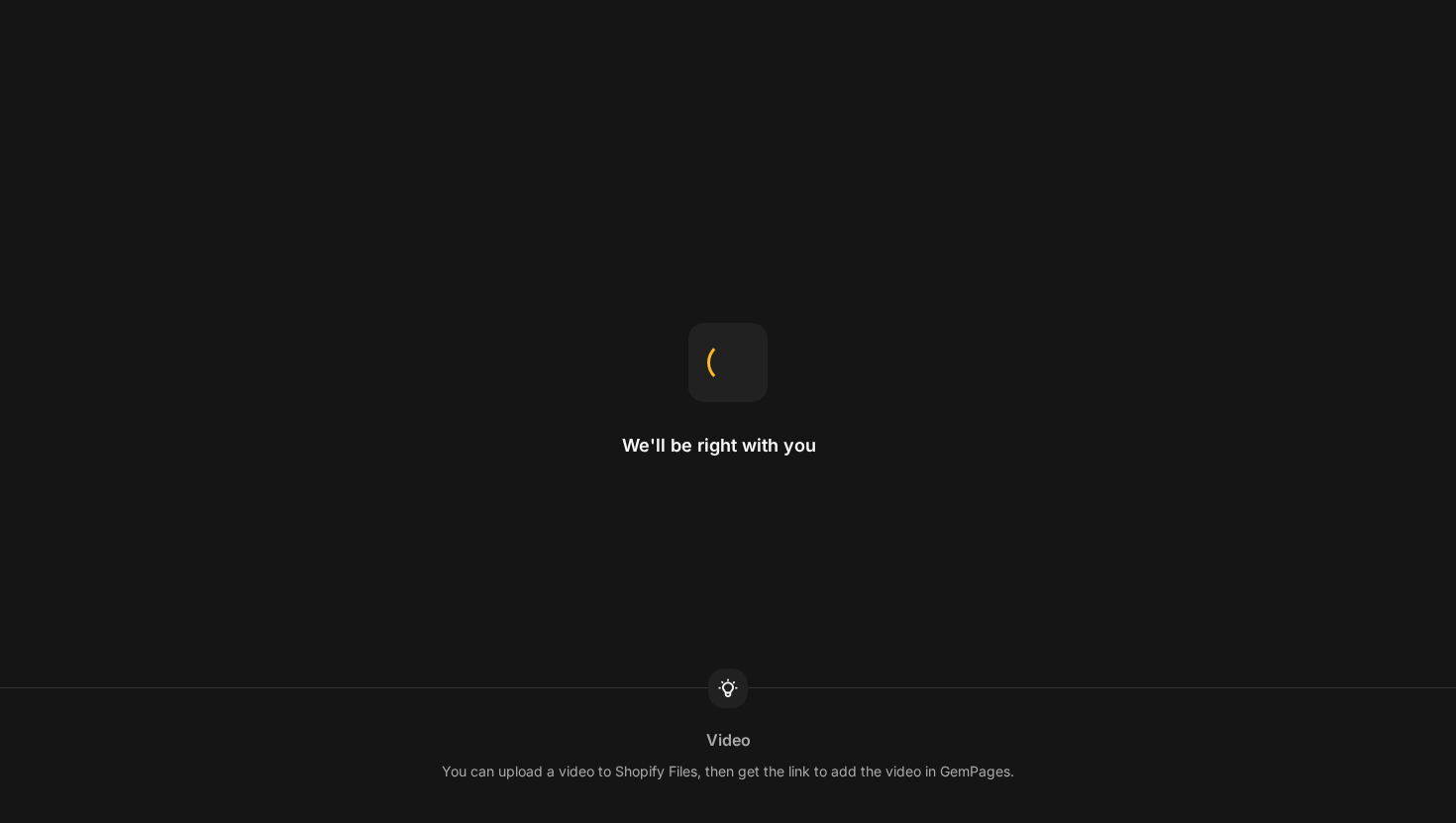 scroll, scrollTop: 0, scrollLeft: 0, axis: both 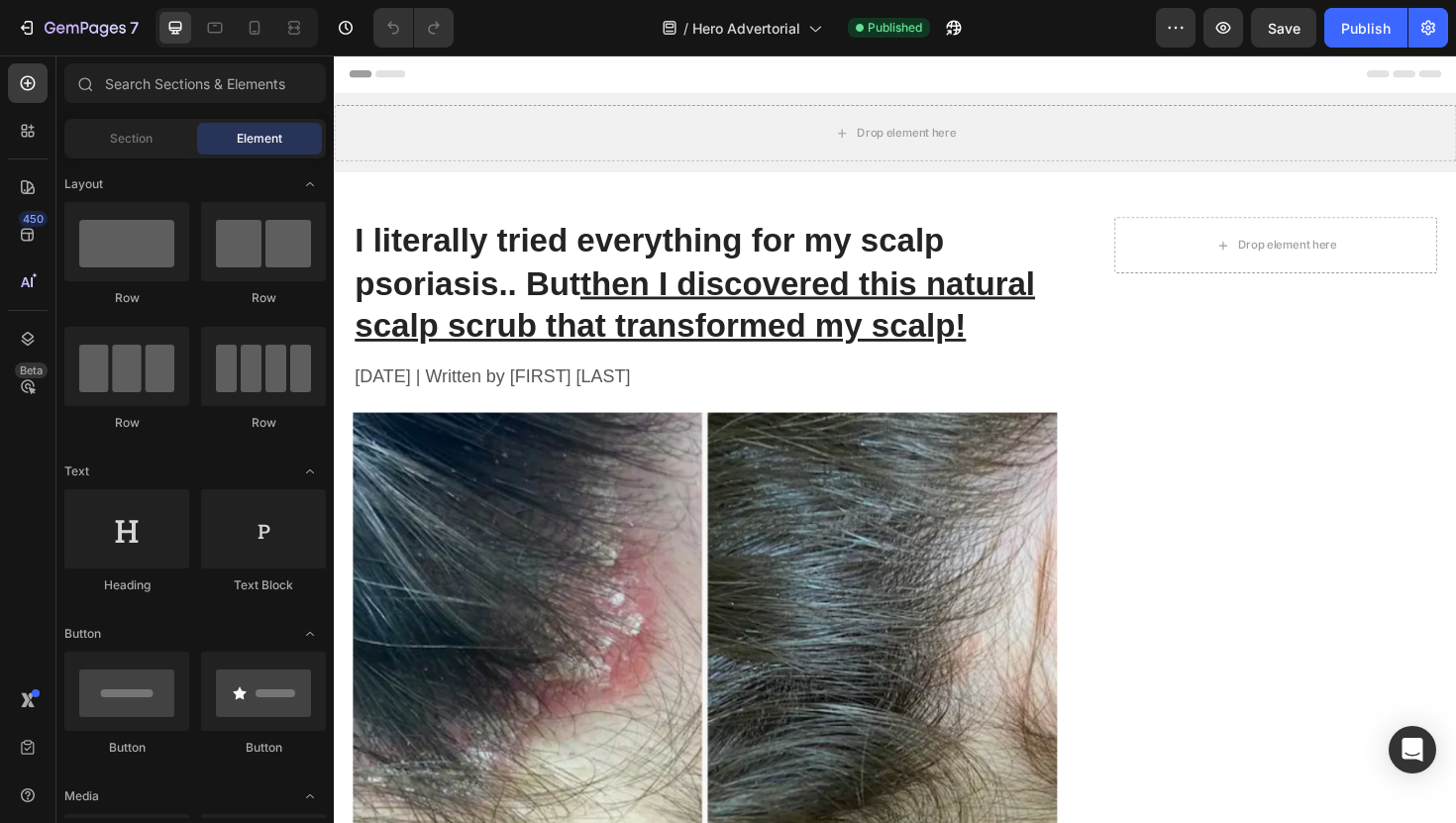 click at bounding box center [237, 28] 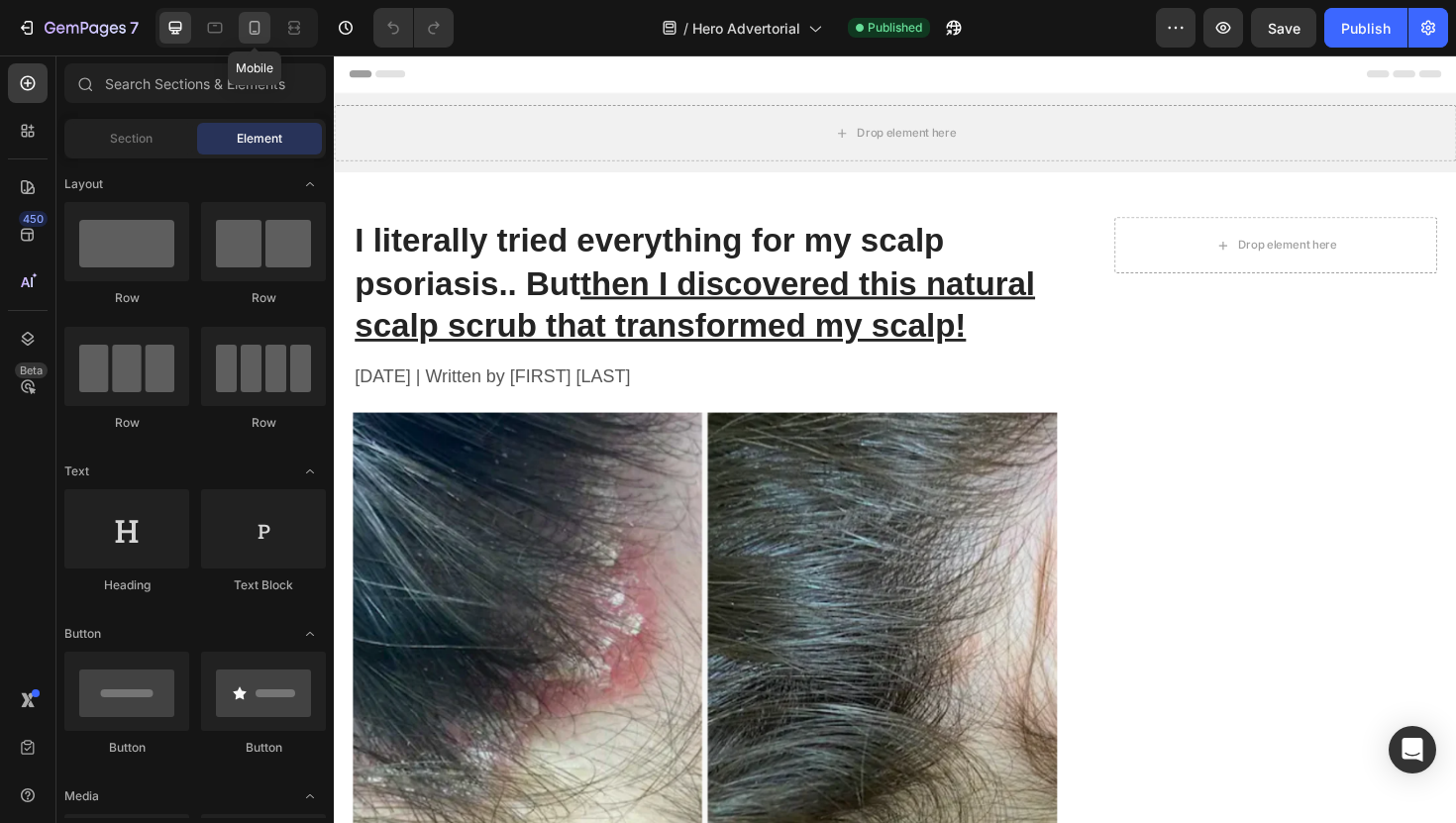 click 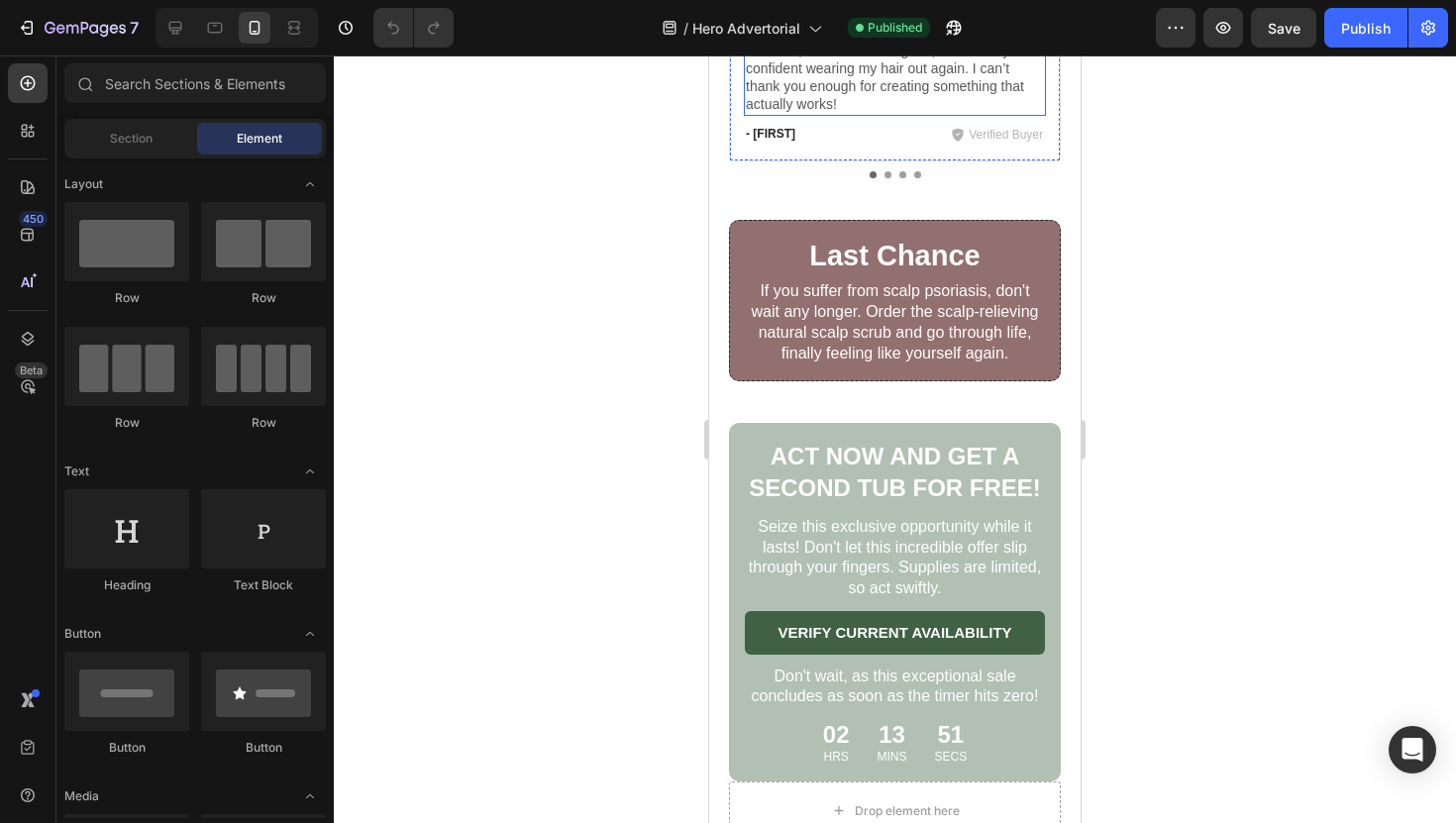 scroll, scrollTop: 8388, scrollLeft: 0, axis: vertical 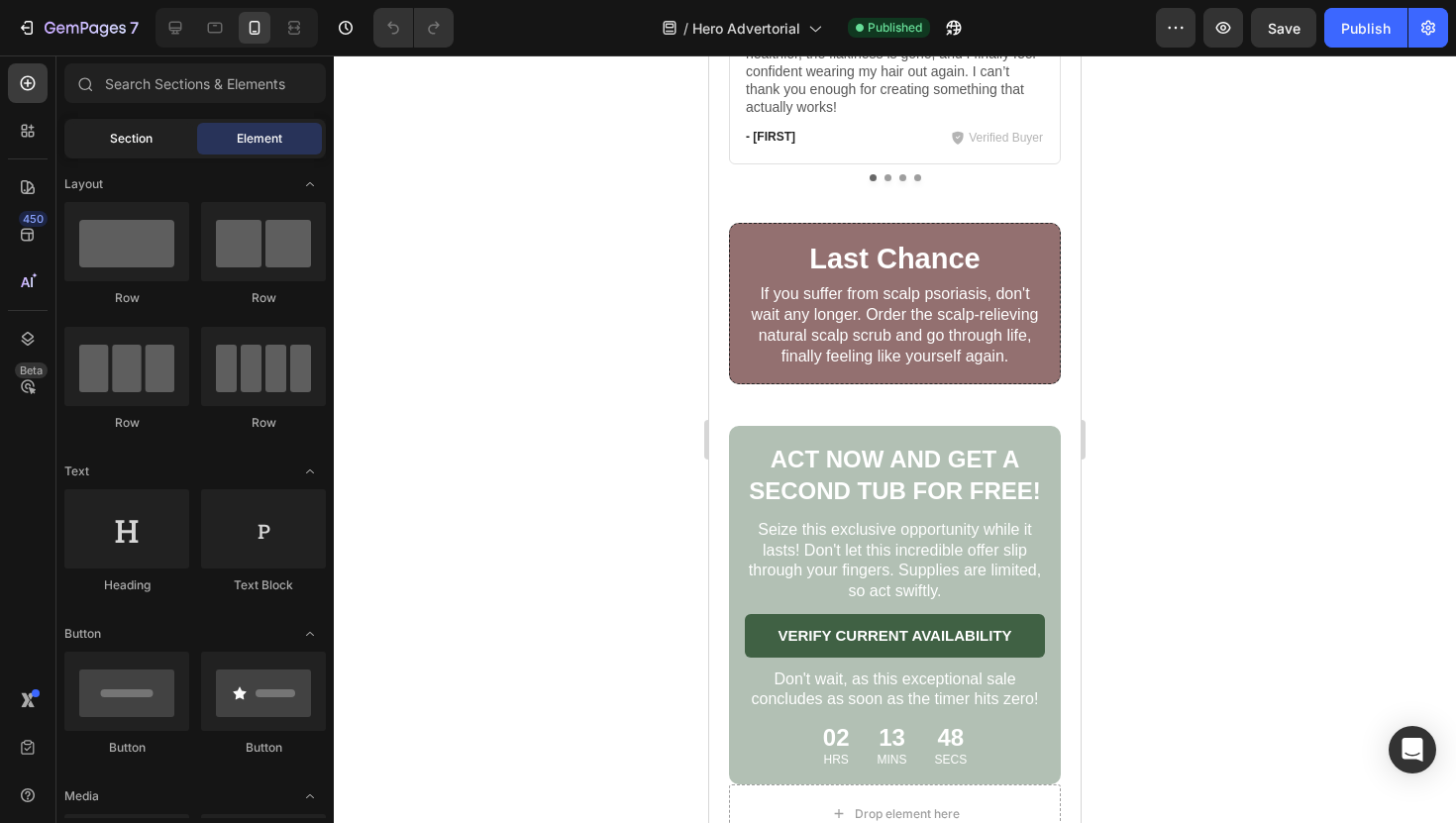 click on "Section" 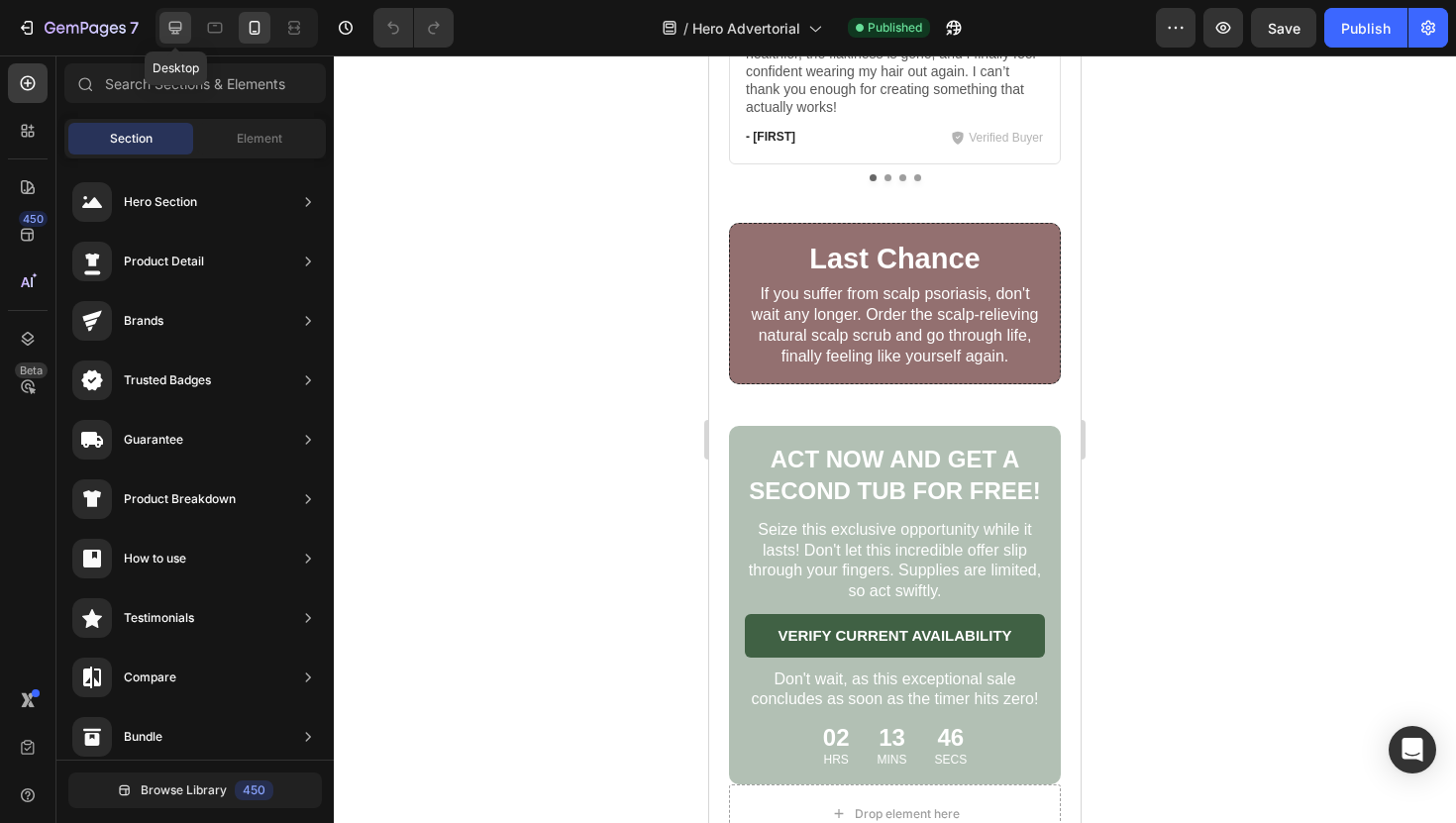click 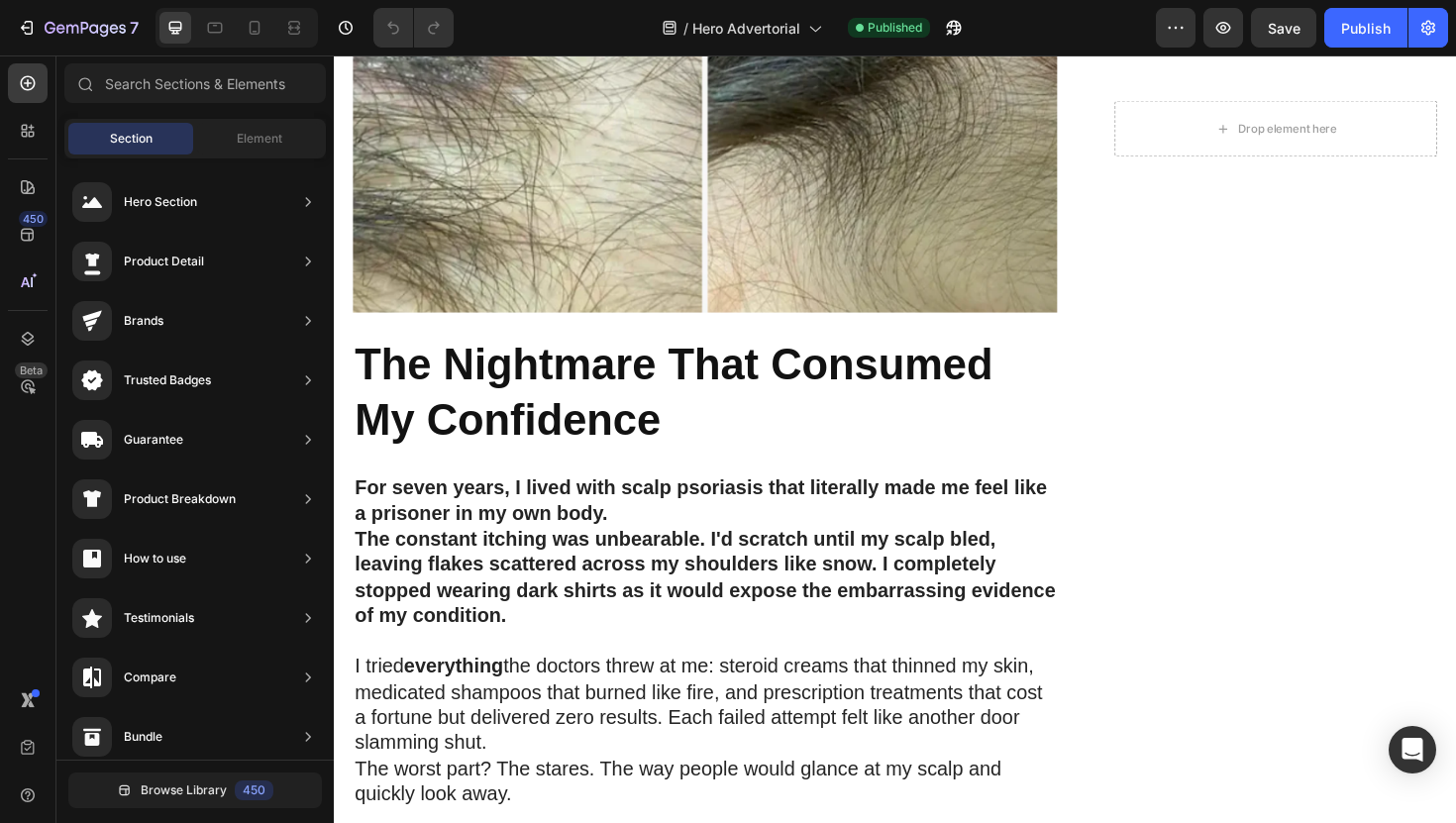 scroll, scrollTop: 0, scrollLeft: 0, axis: both 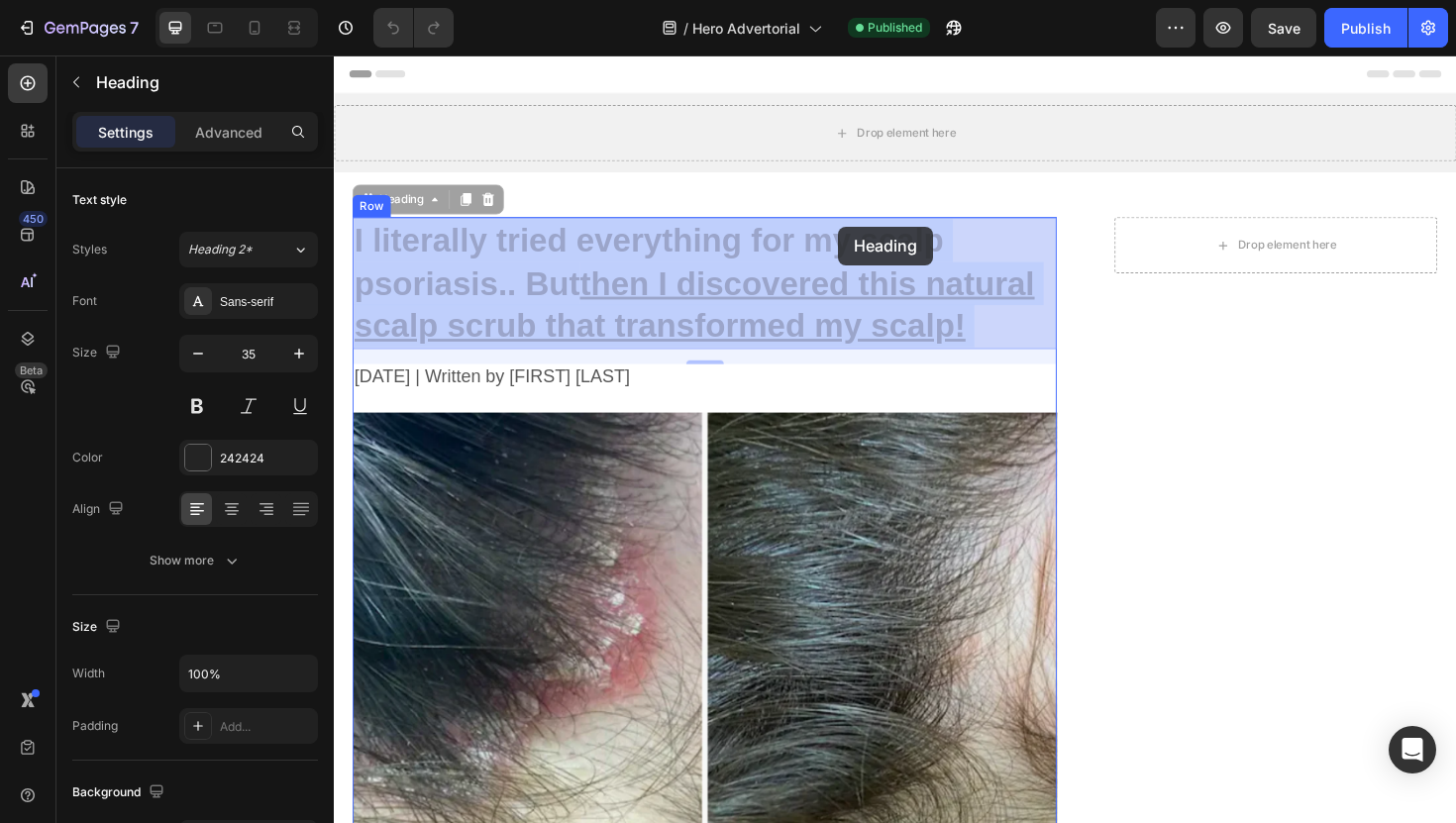 drag, startPoint x: 502, startPoint y: 238, endPoint x: 719, endPoint y: 237, distance: 217.0023 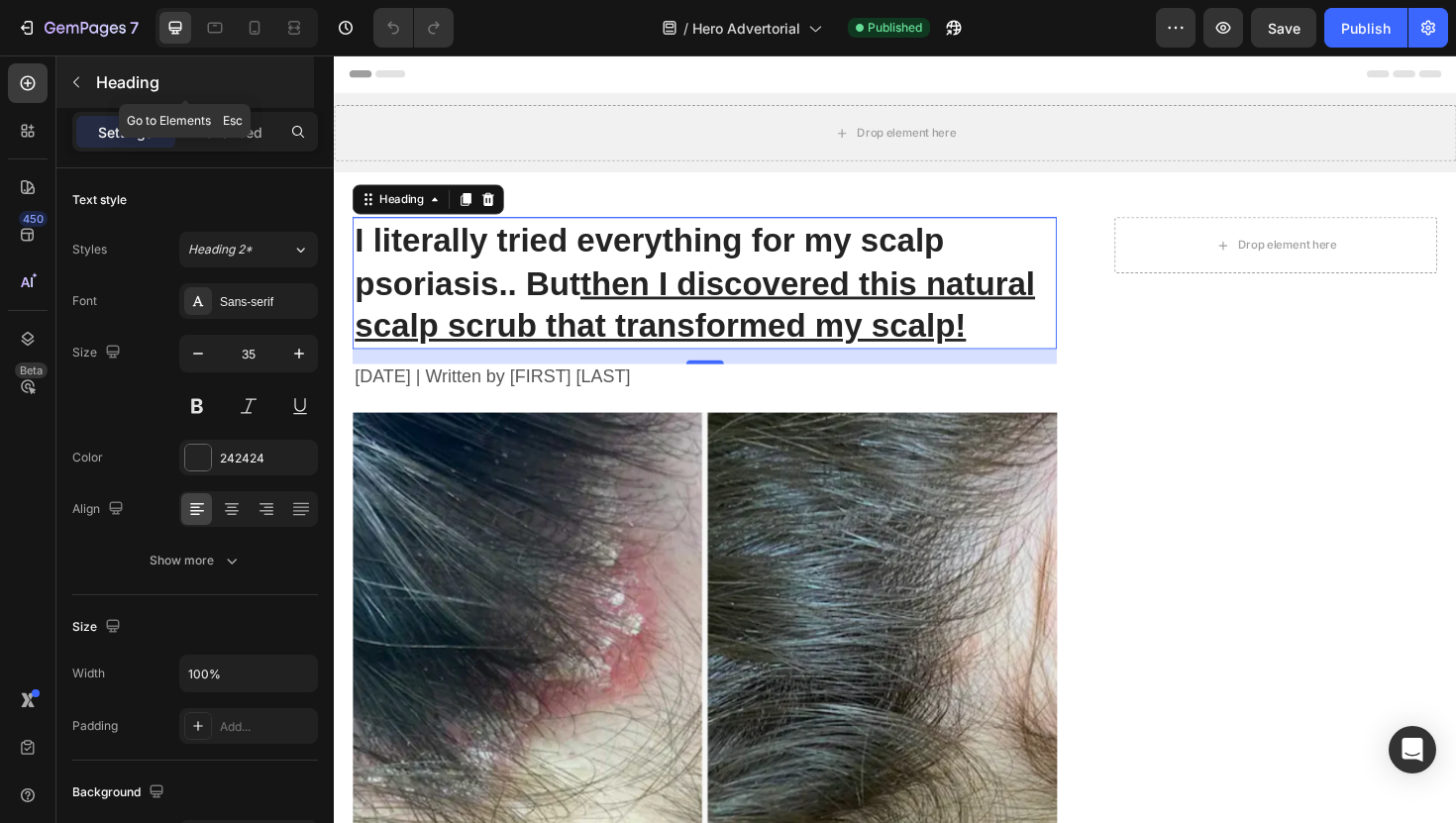 click 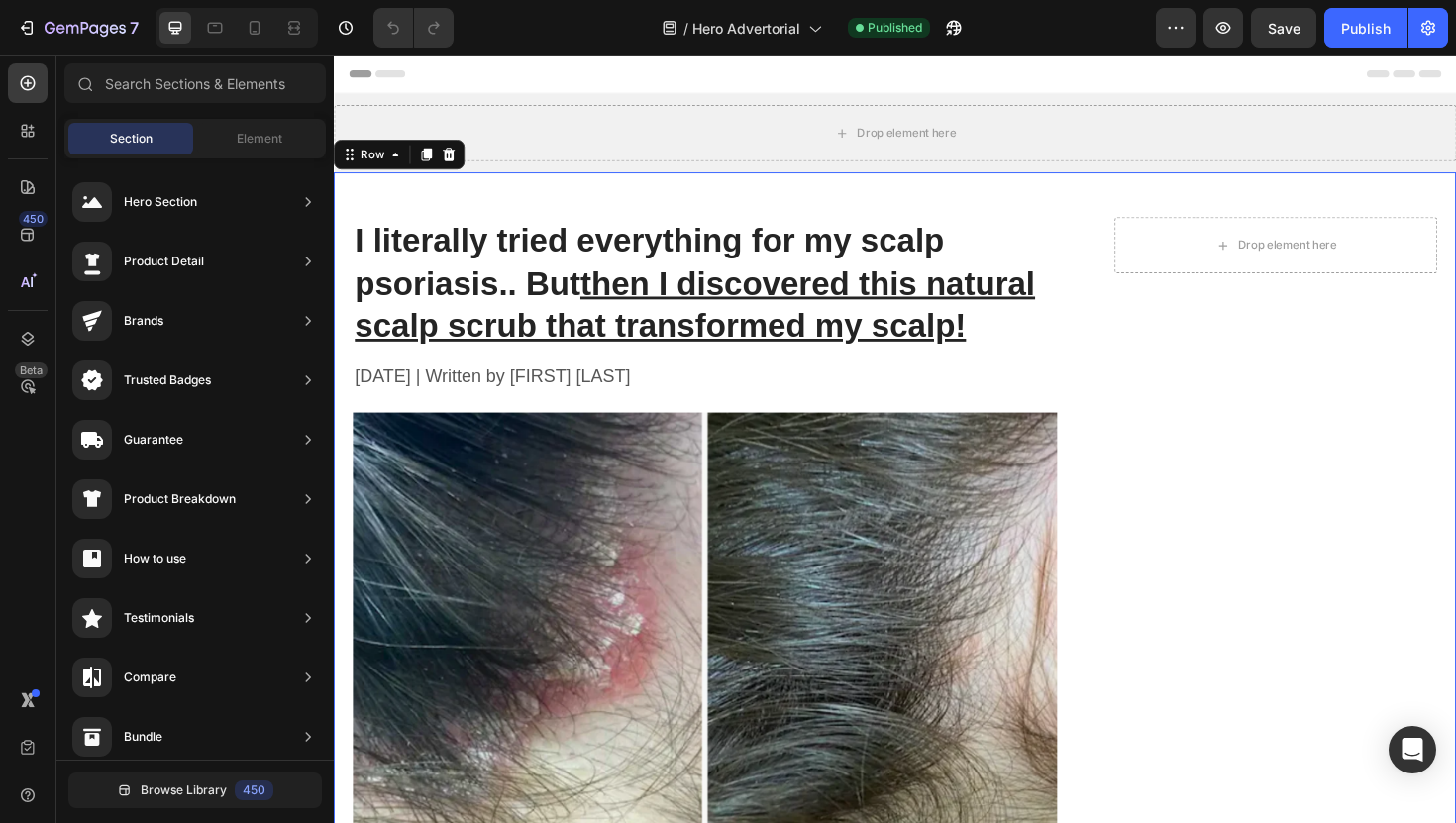 click on "I literally tried everything for my scalp psoriasis.. But  then I discovered this natural scalp scrub that transformed my scalp! Heading June 3, 2025 | Written by [NAME] Text Block Image The Nightmare That Consumed My Confidence Heading For seven years, I lived with scalp psoriasis that literally made me feel like a prisoner in my own body. The constant itching was unbearable. I'd scratch until my scalp bled, leaving flakes scattered across my shoulders like snow. I completely stopped wearing dark shirts as it would expose the embarrassing evidence of my condition.   I tried  everything  the doctors threw at me: steroid creams that thinned my skin, medicated shampoos that burned like fire, and prescription treatments that cost a fortune but delivered zero results. Each failed attempt felt like another door slamming shut. The worst part? The stares. The way people would glance at my scalp and quickly look away. Text Block Image The Discovery That Changed Everything Heading   gentle, natural approach" at bounding box center [928, 1841] 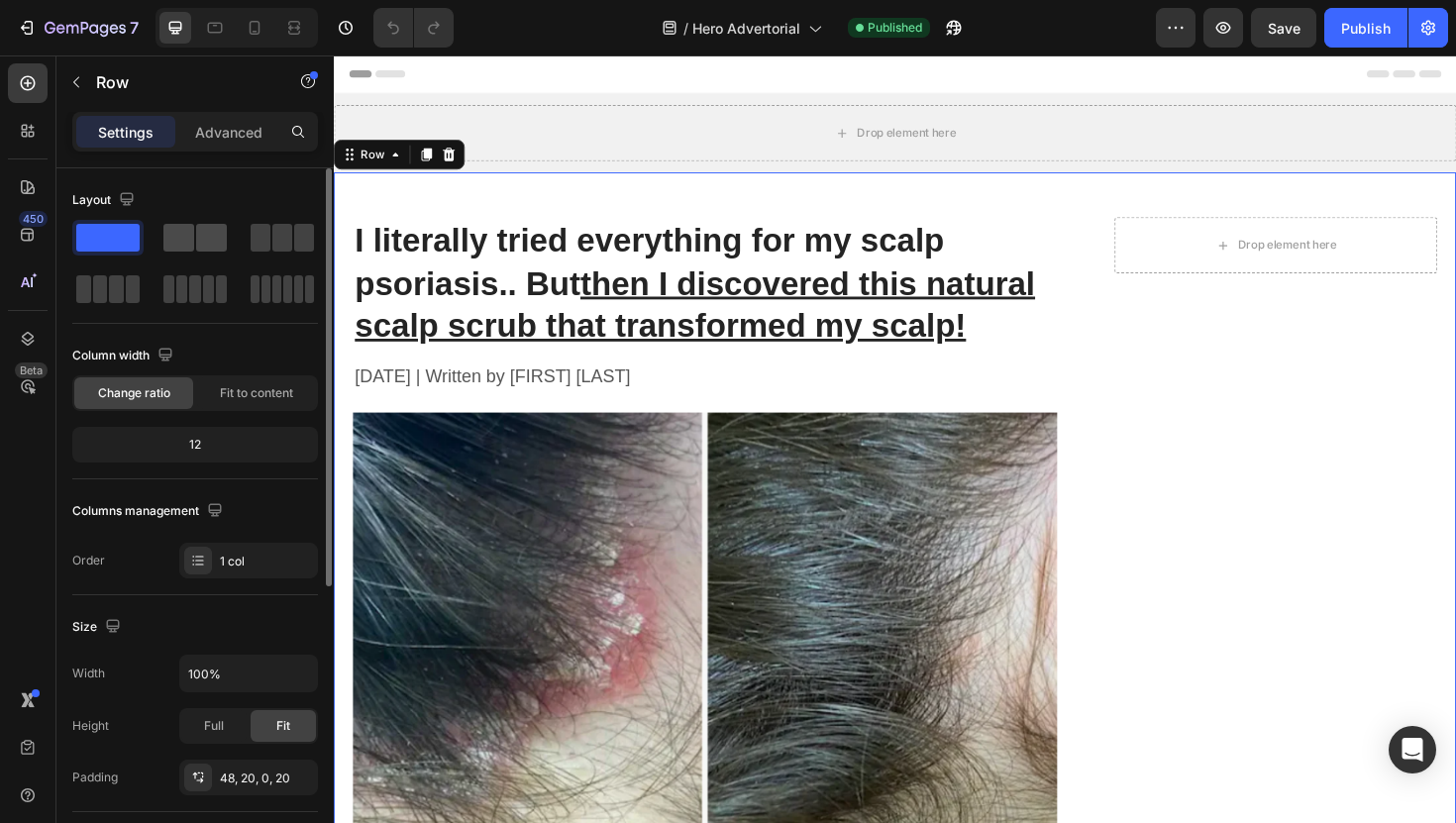 click 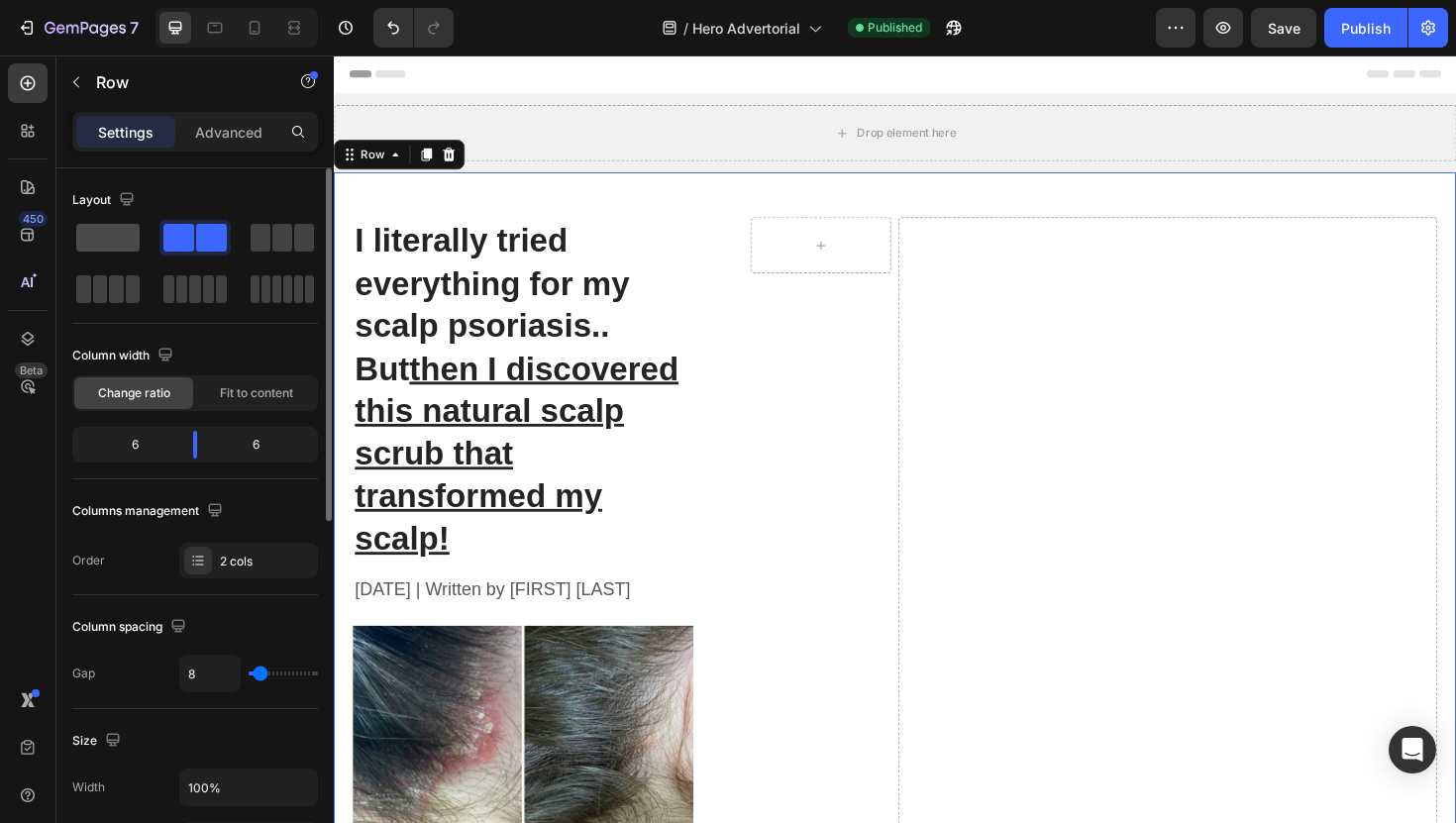 click 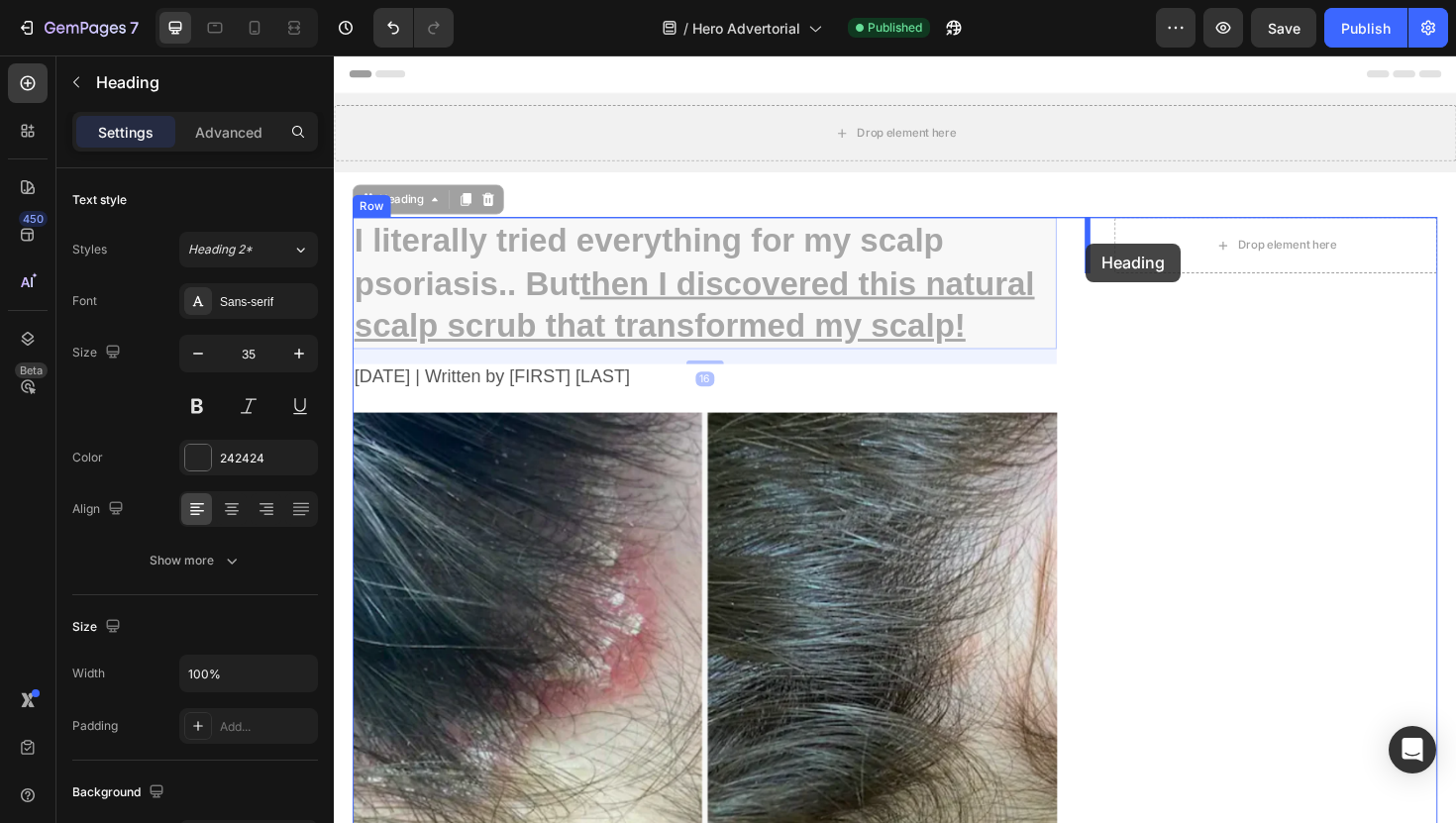 drag, startPoint x: 819, startPoint y: 279, endPoint x: 1130, endPoint y: 254, distance: 312.0032 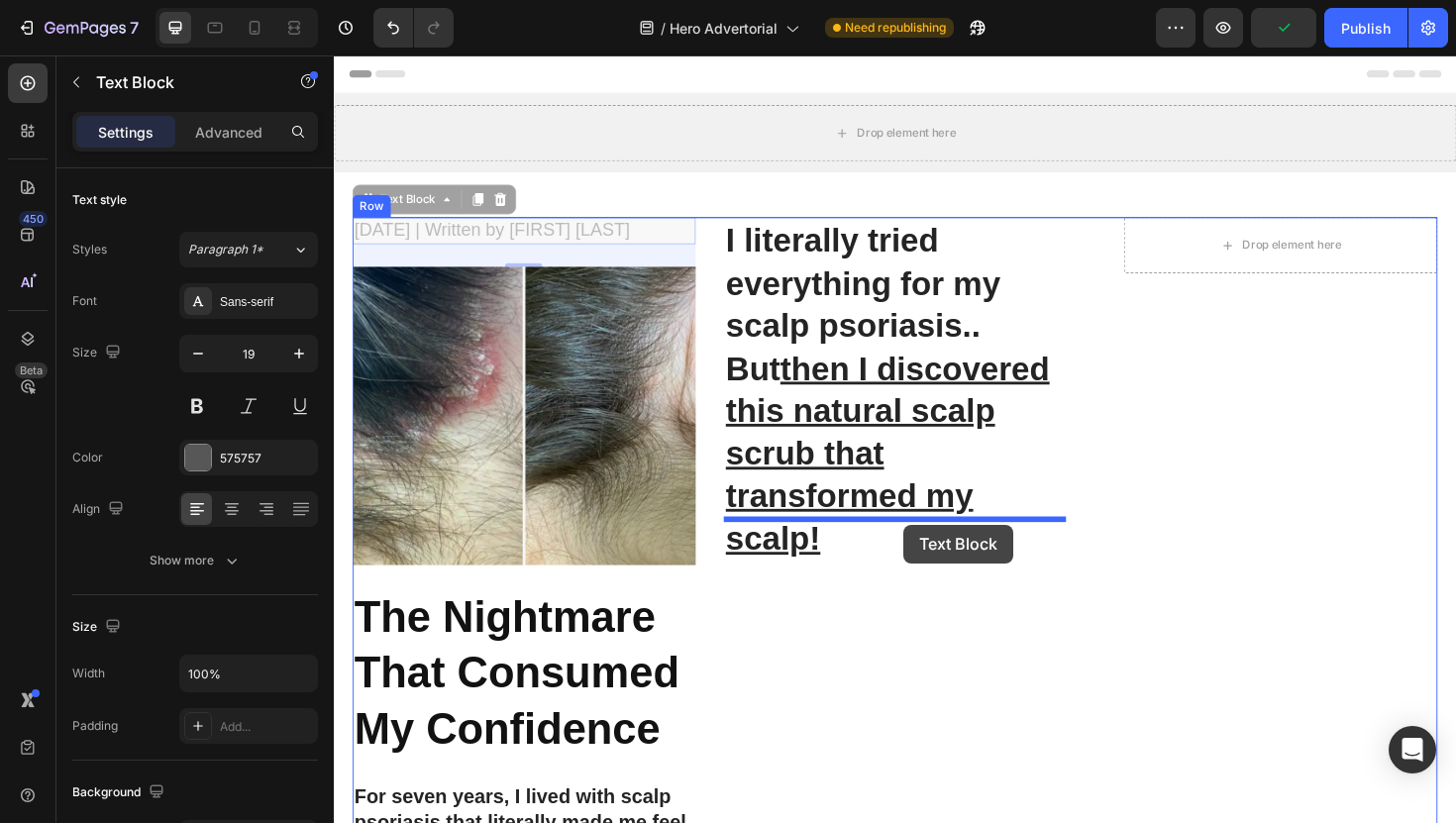 drag, startPoint x: 531, startPoint y: 239, endPoint x: 937, endPoint y: 553, distance: 513.25627 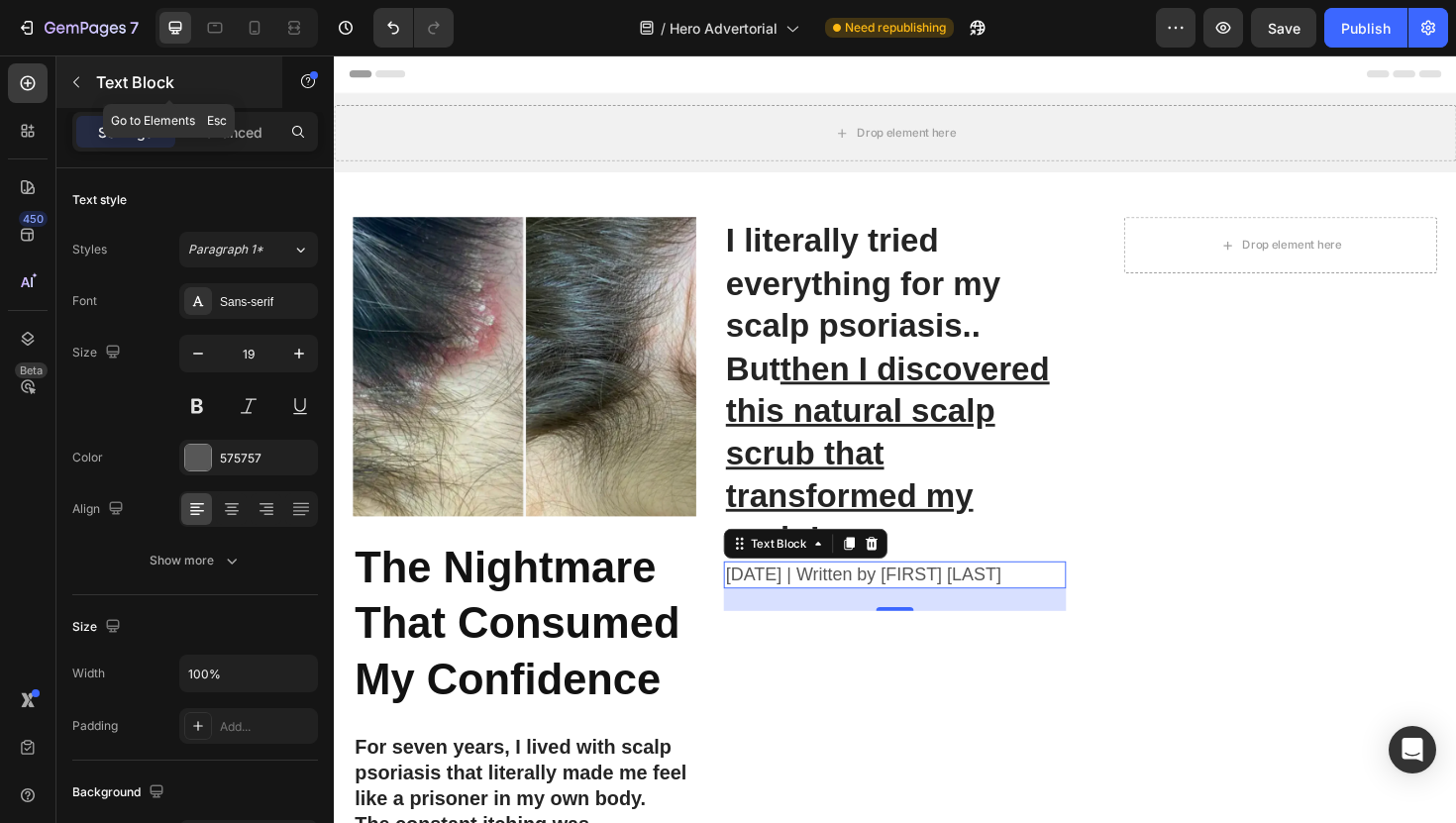 click 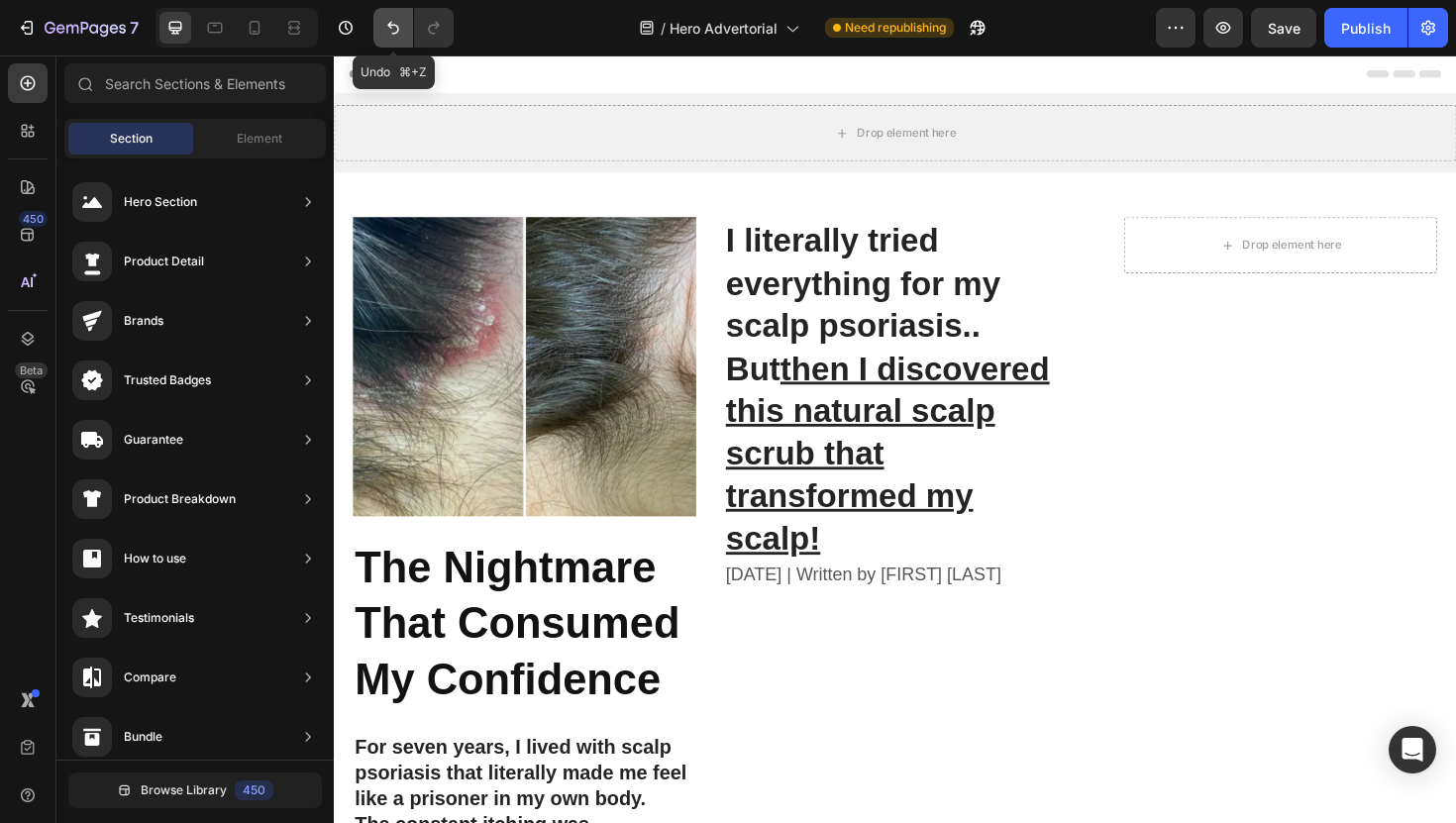 click 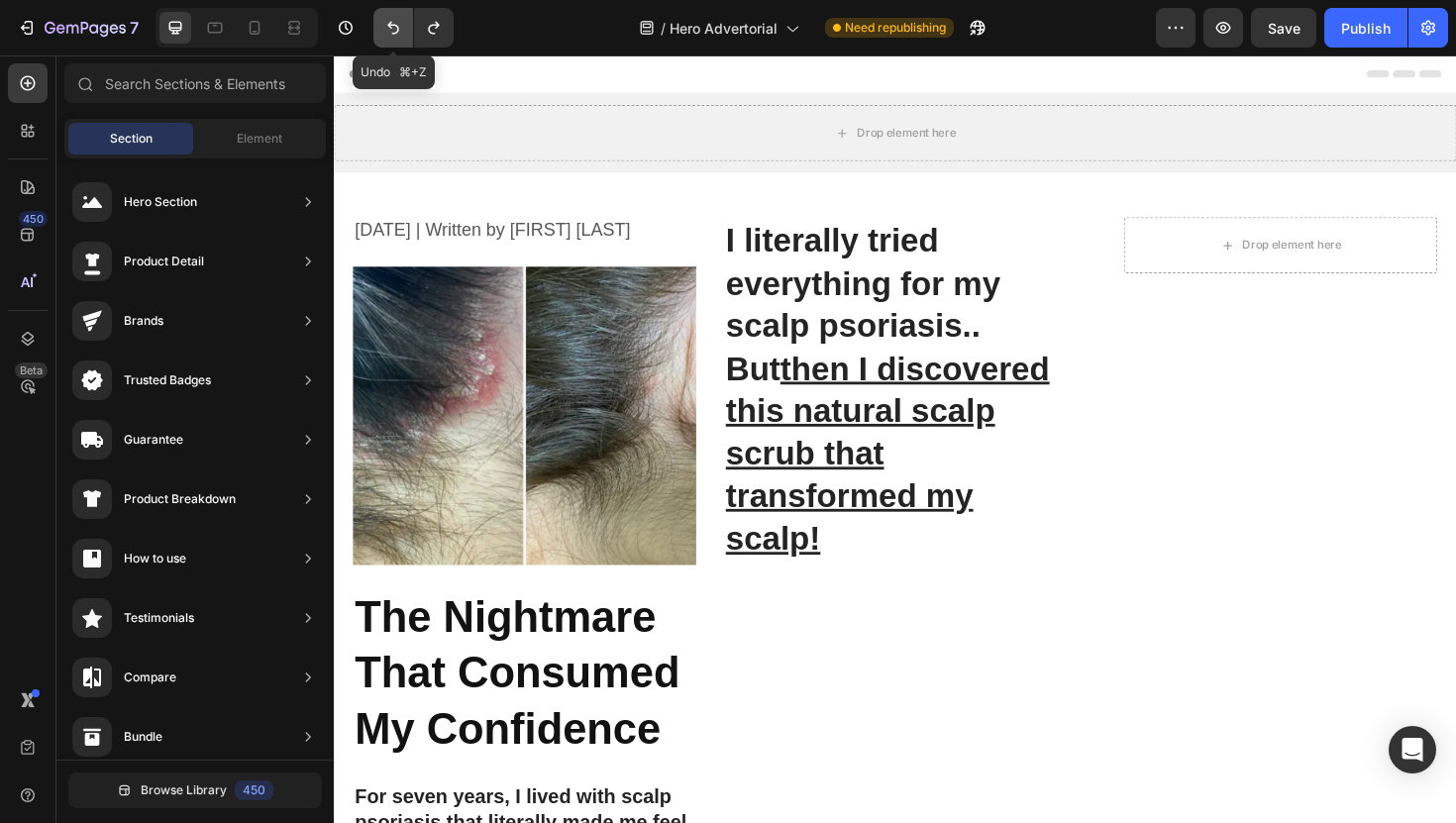 click 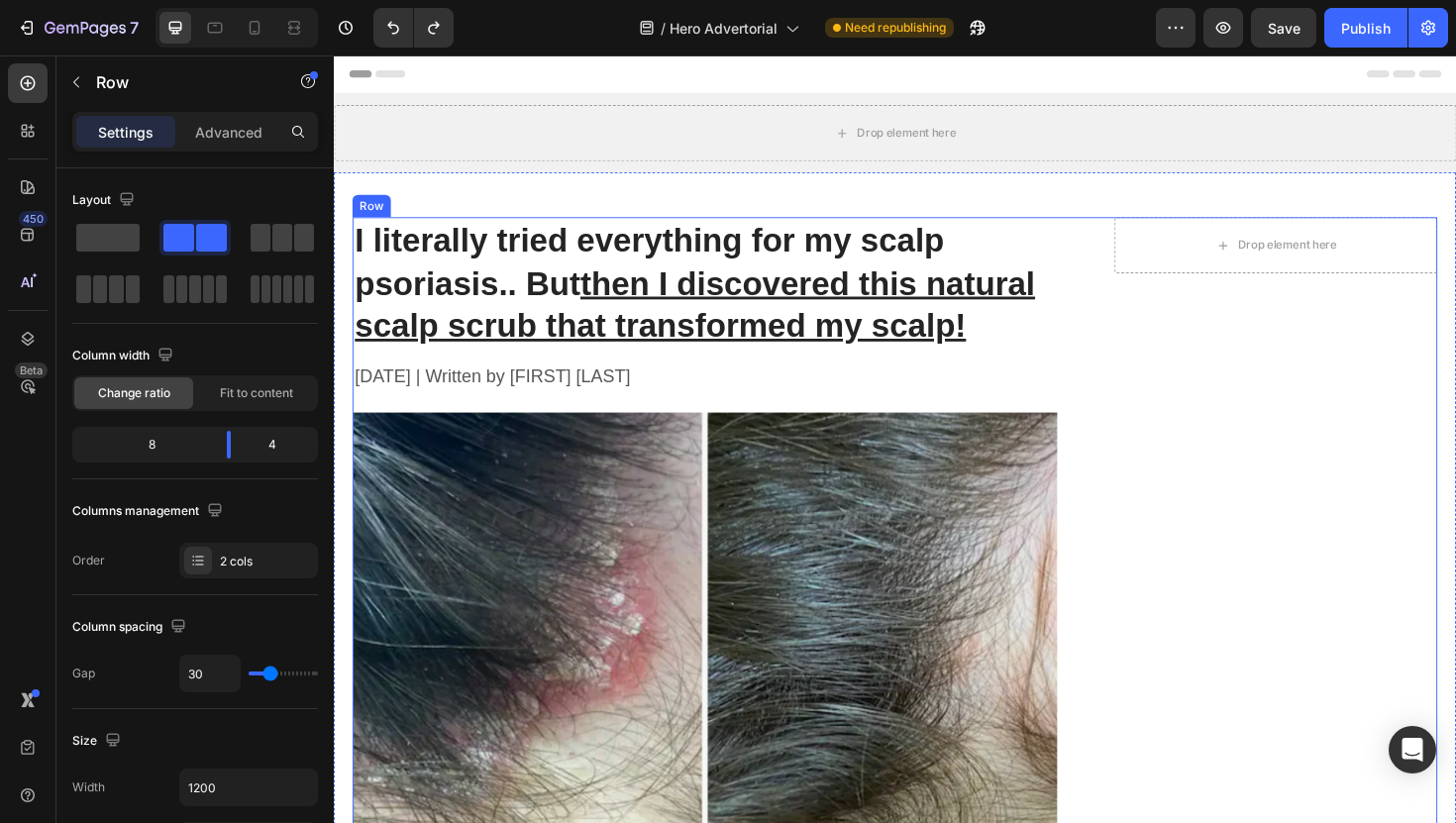 click on "Drop element here Row" at bounding box center (1315, 1865) 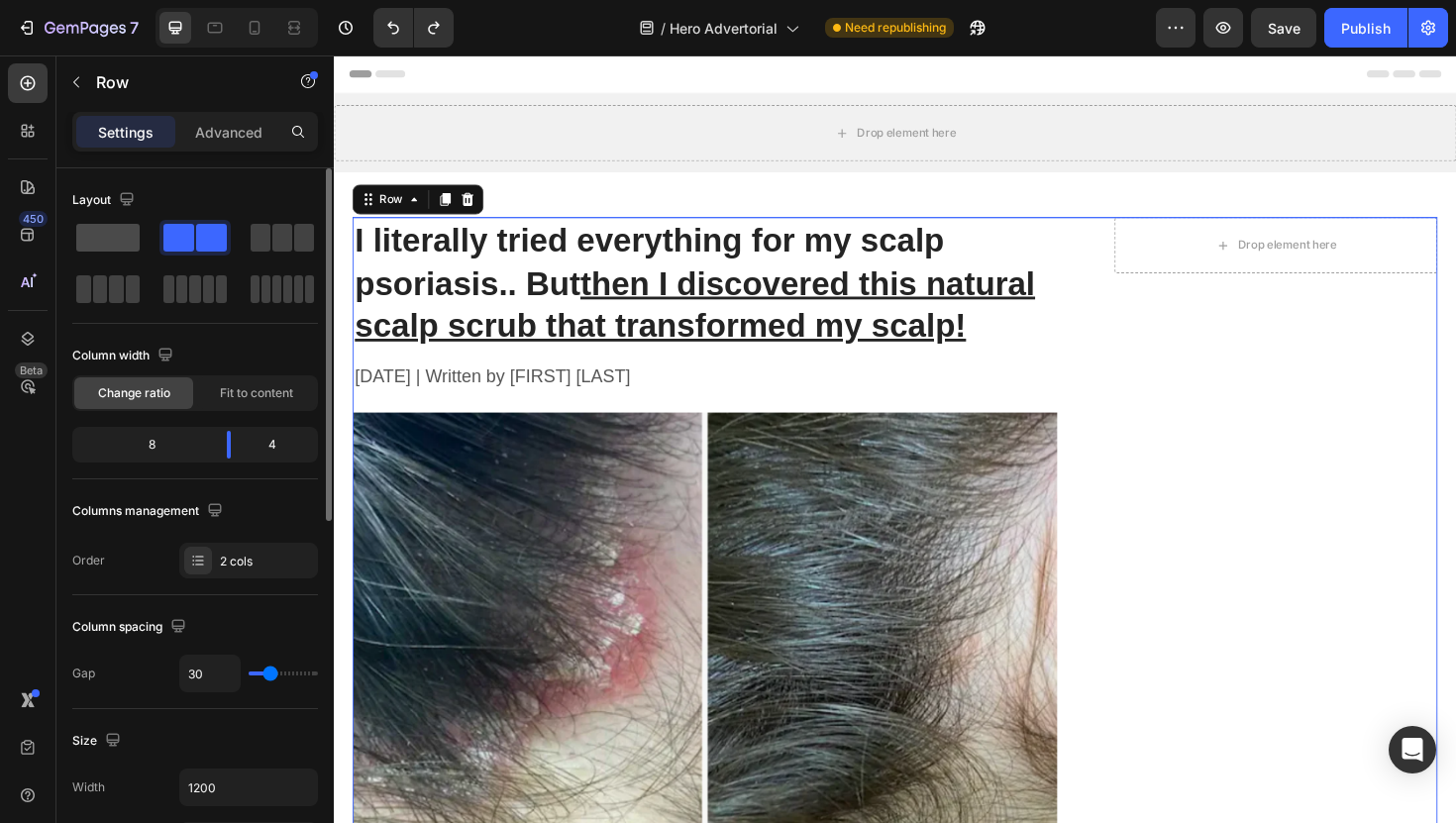 click 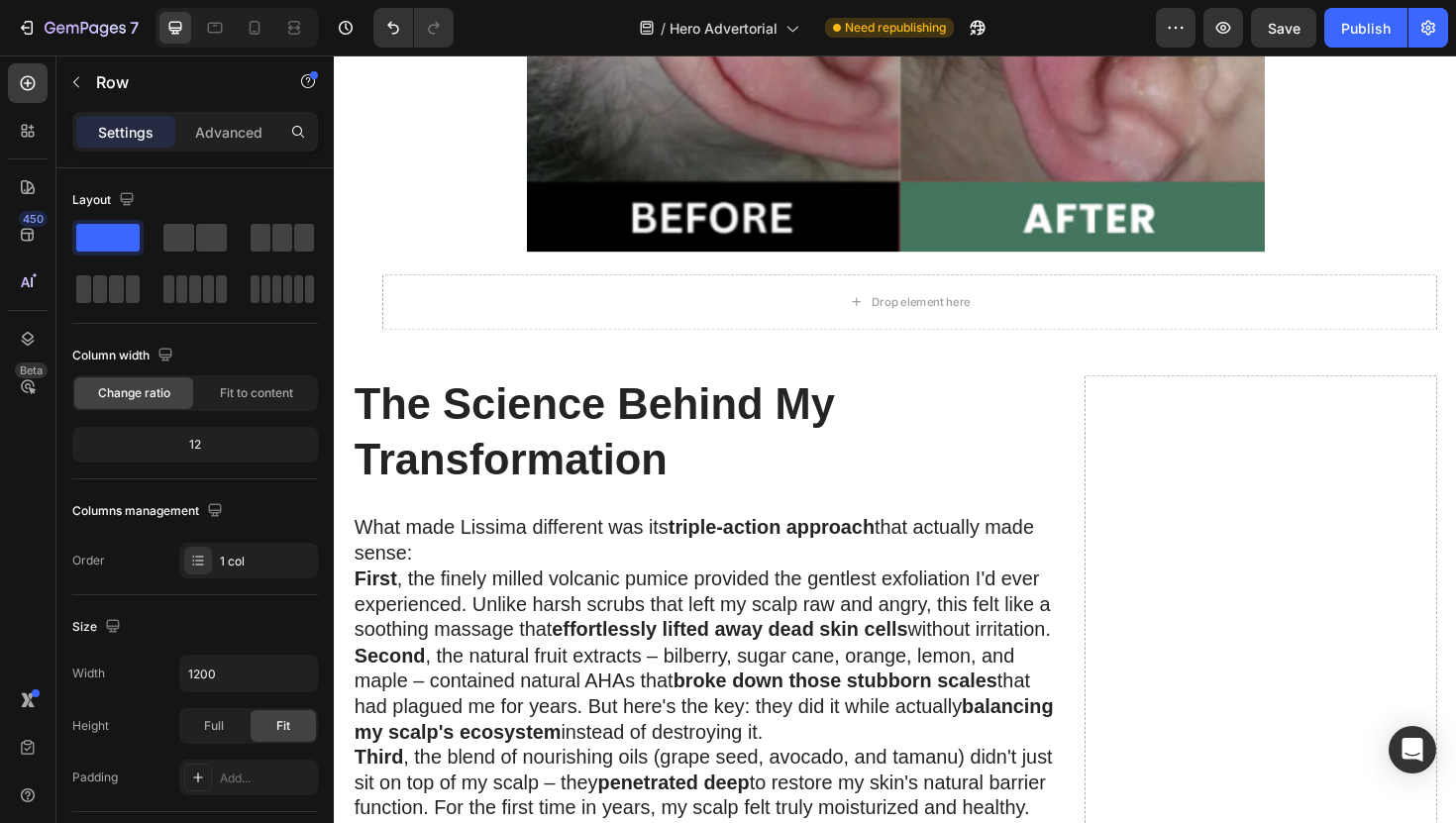 scroll, scrollTop: 3254, scrollLeft: 0, axis: vertical 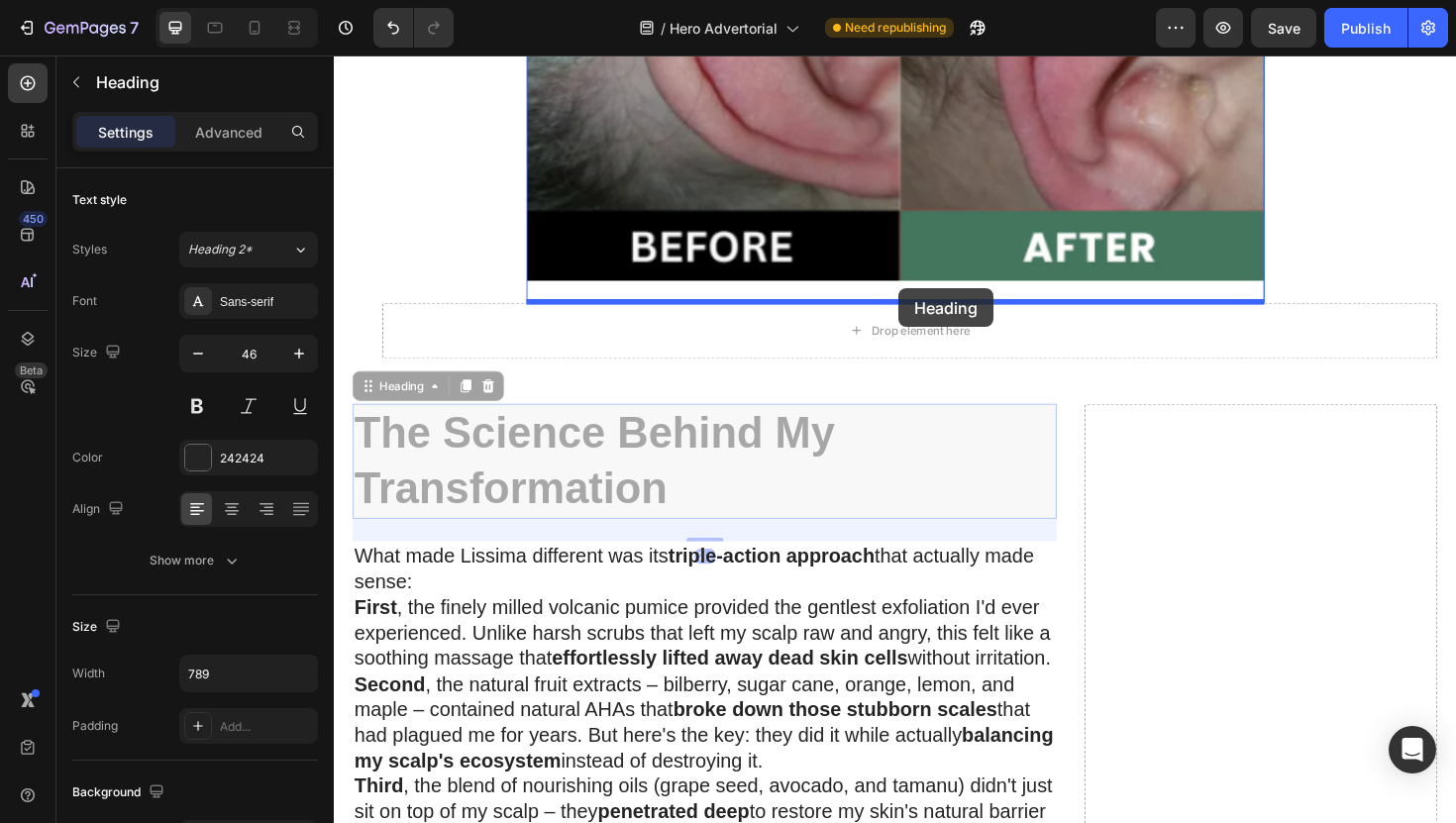 drag, startPoint x: 819, startPoint y: 479, endPoint x: 932, endPoint y: 302, distance: 209.99524 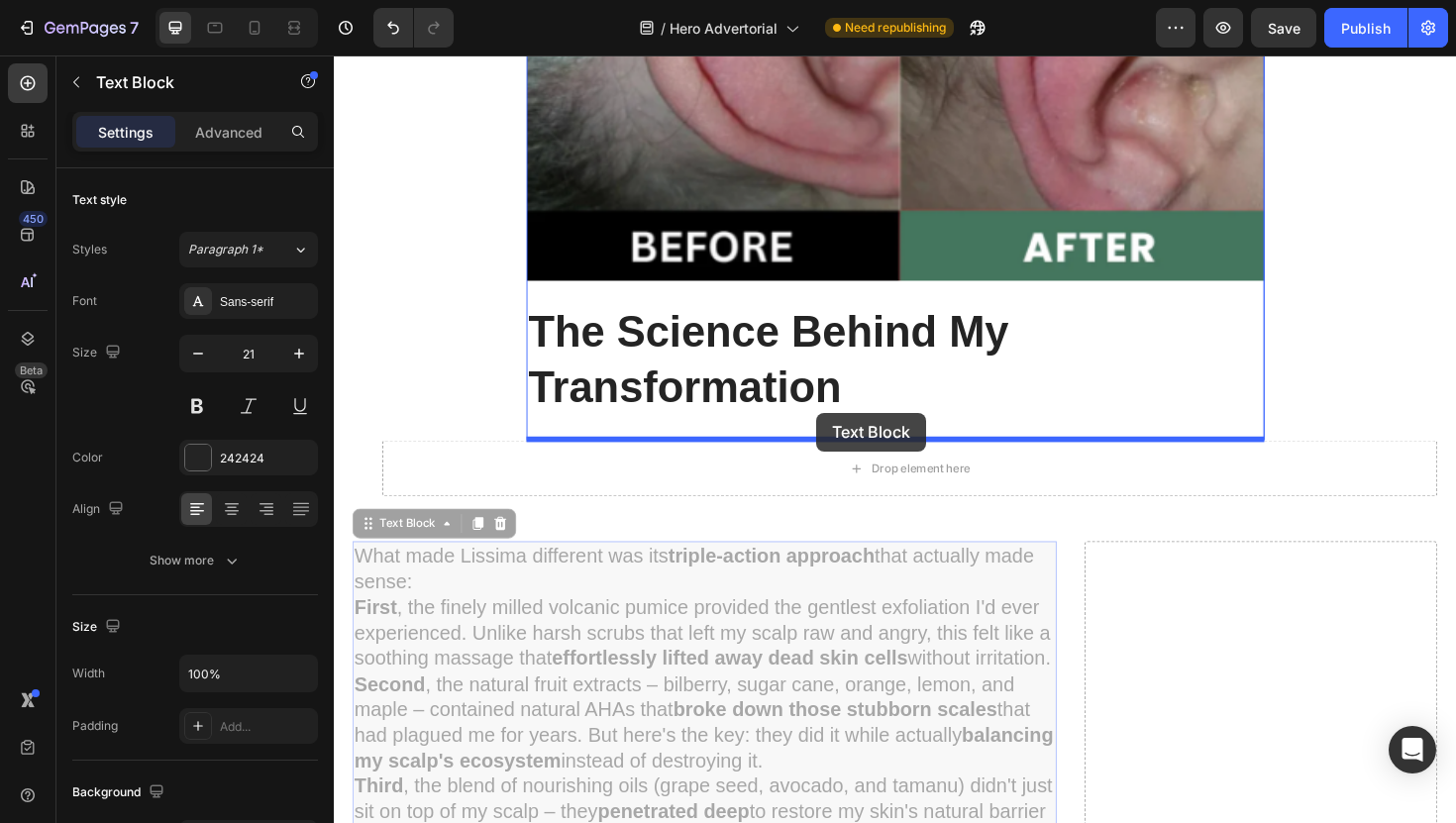 drag, startPoint x: 778, startPoint y: 704, endPoint x: 845, endPoint y: 434, distance: 278.18878 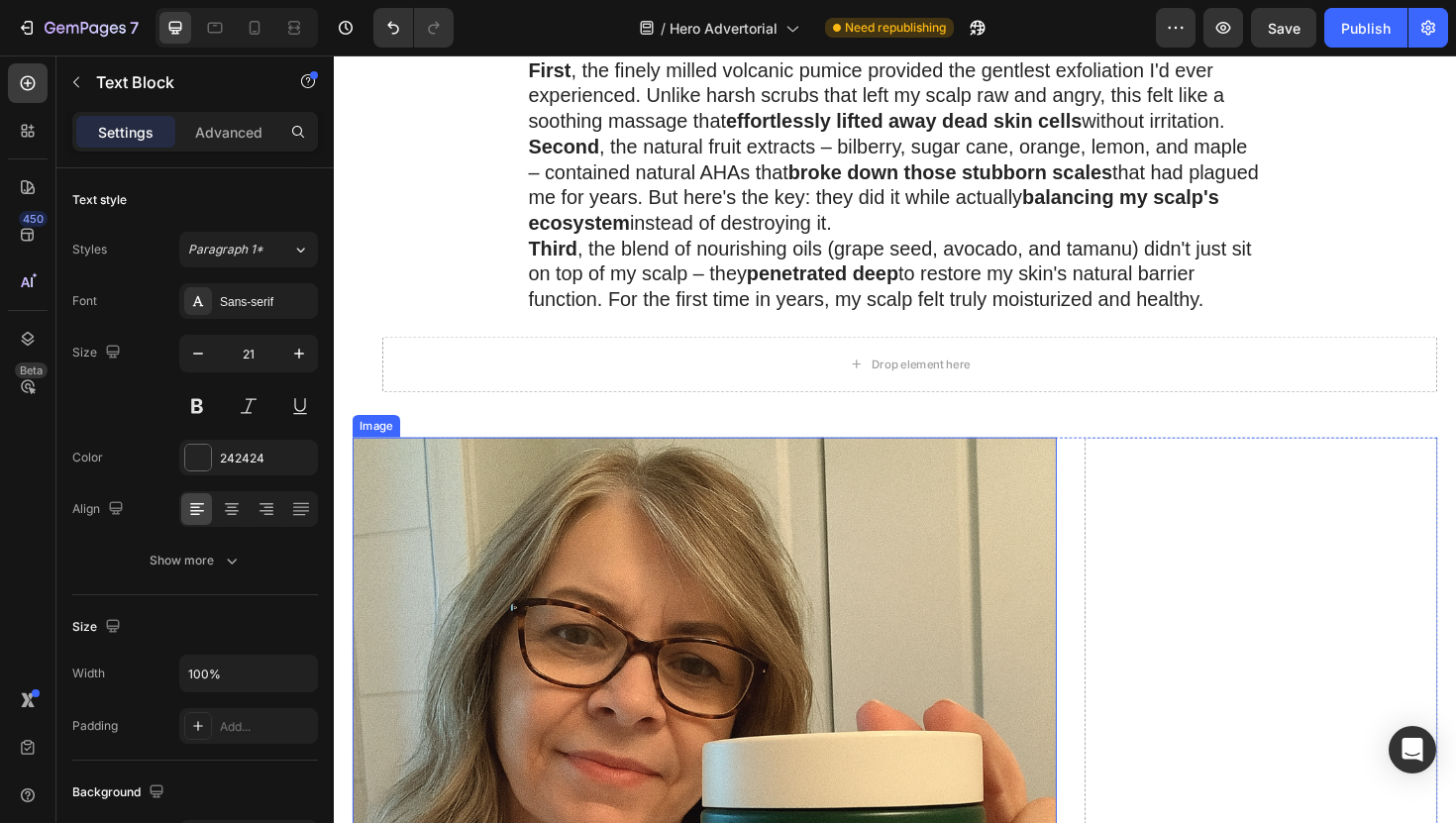 scroll, scrollTop: 3698, scrollLeft: 0, axis: vertical 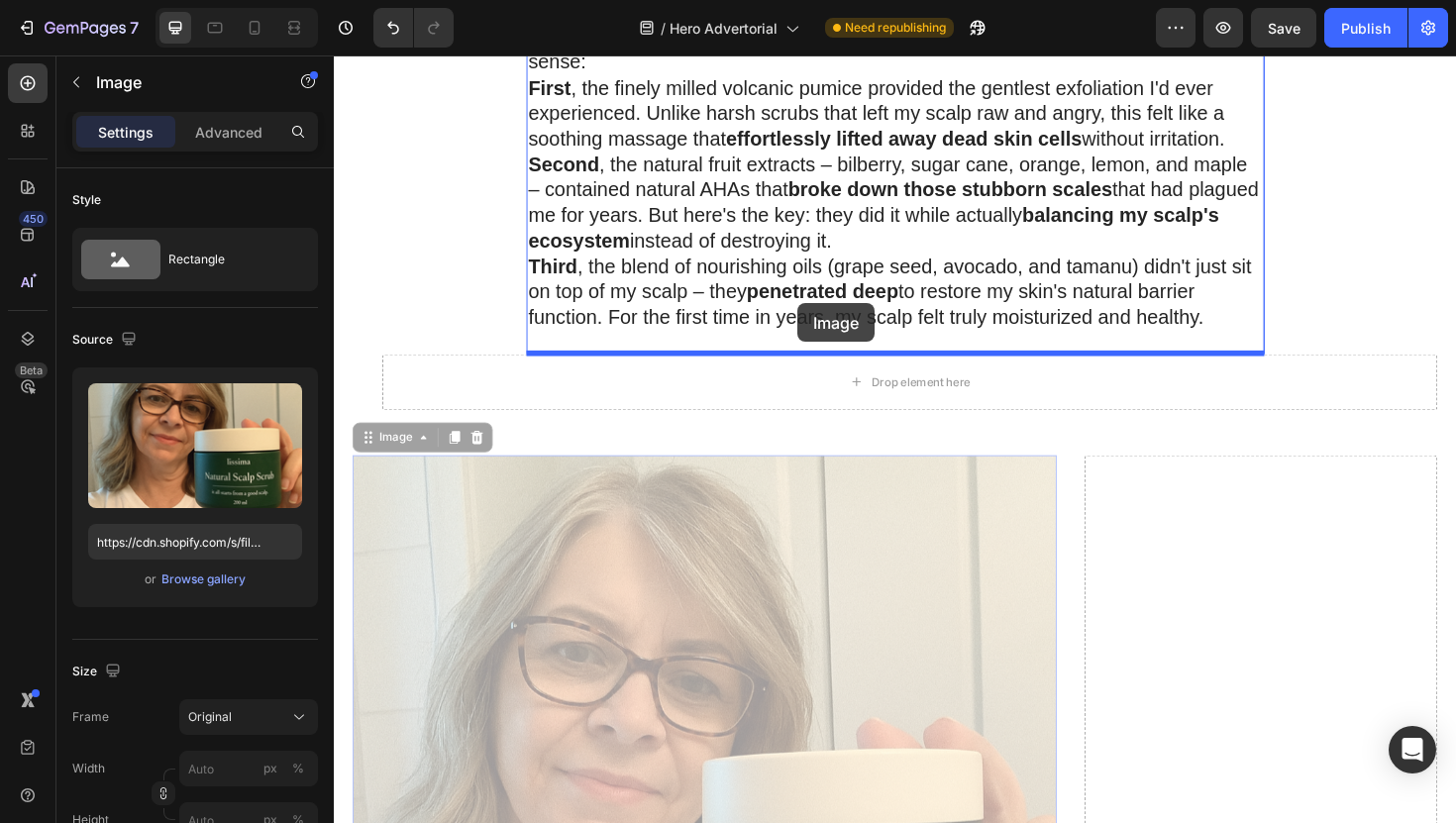 drag, startPoint x: 733, startPoint y: 603, endPoint x: 825, endPoint y: 318, distance: 299.48122 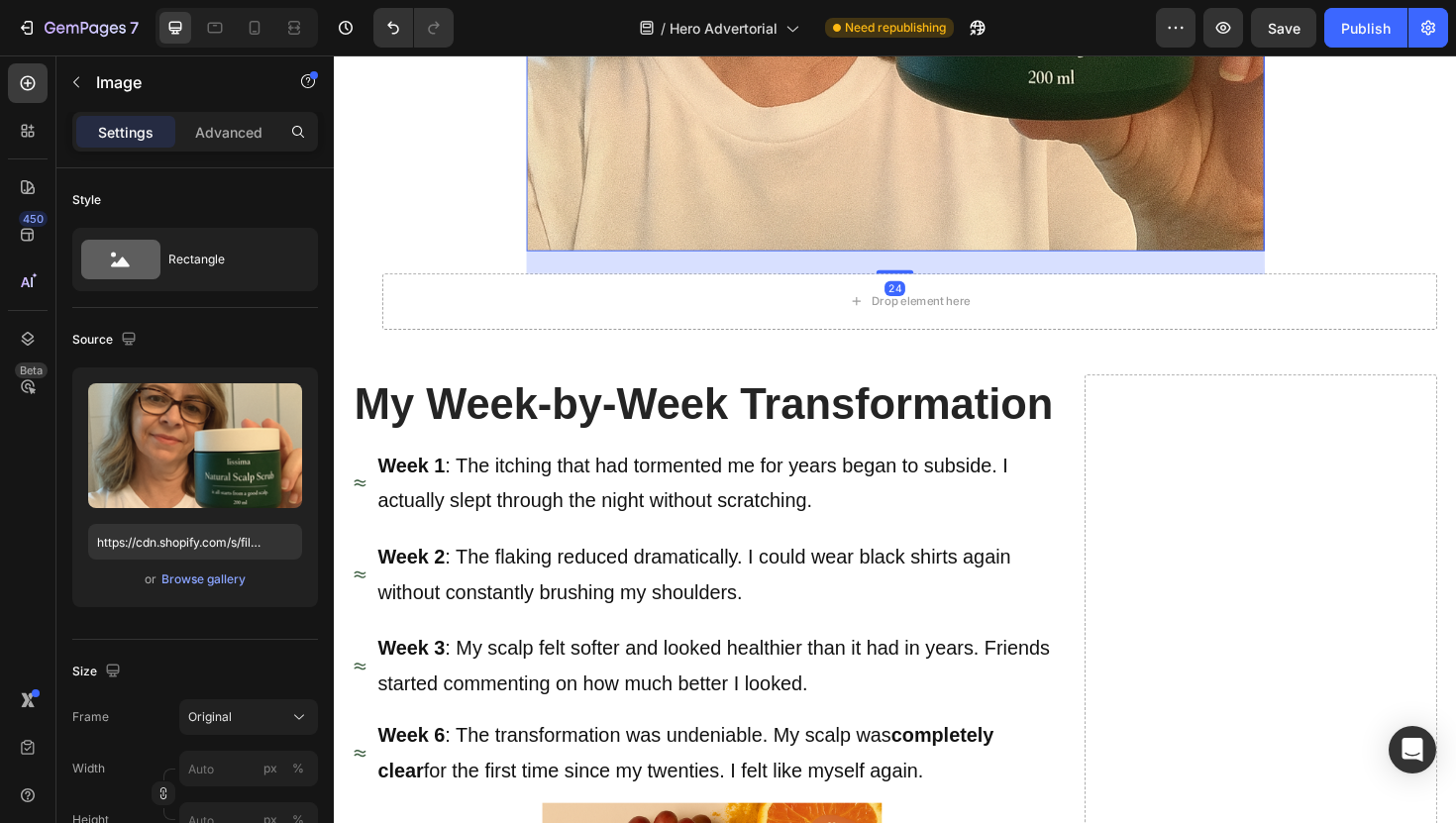 scroll, scrollTop: 4583, scrollLeft: 0, axis: vertical 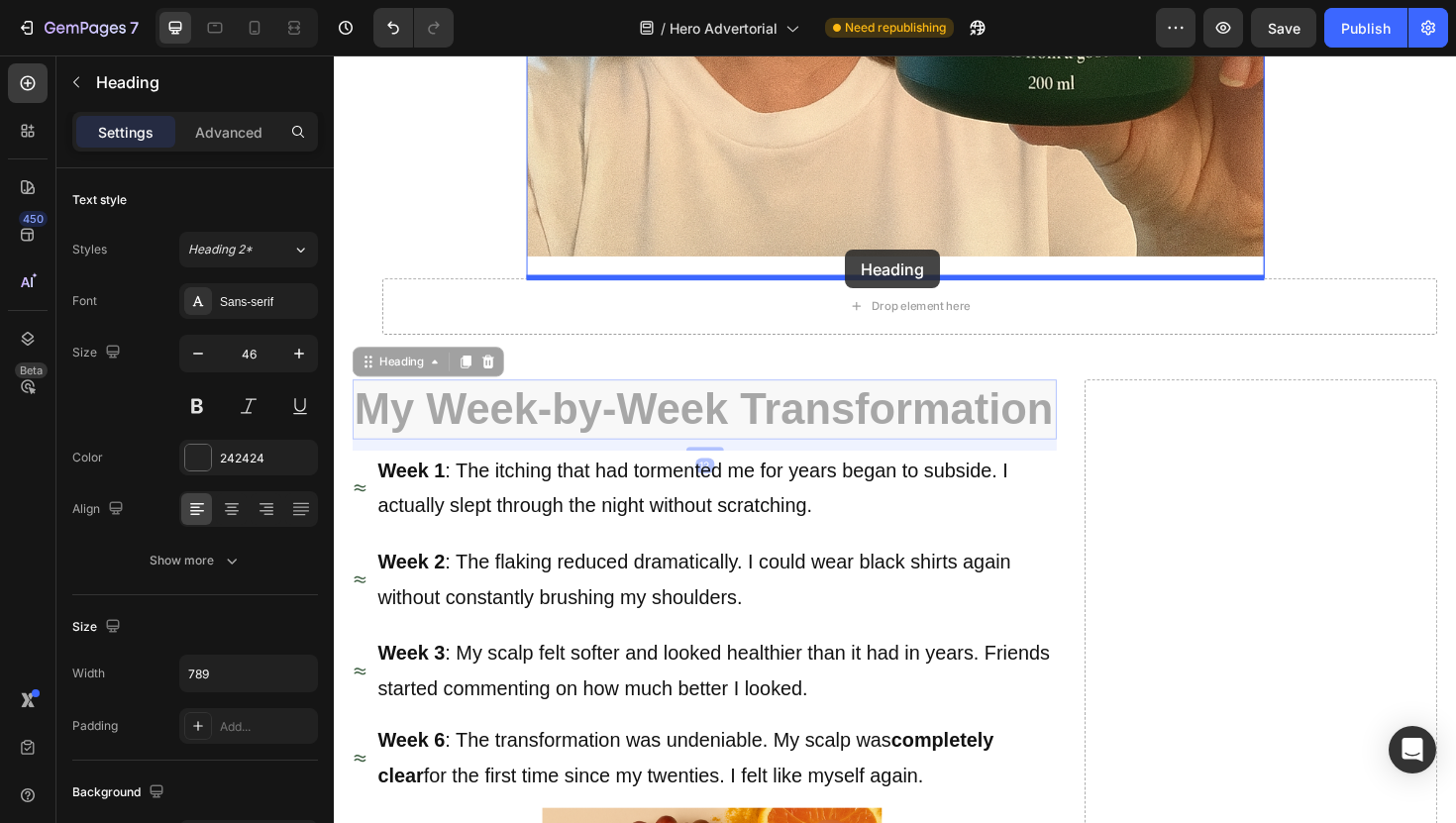 drag, startPoint x: 767, startPoint y: 428, endPoint x: 875, endPoint y: 264, distance: 196.367 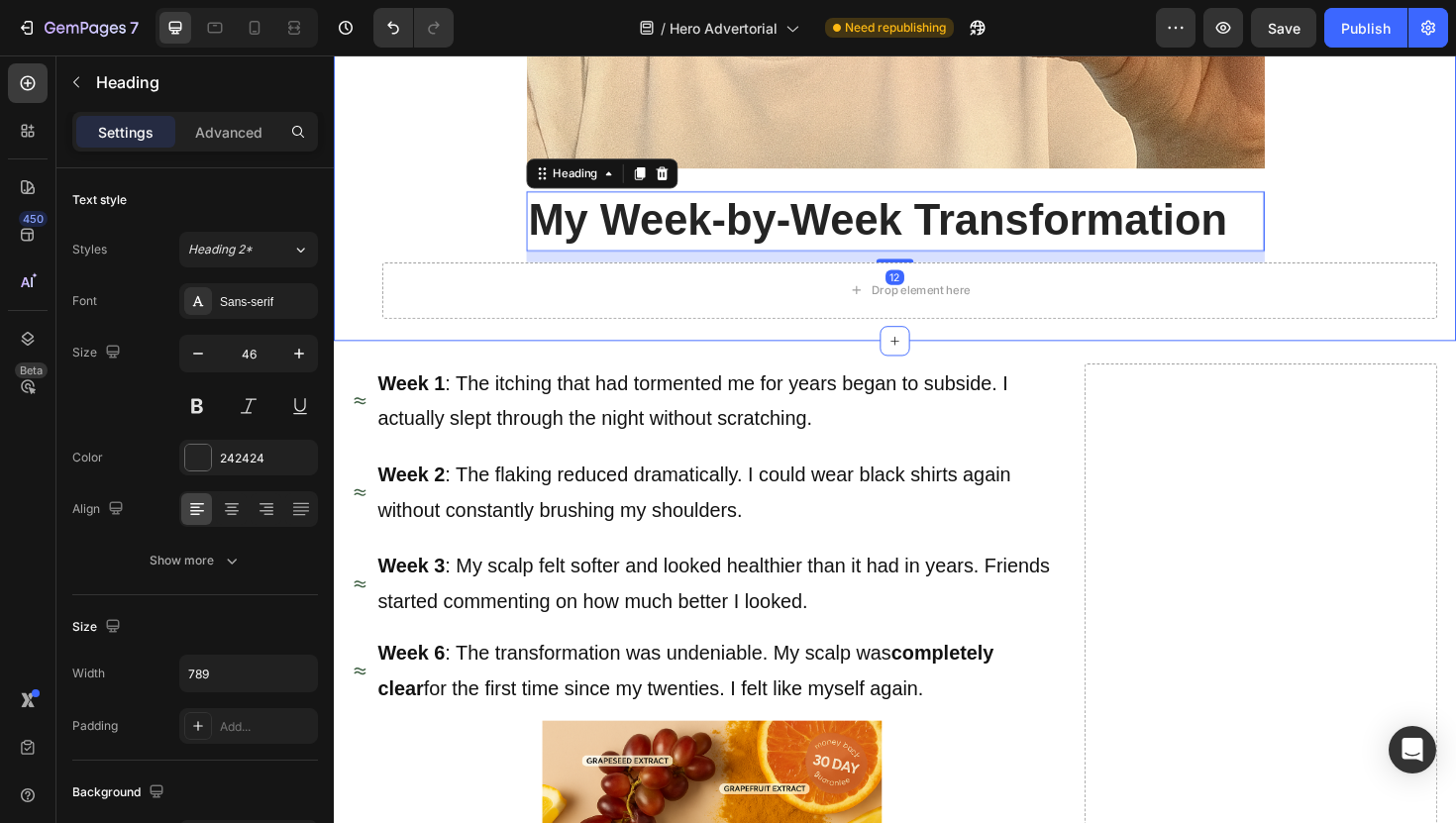 scroll, scrollTop: 4684, scrollLeft: 0, axis: vertical 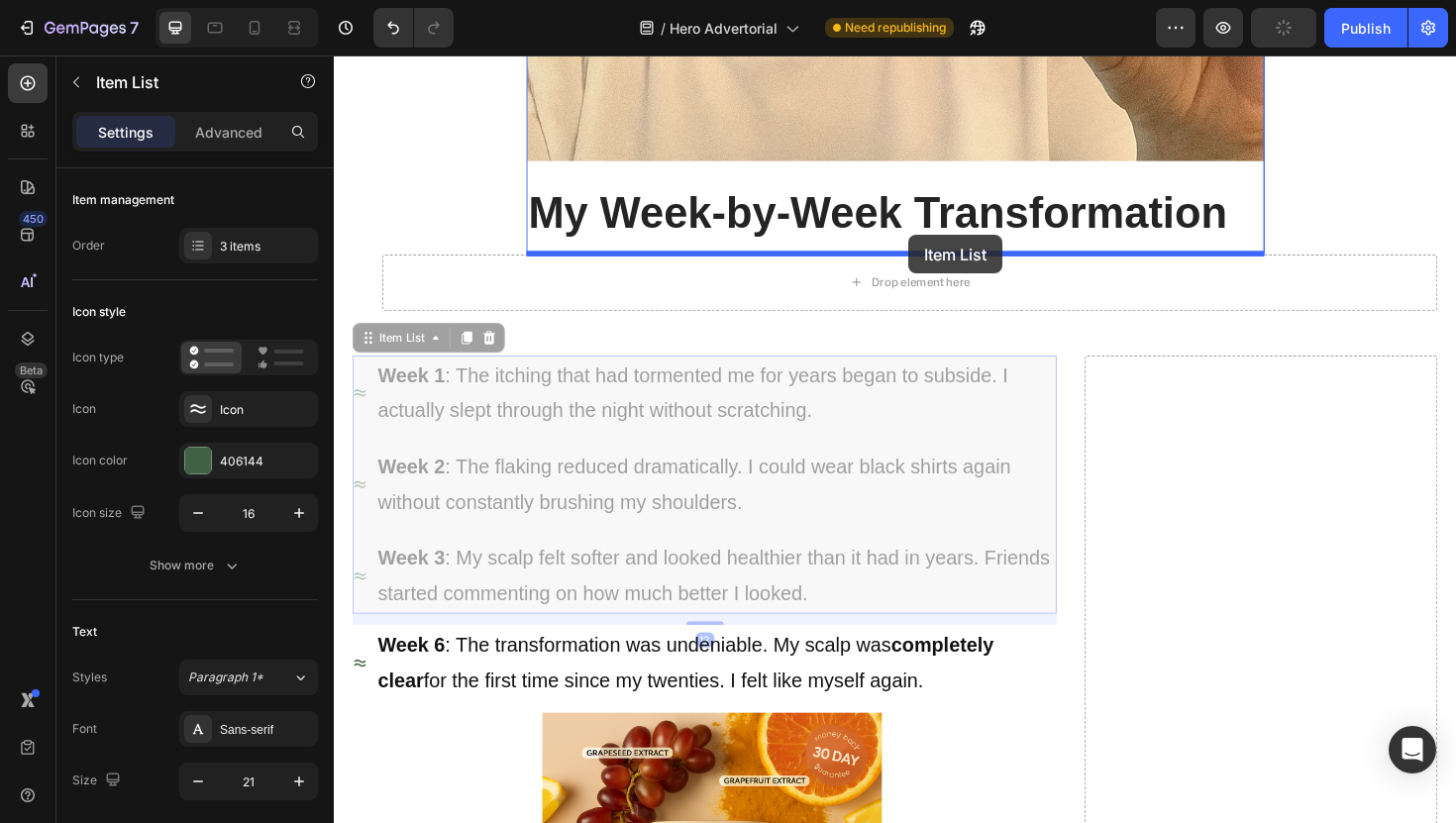 drag, startPoint x: 818, startPoint y: 455, endPoint x: 942, endPoint y: 246, distance: 243.01646 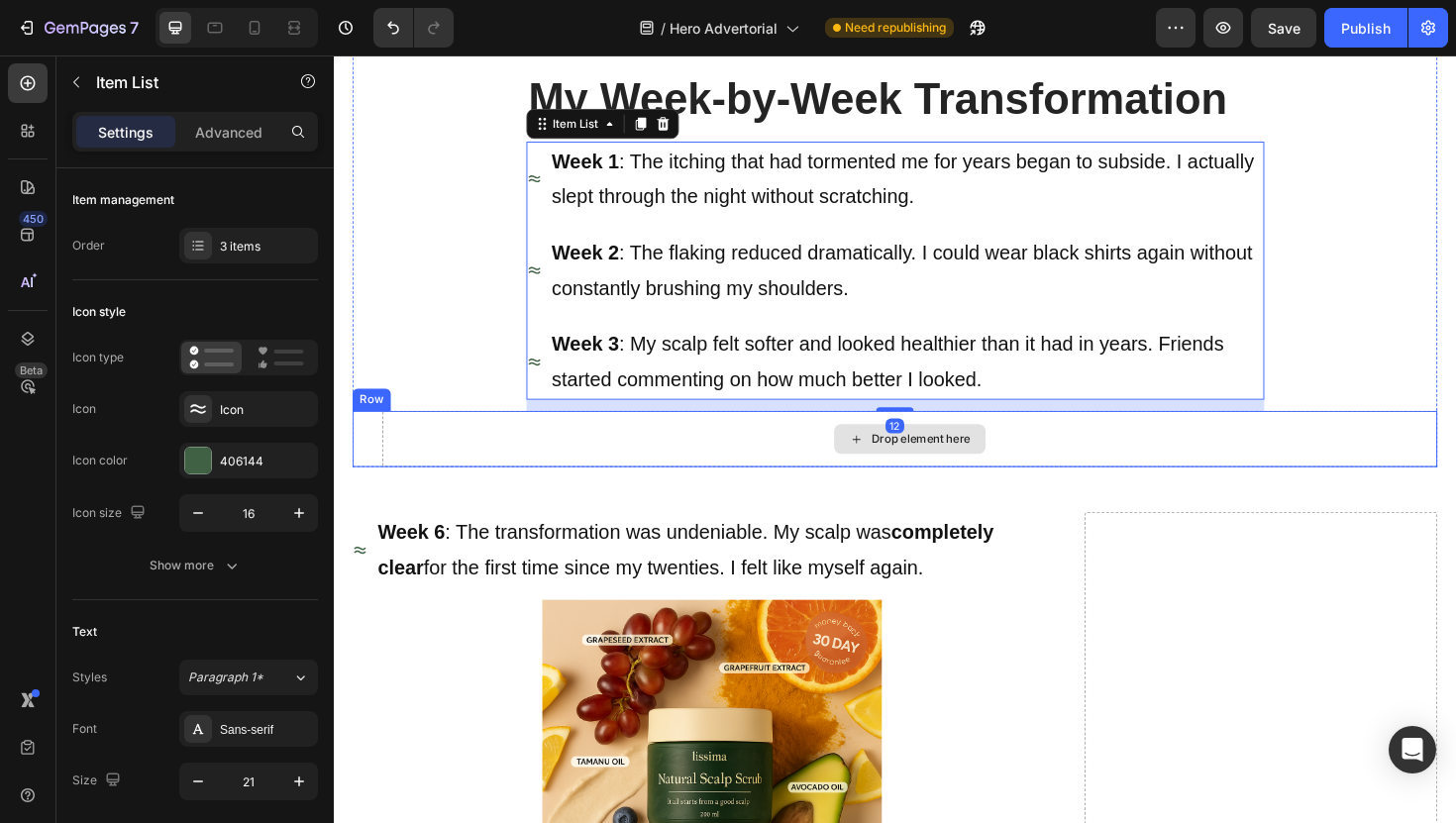 scroll, scrollTop: 4829, scrollLeft: 0, axis: vertical 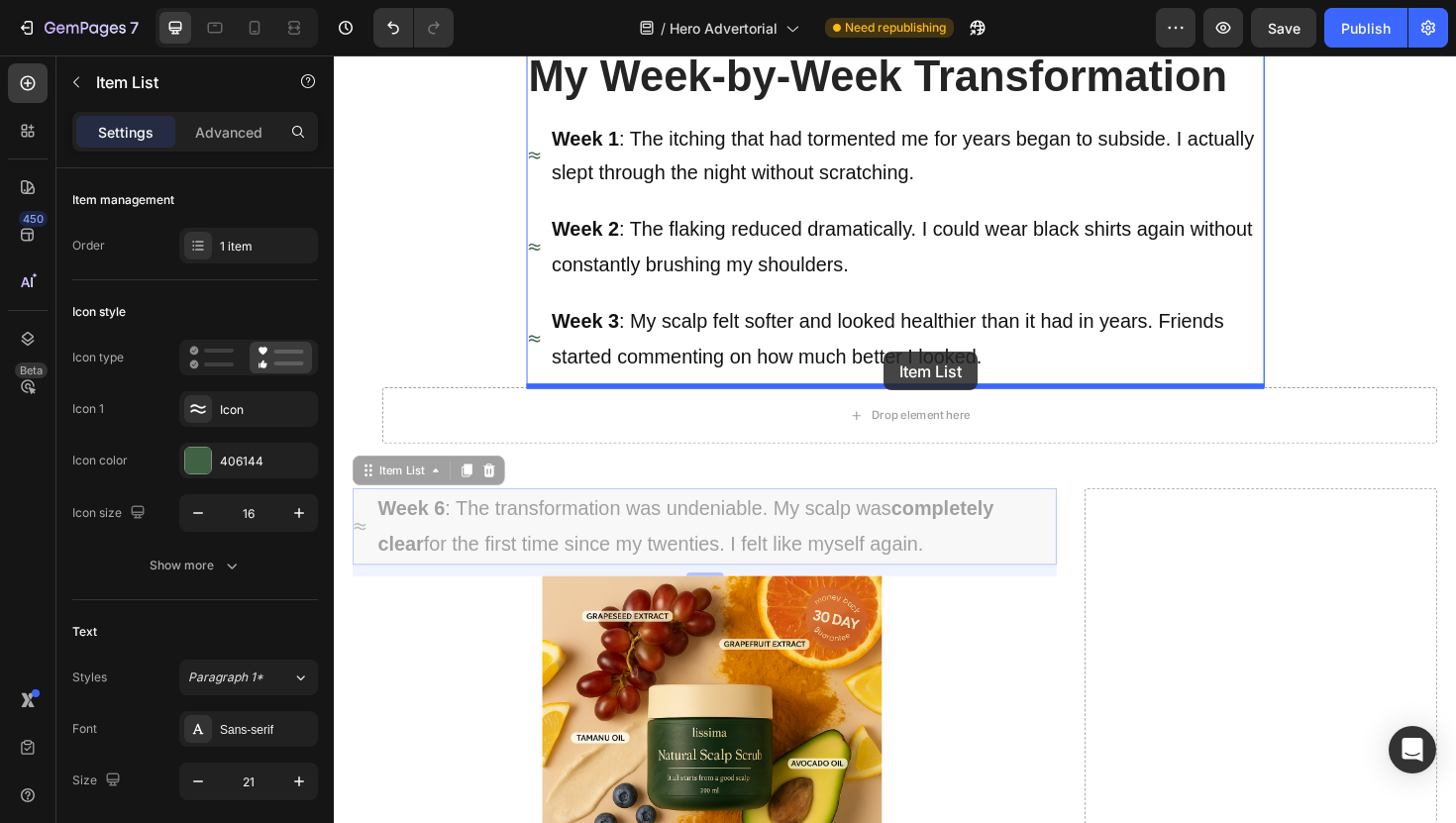 drag, startPoint x: 857, startPoint y: 513, endPoint x: 916, endPoint y: 369, distance: 155.61812 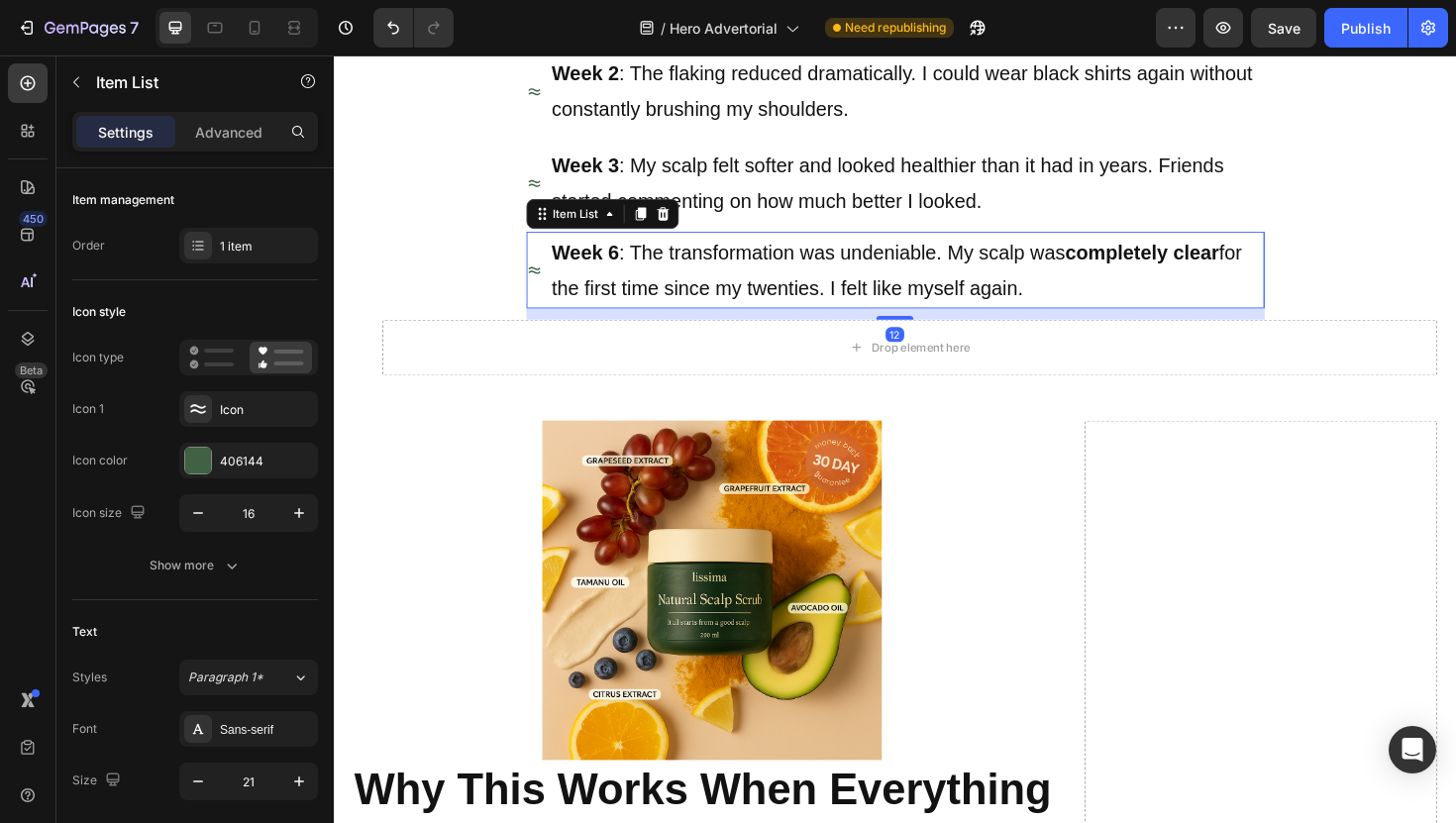 scroll, scrollTop: 5038, scrollLeft: 0, axis: vertical 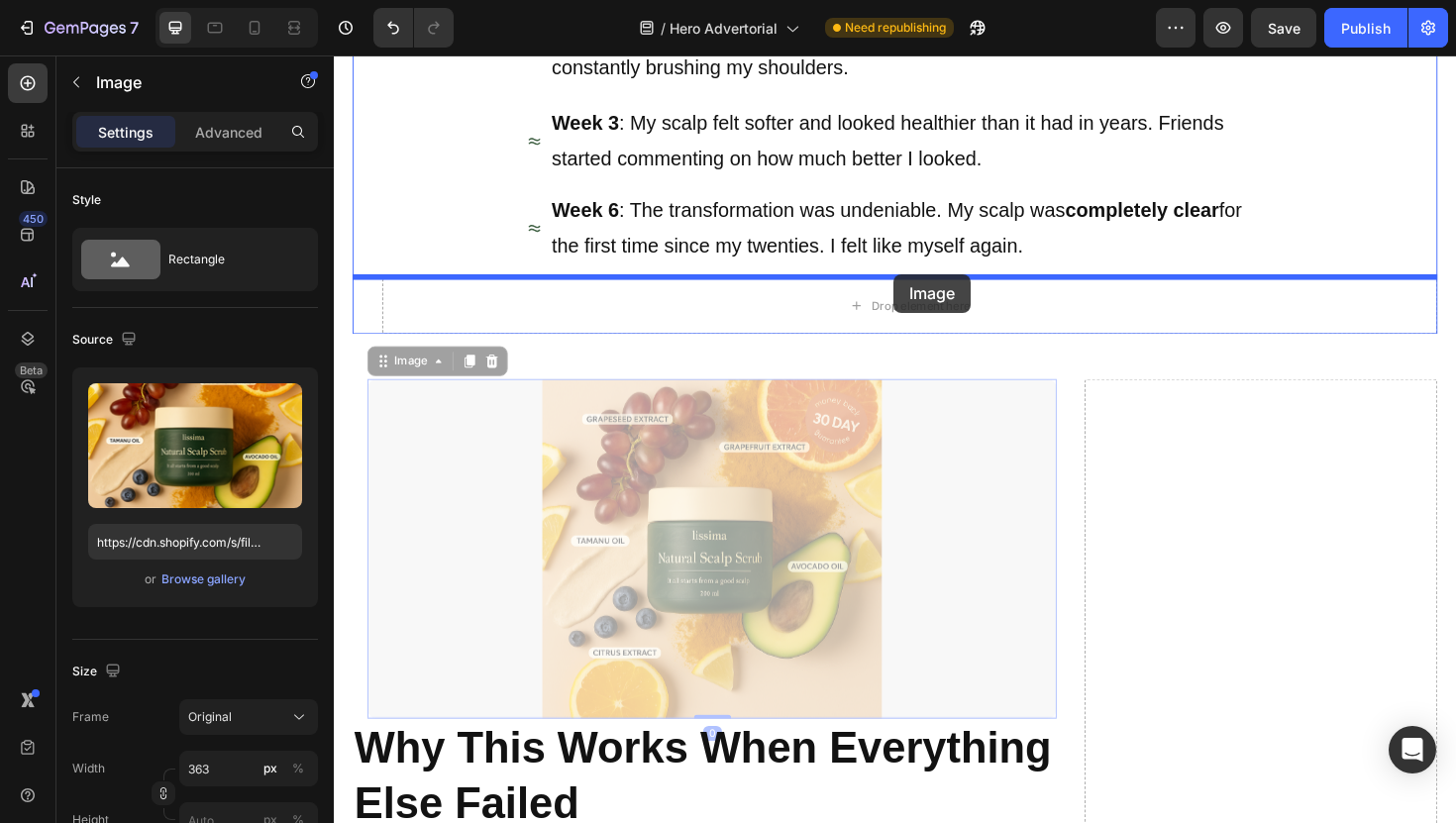 drag, startPoint x: 865, startPoint y: 449, endPoint x: 926, endPoint y: 287, distance: 173.10401 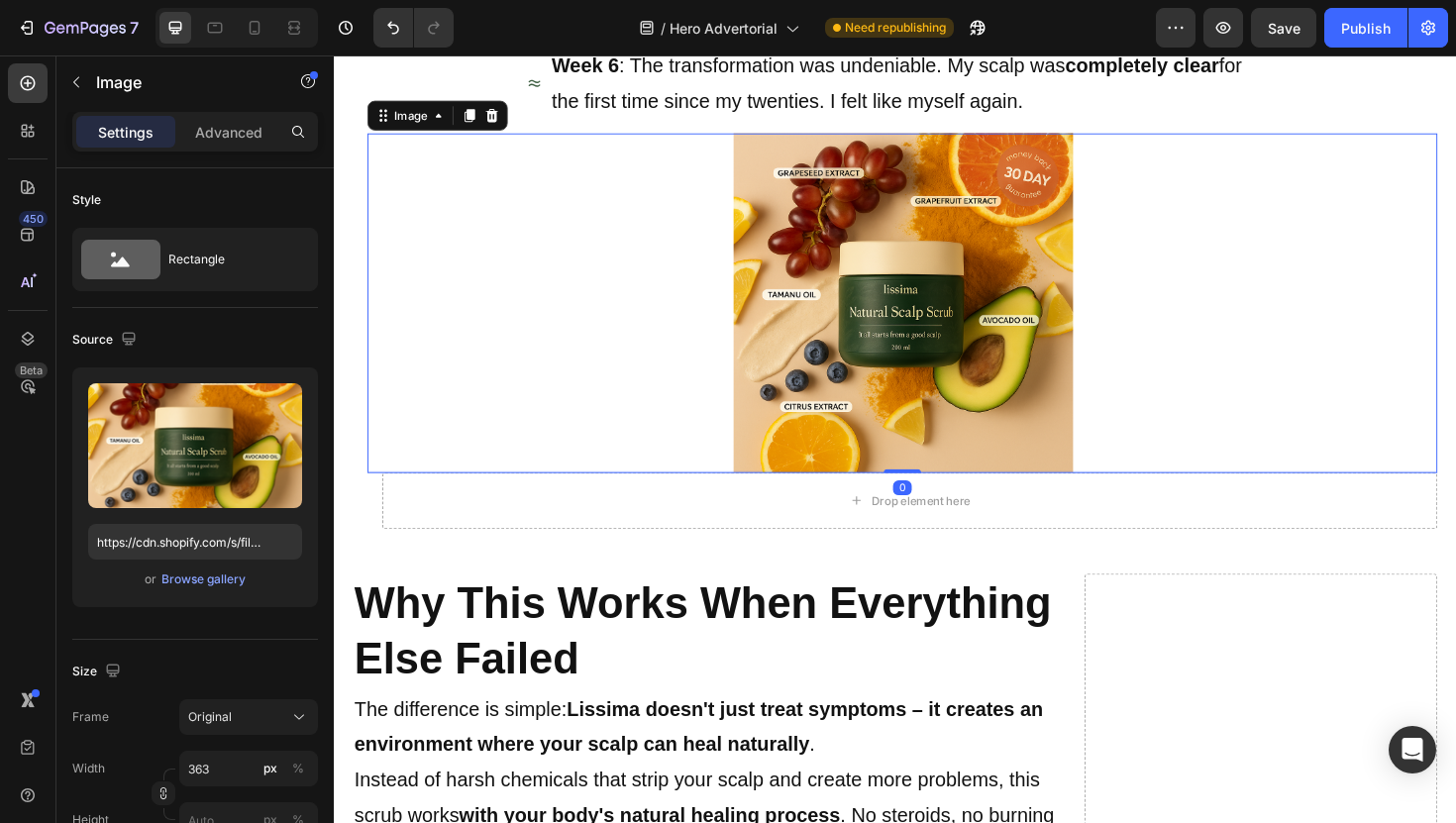 scroll, scrollTop: 5249, scrollLeft: 0, axis: vertical 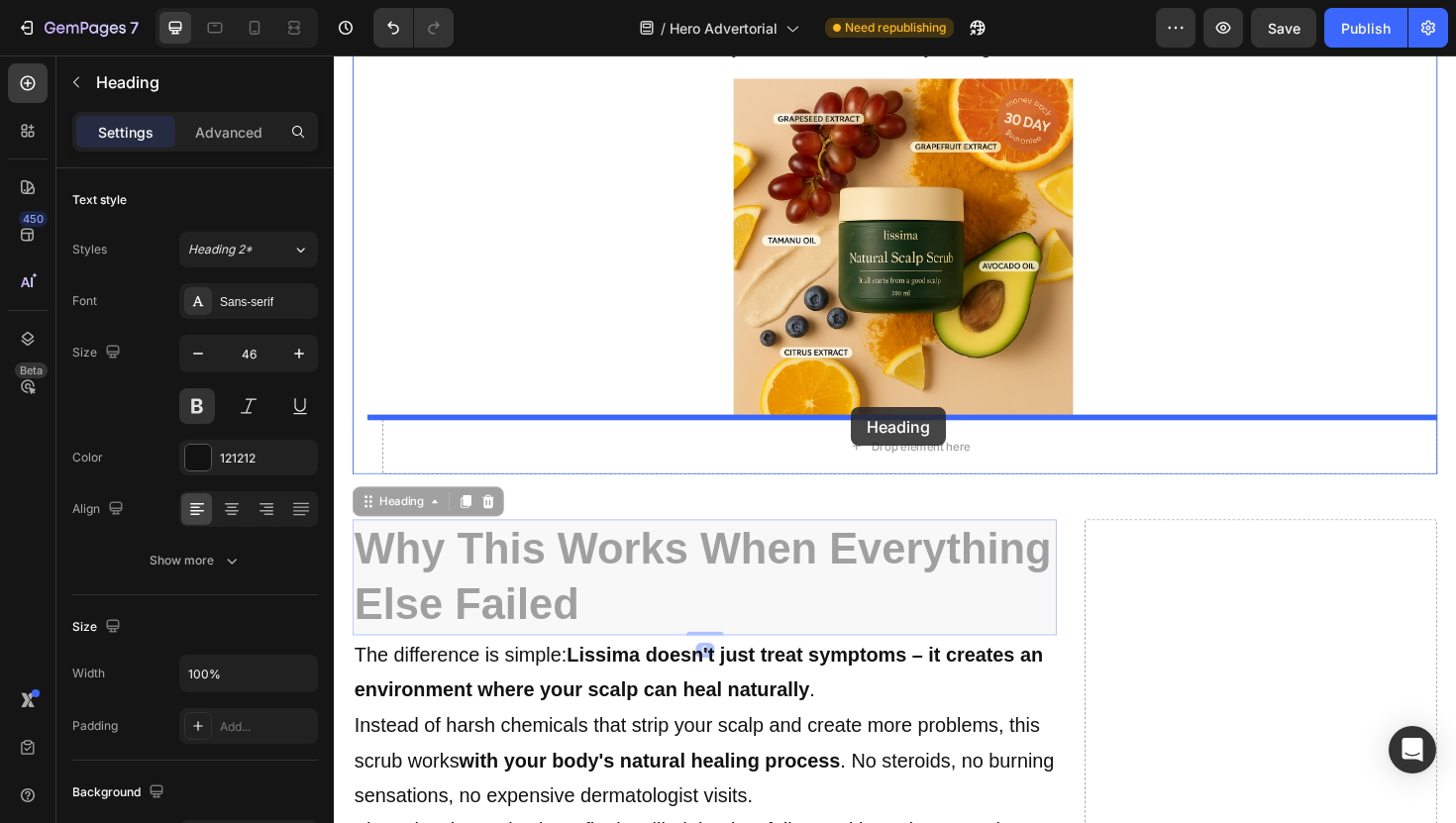 drag, startPoint x: 837, startPoint y: 576, endPoint x: 882, endPoint y: 428, distance: 154.69 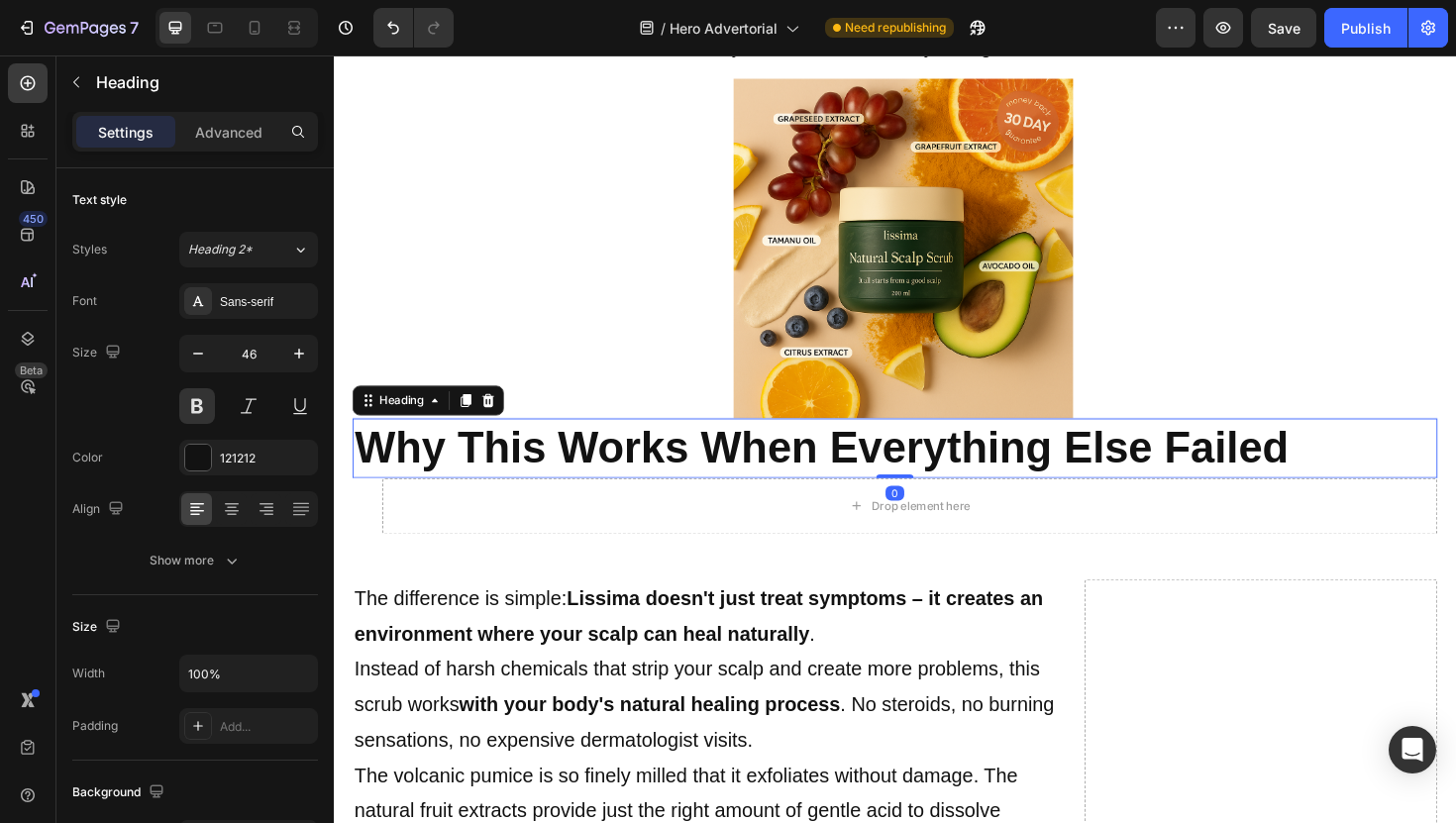 scroll, scrollTop: 5347, scrollLeft: 0, axis: vertical 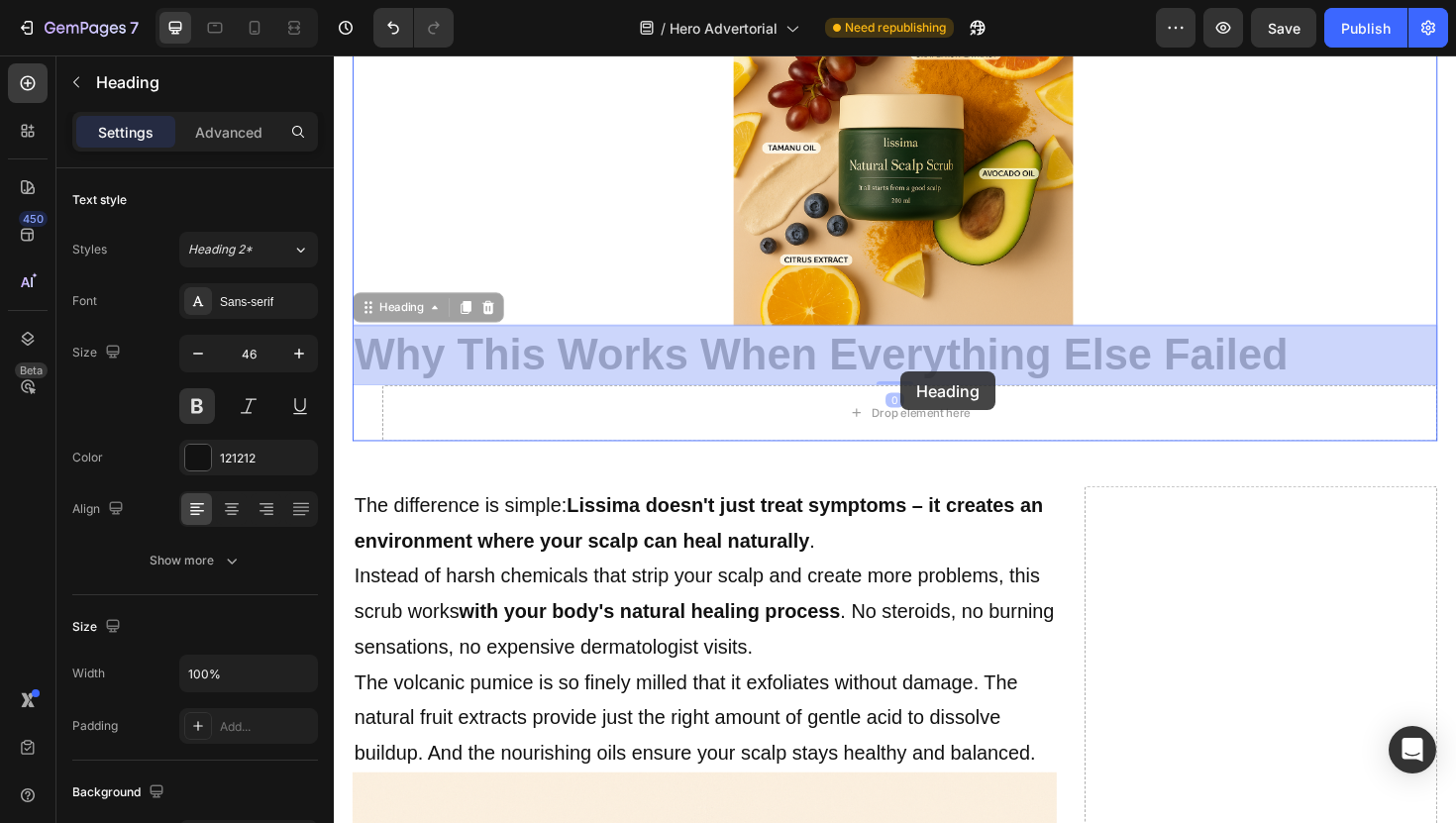drag, startPoint x: 811, startPoint y: 345, endPoint x: 934, endPoint y: 390, distance: 130.97328 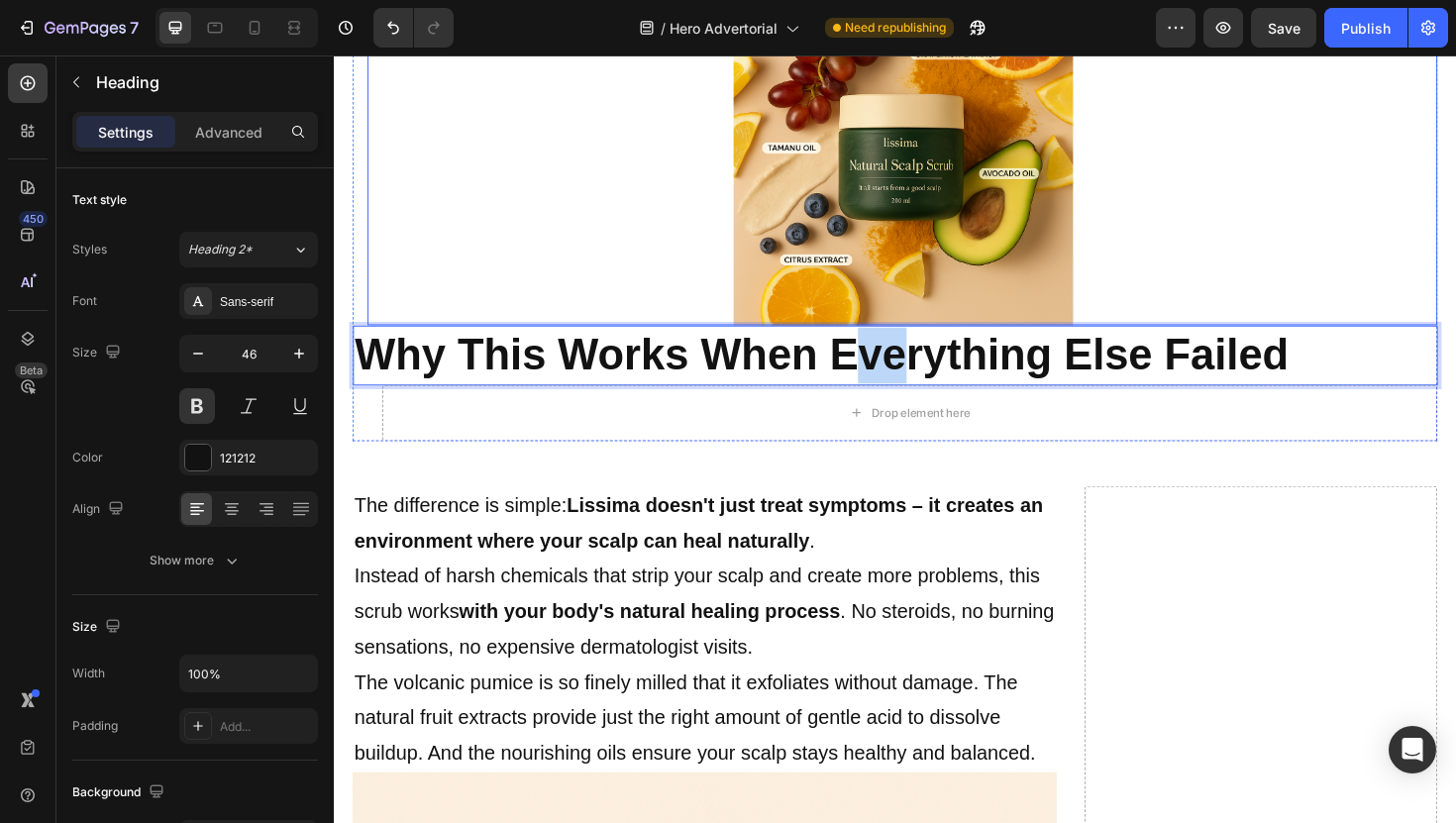 drag, startPoint x: 885, startPoint y: 382, endPoint x: 929, endPoint y: 344, distance: 58.137767 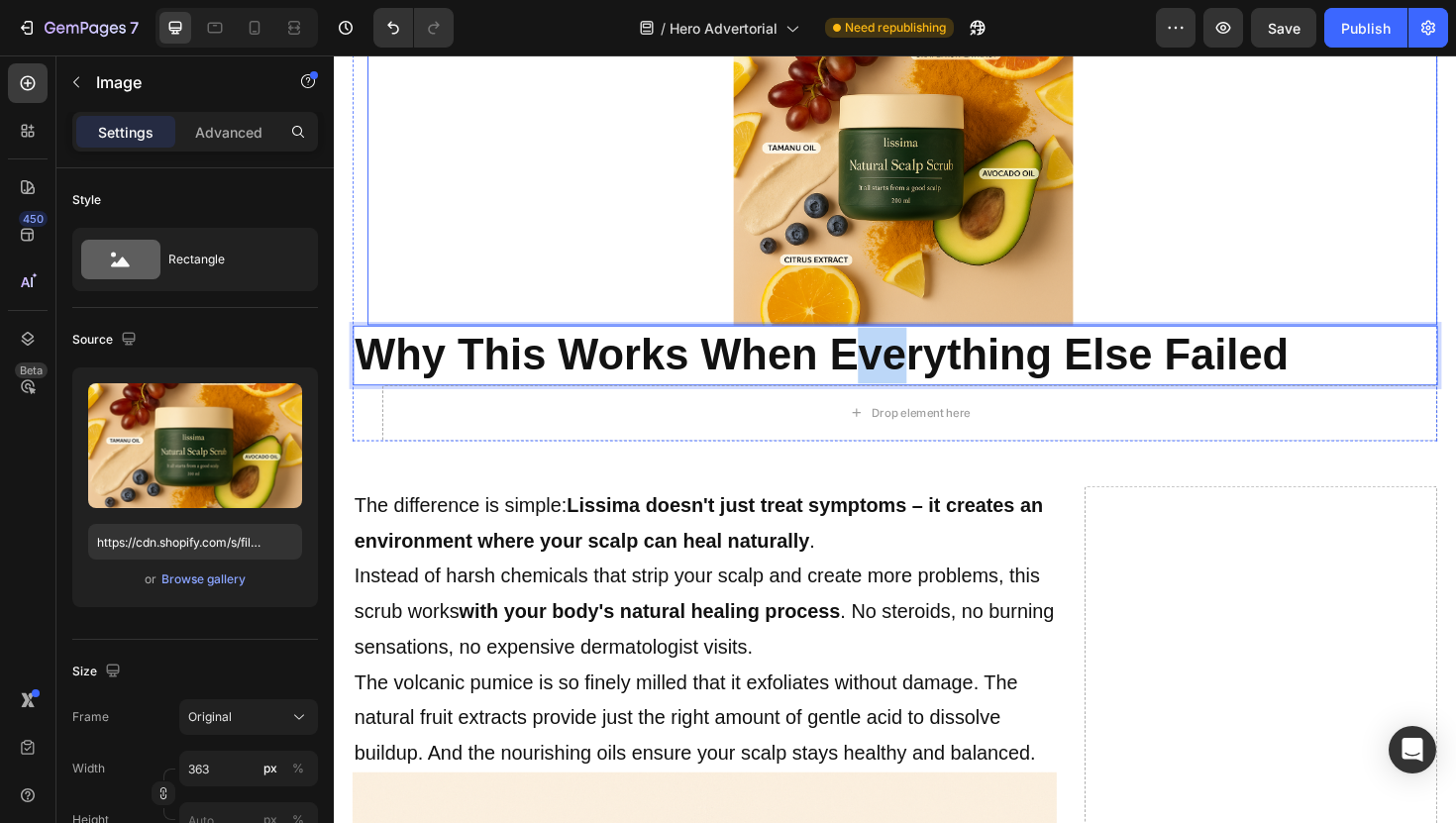 click at bounding box center (936, 161) 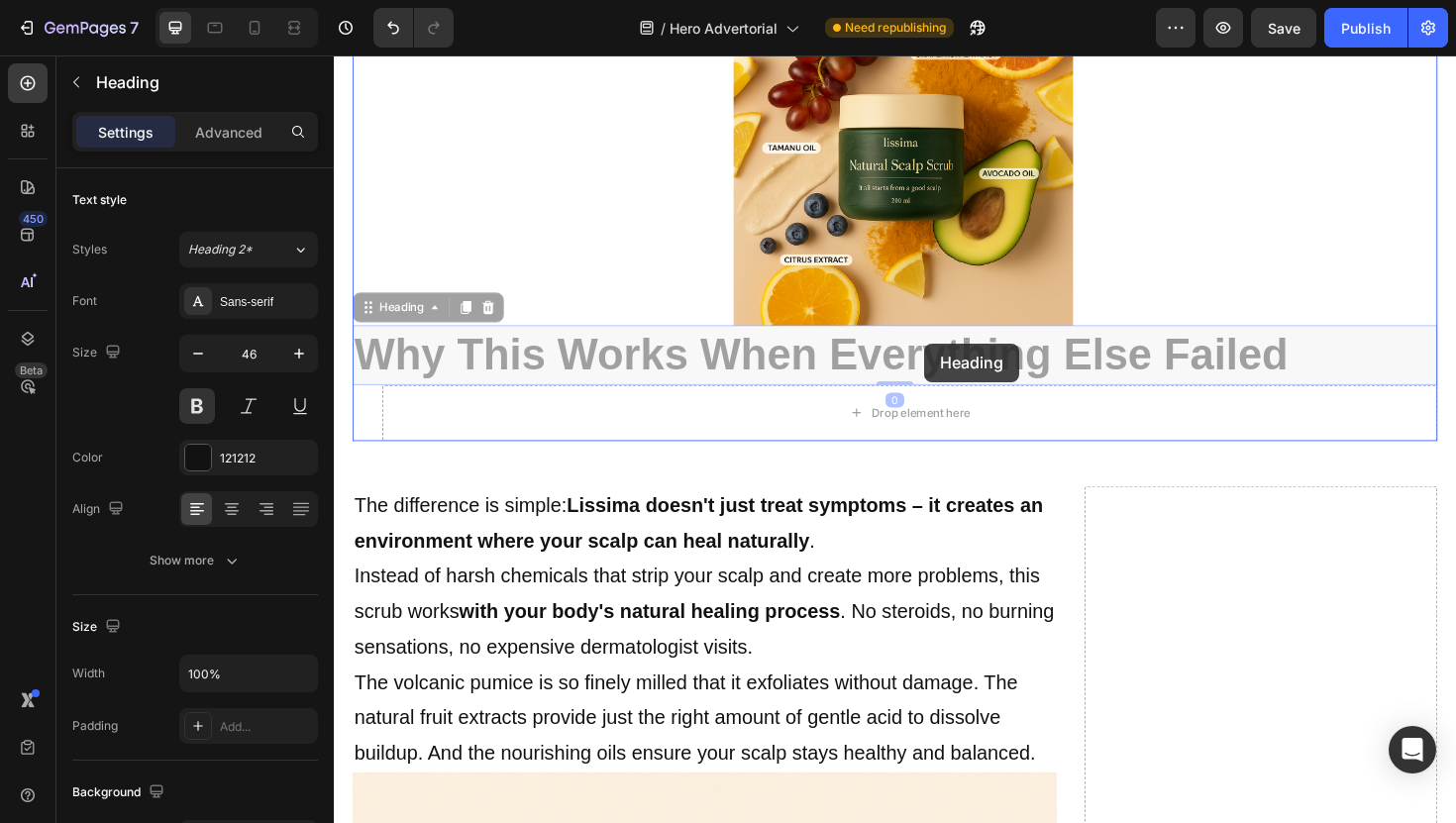 drag, startPoint x: 1107, startPoint y: 360, endPoint x: 958, endPoint y: 370, distance: 149.33519 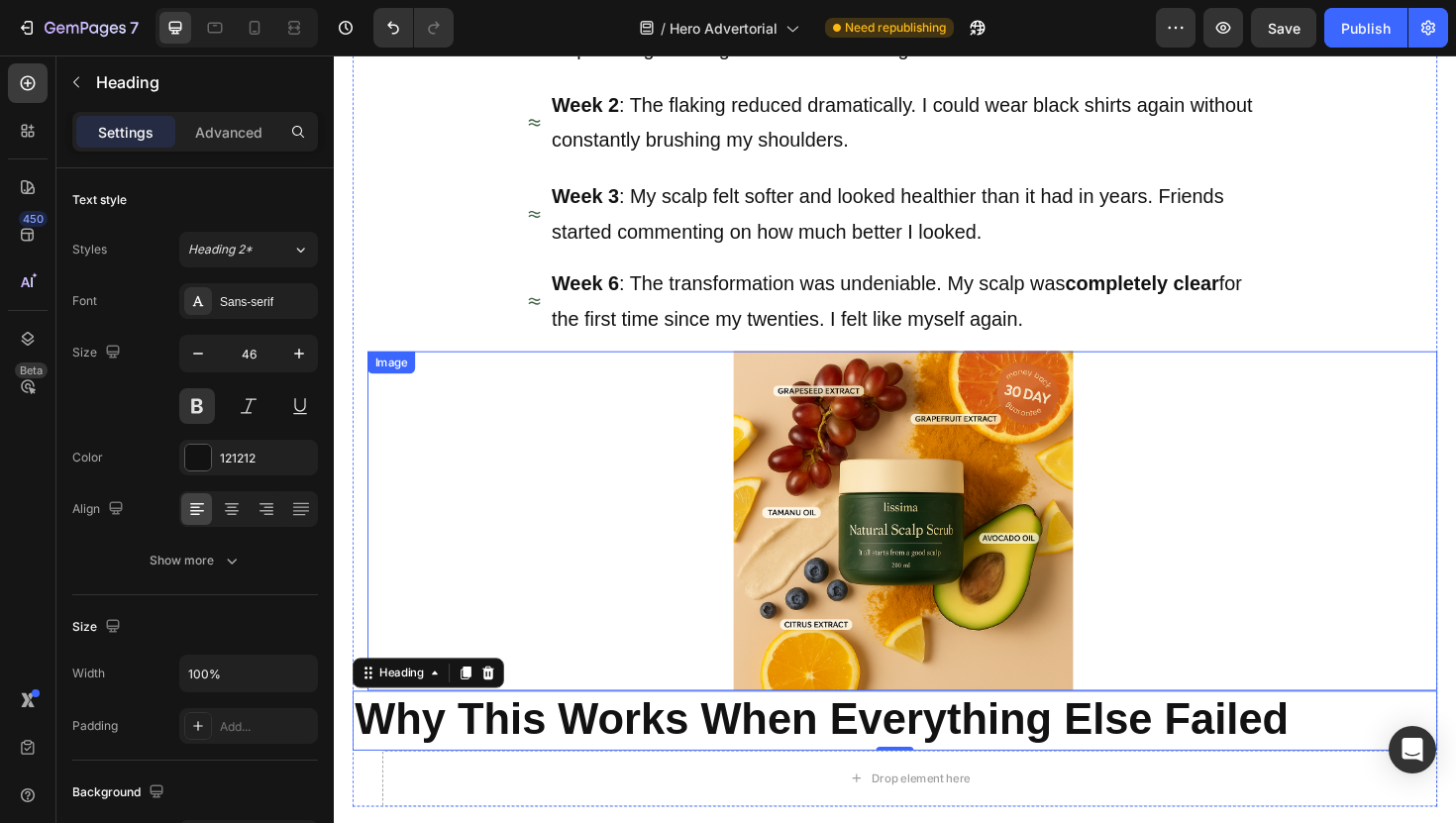 scroll, scrollTop: 4958, scrollLeft: 0, axis: vertical 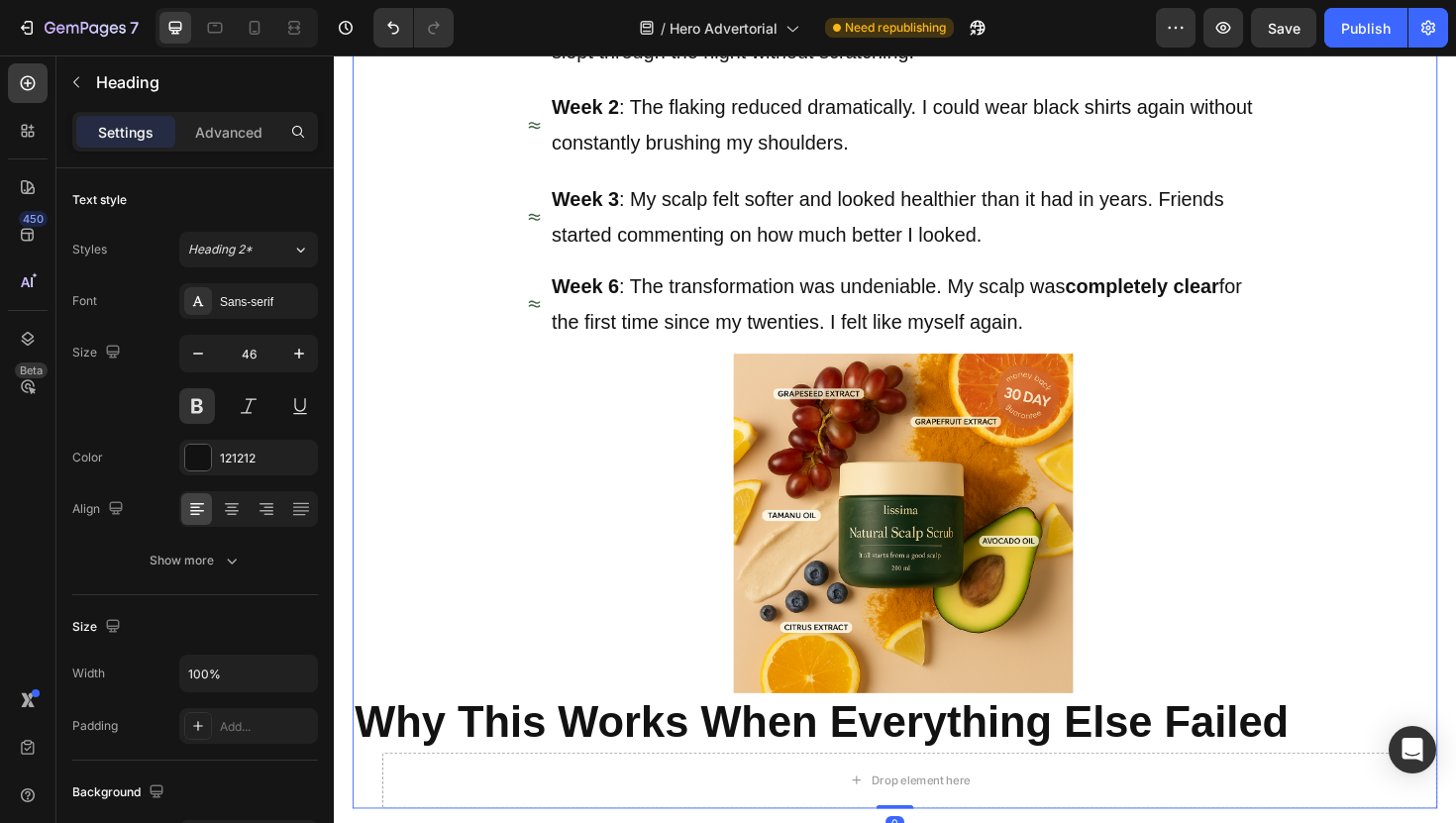 click on "I literally tried everything for my scalp psoriasis.. But  then I discovered this natural scalp scrub that transformed my scalp! Heading June 3, 2025 | Written by [NAME] Text Block Image The Nightmare That Consumed My Confidence Heading For seven years, I lived with scalp psoriasis that literally made me feel like a prisoner in my own body. The constant itching was unbearable. I'd scratch until my scalp bled, leaving flakes scattered across my shoulders like snow. I completely stopped wearing dark shirts as it would expose the embarrassing evidence of my condition.   I tried  everything  the doctors threw at me: steroid creams that thinned my skin, medicated shampoos that burned like fire, and prescription treatments that cost a fortune but delivered zero results. Each failed attempt felt like another door slamming shut. The worst part? The stares. The way people would glance at my scalp and quickly look away. Text Block Image The Discovery That Changed Everything Heading   gentle, natural approach" at bounding box center (928, -1939) 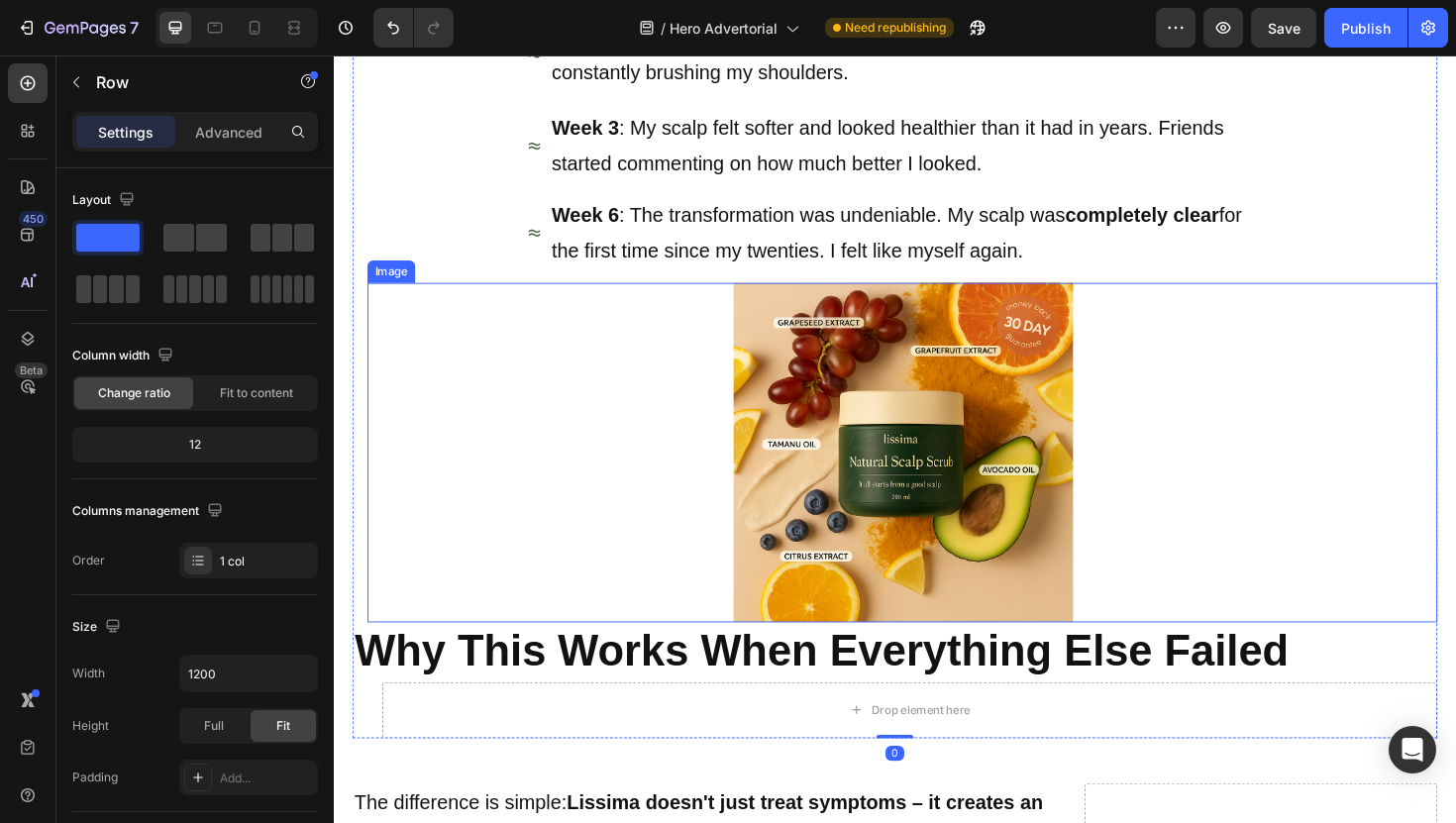 scroll, scrollTop: 5151, scrollLeft: 0, axis: vertical 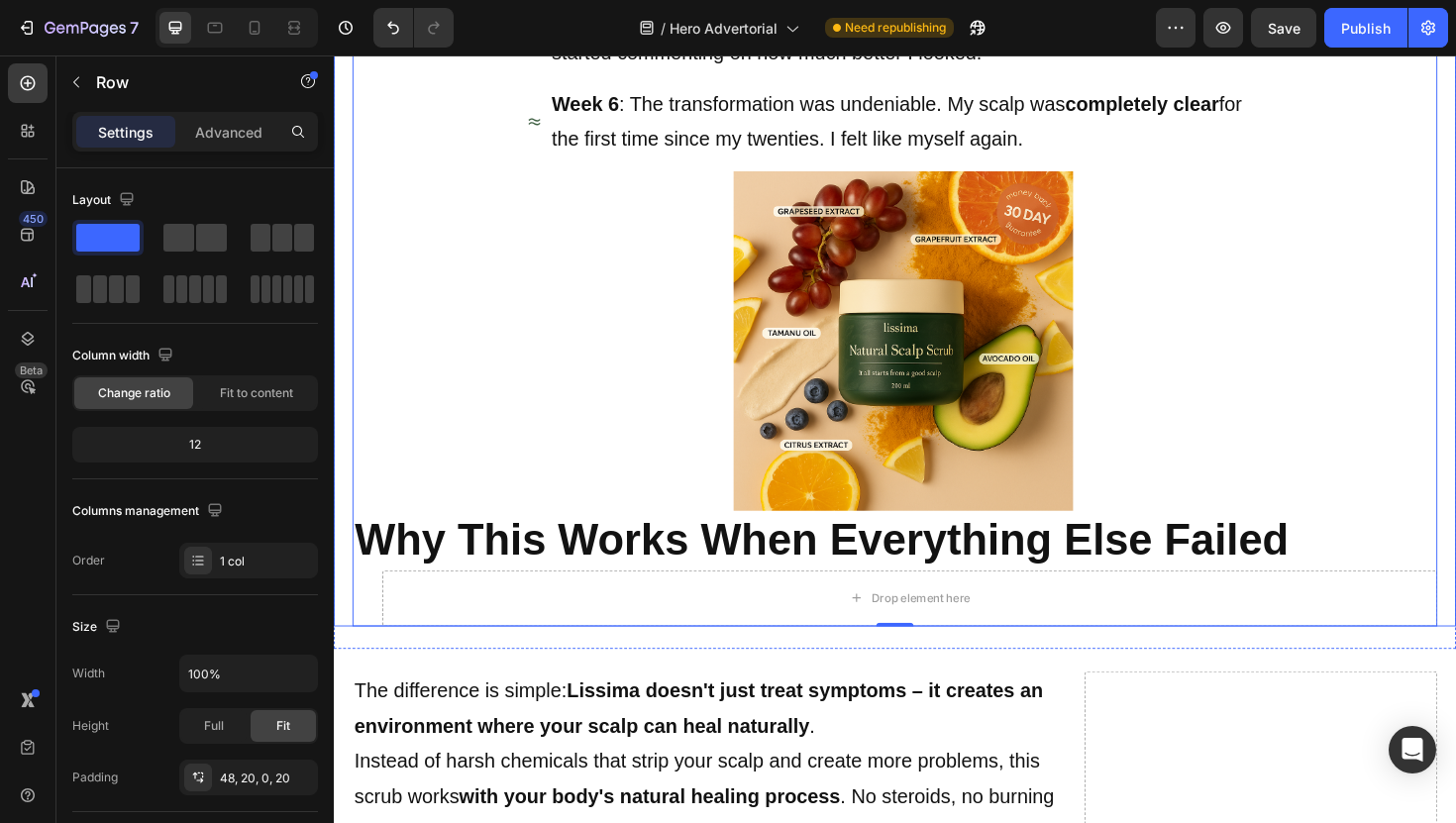 click on "I literally tried everything for my scalp psoriasis.. But  then I discovered this natural scalp scrub that transformed my scalp! Heading June 3, 2025 | Written by [NAME] Text Block Image The Nightmare That Consumed My Confidence Heading For seven years, I lived with scalp psoriasis that literally made me feel like a prisoner in my own body. The constant itching was unbearable. I'd scratch until my scalp bled, leaving flakes scattered across my shoulders like snow. I completely stopped wearing dark shirts as it would expose the embarrassing evidence of my condition.   I tried  everything  the doctors threw at me: steroid creams that thinned my skin, medicated shampoos that burned like fire, and prescription treatments that cost a fortune but delivered zero results. Each failed attempt felt like another door slamming shut. The worst part? The stares. The way people would glance at my scalp and quickly look away. Text Block Image The Discovery That Changed Everything Heading   gentle, natural approach" at bounding box center (928, -2156) 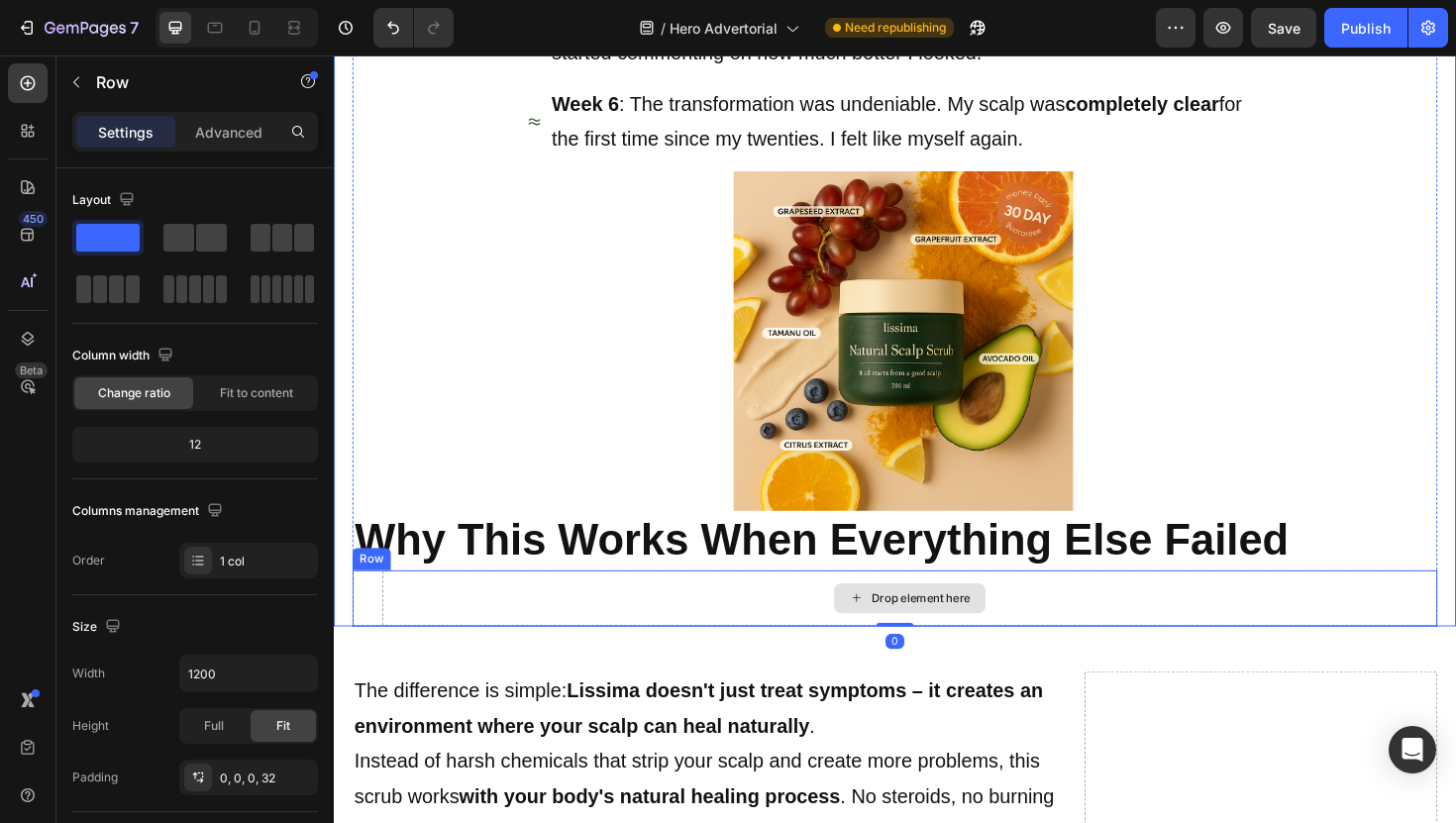 click on "Drop element here" at bounding box center [944, 631] 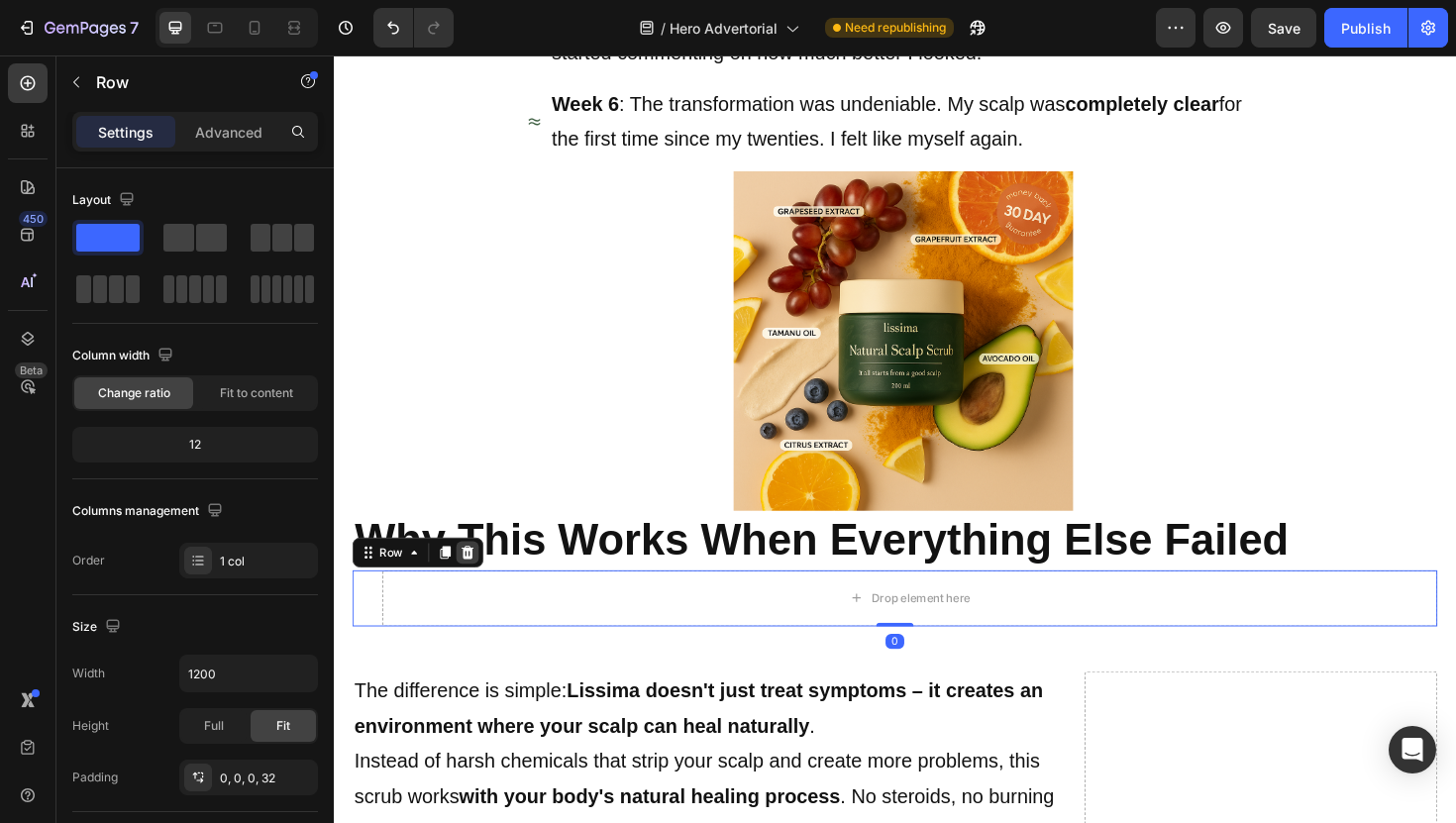 click 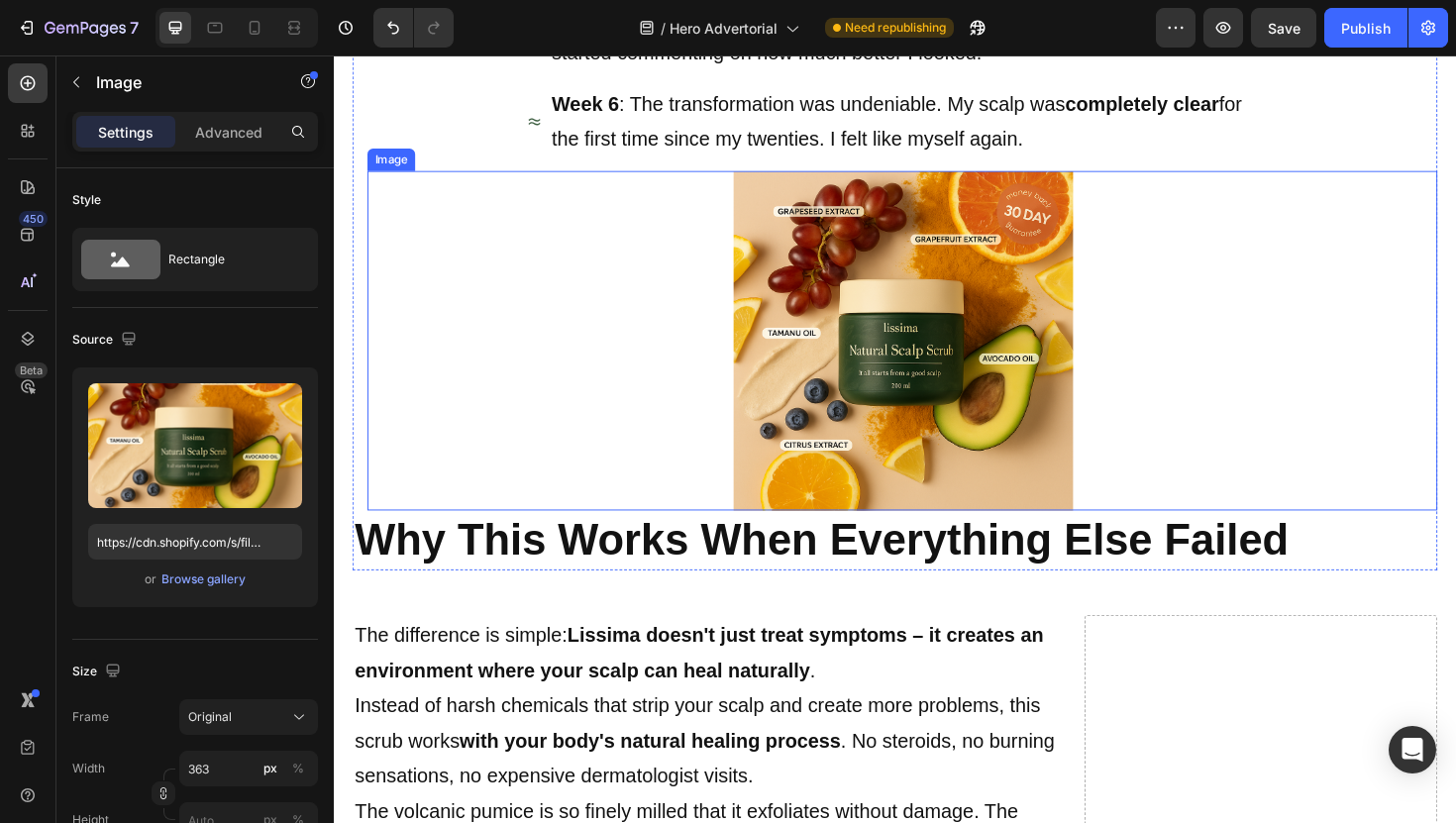 click at bounding box center (936, 358) 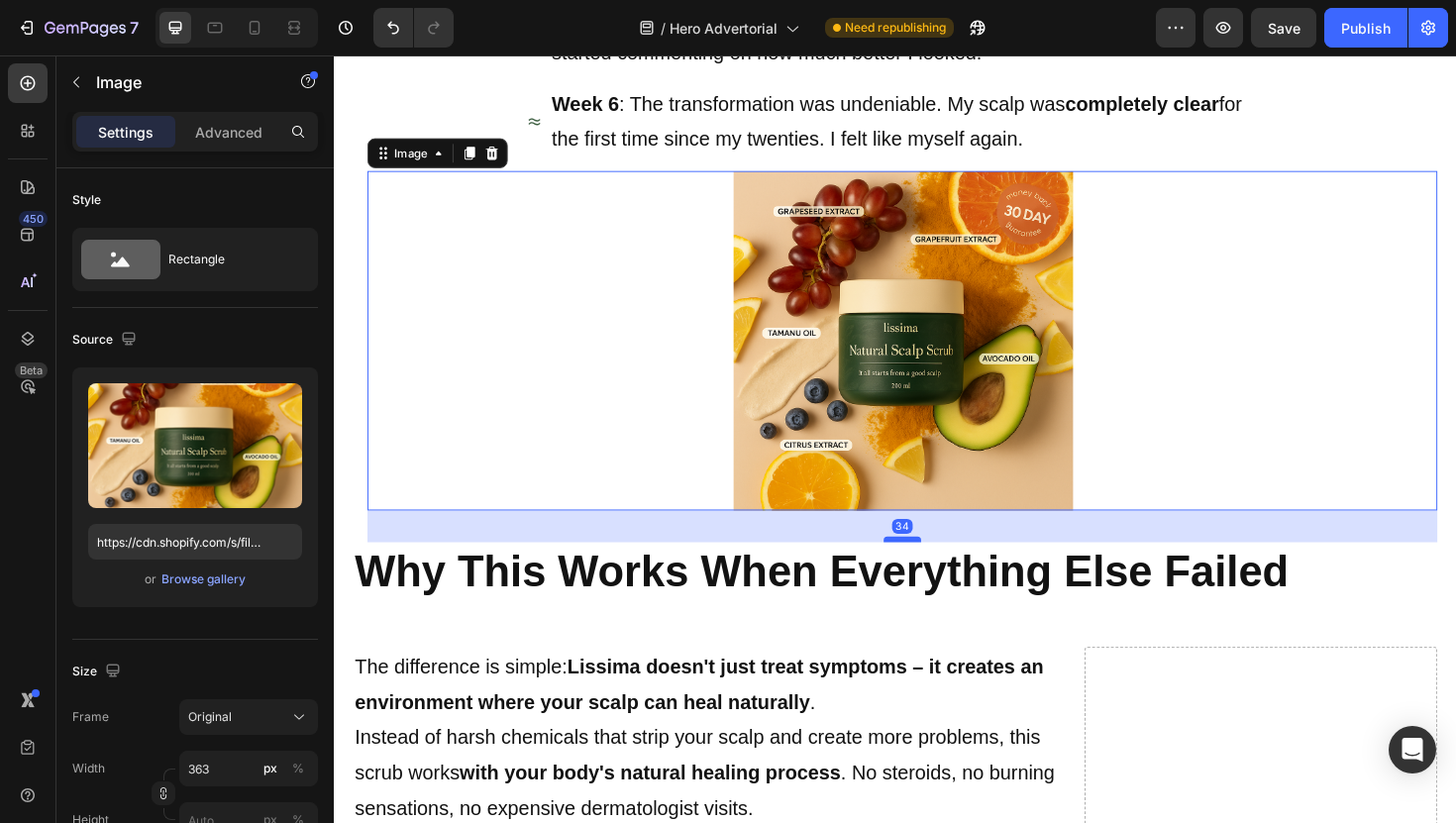 drag, startPoint x: 927, startPoint y: 532, endPoint x: 924, endPoint y: 570, distance: 38.118237 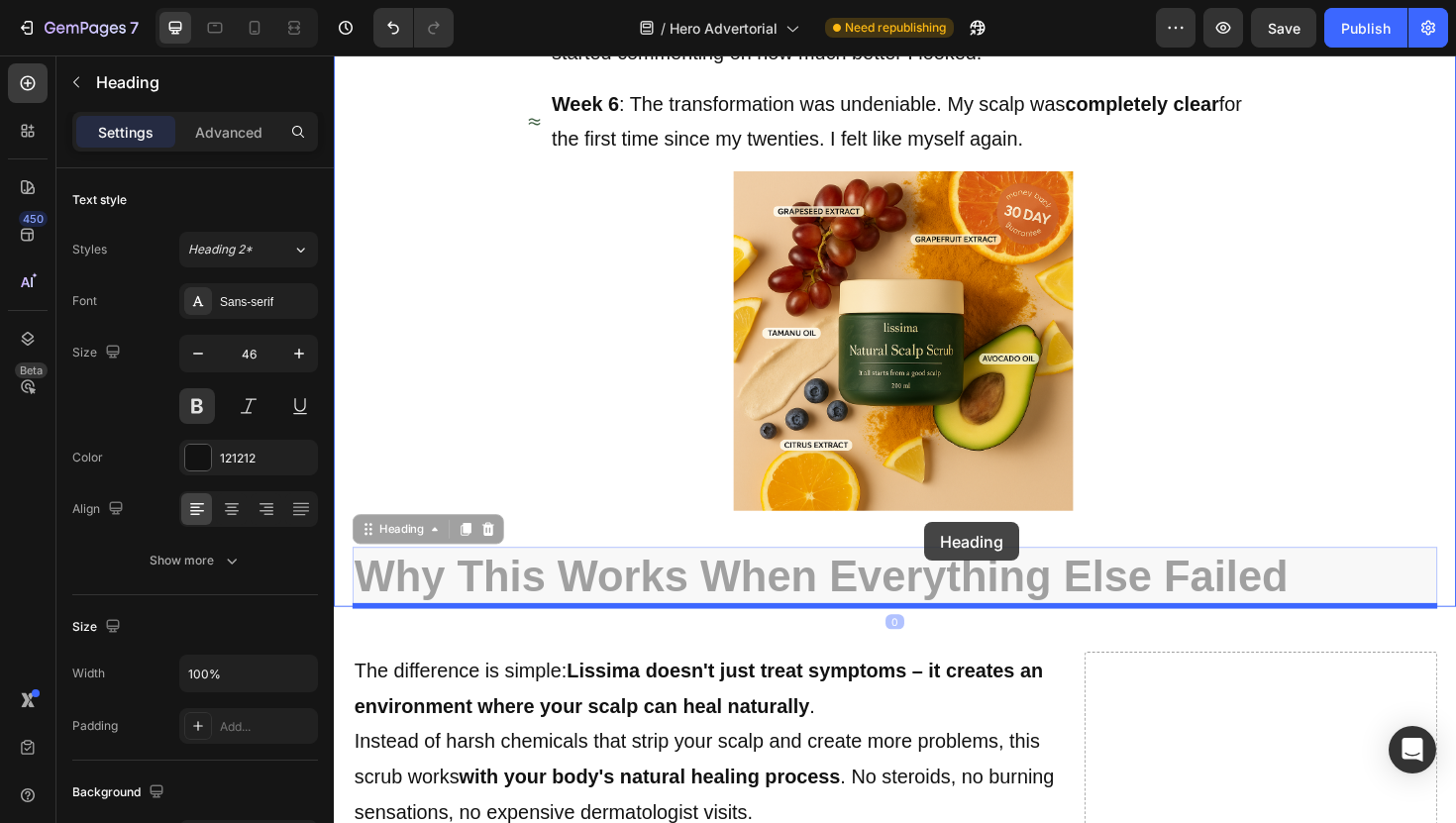 drag, startPoint x: 920, startPoint y: 626, endPoint x: 959, endPoint y: 550, distance: 85.422479 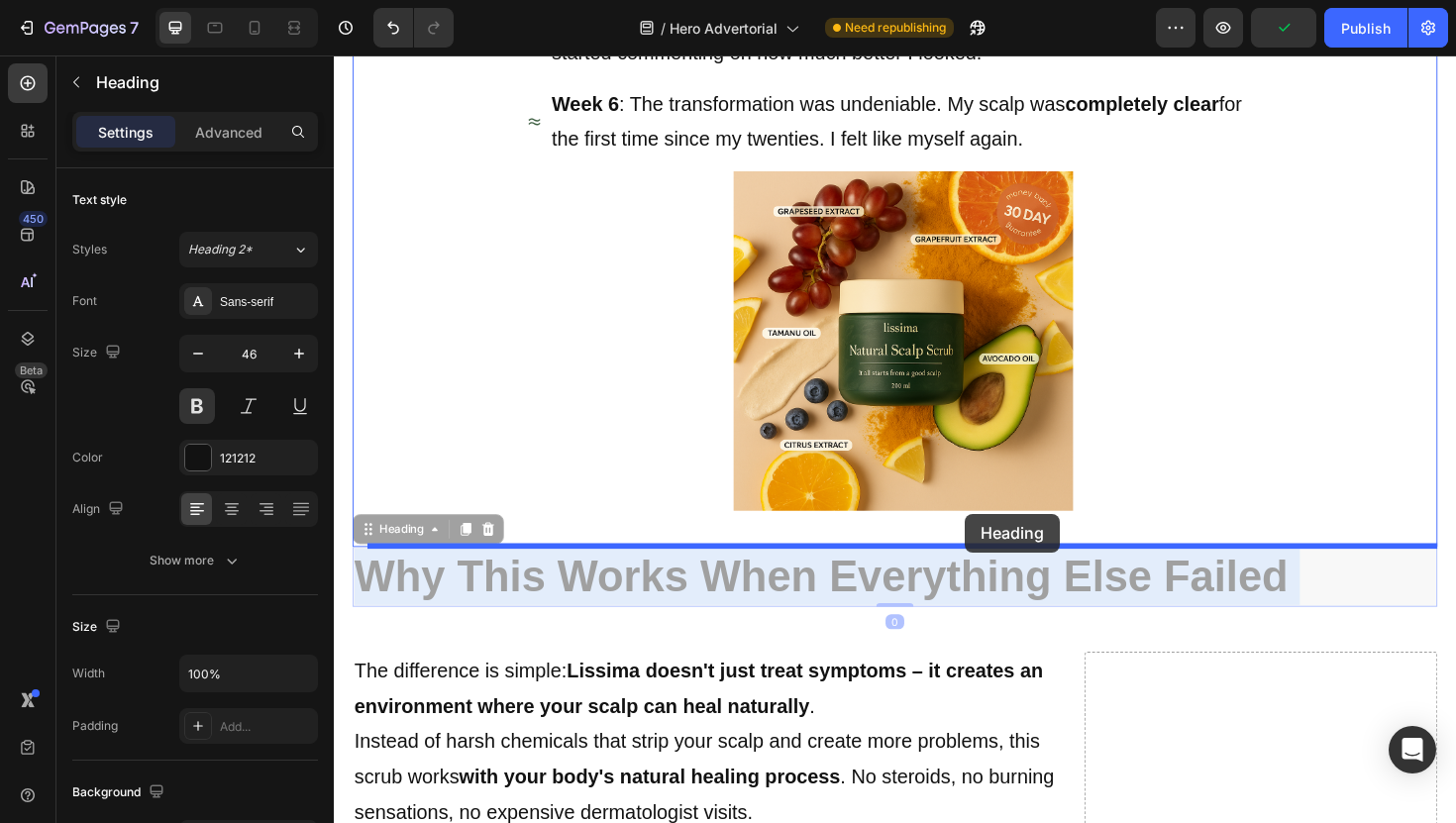 drag, startPoint x: 887, startPoint y: 595, endPoint x: 1004, endPoint y: 538, distance: 130.14607 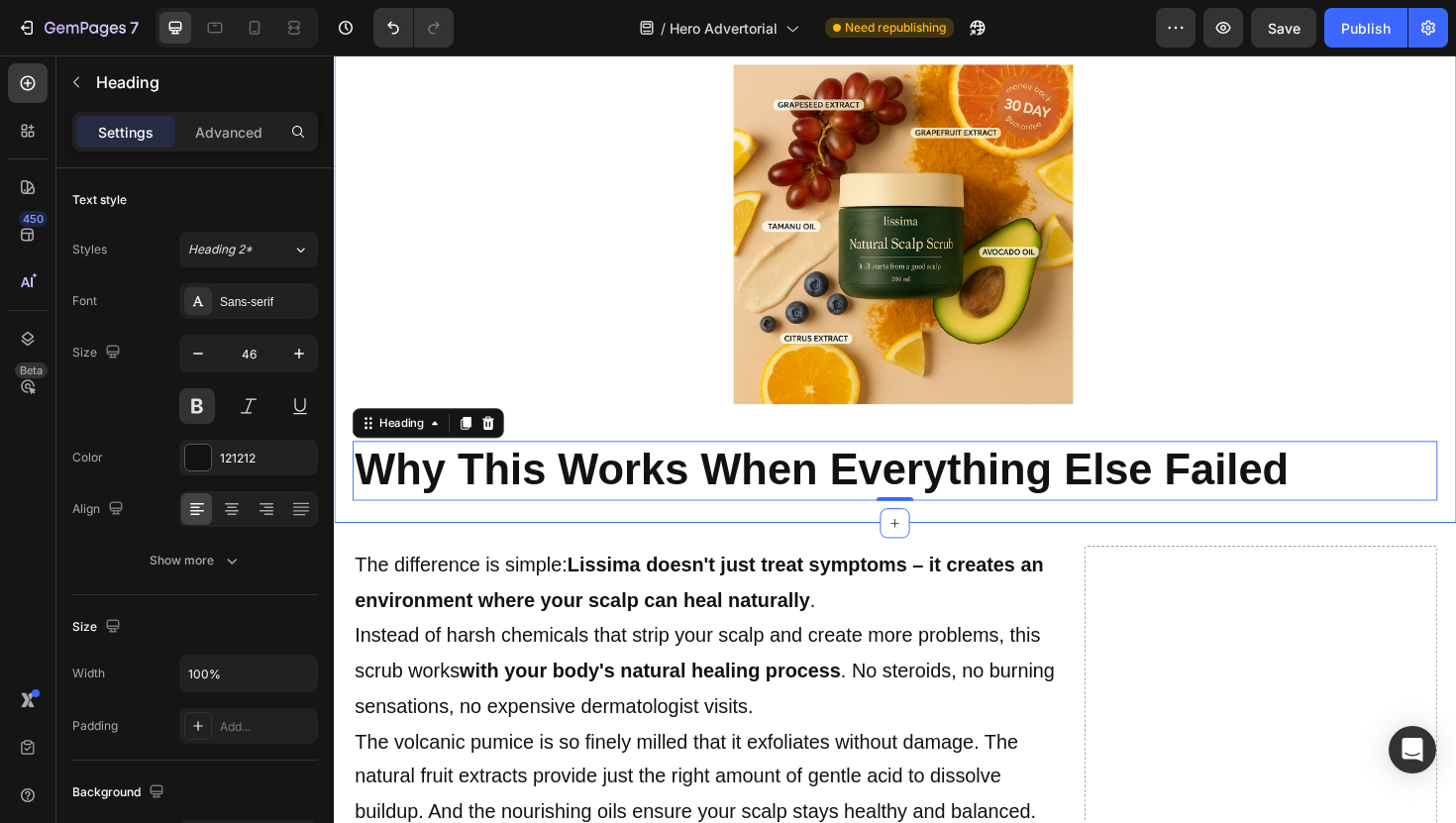 scroll, scrollTop: 5184, scrollLeft: 0, axis: vertical 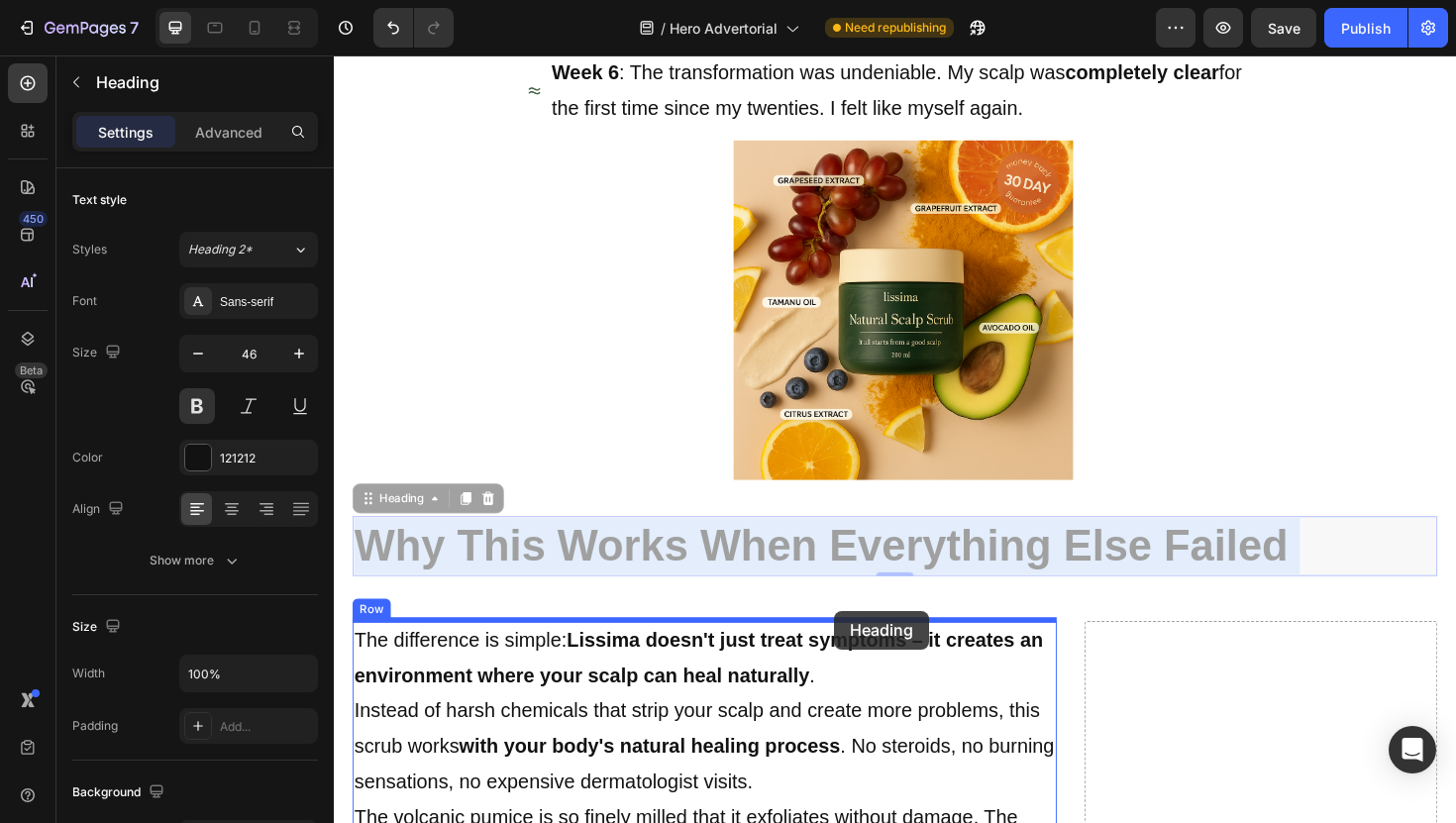 drag, startPoint x: 864, startPoint y: 552, endPoint x: 864, endPoint y: 643, distance: 91 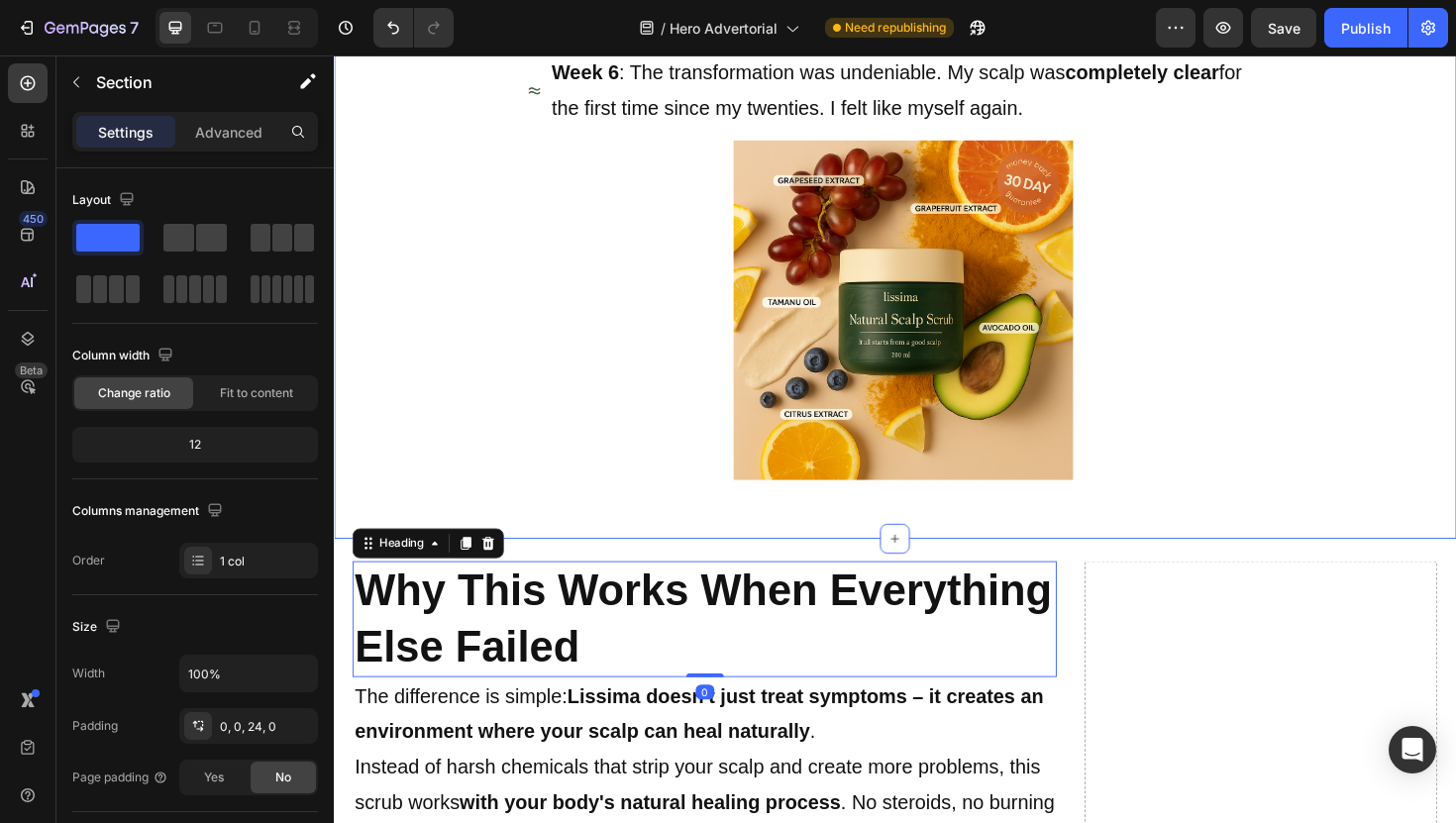 click on "Drop element here Row I literally tried everything for my scalp psoriasis.. But  then I discovered this natural scalp scrub that transformed my scalp! Heading June 3, 2025 | Written by Stella Hendriks Text Block Image The Nightmare That Consumed My Confidence Heading For seven years, I lived with scalp psoriasis that literally made me feel like a prisoner in my own body. The constant itching was unbearable. I'd scratch until my scalp bled, leaving flakes scattered across my shoulders like snow. I completely stopped wearing dark shirts as it would expose the embarrassing evidence of my condition.   I tried  everything  the doctors threw at me: steroid creams that thinned my skin, medicated shampoos that burned like fire, and prescription treatments that cost a fortune but delivered zero results. Each failed attempt felt like another door slamming shut. The worst part? The stares. The way people would glance at my scalp and quickly look away. Text Block Image Heading   Text Block Image First" at bounding box center [928, -2260] 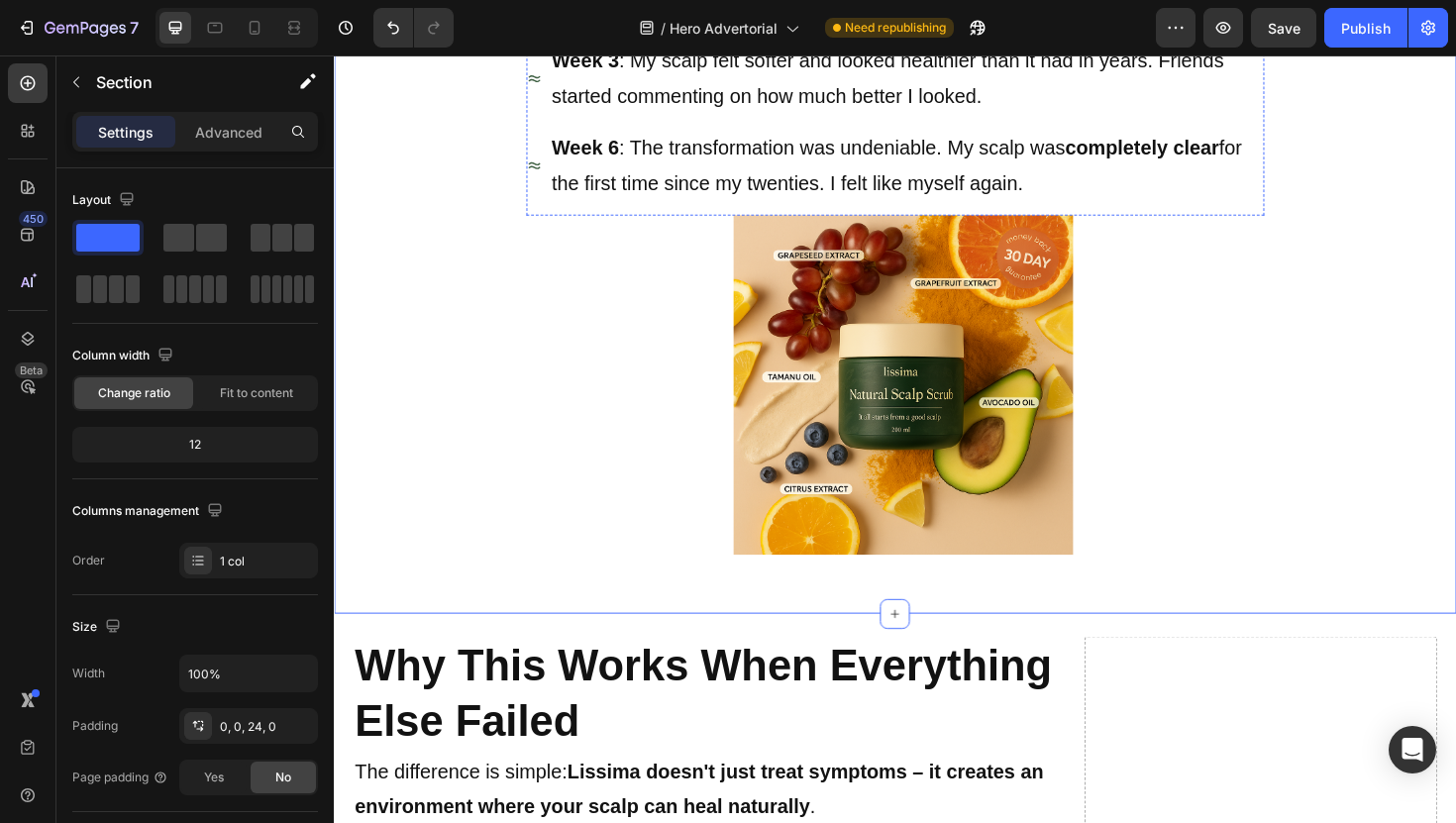 scroll, scrollTop: 5137, scrollLeft: 0, axis: vertical 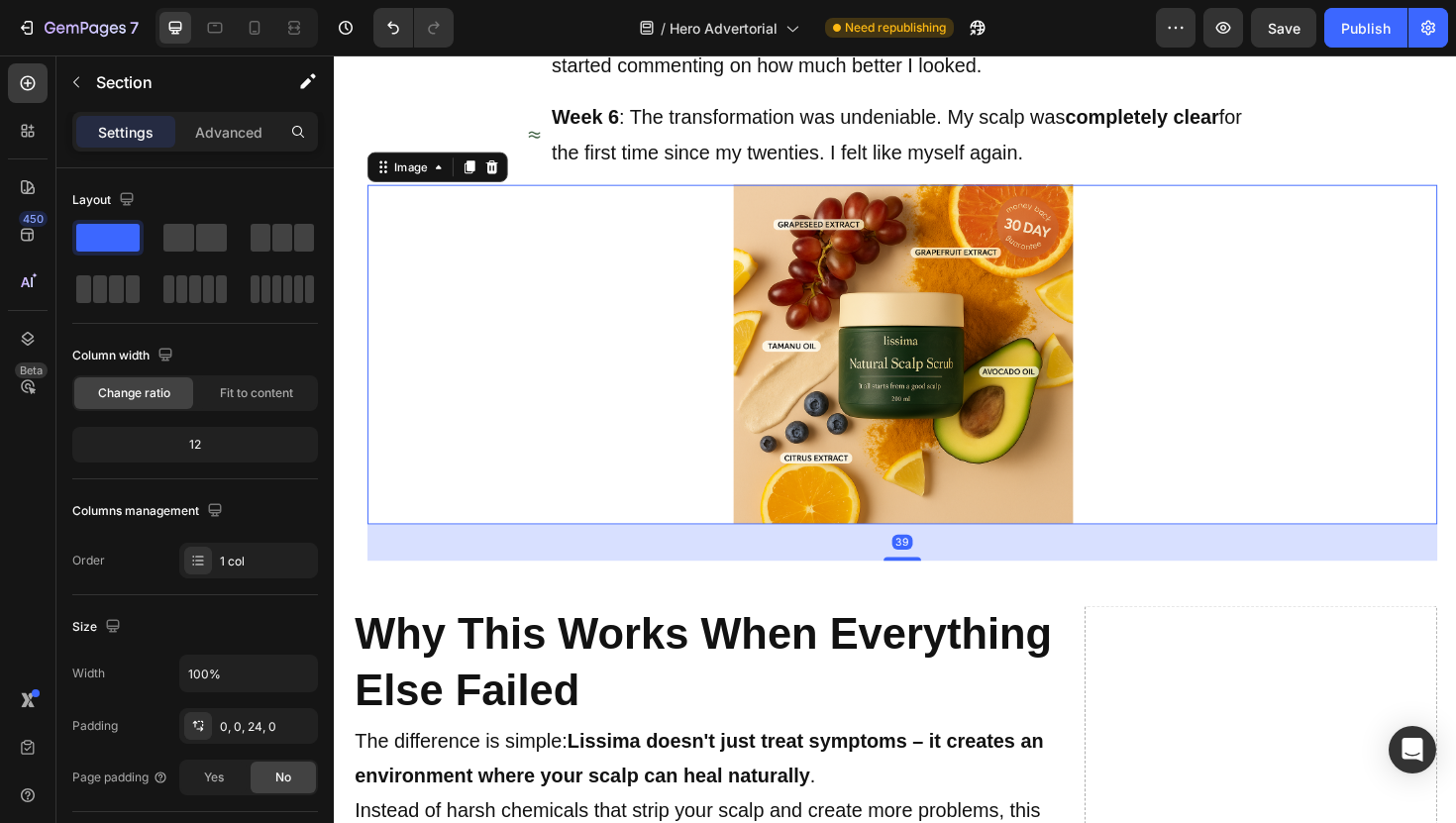click at bounding box center (936, 371) 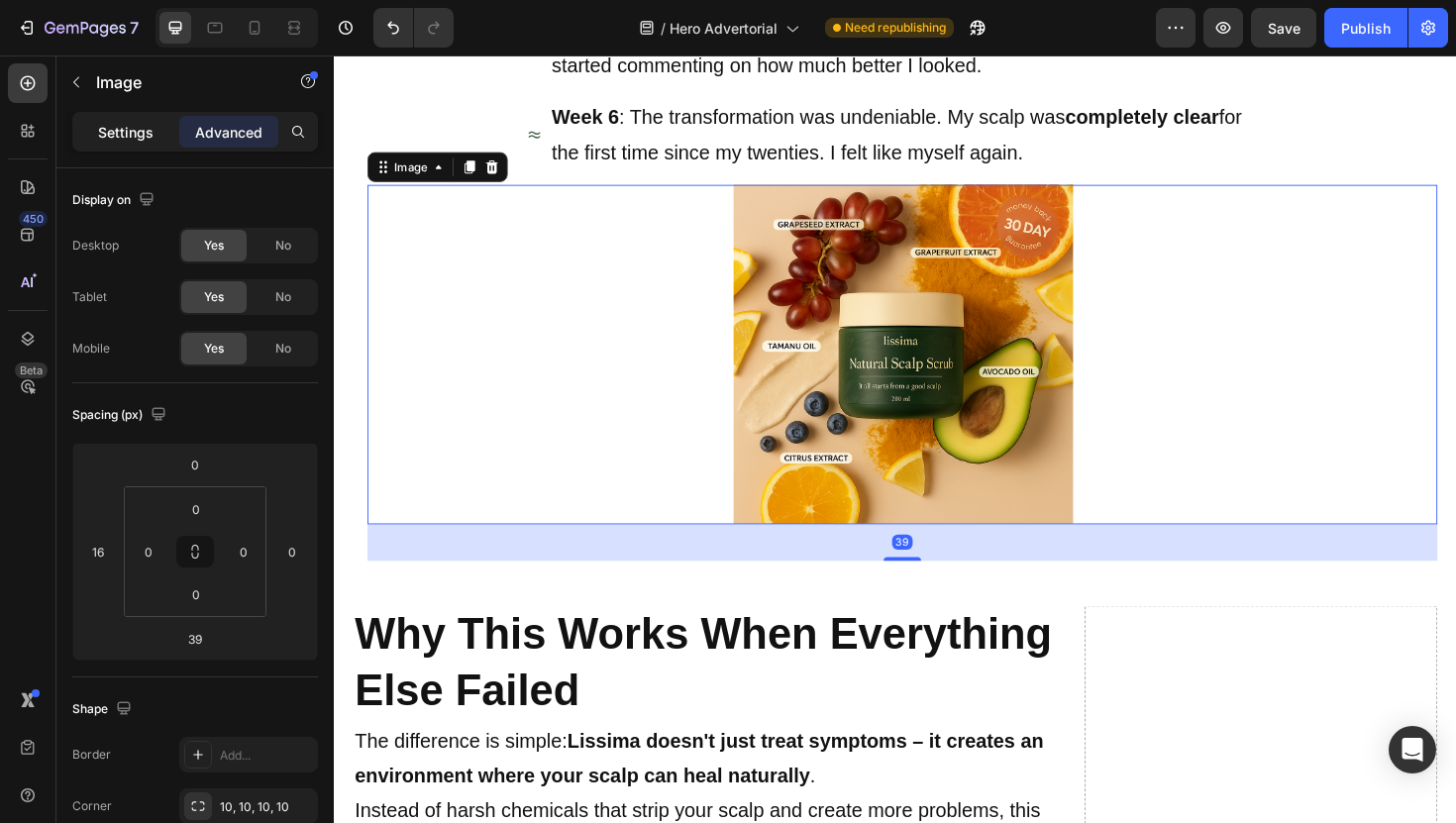 click on "Settings" at bounding box center [126, 132] 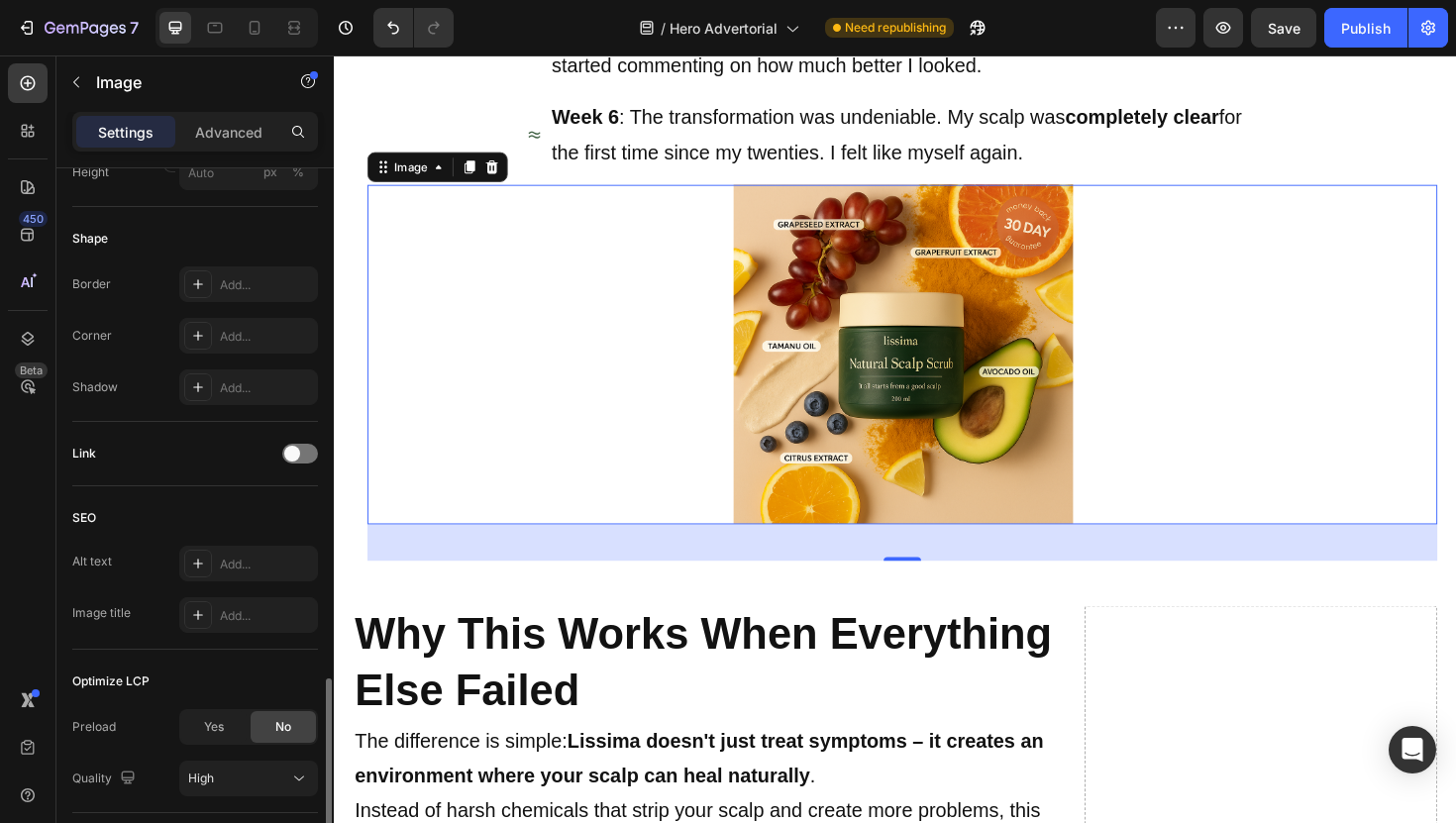 scroll, scrollTop: 784, scrollLeft: 0, axis: vertical 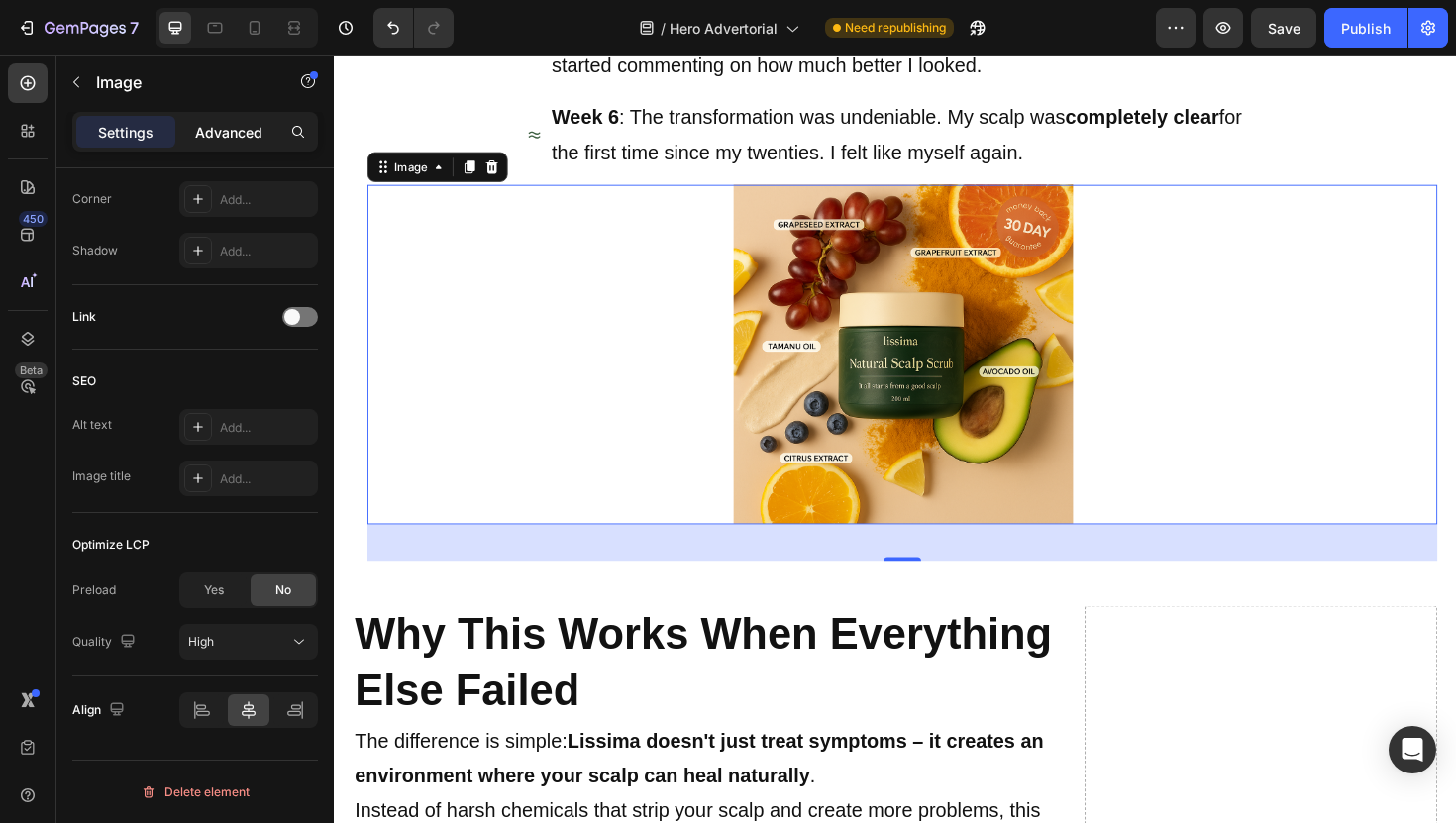 click on "Advanced" at bounding box center [229, 132] 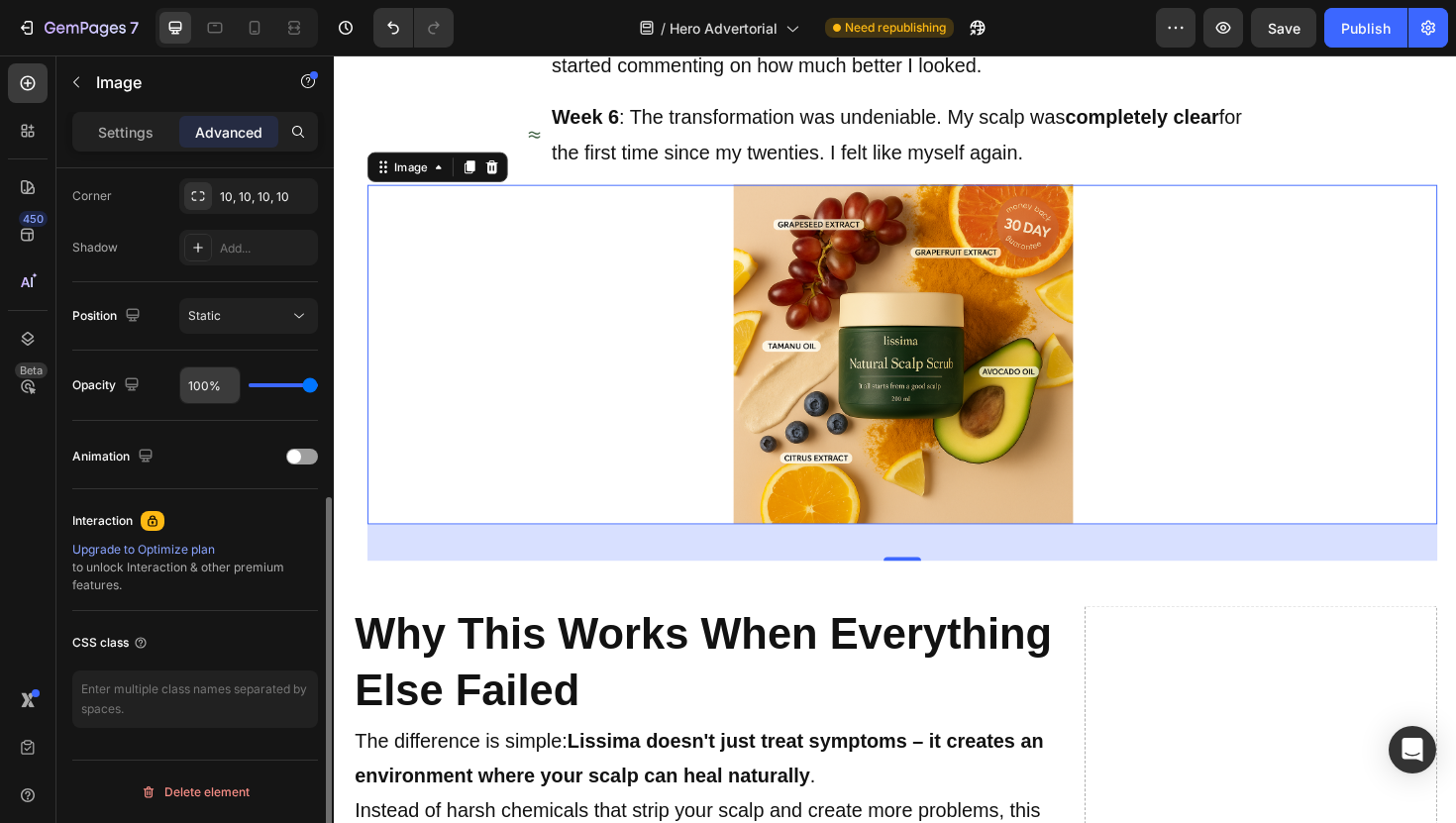 scroll, scrollTop: 610, scrollLeft: 0, axis: vertical 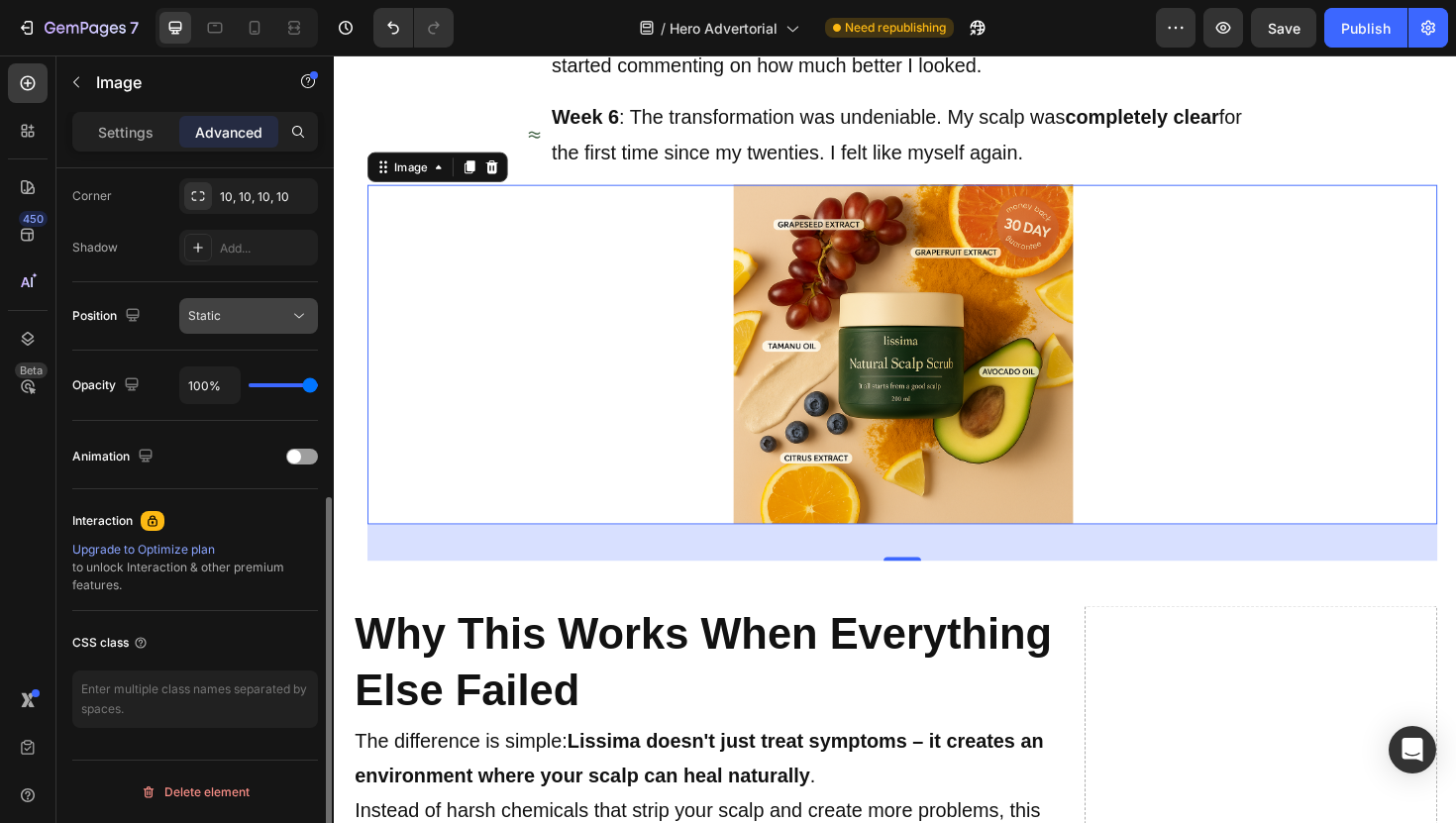 click on "Static" at bounding box center (239, 316) 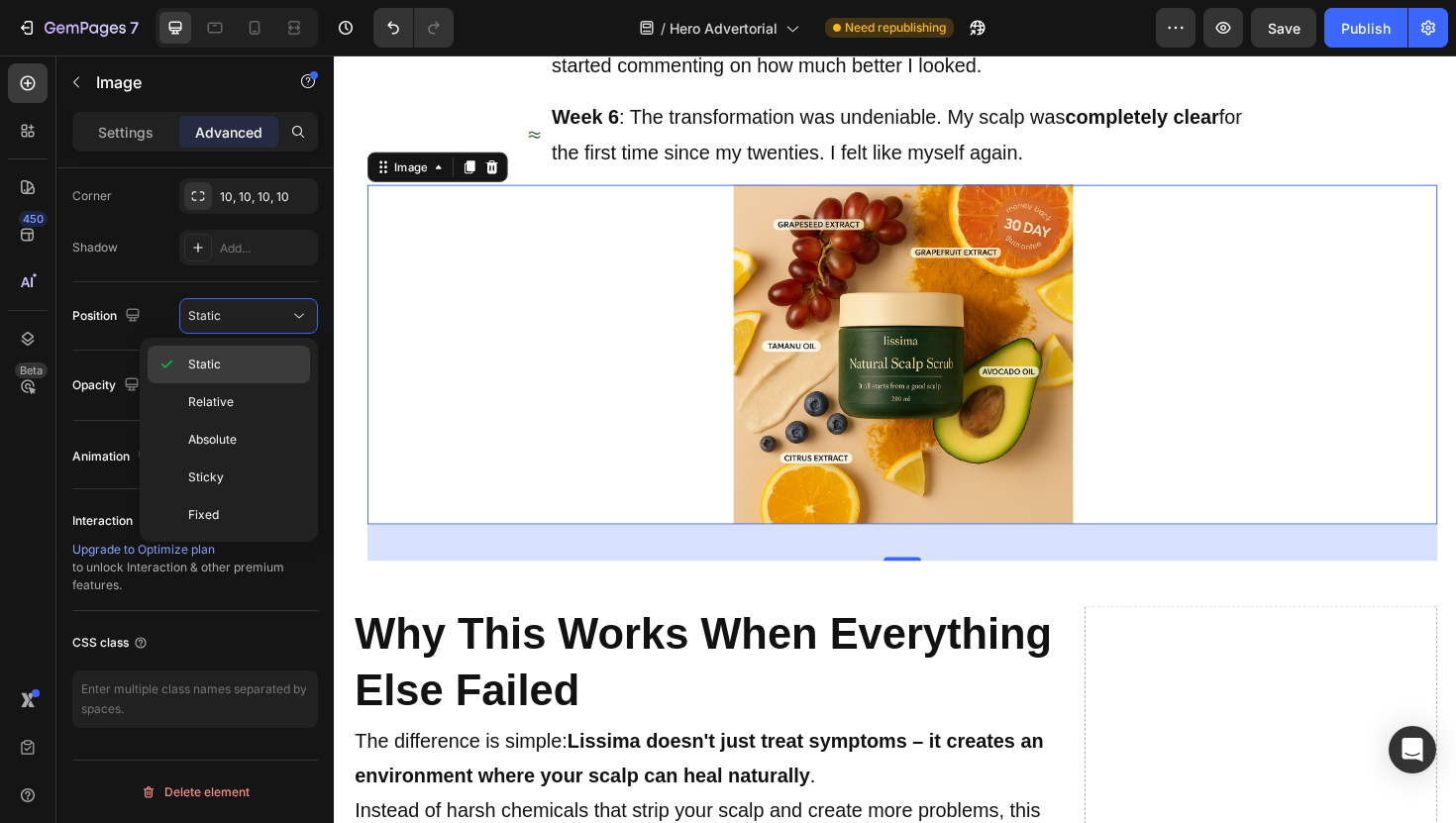click on "Static" 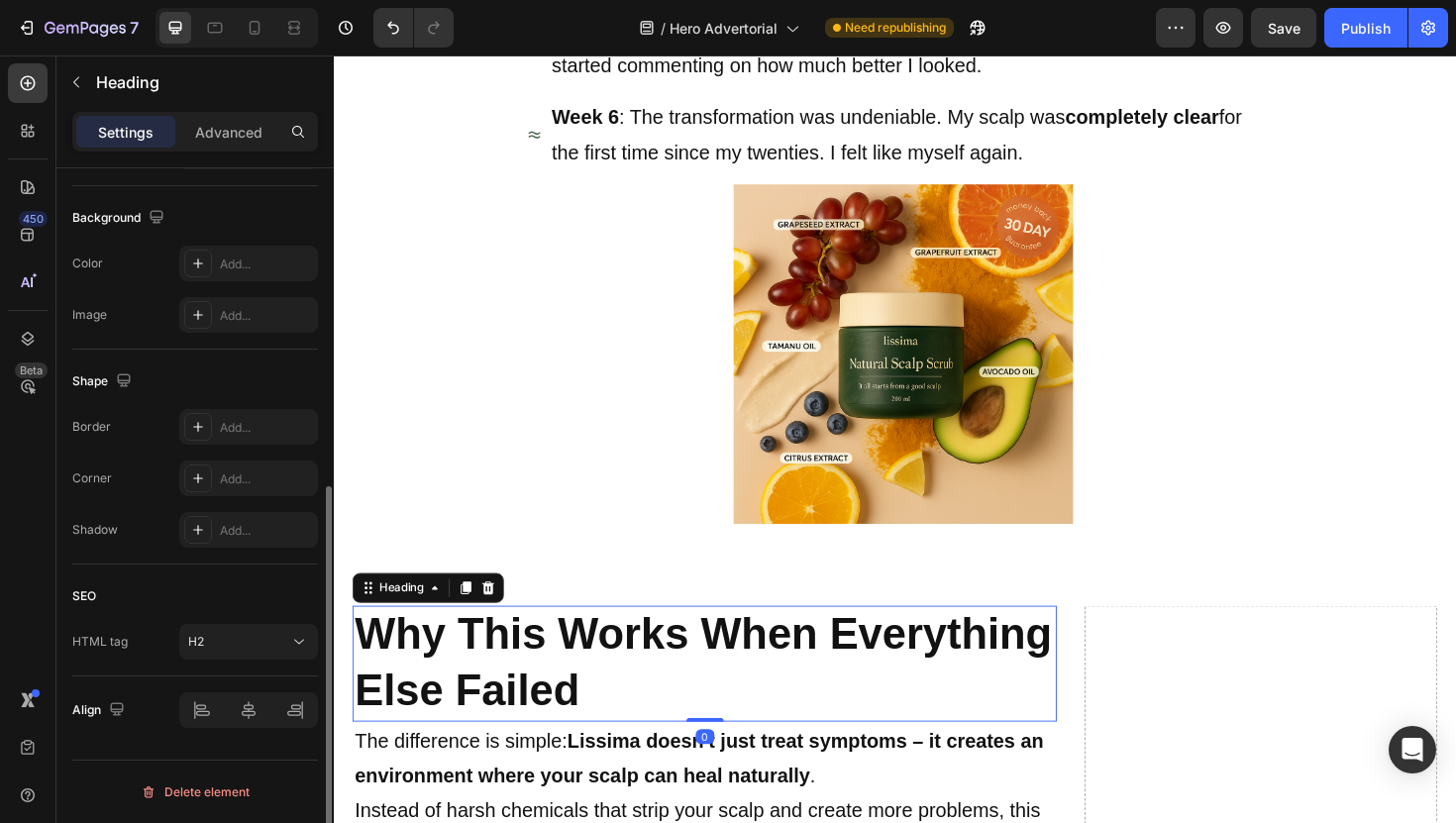 scroll, scrollTop: 0, scrollLeft: 0, axis: both 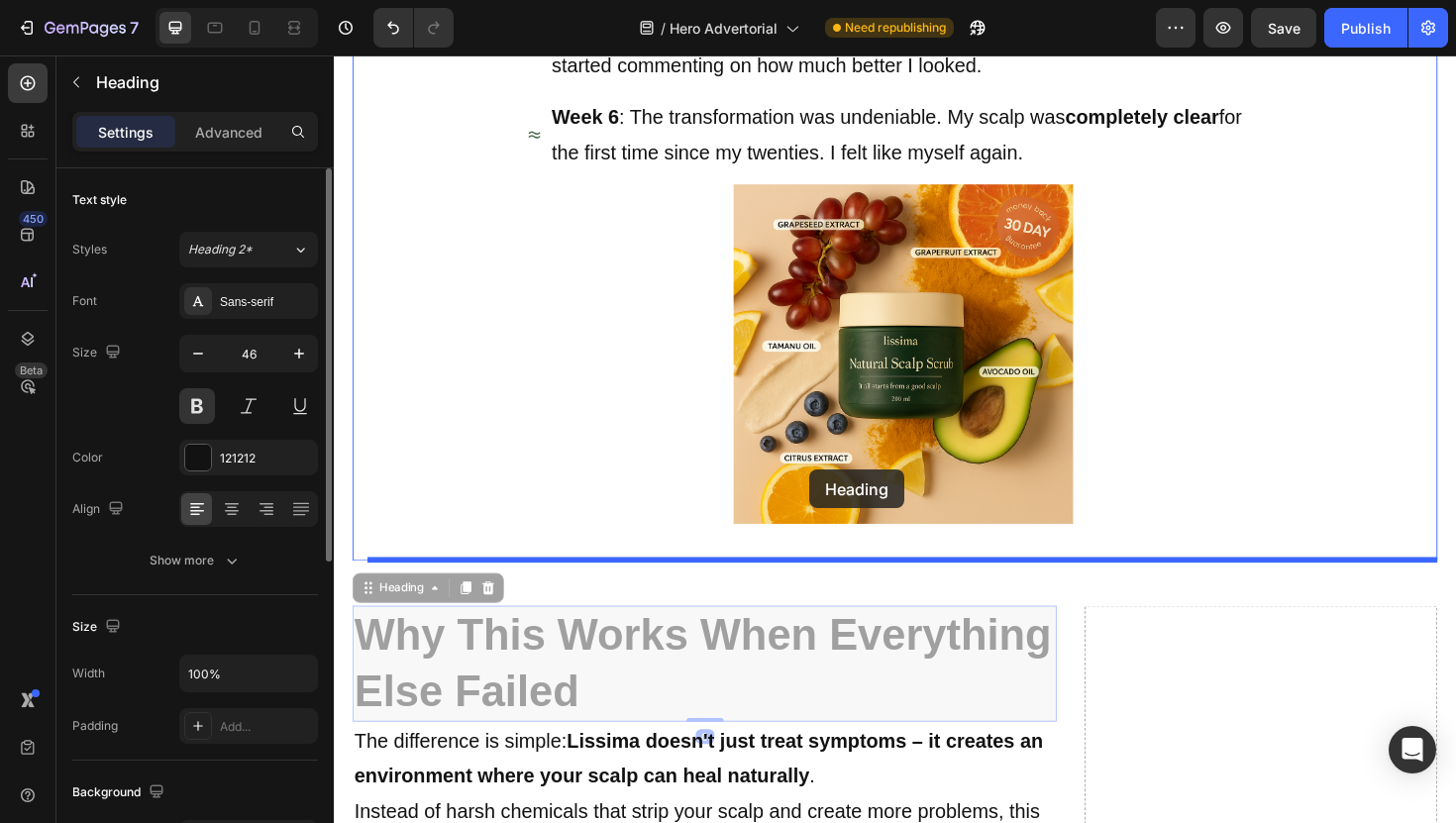 drag, startPoint x: 546, startPoint y: 682, endPoint x: 829, endPoint y: 500, distance: 336.4714 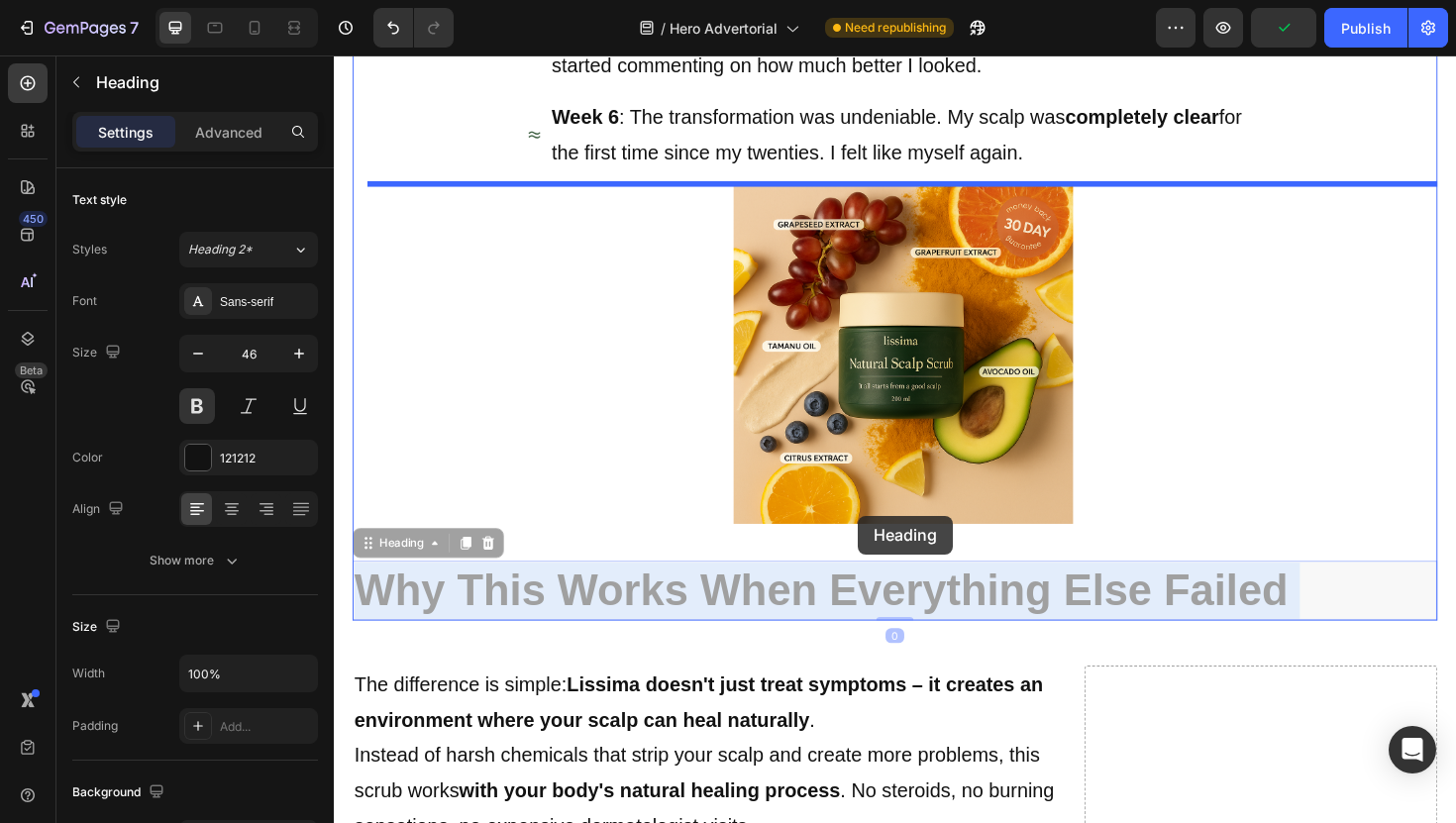 drag, startPoint x: 845, startPoint y: 612, endPoint x: 888, endPoint y: 543, distance: 81.30191 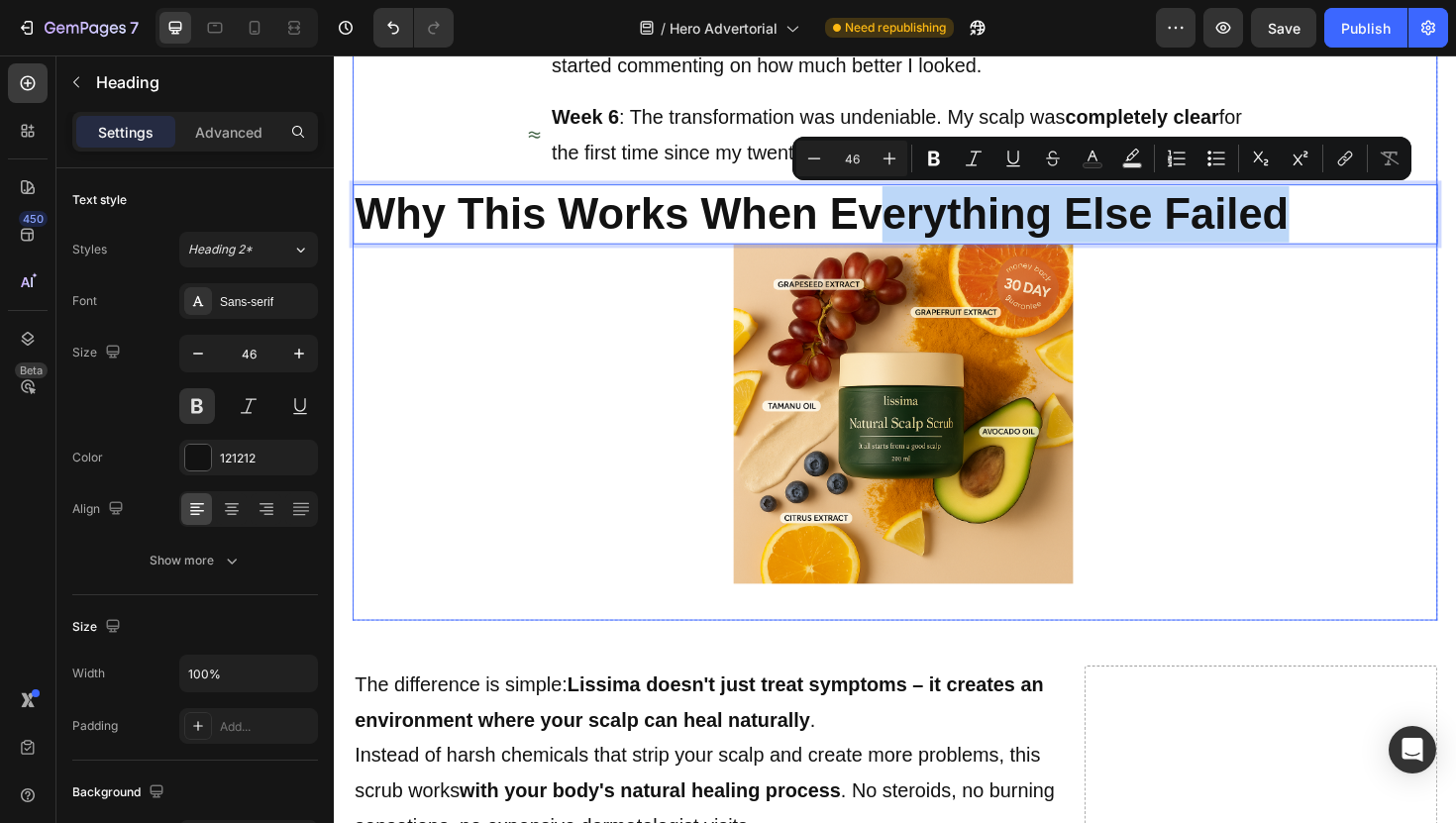 drag, startPoint x: 909, startPoint y: 238, endPoint x: 987, endPoint y: 590, distance: 360.5385 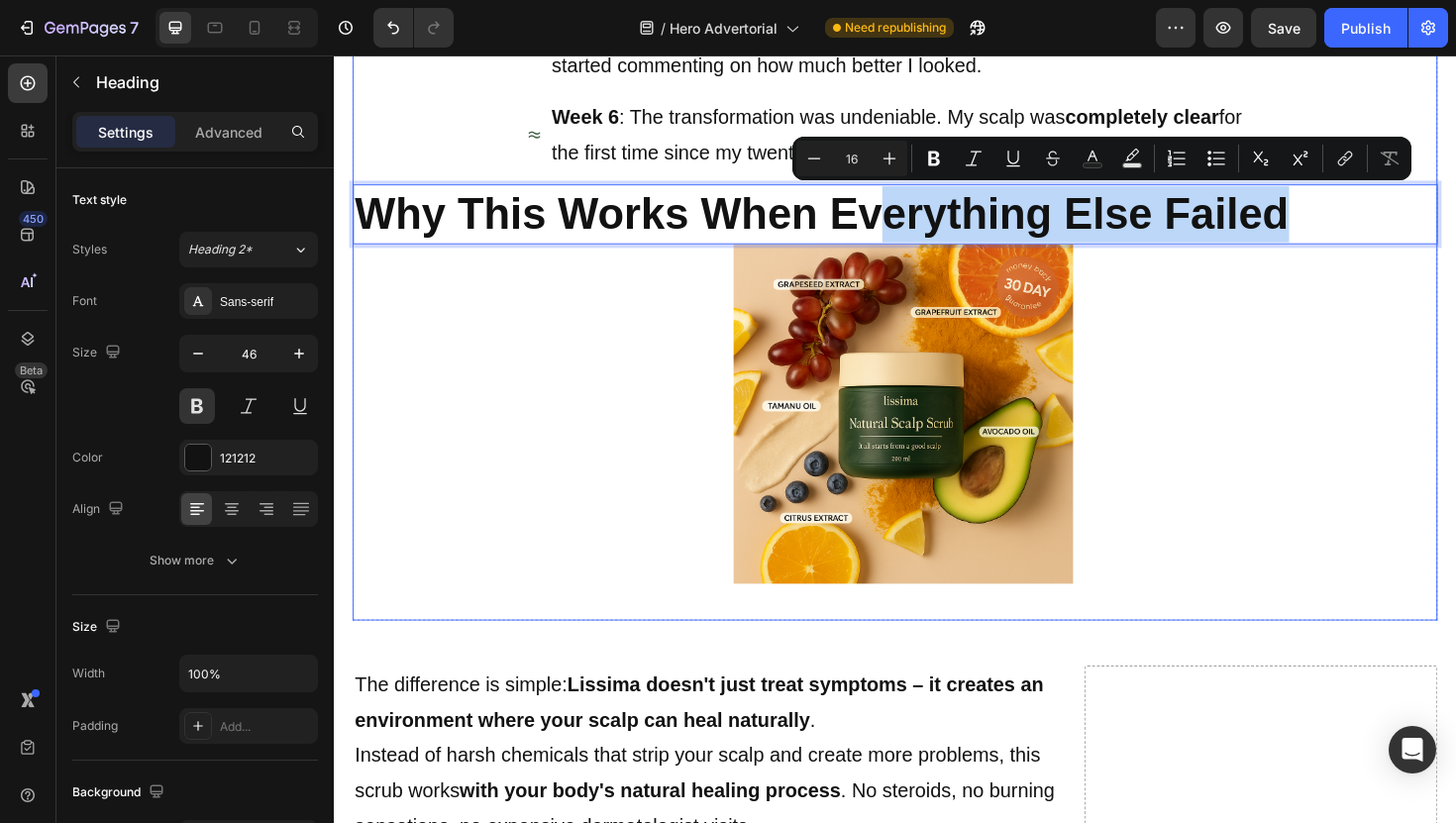 click at bounding box center (936, 435) 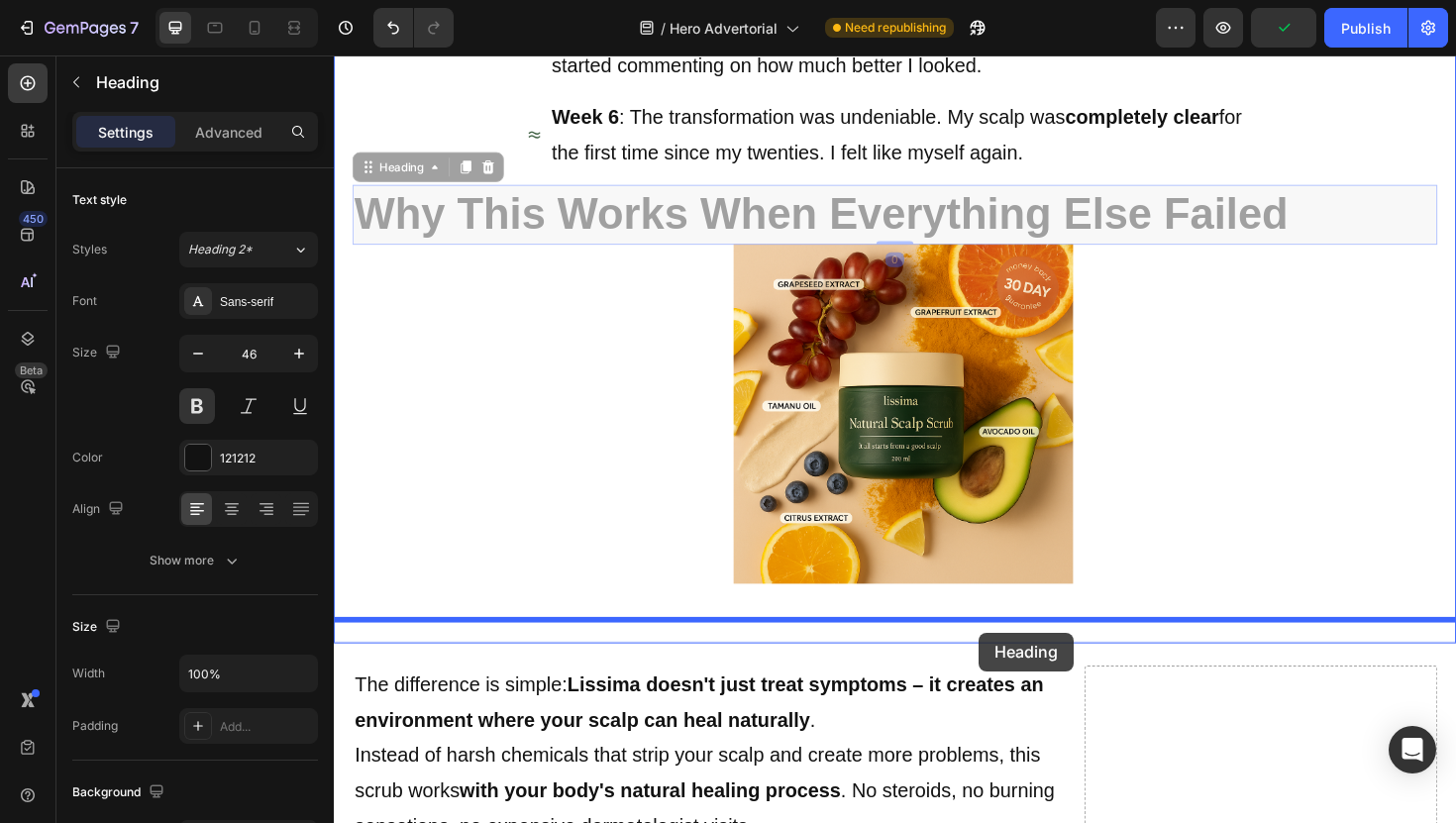 drag, startPoint x: 629, startPoint y: 235, endPoint x: 1016, endPoint y: 667, distance: 579.994 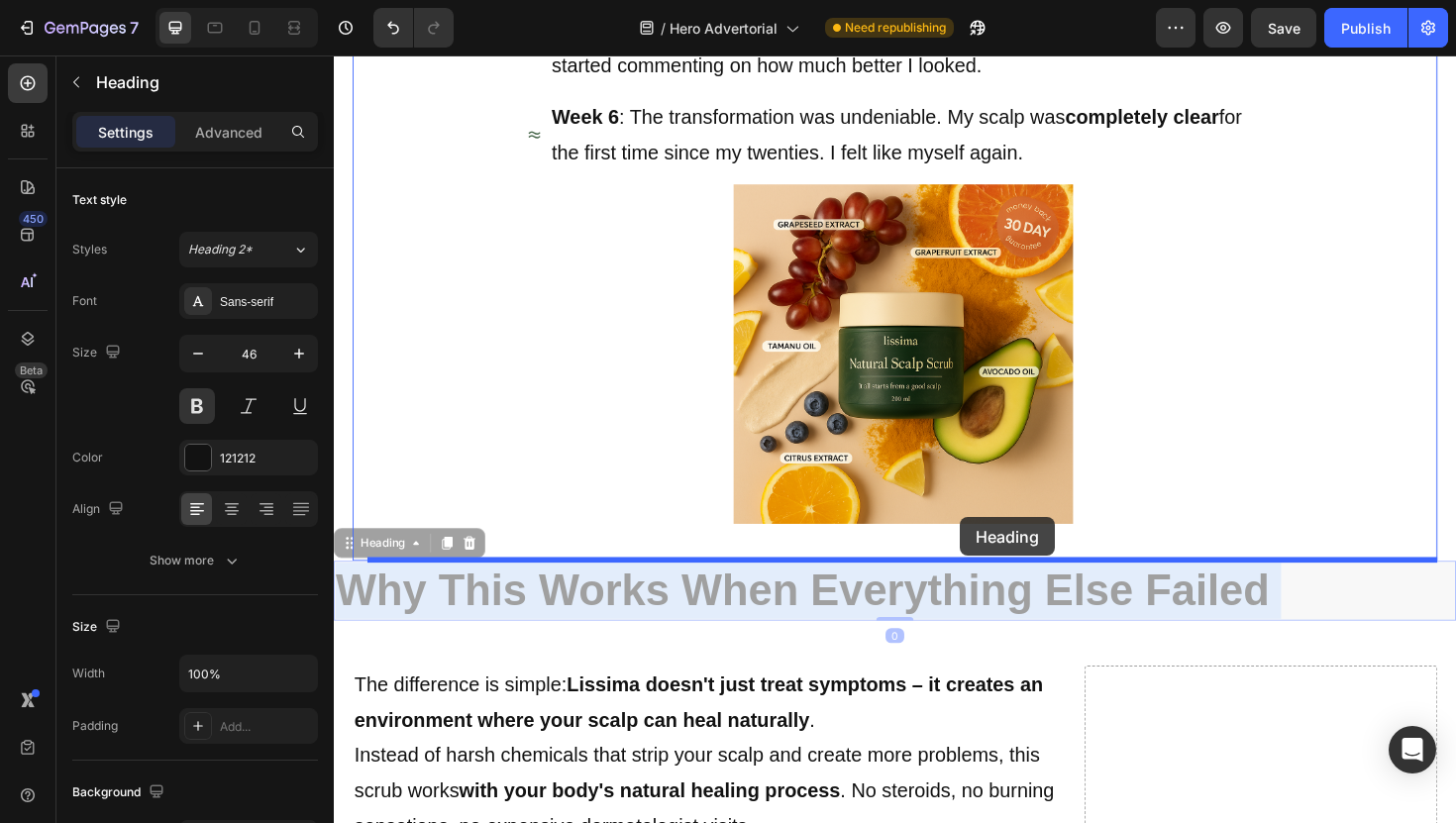 drag, startPoint x: 983, startPoint y: 624, endPoint x: 996, endPoint y: 545, distance: 80.06248 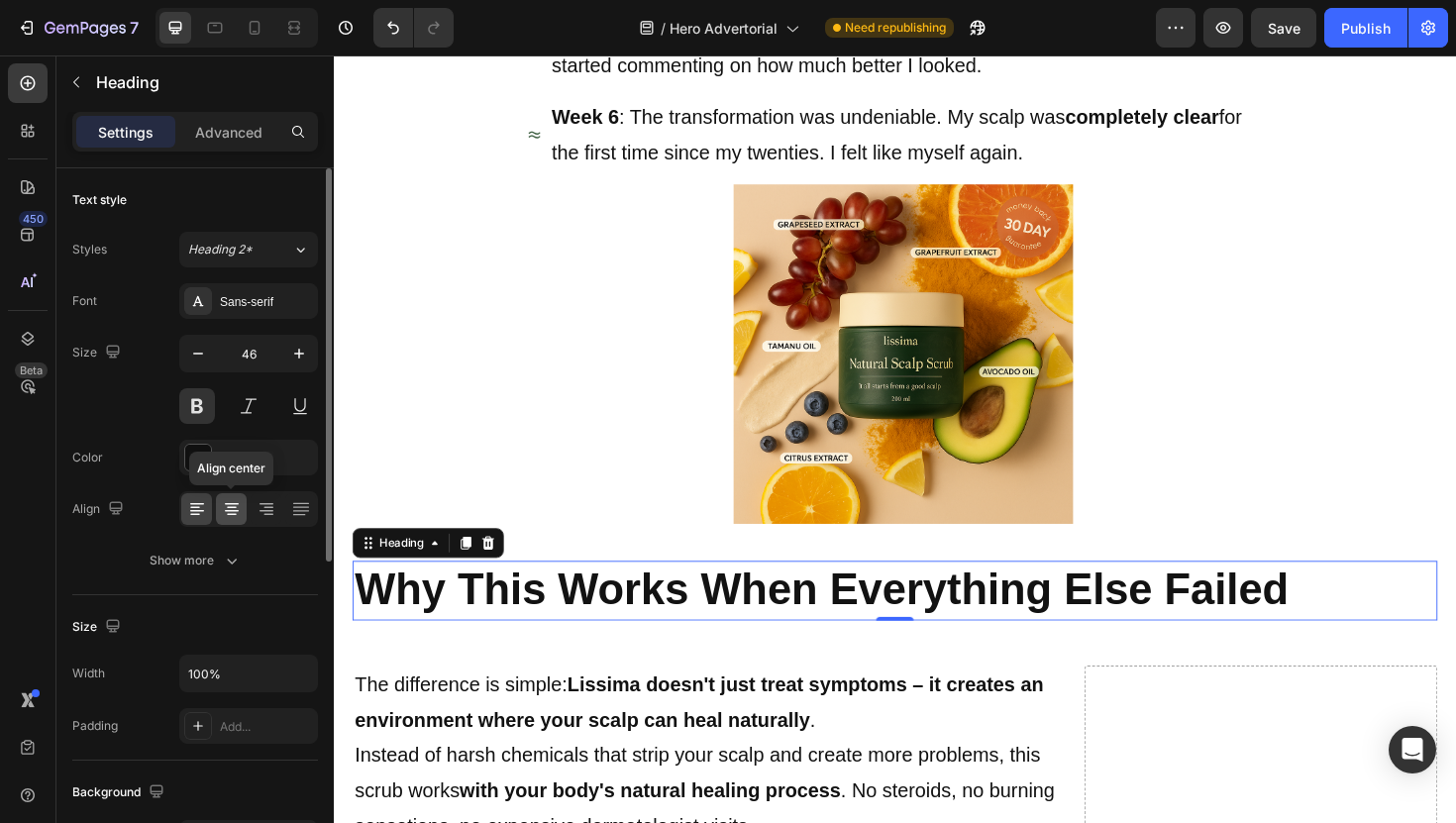 click 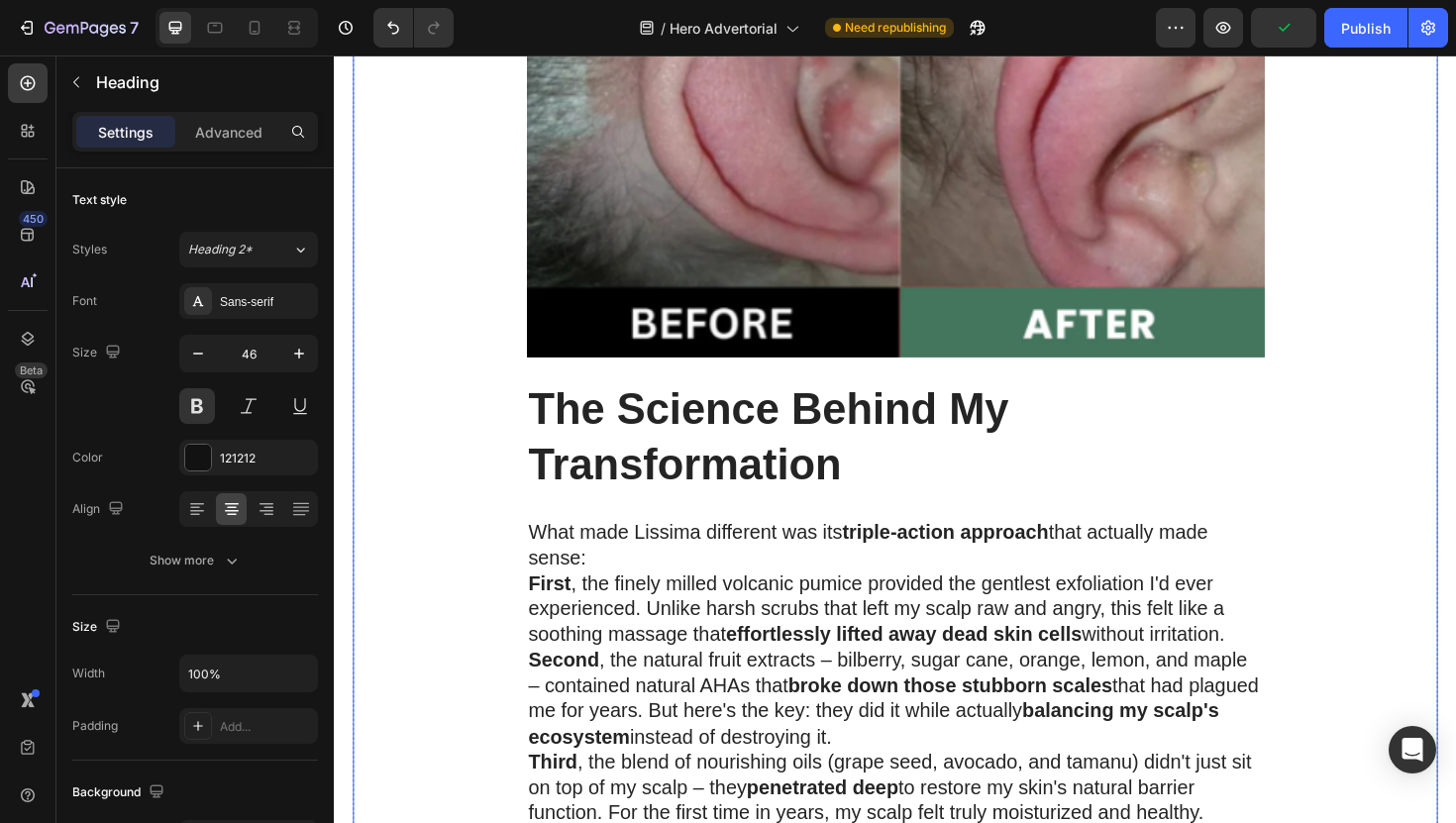 scroll, scrollTop: 3163, scrollLeft: 0, axis: vertical 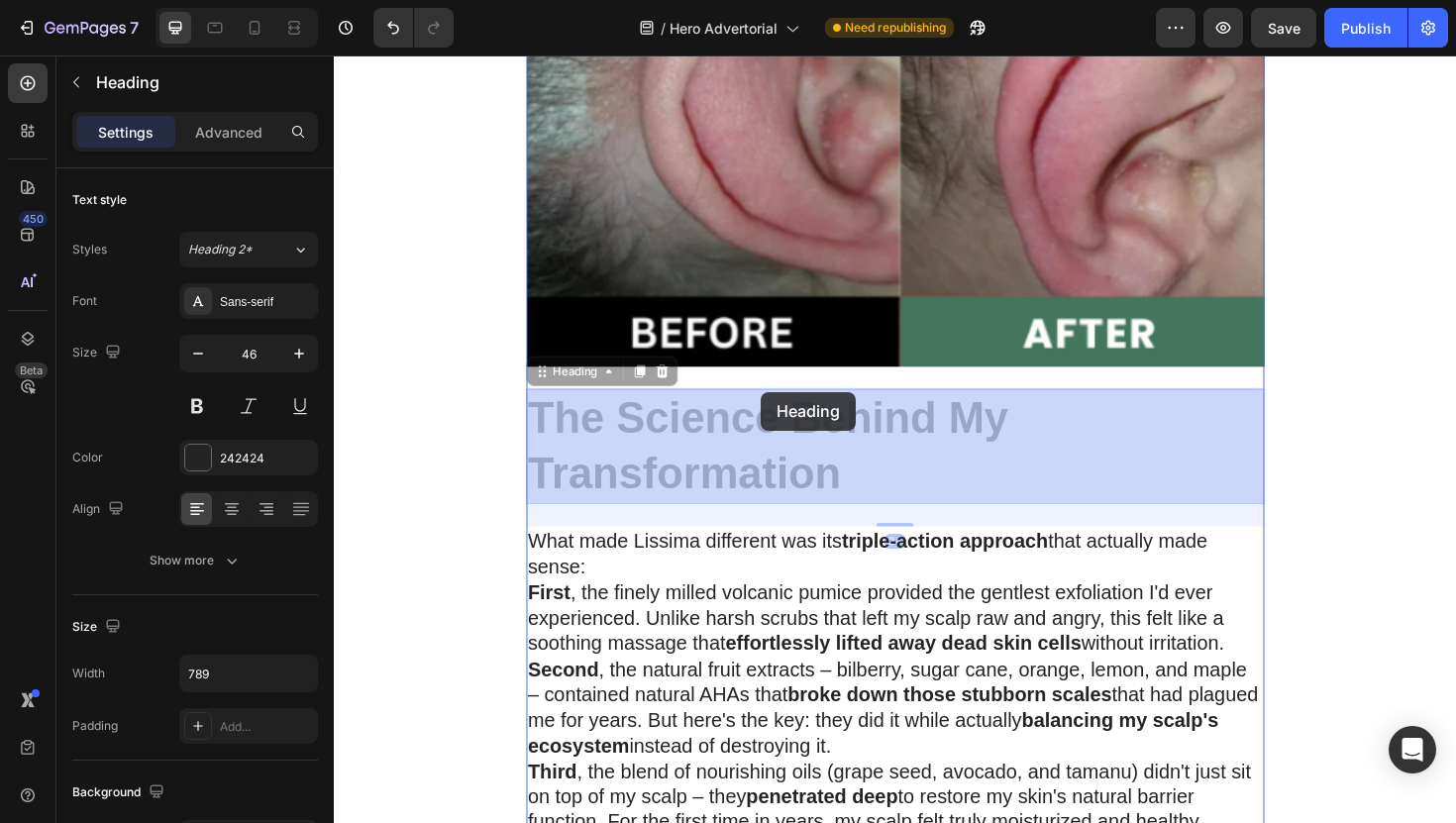 drag, startPoint x: 795, startPoint y: 467, endPoint x: 786, endPoint y: 412, distance: 55.731499 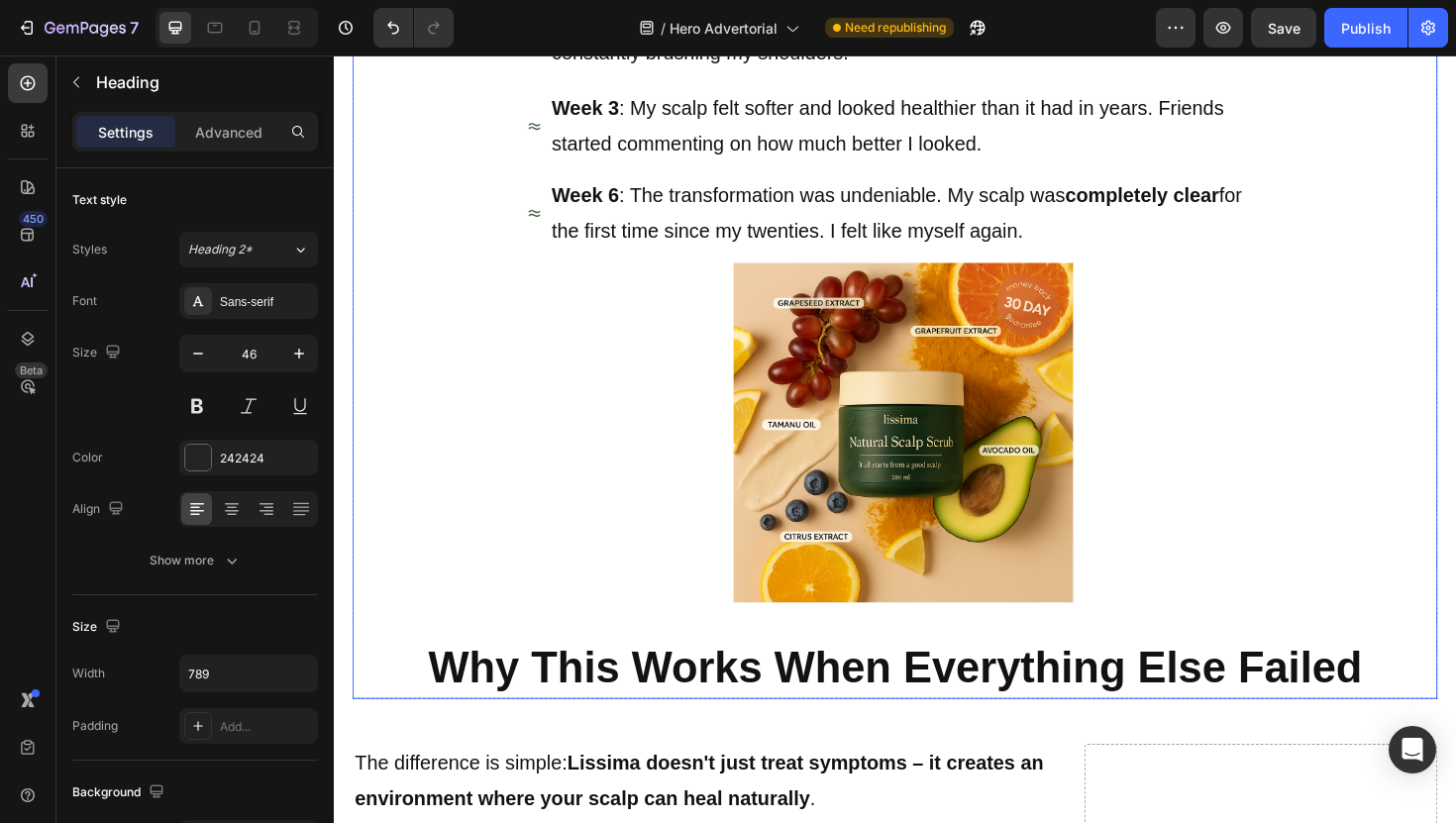 scroll, scrollTop: 5083, scrollLeft: 0, axis: vertical 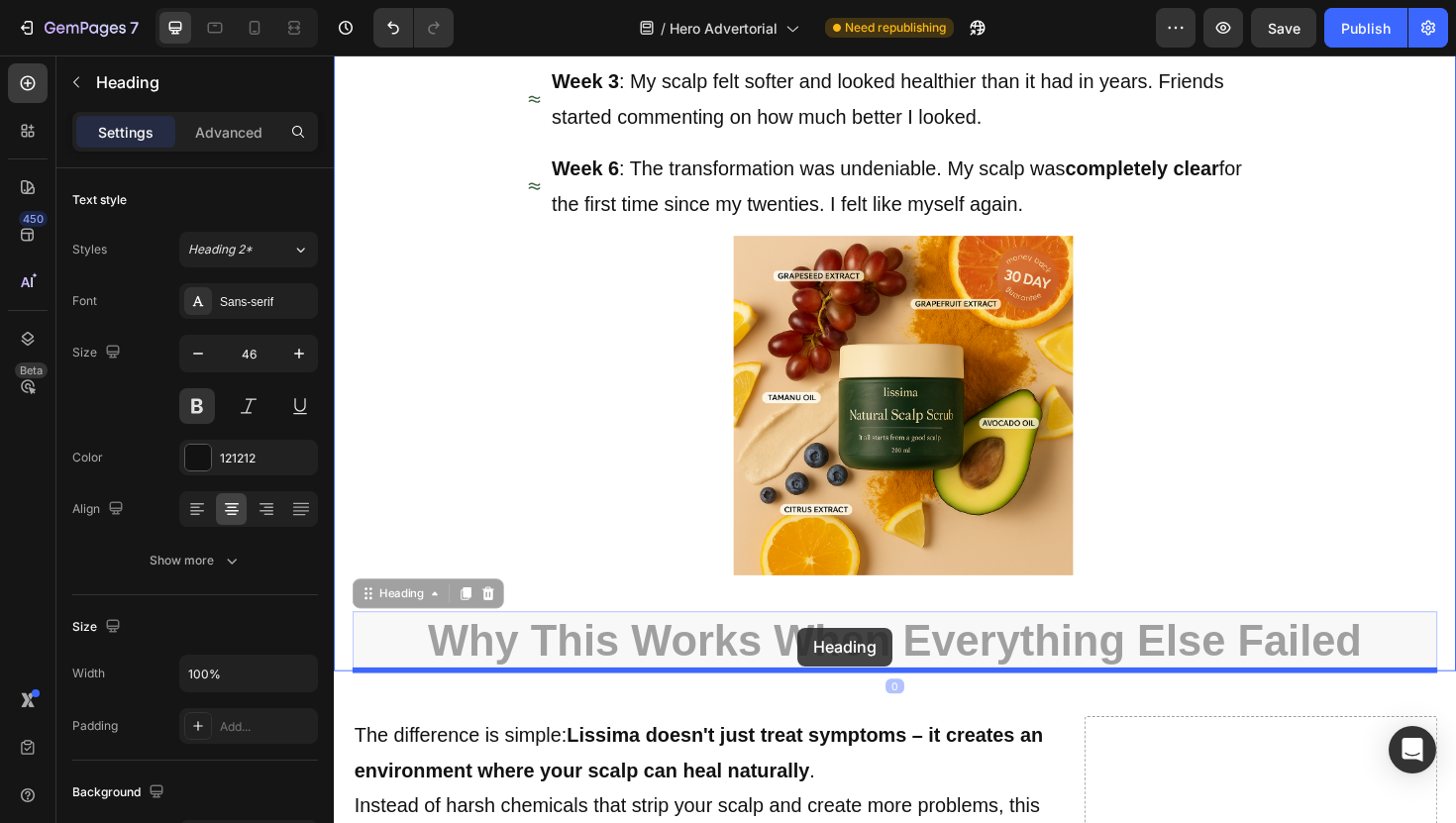 drag, startPoint x: 807, startPoint y: 658, endPoint x: 823, endPoint y: 666, distance: 17.888544 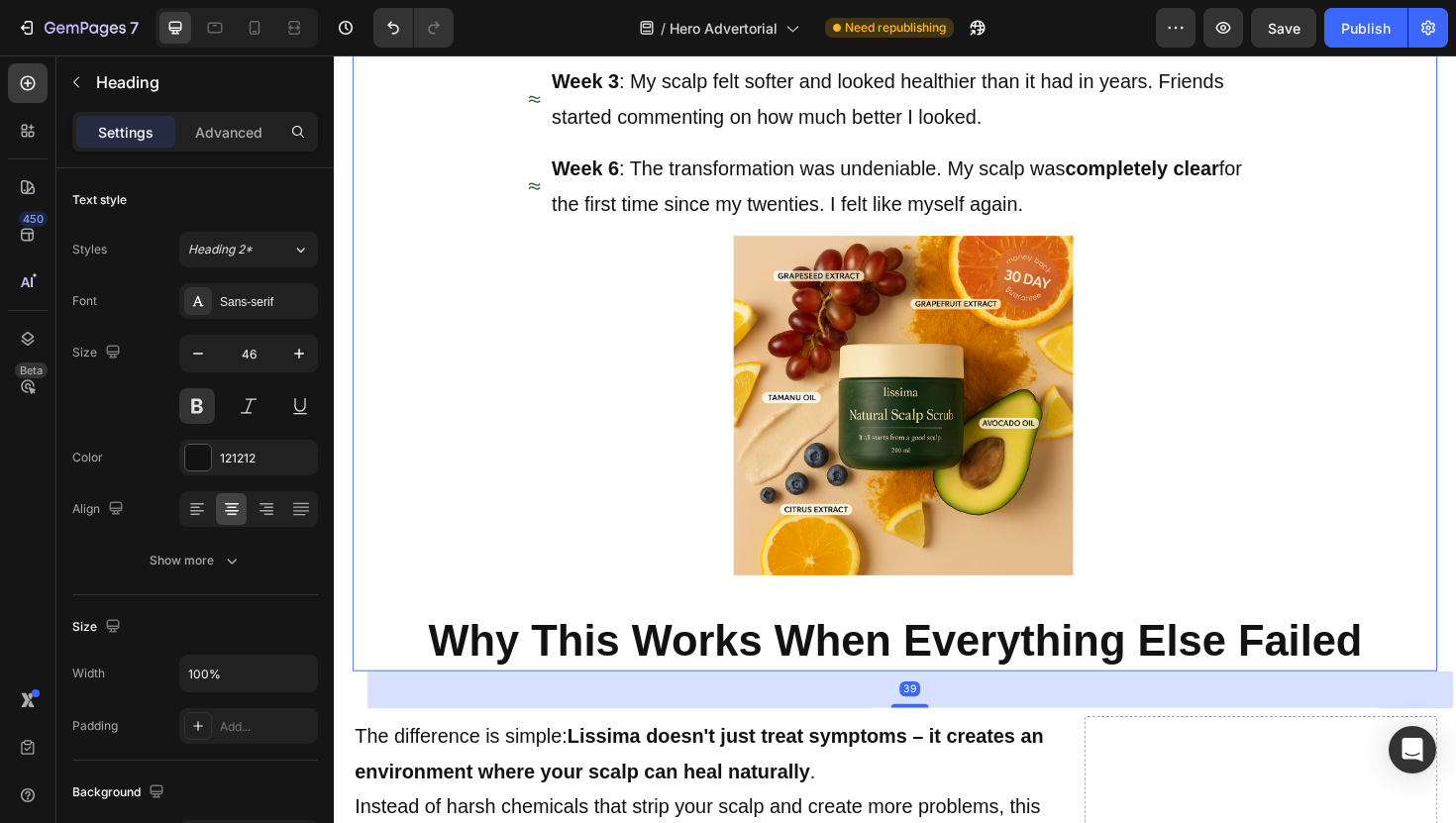 click at bounding box center [936, 426] 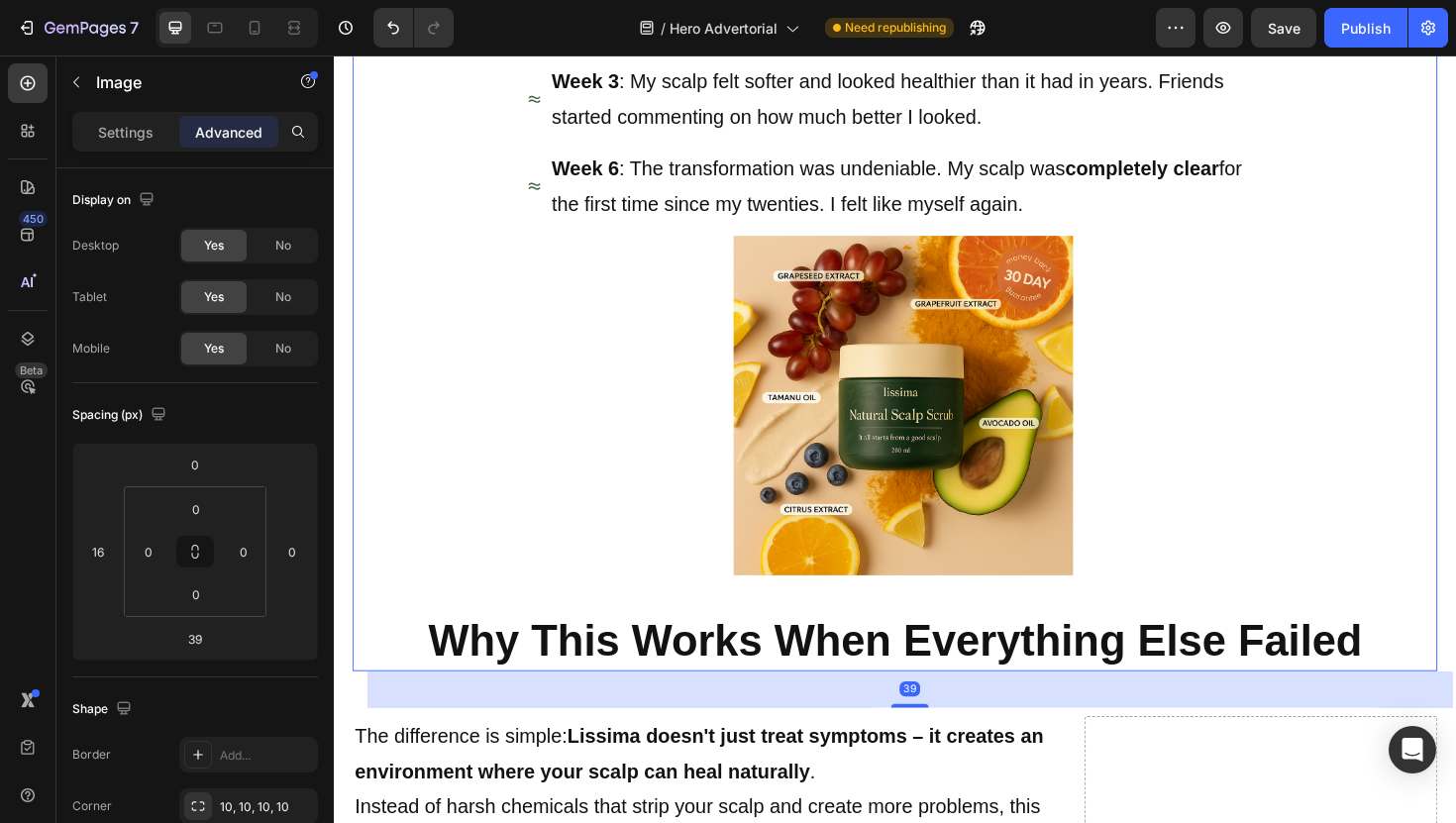 click at bounding box center [936, 426] 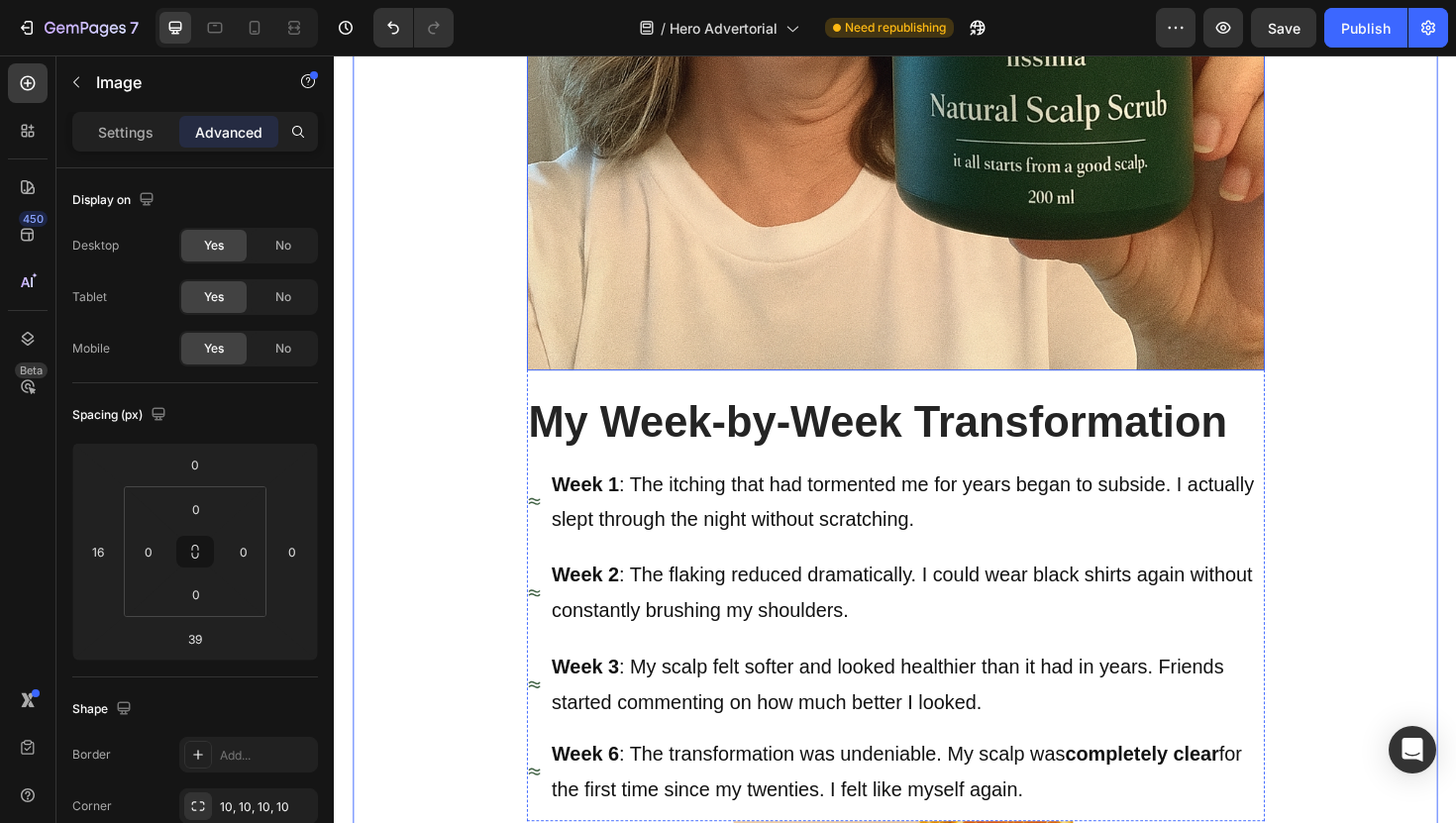 scroll, scrollTop: 4472, scrollLeft: 0, axis: vertical 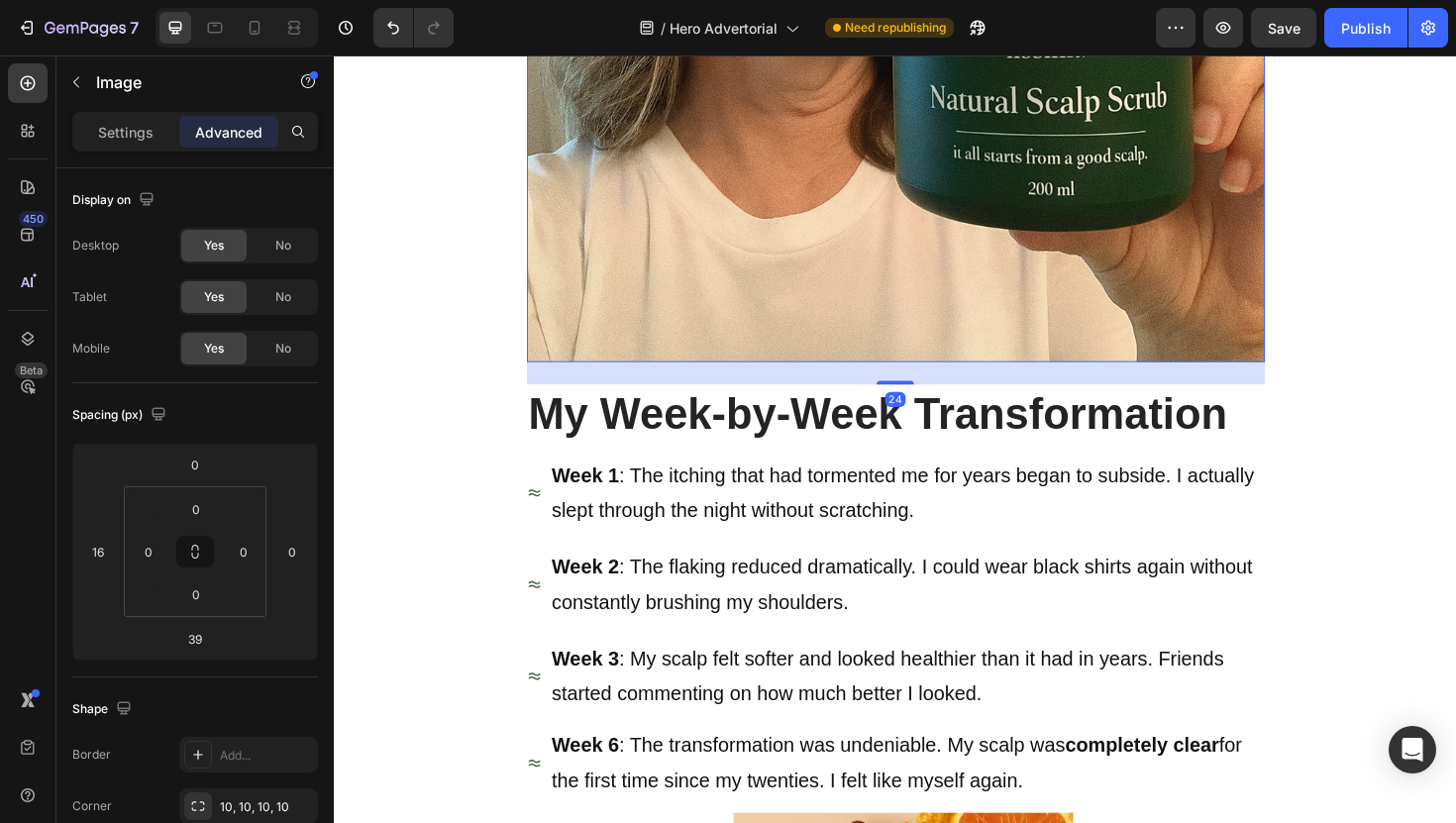 click at bounding box center [928, -11] 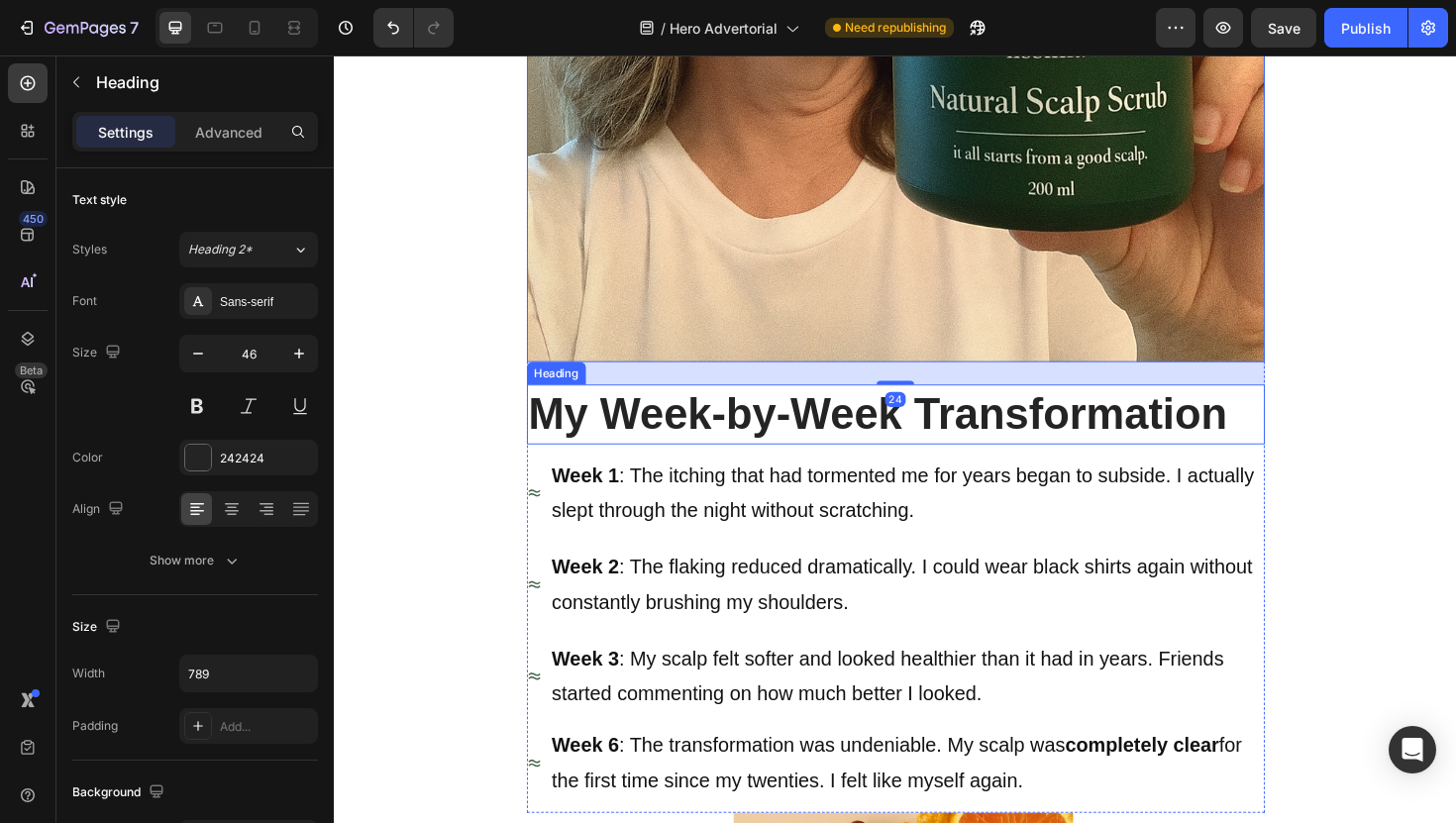 click on "My Week-by-Week Transformation" at bounding box center (928, 436) 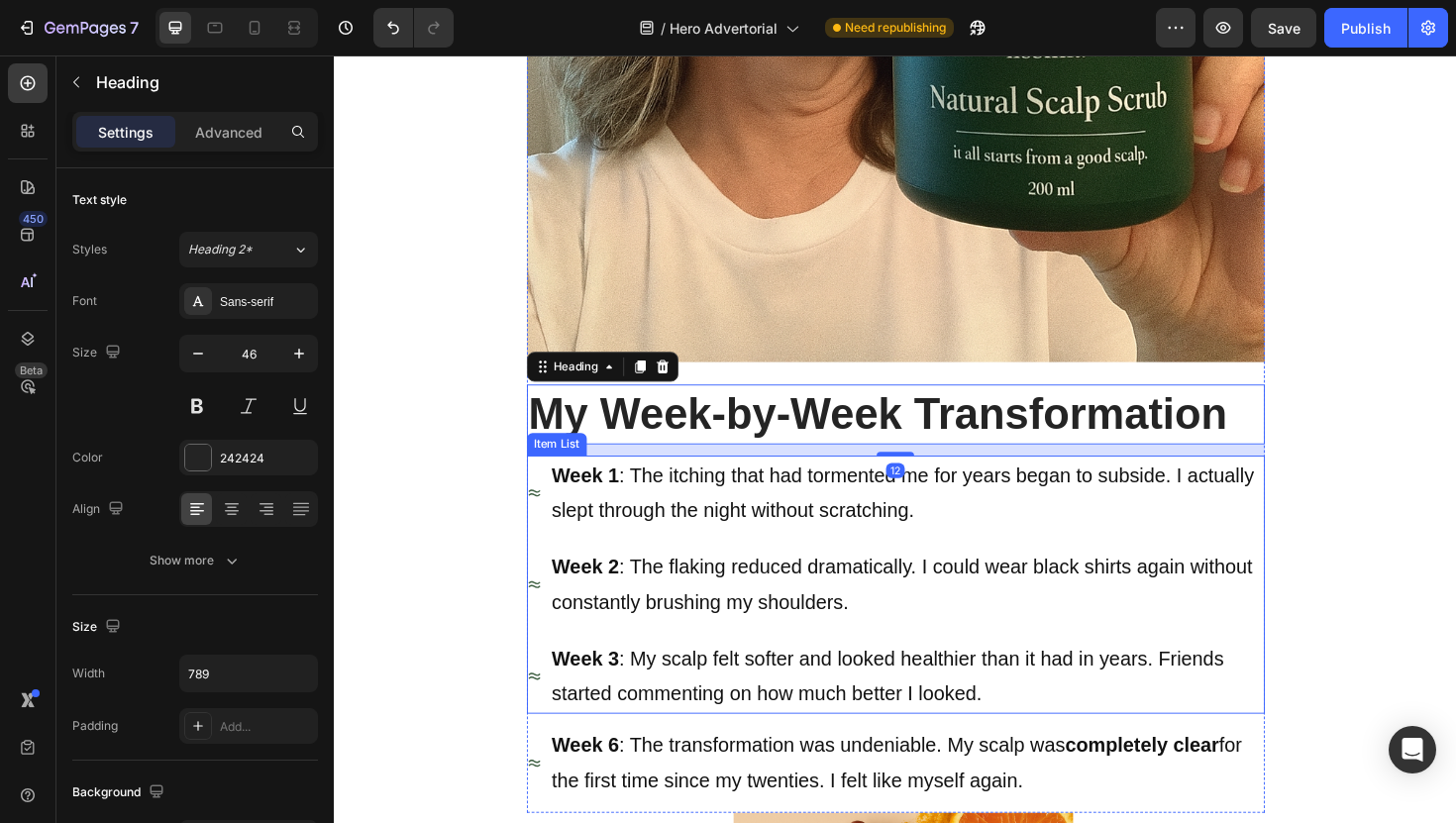 click on "Week 1 : The itching that had tormented me for years began to subside. I actually slept through the night without scratching." at bounding box center (940, 520) 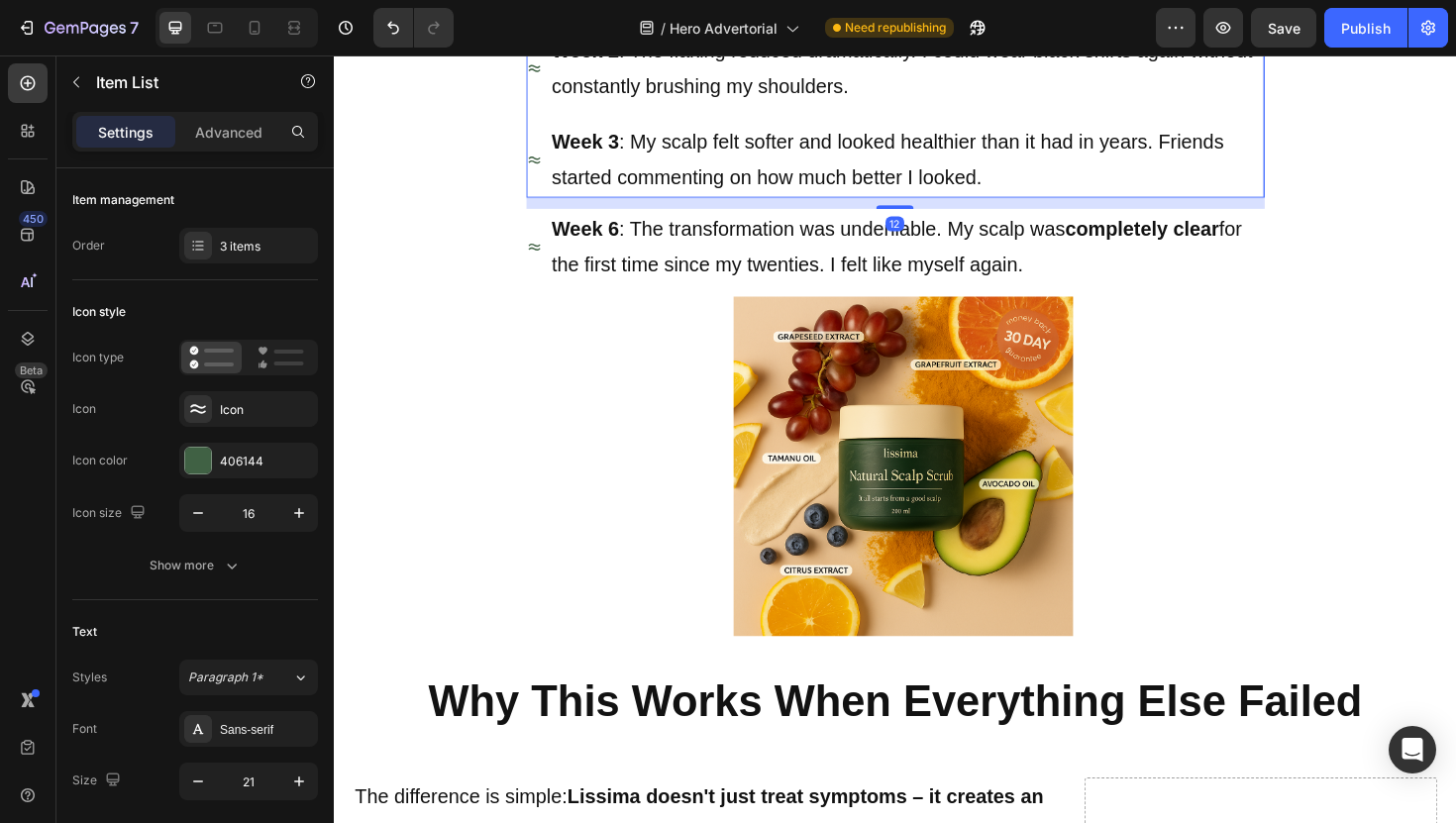scroll, scrollTop: 5011, scrollLeft: 0, axis: vertical 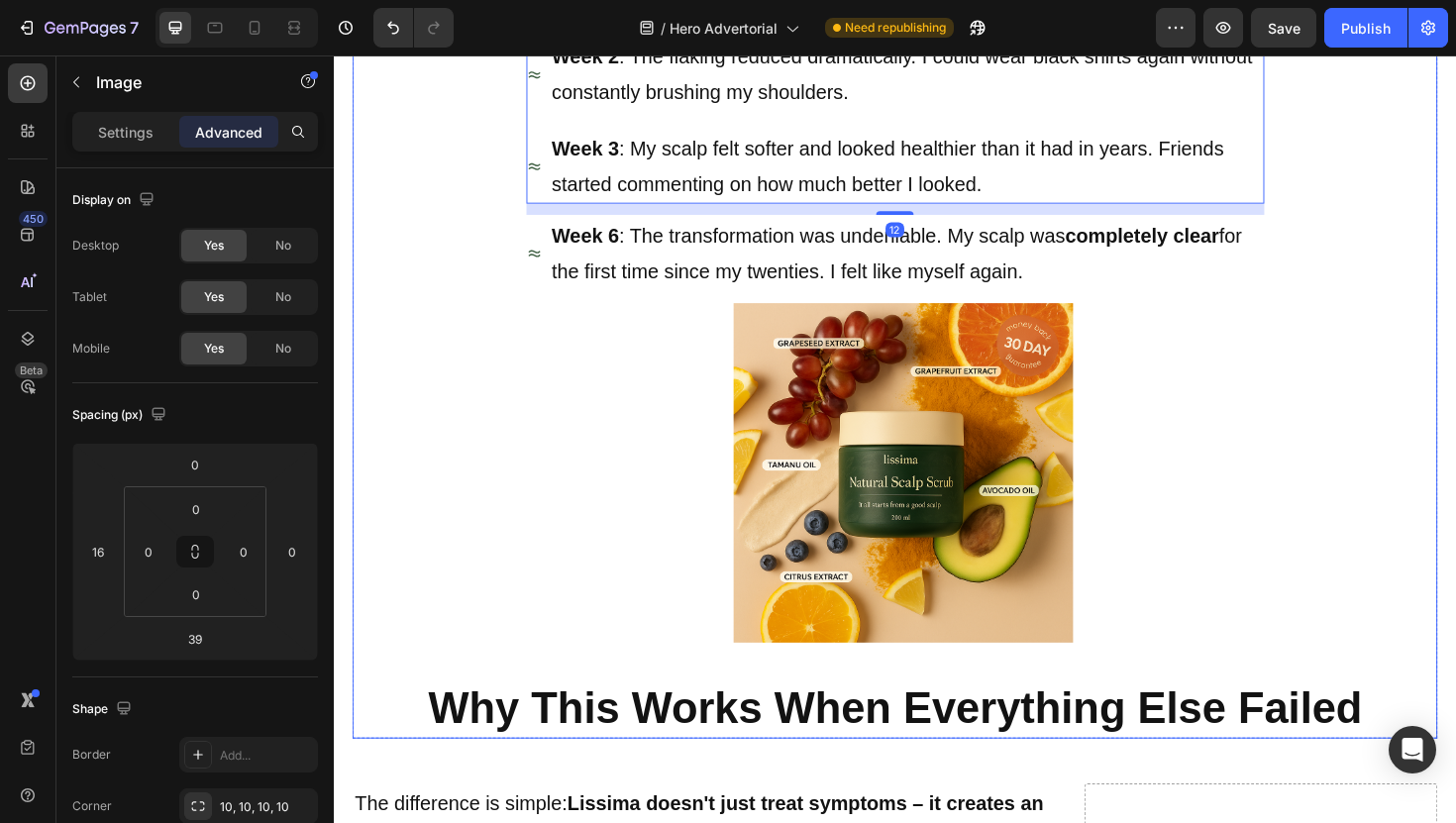 click at bounding box center [936, 497] 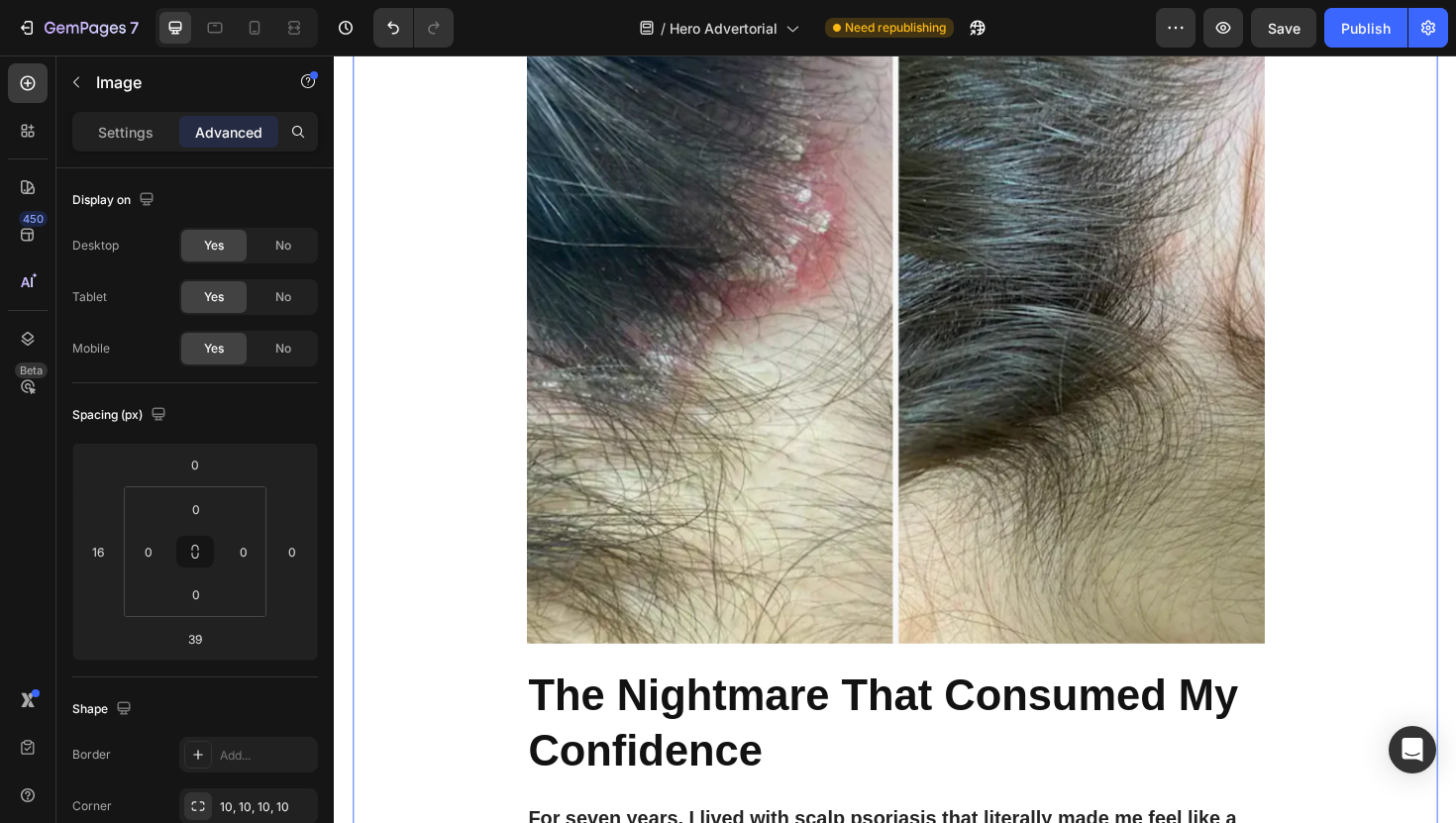scroll, scrollTop: 249, scrollLeft: 0, axis: vertical 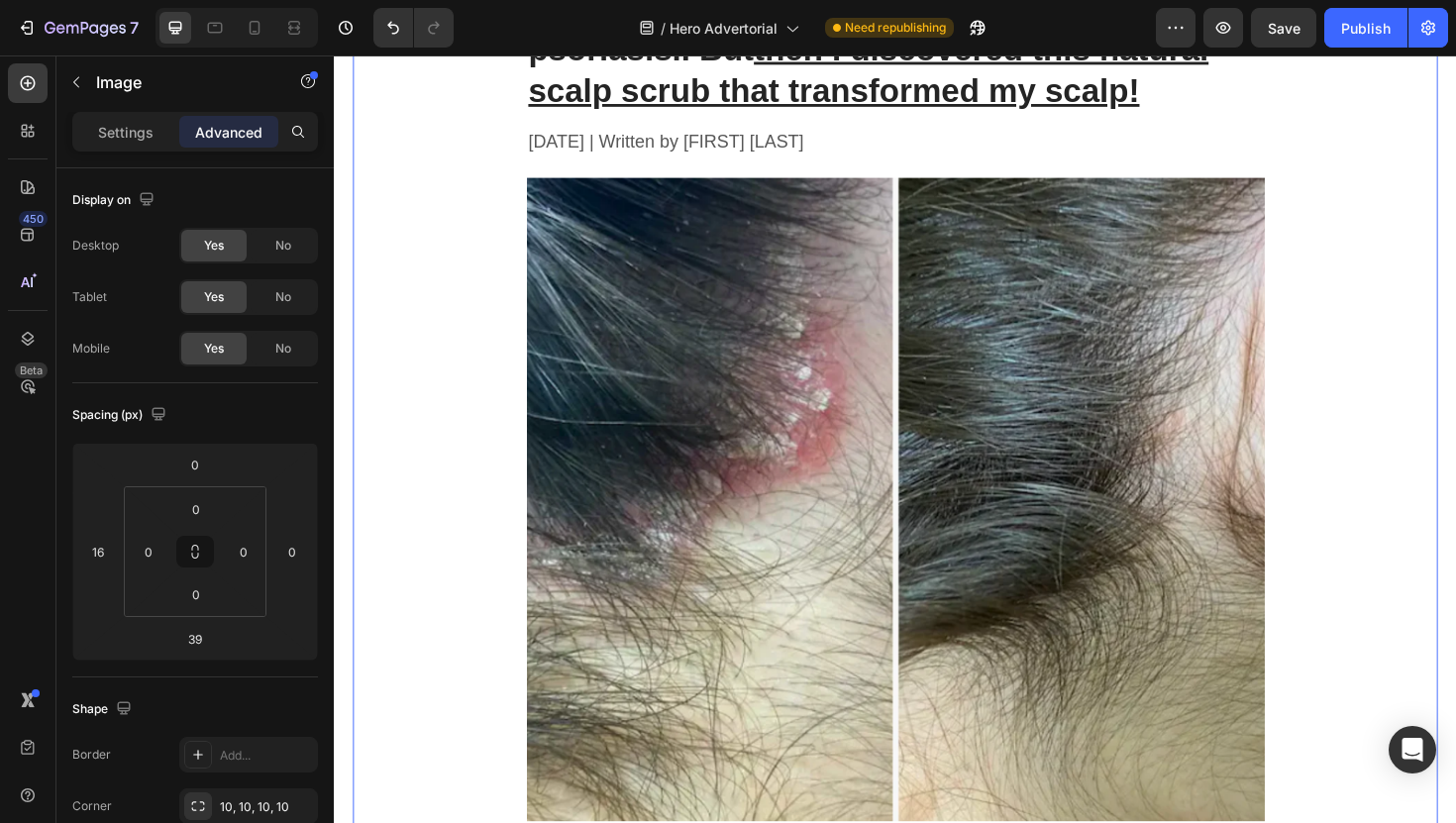 click on "I literally tried everything for my scalp psoriasis.. But  then I discovered this natural scalp scrub that transformed my scalp! Heading June 3, 2025 | Written by [NAME] Text Block Image The Nightmare That Consumed My Confidence Heading For seven years, I lived with scalp psoriasis that literally made me feel like a prisoner in my own body. The constant itching was unbearable. I'd scratch until my scalp bled, leaving flakes scattered across my shoulders like snow. I completely stopped wearing dark shirts as it would expose the embarrassing evidence of my condition.   I tried  everything  the doctors threw at me: steroid creams that thinned my skin, medicated shampoos that burned like fire, and prescription treatments that cost a fortune but delivered zero results. Each failed attempt felt like another door slamming shut. The worst part? The stares. The way people would glance at my scalp and quickly look away. Text Block Image The Discovery That Changed Everything Heading   gentle, natural approach" at bounding box center (928, 2760) 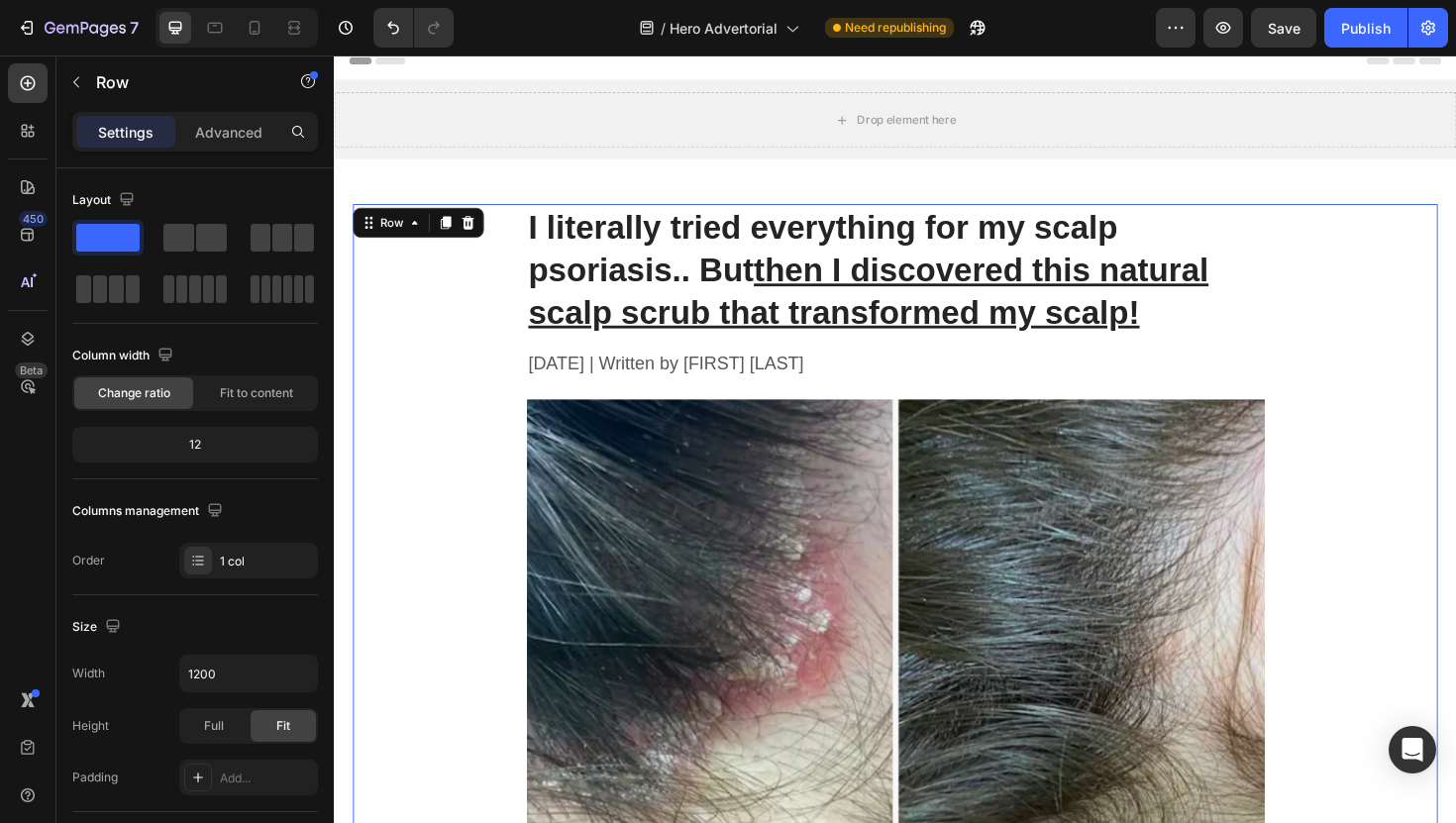scroll, scrollTop: 0, scrollLeft: 0, axis: both 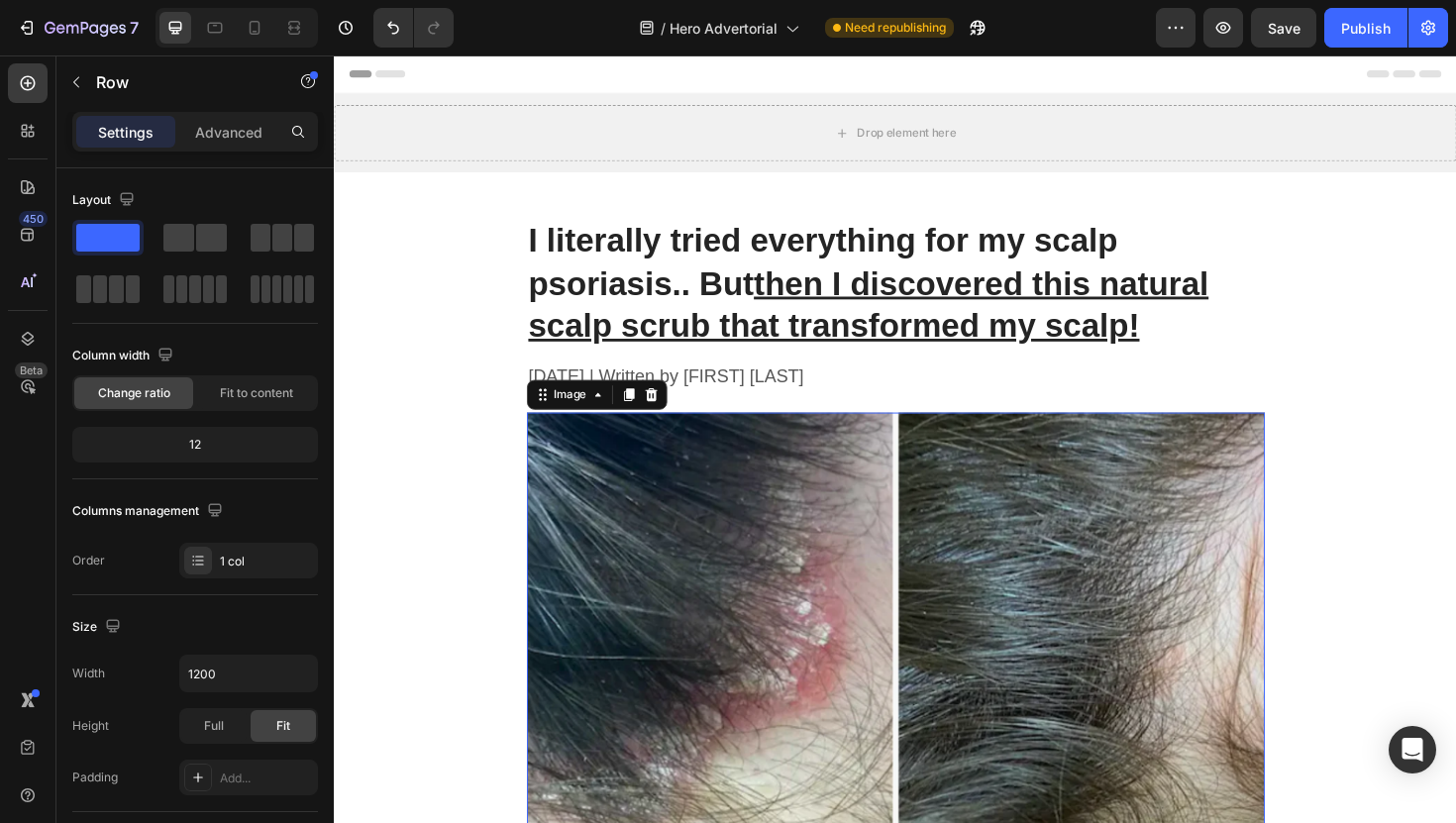 click at bounding box center [928, 774] 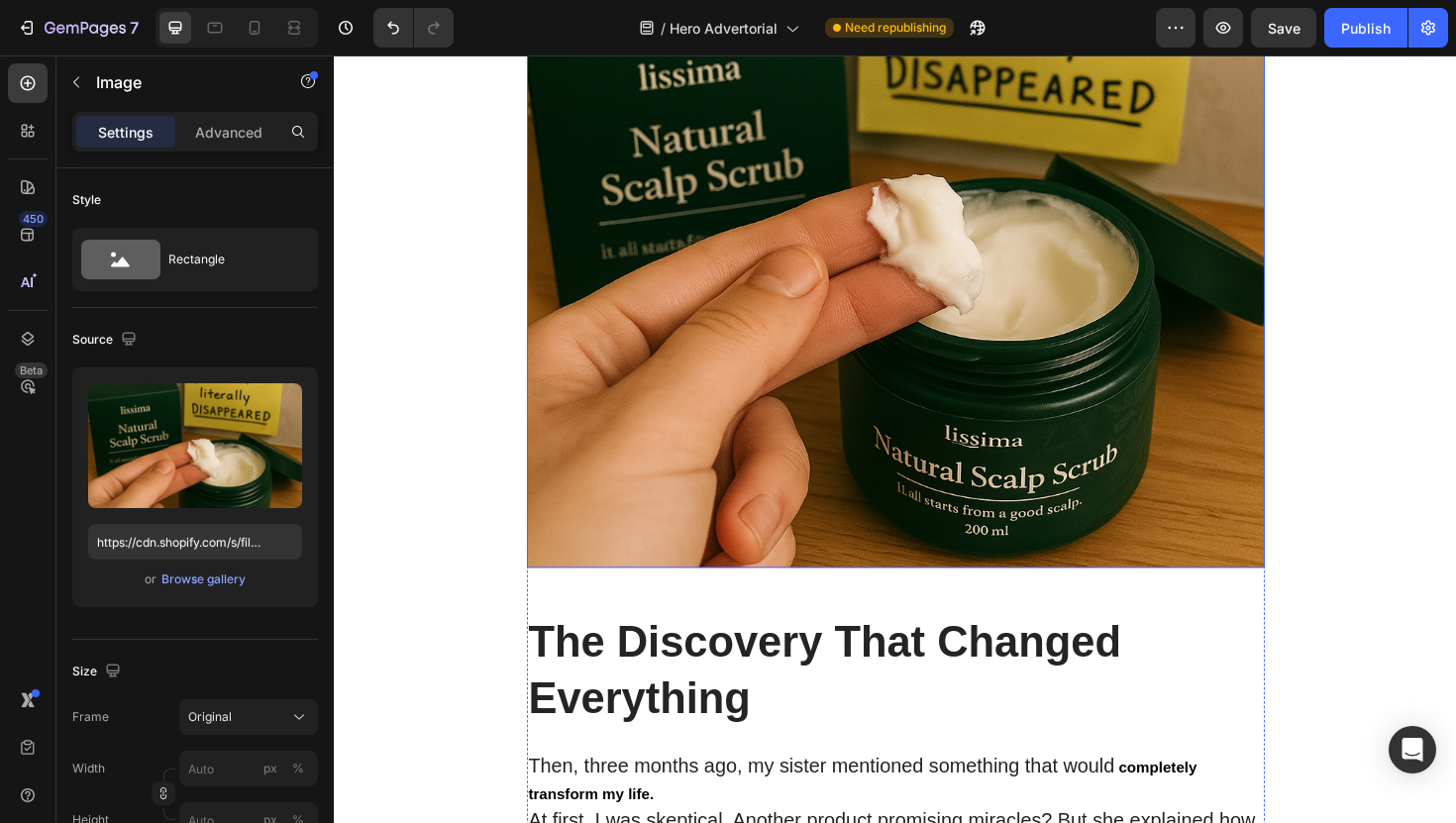 click at bounding box center (928, 207) 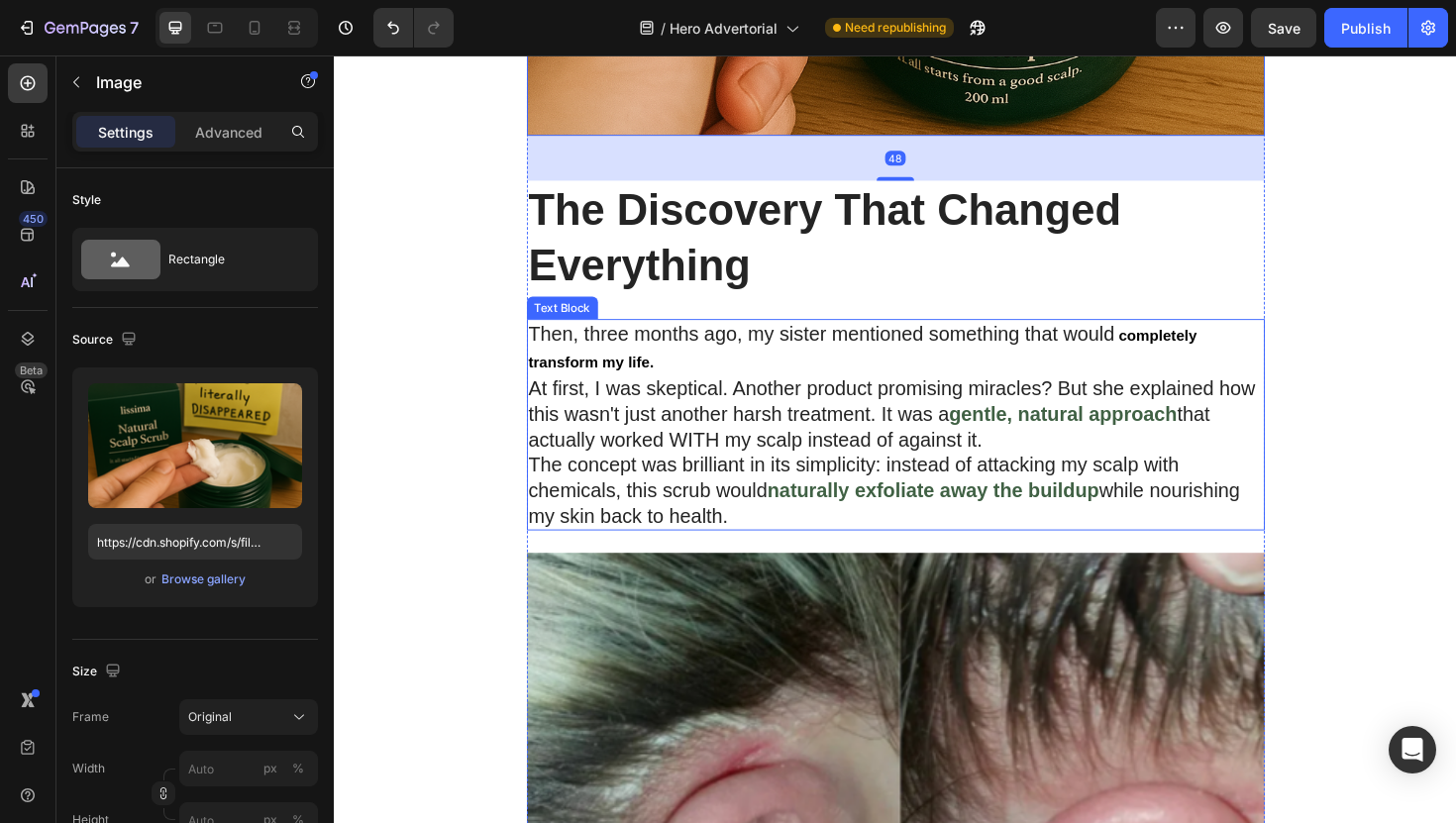 click on "At first, I was skeptical. Another product promising miracles? But she explained how this wasn't just another harsh treatment. It was a  gentle, natural approach  that actually worked WITH my scalp instead of against it." at bounding box center (928, 435) 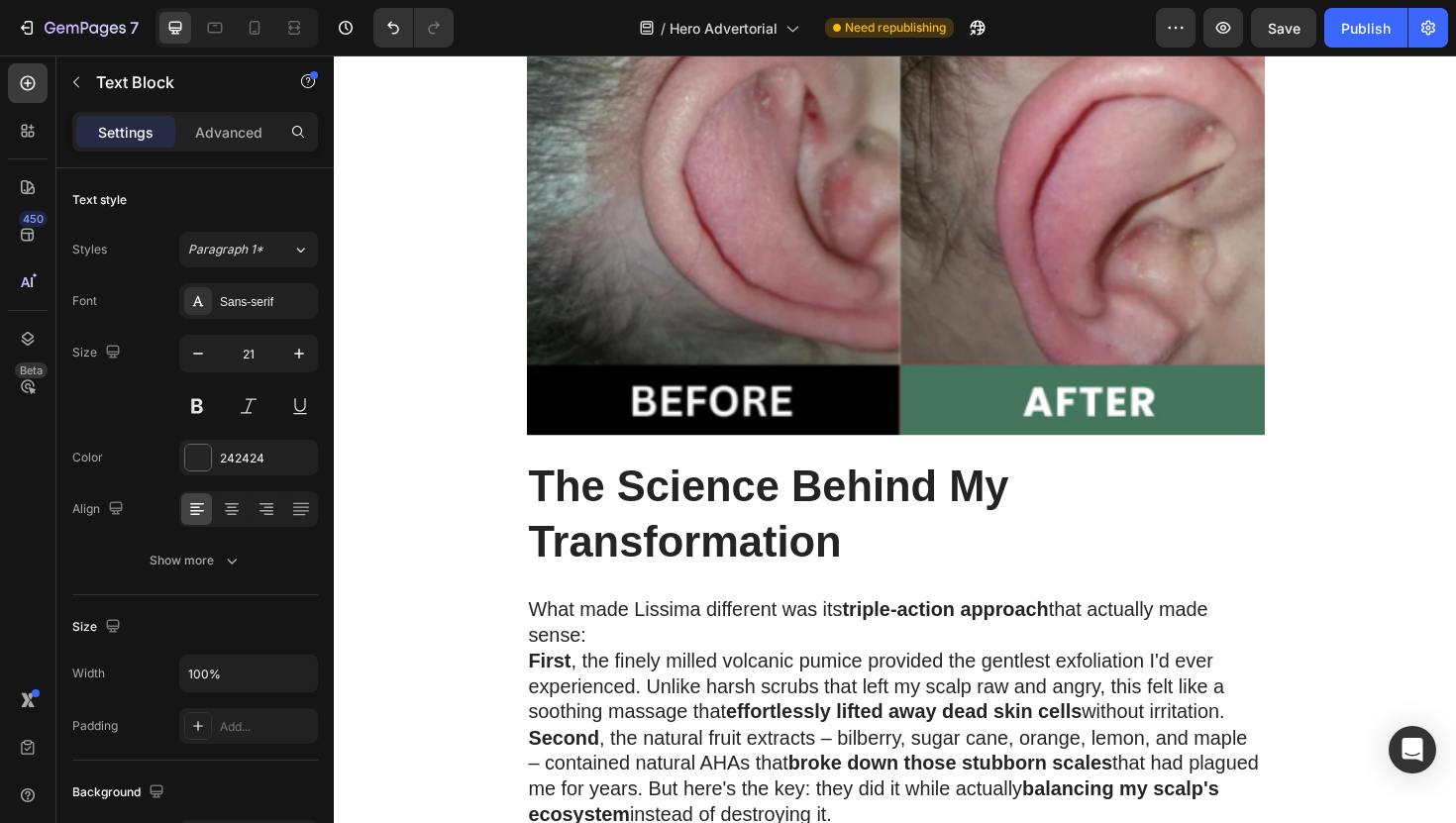 scroll, scrollTop: 3075, scrollLeft: 0, axis: vertical 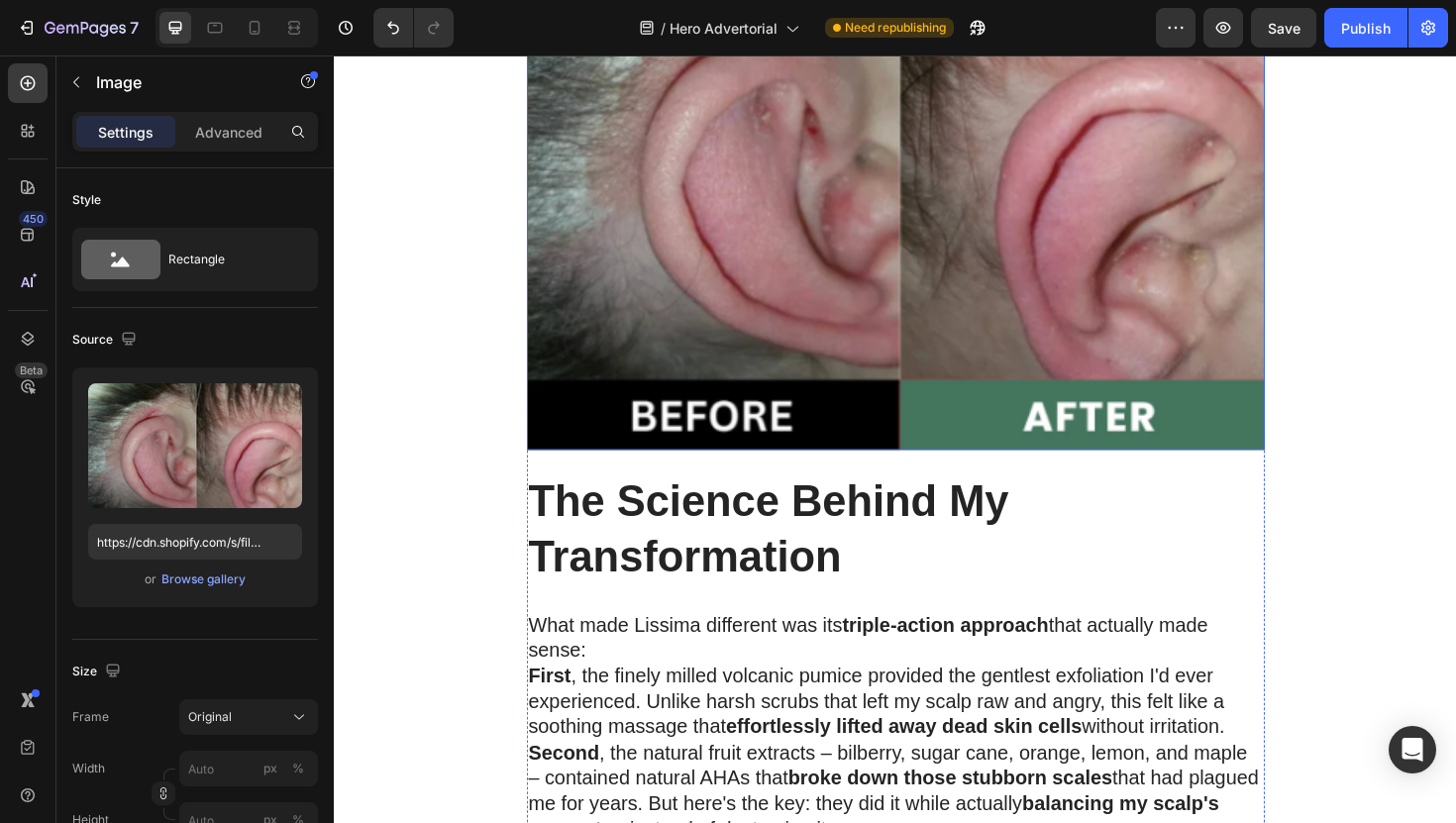 click at bounding box center [928, 141] 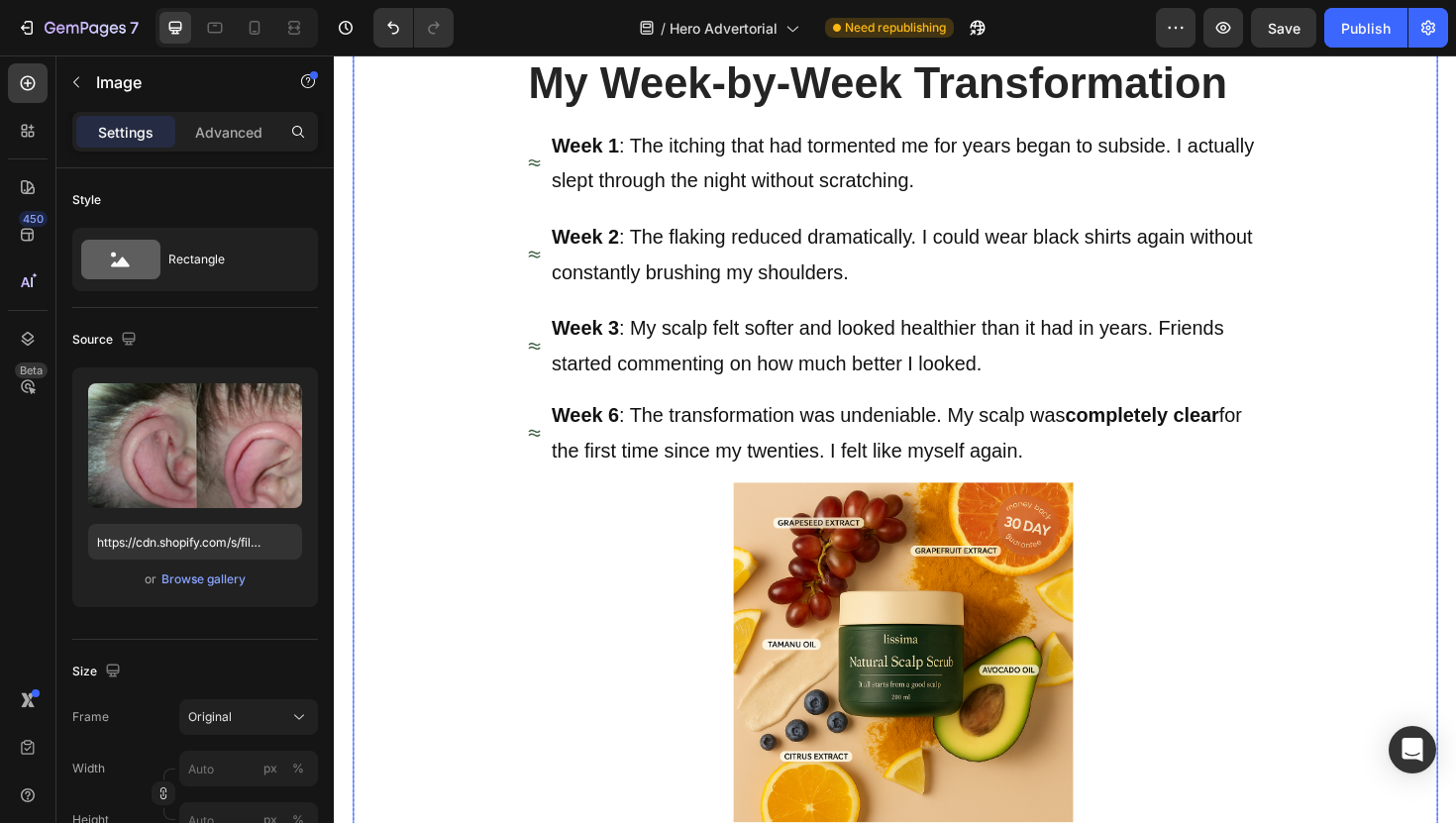 scroll, scrollTop: 4853, scrollLeft: 0, axis: vertical 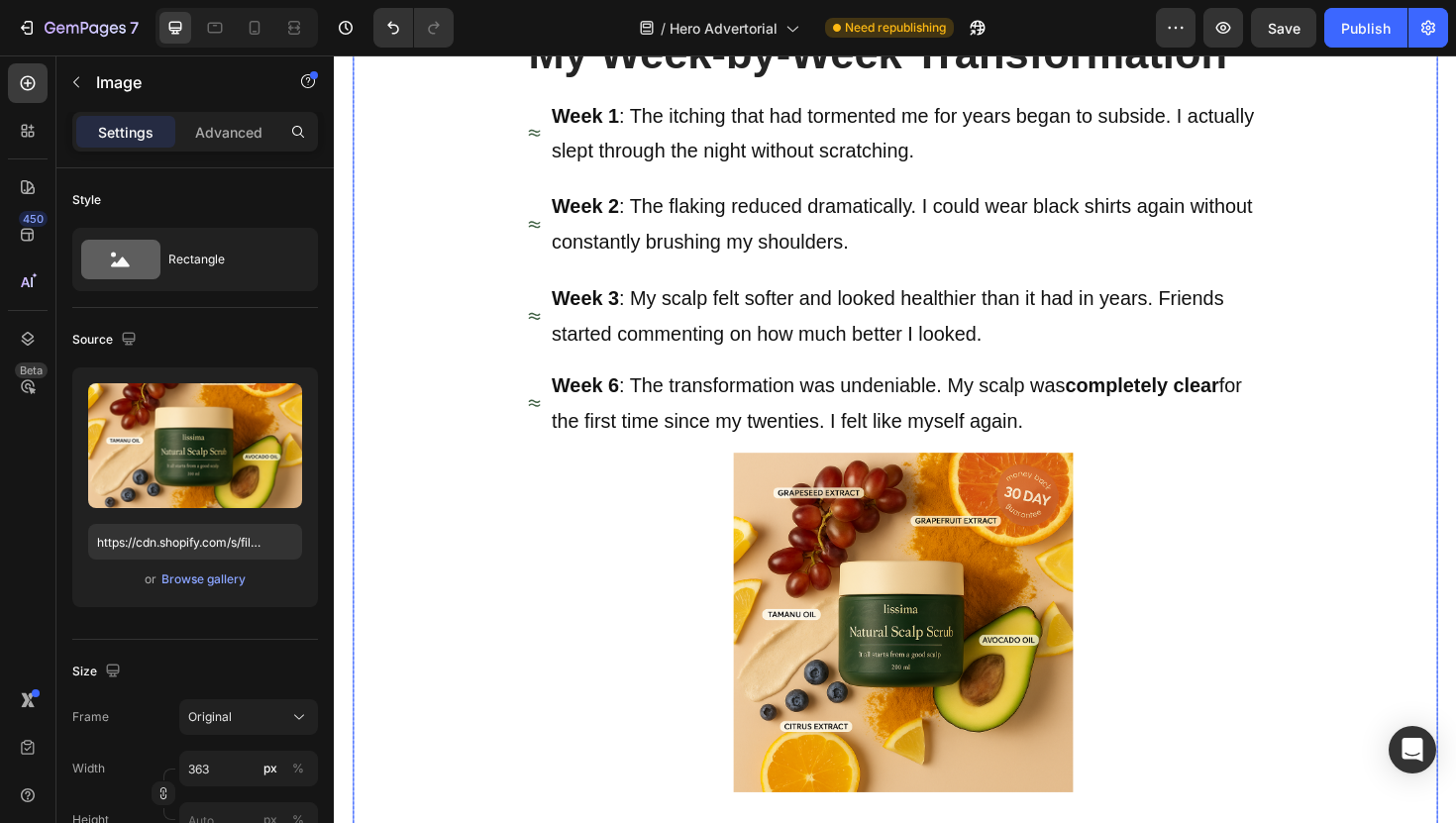 click at bounding box center (936, 656) 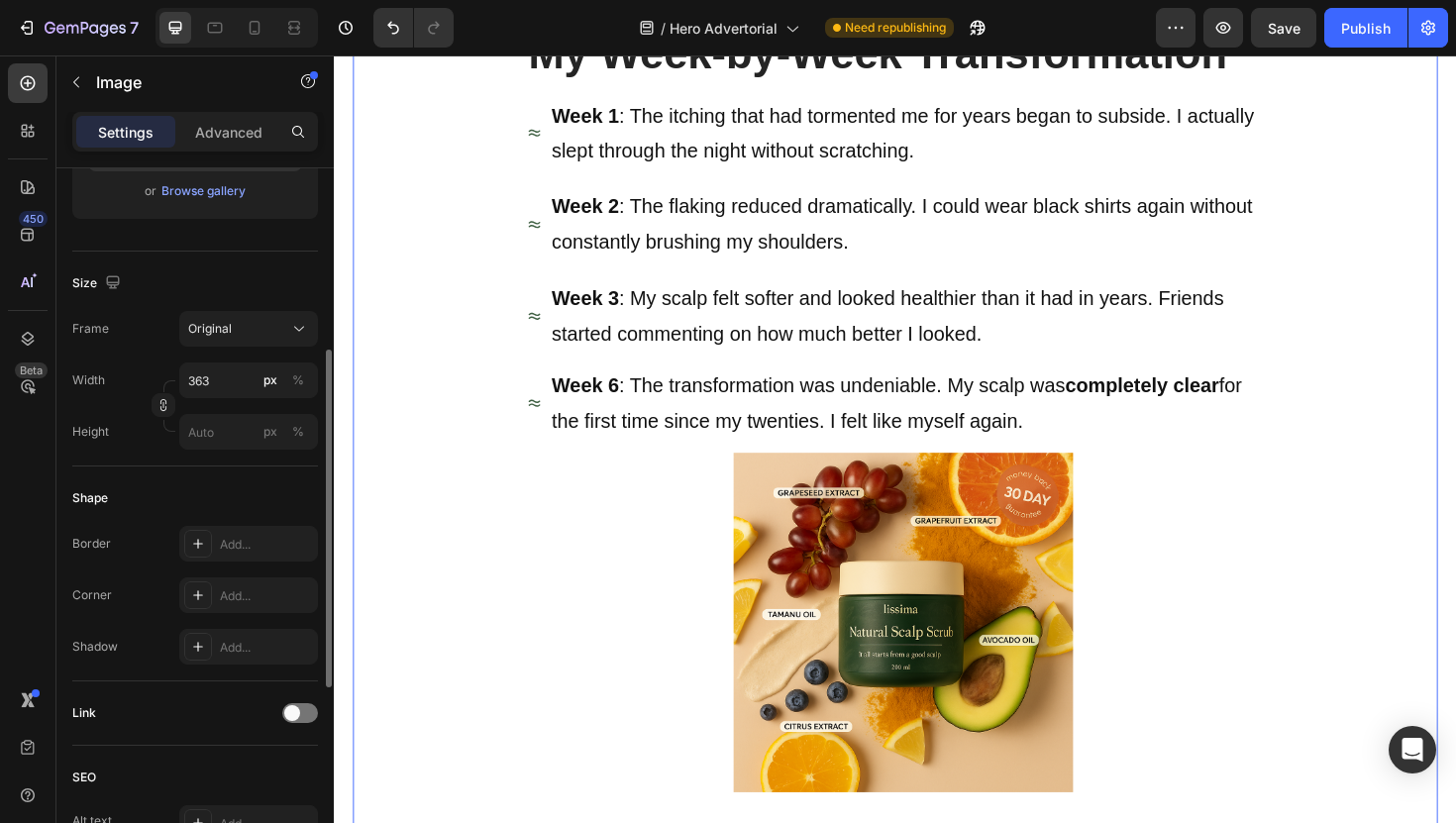scroll, scrollTop: 381, scrollLeft: 0, axis: vertical 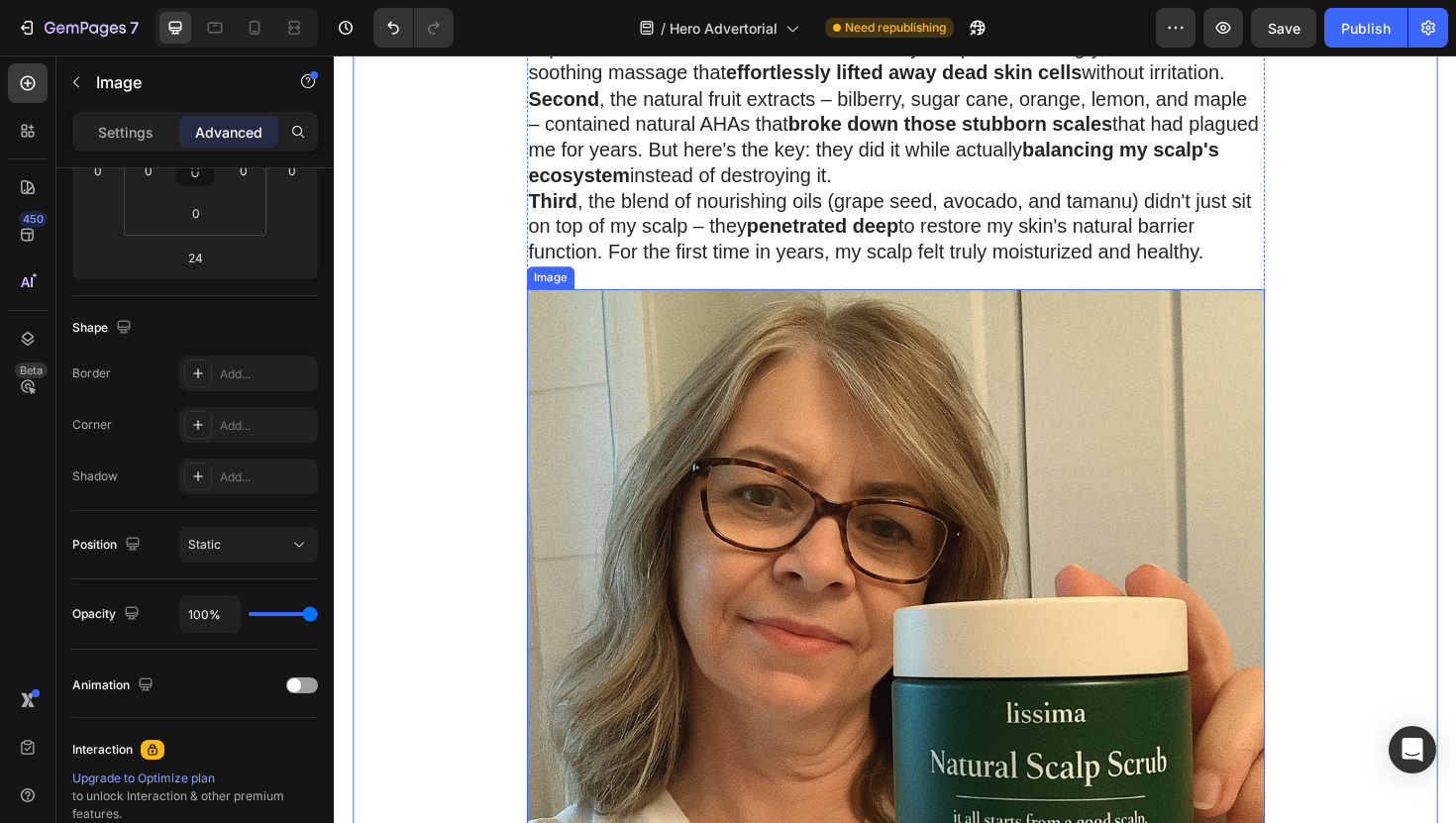 click at bounding box center (928, 693) 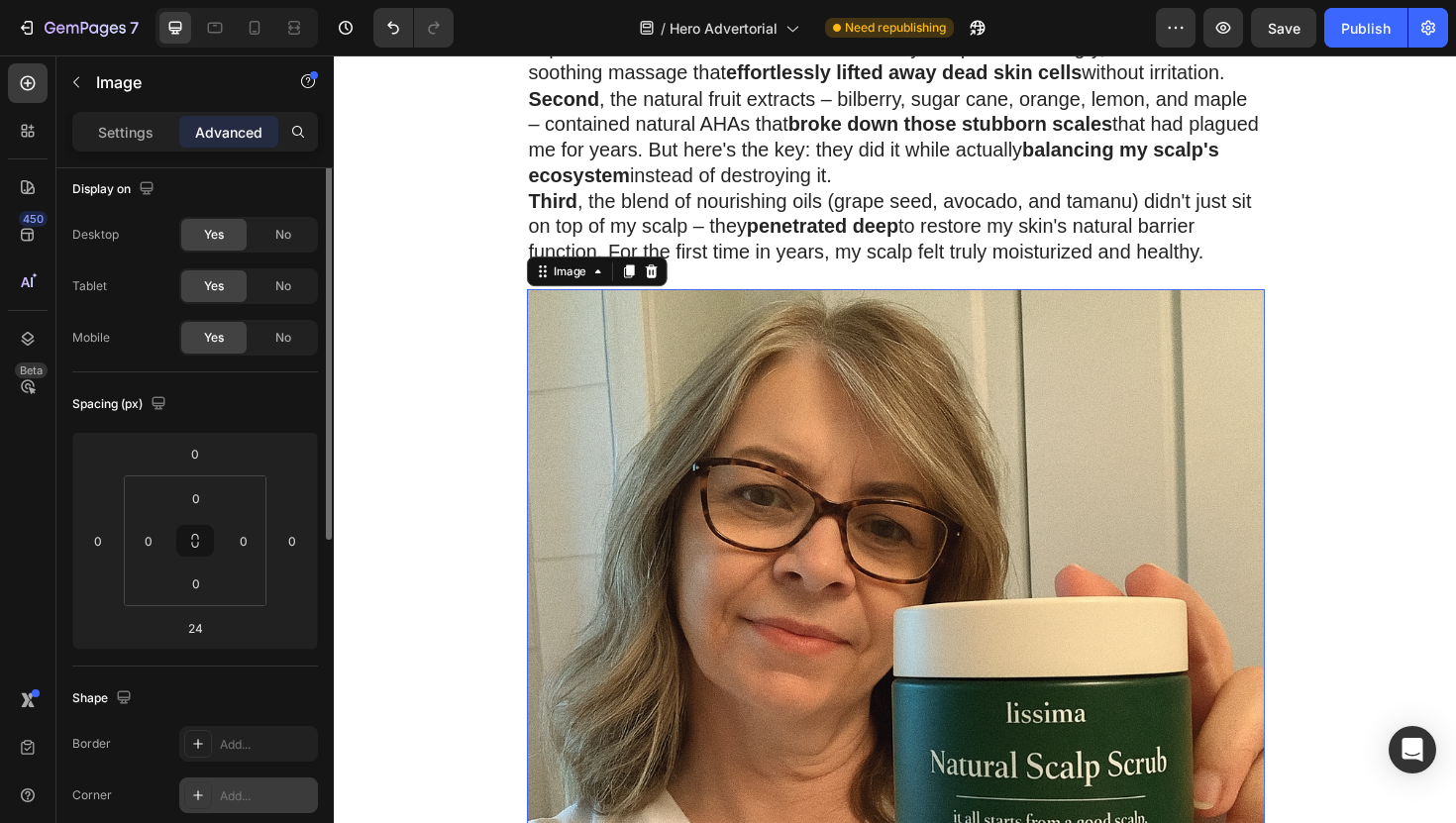 scroll, scrollTop: 0, scrollLeft: 0, axis: both 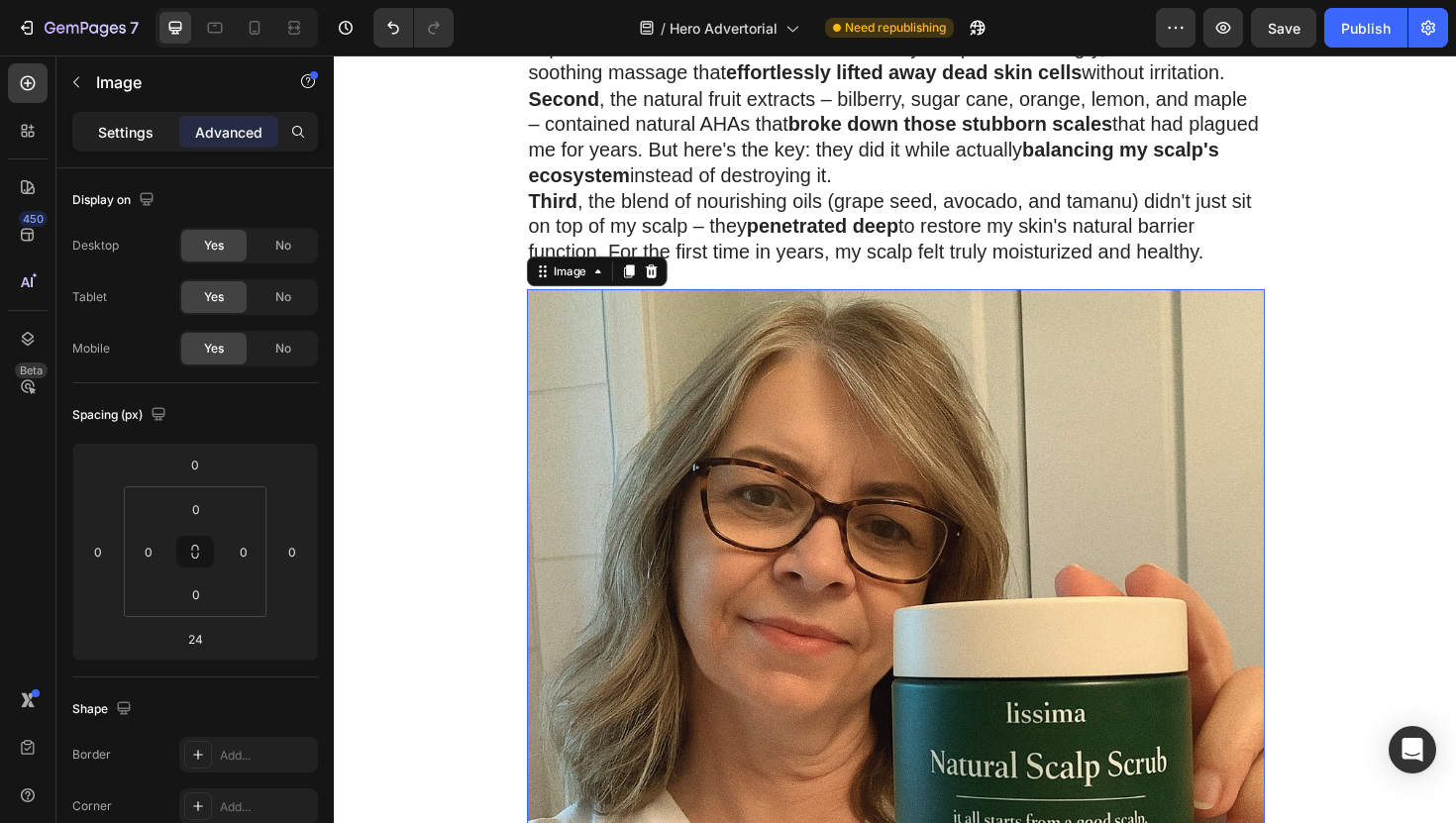 click on "Settings" at bounding box center [126, 132] 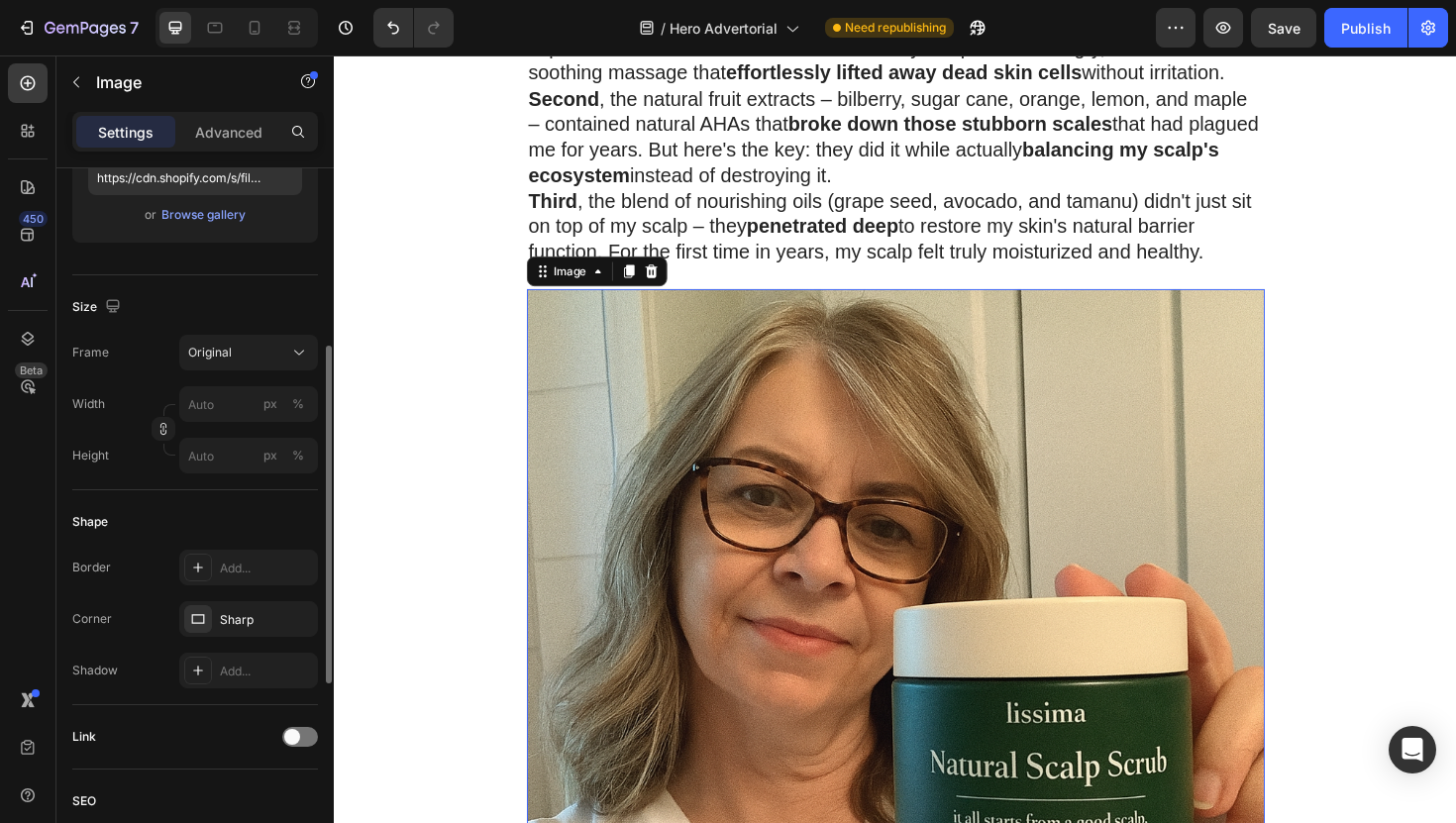 scroll, scrollTop: 360, scrollLeft: 0, axis: vertical 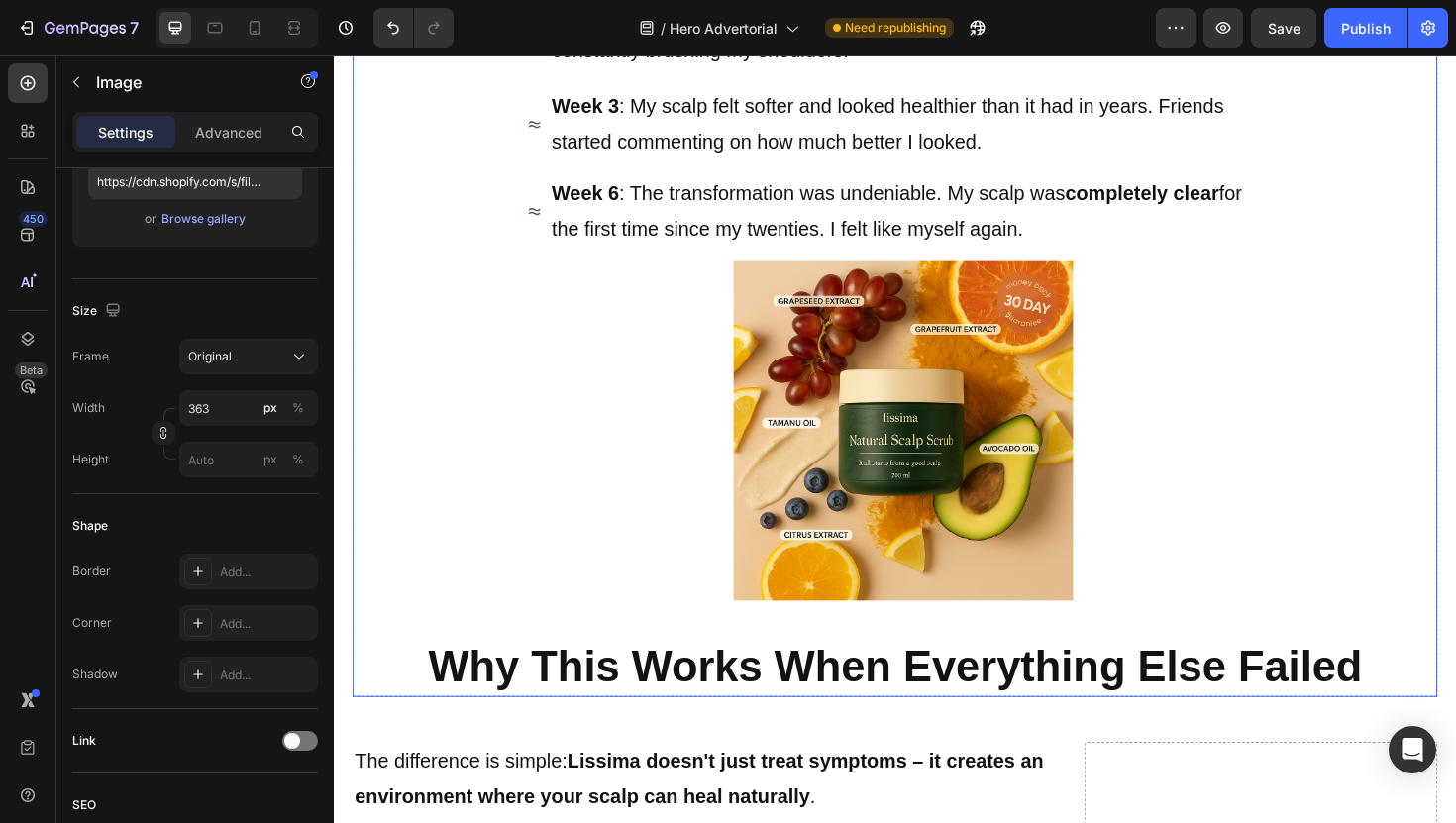 click at bounding box center [936, 453] 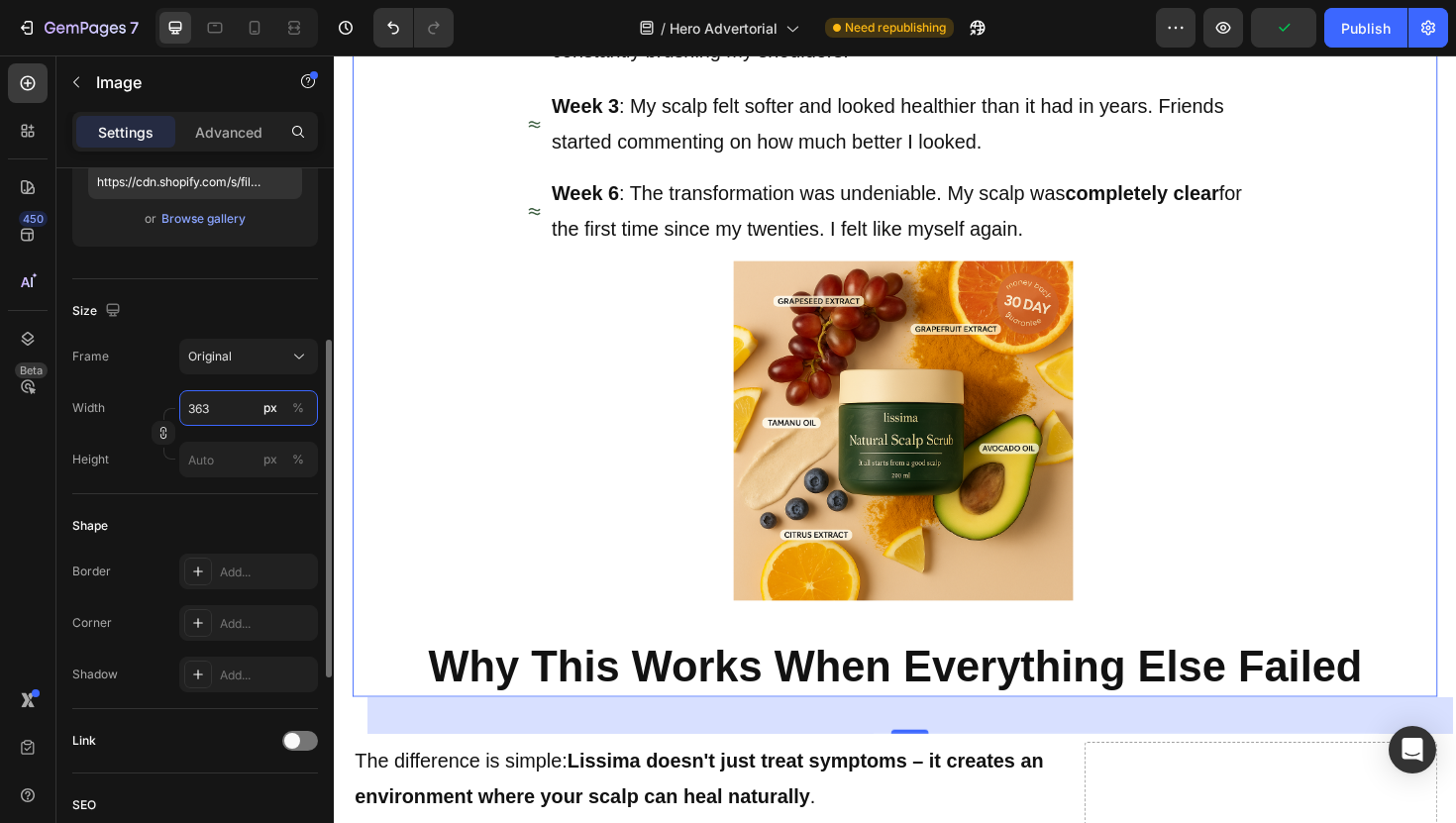 click on "363" at bounding box center [249, 408] 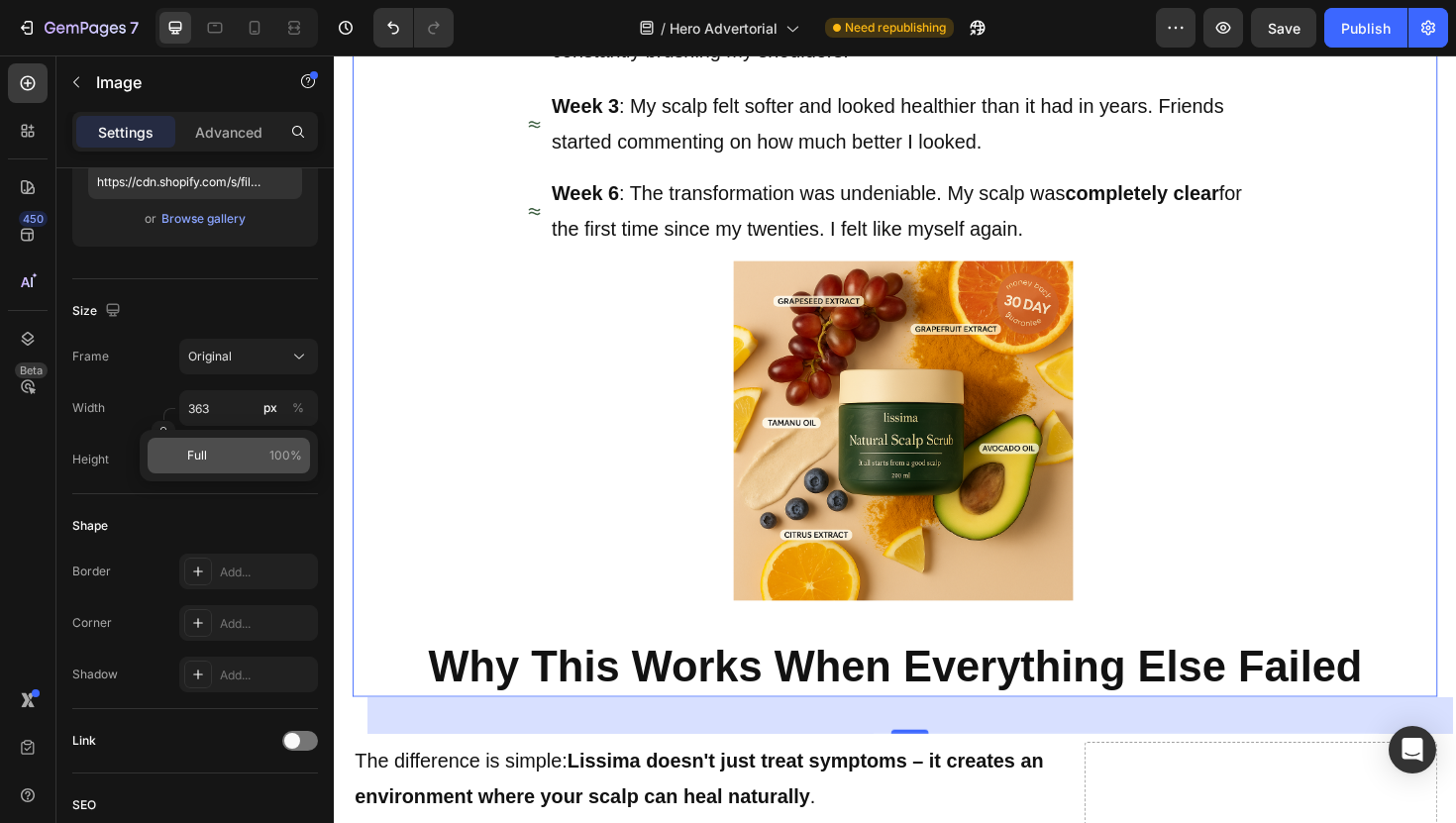 click on "Full 100%" at bounding box center [245, 456] 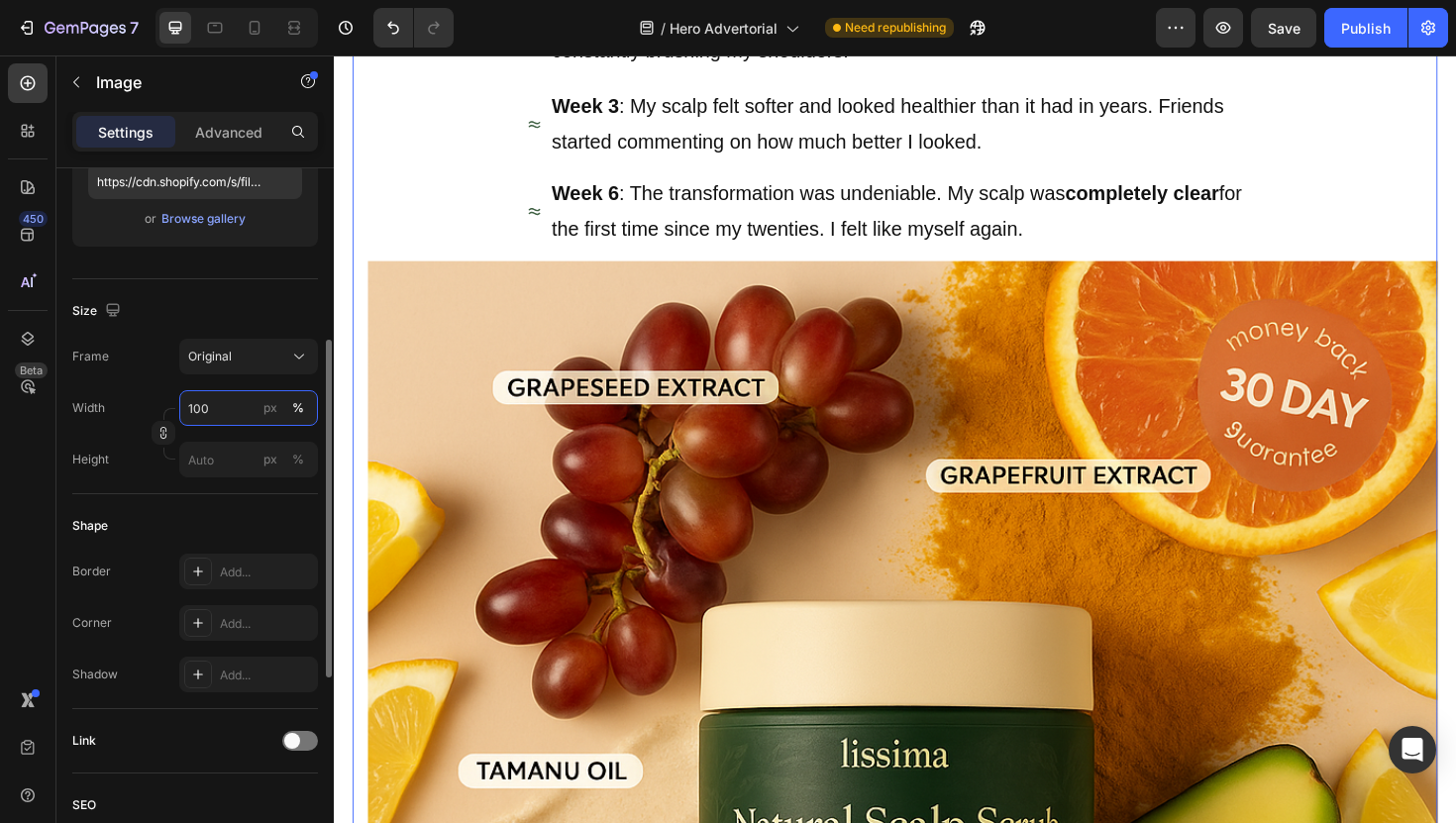 click on "100" at bounding box center (249, 408) 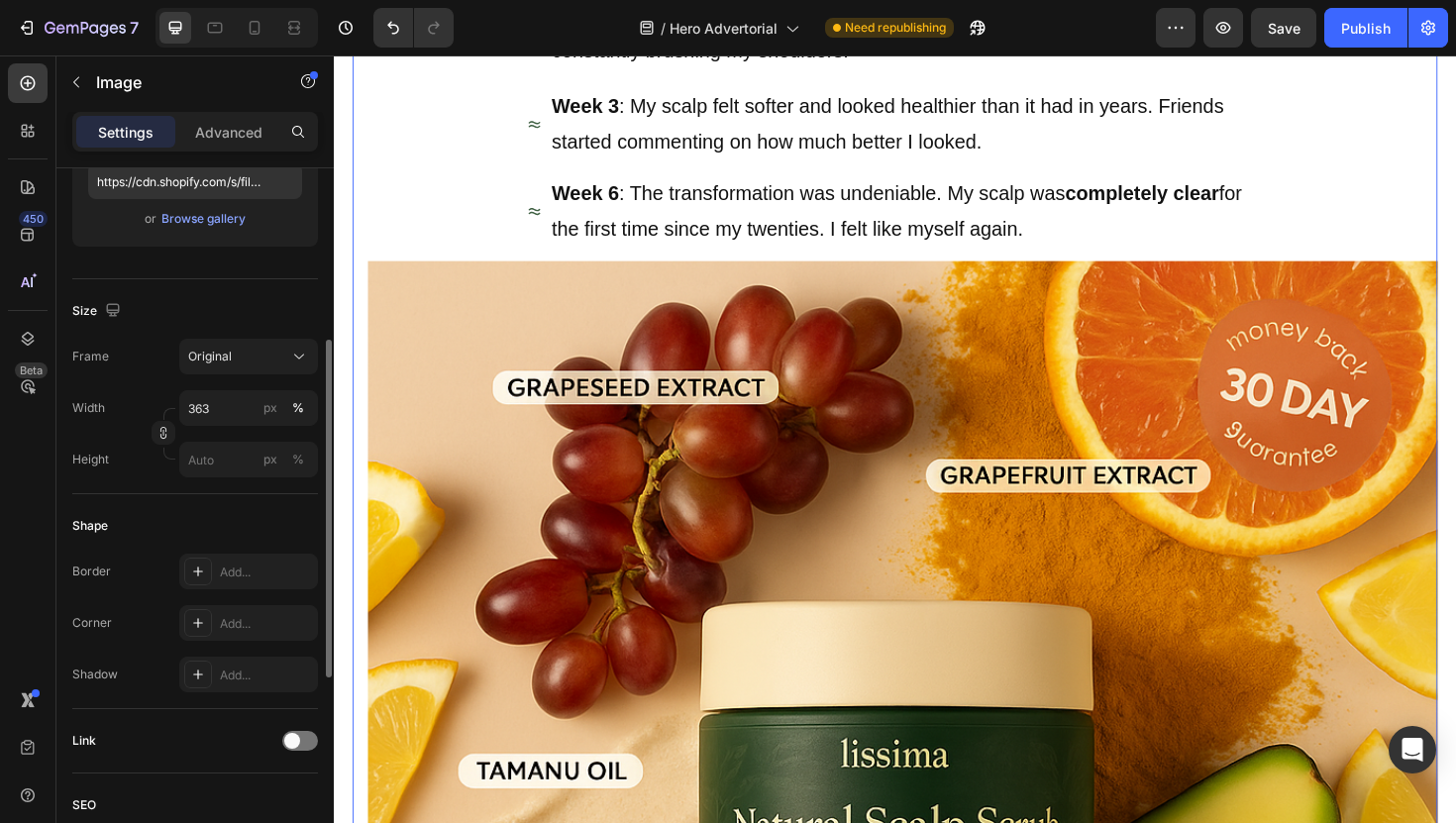 click on "Size Frame Original Width 363 px % Height px %" 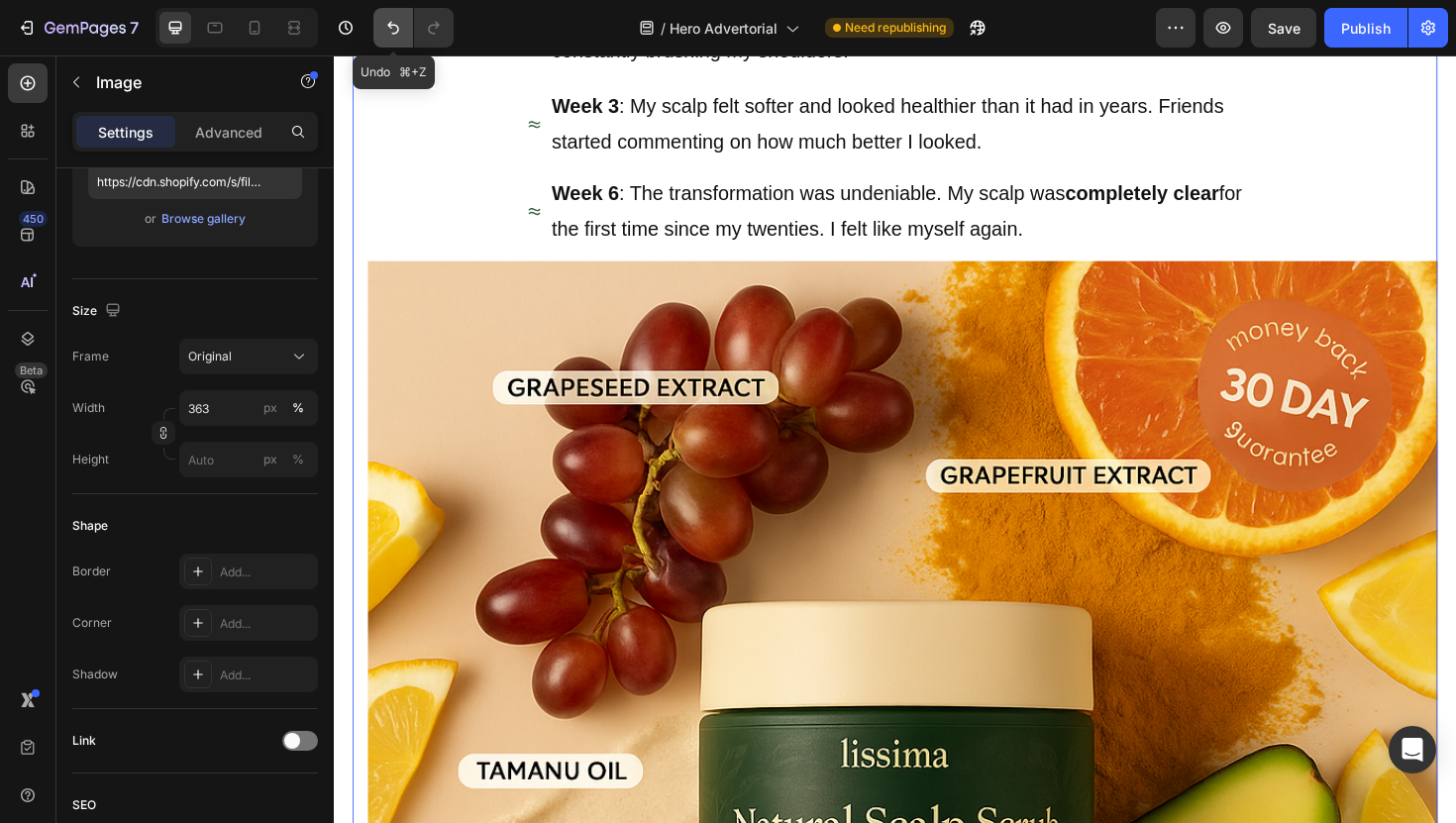 click 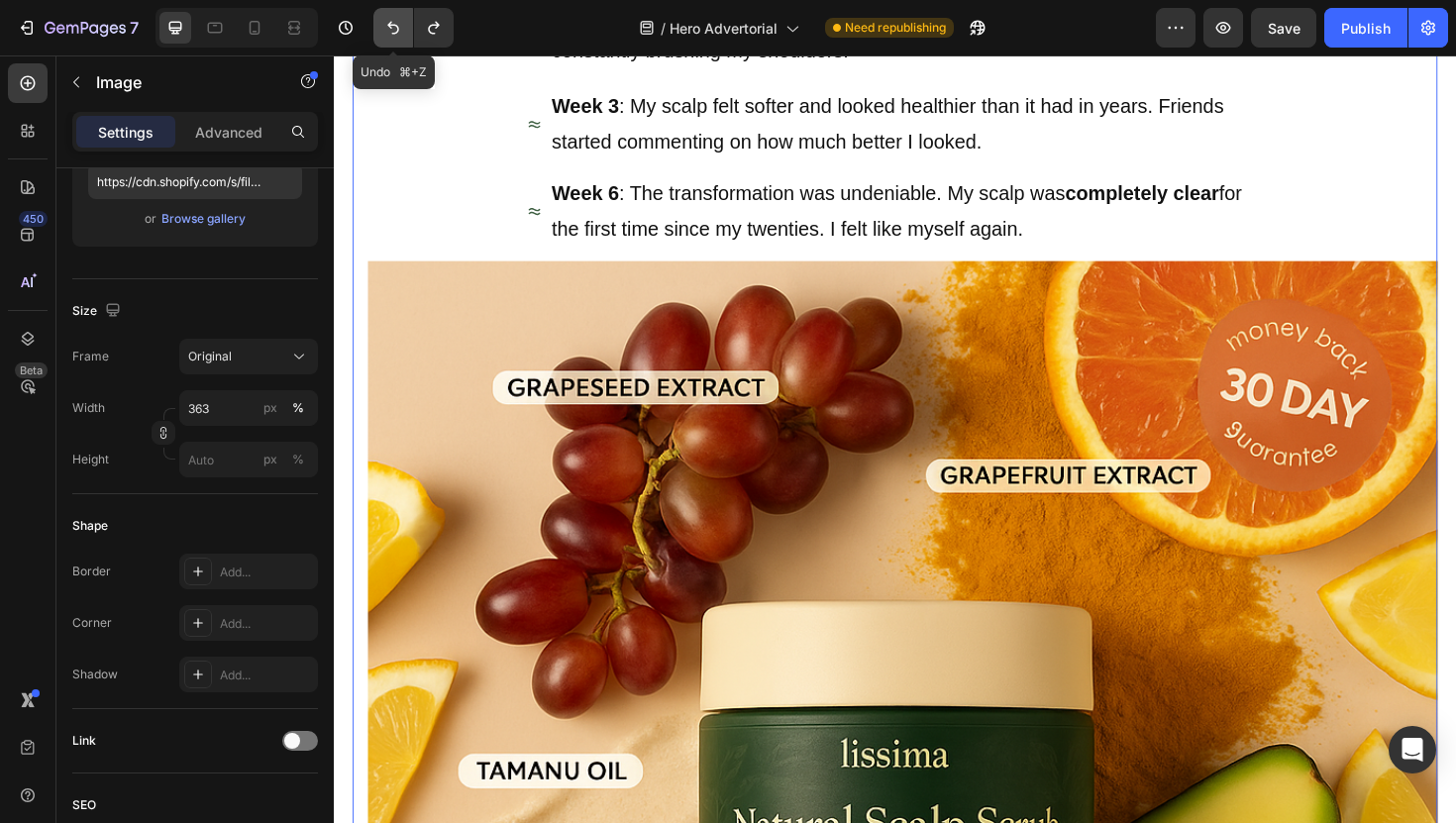 click 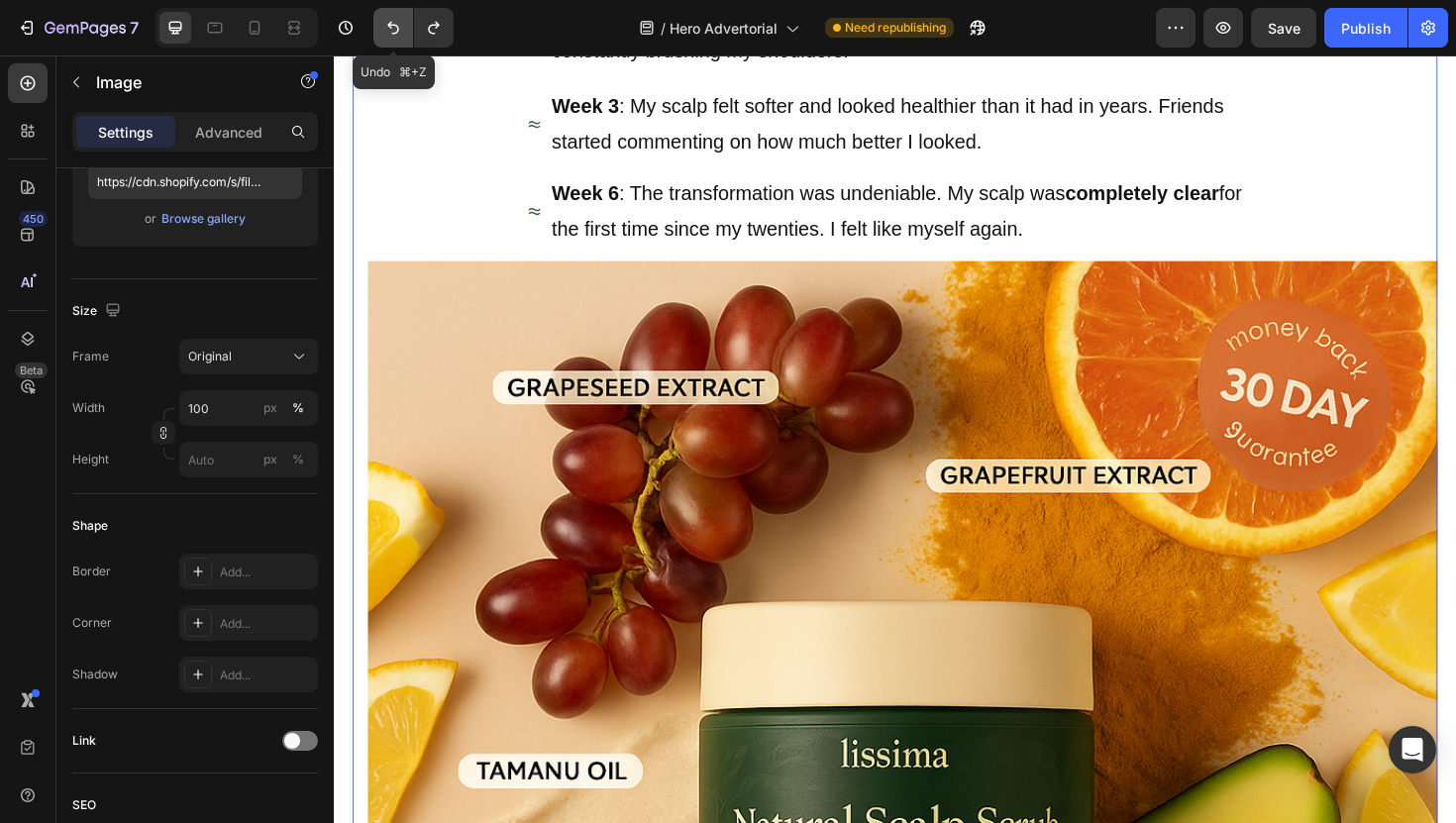 click 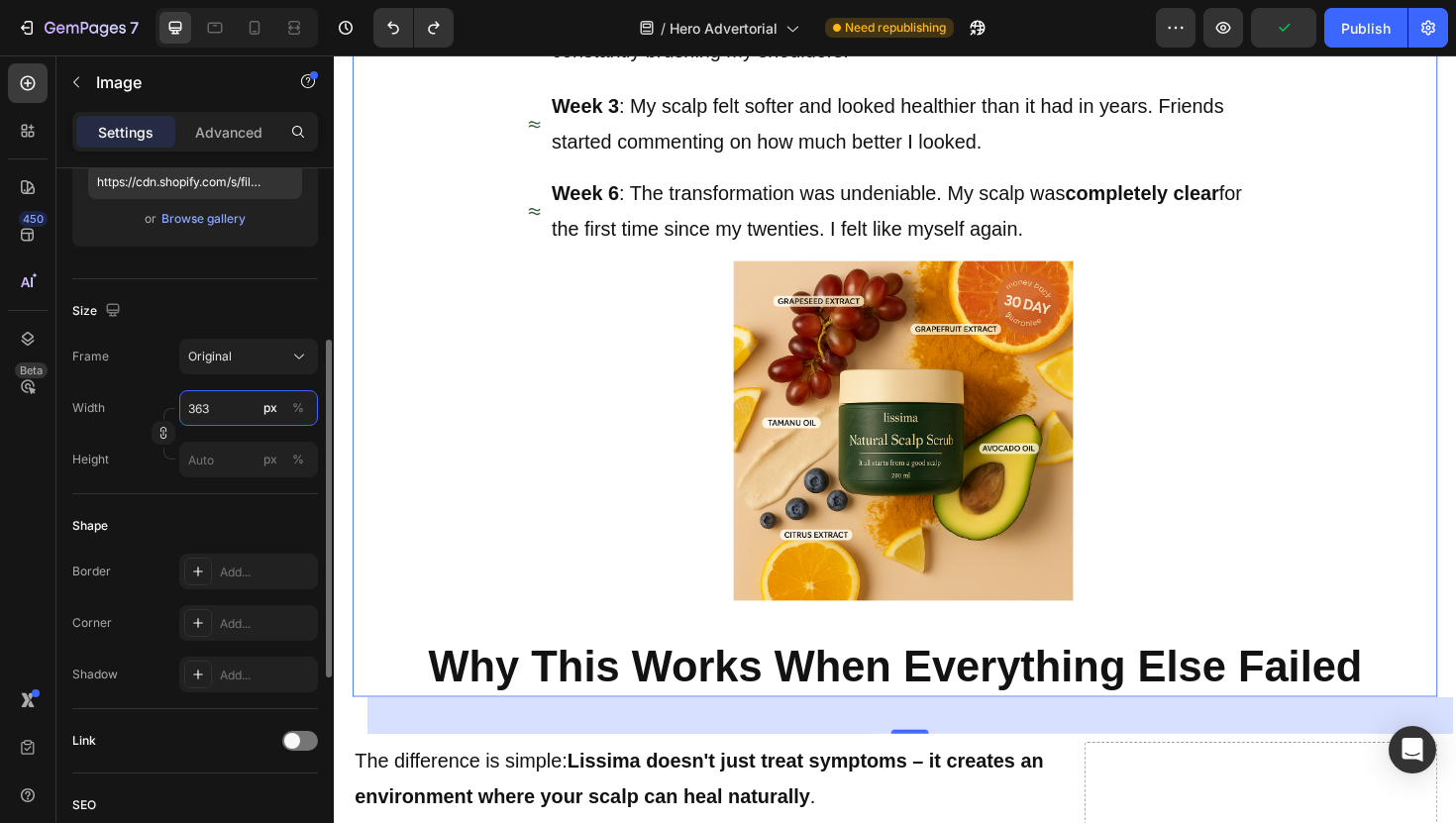 click on "363" at bounding box center (249, 408) 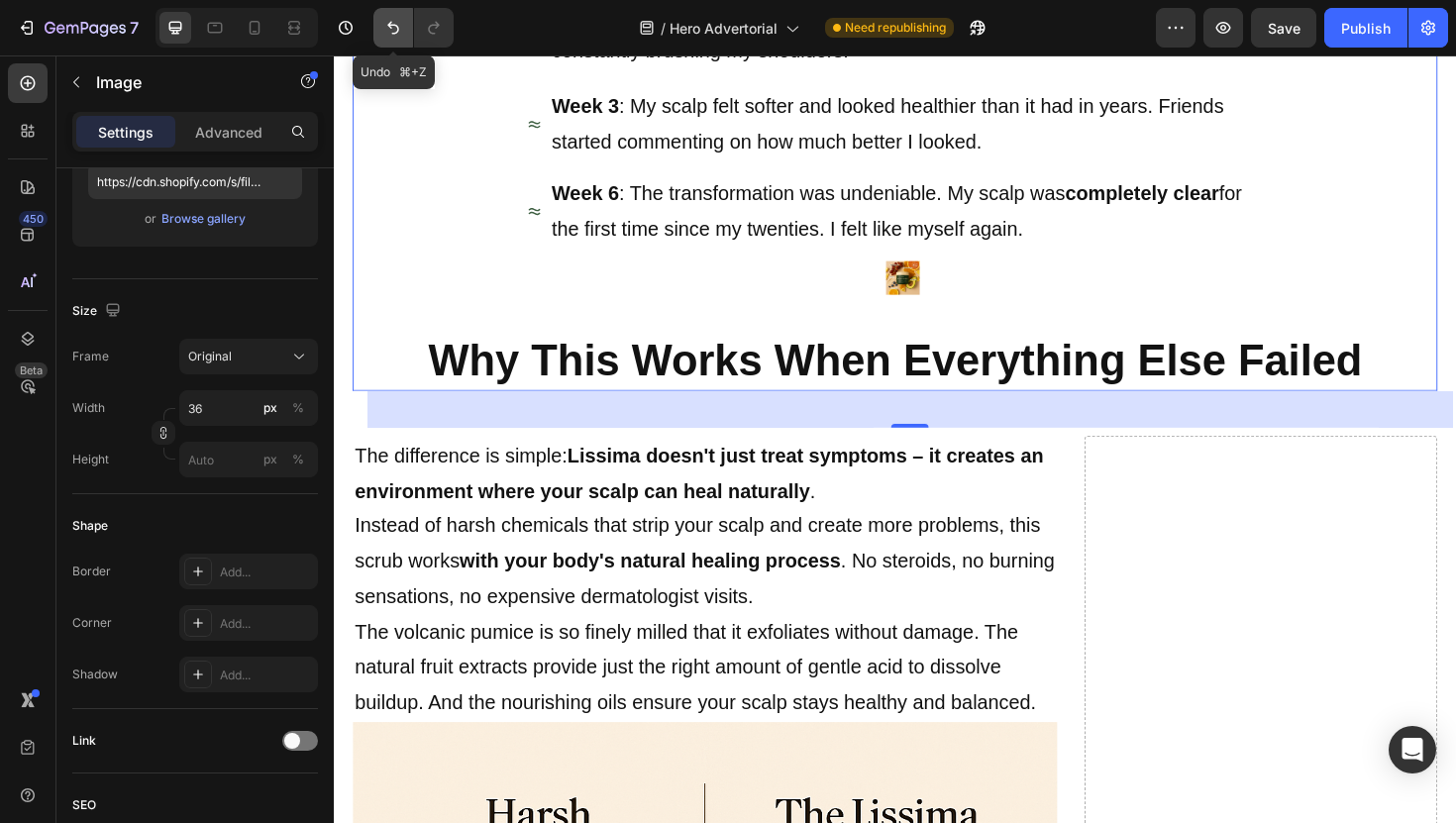 click 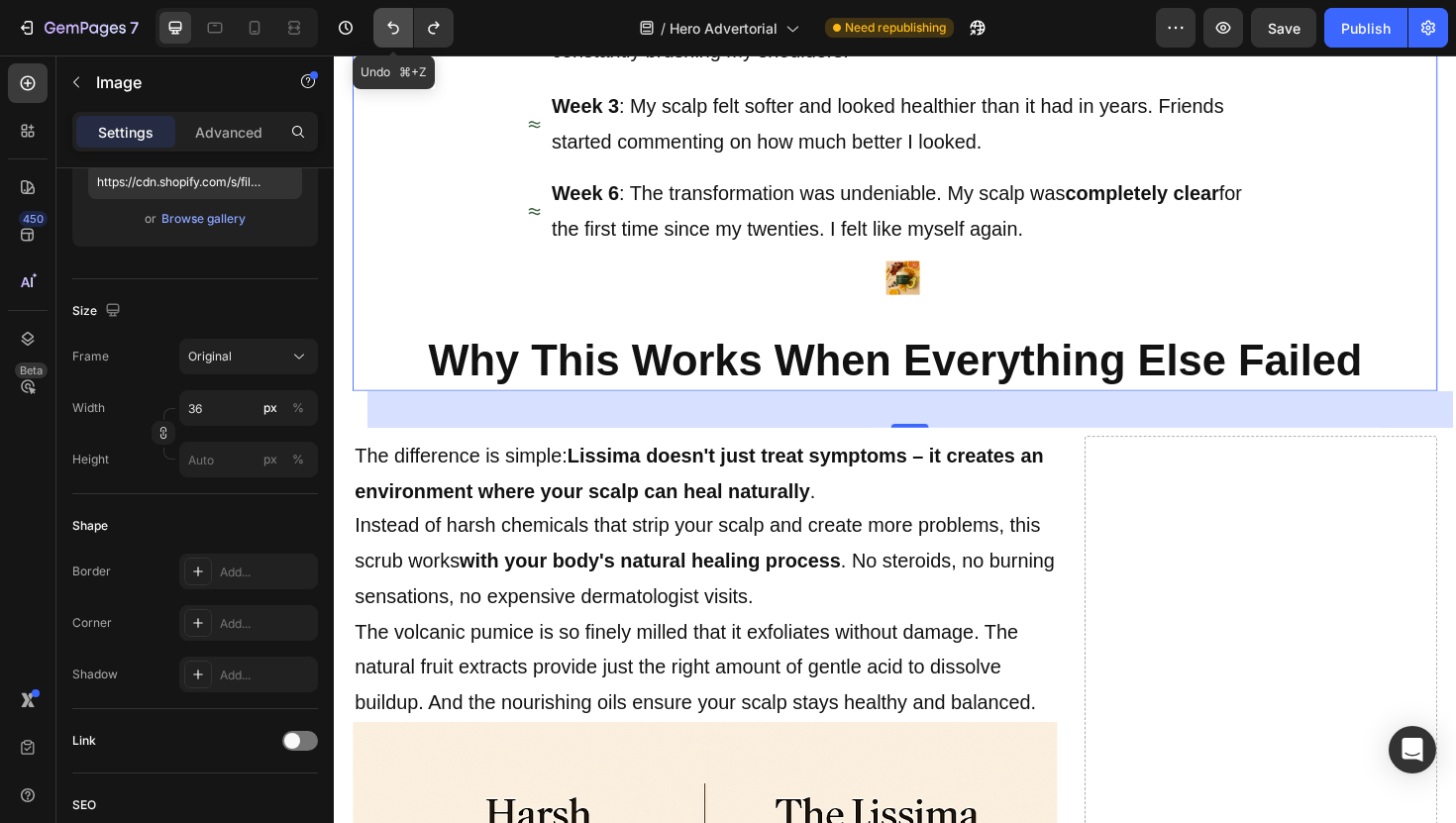 click 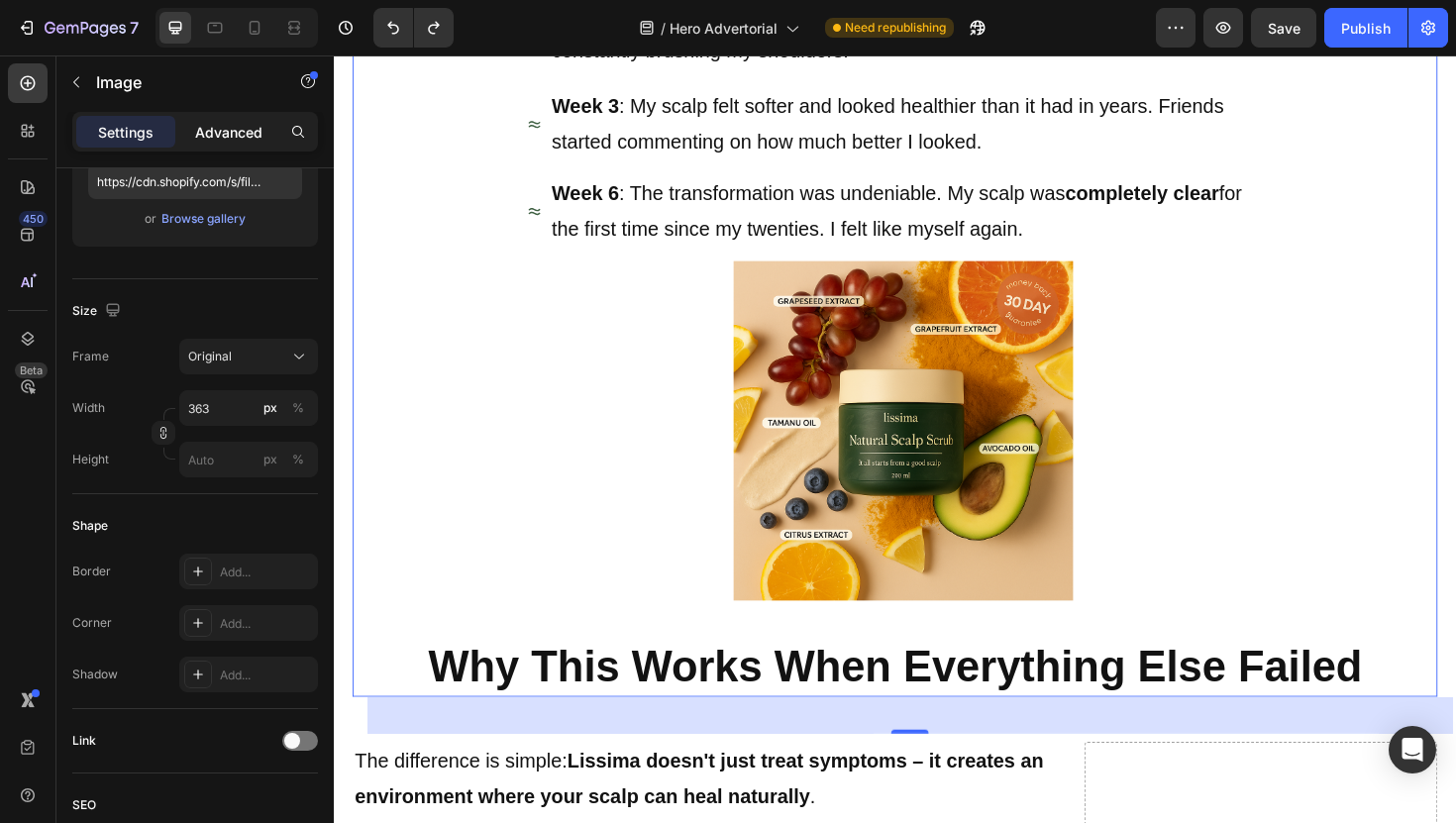 click on "Advanced" at bounding box center [229, 132] 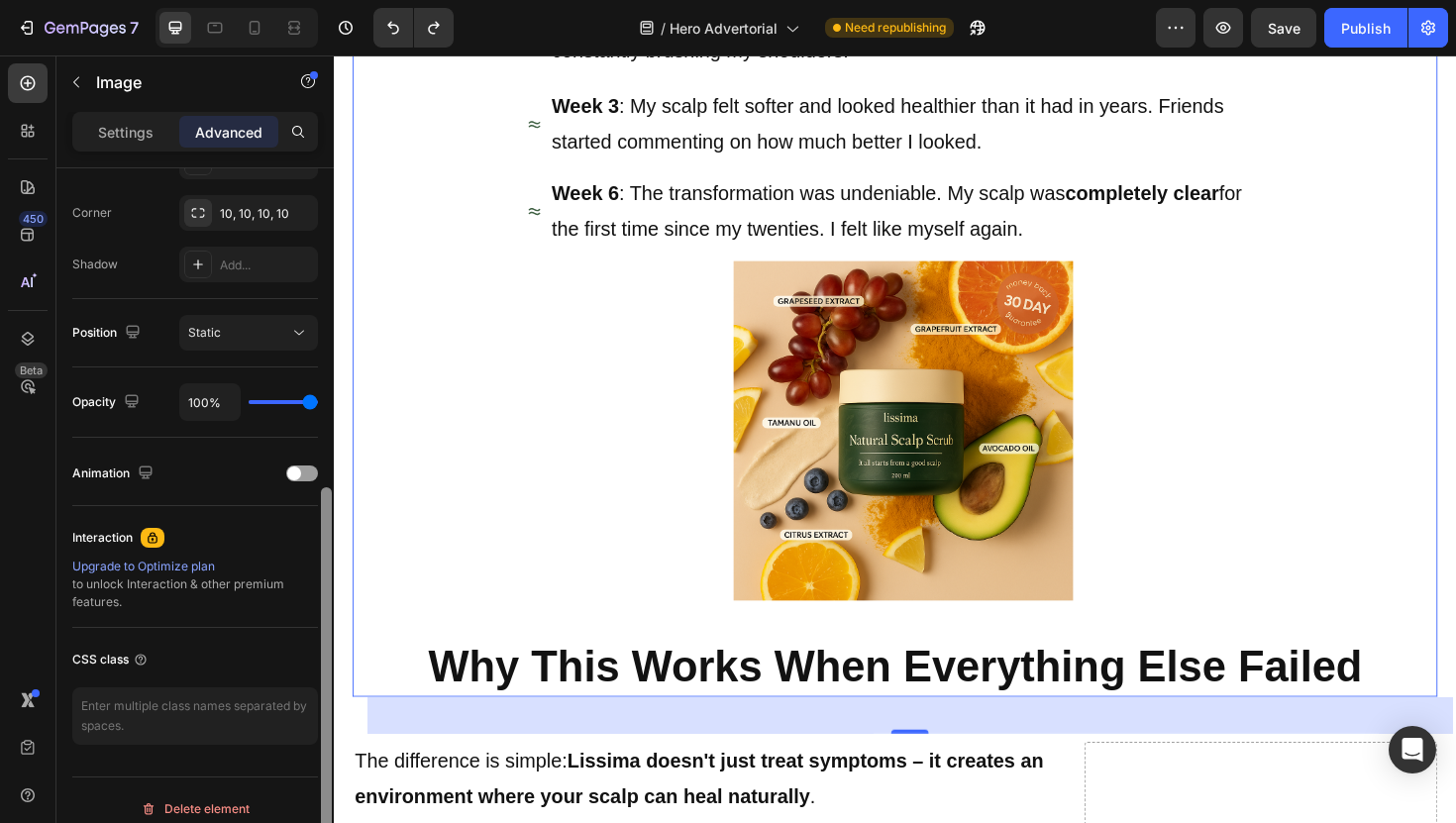 scroll, scrollTop: 610, scrollLeft: 0, axis: vertical 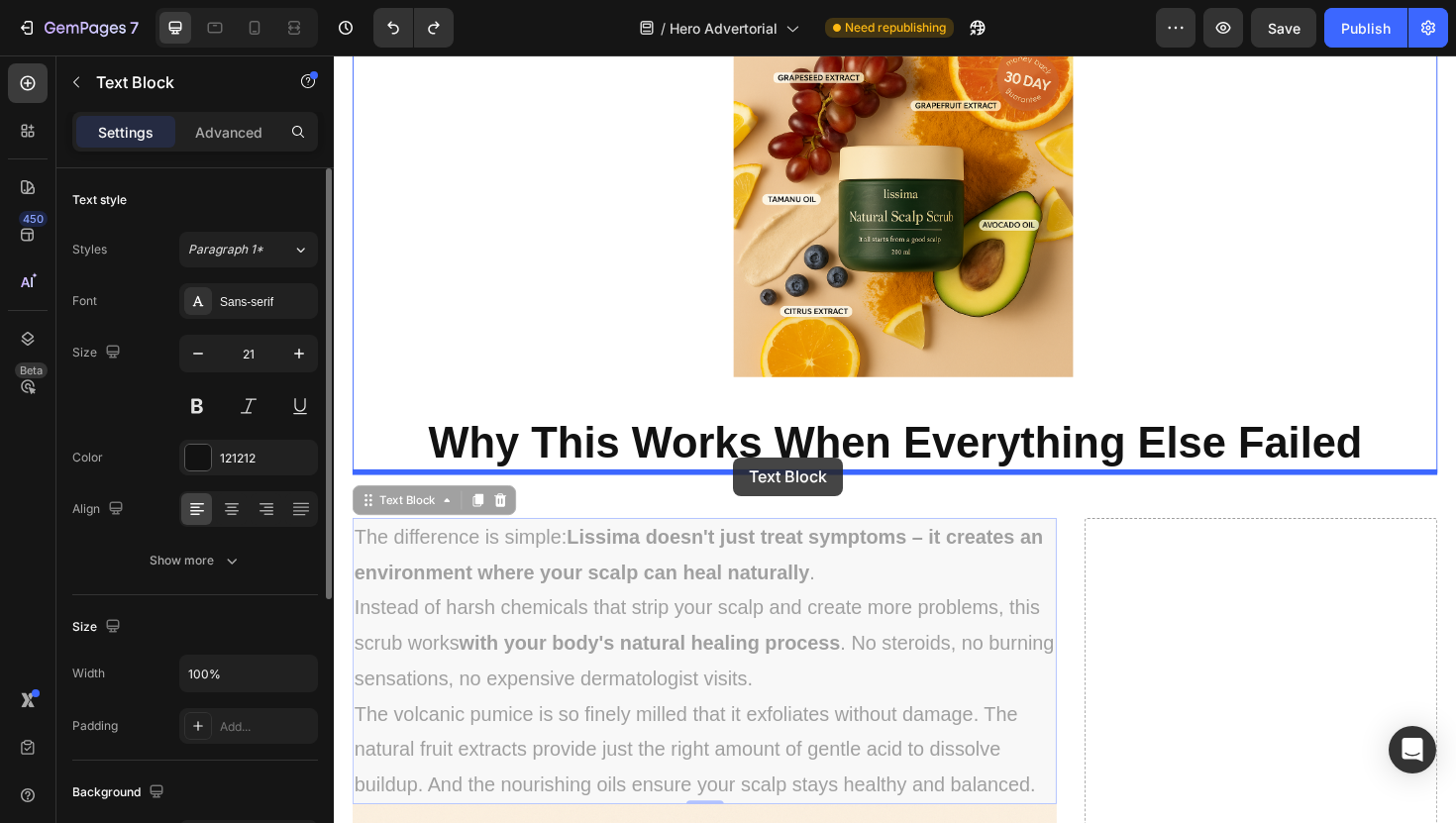 drag, startPoint x: 695, startPoint y: 621, endPoint x: 757, endPoint y: 481, distance: 153.11434 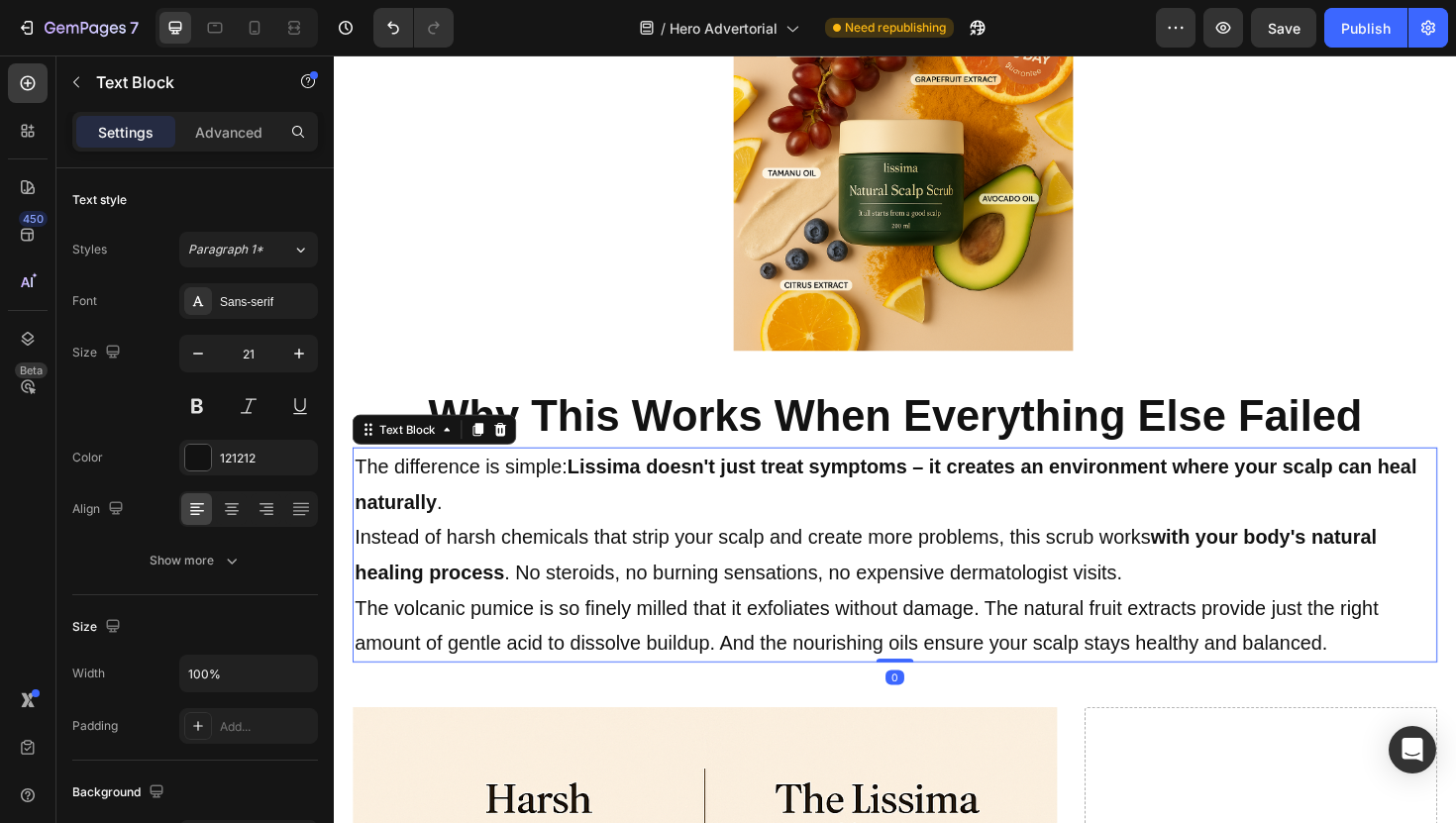 scroll, scrollTop: 5326, scrollLeft: 0, axis: vertical 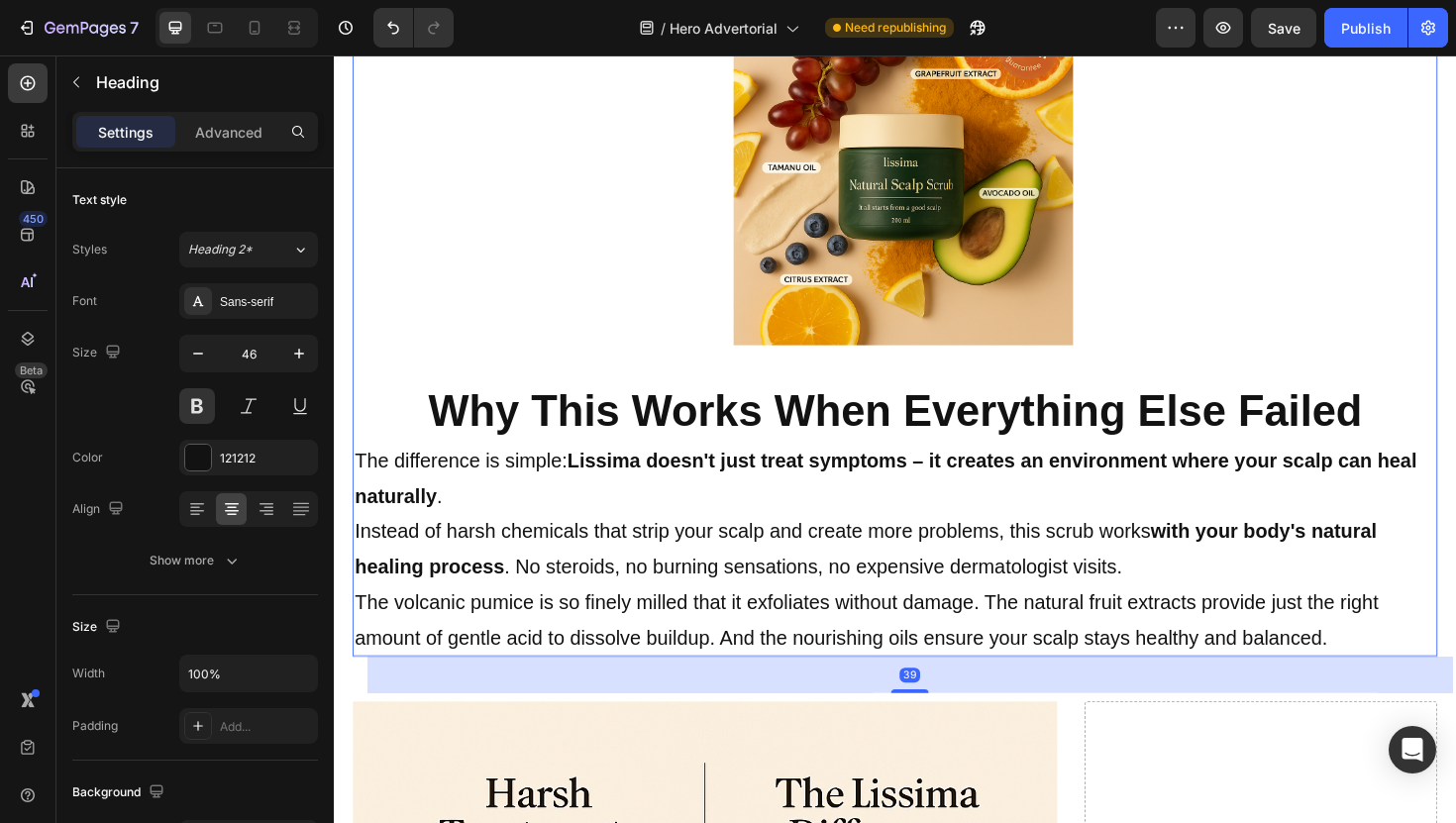 click at bounding box center (936, 182) 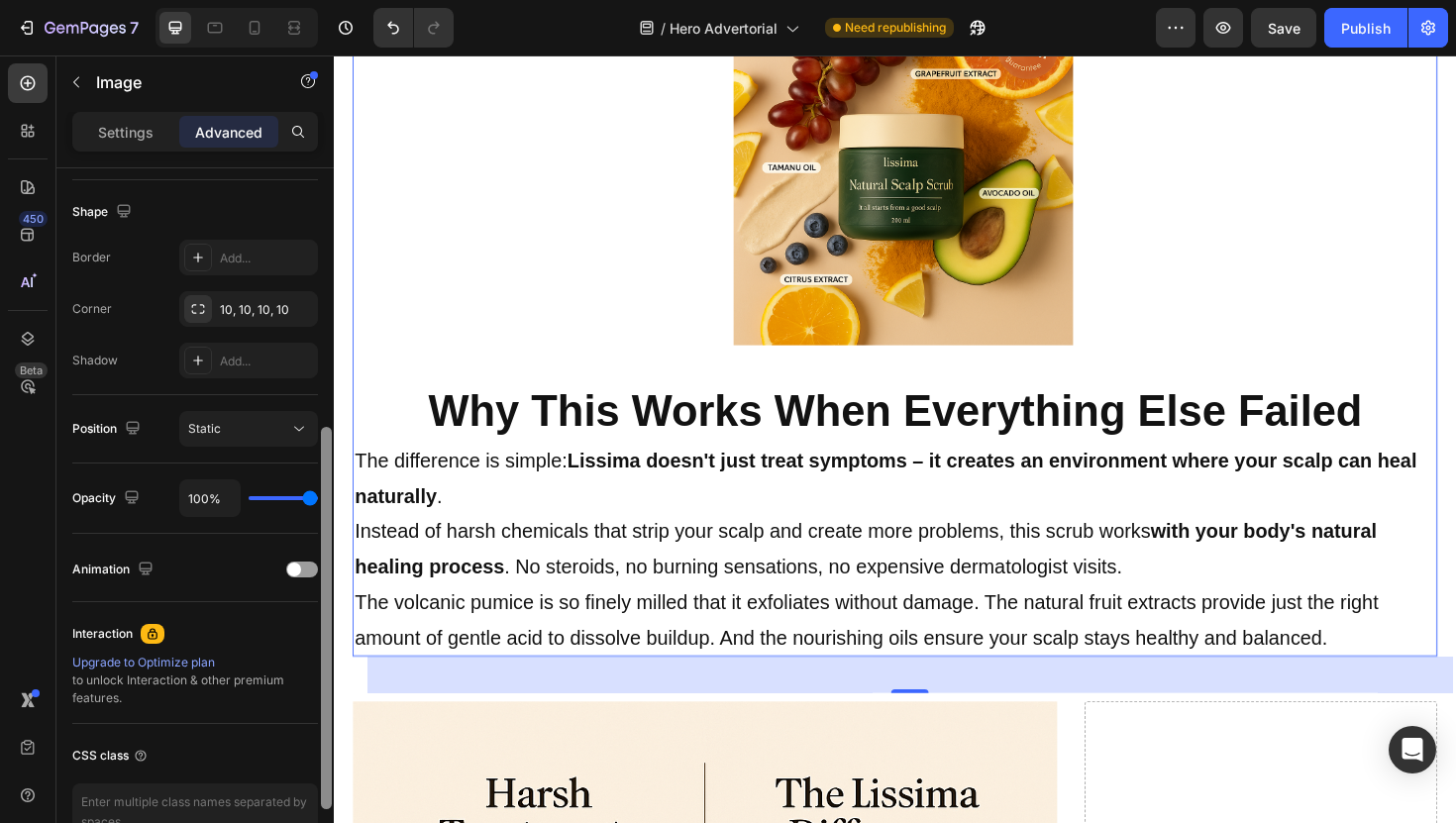 scroll, scrollTop: 498, scrollLeft: 0, axis: vertical 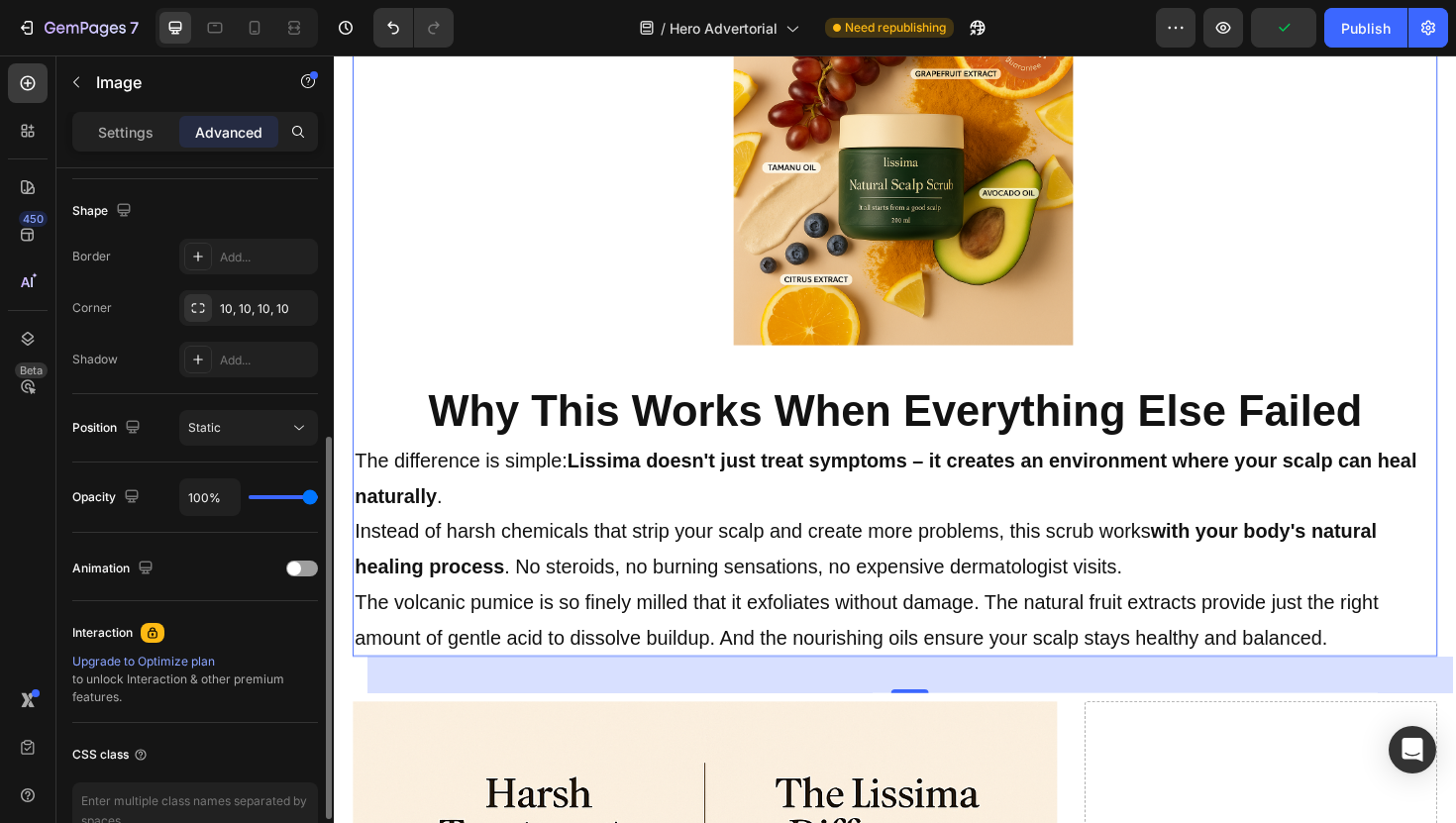 drag, startPoint x: 306, startPoint y: 509, endPoint x: 278, endPoint y: 481, distance: 39.59798 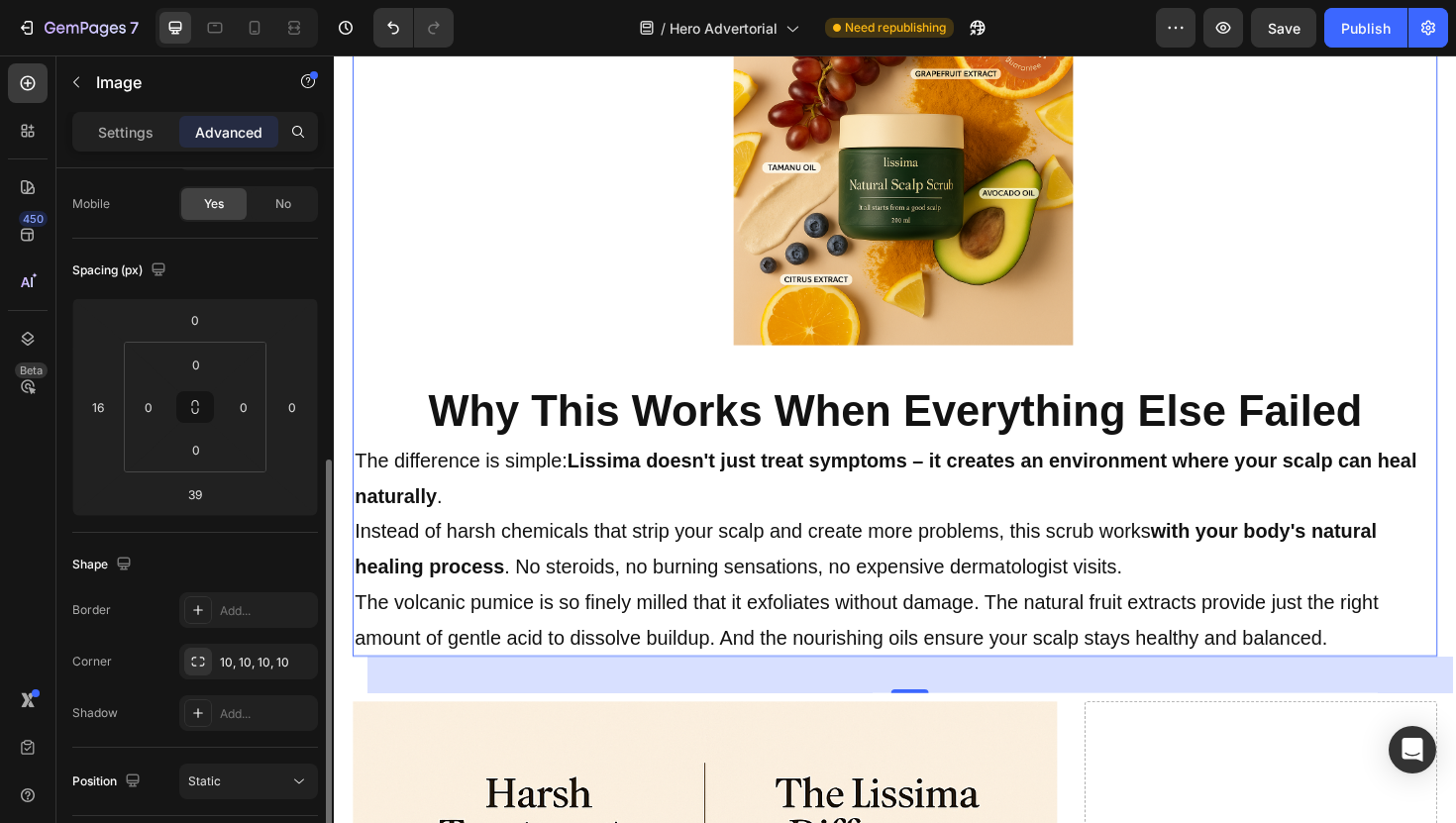 scroll, scrollTop: 0, scrollLeft: 0, axis: both 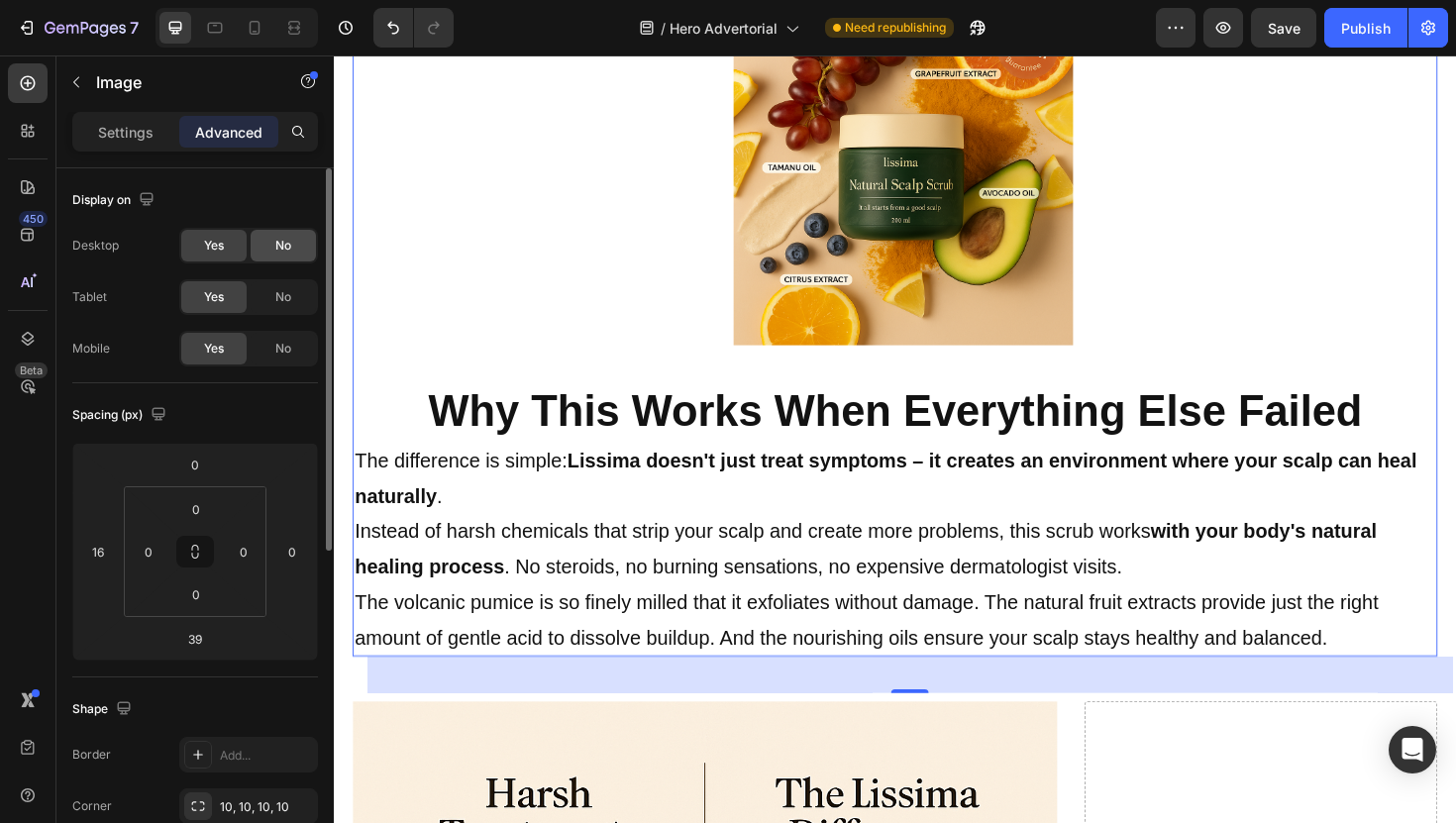 click on "No" 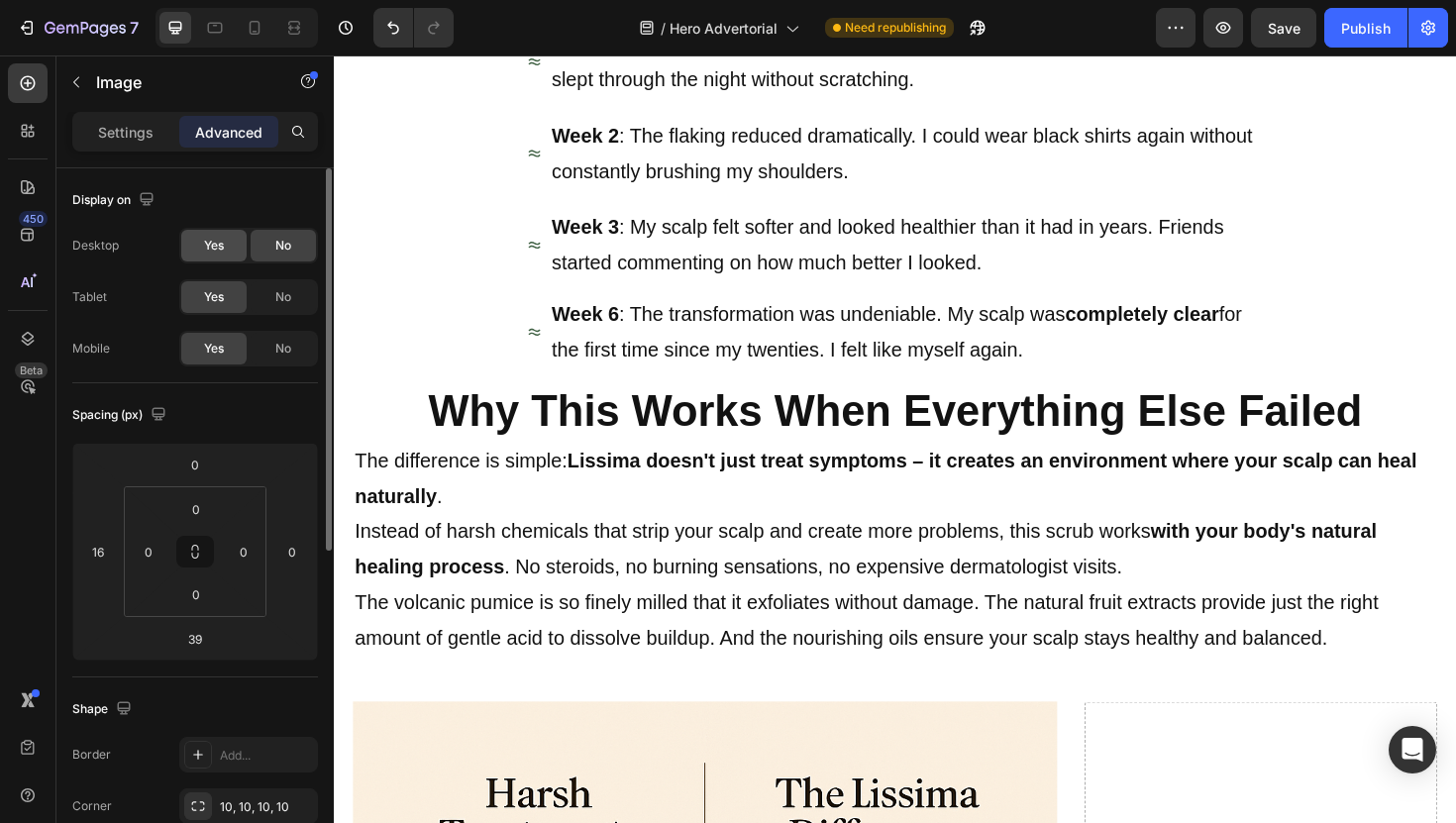 click on "Yes" 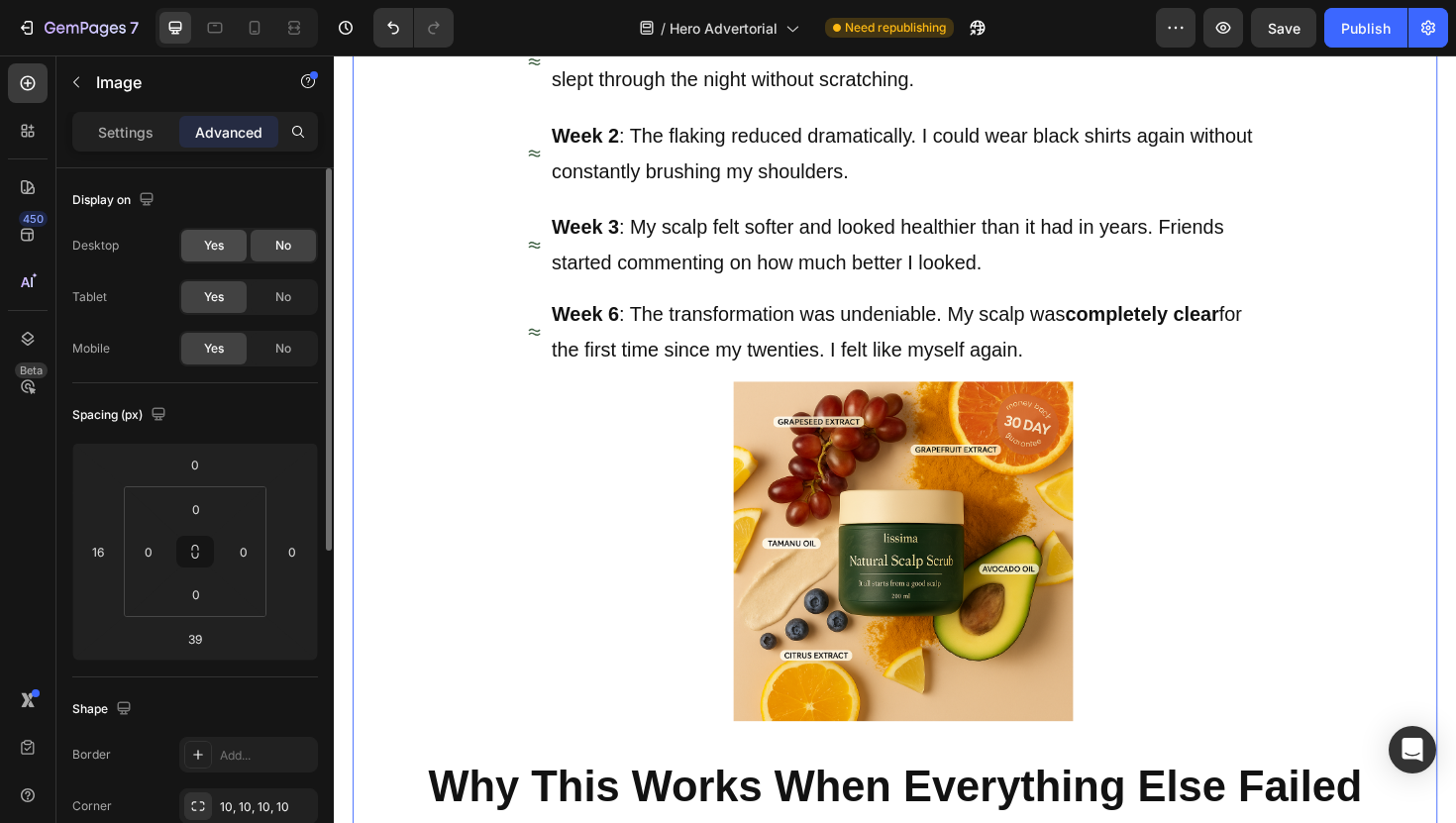 scroll, scrollTop: 5326, scrollLeft: 0, axis: vertical 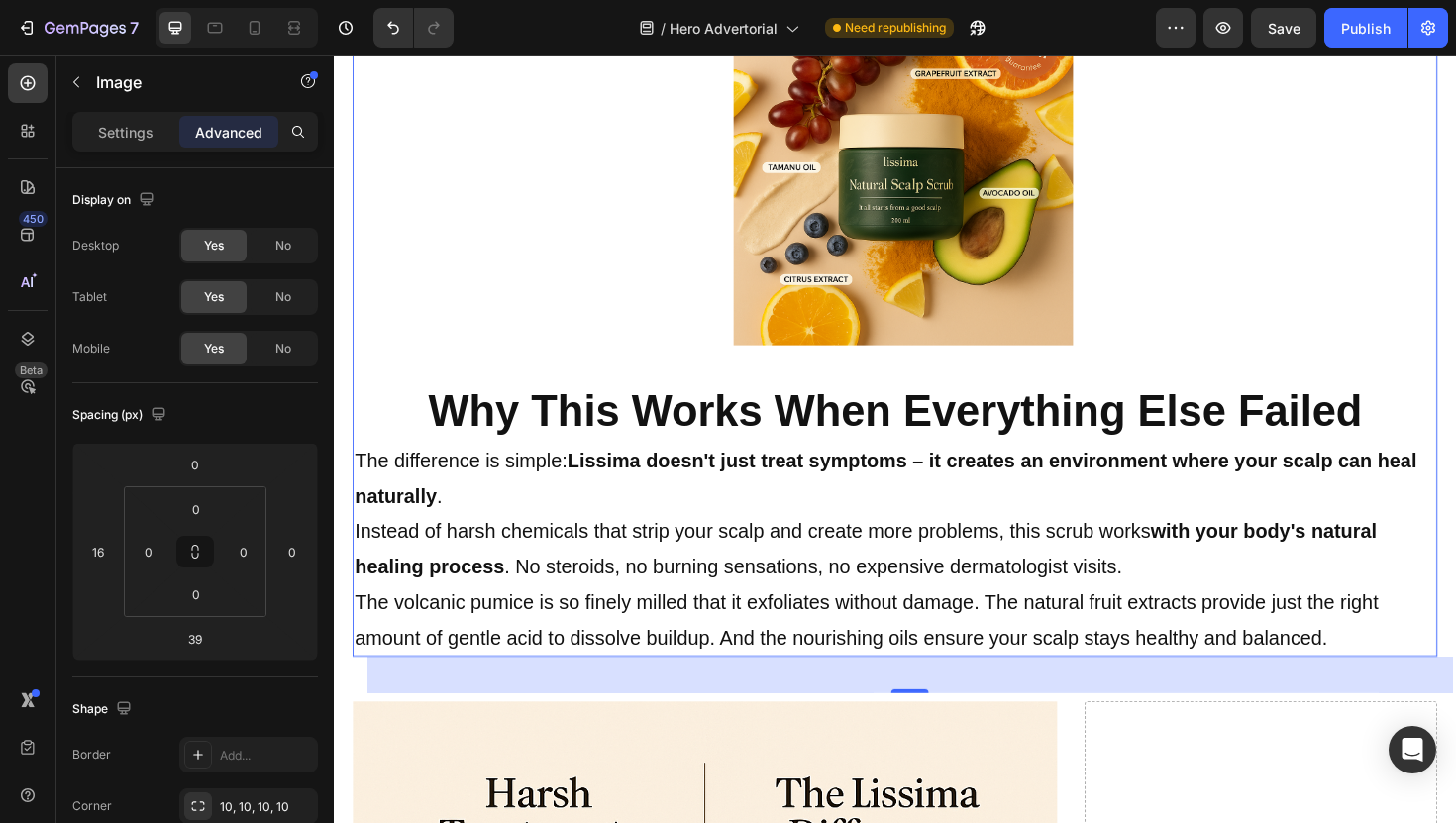 click at bounding box center (936, 182) 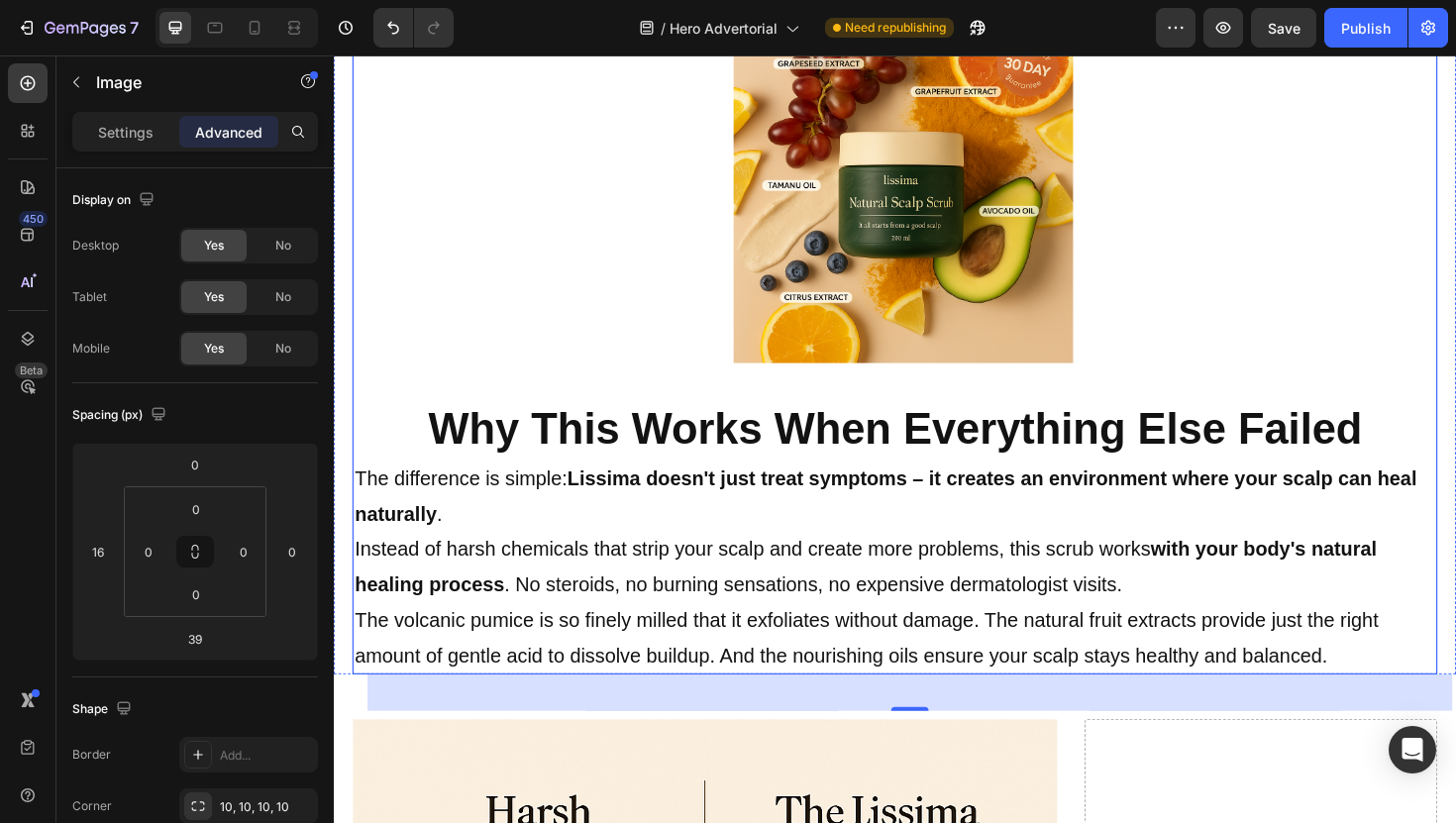 scroll, scrollTop: 5302, scrollLeft: 0, axis: vertical 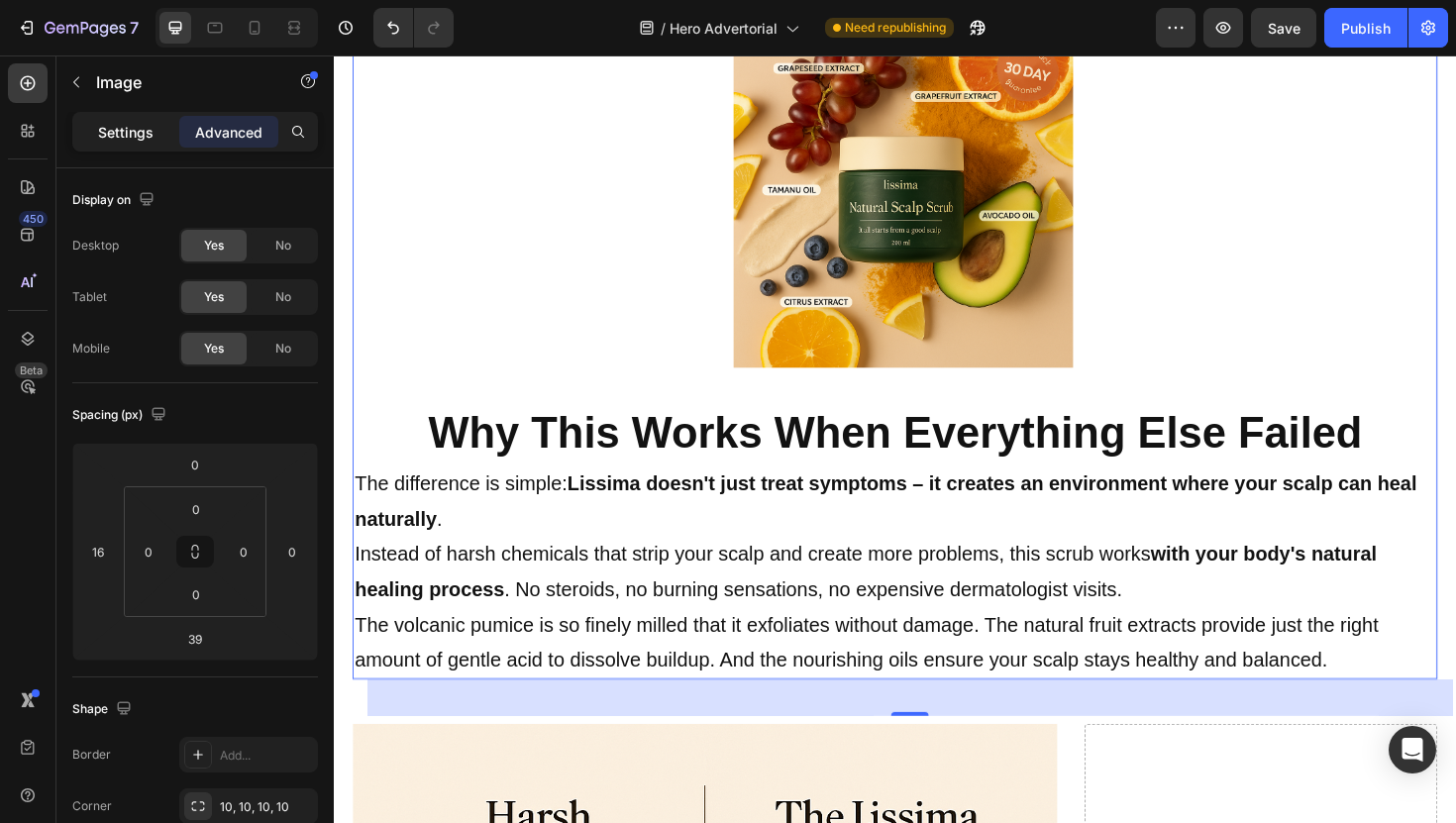 click on "Settings" at bounding box center [126, 132] 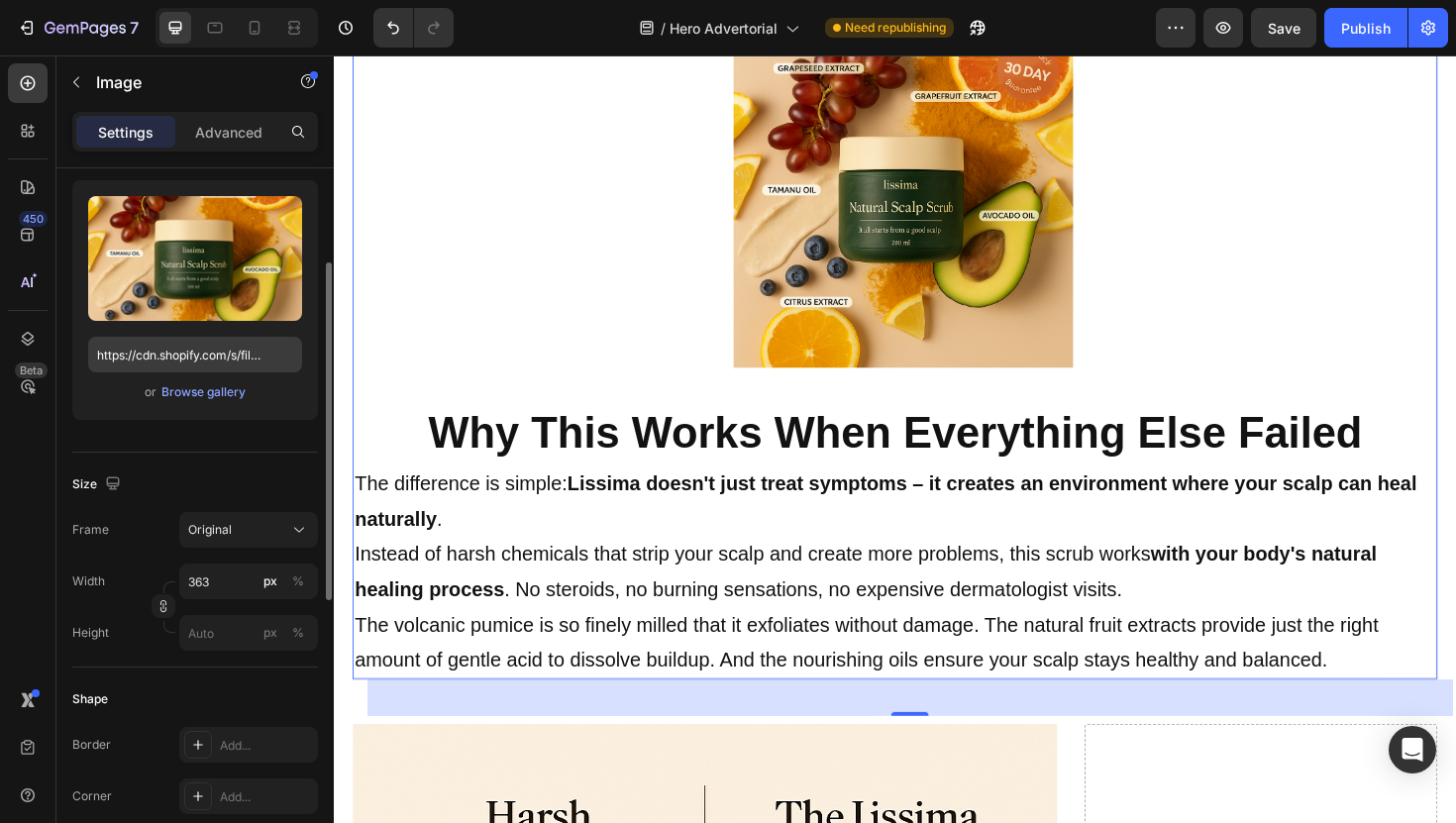 scroll, scrollTop: 202, scrollLeft: 0, axis: vertical 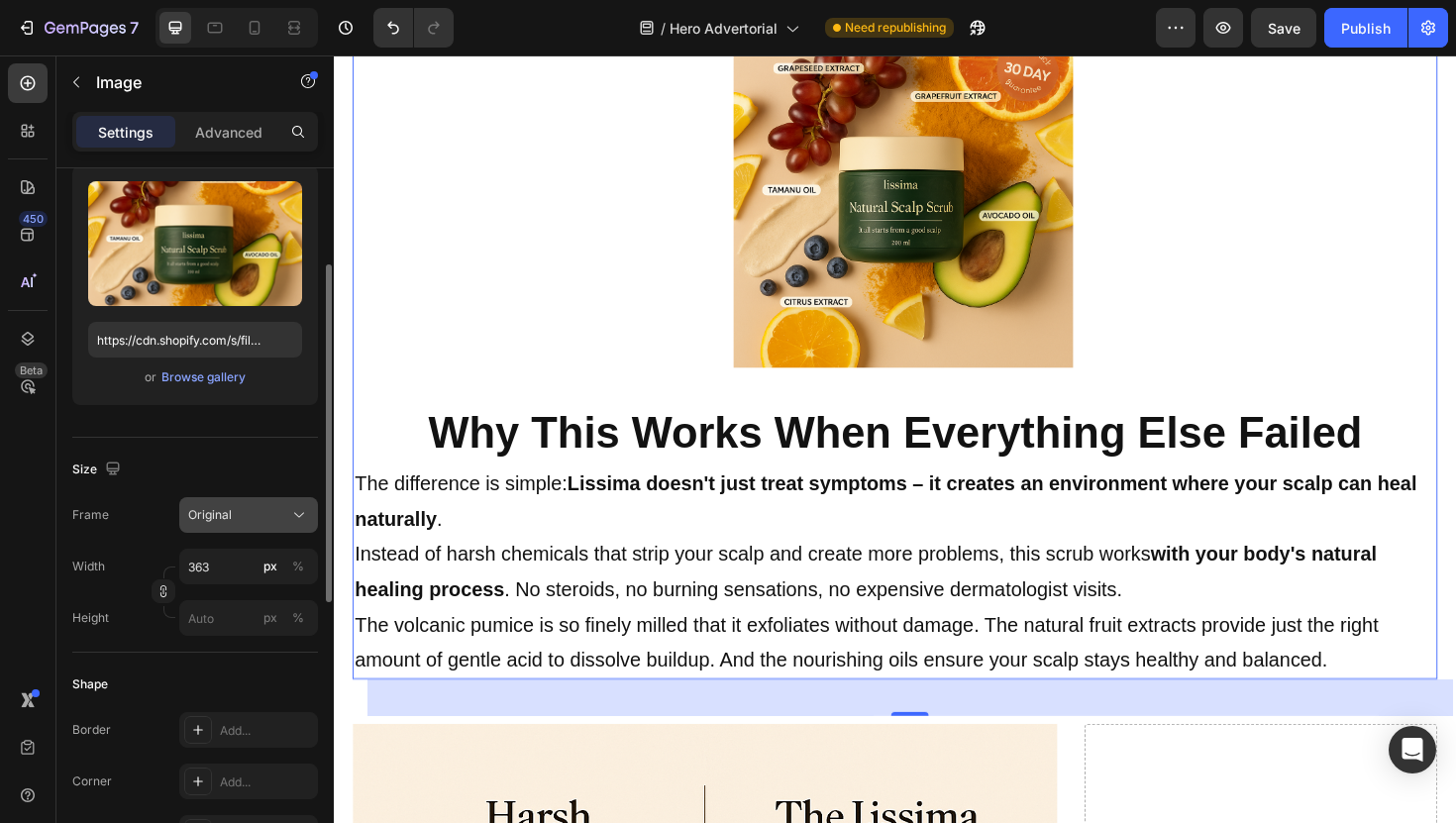 click on "Original" 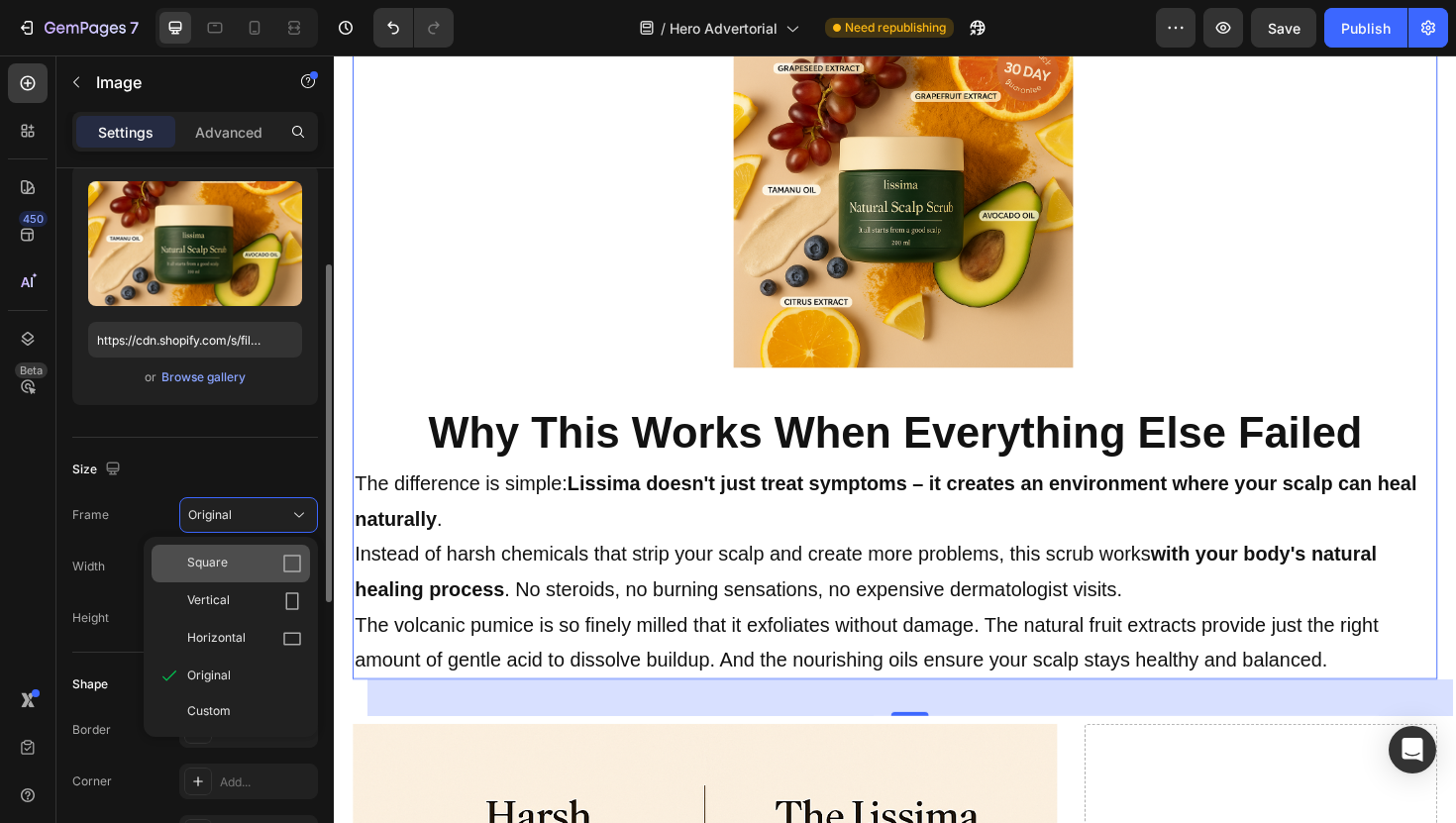 click on "Square" 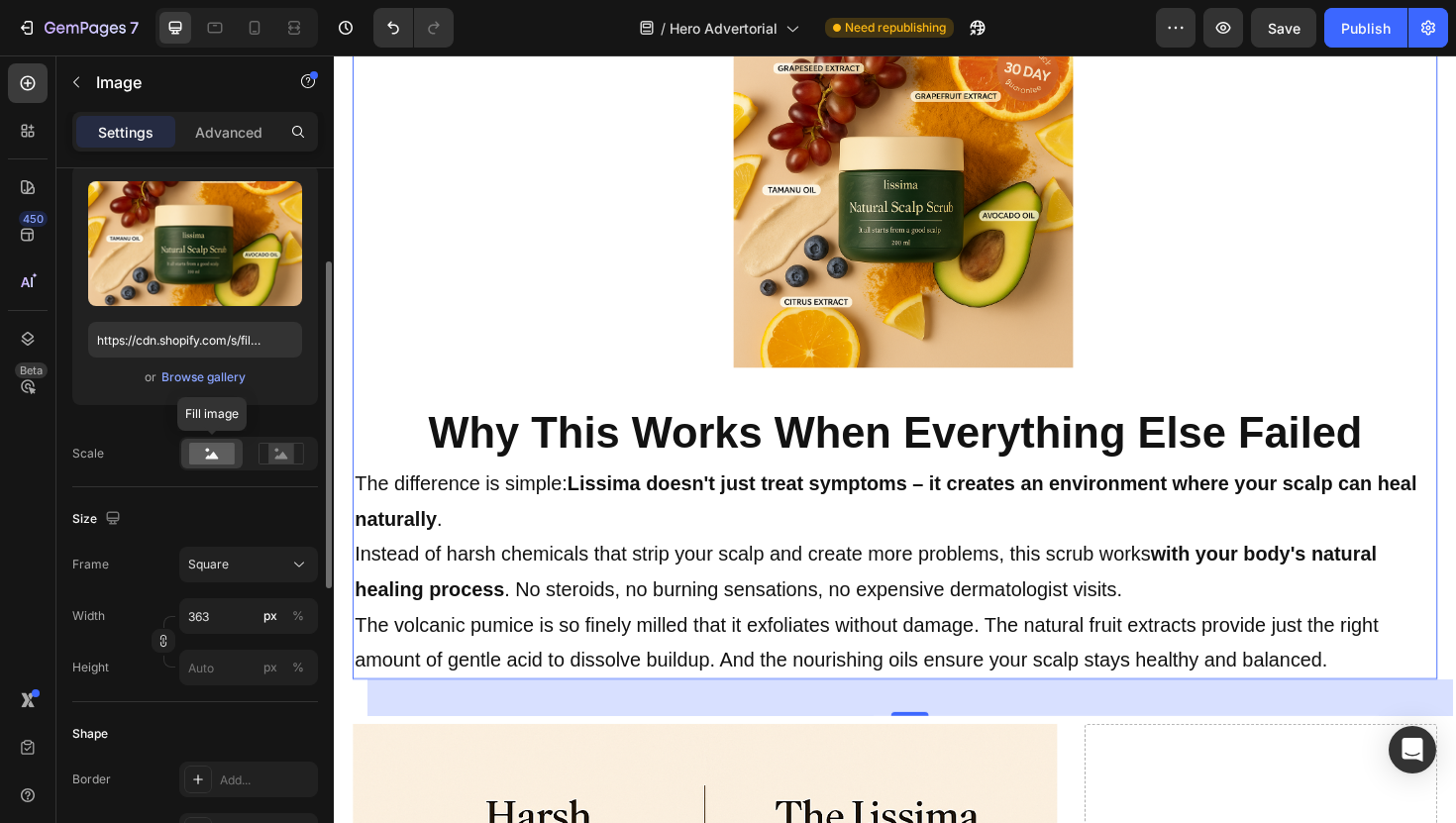 click 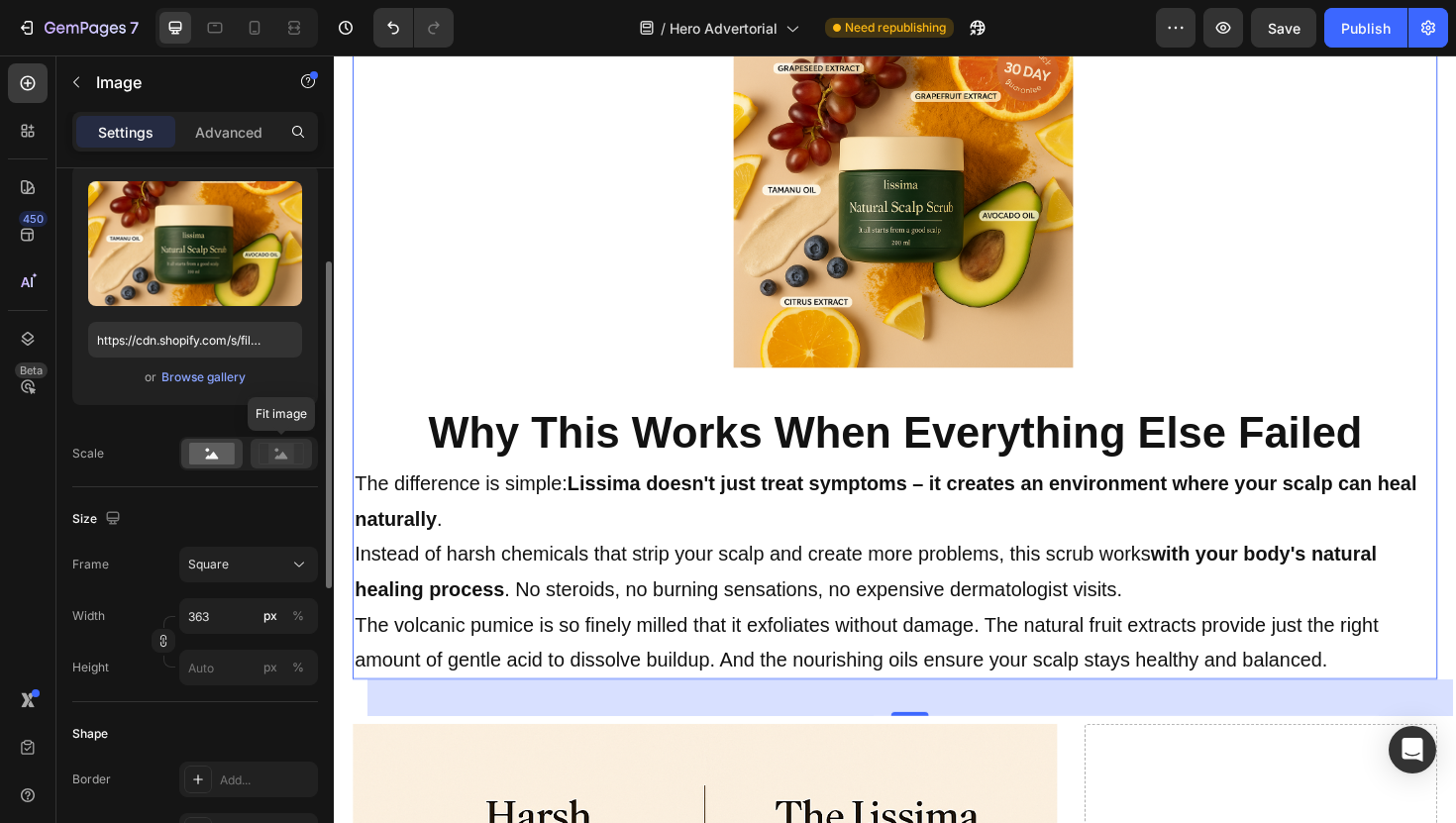 click 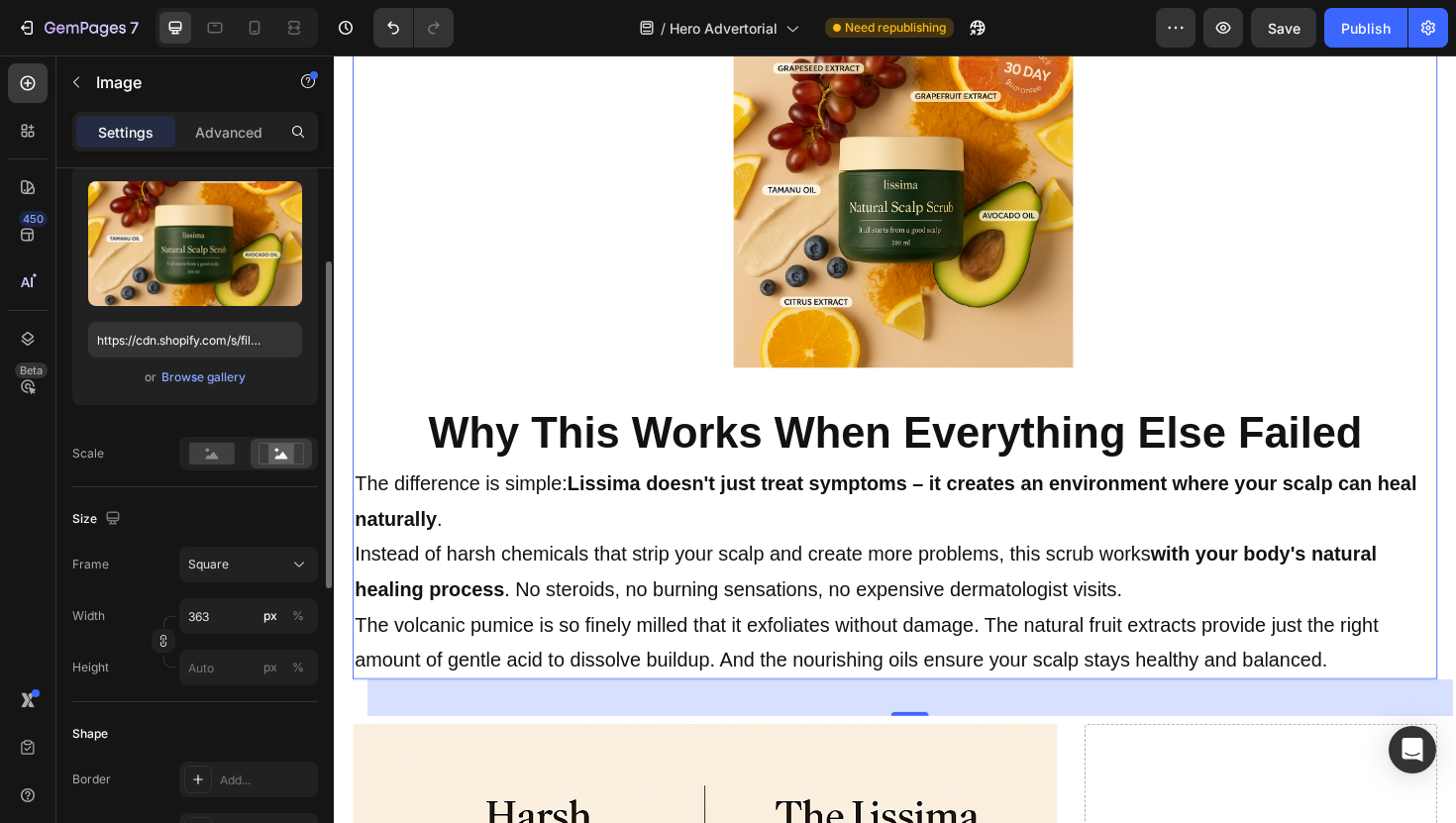 click at bounding box center [249, 454] 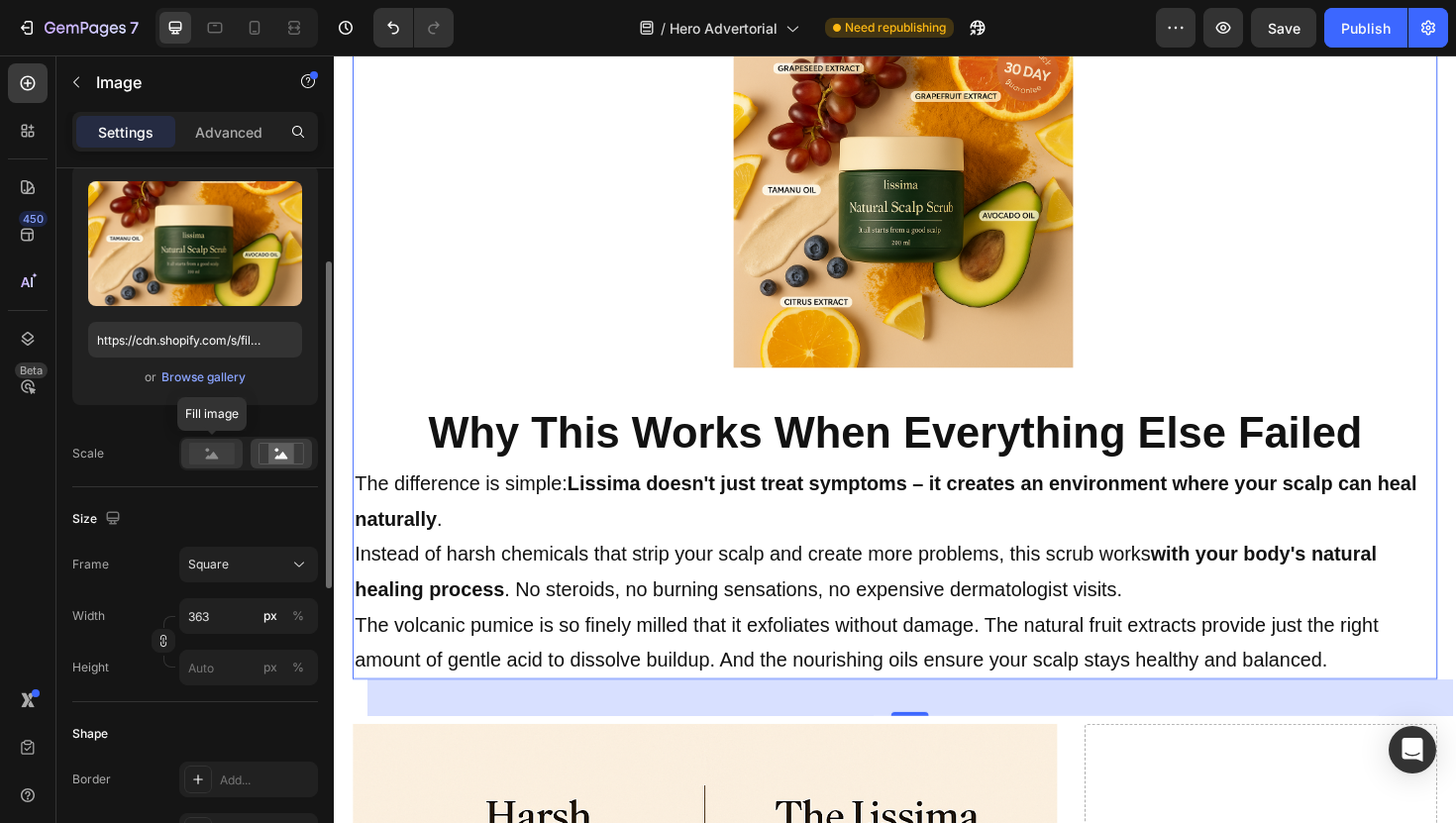 click 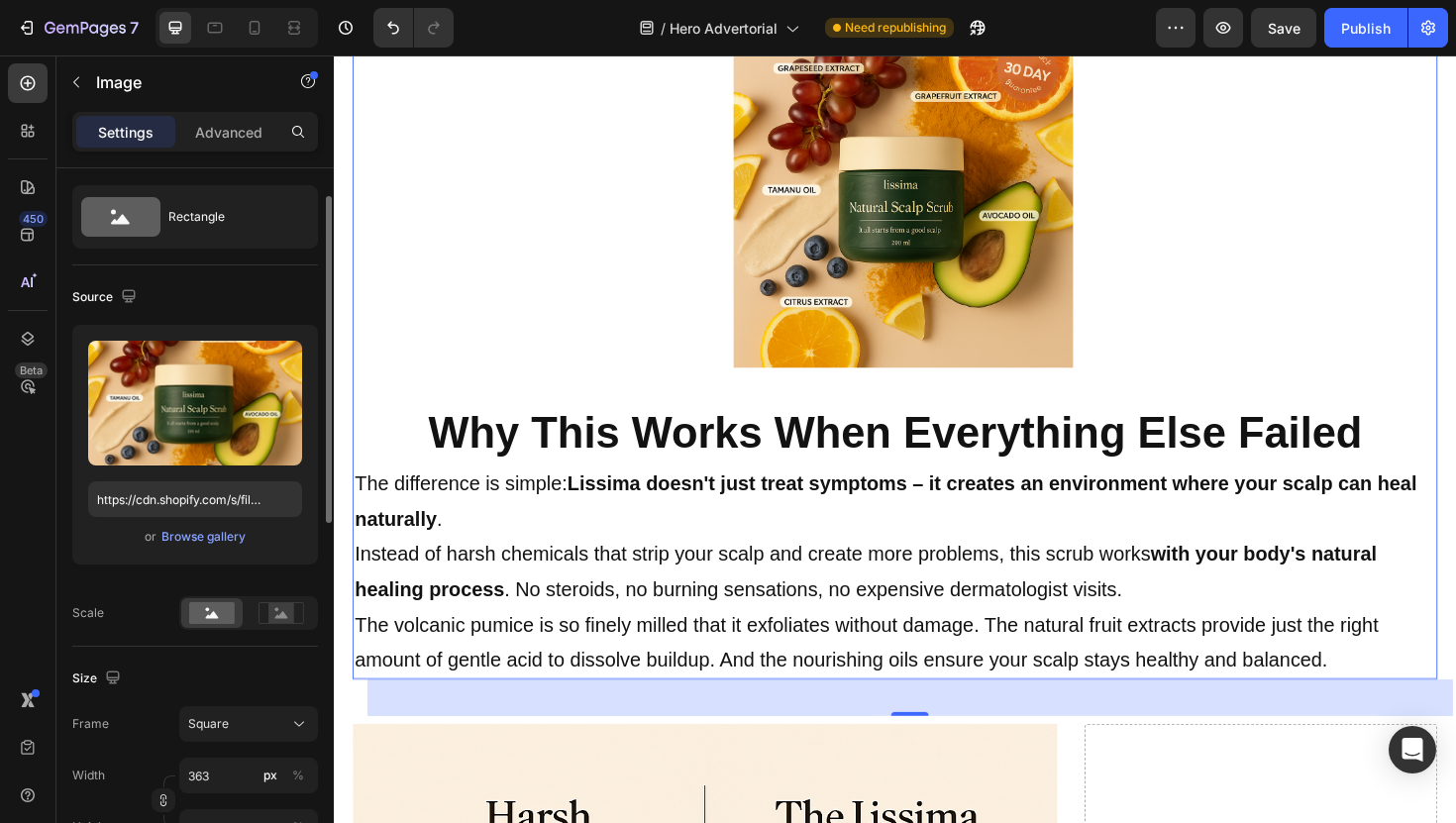 scroll, scrollTop: 41, scrollLeft: 0, axis: vertical 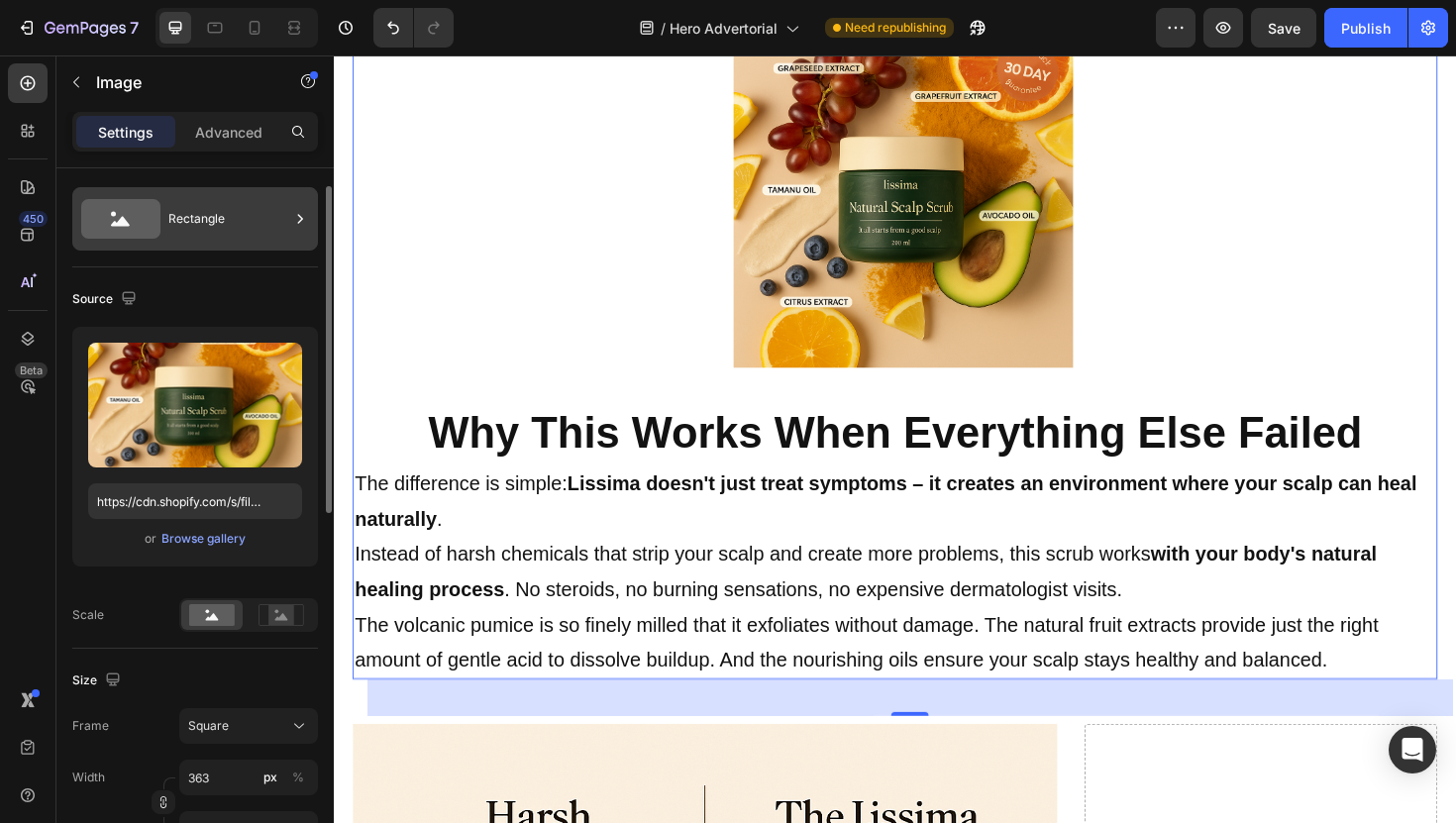 click on "Rectangle" at bounding box center (229, 219) 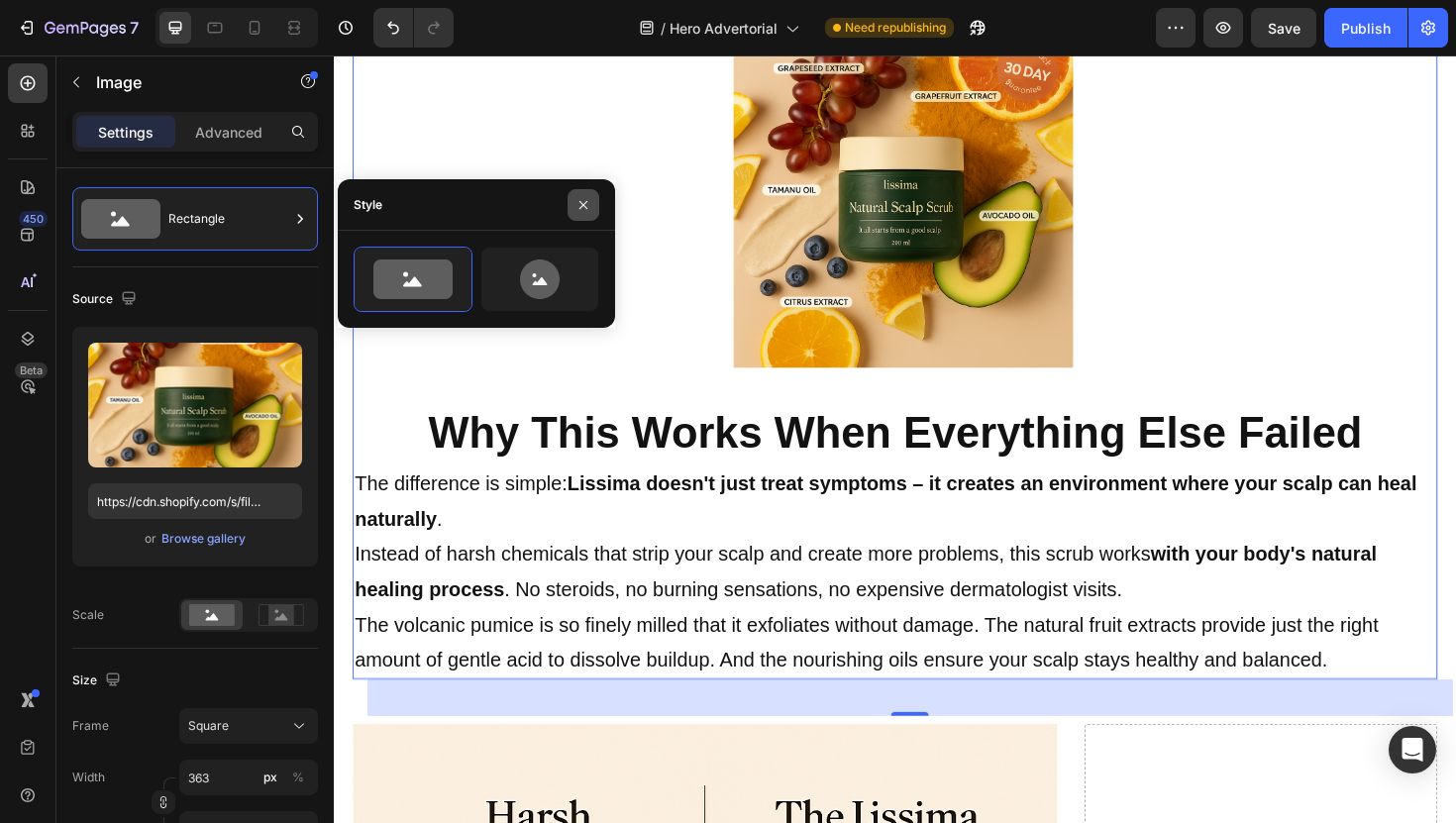 click 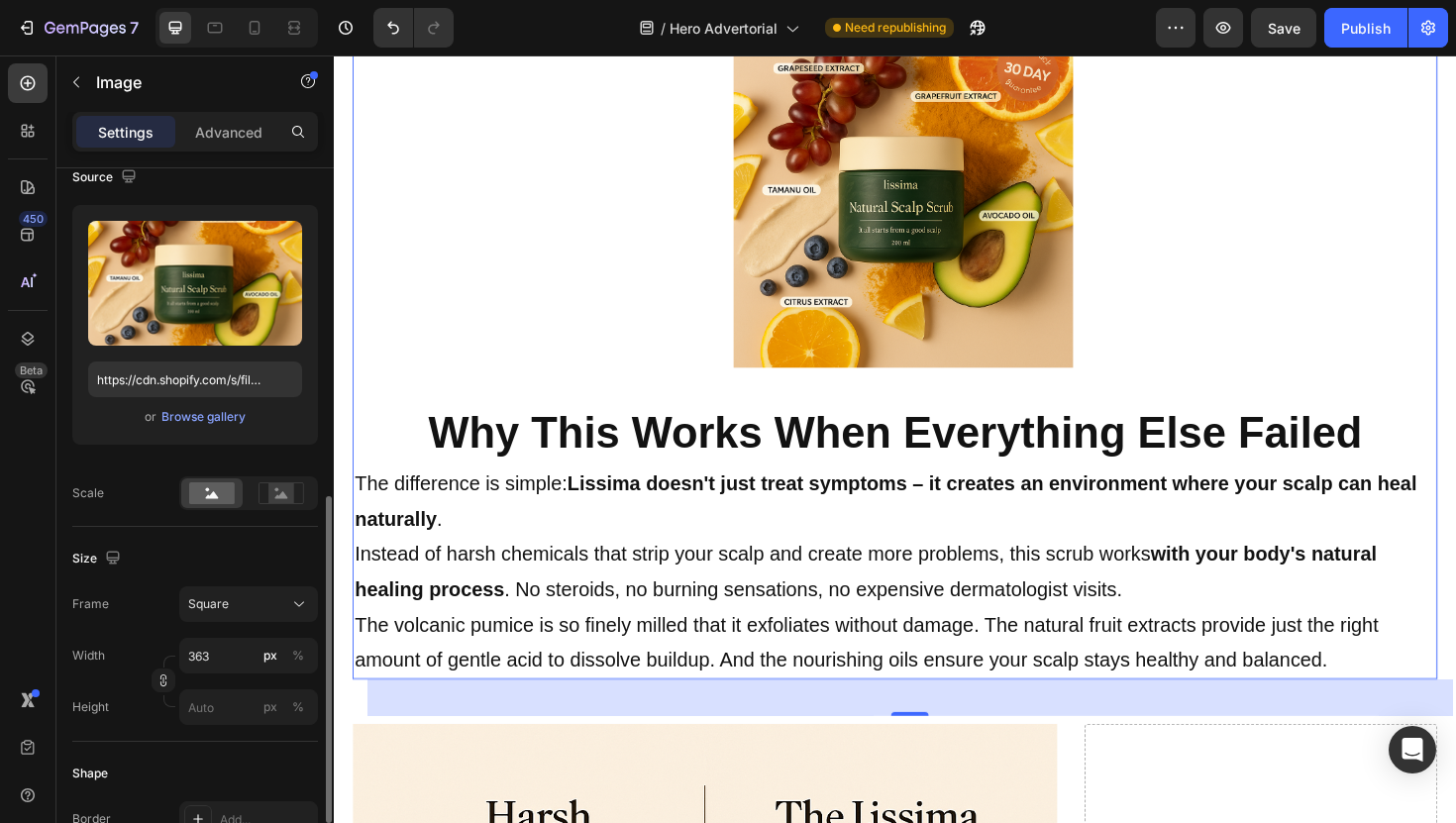 scroll, scrollTop: 0, scrollLeft: 0, axis: both 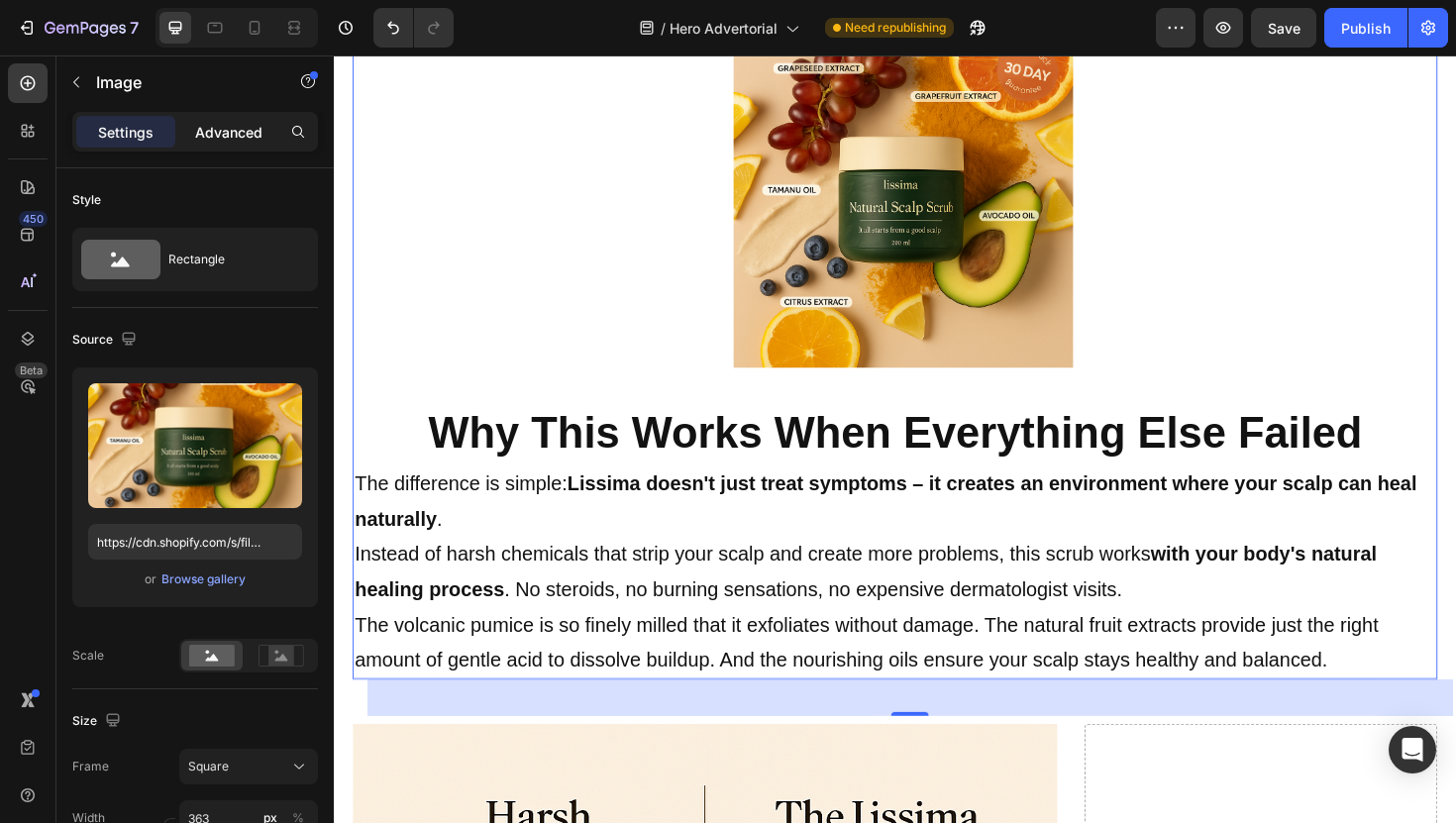 click on "Advanced" at bounding box center (229, 132) 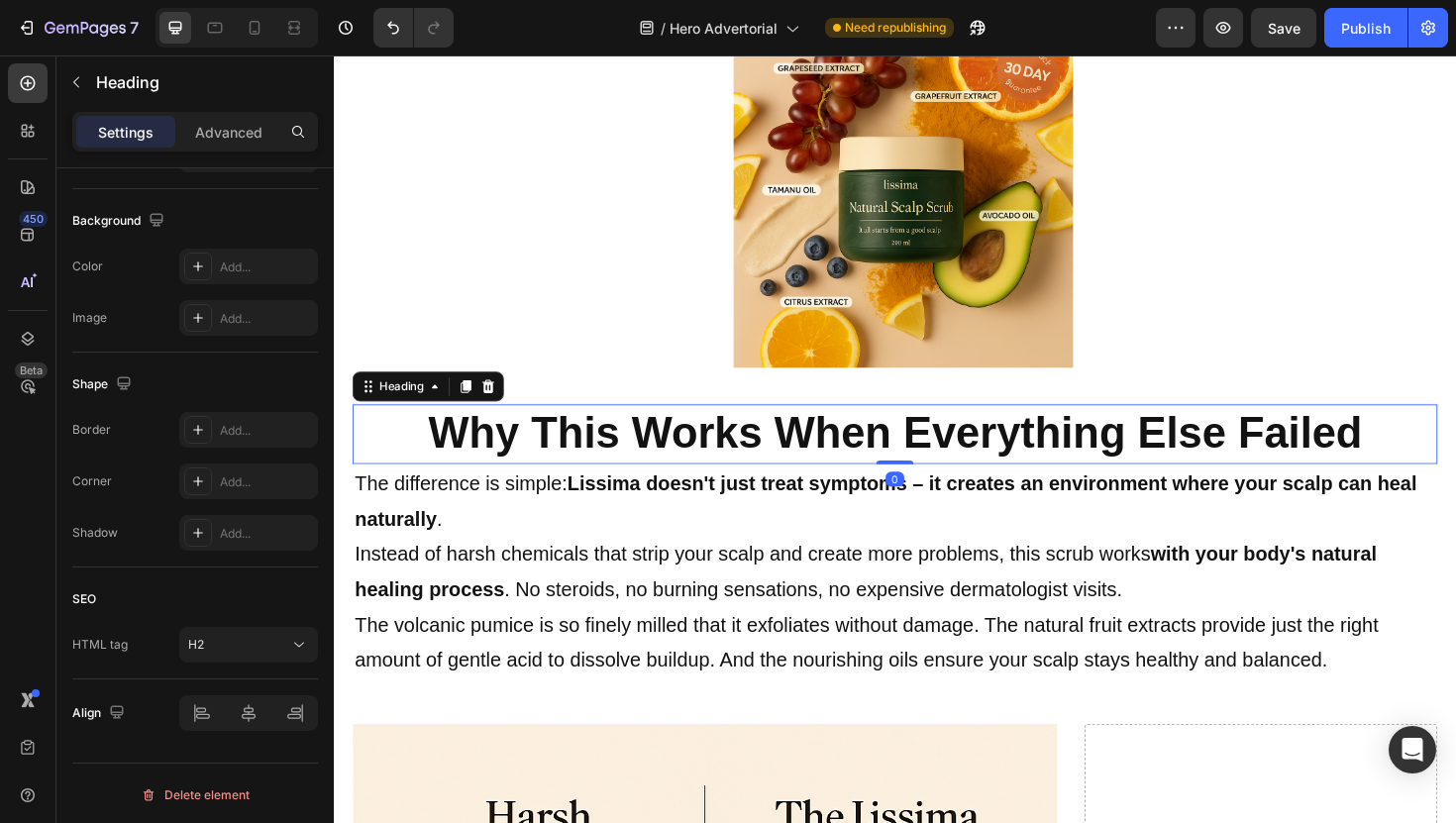 scroll, scrollTop: 0, scrollLeft: 0, axis: both 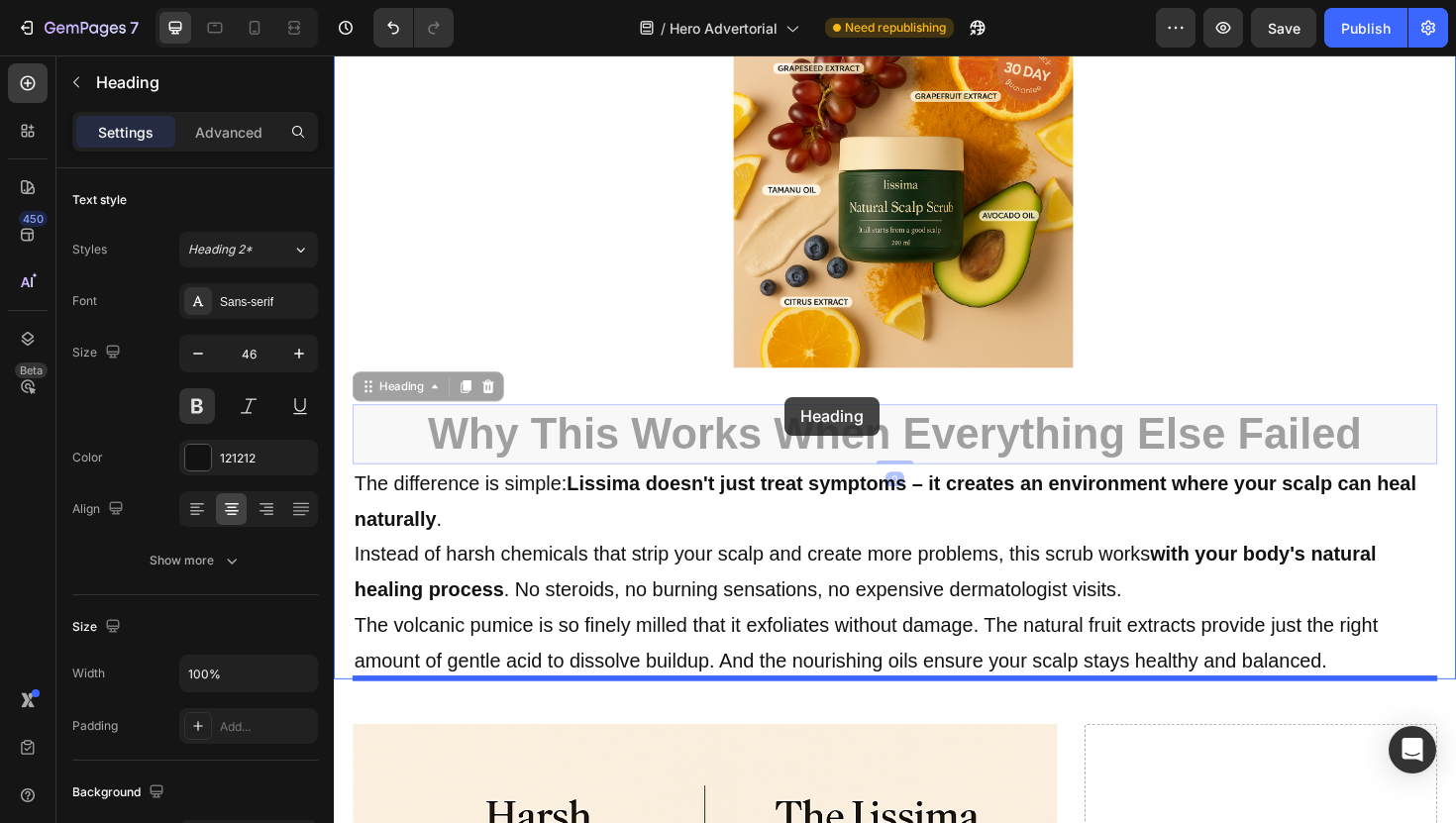 drag, startPoint x: 638, startPoint y: 460, endPoint x: 800, endPoint y: 422, distance: 166.39712 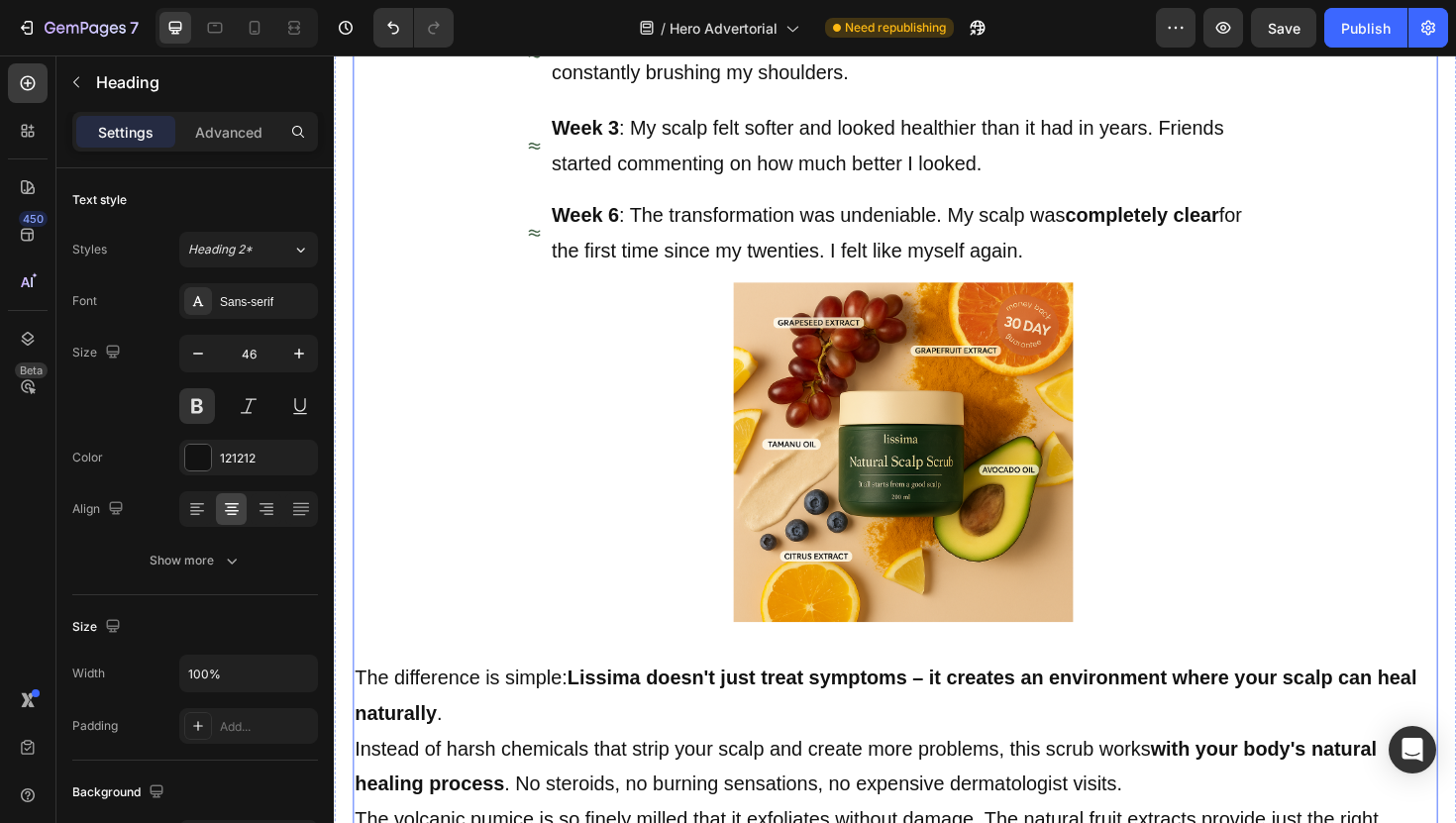 scroll, scrollTop: 5012, scrollLeft: 0, axis: vertical 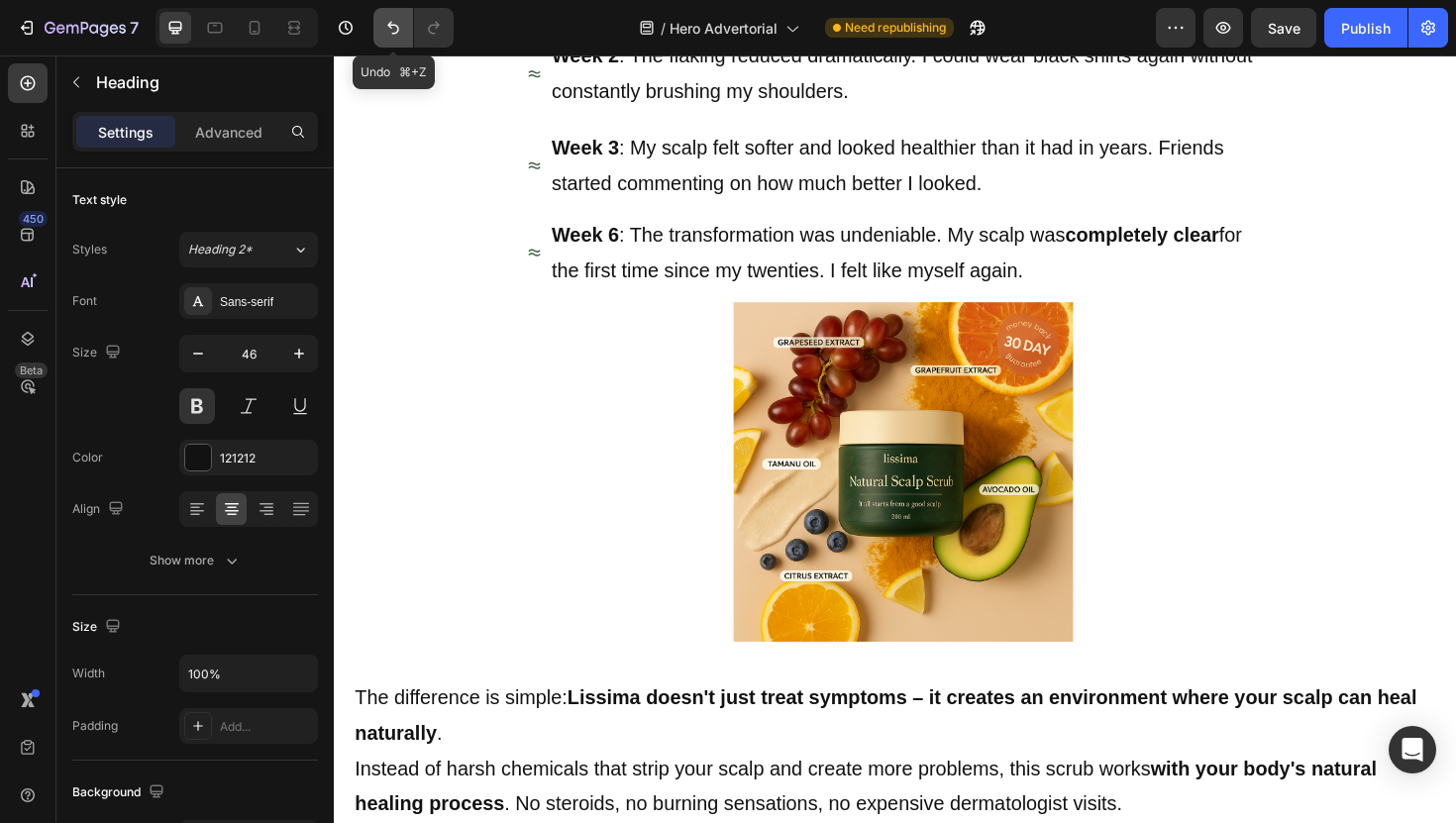 click 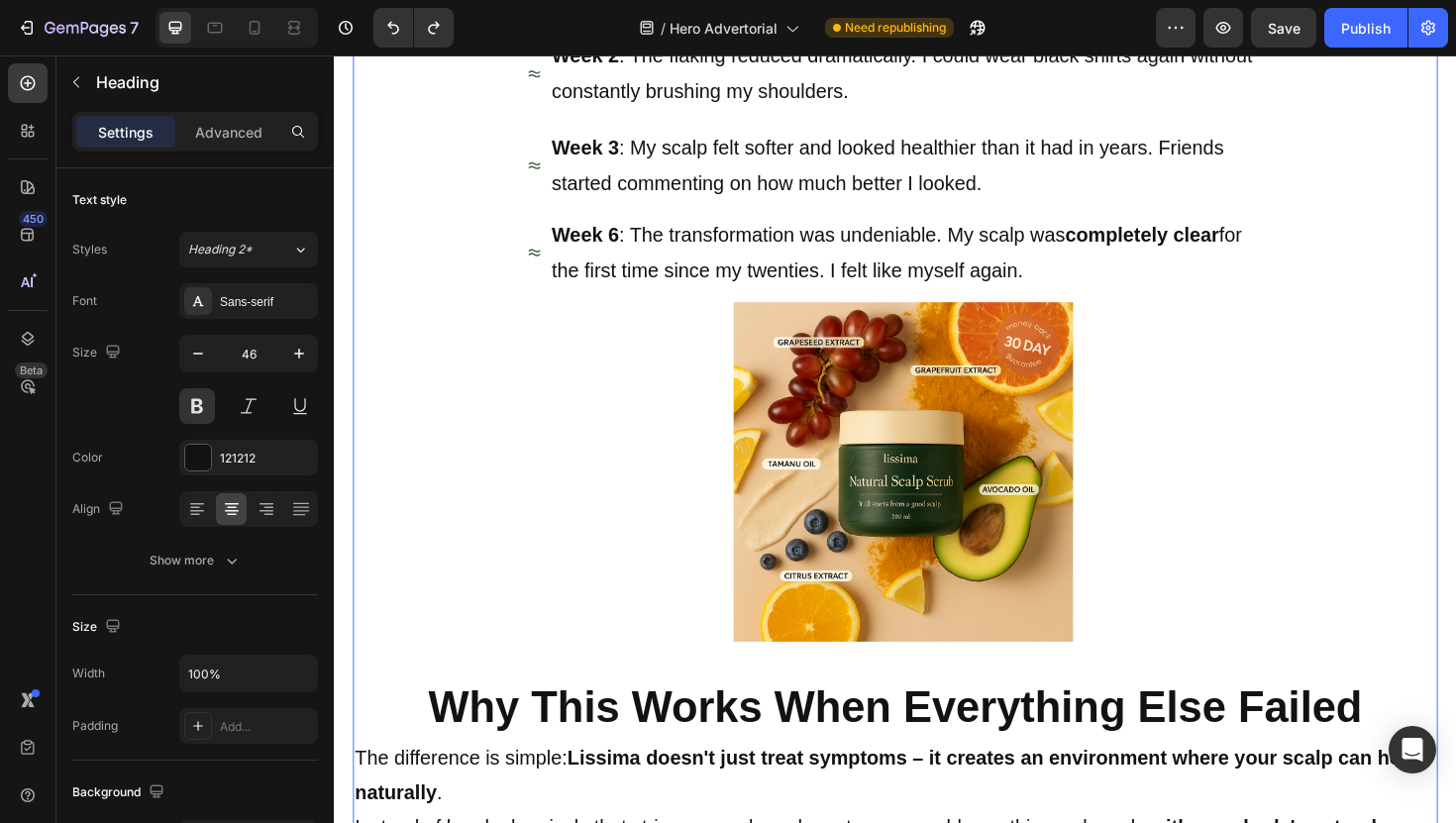 click at bounding box center [936, 496] 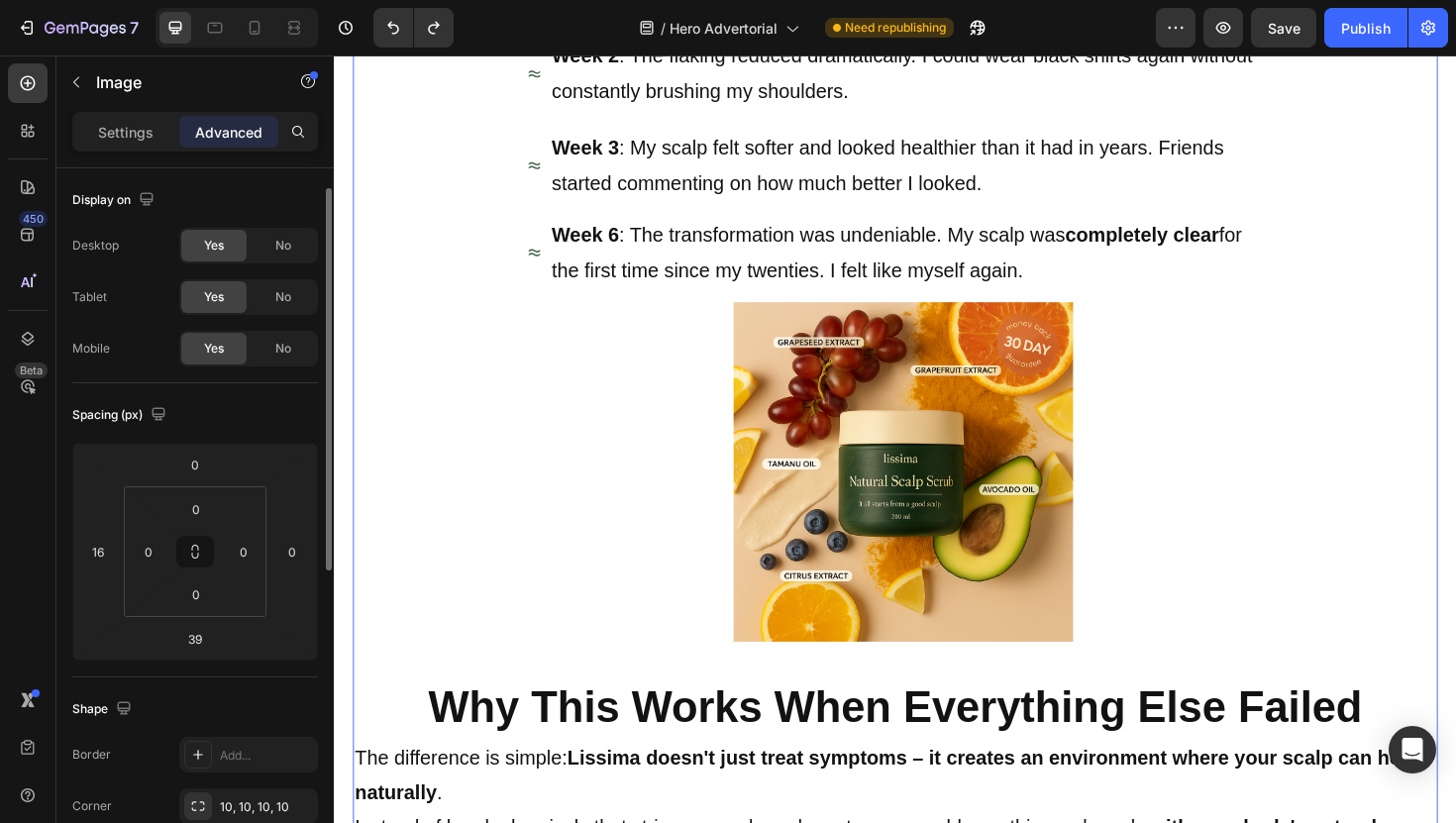 scroll, scrollTop: 50, scrollLeft: 0, axis: vertical 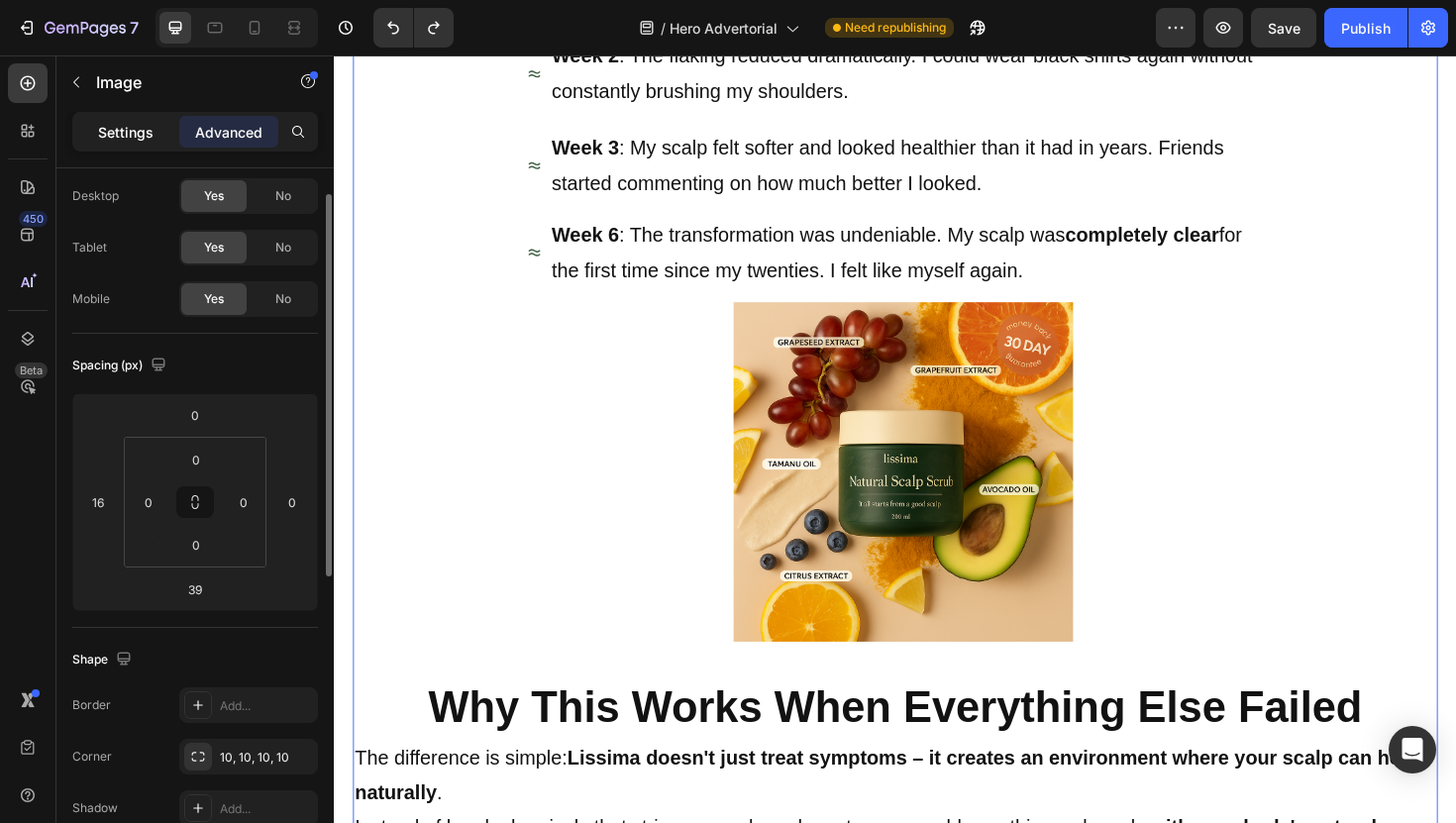 click on "Settings" 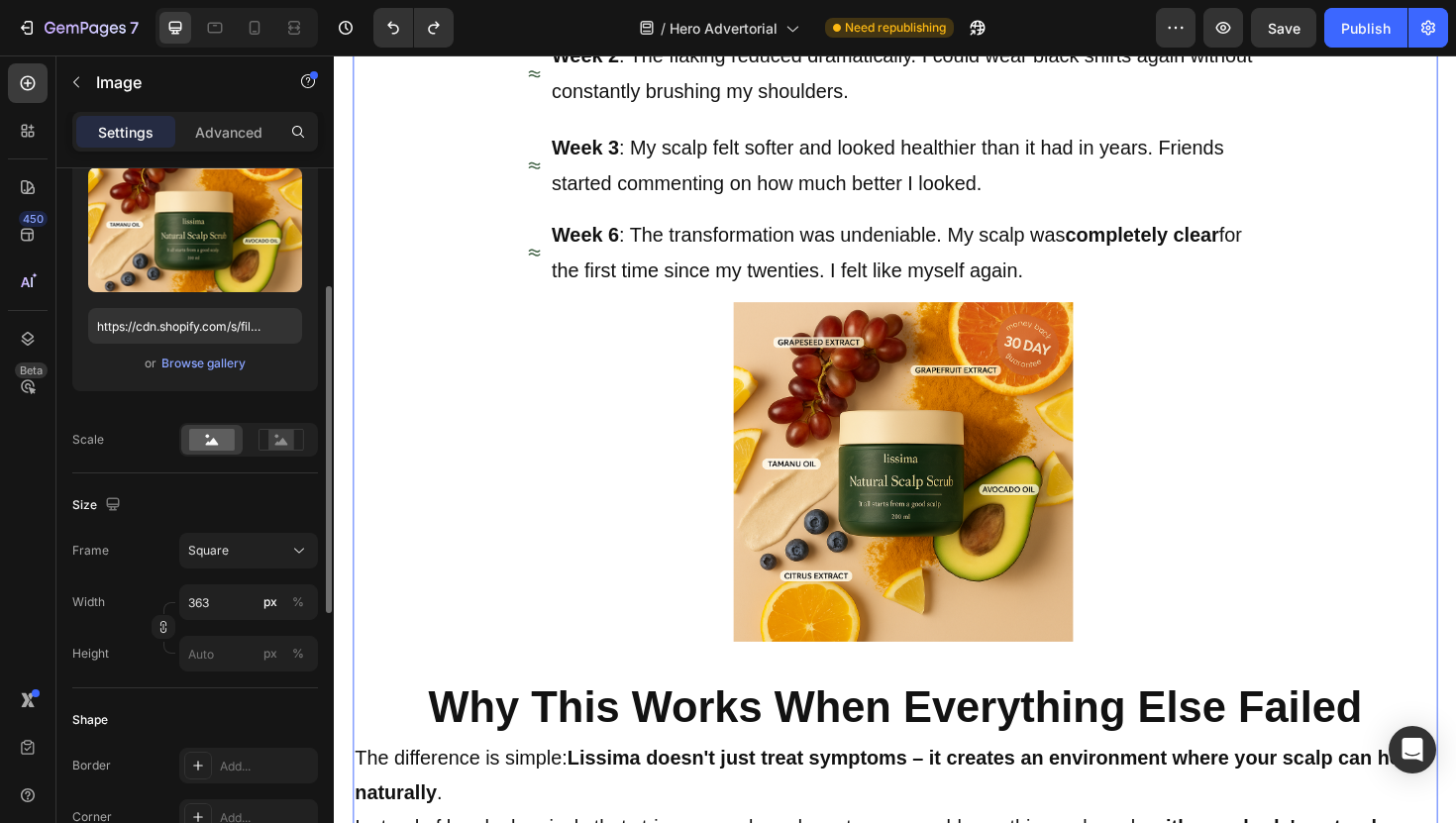 scroll, scrollTop: 229, scrollLeft: 0, axis: vertical 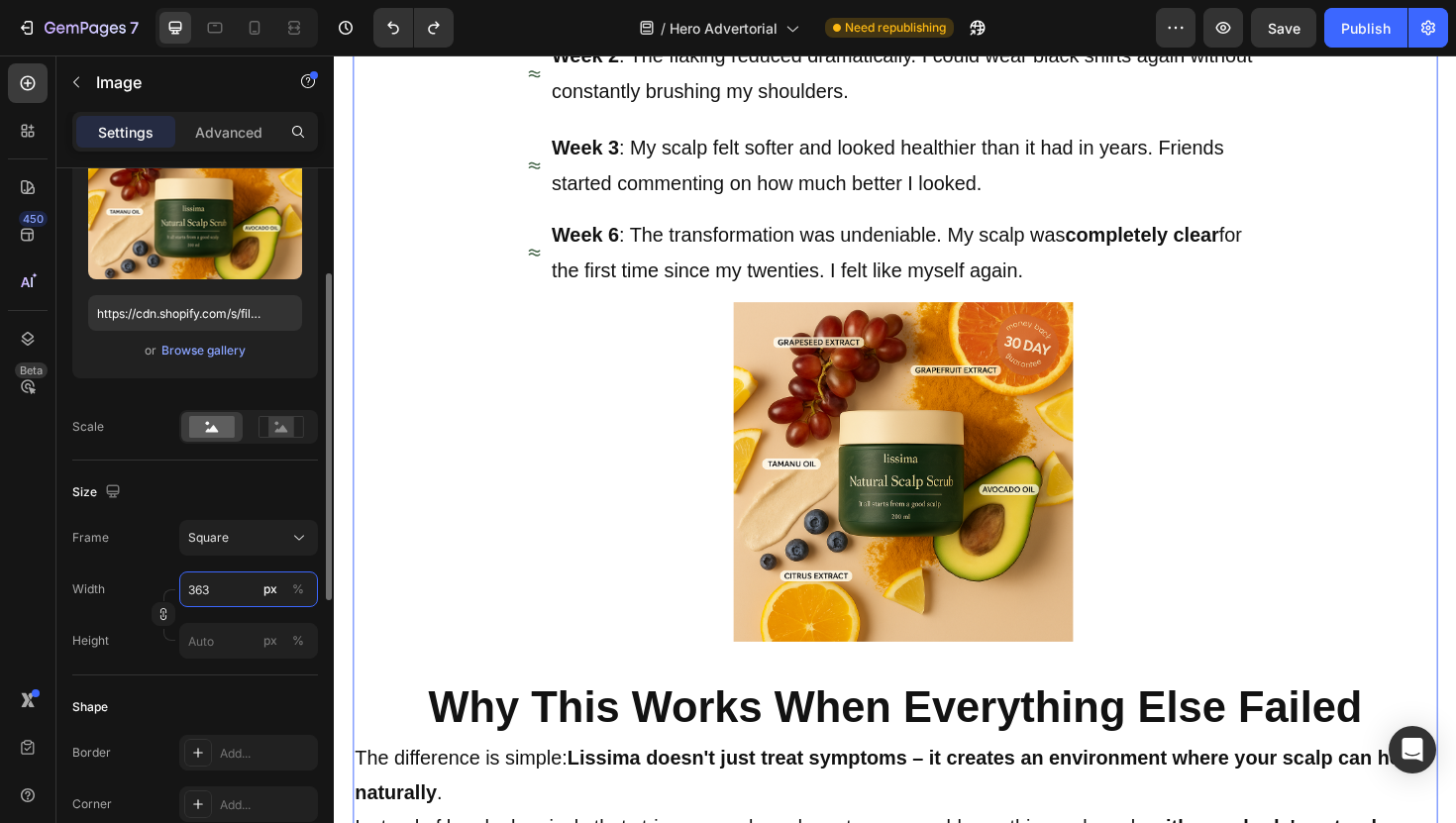 click on "363" at bounding box center [249, 589] 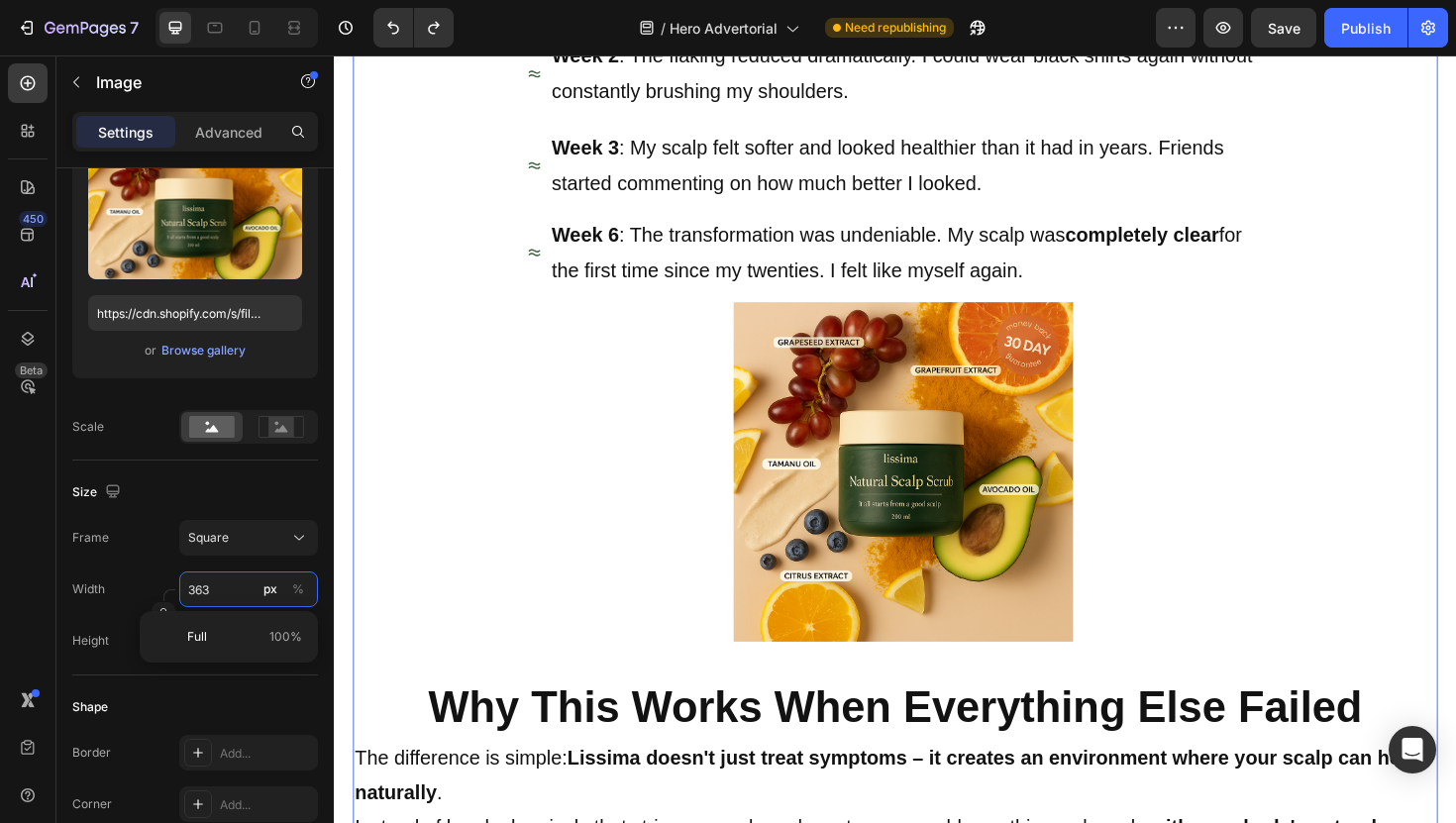 type on "3" 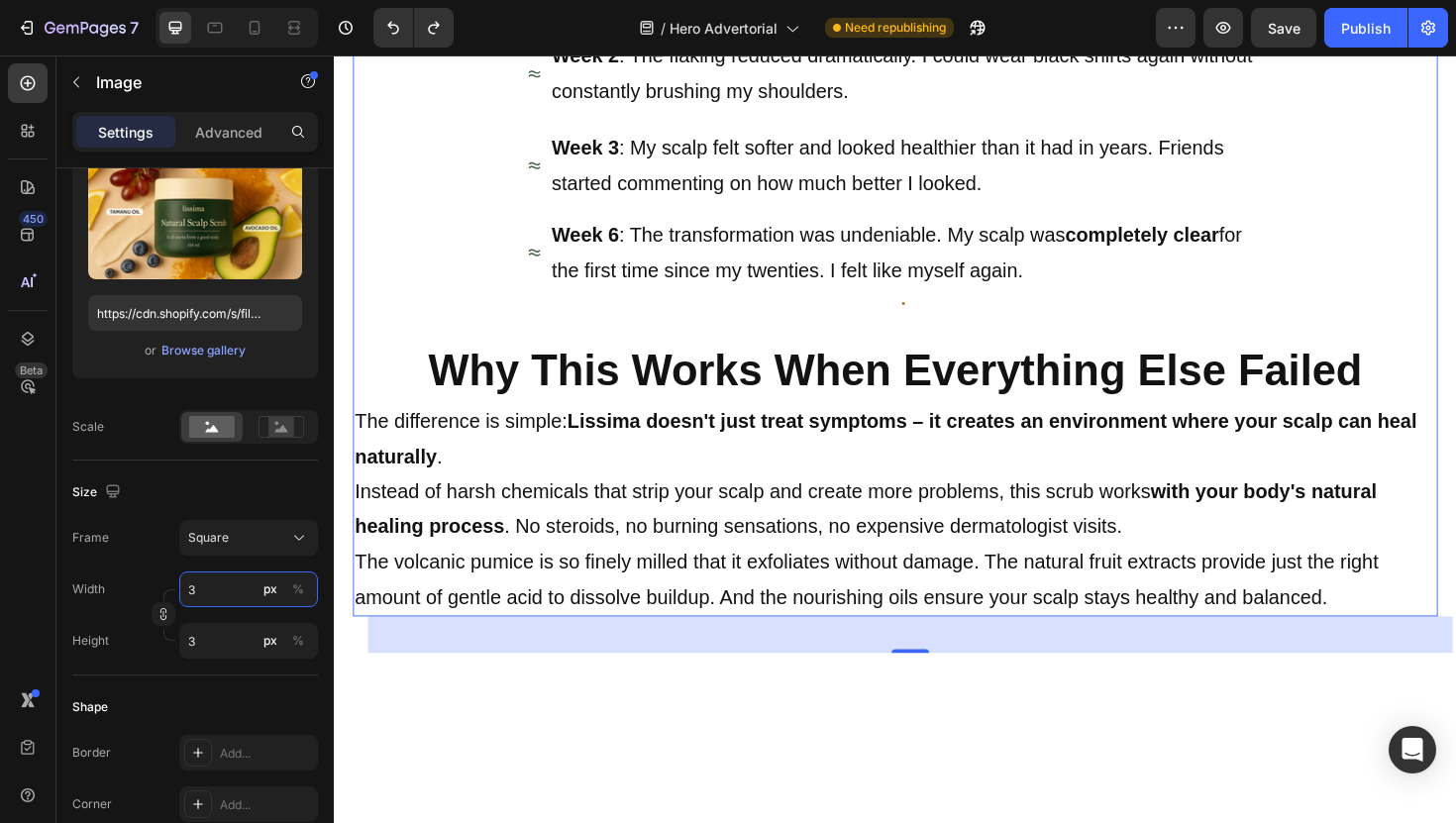 type on "36" 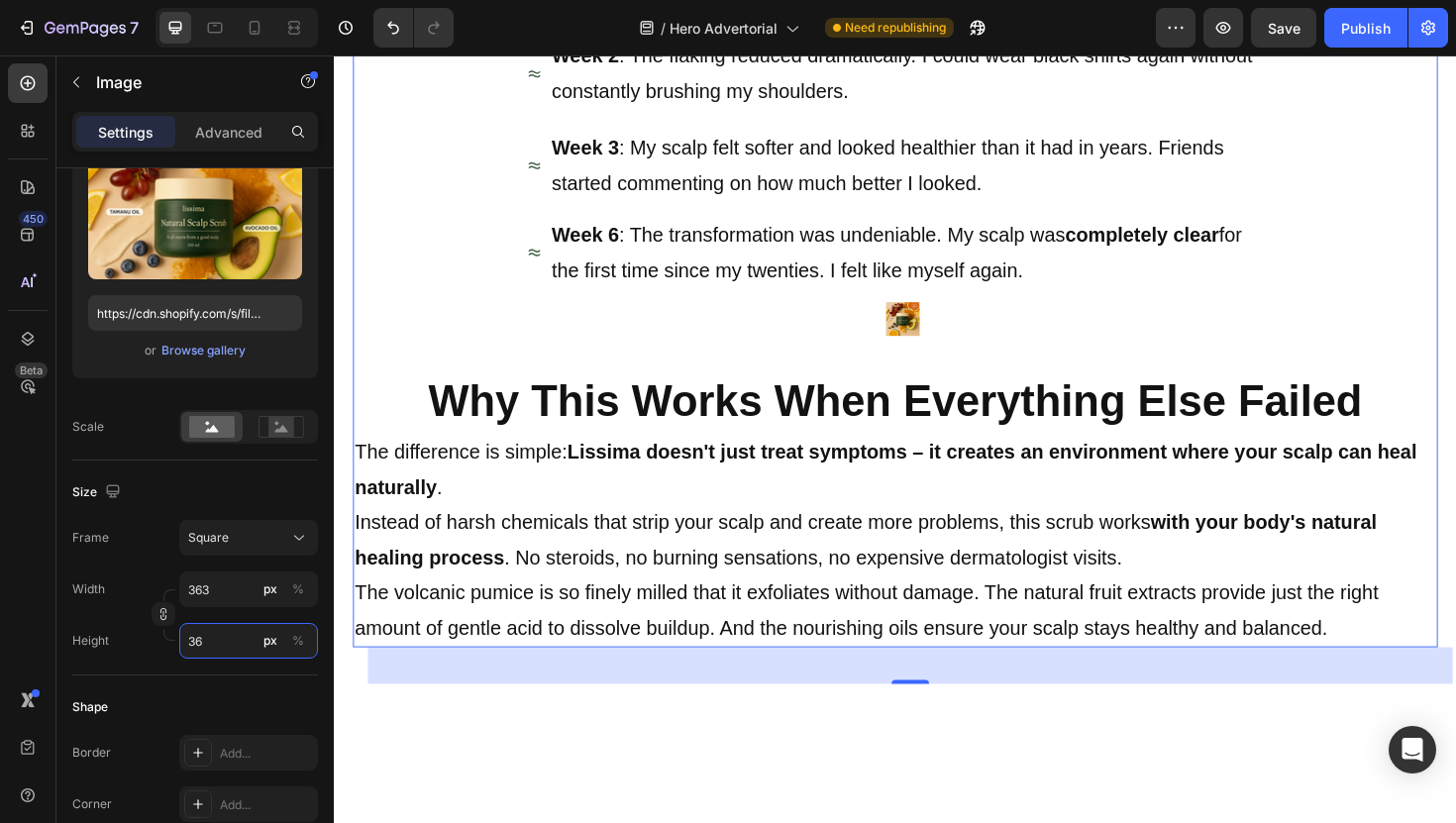 click on "36" at bounding box center [249, 641] 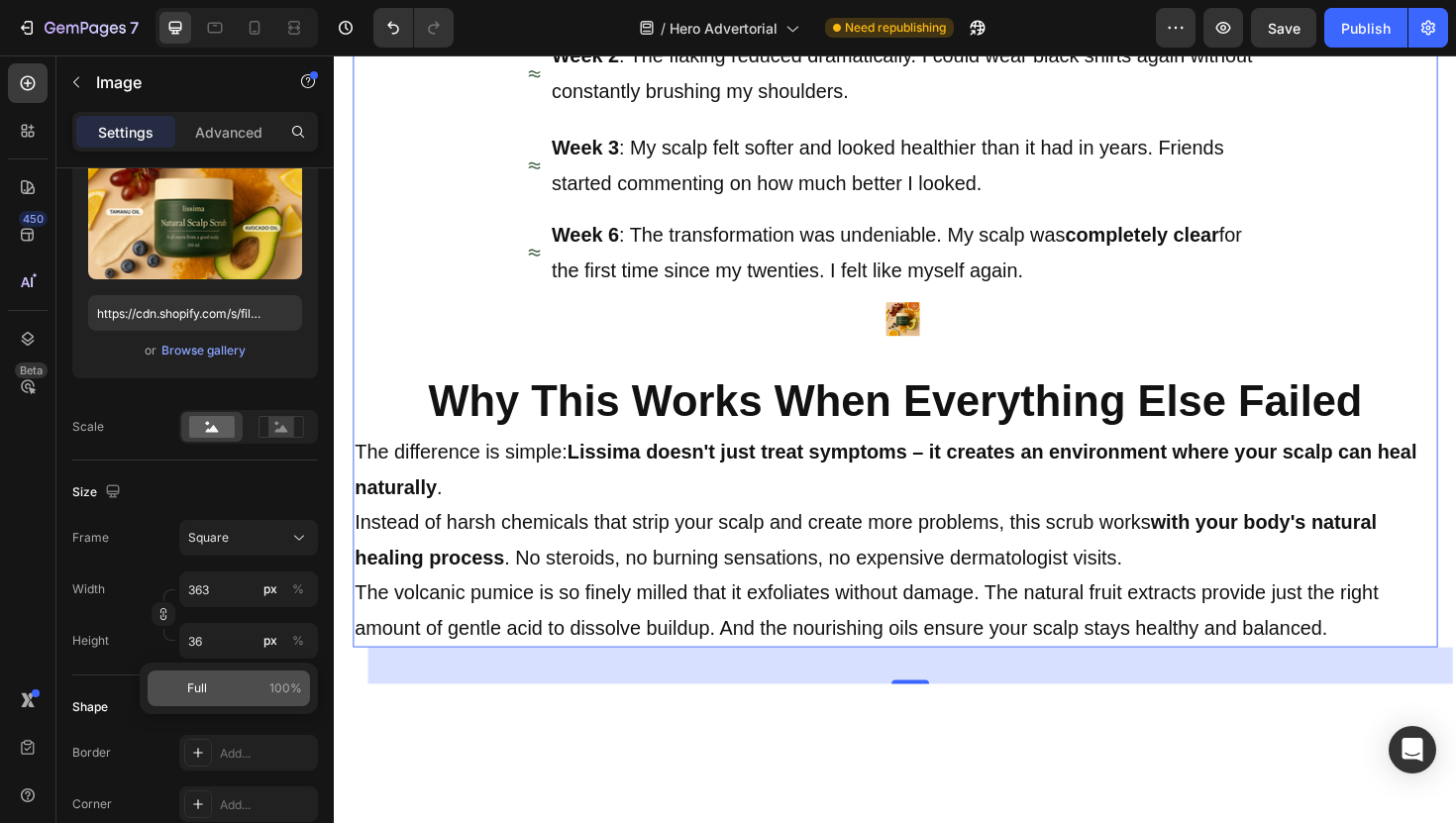 click on "Full 100%" 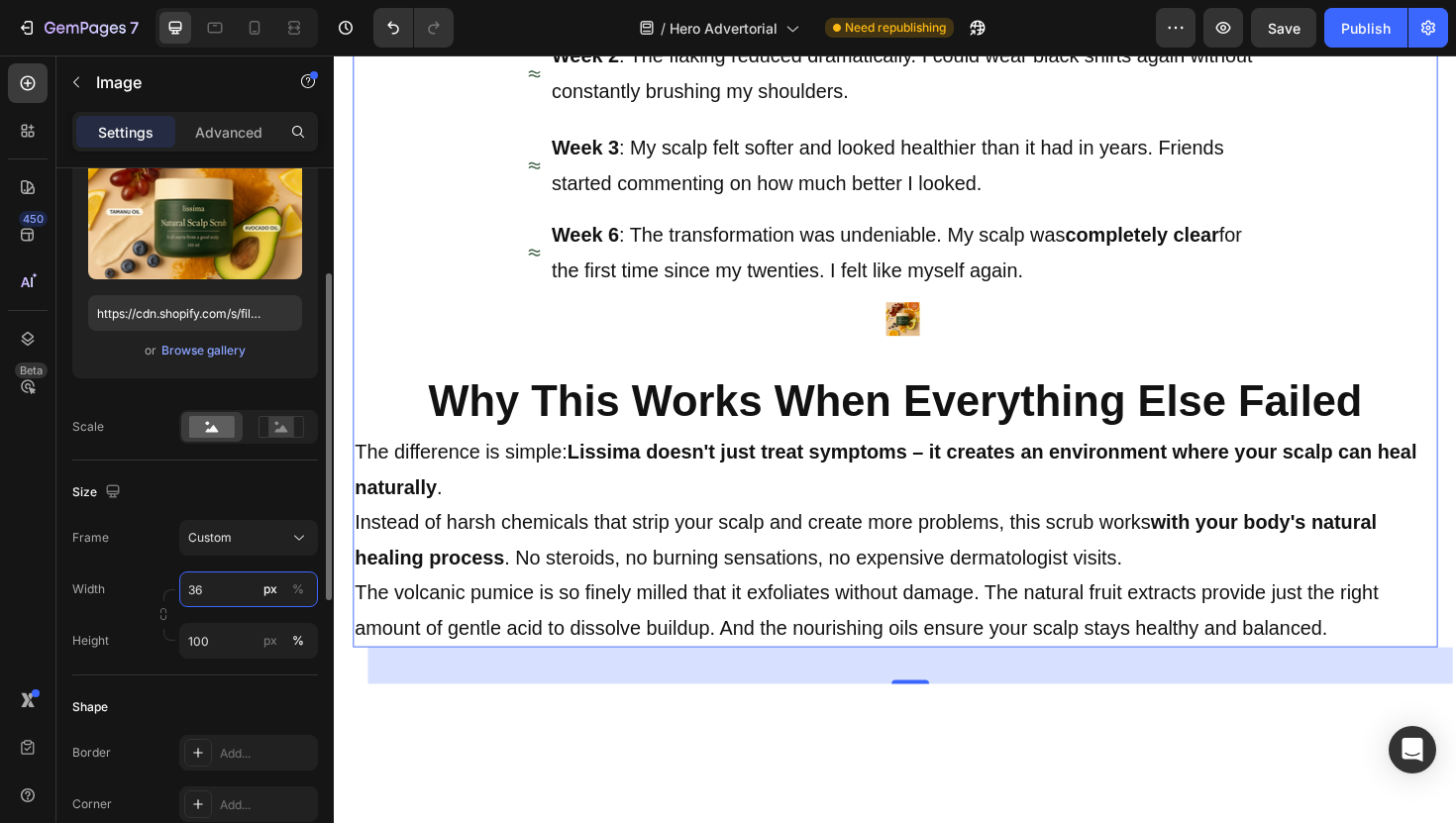click on "36" at bounding box center [249, 589] 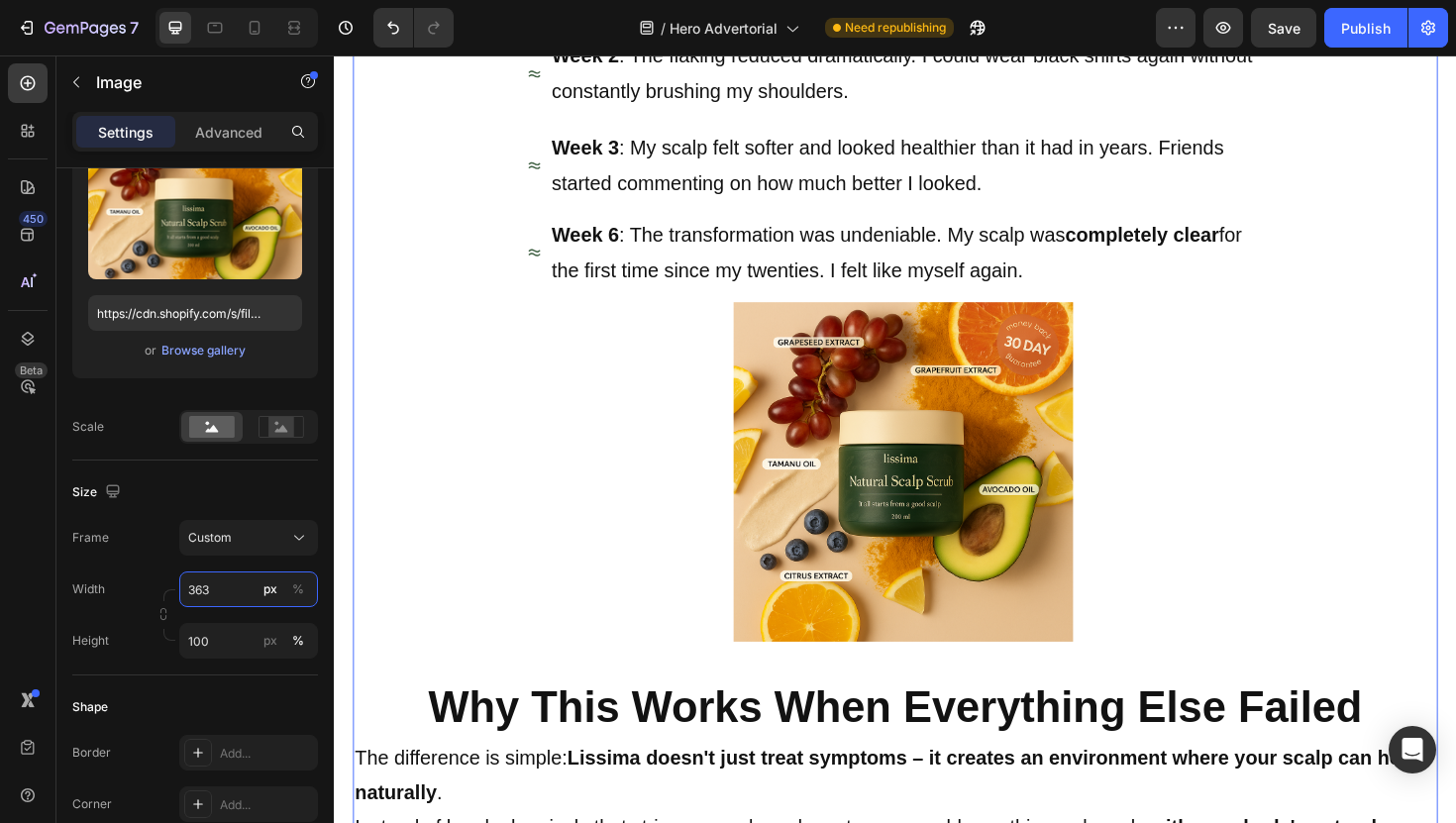 type on "363" 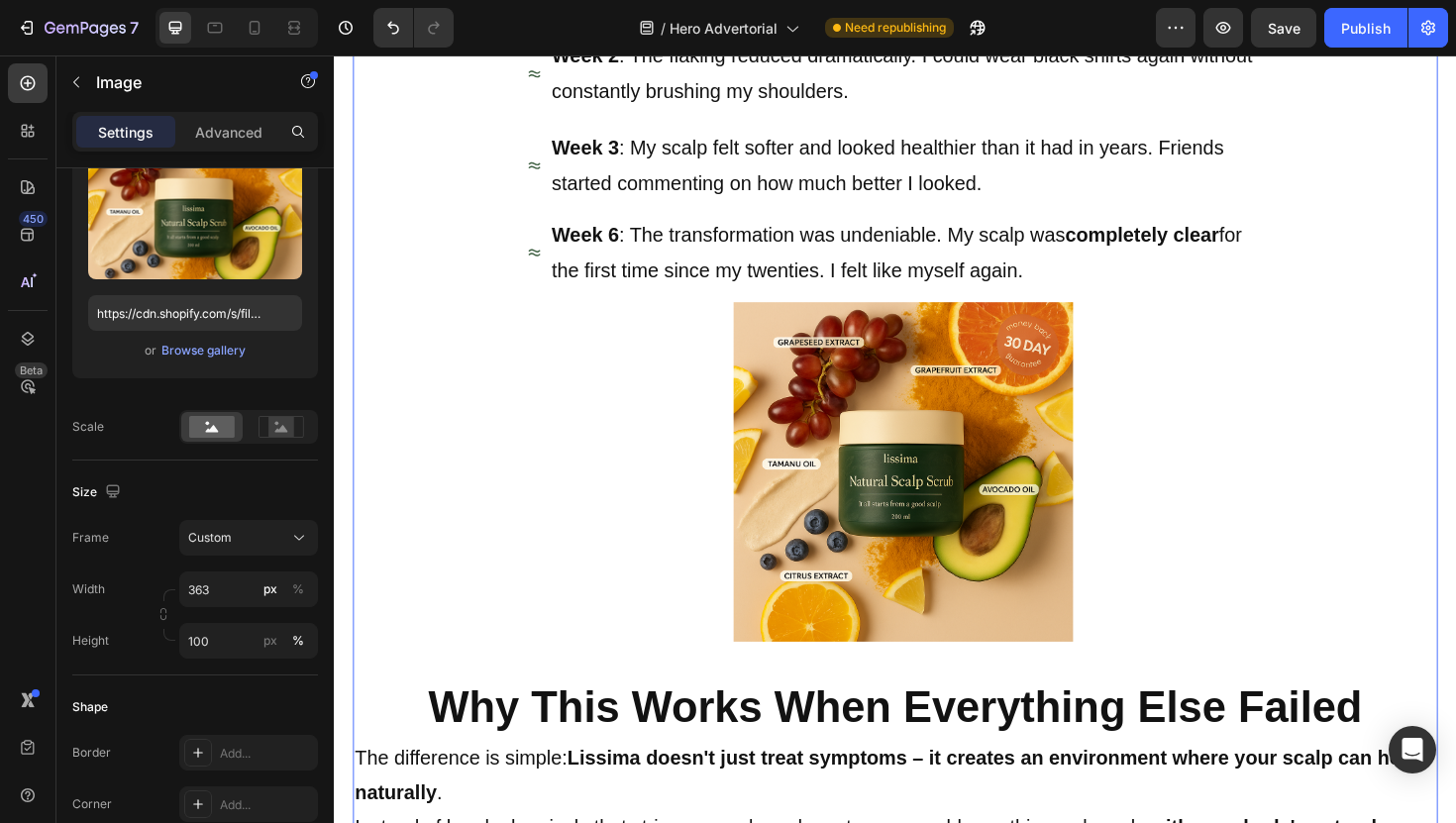 click at bounding box center [936, 496] 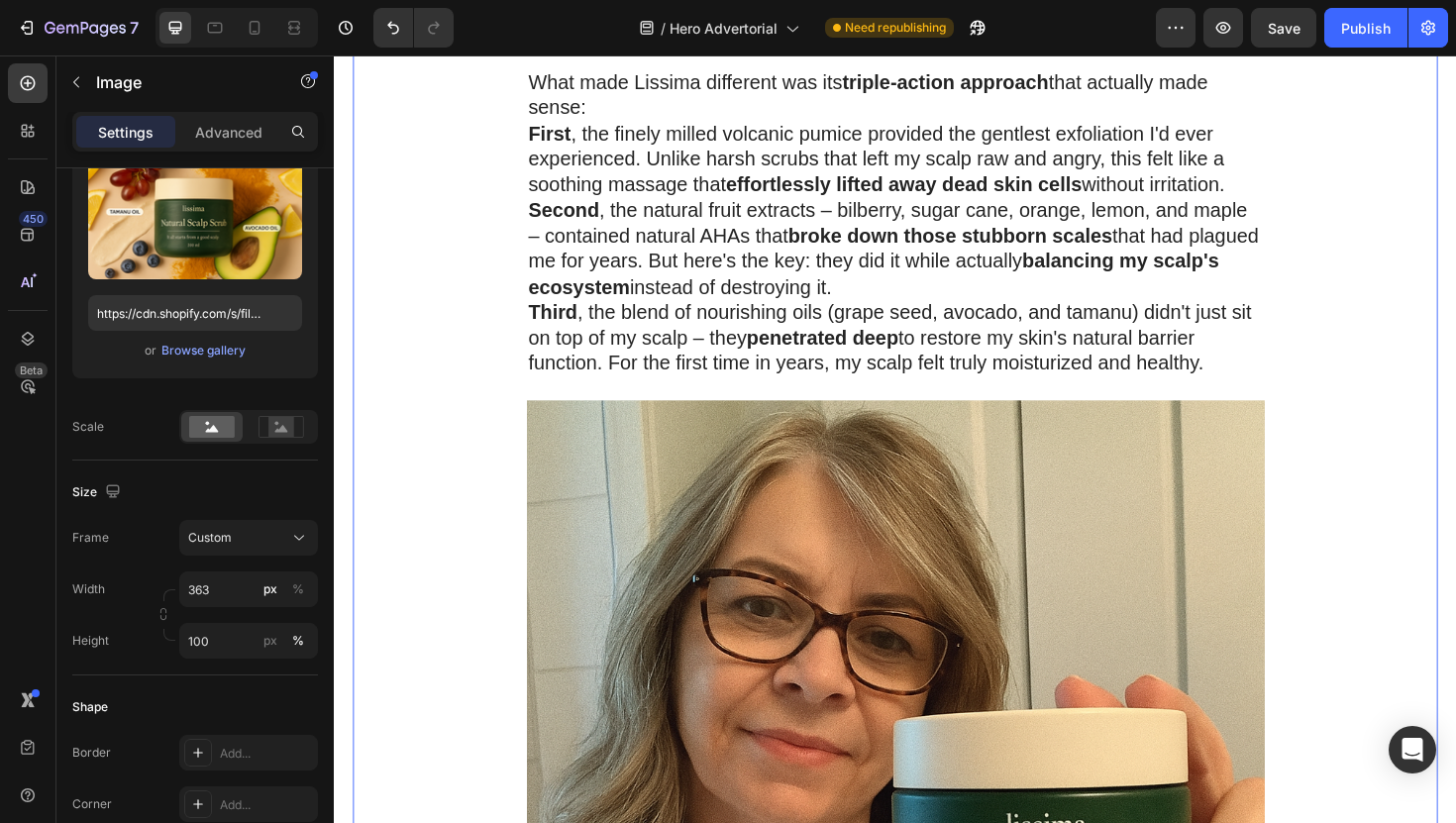 scroll, scrollTop: 3771, scrollLeft: 0, axis: vertical 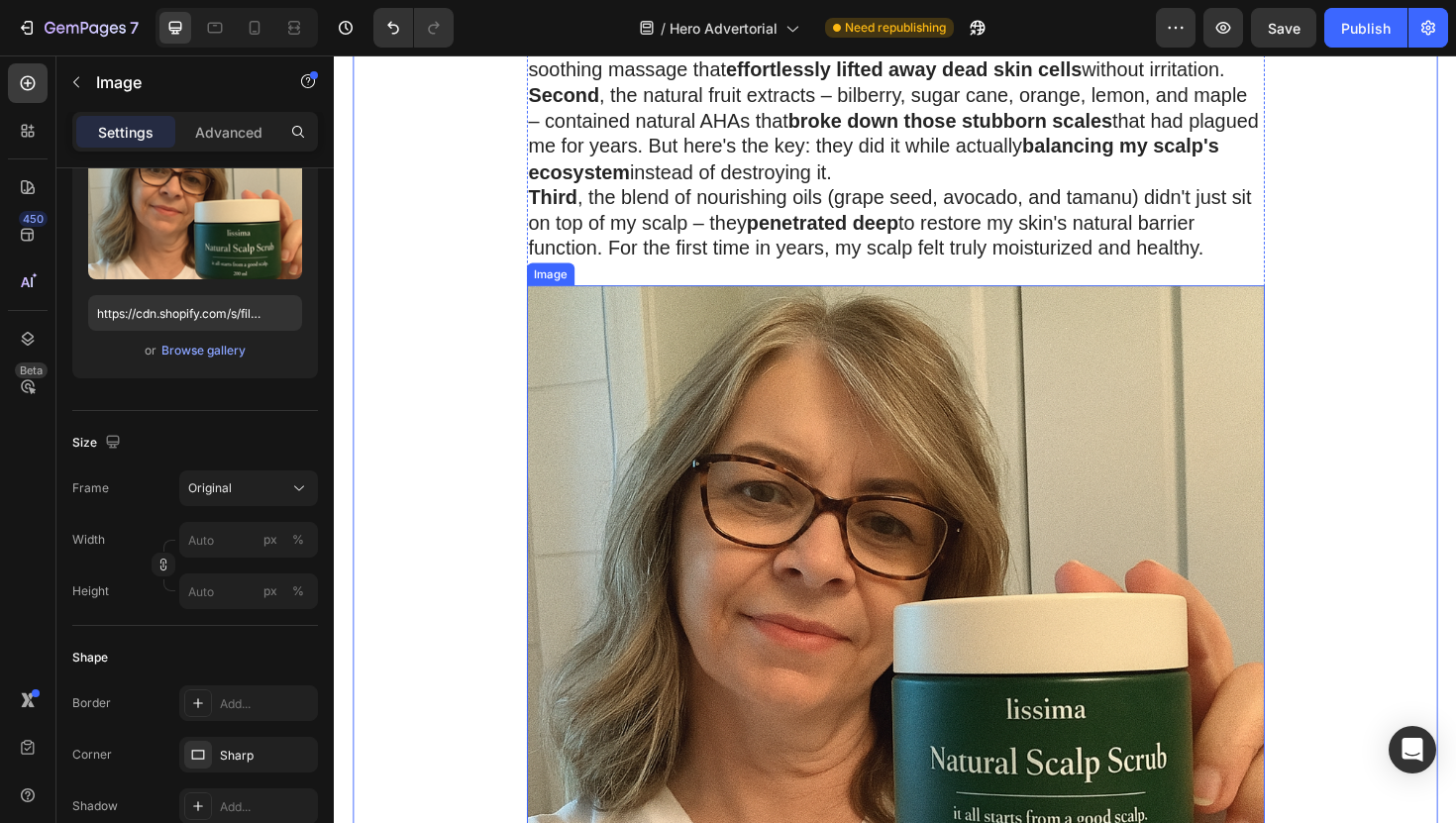 click at bounding box center [928, 689] 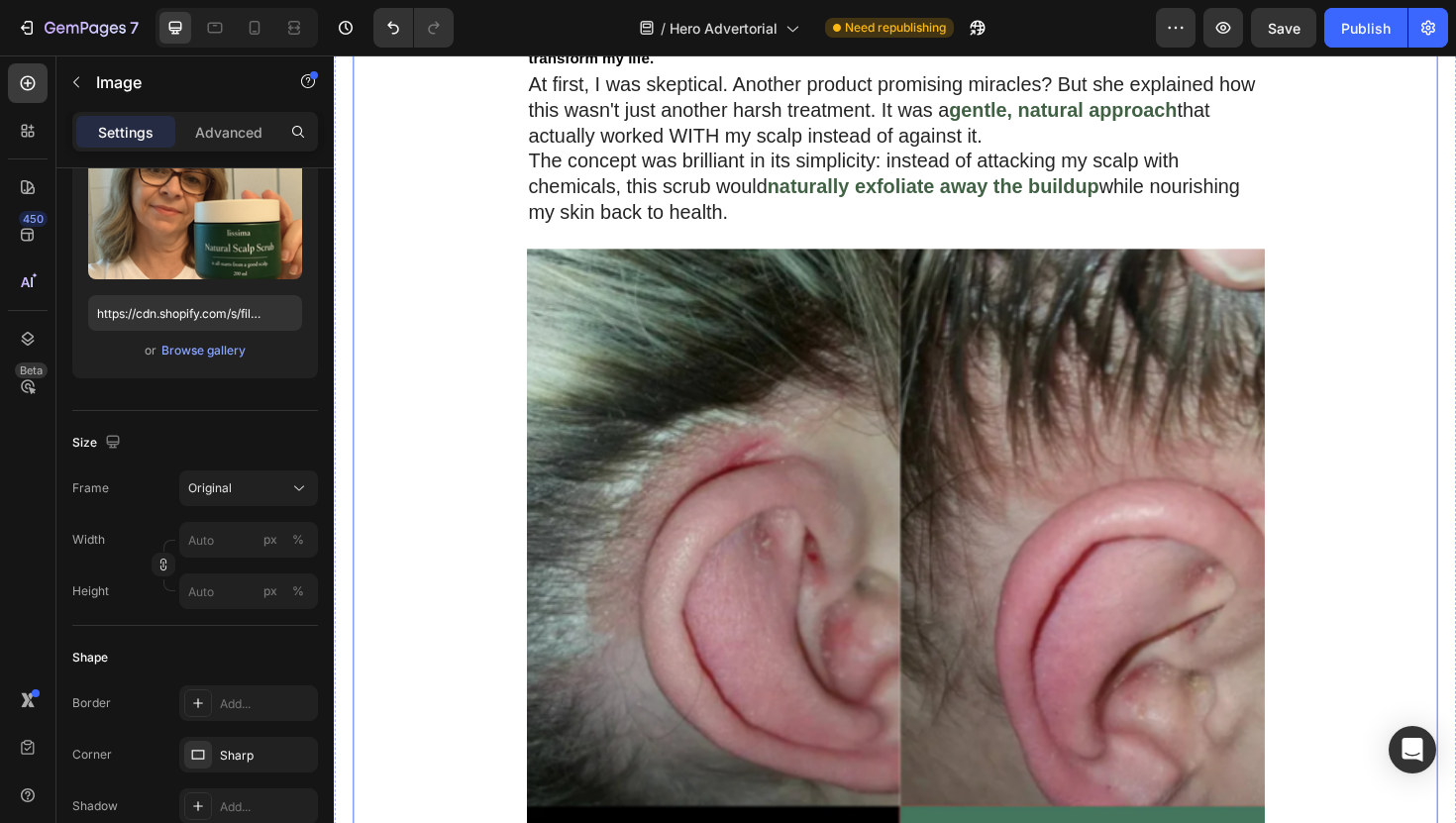 scroll, scrollTop: 2622, scrollLeft: 0, axis: vertical 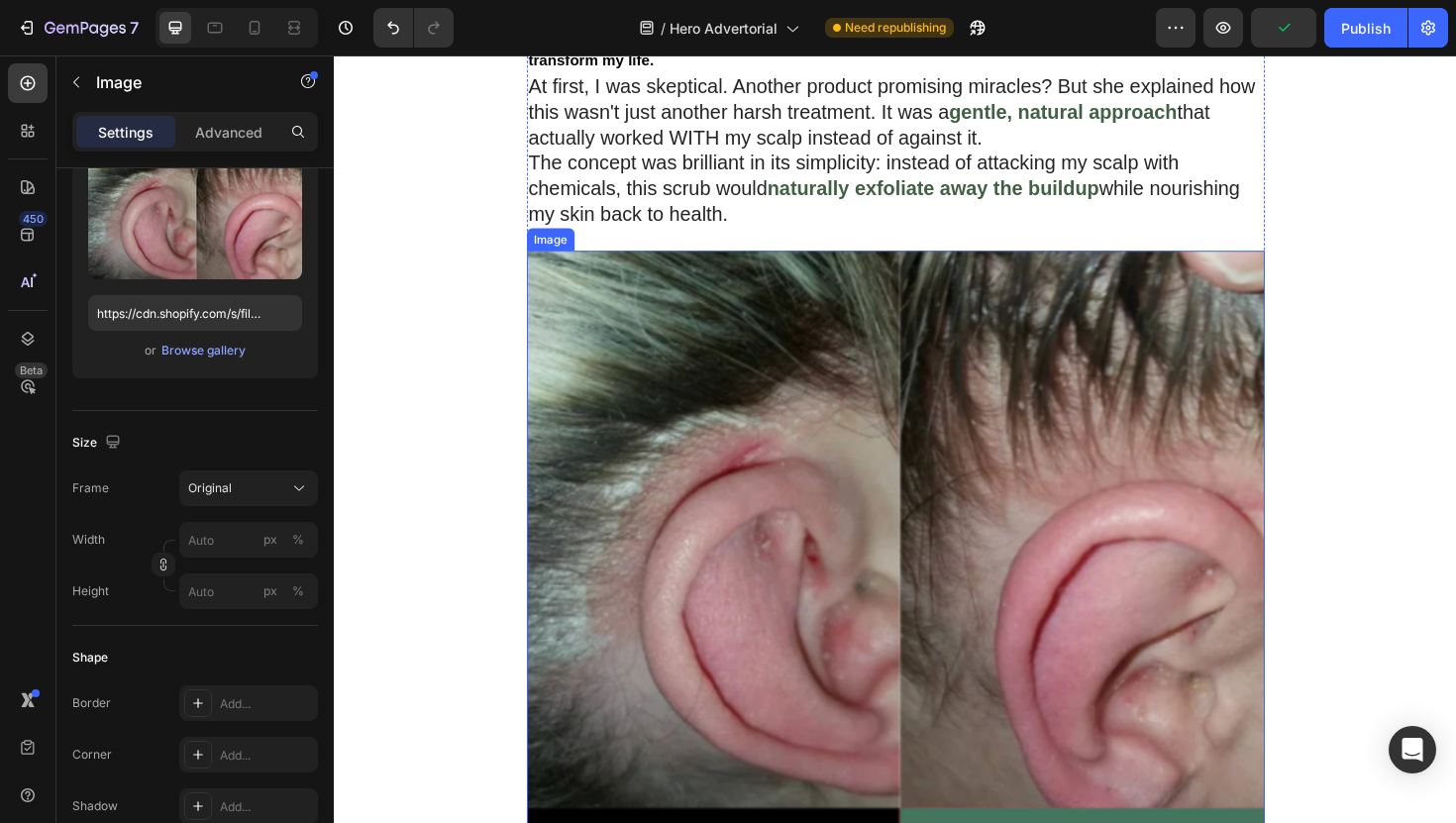 click at bounding box center (928, 594) 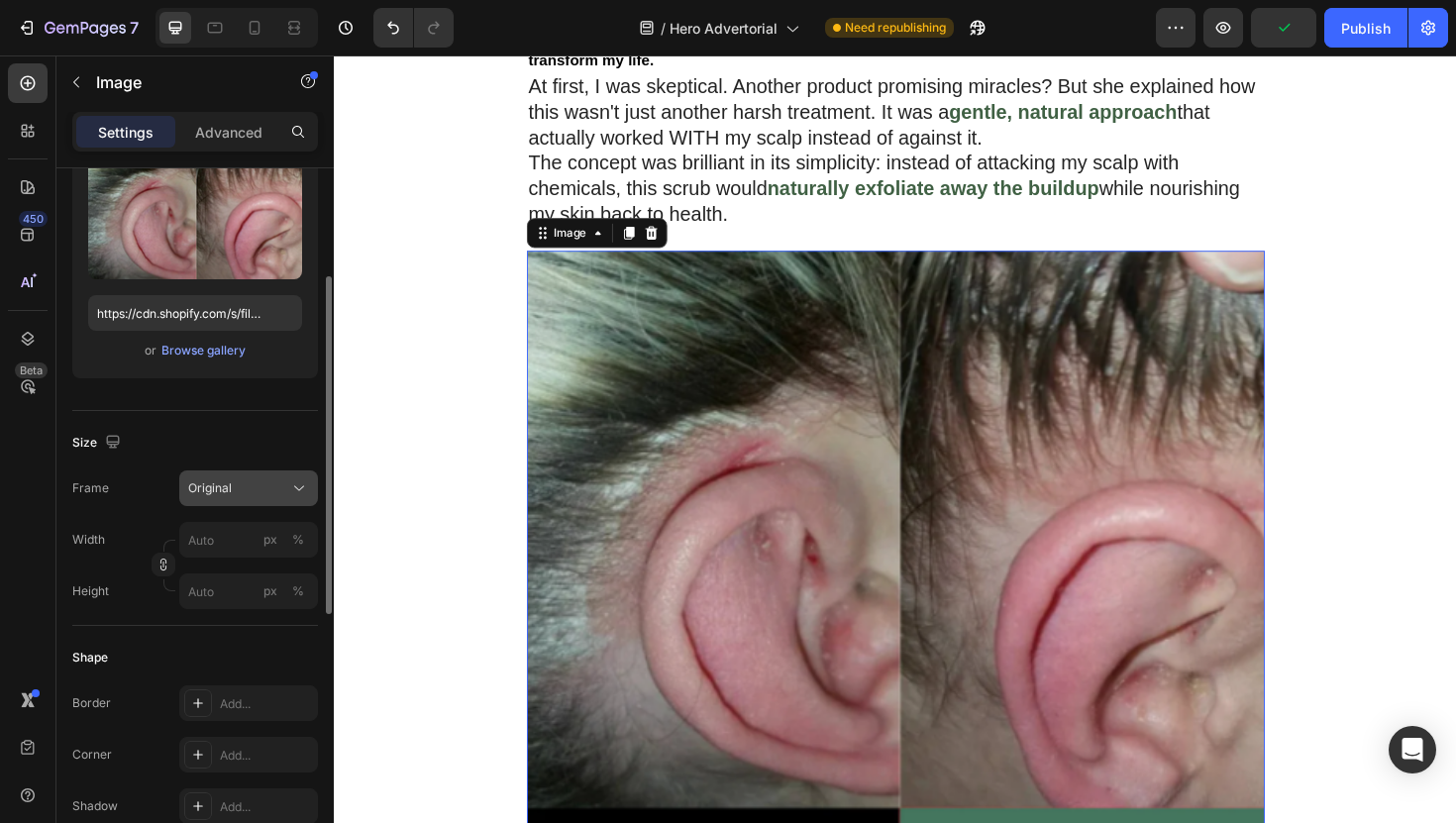 click on "Original" at bounding box center [249, 488] 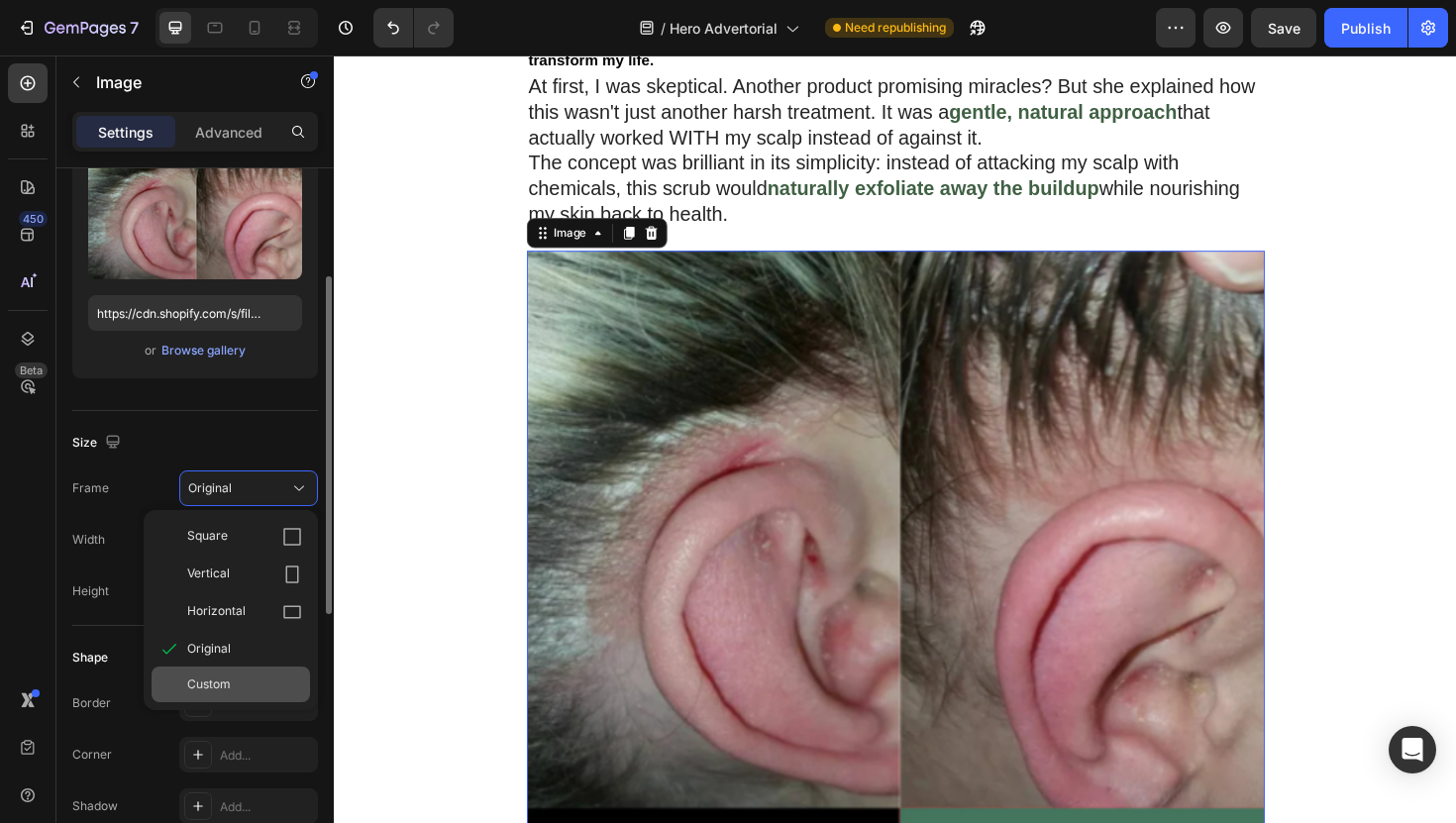 click on "Custom" at bounding box center [209, 684] 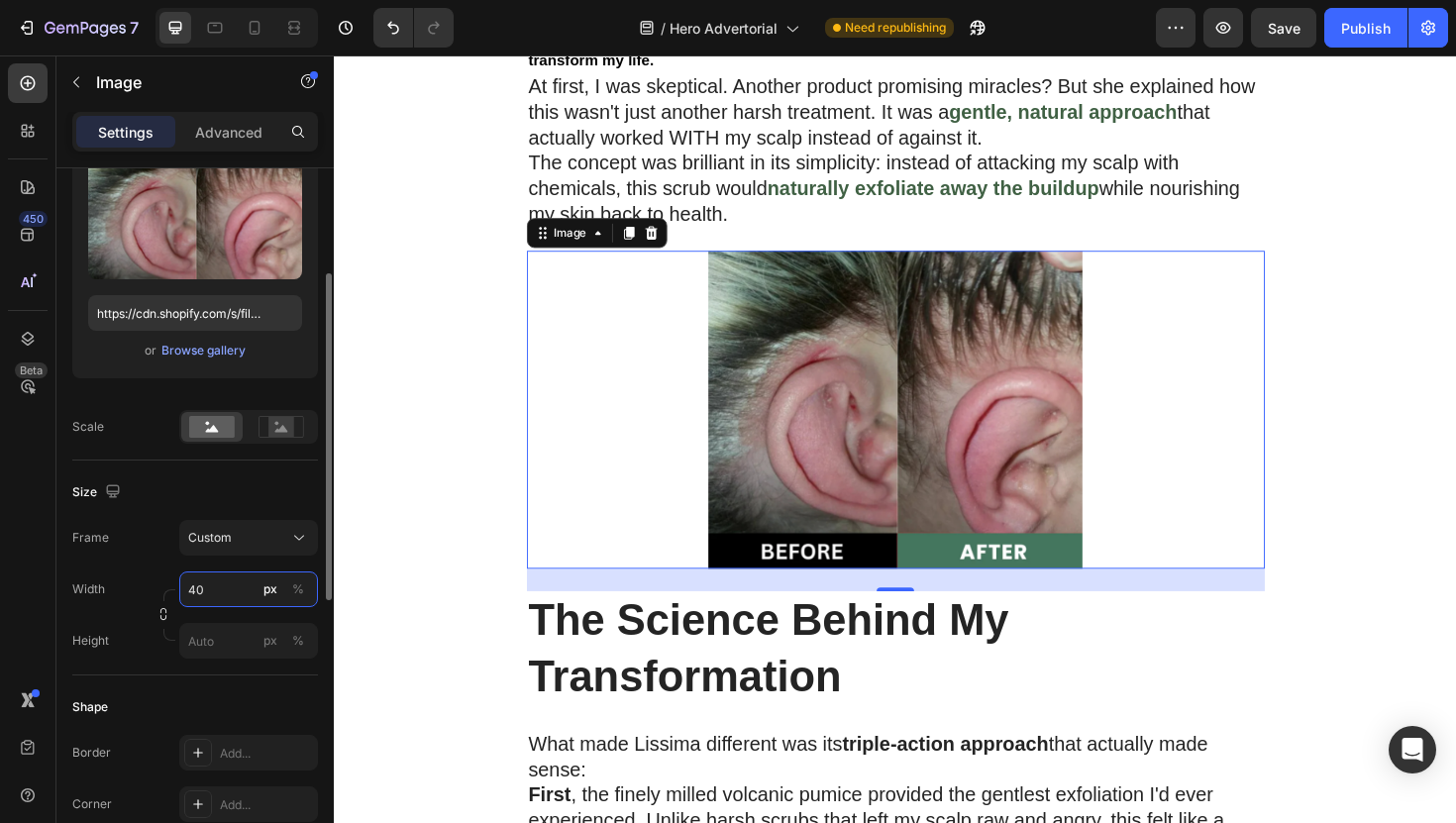 type on "4" 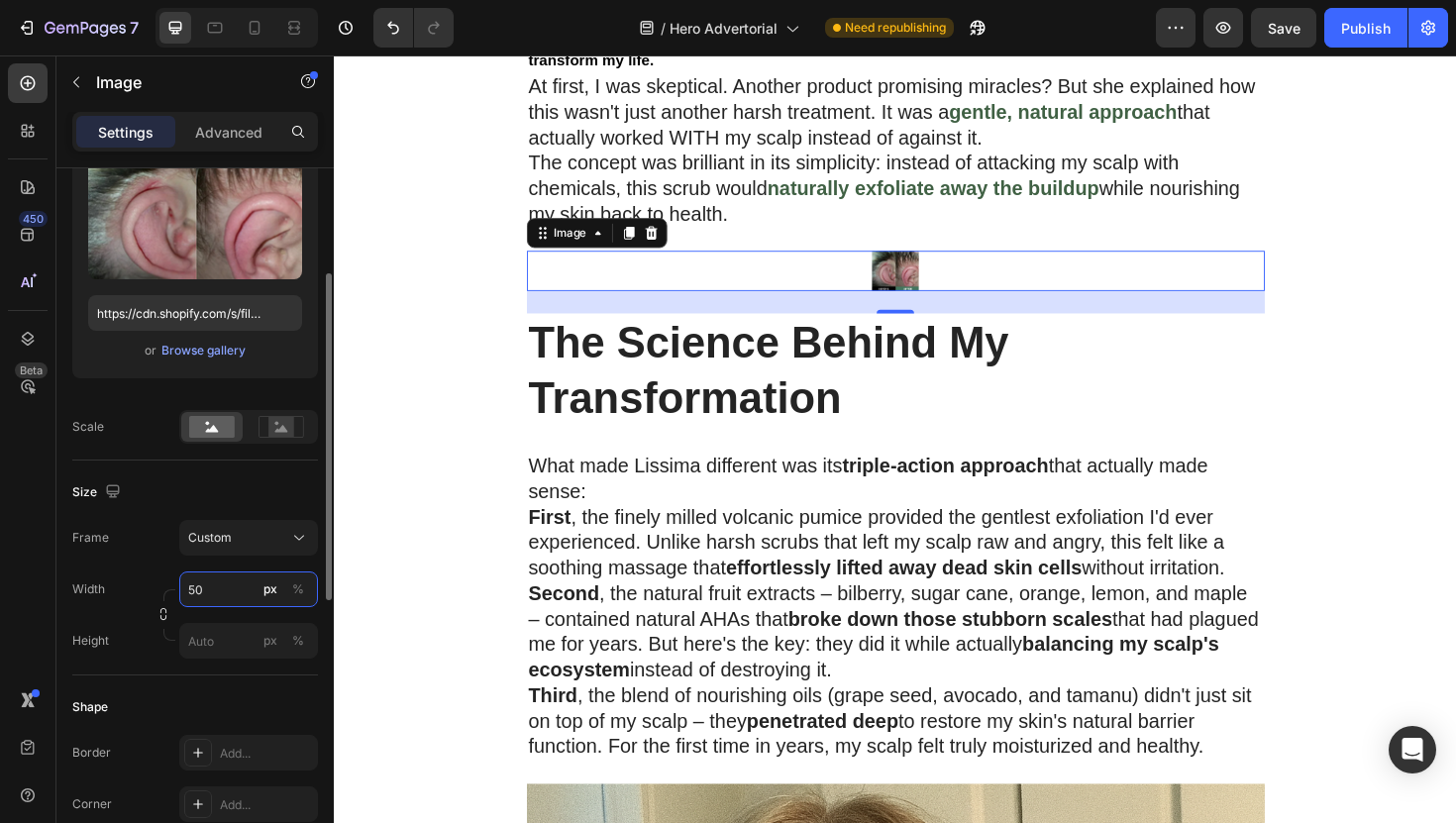 type on "5" 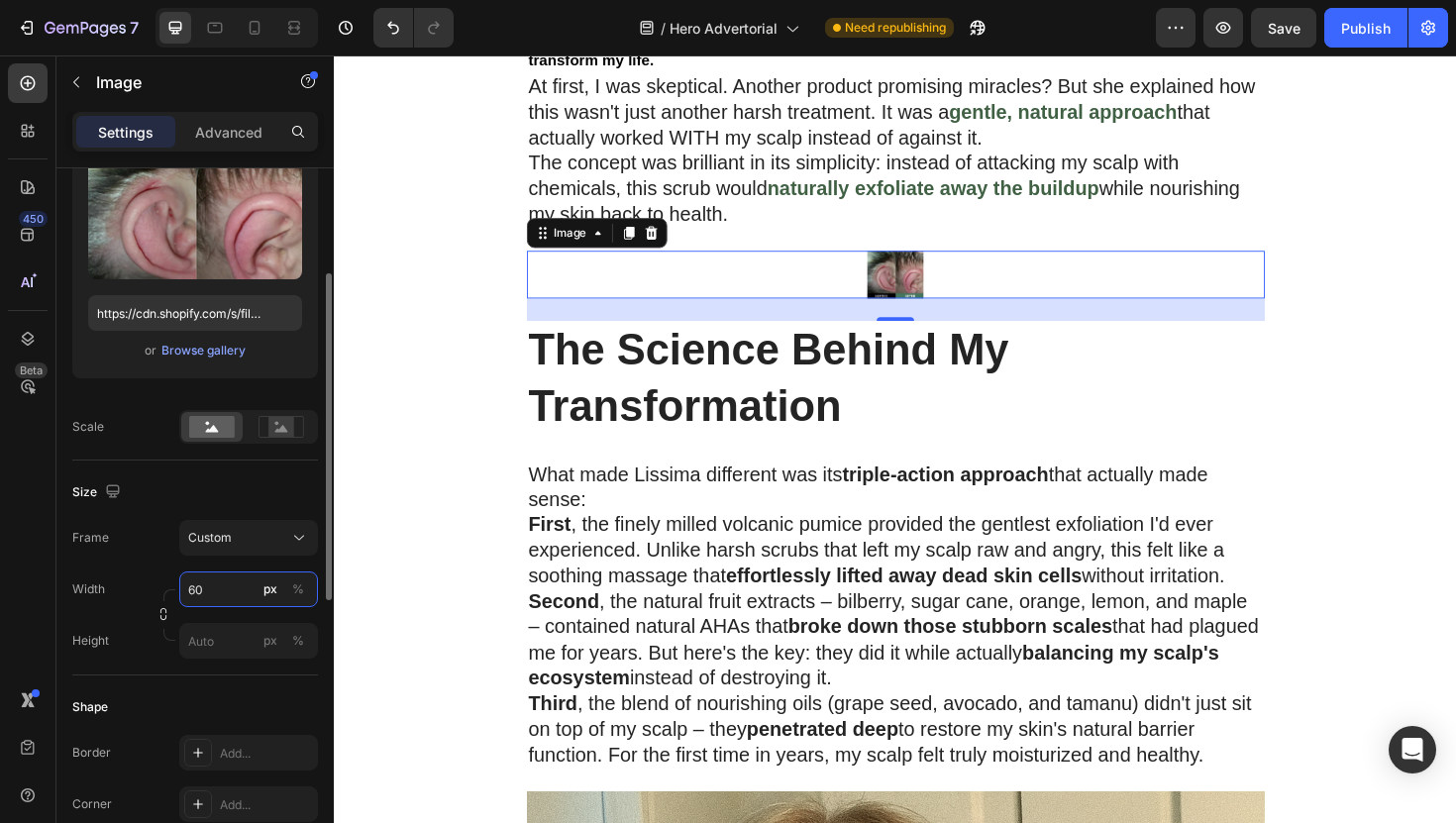 type on "600" 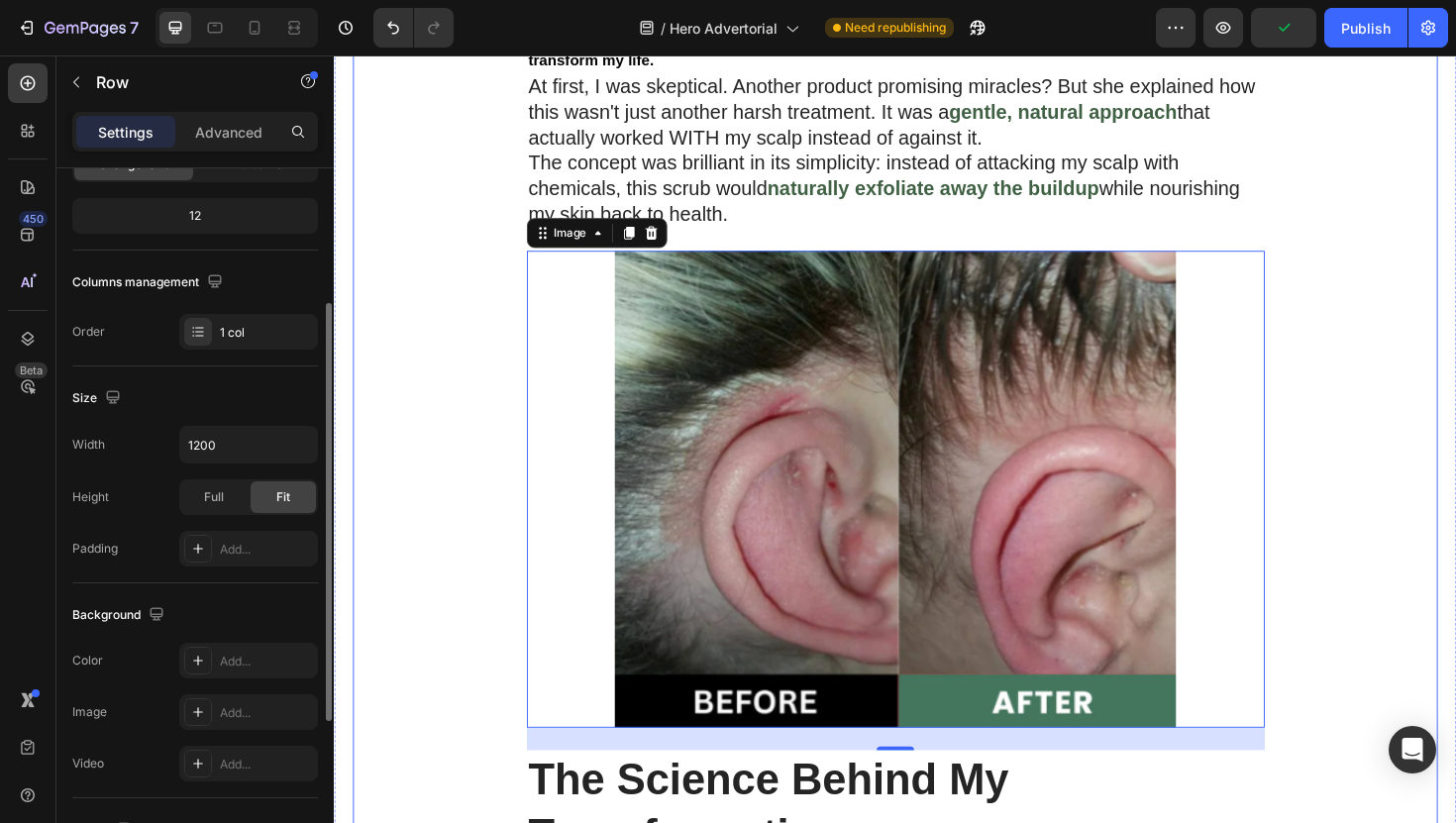 click on "I literally tried everything for my scalp psoriasis.. But  then I discovered this natural scalp scrub that transformed my scalp! Heading June 3, 2025 | Written by [NAME] Text Block Image The Nightmare That Consumed My Confidence Heading For seven years, I lived with scalp psoriasis that literally made me feel like a prisoner in my own body. The constant itching was unbearable. I'd scratch until my scalp bled, leaving flakes scattered across my shoulders like snow. I completely stopped wearing dark shirts as it would expose the embarrassing evidence of my condition.   I tried  everything  the doctors threw at me: steroid creams that thinned my skin, medicated shampoos that burned like fire, and prescription treatments that cost a fortune but delivered zero results. Each failed attempt felt like another door slamming shut. The worst part? The stares. The way people would glance at my scalp and quickly look away. Text Block Image The Discovery That Changed Everything Heading   gentle, natural approach" at bounding box center (928, 422) 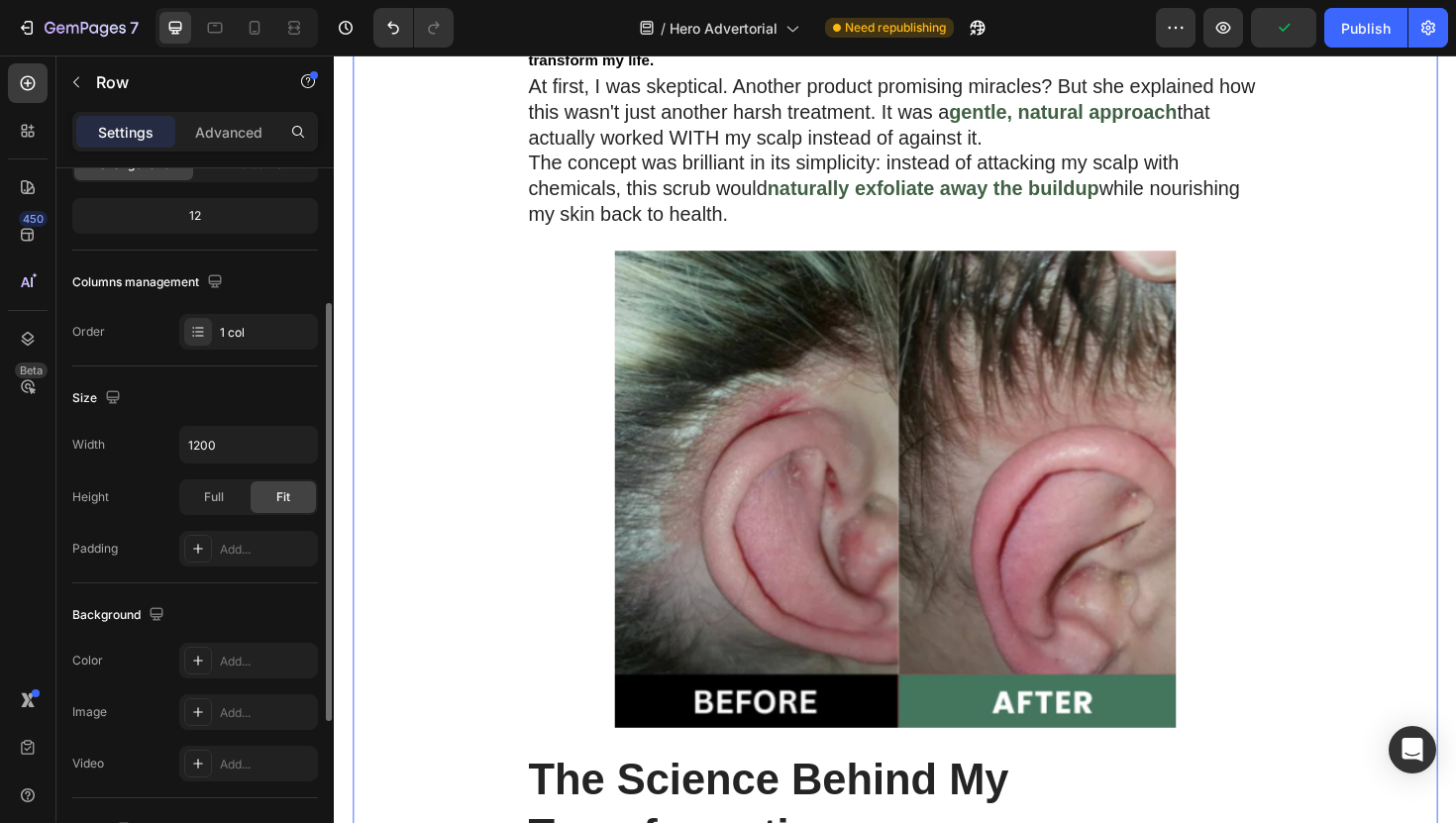 scroll, scrollTop: 0, scrollLeft: 0, axis: both 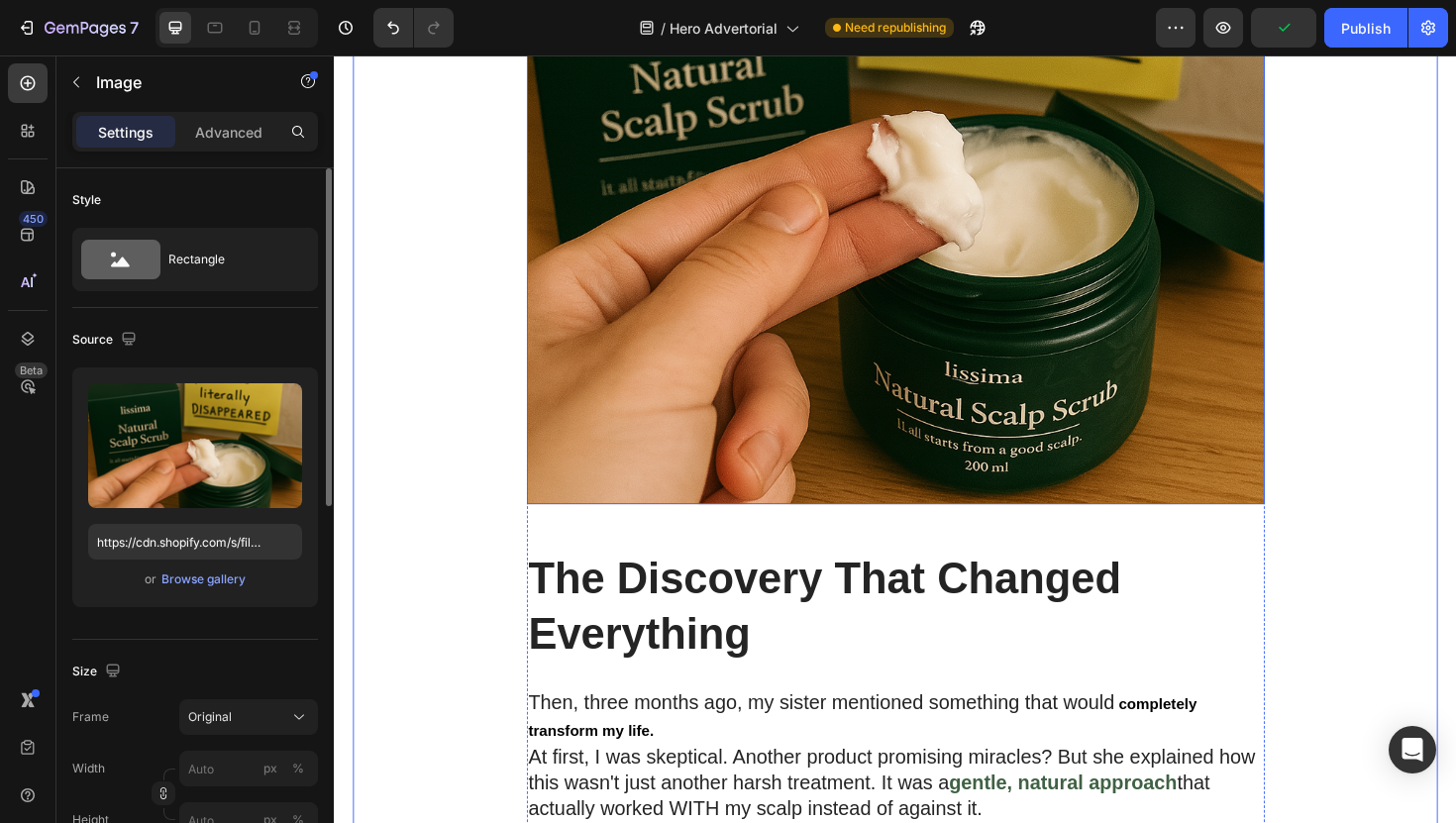 click at bounding box center (928, 140) 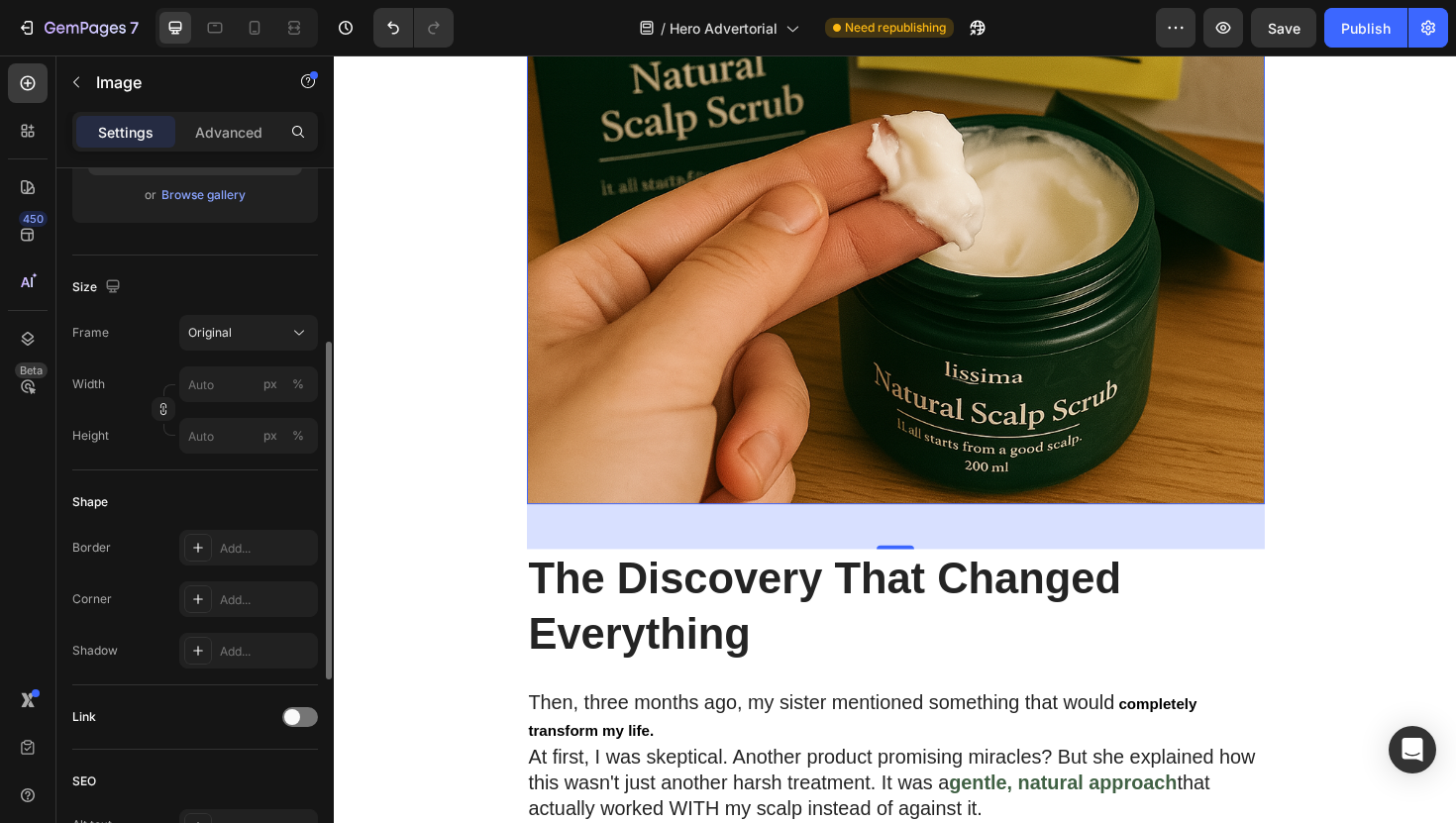 scroll, scrollTop: 378, scrollLeft: 0, axis: vertical 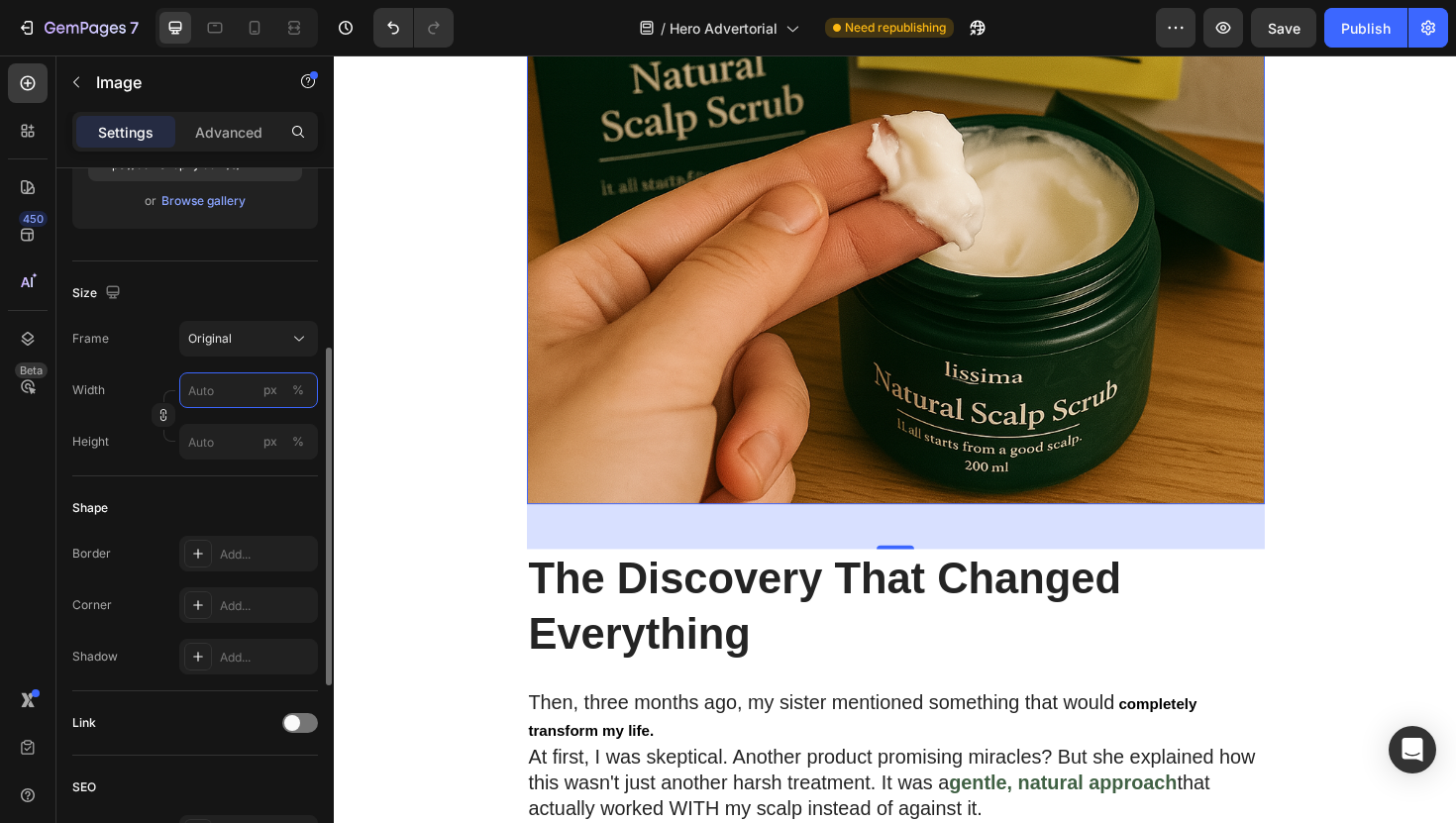 click on "px %" at bounding box center (249, 390) 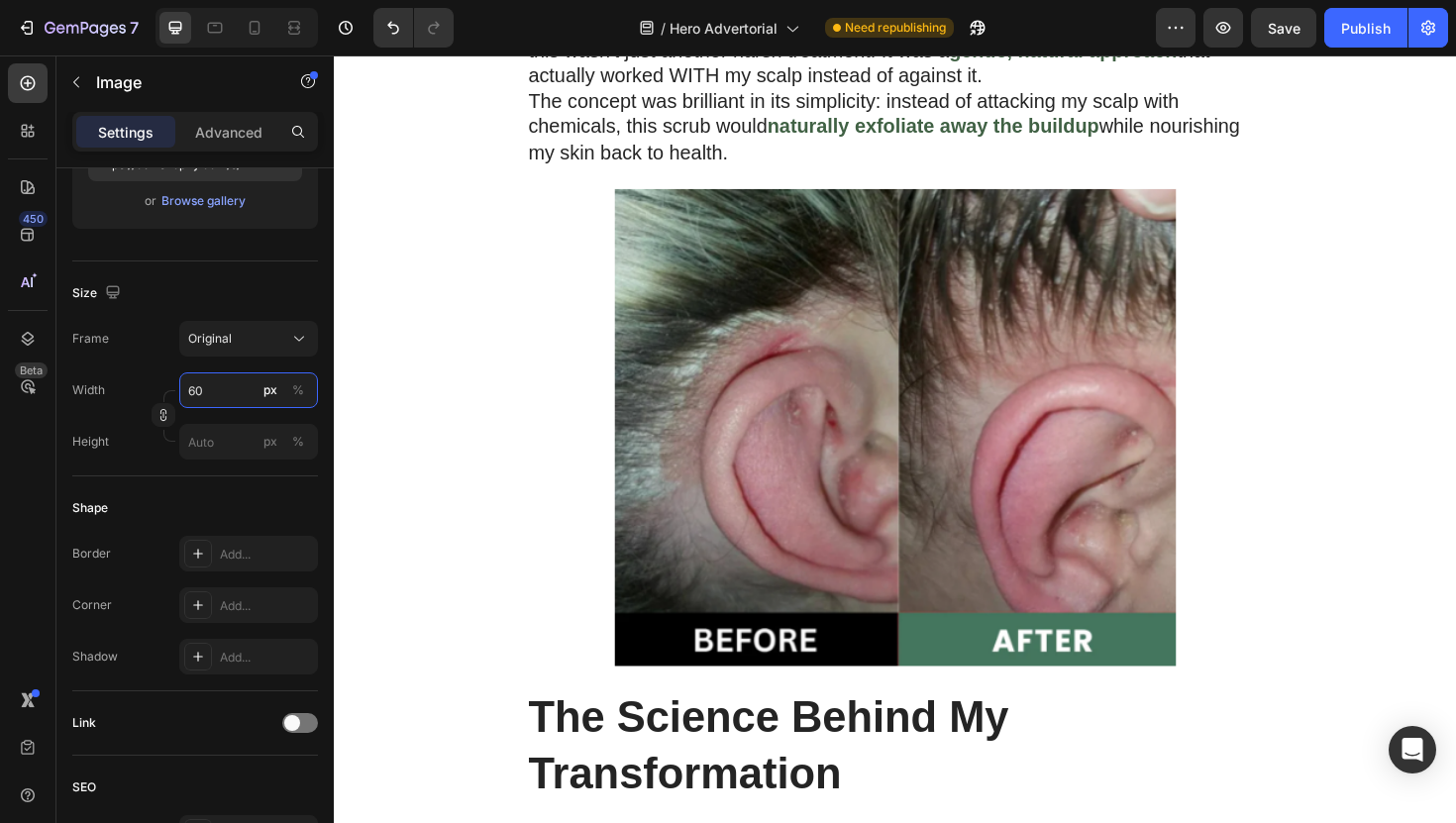 type on "600" 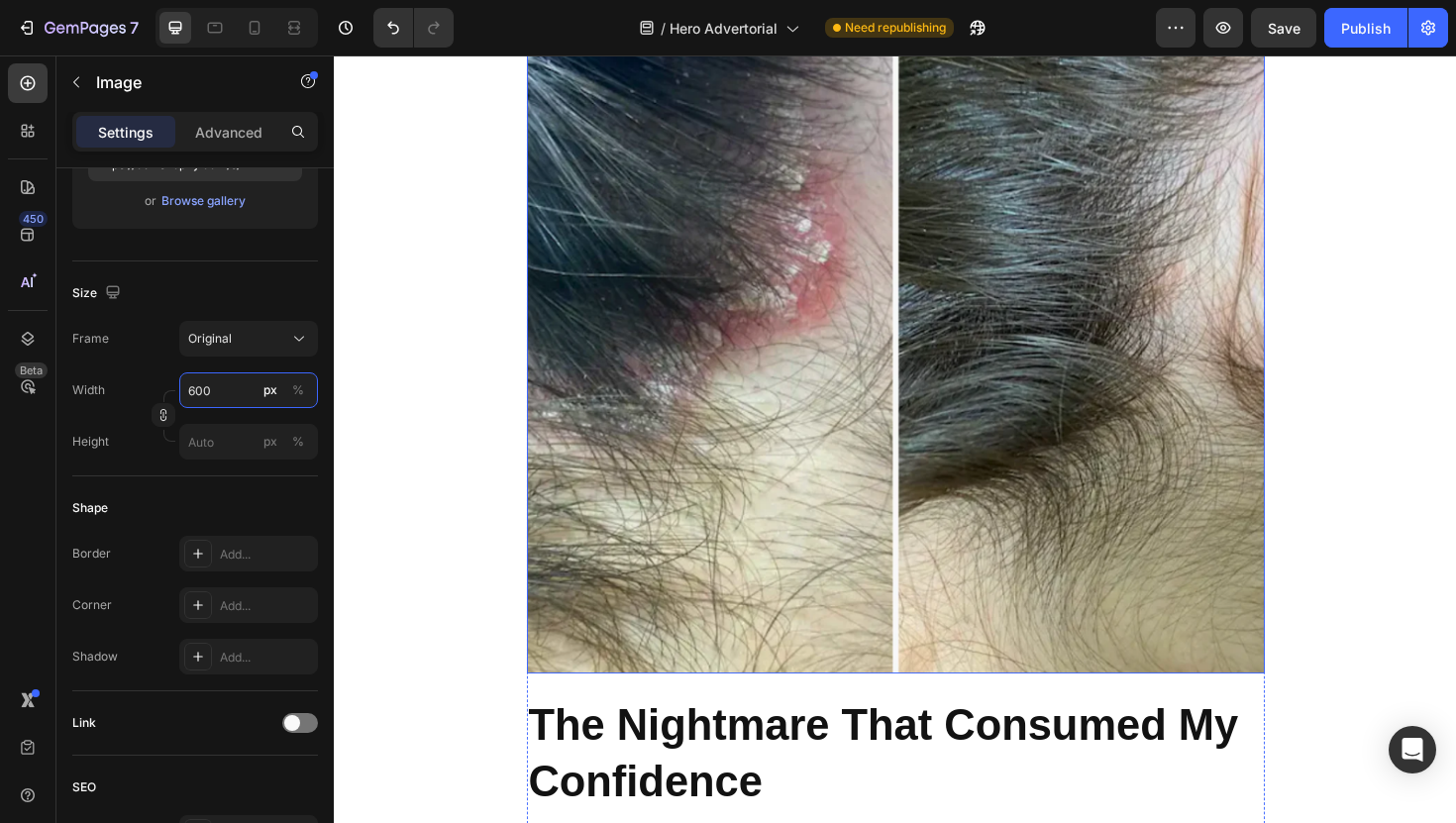 scroll, scrollTop: 376, scrollLeft: 0, axis: vertical 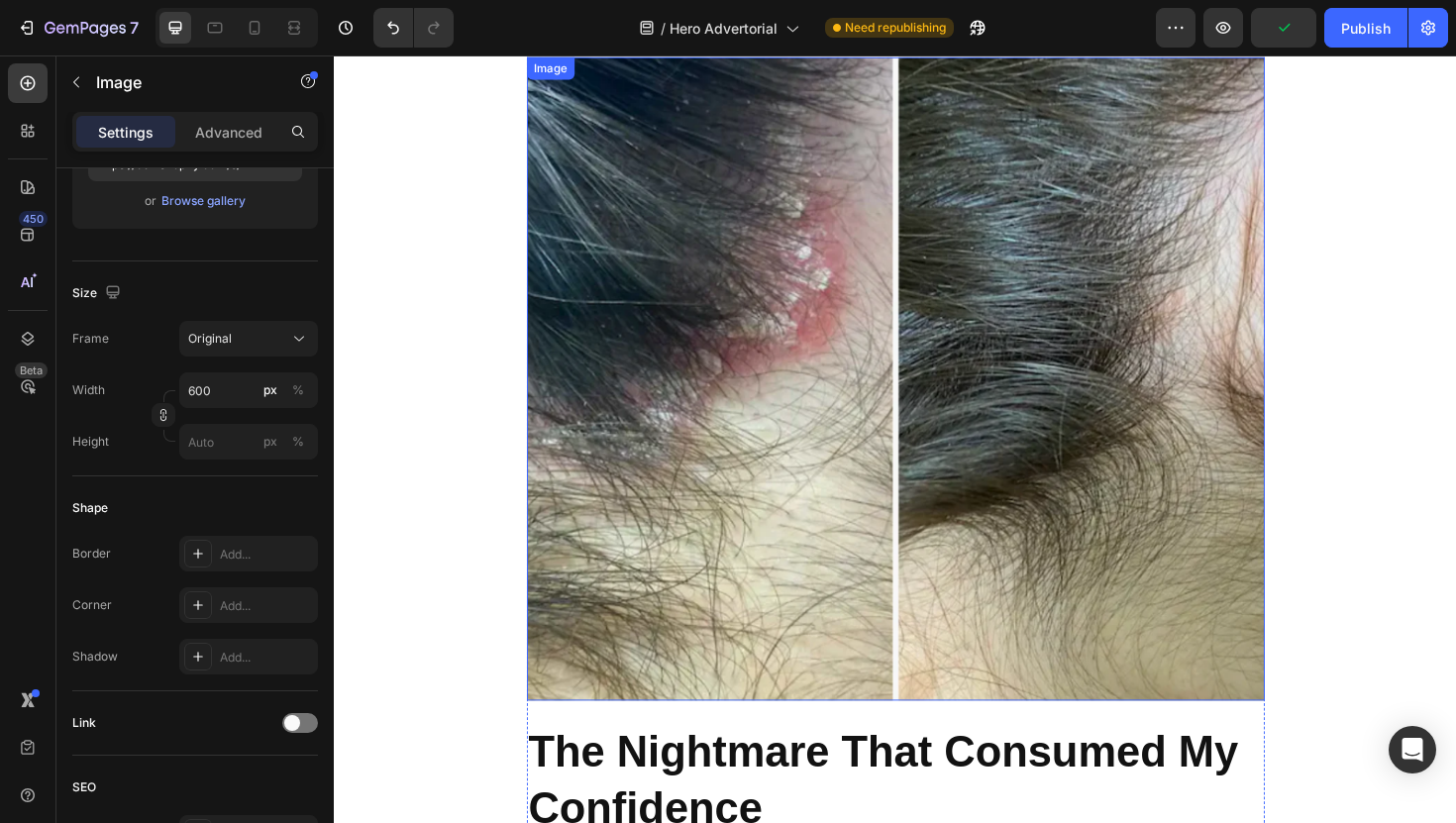 click at bounding box center (928, 398) 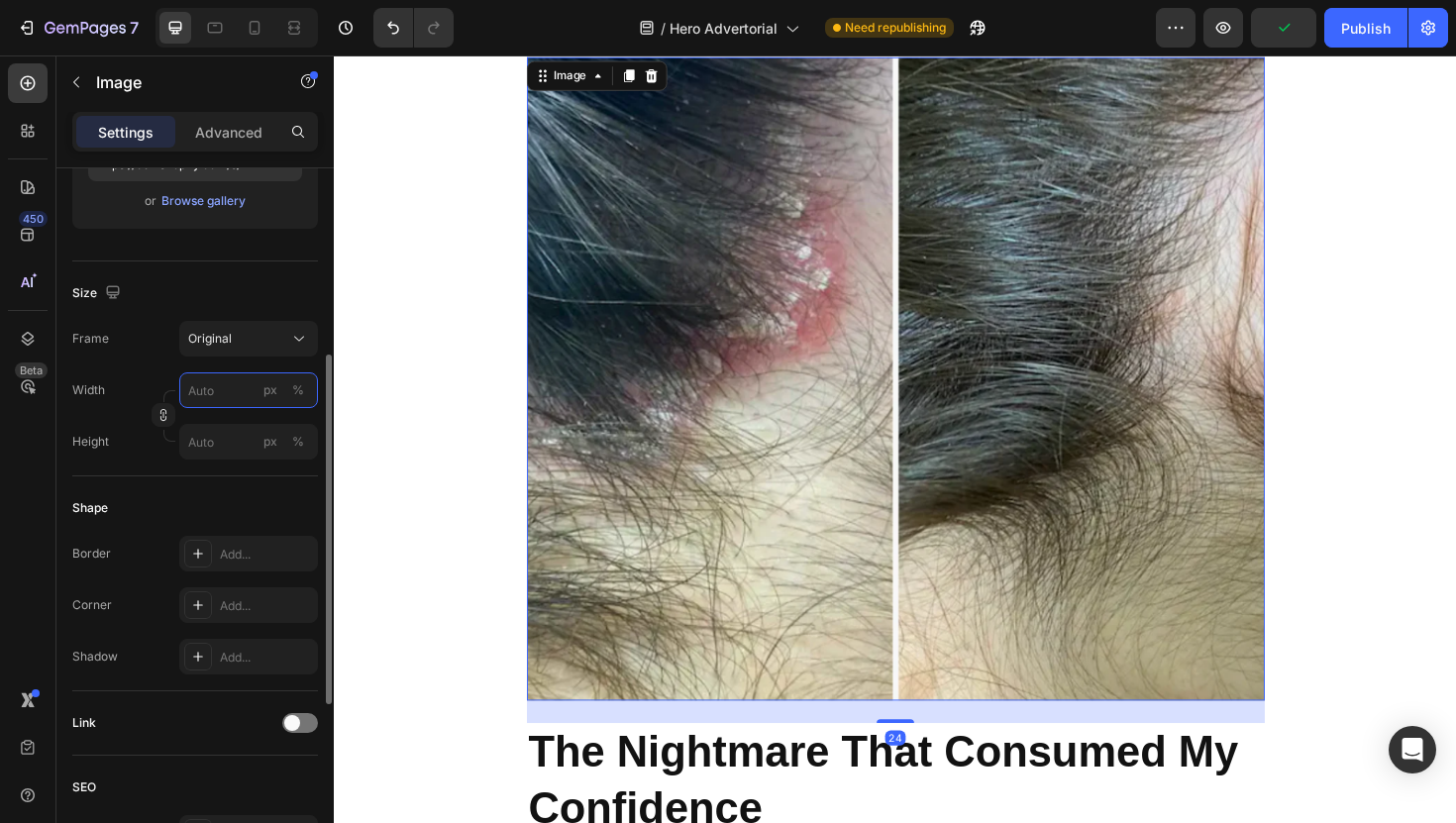 click on "px %" at bounding box center [249, 390] 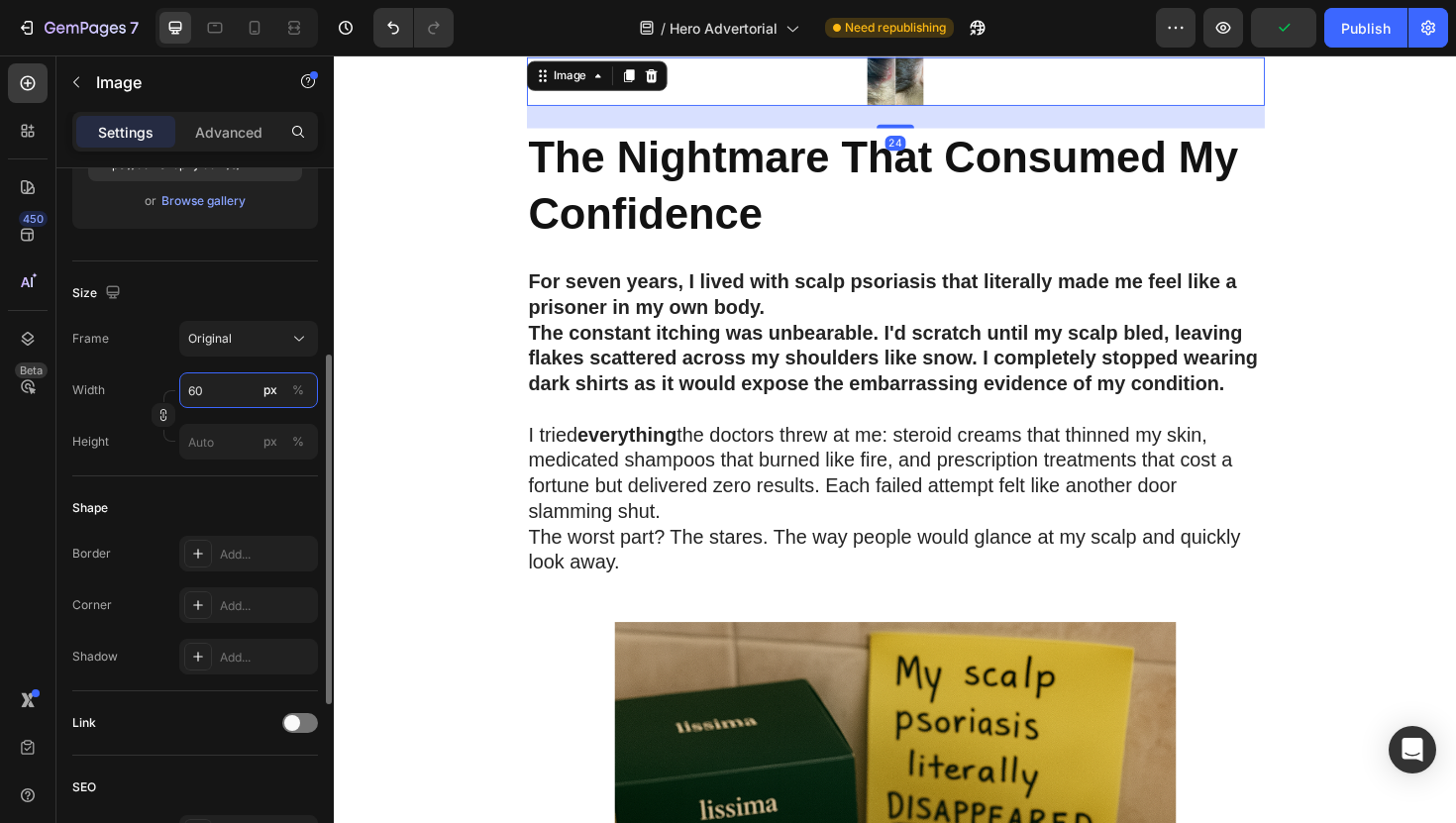 type on "600" 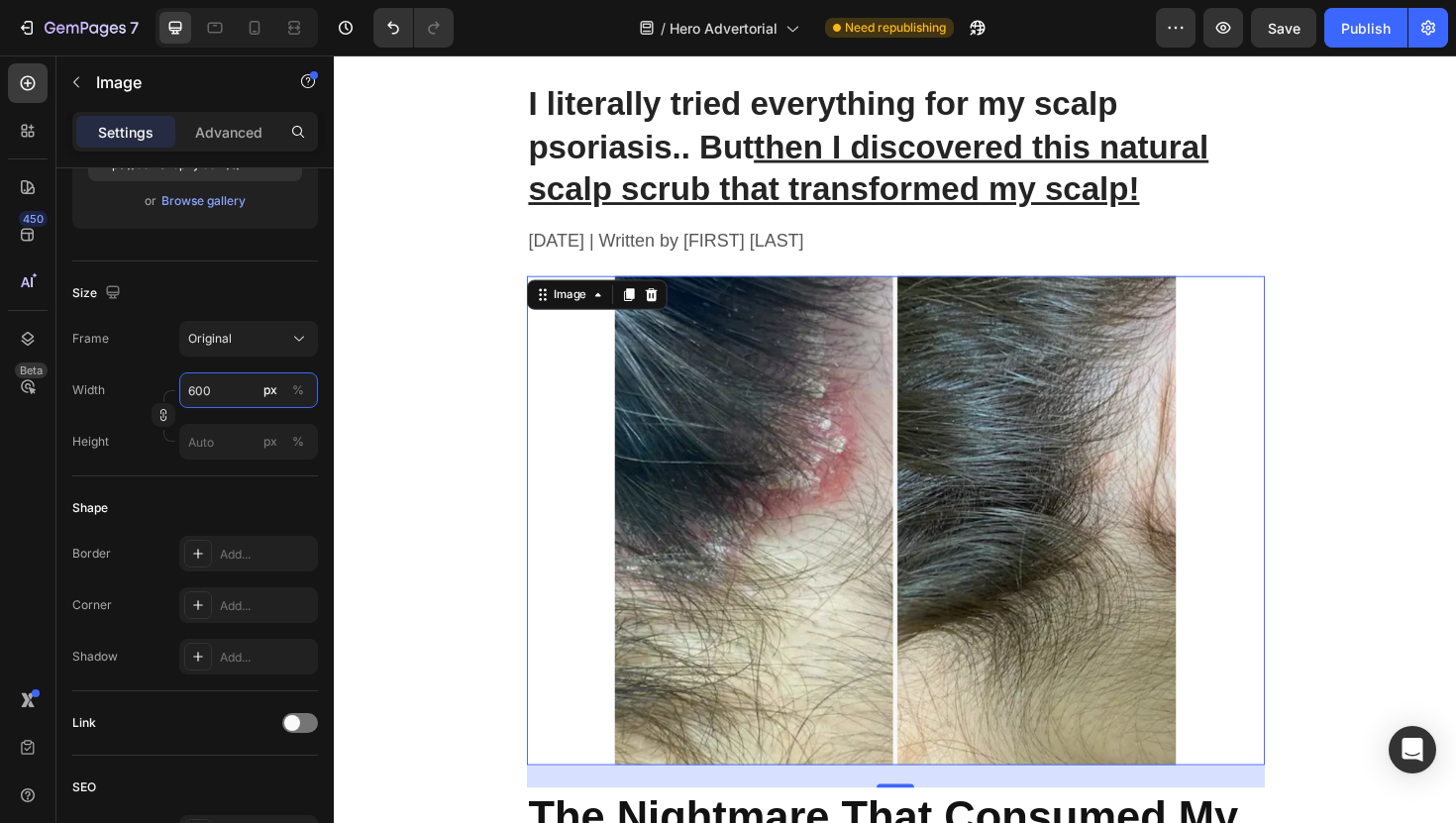scroll, scrollTop: 0, scrollLeft: 0, axis: both 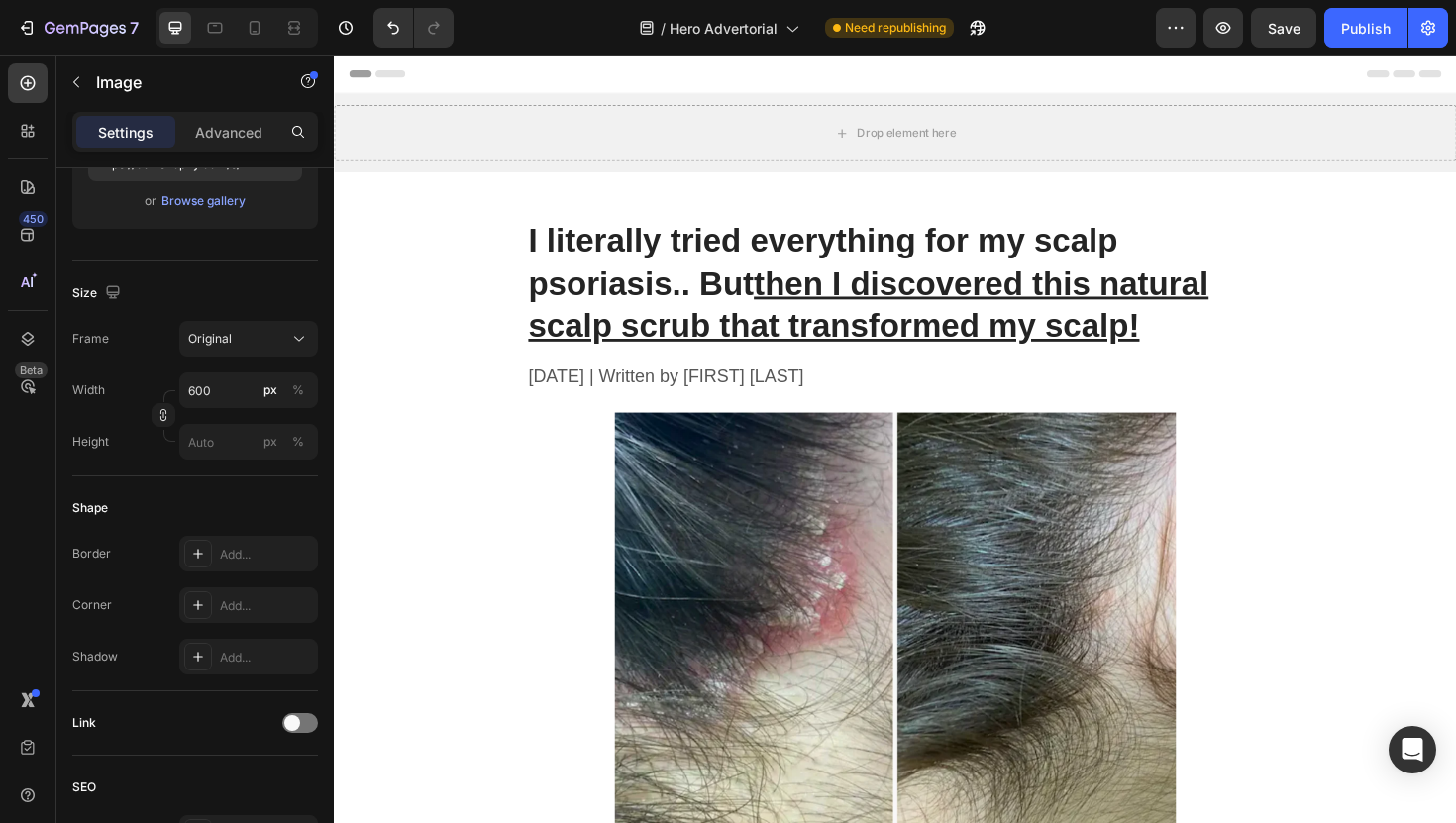 click on "Header
Drop element here Row I literally tried everything for my scalp psoriasis.. But  then I discovered this natural scalp scrub that transformed my scalp! Heading June 3, 2025 | Written by Stella Hendriks Text Block Image The Nightmare That Consumed My Confidence Heading For seven years, I lived with scalp psoriasis that literally made me feel like a prisoner in my own body. The constant itching was unbearable. I'd scratch until my scalp bled, leaving flakes scattered across my shoulders like snow. I completely stopped wearing dark shirts as it would expose the embarrassing evidence of my condition.   I tried  everything  the doctors threw at me: steroid creams that thinned my skin, medicated shampoos that burned like fire, and prescription treatments that cost a fortune but delivered zero results. Each failed attempt felt like another door slamming shut. The worst part? The stares. The way people would glance at my scalp and quickly look away. Text Block Image Heading   Text Block Image" at bounding box center [928, 6815] 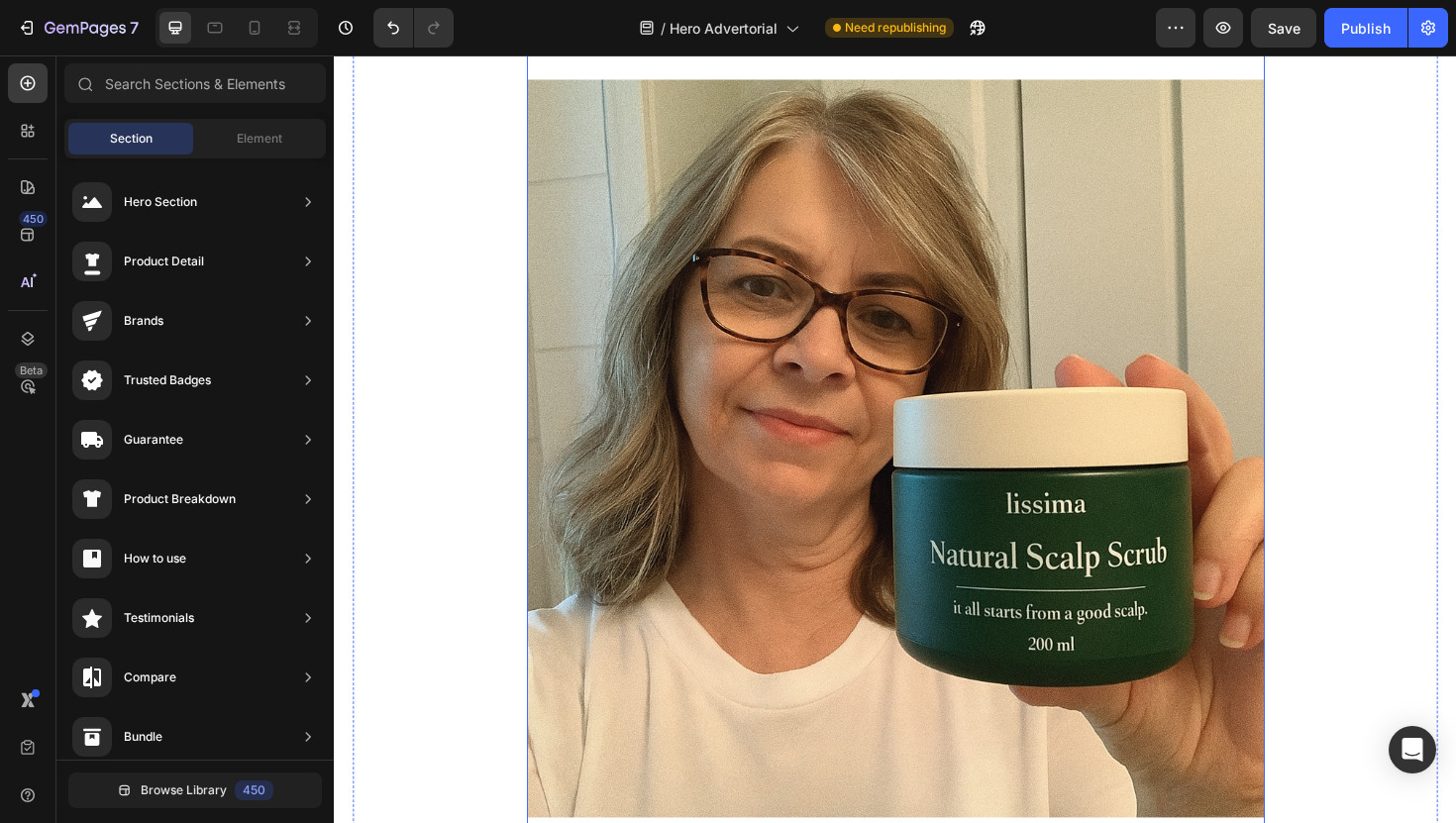 scroll, scrollTop: 3476, scrollLeft: 0, axis: vertical 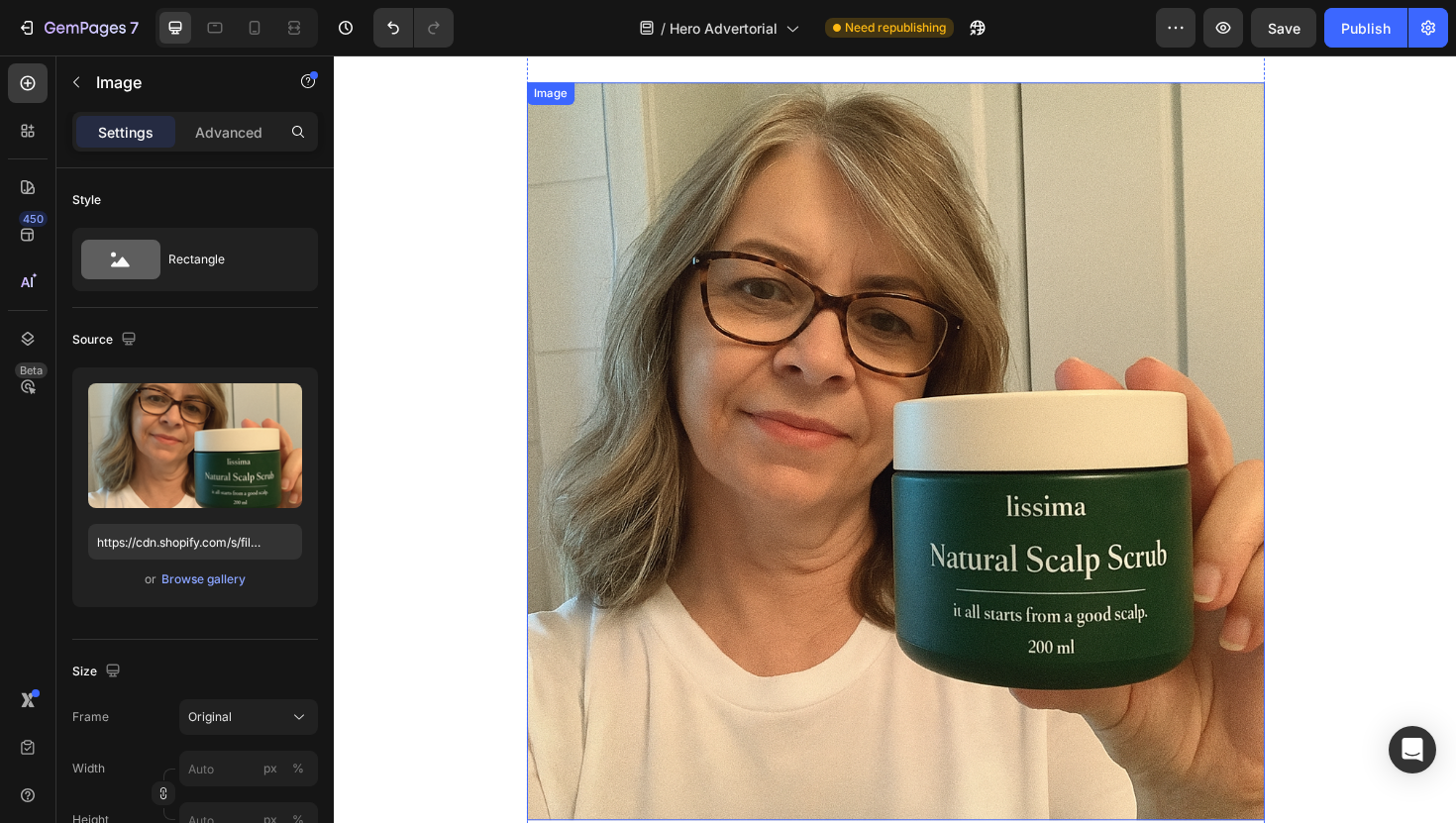 click at bounding box center (928, 474) 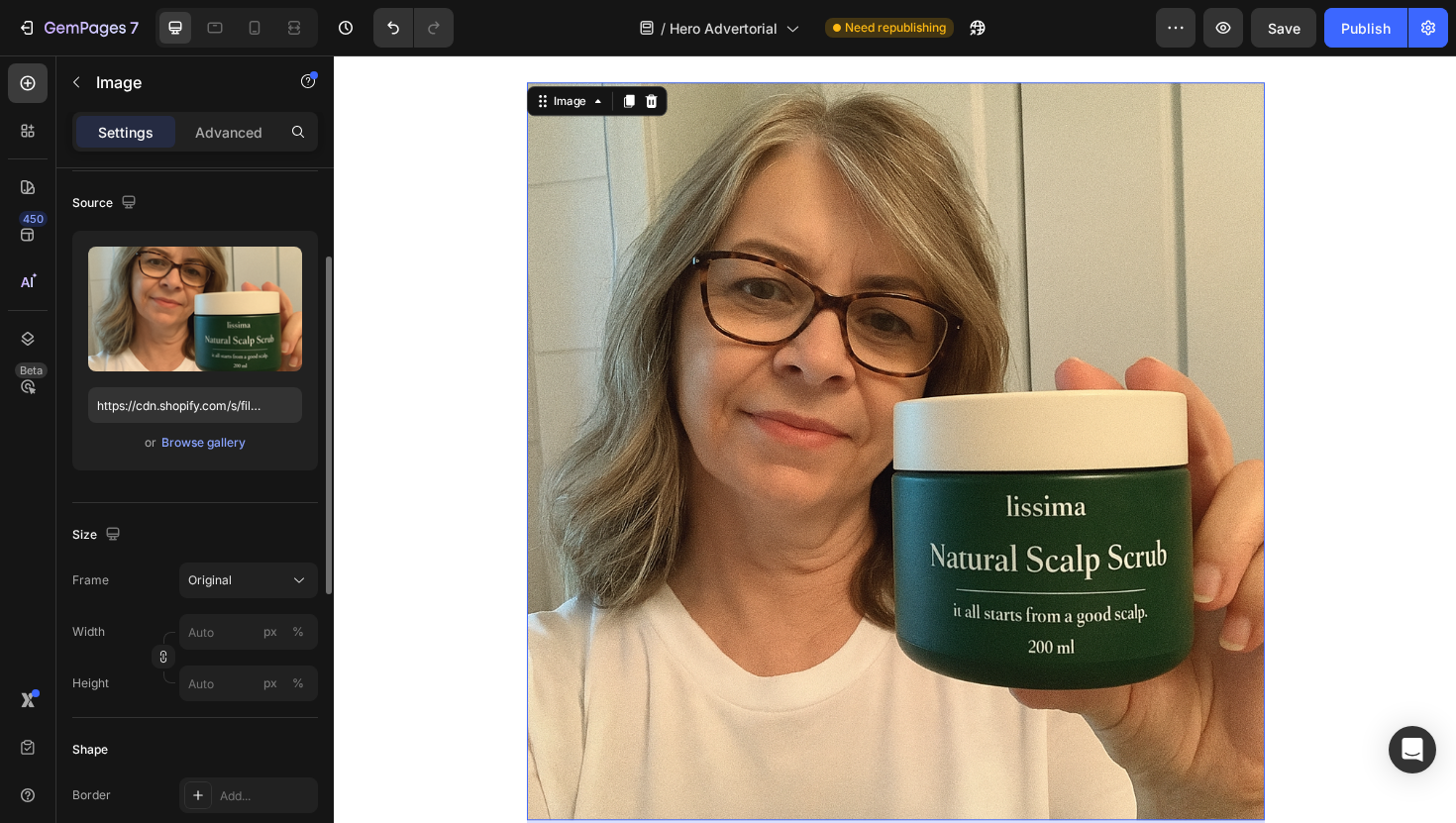 scroll, scrollTop: 169, scrollLeft: 0, axis: vertical 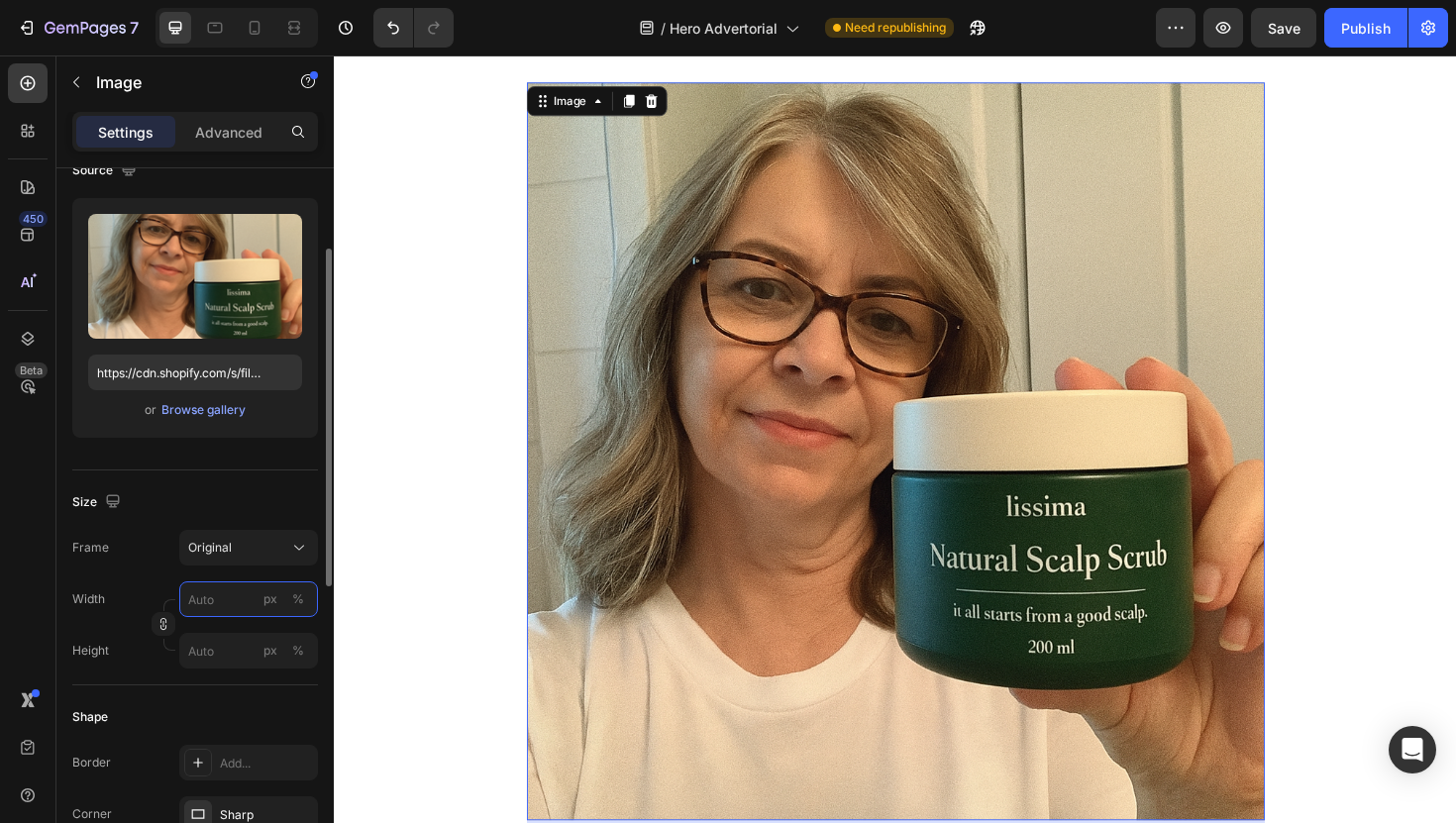click on "px %" at bounding box center (249, 599) 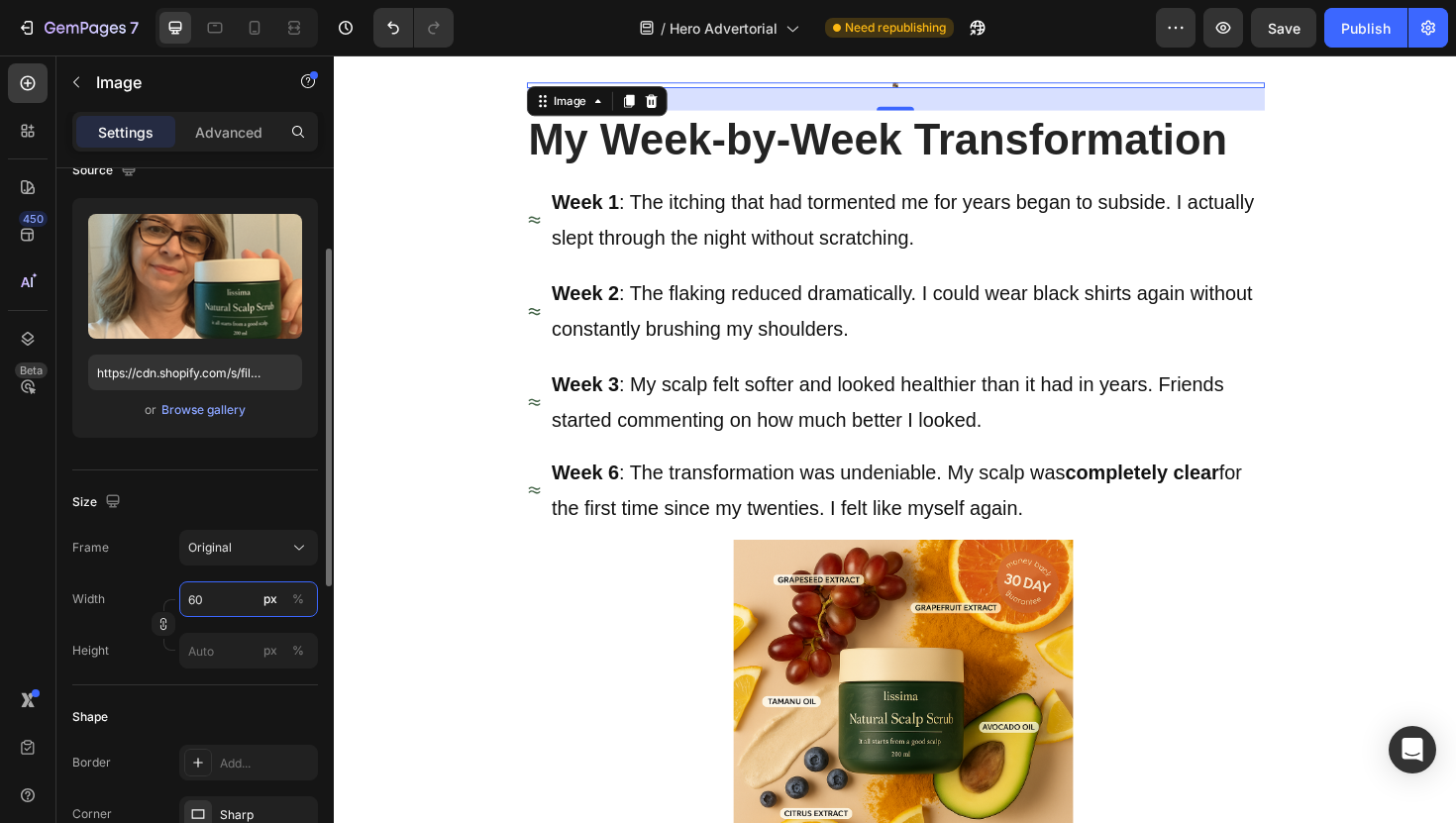 type on "600" 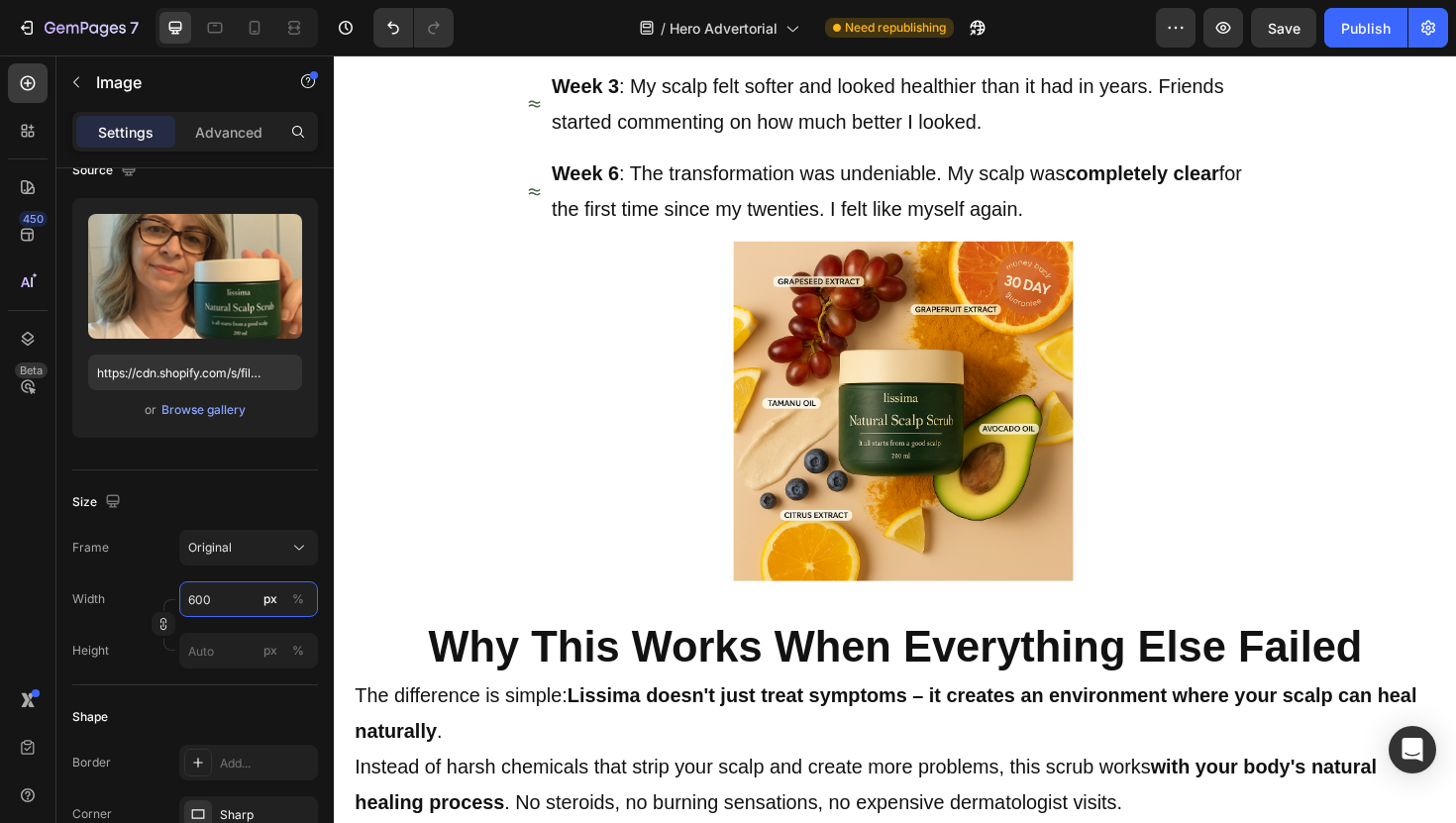 scroll, scrollTop: 4343, scrollLeft: 0, axis: vertical 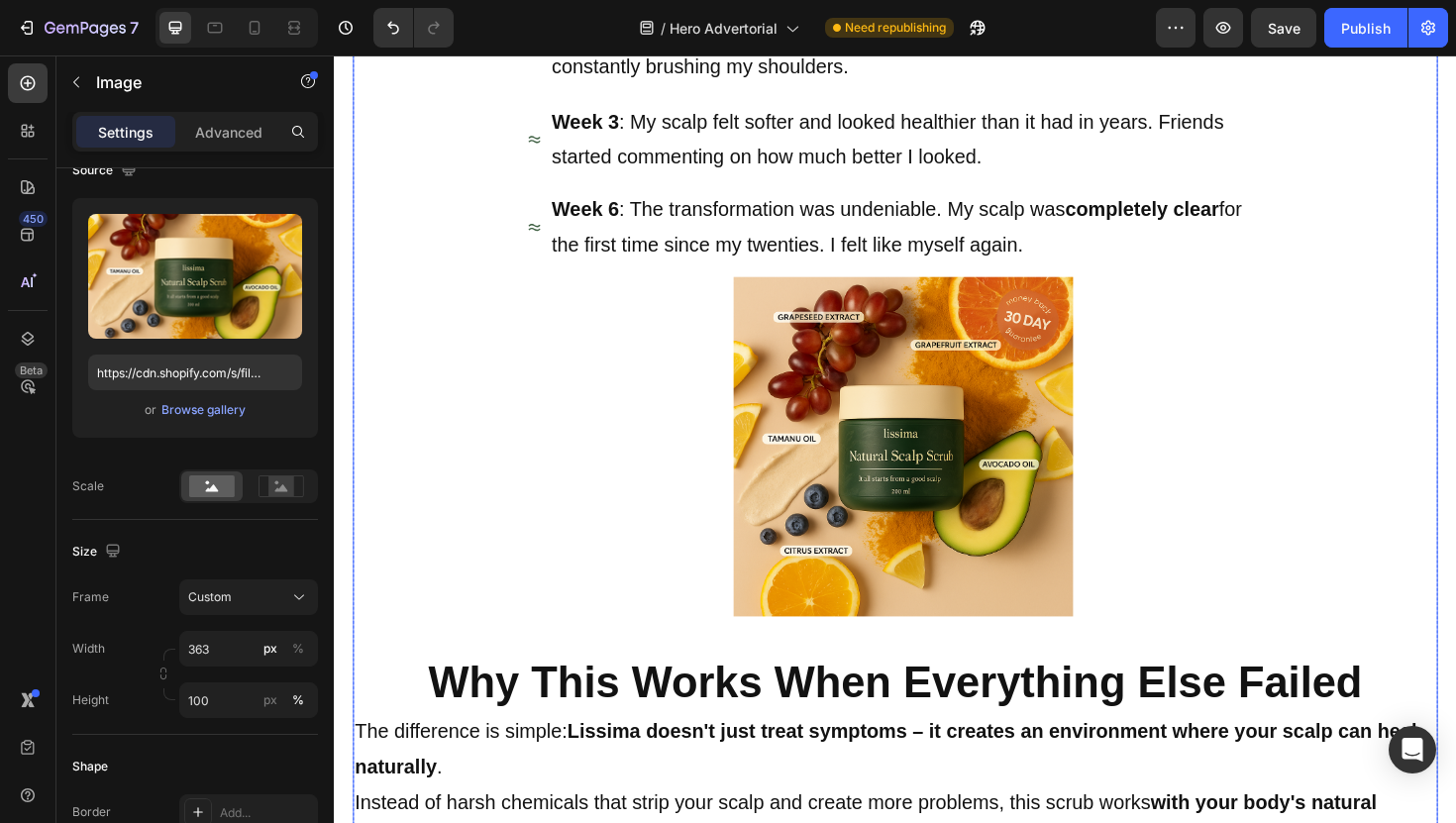 click at bounding box center (936, 469) 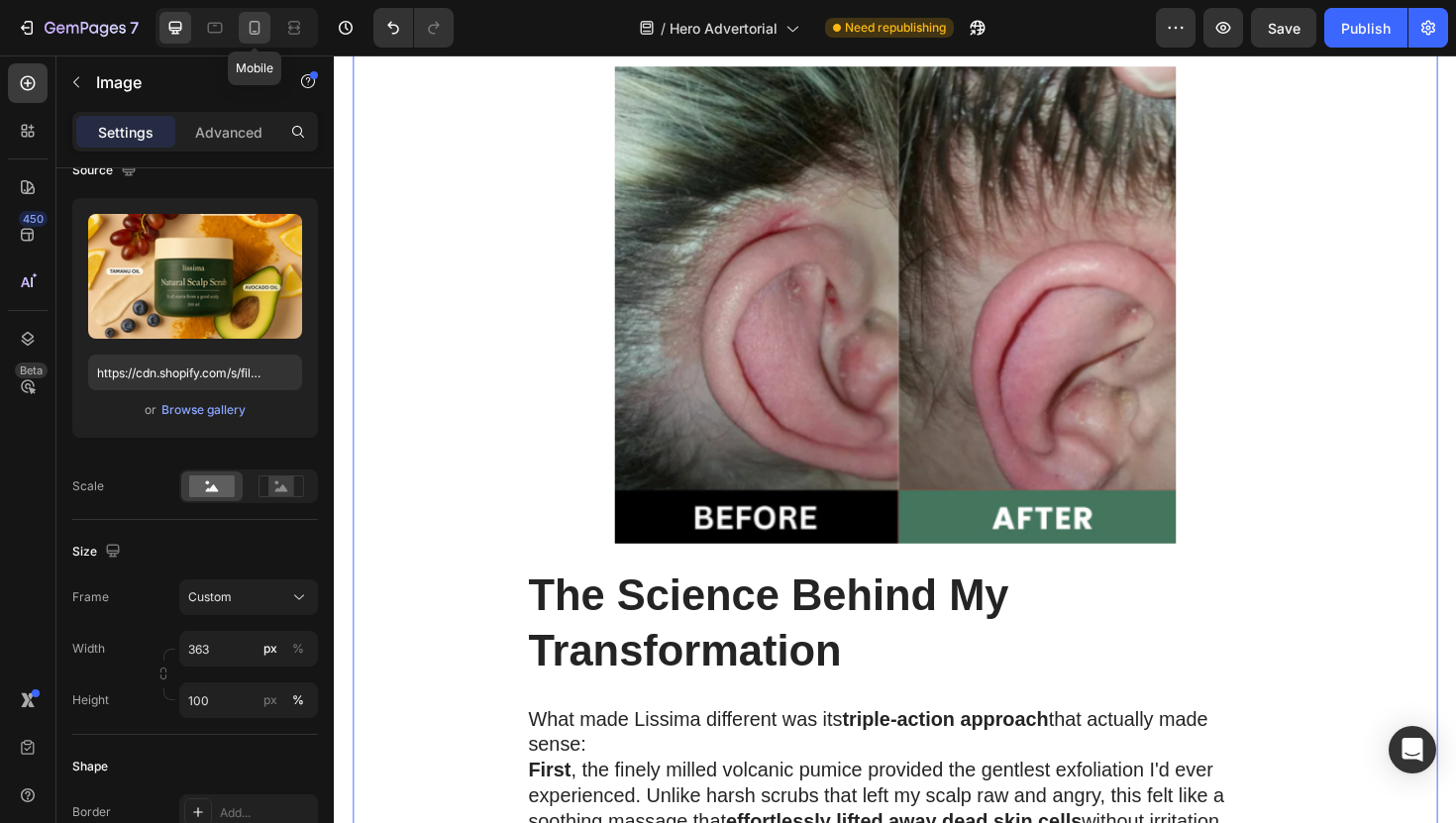 click 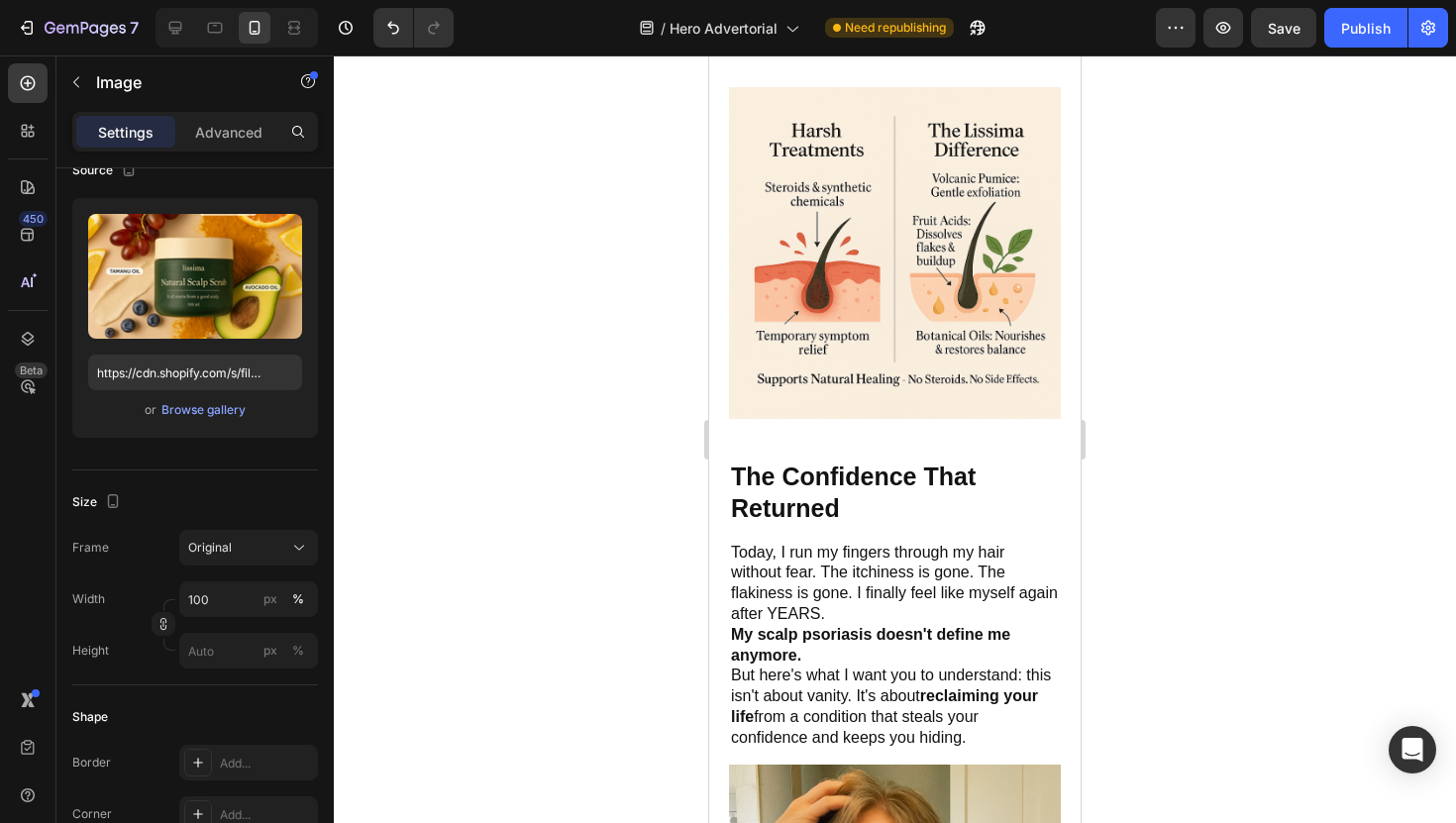 scroll, scrollTop: 4437, scrollLeft: 0, axis: vertical 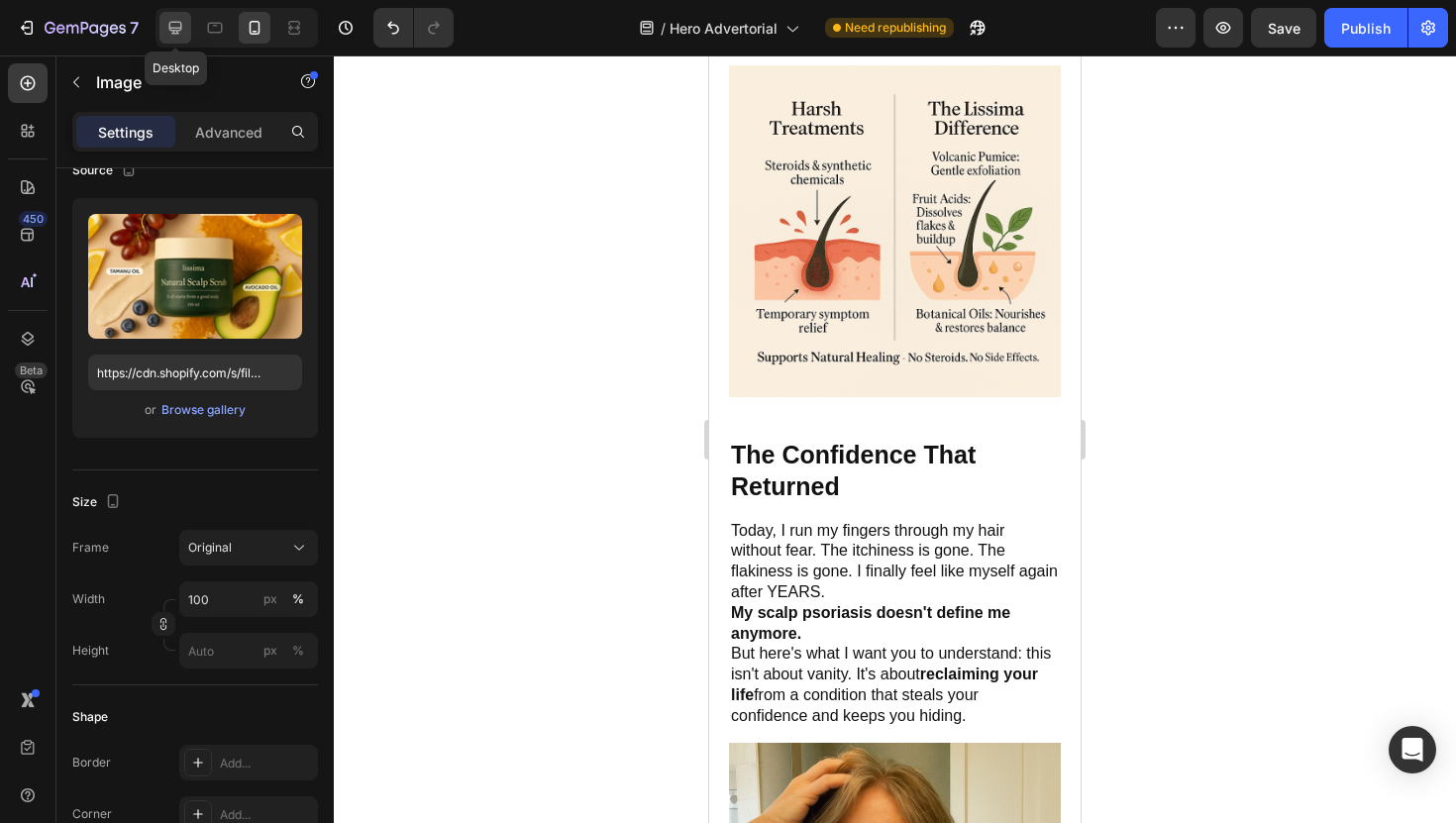 click 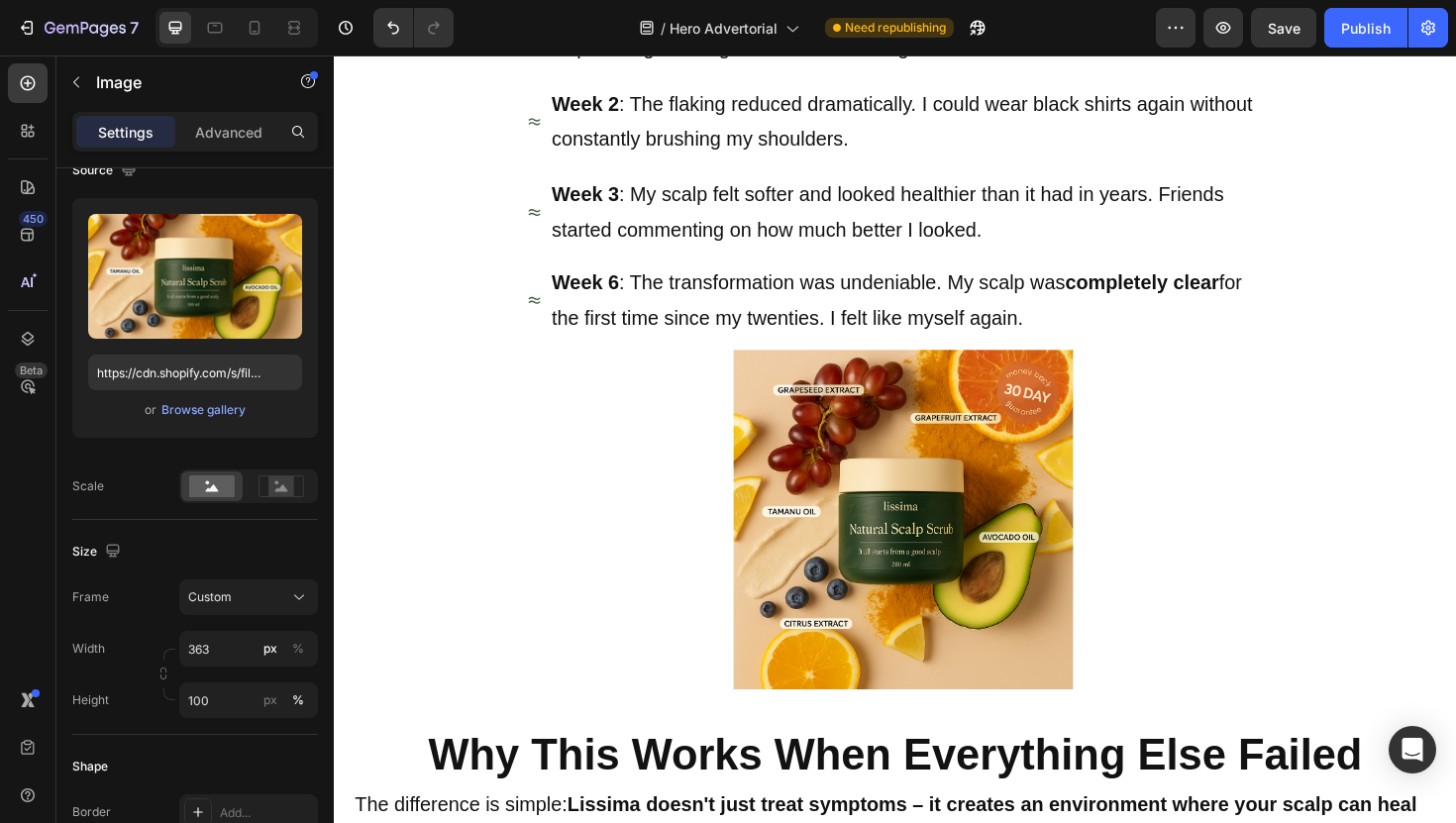 scroll, scrollTop: 4261, scrollLeft: 0, axis: vertical 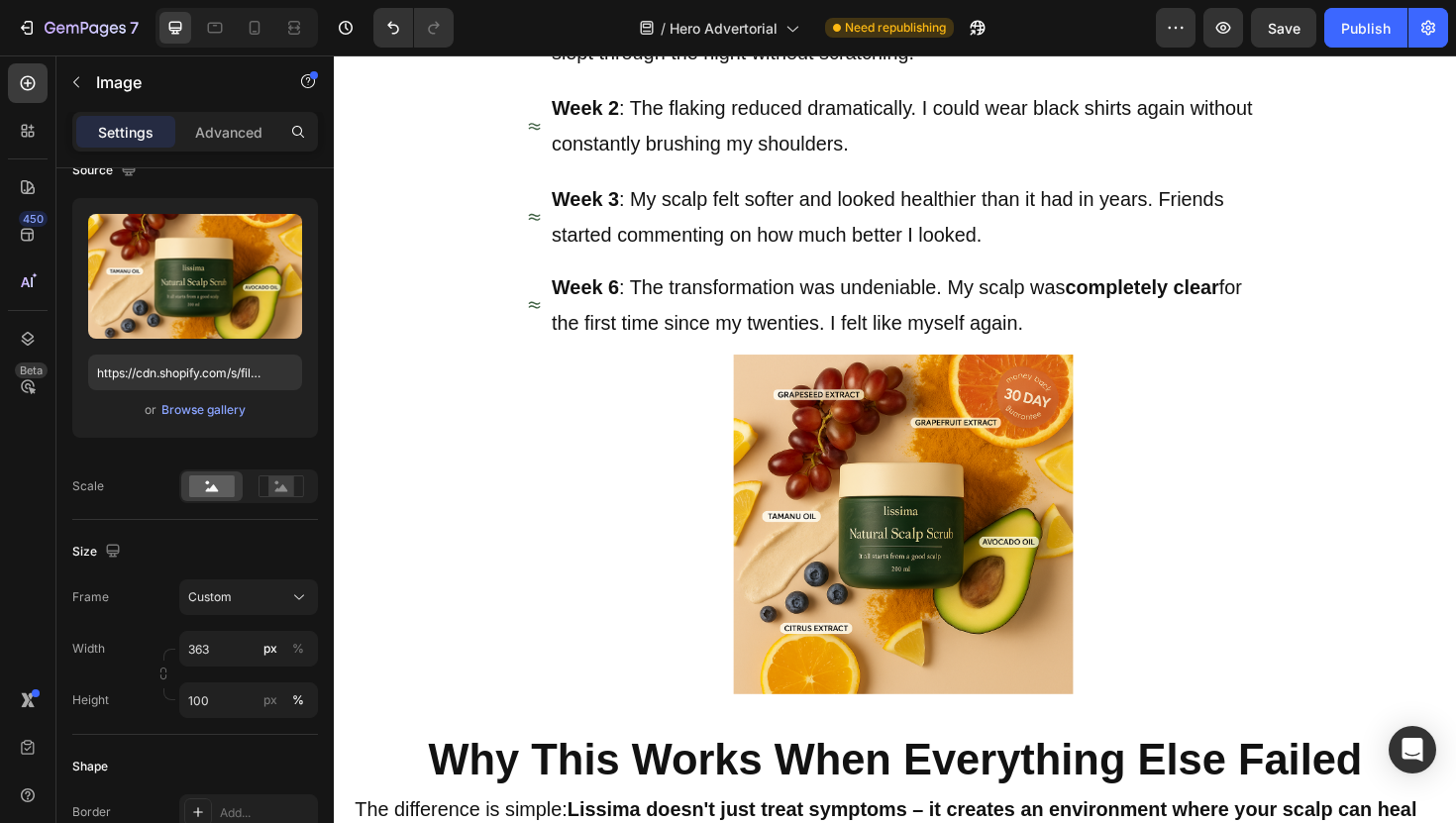 click at bounding box center [936, 552] 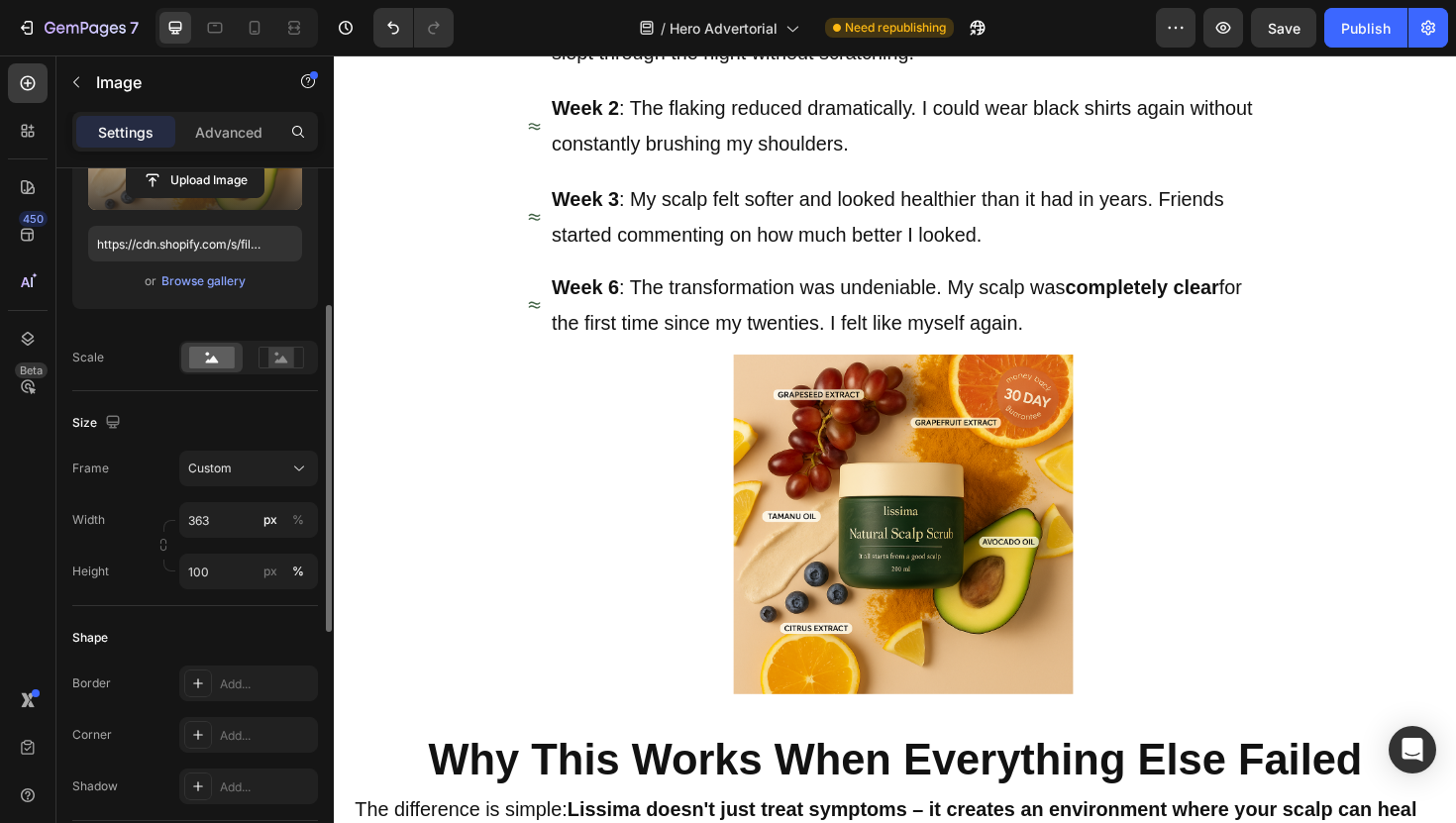 scroll, scrollTop: 299, scrollLeft: 0, axis: vertical 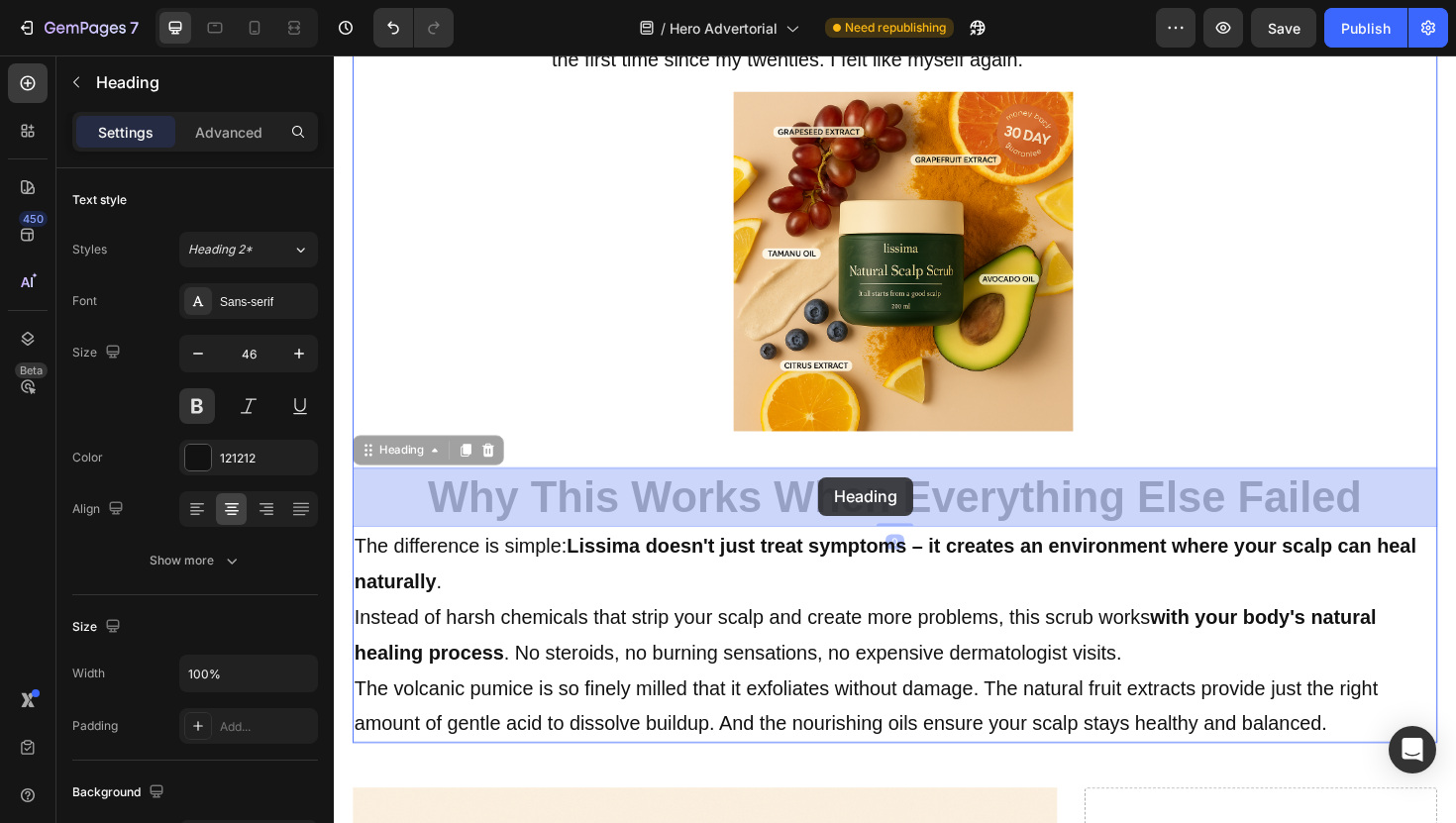 drag, startPoint x: 807, startPoint y: 510, endPoint x: 833, endPoint y: 511, distance: 26.019224 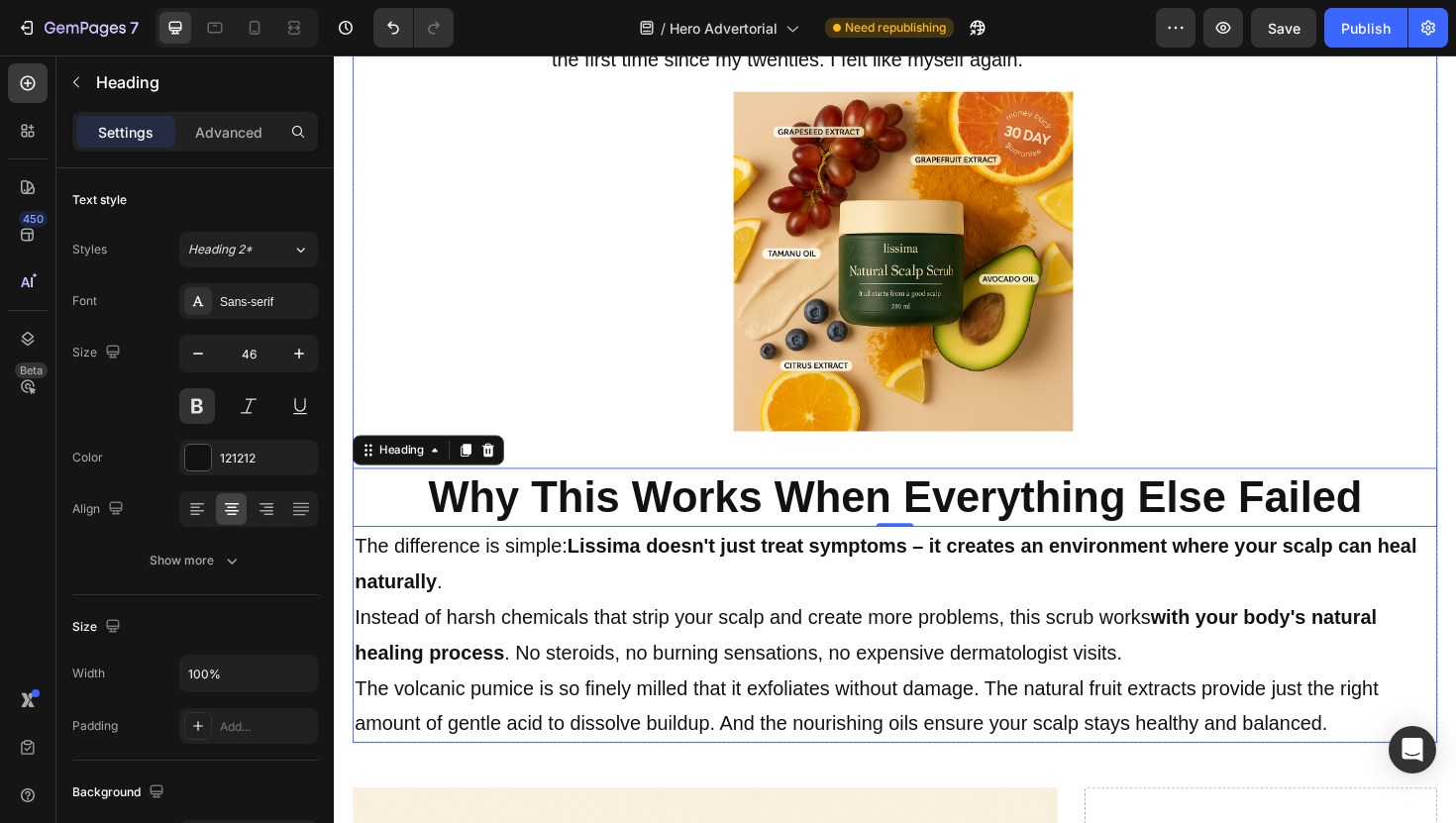 click at bounding box center [936, 273] 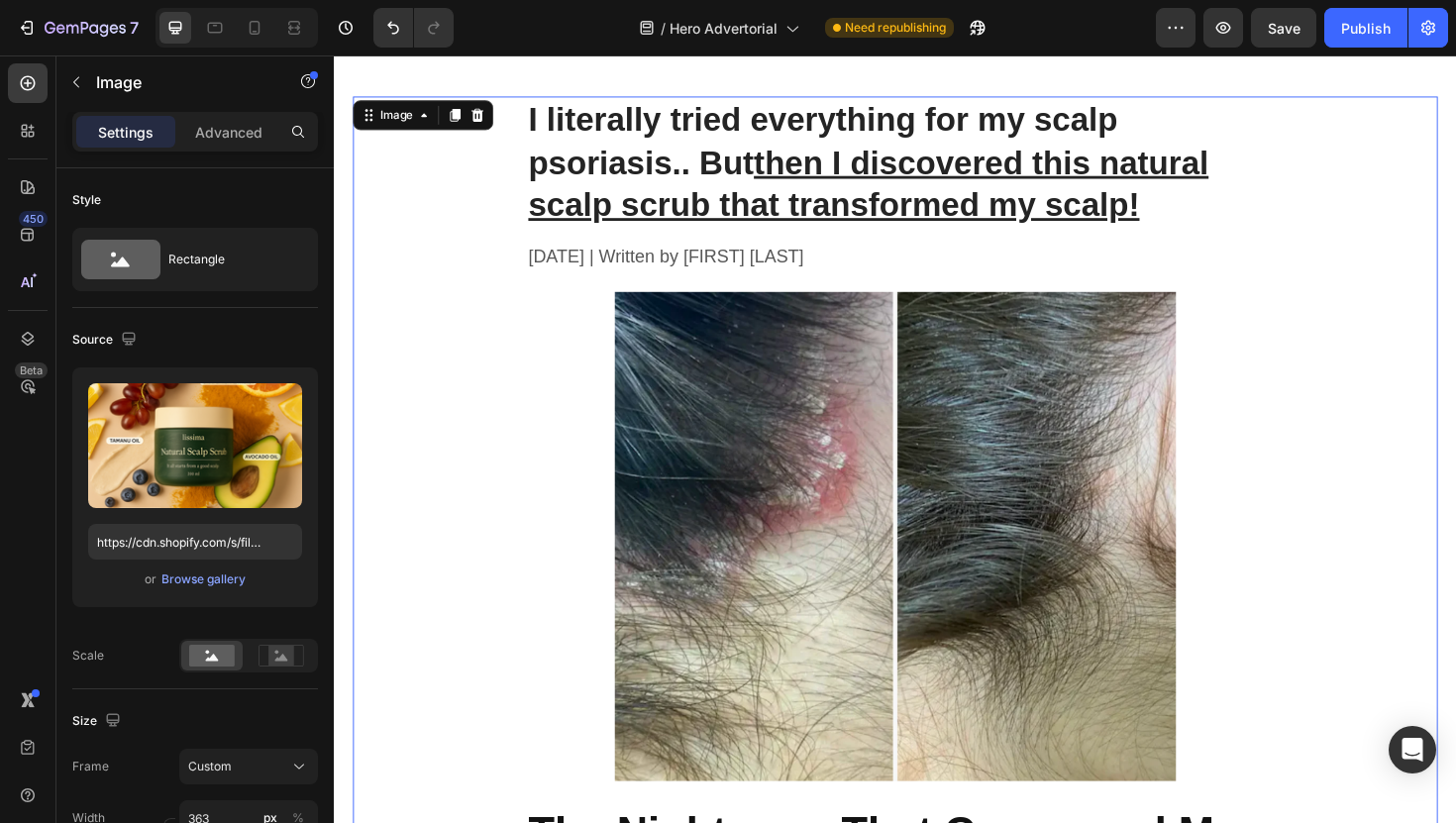 scroll, scrollTop: 0, scrollLeft: 0, axis: both 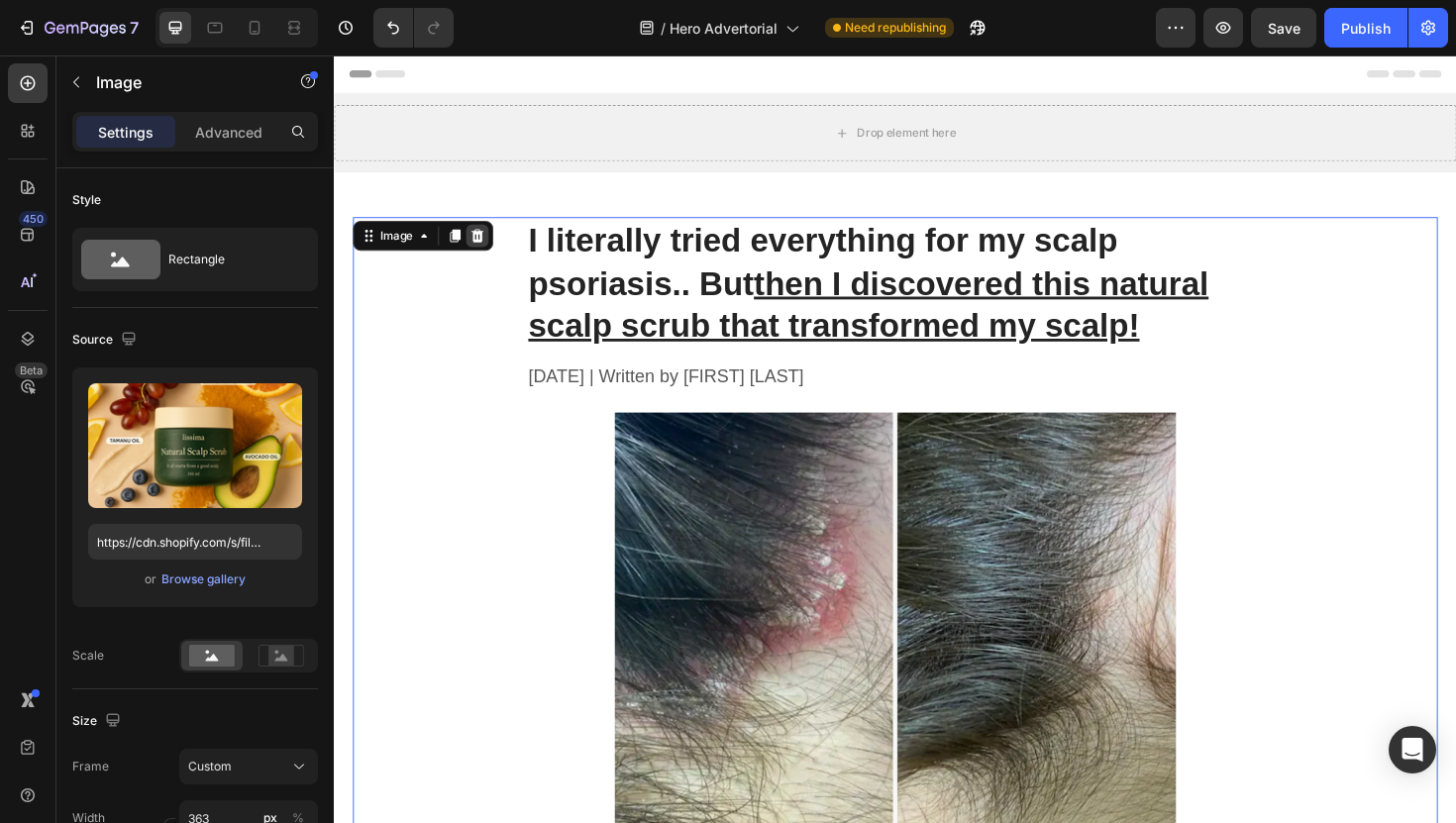 click 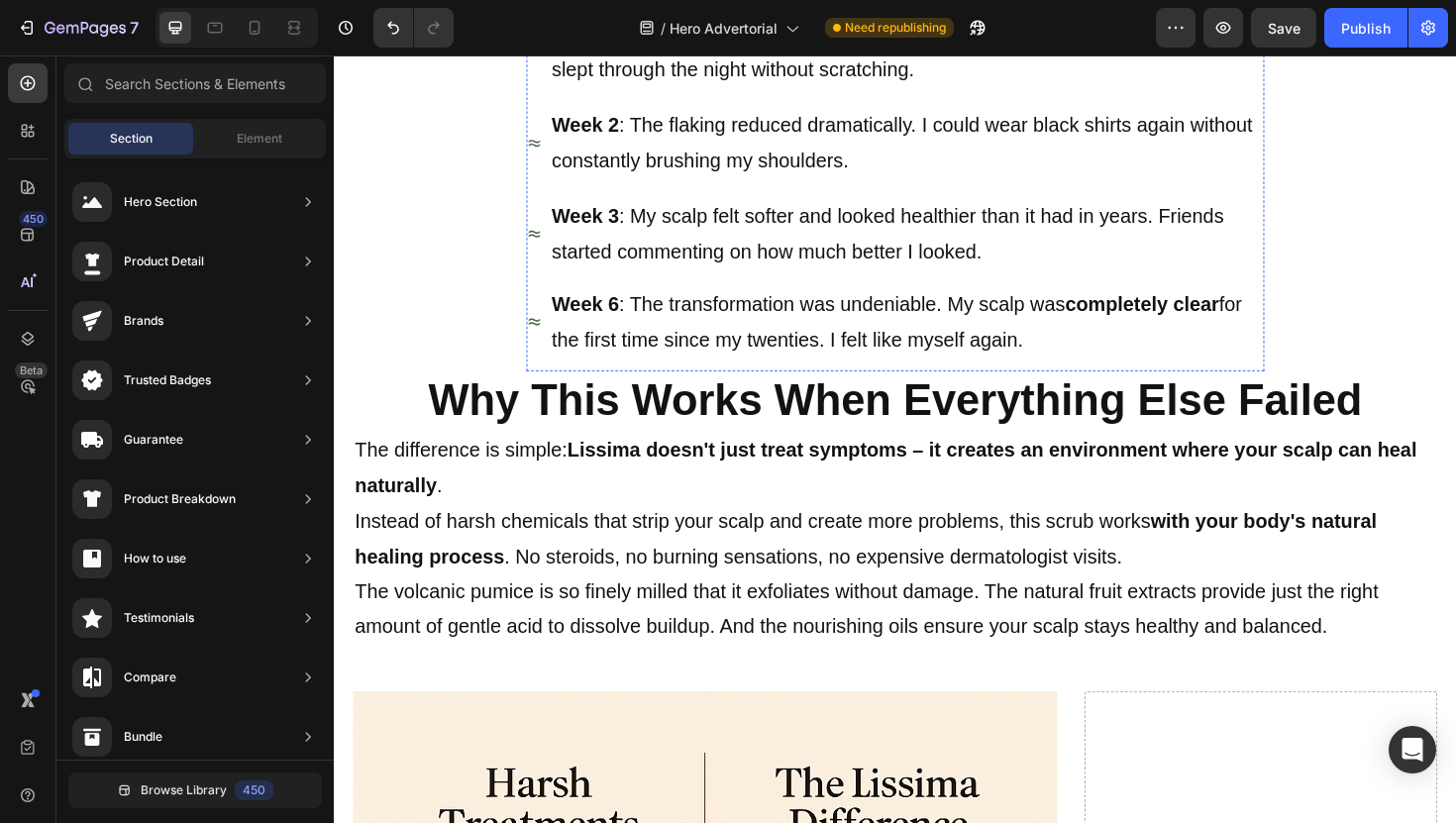 scroll, scrollTop: 4247, scrollLeft: 0, axis: vertical 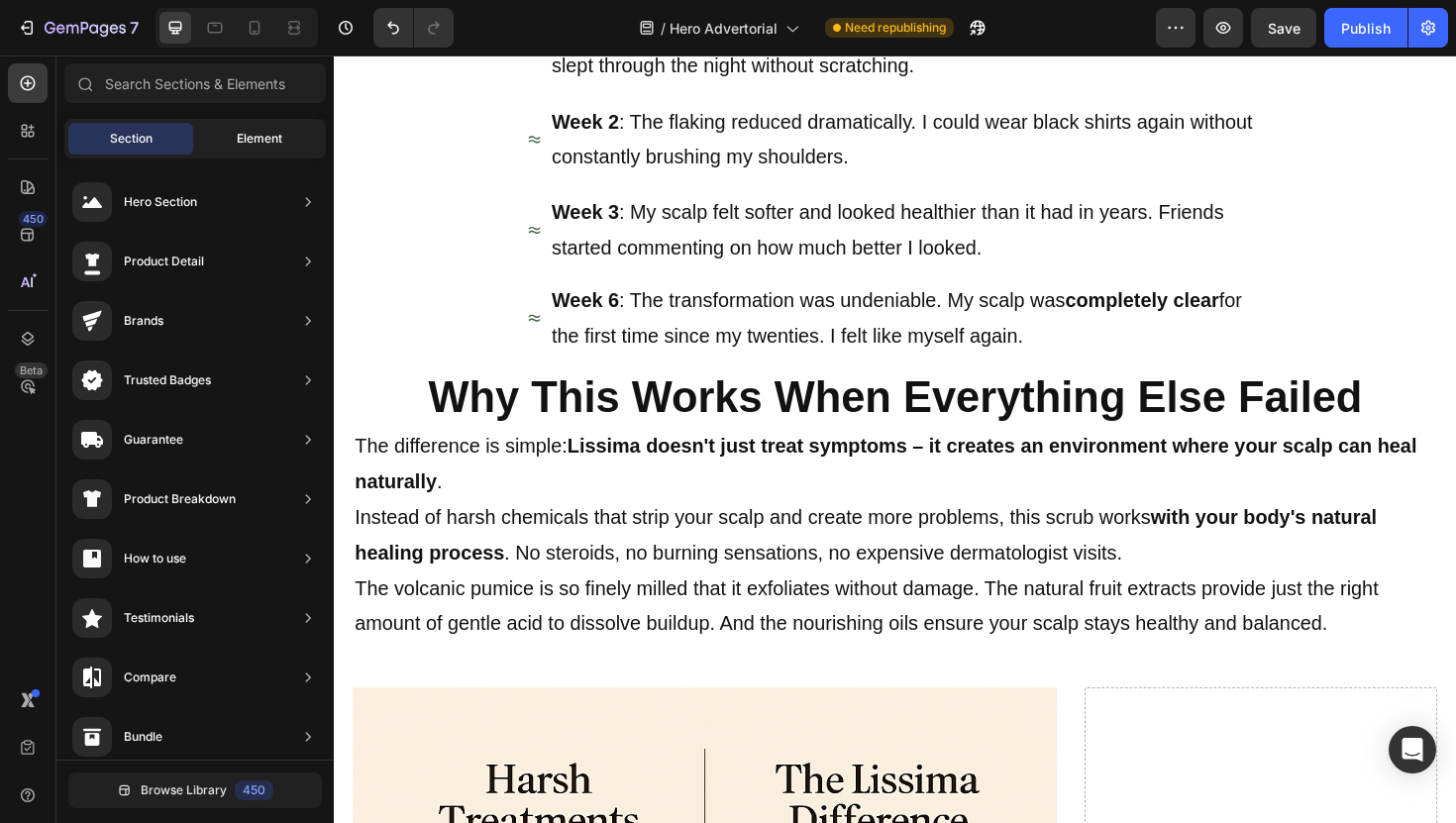 click on "Element" 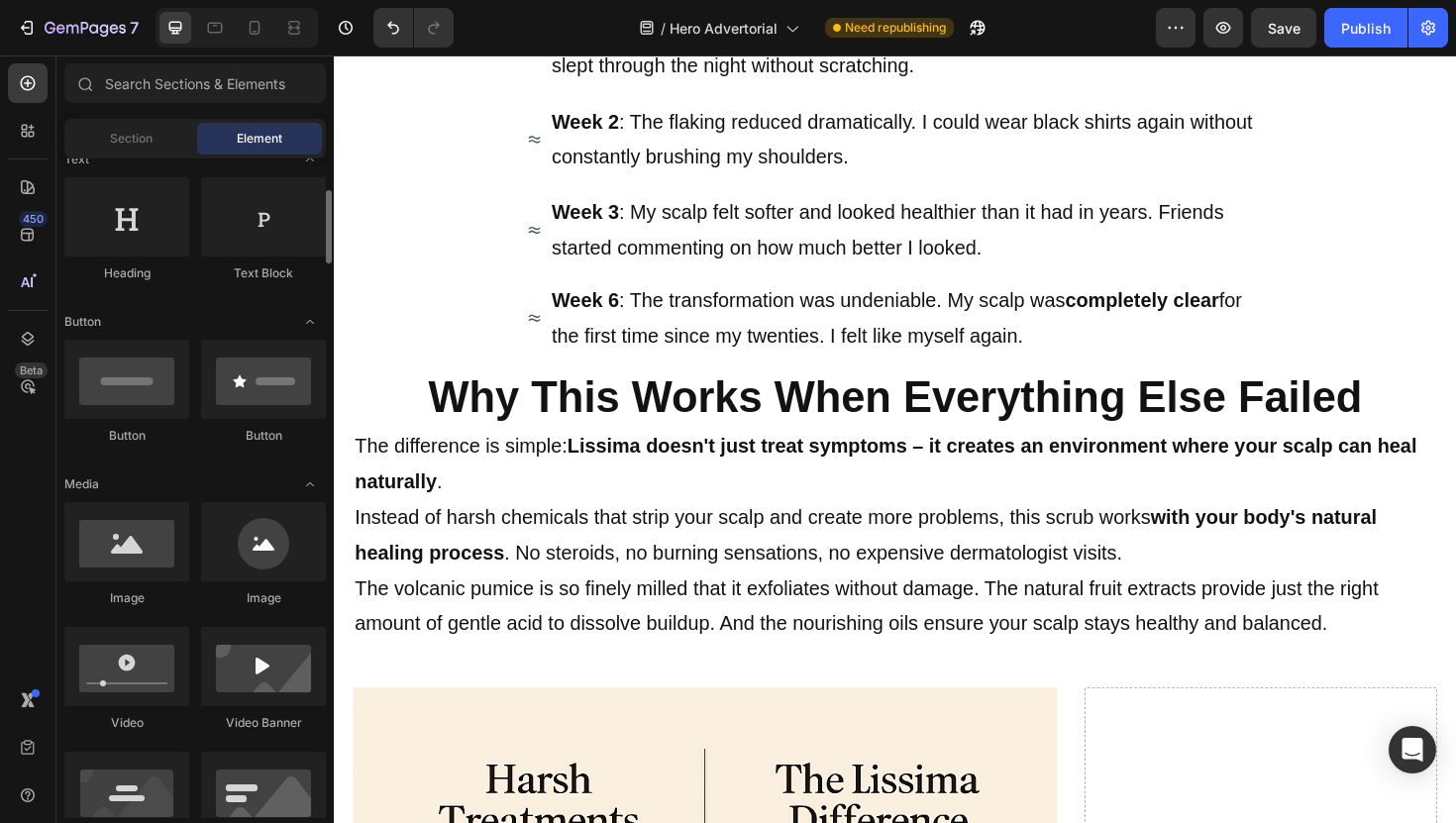 scroll, scrollTop: 315, scrollLeft: 0, axis: vertical 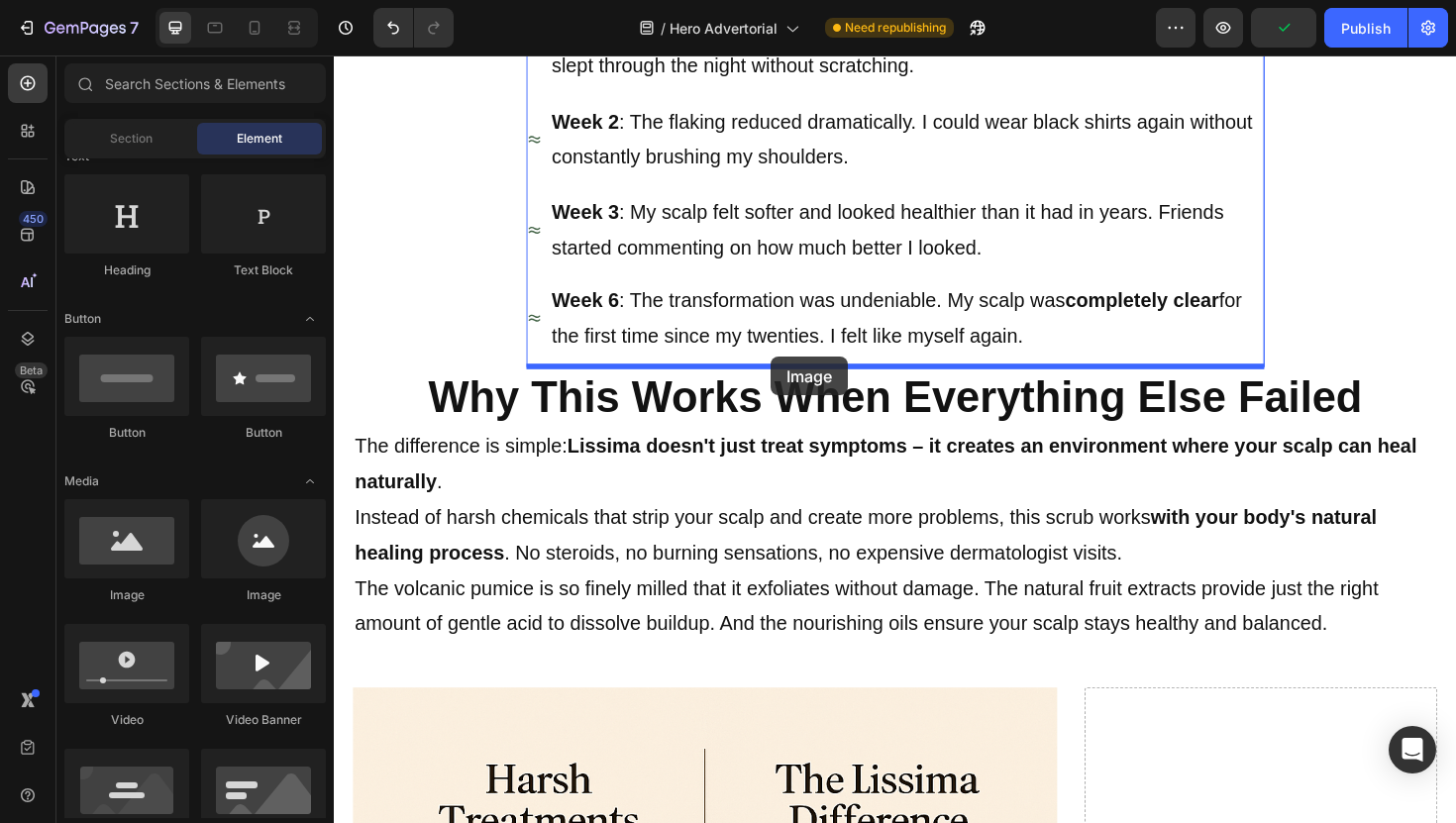 drag, startPoint x: 456, startPoint y: 620, endPoint x: 796, endPoint y: 369, distance: 422.61212 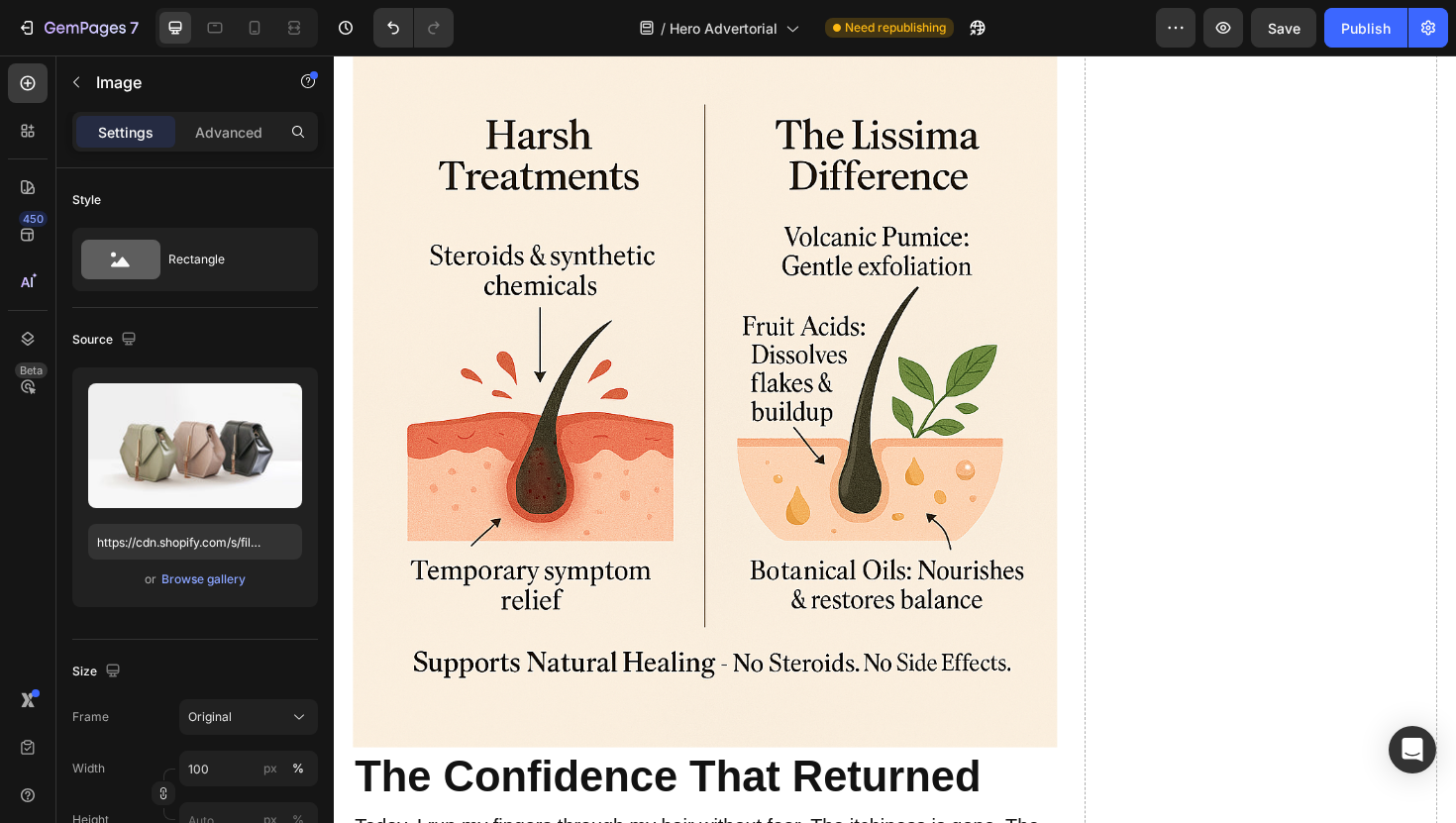 scroll, scrollTop: 4921, scrollLeft: 0, axis: vertical 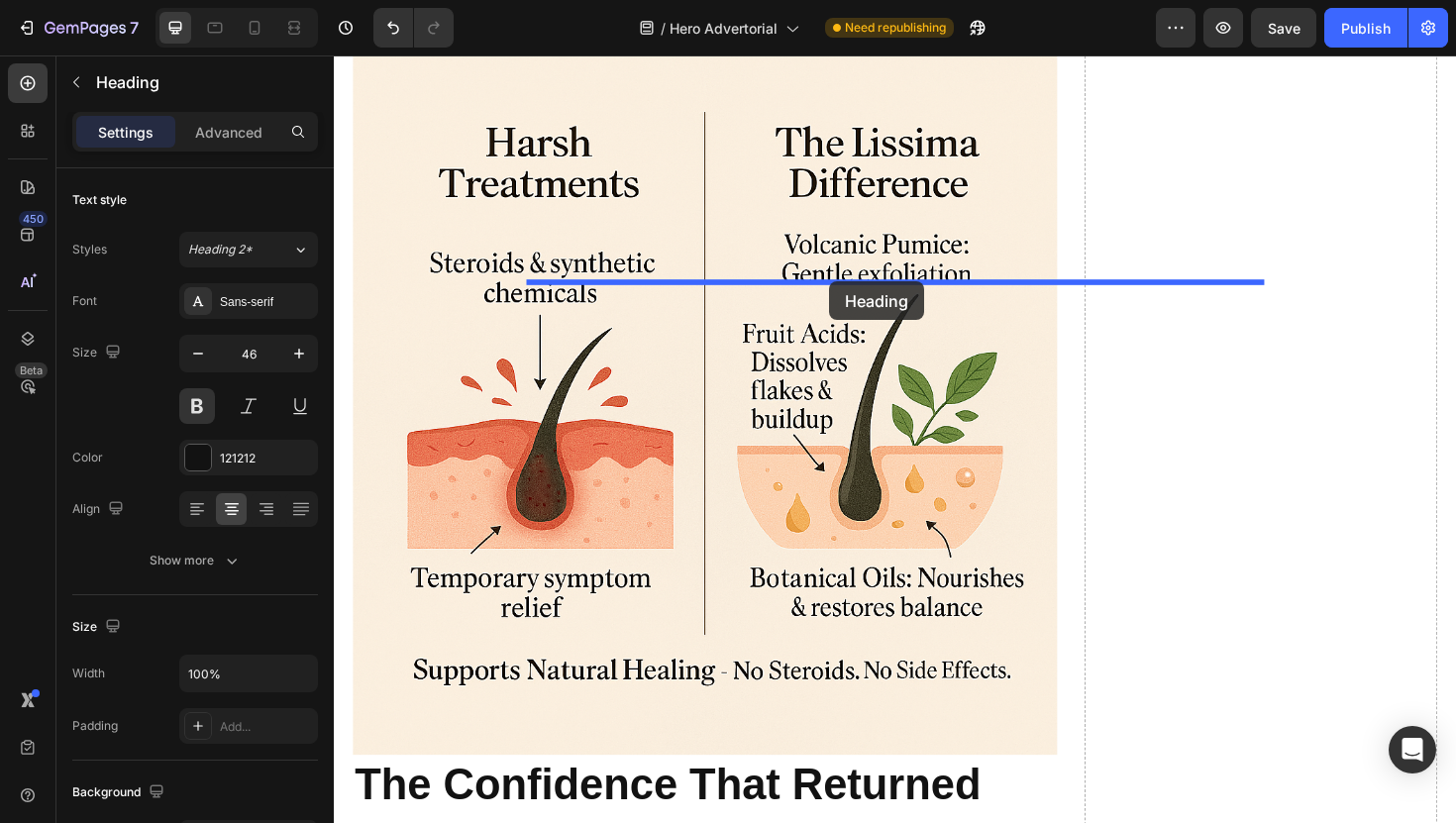 drag, startPoint x: 838, startPoint y: 349, endPoint x: 859, endPoint y: 295, distance: 57.939624 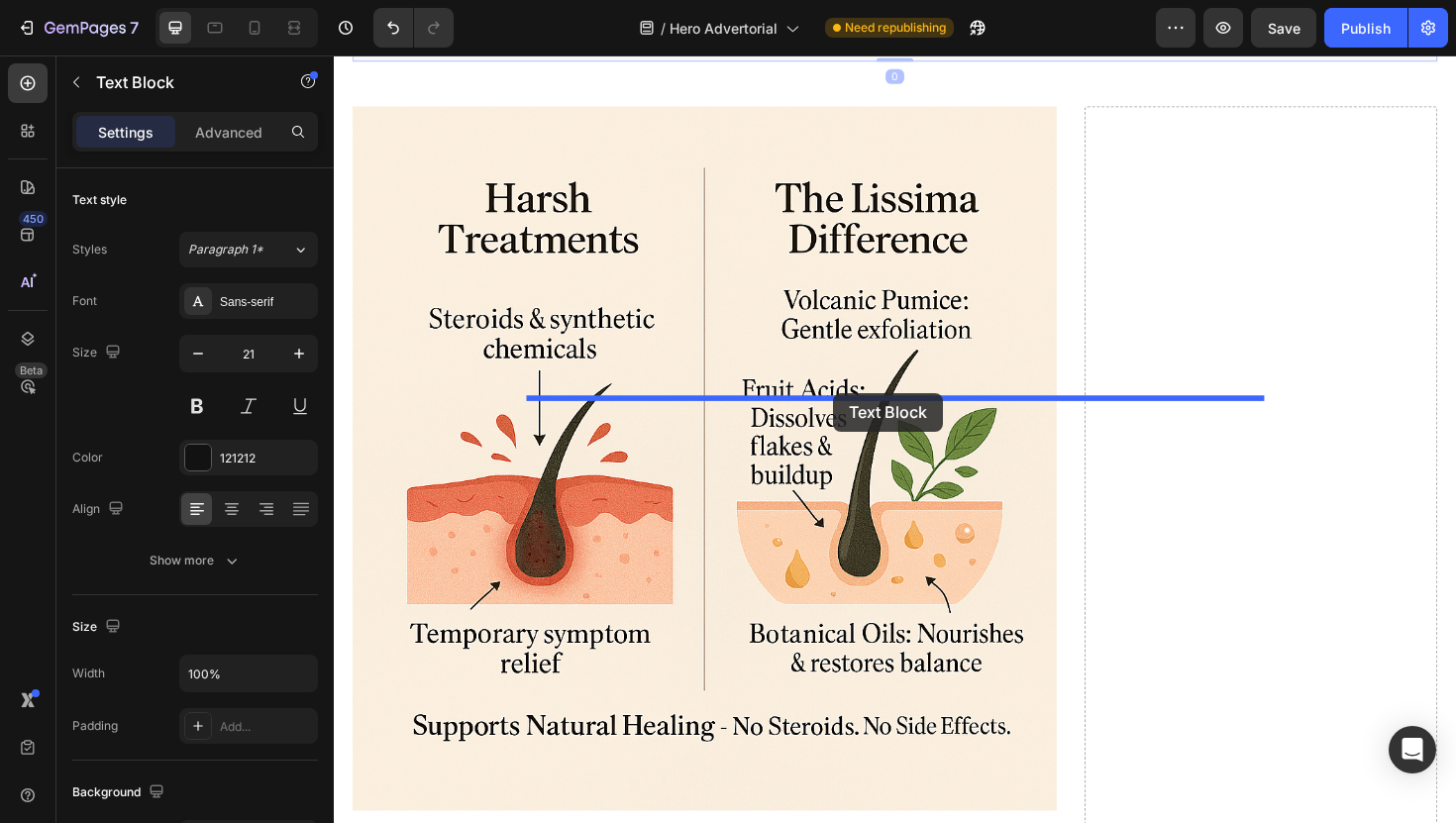drag, startPoint x: 833, startPoint y: 553, endPoint x: 863, endPoint y: 413, distance: 143.17821 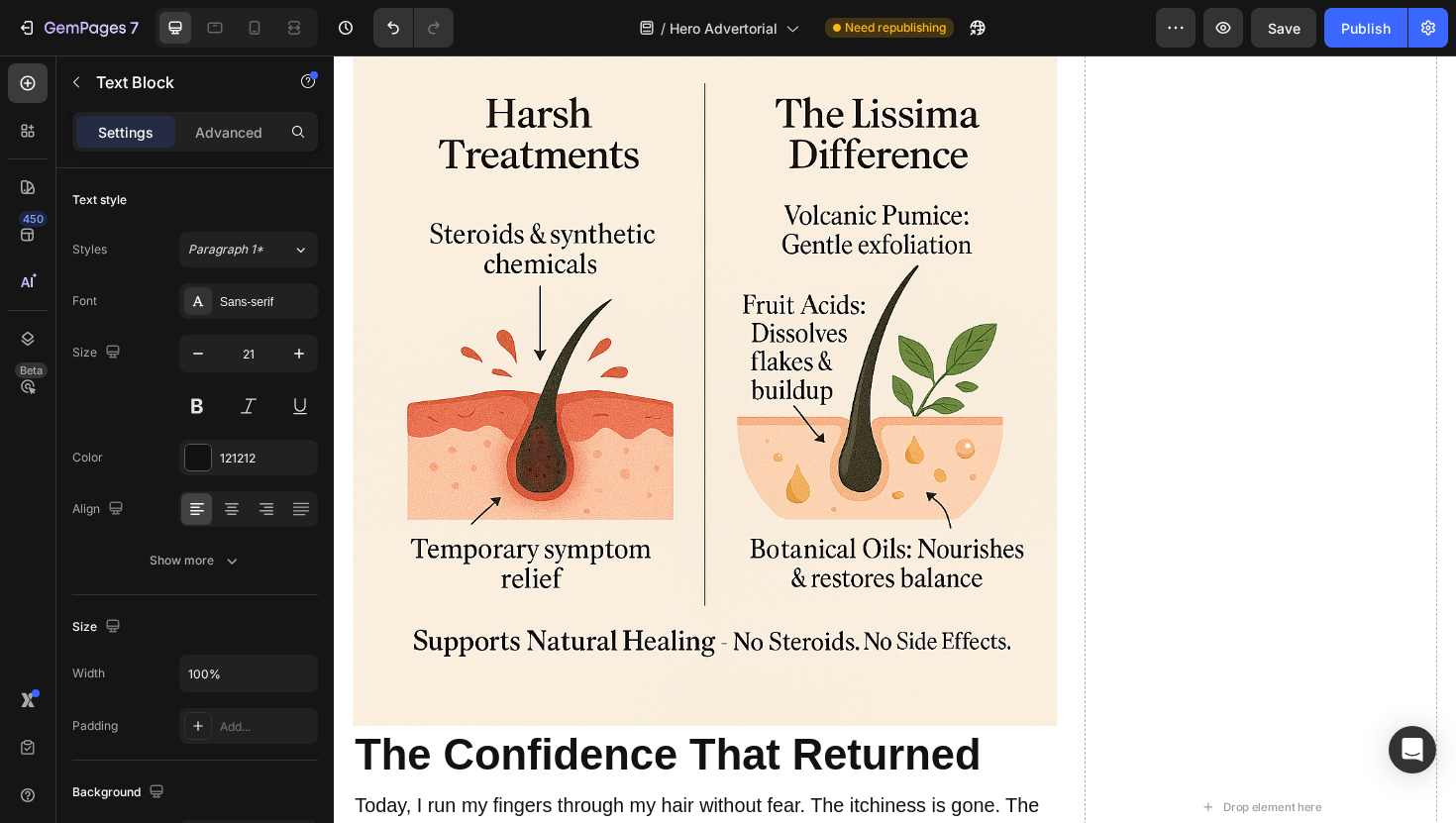 scroll, scrollTop: 5189, scrollLeft: 0, axis: vertical 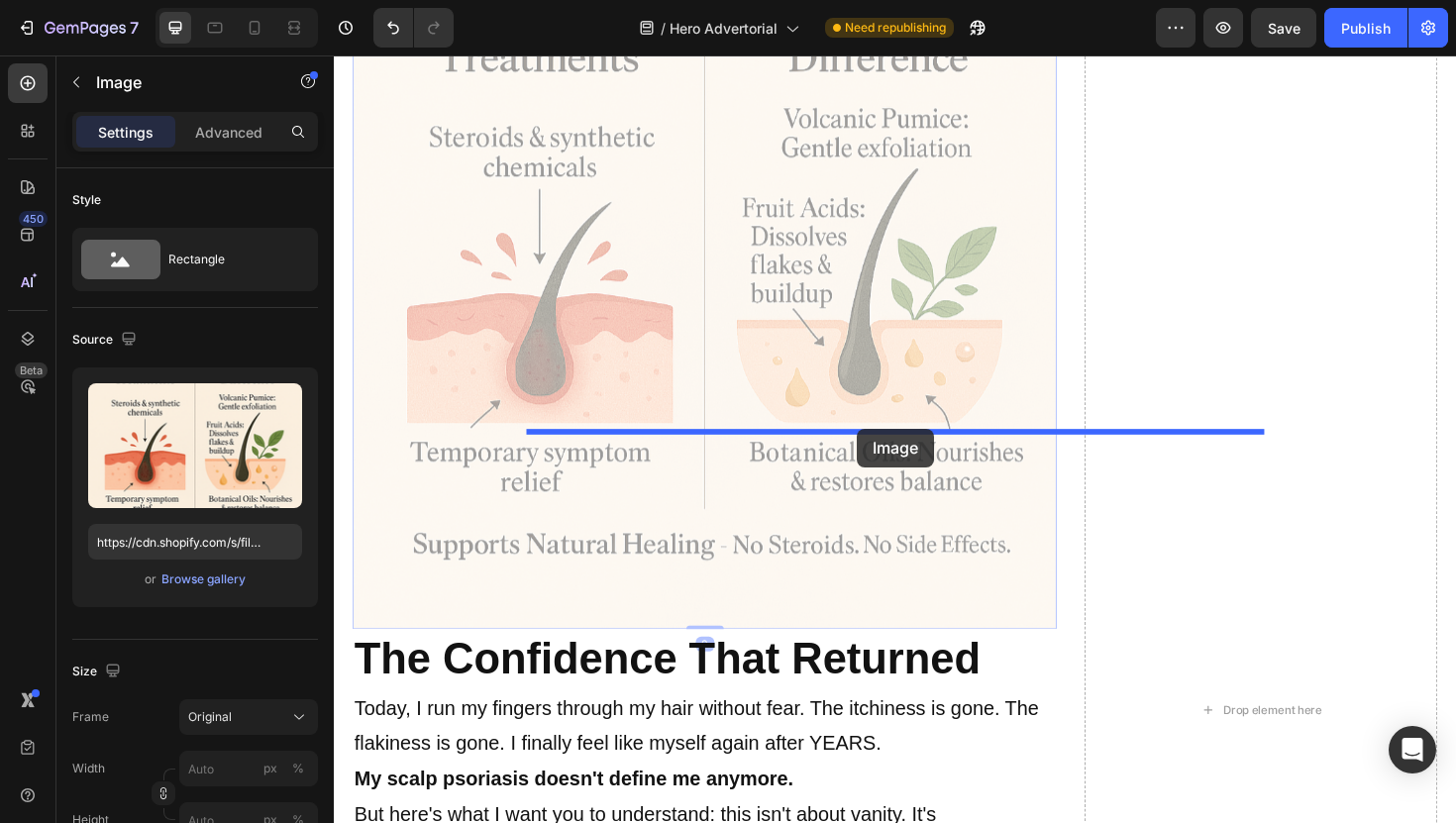 drag, startPoint x: 808, startPoint y: 625, endPoint x: 887, endPoint y: 451, distance: 191.09422 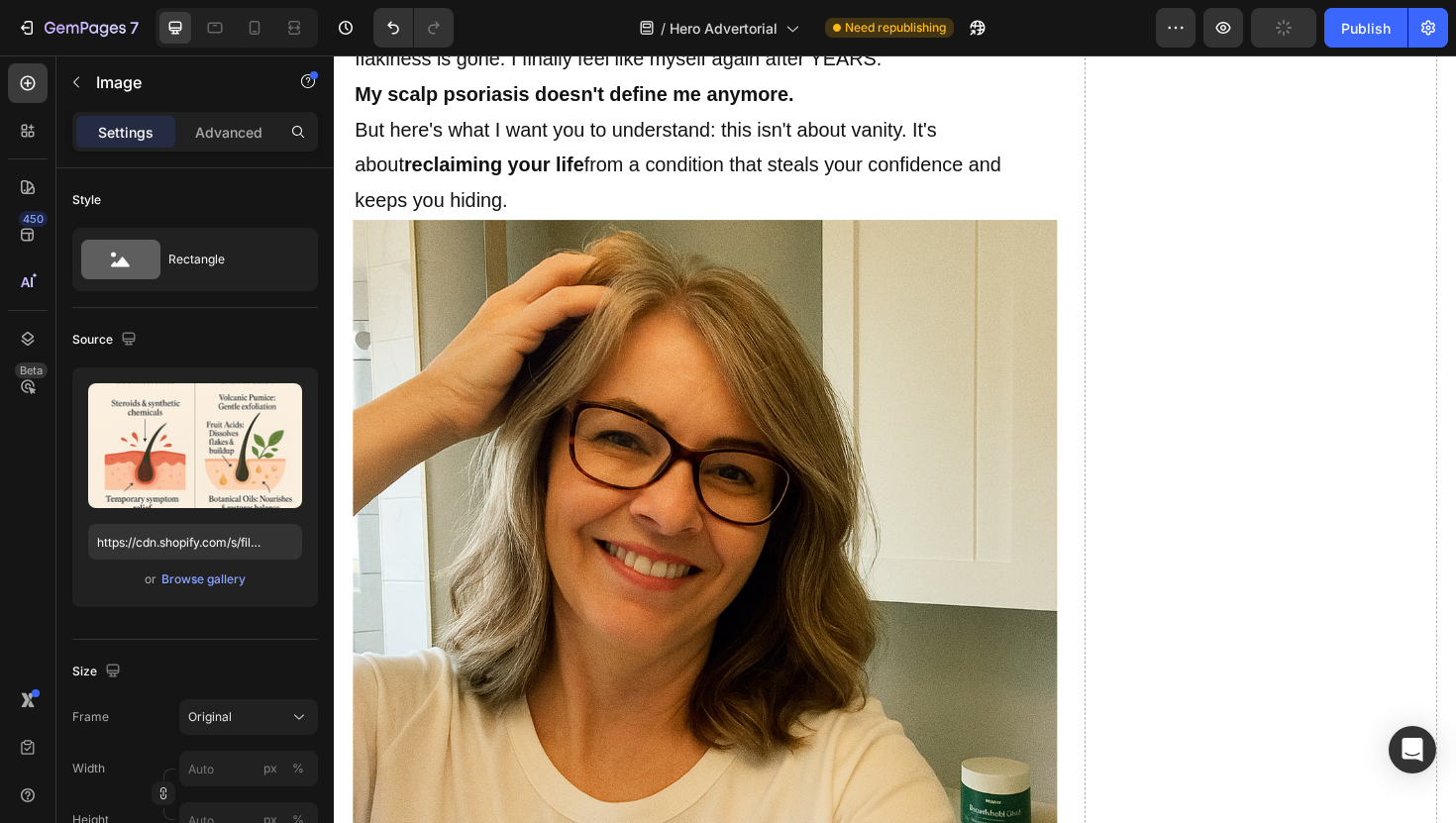 scroll, scrollTop: 5958, scrollLeft: 0, axis: vertical 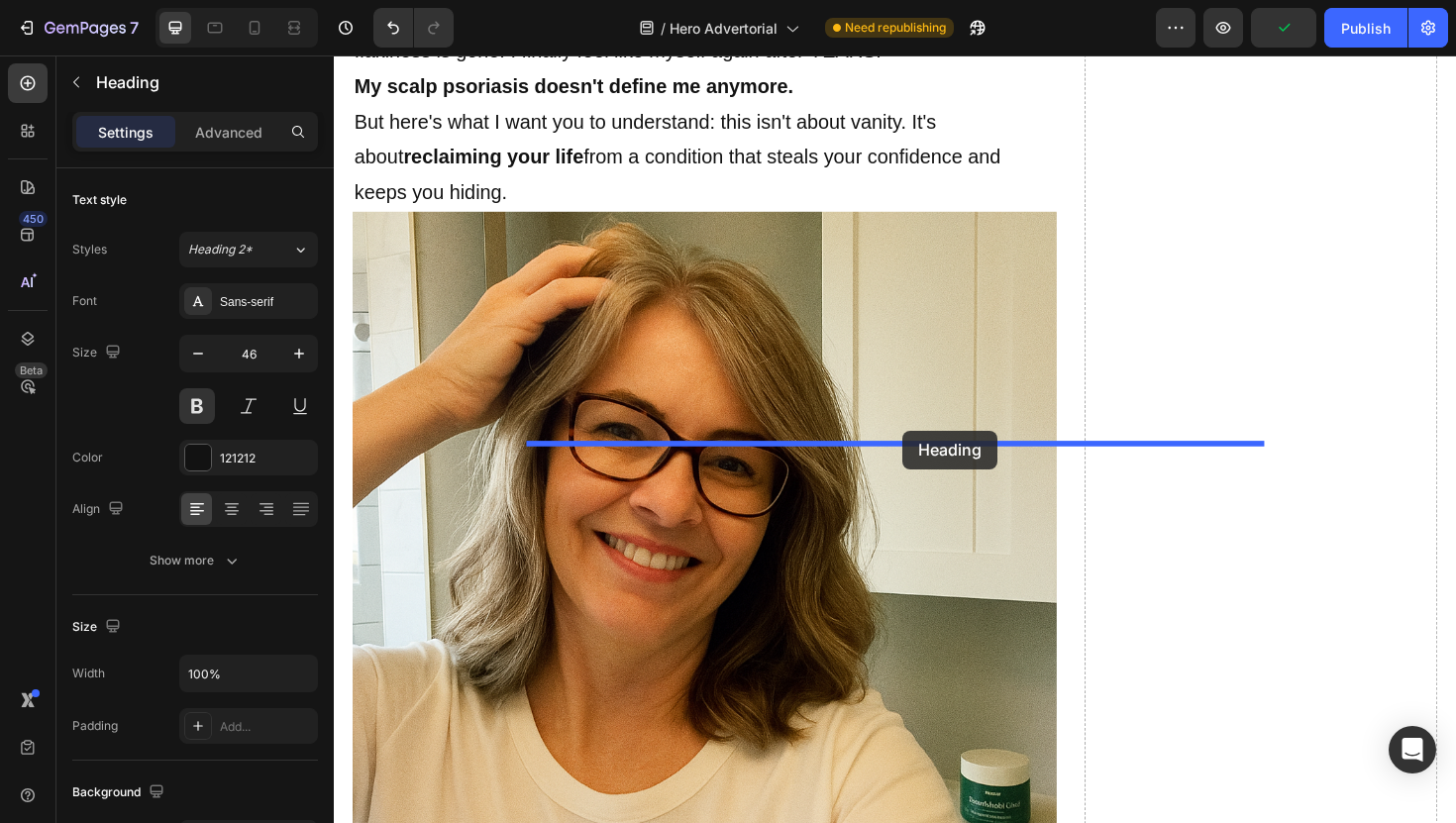 drag, startPoint x: 828, startPoint y: 566, endPoint x: 936, endPoint y: 453, distance: 156.31059 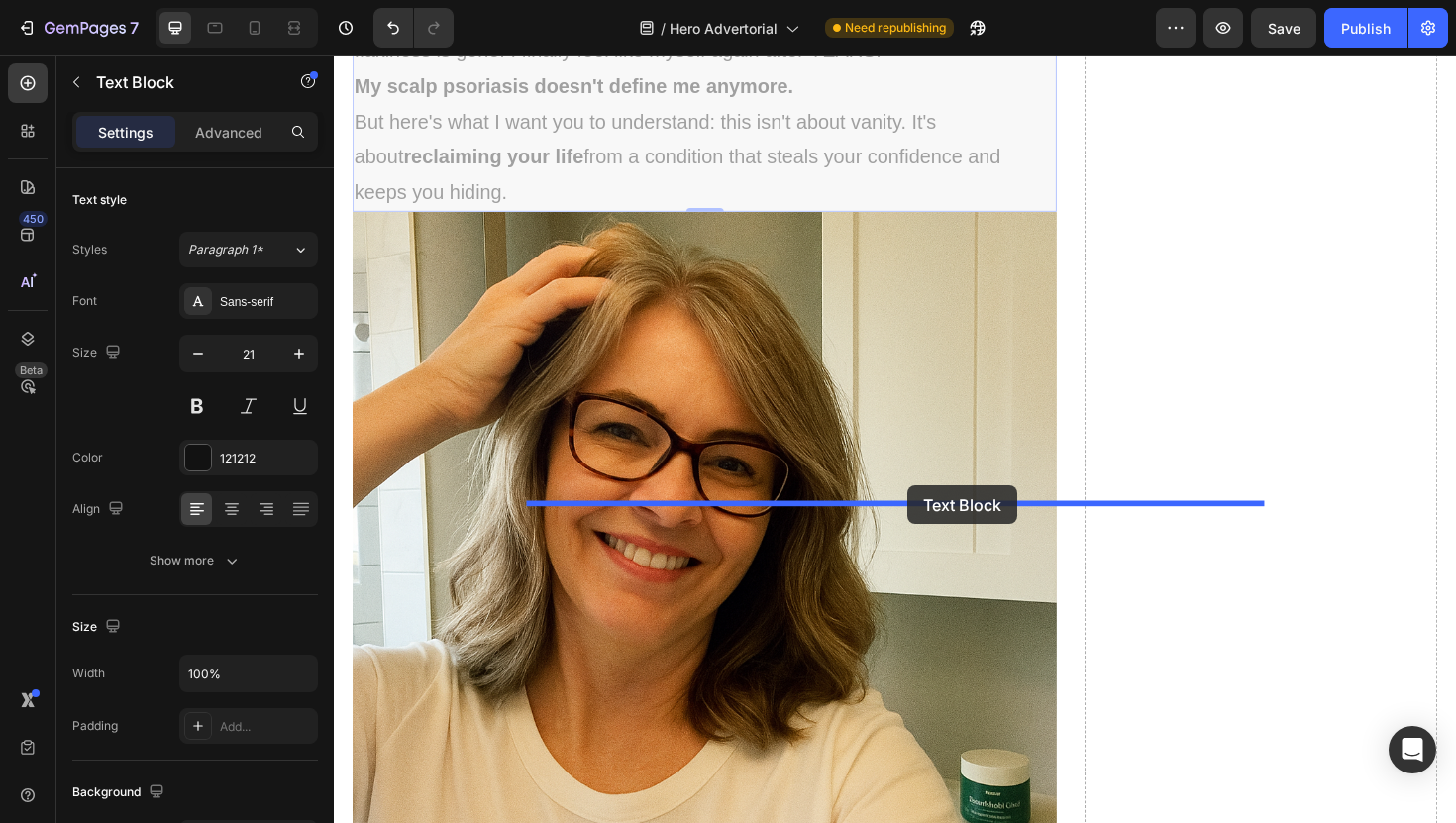 drag, startPoint x: 872, startPoint y: 666, endPoint x: 941, endPoint y: 511, distance: 169.66437 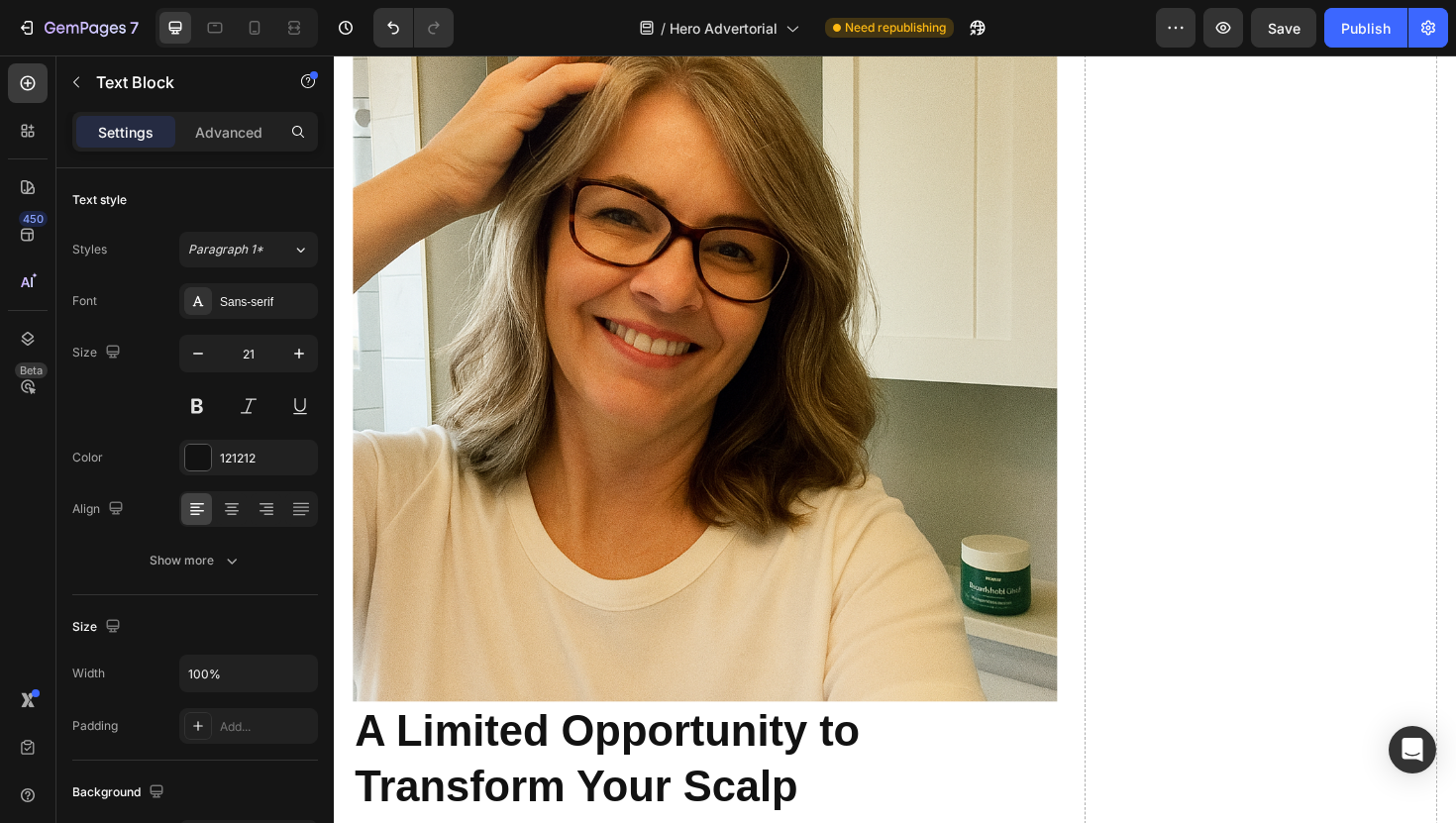 scroll, scrollTop: 6224, scrollLeft: 0, axis: vertical 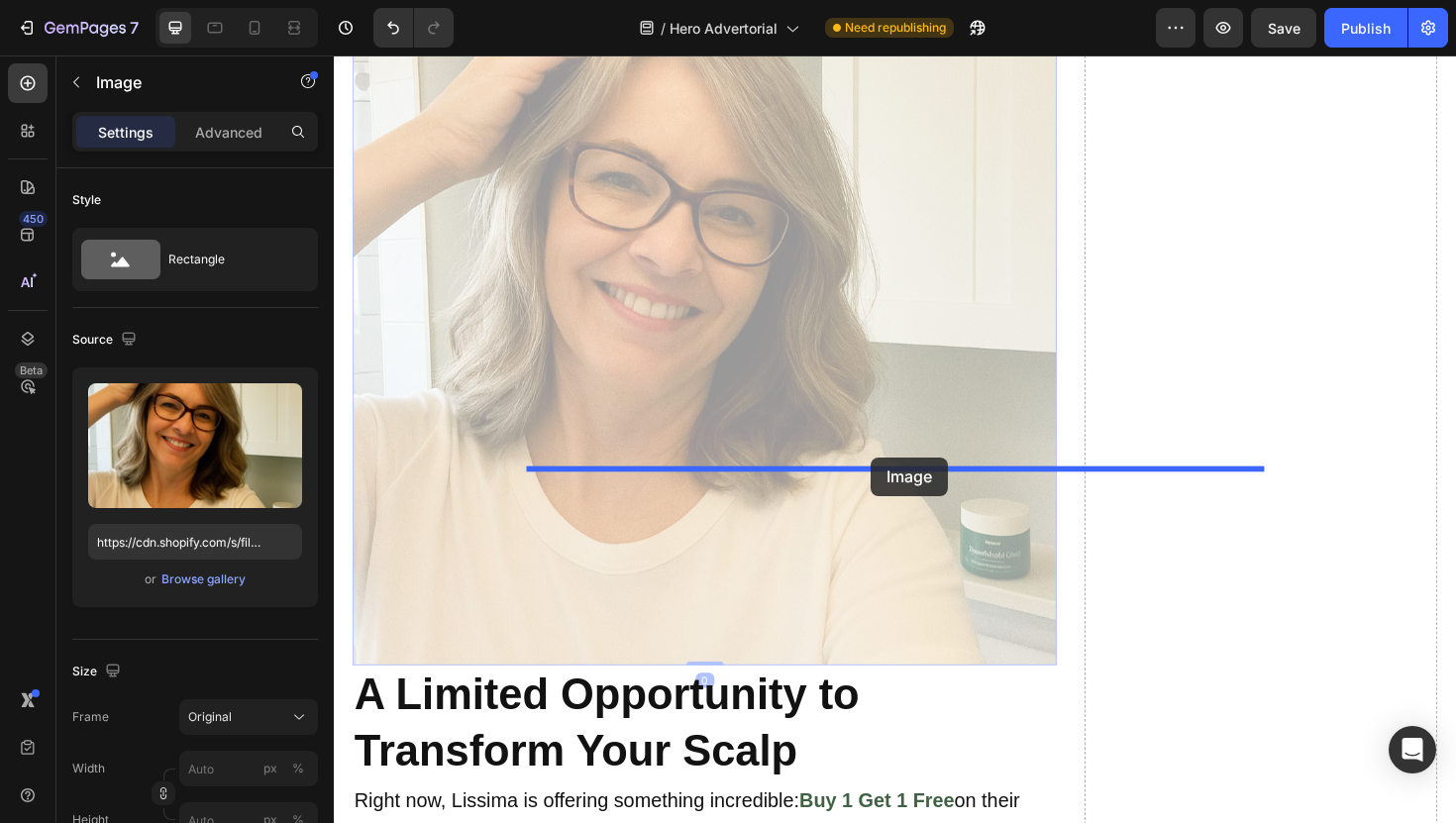drag, startPoint x: 828, startPoint y: 606, endPoint x: 902, endPoint y: 481, distance: 145.26183 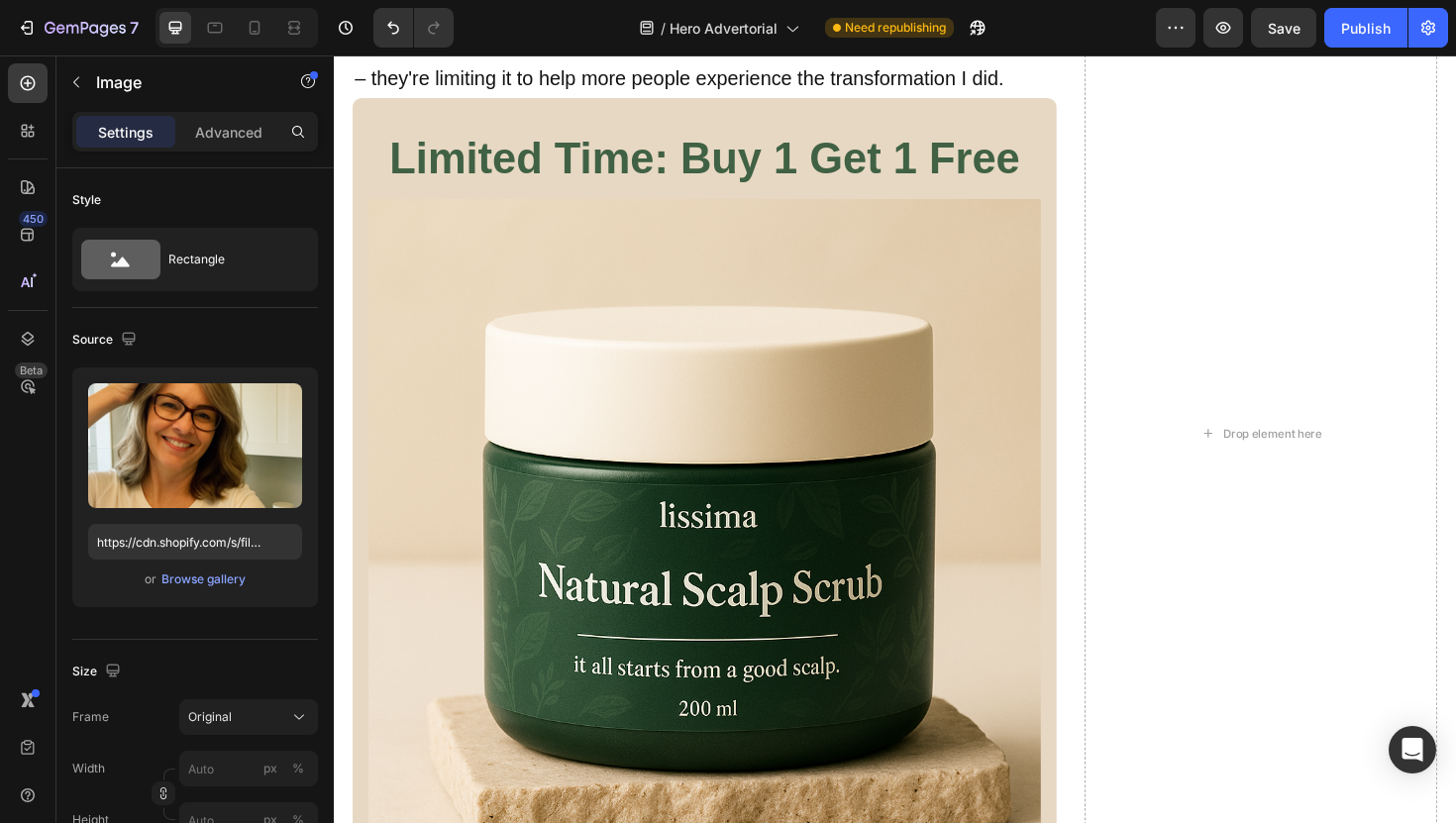 scroll, scrollTop: 7164, scrollLeft: 0, axis: vertical 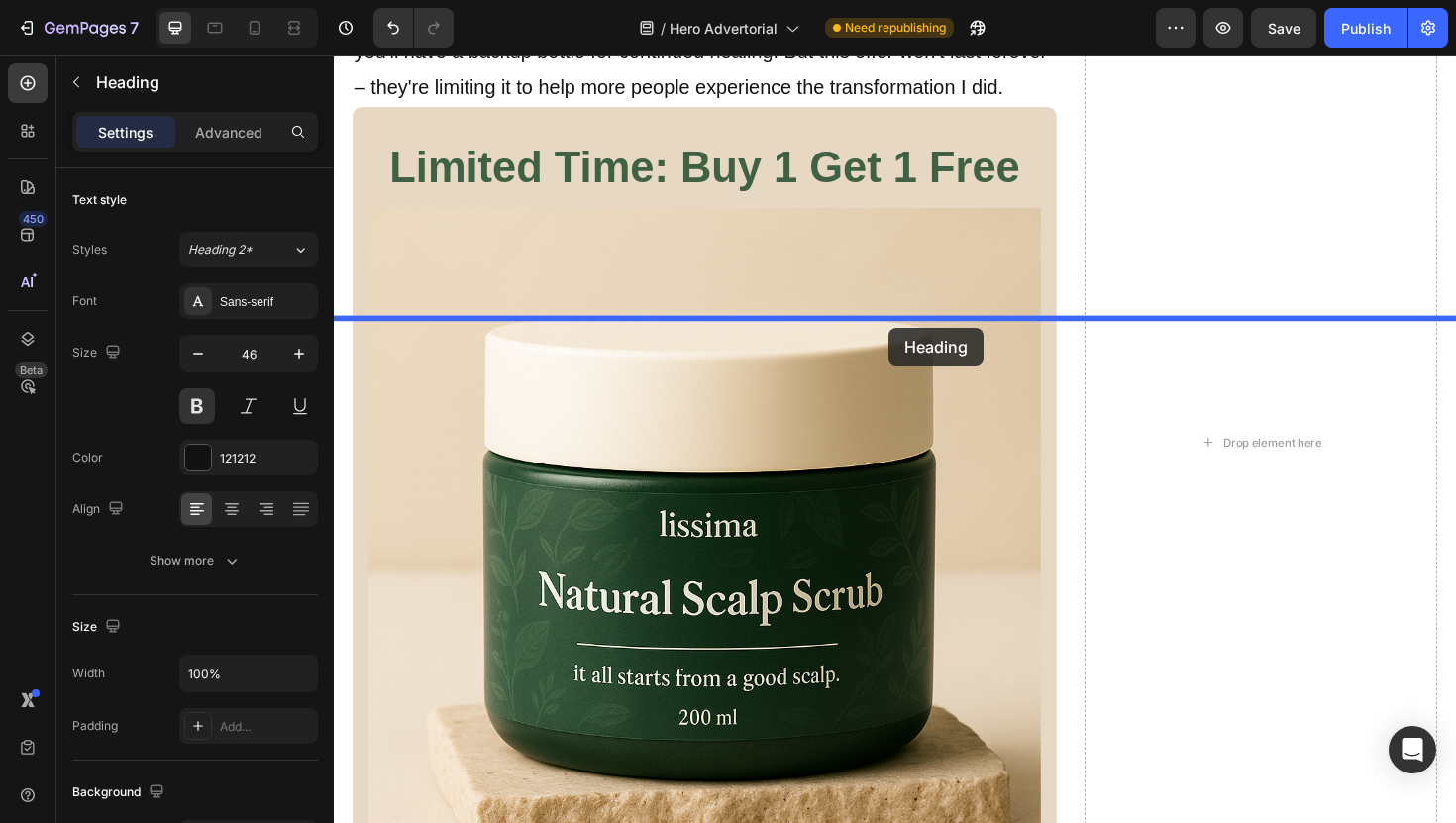 drag, startPoint x: 747, startPoint y: 490, endPoint x: 921, endPoint y: 344, distance: 227.13872 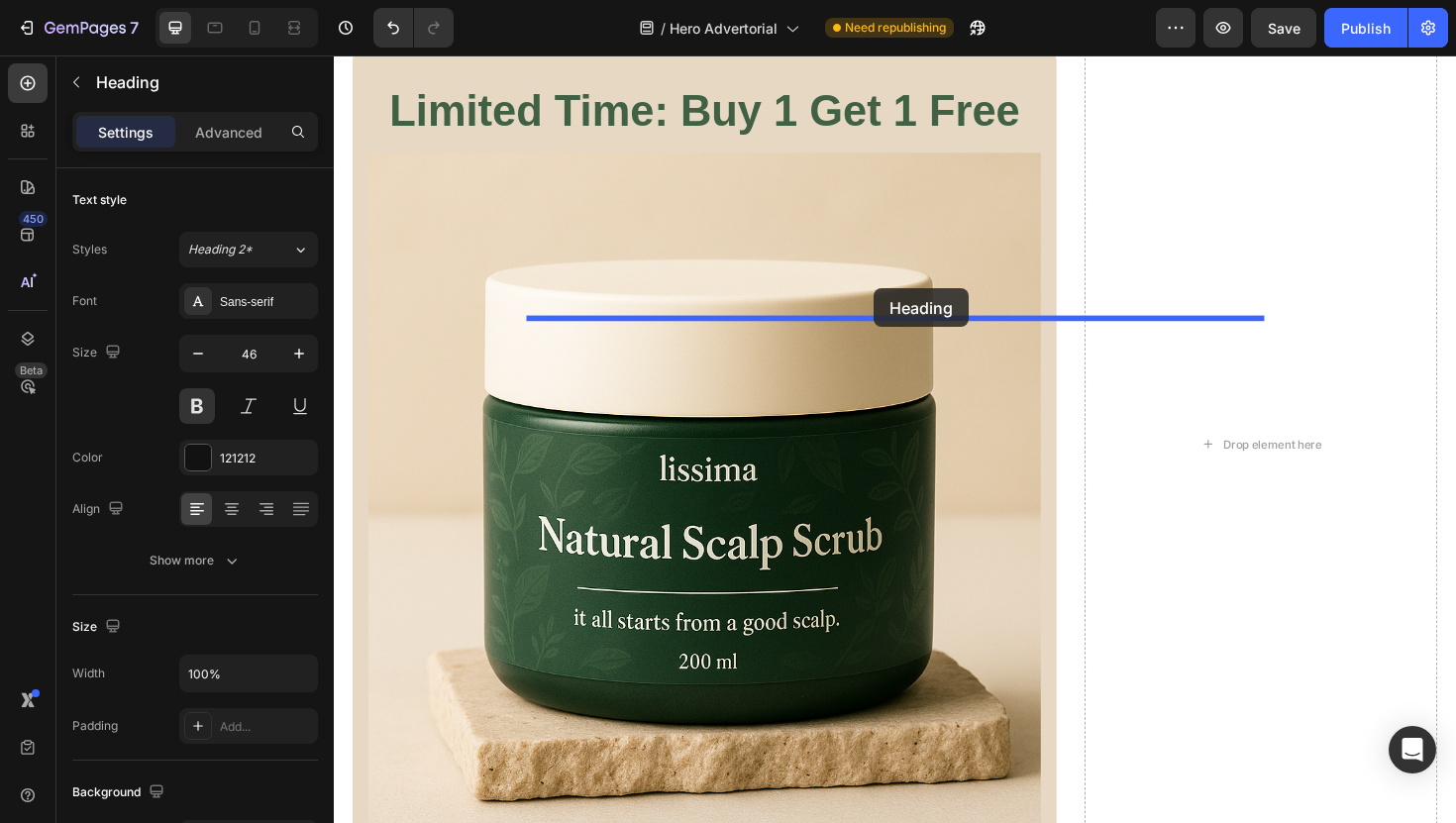drag, startPoint x: 843, startPoint y: 389, endPoint x: 905, endPoint y: 302, distance: 106.831643 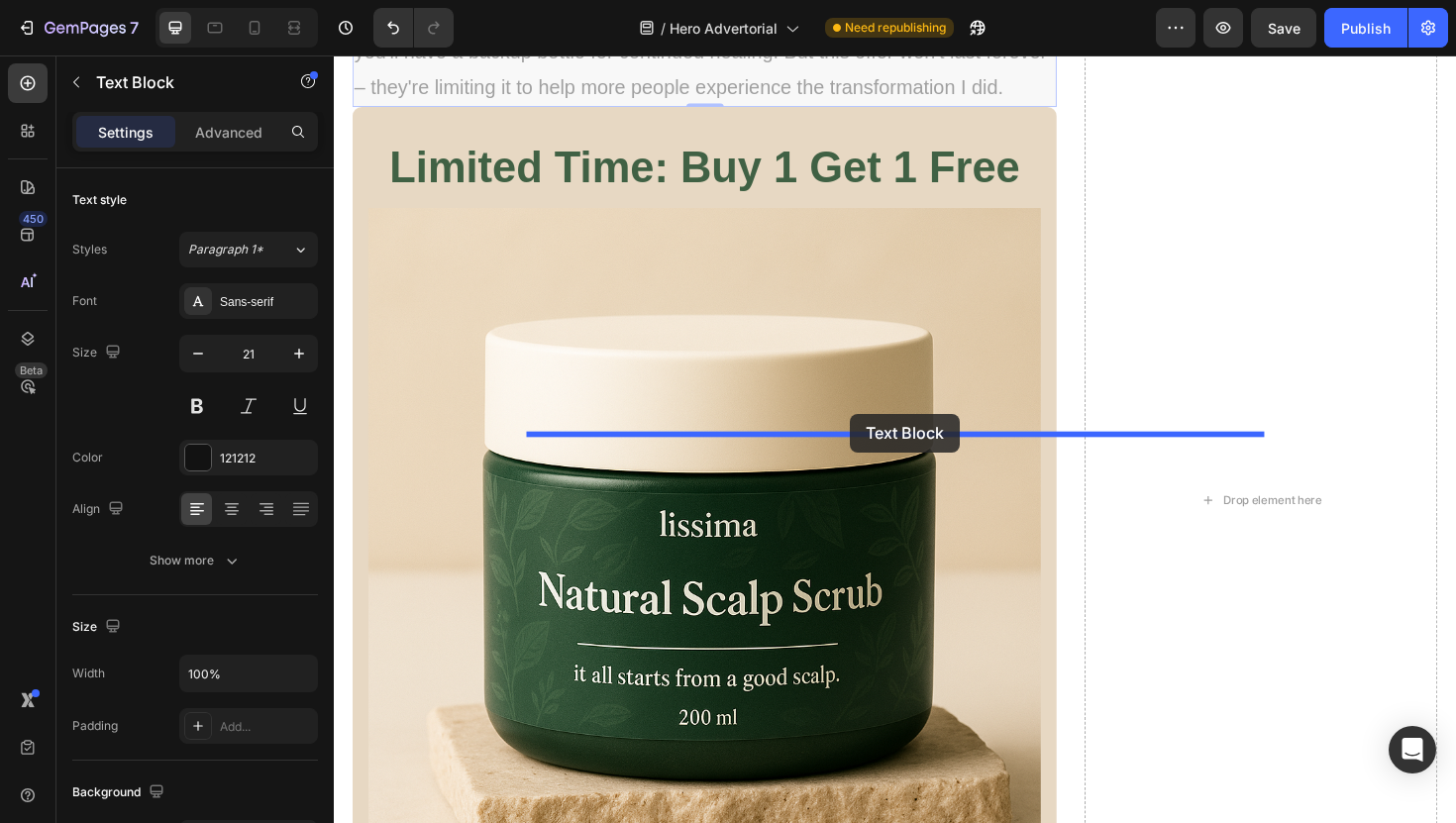 drag, startPoint x: 790, startPoint y: 601, endPoint x: 881, endPoint y: 435, distance: 189.30663 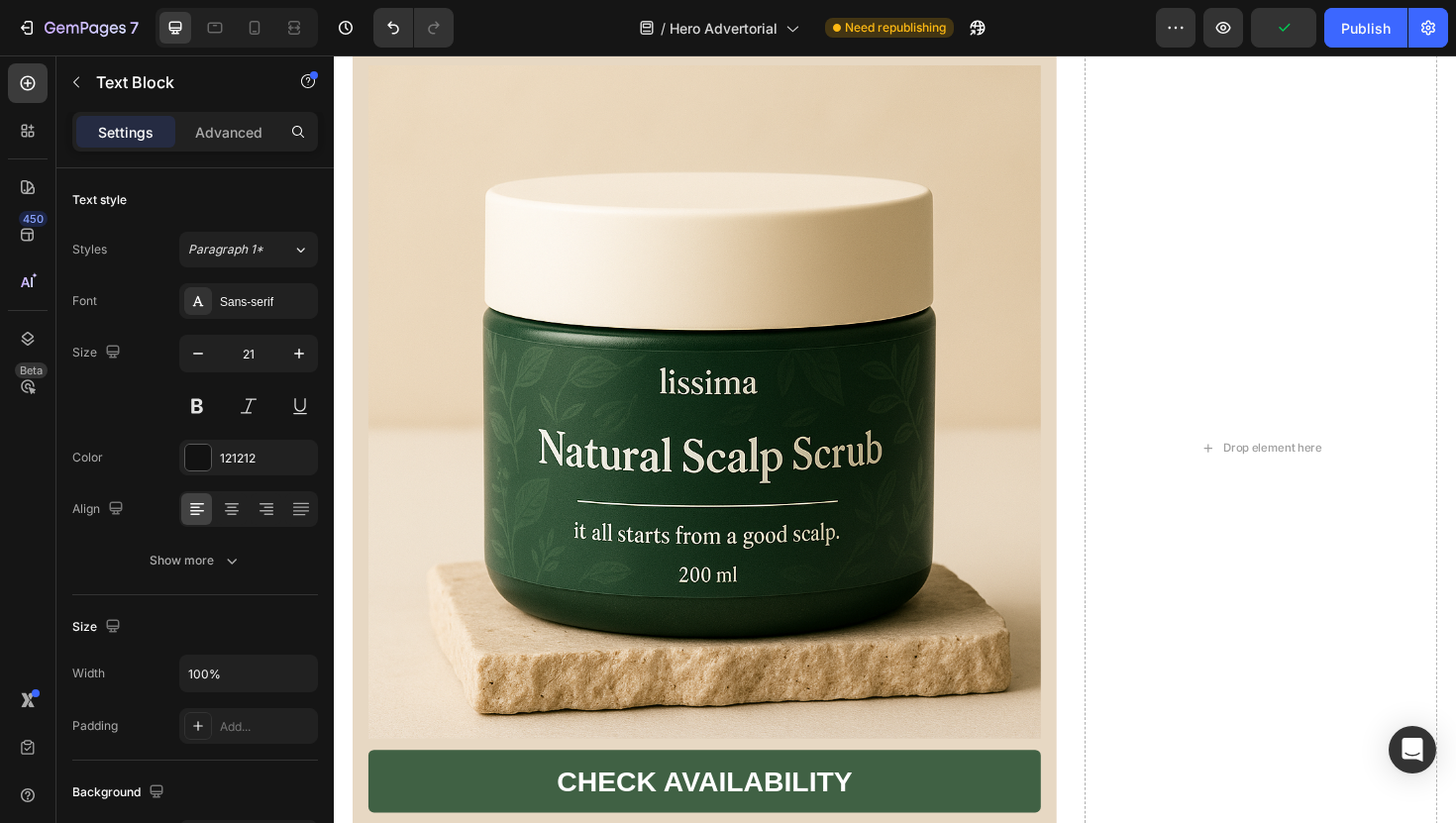 scroll, scrollTop: 7325, scrollLeft: 0, axis: vertical 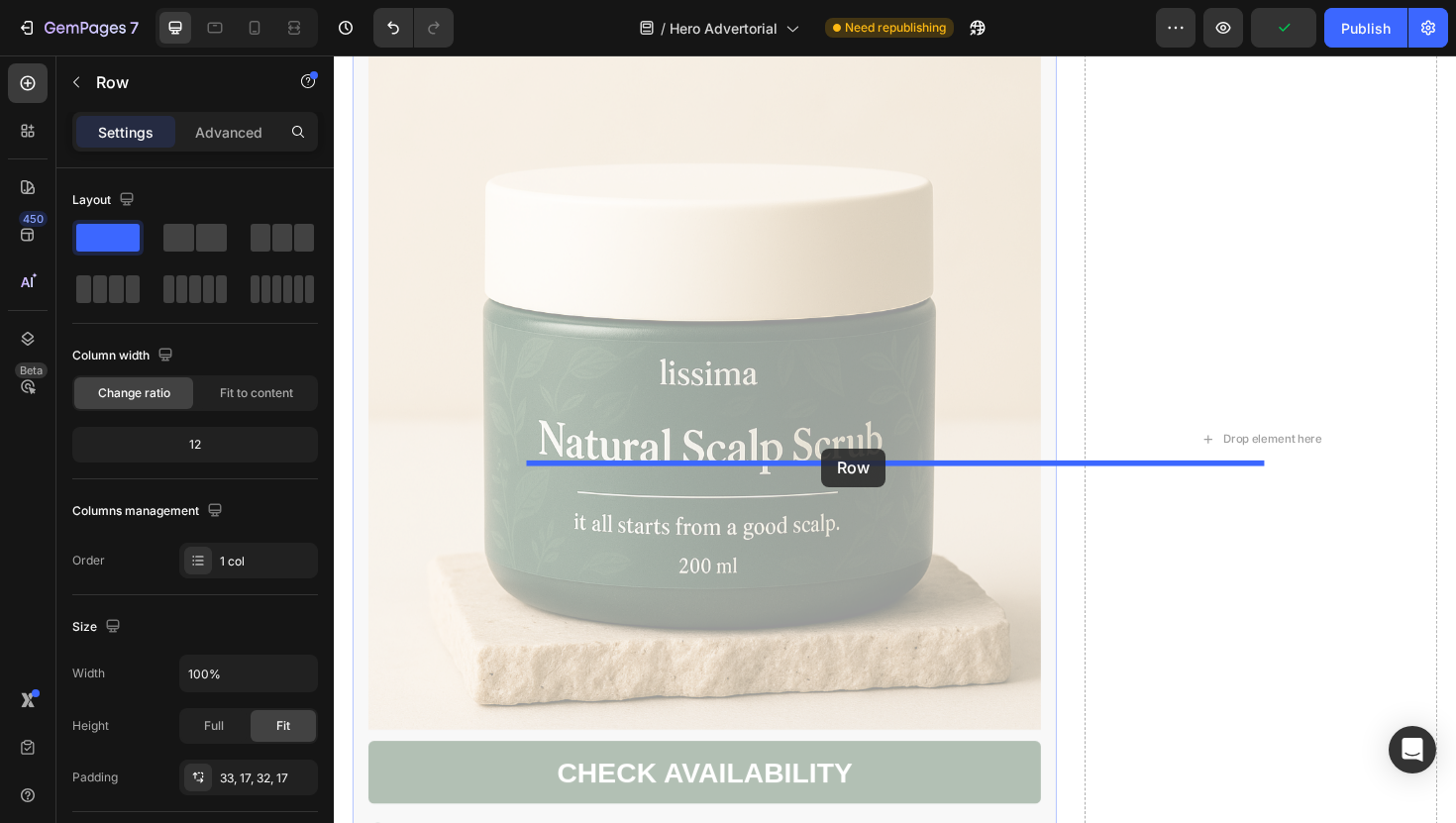 drag, startPoint x: 768, startPoint y: 560, endPoint x: 850, endPoint y: 471, distance: 121.01653 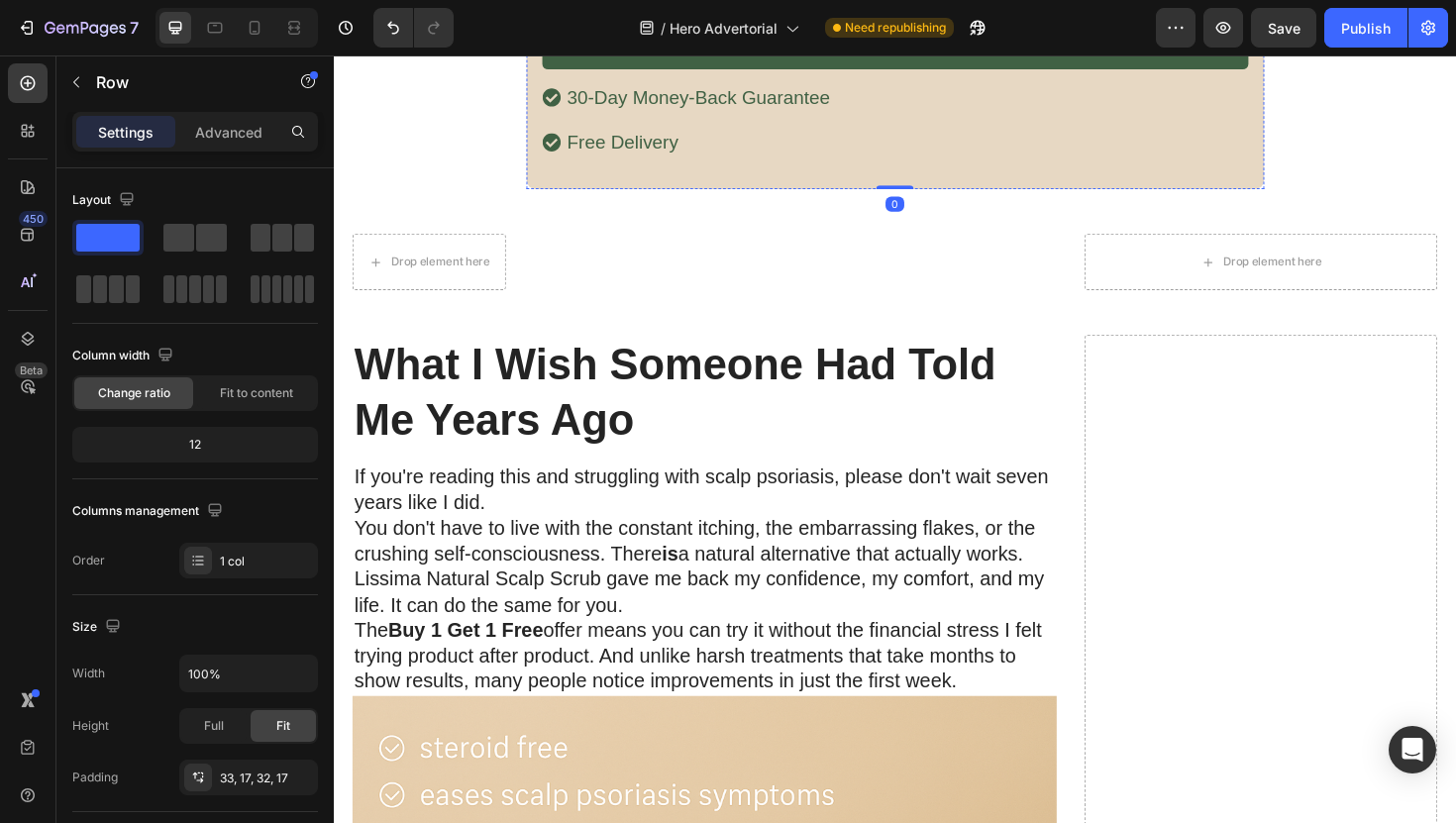 scroll, scrollTop: 8020, scrollLeft: 0, axis: vertical 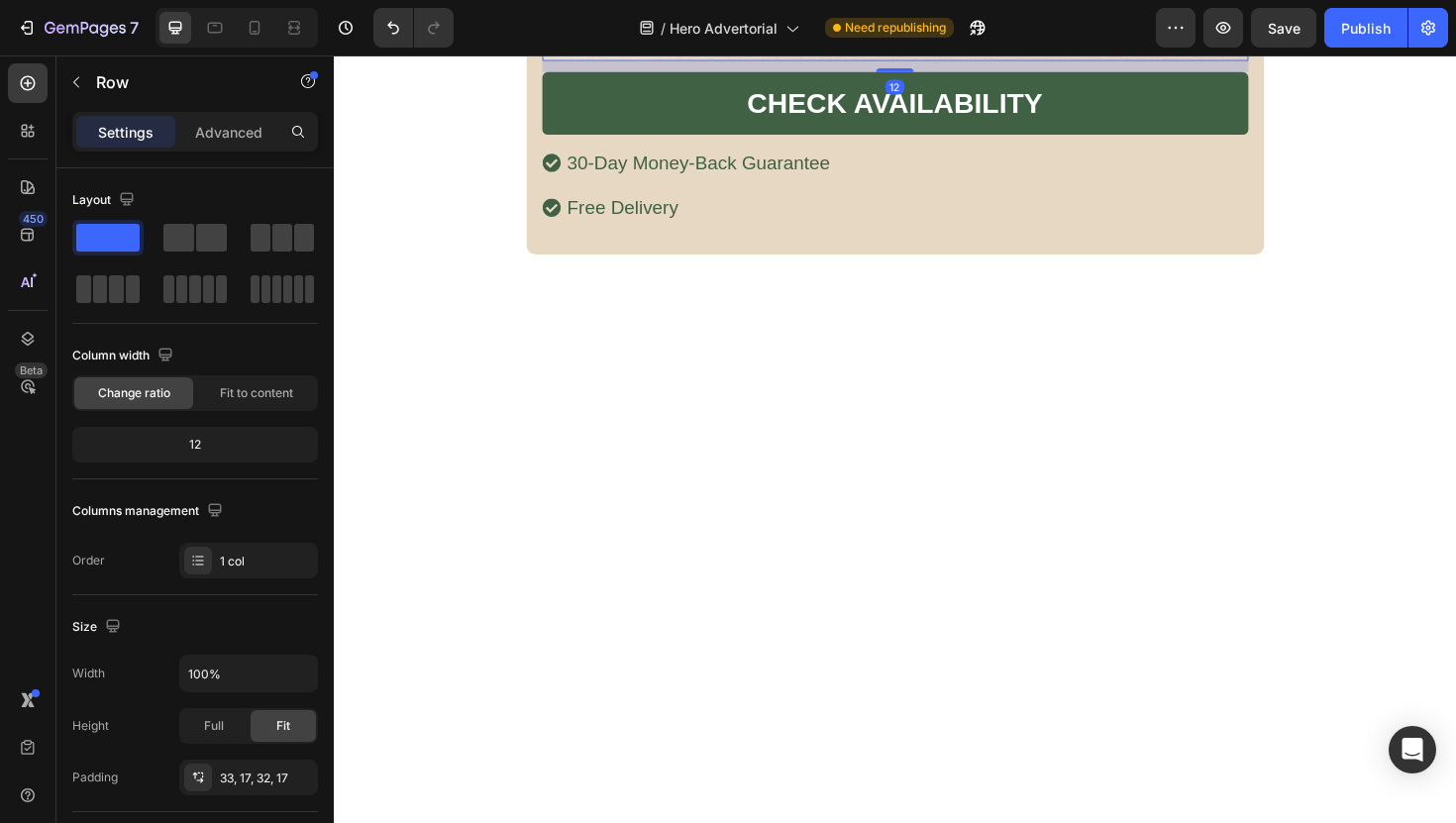 click at bounding box center [928, -313] 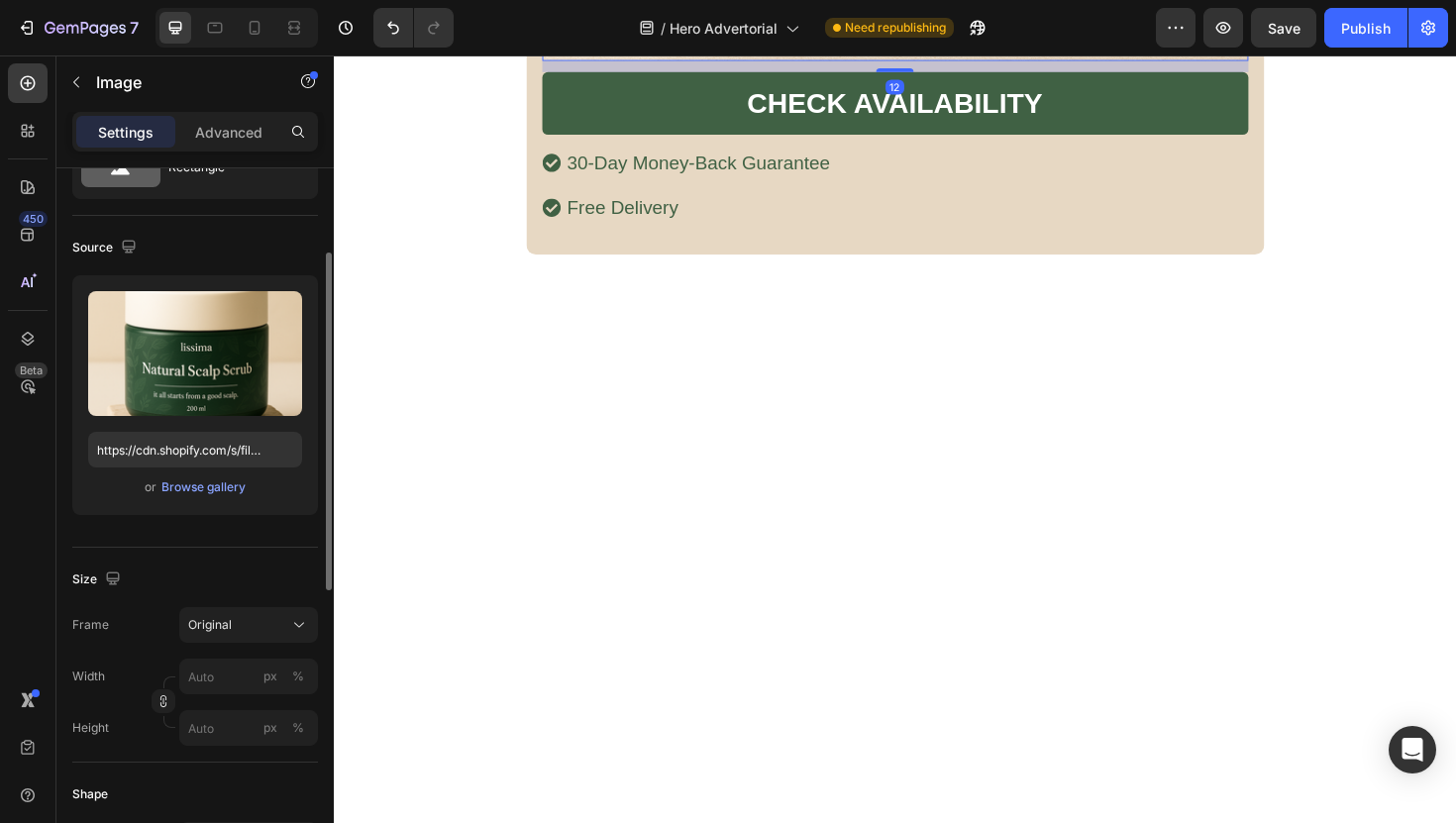 scroll, scrollTop: 120, scrollLeft: 0, axis: vertical 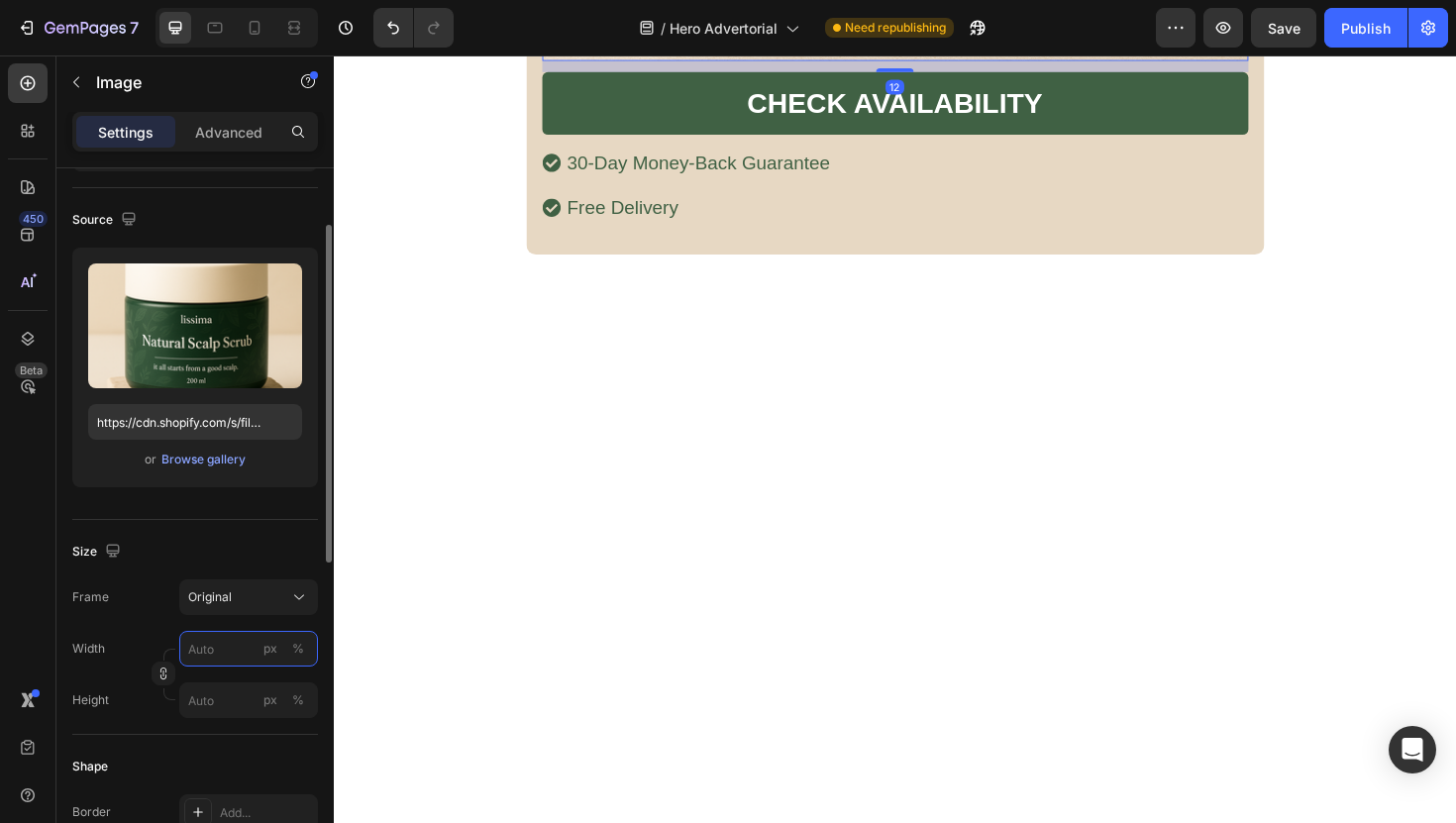 click on "px %" at bounding box center [249, 649] 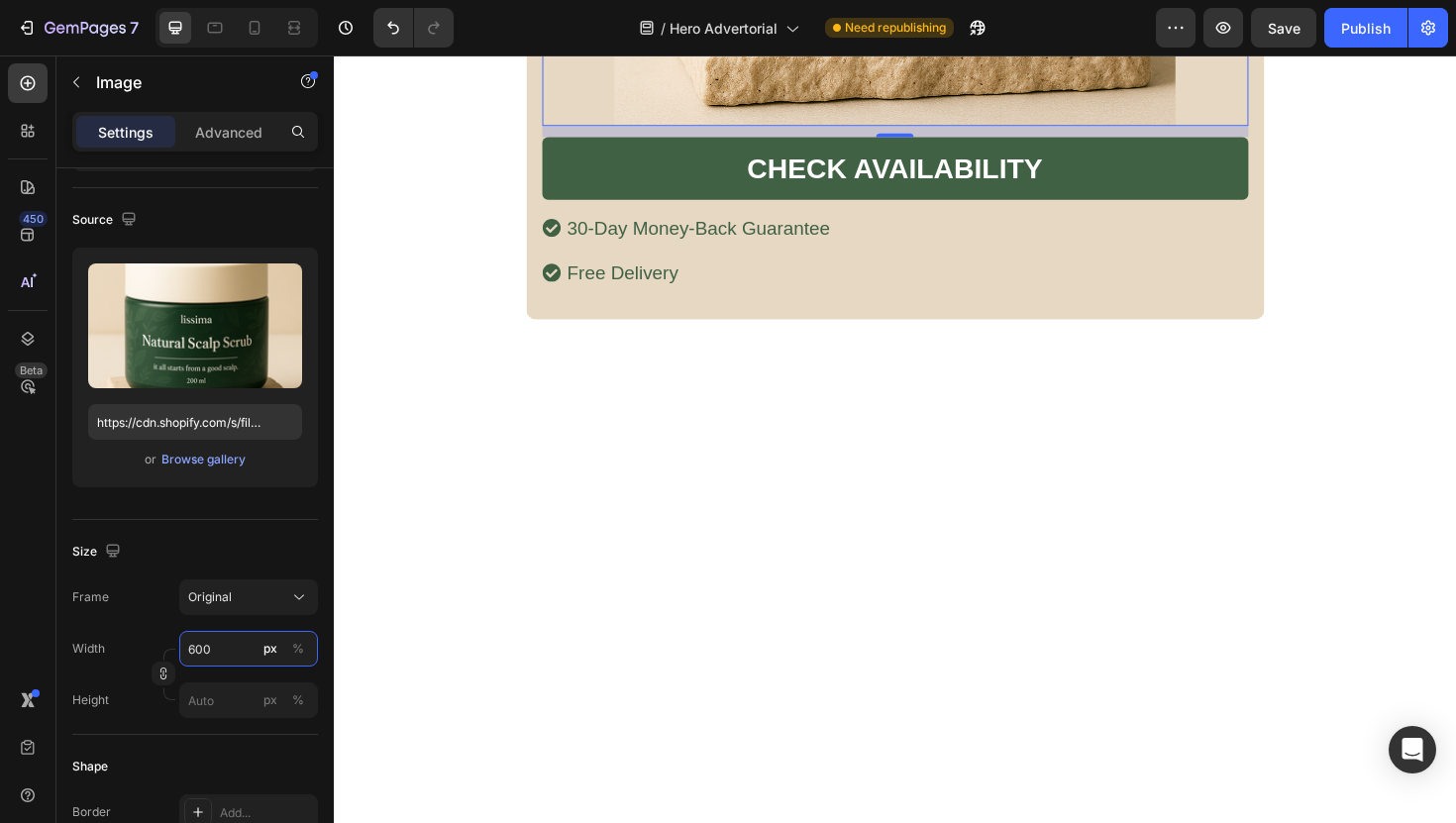 scroll, scrollTop: 7809, scrollLeft: 0, axis: vertical 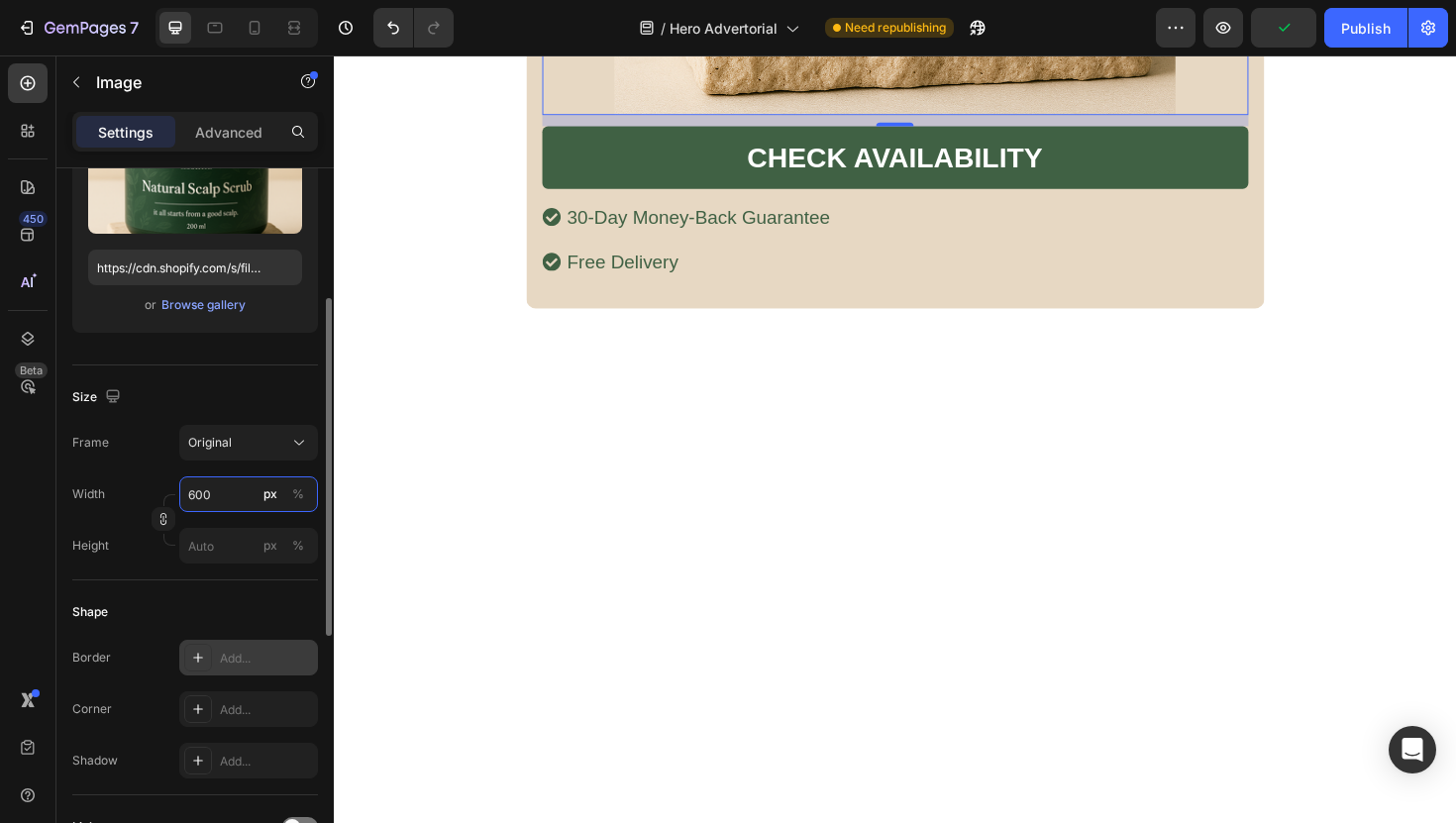 type on "600" 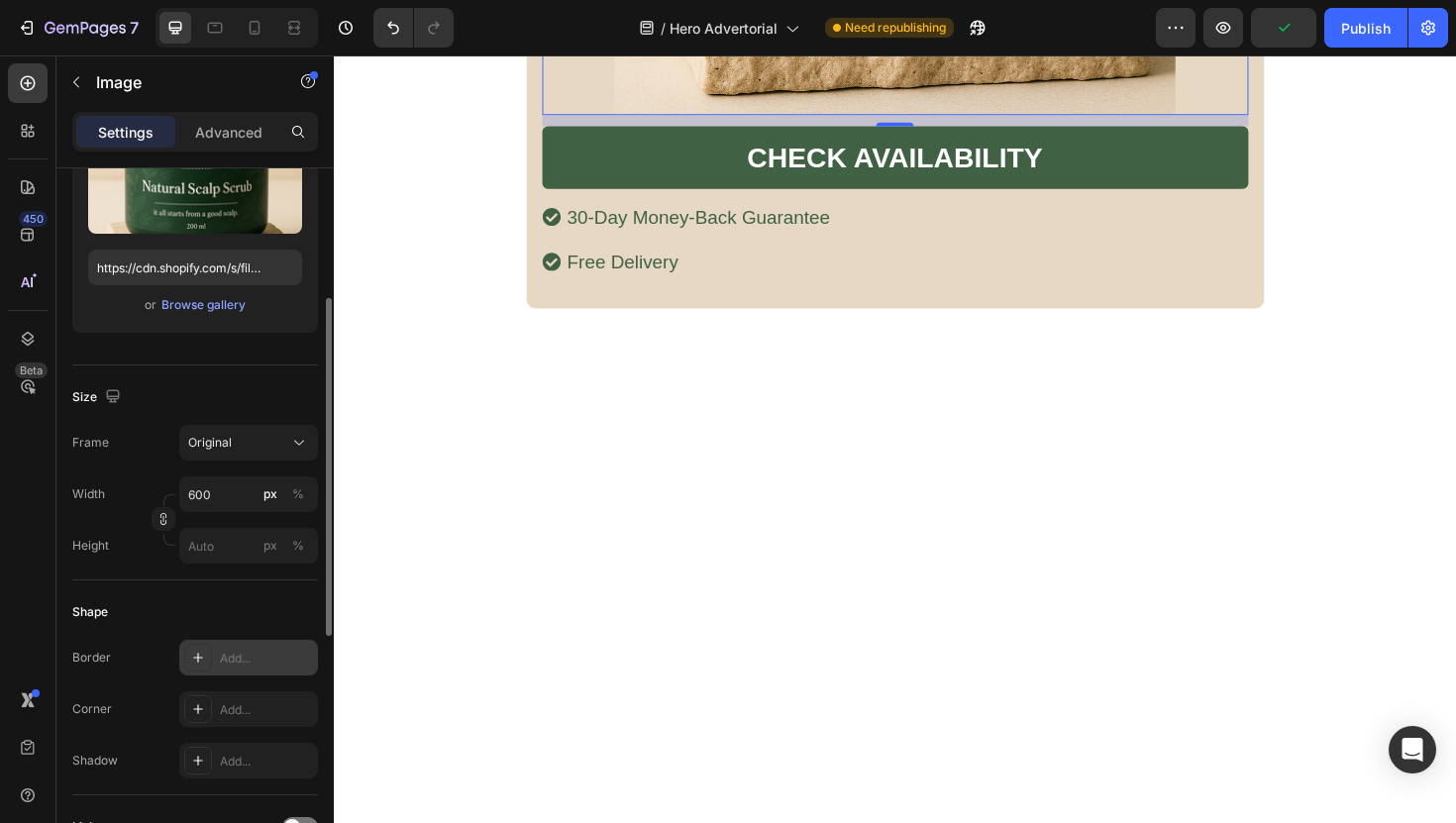 click 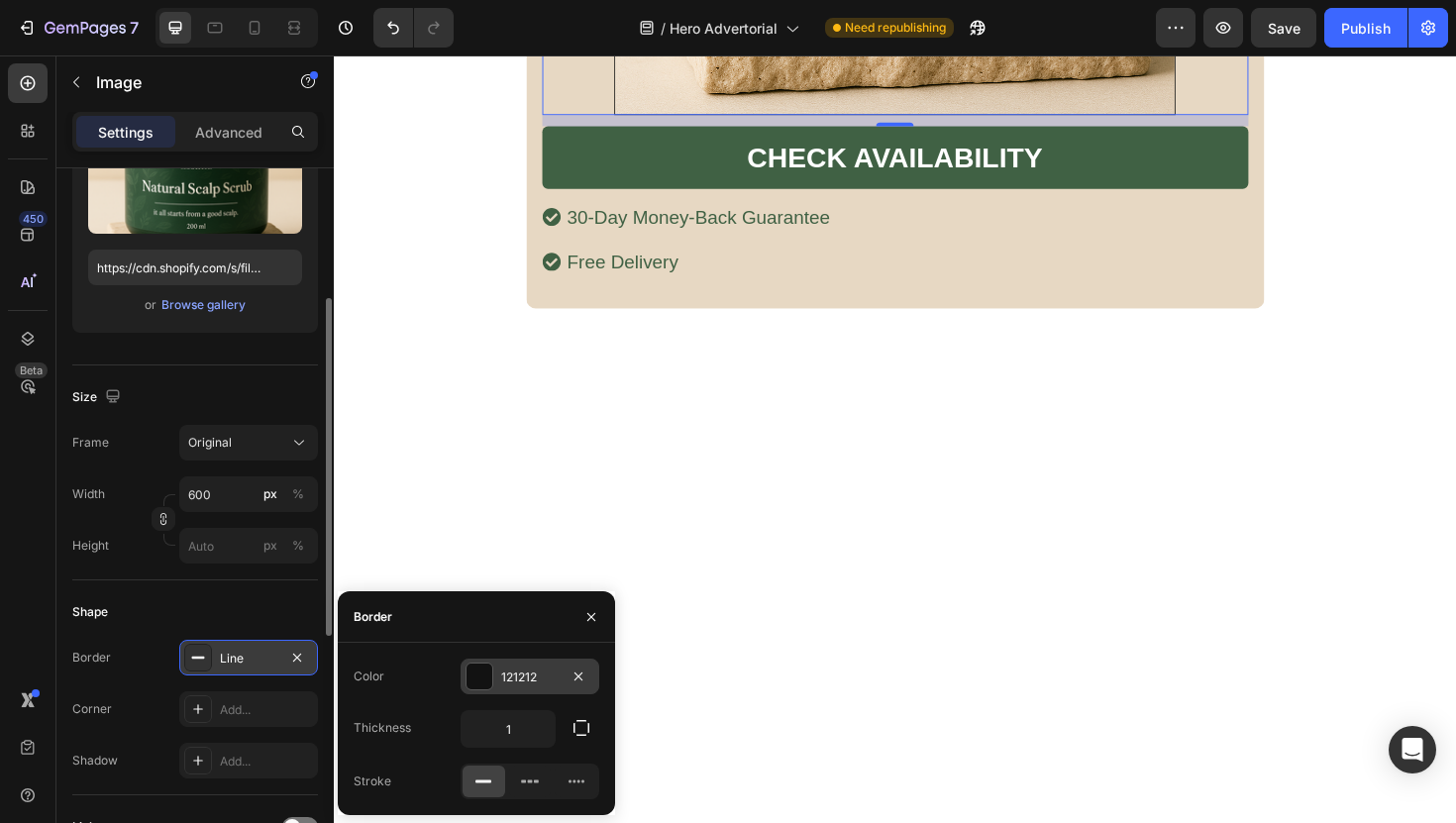 click on "121212" at bounding box center (530, 676) 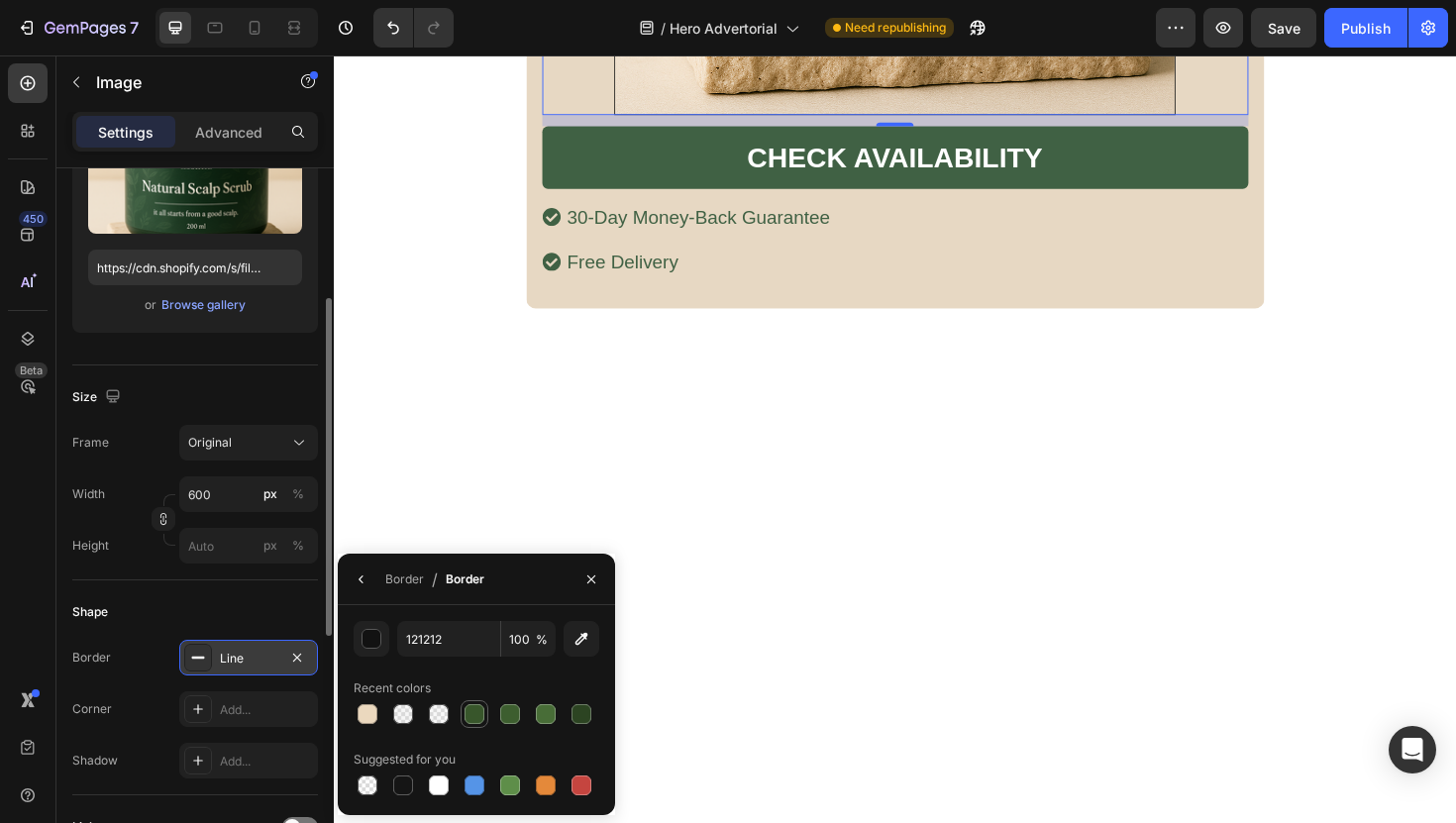 click at bounding box center [474, 714] 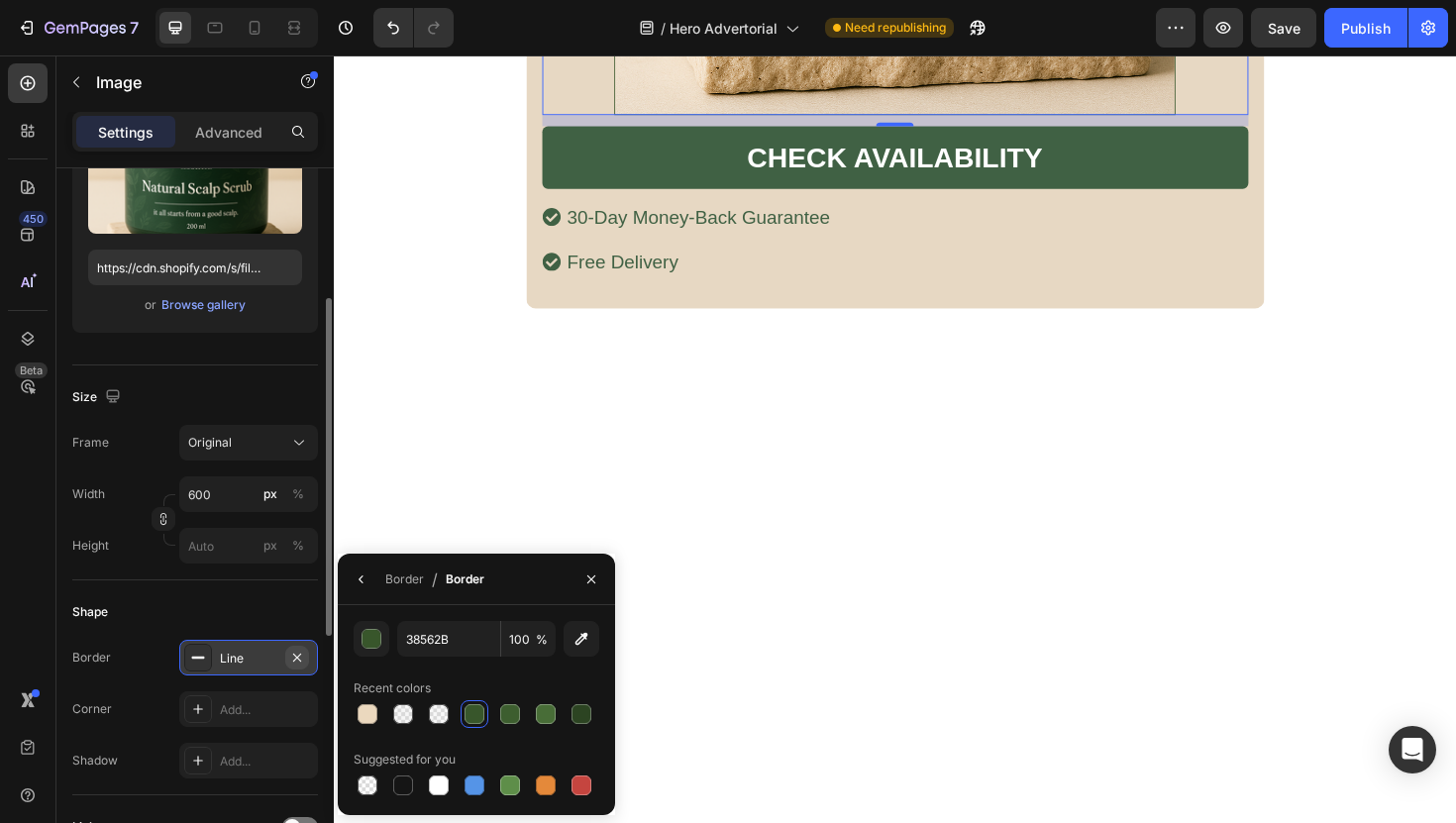 click 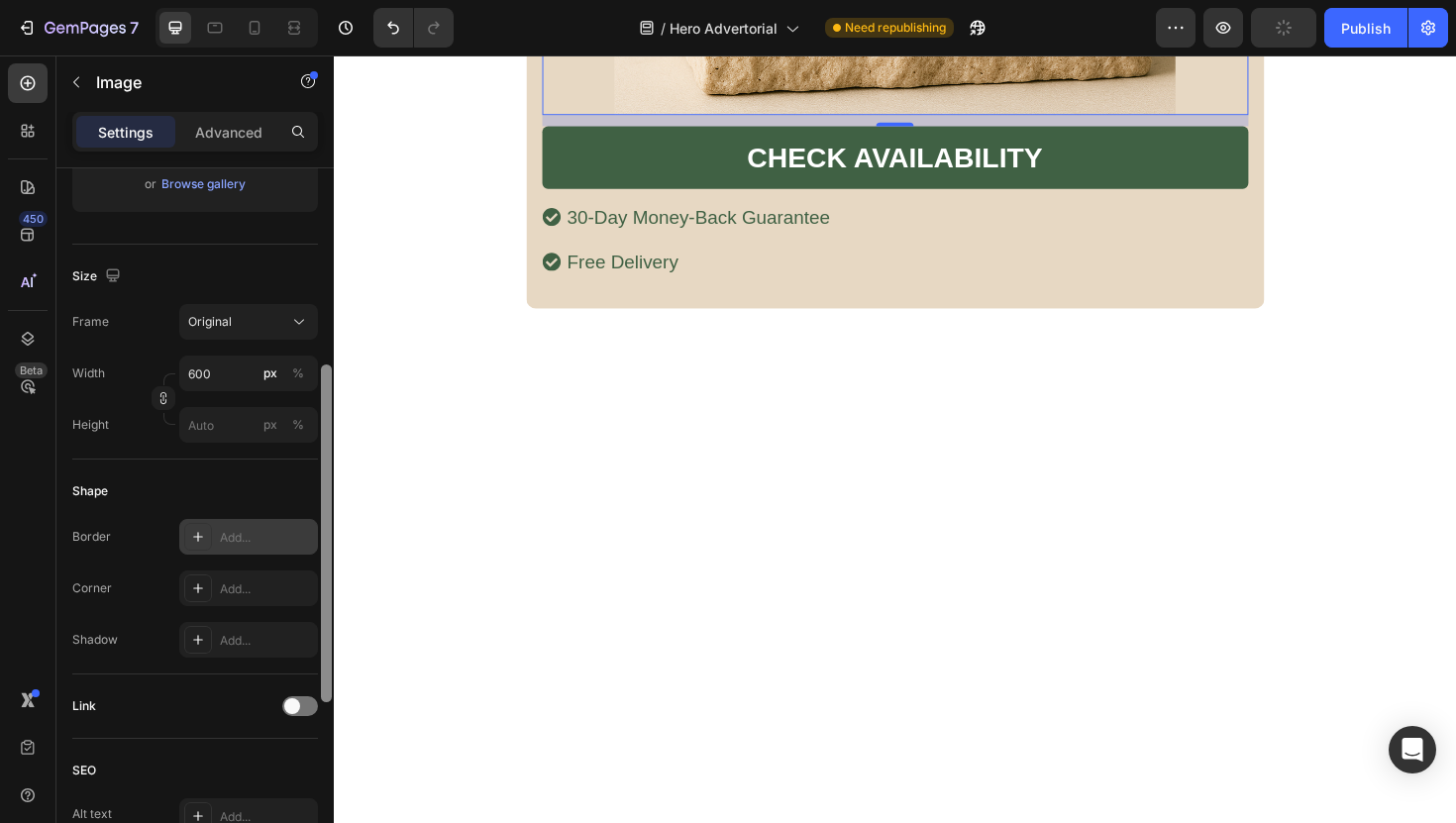 scroll, scrollTop: 401, scrollLeft: 0, axis: vertical 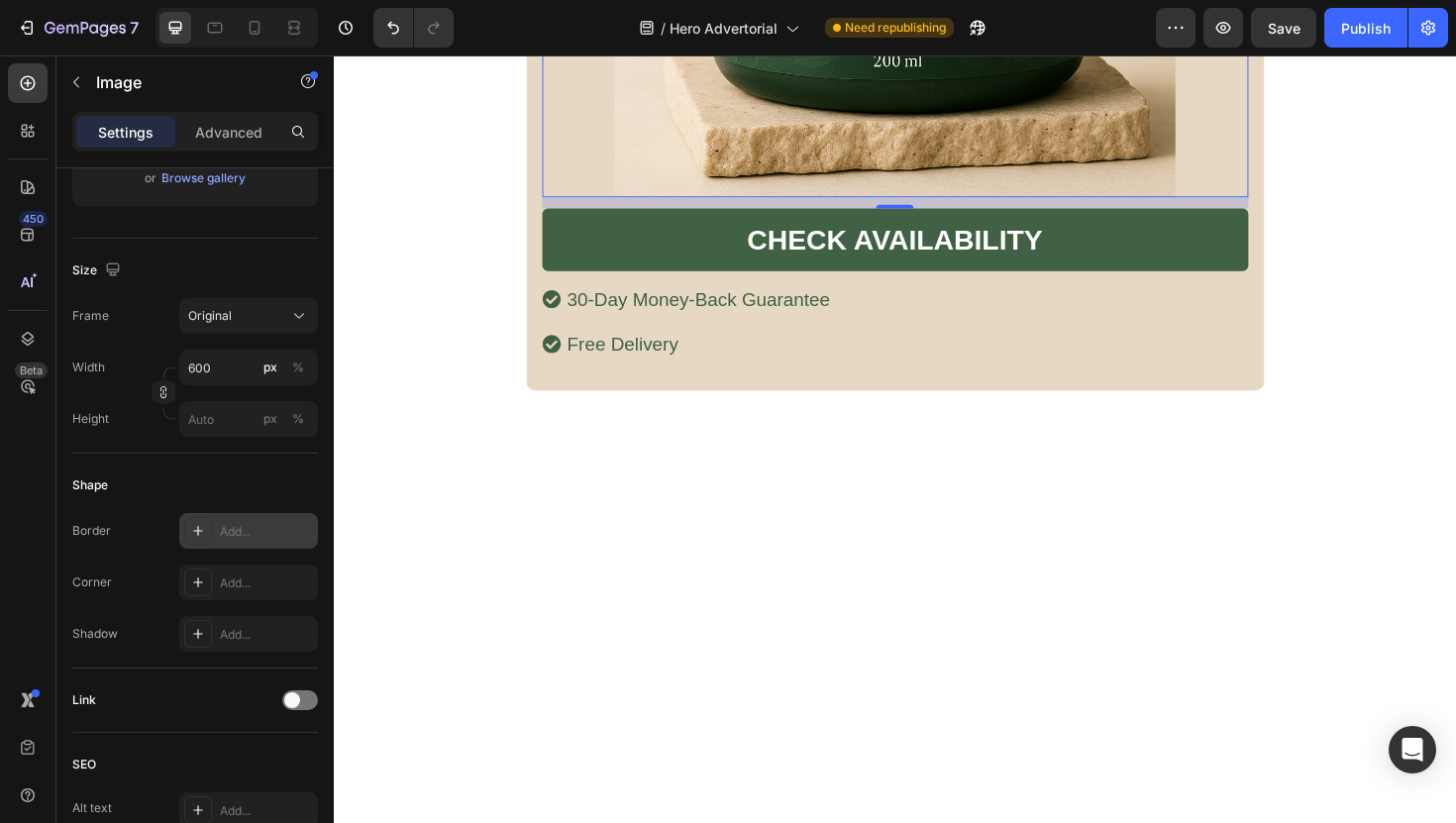 click 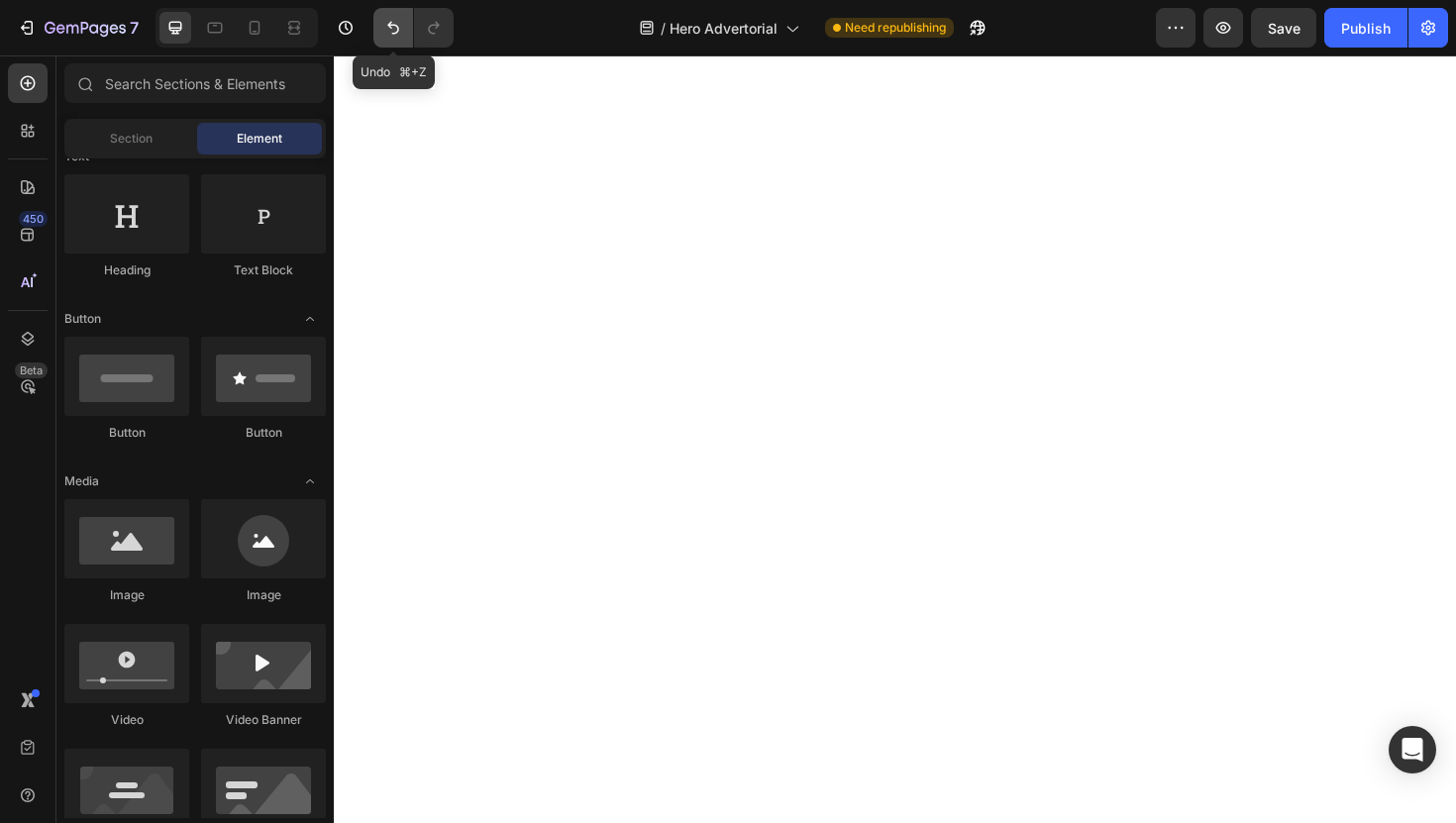 click 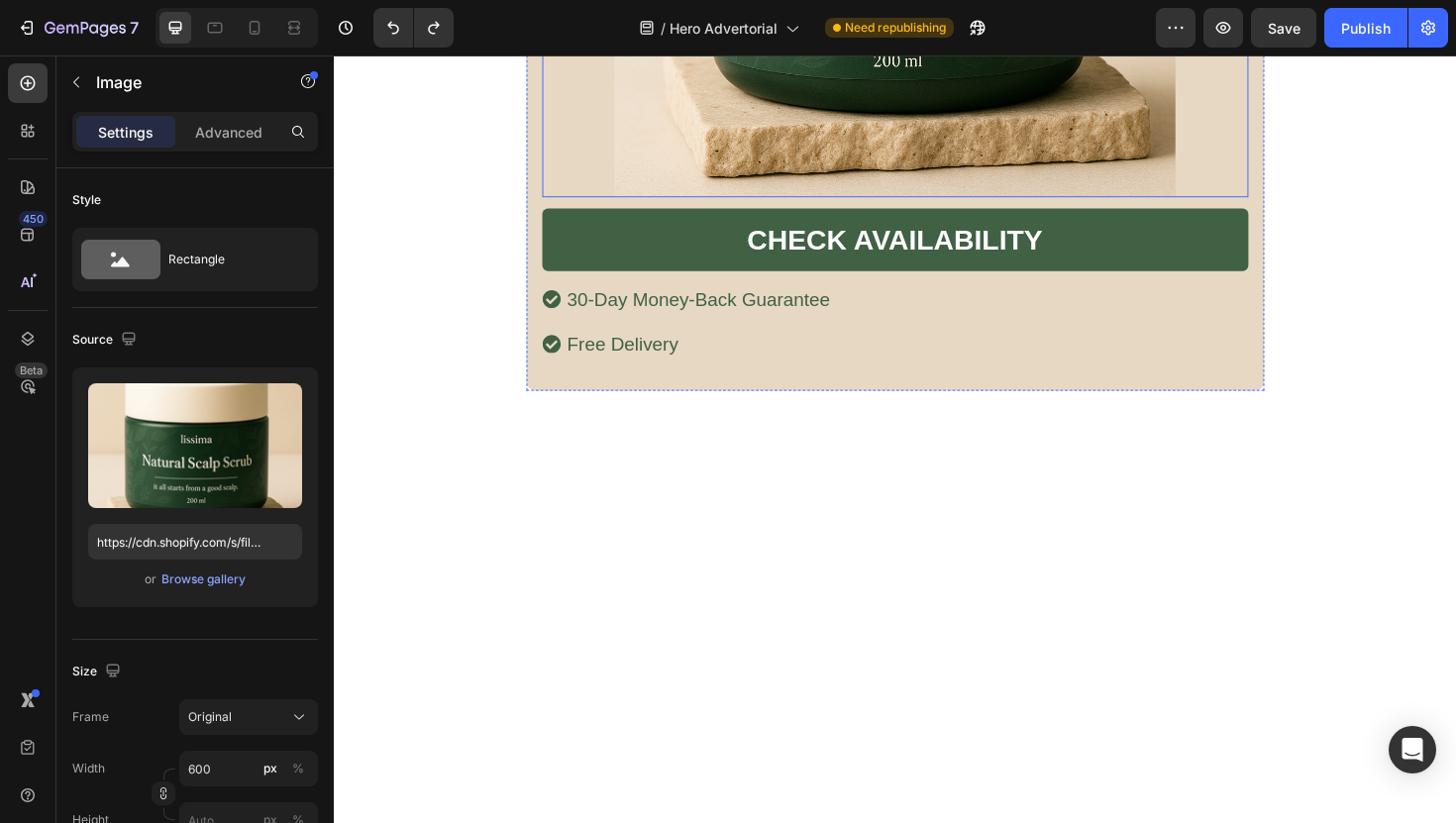 click at bounding box center (928, -91) 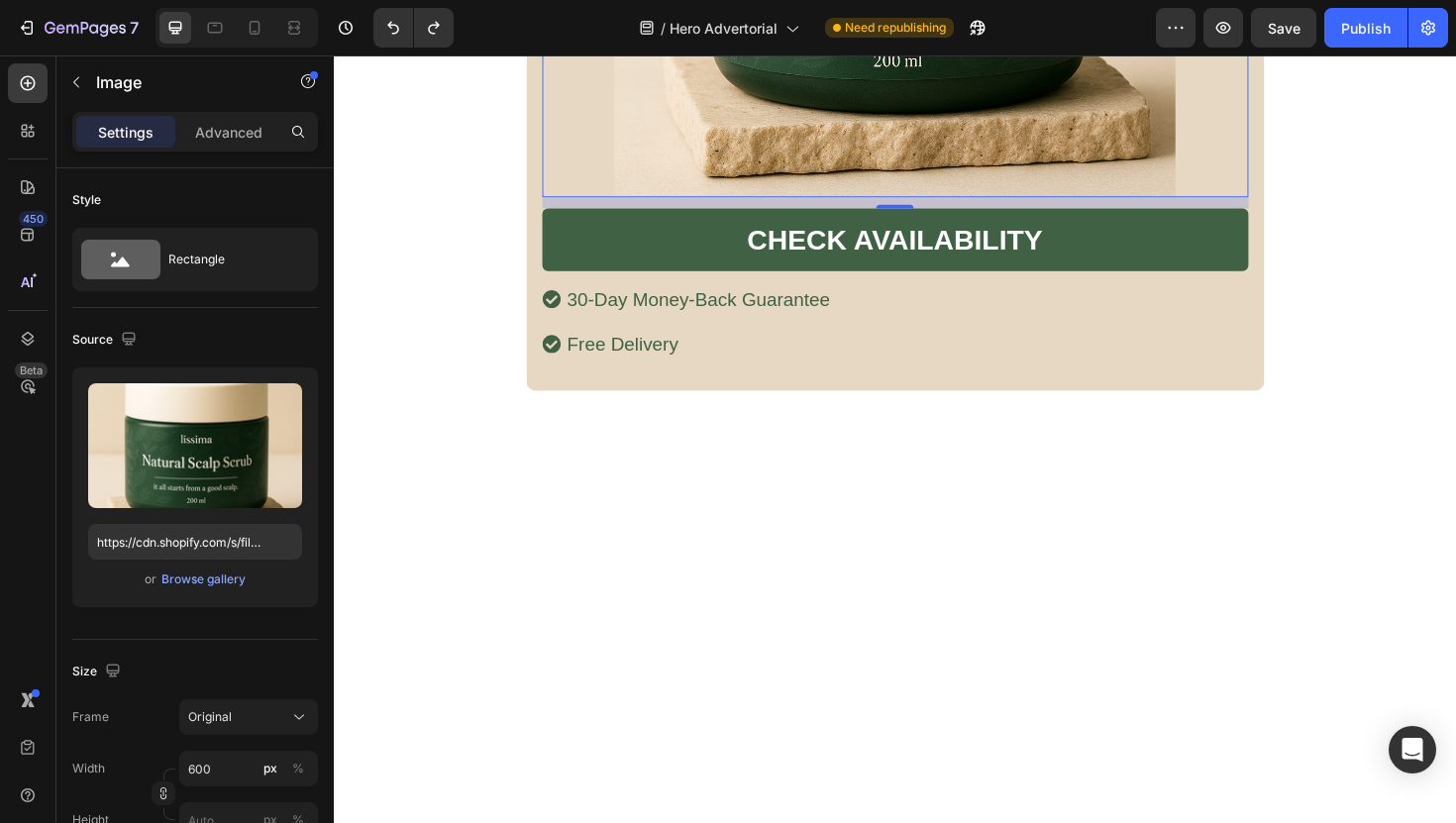 click 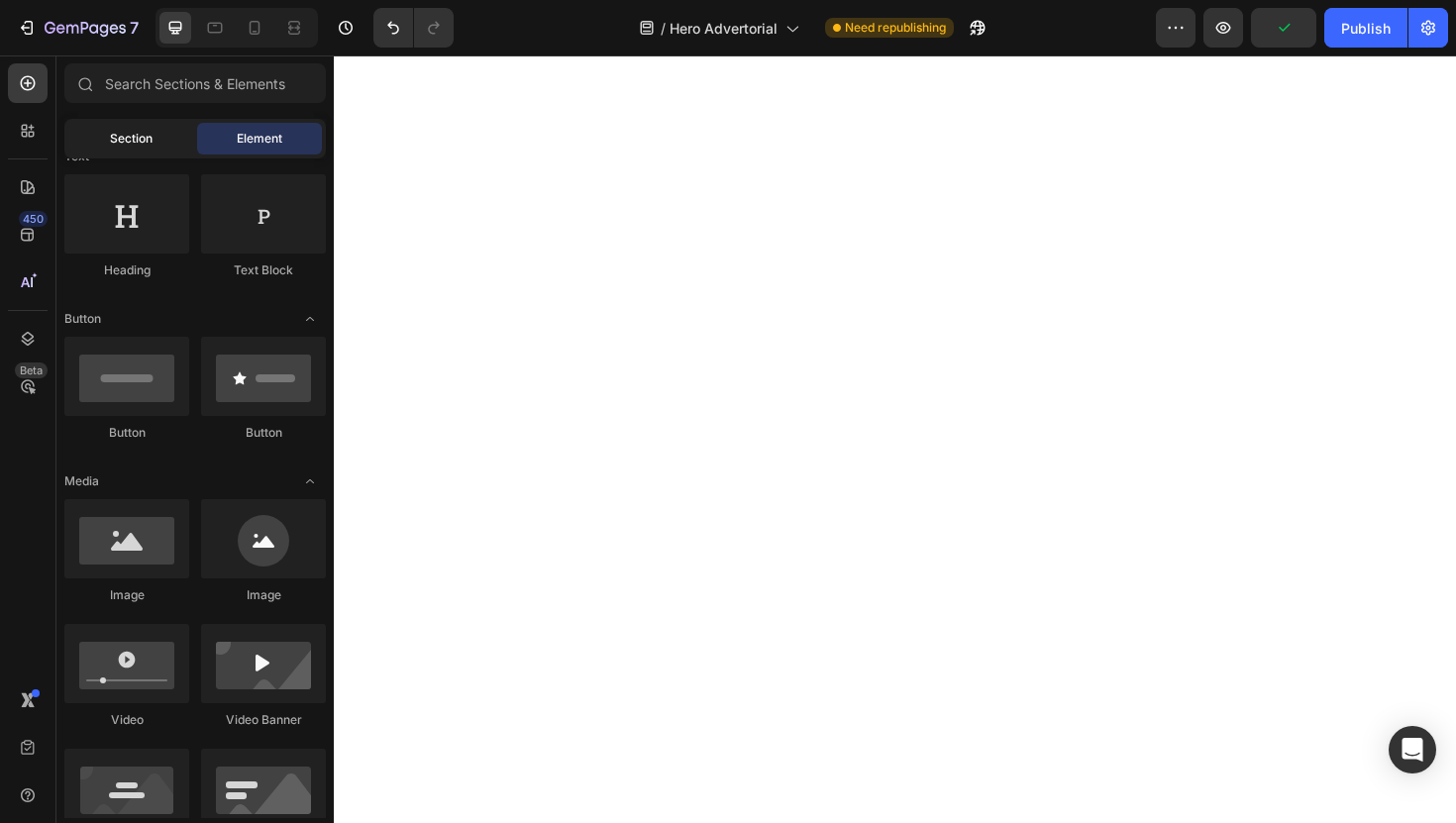 click on "Section" 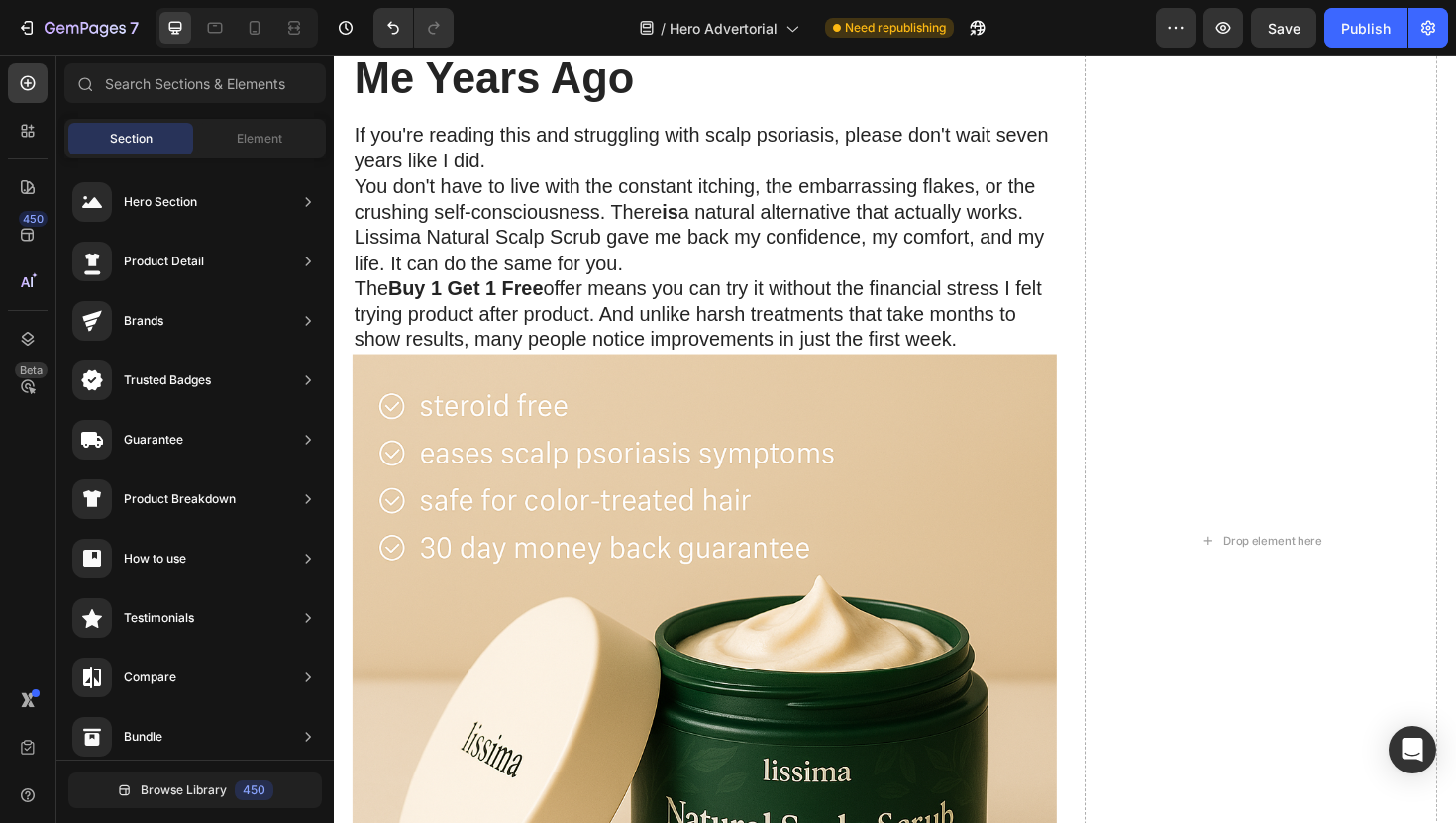 scroll, scrollTop: 7695, scrollLeft: 0, axis: vertical 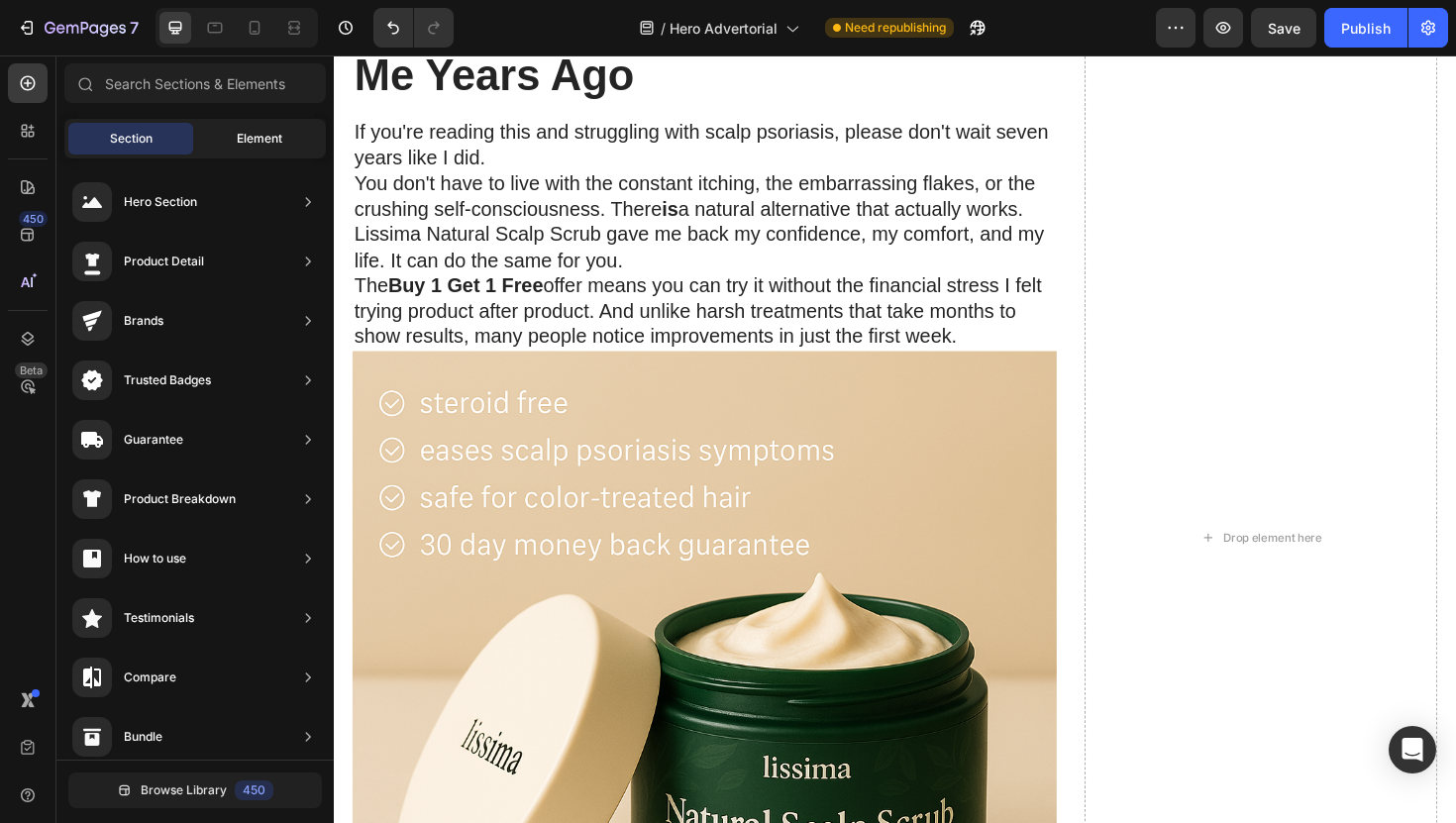 click on "Element" 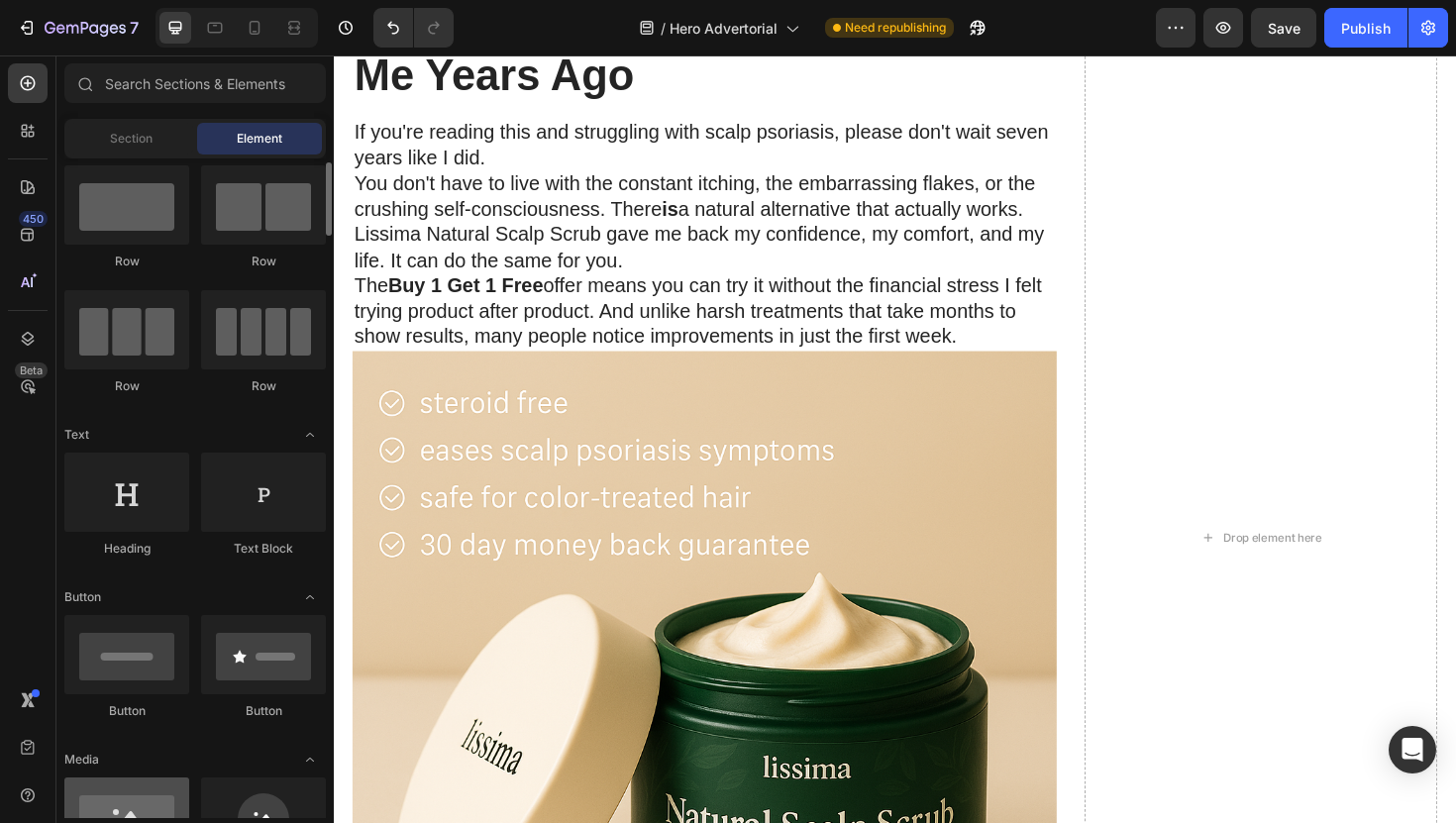 scroll, scrollTop: 0, scrollLeft: 0, axis: both 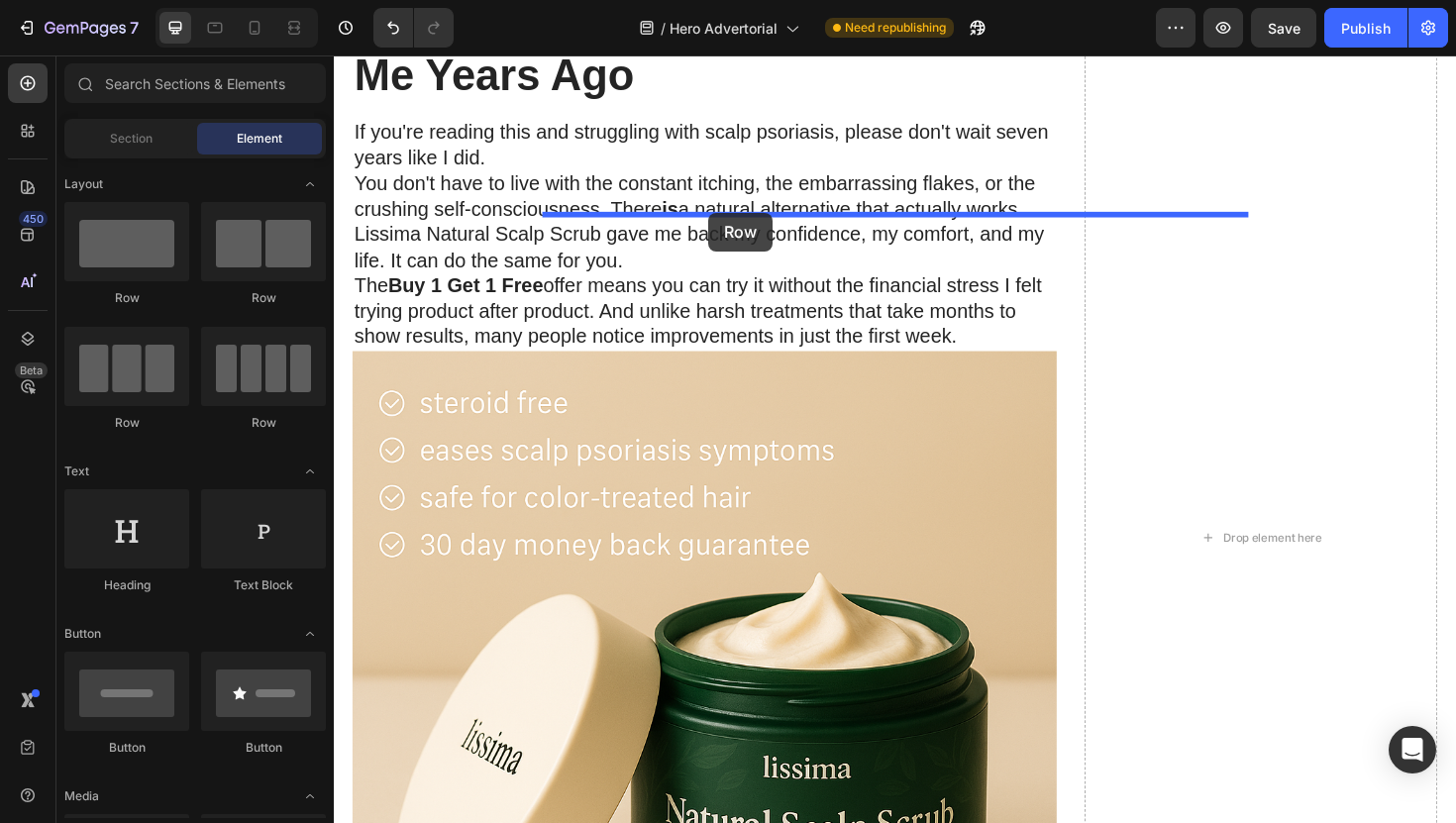 drag, startPoint x: 572, startPoint y: 329, endPoint x: 730, endPoint y: 222, distance: 190.82191 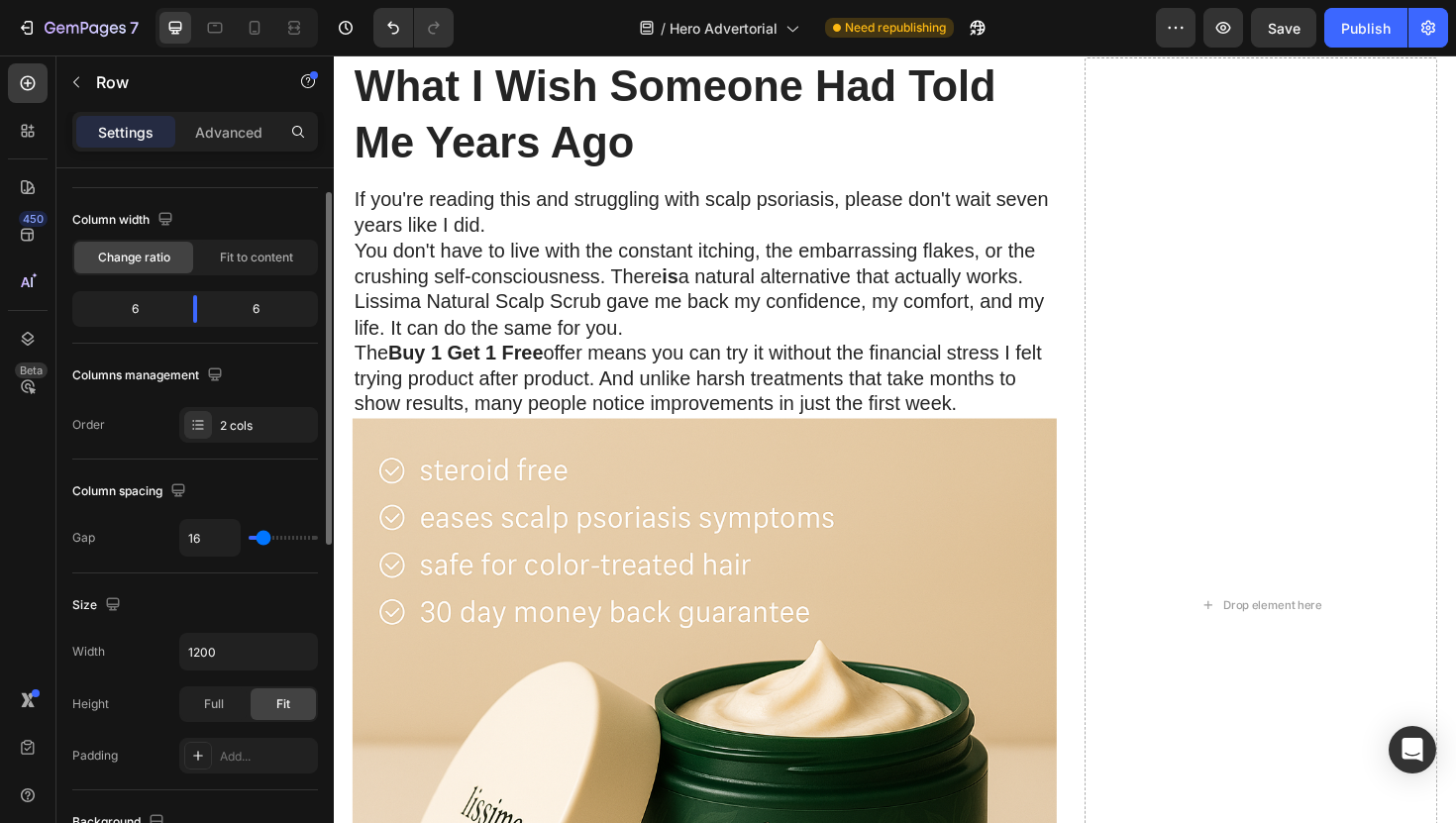 scroll, scrollTop: 0, scrollLeft: 0, axis: both 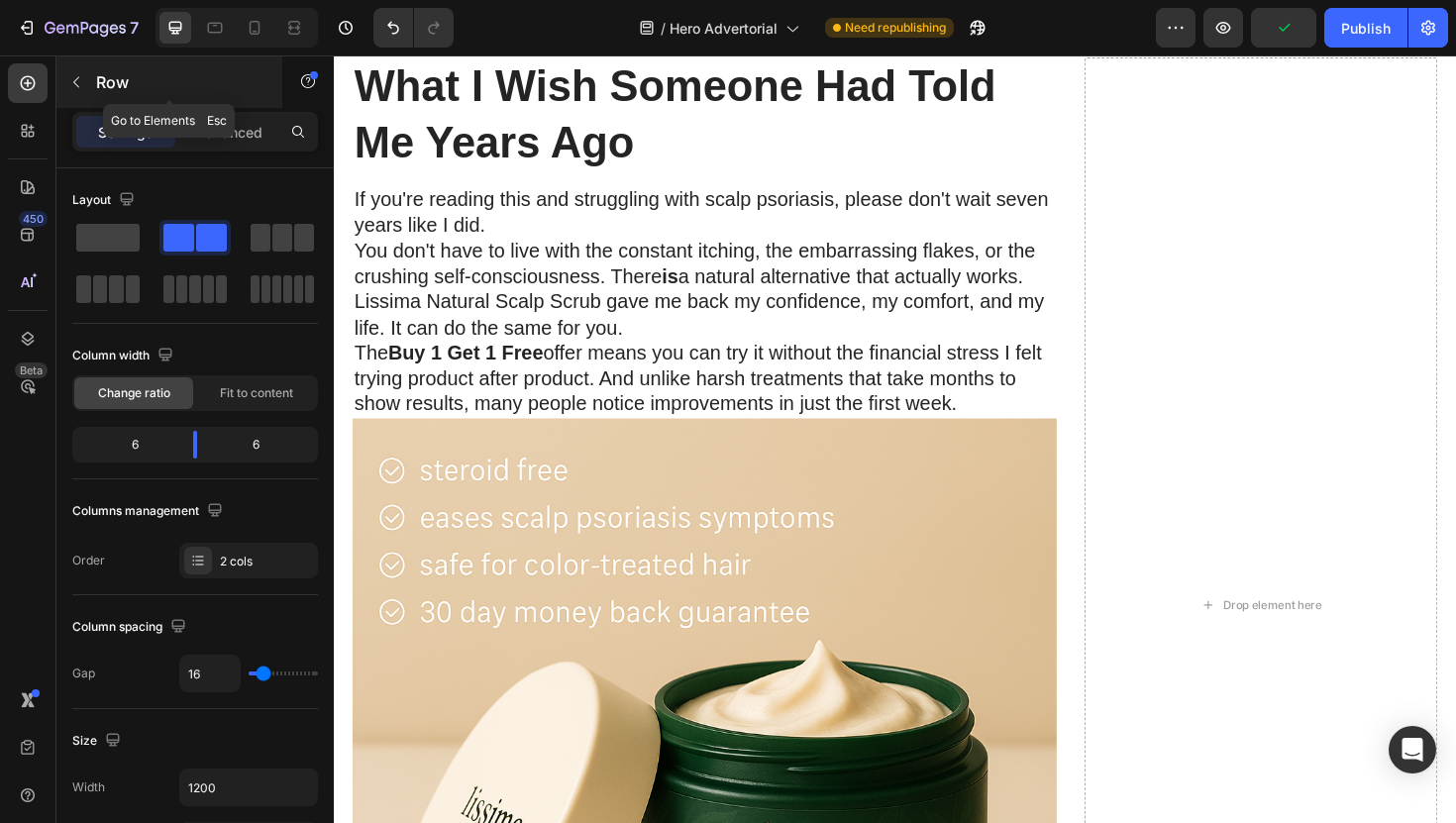 click 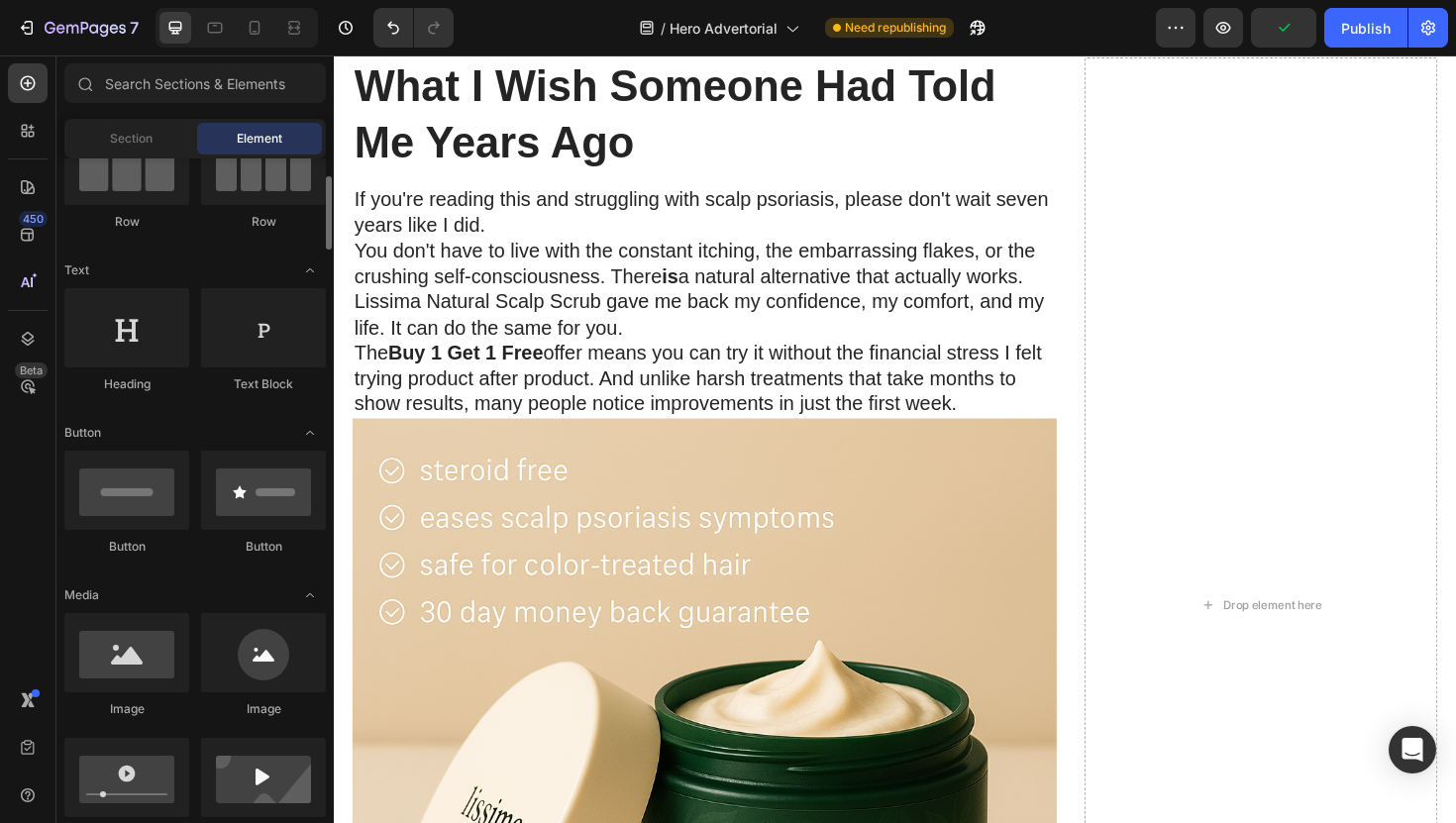 scroll, scrollTop: 213, scrollLeft: 0, axis: vertical 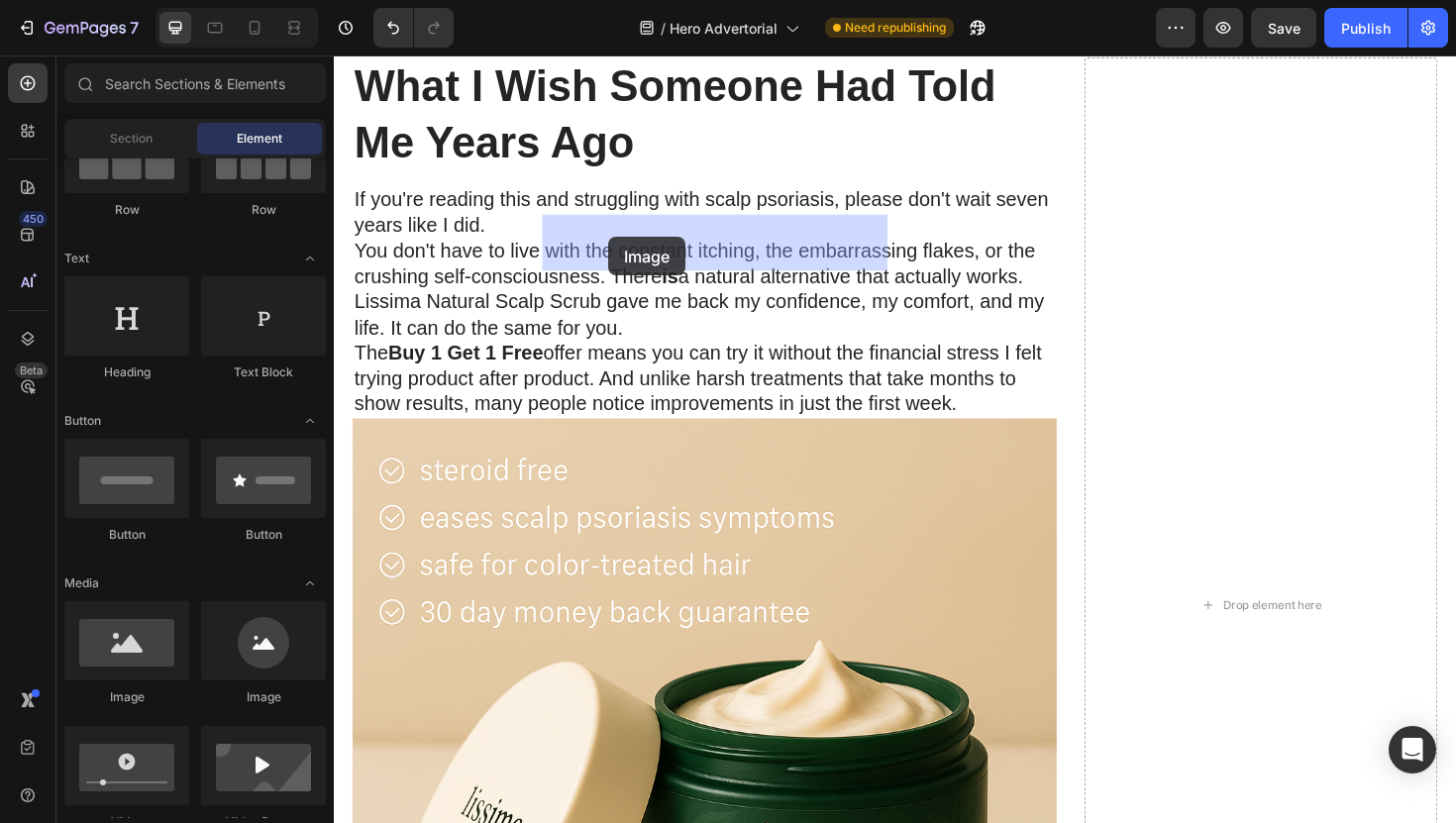 drag, startPoint x: 447, startPoint y: 689, endPoint x: 624, endPoint y: 248, distance: 475.1947 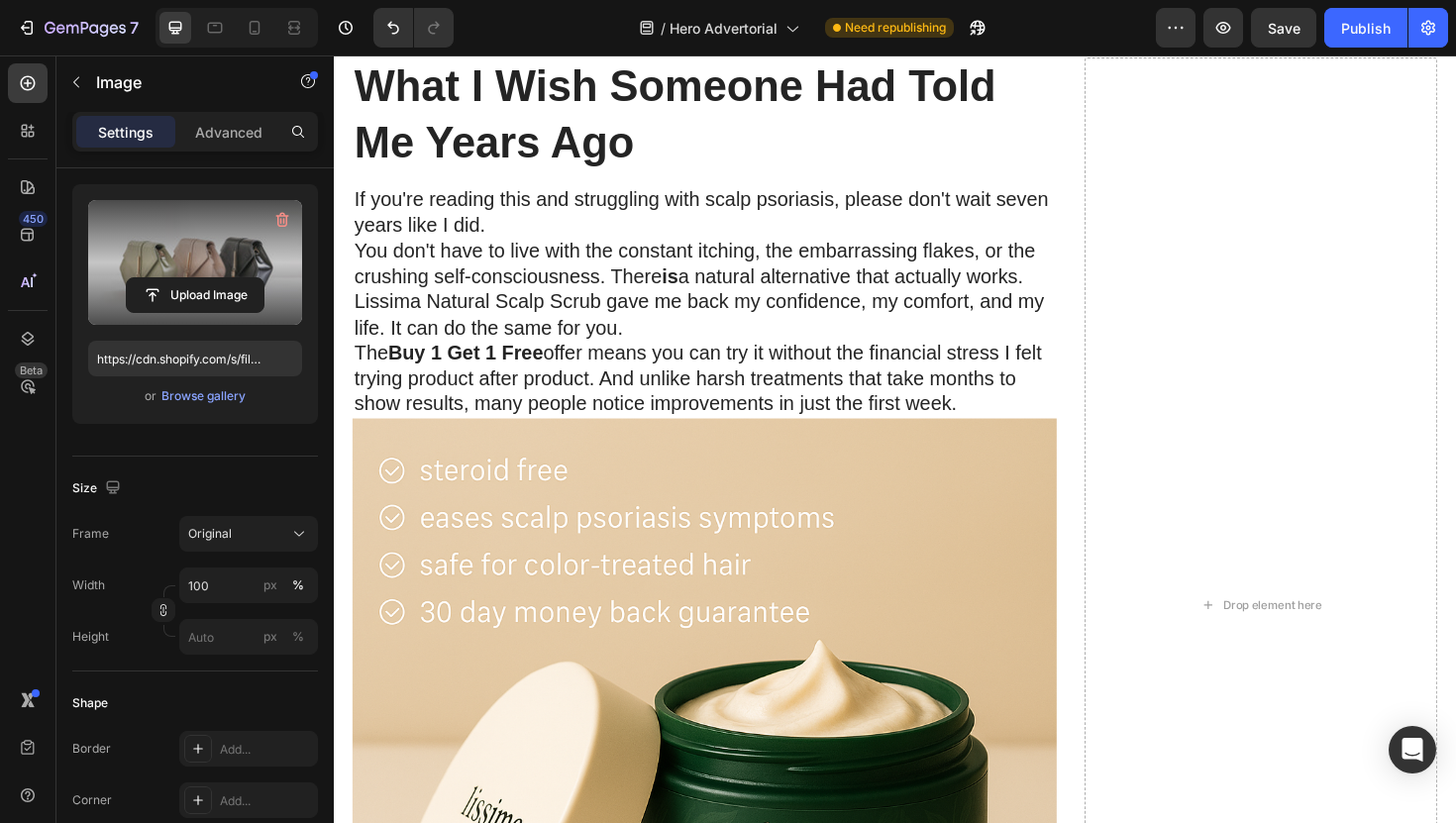scroll, scrollTop: 0, scrollLeft: 0, axis: both 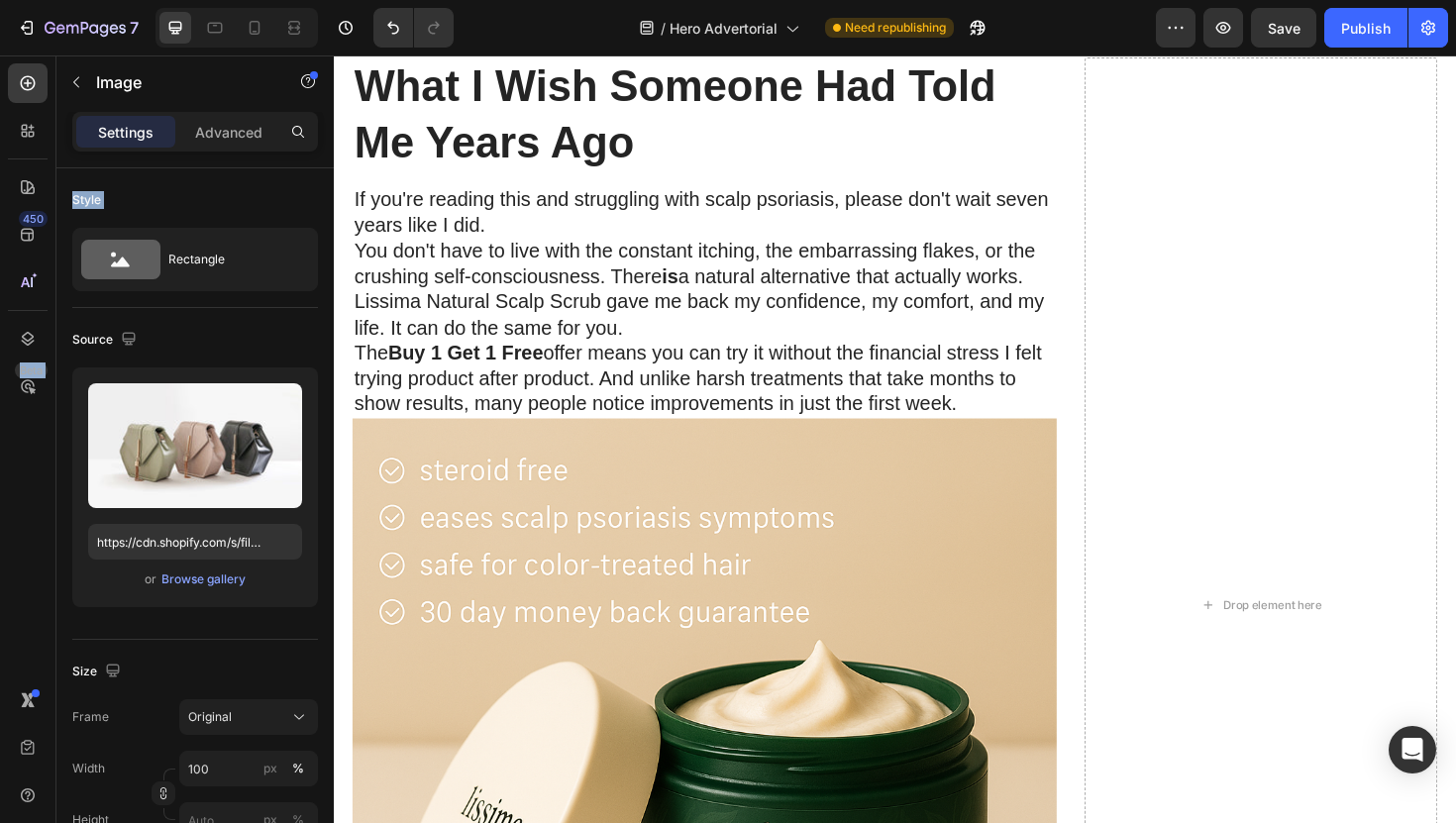 drag, startPoint x: 109, startPoint y: 265, endPoint x: 0, endPoint y: 257, distance: 109.29318 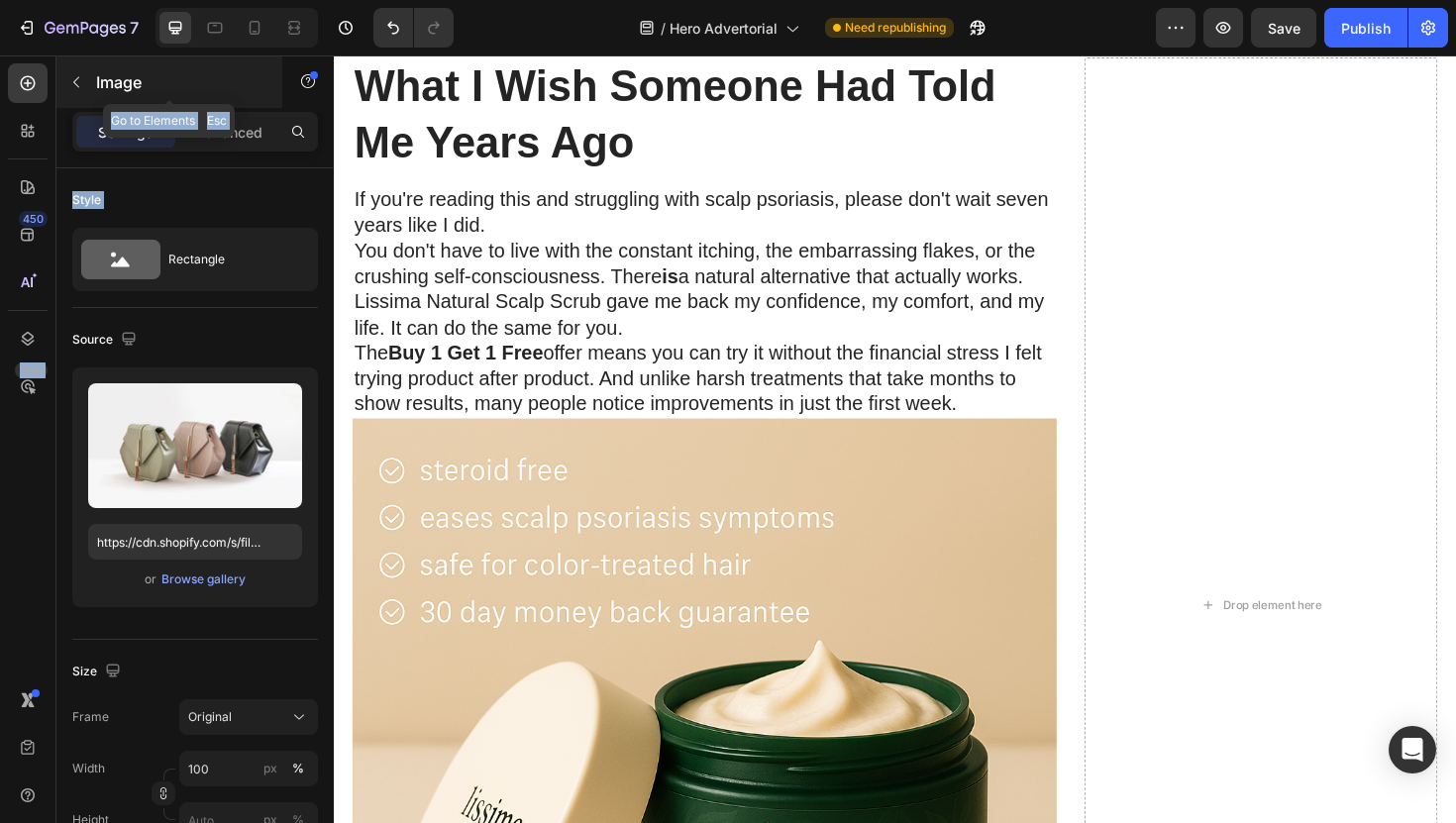 click at bounding box center (76, 82) 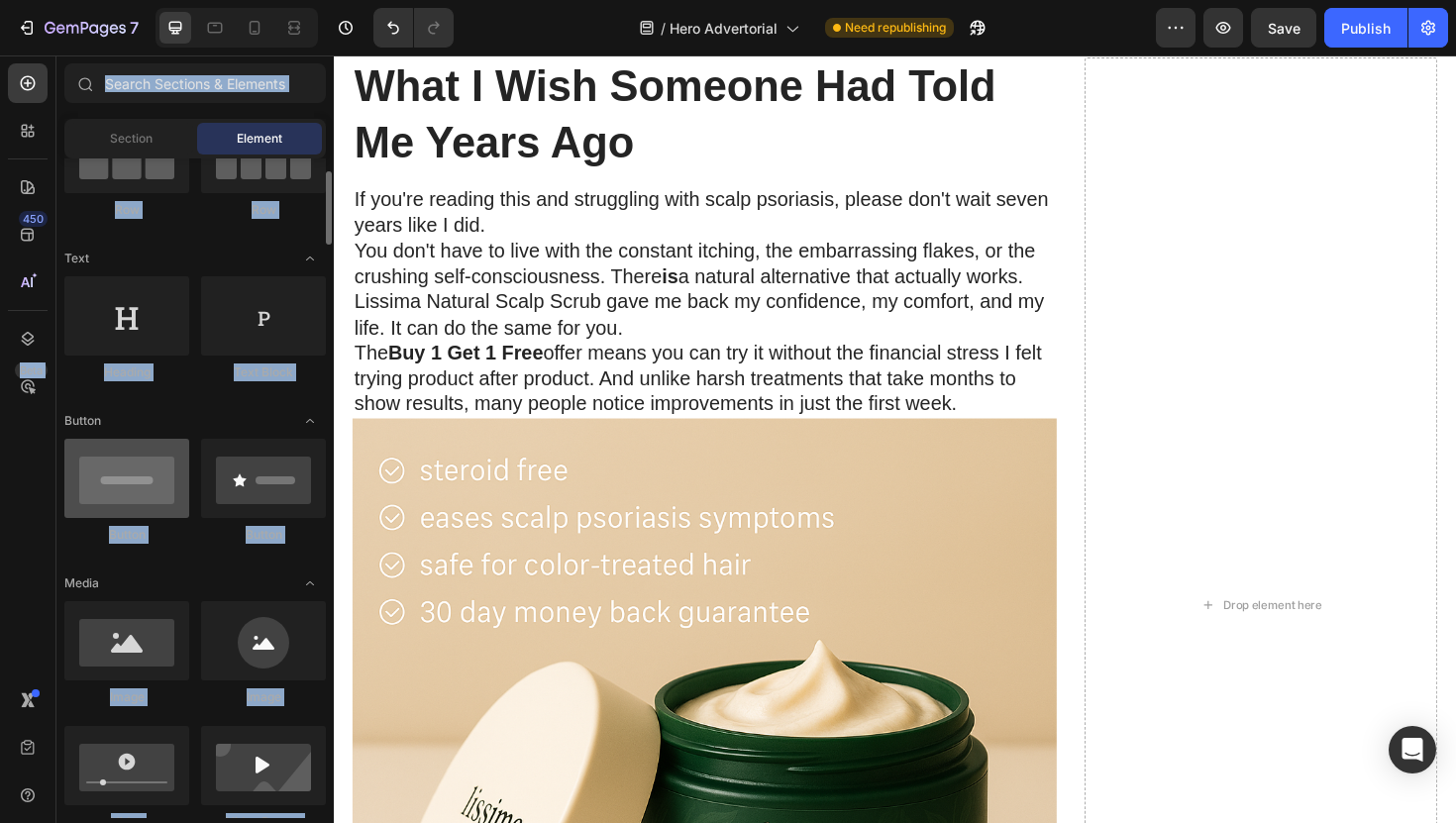 scroll, scrollTop: 189, scrollLeft: 0, axis: vertical 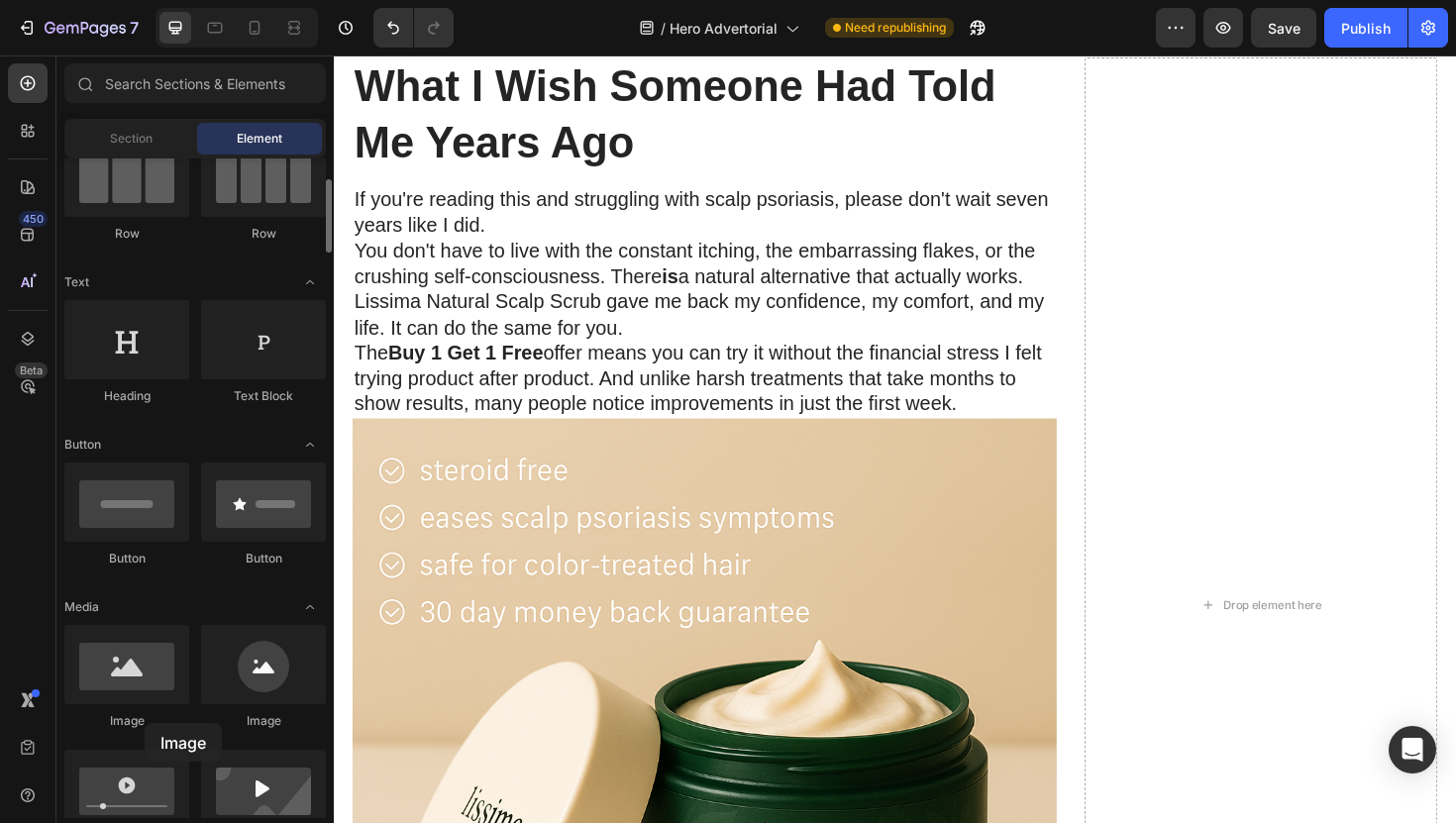 click on "Image" 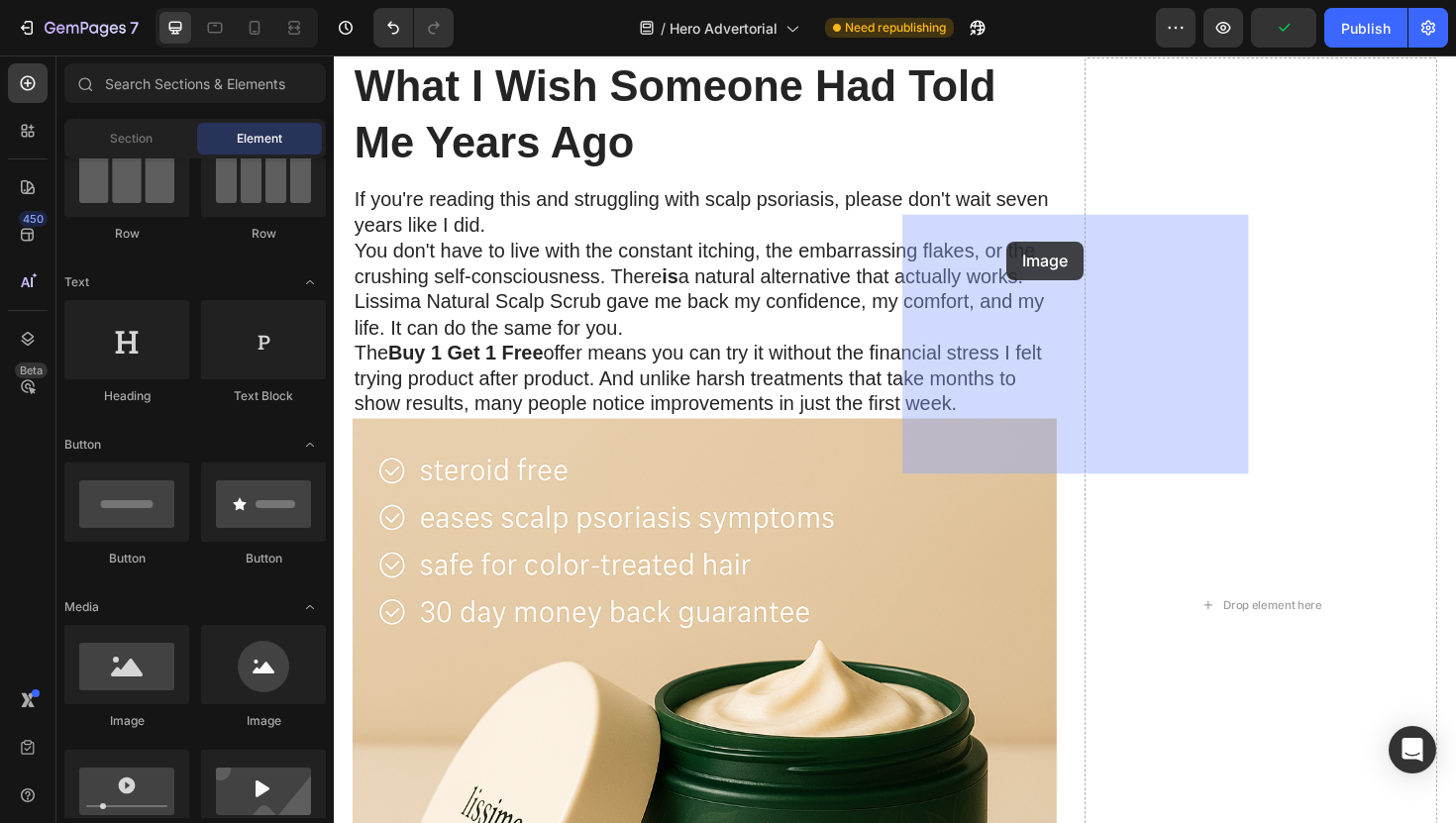 drag, startPoint x: 468, startPoint y: 762, endPoint x: 1050, endPoint y: 257, distance: 770.5511 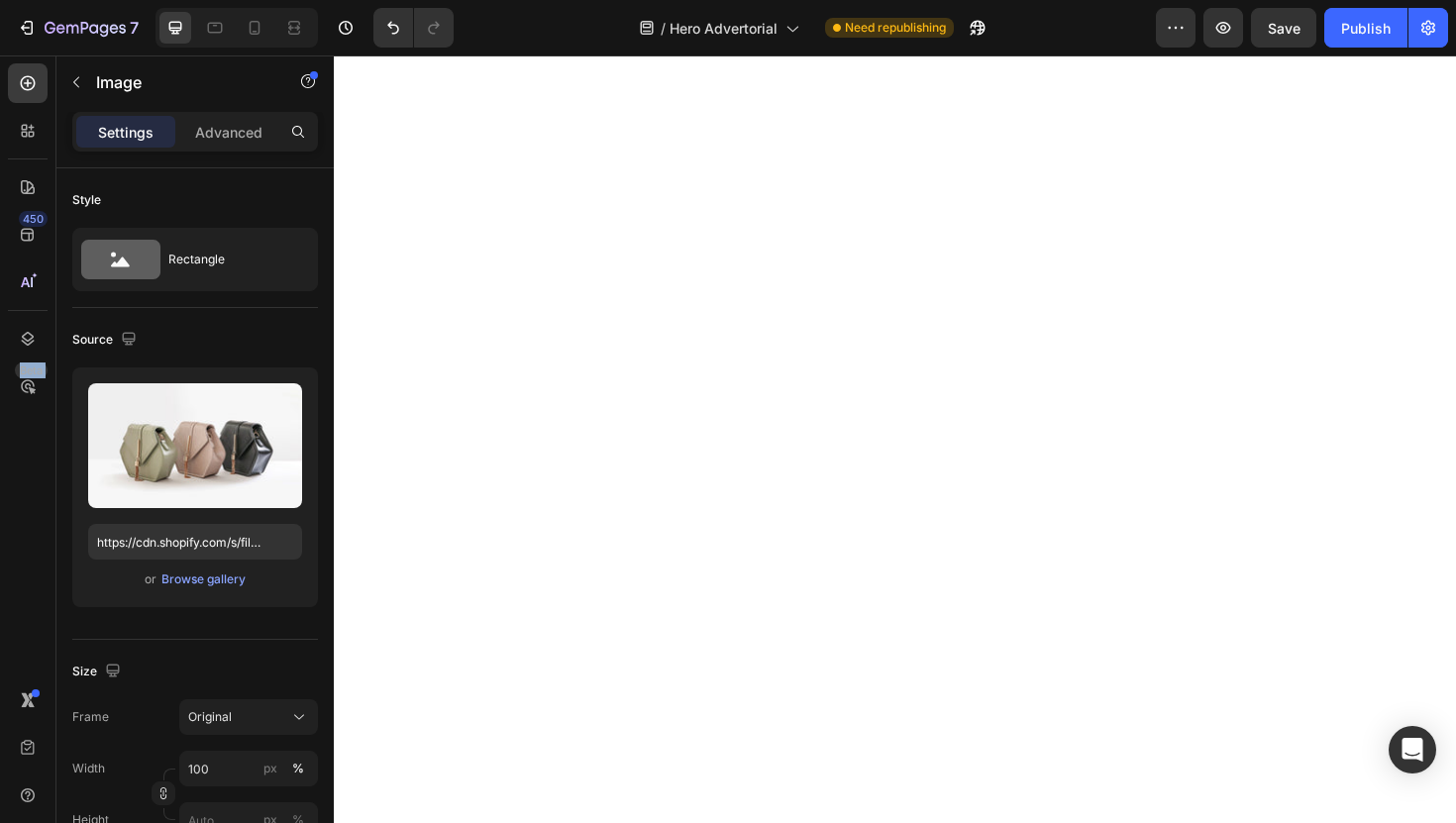scroll, scrollTop: 7468, scrollLeft: 0, axis: vertical 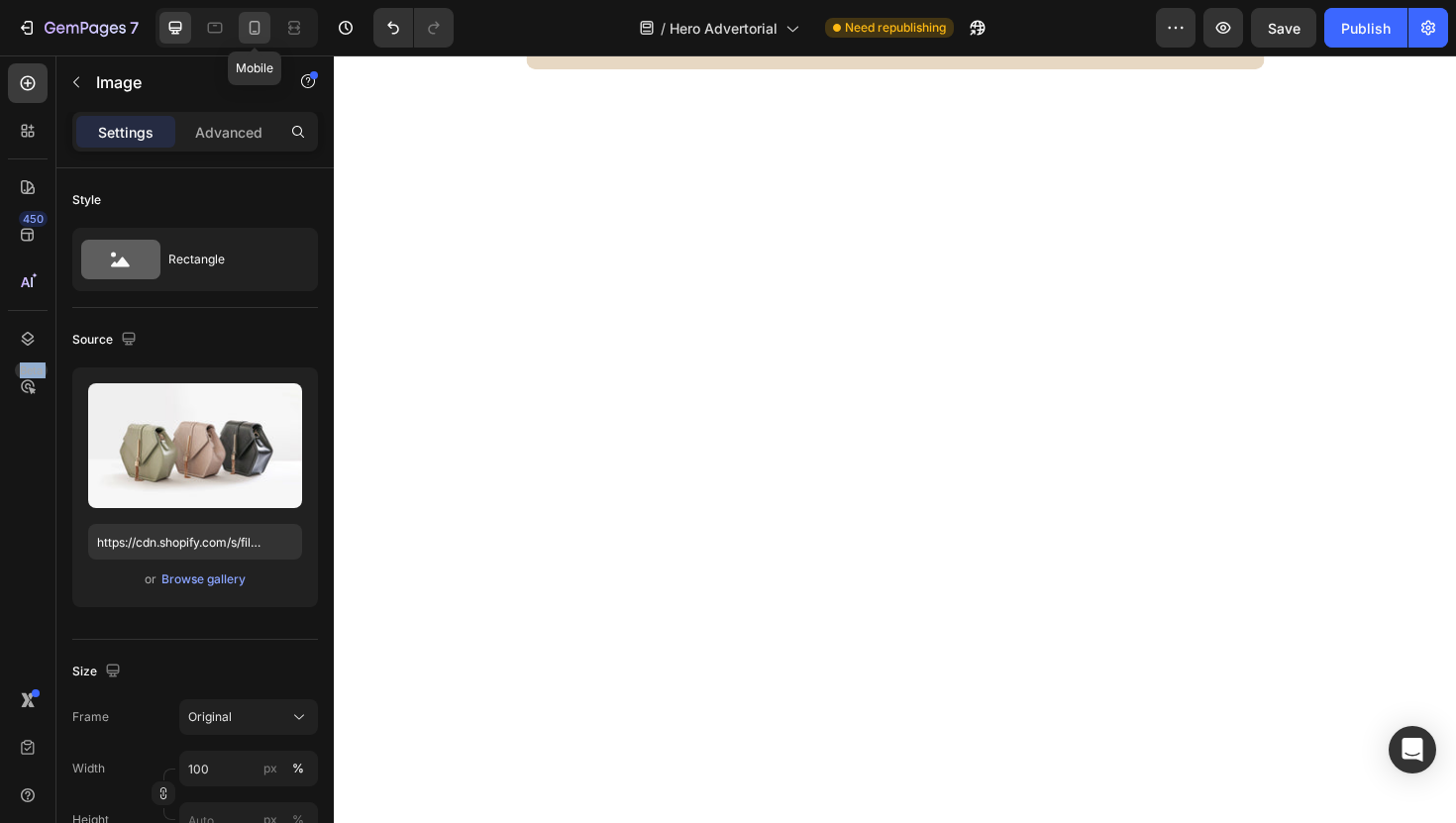 click 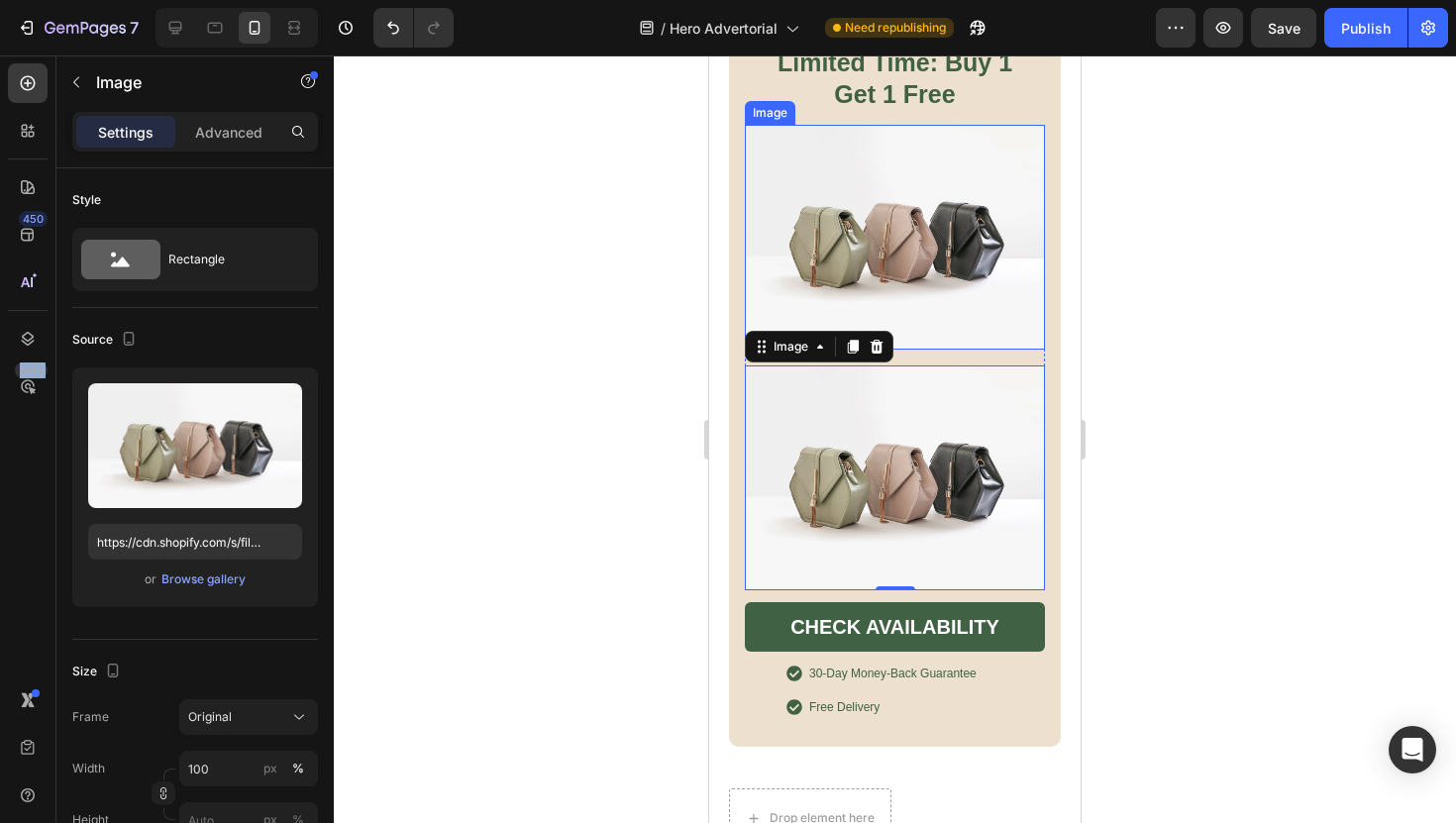 scroll, scrollTop: 5638, scrollLeft: 0, axis: vertical 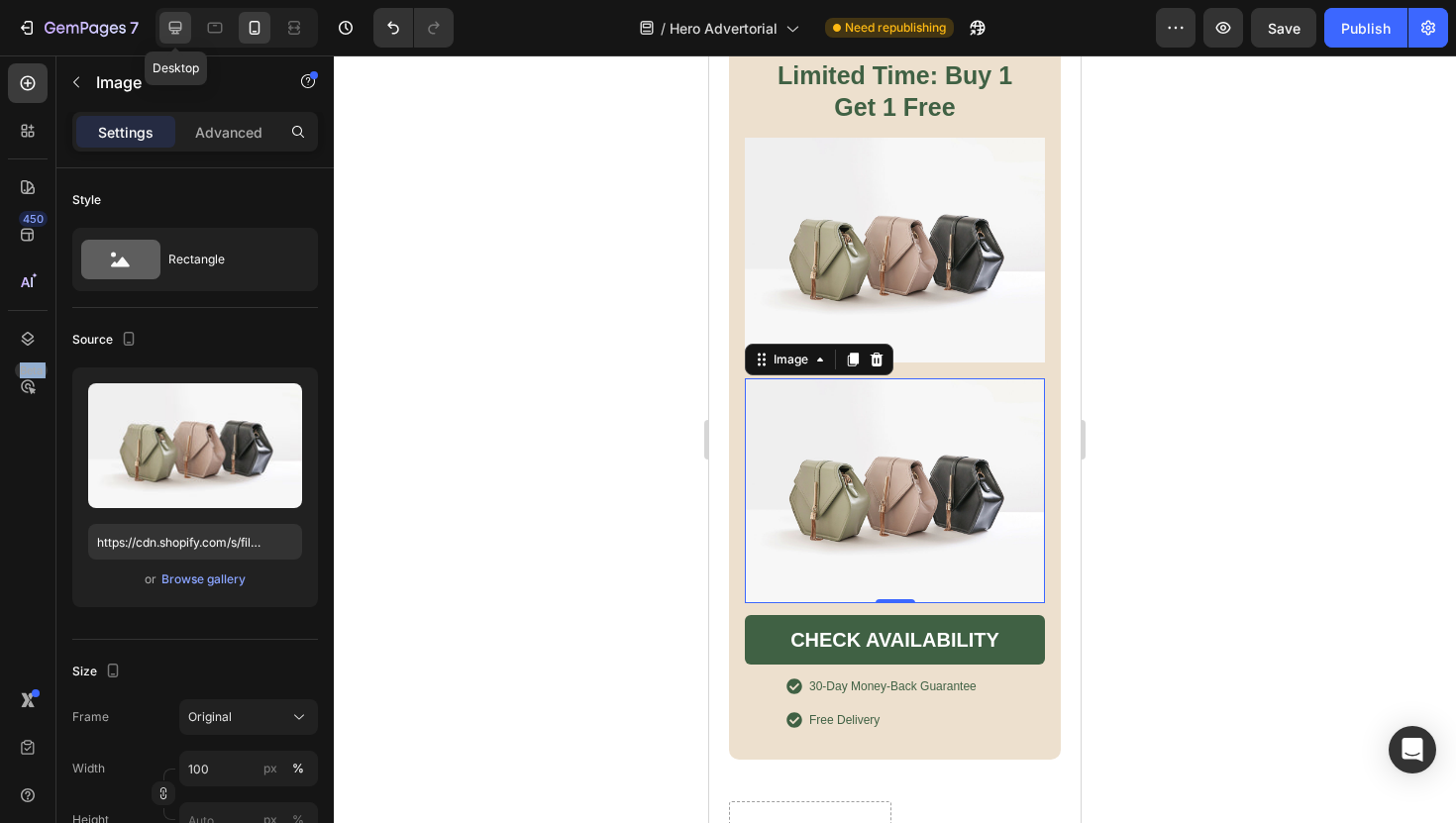 click 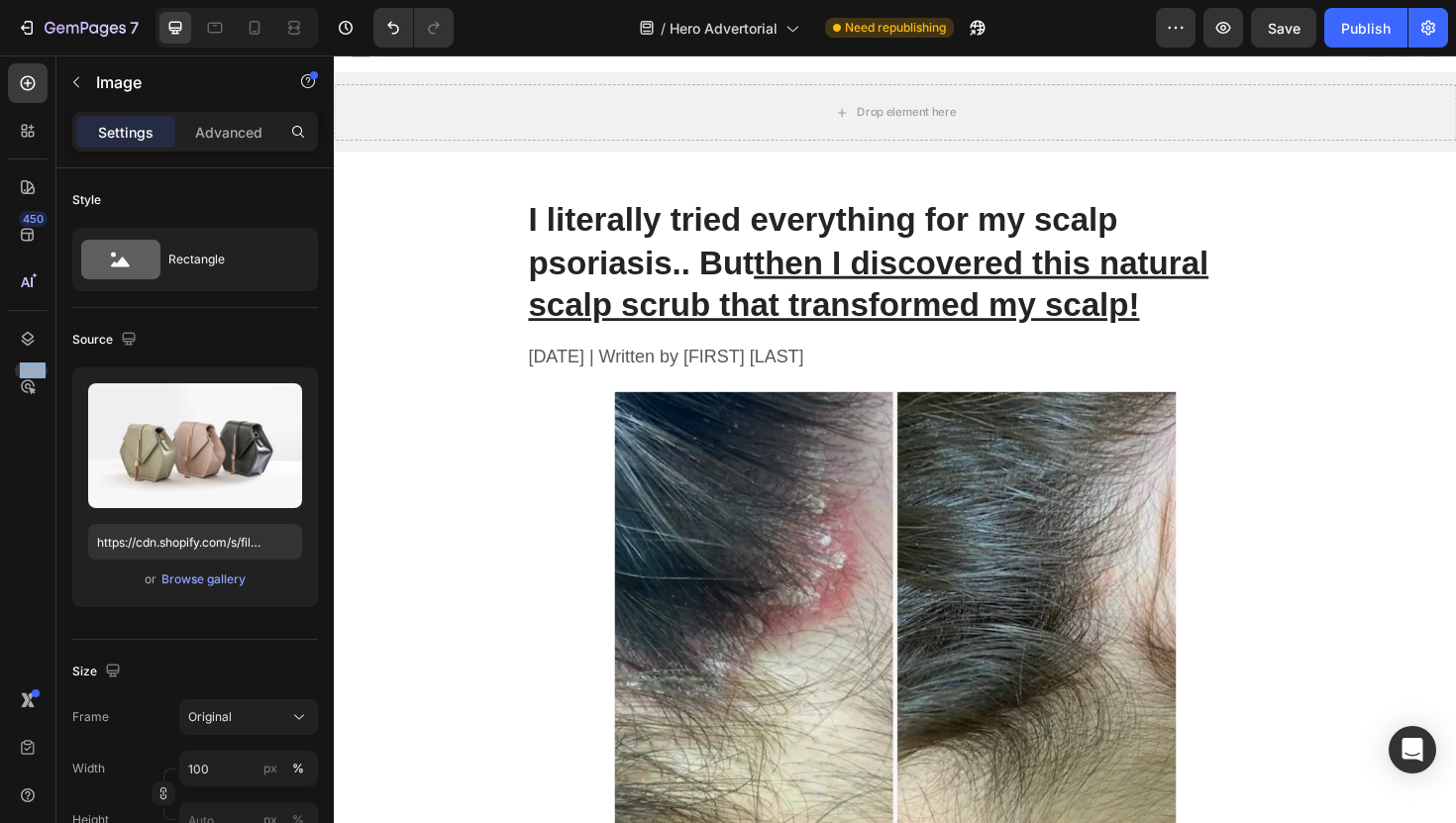 scroll, scrollTop: 15, scrollLeft: 0, axis: vertical 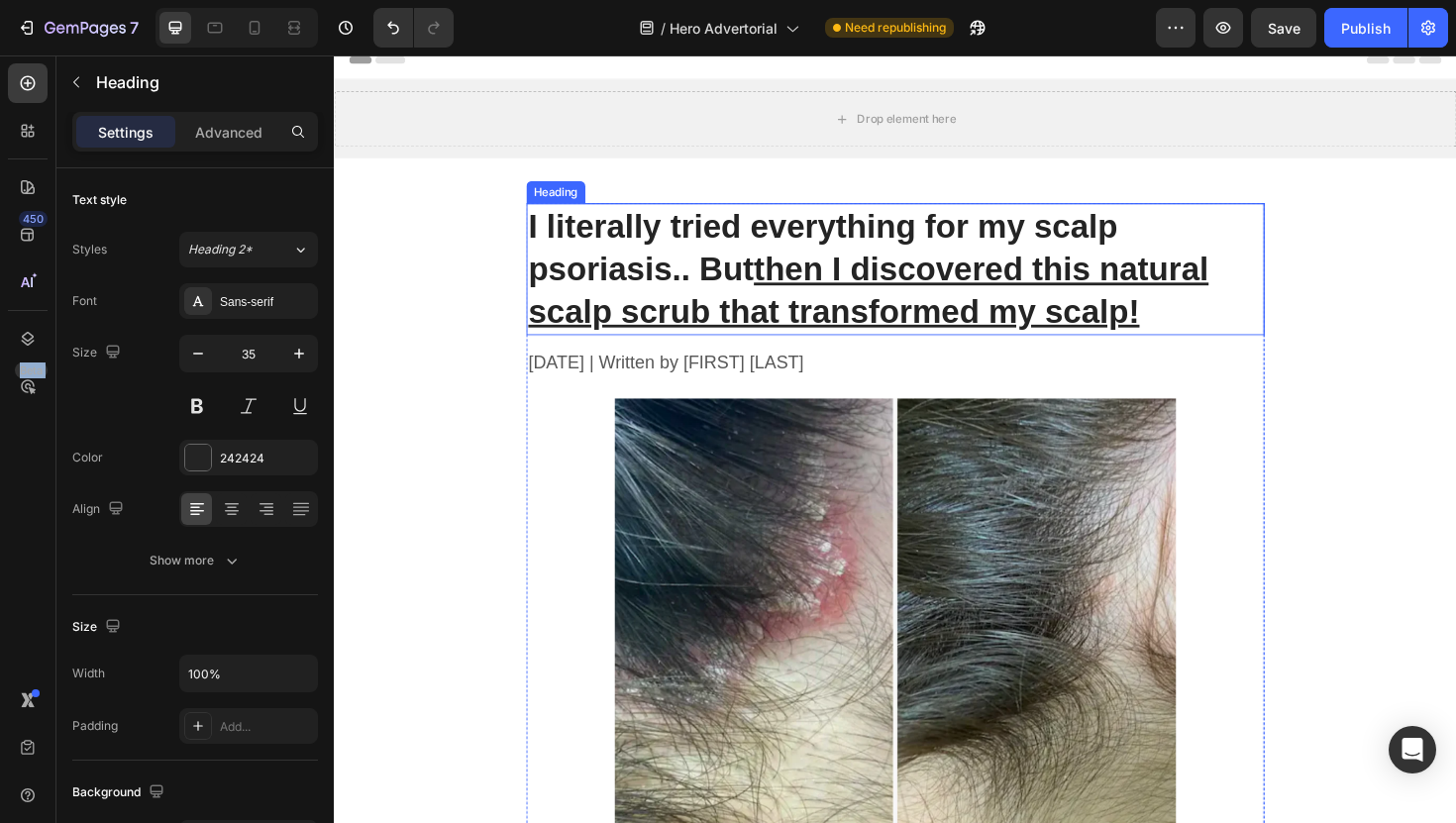 click on "I literally tried everything for my scalp psoriasis.. But  then I discovered this natural scalp scrub that transformed my scalp!" at bounding box center (928, 281) 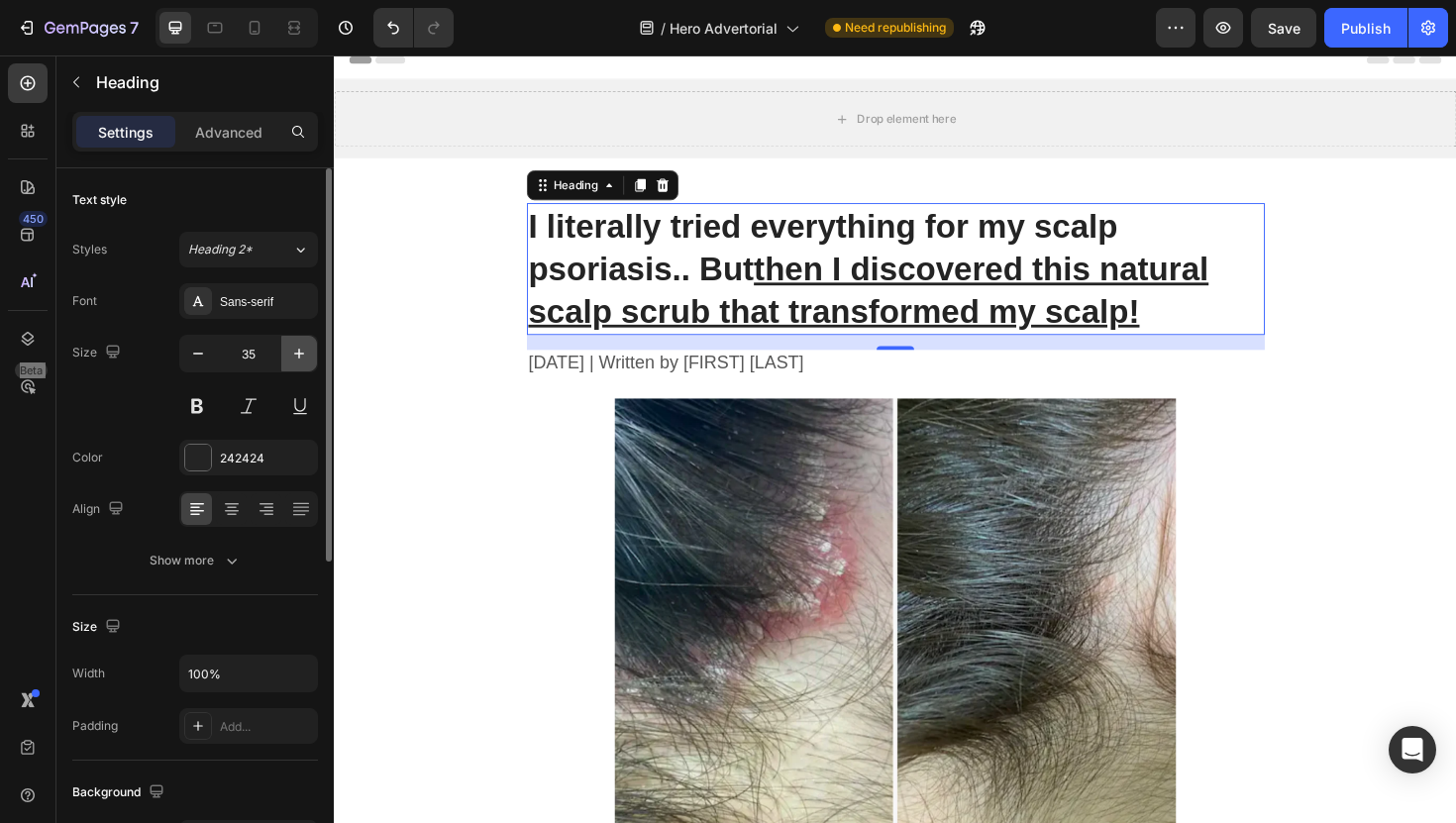 click 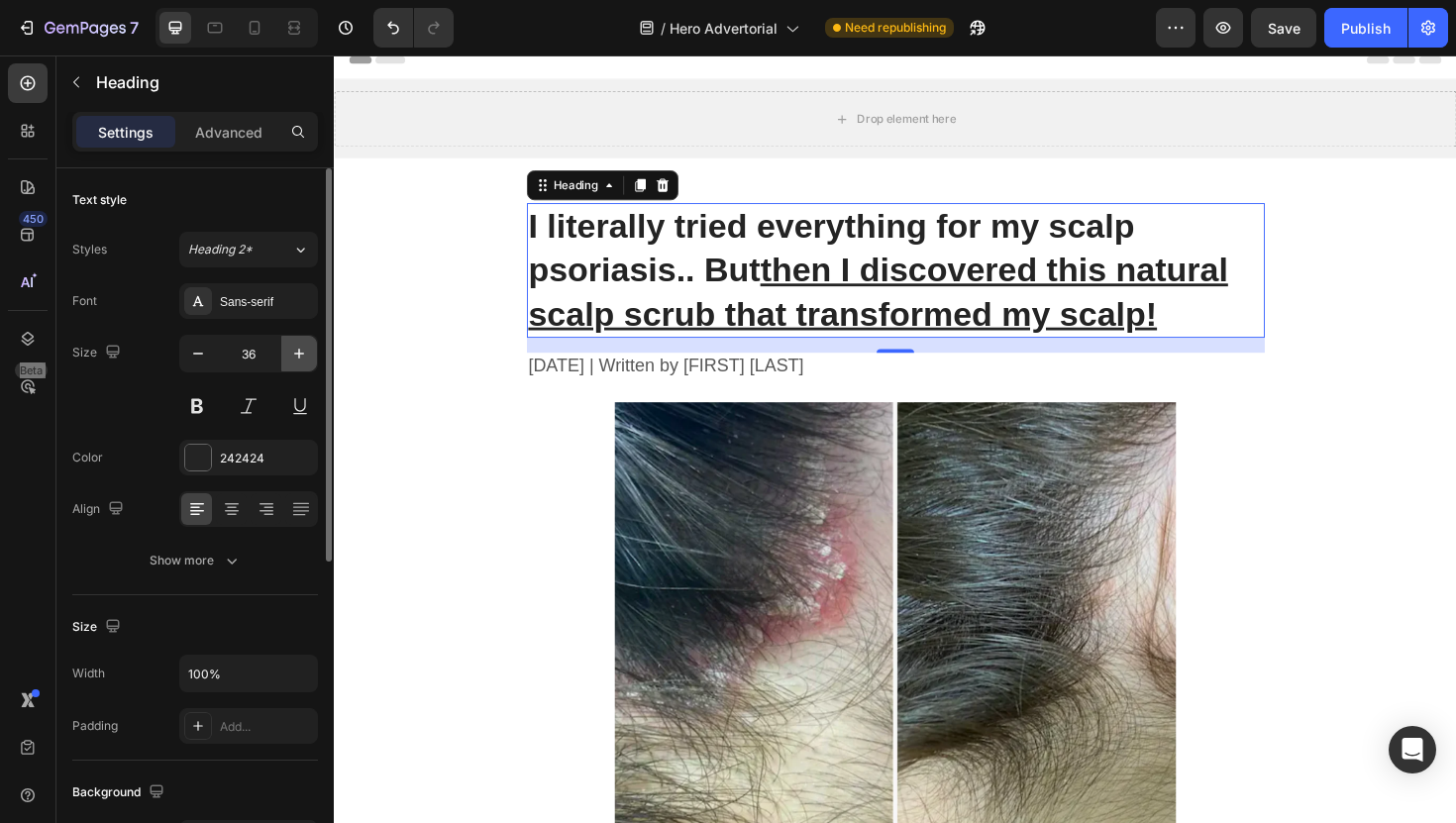 click 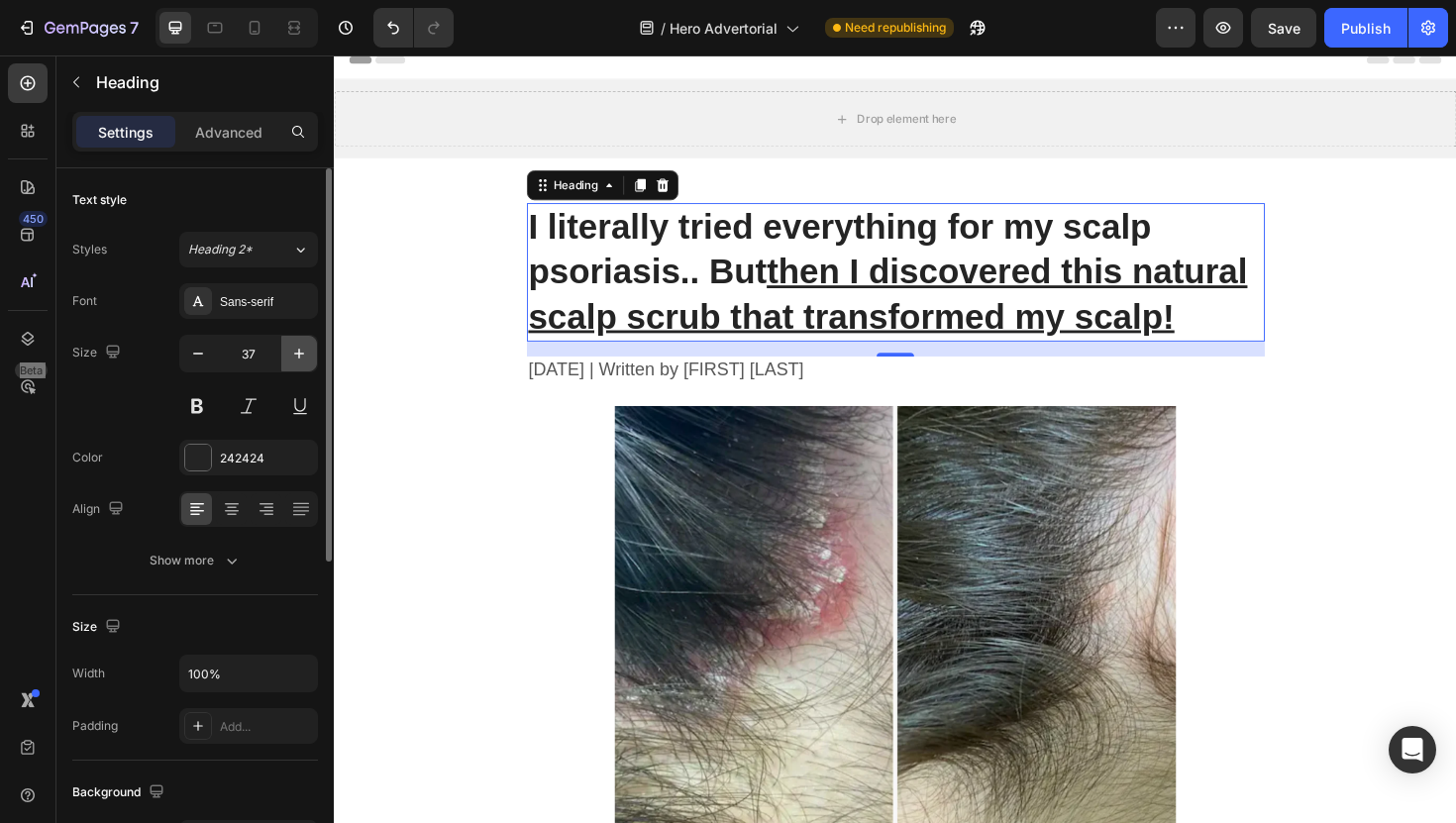click 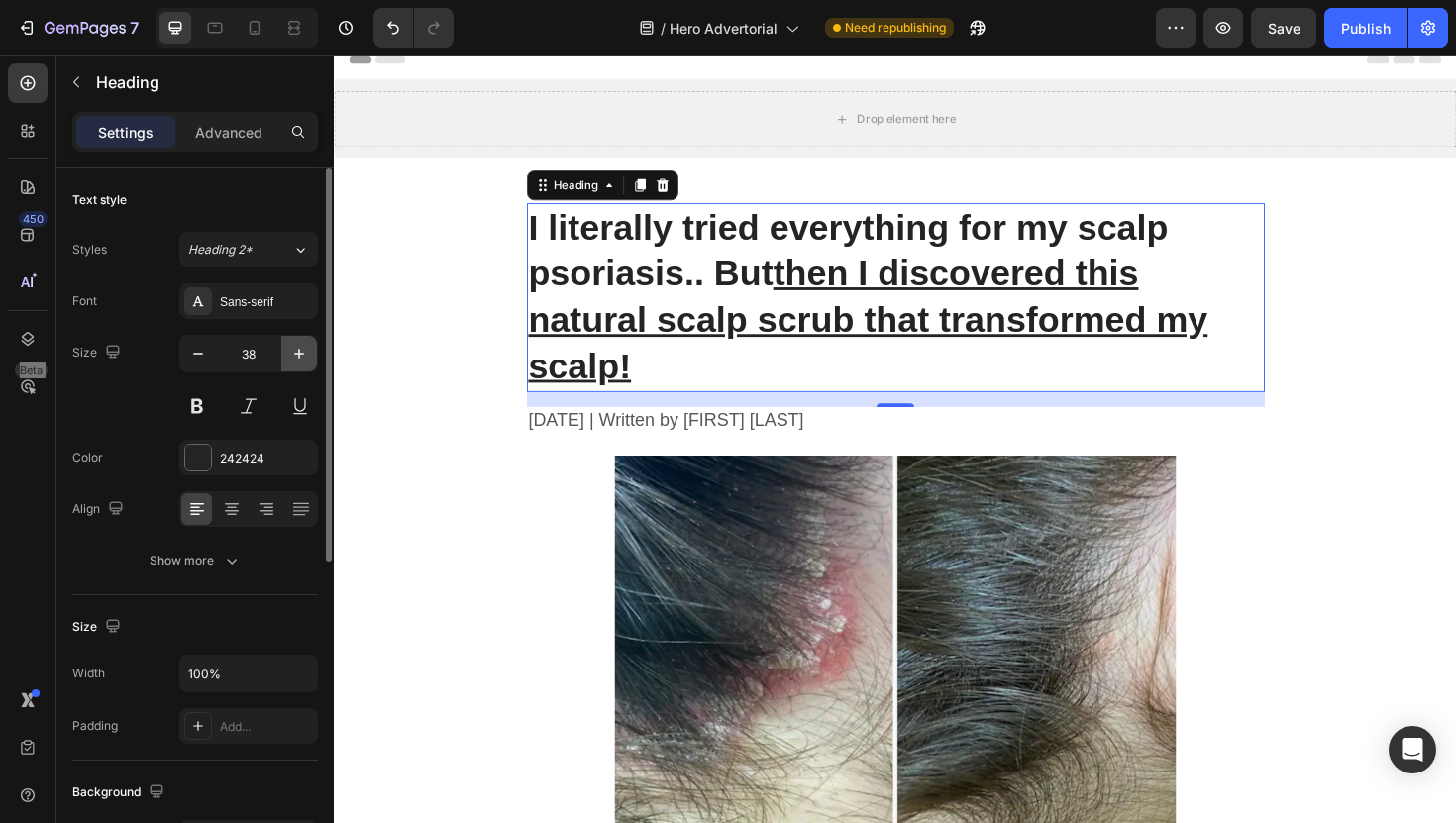 click 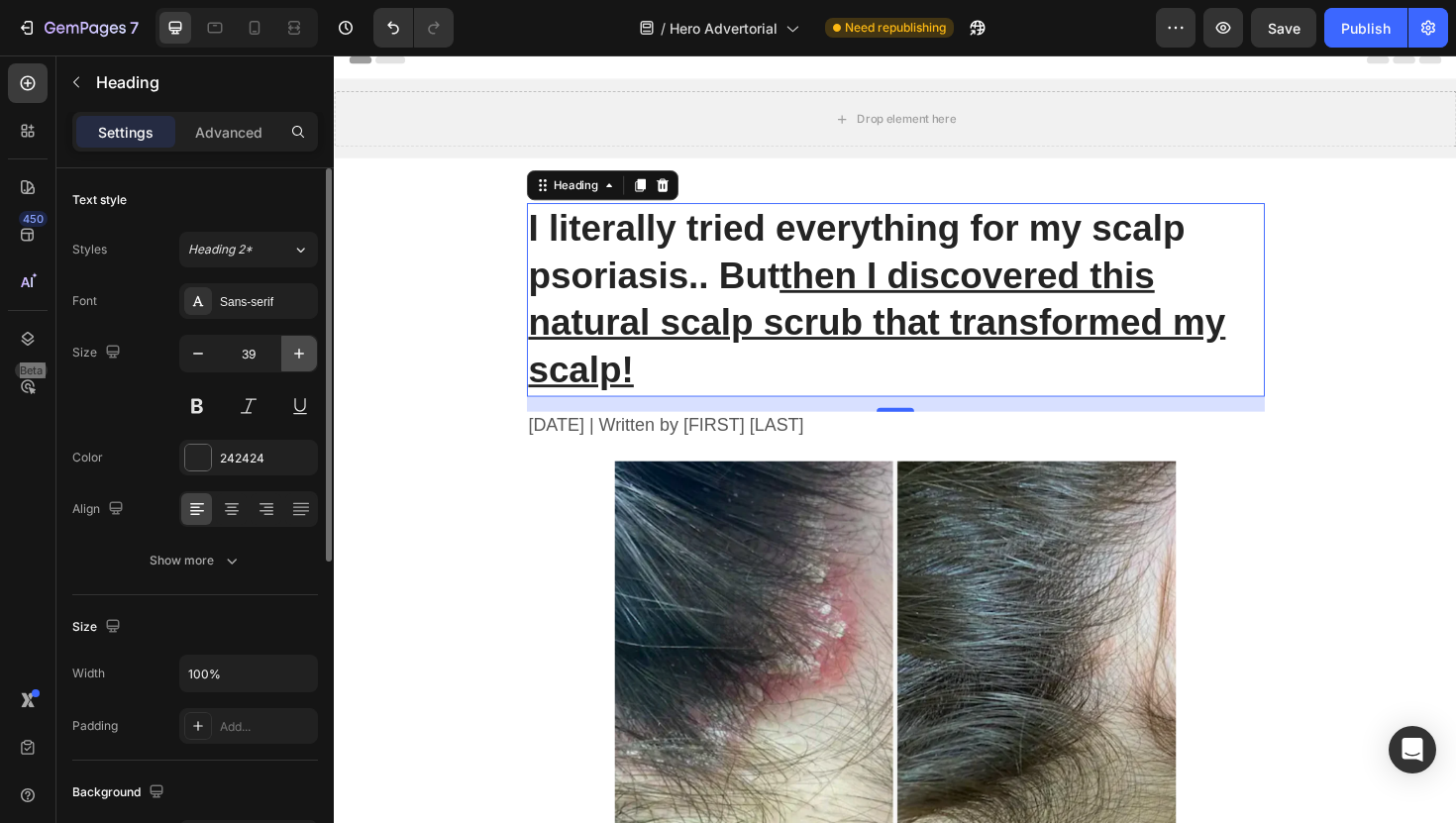 click 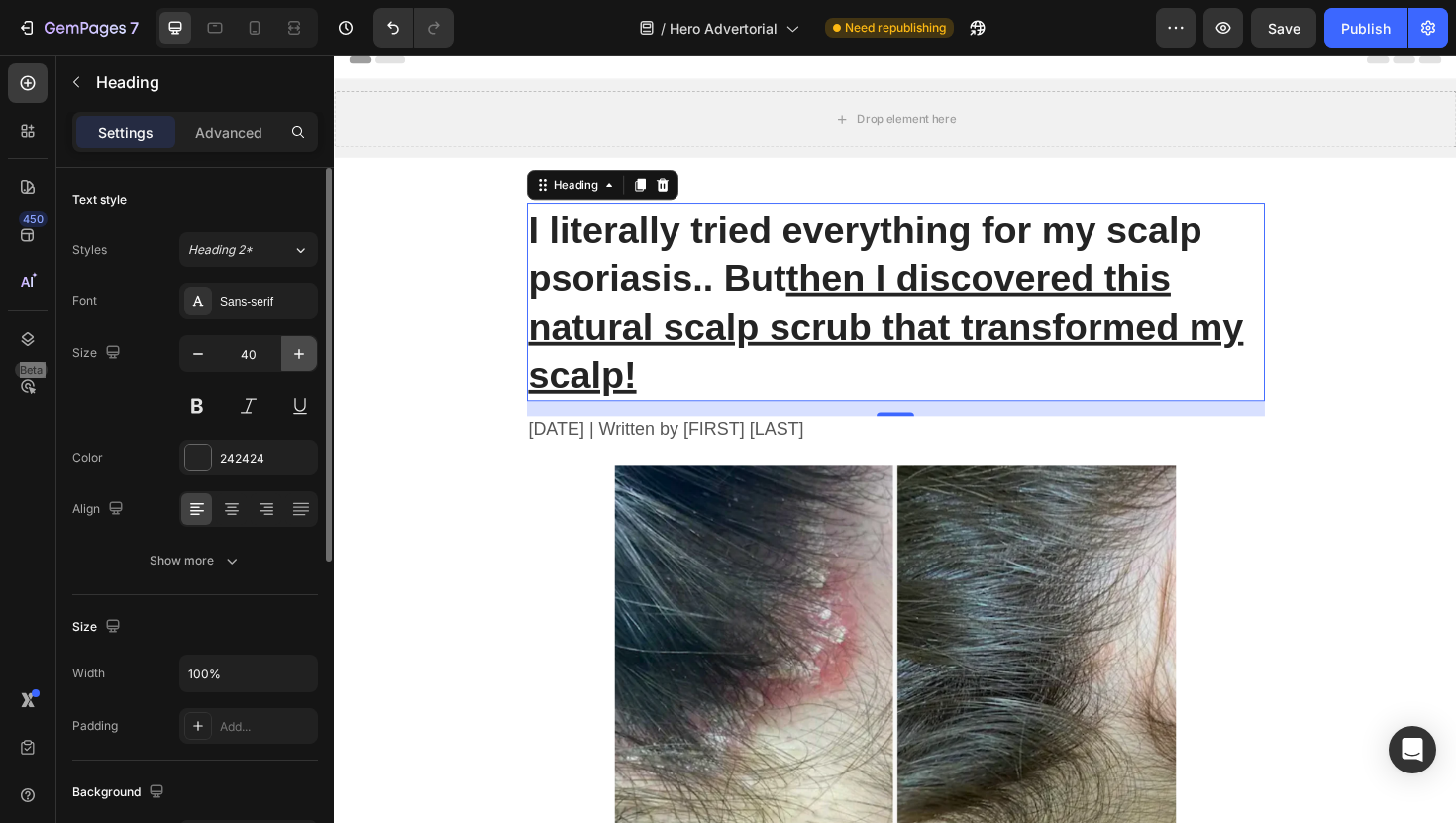 click 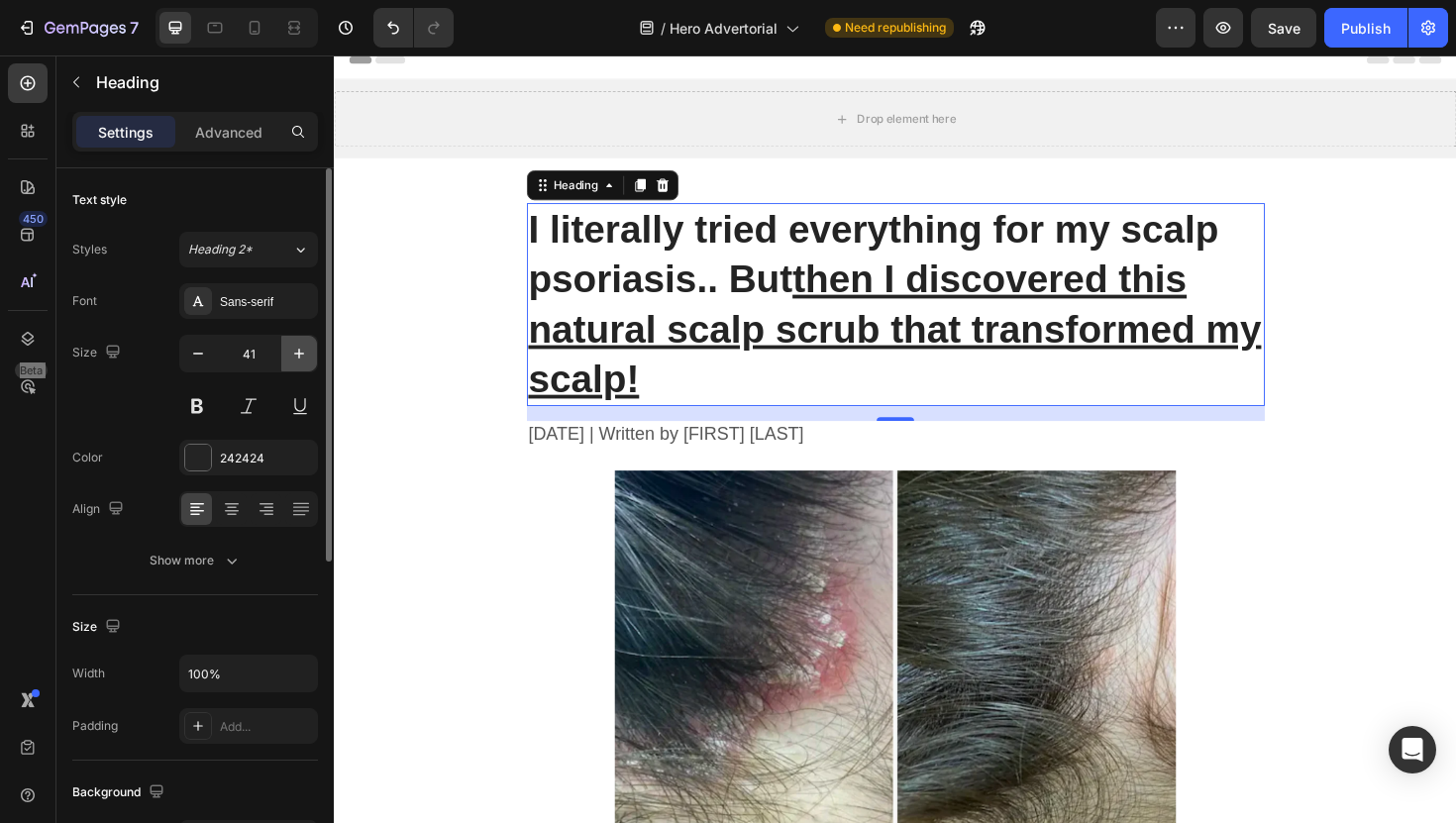 click 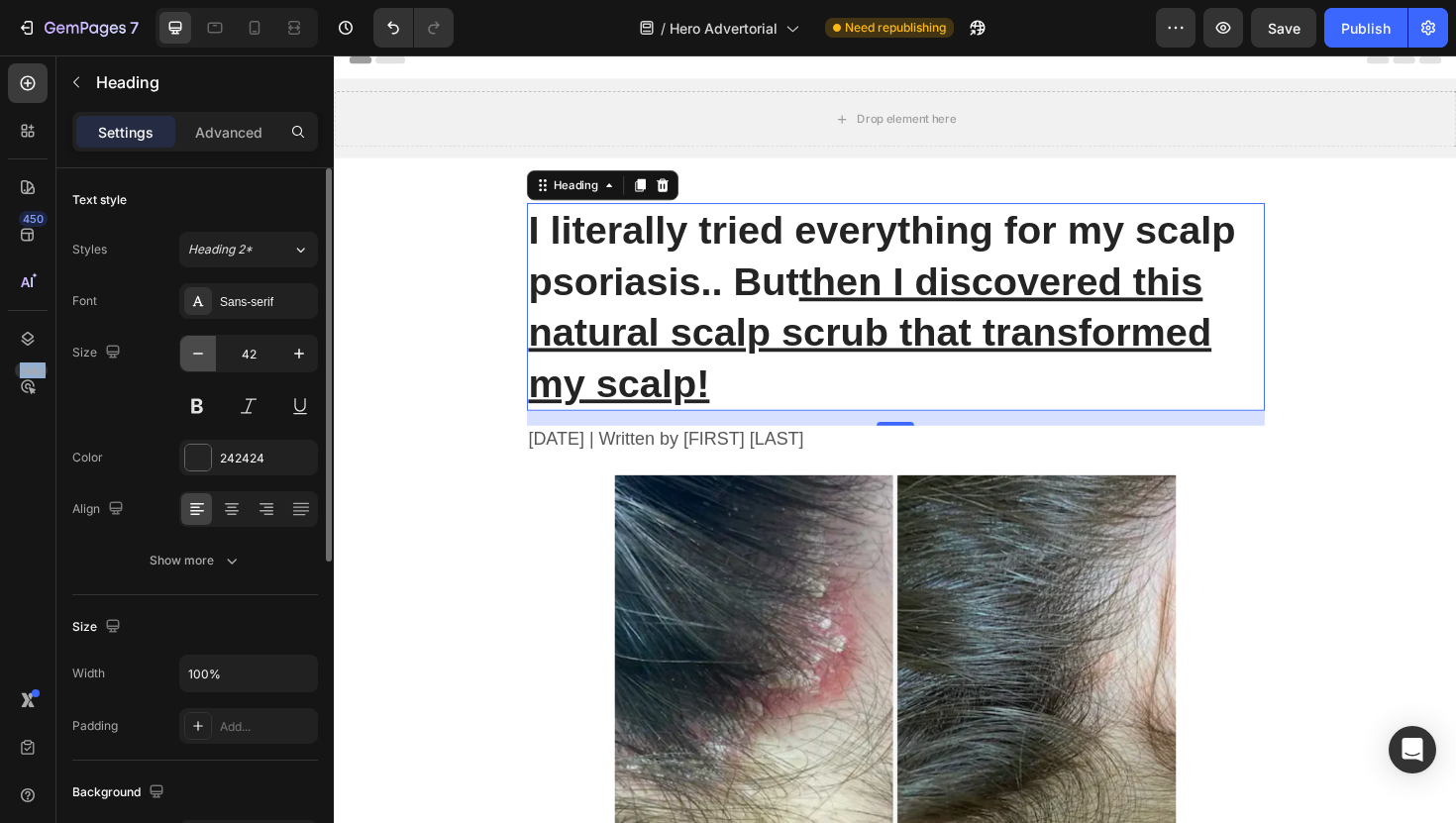 click at bounding box center (198, 354) 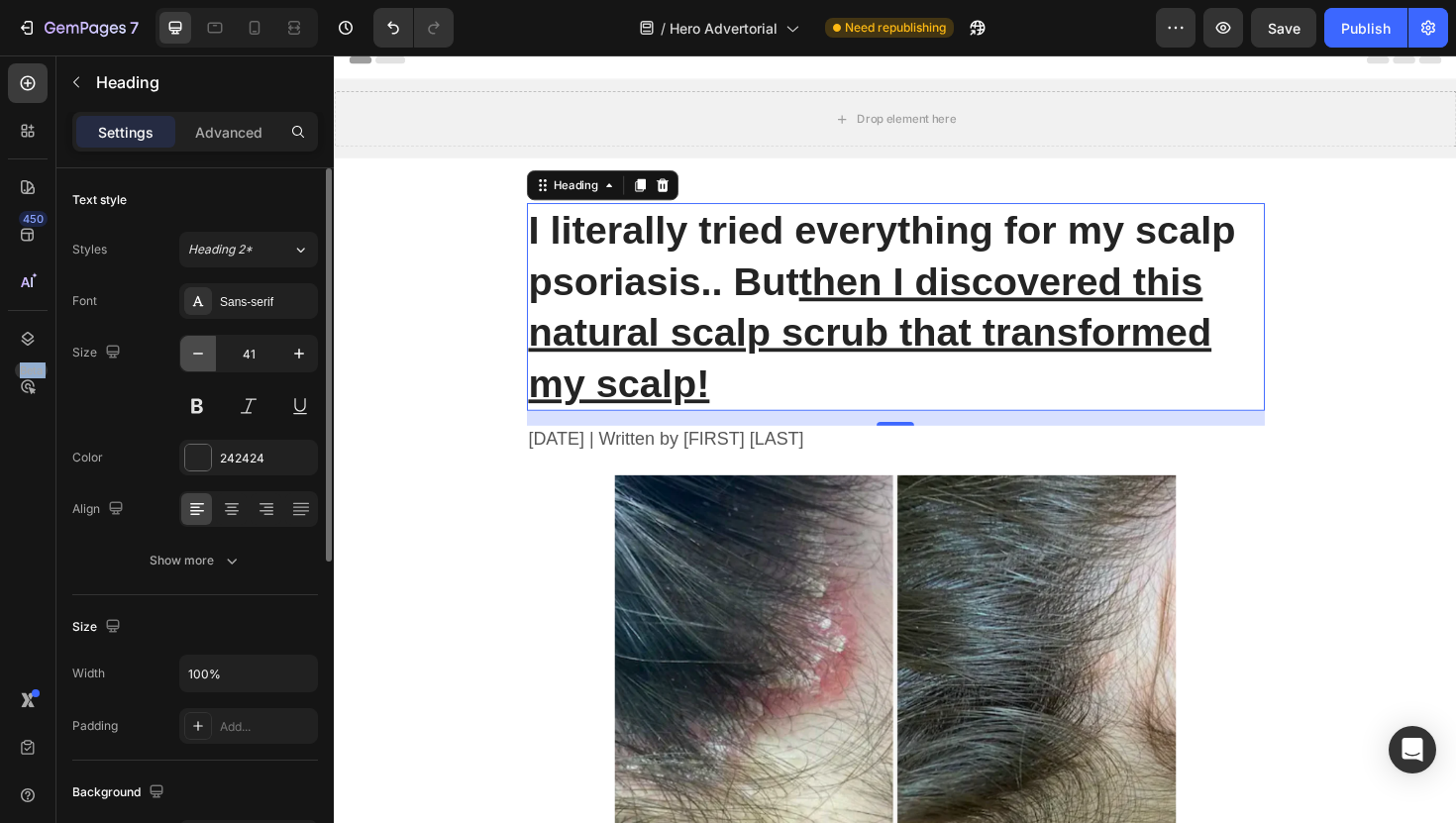 click at bounding box center [198, 354] 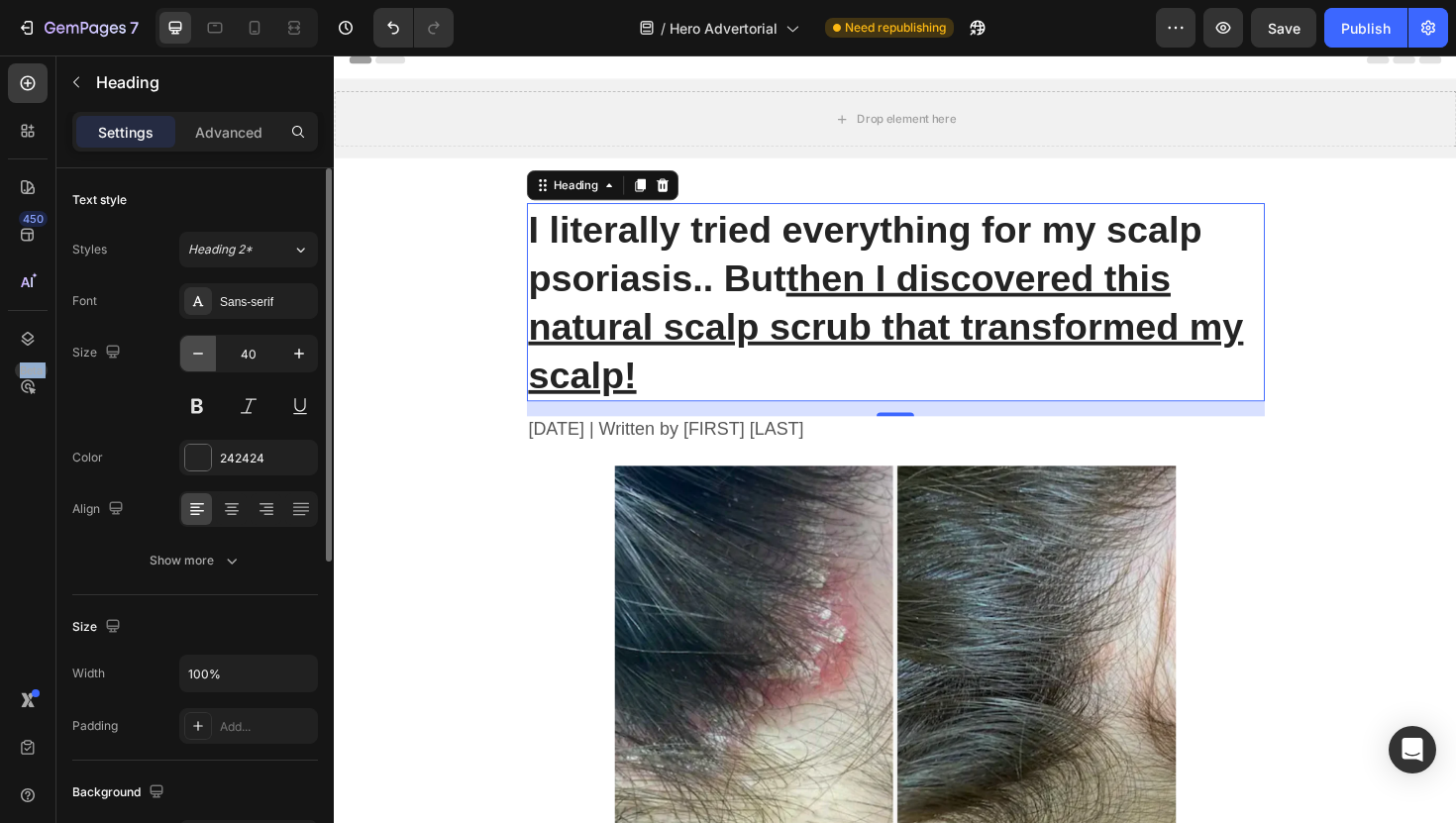 click at bounding box center (198, 354) 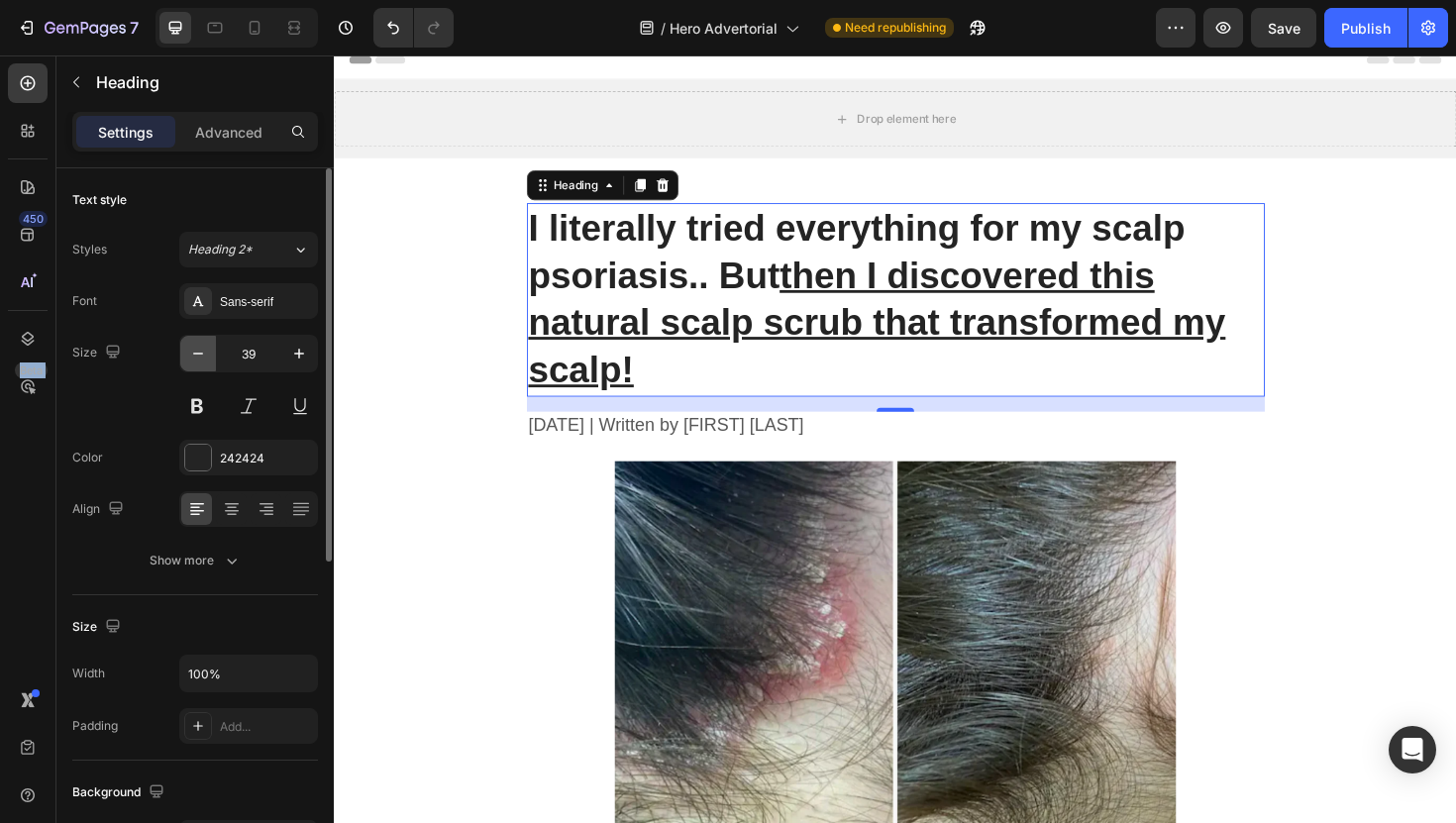 click at bounding box center (198, 354) 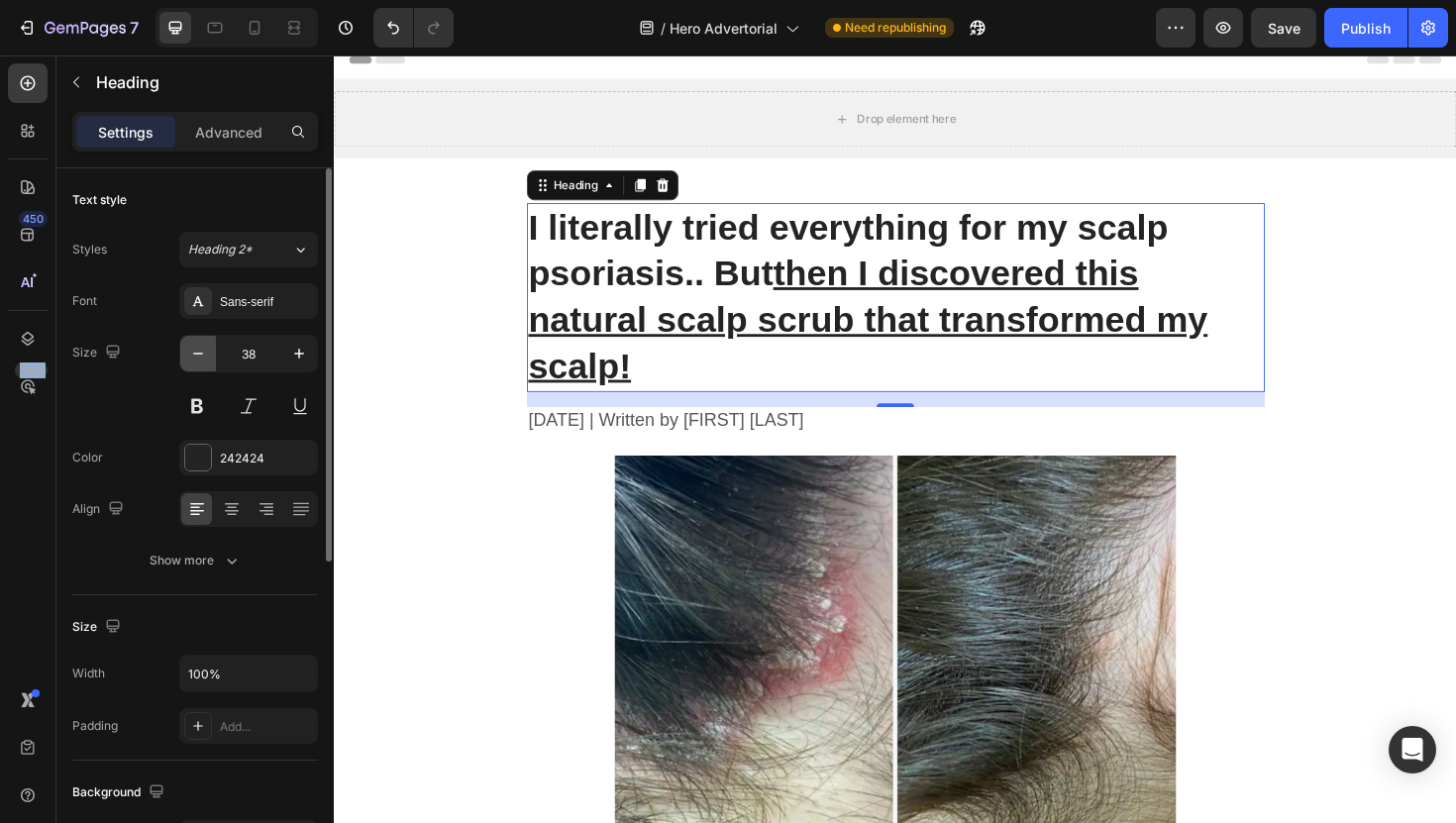 click at bounding box center [198, 354] 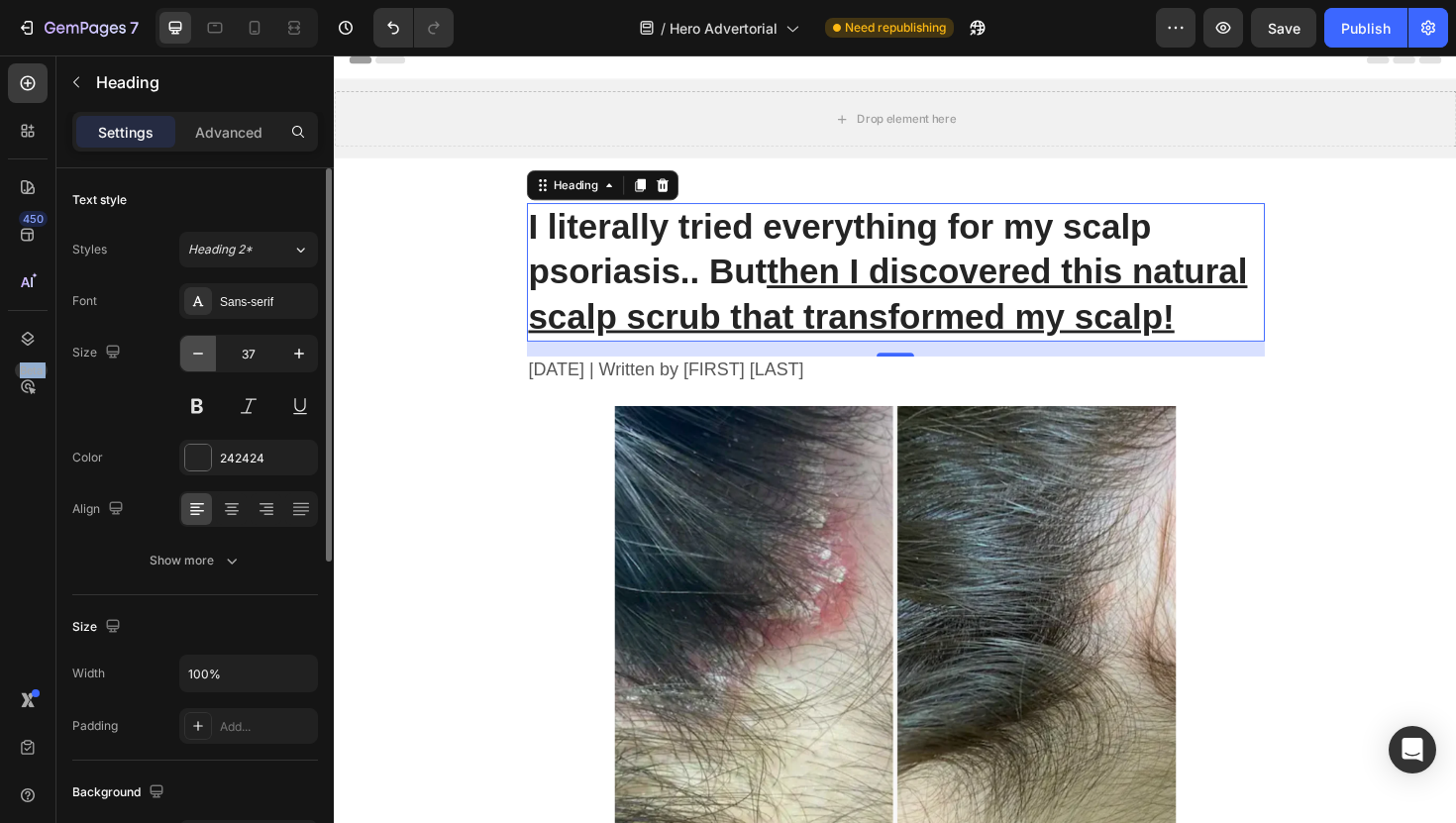 click at bounding box center (198, 354) 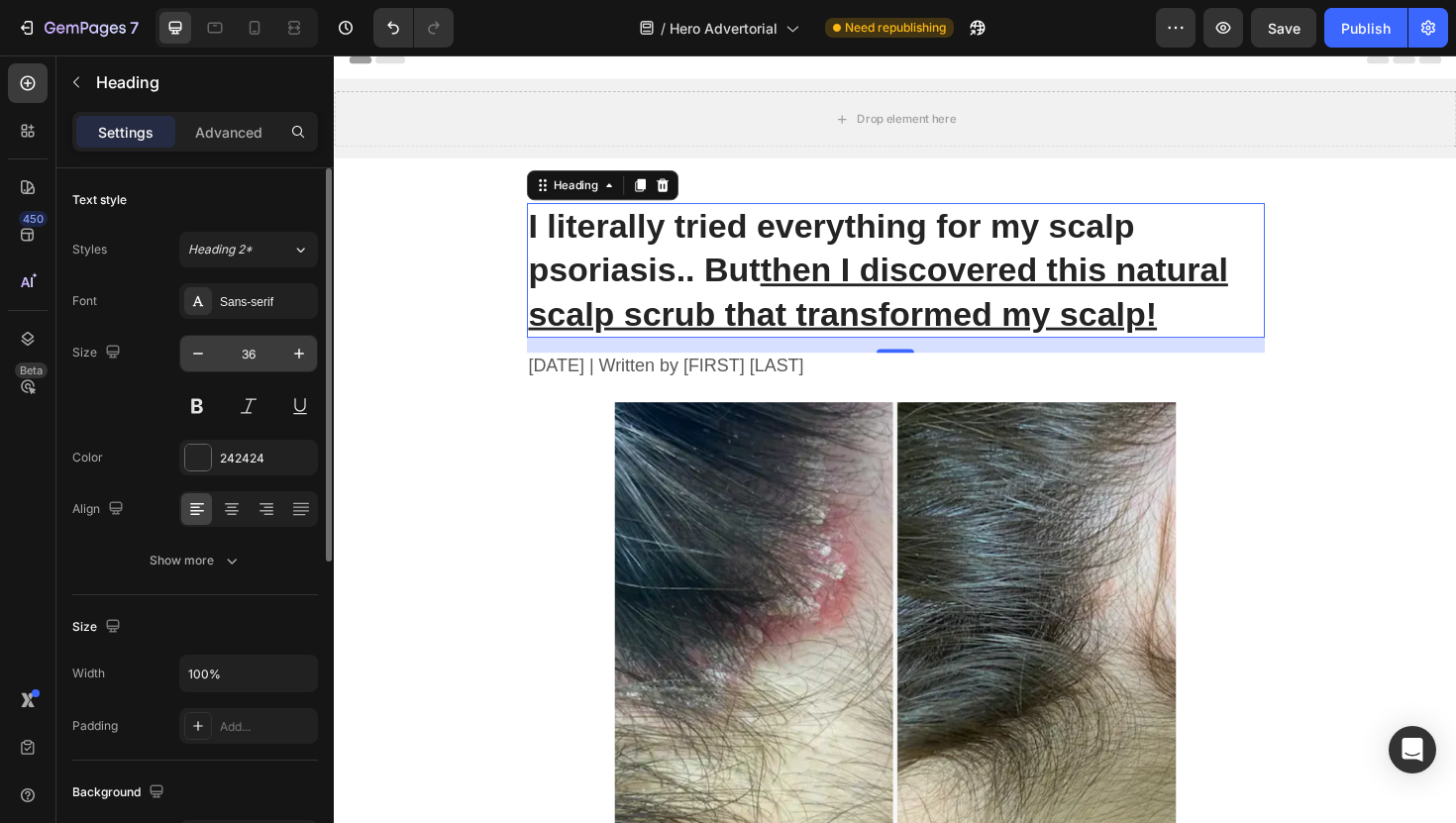 click on "36" at bounding box center [249, 354] 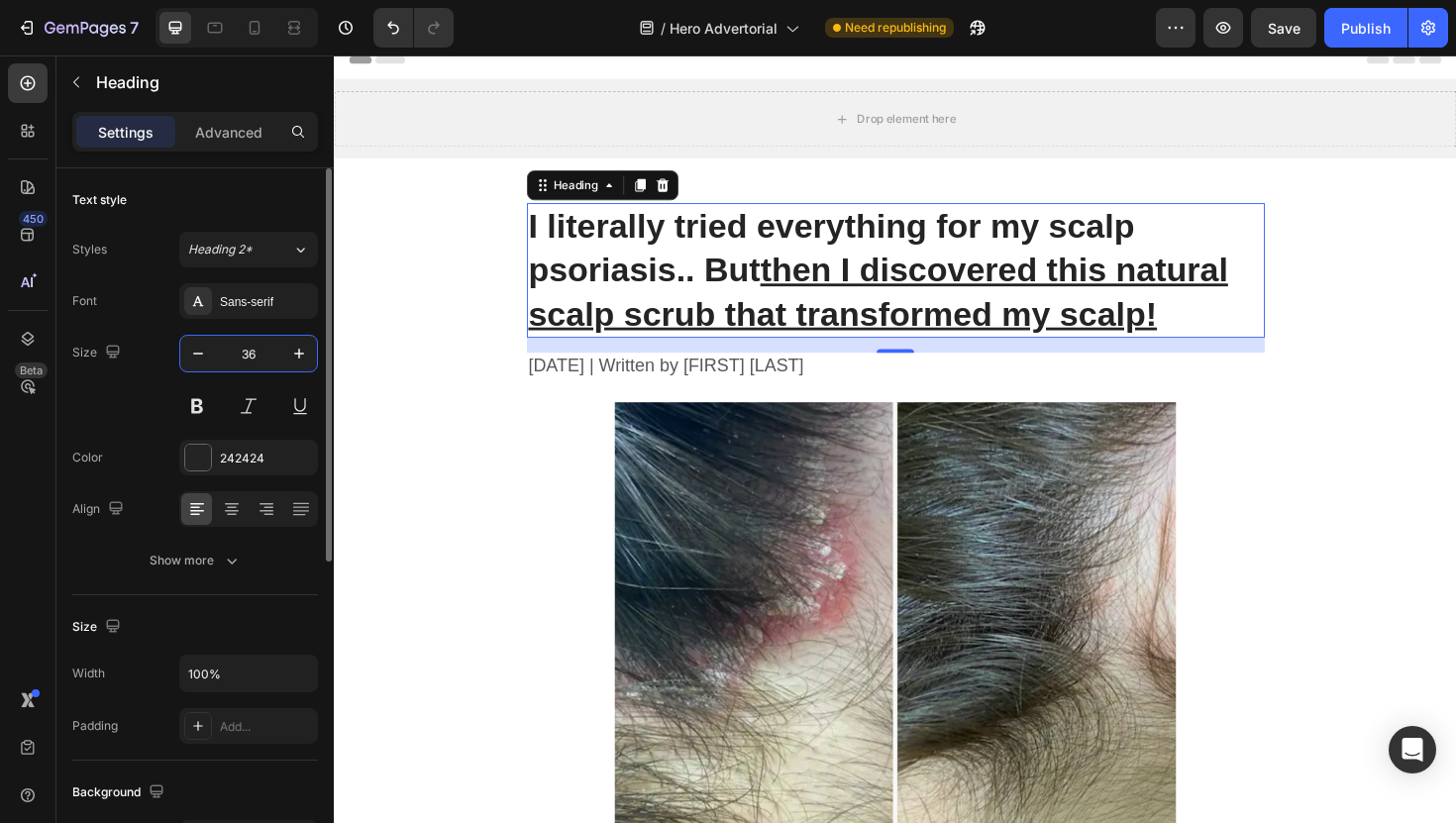 click on "36" at bounding box center [249, 354] 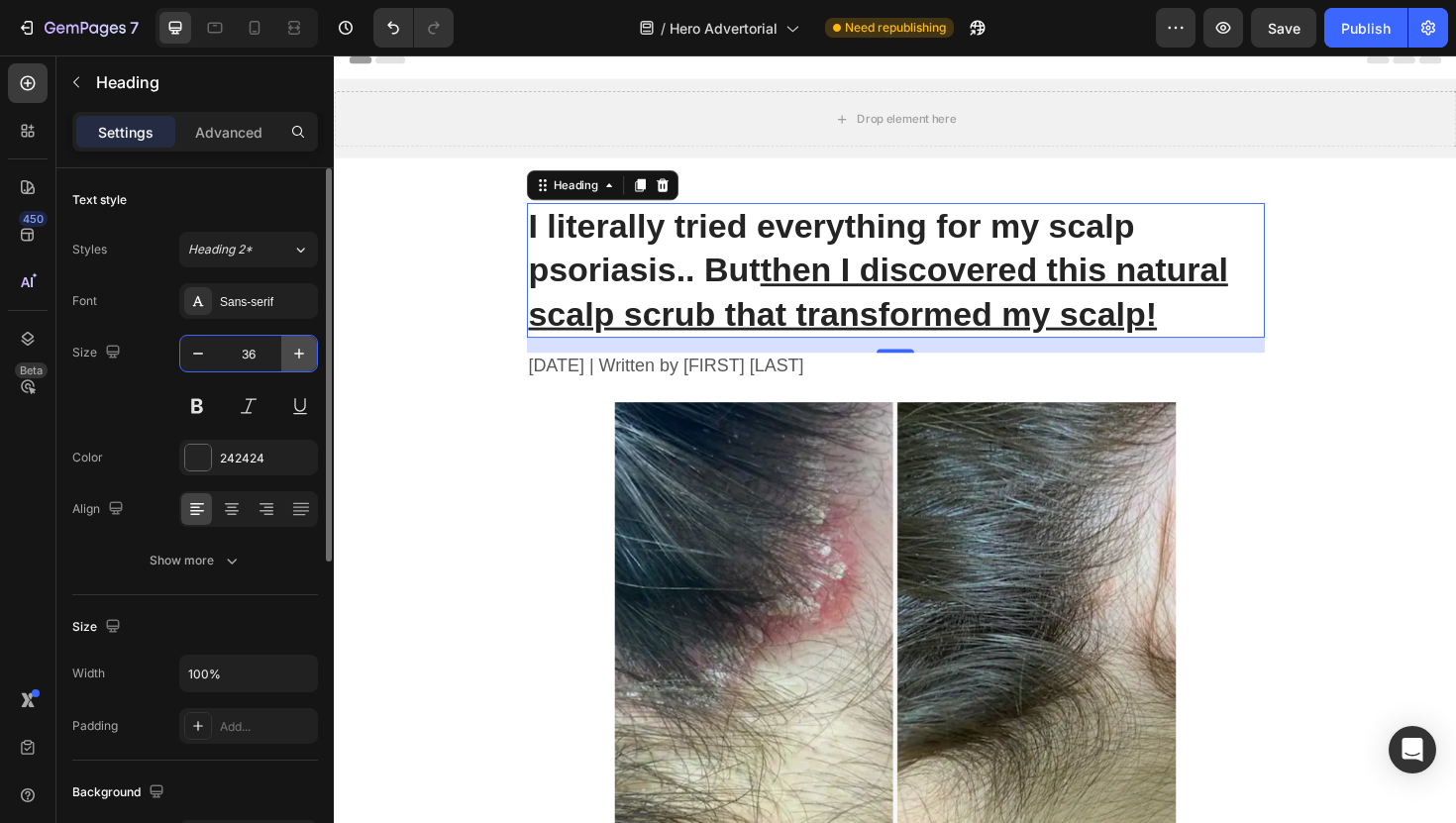 click 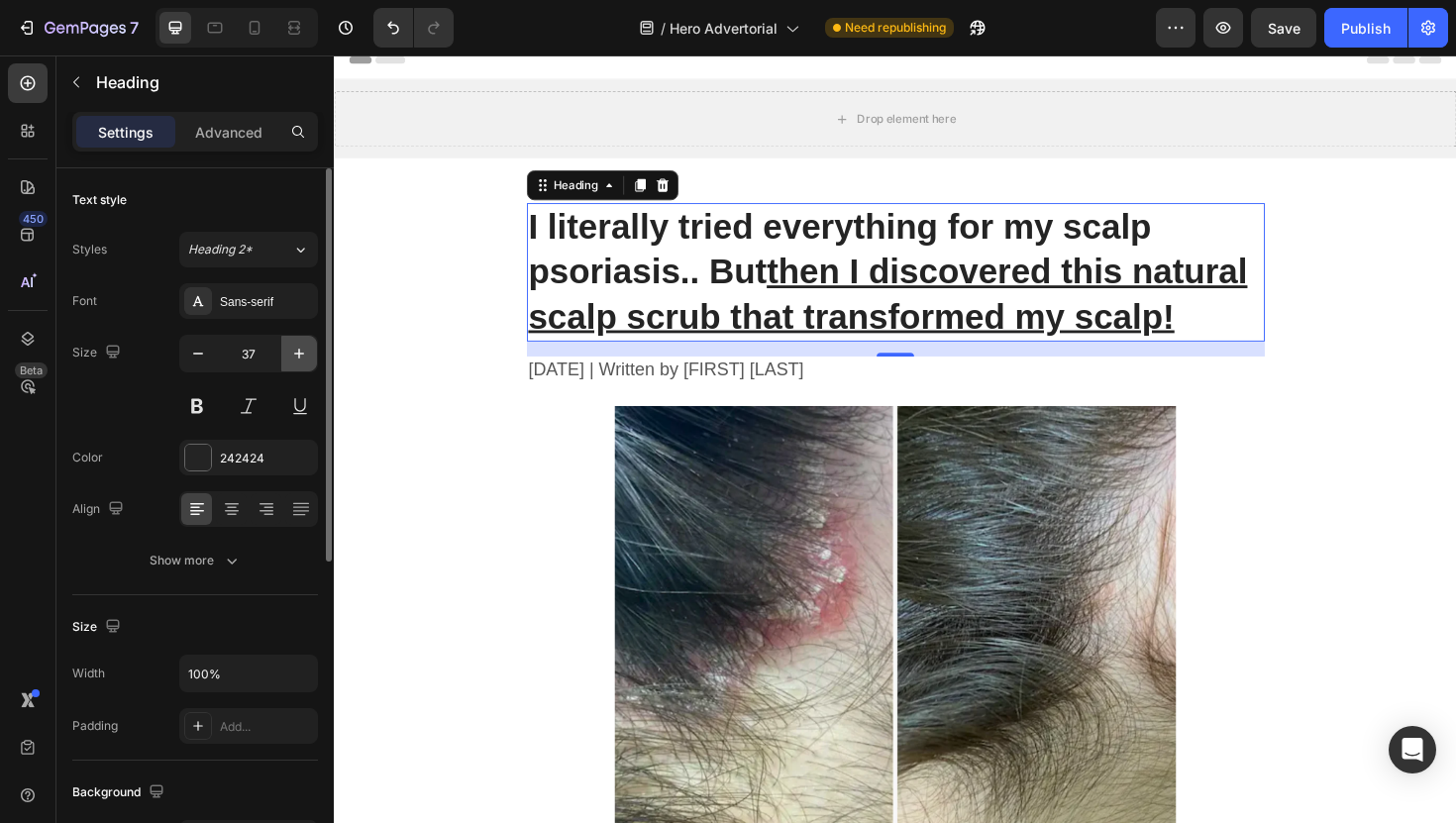 click 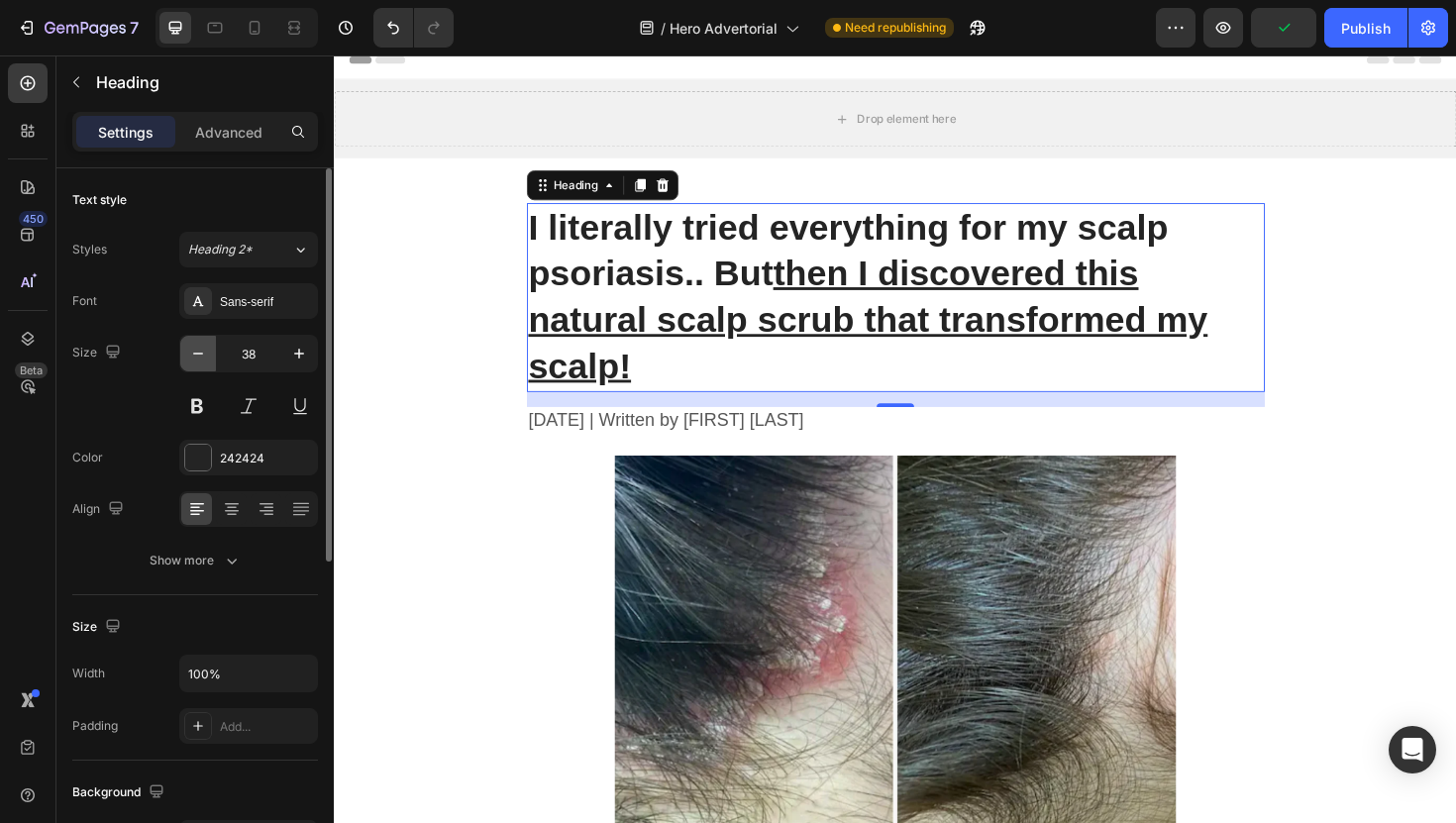 click at bounding box center (198, 354) 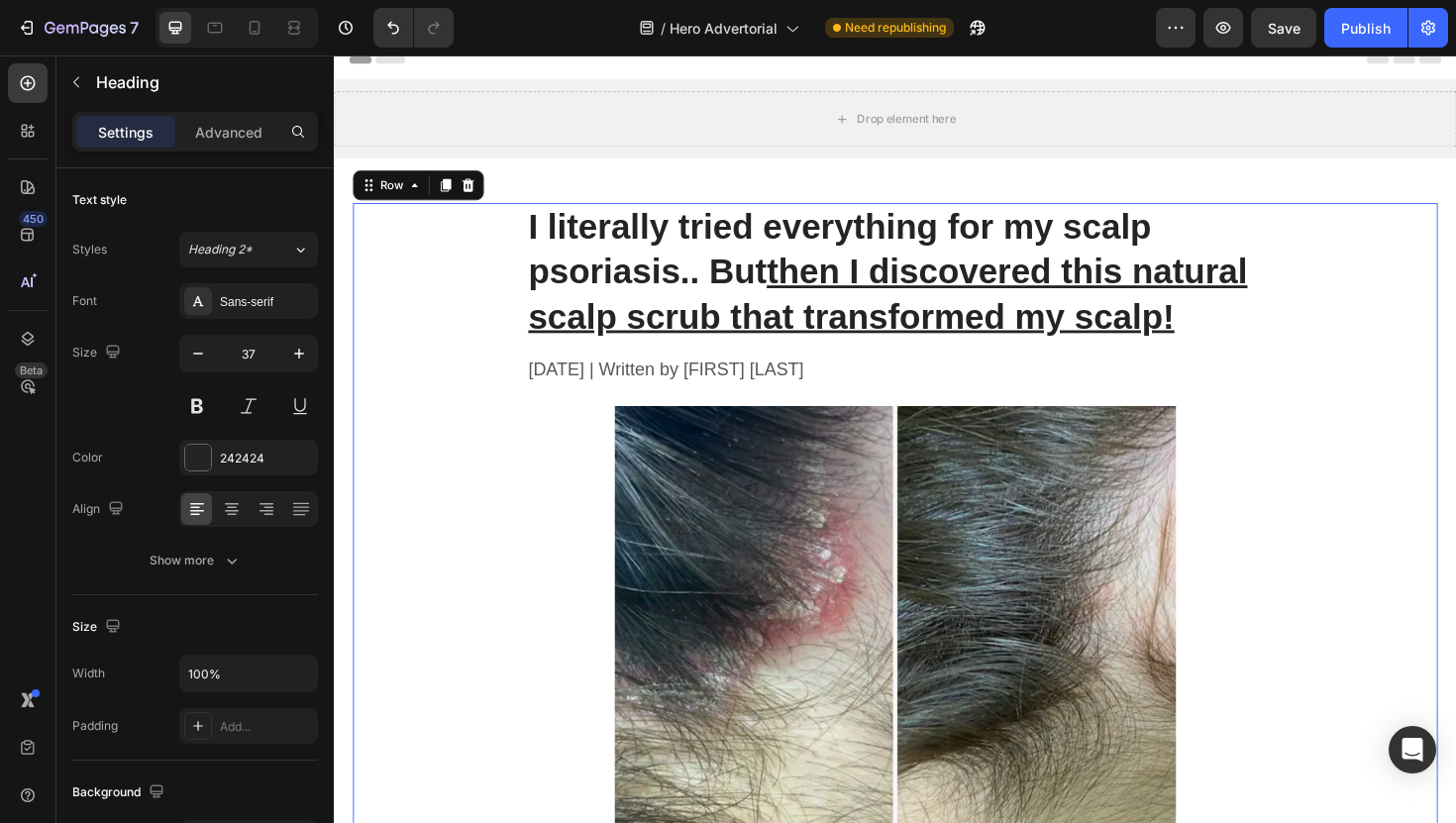 click on "I literally tried everything for my scalp psoriasis.. But  then I discovered this natural scalp scrub that transformed my scalp! Heading June 3, 2025 | Written by [NAME] Text Block Image The Nightmare That Consumed My Confidence Heading For seven years, I lived with scalp psoriasis that literally made me feel like a prisoner in my own body. The constant itching was unbearable. I'd scratch until my scalp bled, leaving flakes scattered across my shoulders like snow. I completely stopped wearing dark shirts as it would expose the embarrassing evidence of my condition.   I tried  everything  the doctors threw at me: steroid creams that thinned my skin, medicated shampoos that burned like fire, and prescription treatments that cost a fortune but delivered zero results. Each failed attempt felt like another door slamming shut. The worst part? The stares. The way people would glance at my scalp and quickly look away. Text Block Image The Discovery That Changed Everything Heading   gentle, natural approach" at bounding box center [928, 4302] 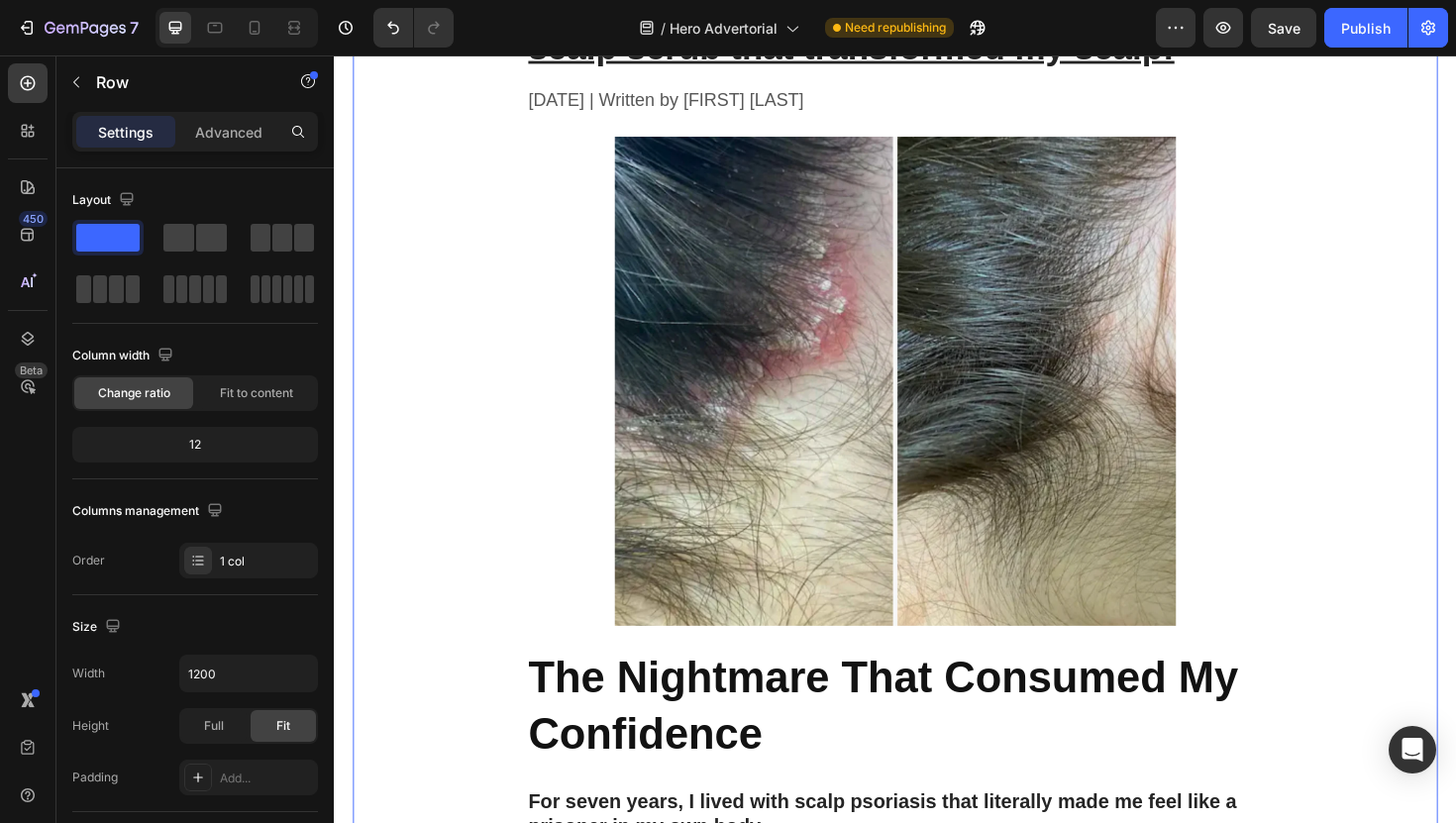 scroll, scrollTop: 365, scrollLeft: 0, axis: vertical 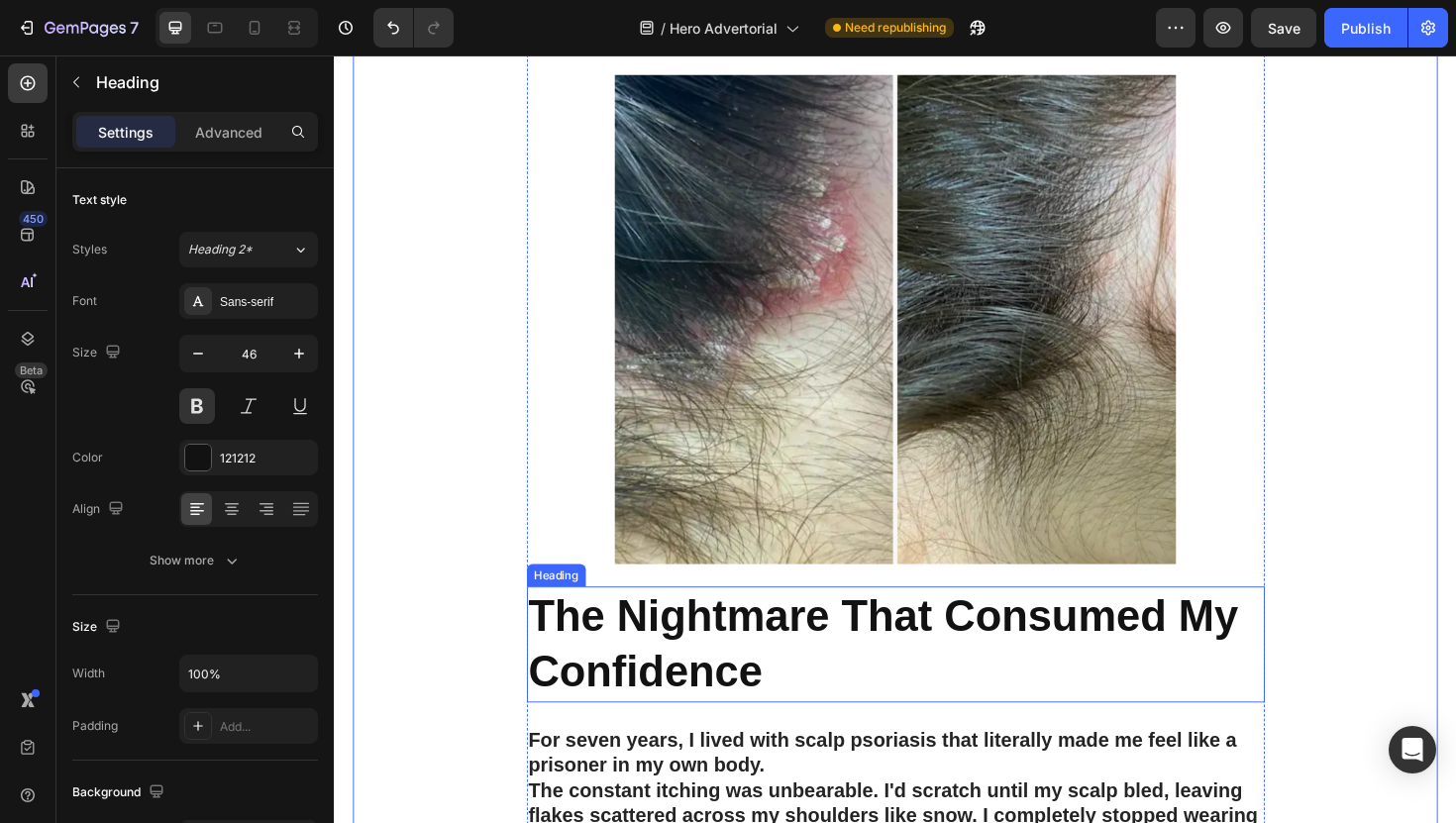 click on "The Nightmare That Consumed My Confidence" at bounding box center (928, 679) 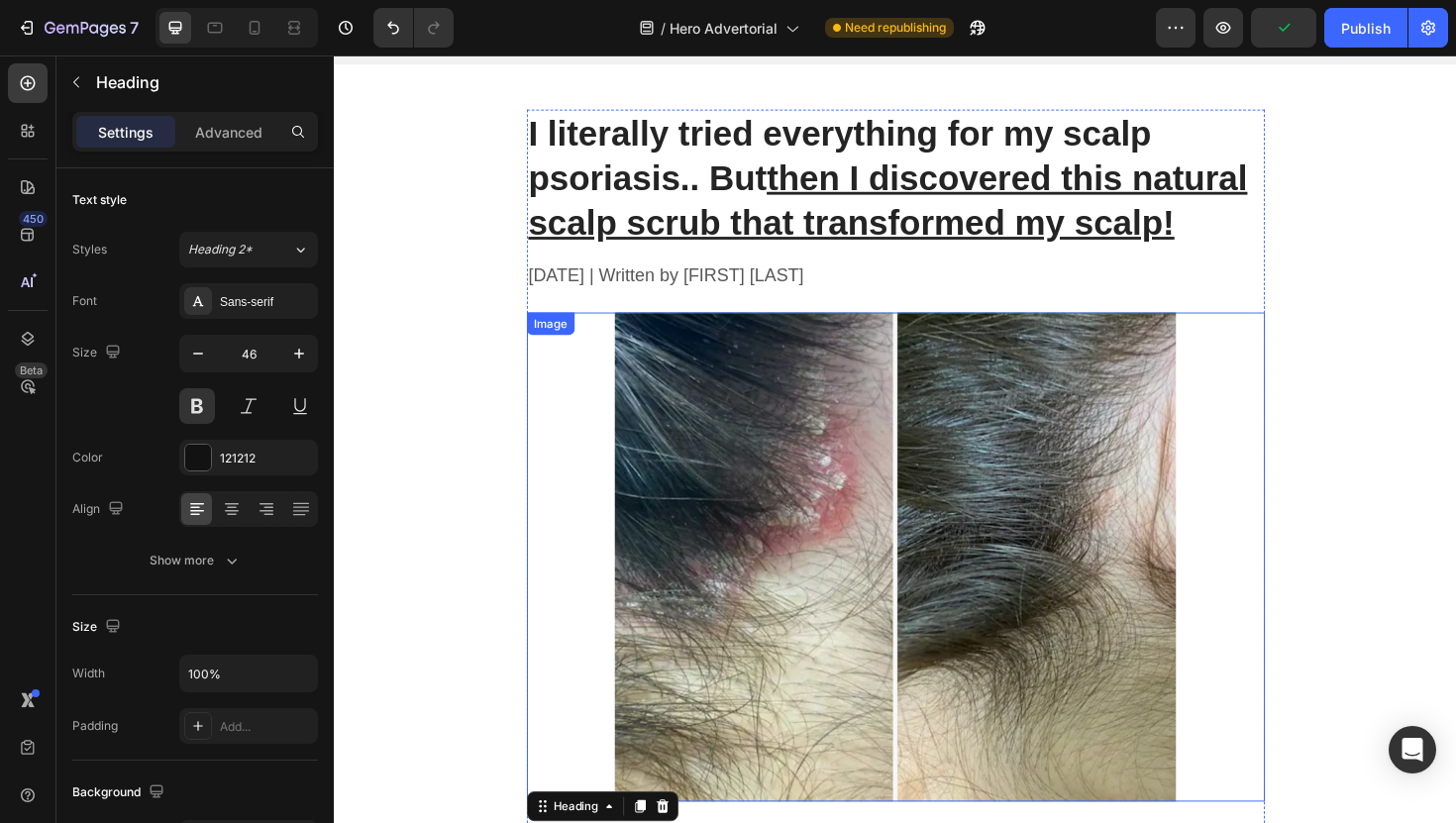 scroll, scrollTop: 0, scrollLeft: 0, axis: both 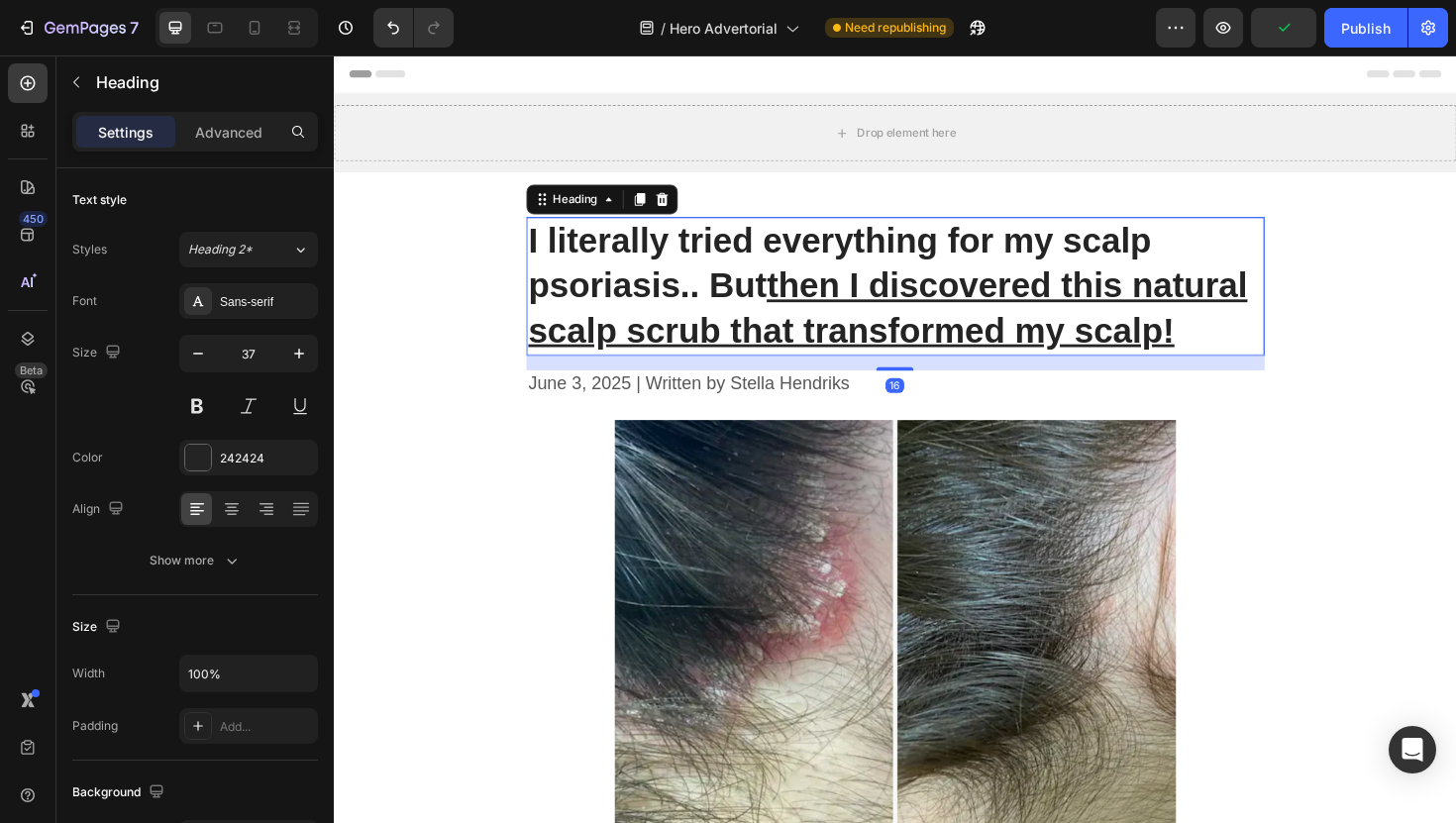 click on "I literally tried everything for my scalp psoriasis.. But  then I discovered this natural scalp scrub that transformed my scalp!" at bounding box center [928, 300] 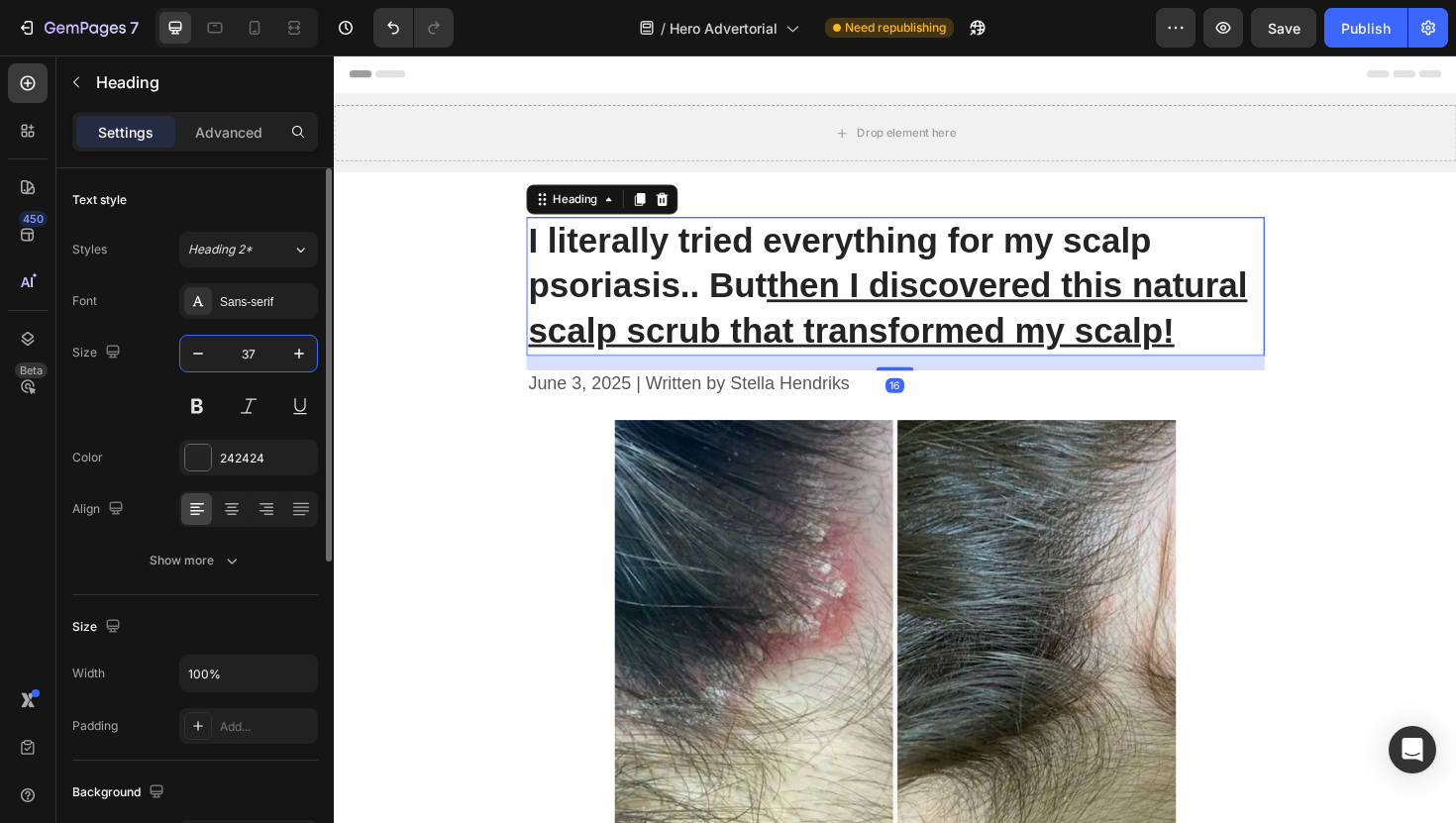 click on "37" at bounding box center [249, 354] 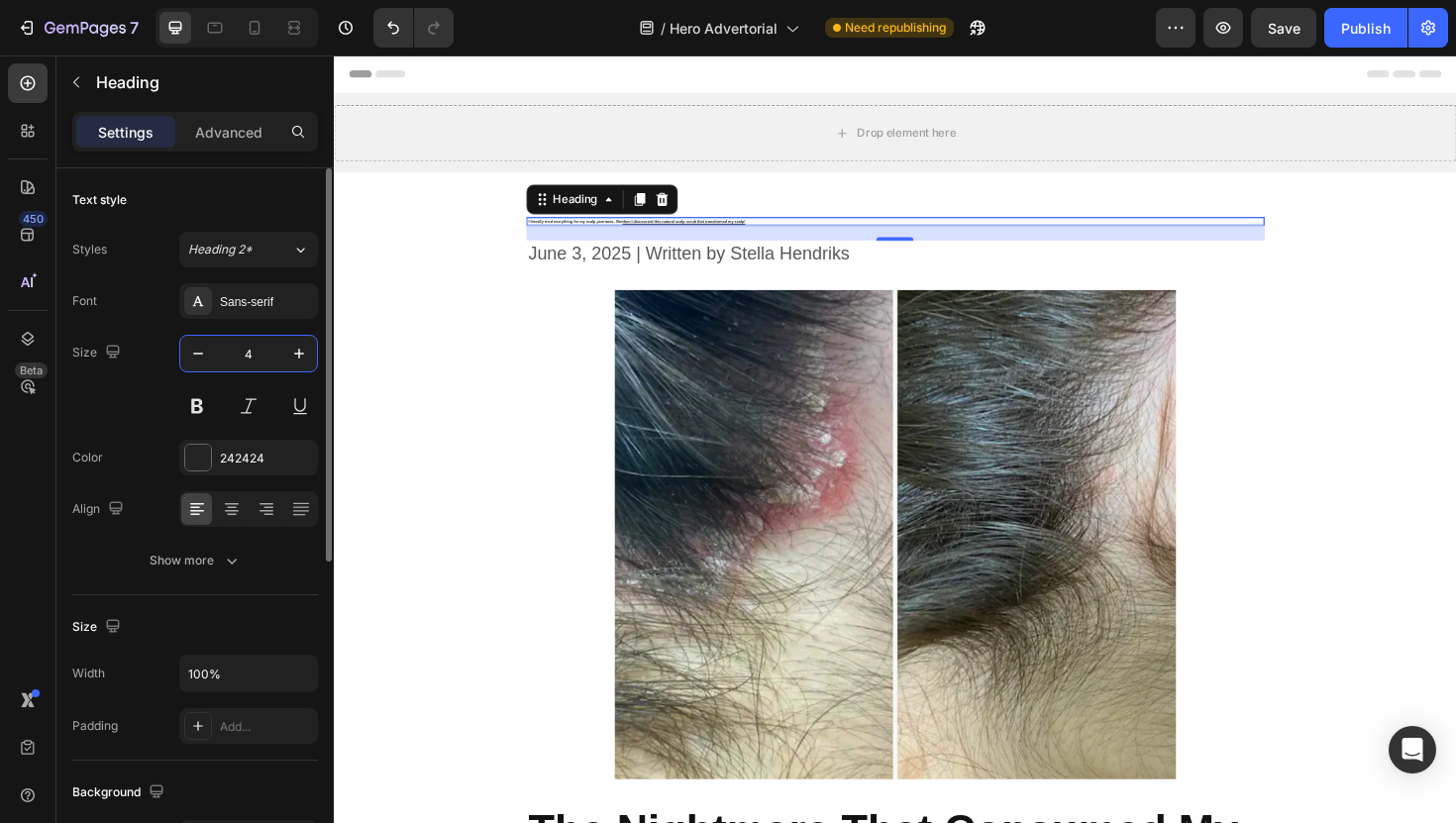 type on "46" 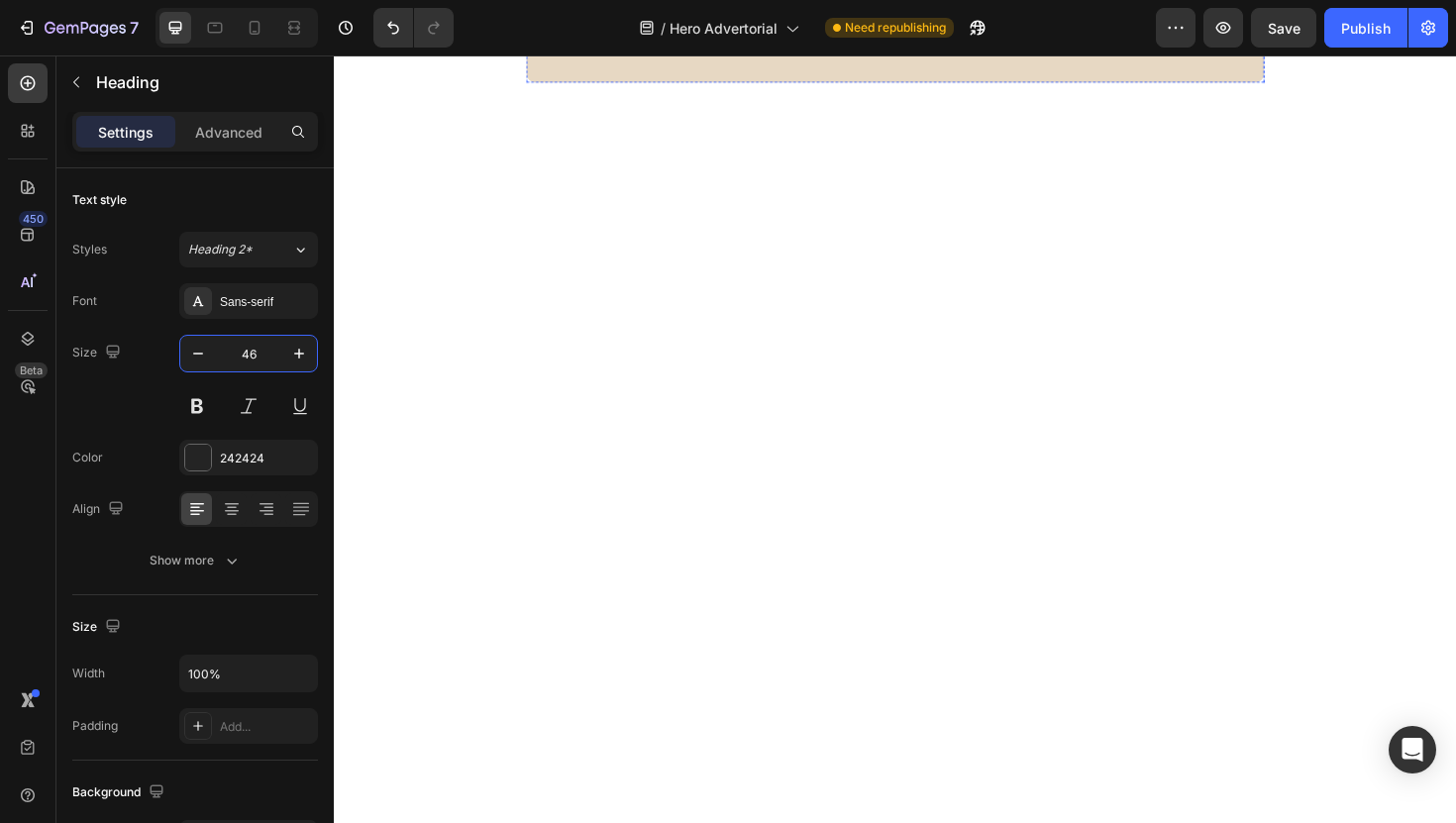 scroll, scrollTop: 4869, scrollLeft: 0, axis: vertical 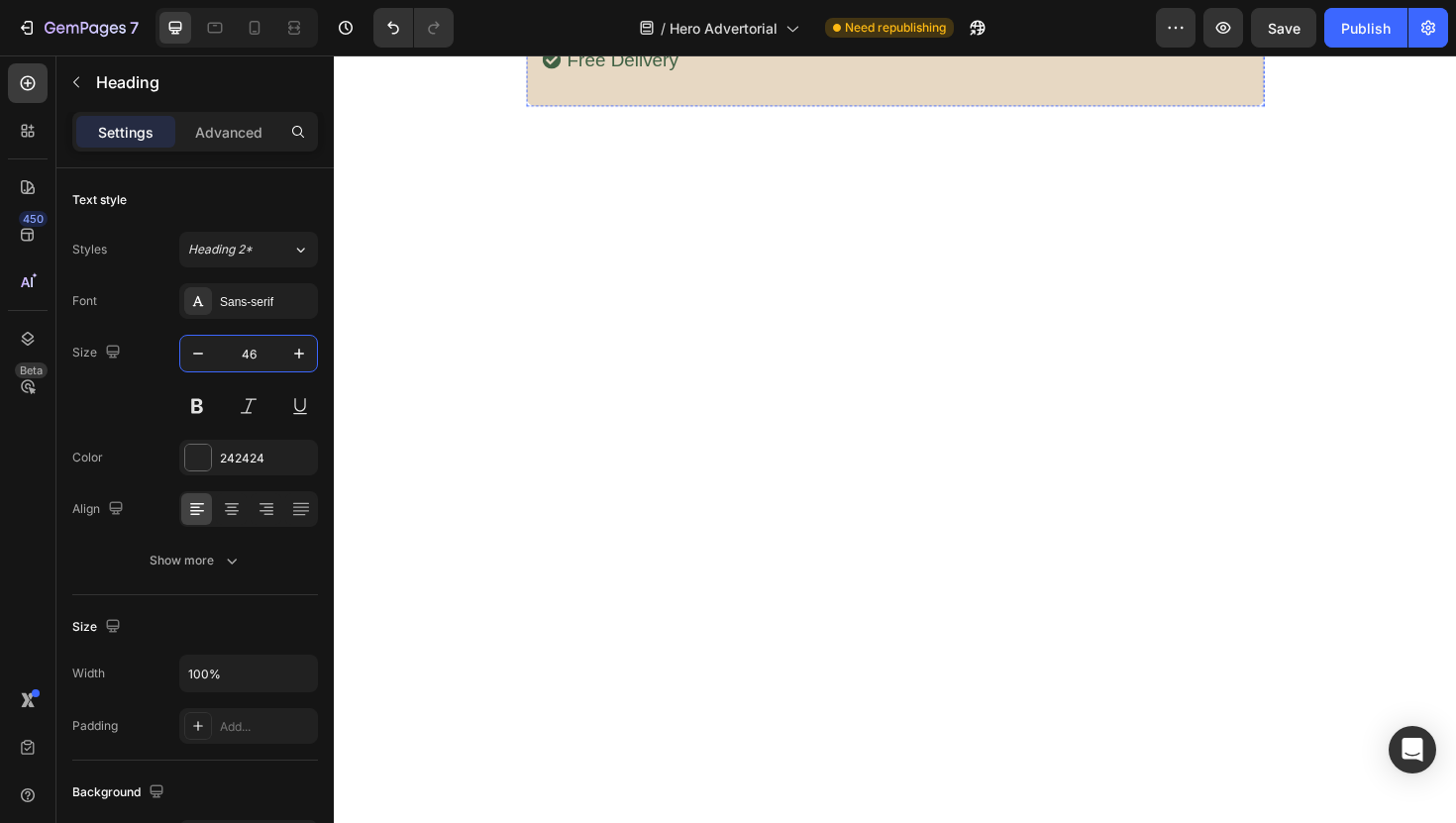 click on "Why This Works When Everything Else Failed" at bounding box center (928, -1173) 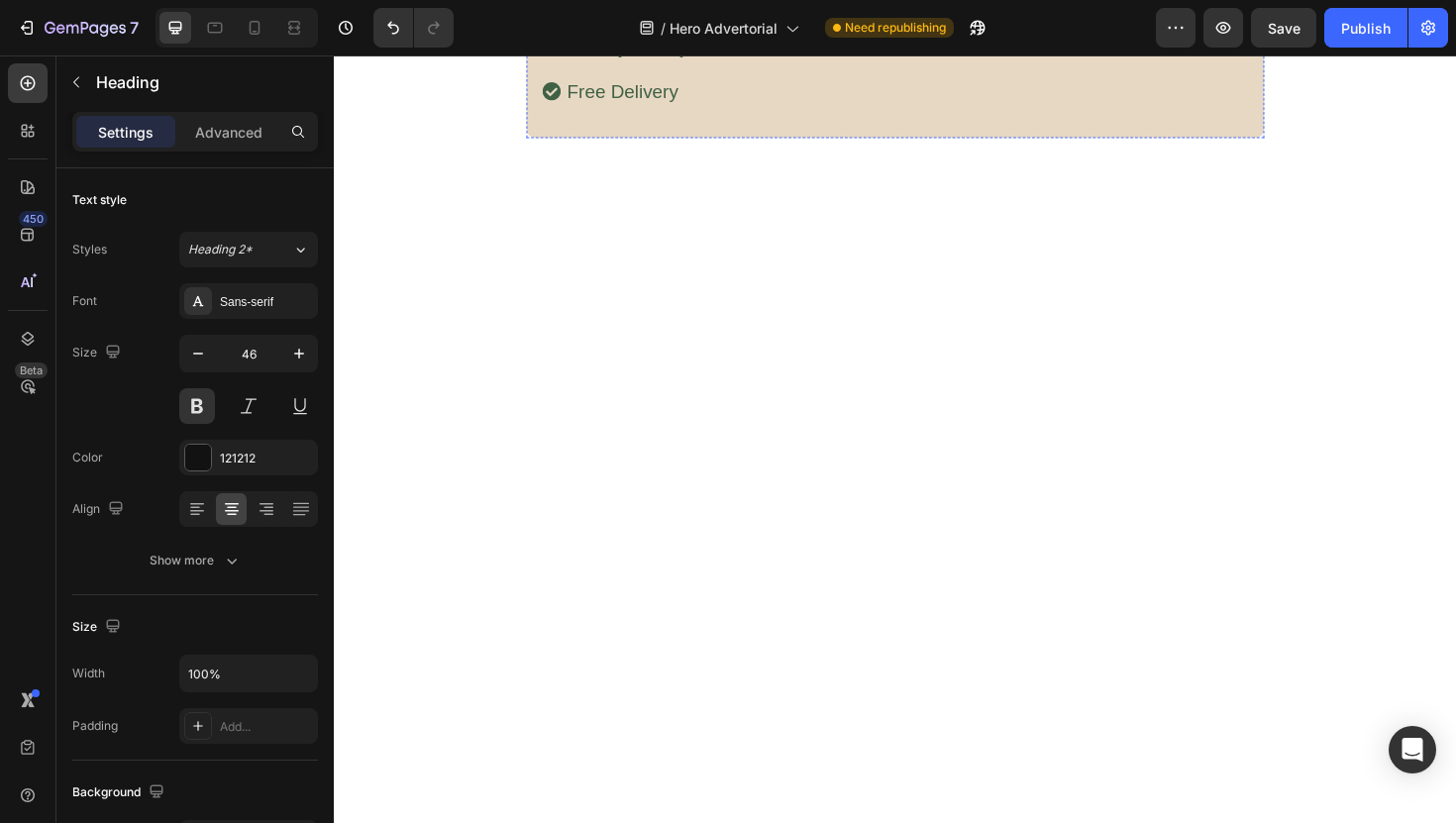 scroll, scrollTop: 4870, scrollLeft: 0, axis: vertical 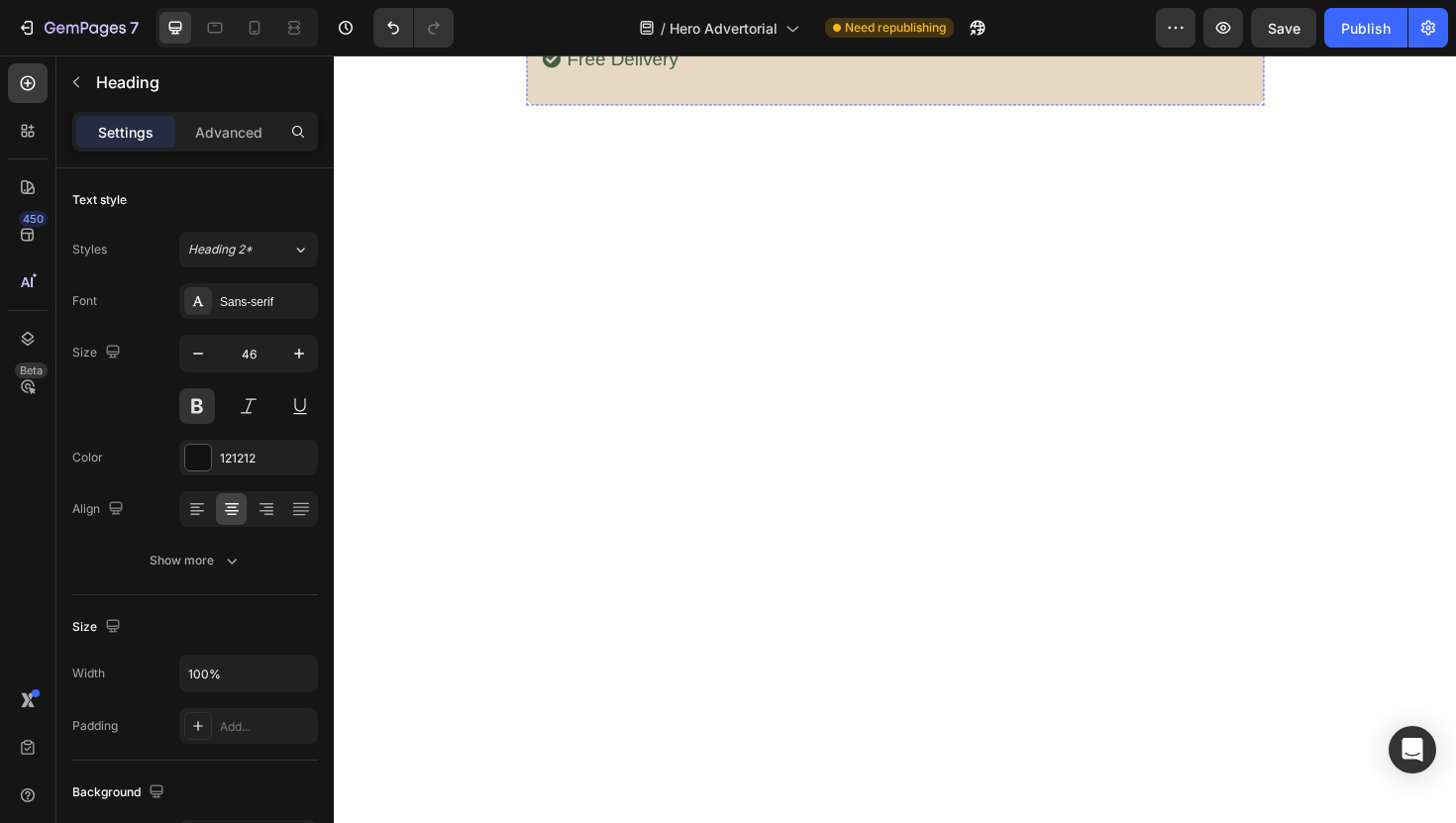 click at bounding box center [928, -1235] 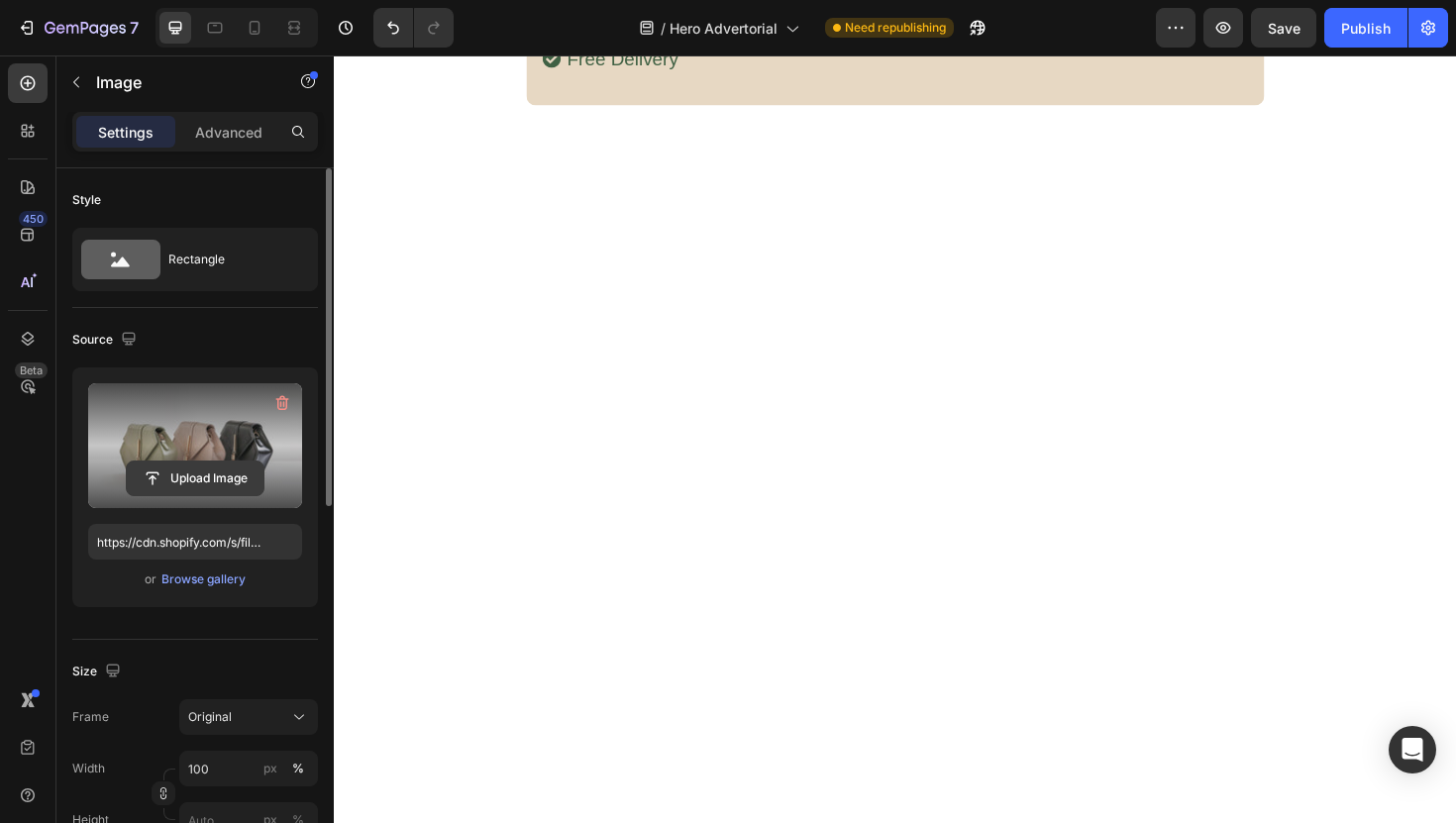 click 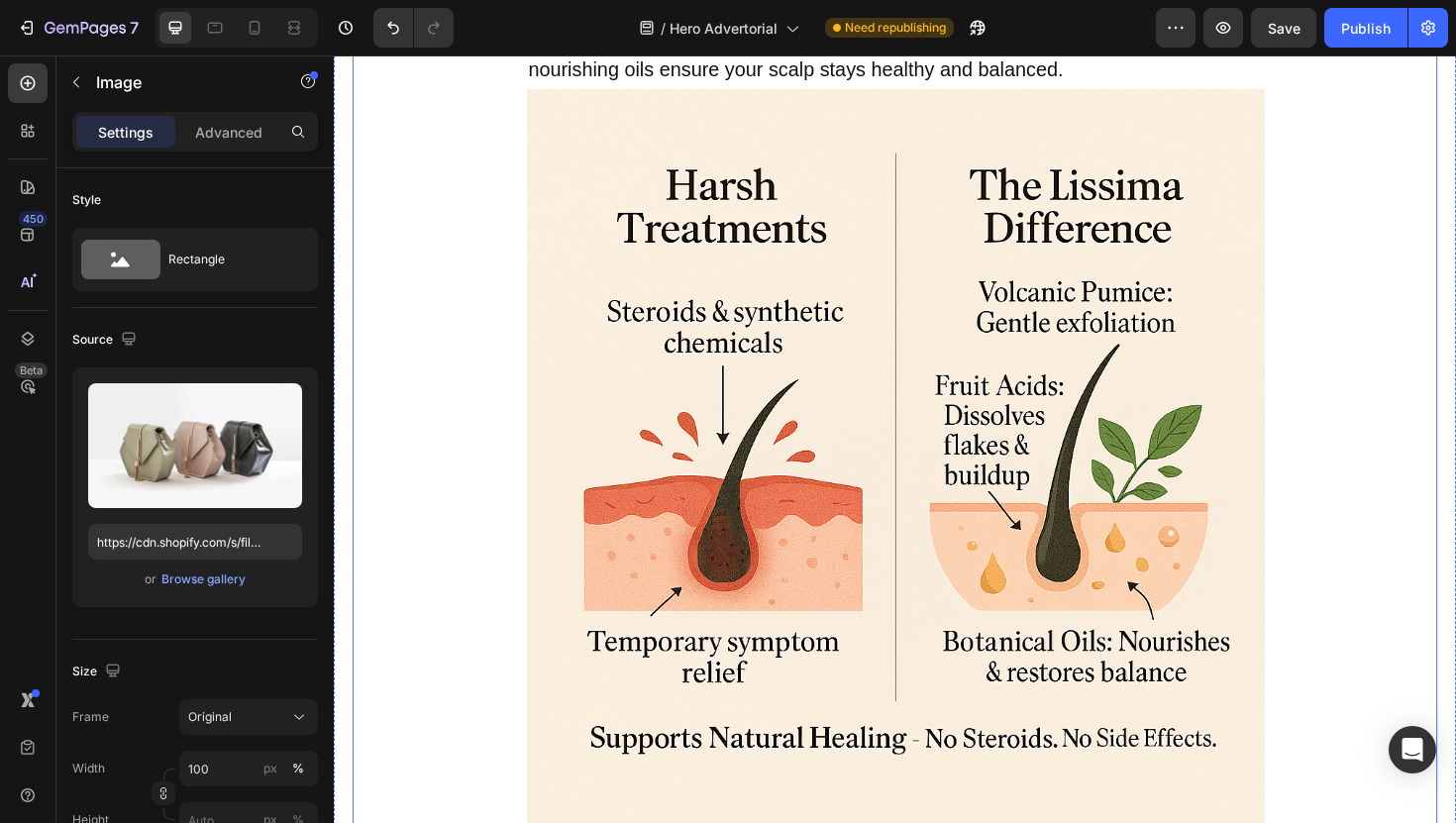 scroll, scrollTop: 4591, scrollLeft: 0, axis: vertical 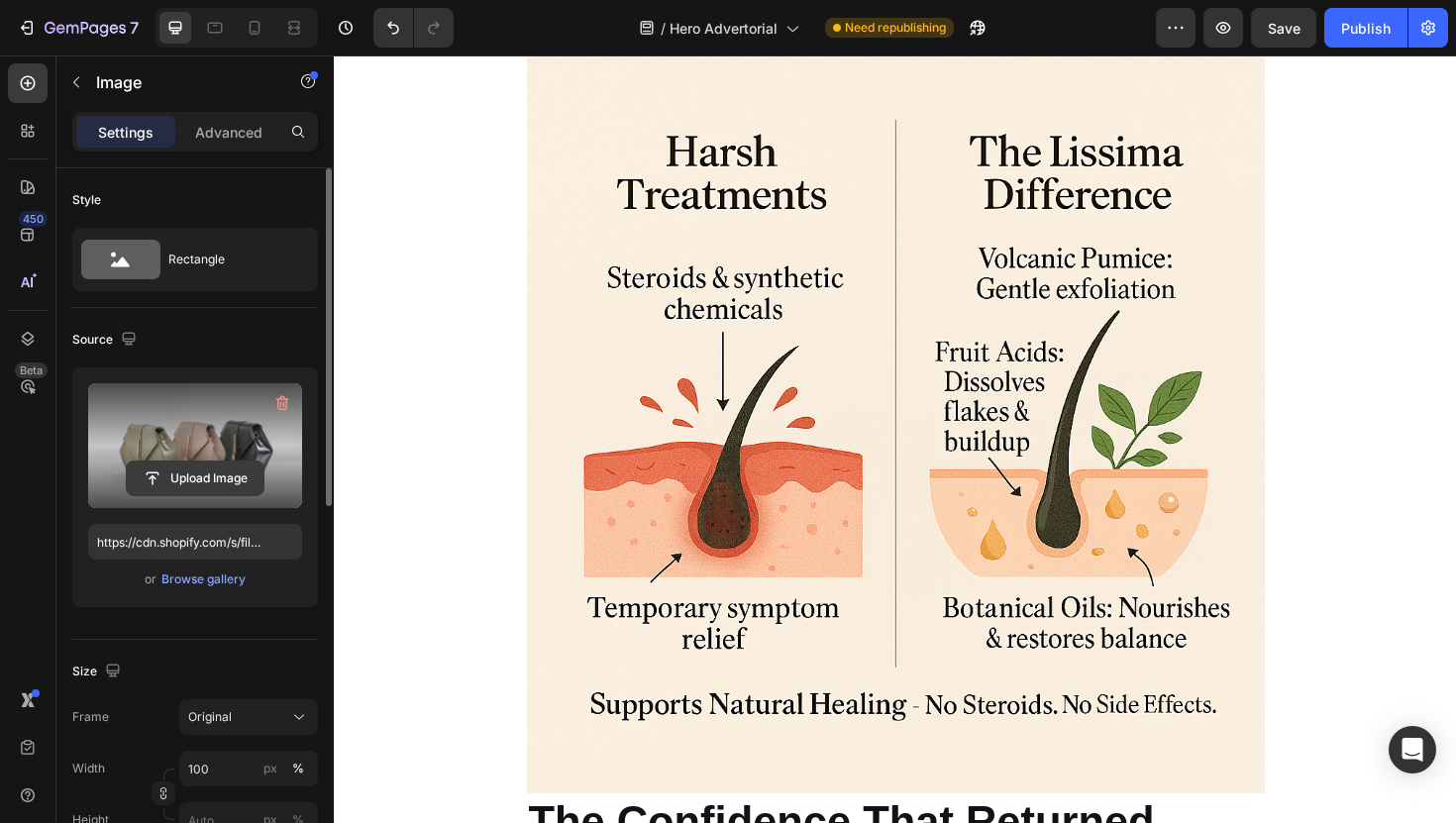 click 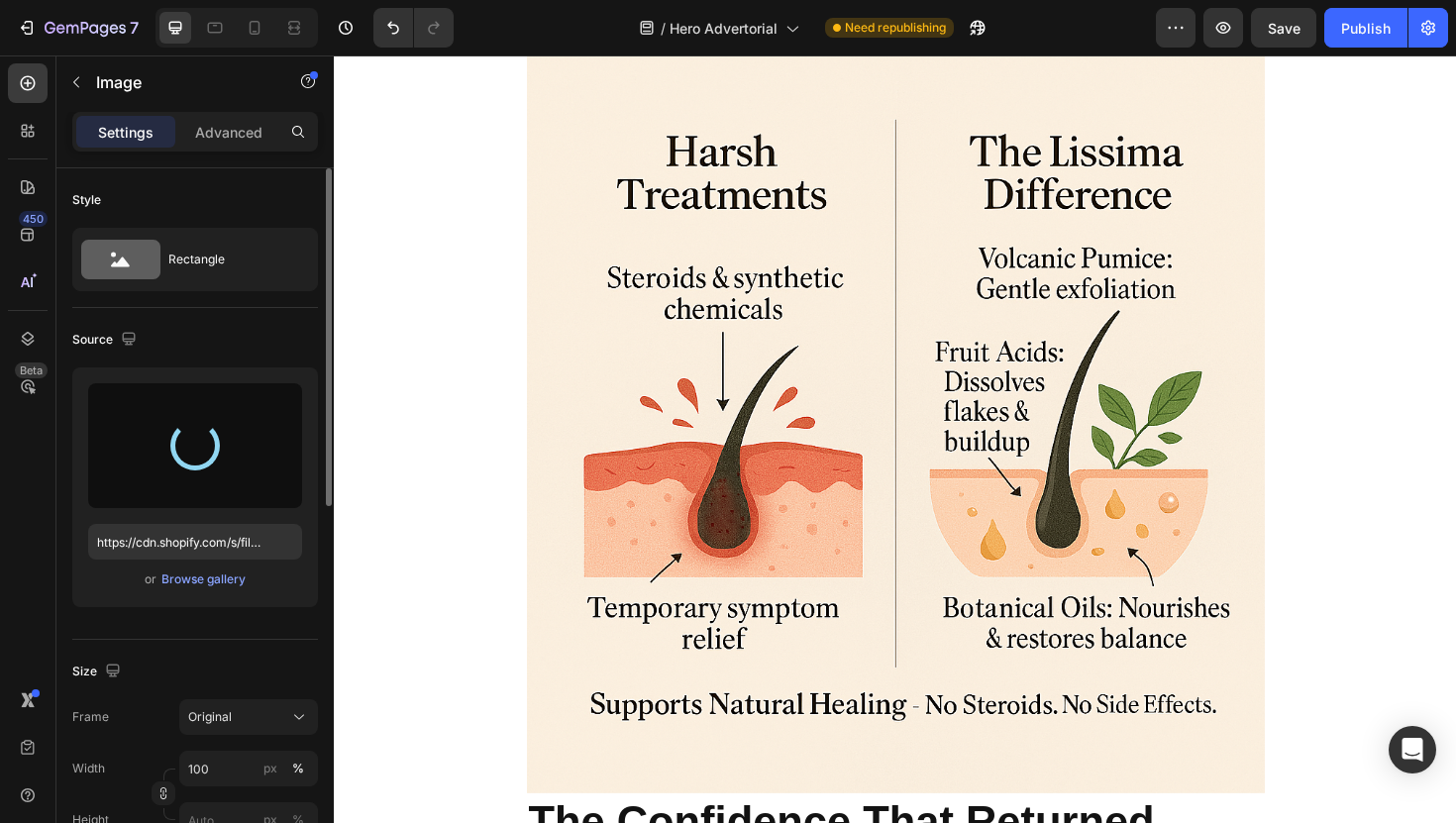 scroll, scrollTop: 4662, scrollLeft: 0, axis: vertical 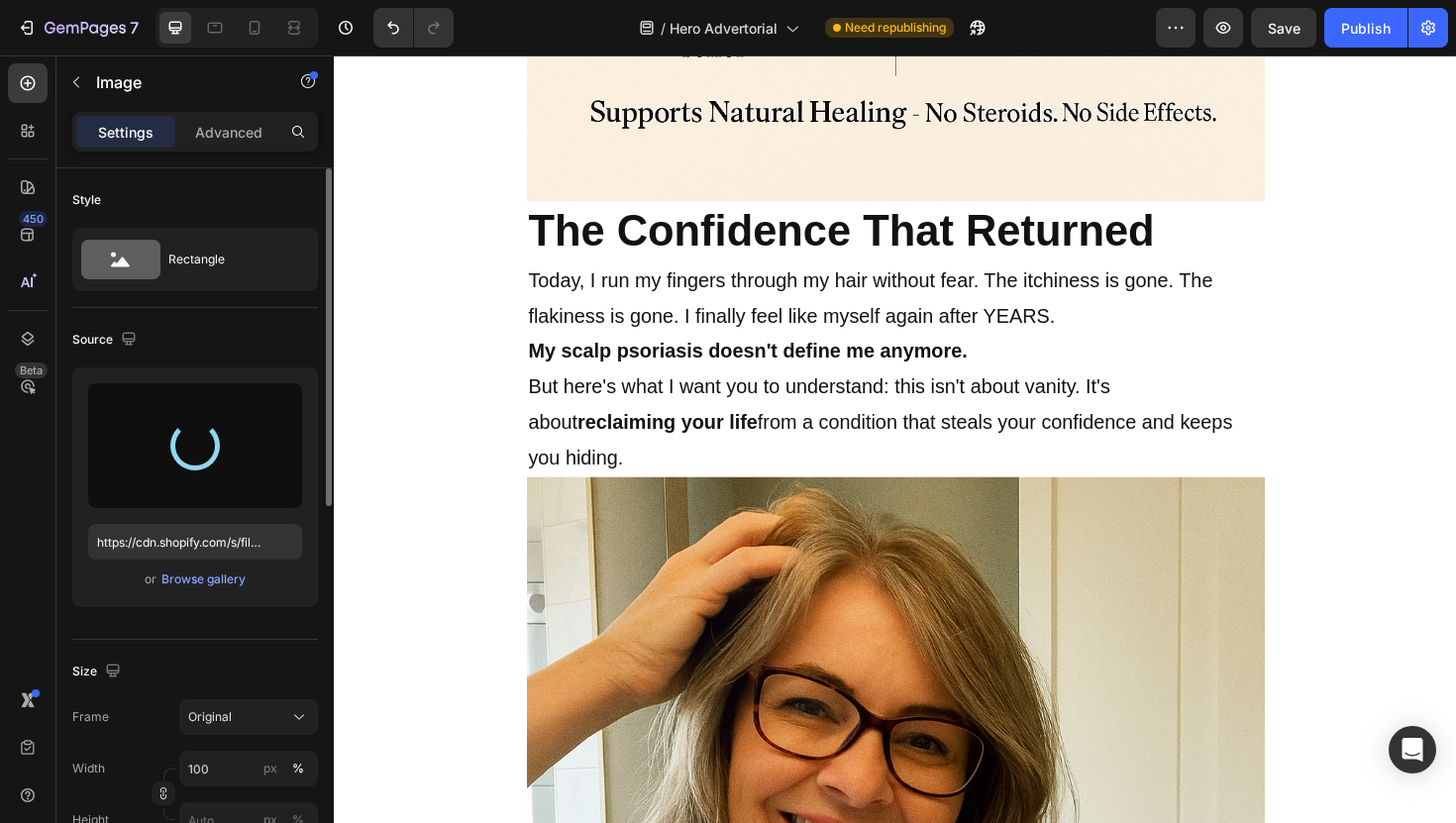 type on "https://cdn.shopify.com/s/files/1/0952/2102/3049/files/gempages_575005679476015972-a703116b-5743-465f-b399-0fa88e0bd305.png" 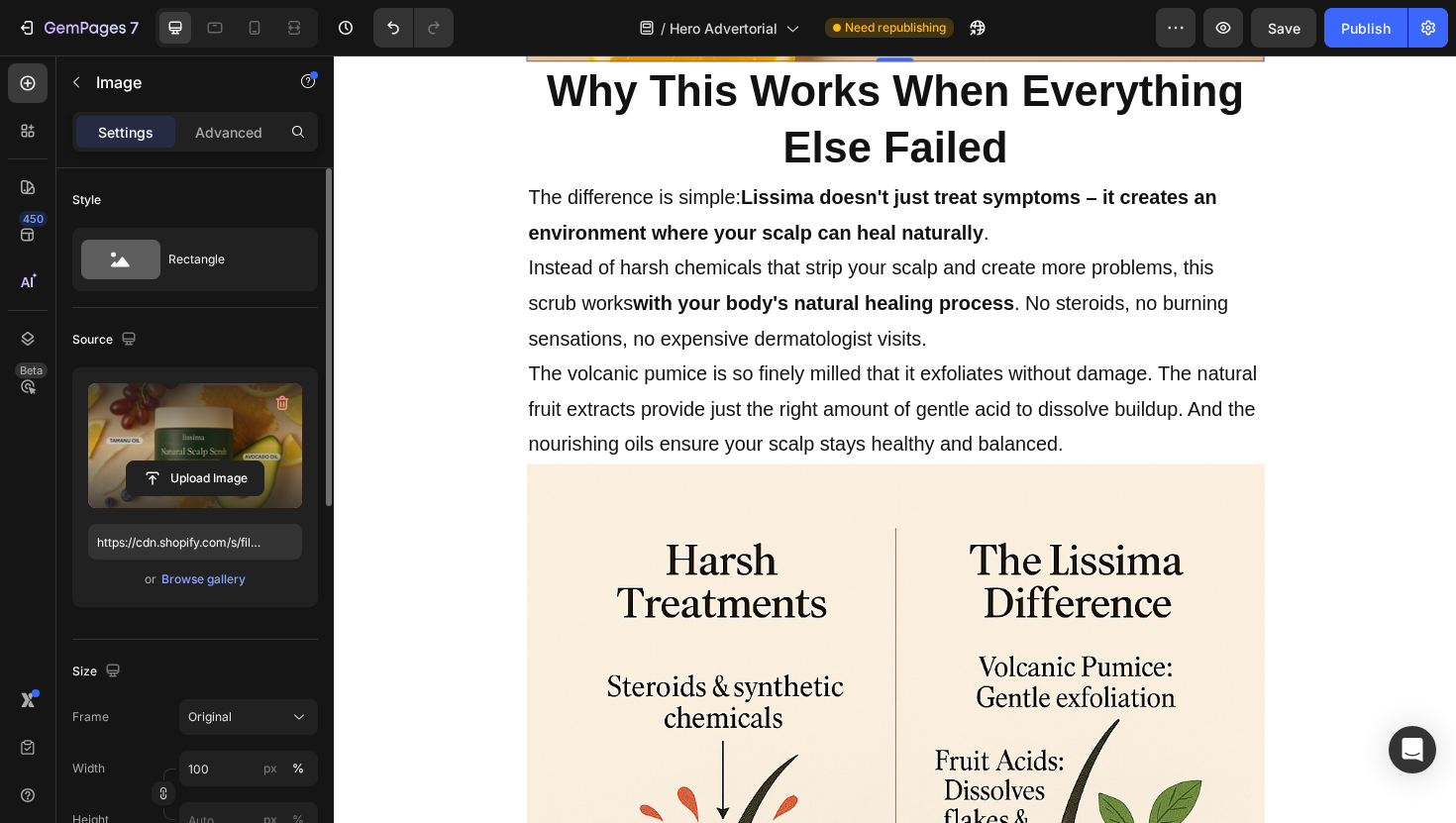 scroll, scrollTop: 4350, scrollLeft: 0, axis: vertical 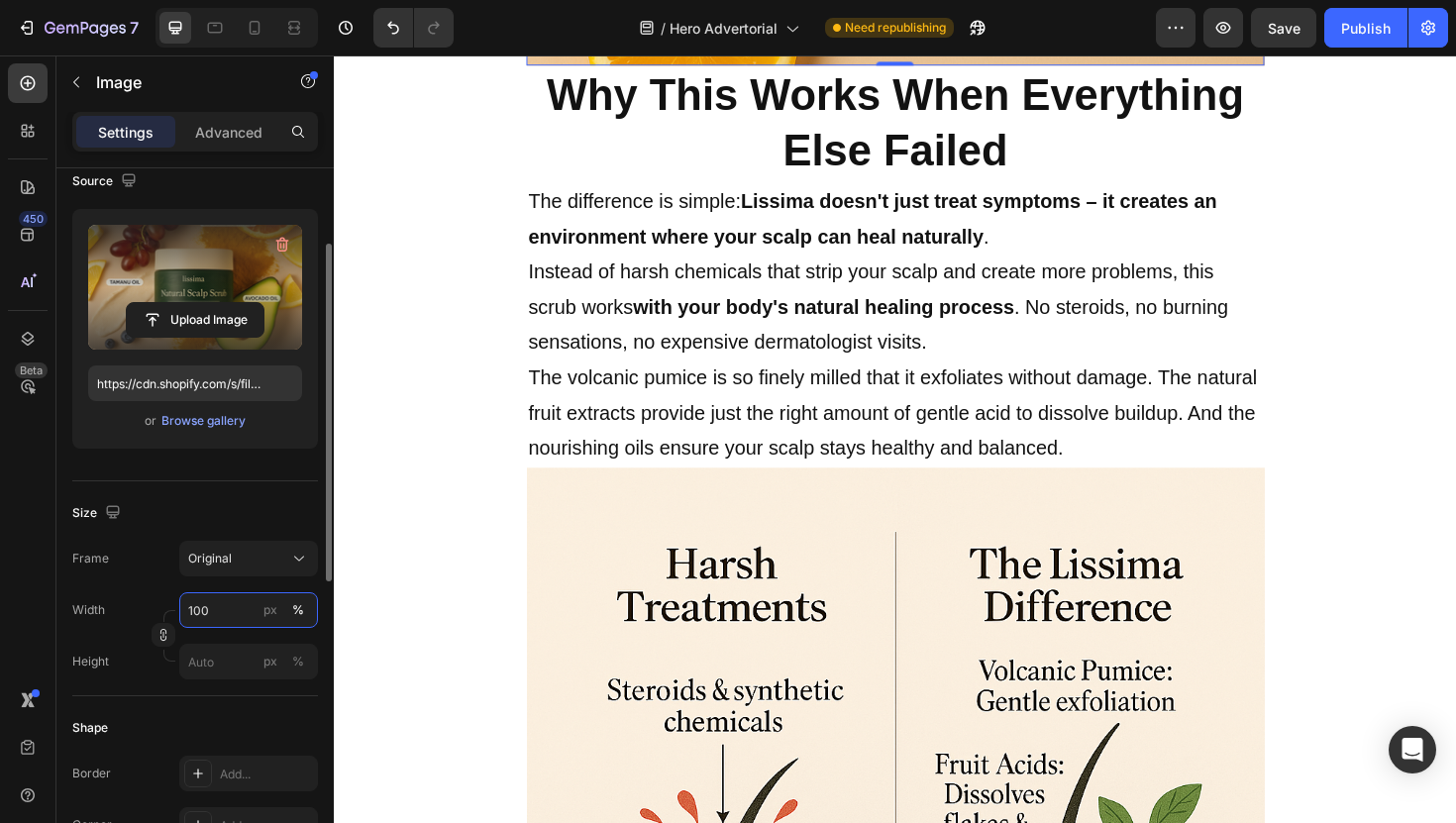 click on "100" at bounding box center [249, 610] 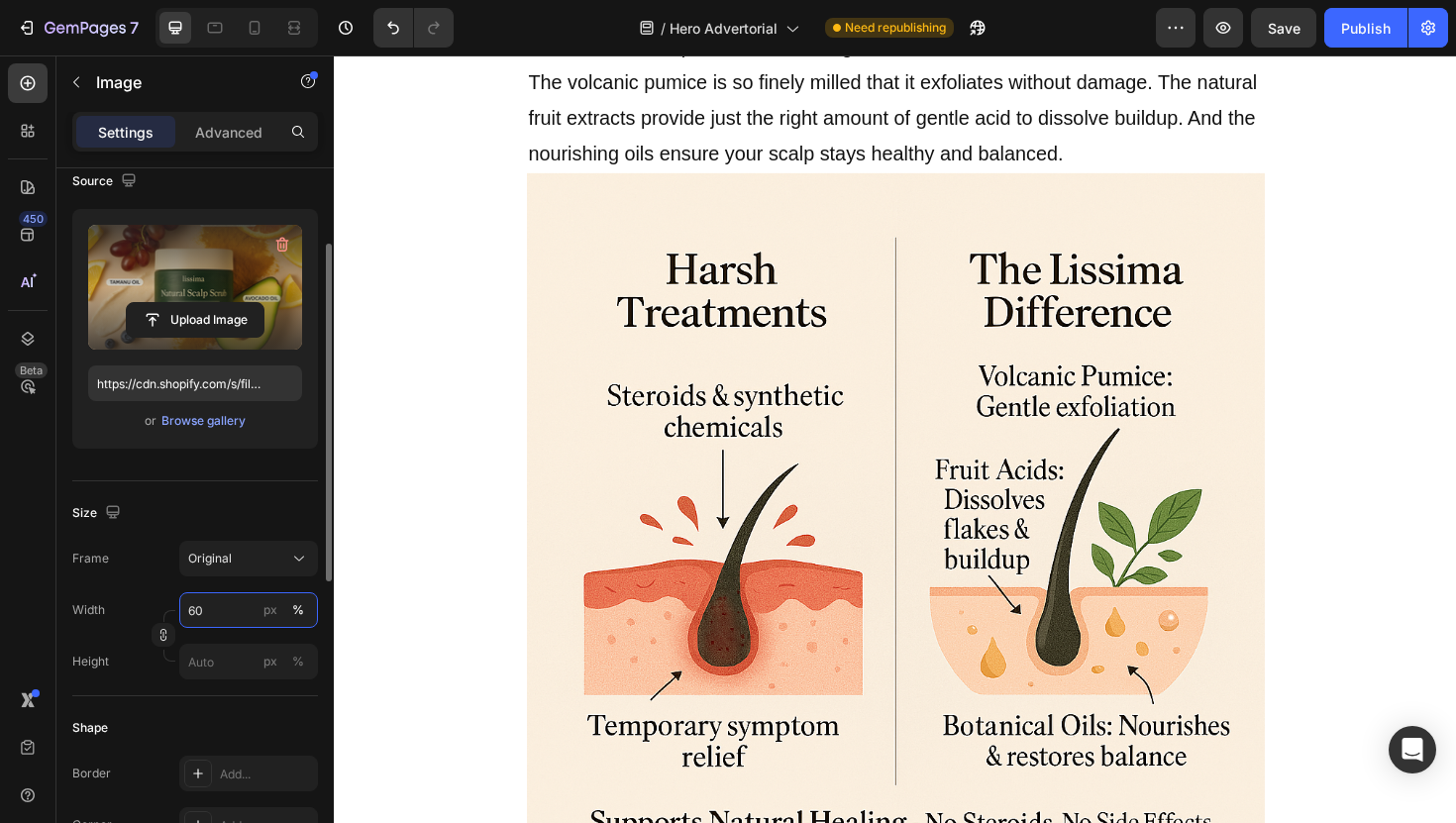type on "600" 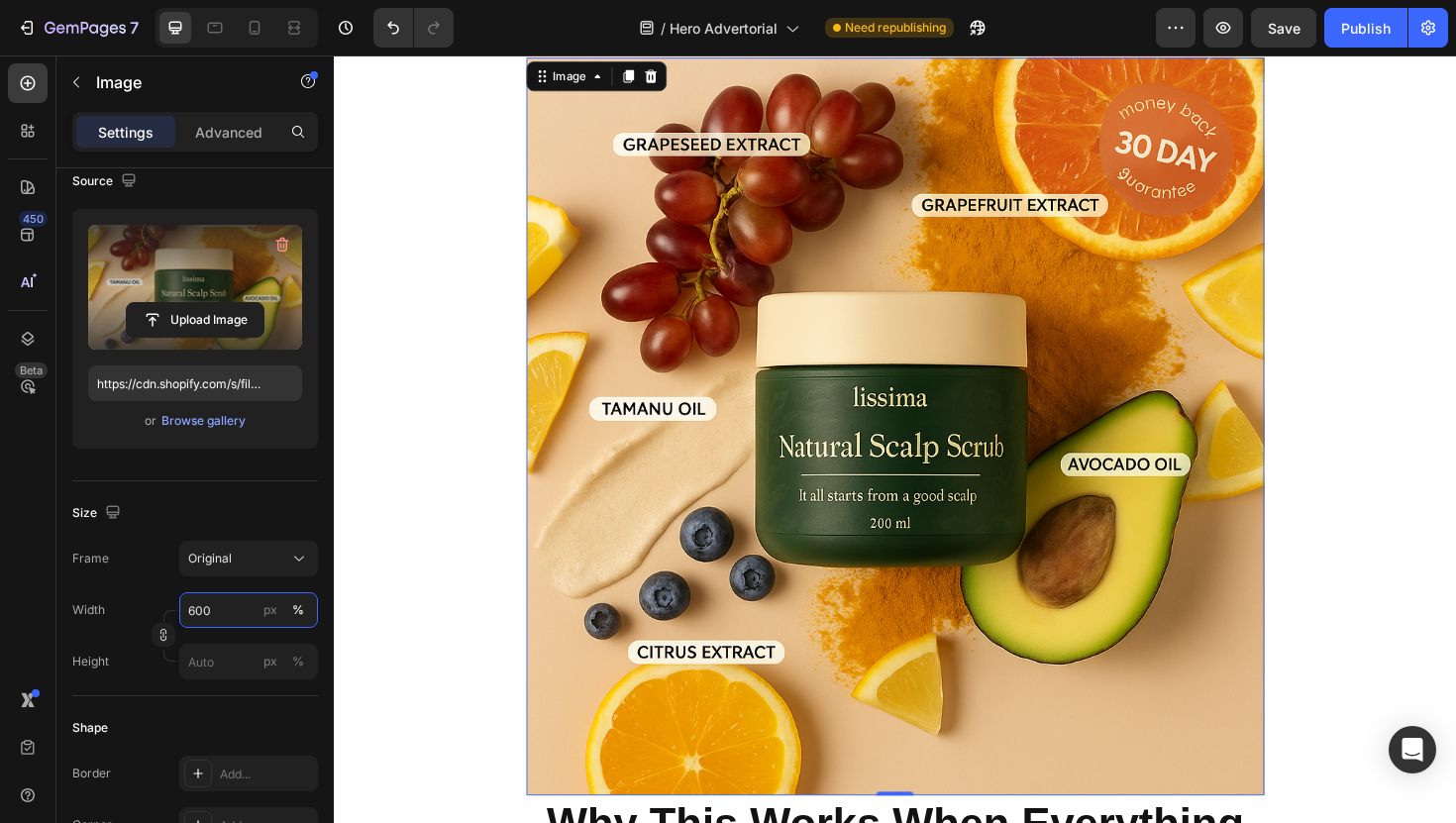 scroll, scrollTop: 3077, scrollLeft: 0, axis: vertical 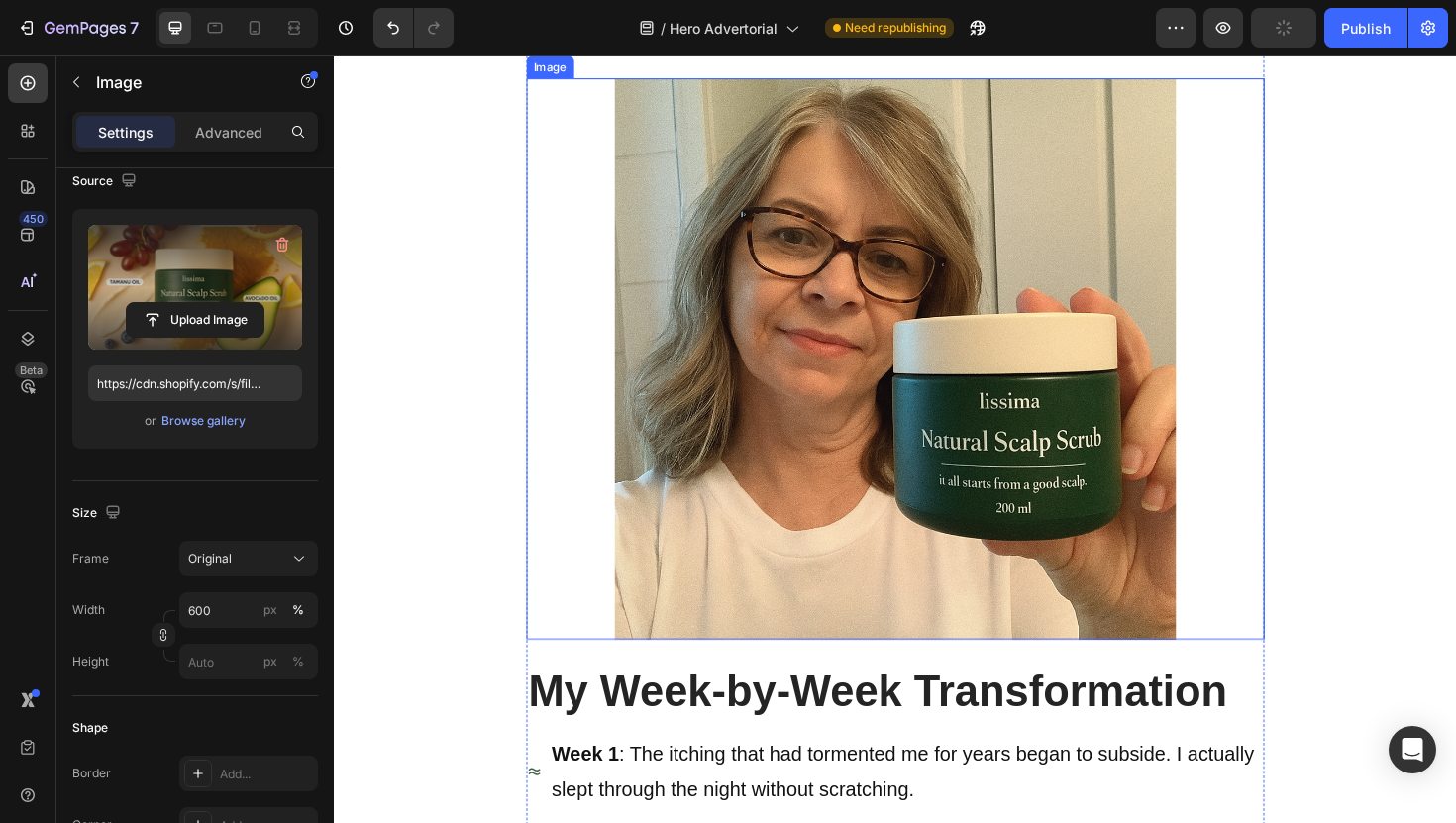 click at bounding box center [928, 377] 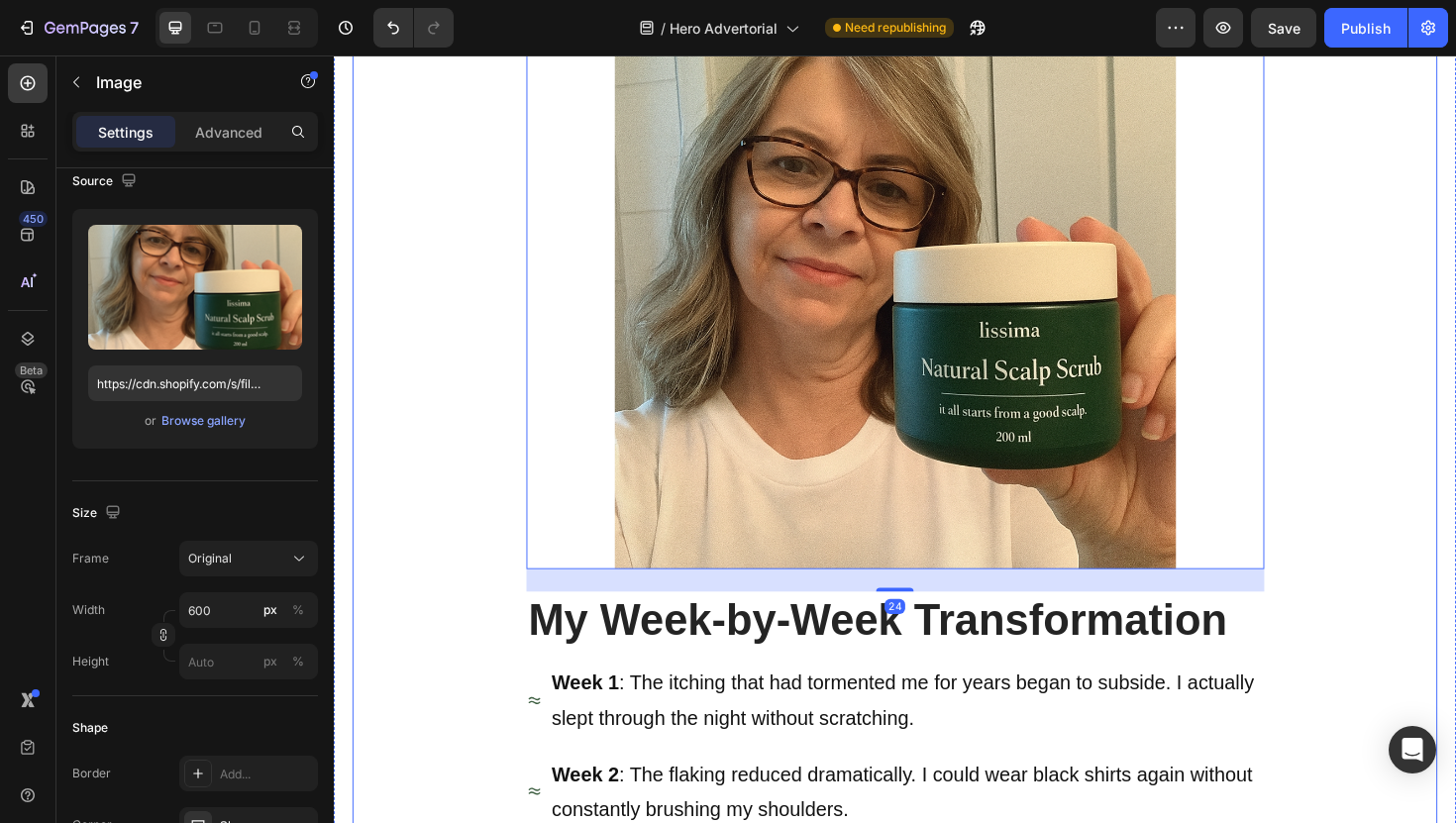 scroll, scrollTop: 3188, scrollLeft: 0, axis: vertical 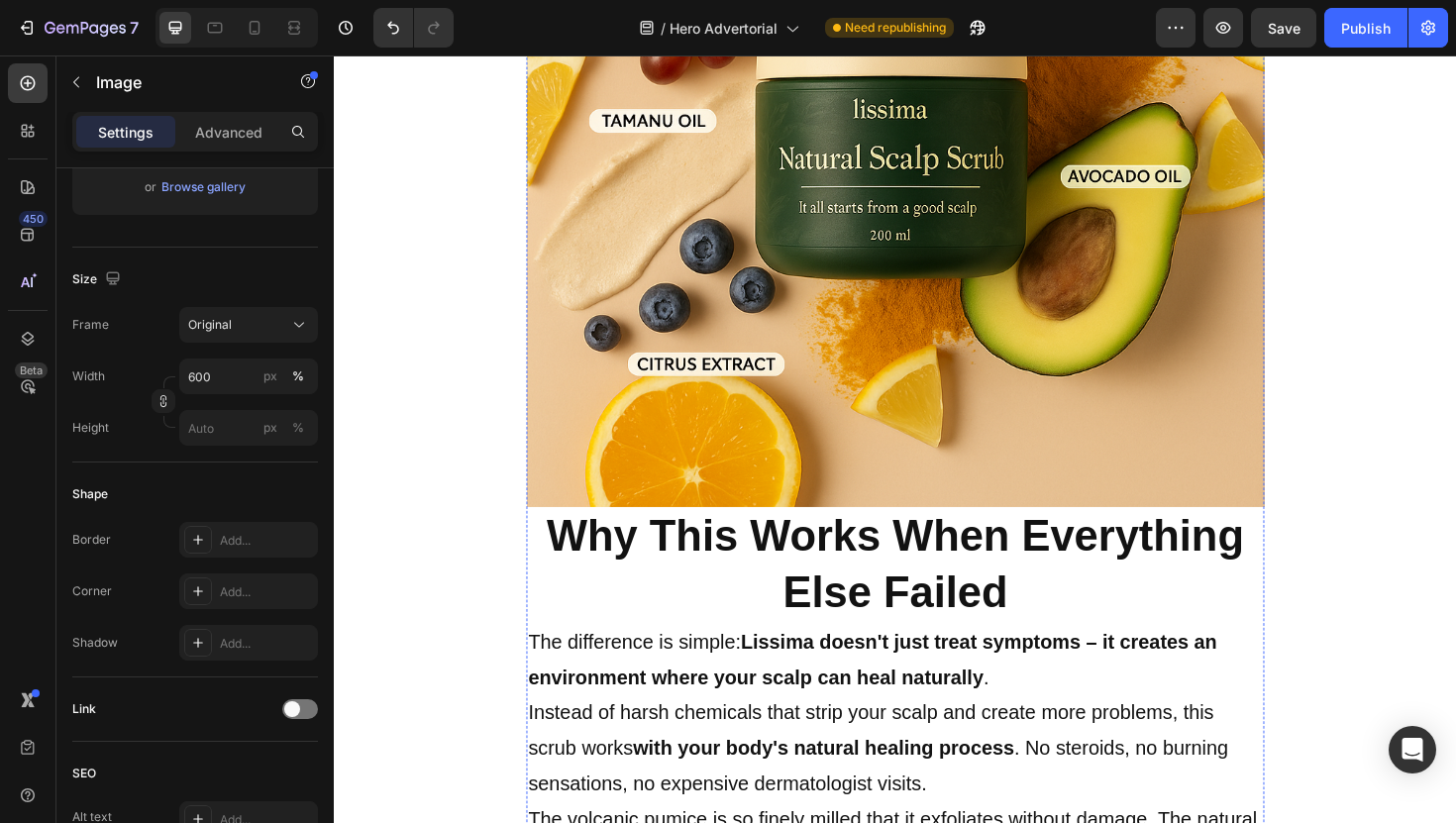 click at bounding box center [928, 143] 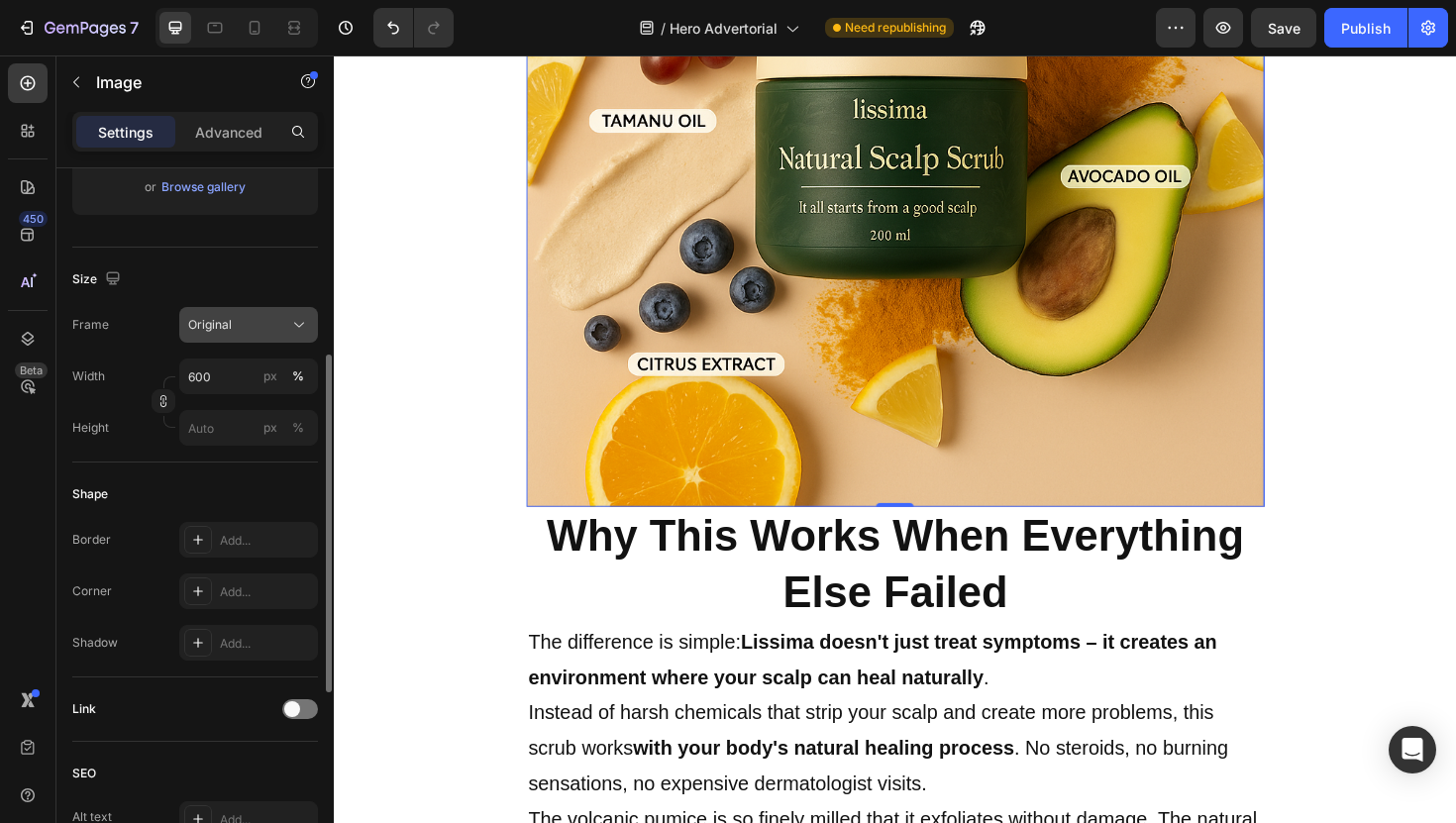 click on "Original" at bounding box center [249, 325] 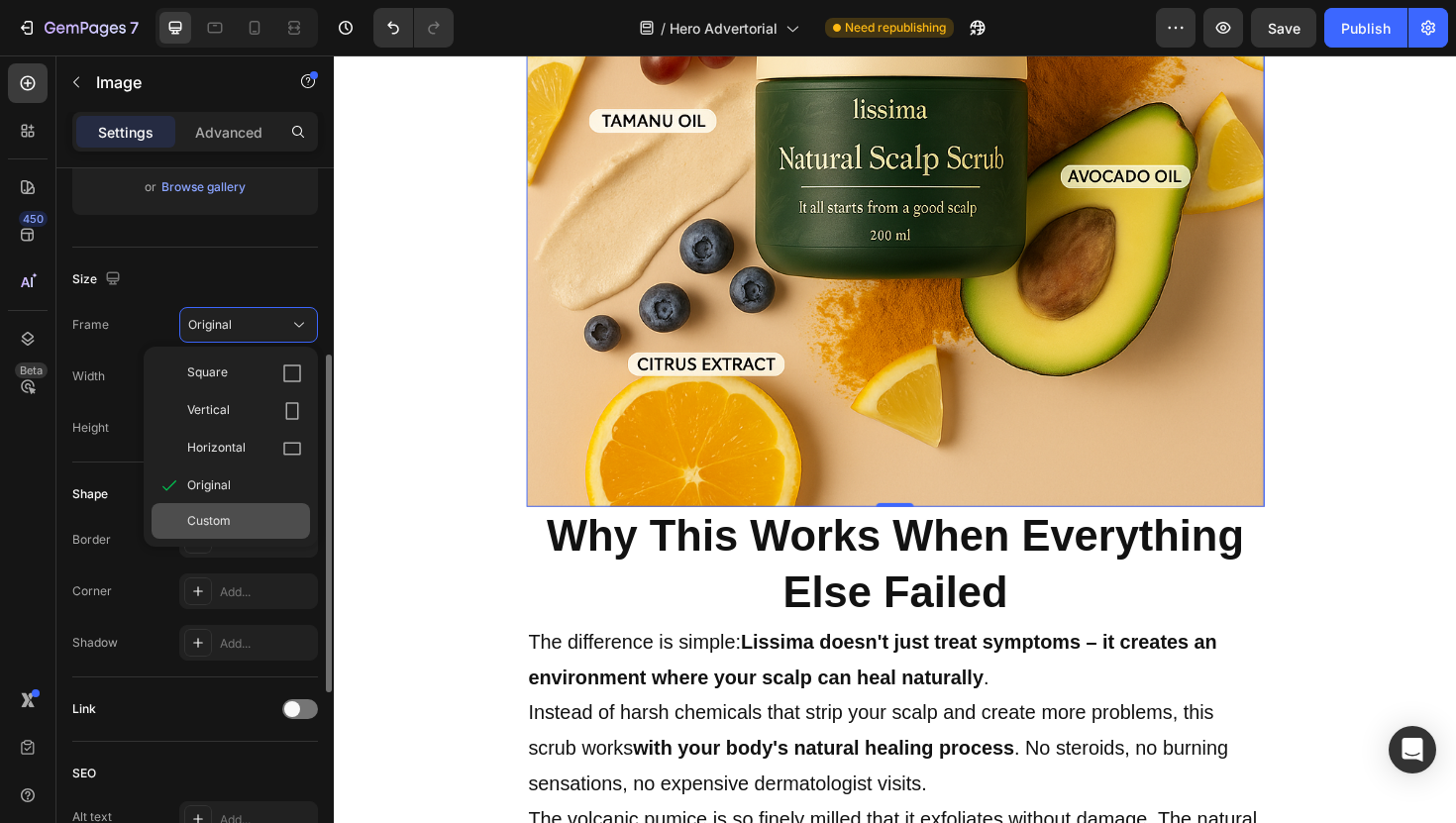 click on "Custom" at bounding box center (209, 521) 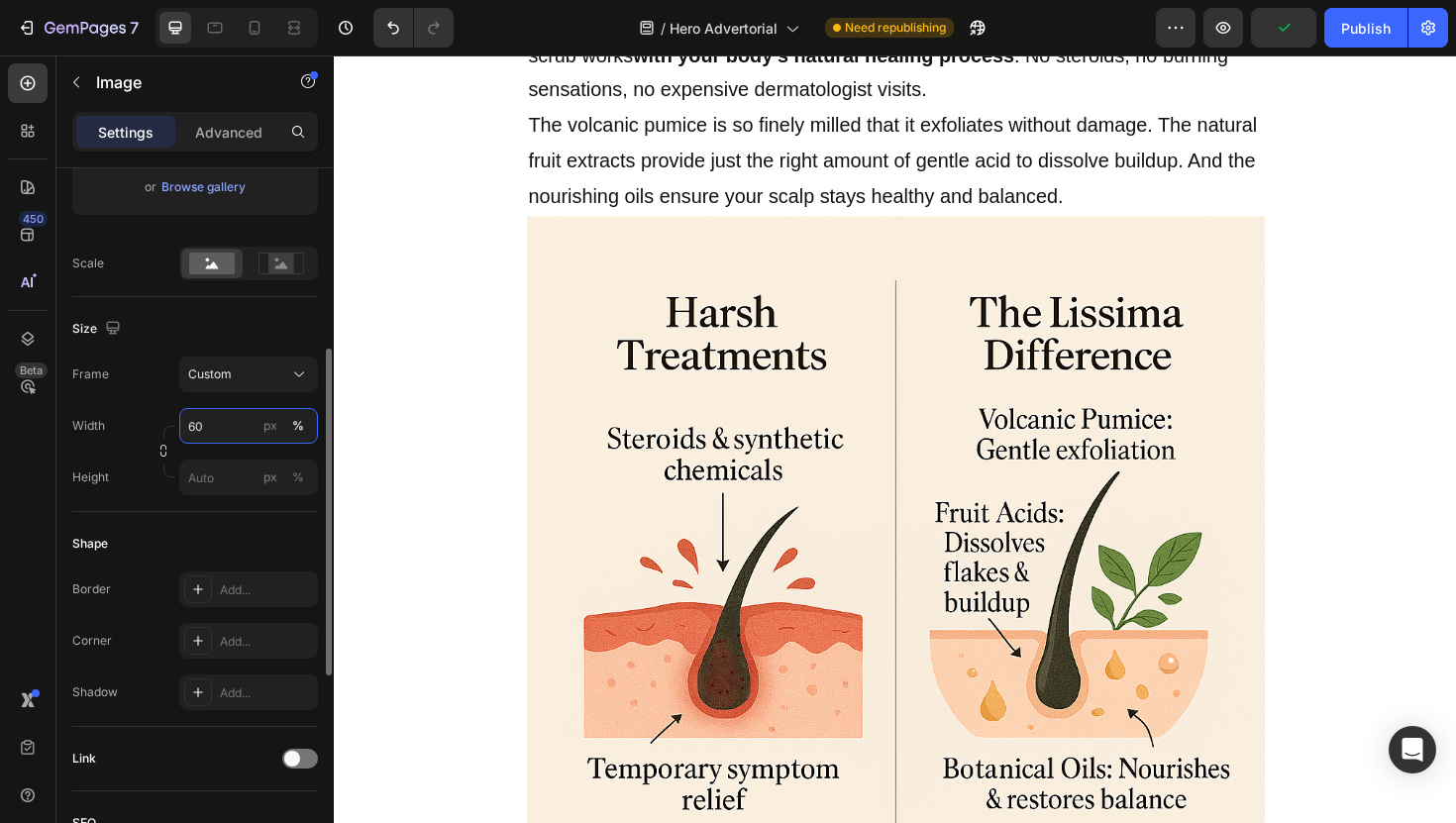 type on "600" 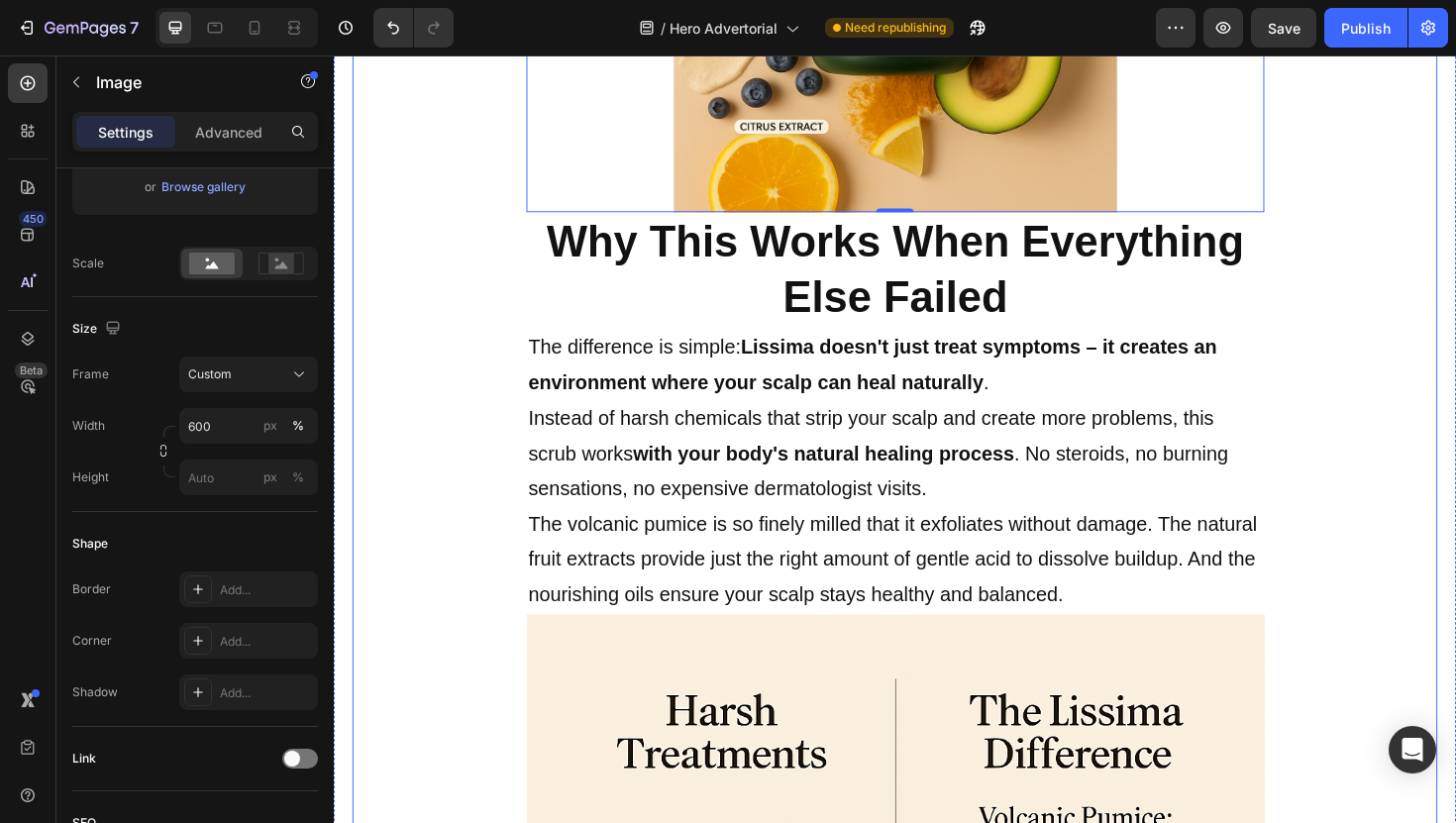 click on "I literally tried everything for my scalp psoriasis.. But  then I discovered this natural scalp scrub that transformed my scalp! Heading June 3, 2025 | Written by [NAME] Text Block Image The Nightmare That Consumed My Confidence Heading For seven years, I lived with scalp psoriasis that literally made me feel like a prisoner in my own body. The constant itching was unbearable. I'd scratch until my scalp bled, leaving flakes scattered across my shoulders like snow. I completely stopped wearing dark shirts as it would expose the embarrassing evidence of my condition.   I tried  everything  the doctors threw at me: steroid creams that thinned my skin, medicated shampoos that burned like fire, and prescription treatments that cost a fortune but delivered zero results. Each failed attempt felt like another door slamming shut. The worst part? The stares. The way people would glance at my scalp and quickly look away. Text Block Image The Discovery That Changed Everything Heading   gentle, natural approach" at bounding box center [928, -424] 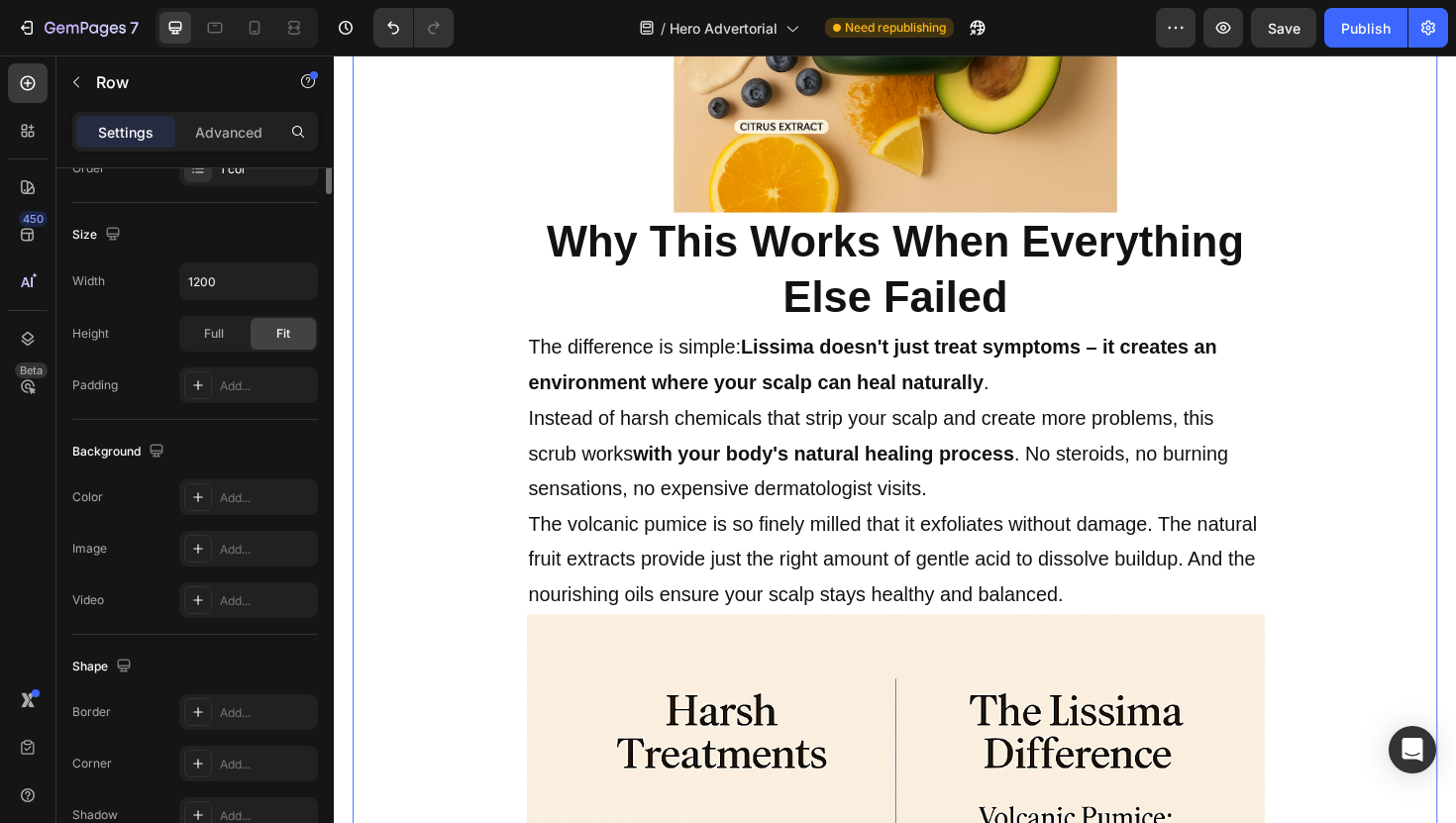 scroll, scrollTop: 0, scrollLeft: 0, axis: both 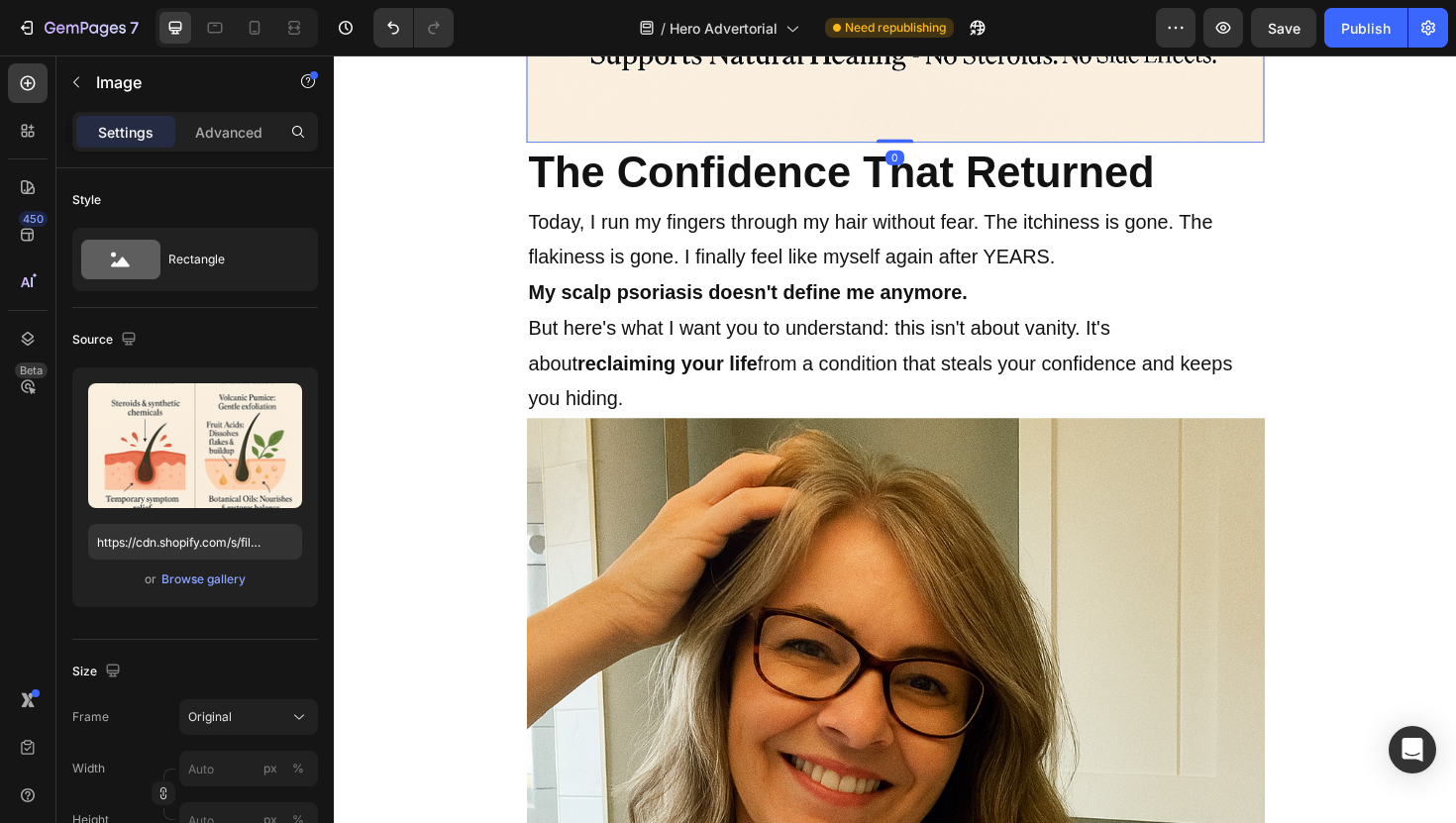 click at bounding box center [928, -243] 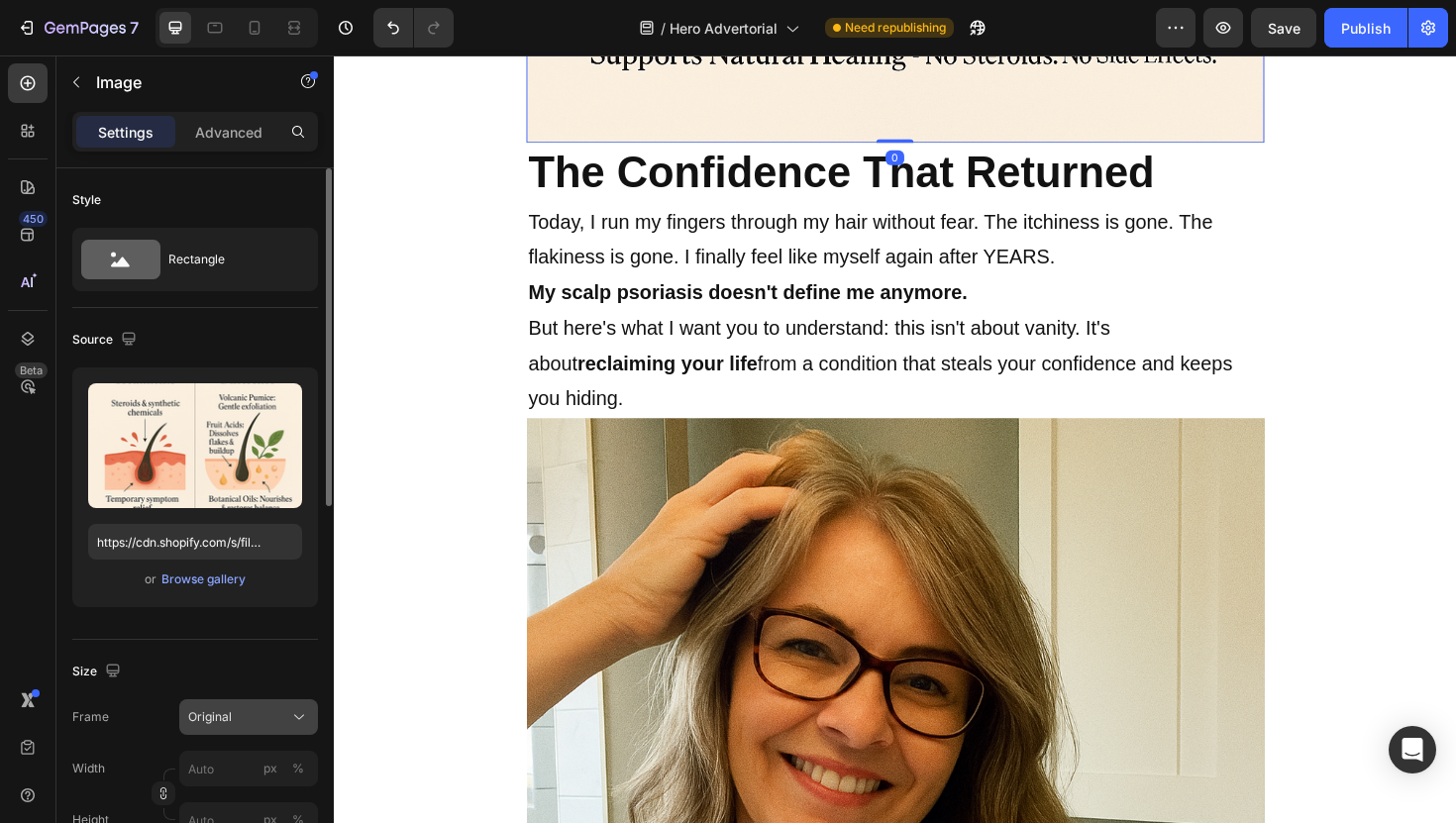 scroll, scrollTop: 81, scrollLeft: 0, axis: vertical 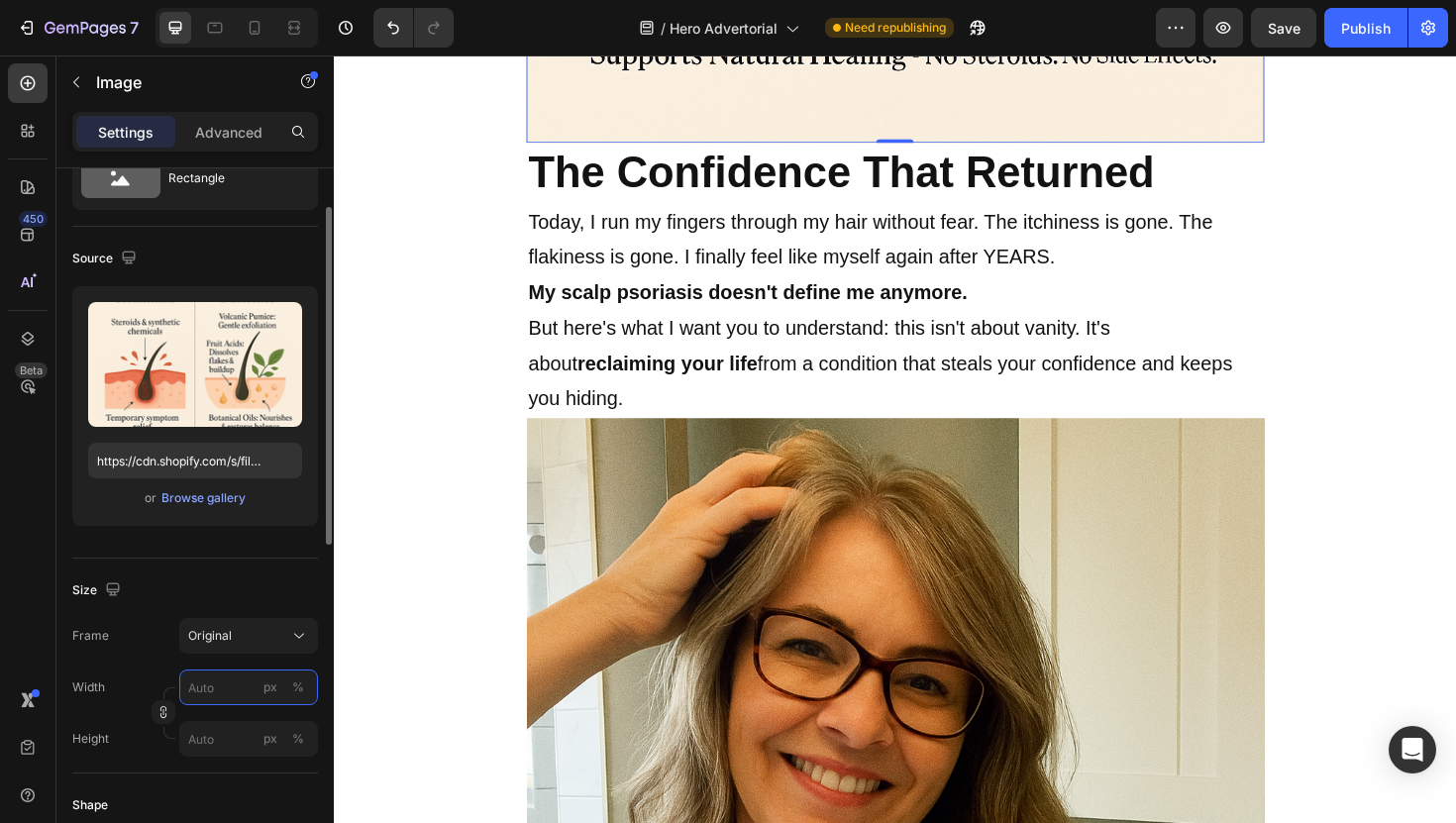click on "px %" at bounding box center [249, 687] 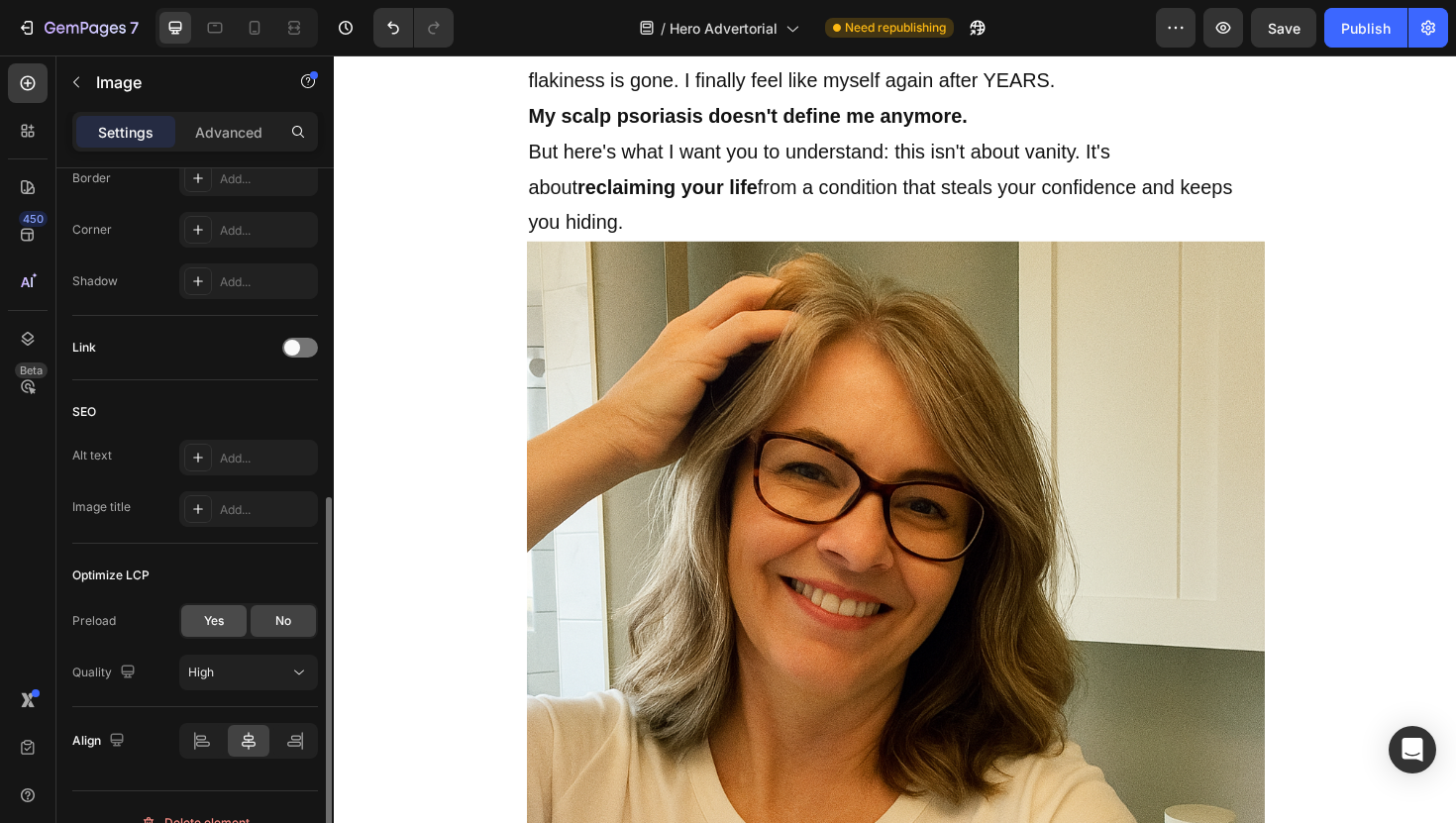 scroll, scrollTop: 727, scrollLeft: 0, axis: vertical 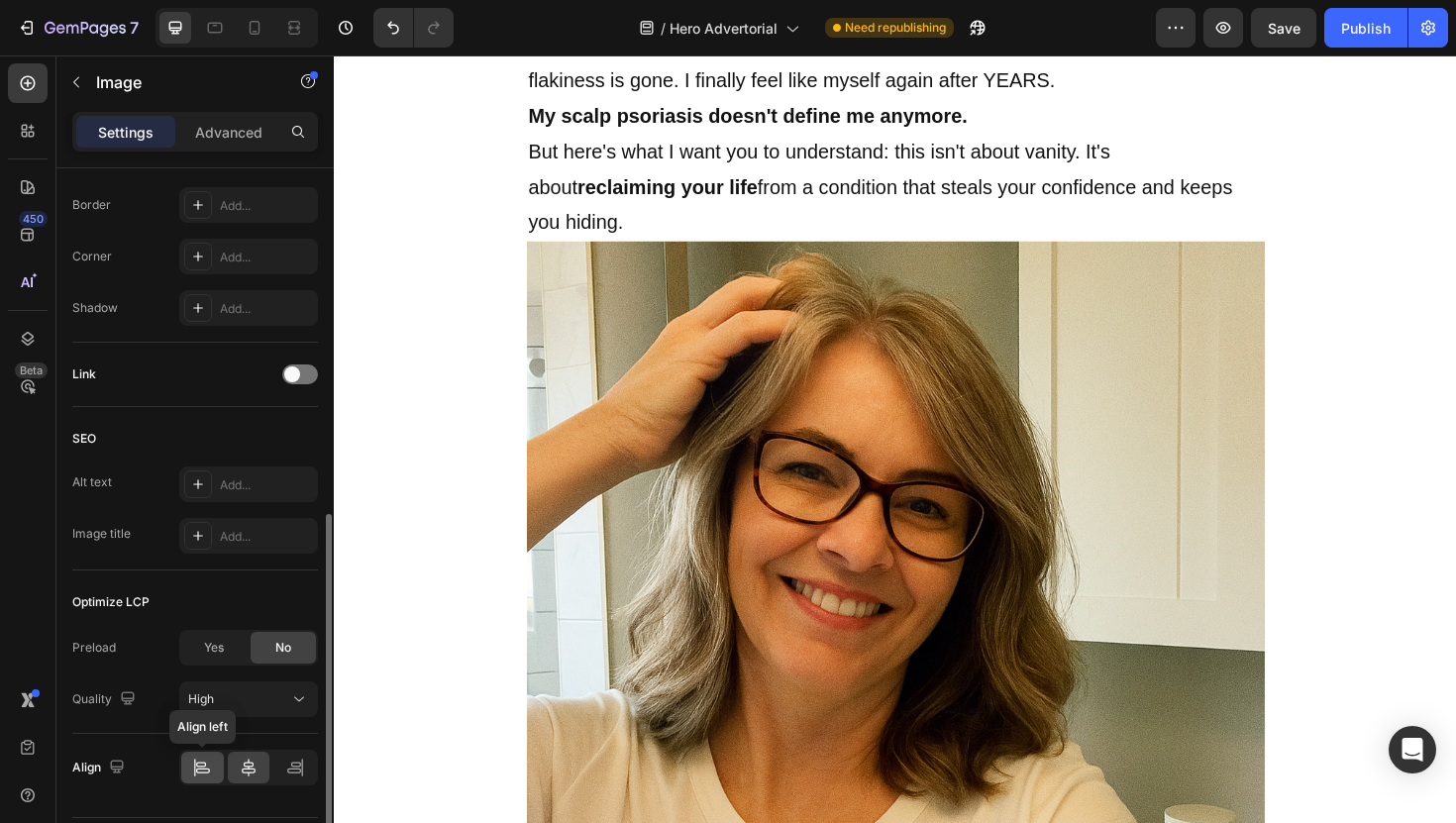 type on "600" 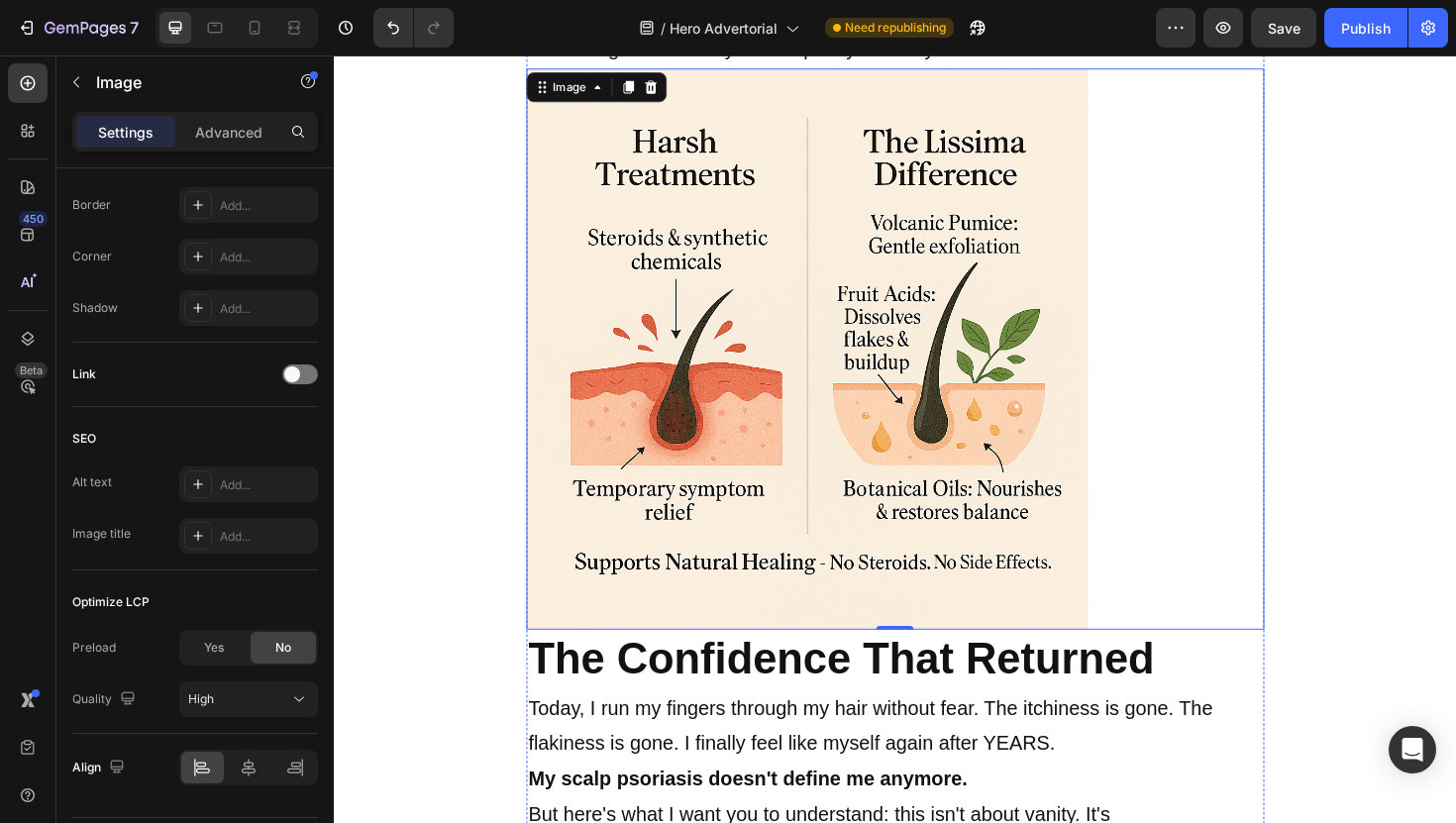 scroll, scrollTop: 5050, scrollLeft: 0, axis: vertical 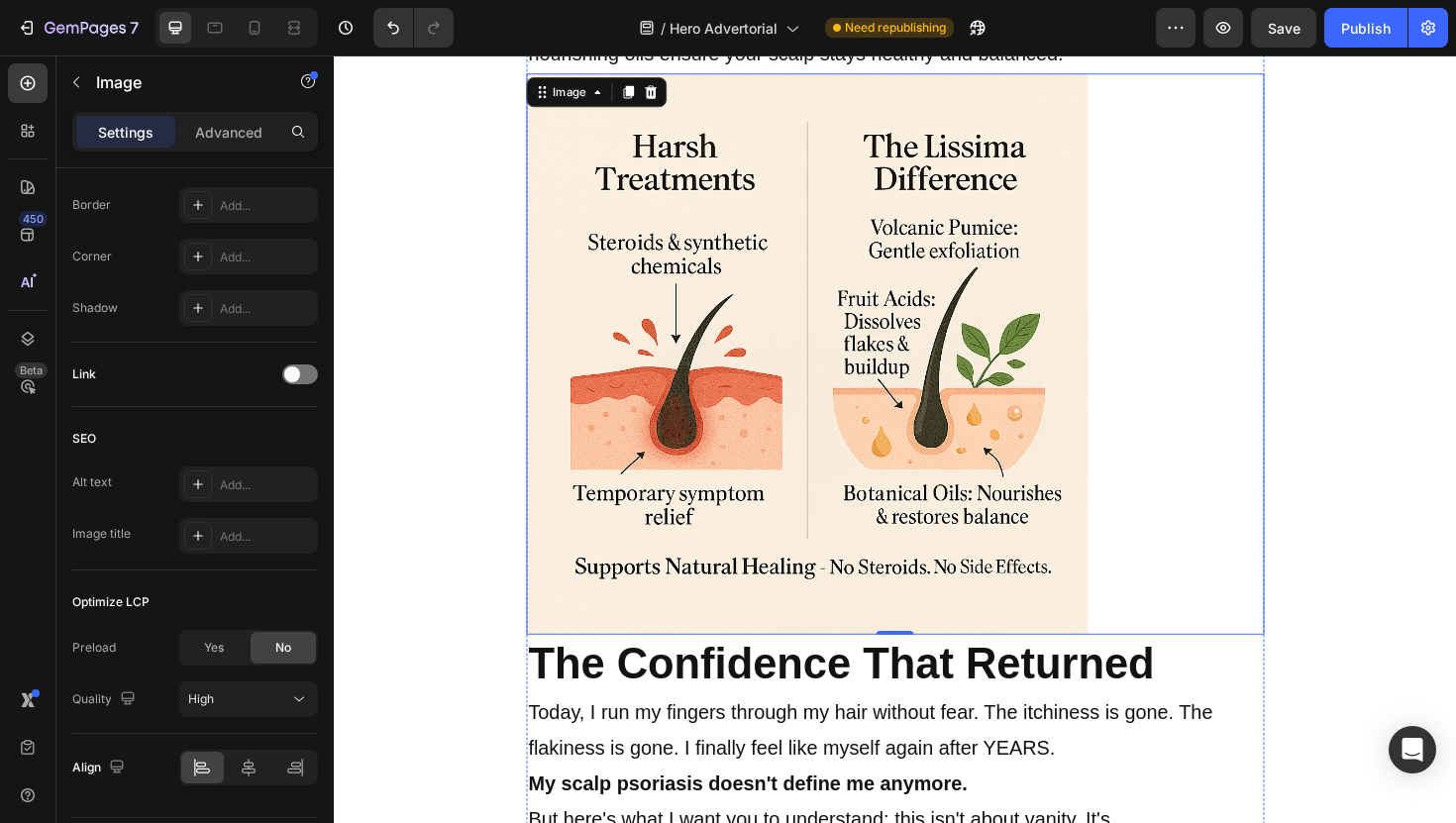 click on "Why This Works When Everything Else Failed" at bounding box center (928, -290) 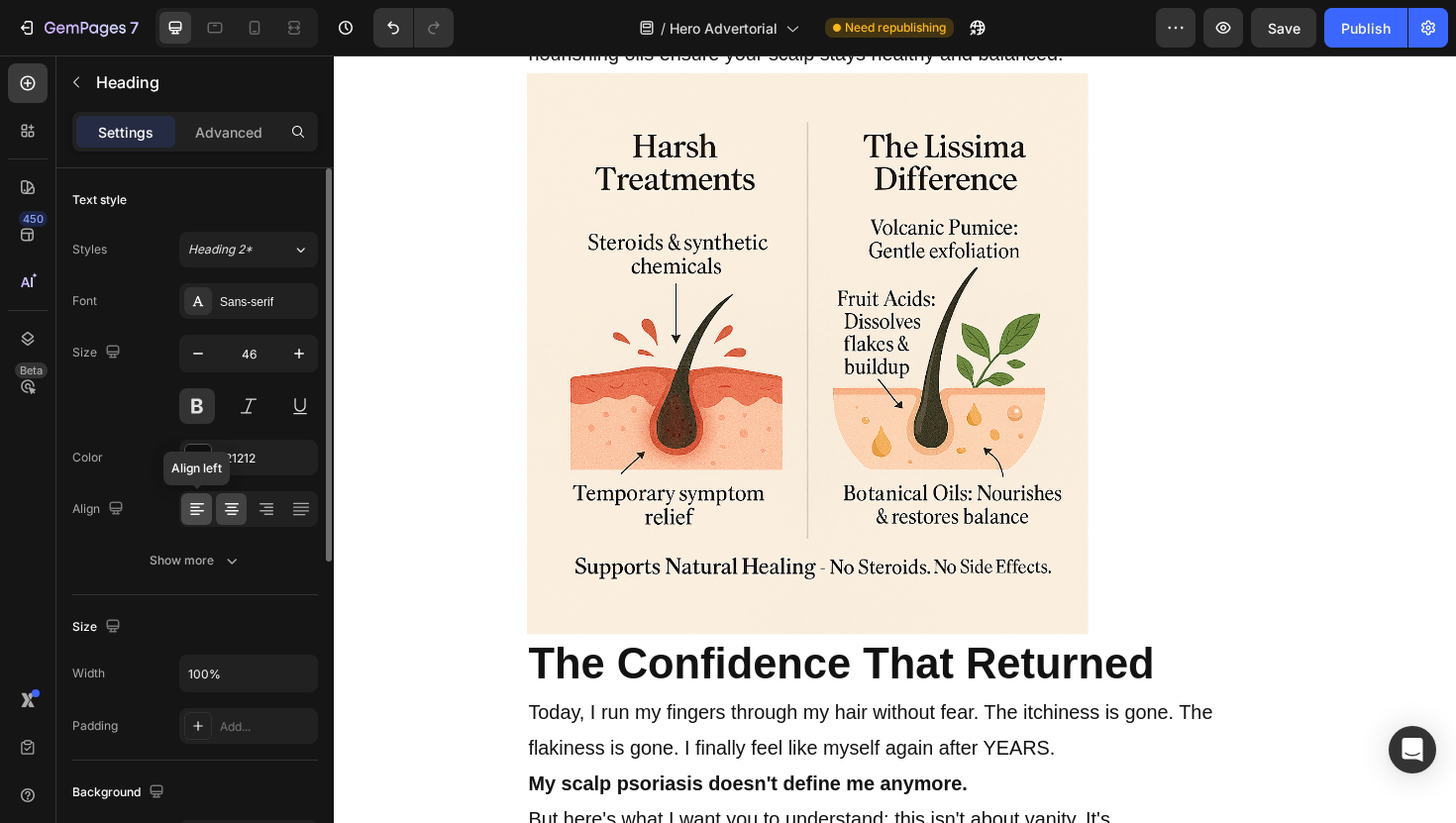 click 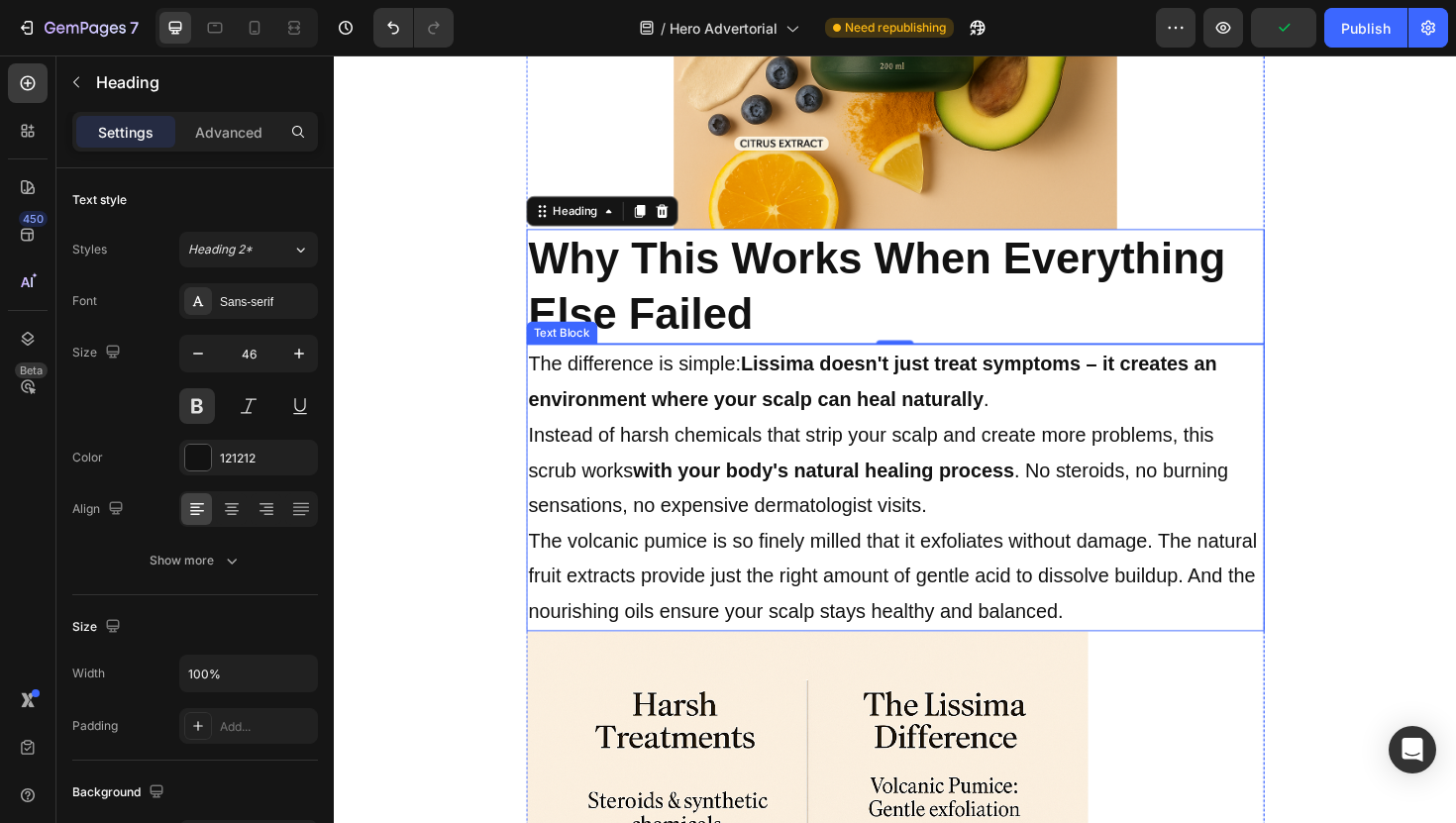 scroll, scrollTop: 4458, scrollLeft: 0, axis: vertical 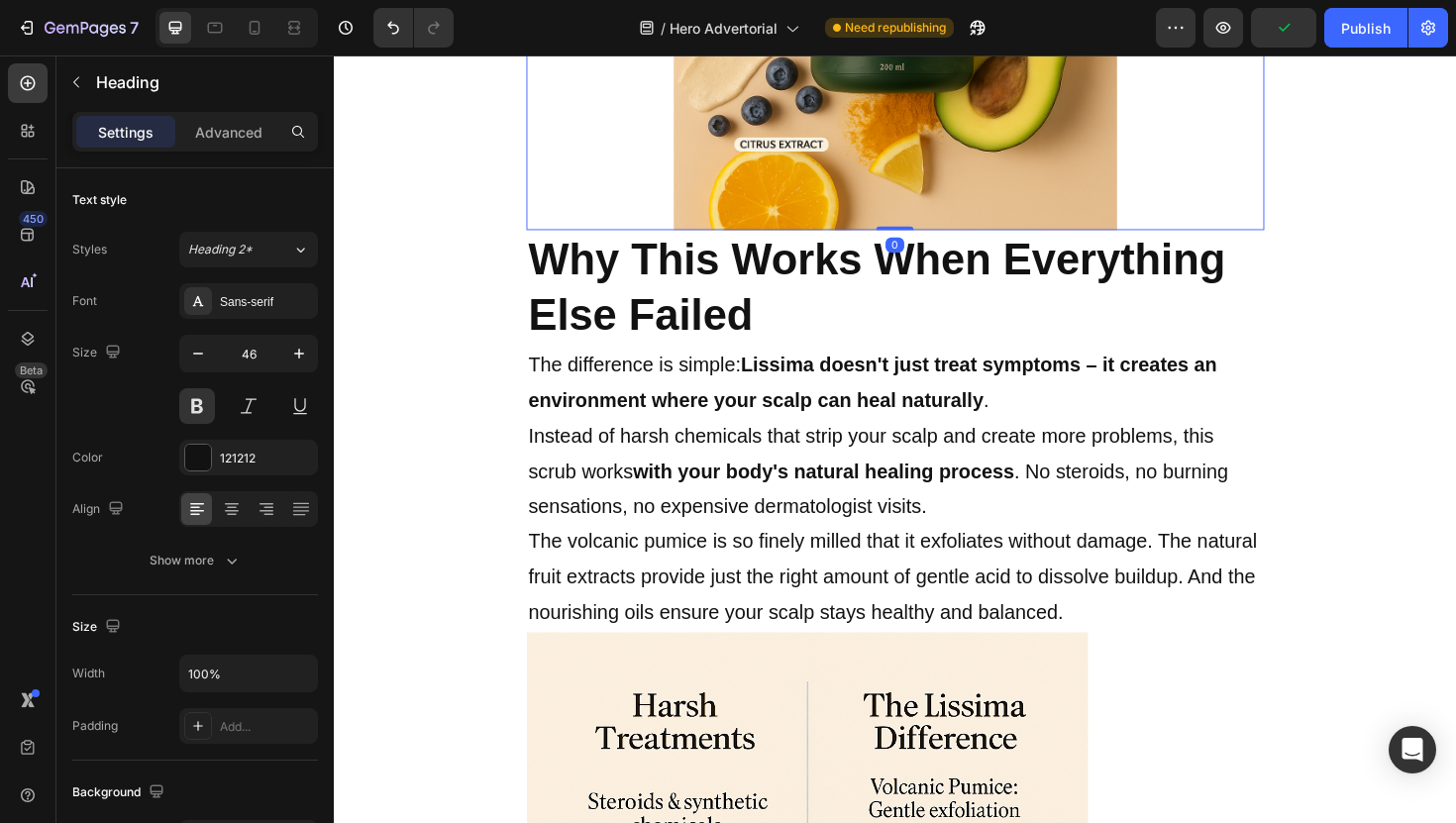 click at bounding box center (927, 5) 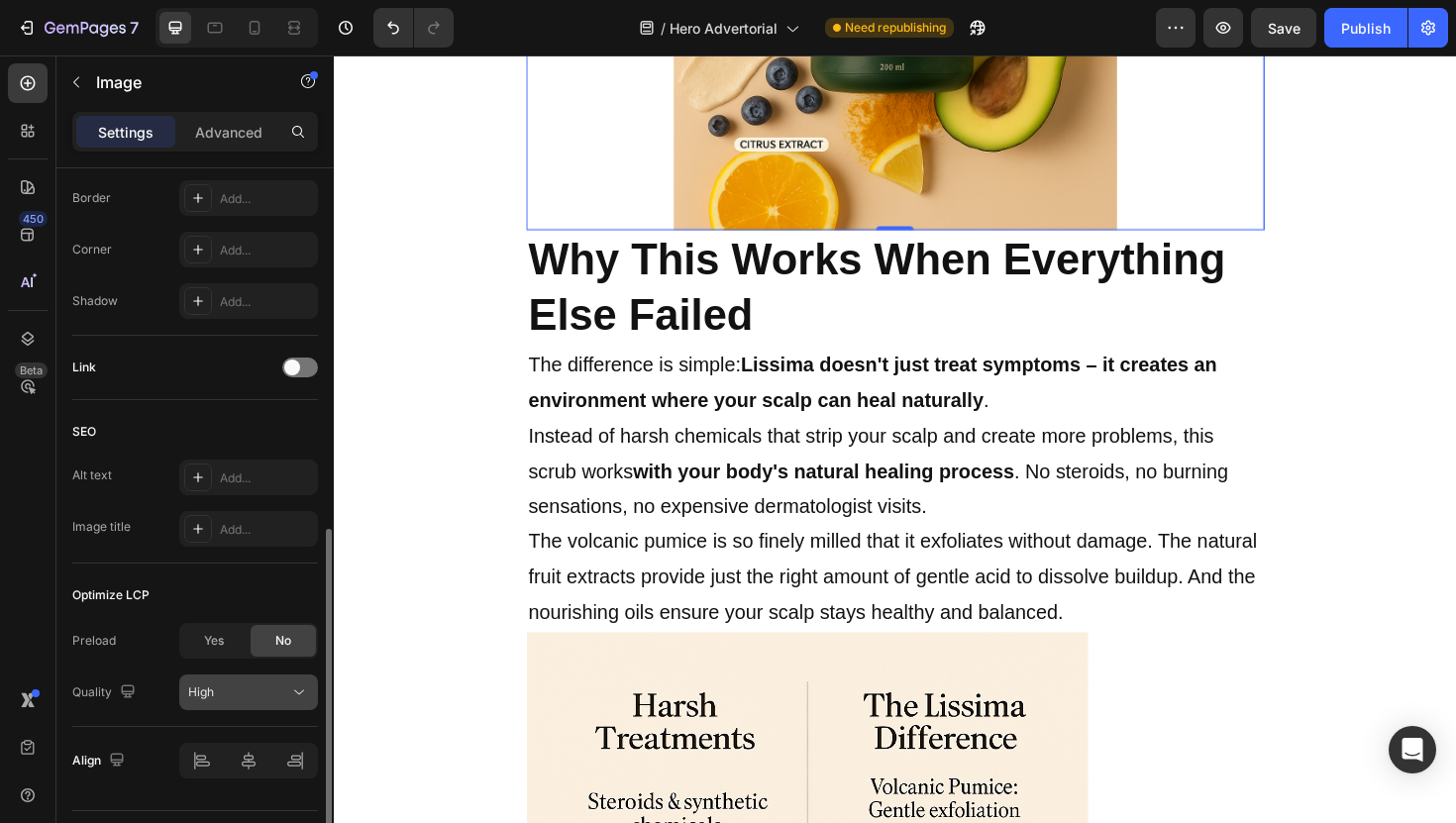 scroll, scrollTop: 834, scrollLeft: 0, axis: vertical 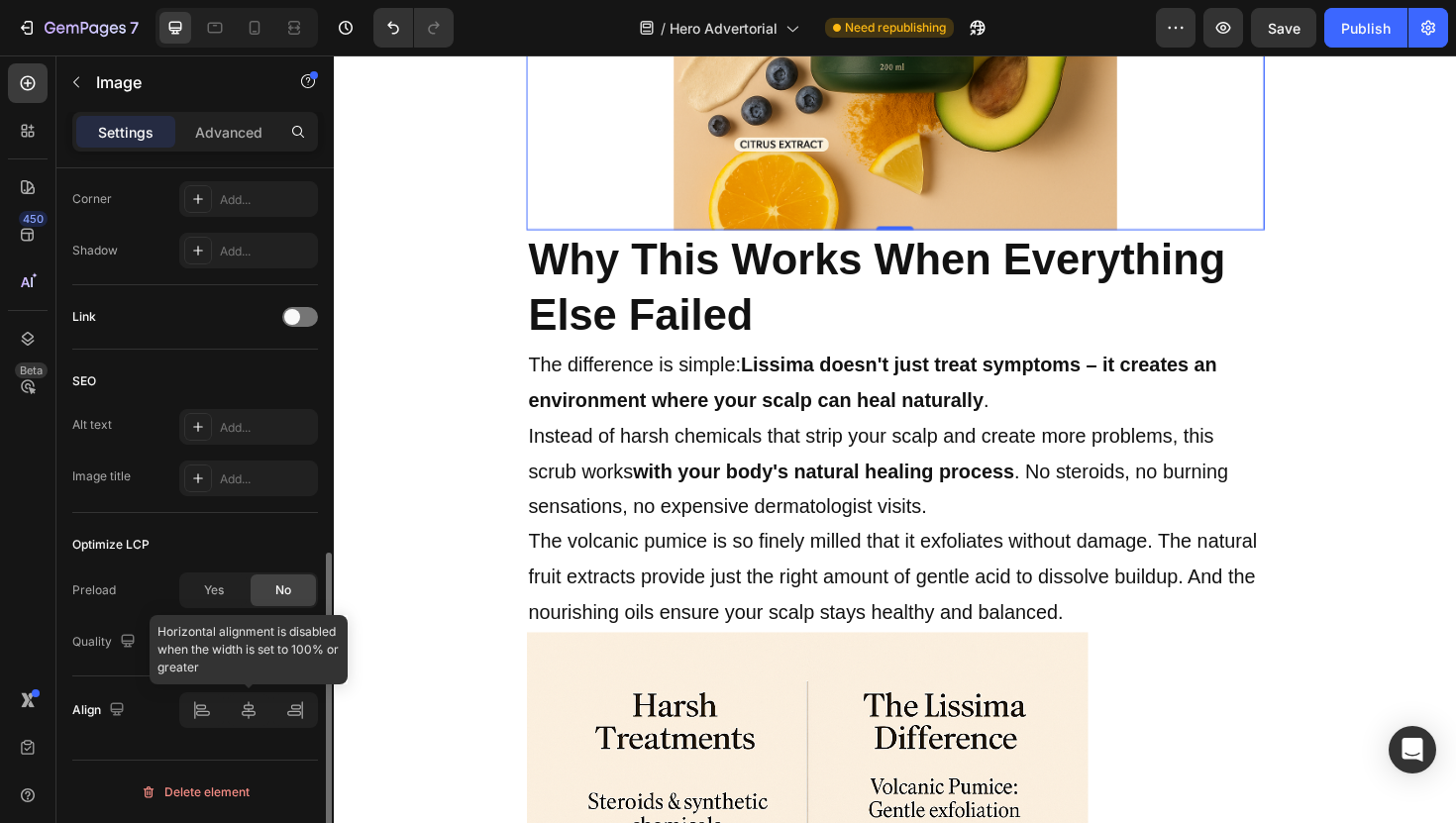 click 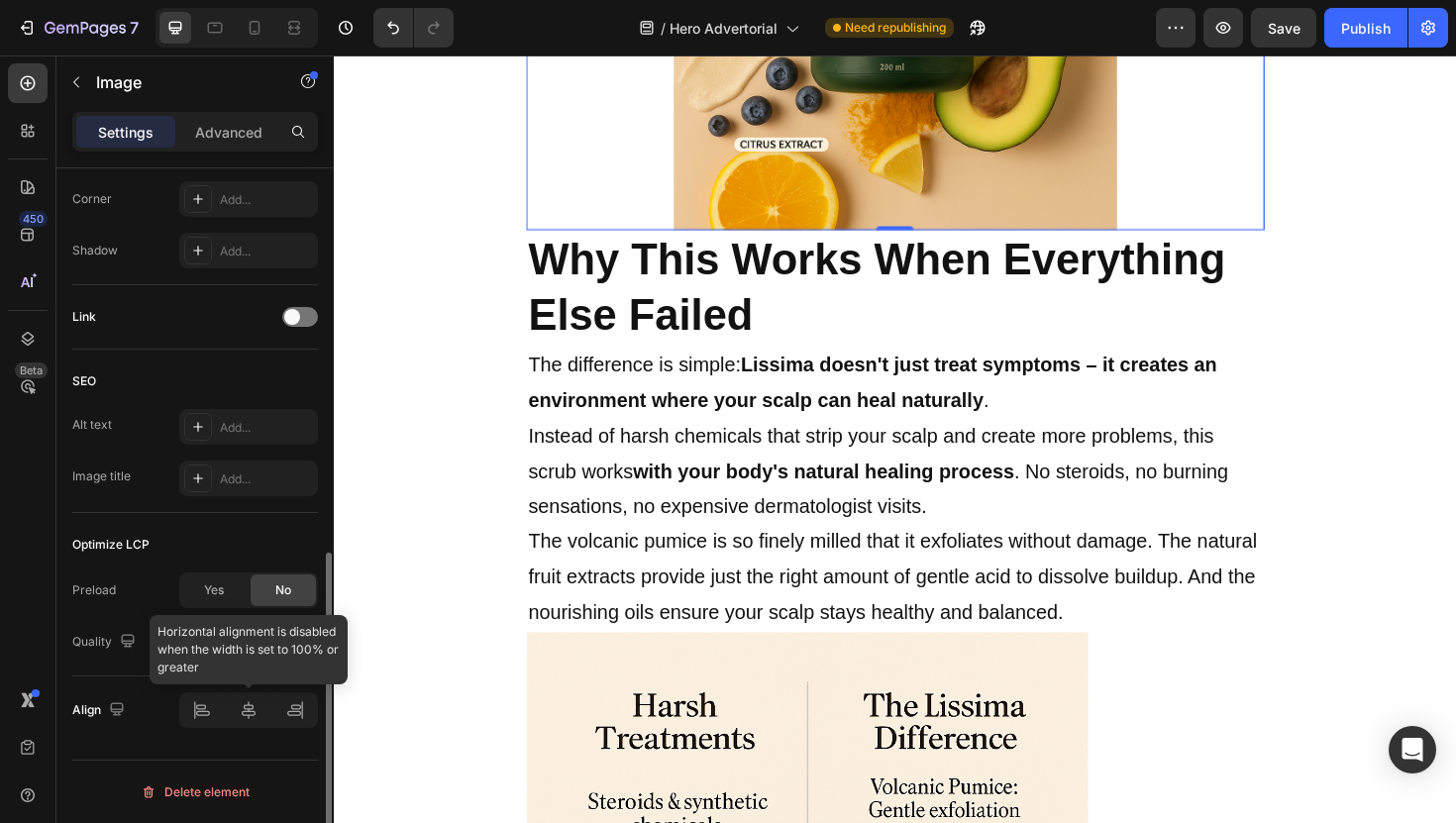 click 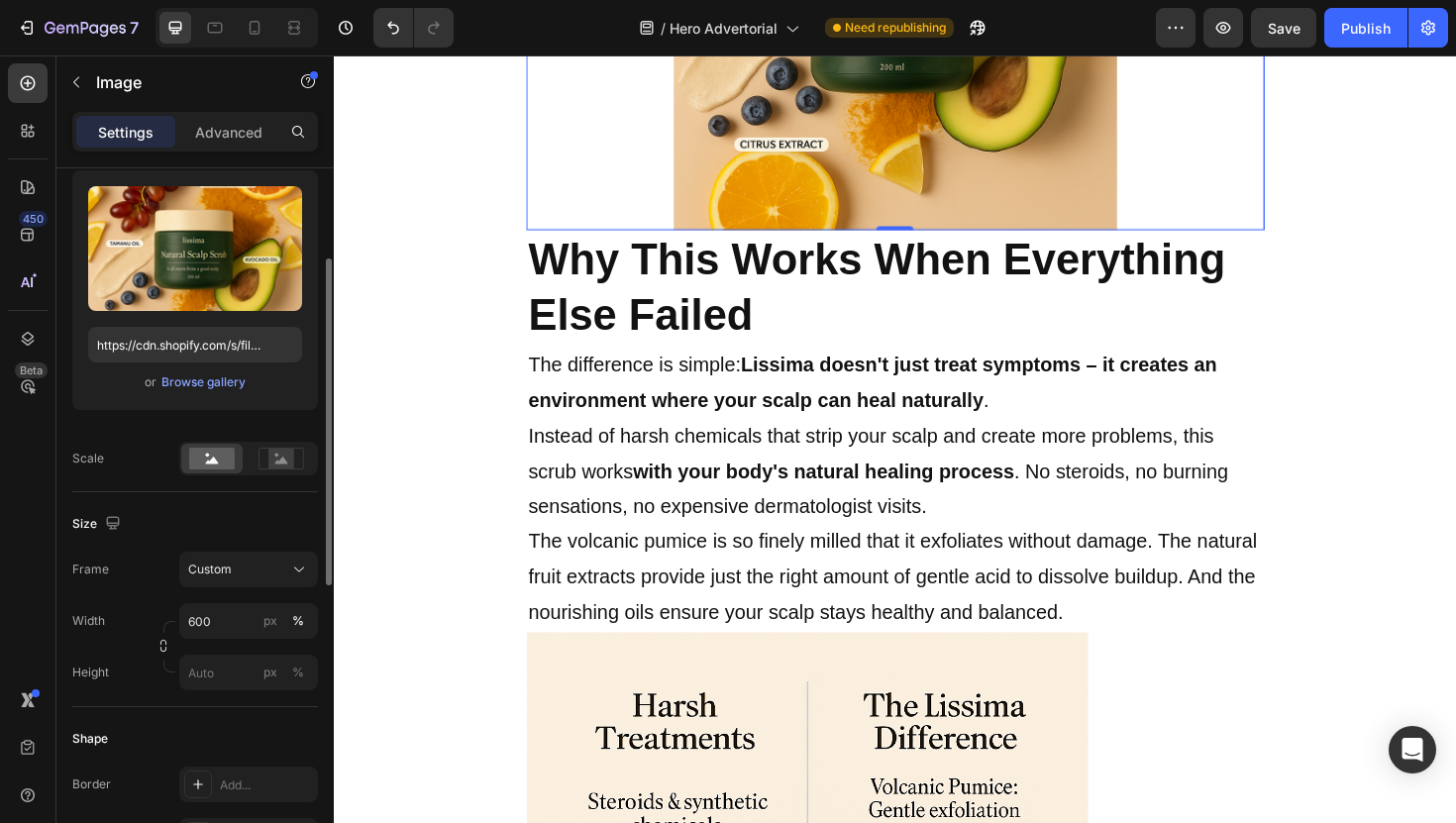 scroll, scrollTop: 199, scrollLeft: 0, axis: vertical 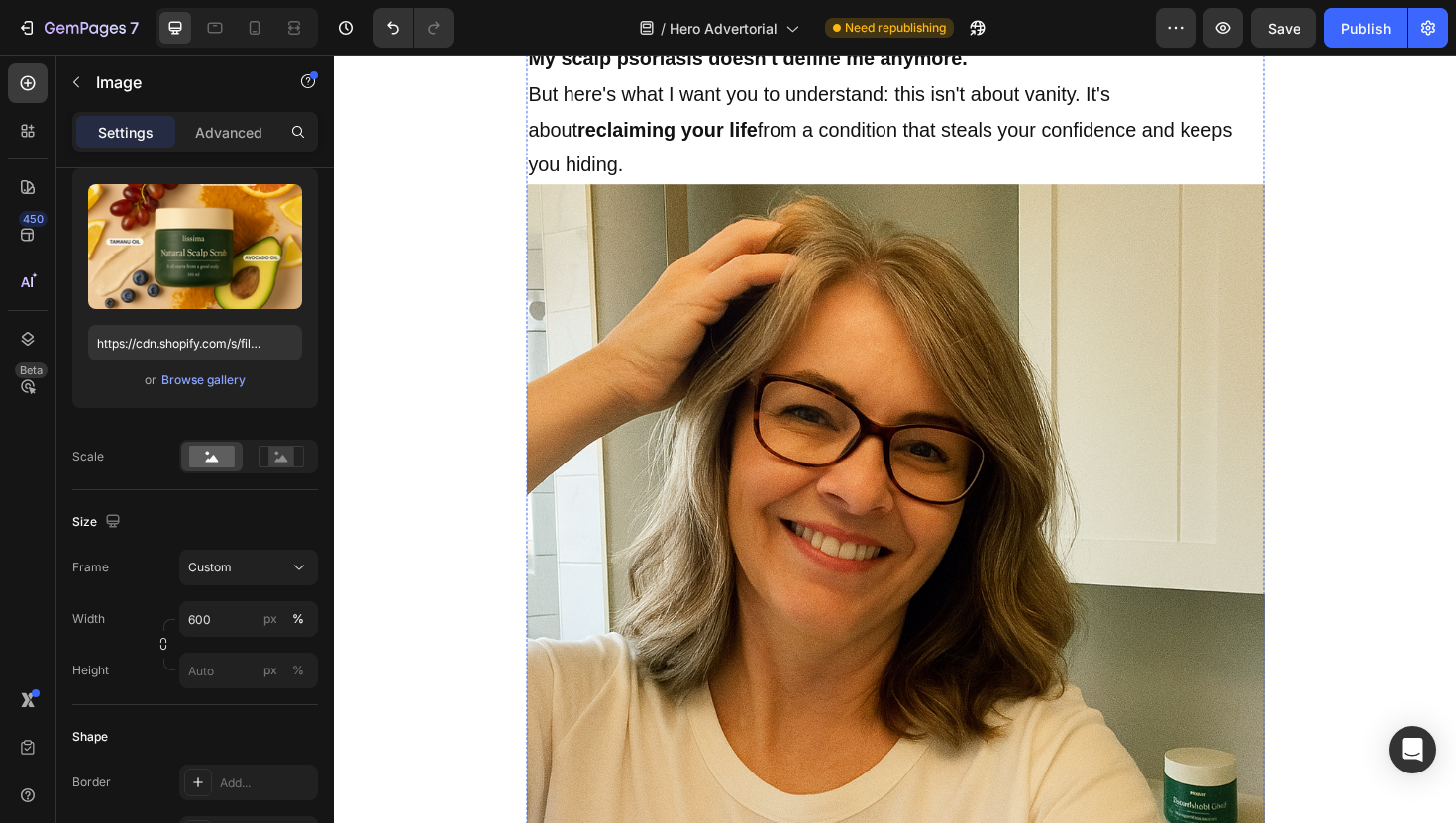 click at bounding box center (835, -396) 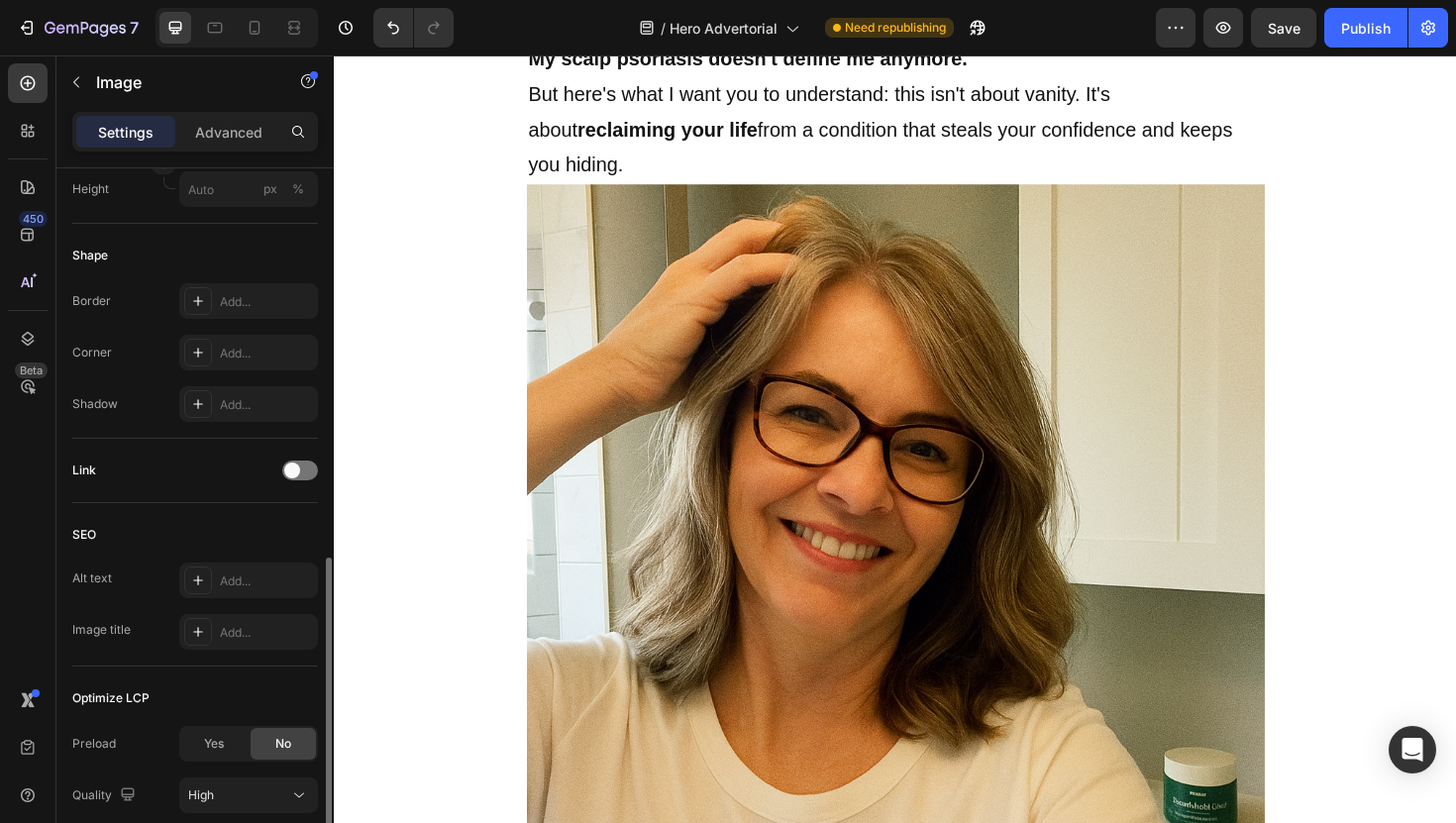 scroll, scrollTop: 784, scrollLeft: 0, axis: vertical 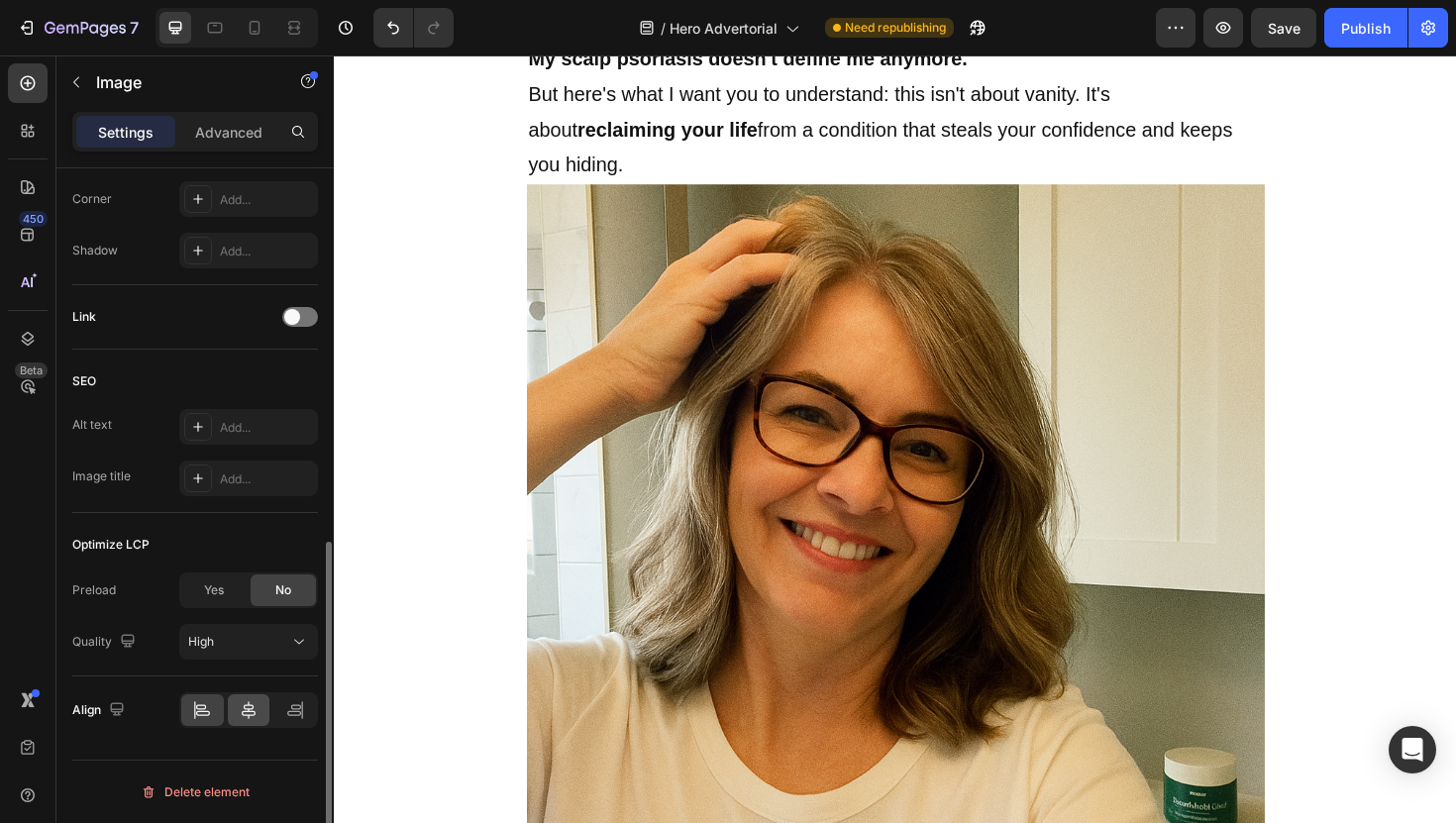 click 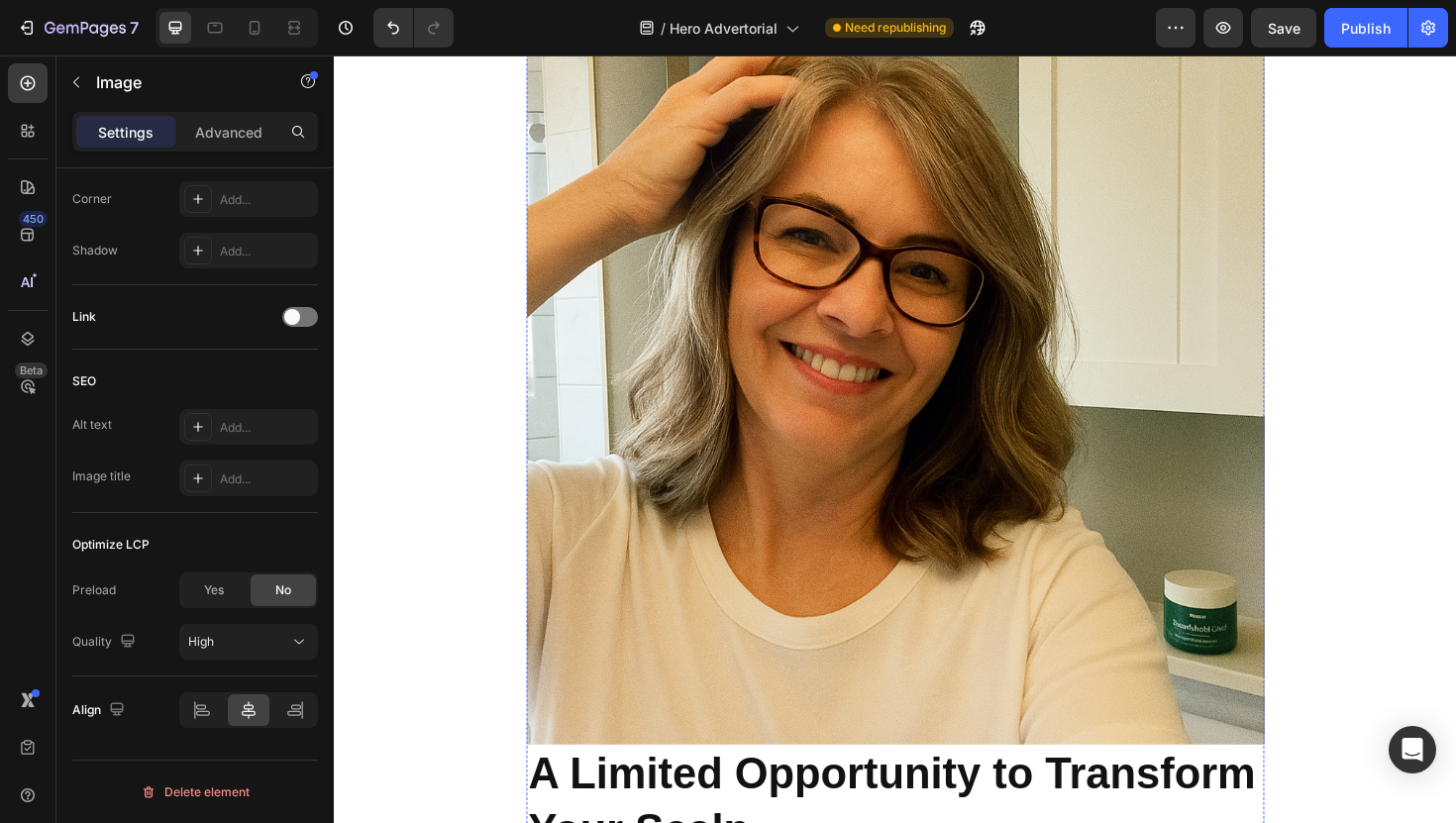scroll, scrollTop: 6088, scrollLeft: 0, axis: vertical 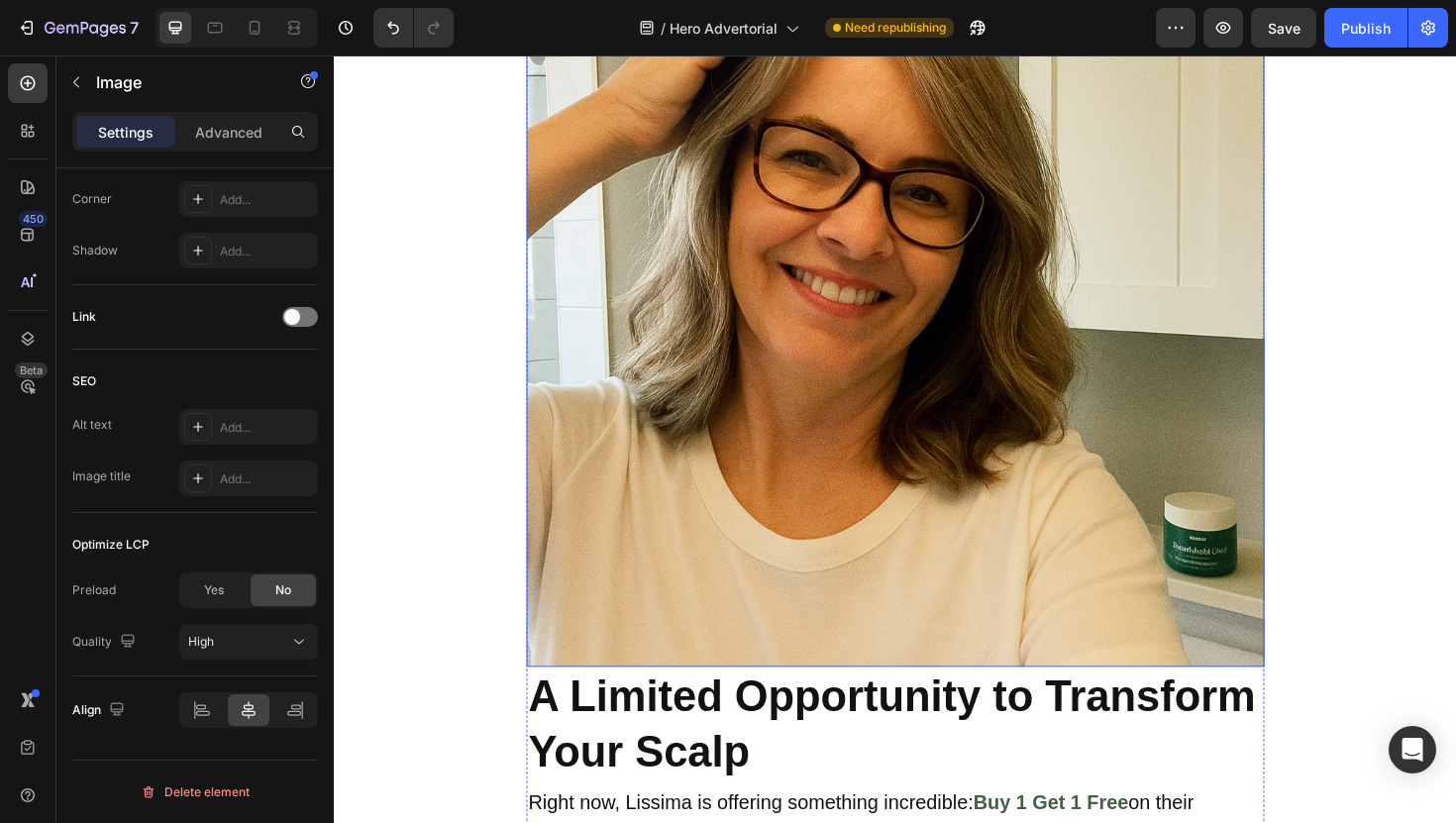 click at bounding box center [928, 312] 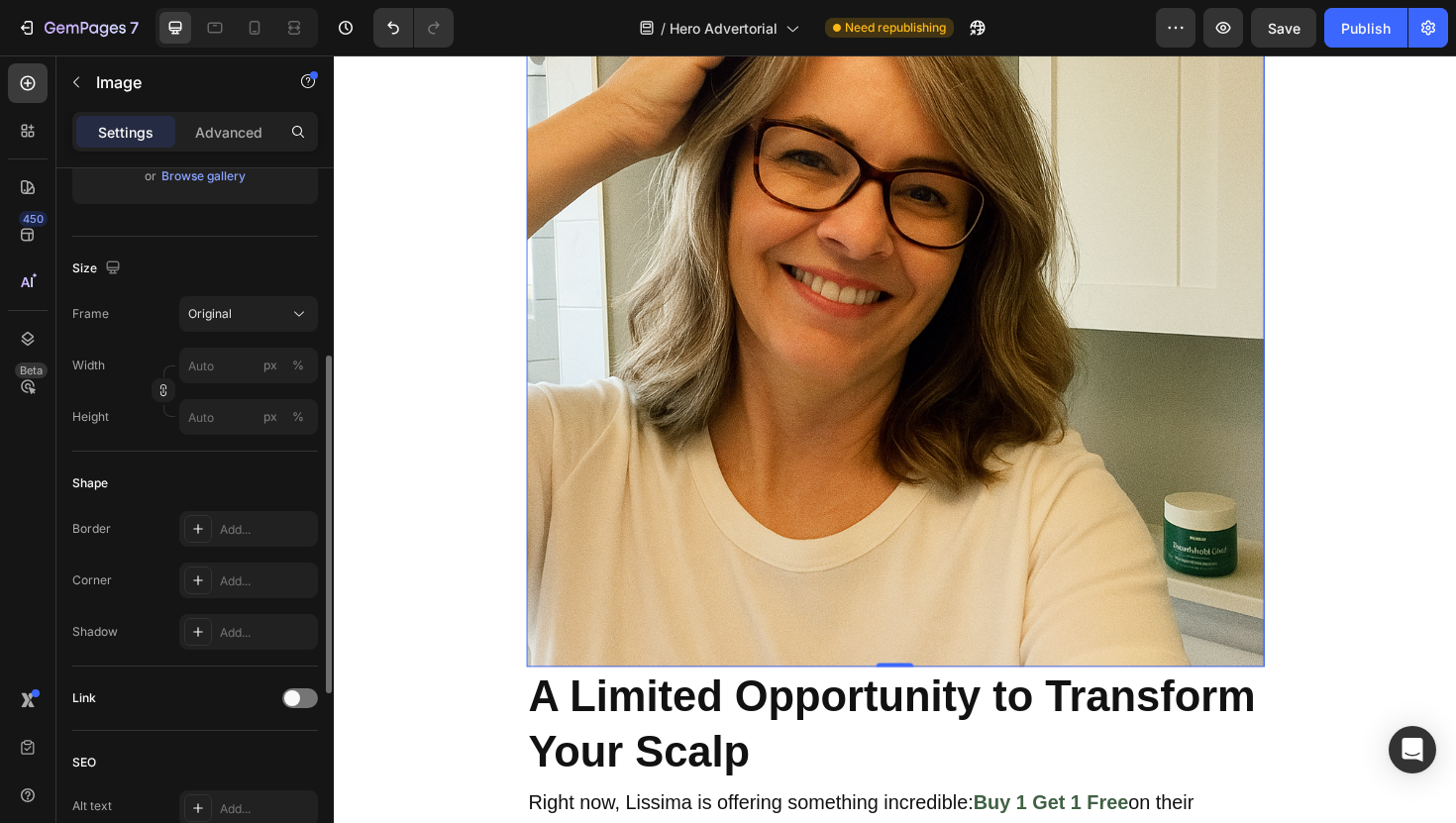scroll, scrollTop: 400, scrollLeft: 0, axis: vertical 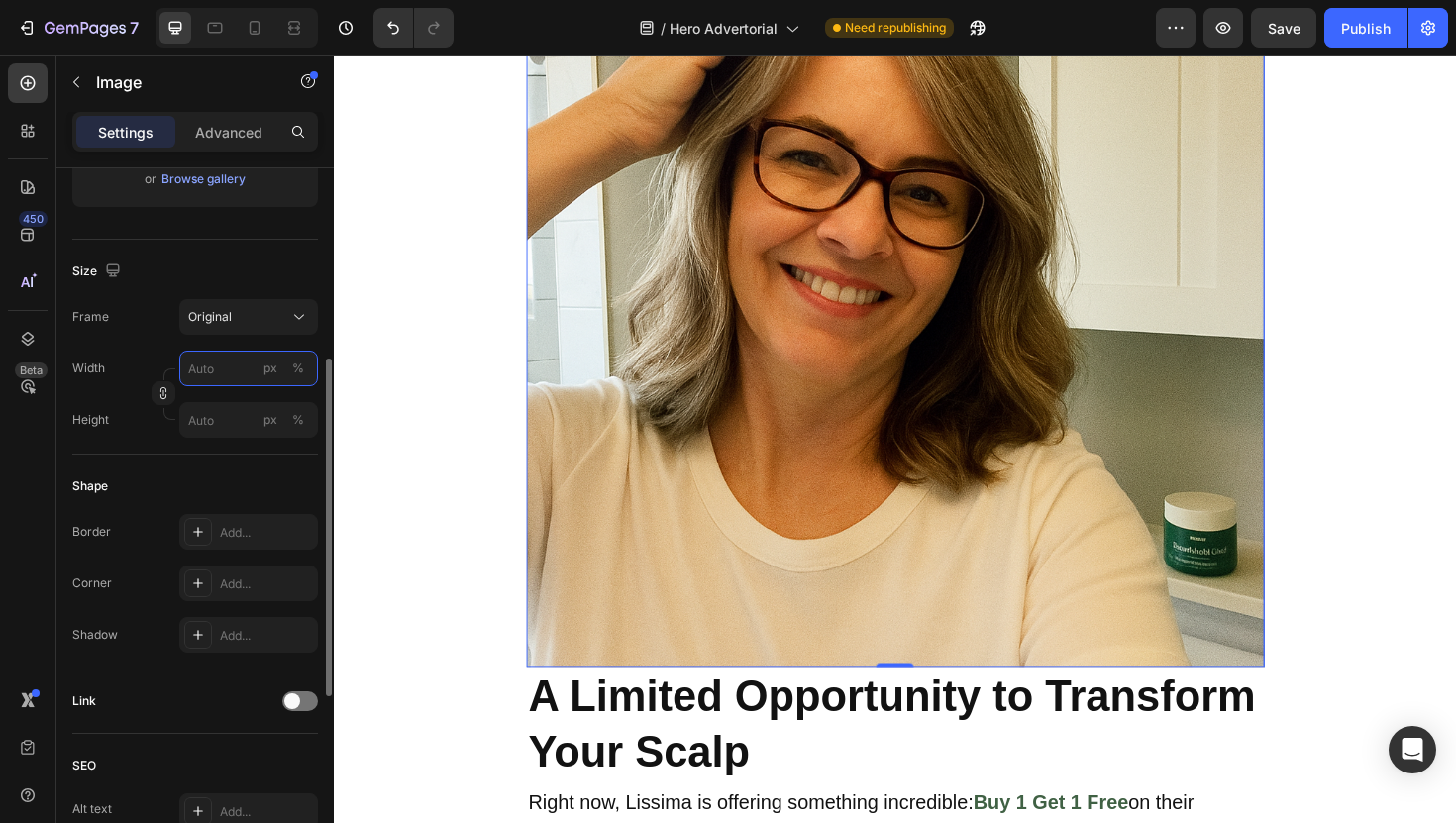 click on "px %" at bounding box center (249, 368) 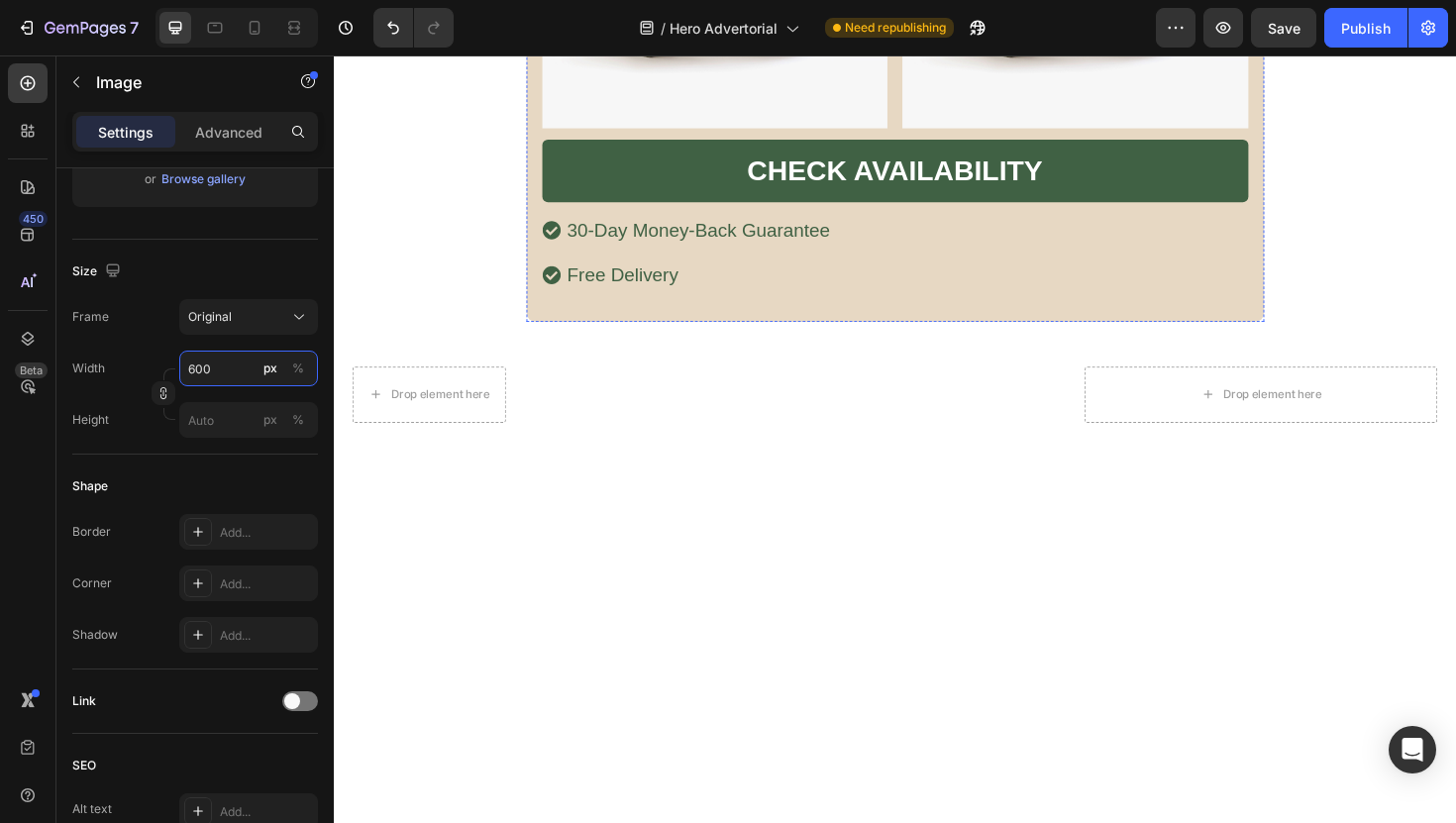 scroll, scrollTop: 7172, scrollLeft: 0, axis: vertical 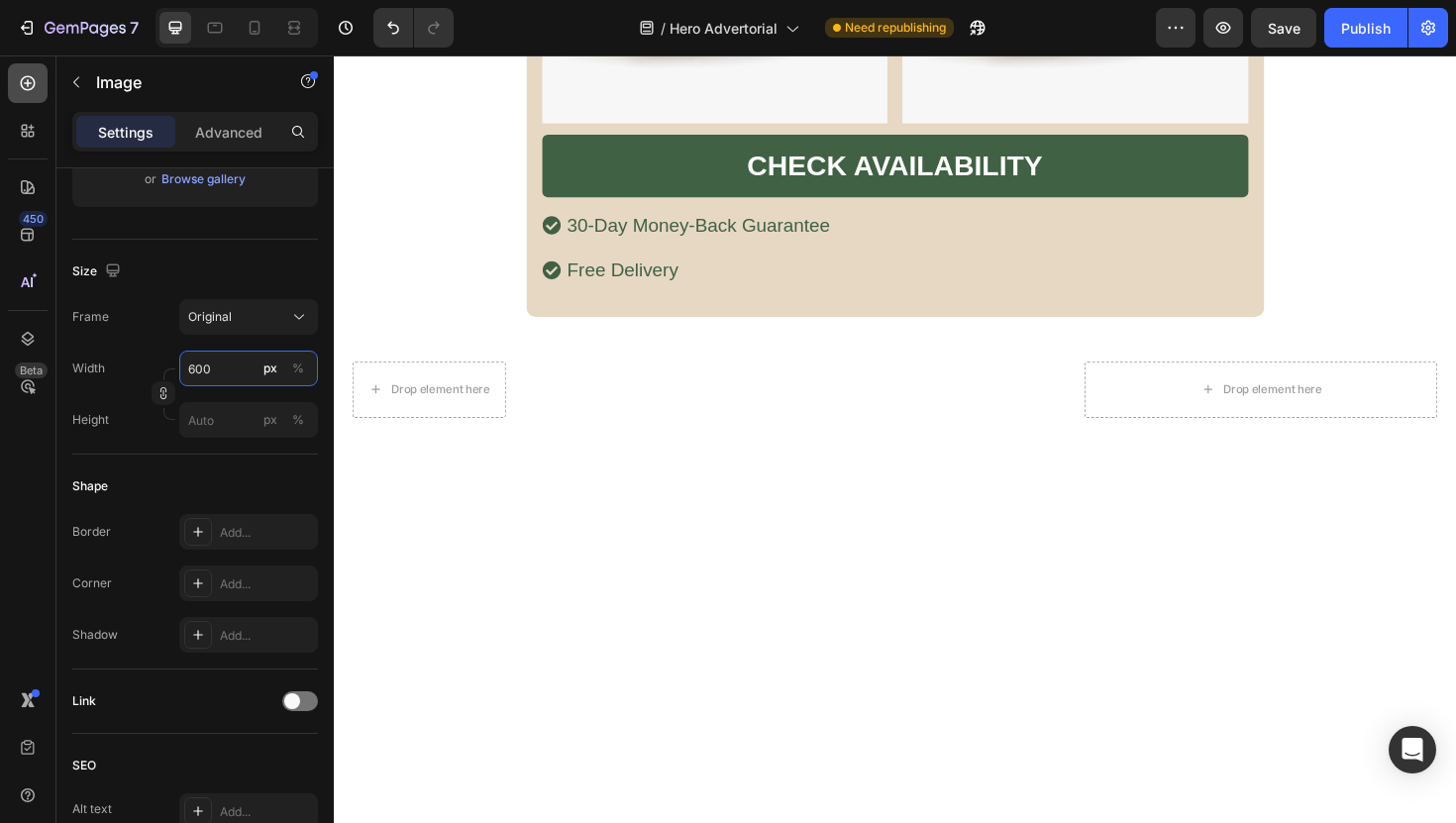 type on "600" 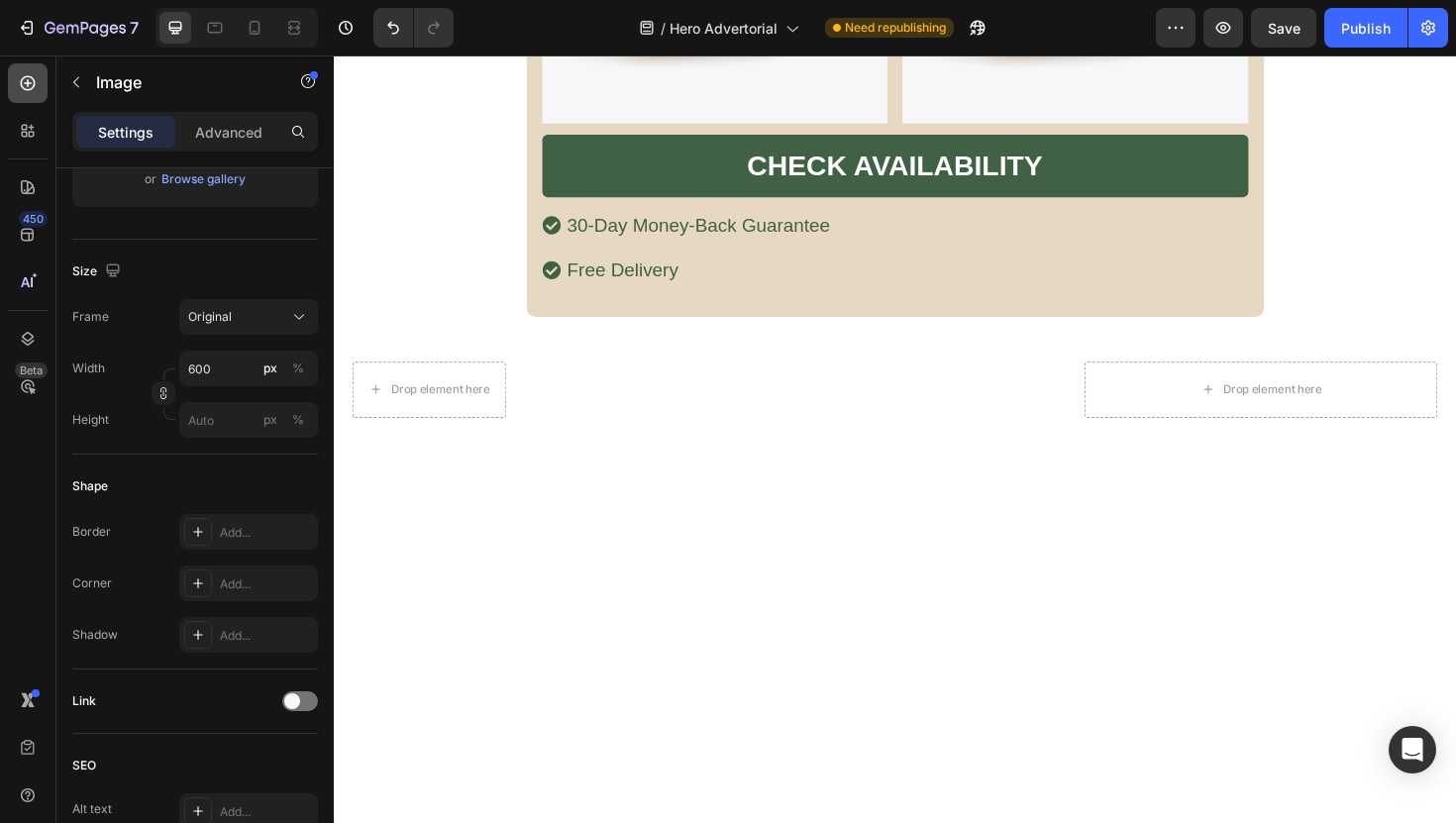 click 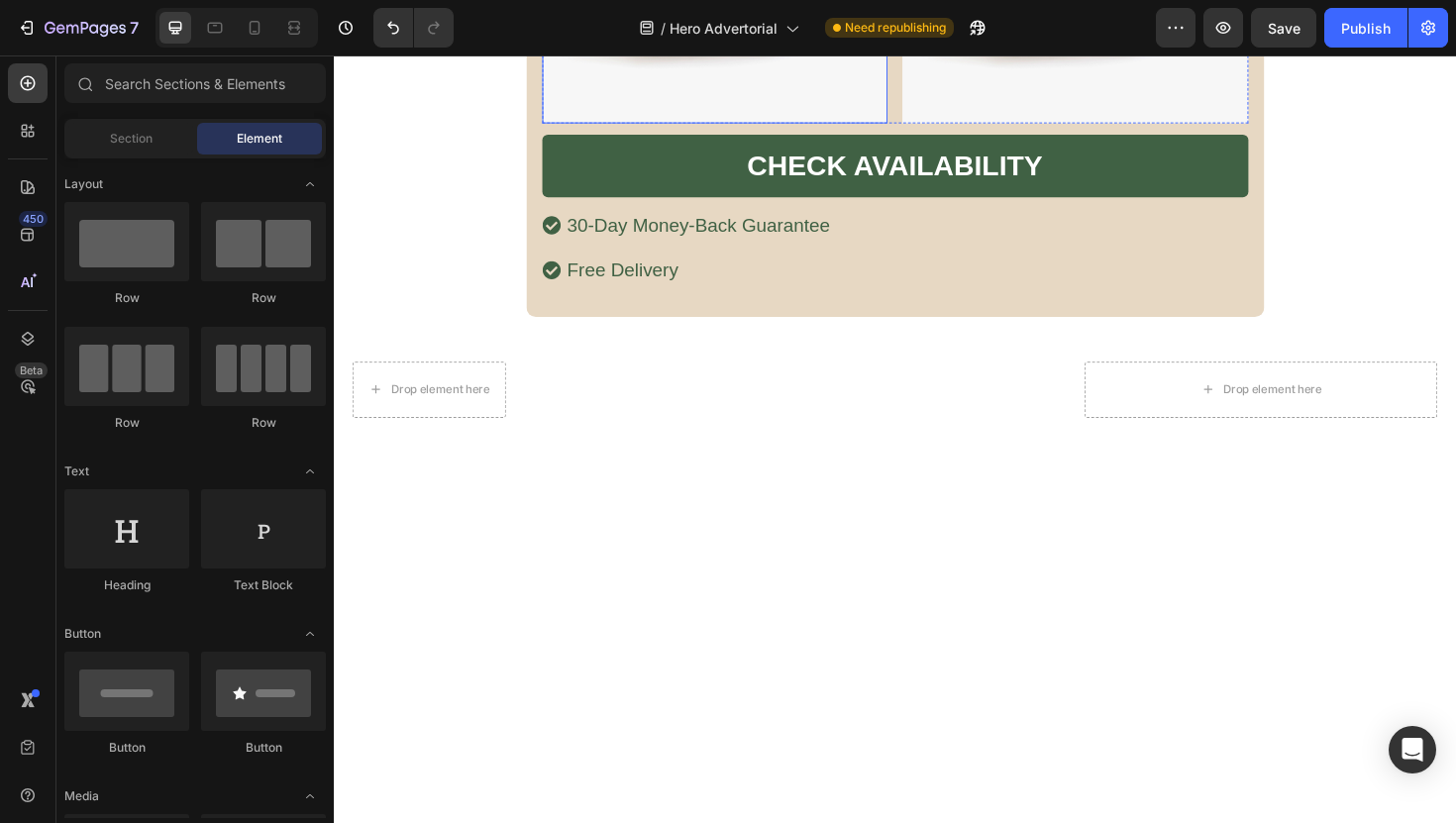 click at bounding box center [738, -10] 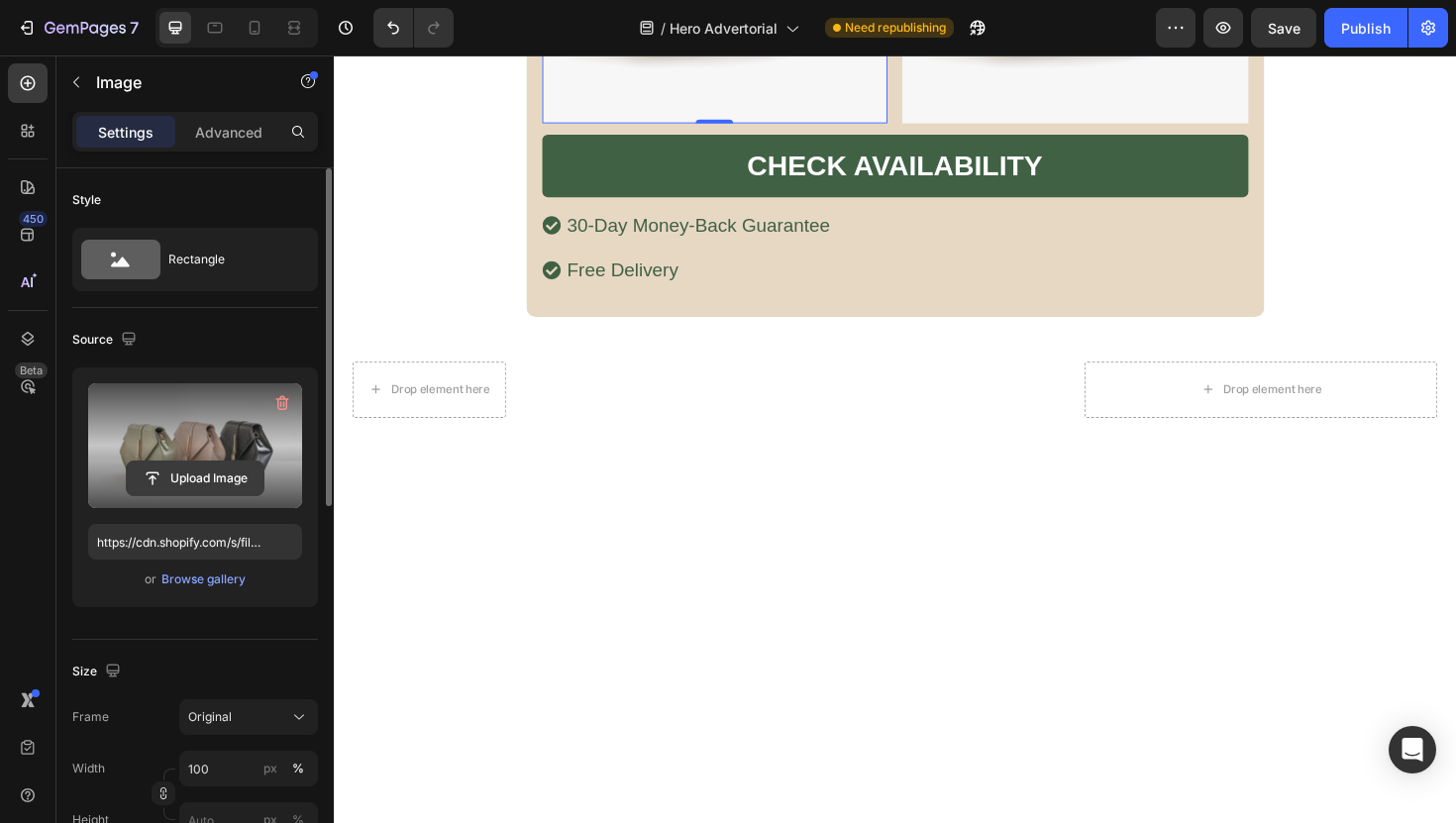 click 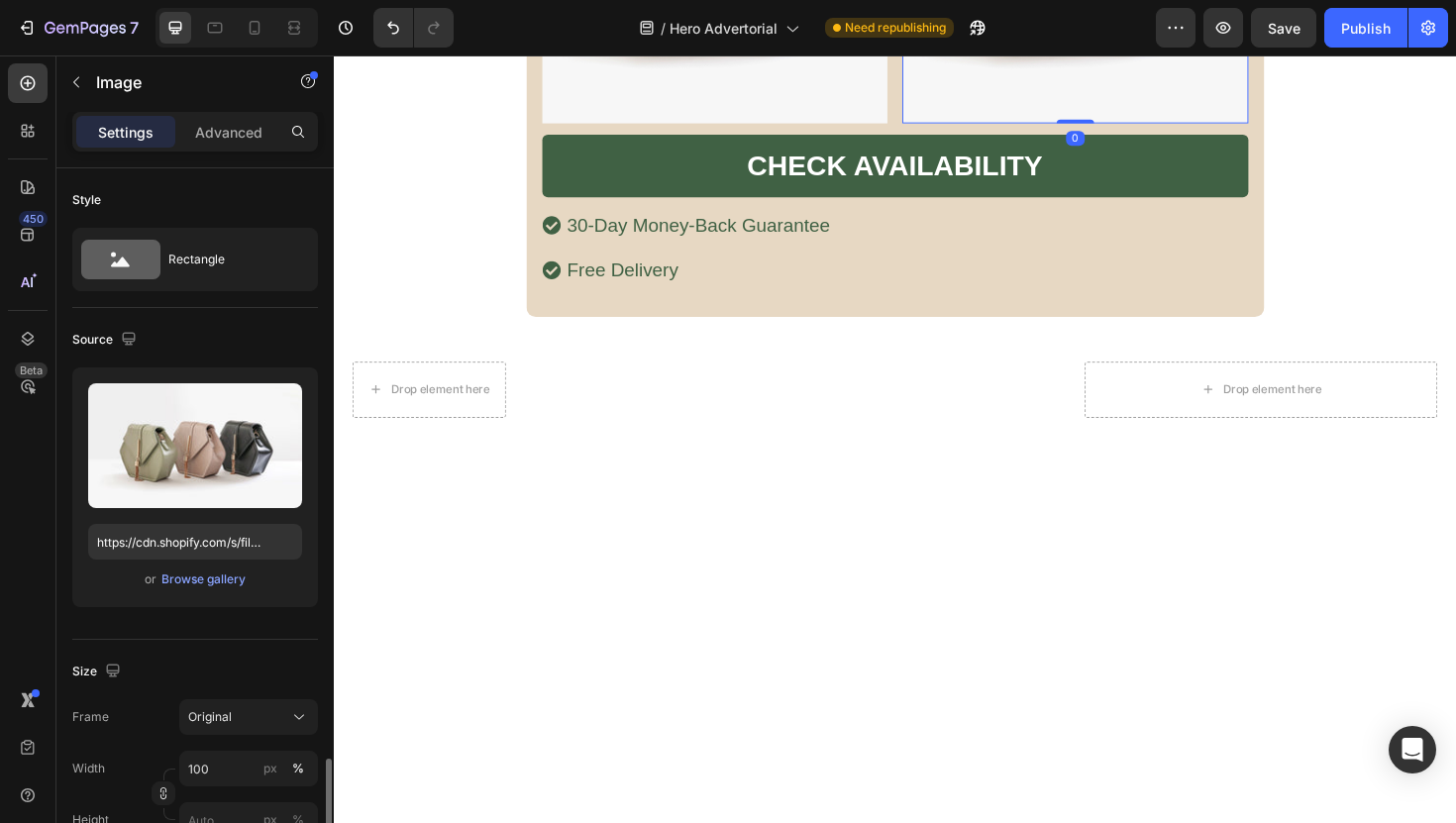 click at bounding box center (1119, -10) 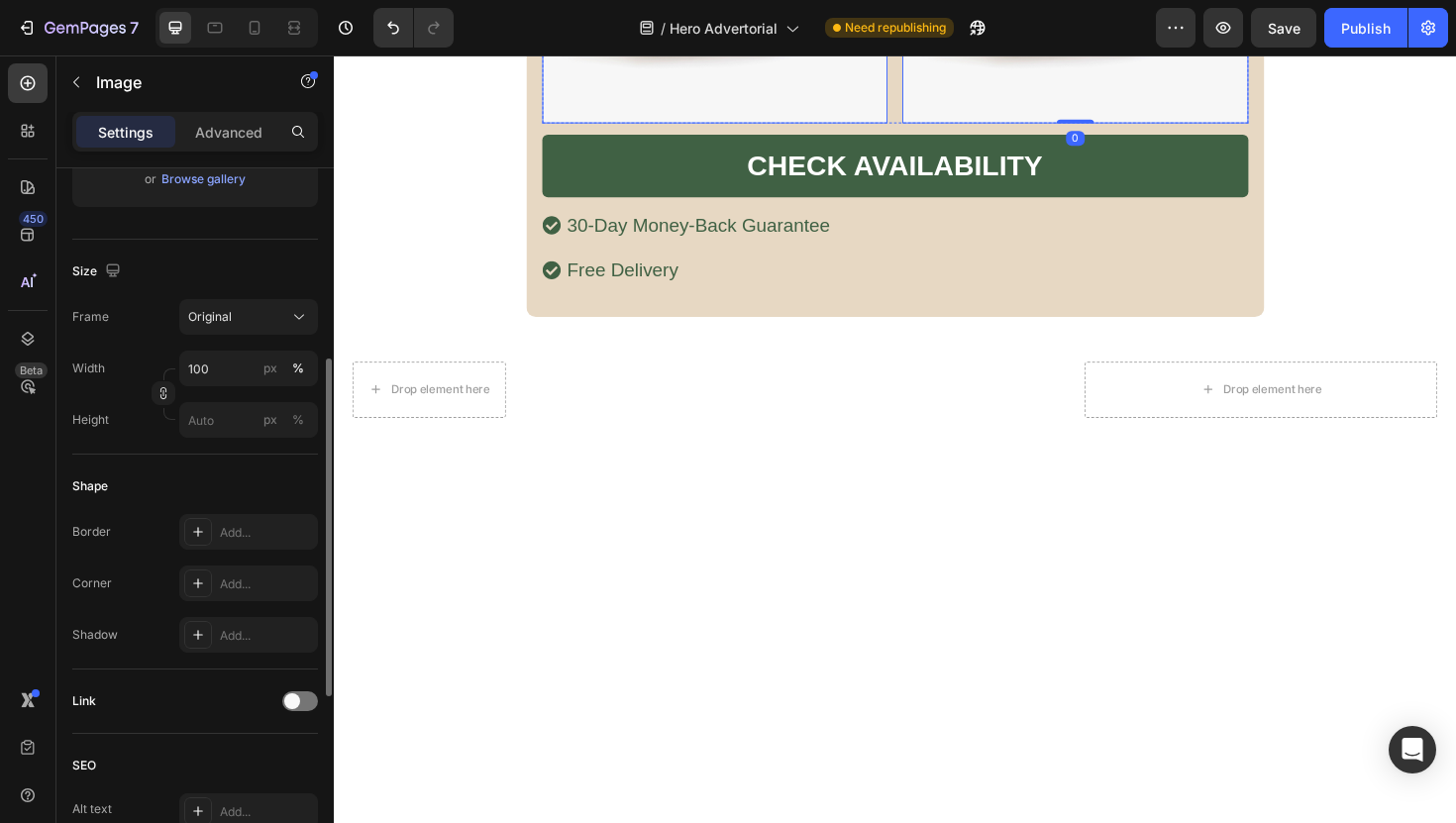 click at bounding box center [738, -10] 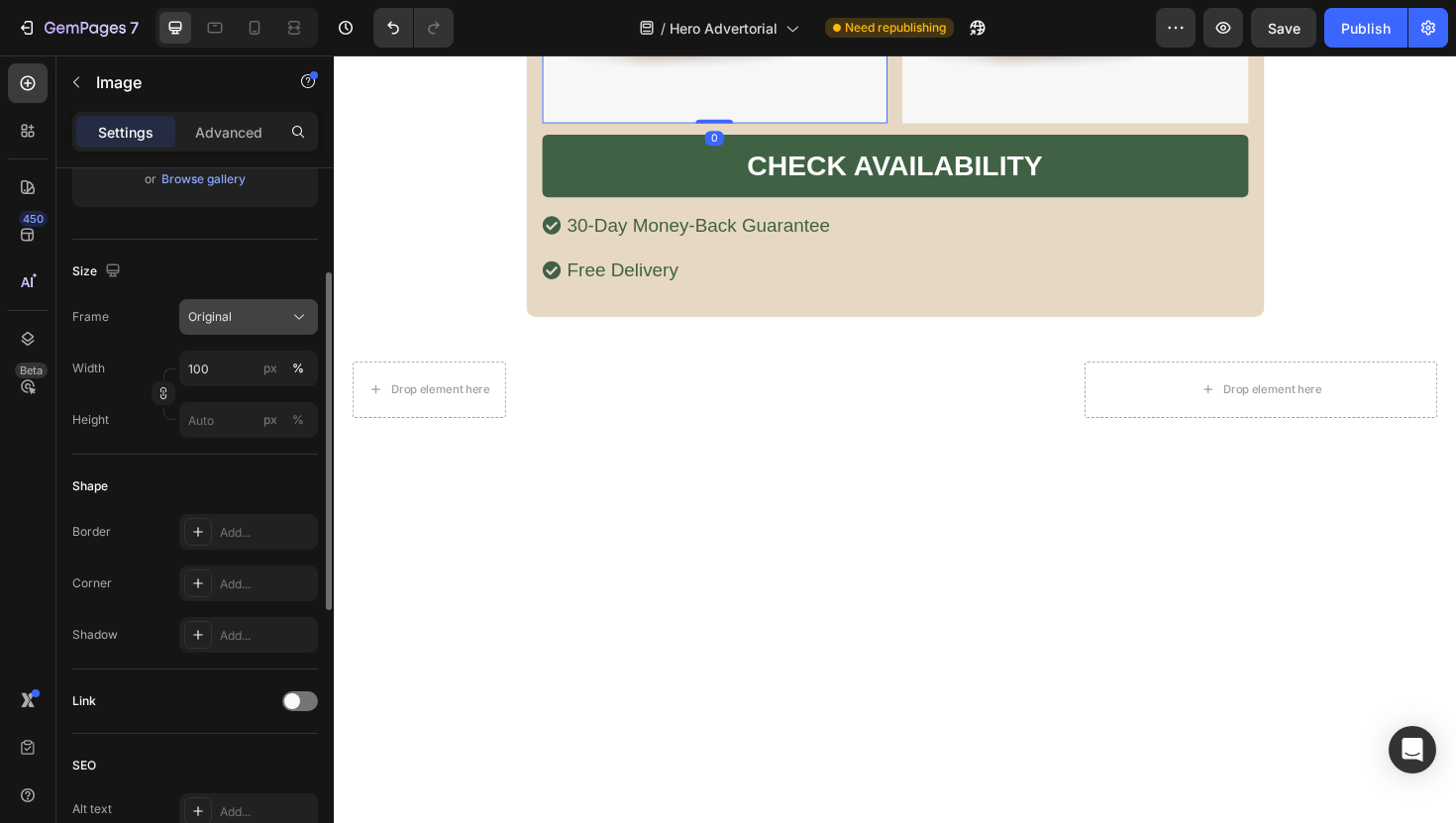 scroll, scrollTop: 0, scrollLeft: 0, axis: both 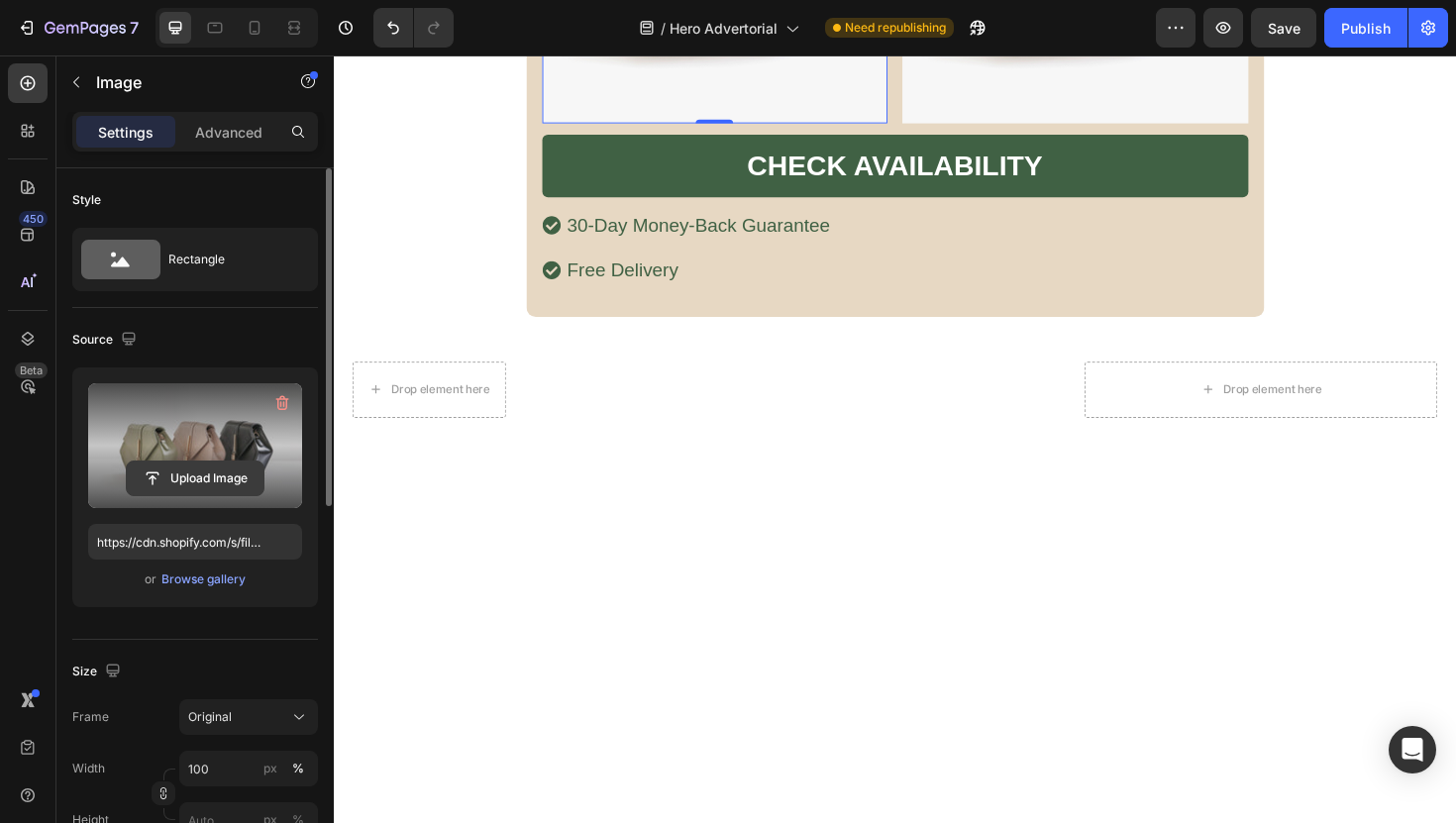 click 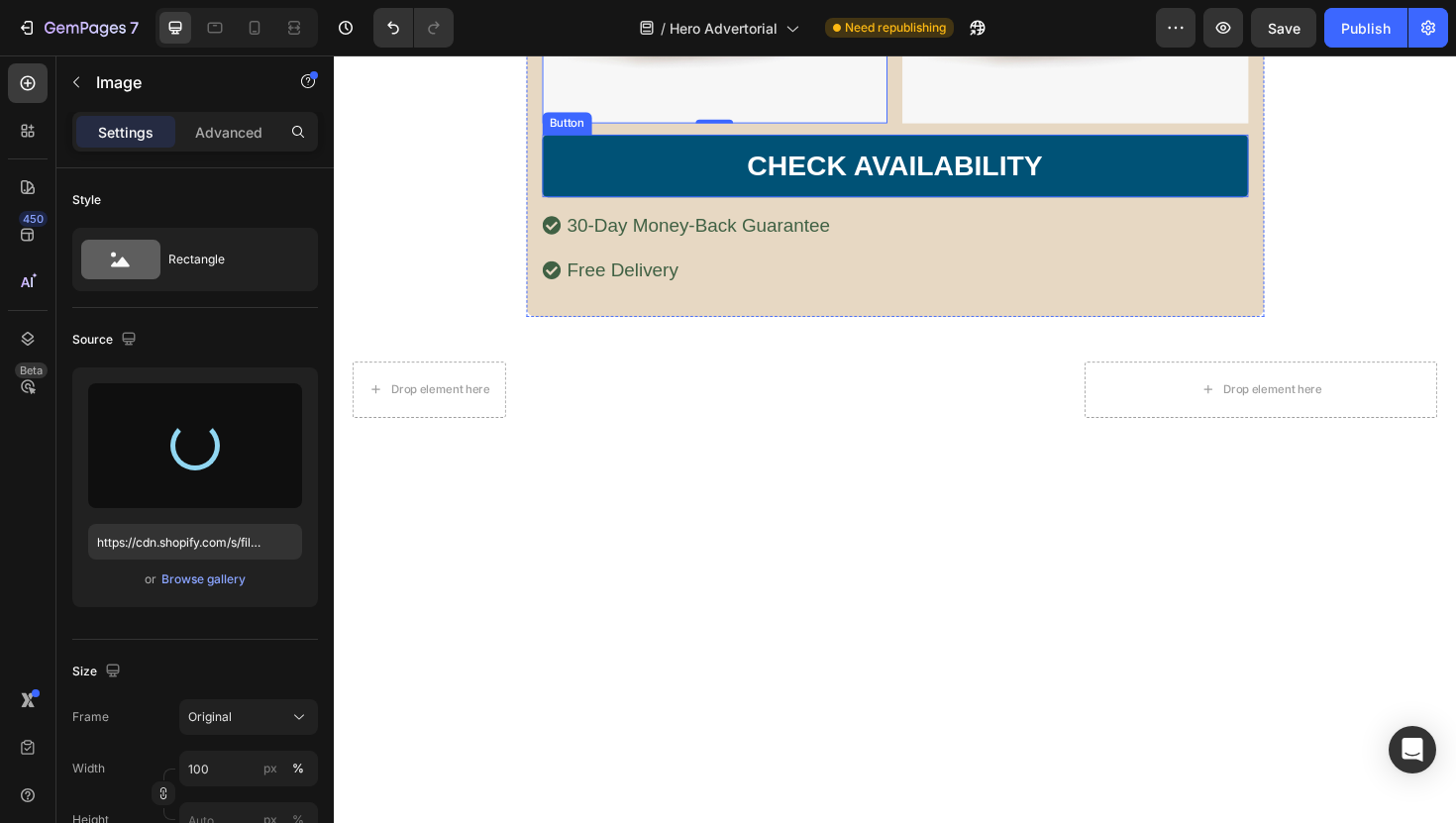 type on "https://cdn.shopify.com/s/files/1/0952/2102/3049/files/gempages_575005679476015972-929e44c4-8b16-41a1-a392-1b3efdf96f81.png" 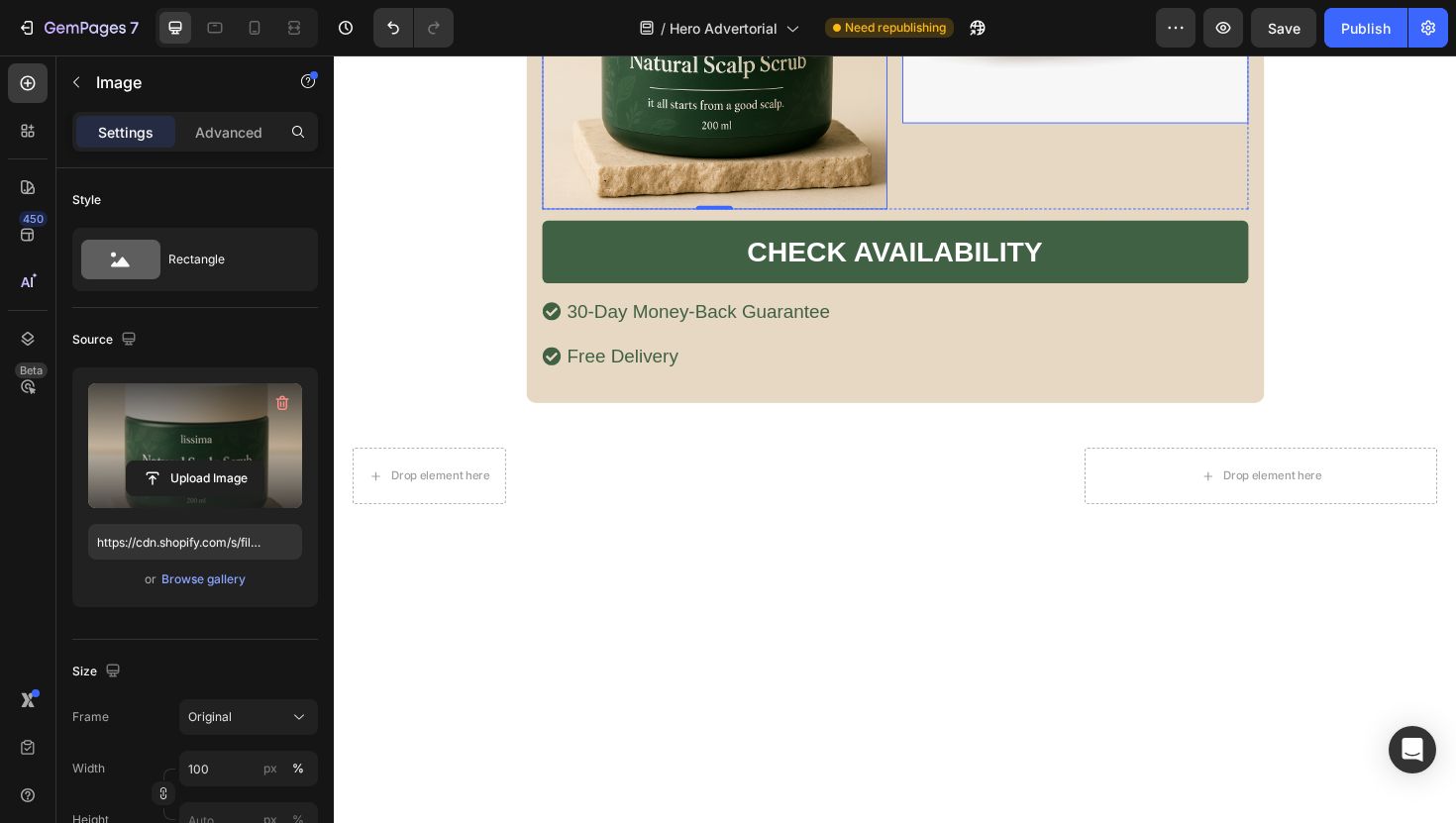 click at bounding box center (1119, -10) 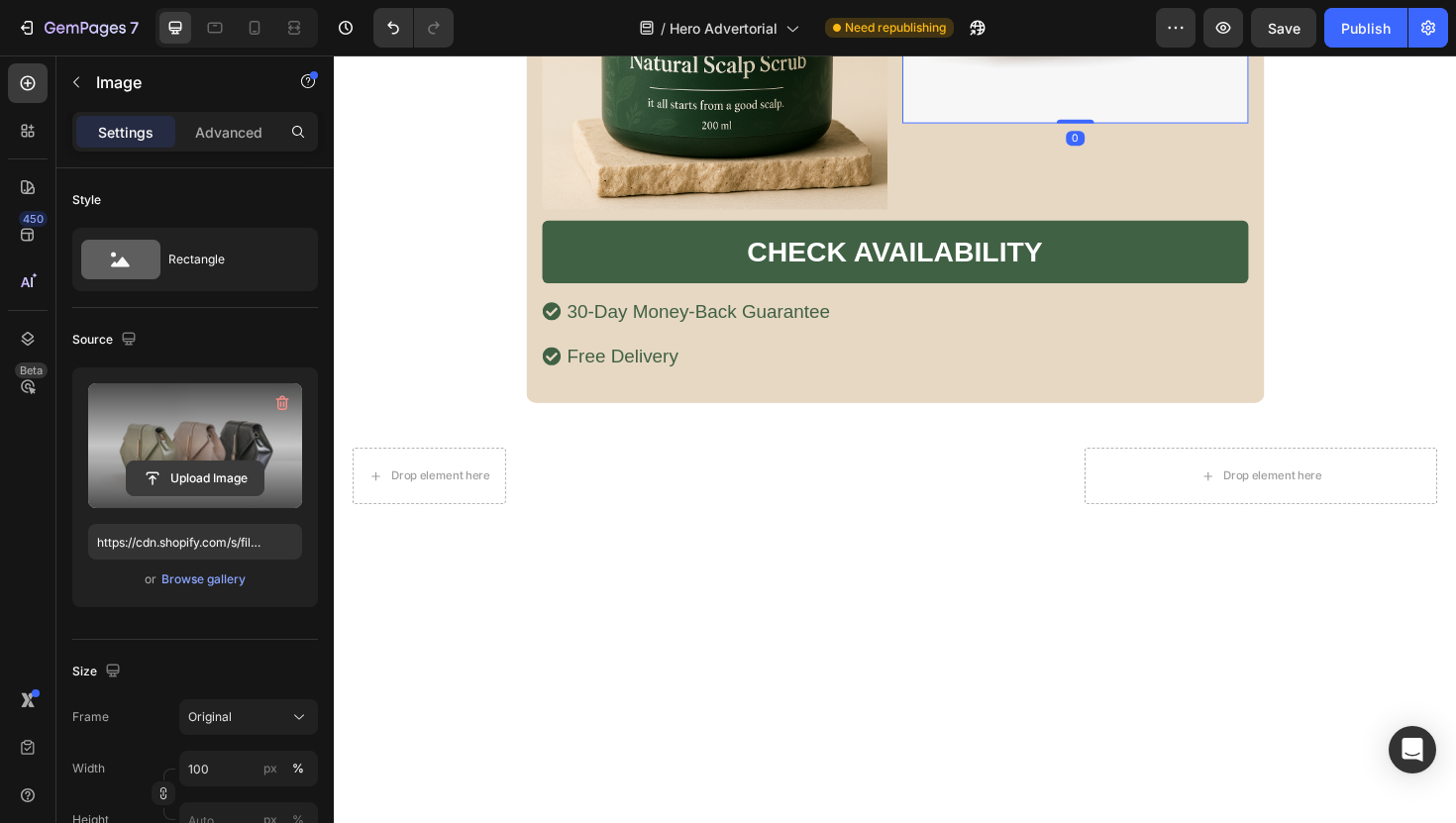 click 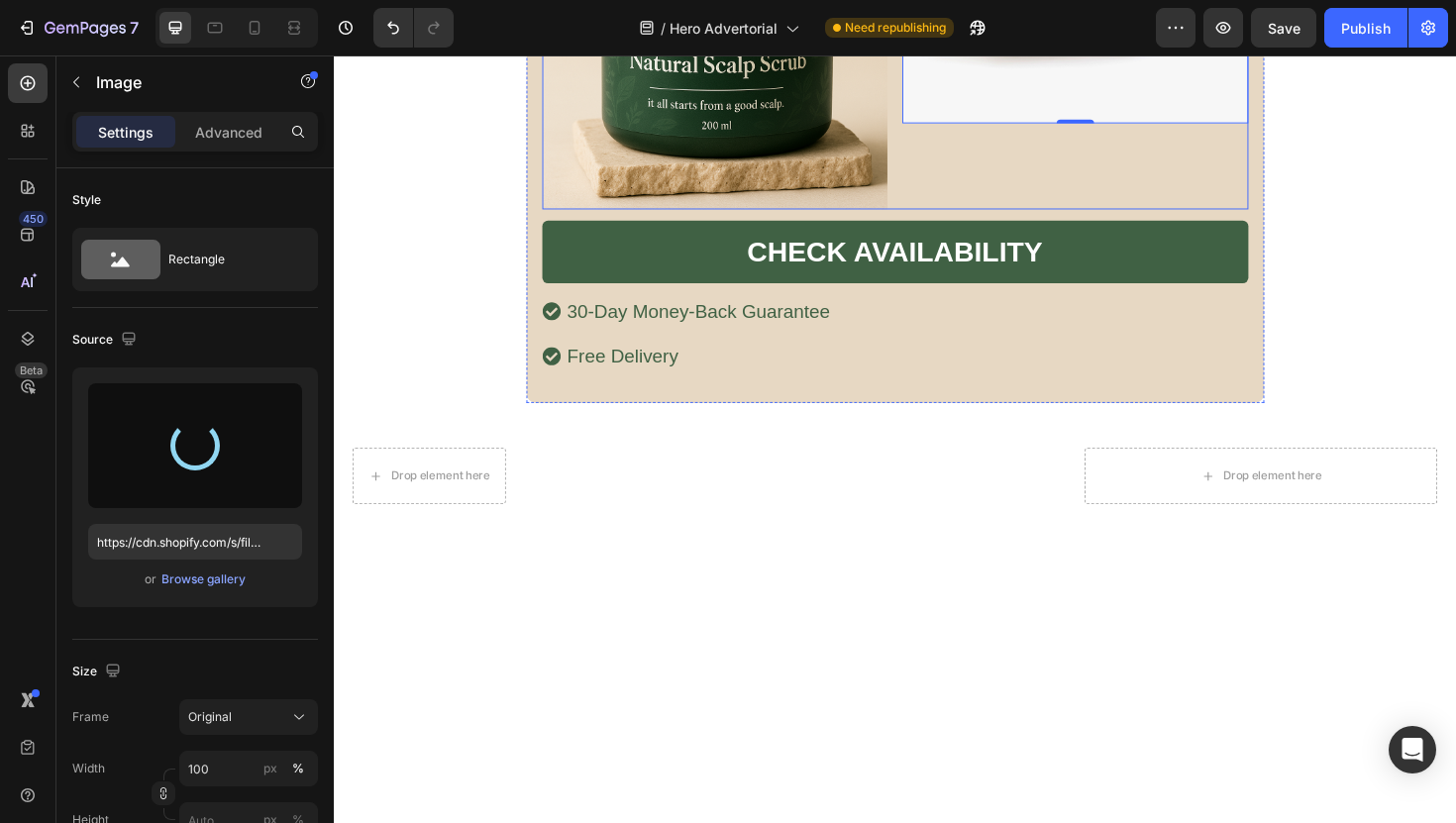 type on "https://cdn.shopify.com/s/files/1/0952/2102/3049/files/gempages_575005679476015972-a075fa92-83c9-44df-959b-8b3981e8dad3.png" 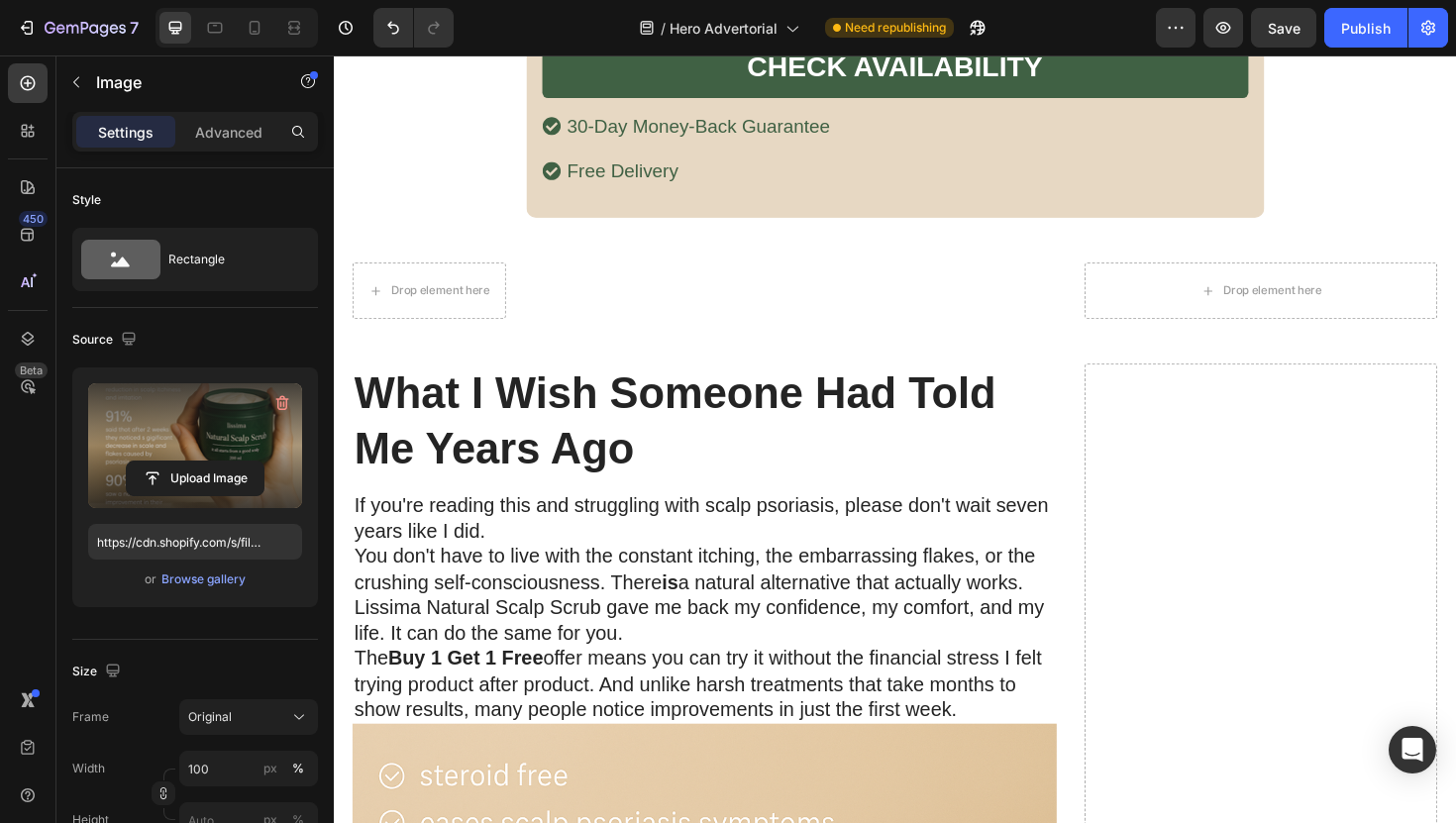 scroll, scrollTop: 7364, scrollLeft: 0, axis: vertical 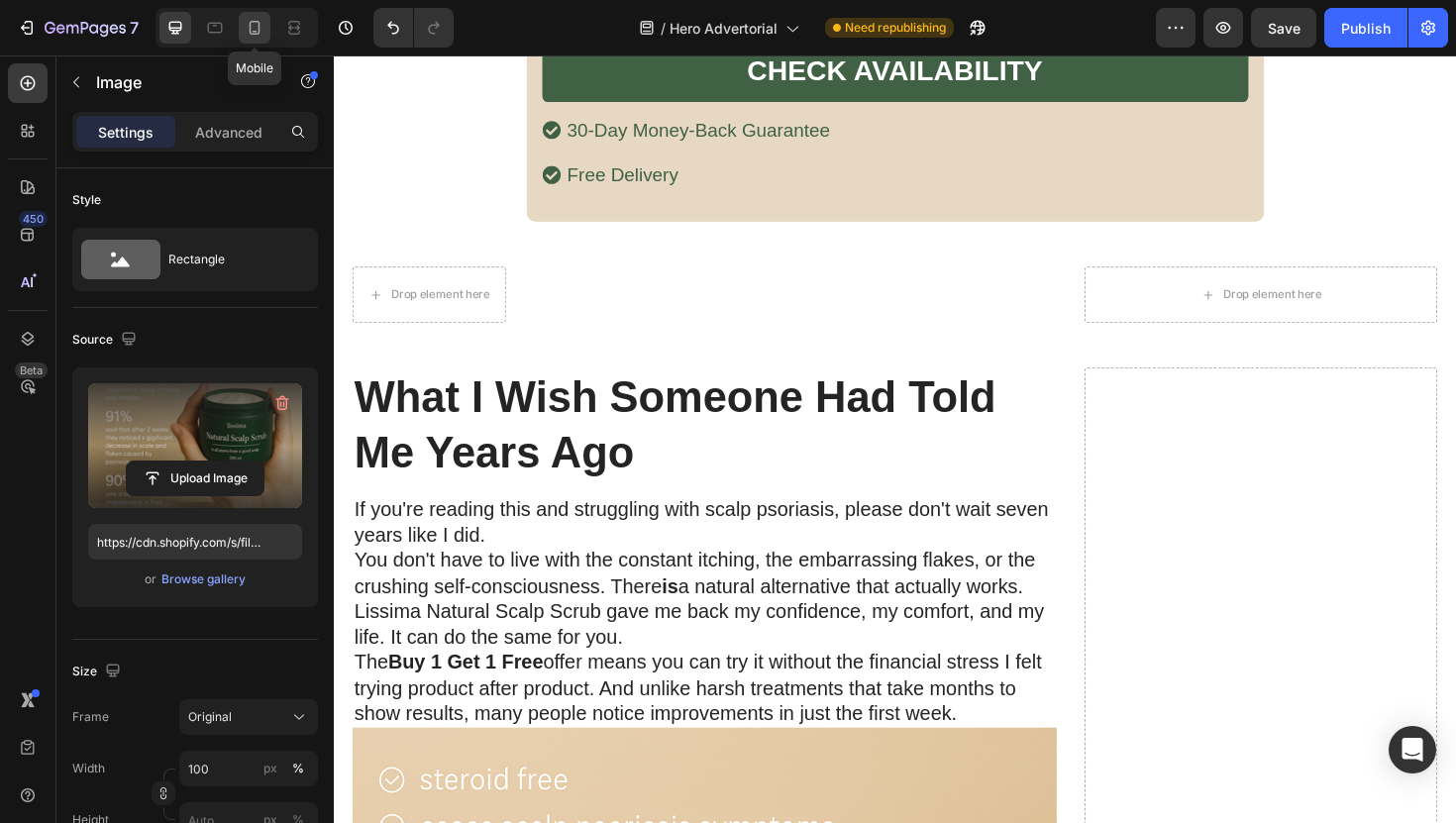 click 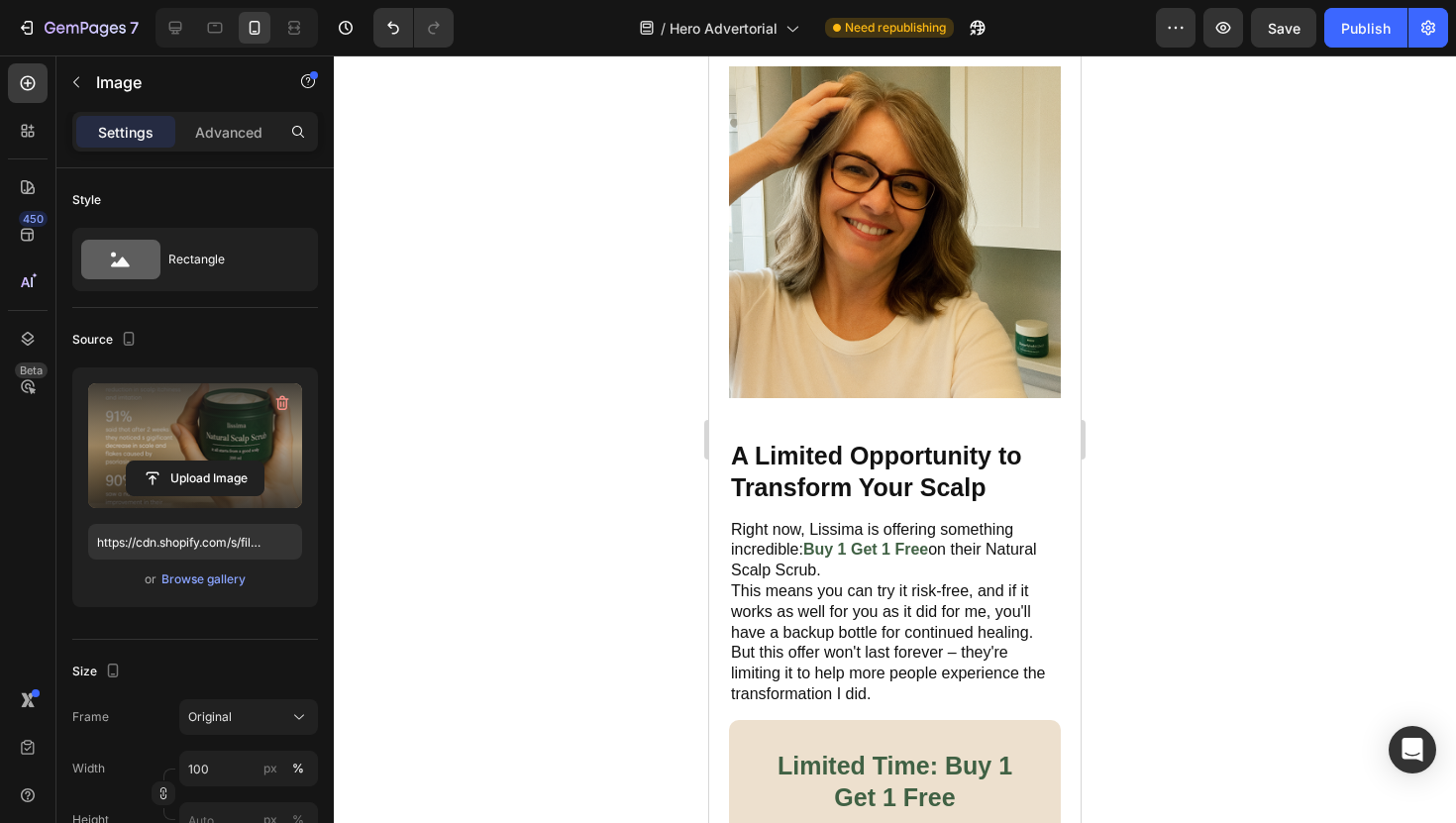 scroll, scrollTop: 4848, scrollLeft: 0, axis: vertical 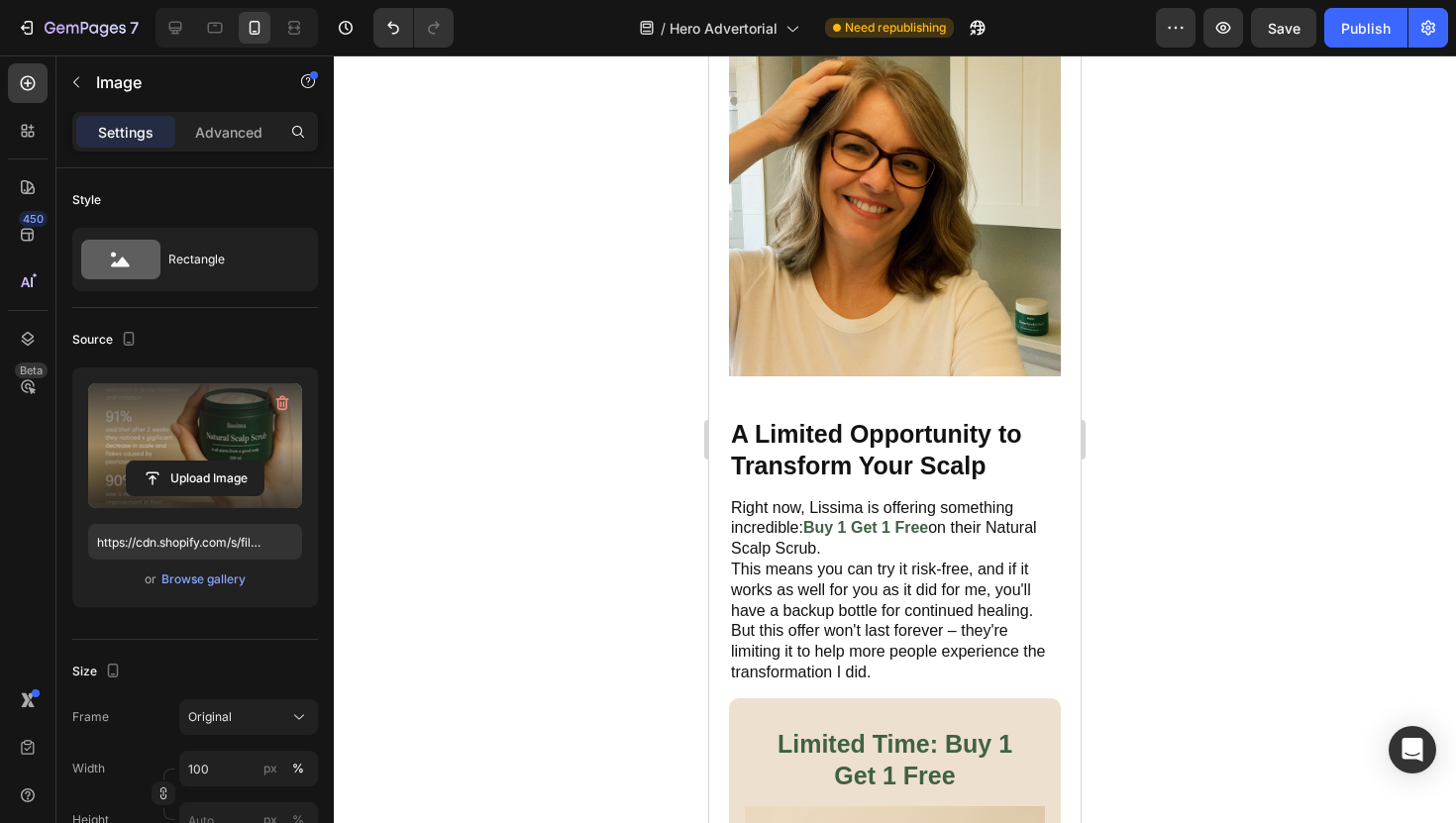 click at bounding box center [894, 1272] 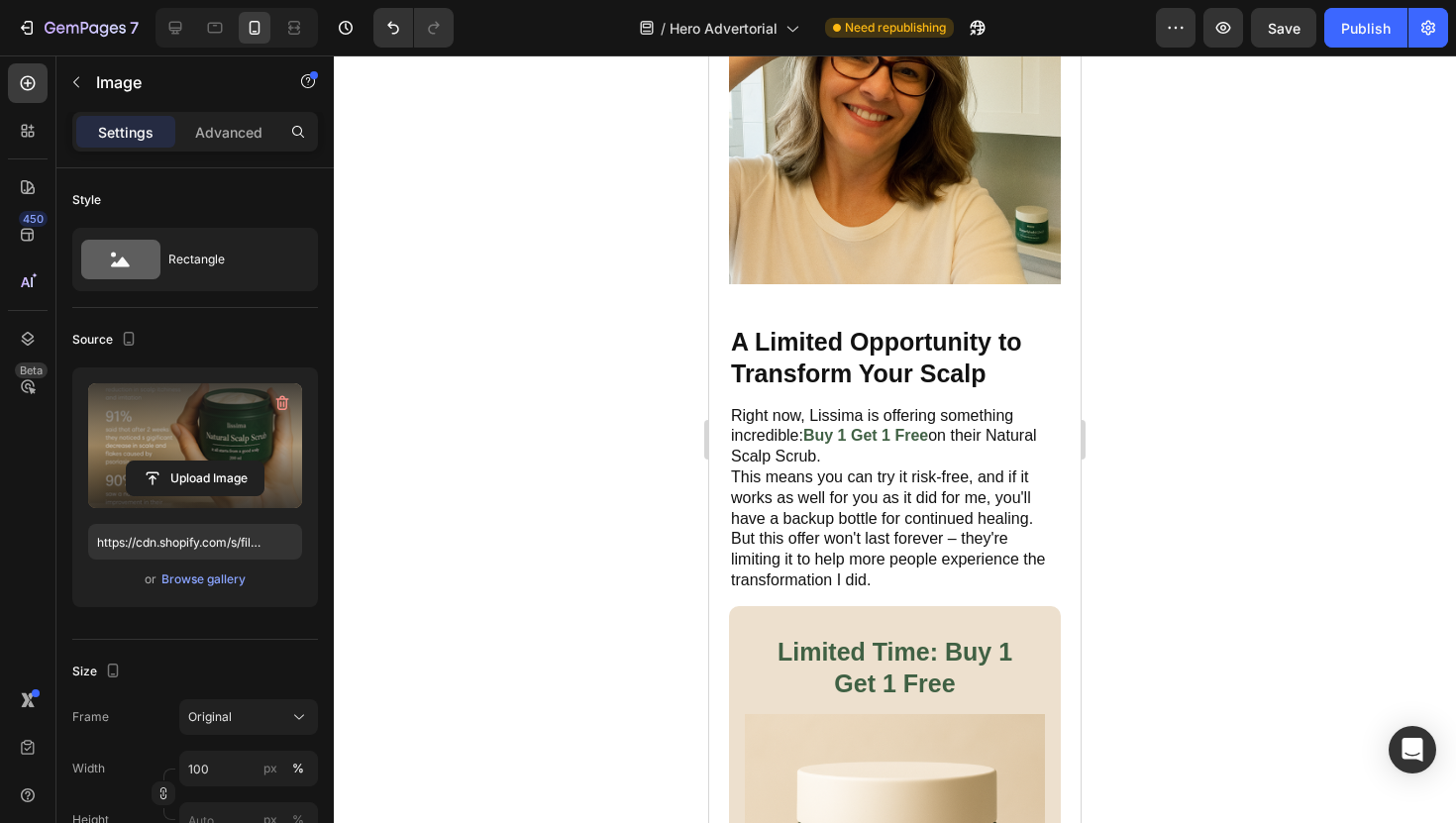 scroll, scrollTop: 4930, scrollLeft: 0, axis: vertical 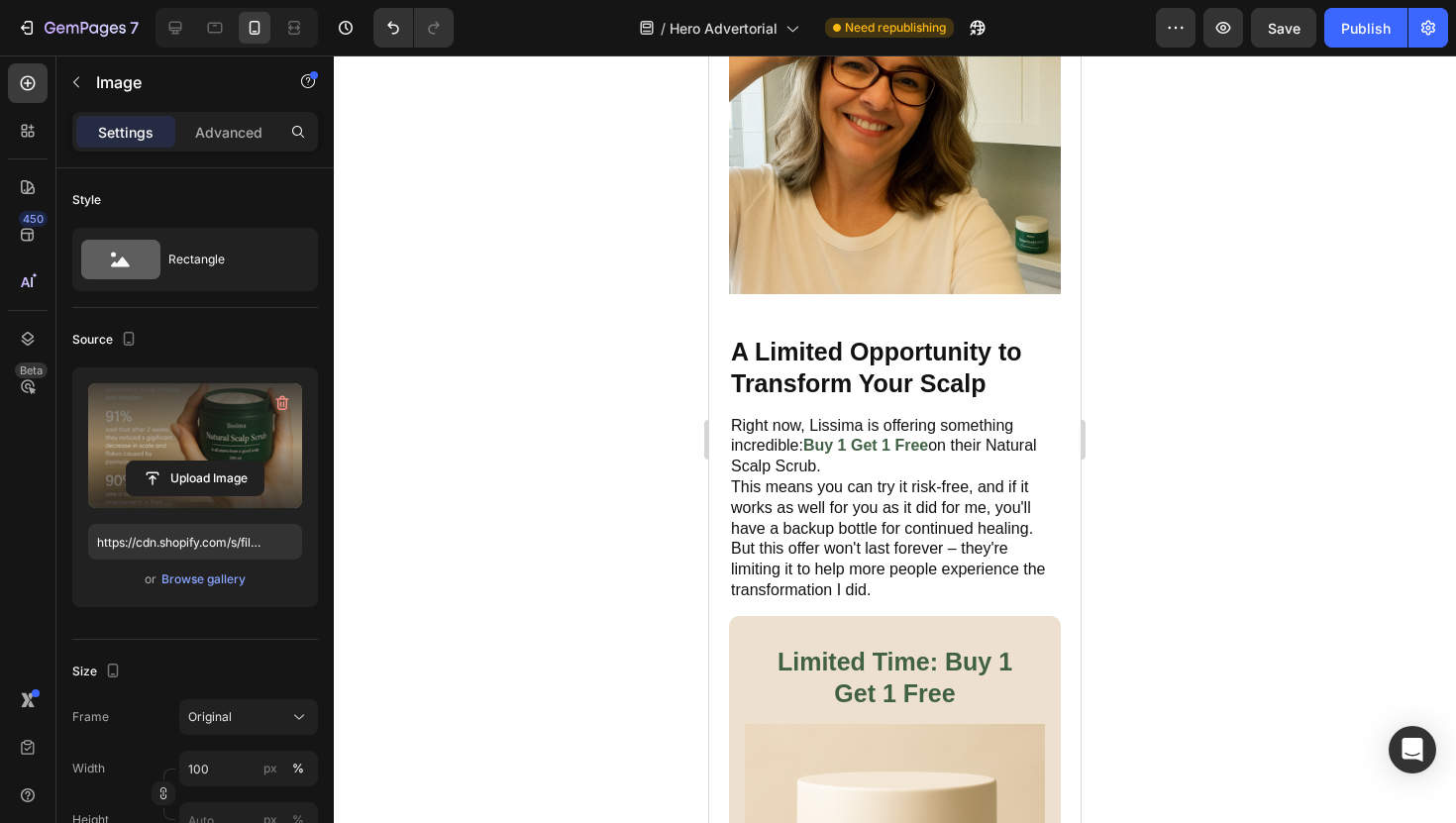 click at bounding box center (894, 1189) 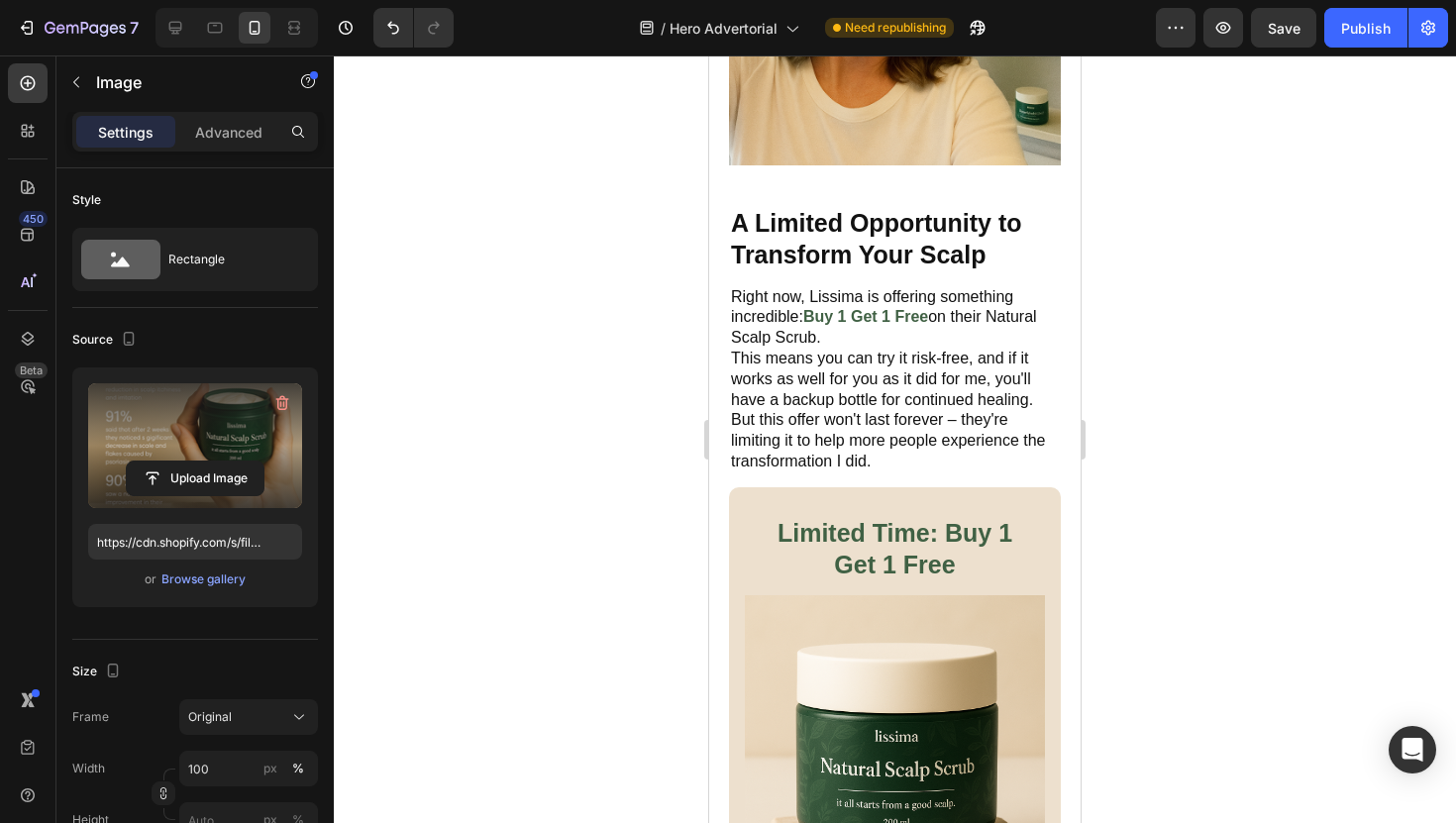 scroll, scrollTop: 5073, scrollLeft: 0, axis: vertical 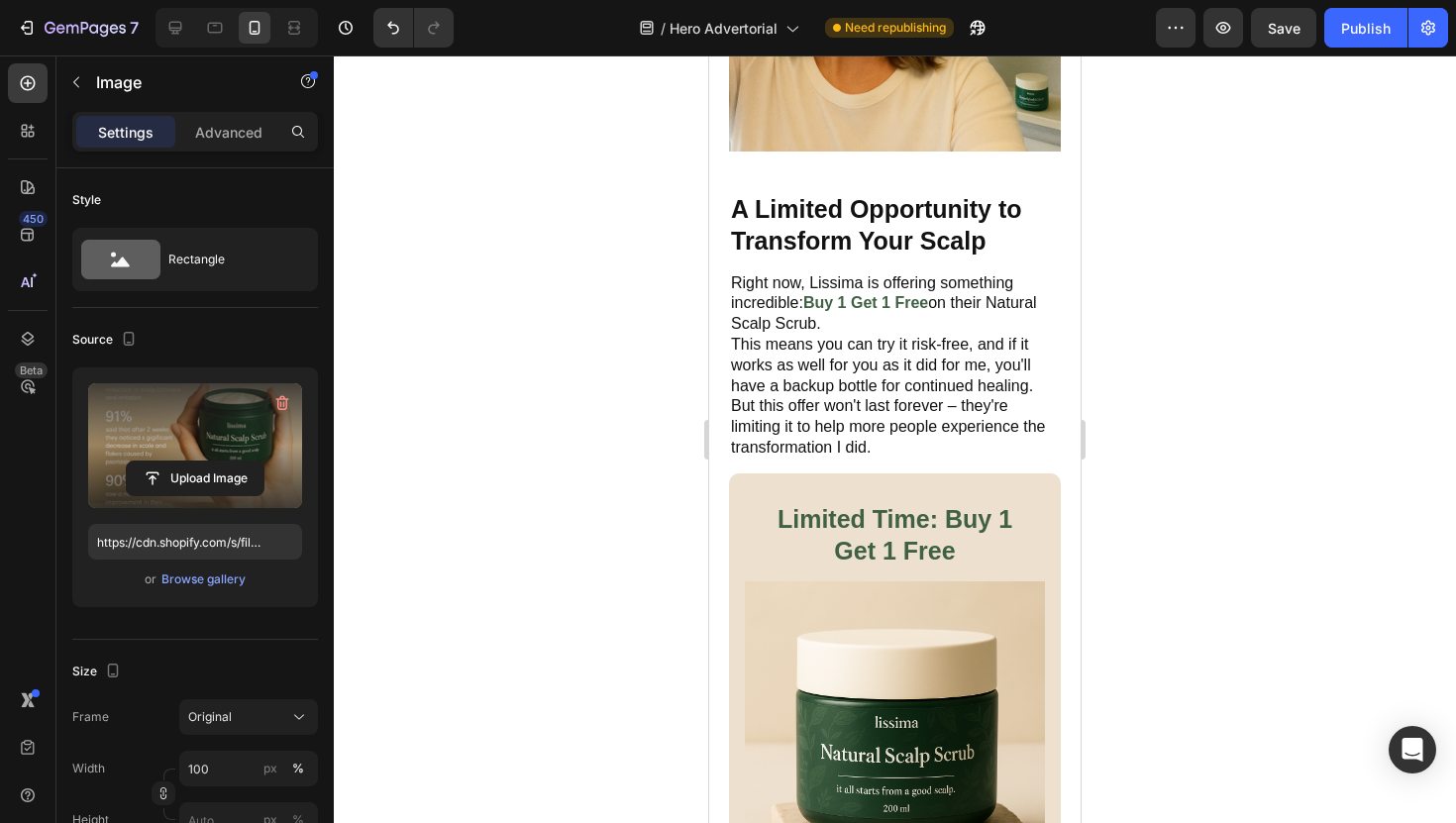 click at bounding box center (894, 1047) 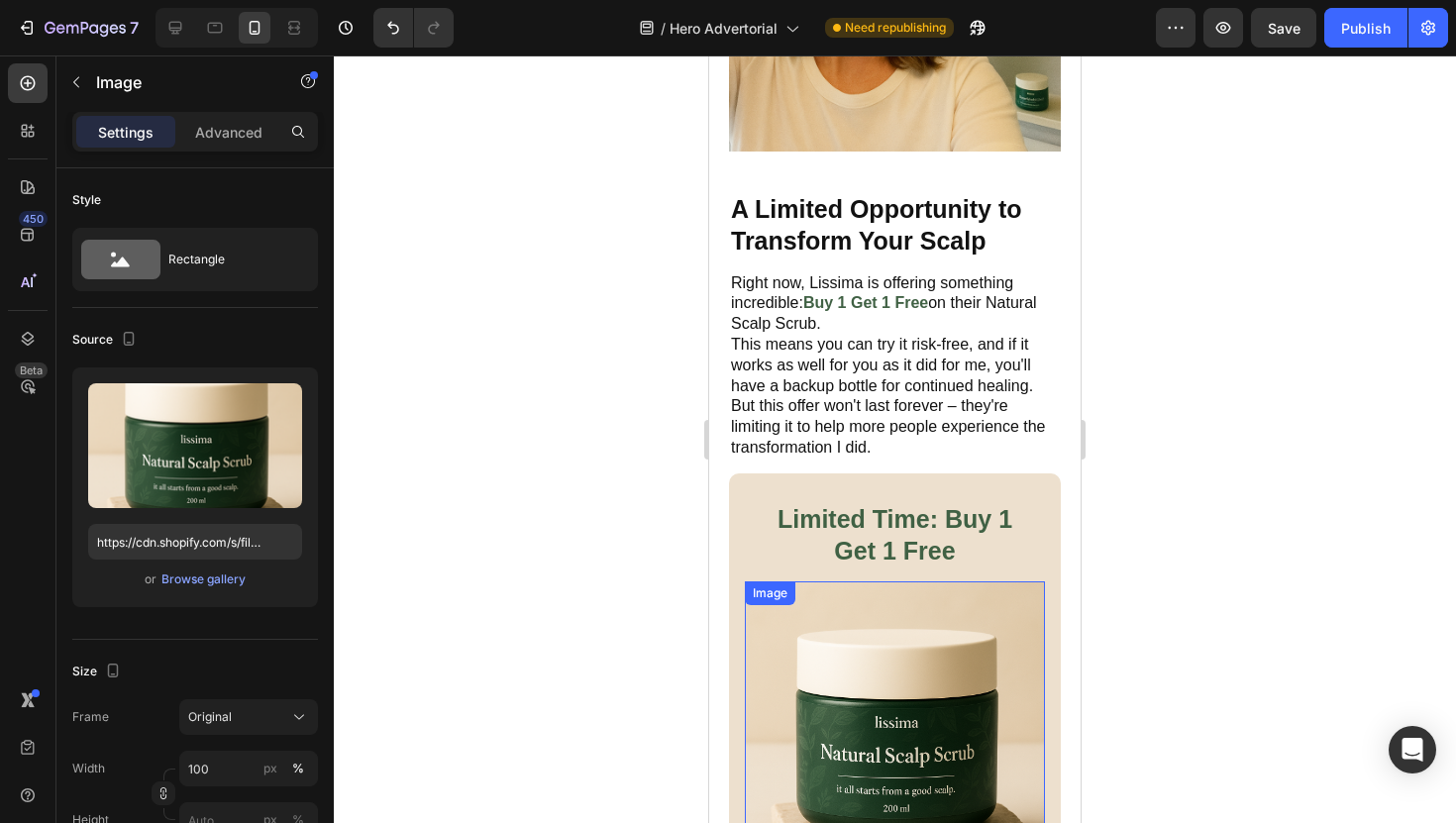 click at bounding box center [894, 731] 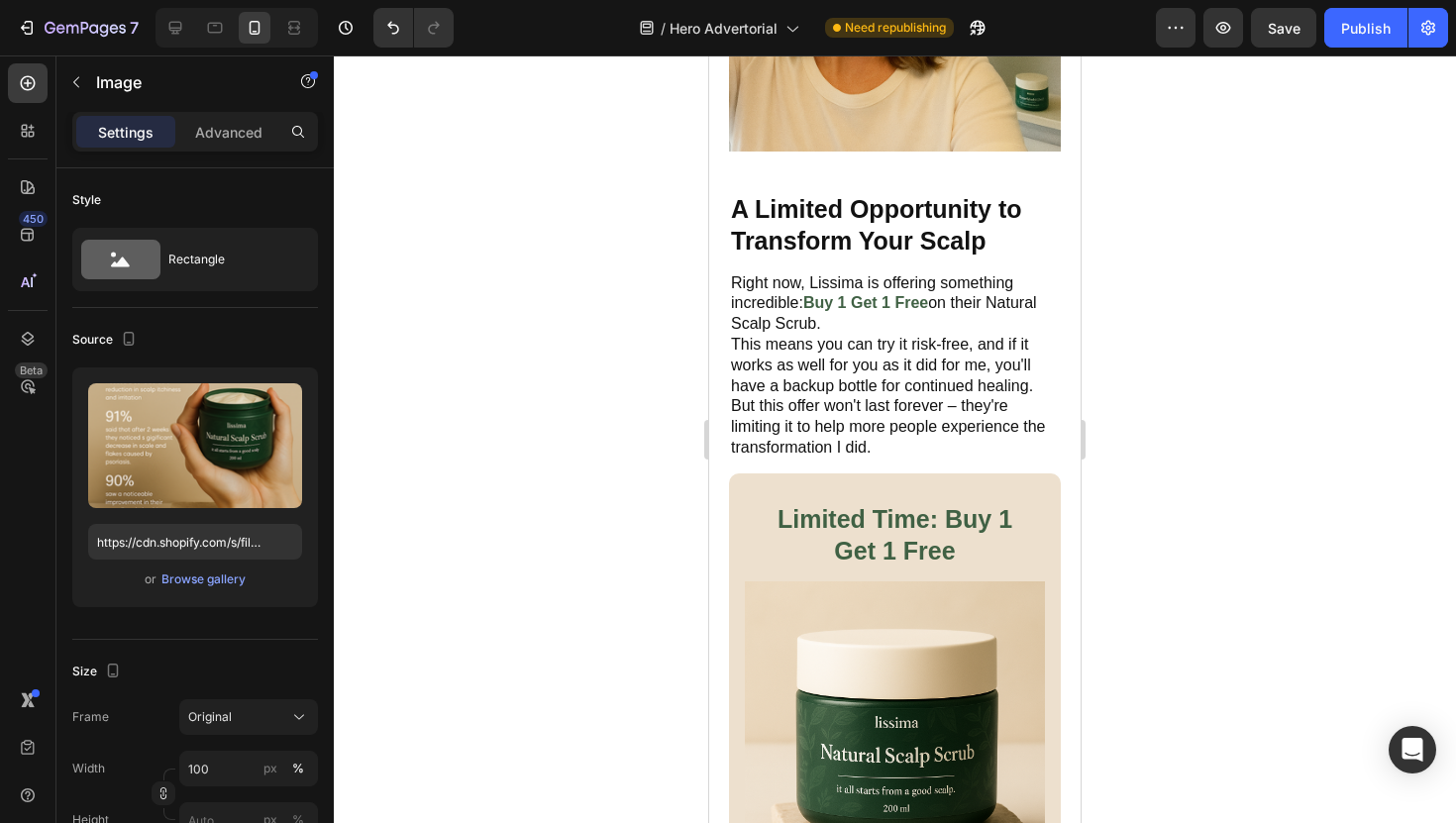 click at bounding box center [894, 1047] 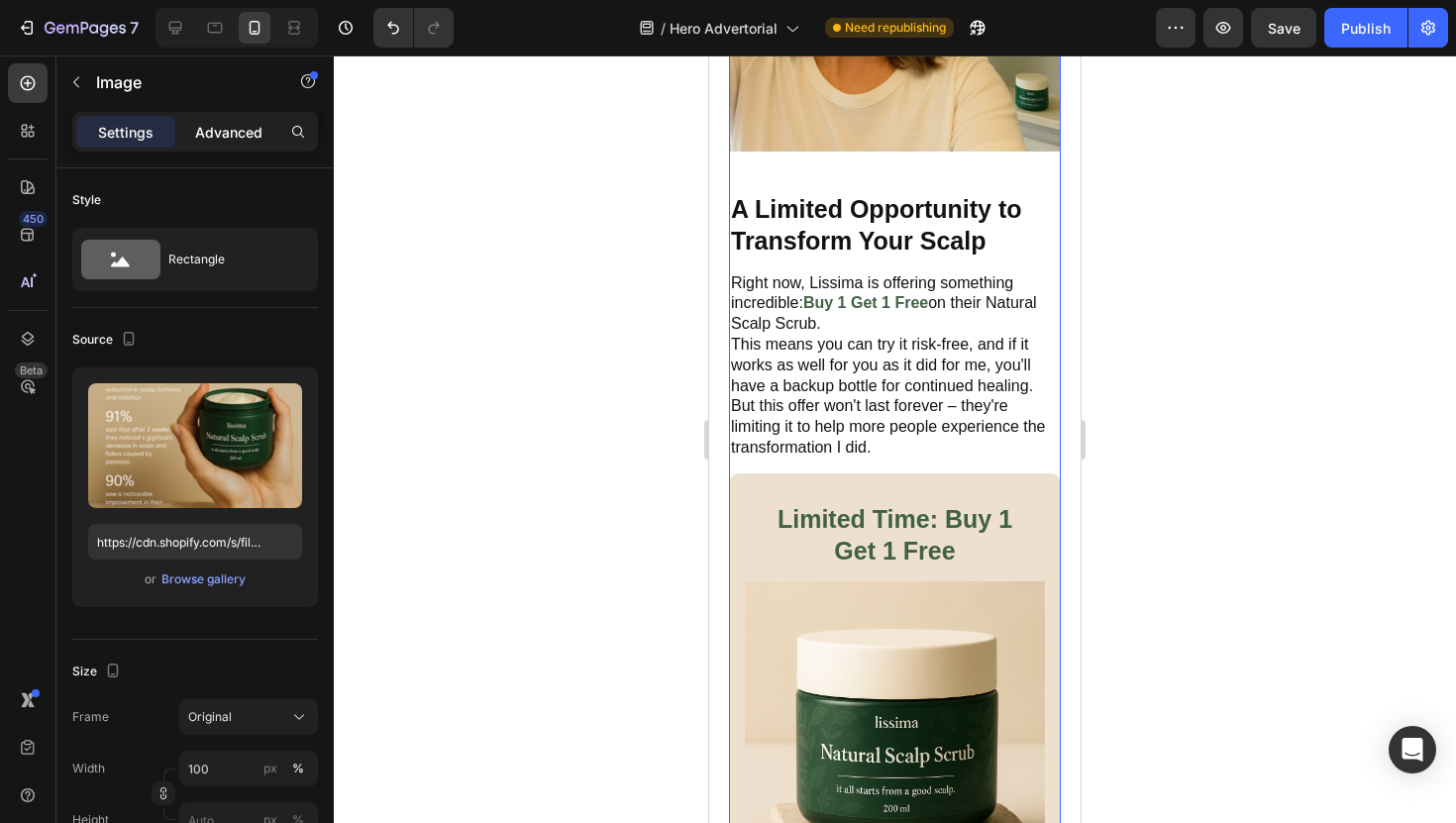 click on "Advanced" at bounding box center [229, 132] 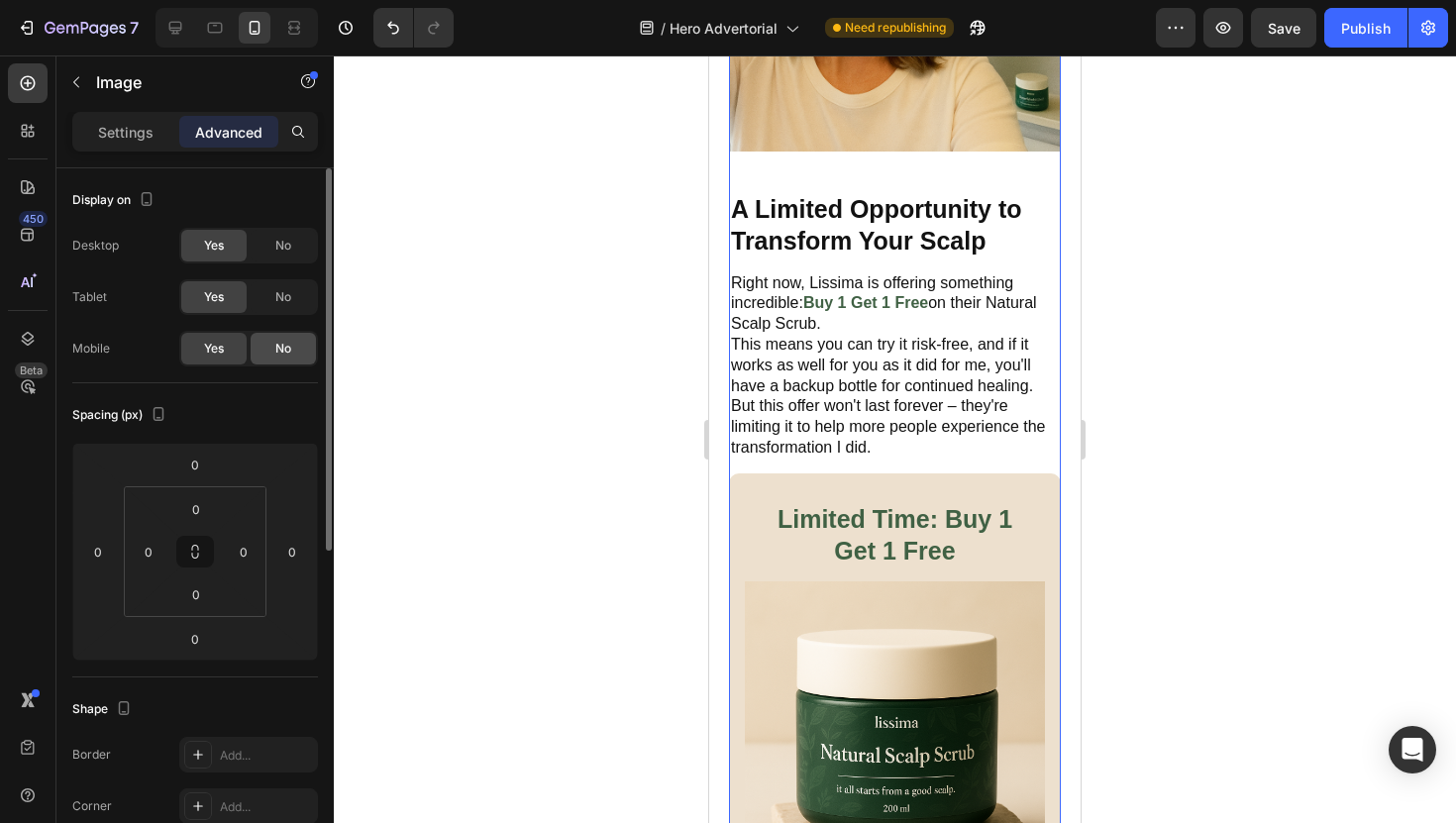 click on "No" 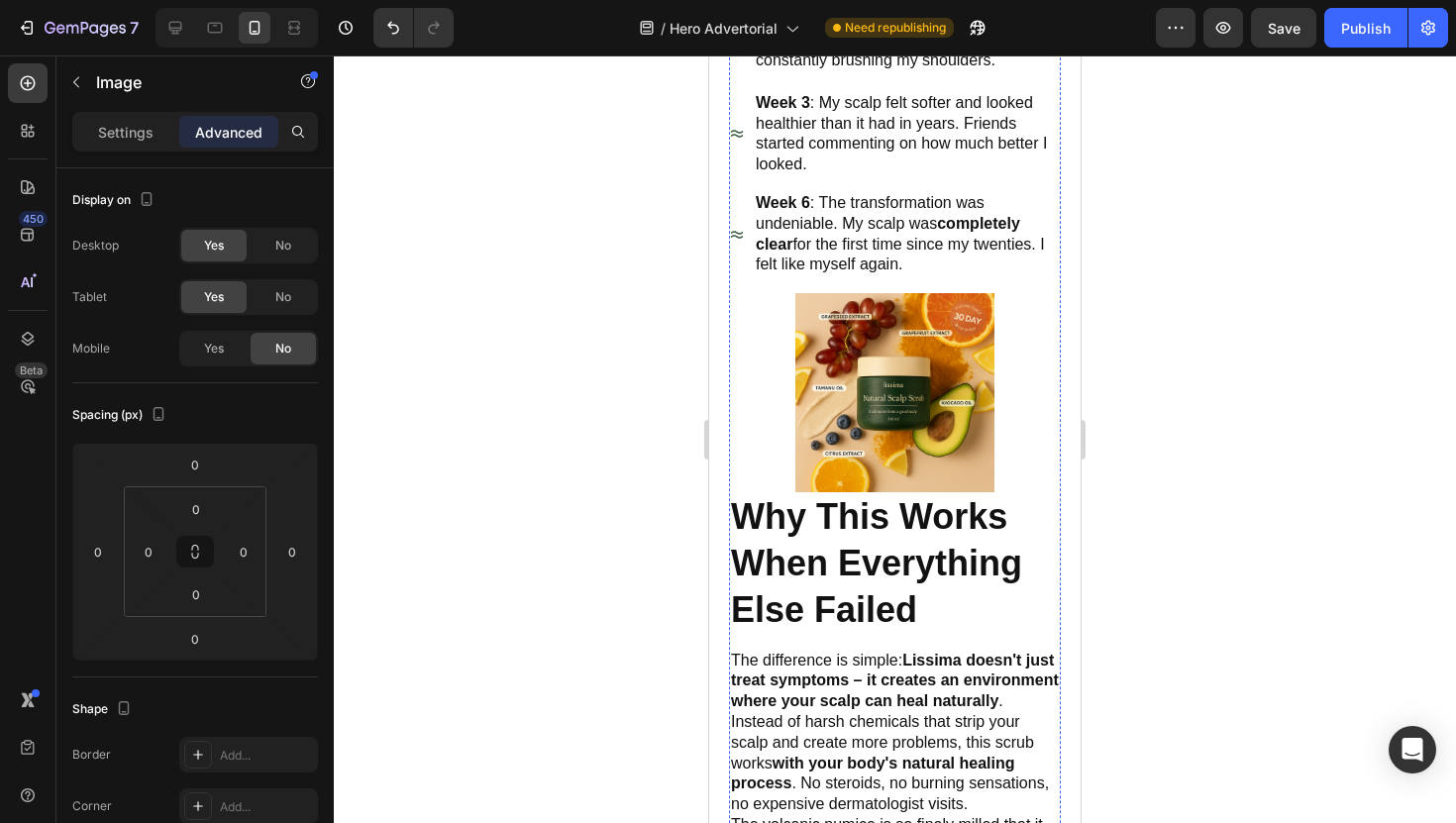 scroll, scrollTop: 3271, scrollLeft: 0, axis: vertical 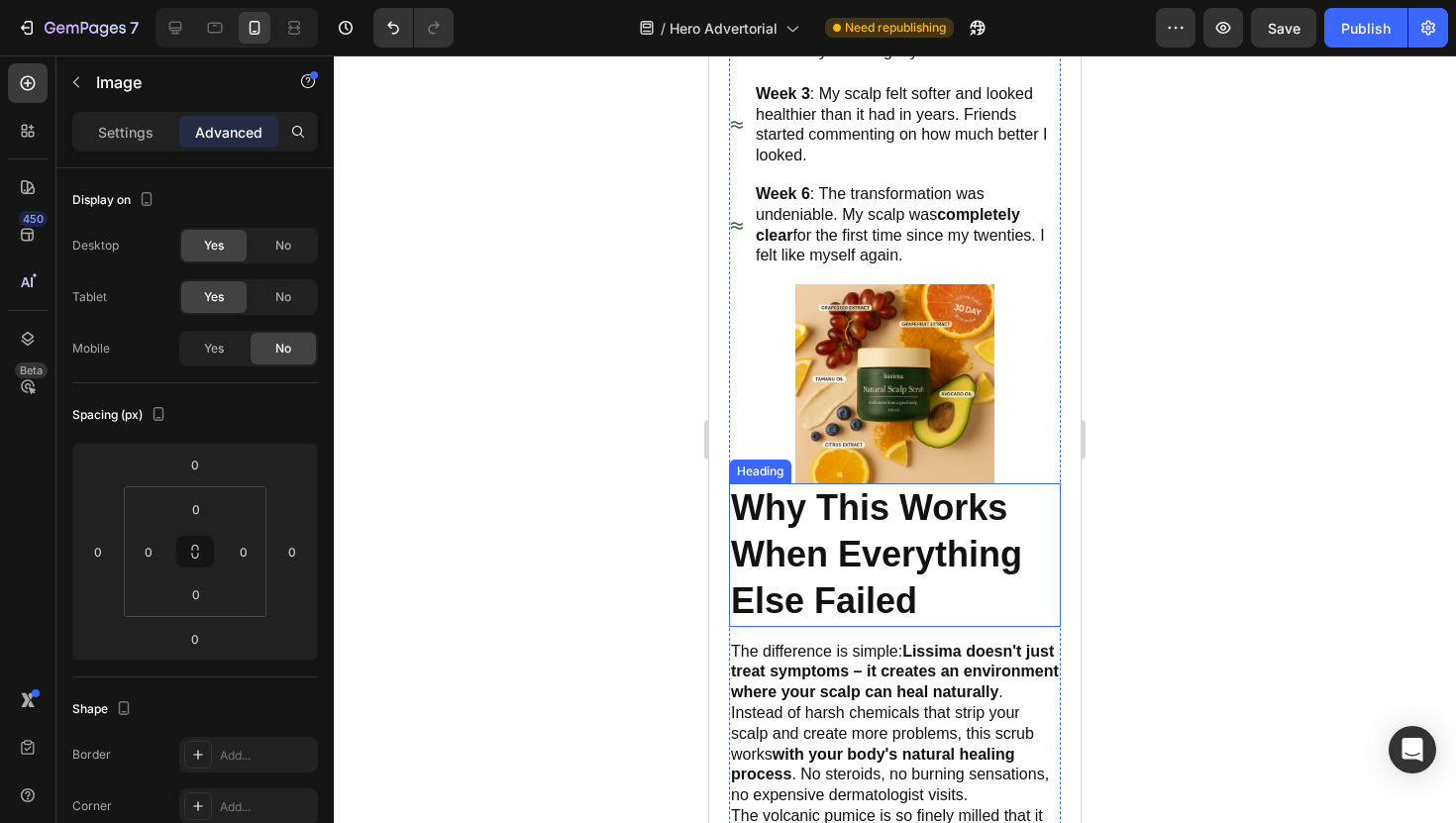 click on "Why This Works When Everything Else Failed" at bounding box center [894, 555] 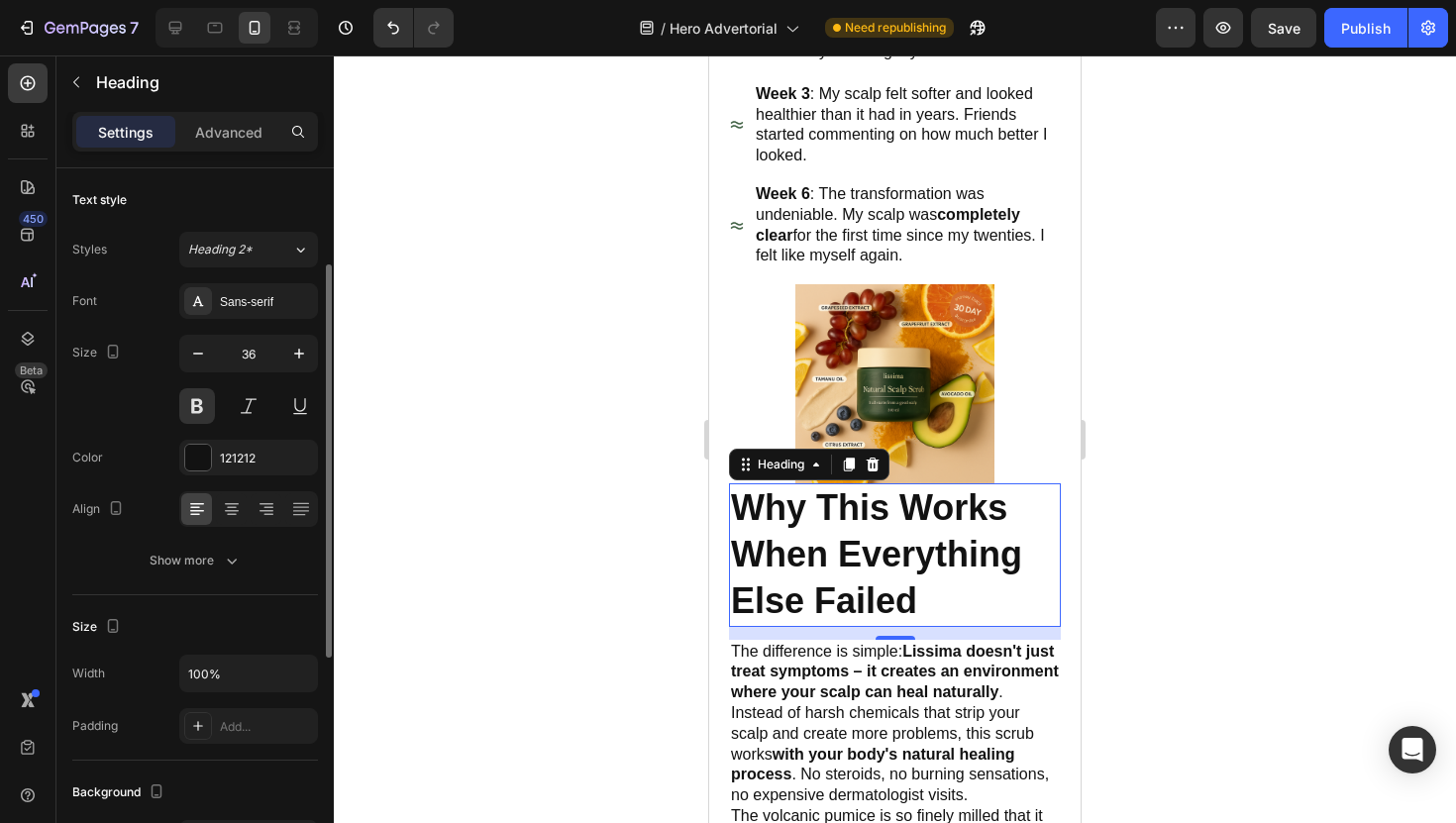 scroll, scrollTop: 574, scrollLeft: 0, axis: vertical 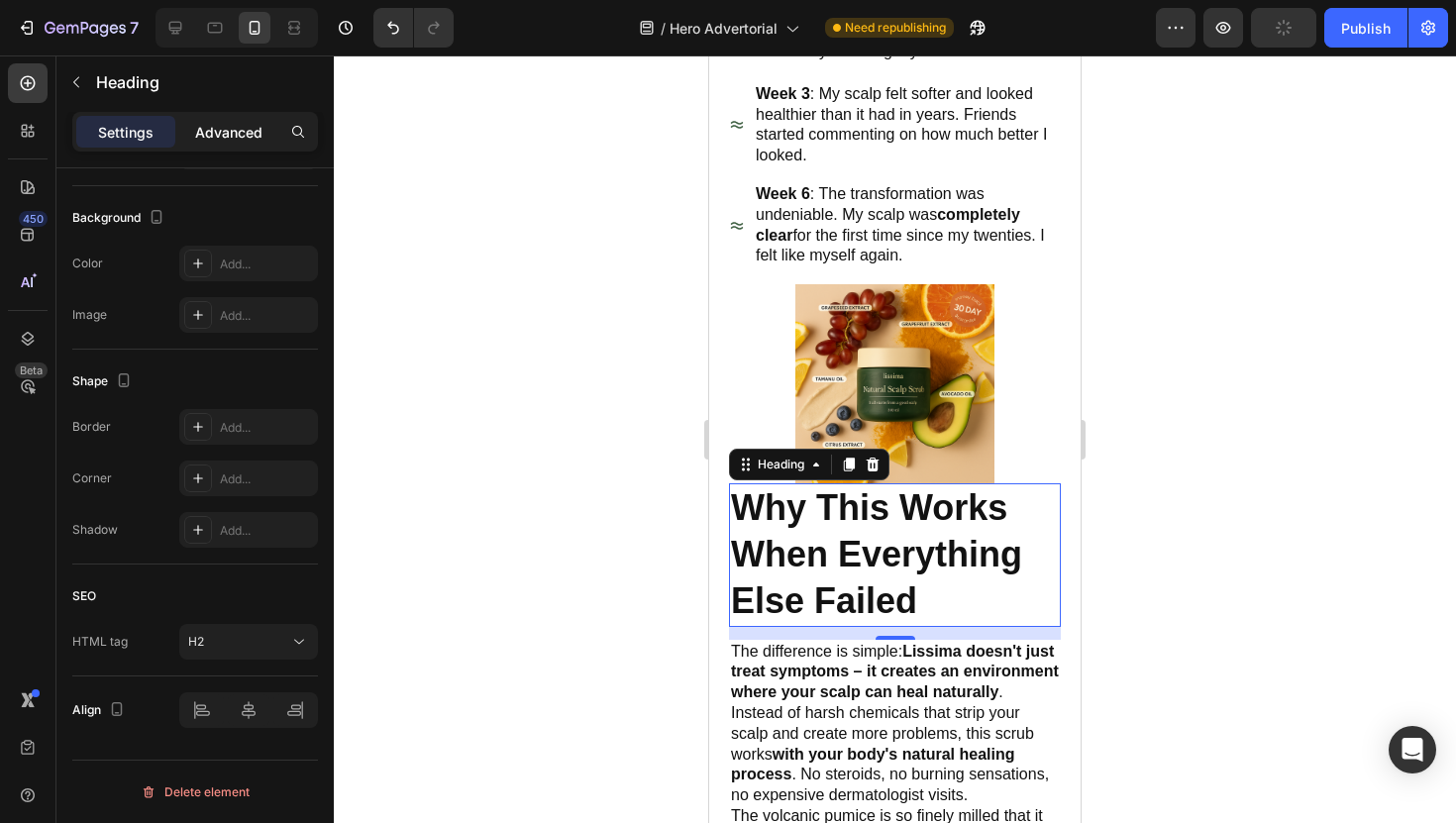 click on "Advanced" at bounding box center (229, 132) 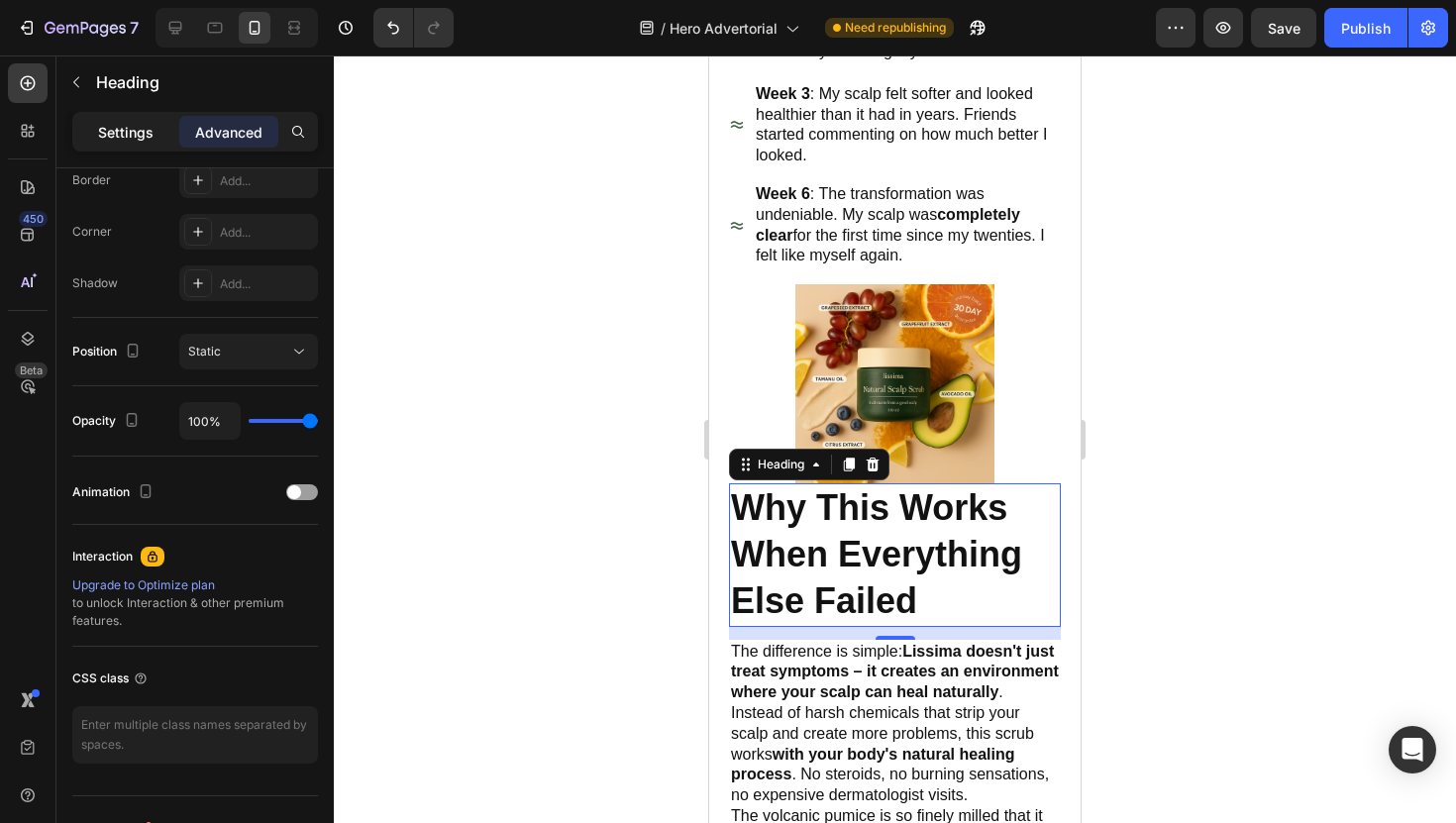 click on "Settings" at bounding box center (126, 132) 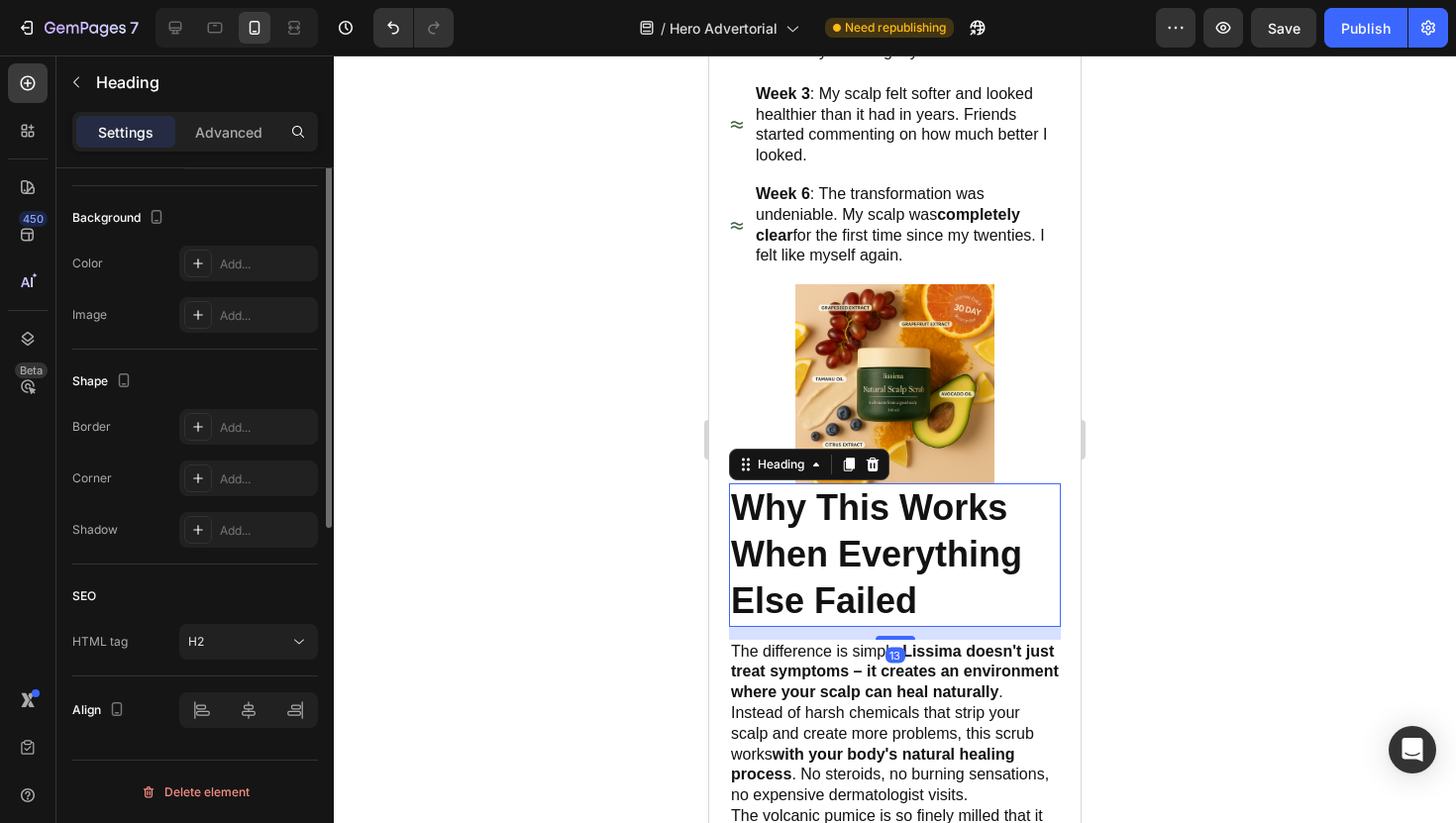 scroll, scrollTop: 0, scrollLeft: 0, axis: both 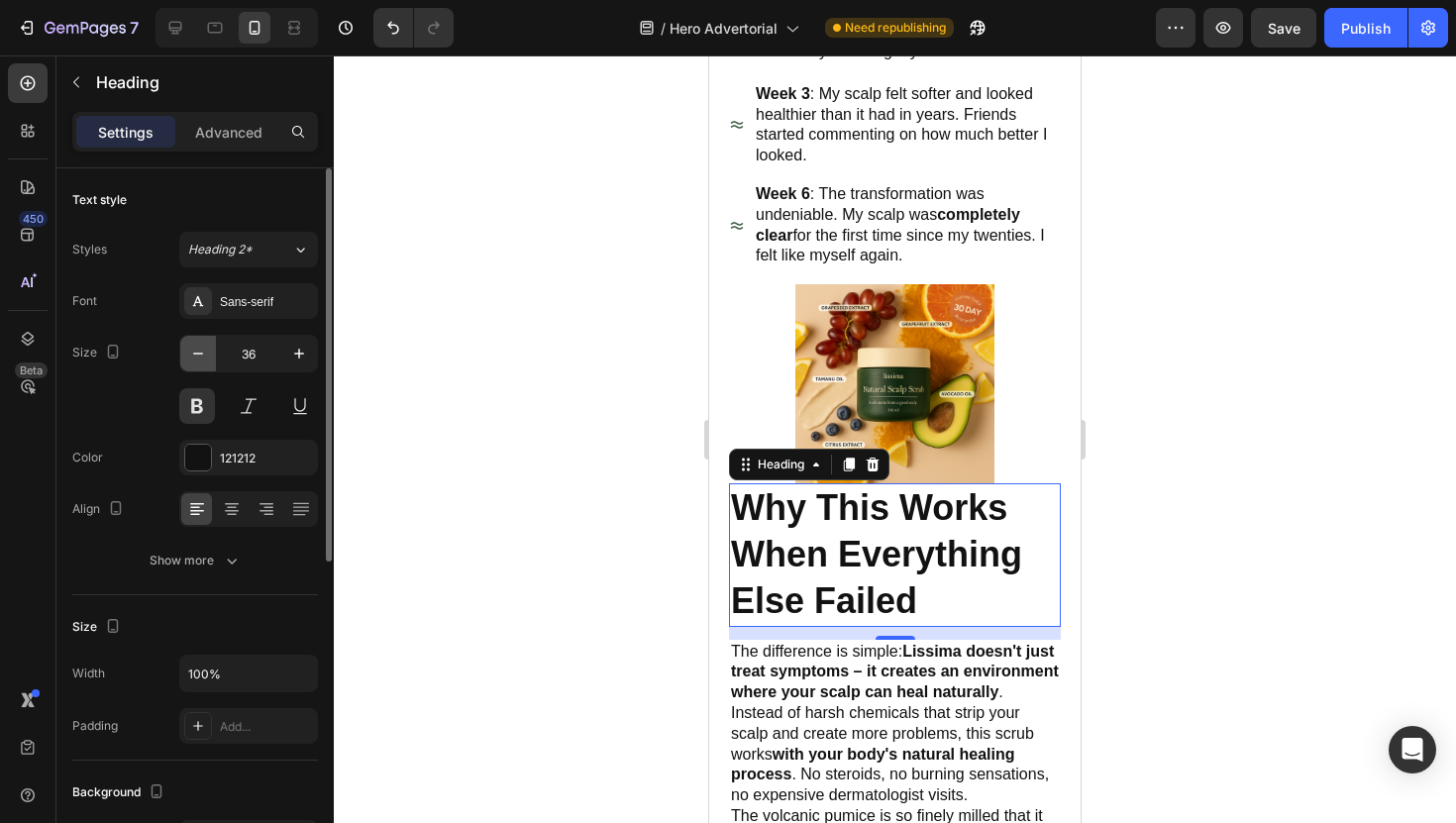 click 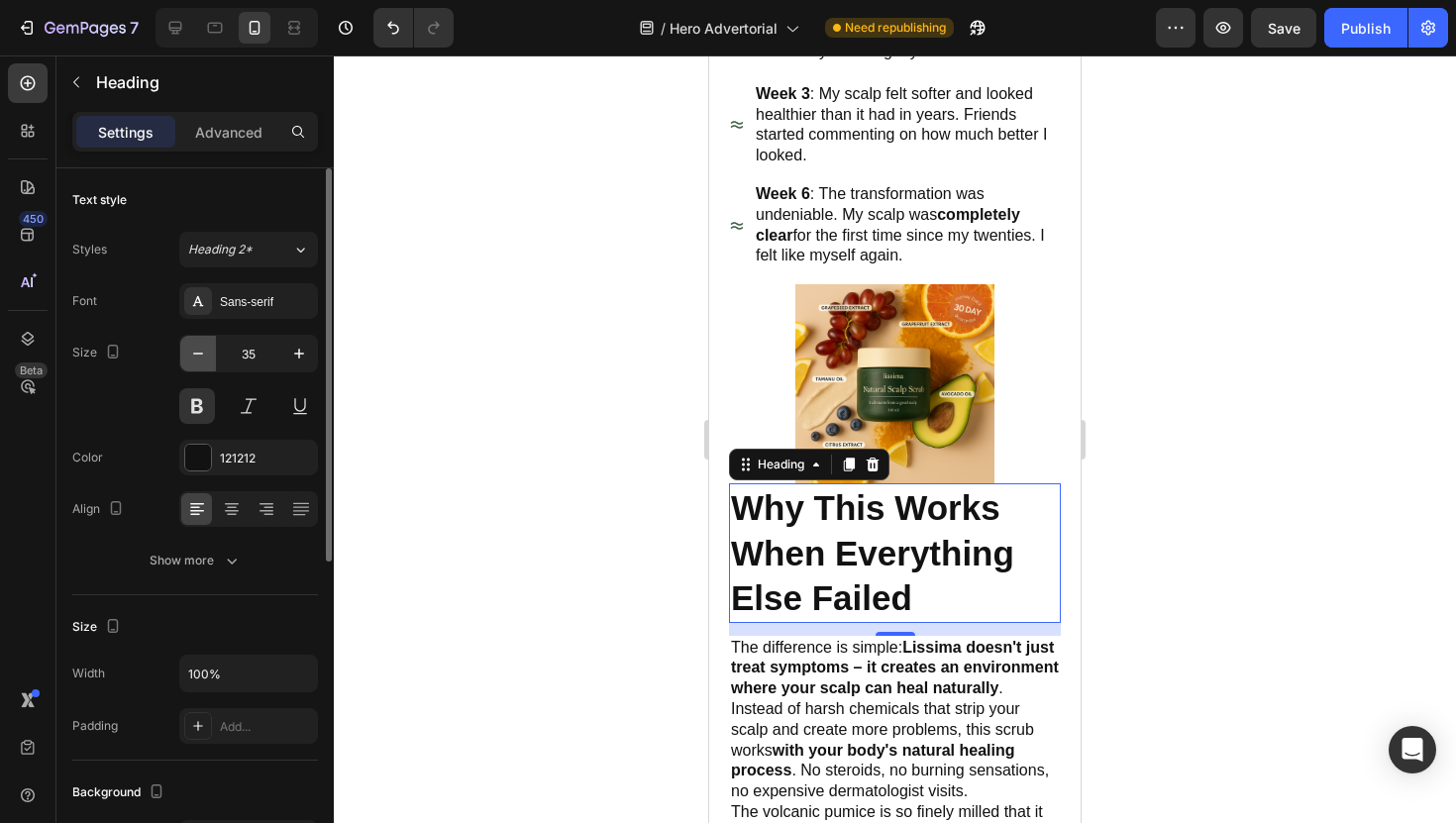 click 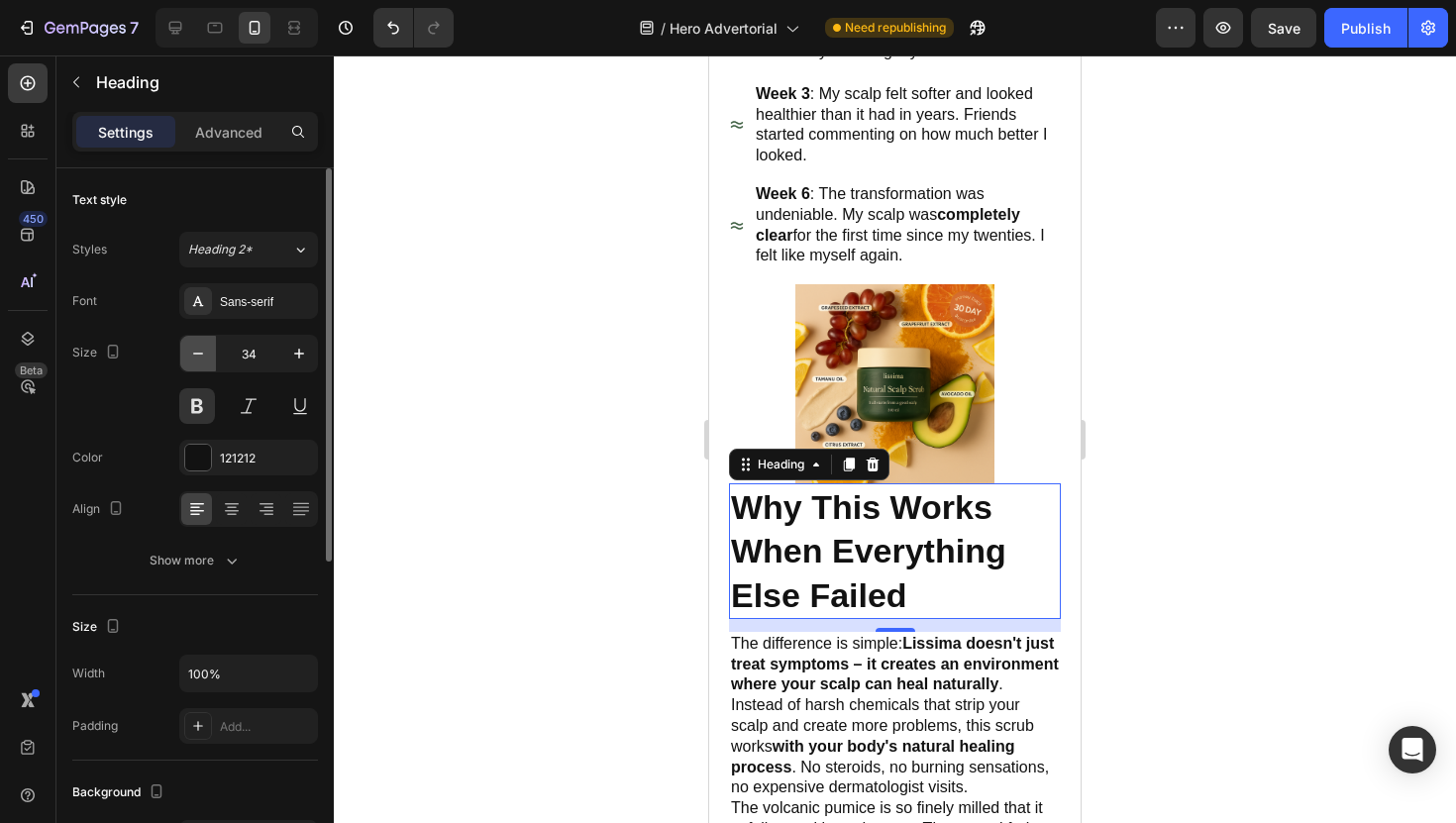 click 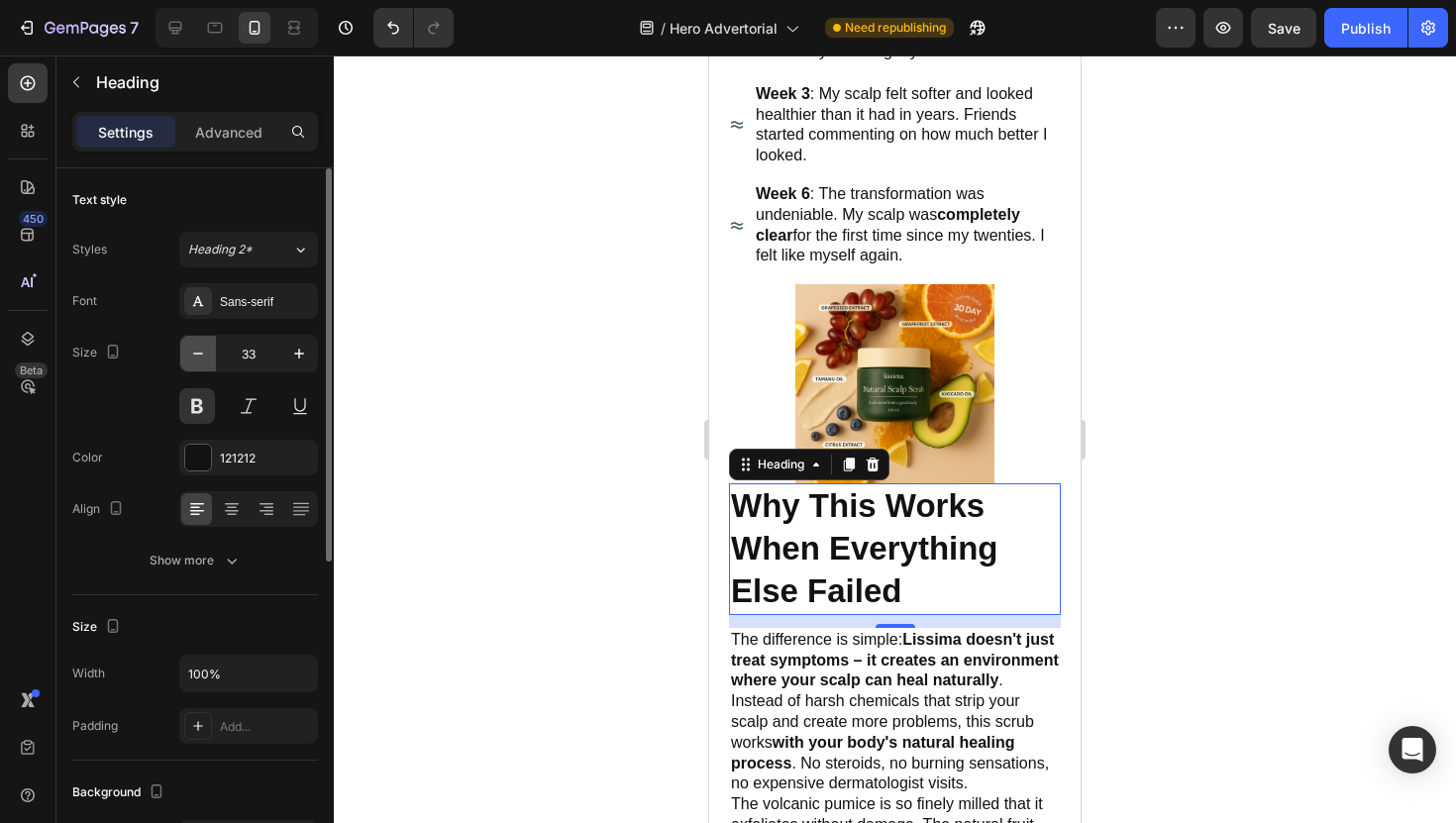 click 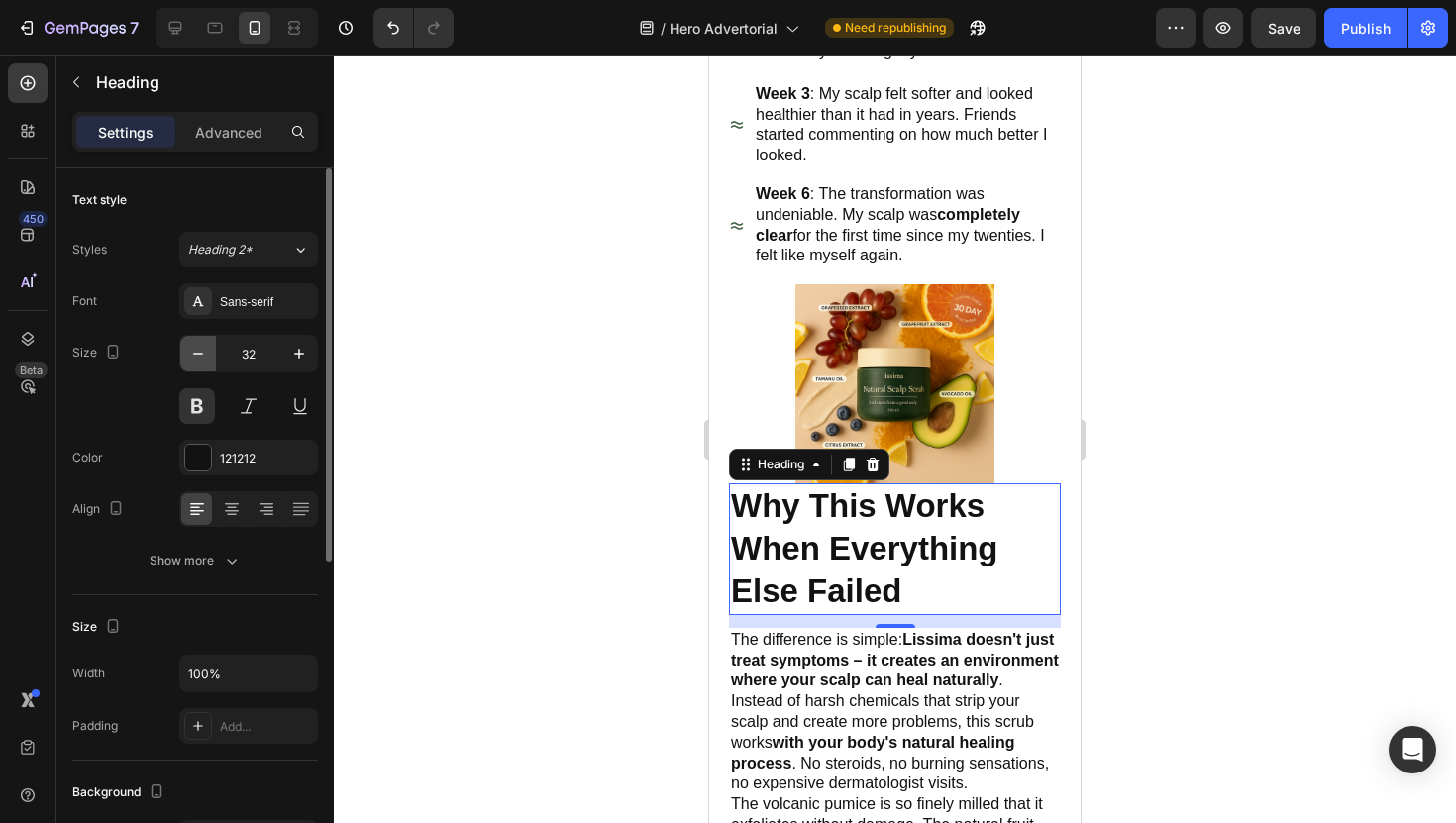 click 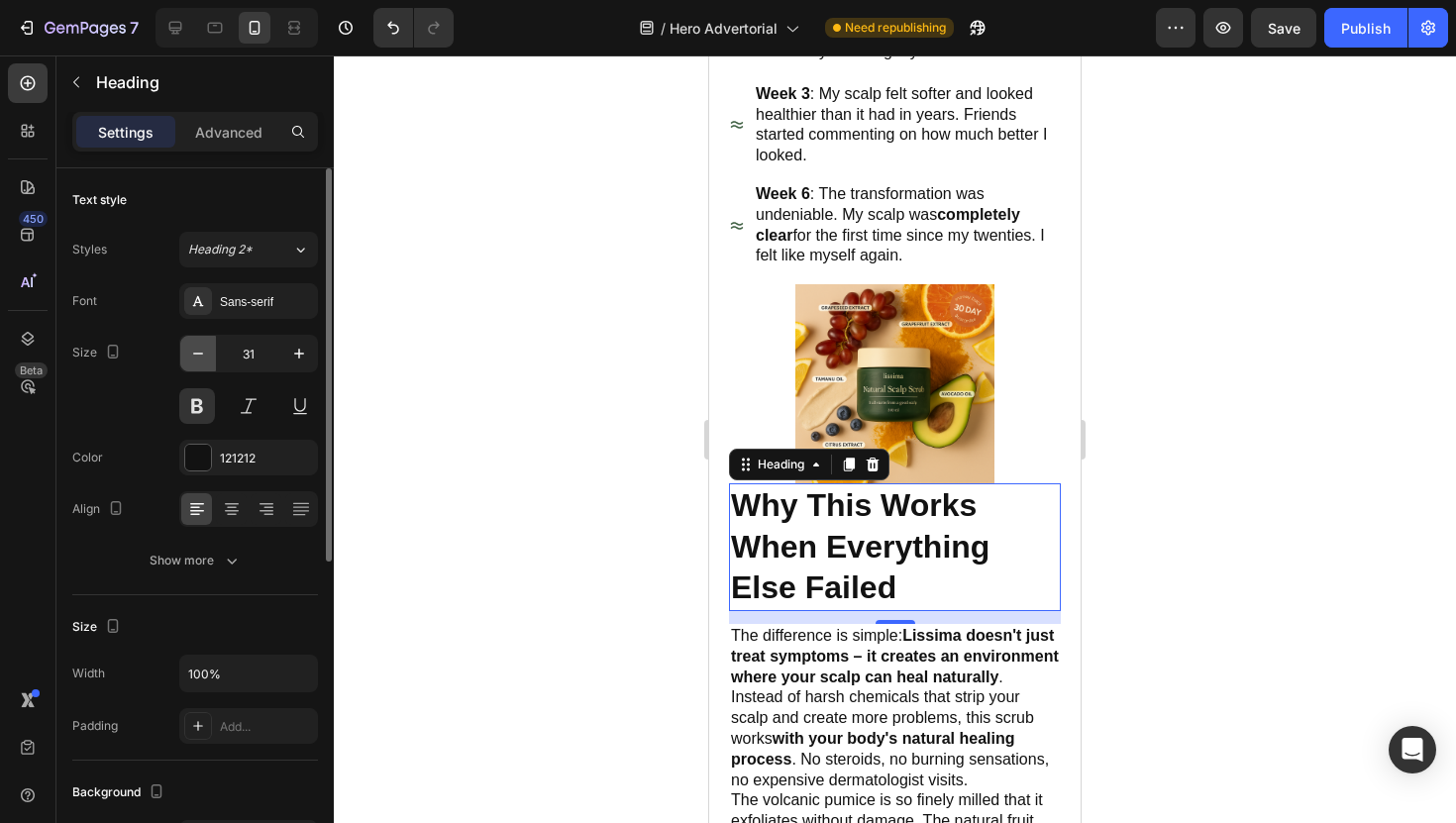 click 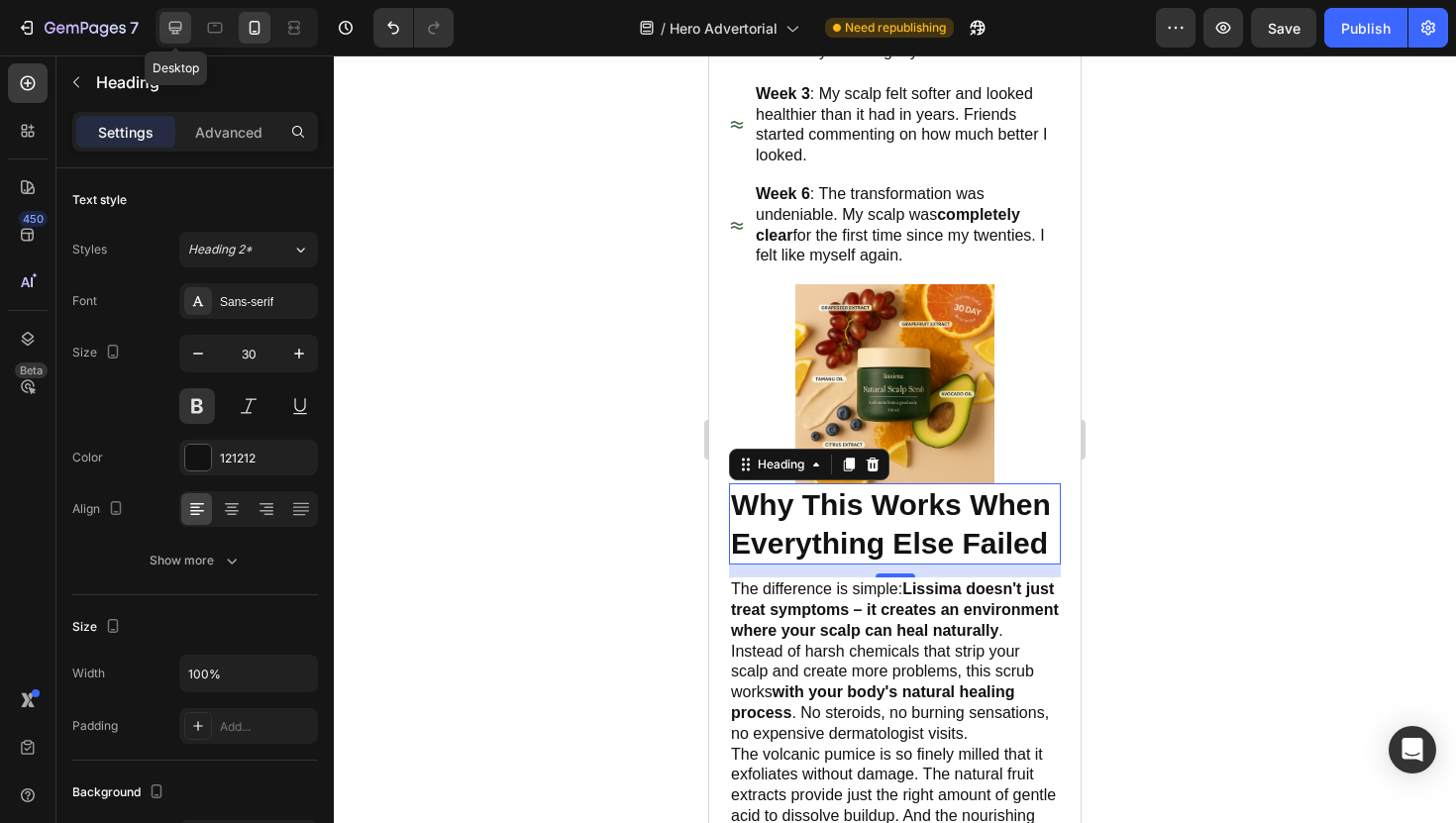 click 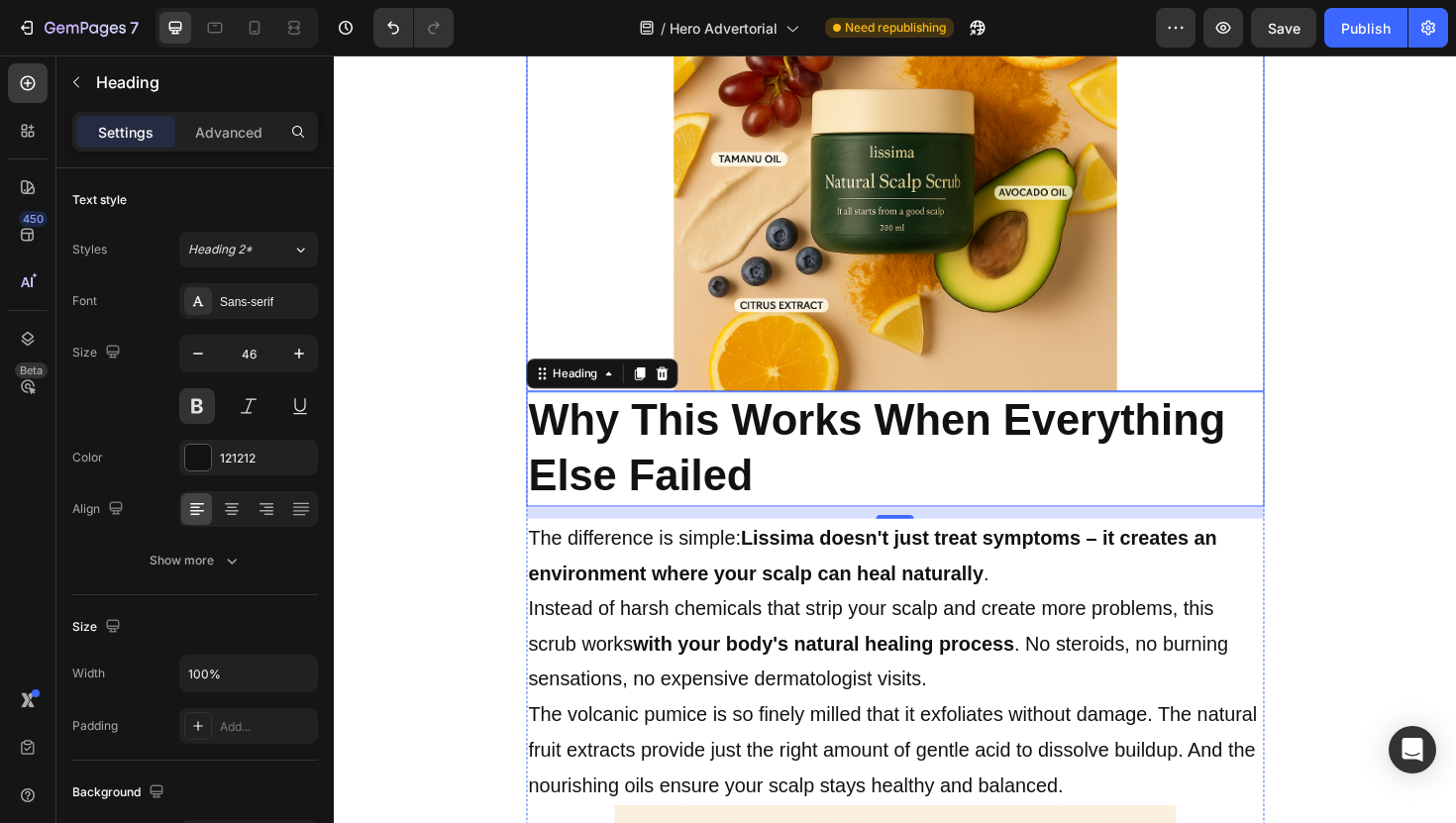 scroll, scrollTop: 4482, scrollLeft: 0, axis: vertical 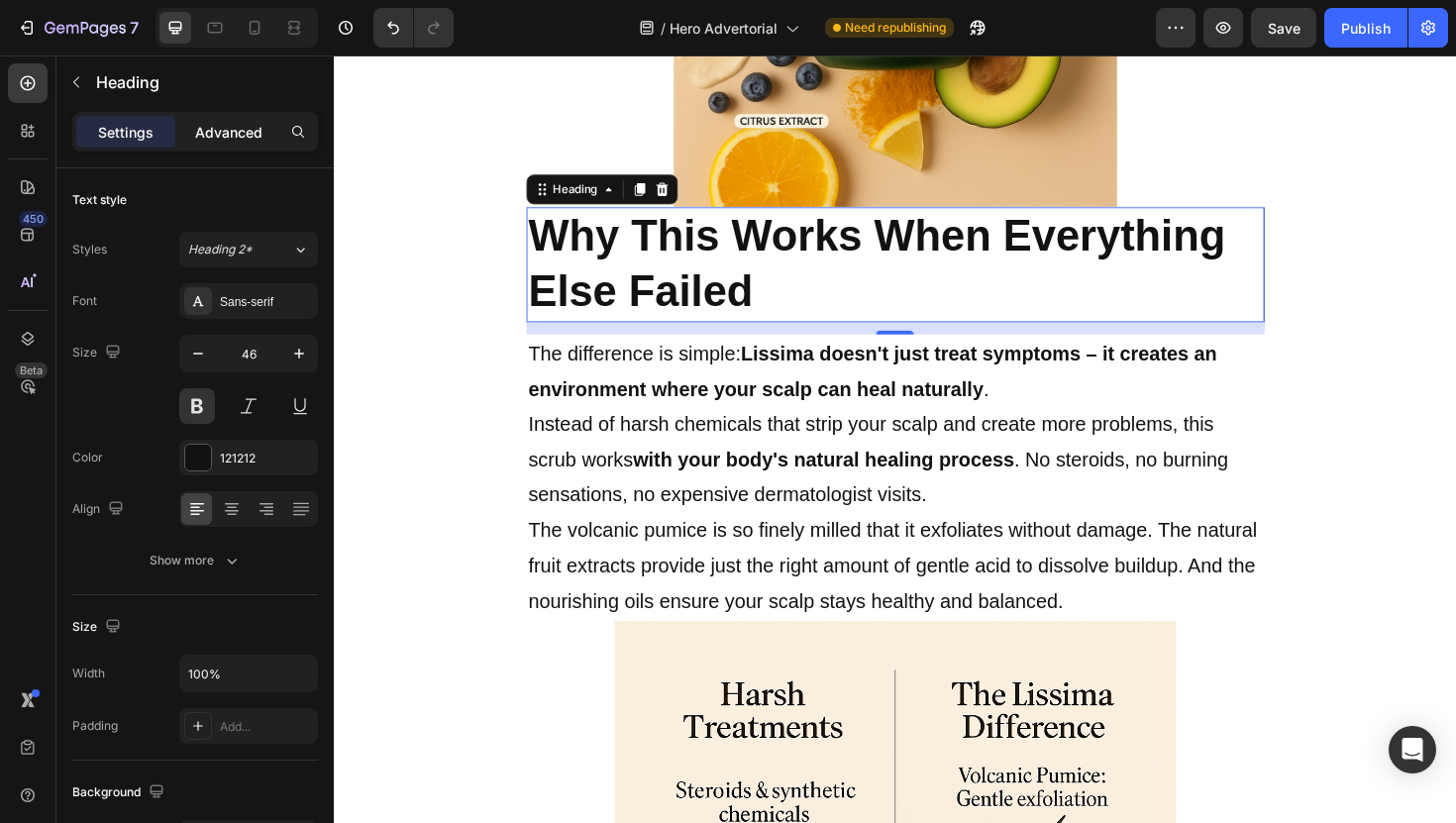 click on "Advanced" at bounding box center (229, 132) 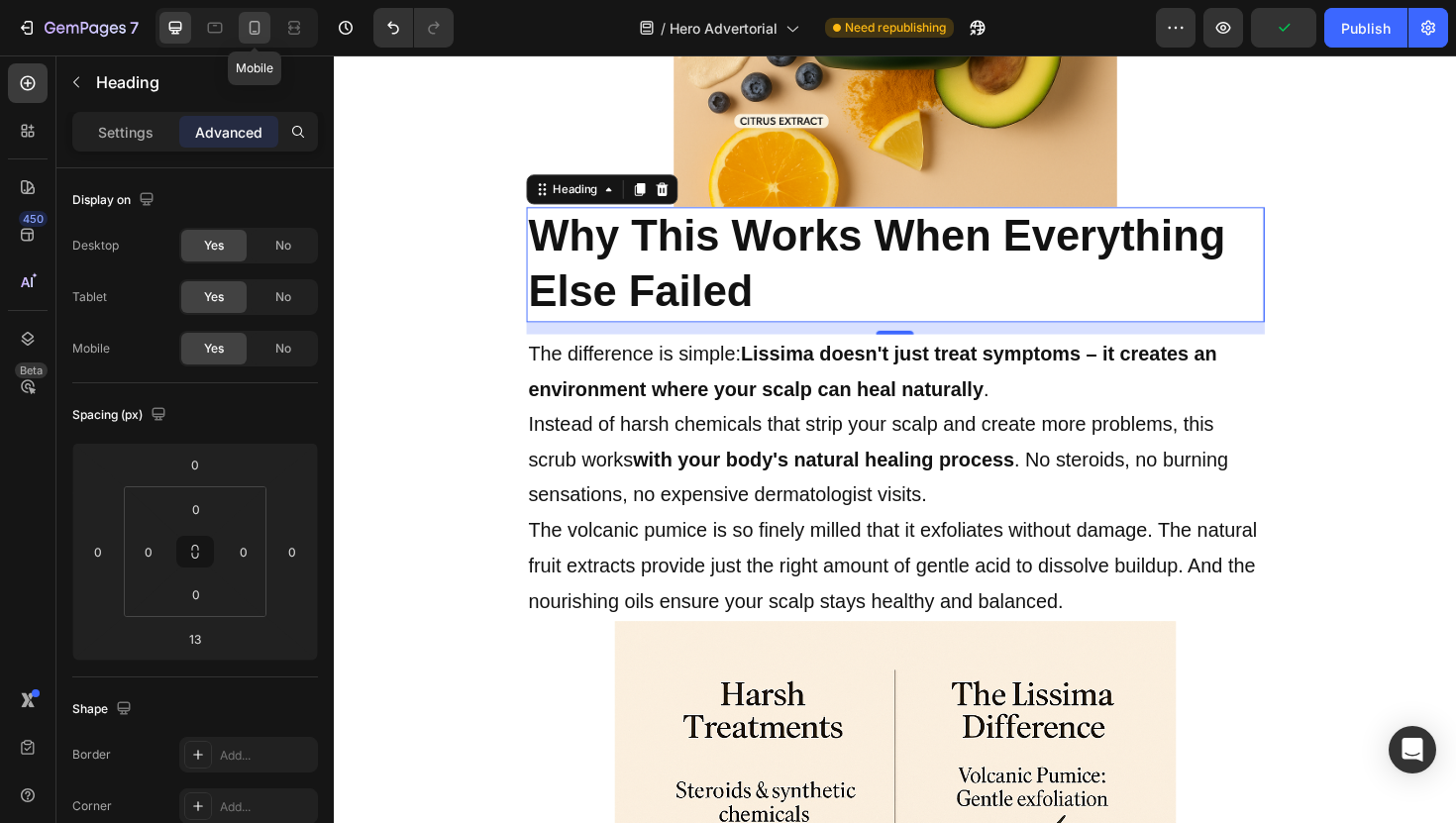 click 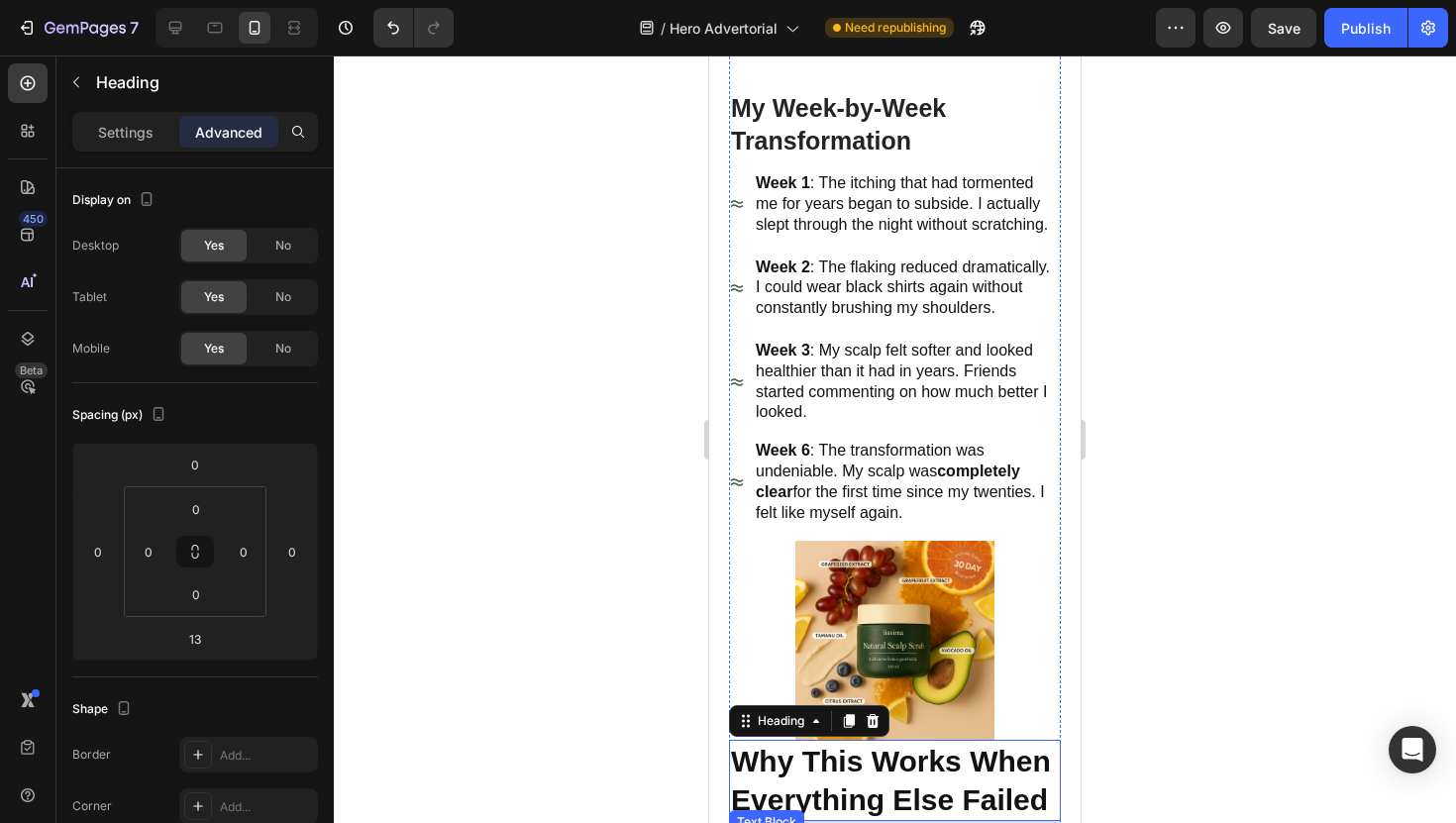 scroll, scrollTop: 2923, scrollLeft: 0, axis: vertical 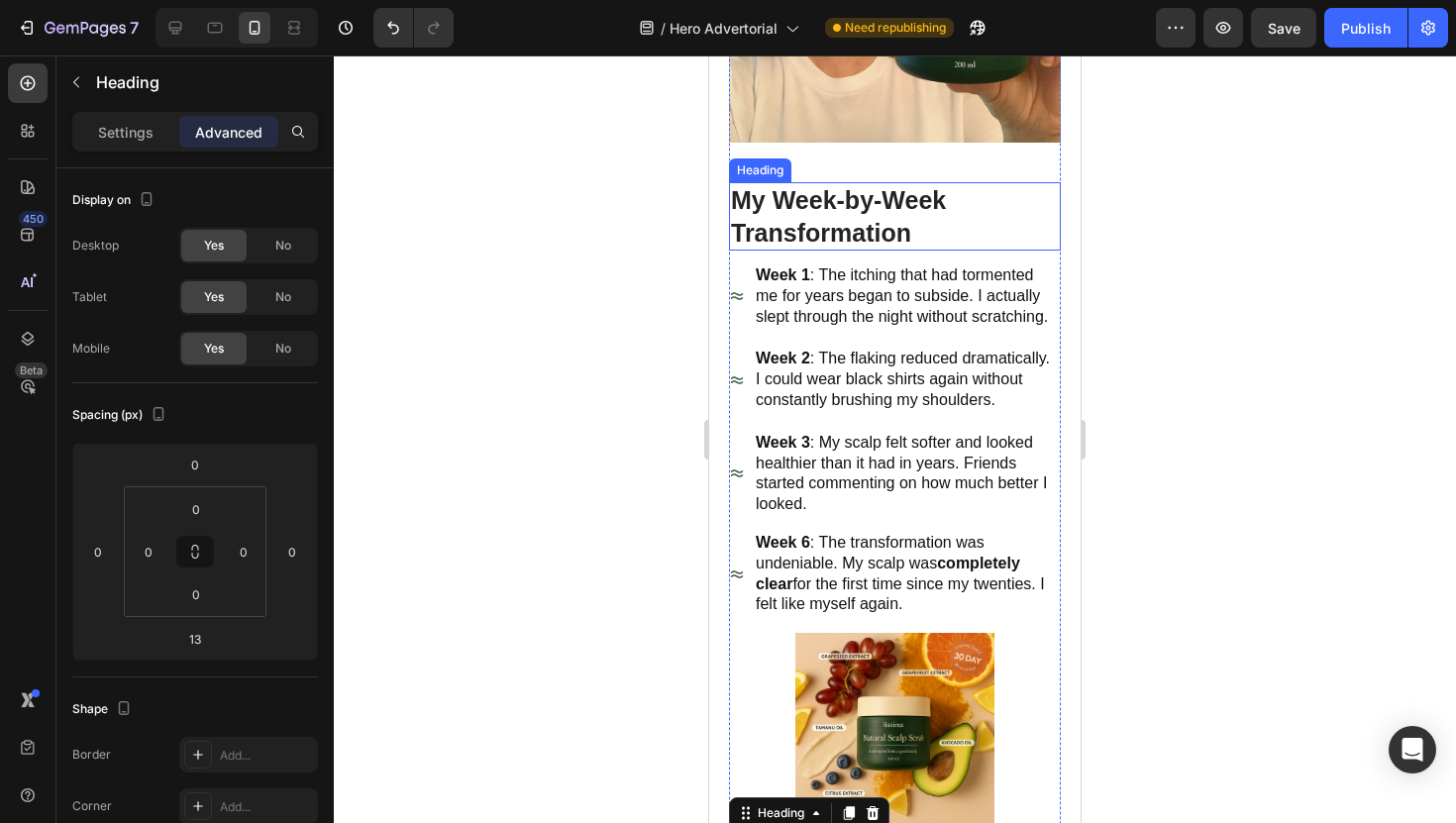 click on "My Week-by-Week Transformation" at bounding box center [894, 216] 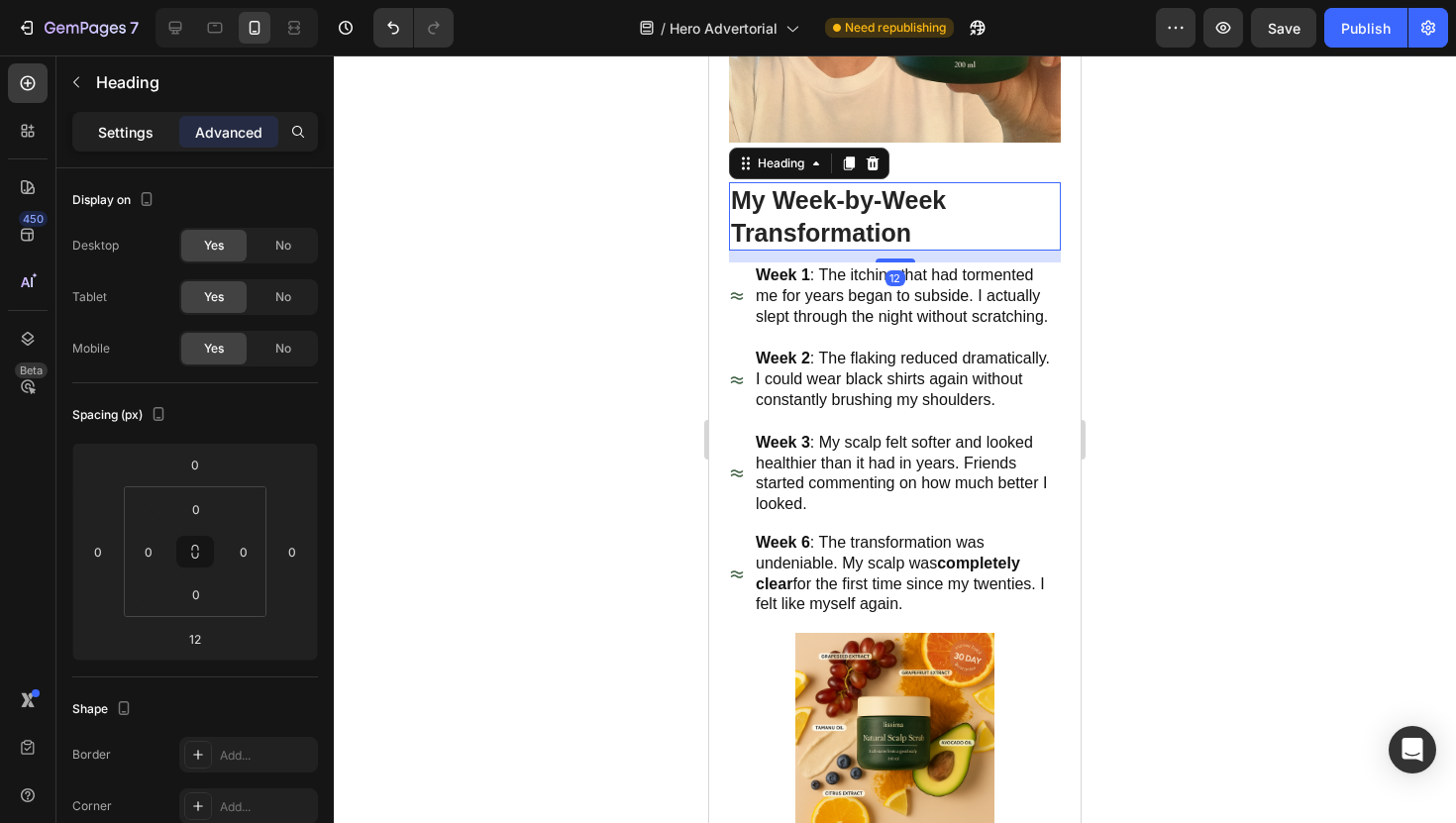 click on "Settings" 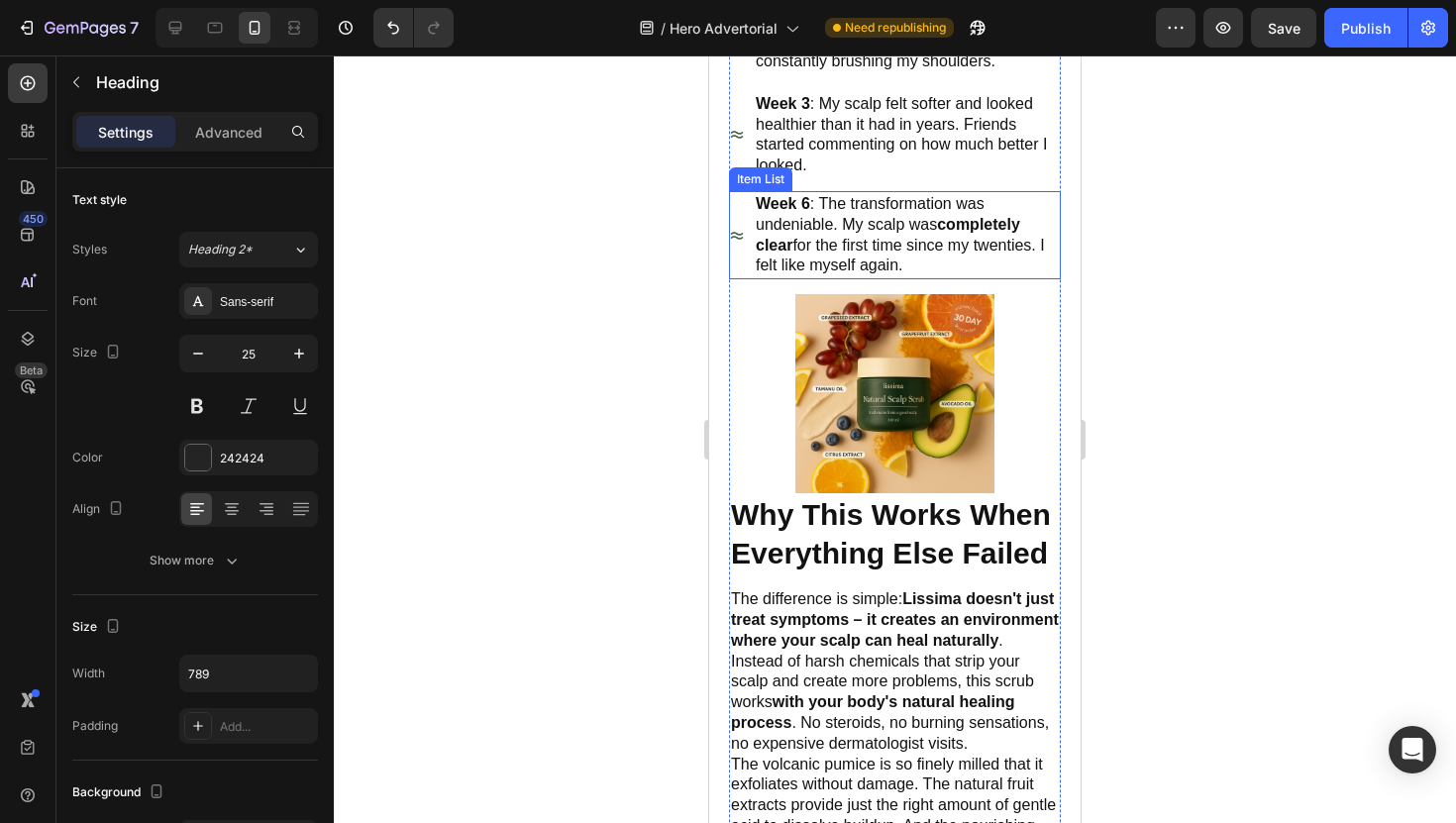 scroll, scrollTop: 3269, scrollLeft: 0, axis: vertical 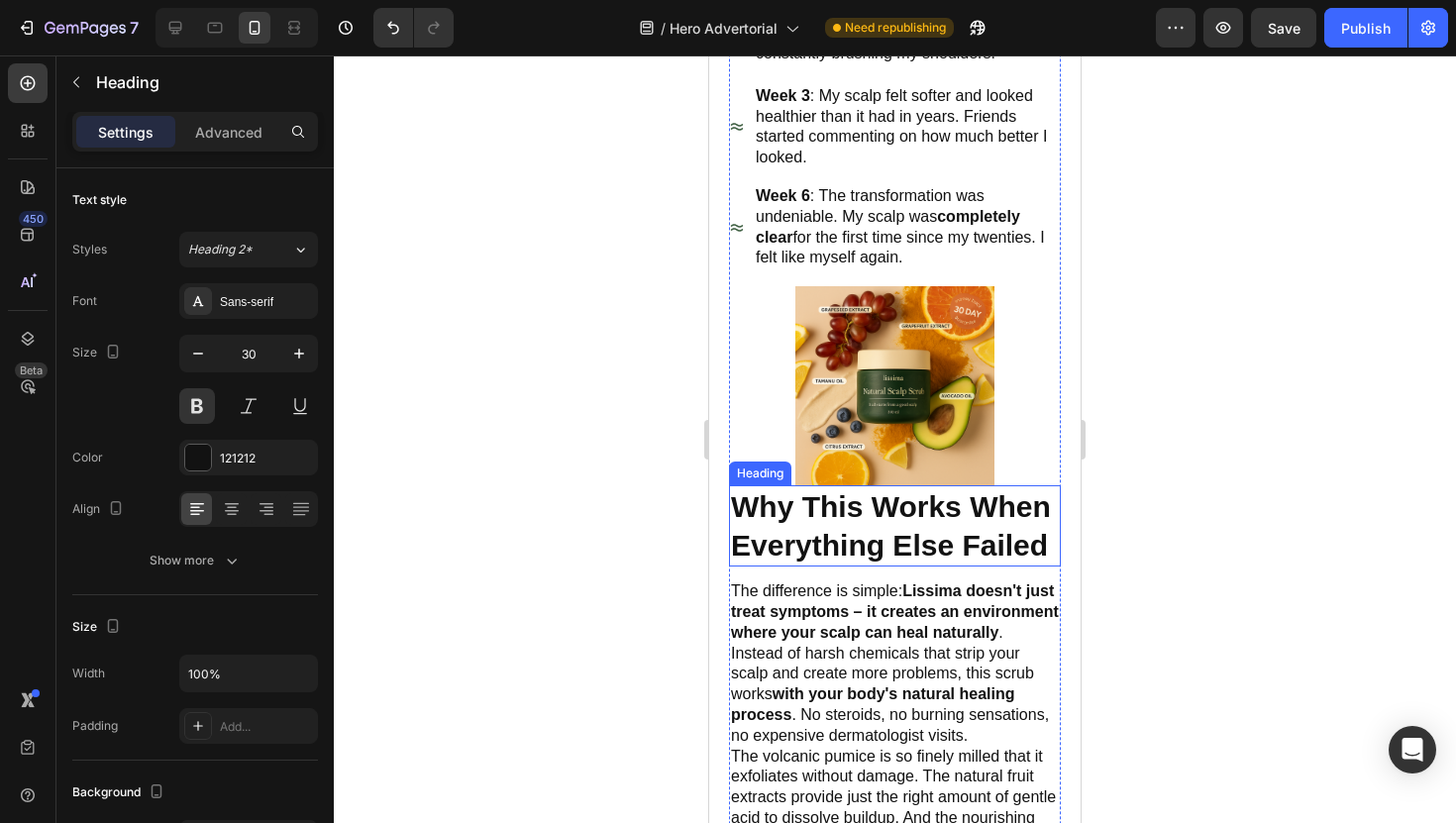 click on "Why This Works When Everything Else Failed" at bounding box center [894, 526] 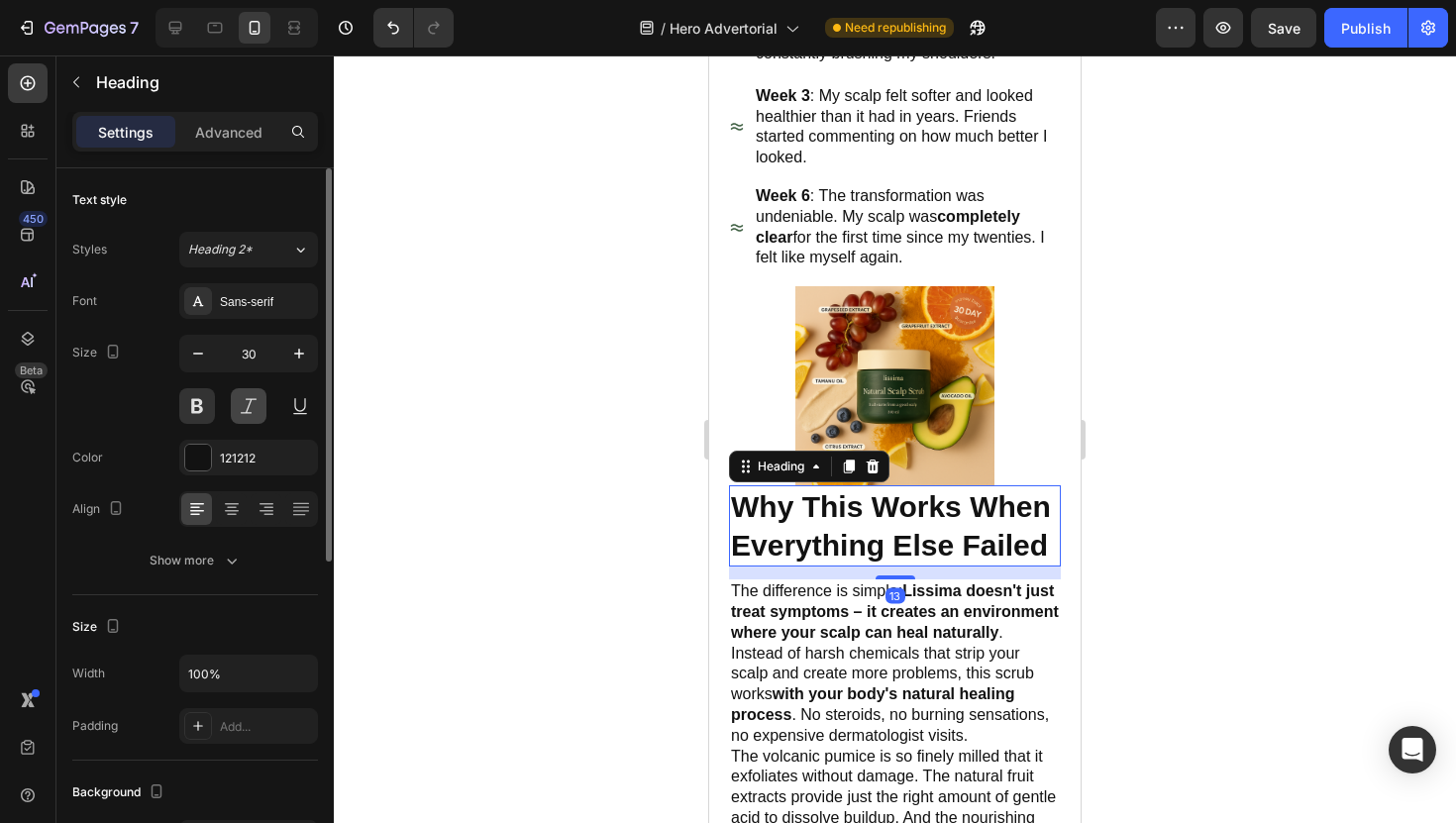 click at bounding box center (249, 406) 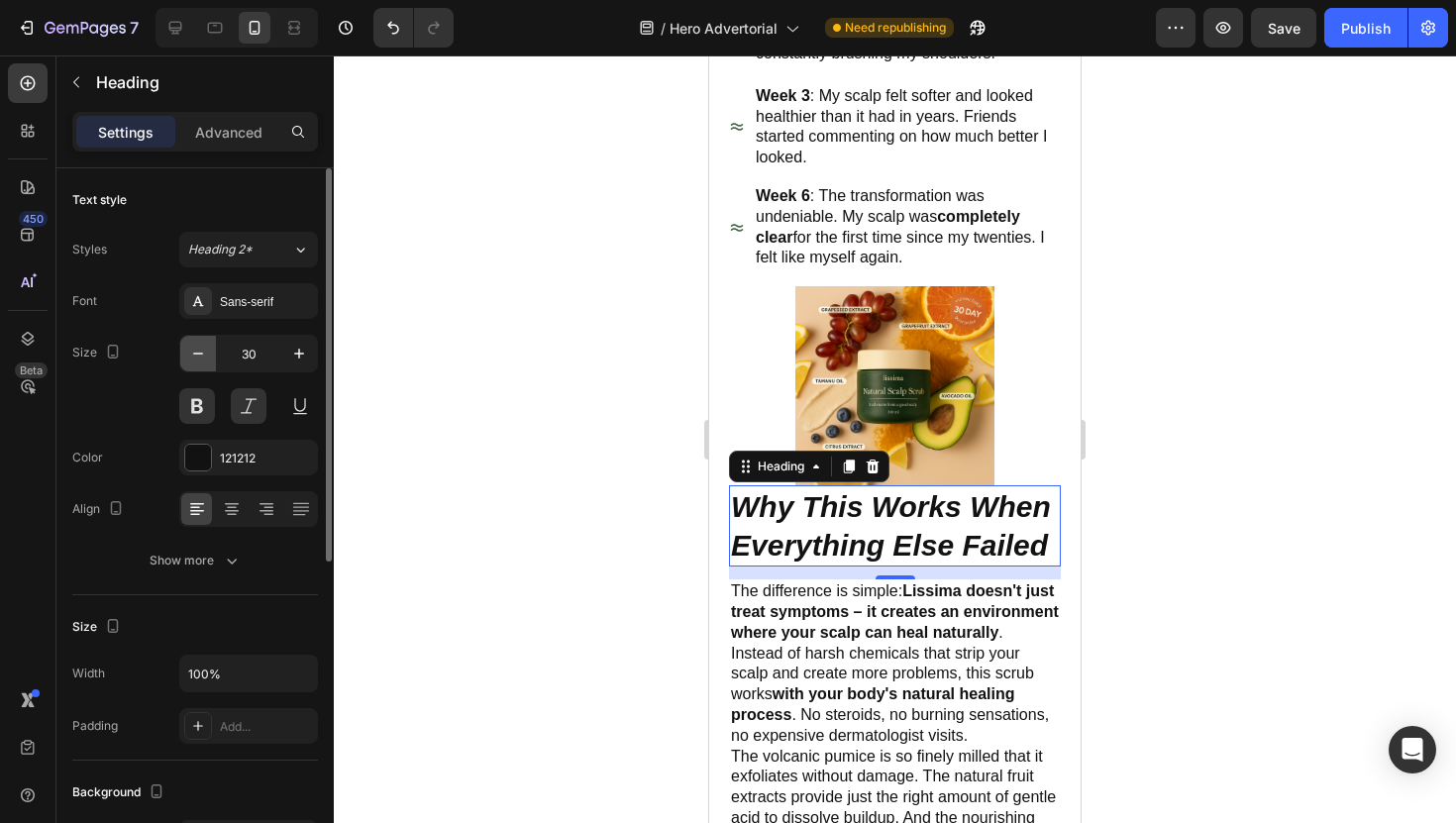 click at bounding box center [198, 354] 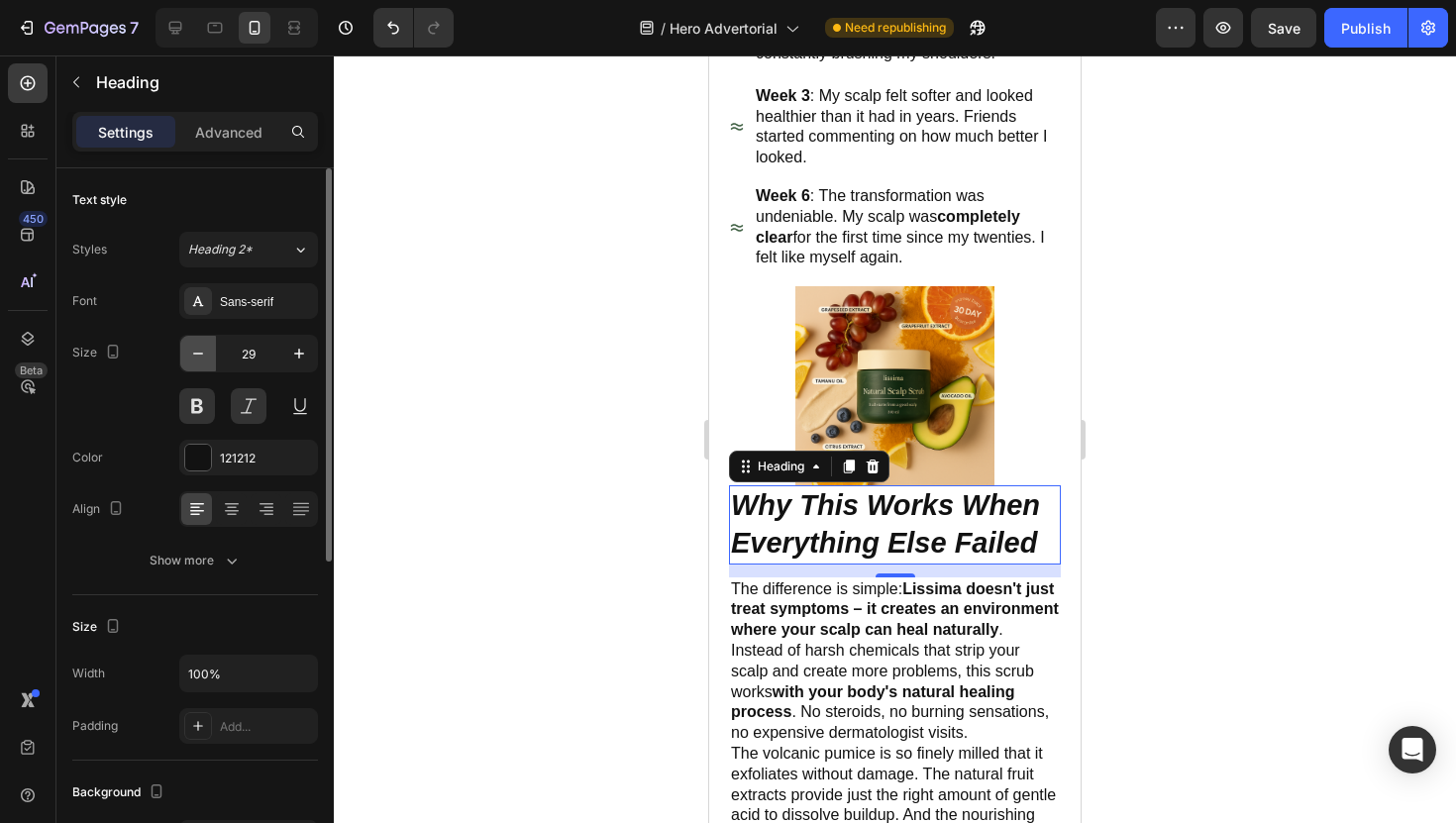 click at bounding box center [198, 354] 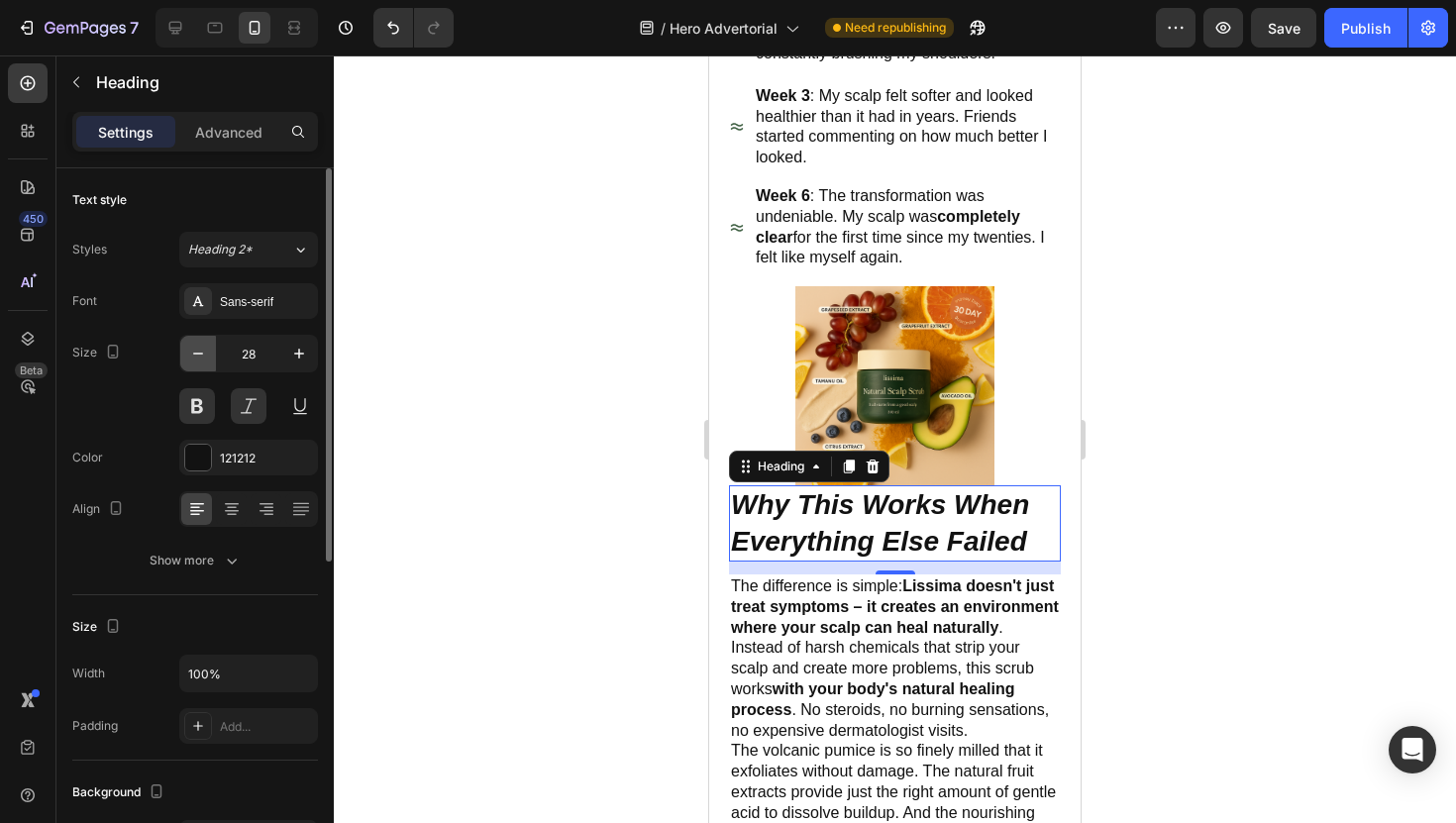 click at bounding box center (198, 354) 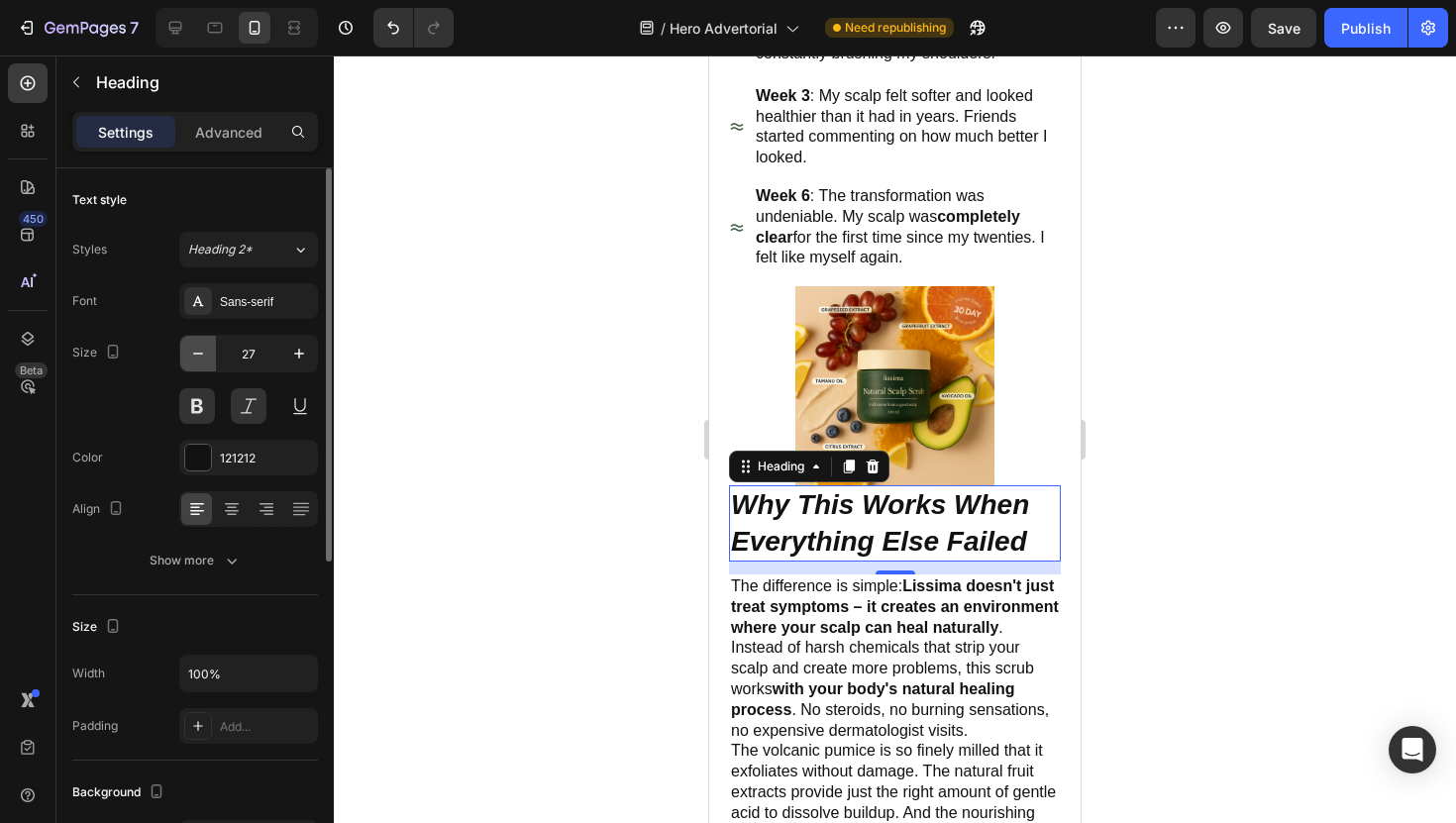 click at bounding box center [198, 354] 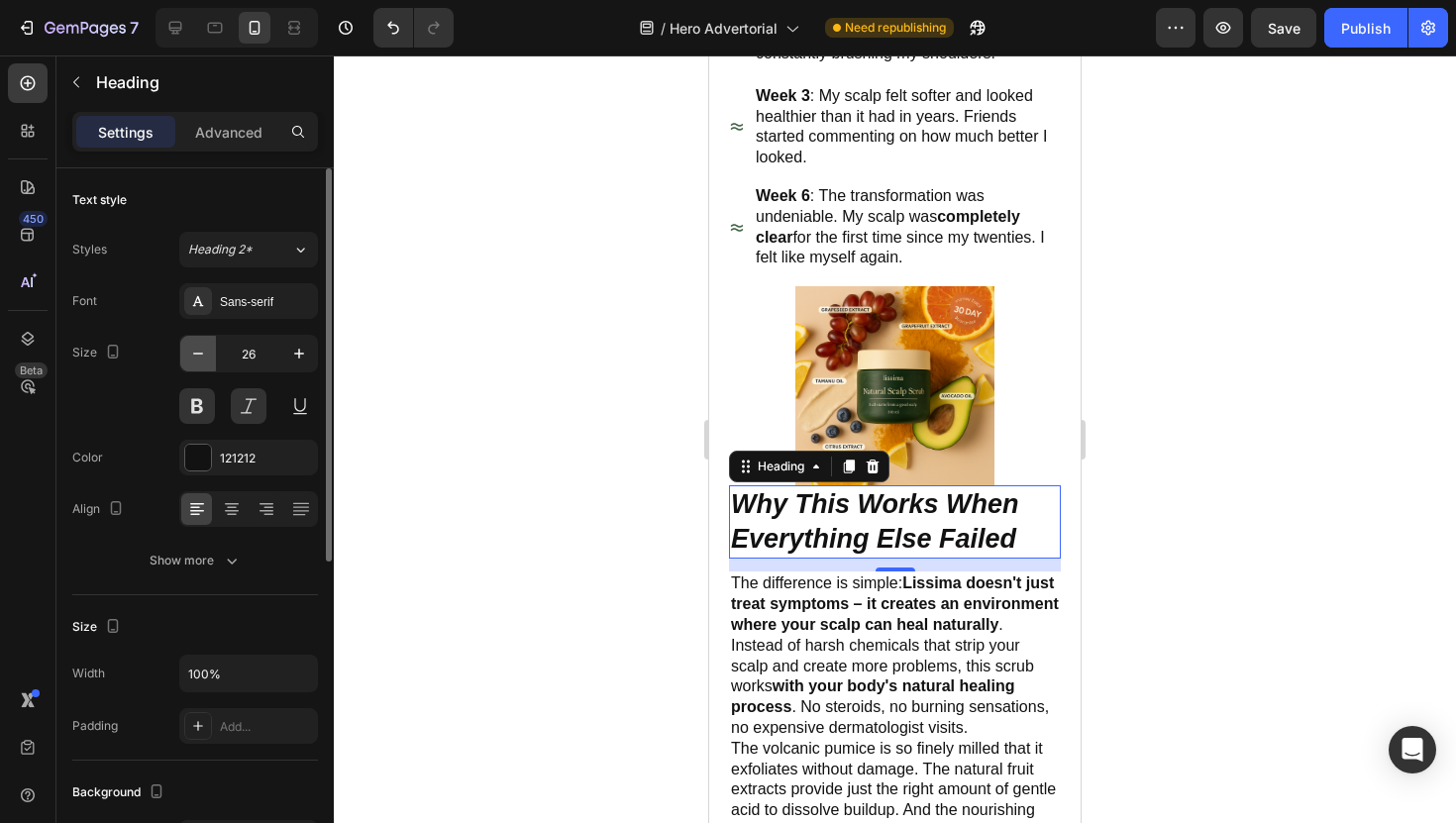 click at bounding box center [198, 354] 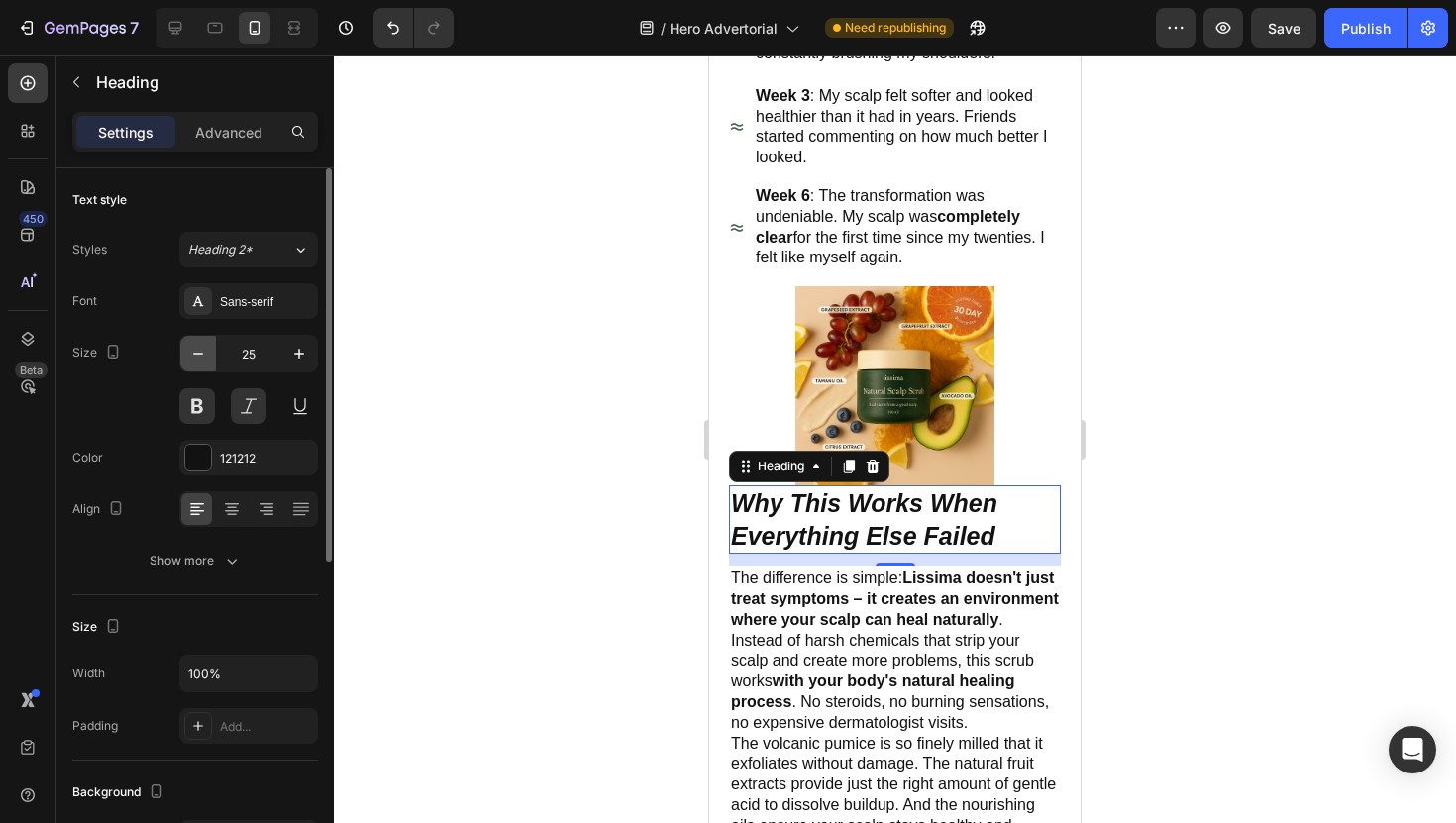 click at bounding box center [198, 354] 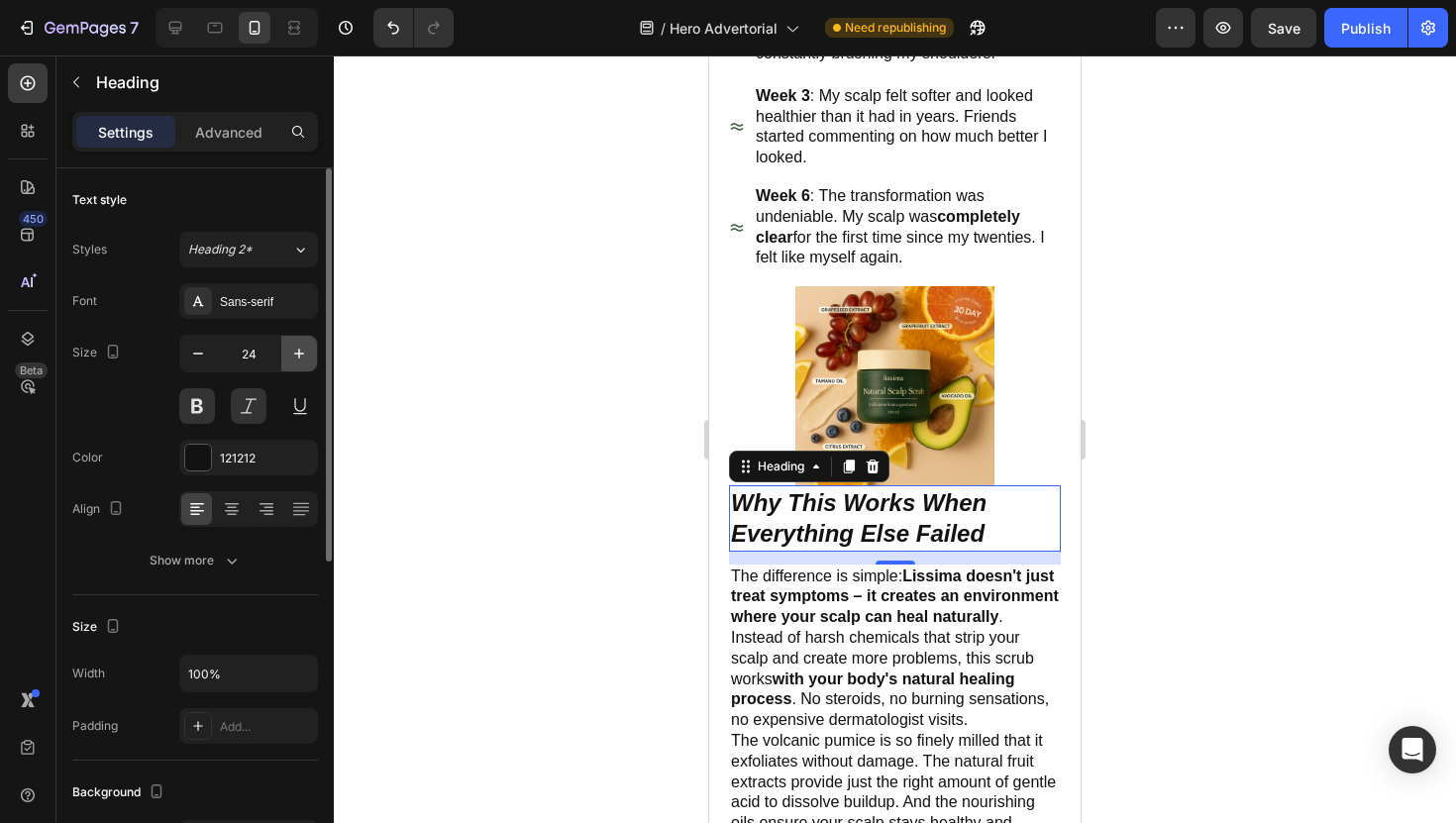 click 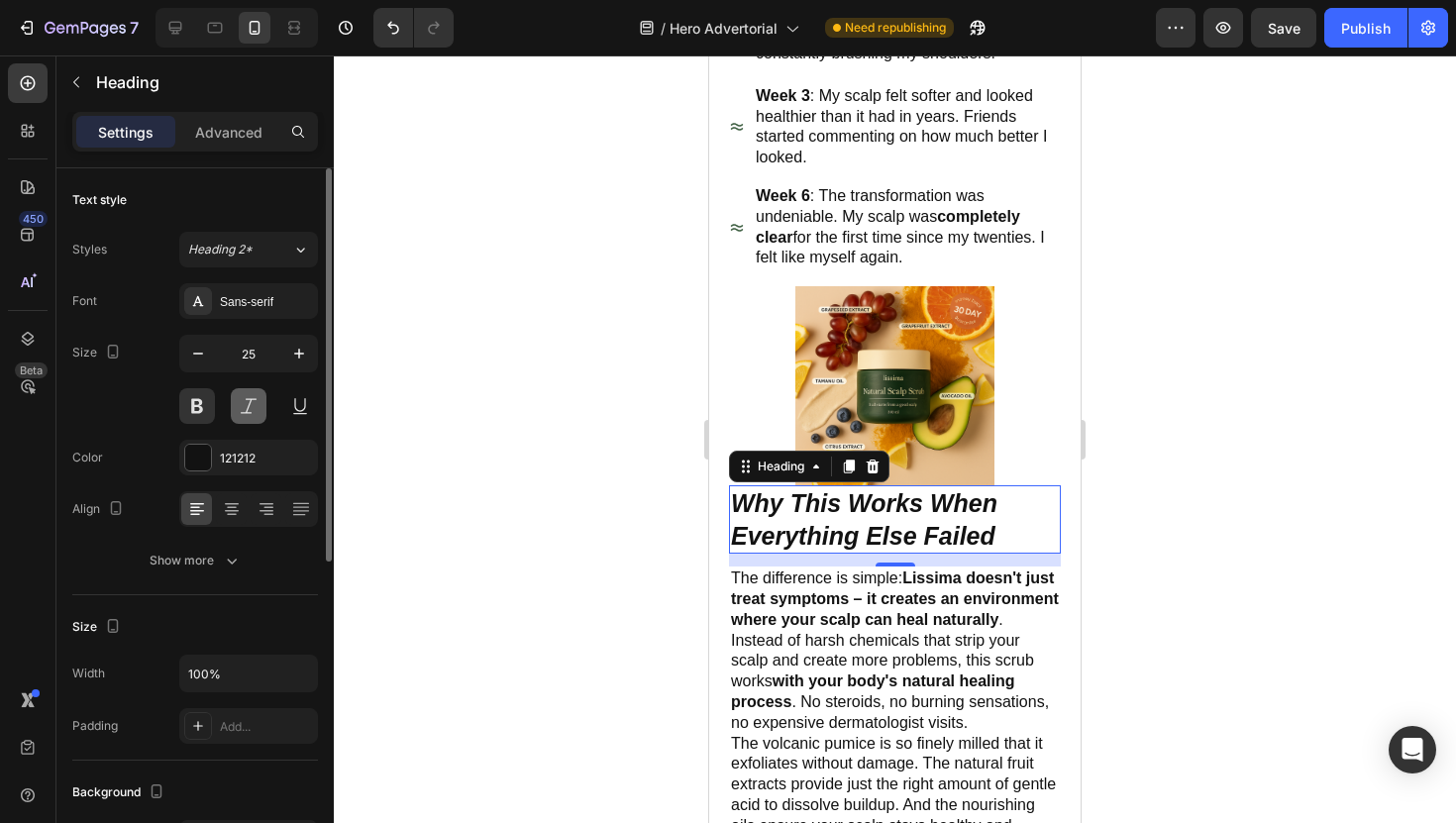 click at bounding box center [249, 406] 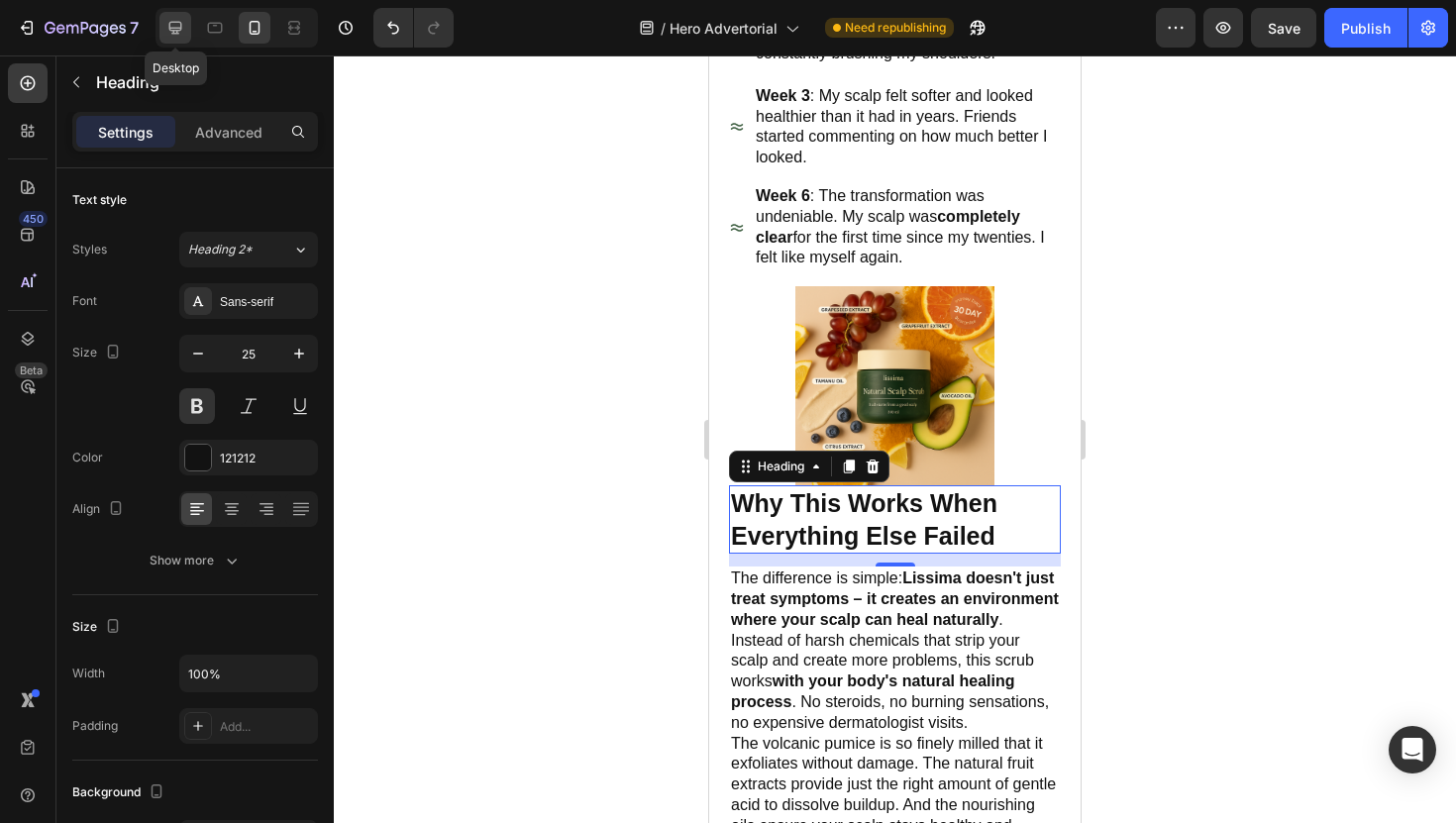click 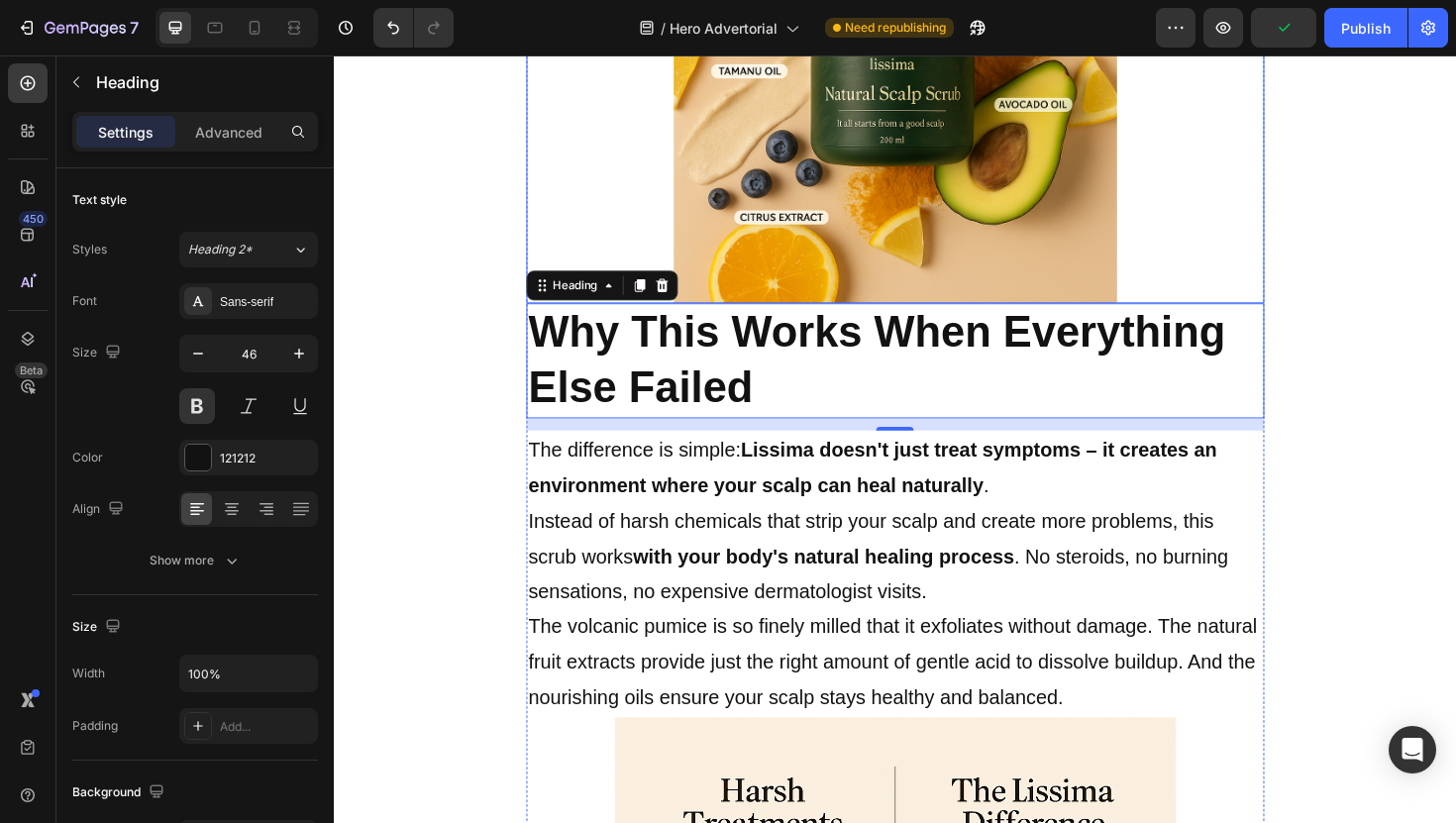 scroll, scrollTop: 4374, scrollLeft: 0, axis: vertical 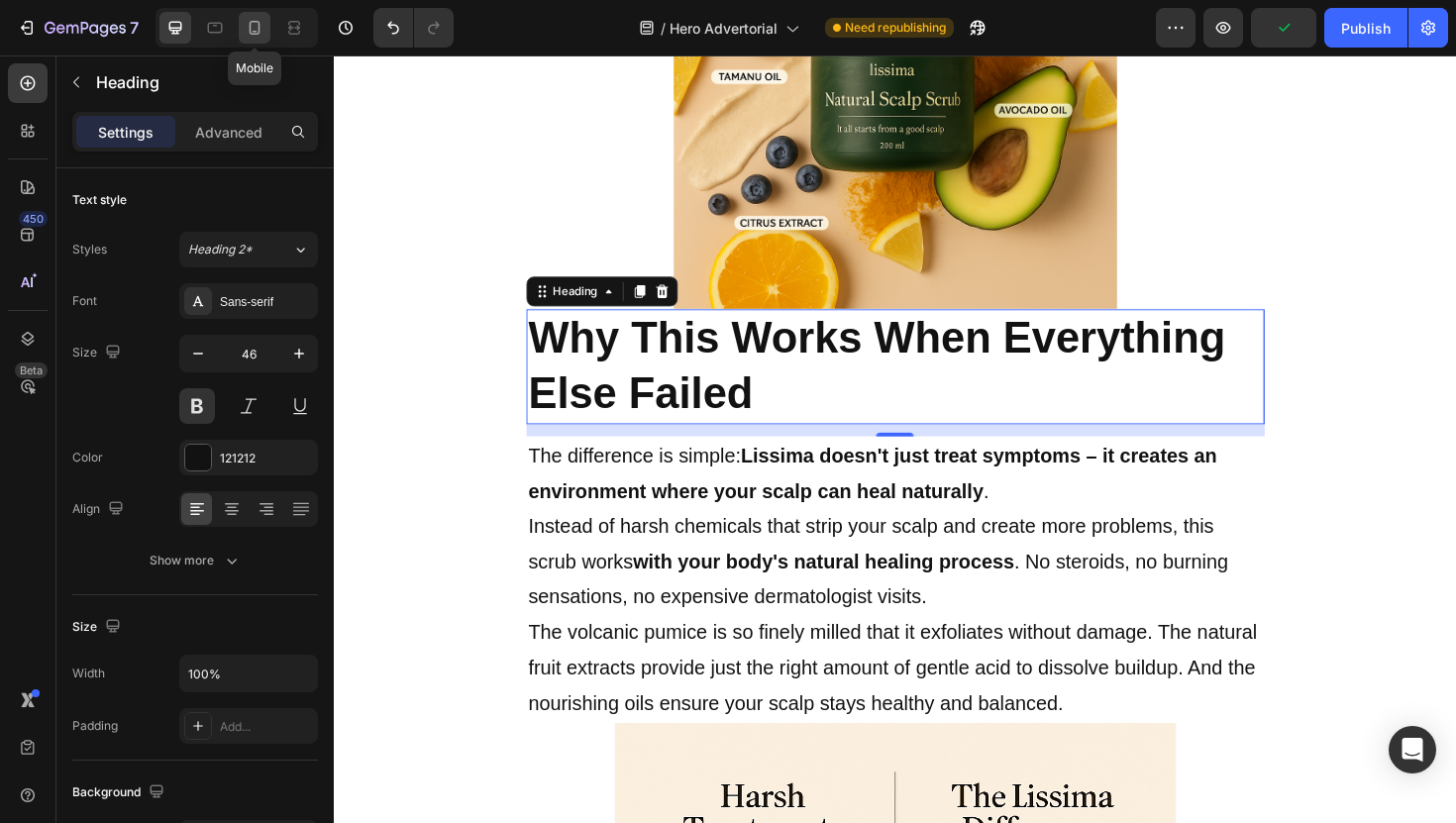 click 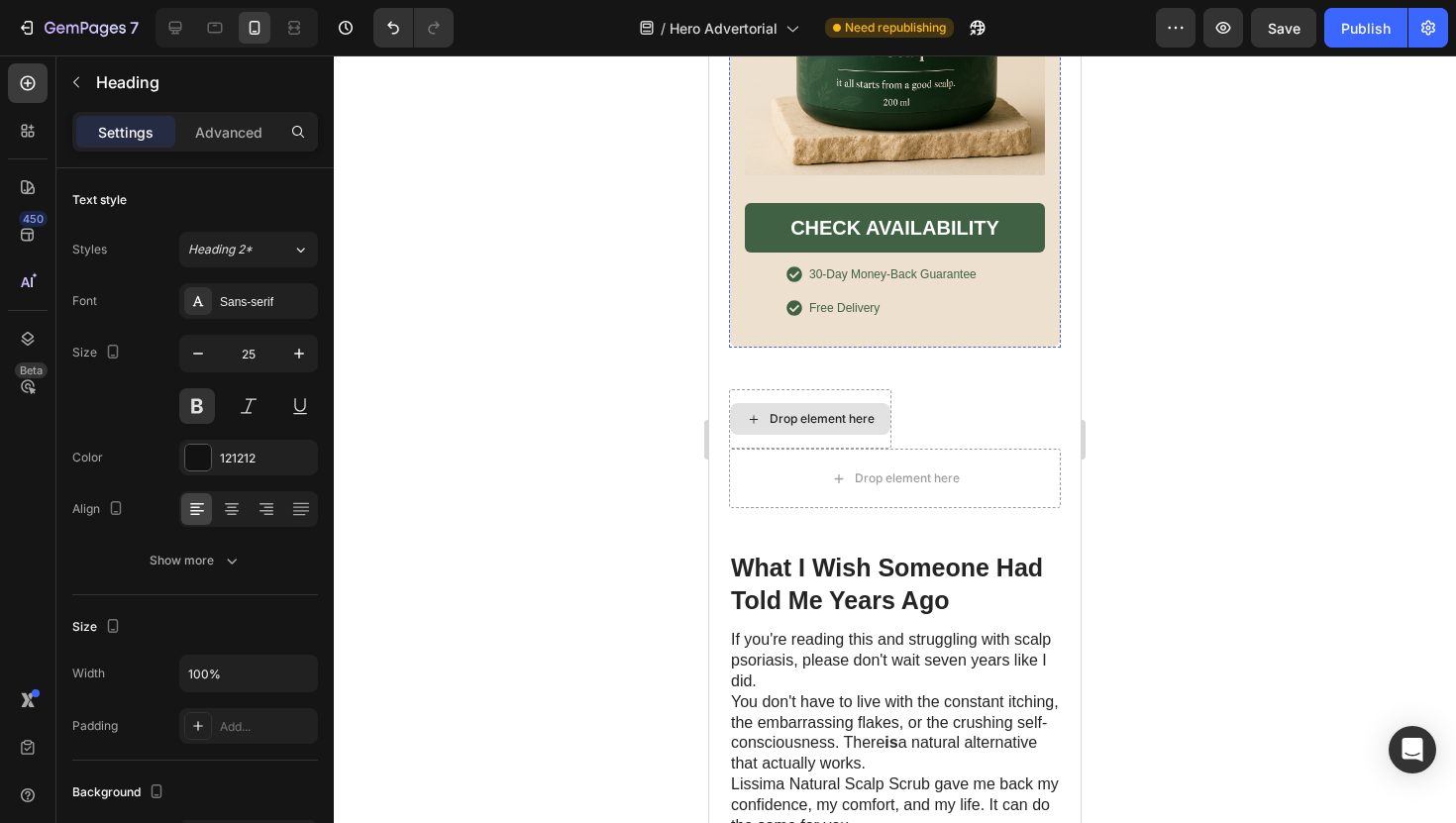 scroll, scrollTop: 5772, scrollLeft: 0, axis: vertical 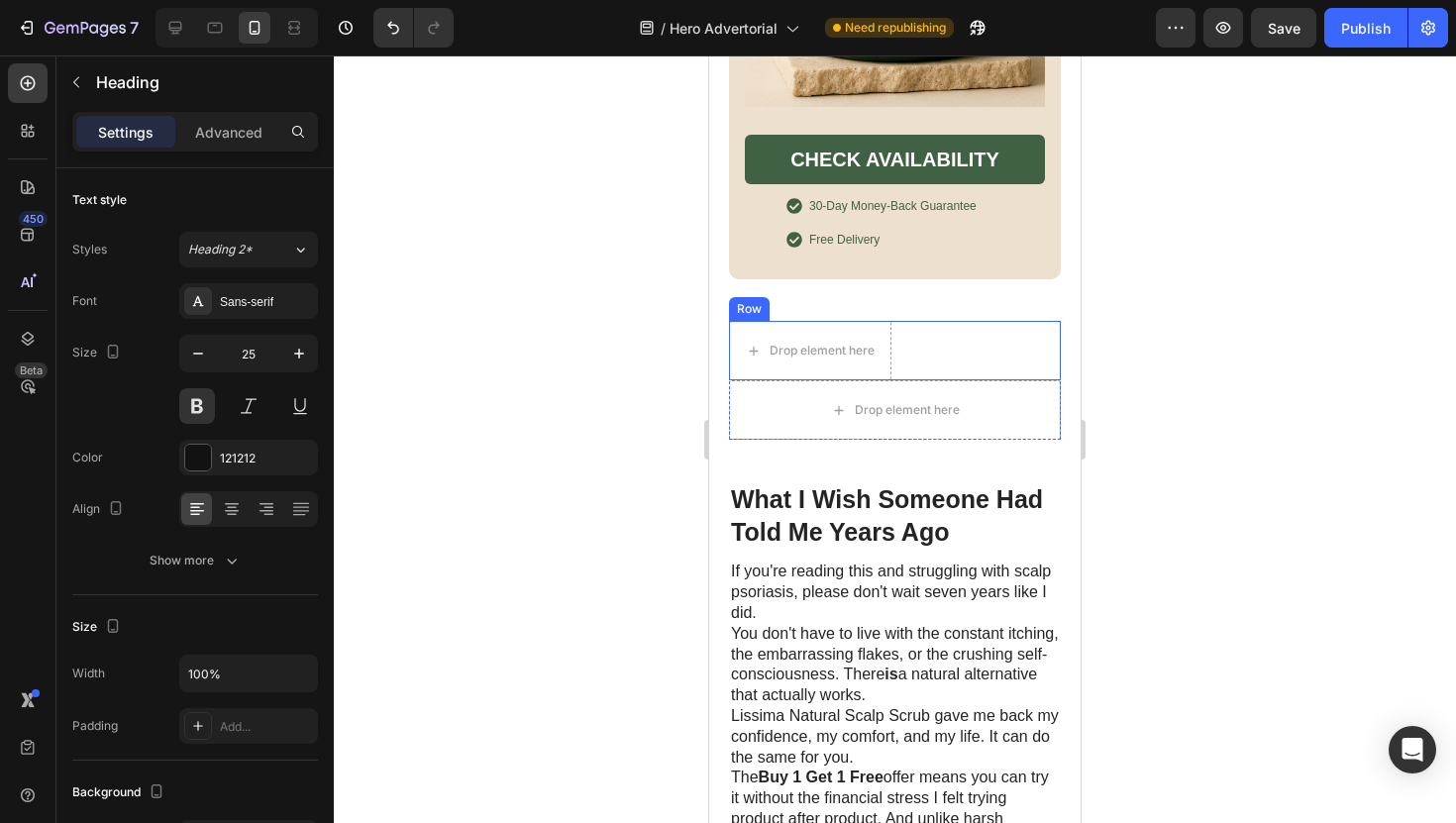 click on "Drop element here Row" at bounding box center [894, 351] 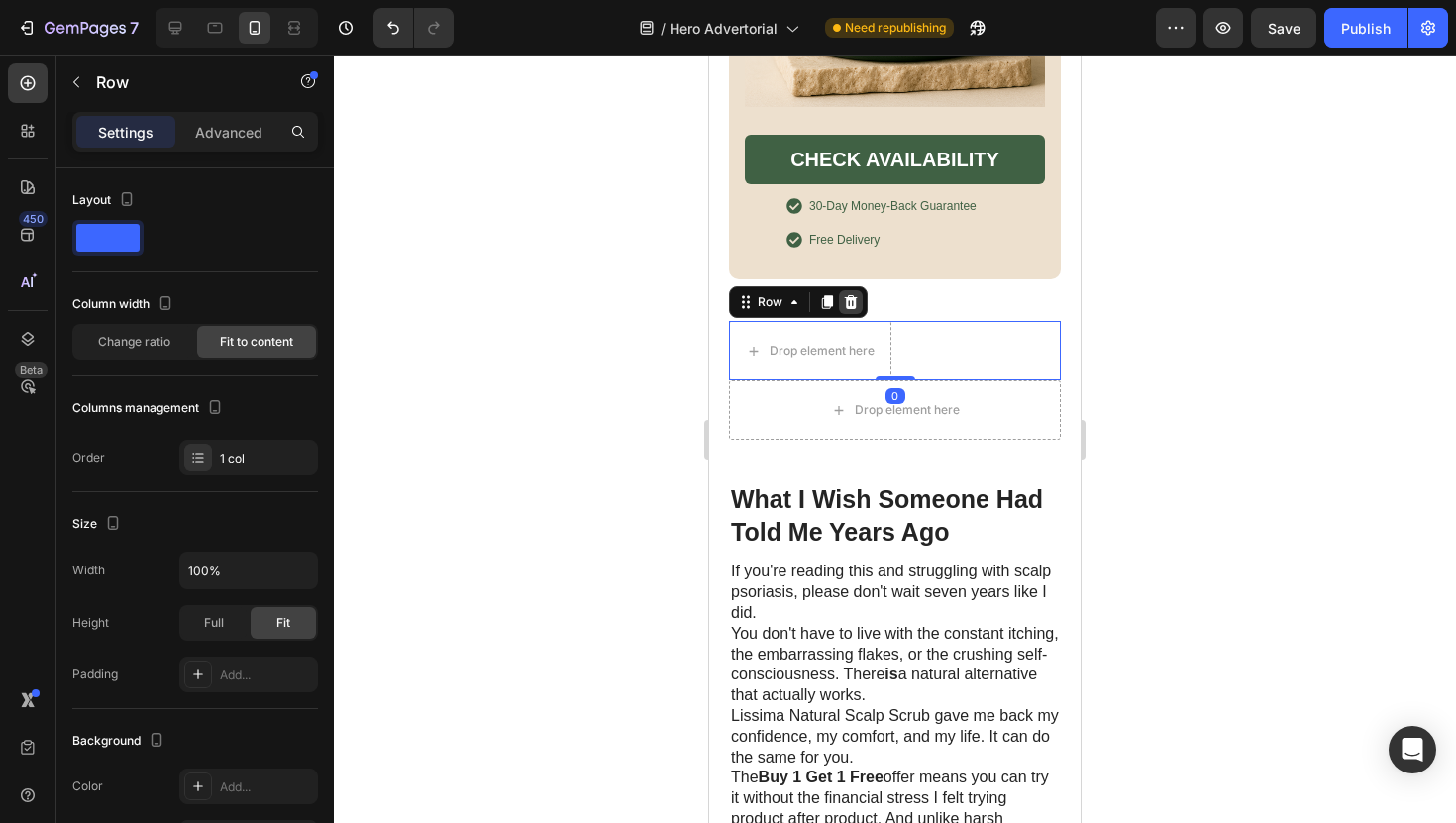 click 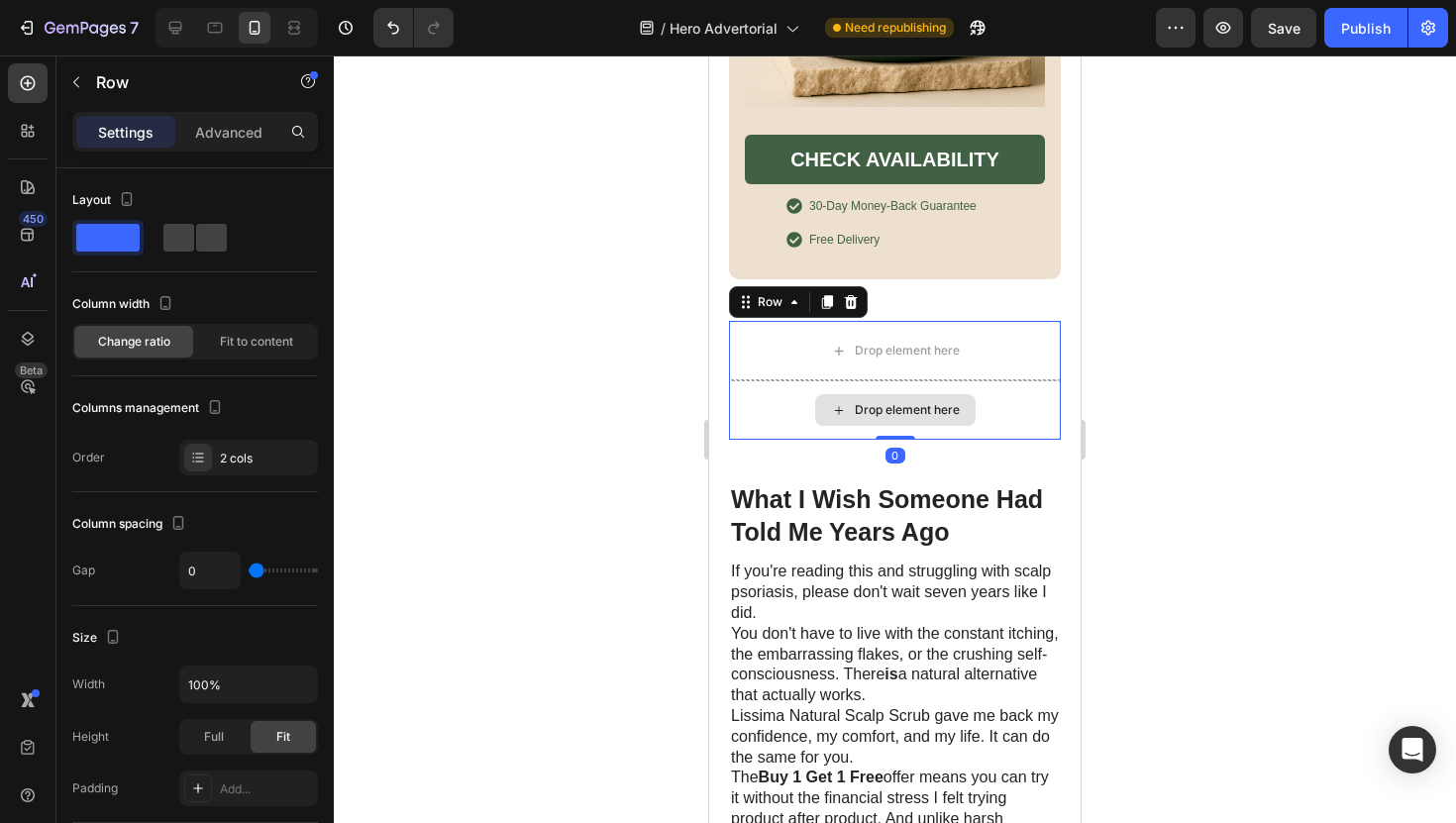 click on "Drop element here" at bounding box center [894, 410] 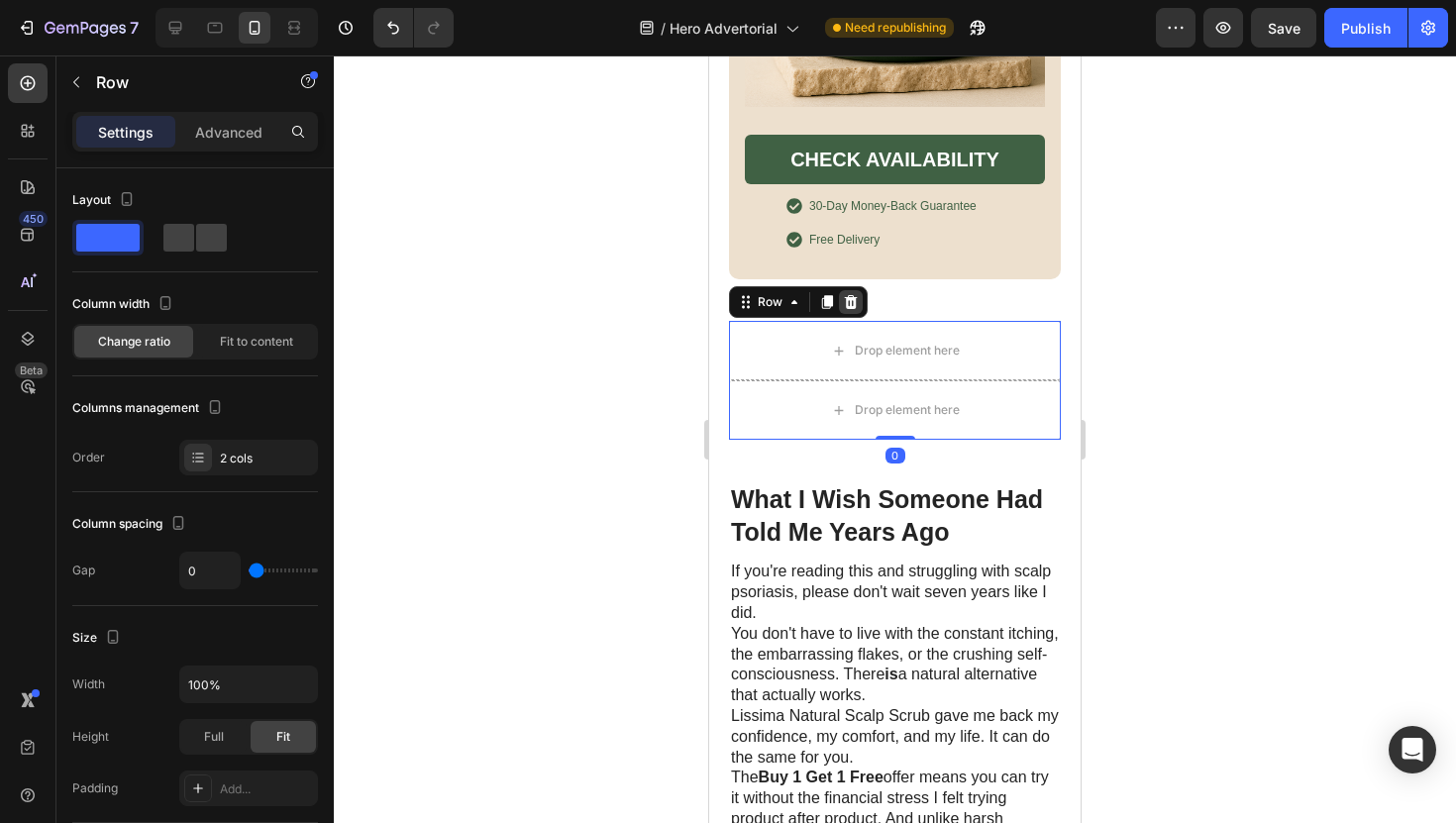 click 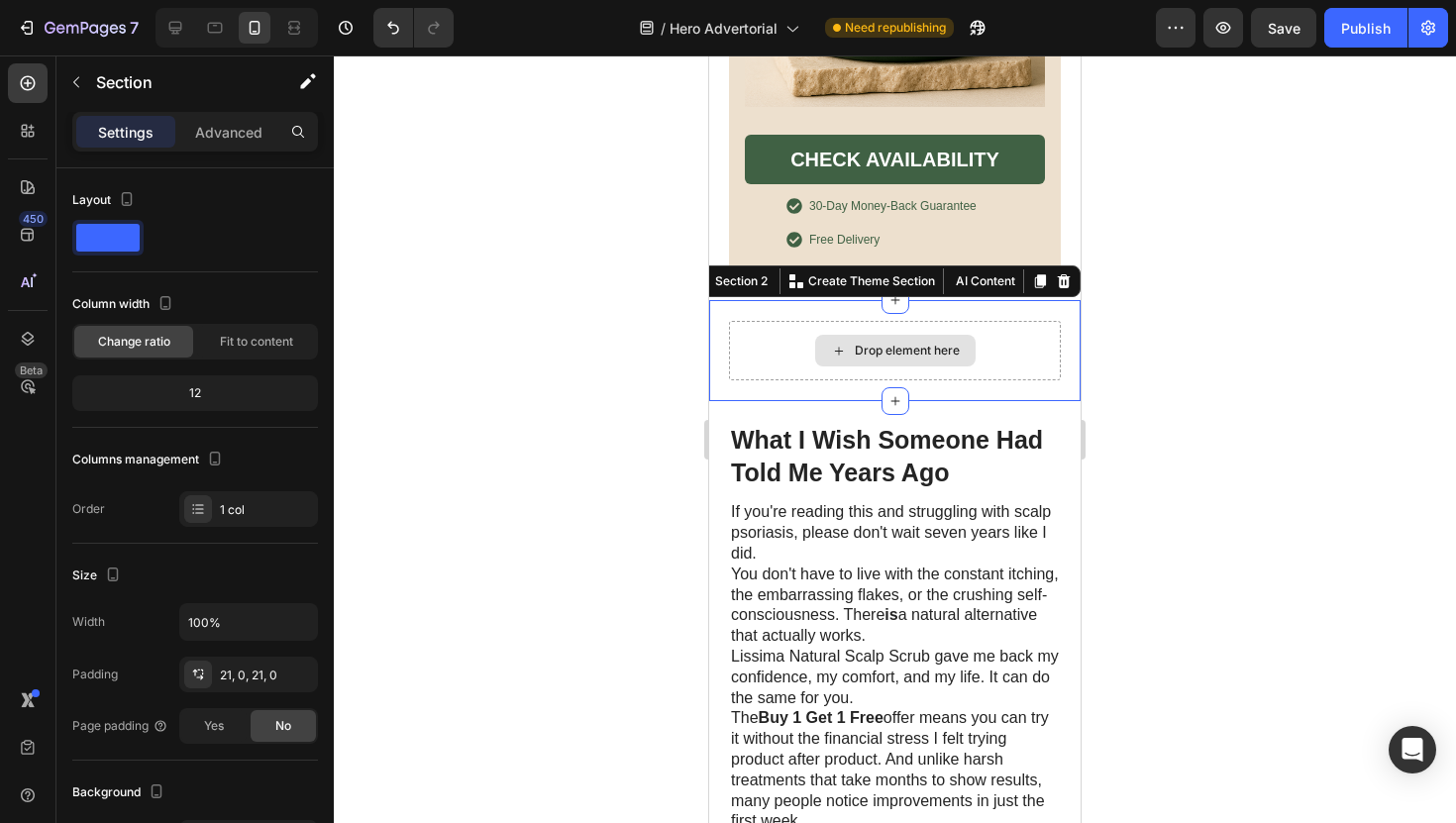 click on "Drop element here" at bounding box center (894, 351) 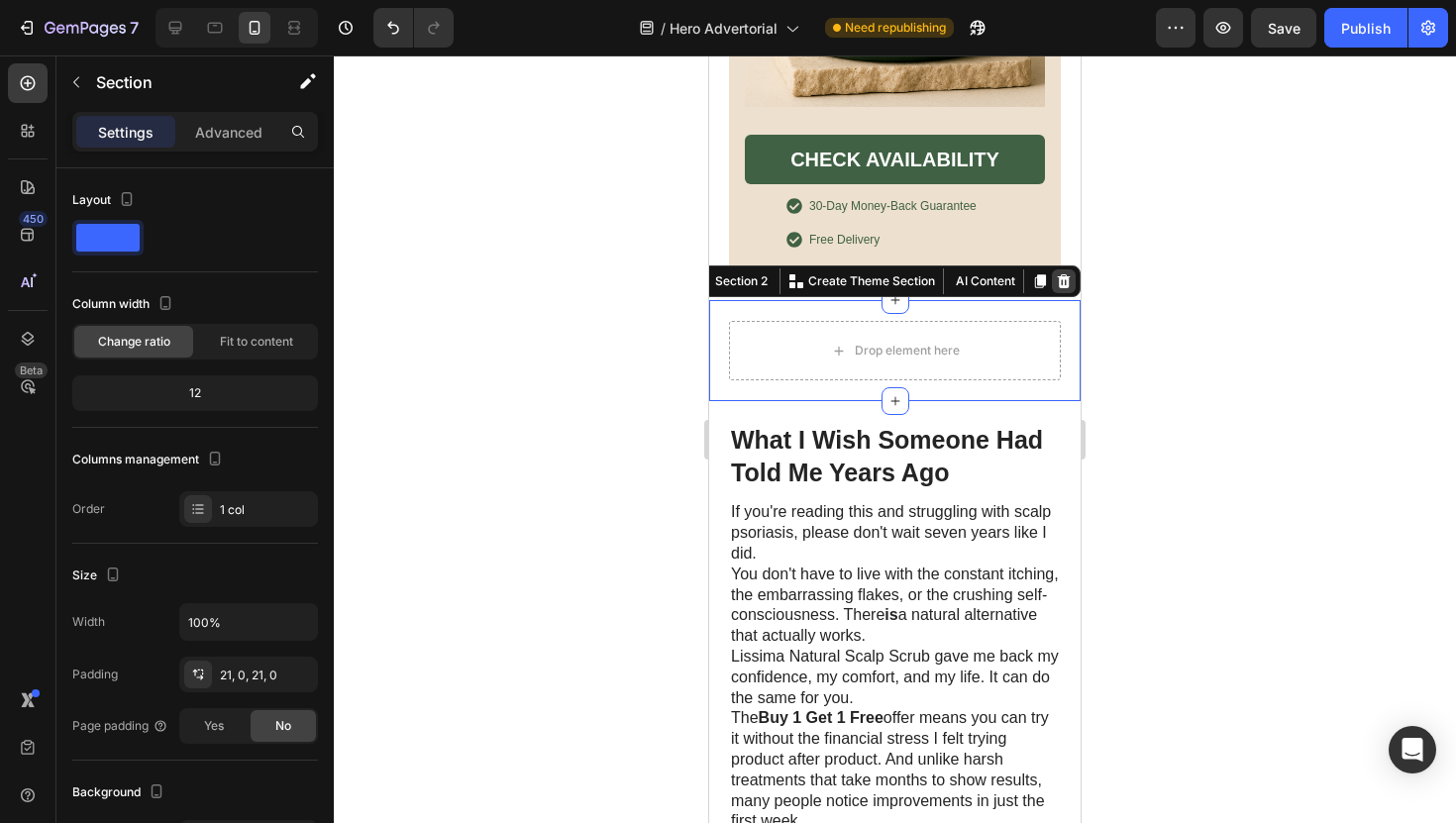 click at bounding box center (1064, 281) 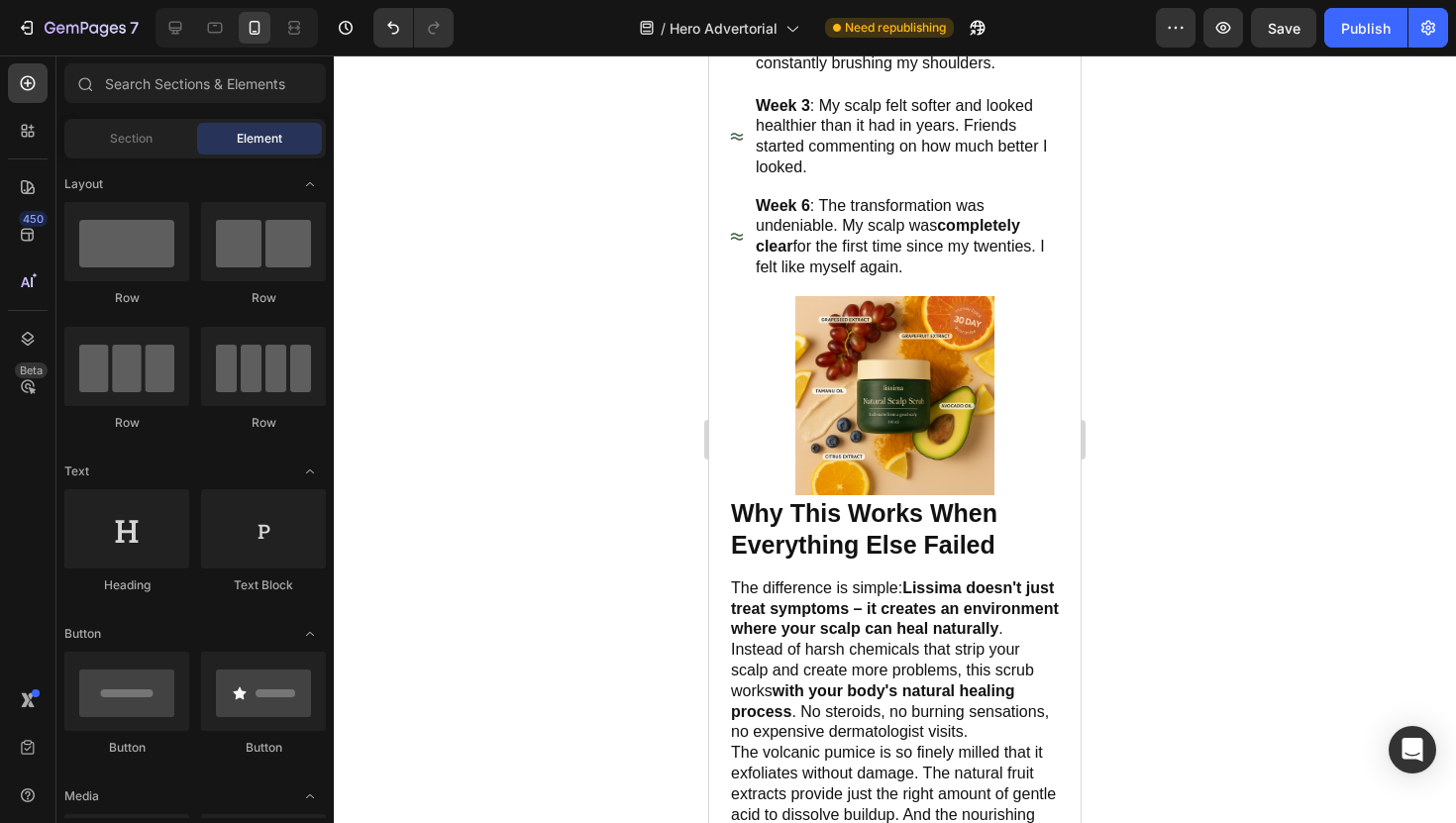 scroll, scrollTop: 3548, scrollLeft: 0, axis: vertical 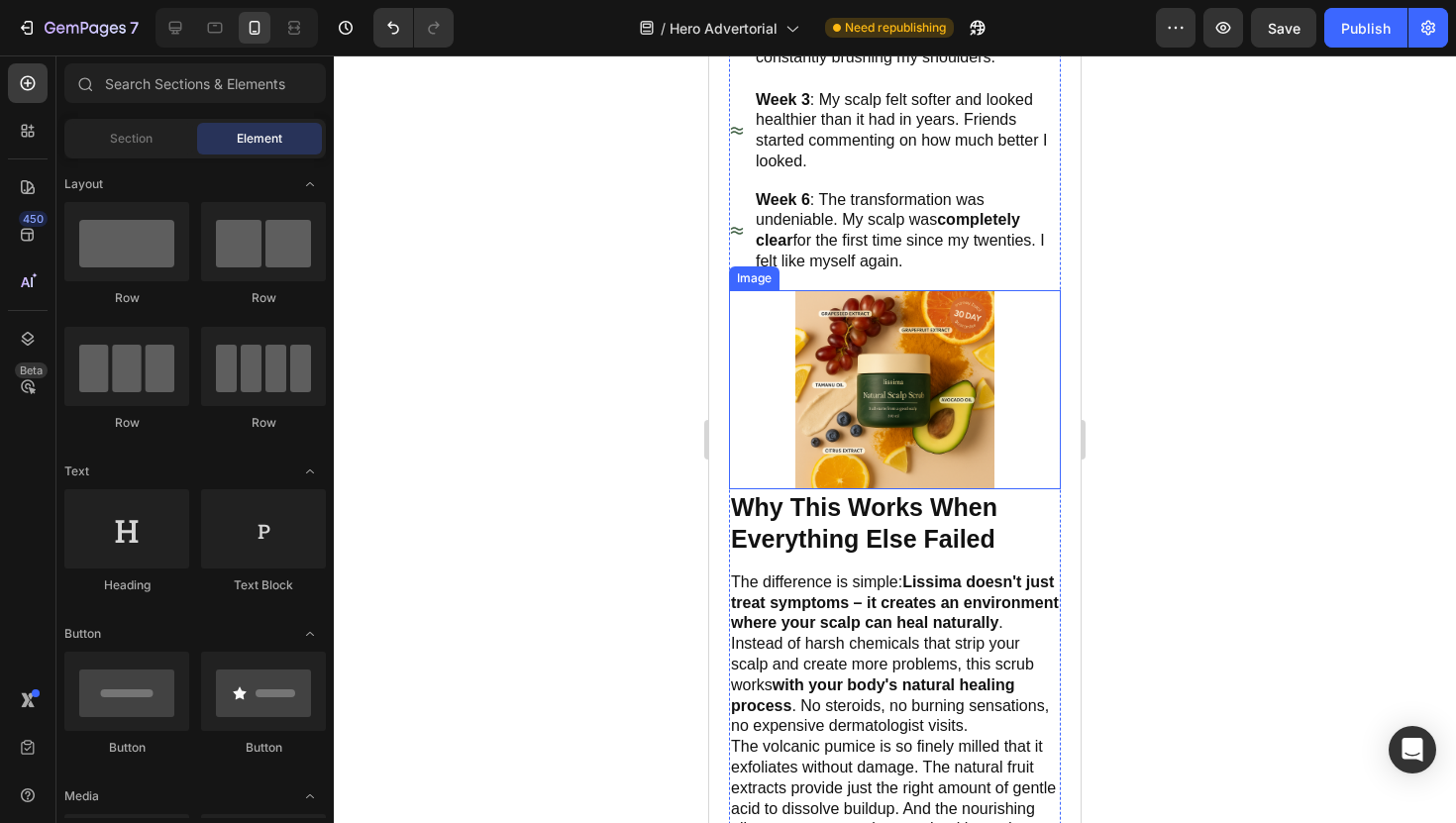 click at bounding box center [894, 389] 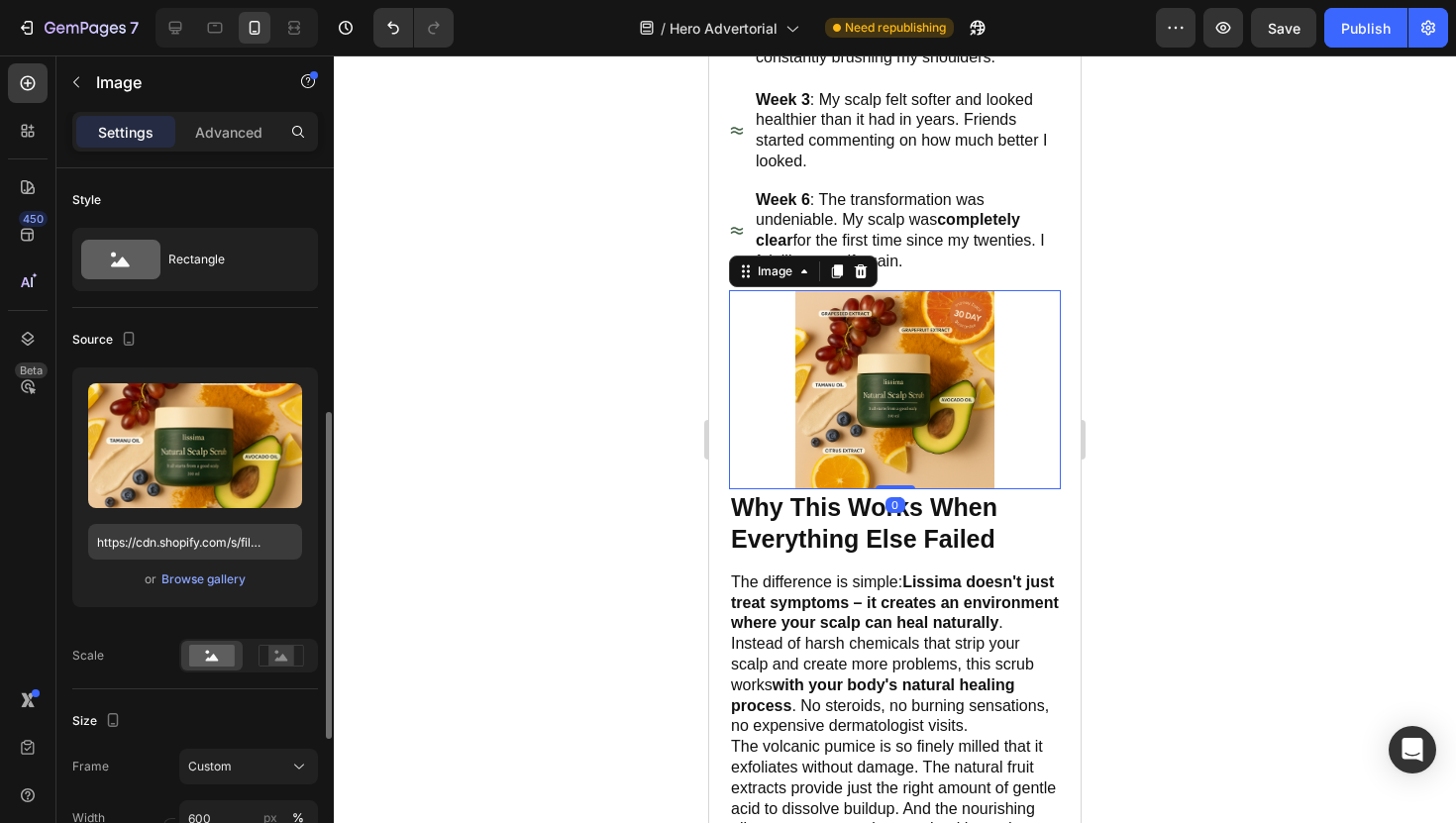 scroll, scrollTop: 244, scrollLeft: 0, axis: vertical 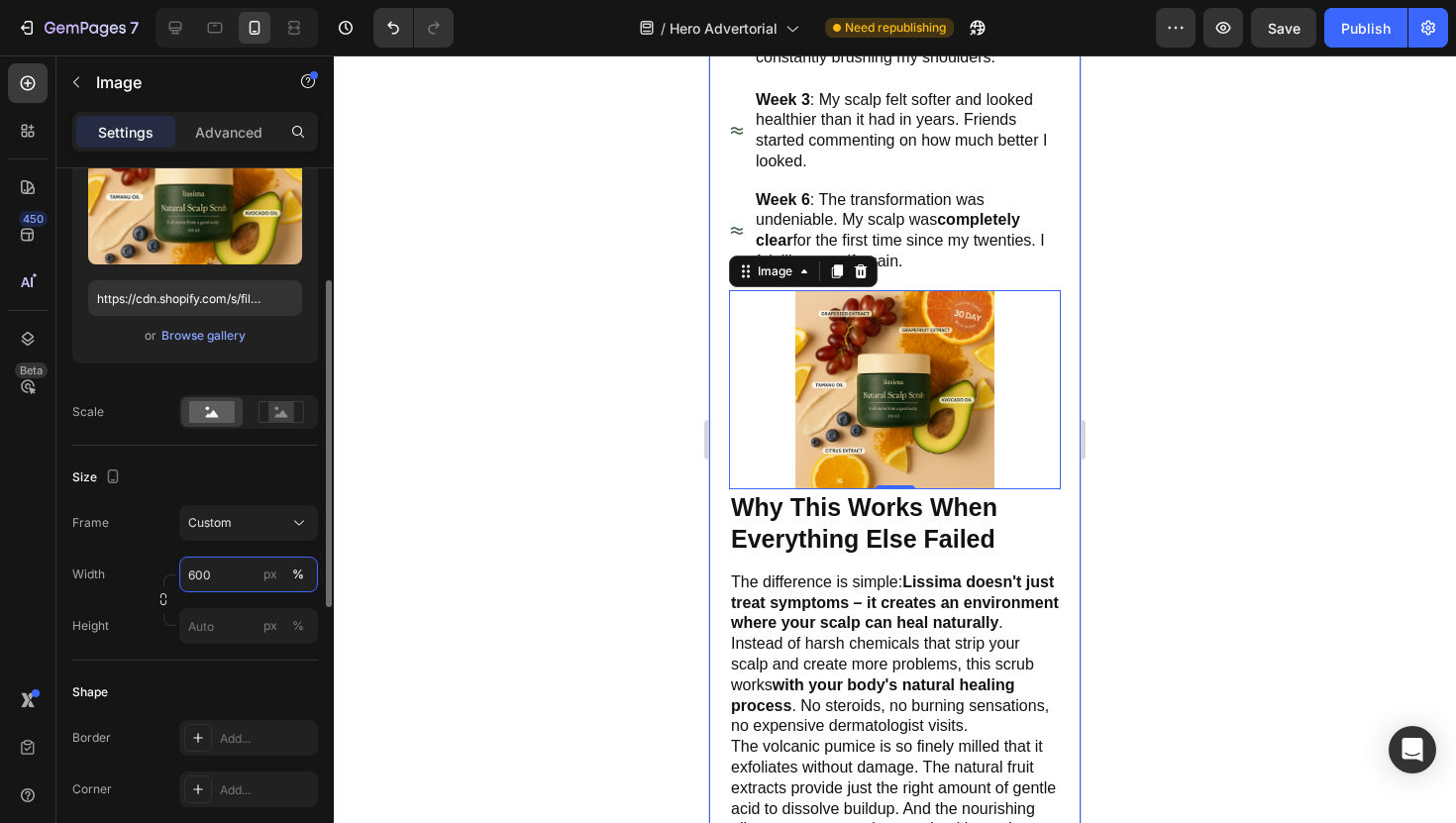click on "600" at bounding box center (249, 574) 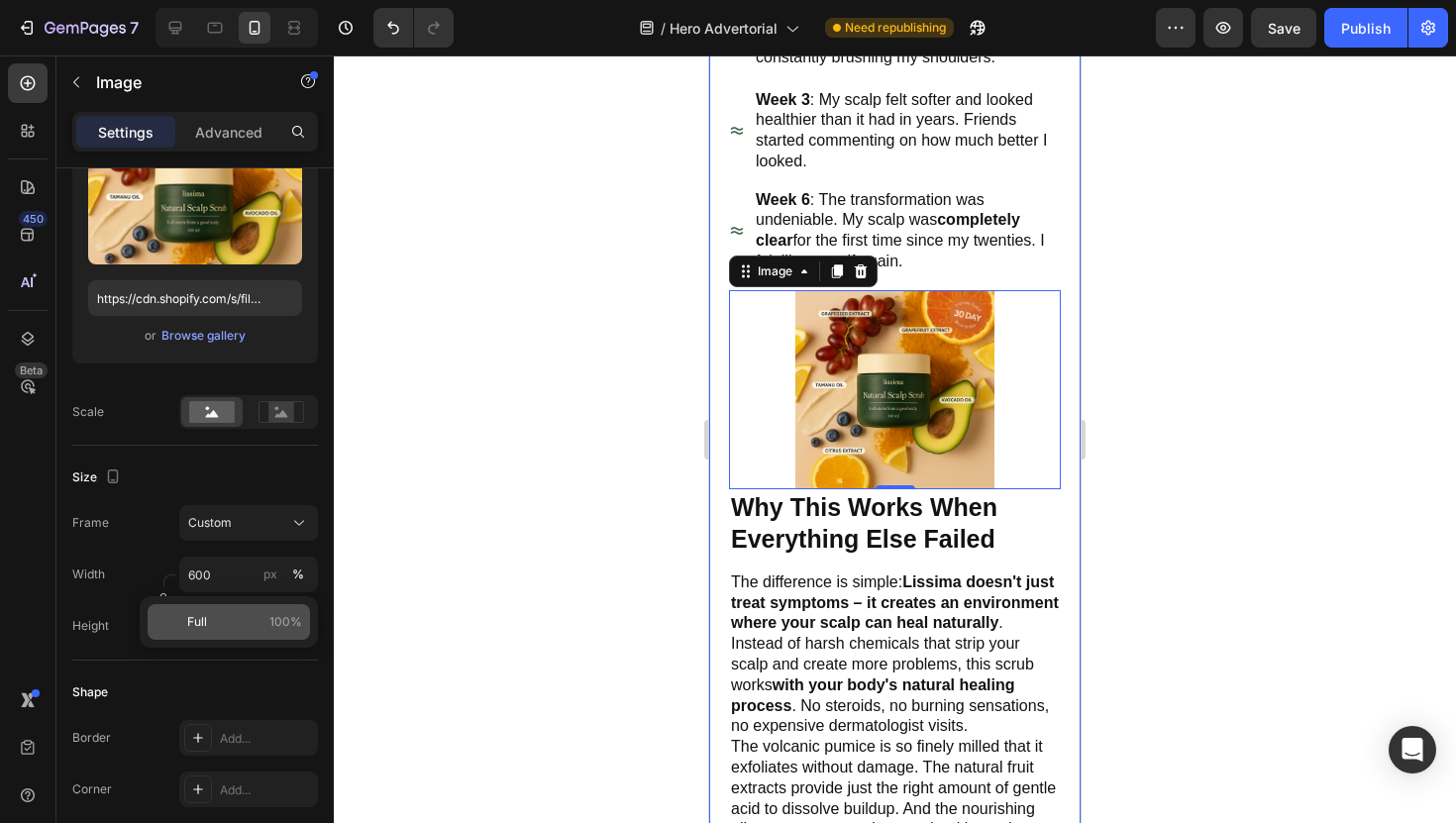 click on "Full" at bounding box center [197, 622] 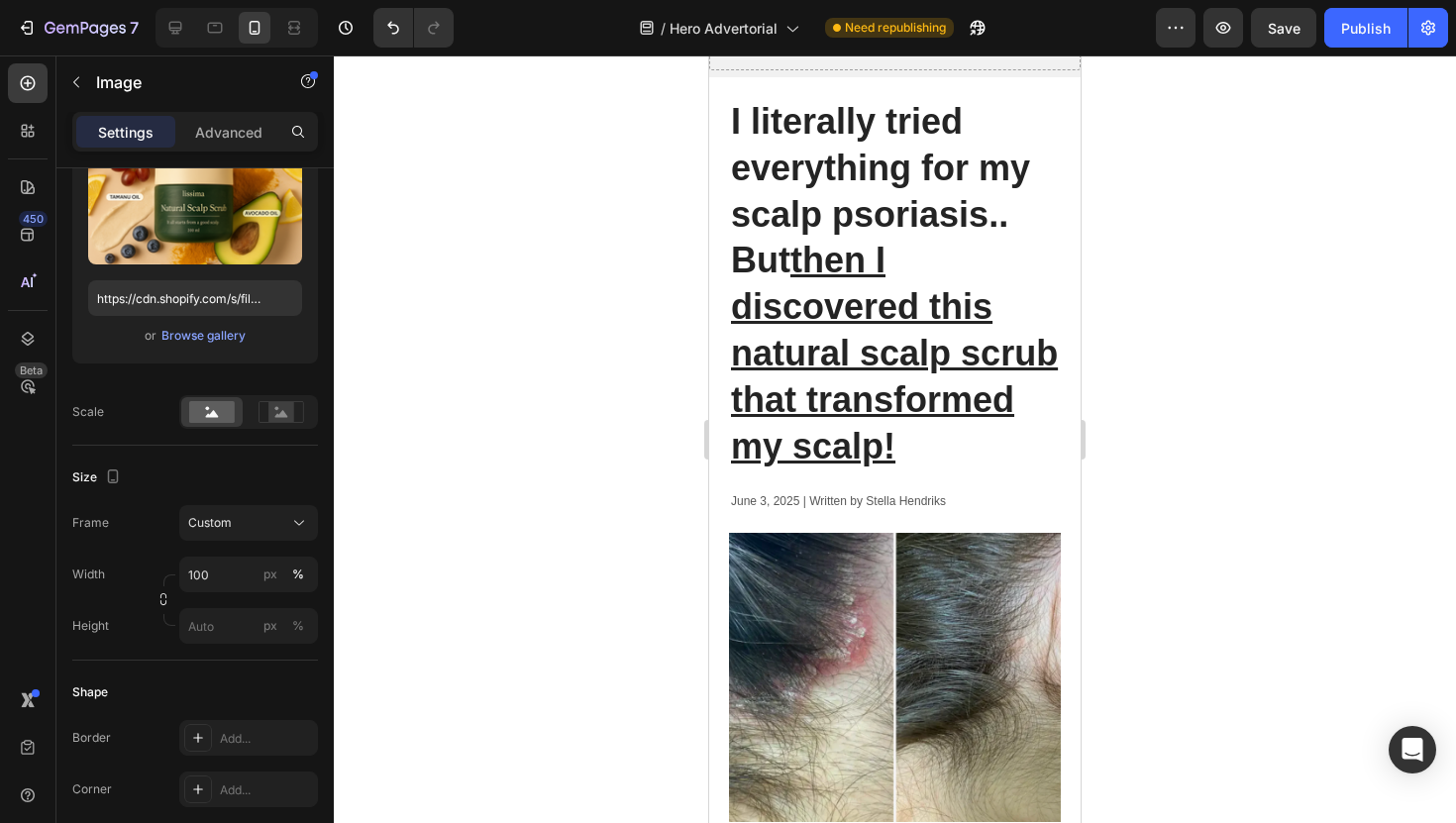 scroll, scrollTop: 0, scrollLeft: 0, axis: both 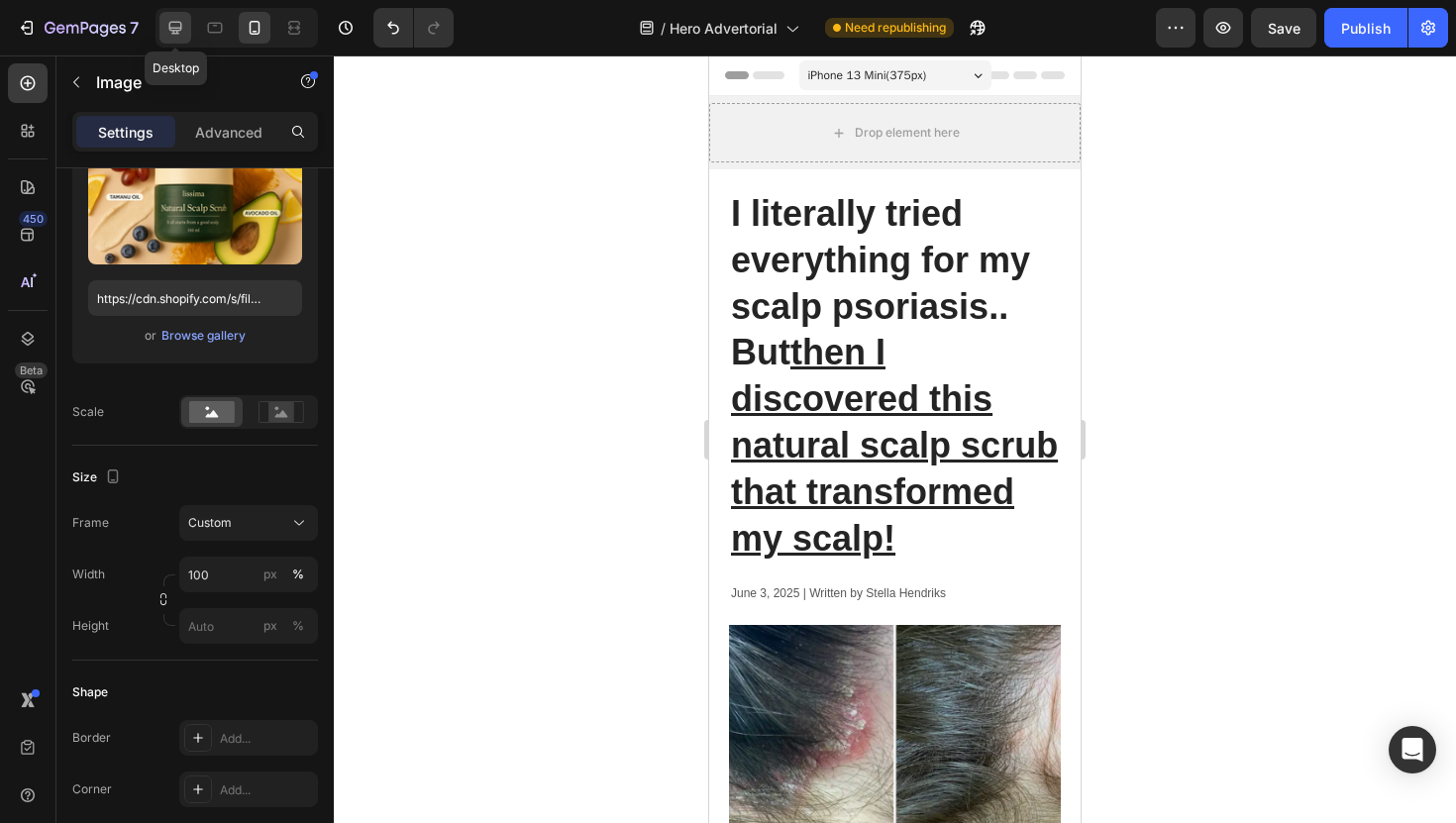 click 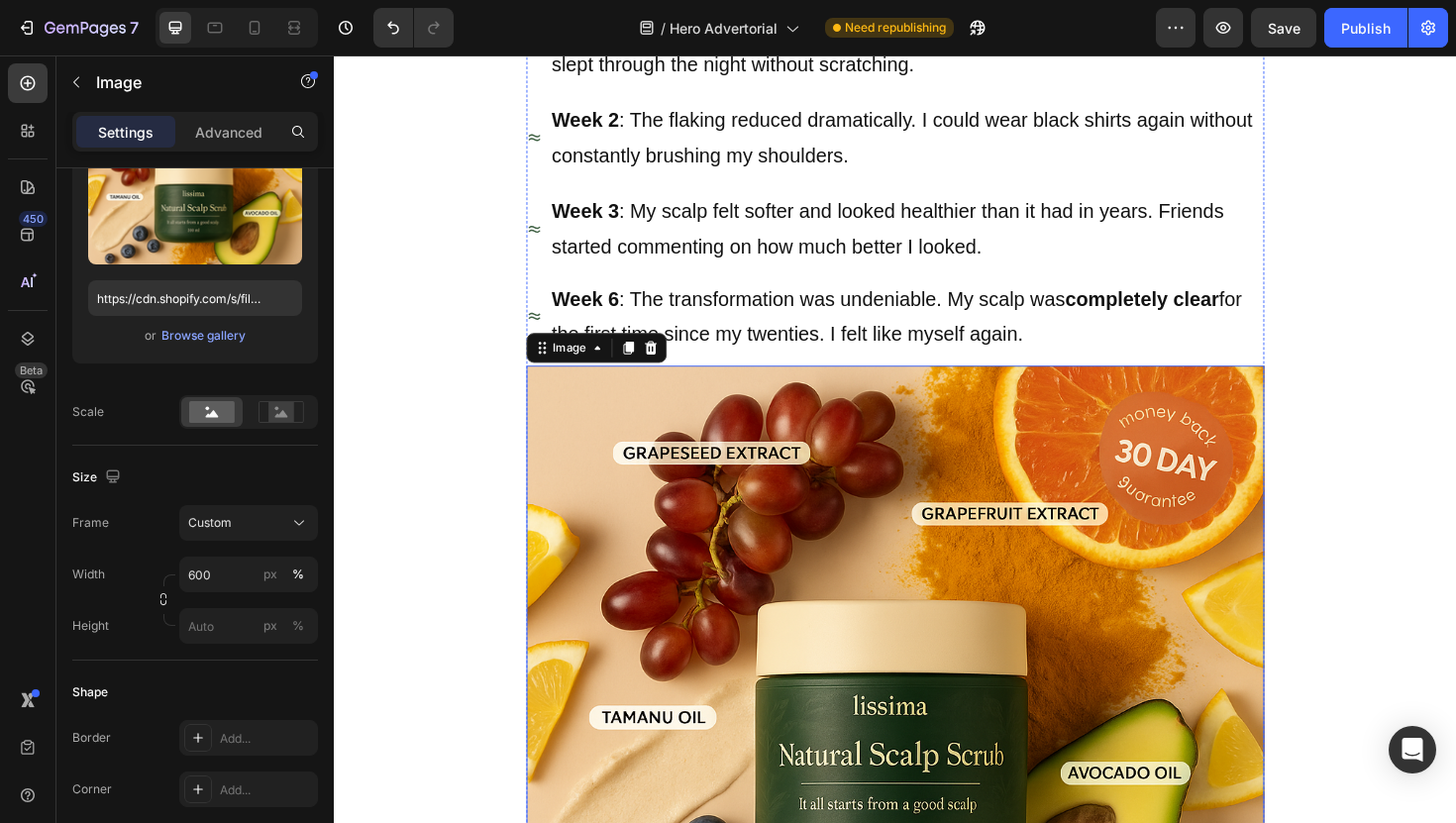 scroll, scrollTop: 4608, scrollLeft: 0, axis: vertical 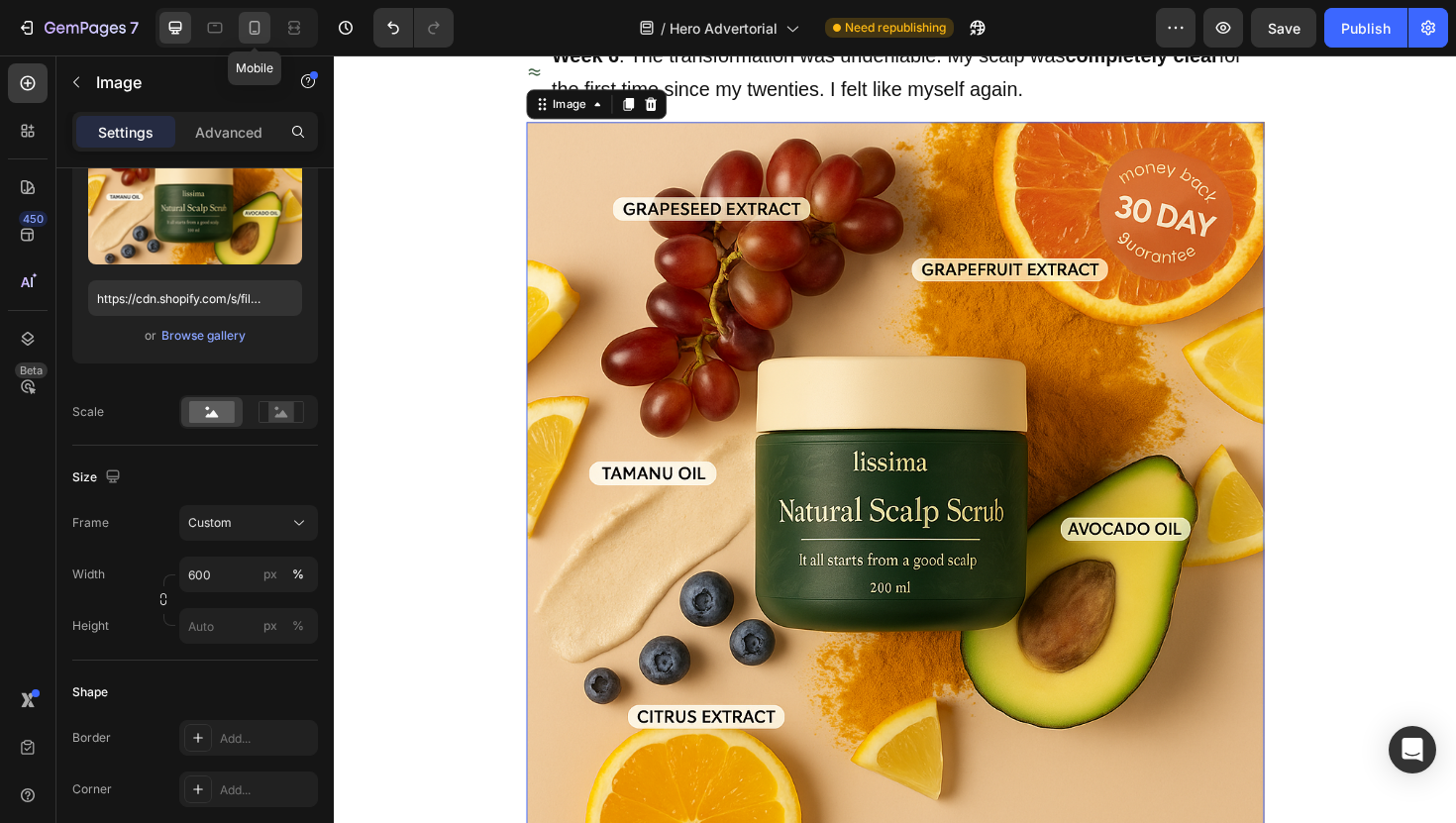 click 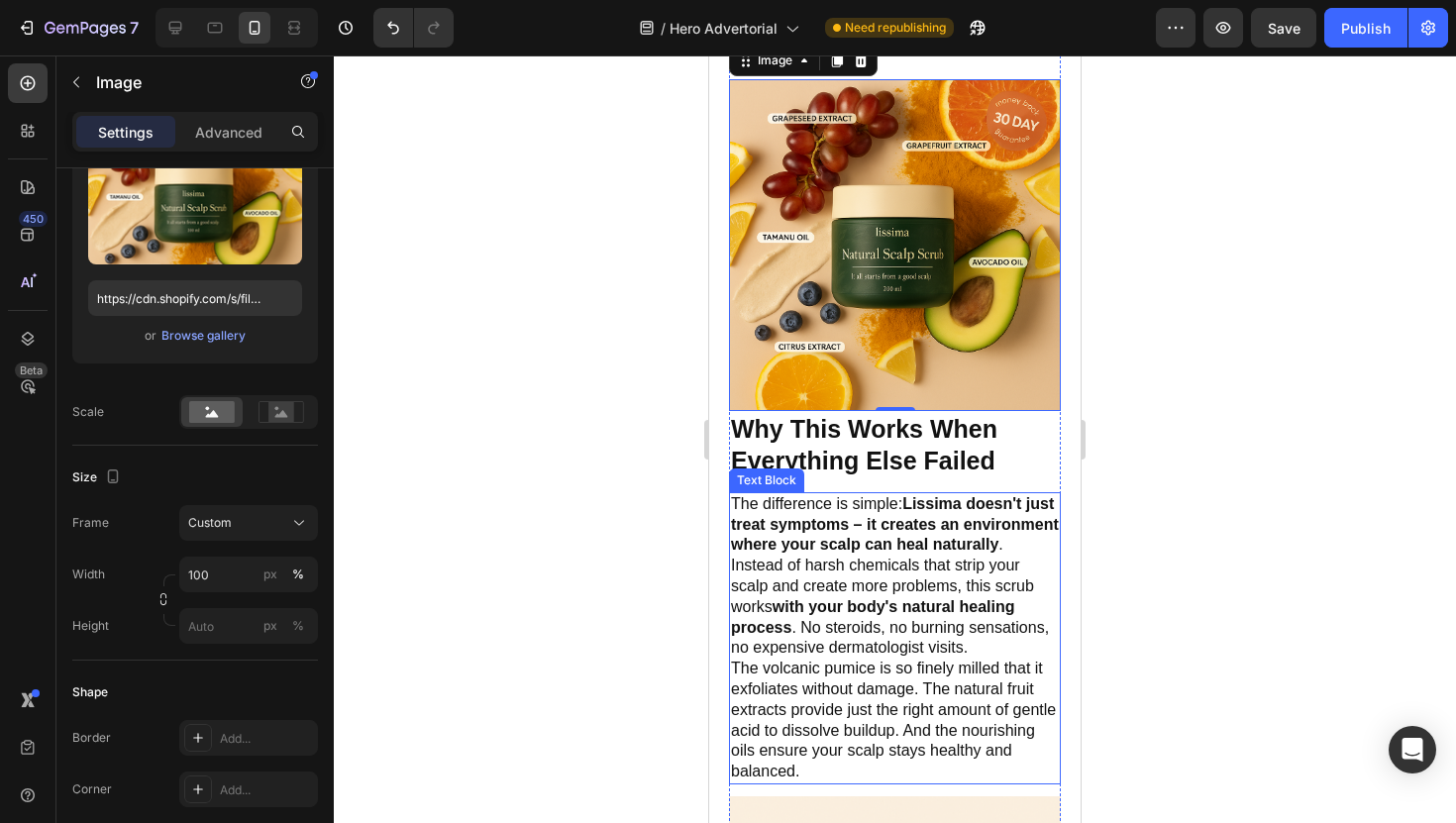 scroll, scrollTop: 3713, scrollLeft: 0, axis: vertical 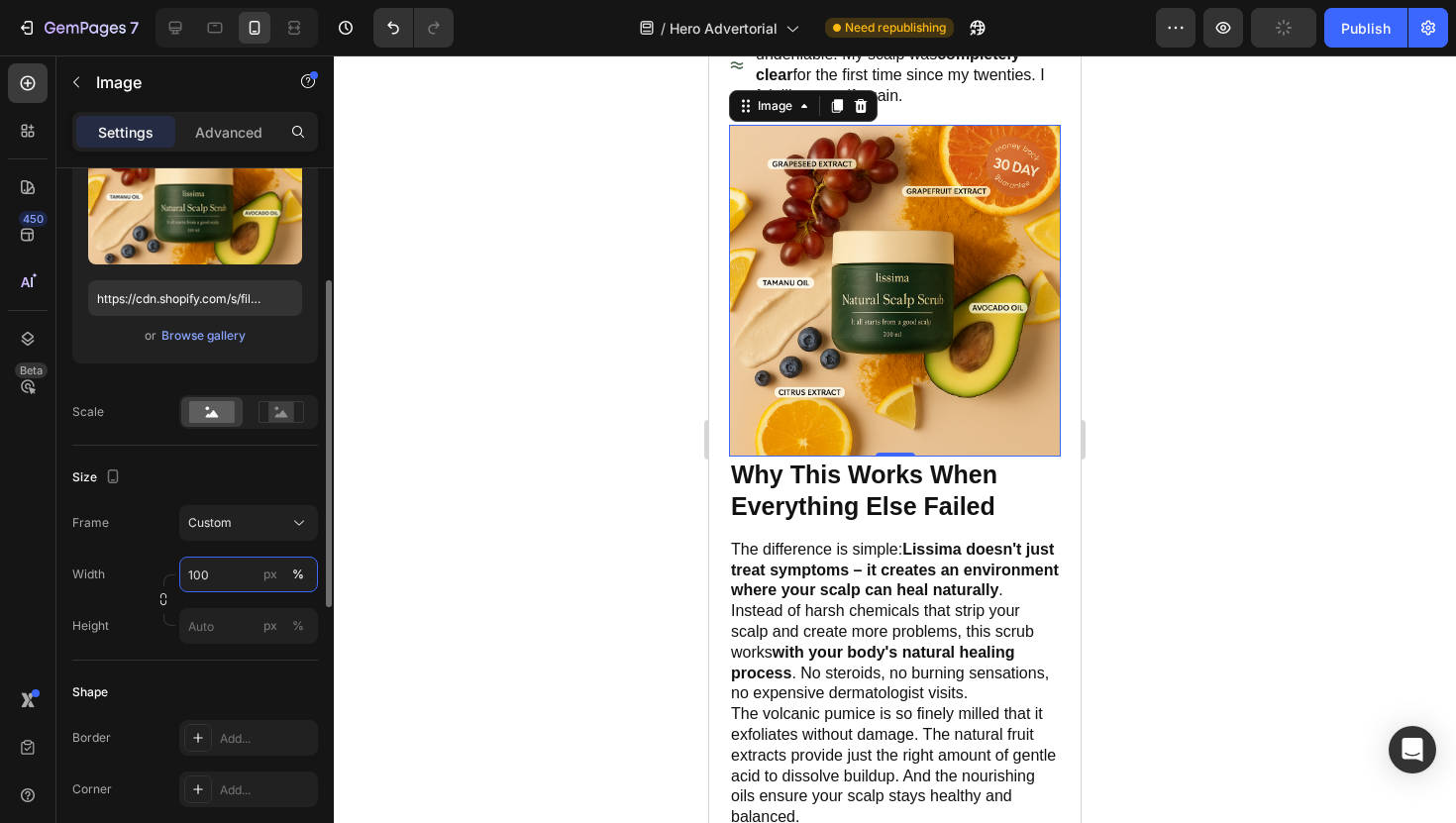 click on "100" at bounding box center (249, 574) 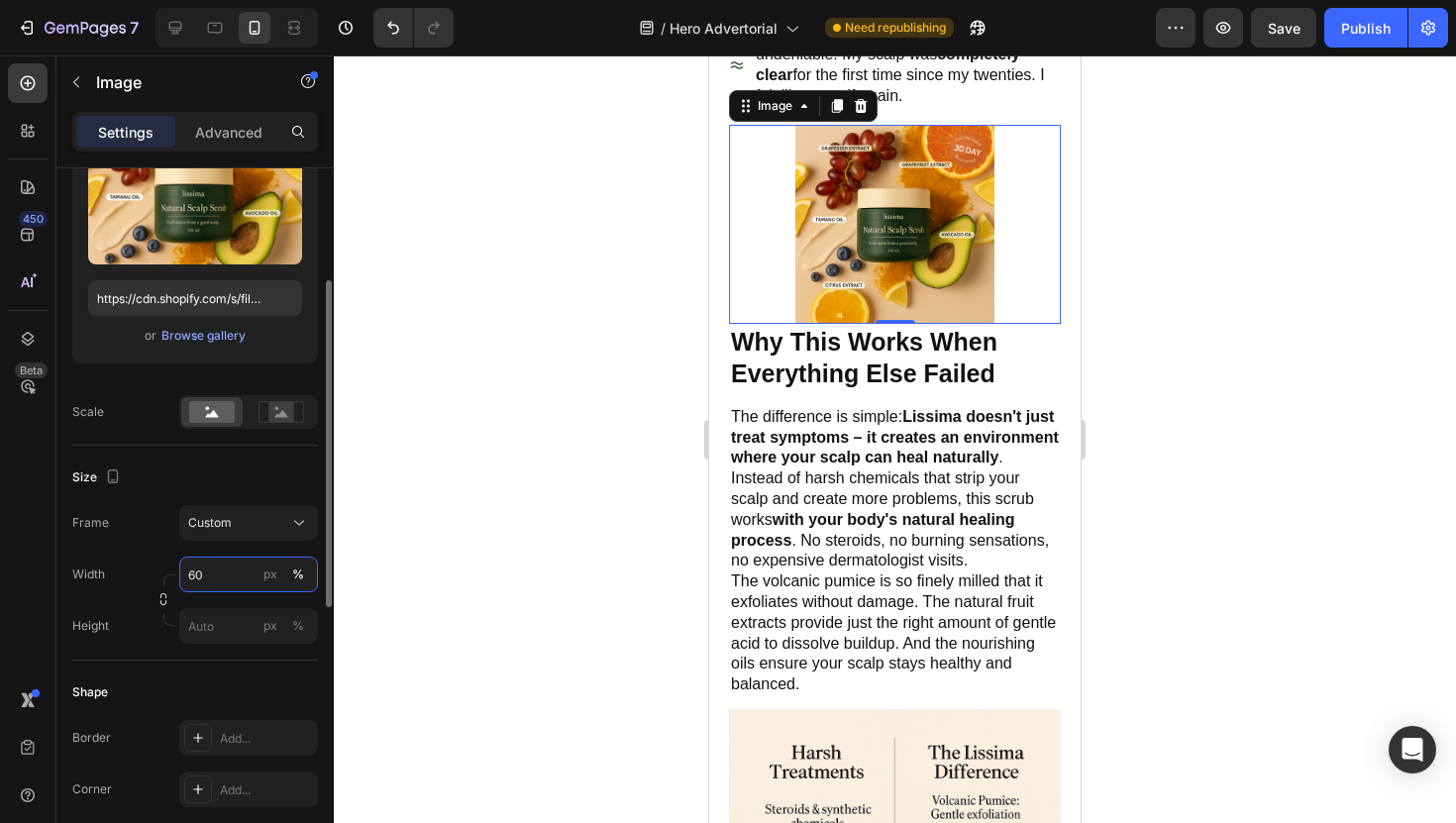 type on "6" 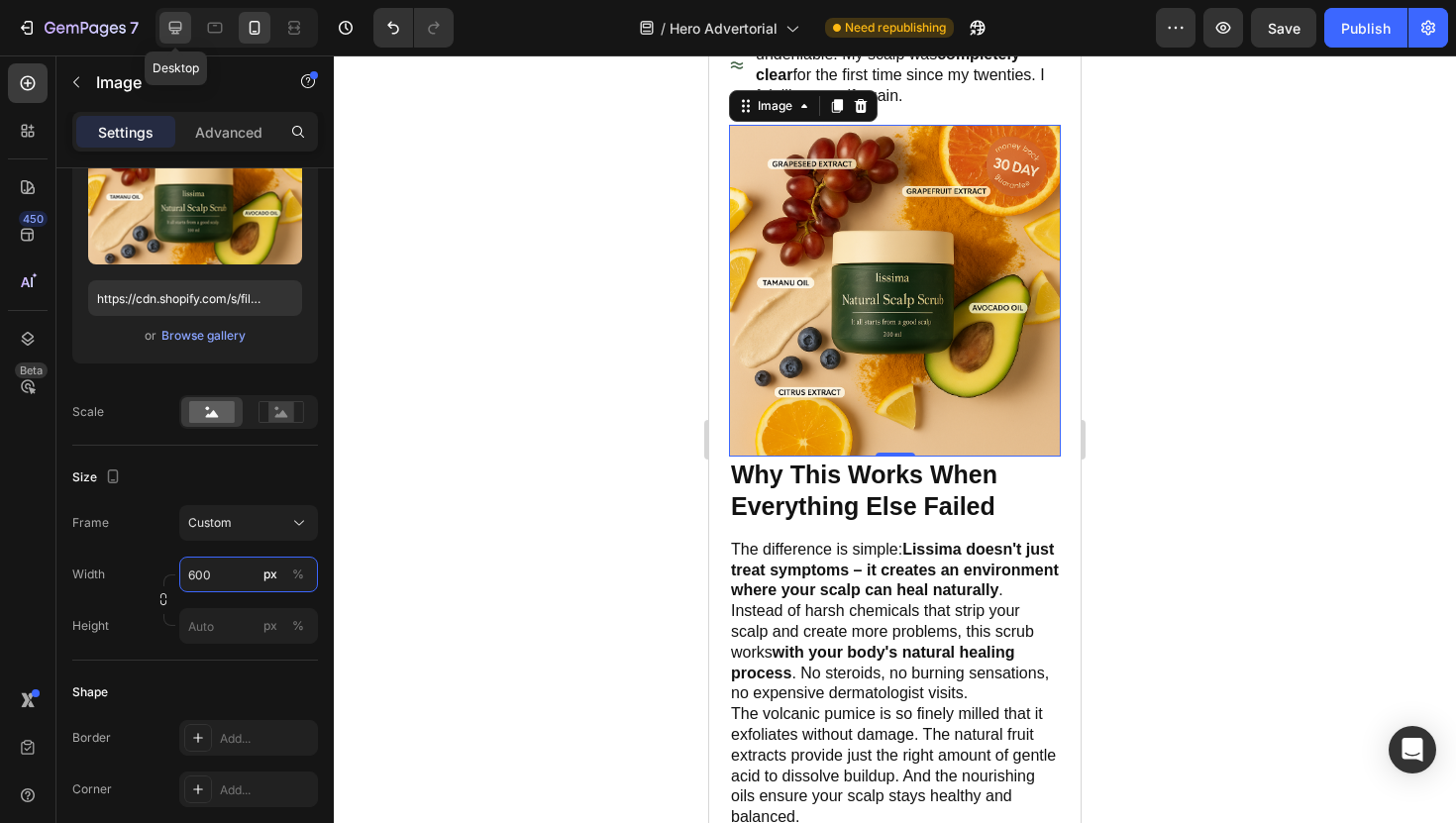 type on "600" 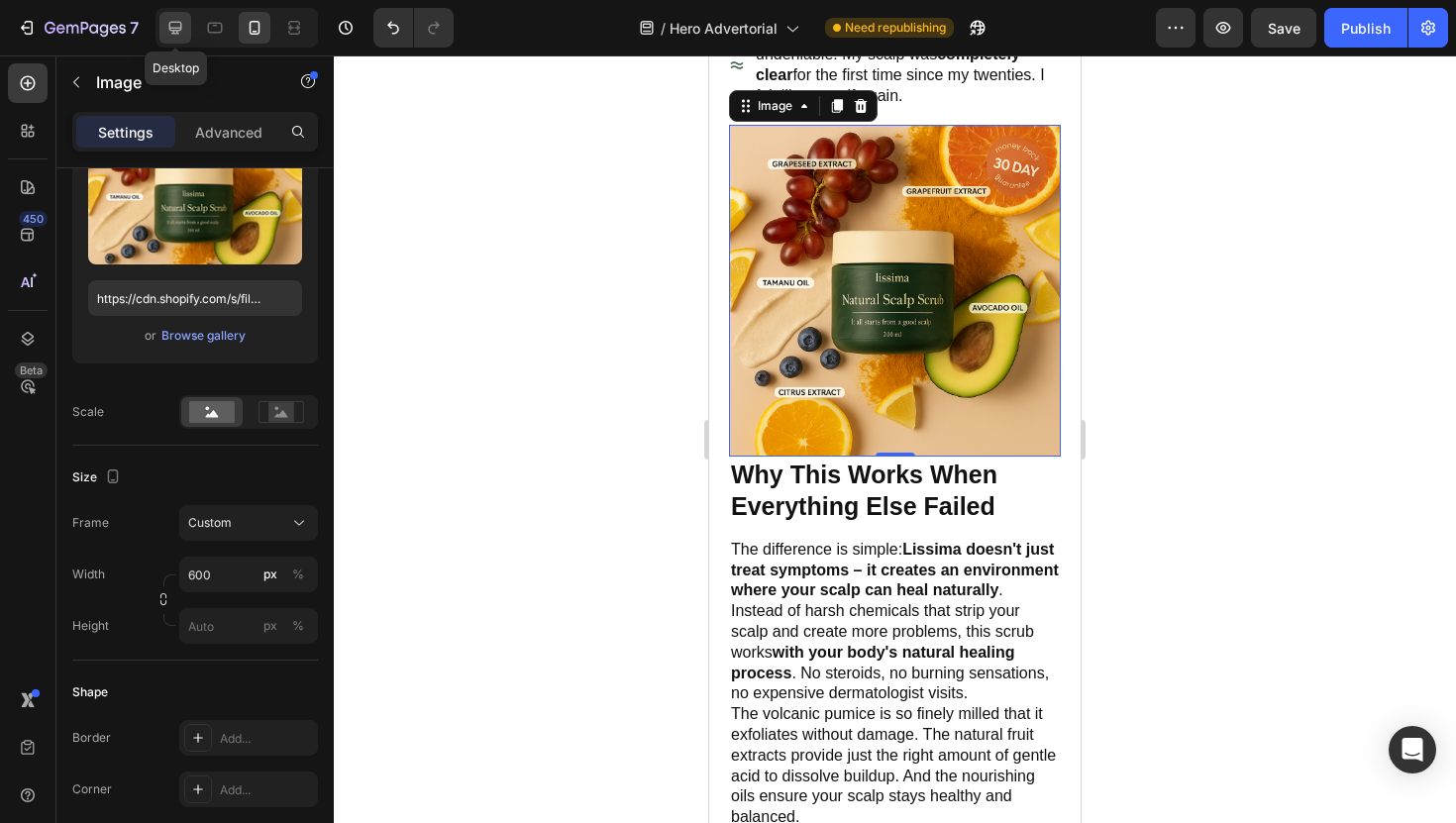 click 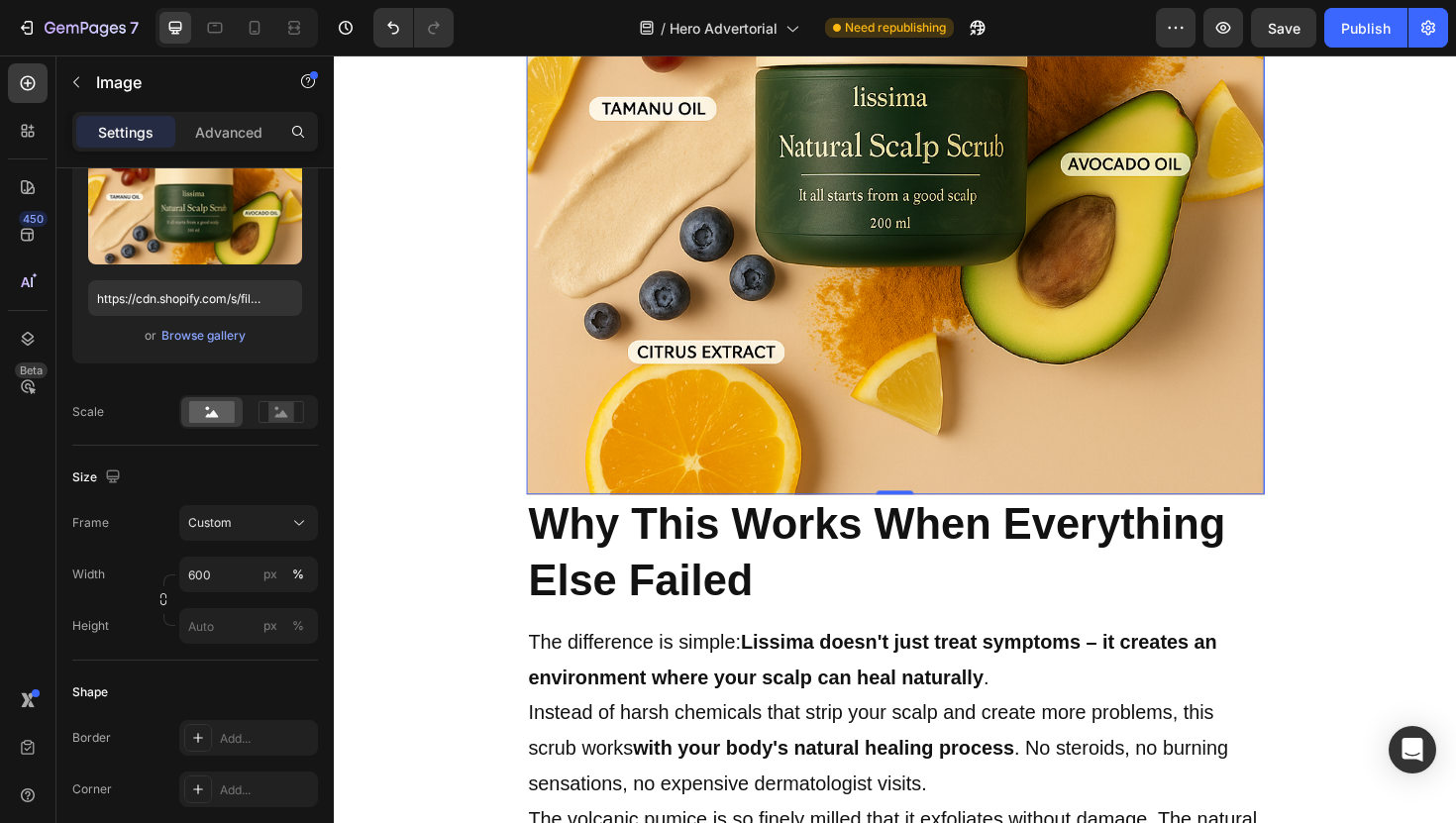 scroll, scrollTop: 5066, scrollLeft: 0, axis: vertical 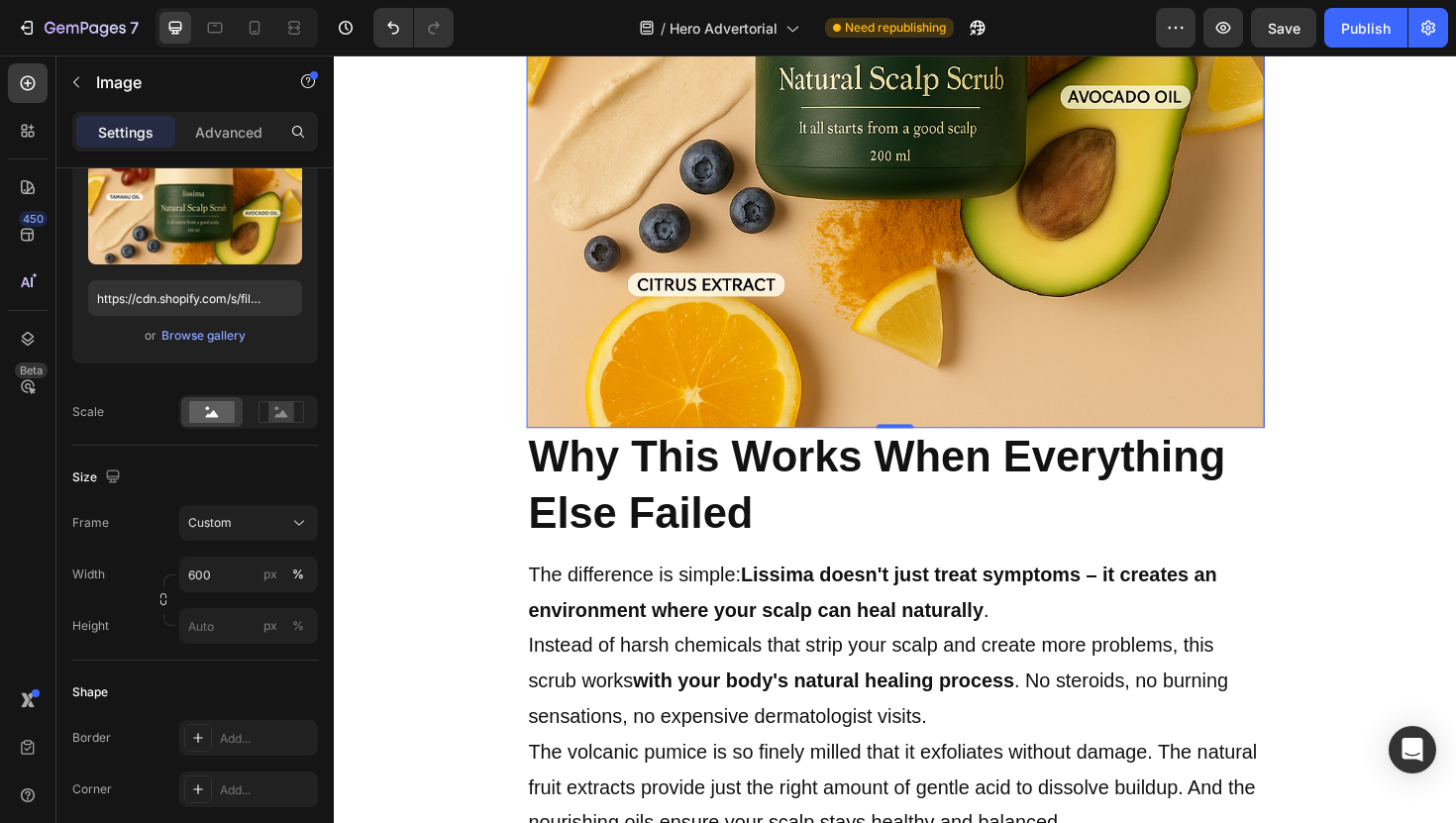 click at bounding box center [928, 58] 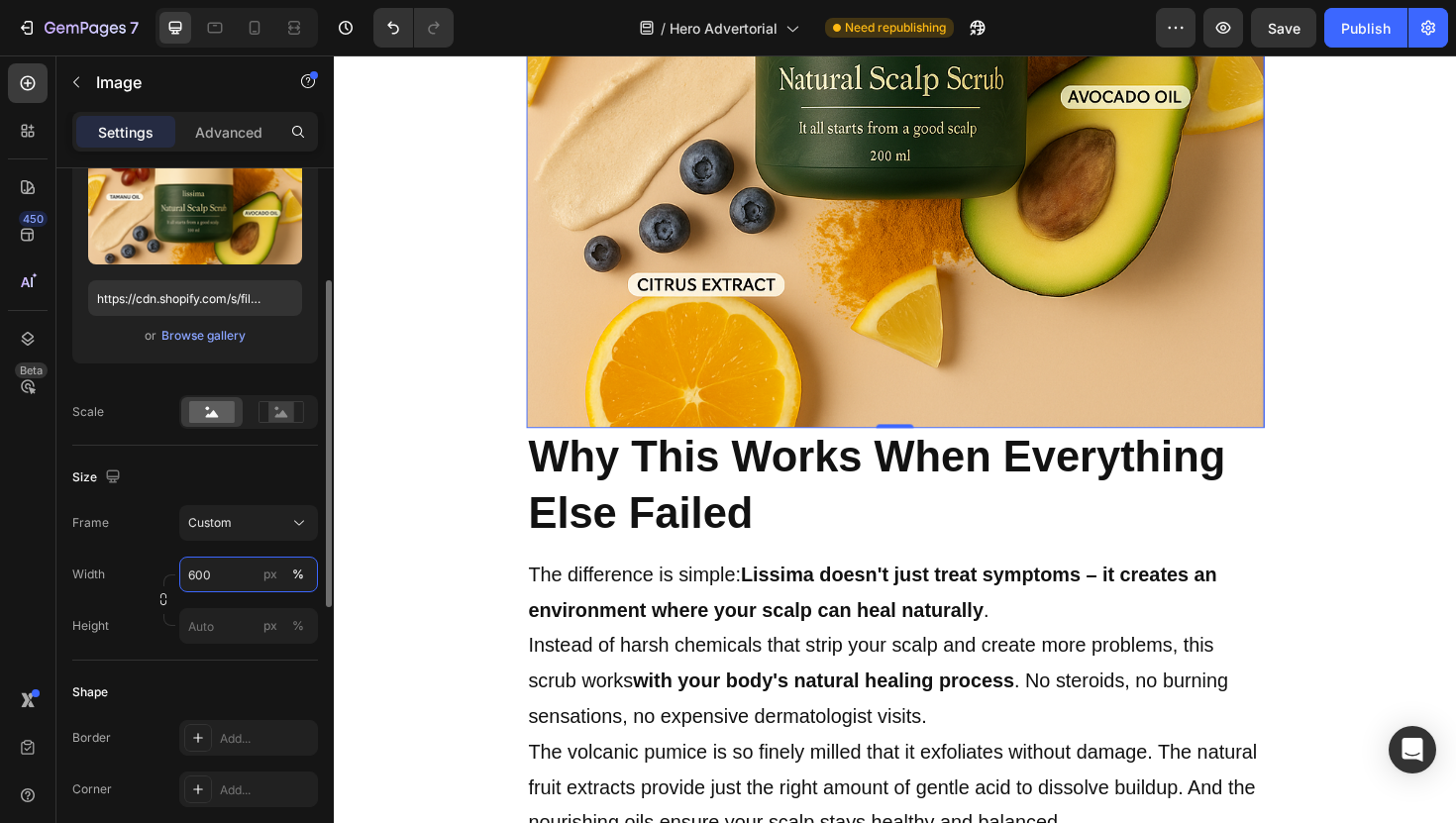 click on "600" at bounding box center (249, 574) 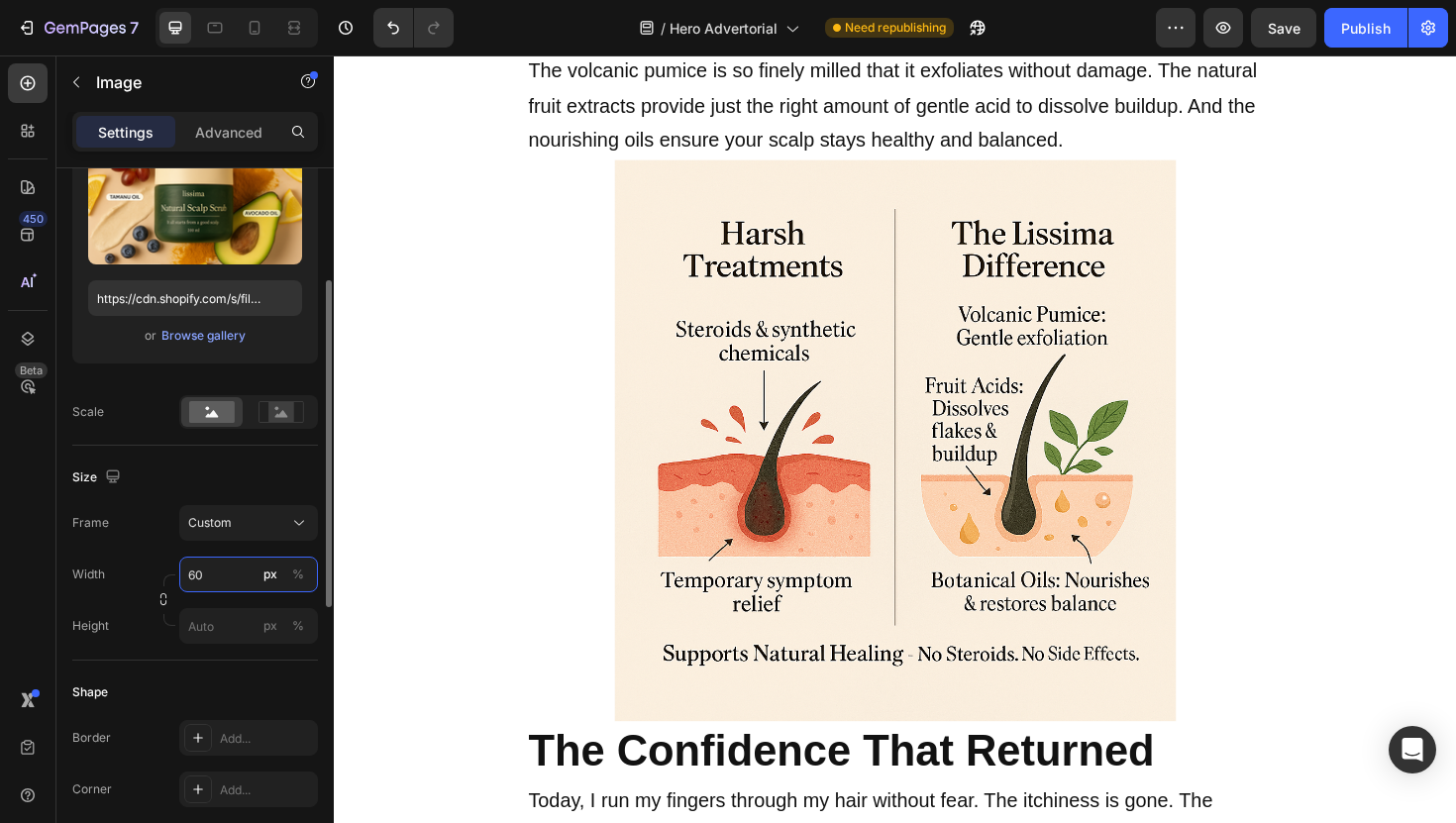 type on "600" 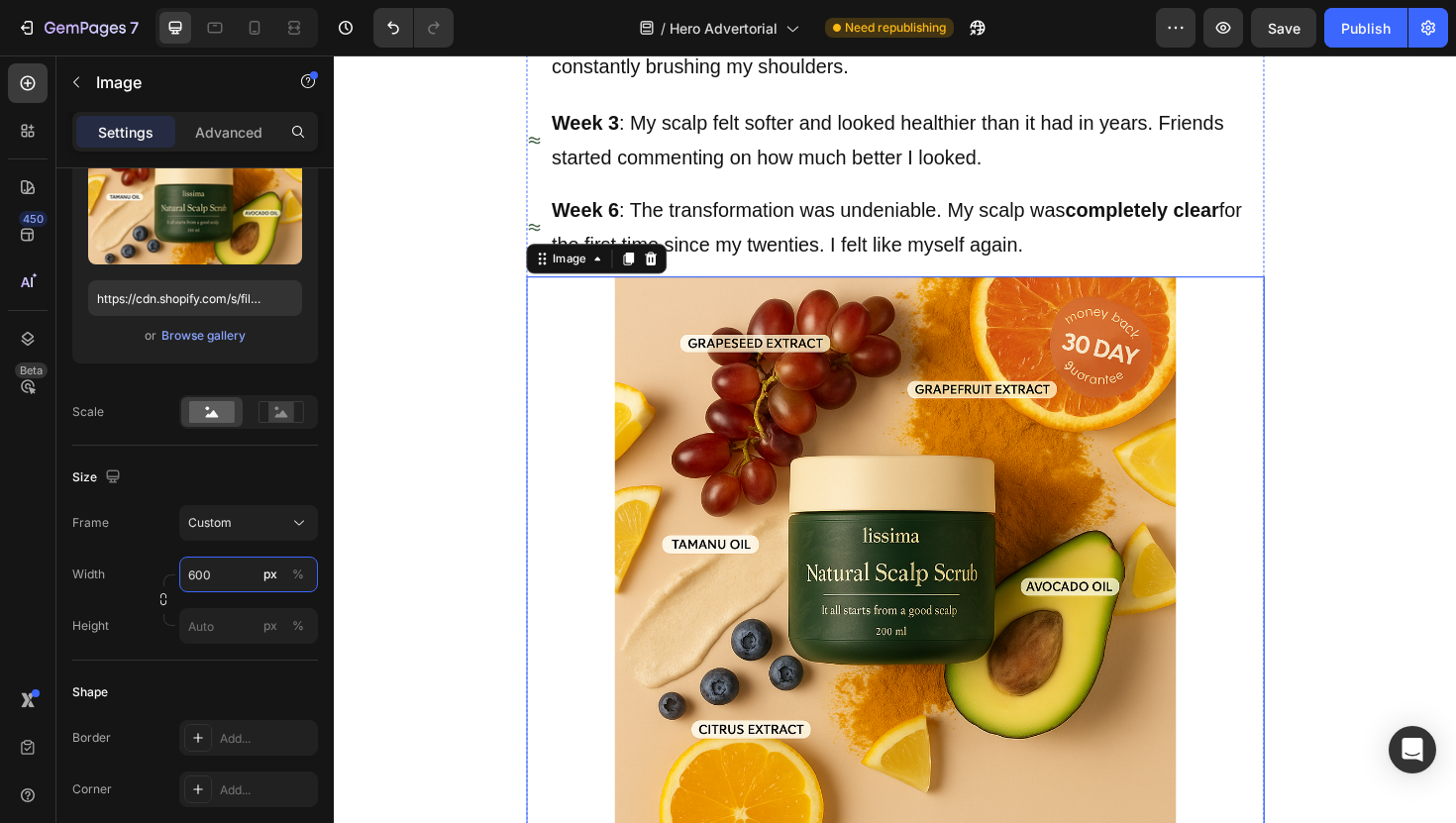 scroll, scrollTop: 4286, scrollLeft: 0, axis: vertical 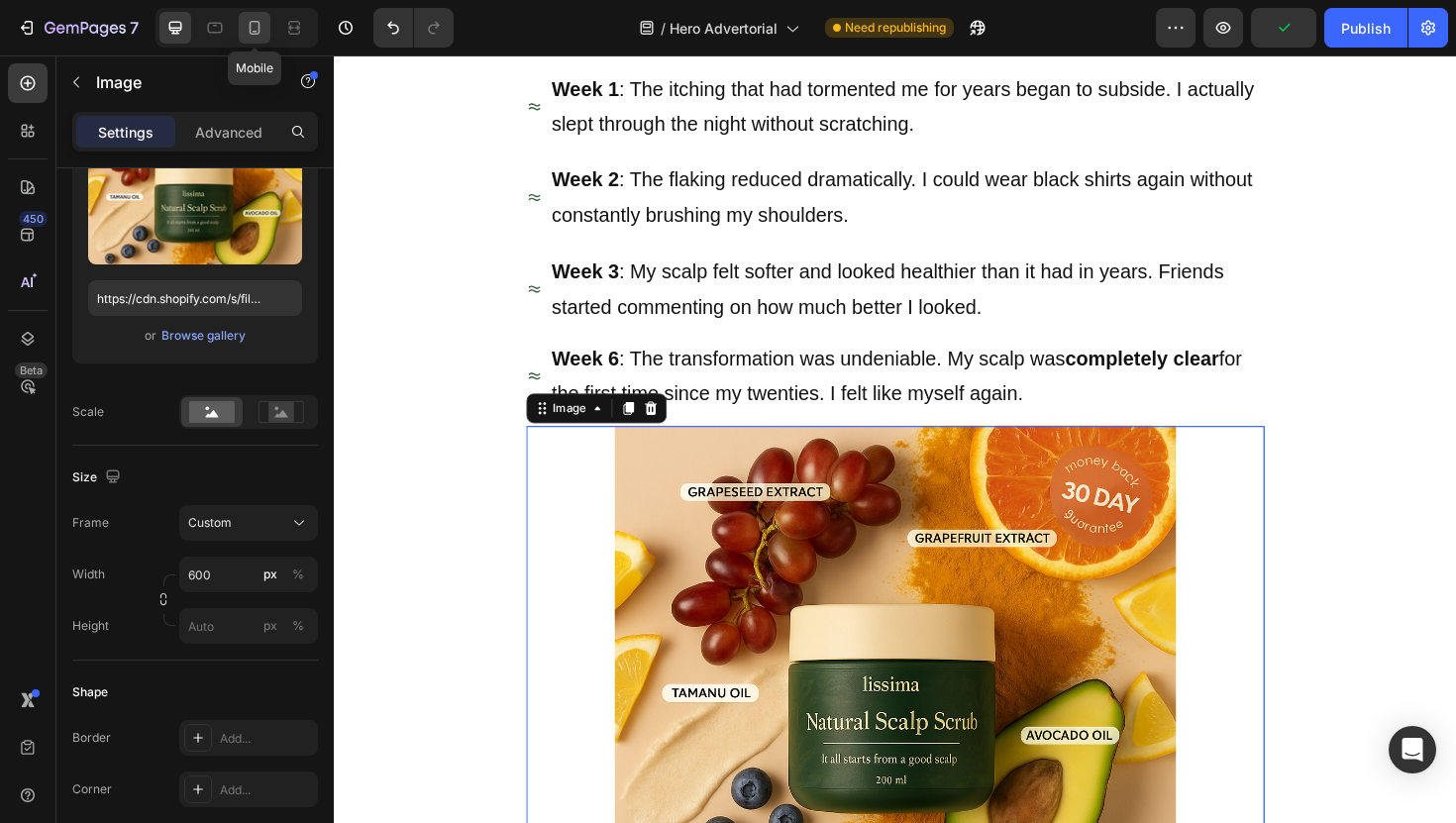 click 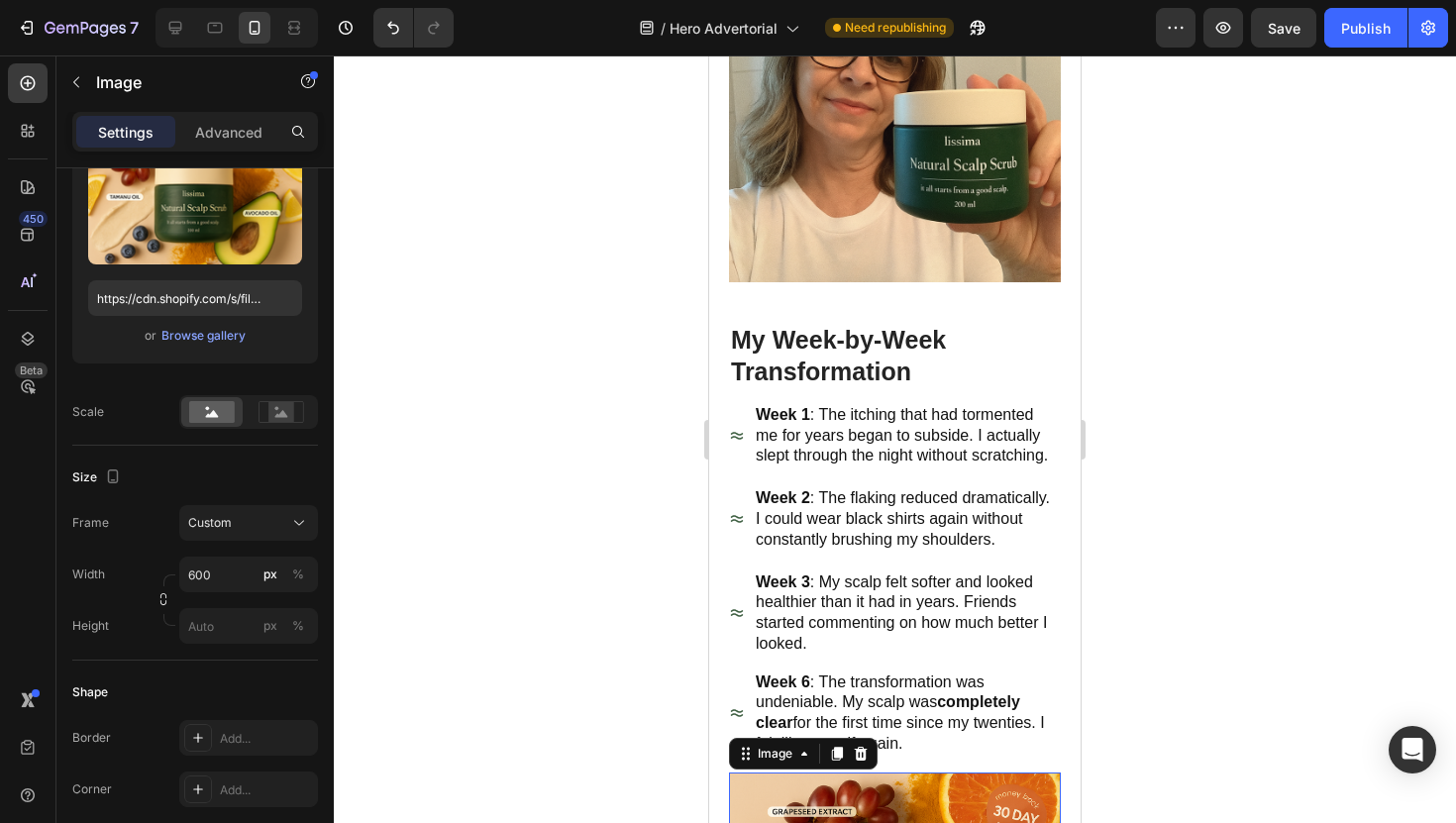 scroll, scrollTop: 3049, scrollLeft: 0, axis: vertical 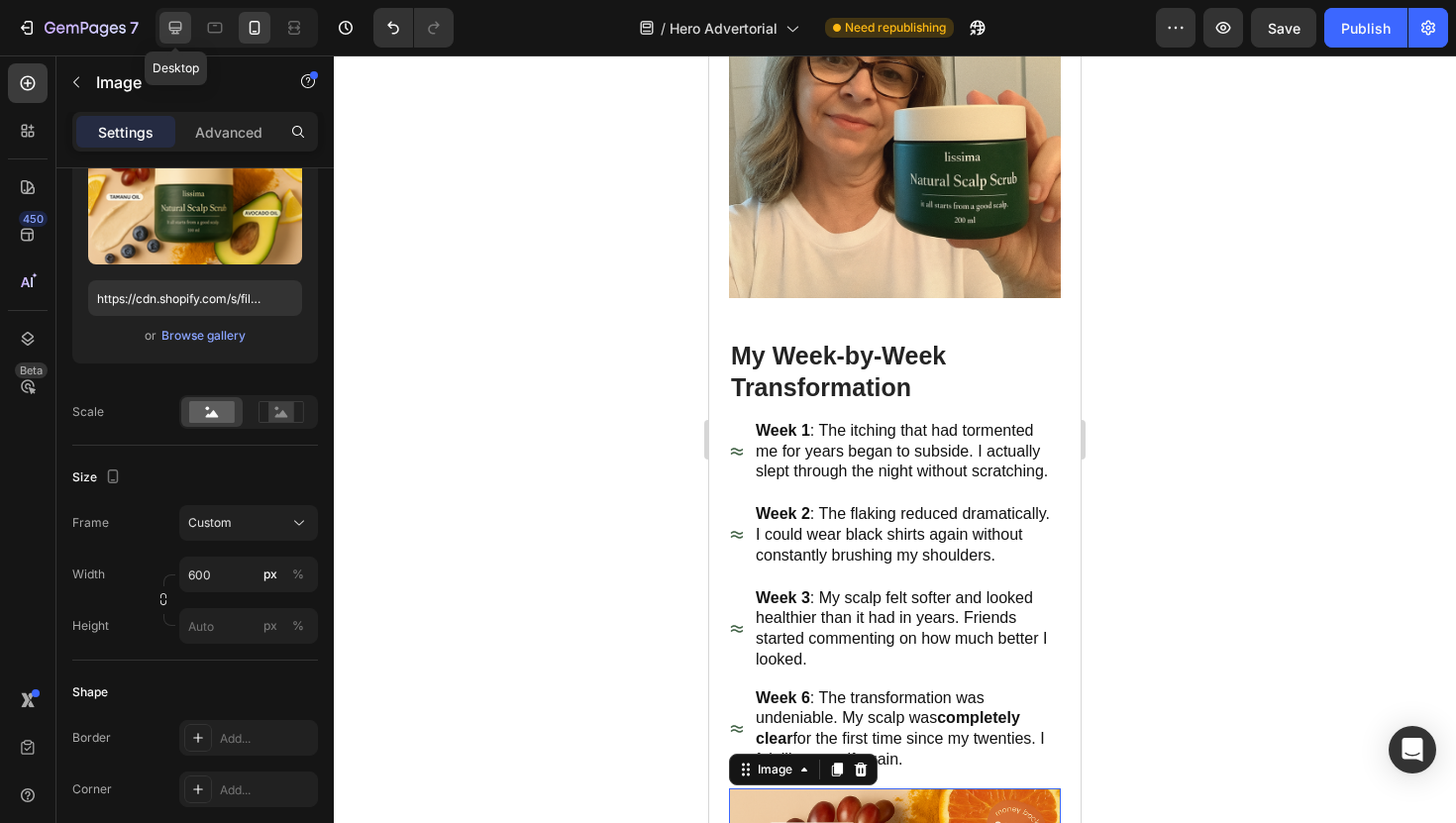 click 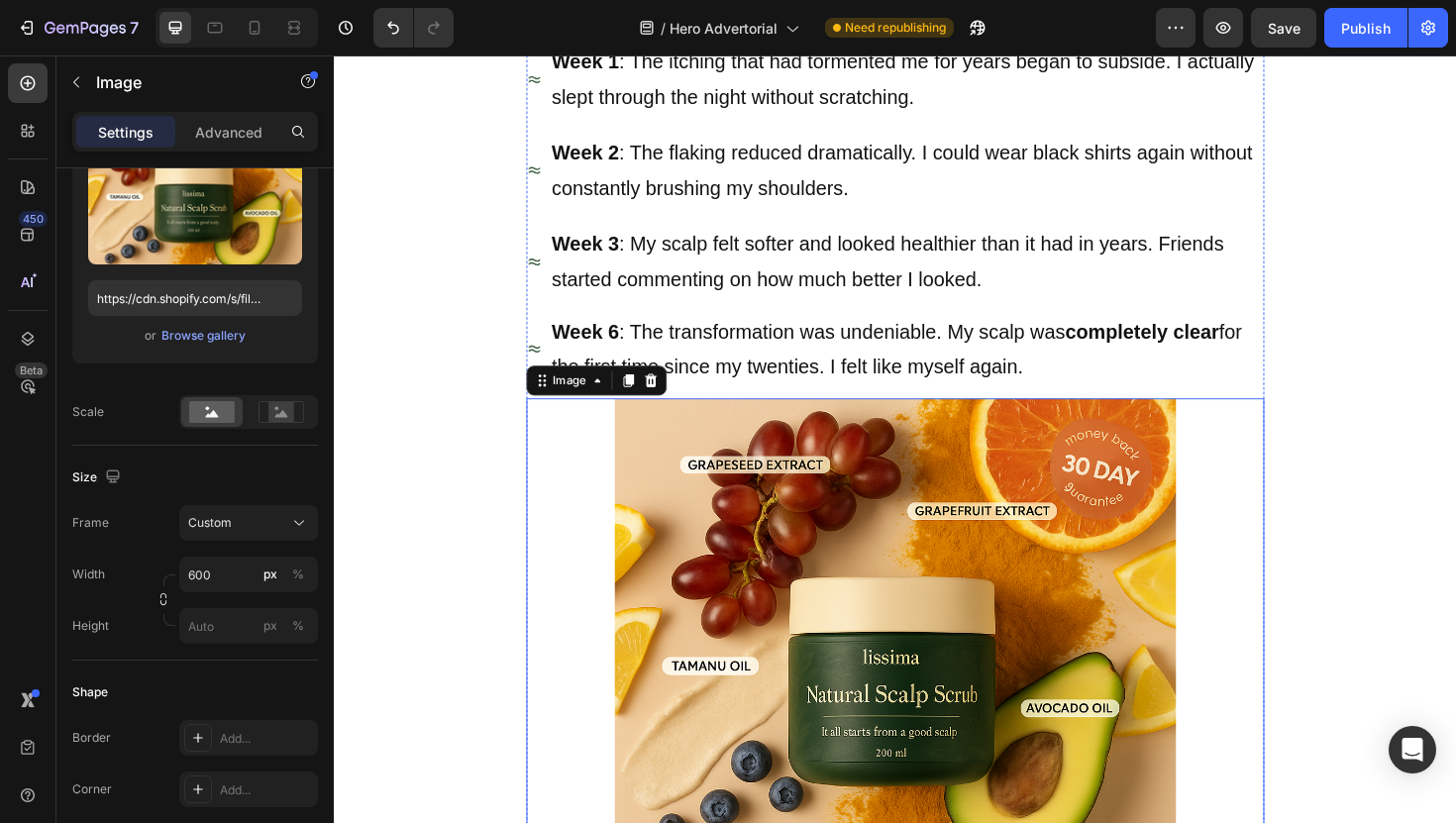 scroll, scrollTop: 4193, scrollLeft: 0, axis: vertical 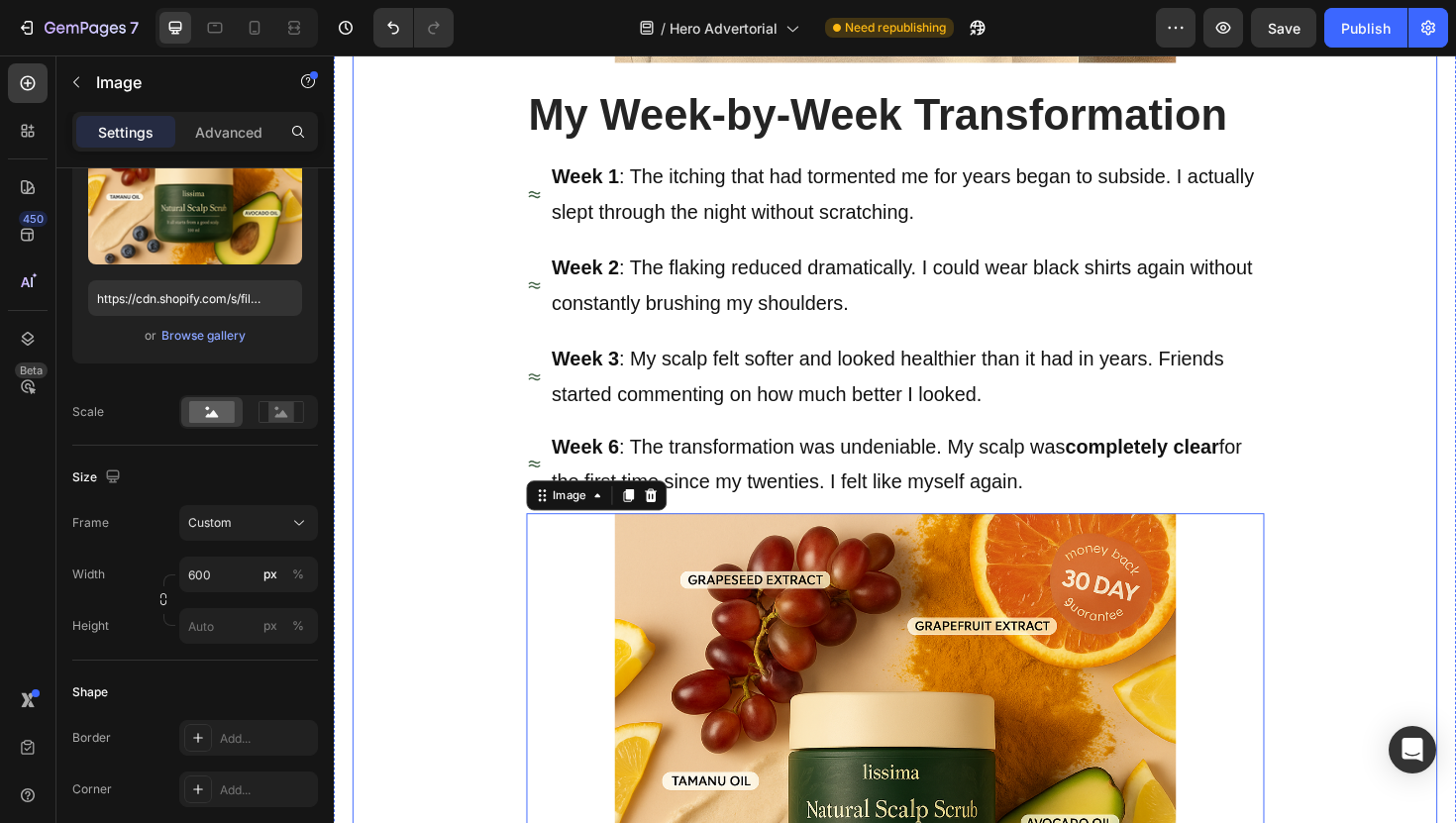 click on "I literally tried everything for my scalp psoriasis.. But  then I discovered this natural scalp scrub that transformed my scalp! Heading June 3, 2025 | Written by [NAME] Text Block Image The Nightmare That Consumed My Confidence Heading For seven years, I lived with scalp psoriasis that literally made me feel like a prisoner in my own body. The constant itching was unbearable. I'd scratch until my scalp bled, leaving flakes scattered across my shoulders like snow. I completely stopped wearing dark shirts as it would expose the embarrassing evidence of my condition.   I tried  everything  the doctors threw at me: steroid creams that thinned my skin, medicated shampoos that burned like fire, and prescription treatments that cost a fortune but delivered zero results. Each failed attempt felt like another door slamming shut. The worst part? The stares. The way people would glance at my scalp and quickly look away. Text Block Image The Discovery That Changed Everything Heading   gentle, natural approach" at bounding box center [928, 40] 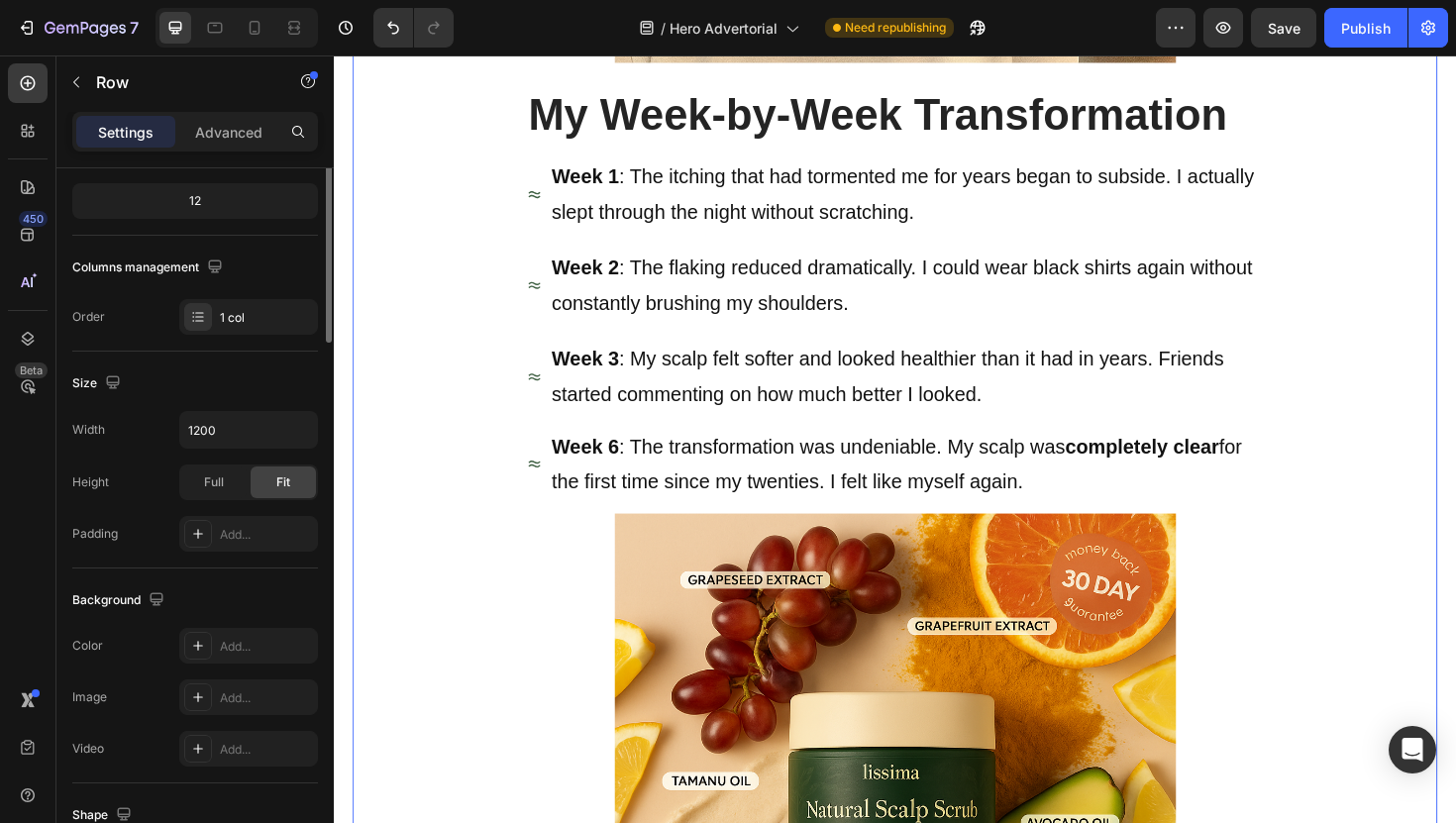 scroll, scrollTop: 0, scrollLeft: 0, axis: both 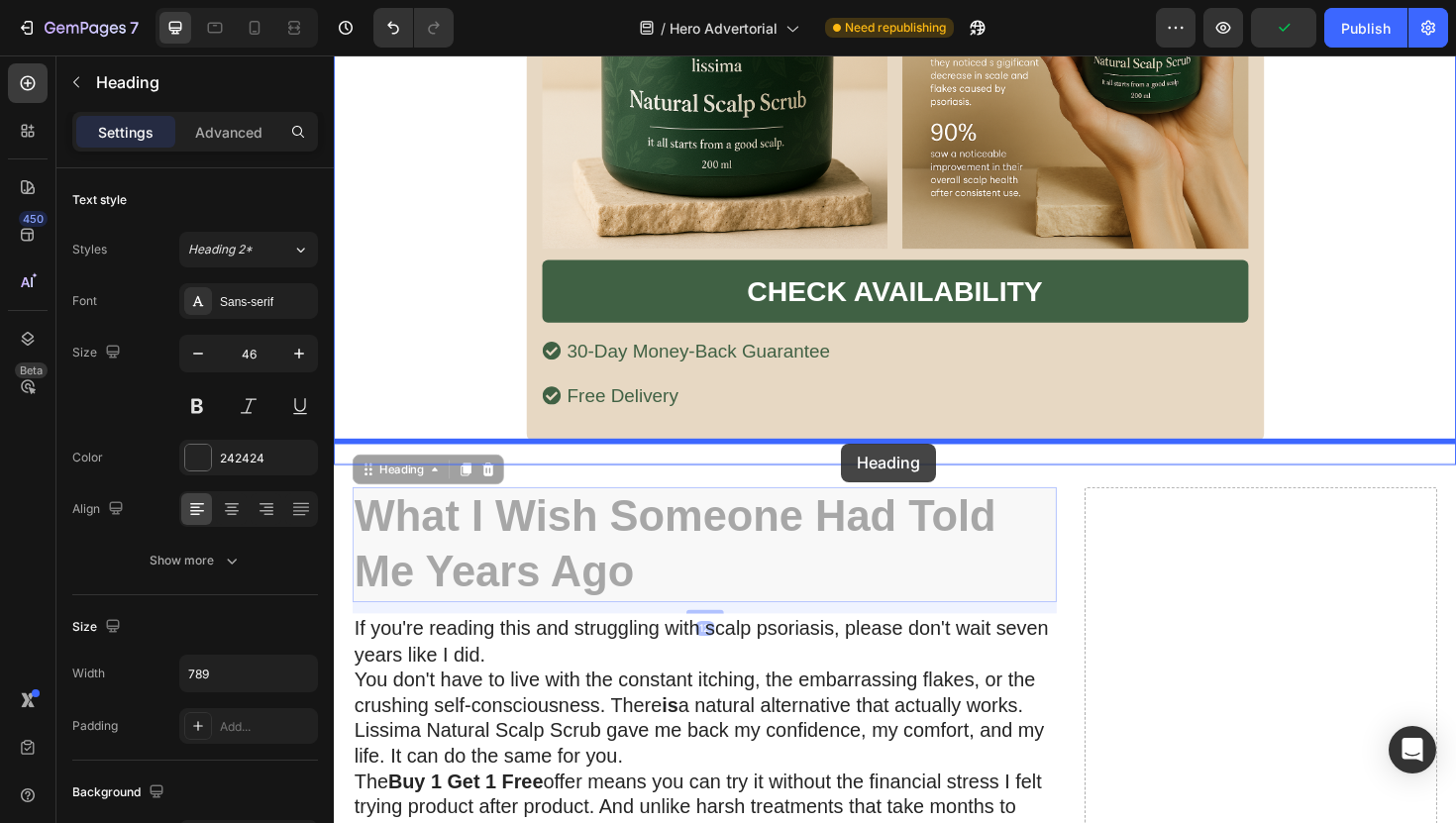 drag, startPoint x: 774, startPoint y: 588, endPoint x: 871, endPoint y: 466, distance: 155.86212 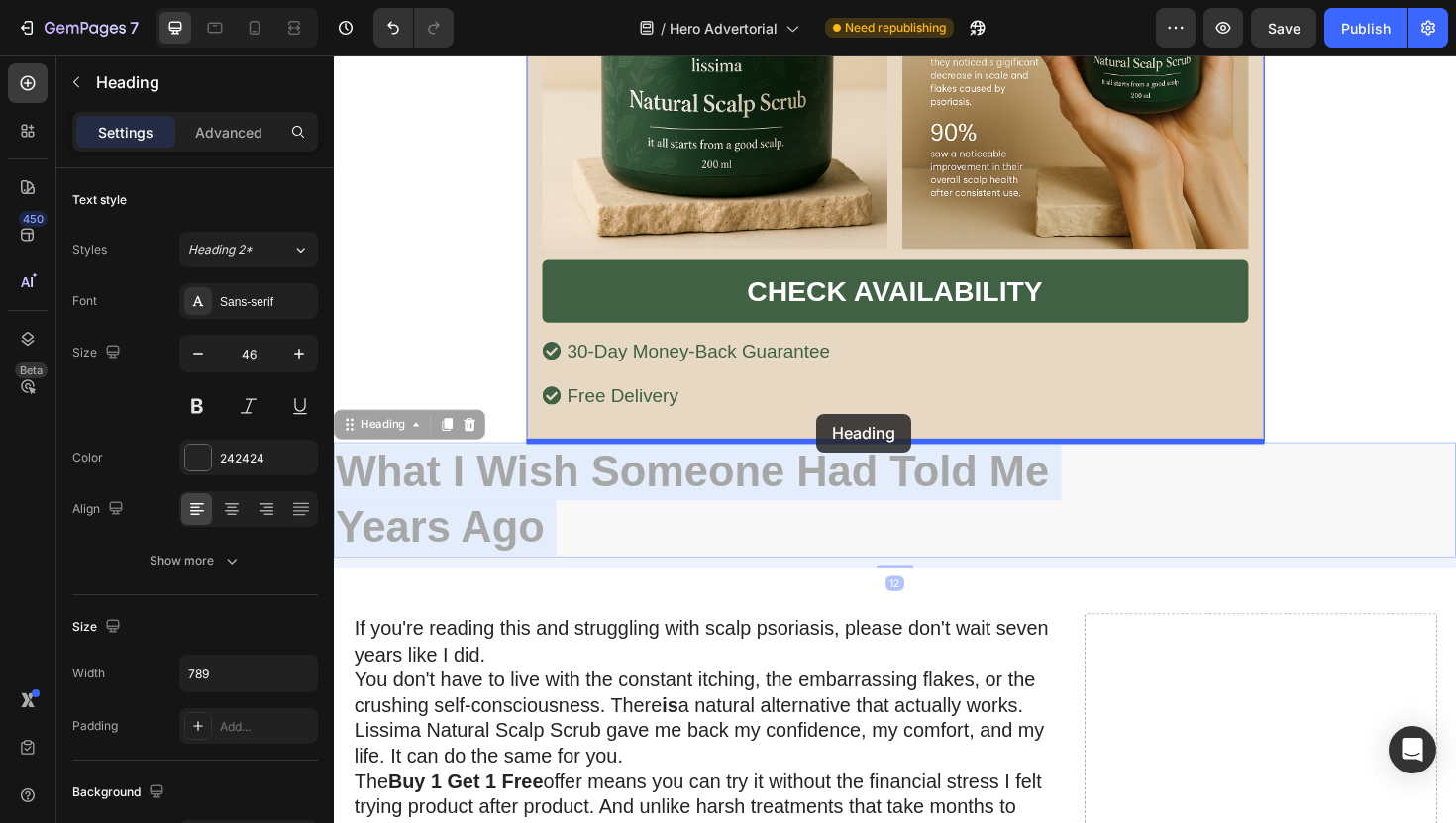 drag, startPoint x: 769, startPoint y: 514, endPoint x: 845, endPoint y: 435, distance: 109.62208 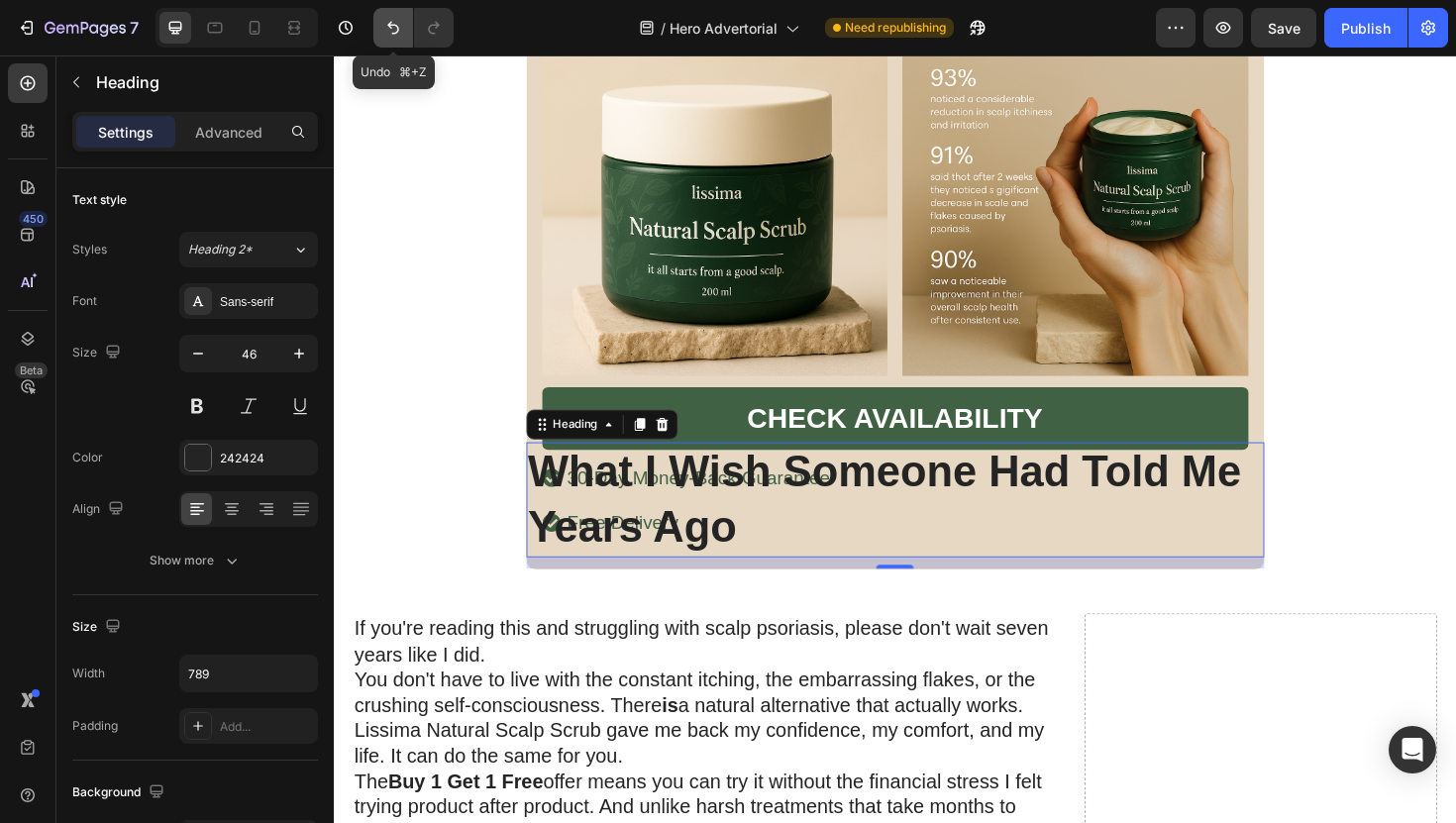 click 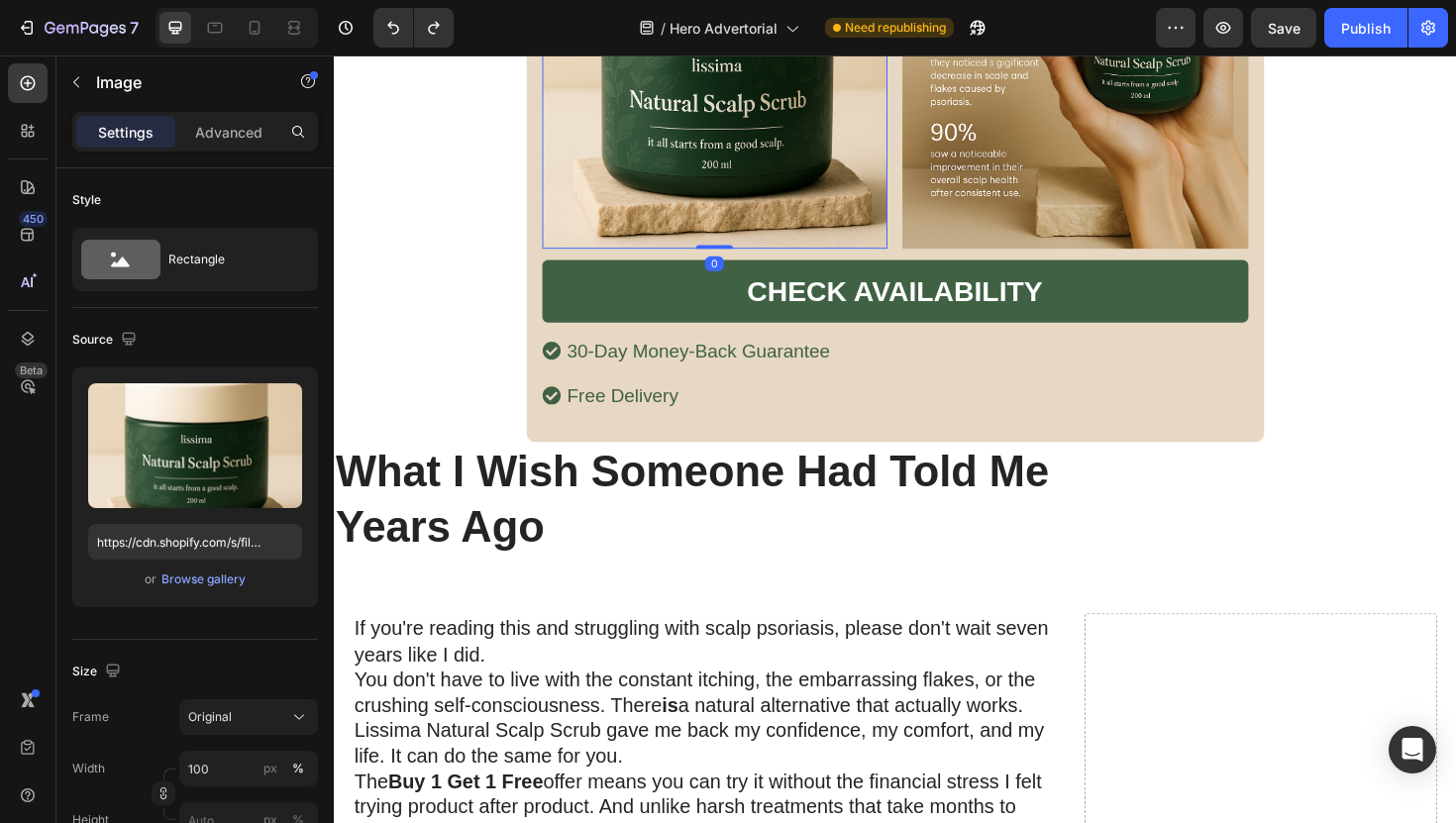click at bounding box center [738, 77] 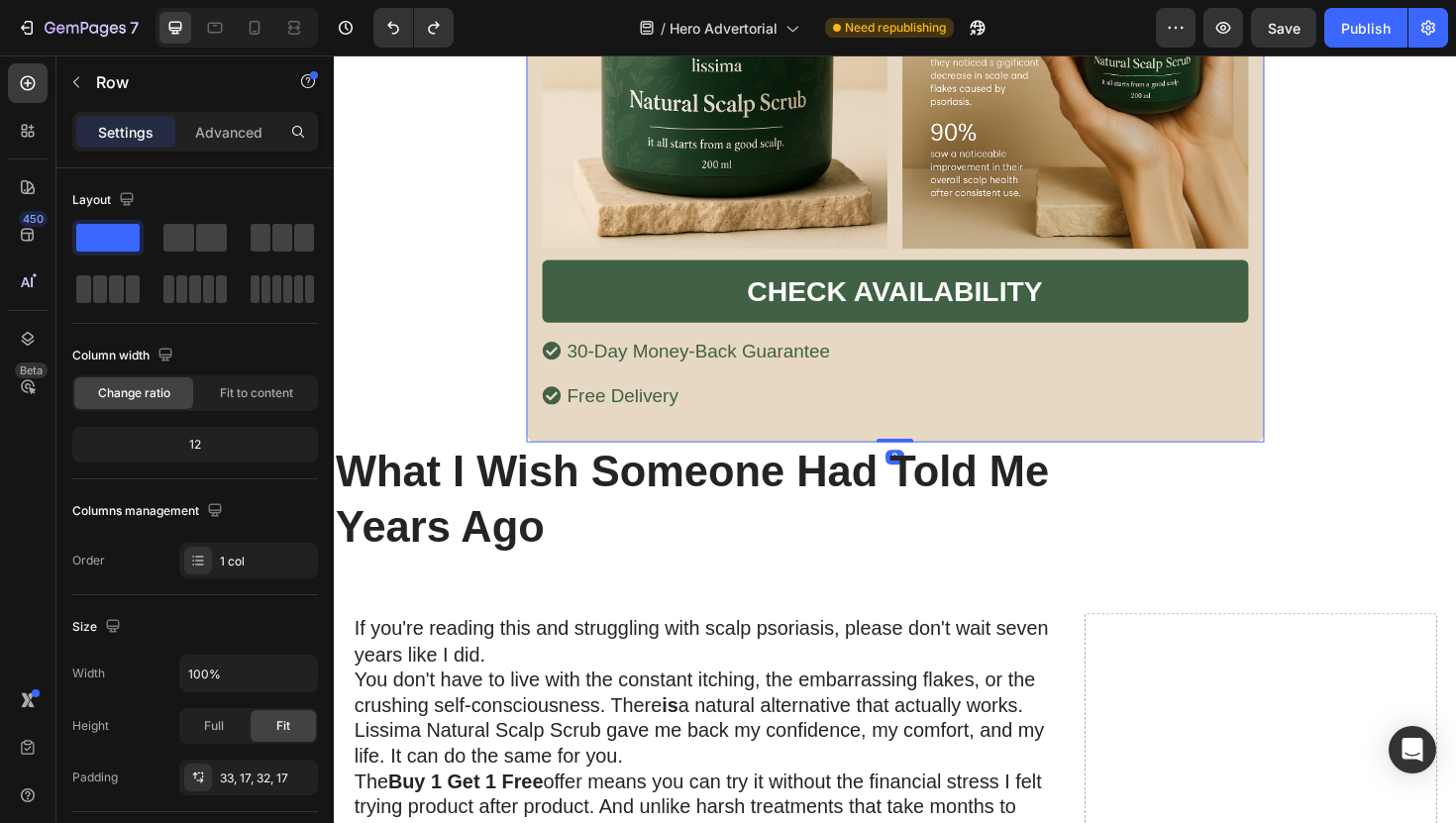 click on "Limited Time: Buy 1 Get 1 Free Heading Image Image Row CHECK AVAILABILITY Button 30-Day Money-Back Guarantee Free Delivery Item List Row   0" at bounding box center (928, 125) 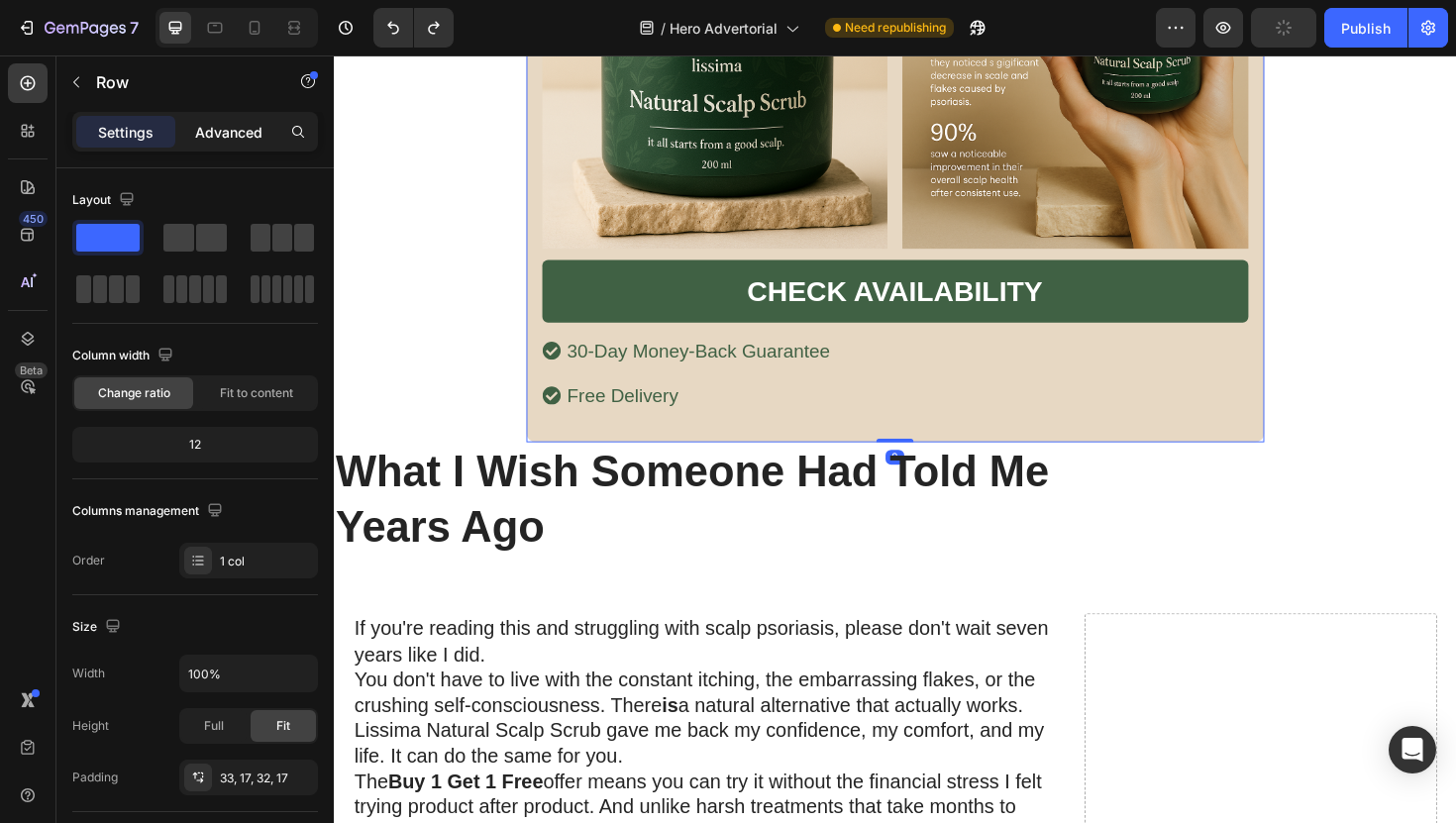 click on "Advanced" at bounding box center [229, 132] 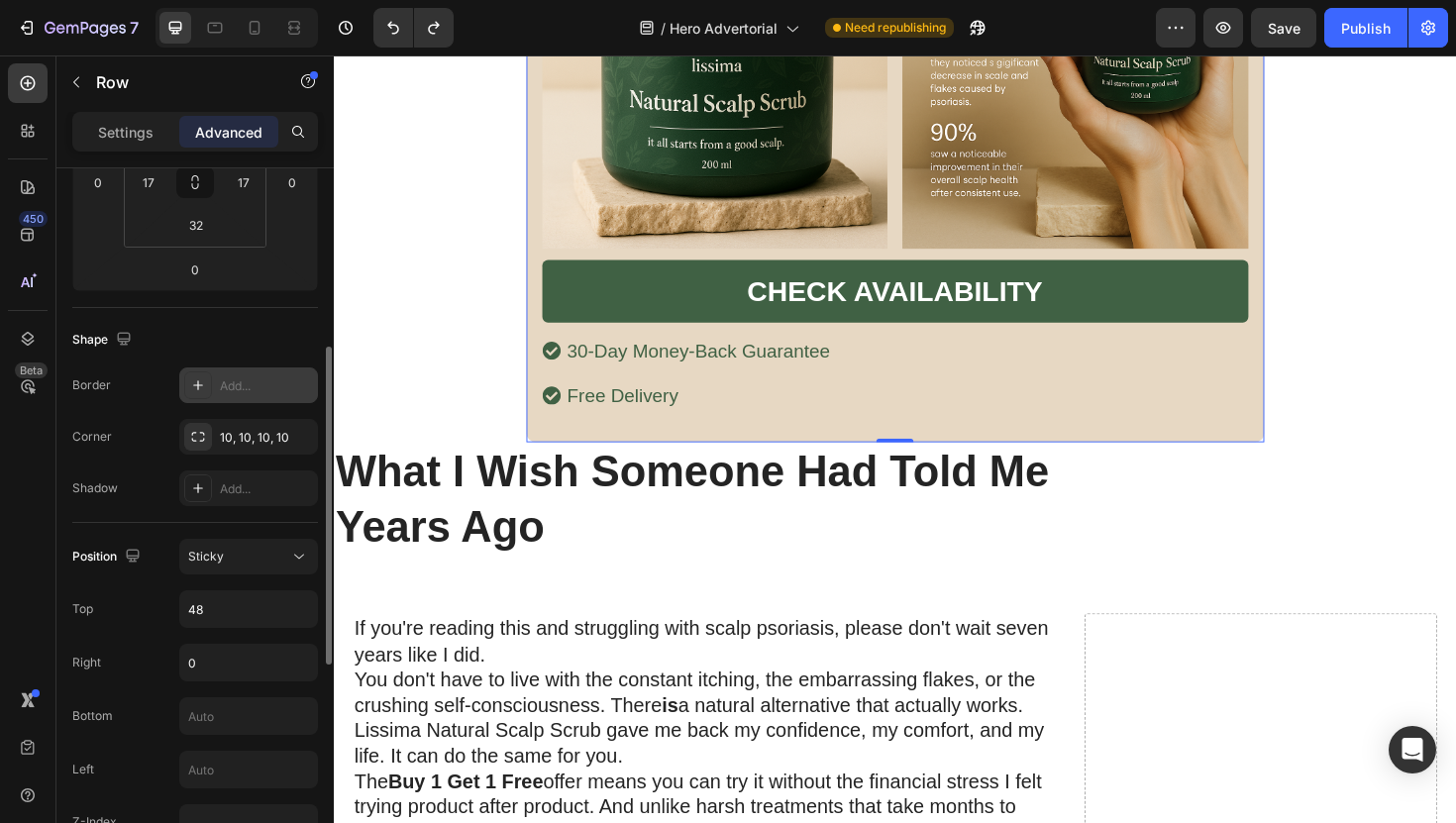 scroll, scrollTop: 384, scrollLeft: 0, axis: vertical 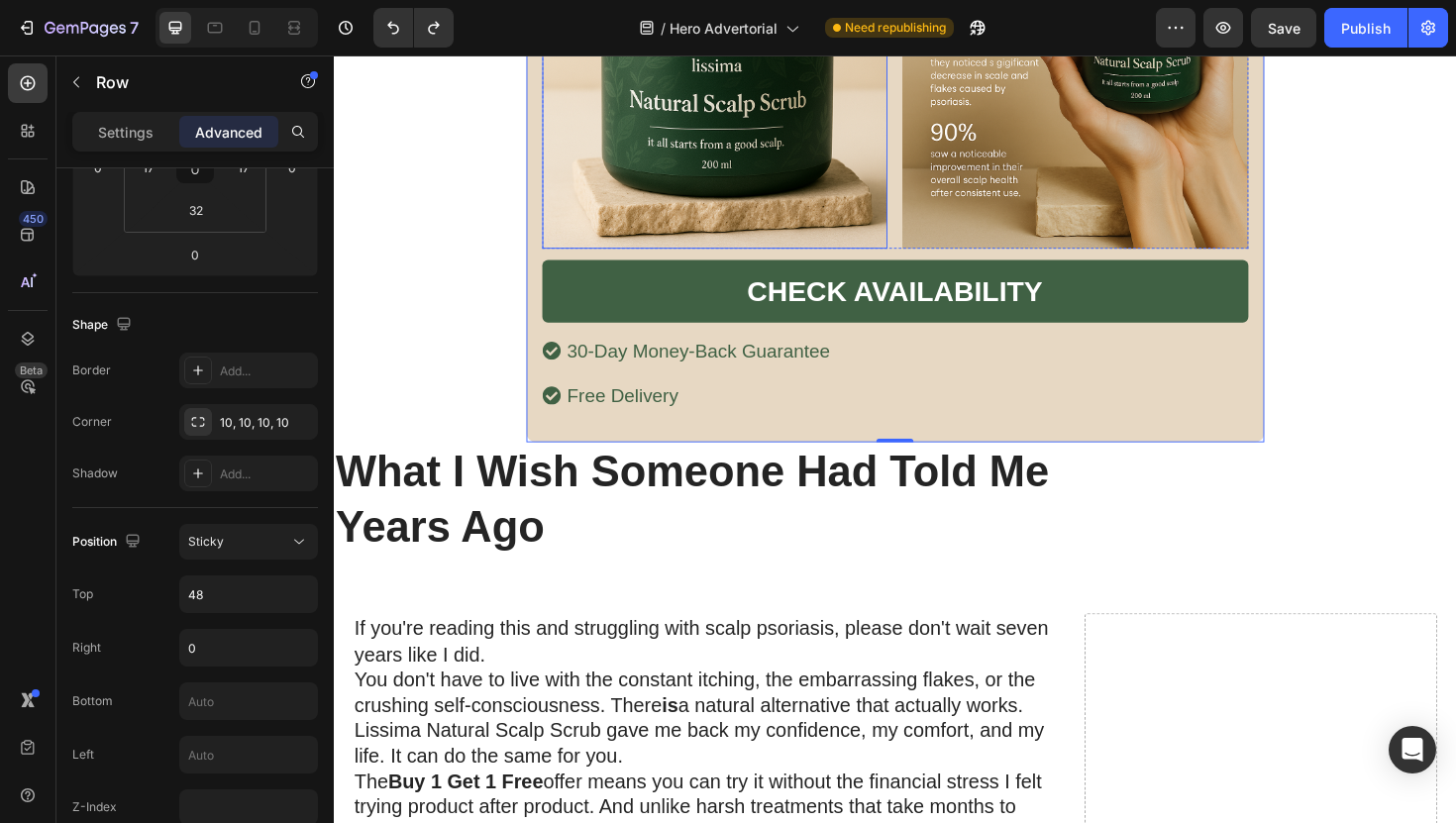 click at bounding box center (738, 77) 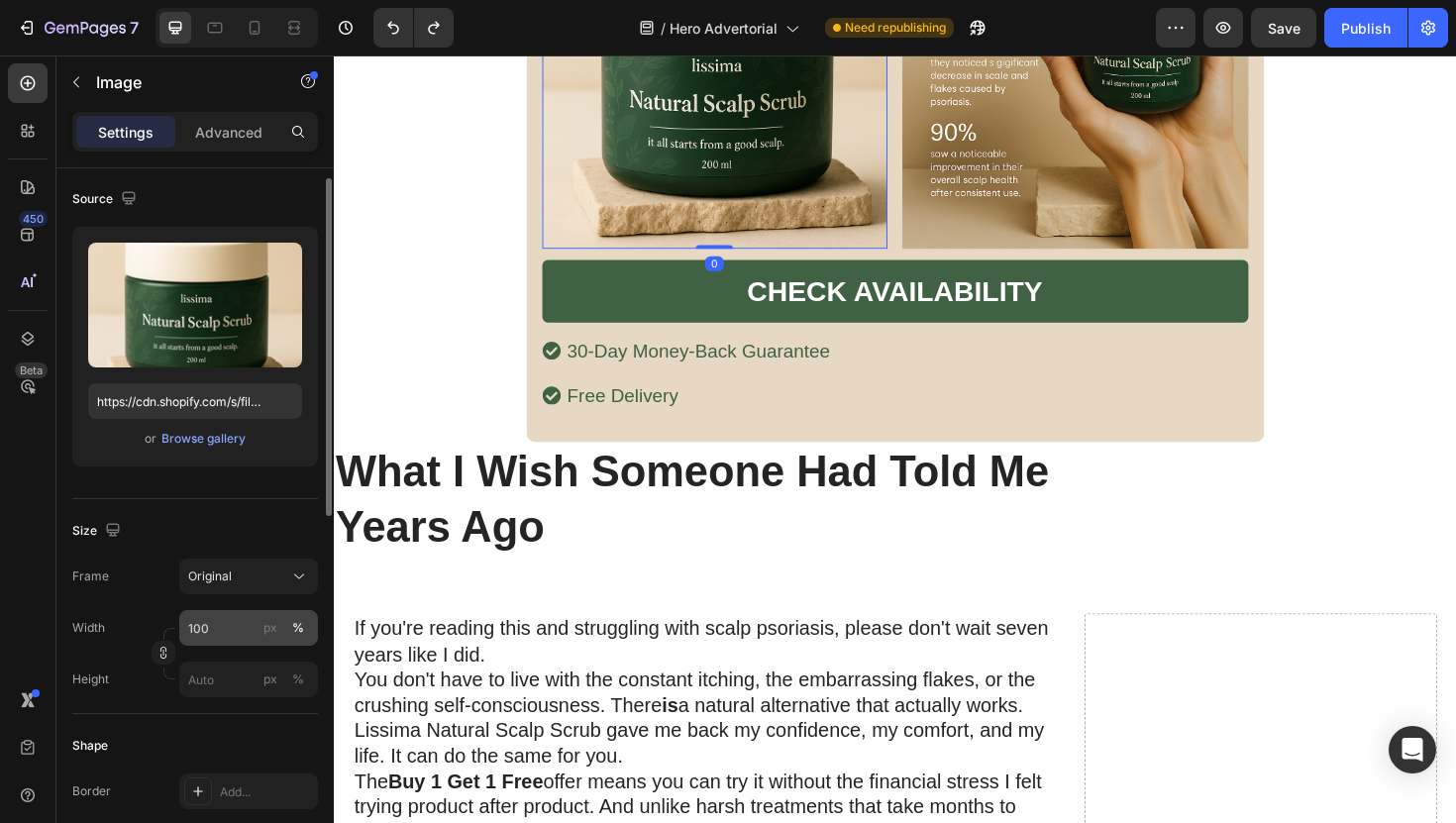scroll, scrollTop: 179, scrollLeft: 0, axis: vertical 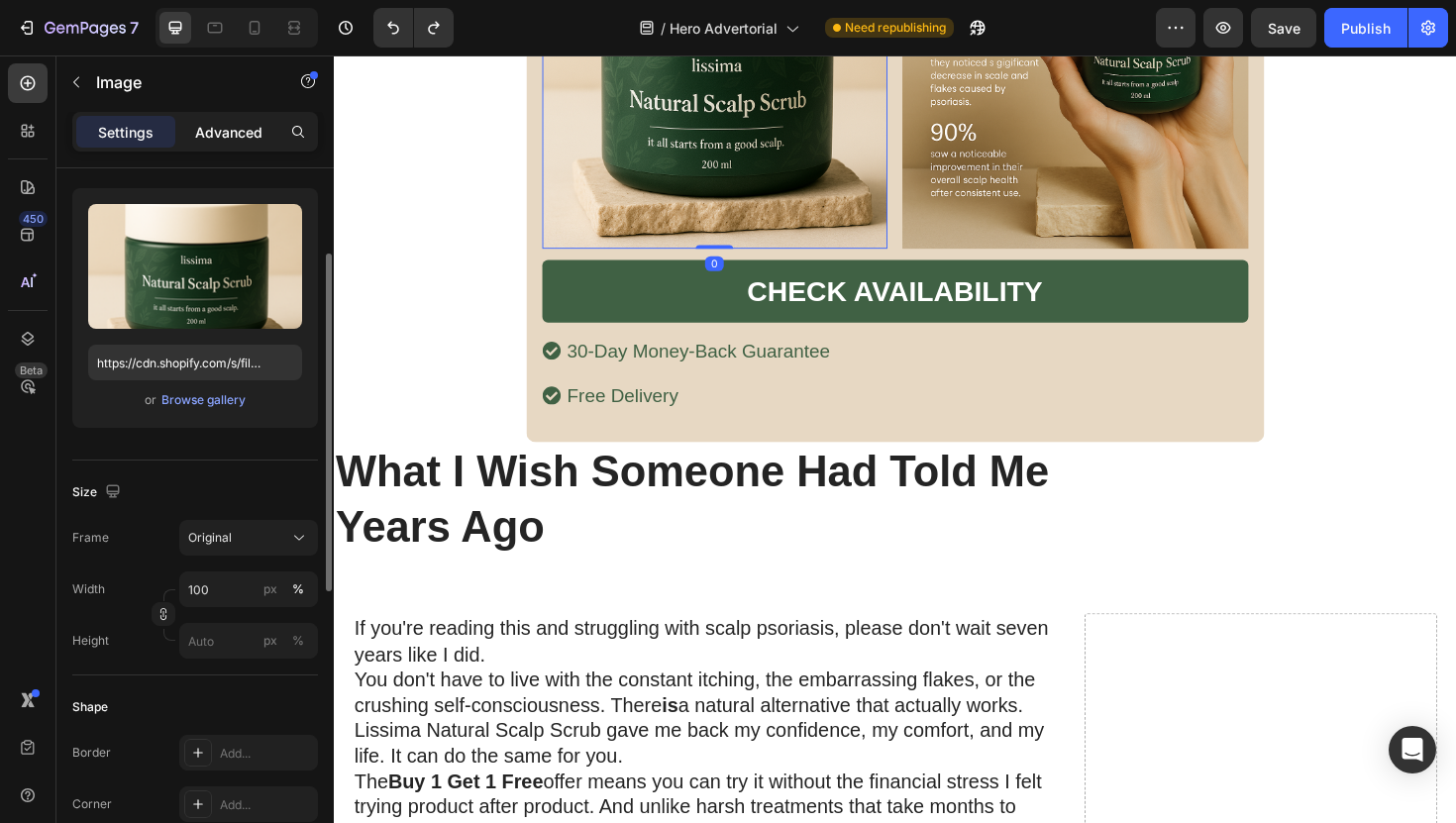 click on "Advanced" at bounding box center [229, 132] 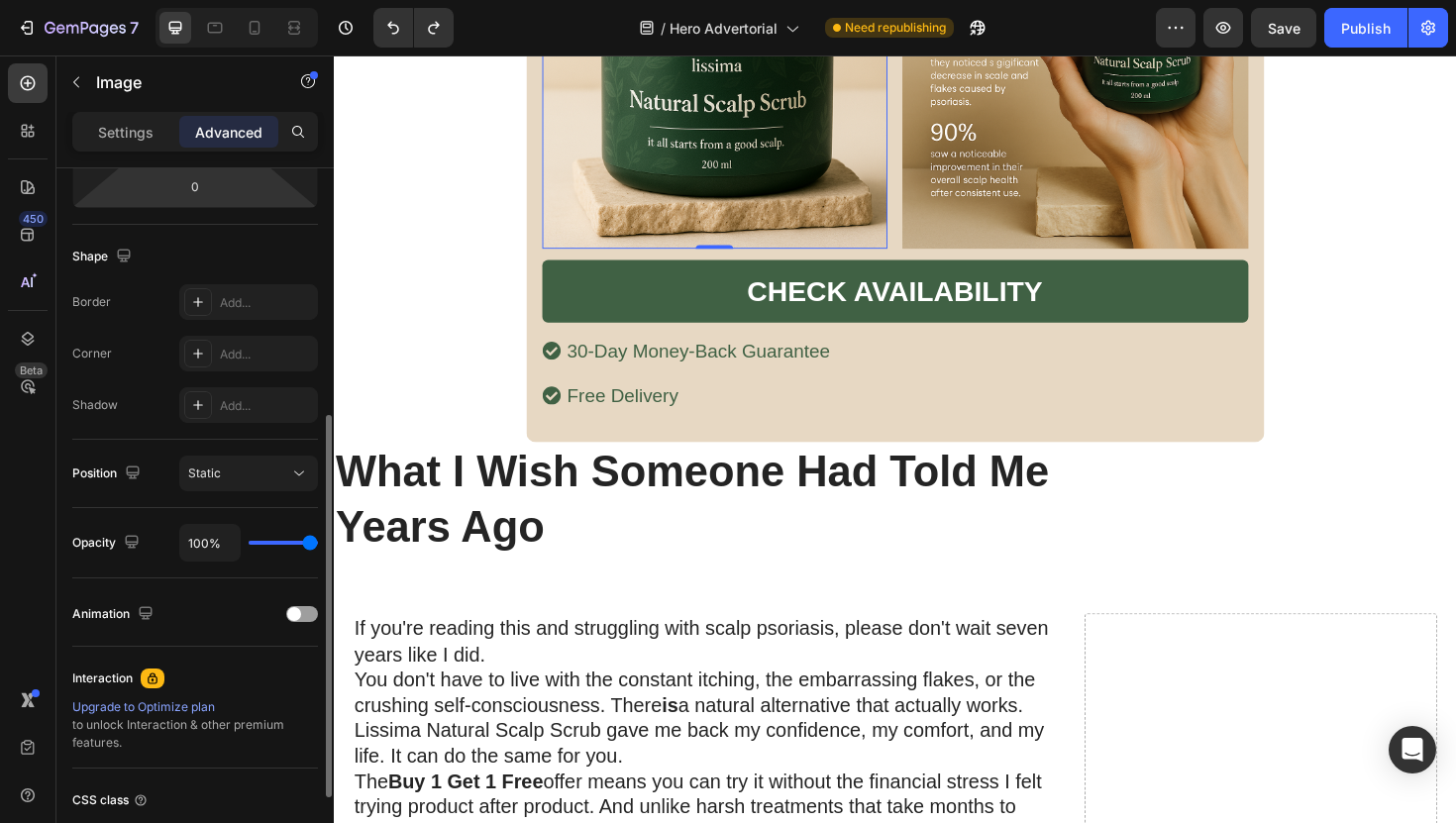 scroll, scrollTop: 455, scrollLeft: 0, axis: vertical 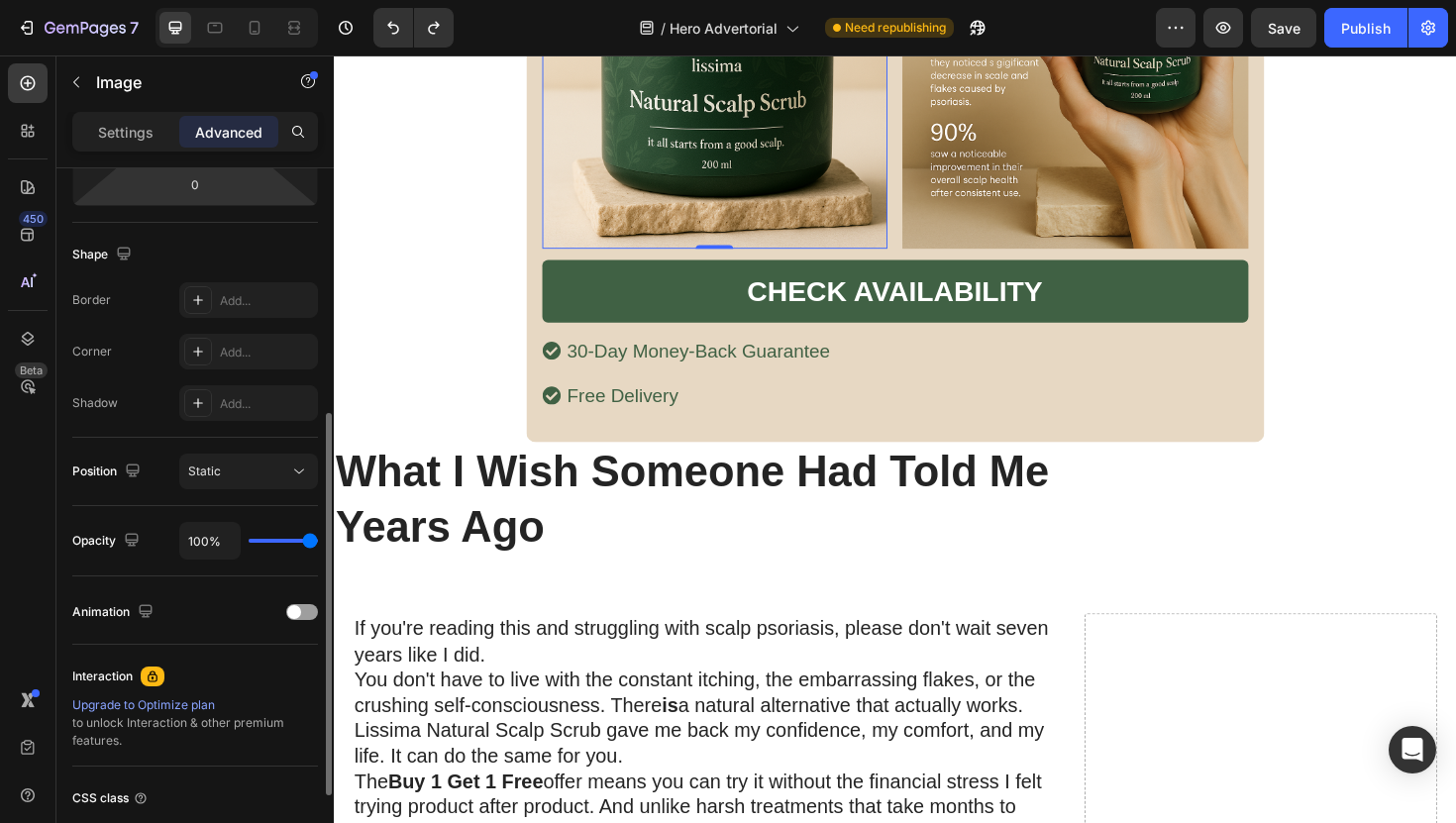 click on "Static" at bounding box center [239, 471] 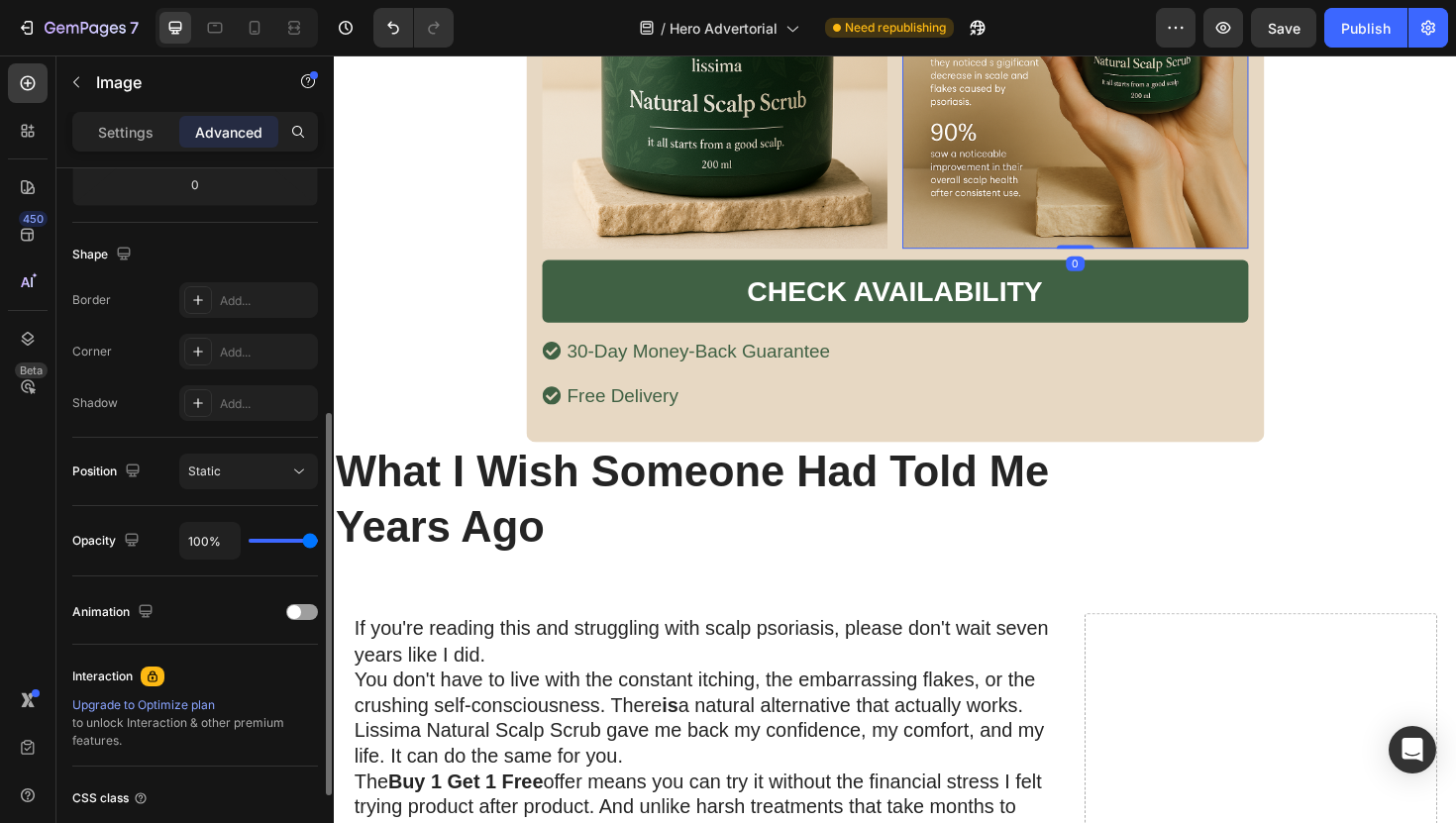 click at bounding box center (1119, 77) 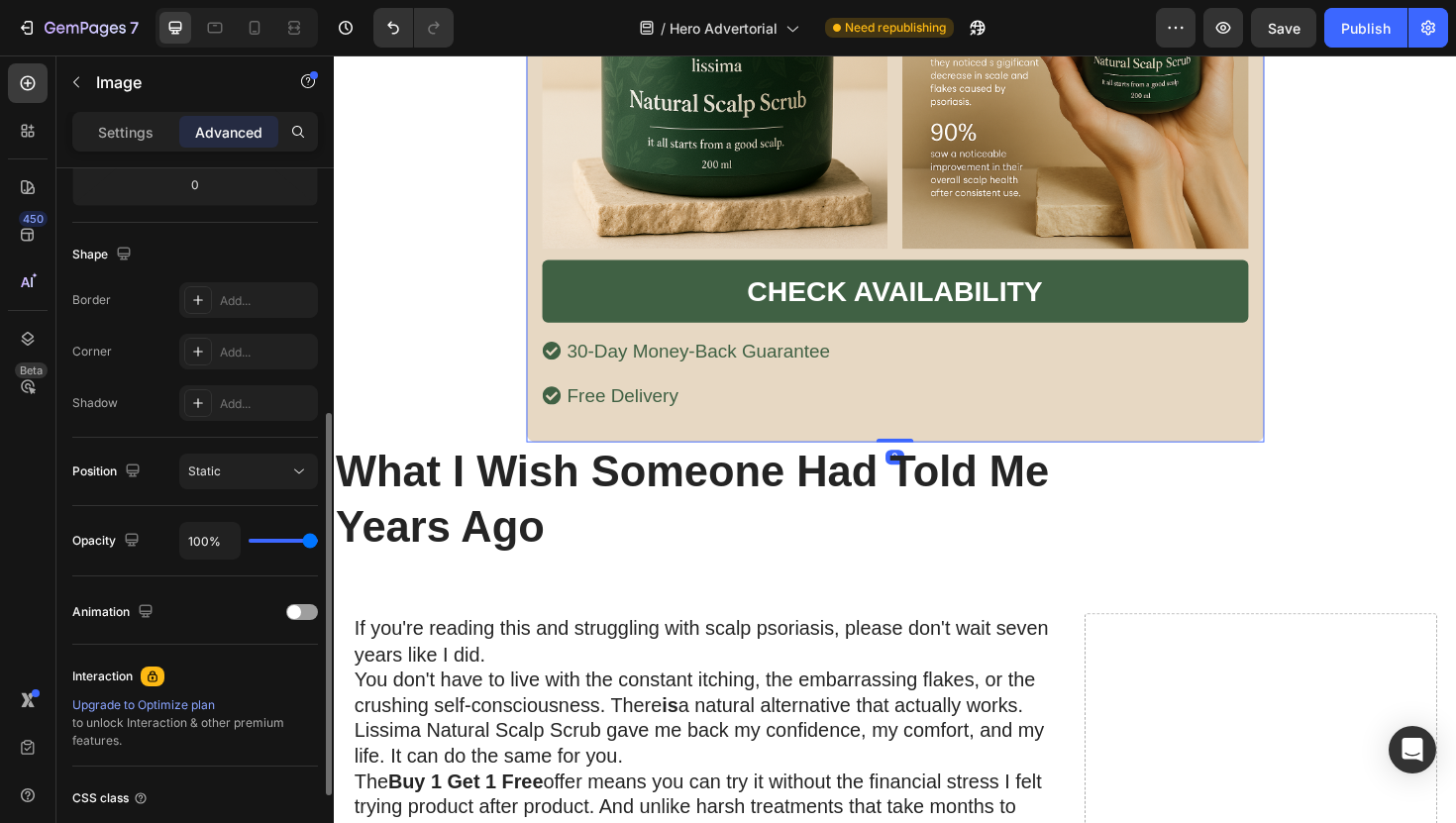click on "Limited Time: Buy 1 Get 1 Free Heading Image Image Row CHECK AVAILABILITY Button 30-Day Money-Back Guarantee Free Delivery Item List Row   0" at bounding box center (928, 125) 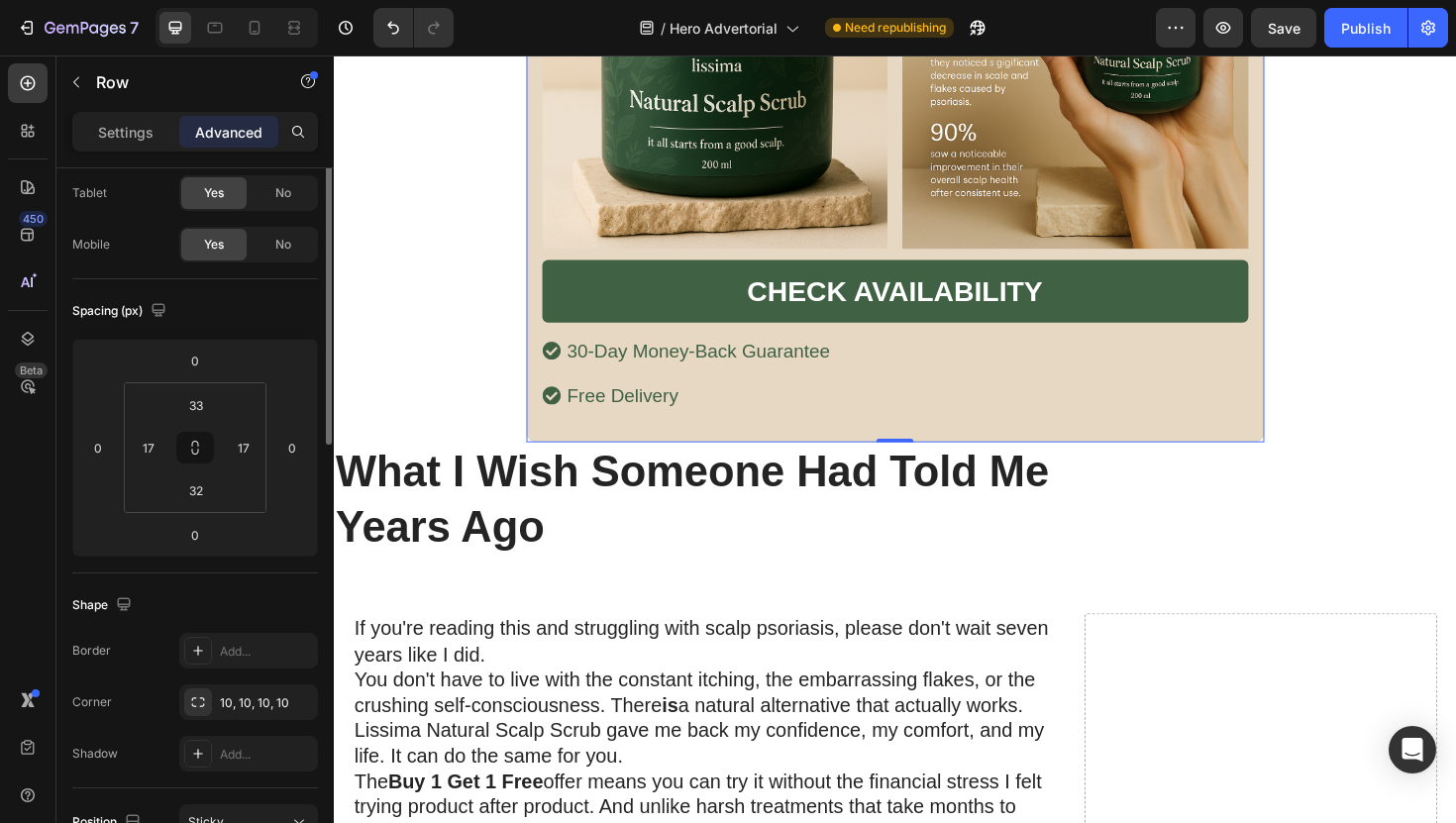 scroll, scrollTop: 0, scrollLeft: 0, axis: both 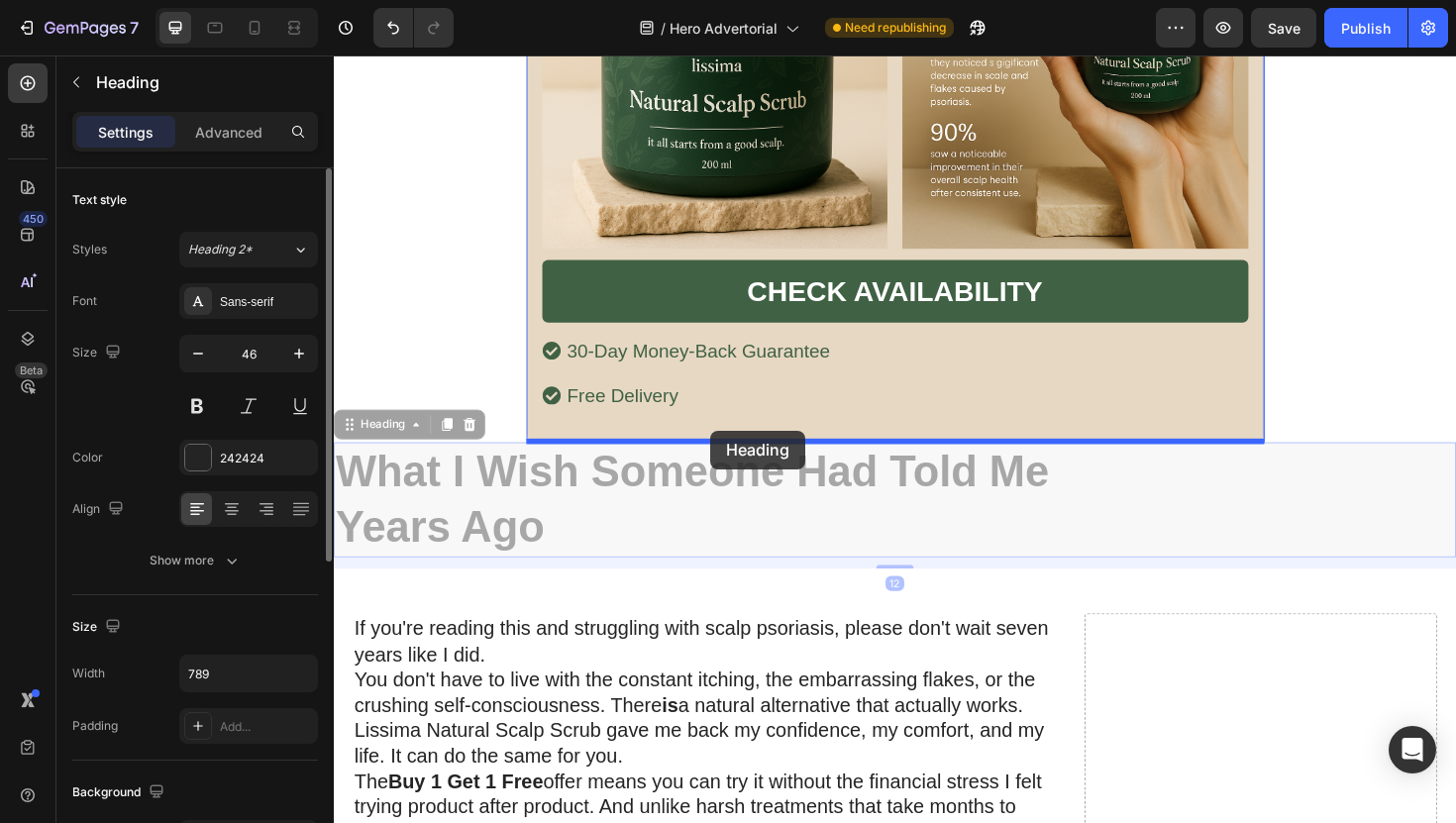 drag, startPoint x: 402, startPoint y: 566, endPoint x: 732, endPoint y: 453, distance: 348.81084 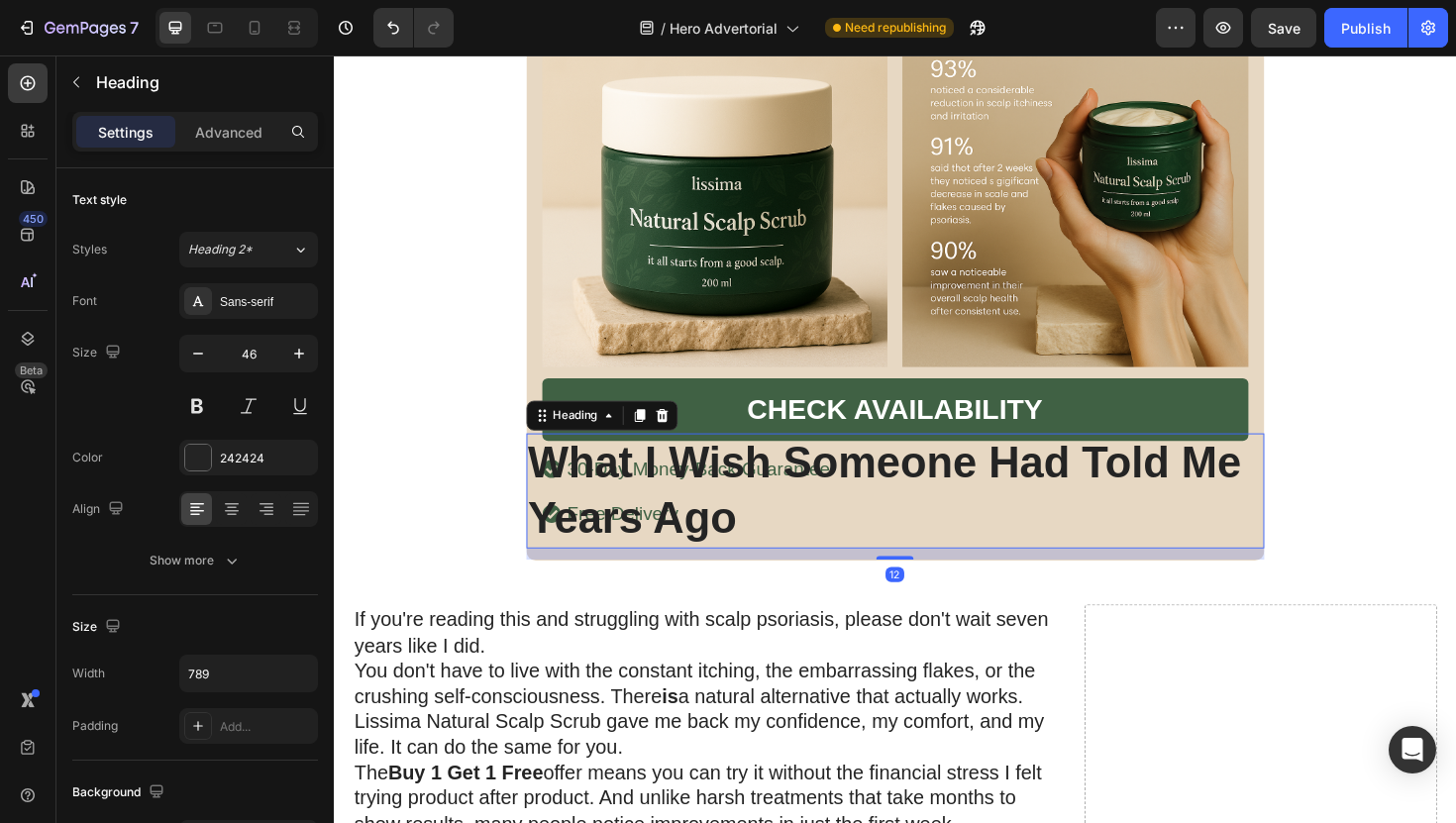 scroll, scrollTop: 7794, scrollLeft: 0, axis: vertical 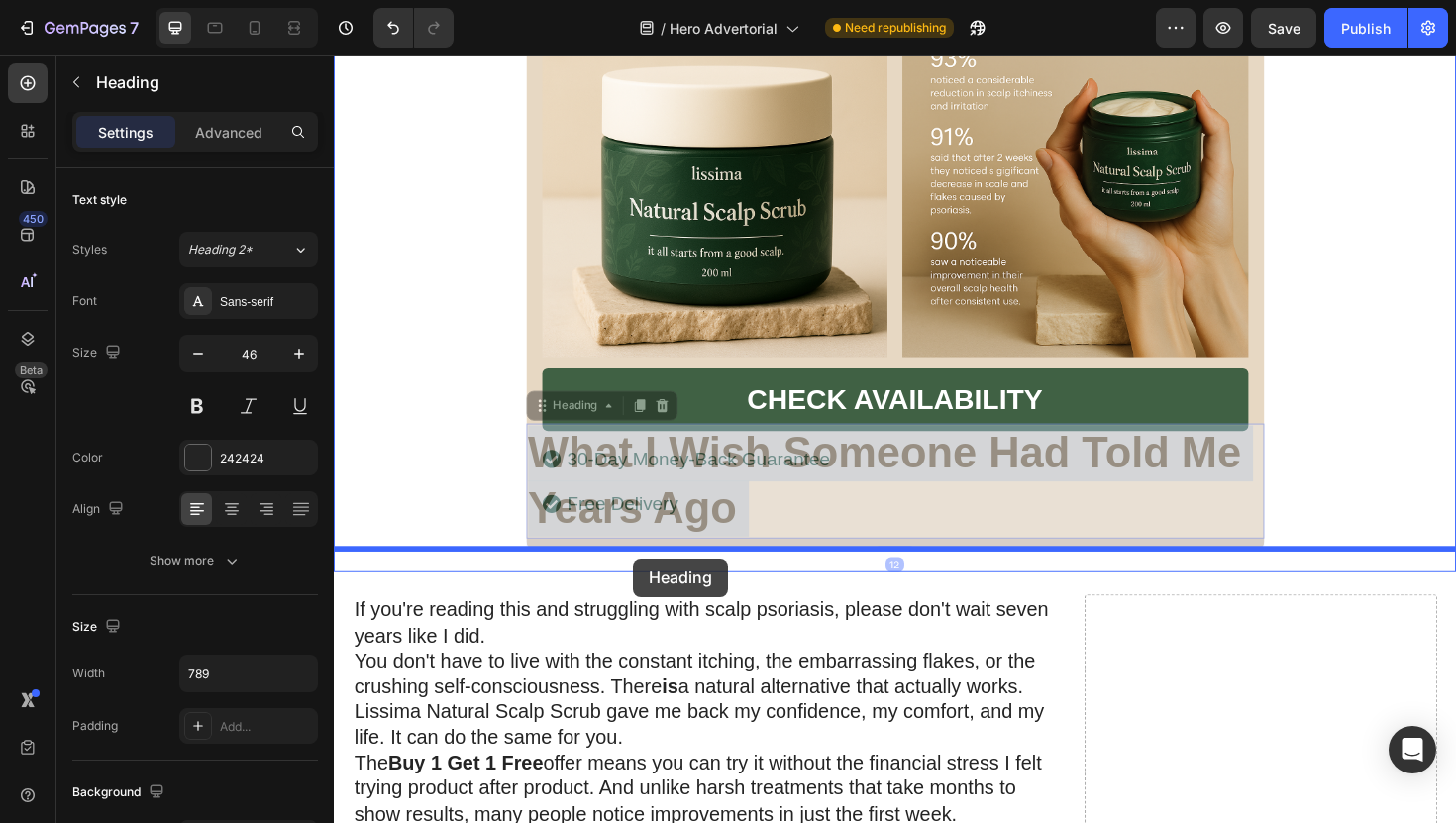 drag, startPoint x: 804, startPoint y: 488, endPoint x: 651, endPoint y: 588, distance: 182.7813 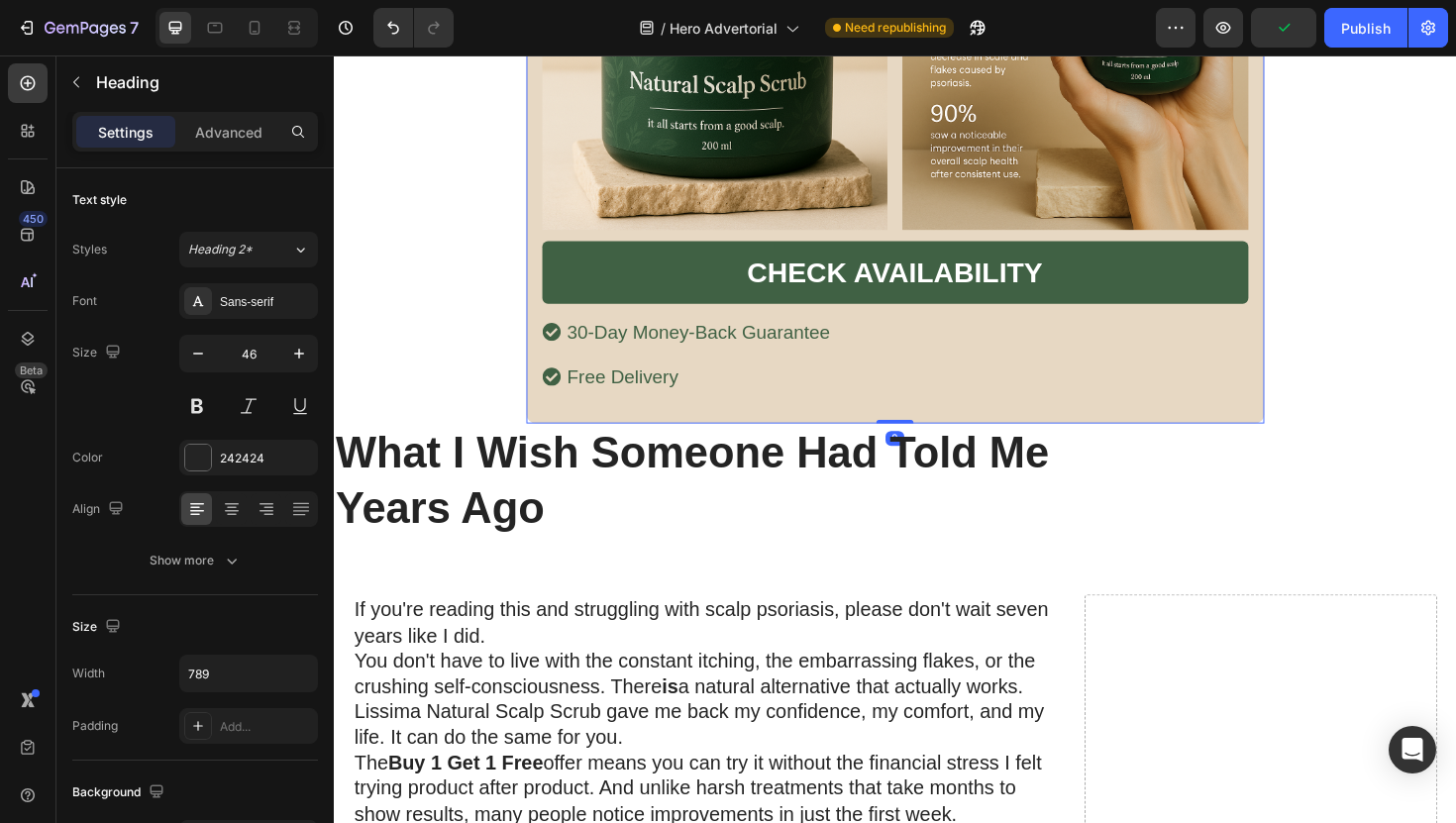 click on "Limited Time: Buy 1 Get 1 Free Heading Image Image Row CHECK AVAILABILITY Button 30-Day Money-Back Guarantee Free Delivery Item List Row   0" at bounding box center (928, 105) 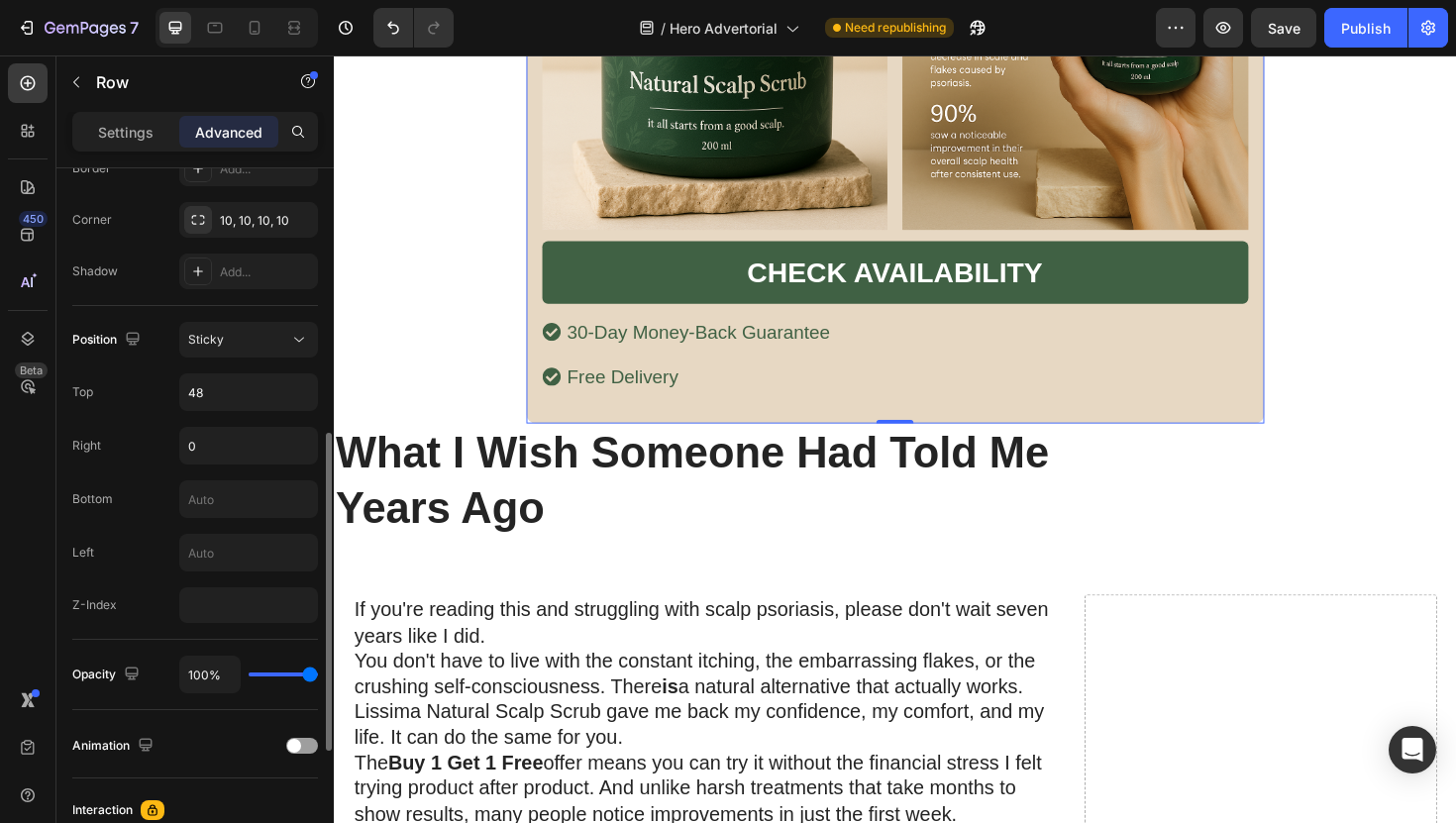 scroll, scrollTop: 592, scrollLeft: 0, axis: vertical 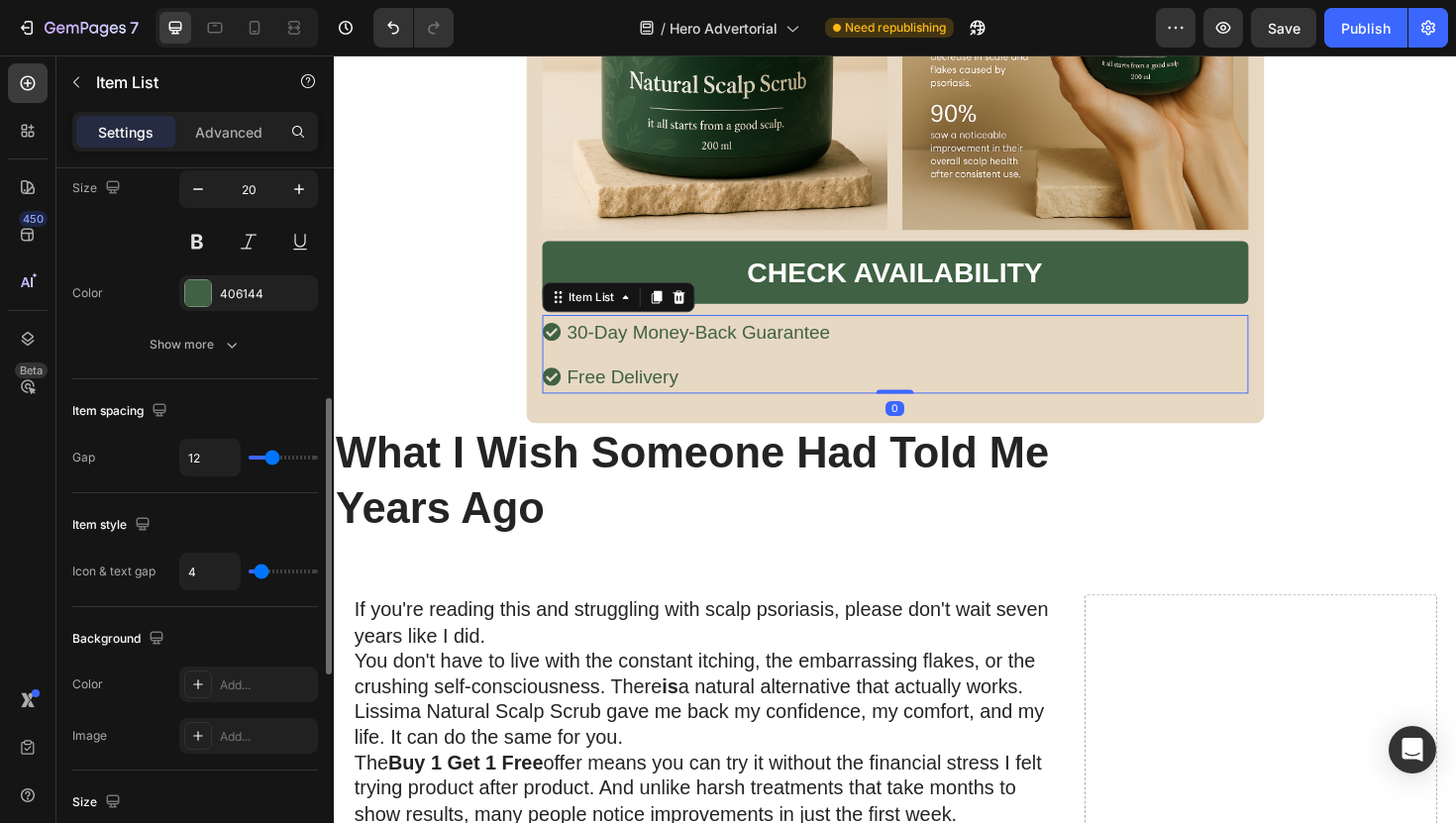 click on "30-Day Money-Back Guarantee Free Delivery" at bounding box center [708, 372] 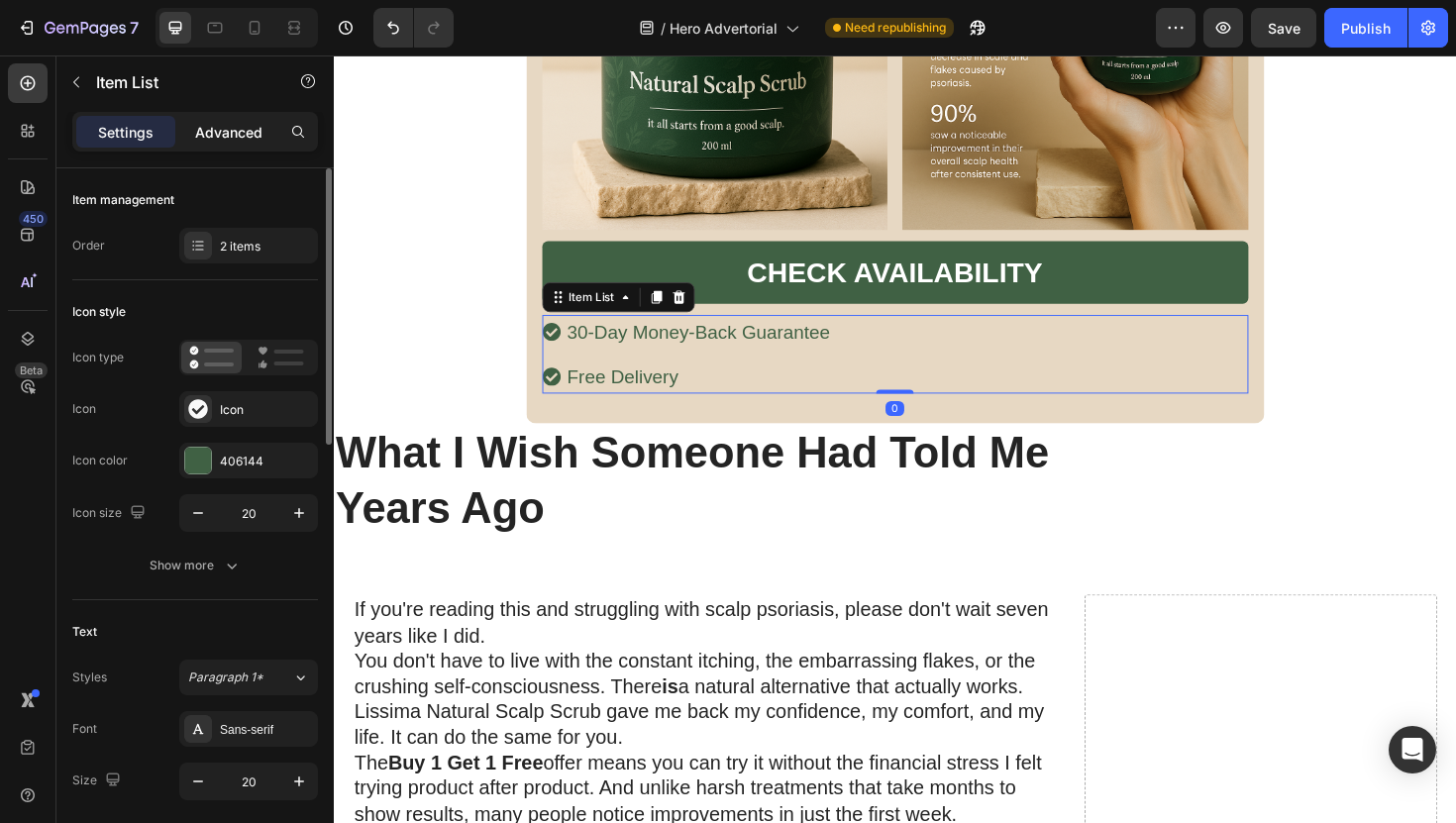 click on "Advanced" 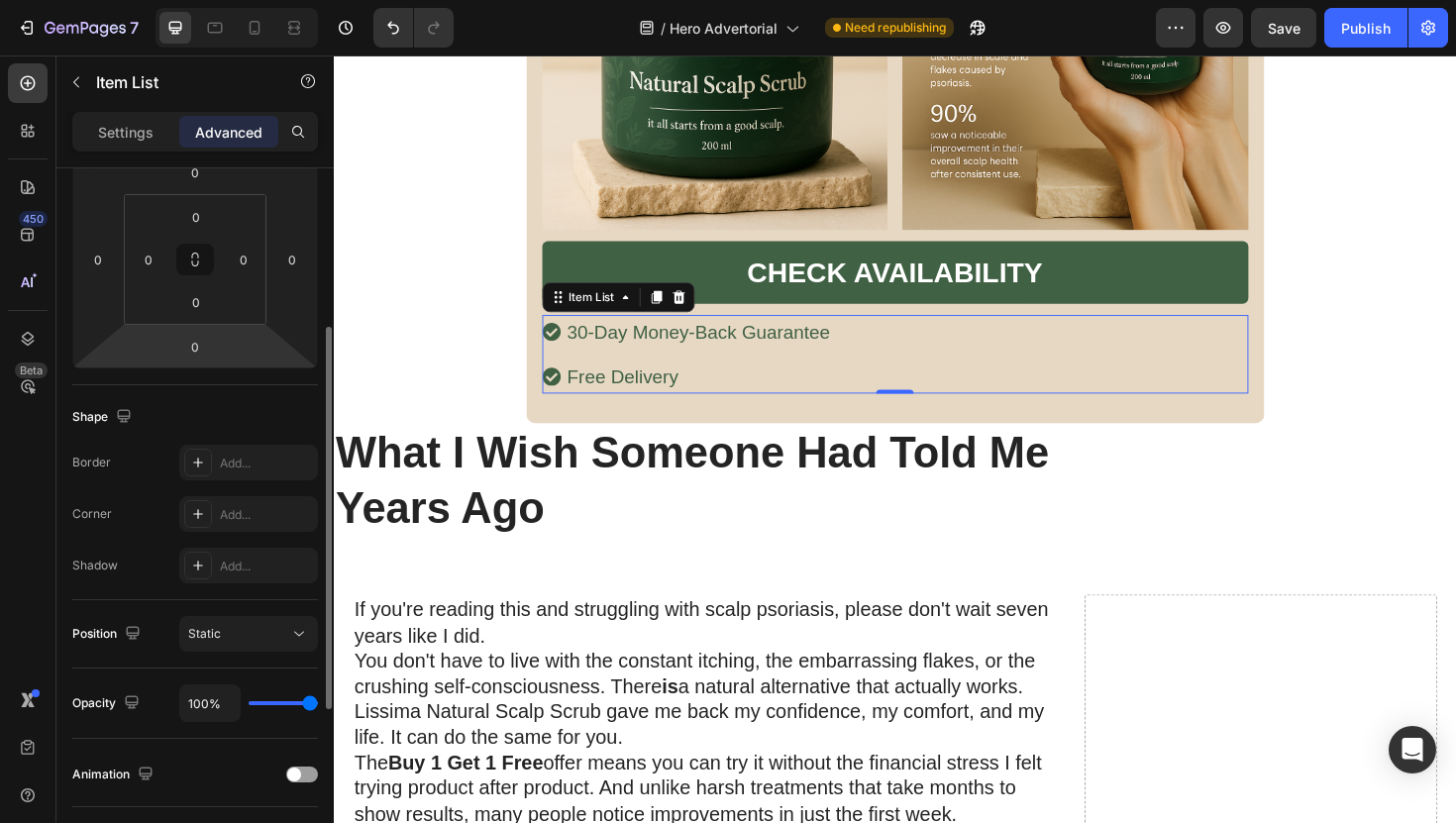scroll, scrollTop: 293, scrollLeft: 0, axis: vertical 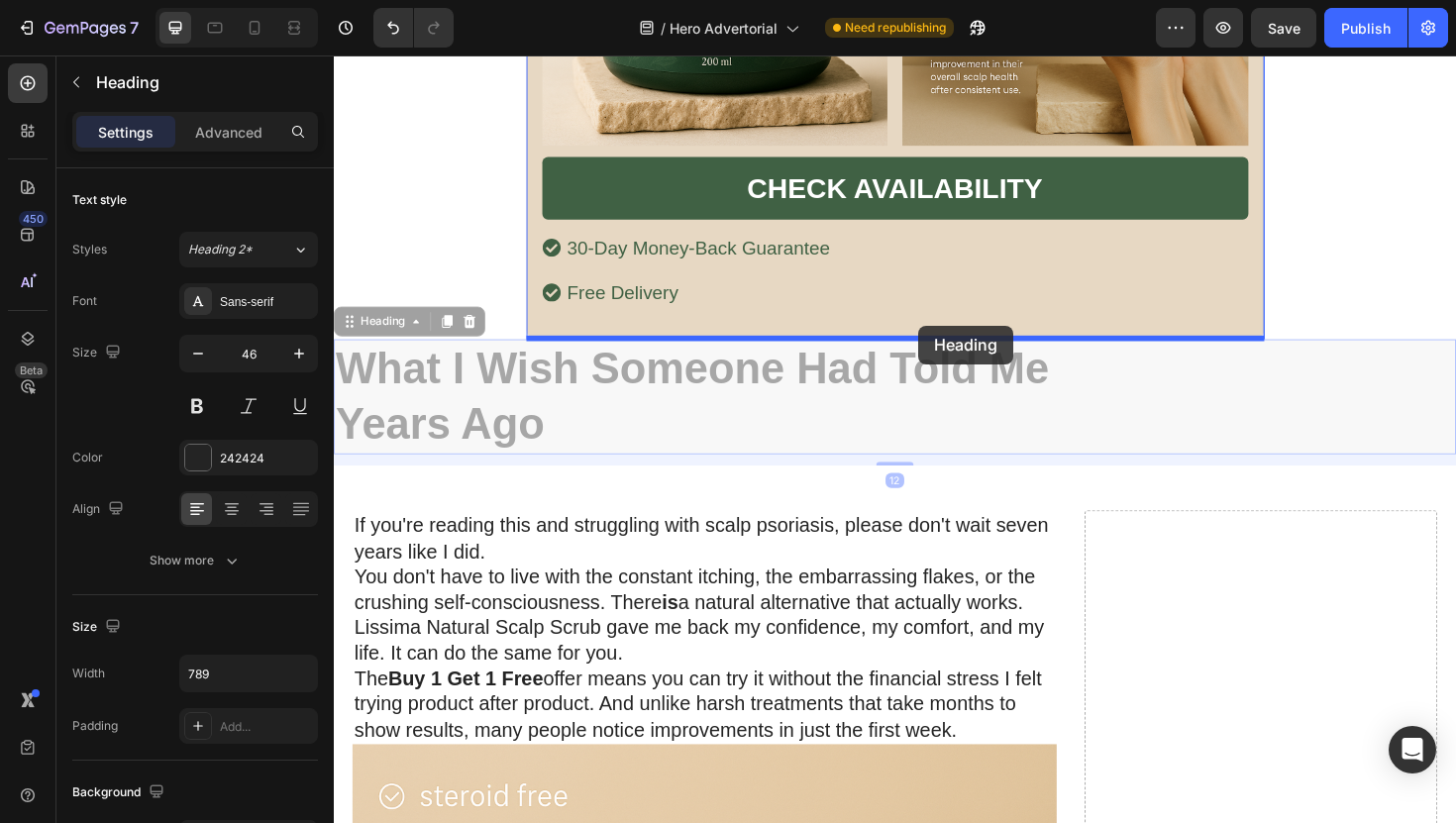 drag, startPoint x: 683, startPoint y: 438, endPoint x: 953, endPoint y: 342, distance: 286.55889 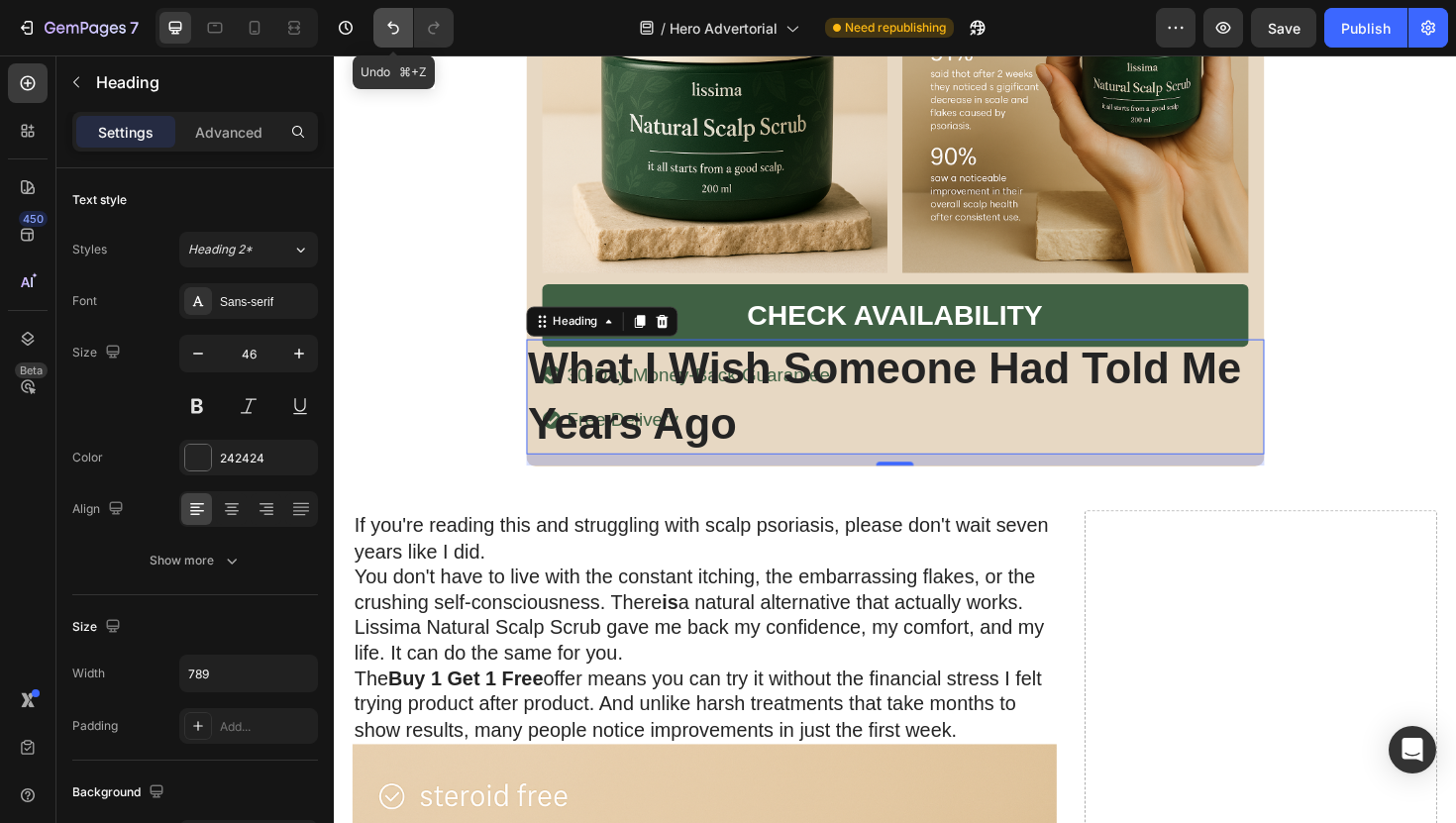 click 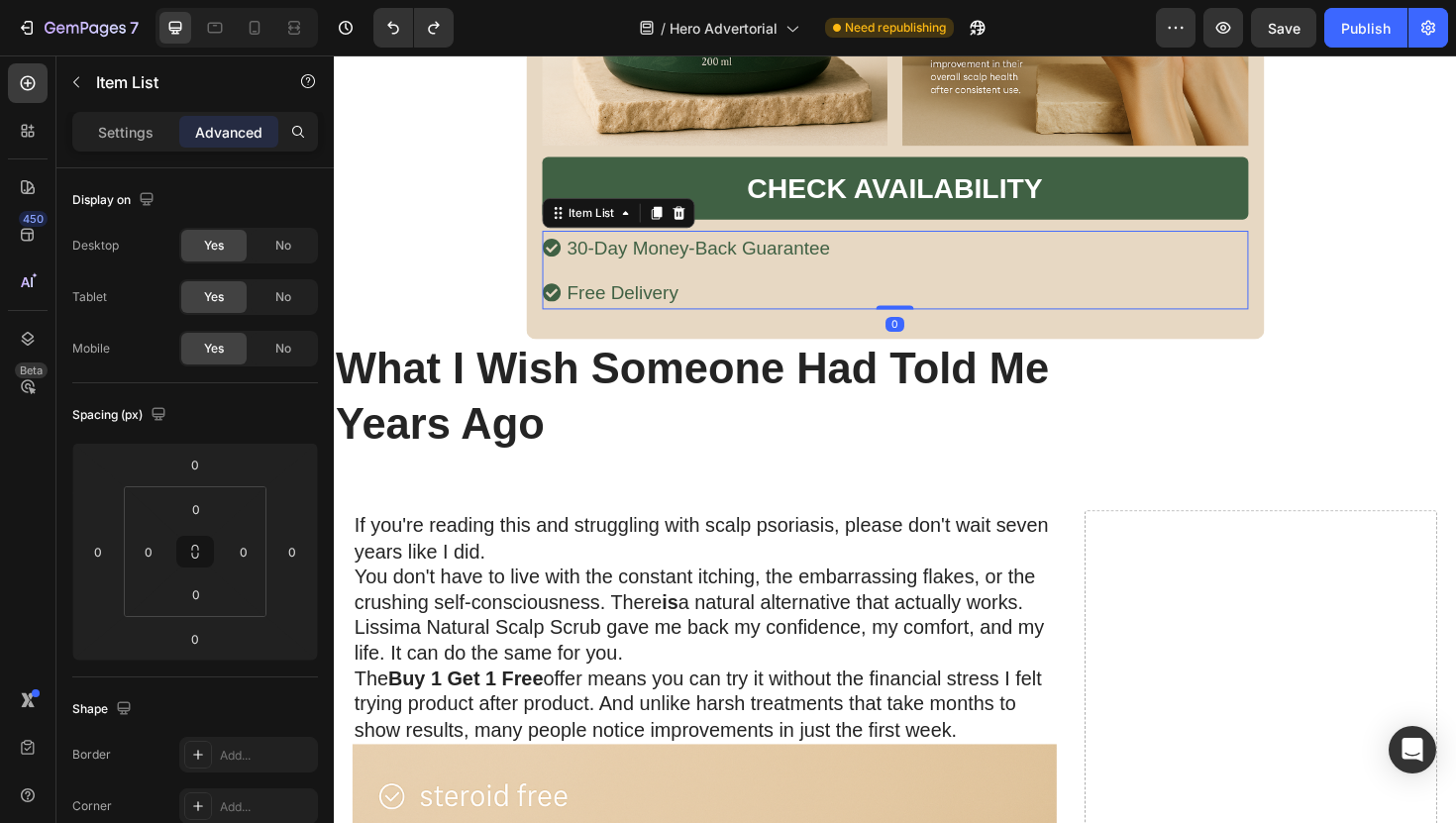 click on "30-Day Money-Back Guarantee Free Delivery" at bounding box center [928, 283] 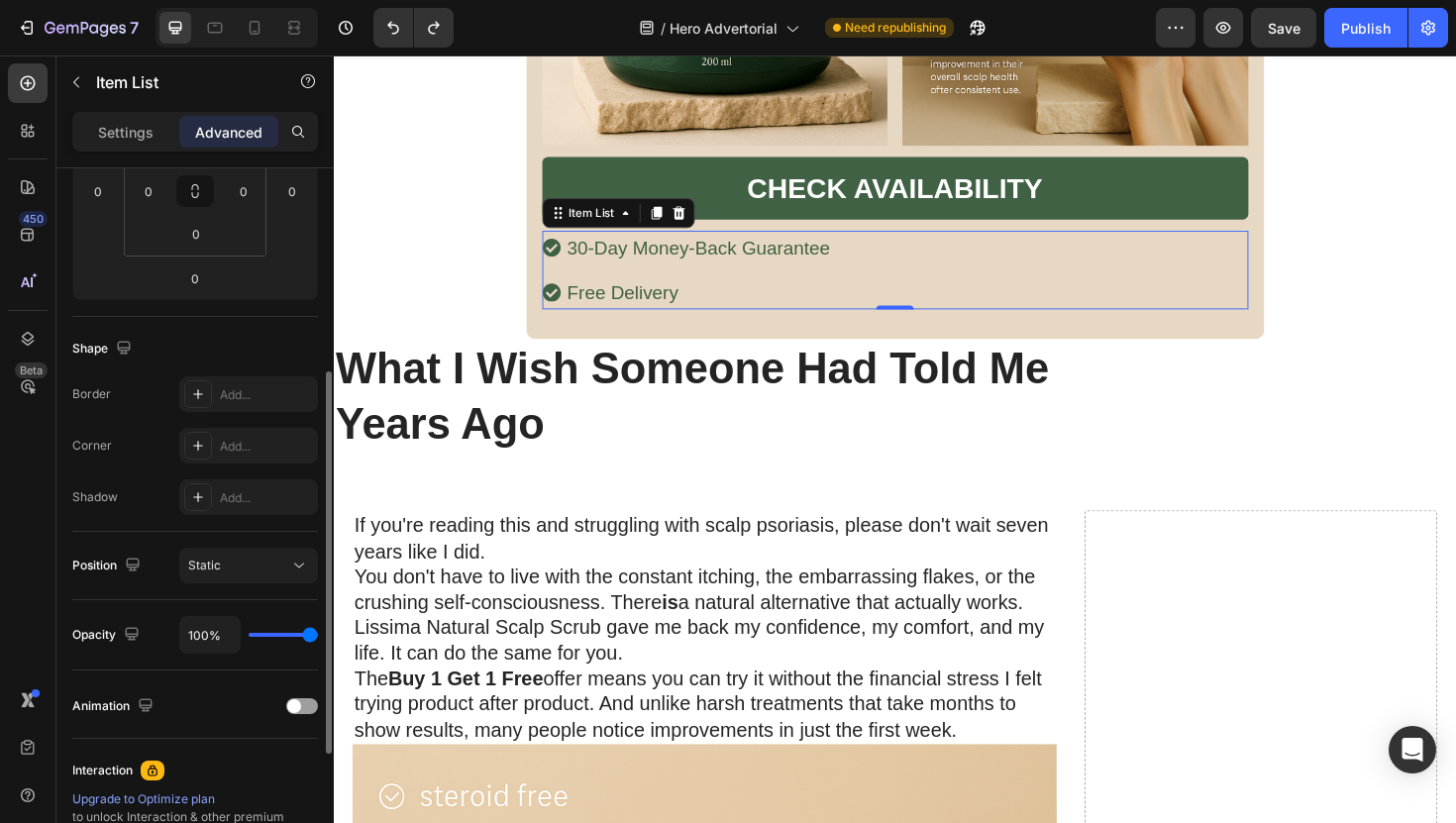 scroll, scrollTop: 366, scrollLeft: 0, axis: vertical 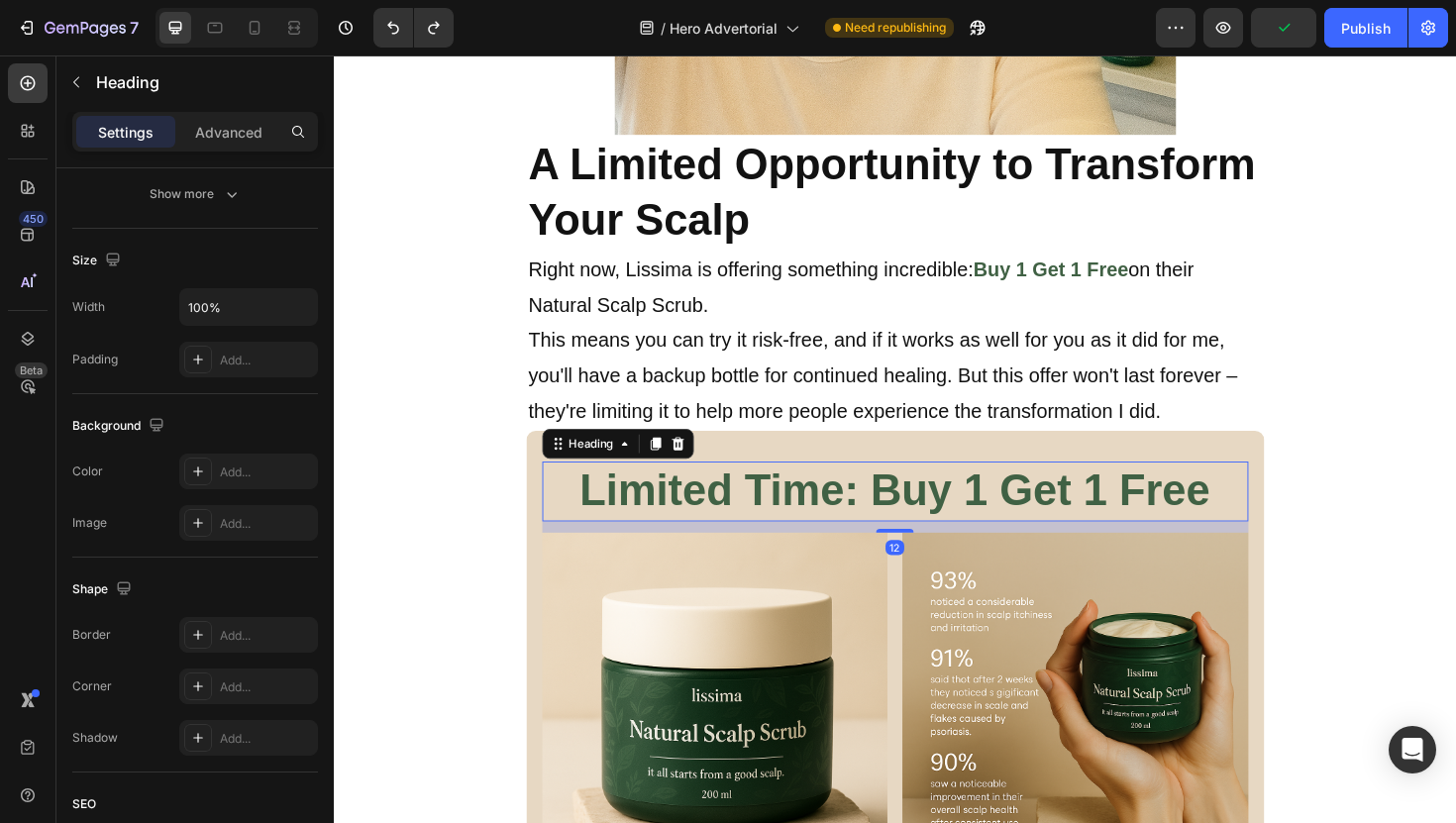 click on "Limited Time: Buy 1 Get 1 Free" at bounding box center (928, 517) 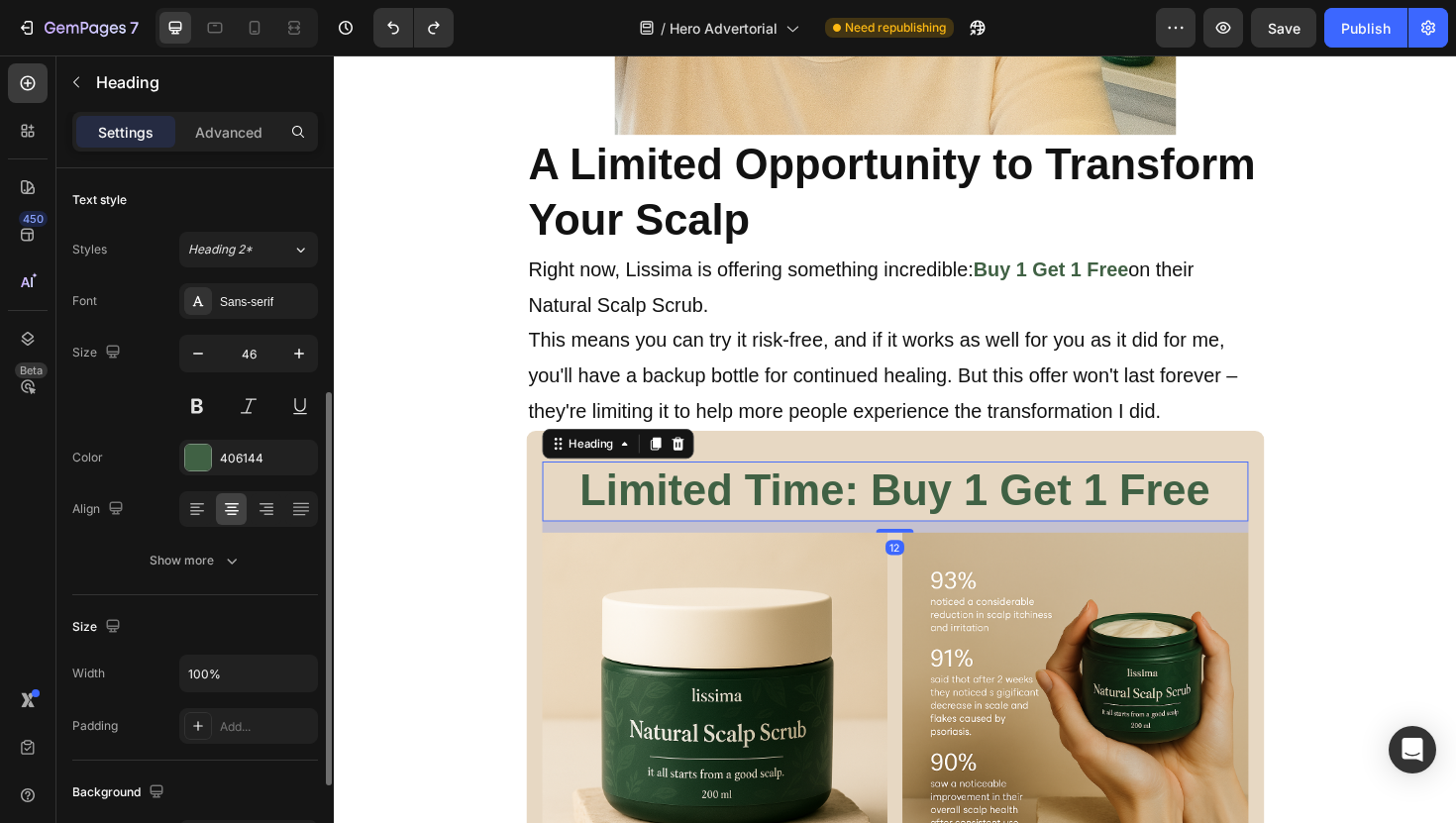 scroll, scrollTop: 574, scrollLeft: 0, axis: vertical 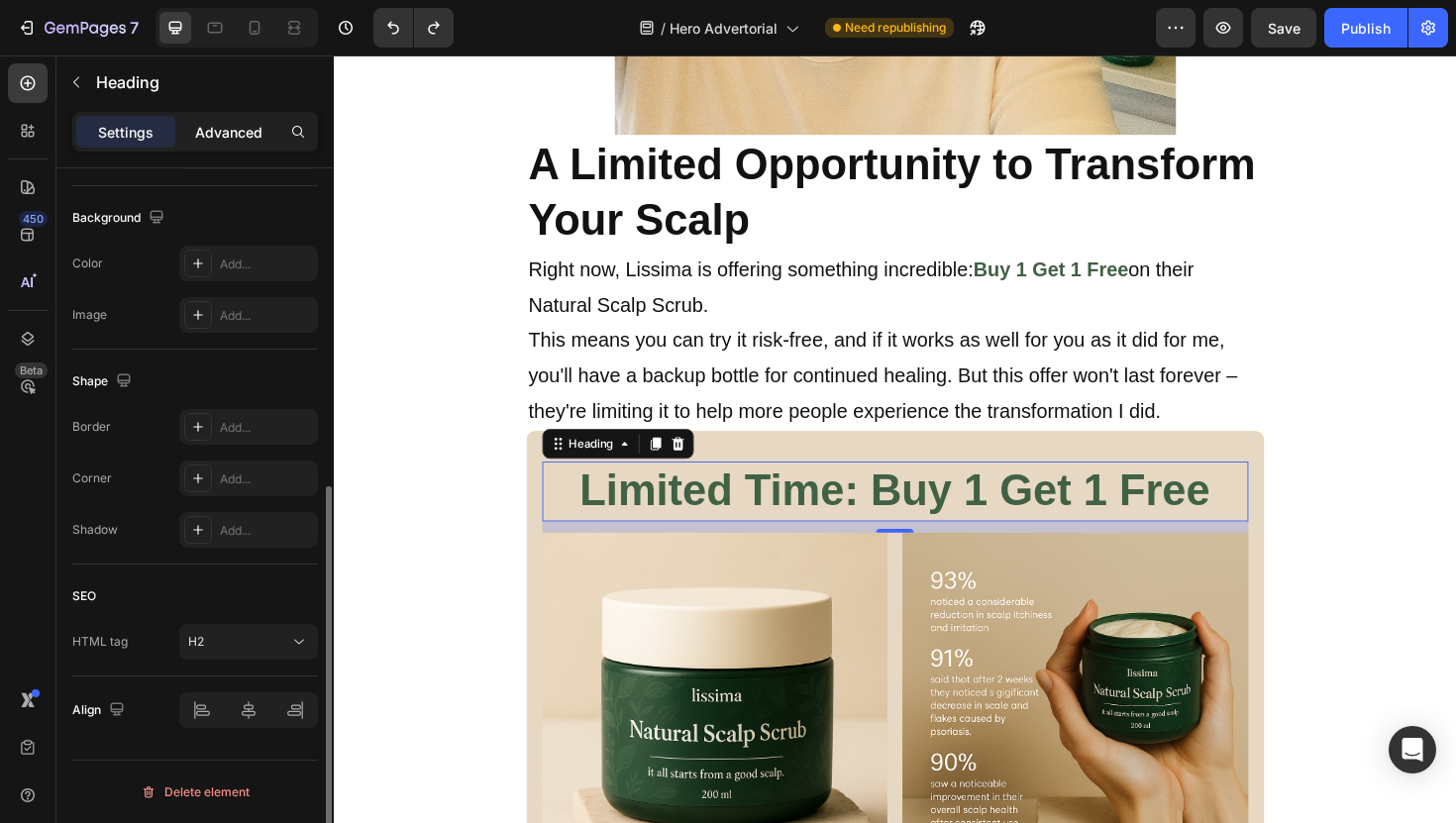 click on "Advanced" 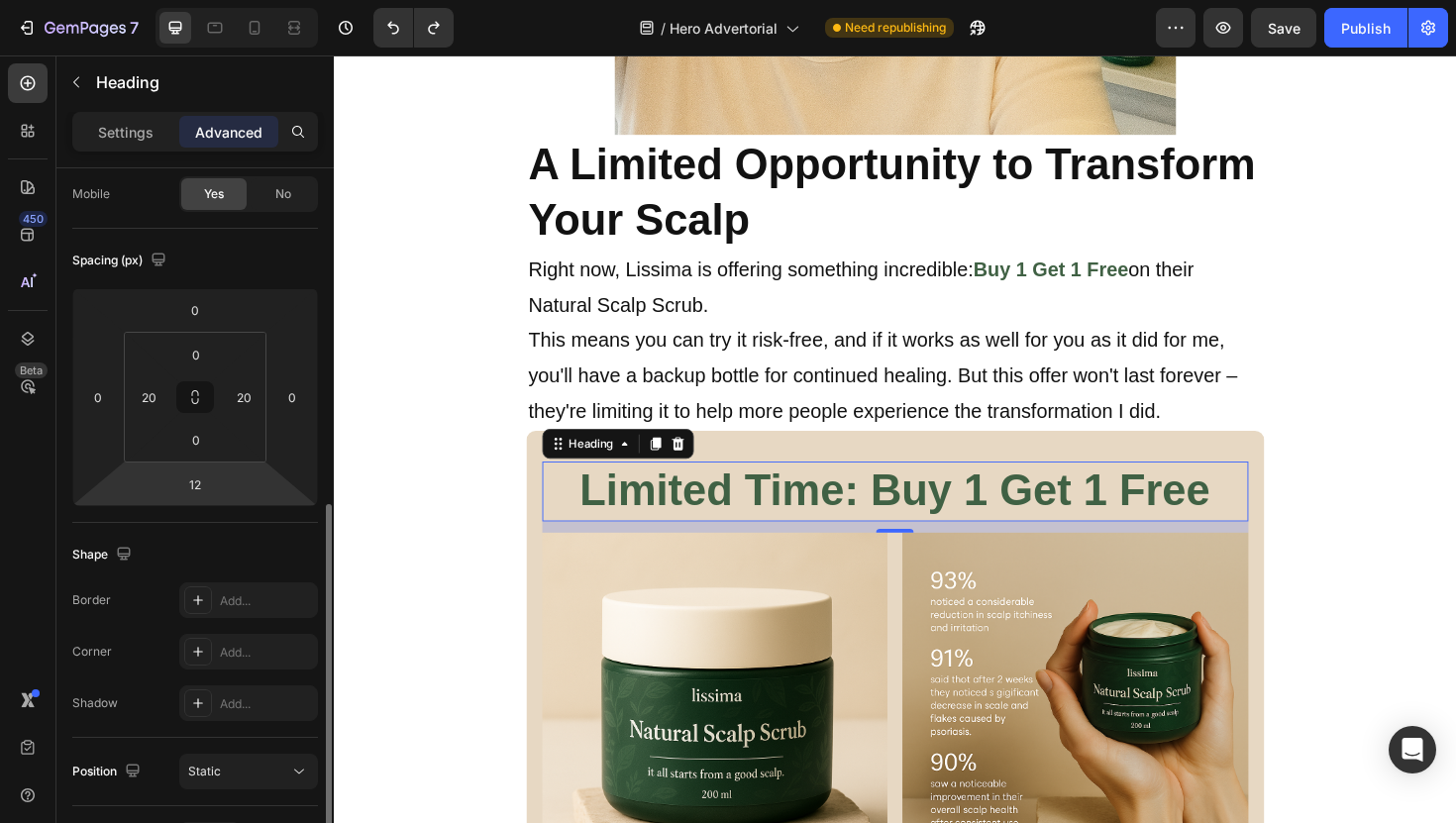scroll, scrollTop: 0, scrollLeft: 0, axis: both 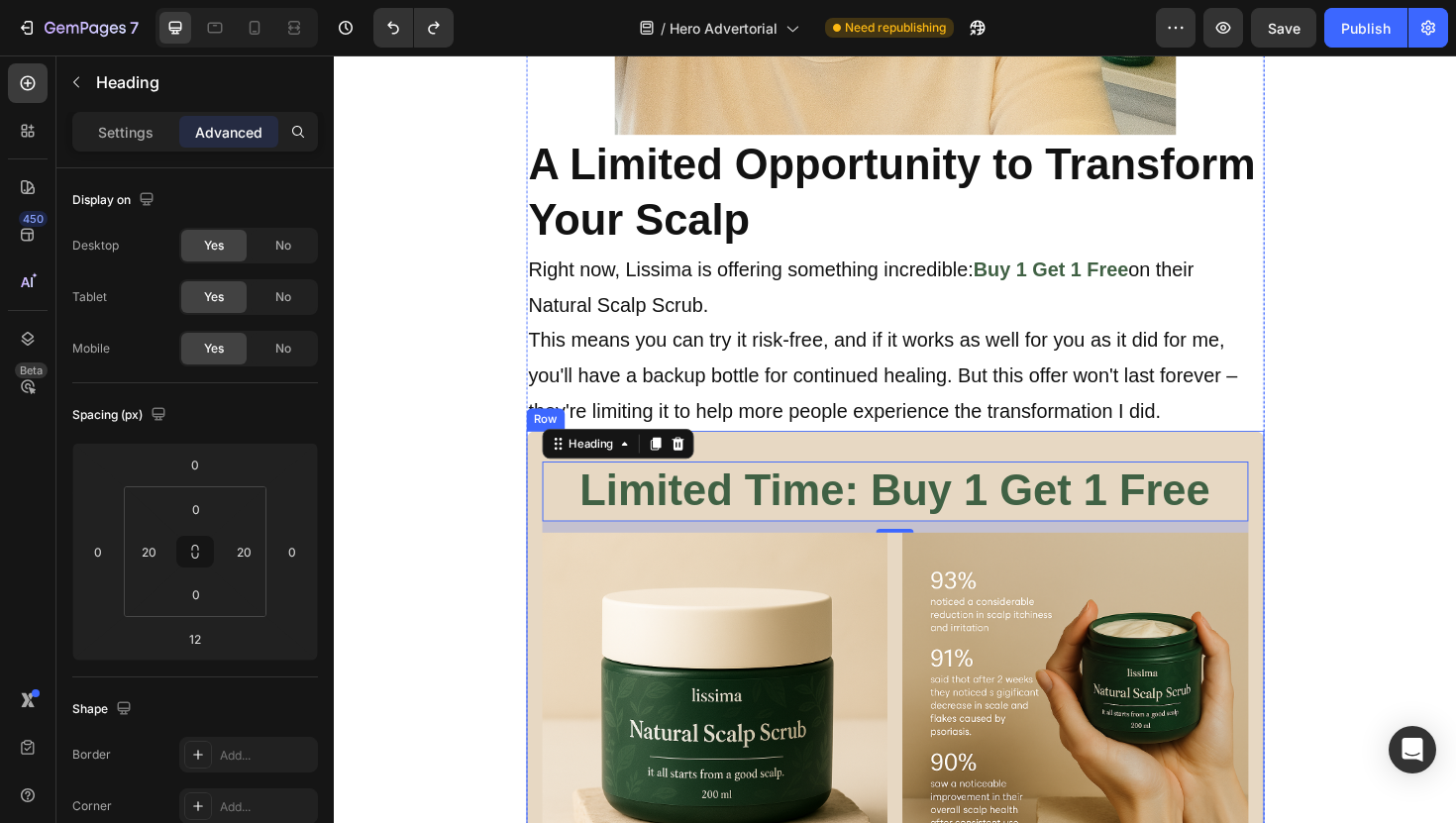 click on "Limited Time: Buy 1 Get 1 Free Heading   12 Image Image Row CHECK AVAILABILITY Button 30-Day Money-Back Guarantee Free Delivery Item List Row" at bounding box center [928, 791] 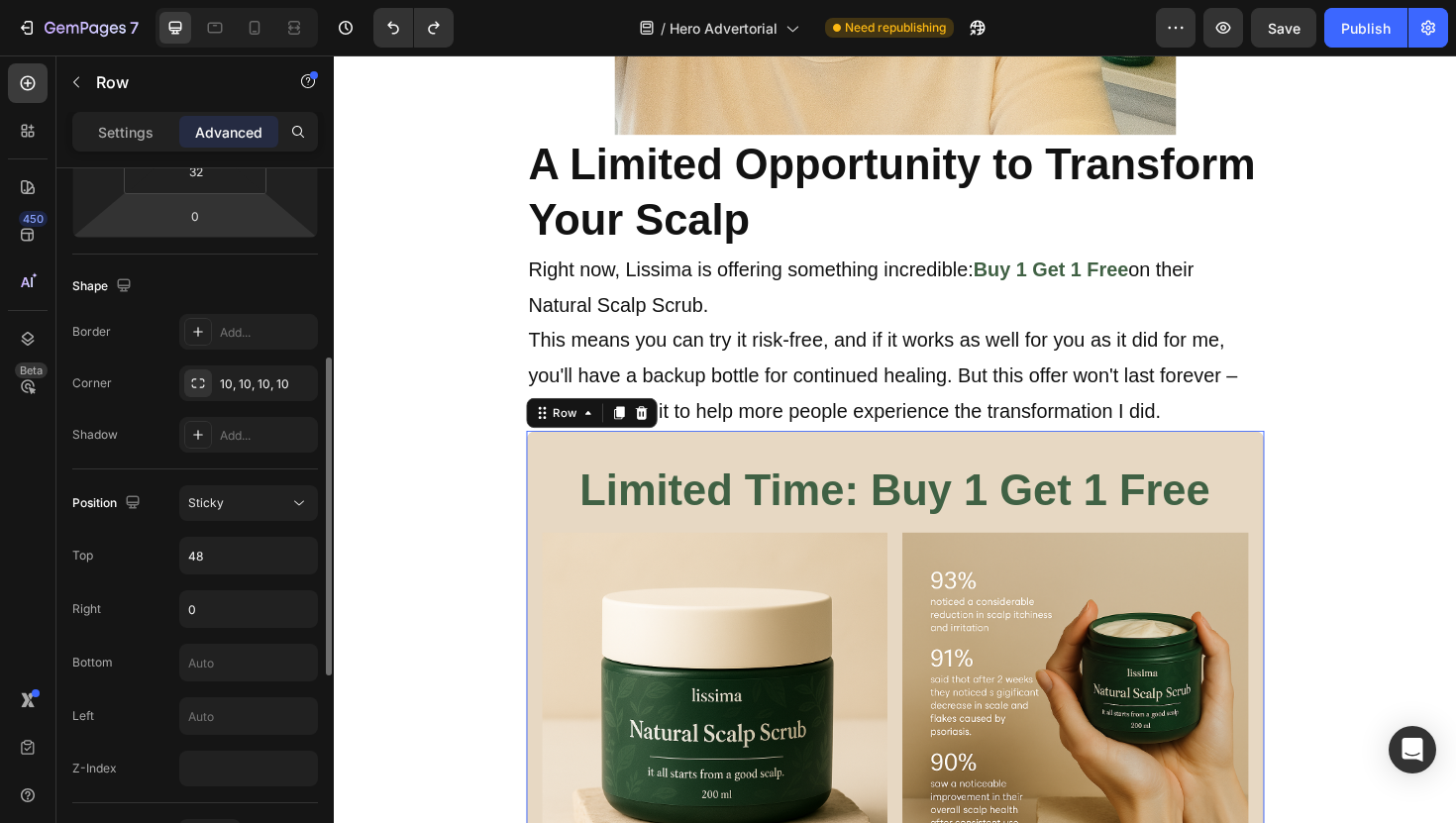 scroll, scrollTop: 431, scrollLeft: 0, axis: vertical 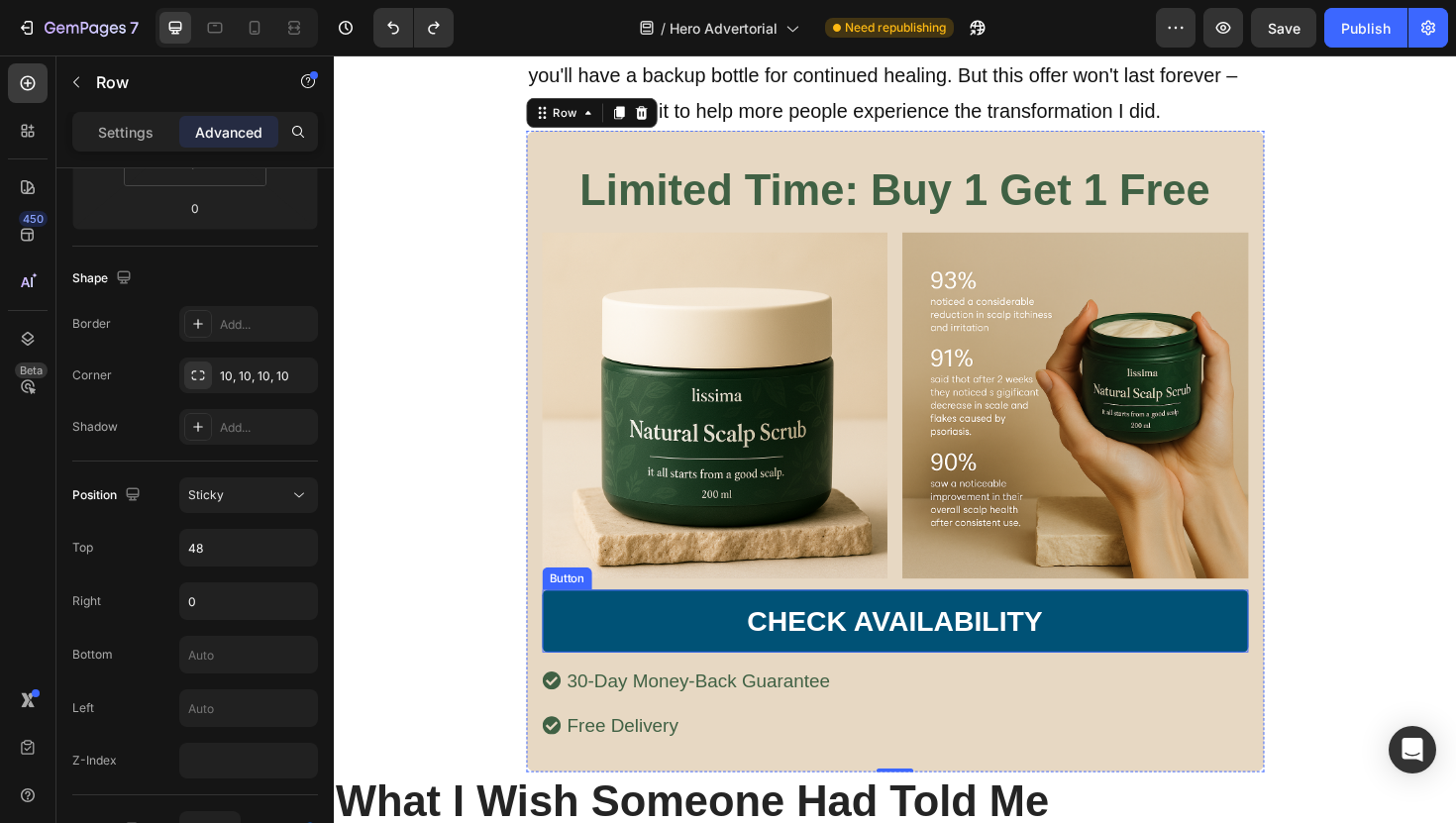 click on "CHECK AVAILABILITY" at bounding box center (928, 654) 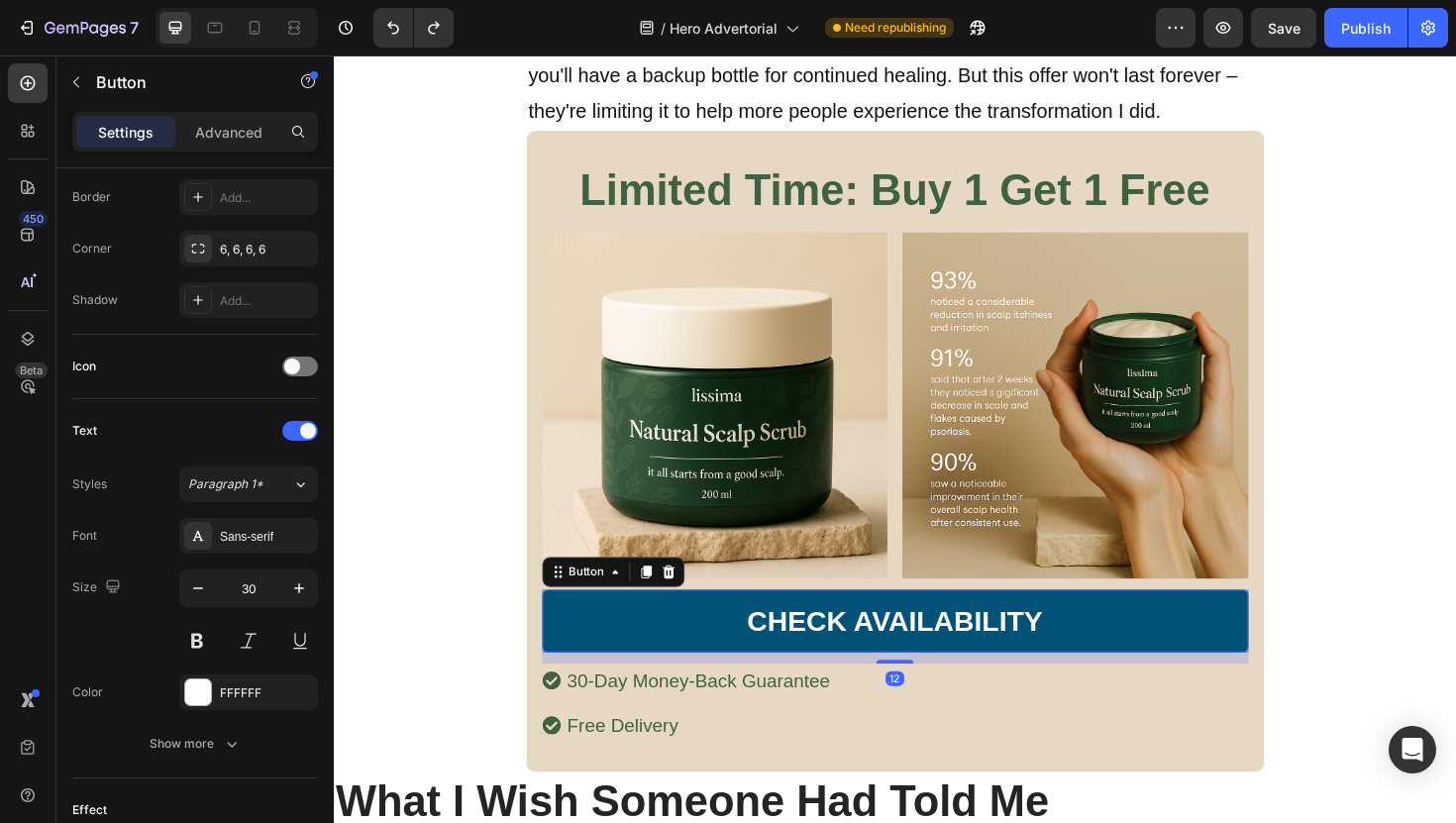 scroll, scrollTop: 0, scrollLeft: 0, axis: both 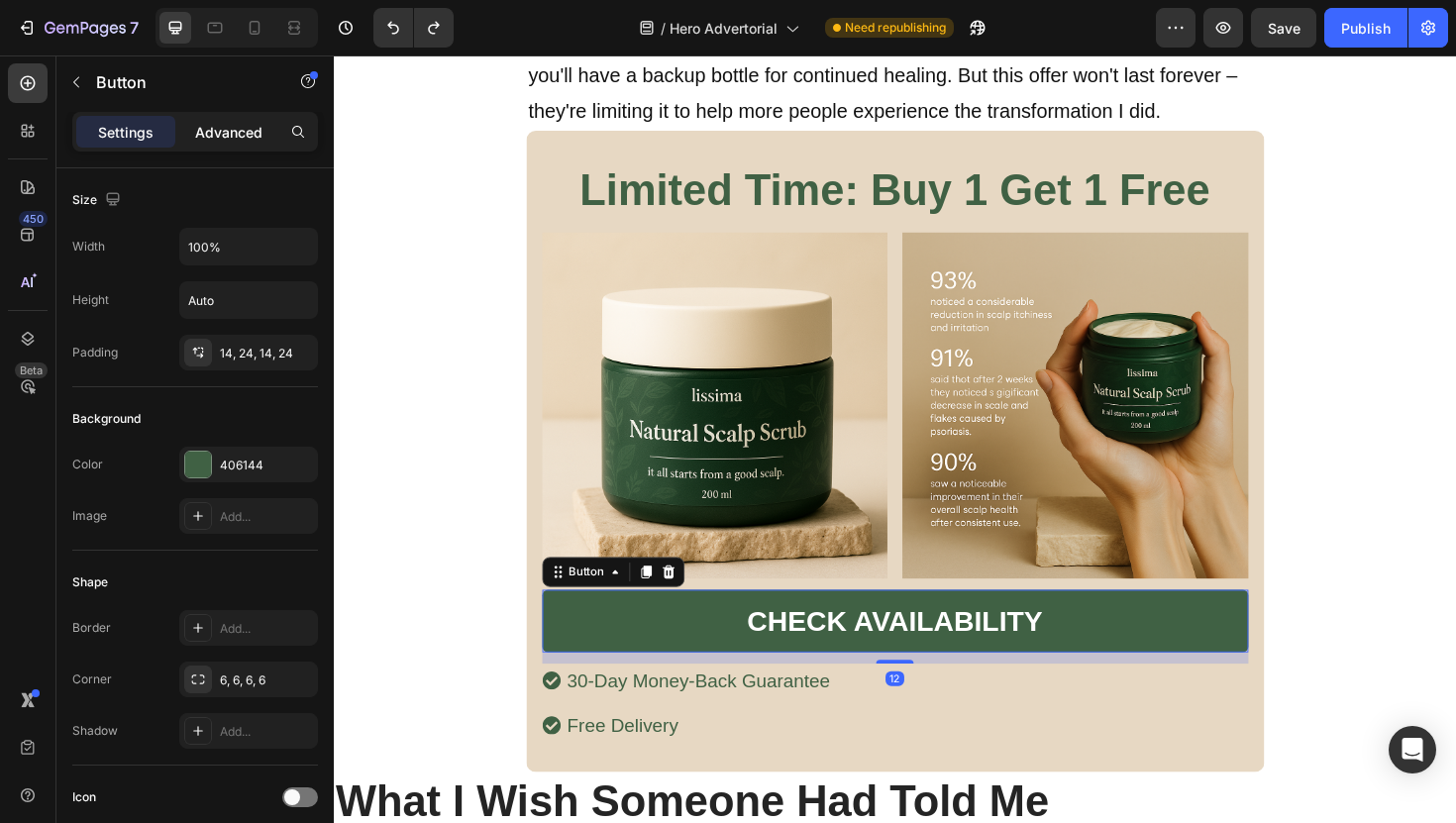 click on "Advanced" at bounding box center [229, 132] 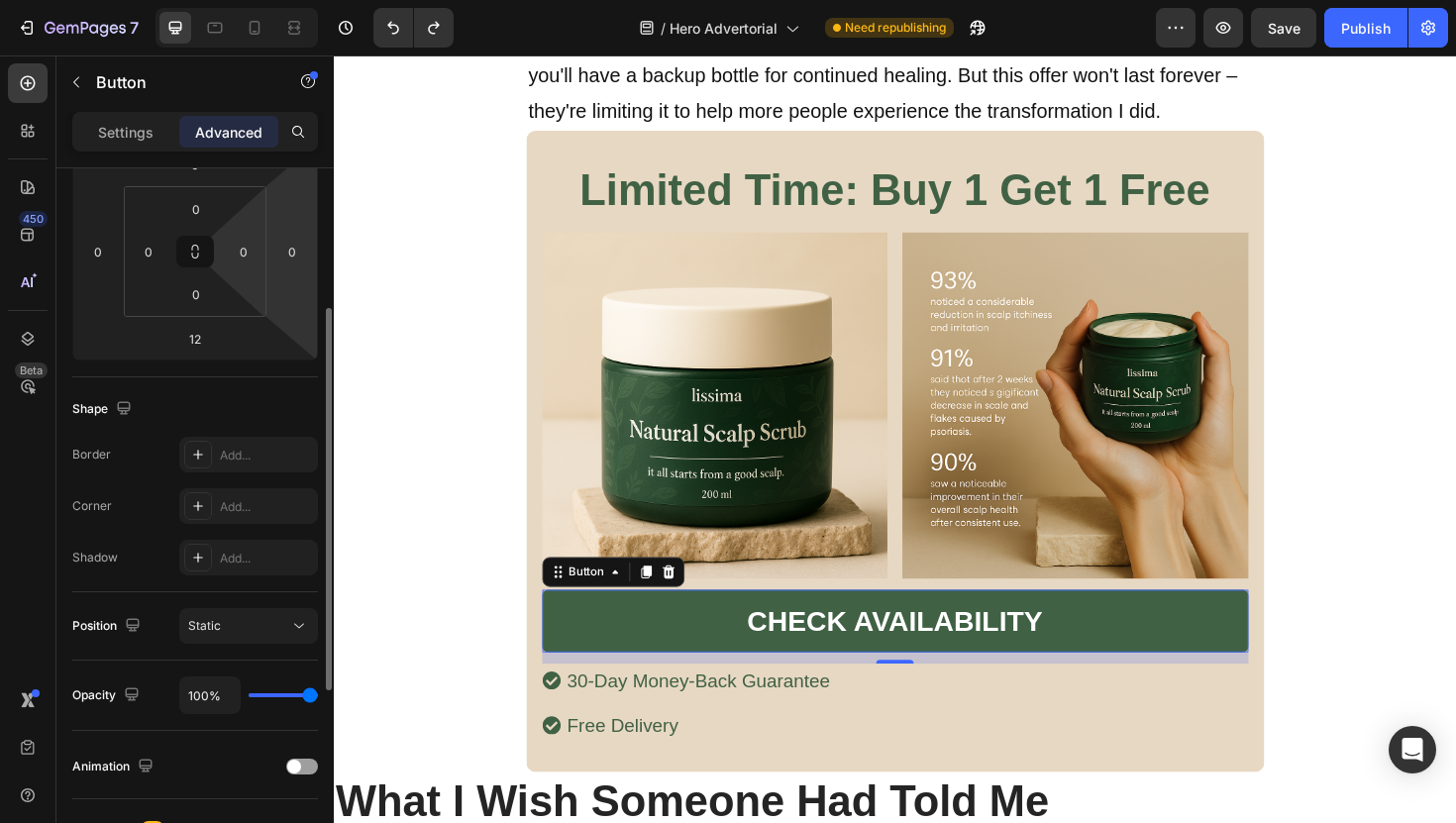 scroll, scrollTop: 311, scrollLeft: 0, axis: vertical 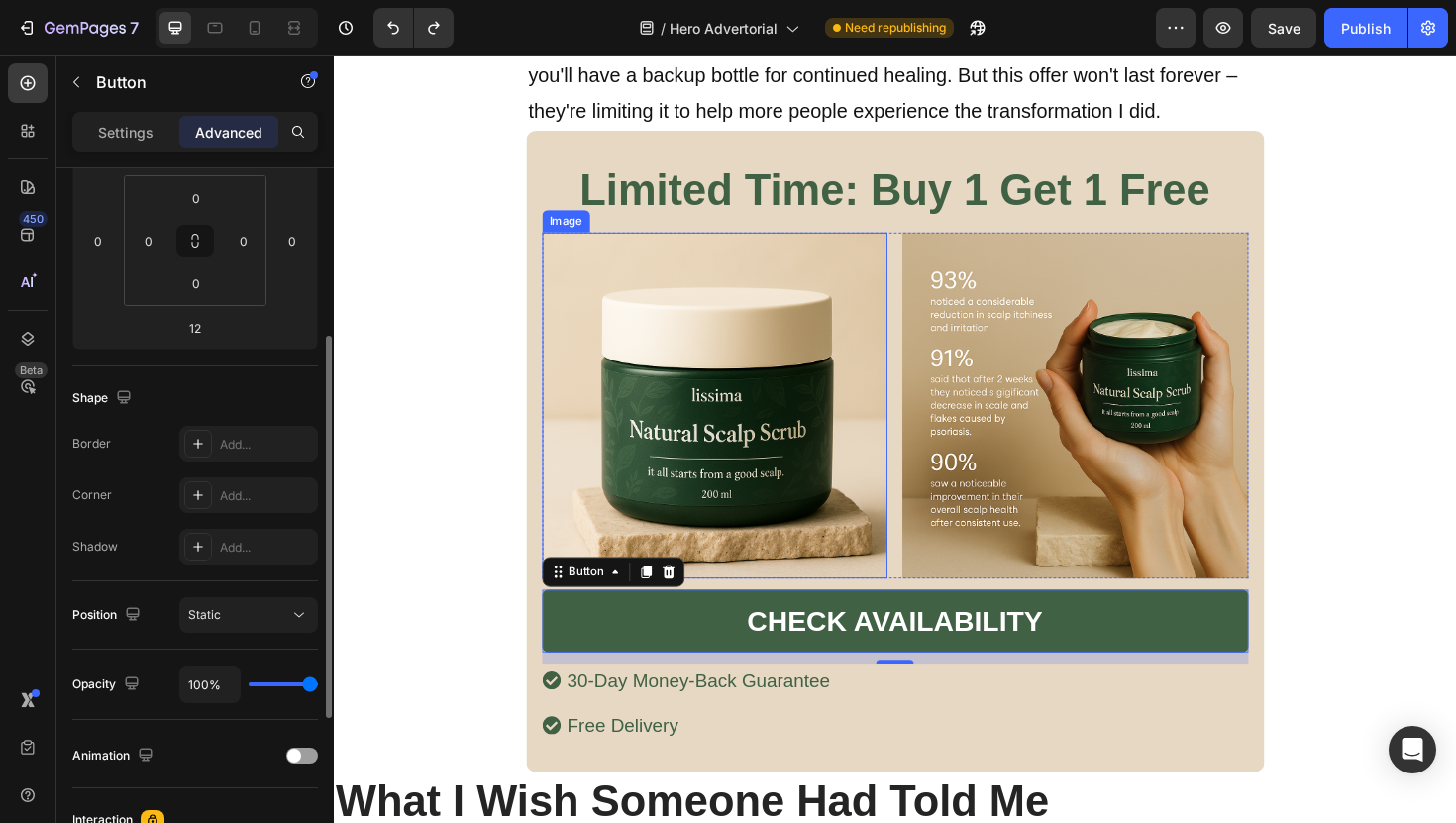 click at bounding box center [738, 426] 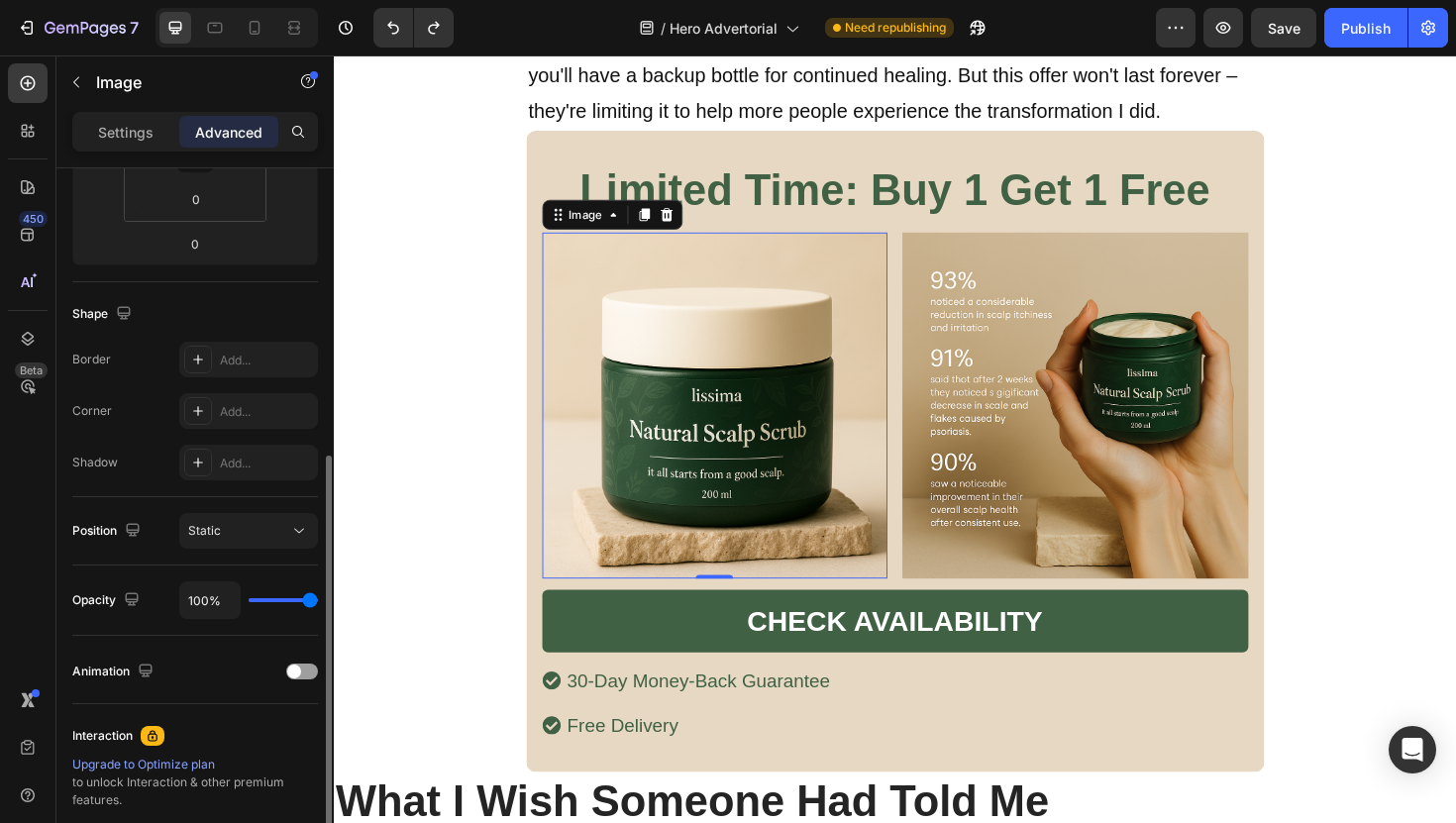 scroll, scrollTop: 580, scrollLeft: 0, axis: vertical 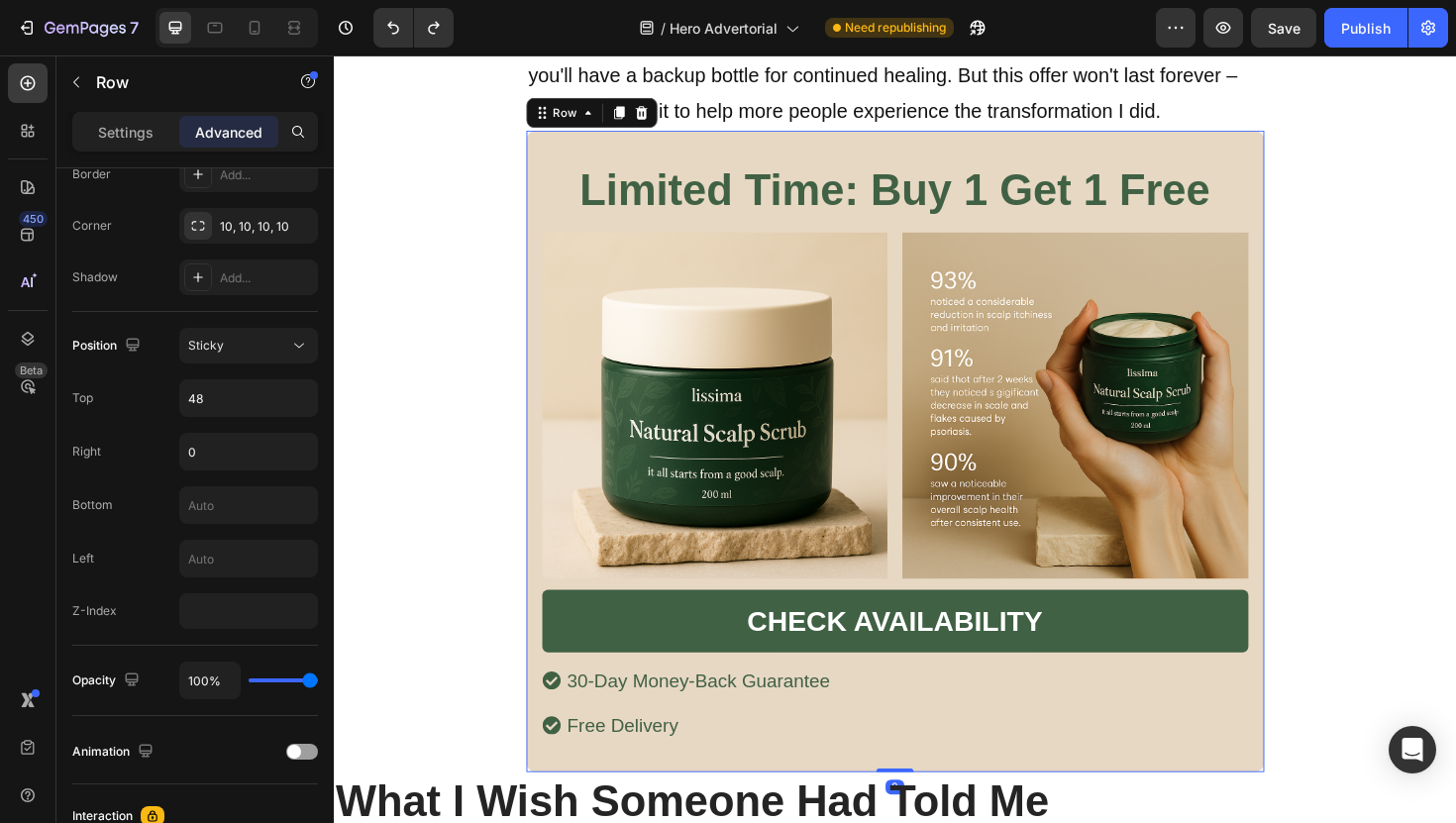 click on "Limited Time: Buy 1 Get 1 Free Heading Image Image Row CHECK AVAILABILITY Button 30-Day Money-Back Guarantee Free Delivery Item List Row   0" at bounding box center [928, 473] 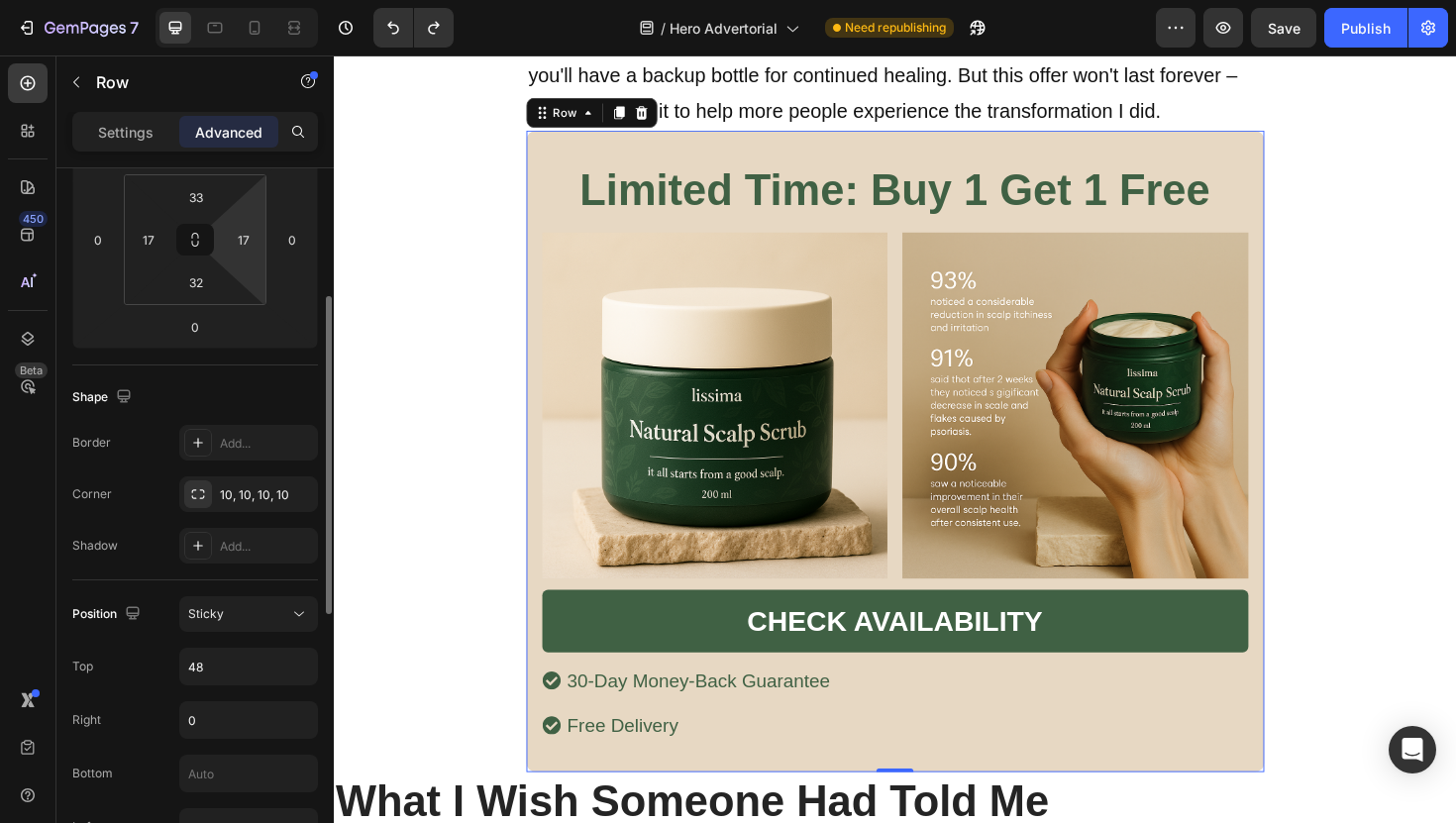 scroll, scrollTop: 339, scrollLeft: 0, axis: vertical 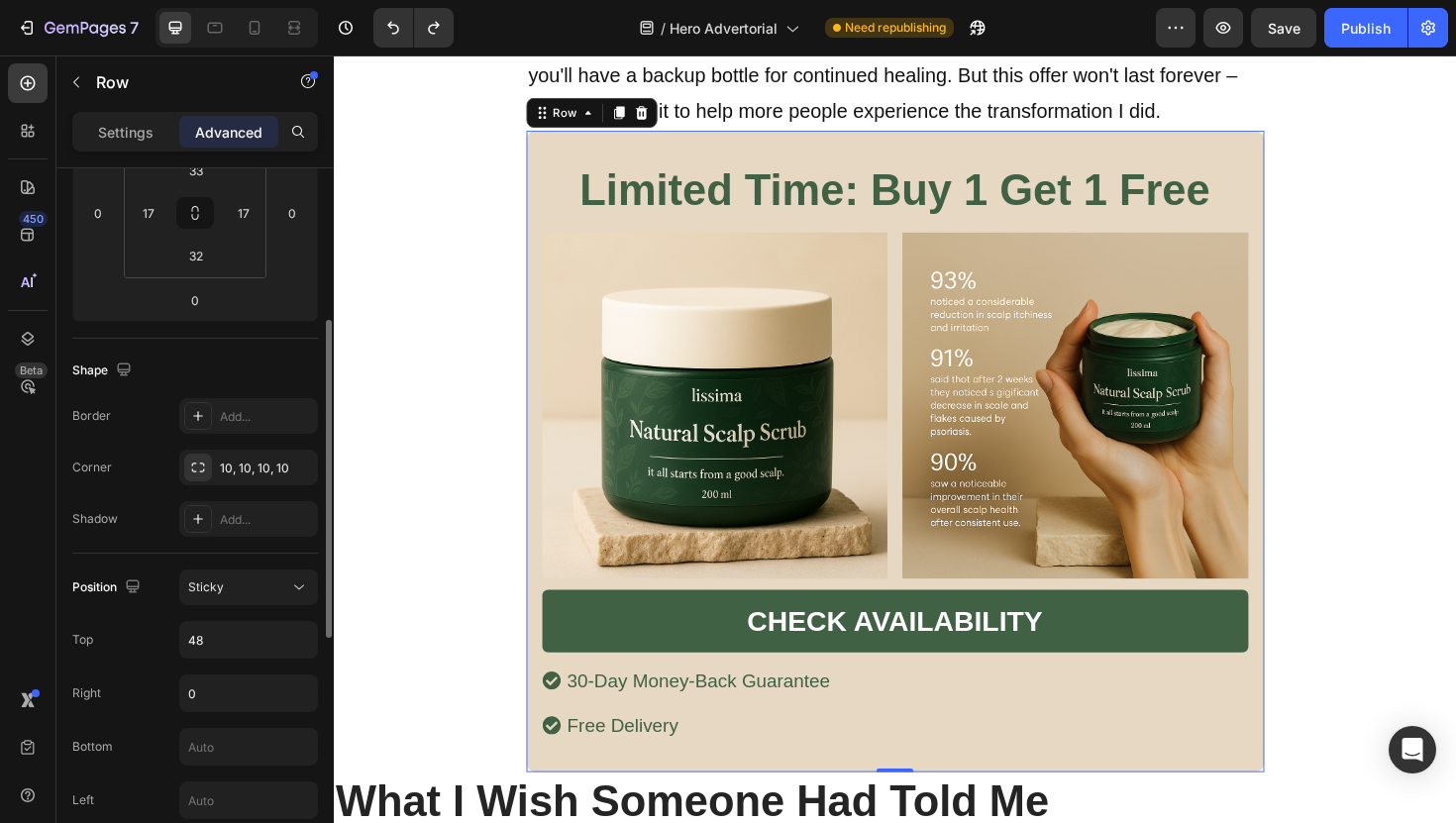 click on "Position Sticky Top 48 Right 0 Bottom Left Z-Index" 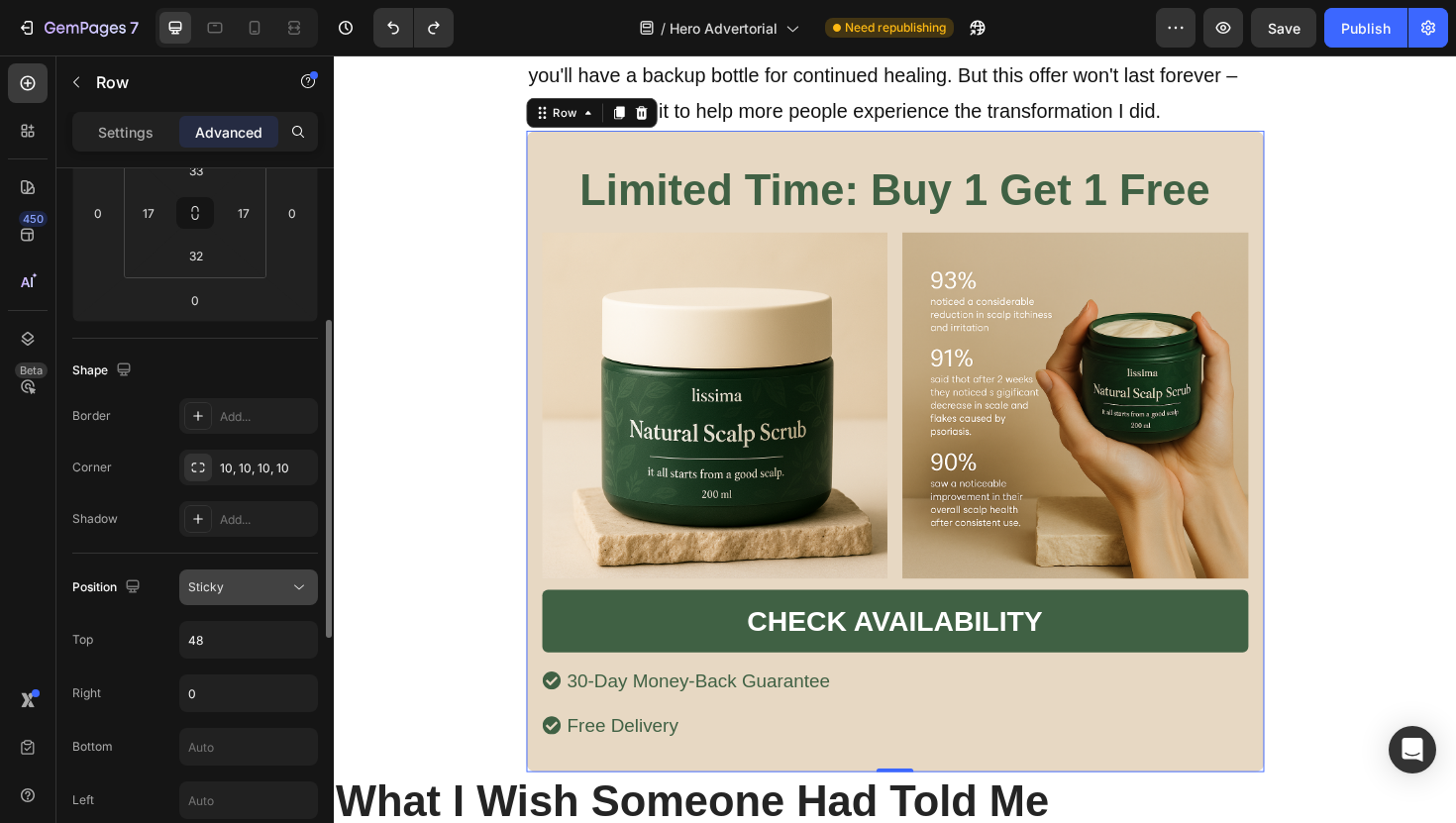 click on "Sticky" at bounding box center [239, 587] 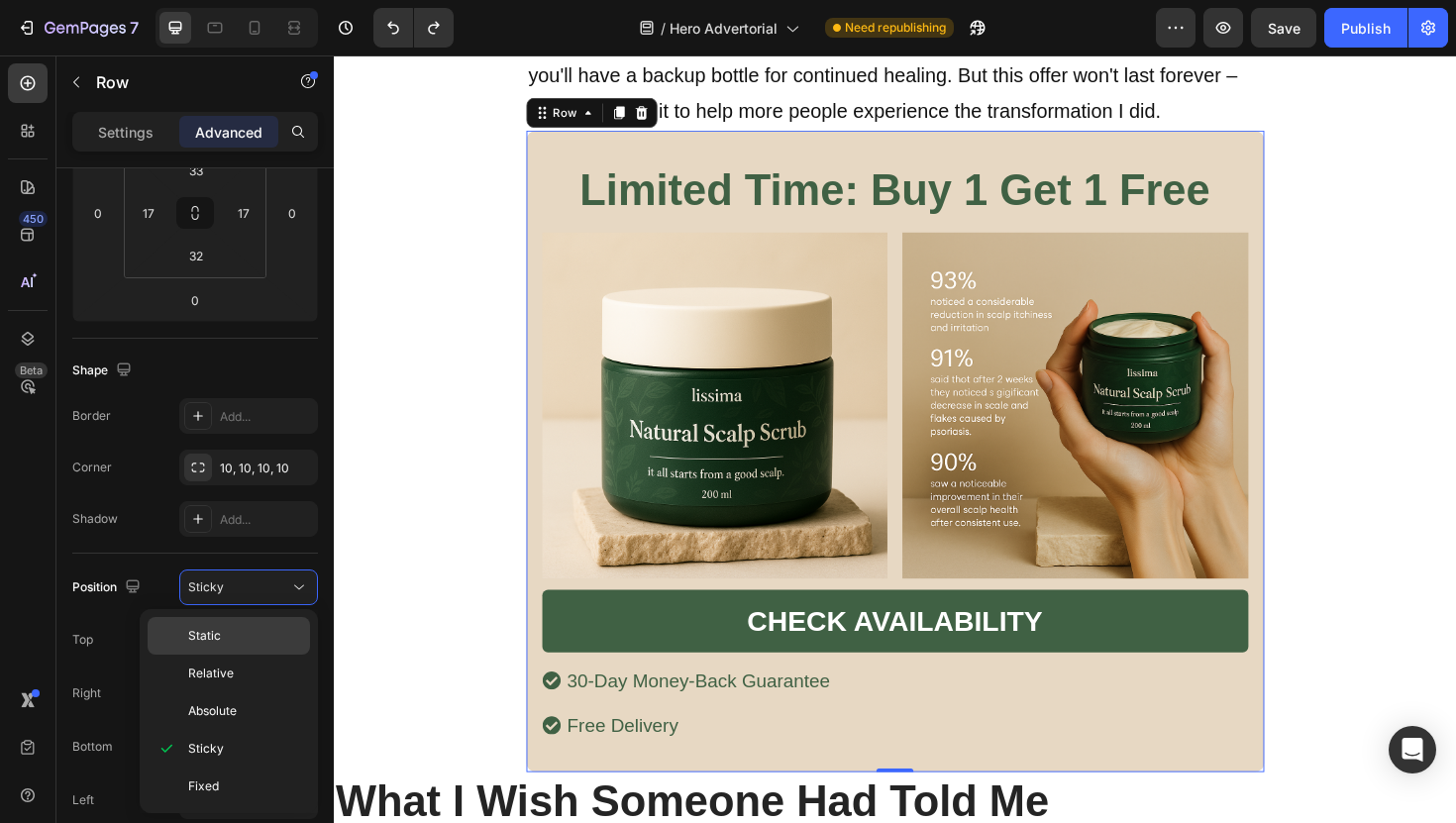 click on "Static" 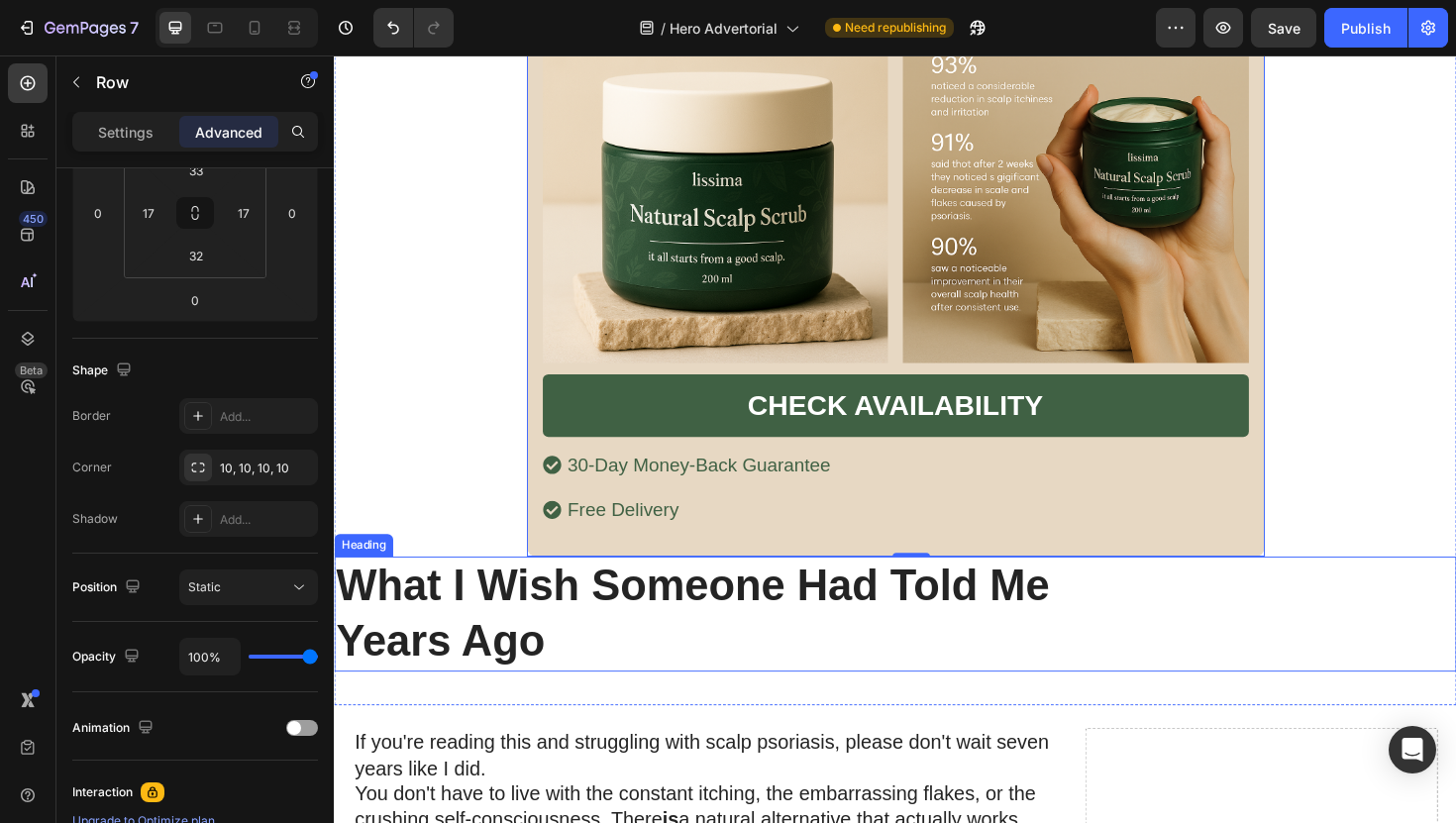 scroll, scrollTop: 7703, scrollLeft: 0, axis: vertical 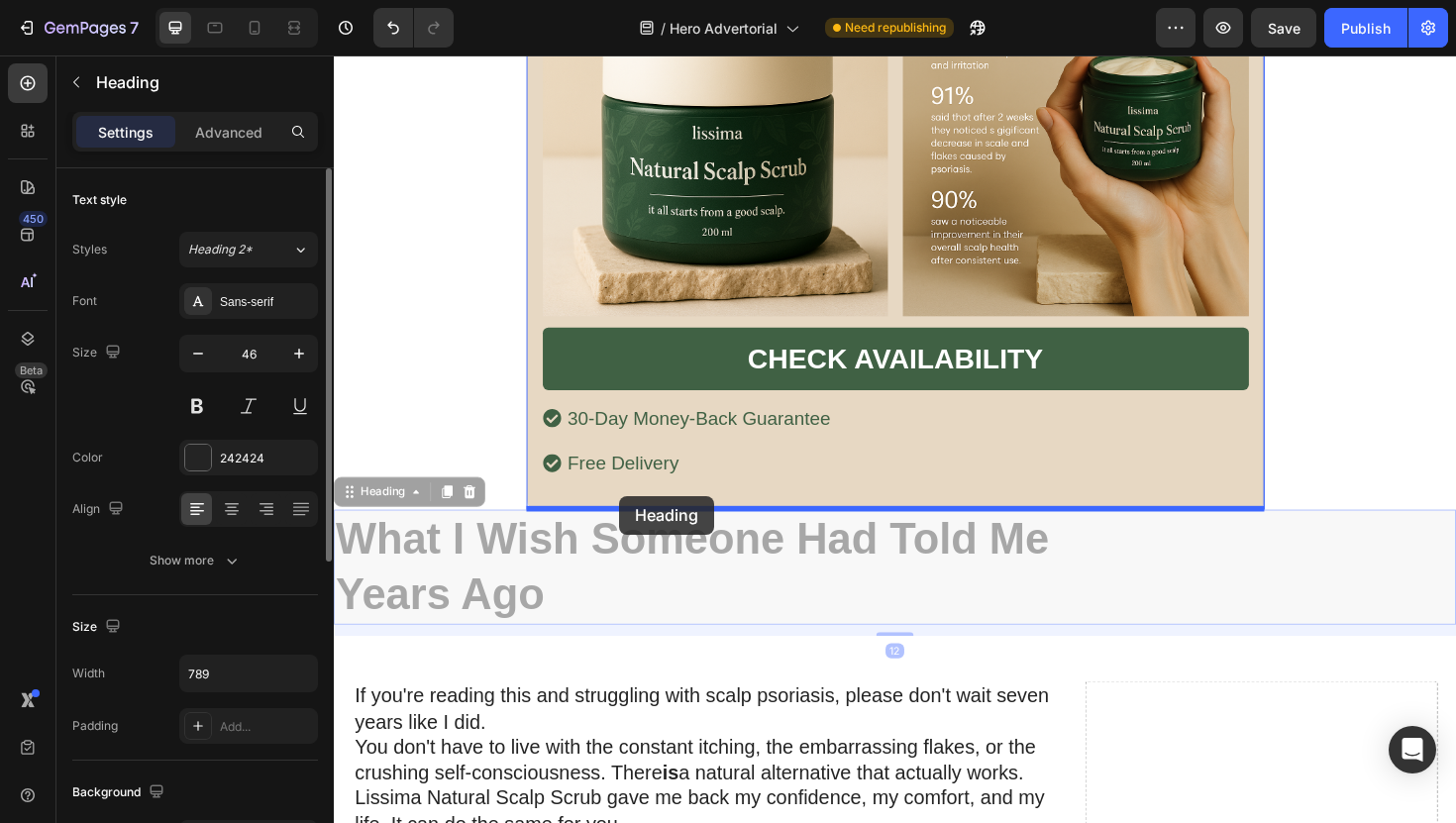 drag, startPoint x: 508, startPoint y: 550, endPoint x: 636, endPoint y: 522, distance: 131.02671 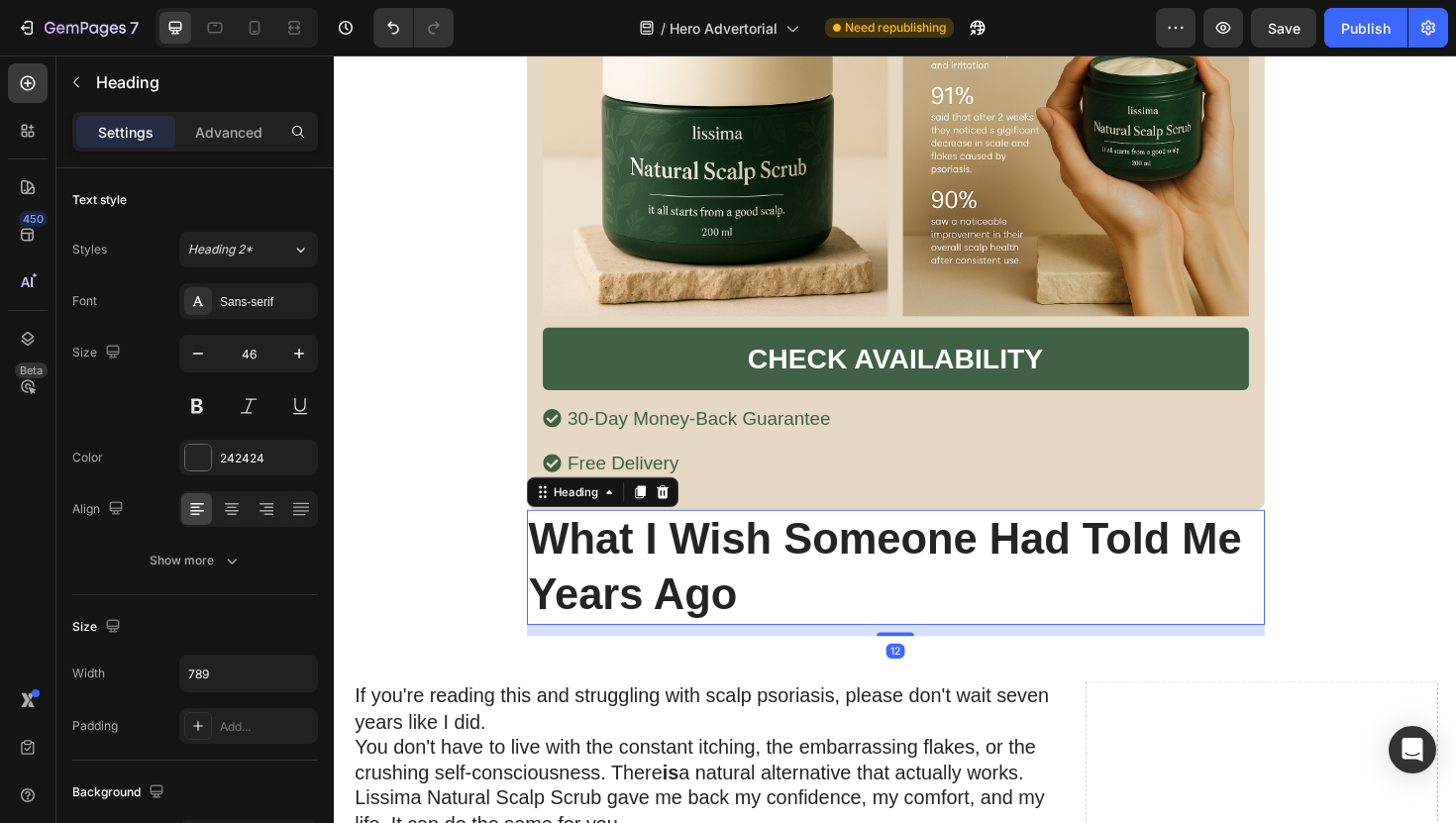 scroll, scrollTop: 7832, scrollLeft: 0, axis: vertical 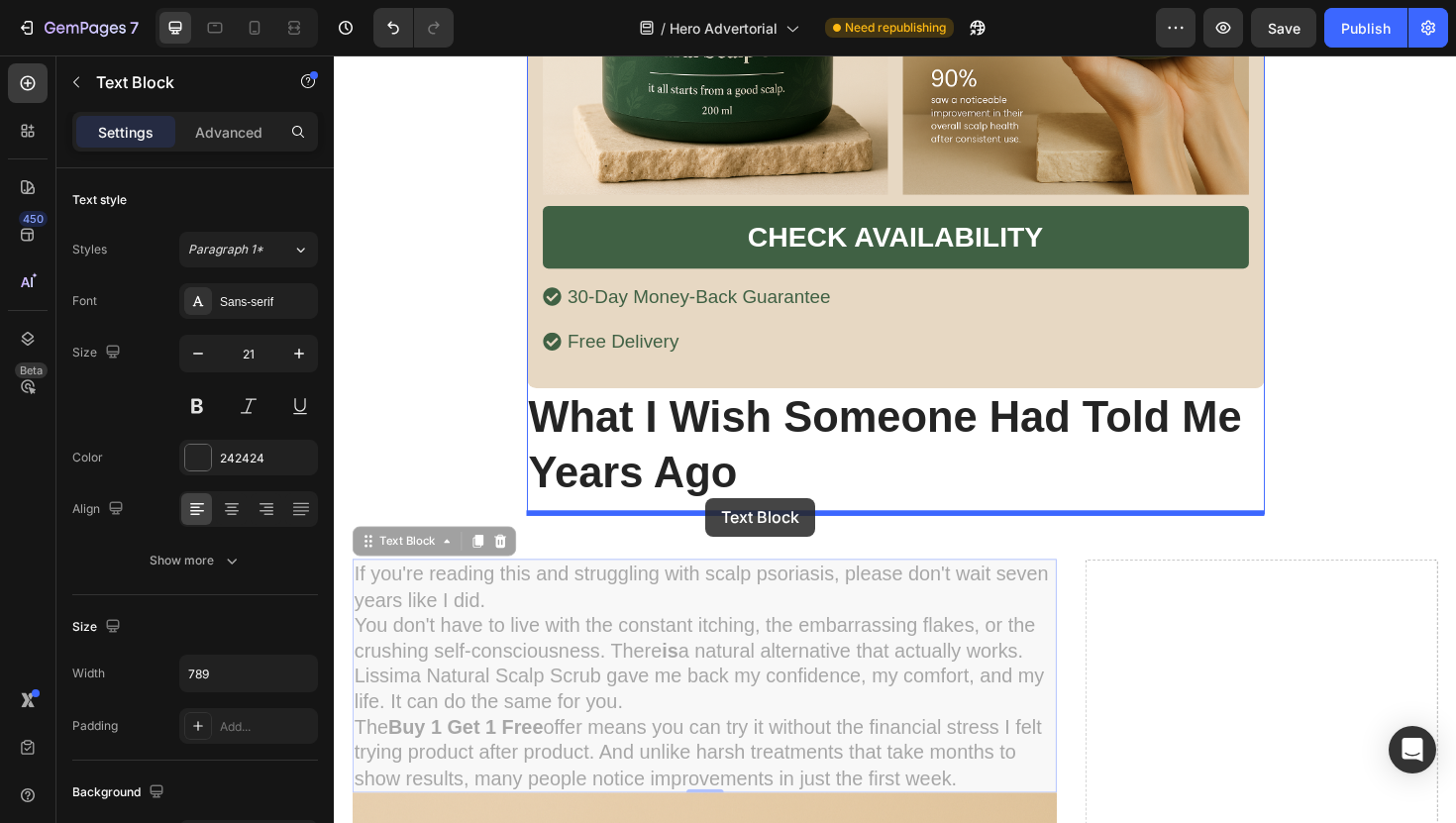 drag, startPoint x: 624, startPoint y: 641, endPoint x: 728, endPoint y: 521, distance: 158.79547 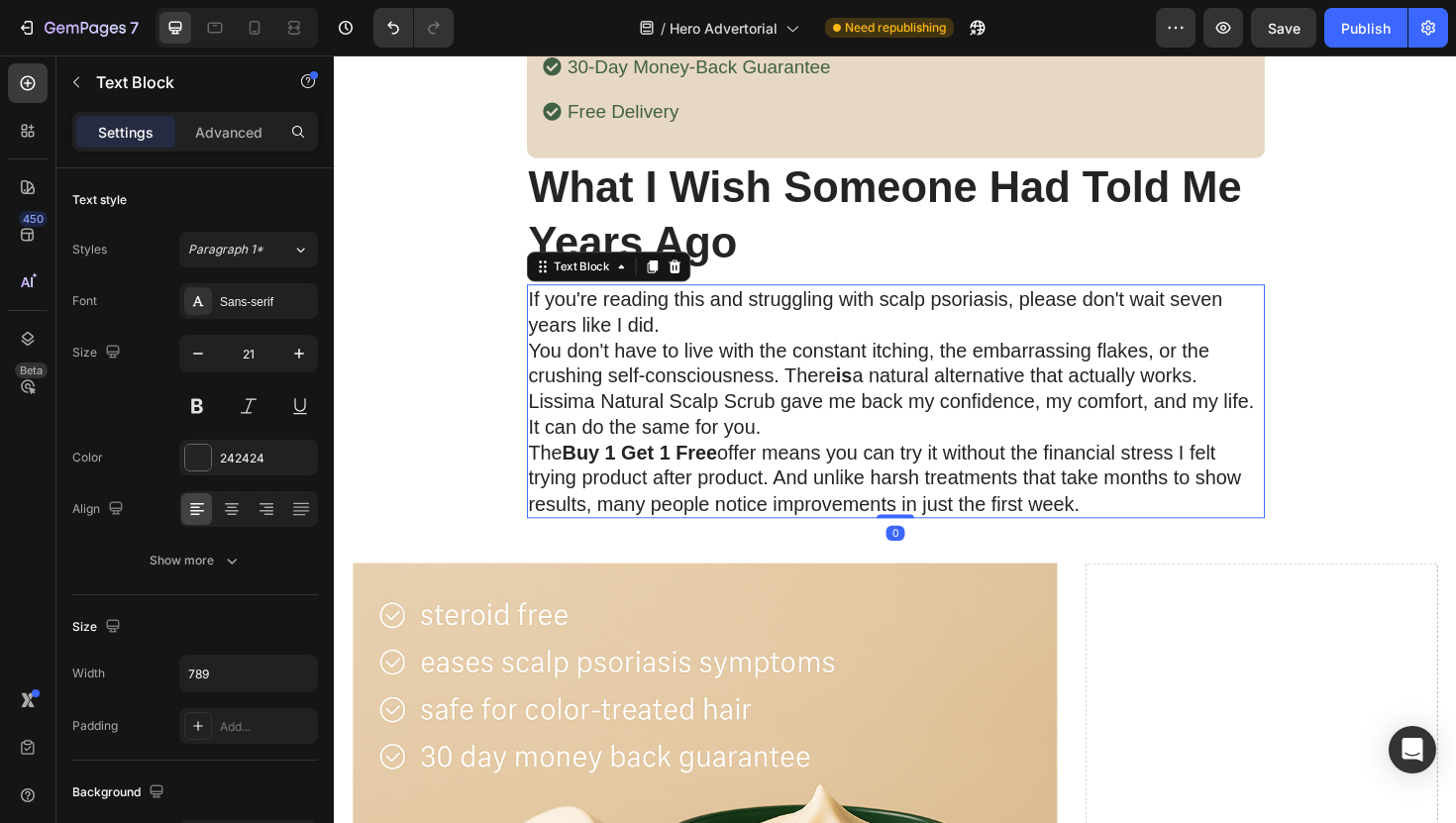 scroll, scrollTop: 8210, scrollLeft: 0, axis: vertical 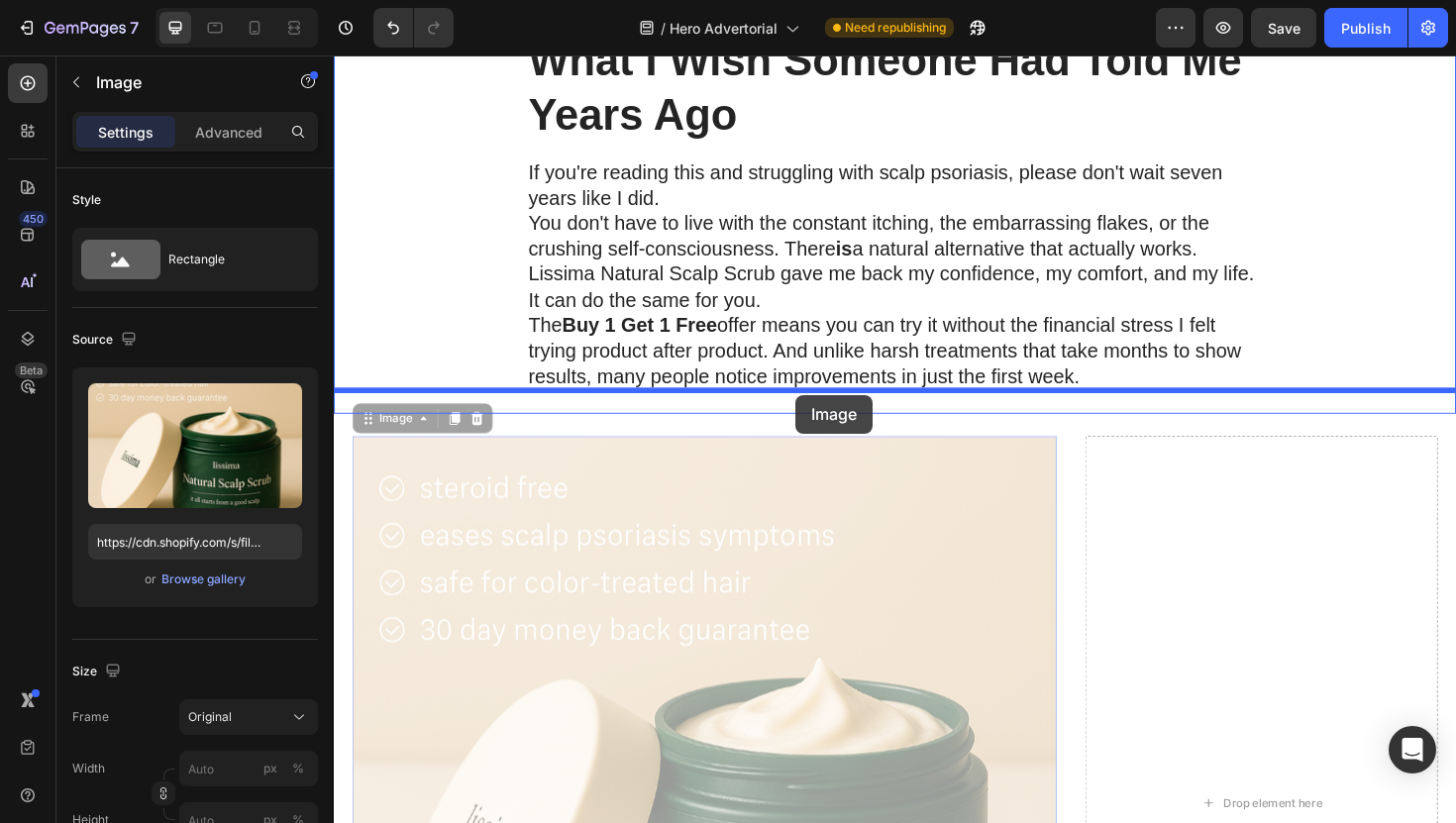 drag, startPoint x: 748, startPoint y: 522, endPoint x: 823, endPoint y: 415, distance: 130.6675 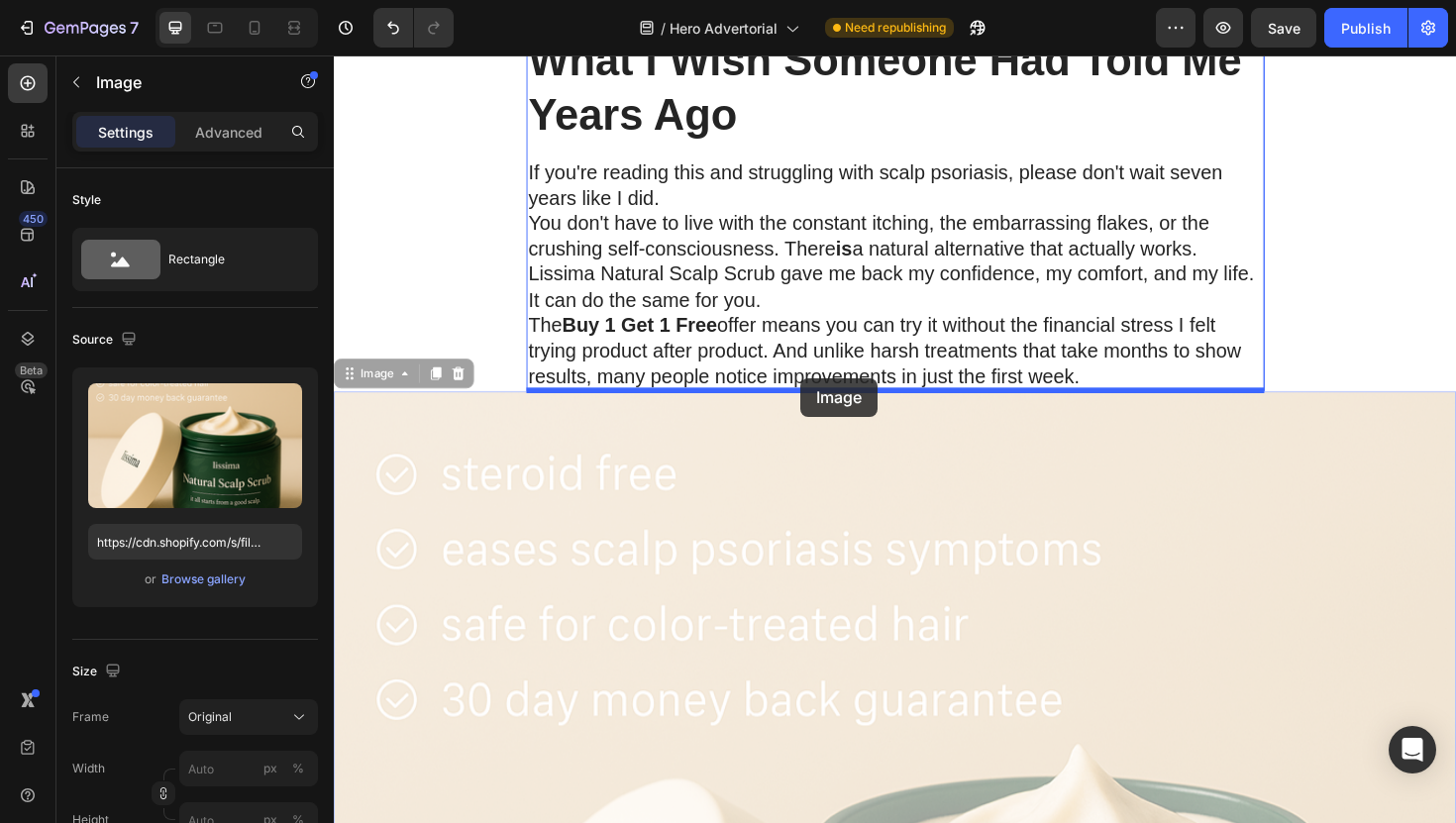 drag, startPoint x: 822, startPoint y: 419, endPoint x: 828, endPoint y: 397, distance: 22.803509 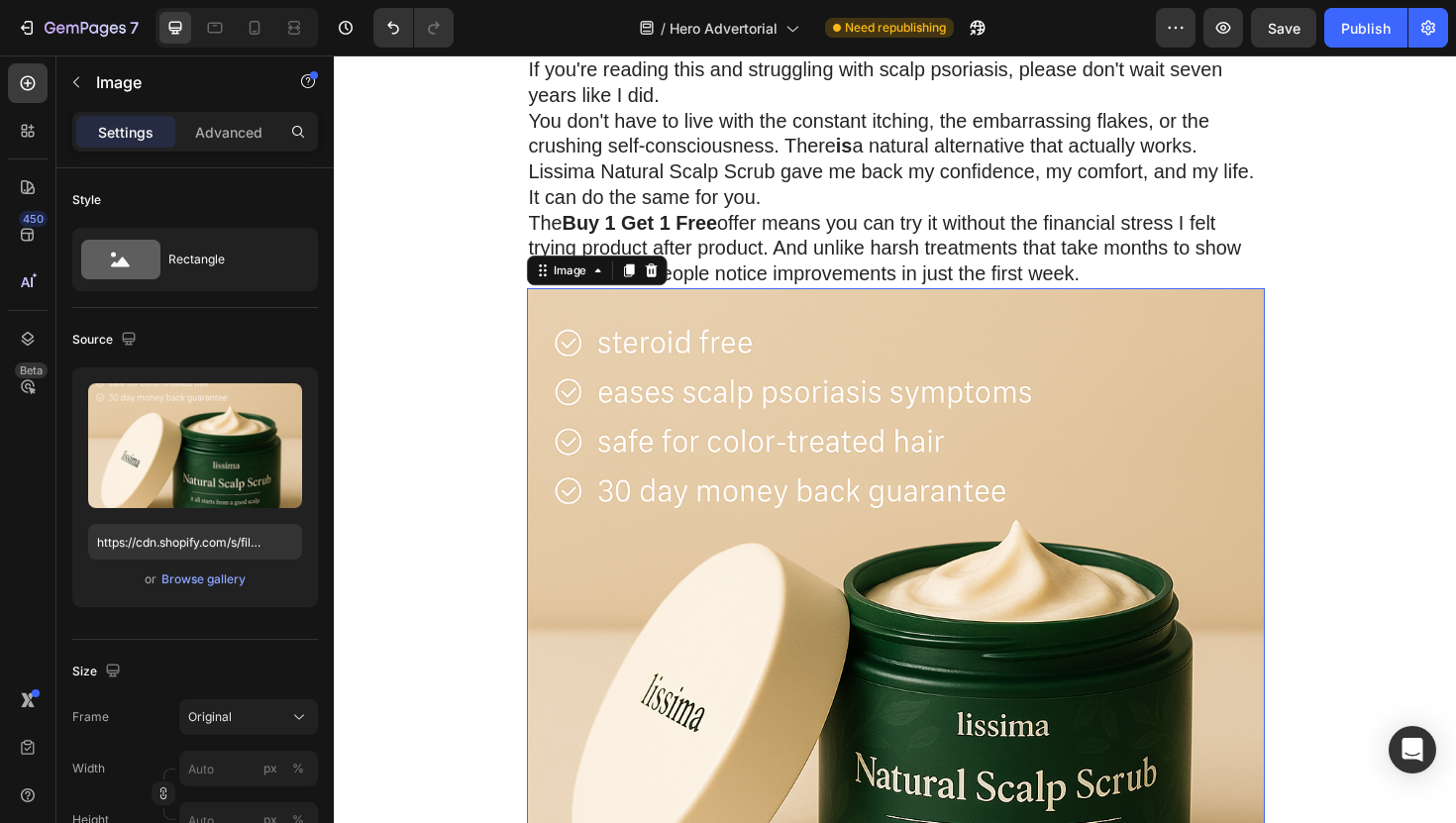 scroll, scrollTop: 8367, scrollLeft: 0, axis: vertical 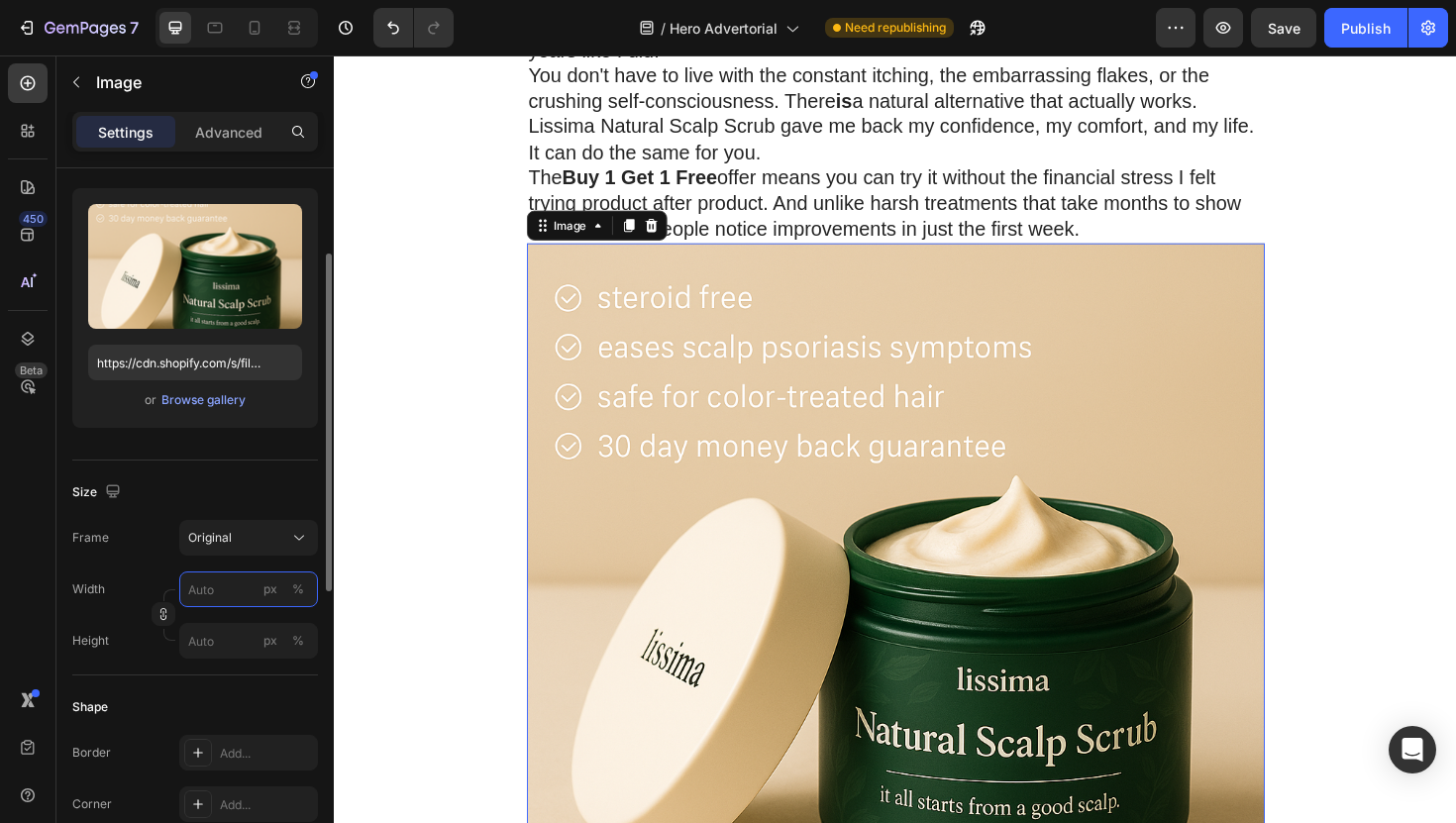 click on "px %" at bounding box center [249, 589] 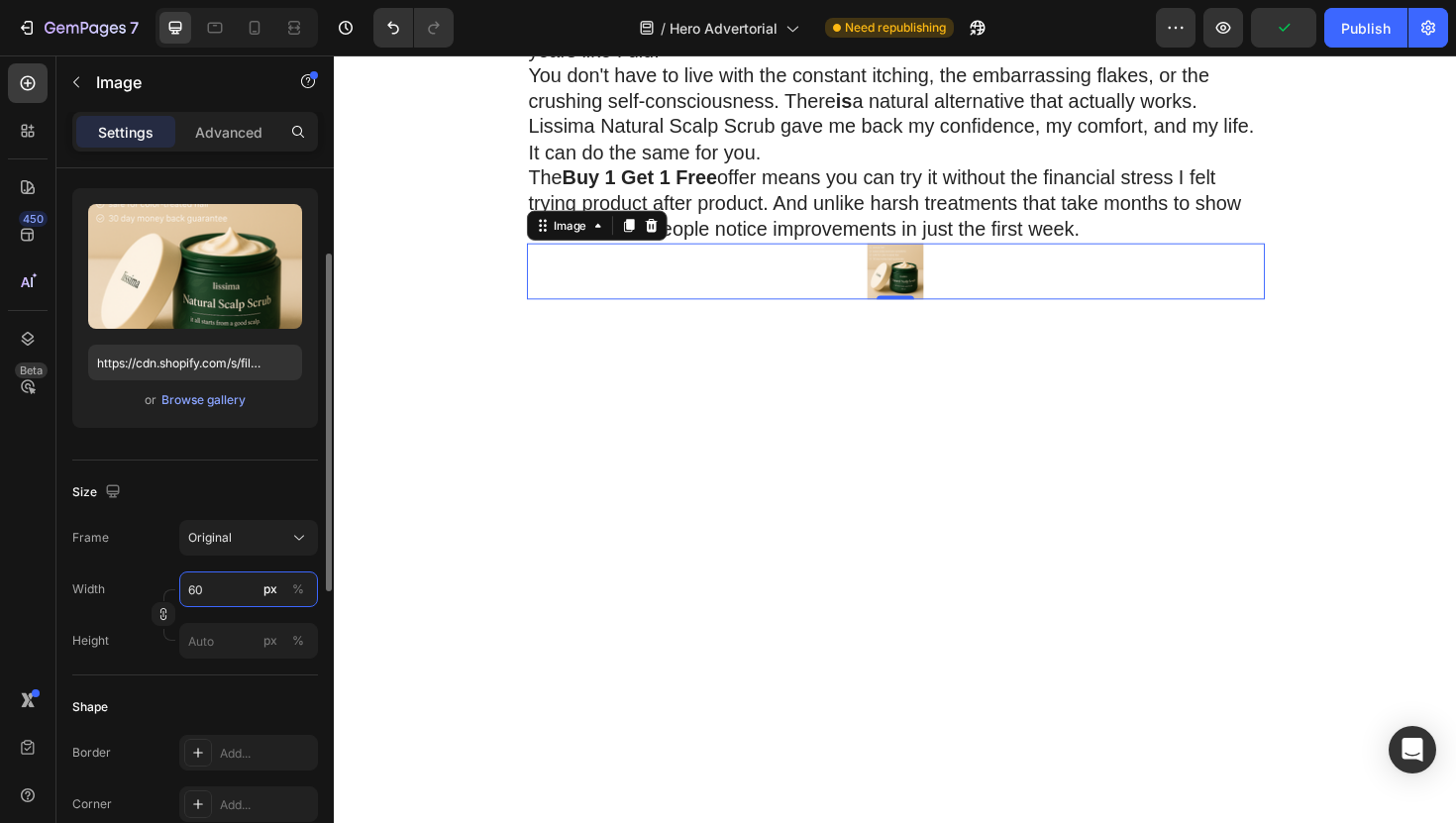 type on "600" 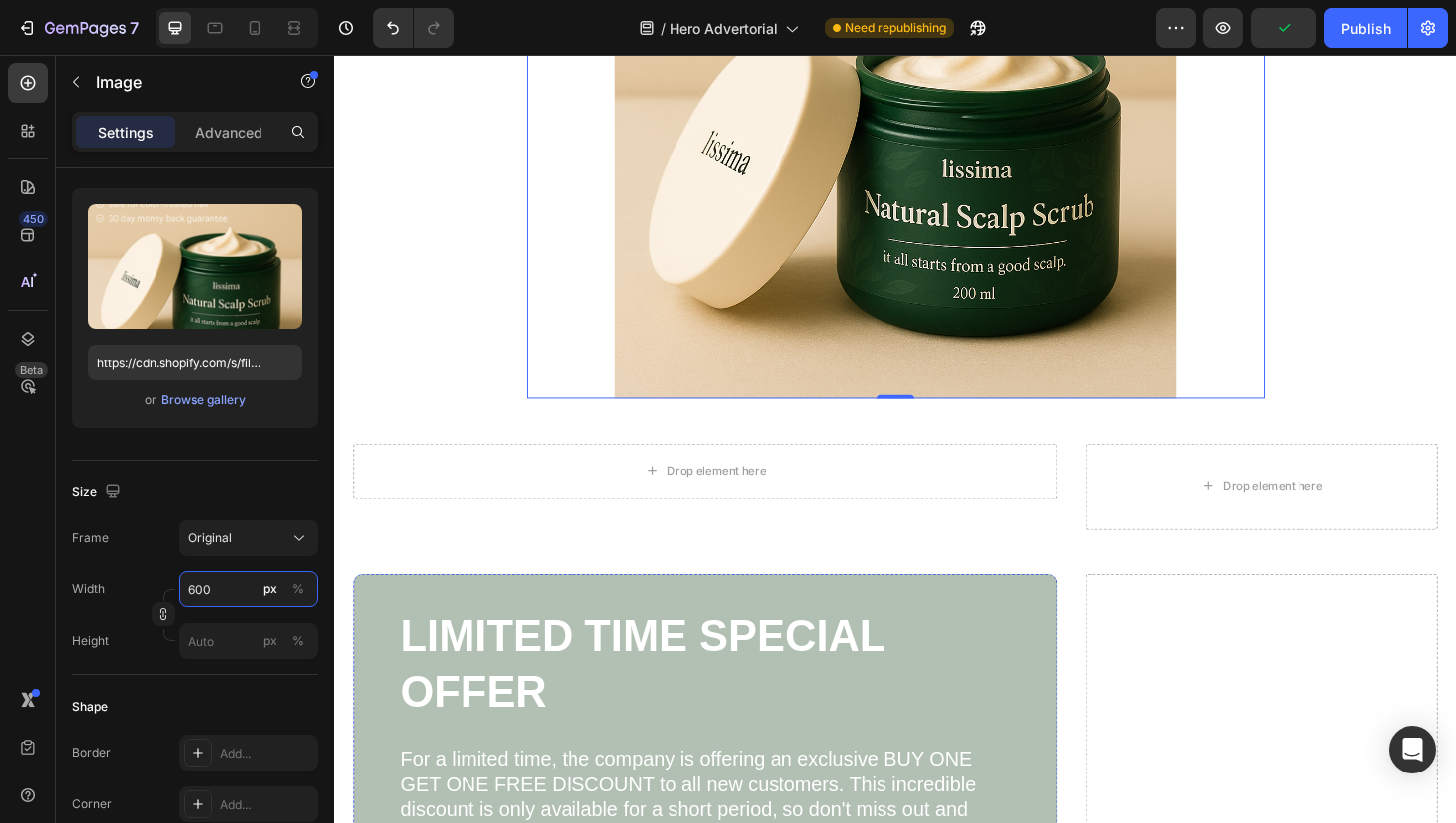scroll, scrollTop: 8818, scrollLeft: 0, axis: vertical 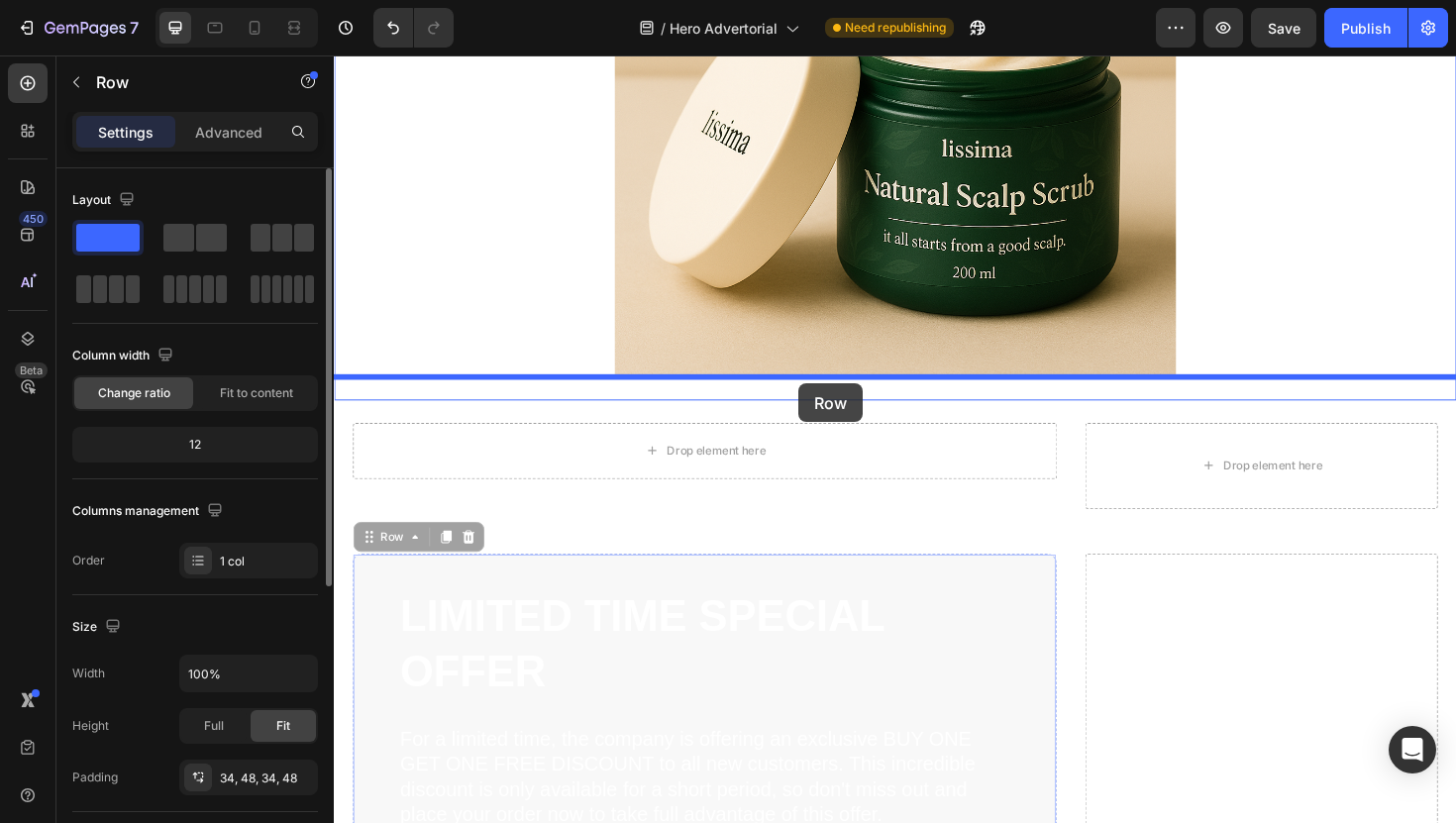drag, startPoint x: 707, startPoint y: 609, endPoint x: 826, endPoint y: 402, distance: 239 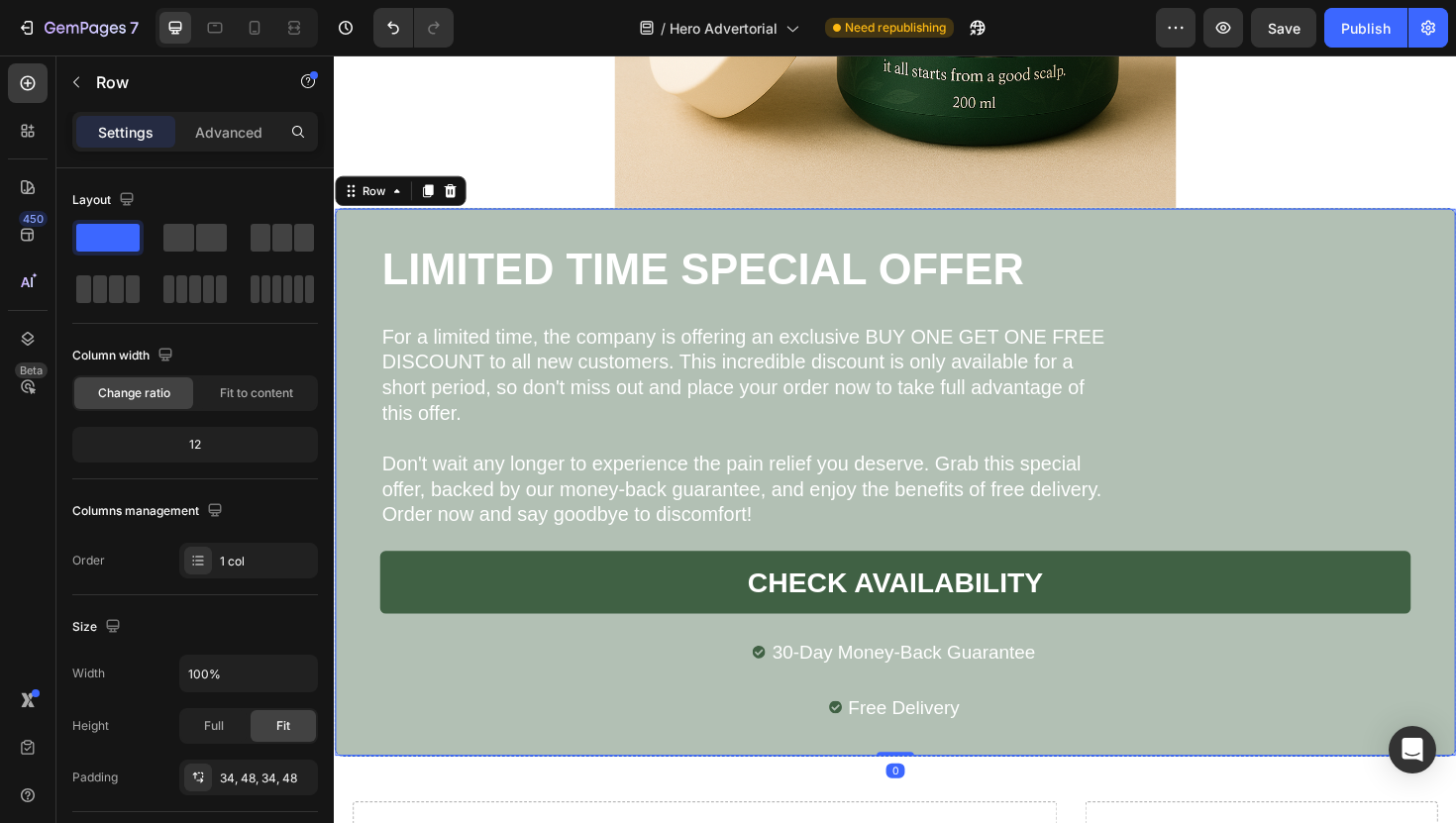 scroll, scrollTop: 9042, scrollLeft: 0, axis: vertical 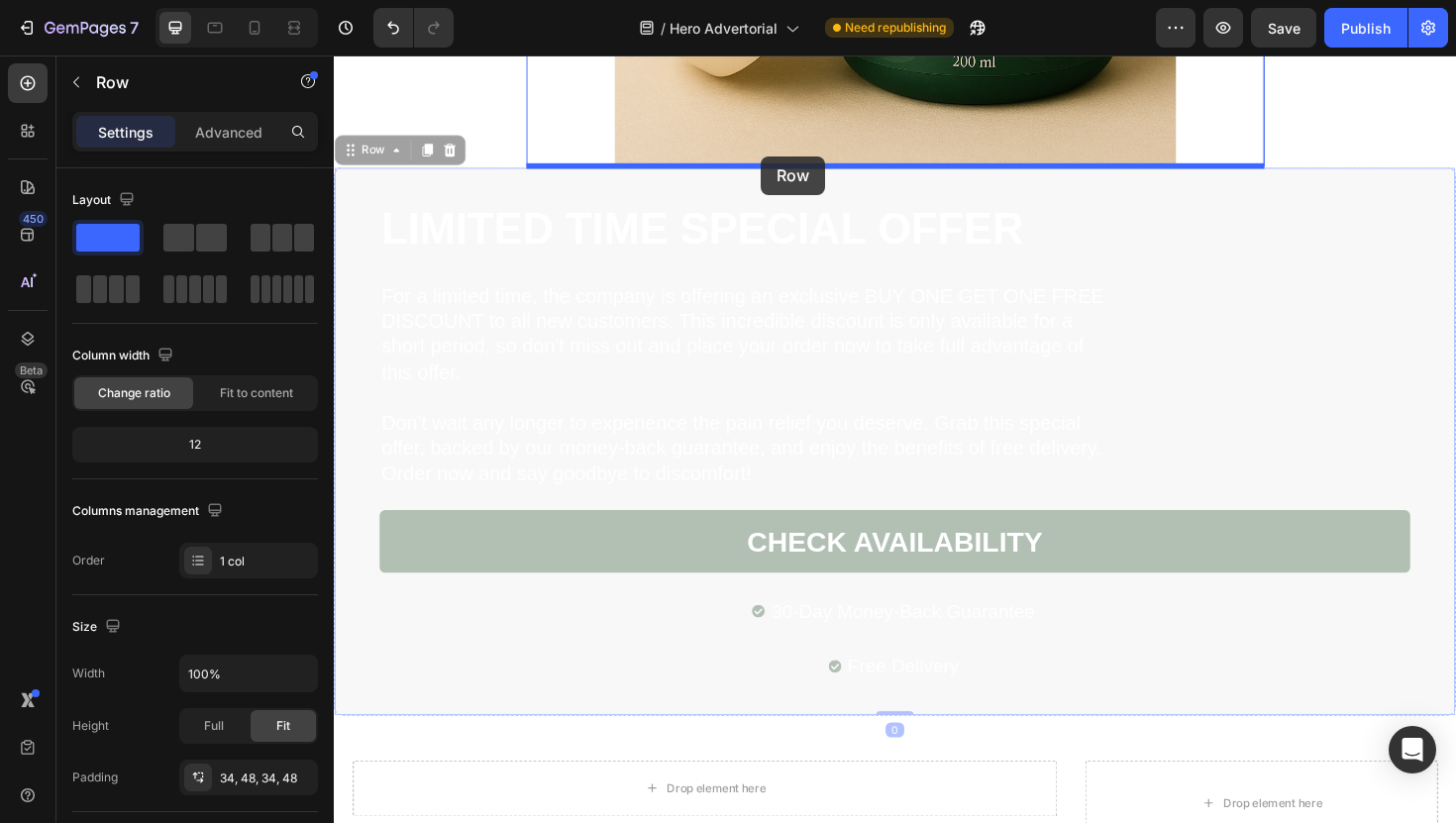 drag, startPoint x: 780, startPoint y: 186, endPoint x: 786, endPoint y: 162, distance: 24.738634 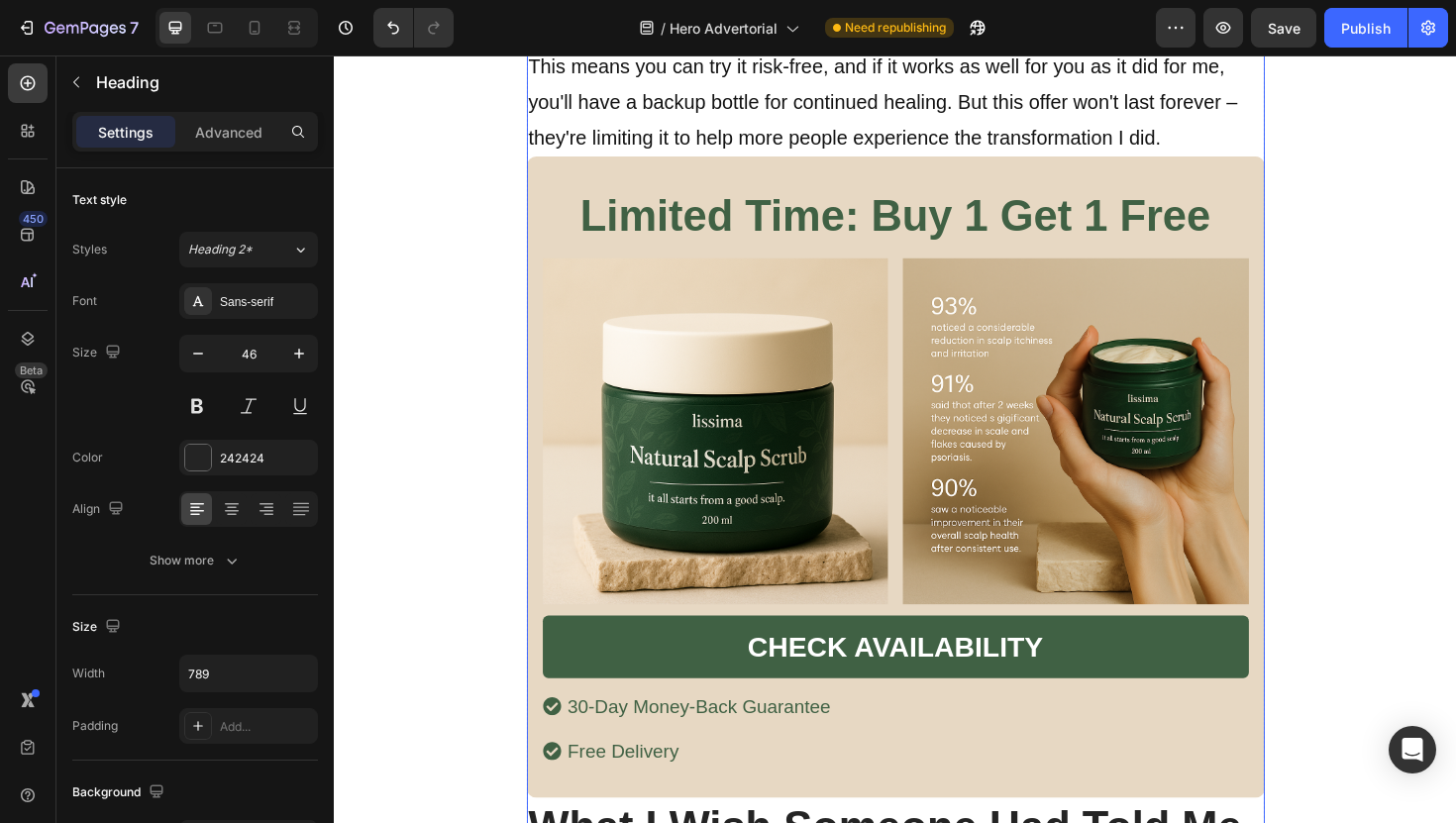 scroll, scrollTop: 7356, scrollLeft: 0, axis: vertical 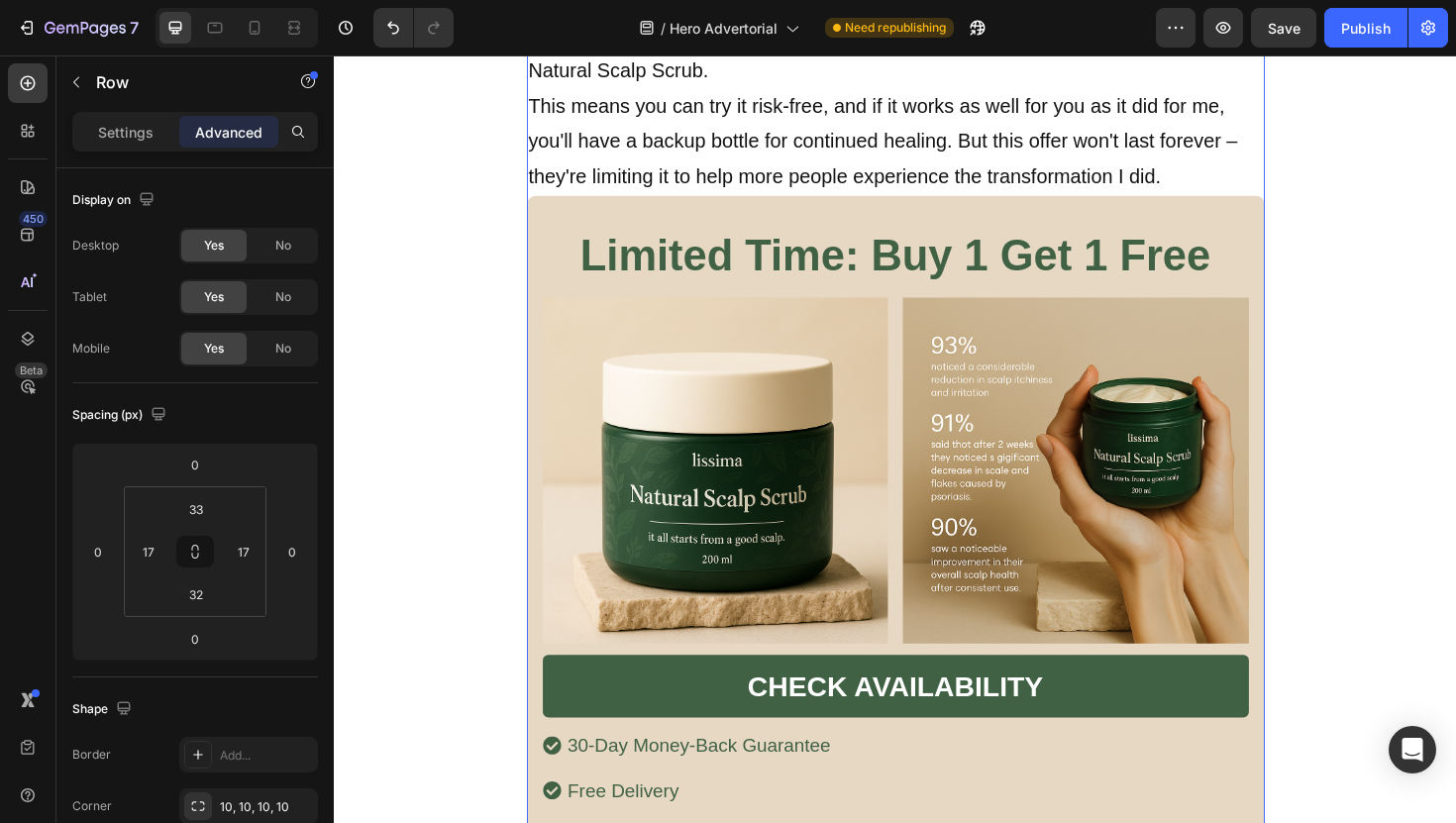 click on "Limited Time: Buy 1 Get 1 Free Heading Image Image Row CHECK AVAILABILITY Button 30-Day Money-Back Guarantee Free Delivery Item List Row   0" at bounding box center (928, 543) 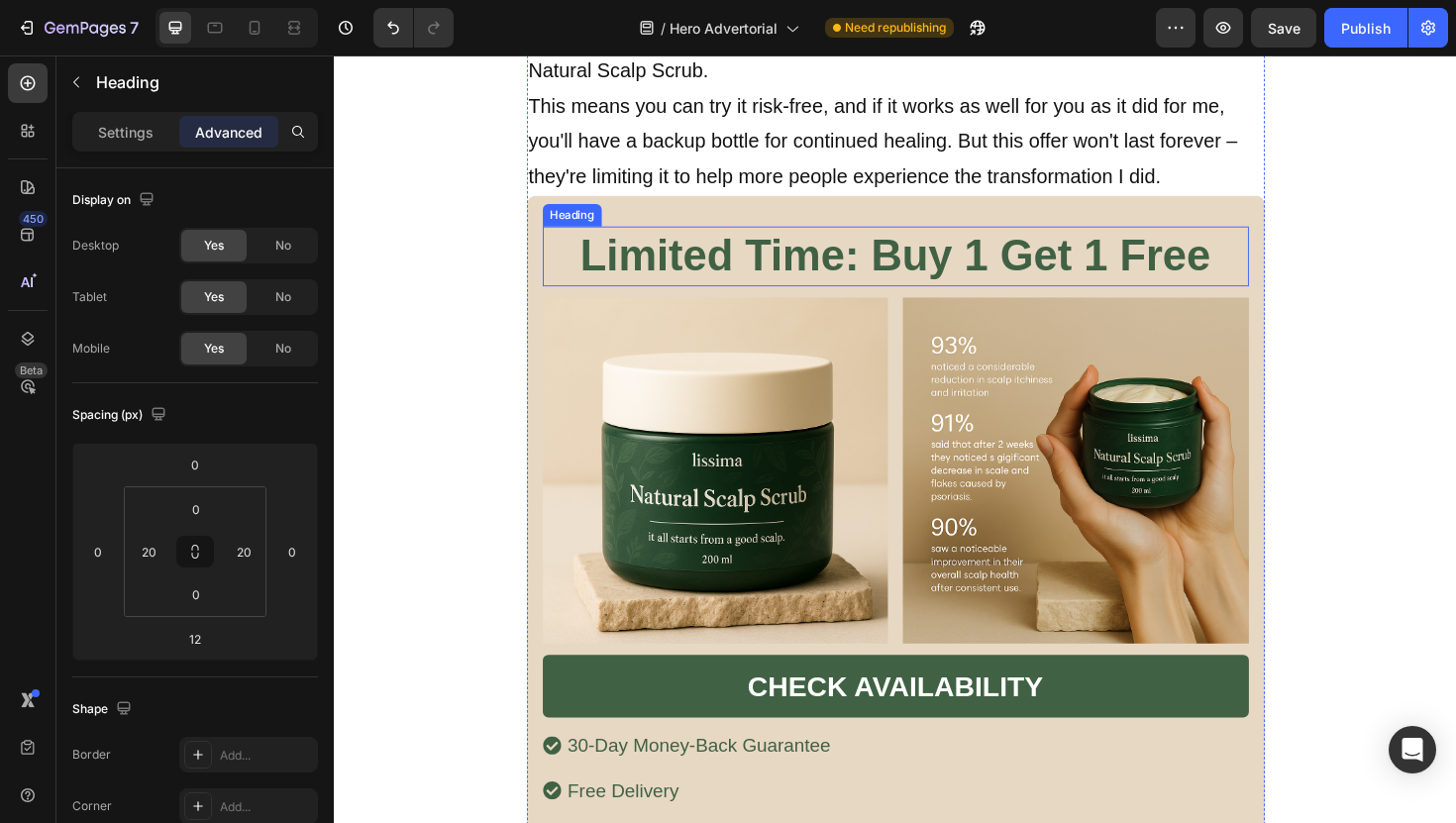 click on "Limited Time: Buy 1 Get 1 Free Heading" at bounding box center (928, 268) 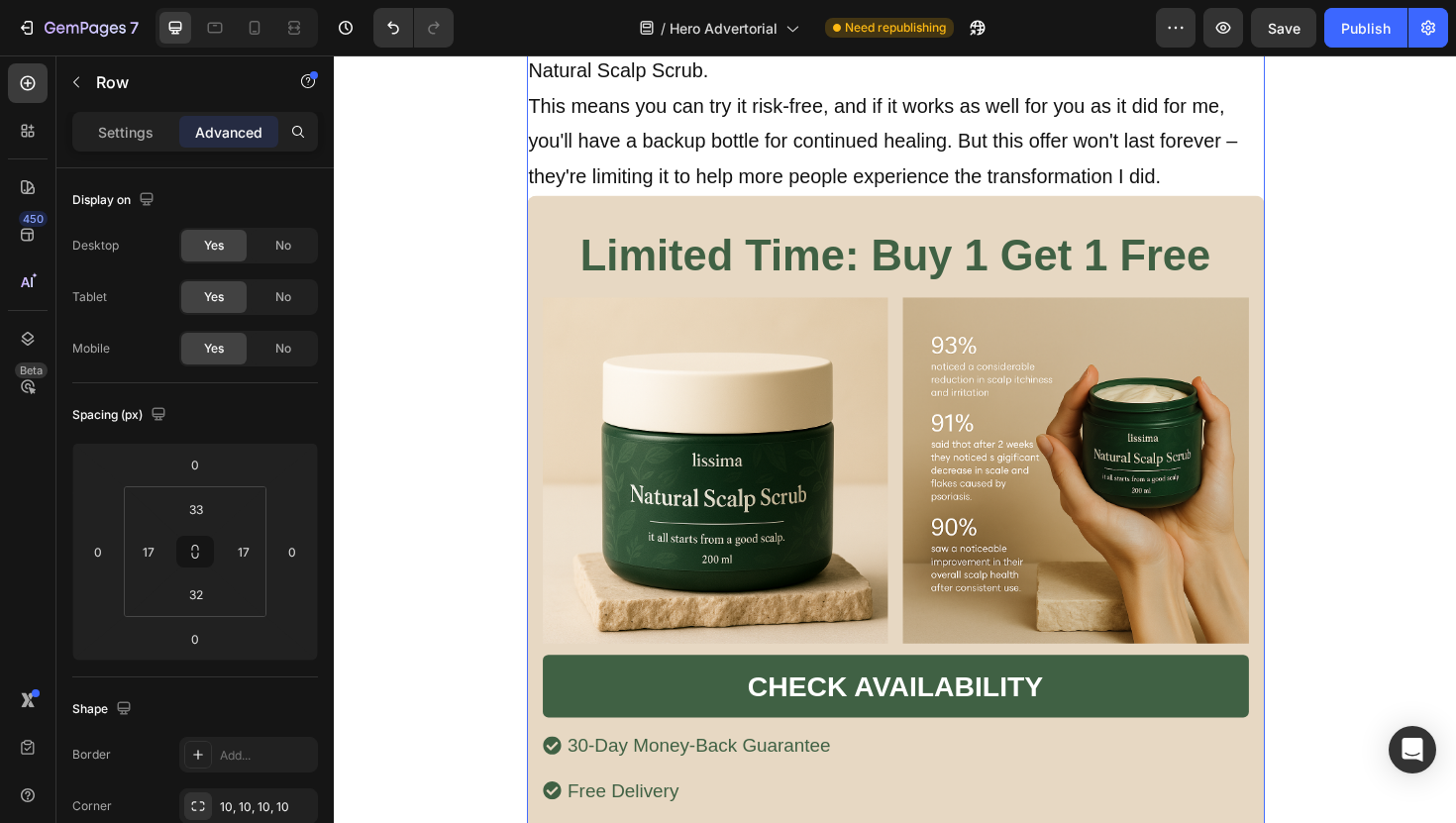 click on "Limited Time: Buy 1 Get 1 Free Heading Image Image Row CHECK AVAILABILITY Button 30-Day Money-Back Guarantee Free Delivery Item List Row   0" at bounding box center (928, 543) 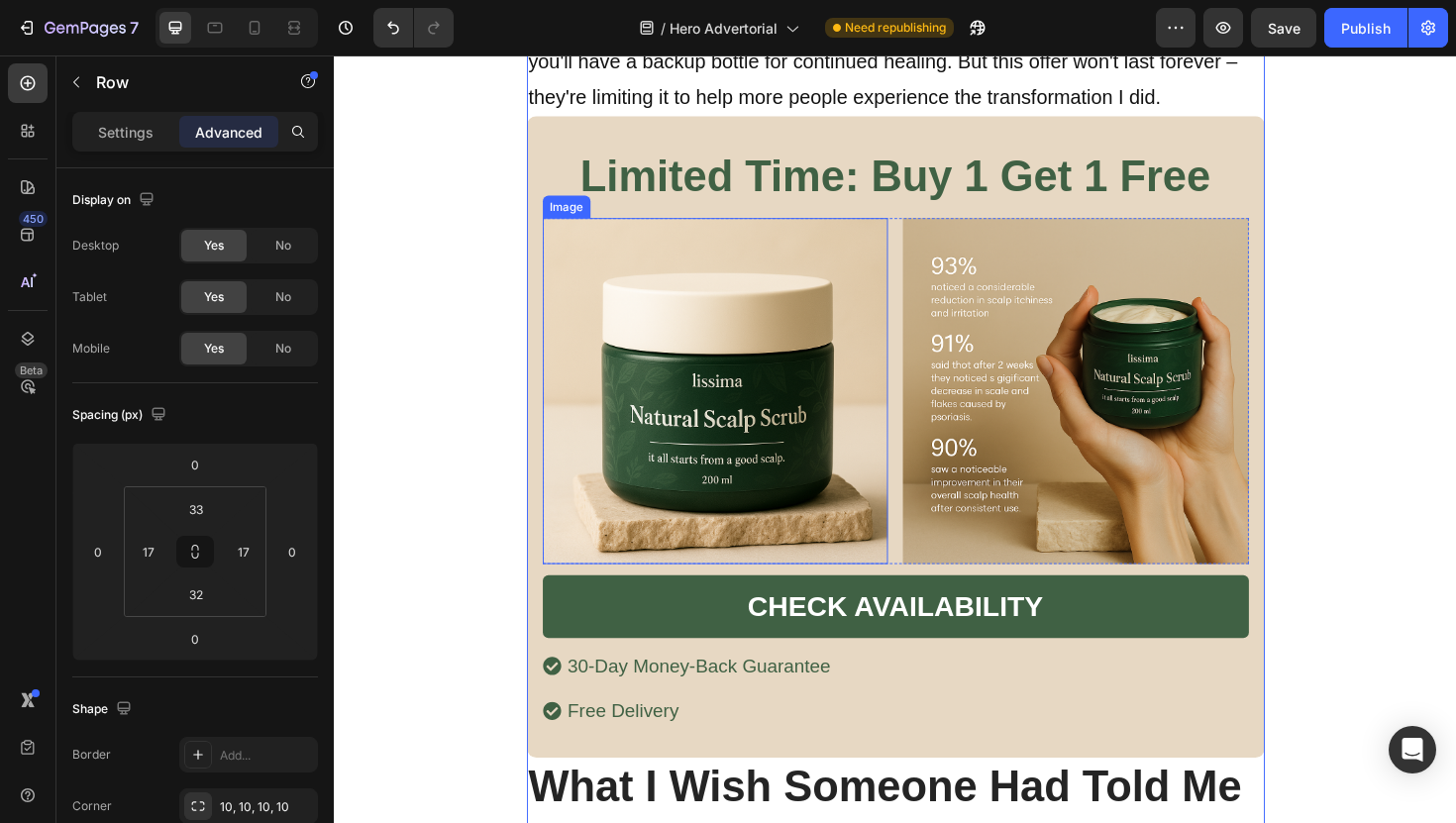 scroll, scrollTop: 7581, scrollLeft: 0, axis: vertical 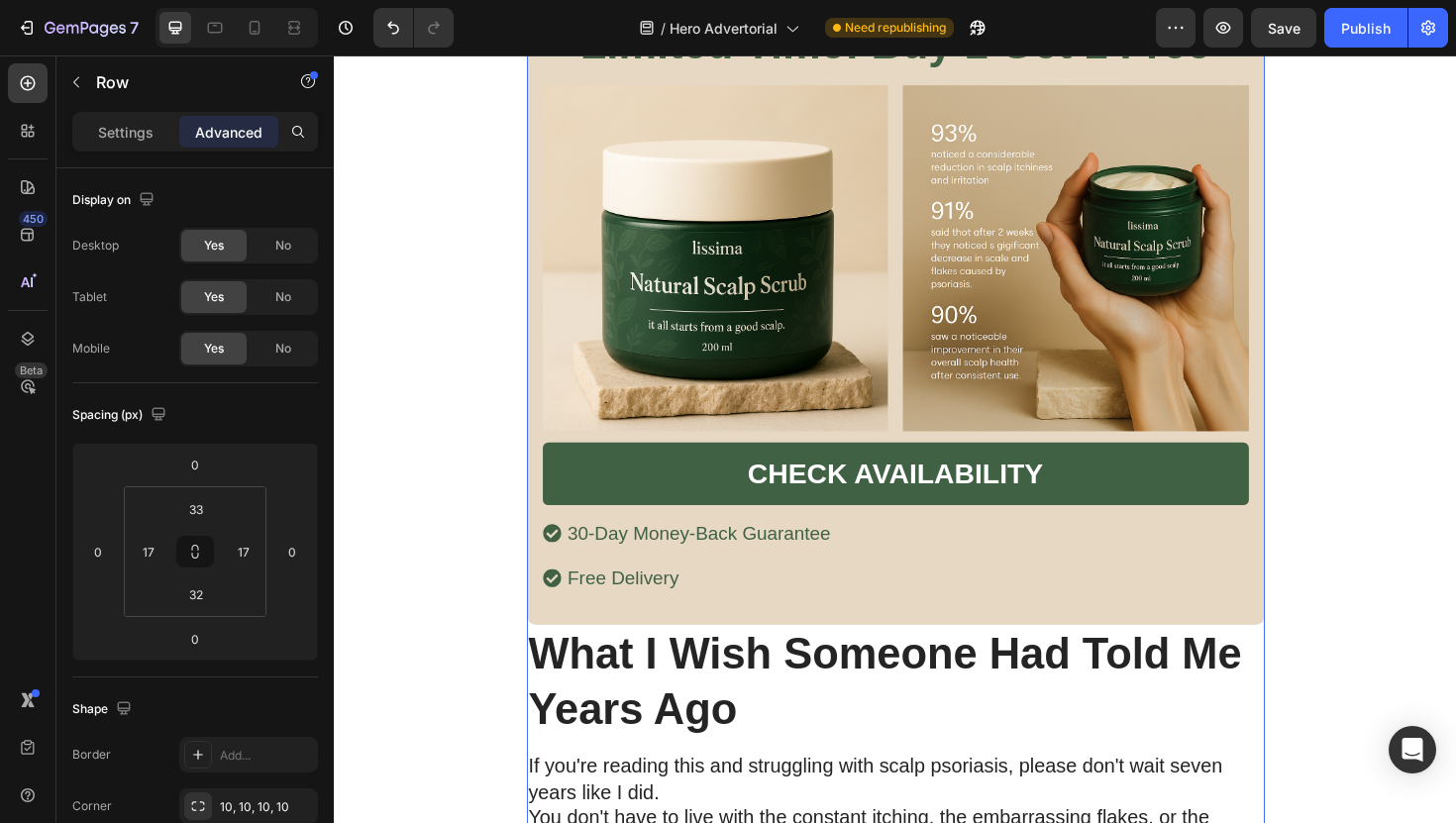 click on "Limited Time: Buy 1 Get 1 Free Heading Image Image Row CHECK AVAILABILITY Button 30-Day Money-Back Guarantee Free Delivery Item List Row   0" at bounding box center (928, 318) 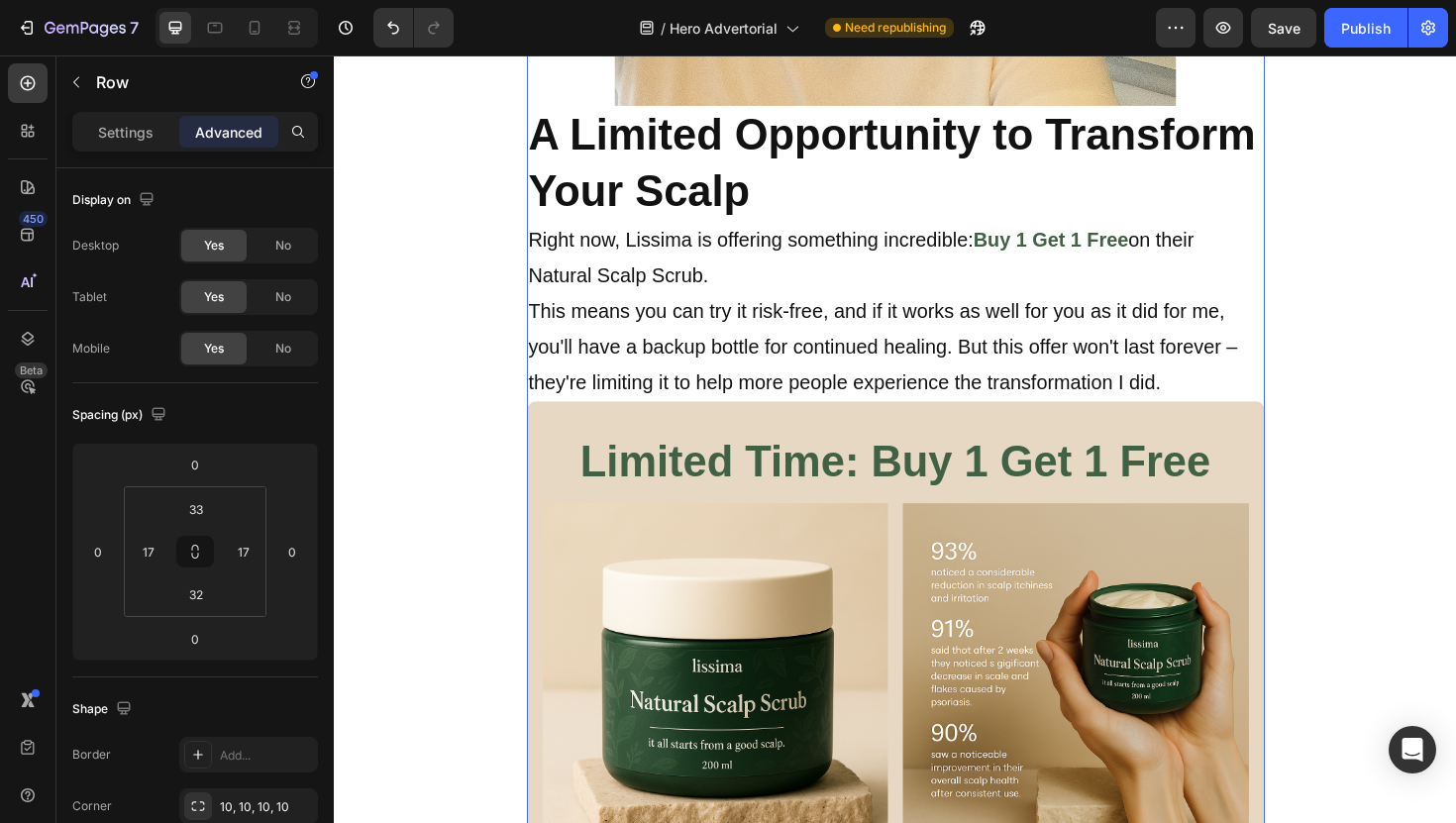 scroll, scrollTop: 7138, scrollLeft: 0, axis: vertical 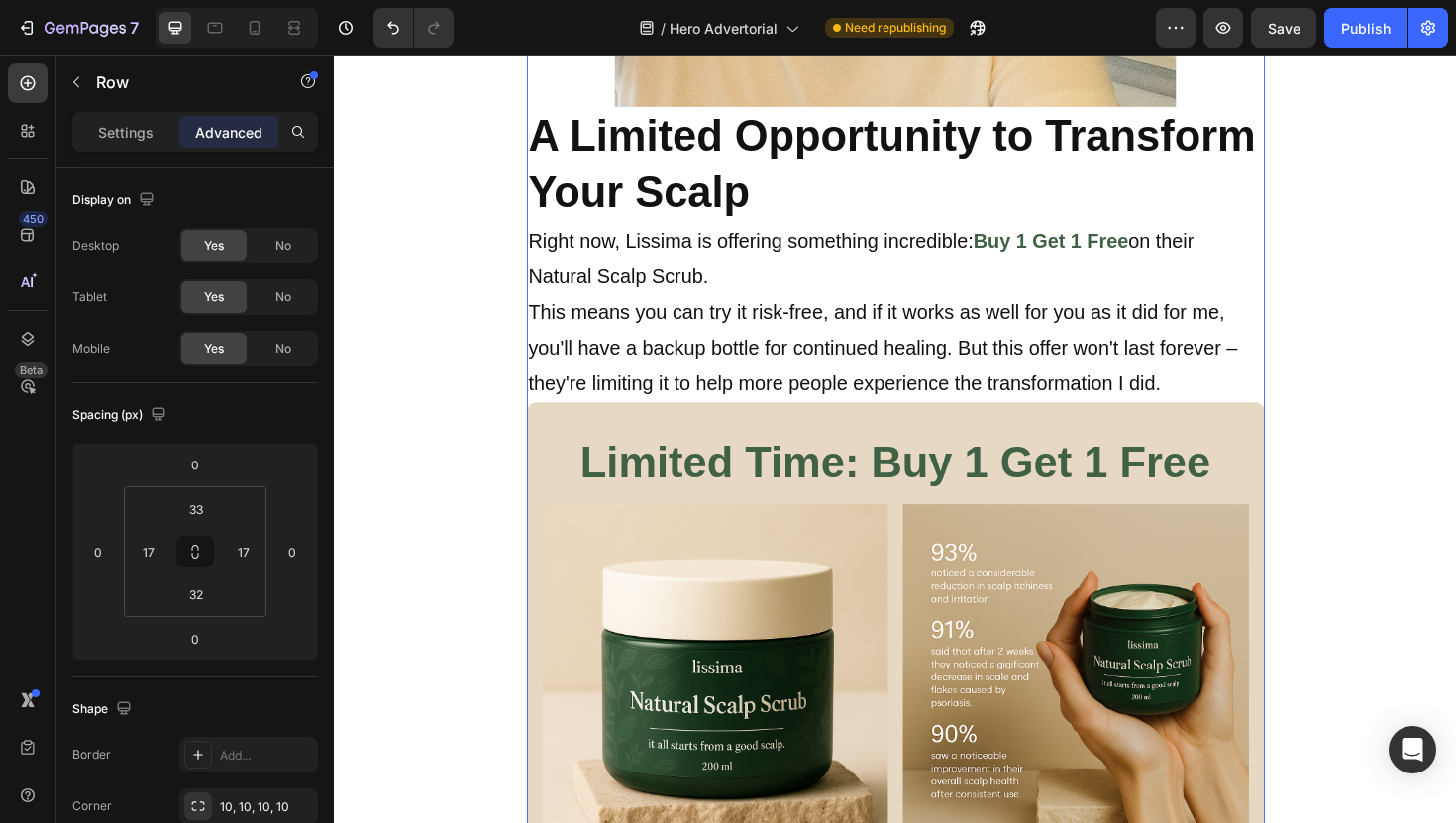 click on "Limited Time: Buy 1 Get 1 Free Heading Image Image Row CHECK AVAILABILITY Button 30-Day Money-Back Guarantee Free Delivery Item List Row   0" at bounding box center [928, 762] 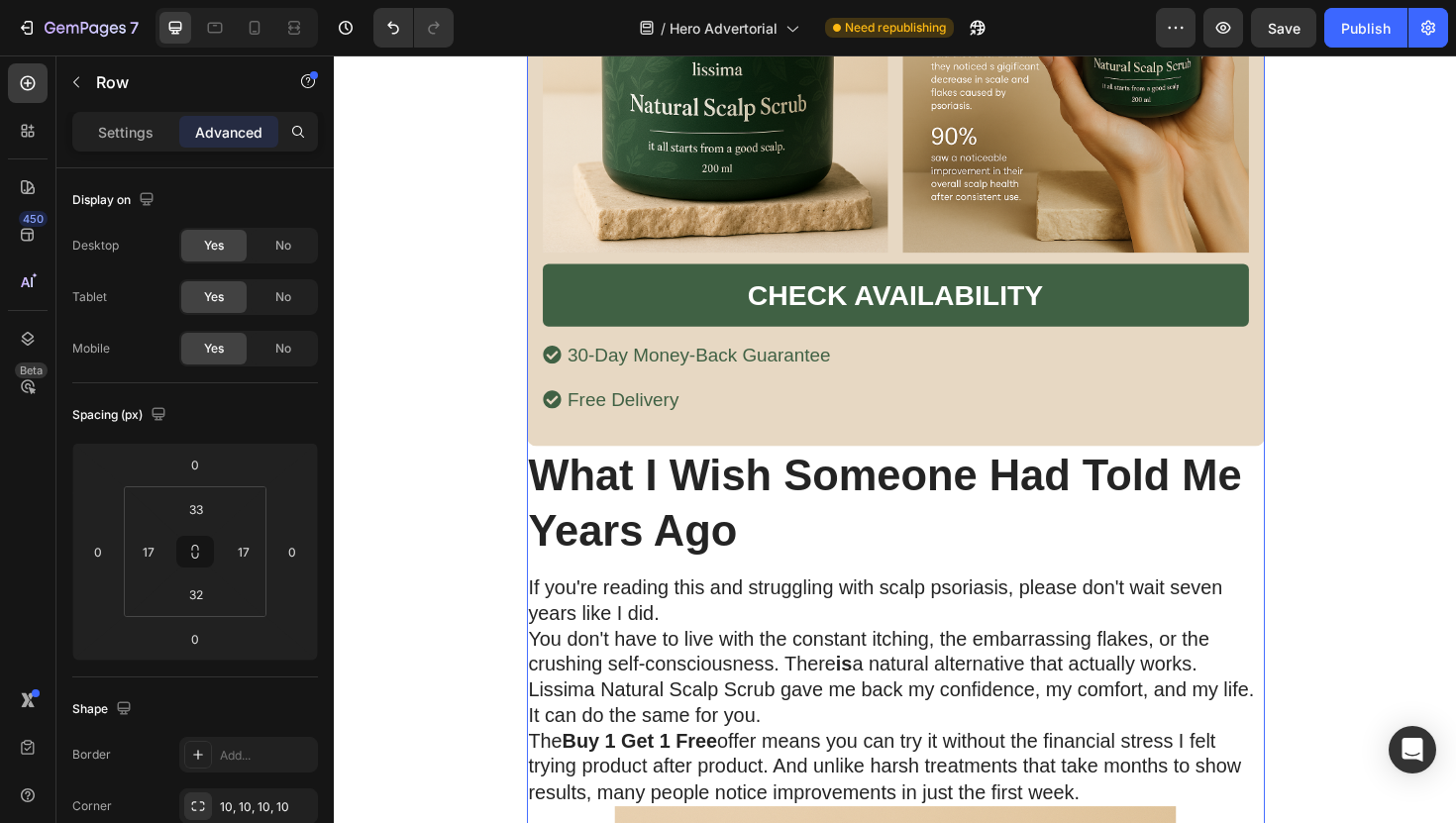 scroll, scrollTop: 7767, scrollLeft: 0, axis: vertical 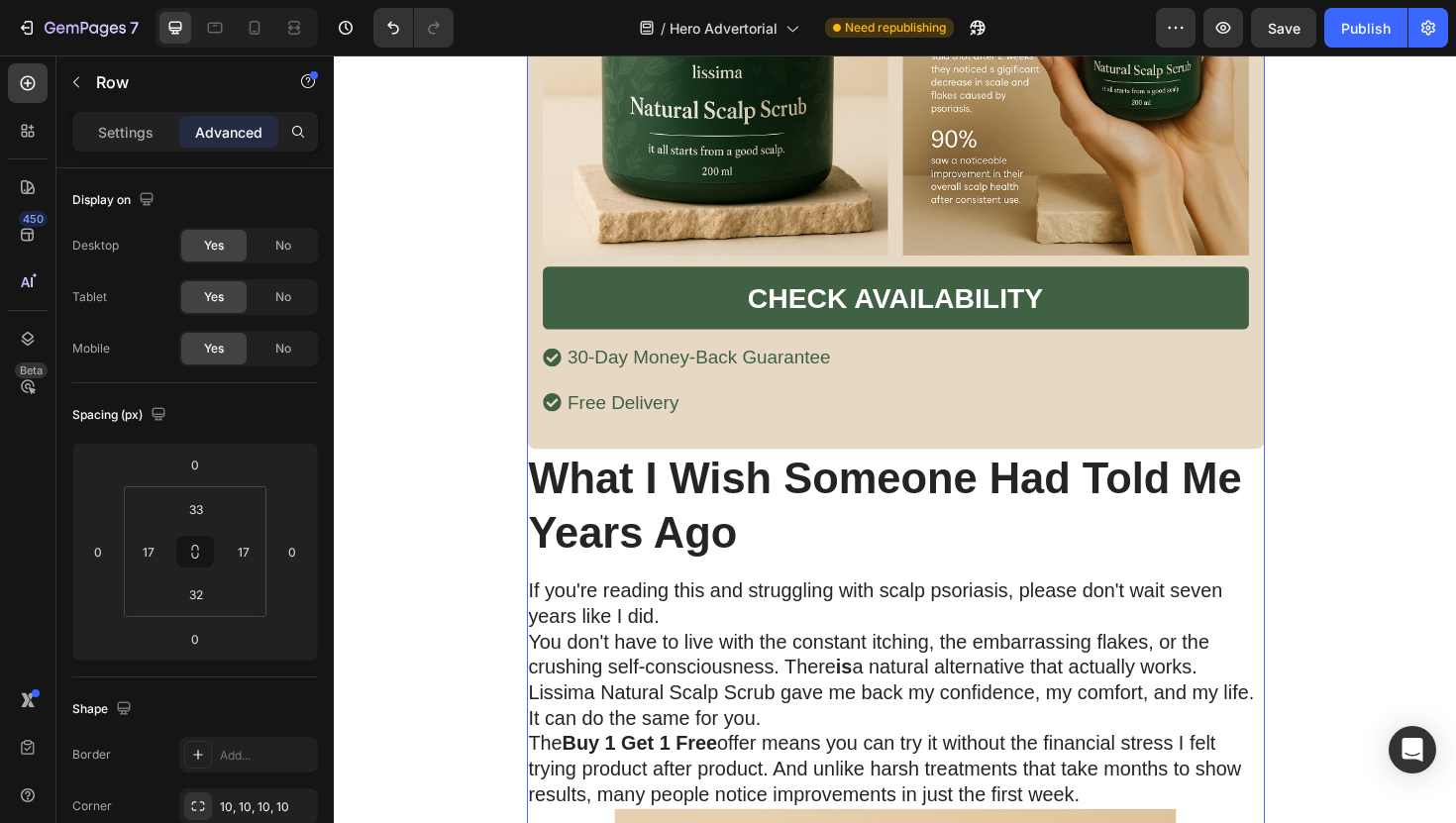 click on "Settings Advanced" at bounding box center (195, 132) 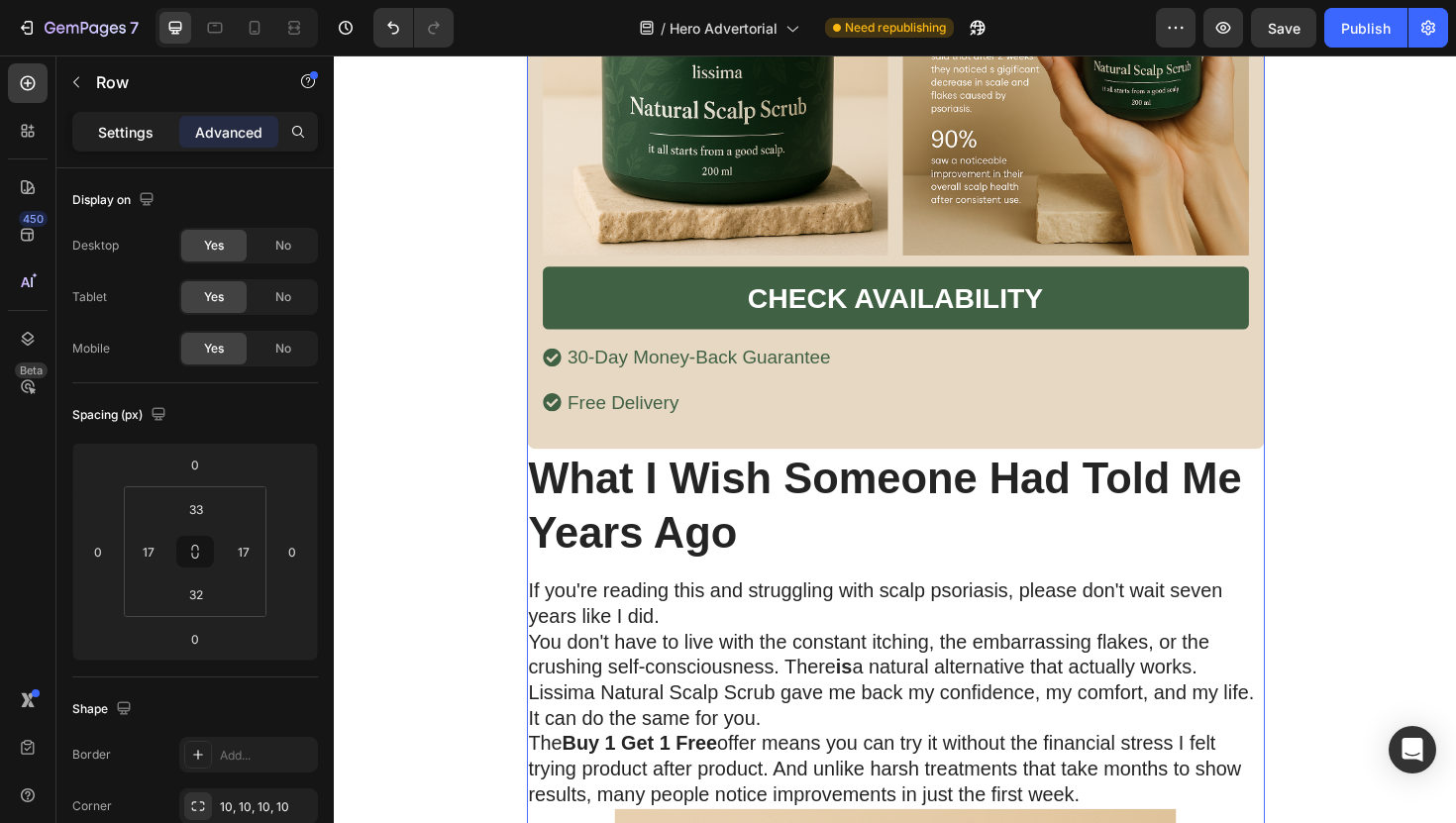 click on "Settings" 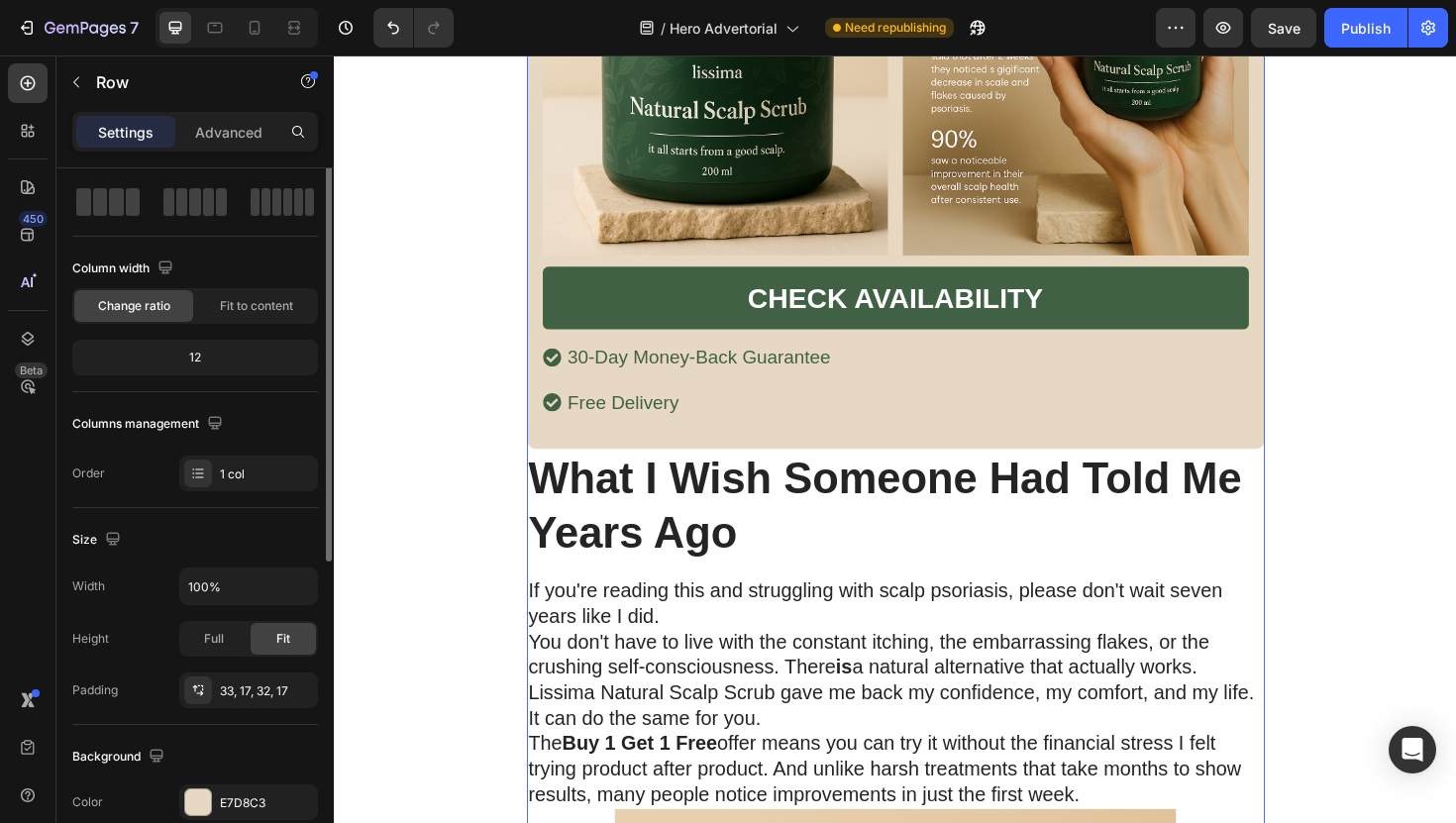 scroll, scrollTop: 135, scrollLeft: 0, axis: vertical 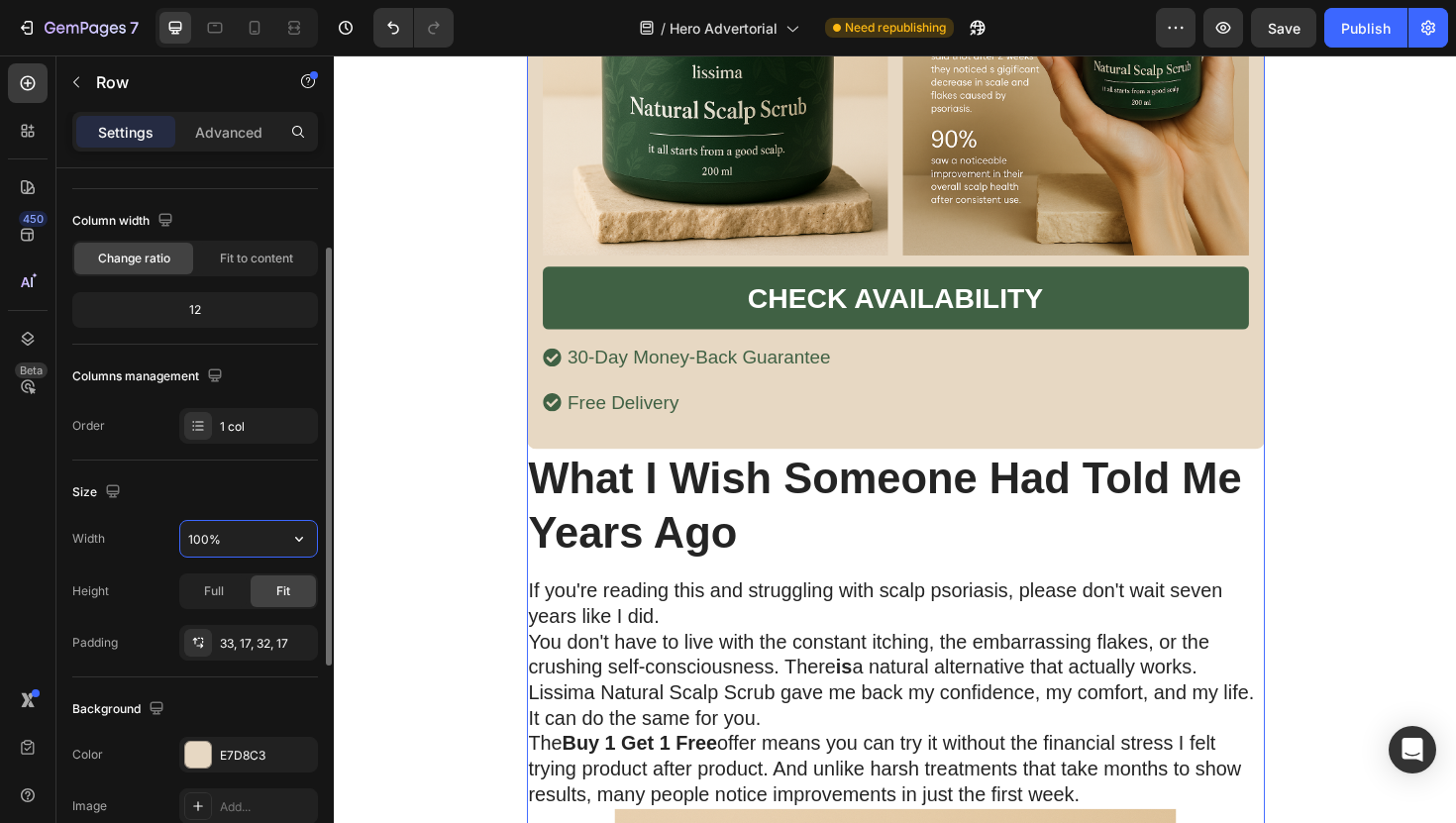 click on "100%" at bounding box center (249, 539) 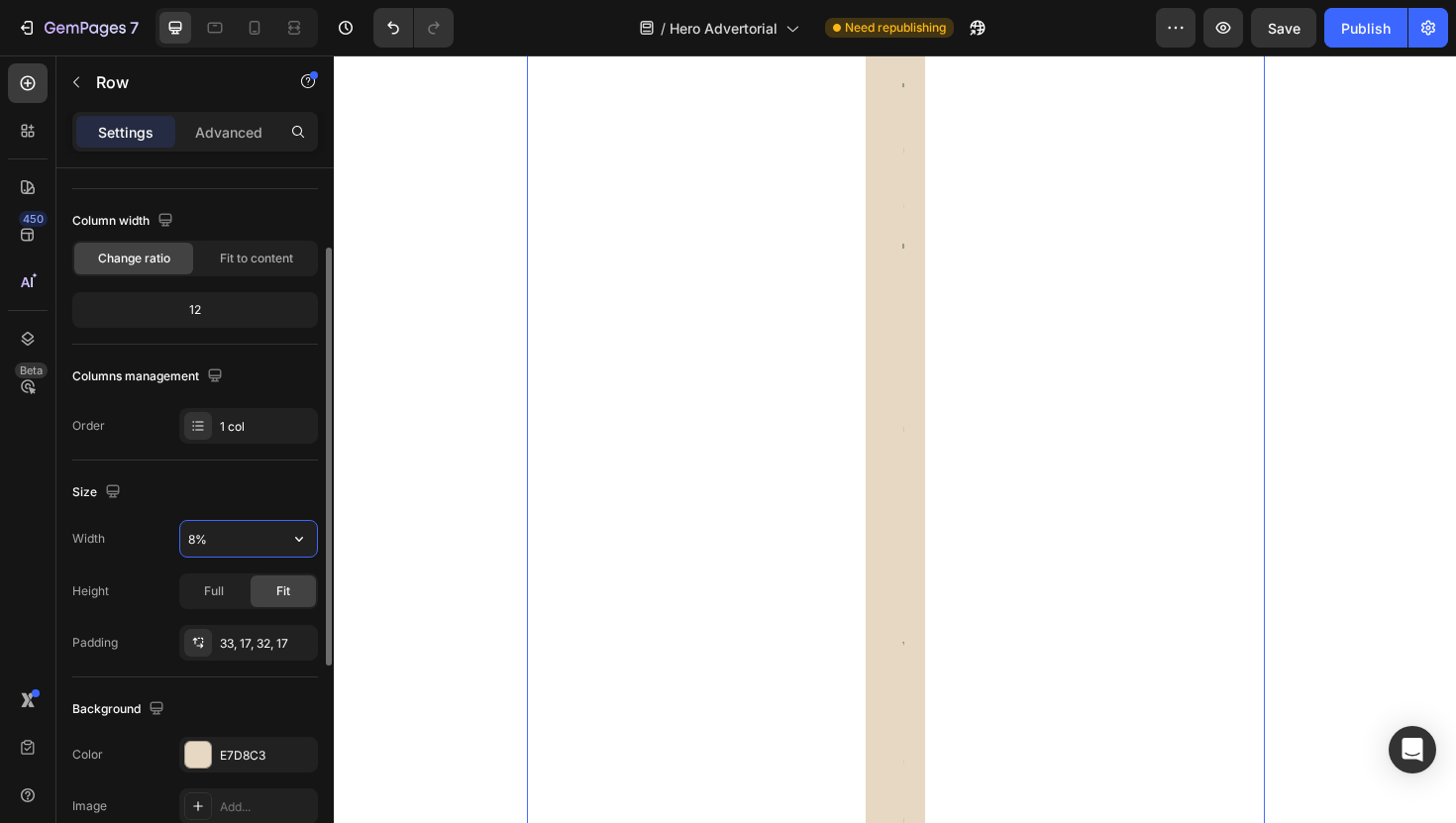 type on "80%" 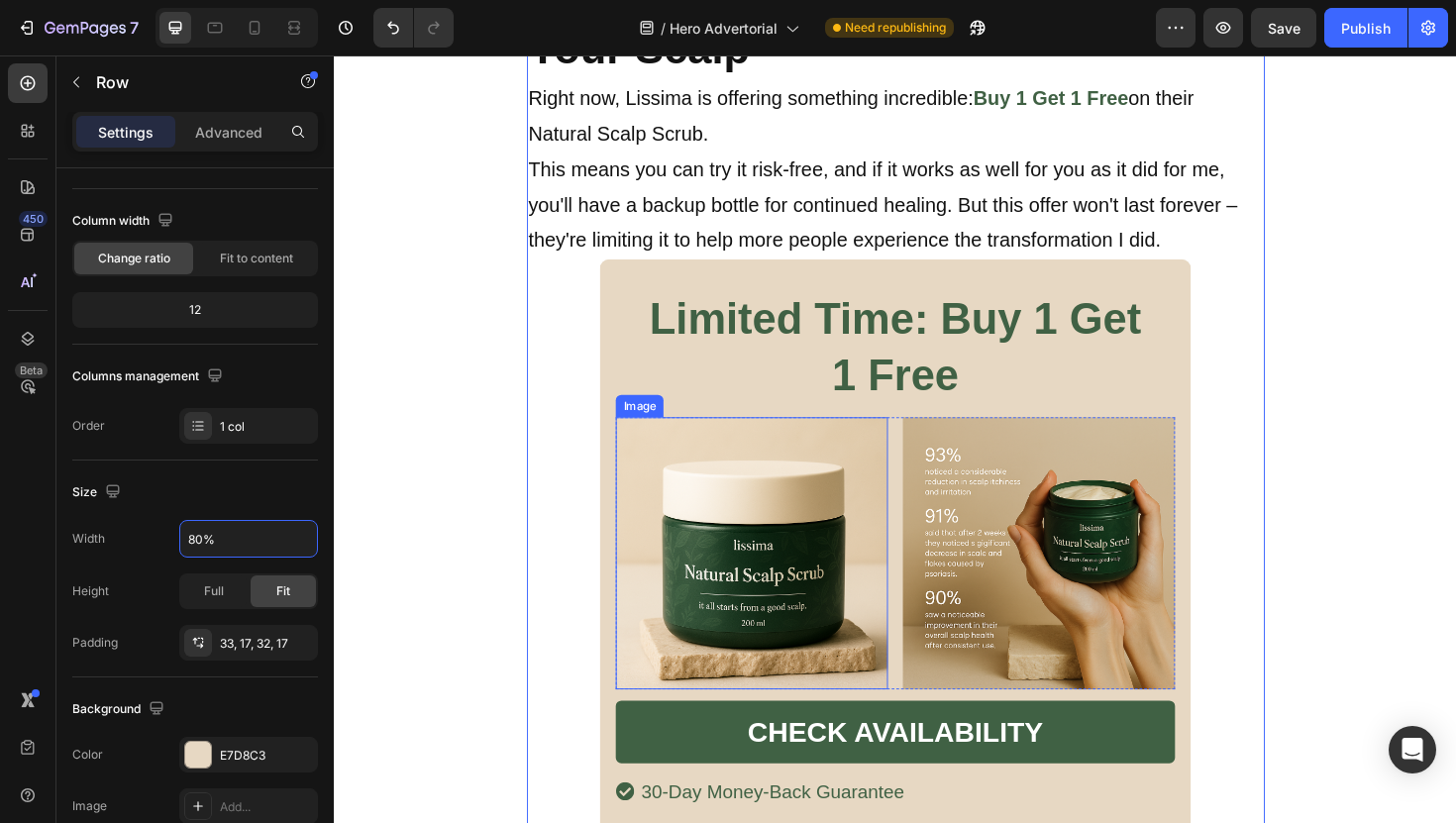scroll, scrollTop: 7291, scrollLeft: 0, axis: vertical 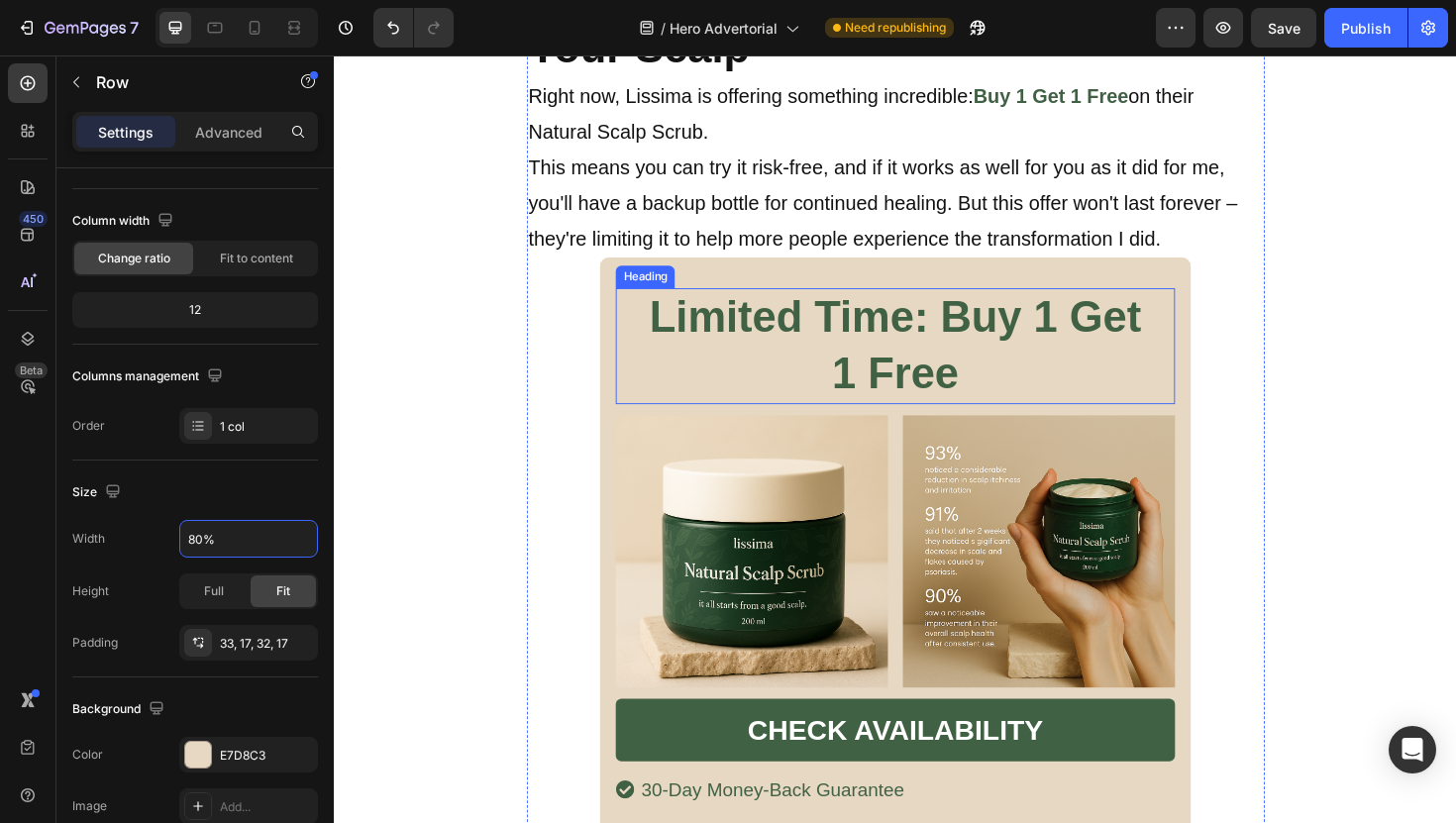 click on "Limited Time: Buy 1 Get 1 Free" at bounding box center (927, 363) 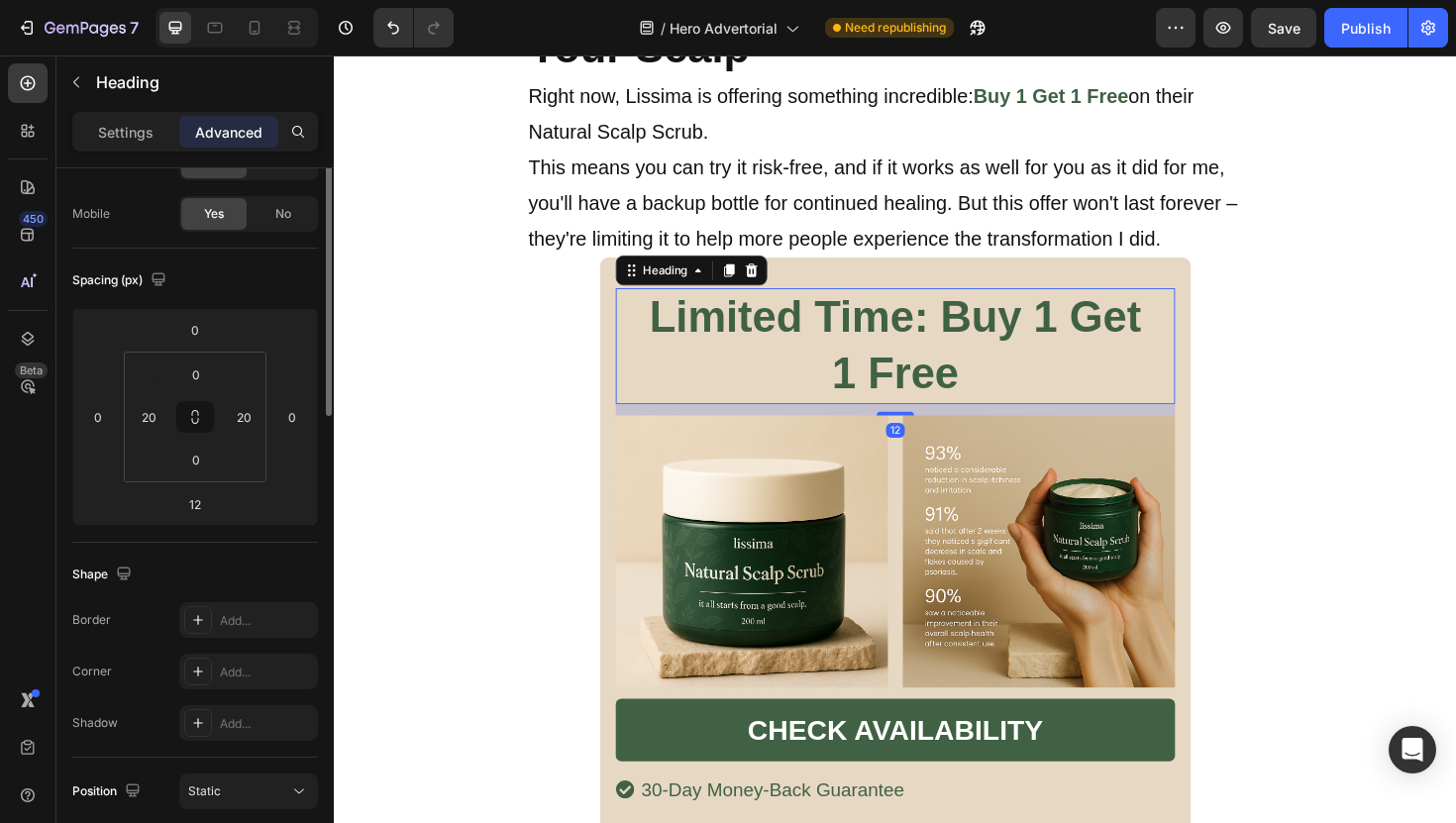 scroll, scrollTop: 0, scrollLeft: 0, axis: both 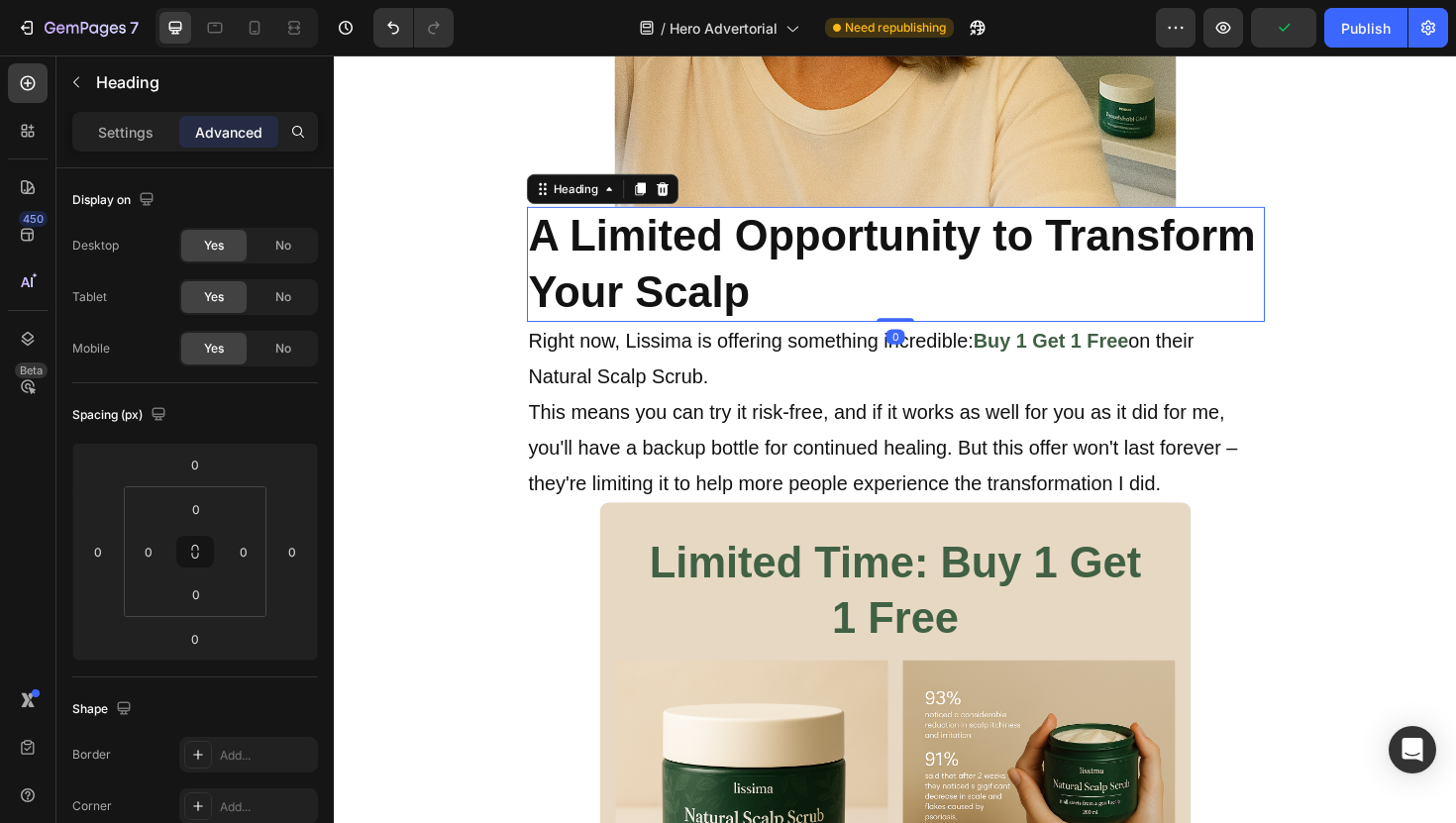 click on "A Limited Opportunity to Transform Your Scalp" at bounding box center (928, 277) 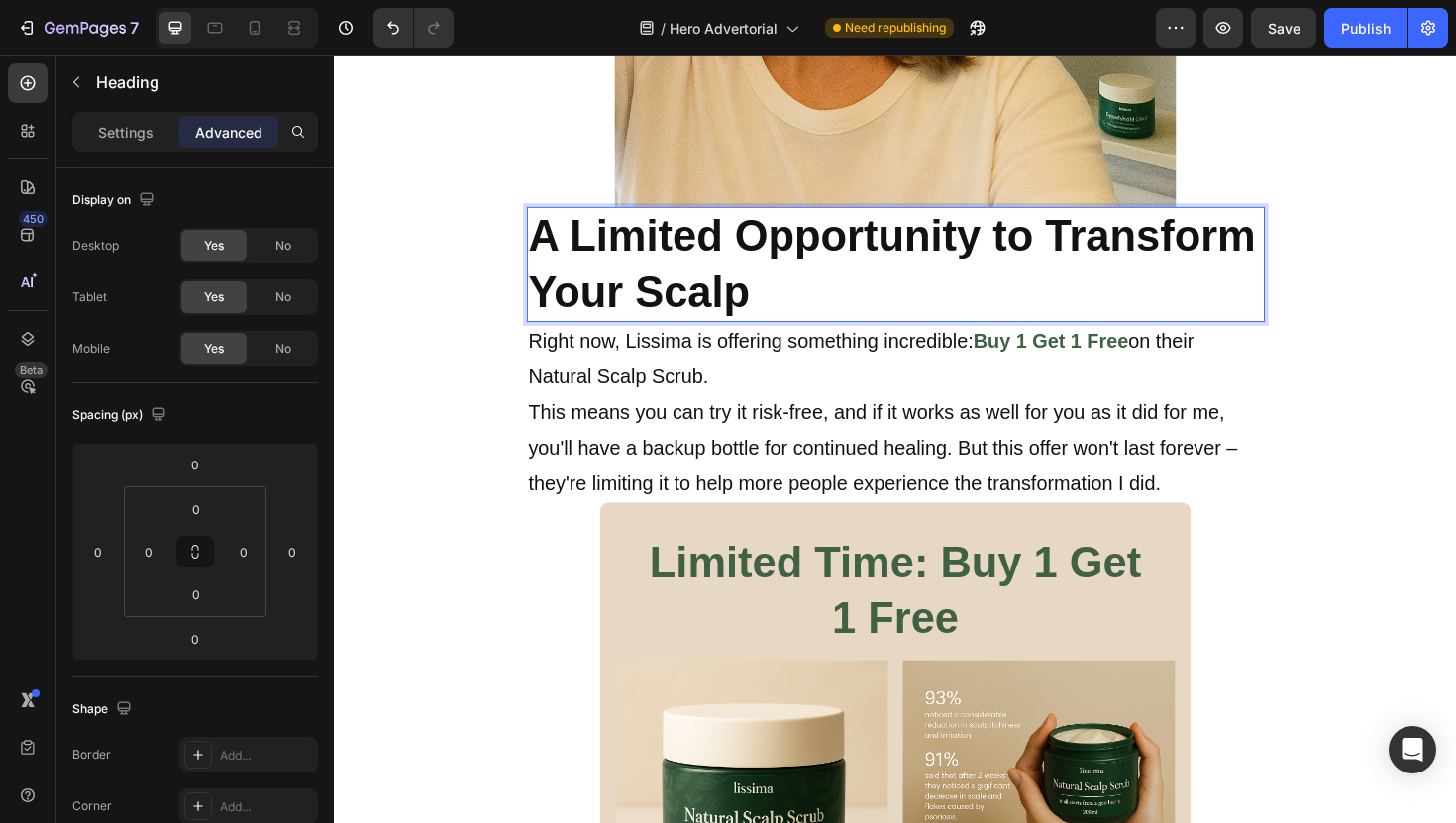 click on "A Limited Opportunity to Transform Your Scalp" at bounding box center [928, 277] 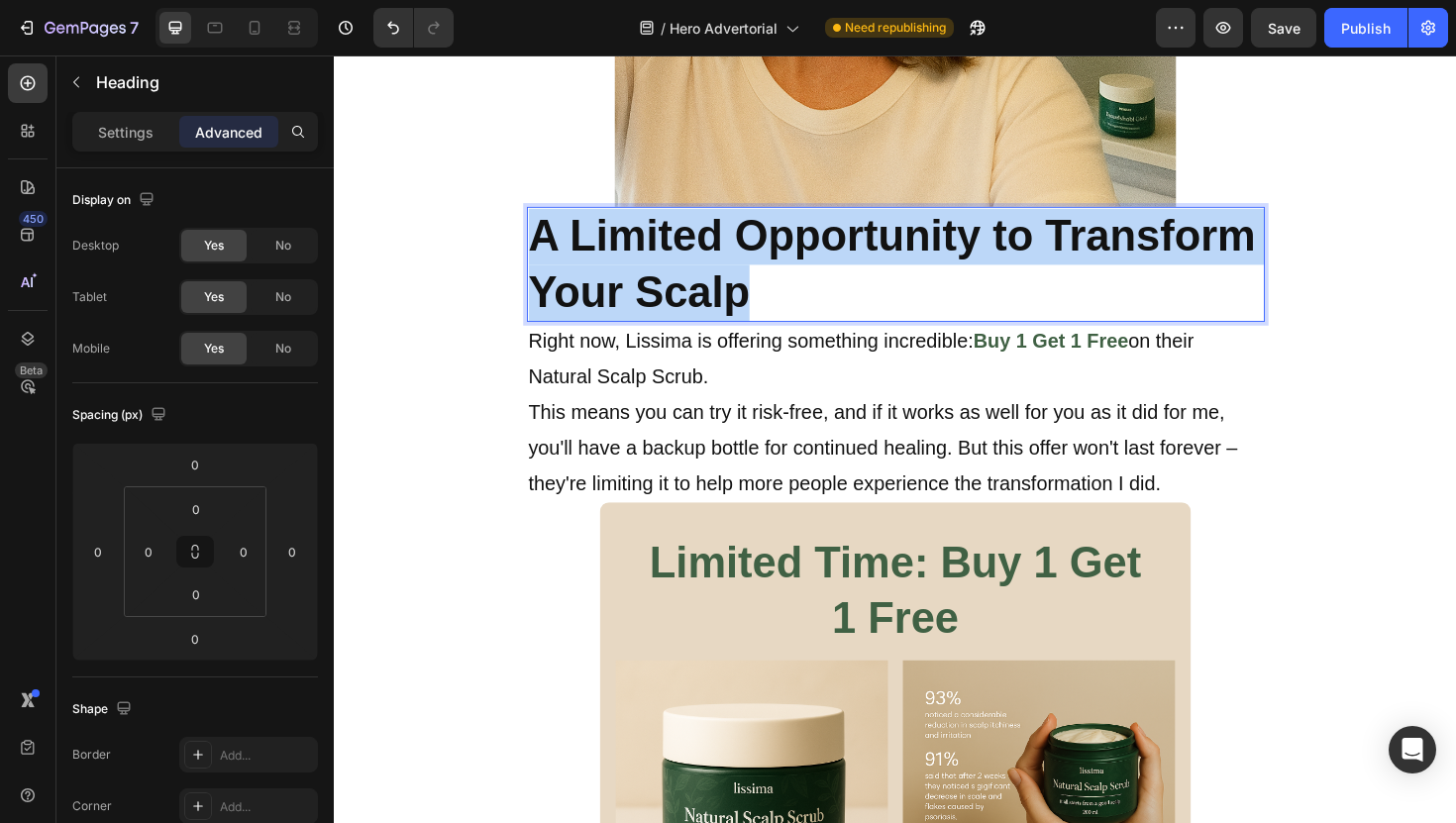 drag, startPoint x: 769, startPoint y: 304, endPoint x: 544, endPoint y: 237, distance: 234.76371 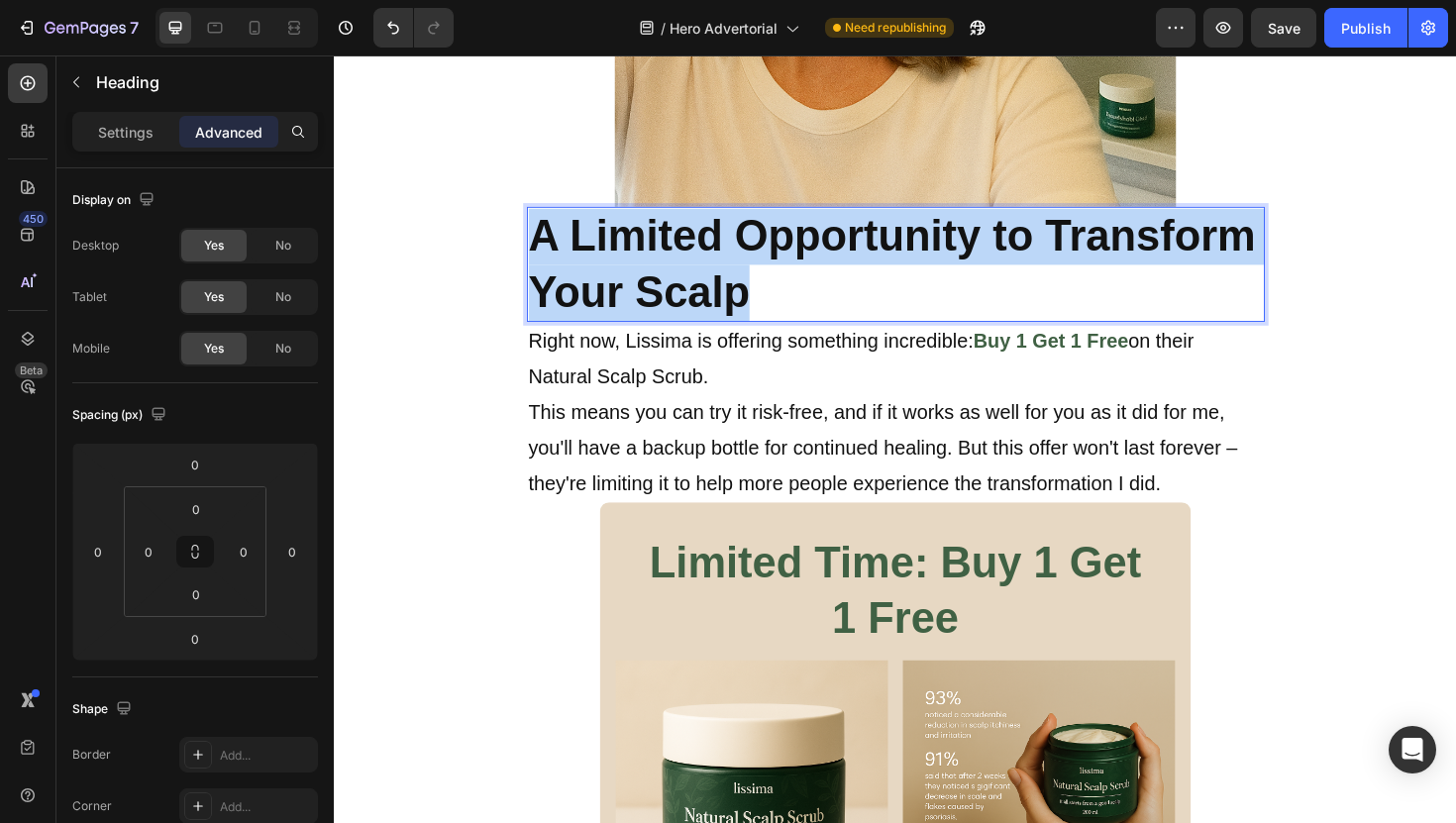click on "A Limited Opportunity to Transform Your Scalp" at bounding box center (928, 277) 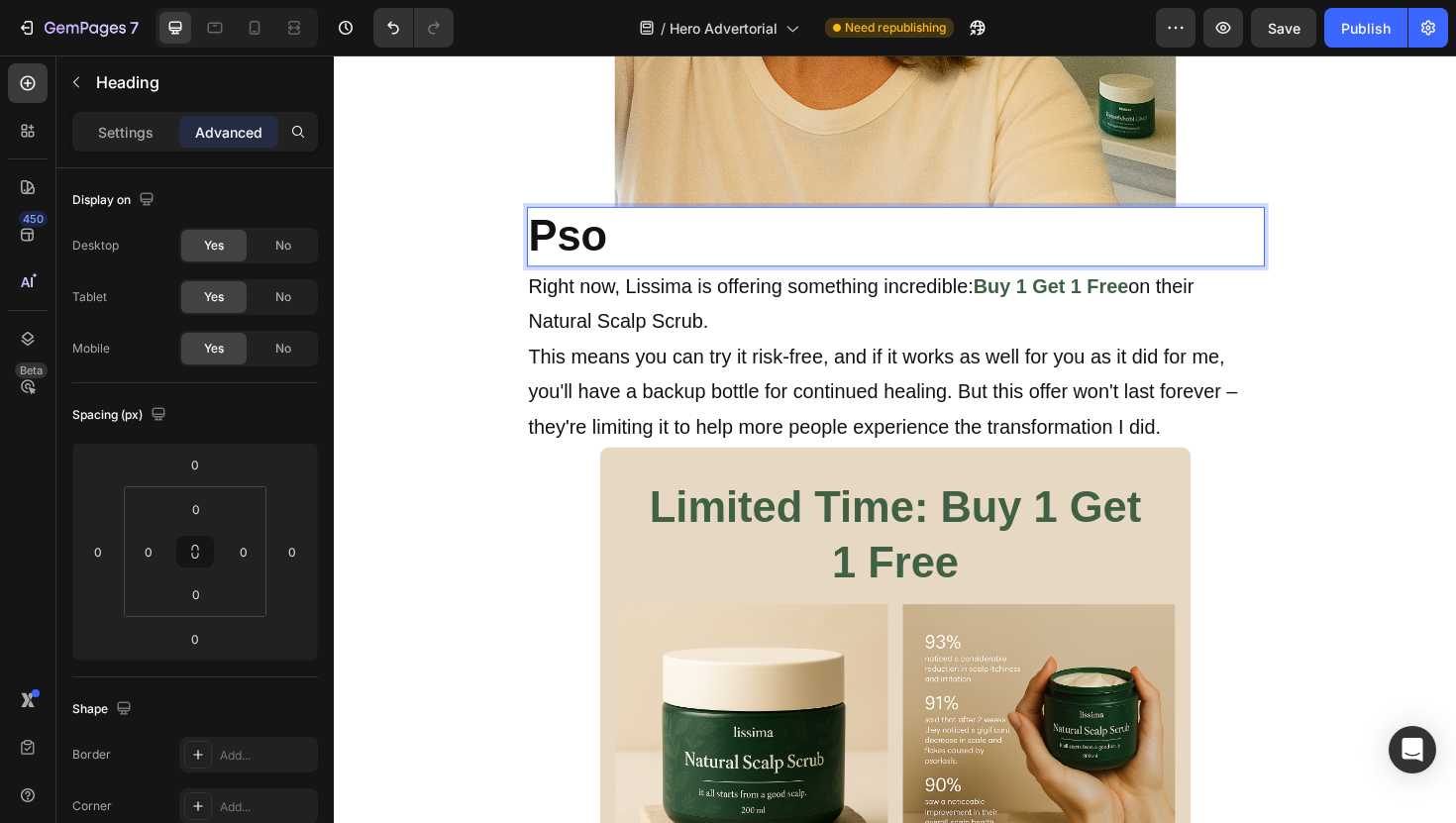 click on "Pso" at bounding box center (928, 248) 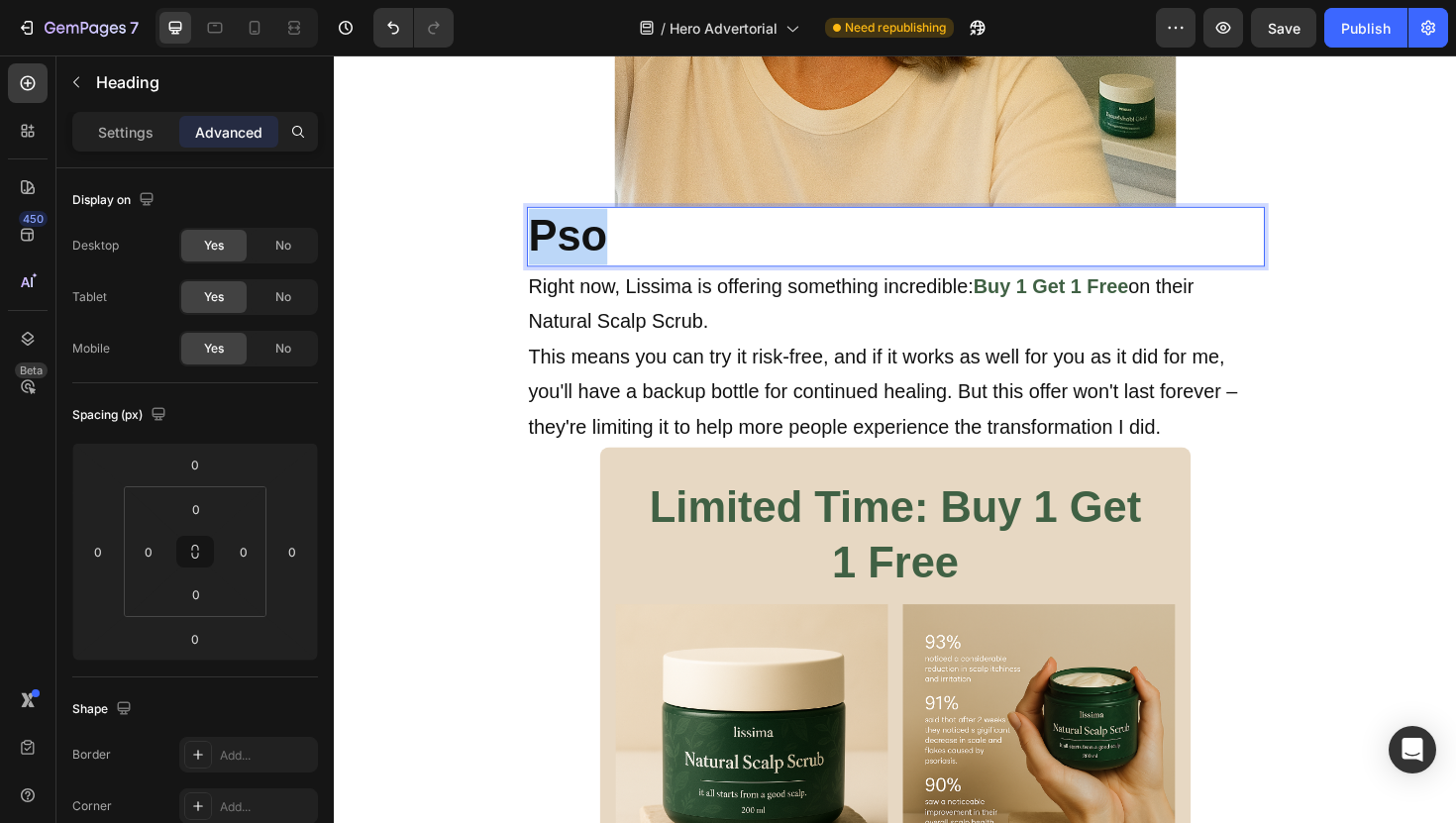 click on "Pso" at bounding box center (928, 248) 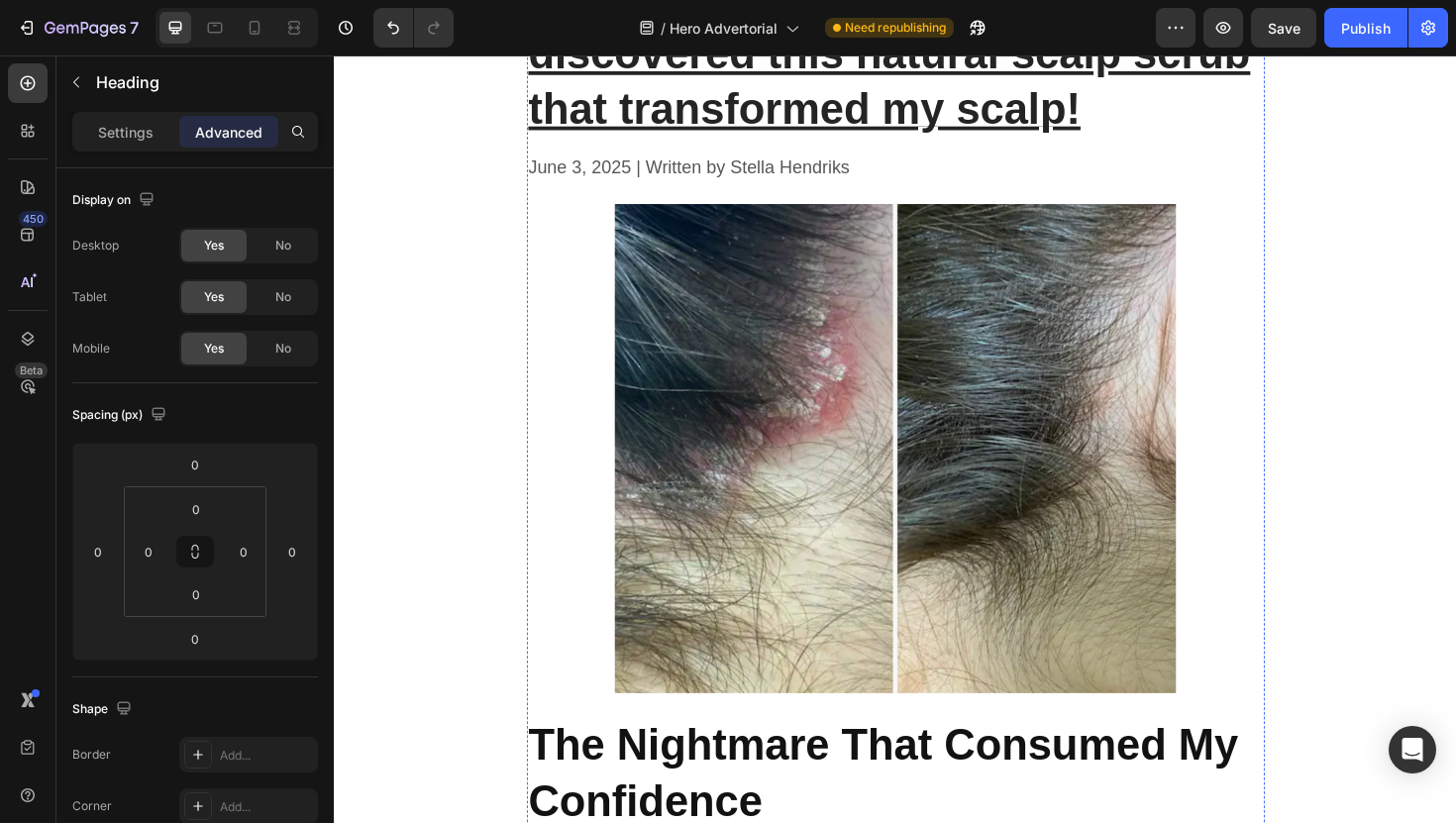 scroll, scrollTop: 326, scrollLeft: 0, axis: vertical 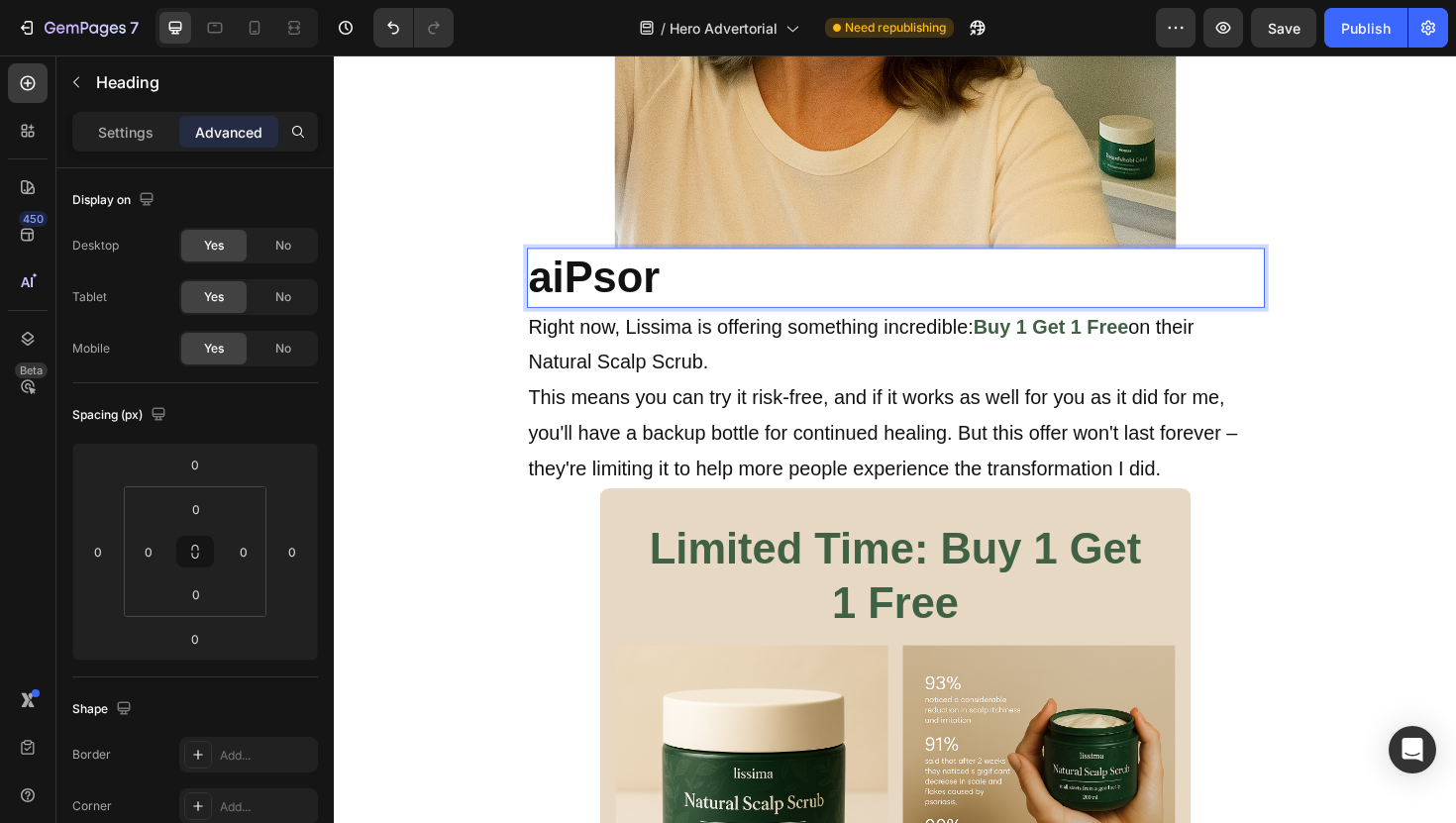 click on "aiPsor" at bounding box center (928, 291) 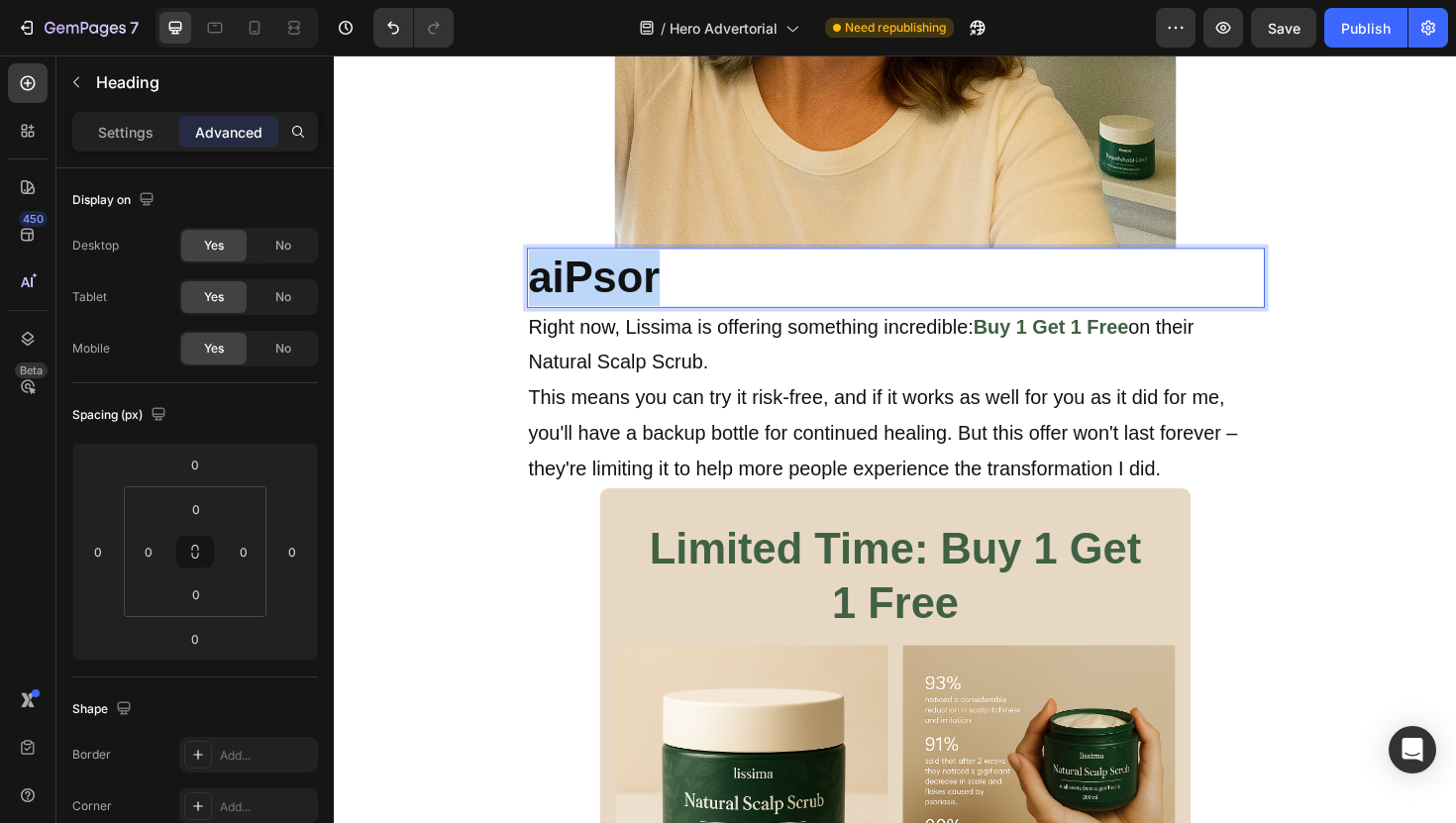 drag, startPoint x: 792, startPoint y: 315, endPoint x: 518, endPoint y: 318, distance: 274.01642 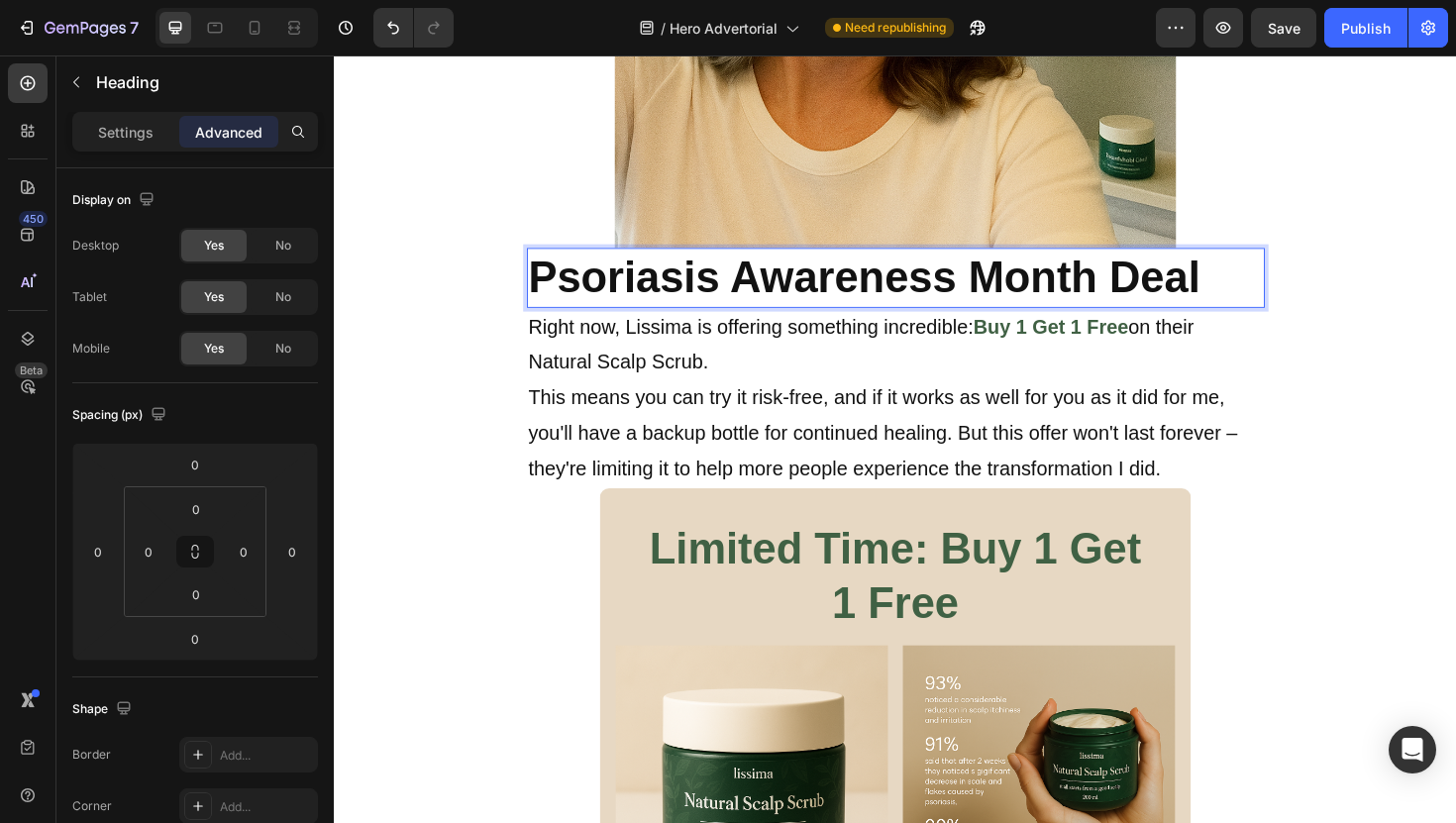 click on "Psoriasis Awareness Month Deal" at bounding box center (928, 291) 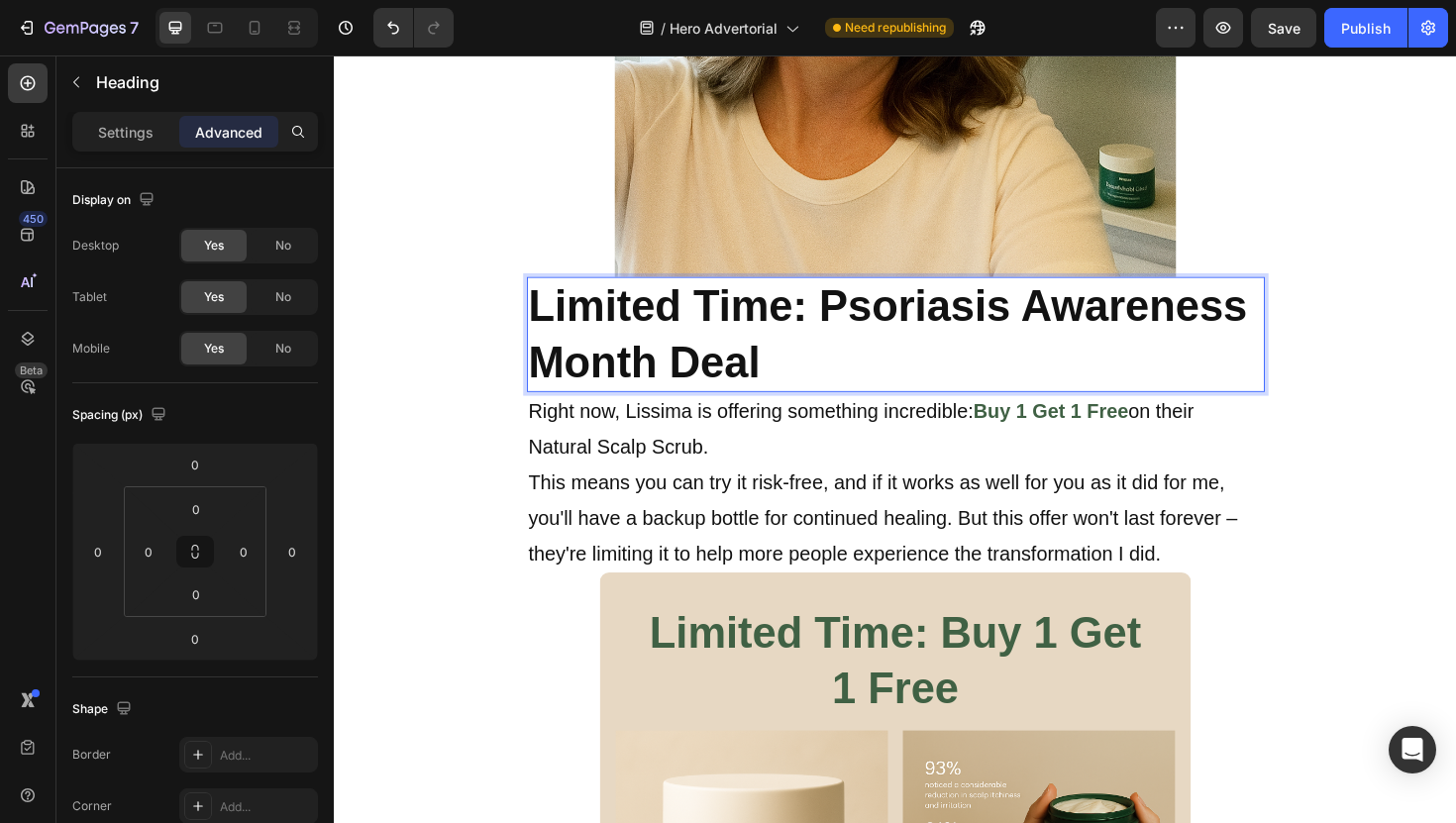 scroll, scrollTop: 6963, scrollLeft: 0, axis: vertical 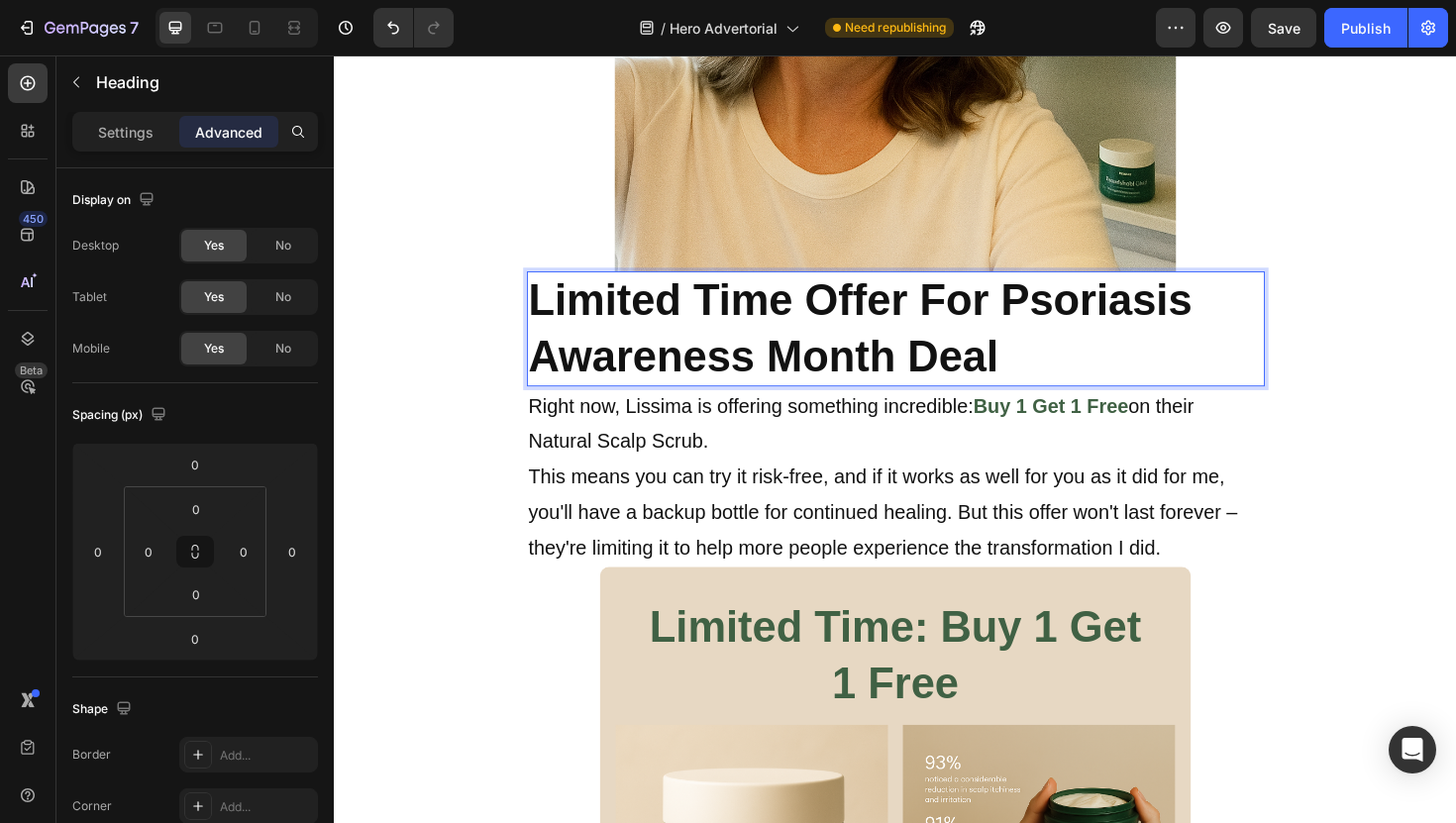 click on "Limited Time Offer For Psoriasis Awareness Month Deal" at bounding box center (928, 346) 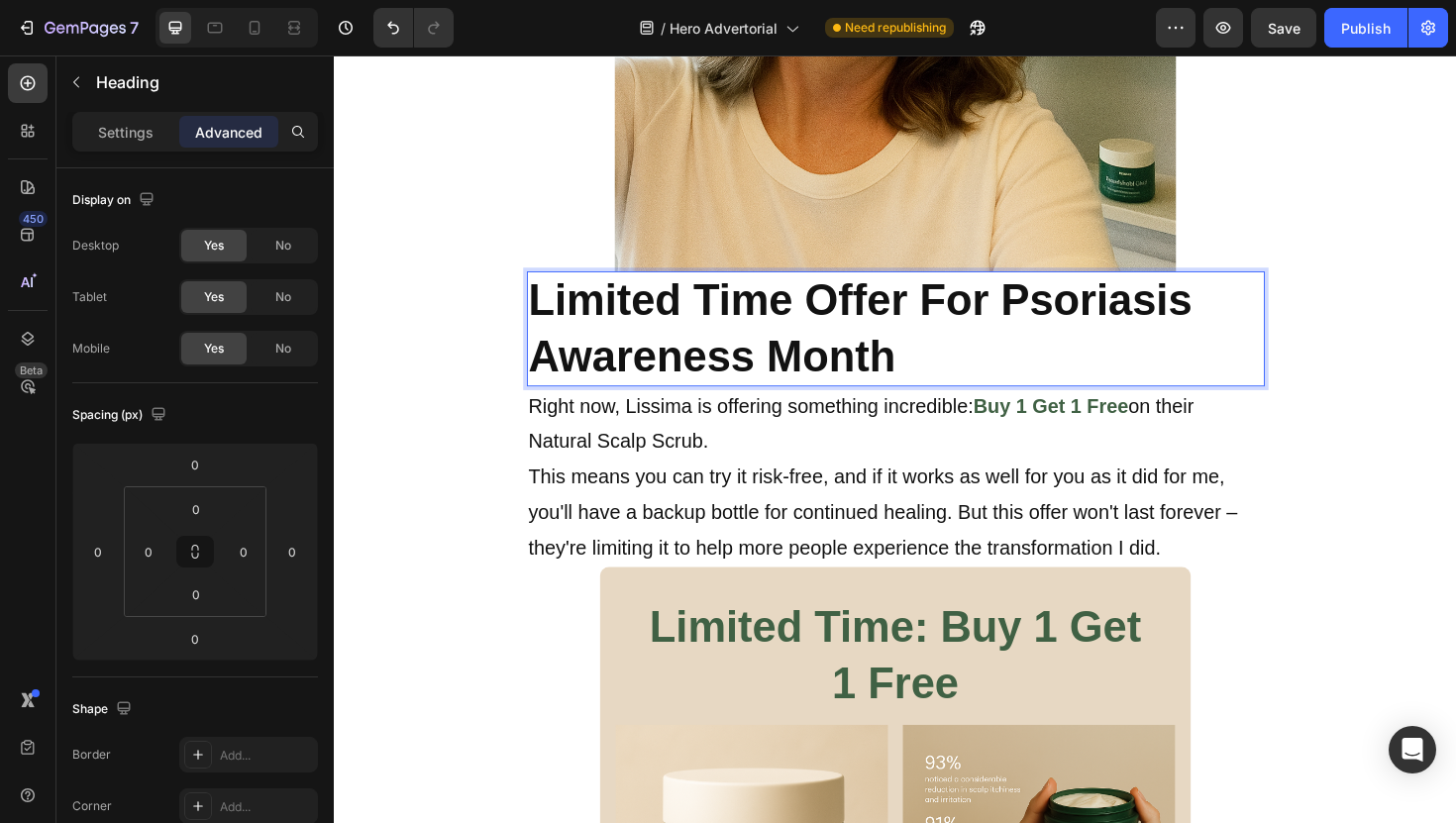 click on "Limited Time Offer For Psoriasis Awareness Month" at bounding box center (928, 346) 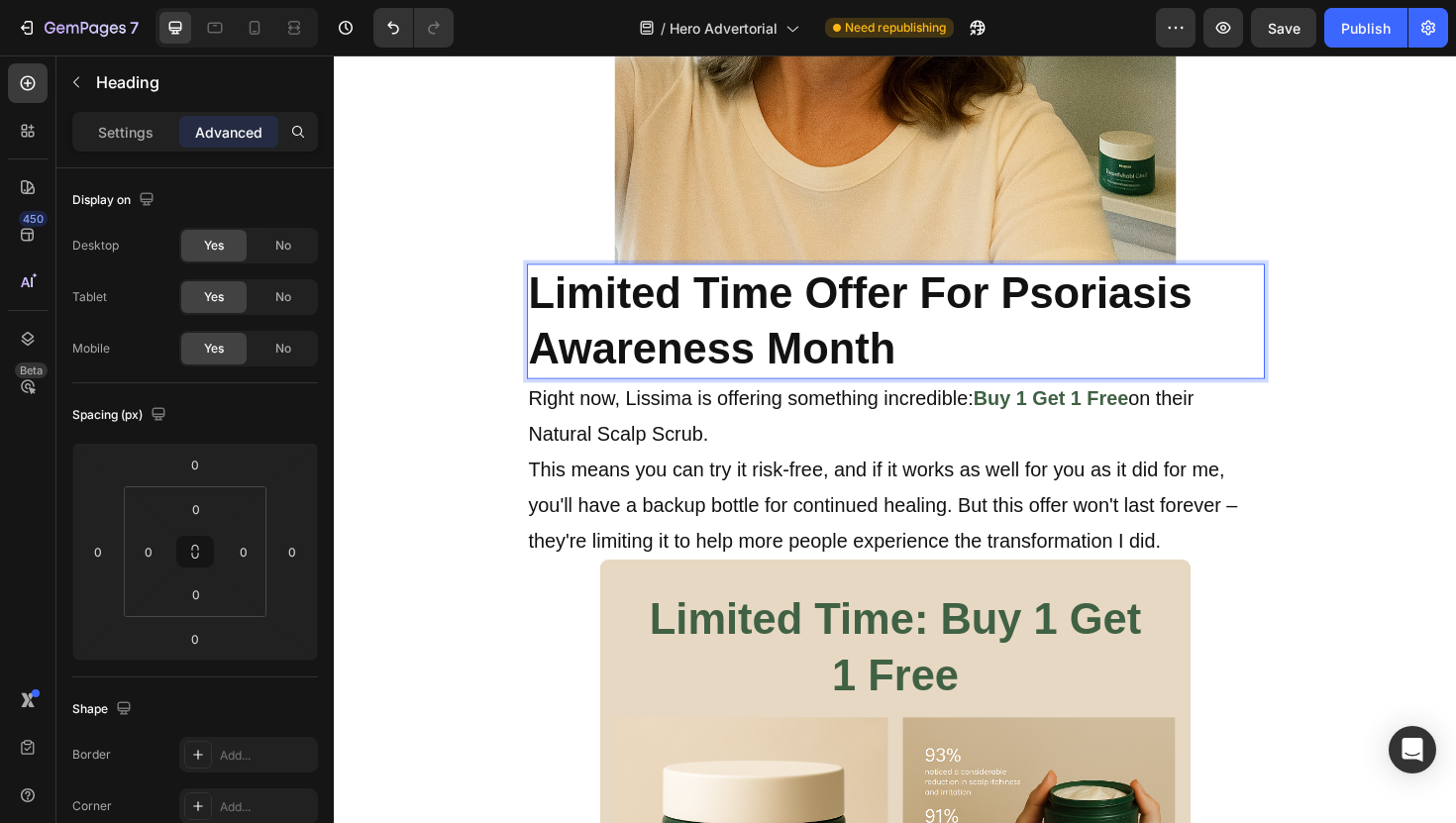 scroll, scrollTop: 6978, scrollLeft: 0, axis: vertical 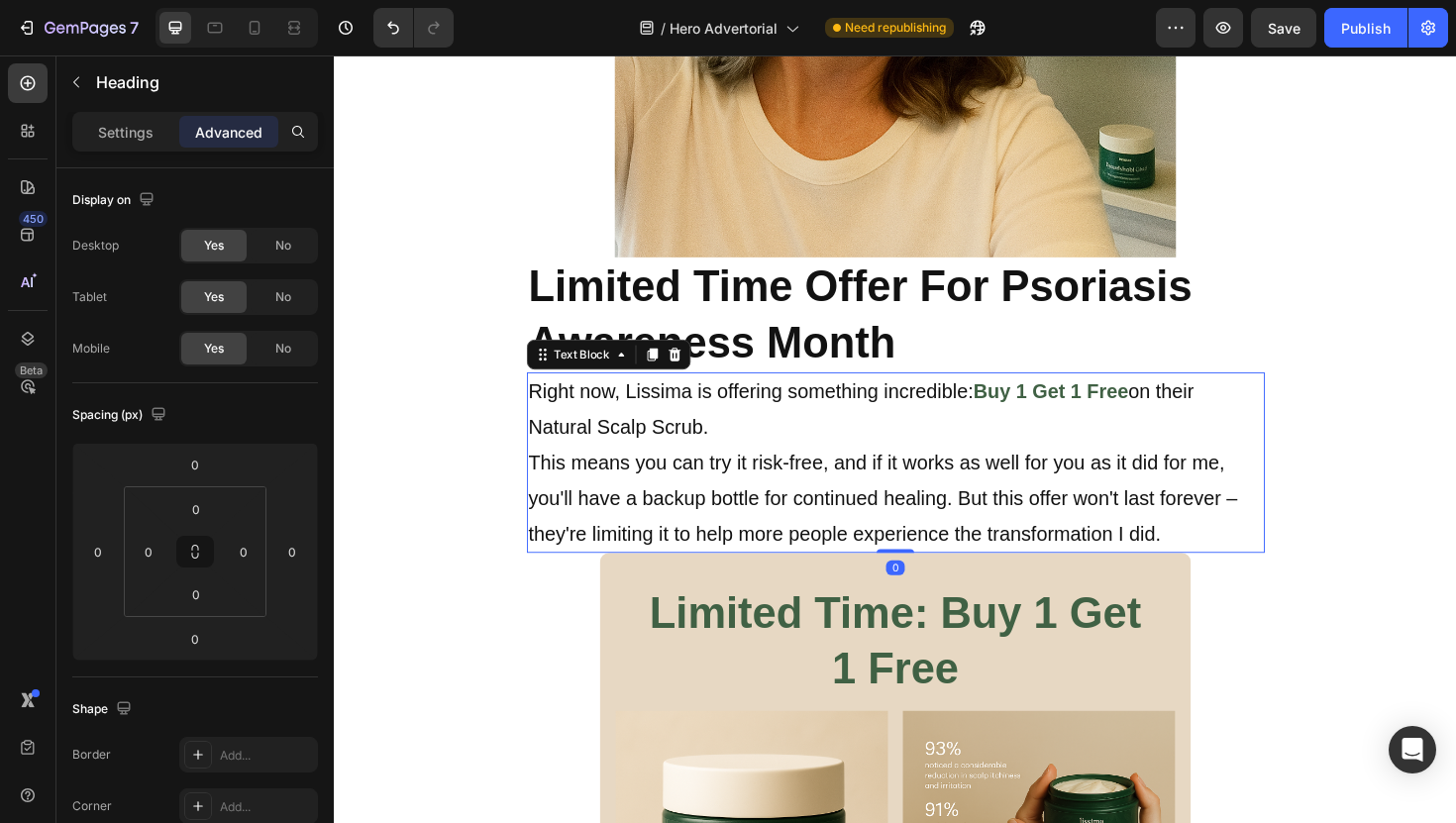 click on "Right now, Lissima is offering something incredible:  Buy 1 Get 1 Free  on their Natural Scalp Scrub." at bounding box center (928, 431) 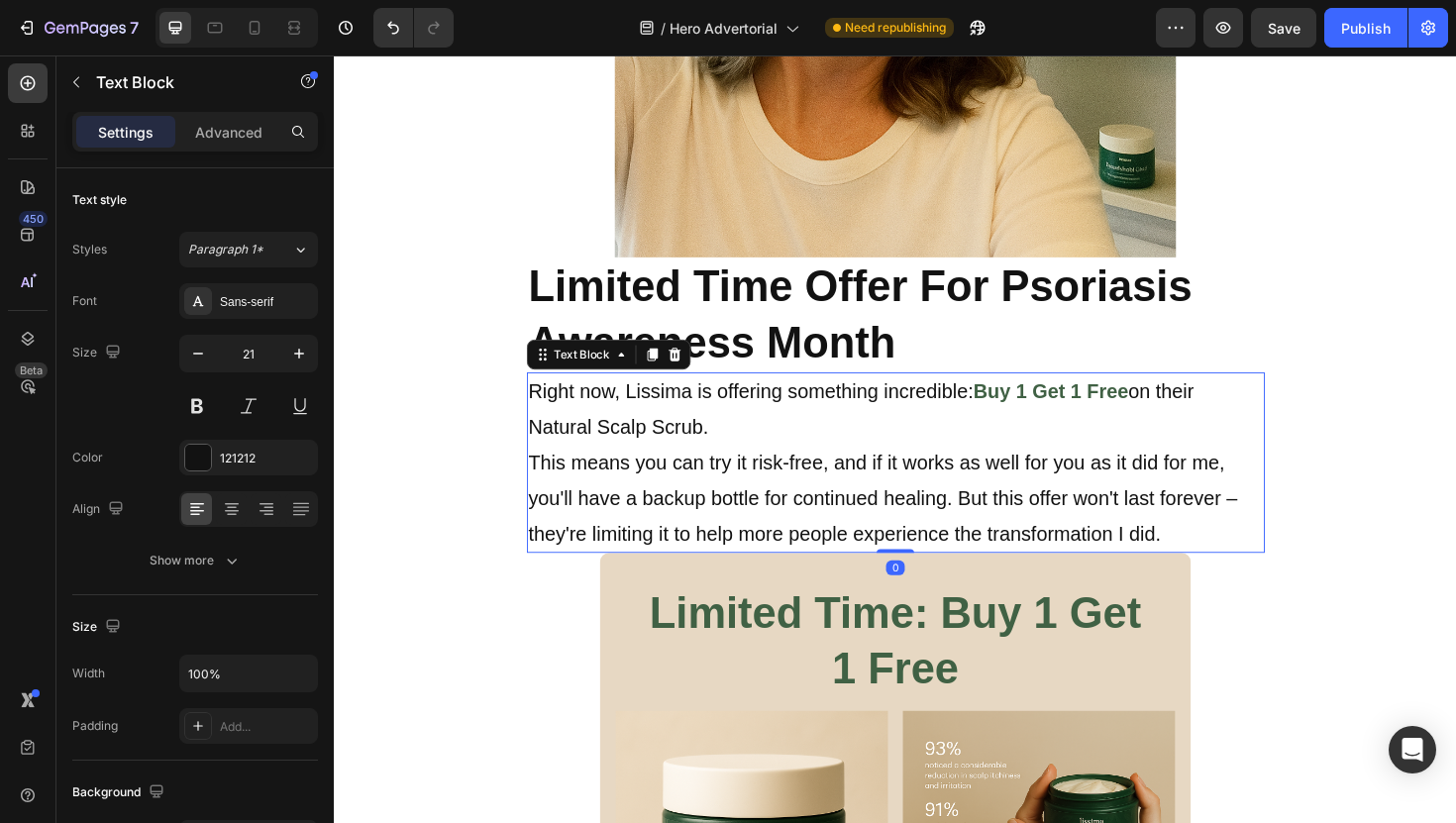 click on "Right now, Lissima is offering something incredible:  Buy 1 Get 1 Free  on their Natural Scalp Scrub." at bounding box center [928, 431] 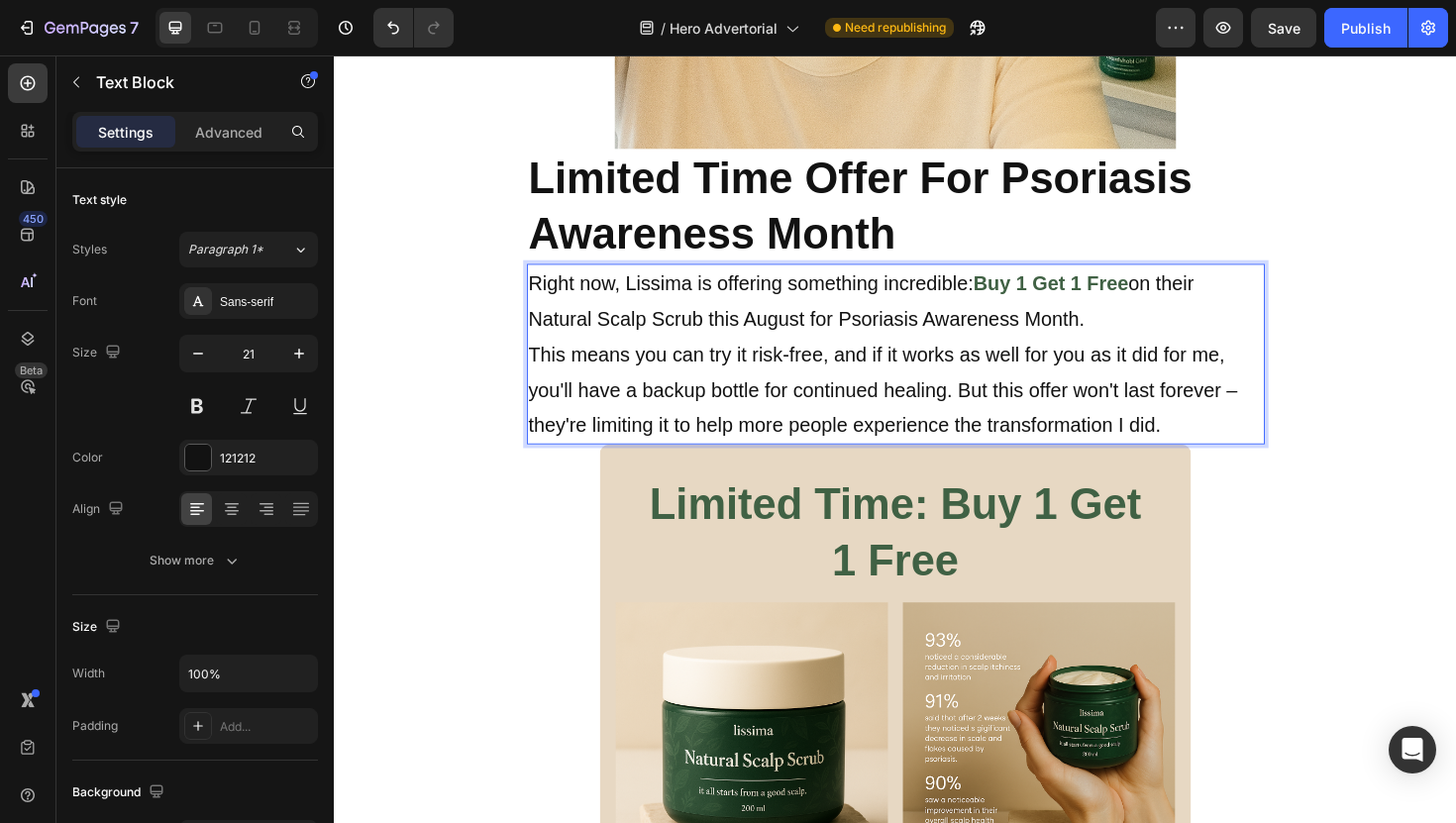 scroll, scrollTop: 7127, scrollLeft: 0, axis: vertical 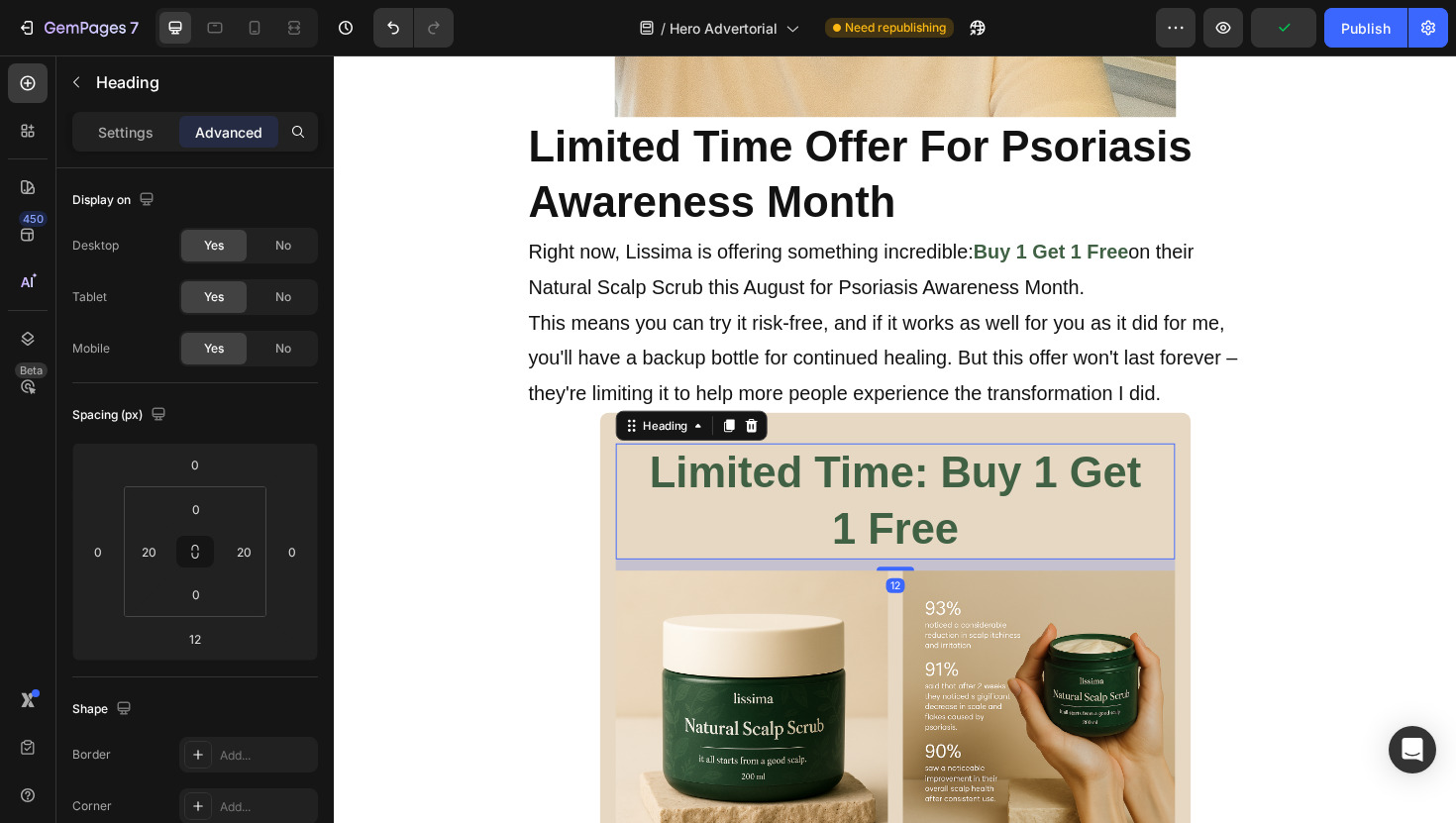 click on "Limited Time: Buy 1 Get 1 Free" at bounding box center [927, 528] 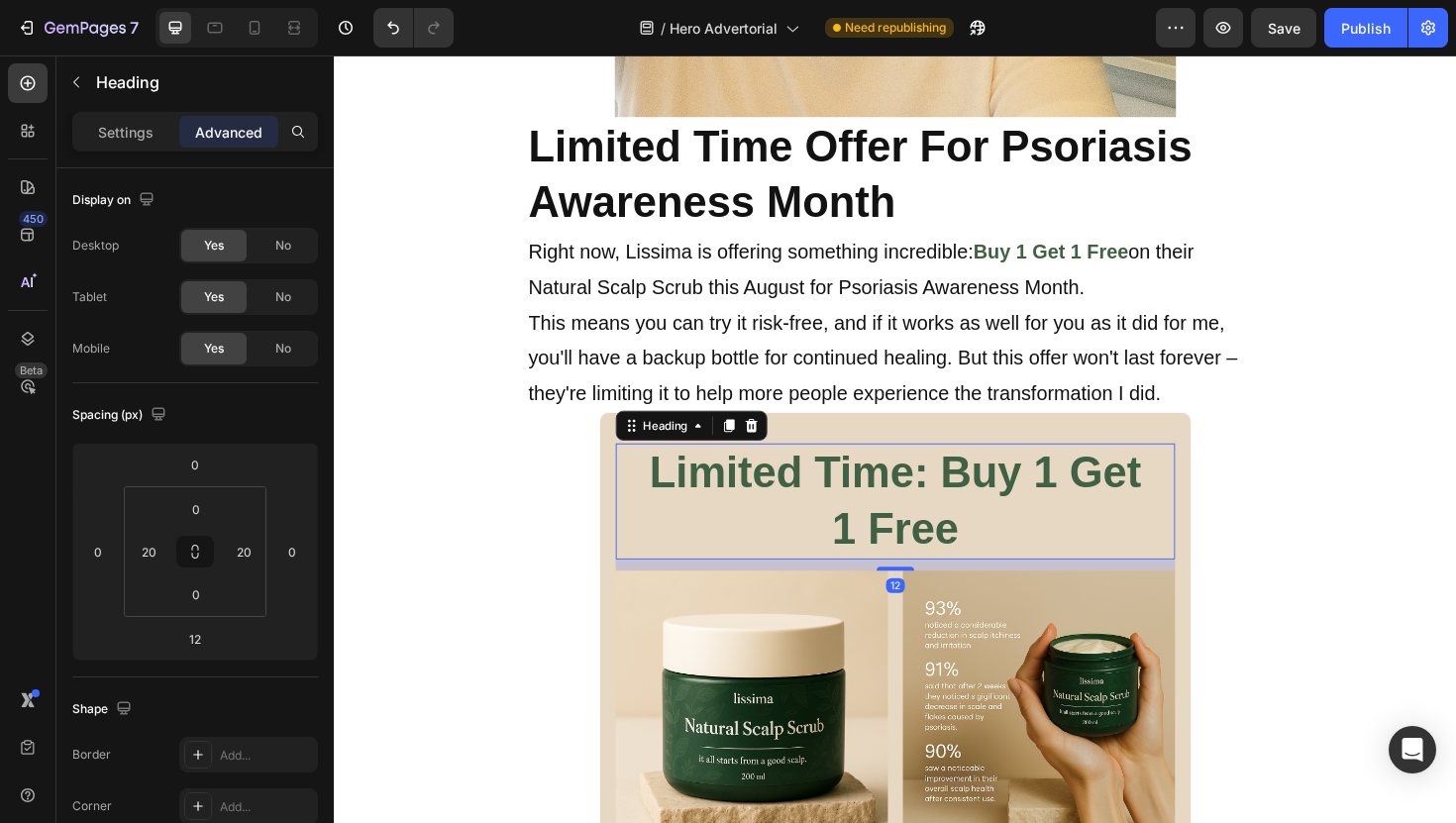 click on "Limited Time: Buy 1 Get 1 Free" at bounding box center (927, 528) 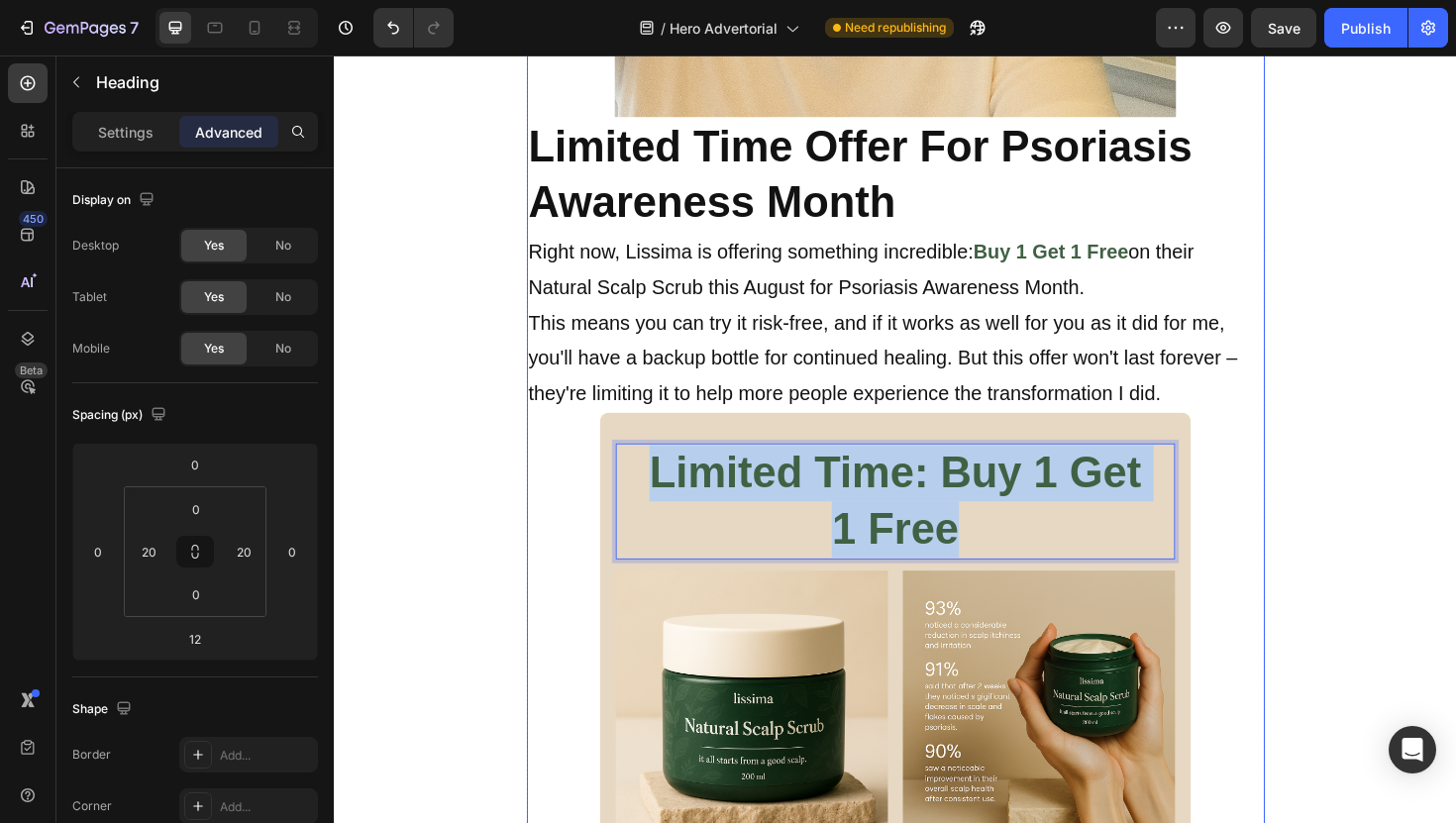 drag, startPoint x: 1011, startPoint y: 548, endPoint x: 632, endPoint y: 450, distance: 391.4652 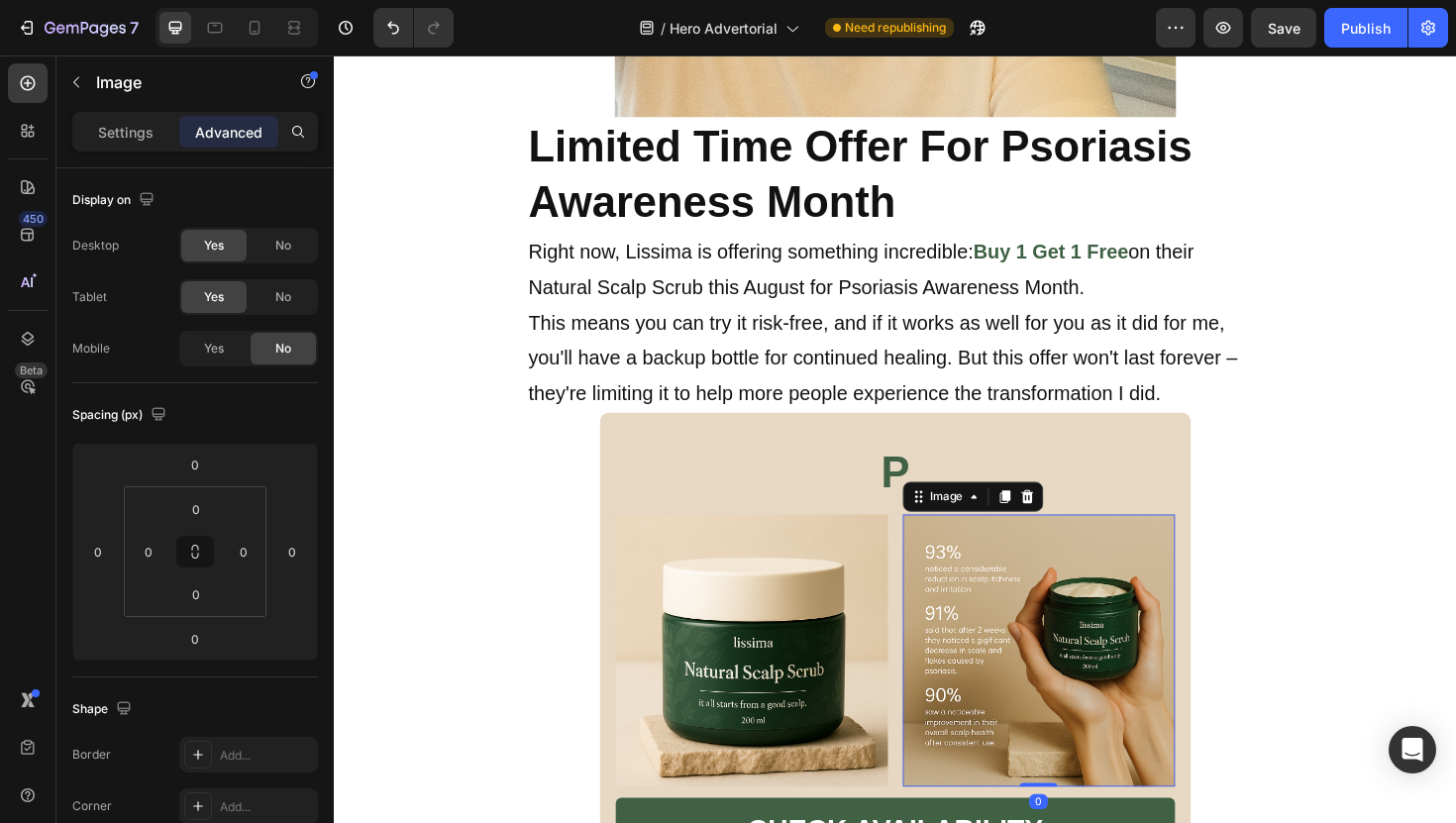 click on "Image" at bounding box center (1010, 523) 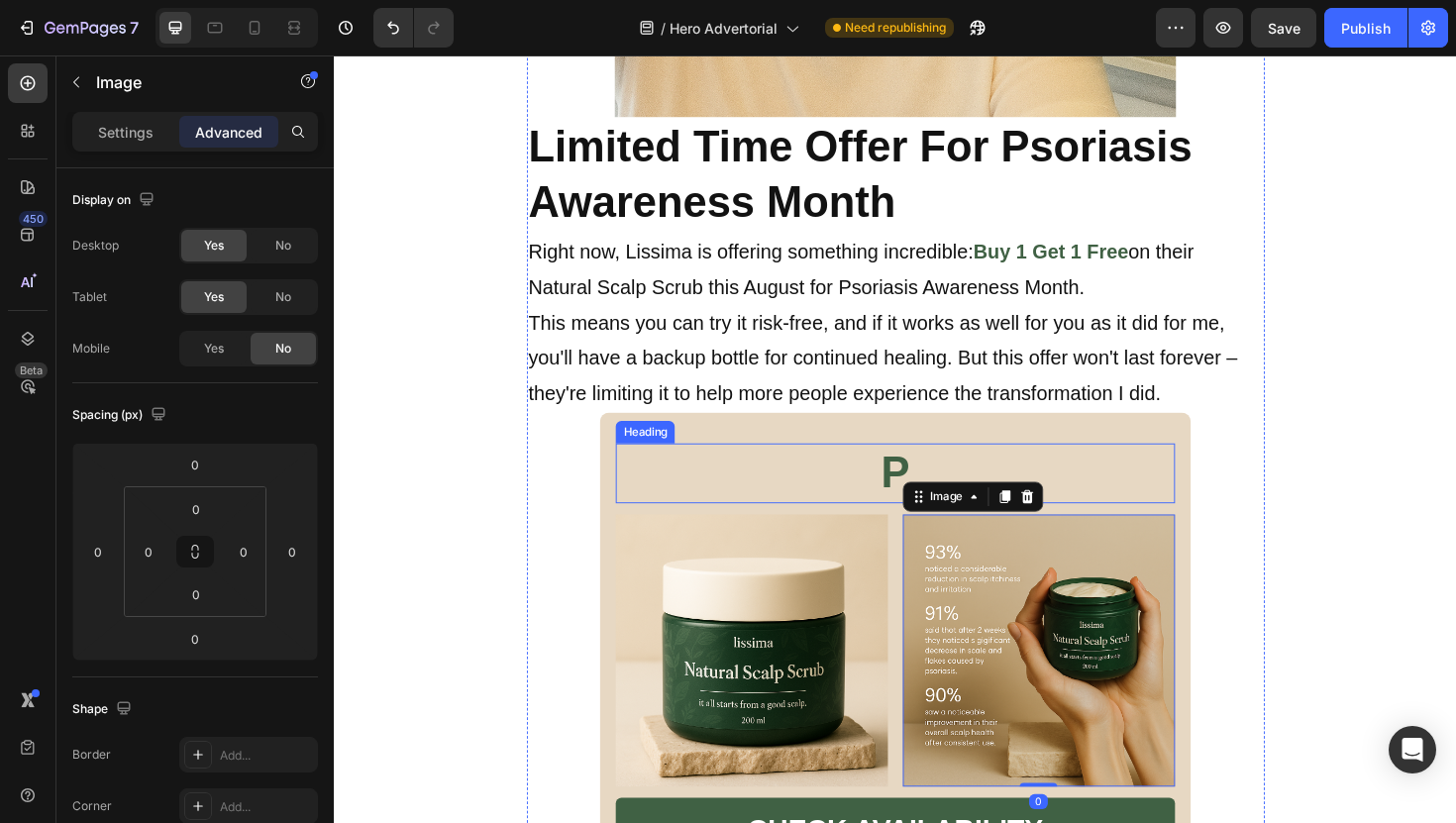 click on "P" at bounding box center [927, 498] 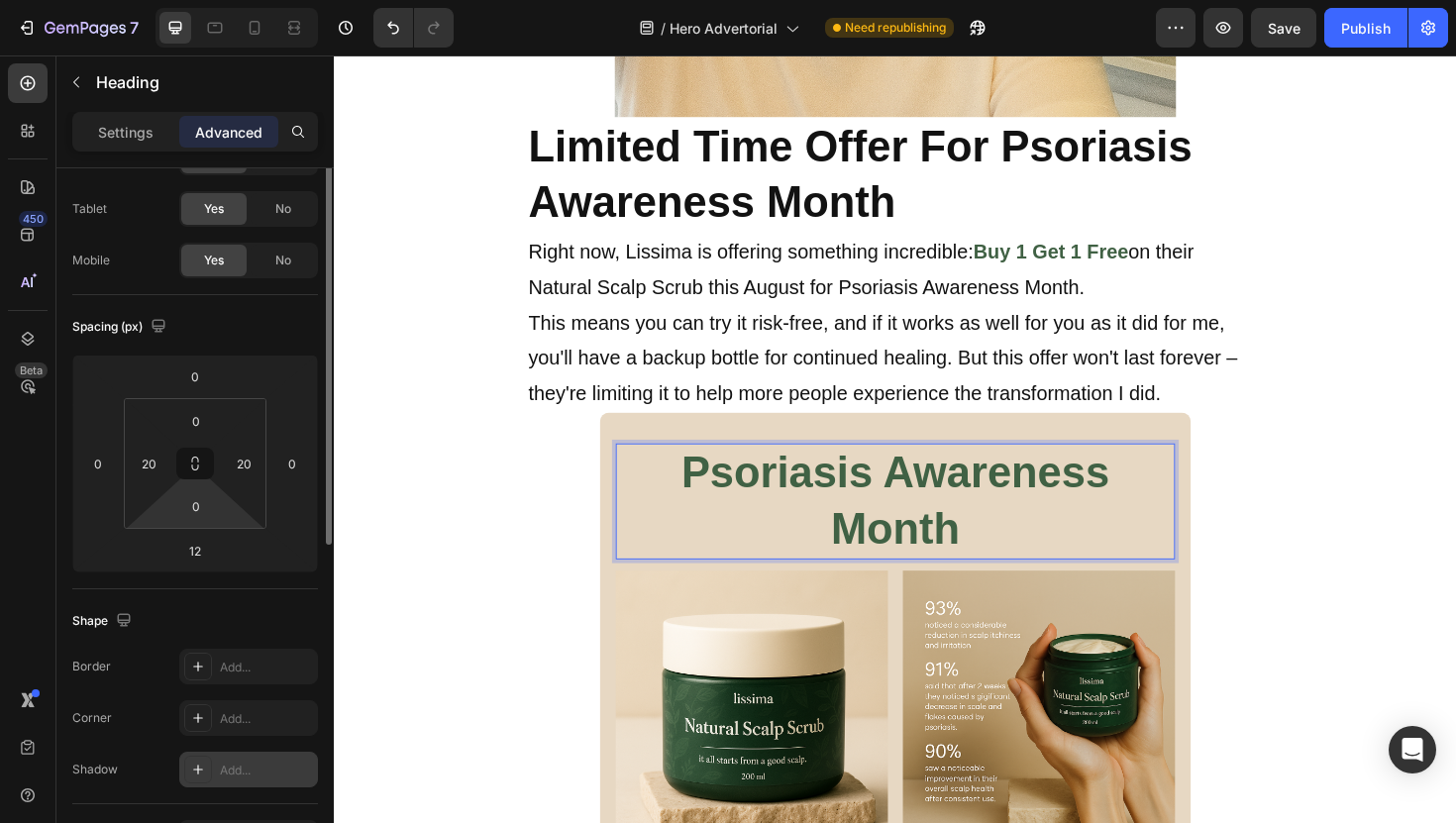 scroll, scrollTop: 0, scrollLeft: 0, axis: both 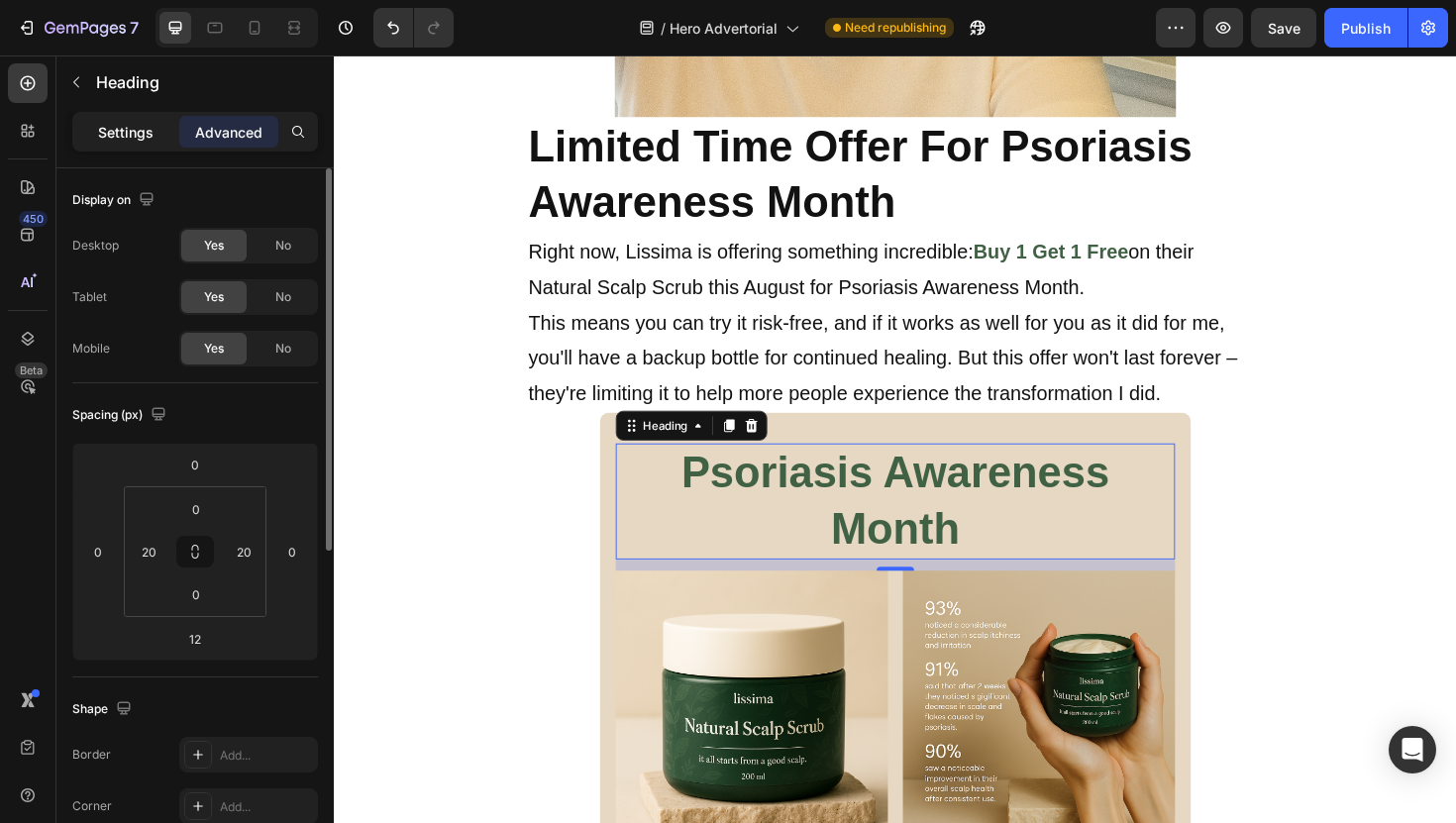 click on "Settings" at bounding box center [126, 132] 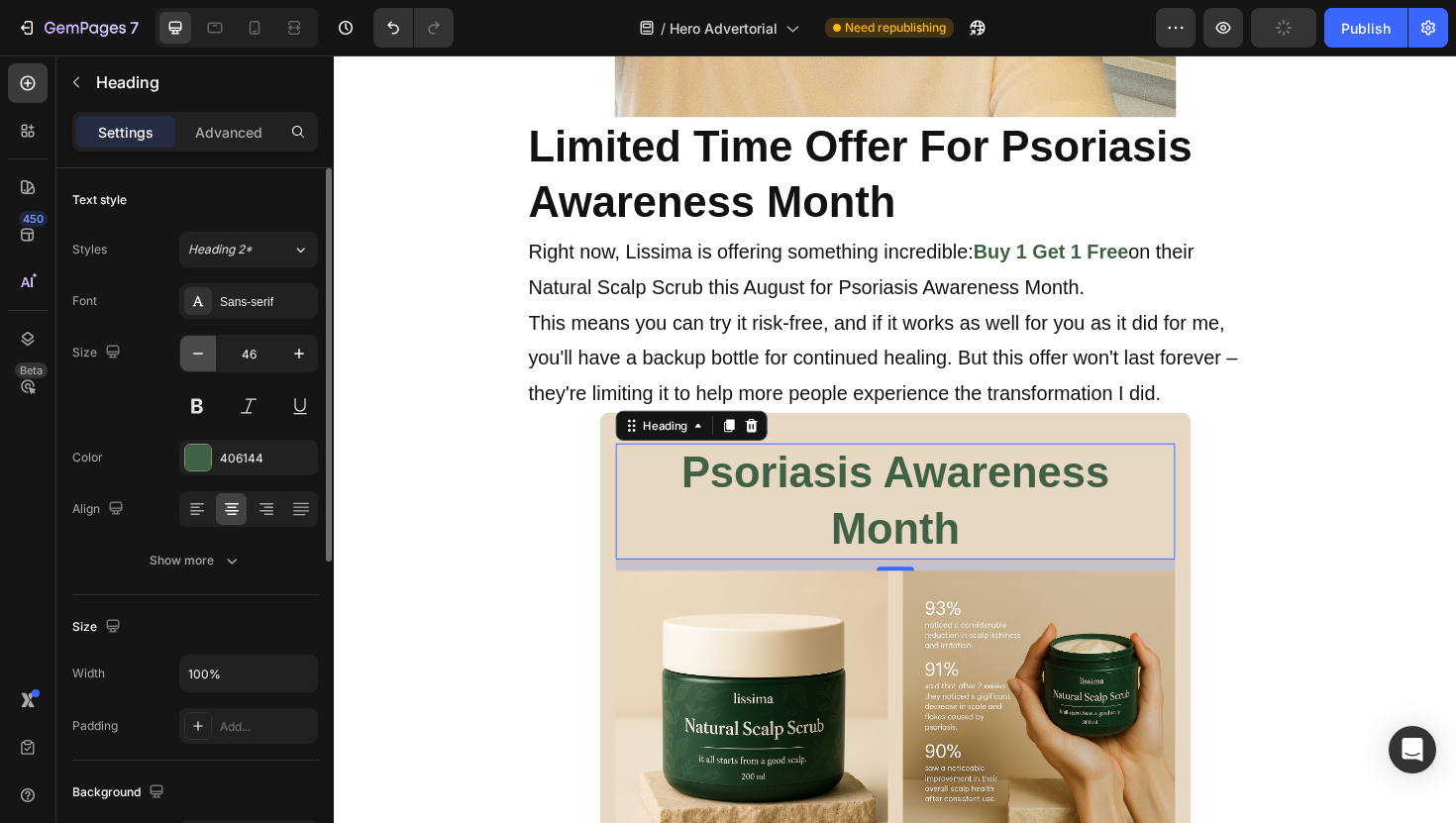 click 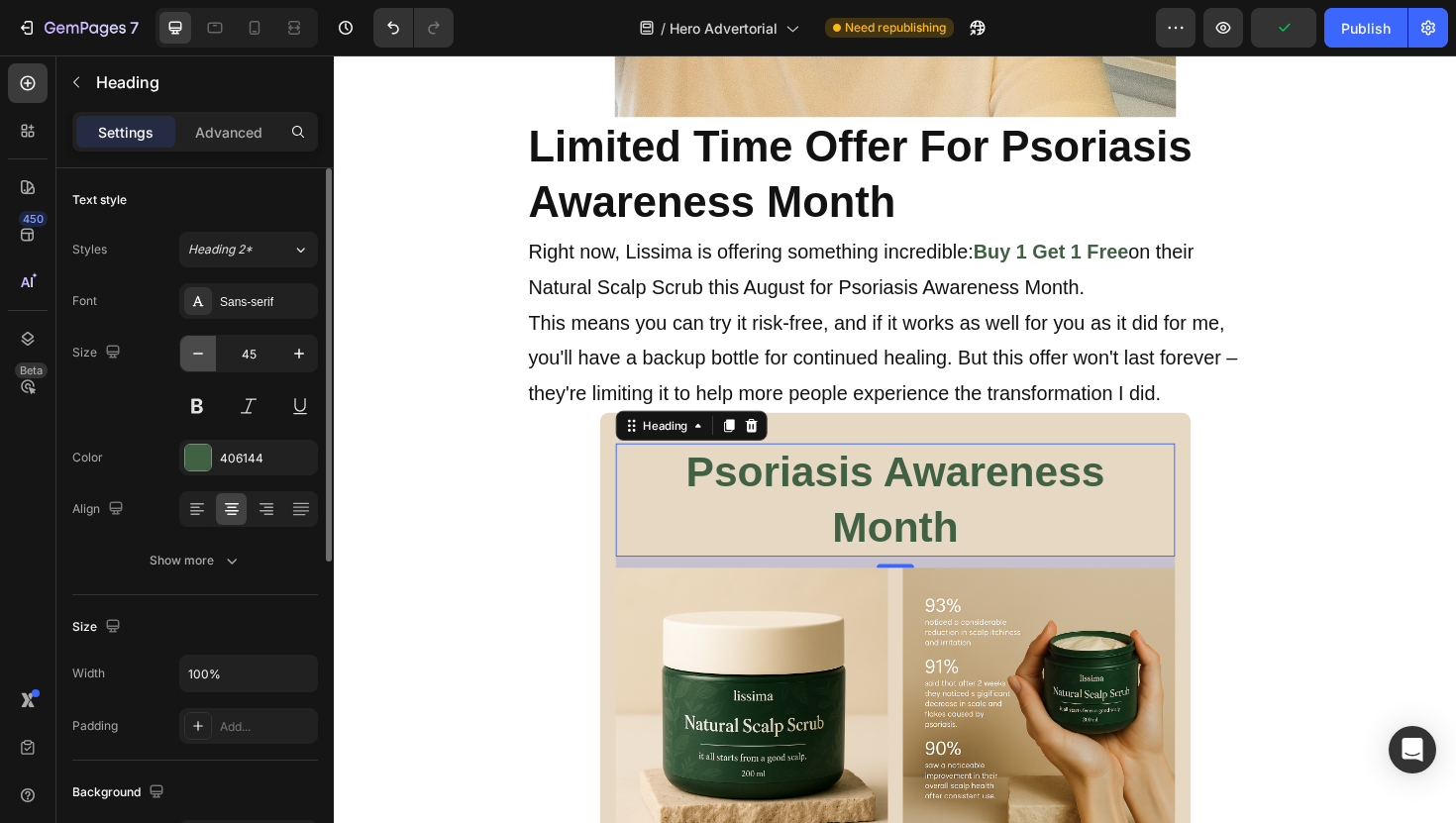 click 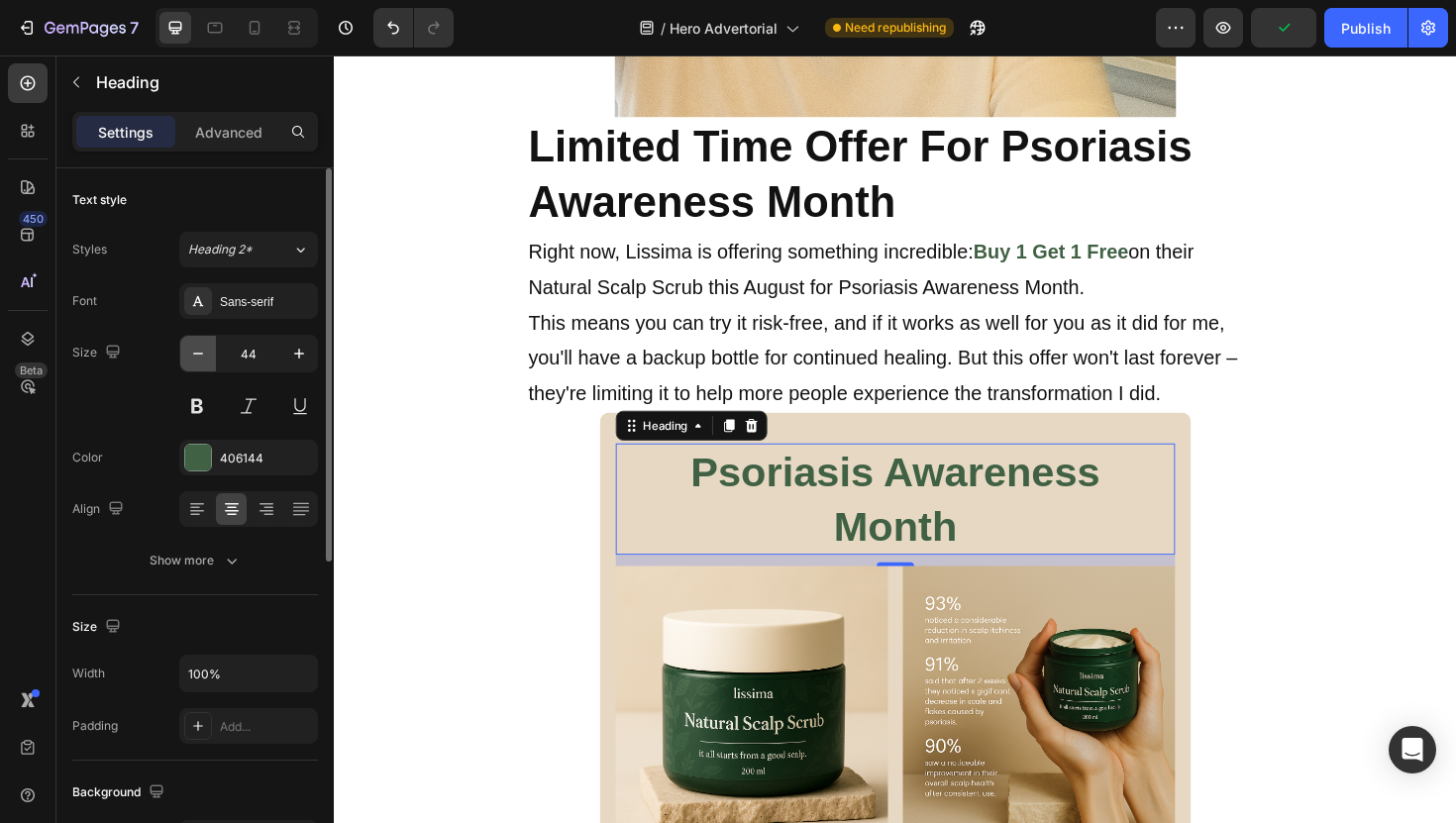 click 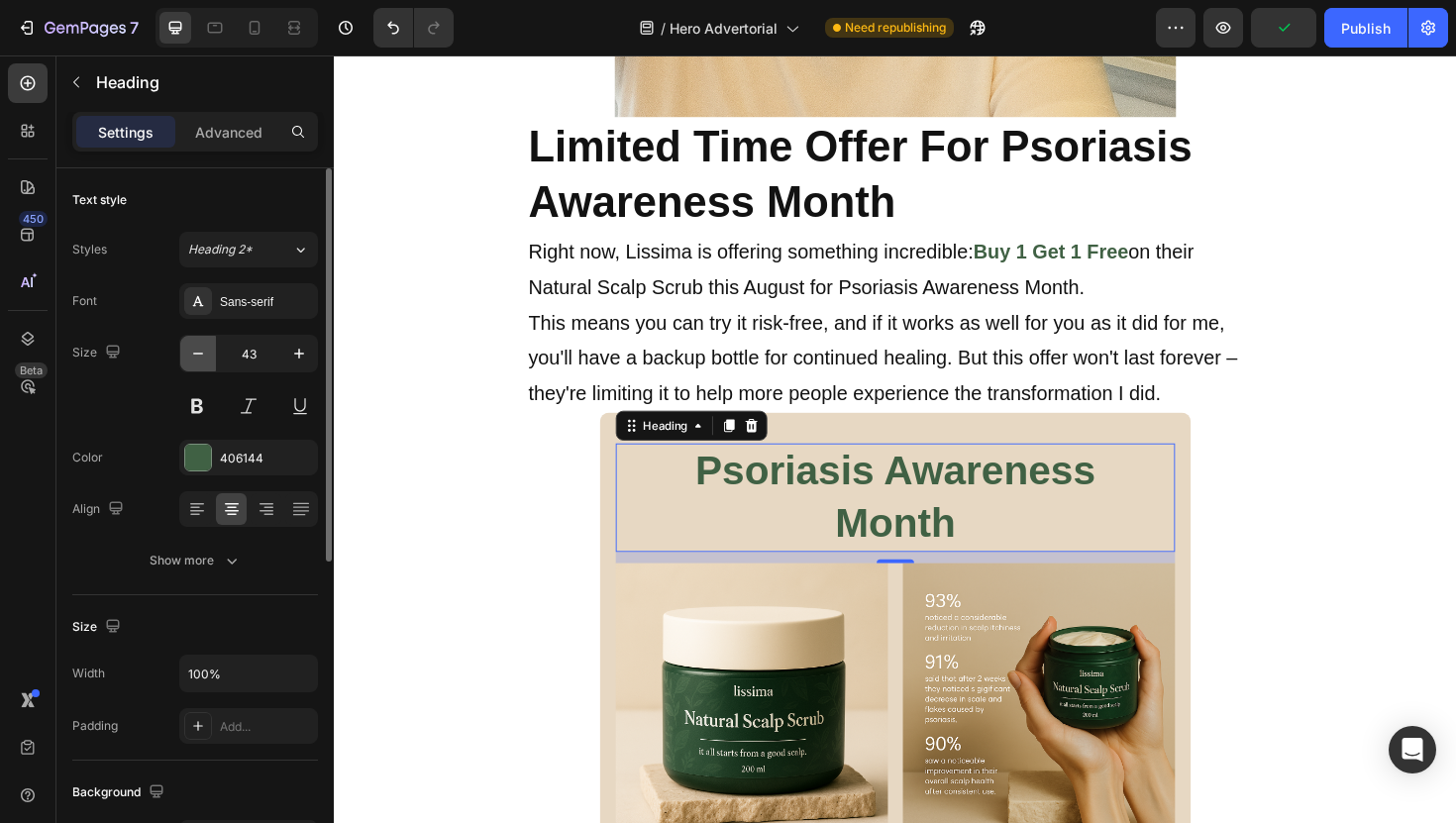 click 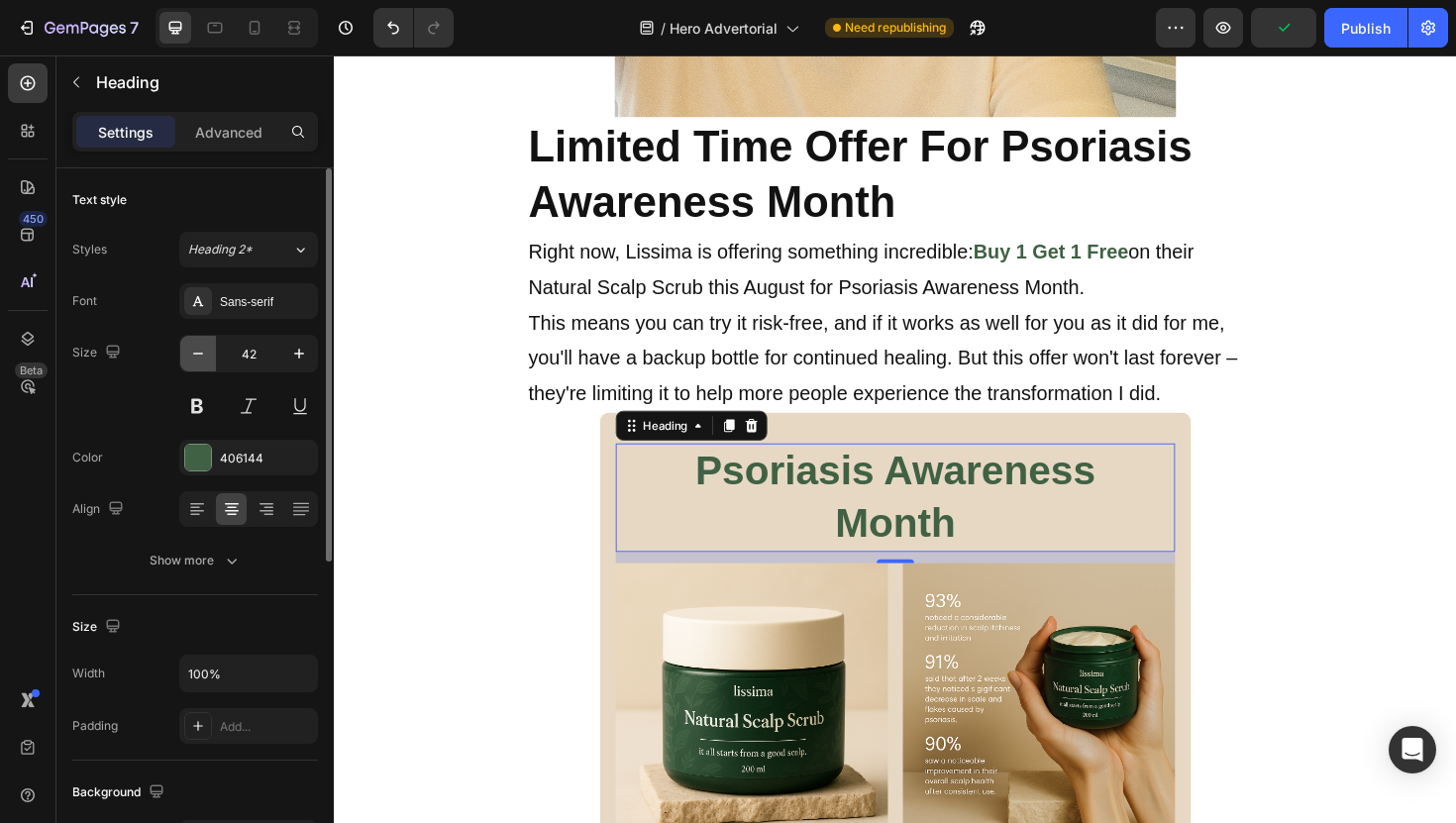 click 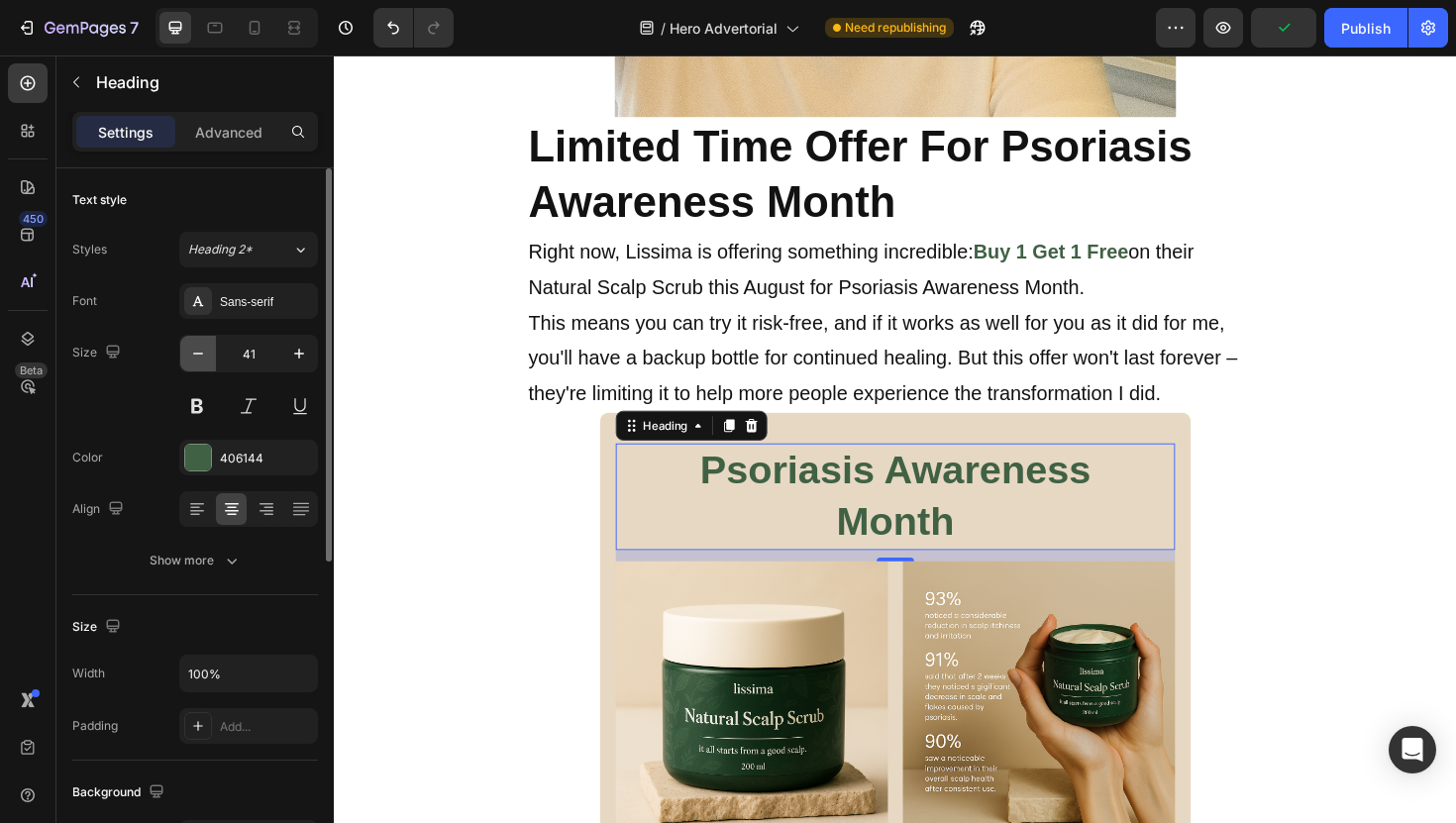 click 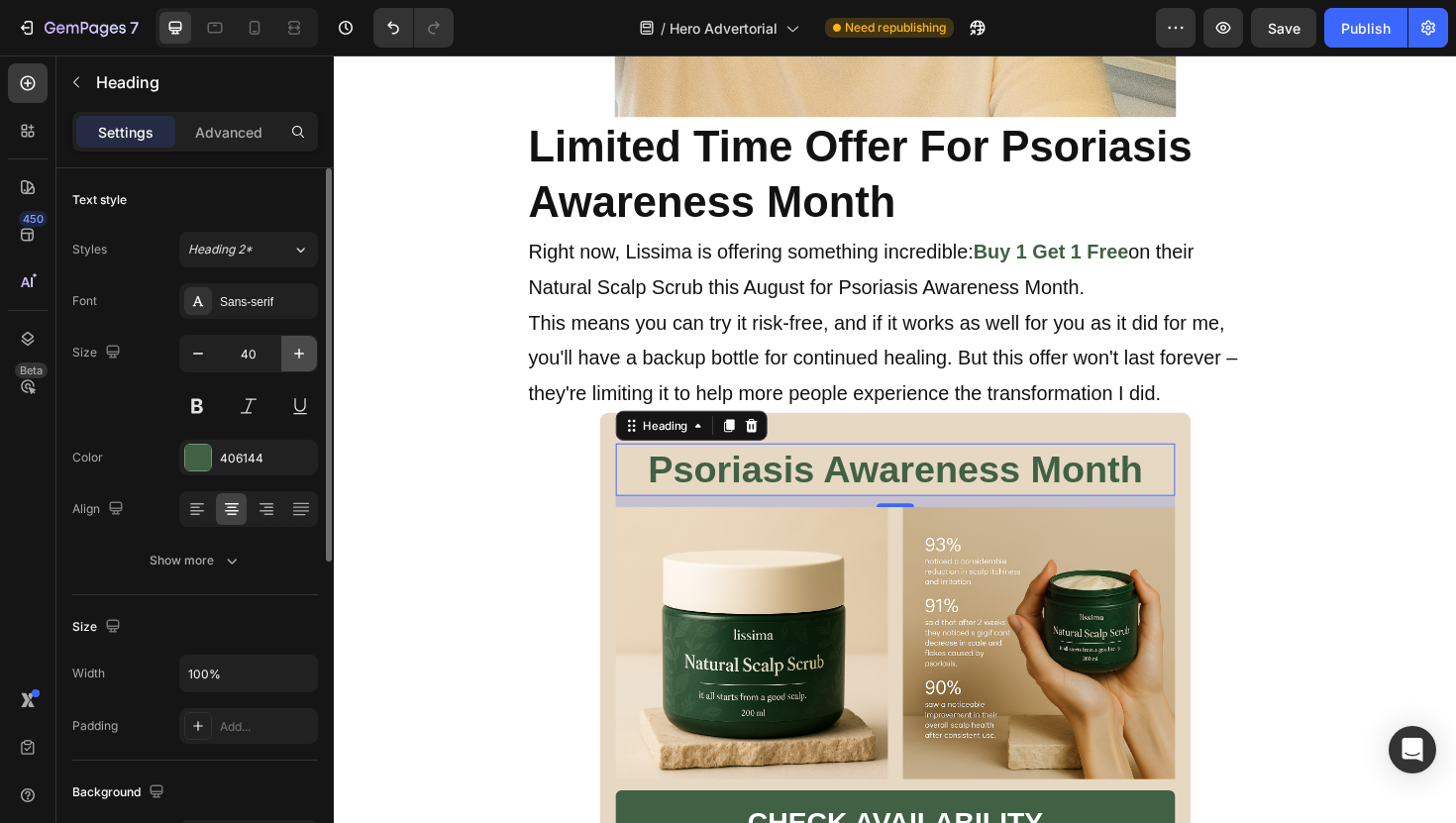 click at bounding box center (299, 354) 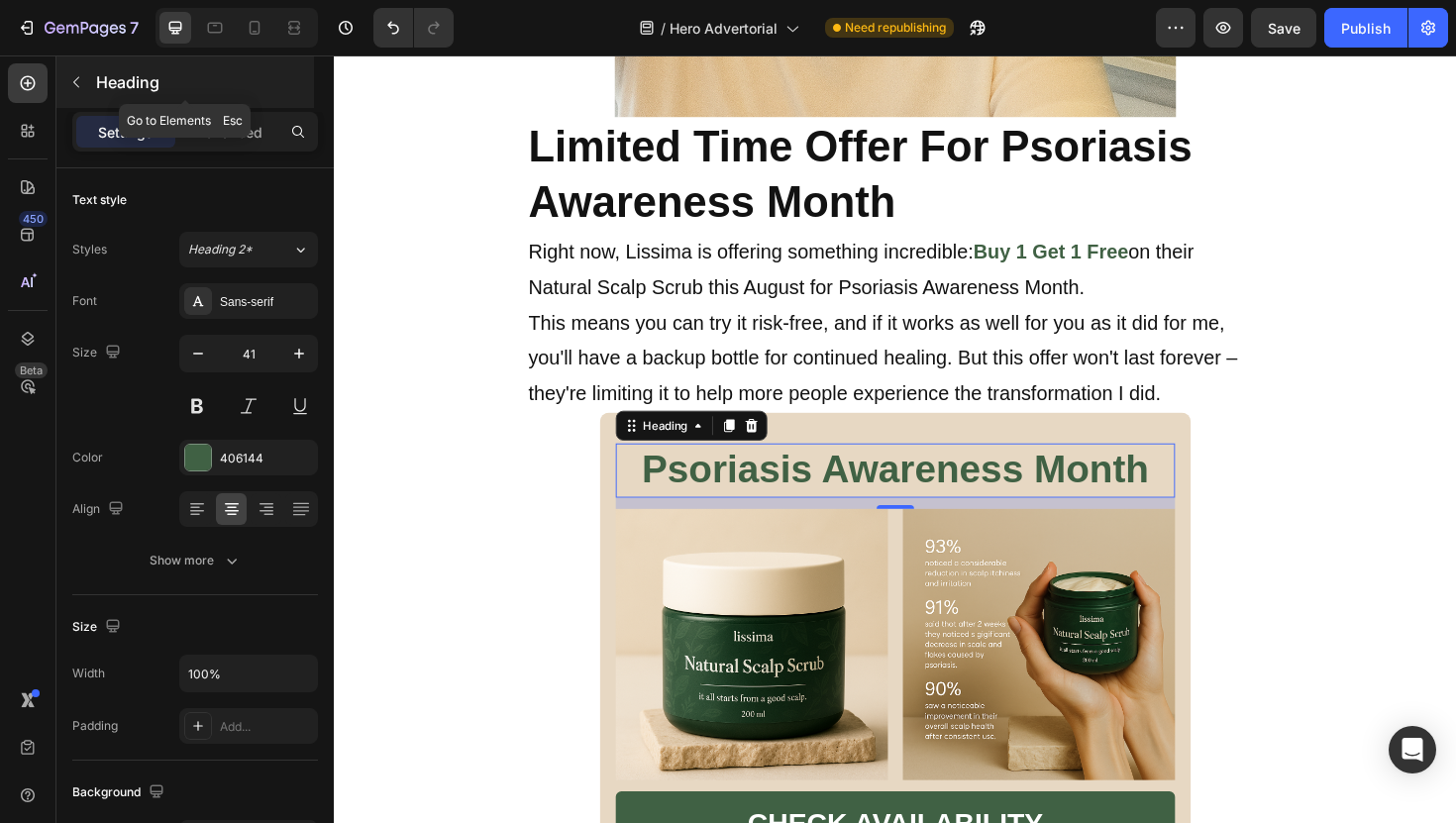 click 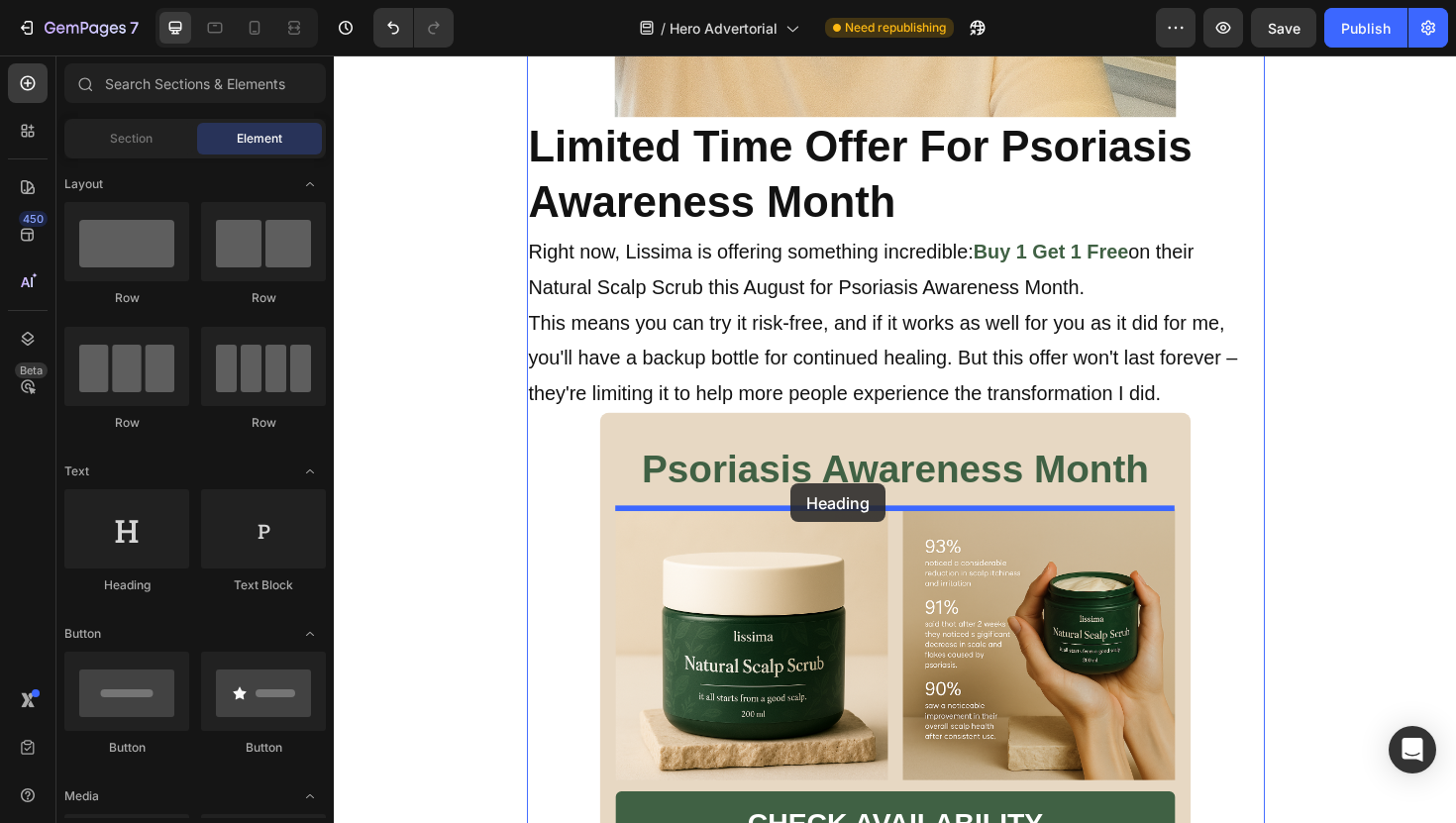drag, startPoint x: 467, startPoint y: 408, endPoint x: 817, endPoint y: 509, distance: 364.28148 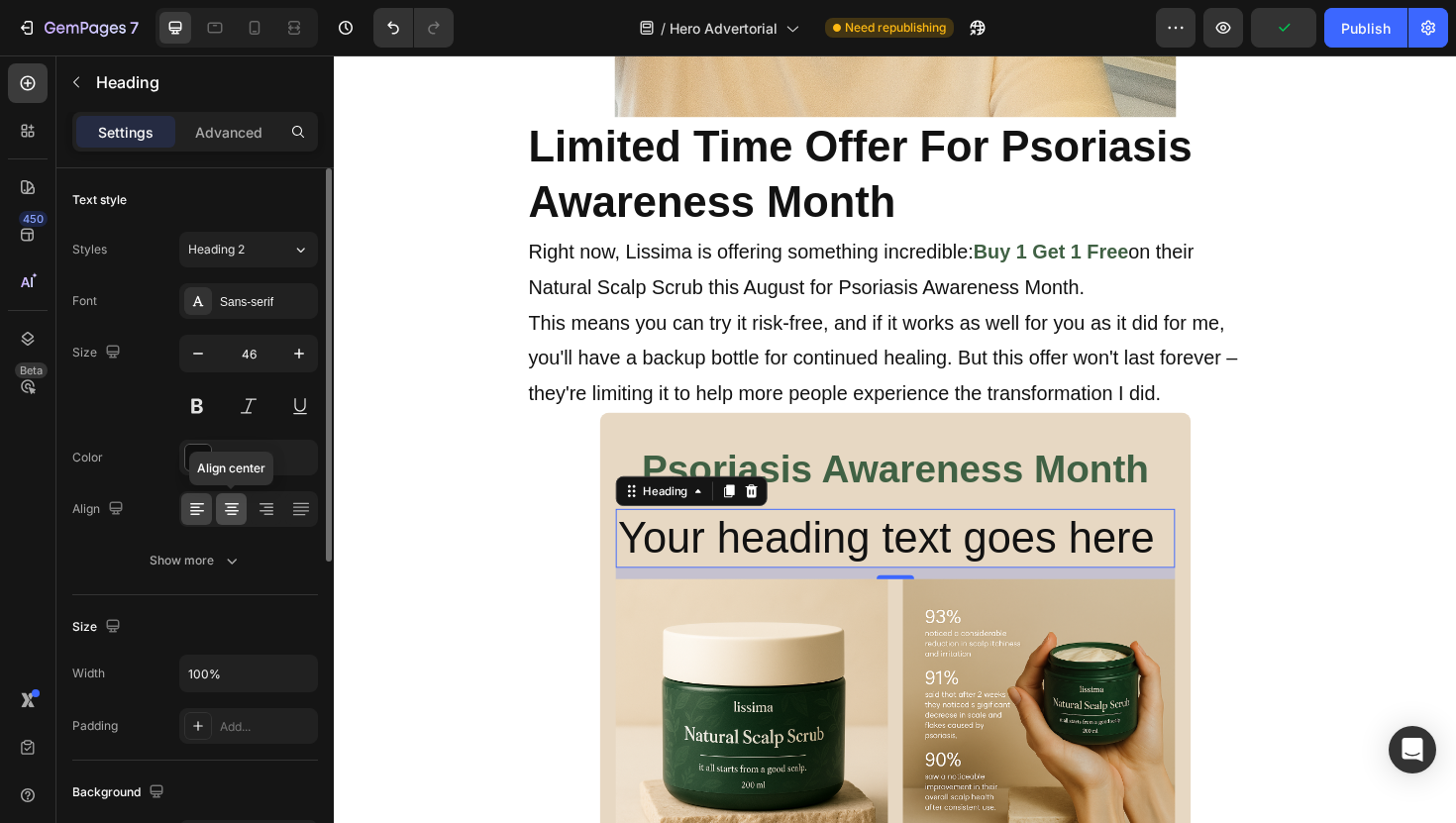 click 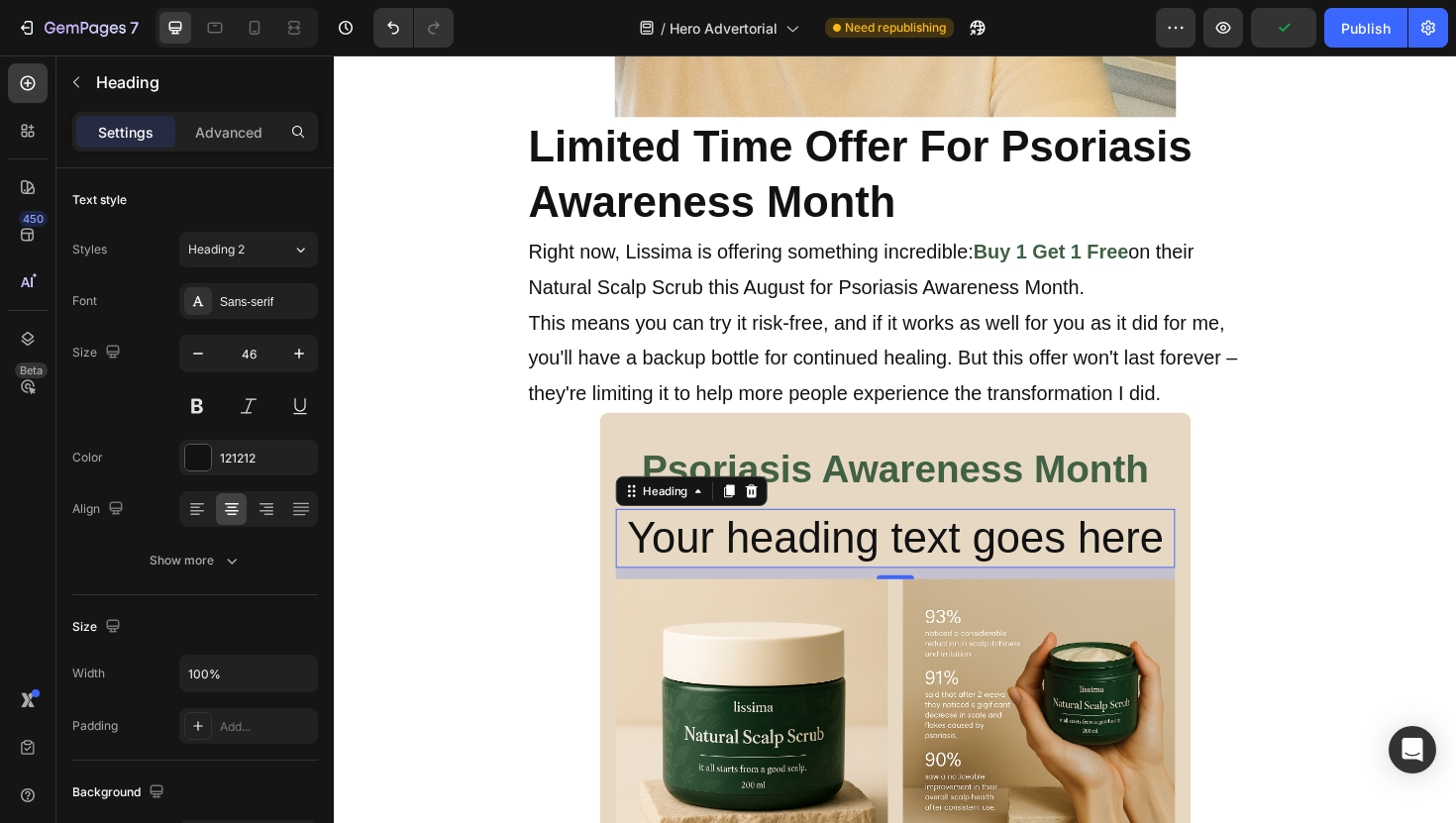 click on "Your heading text goes here" at bounding box center [927, 567] 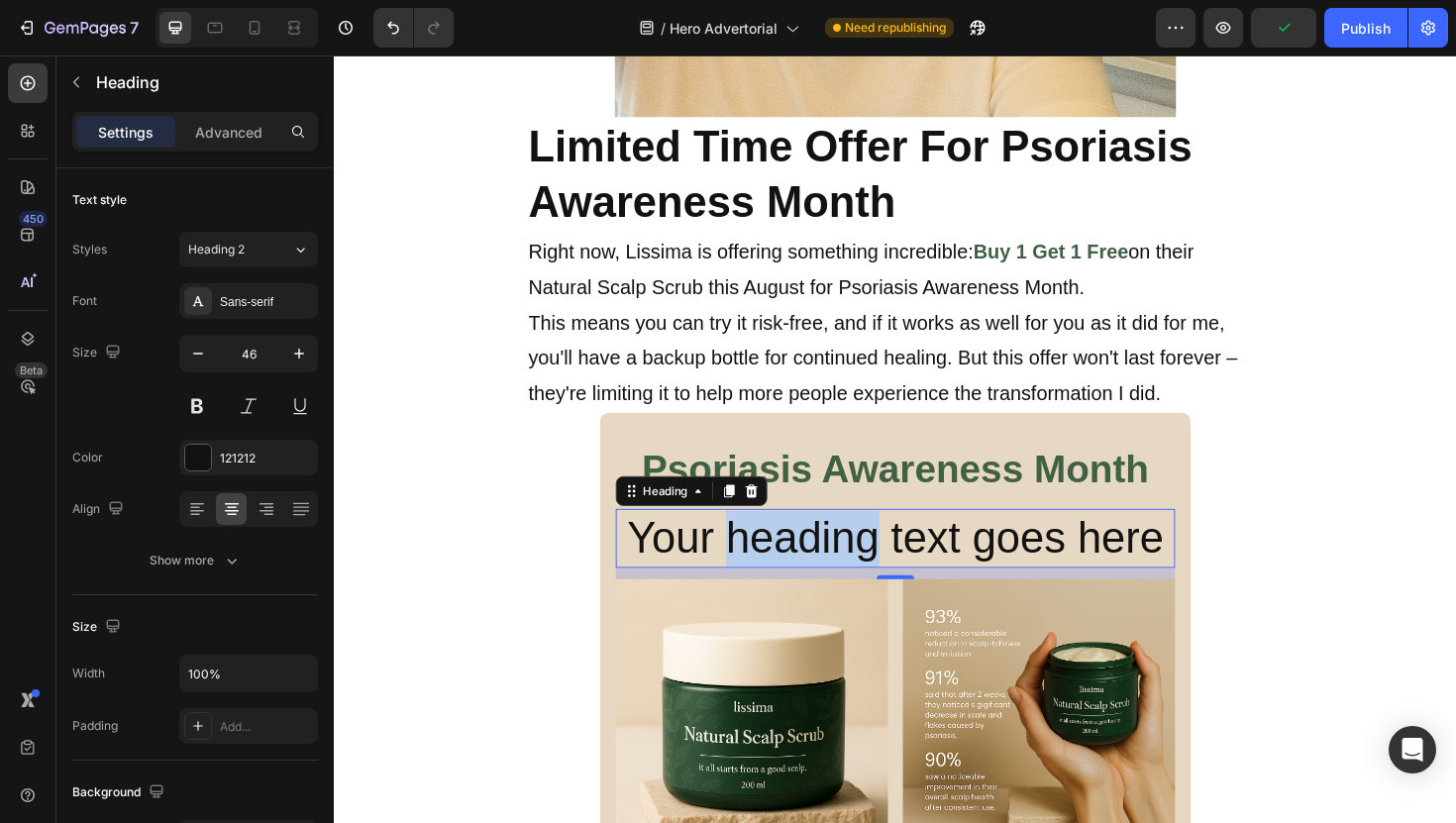 click on "Your heading text goes here" at bounding box center (927, 567) 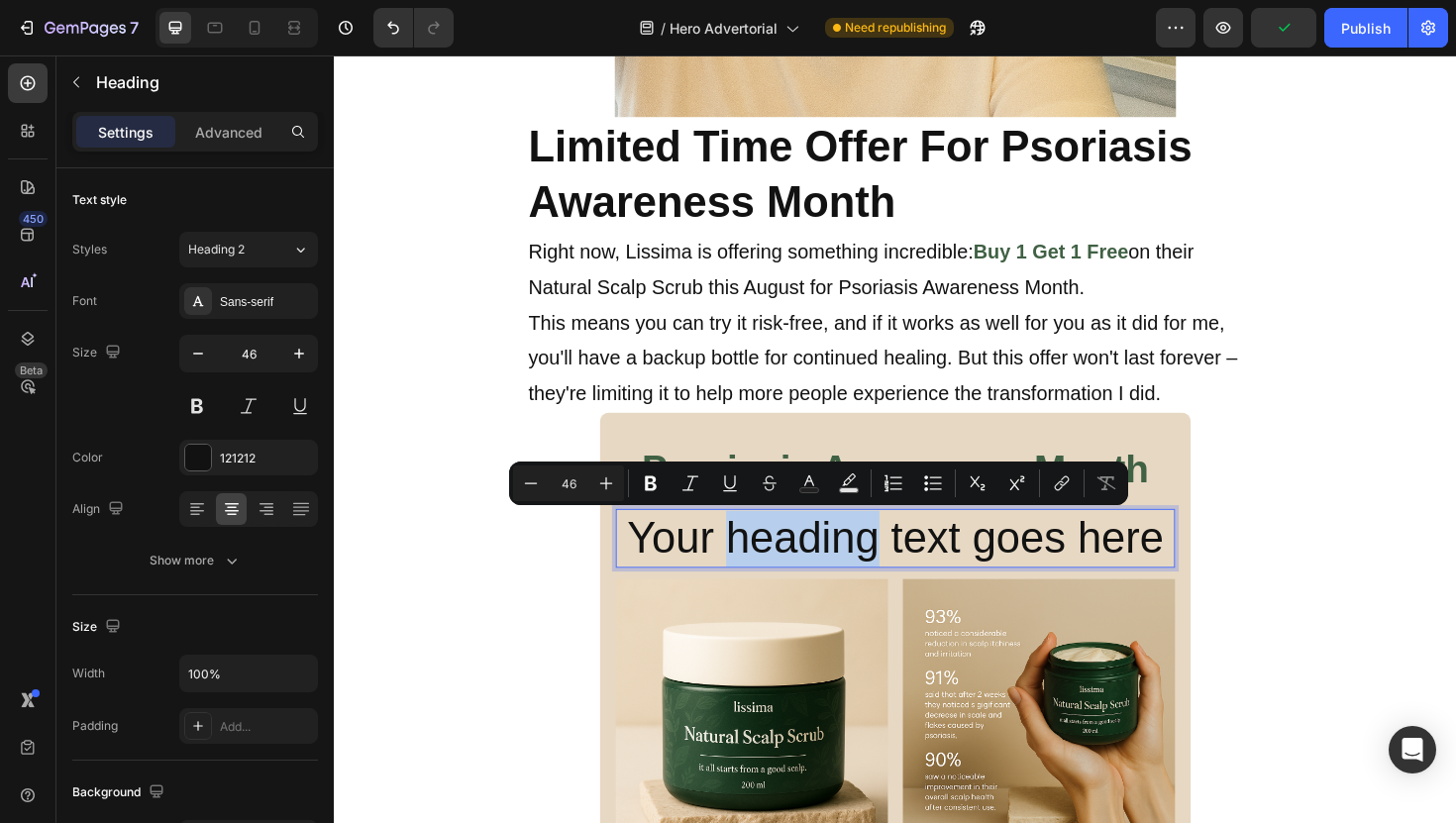 click on "Your heading text goes here" at bounding box center (927, 567) 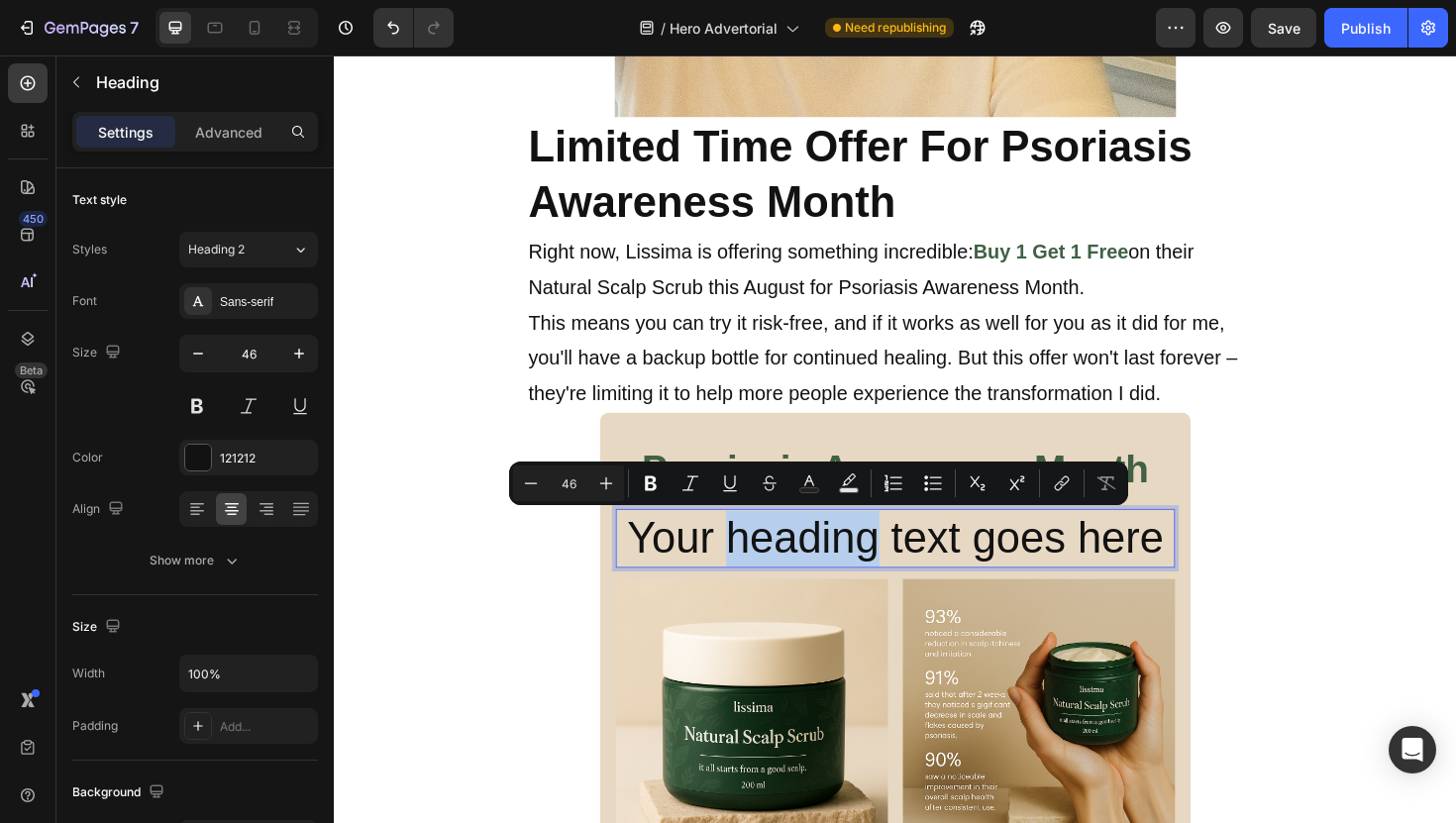 click on "Your heading text goes here" at bounding box center (927, 567) 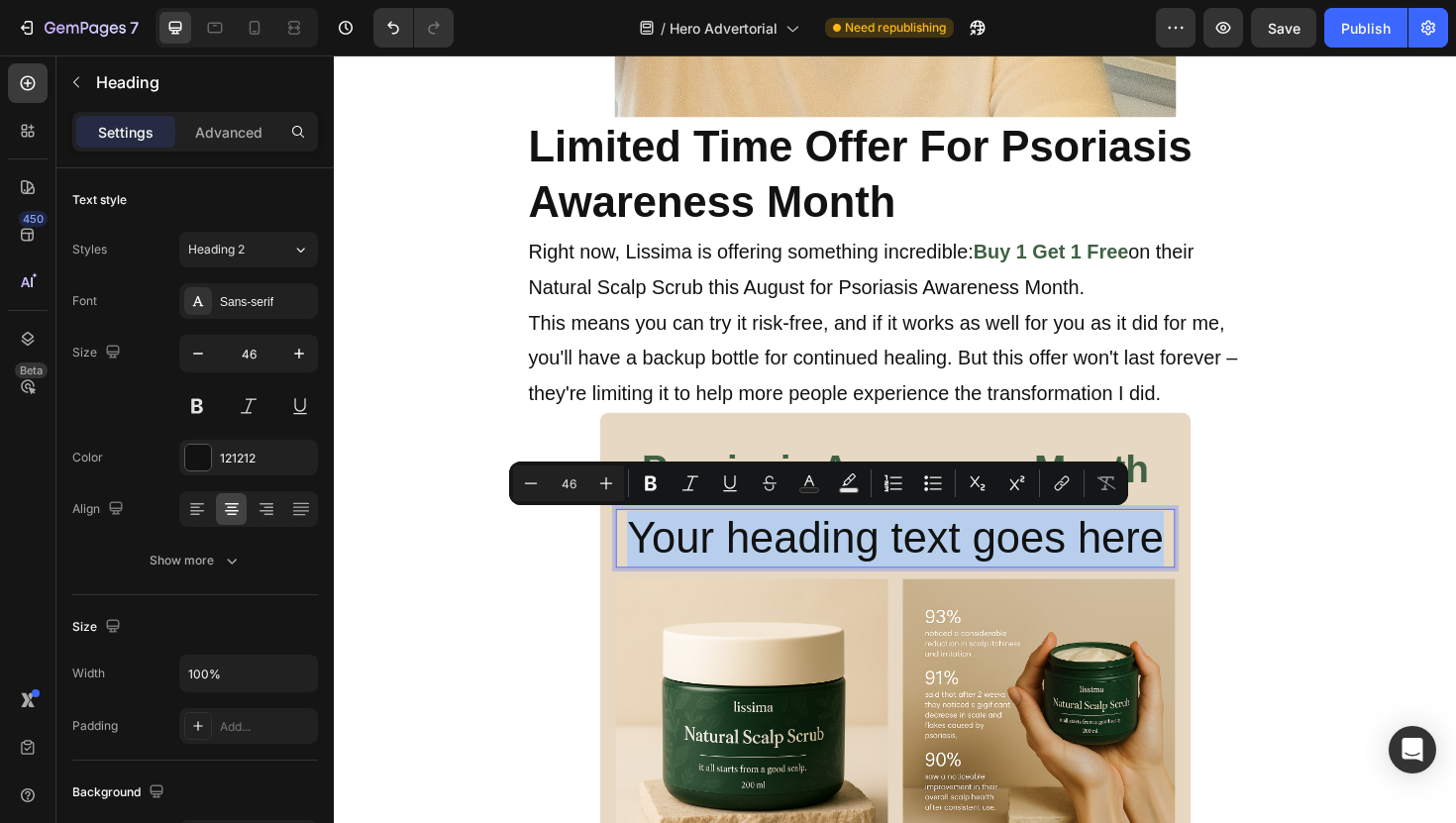click on "Your heading text goes here" at bounding box center (927, 567) 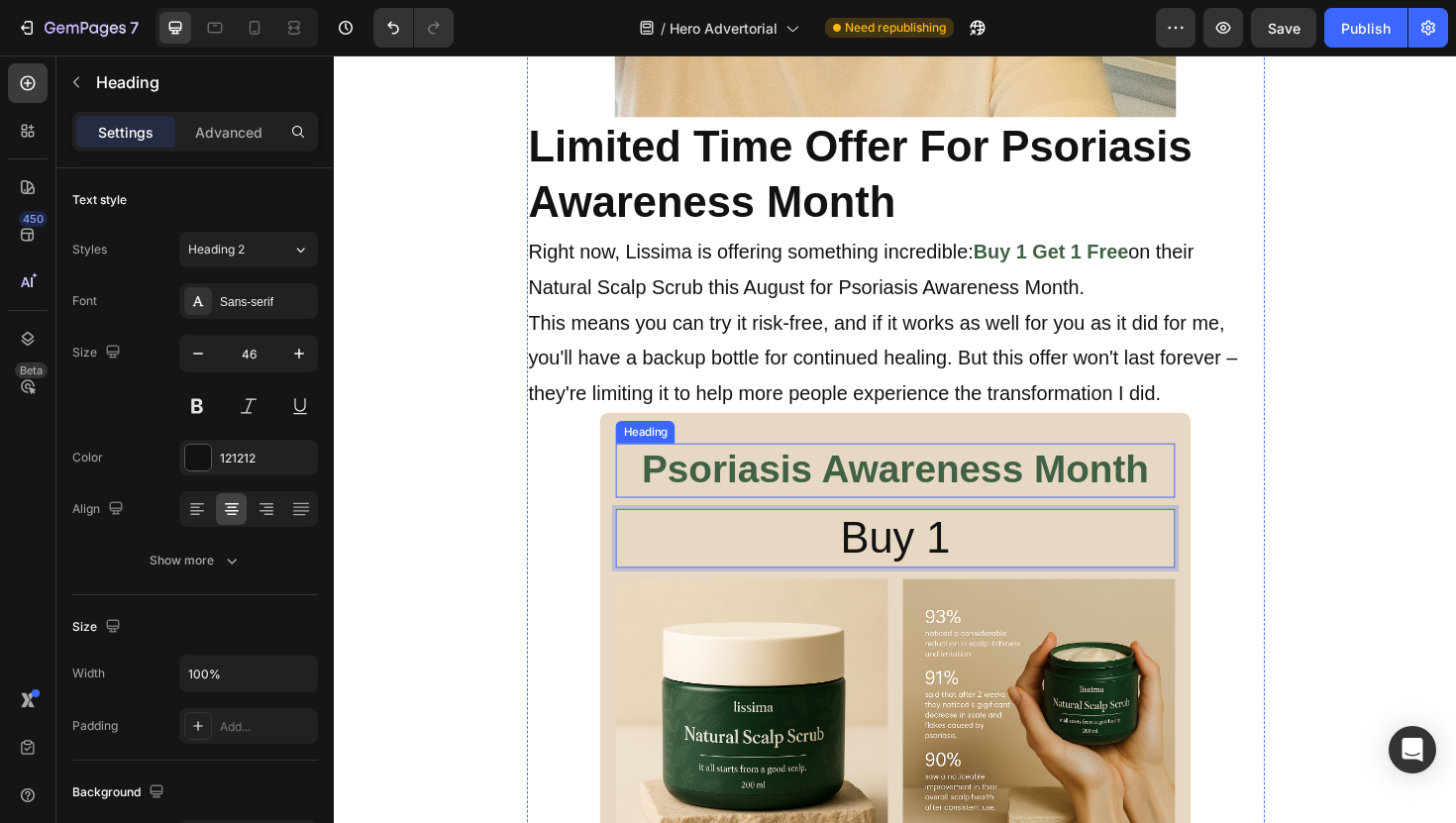 click on "Psoriasis Awareness Month" at bounding box center (927, 494) 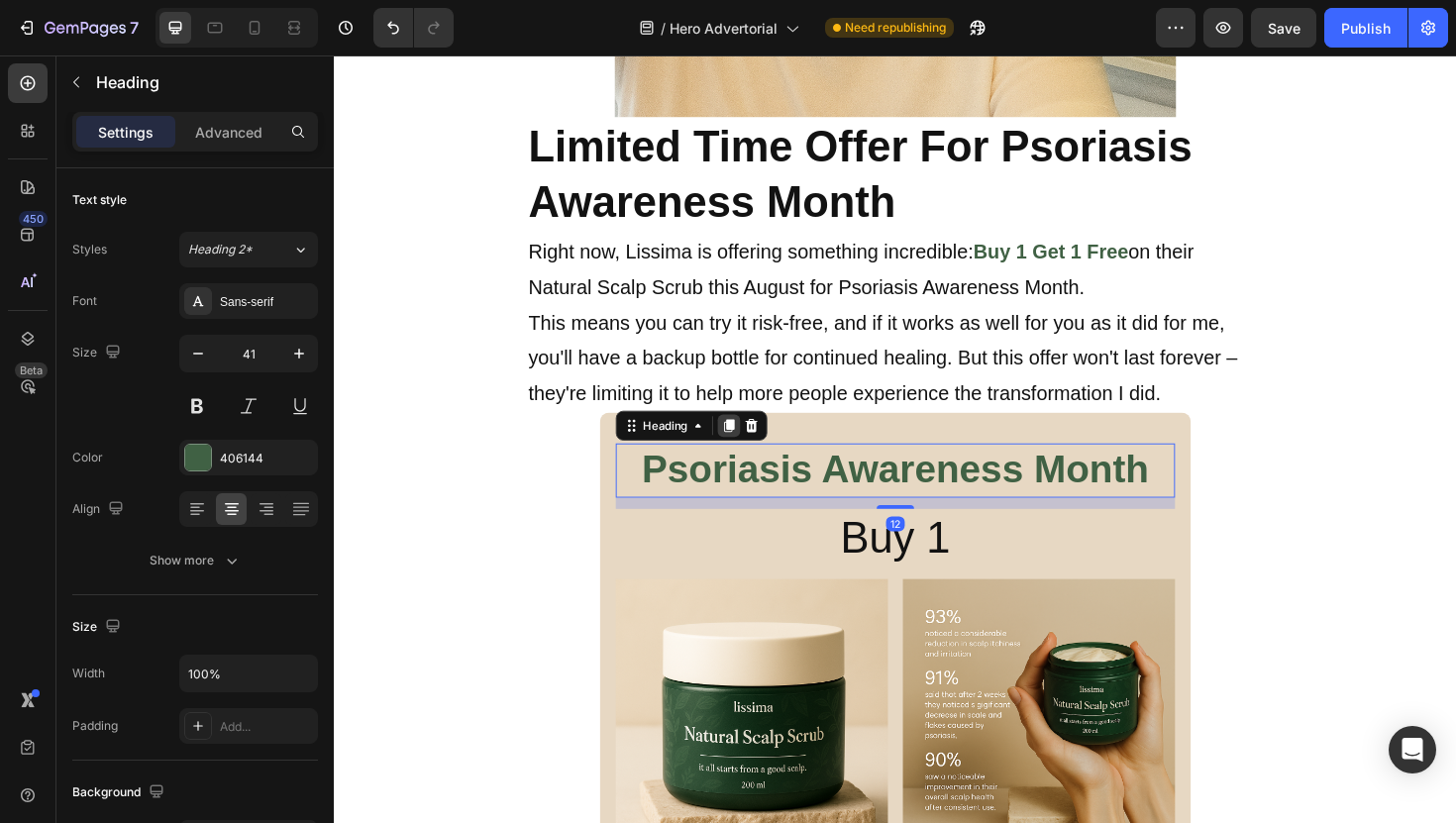 click 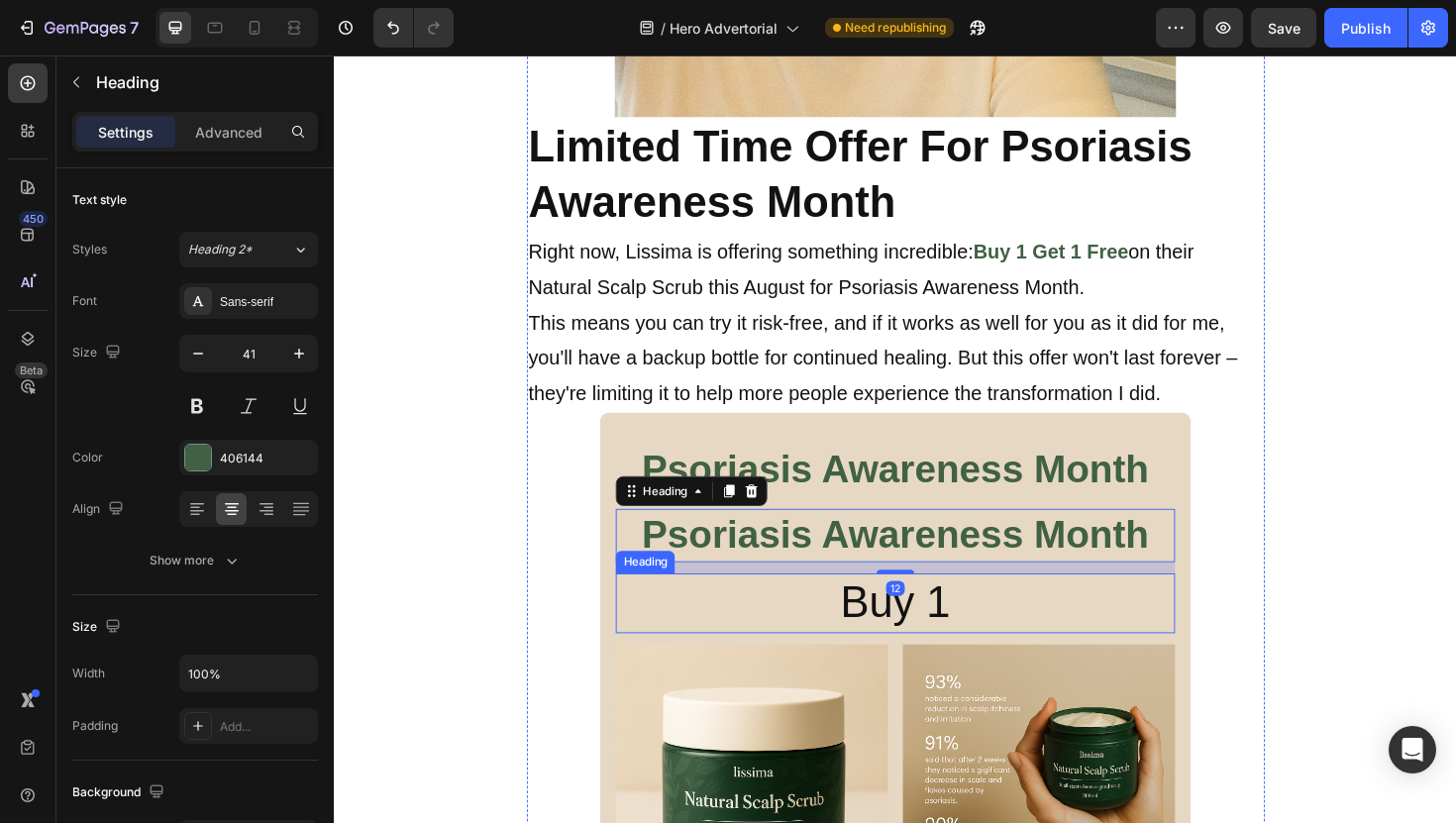 click on "Buy 1" at bounding box center (927, 636) 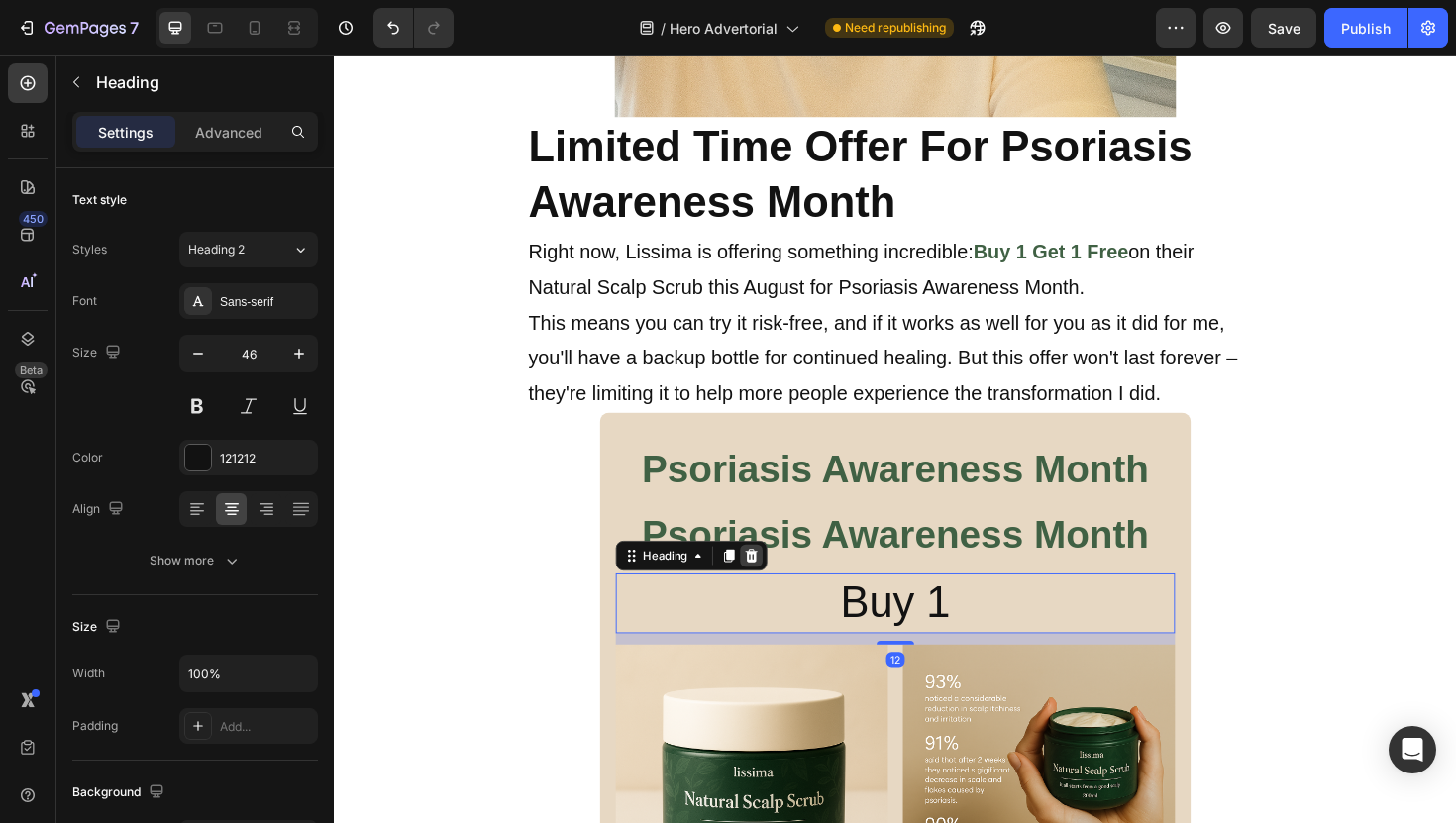 click 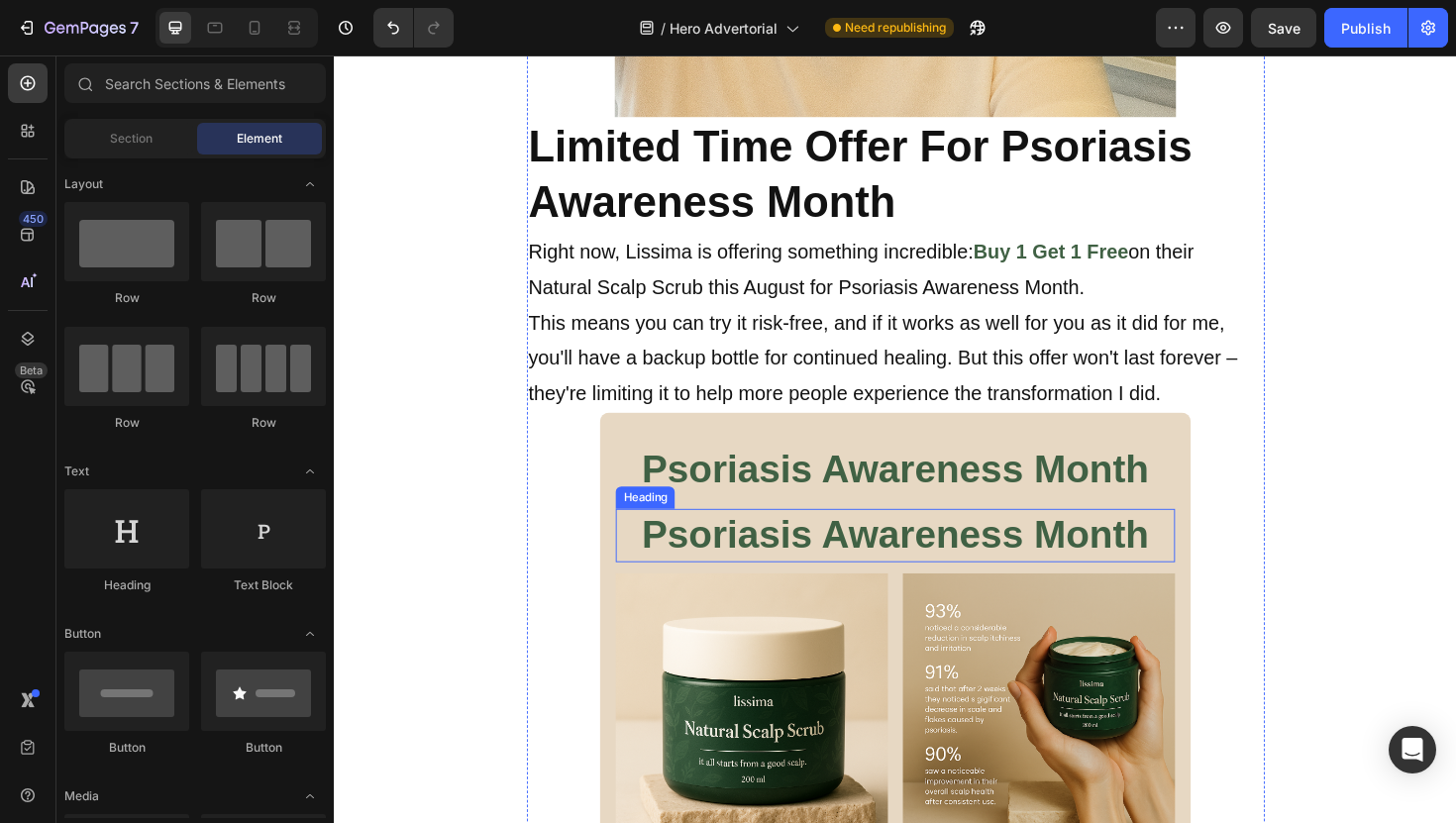 click on "Psoriasis Awareness Month" at bounding box center (927, 564) 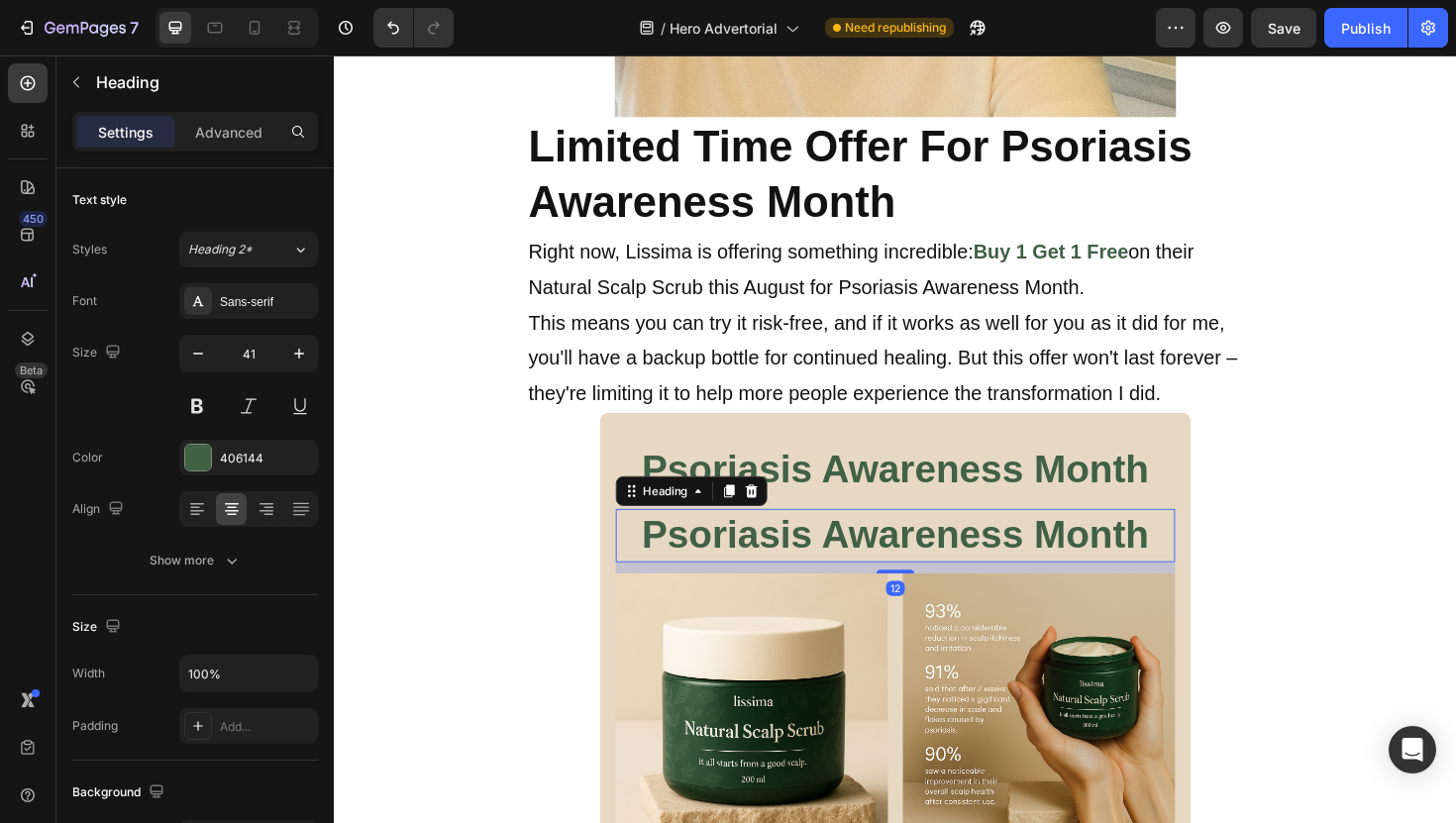 click on "Psoriasis Awareness Month" at bounding box center (927, 564) 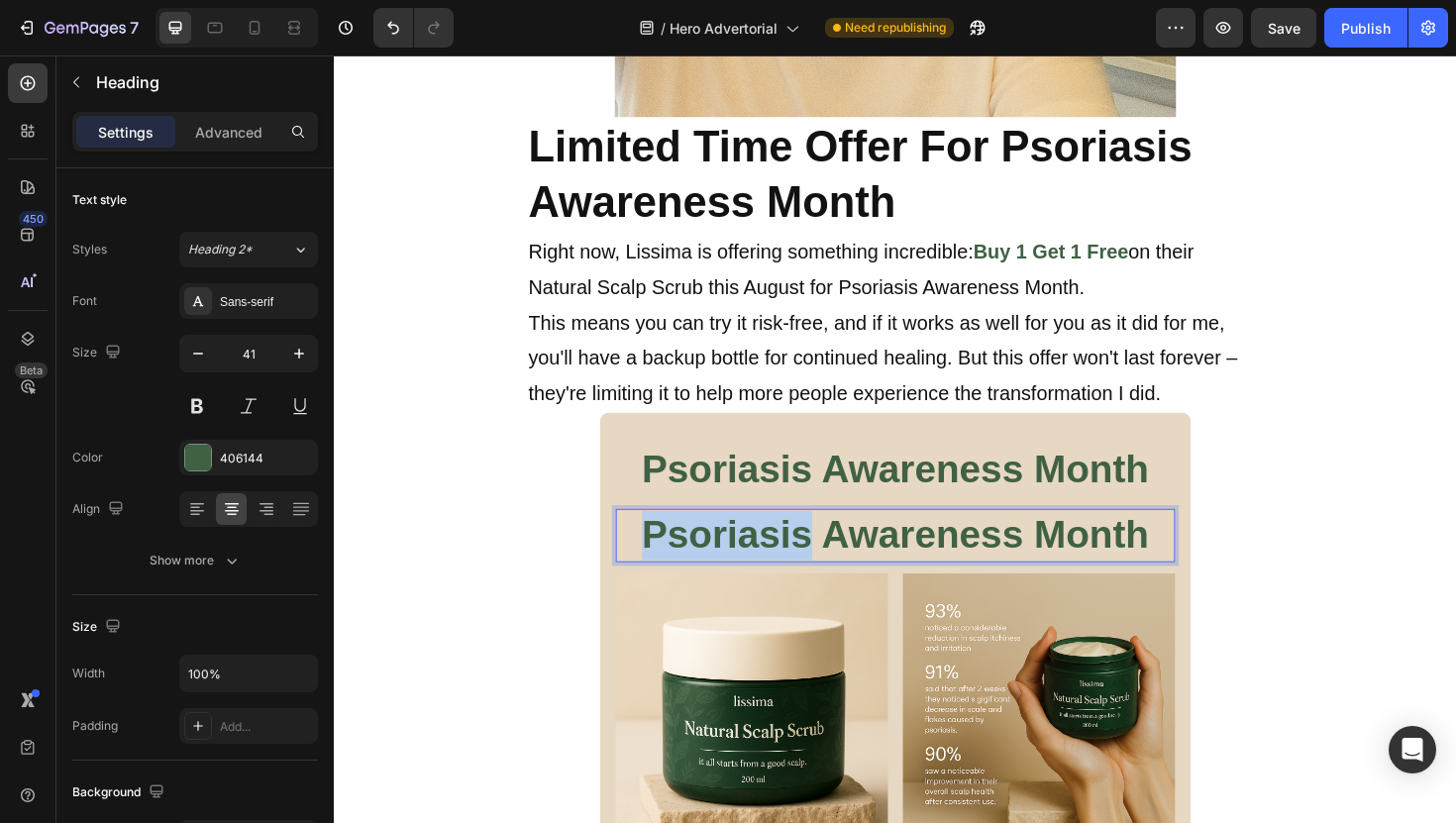 click on "Psoriasis Awareness Month" at bounding box center [927, 564] 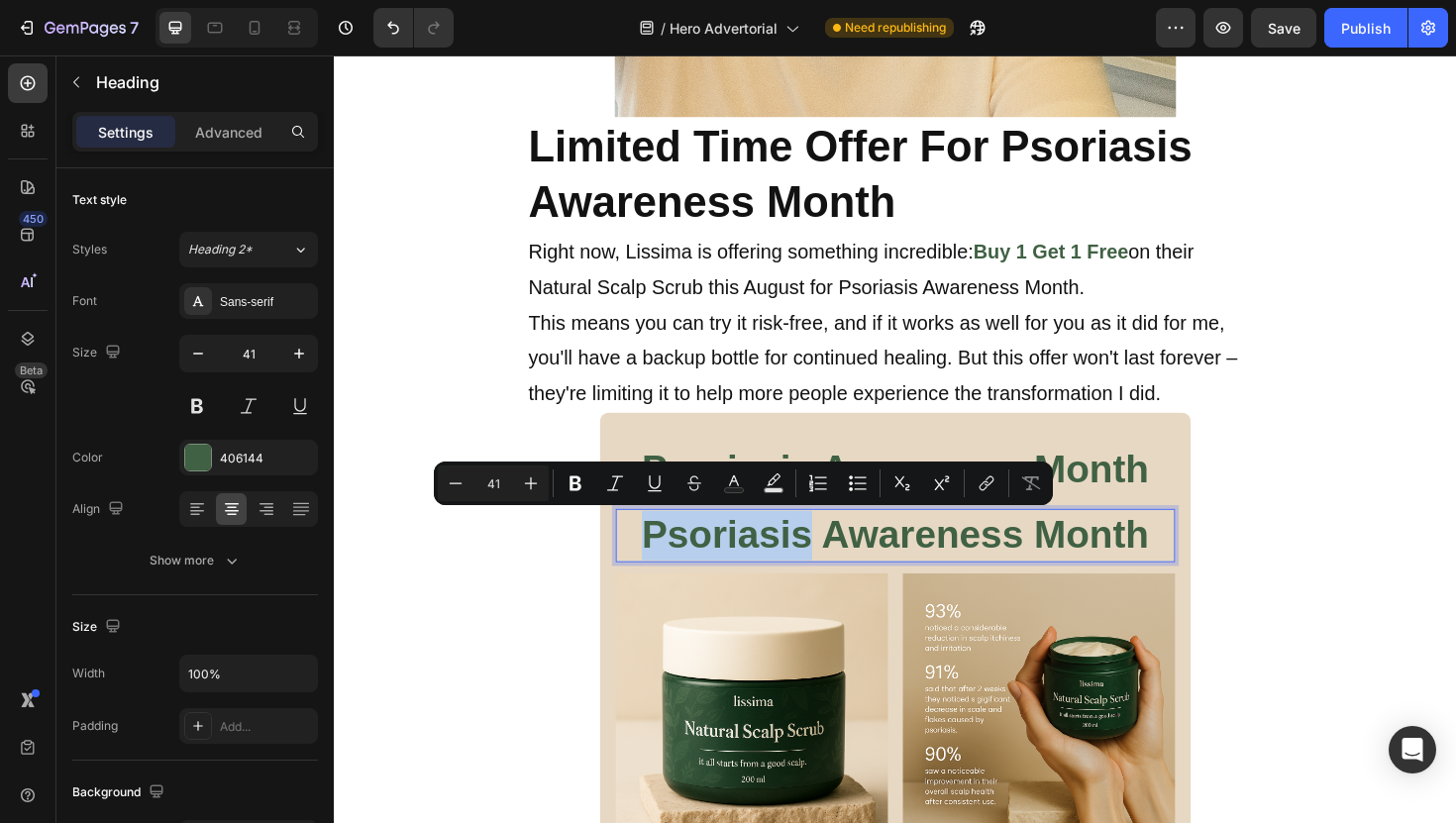 click on "Psoriasis Awareness Month" at bounding box center [927, 564] 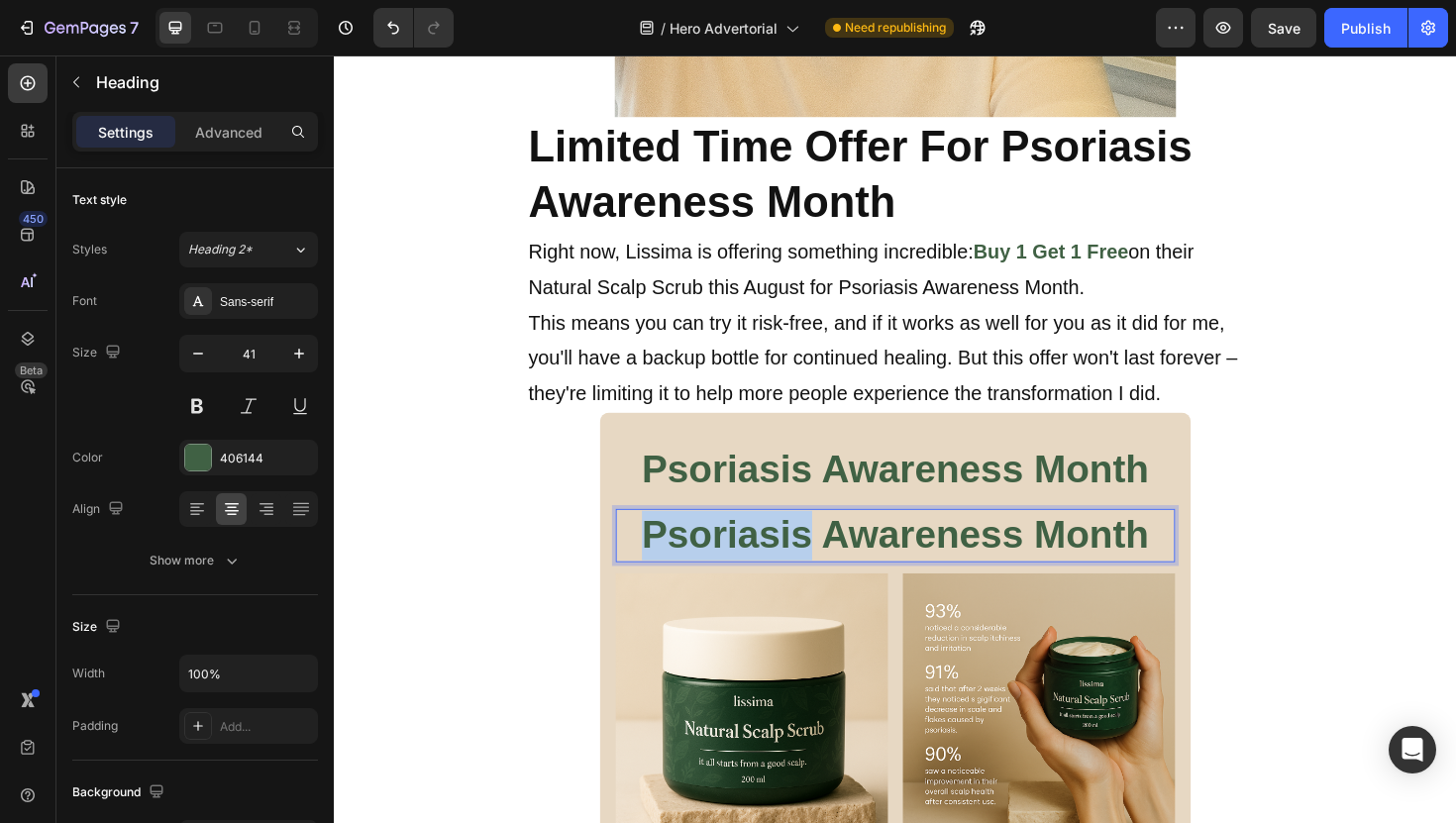 click on "Psoriasis Awareness Month" at bounding box center (927, 564) 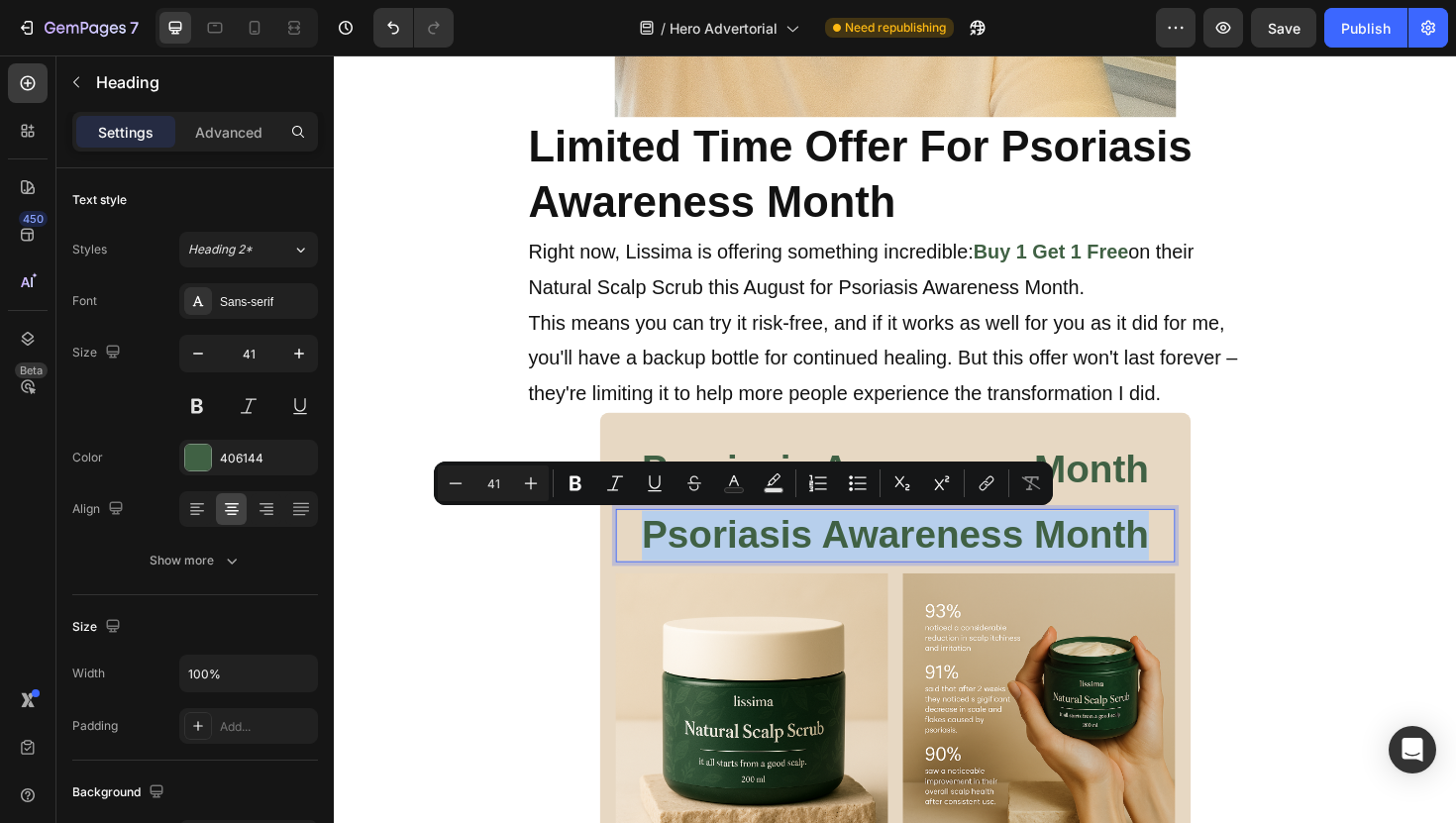 click on "Psoriasis Awareness Month" at bounding box center (927, 564) 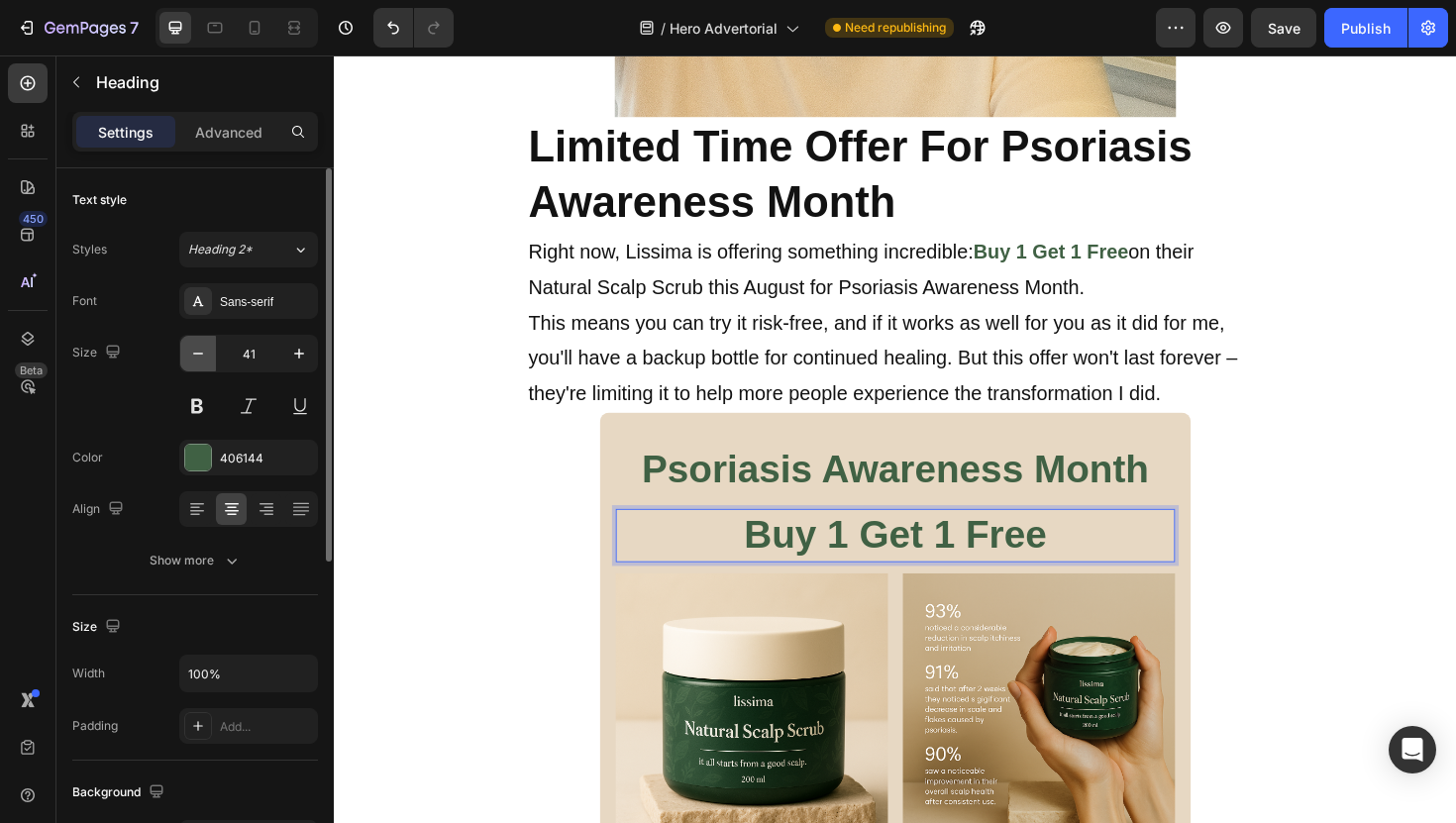 click 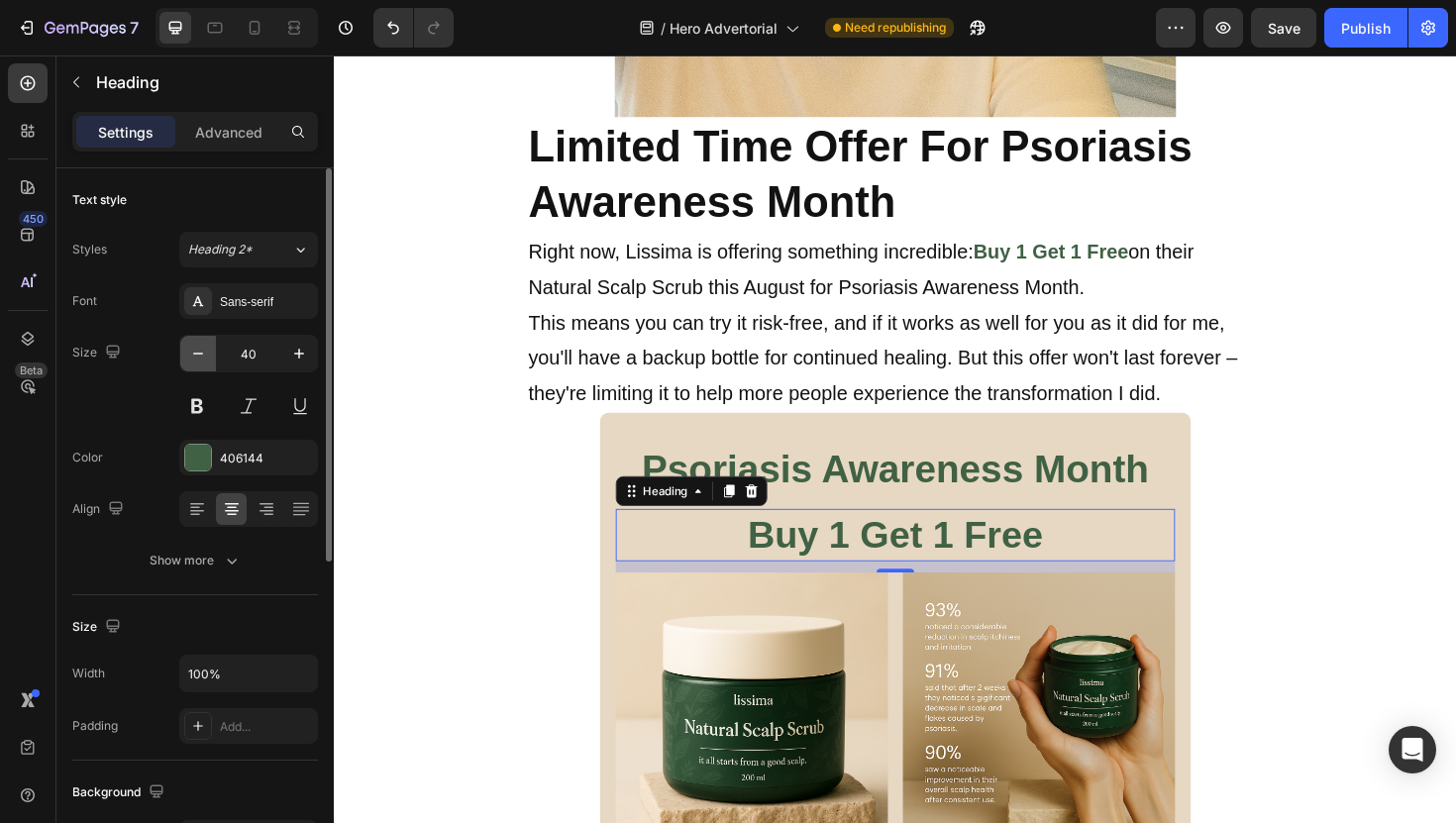 click 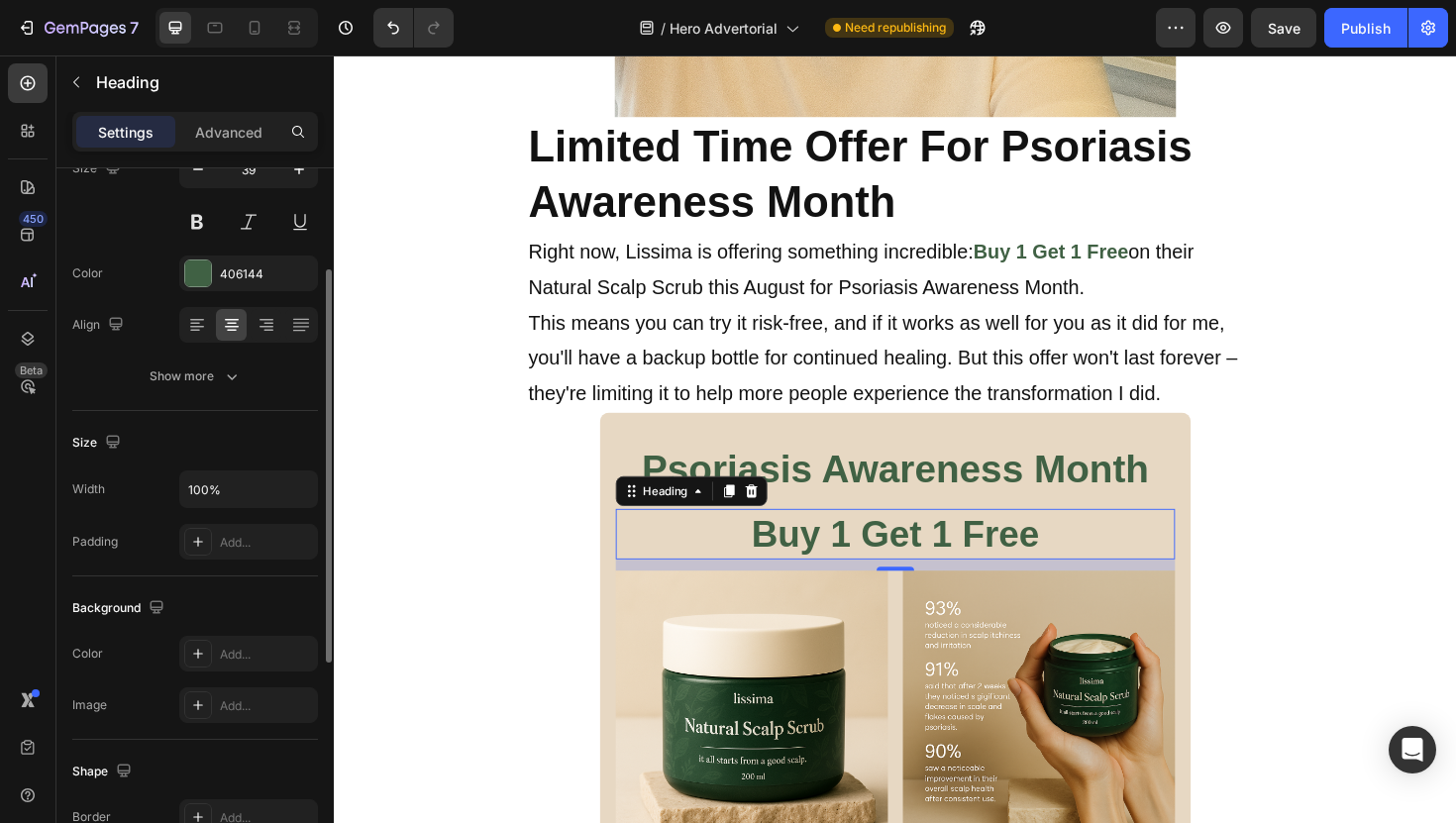 scroll, scrollTop: 181, scrollLeft: 0, axis: vertical 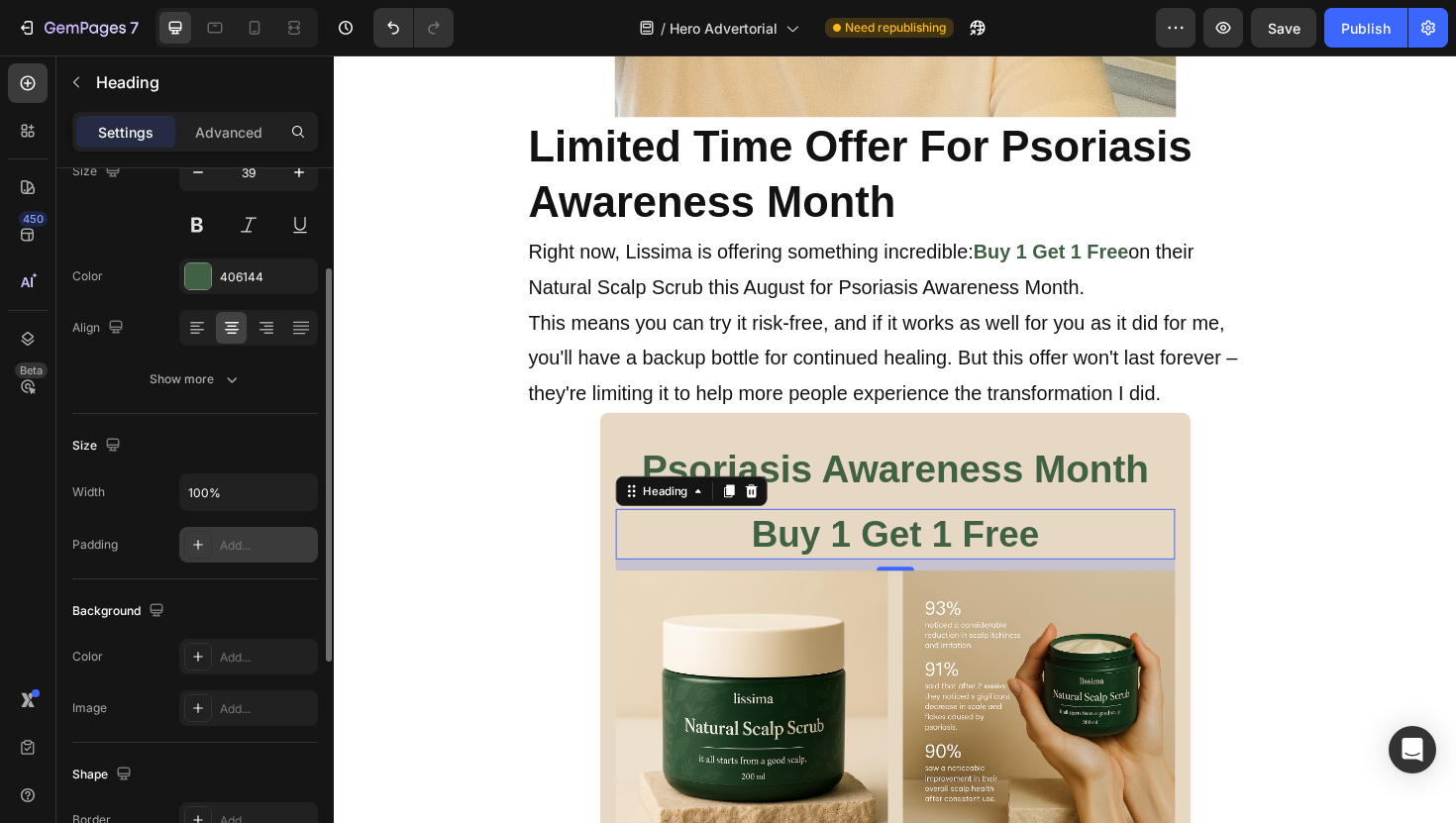 click on "Add..." at bounding box center (266, 546) 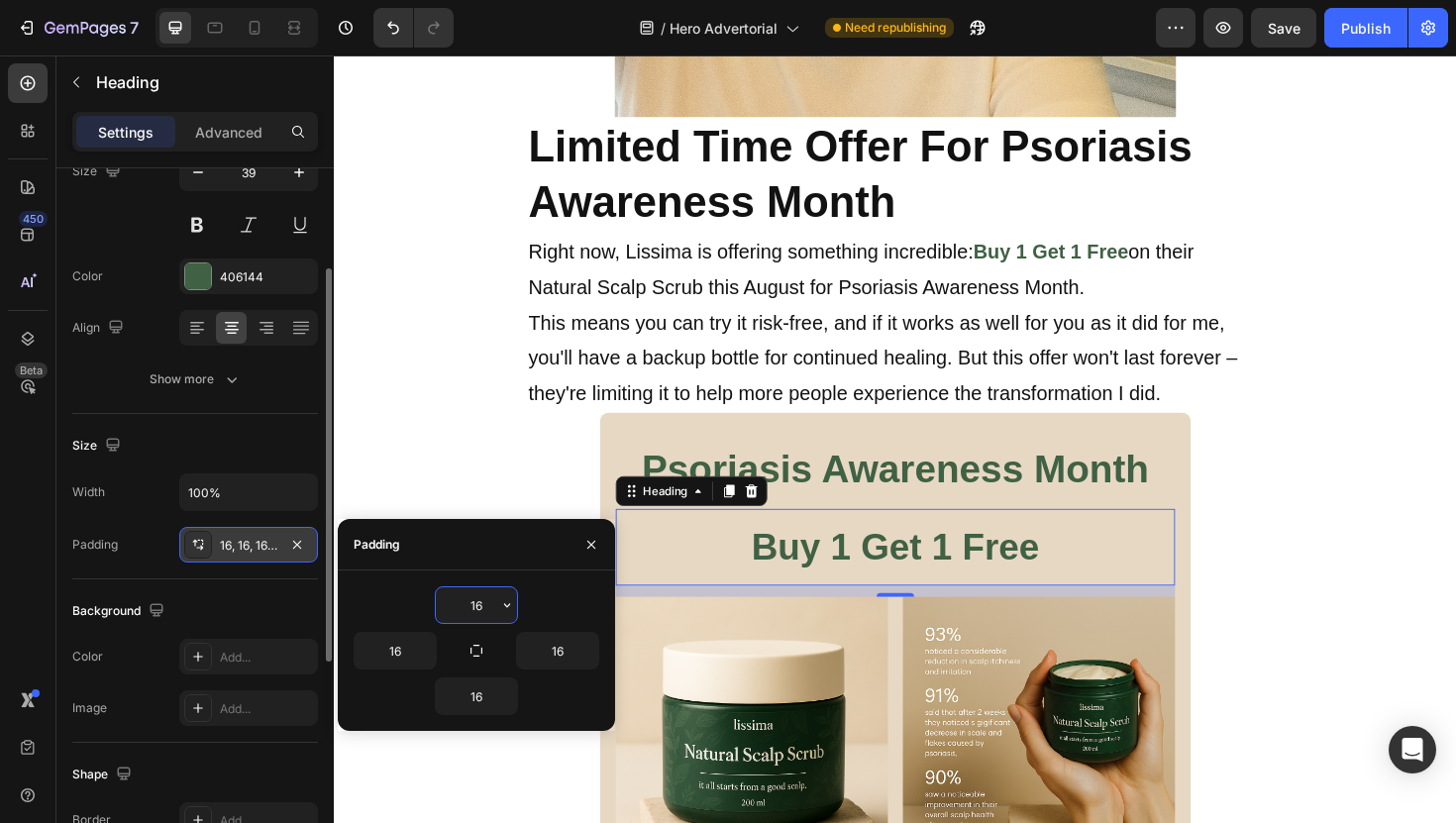 type on "0" 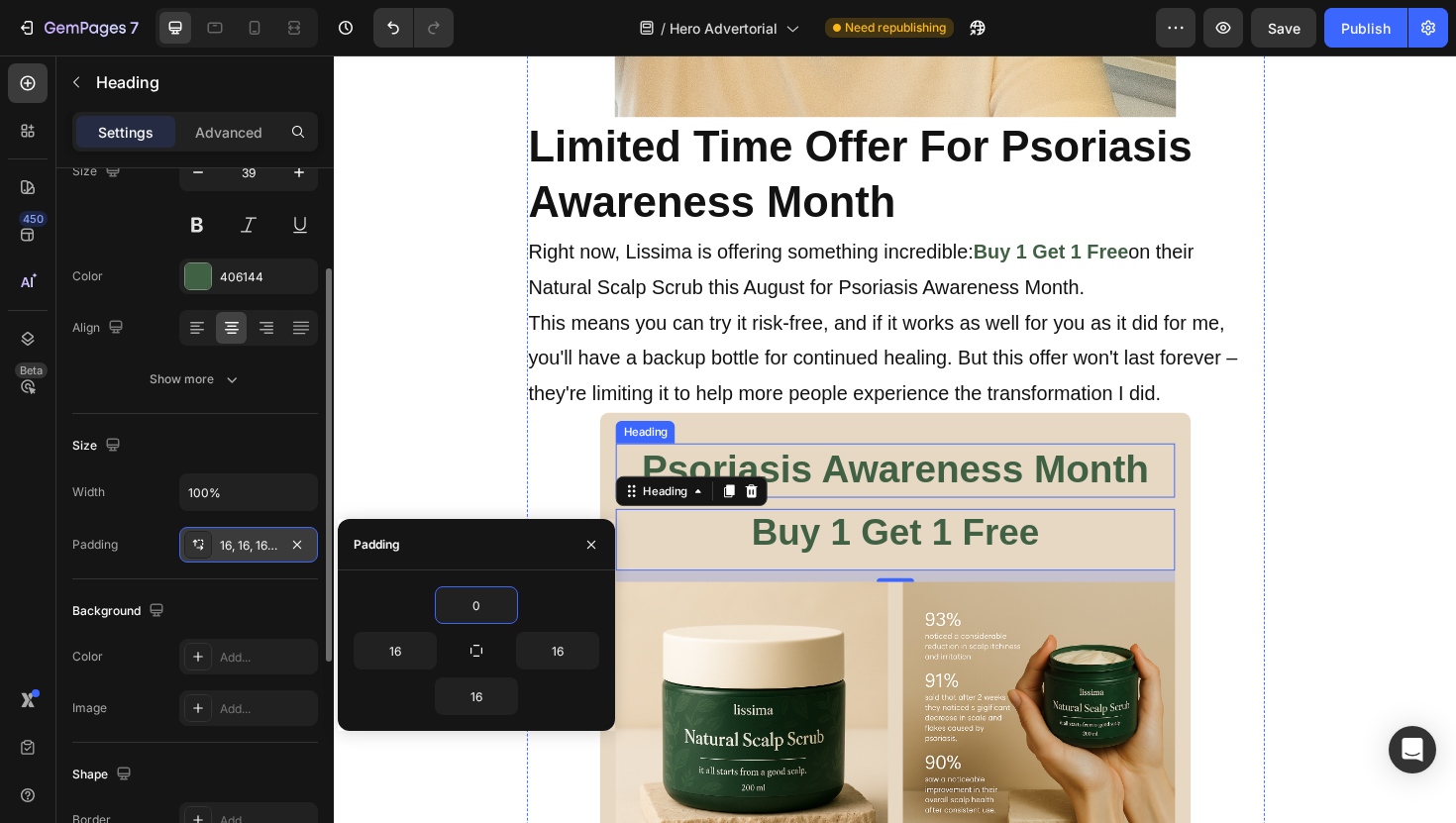 click on "Psoriasis Awareness Month" at bounding box center (927, 494) 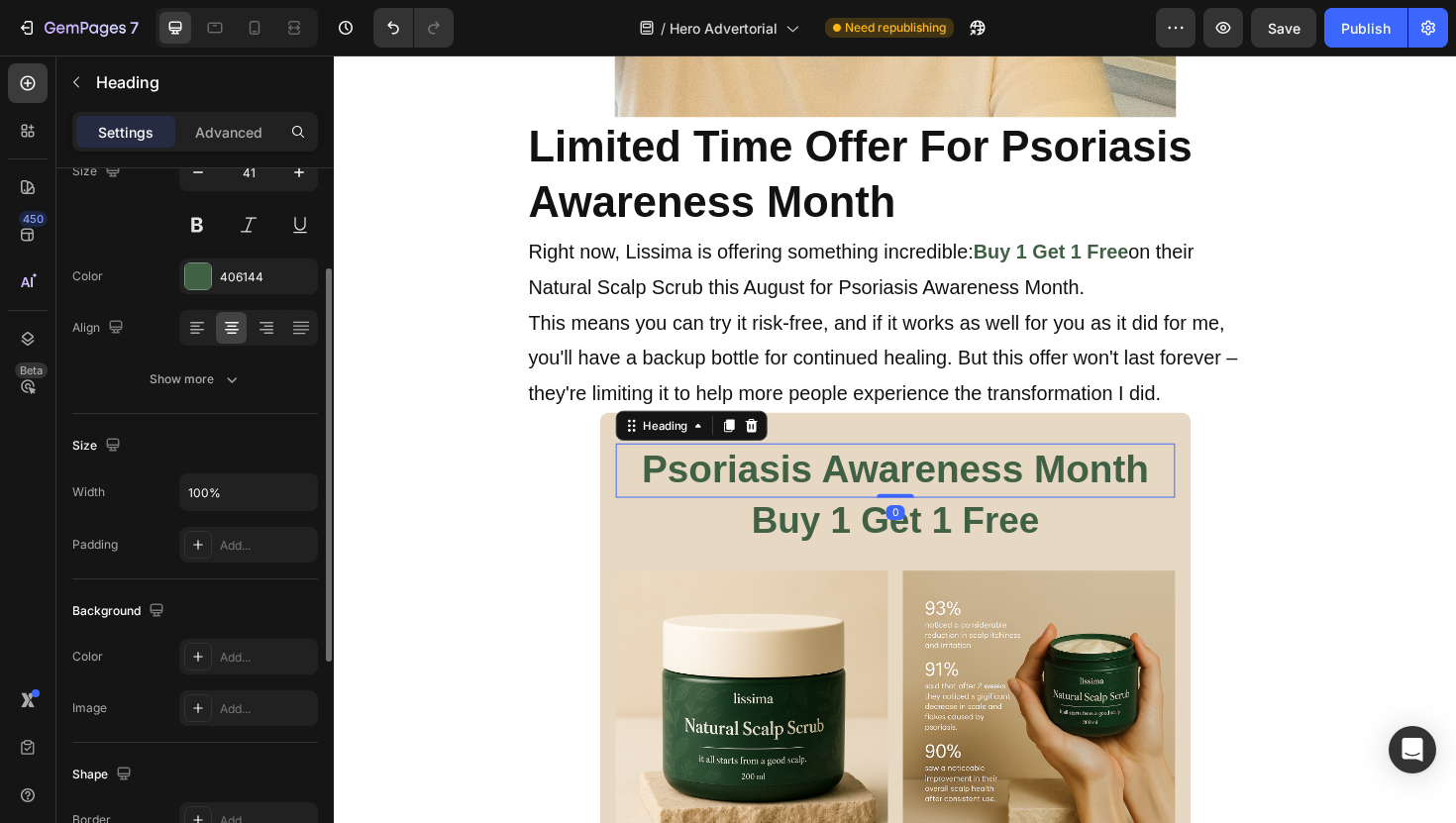 drag, startPoint x: 940, startPoint y: 531, endPoint x: 939, endPoint y: 511, distance: 20.024984 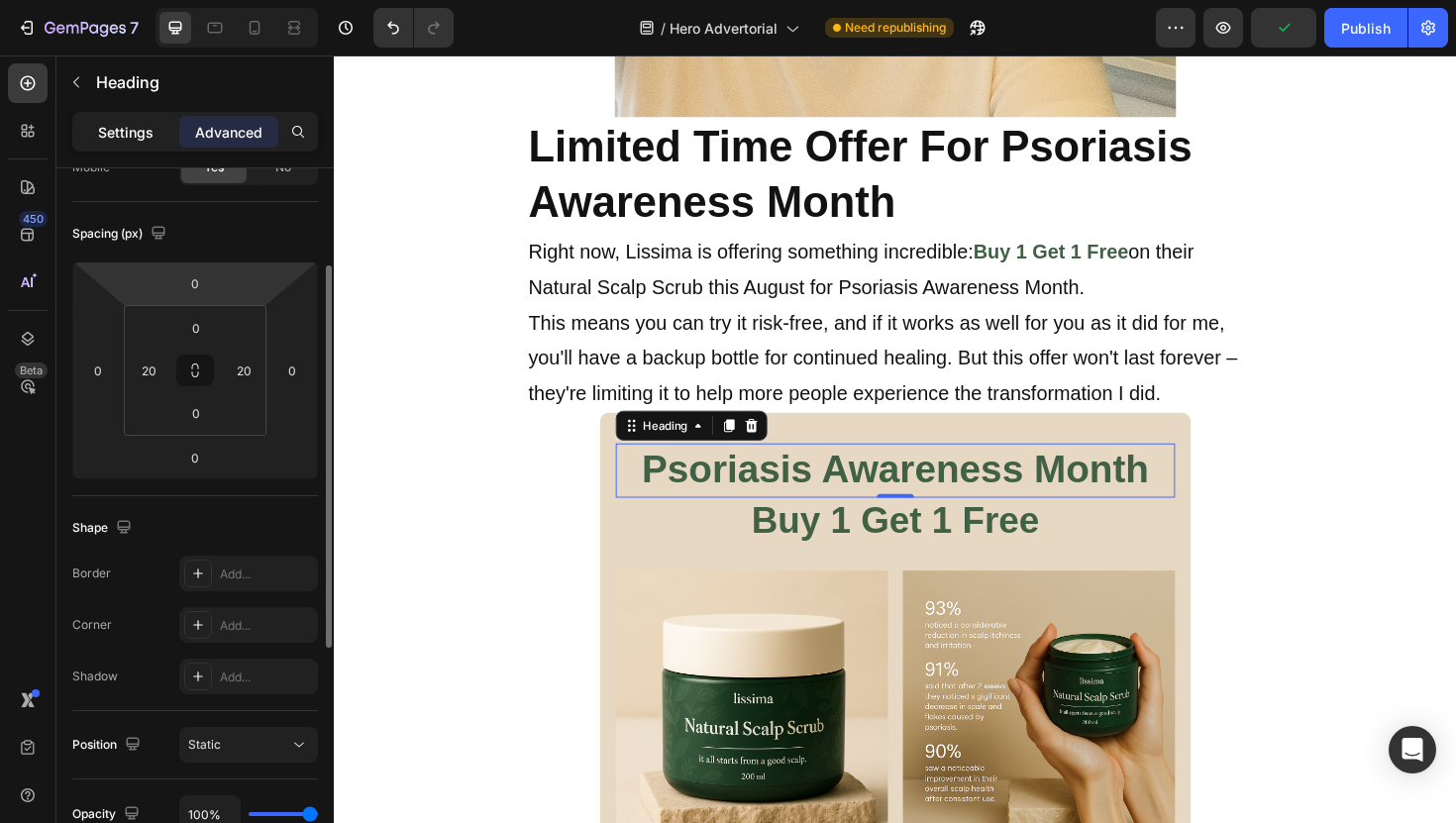 click on "Settings" at bounding box center (126, 132) 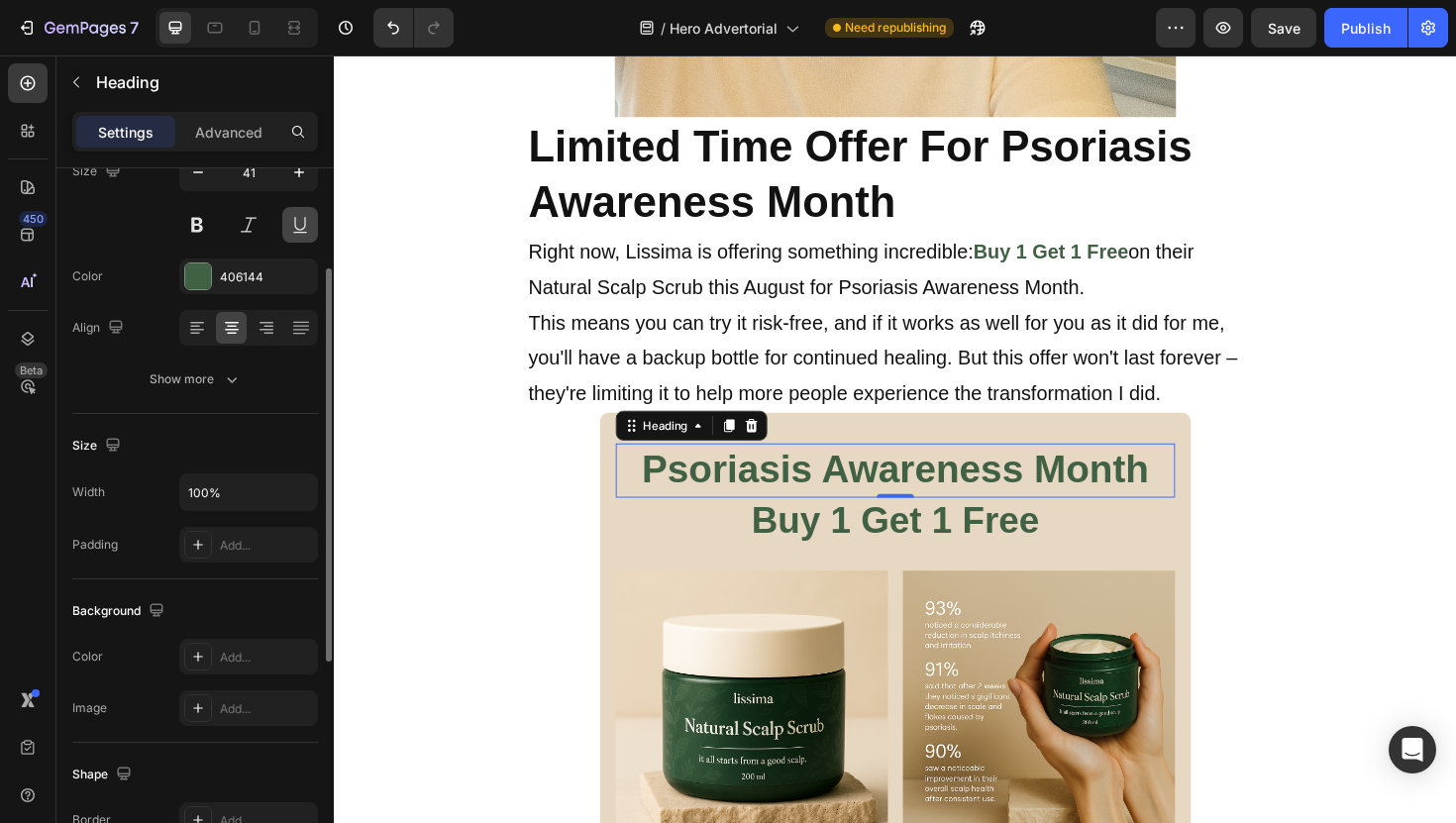 click at bounding box center (300, 225) 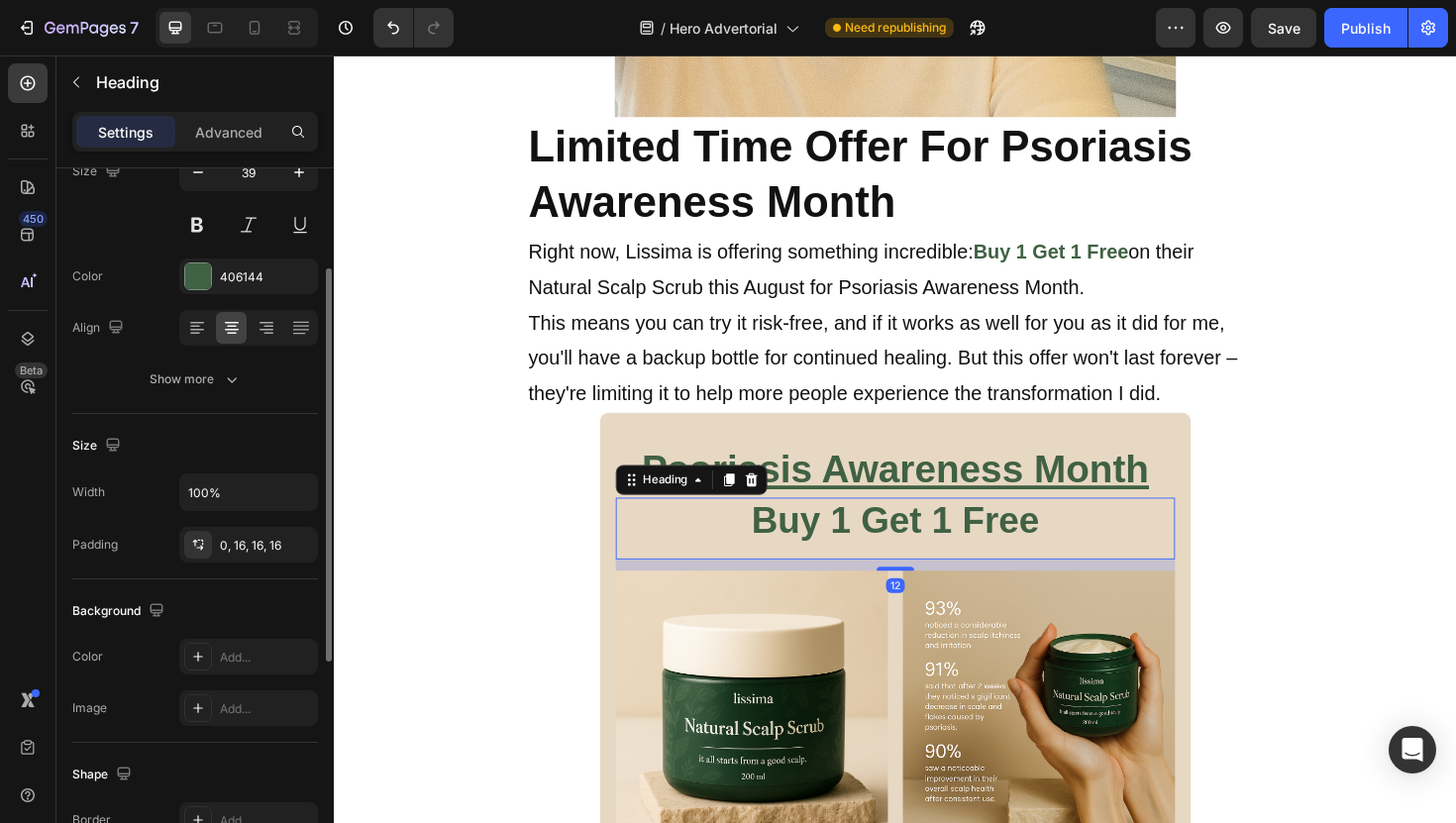 click on "Buy 1 Get 1 Free" at bounding box center [927, 549] 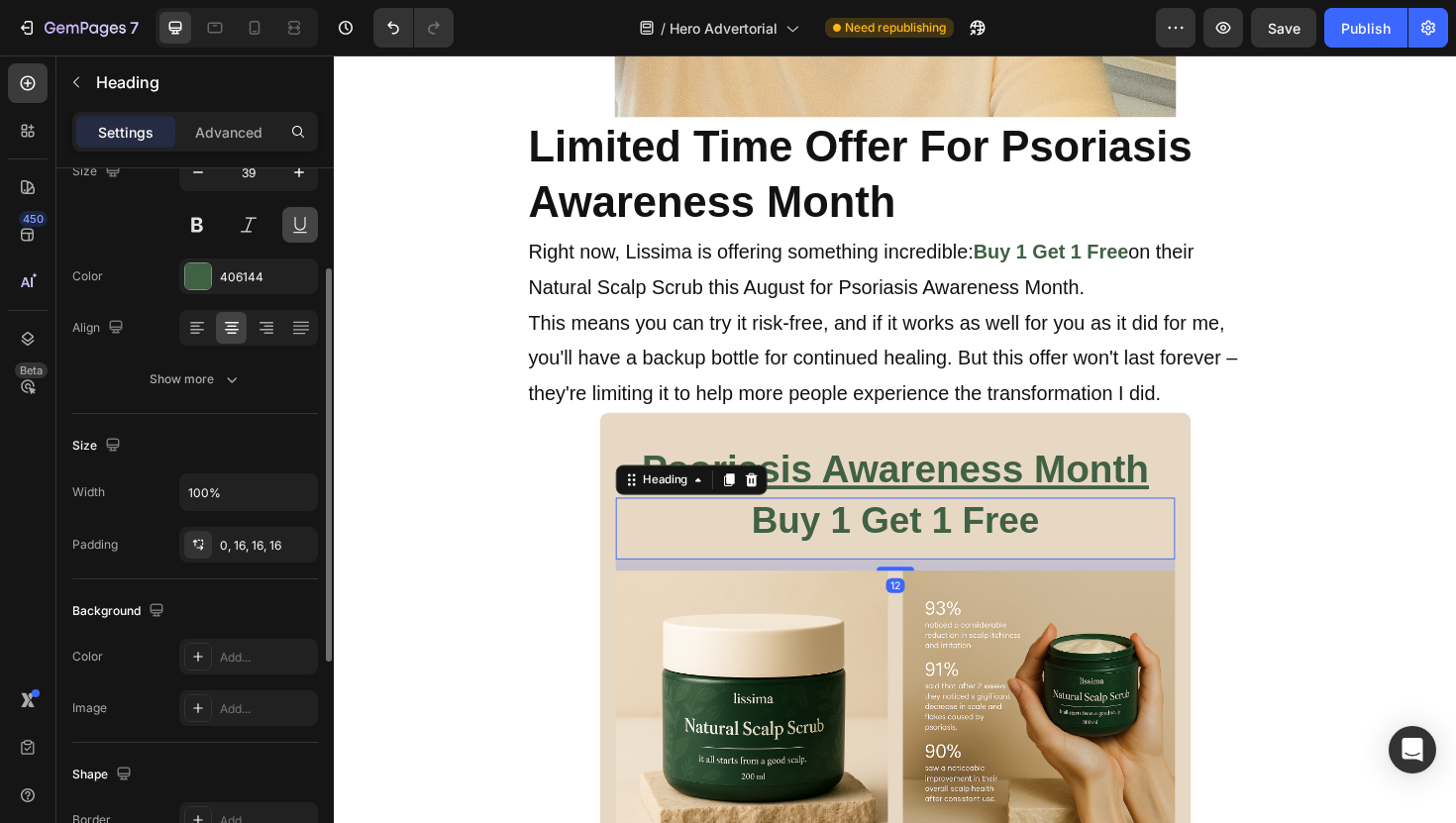 click at bounding box center (300, 225) 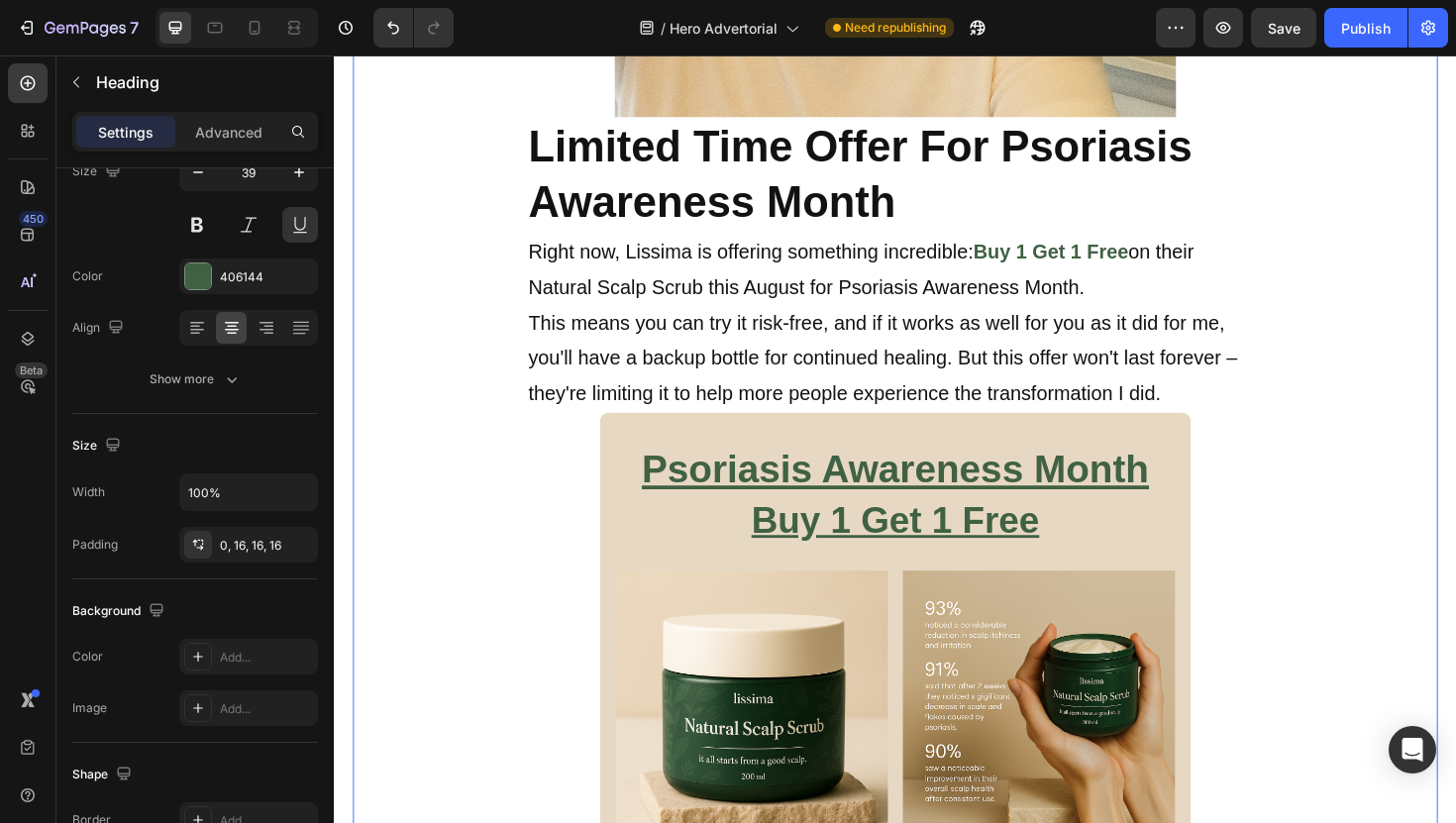 click on "I literally tried everything for my scalp psoriasis.. But  then I discovered this natural scalp scrub that transformed my scalp! Heading June 3, 2025 | Written by Stella Hendriks Text Block Image The Nightmare That Consumed My Confidence Heading For seven years, I lived with scalp psoriasis that literally made me feel like a prisoner in my own body. The constant itching was unbearable. I'd scratch until my scalp bled, leaving flakes scattered across my shoulders like snow. I completely stopped wearing dark shirts as it would expose the embarrassing evidence of my condition.   I tried  everything  the doctors threw at me: steroid creams that thinned my skin, medicated shampoos that burned like fire, and prescription treatments that cost a fortune but delivered zero results. Each failed attempt felt like another door slamming shut. The worst part? The stares. The way people would glance at my scalp and quickly look away. Text Block Image The Discovery That Changed Everything Heading   gentle, natural approach" at bounding box center (928, -2124) 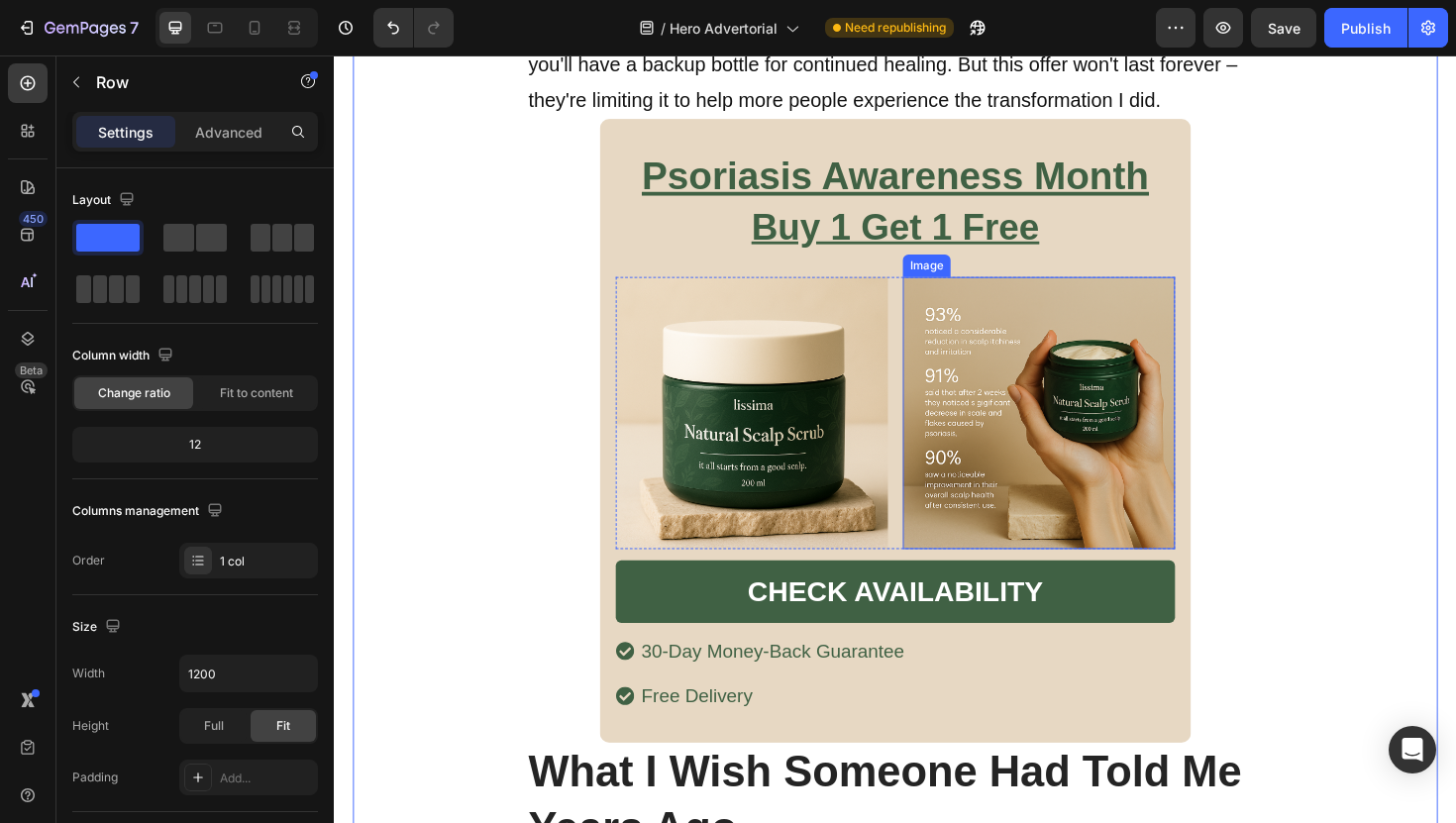 scroll, scrollTop: 7391, scrollLeft: 0, axis: vertical 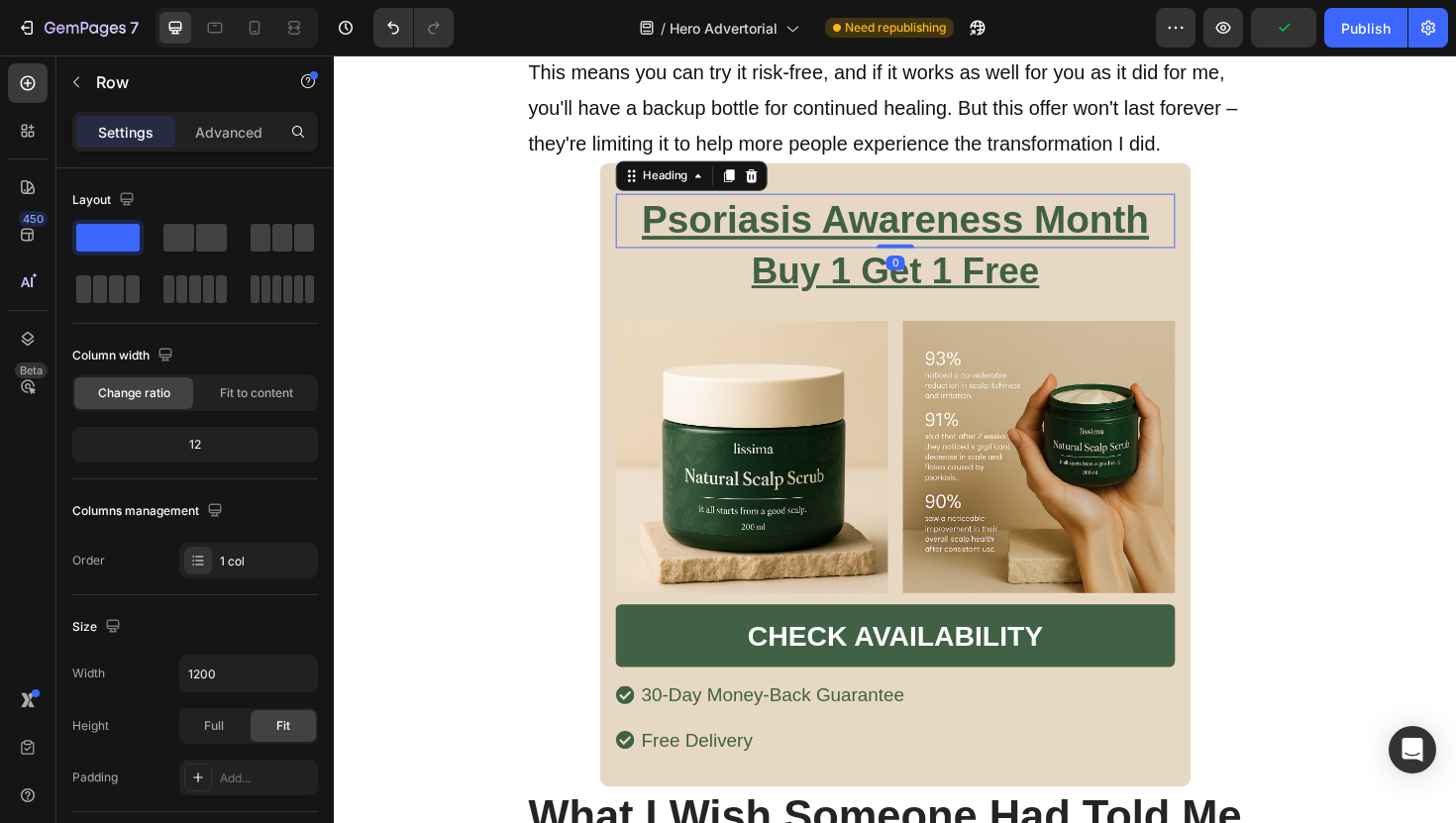 click on "Psoriasis Awareness Month" at bounding box center [927, 230] 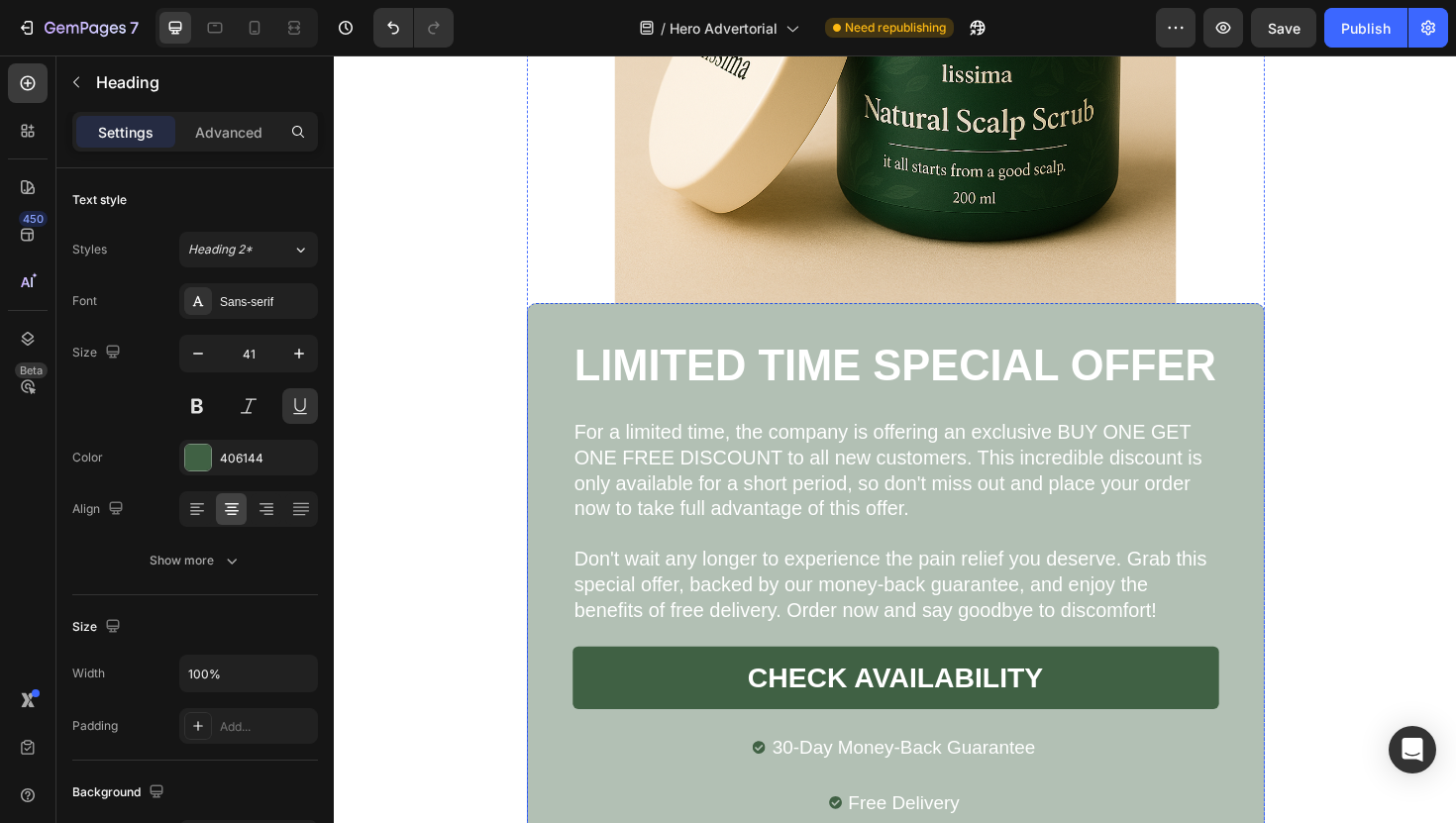 scroll, scrollTop: 8882, scrollLeft: 0, axis: vertical 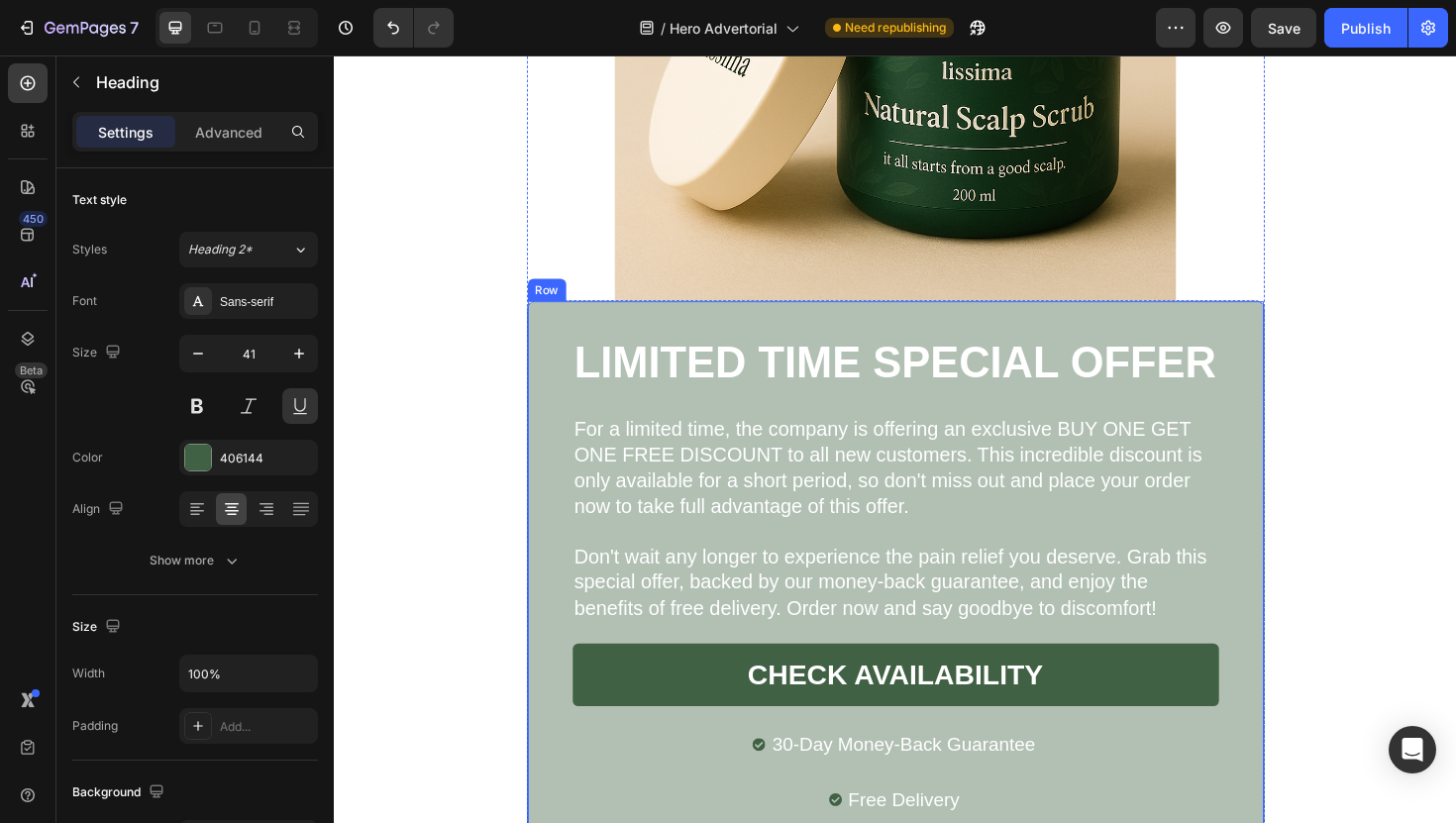 click on "LIMITED TIME SPECIAL OFFER Heading For a limited time, the company is offering an exclusive BUY ONE GET ONE FREE DISCOUNT to all new customers. This incredible discount is only available for a short period, so don't miss out and place your order now to take full advantage of this offer. Text Block Don't wait any longer to experience the pain relief you deserve. Grab this special offer, backed by our money-back guarantee, and enjoy the benefits of free delivery. Order now and say goodbye to discomfort! Text Block CHECK AVAILABILITY Button 30-Day Money-Back Guarantee Item List Free Delivery Item List Row" at bounding box center (928, 605) 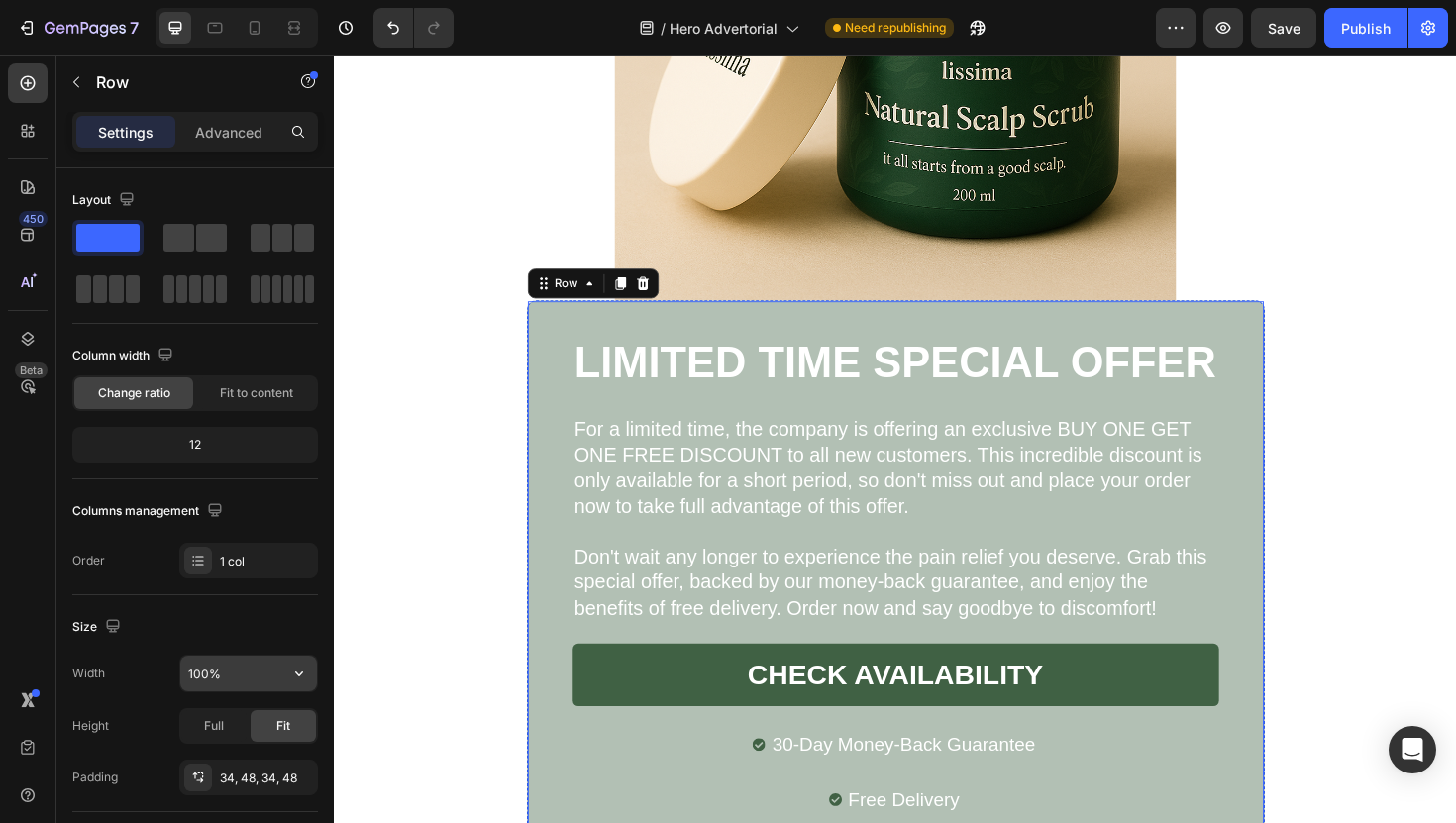 click on "100%" at bounding box center (249, 673) 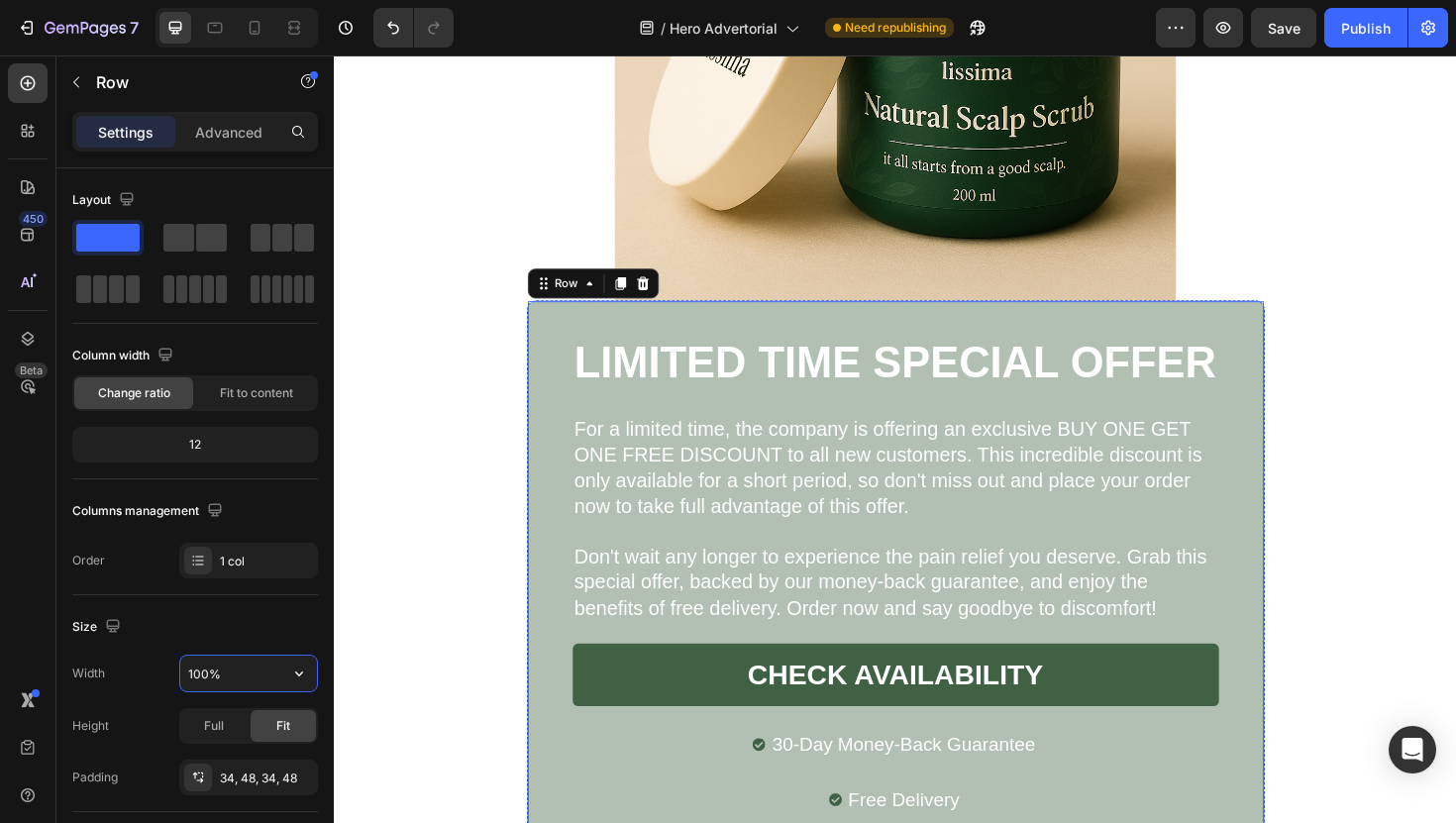 click on "100%" at bounding box center [249, 673] 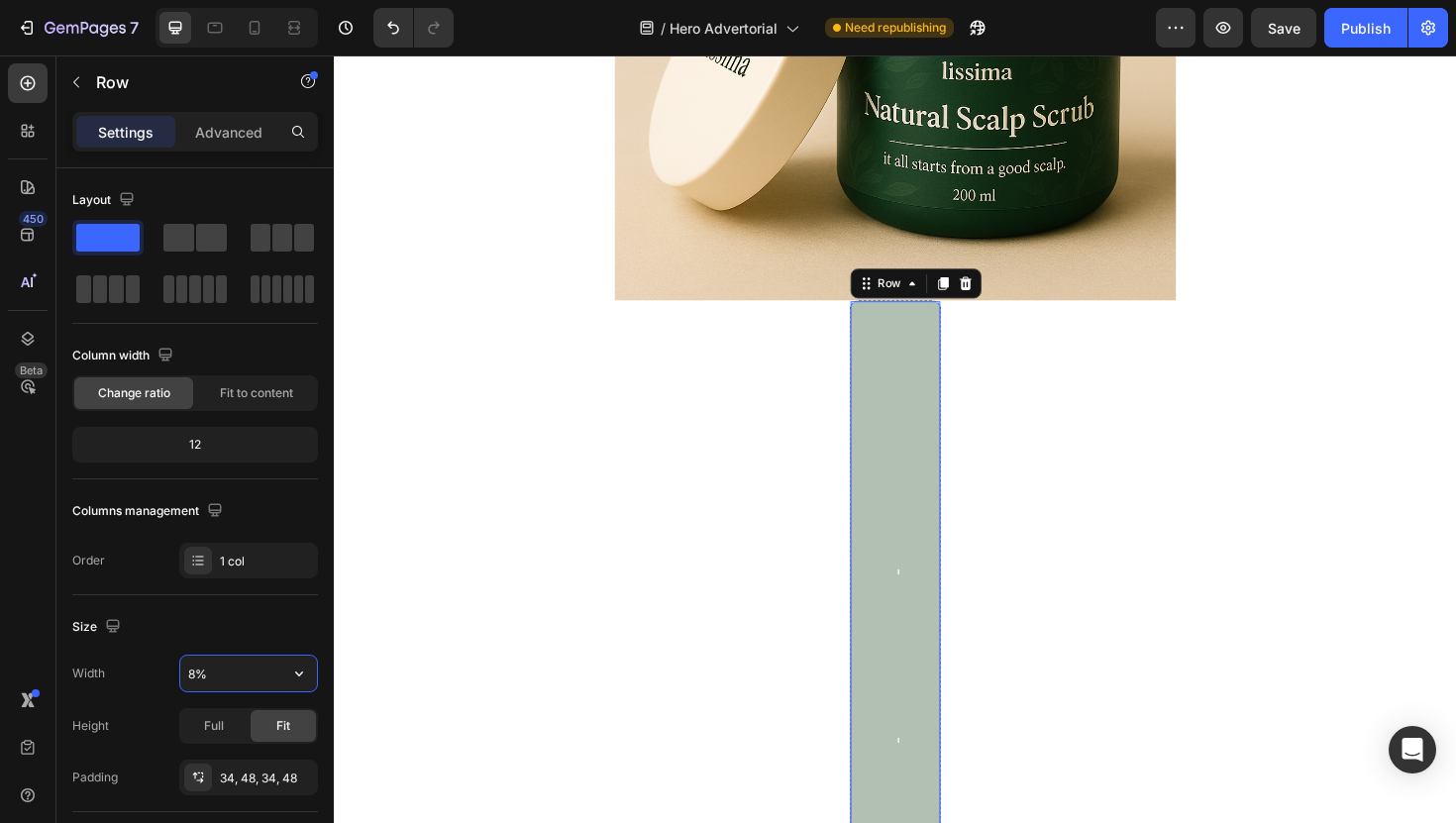 type on "80%" 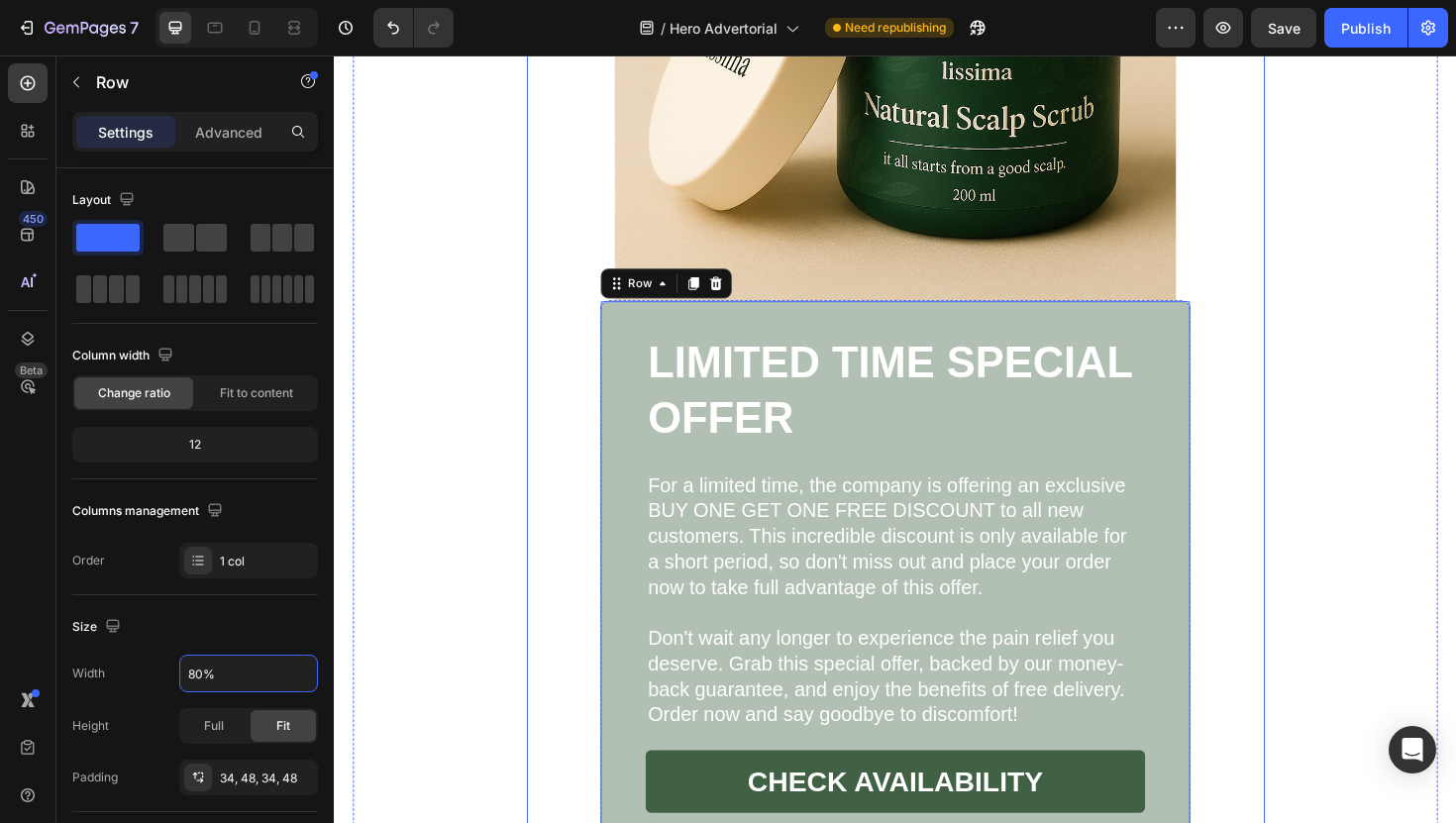 click on "I literally tried everything for my scalp psoriasis.. But  then I discovered this natural scalp scrub that transformed my scalp! Heading June 3, 2025 | Written by Stella Hendriks Text Block Image The Nightmare That Consumed My Confidence Heading For seven years, I lived with scalp psoriasis that literally made me feel like a prisoner in my own body. The constant itching was unbearable. I'd scratch until my scalp bled, leaving flakes scattered across my shoulders like snow. I completely stopped wearing dark shirts as it would expose the embarrassing evidence of my condition.   I tried  everything  the doctors threw at me: steroid creams that thinned my skin, medicated shampoos that burned like fire, and prescription treatments that cost a fortune but delivered zero results. Each failed attempt felt like another door slamming shut. The worst part? The stares. The way people would glance at my scalp and quickly look away. Text Block Image The Discovery That Changed Everything Heading   gentle, natural approach" at bounding box center [928, -3823] 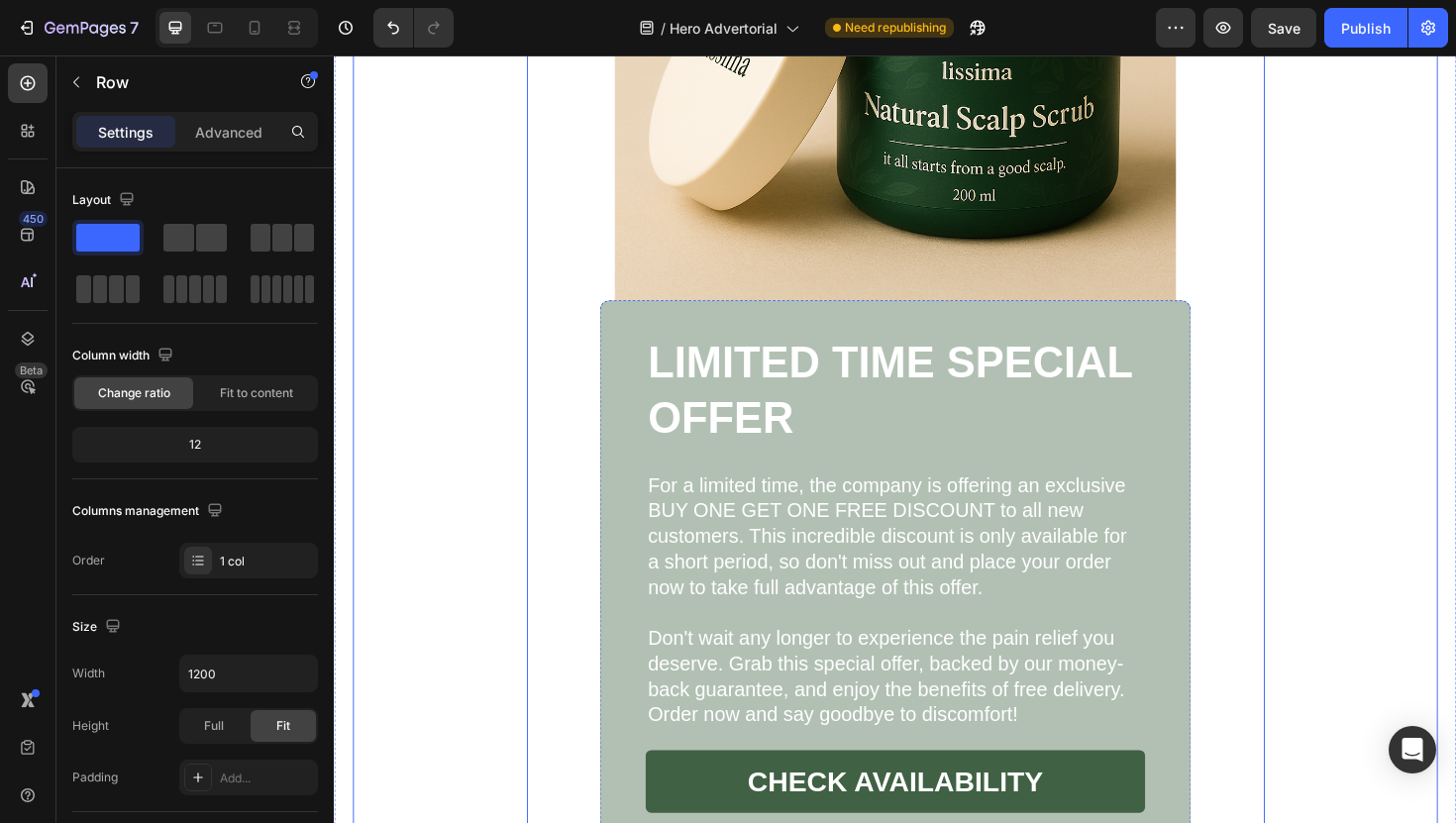 click on "I literally tried everything for my scalp psoriasis.. But  then I discovered this natural scalp scrub that transformed my scalp! Heading June 3, 2025 | Written by Stella Hendriks Text Block Image The Nightmare That Consumed My Confidence Heading For seven years, I lived with scalp psoriasis that literally made me feel like a prisoner in my own body. The constant itching was unbearable. I'd scratch until my scalp bled, leaving flakes scattered across my shoulders like snow. I completely stopped wearing dark shirts as it would expose the embarrassing evidence of my condition.   I tried  everything  the doctors threw at me: steroid creams that thinned my skin, medicated shampoos that burned like fire, and prescription treatments that cost a fortune but delivered zero results. Each failed attempt felt like another door slamming shut. The worst part? The stares. The way people would glance at my scalp and quickly look away. Text Block Image The Discovery That Changed Everything Heading   gentle, natural approach" at bounding box center (928, -3823) 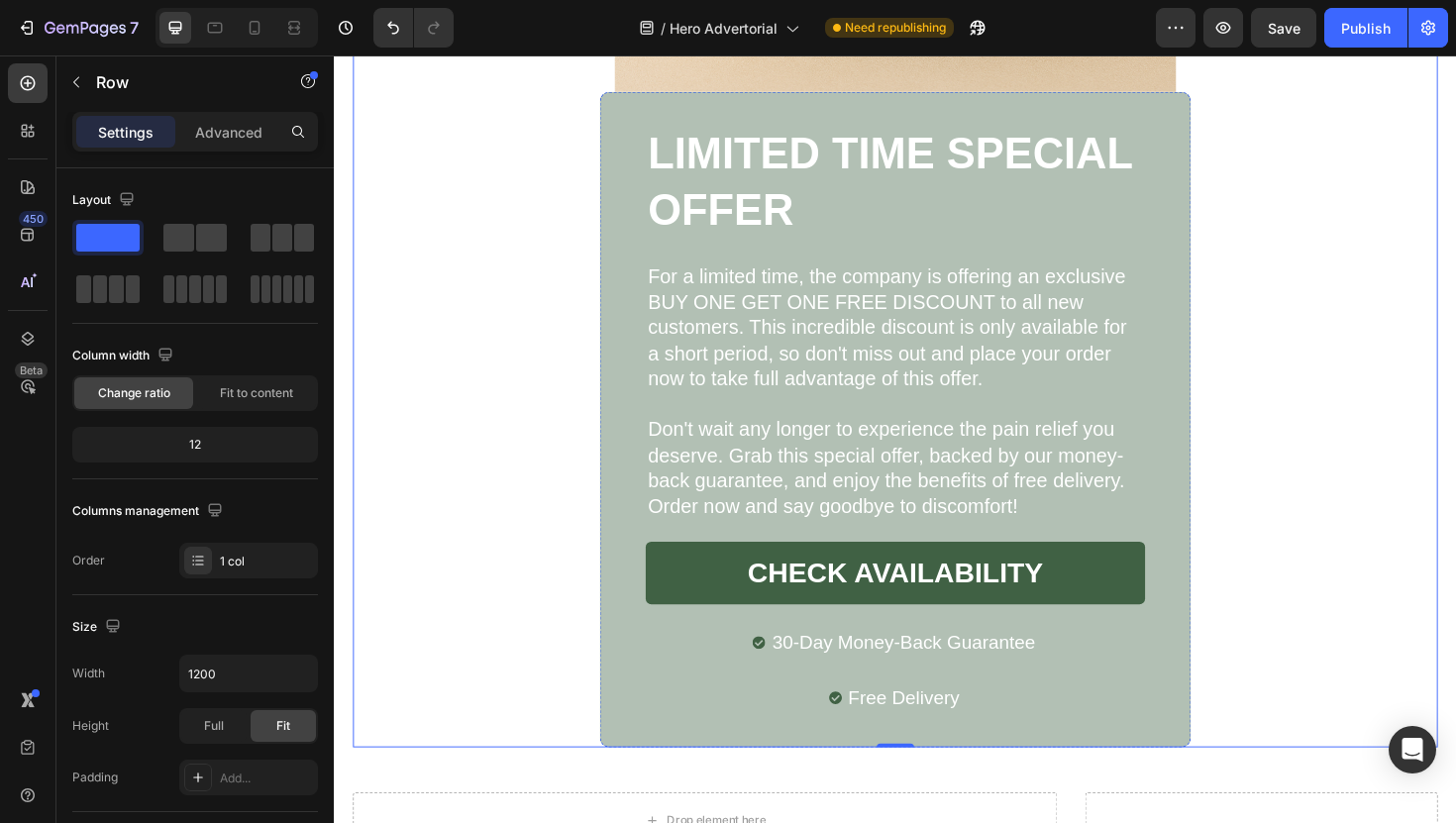 scroll, scrollTop: 9093, scrollLeft: 0, axis: vertical 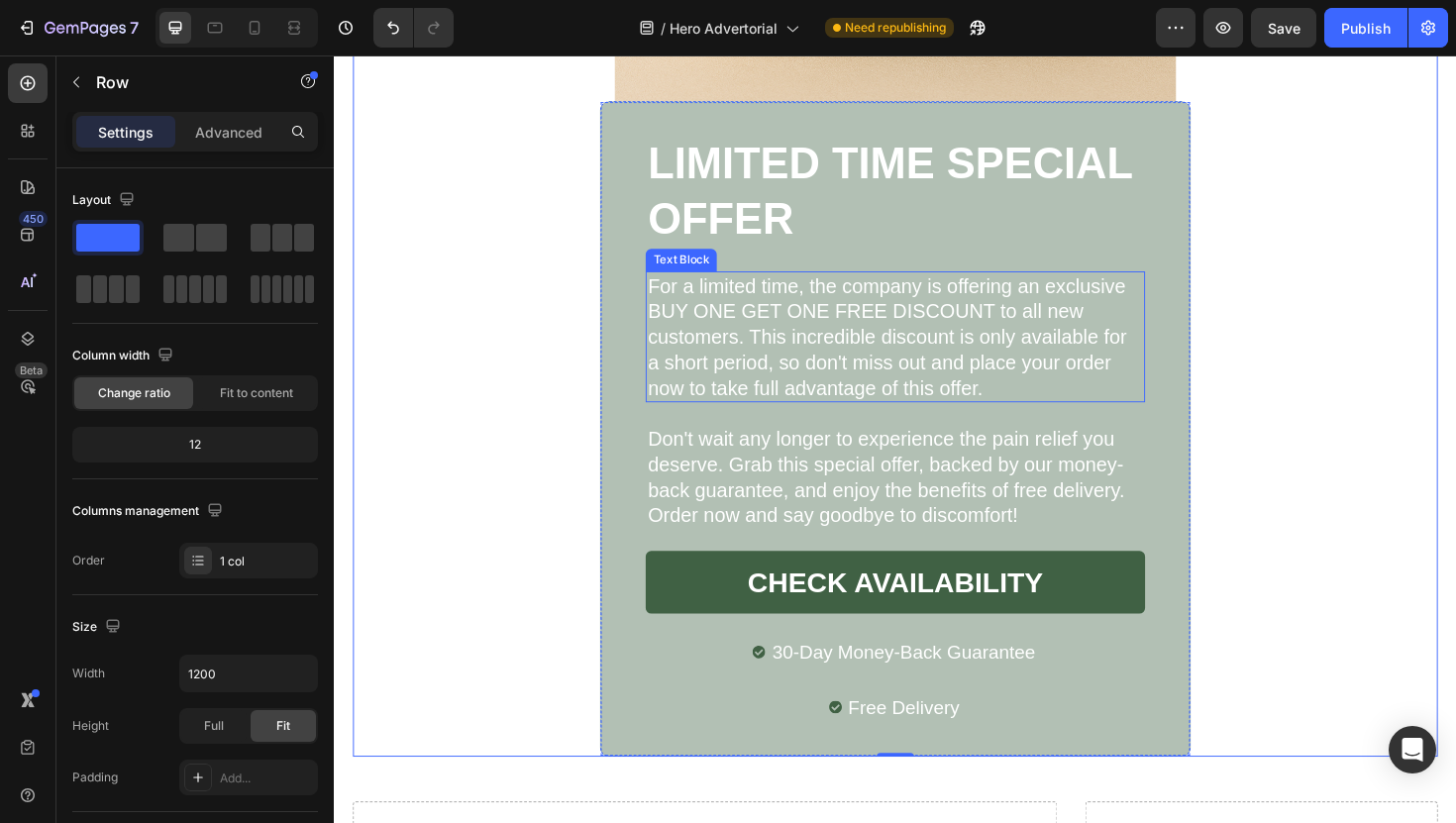 click on "For a limited time, the company is offering an exclusive BUY ONE GET ONE FREE DISCOUNT to all new customers. This incredible discount is only available for a short period, so don't miss out and place your order now to take full advantage of this offer." at bounding box center [927, 354] 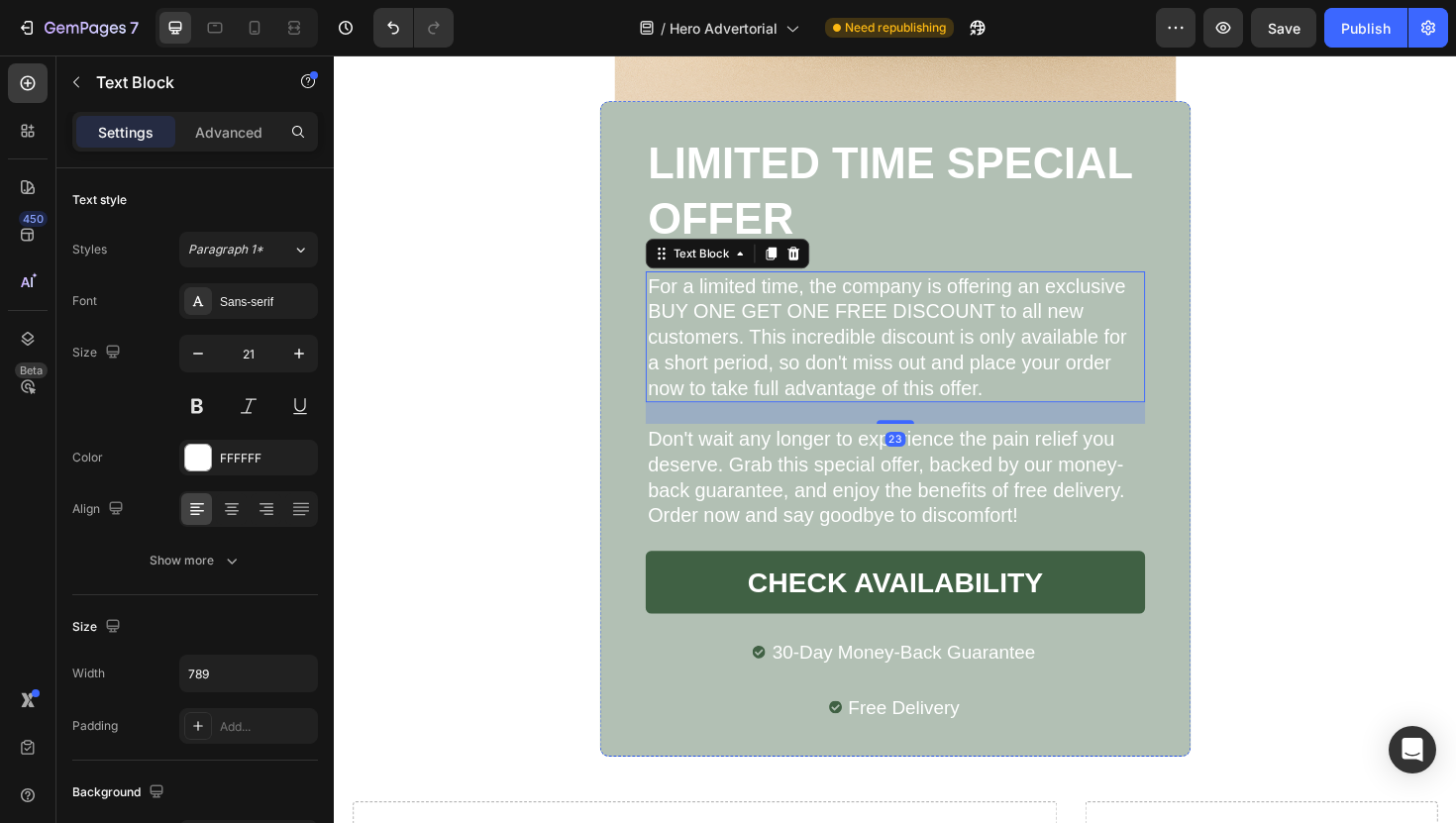 click on "For a limited time, the company is offering an exclusive BUY ONE GET ONE FREE DISCOUNT to all new customers. This incredible discount is only available for a short period, so don't miss out and place your order now to take full advantage of this offer." at bounding box center (927, 354) 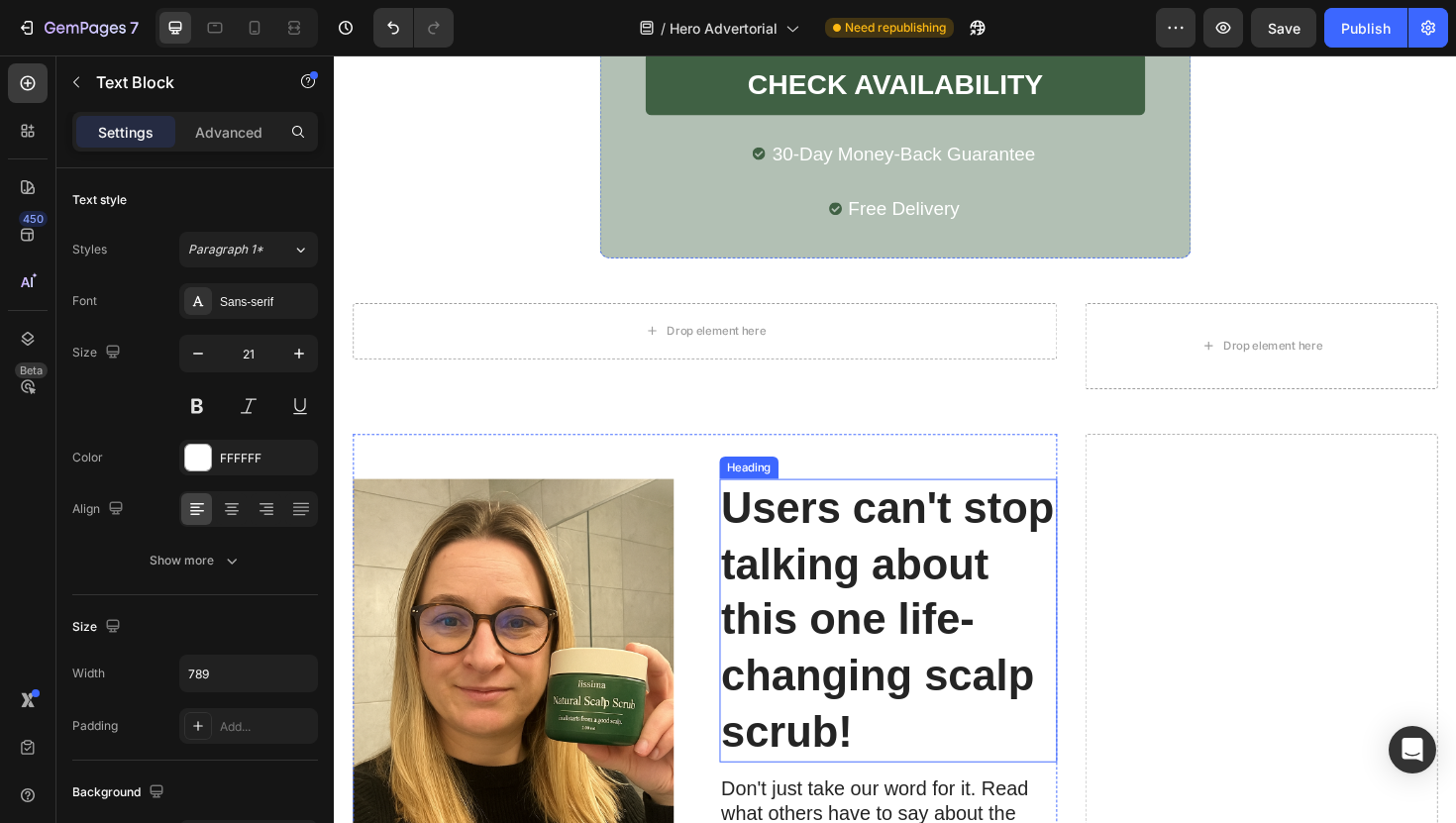 scroll, scrollTop: 9641, scrollLeft: 0, axis: vertical 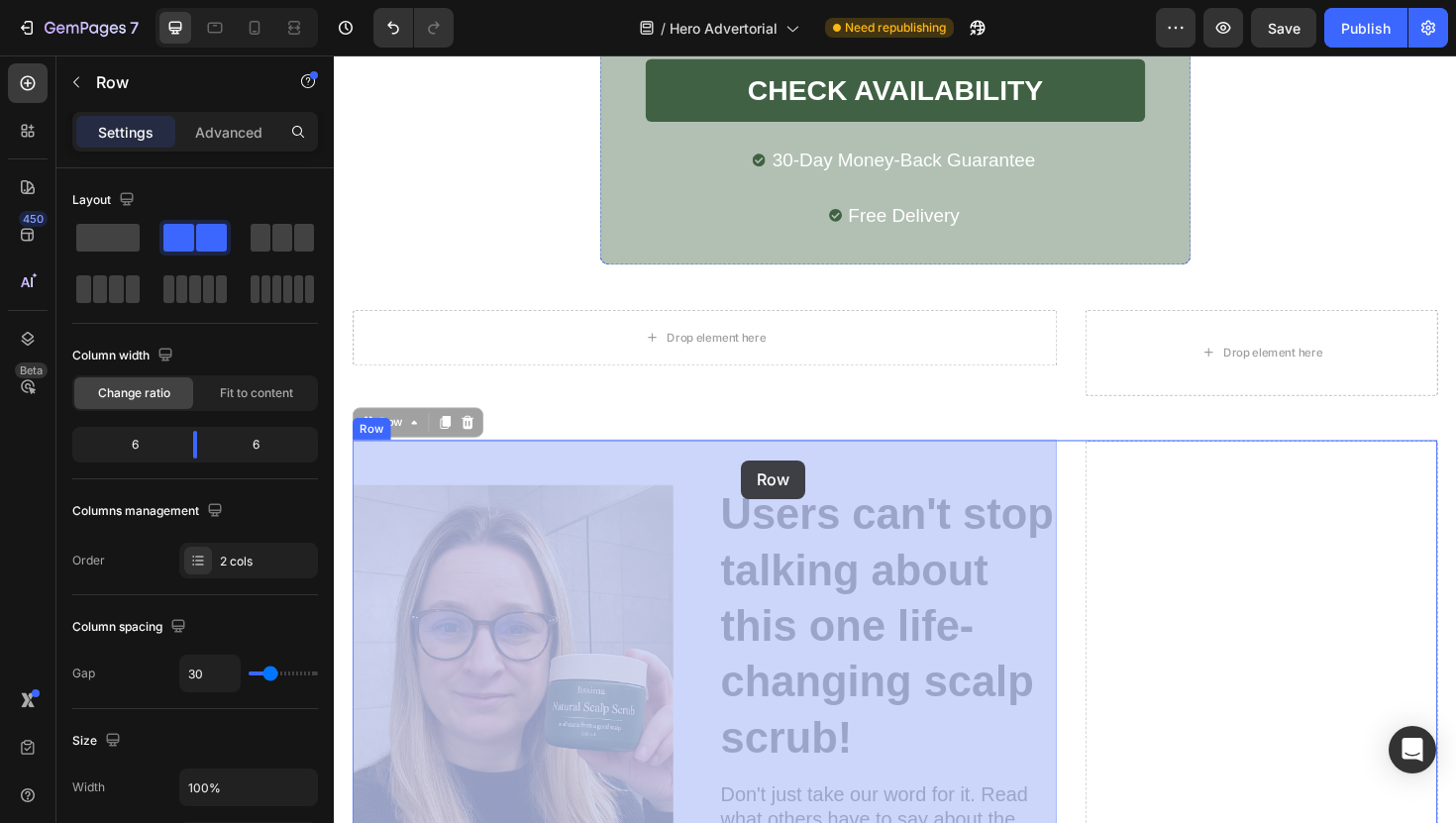 drag, startPoint x: 757, startPoint y: 484, endPoint x: 775, endPoint y: 469, distance: 23.43075 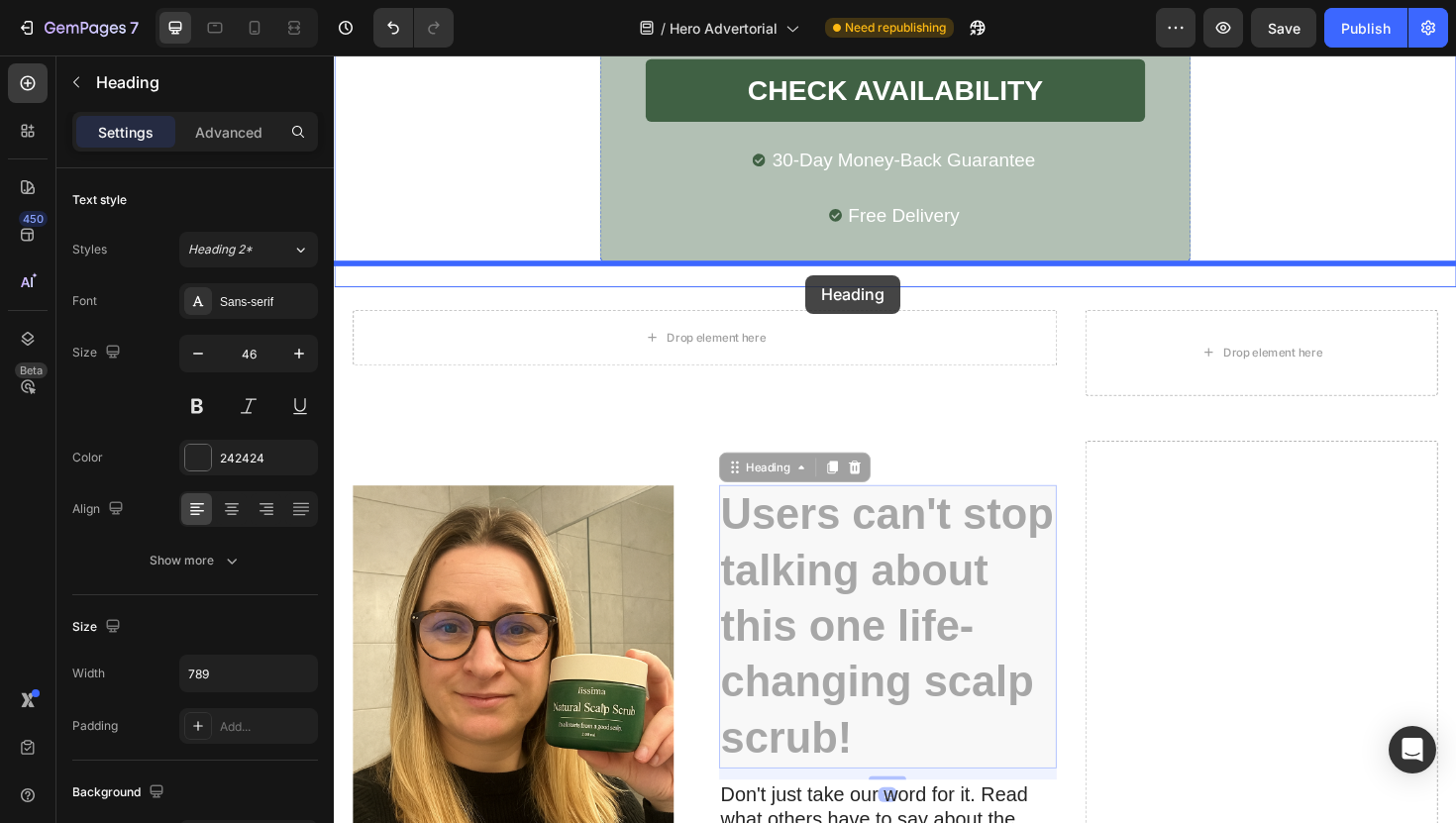 drag, startPoint x: 804, startPoint y: 573, endPoint x: 833, endPoint y: 288, distance: 286.4716 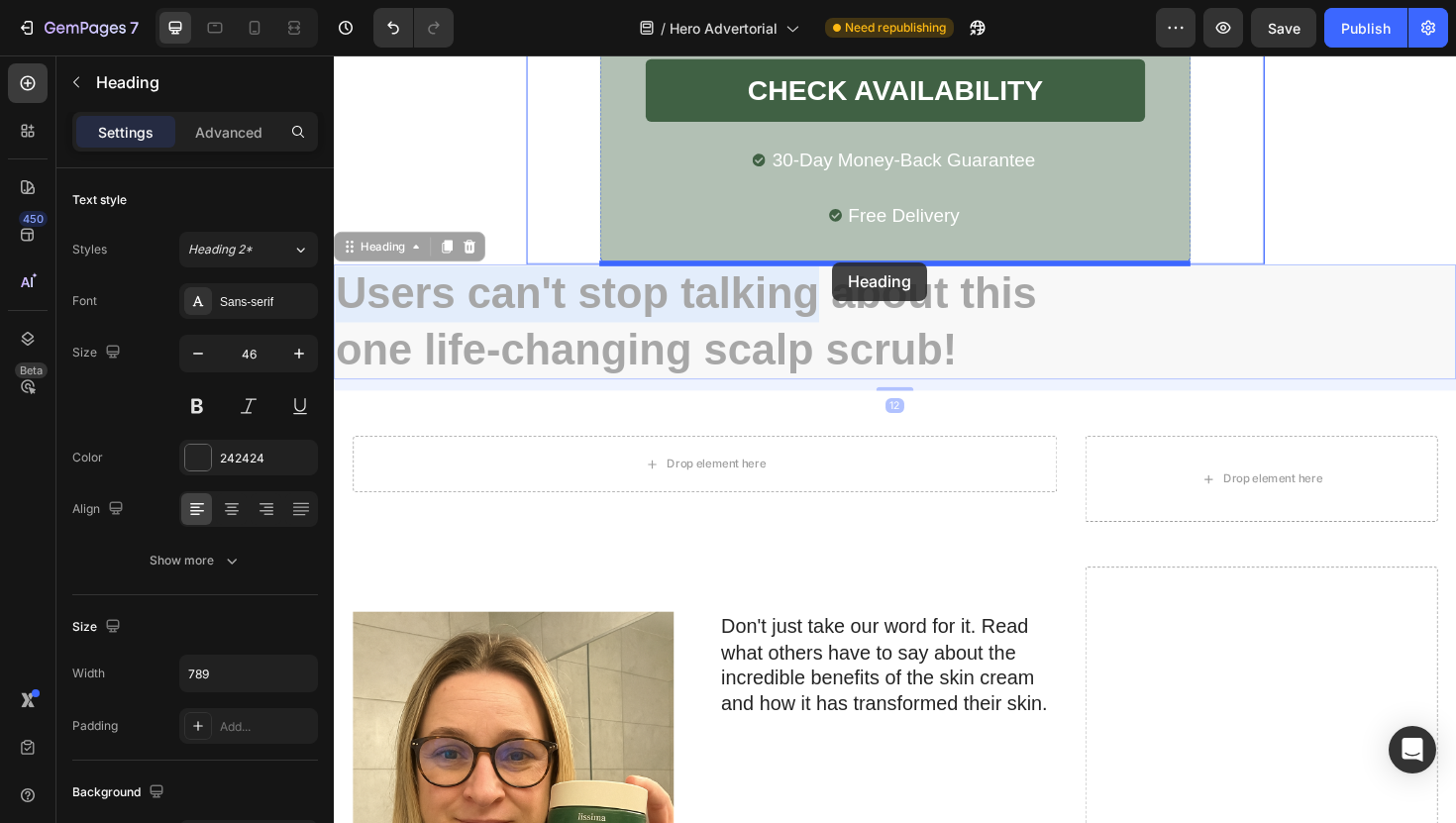 drag, startPoint x: 842, startPoint y: 315, endPoint x: 862, endPoint y: 274, distance: 45.617979 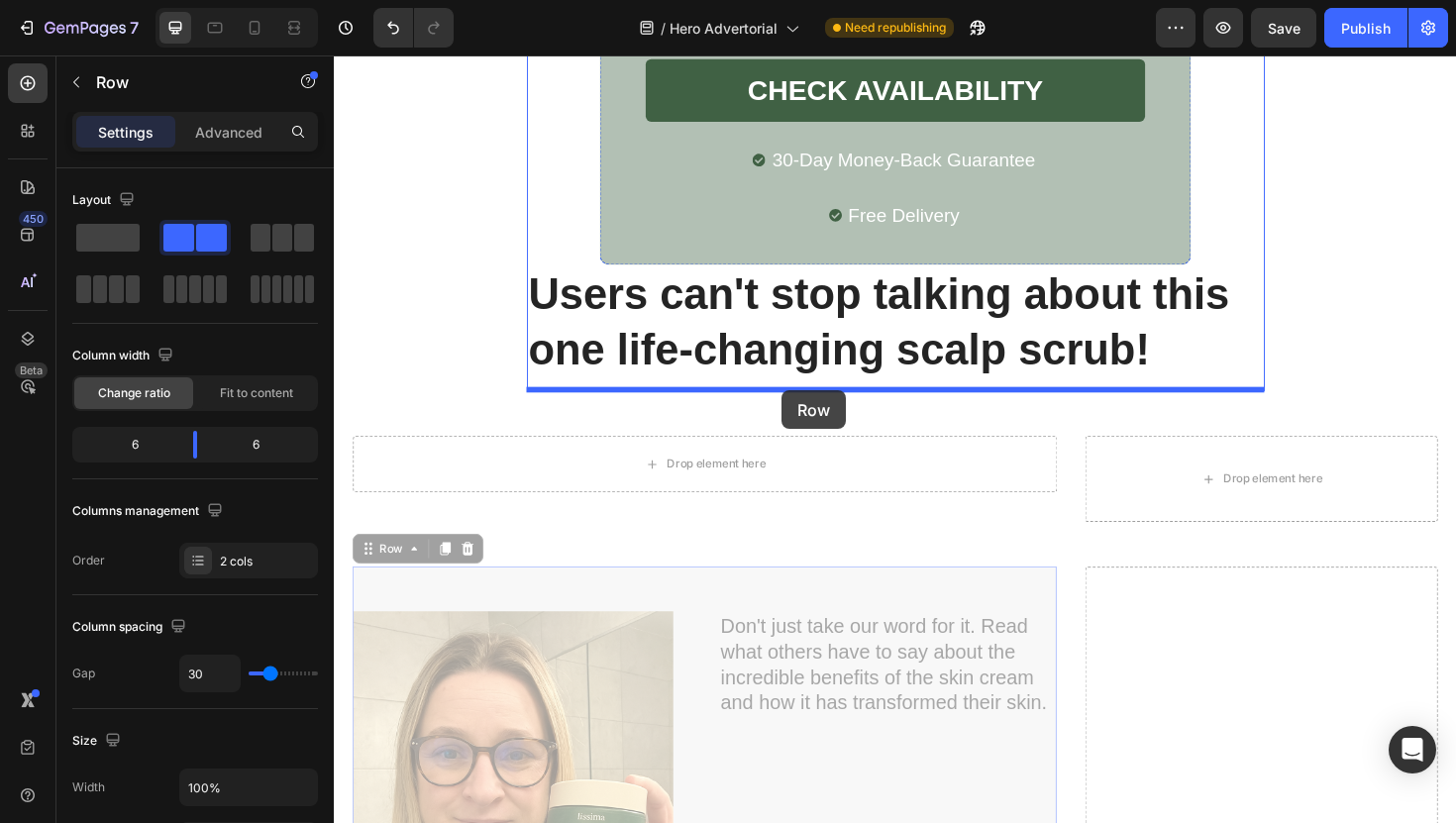 drag, startPoint x: 697, startPoint y: 630, endPoint x: 808, endPoint y: 410, distance: 246.41631 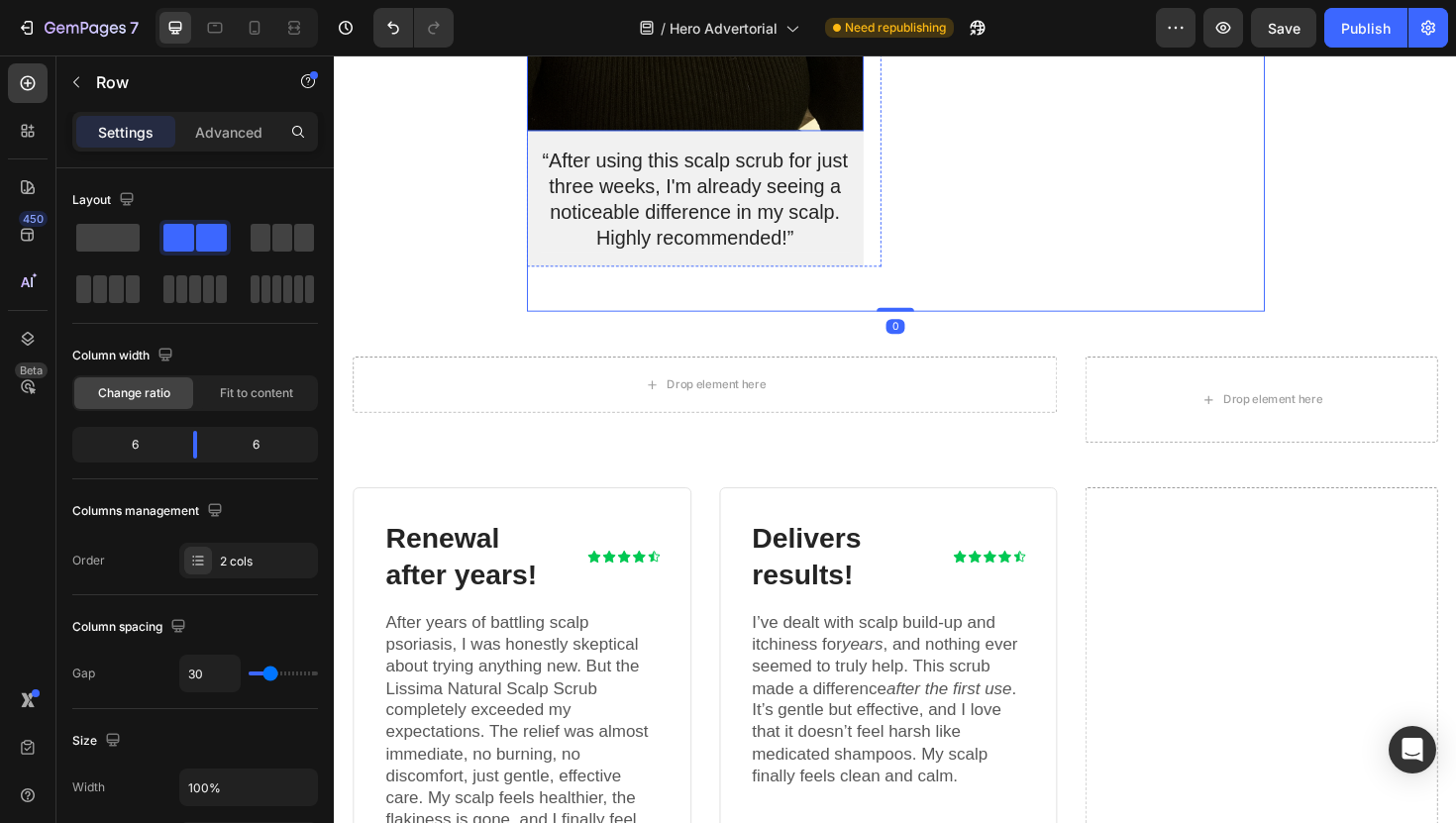 scroll, scrollTop: 10519, scrollLeft: 0, axis: vertical 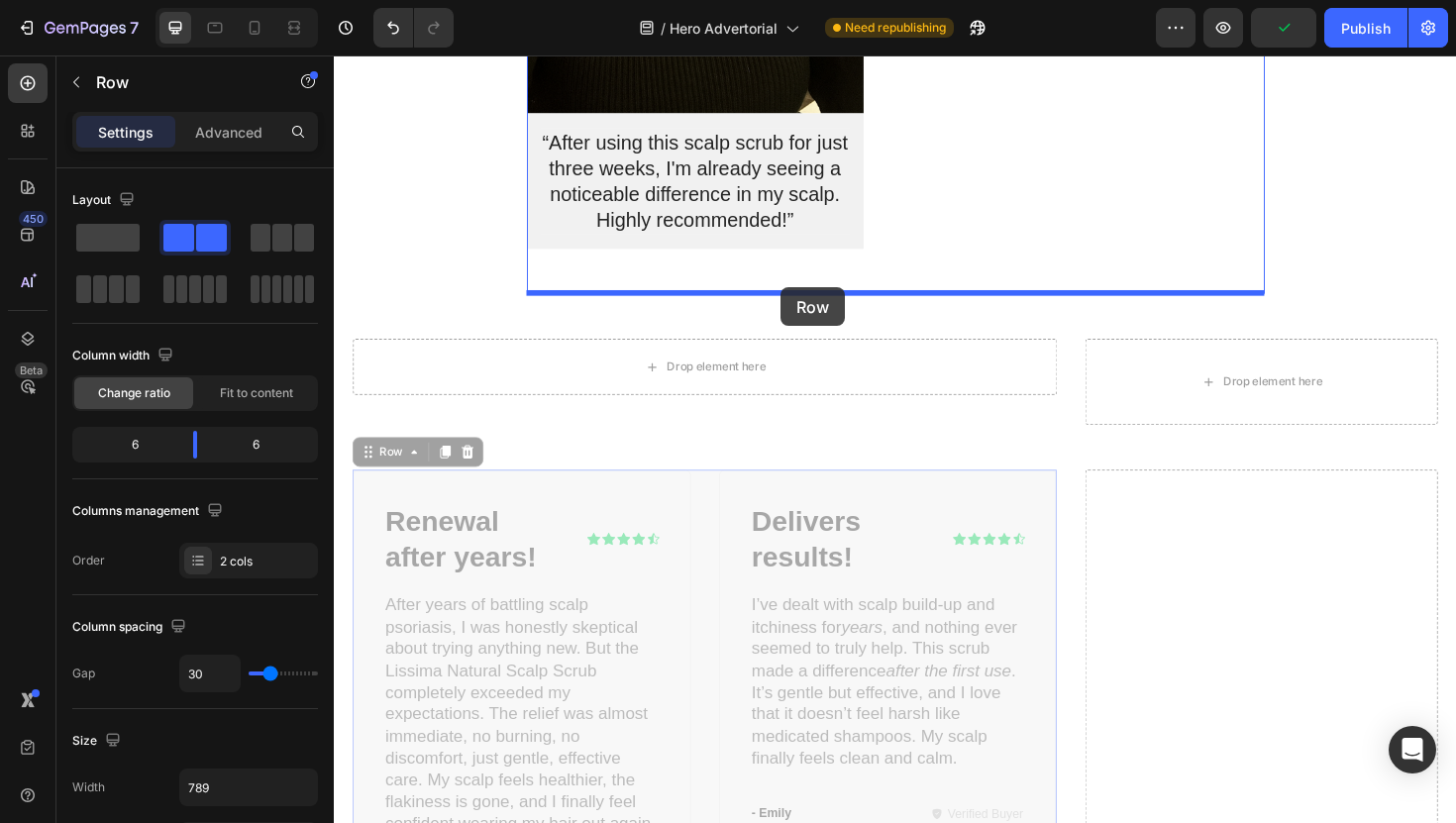 drag, startPoint x: 734, startPoint y: 509, endPoint x: 807, endPoint y: 301, distance: 220.4382 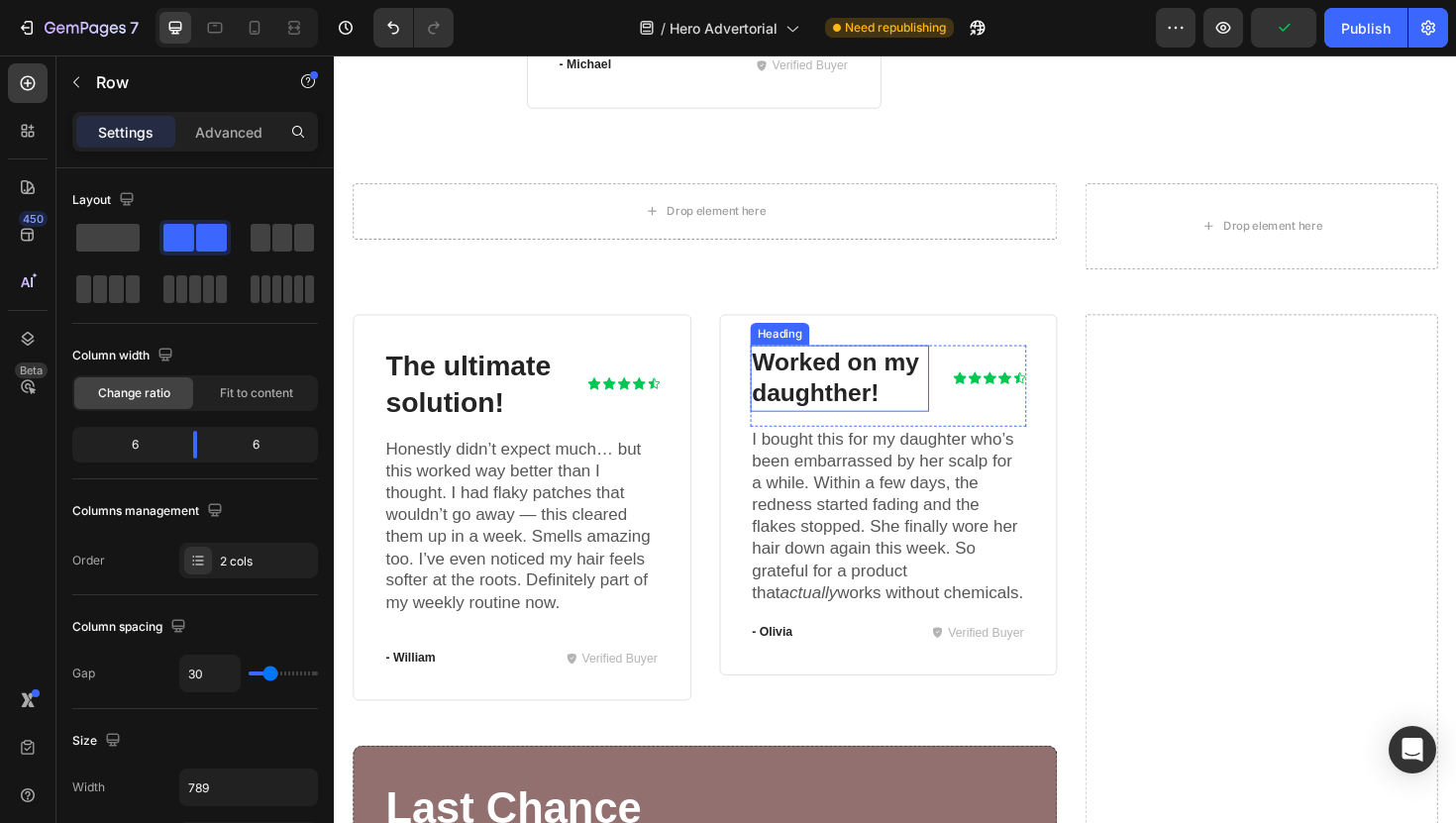 scroll, scrollTop: 11199, scrollLeft: 0, axis: vertical 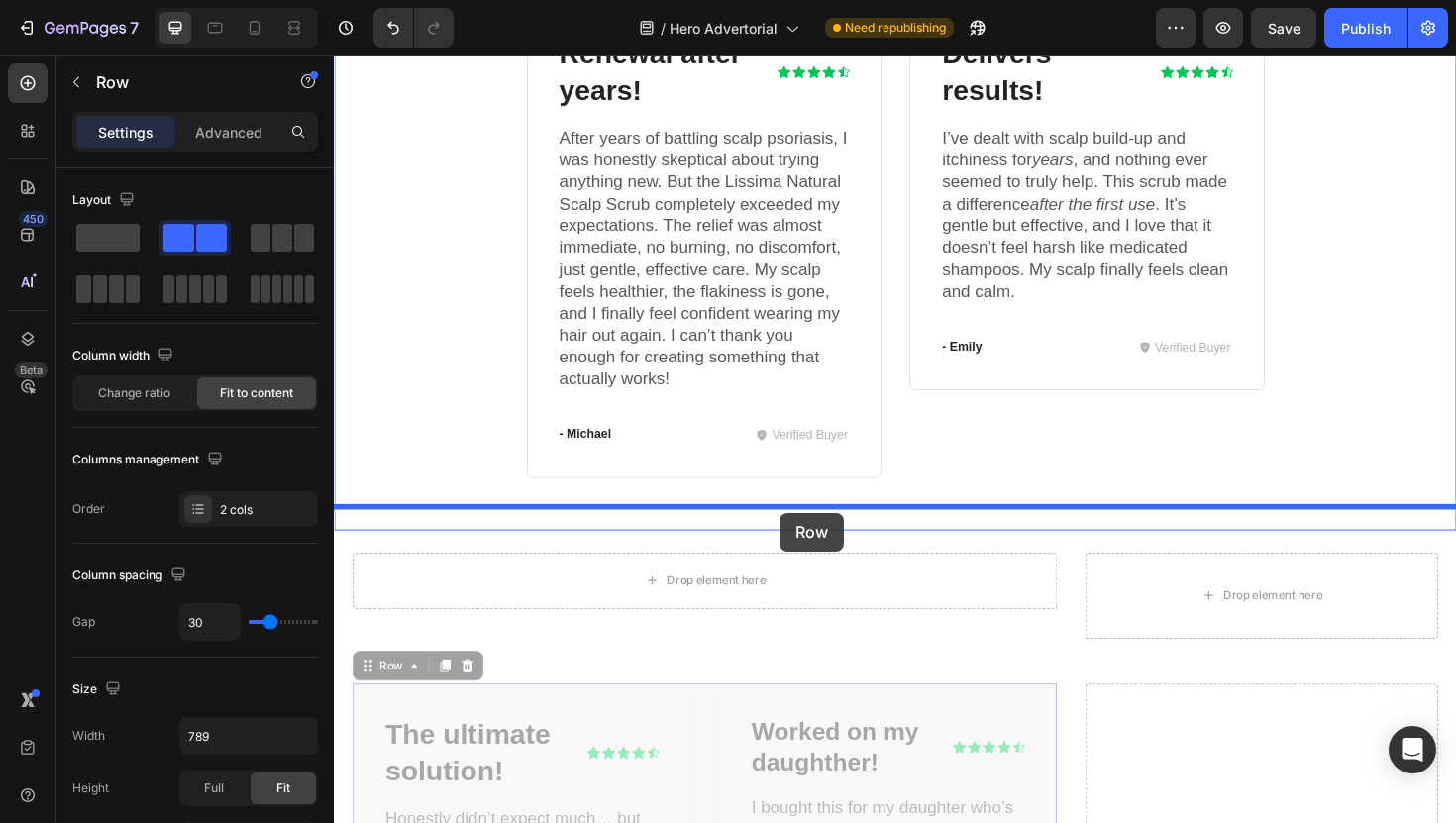 drag, startPoint x: 723, startPoint y: 382, endPoint x: 809, endPoint y: 535, distance: 175.51353 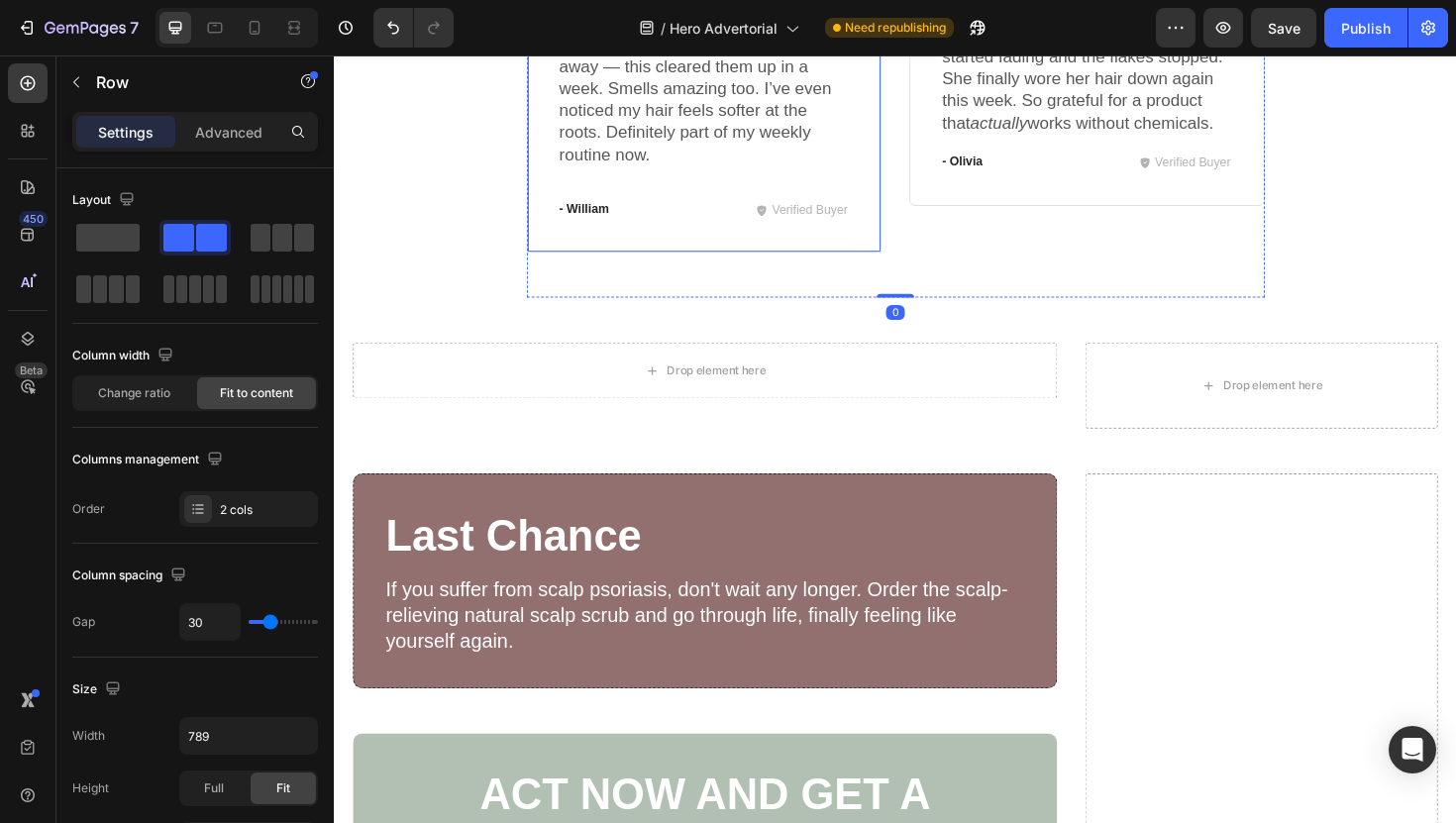 scroll, scrollTop: 11507, scrollLeft: 0, axis: vertical 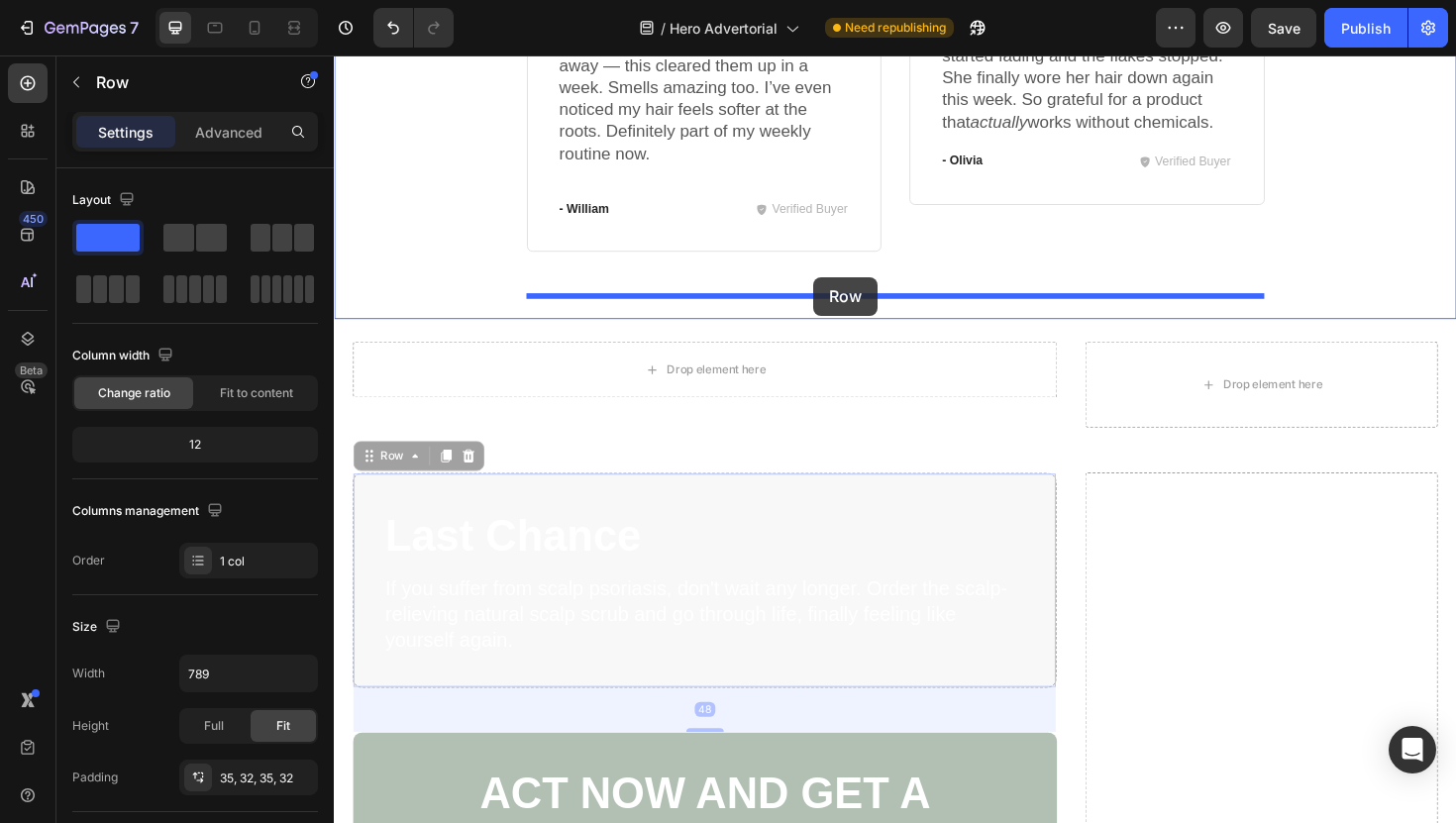 drag, startPoint x: 773, startPoint y: 499, endPoint x: 842, endPoint y: 290, distance: 220.09543 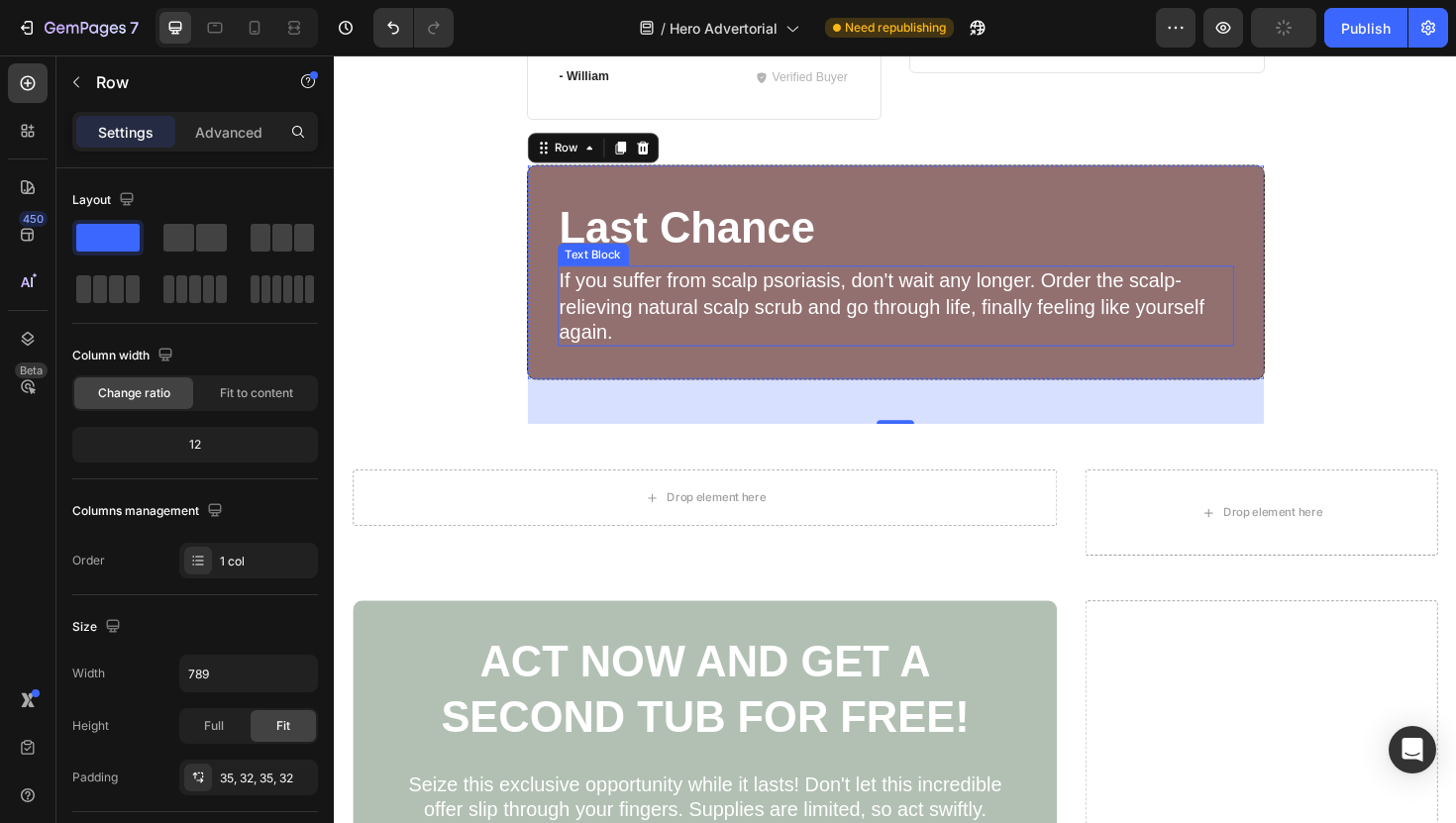 scroll, scrollTop: 11636, scrollLeft: 0, axis: vertical 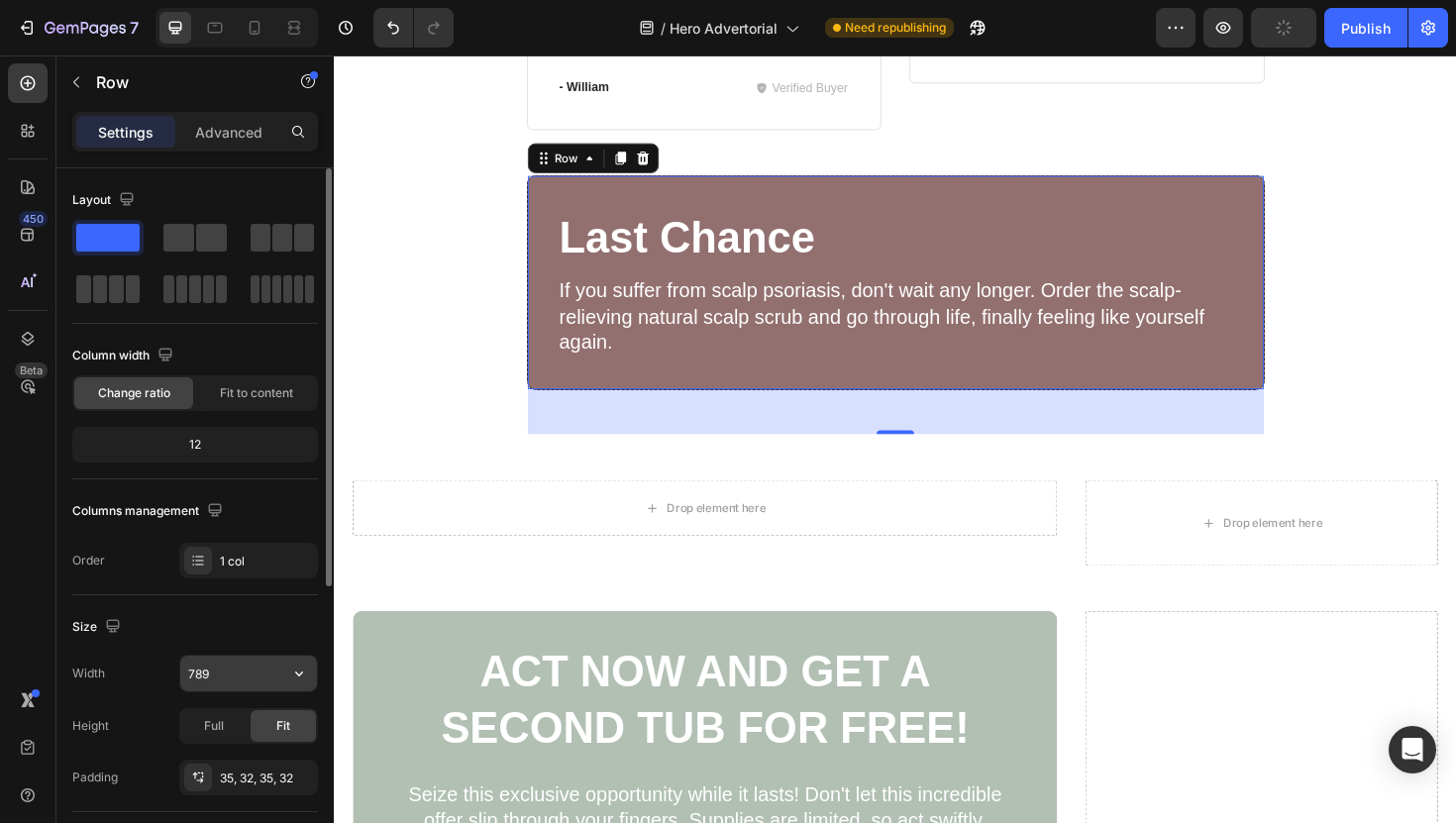 click on "789" at bounding box center [249, 673] 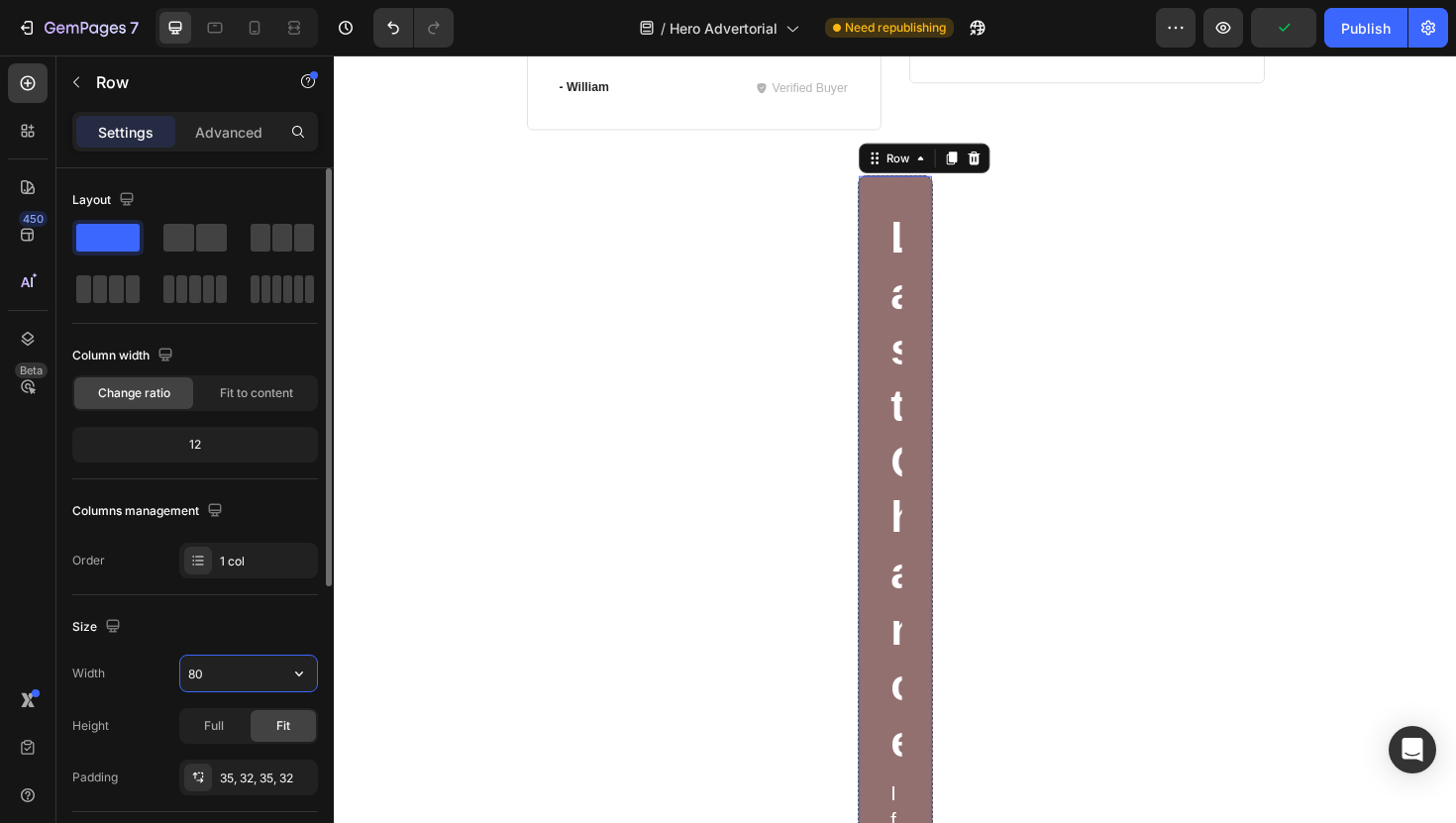 type on "8" 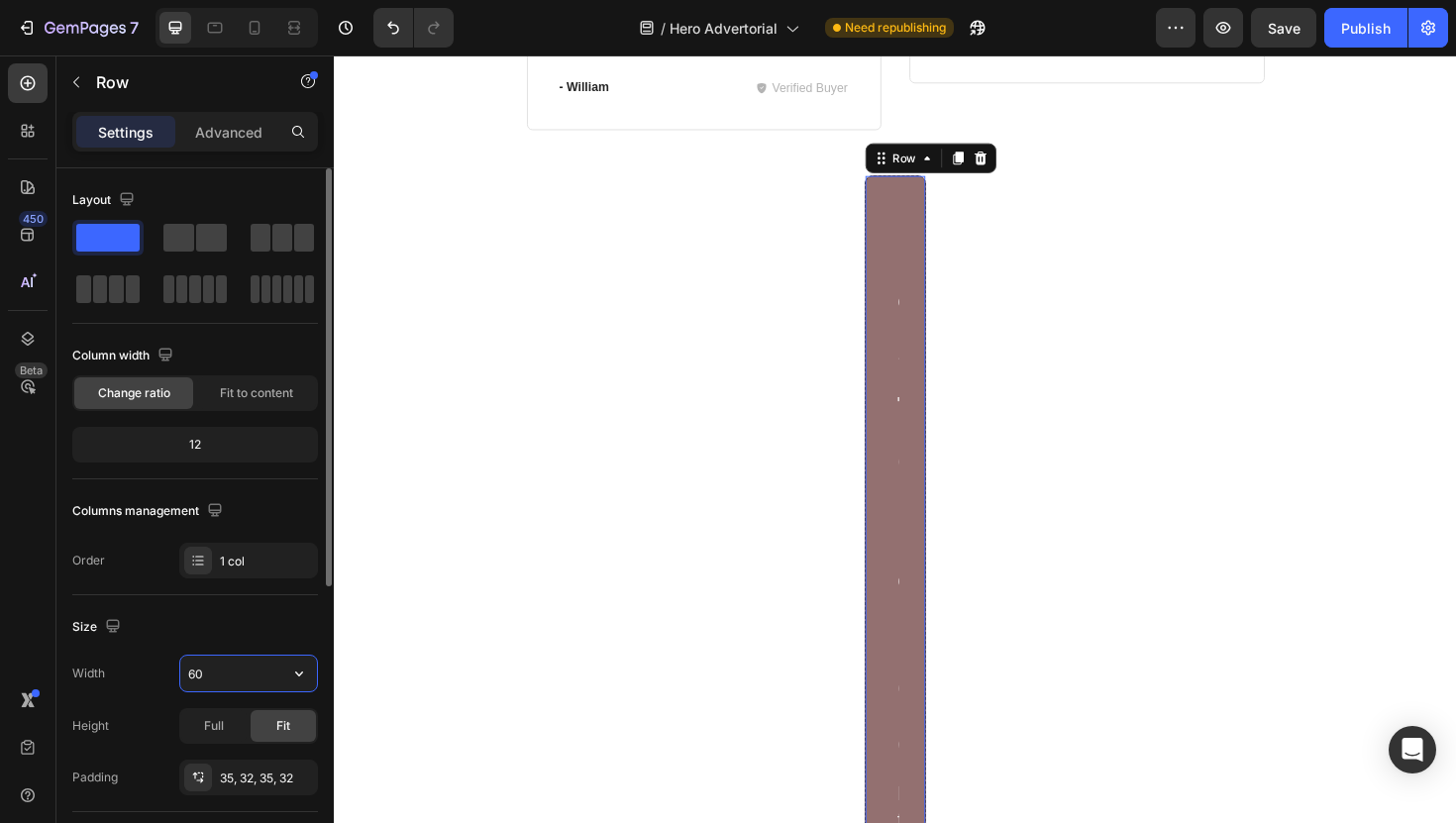 type on "600" 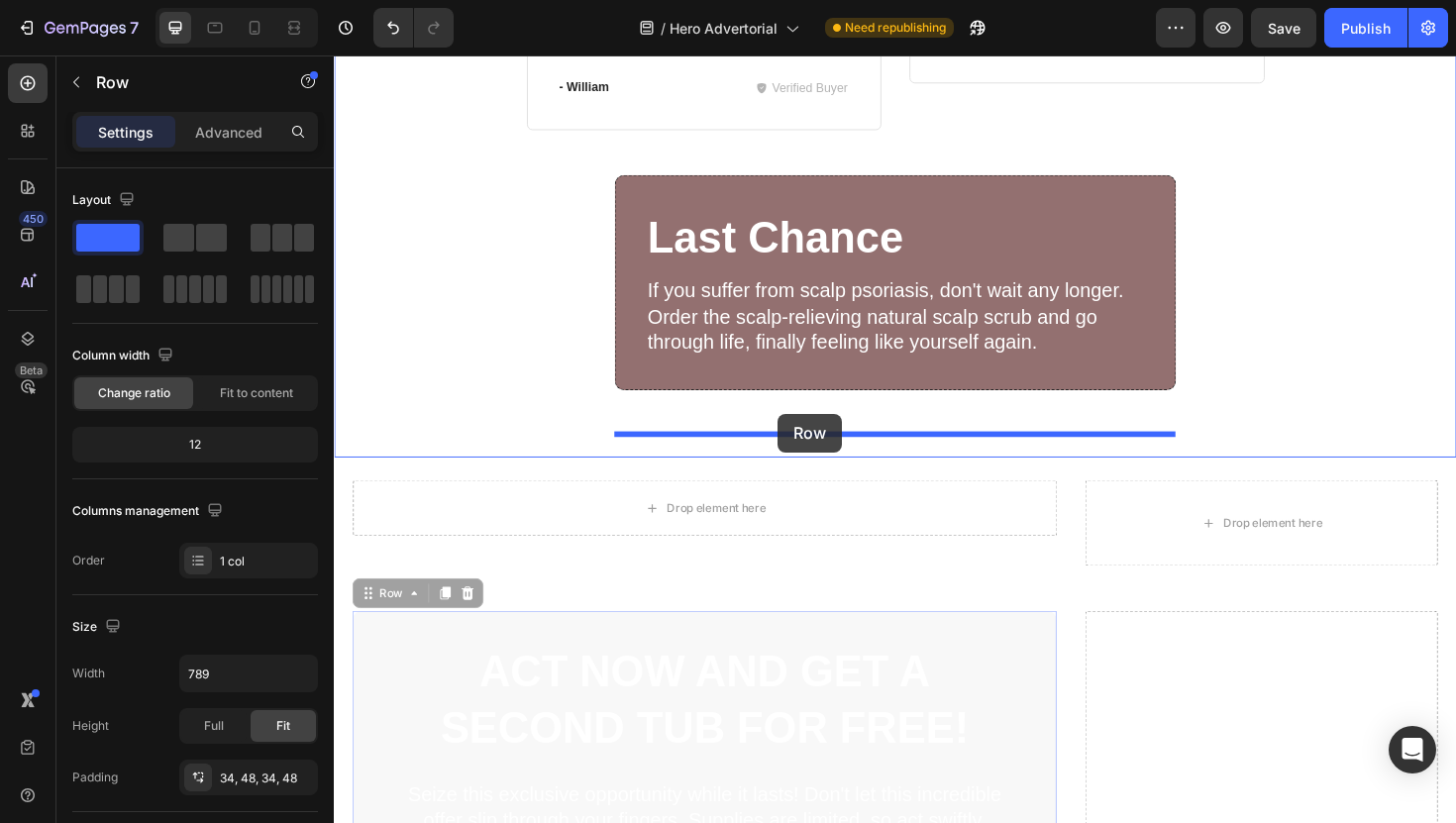 drag, startPoint x: 616, startPoint y: 663, endPoint x: 803, endPoint y: 435, distance: 294.87794 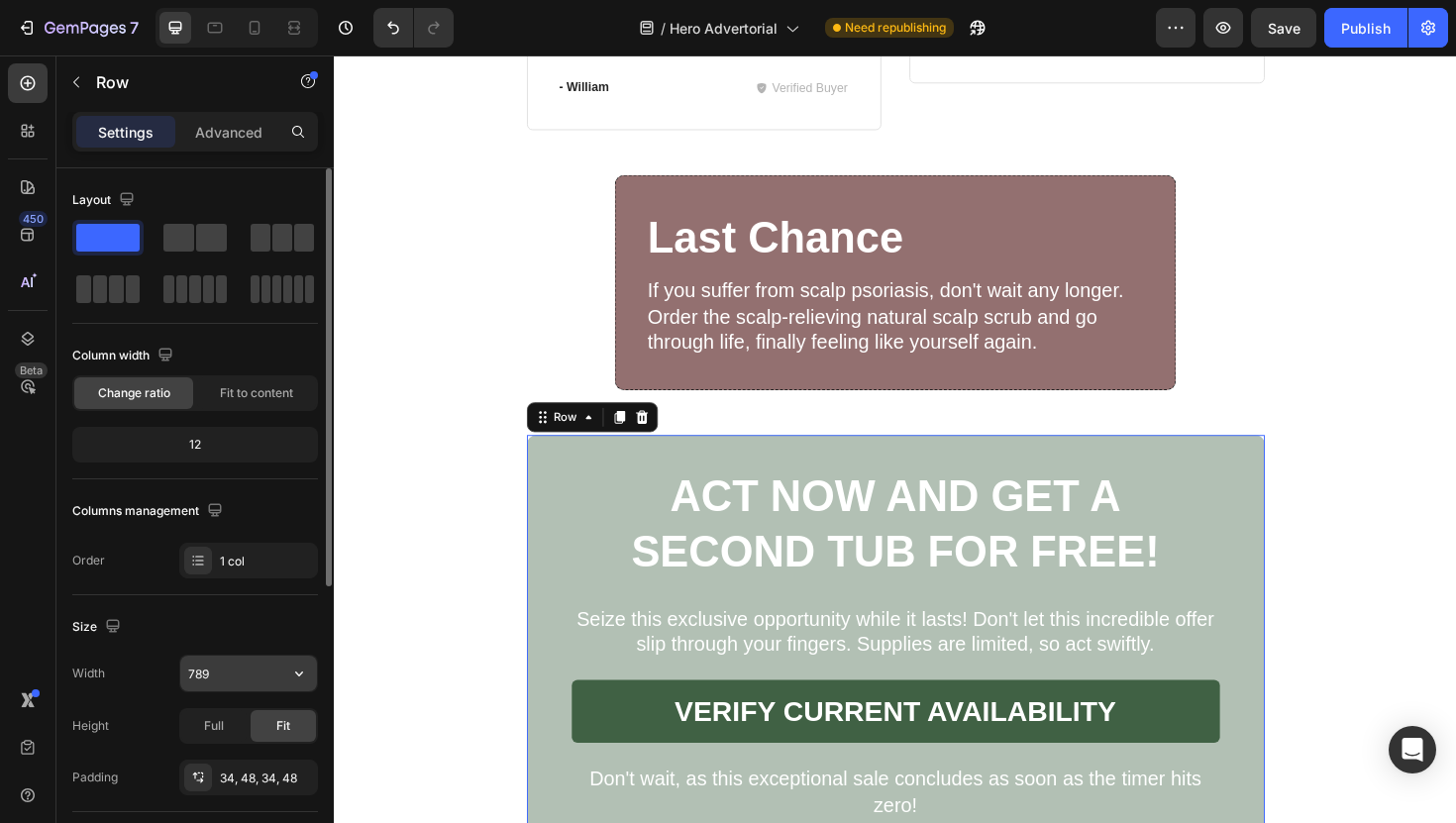 click on "789" at bounding box center (249, 673) 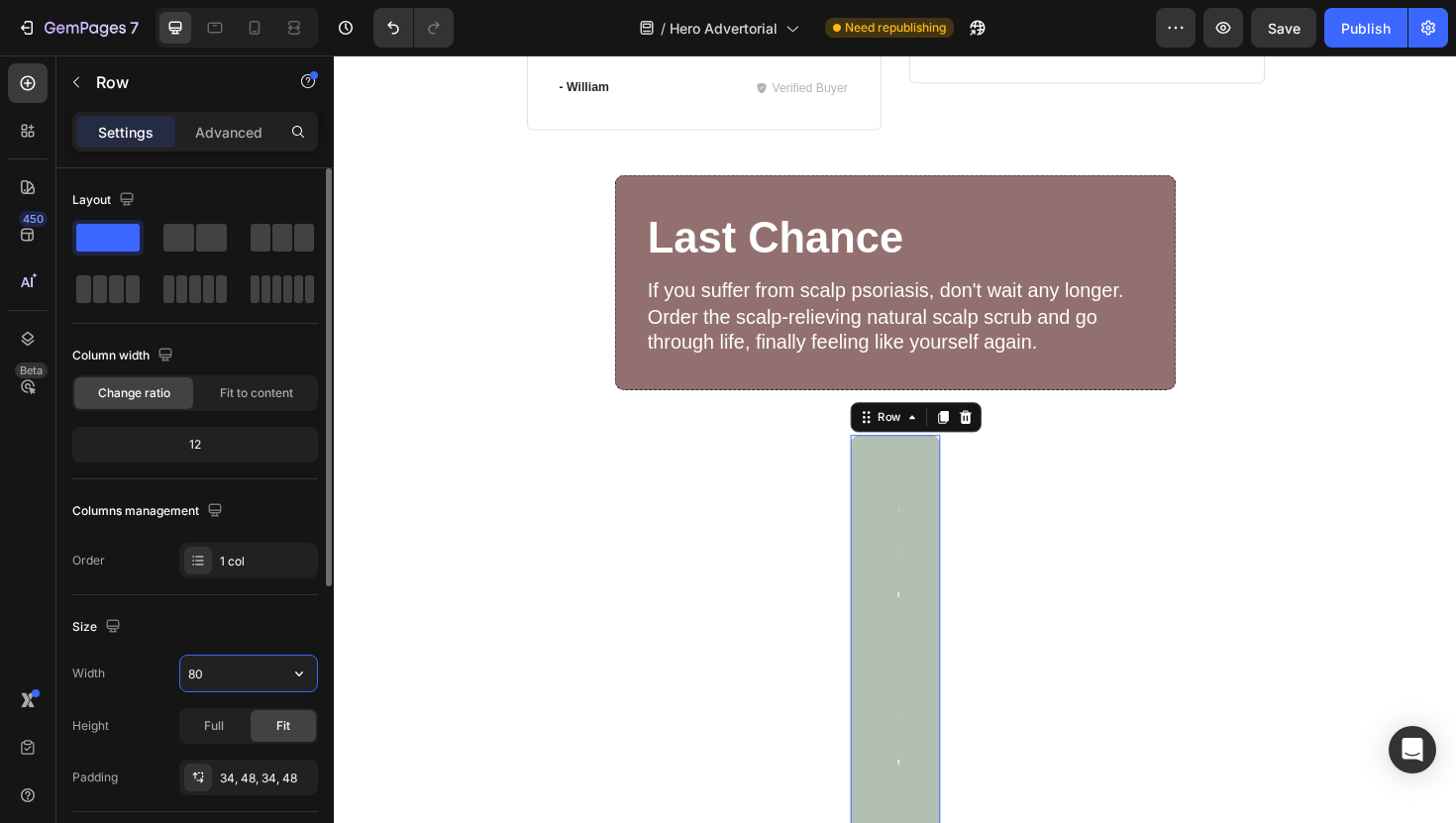 type on "8" 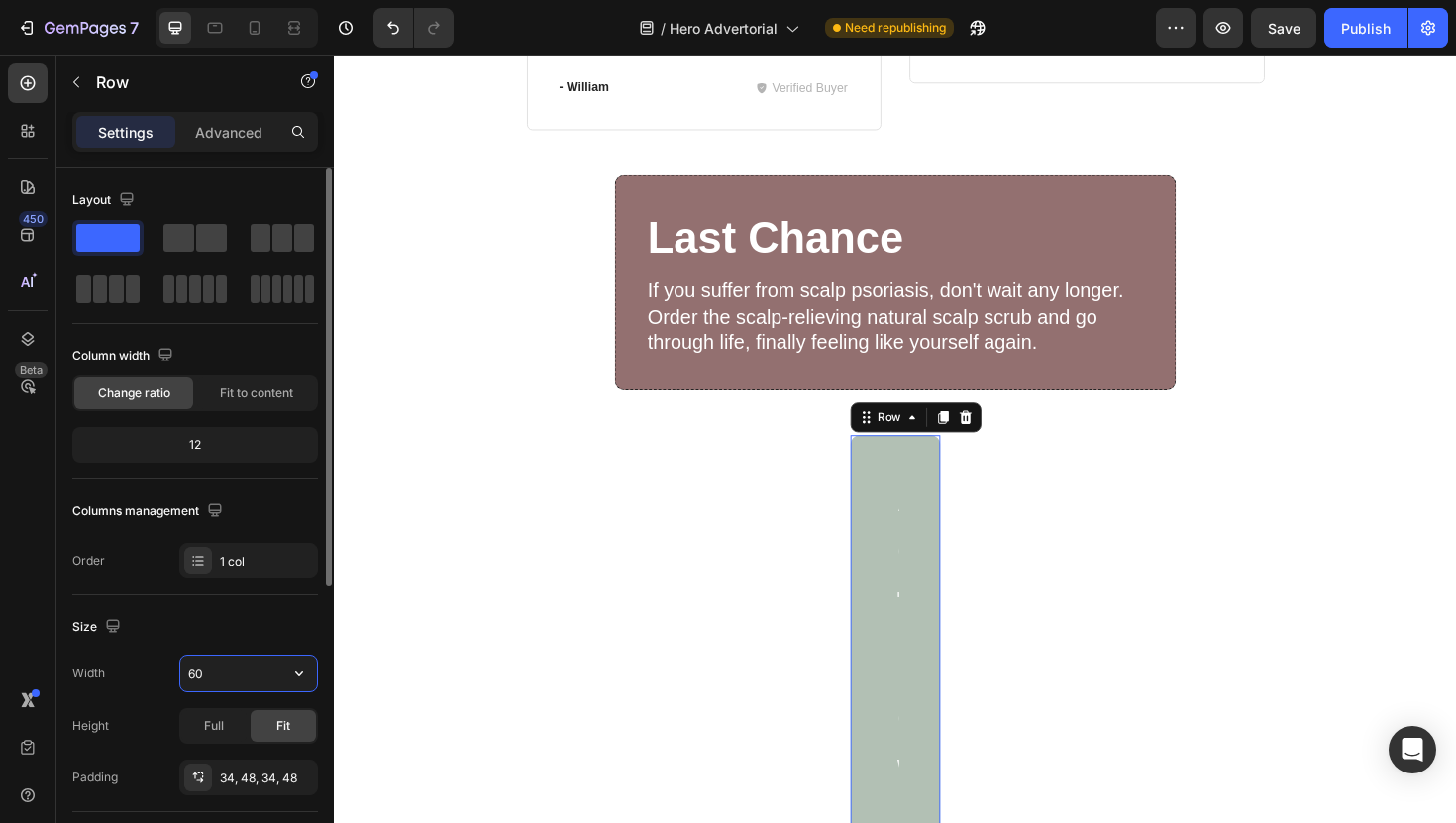 type on "600" 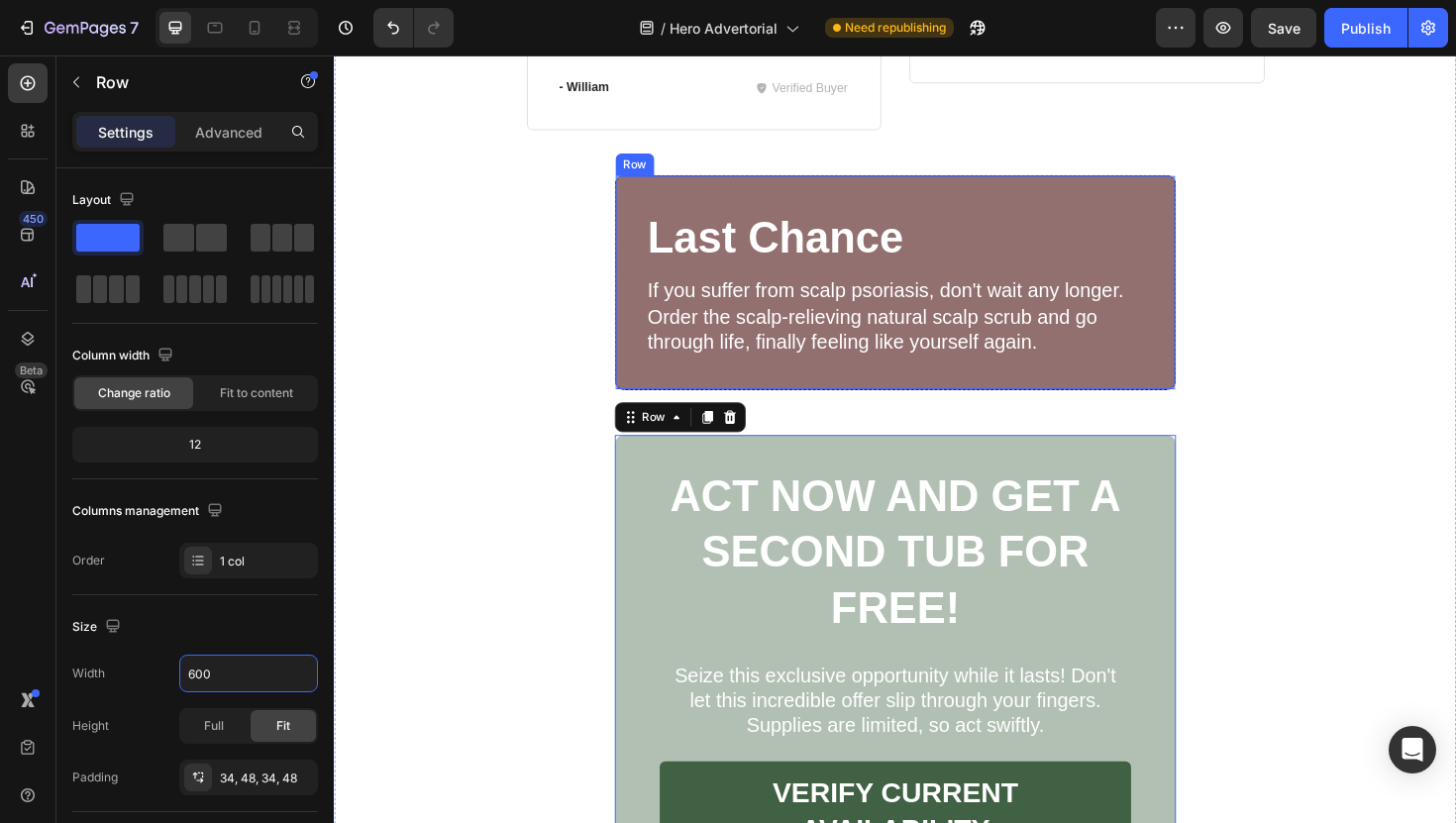 scroll, scrollTop: 12090, scrollLeft: 0, axis: vertical 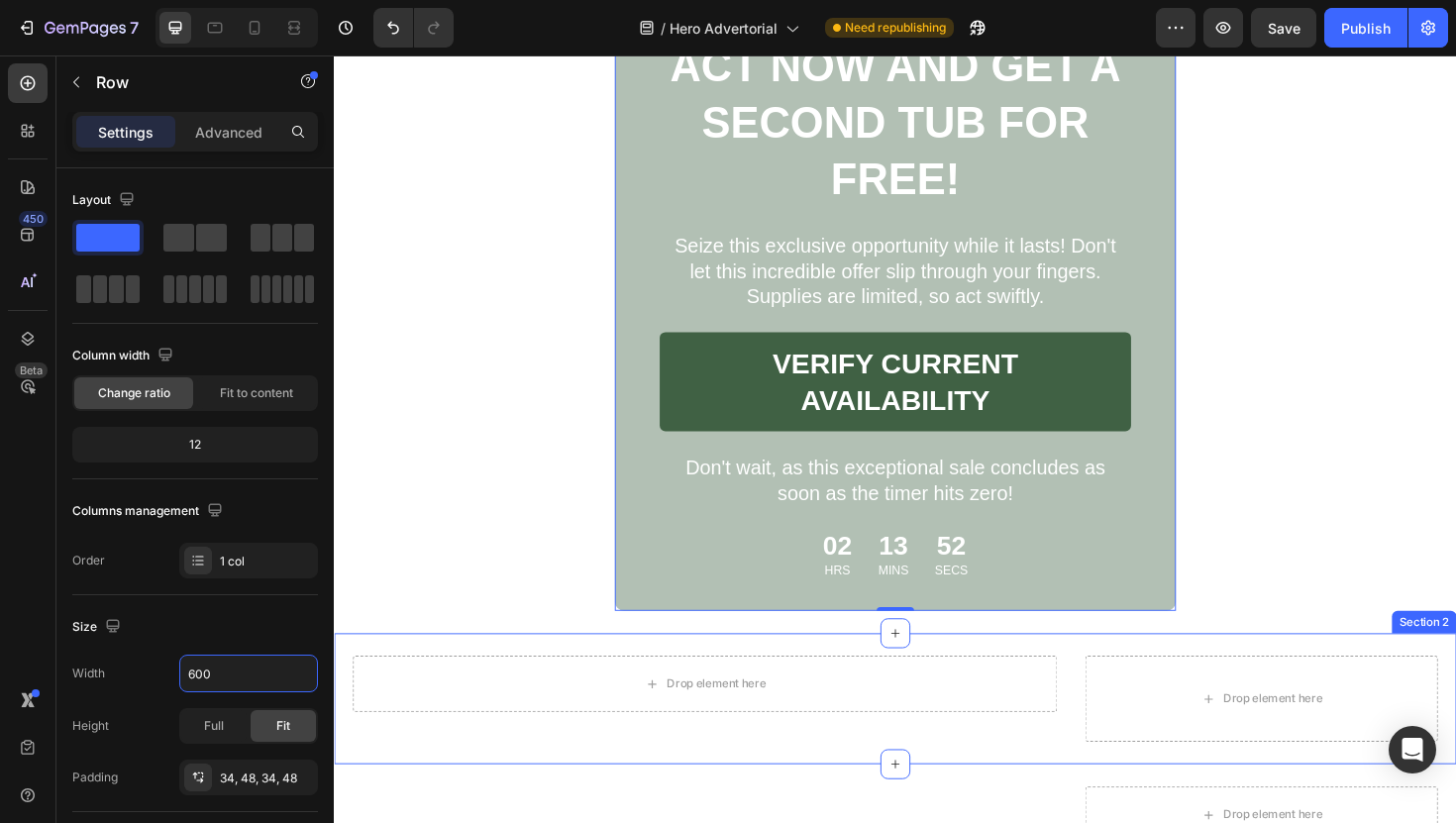 click on "Drop element here Row
Drop element here Row Section 2" at bounding box center (928, 737) 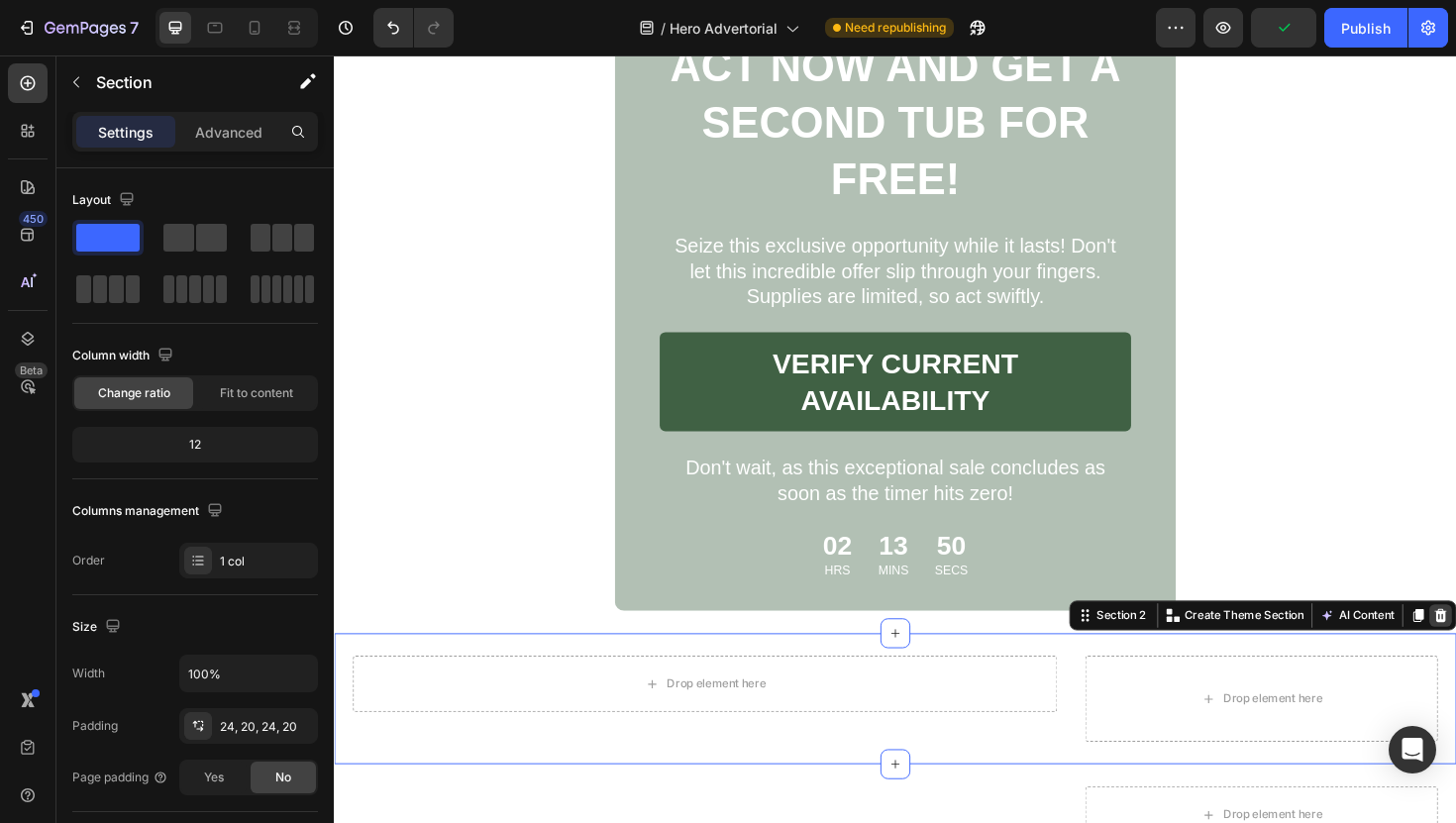 click 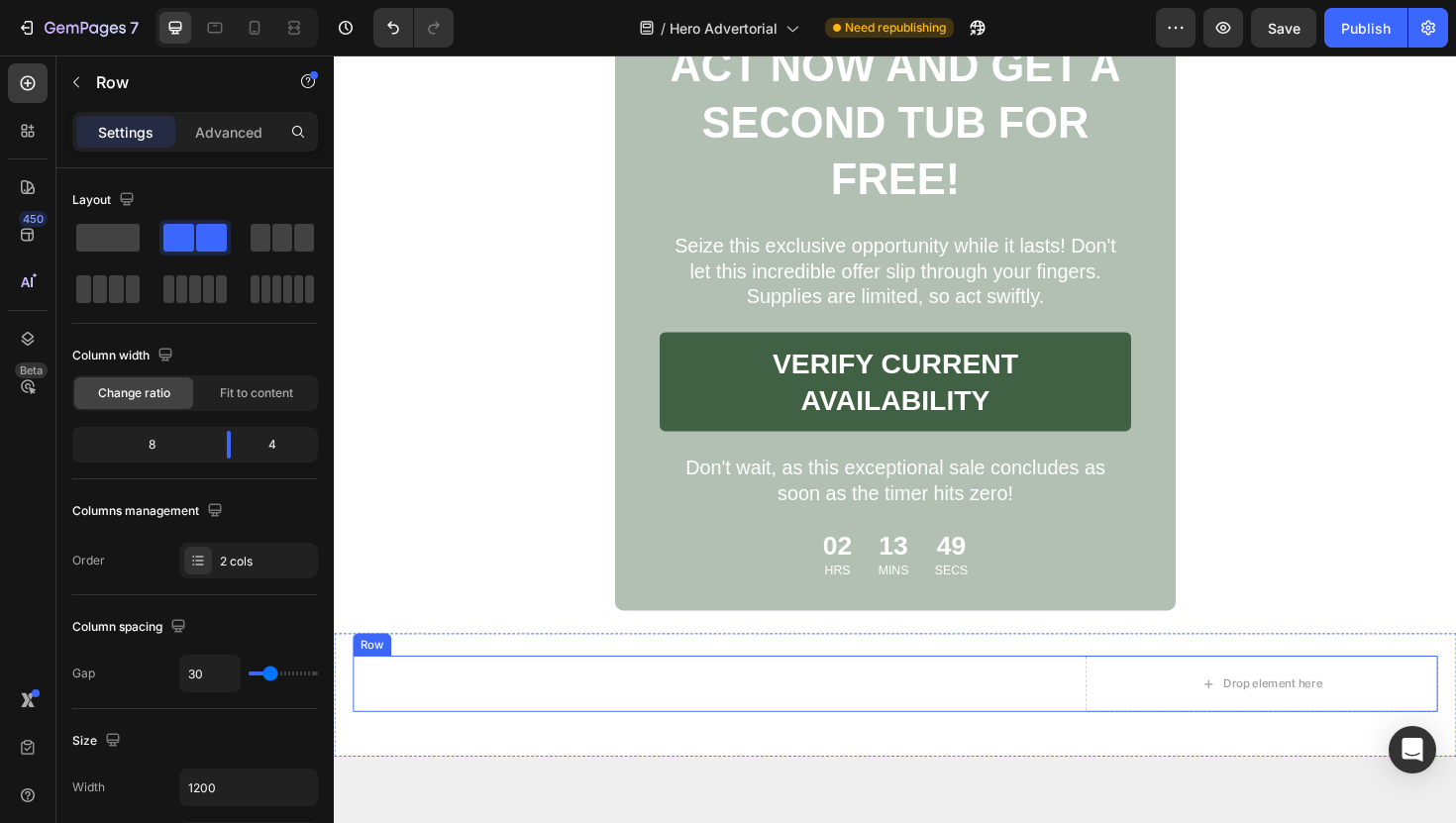 click on "Renewal after years! Heading Icon Icon Icon Icon
Icon Icon List Row After years of battling scalp psoriasis, I was honestly skeptical about trying anything new. But the Lissima Natural Scalp Scrub completely exceeded my expectations. The relief was almost immediate, no burning, no discomfort, just gentle, effective care. My scalp feels healthier, the flakiness is gone, and I finally feel confident wearing my hair out again. I can’t thank you enough for creating something that actually works! Text Block - Jenna Text Block
Verified Buyer Item List Row Row Delivers results! Heading Icon Icon Icon Icon
Icon Icon List Row I’ve dealt with scalp build-up and itchiness for  years , and nothing ever seemed to truly help. This scrub made a difference  after the first use . It’s gentle but effective, and I love that it doesn’t feel harsh like medicated shampoos. My scalp finally feels clean and calm. Text Block - Emily Text Block
Verified Buyer Item List Row Row Heading" at bounding box center [726, 721] 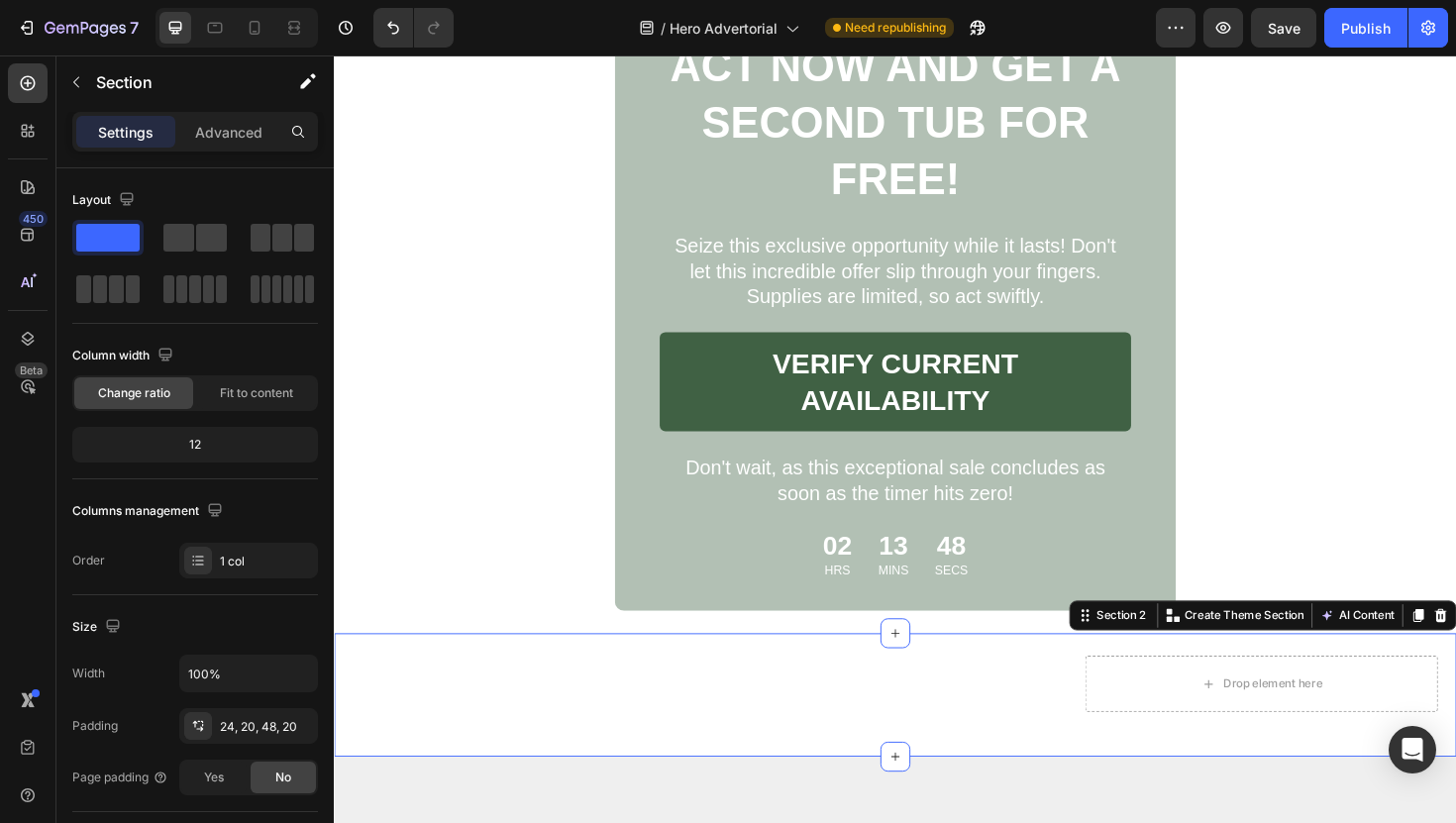 click on "Renewal after years! Heading Icon Icon Icon Icon
Icon Icon List Row After years of battling scalp psoriasis, I was honestly skeptical about trying anything new. But the Lissima Natural Scalp Scrub completely exceeded my expectations. The relief was almost immediate, no burning, no discomfort, just gentle, effective care. My scalp feels healthier, the flakiness is gone, and I finally feel confident wearing my hair out again. I can’t thank you enough for creating something that actually works! Text Block - Jenna Text Block
Verified Buyer Item List Row Row Delivers results! Heading Icon Icon Icon Icon
Icon Icon List Row I’ve dealt with scalp build-up and itchiness for  years , and nothing ever seemed to truly help. This scrub made a difference  after the first use . It’s gentle but effective, and I love that it doesn’t feel harsh like medicated shampoos. My scalp finally feels clean and calm. Text Block - Emily Text Block
Verified Buyer Item List Row Row Heading" at bounding box center [928, 733] 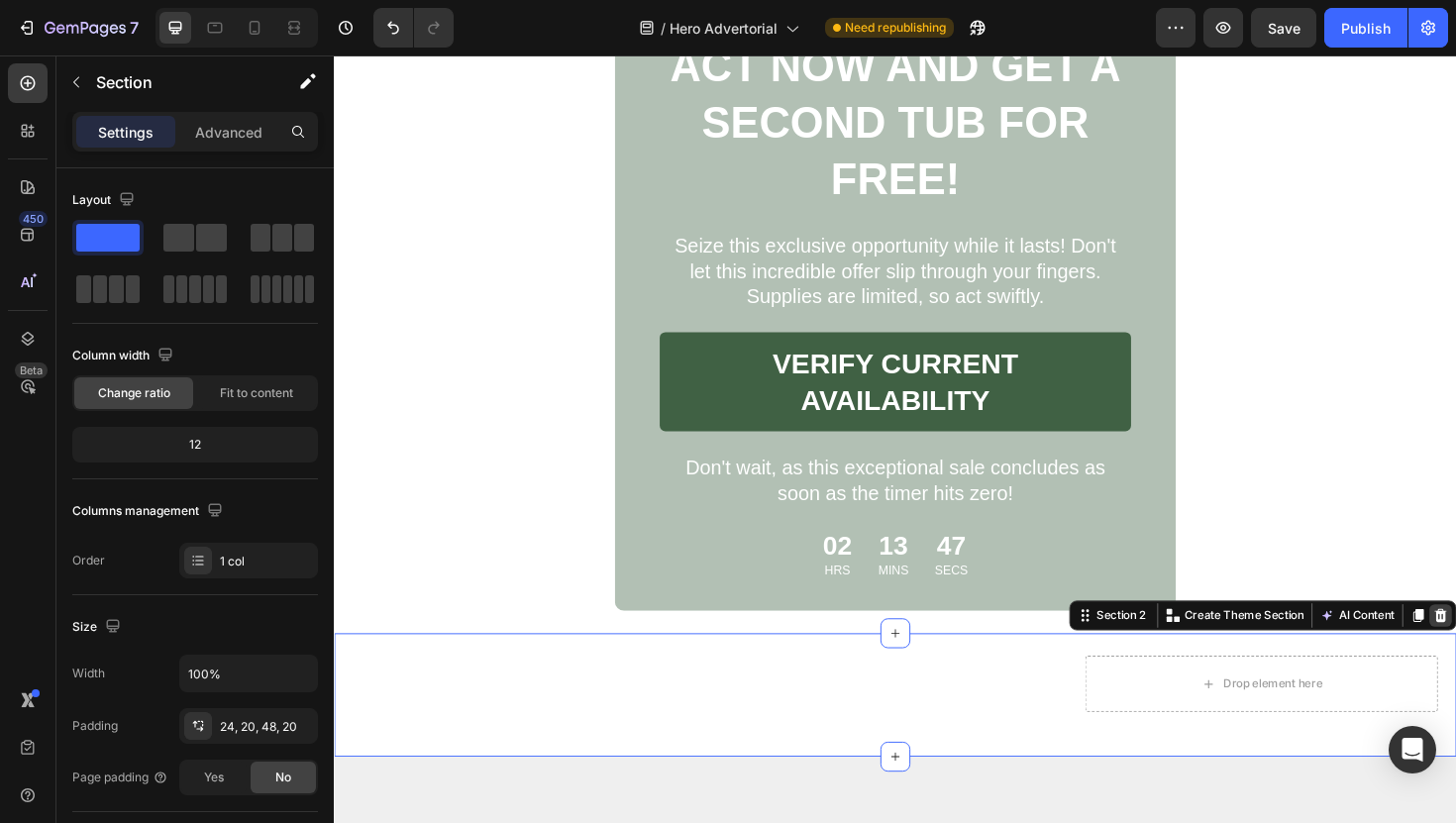 click 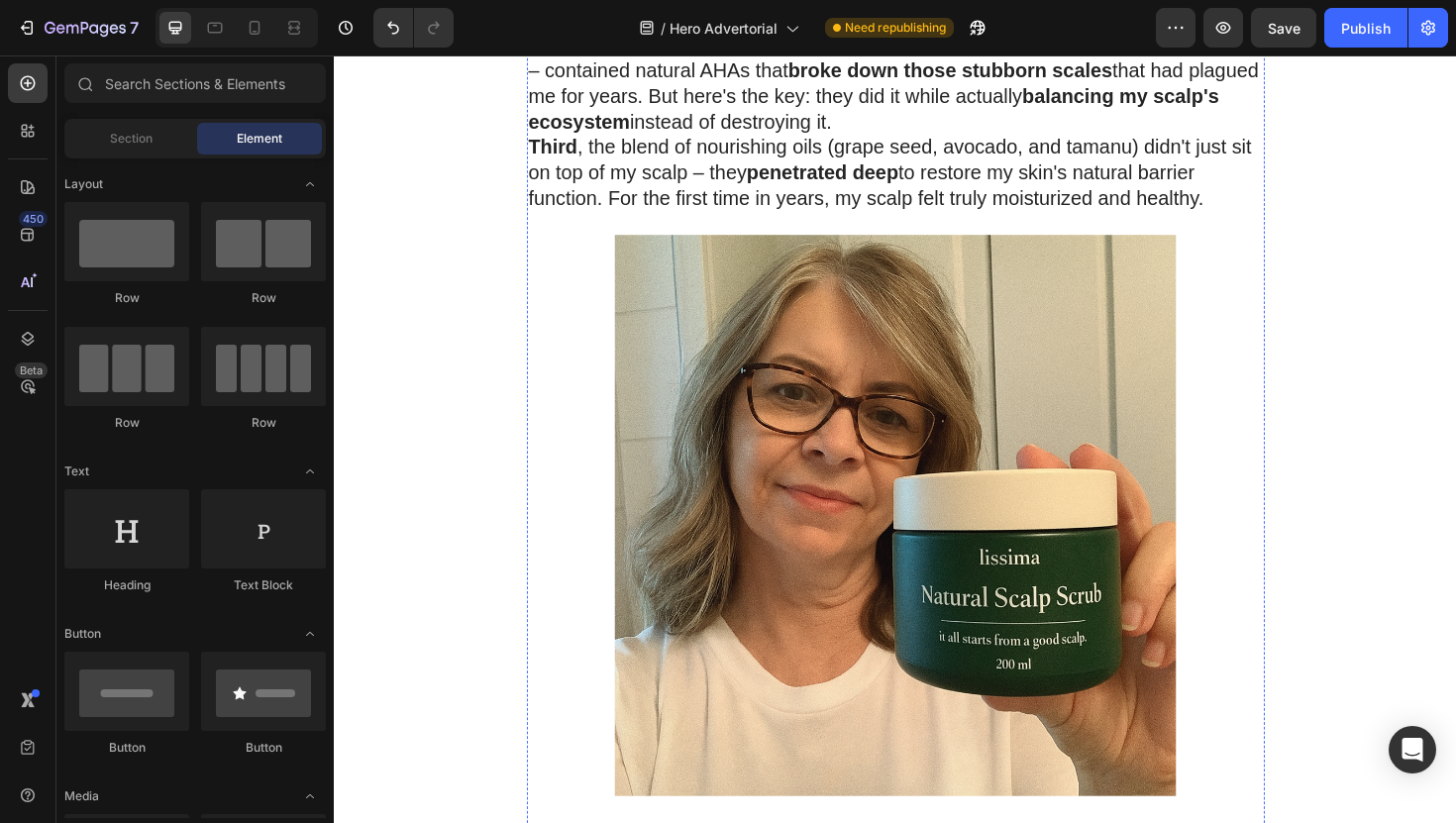 scroll, scrollTop: 3416, scrollLeft: 0, axis: vertical 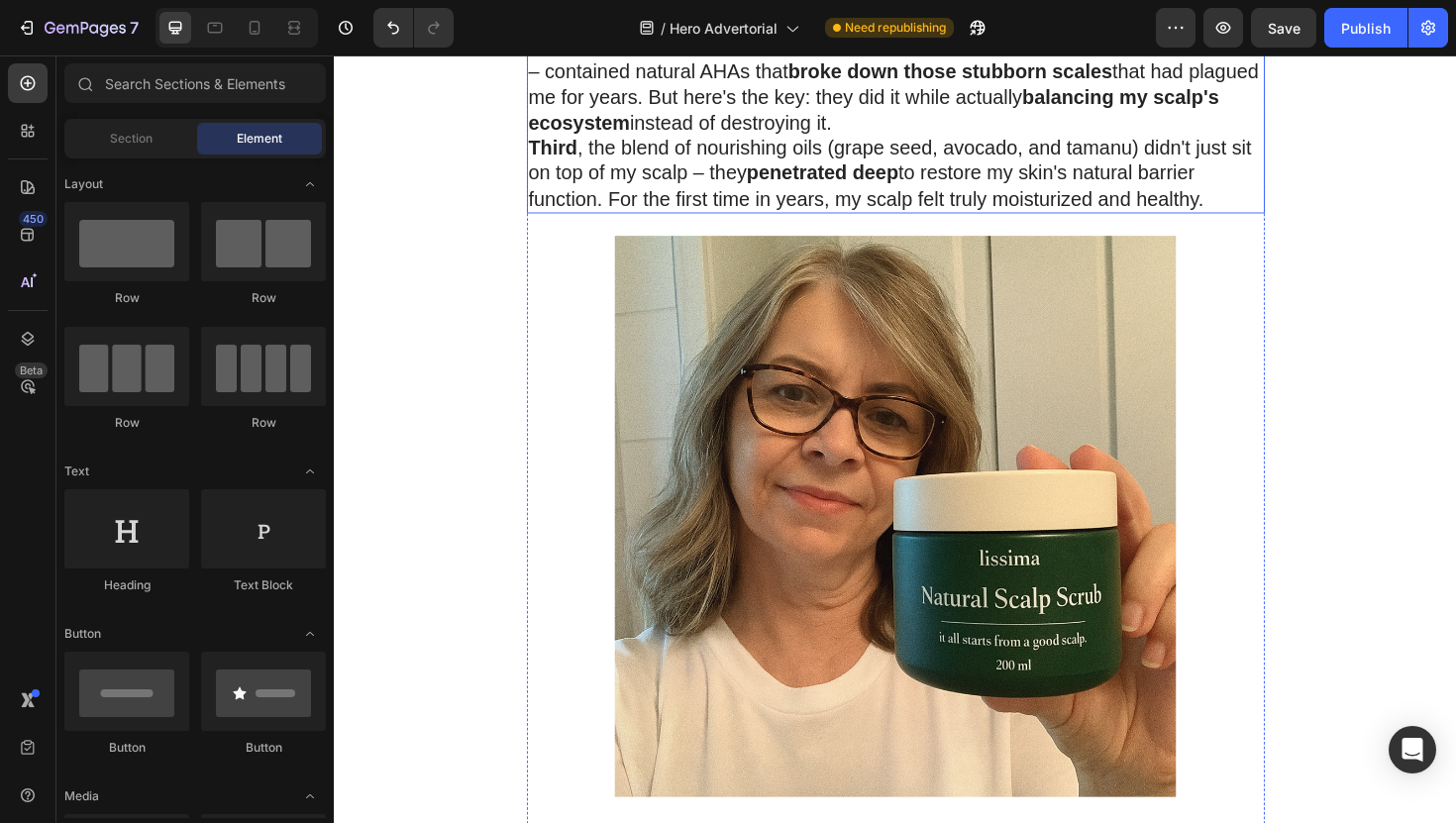 click on "Third , the blend of nourishing oils (grape seed, avocado, and tamanu) didn't just sit on top of my scalp – they  penetrated deep  to restore my skin's natural barrier function. For the first time in years, my scalp felt truly moisturized and healthy." at bounding box center (928, 180) 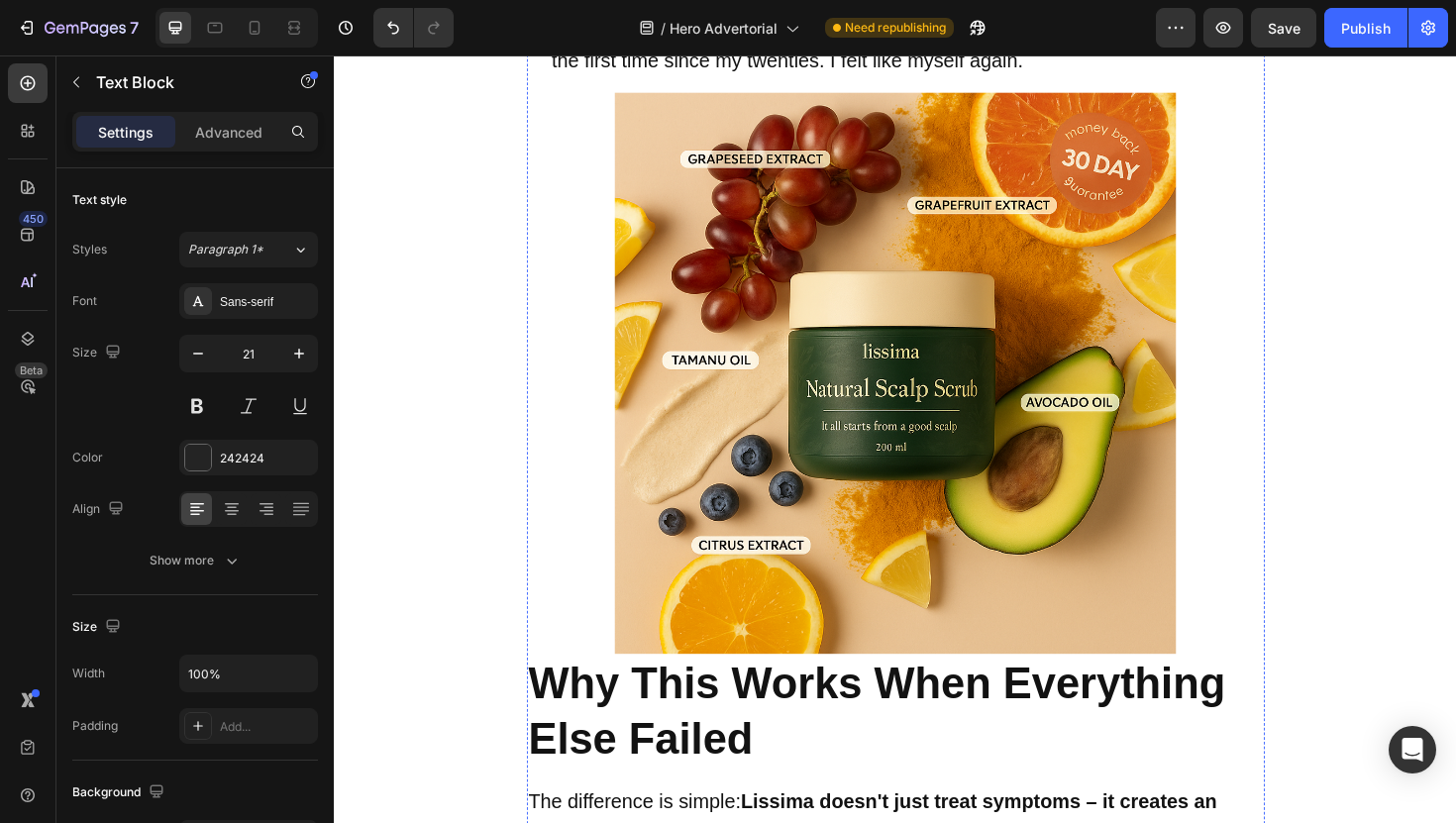 scroll, scrollTop: 4741, scrollLeft: 0, axis: vertical 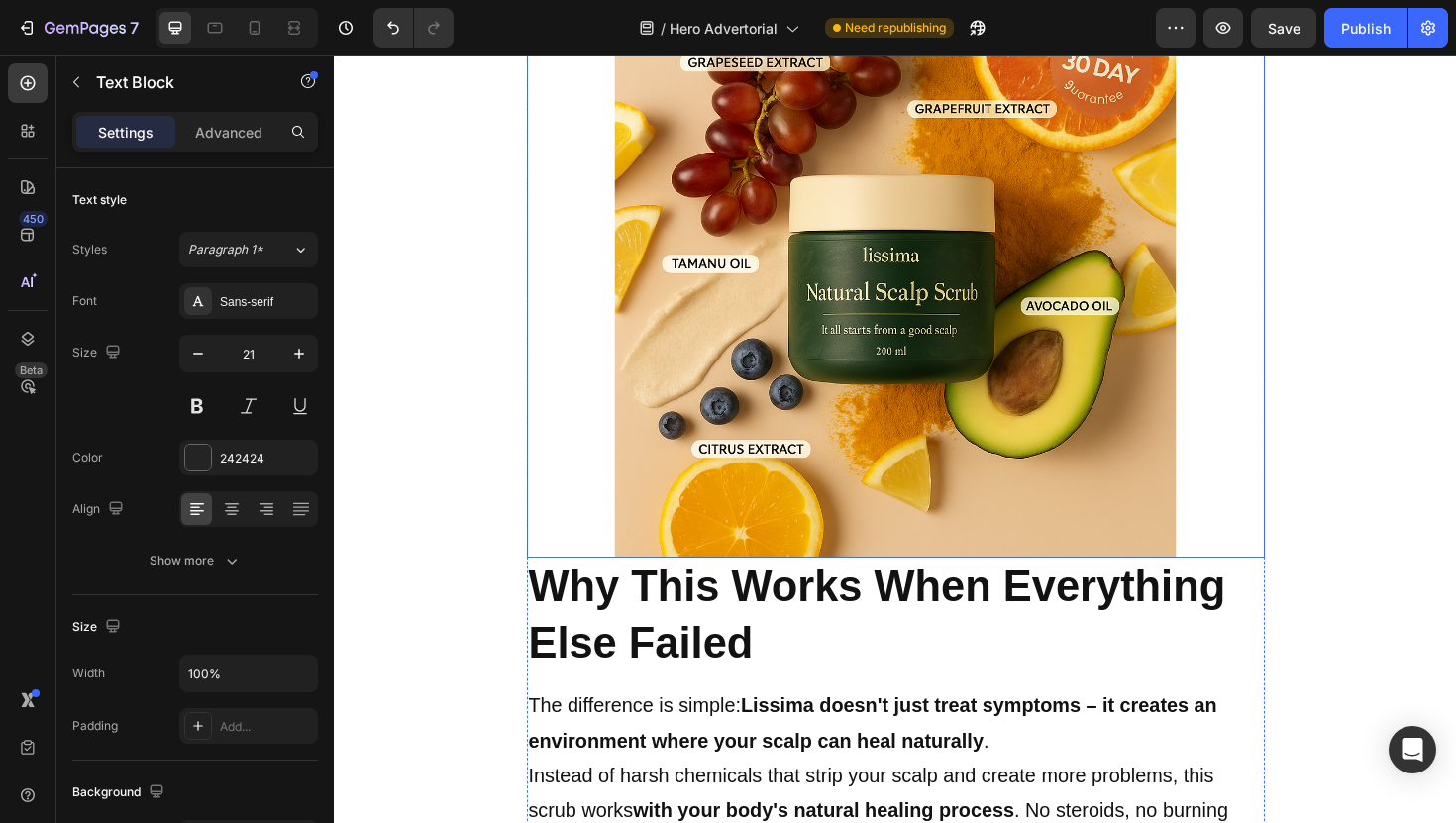 click at bounding box center (928, 290) 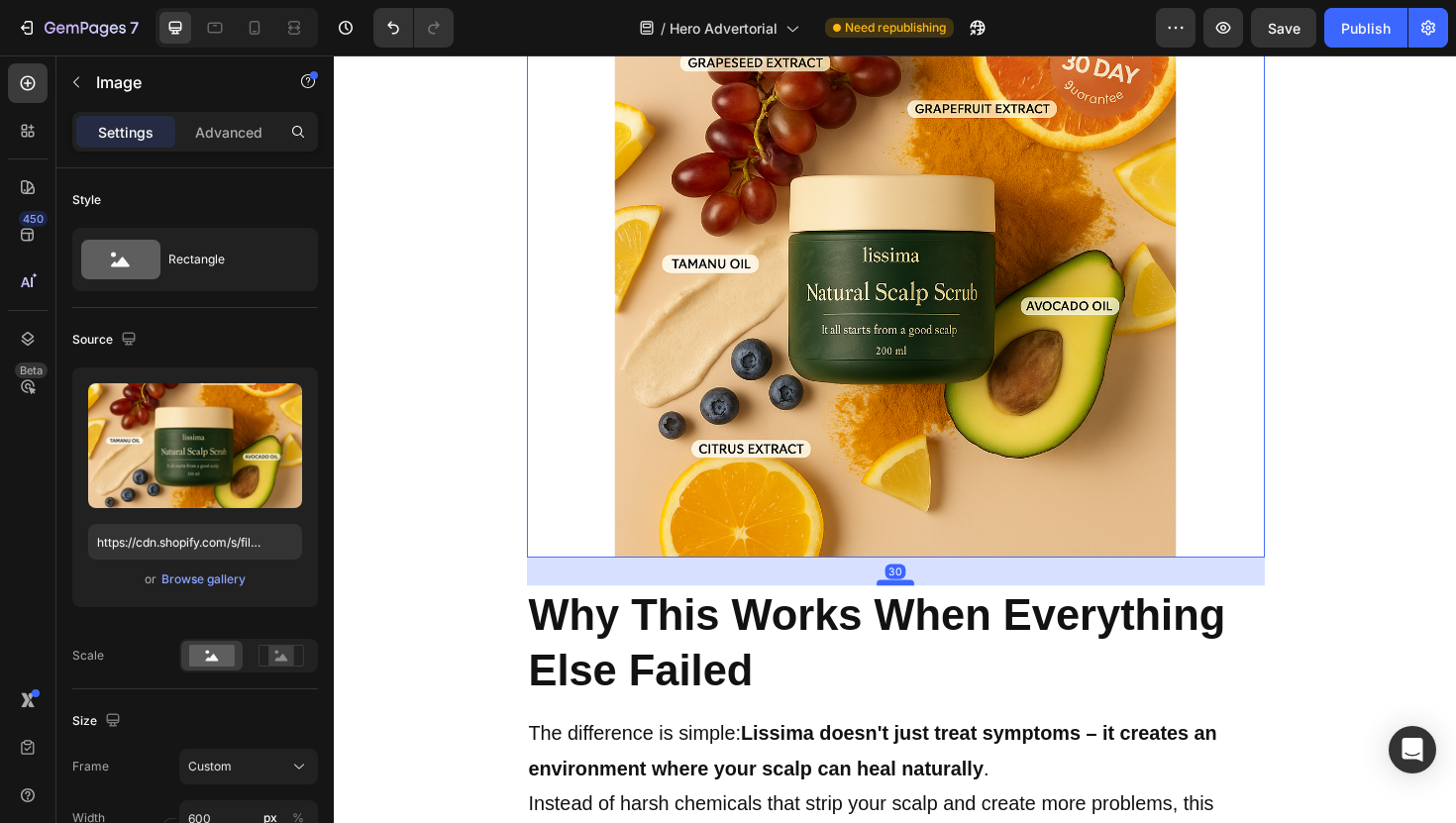 drag, startPoint x: 923, startPoint y: 584, endPoint x: 920, endPoint y: 614, distance: 30.149627 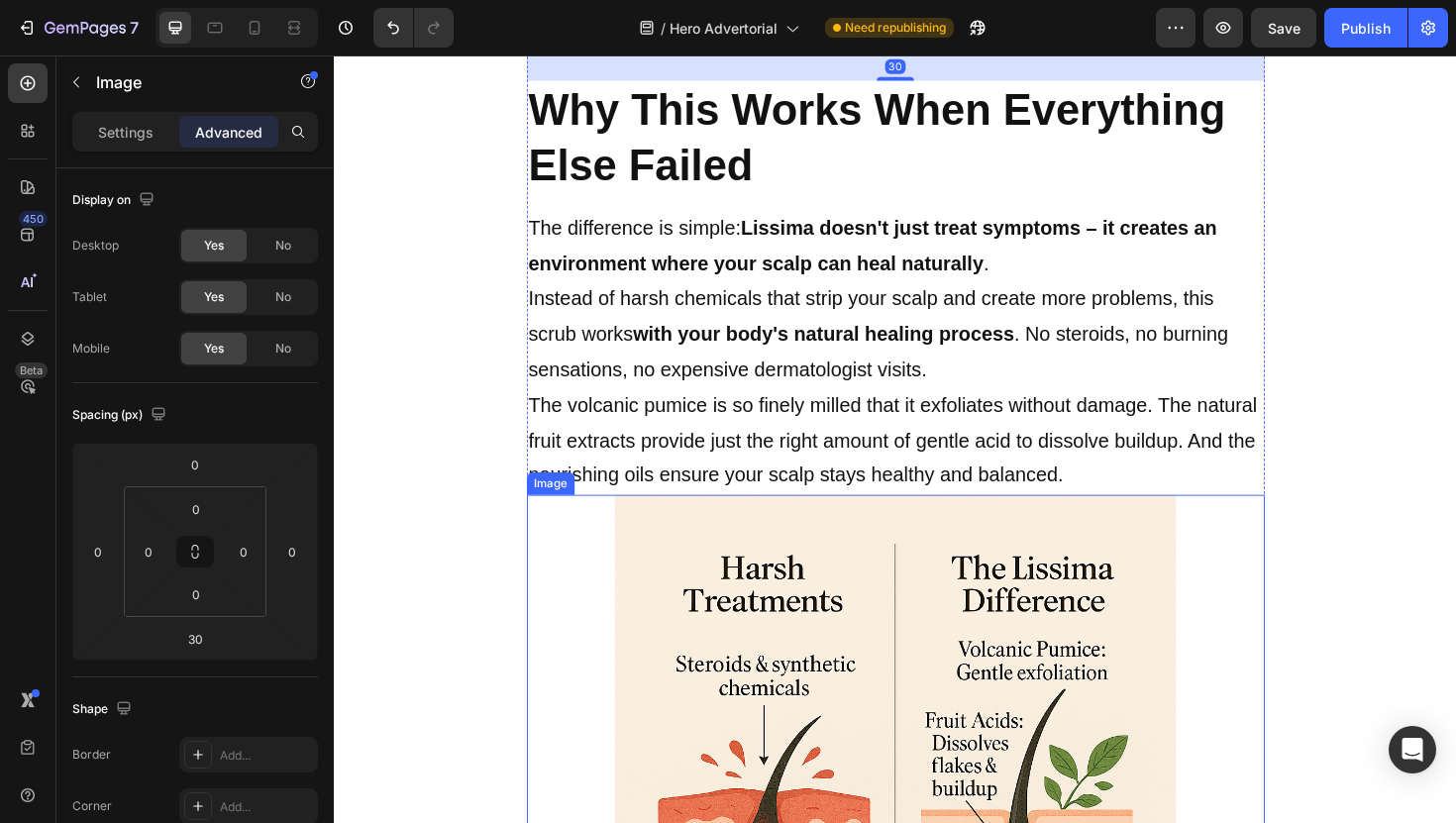 scroll, scrollTop: 5287, scrollLeft: 0, axis: vertical 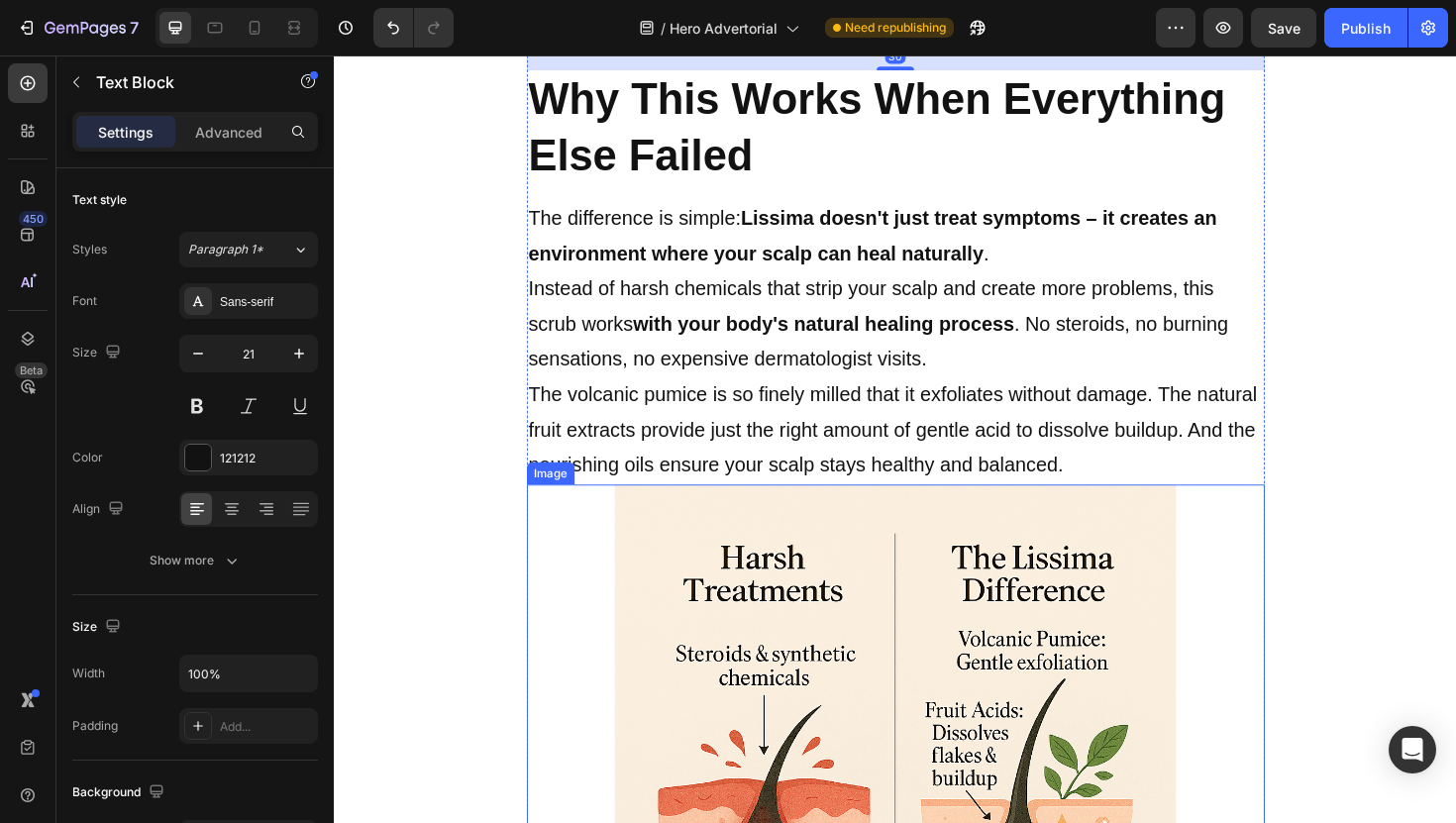 click on "The volcanic pumice is so finely milled that it exfoliates without damage. The natural fruit extracts provide just the right amount of gentle acid to dissolve buildup. And the nourishing oils ensure your scalp stays healthy and balanced." at bounding box center [928, 452] 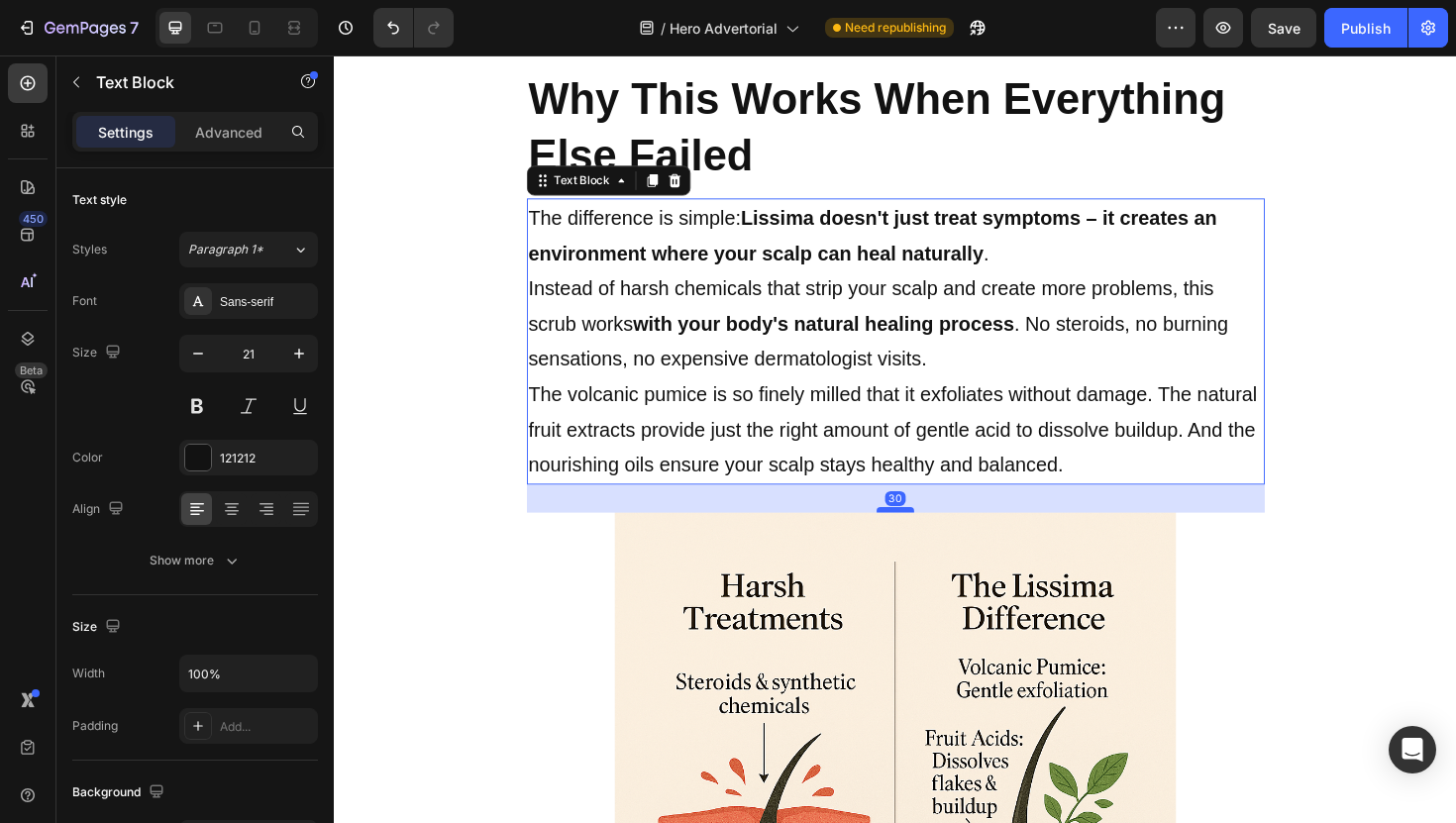 drag, startPoint x: 915, startPoint y: 506, endPoint x: 912, endPoint y: 536, distance: 30.149627 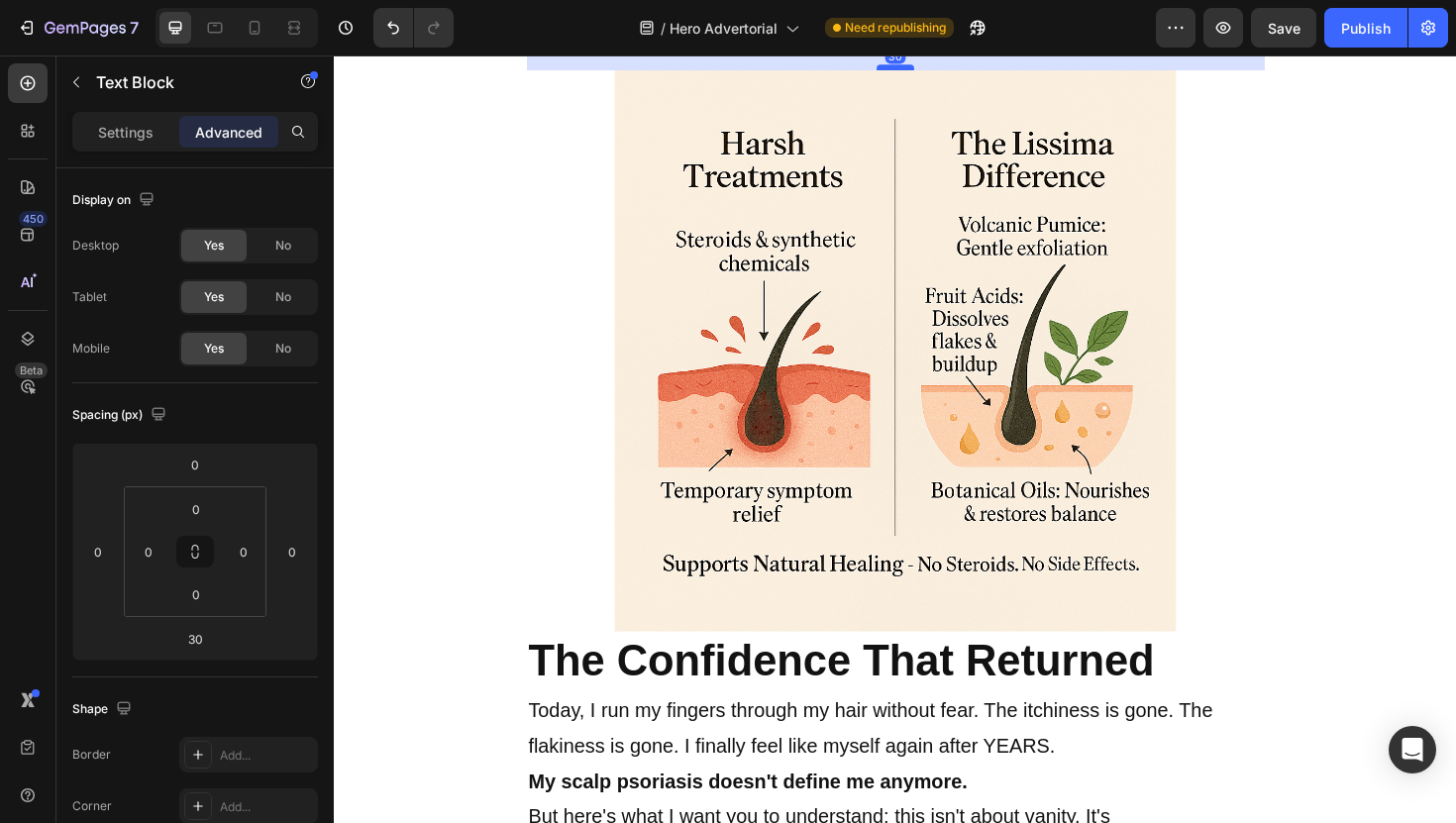 scroll, scrollTop: 5762, scrollLeft: 0, axis: vertical 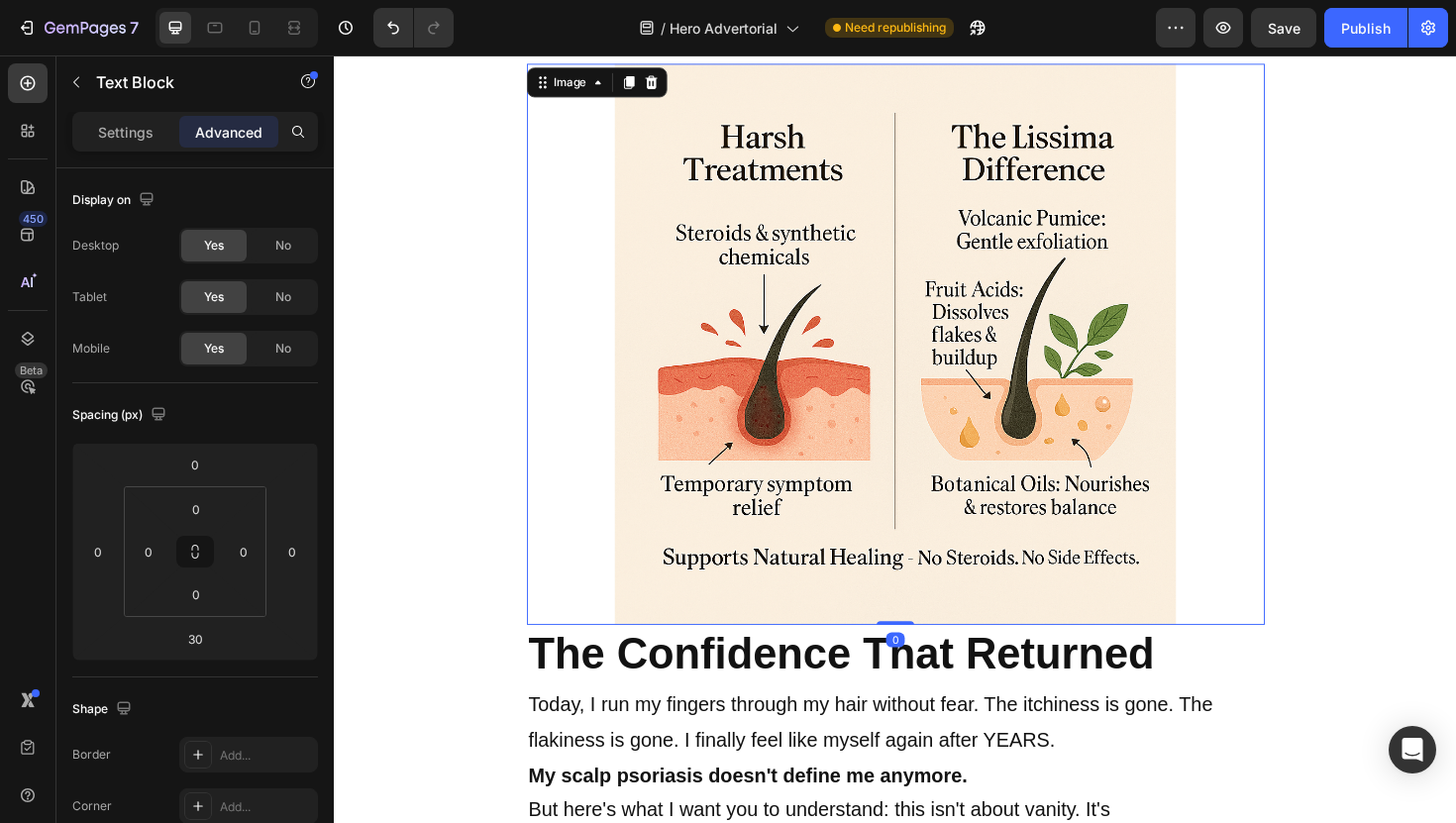 click at bounding box center (928, 361) 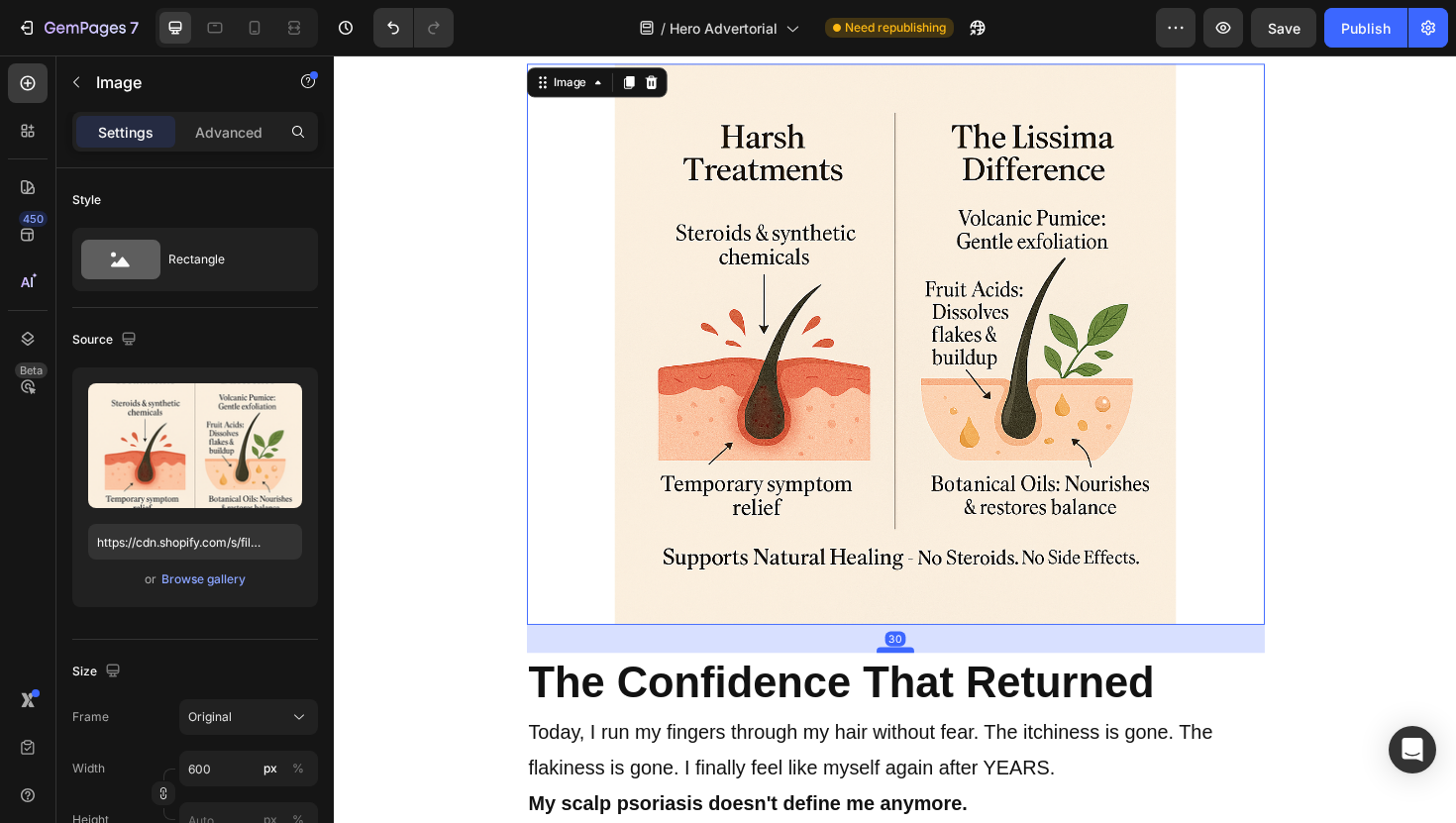 drag, startPoint x: 921, startPoint y: 657, endPoint x: 921, endPoint y: 686, distance: 29 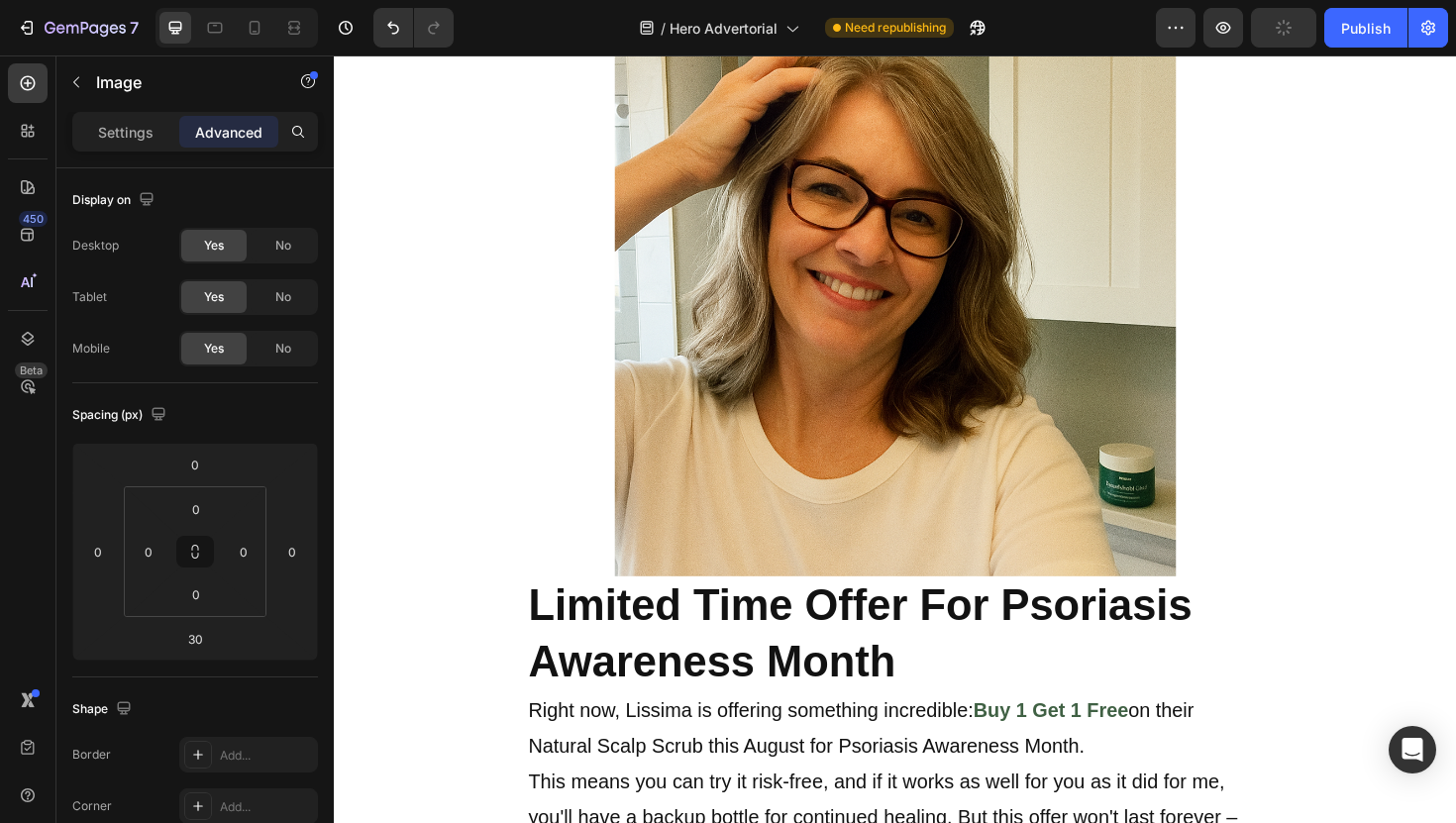 scroll, scrollTop: 6733, scrollLeft: 0, axis: vertical 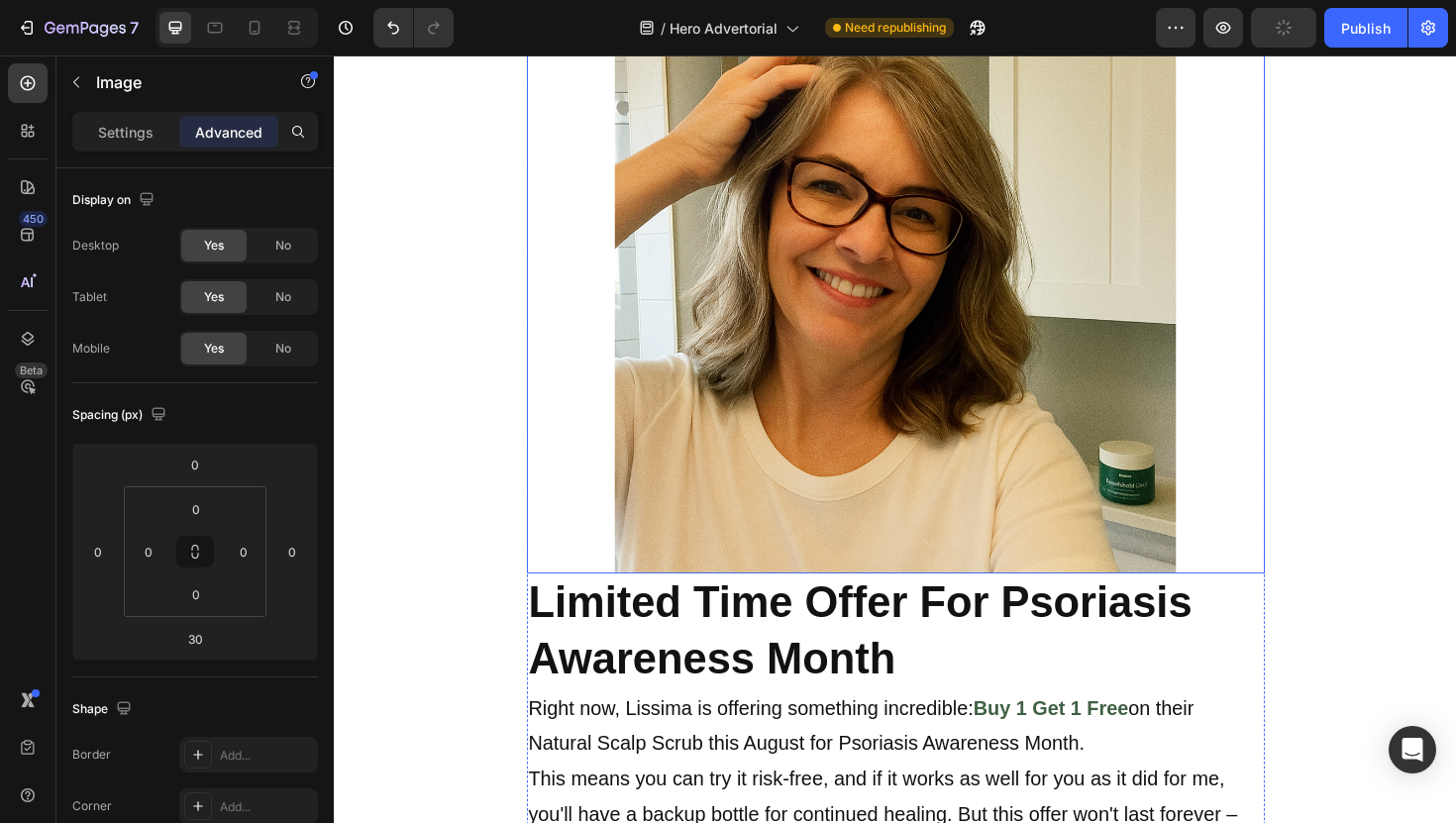 click at bounding box center (928, 307) 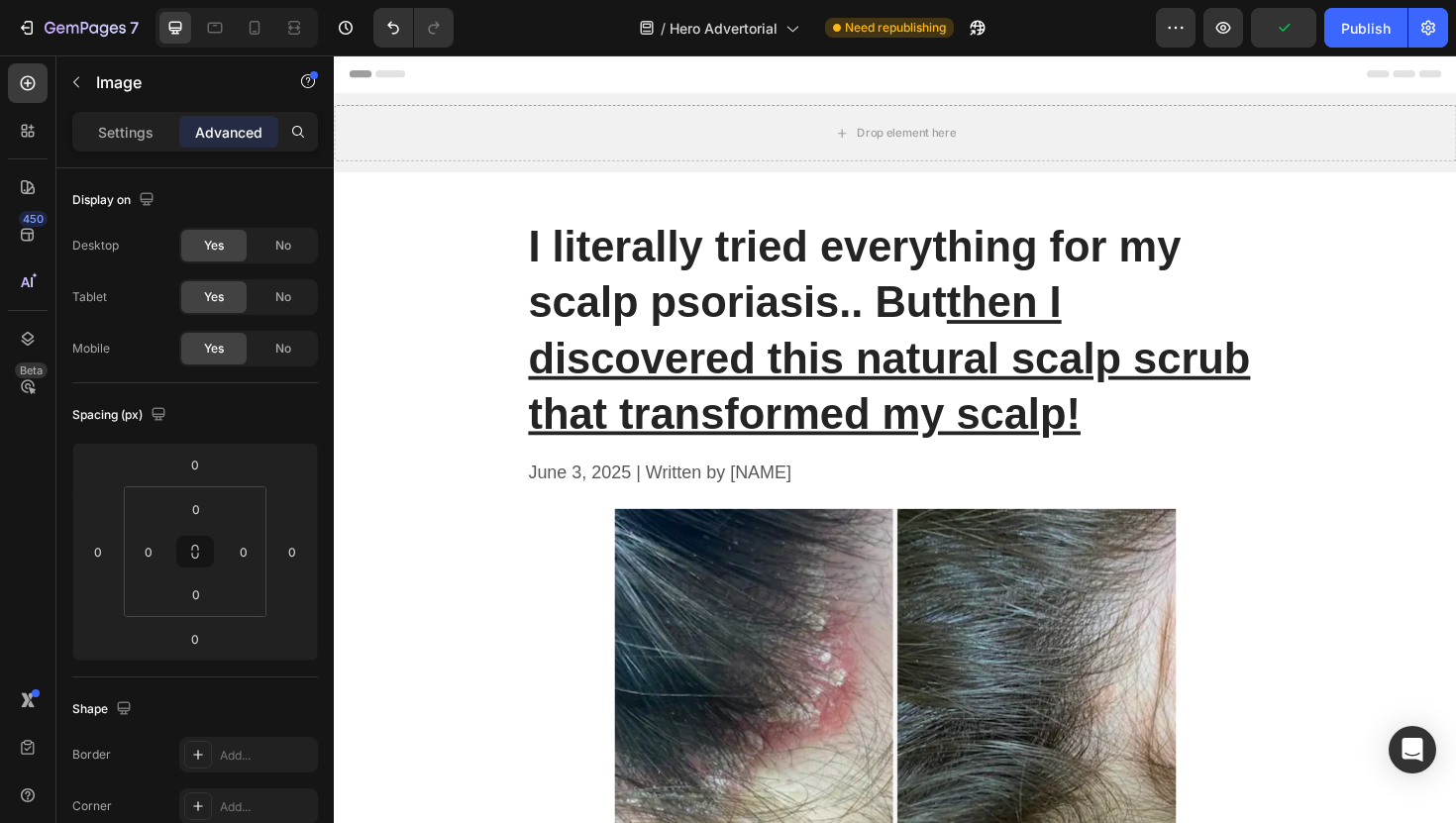 scroll, scrollTop: 6733, scrollLeft: 0, axis: vertical 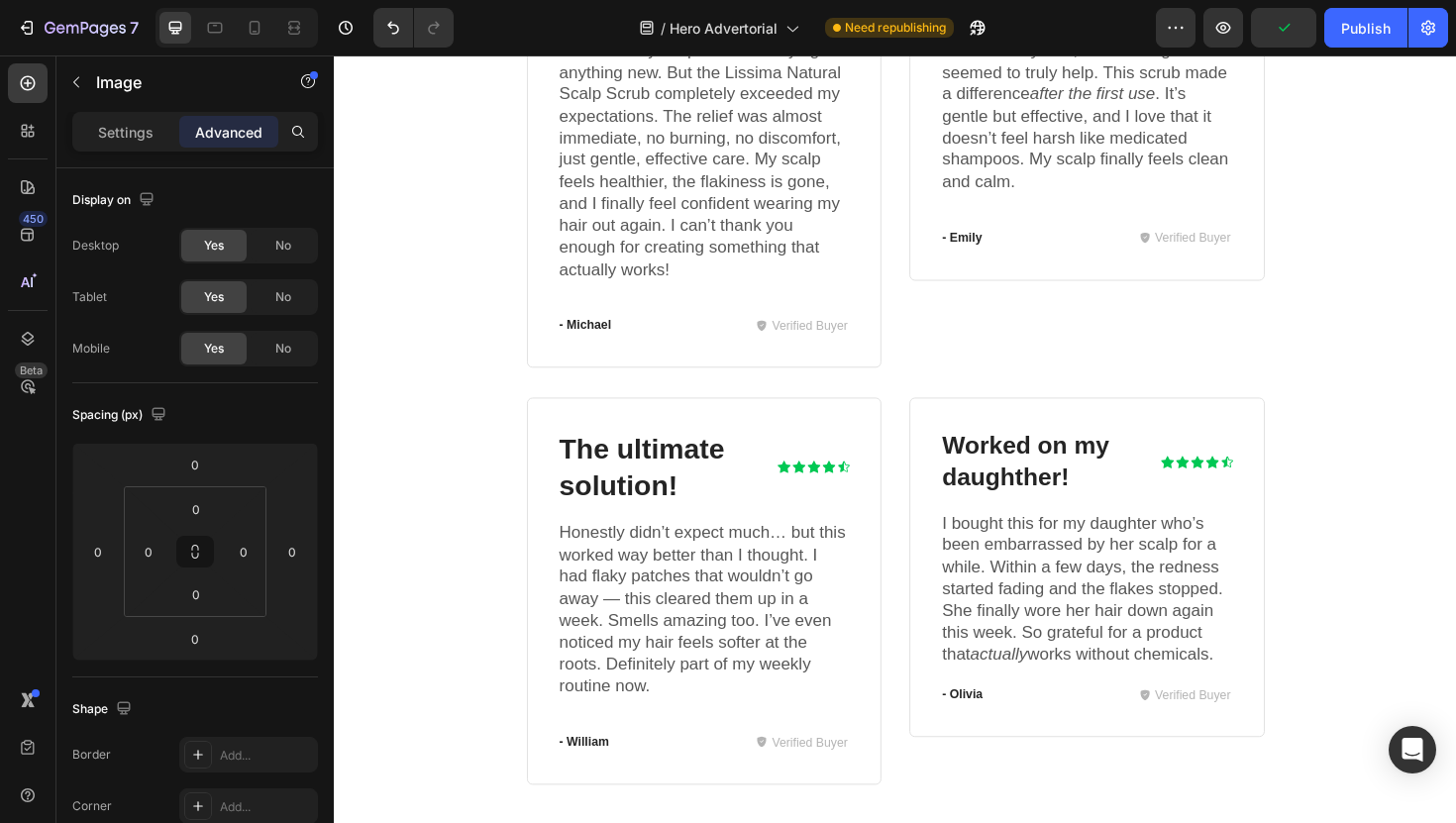 drag, startPoint x: 921, startPoint y: 598, endPoint x: 921, endPoint y: 609, distance: 11 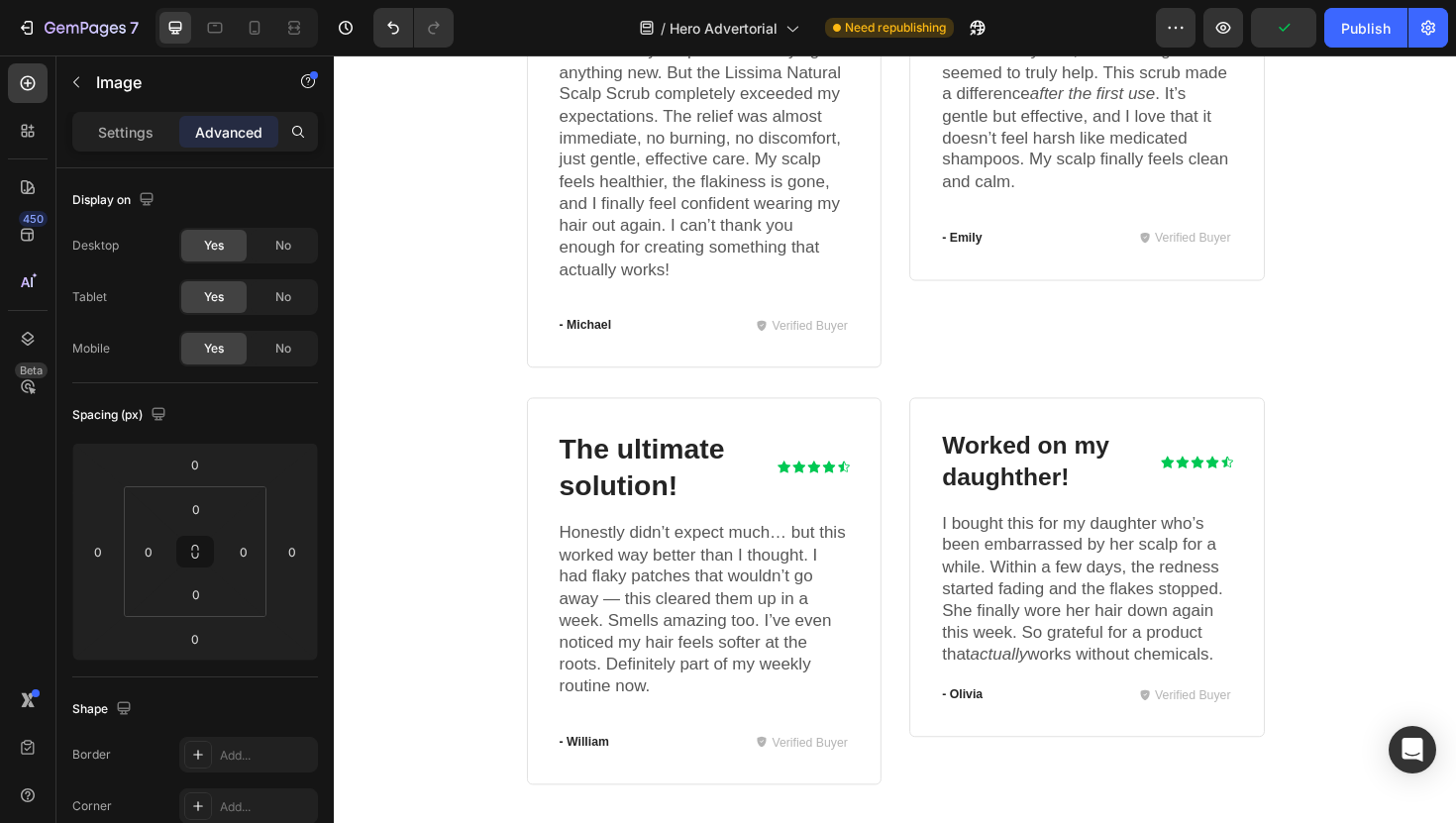 click at bounding box center [928, -2281] 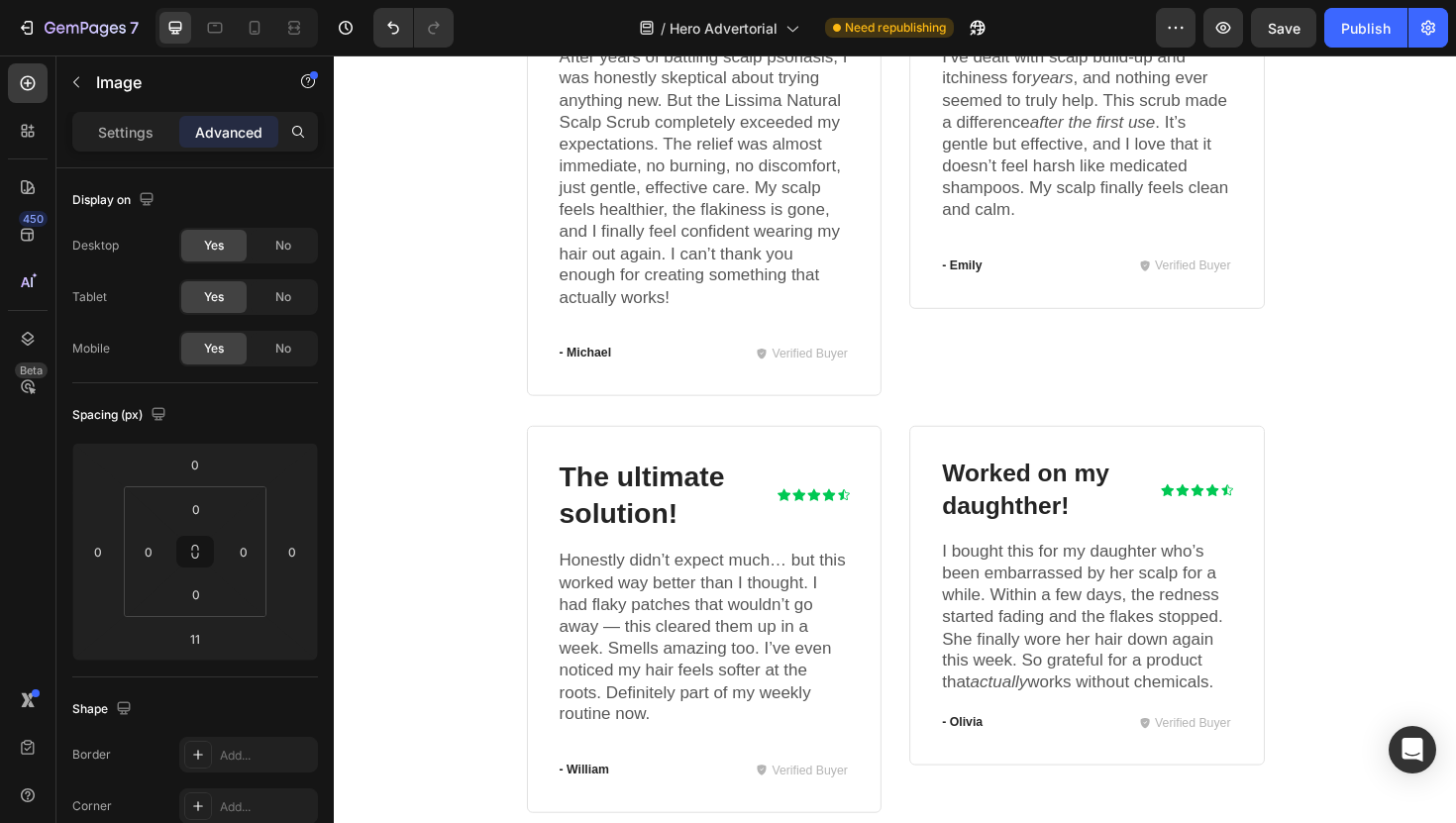 drag, startPoint x: 920, startPoint y: 611, endPoint x: 919, endPoint y: 630, distance: 19.026298 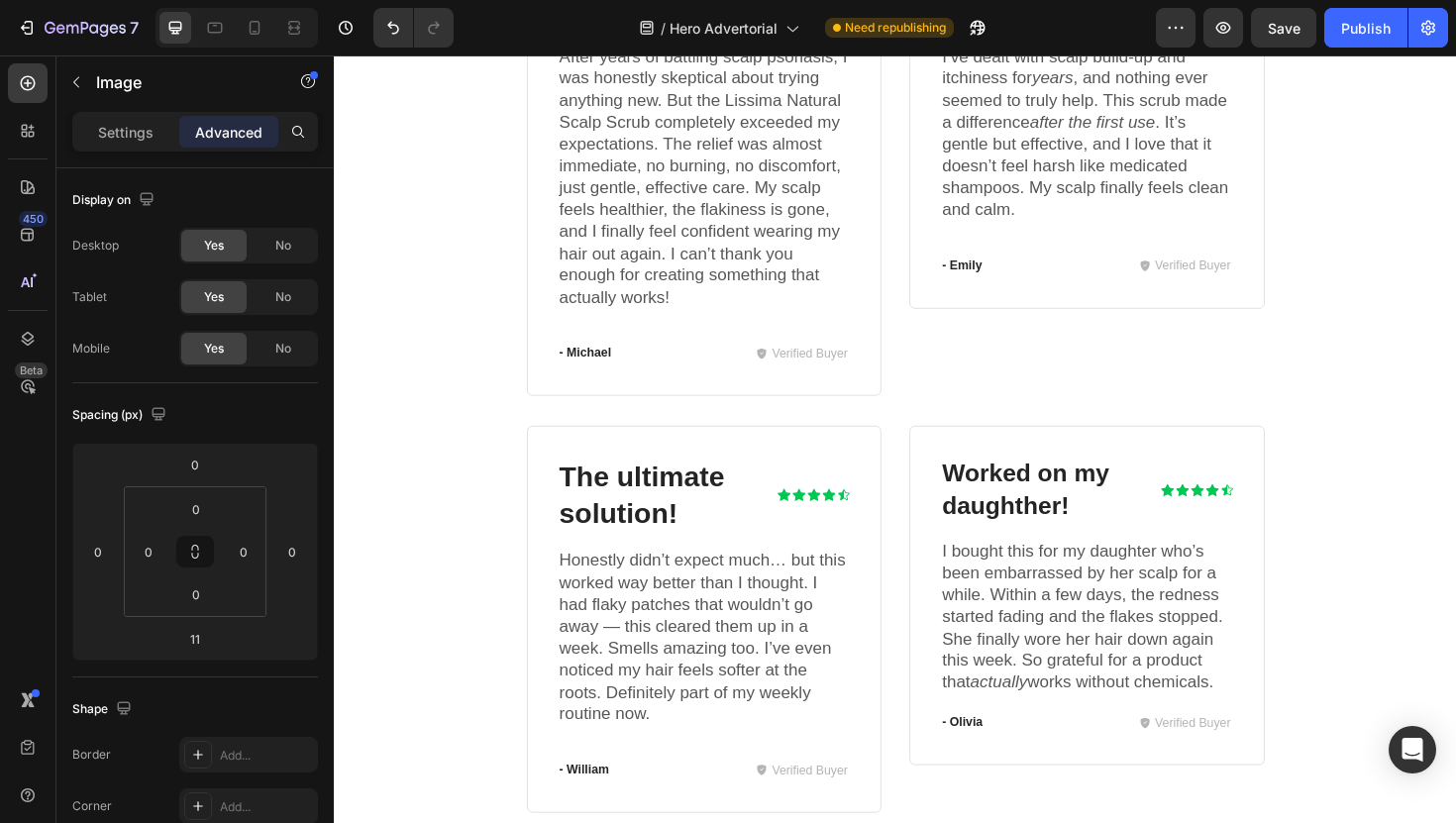 click at bounding box center [928, -2251] 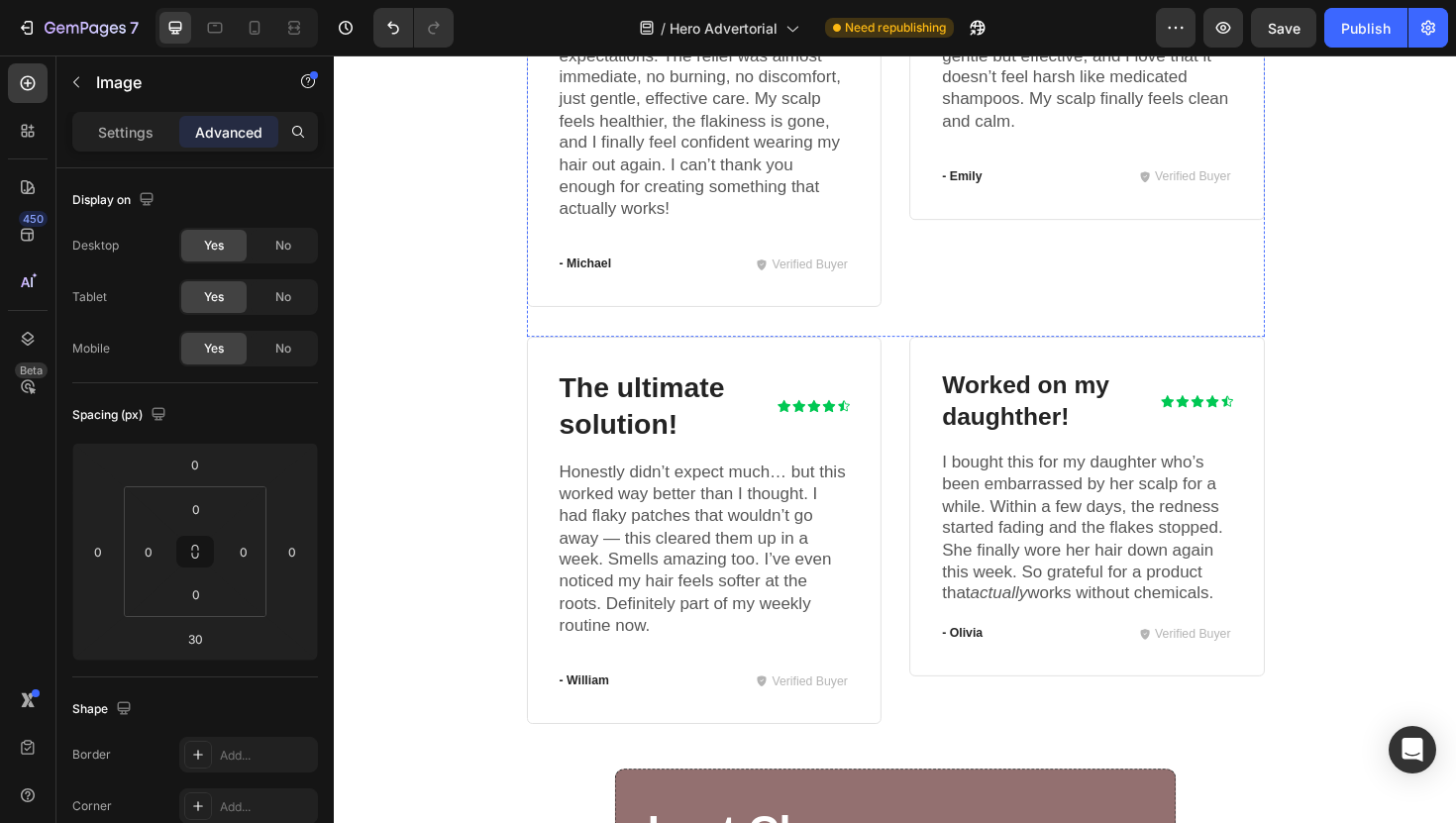 scroll, scrollTop: 6842, scrollLeft: 0, axis: vertical 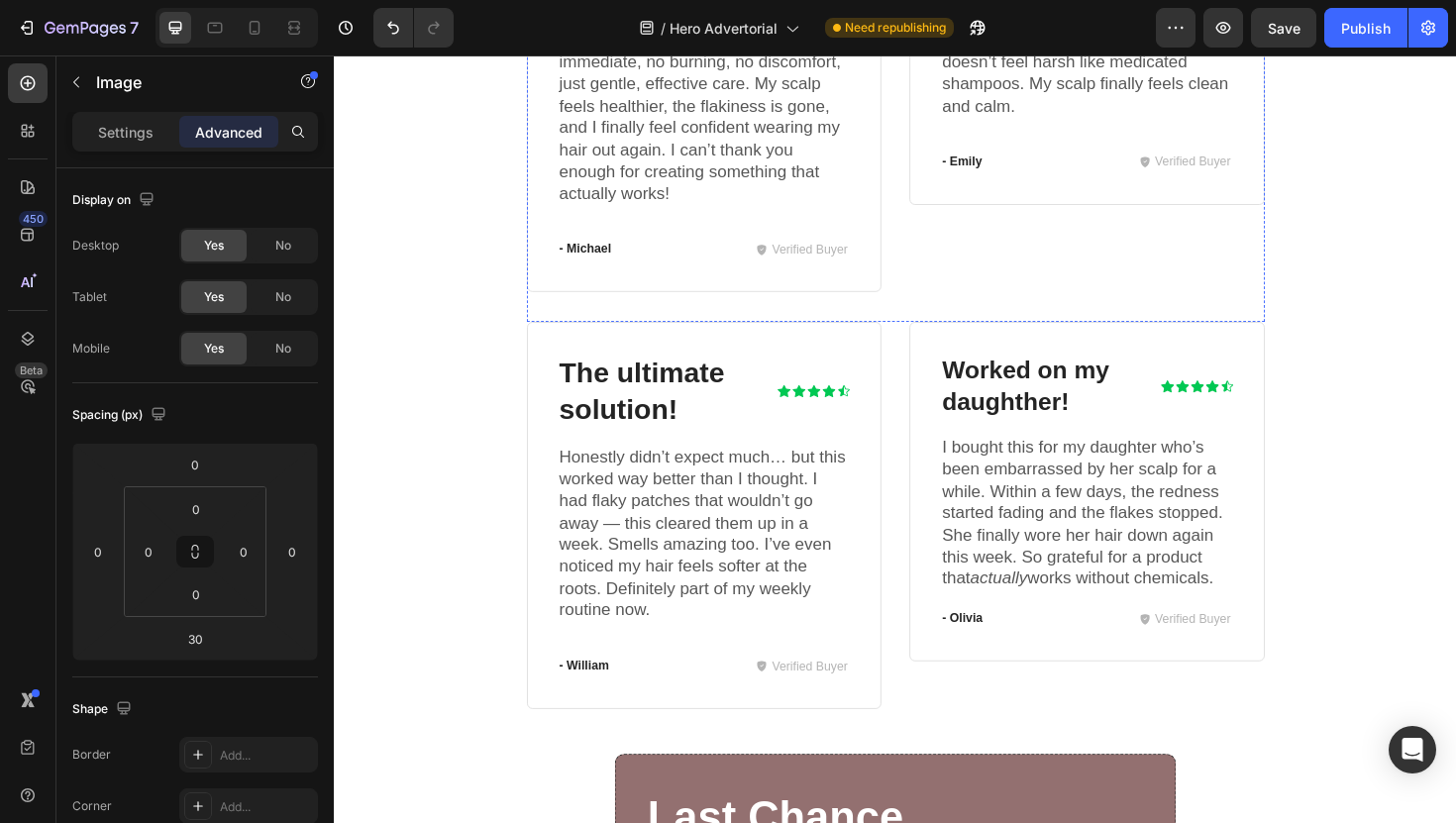click on "Limited Time Offer For Psoriasis Awareness Month" at bounding box center [928, -2297] 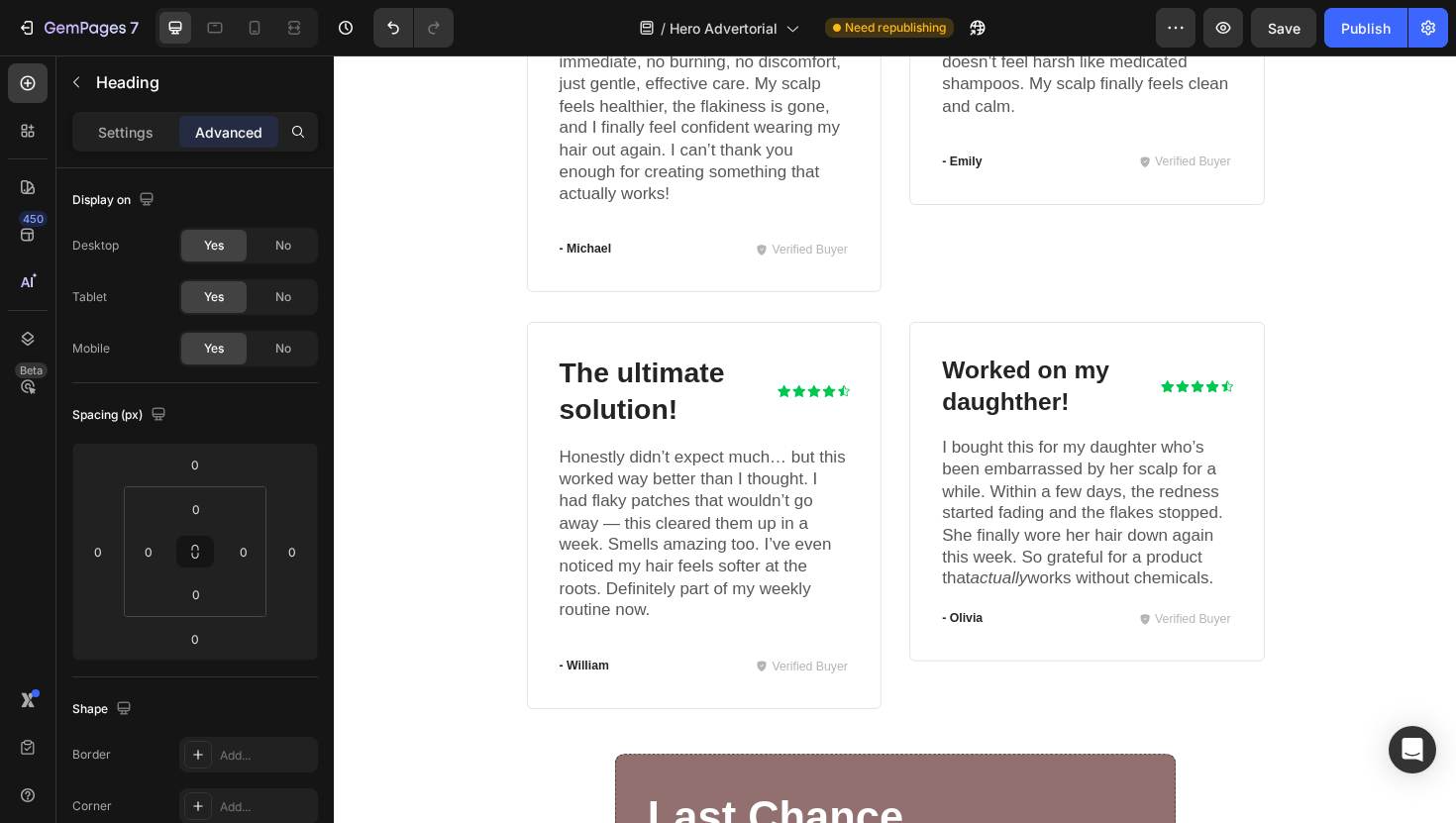 click on "Limited Time Offer For Psoriasis Awareness Month" at bounding box center [928, -2297] 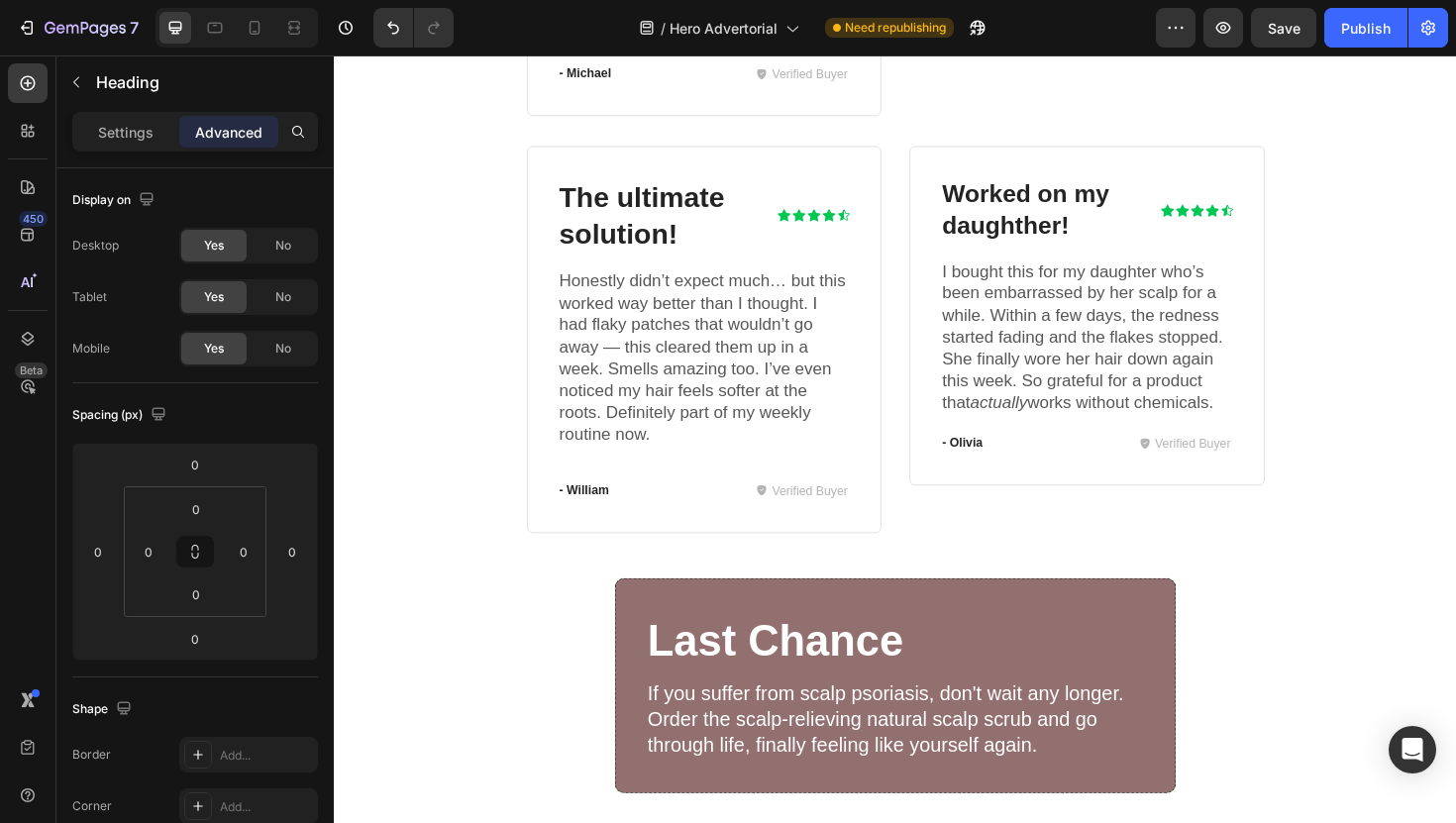 scroll, scrollTop: 6992, scrollLeft: 0, axis: vertical 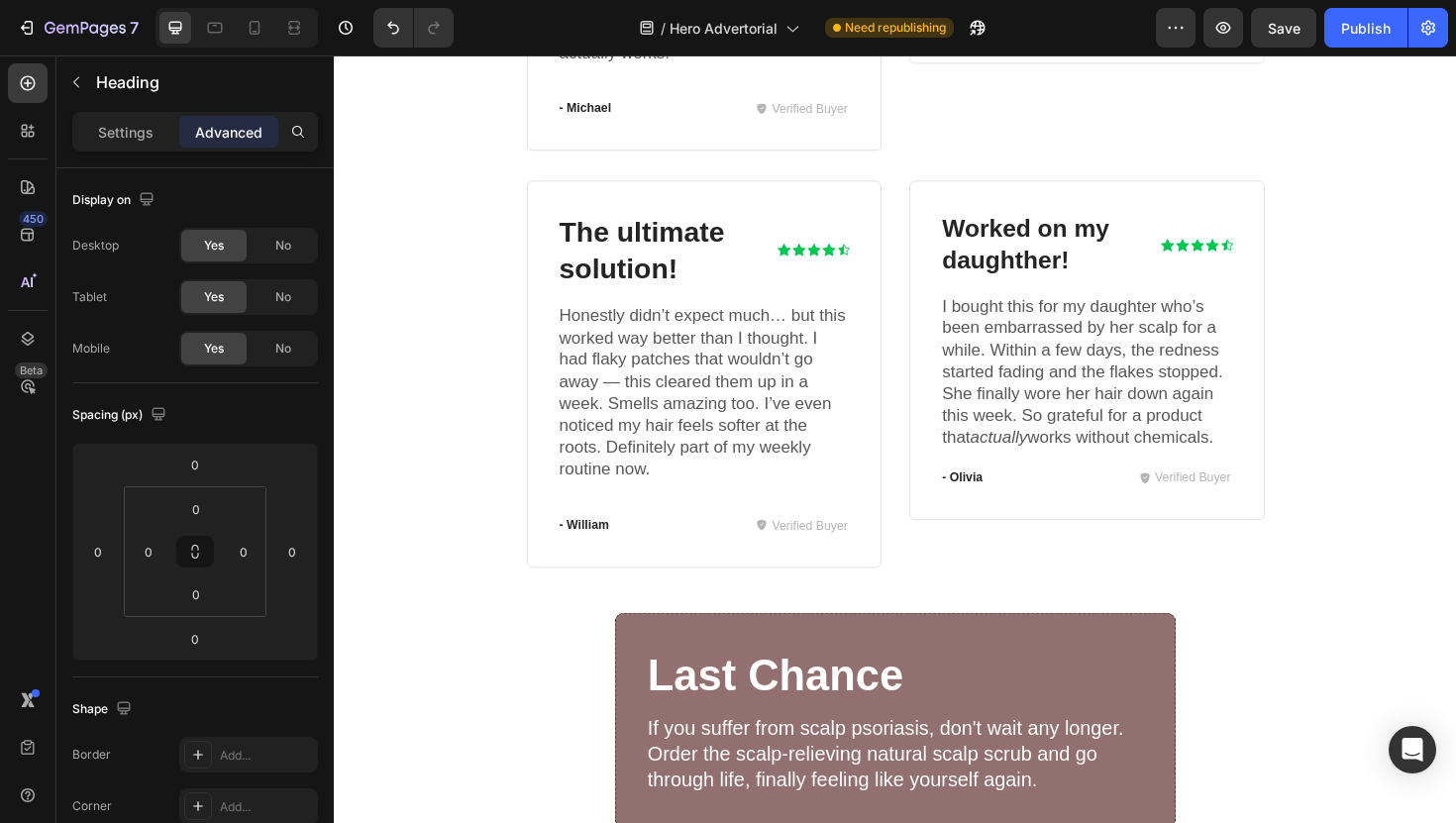 click on "Settings Advanced" at bounding box center (195, 140) 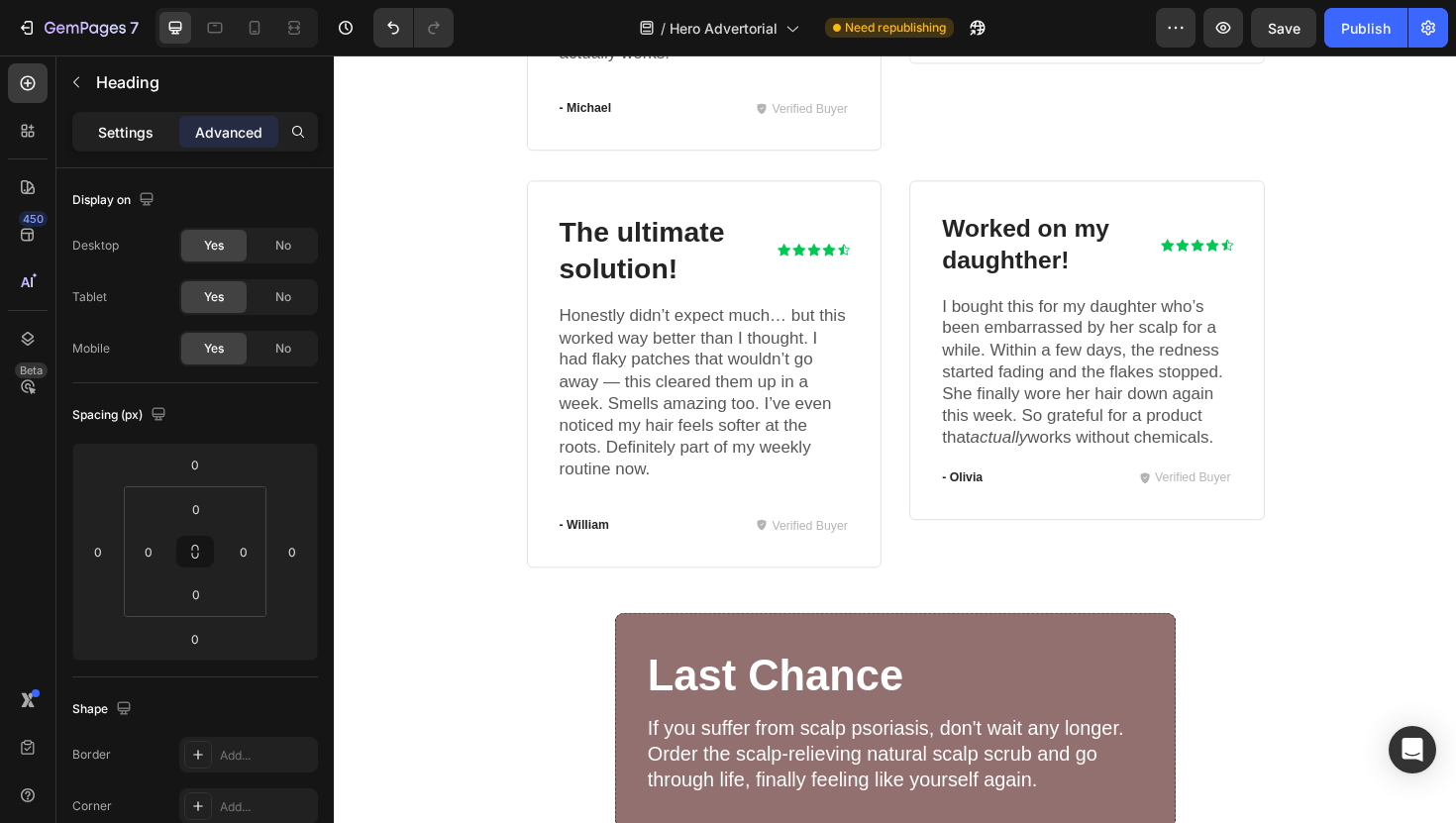 click on "Settings" at bounding box center (126, 132) 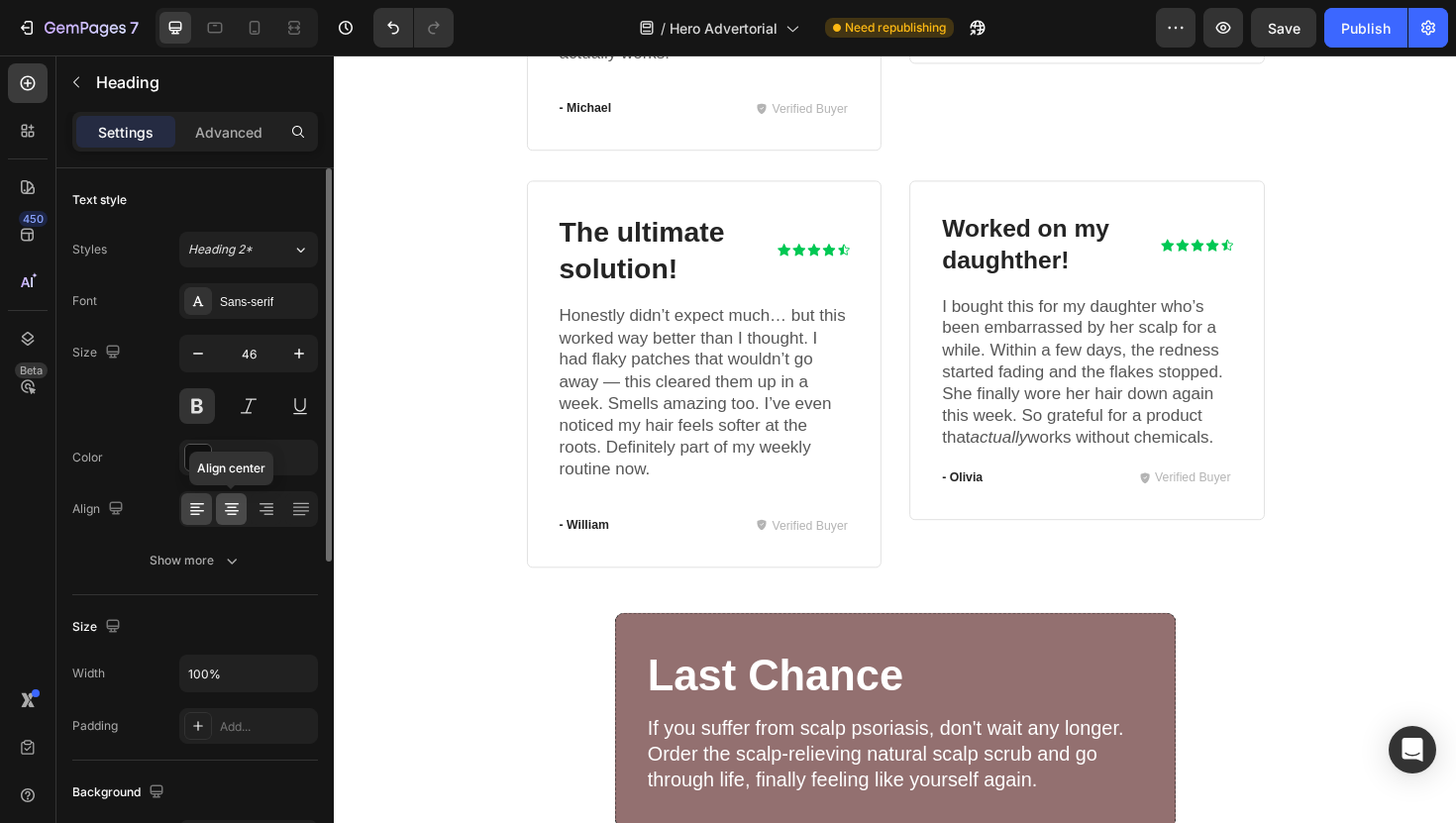 click 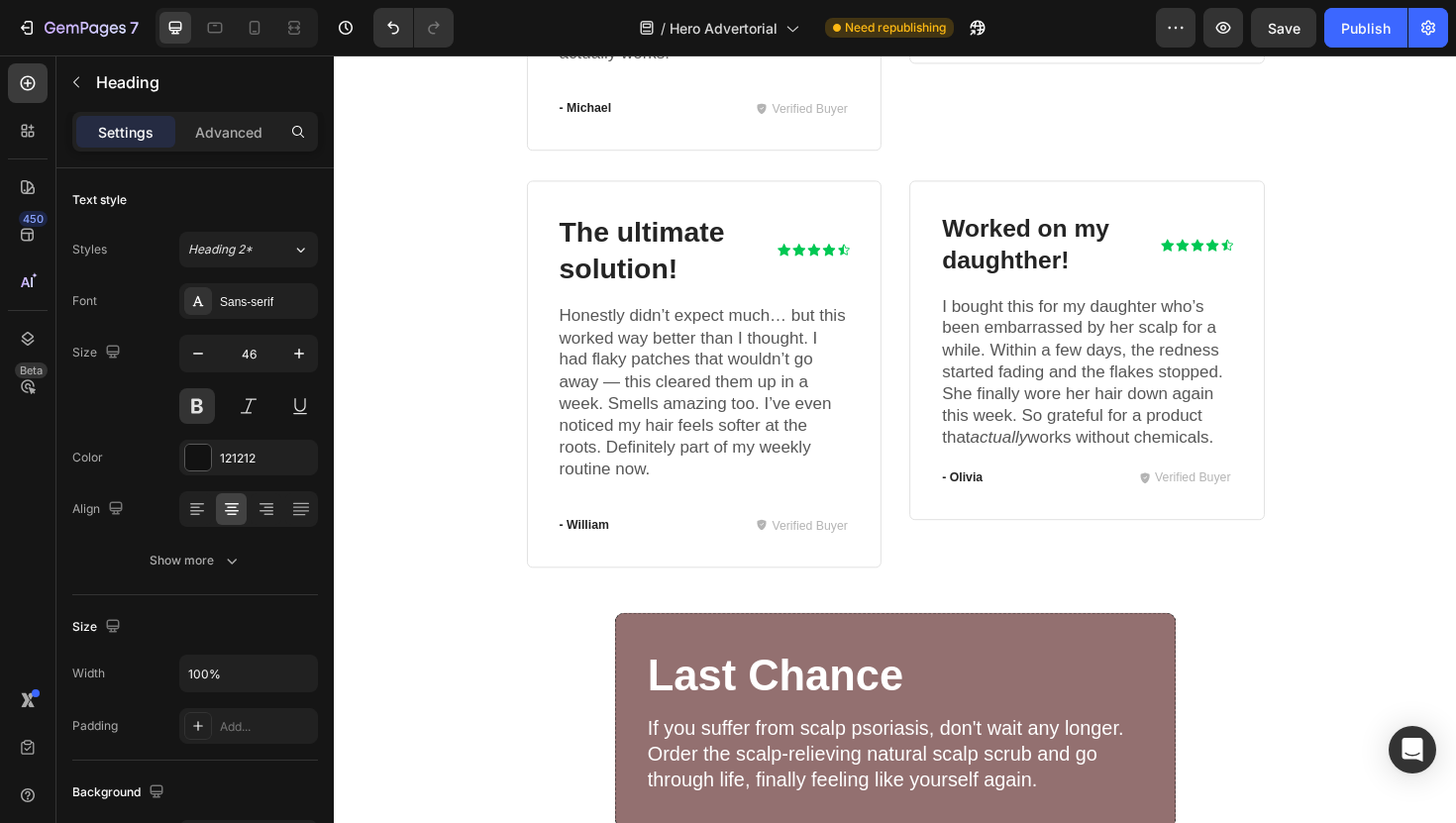 click on "Limited Time Offer For Psoriasis Awareness Month" at bounding box center [928, -2446] 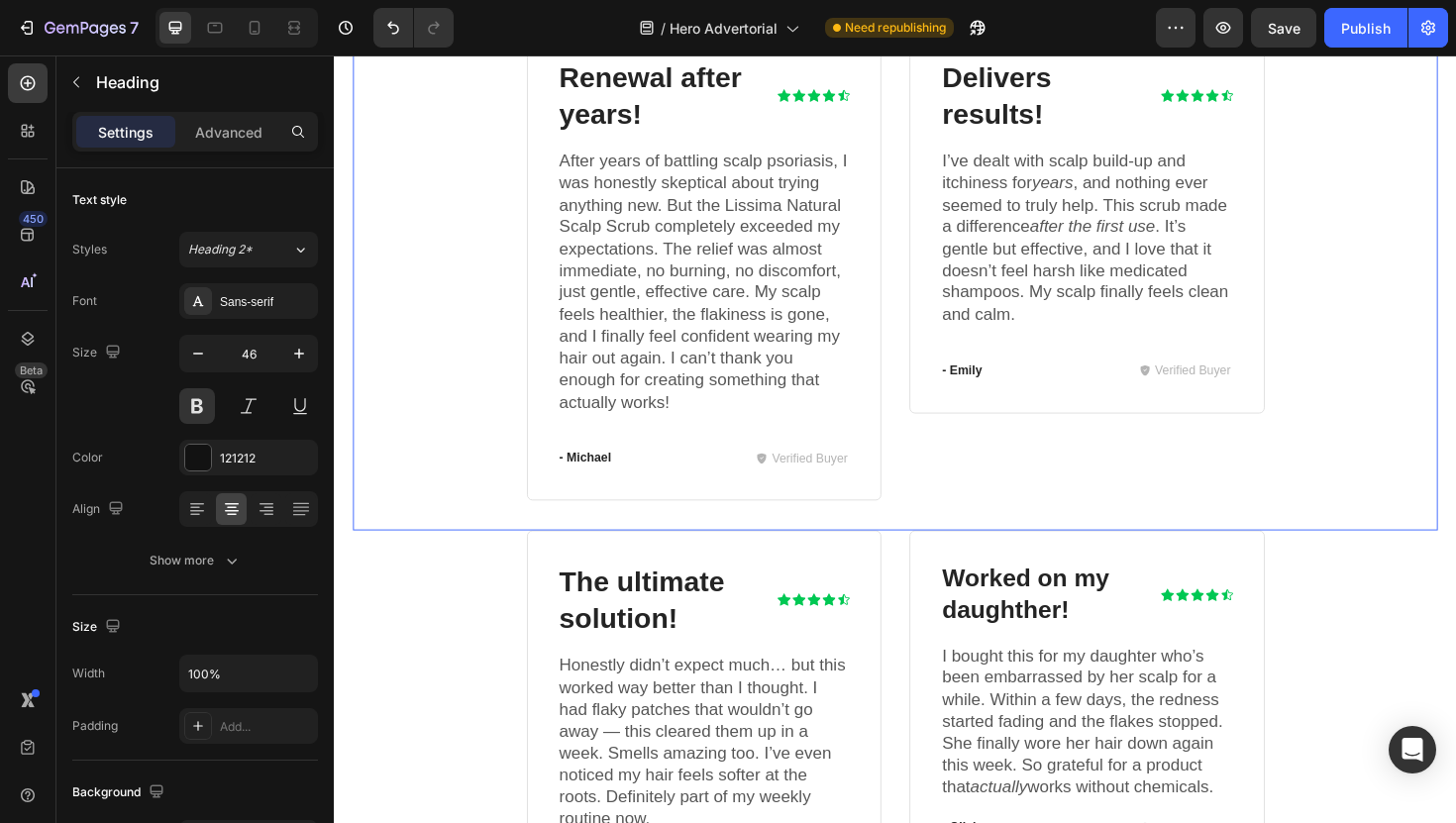 click on "I literally tried everything for my scalp psoriasis.. But  then I discovered this natural scalp scrub that transformed my scalp! Heading June 3, 2025 | Written by [NAME] Text Block Image The Nightmare That Consumed My Confidence Heading For seven years, I lived with scalp psoriasis that literally made me feel like a prisoner in my own body. The constant itching was unbearable. I'd scratch until my scalp bled, leaving flakes scattered across my shoulders like snow. I completely stopped wearing dark shirts as it would expose the embarrassing evidence of my condition.   I tried  everything  the doctors threw at me: steroid creams that thinned my skin, medicated shampoos that burned like fire, and prescription treatments that cost a fortune but delivered zero results. Each failed attempt felt like another door slamming shut. The worst part? The stares. The way people would glance at my scalp and quickly look away. Text Block Image The Discovery That Changed Everything Heading   gentle, natural approach" at bounding box center [928, -2919] 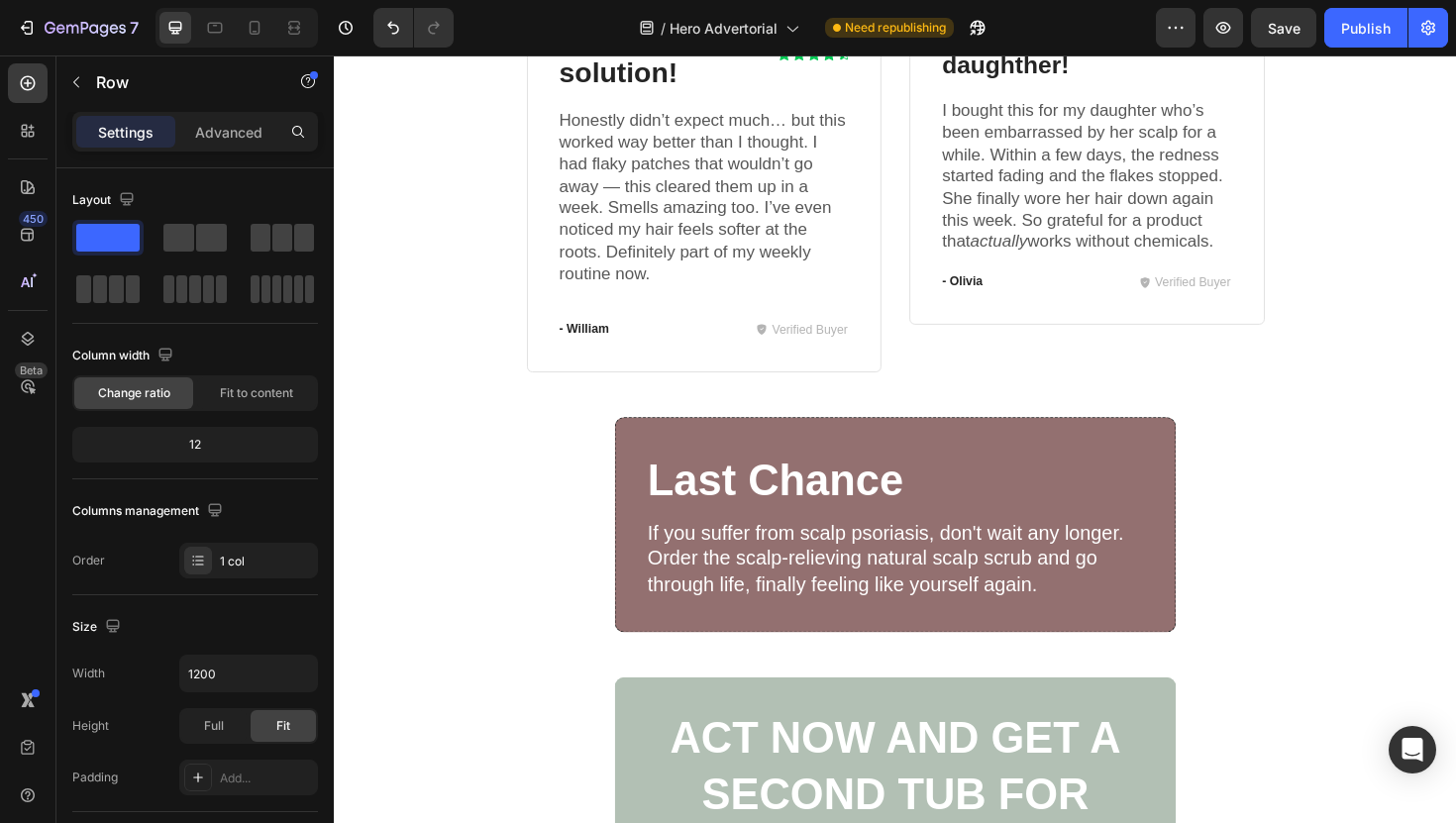scroll, scrollTop: 7140, scrollLeft: 0, axis: vertical 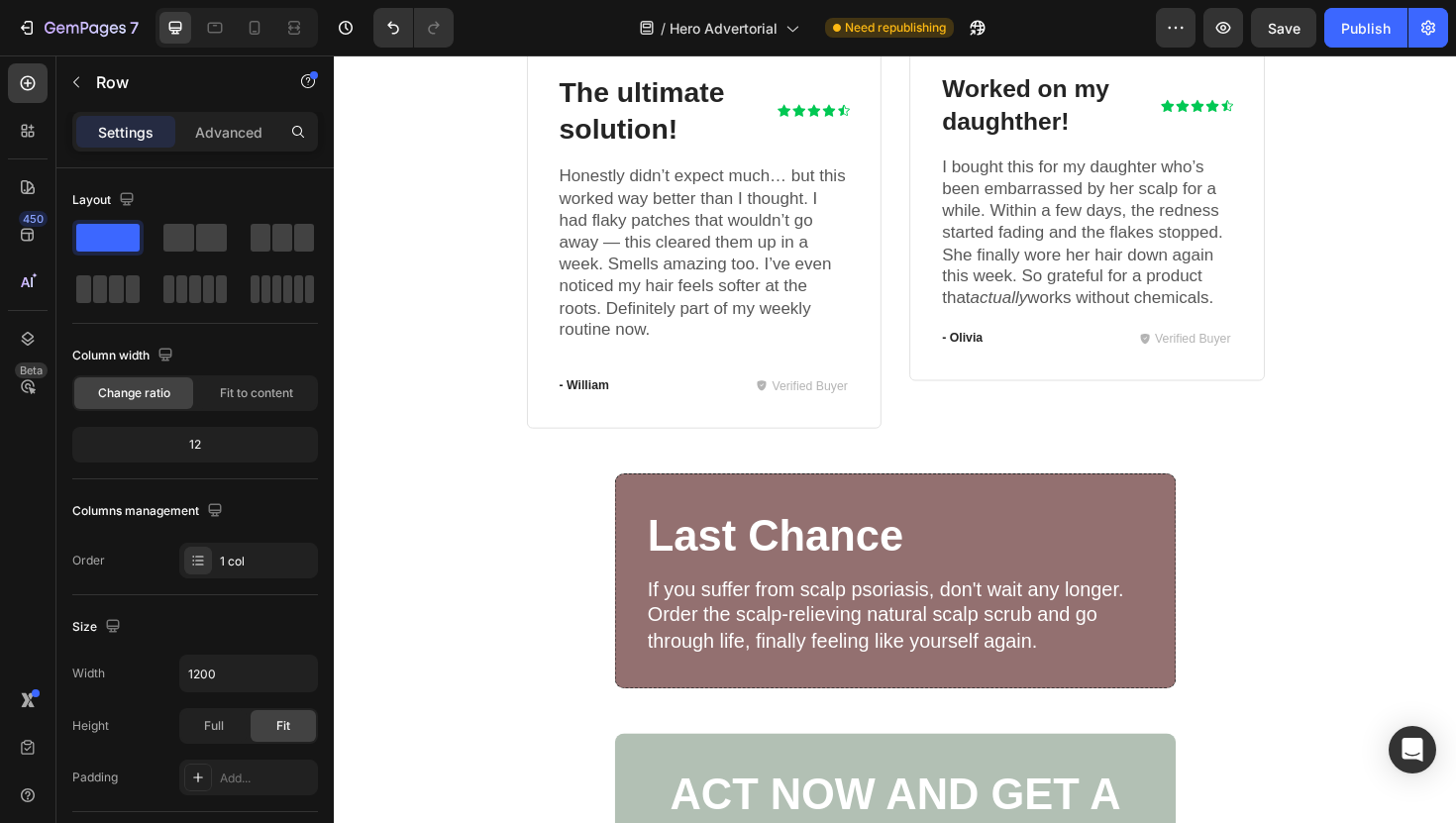 click on "Right now, Lissima is offering something incredible:  Buy 1 Get 1 Free  on their Natural Scalp Scrub this August for Psoriasis Awareness Month." at bounding box center (928, -2494) 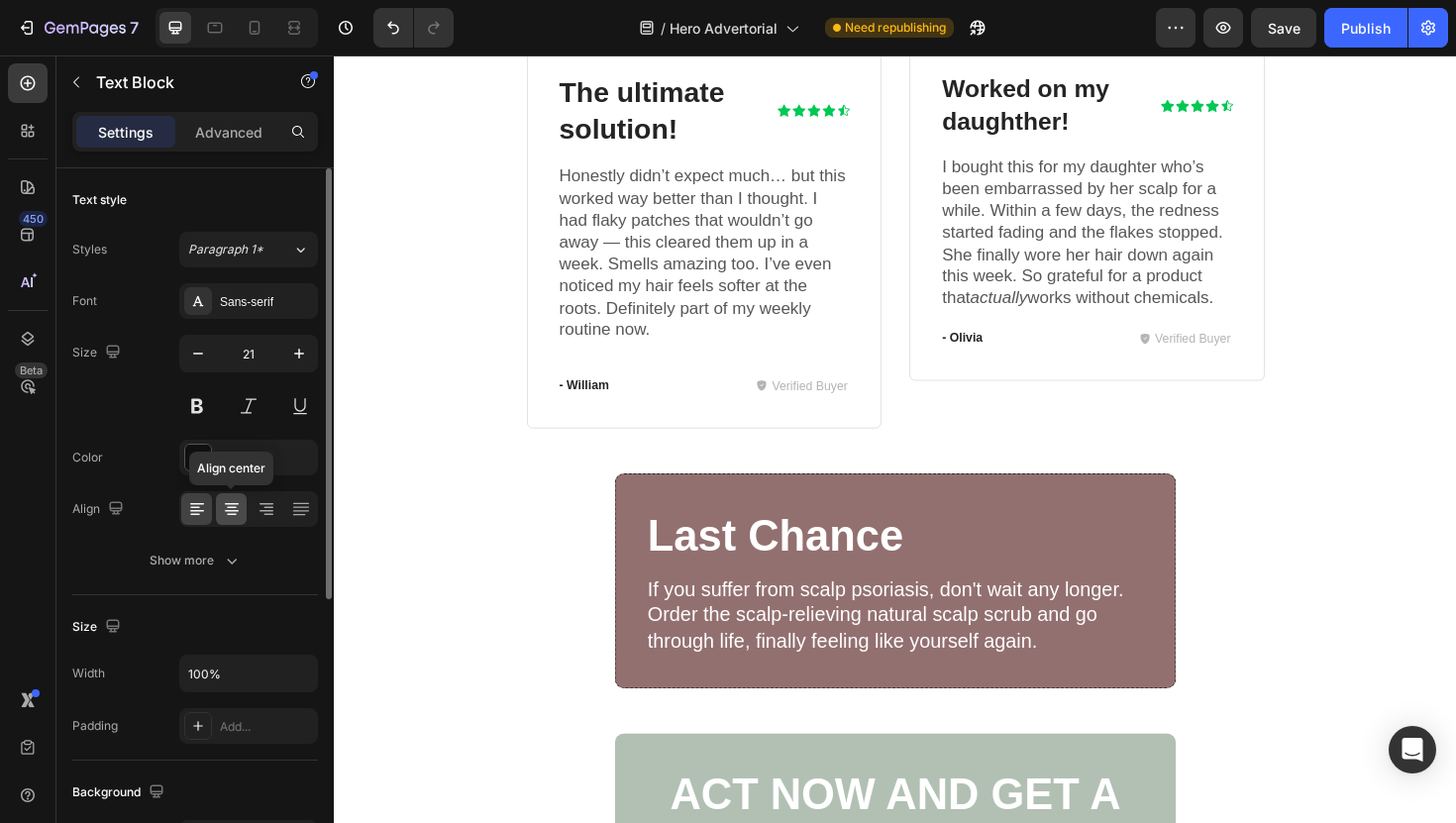 click 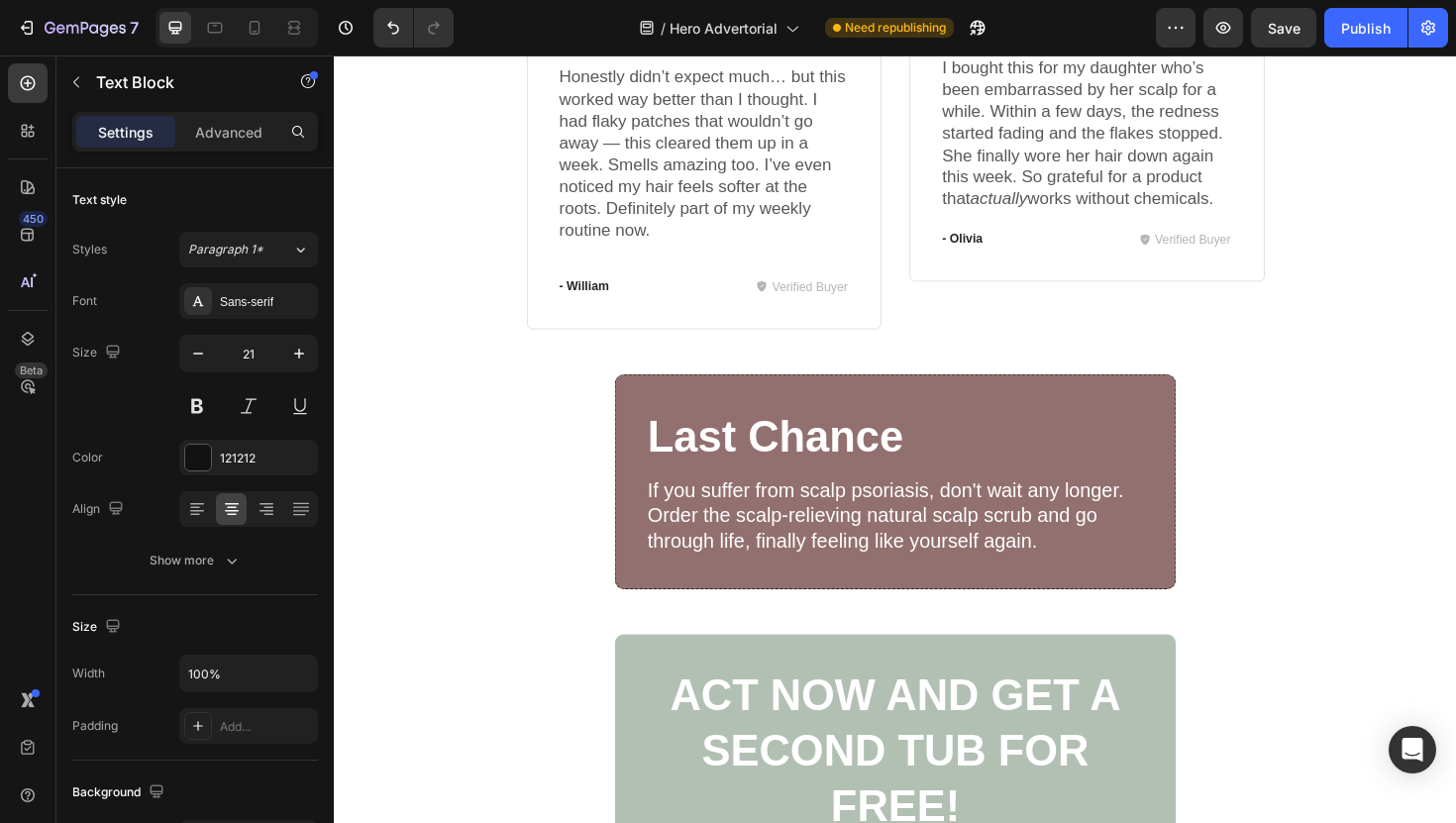scroll, scrollTop: 7259, scrollLeft: 0, axis: vertical 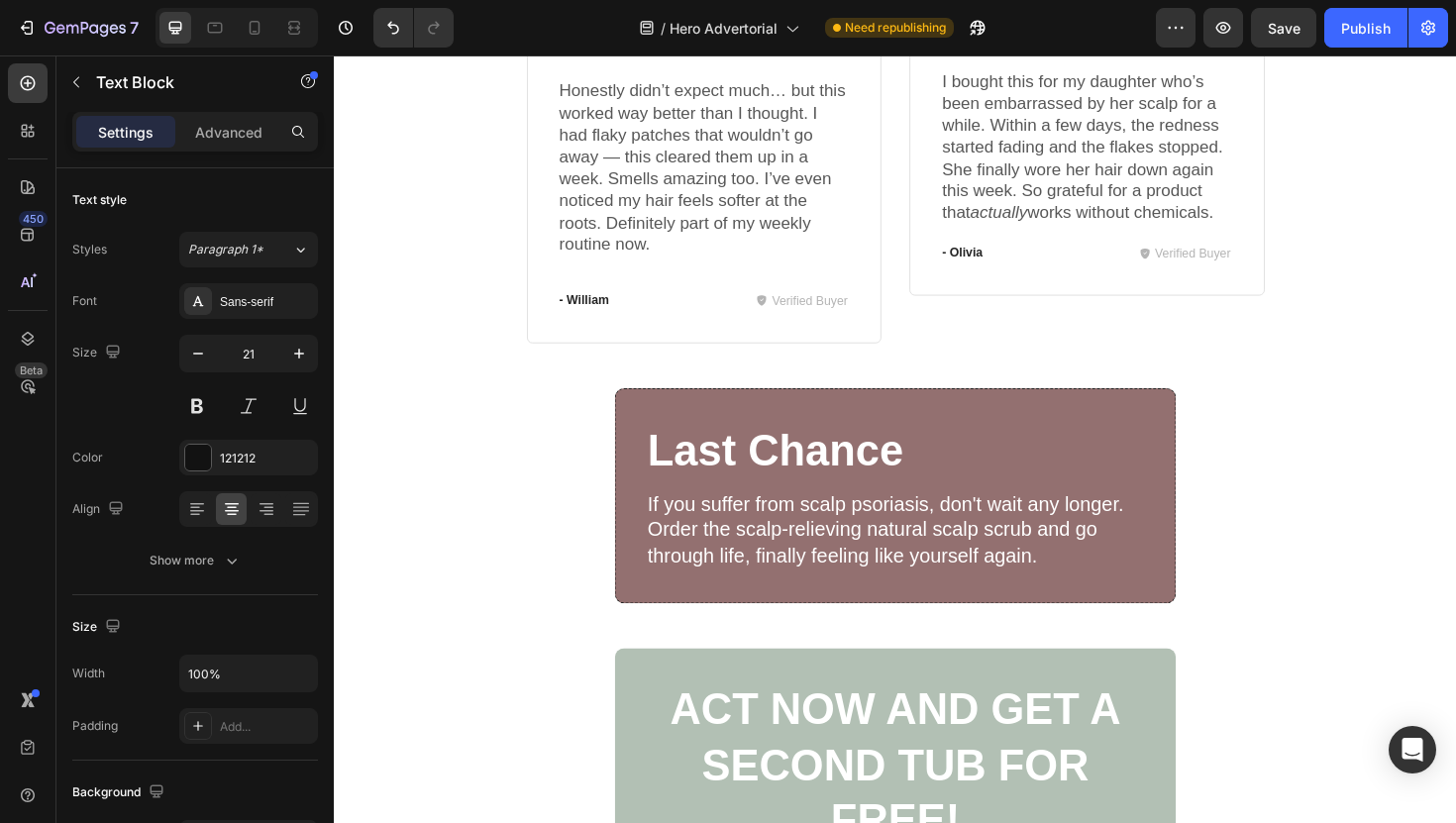 drag, startPoint x: 940, startPoint y: 417, endPoint x: 940, endPoint y: 447, distance: 30 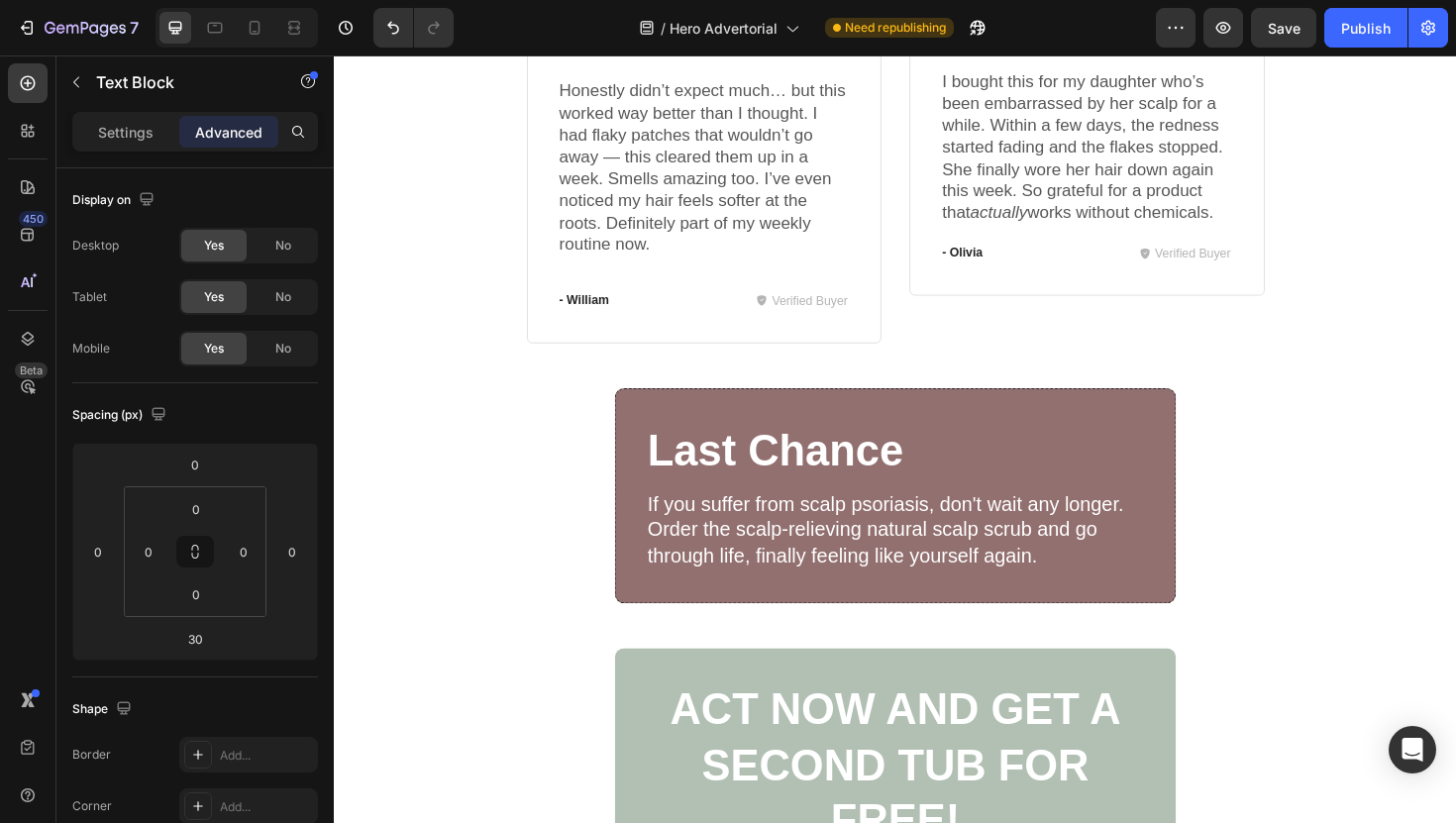drag, startPoint x: 1307, startPoint y: 474, endPoint x: 1300, endPoint y: 466, distance: 10.630146 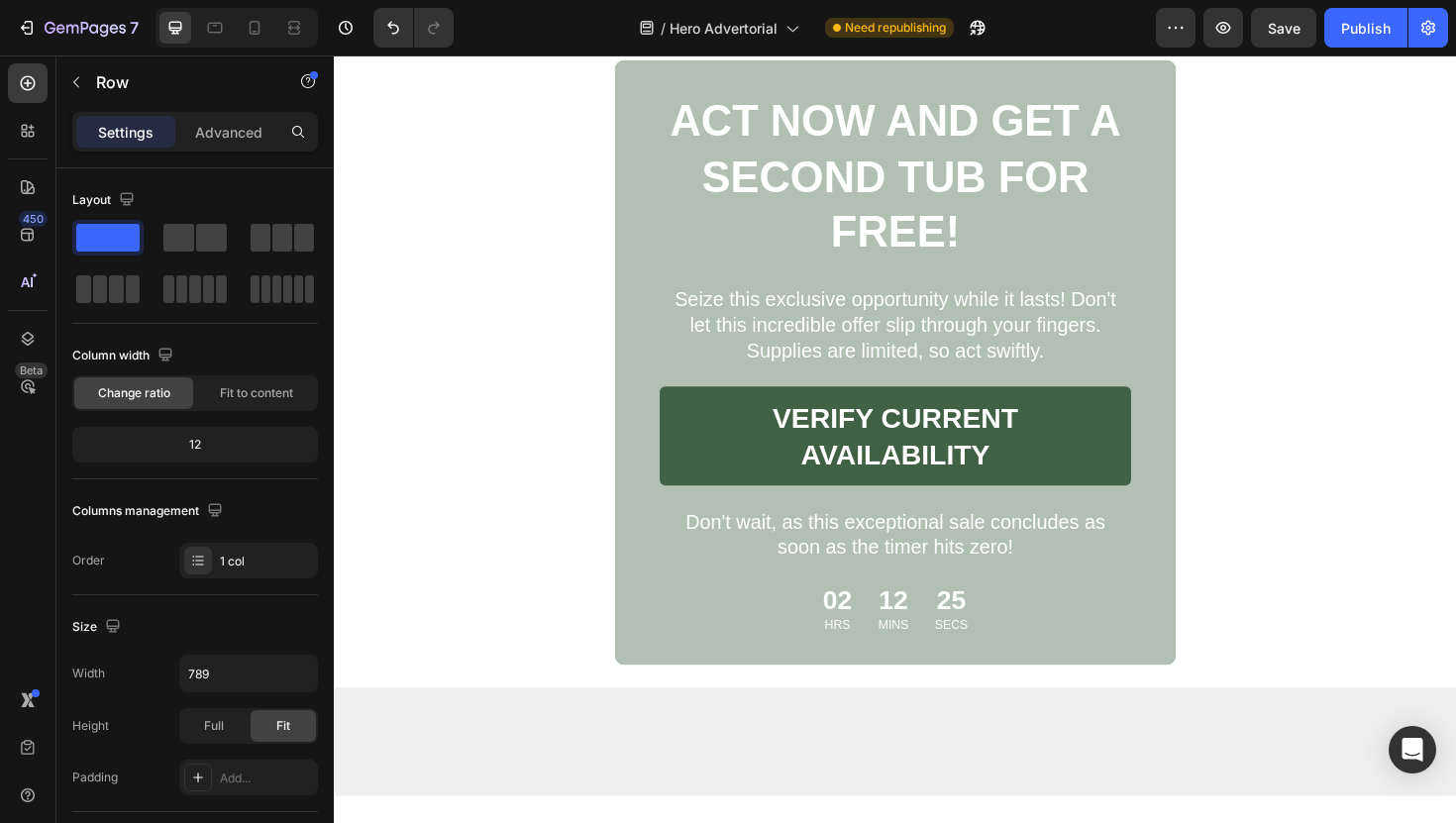 scroll, scrollTop: 7887, scrollLeft: 0, axis: vertical 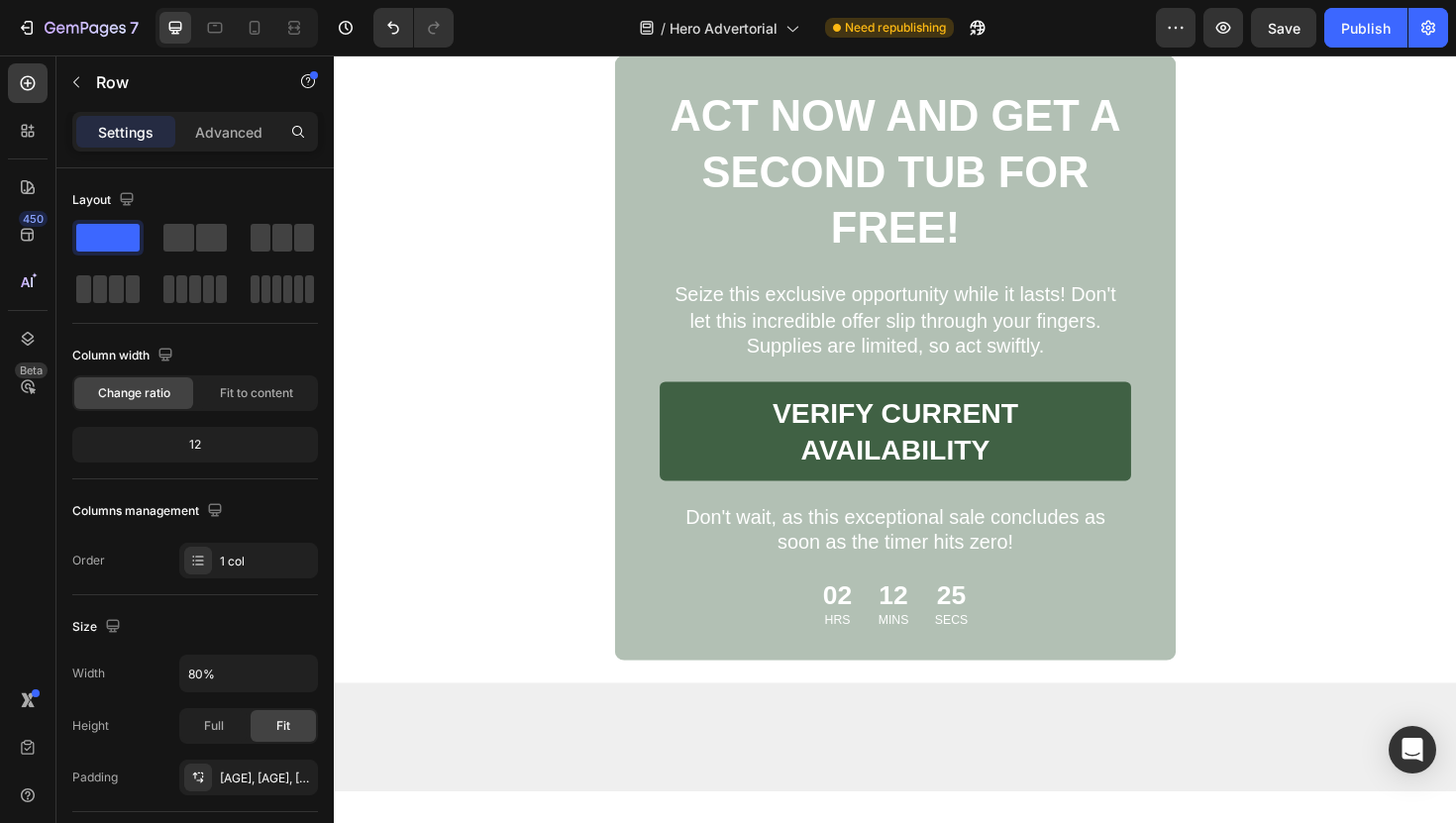click on "Psoriasis Awareness Month Heading Buy 1 Get 1 Free Heading Image Image Row CHECK AVAILABILITY Button 30-Day Money-Back Guarantee Free Delivery Item List Row" at bounding box center [927, -2874] 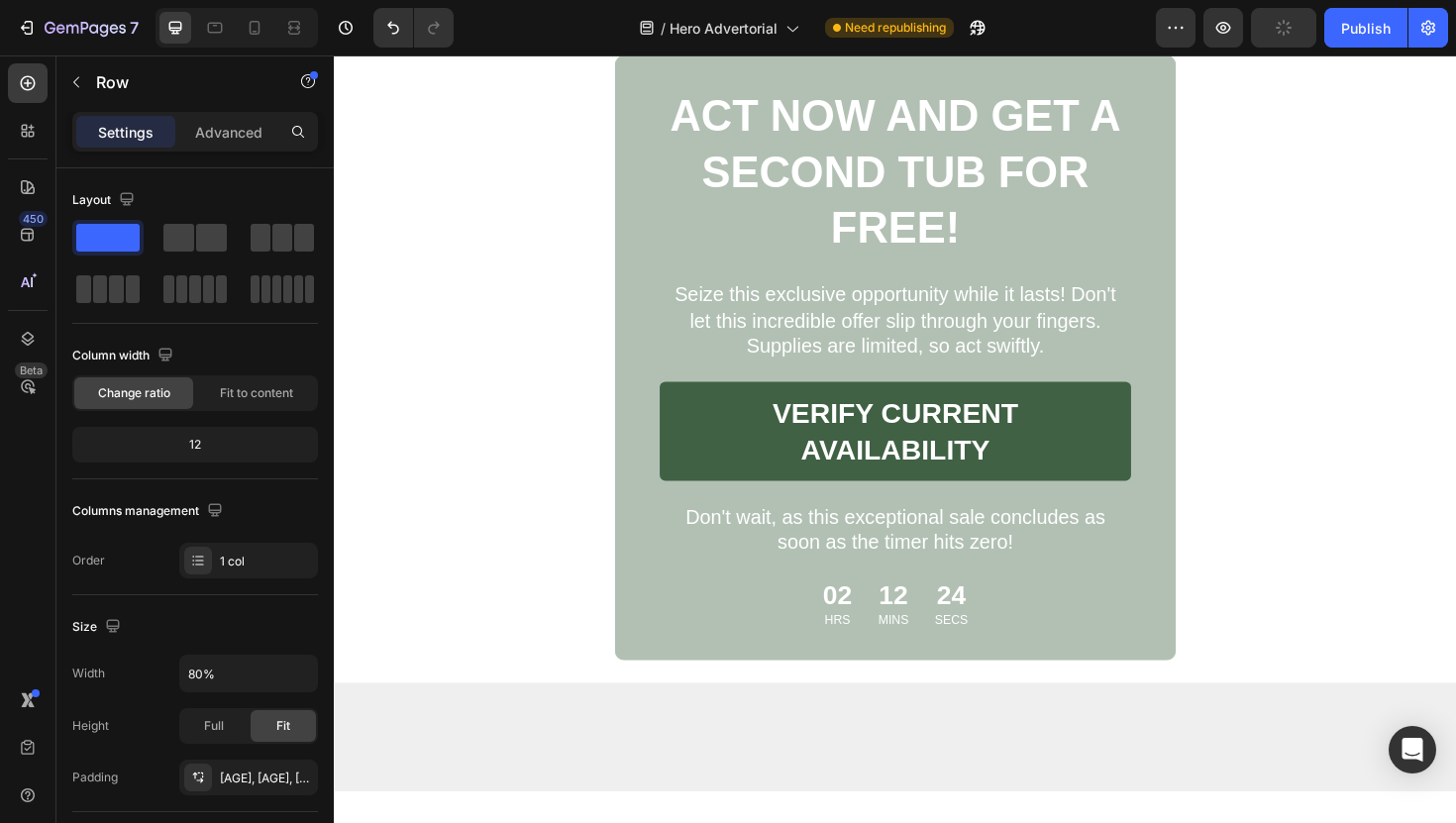 click on "Psoriasis Awareness Month Heading Buy 1 Get 1 Free Heading Image Image Row CHECK AVAILABILITY Button 30-Day Money-Back Guarantee Free Delivery Item List Row   0" at bounding box center [927, -2874] 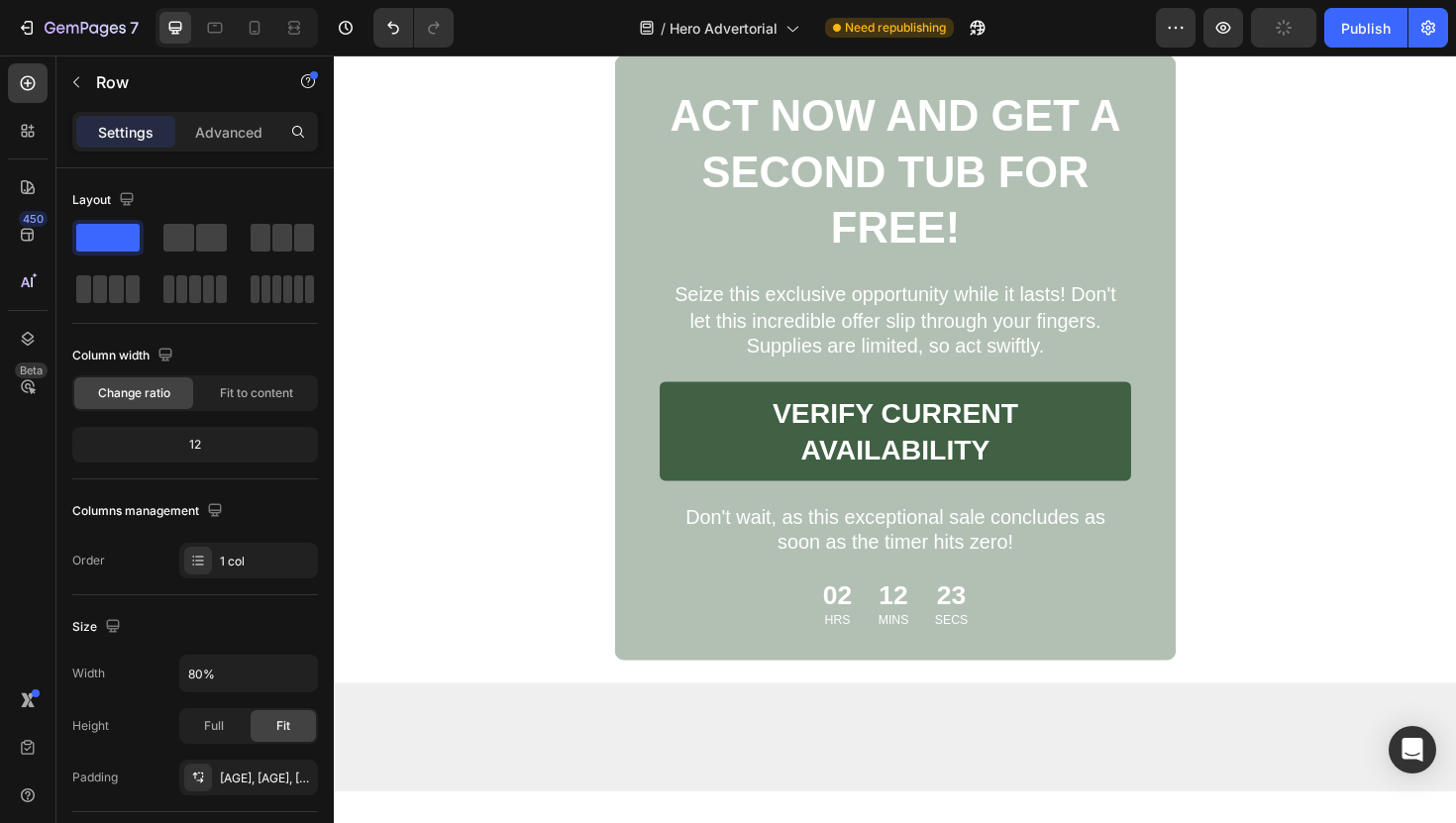 click on "What I Wish Someone Had Told Me Years Ago" at bounding box center [928, -2626] 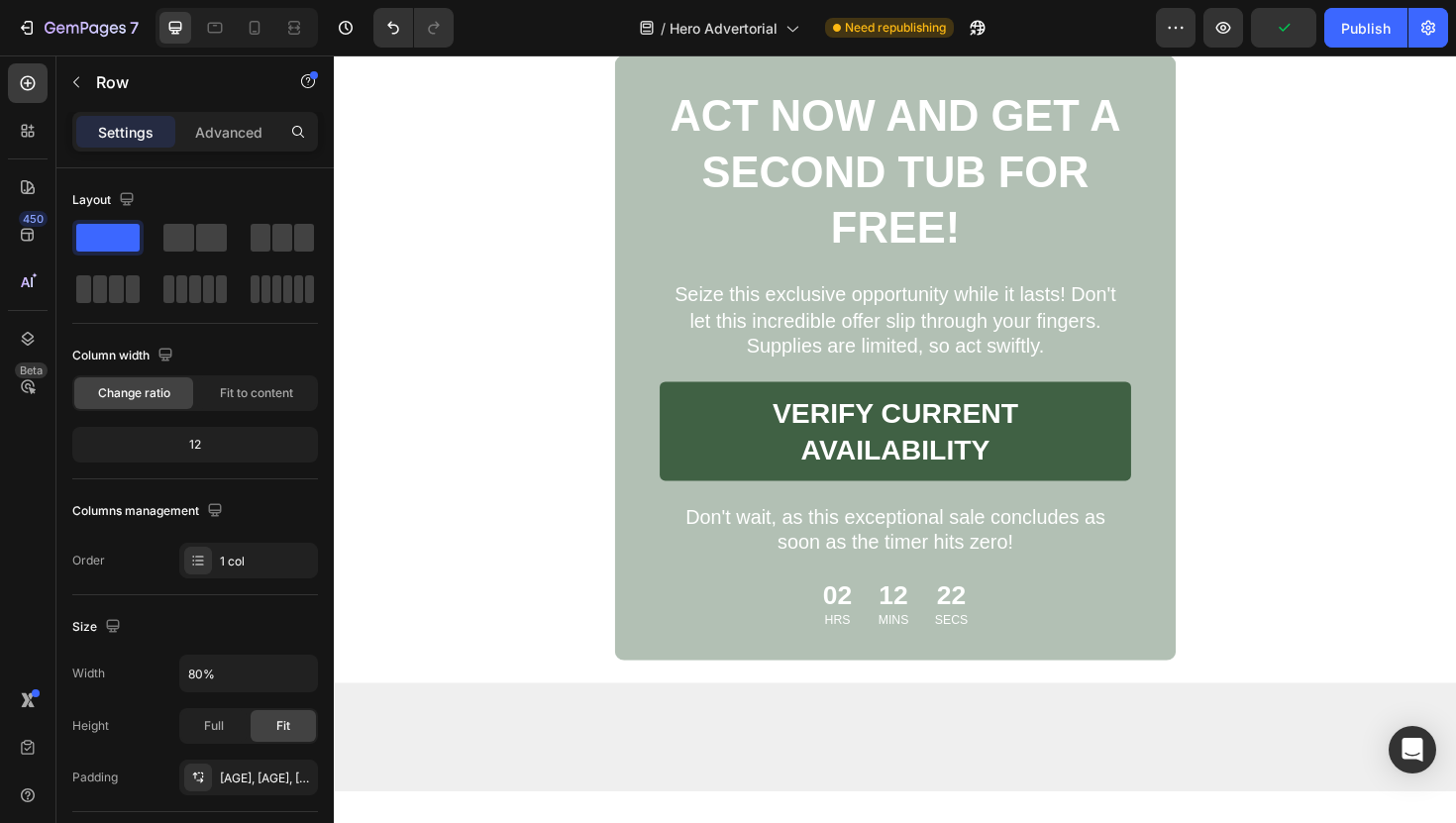 click on "Psoriasis Awareness Month Heading Buy 1 Get 1 Free Heading Image Image Row CHECK AVAILABILITY Button 30-Day Money-Back Guarantee Free Delivery Item List Row" at bounding box center (927, -2874) 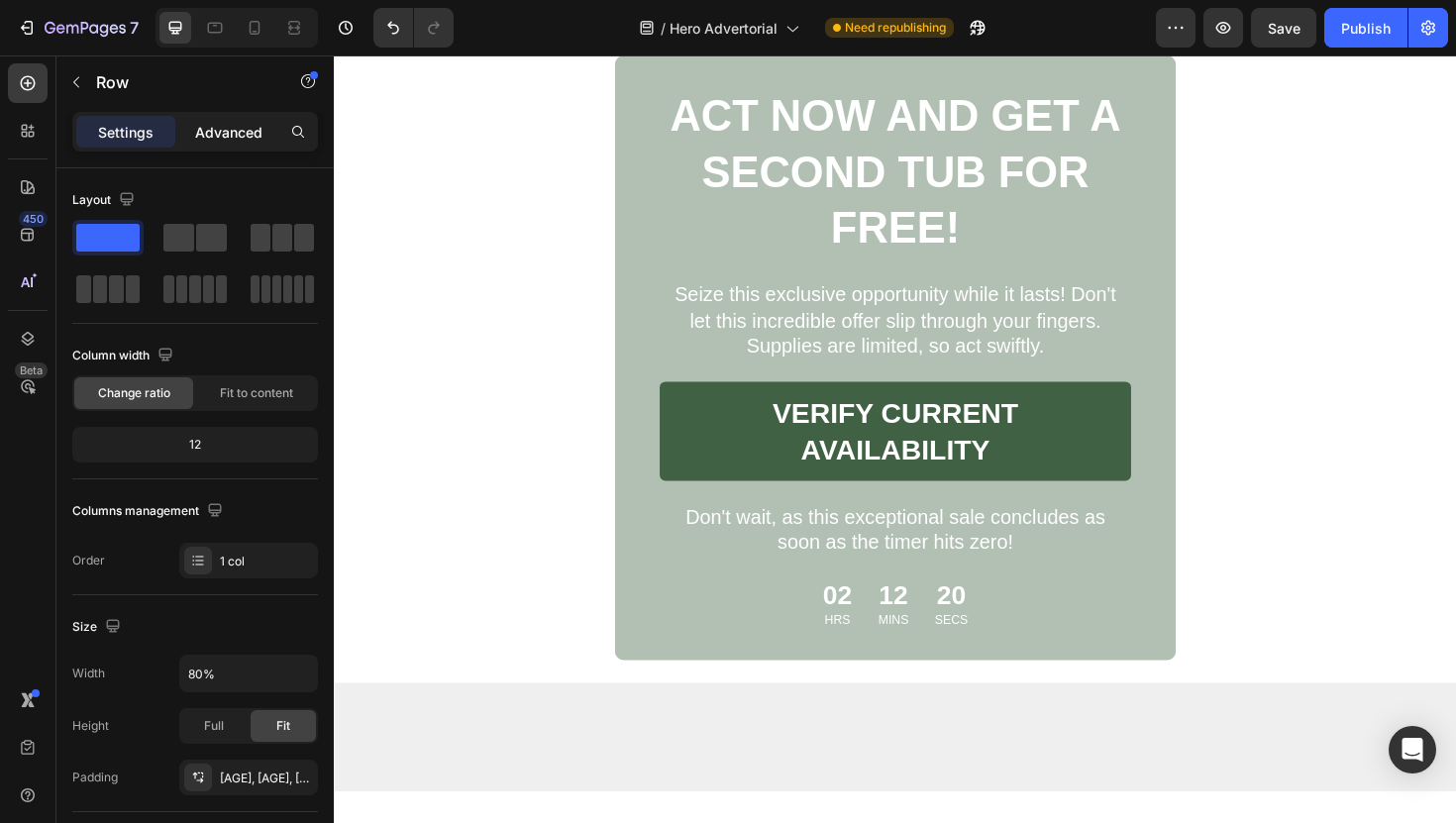 click on "Advanced" at bounding box center (229, 132) 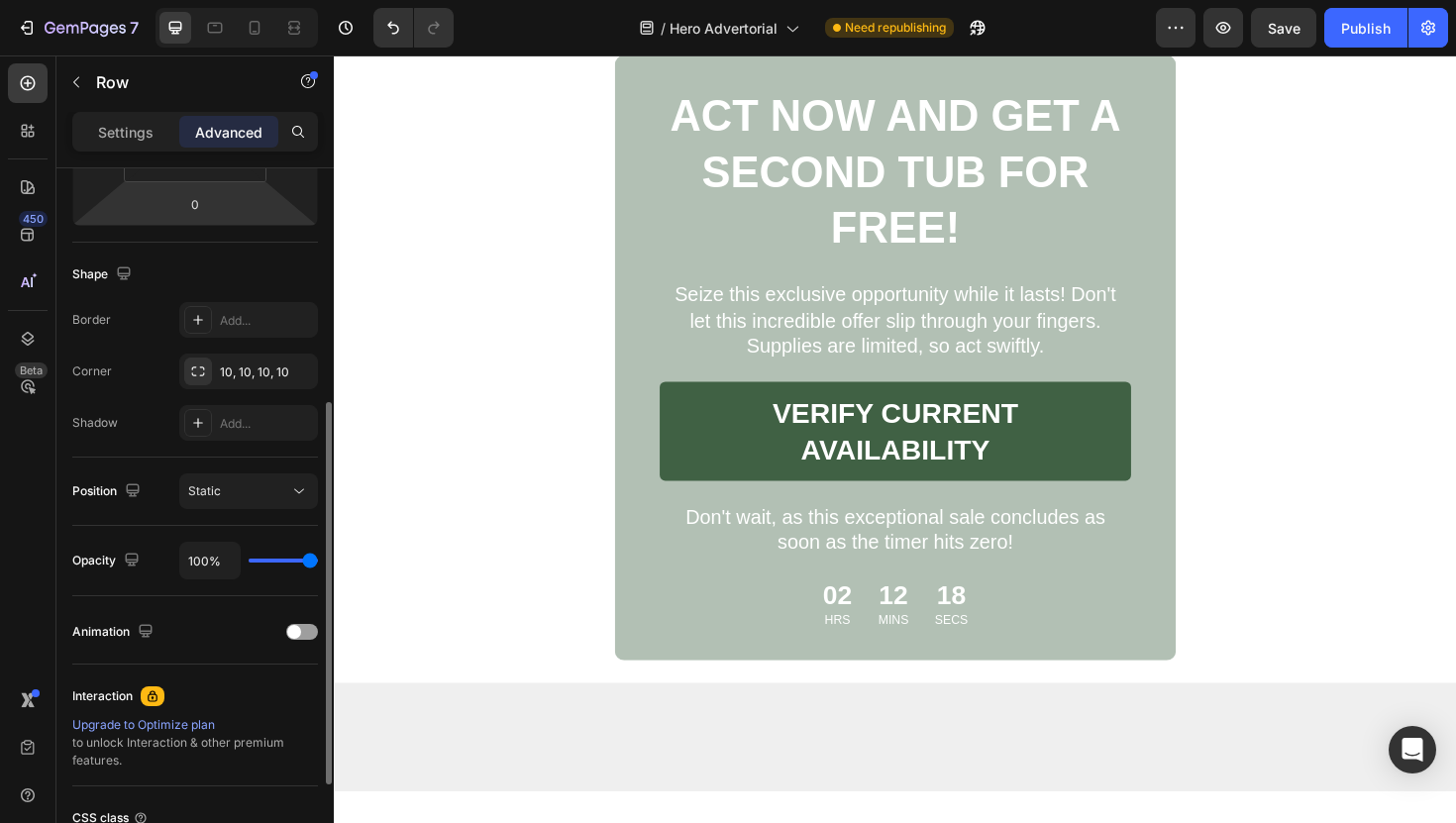 scroll, scrollTop: 448, scrollLeft: 0, axis: vertical 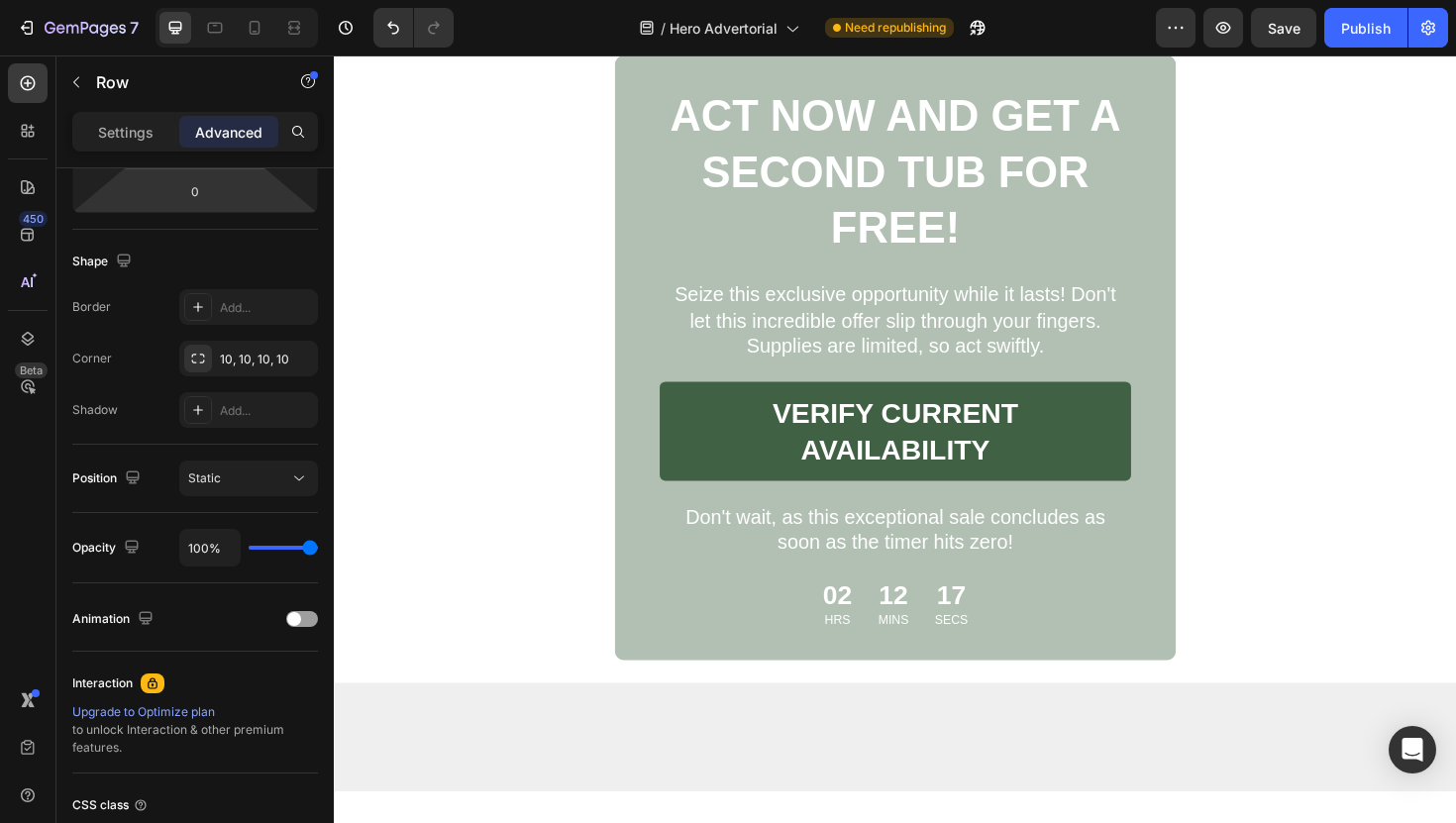 click on "Psoriasis Awareness Month Heading Buy 1 Get 1 Free Heading Image Image Row CHECK AVAILABILITY Button 30-Day Money-Back Guarantee Free Delivery Item List Row   0" at bounding box center [927, -2874] 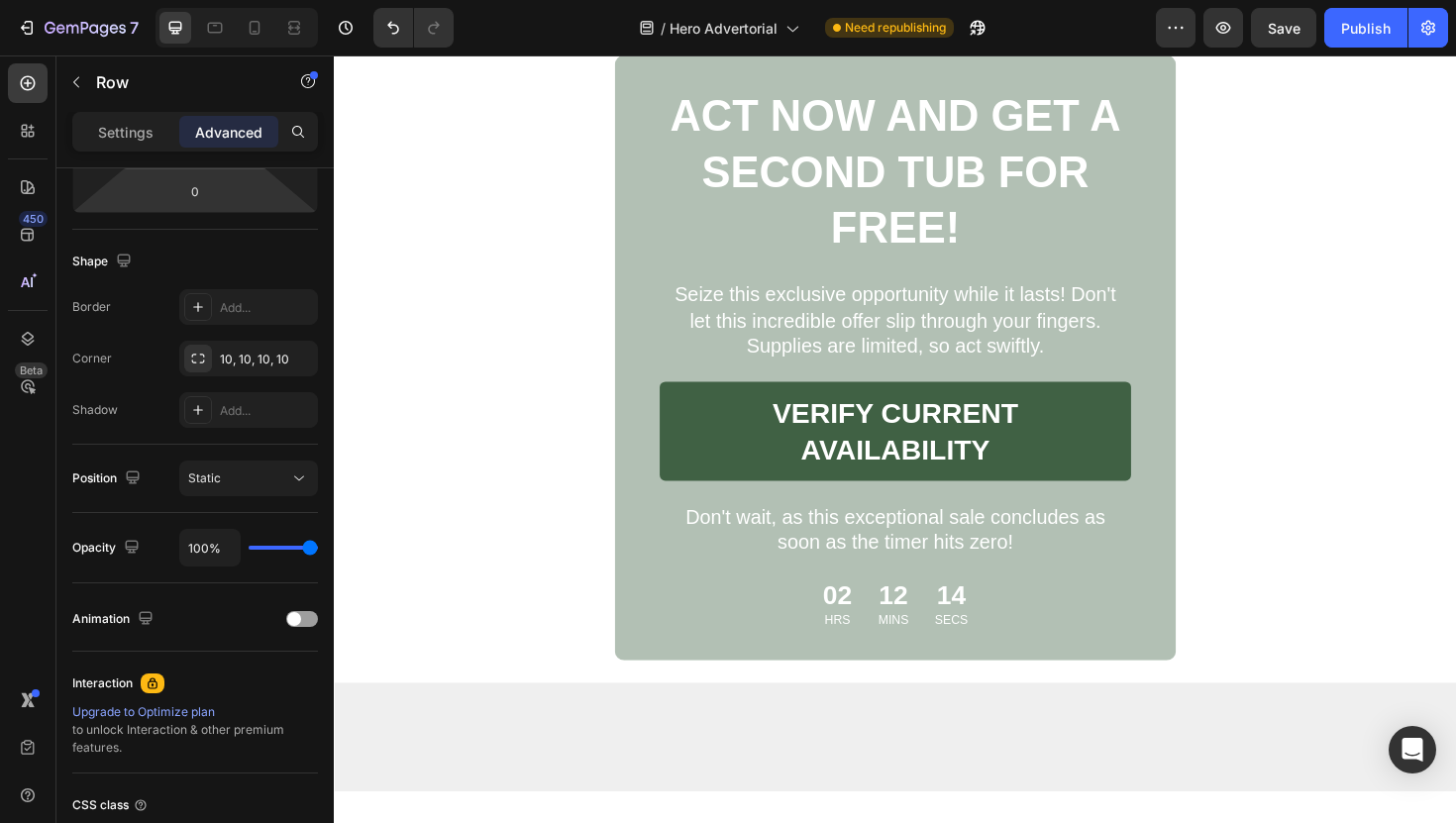 click on "Psoriasis Awareness Month Heading Buy 1 Get 1 Free Heading Image Image Row CHECK AVAILABILITY Button 30-Day Money-Back Guarantee Free Delivery Item List Row   0" at bounding box center (927, -2874) 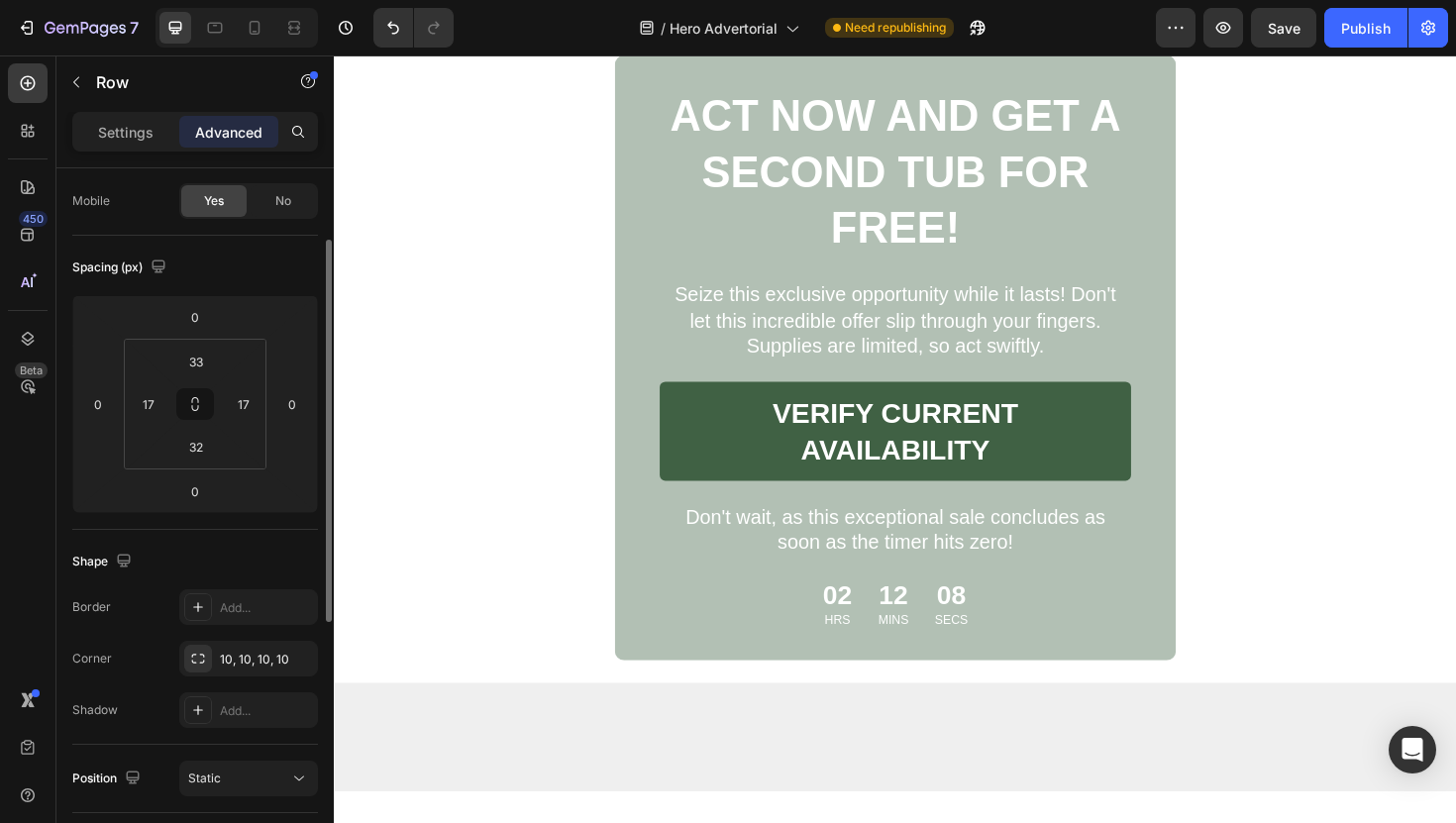 scroll, scrollTop: 157, scrollLeft: 0, axis: vertical 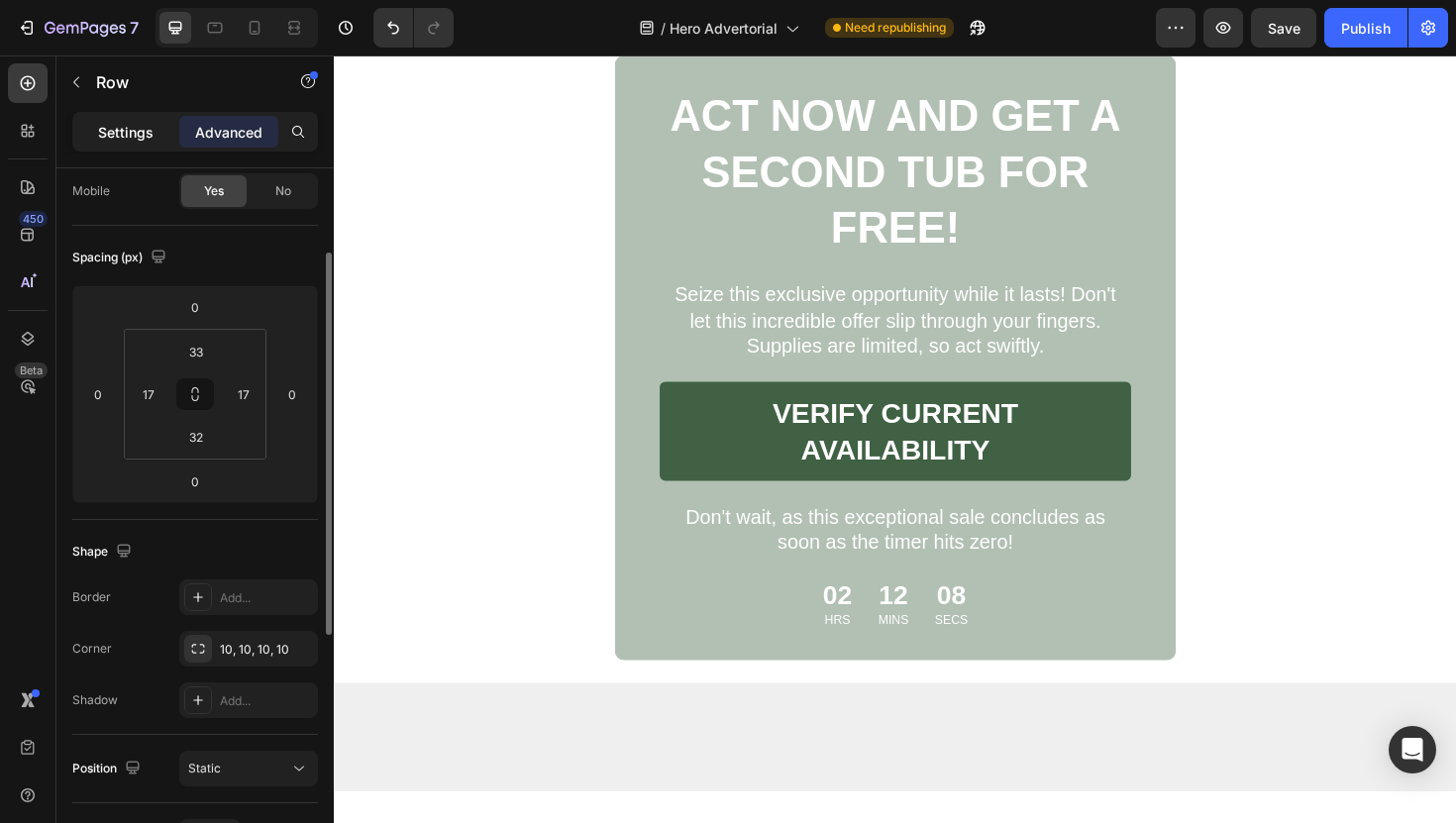 click on "Settings" 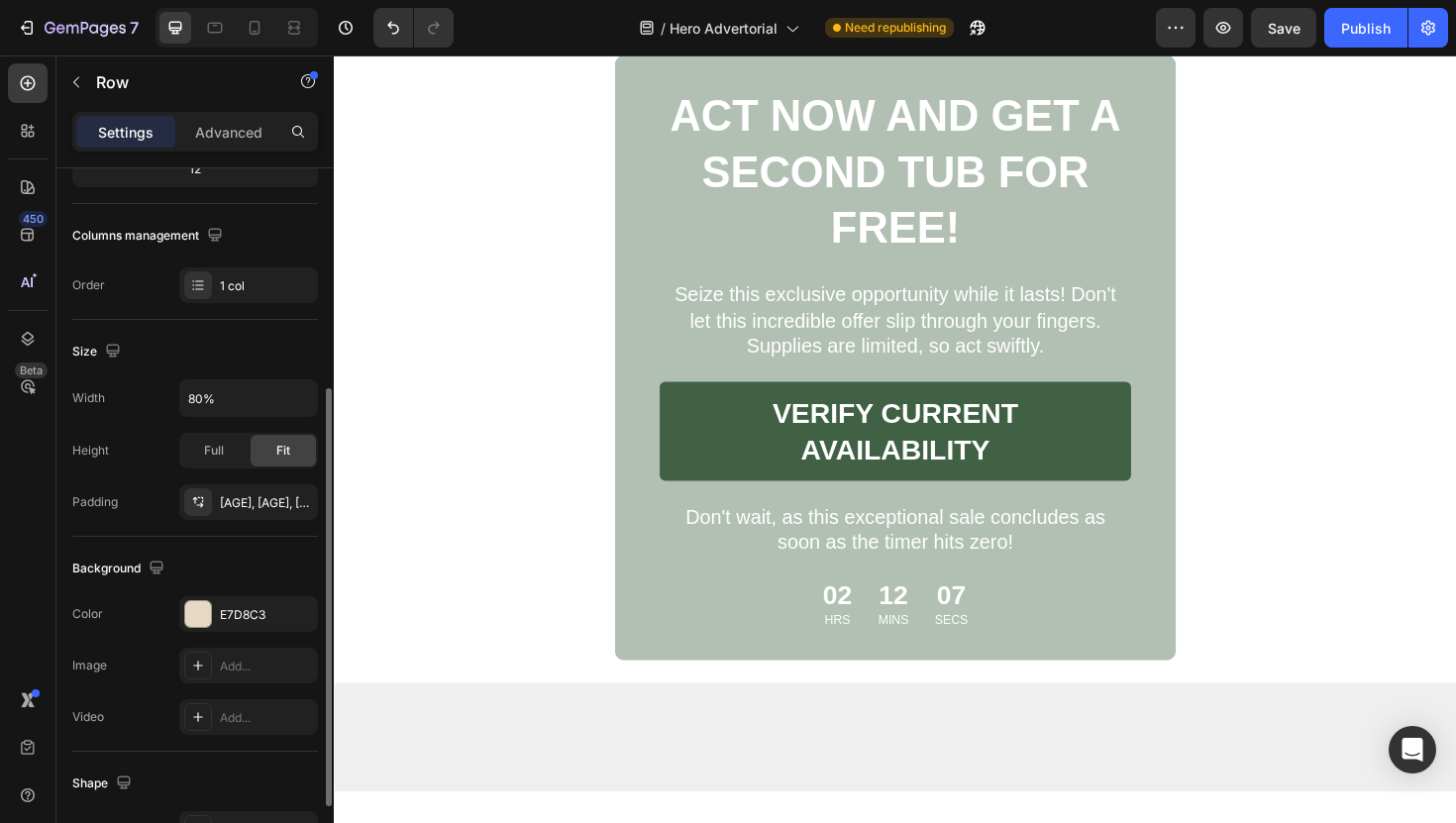 scroll, scrollTop: 458, scrollLeft: 0, axis: vertical 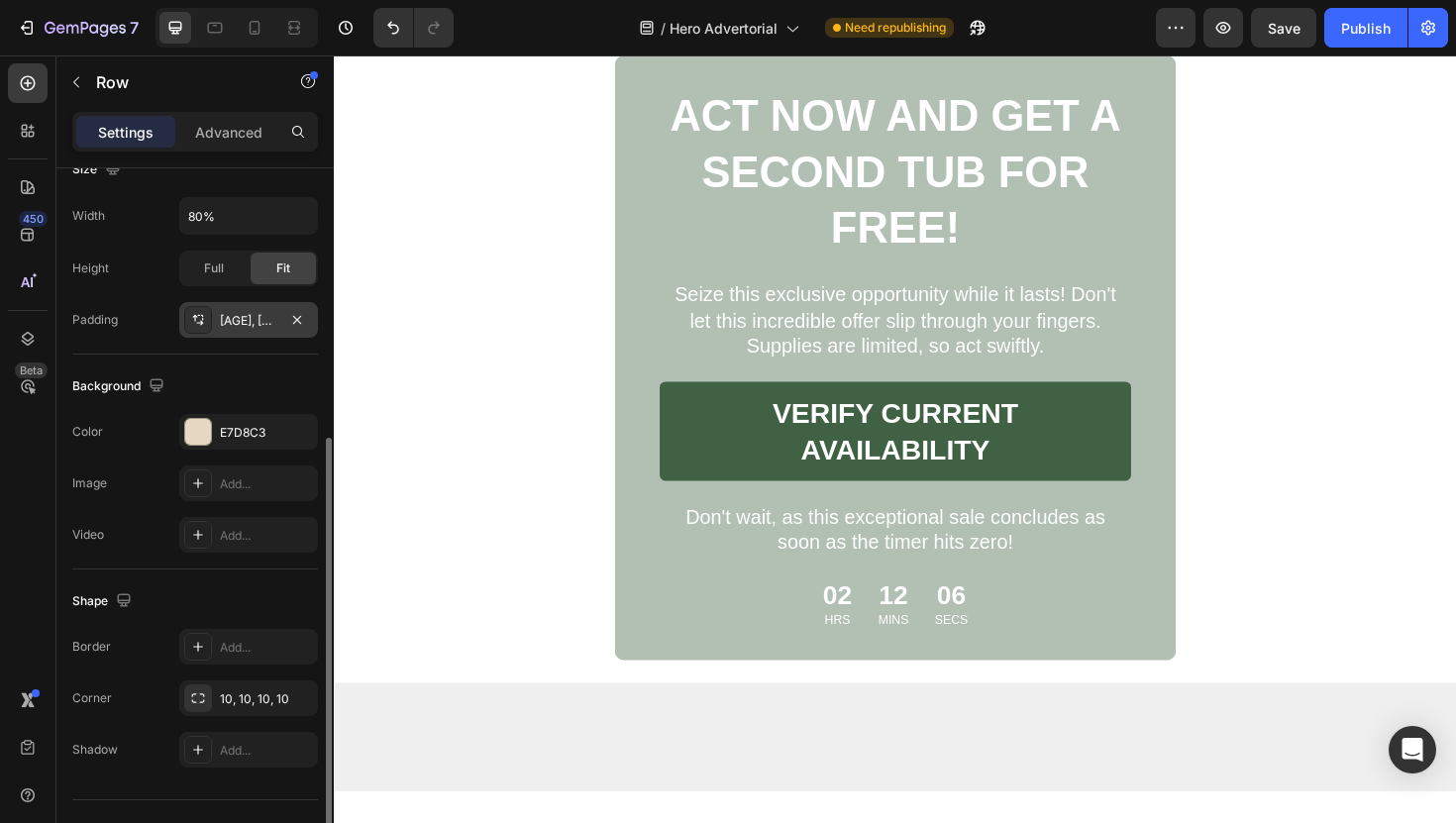 click on "[AGE], [AGE], [AGE], [AGE]" at bounding box center [249, 321] 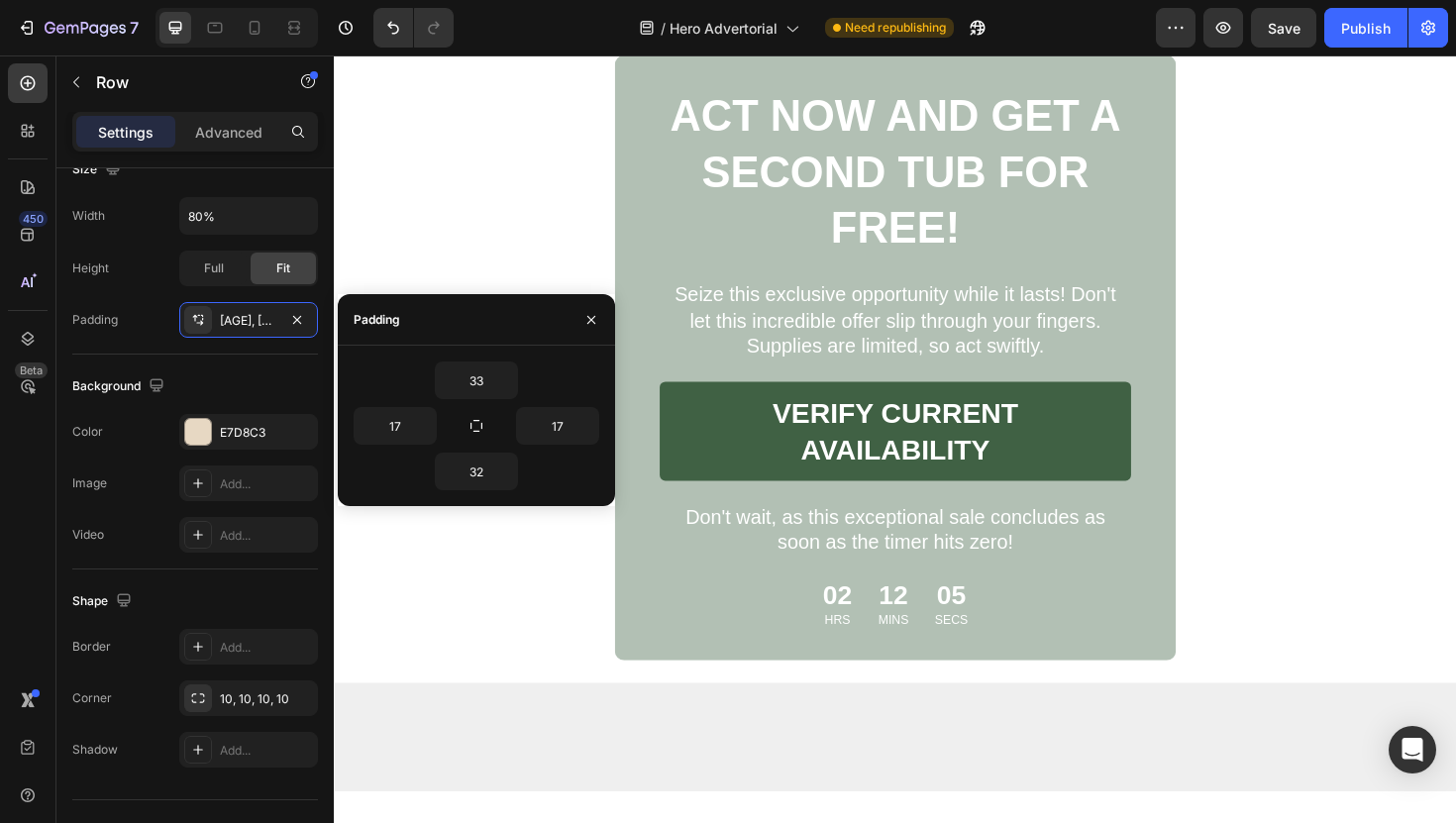 click on "33 17 17 32" at bounding box center (476, 426) 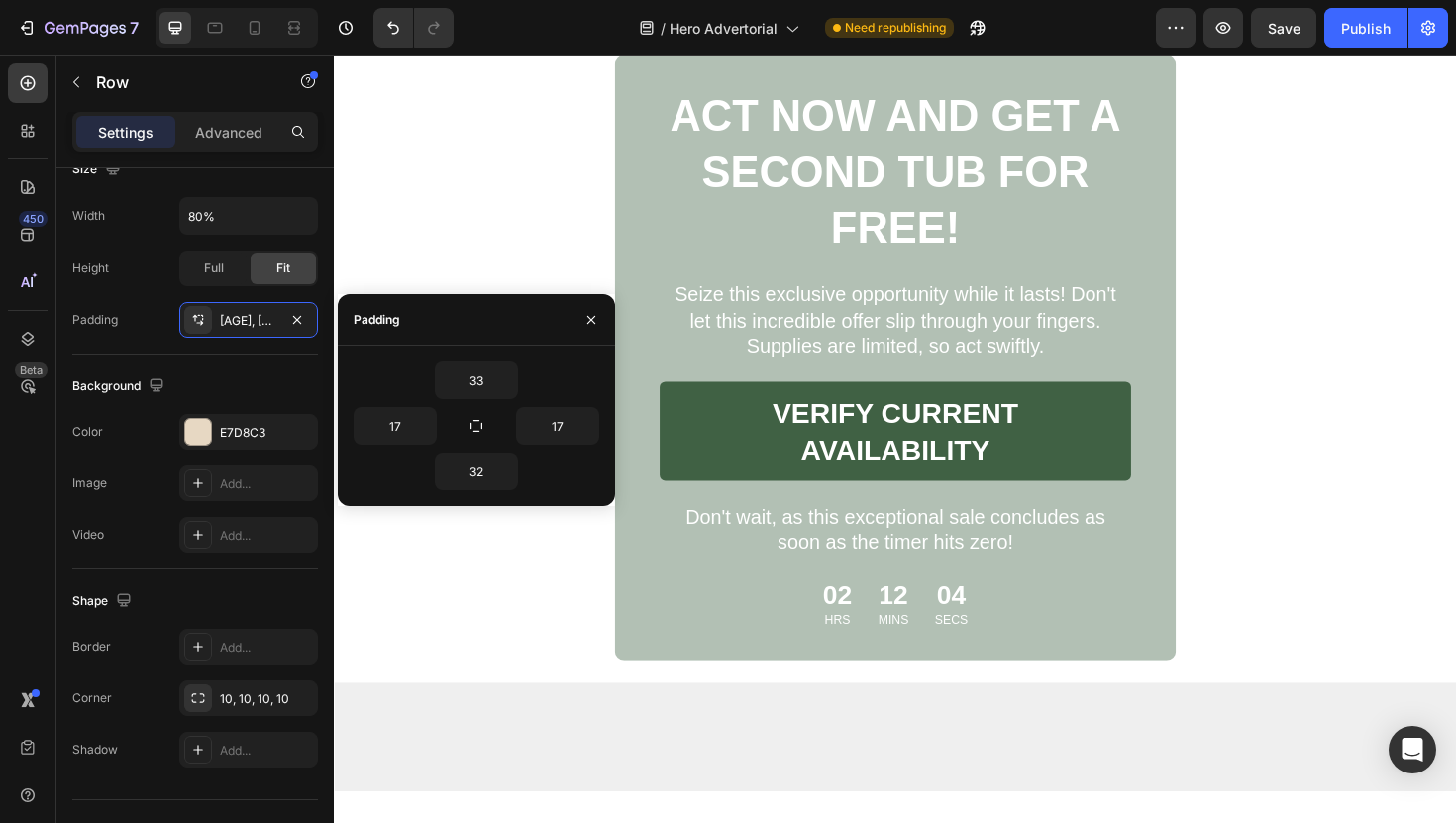 click on "33 17 17 32" at bounding box center [476, 426] 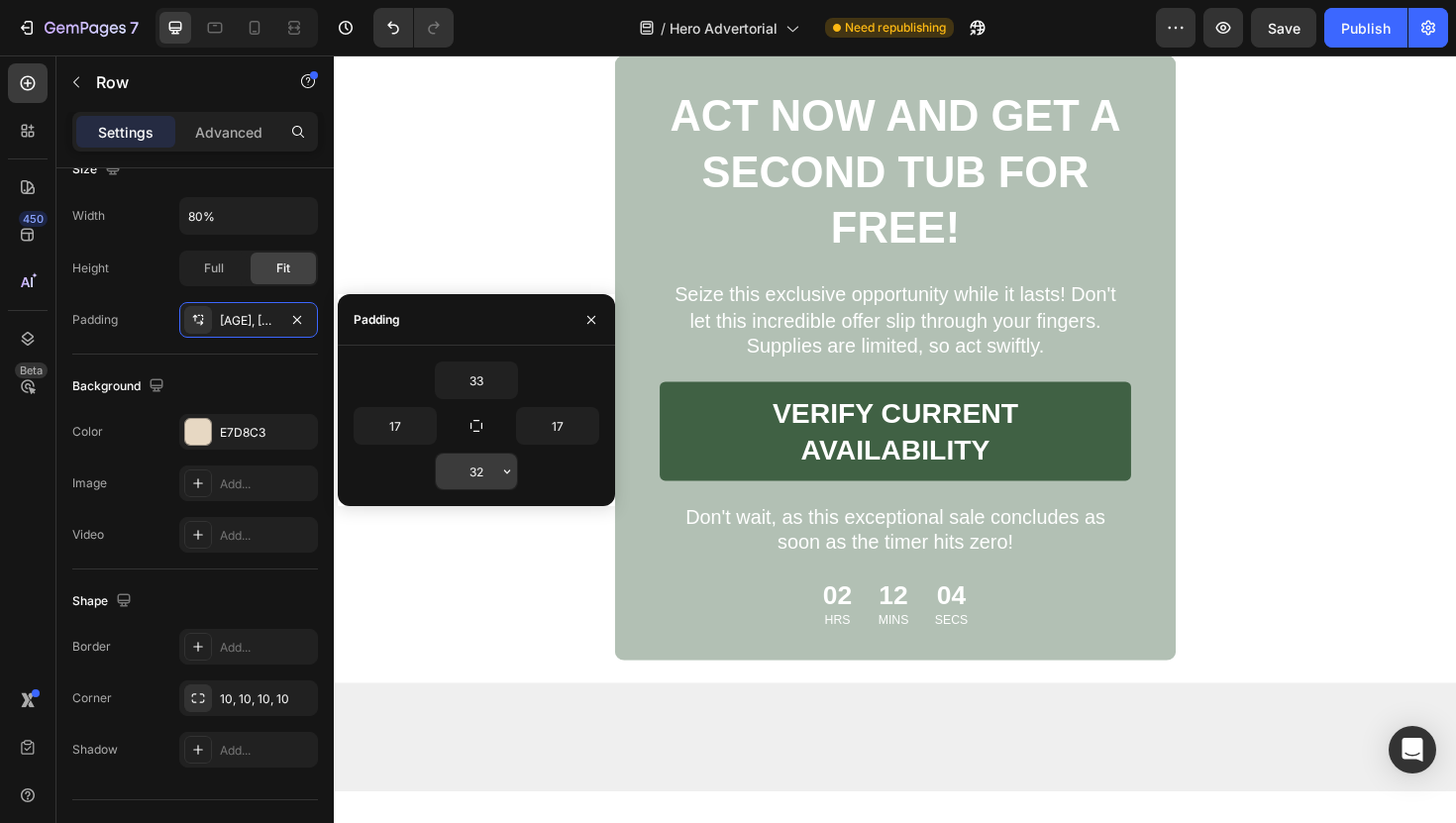 click on "32" at bounding box center [476, 471] 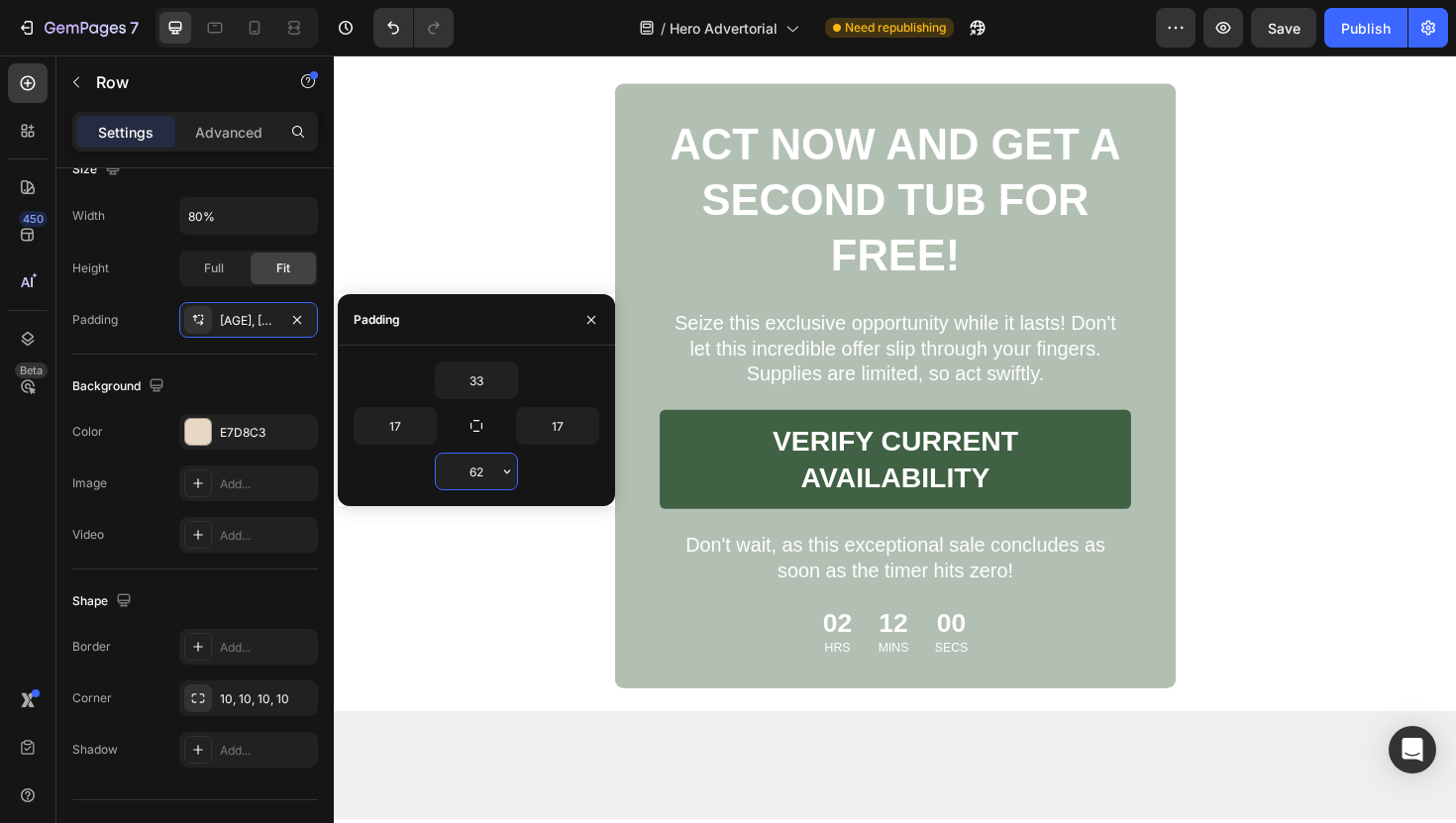type on "2" 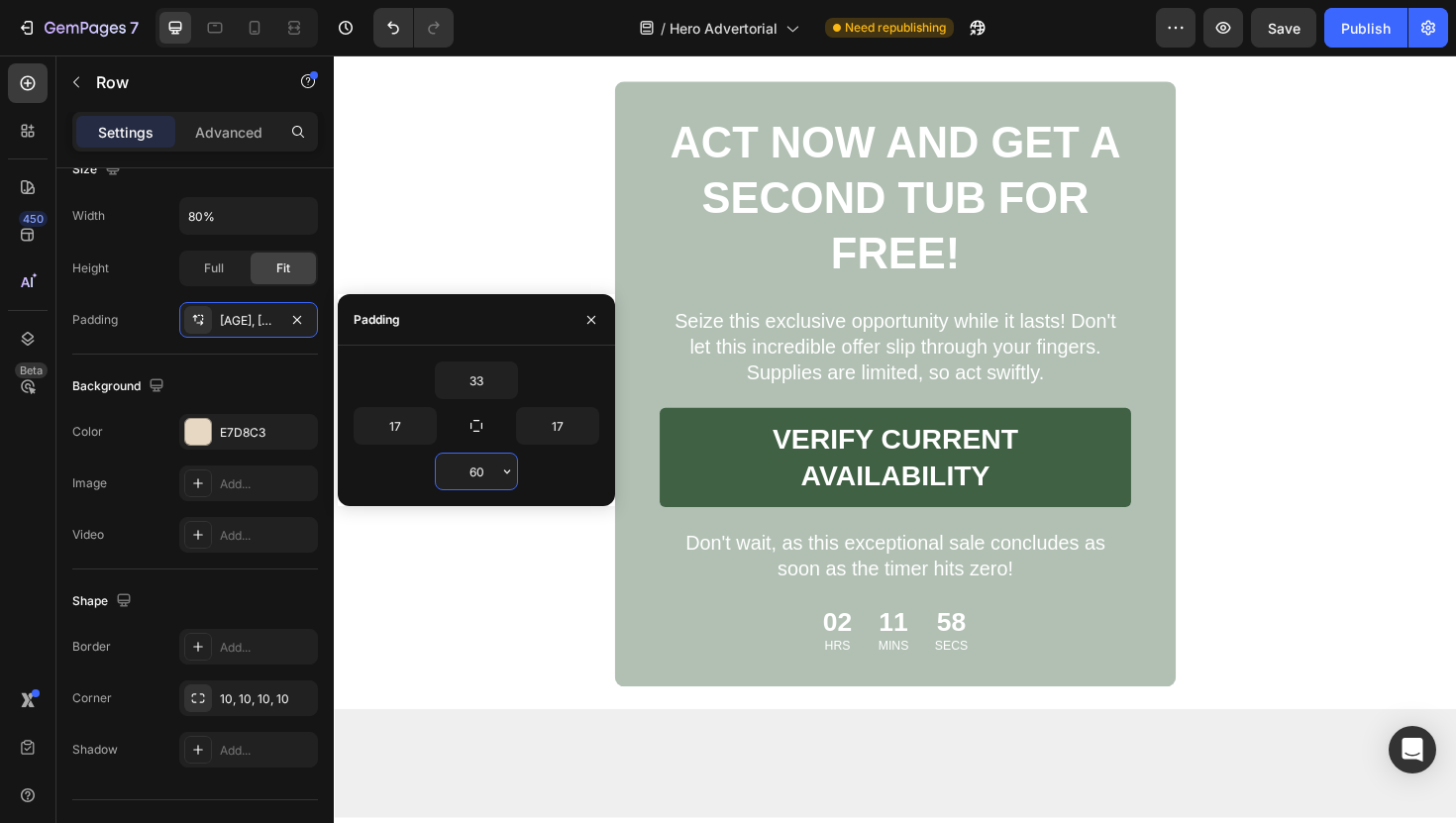 type on "6" 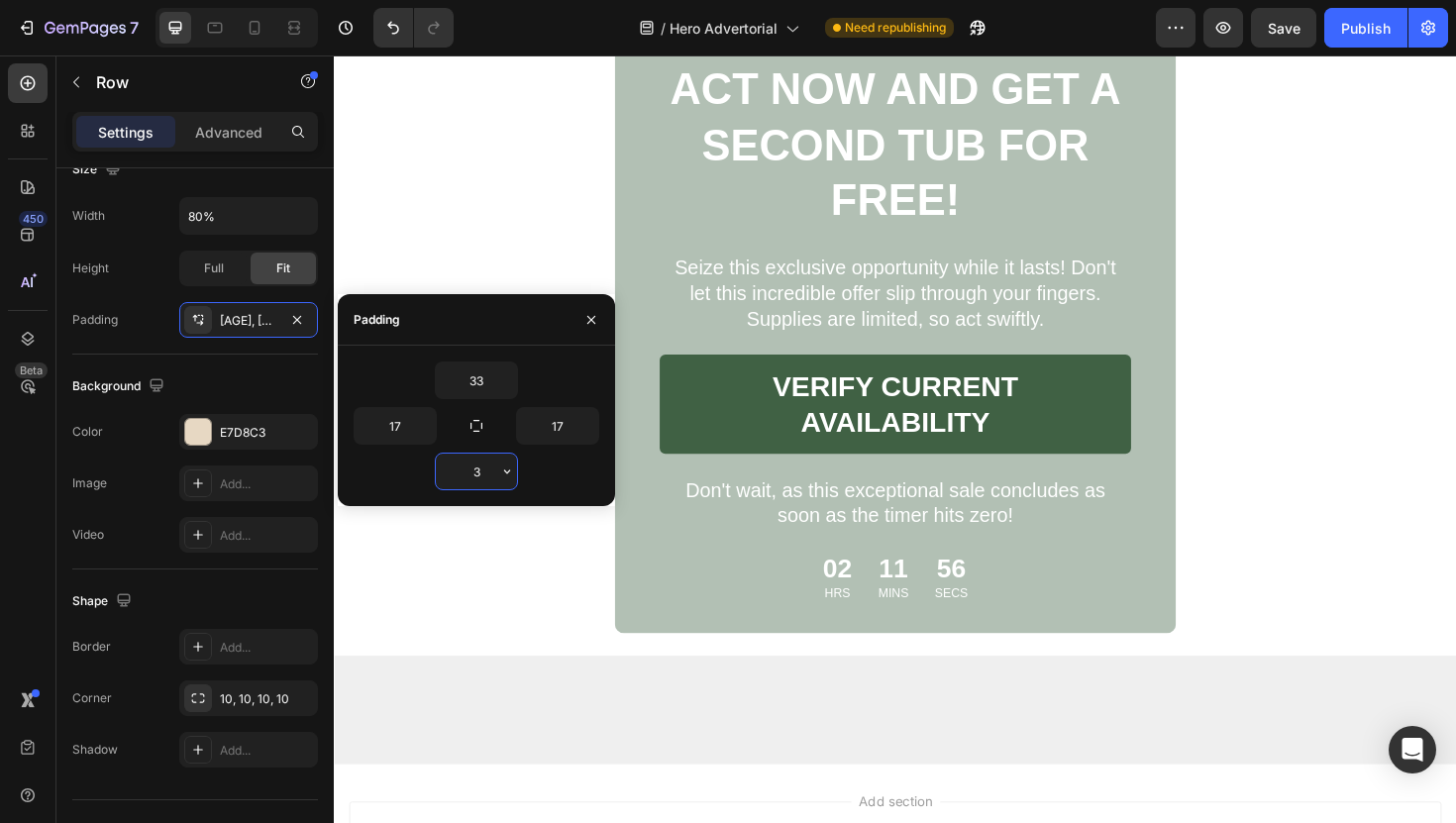 type on "32" 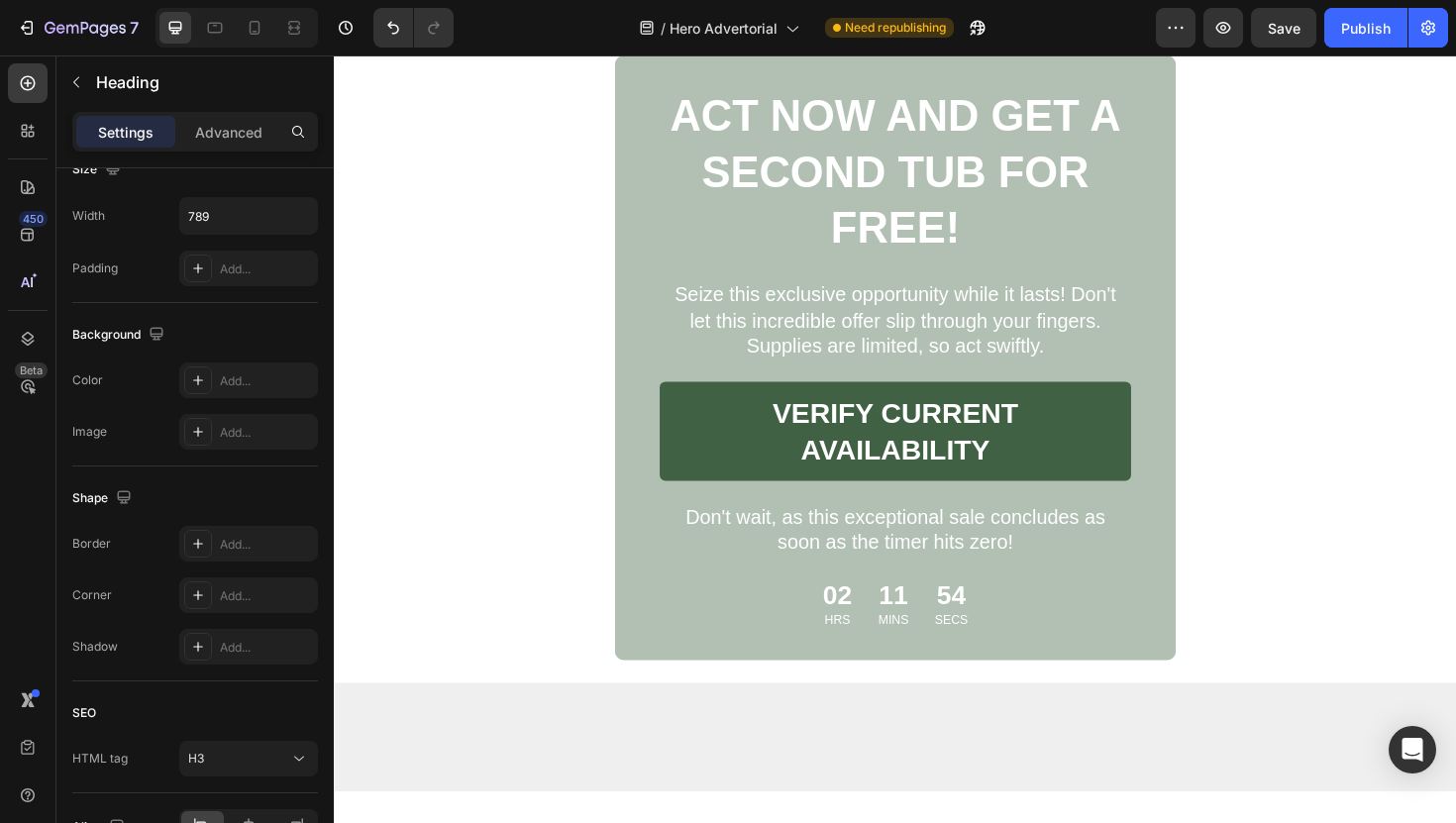 click on "What I Wish Someone Had Told Me Years Ago" at bounding box center (928, -2626) 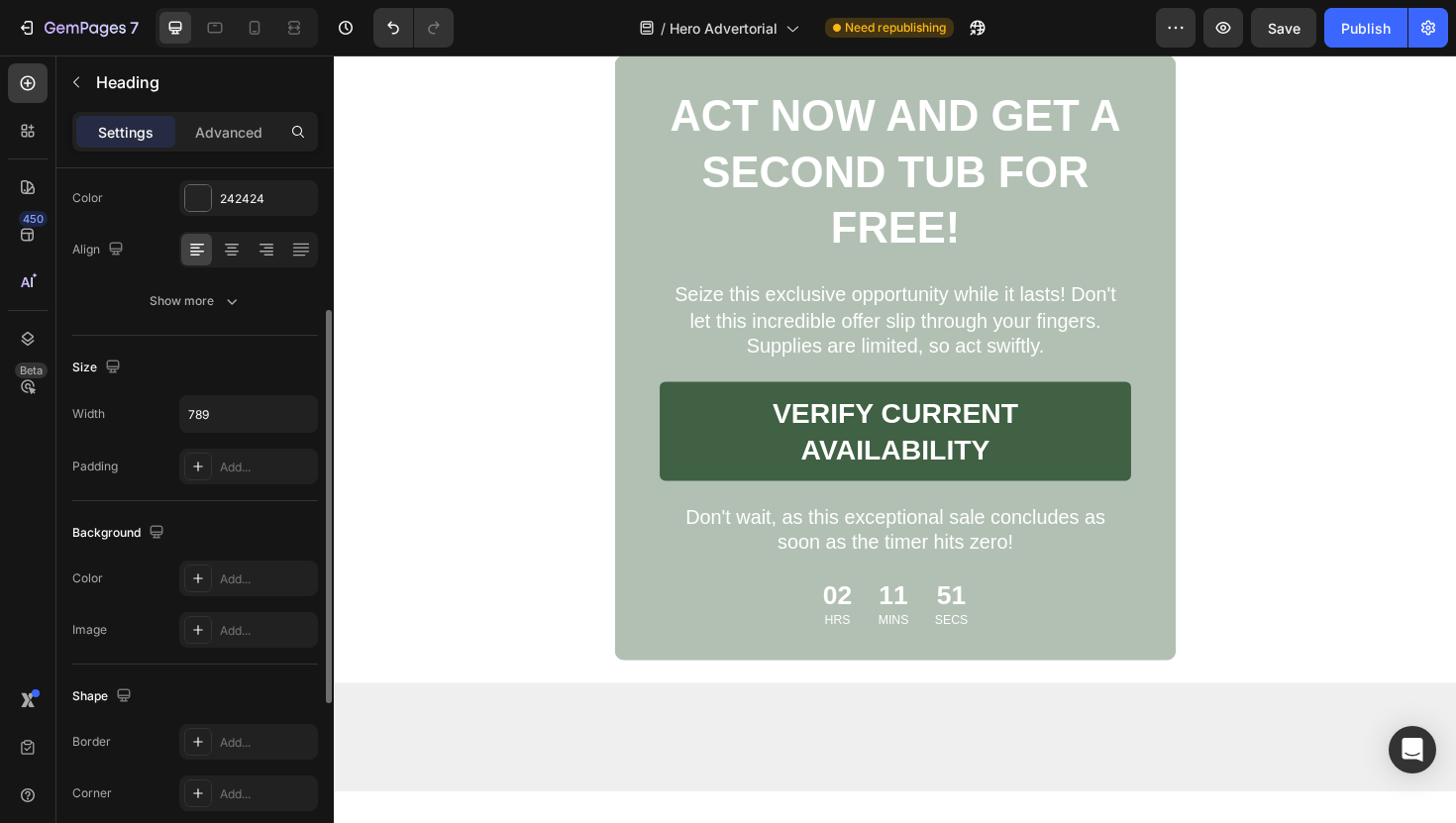 scroll, scrollTop: 222, scrollLeft: 0, axis: vertical 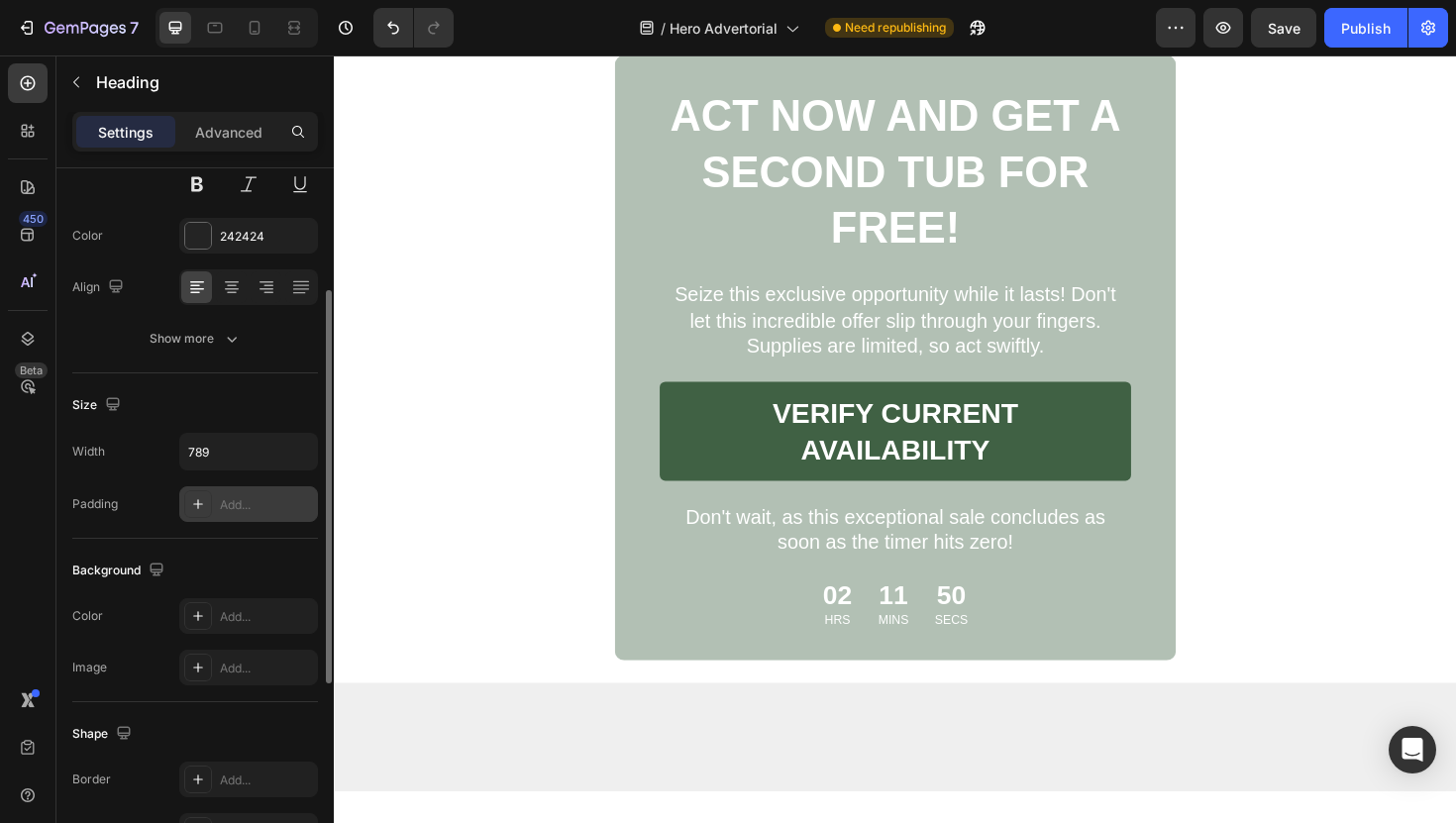 click on "Add..." at bounding box center [266, 505] 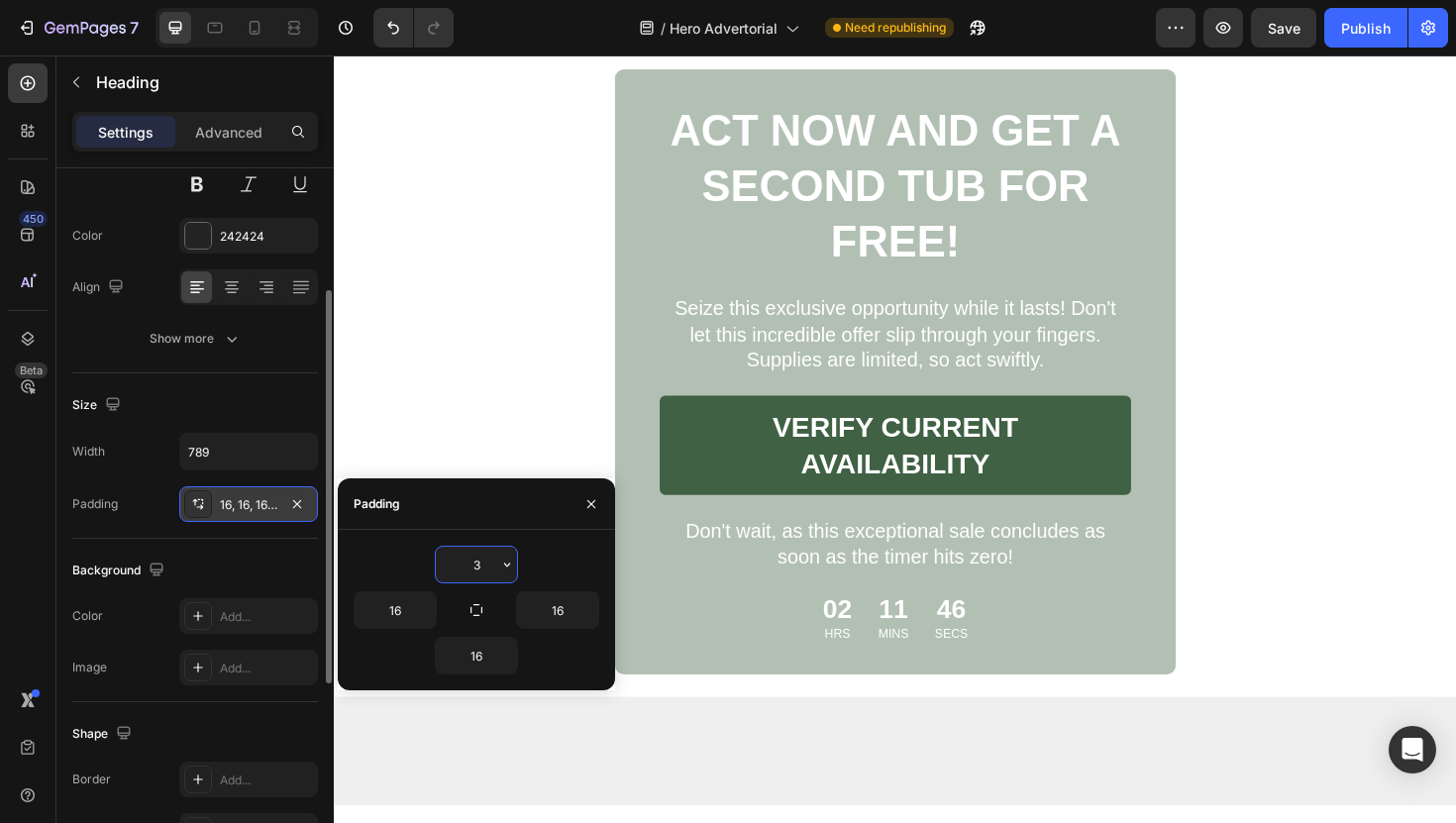 type on "30" 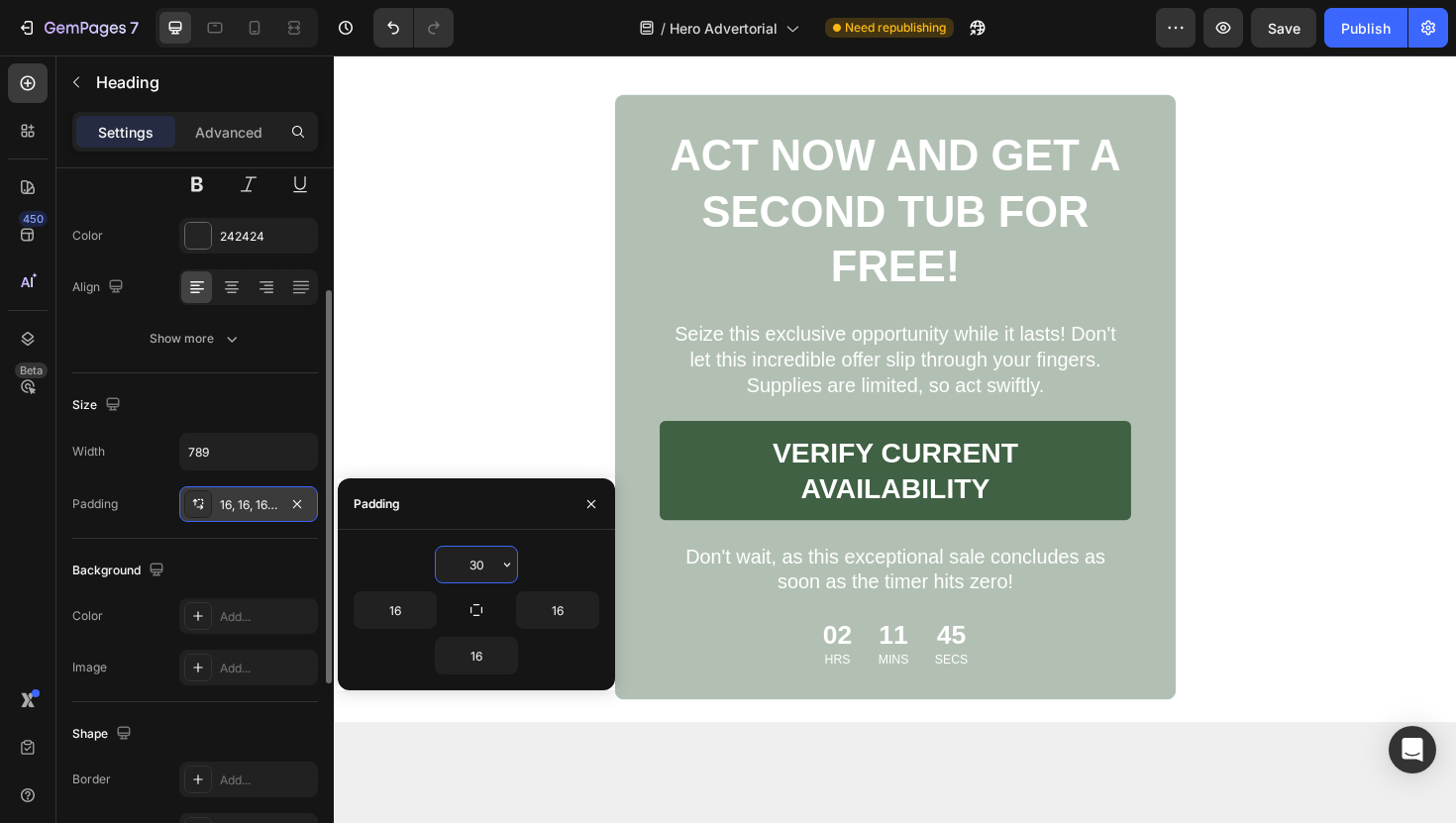 click on "I literally tried everything for my scalp psoriasis.. But  then I discovered this natural scalp scrub that transformed my scalp! Heading June 3, 2025 | Written by [NAME] Text Block Image The Nightmare That Consumed My Confidence Heading For seven years, I lived with scalp psoriasis that literally made me feel like a prisoner in my own body. The constant itching was unbearable. I'd scratch until my scalp bled, leaving flakes scattered across my shoulders like snow. I completely stopped wearing dark shirts as it would expose the embarrassing evidence of my condition.   I tried  everything  the doctors threw at me: steroid creams that thinned my skin, medicated shampoos that burned like fire, and prescription treatments that cost a fortune but delivered zero results. Each failed attempt felt like another door slamming shut. The worst part? The stares. The way people would glance at my scalp and quickly look away. Text Block Image The Discovery That Changed Everything Heading   gentle, natural approach" at bounding box center (928, -4149) 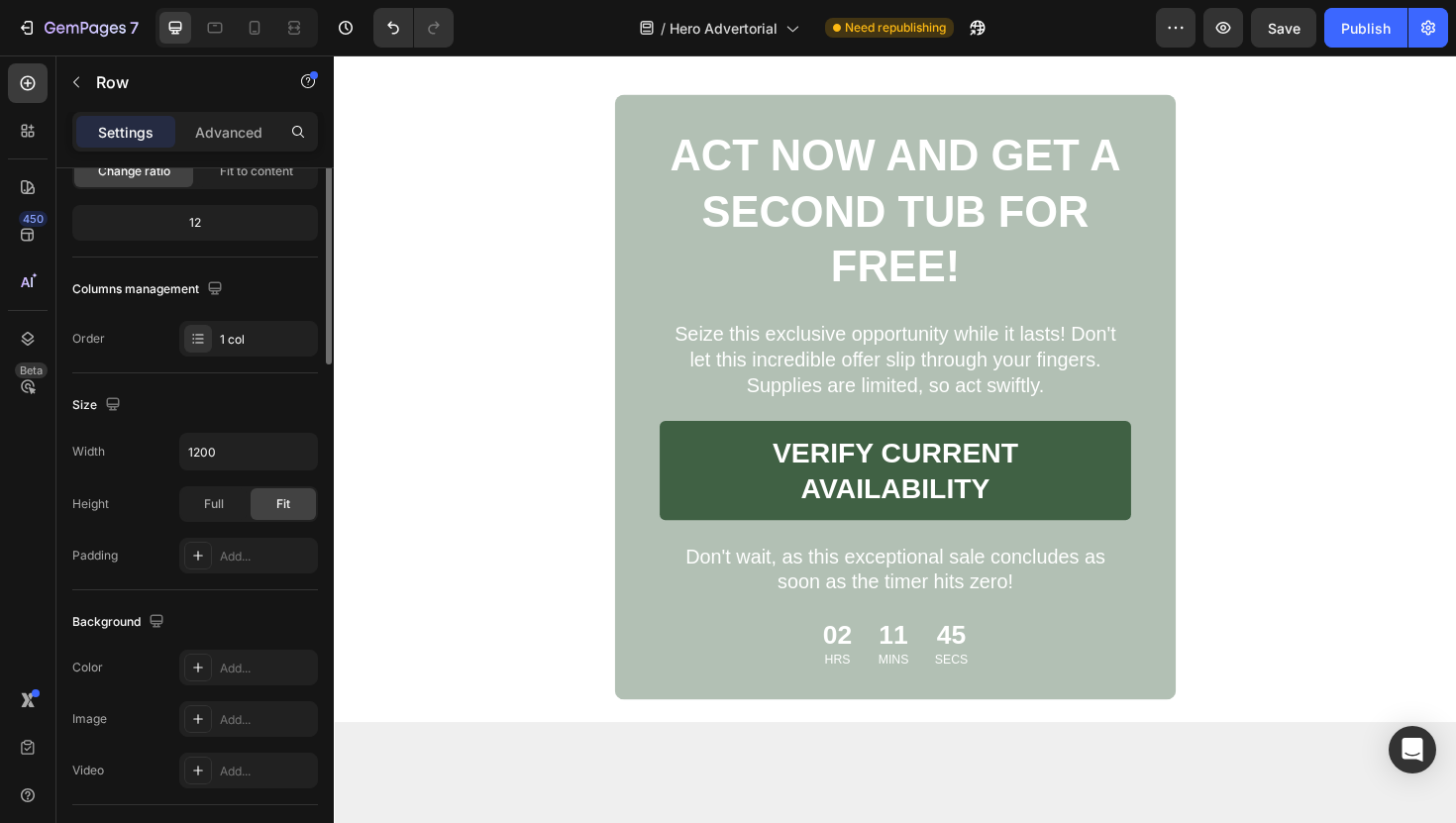 scroll, scrollTop: 0, scrollLeft: 0, axis: both 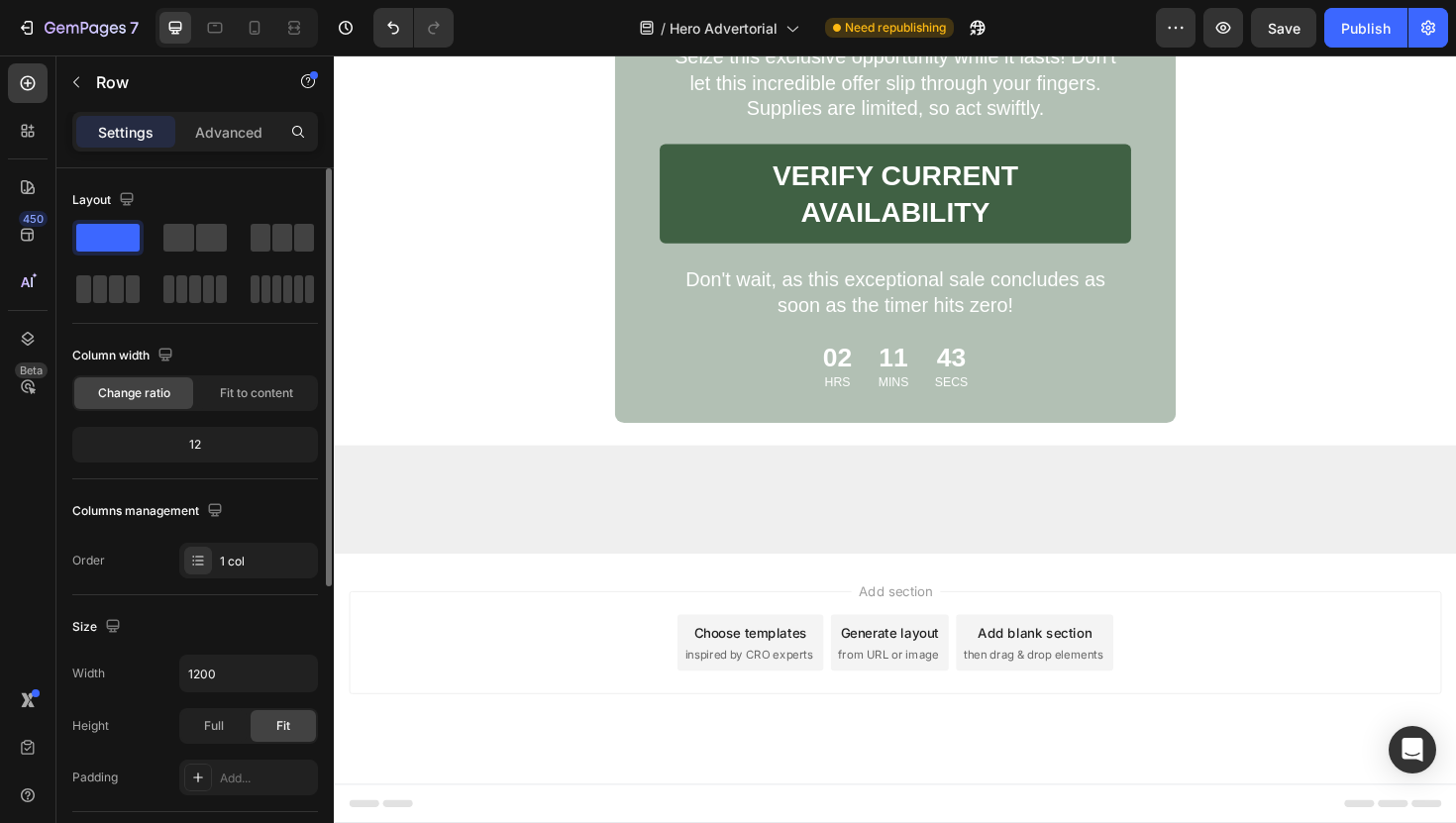 click on "The  Buy 1 Get 1 Free  offer means you can try it without the financial stress I felt trying product after product. And unlike harsh treatments that take months to show results, many people notice improvements in just the first week." at bounding box center (928, -2600) 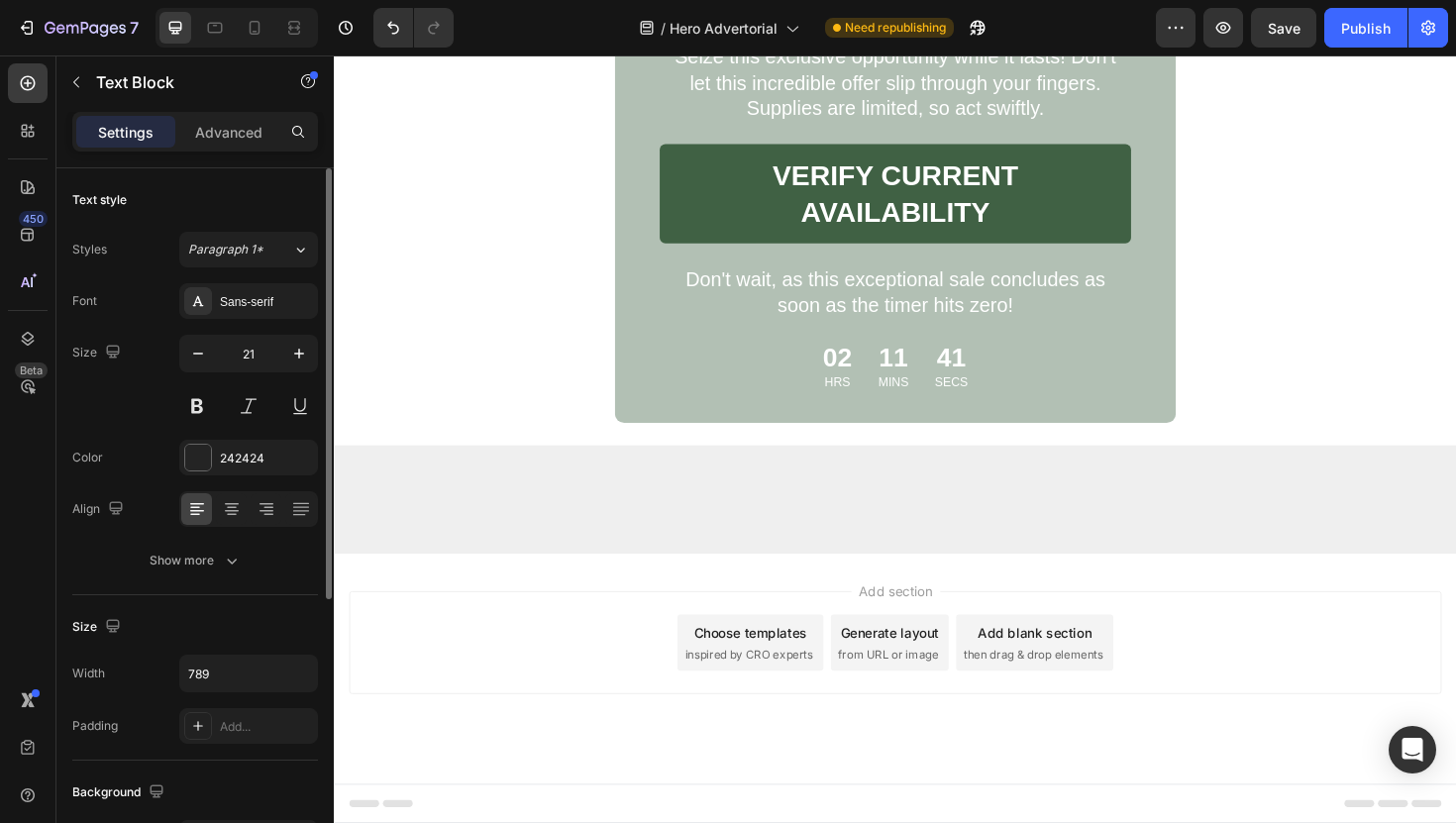 drag, startPoint x: 923, startPoint y: 513, endPoint x: 922, endPoint y: 546, distance: 33.01515 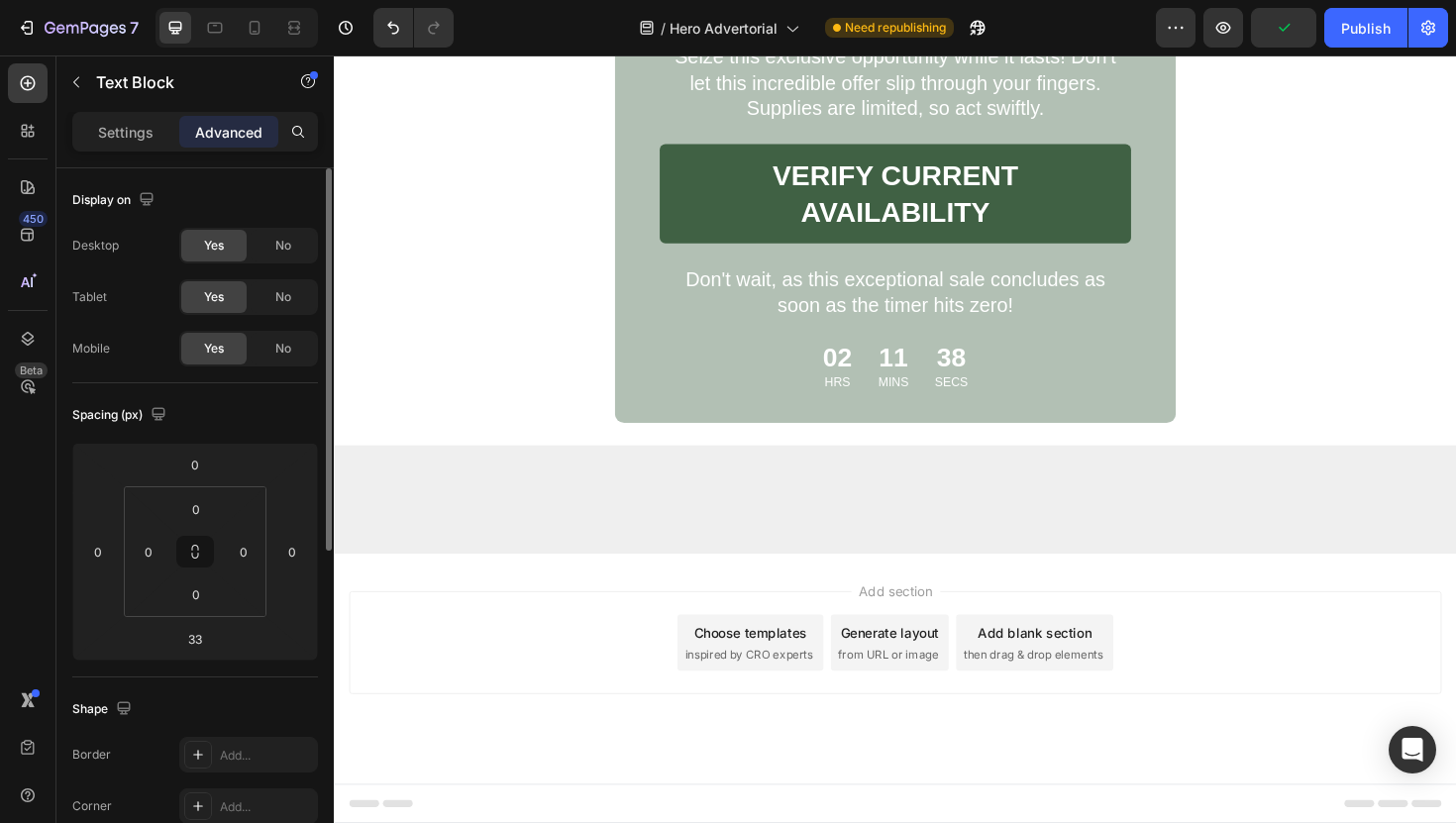 click at bounding box center [928, -2560] 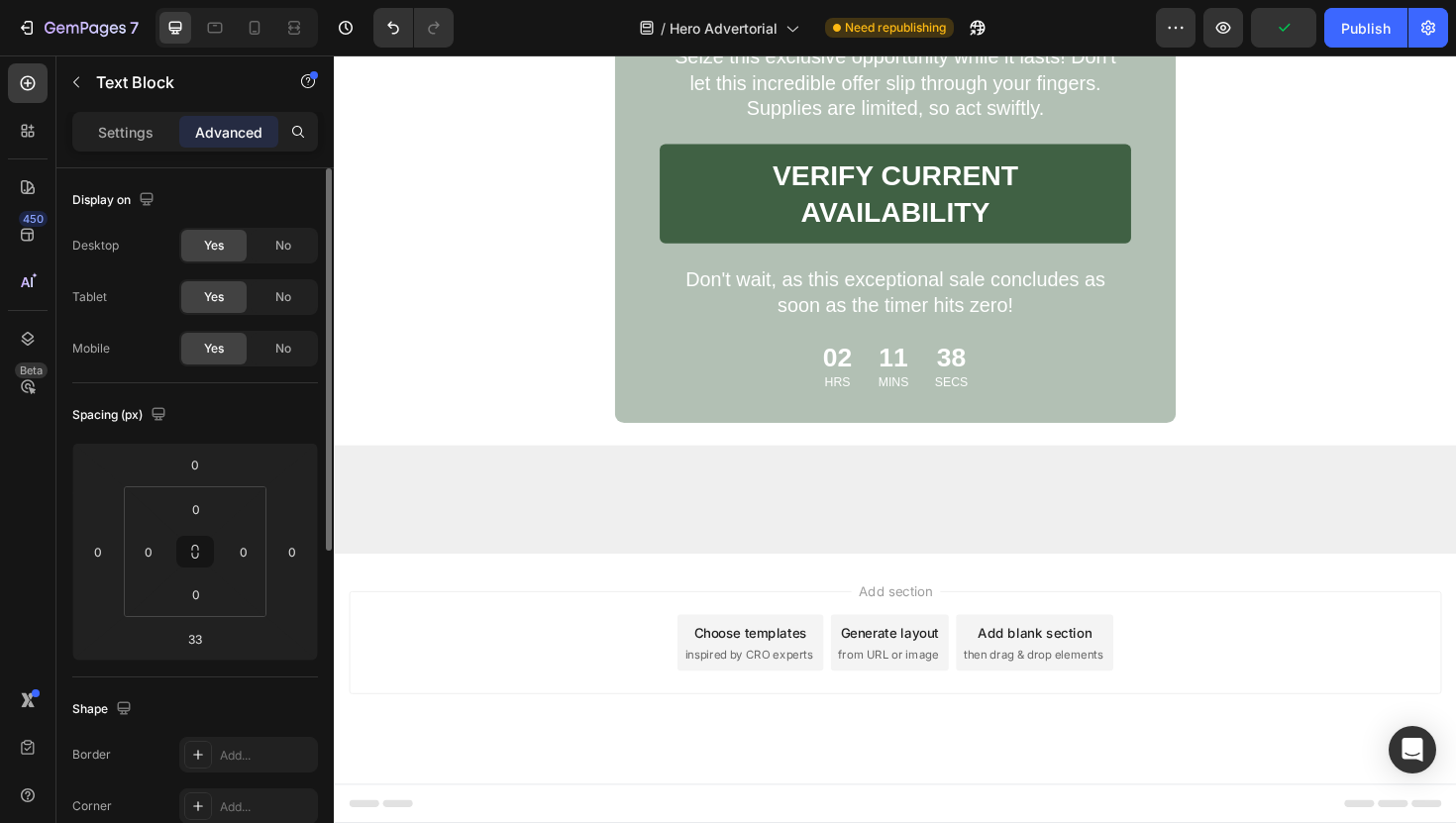 type on "30" 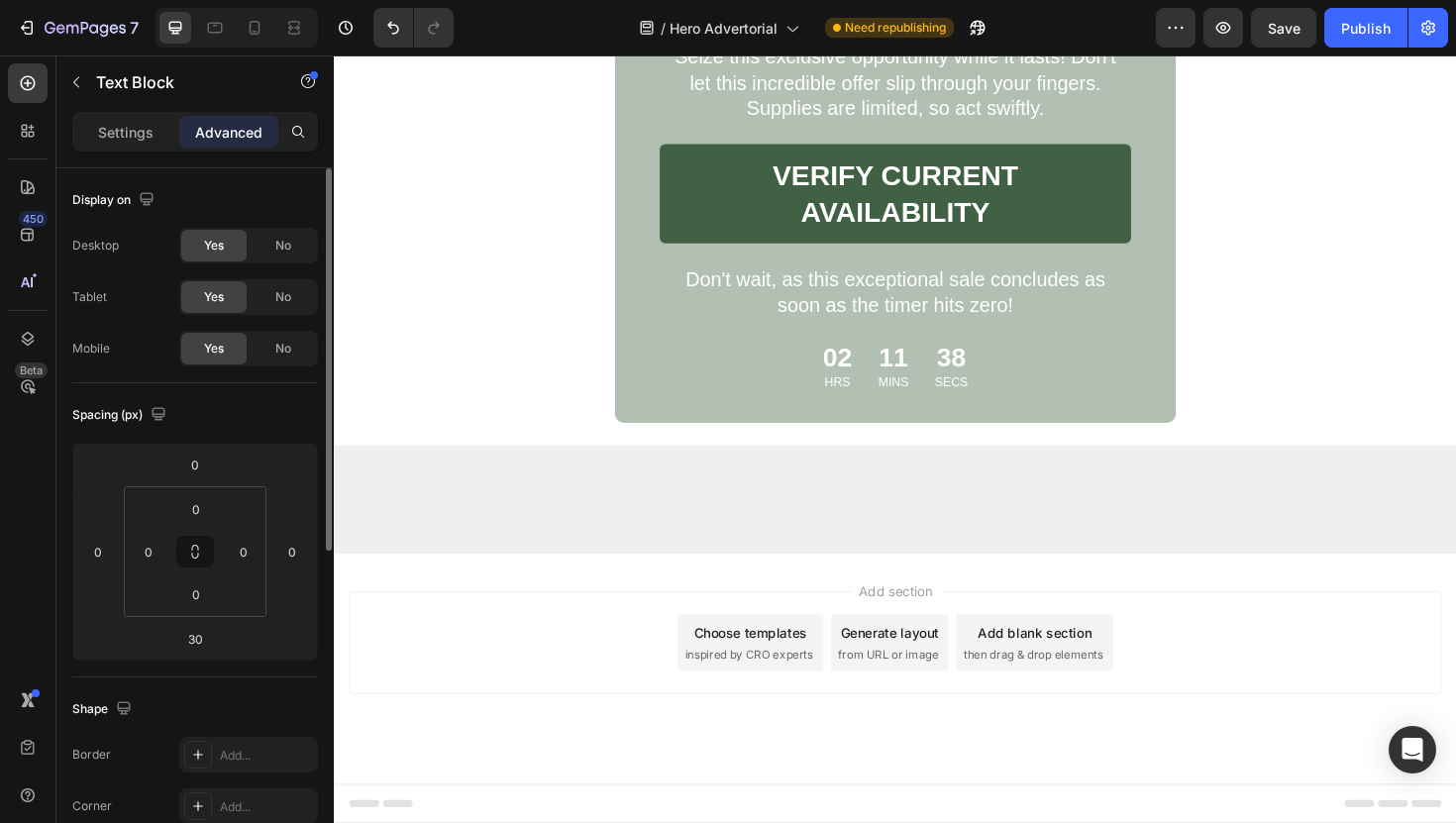 scroll, scrollTop: 9038, scrollLeft: 0, axis: vertical 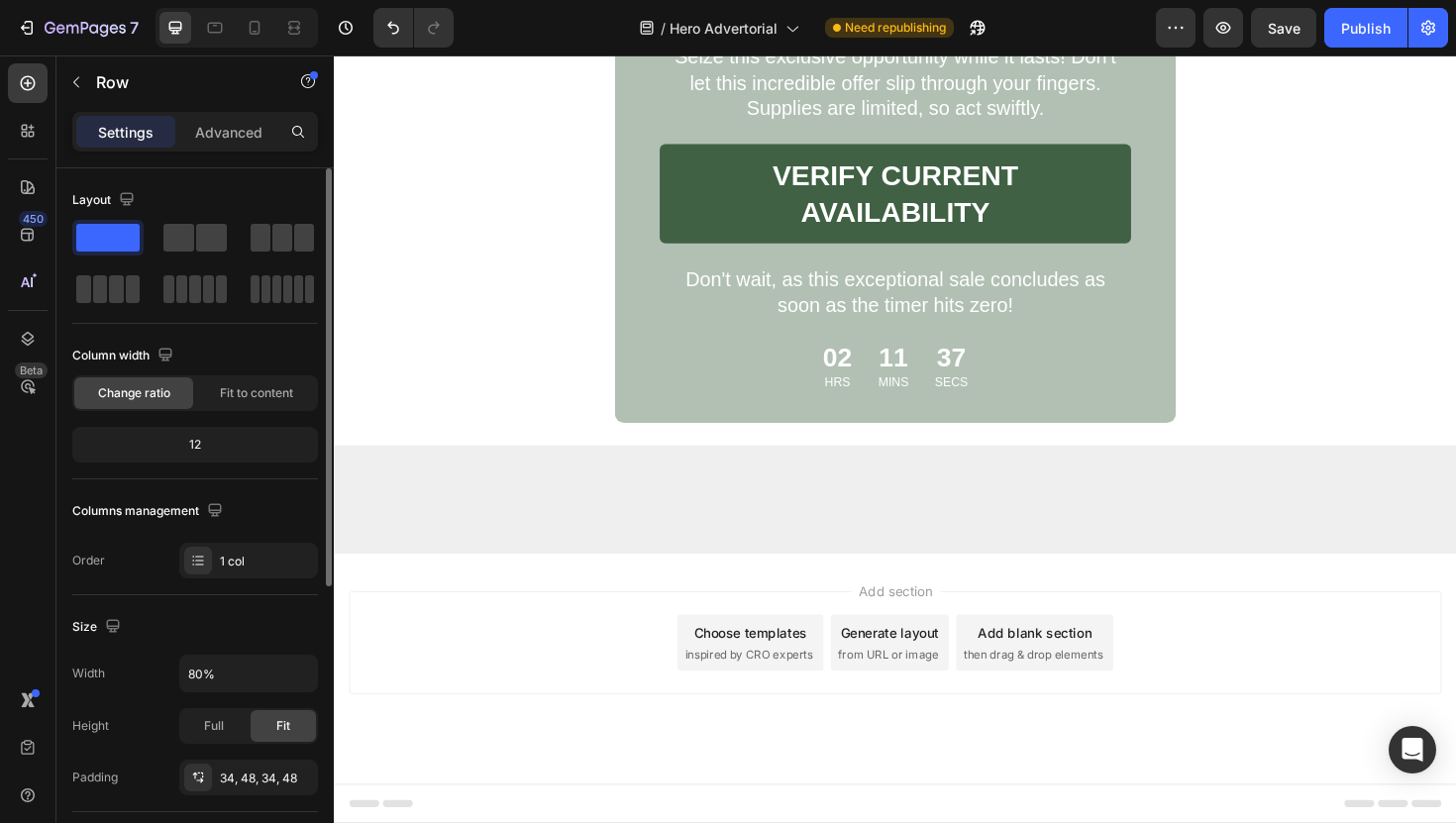 click on "LIMITED TIME SPECIAL OFFER Heading For a limited time, the company is offering an exclusive BUY ONE GET ONE FREE DISCOUNT to all new customers for Psoriasis Awareness Month. This incredible discount is only available for a short period, so don't miss out and place your order now to take full advantage of this offer. Text Block Don't wait any longer to experience the pain relief you deserve. Grab this special offer, backed by our money-back guarantee, and enjoy the benefits of free delivery. Order now and say goodbye to discomfort! Text Block CHECK AVAILABILITY Button 30-Day Money-Back Guarantee Item List Free Delivery Item List Row   0" at bounding box center (927, -2197) 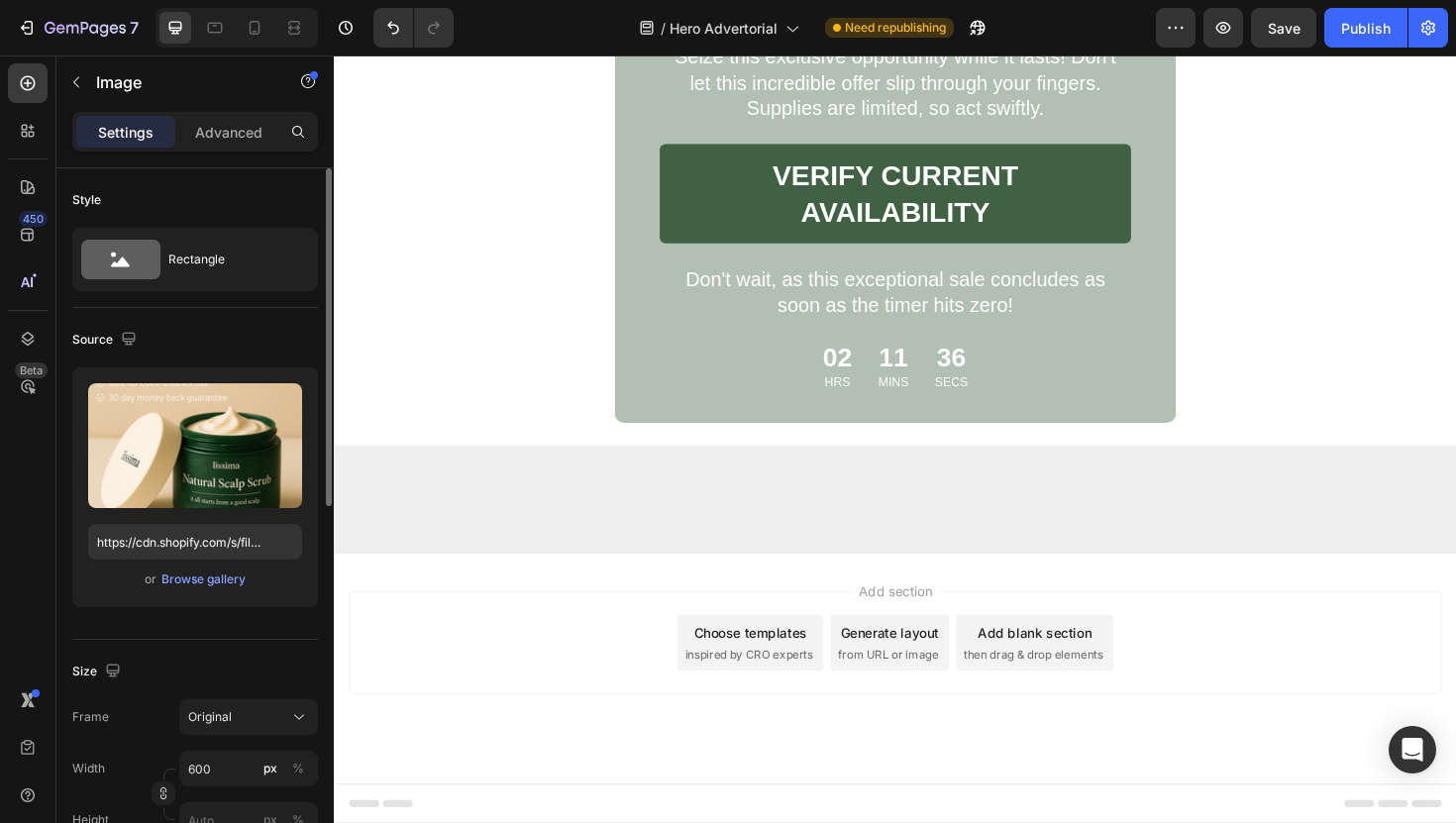click at bounding box center (928, -2557) 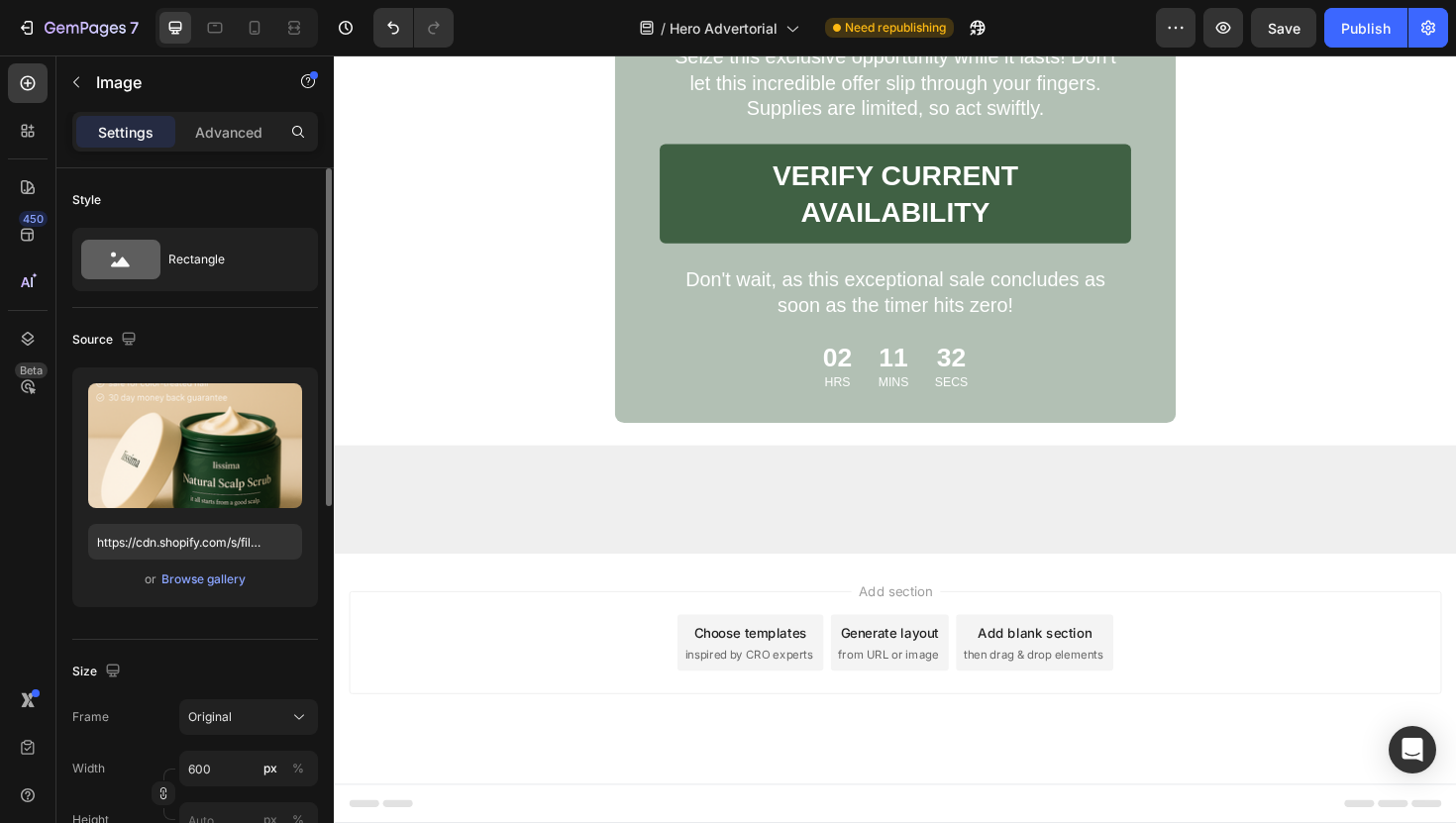 drag, startPoint x: 913, startPoint y: 374, endPoint x: 909, endPoint y: 404, distance: 30.265492 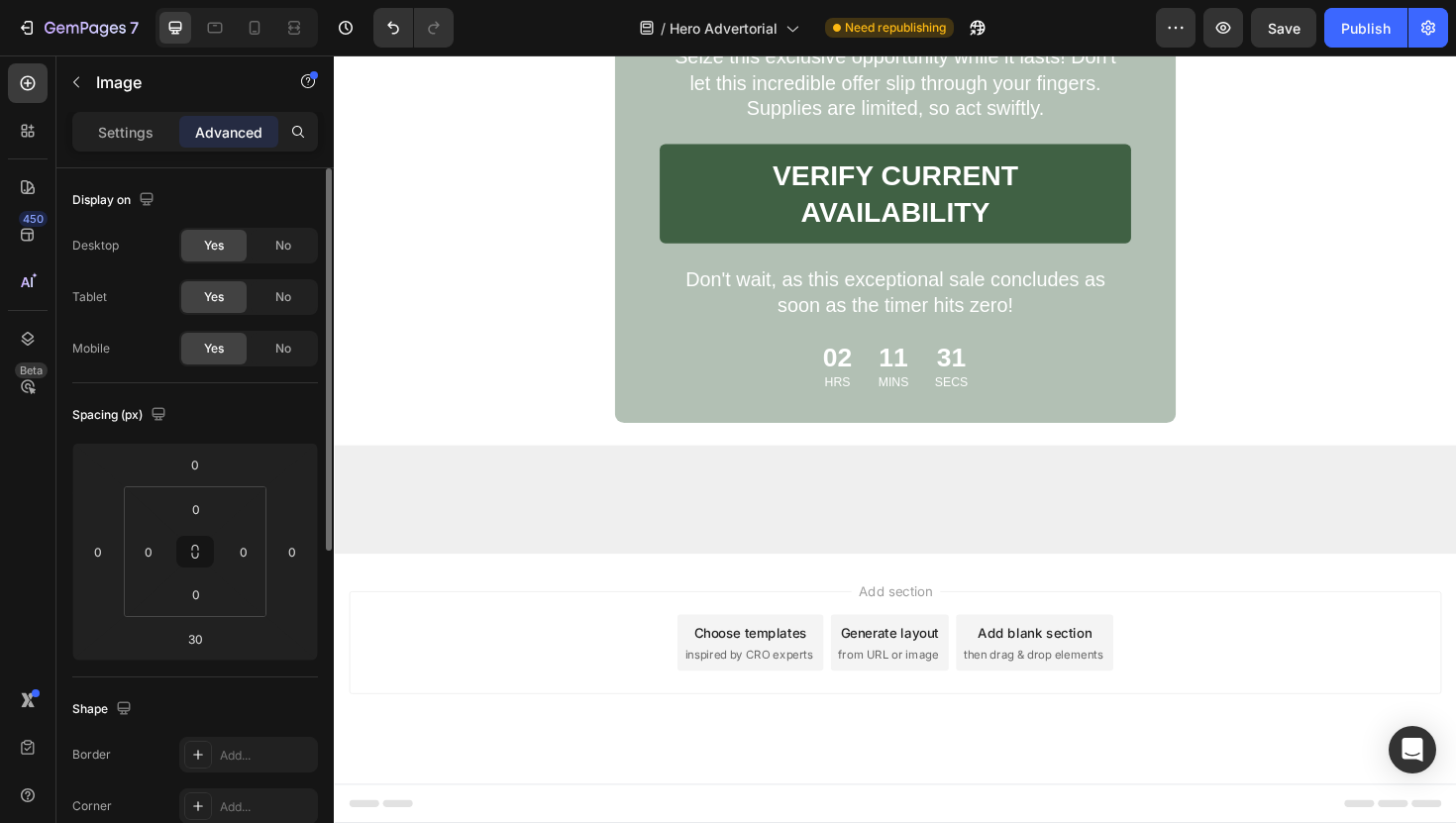 scroll, scrollTop: 9299, scrollLeft: 0, axis: vertical 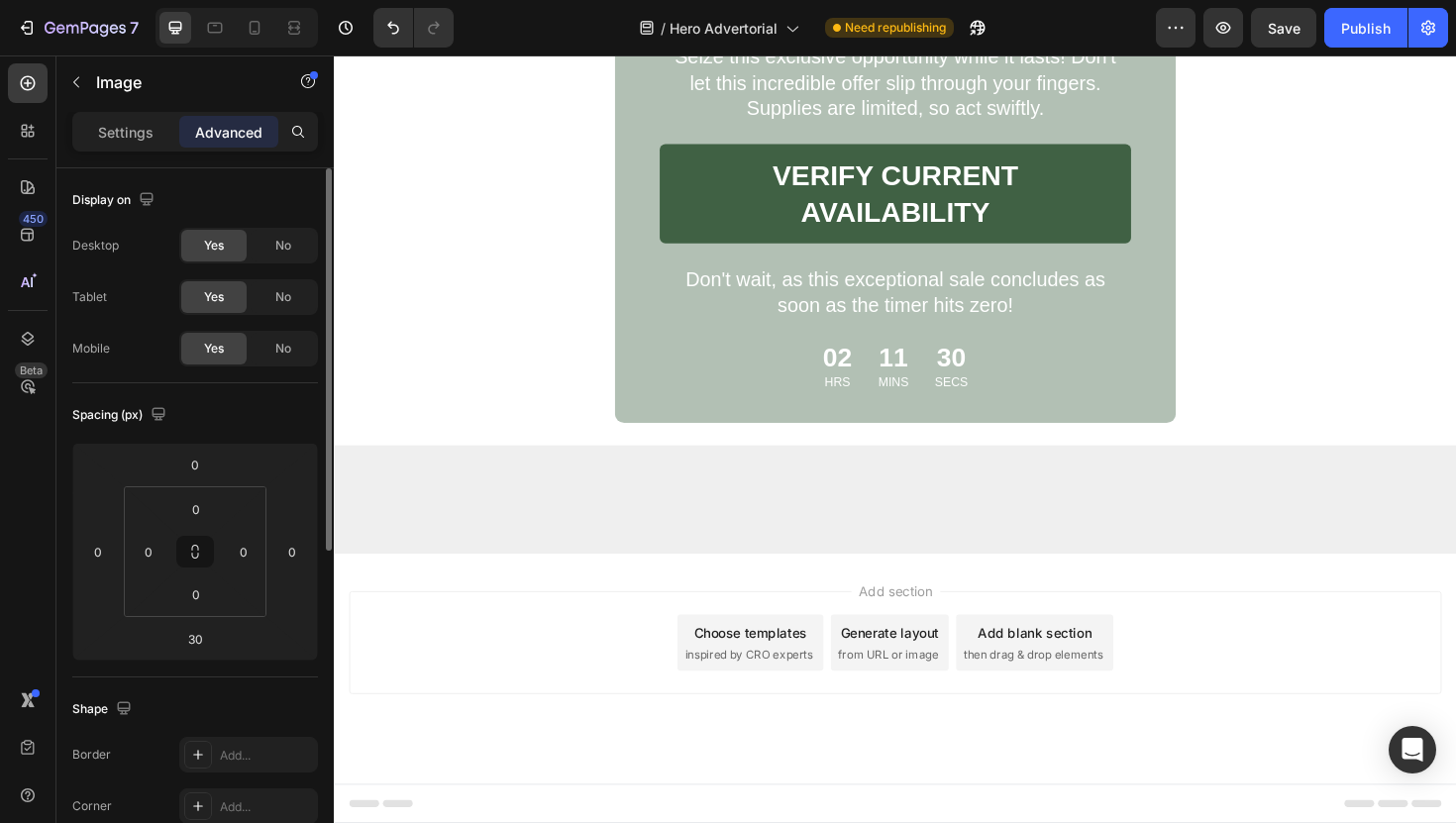 click on "I literally tried everything for my scalp psoriasis.. But  then I discovered this natural scalp scrub that transformed my scalp! Heading June 3, 2025 | Written by [NAME] Text Block Image The Nightmare That Consumed My Confidence Heading For seven years, I lived with scalp psoriasis that literally made me feel like a prisoner in my own body. The constant itching was unbearable. I'd scratch until my scalp bled, leaving flakes scattered across my shoulders like snow. I completely stopped wearing dark shirts as it would expose the embarrassing evidence of my condition.   I tried  everything  the doctors threw at me: steroid creams that thinned my skin, medicated shampoos that burned like fire, and prescription treatments that cost a fortune but delivered zero results. Each failed attempt felt like another door slamming shut. The worst part? The stares. The way people would glance at my scalp and quickly look away. Text Block Image The Discovery That Changed Everything Heading   gentle, natural approach" at bounding box center (928, -4472) 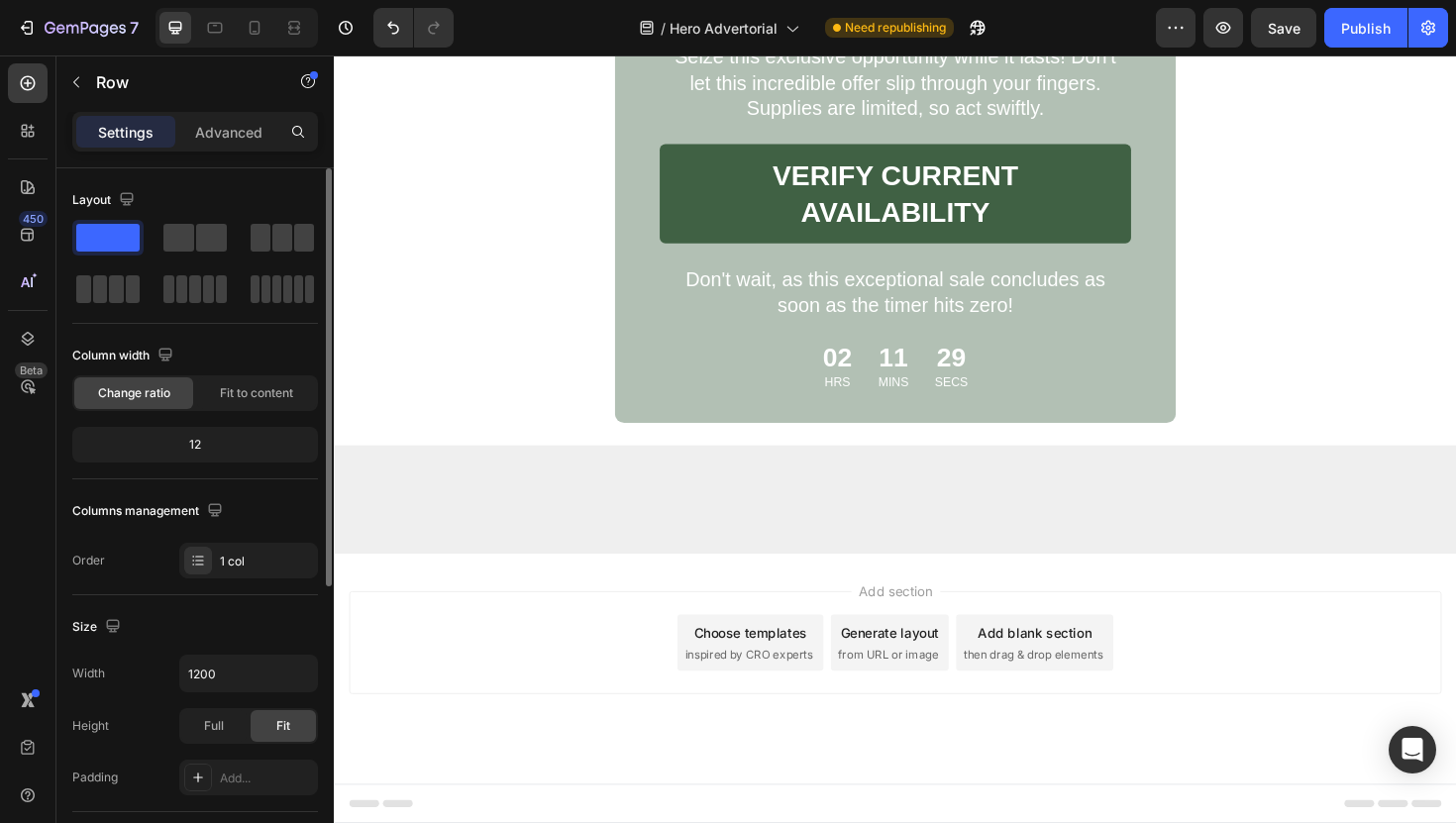 scroll, scrollTop: 9849, scrollLeft: 0, axis: vertical 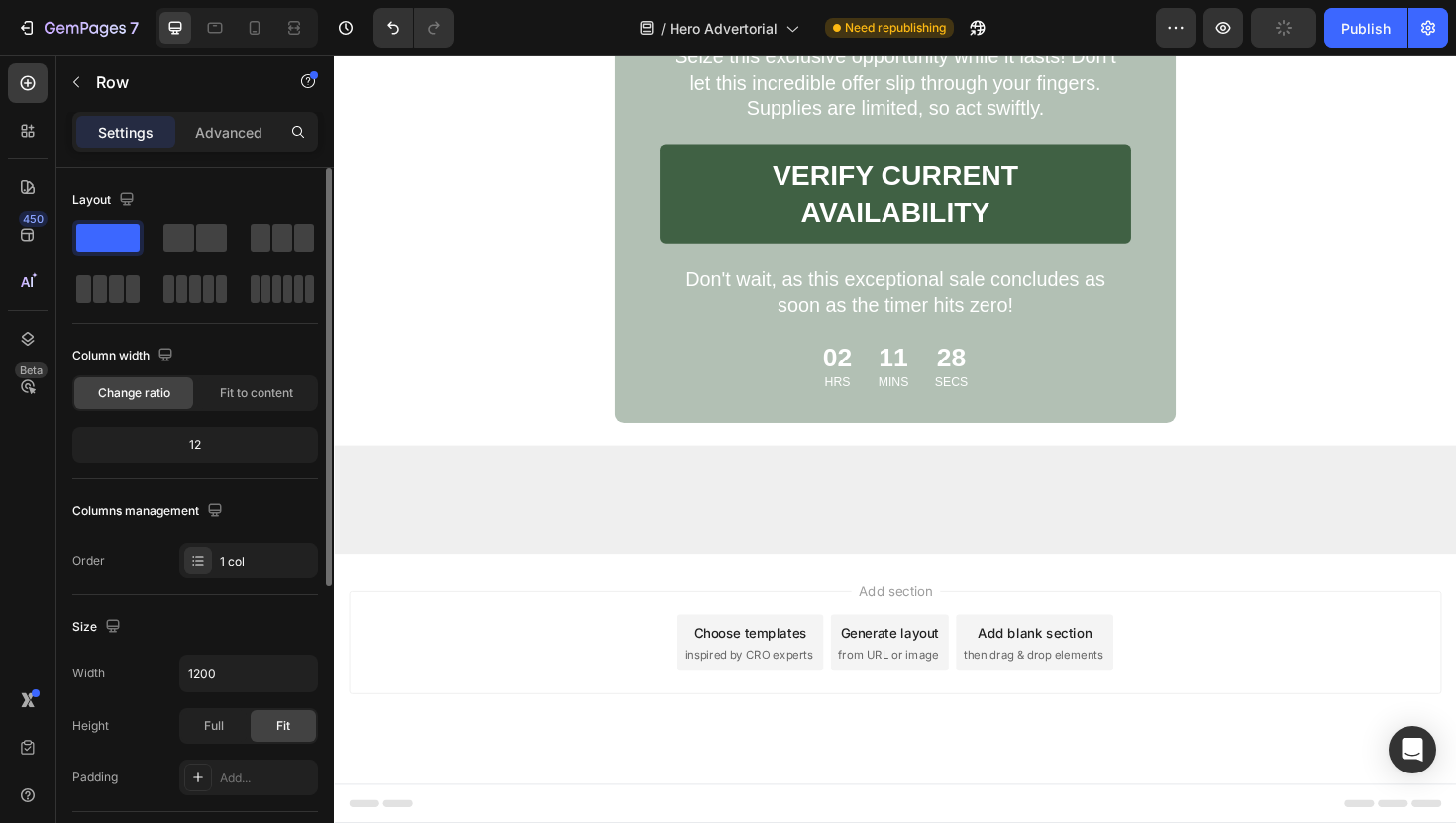 click on "LIMITED TIME SPECIAL OFFER Heading For a limited time, the company is offering an exclusive BUY ONE GET ONE FREE DISCOUNT to all new customers for Psoriasis Awareness Month. This incredible discount is only available for a short period, so don't miss out and place your order now to take full advantage of this offer. Text Block Don't wait any longer to experience the pain relief you deserve. Grab this special offer, backed by our money-back guarantee, and enjoy the benefits of free delivery. Order now and say goodbye to discomfort! Text Block CHECK AVAILABILITY Button 30-Day Money-Back Guarantee Item List Free Delivery Item List Row" at bounding box center (927, -2197) 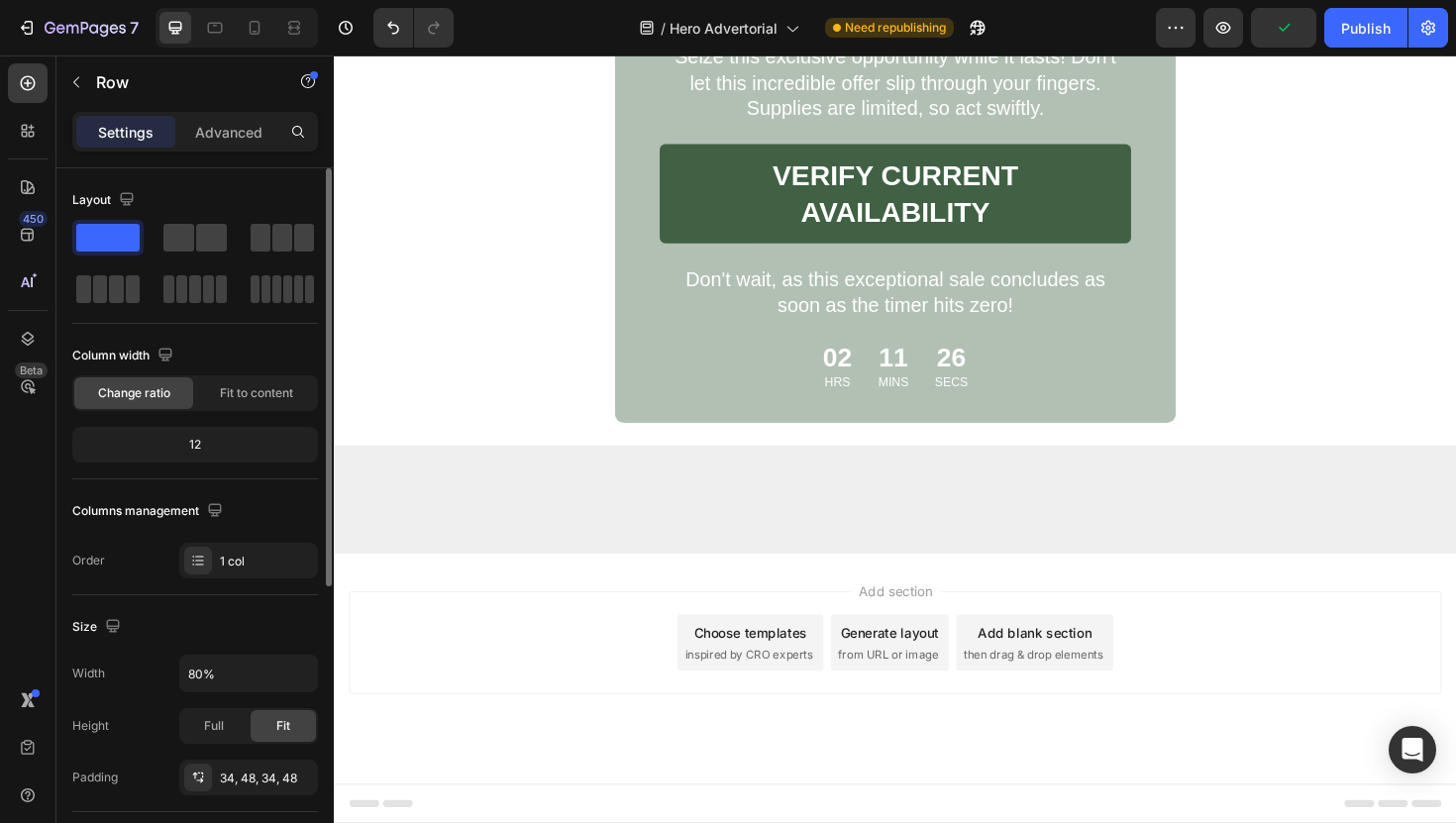 click on "LIMITED TIME SPECIAL OFFER Heading For a limited time, the company is offering an exclusive BUY ONE GET ONE FREE DISCOUNT to all new customers for Psoriasis Awareness Month. This incredible discount is only available for a short period, so don't miss out and place your order now to take full advantage of this offer. Text Block Don't wait any longer to experience the pain relief you deserve. Grab this special offer, backed by our money-back guarantee, and enjoy the benefits of free delivery. Order now and say goodbye to discomfort! Text Block CHECK AVAILABILITY Button 30-Day Money-Back Guarantee Item List Free Delivery Item List Row   0" at bounding box center (927, -2197) 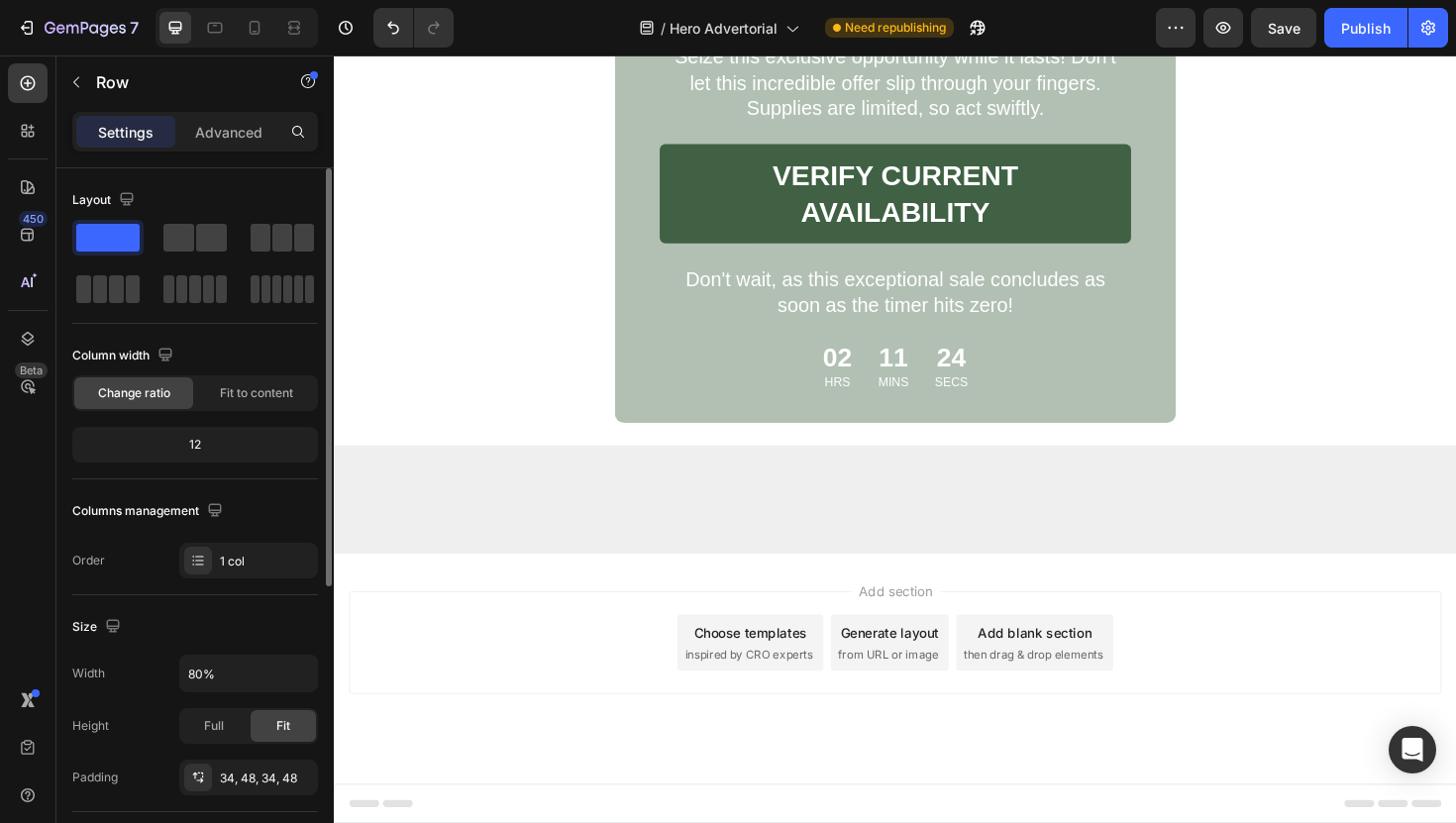 drag, startPoint x: 930, startPoint y: 314, endPoint x: 930, endPoint y: 344, distance: 30 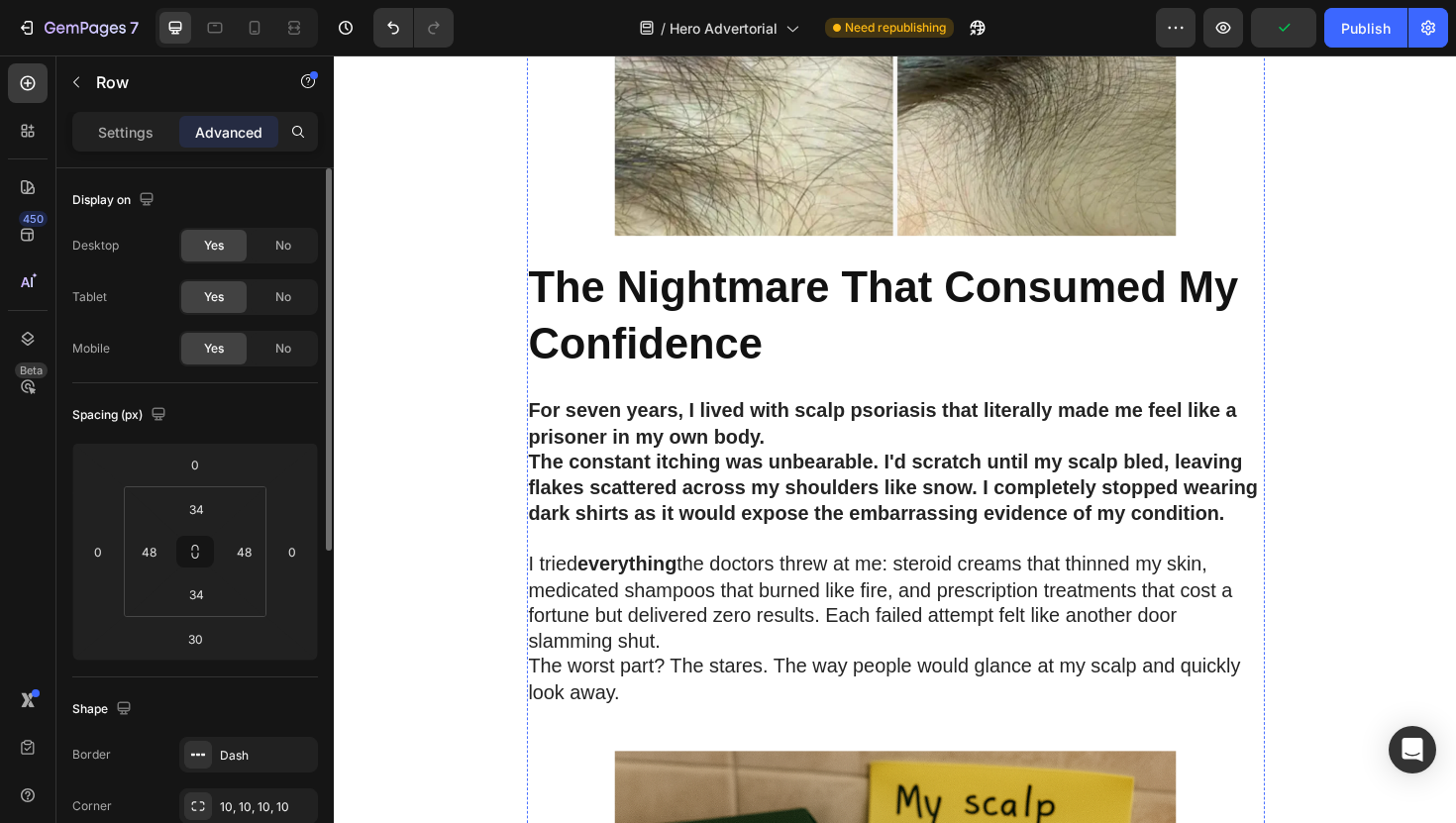 scroll, scrollTop: 784, scrollLeft: 0, axis: vertical 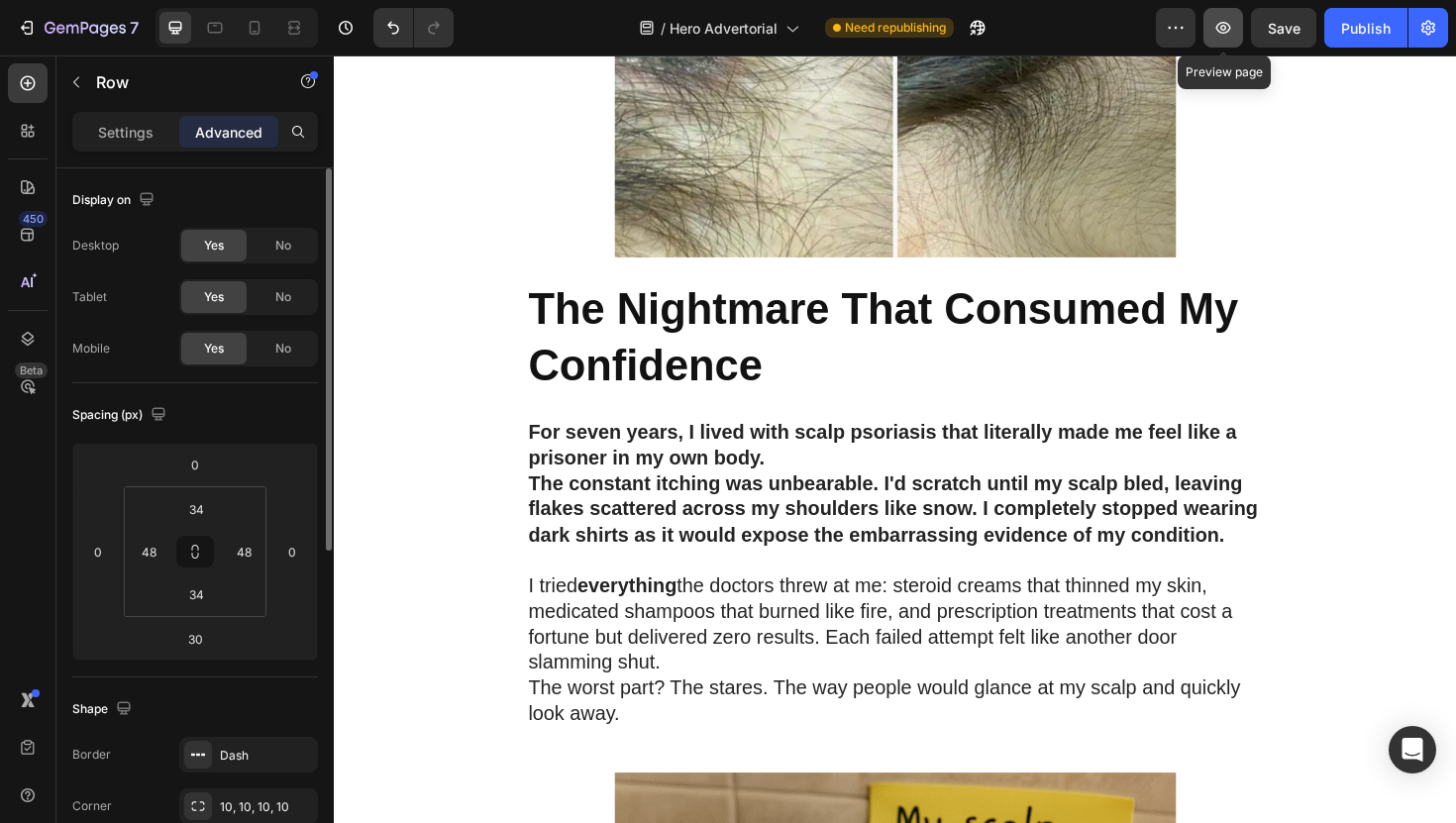 click 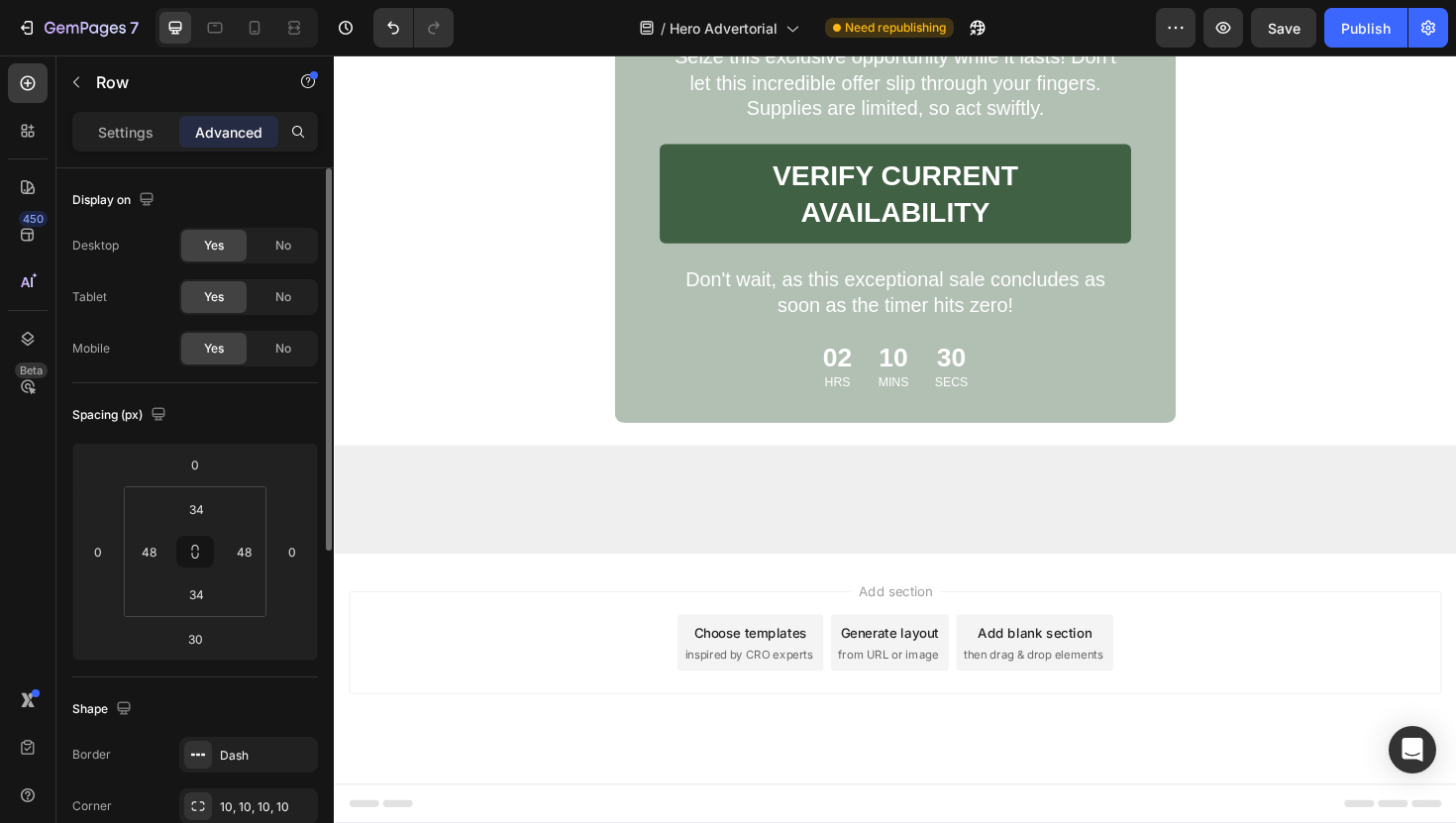scroll, scrollTop: 10043, scrollLeft: 0, axis: vertical 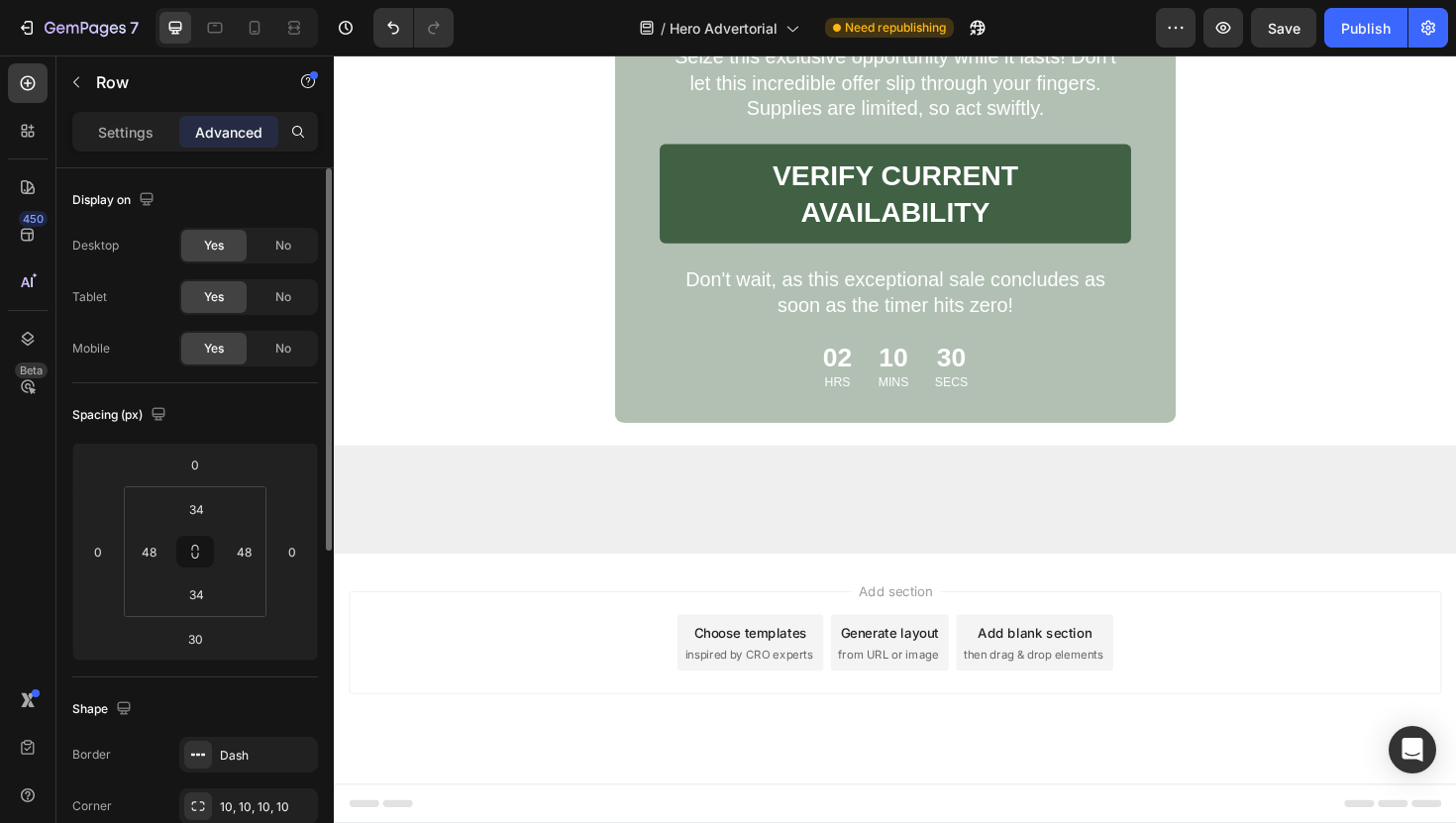 click at bounding box center [716, -1654] 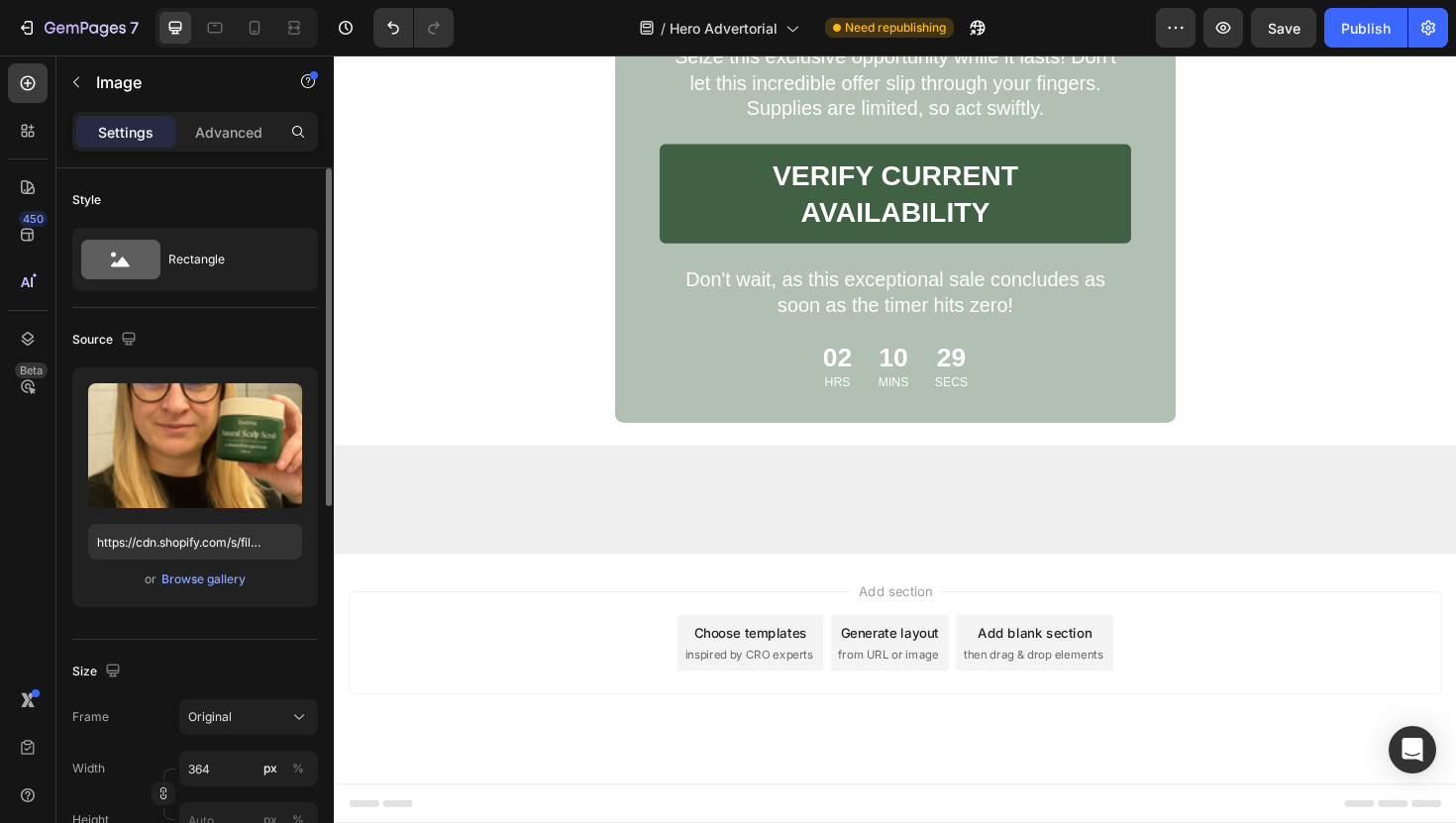 click 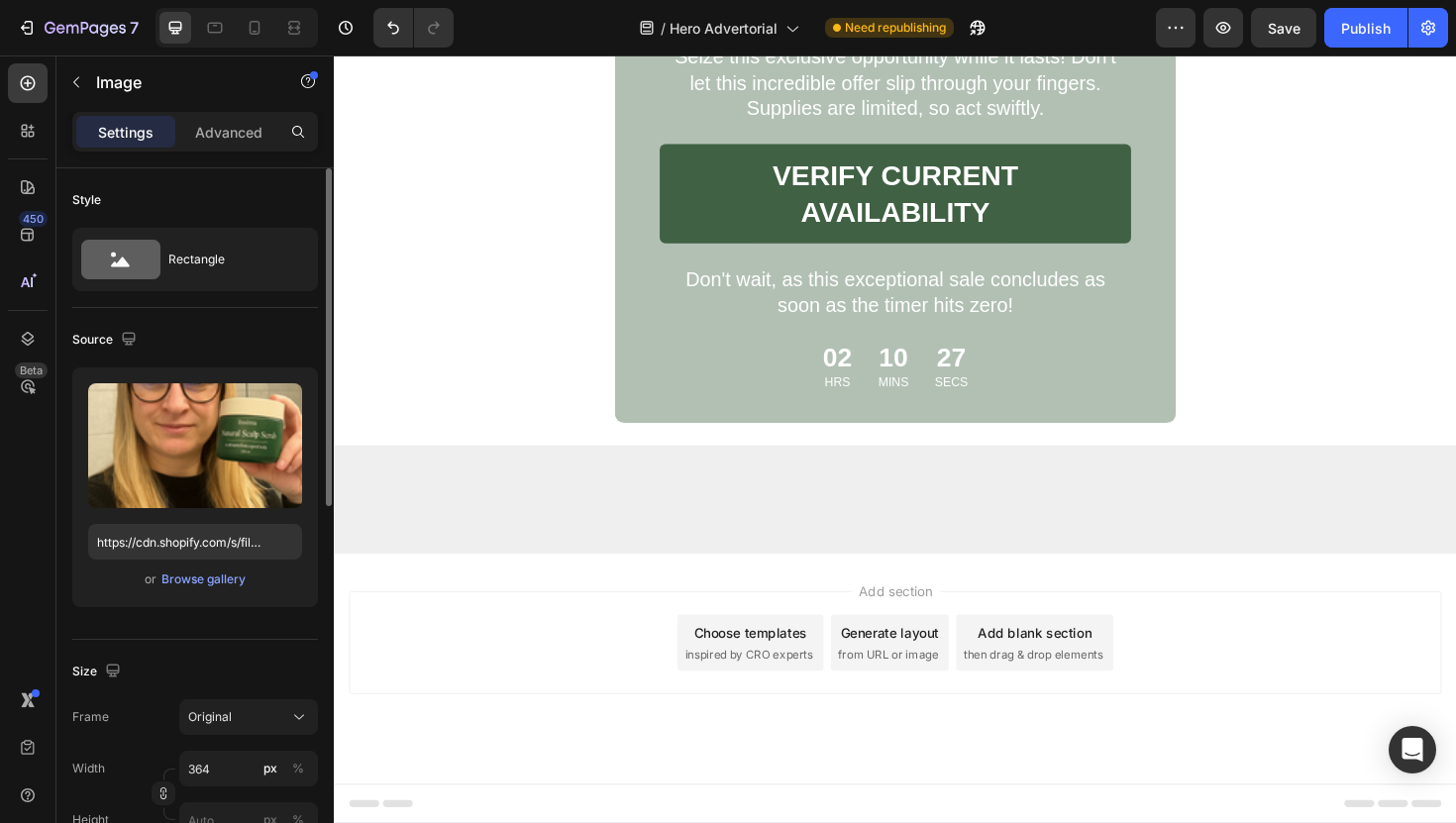 scroll, scrollTop: 10229, scrollLeft: 0, axis: vertical 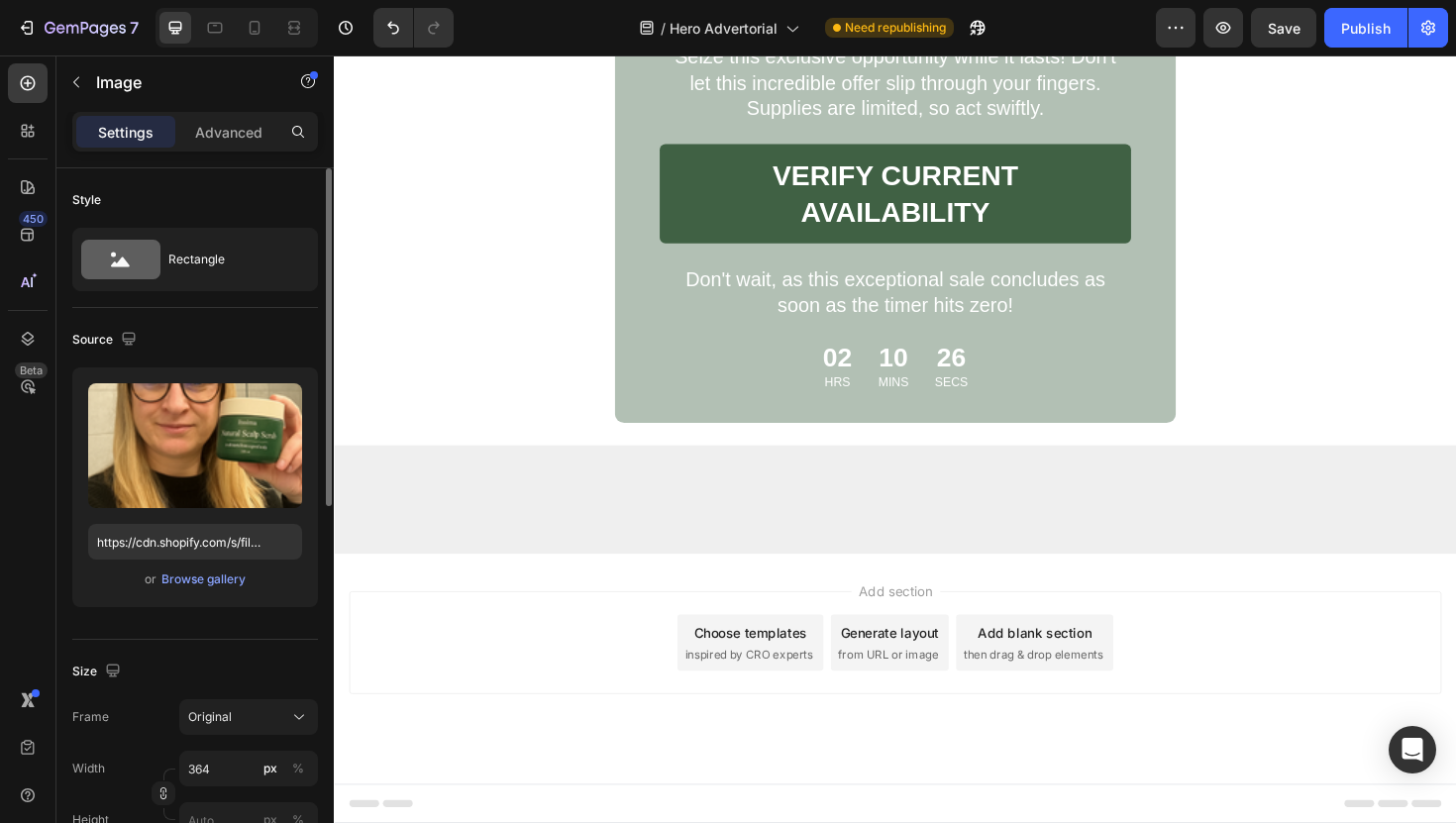 click on "Don't just take our word for it. Read what others have to say about the incredible benefits of the skin cream and how it has transformed their skin." at bounding box center (1131, -1598) 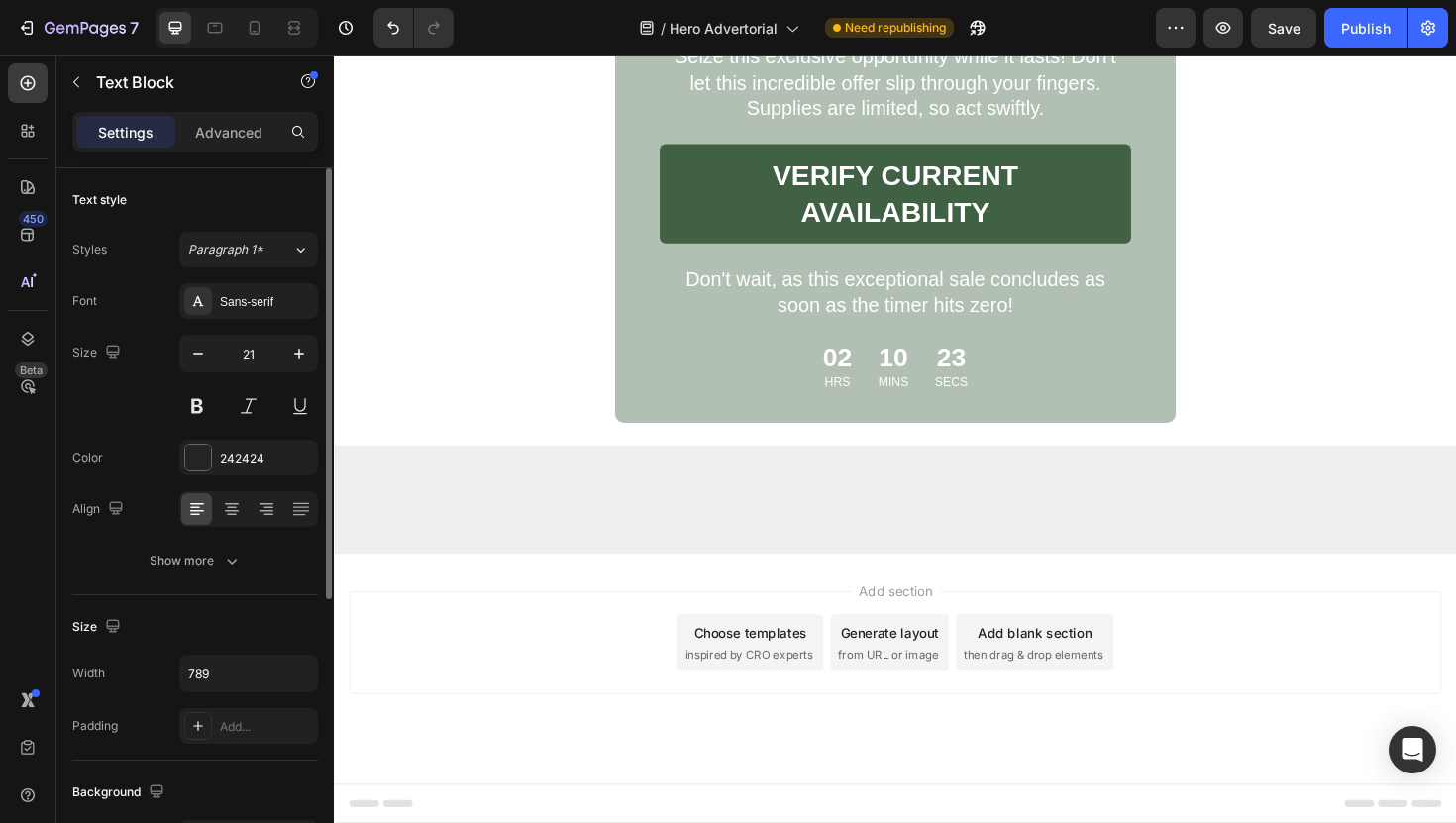 click on "Text Block" at bounding box center (1029, -1673) 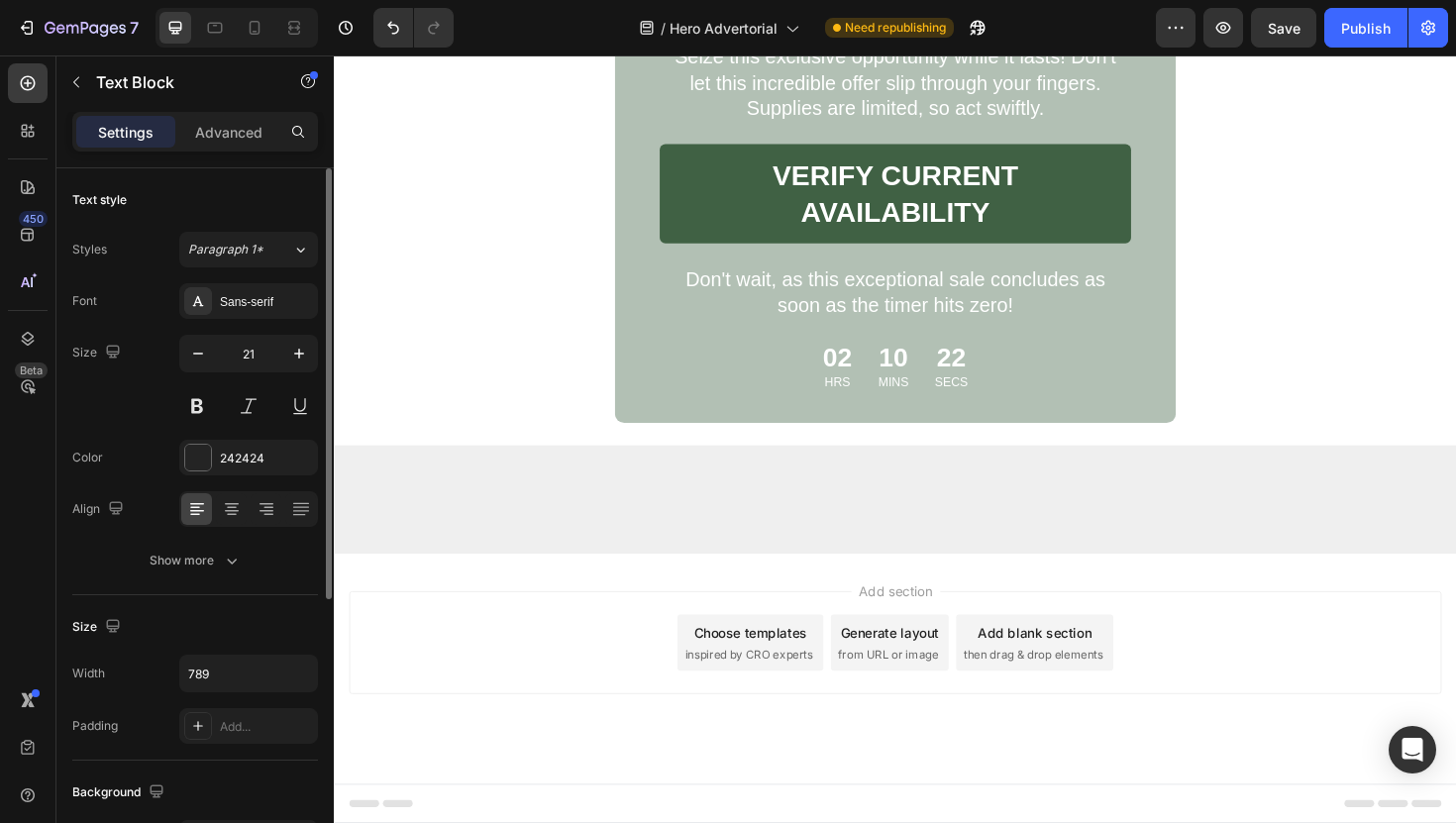 click 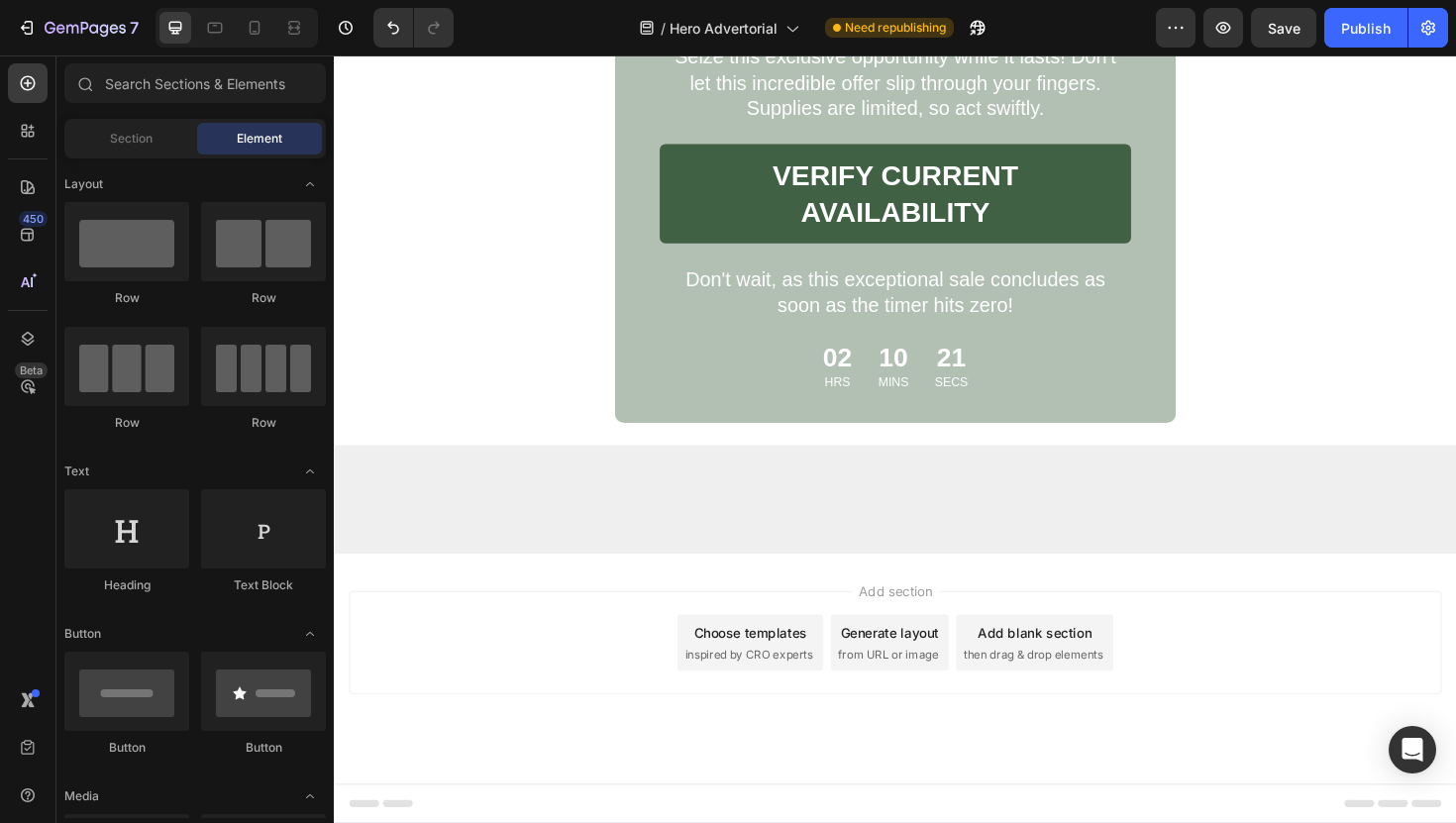 scroll, scrollTop: 10379, scrollLeft: 0, axis: vertical 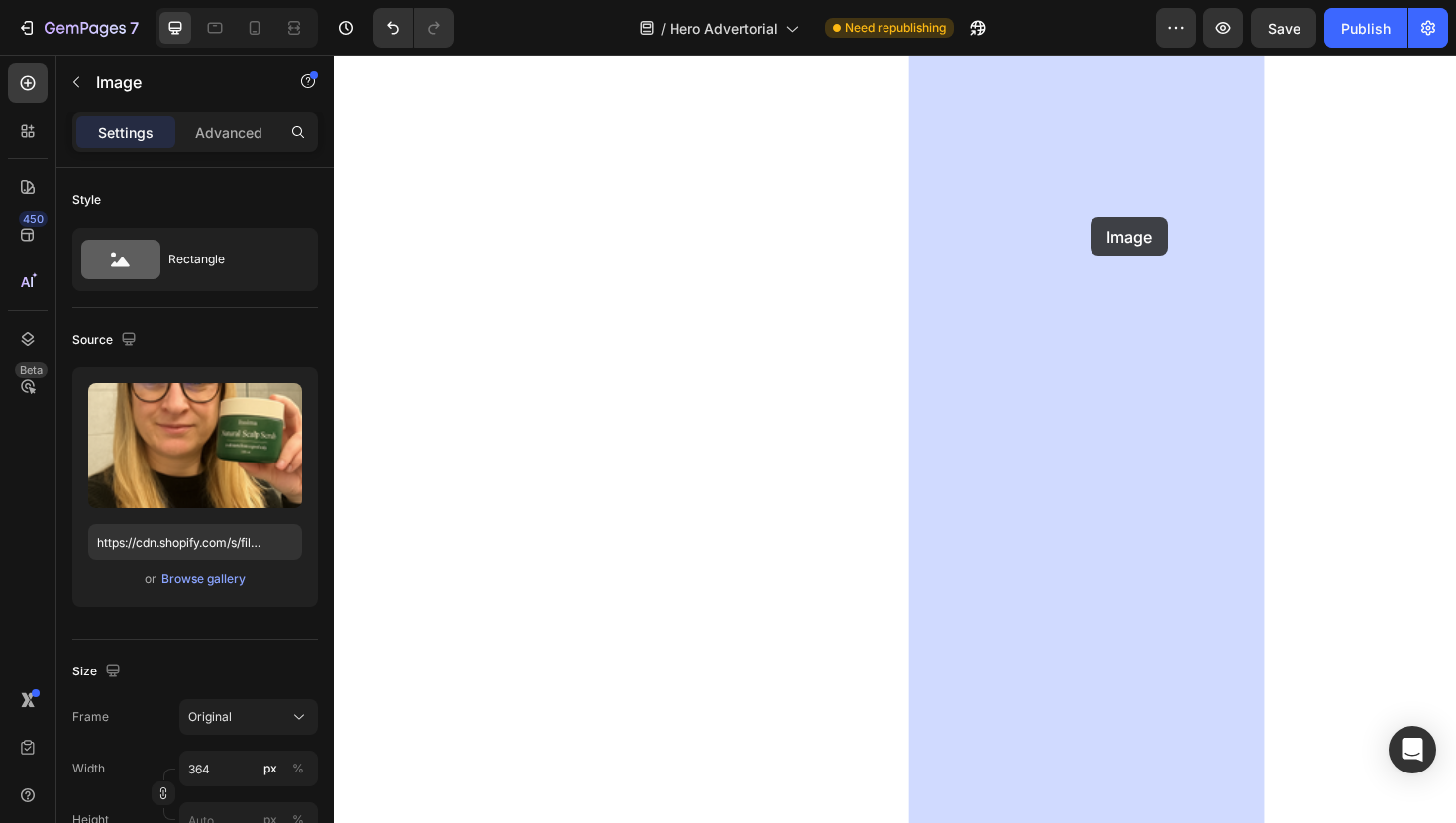 drag, startPoint x: 826, startPoint y: 586, endPoint x: 1135, endPoint y: 227, distance: 473.6687 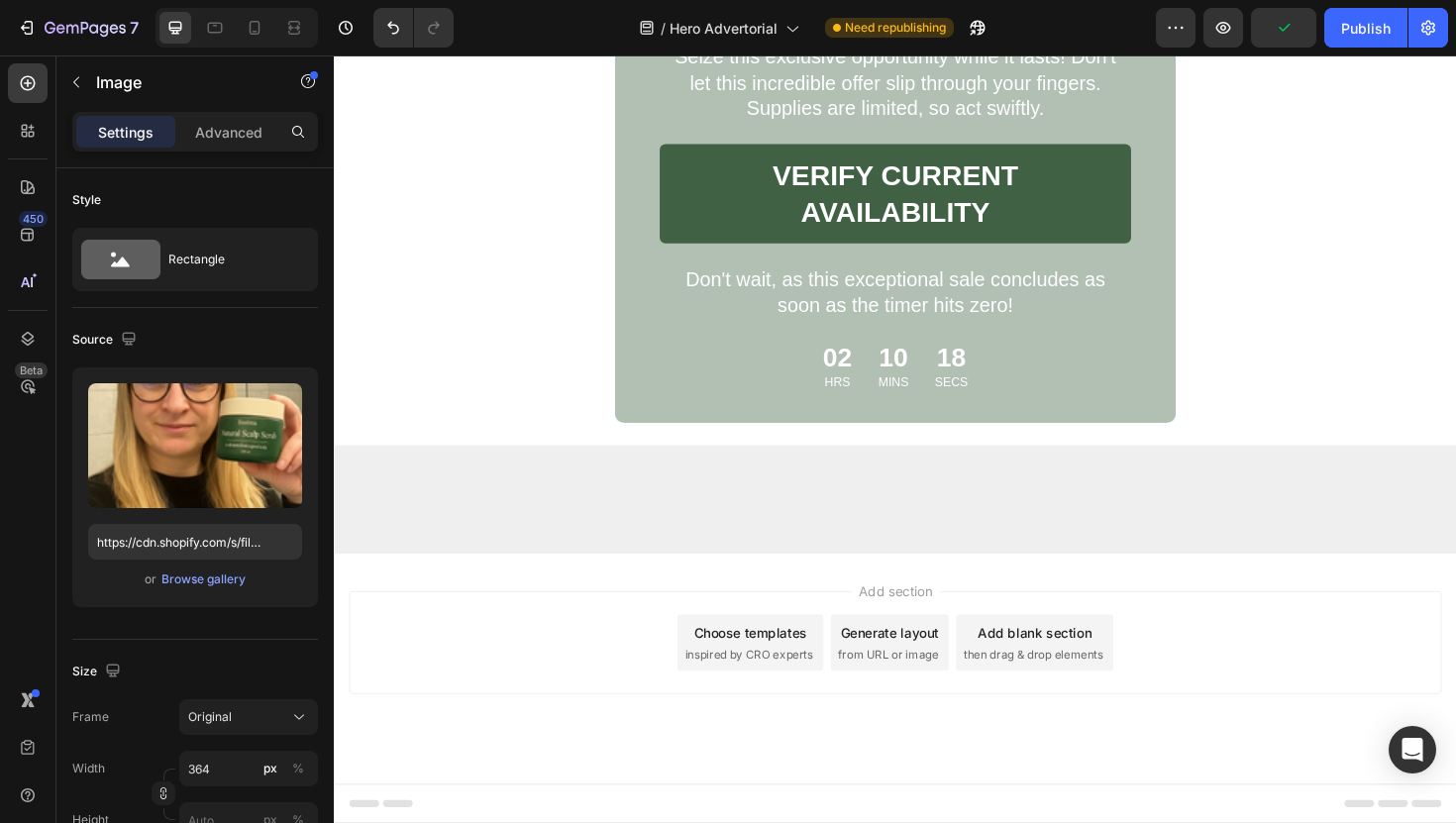 scroll, scrollTop: 10663, scrollLeft: 0, axis: vertical 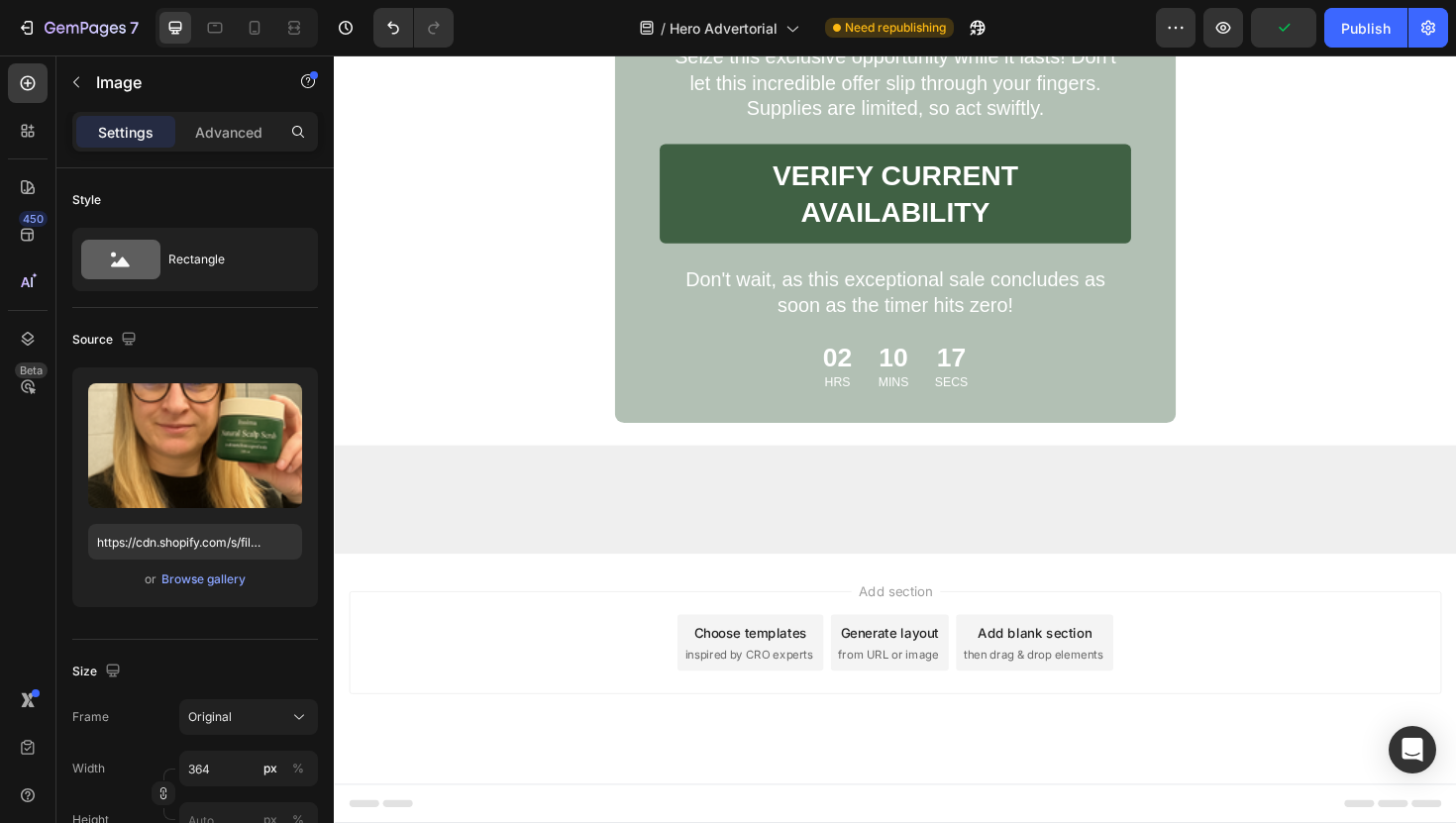 click on "“After using this scalp scrub for just three weeks, I'm already seeing a noticeable difference in my scalp. Highly recommended!”" at bounding box center (716, -1583) 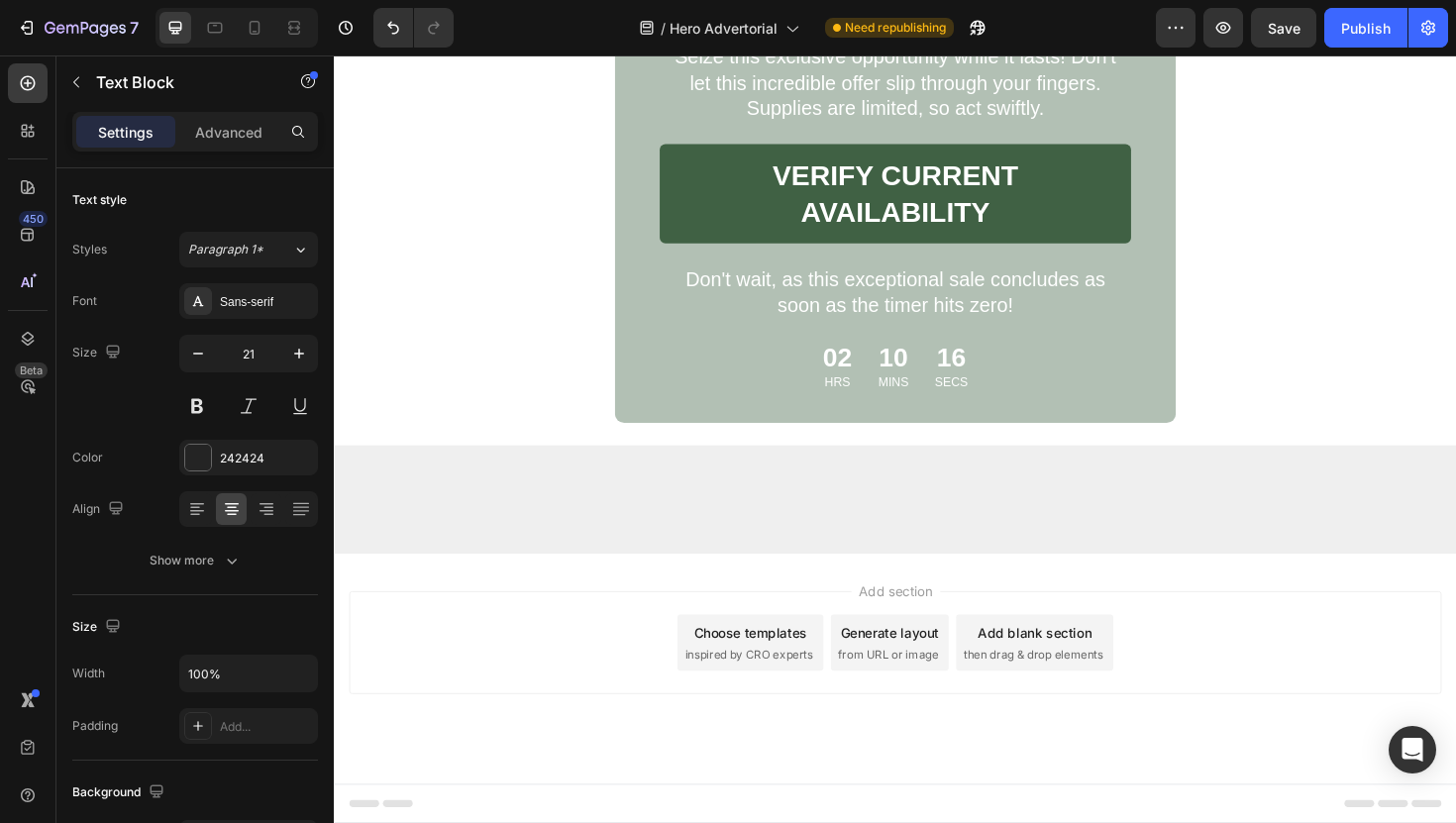 click on "“After using this scalp scrub for just three weeks, I'm already seeing a noticeable difference in my scalp. Highly recommended!” Text Block Row   0" at bounding box center [716, -1583] 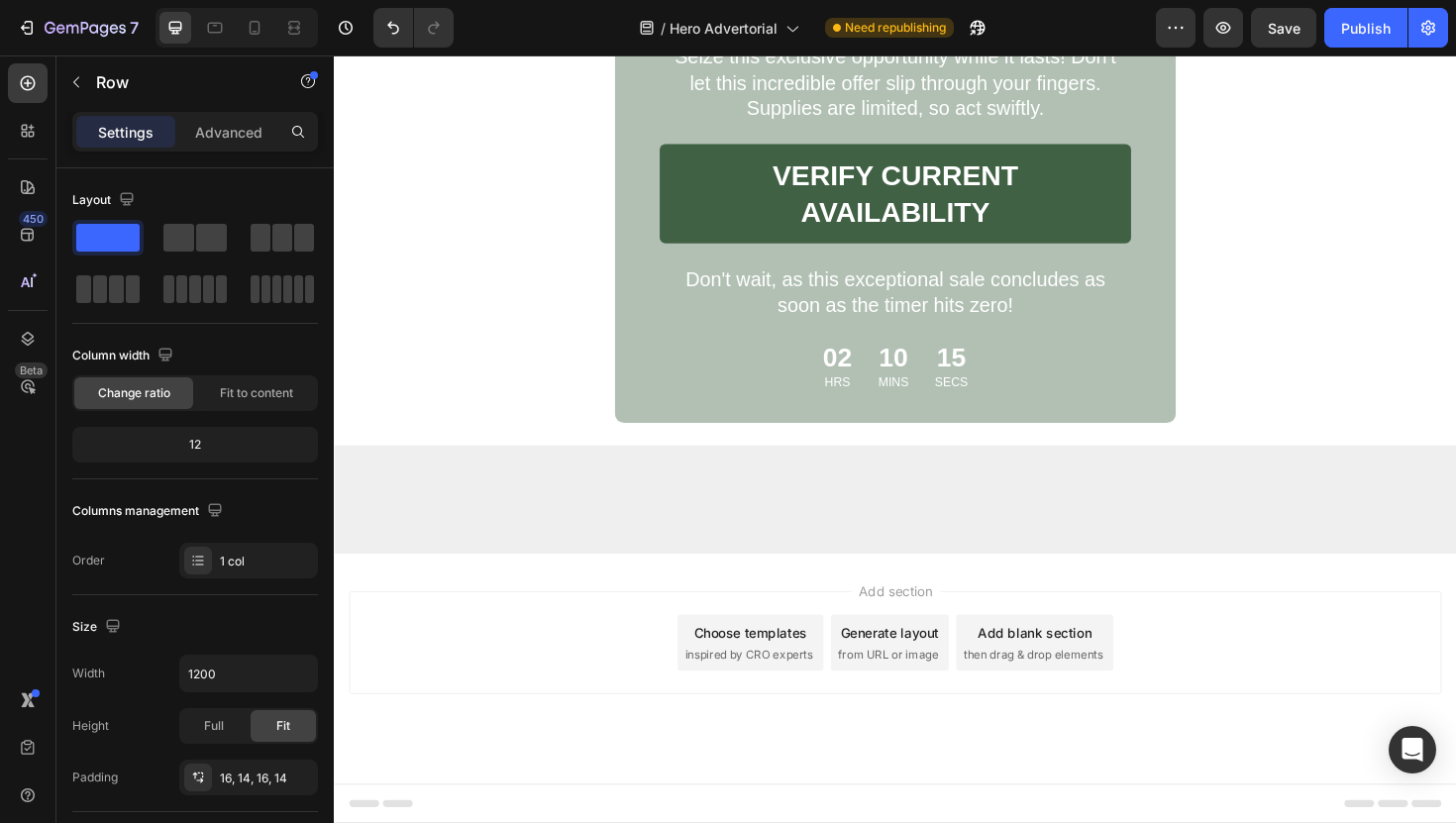 click 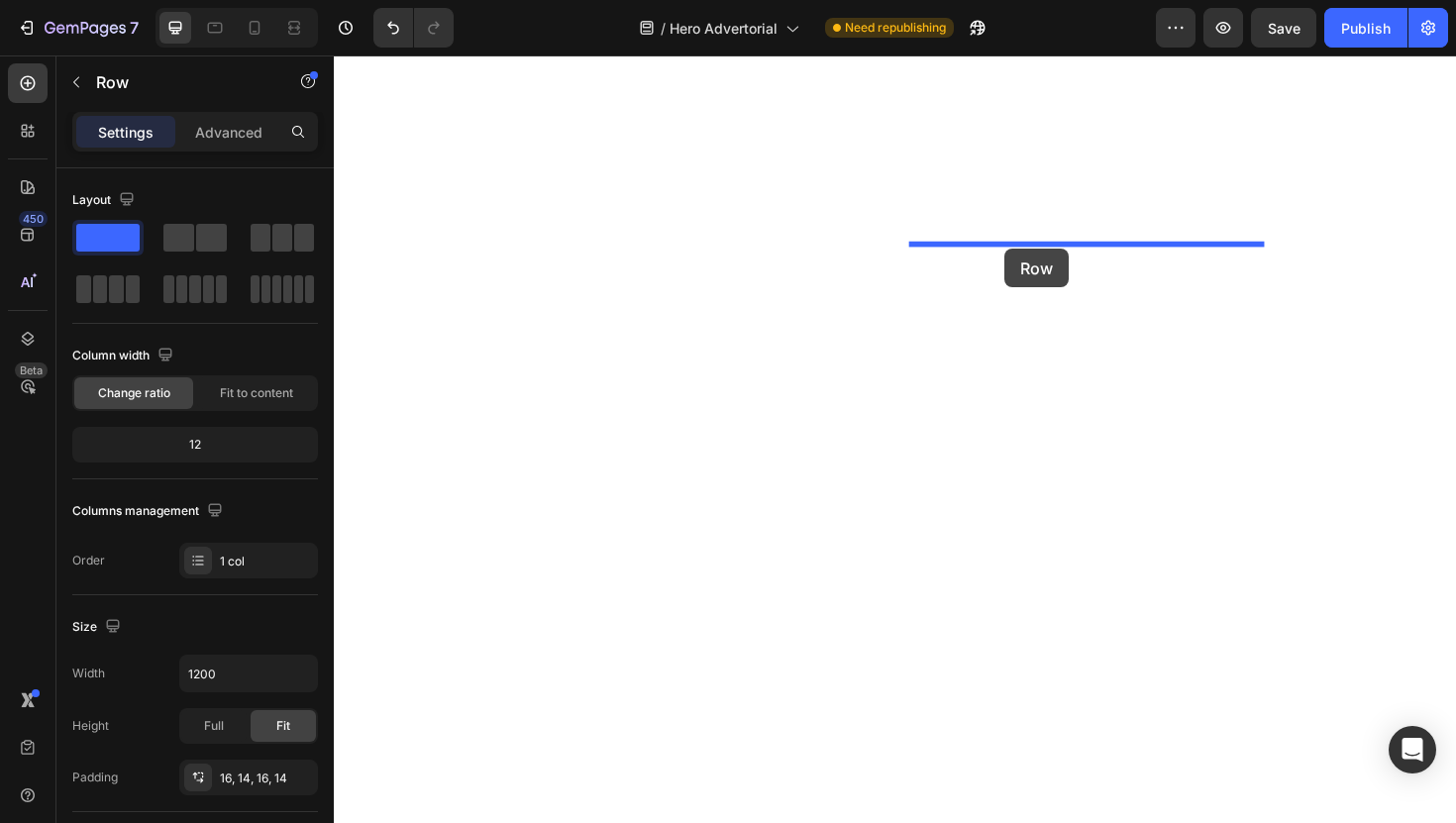drag, startPoint x: 747, startPoint y: 401, endPoint x: 1044, endPoint y: 260, distance: 328.77044 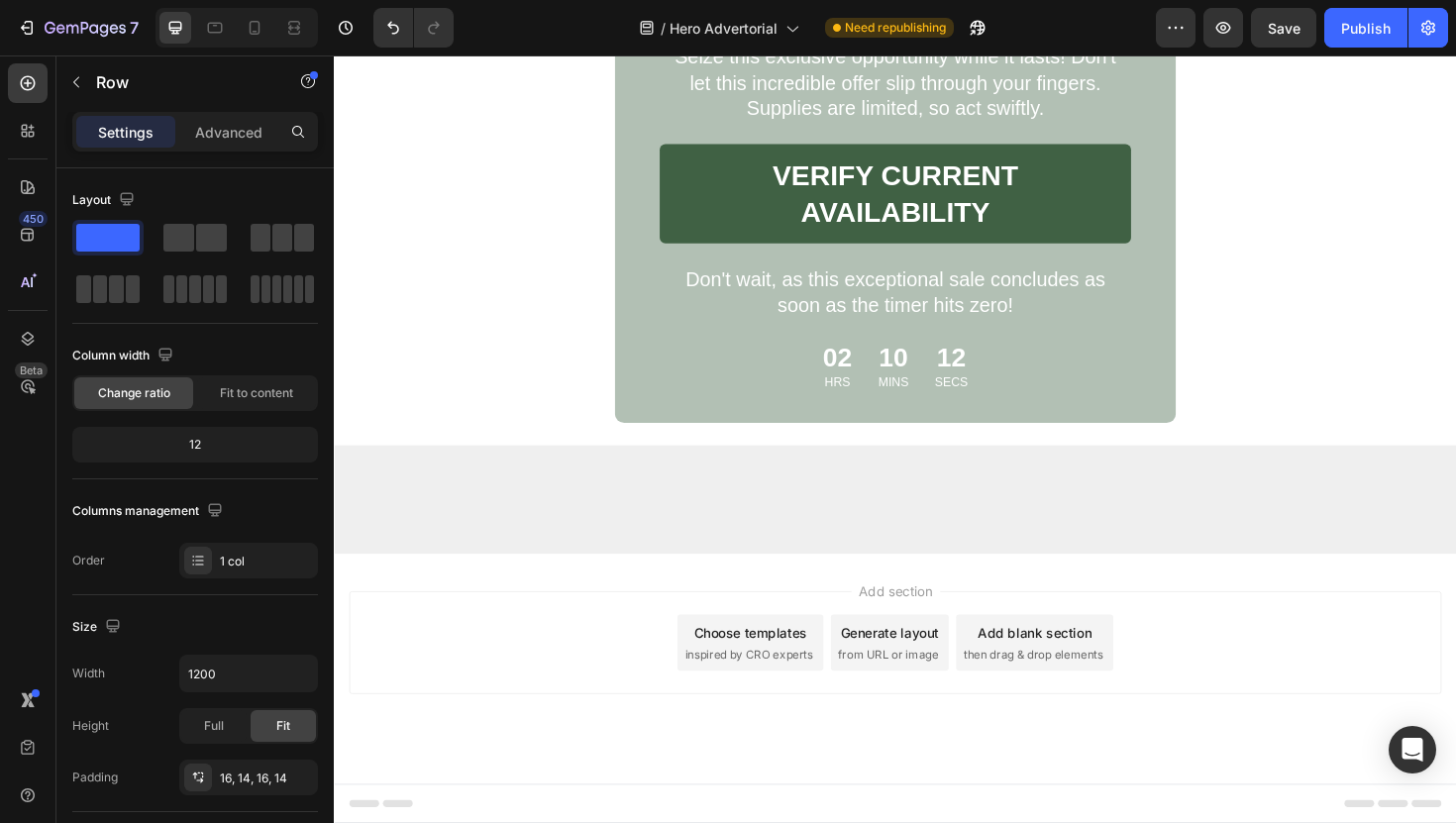 scroll, scrollTop: 10116, scrollLeft: 0, axis: vertical 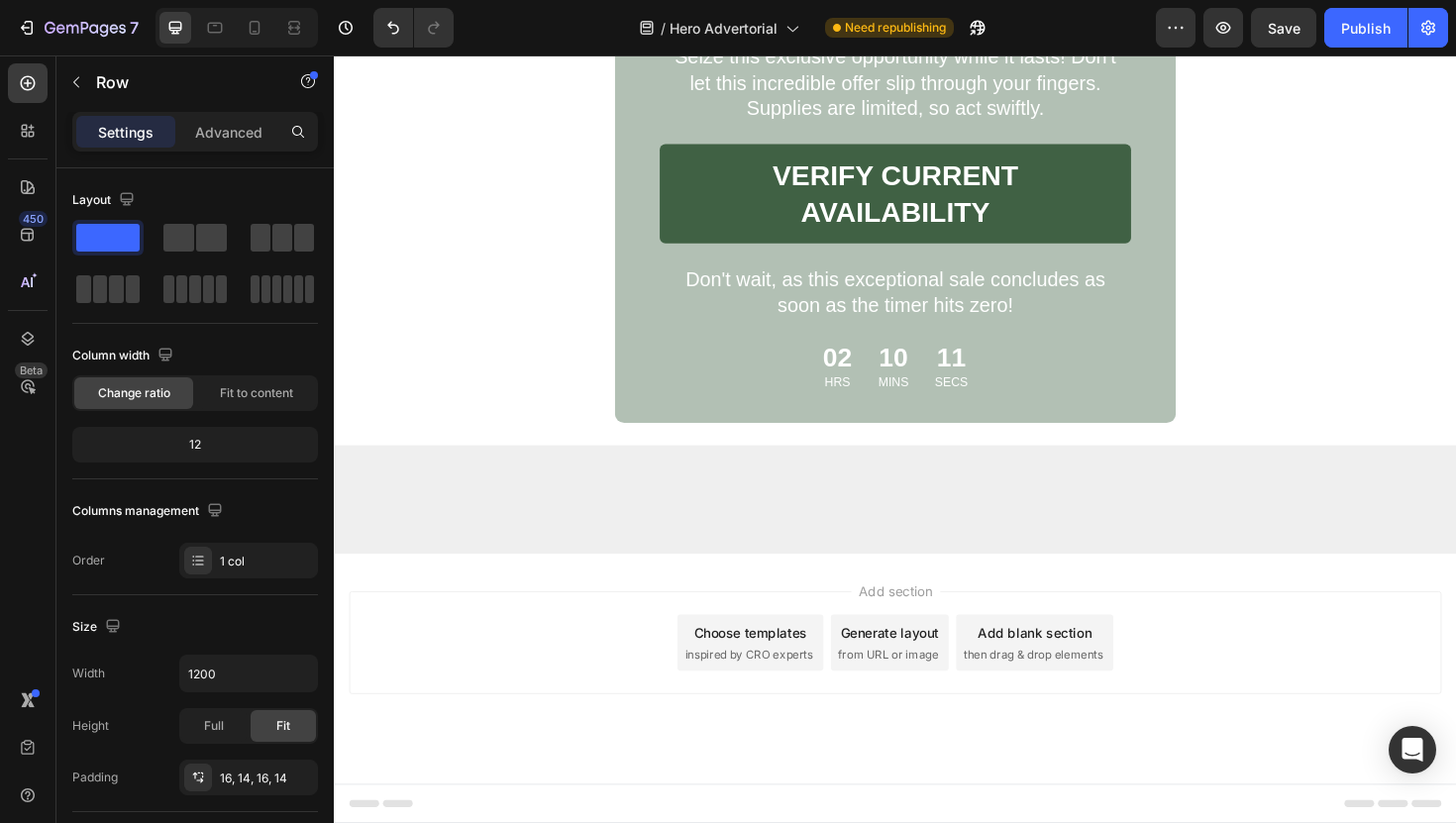 click on "I literally tried everything for my scalp psoriasis.. But  then I discovered this natural scalp scrub that transformed my scalp! Heading June 3, 2025 | Written by [NAME] Text Block Image The Nightmare That Consumed My Confidence Heading For seven years, I lived with scalp psoriasis that literally made me feel like a prisoner in my own body. The constant itching was unbearable. I'd scratch until my scalp bled, leaving flakes scattered across my shoulders like snow. I completely stopped wearing dark shirts as it would expose the embarrassing evidence of my condition.   I tried  everything  the doctors threw at me: steroid creams that thinned my skin, medicated shampoos that burned like fire, and prescription treatments that cost a fortune but delivered zero results. Each failed attempt felt like another door slamming shut. The worst part? The stares. The way people would glance at my scalp and quickly look away. Text Block Image The Discovery That Changed Everything Heading   gentle, natural approach" at bounding box center [928, -4486] 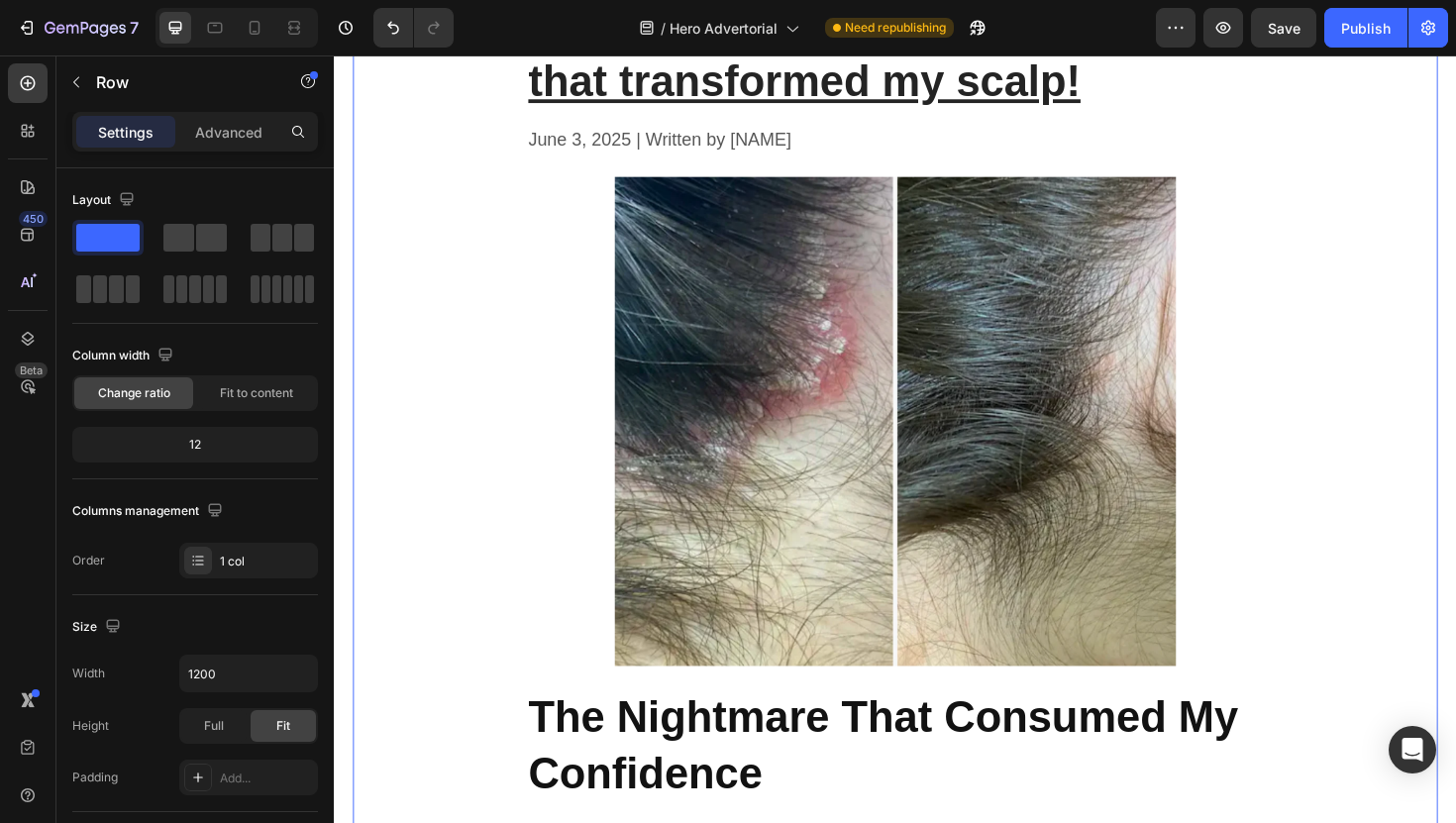 scroll, scrollTop: 0, scrollLeft: 0, axis: both 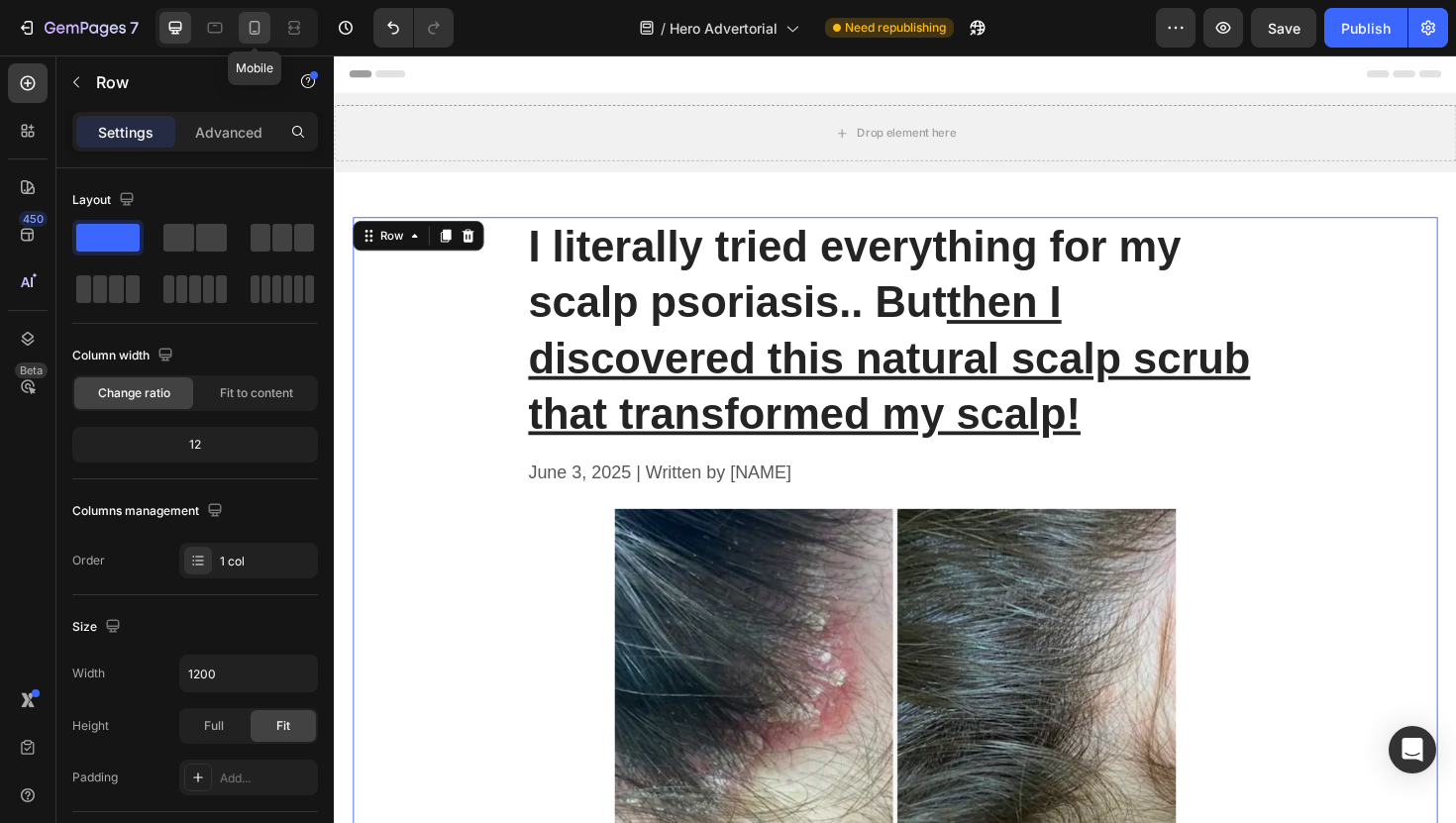 click 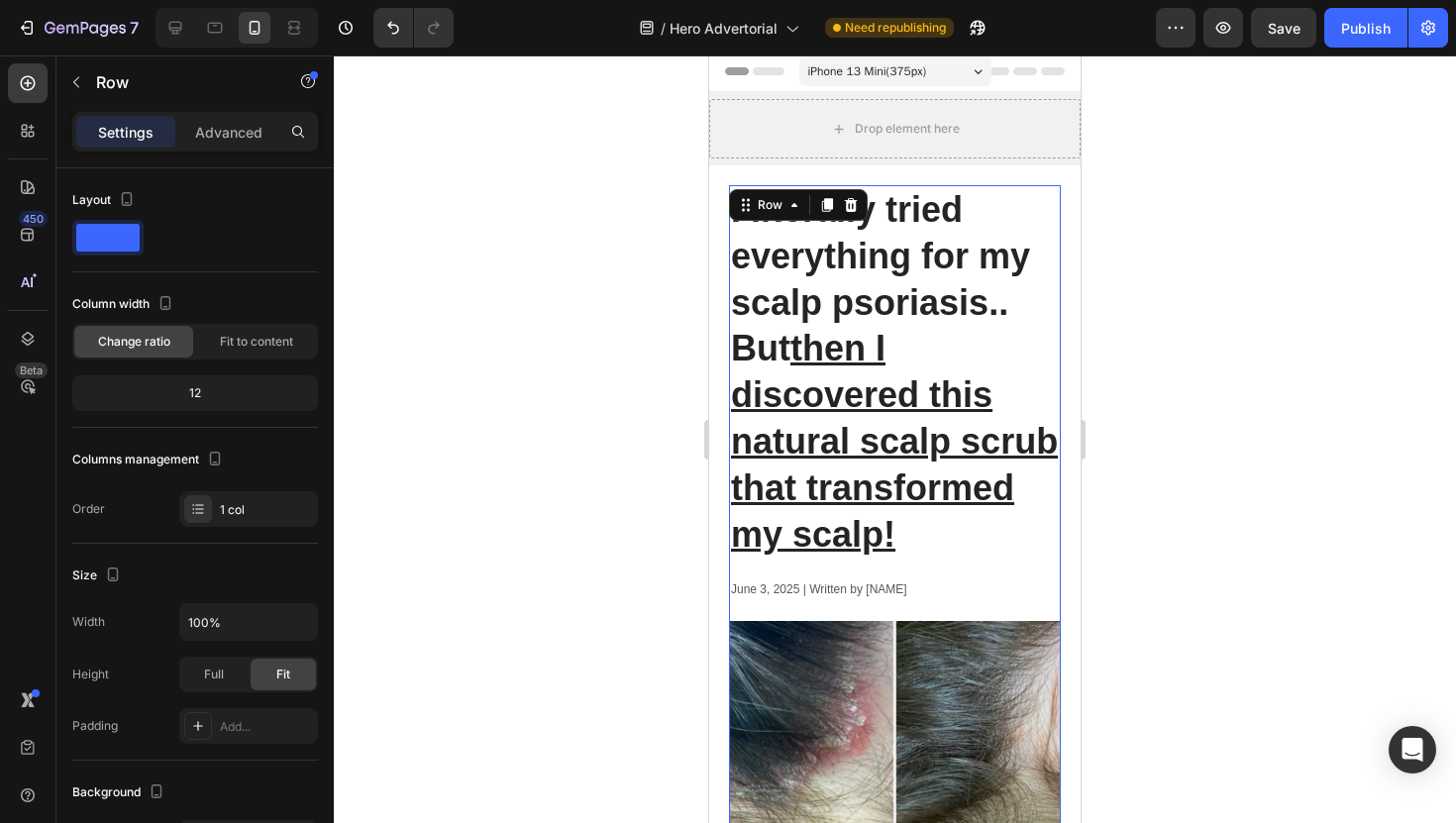 scroll, scrollTop: 64, scrollLeft: 0, axis: vertical 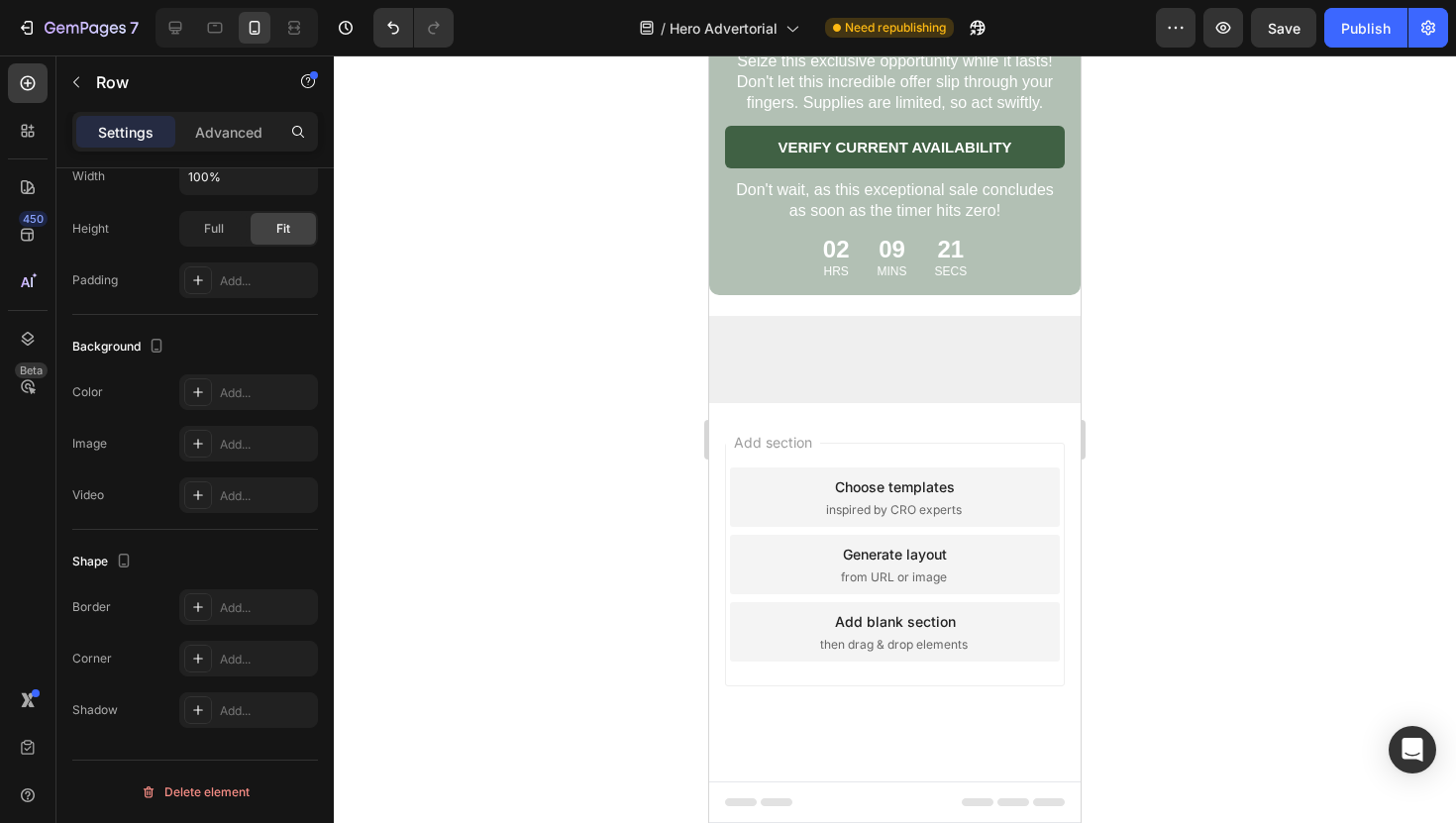 click on "For a limited time, the company is offering an exclusive BUY ONE GET ONE FREE DISCOUNT to all new customers for Psoriasis Awareness Month. This incredible discount is only available for a short period, so don't miss out and place your order now to take full advantage of this offer." at bounding box center [894, -1027] 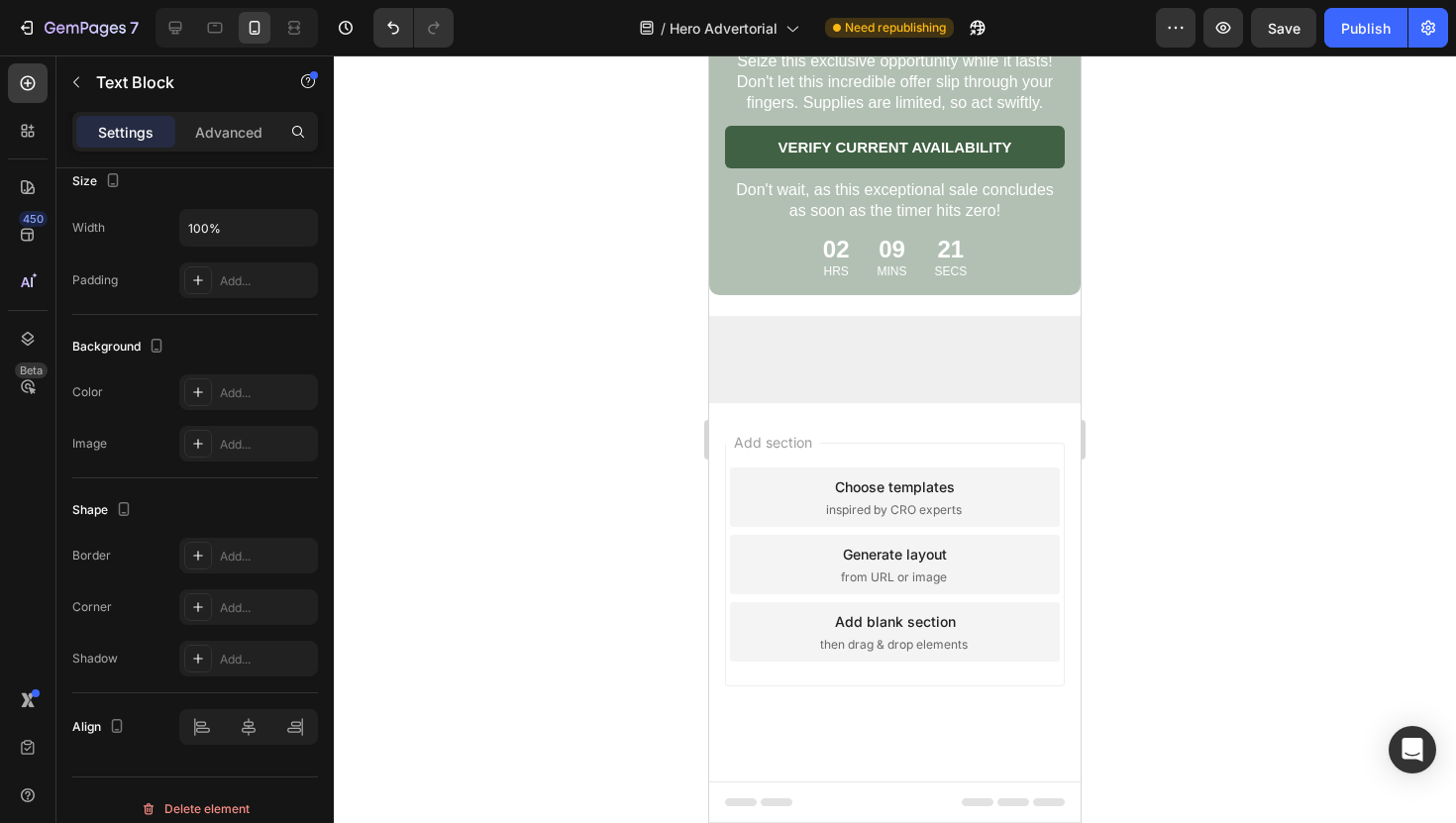 scroll, scrollTop: 0, scrollLeft: 0, axis: both 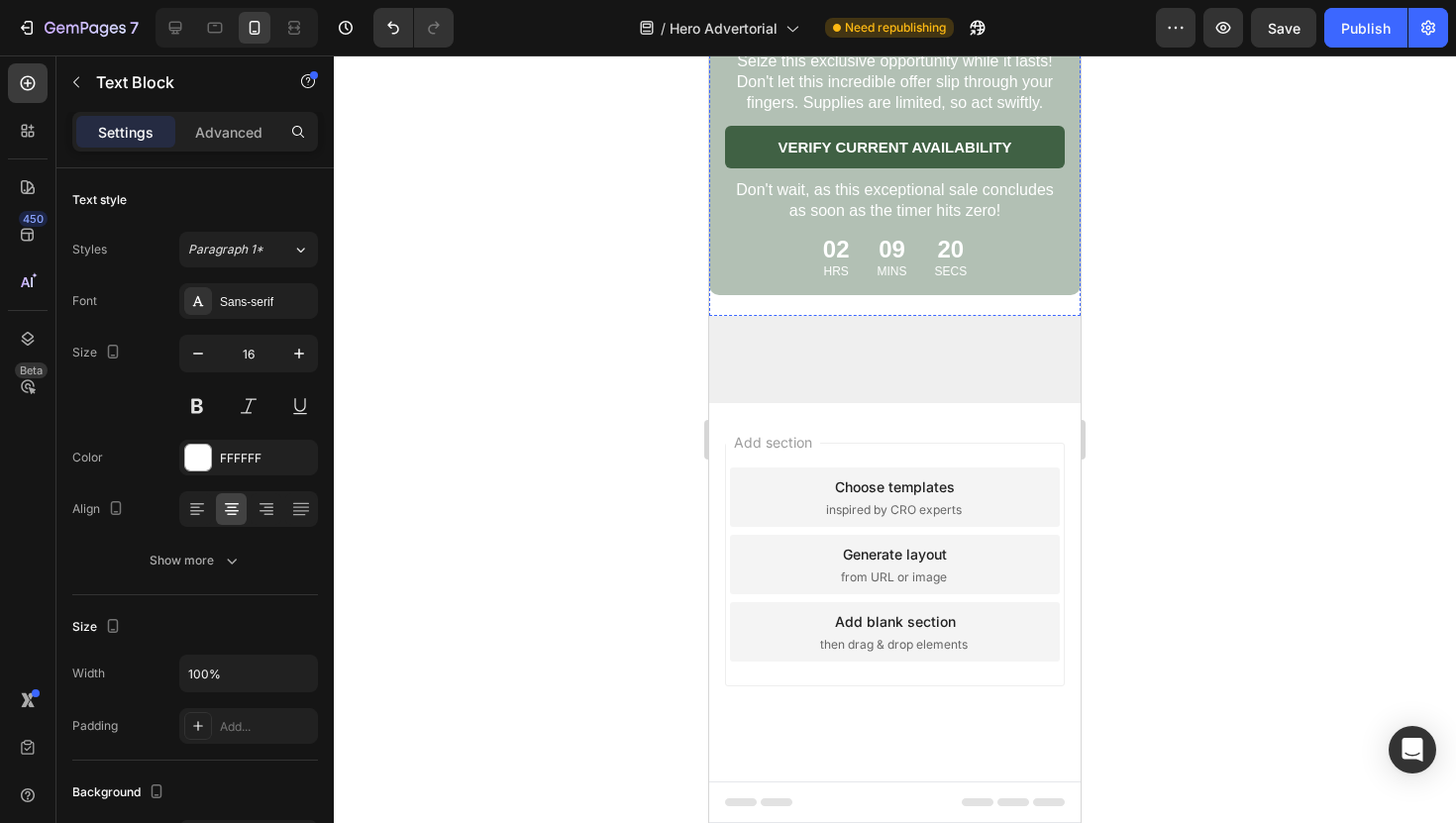 click 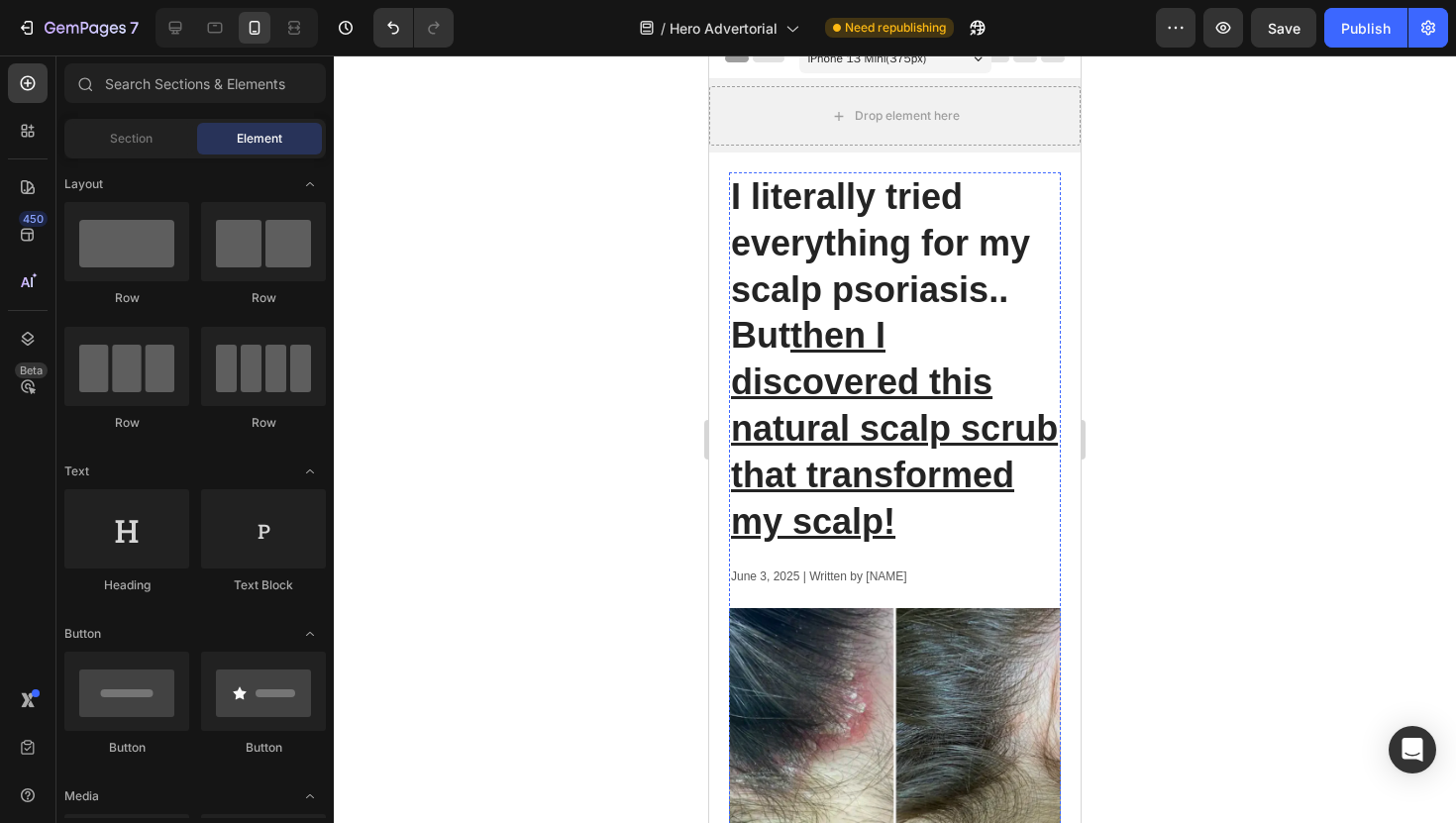 scroll, scrollTop: 0, scrollLeft: 0, axis: both 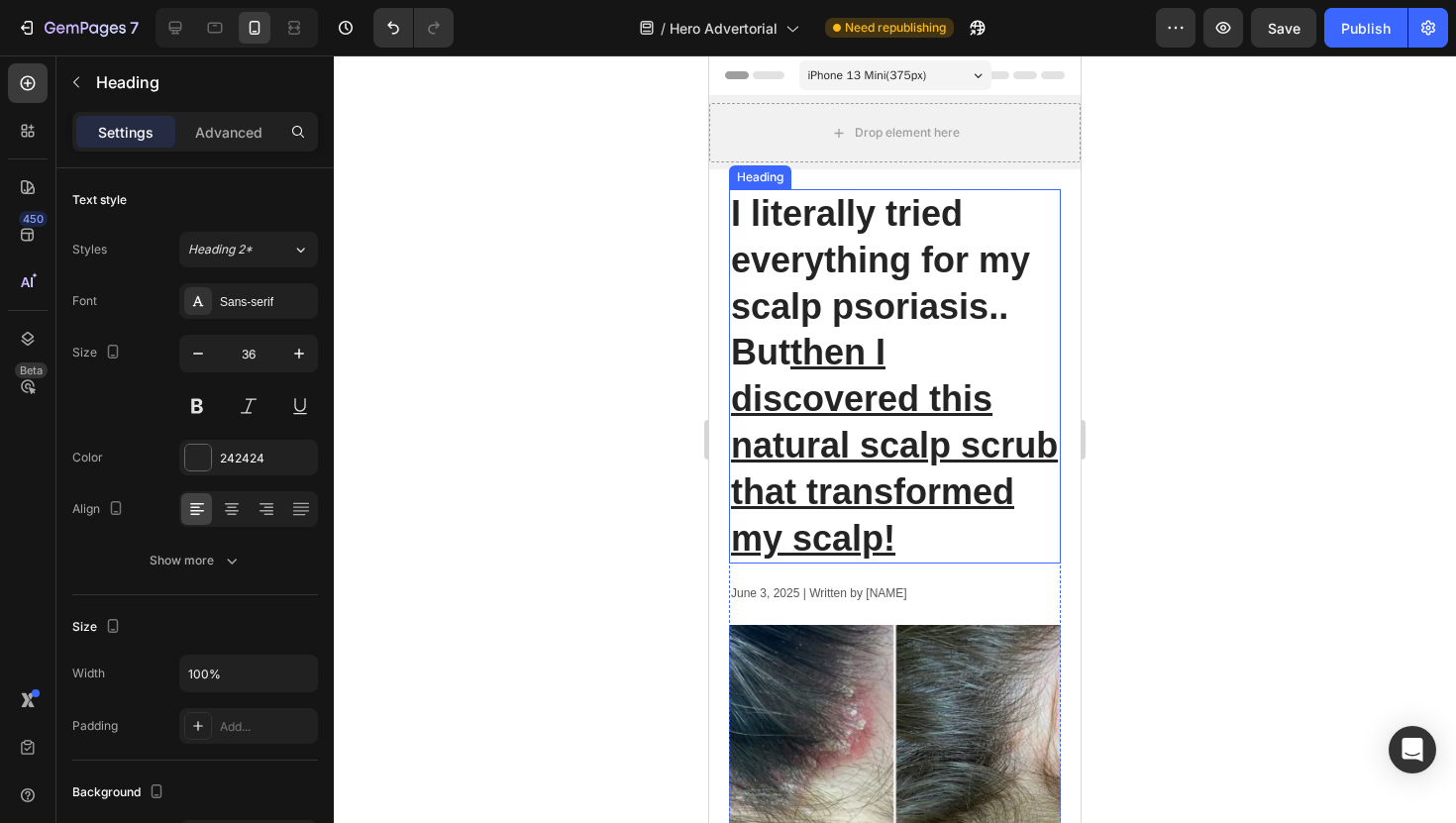 click on "I literally tried everything for my scalp psoriasis.. But  then I discovered this natural scalp scrub that transformed my scalp!" at bounding box center (894, 376) 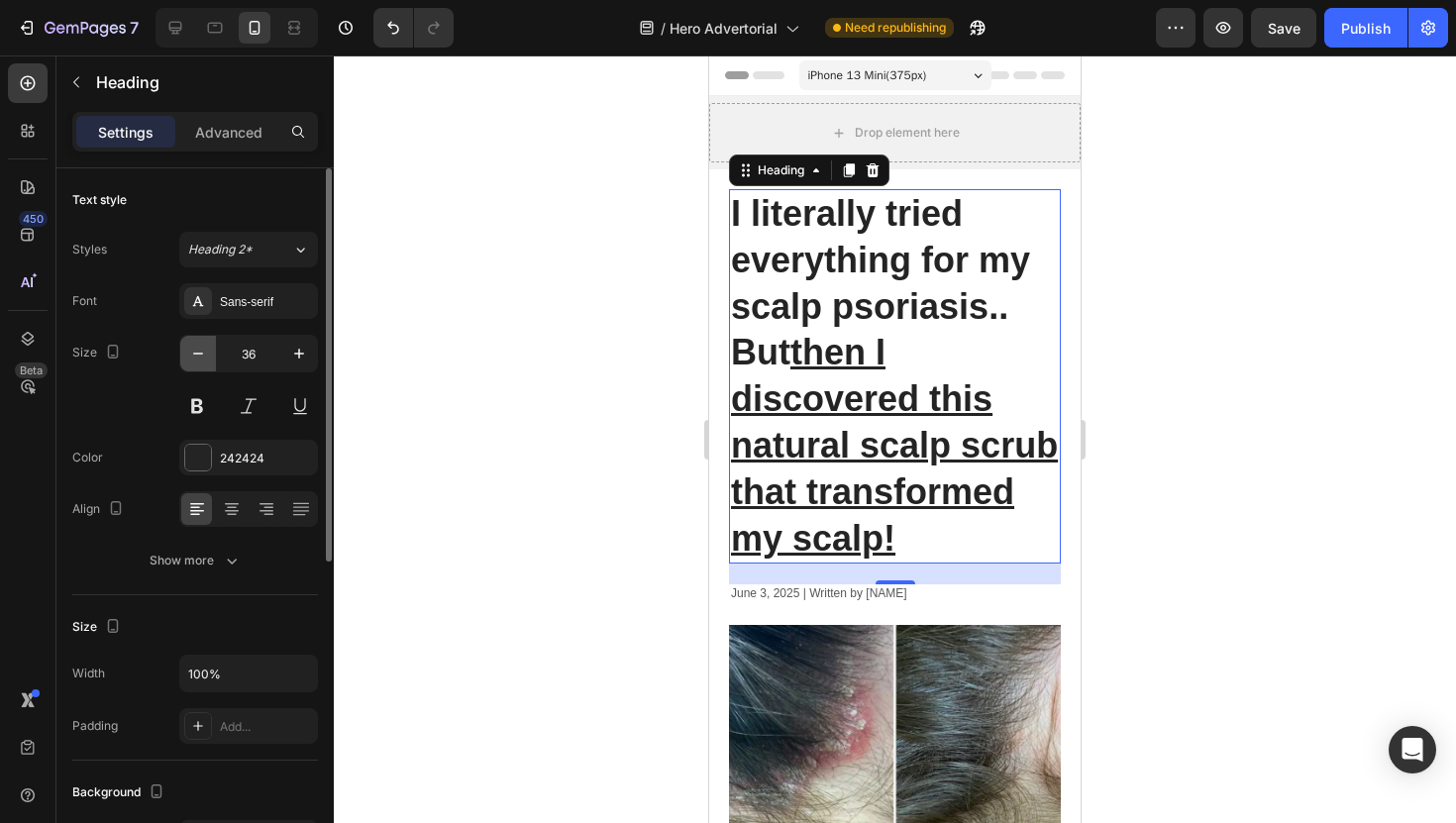 click 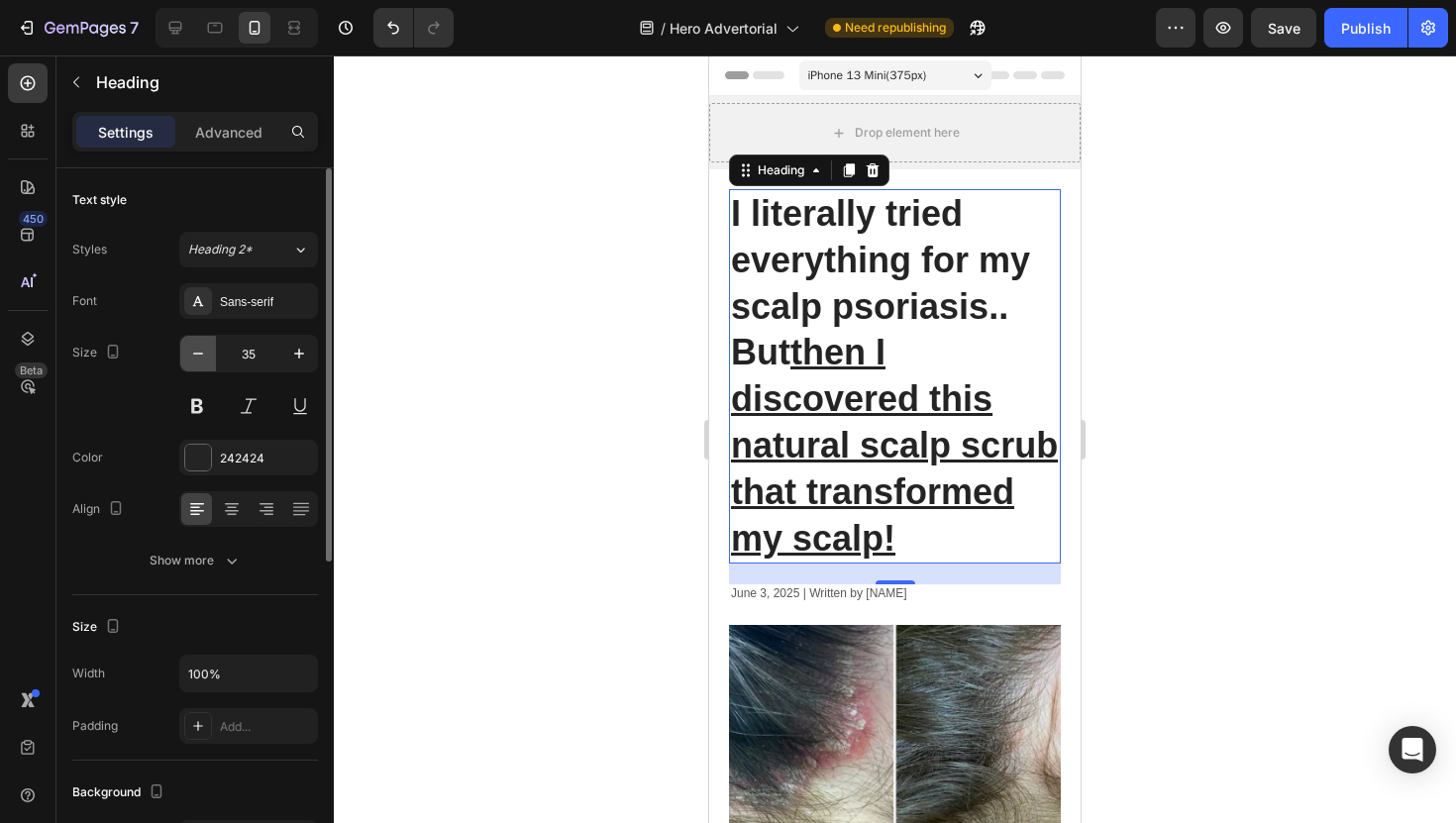 click 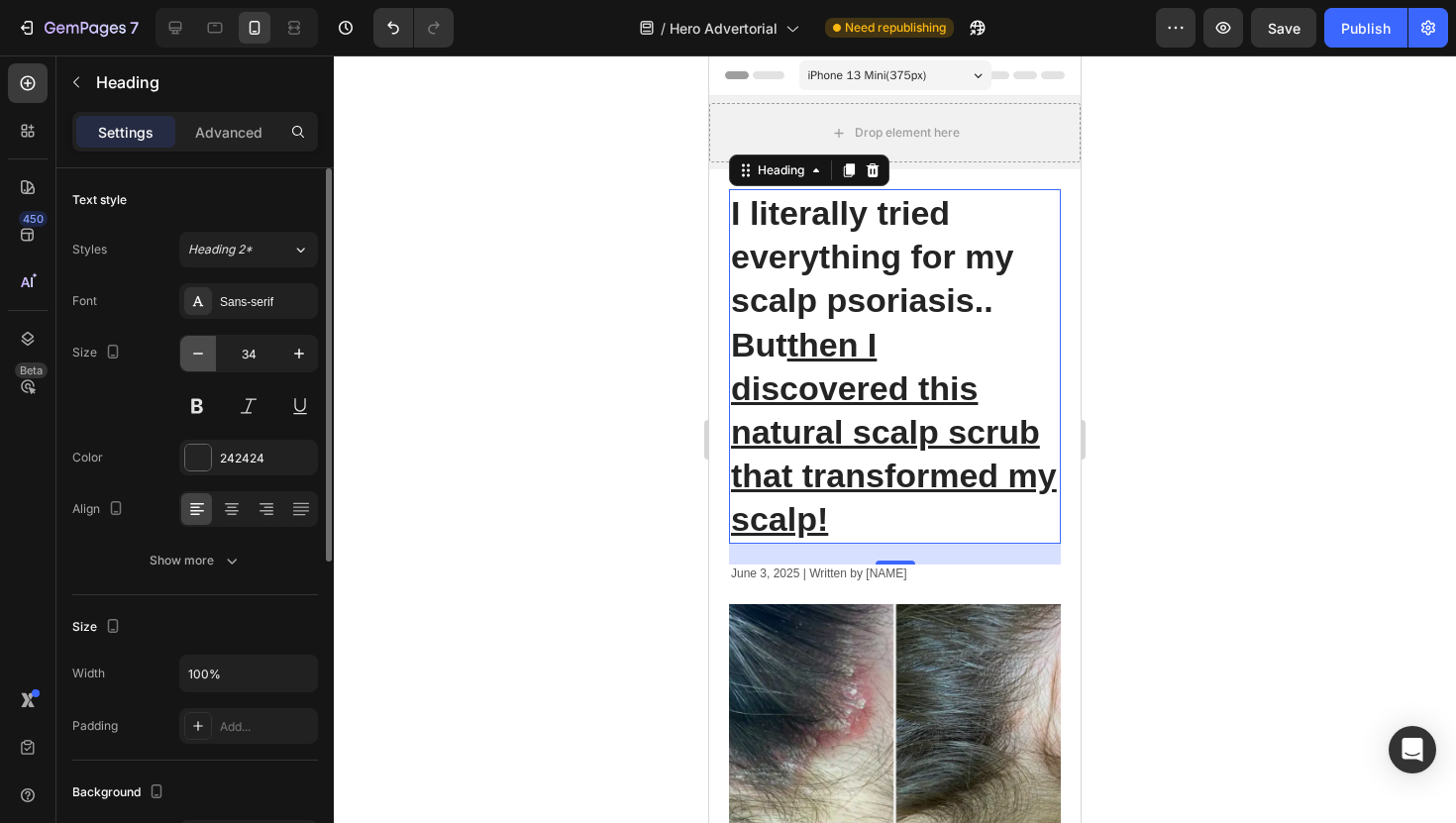 click 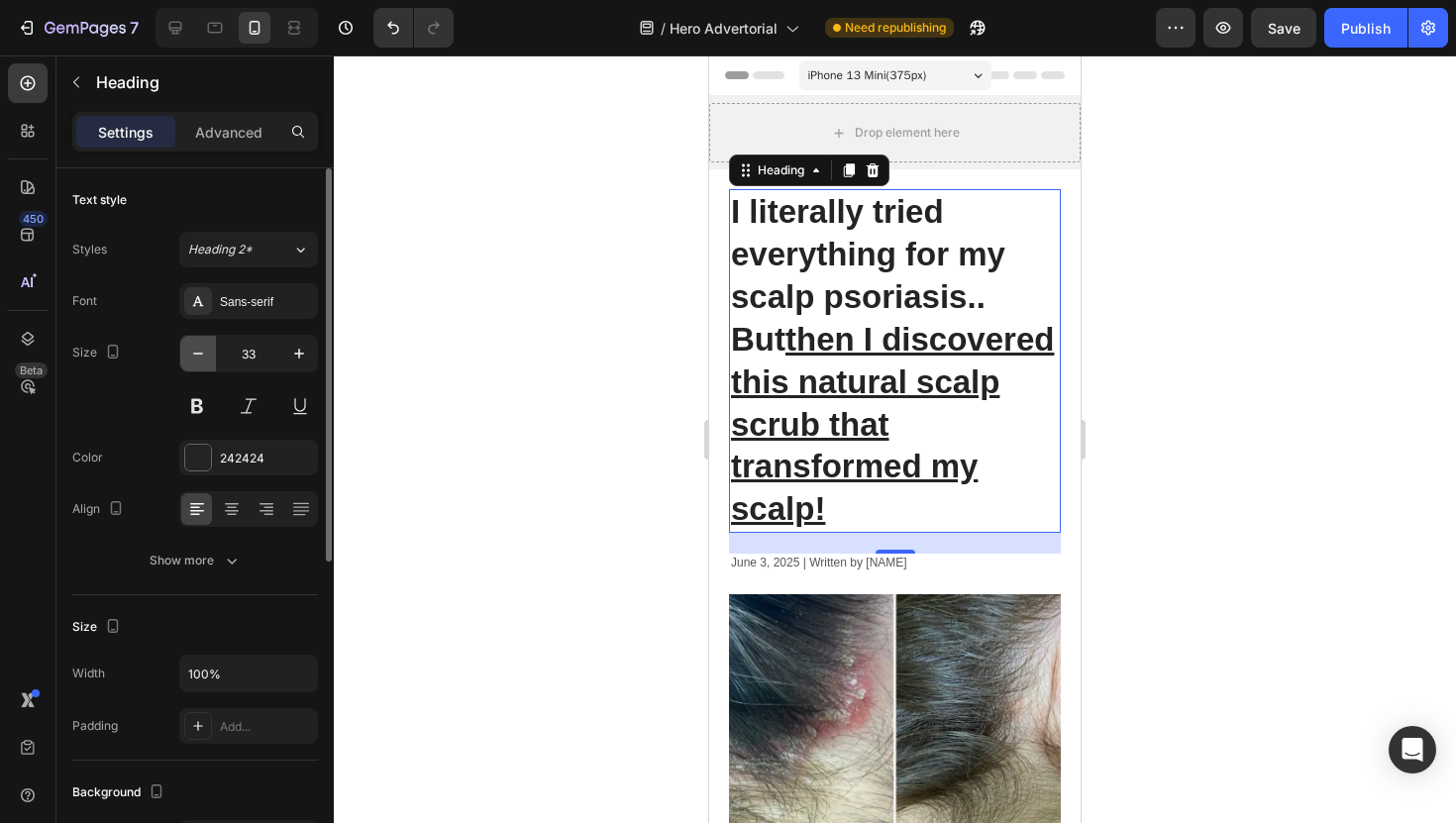 click 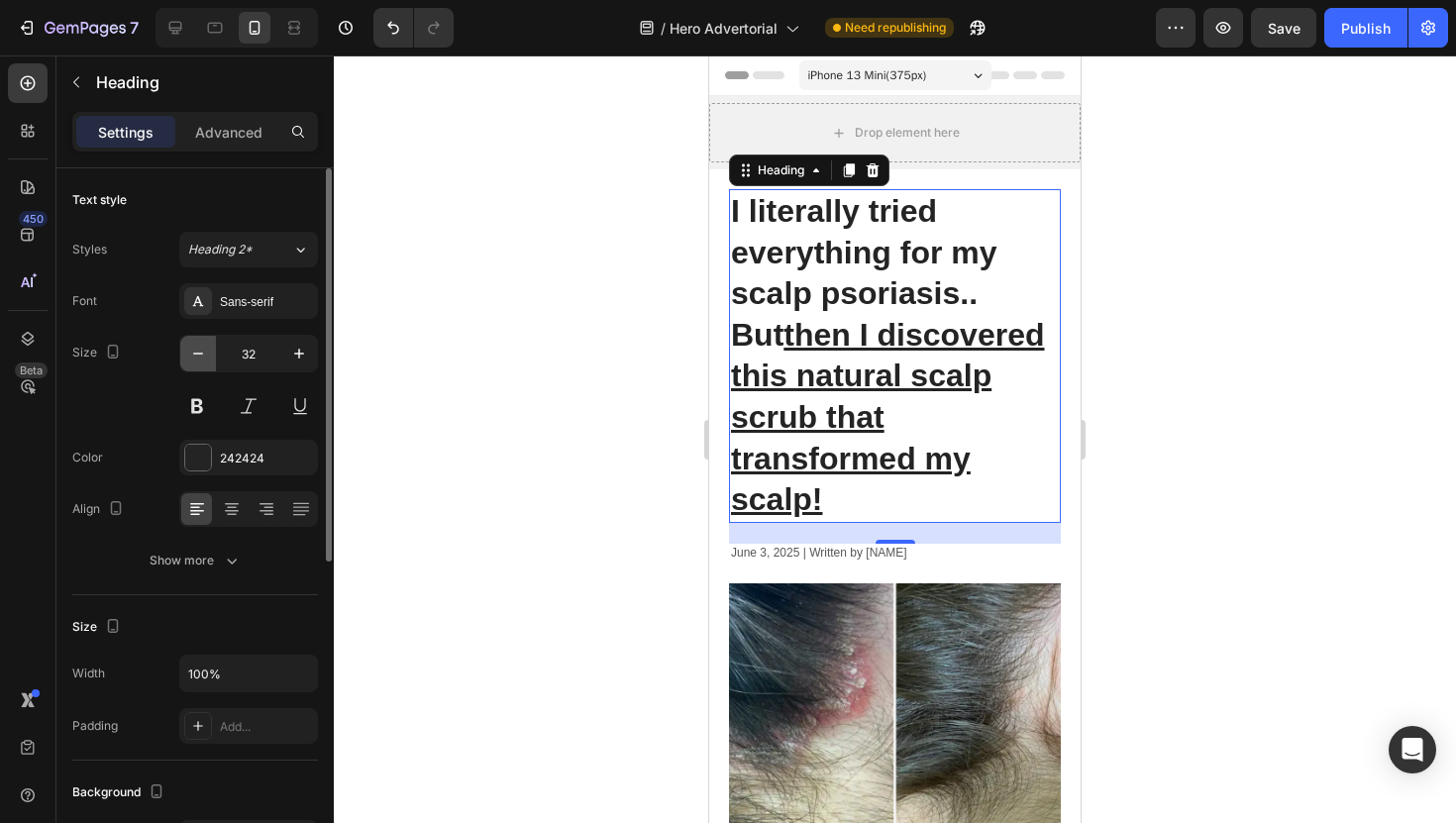 click 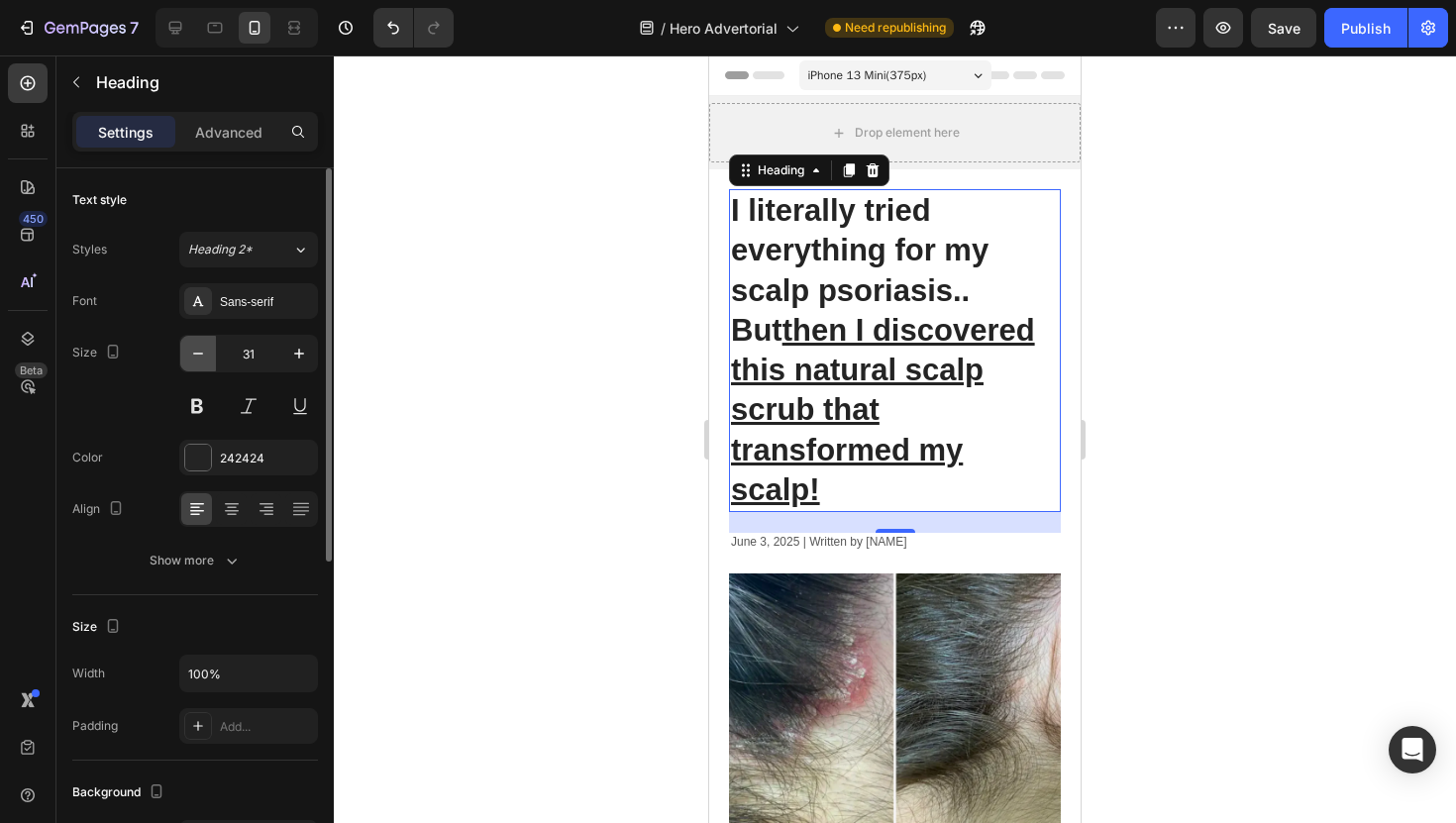 click 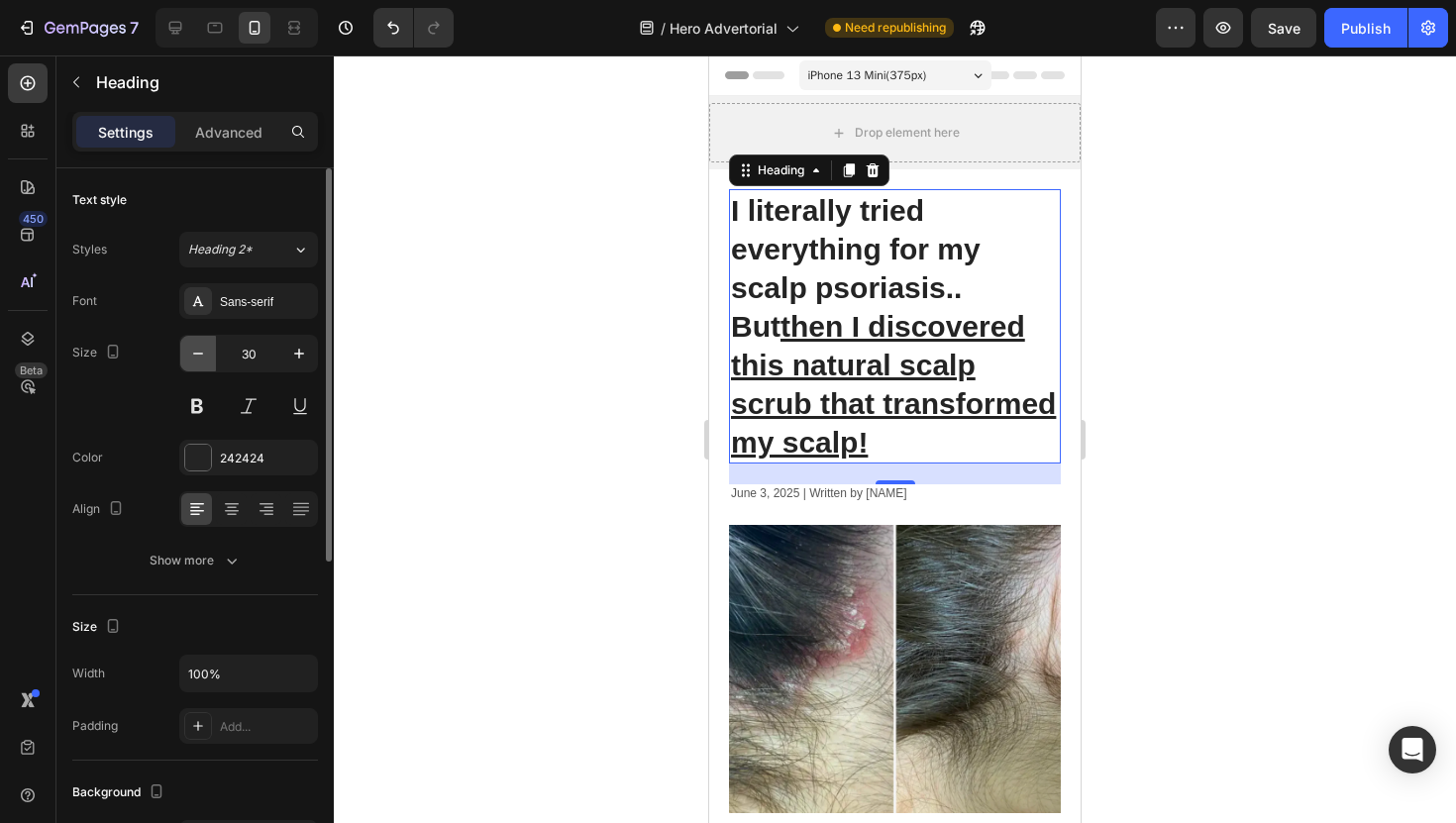 click 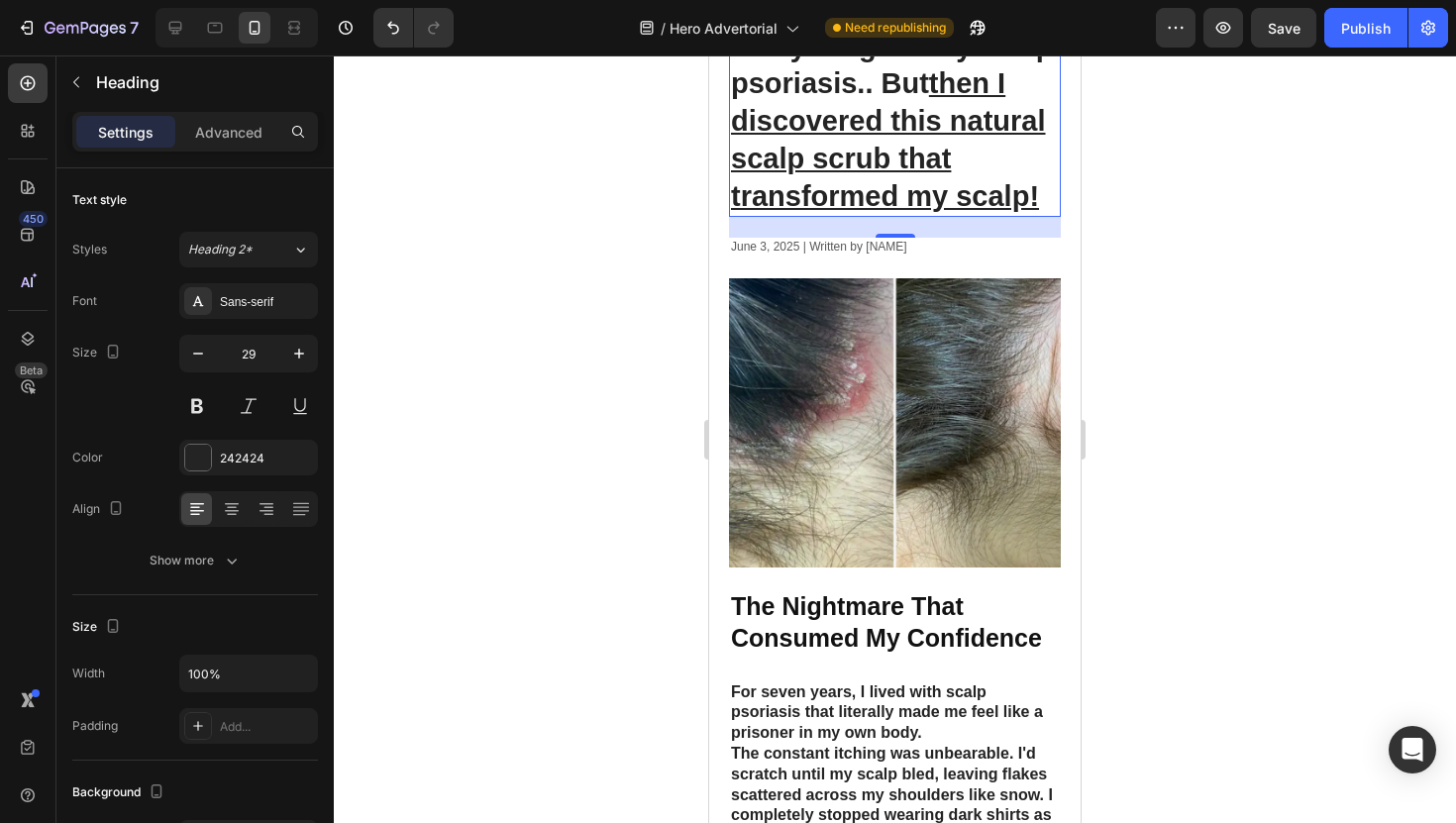 scroll, scrollTop: 396, scrollLeft: 0, axis: vertical 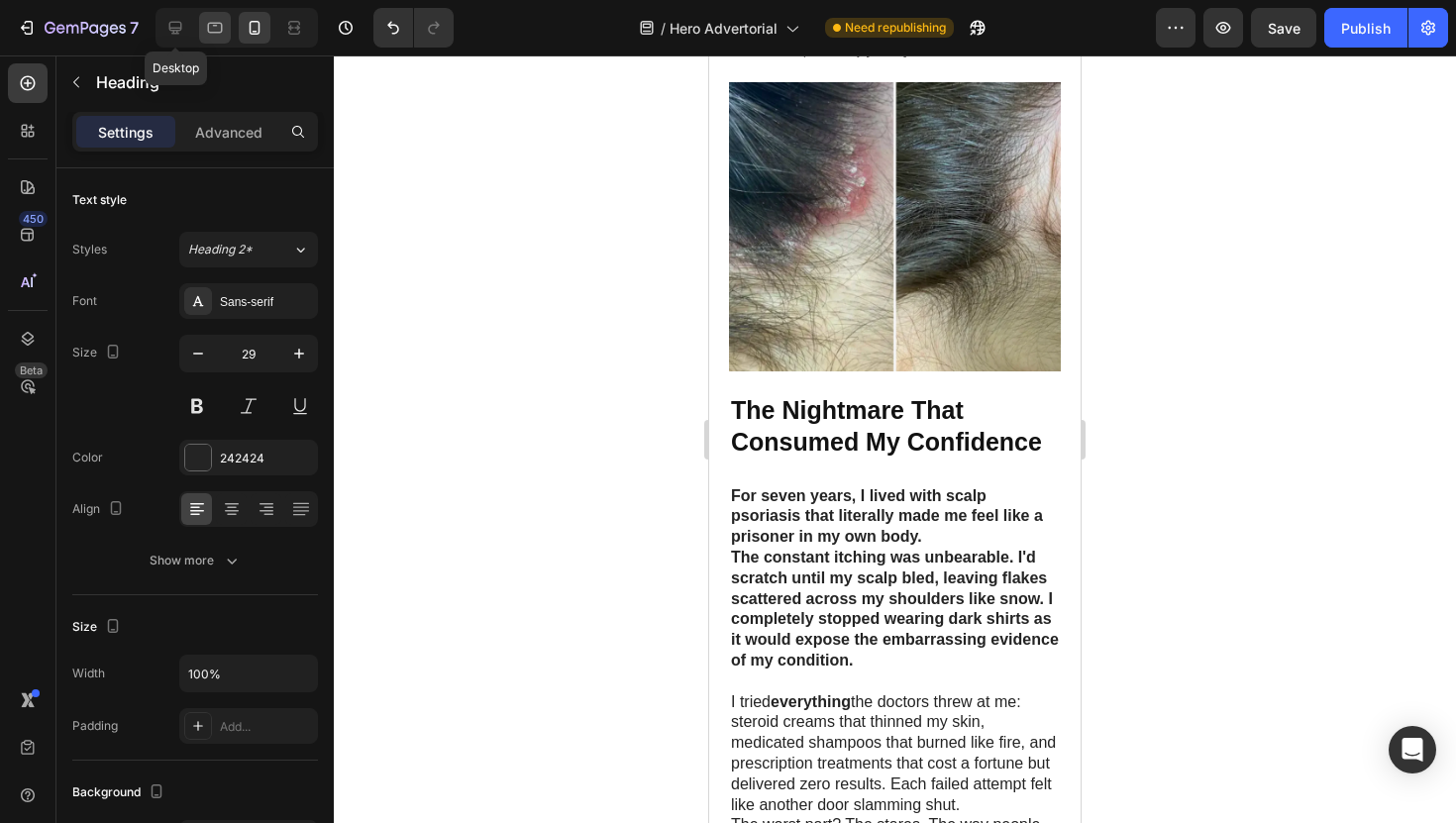 drag, startPoint x: 179, startPoint y: 22, endPoint x: 212, endPoint y: 27, distance: 33.37664 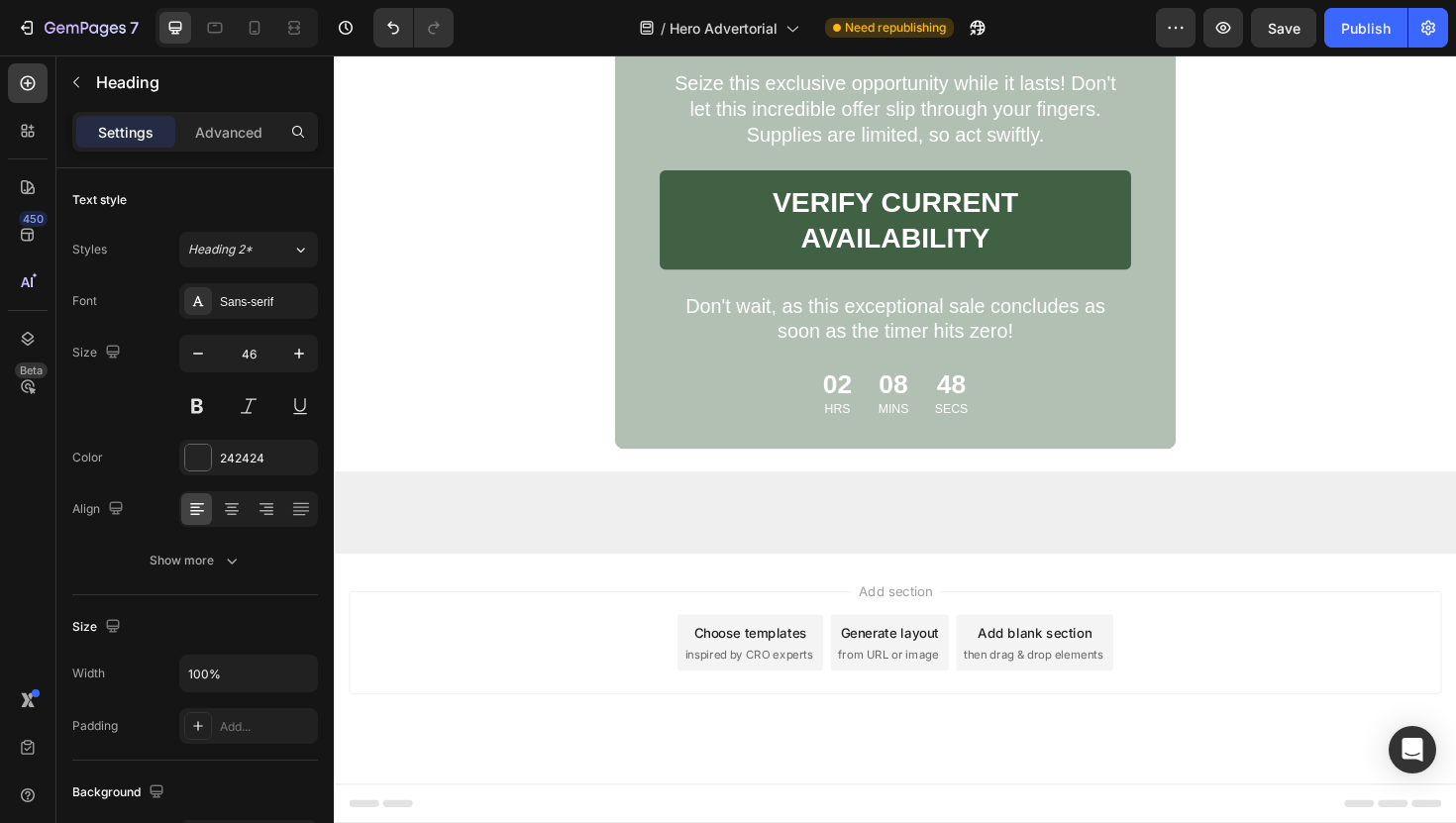 scroll, scrollTop: 10556, scrollLeft: 0, axis: vertical 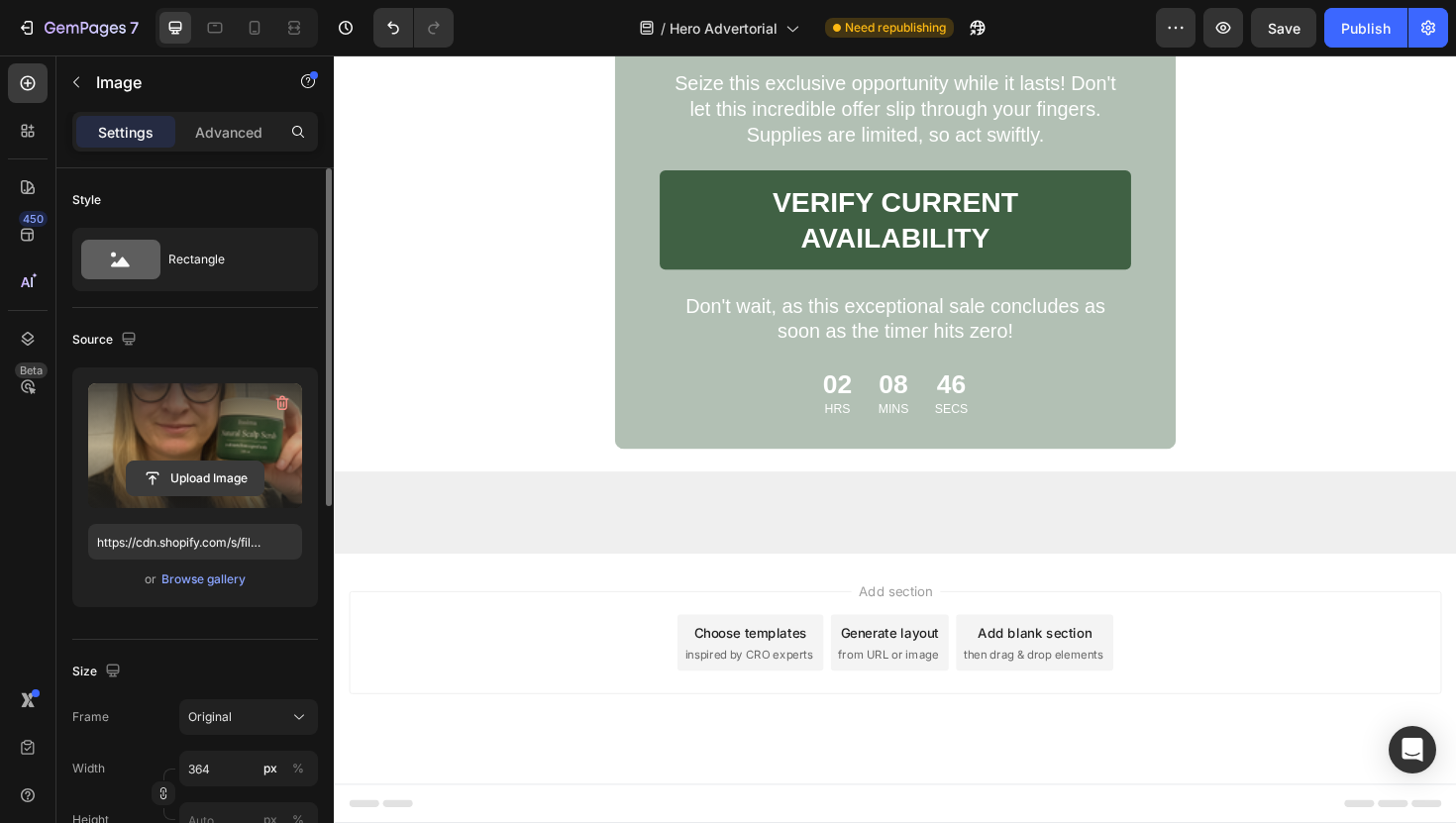 click 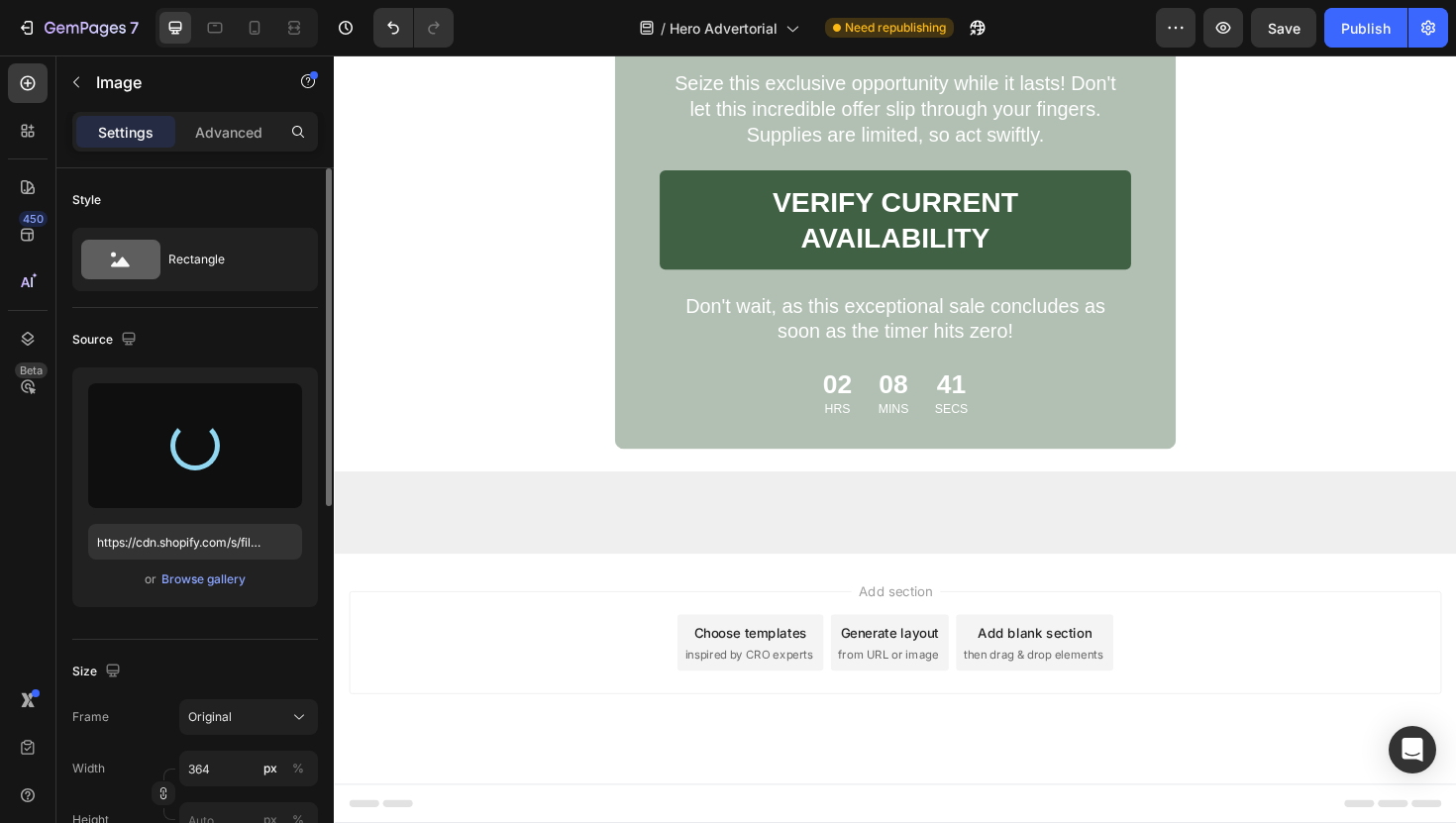 type on "https://cdn.shopify.com/s/files/1/0952/2102/3049/files/gempages_575005679476015972-30f9fffb-e5aa-4578-86a3-a815510c9fb4.png" 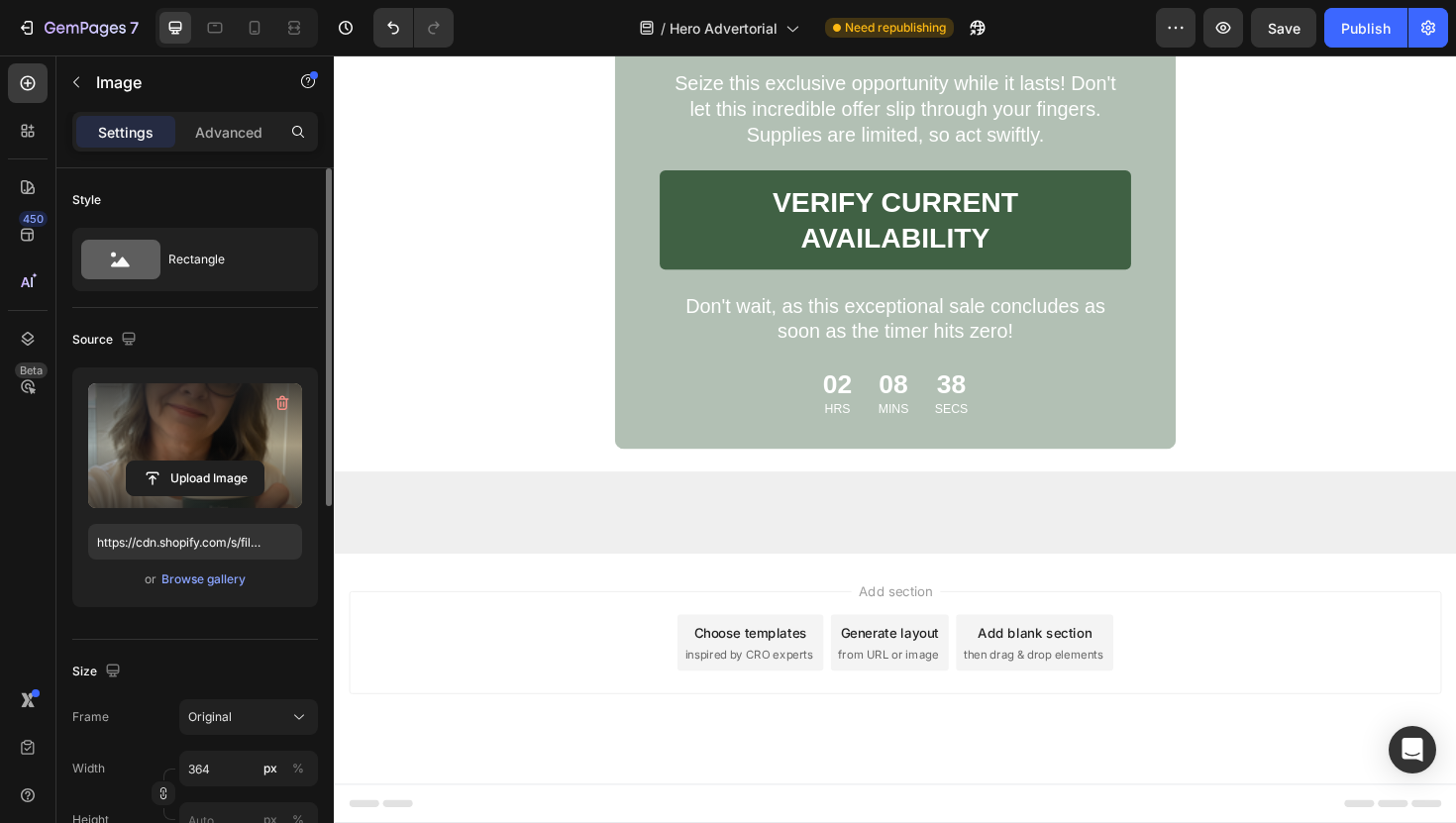 click on "“After using this scalp scrub for just three weeks, I'm already seeing a noticeable difference in my scalp. Highly recommended!”" at bounding box center (1131, -1555) 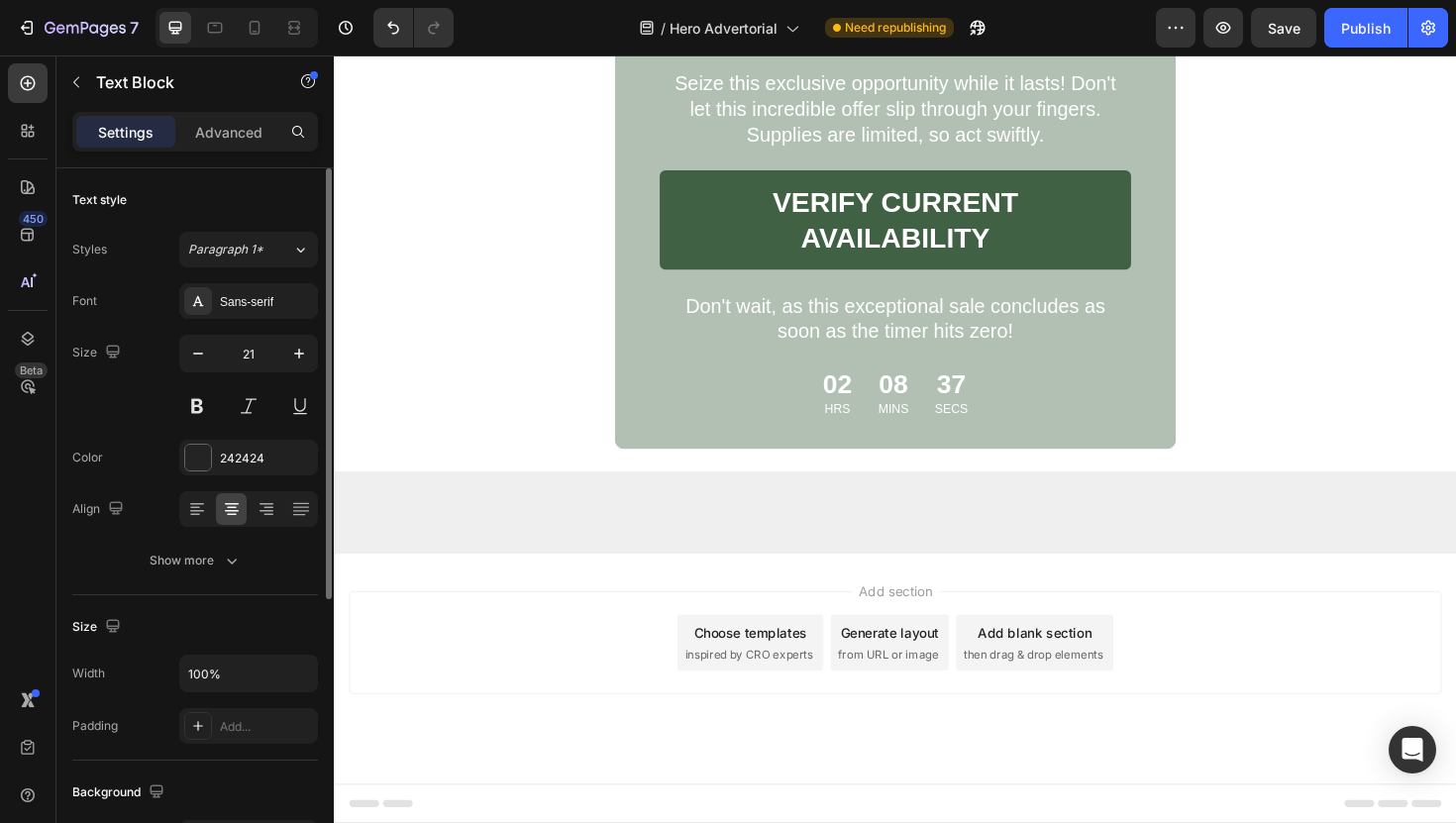 click on "“After using this scalp scrub for just three weeks, I'm already seeing a noticeable difference in my scalp. Highly recommended!”" at bounding box center [1131, -1555] 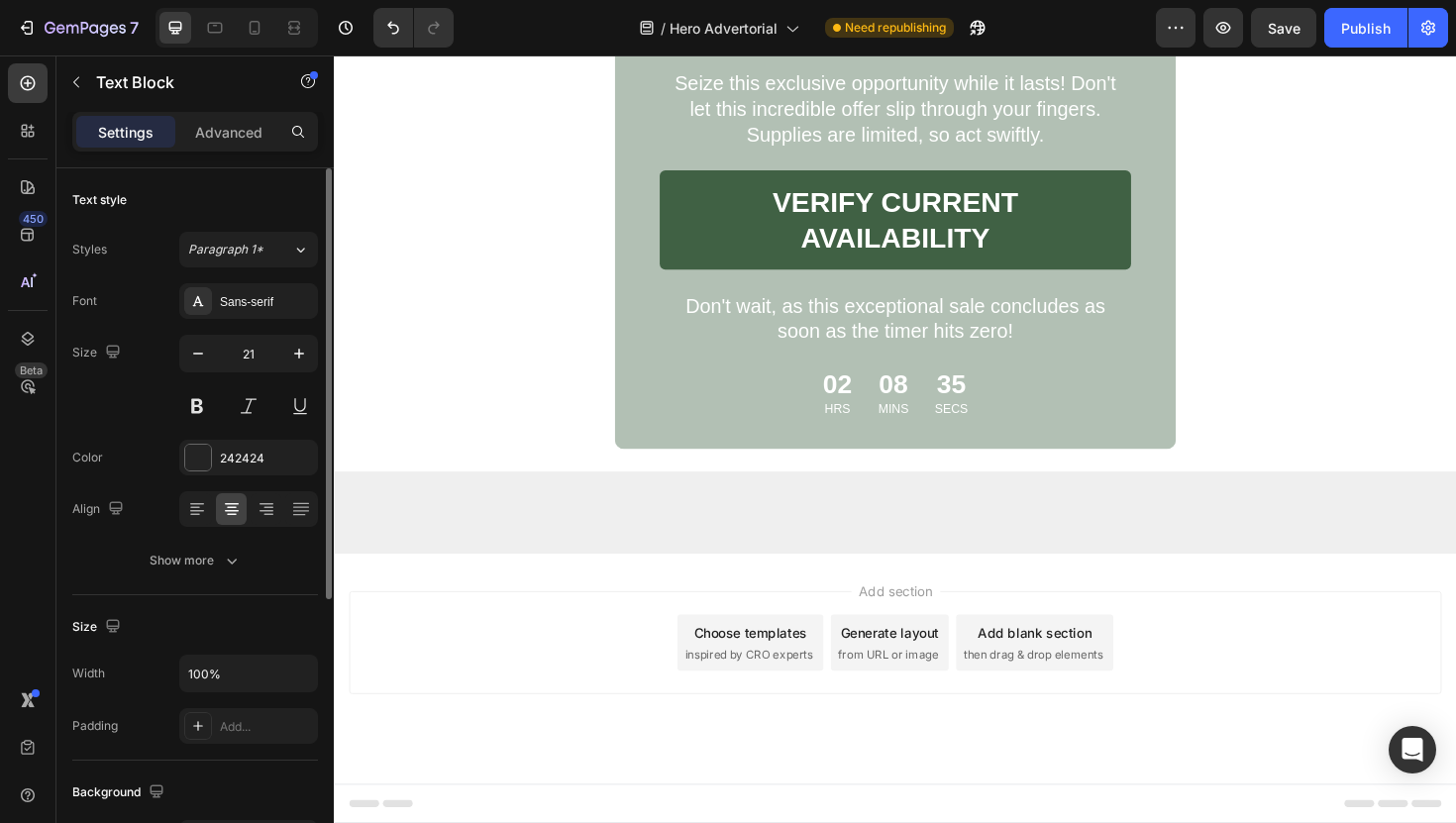 drag, startPoint x: 1226, startPoint y: 478, endPoint x: 982, endPoint y: 393, distance: 258.3815 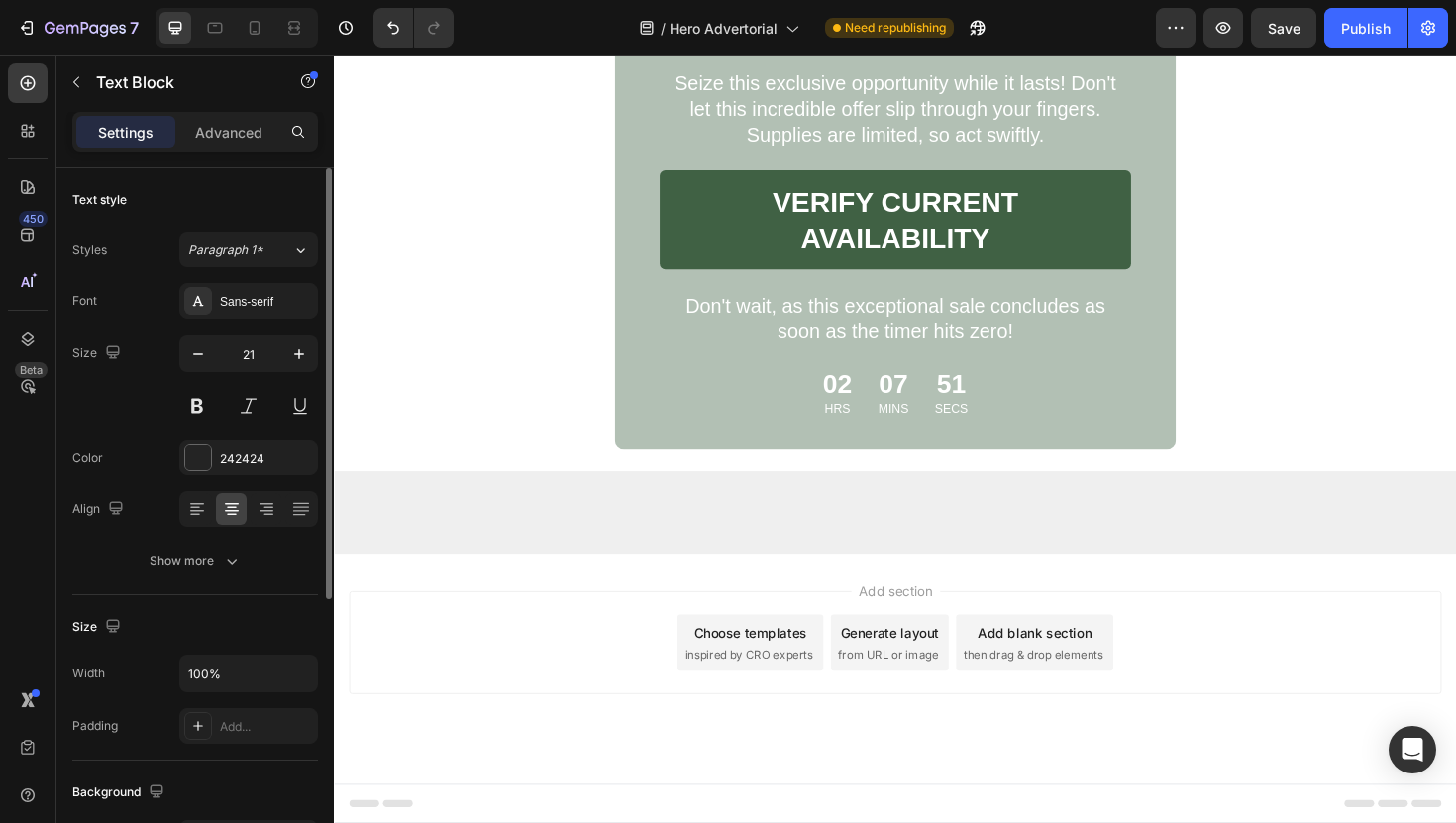 click on "“I tried everything for my scalp psoriasis over the many years of suffering with it, everything was uselesss until I found this scrub. ”" at bounding box center [1131, -1555] 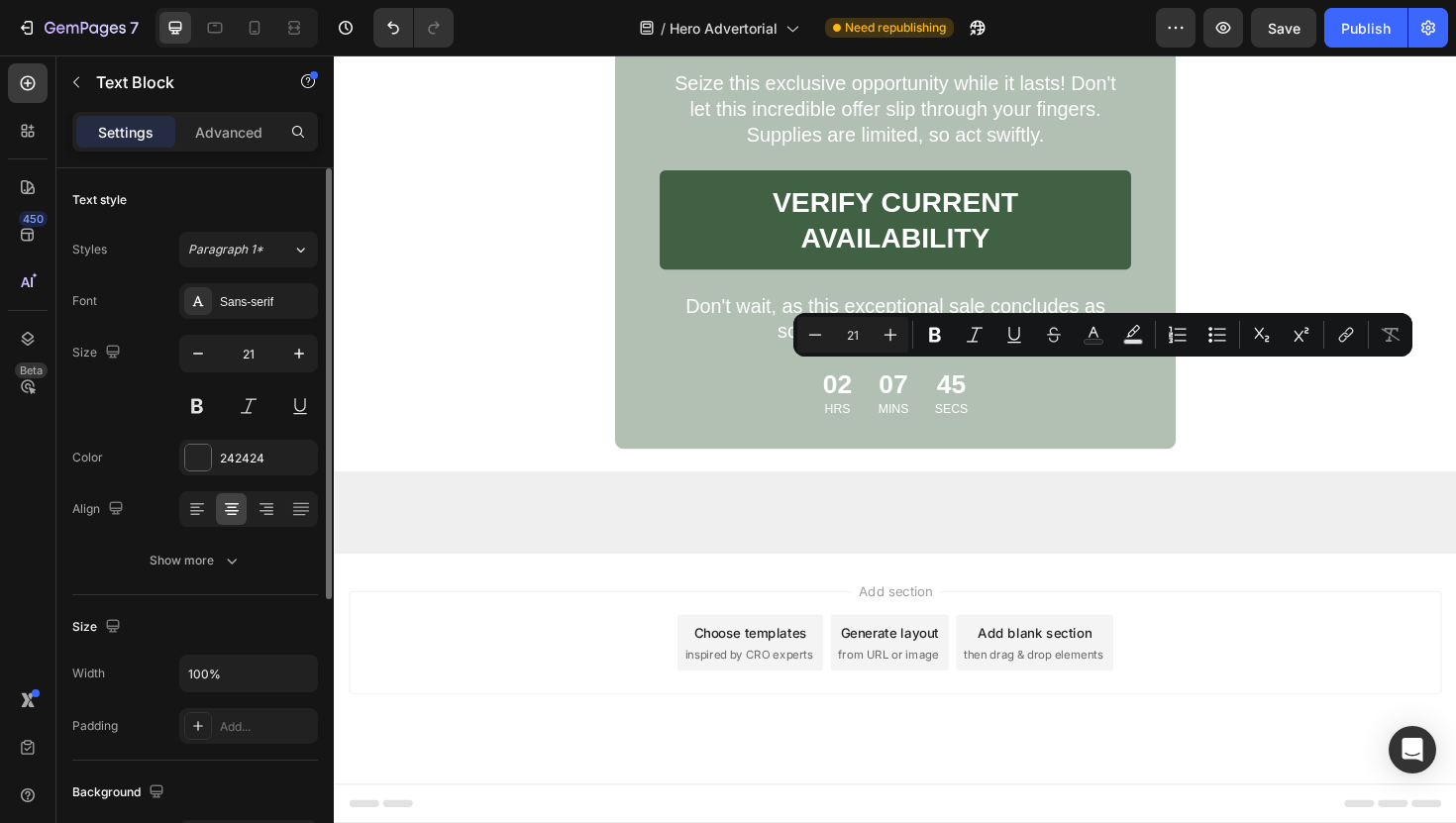 drag, startPoint x: 1268, startPoint y: 481, endPoint x: 1003, endPoint y: 389, distance: 280.5156 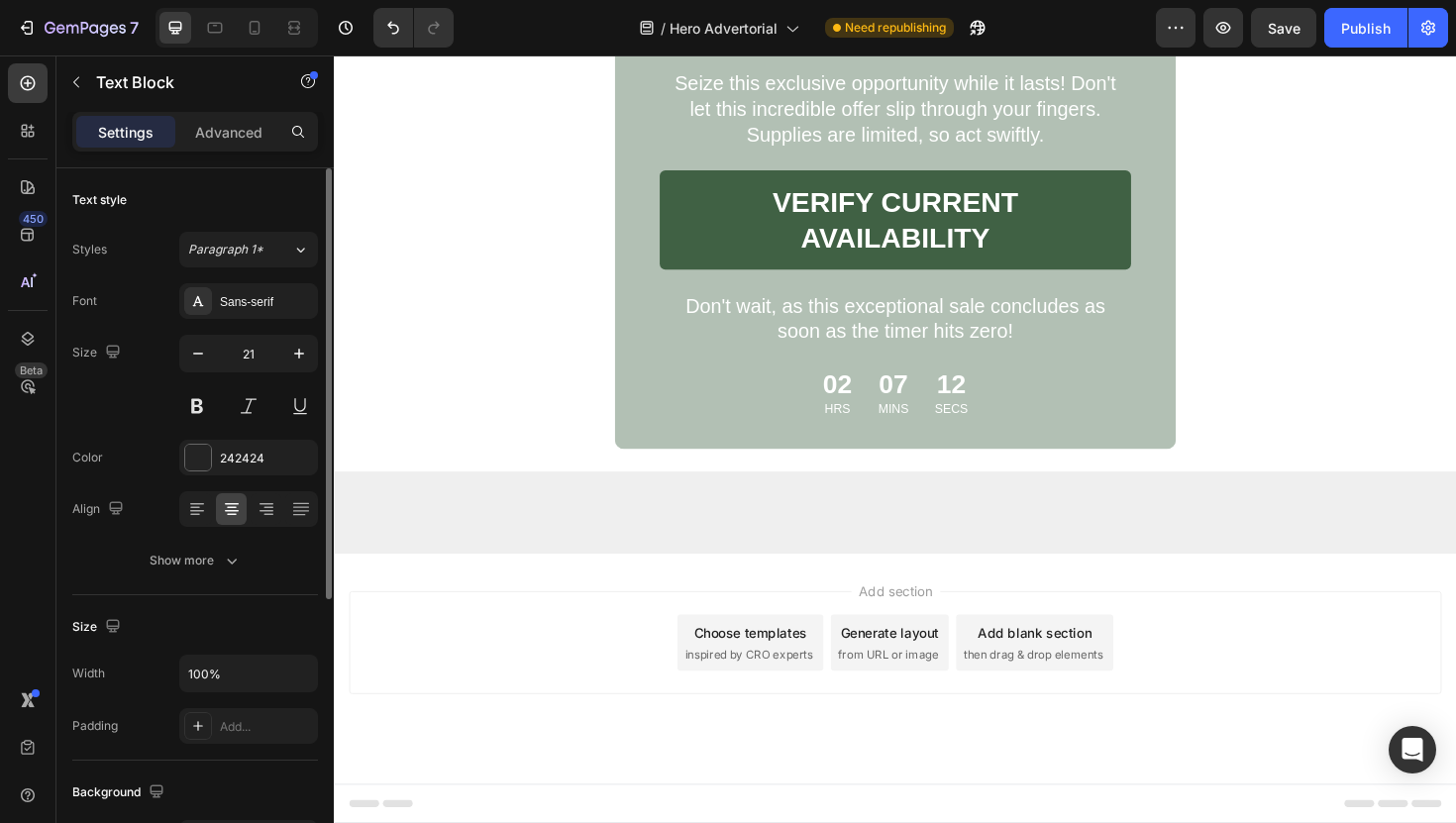 scroll, scrollTop: 10343, scrollLeft: 0, axis: vertical 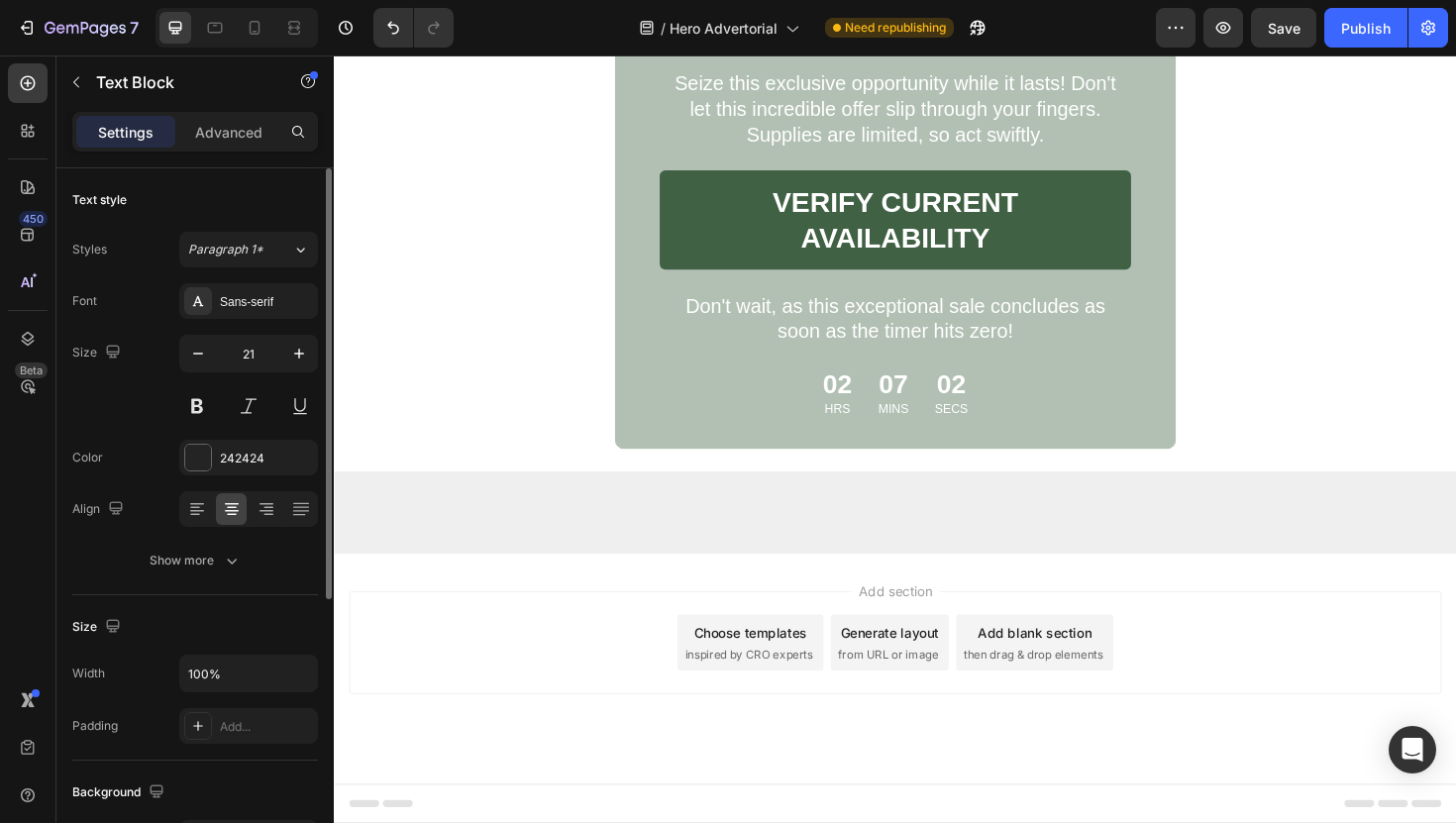 click on "“I had scalp psoriasis for 7 years, and it literally disappeared in 2 weeks of using this scalp scrub.  ”" at bounding box center [1131, -1568] 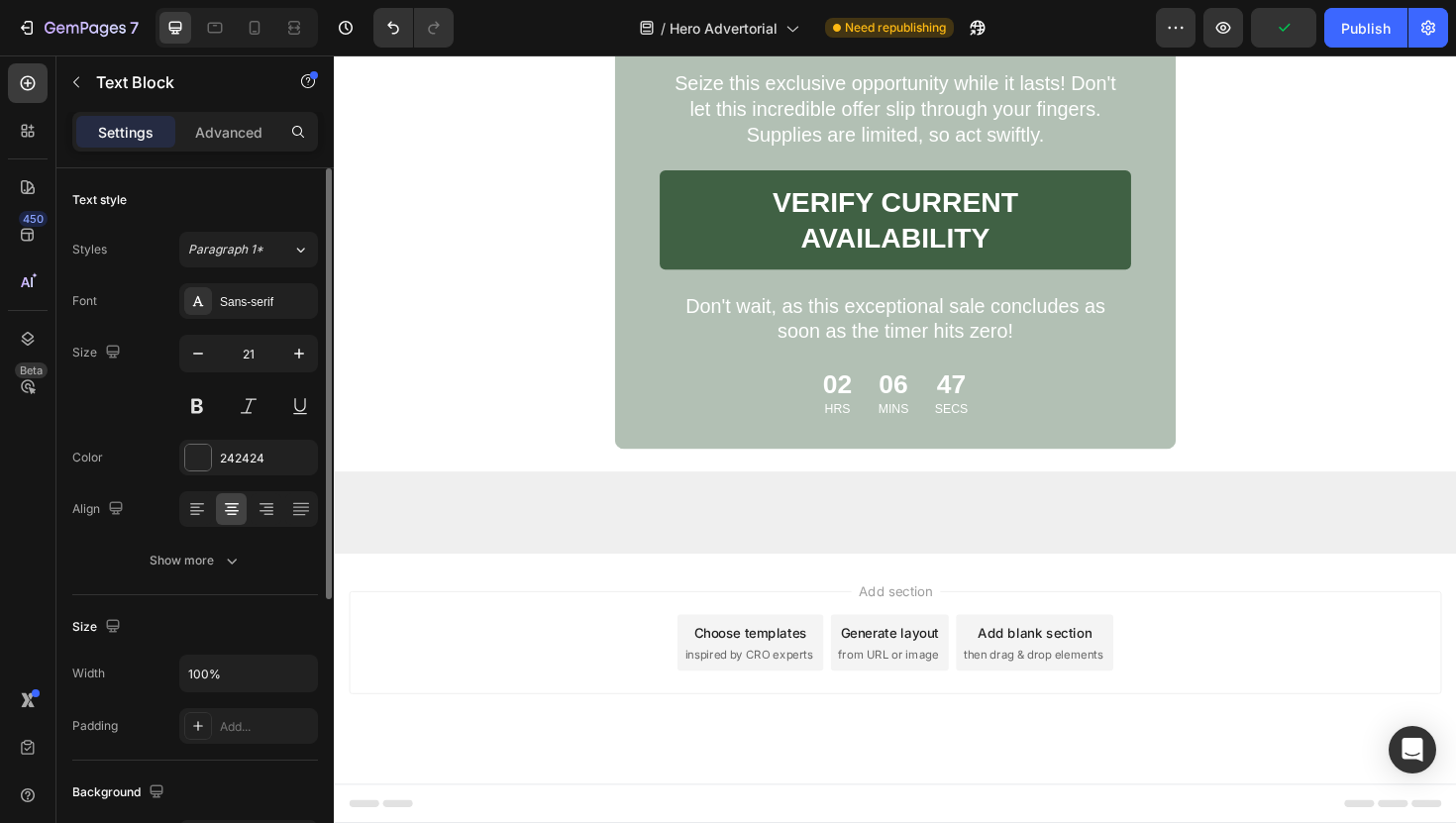 click on "“I had scalp psoriasis for 7 years, and it literally disappeared in 2 weeks of using this scalp scrub.  ”" at bounding box center (1131, -1568) 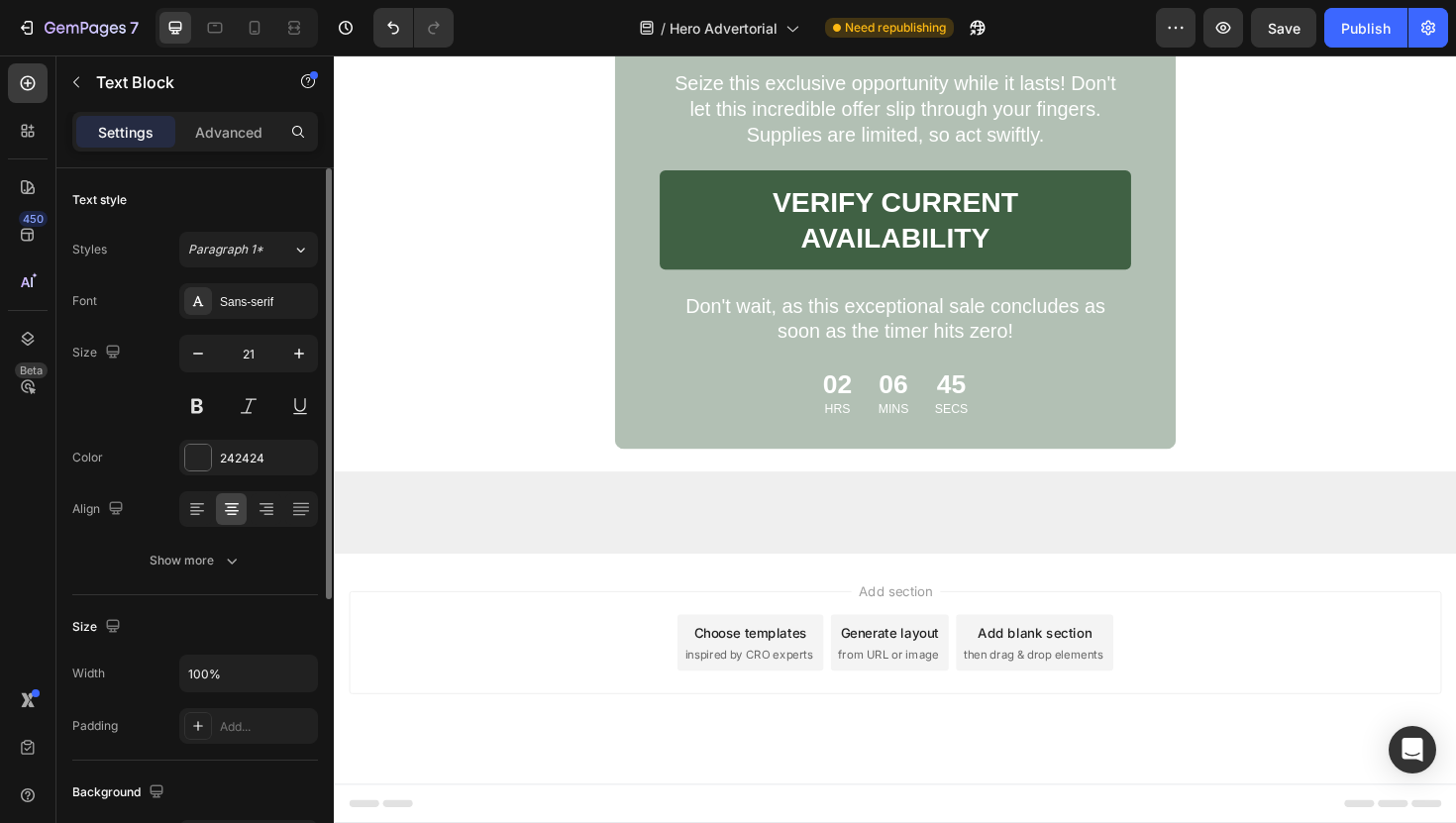 click on "“I had scalp psoriasis for 7 years, and it literally disappeared in 2 weeks of using this scalp scrub.  ”" at bounding box center (1131, -1568) 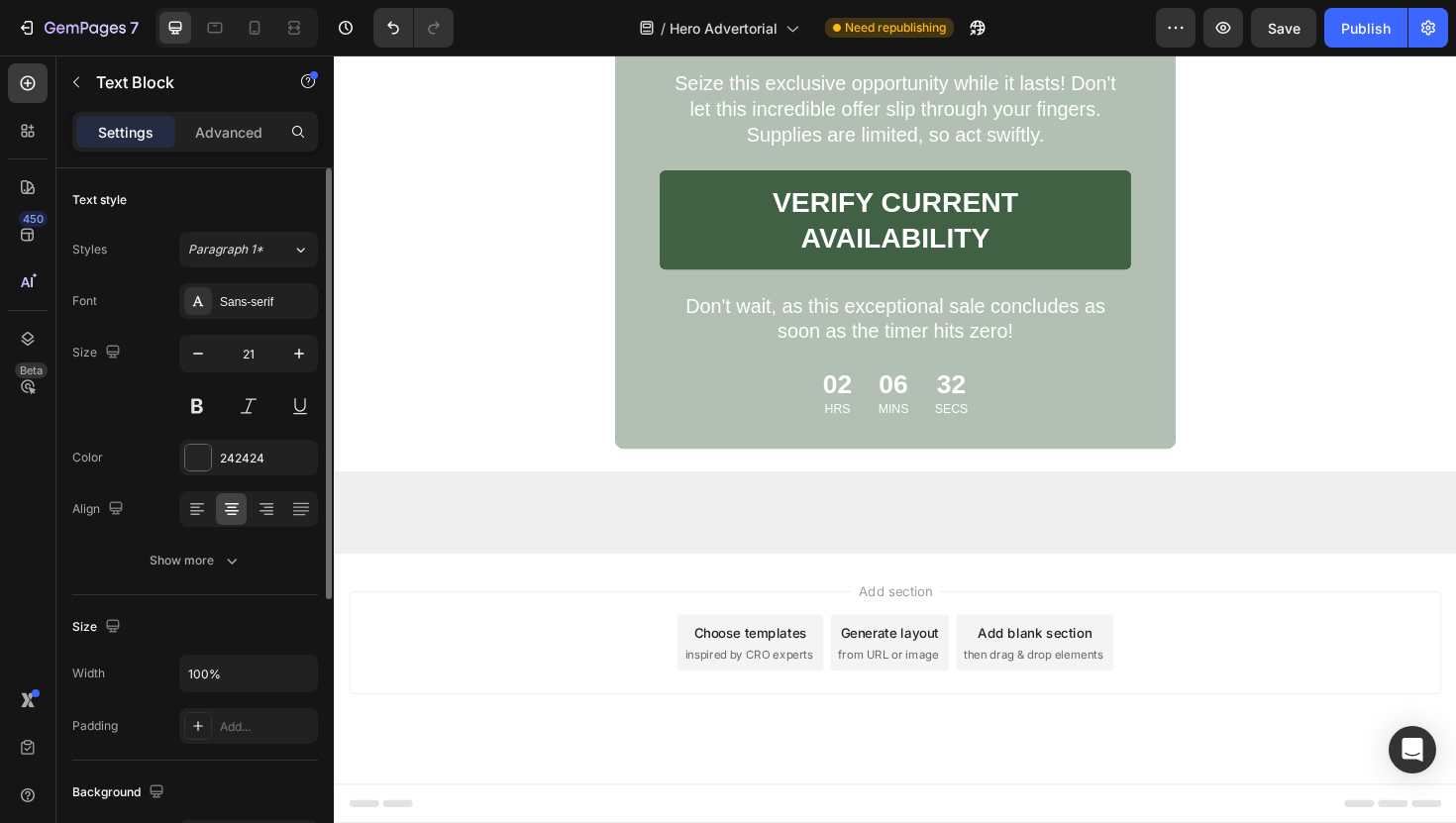 click on "“I had scalp psoriasis for 7 years, and it literally disappeared in 2 weeks of using this scalp scrub.  ”" at bounding box center [1131, -1568] 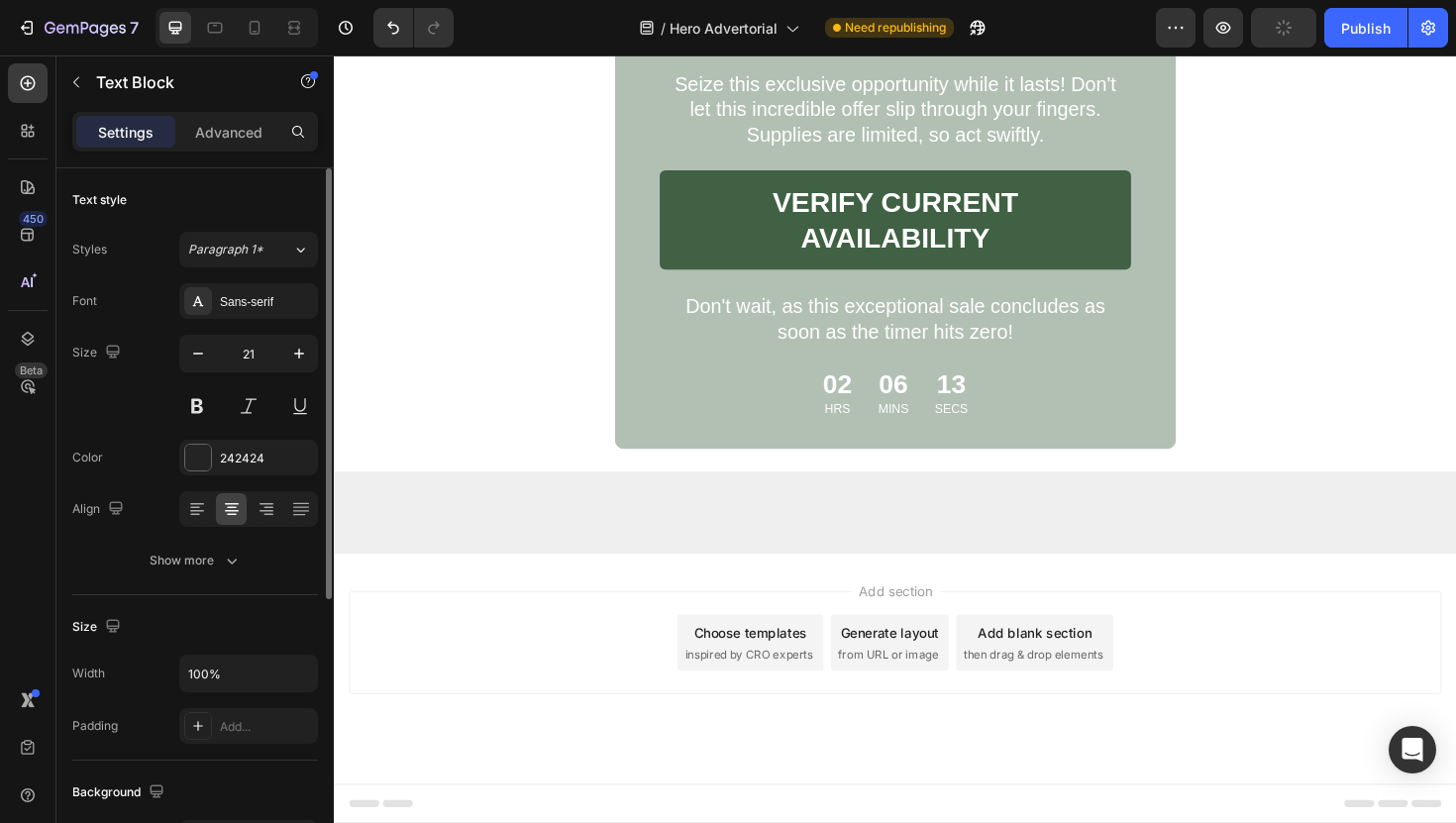 click on "I literally tried everything for my scalp psoriasis.. But  then I discovered this natural scalp scrub that transformed my scalp! Heading June 3, 2025 | Written by [NAME] Text Block Image The Nightmare That Consumed My Confidence Heading For seven years, I lived with scalp psoriasis that literally made me feel like a prisoner in my own body. The constant itching was unbearable. I'd scratch until my scalp bled, leaving flakes scattered across my shoulders like snow. I completely stopped wearing dark shirts as it would expose the embarrassing evidence of my condition.   I tried  everything  the doctors threw at me: steroid creams that thinned my skin, medicated shampoos that burned like fire, and prescription treatments that cost a fortune but delivered zero results. Each failed attempt felt like another door slamming shut. The worst part? The stares. The way people would glance at my scalp and quickly look away. Text Block Image The Discovery That Changed Everything Heading   gentle, natural approach" at bounding box center [928, -4472] 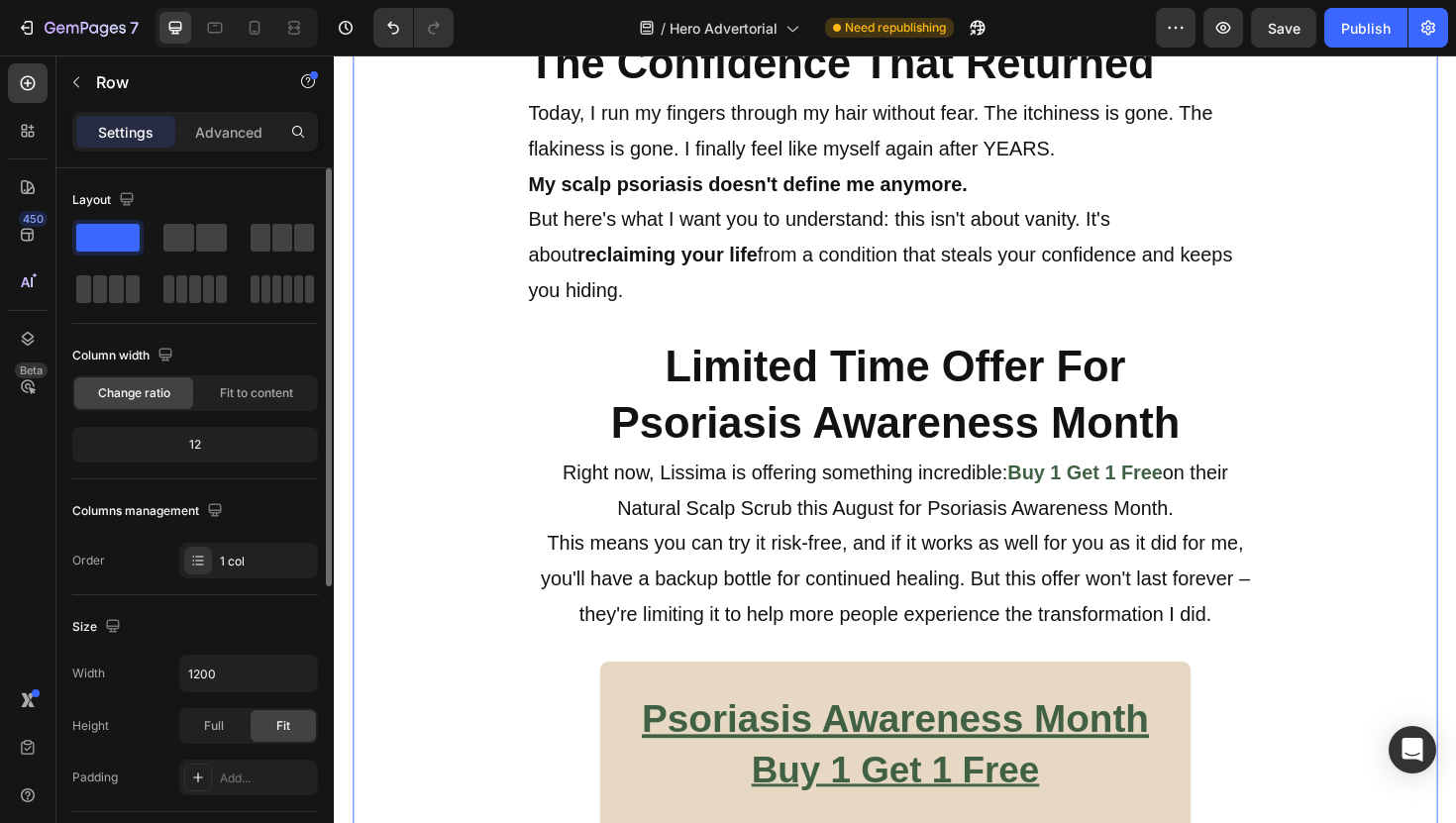 scroll, scrollTop: 3959, scrollLeft: 0, axis: vertical 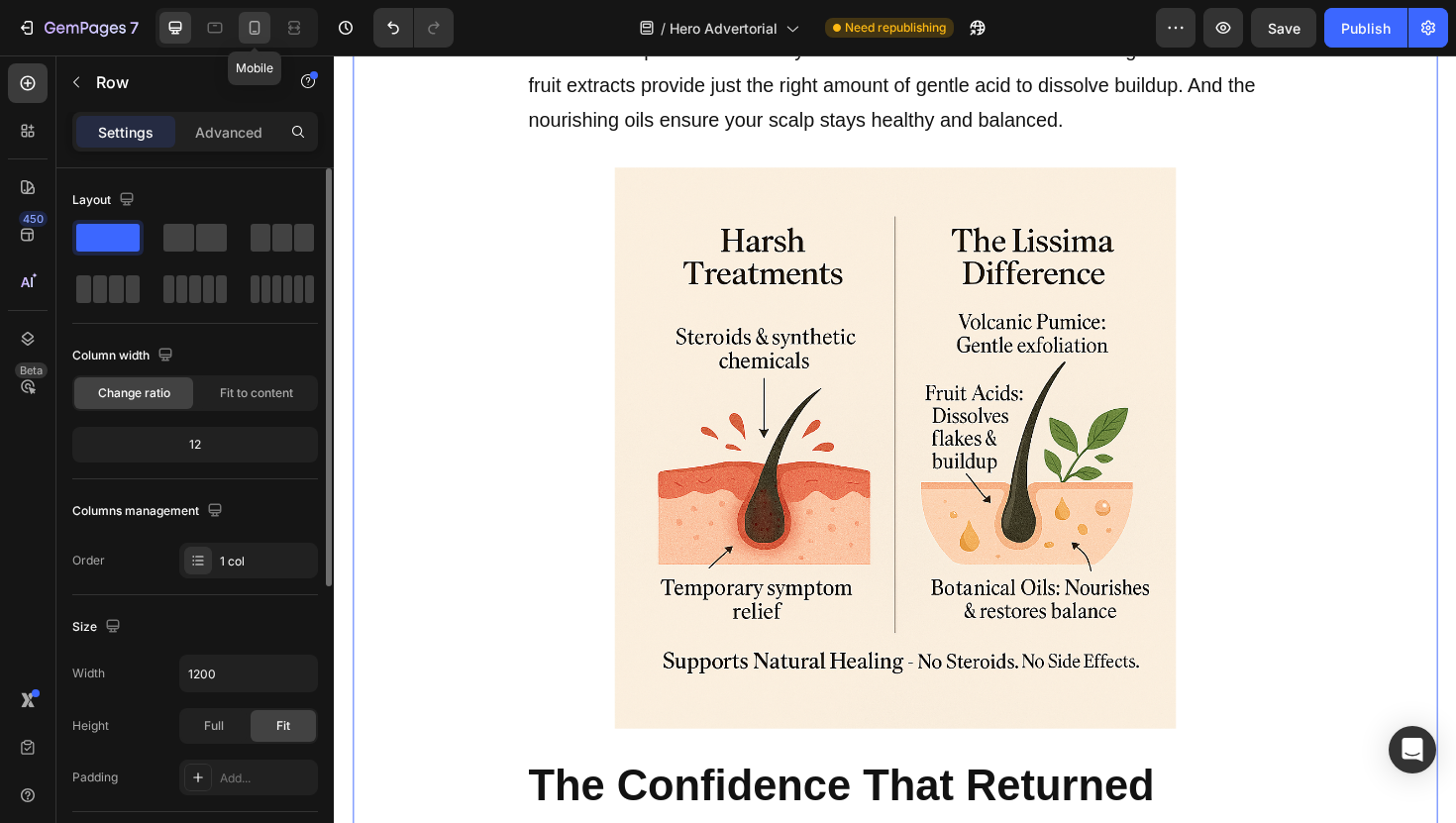 click 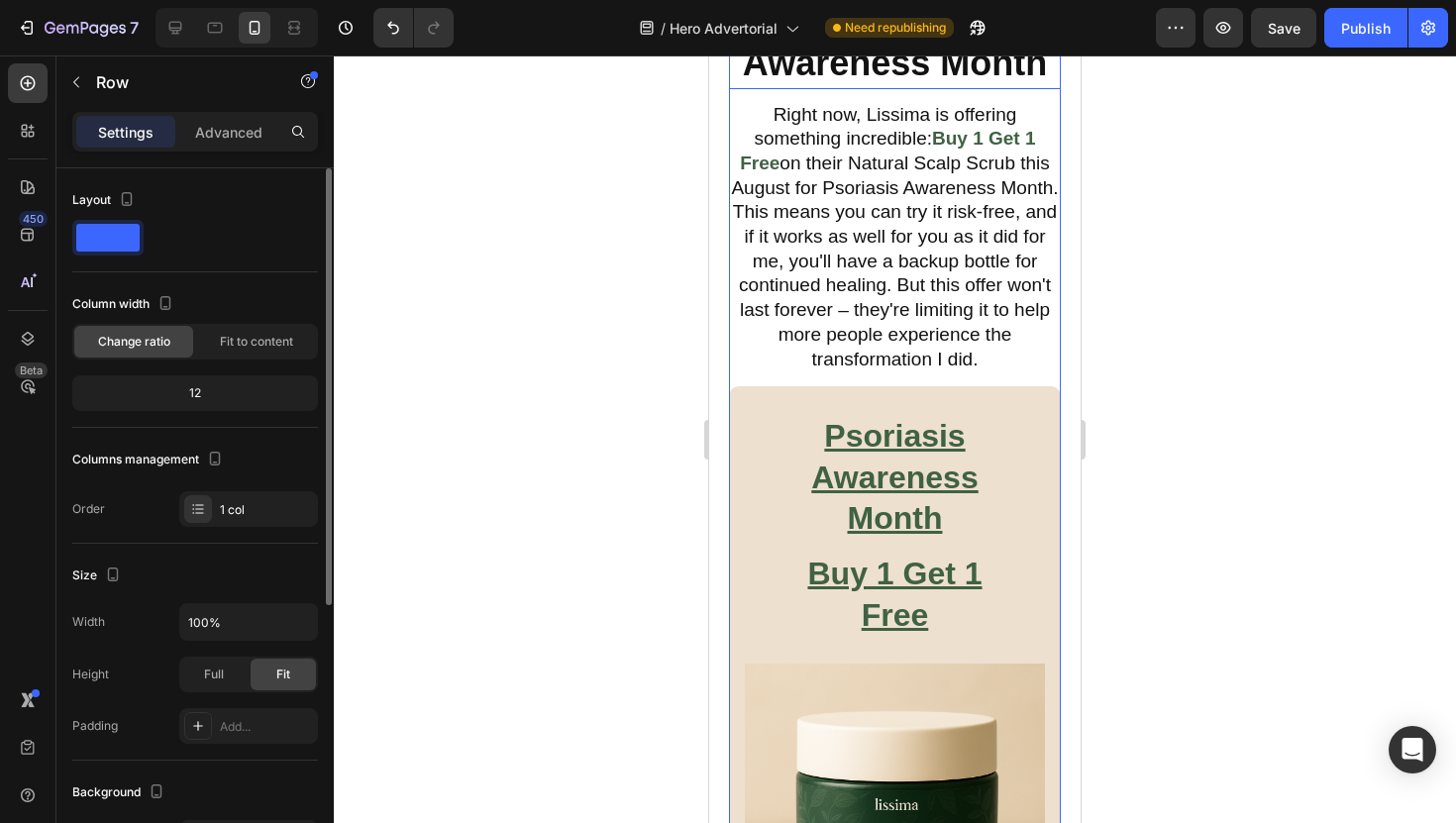 scroll, scrollTop: 4618, scrollLeft: 0, axis: vertical 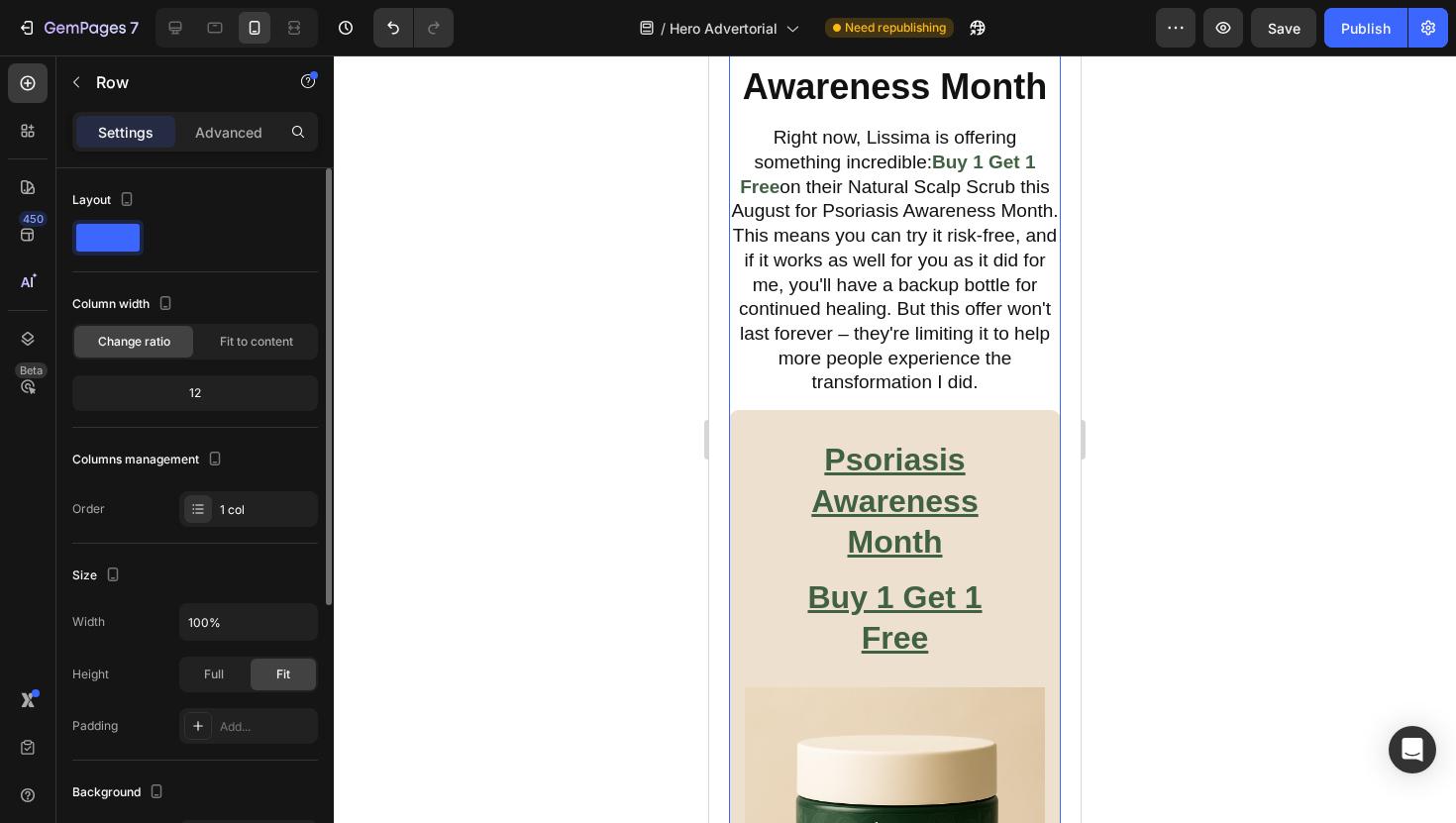 click on "The Confidence That Returned" at bounding box center (894, -721) 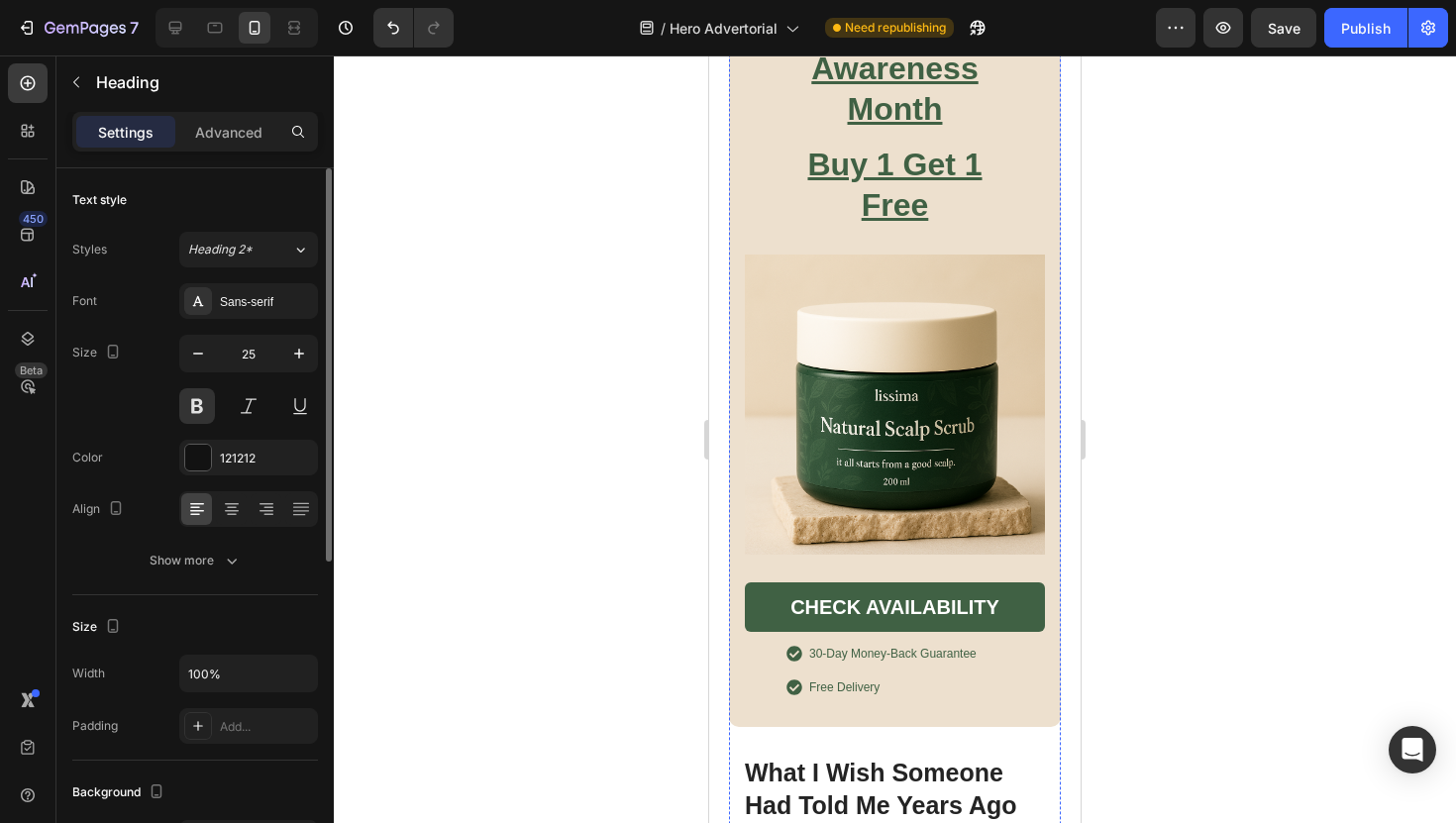 scroll, scrollTop: 5111, scrollLeft: 0, axis: vertical 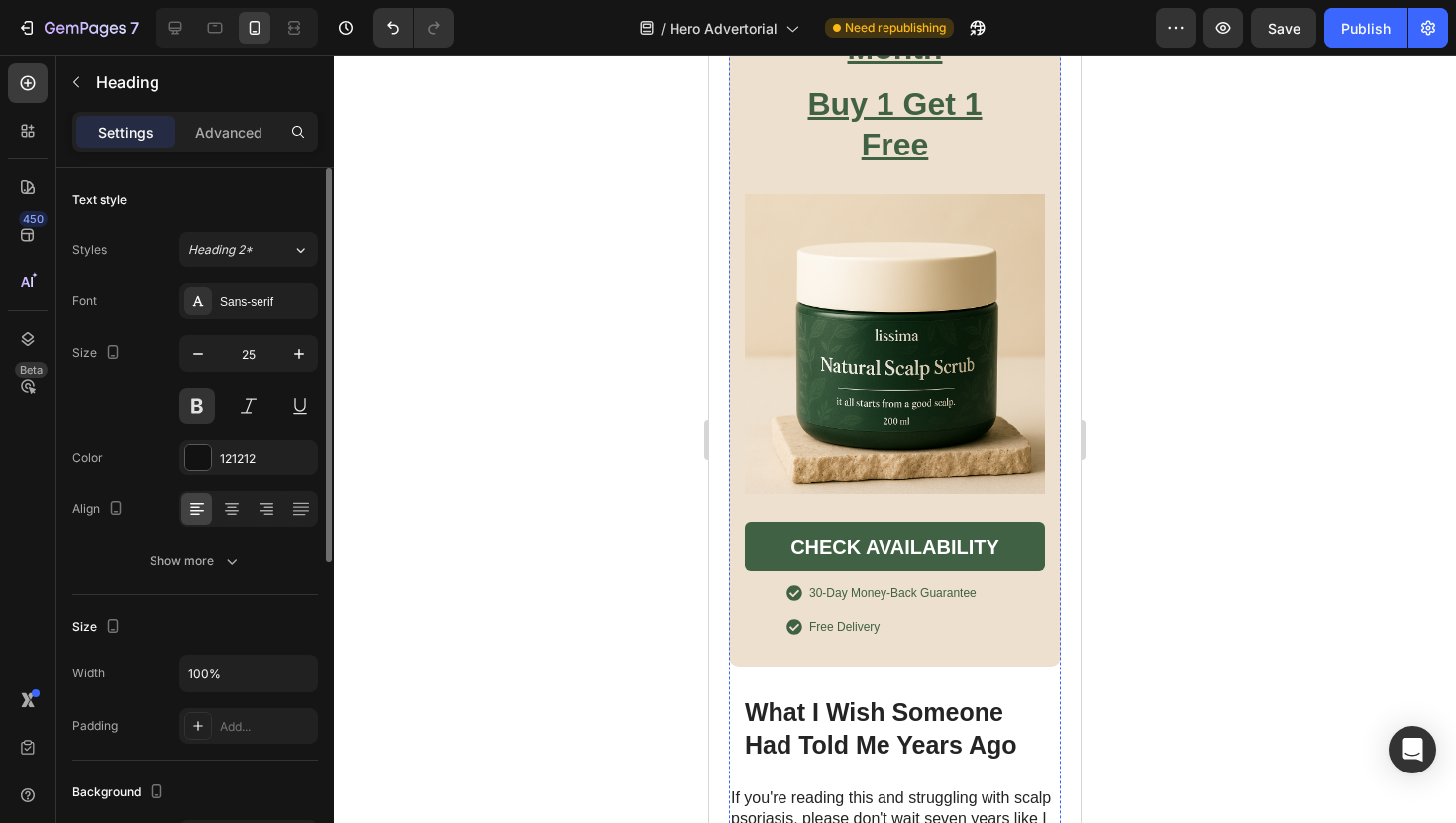 click on "Limited Time Offer For Psoriasis Awareness Month" at bounding box center (894, -476) 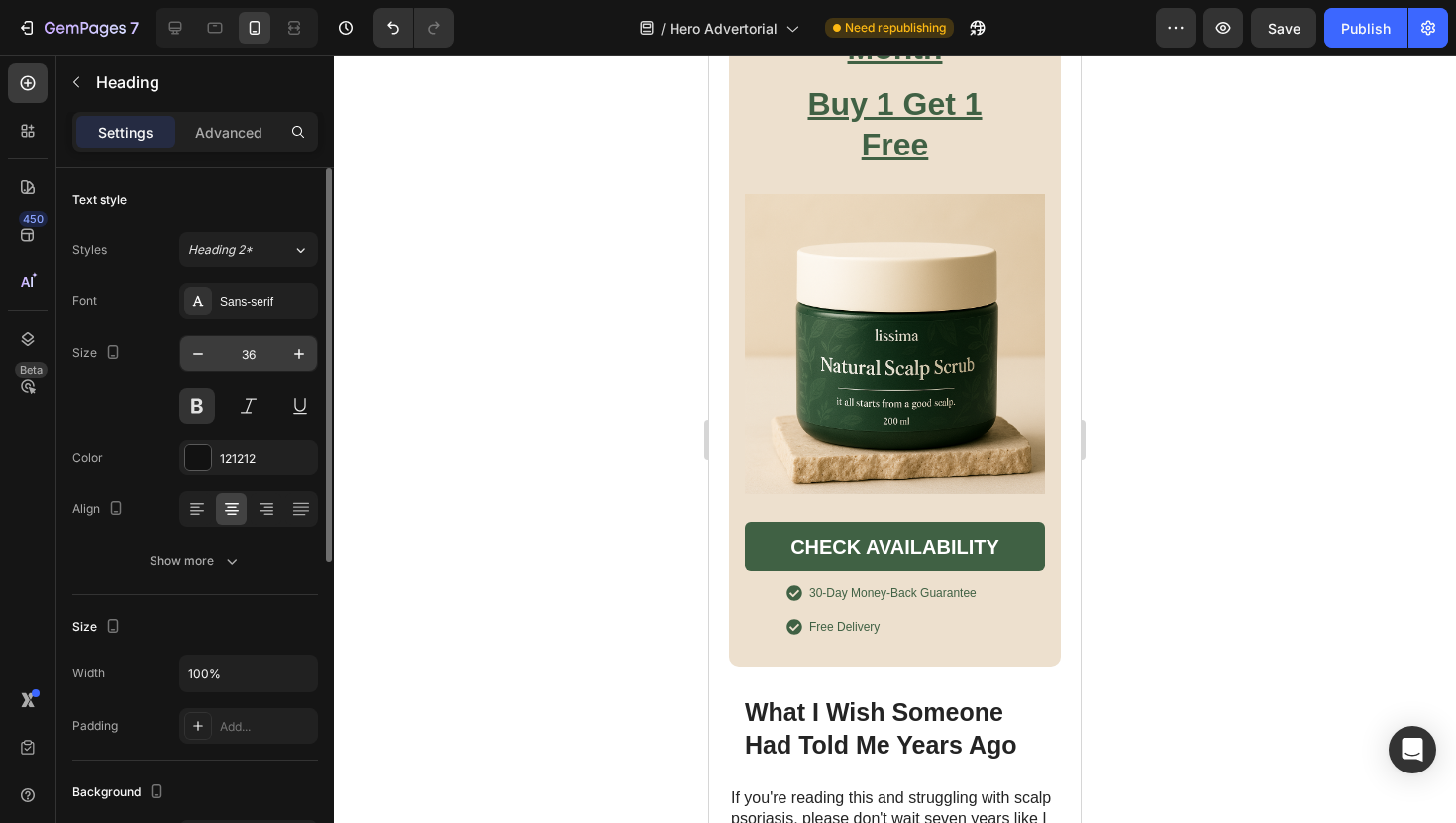 click on "36" at bounding box center [249, 354] 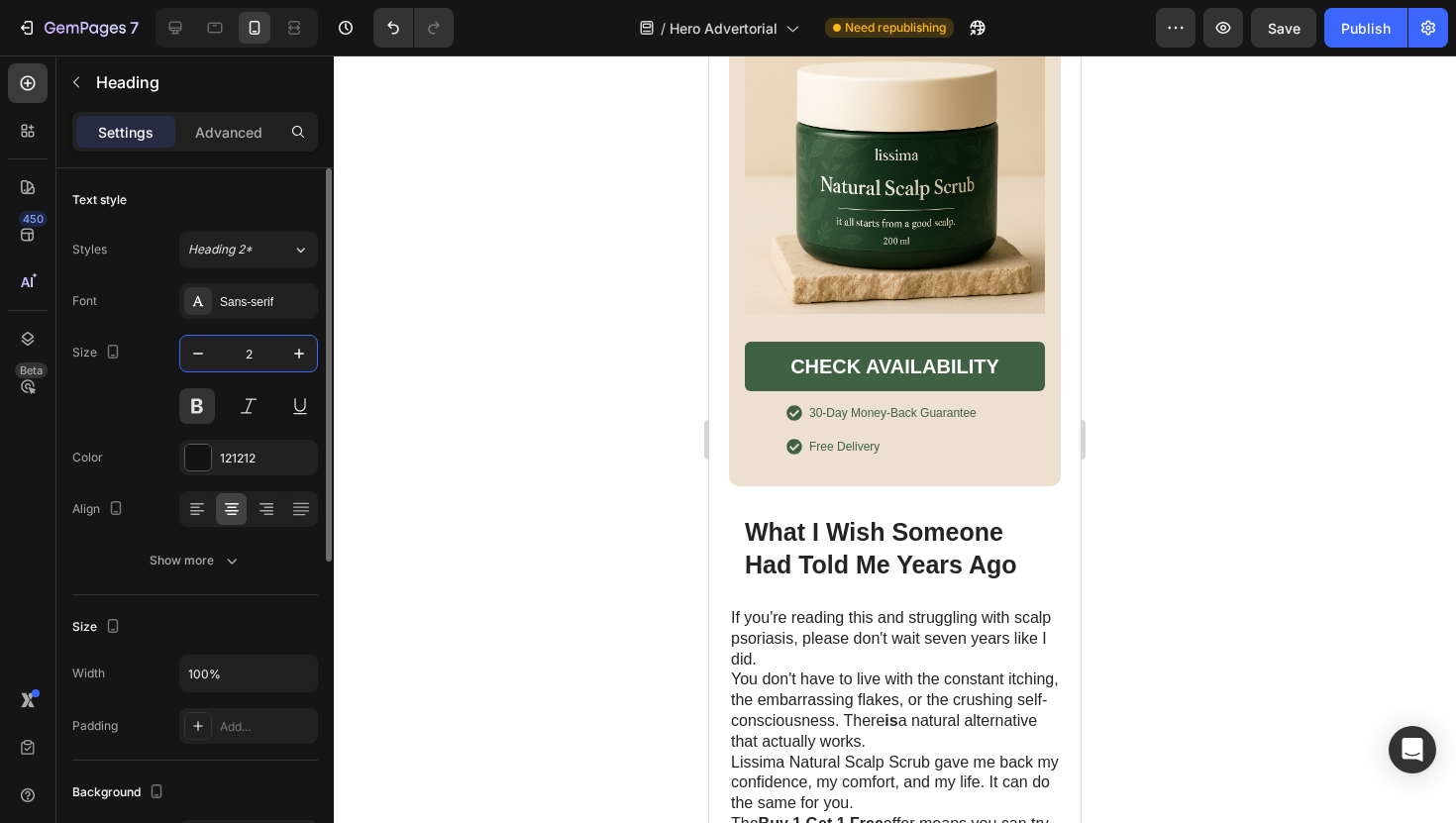 type on "25" 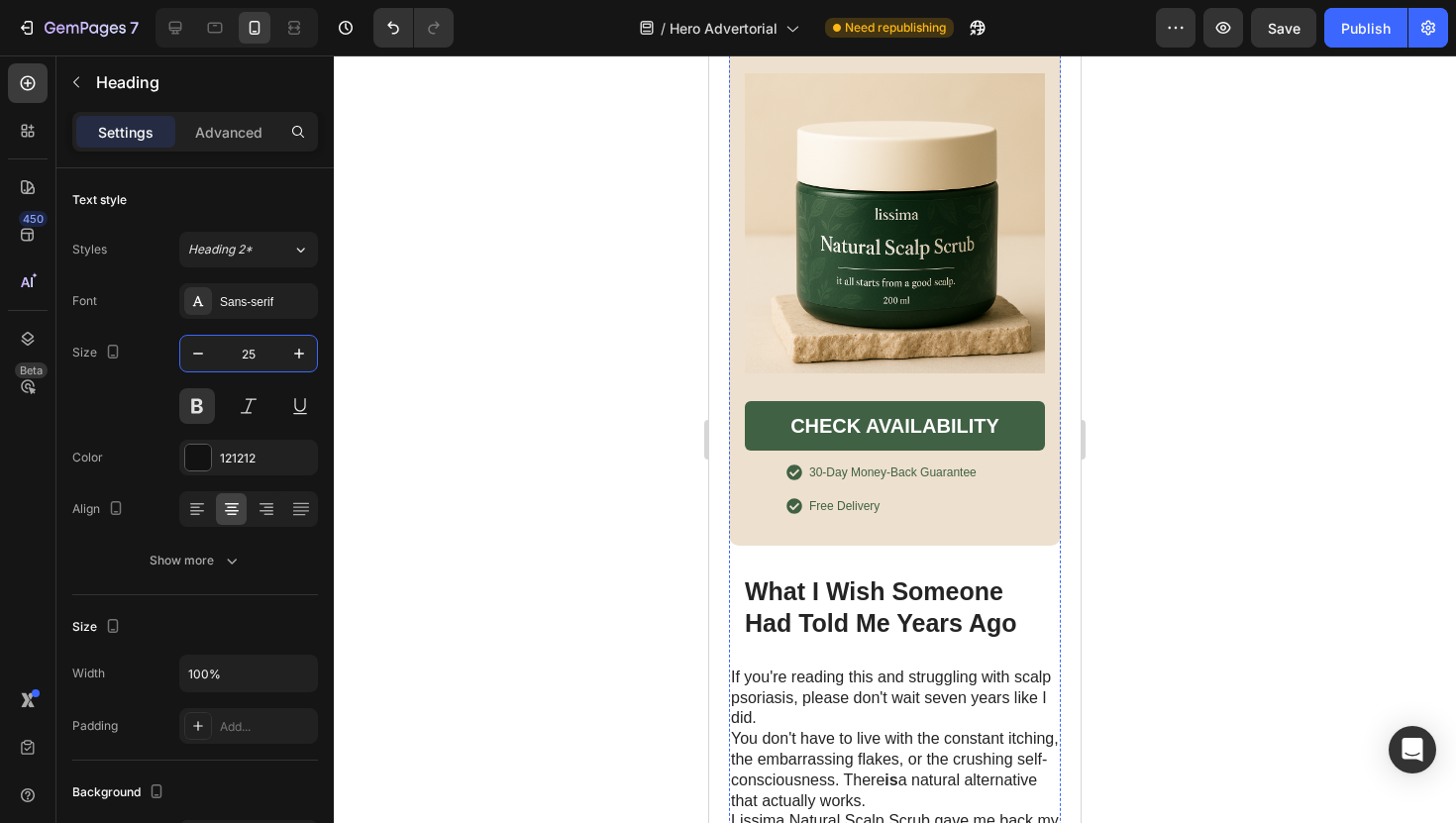 click on "Right now, Lissima is offering something incredible:  Buy 1 Get 1 Free  on their Natural Scalp Scrub this August for Psoriasis Awareness Month." at bounding box center [894, -440] 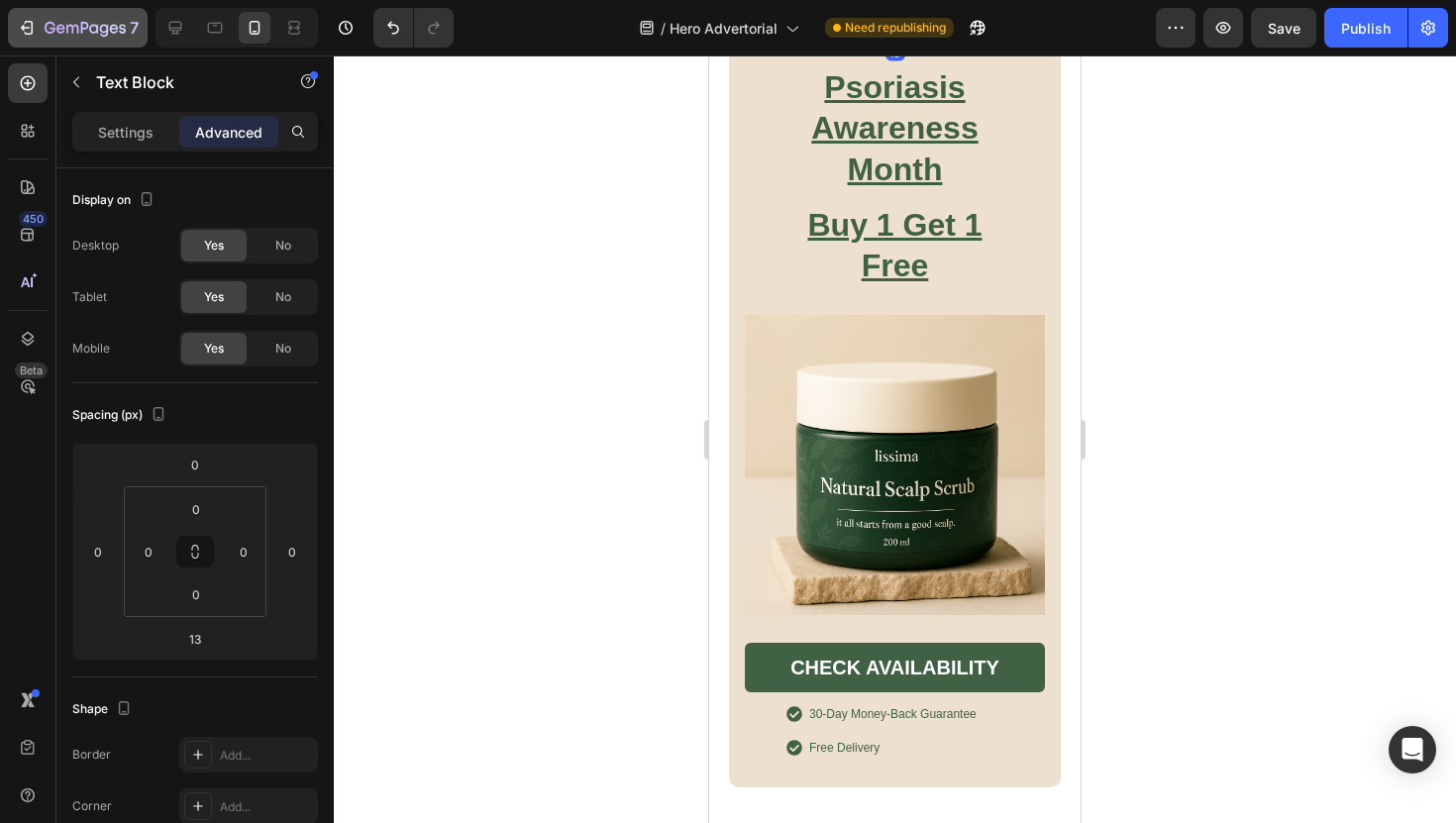 scroll, scrollTop: 4846, scrollLeft: 0, axis: vertical 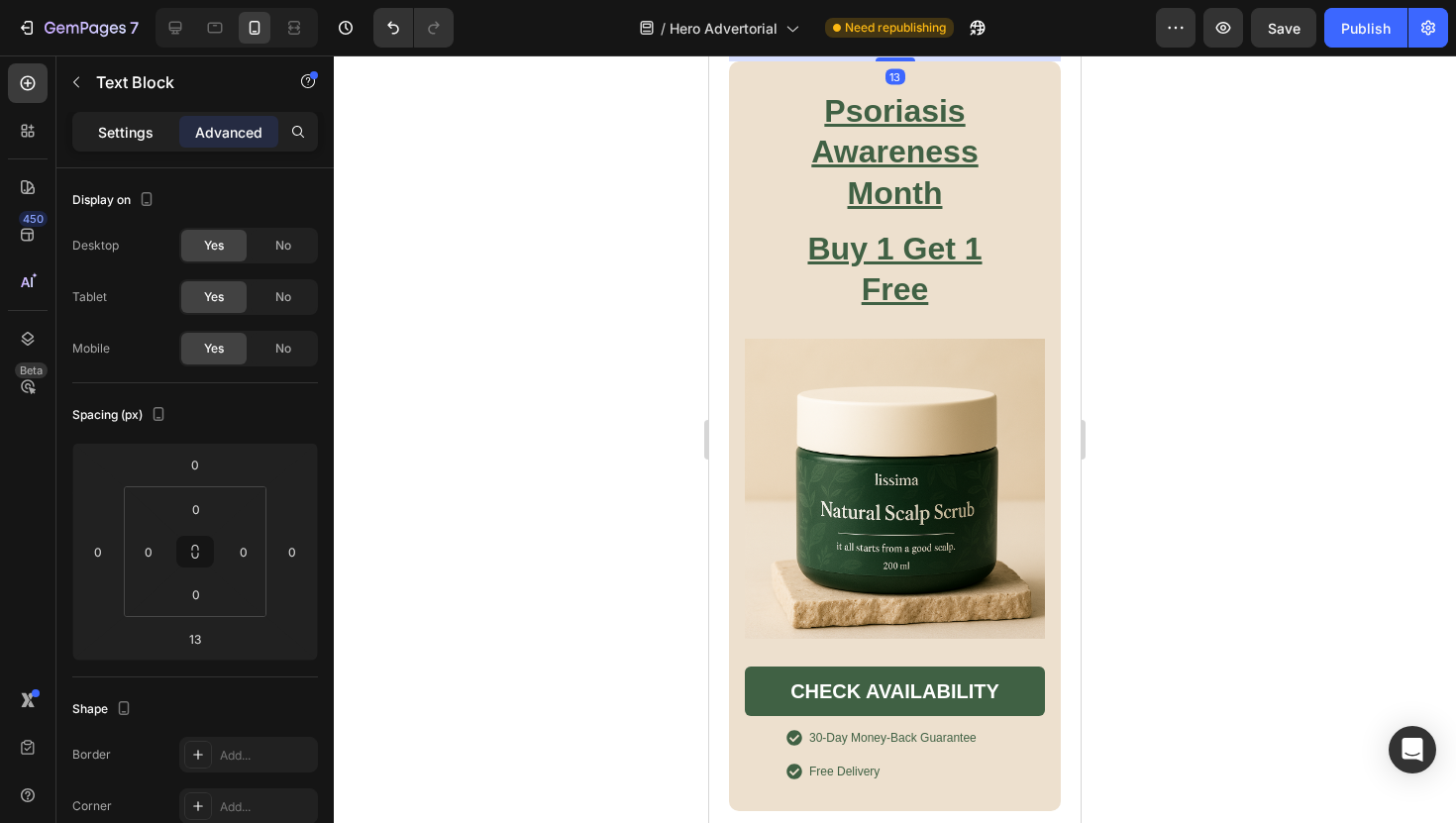 click on "Settings" at bounding box center [126, 132] 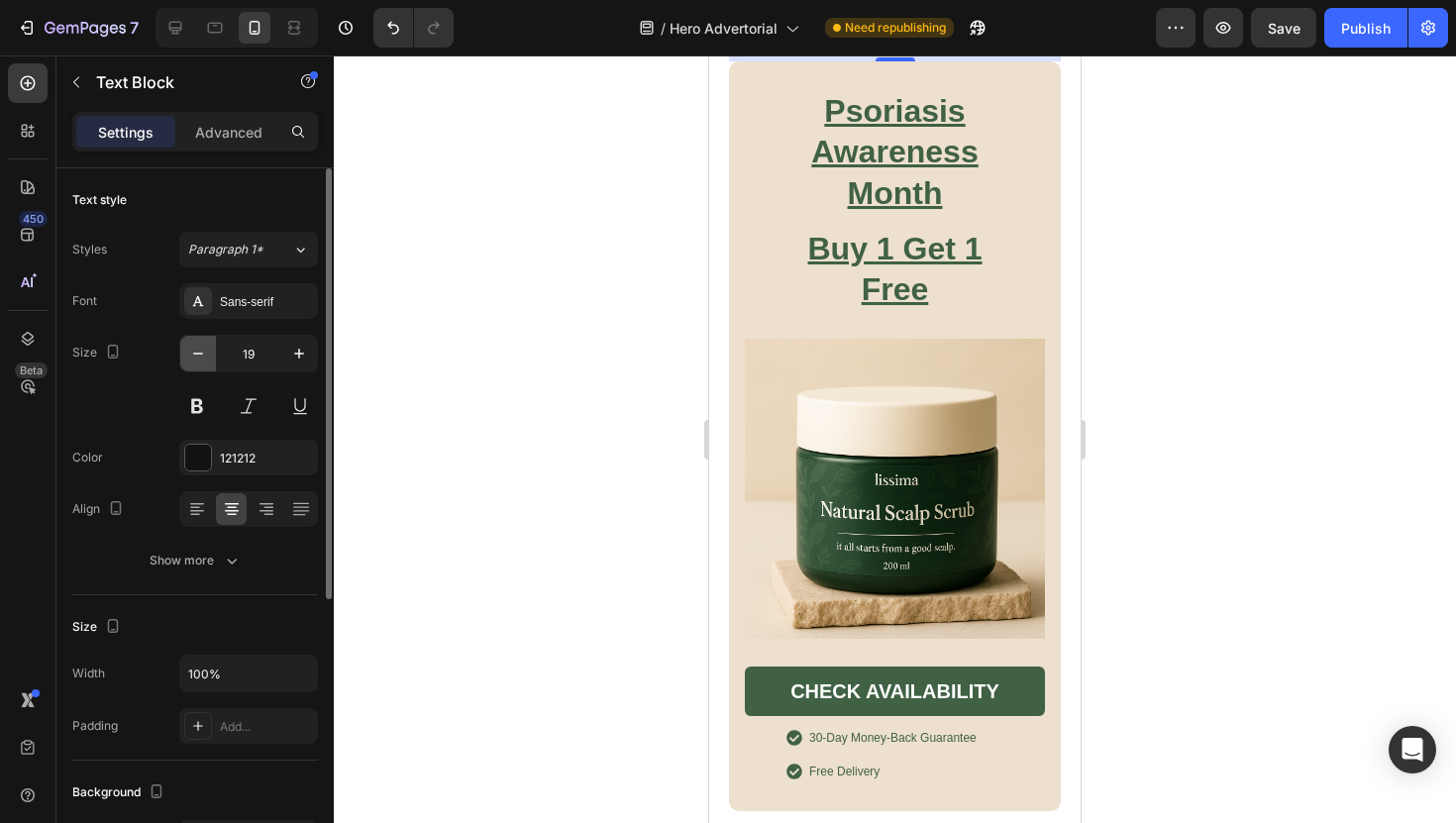 click 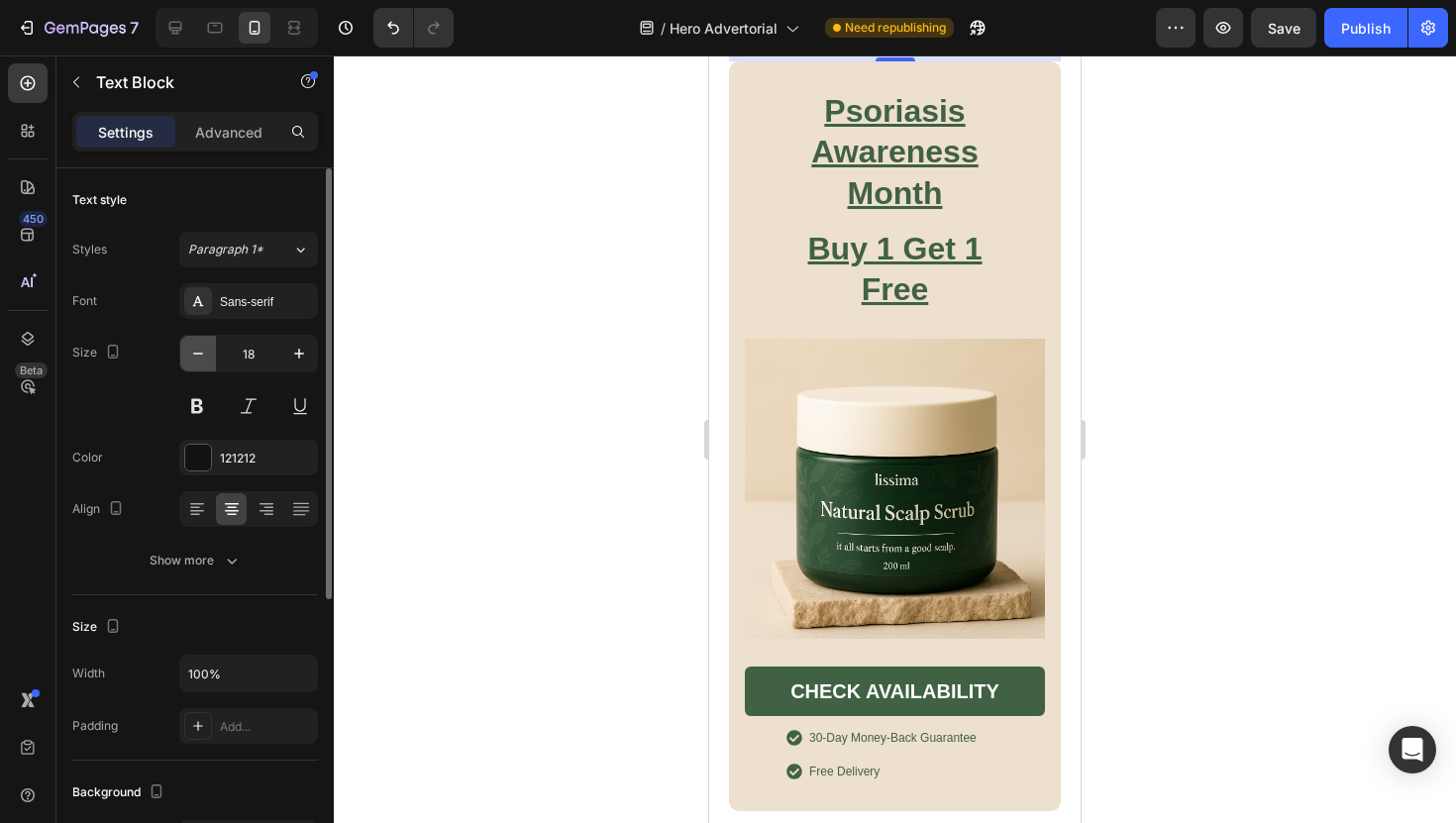 click 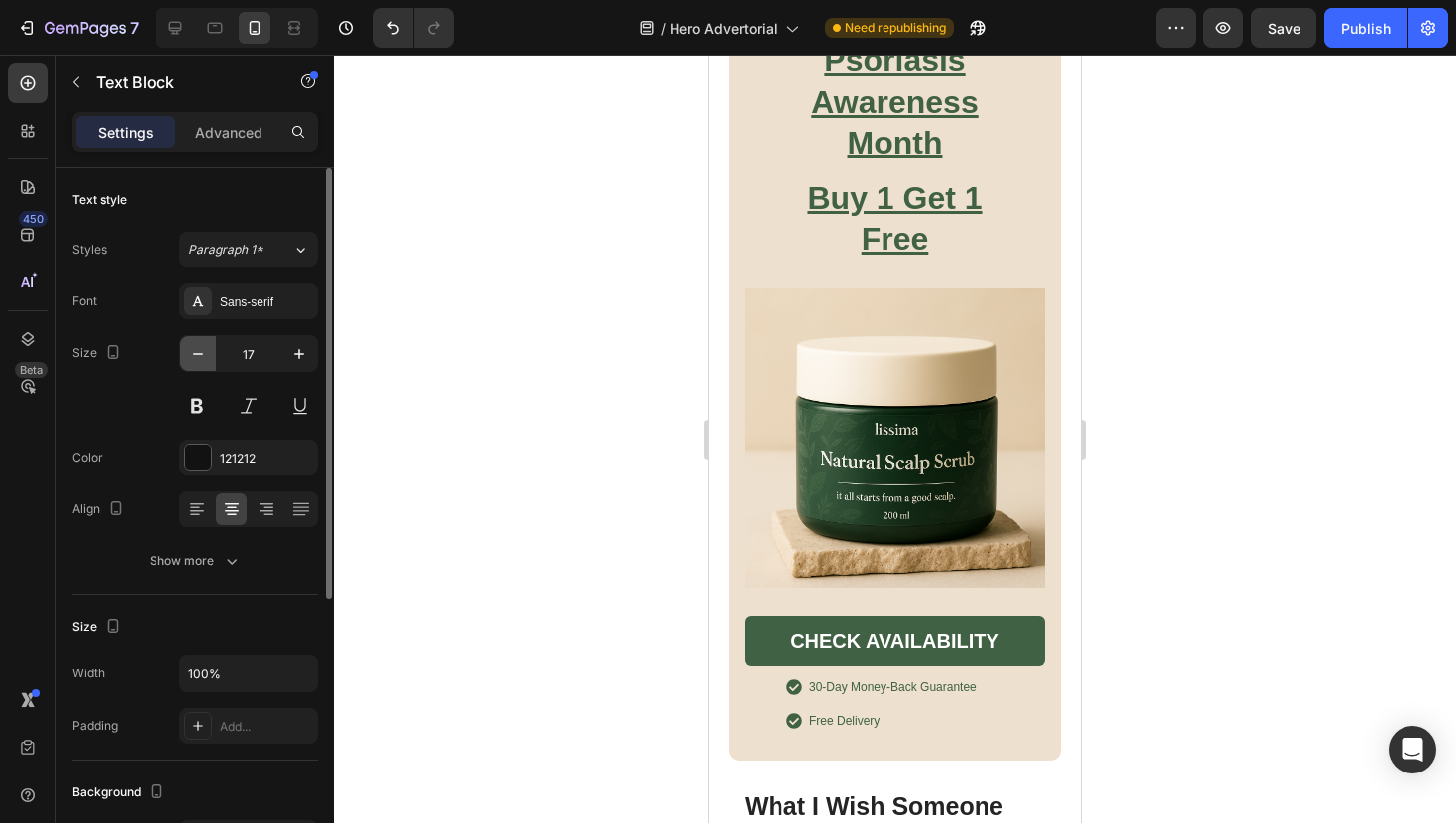 click 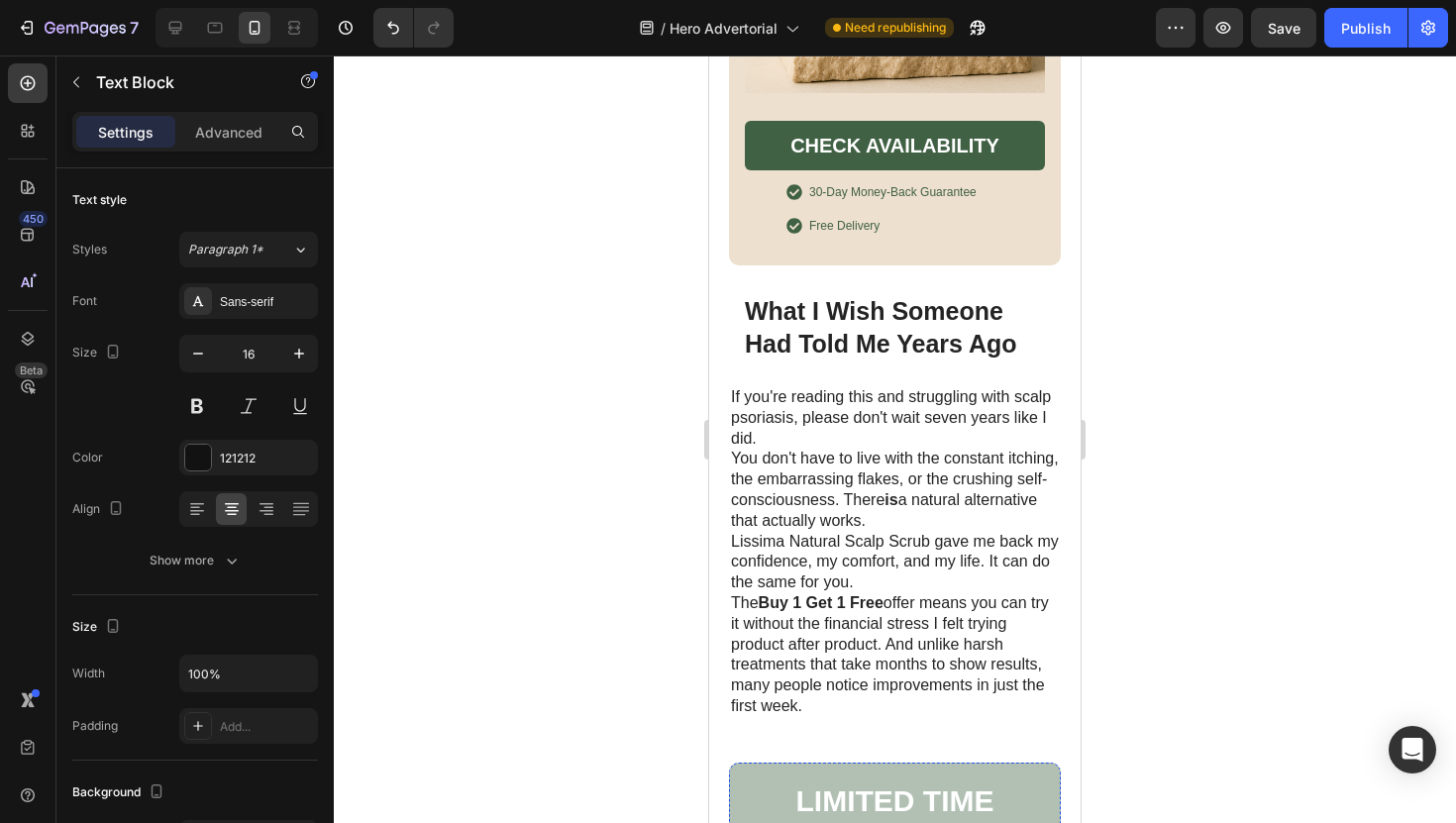 scroll, scrollTop: 5354, scrollLeft: 0, axis: vertical 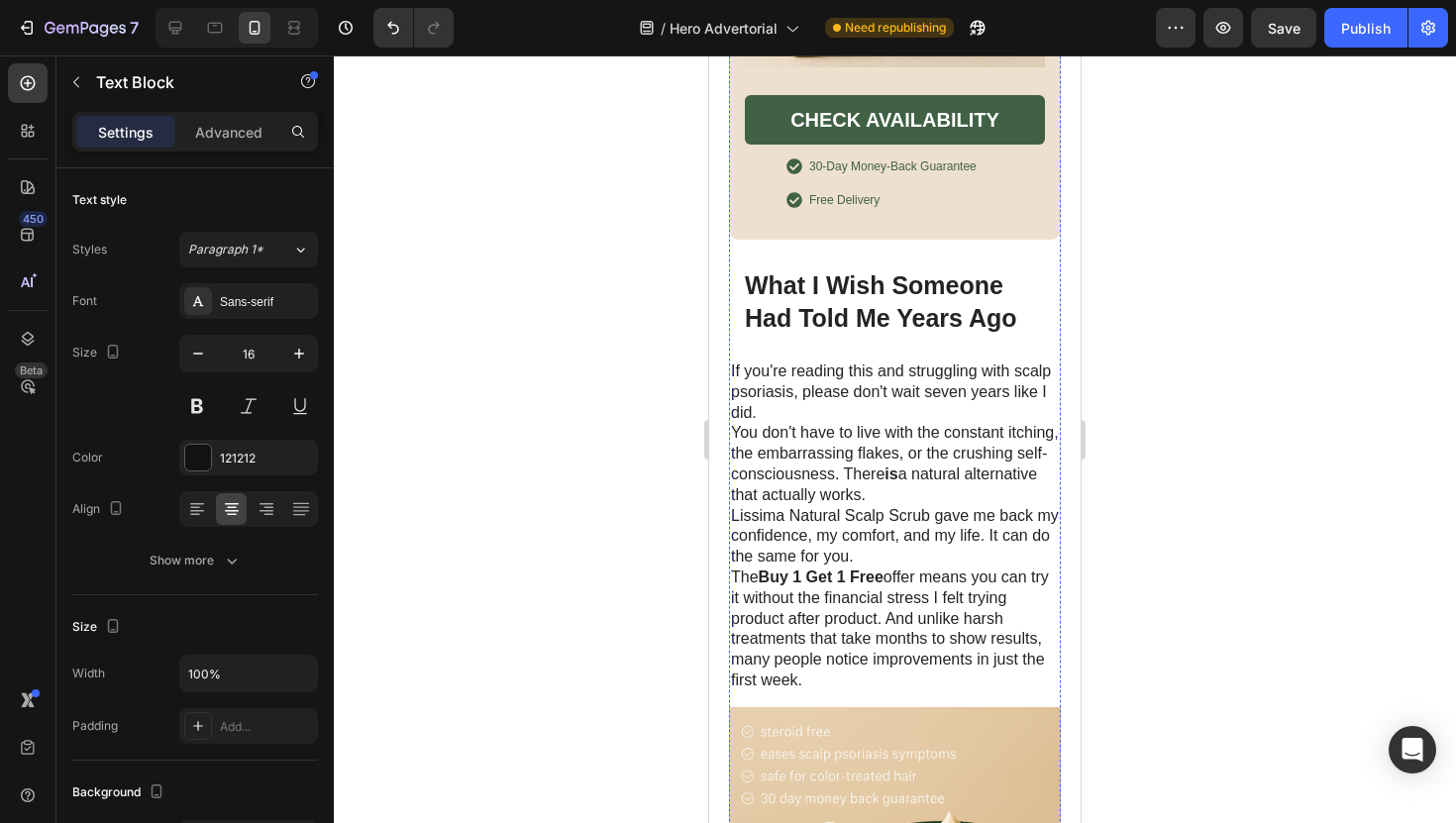 click on "Psoriasis Awareness Month" at bounding box center (894, -419) 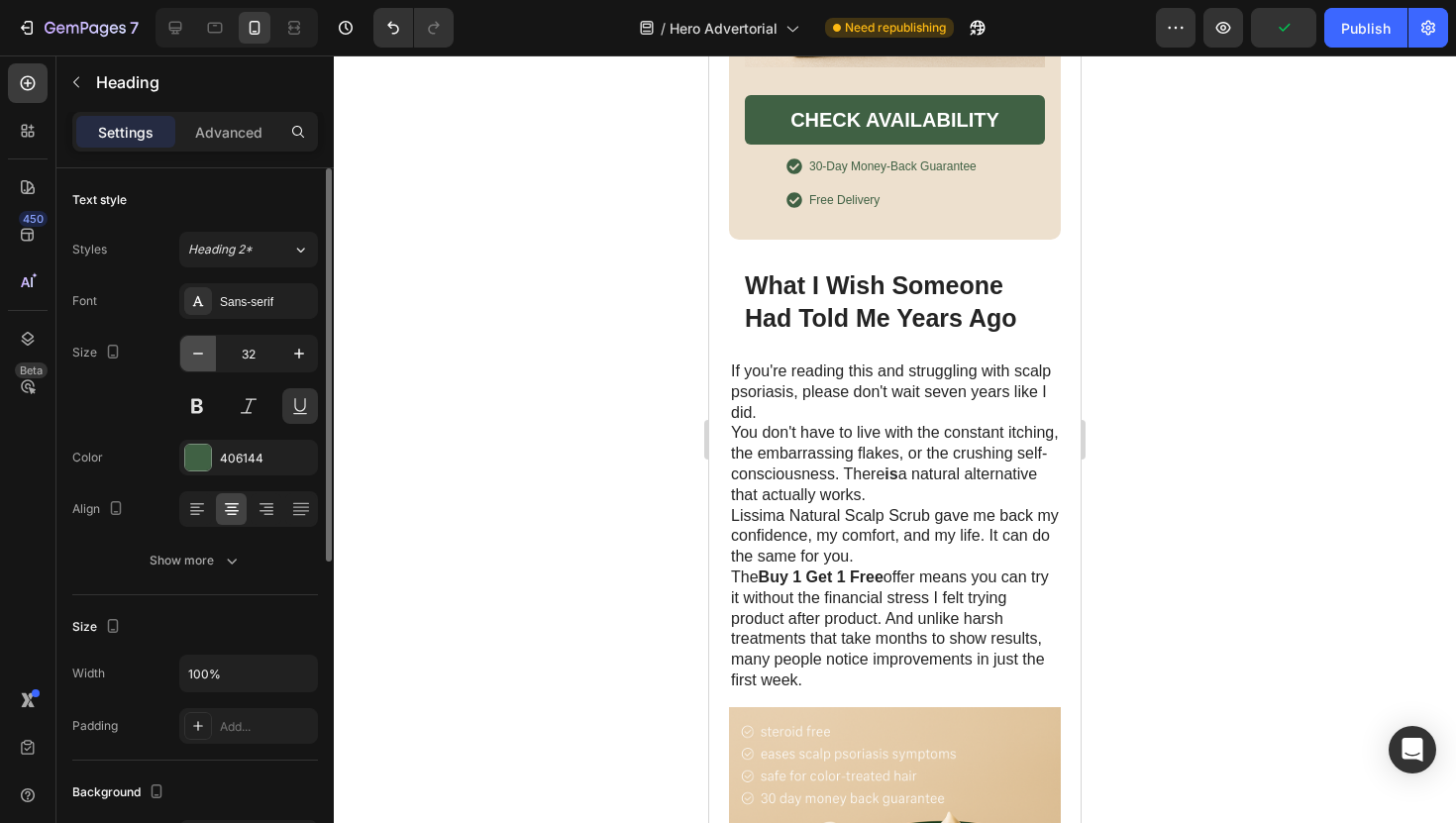 click at bounding box center (198, 354) 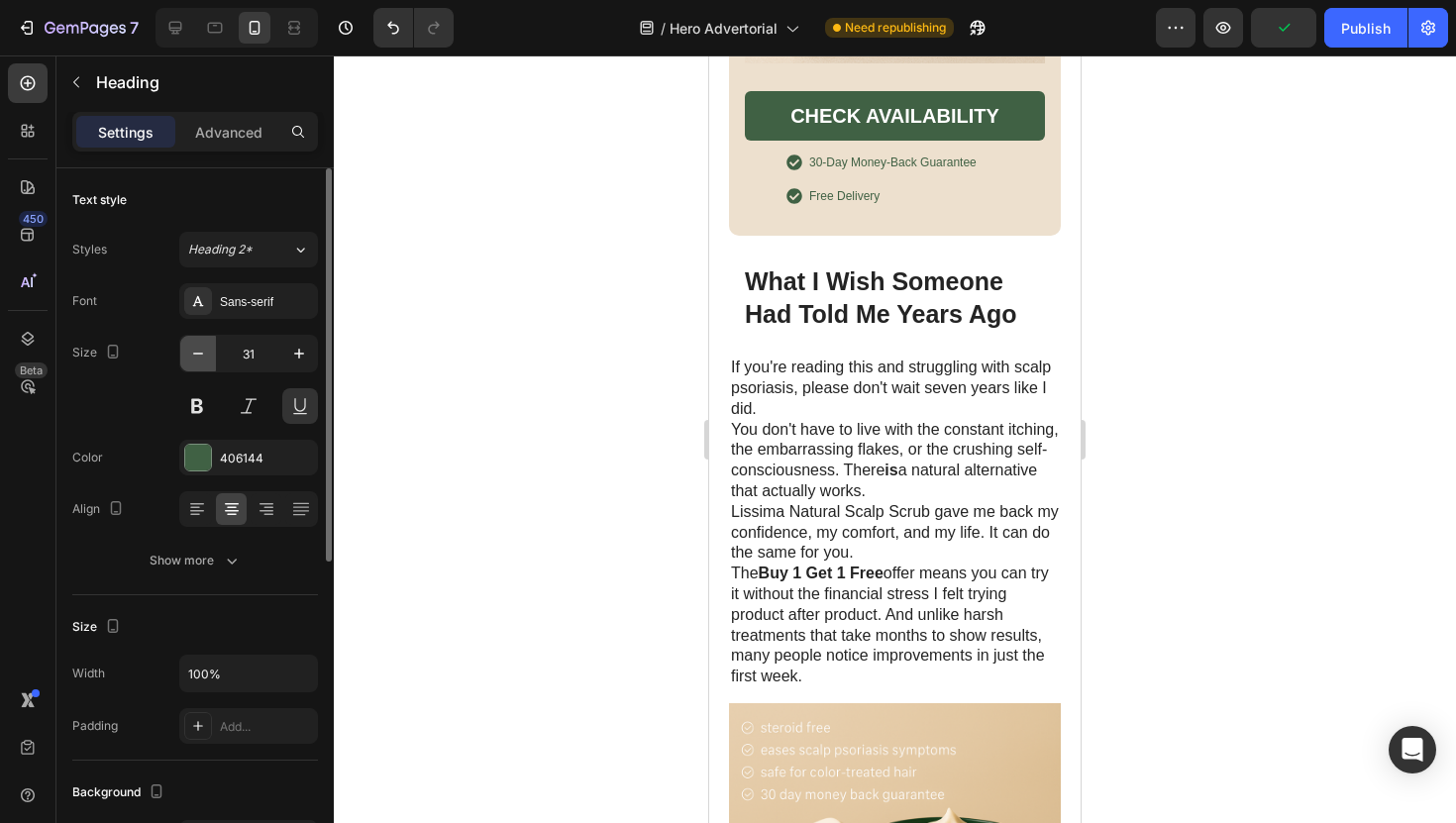 click at bounding box center (198, 354) 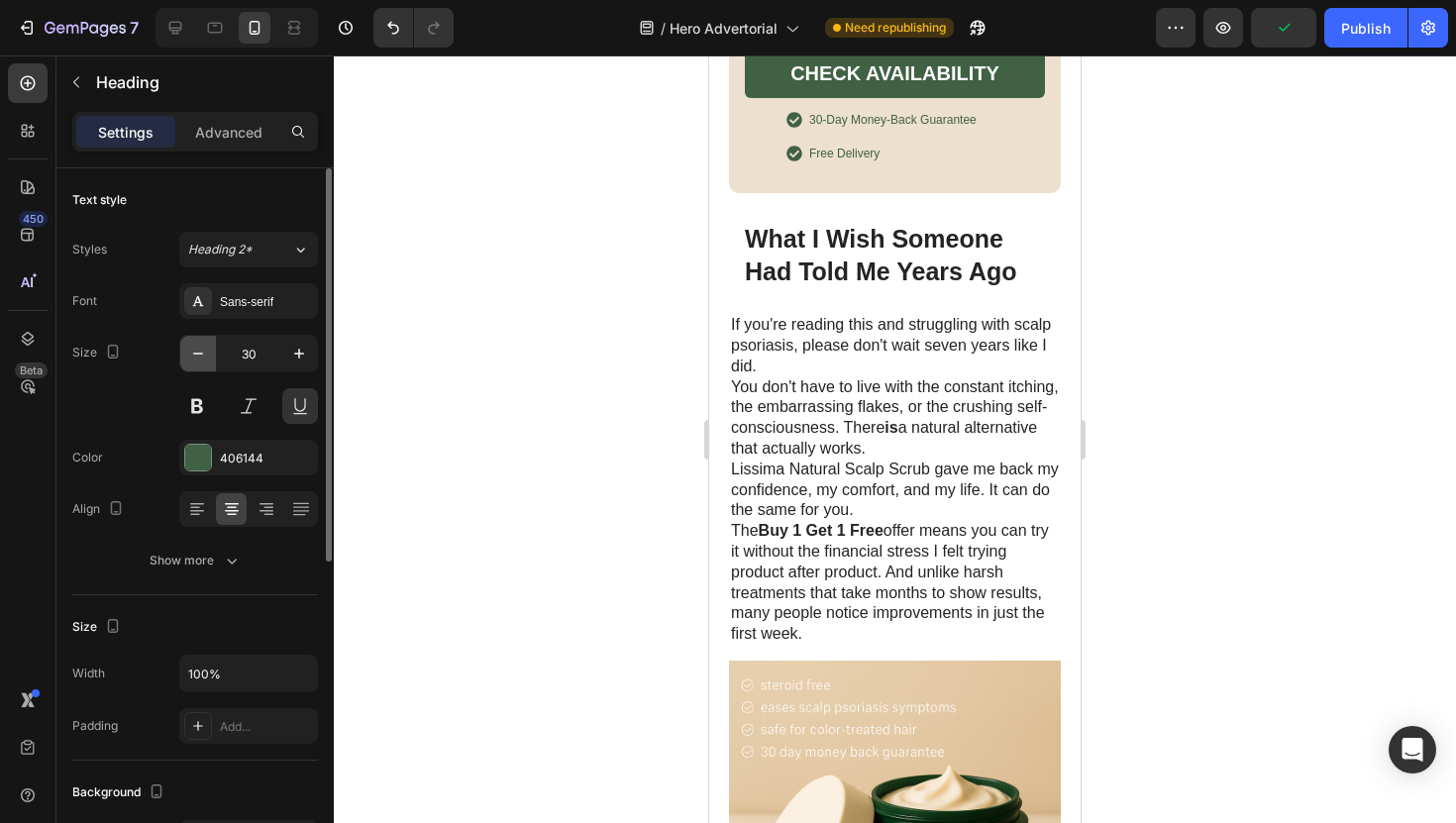 click at bounding box center [198, 354] 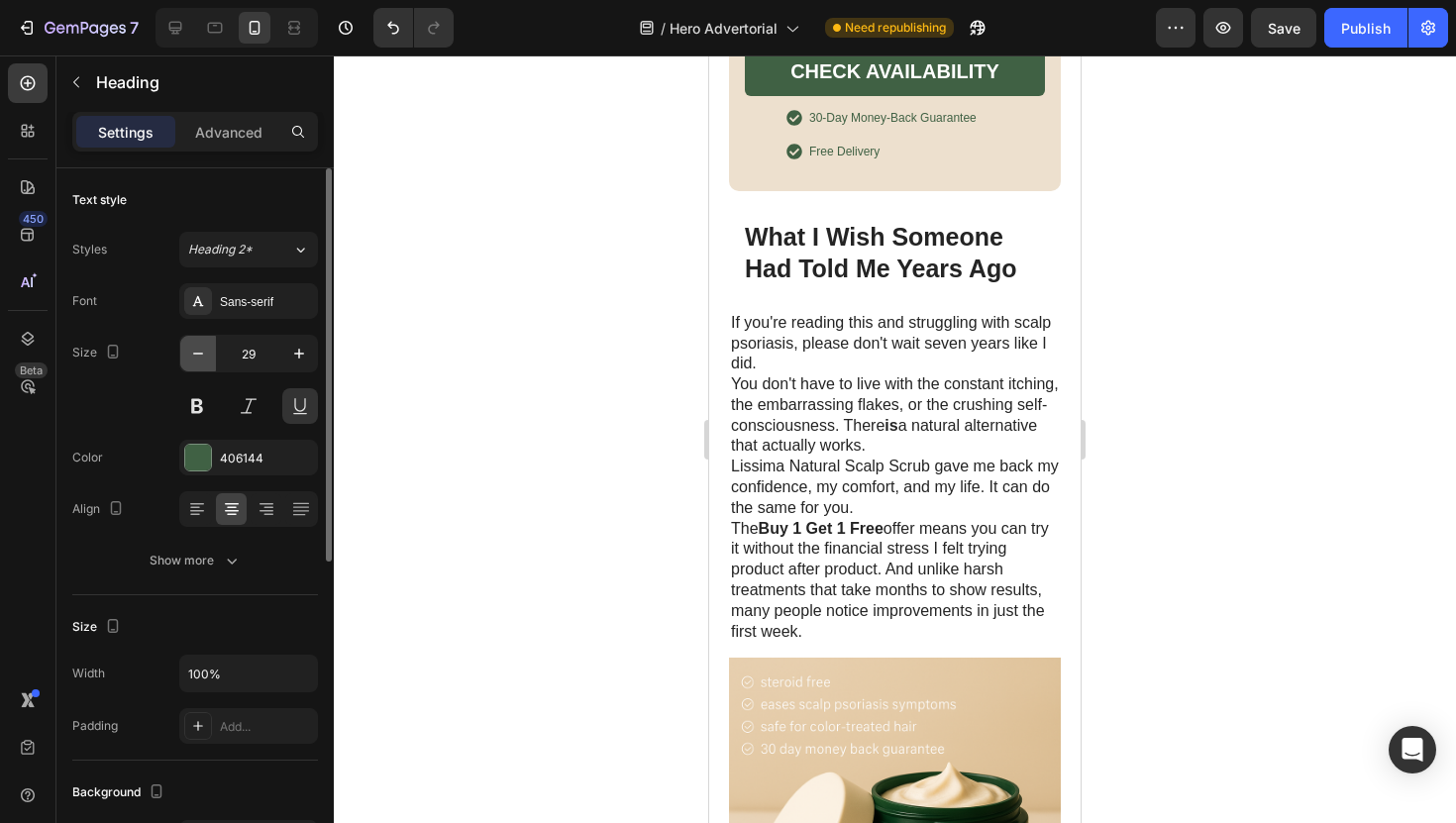 click at bounding box center [198, 354] 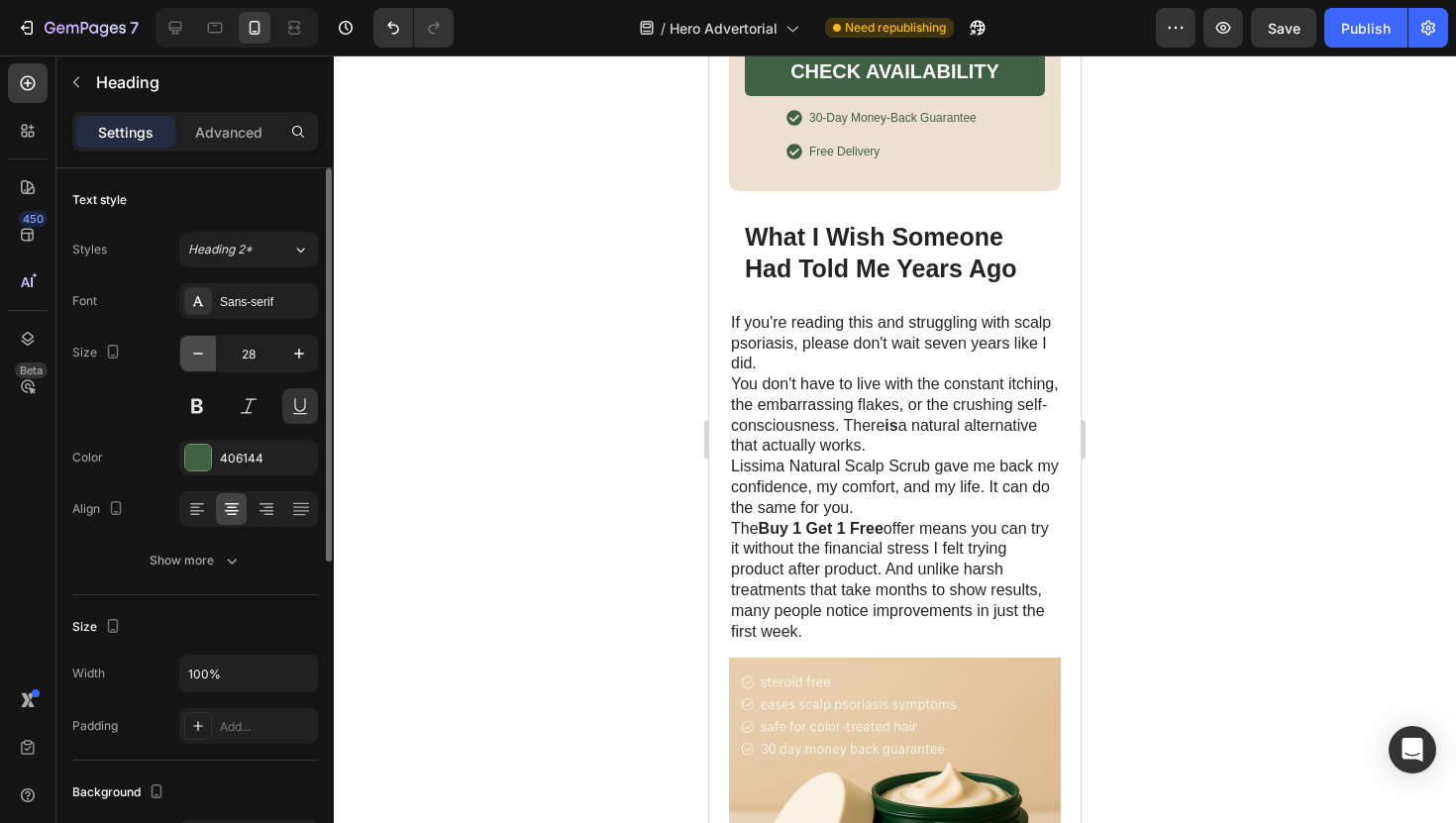 click at bounding box center (198, 354) 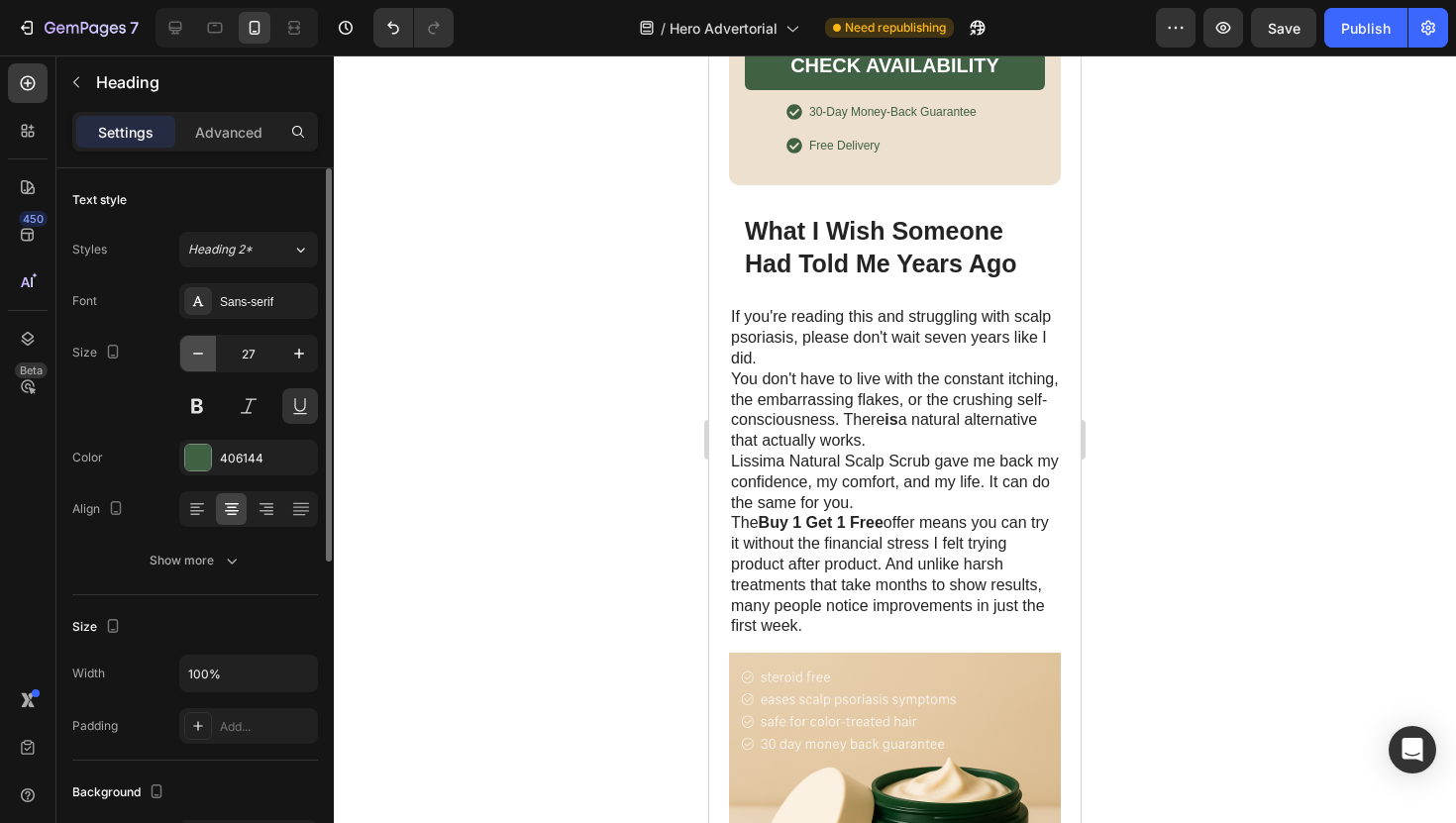click at bounding box center [198, 354] 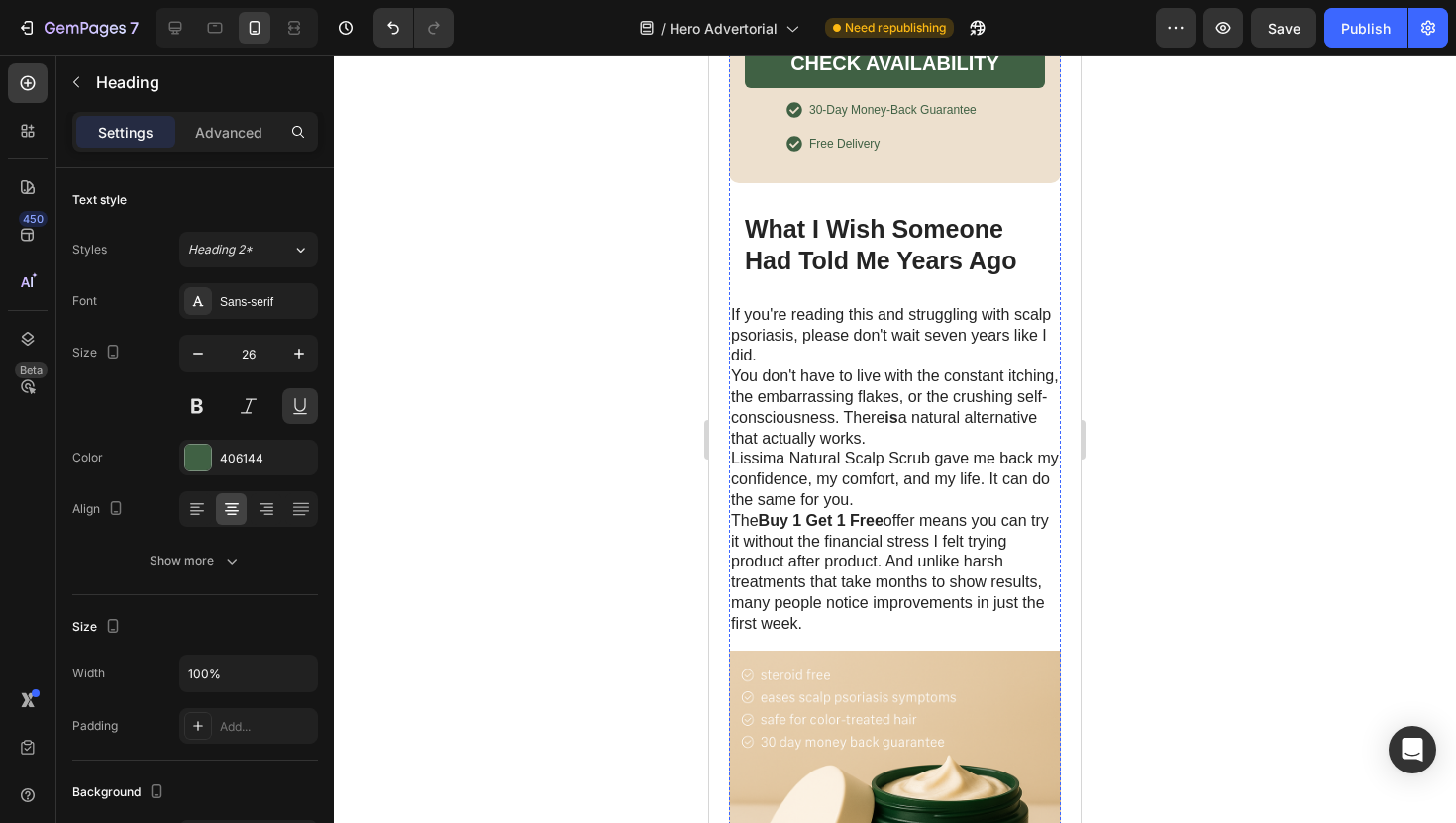scroll, scrollTop: 5477, scrollLeft: 0, axis: vertical 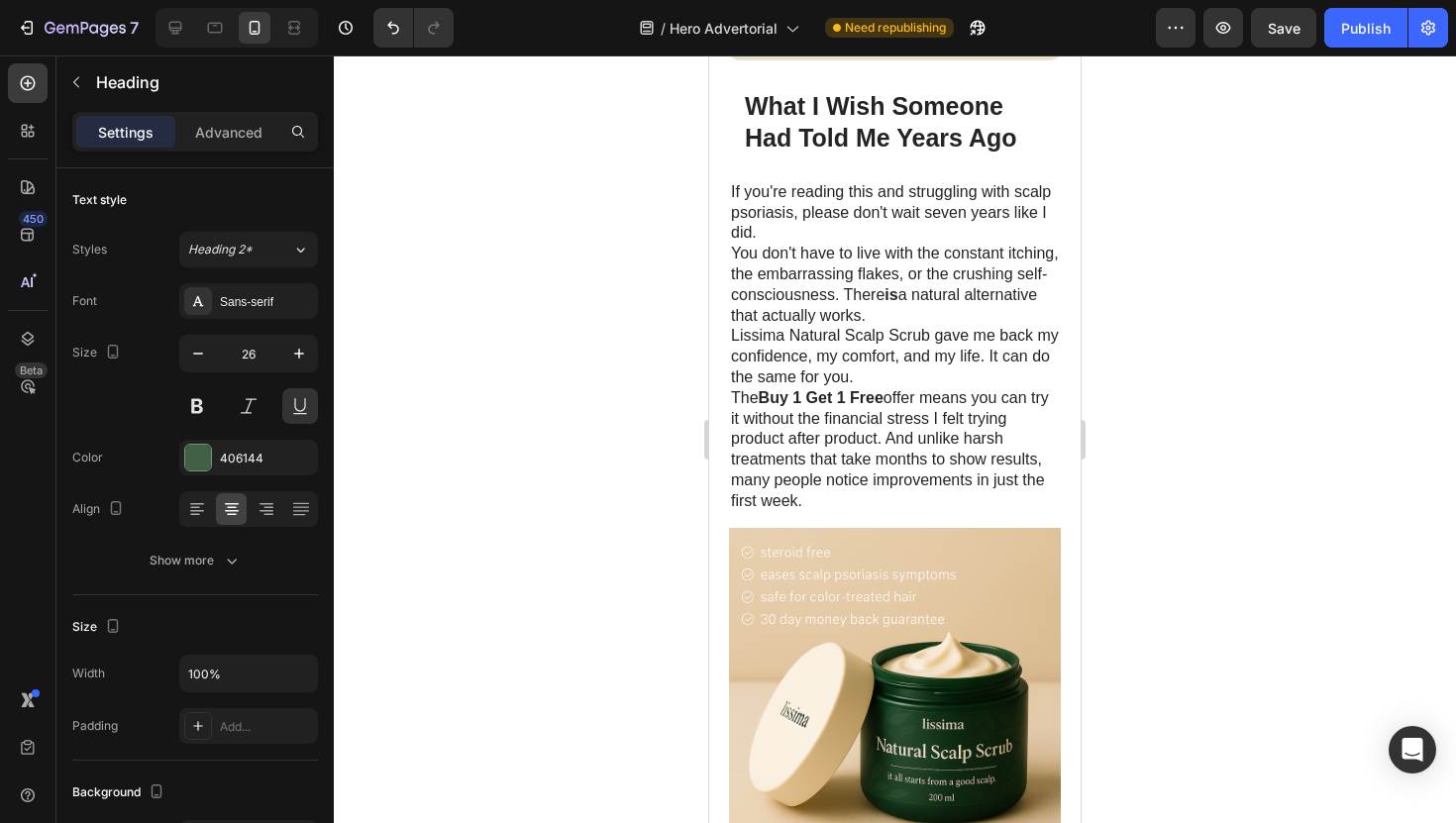 click on "Psoriasis Awareness Month" at bounding box center [894, -569] 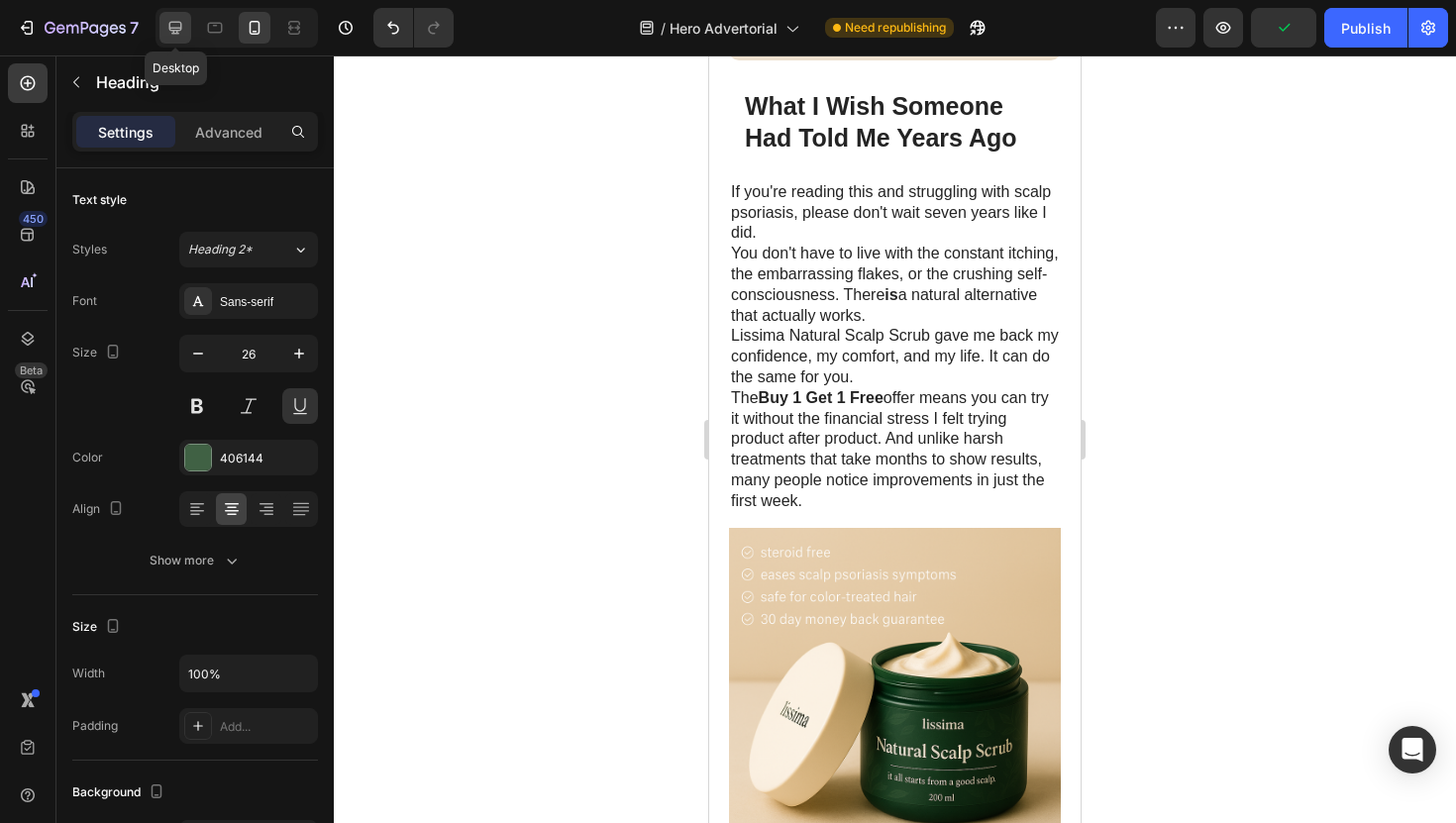click 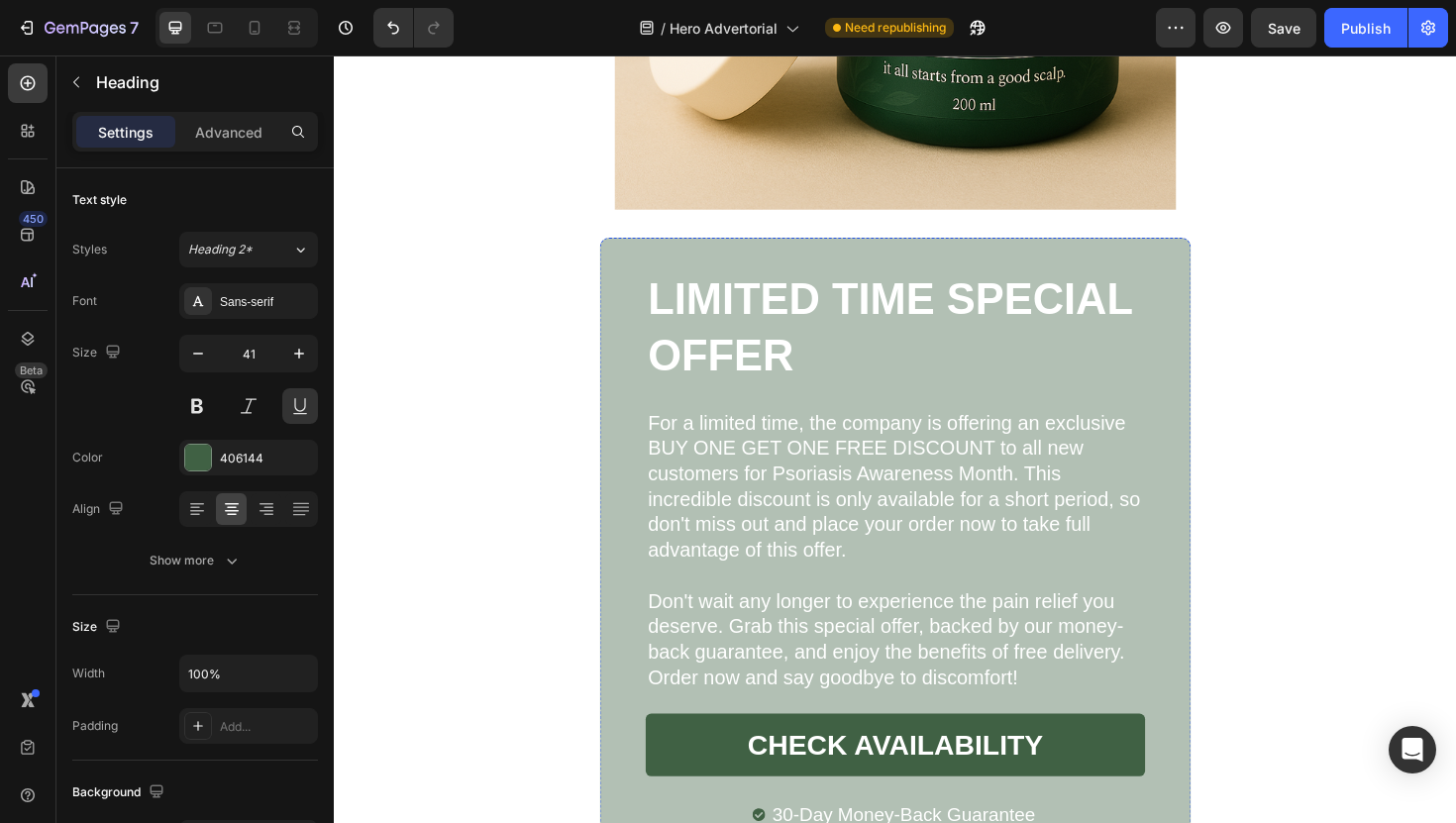 scroll, scrollTop: 7453, scrollLeft: 0, axis: vertical 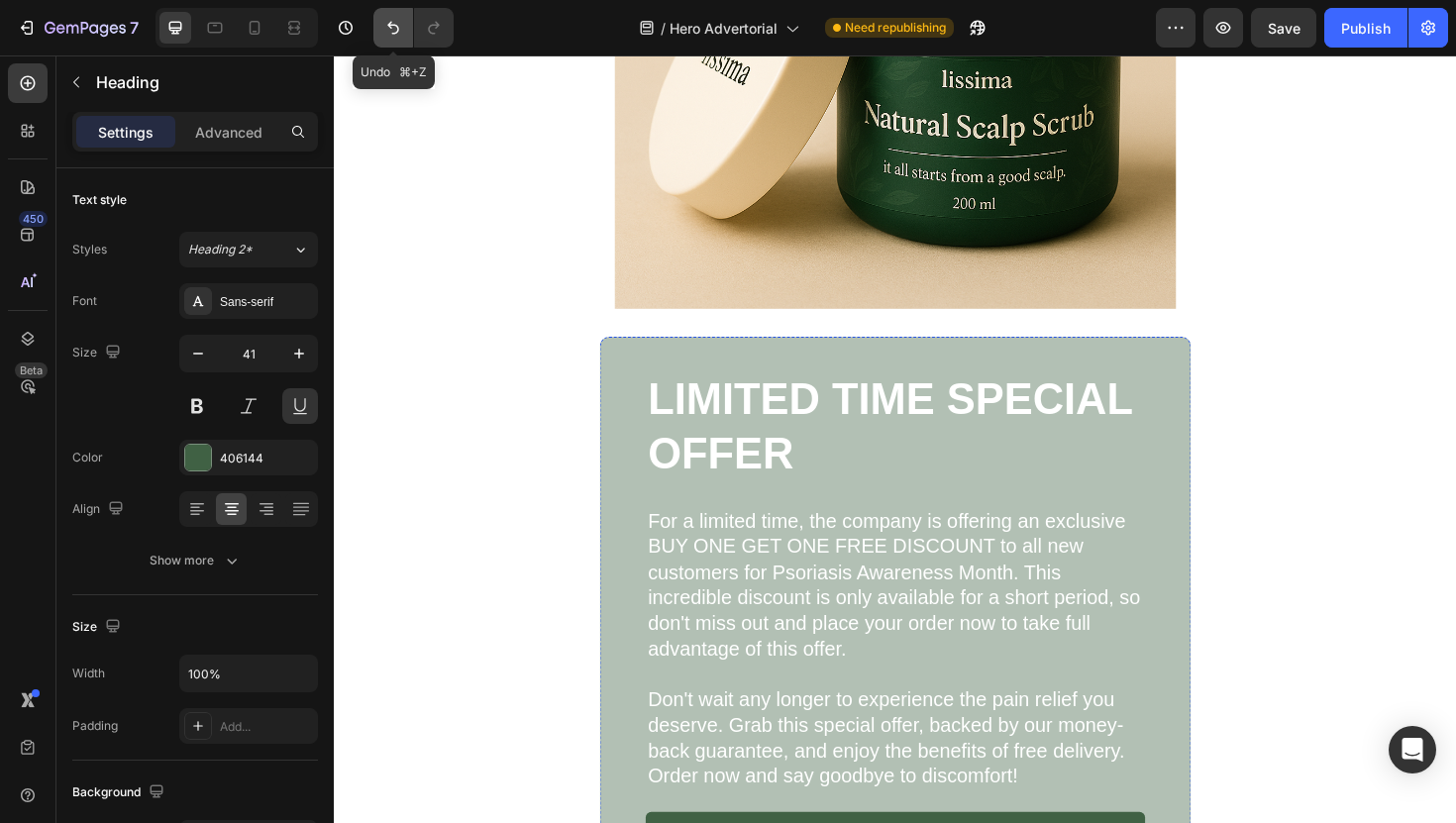 click 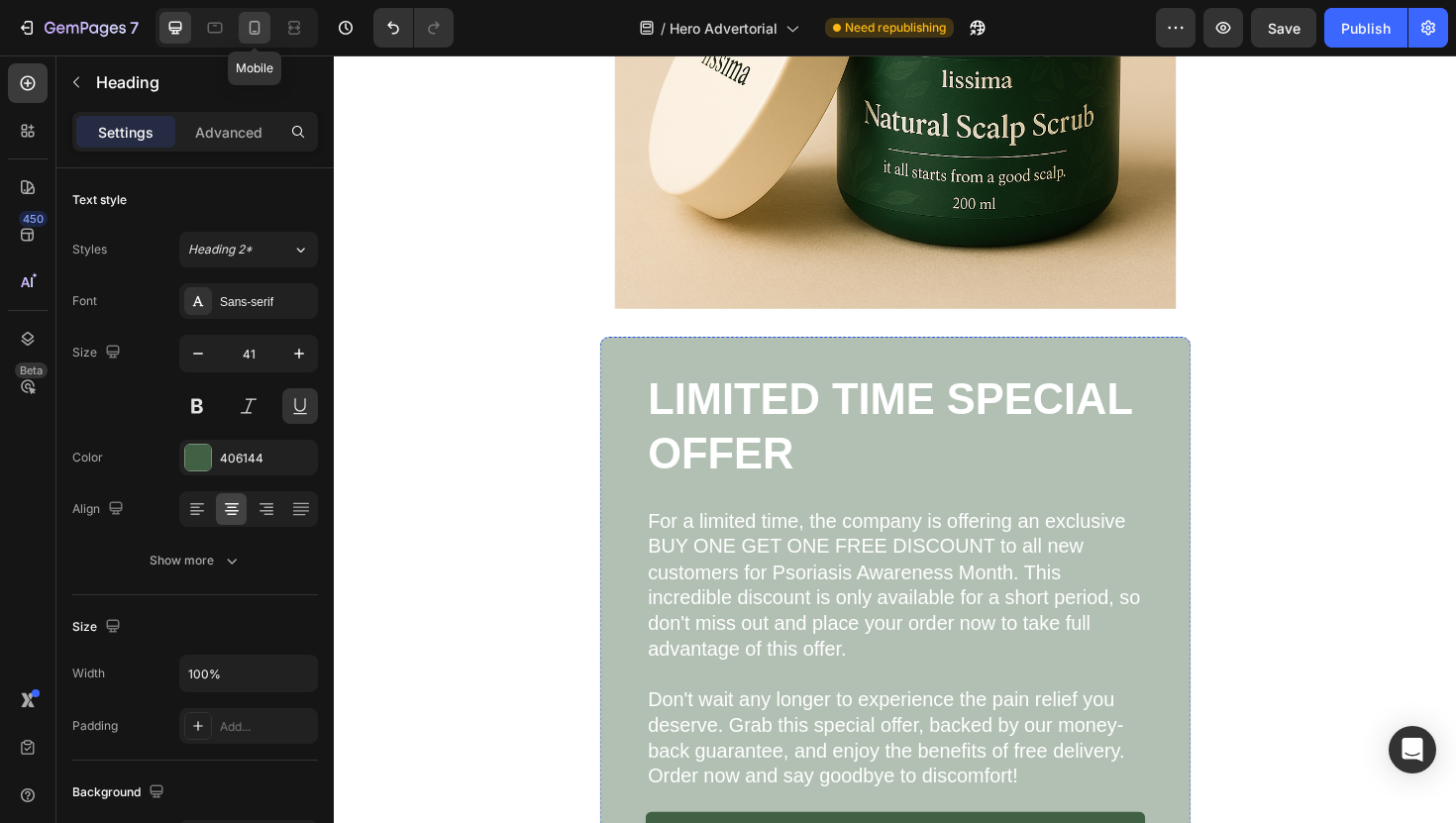 click 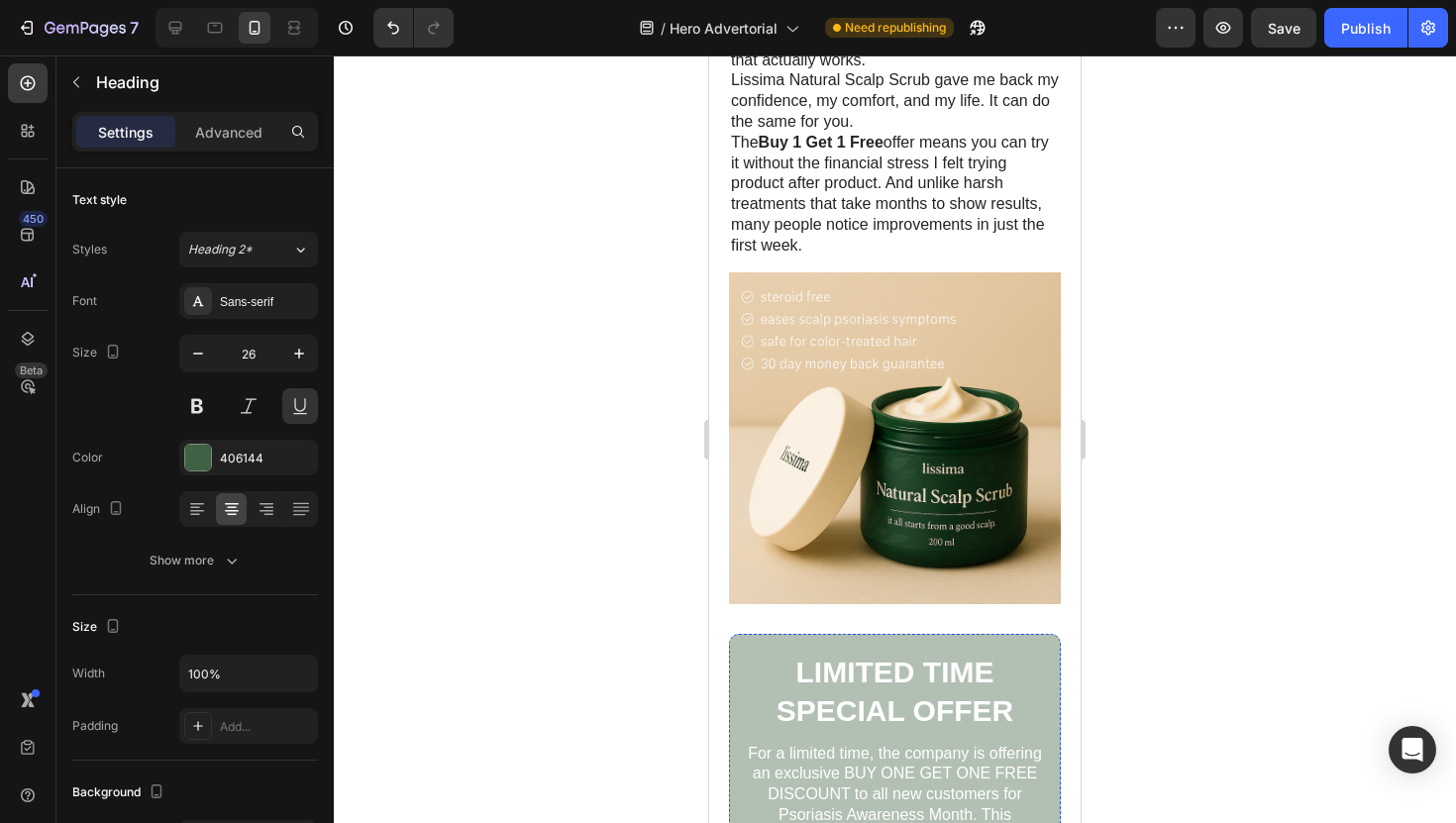 scroll, scrollTop: 5724, scrollLeft: 0, axis: vertical 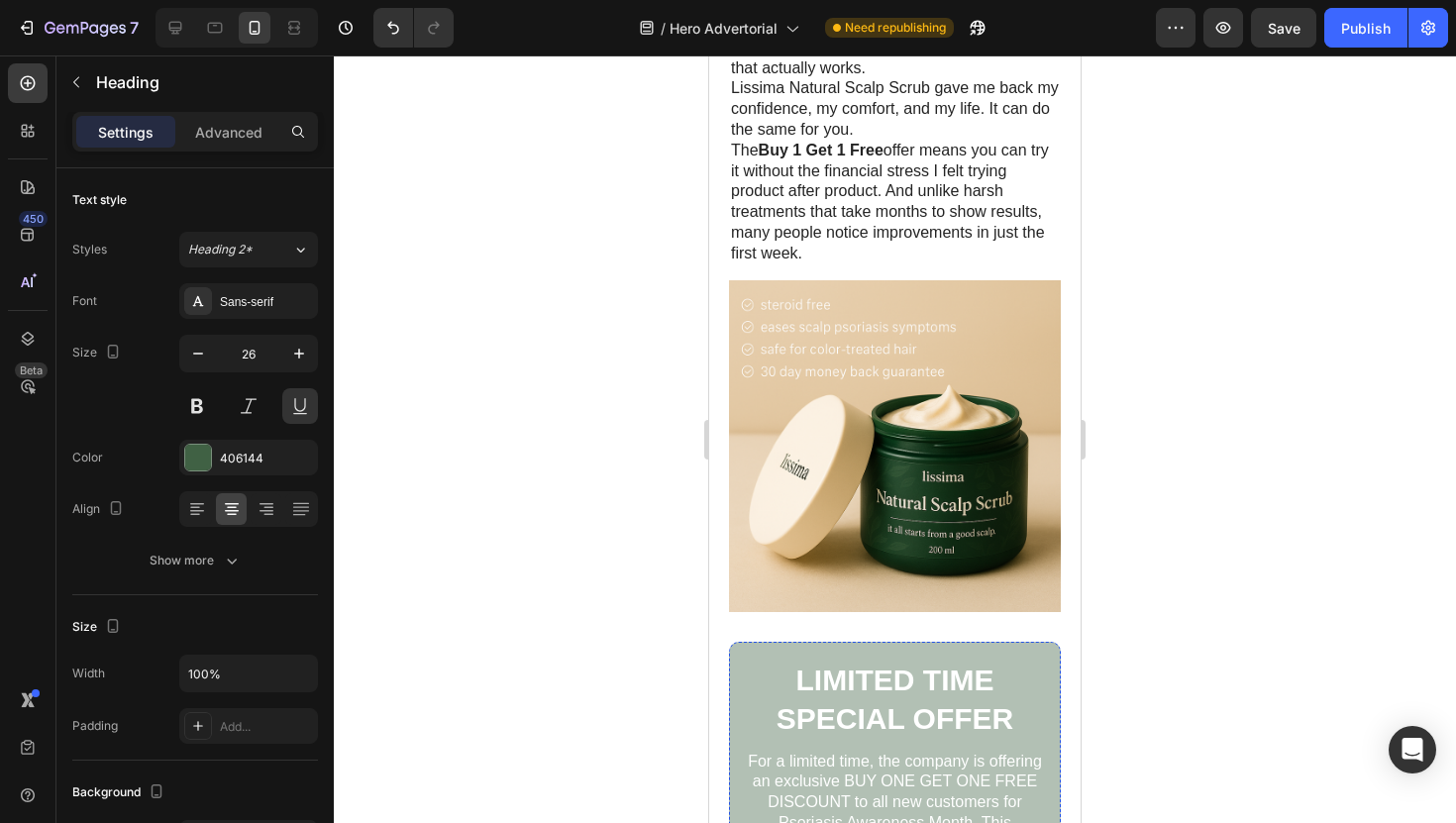 click on "Psoriasis Awareness Month Deal" at bounding box center (894, -817) 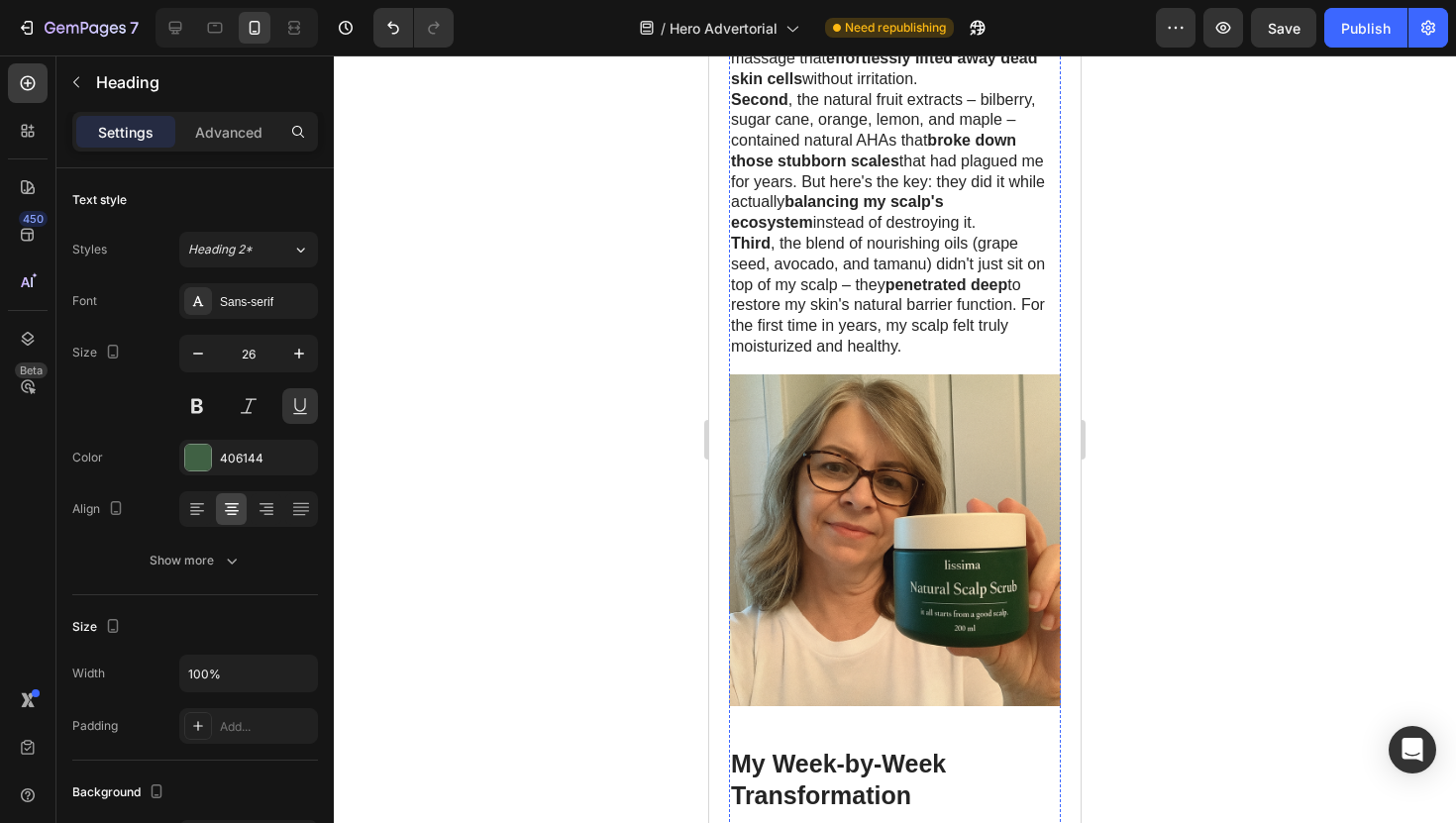 scroll, scrollTop: 2209, scrollLeft: 0, axis: vertical 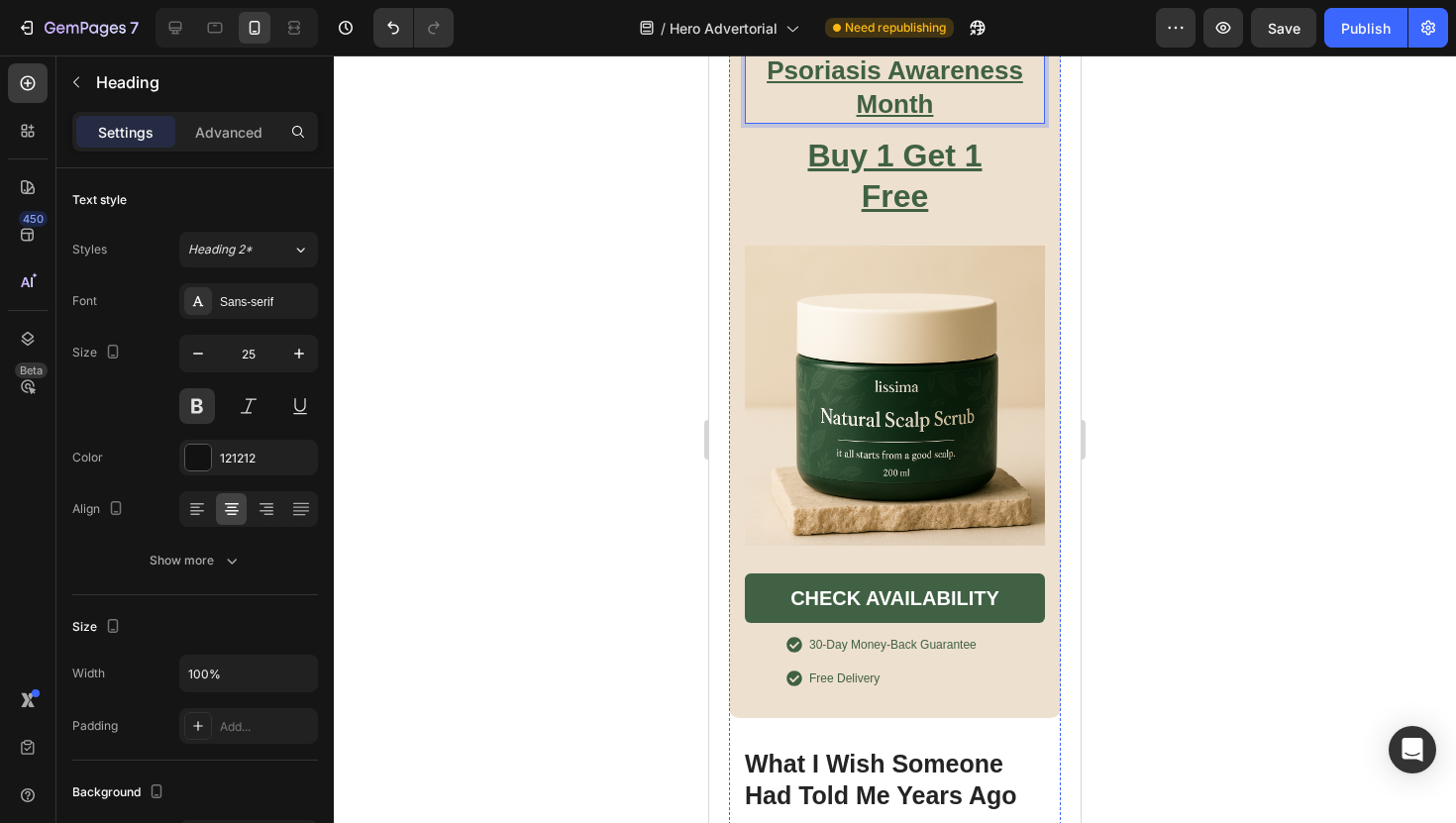 click on "Limited Time Offer For Psoriasis Awareness Month" at bounding box center [894, -245] 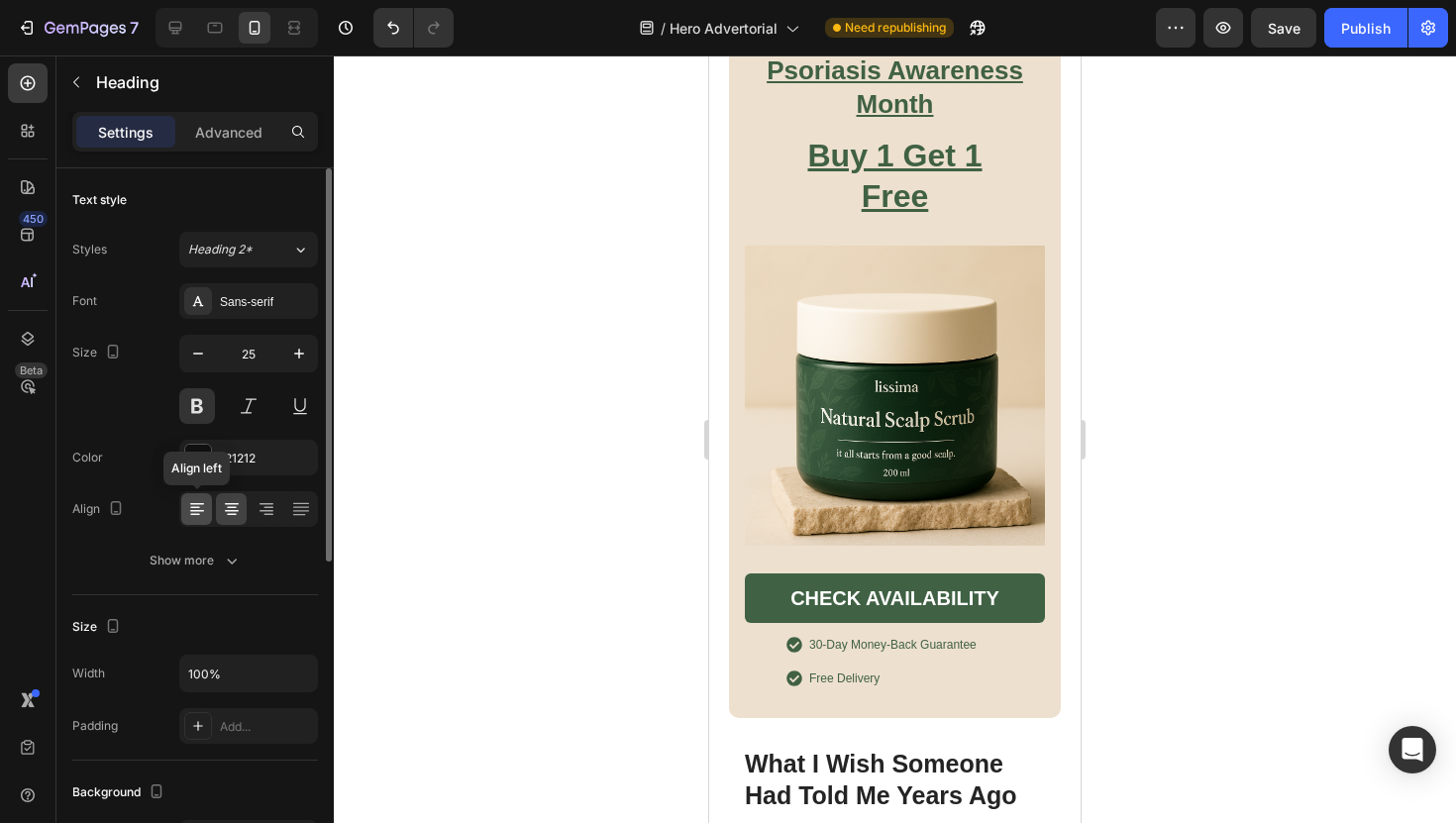 click 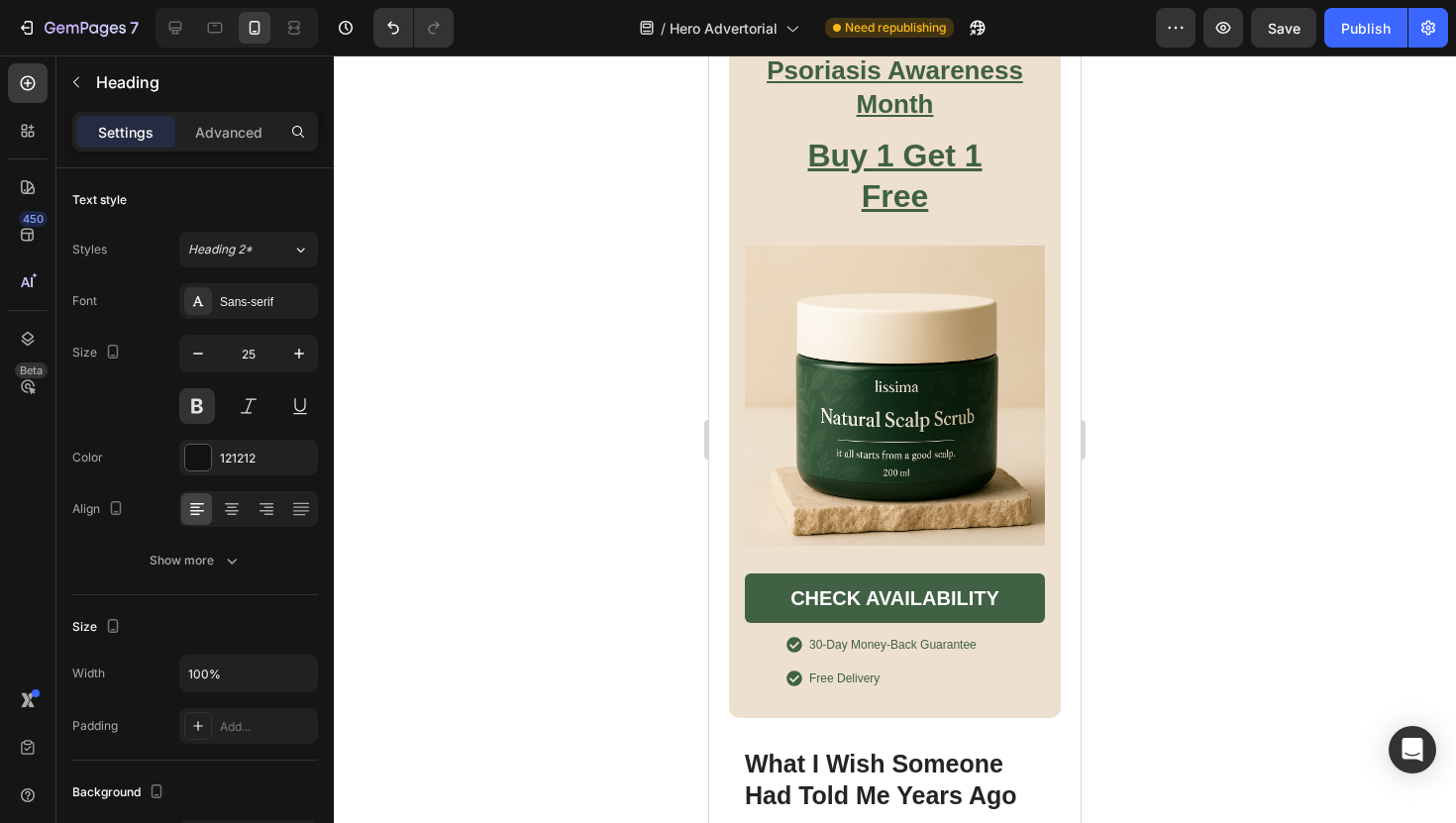 click on "Right now, Lissima is offering something incredible:  Buy 1 Get 1 Free  on their Natural Scalp Scrub this August for Psoriasis Awareness Month." at bounding box center [894, -155] 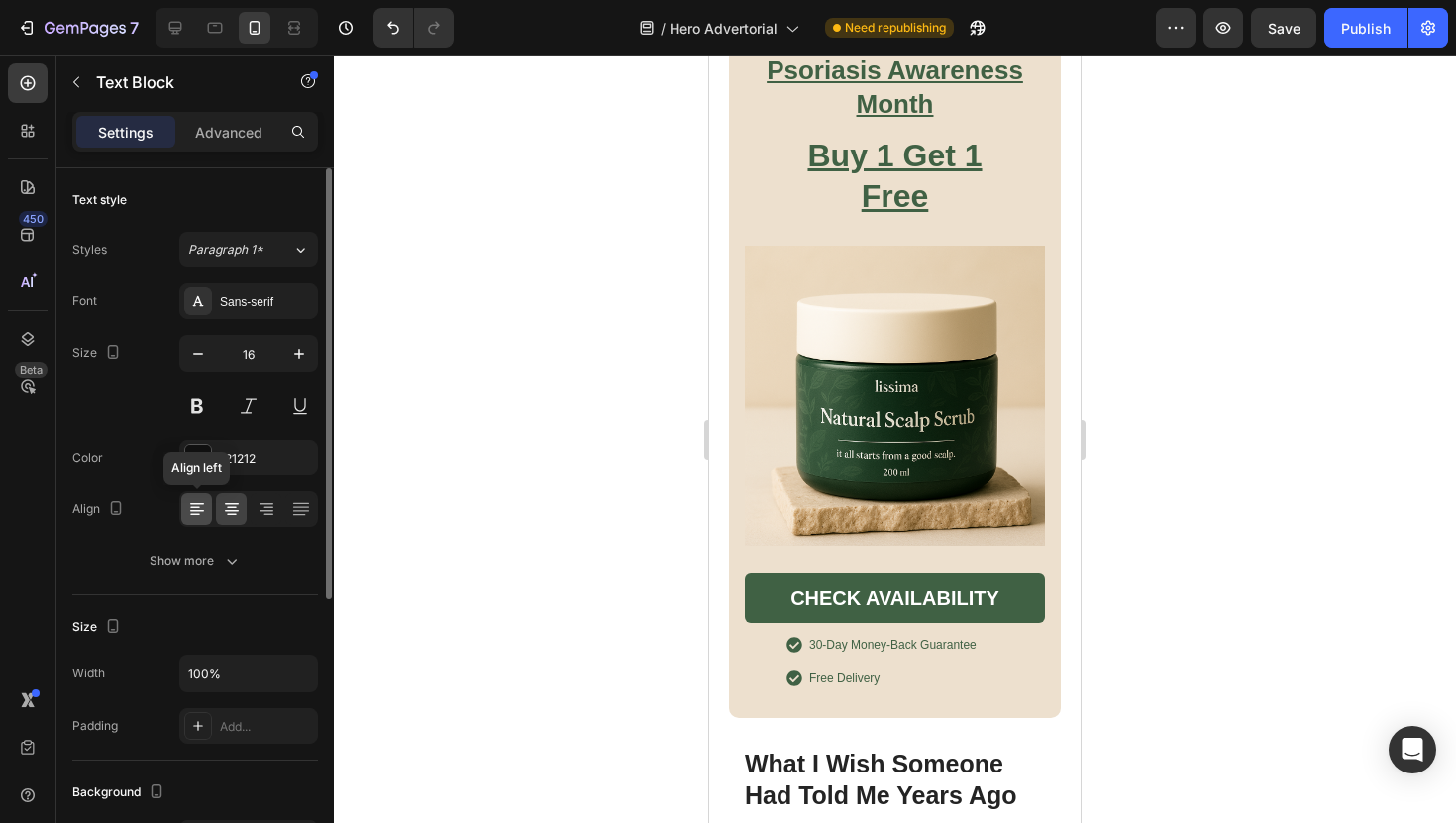 click 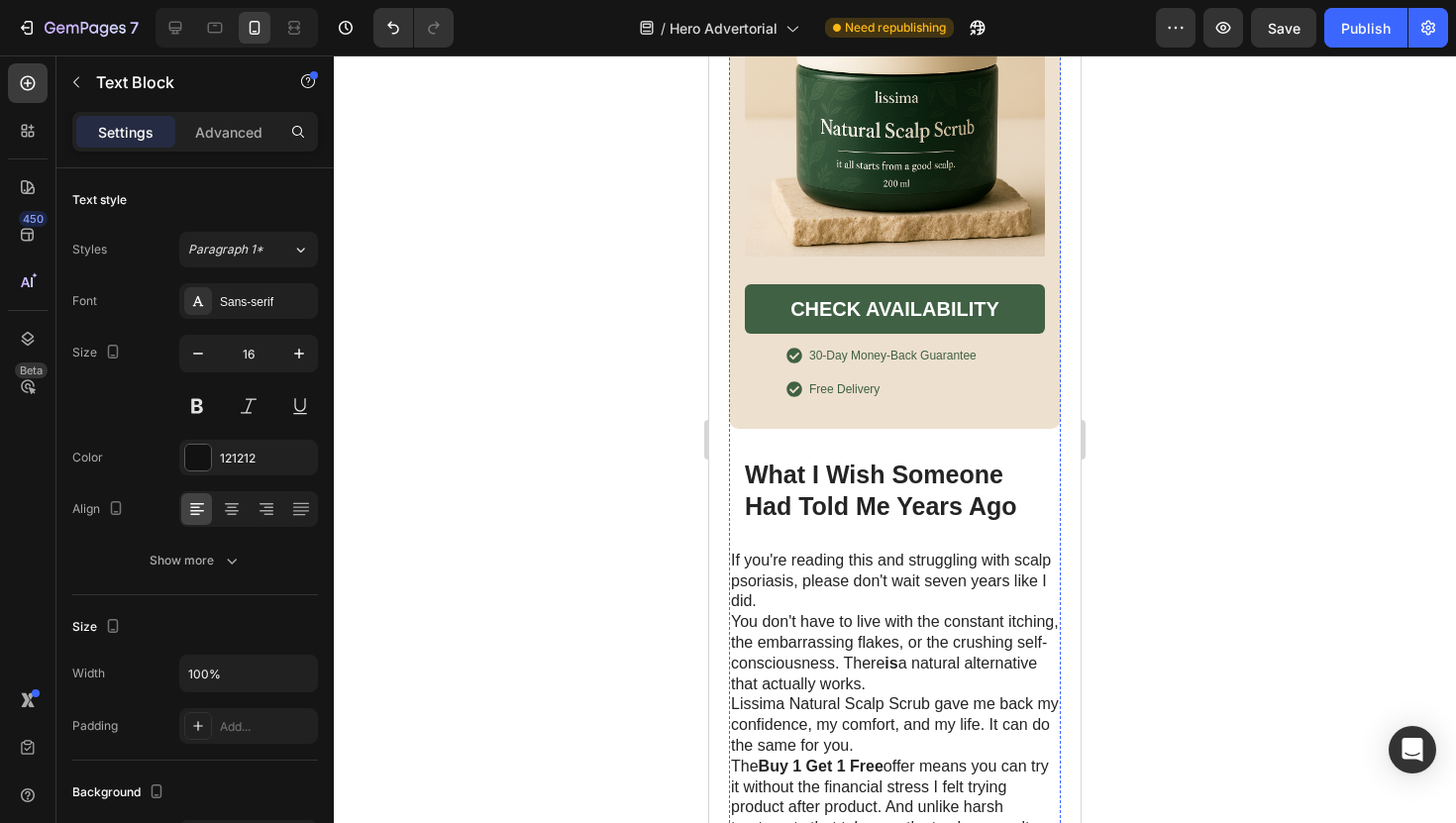 scroll, scrollTop: 5446, scrollLeft: 0, axis: vertical 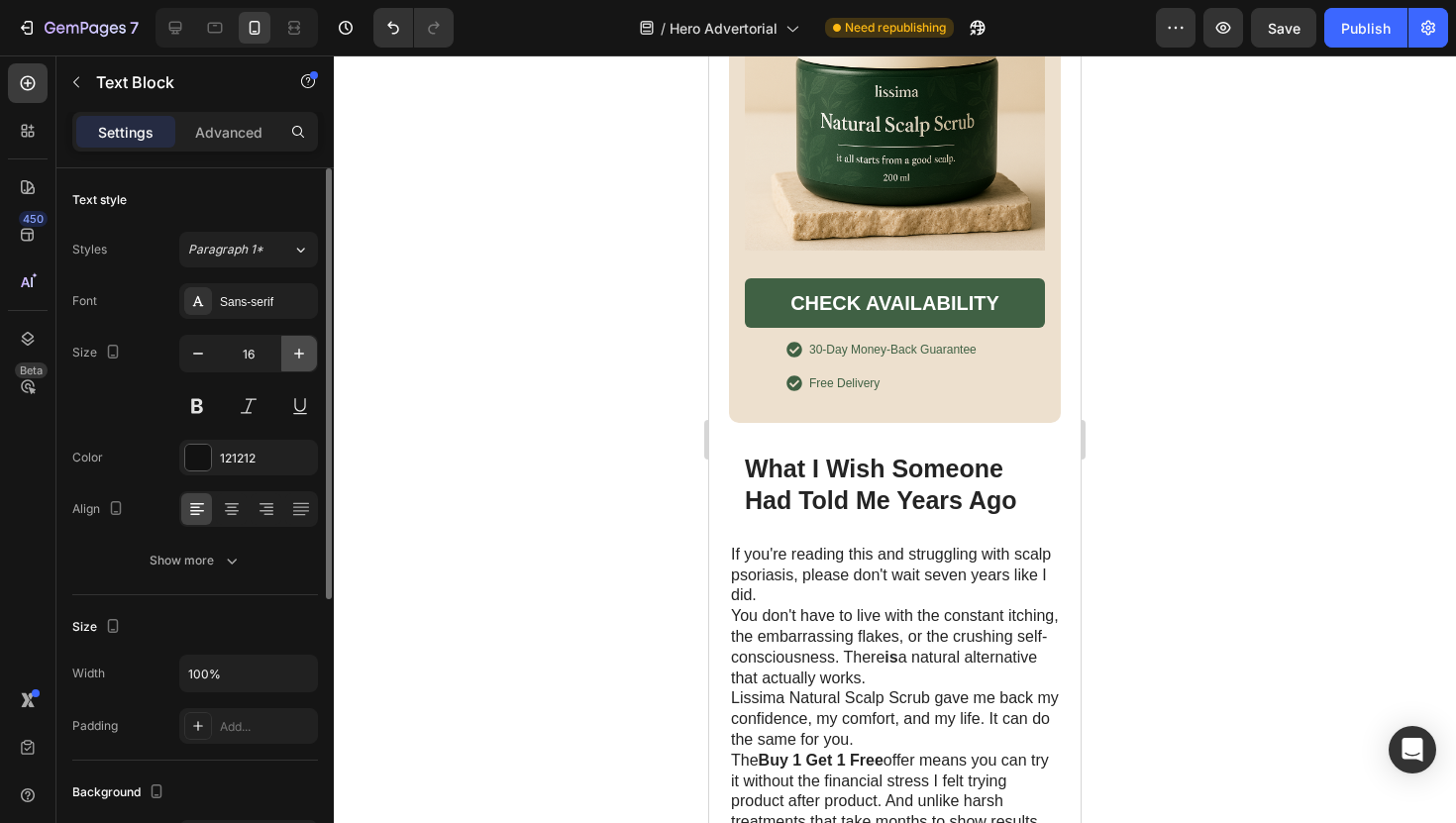 click at bounding box center [299, 354] 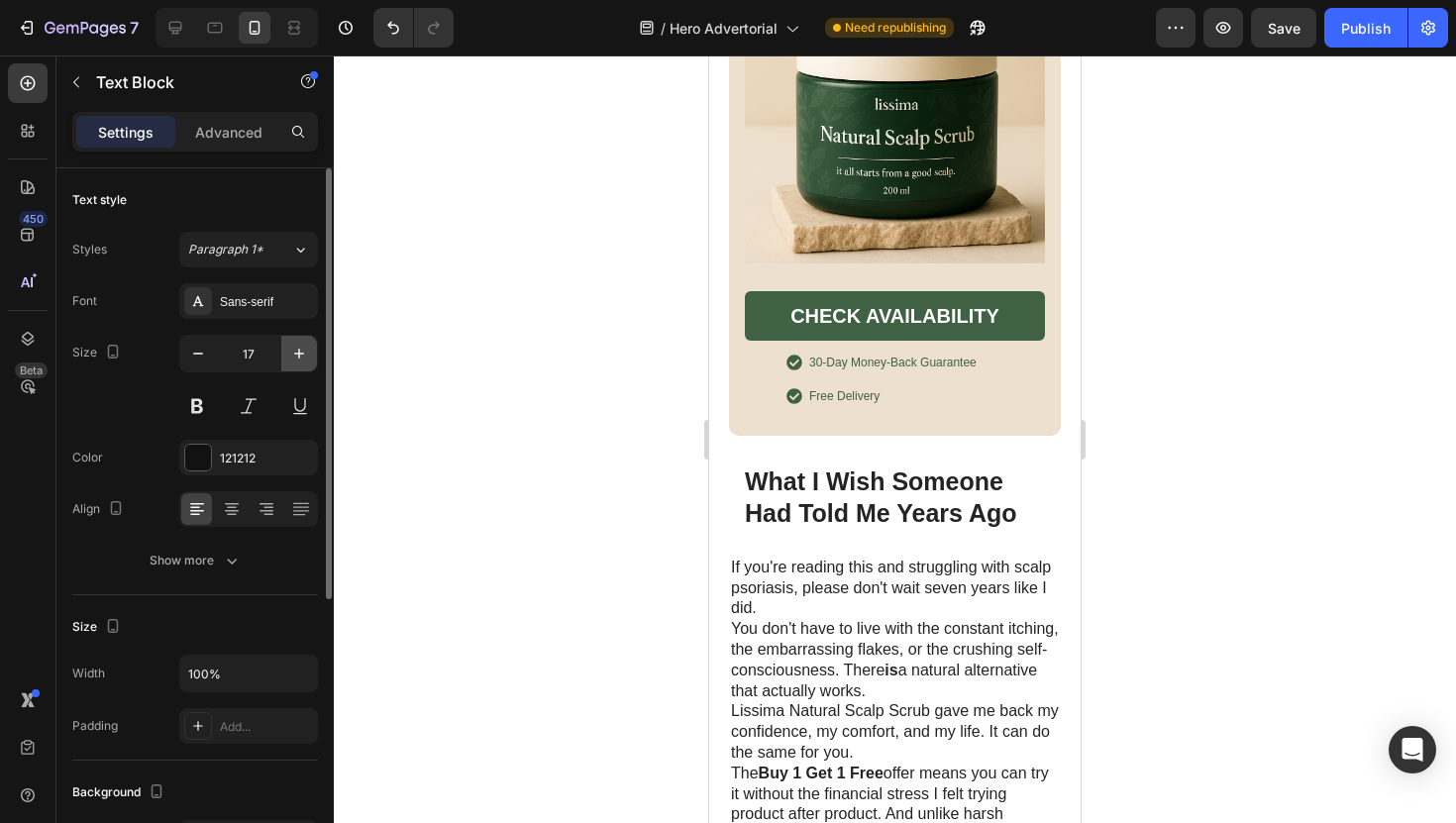 click at bounding box center (299, 354) 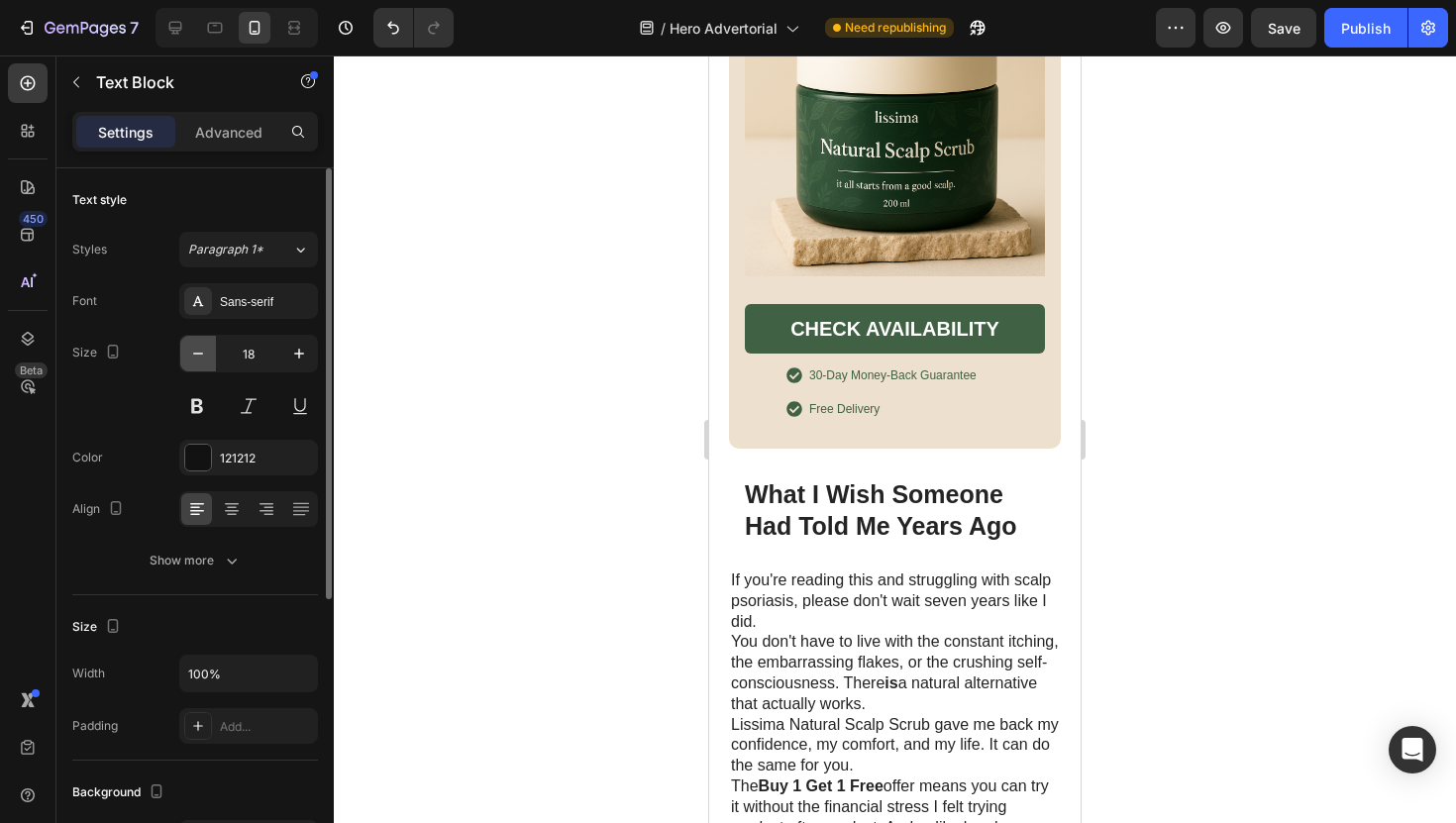 click 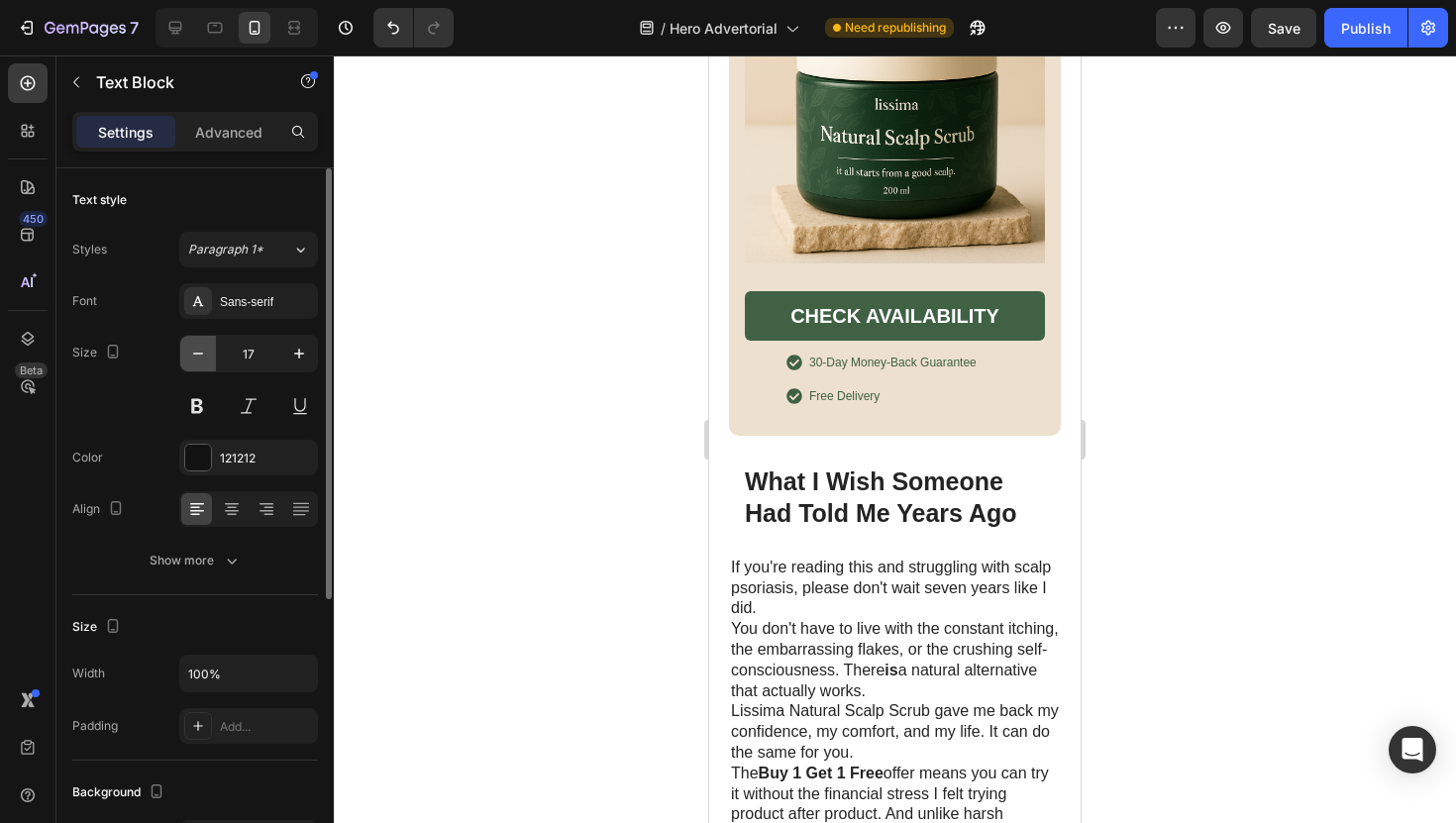 click 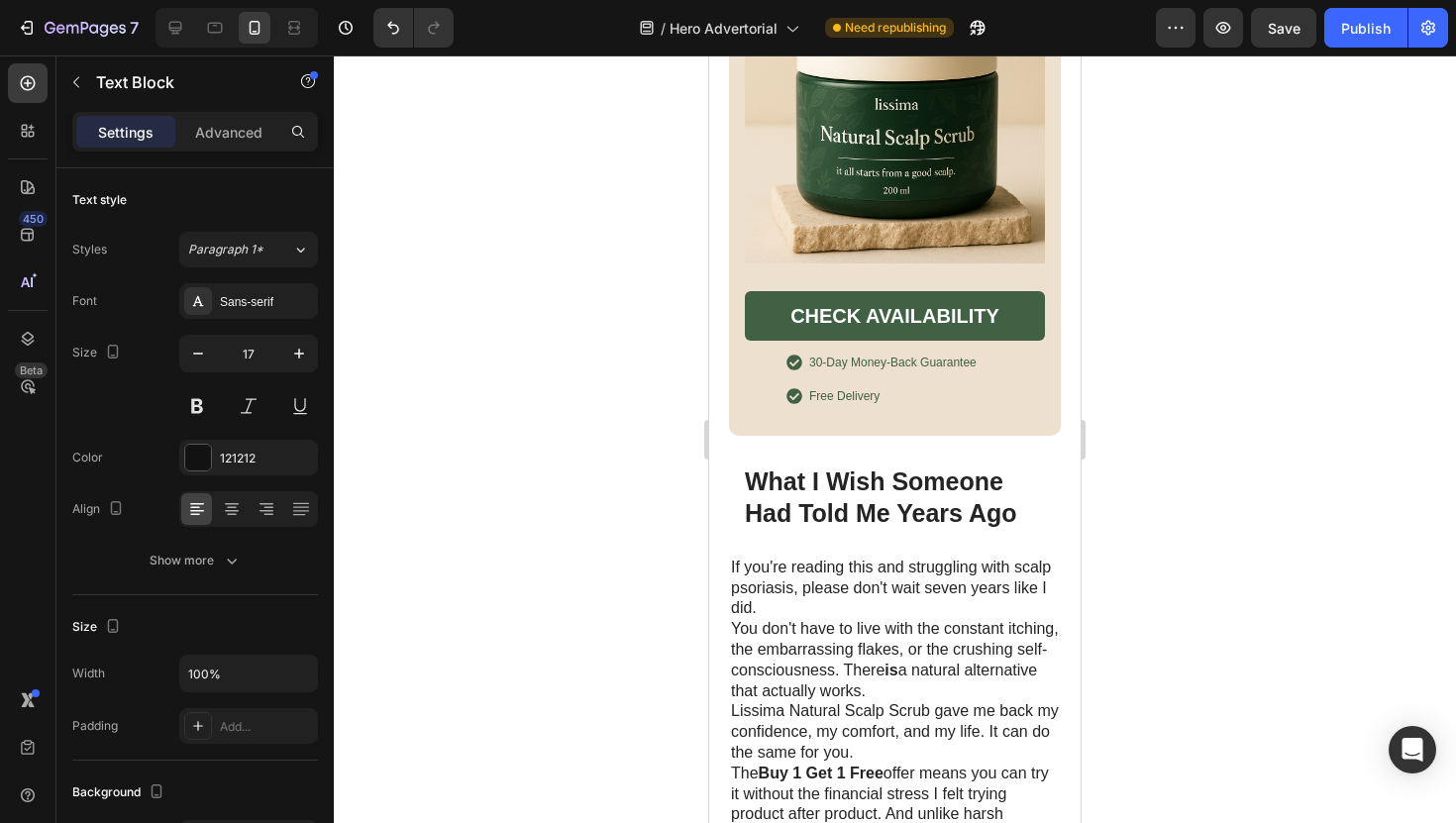 type on "16" 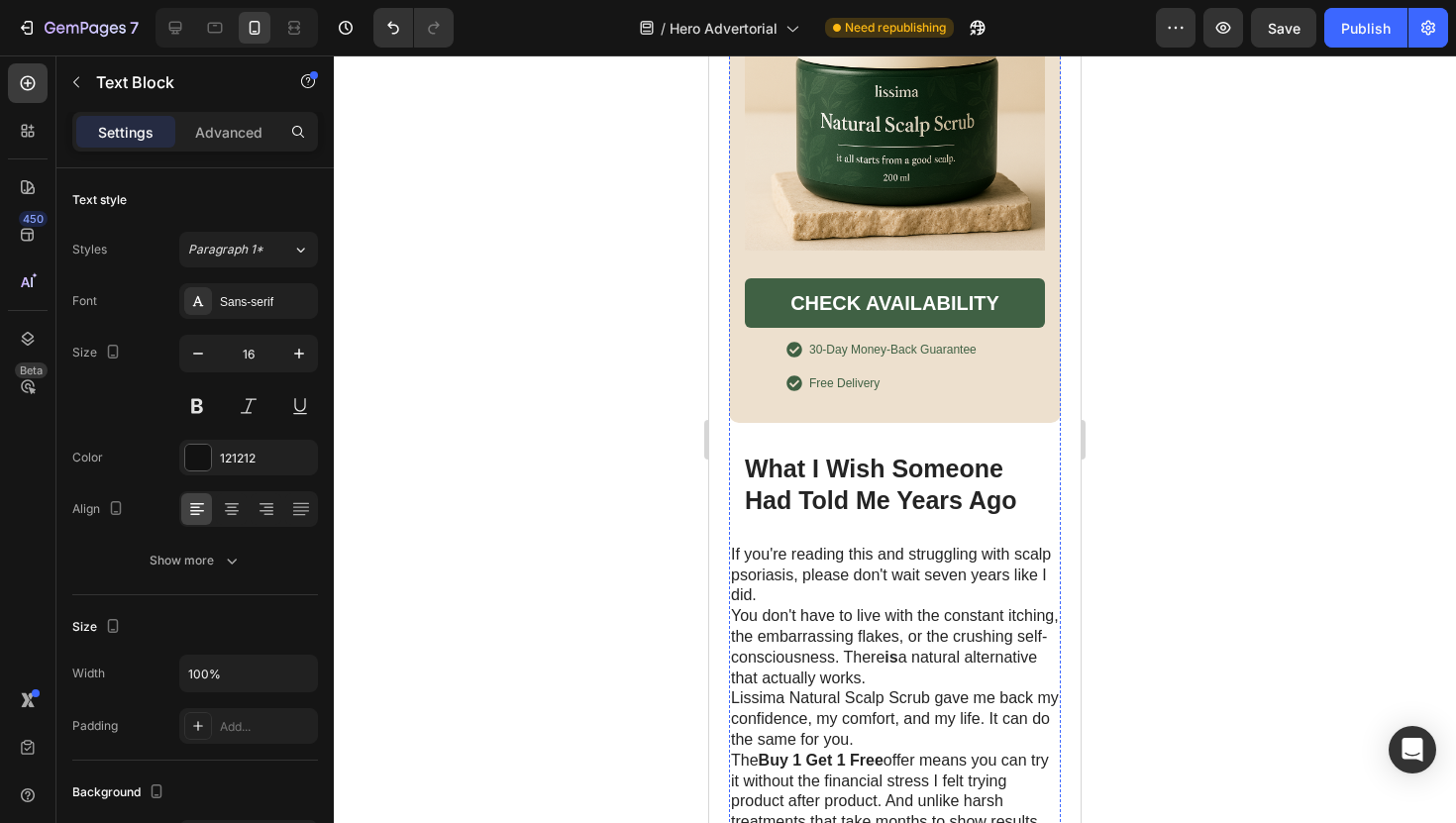 click on "Psoriasis Awareness Month" at bounding box center (894, -207) 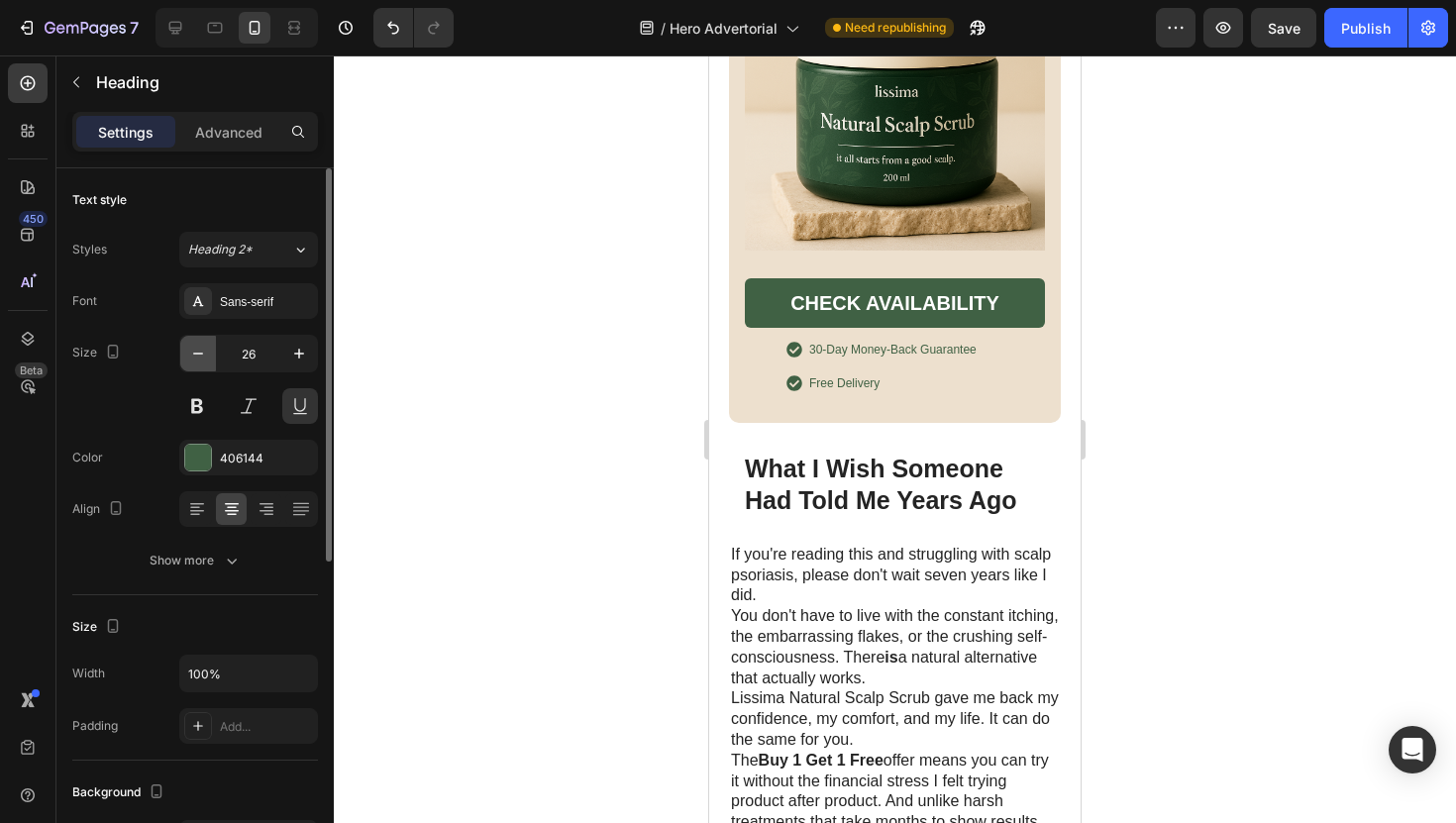 click 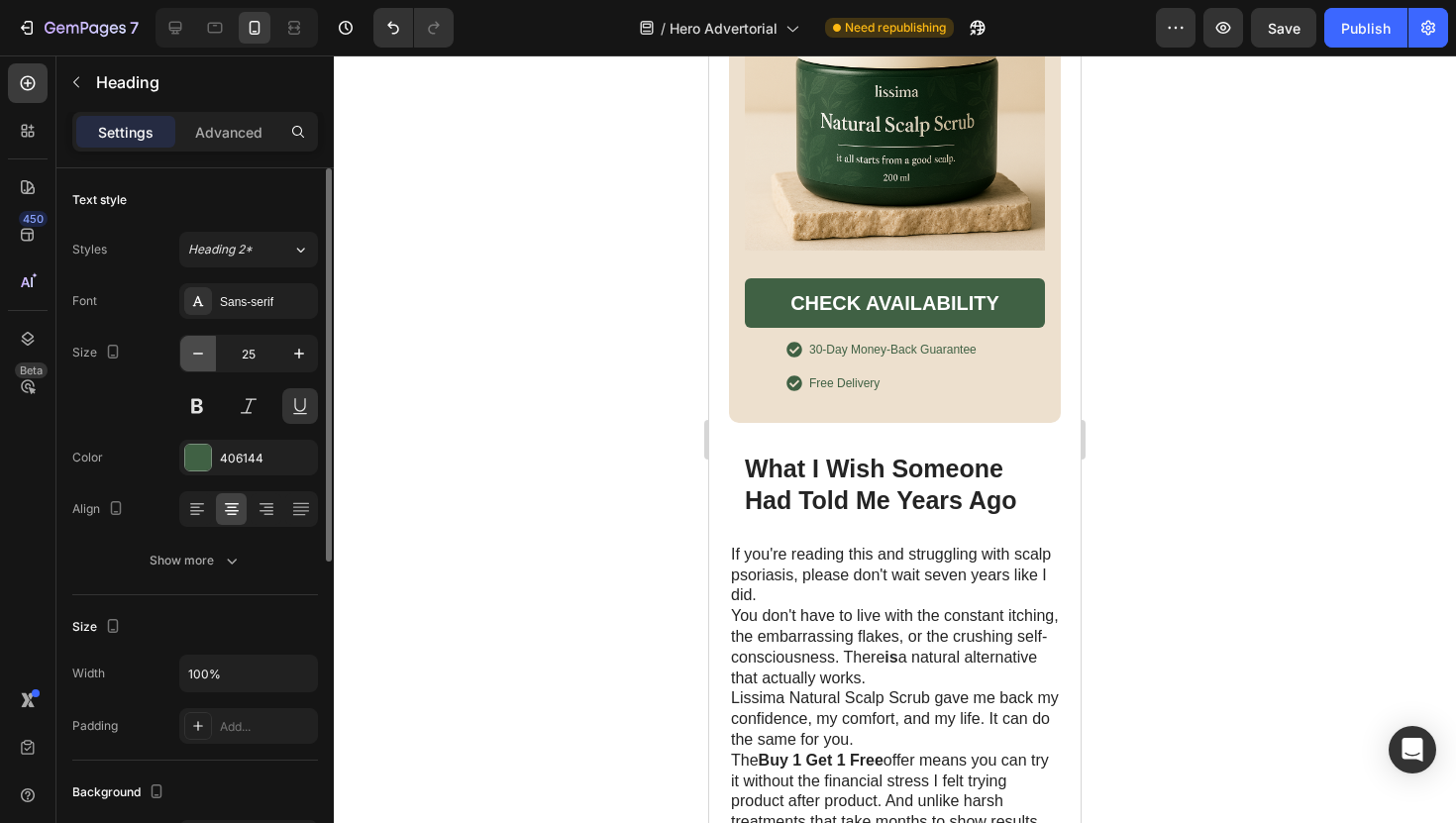 click 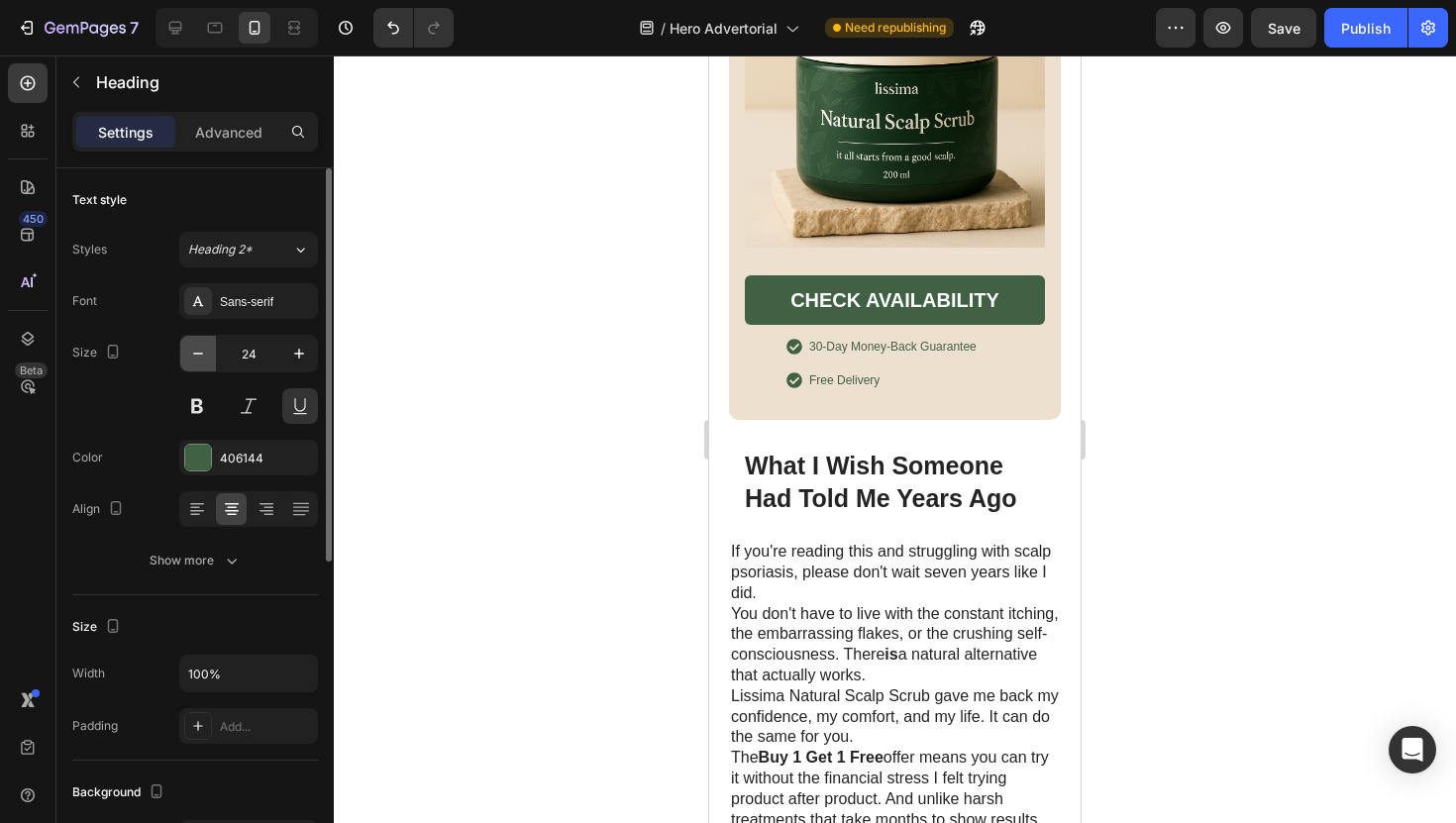 click 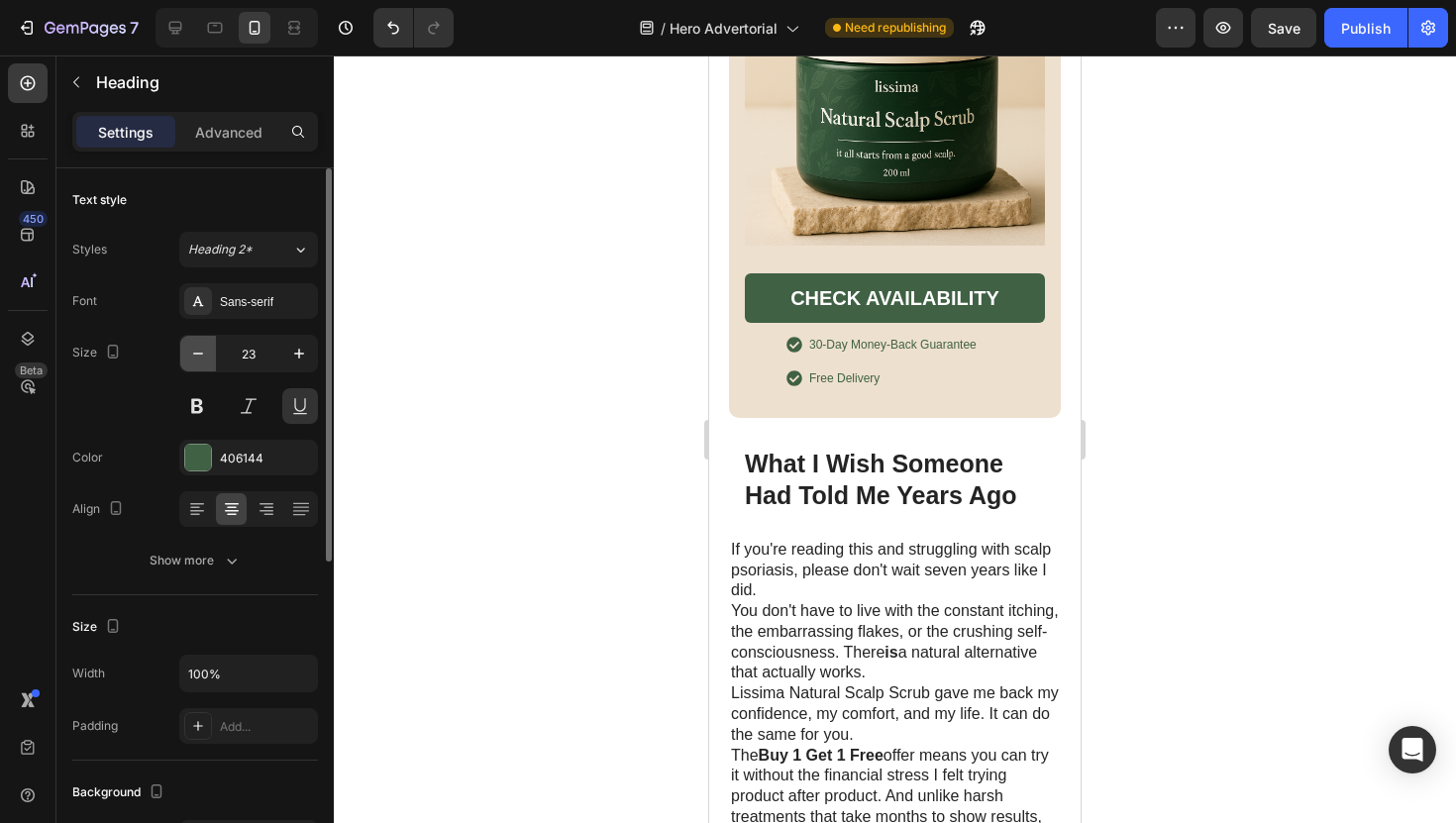click 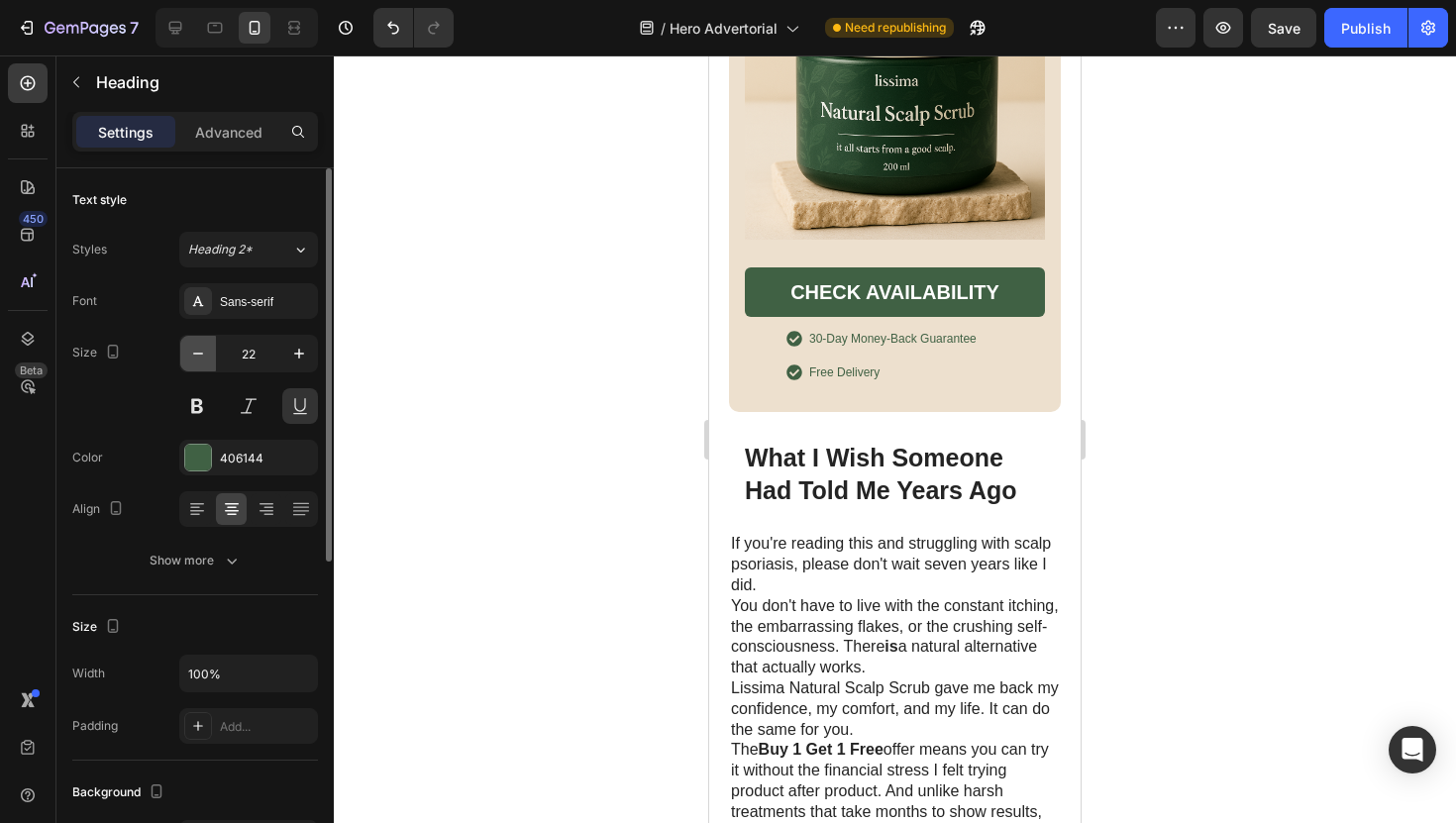 click 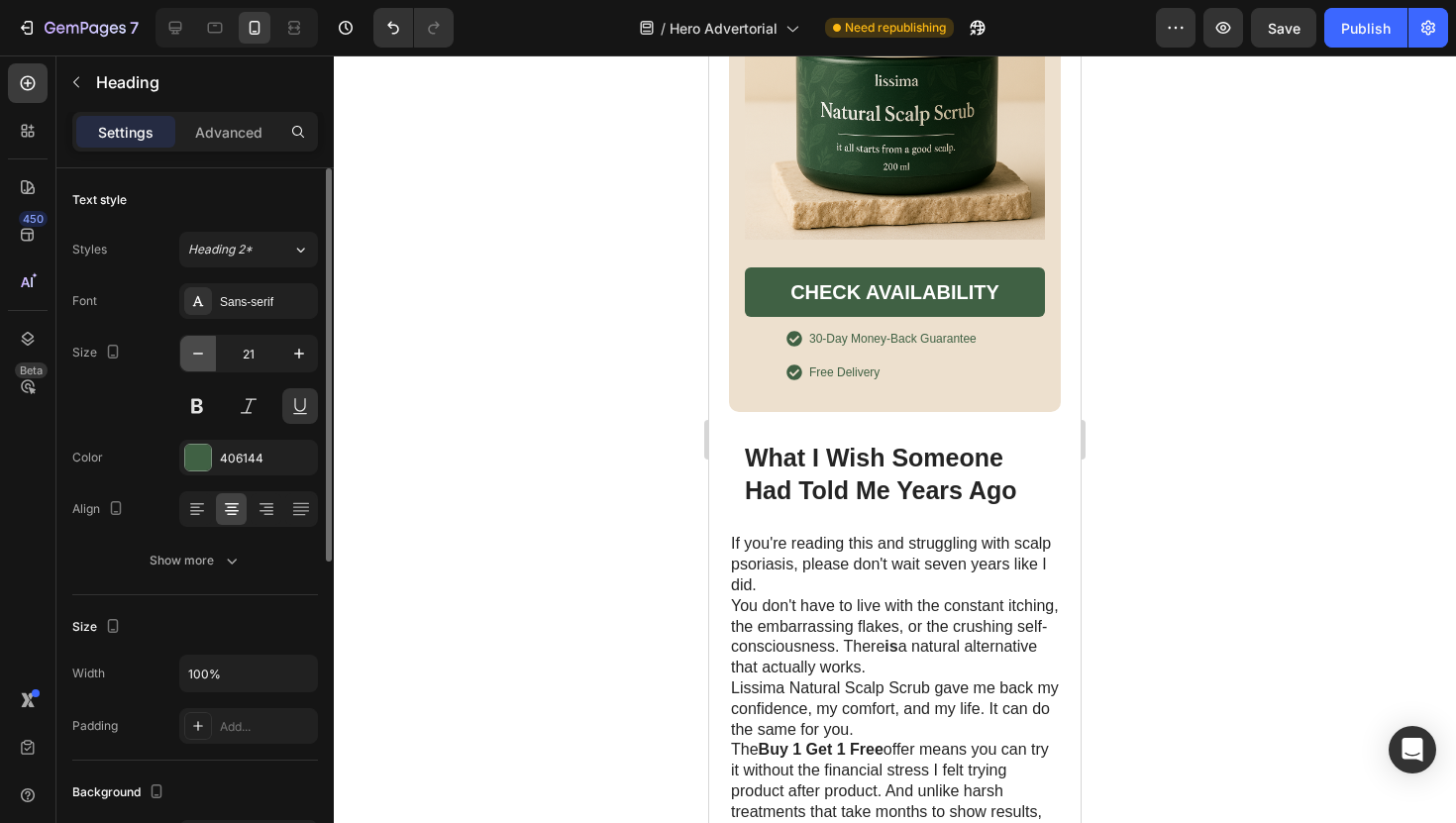 click 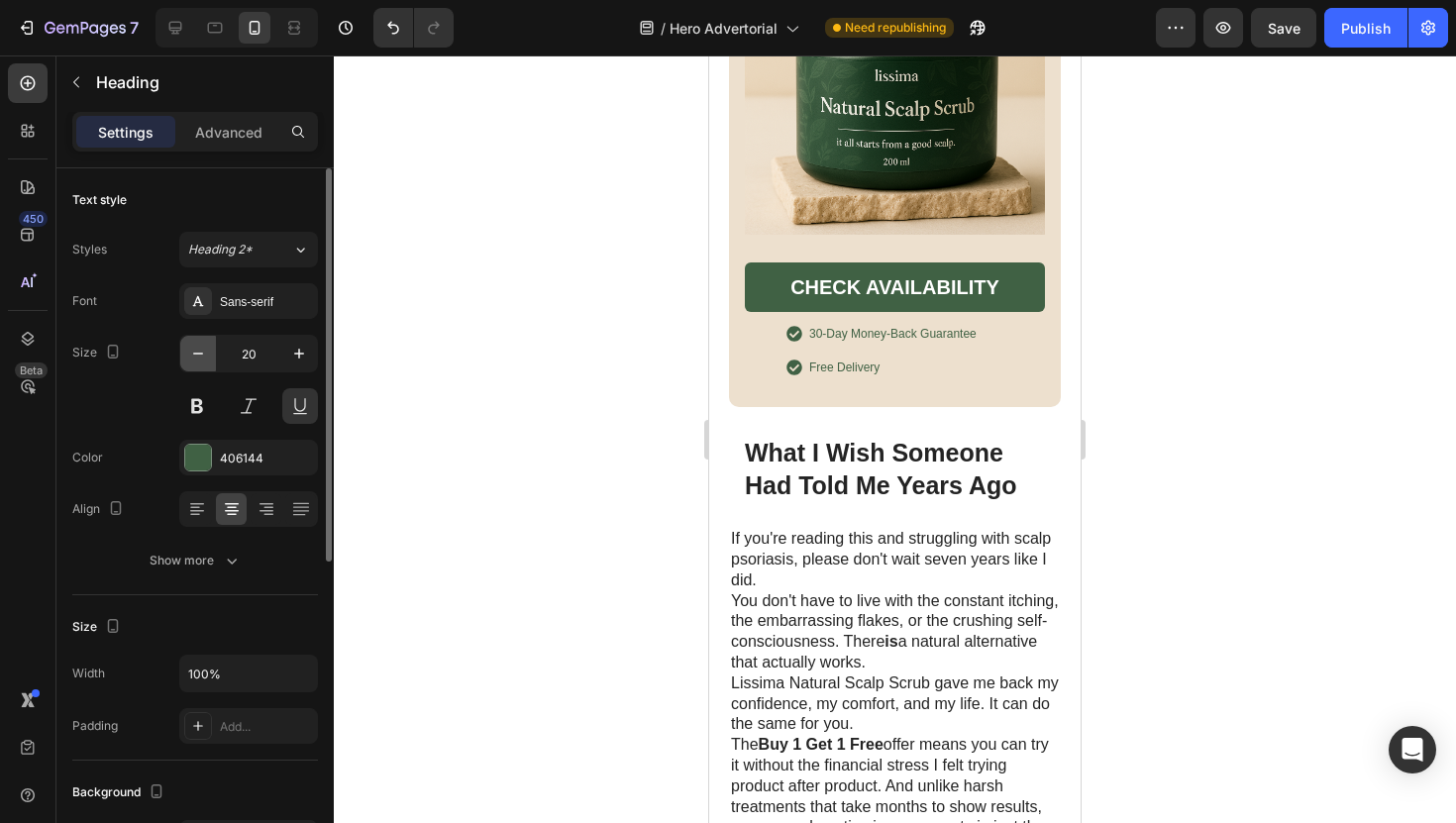 click 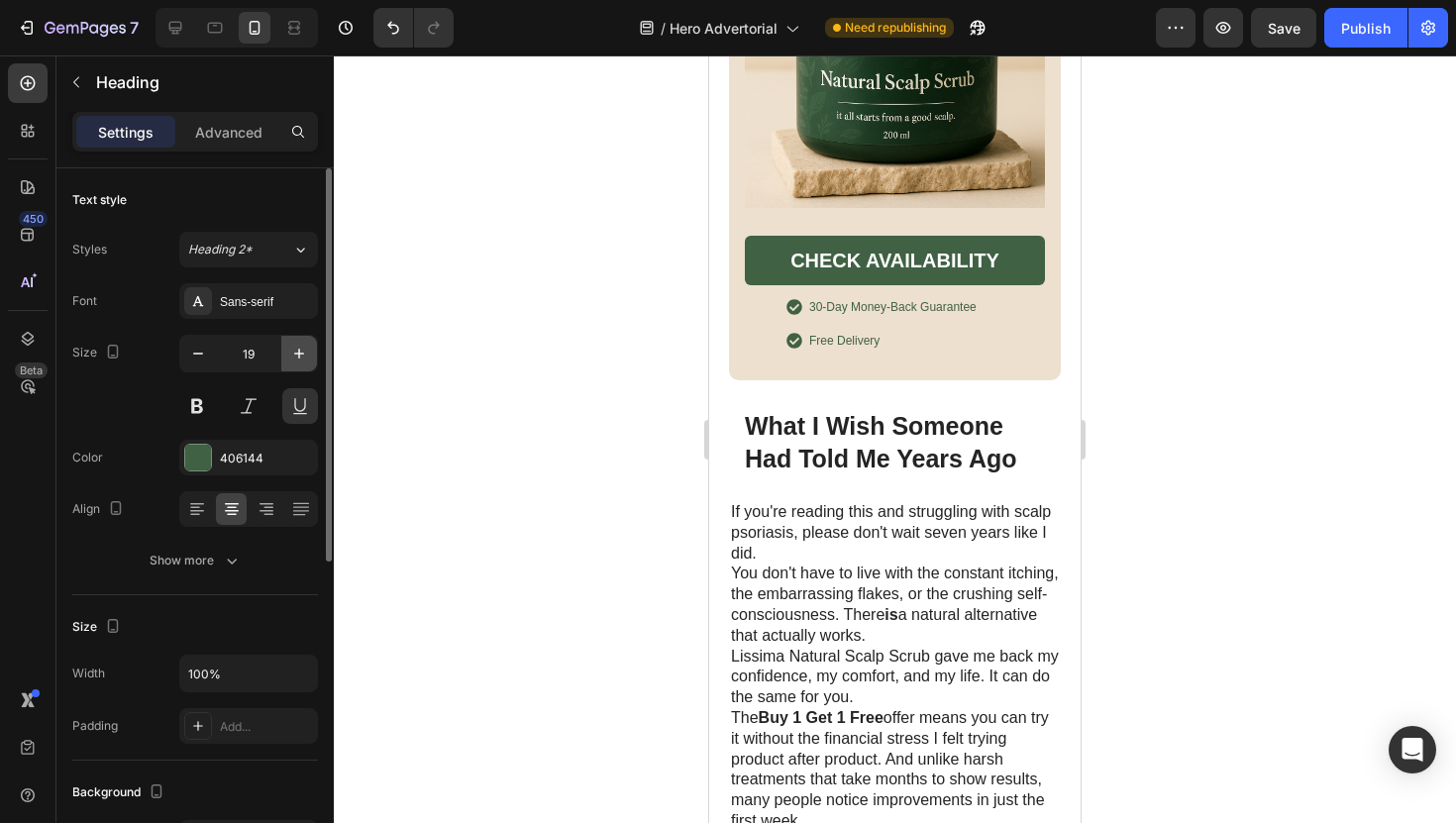 click at bounding box center (299, 354) 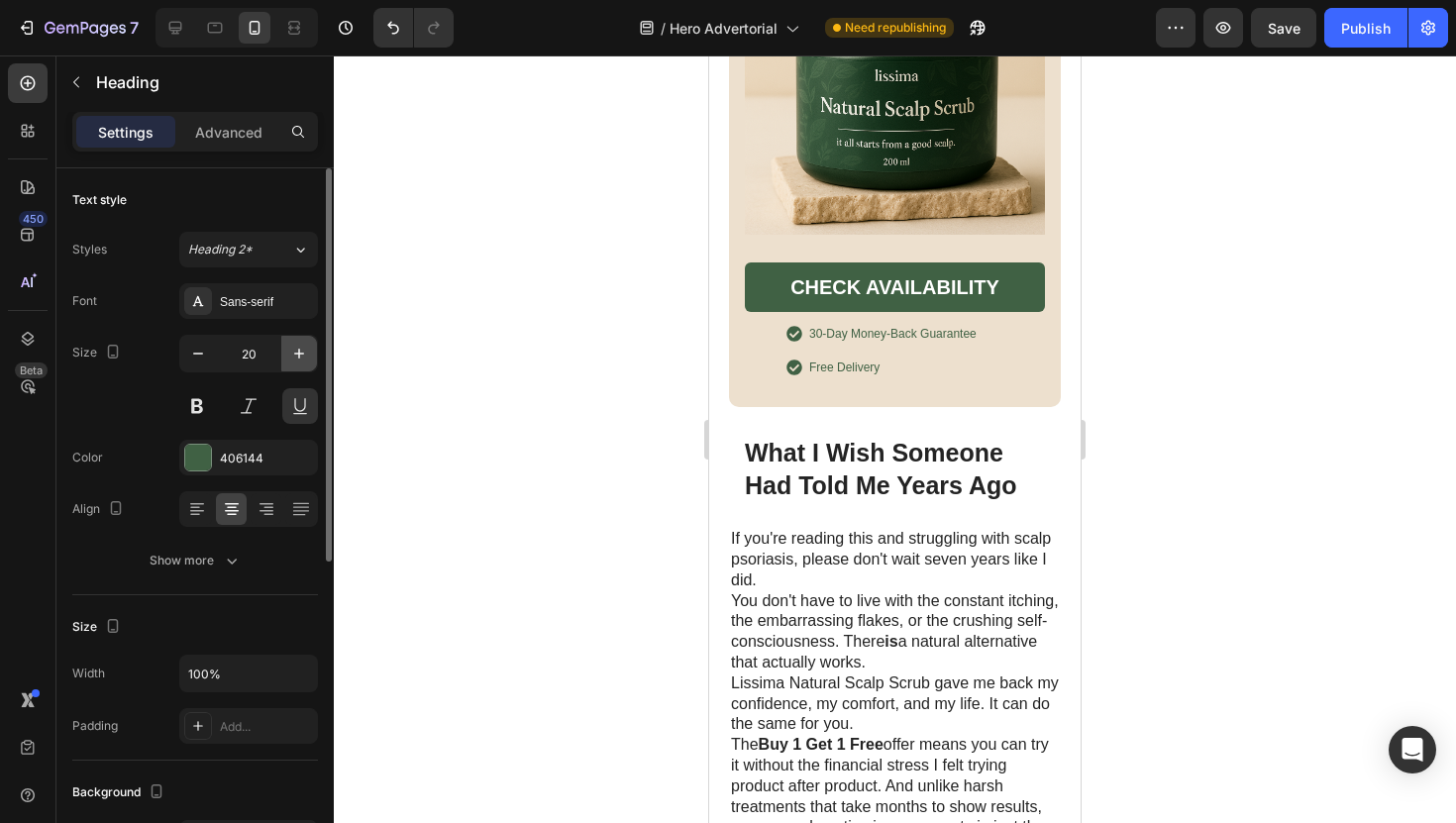 click at bounding box center (299, 354) 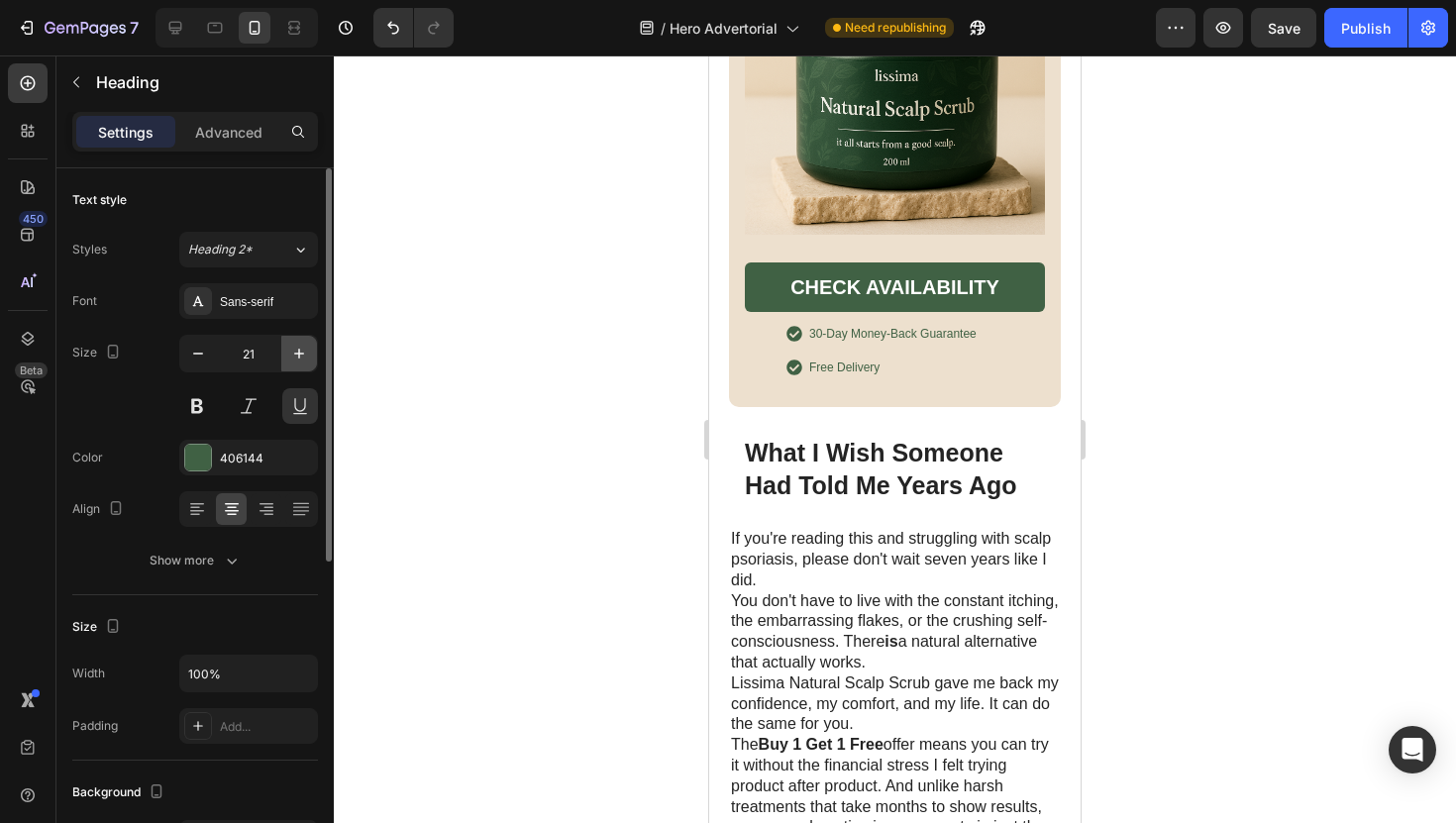 click at bounding box center (299, 354) 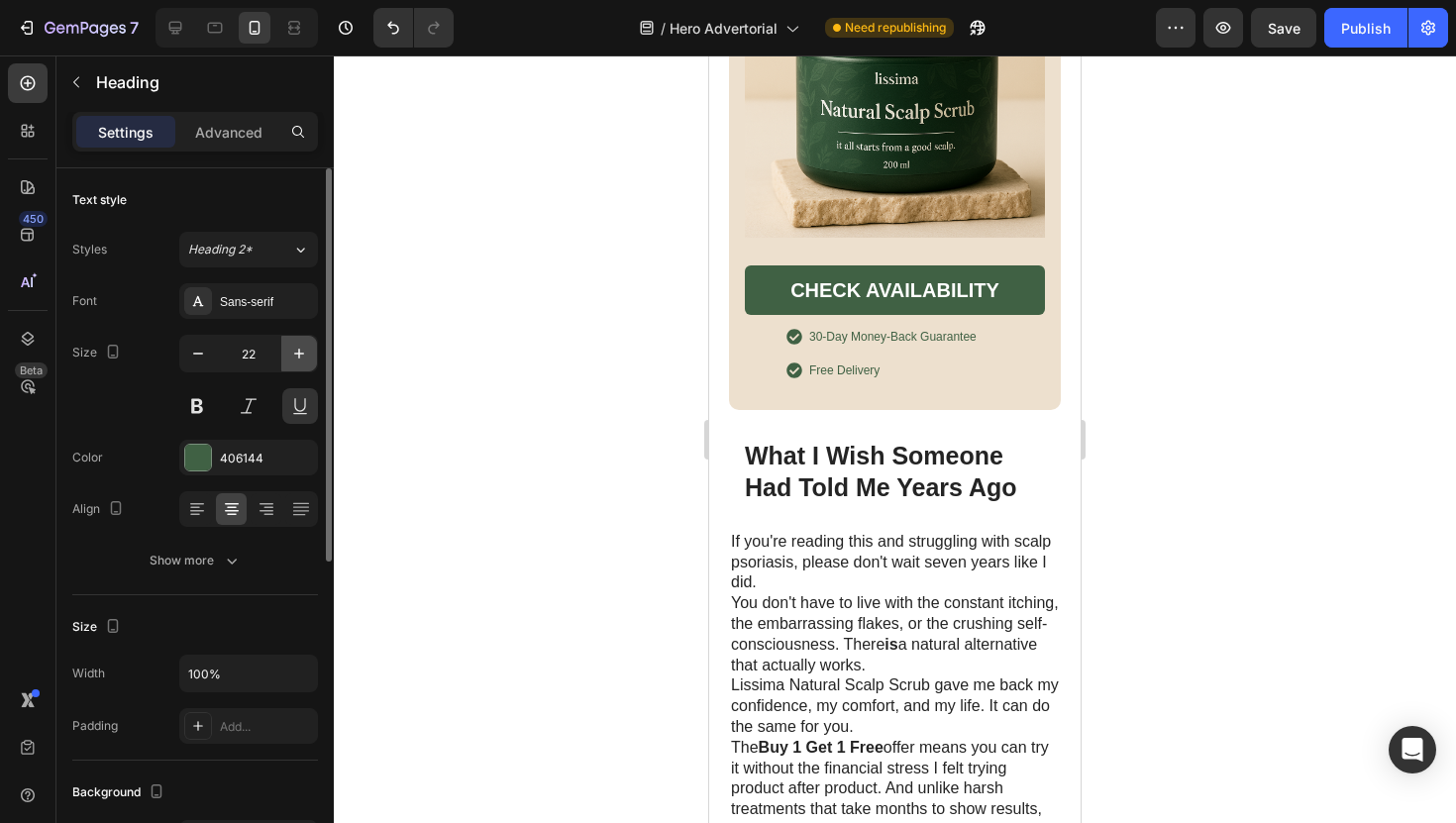 click at bounding box center [299, 354] 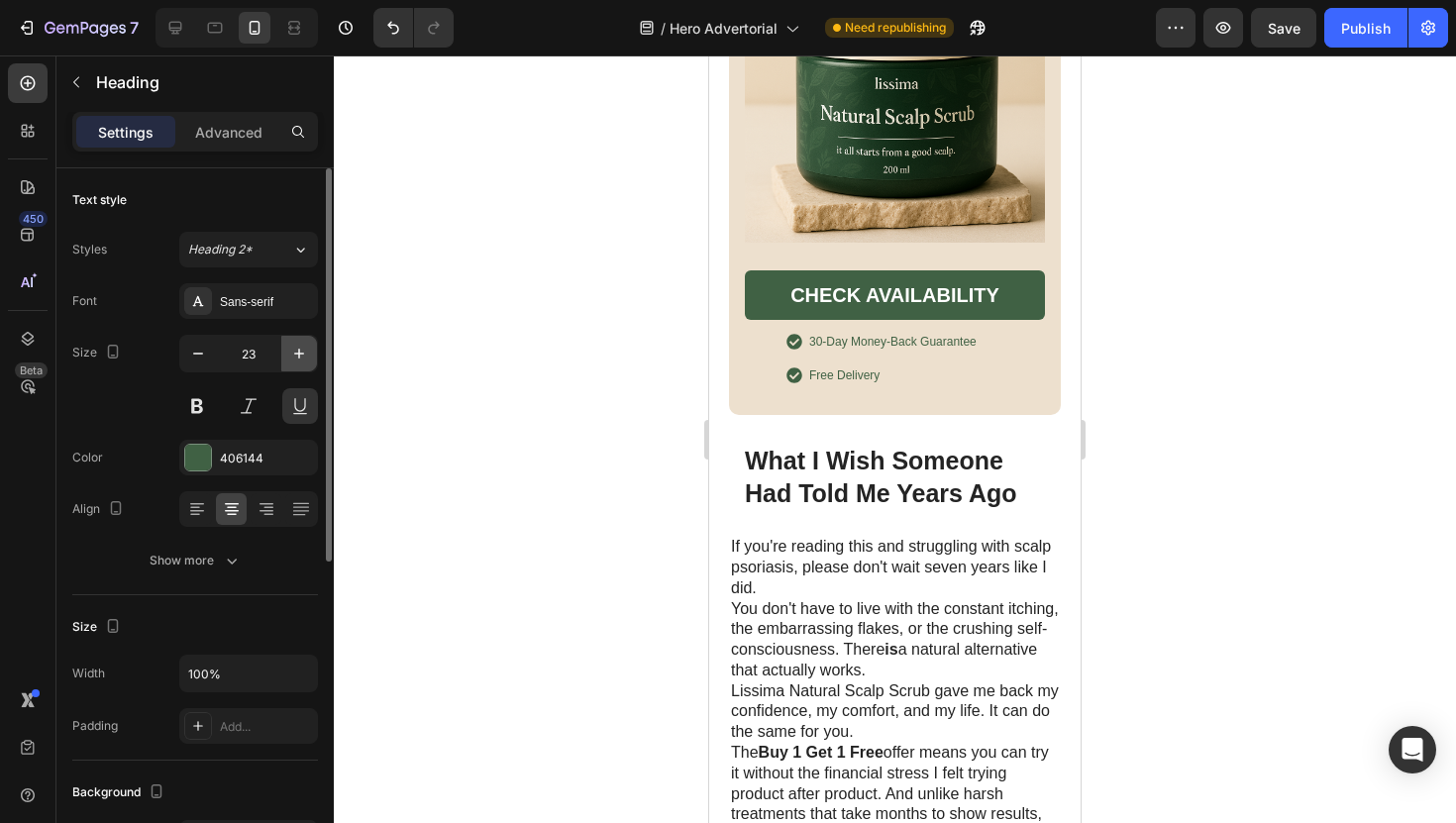 click at bounding box center (299, 354) 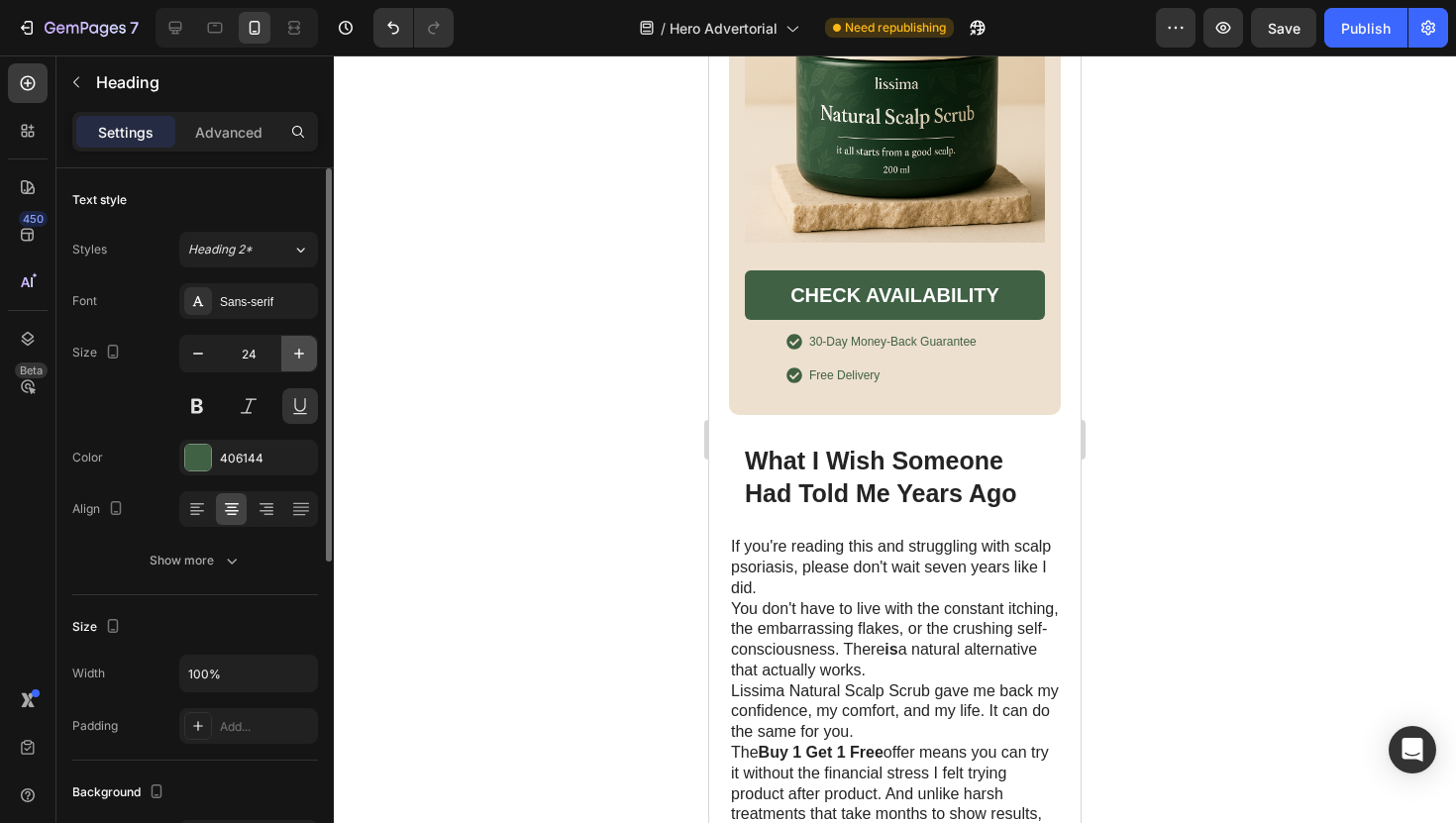 click at bounding box center (299, 354) 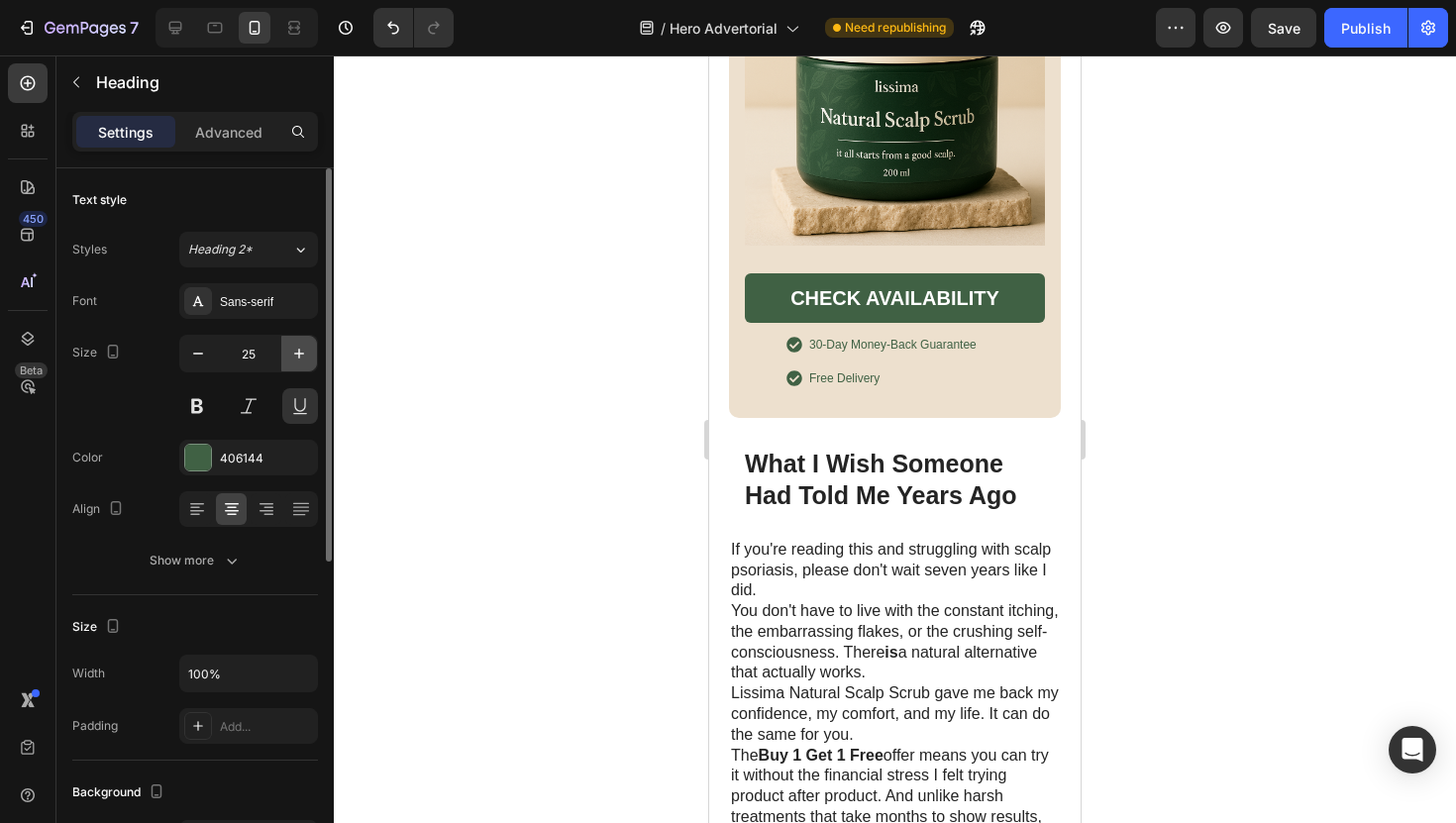 click at bounding box center (299, 354) 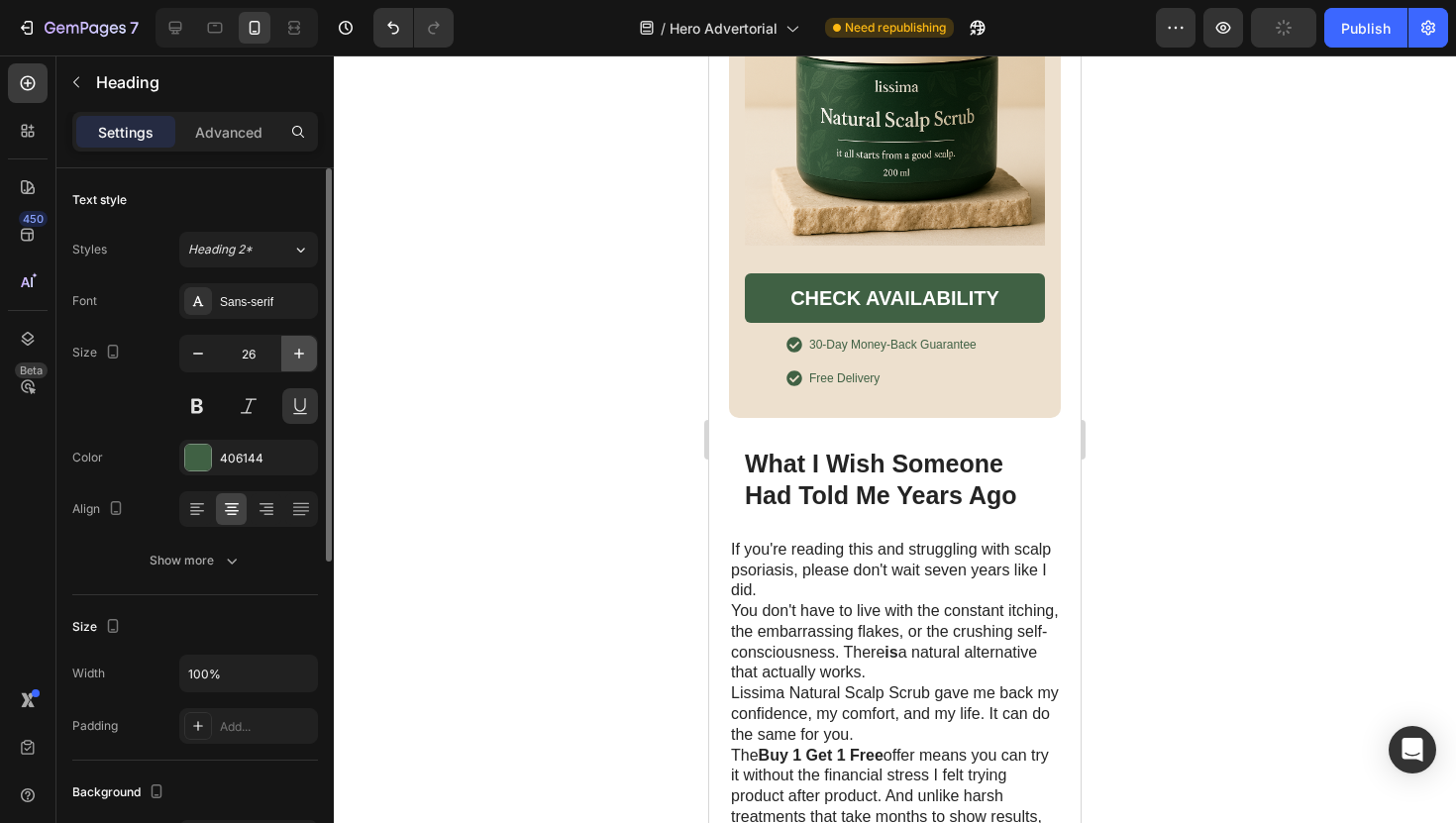 click at bounding box center (299, 354) 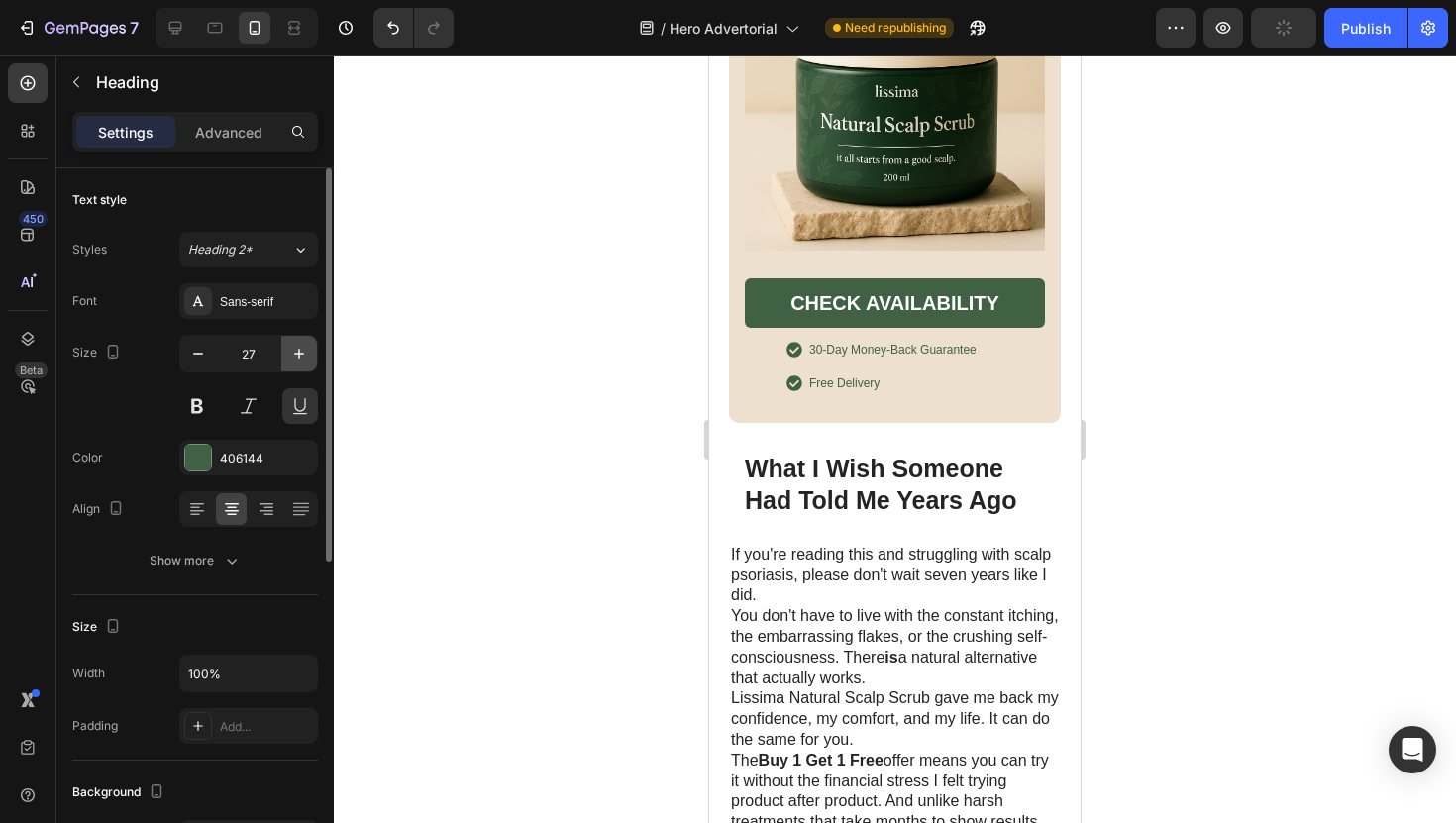 click at bounding box center (299, 354) 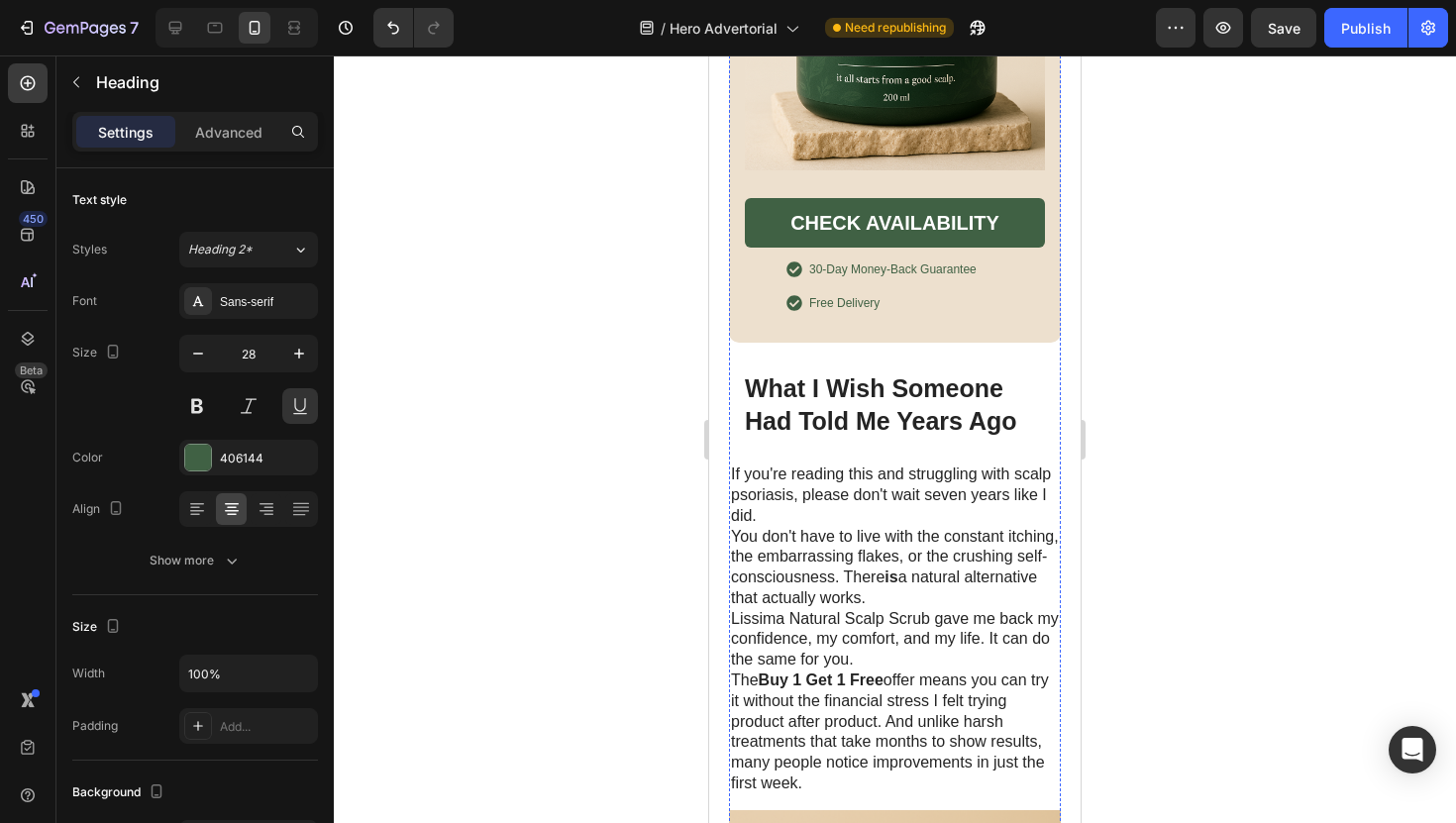 scroll, scrollTop: 5525, scrollLeft: 0, axis: vertical 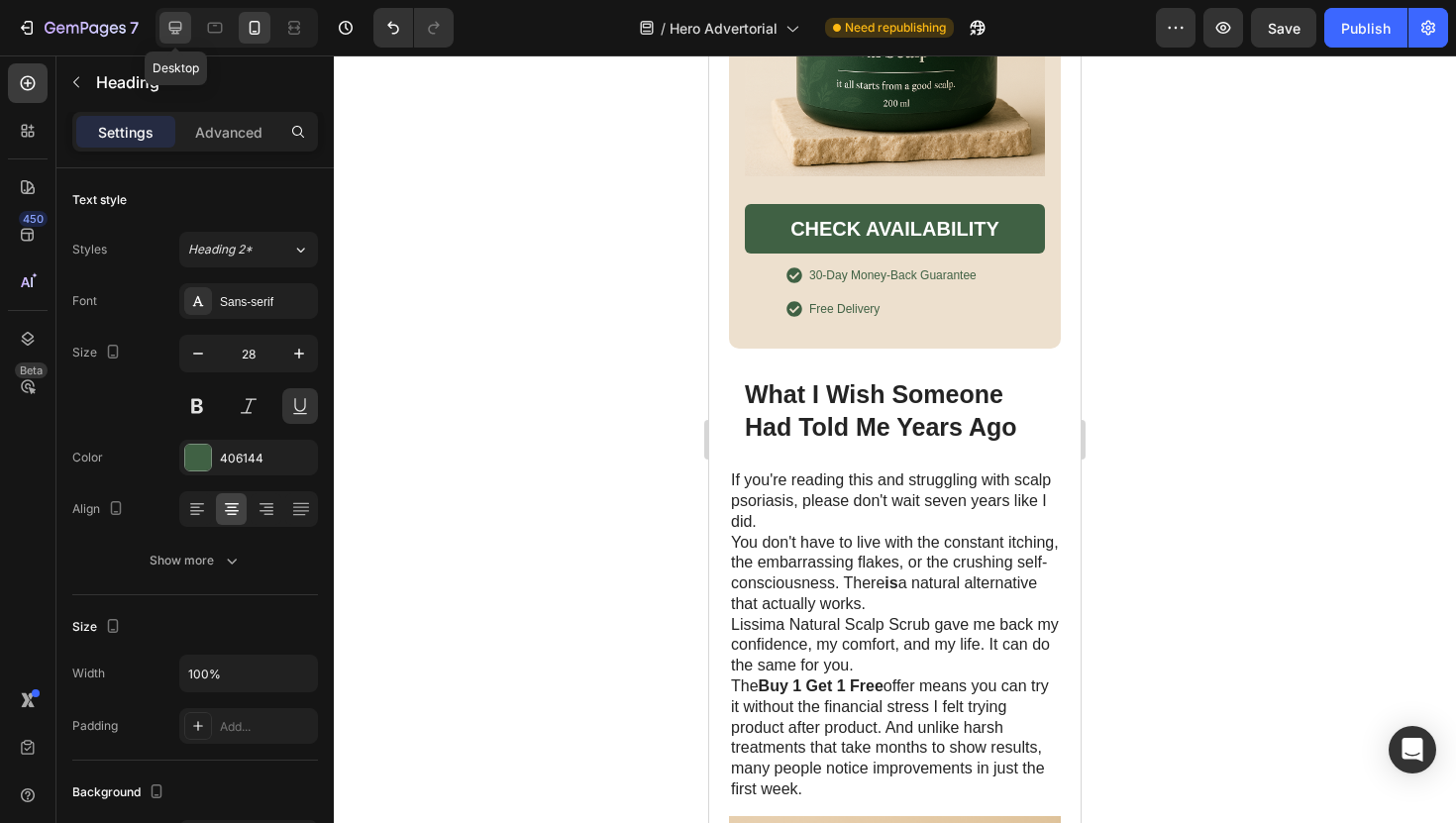 click 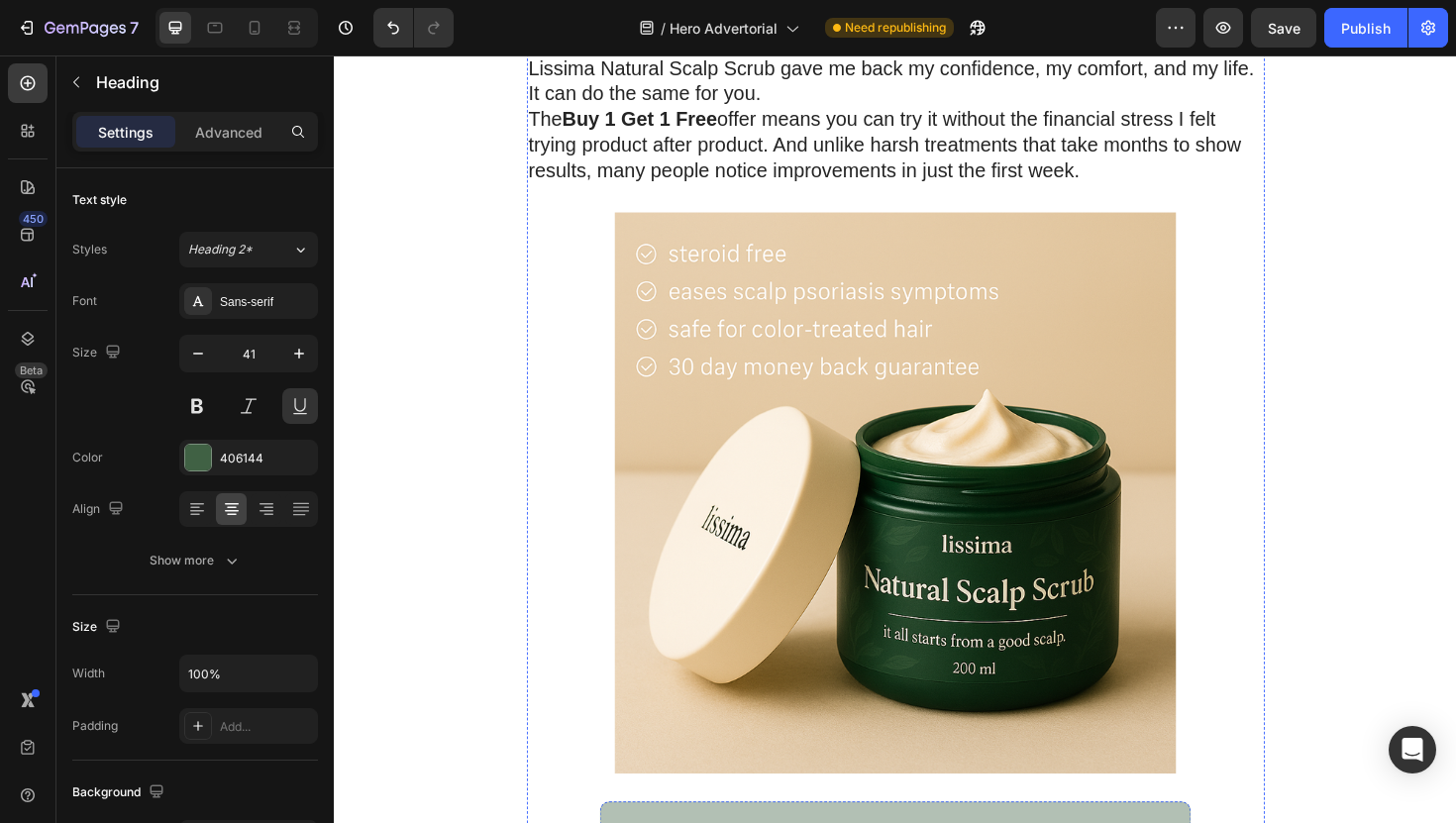scroll, scrollTop: 7616, scrollLeft: 0, axis: vertical 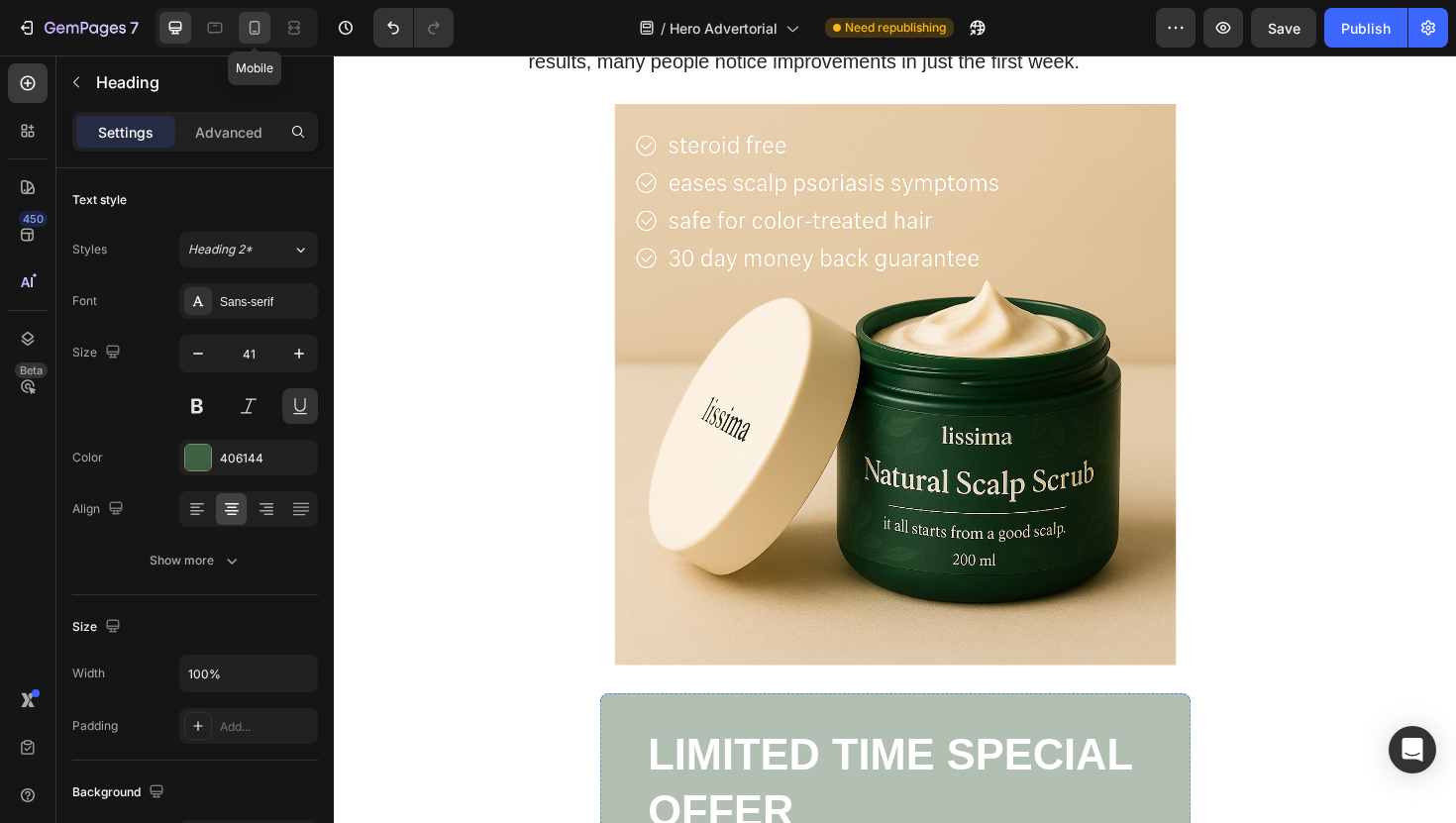 click 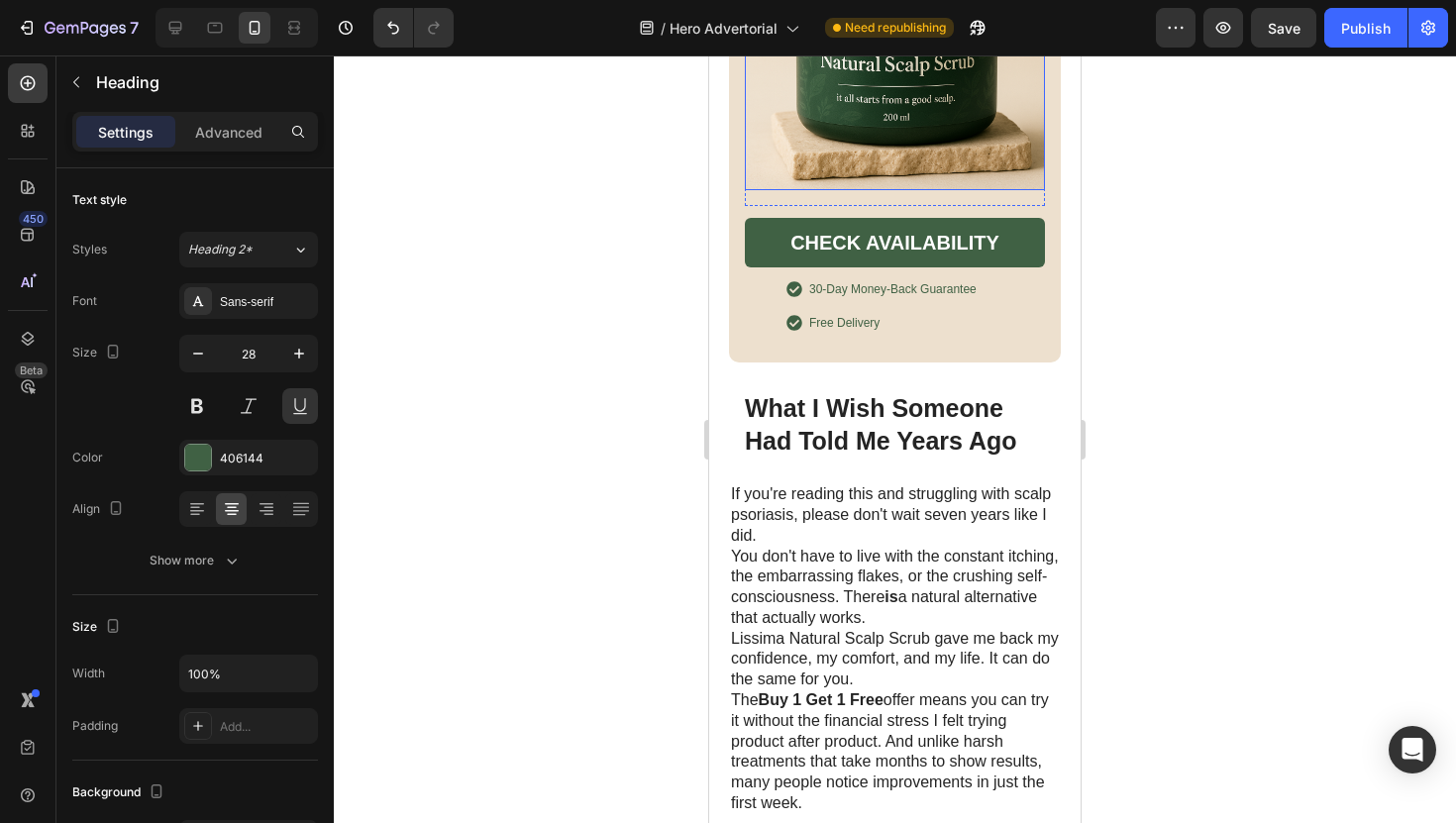 scroll, scrollTop: 5510, scrollLeft: 0, axis: vertical 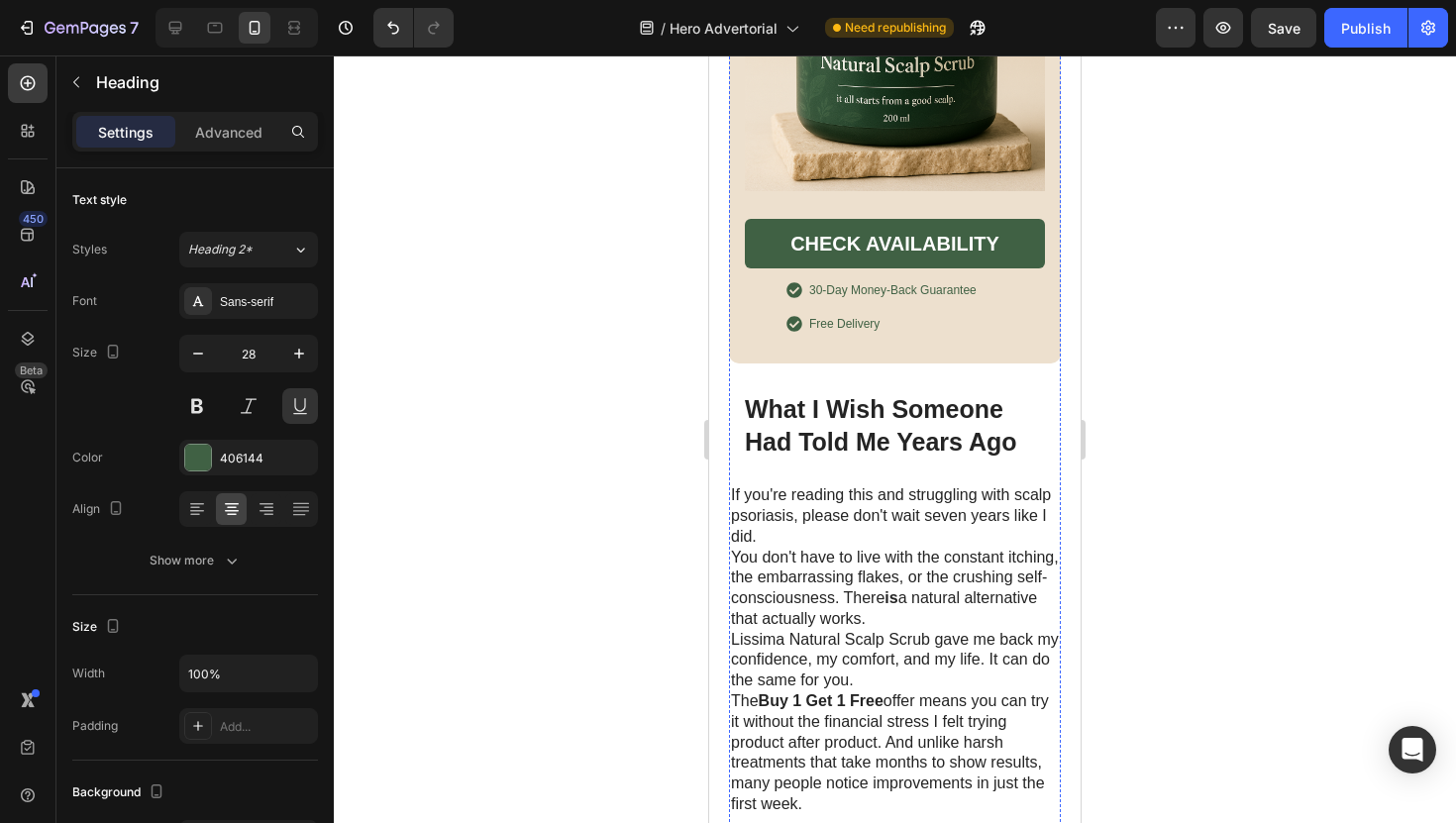 click on "Buy 1 Get 1 Free" at bounding box center [894, -170] 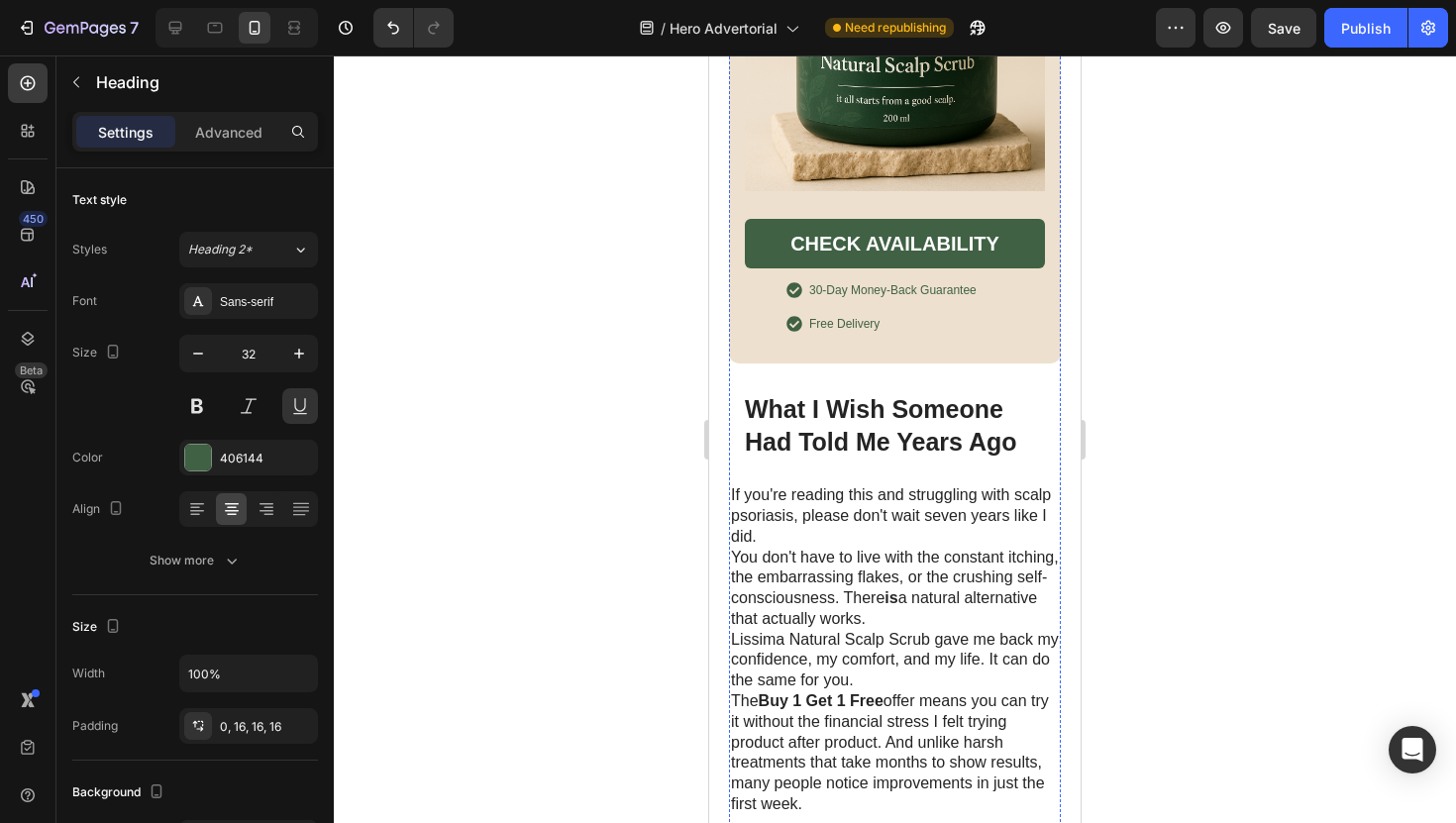 click on "Psoriasis Awareness Month" at bounding box center [894, -269] 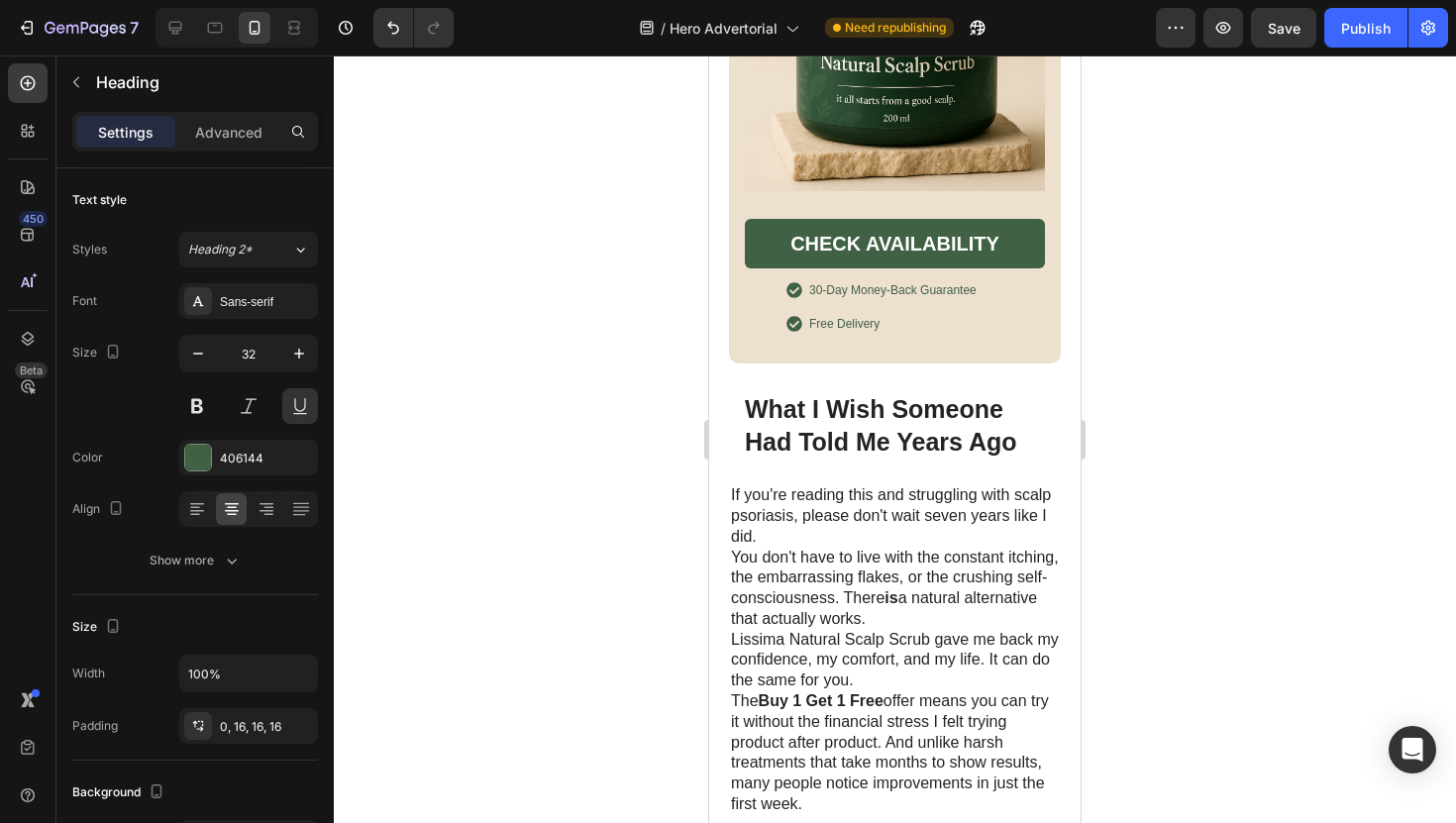 click on "Buy 1 Get 1 Free" at bounding box center (894, -170) 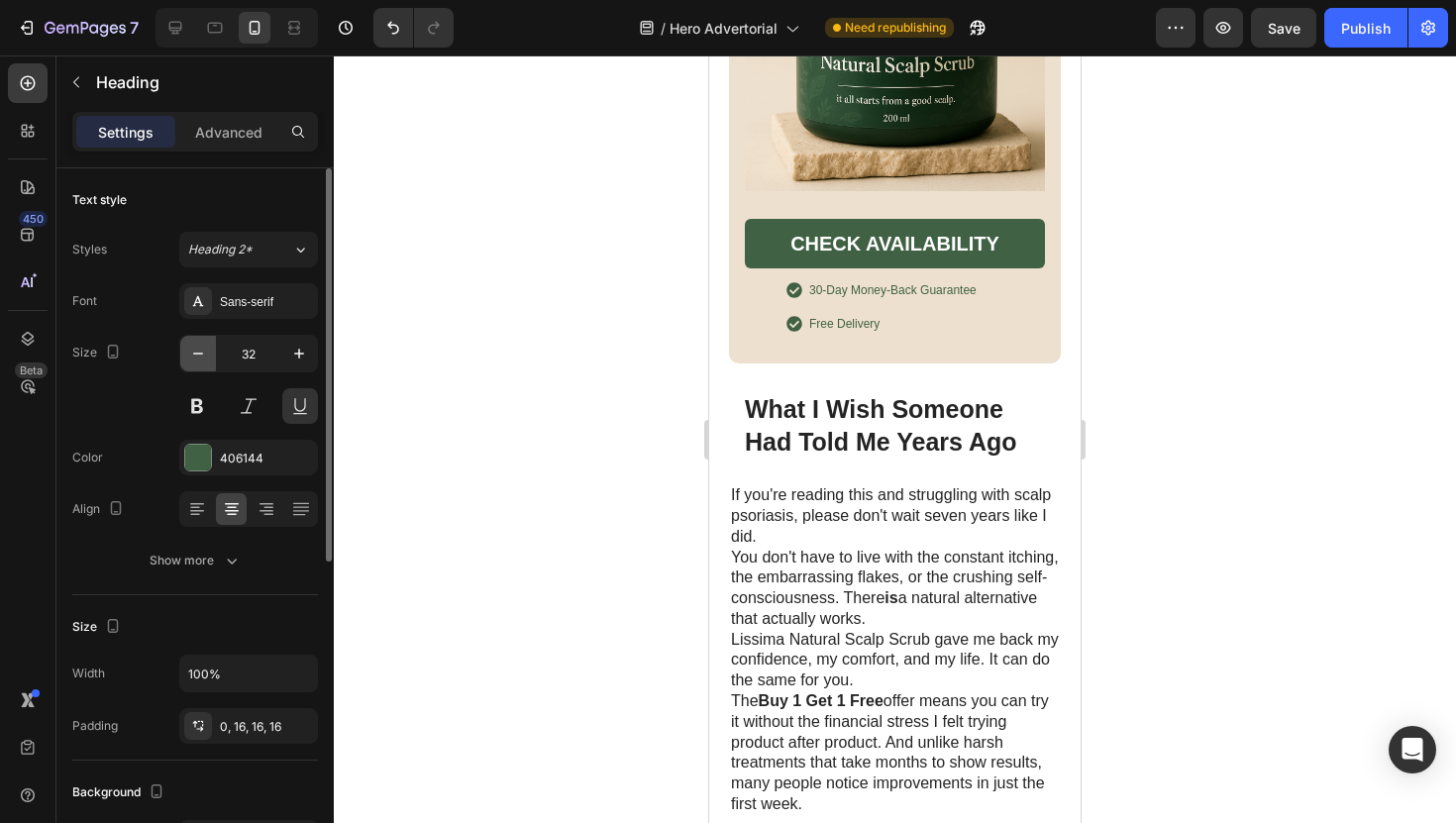 click at bounding box center (198, 354) 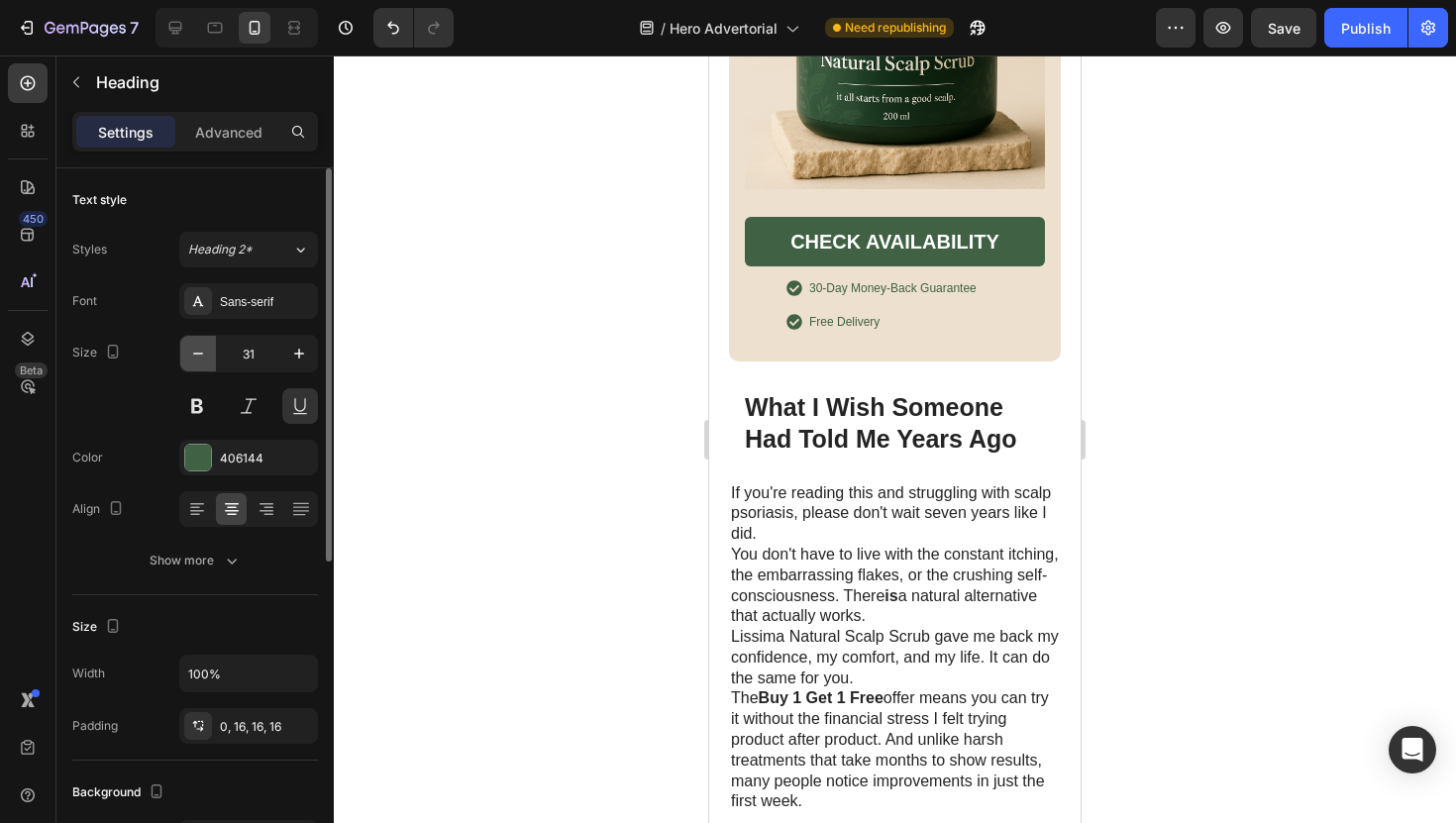 click at bounding box center [198, 354] 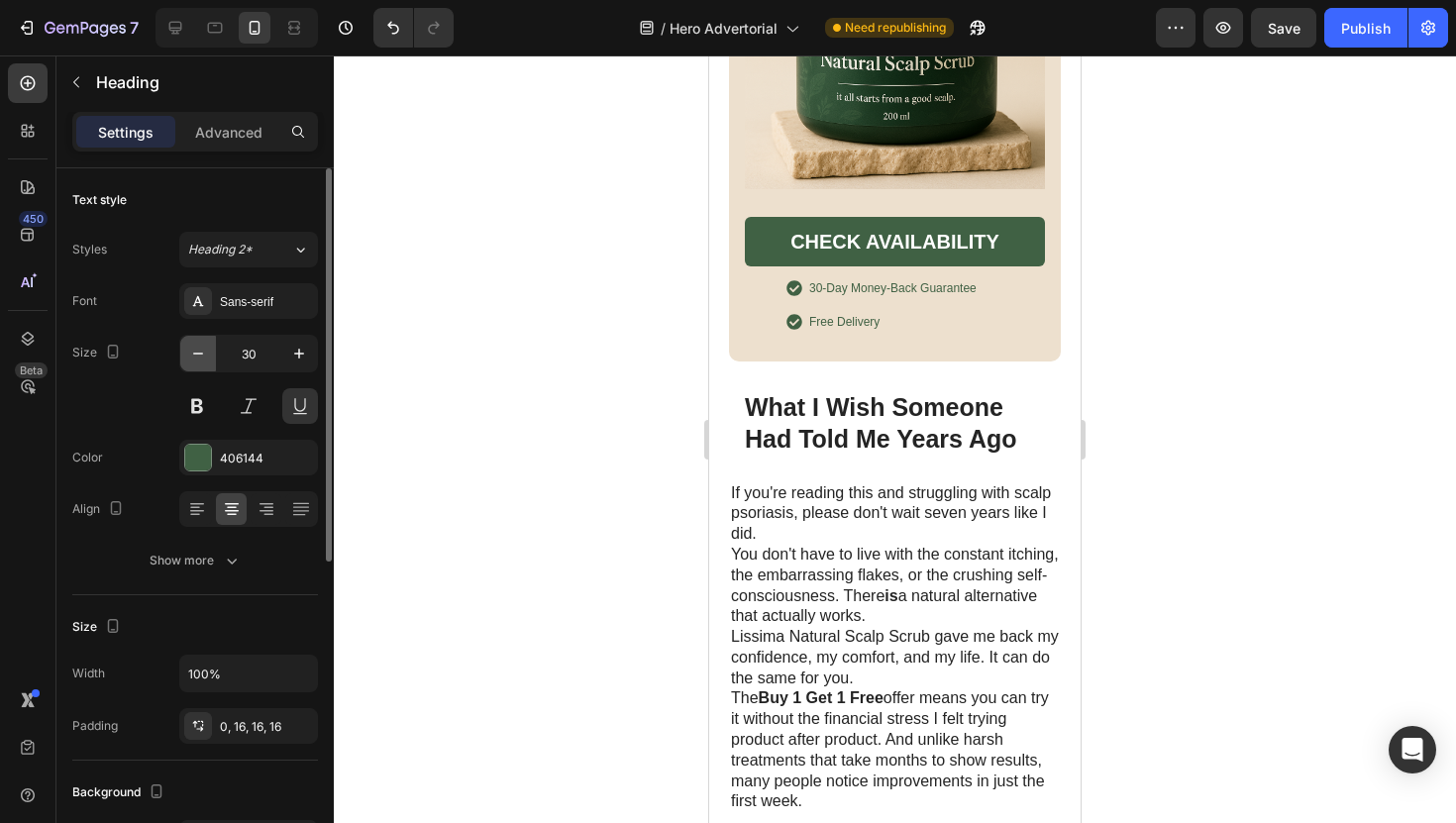 click at bounding box center [198, 354] 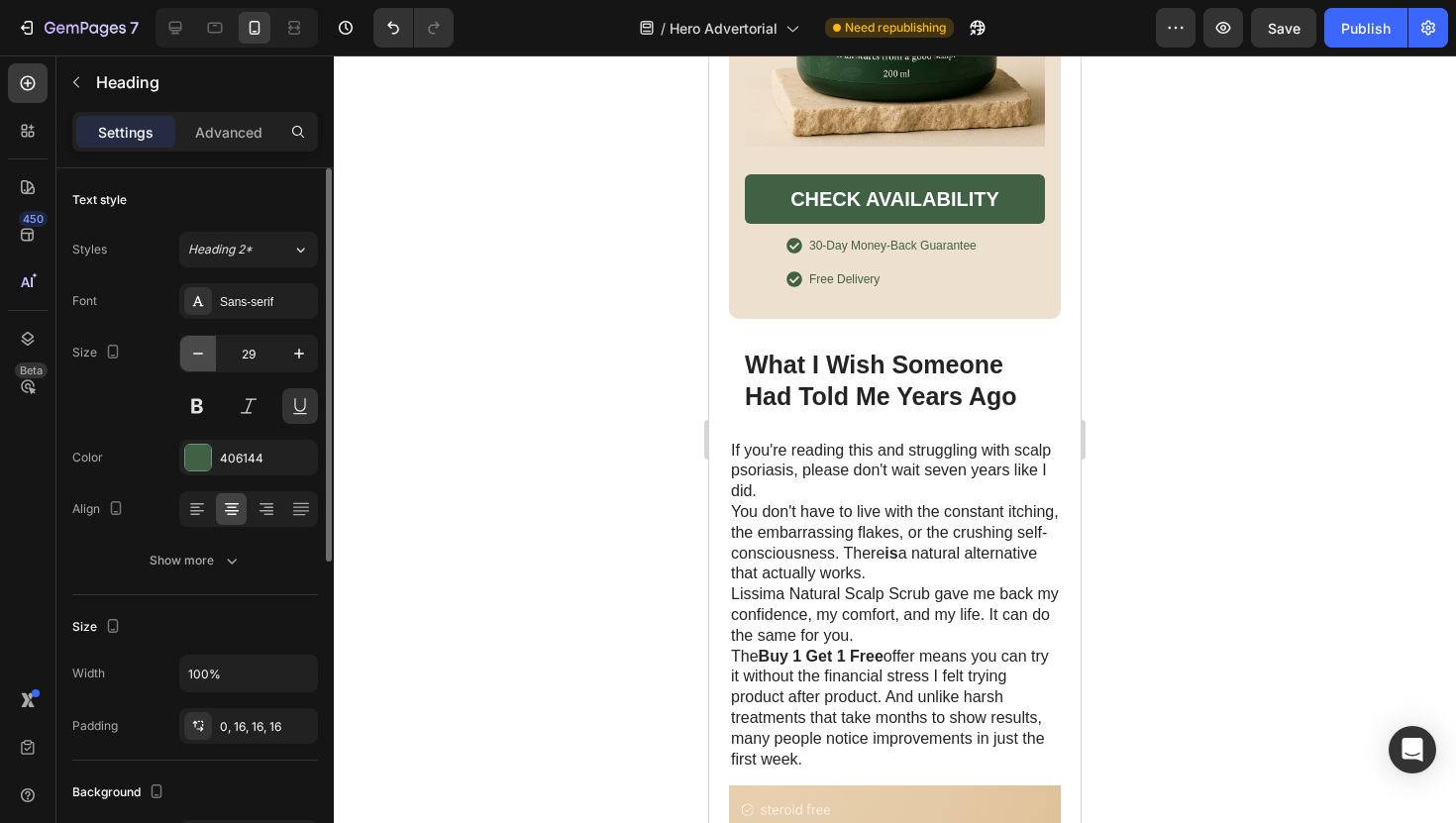click at bounding box center (198, 354) 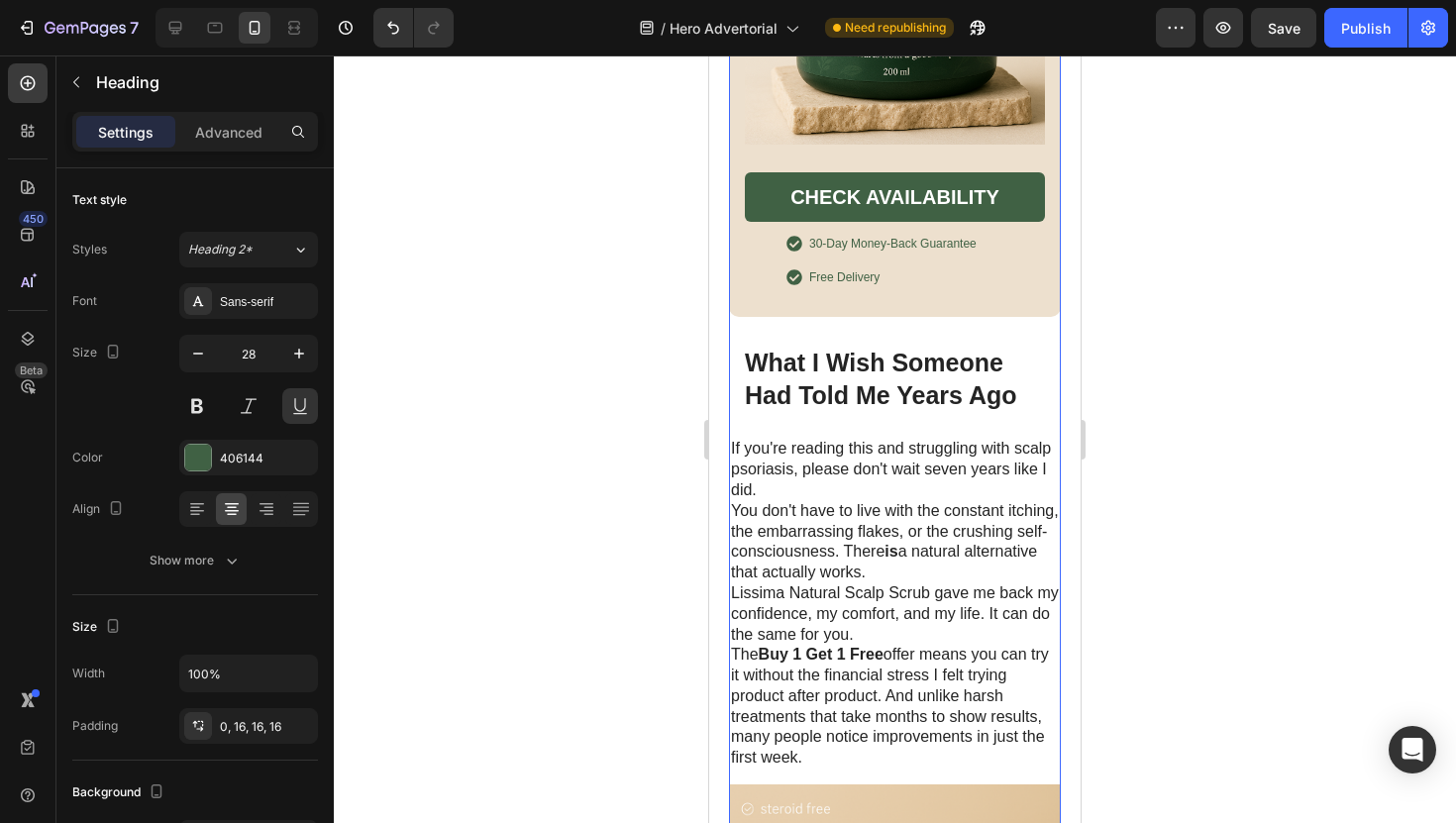 click on "Psoriasis Awareness Month Heading Buy 1 Get 1 Free Heading   12 Image Image Row CHECK AVAILABILITY Button 30-Day Money-Back Guarantee Free Delivery Item List Row" at bounding box center (894, -9) 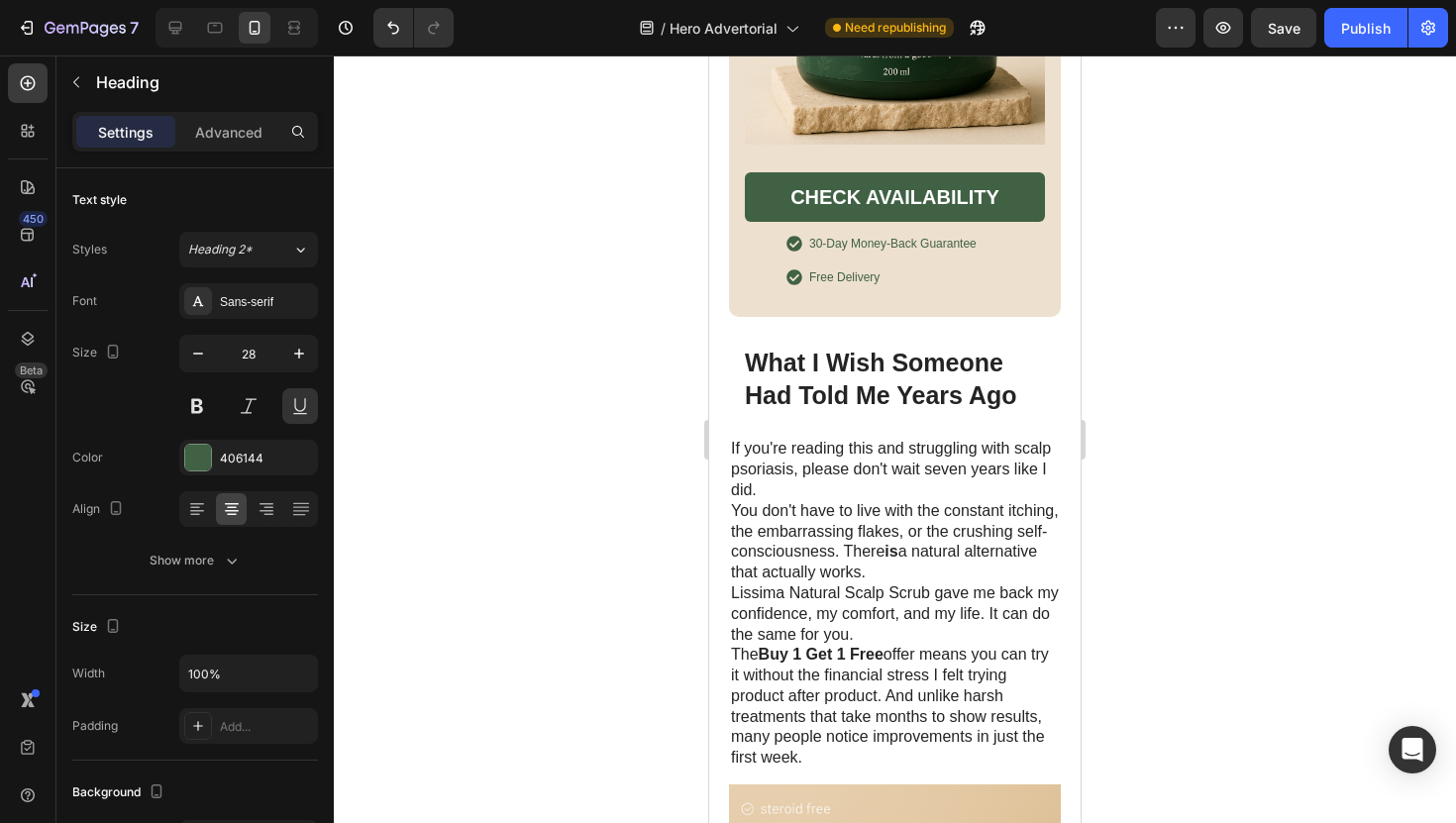 click on "Psoriasis Awareness Month" at bounding box center (894, -269) 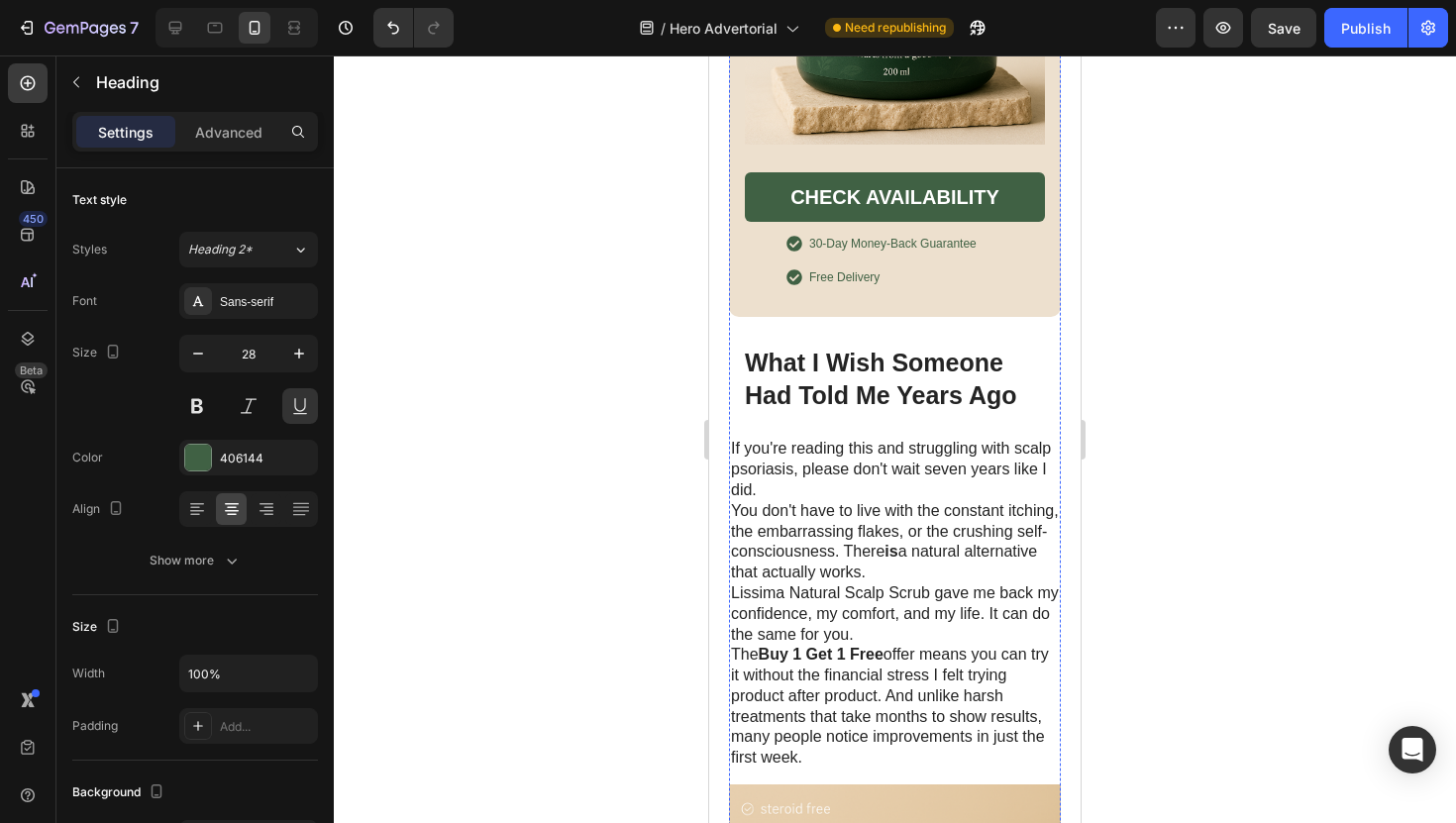 click on "Buy 1 Get 1 Free" at bounding box center [894, -193] 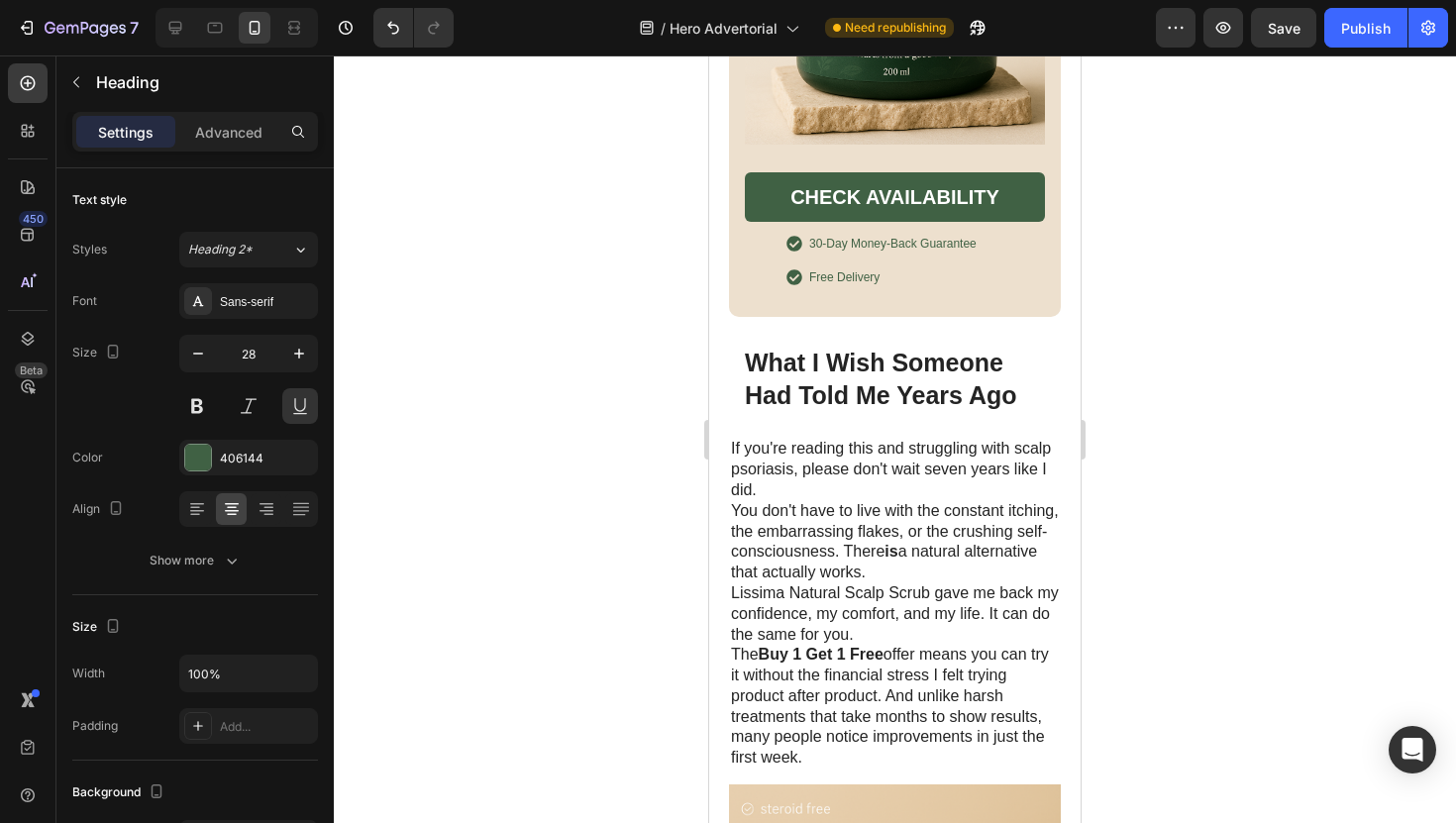 click on "Psoriasis Awareness Month" at bounding box center (894, -269) 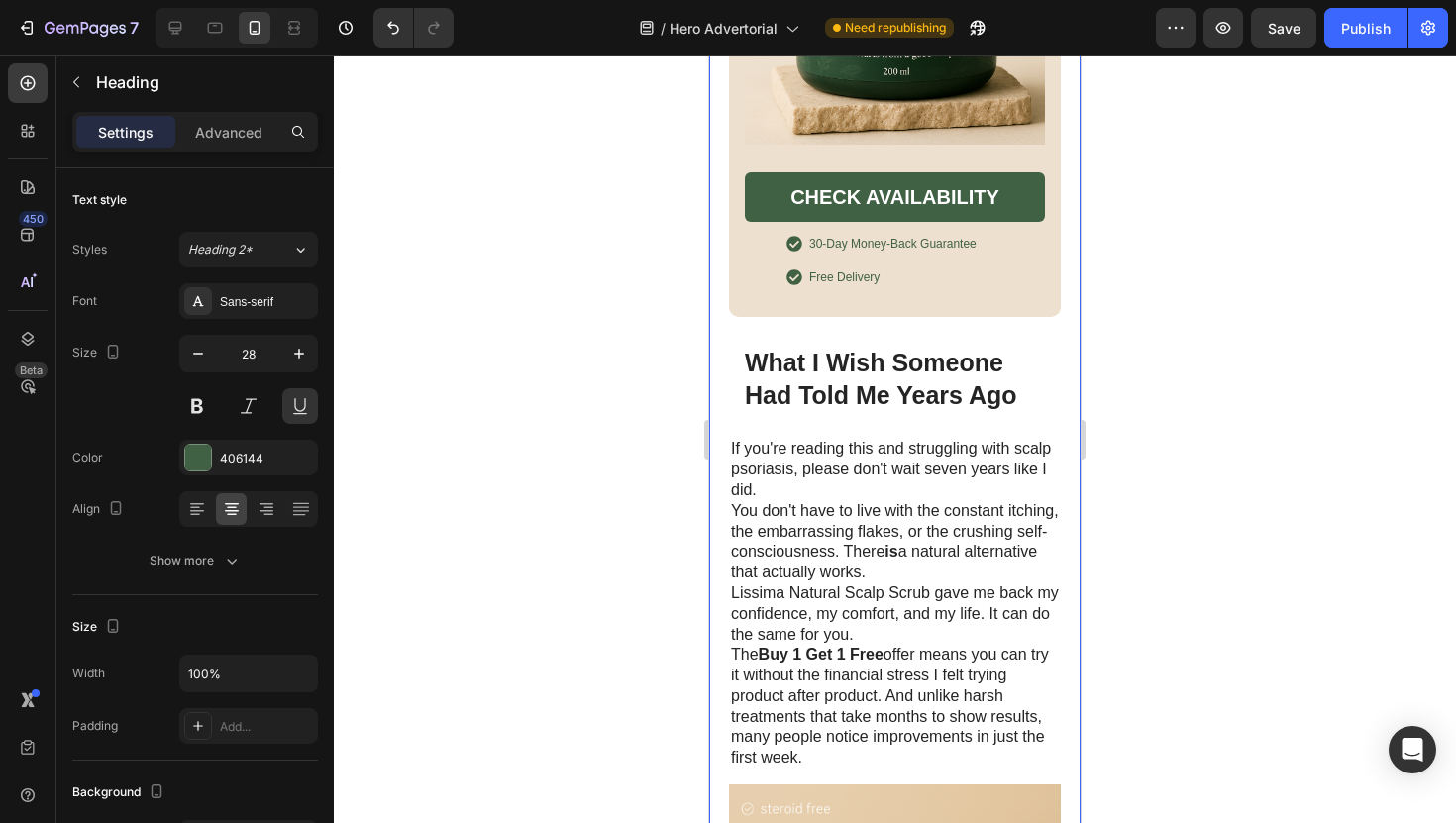 click 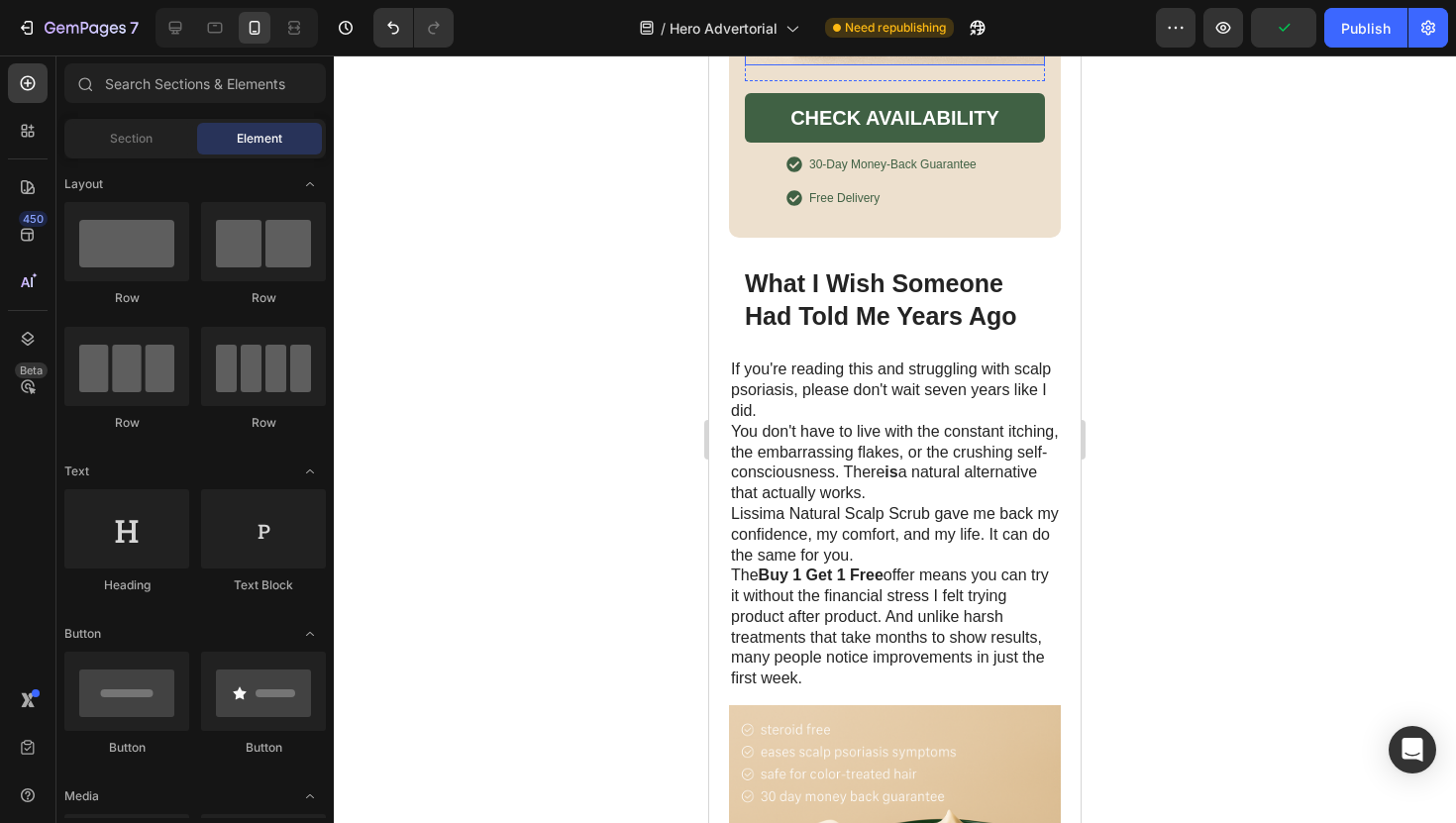 scroll, scrollTop: 5545, scrollLeft: 0, axis: vertical 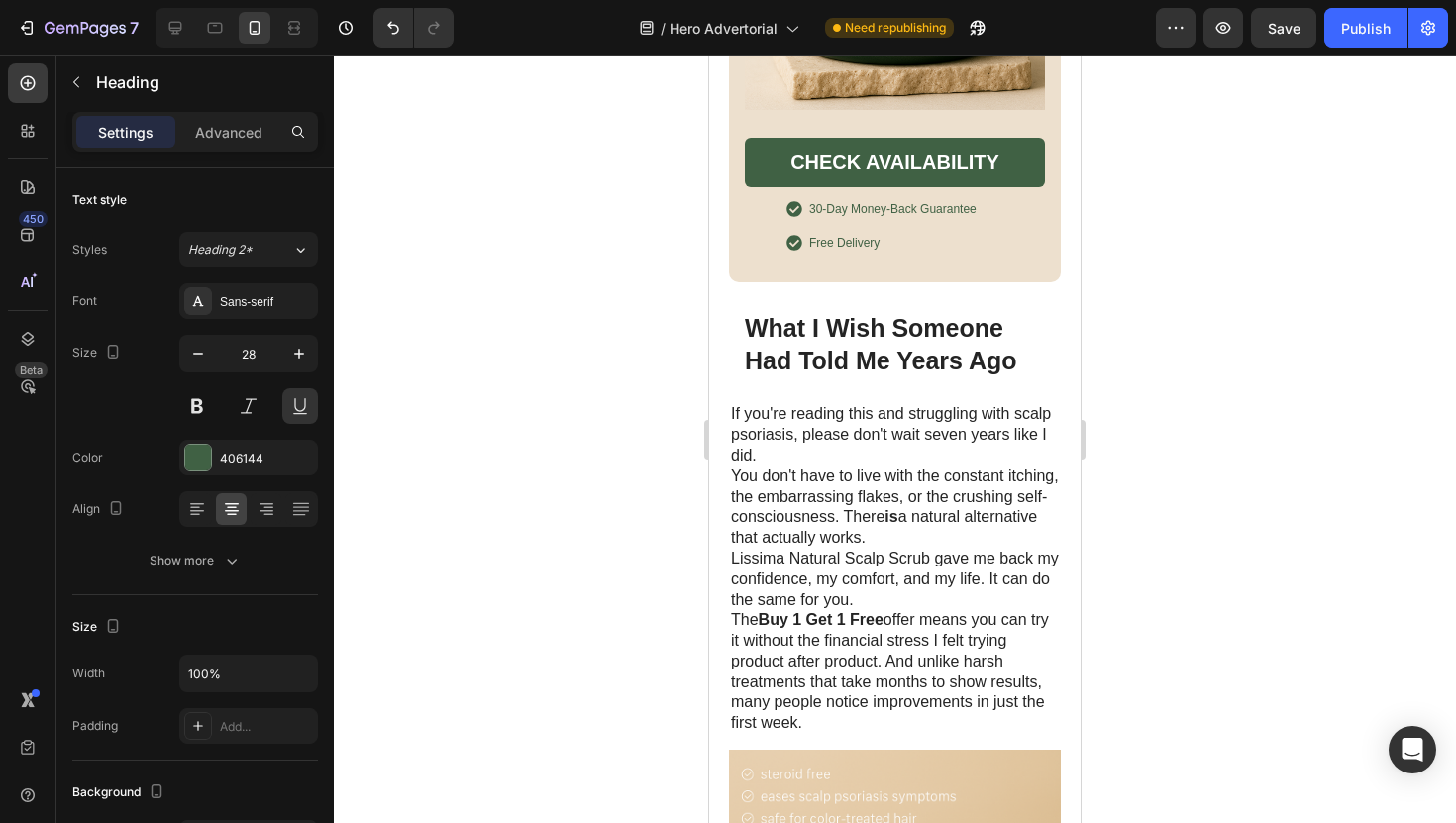 click on "Psoriasis Awareness Month" at bounding box center [894, -304] 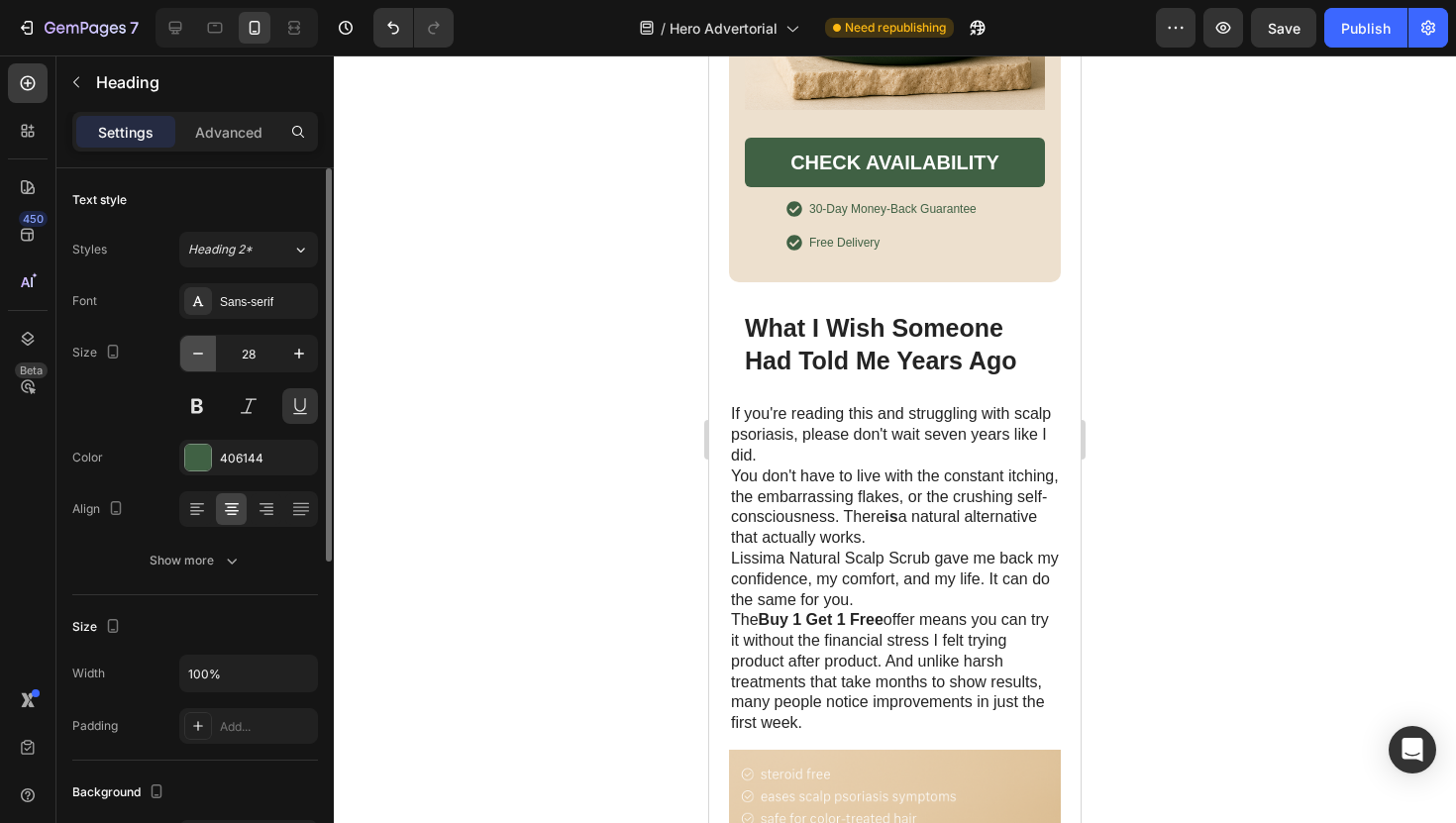 click 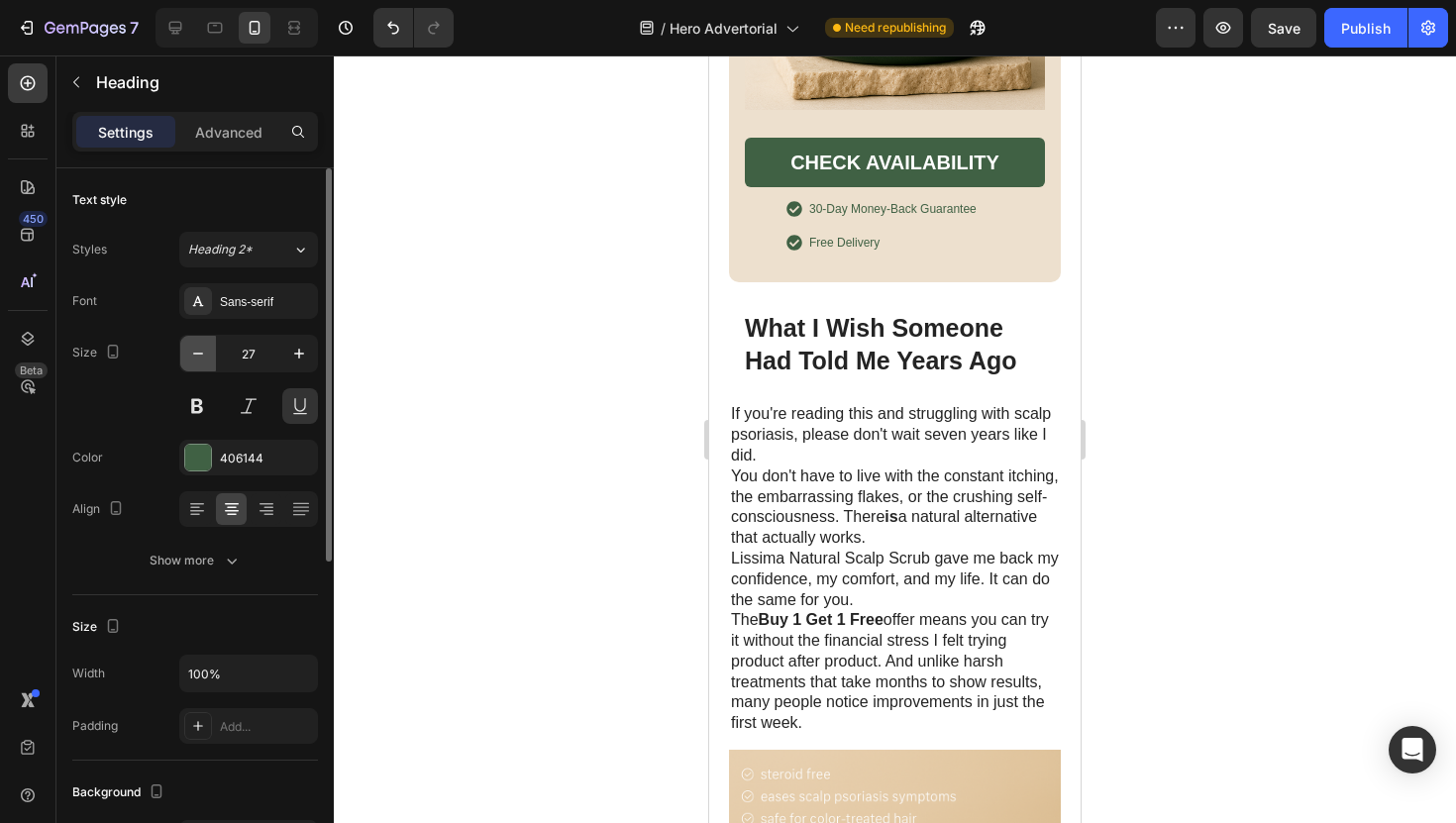 click 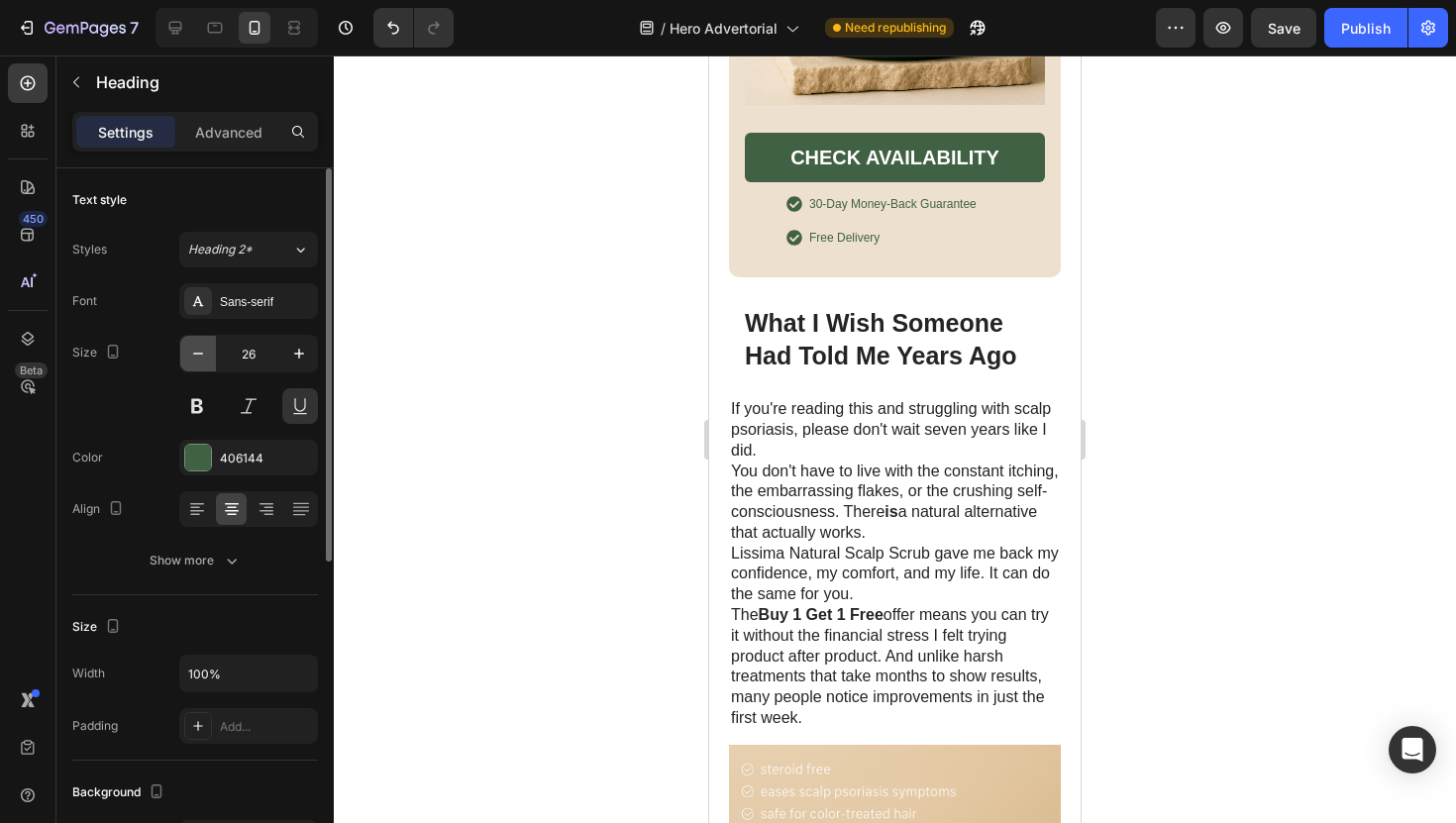 click 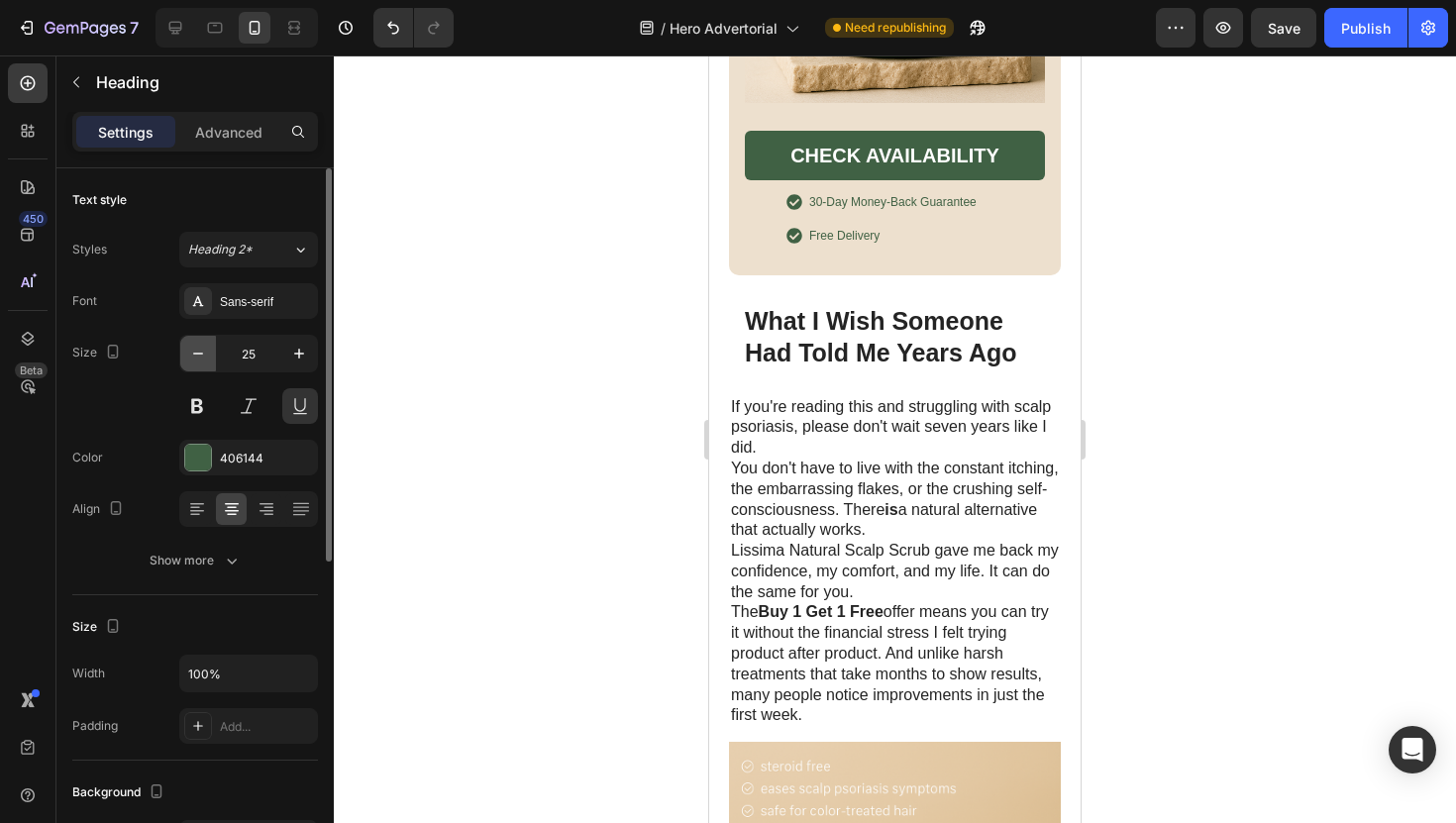 click 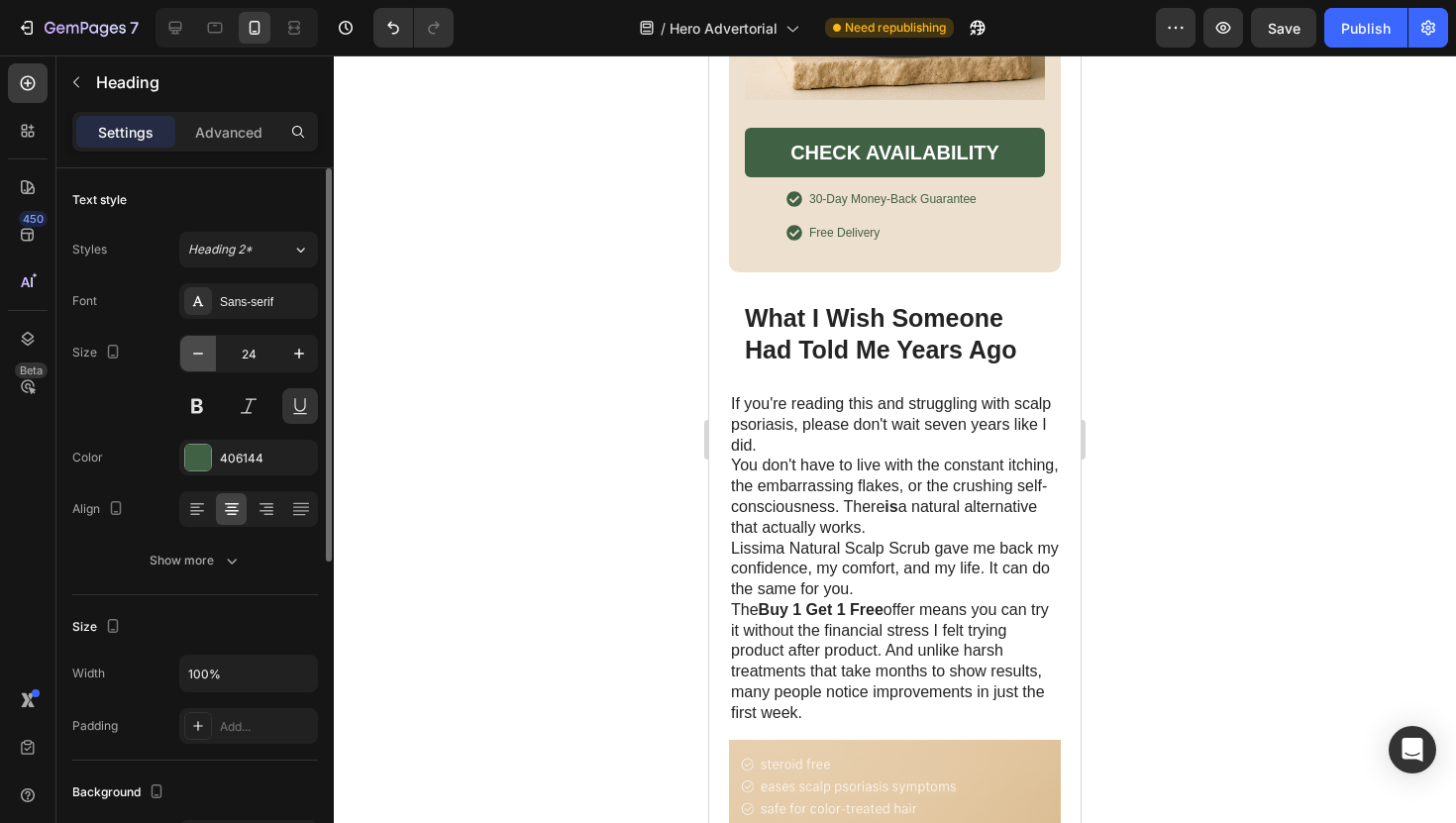 click 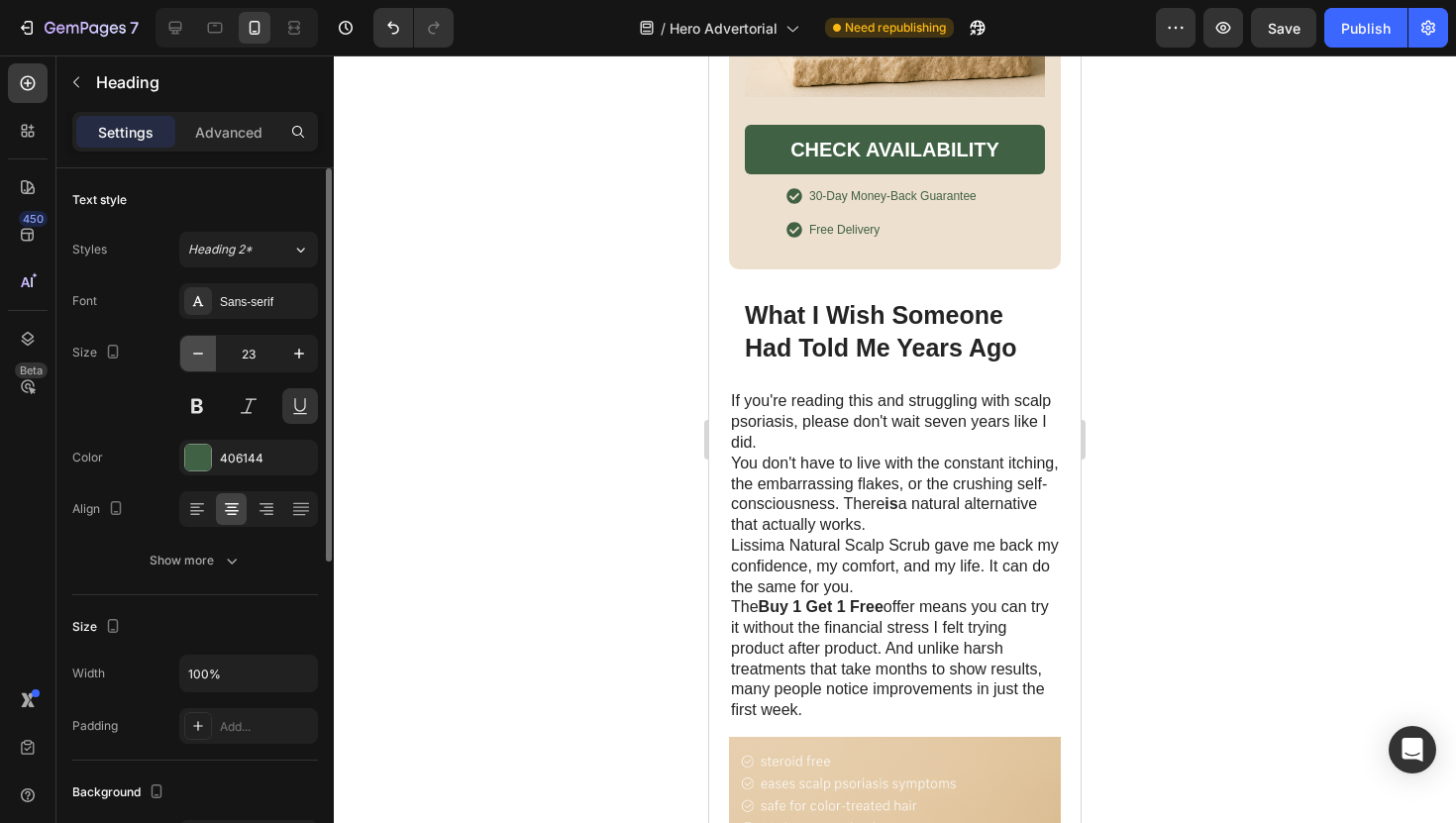 click 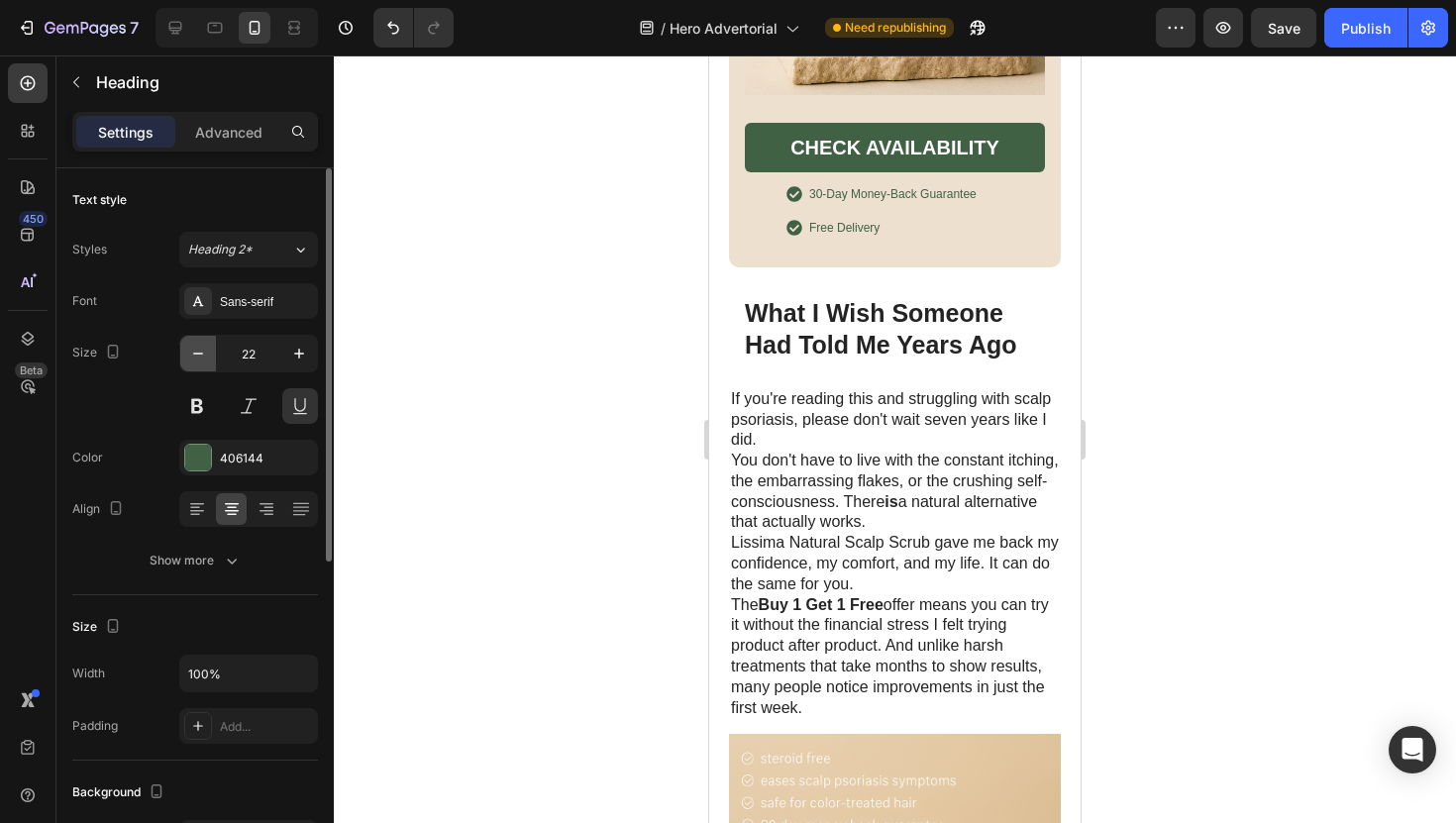 click 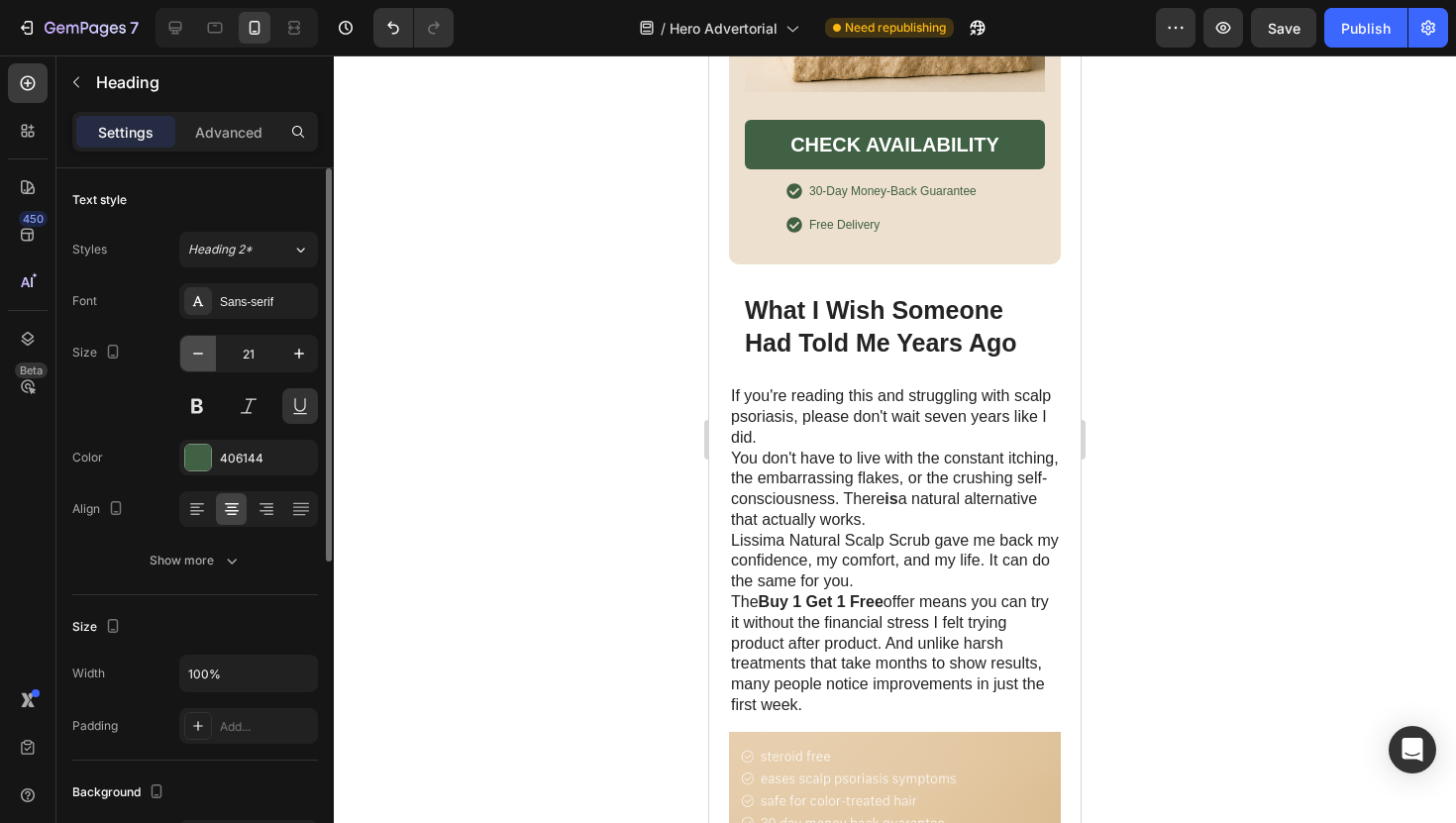 click 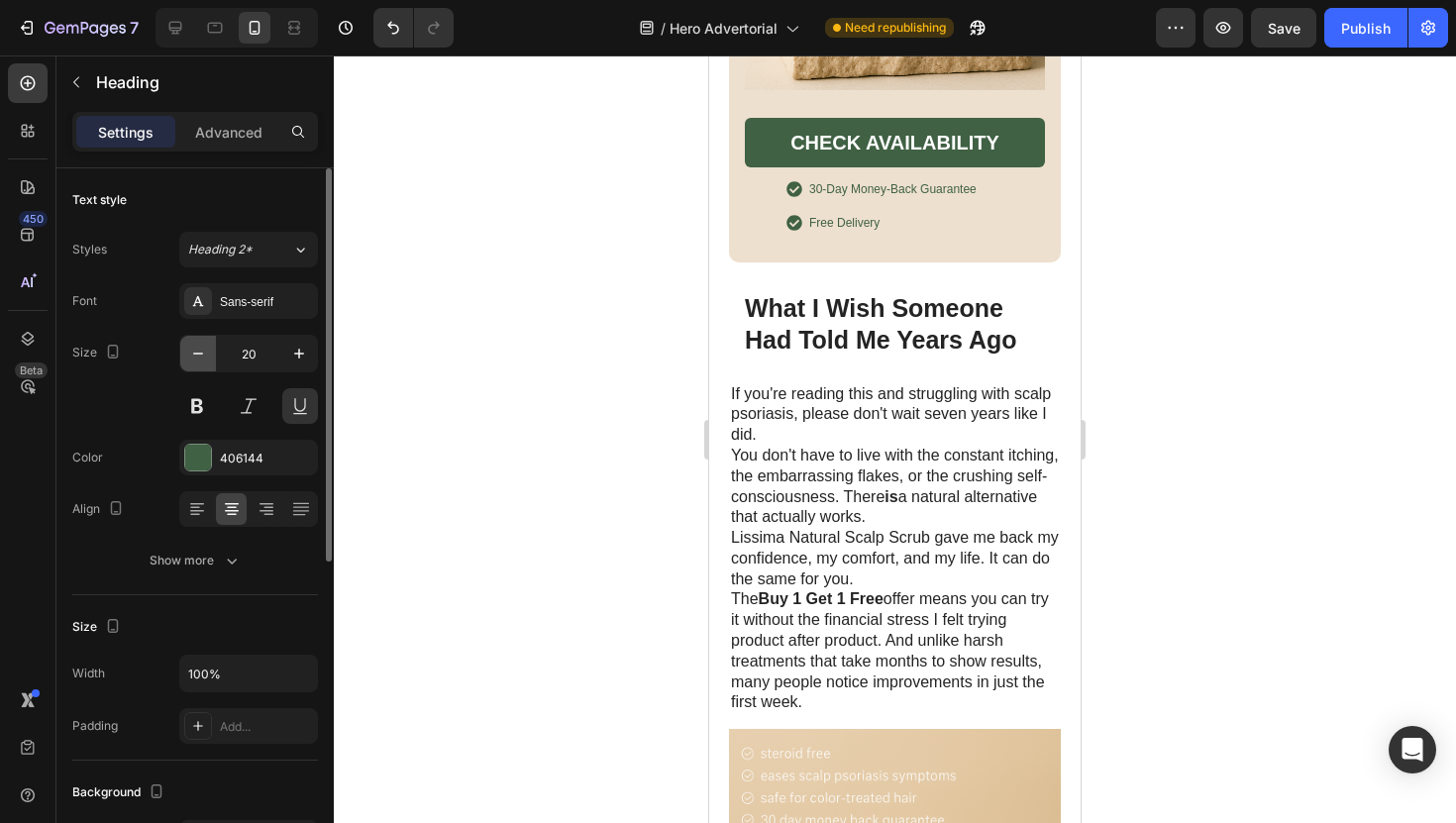 click 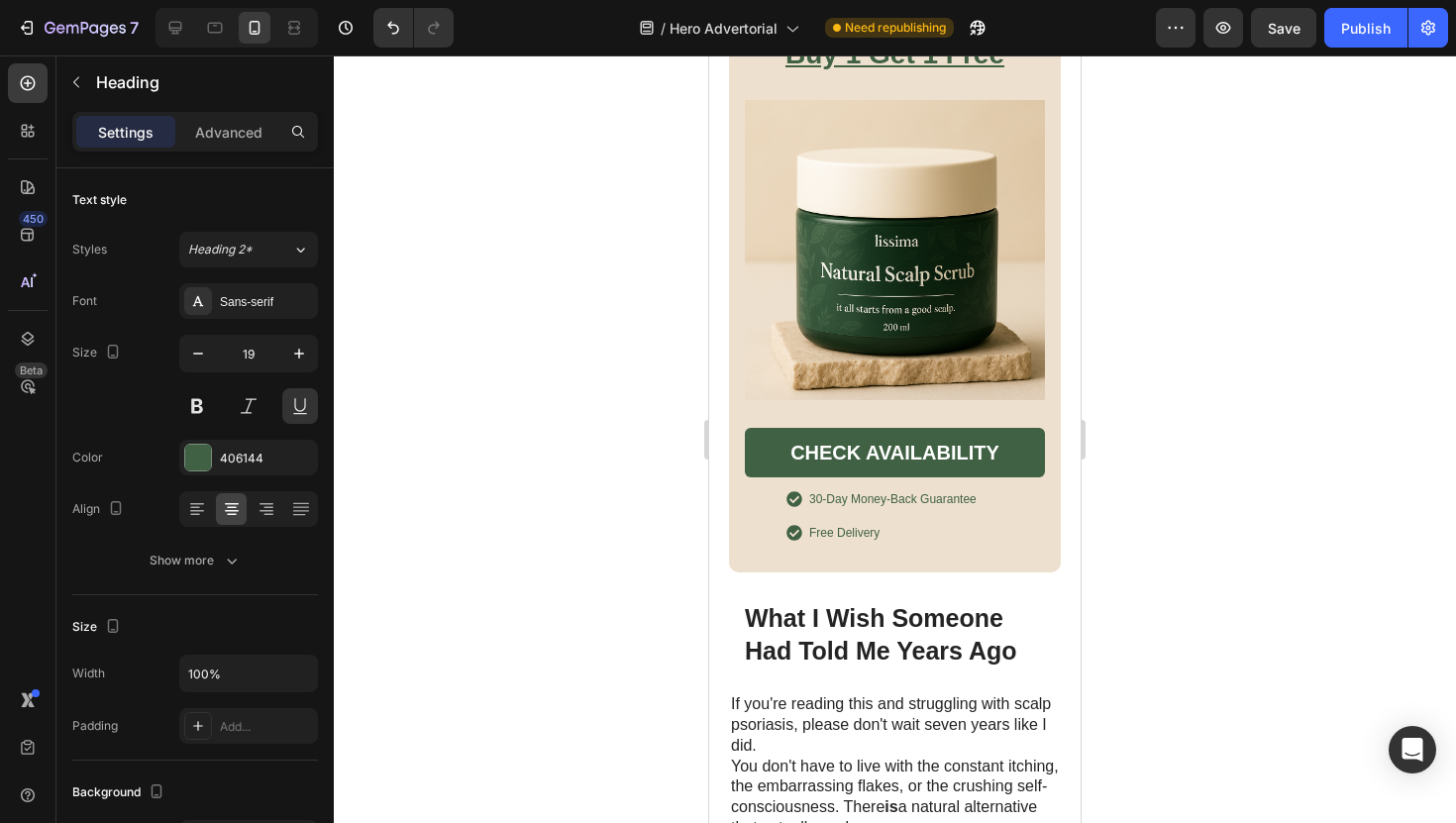 scroll, scrollTop: 5209, scrollLeft: 0, axis: vertical 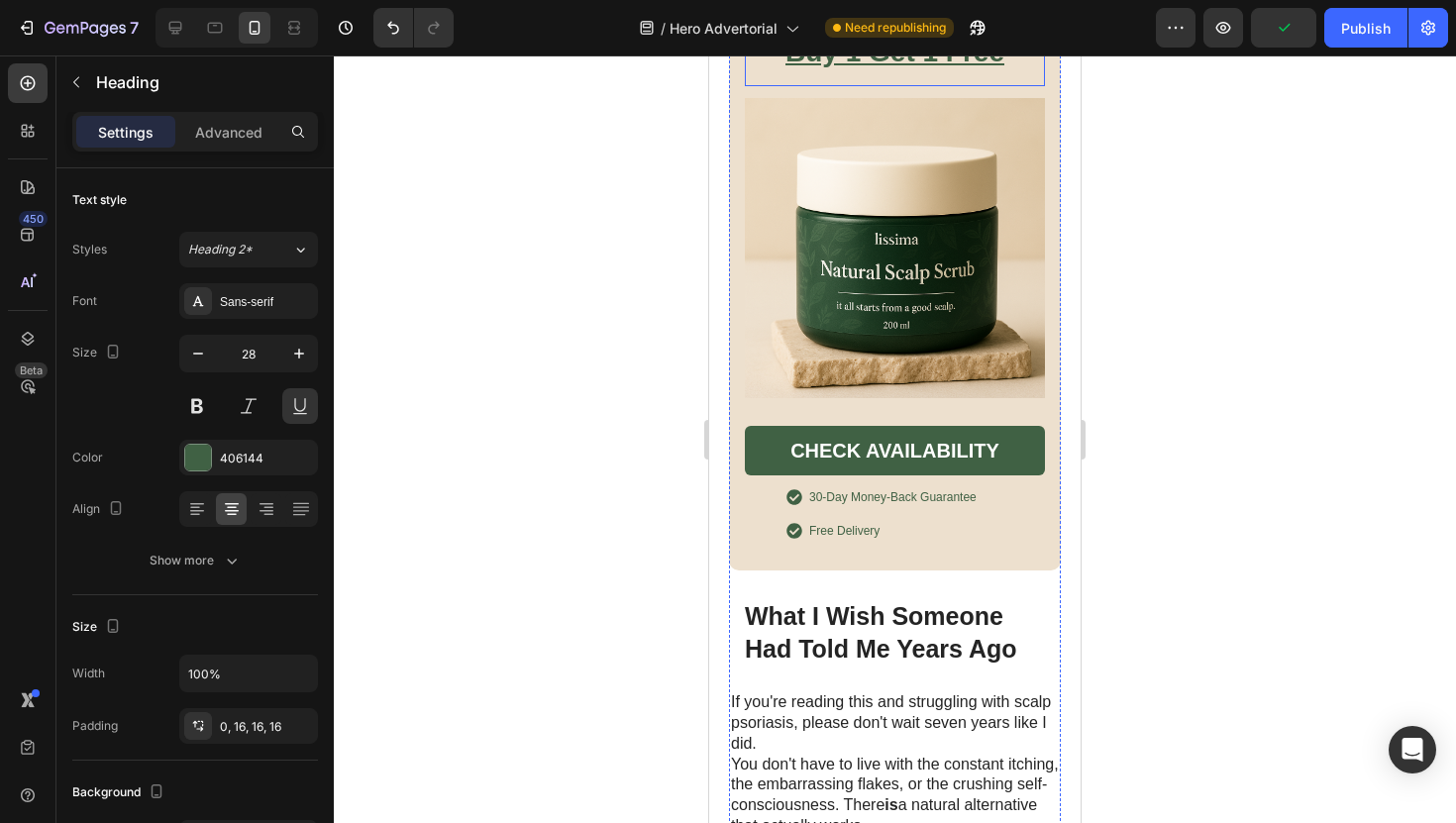 click on "Buy 1 Get 1 Free" at bounding box center [894, 60] 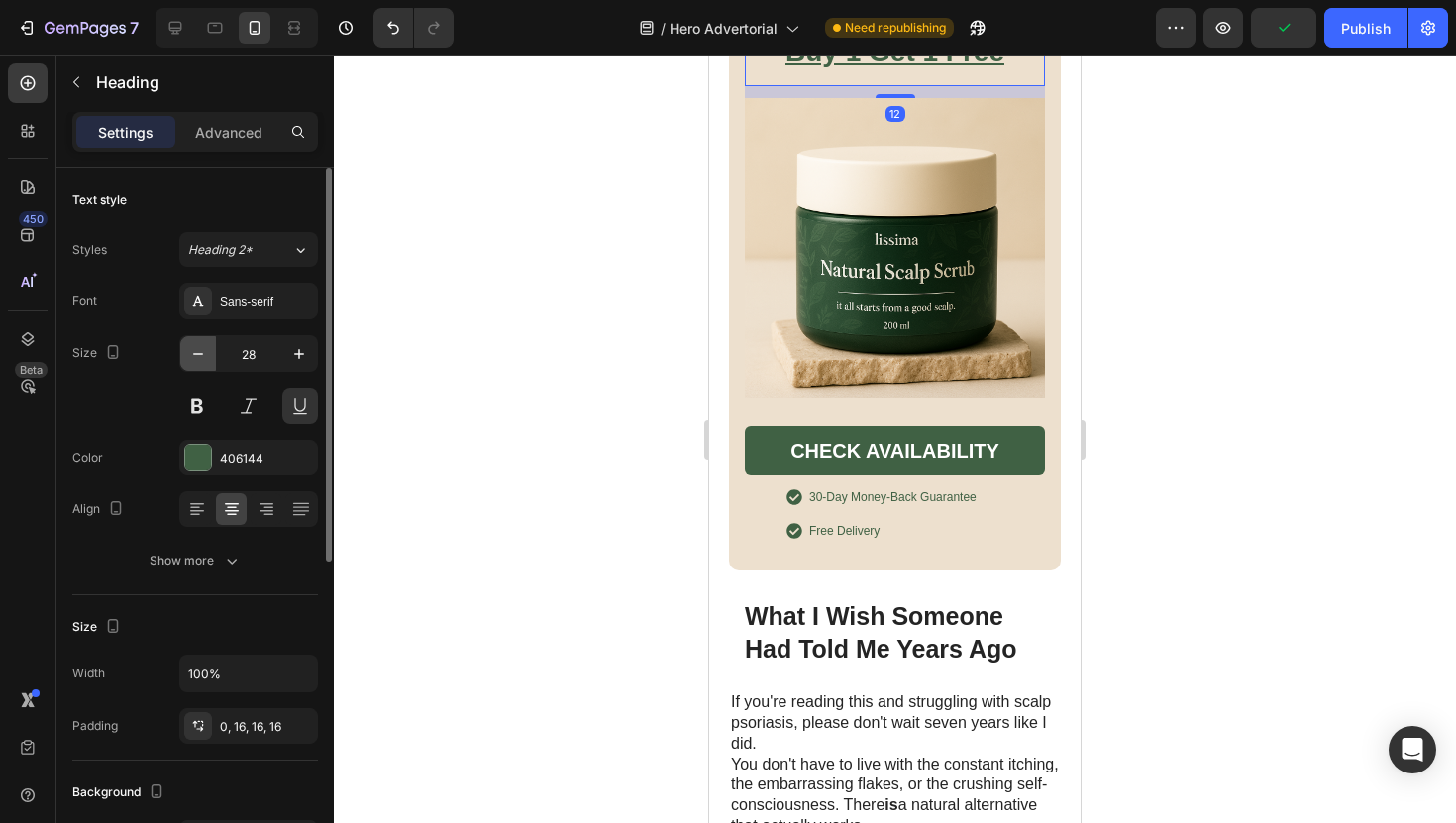 click 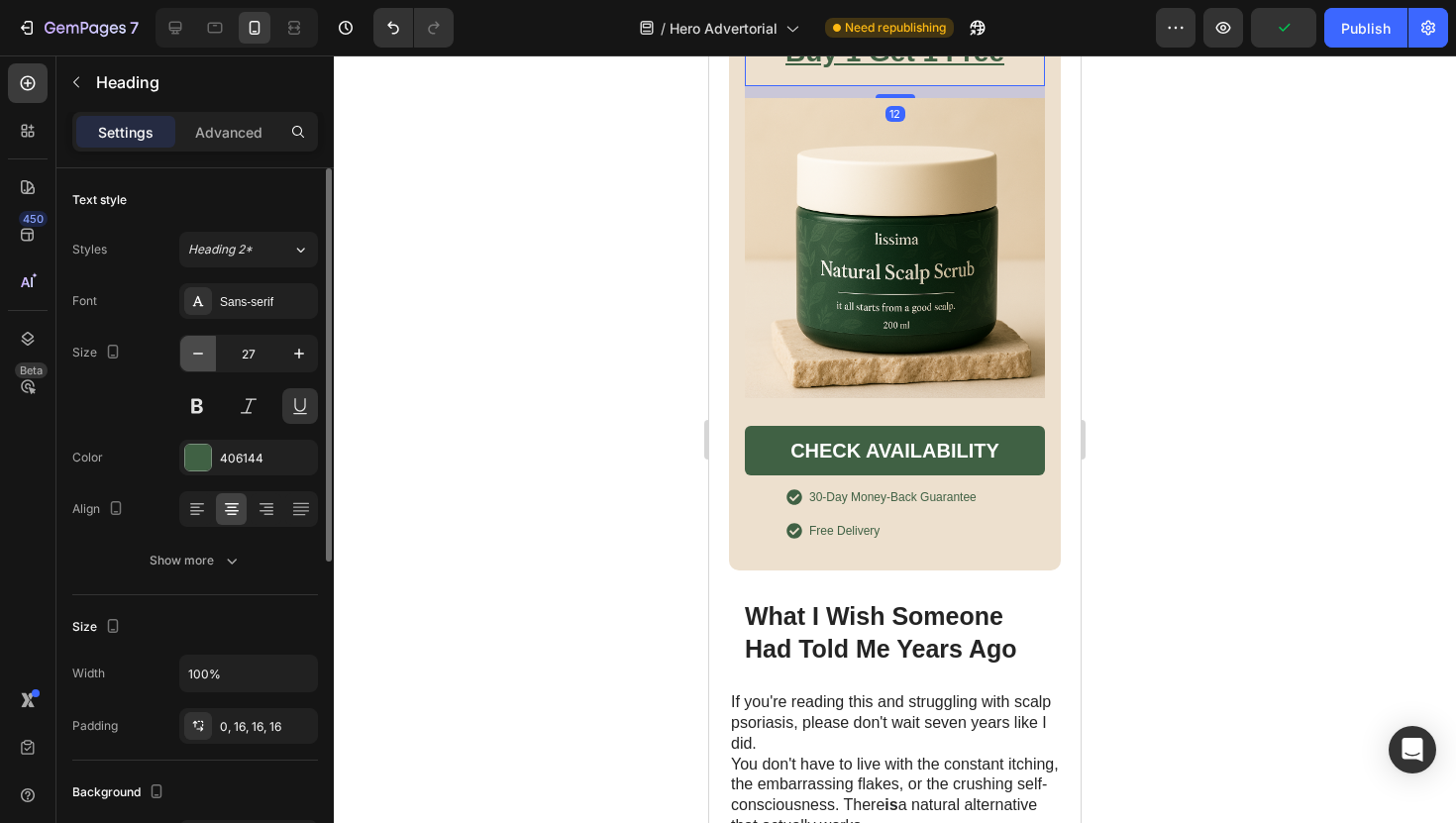 click 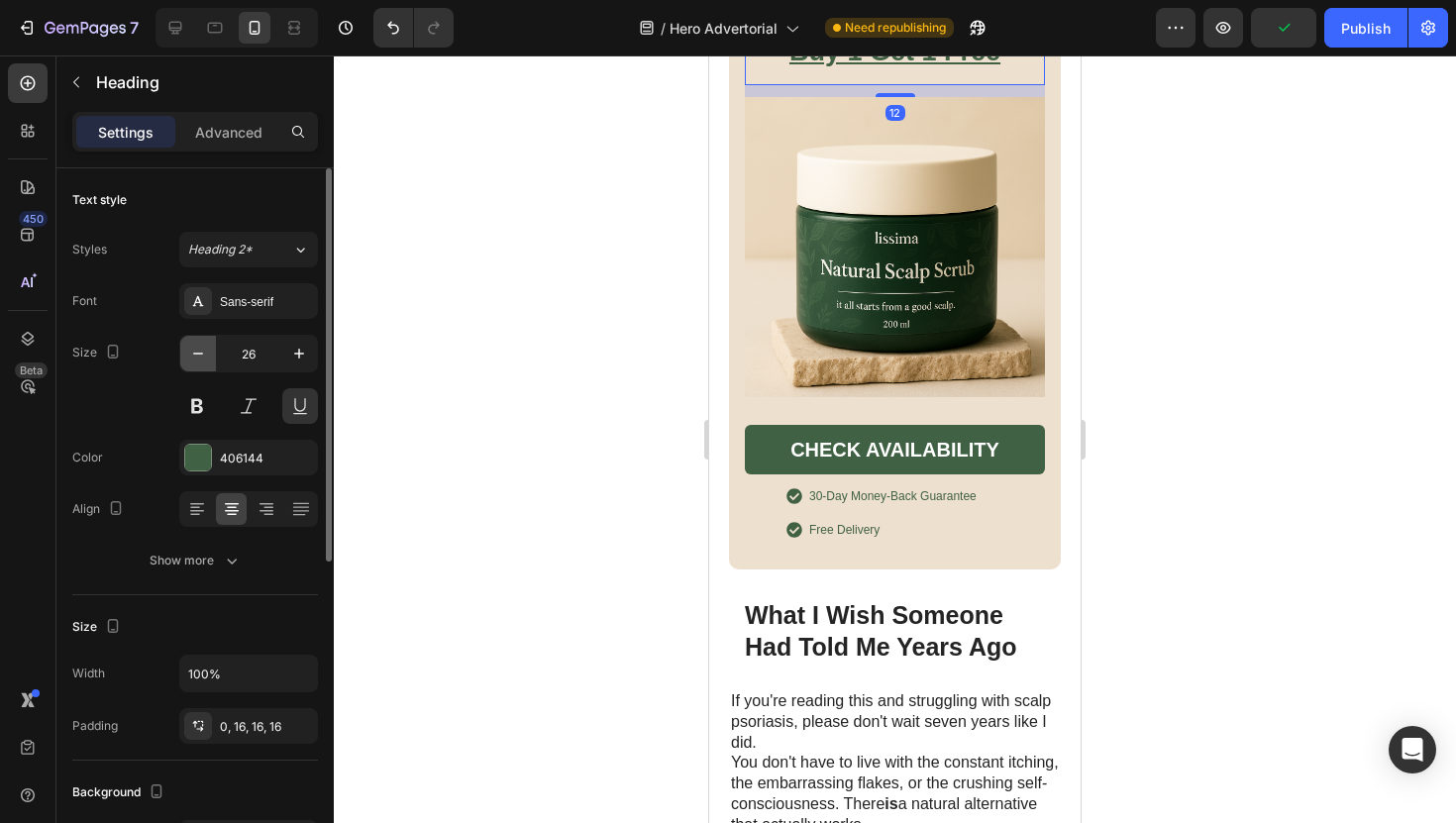 click 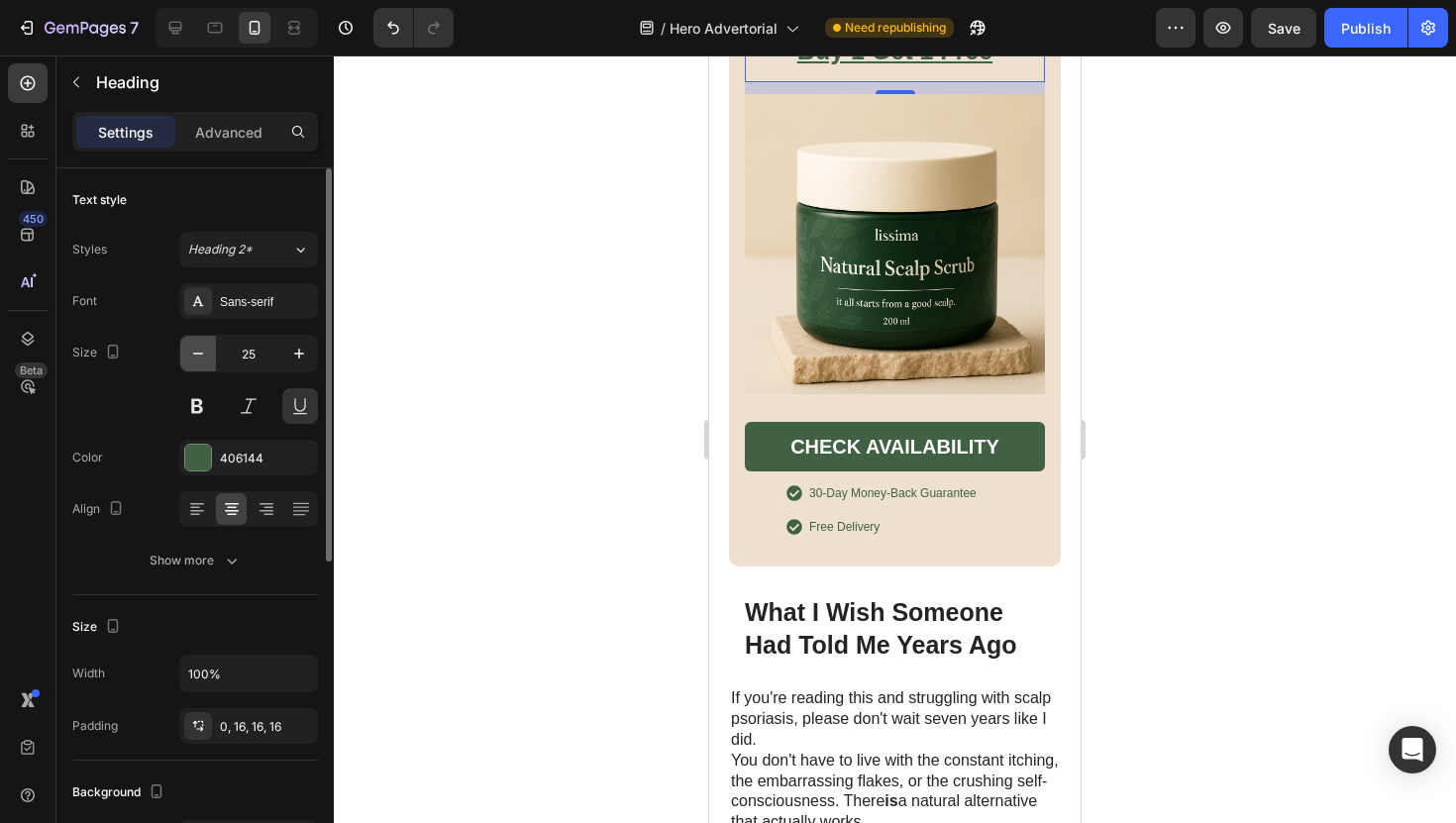 click 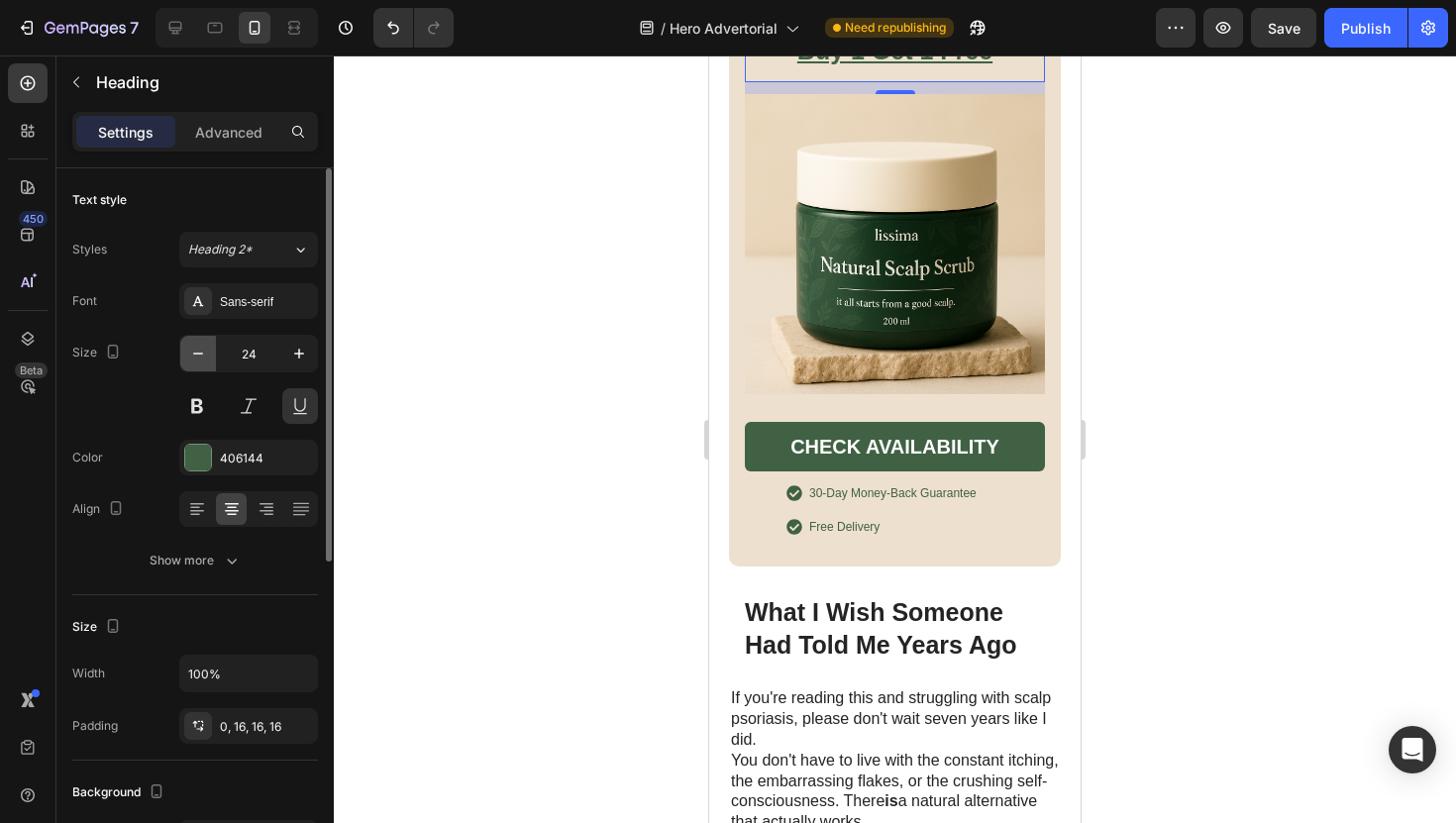 click 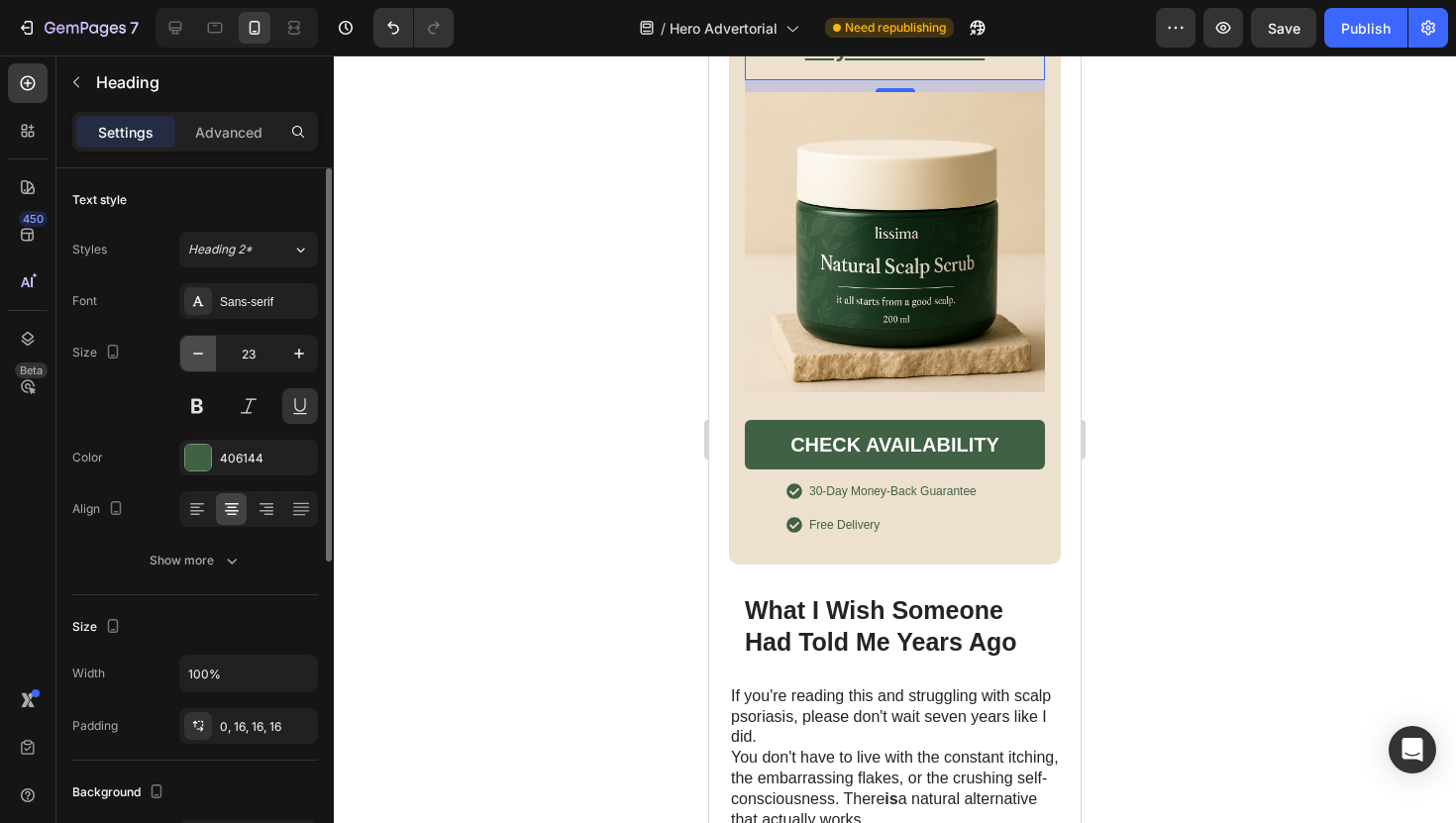 click 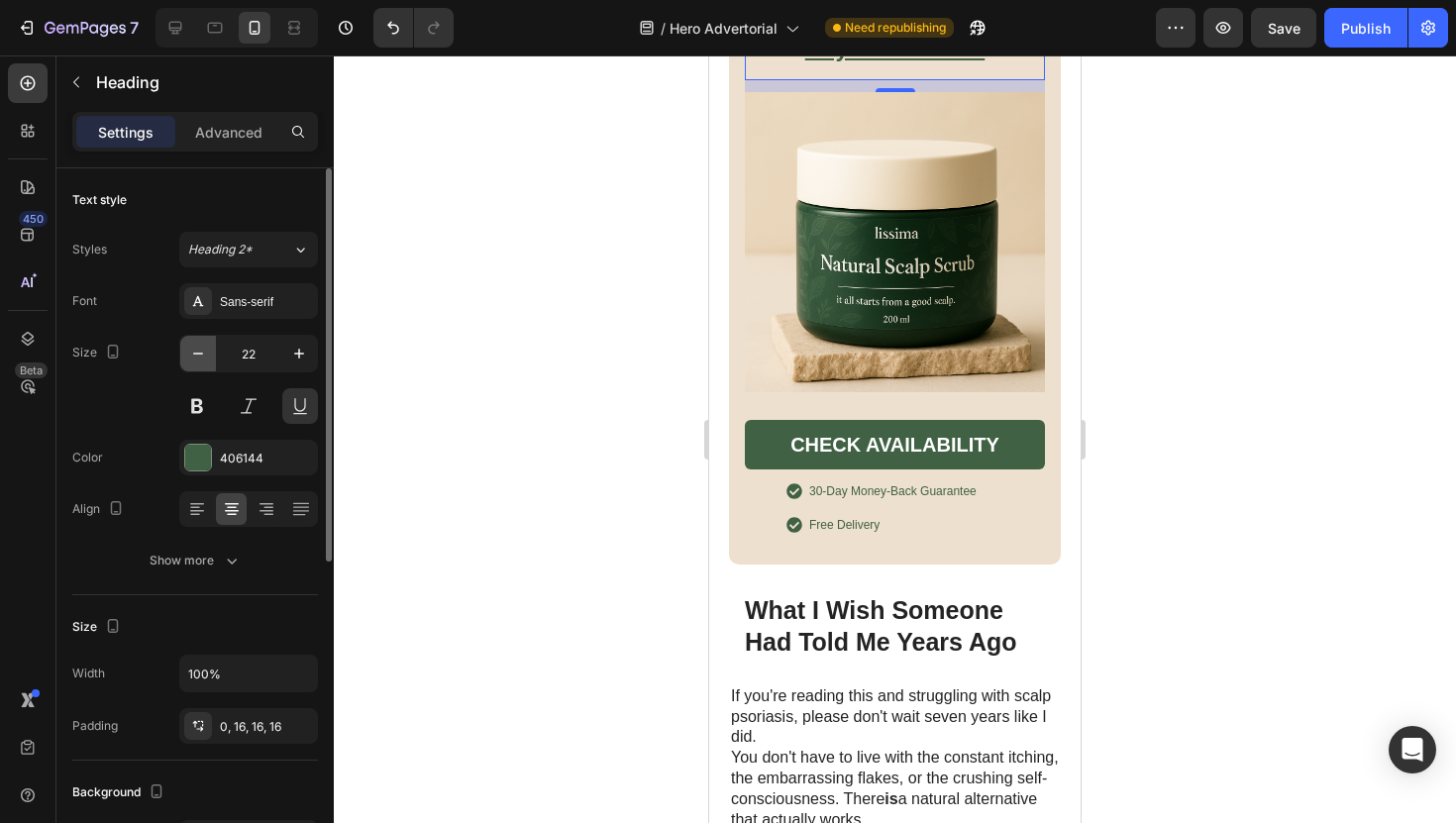 click 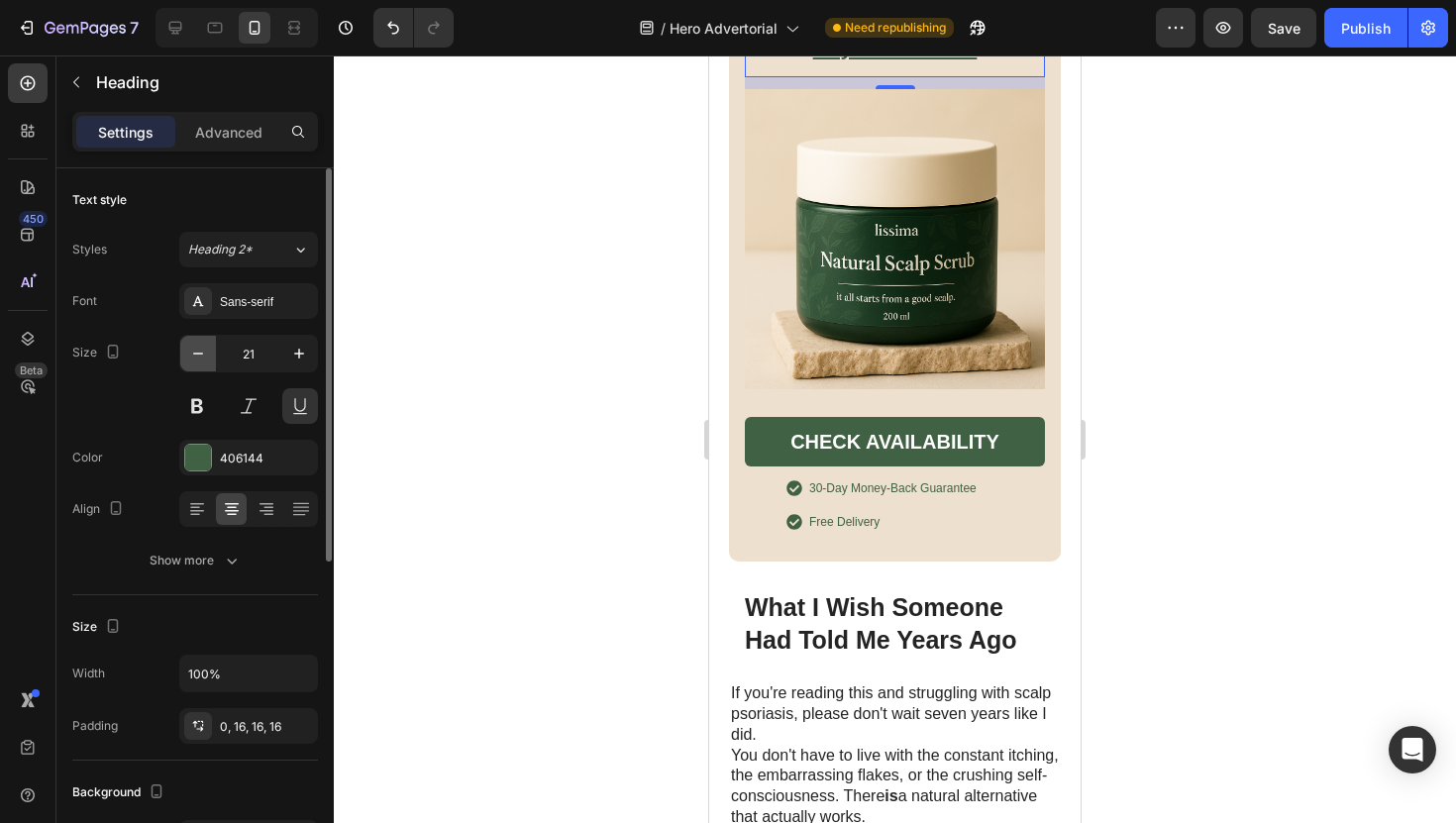 click 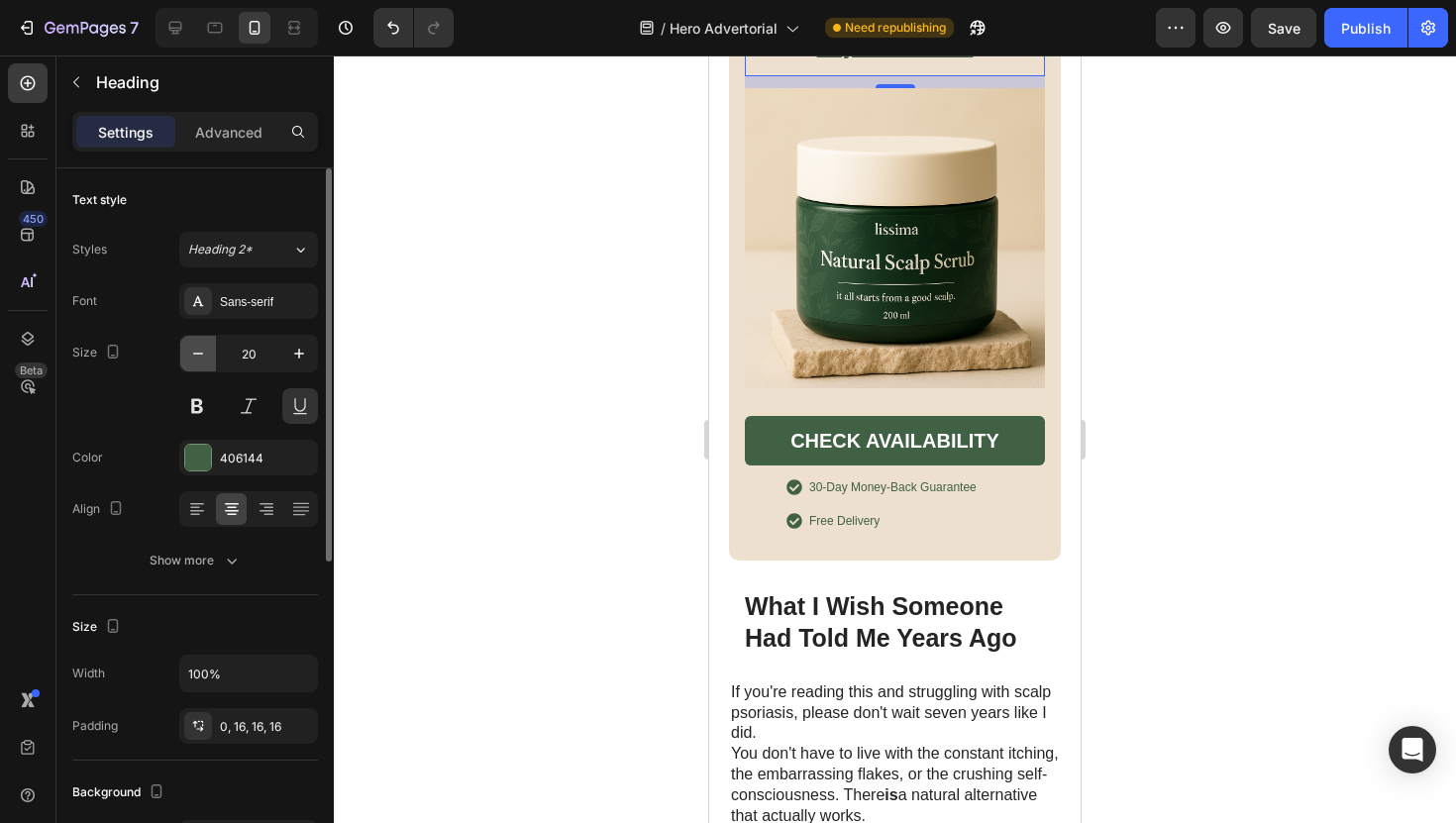 click 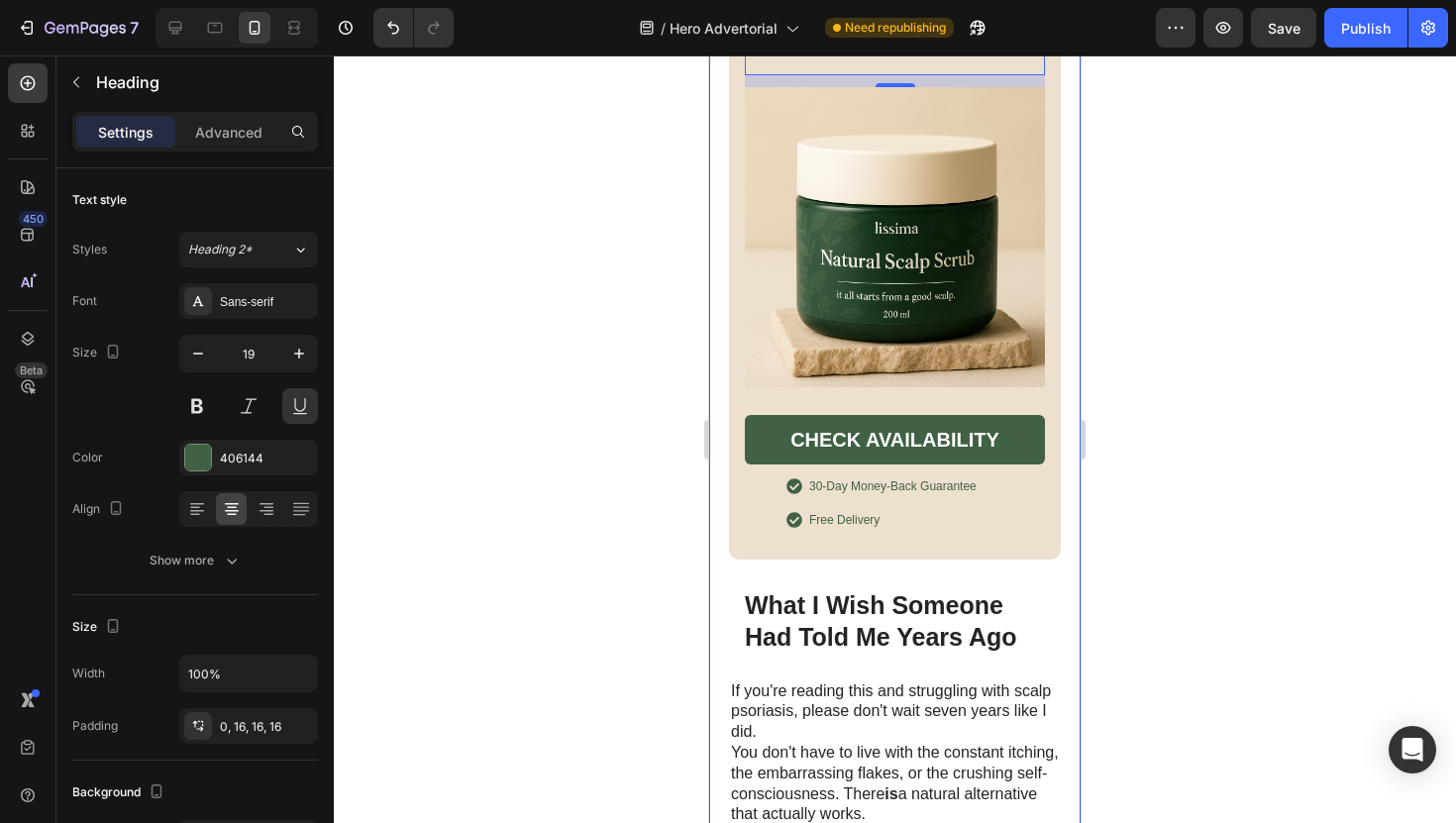 click 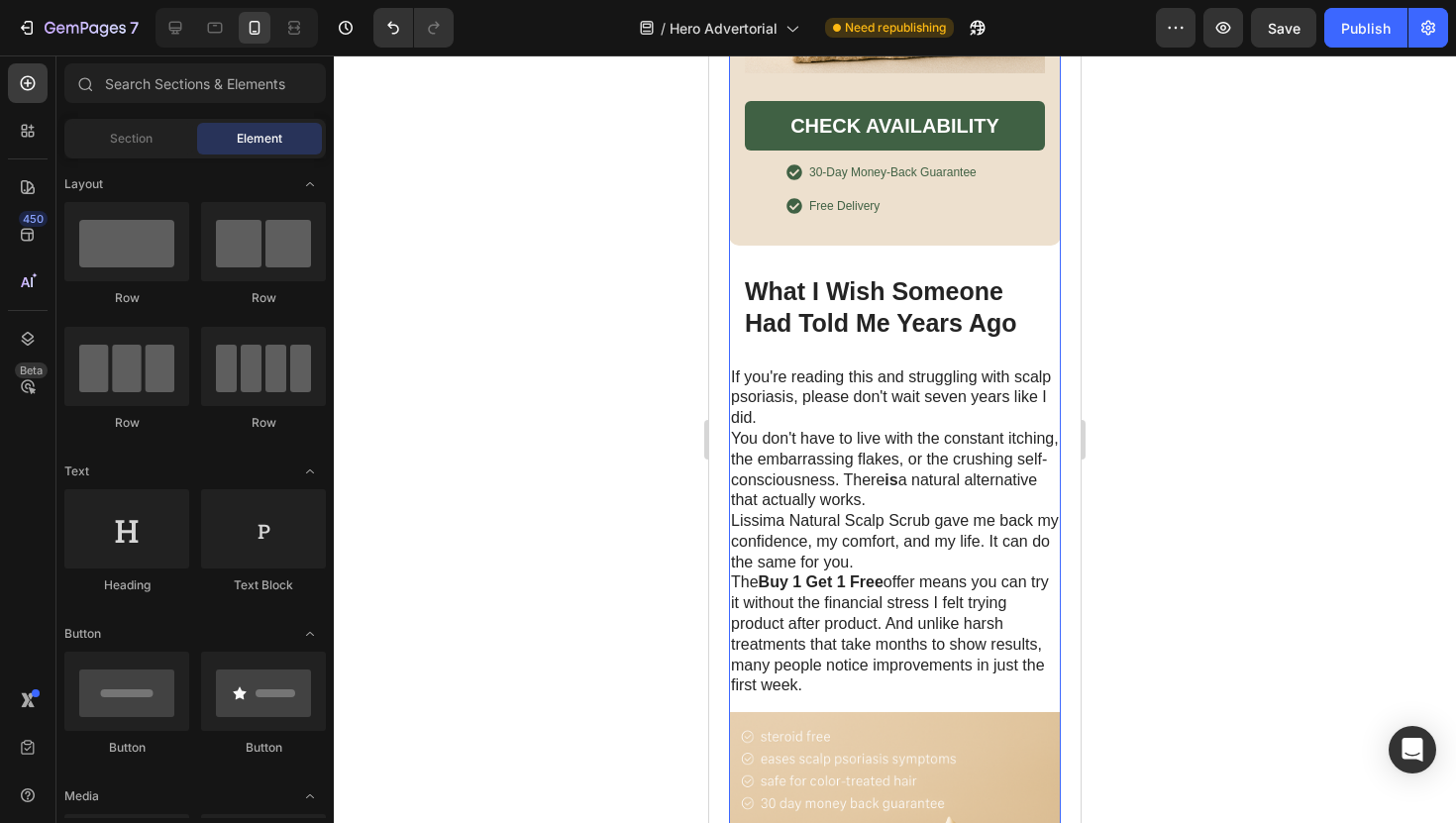 scroll, scrollTop: 5543, scrollLeft: 0, axis: vertical 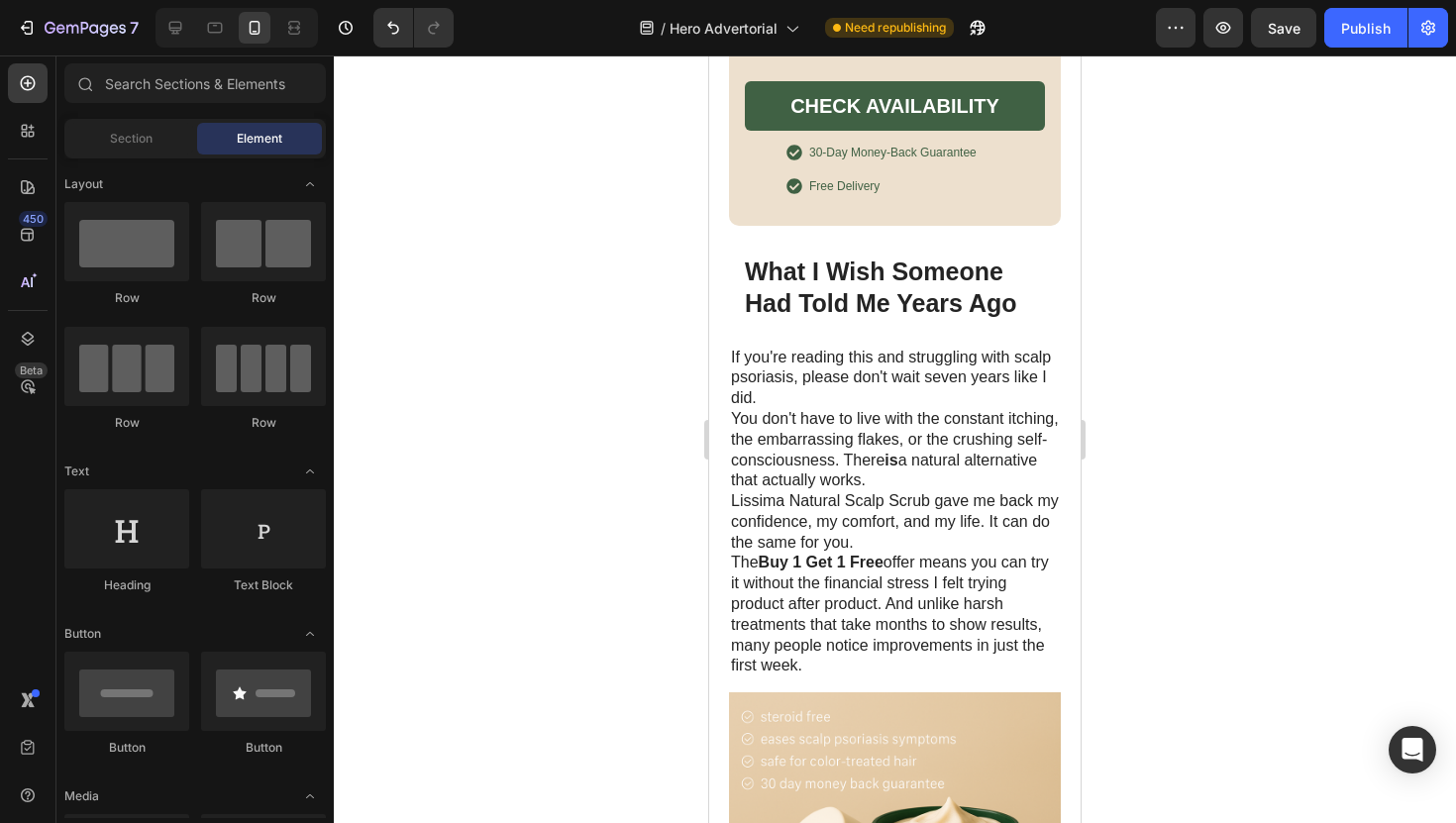 click on "Buy 1 Get 1 Free" at bounding box center [894, -279] 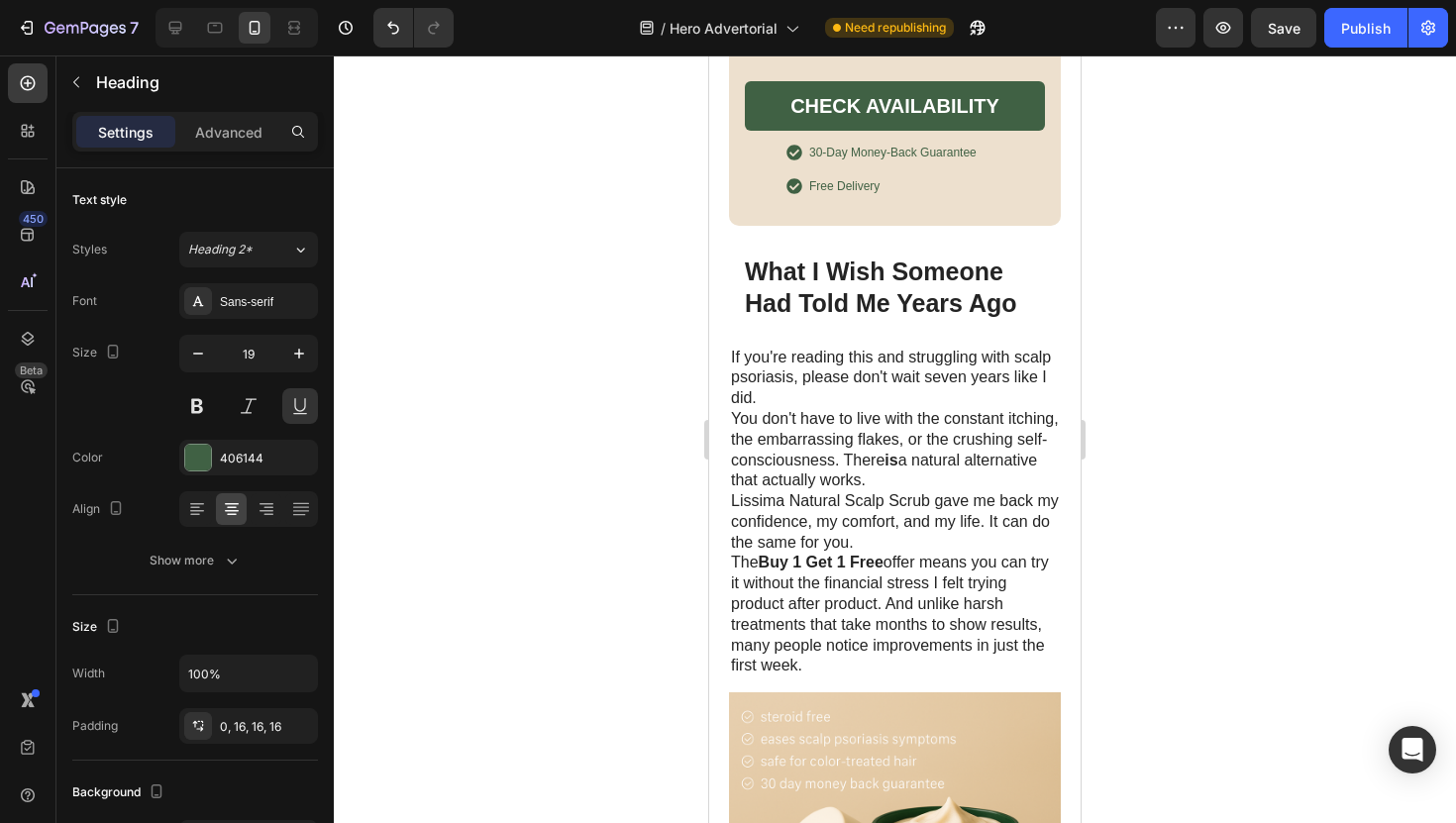 click on "Buy 1 Get 1 Free" at bounding box center (894, -279) 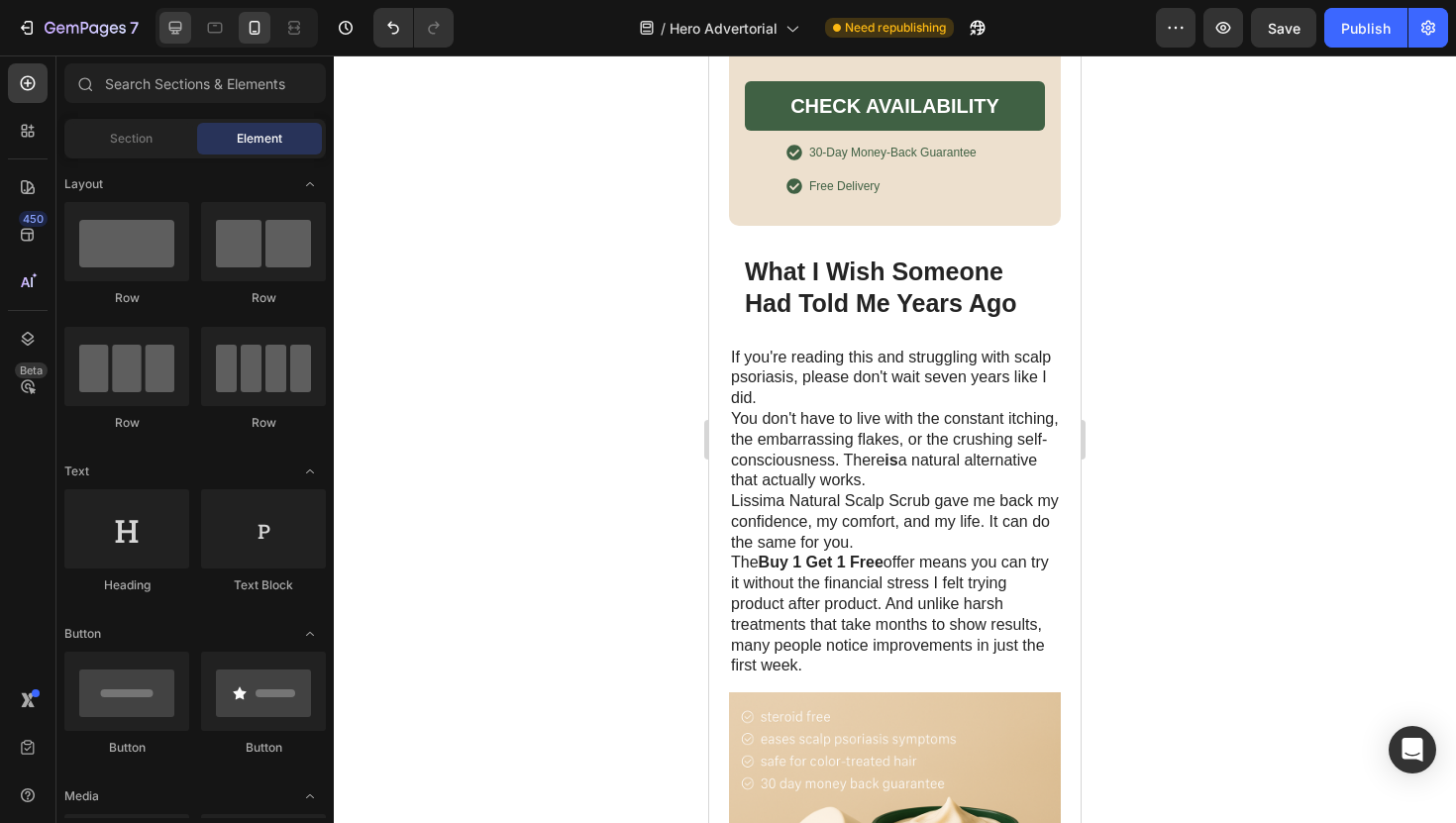 click 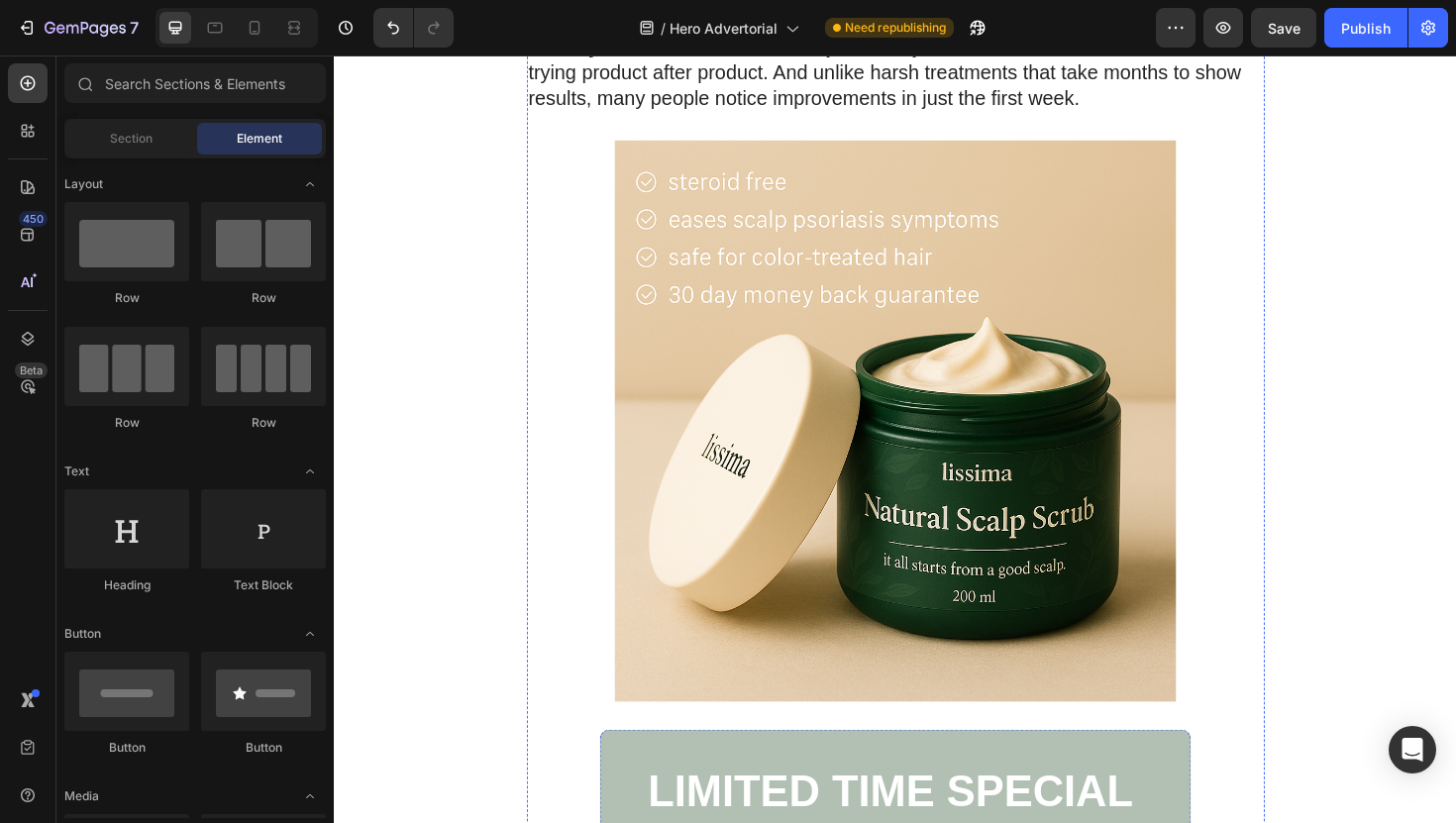 scroll, scrollTop: 7580, scrollLeft: 0, axis: vertical 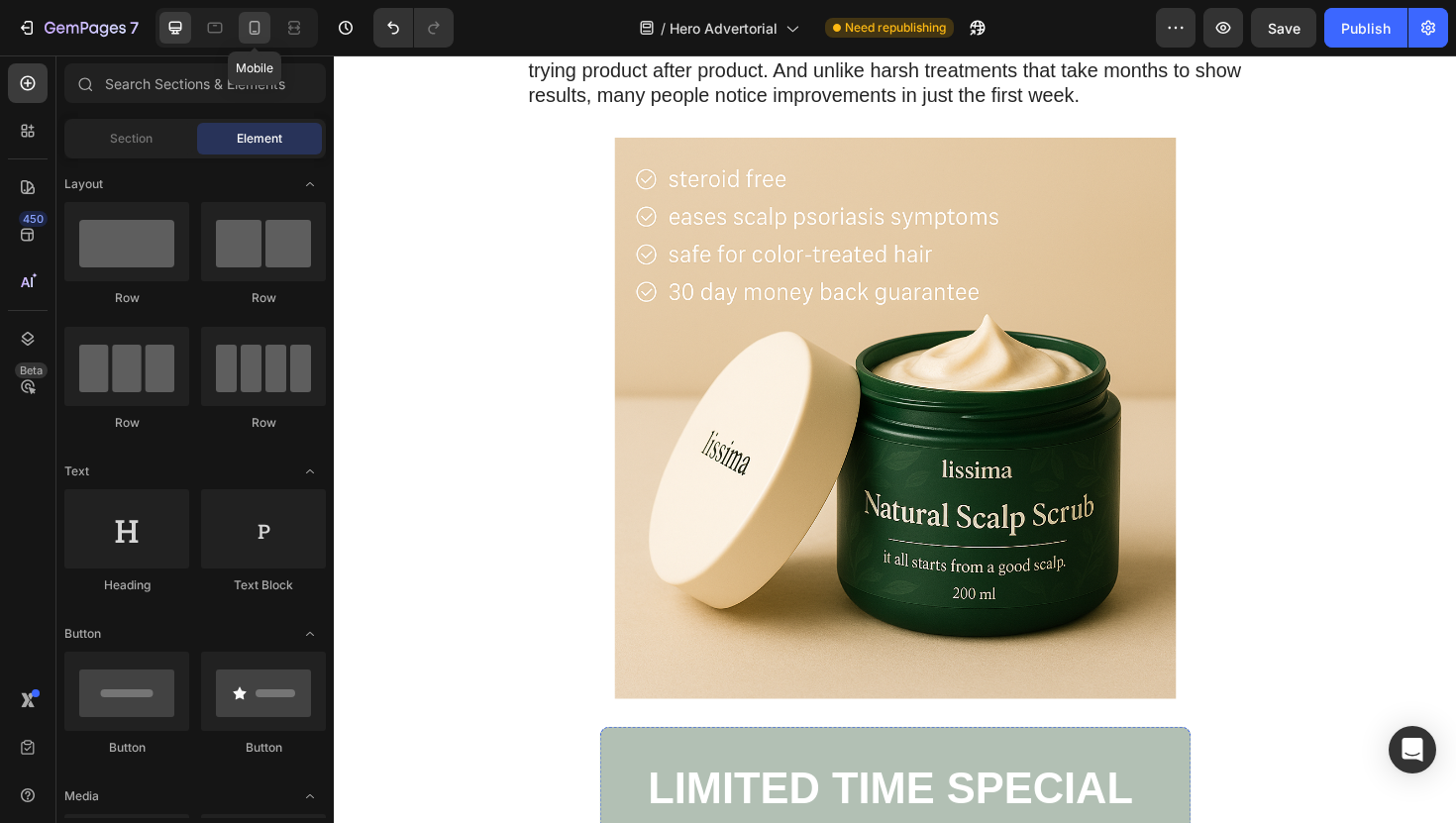 click 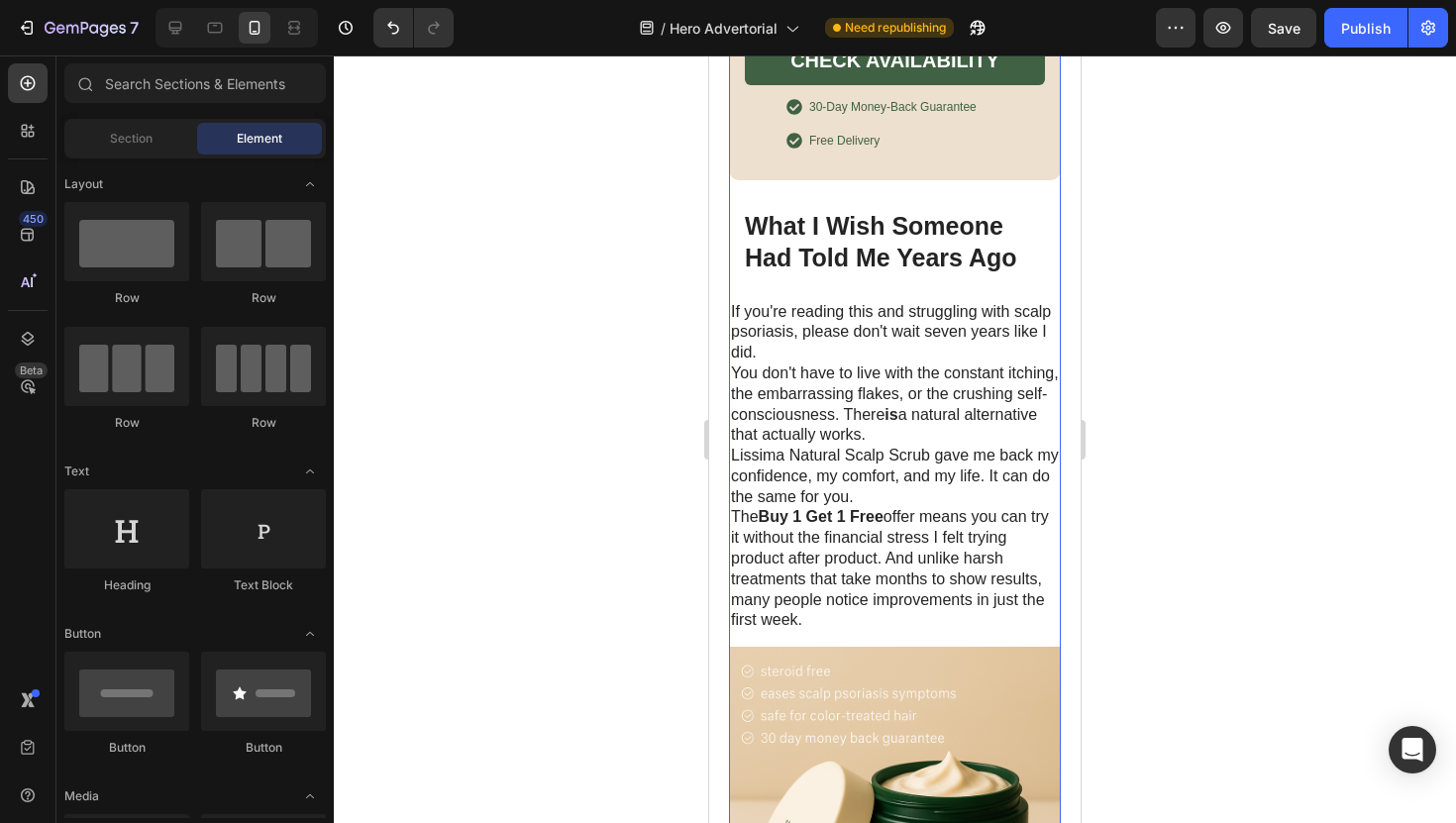 scroll, scrollTop: 5543, scrollLeft: 0, axis: vertical 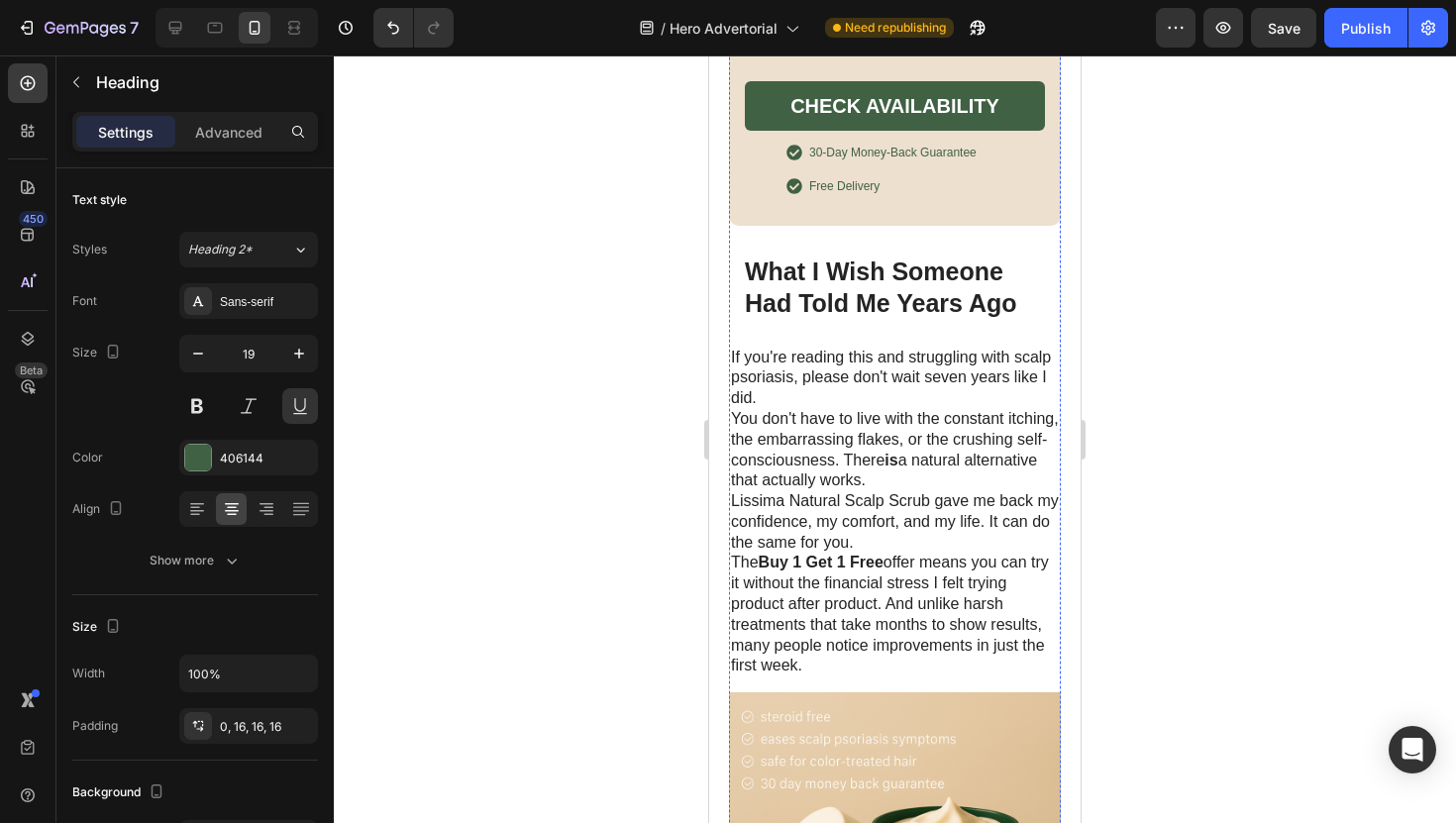 click on "Limited Buy 1 Get 1 Free" at bounding box center (894, -287) 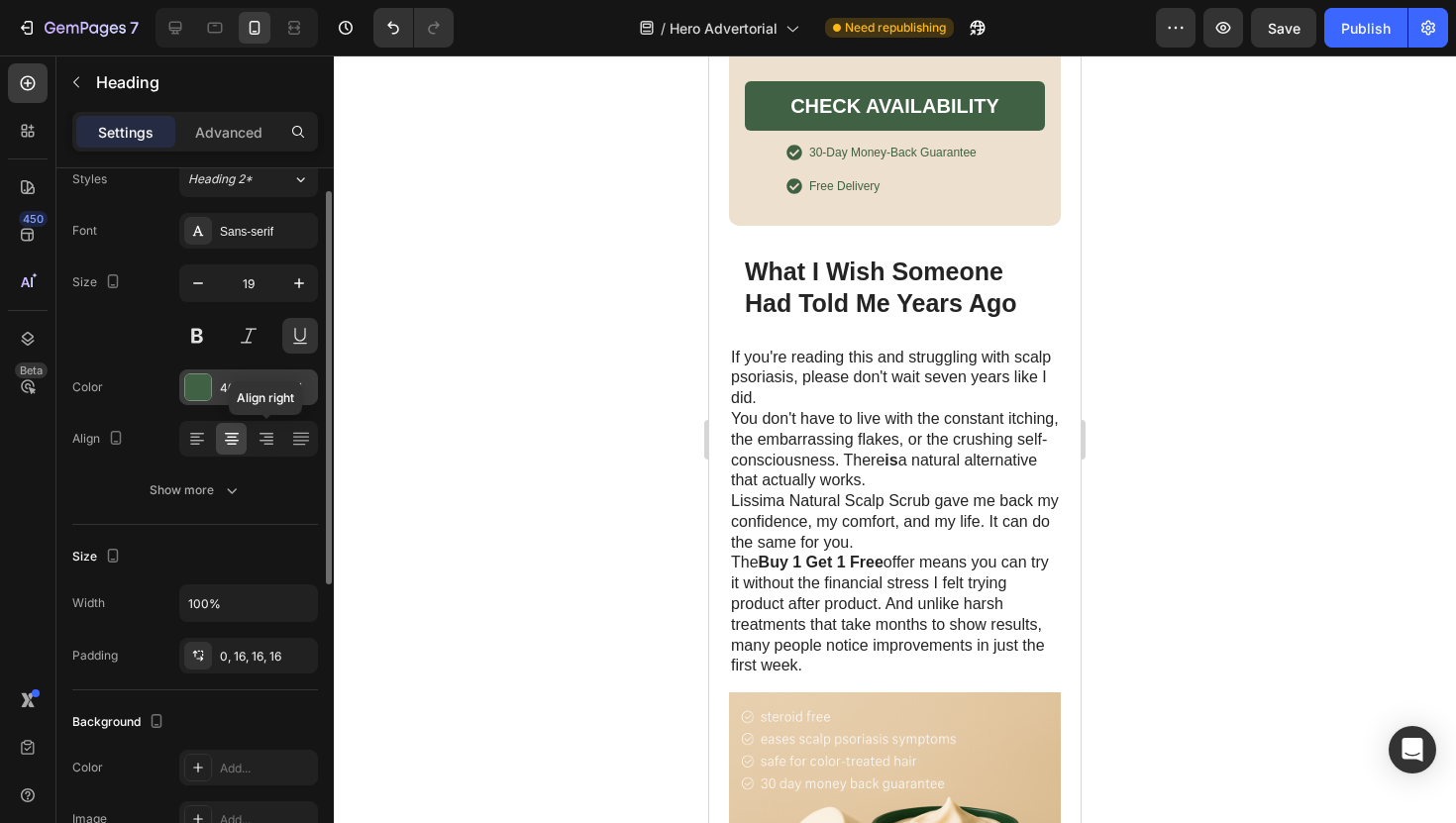 scroll, scrollTop: 93, scrollLeft: 0, axis: vertical 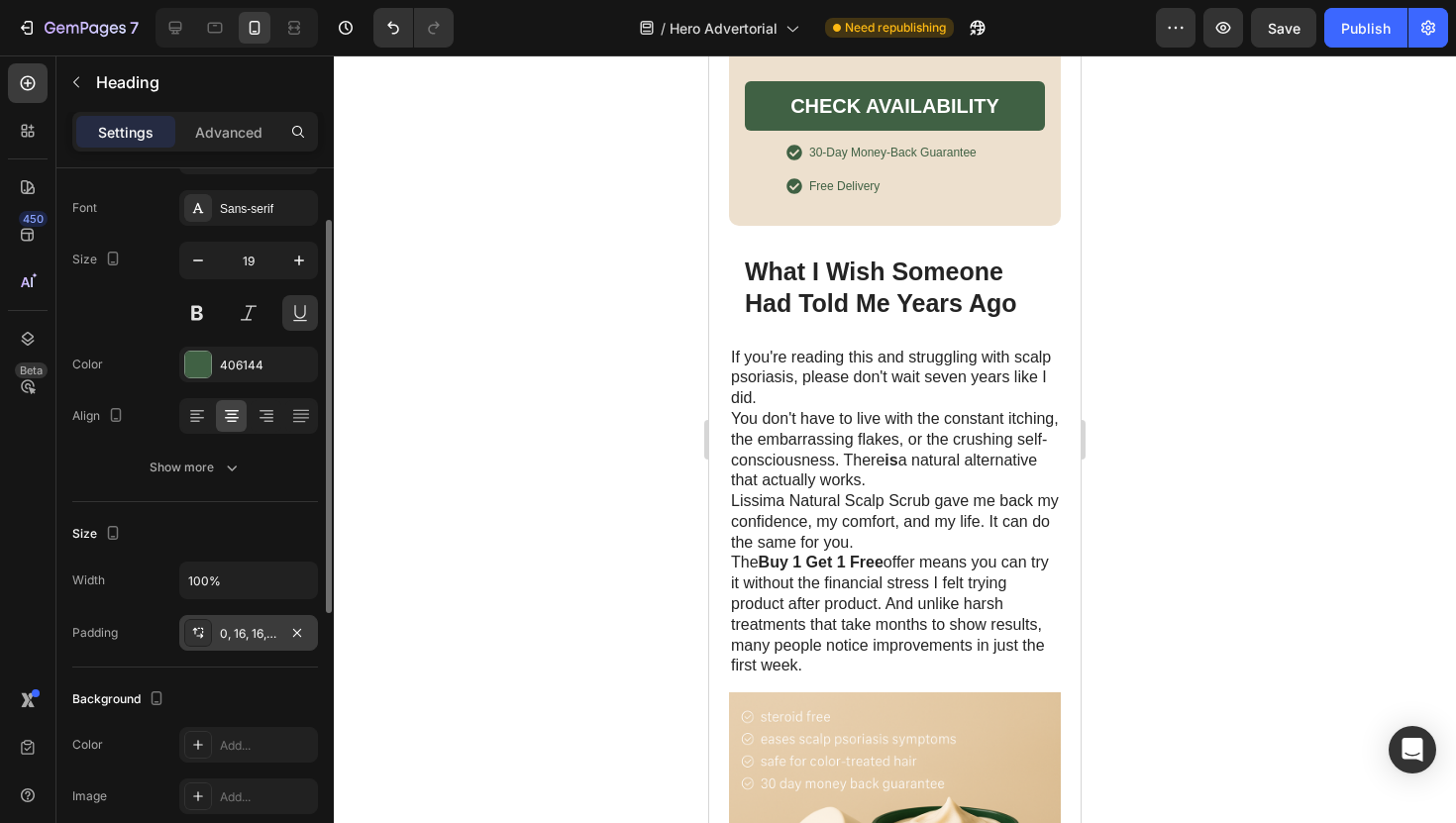 click on "0, 16, 16, 16" at bounding box center [249, 633] 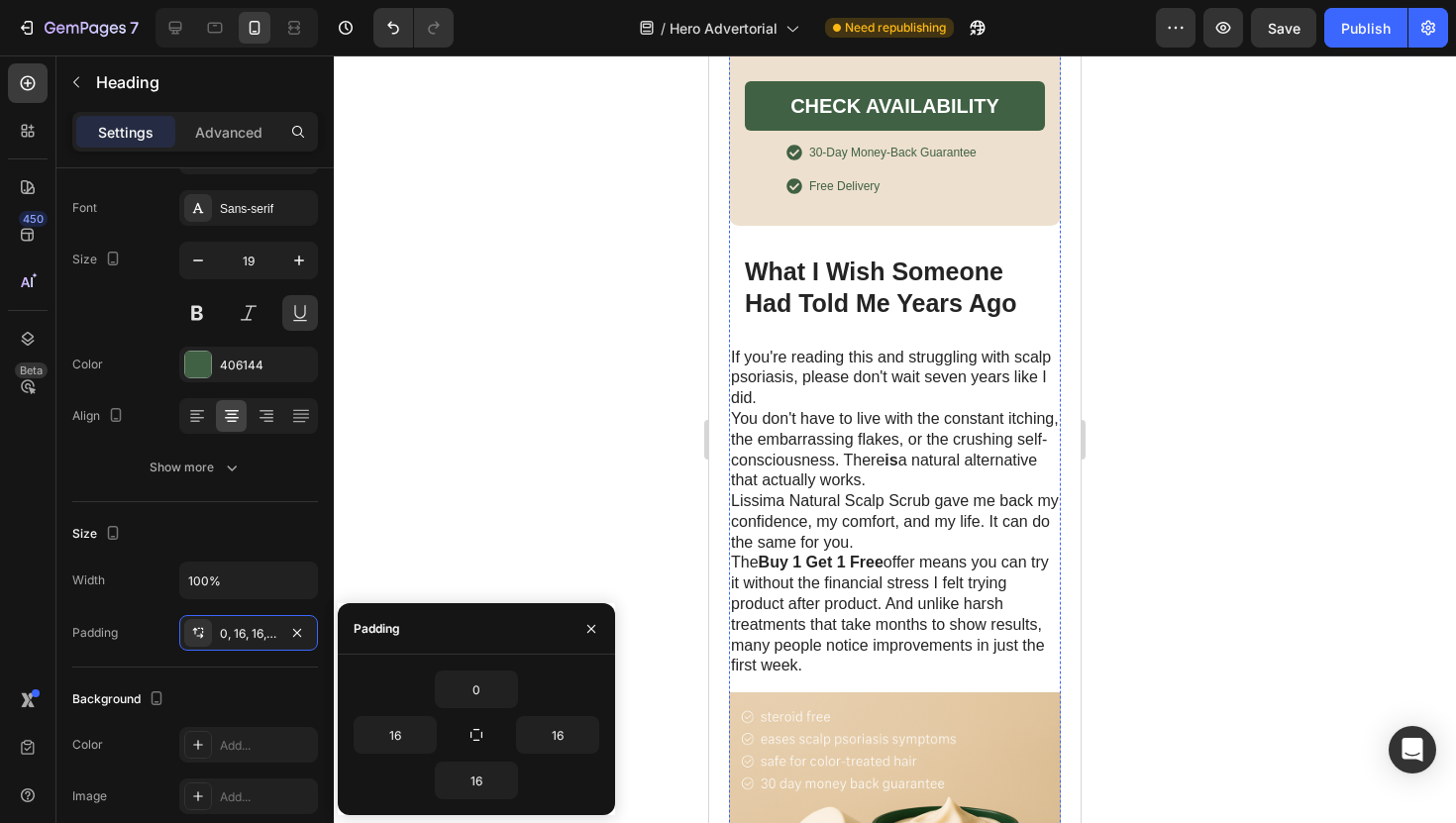 click on "Psoriasis Awareness Month" at bounding box center [894, -326] 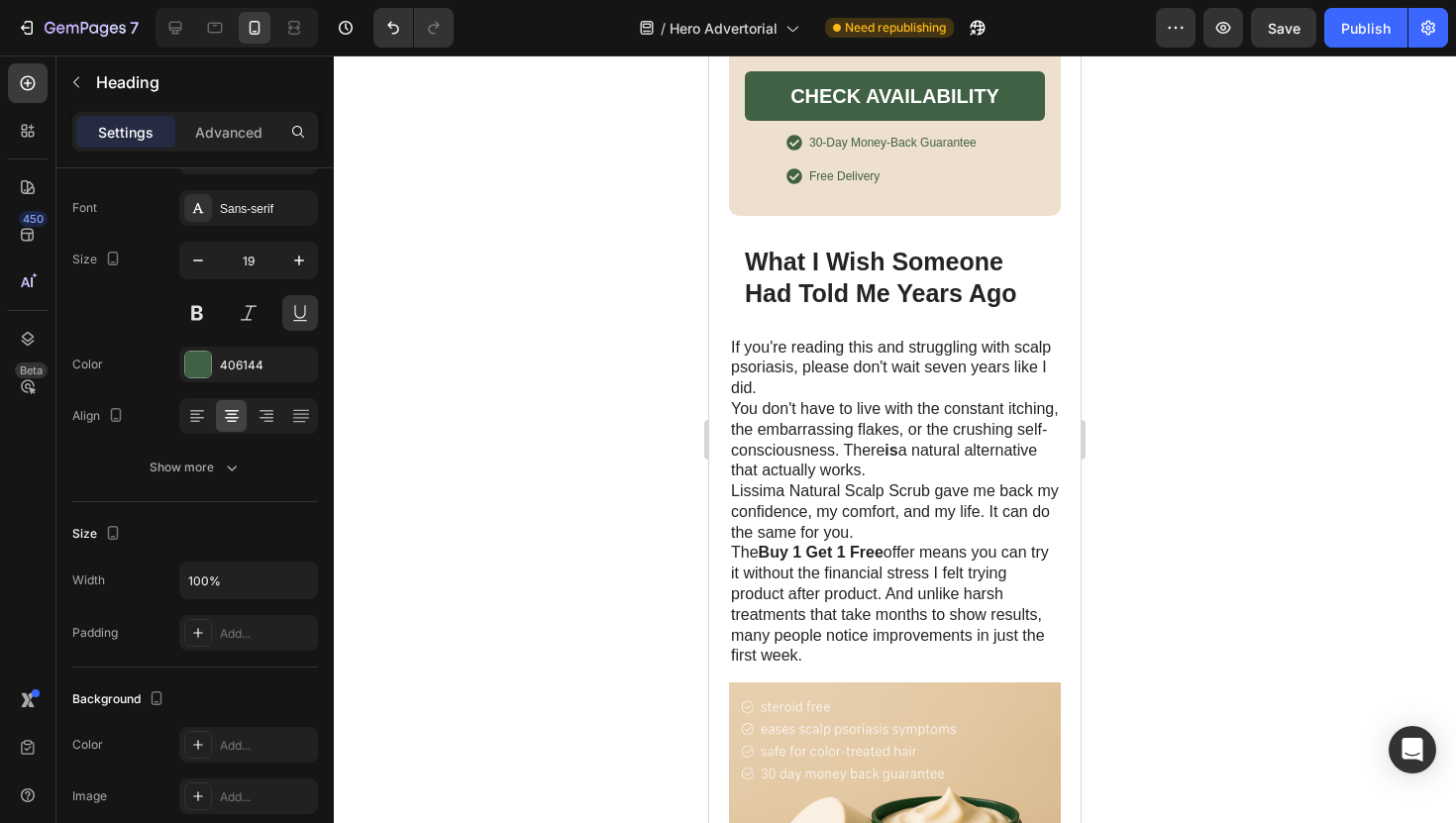 drag, startPoint x: 905, startPoint y: 344, endPoint x: 907, endPoint y: 334, distance: 10.198039 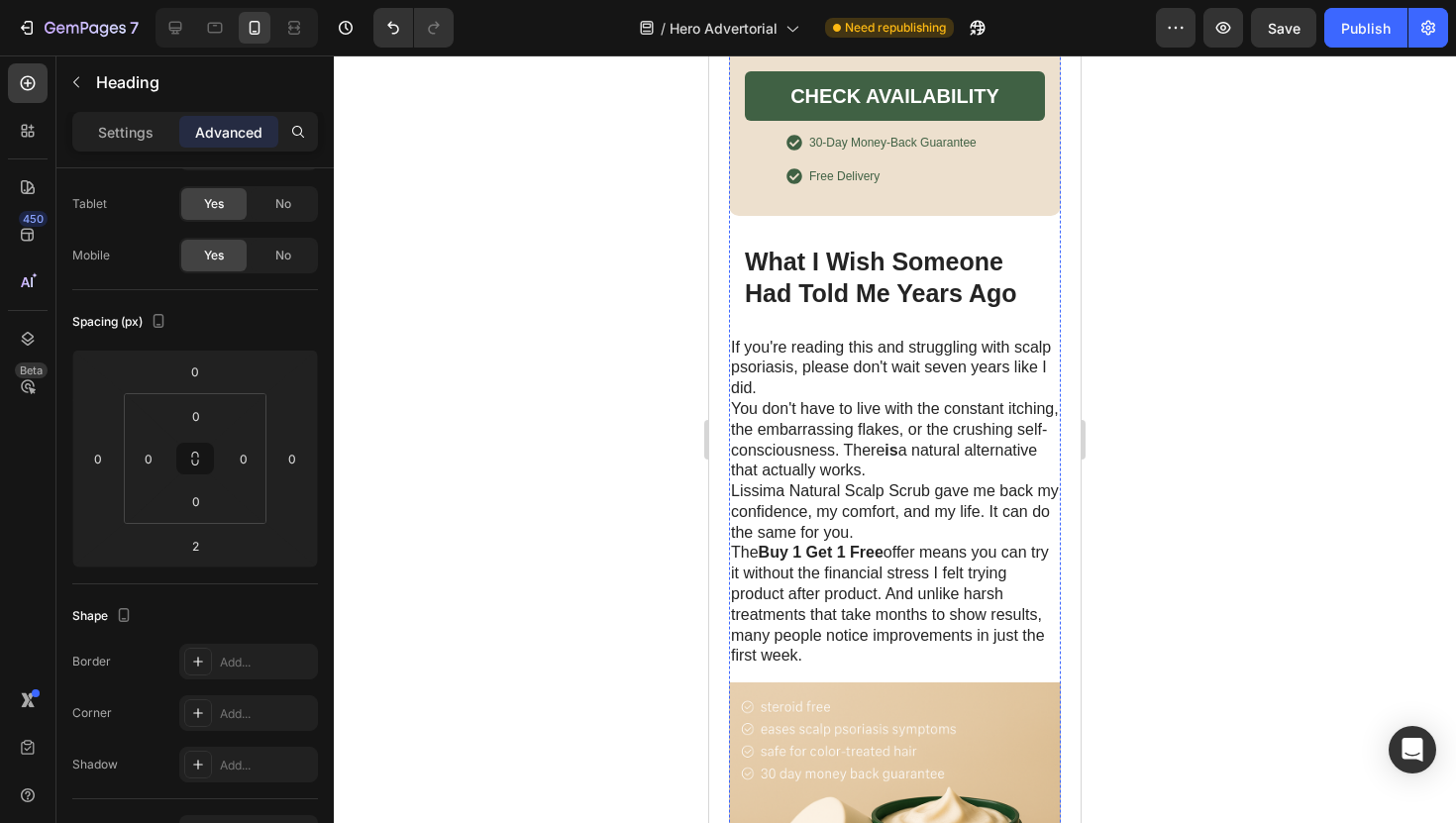 click 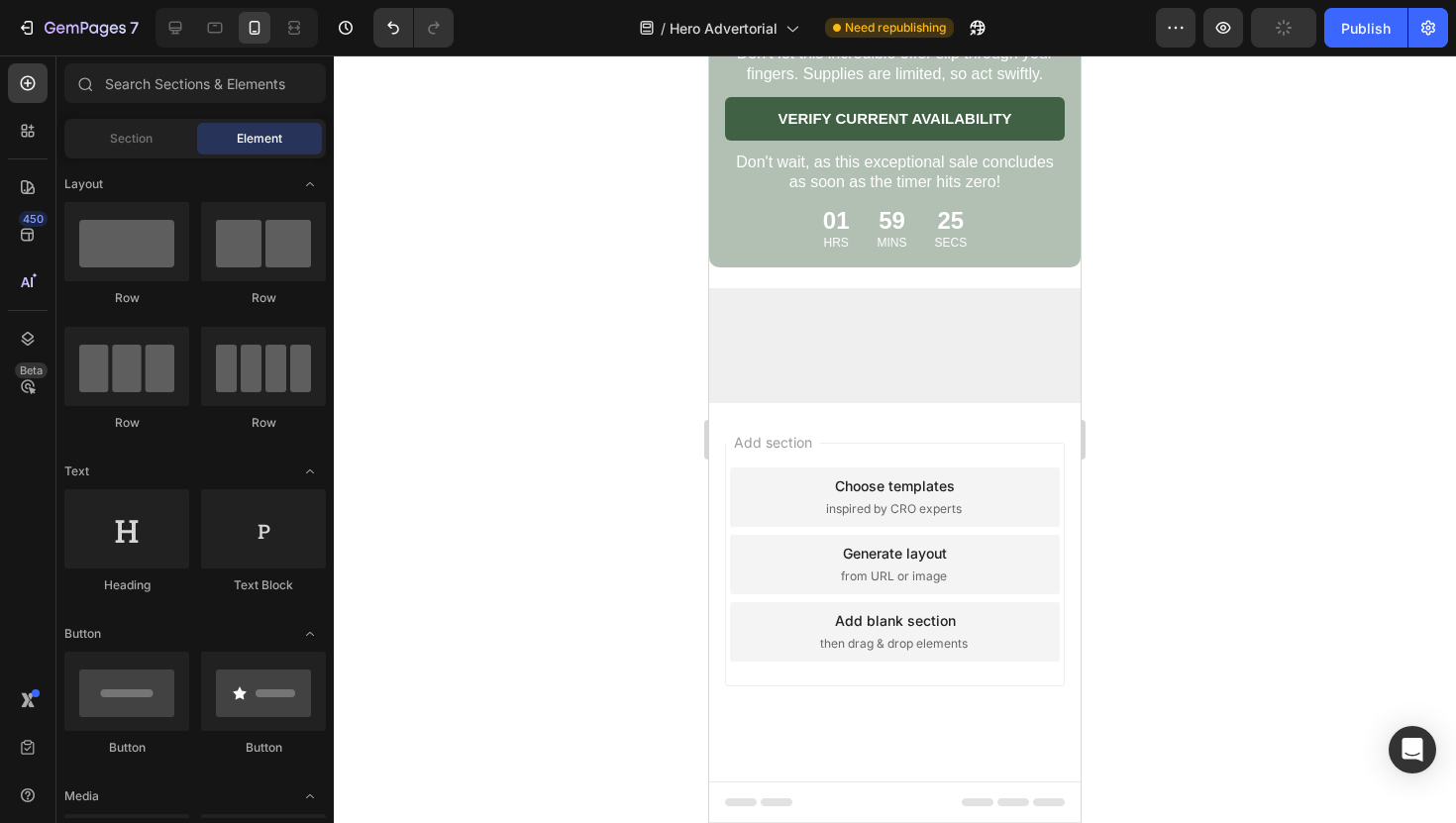 scroll, scrollTop: 8889, scrollLeft: 0, axis: vertical 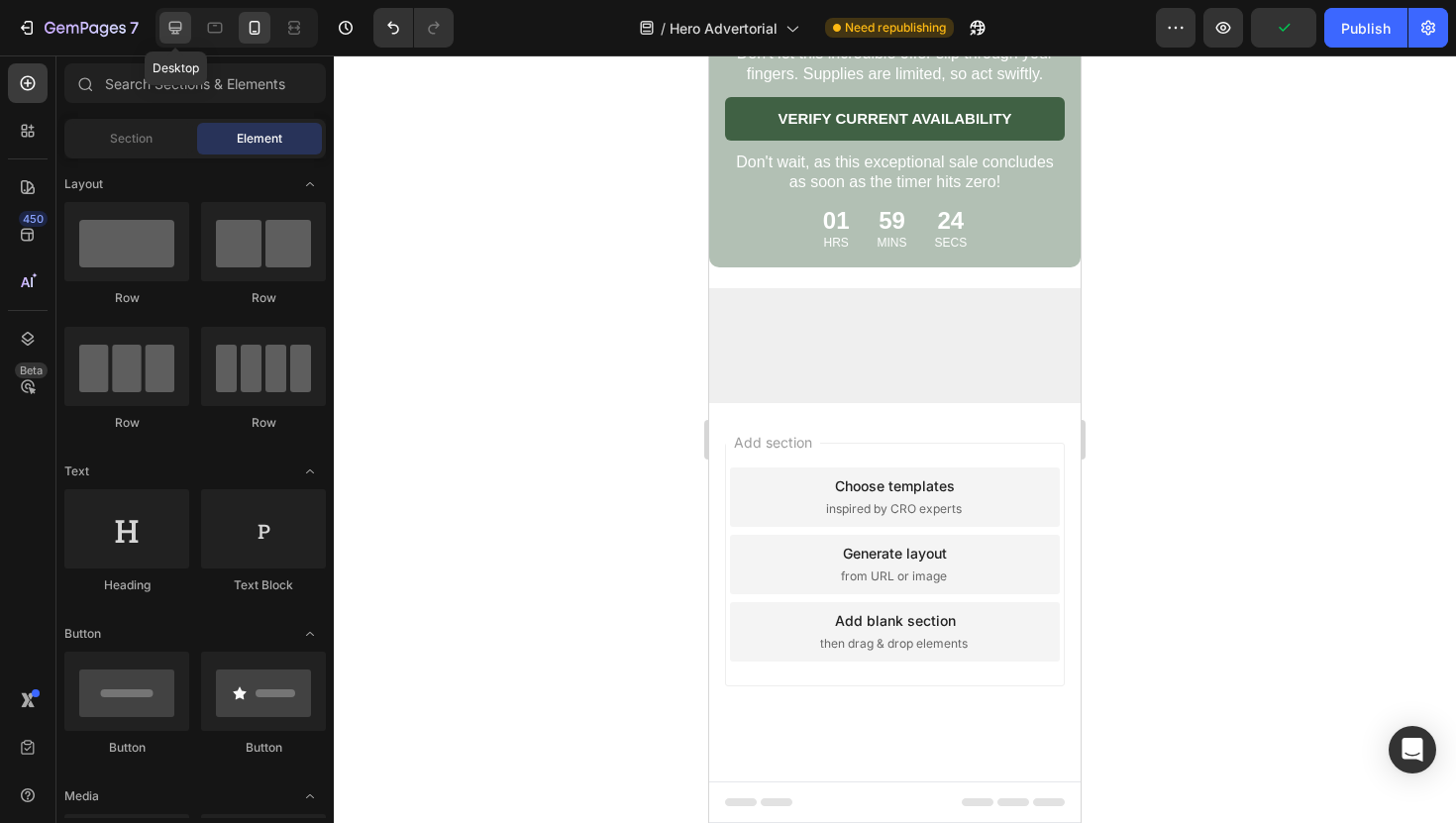 click 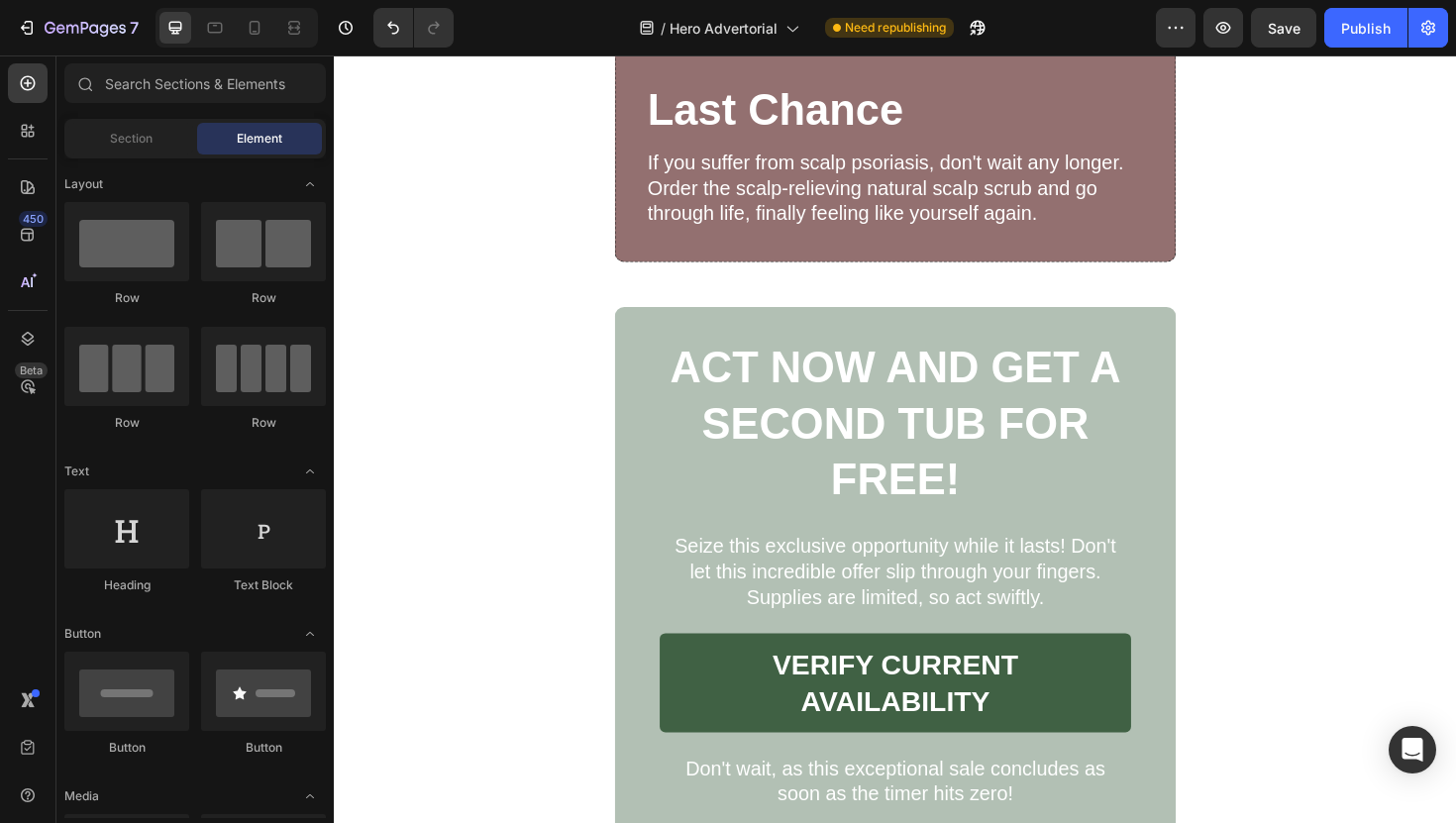 scroll, scrollTop: 10981, scrollLeft: 0, axis: vertical 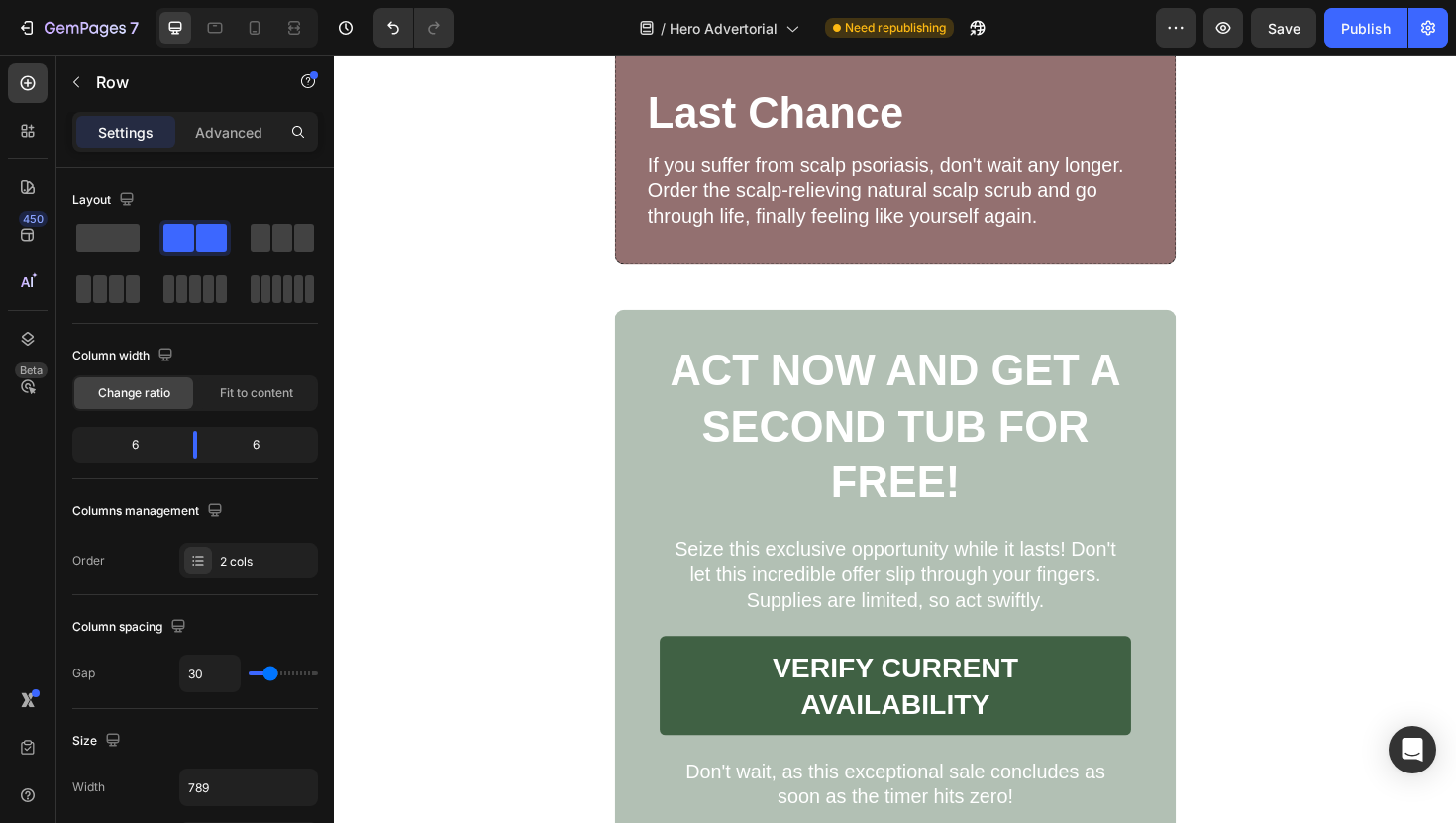 click on "Renewal after years! Heading Icon Icon Icon Icon
Icon Icon List Row After years of battling scalp psoriasis, I was honestly skeptical about trying anything new. But the Lissima Natural Scalp Scrub completely exceeded my expectations. The relief was almost immediate, no burning, no discomfort, just gentle, effective care. My scalp feels healthier, the flakiness is gone, and I finally feel confident wearing my hair out again. I can’t thank you enough for creating something that actually works! Text Block - Michael Text Block
Verified Buyer Item List Row Row Delivers results! Heading Icon Icon Icon Icon
Icon Icon List Row I’ve dealt with scalp build-up and itchiness for  years , and nothing ever seemed to truly help. This scrub made a difference  after the first use . It’s gentle but effective, and I love that it doesn’t feel harsh like medicated shampoos. My scalp finally feels clean and calm. Text Block - Emily Text Block
Verified Buyer Item List Row Row Row" at bounding box center (928, -675) 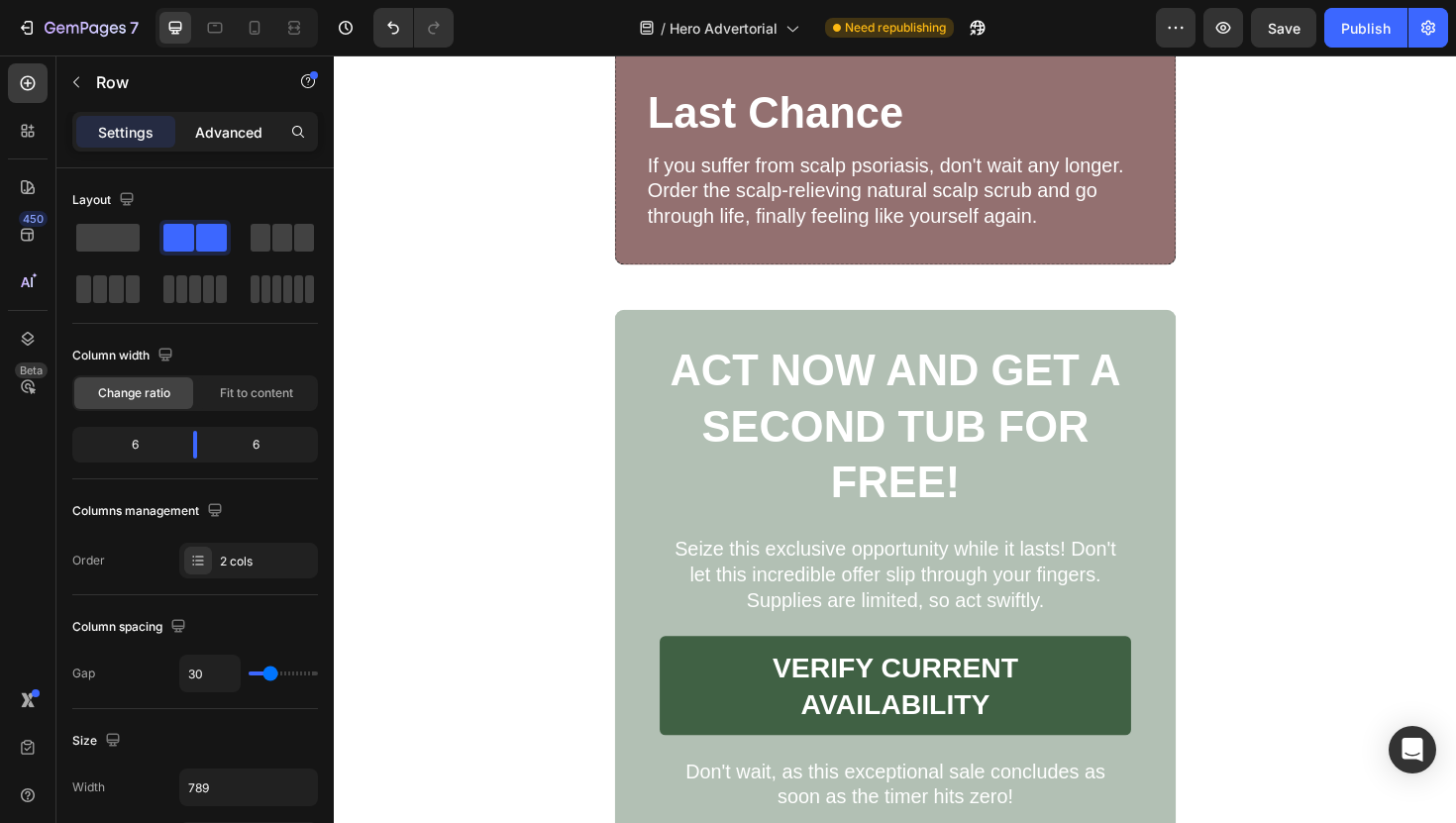 click on "Advanced" at bounding box center (229, 132) 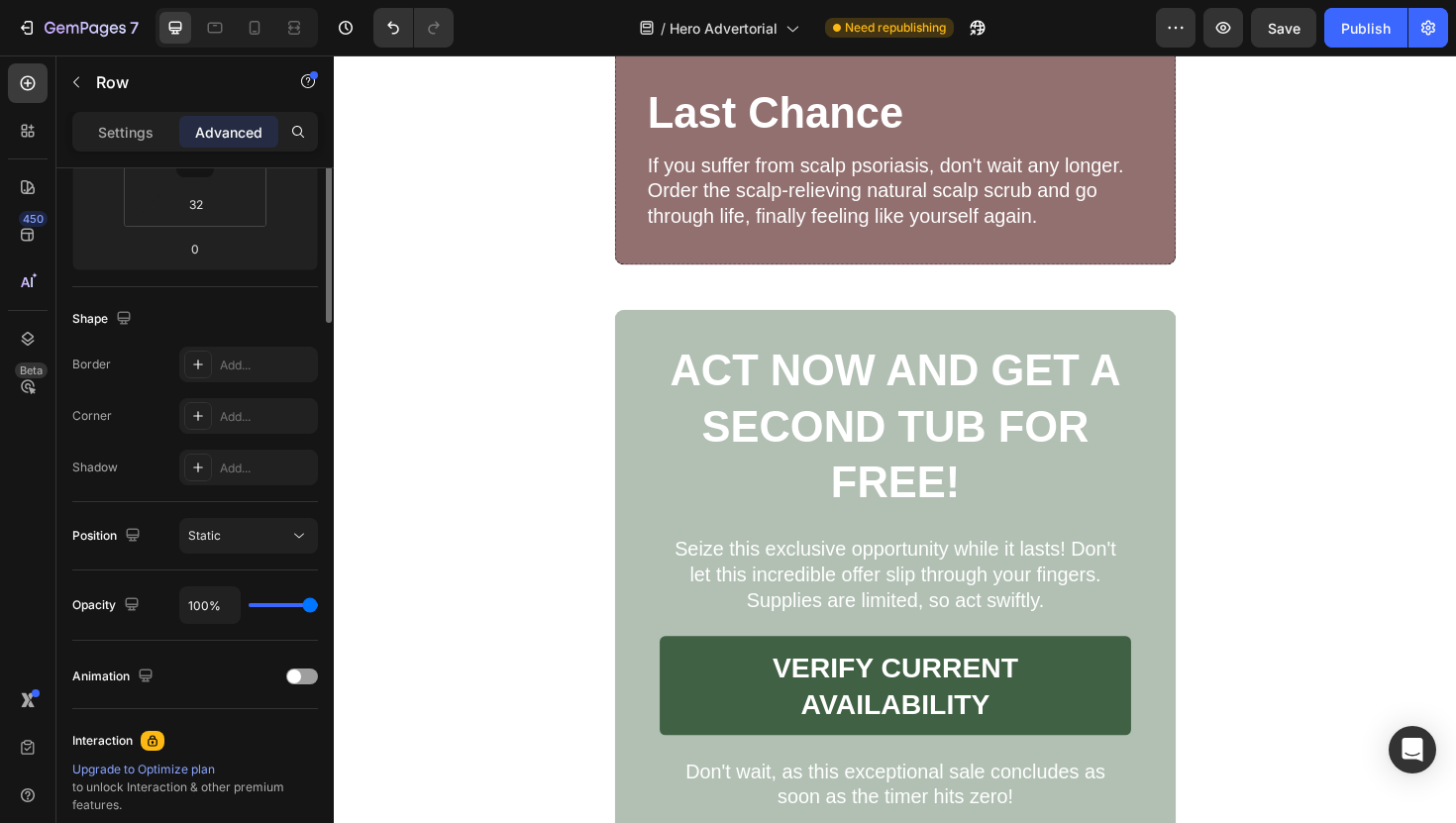 scroll, scrollTop: 0, scrollLeft: 0, axis: both 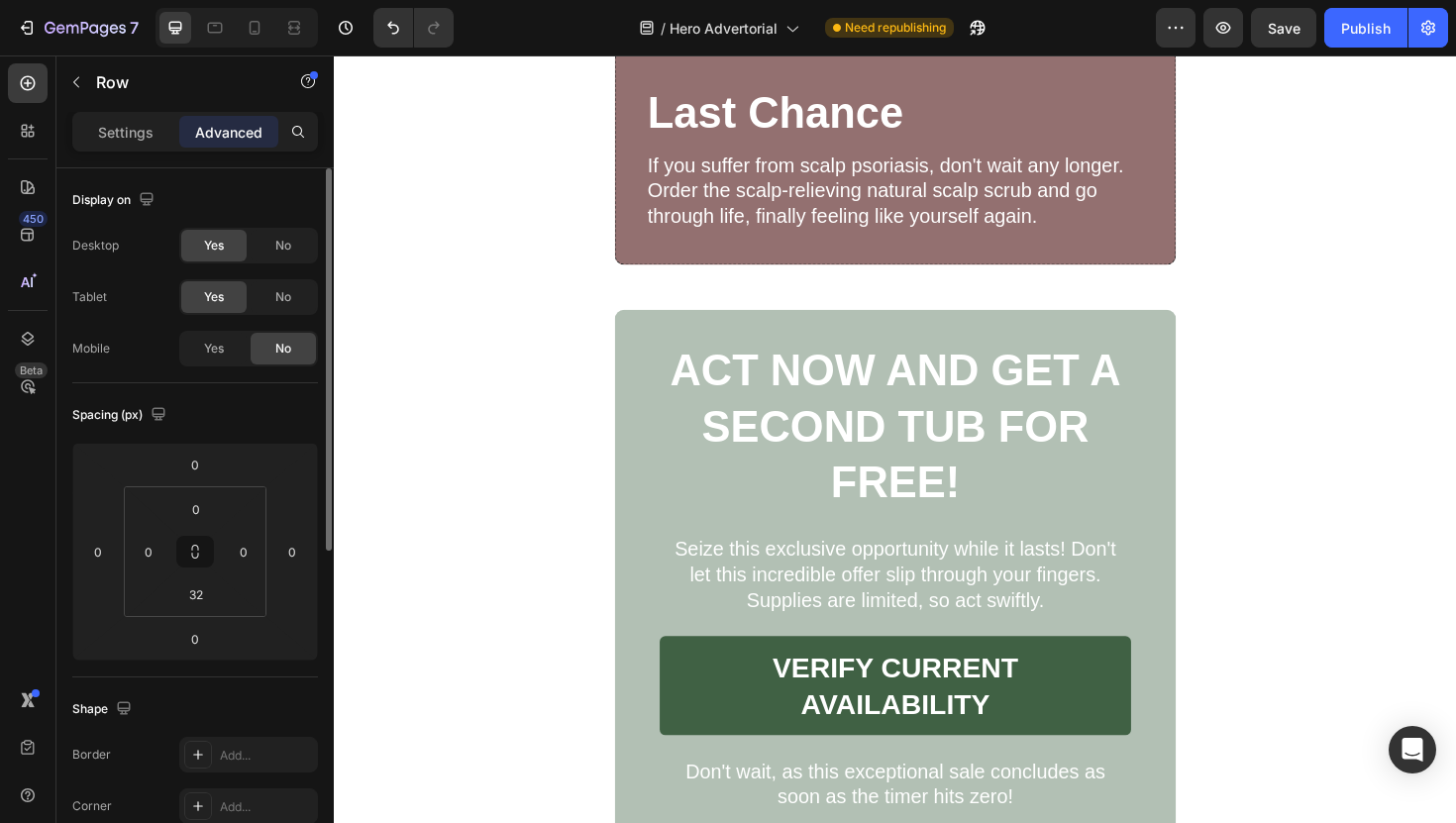 click on "Yes No" 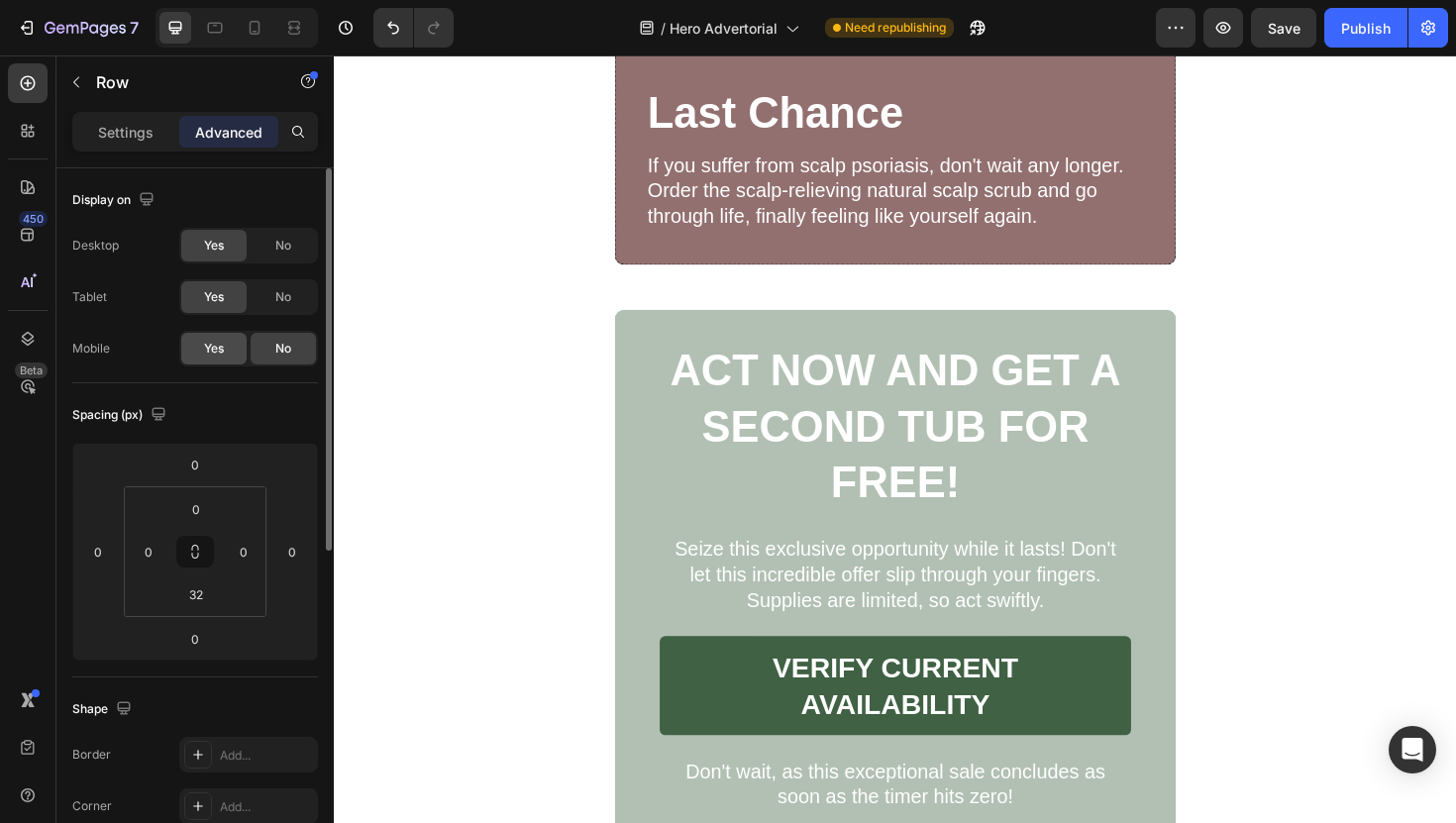 click on "Yes" 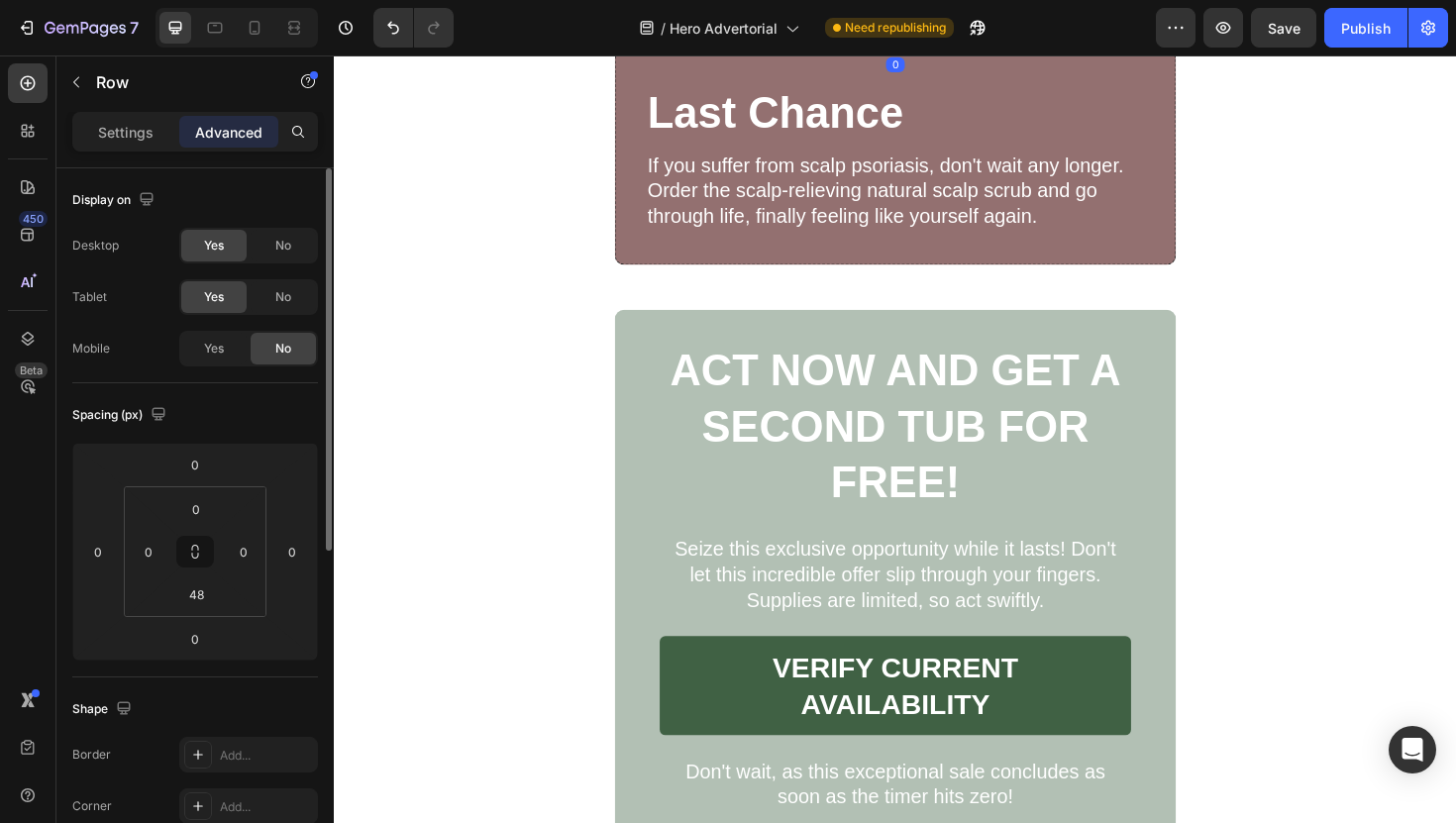 click on "The ultimate solution! Heading Icon Icon Icon Icon
Icon Icon List Row Honestly didn’t expect much… but this worked way better than I thought. I had flaky patches that wouldn’t go away — this cleared them up in a week. Smells amazing too. I’ve even noticed my hair feels softer at the roots. Definitely part of my weekly routine now. Text Block - William Text Block
Verified Buyer Item List Row Row Worked on my daughther! Heading Icon Icon Icon Icon
Icon Icon List Row I bought this for my daughter who’s been embarrassed by her scalp for a while. Within a few days, the redness started fading and the flakes stopped. She finally wore her hair down again this week. So grateful for a product that  actually  works without chemicals. Text Block - Olivia Text Block
Verified Buyer Item List Row Row Row   0" at bounding box center [928, -179] 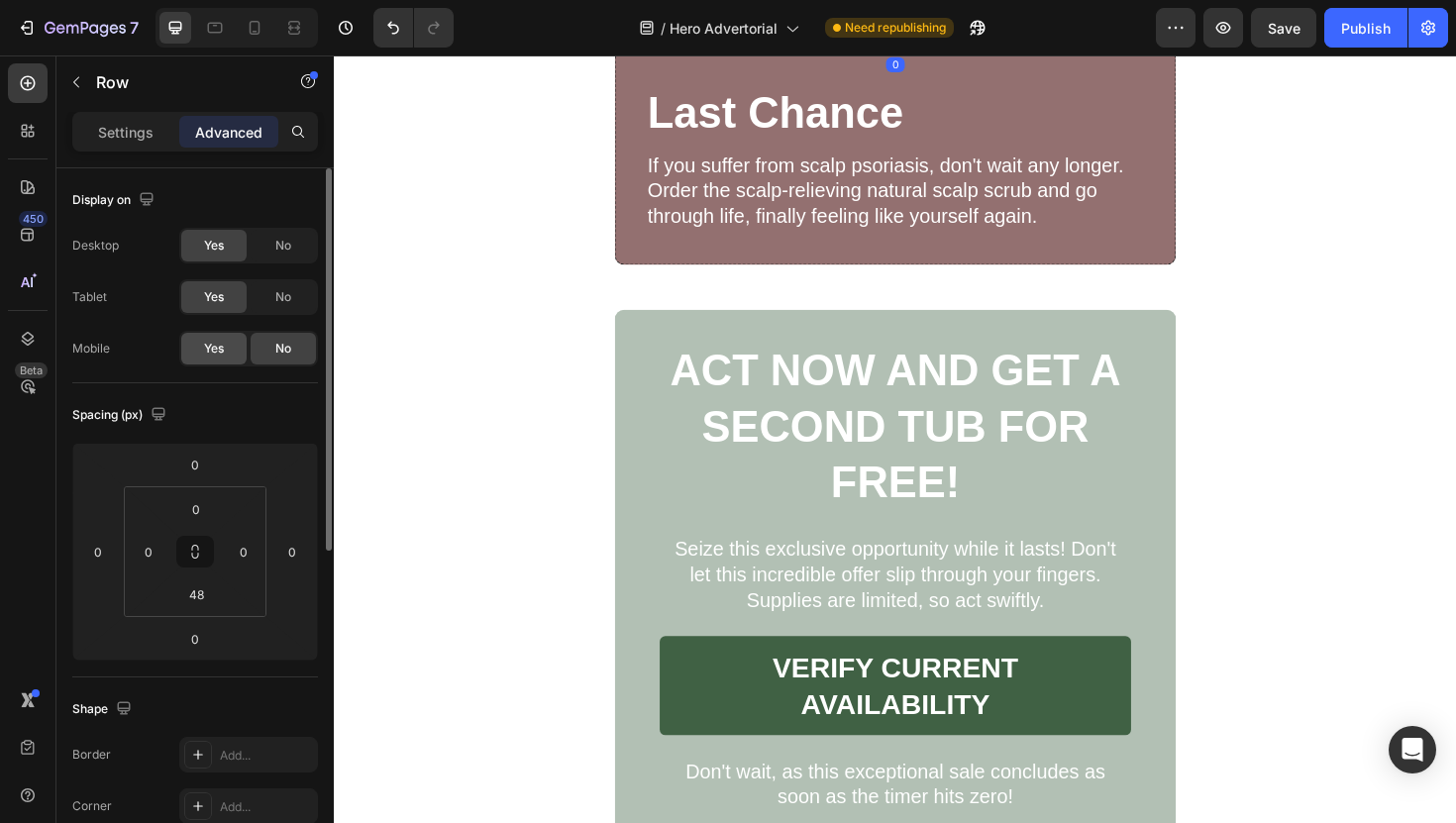 click on "Yes" 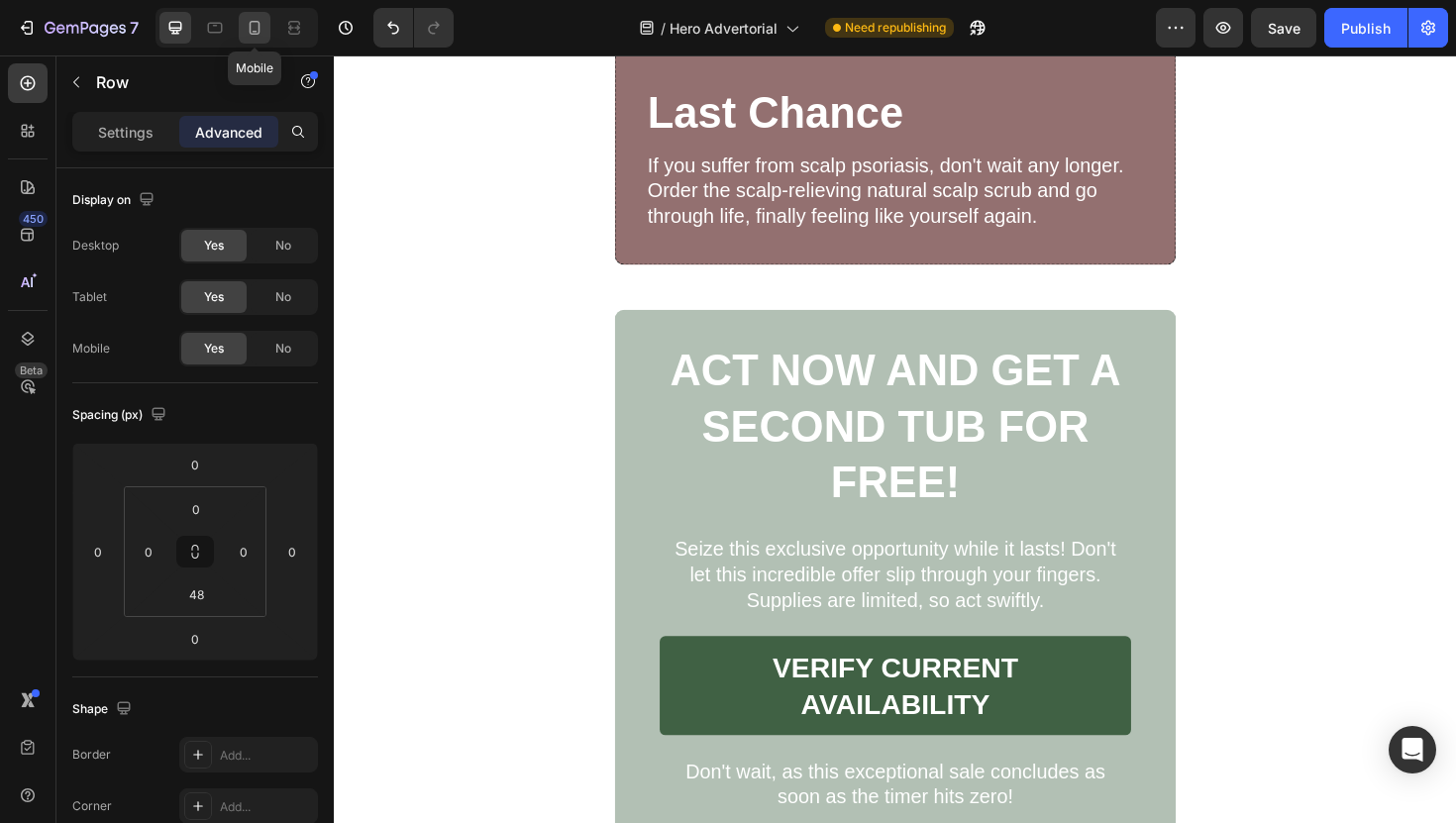 click 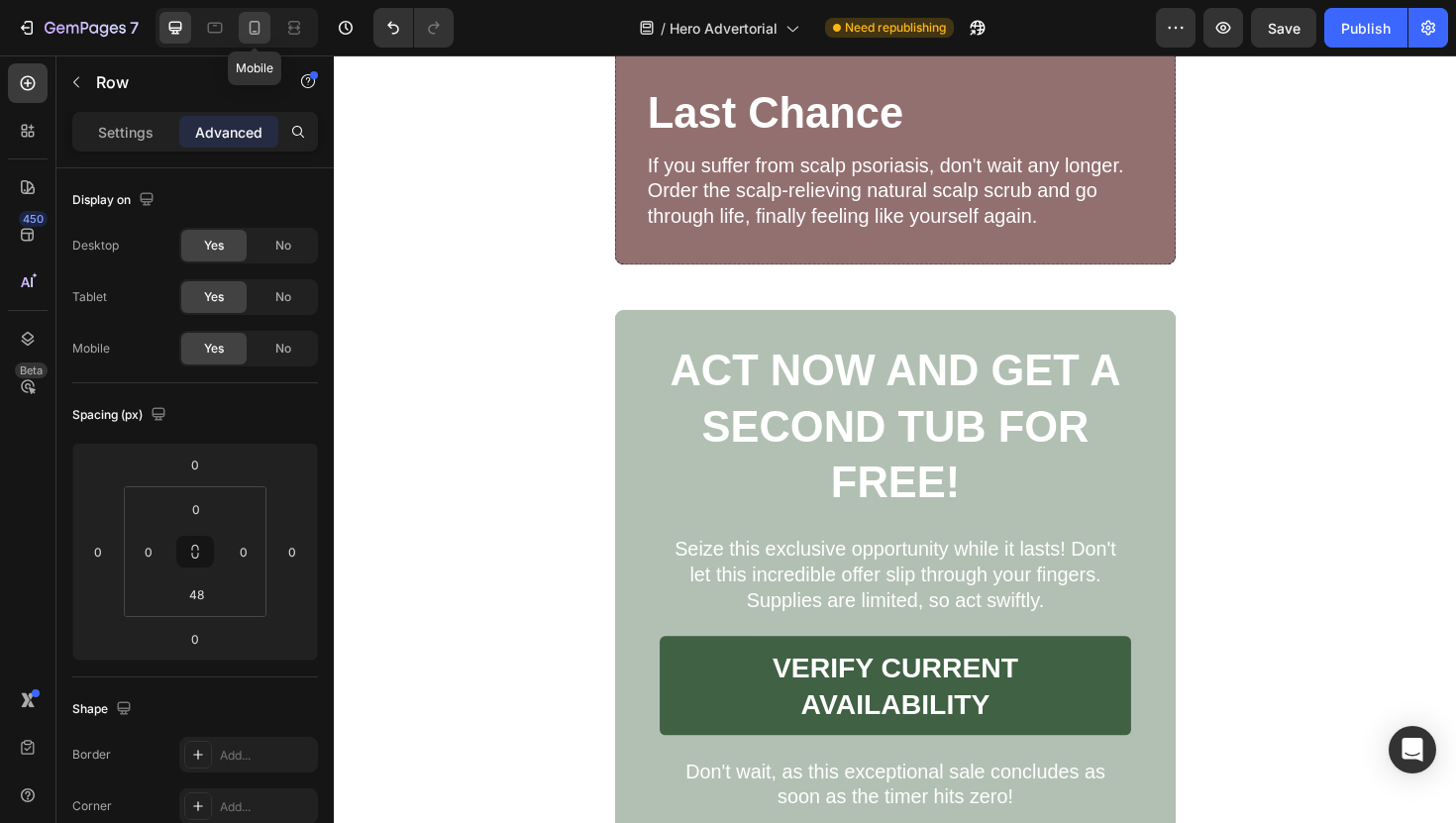 type on "40" 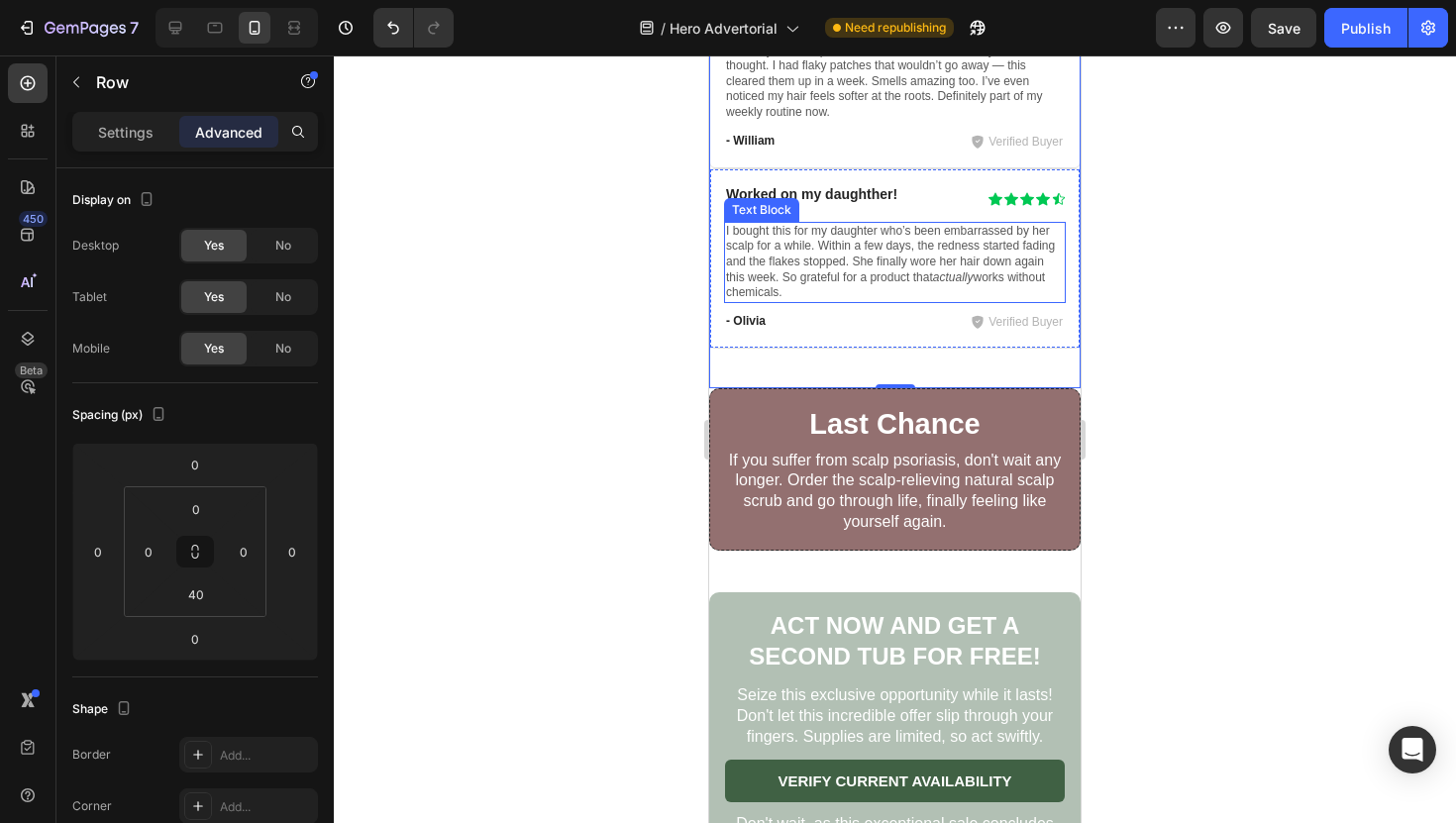 scroll, scrollTop: 9024, scrollLeft: 0, axis: vertical 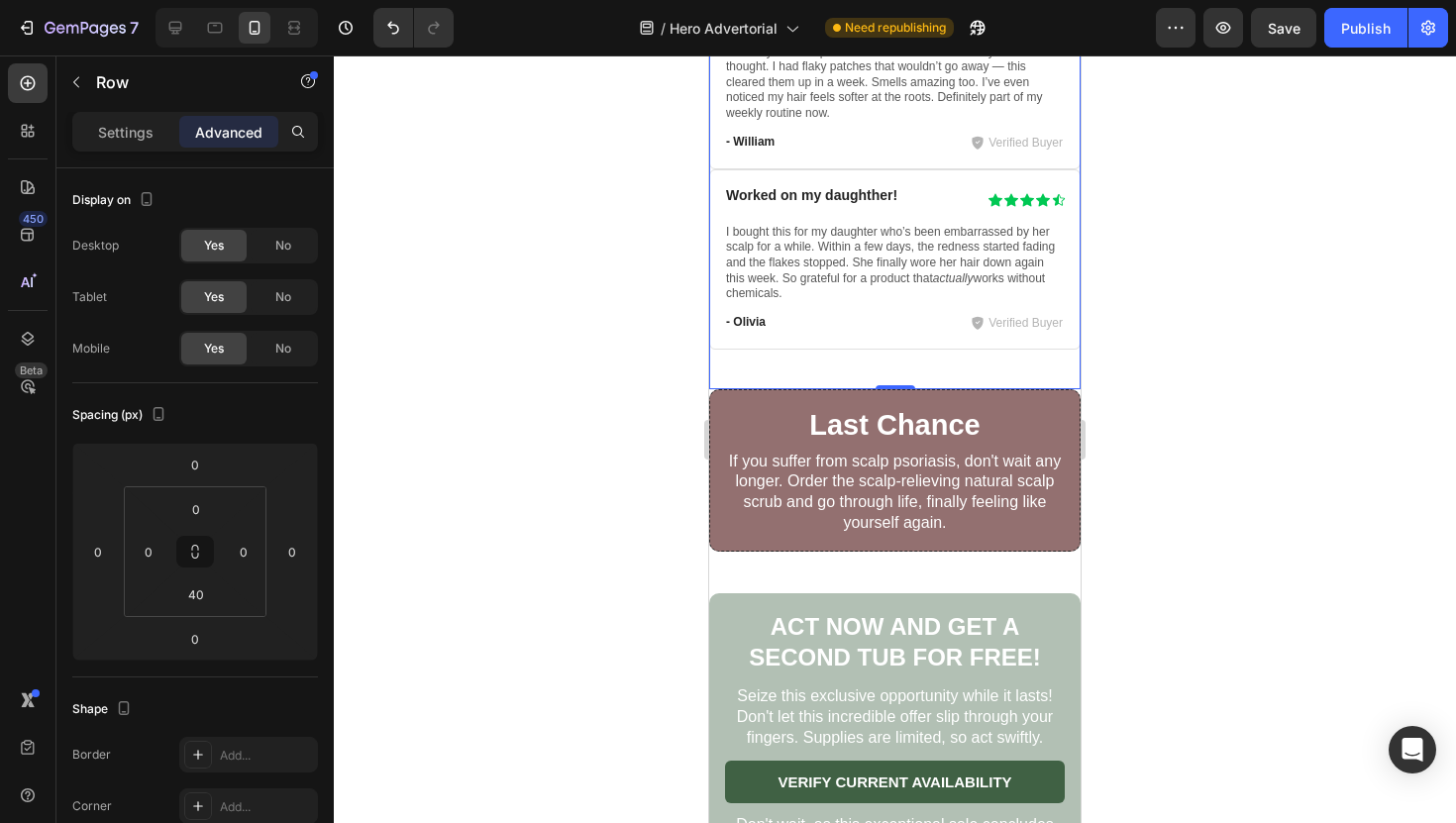 click 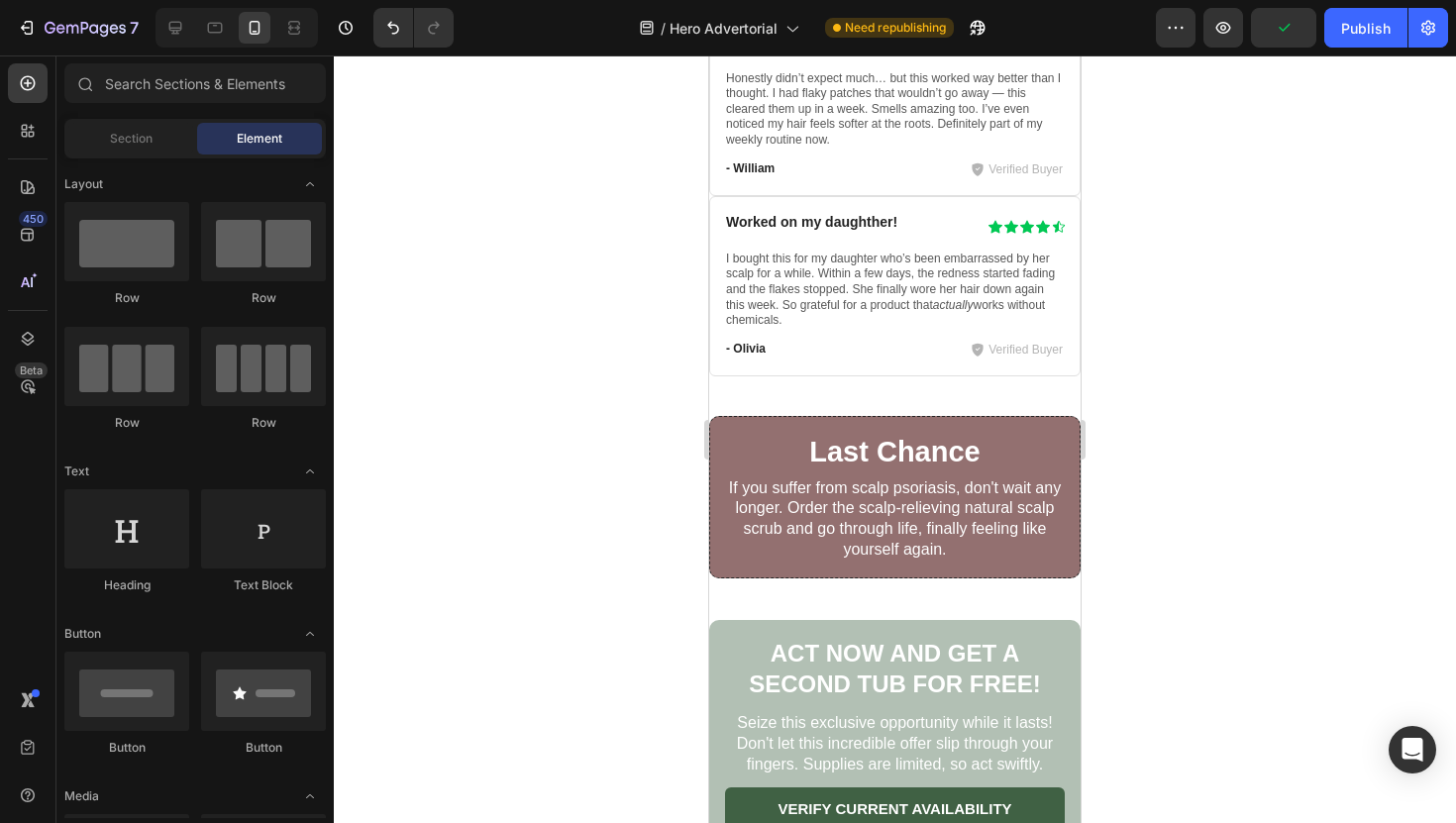 scroll, scrollTop: 8964, scrollLeft: 0, axis: vertical 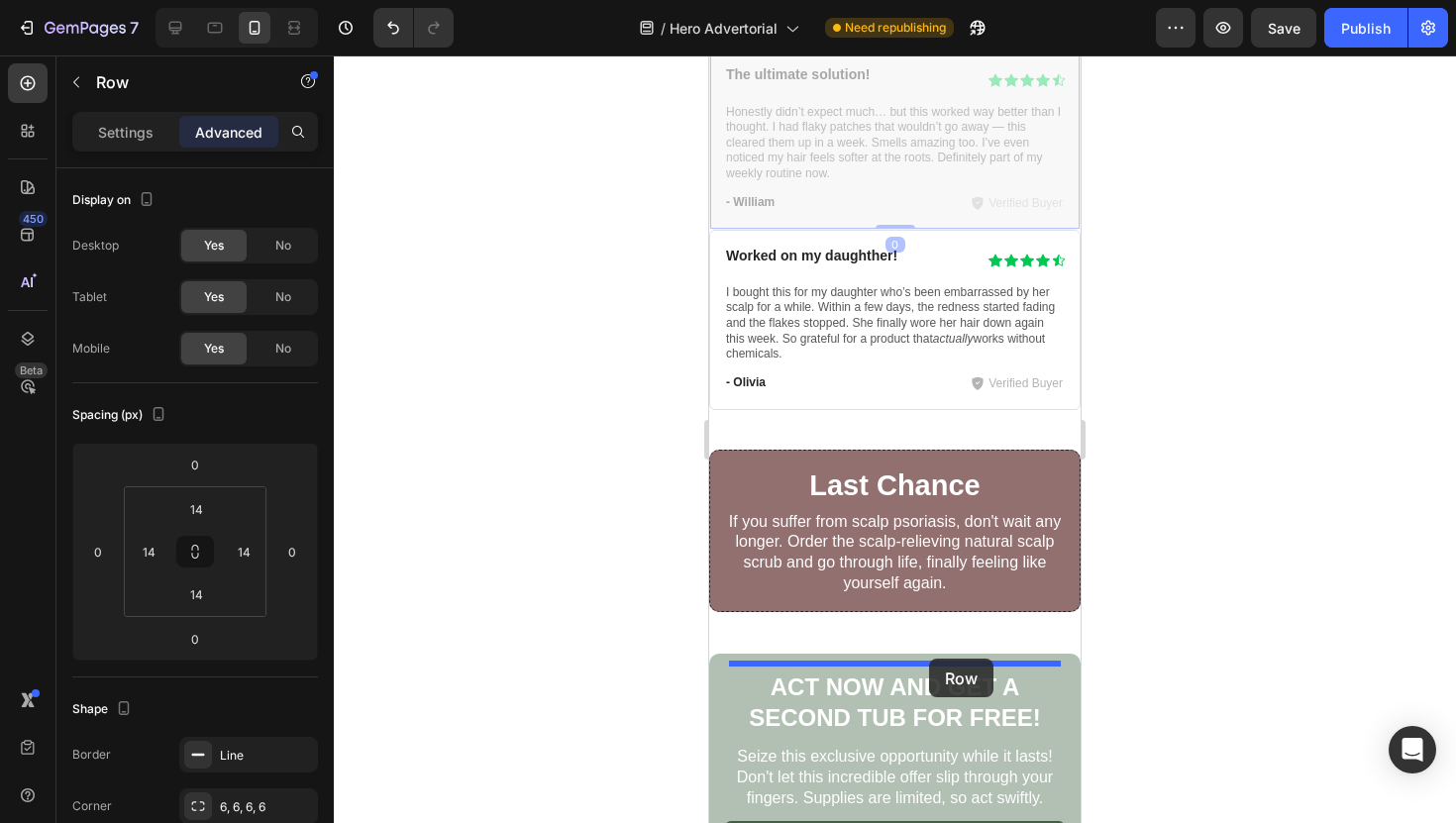 drag, startPoint x: 945, startPoint y: 705, endPoint x: 929, endPoint y: 659, distance: 48.703183 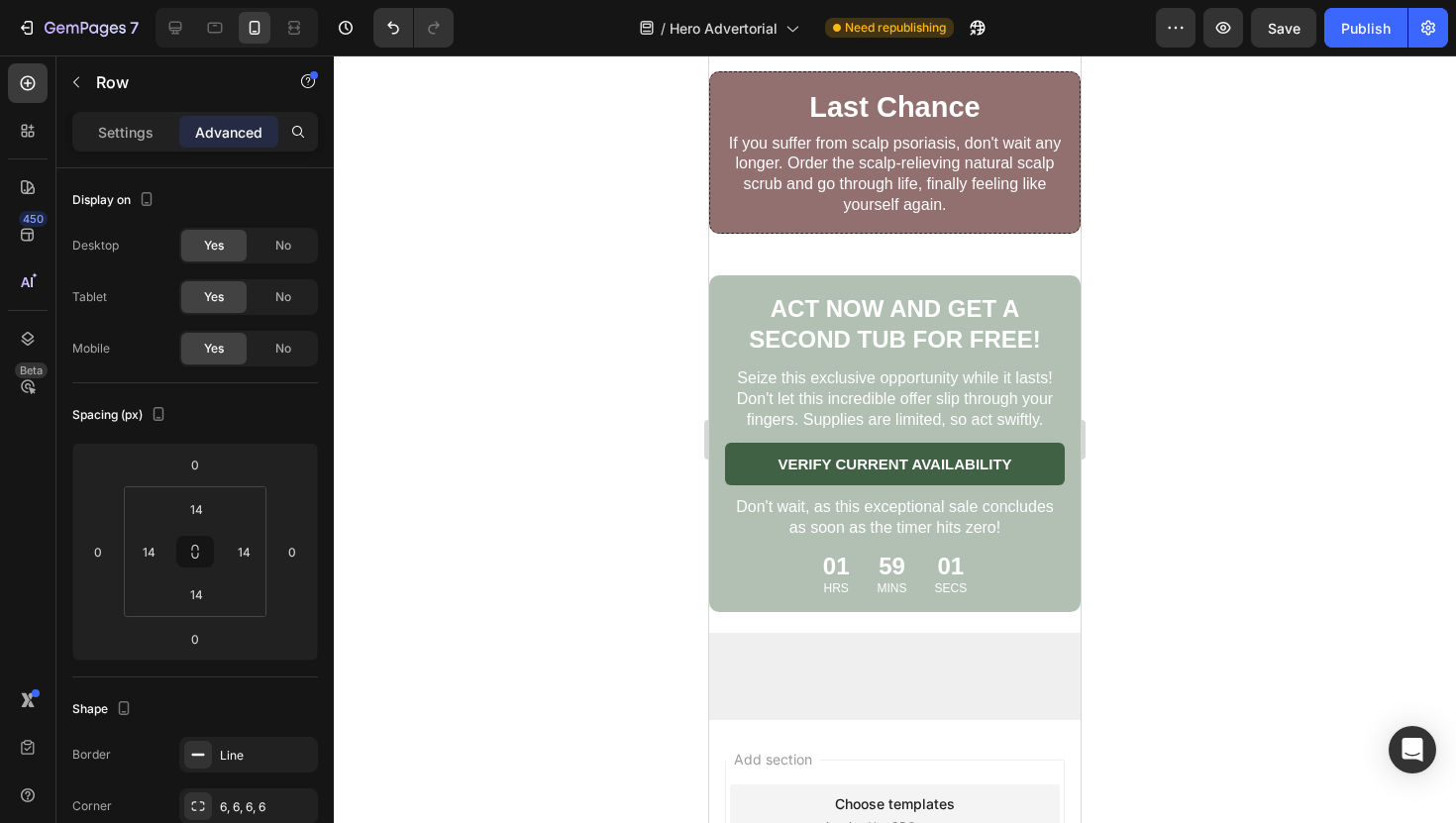 scroll, scrollTop: 9467, scrollLeft: 0, axis: vertical 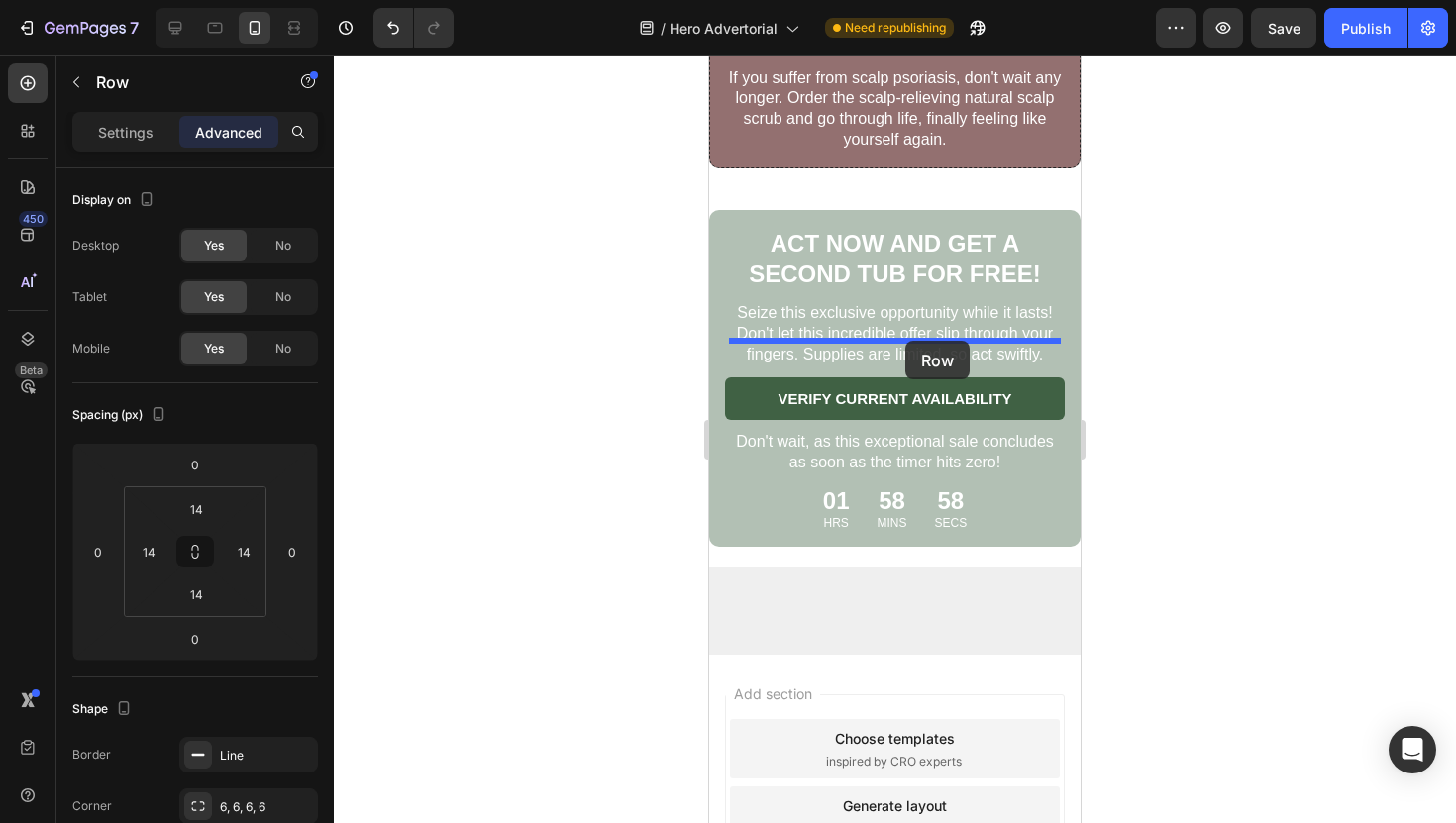 drag, startPoint x: 916, startPoint y: 441, endPoint x: 905, endPoint y: 341, distance: 100.603181 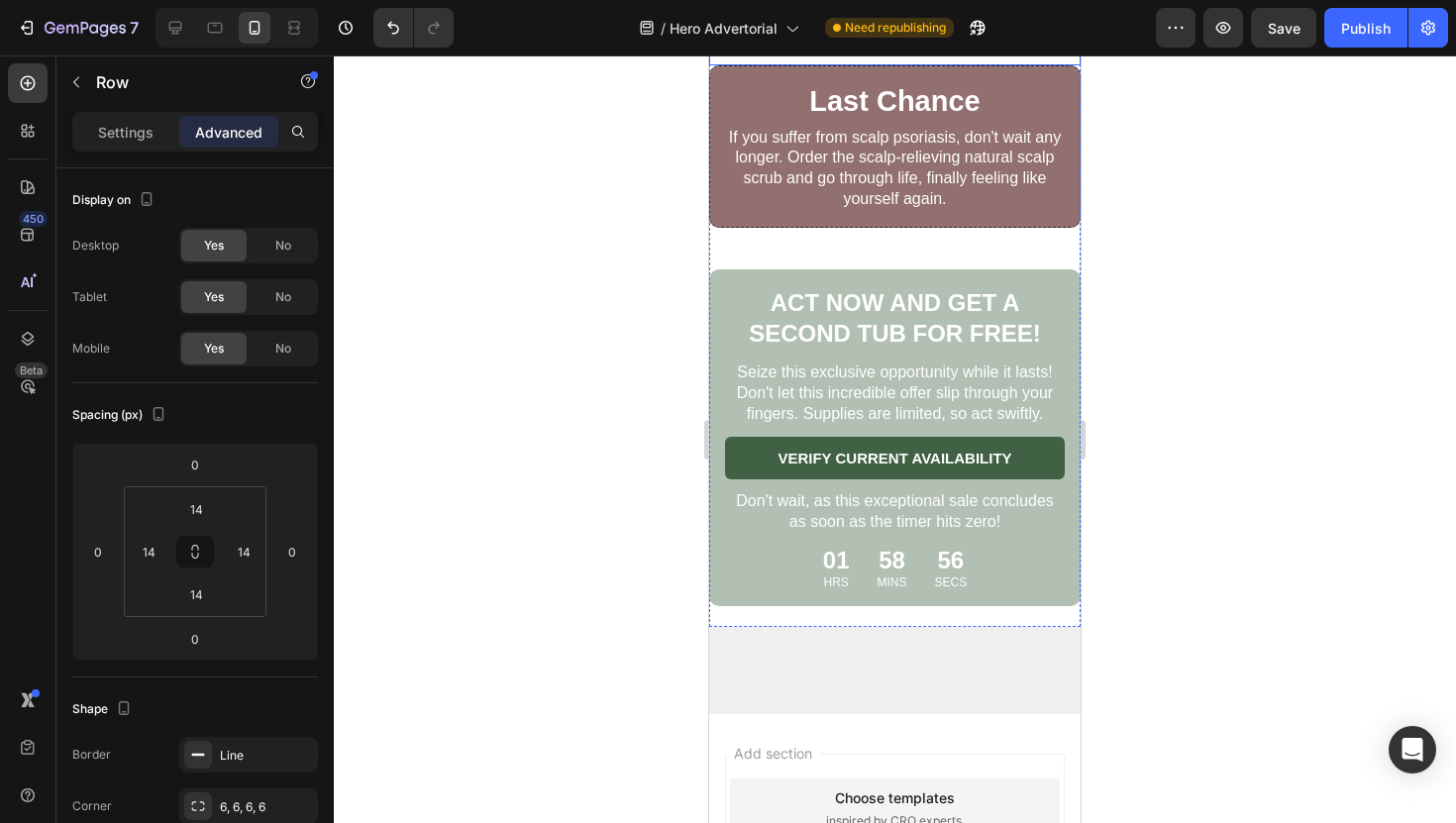 click on "Drop element here" at bounding box center (907, -63) 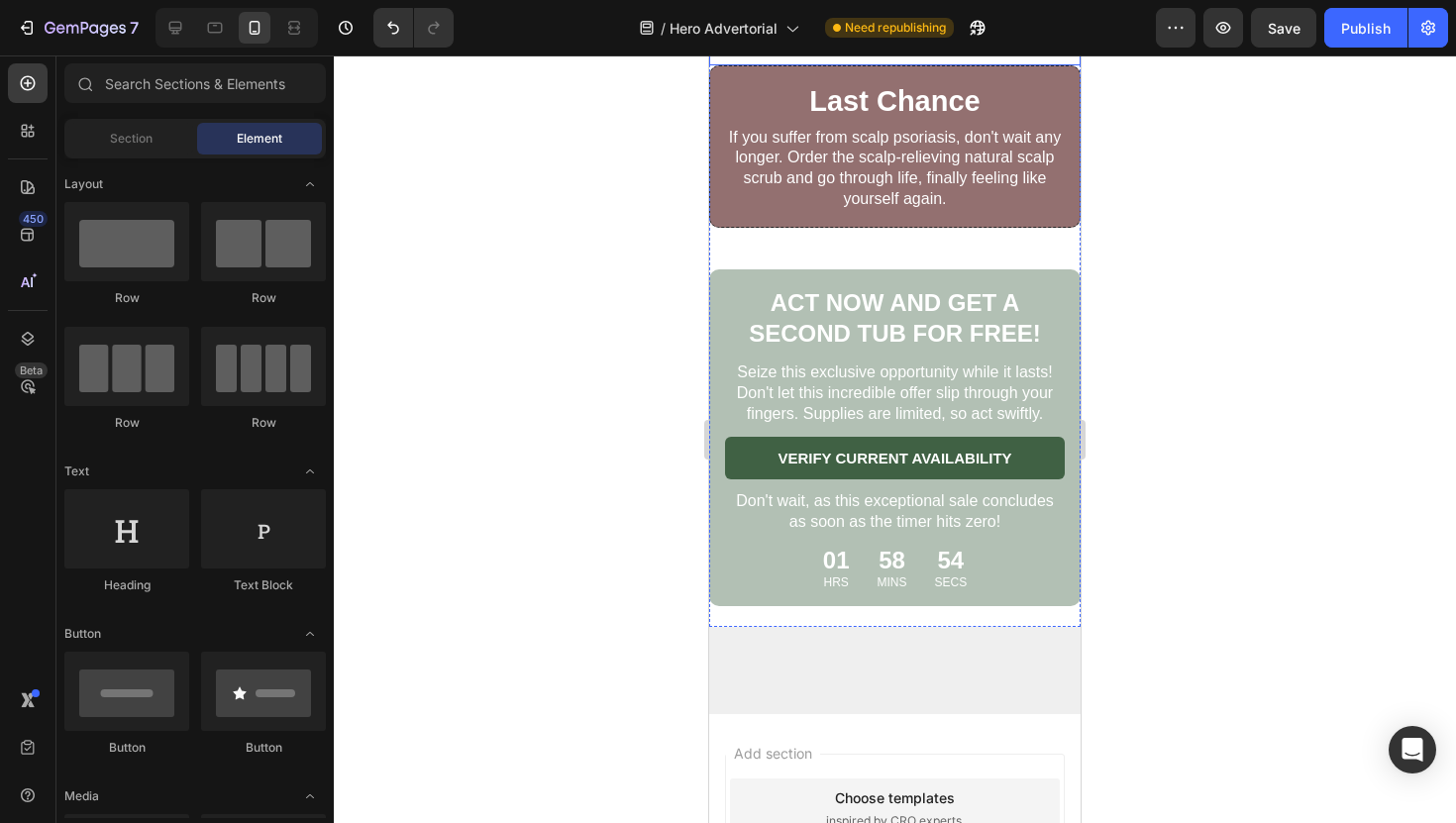 click on "Drop element here
Drop element here Row" at bounding box center (894, -14) 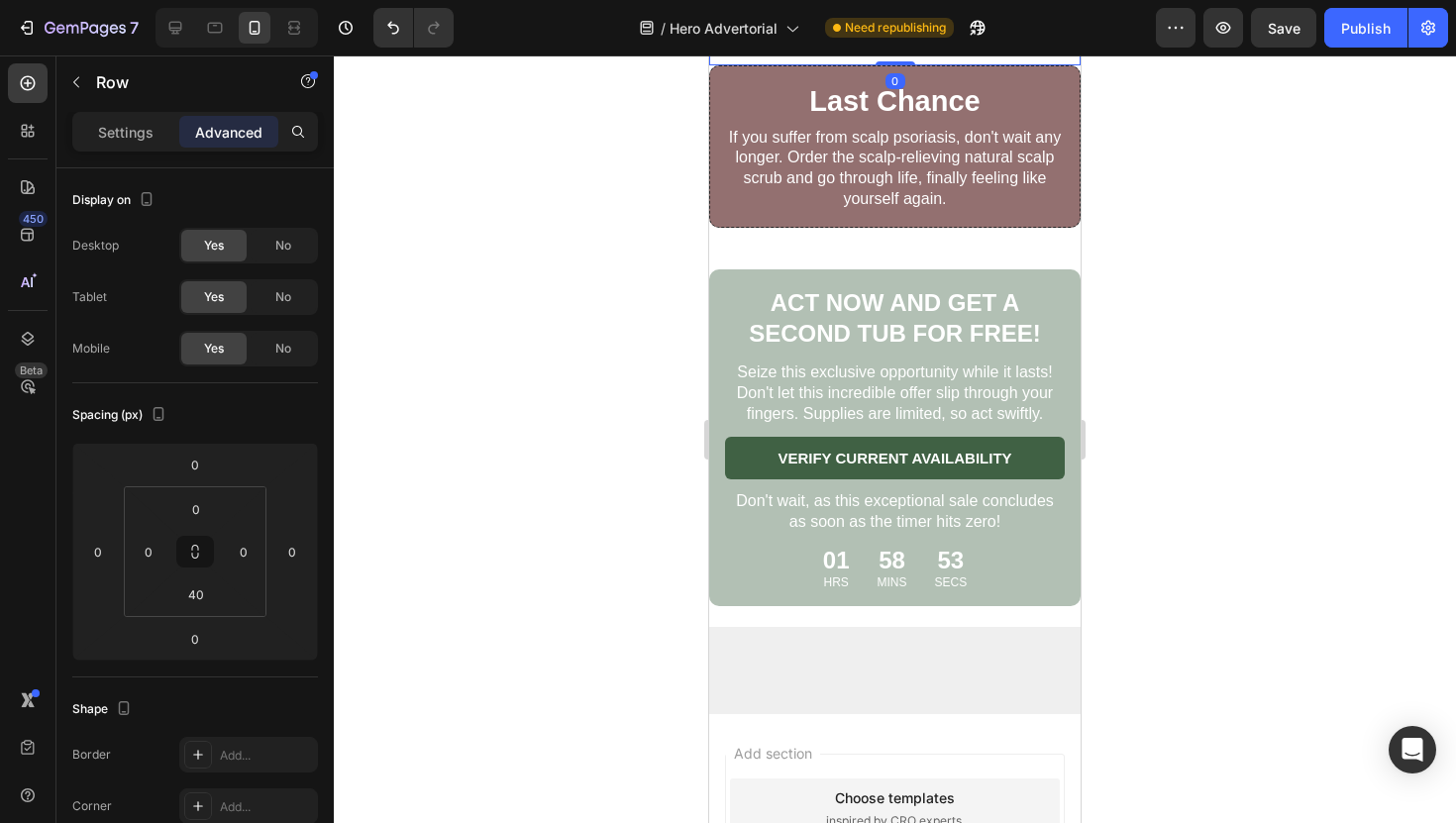 click 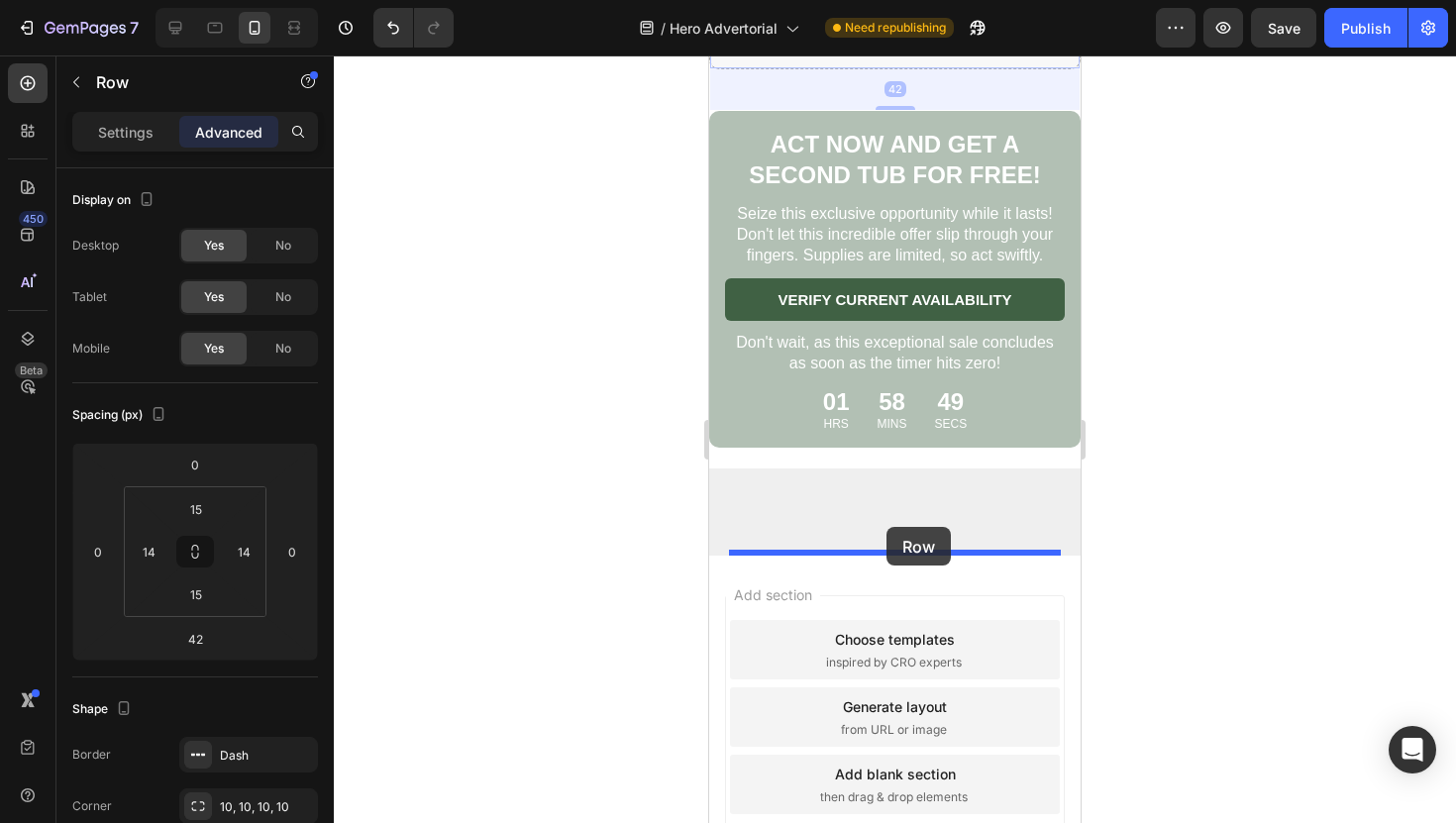 drag, startPoint x: 883, startPoint y: 564, endPoint x: 886, endPoint y: 527, distance: 37.121422 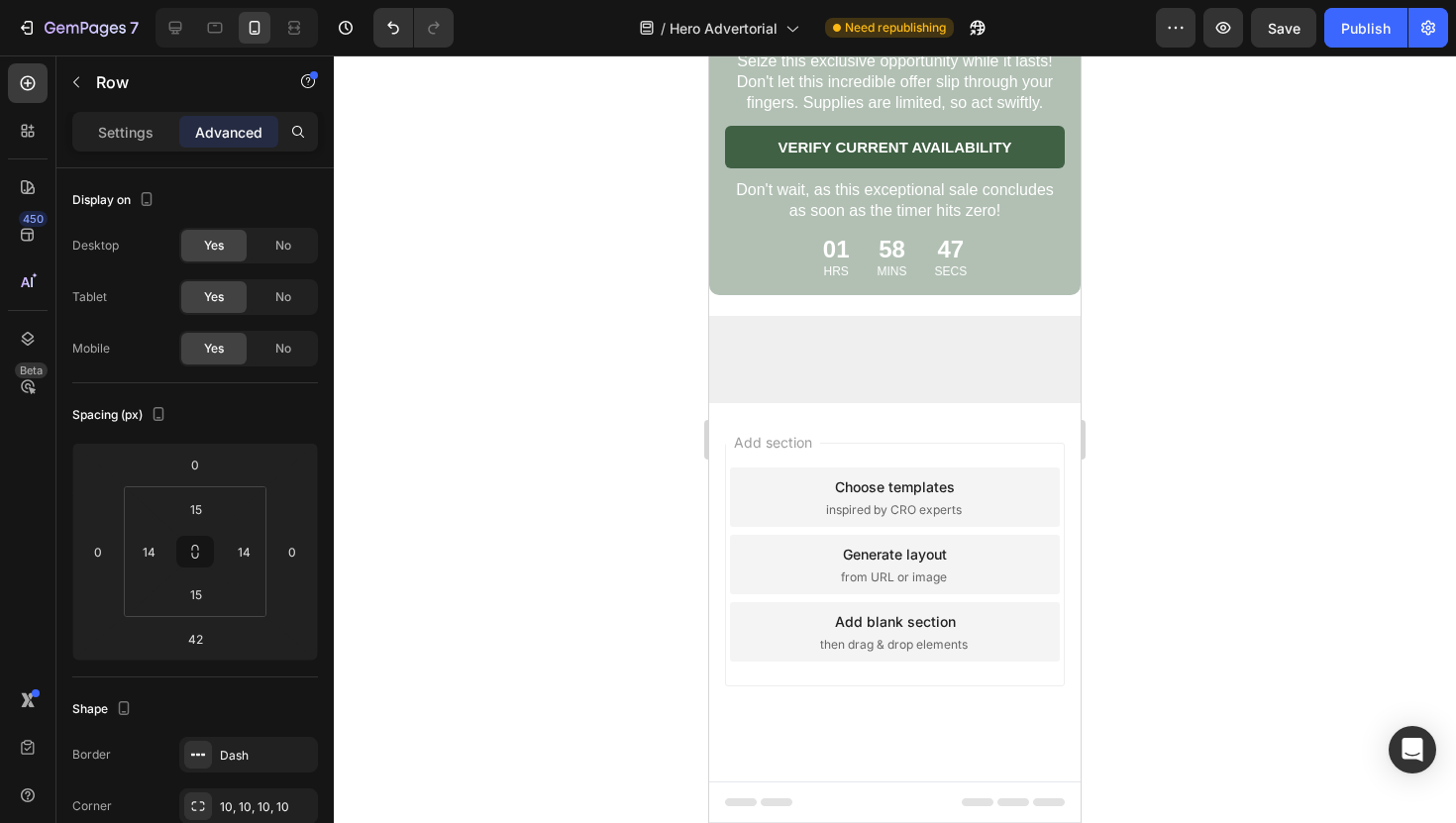scroll, scrollTop: 9738, scrollLeft: 0, axis: vertical 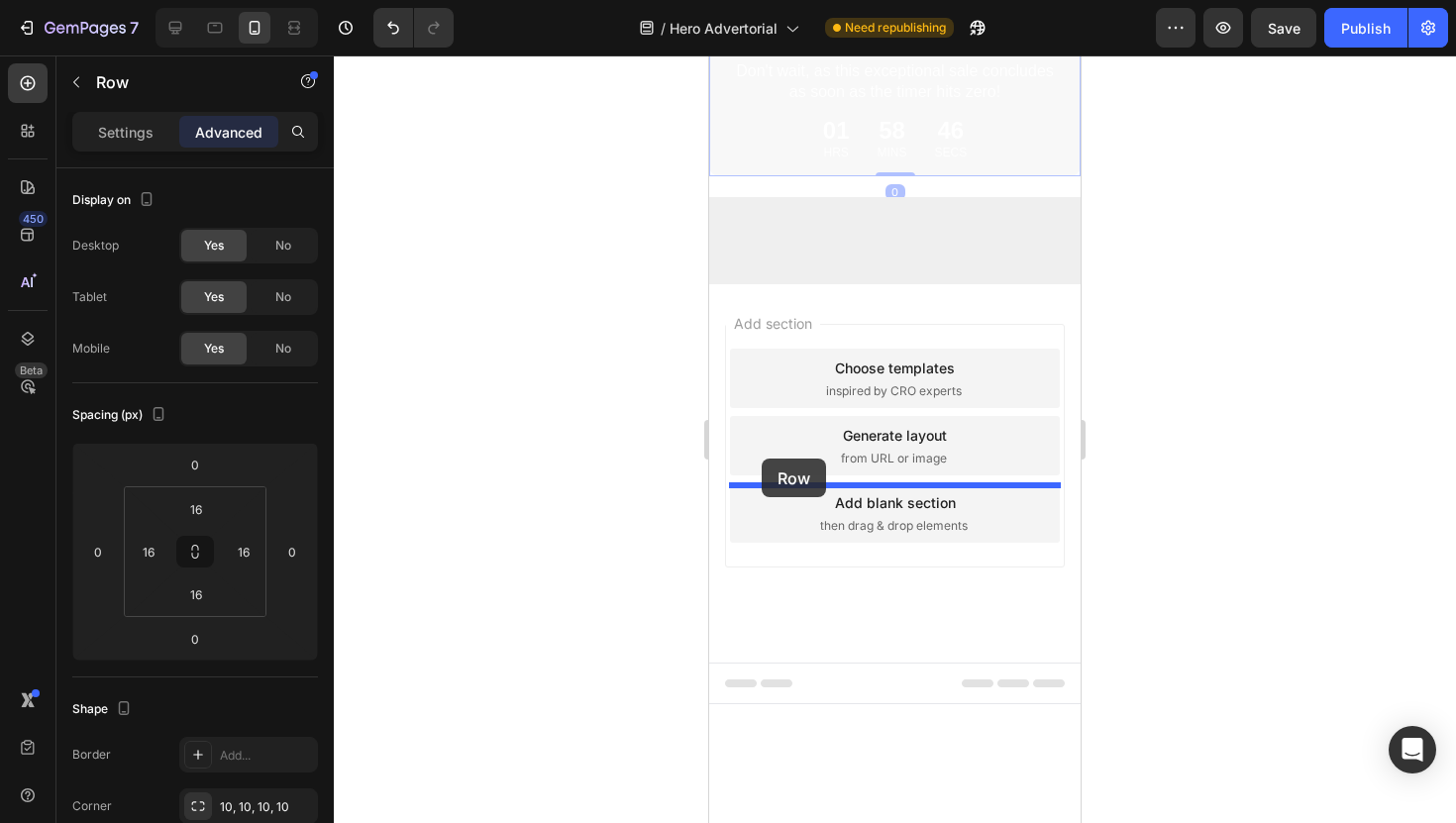 drag, startPoint x: 722, startPoint y: 518, endPoint x: 762, endPoint y: 459, distance: 71.28113 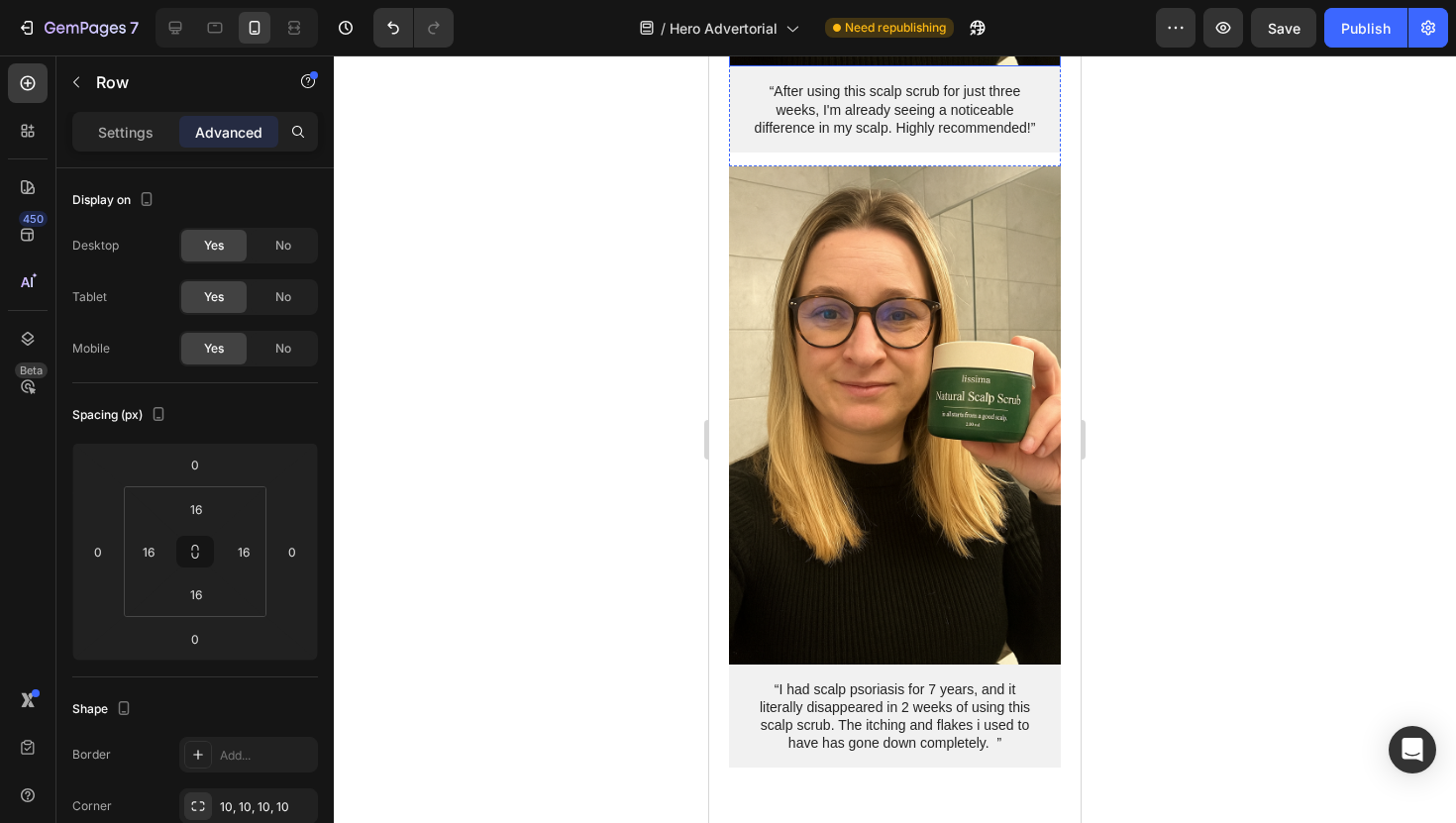scroll, scrollTop: 7758, scrollLeft: 0, axis: vertical 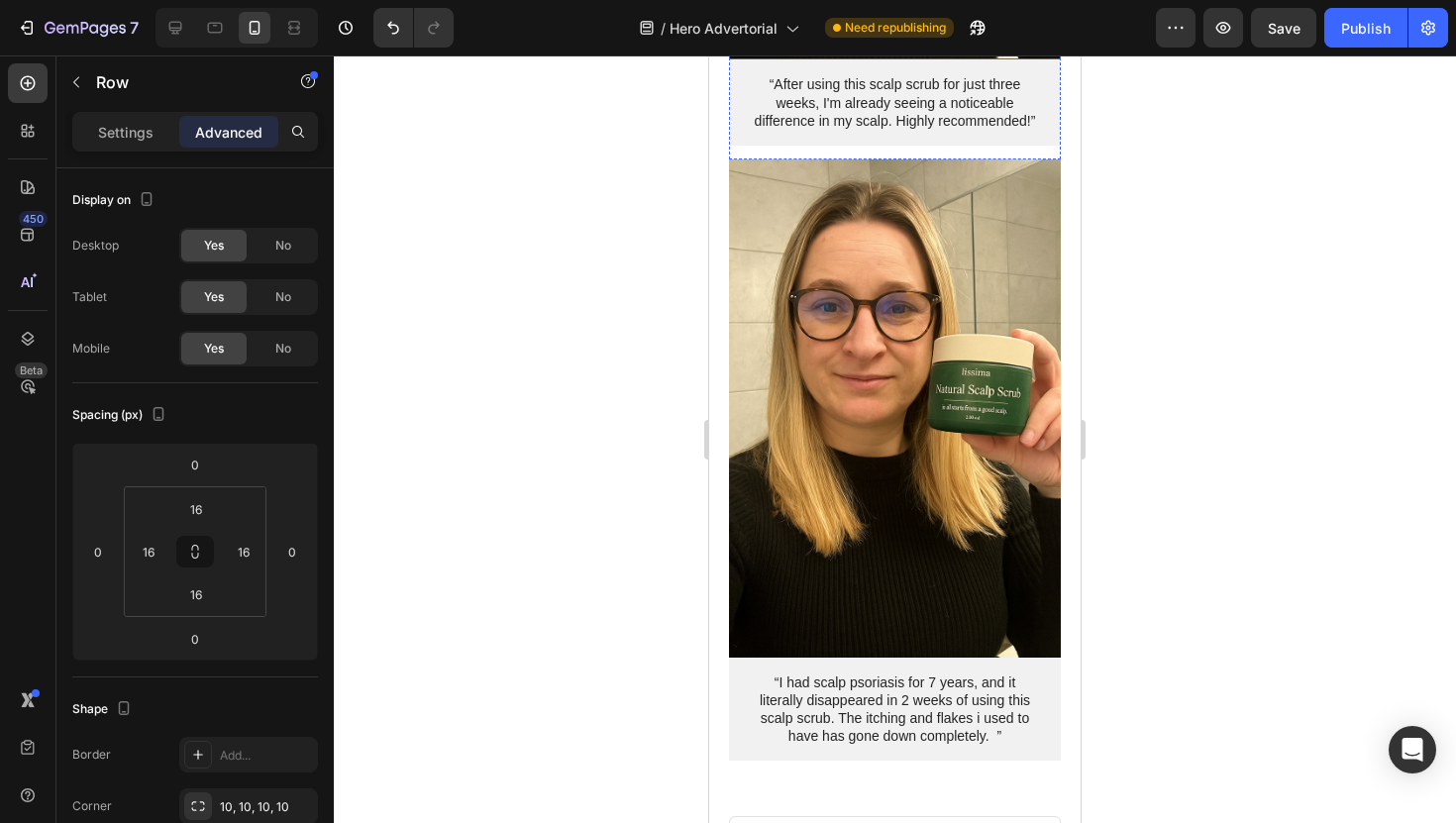 click at bounding box center (894, -189) 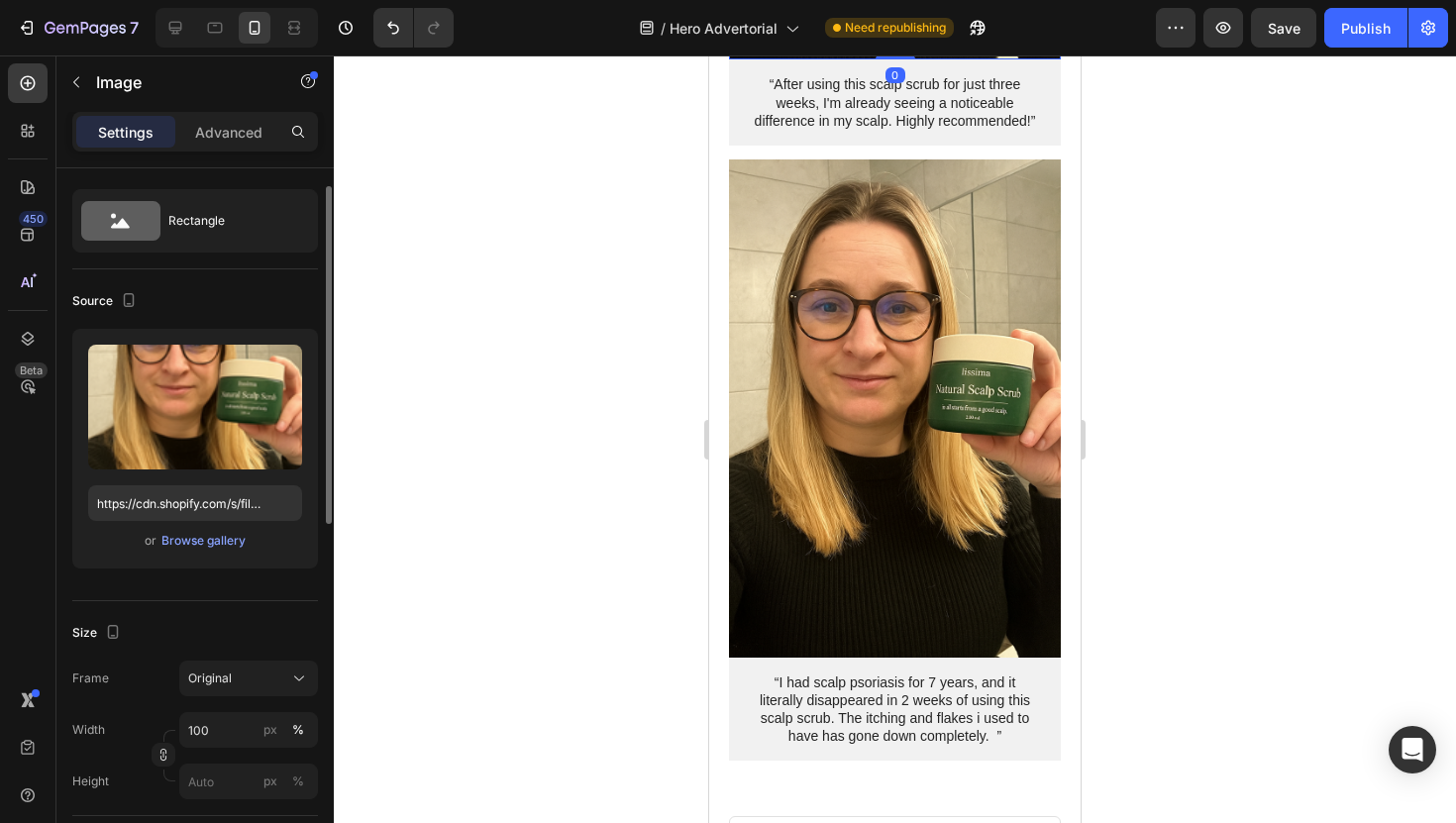 scroll, scrollTop: 81, scrollLeft: 0, axis: vertical 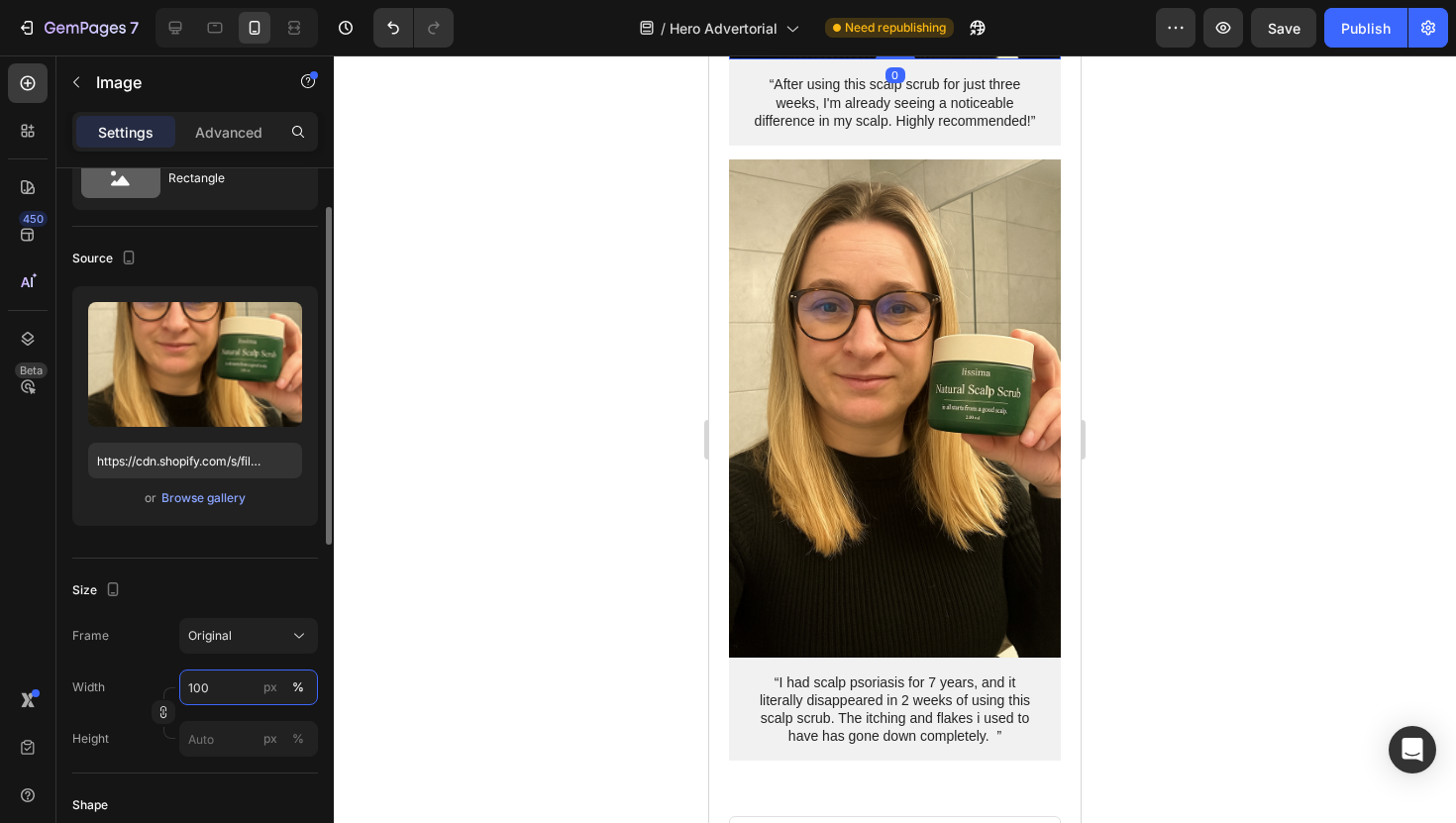 click on "100" at bounding box center (249, 687) 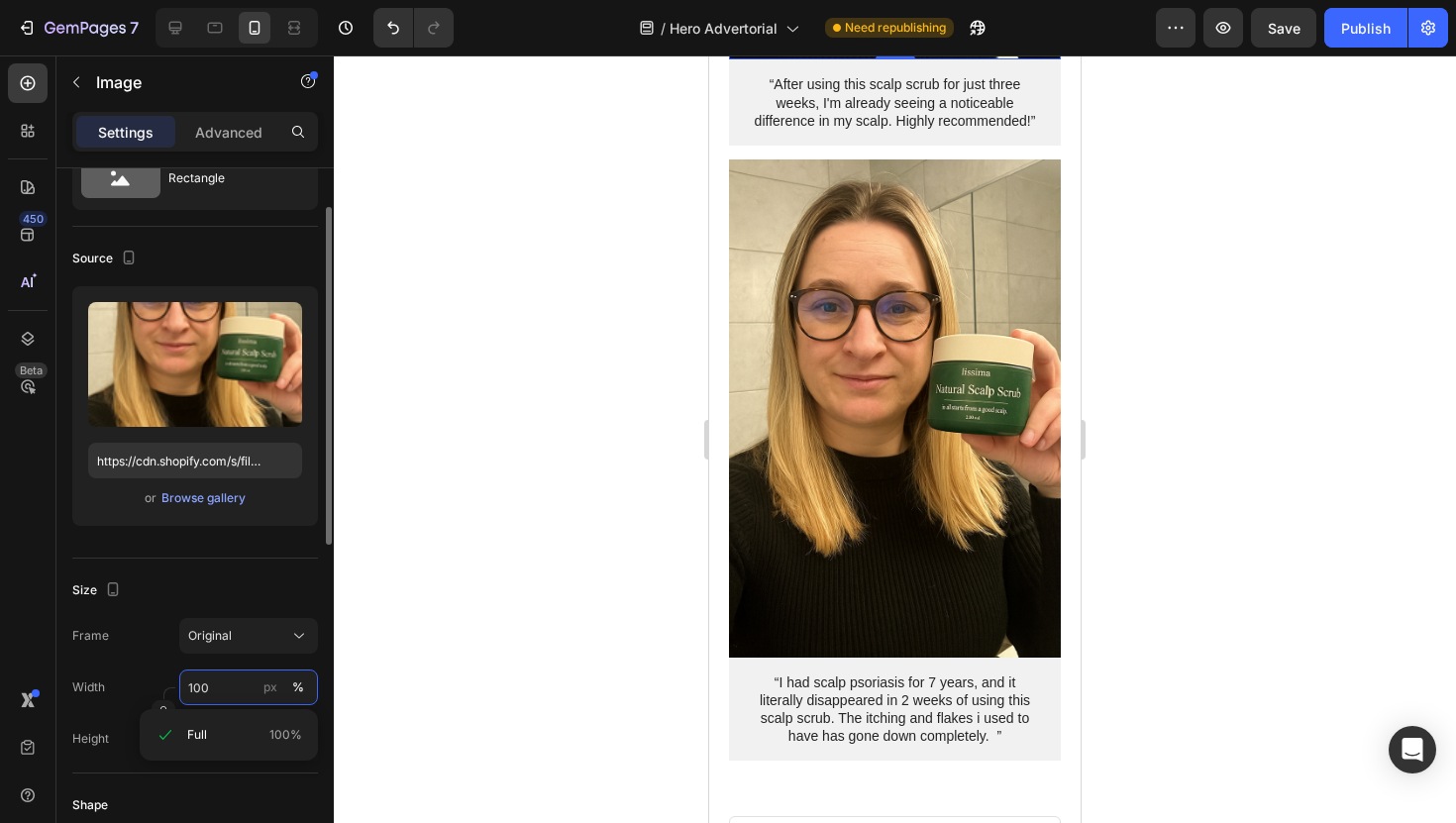 click on "100" at bounding box center [249, 687] 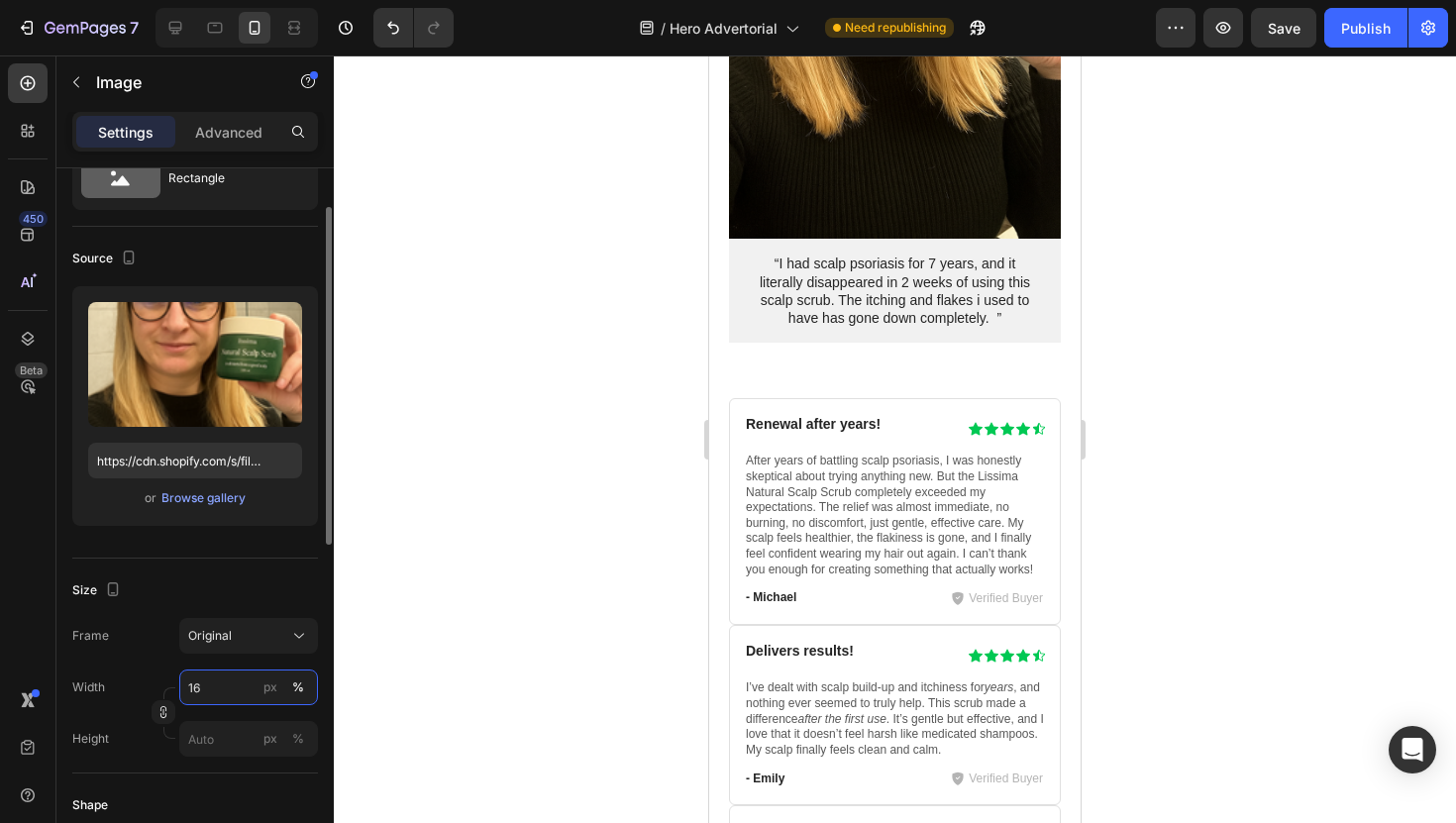 type on "1" 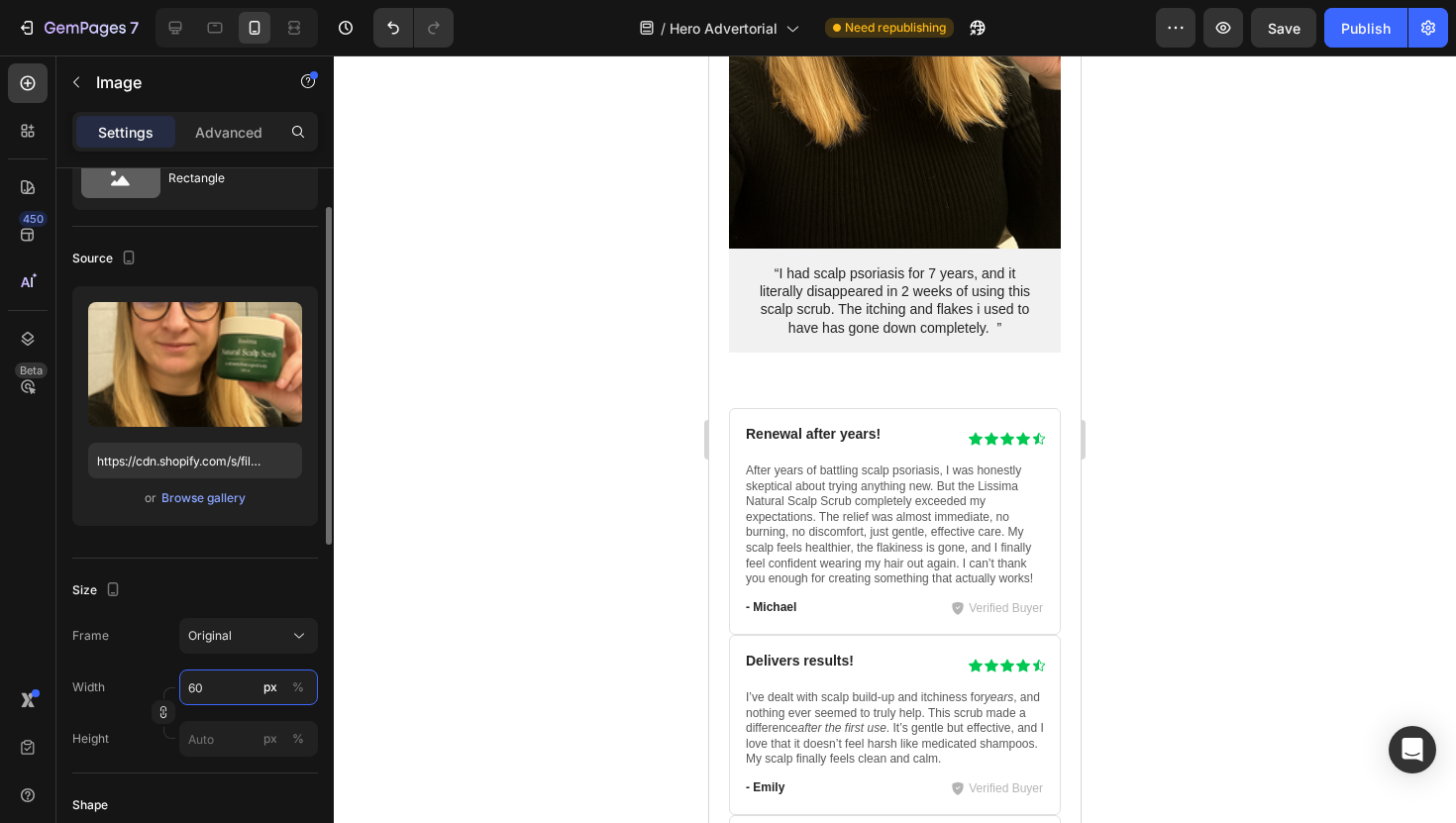 type on "6" 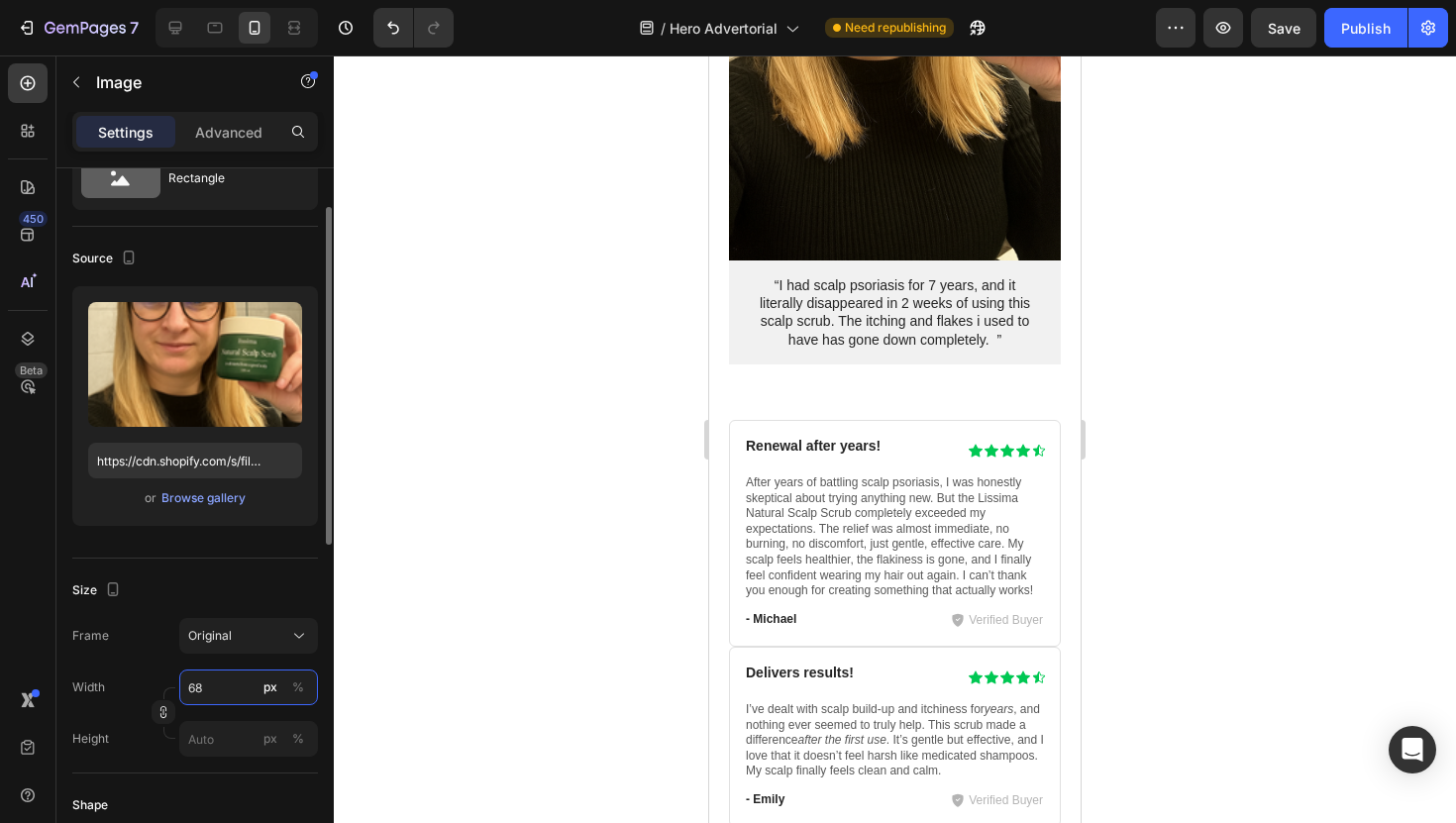 type on "6" 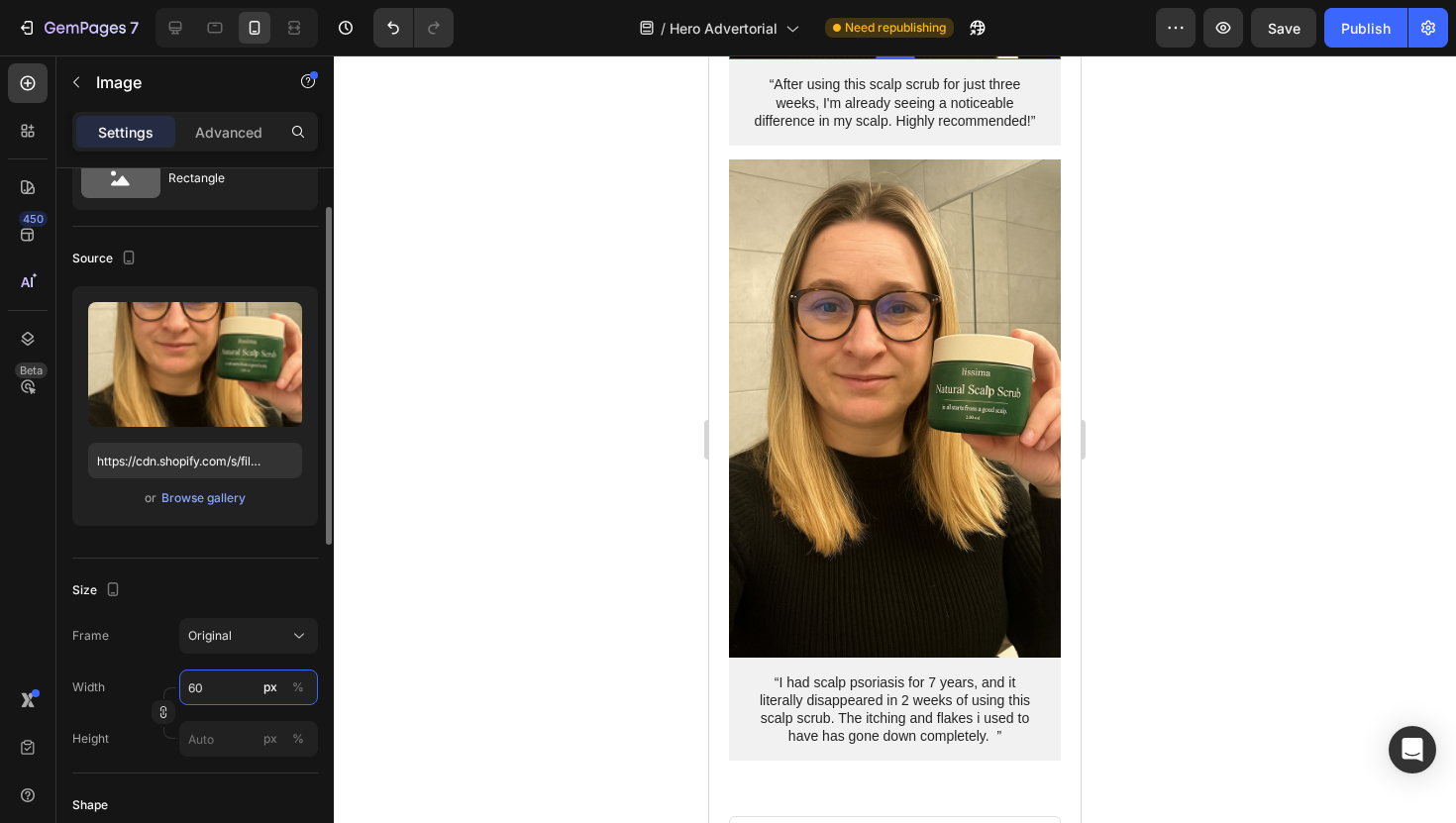 type on "6" 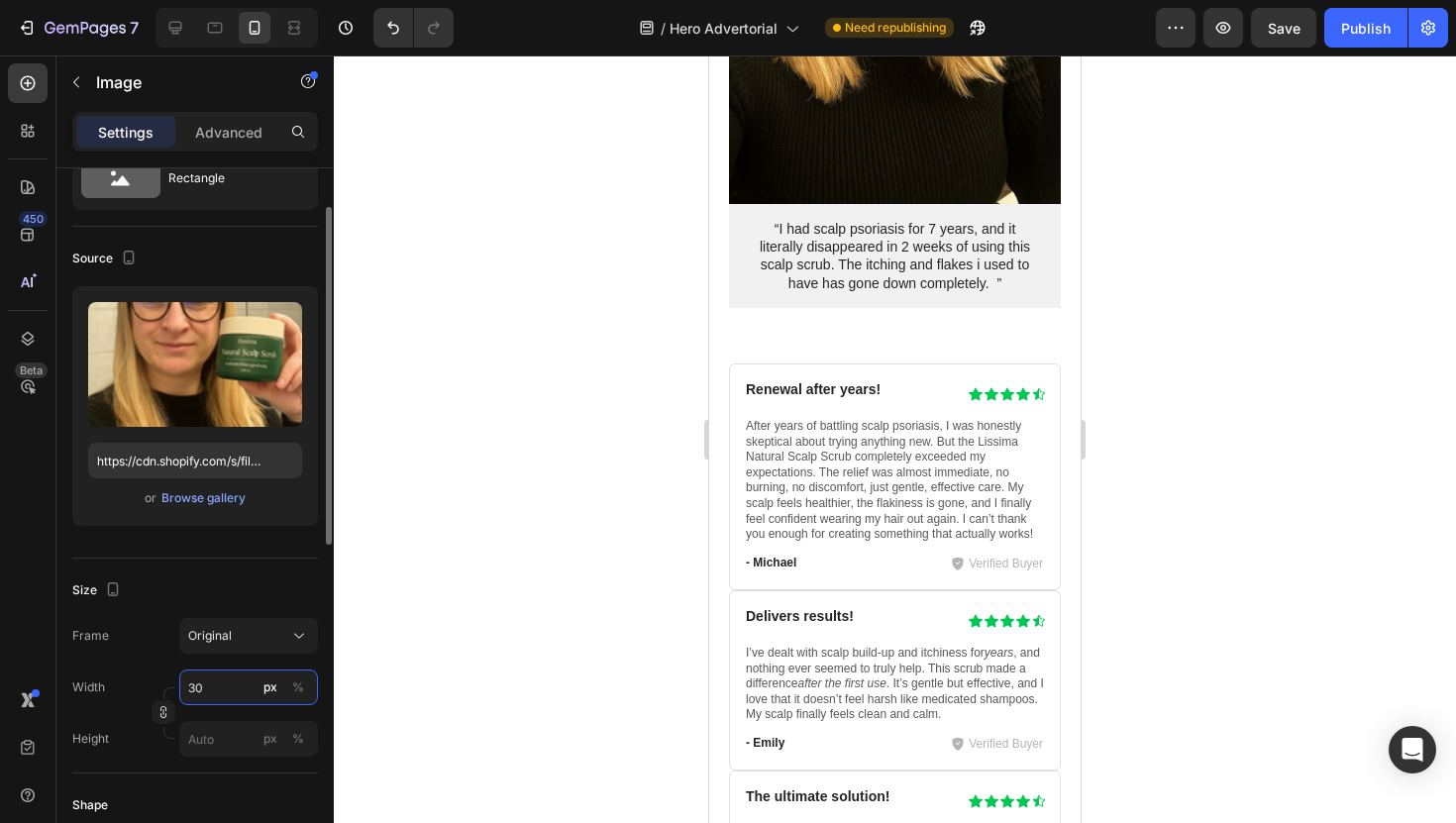 type on "3" 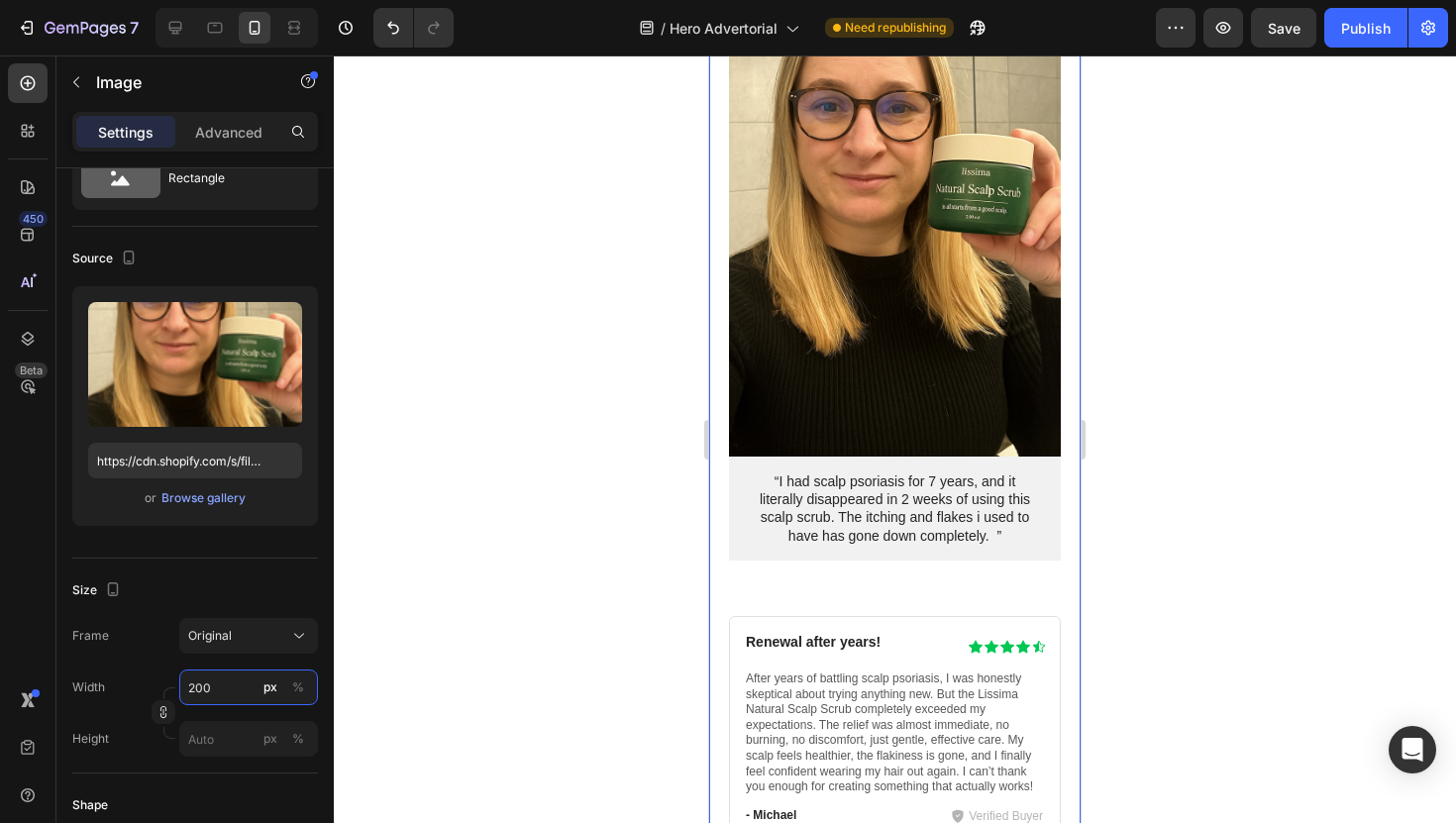 type on "200" 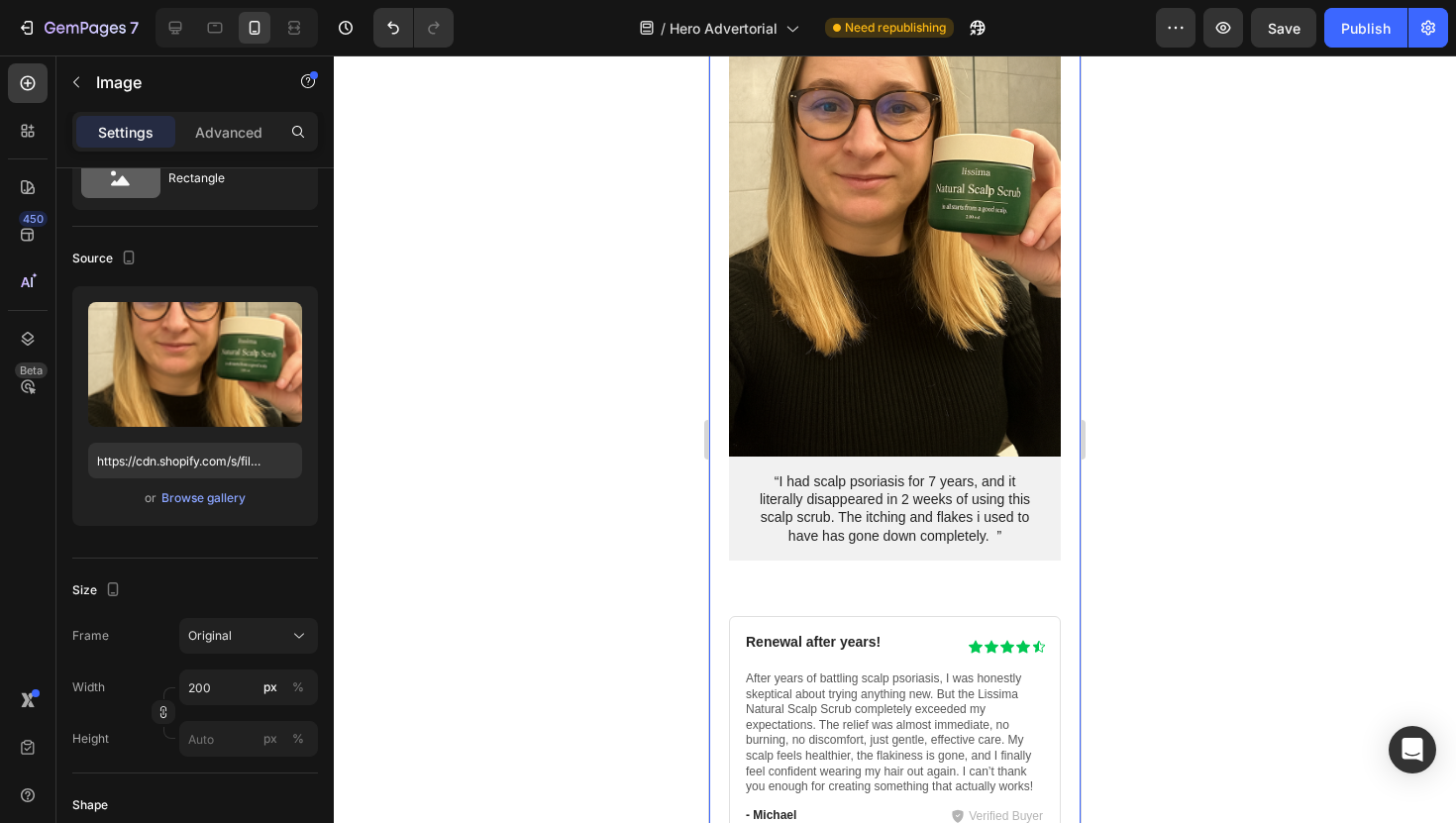 click 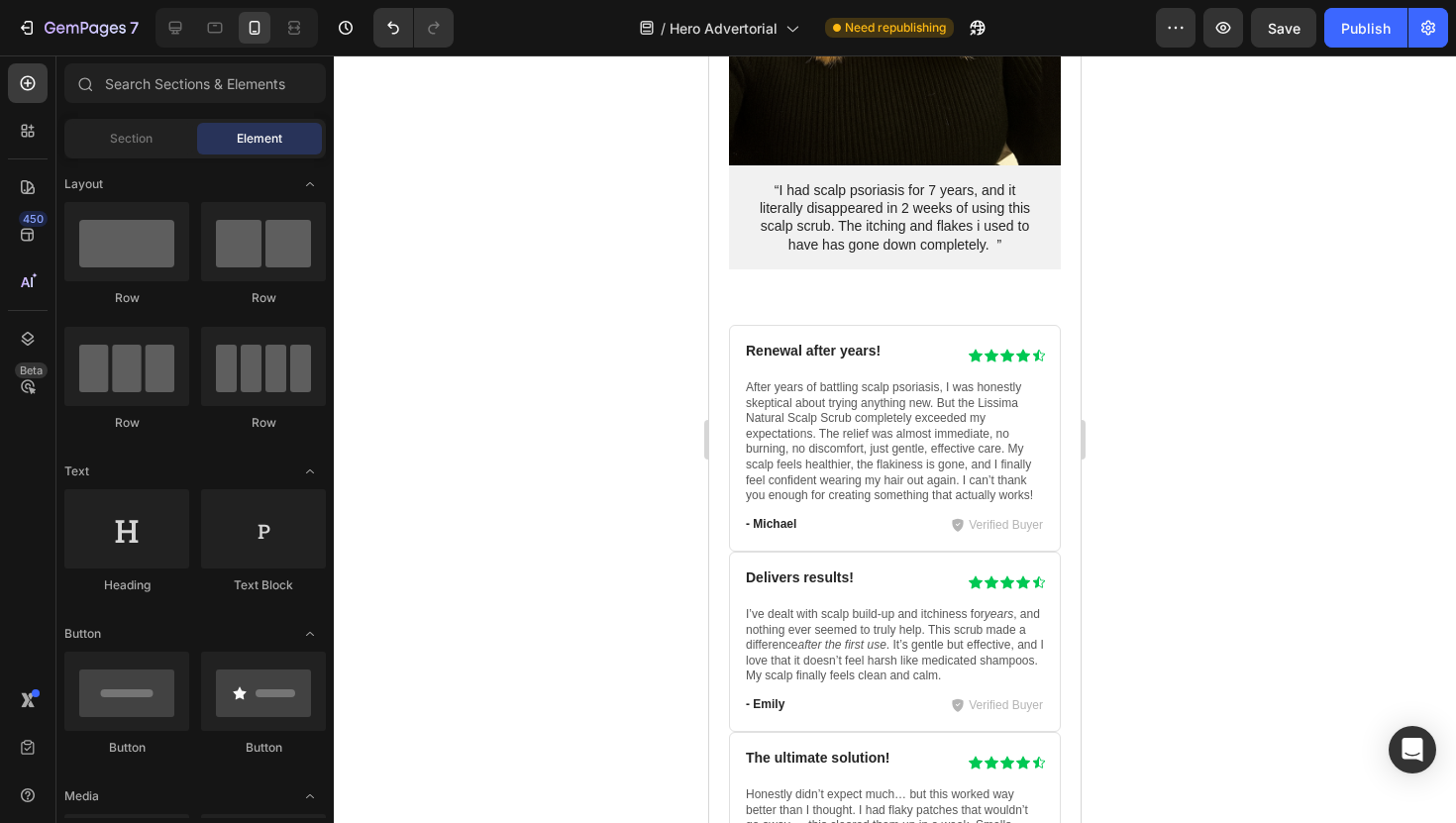 scroll, scrollTop: 8036, scrollLeft: 0, axis: vertical 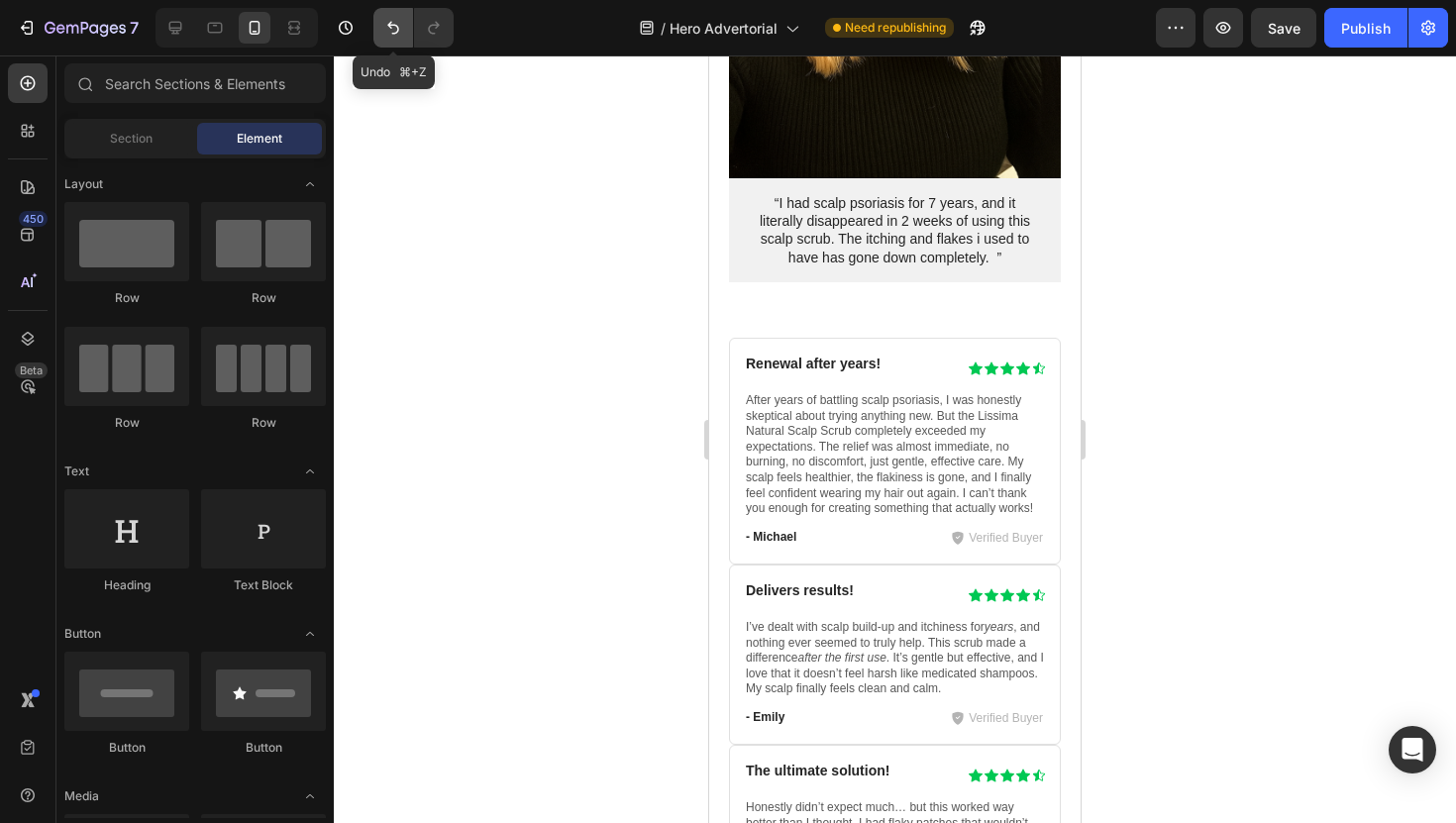click 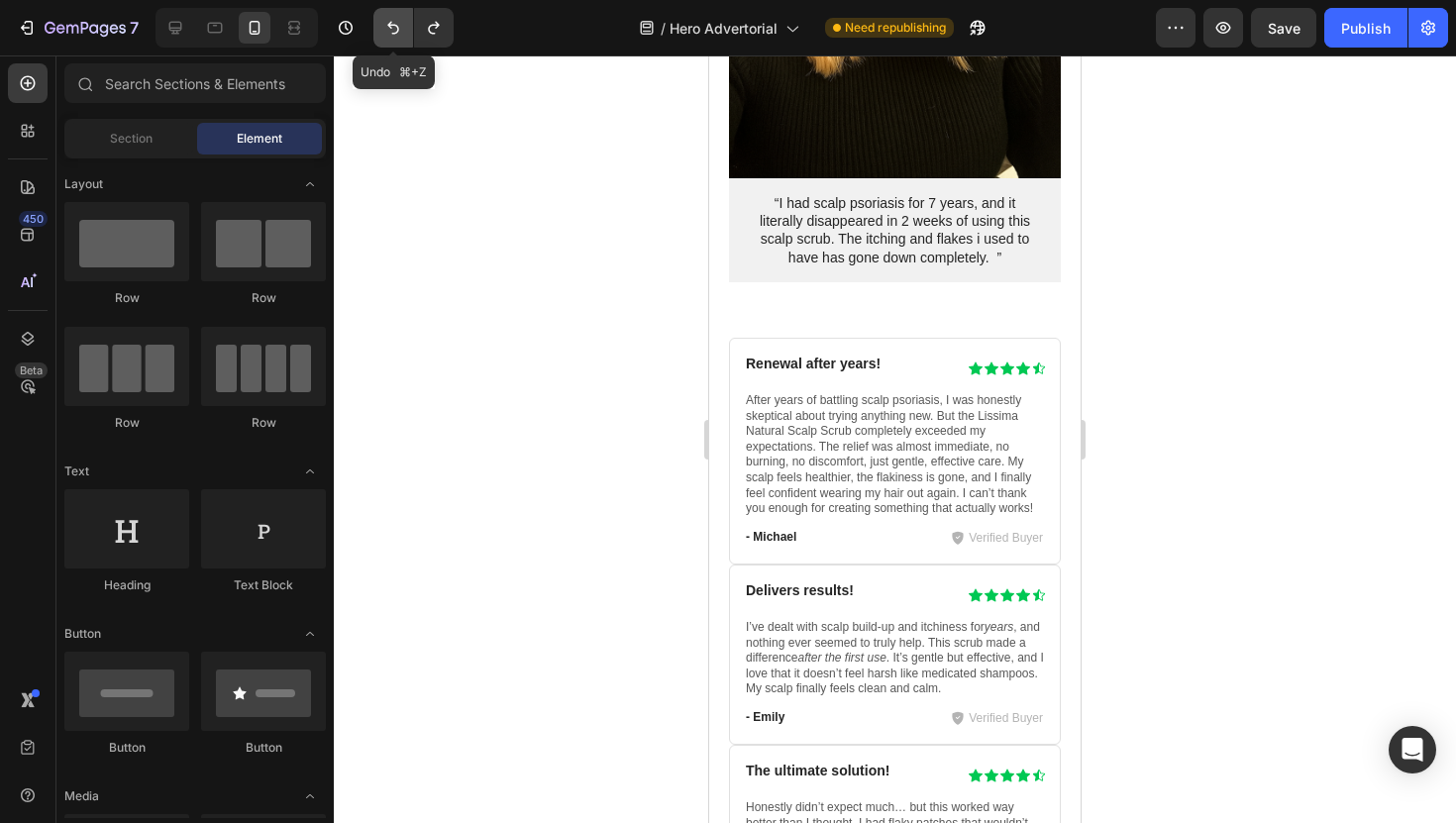 click 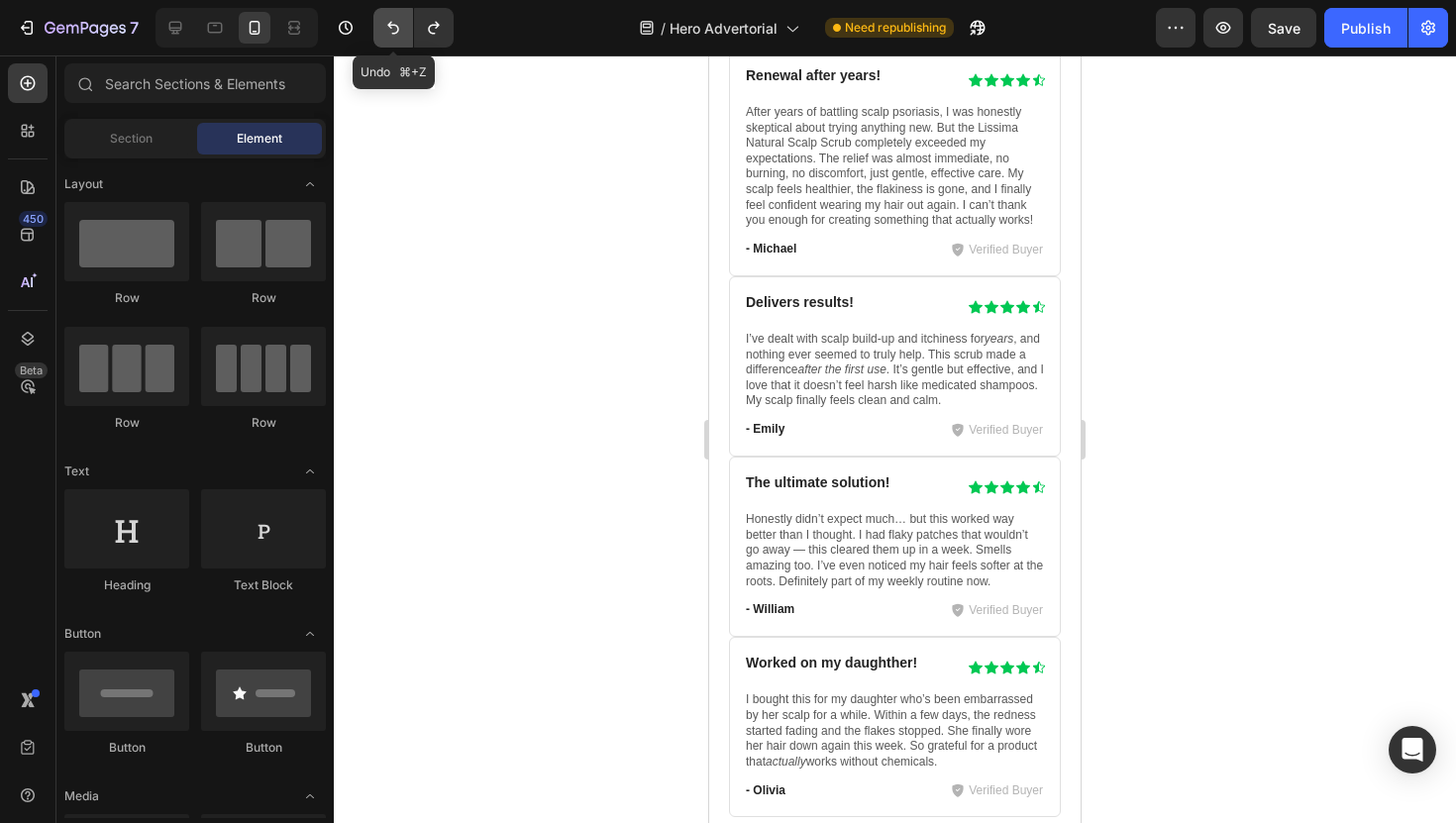 click 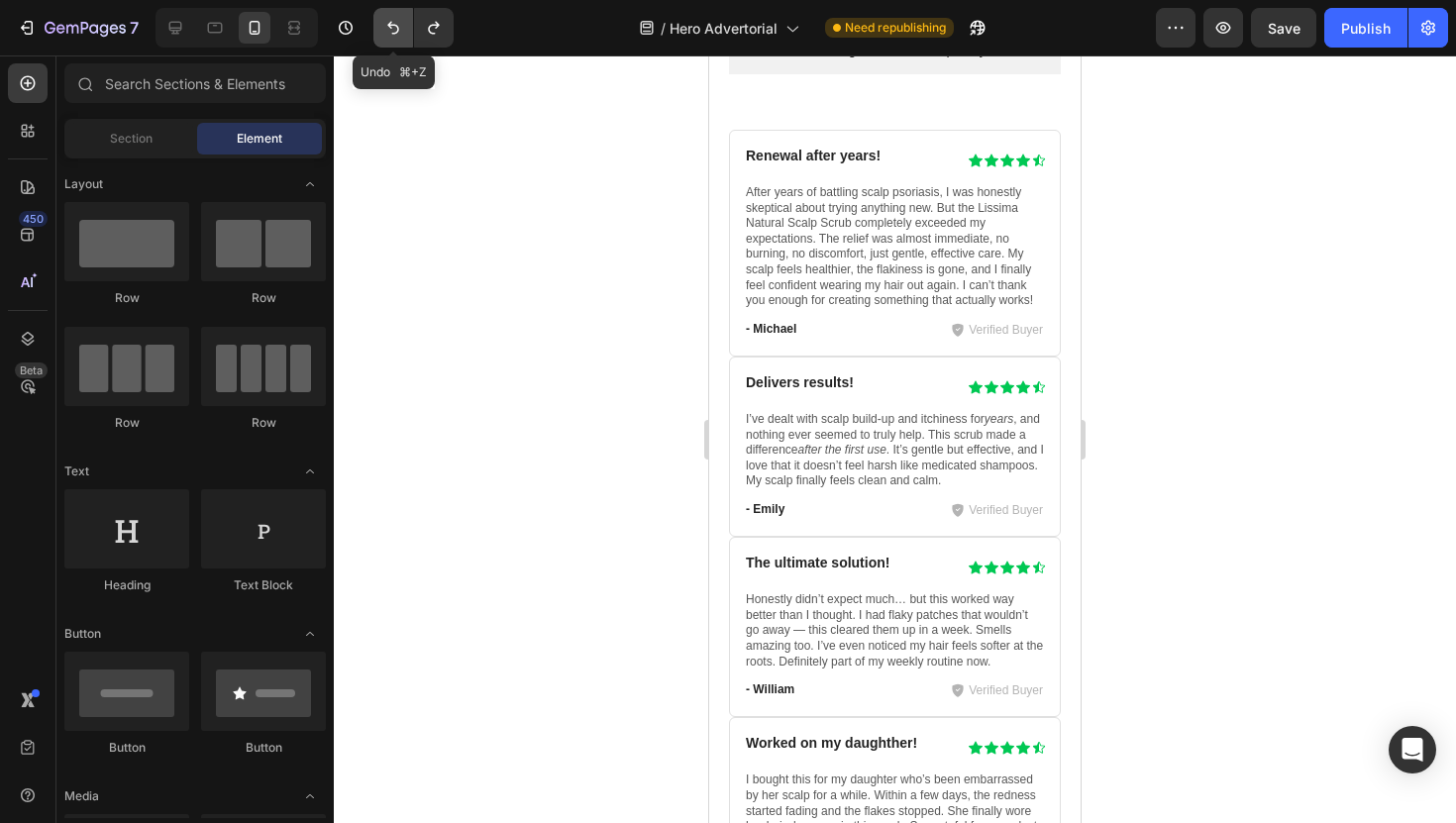 click 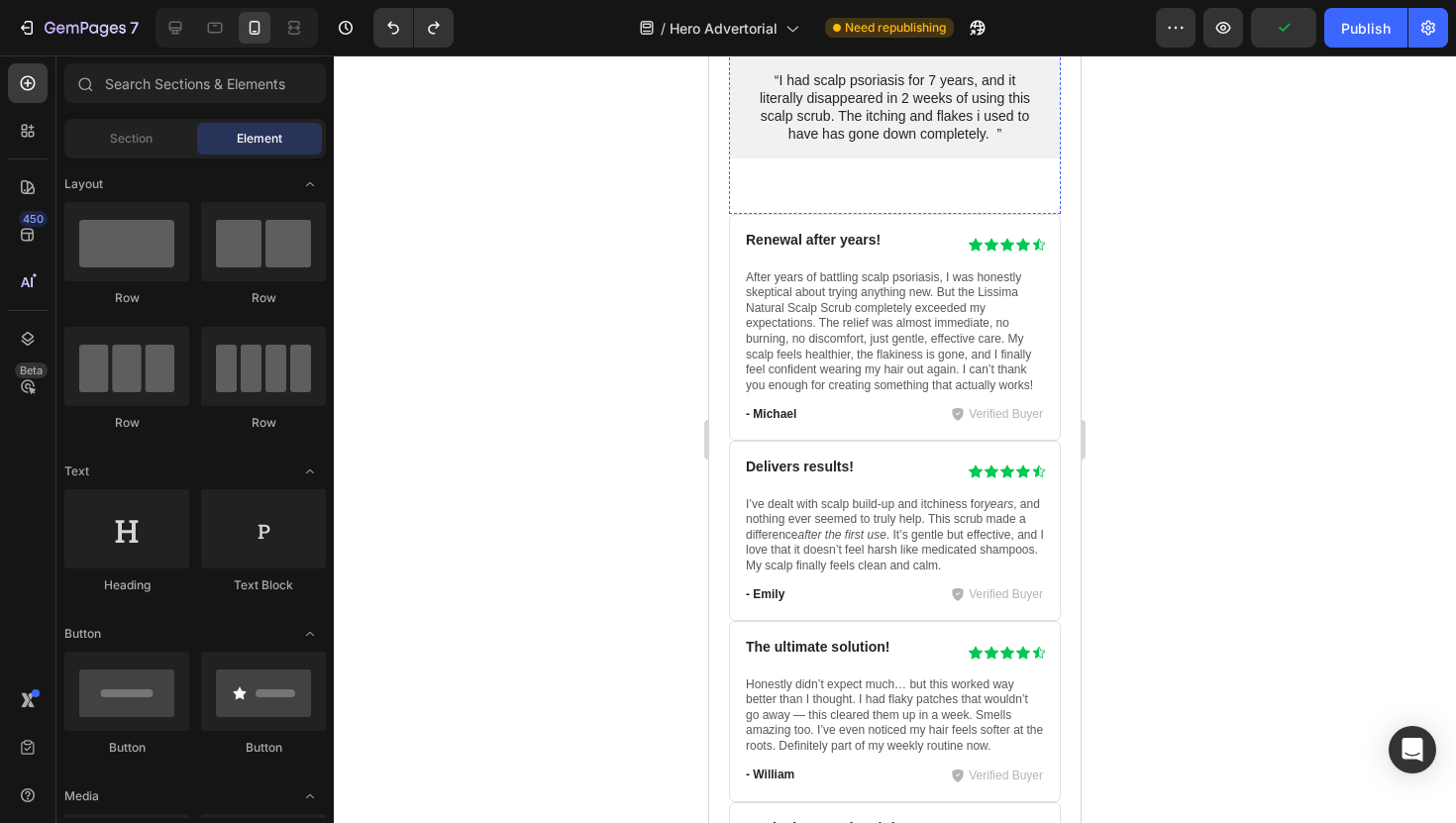 scroll, scrollTop: 8326, scrollLeft: 0, axis: vertical 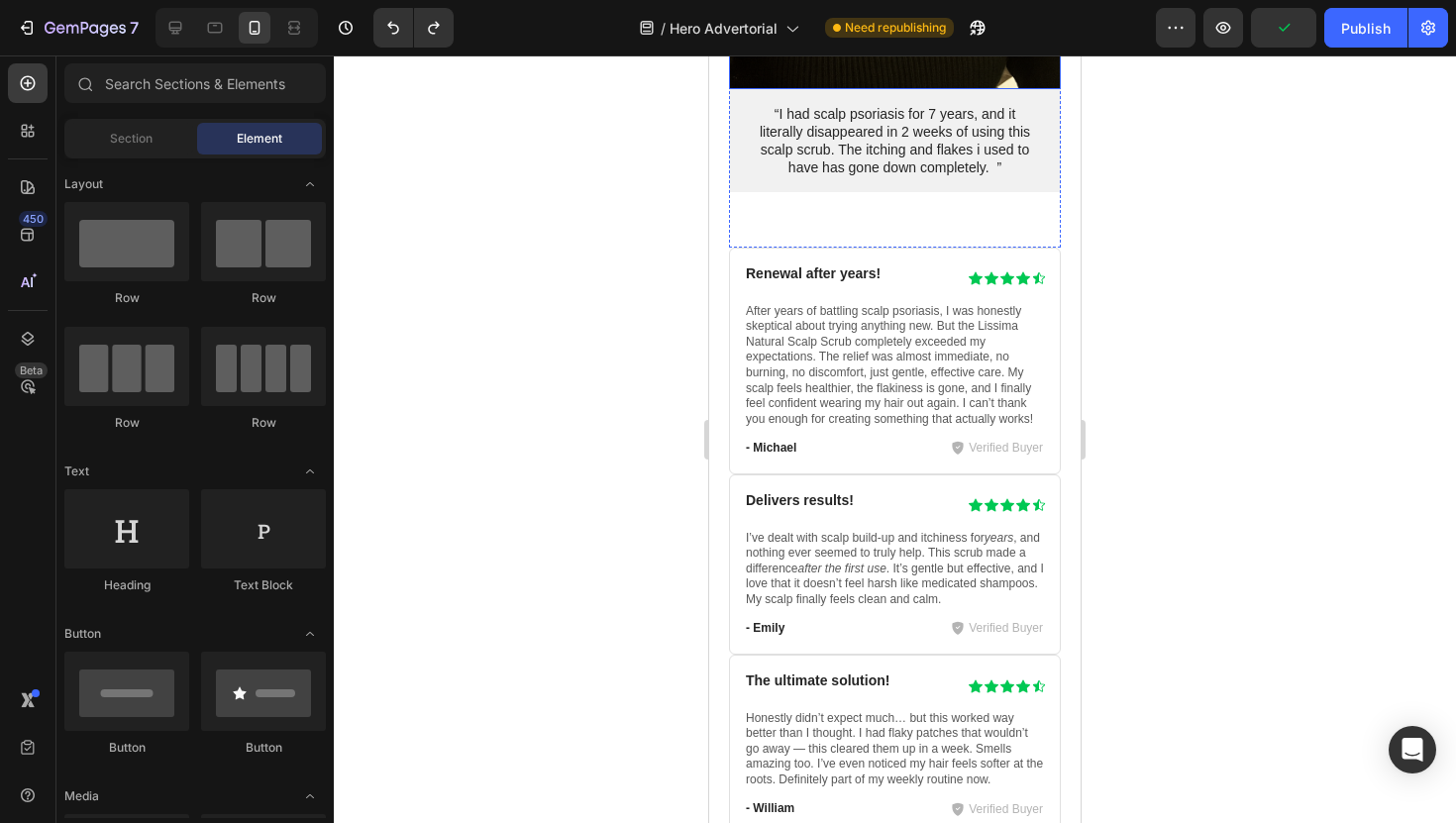 click at bounding box center (894, -160) 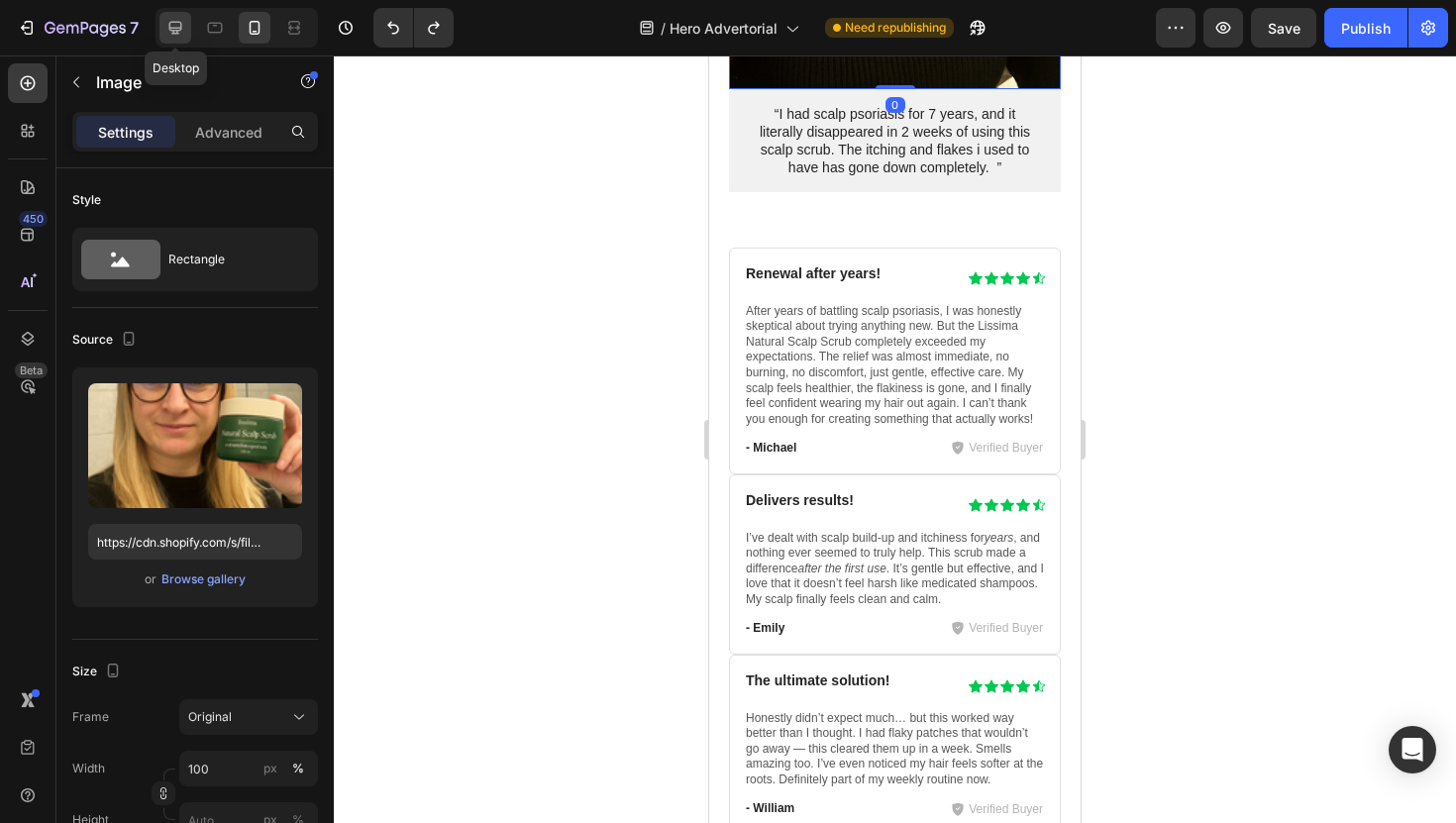 click 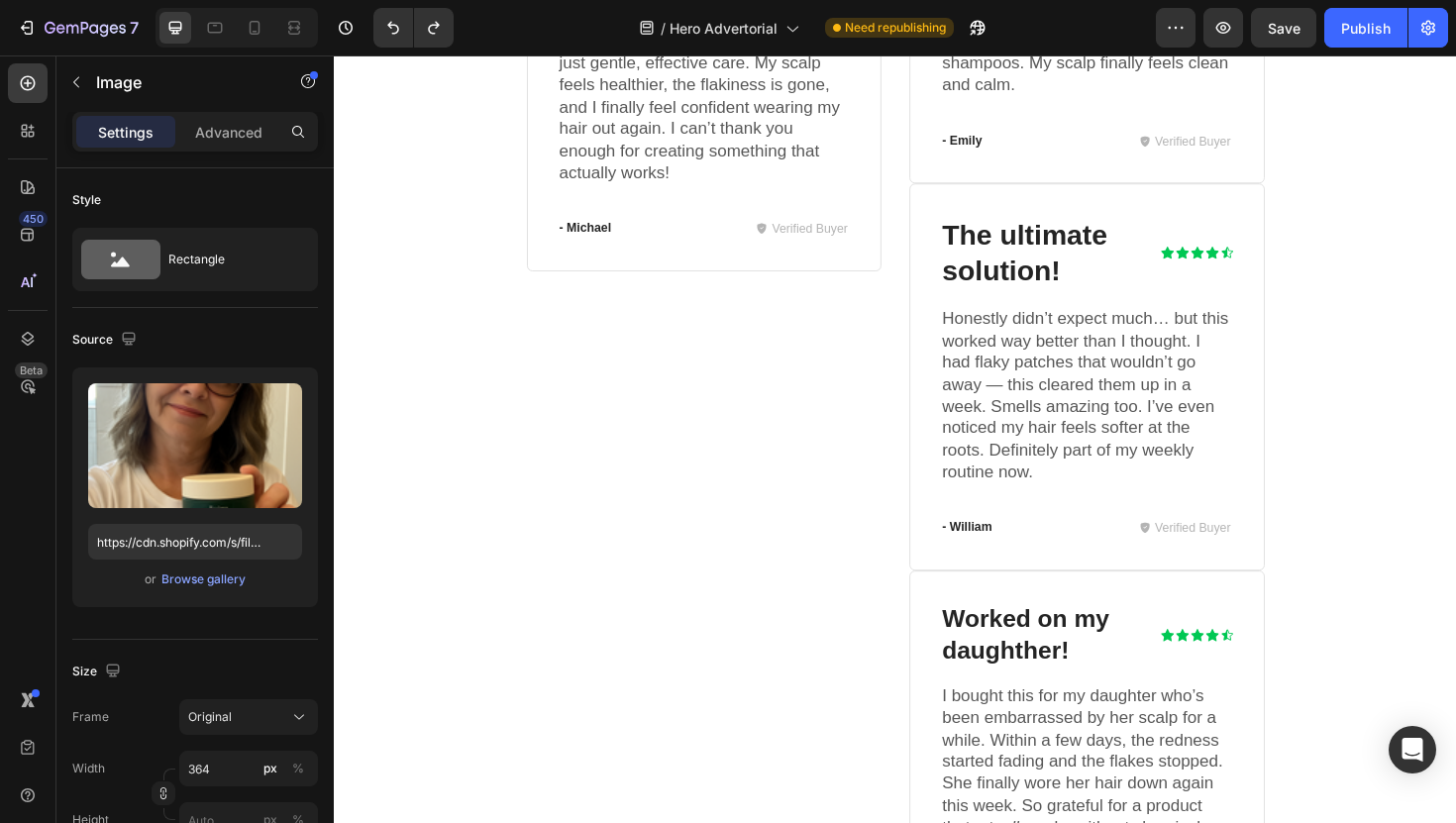 scroll, scrollTop: 10184, scrollLeft: 0, axis: vertical 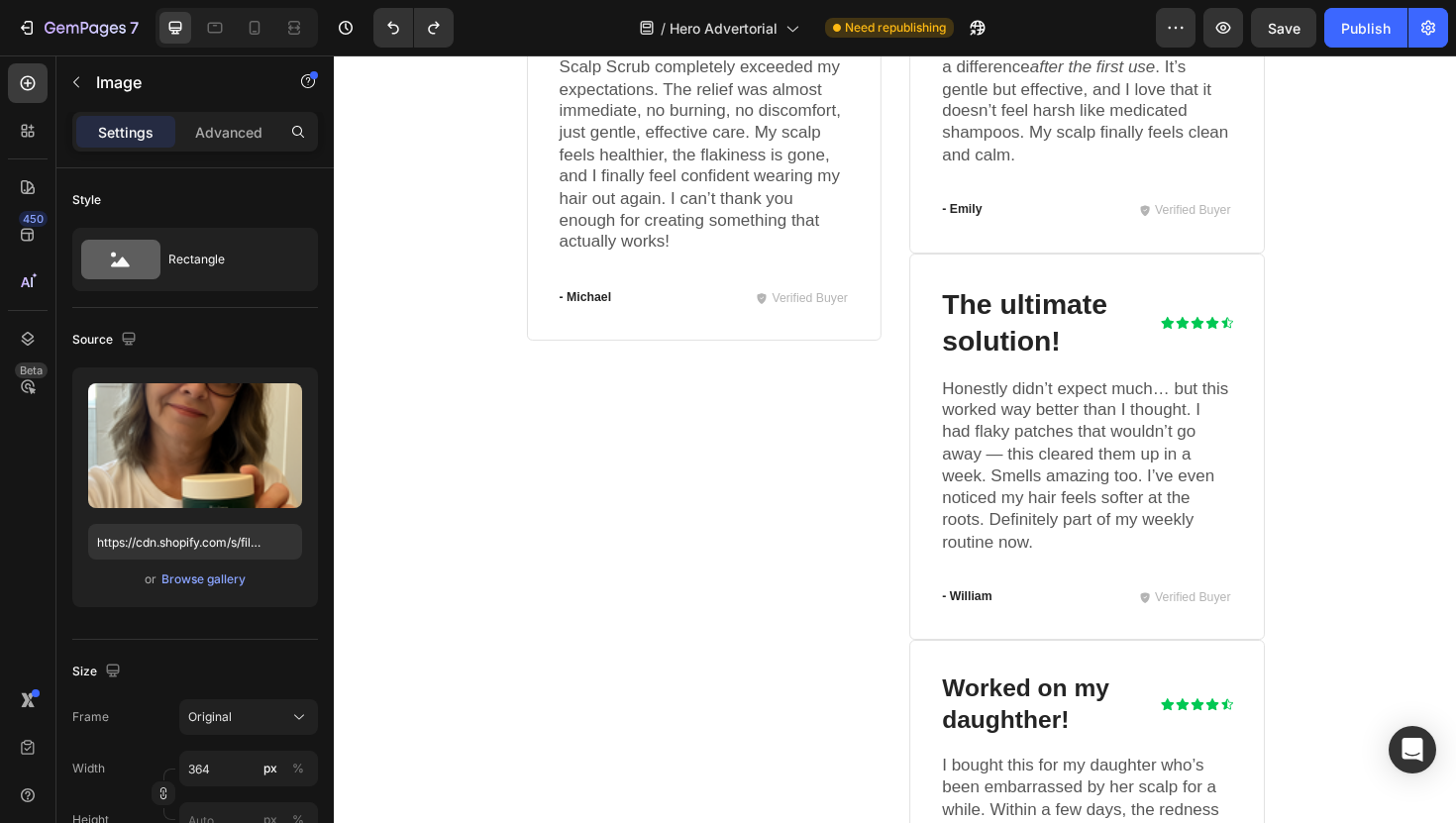 click at bounding box center (1131, -634) 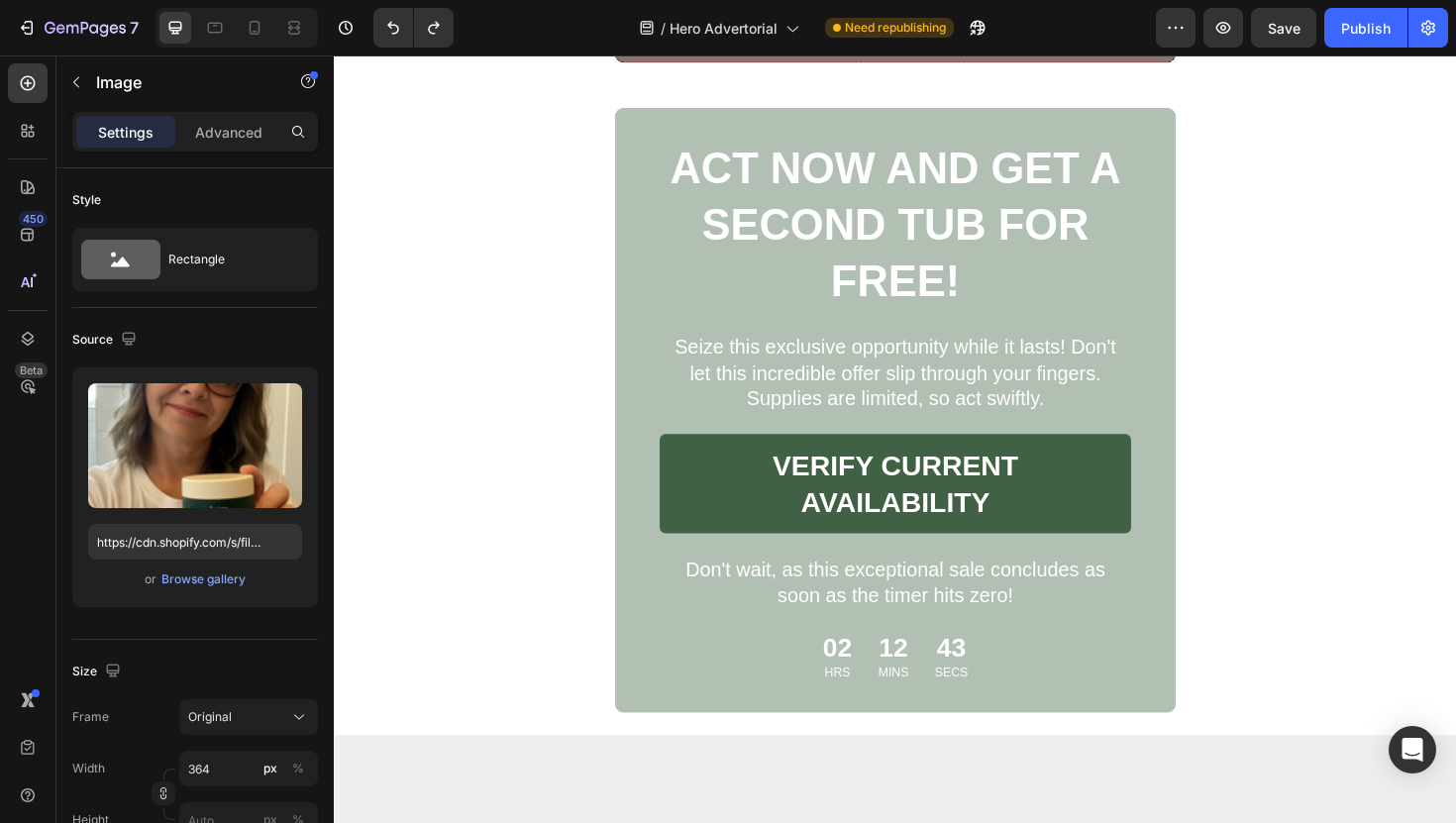 scroll, scrollTop: 11562, scrollLeft: 0, axis: vertical 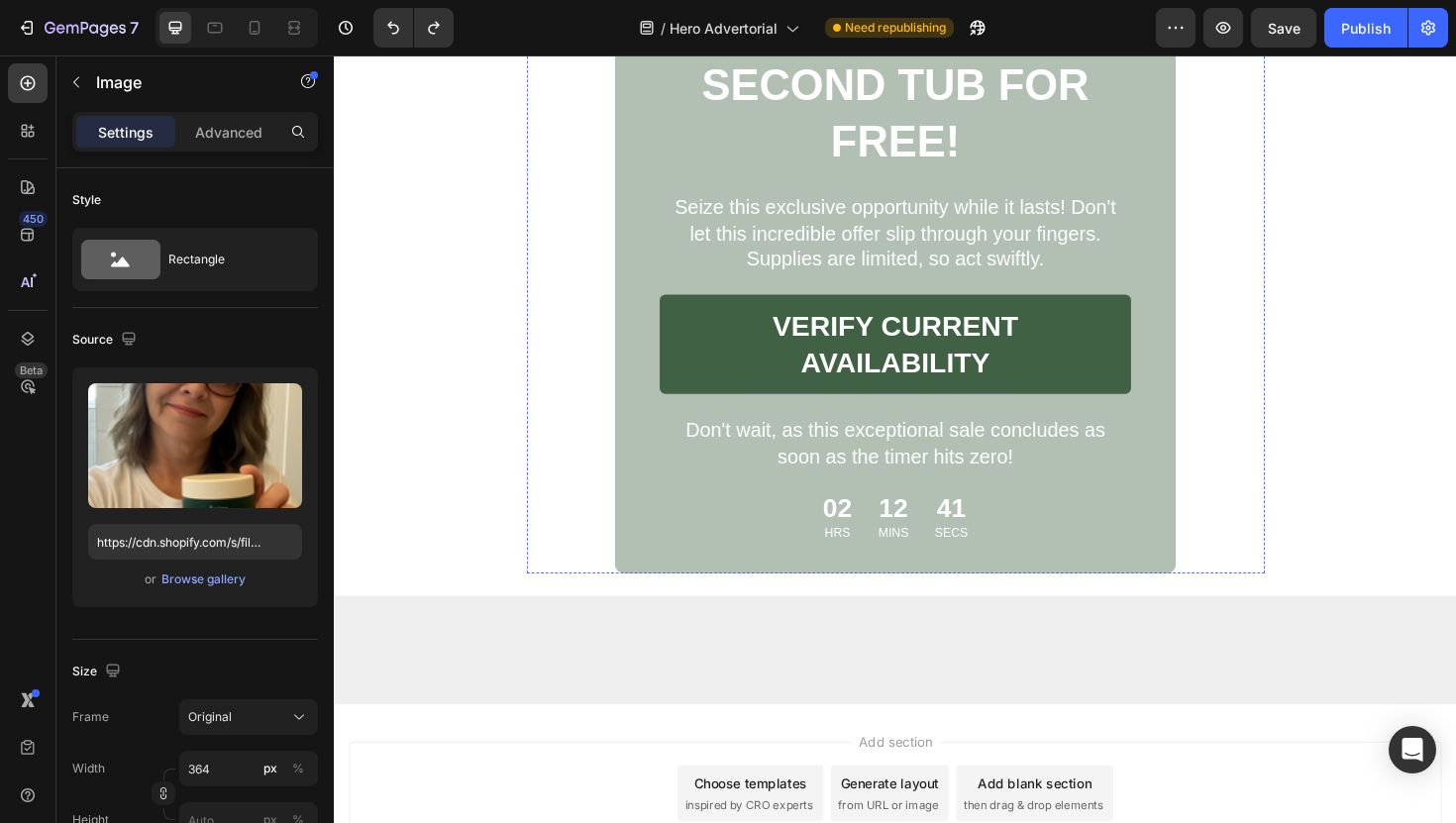 click on "Renewal after years! Heading Icon Icon Icon Icon
Icon Icon List Row After years of battling scalp psoriasis, I was honestly skeptical about trying anything new. But the Lissima Natural Scalp Scrub completely exceeded my expectations. The relief was almost immediate, no burning, no discomfort, just gentle, effective care. My scalp feels healthier, the flakiness is gone, and I finally feel confident wearing my hair out again. I can’t thank you enough for creating something that actually works! Text Block - Michael Text Block
Verified Buyer Item List Row Row" at bounding box center (726, -933) 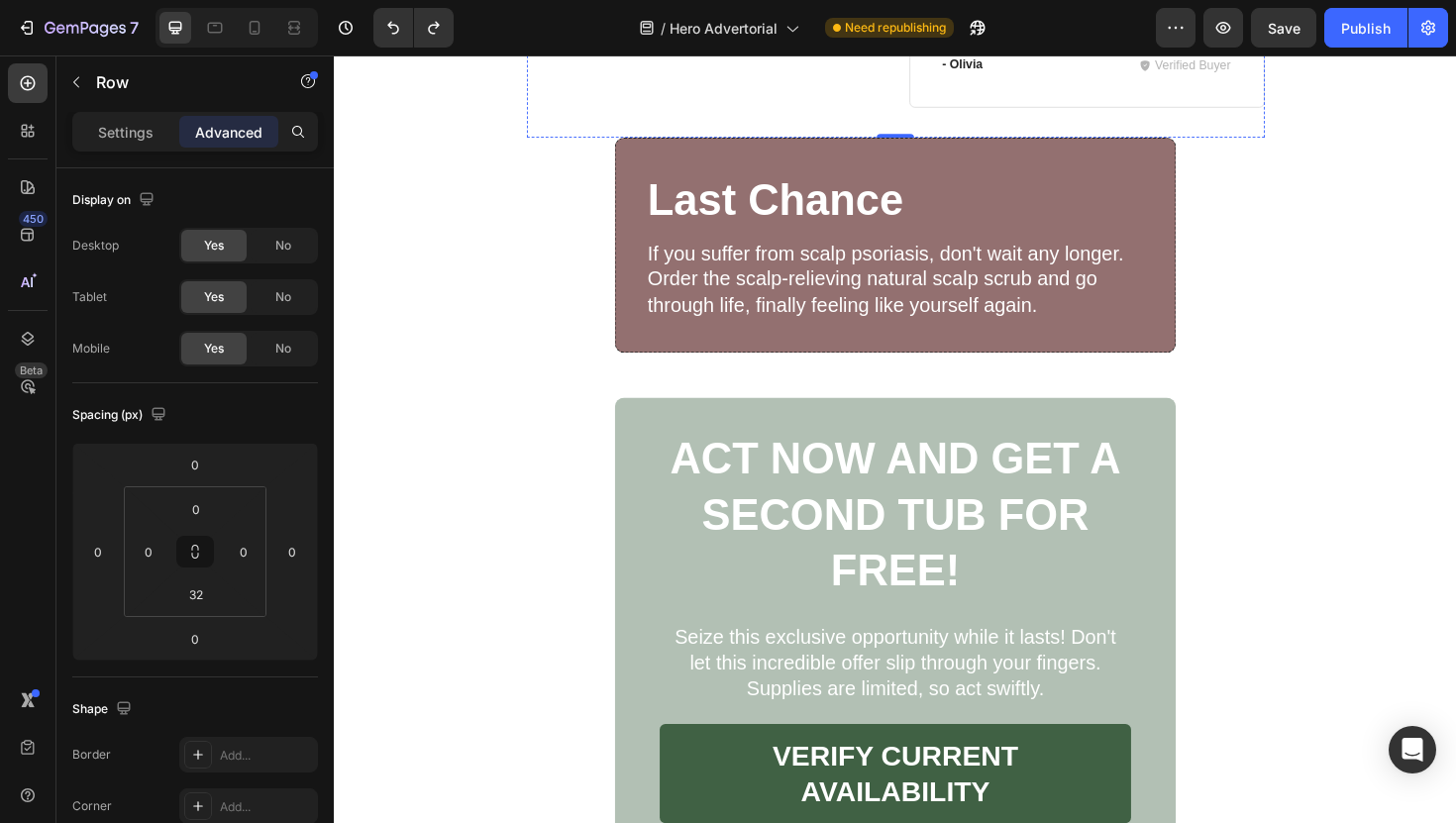 scroll, scrollTop: 11099, scrollLeft: 0, axis: vertical 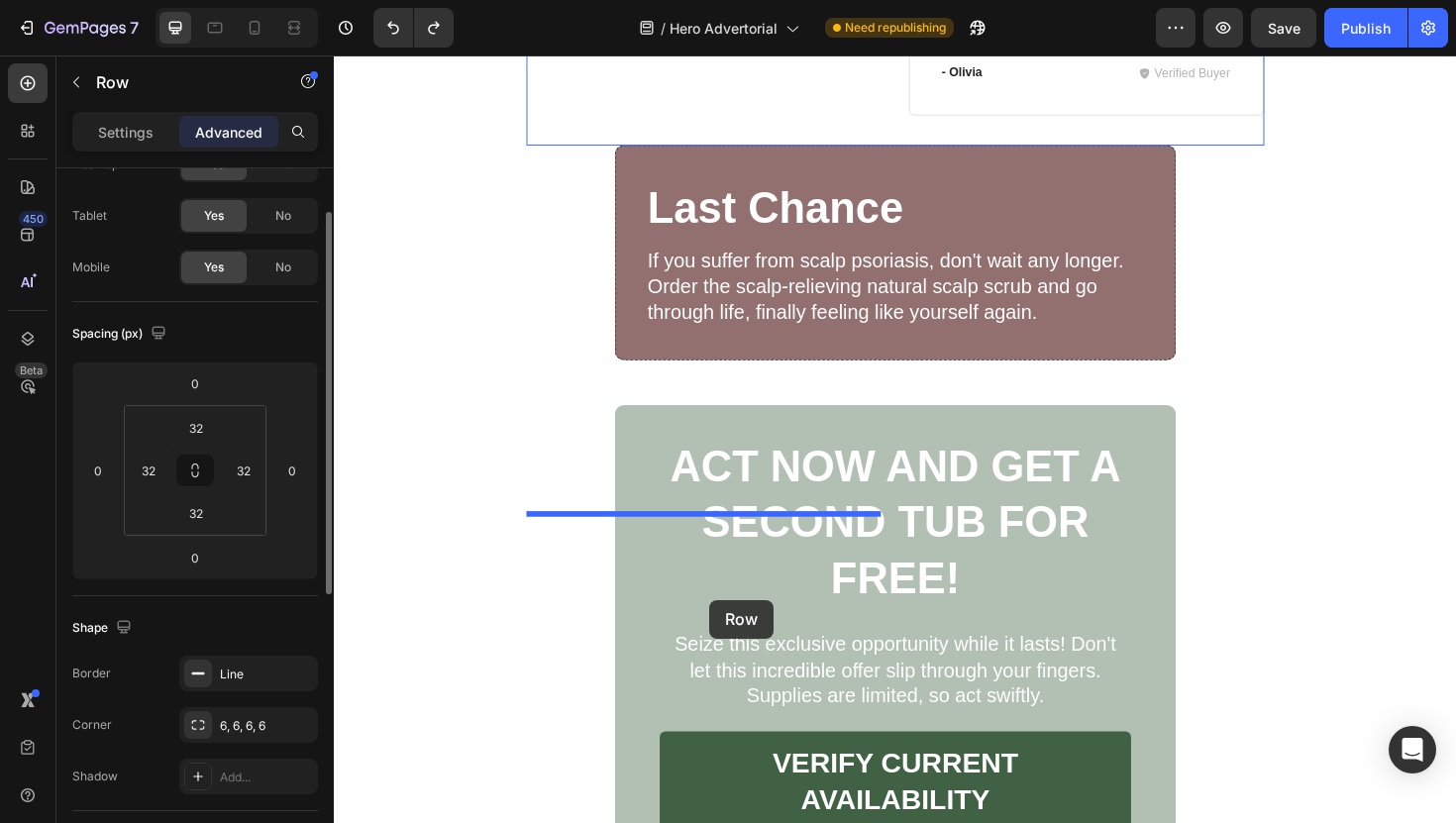 drag, startPoint x: 957, startPoint y: 485, endPoint x: 731, endPoint y: 632, distance: 269.6016 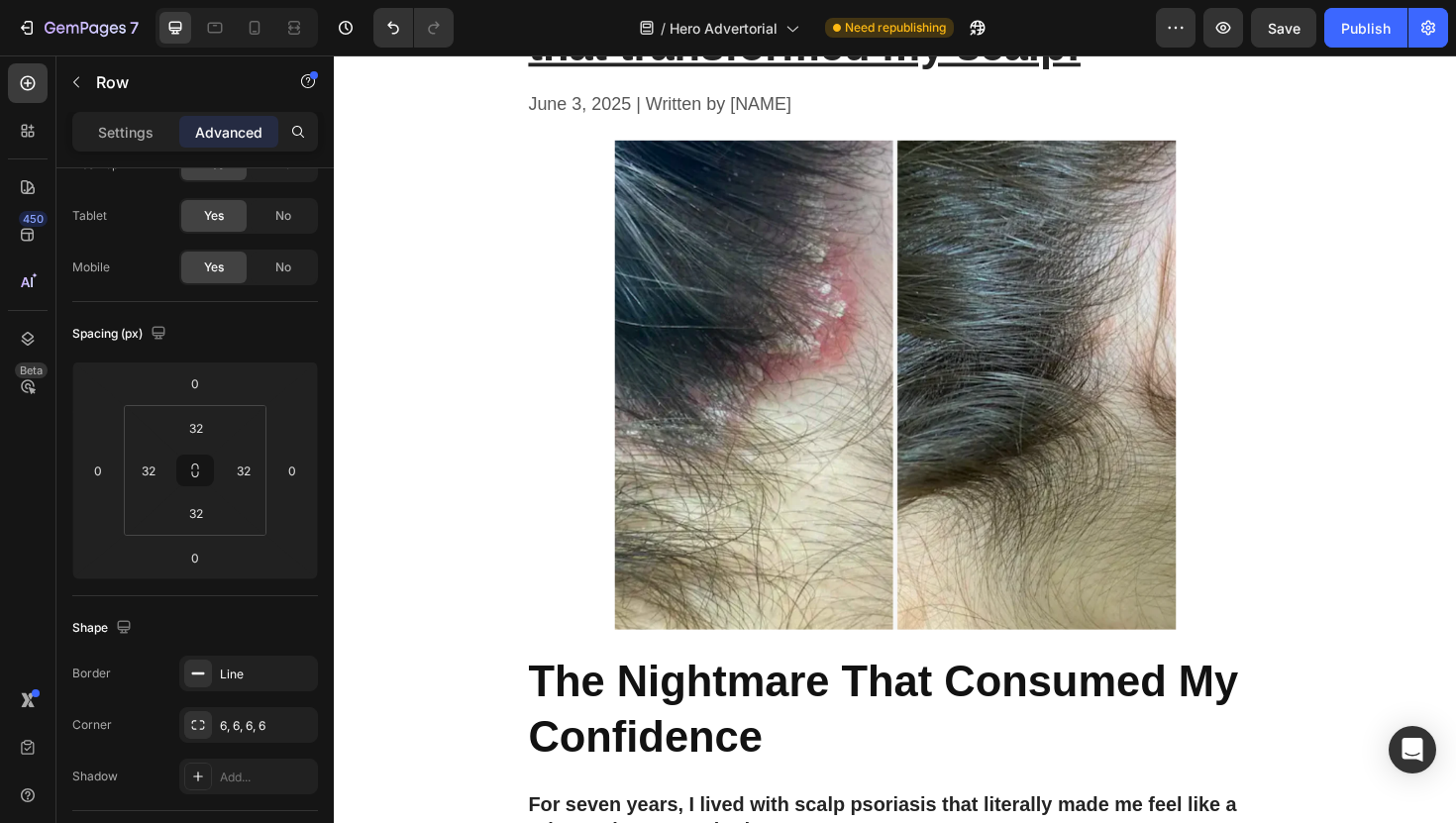 scroll, scrollTop: 0, scrollLeft: 0, axis: both 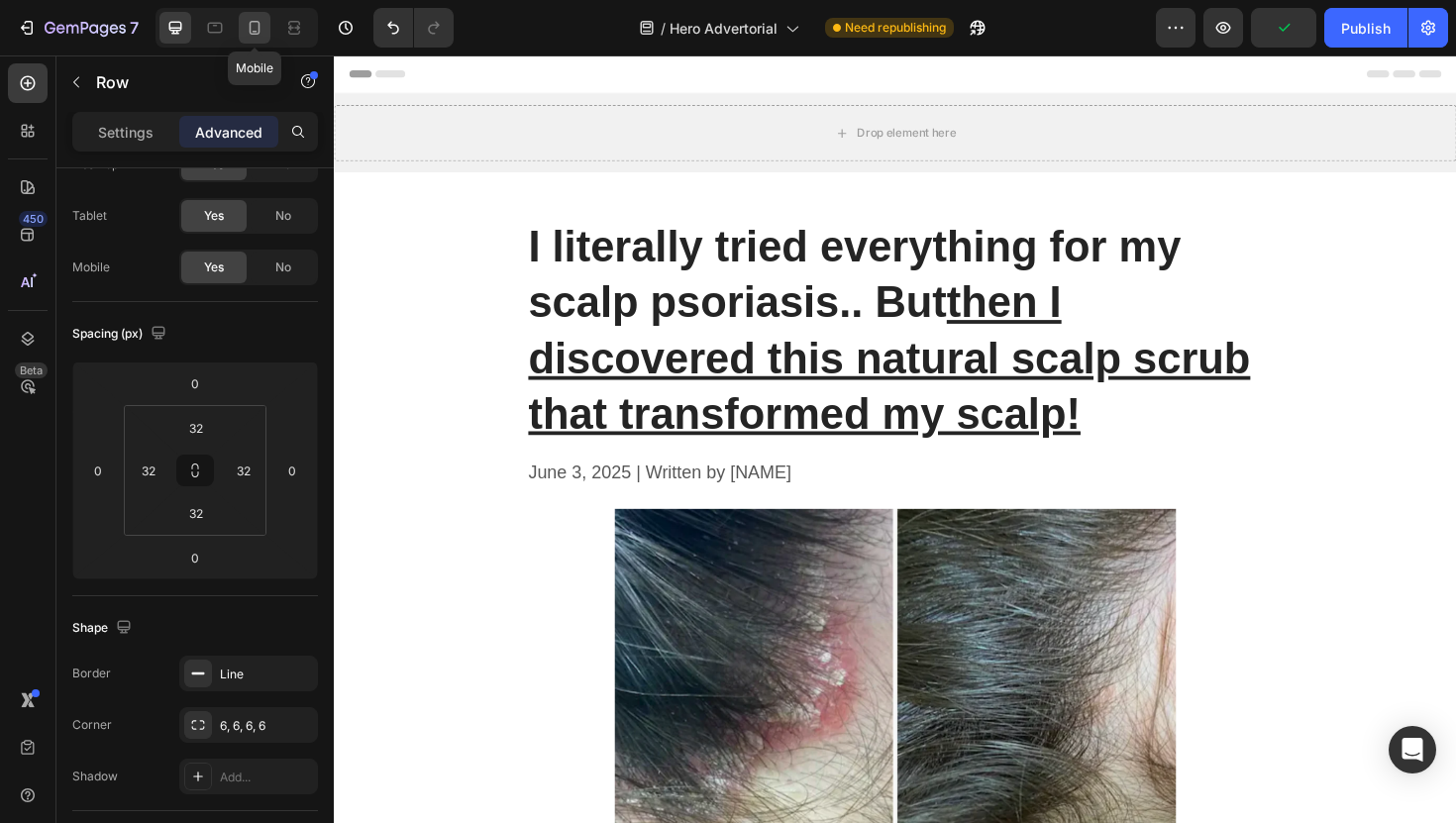 click 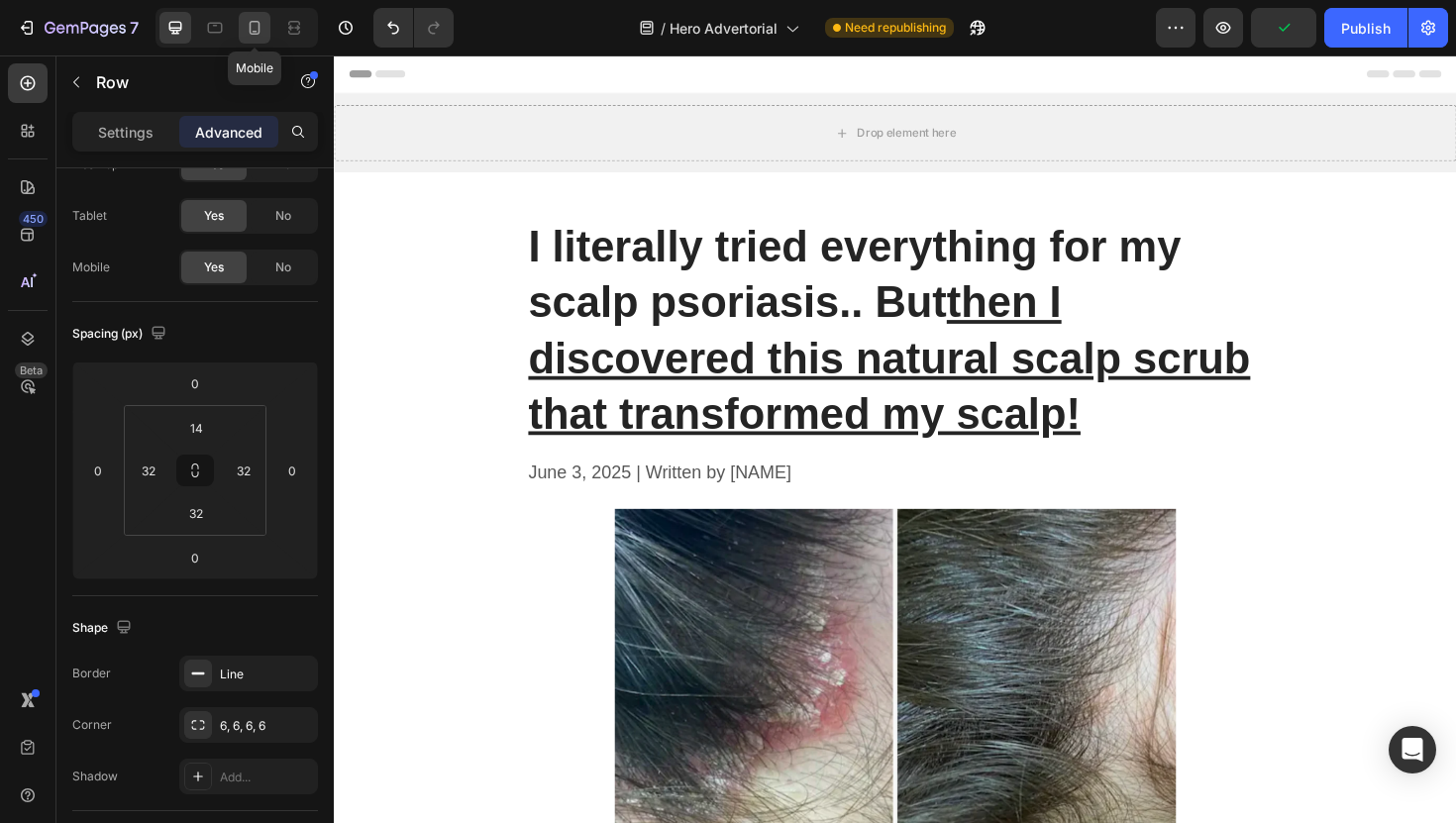 type on "14" 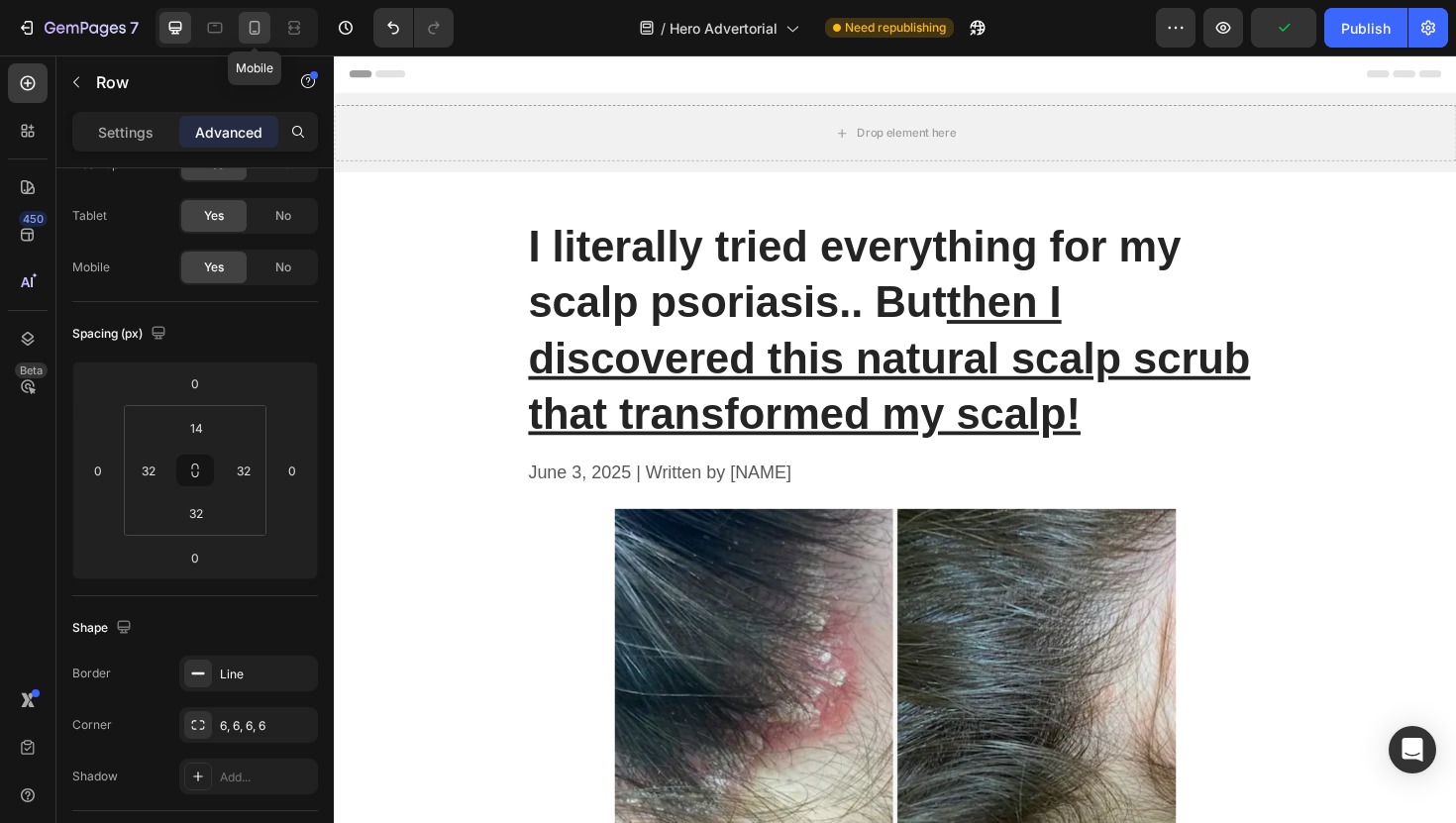 type on "14" 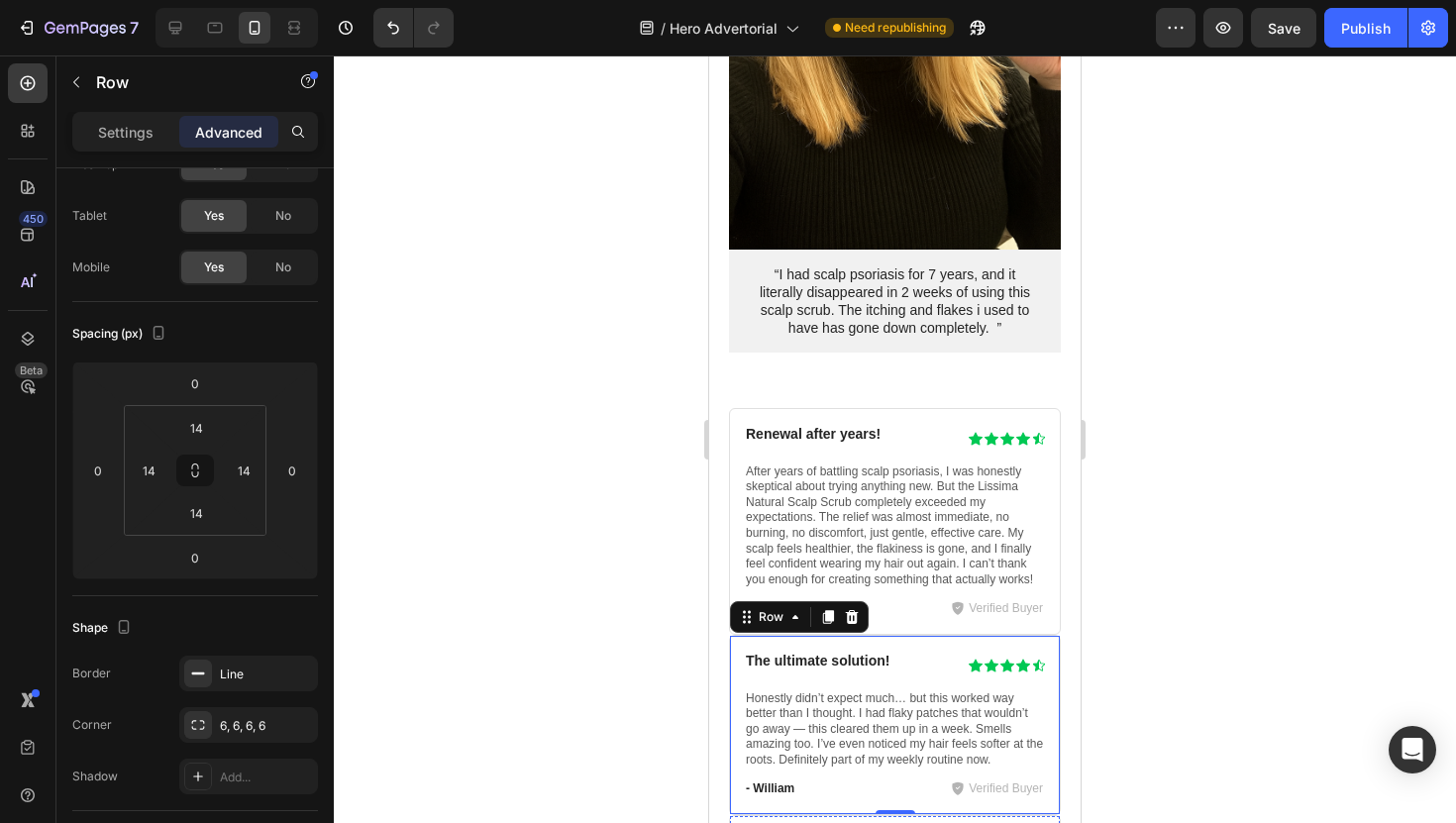 scroll, scrollTop: 8147, scrollLeft: 0, axis: vertical 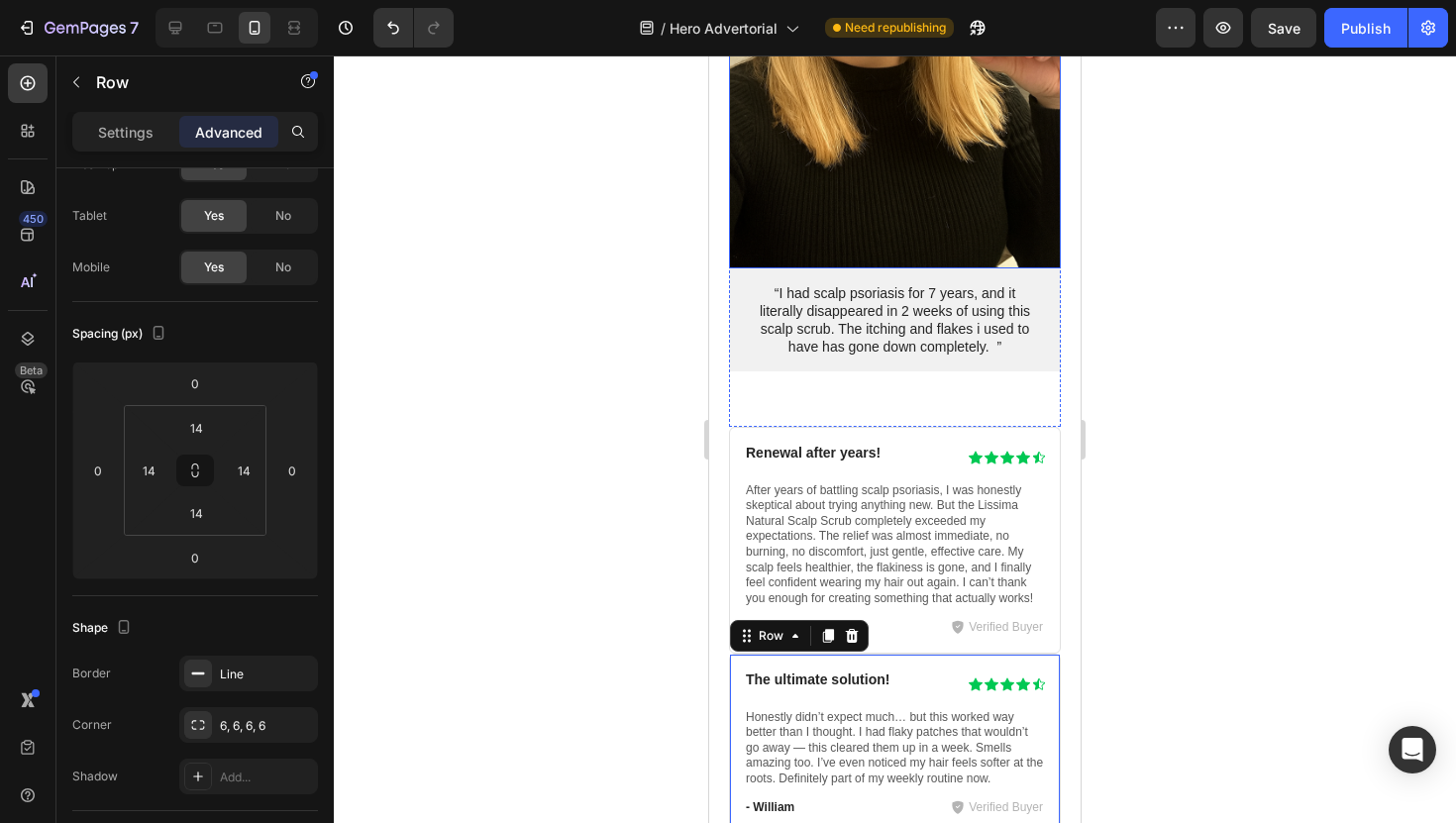 click at bounding box center (894, 19) 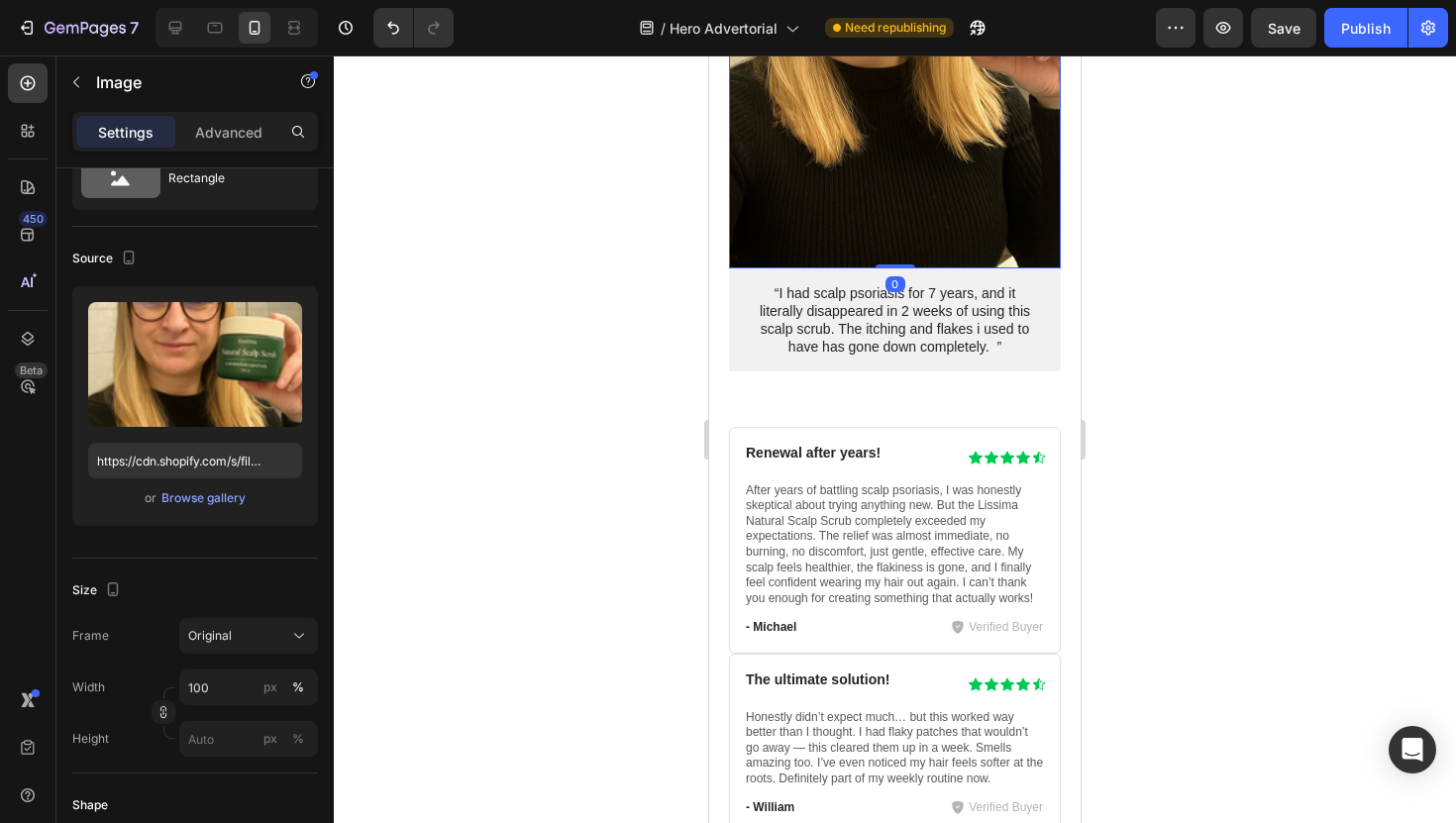 scroll, scrollTop: 0, scrollLeft: 0, axis: both 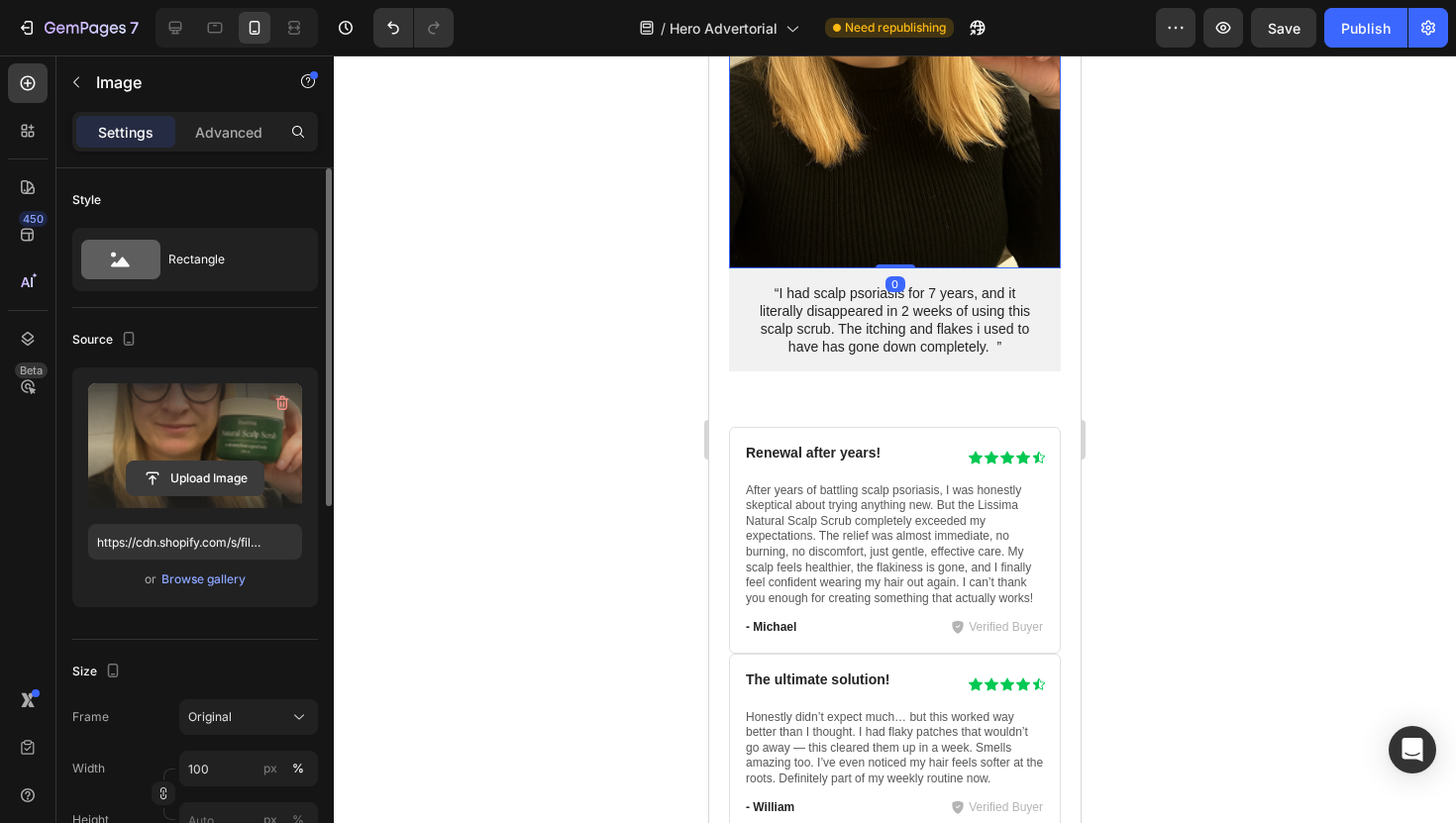 click 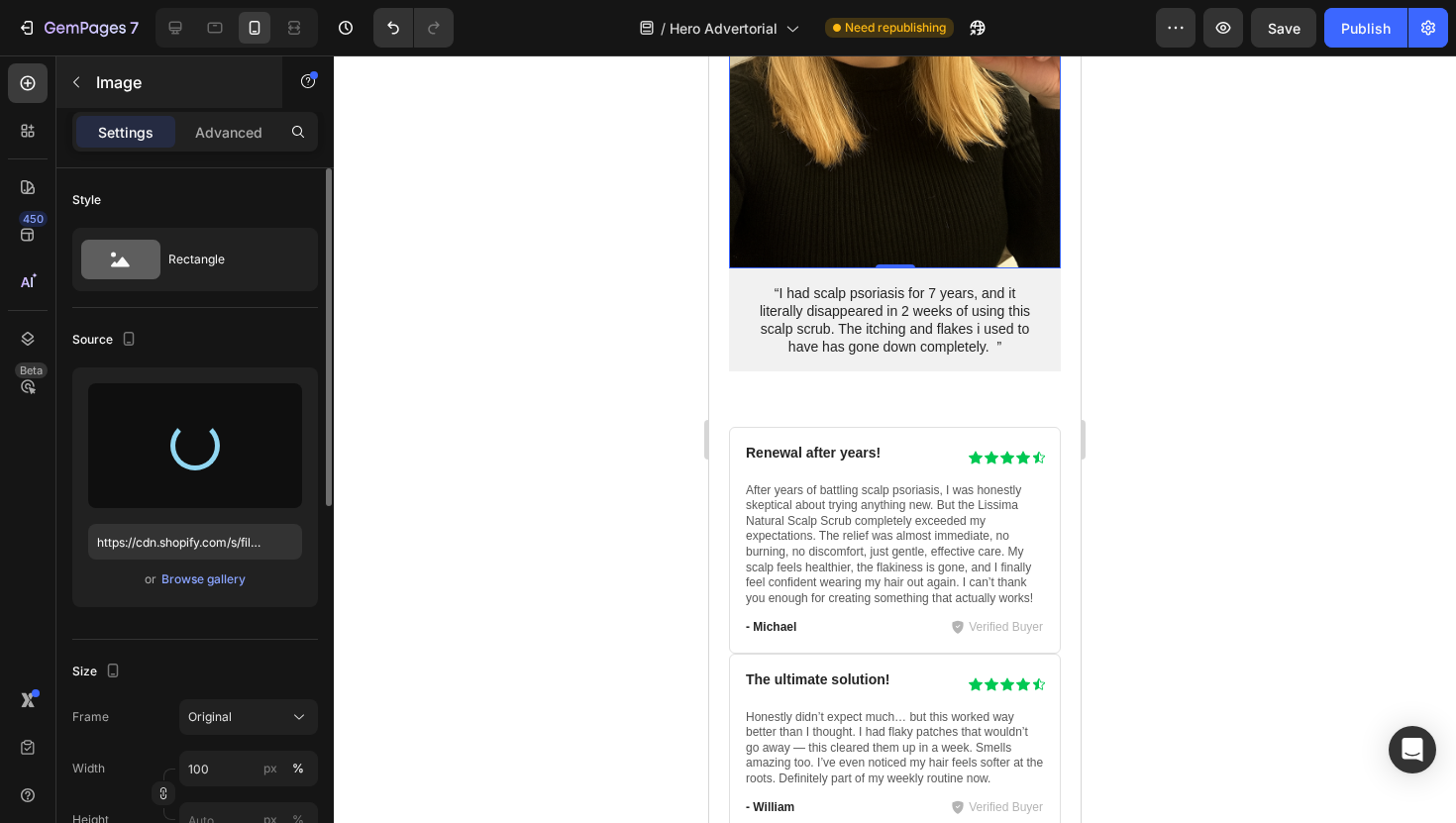 type on "https://cdn.shopify.com/s/files/1/0952/2102/3049/files/gempages_575005679476015972-30f9fffb-e5aa-4578-86a3-a815510c9fb4.png" 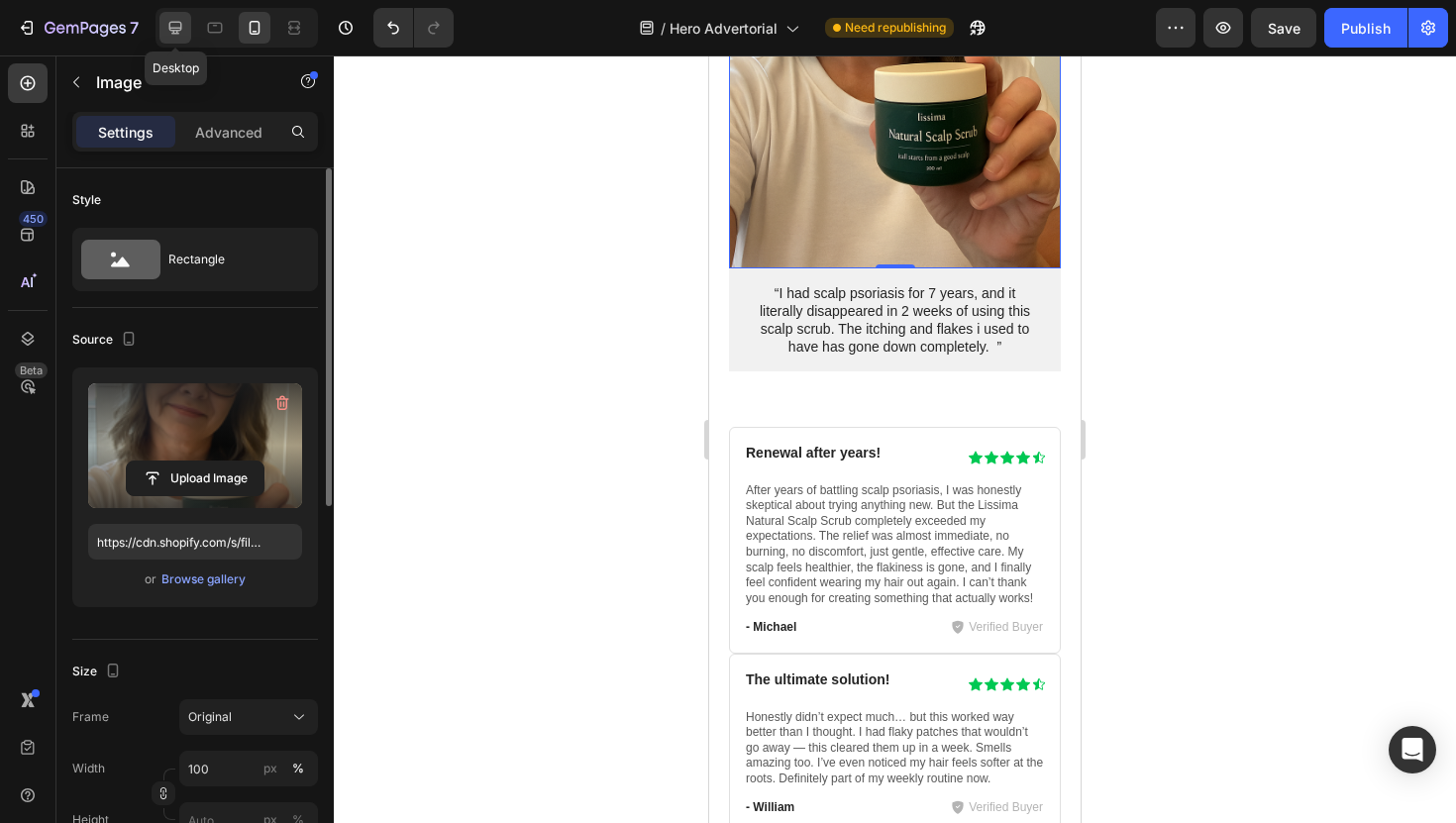 click 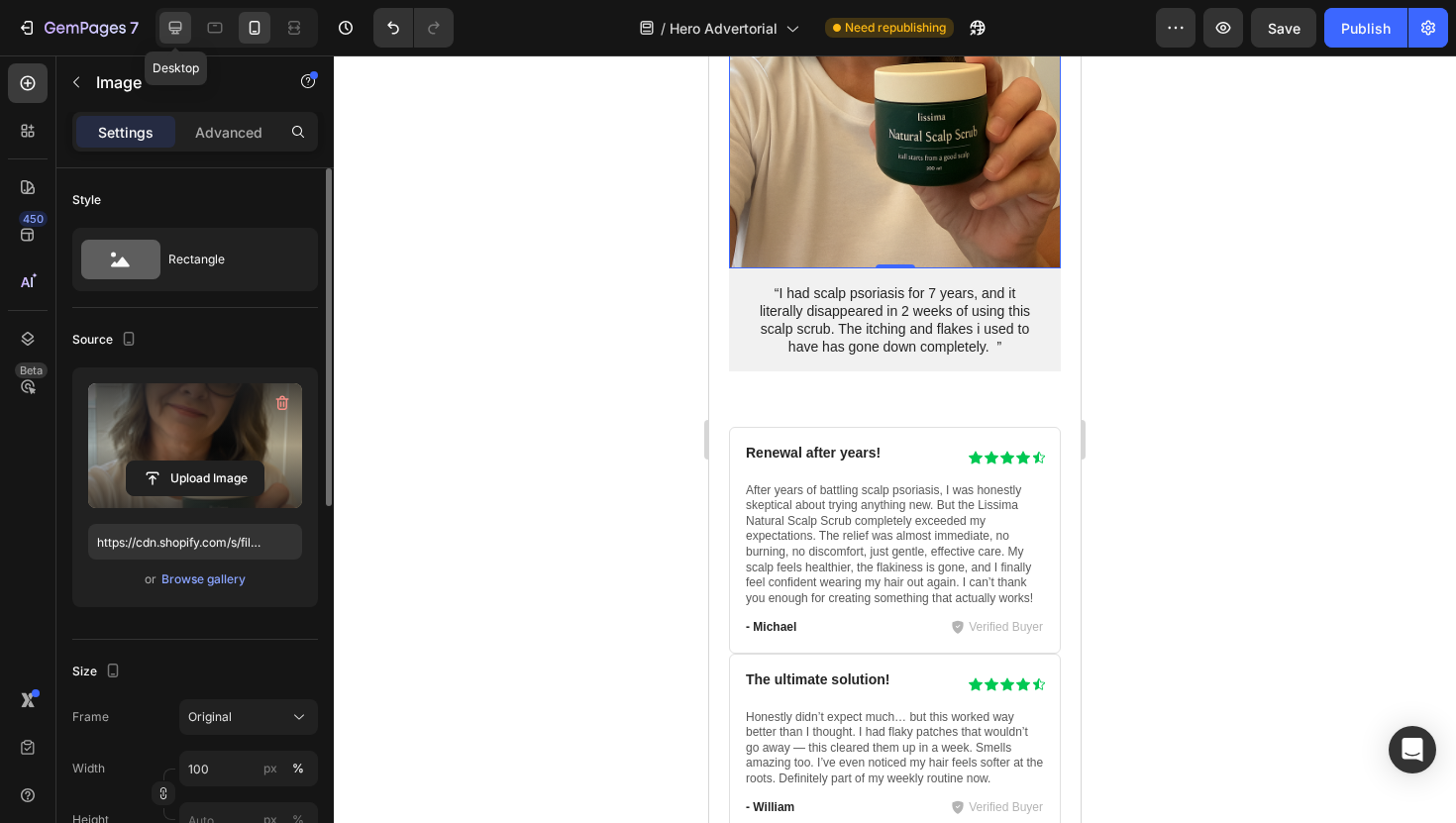 type on "364" 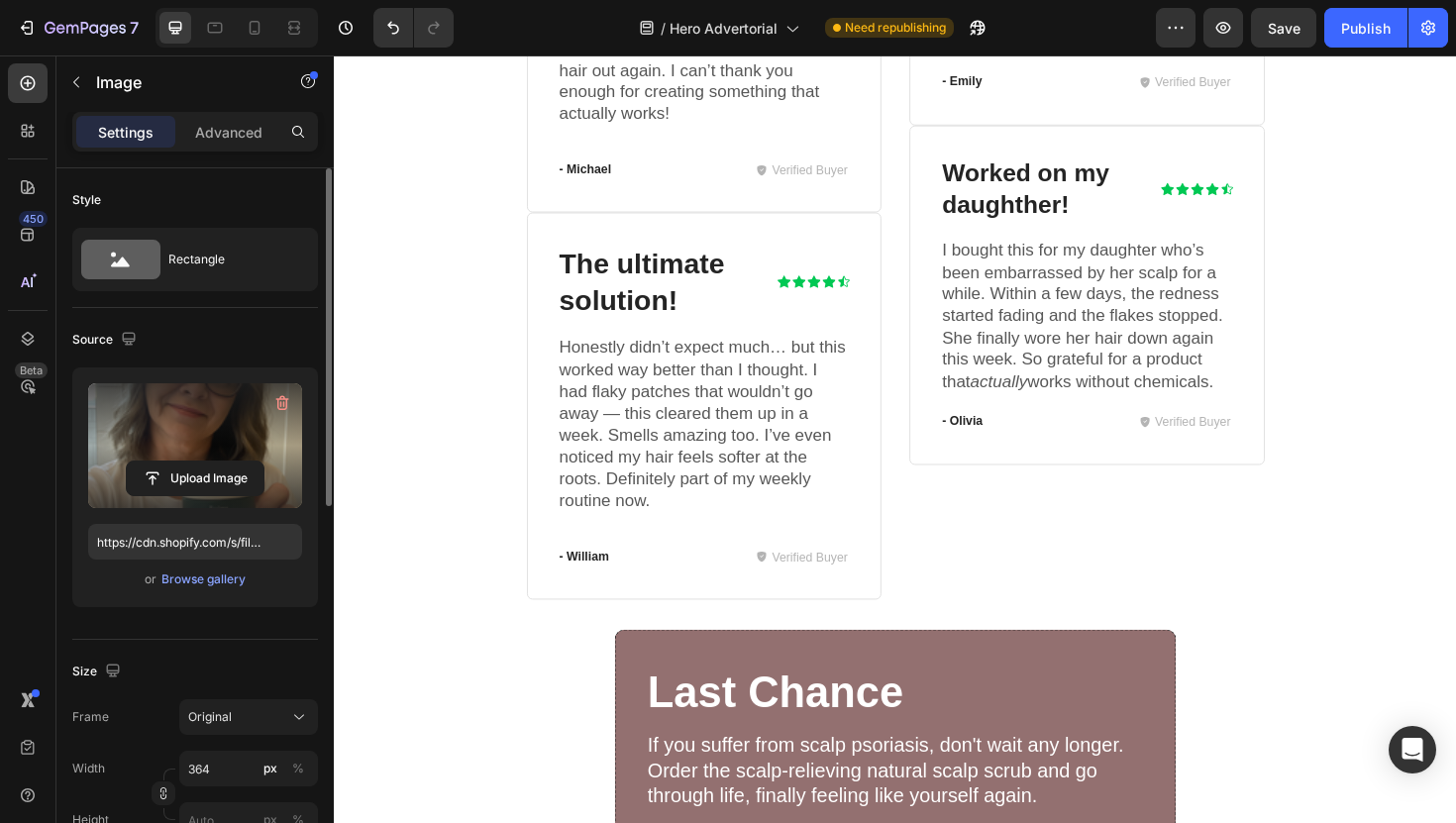 scroll, scrollTop: 10381, scrollLeft: 0, axis: vertical 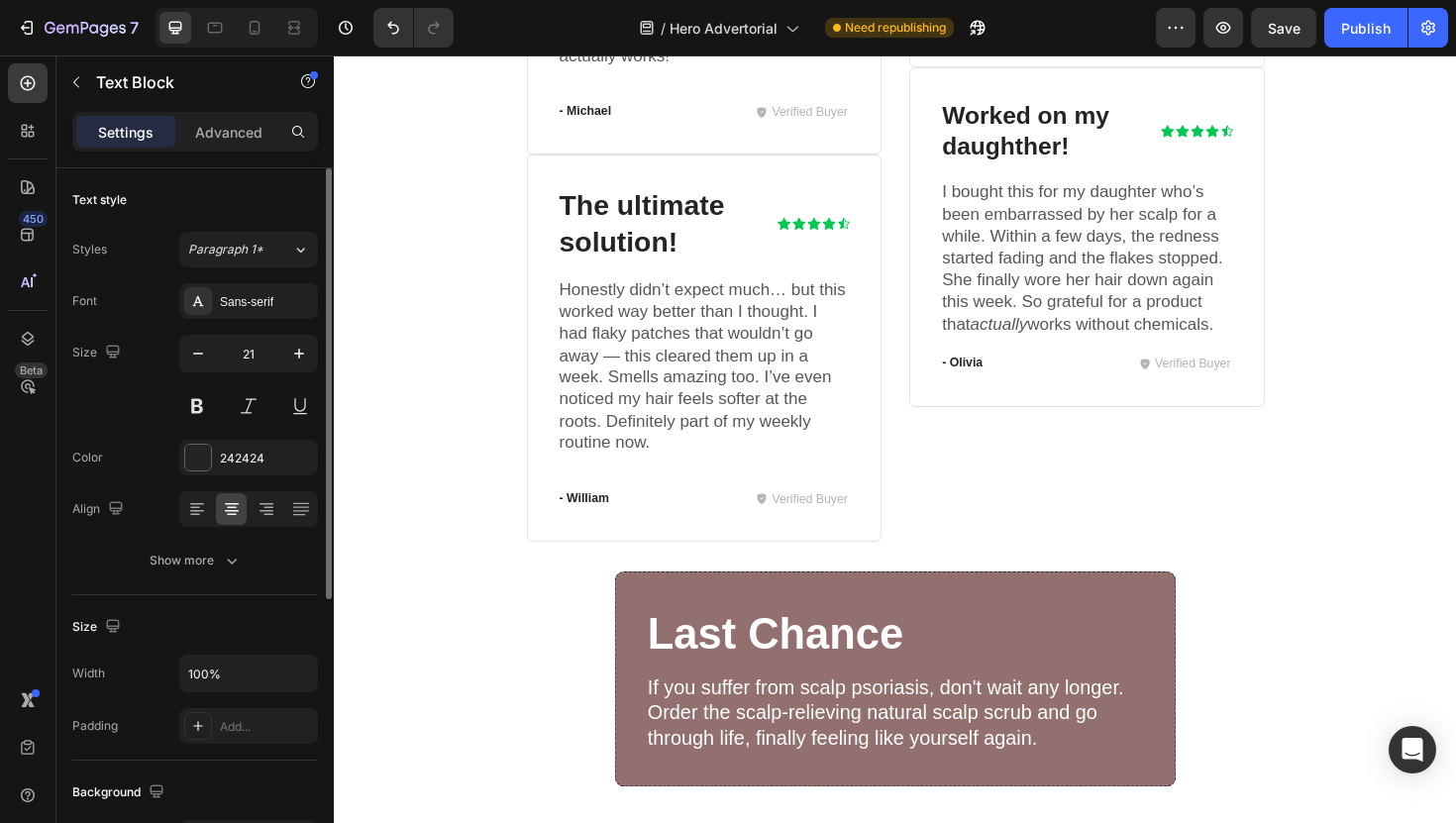 click on "“I had scalp psoriasis for 7 years, and it literally disappeared in 2 weeks of using this scalp scrub. The itching and flakes i used to have has gone down completely.  ”" at bounding box center (1131, -475) 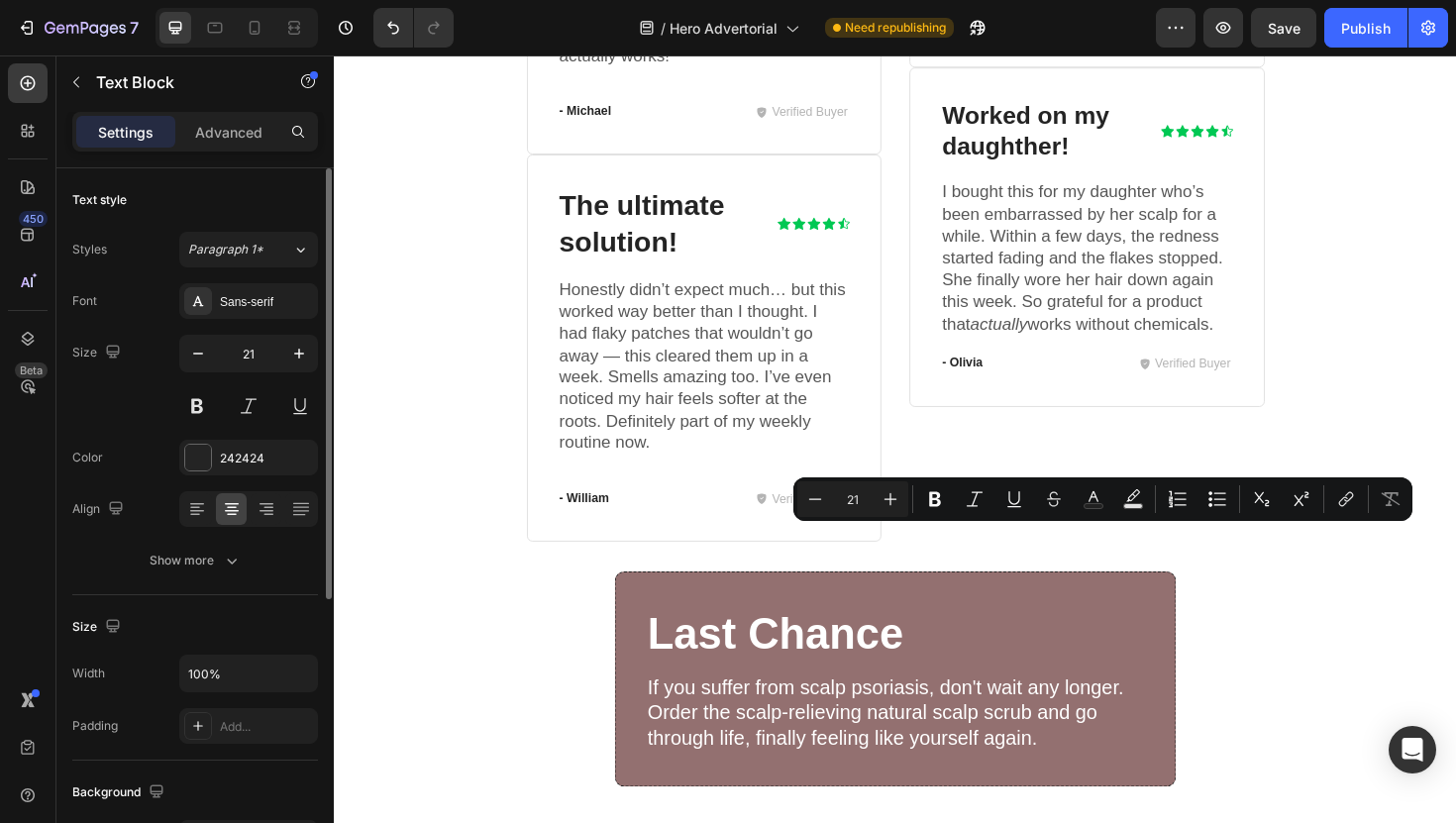 drag, startPoint x: 1254, startPoint y: 671, endPoint x: 974, endPoint y: 572, distance: 296.9865 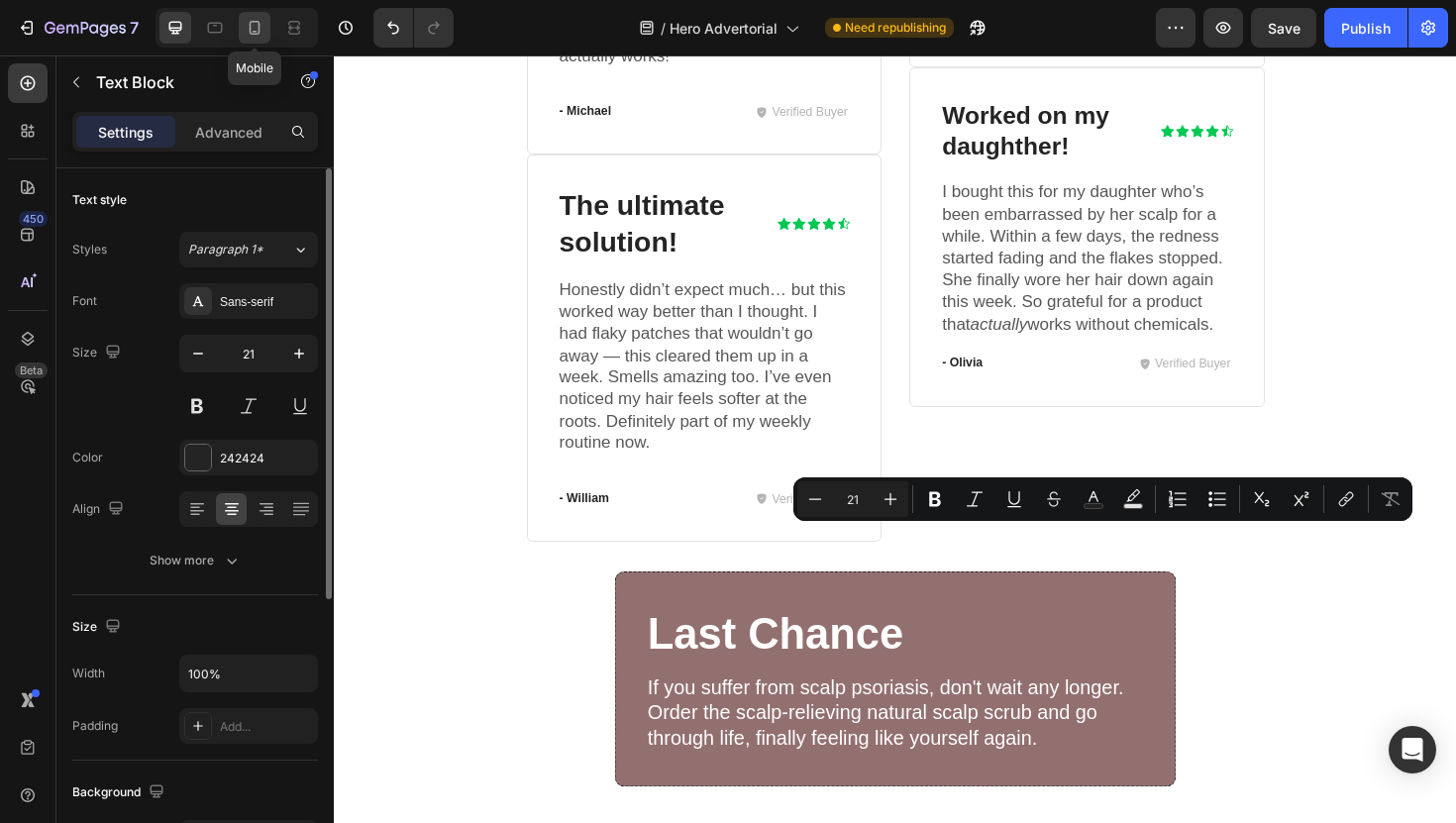 click 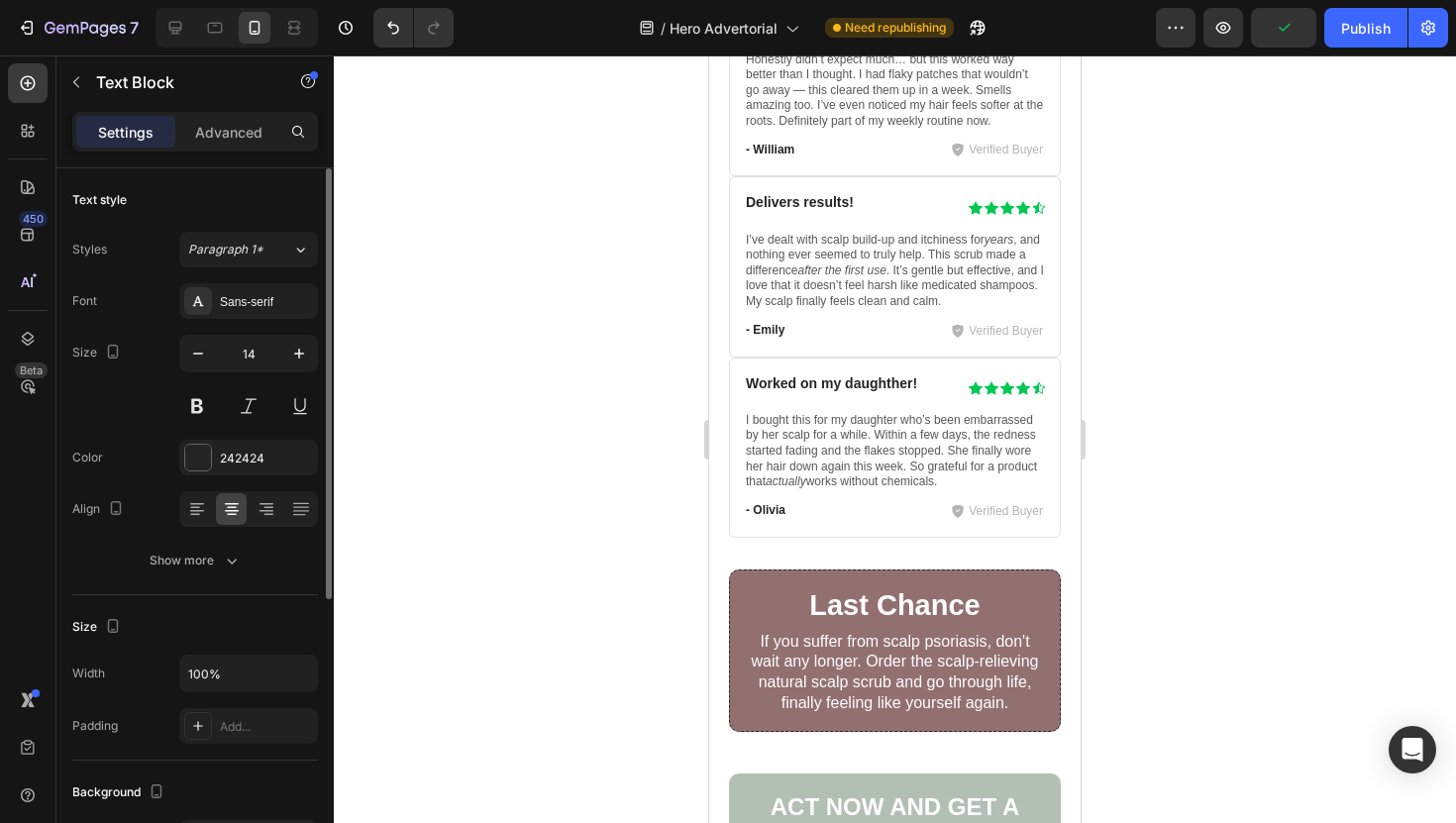 scroll, scrollTop: 8759, scrollLeft: 0, axis: vertical 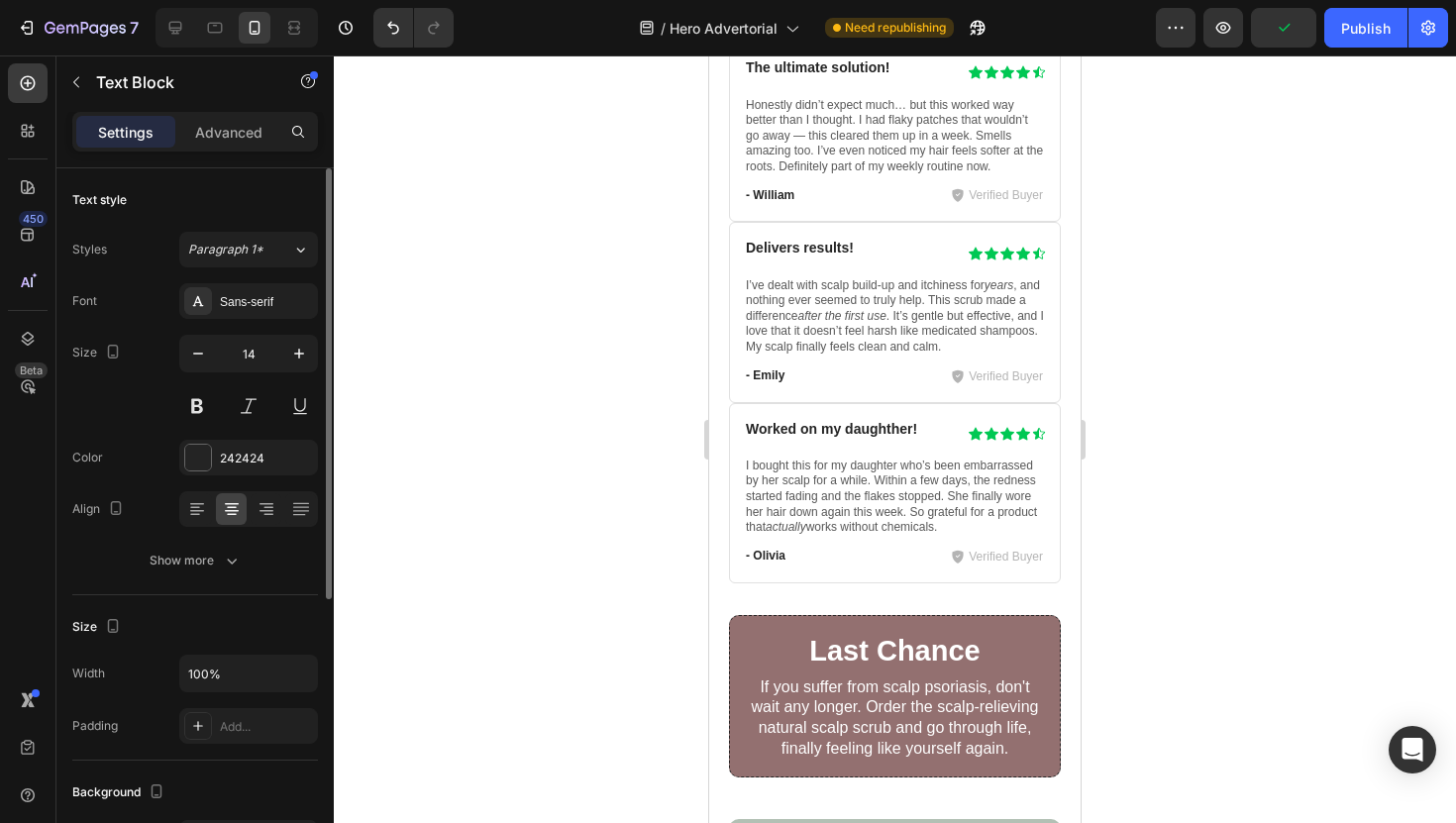 click on "“I had scalp psoriasis for 7 years, and it literally disappeared in 2 weeks of using this scalp scrub. The itching and flakes i used to have has gone down completely.  ”" at bounding box center [894, -292] 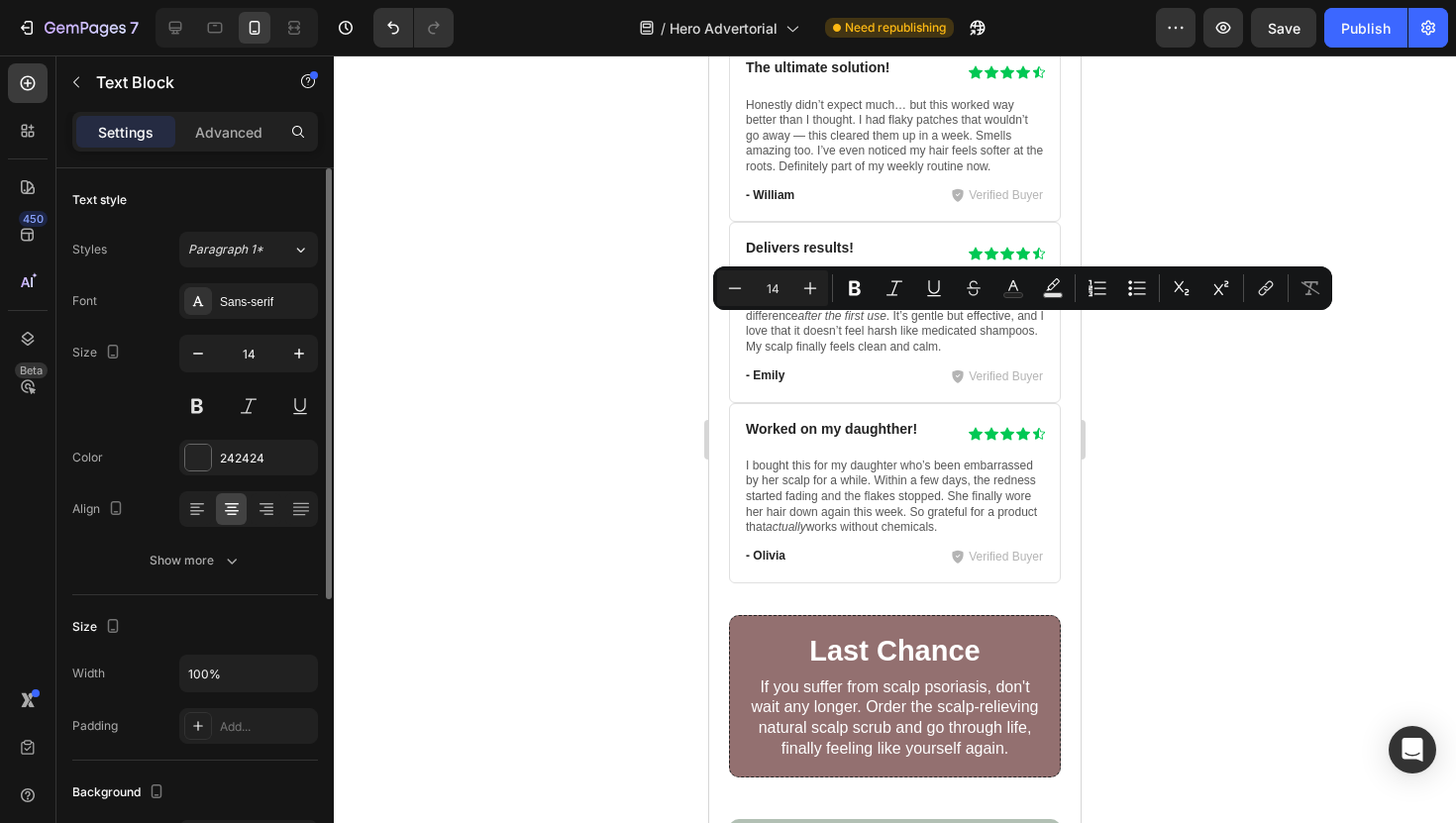 drag, startPoint x: 1000, startPoint y: 386, endPoint x: 763, endPoint y: 332, distance: 243.07406 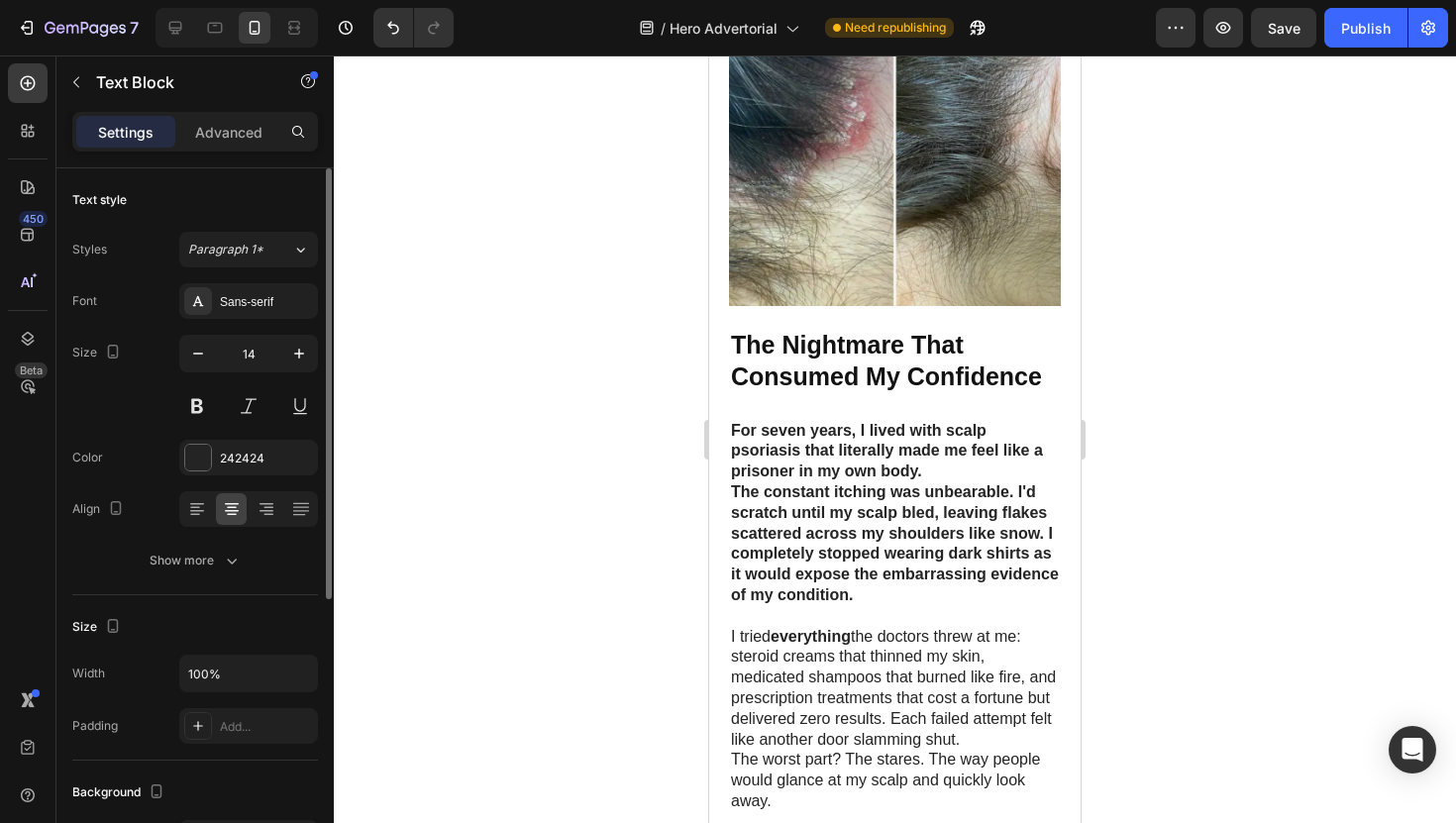 scroll, scrollTop: 0, scrollLeft: 0, axis: both 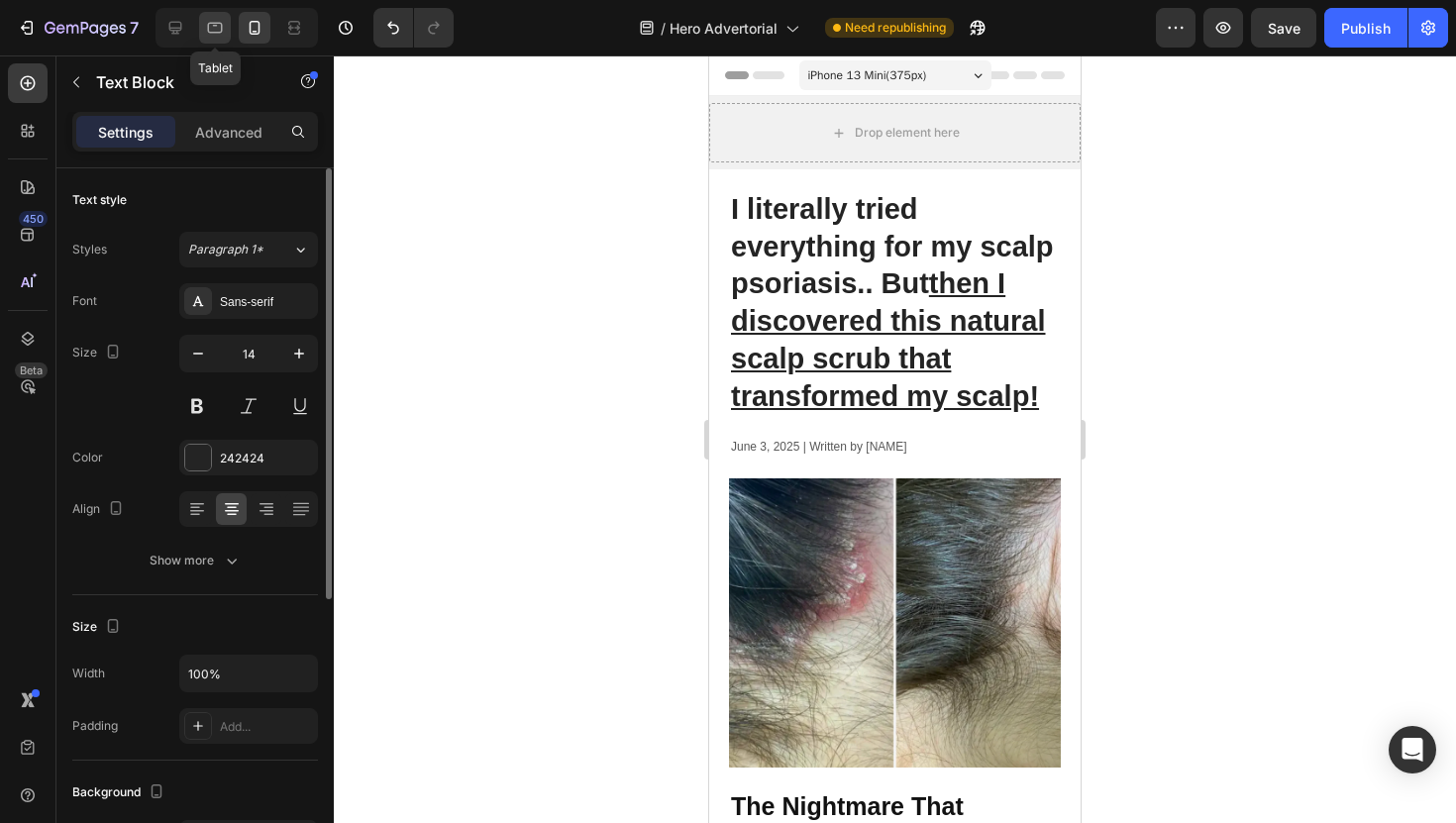 click 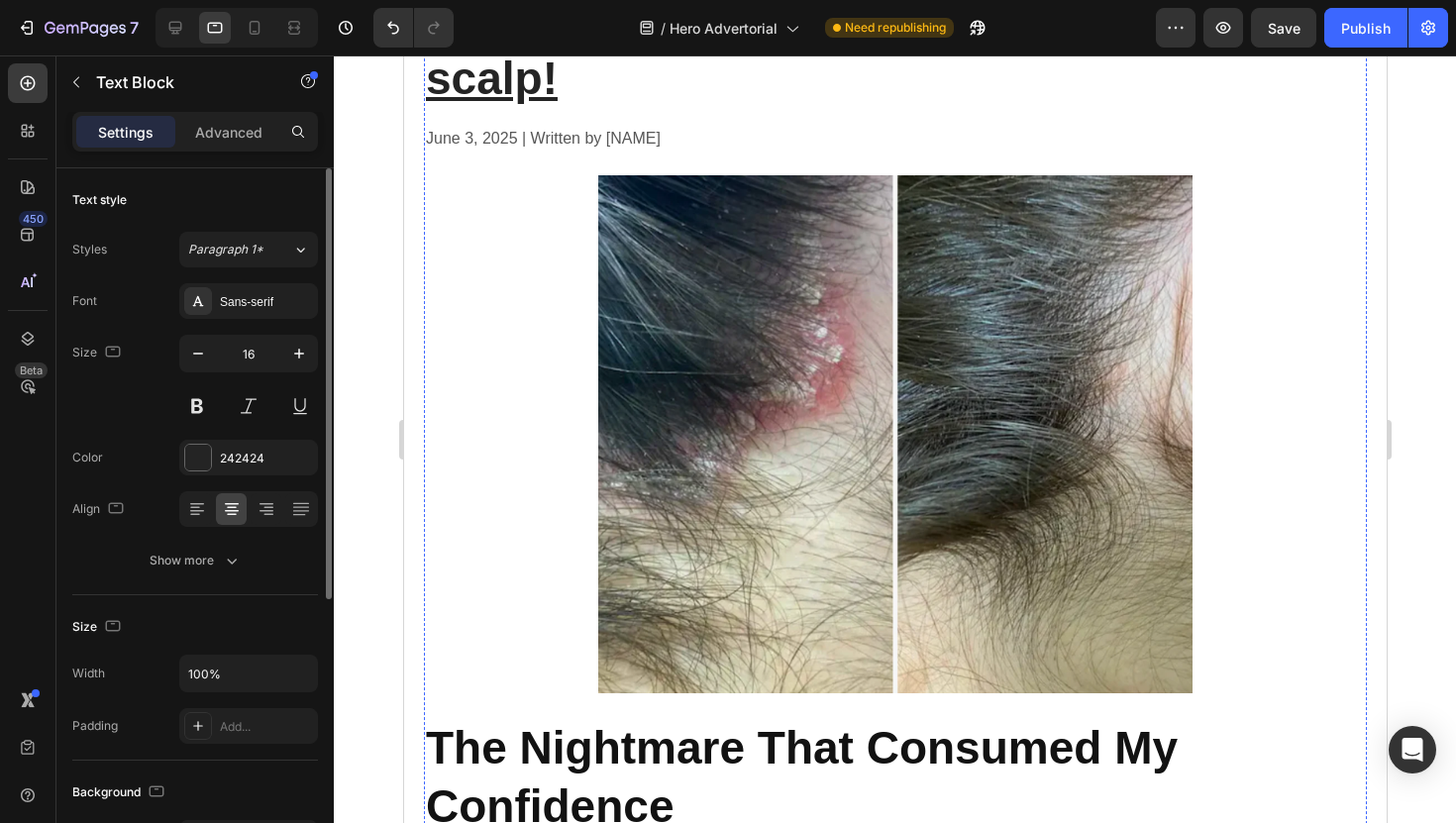 scroll, scrollTop: 0, scrollLeft: 0, axis: both 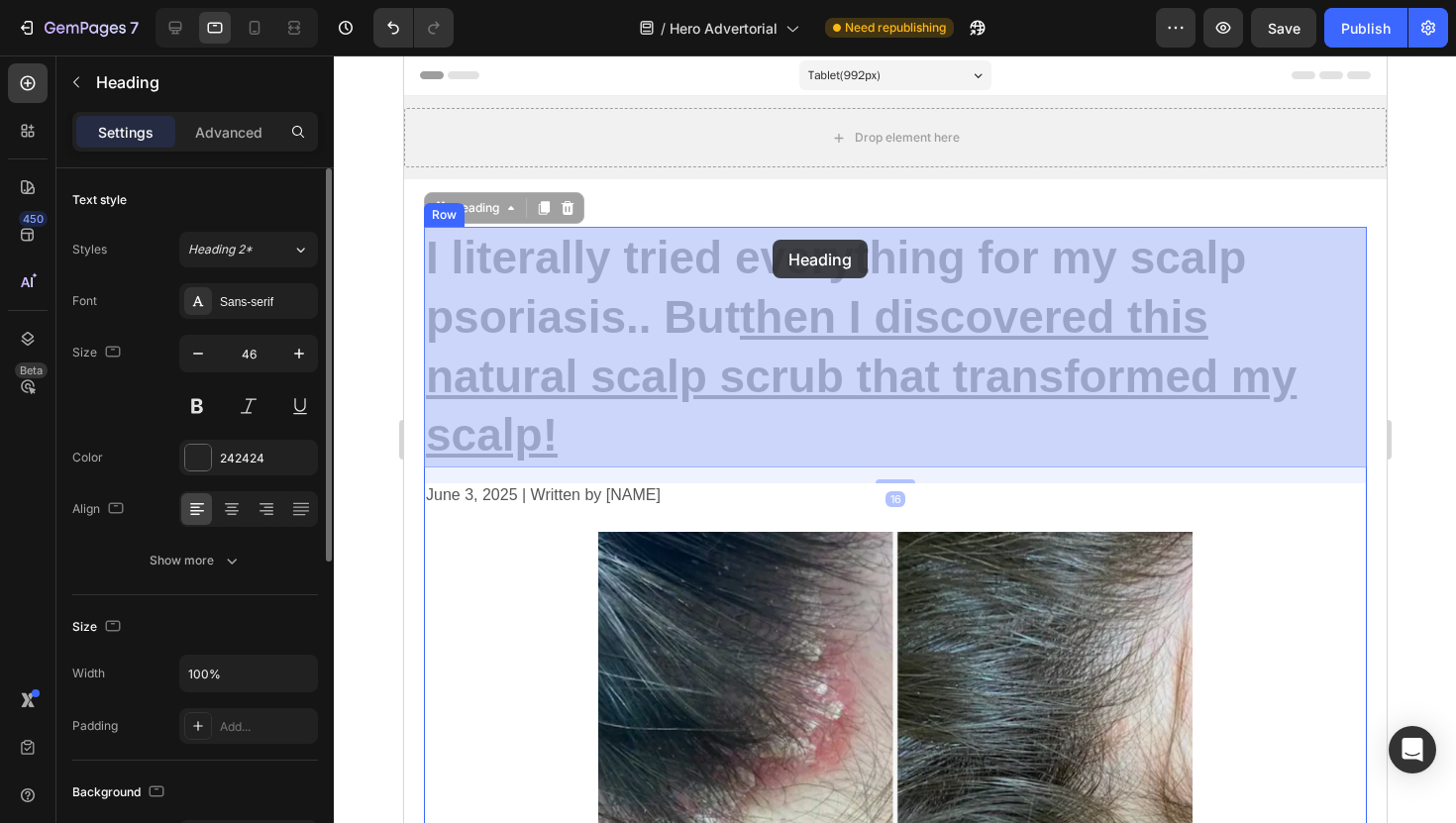 drag, startPoint x: 722, startPoint y: 276, endPoint x: 749, endPoint y: 259, distance: 31.906112 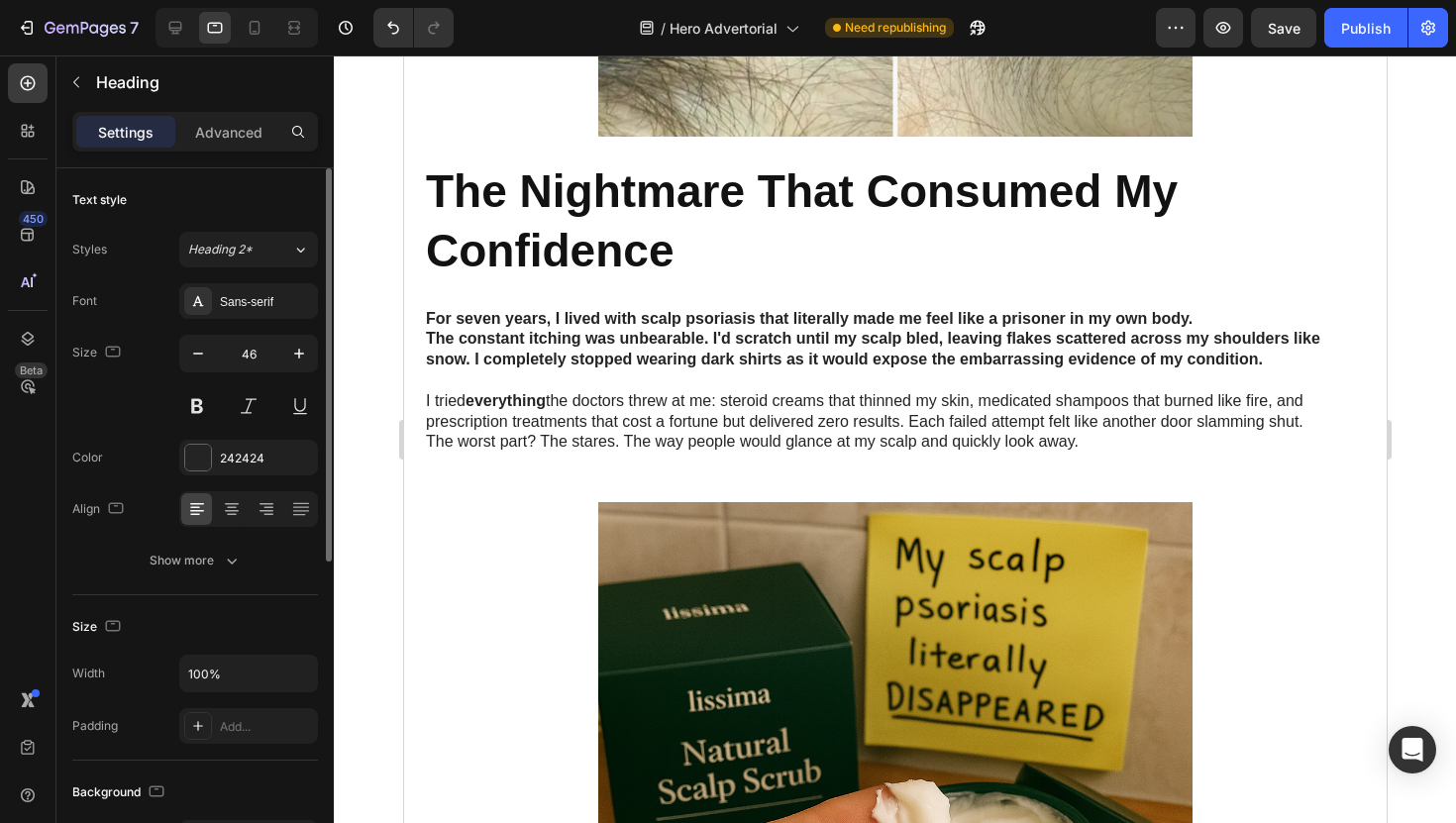 scroll, scrollTop: 915, scrollLeft: 0, axis: vertical 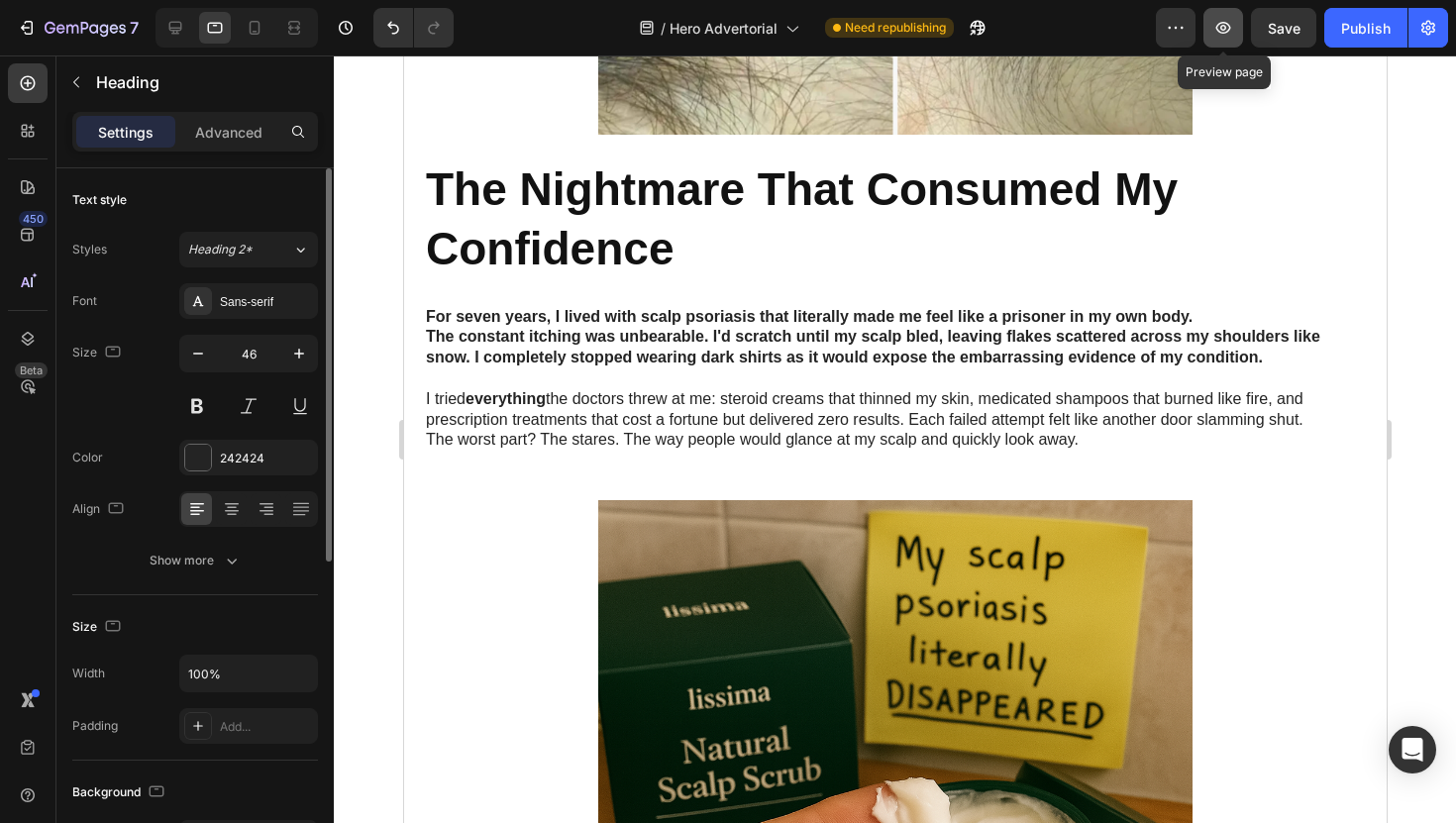 click 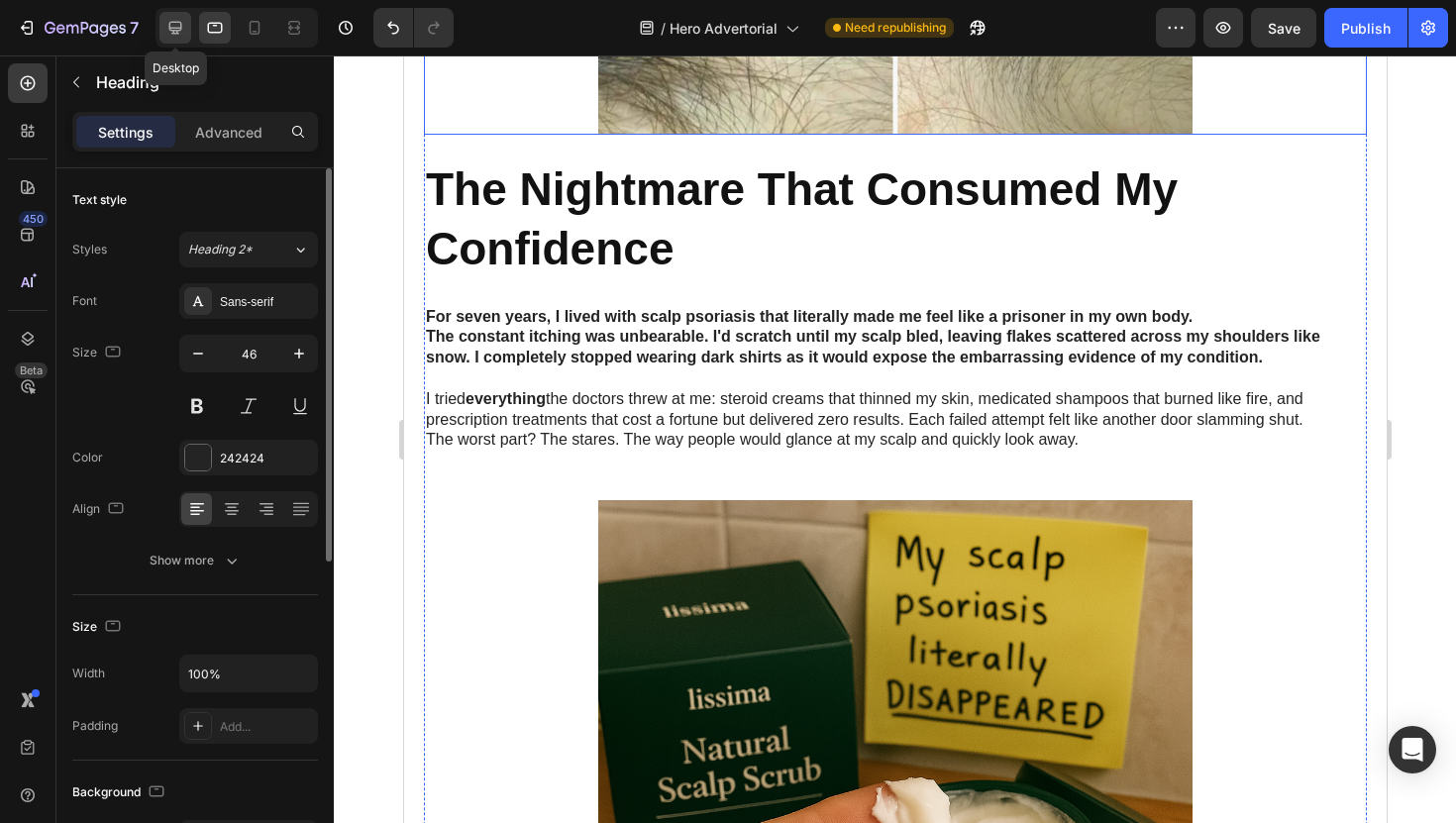 click 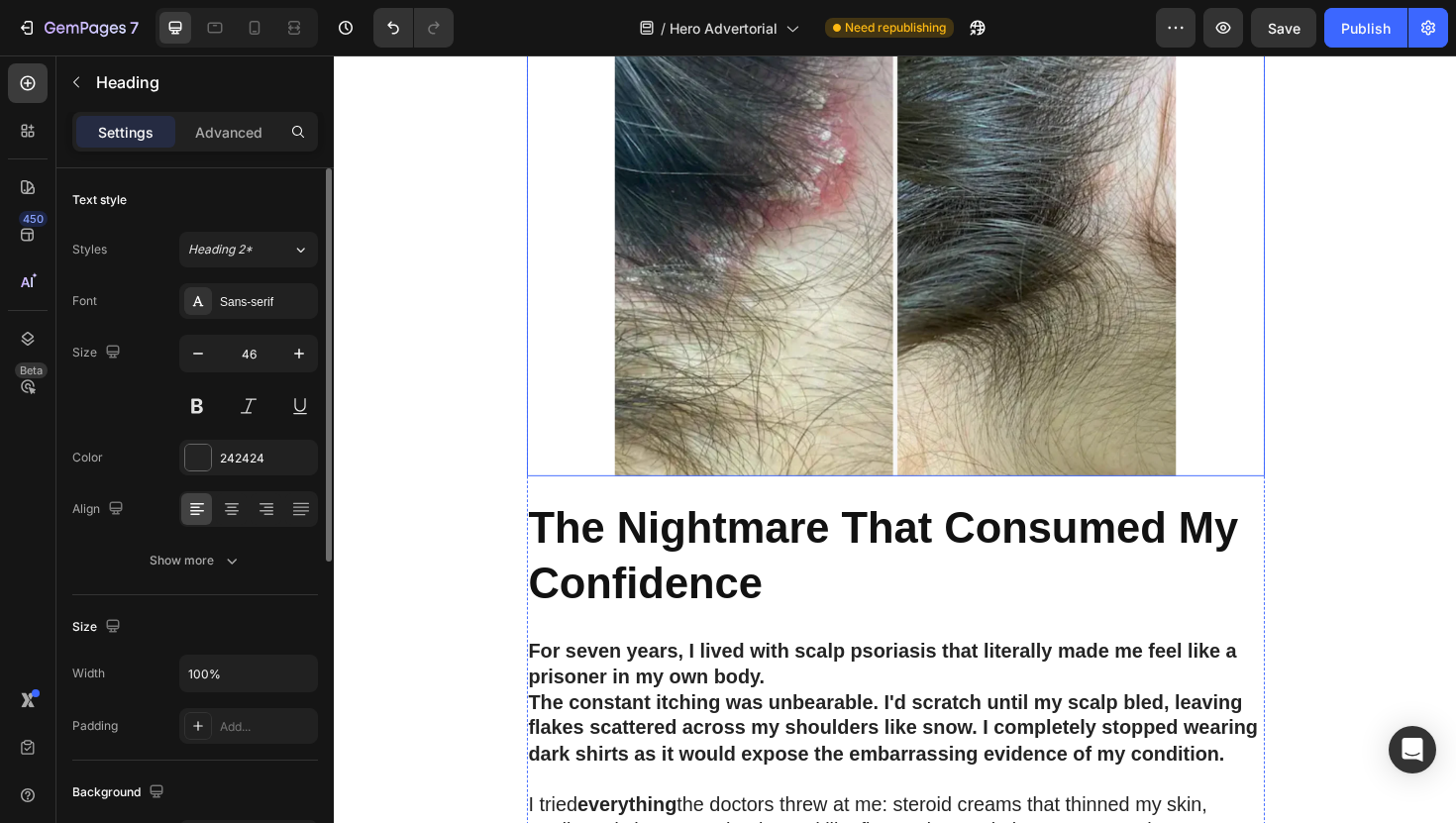 scroll, scrollTop: 0, scrollLeft: 0, axis: both 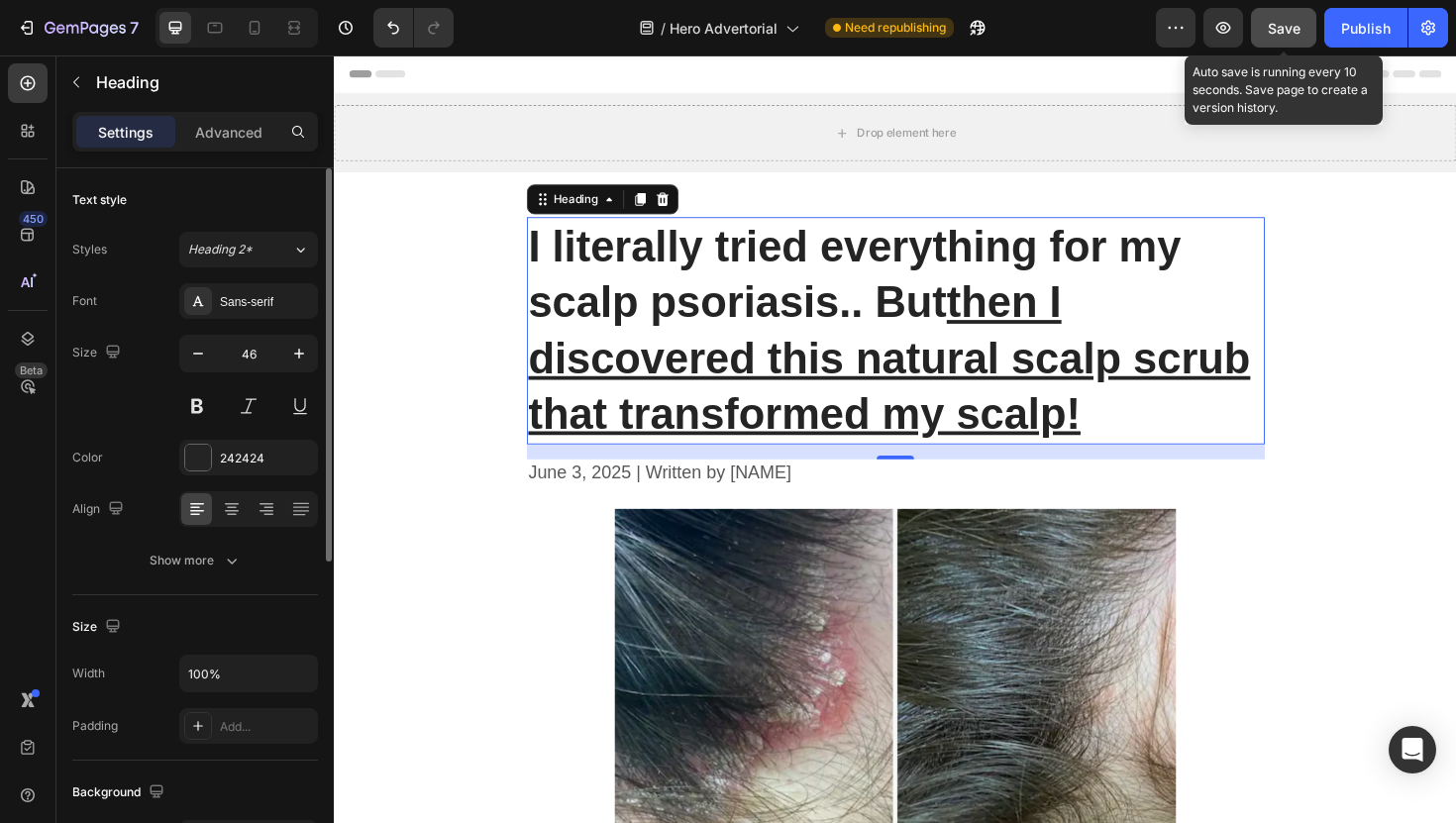 click on "Save" at bounding box center (1284, 28) 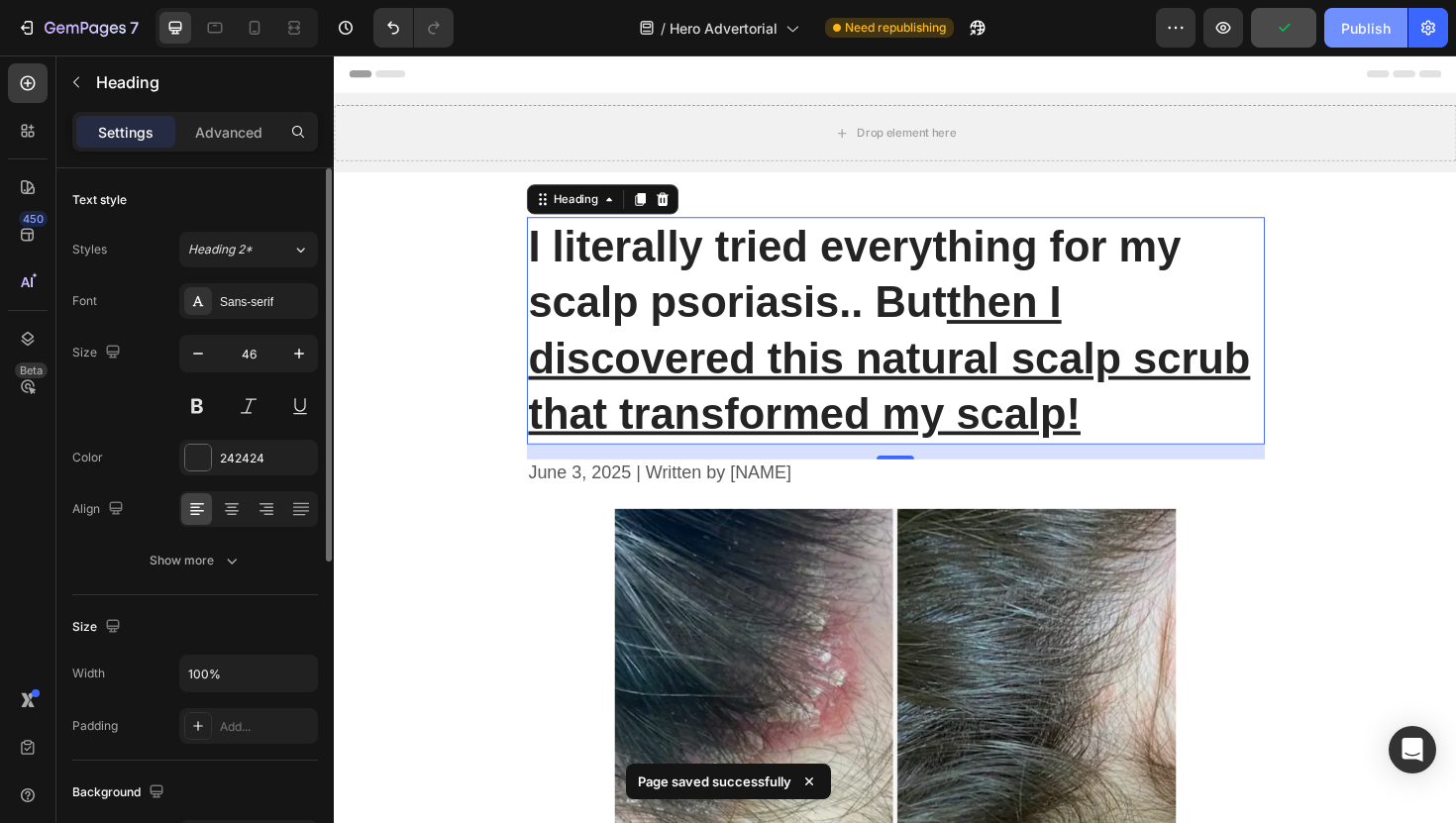 click on "Publish" at bounding box center [1366, 28] 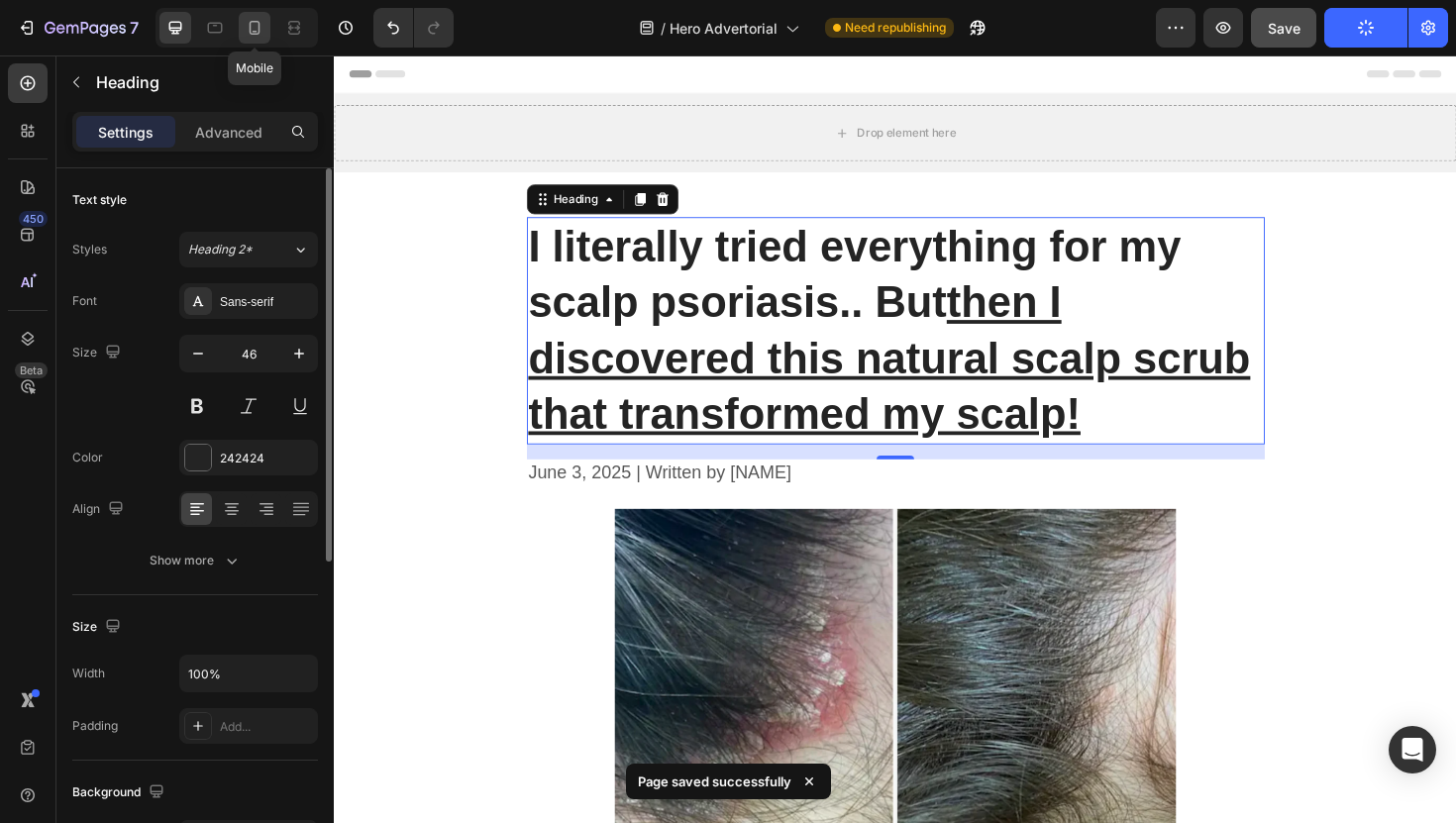 click 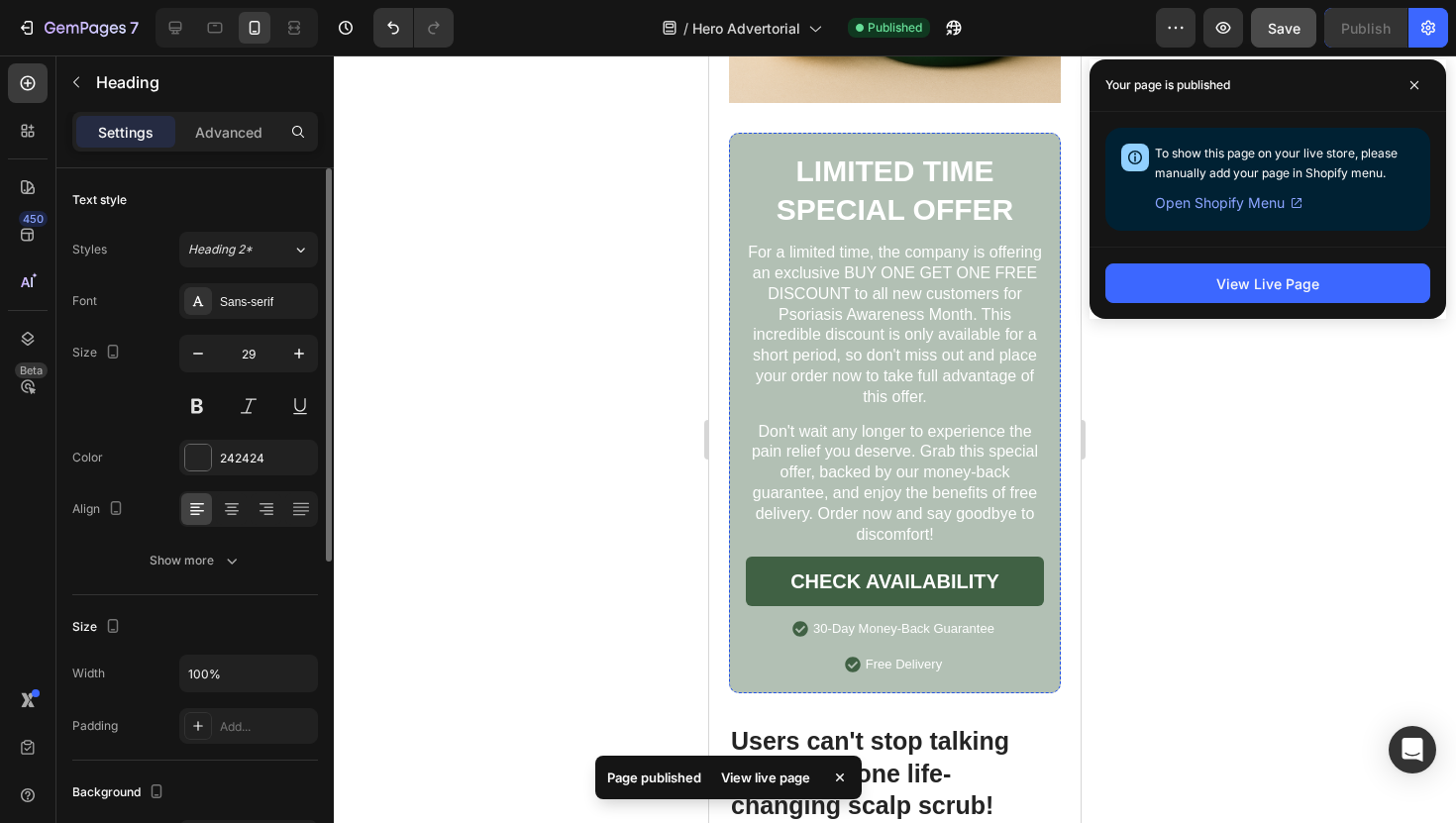 scroll, scrollTop: 6459, scrollLeft: 0, axis: vertical 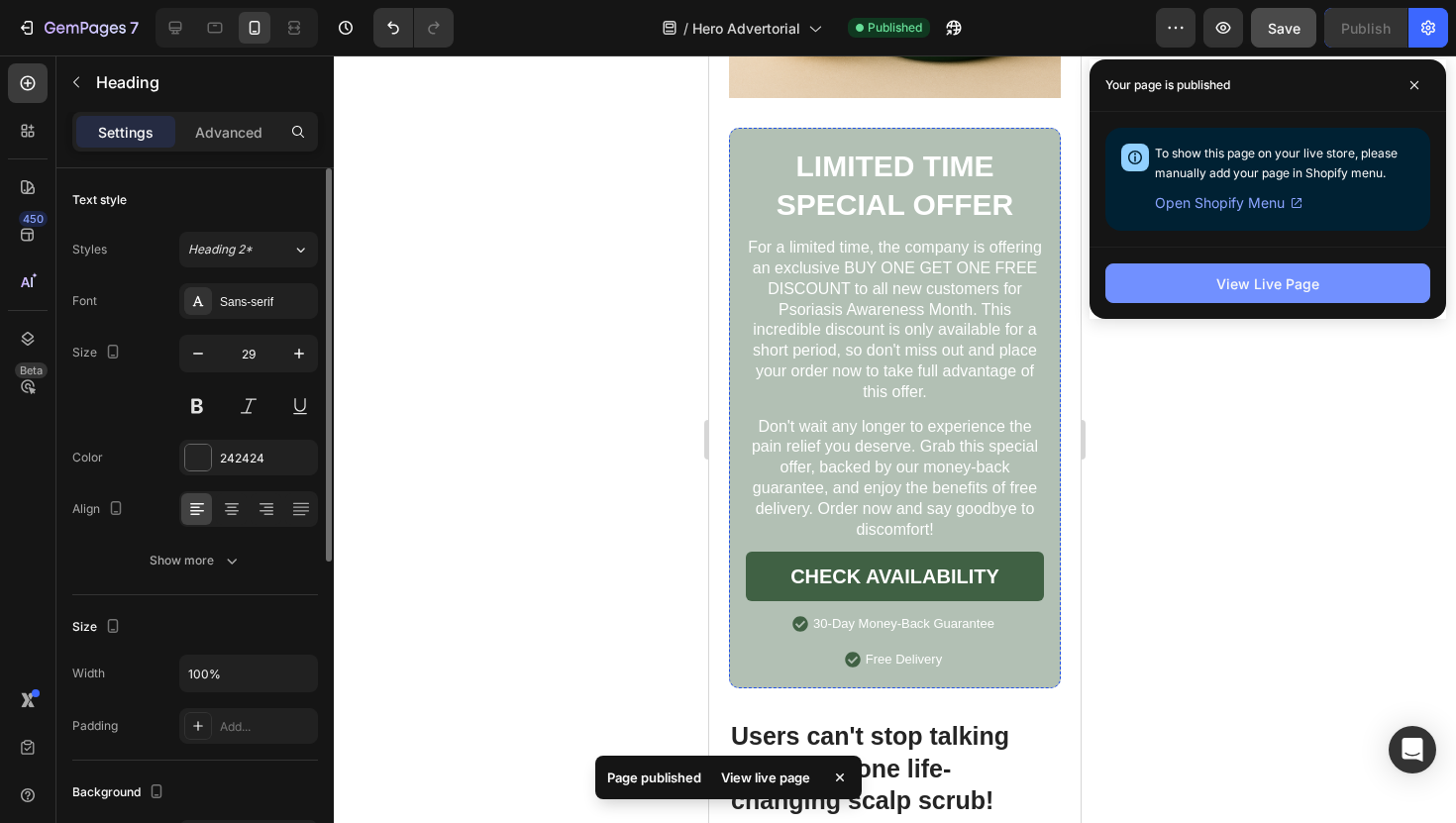 click on "View Live Page" at bounding box center [1268, 283] 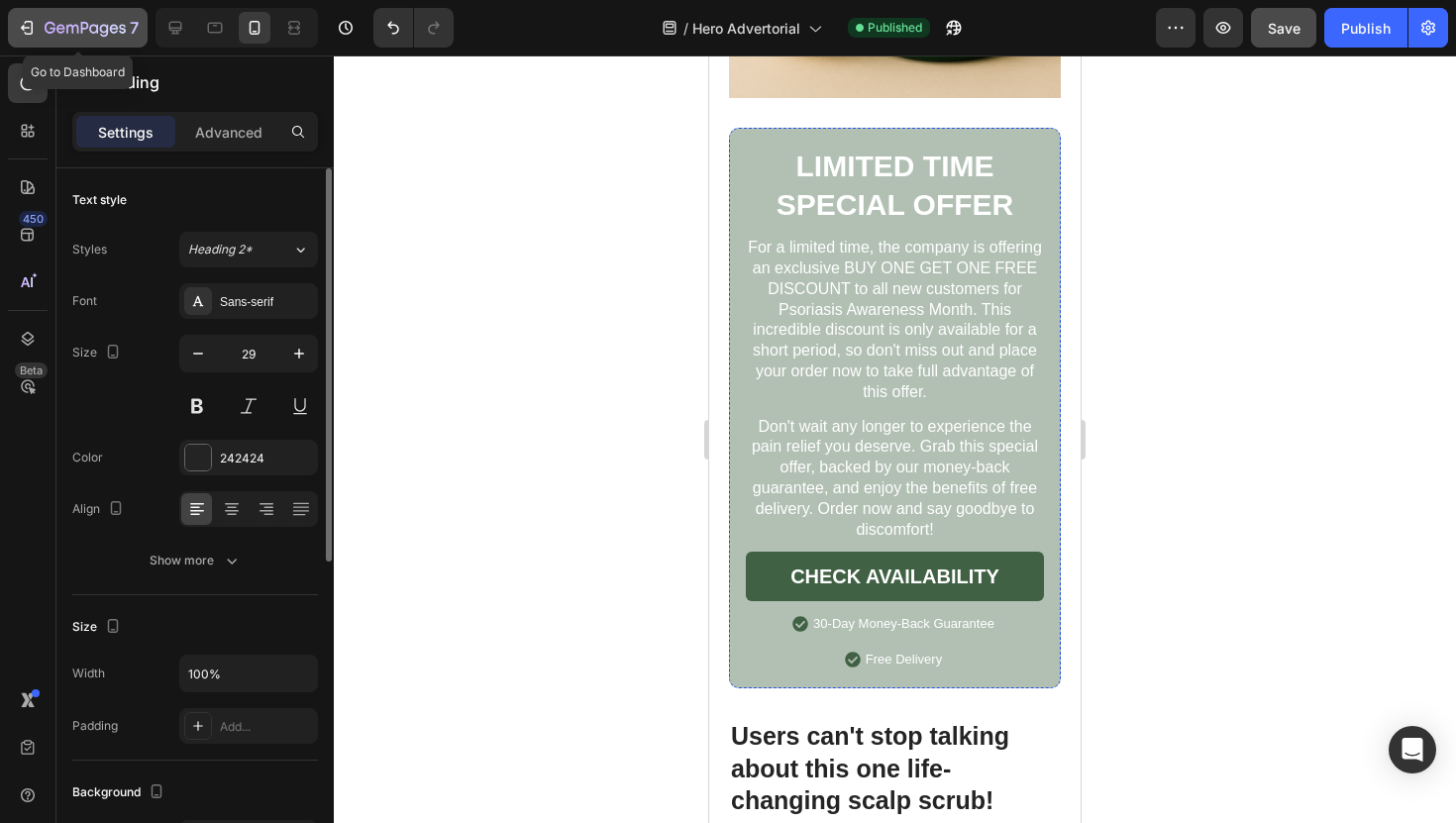 click on "7" at bounding box center [77, 28] 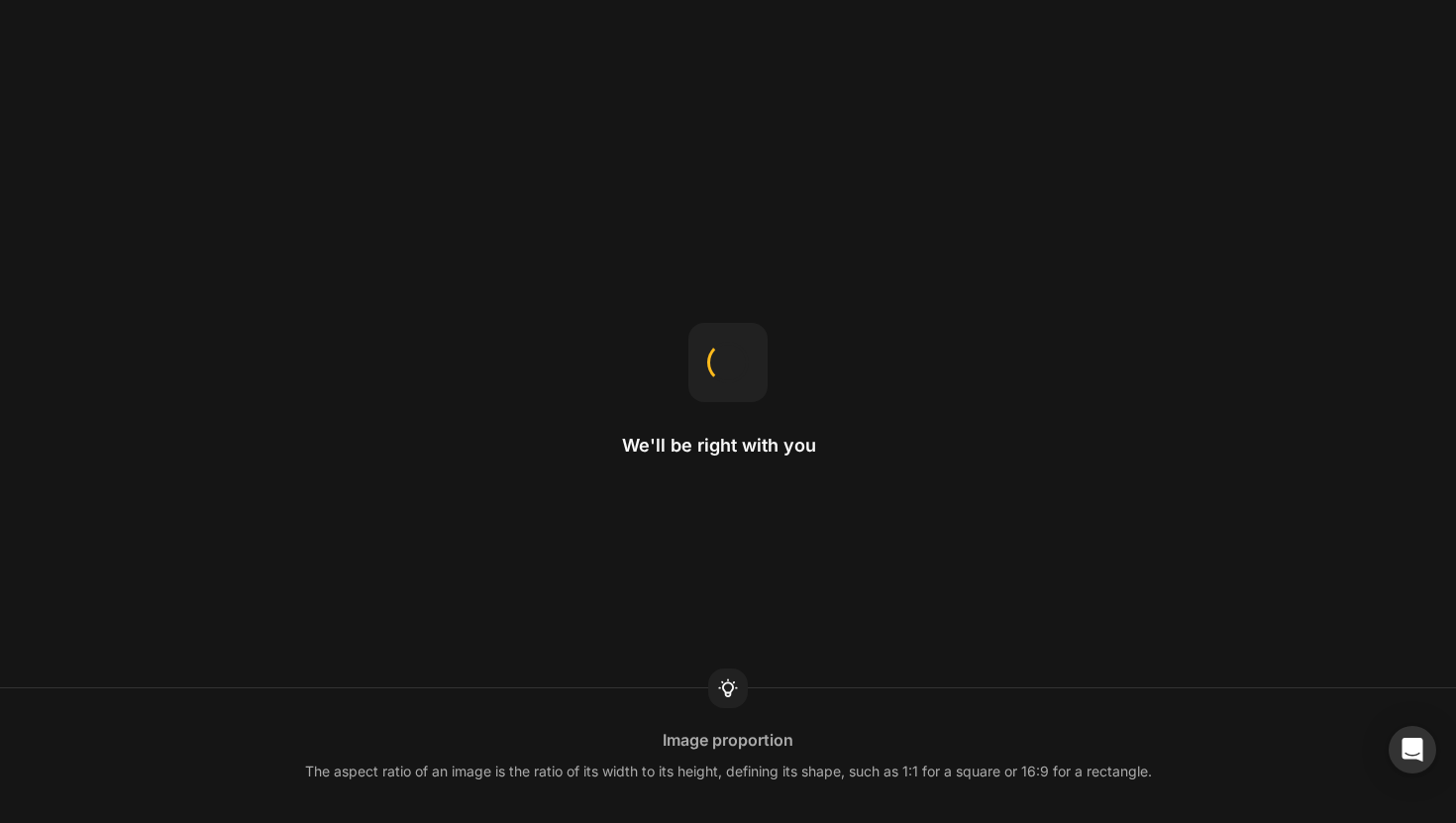 scroll, scrollTop: 0, scrollLeft: 0, axis: both 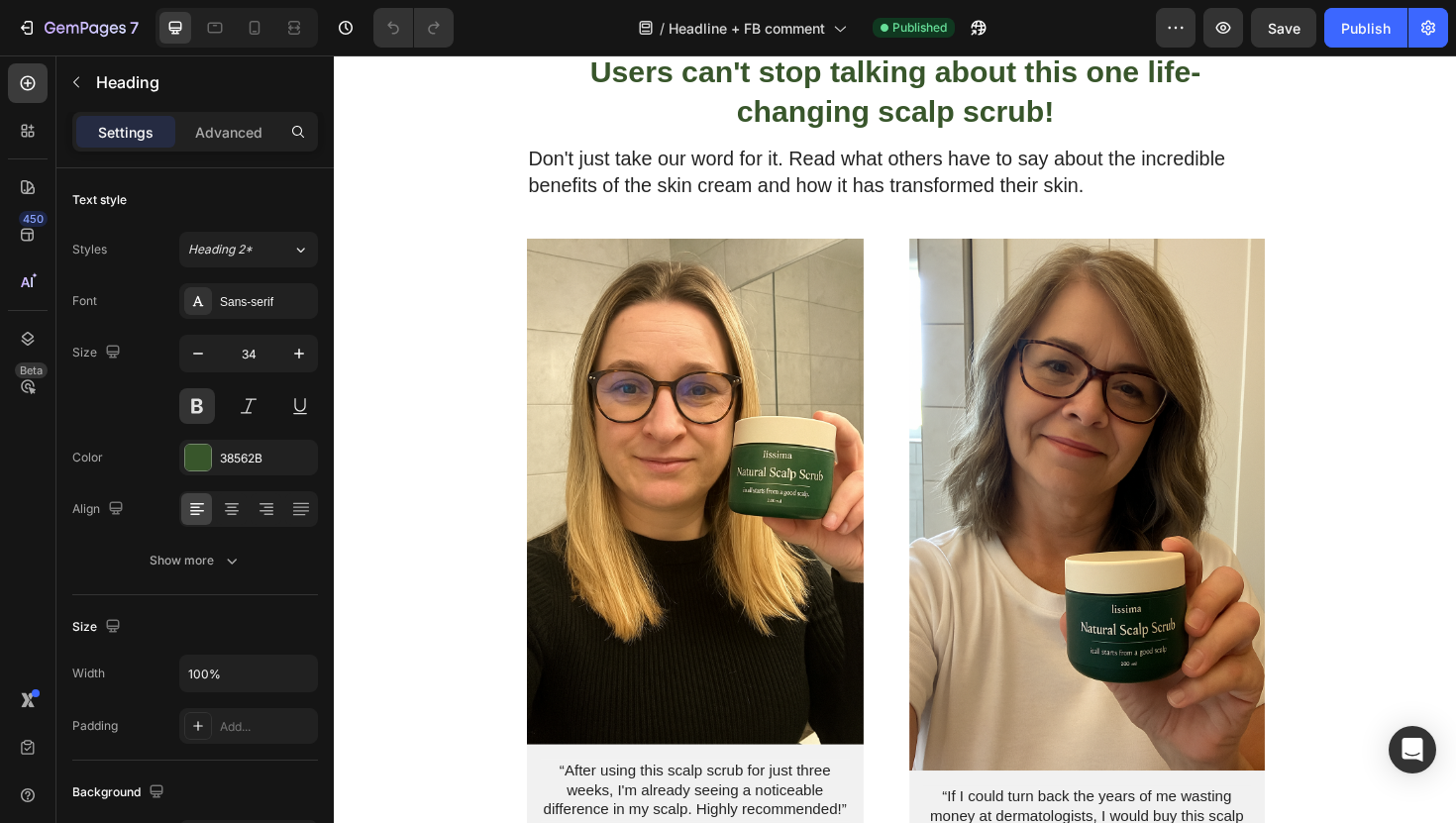 click on "Why This Works When Everything Else Failed" at bounding box center (928, -2318) 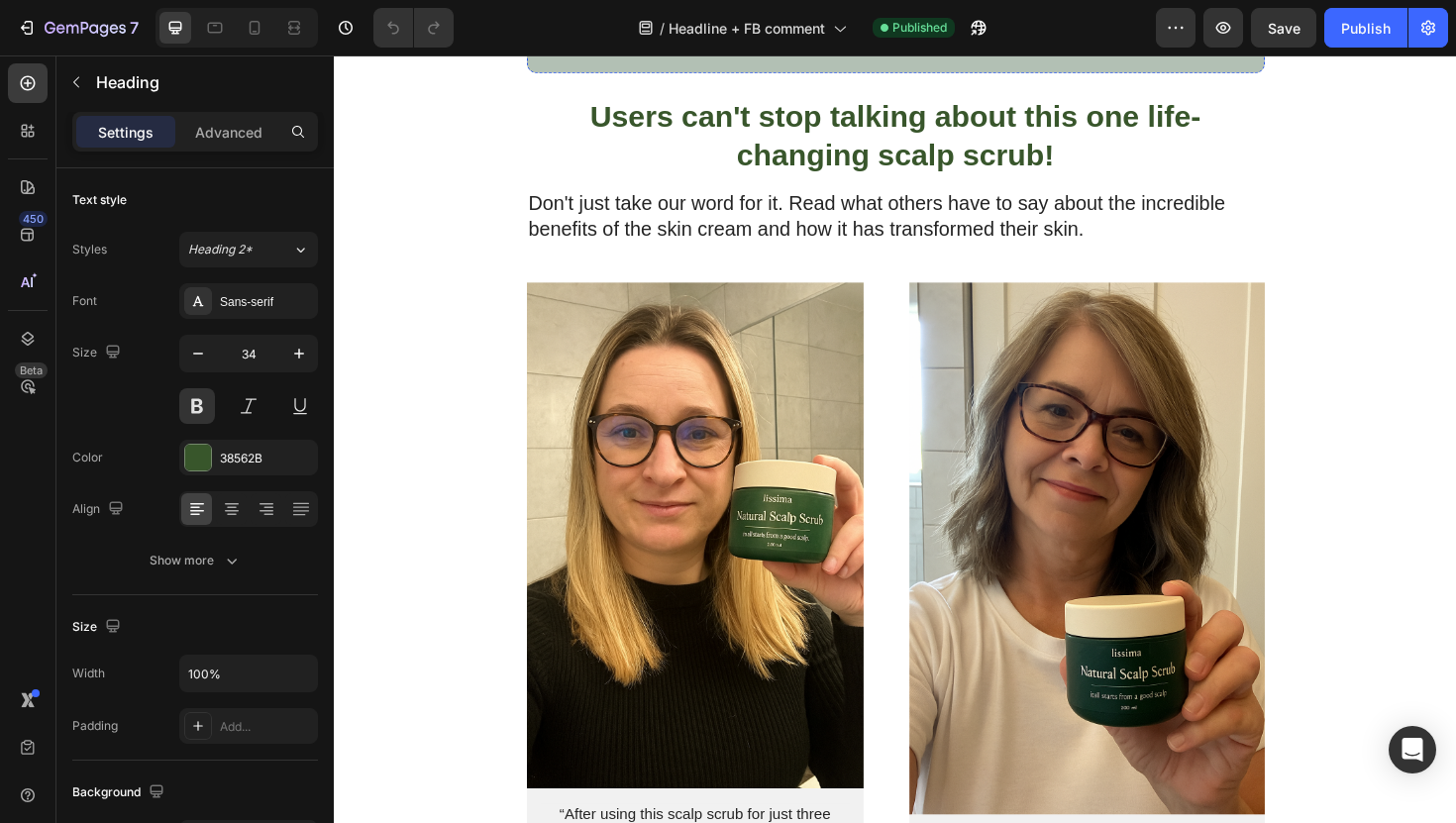 scroll, scrollTop: 4772, scrollLeft: 0, axis: vertical 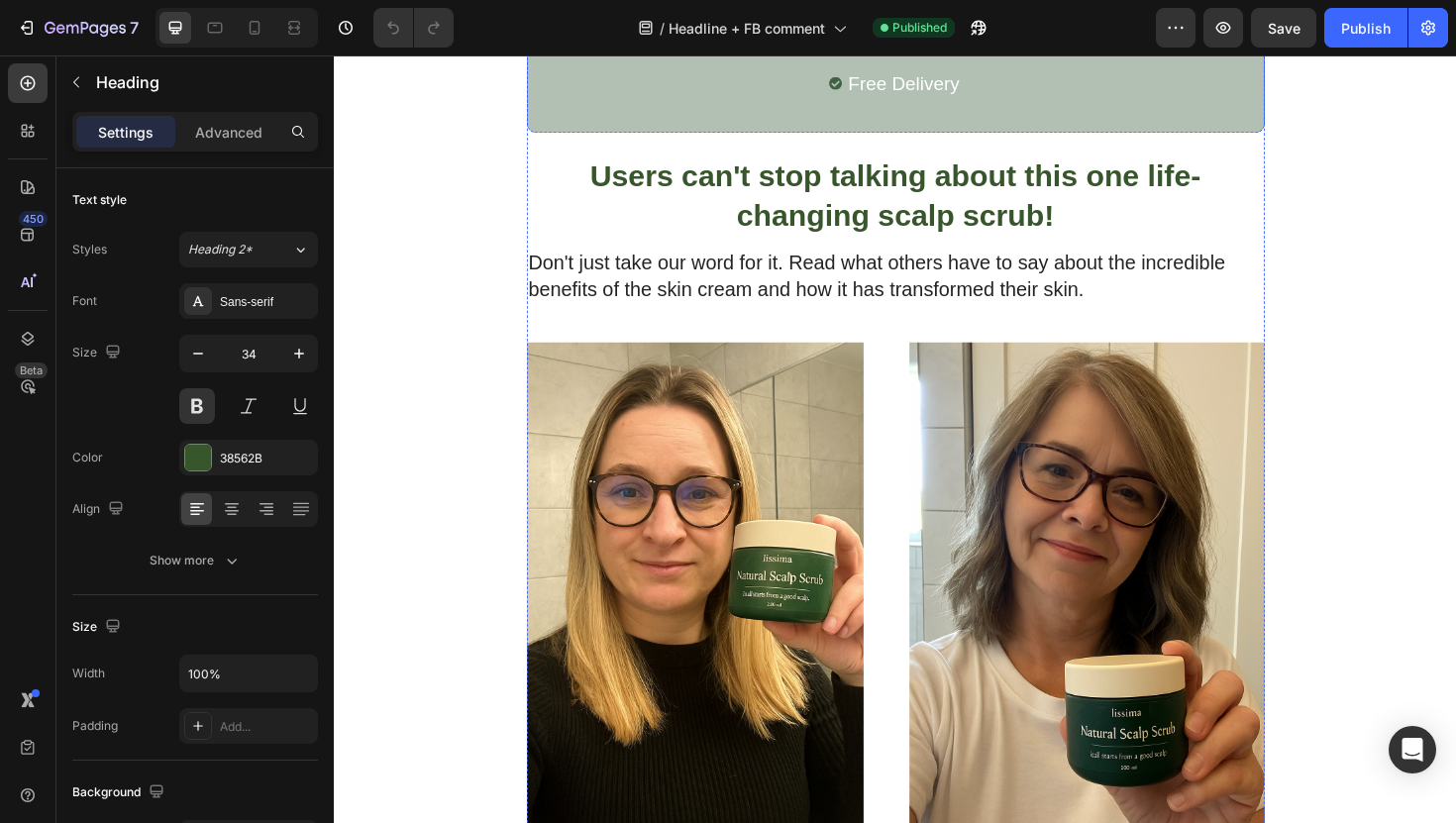 click at bounding box center (936, -2256) 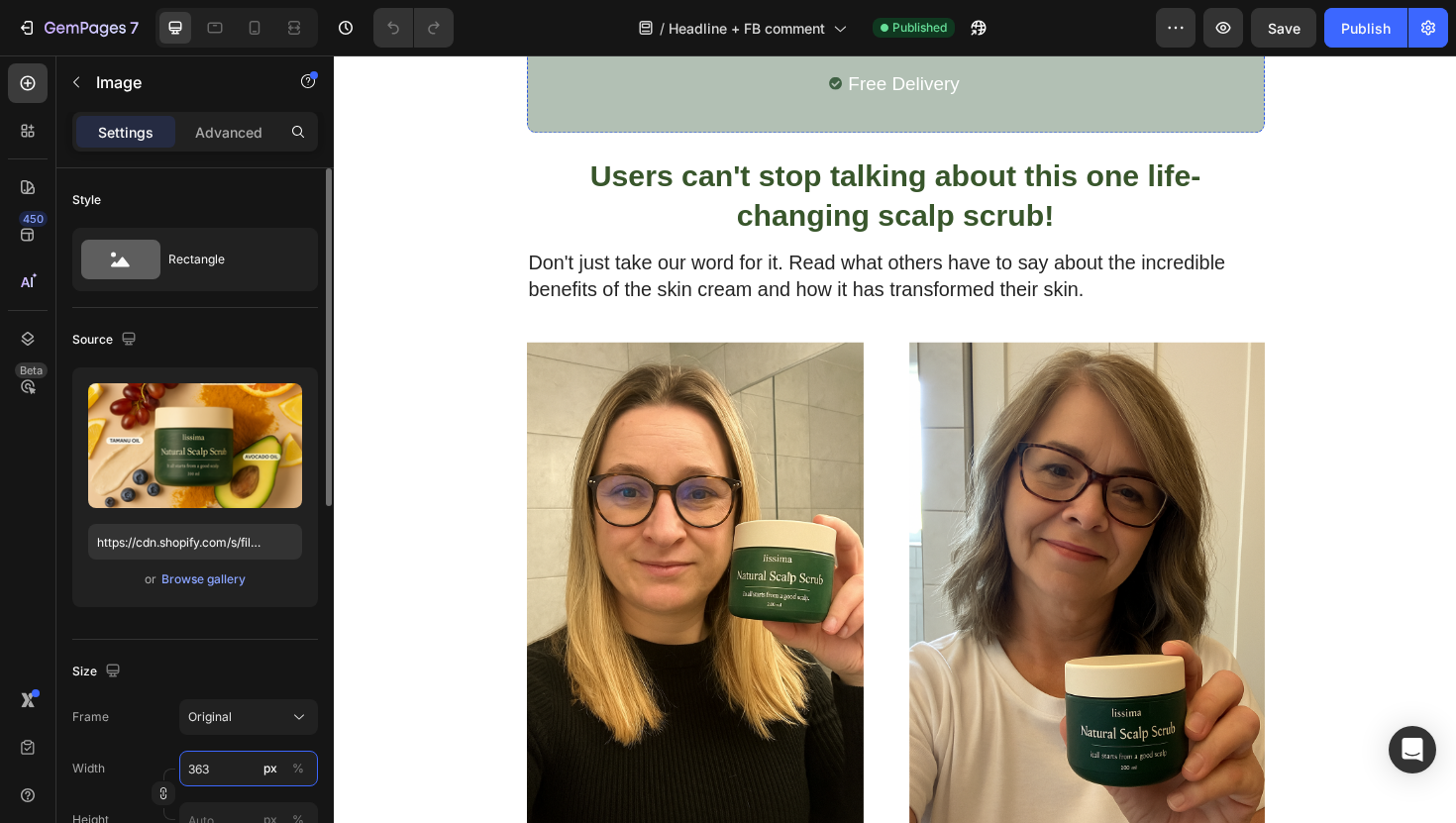 click on "363" at bounding box center (249, 769) 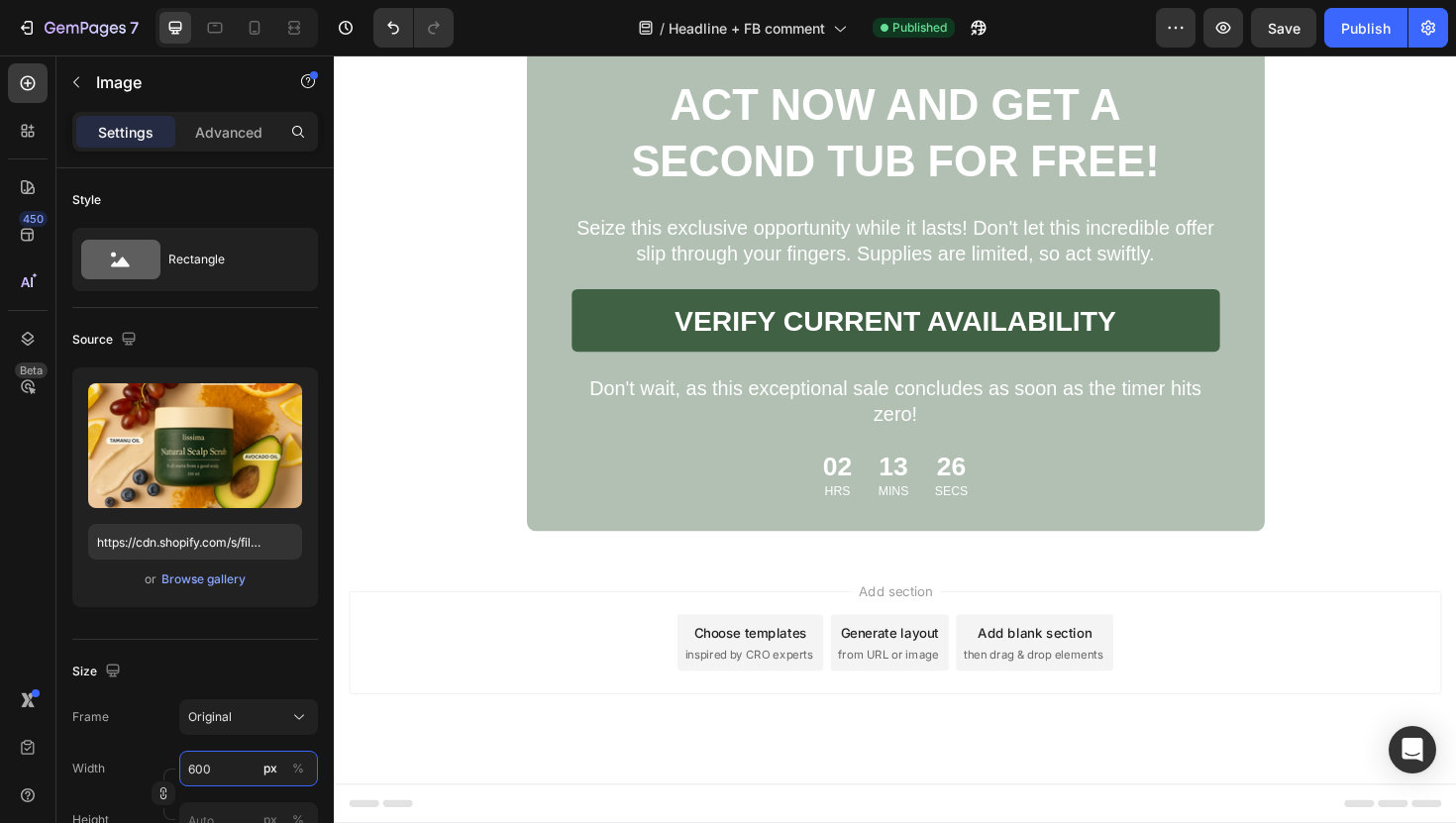 scroll, scrollTop: 7924, scrollLeft: 0, axis: vertical 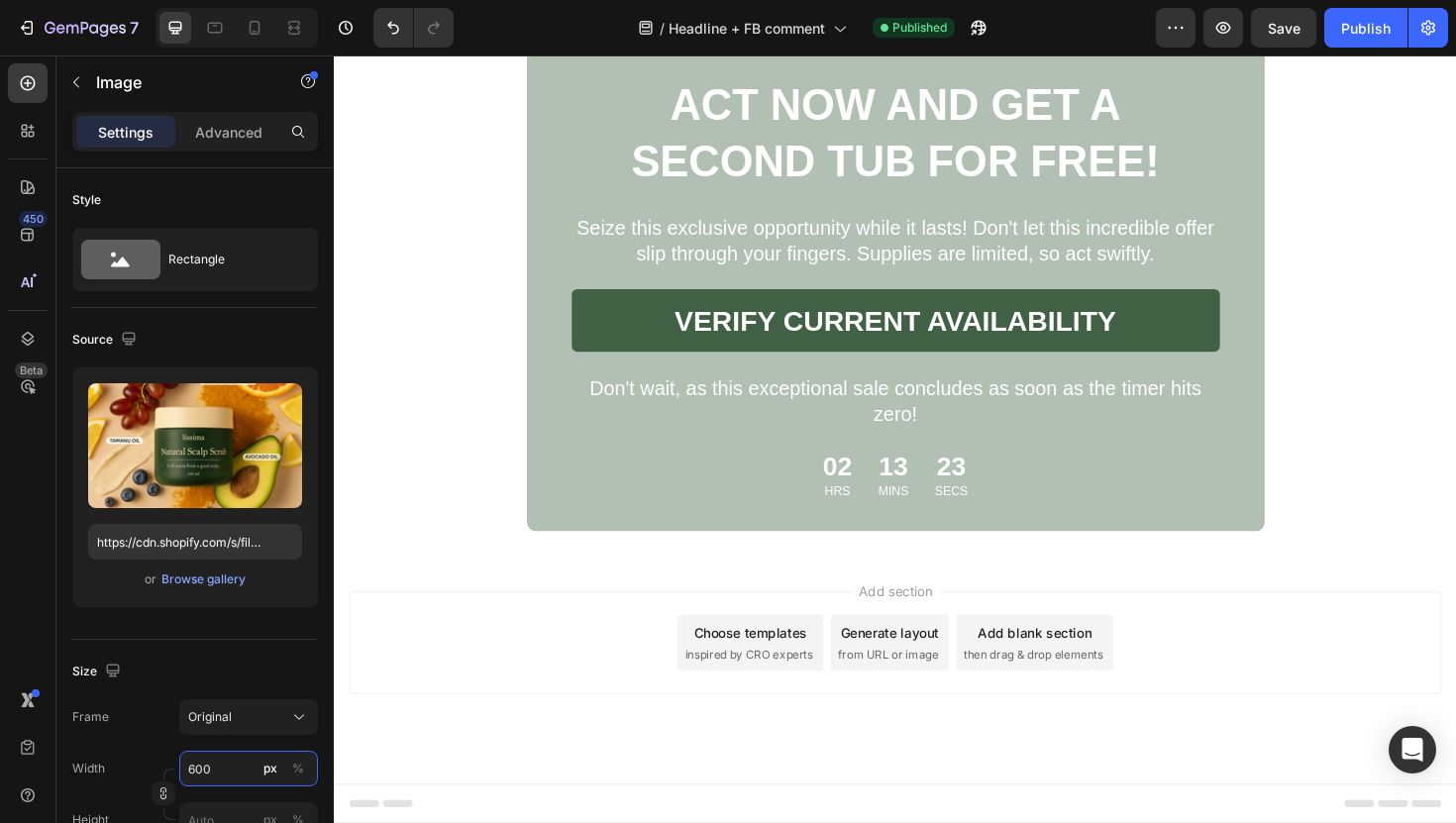 type on "600" 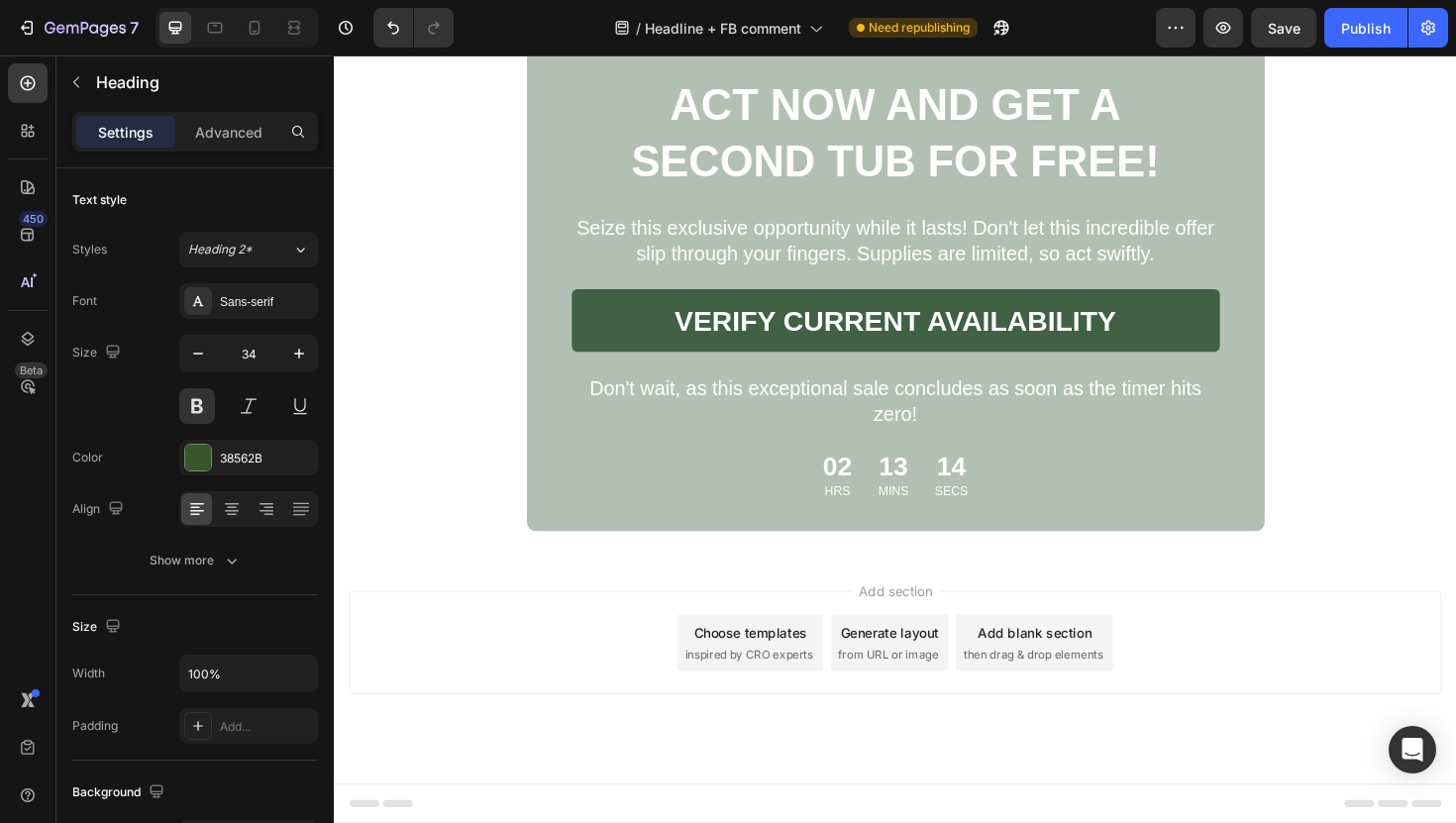 click on "A Limited Opportunity to Transform Your Scalp" at bounding box center (928, -3726) 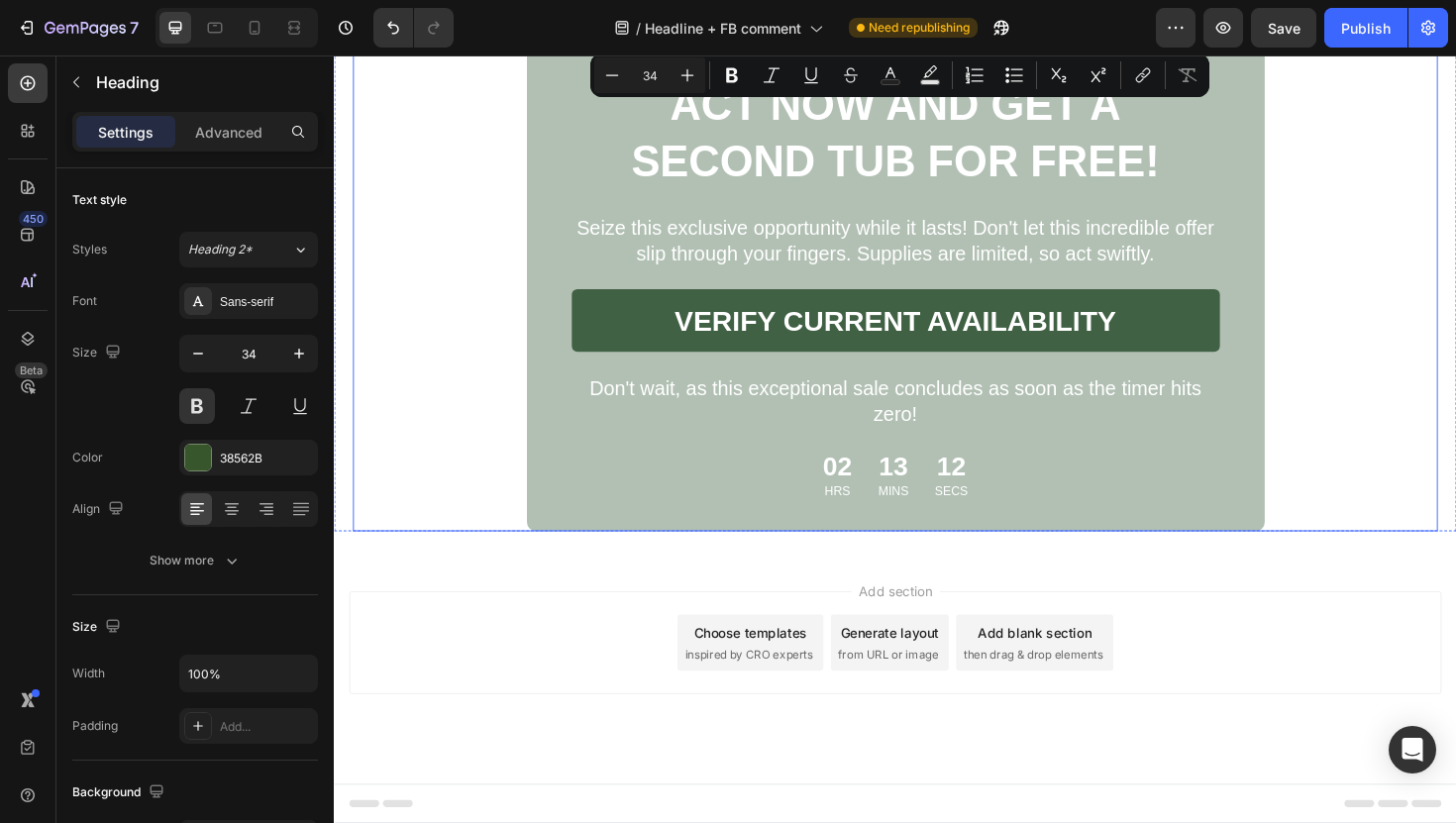 drag, startPoint x: 545, startPoint y: 124, endPoint x: 1371, endPoint y: 185, distance: 828.2494 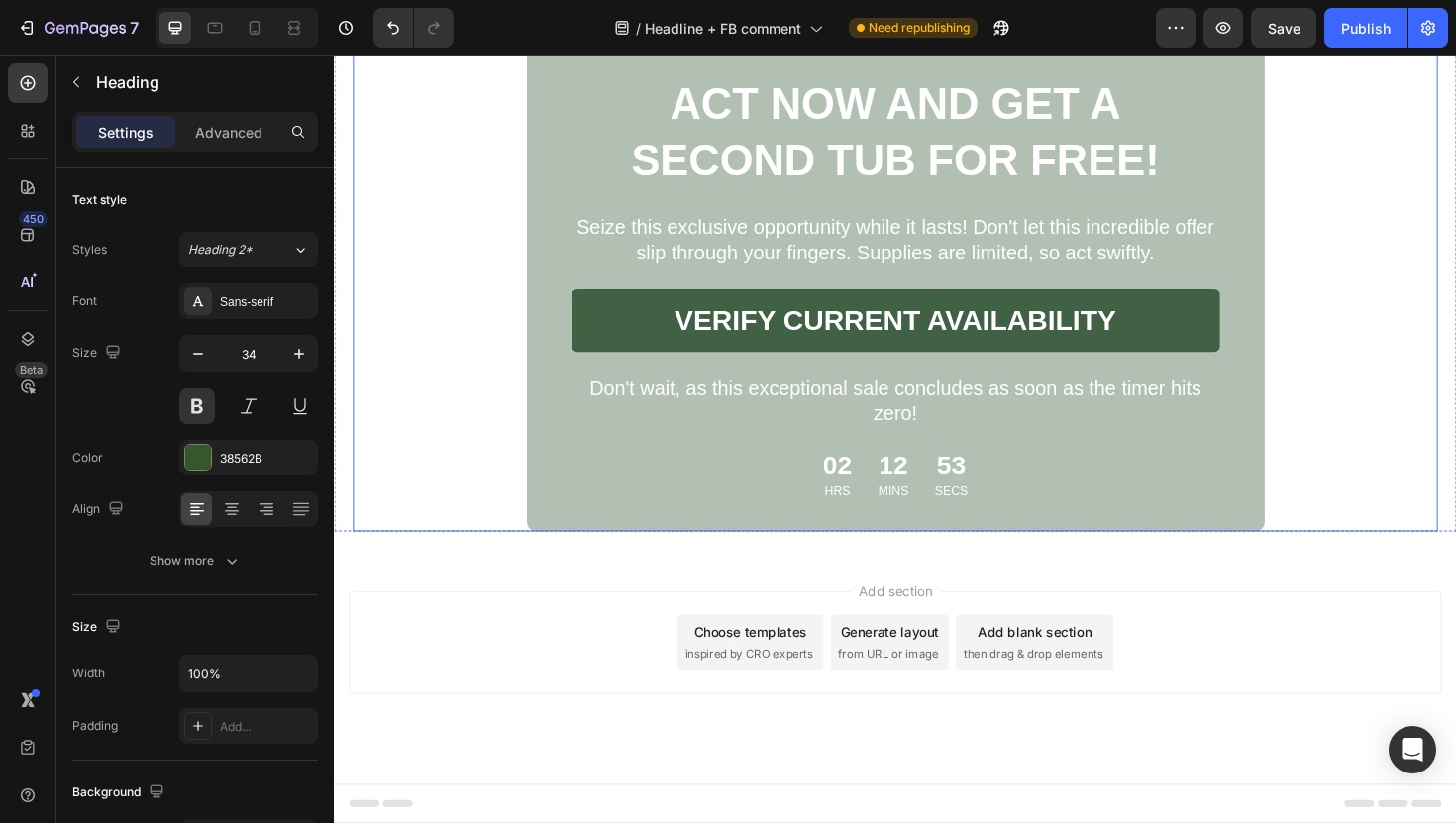scroll, scrollTop: 7737, scrollLeft: 0, axis: vertical 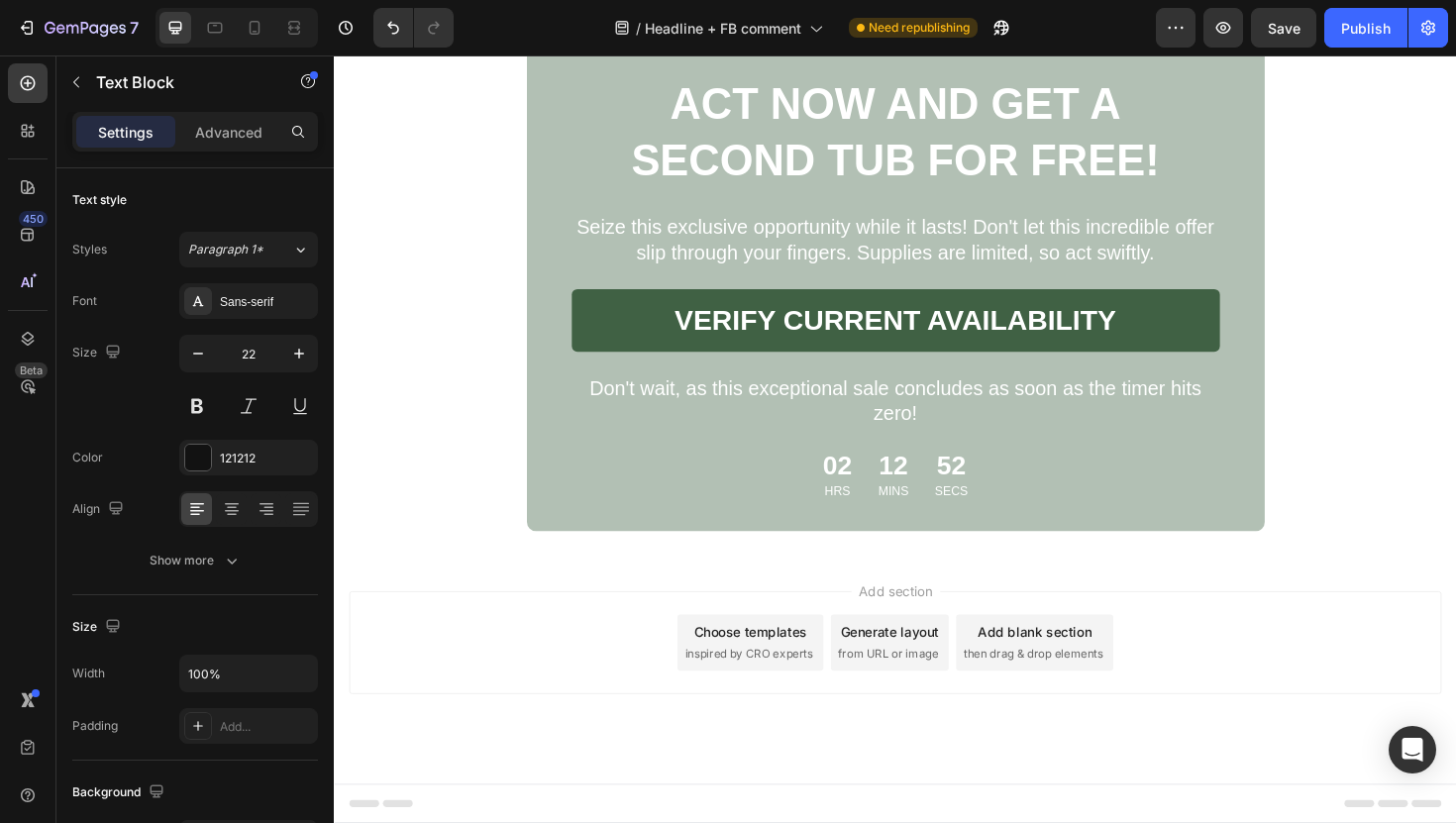 click on "Right now, Lissima is offering something incredible:  Buy 1 Get 1 Free  on their Natural Scalp Scrub." at bounding box center [928, -3661] 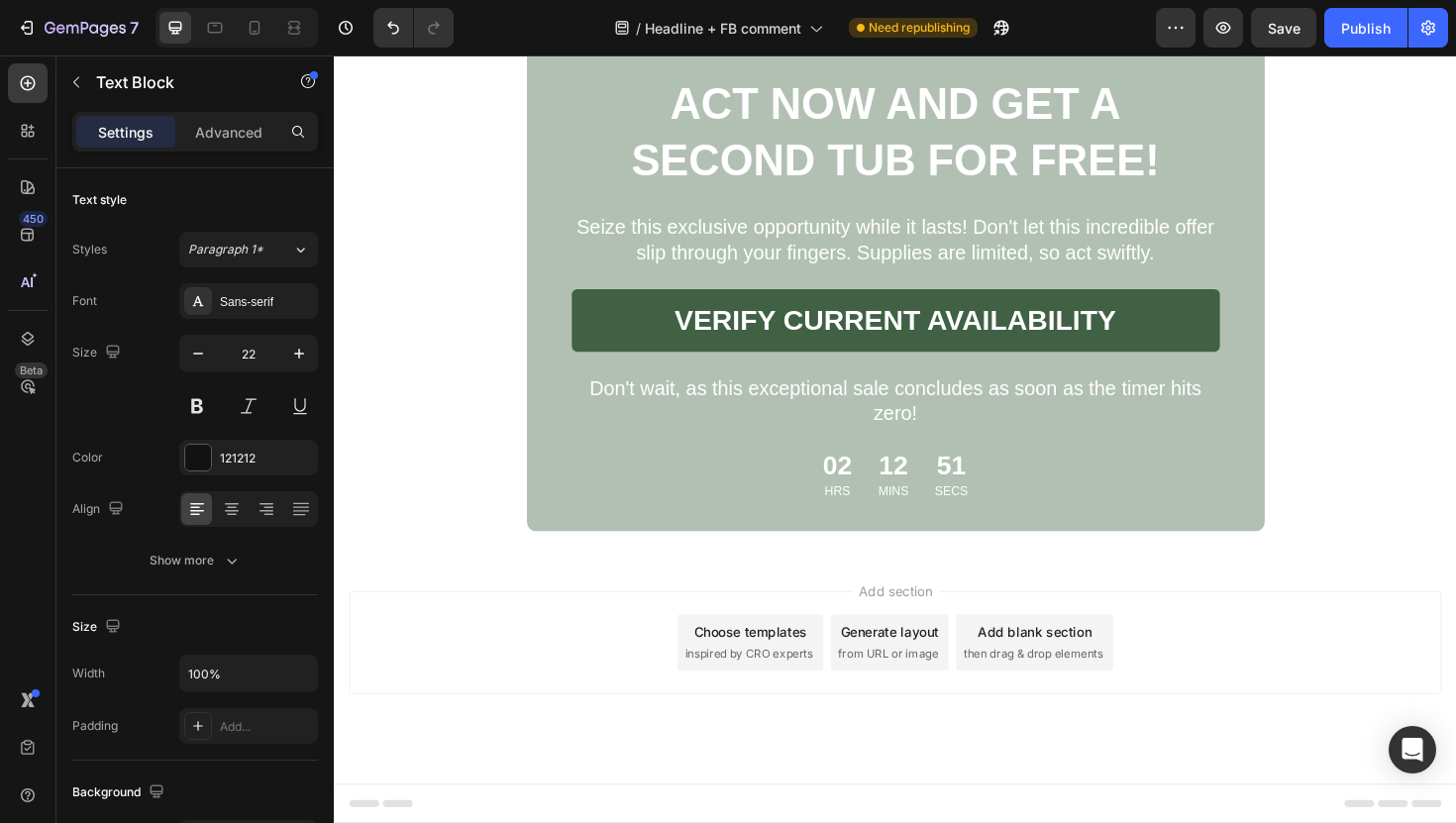 click on "Right now, Lissima is offering something incredible:  Buy 1 Get 1 Free  on their Natural Scalp Scrub." at bounding box center (928, -3661) 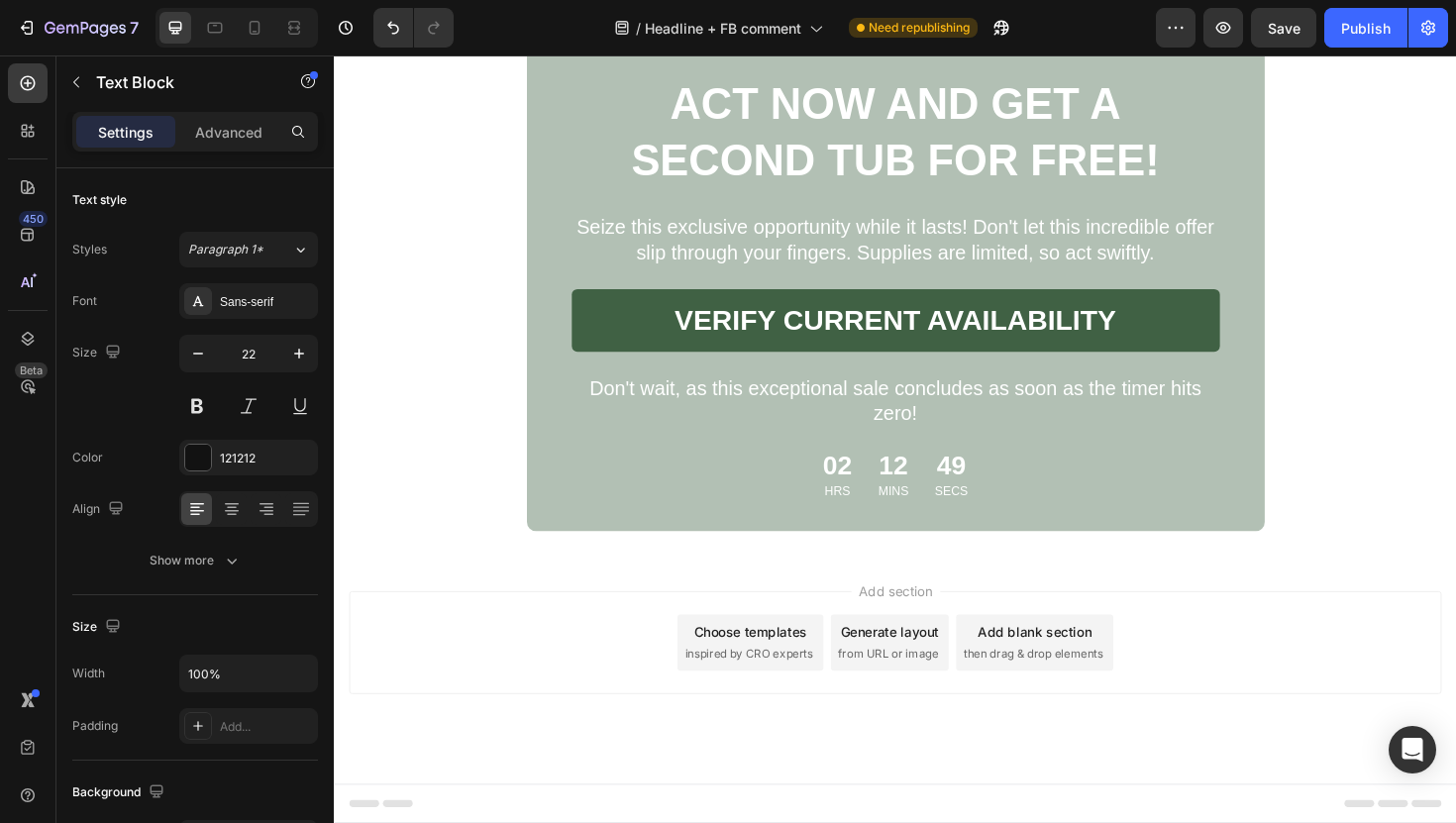 click on "Right now, Lissima is offering something incredible:  Buy 1 Get 1 Free  on their Natural Scalp Scrub." at bounding box center [928, -3661] 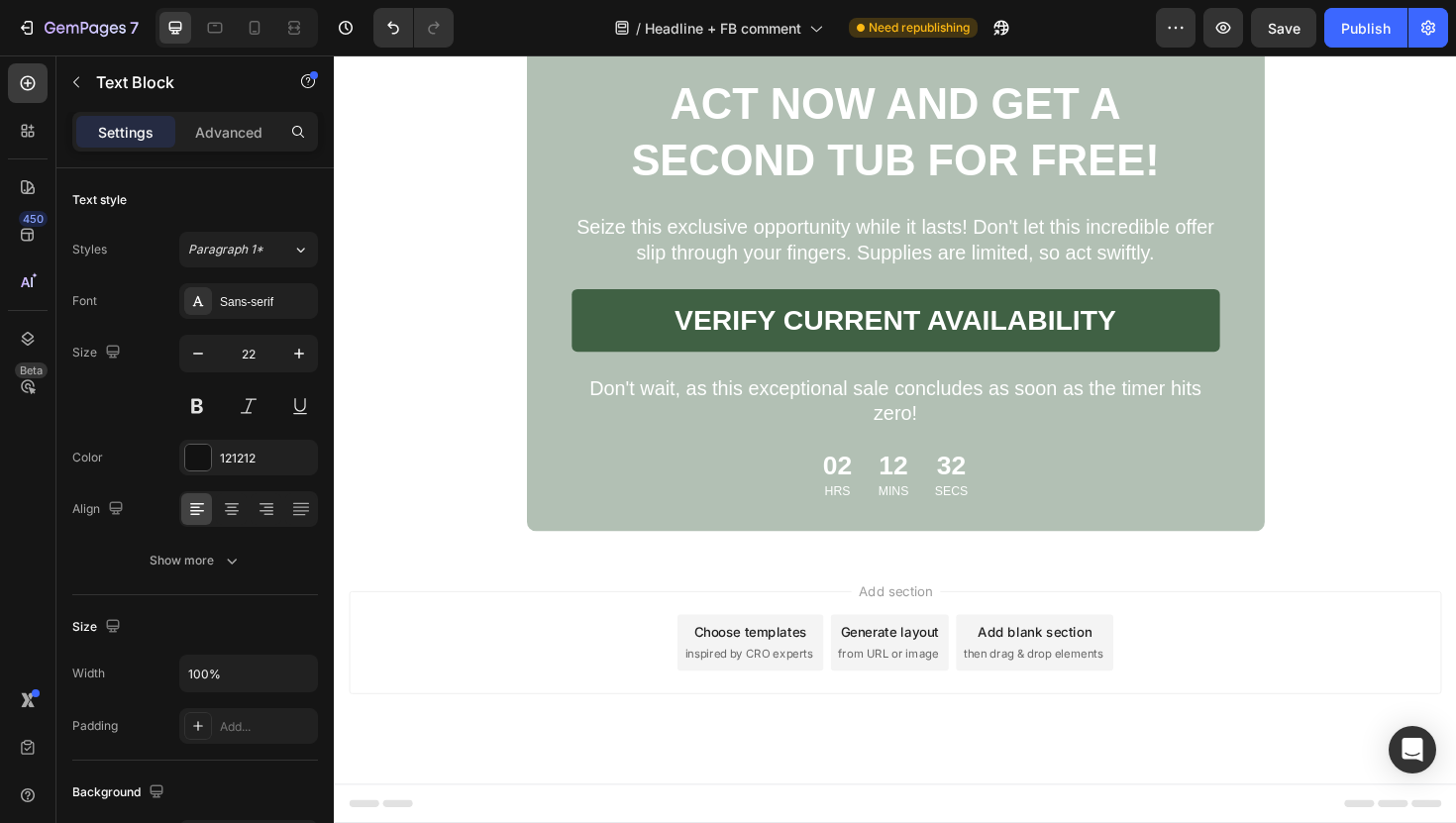 scroll, scrollTop: 7875, scrollLeft: 0, axis: vertical 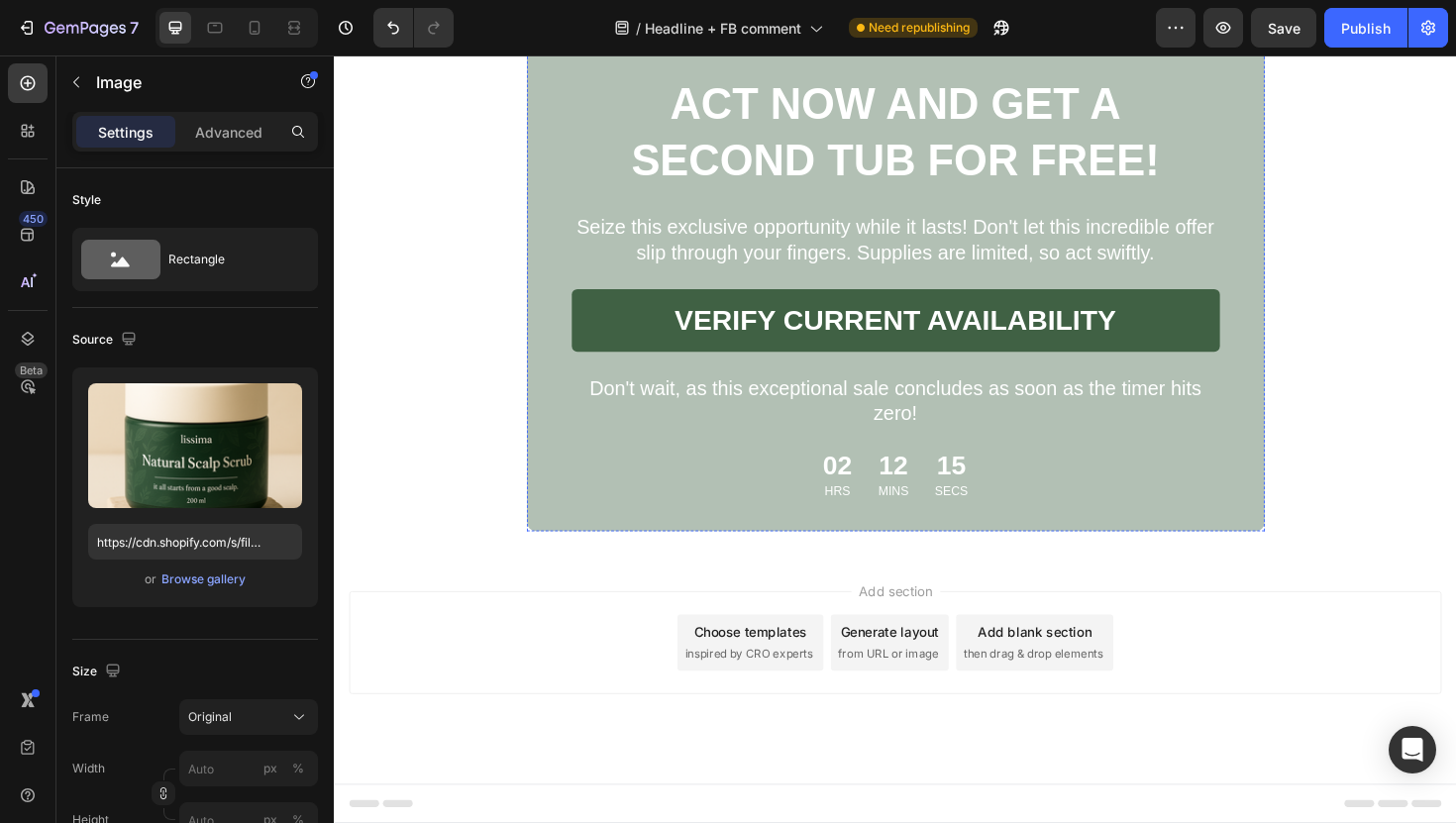click at bounding box center [928, -3370] 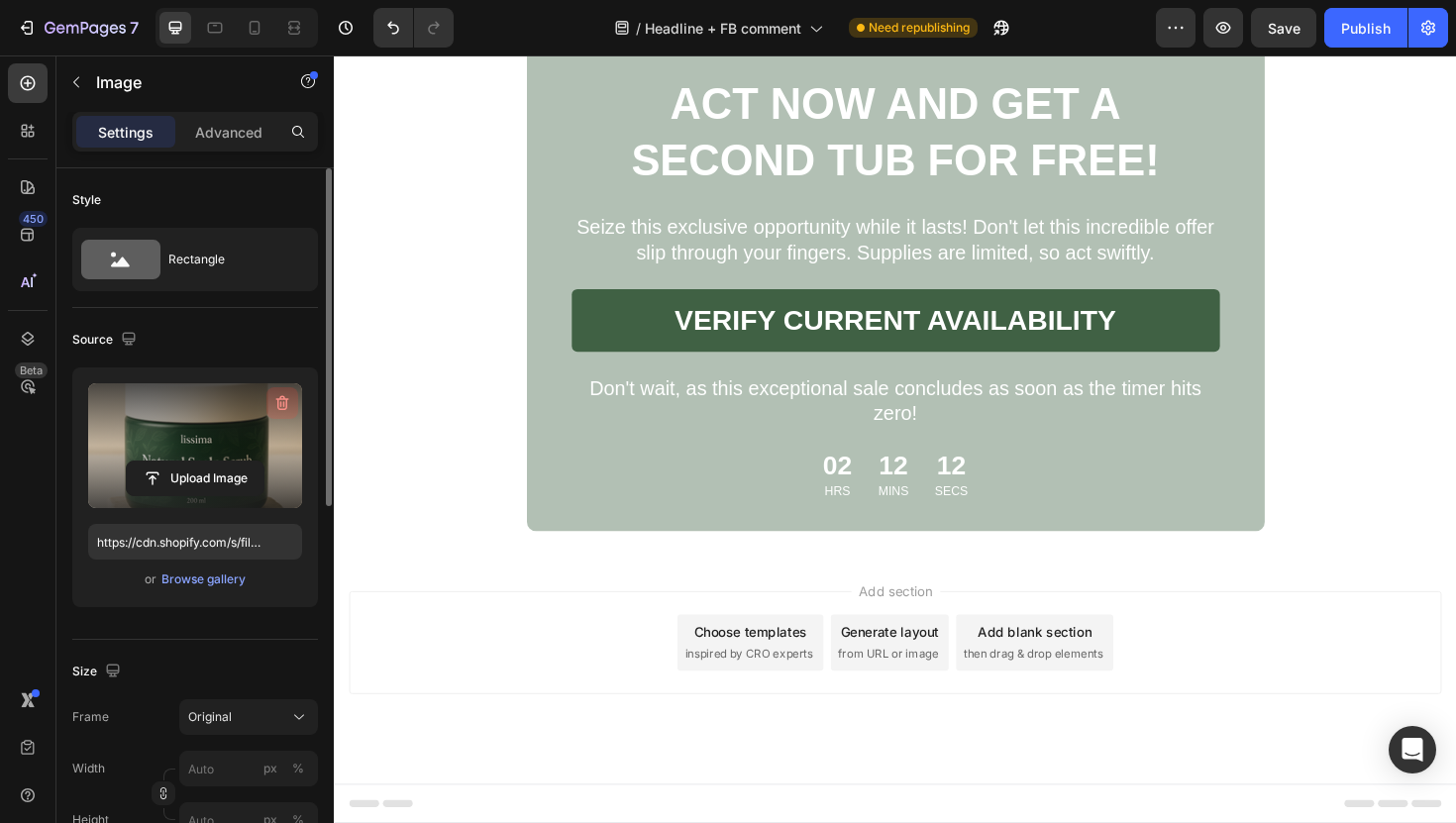 click 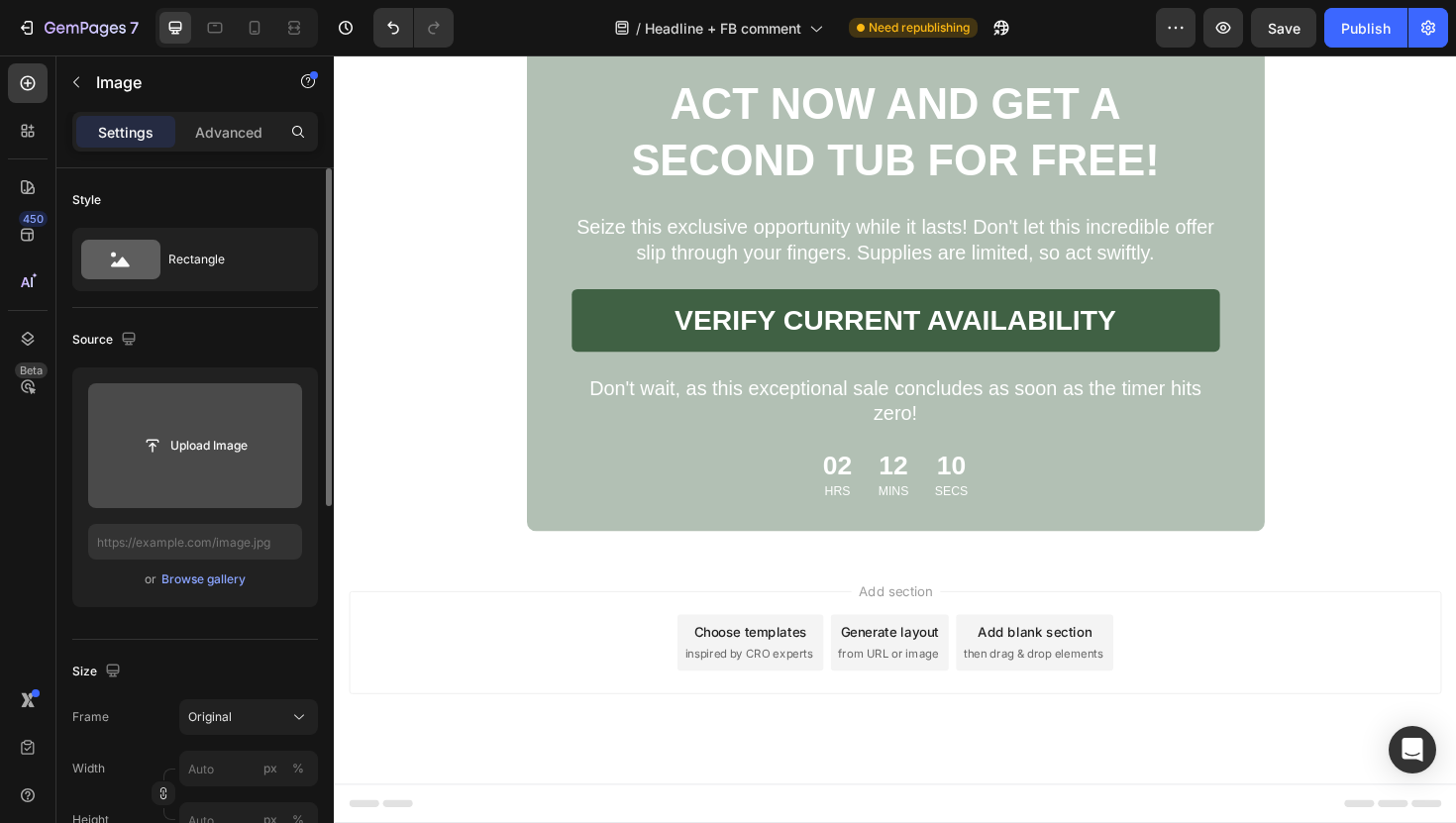 scroll, scrollTop: 8319, scrollLeft: 0, axis: vertical 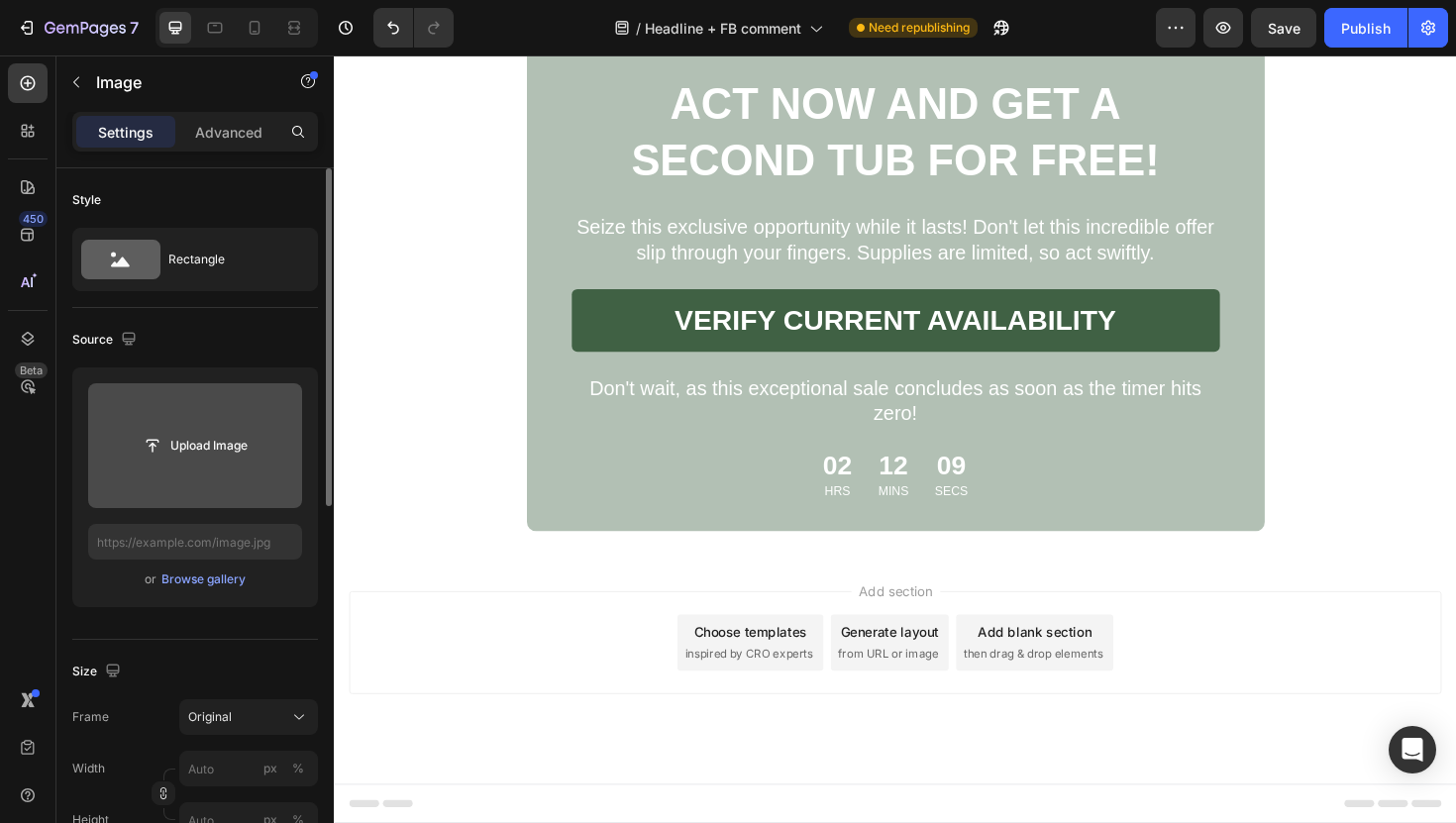 click 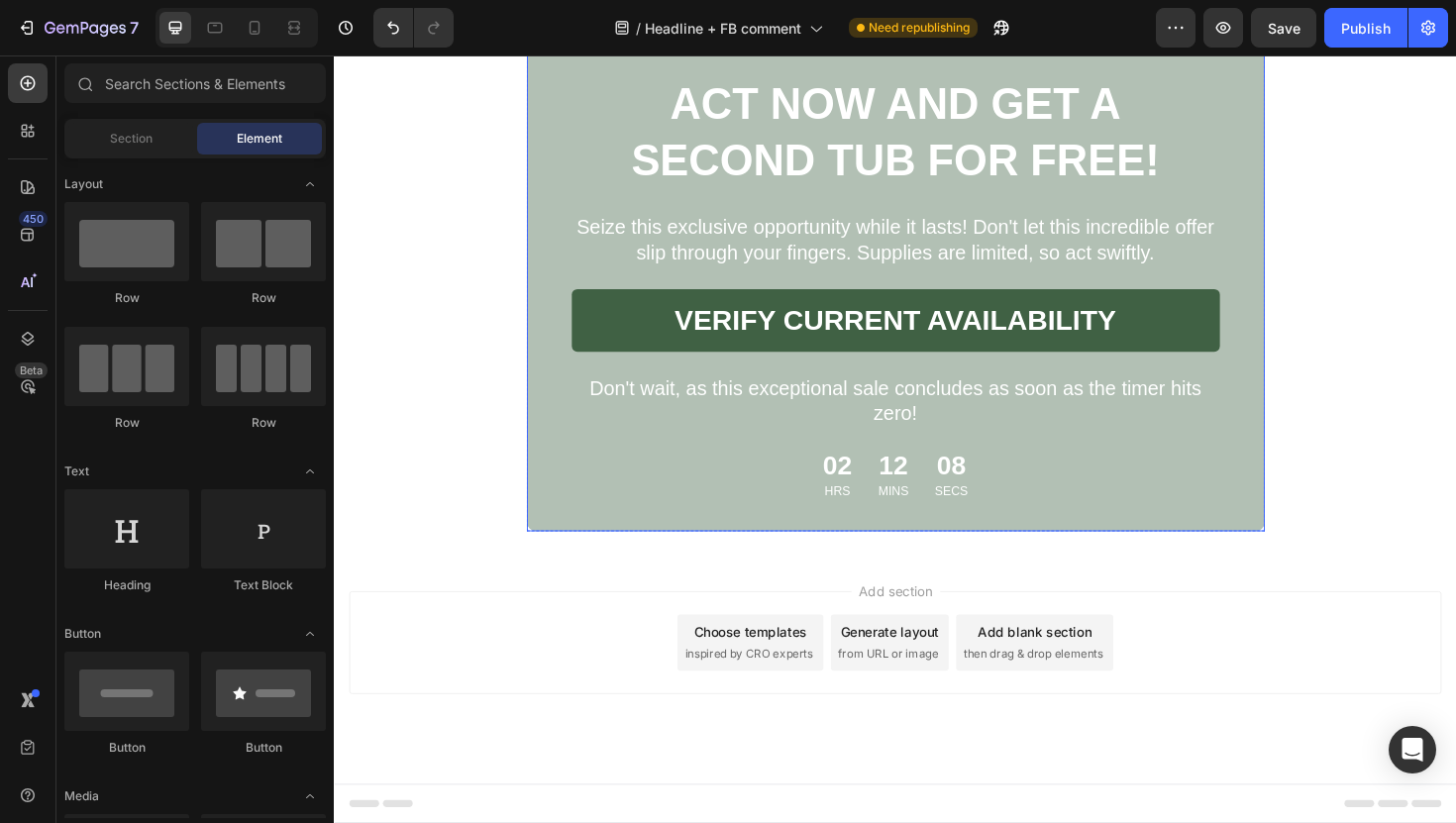 scroll, scrollTop: 8200, scrollLeft: 0, axis: vertical 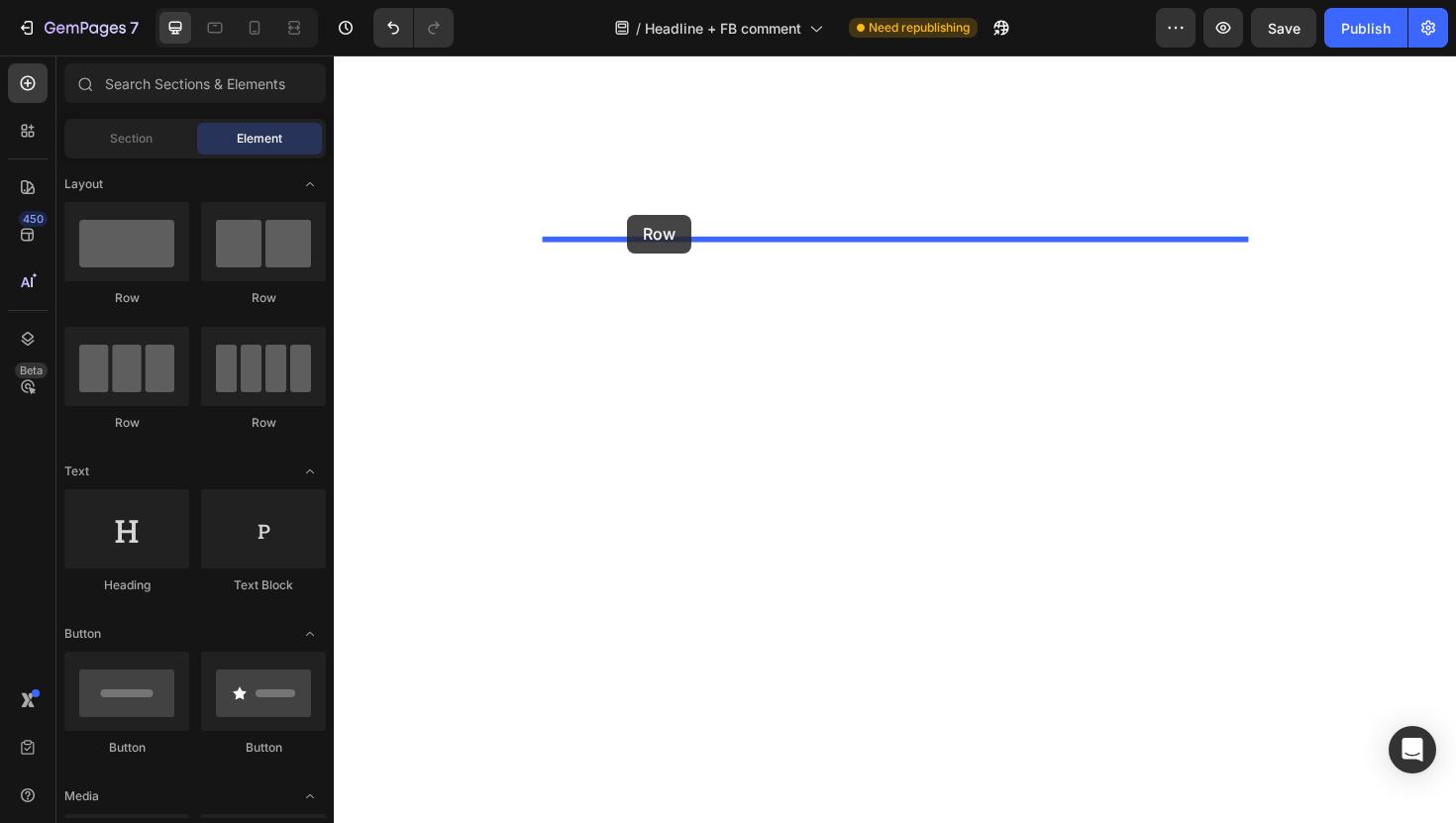 drag, startPoint x: 567, startPoint y: 320, endPoint x: 647, endPoint y: 225, distance: 124.19742 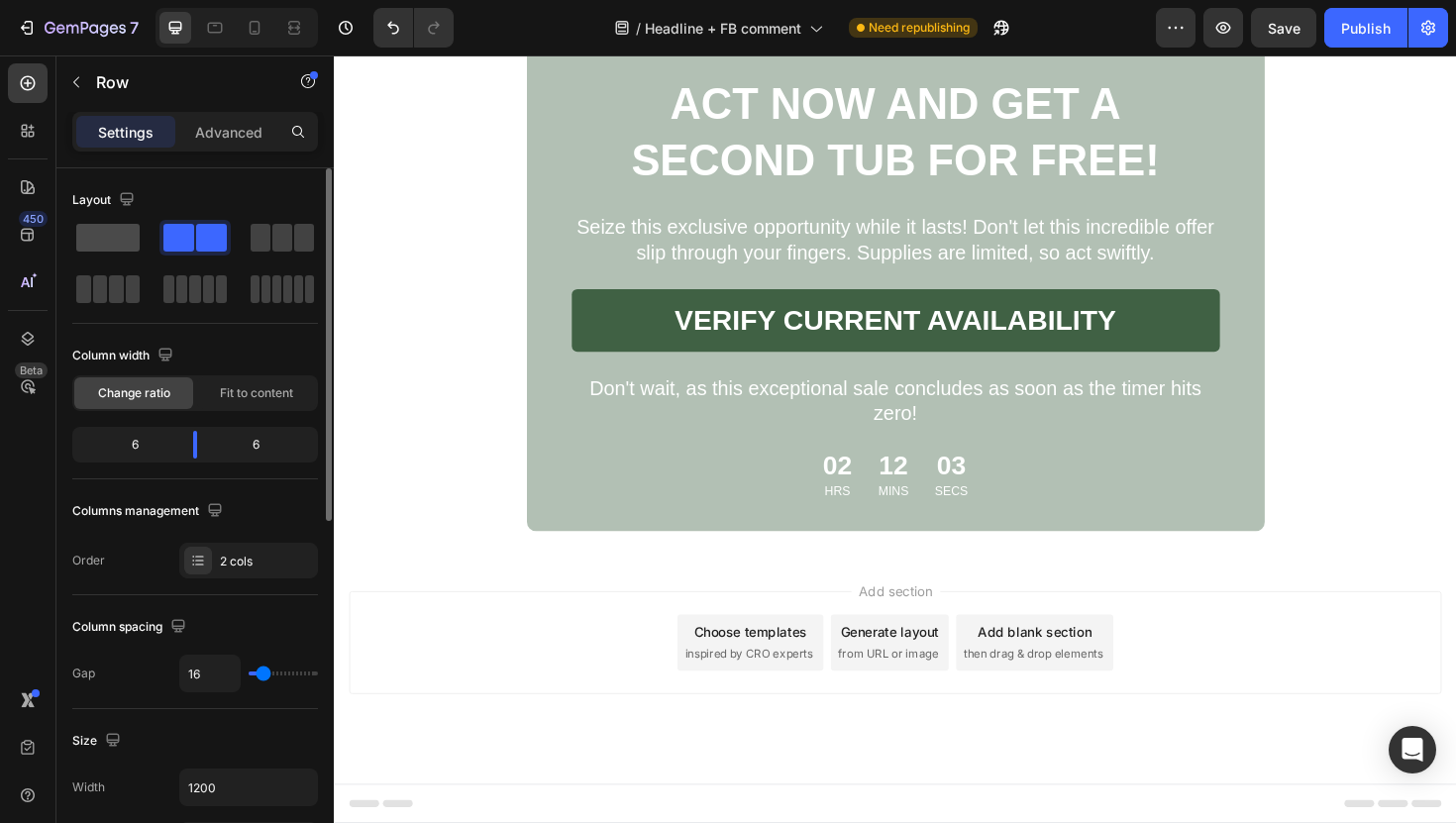 click 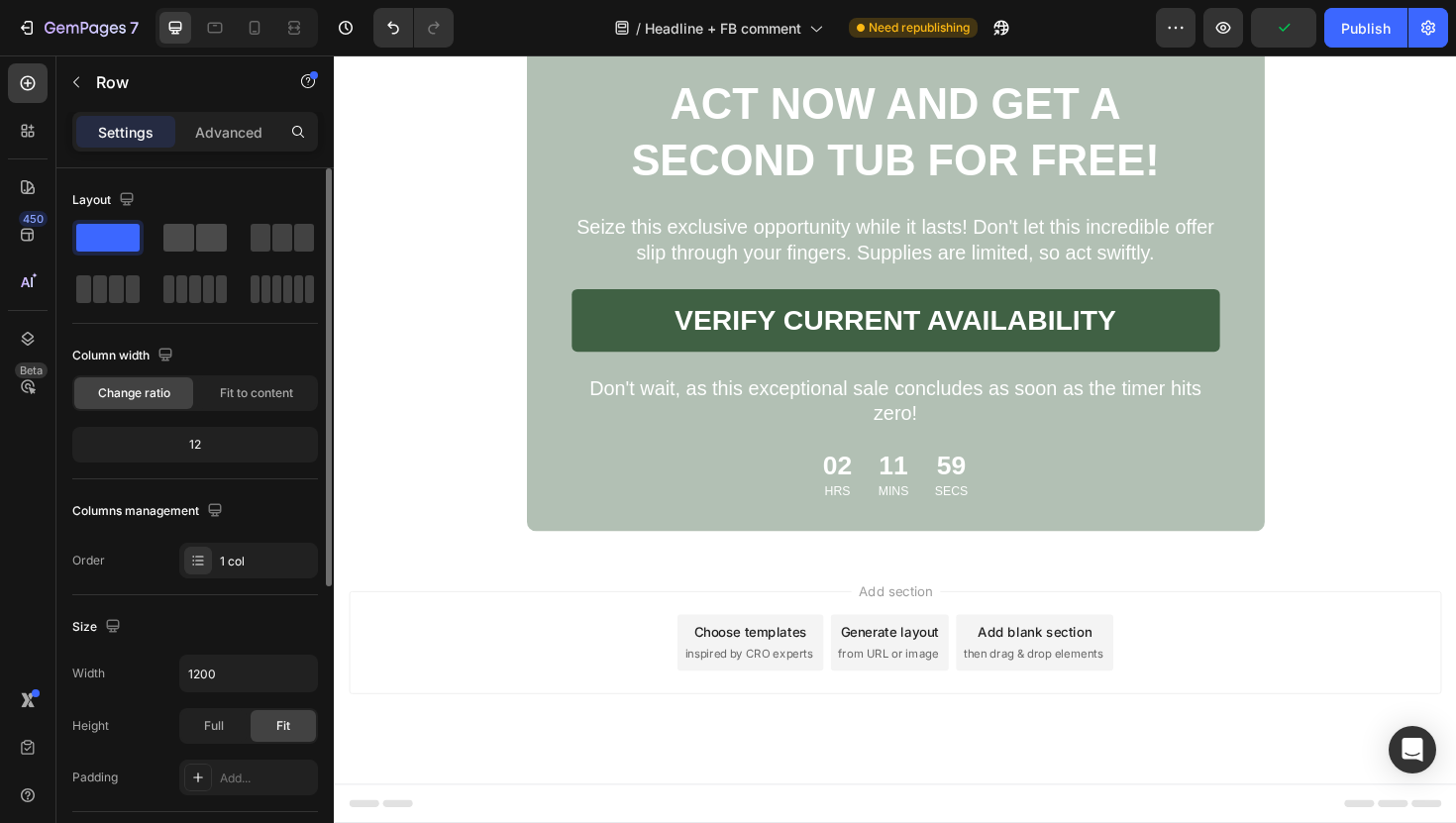 drag, startPoint x: 186, startPoint y: 235, endPoint x: 1, endPoint y: 154, distance: 201.95544 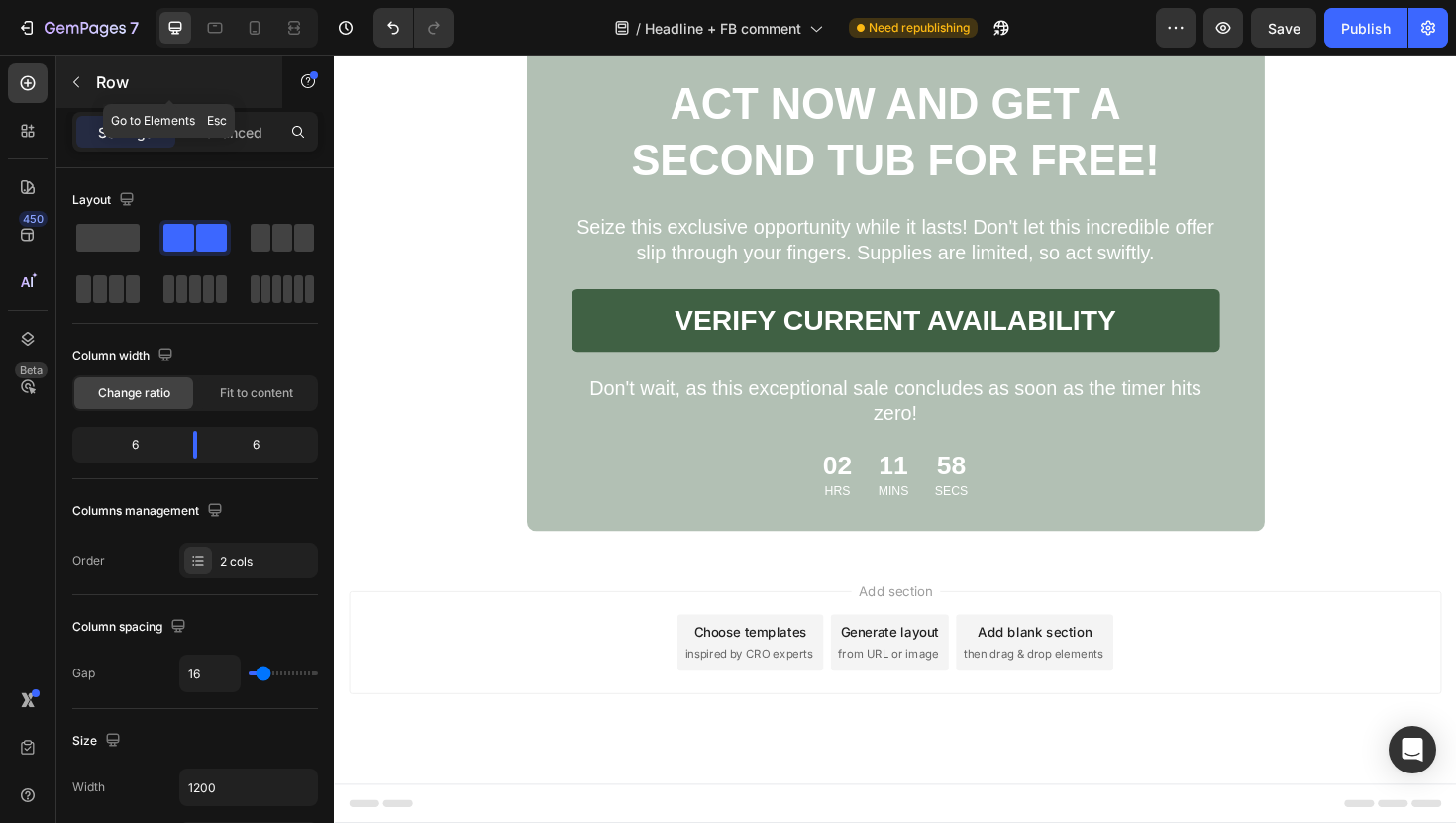 click 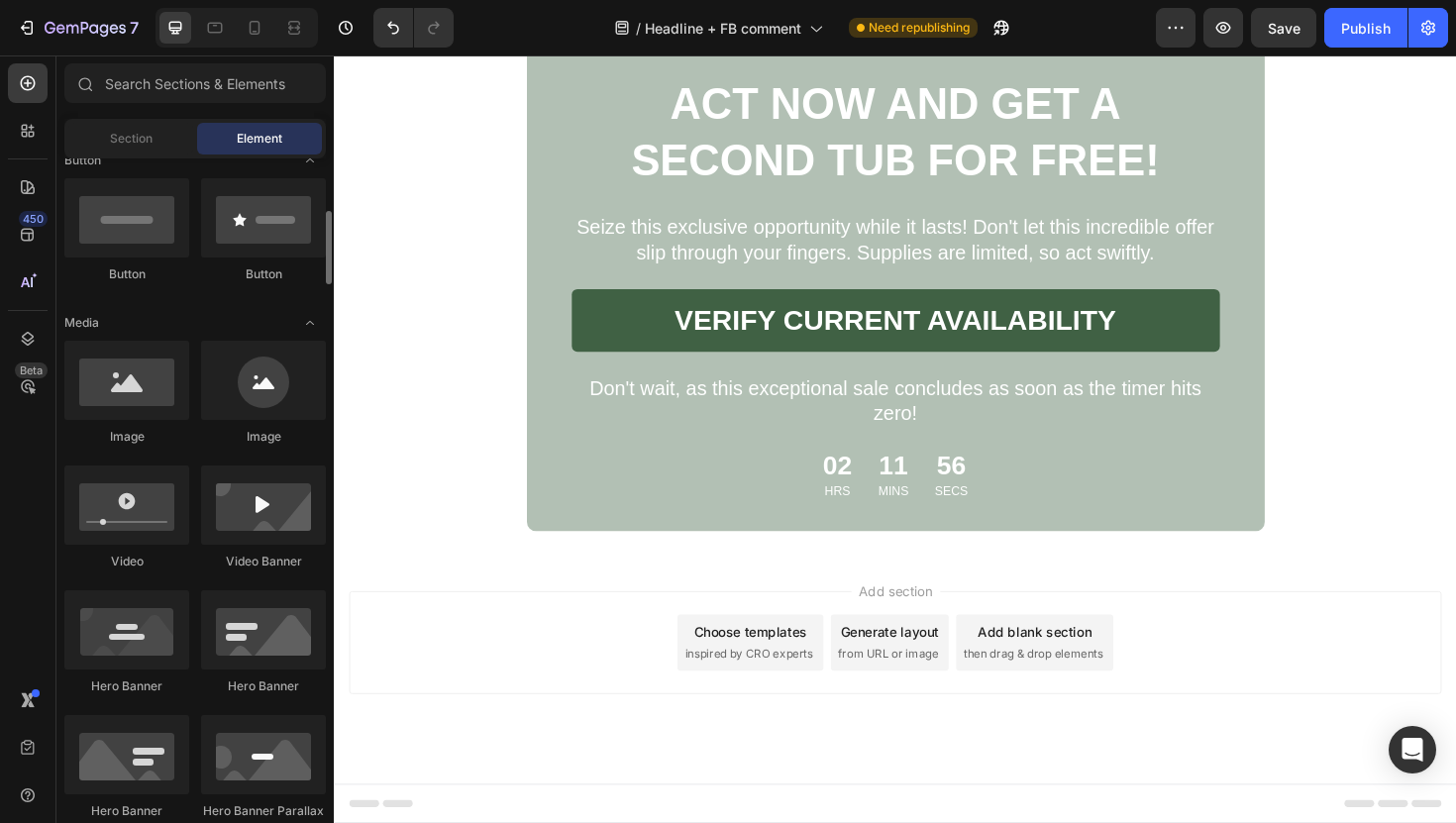 scroll, scrollTop: 475, scrollLeft: 0, axis: vertical 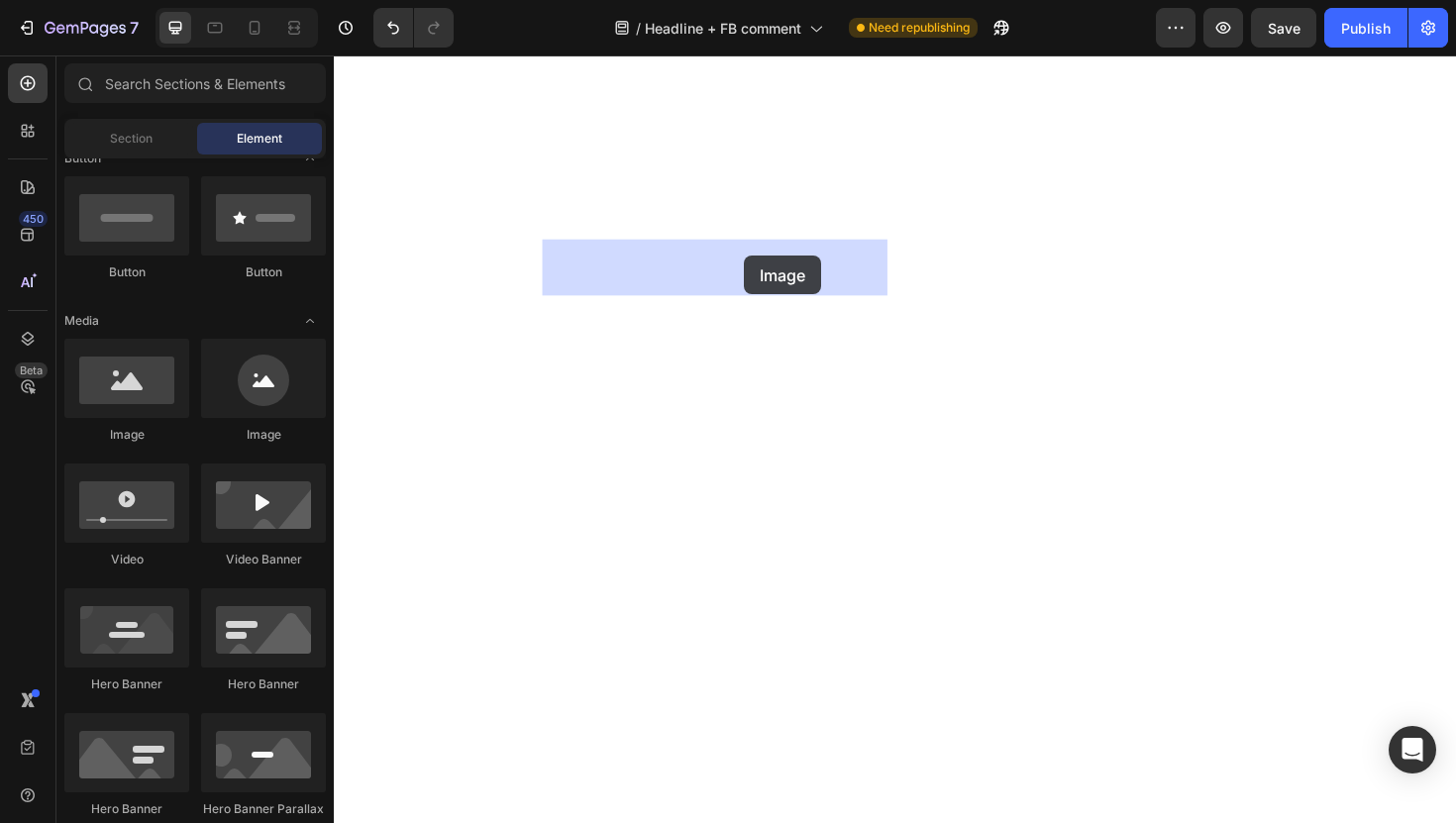 drag, startPoint x: 478, startPoint y: 473, endPoint x: 769, endPoint y: 267, distance: 356.53471 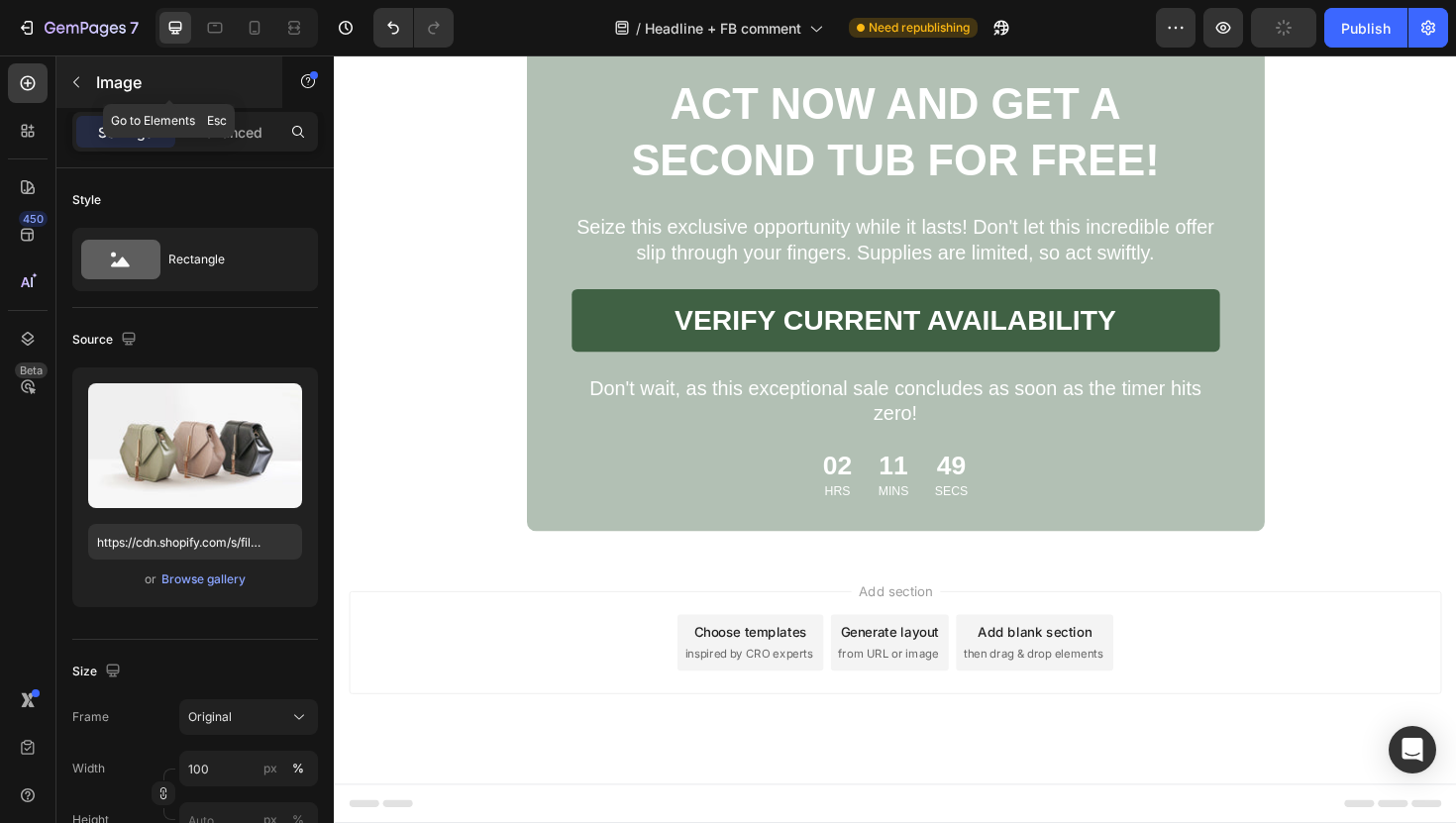 click at bounding box center [76, 82] 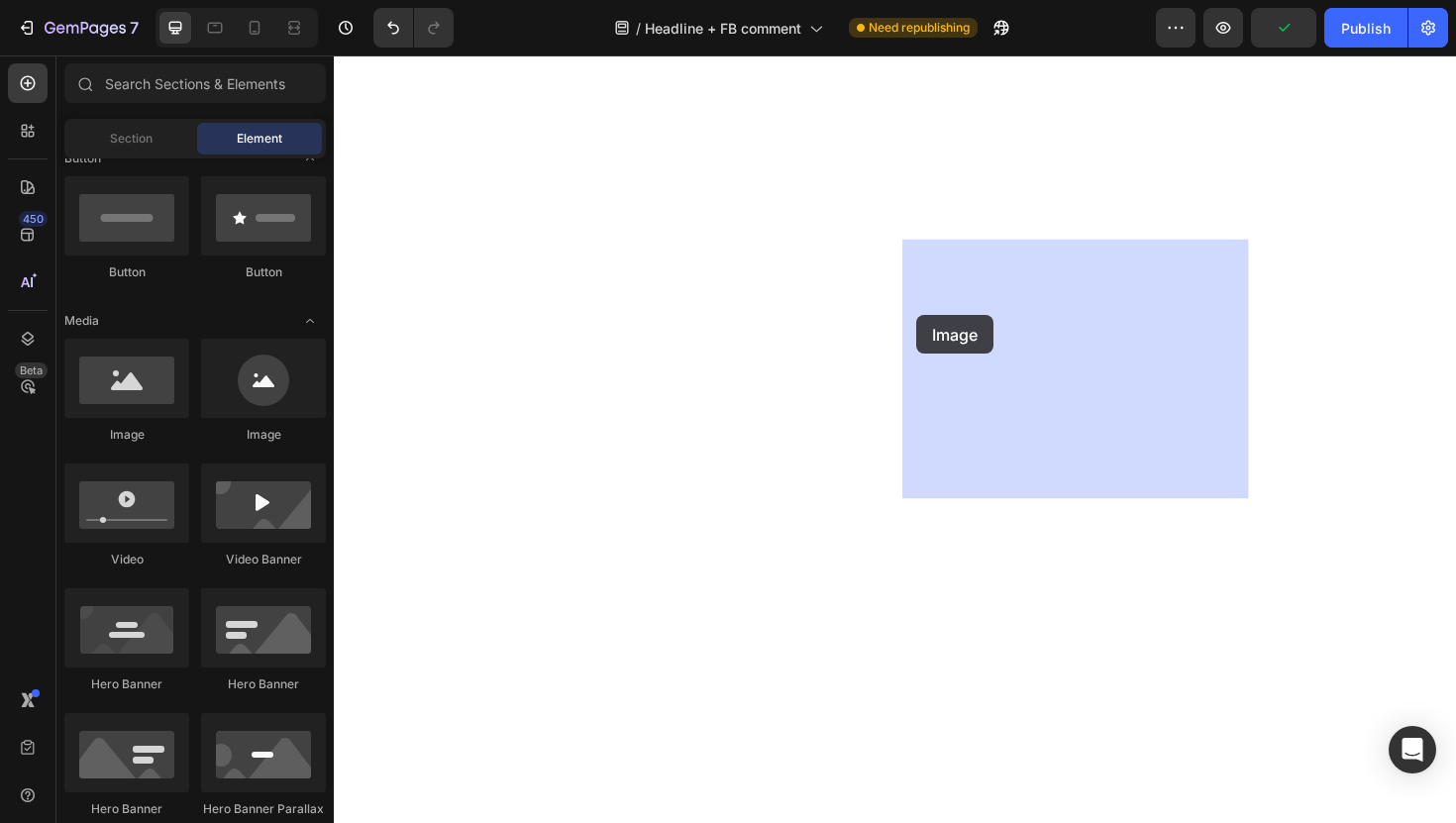 drag, startPoint x: 479, startPoint y: 432, endPoint x: 951, endPoint y: 331, distance: 482.6852 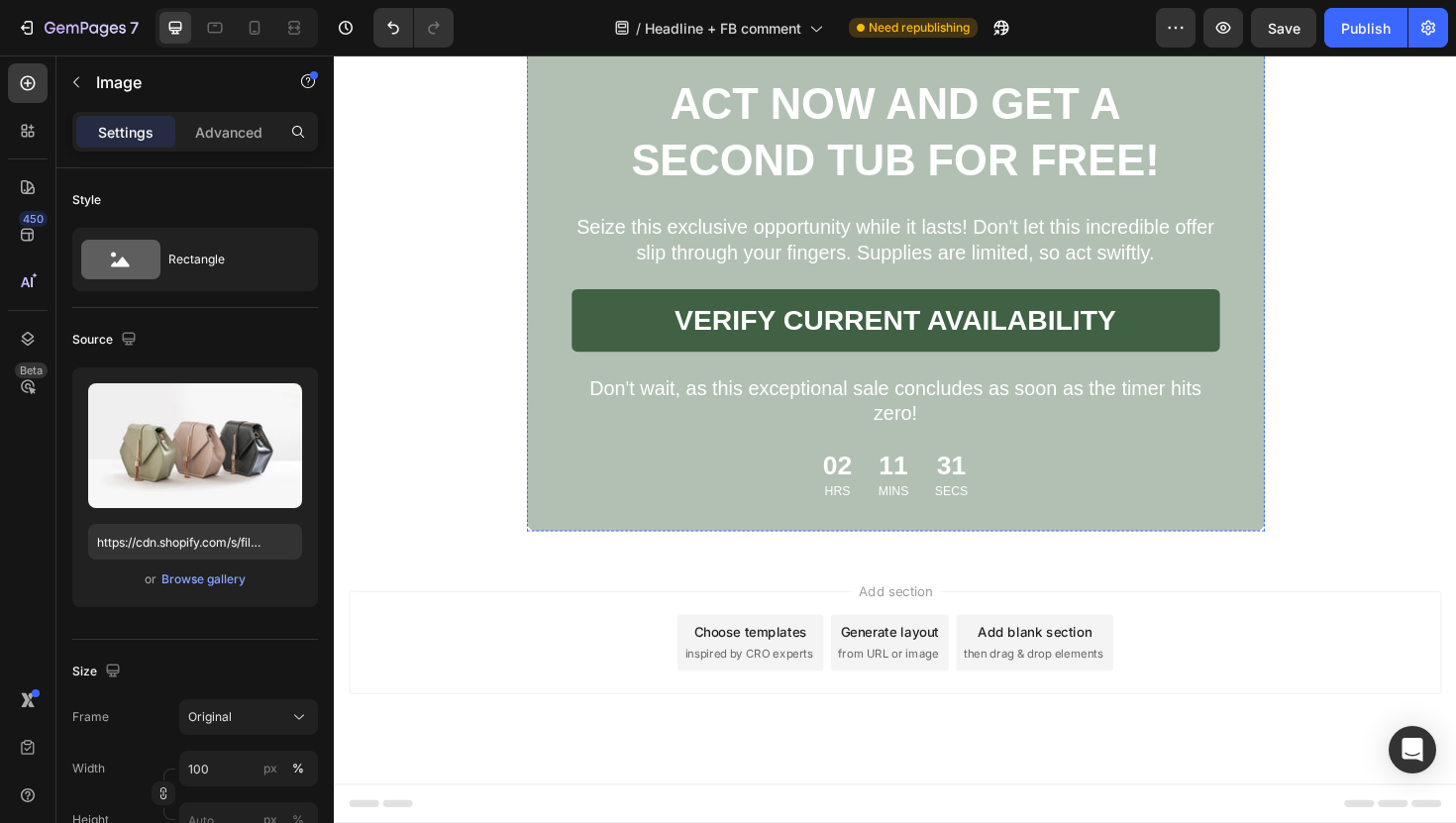 scroll, scrollTop: 8094, scrollLeft: 0, axis: vertical 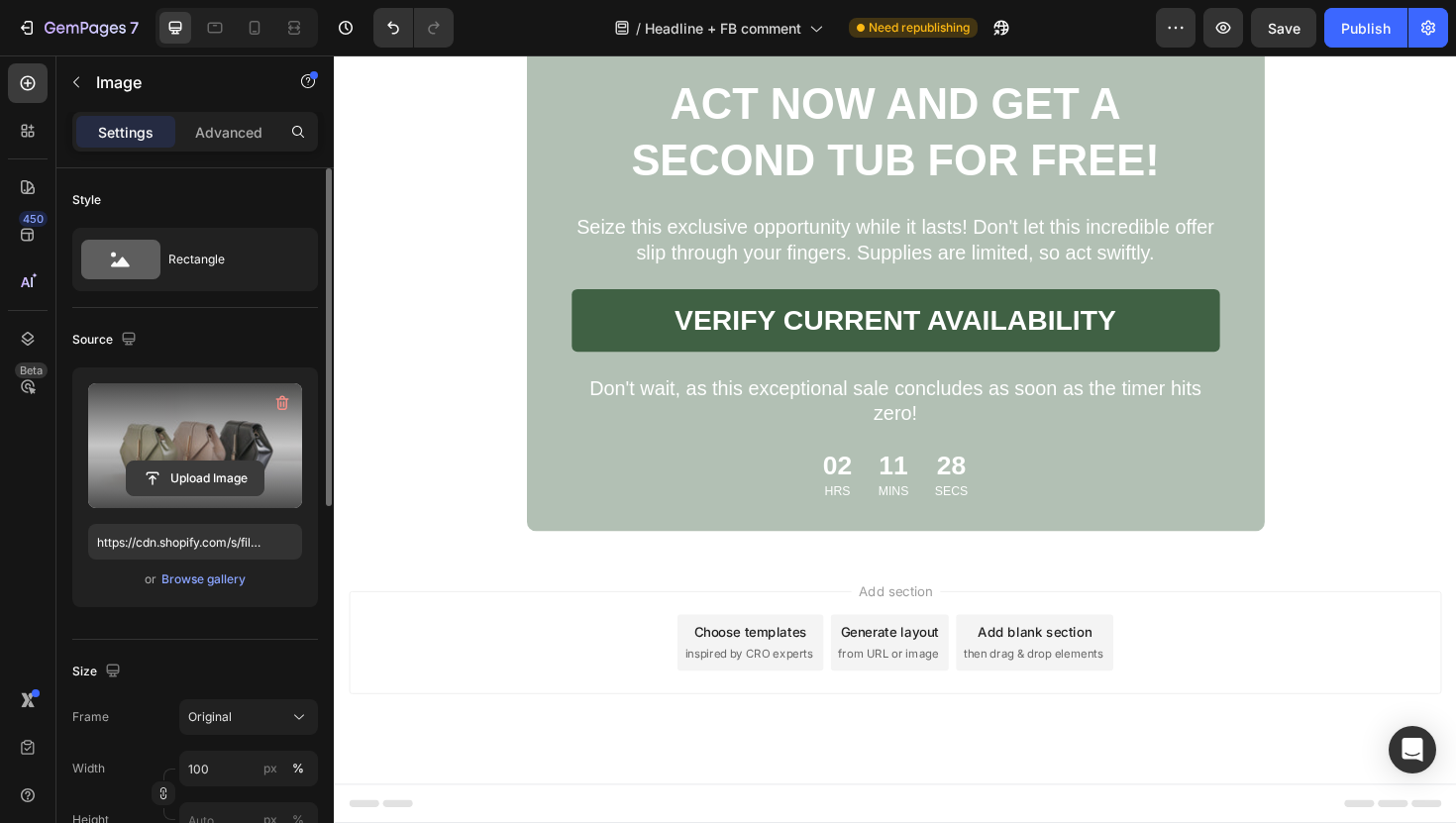 click 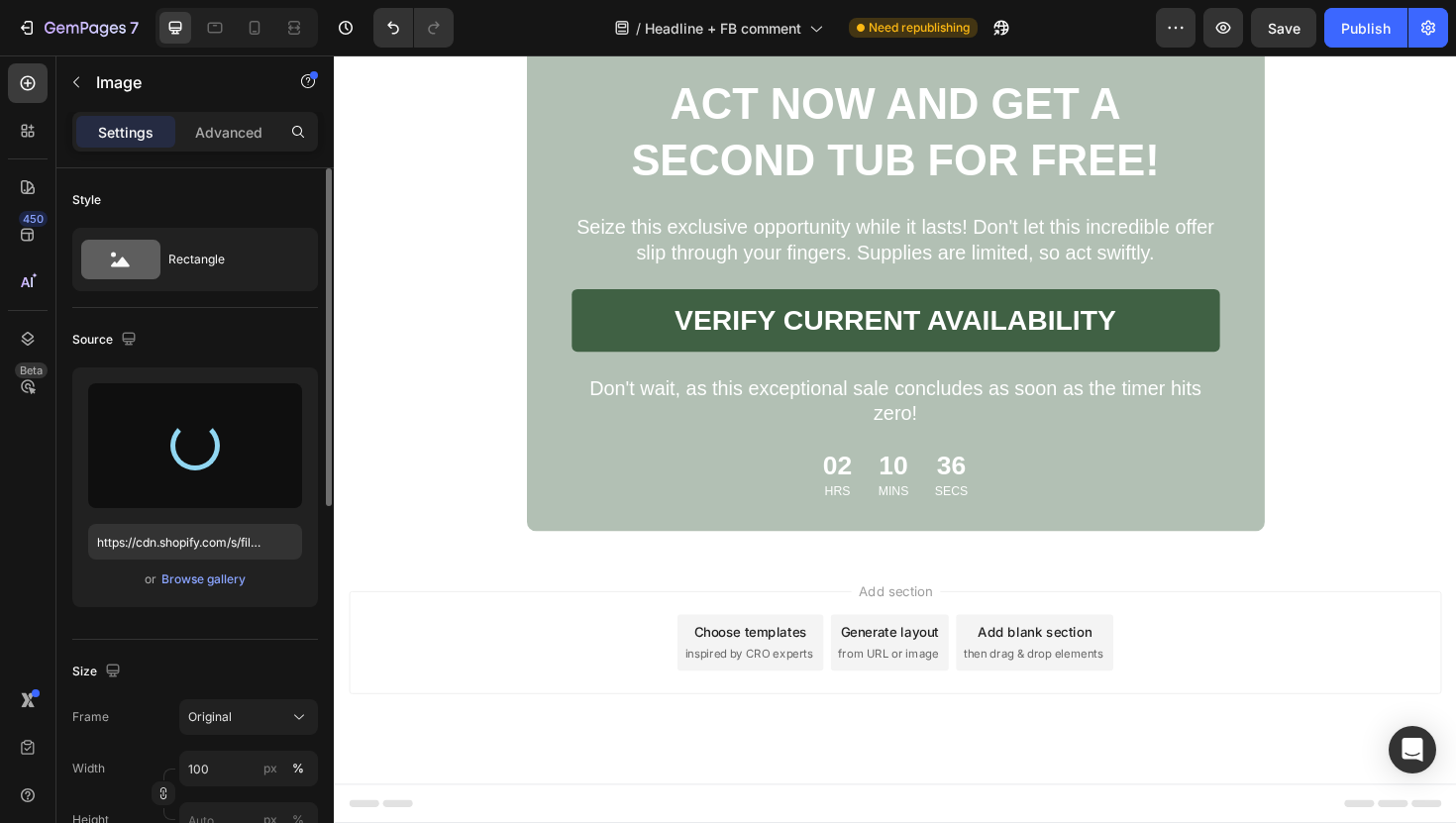 type on "https://cdn.shopify.com/s/files/1/0952/2102/3049/files/gempages_575005679476015972-929e44c4-8b16-41a1-a392-1b3efdf96f81.png" 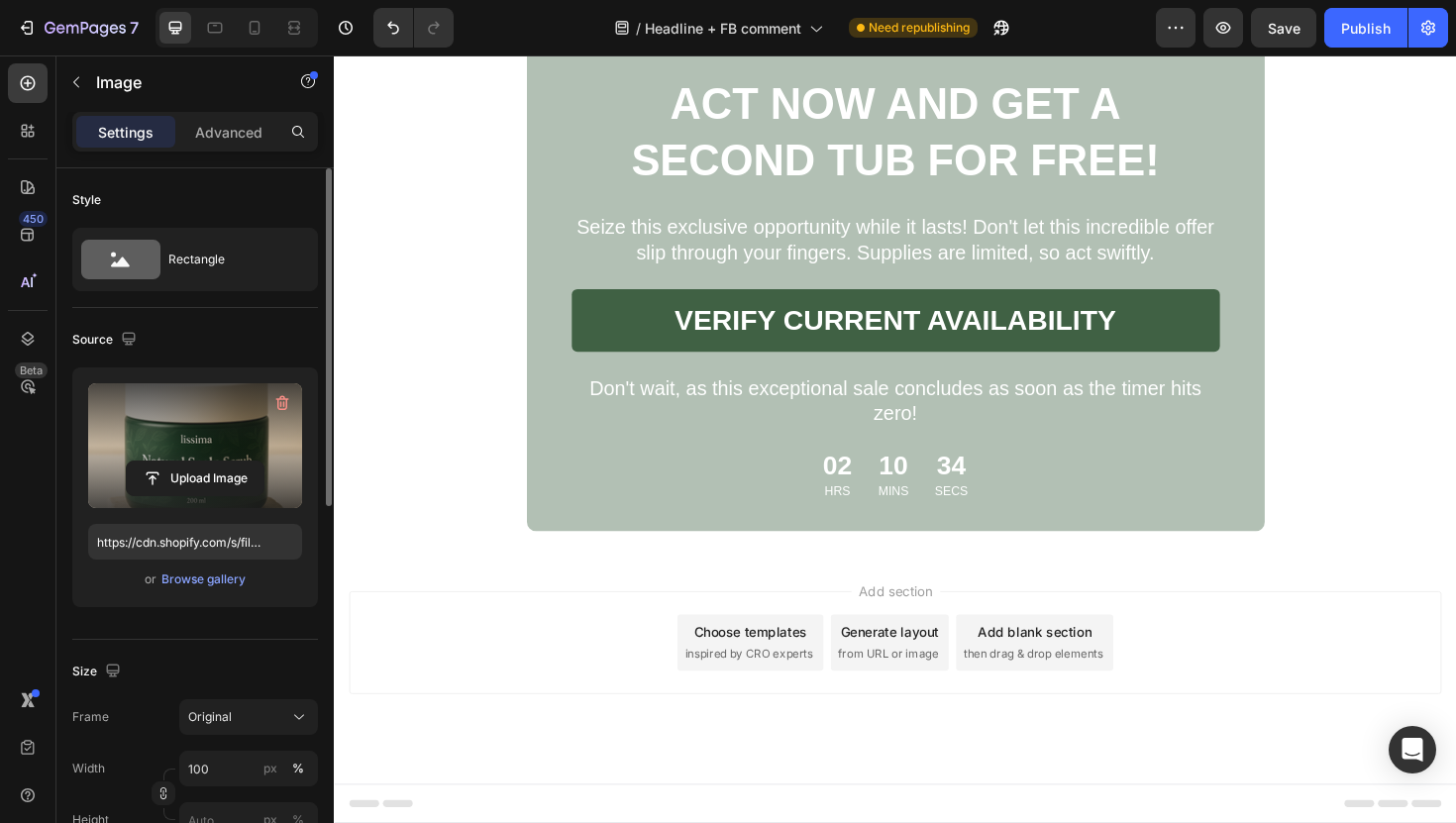 click at bounding box center (738, -3370) 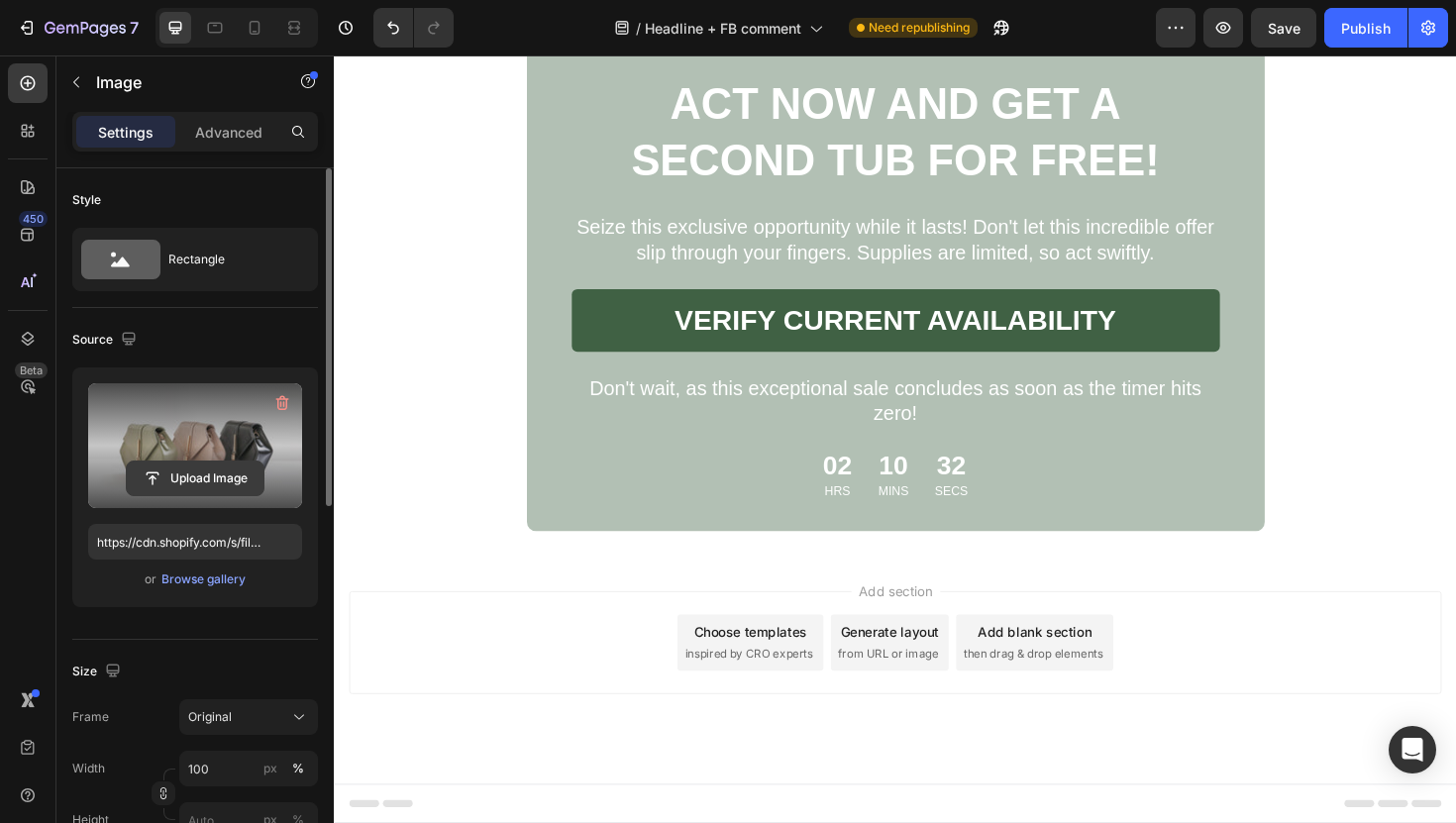 click 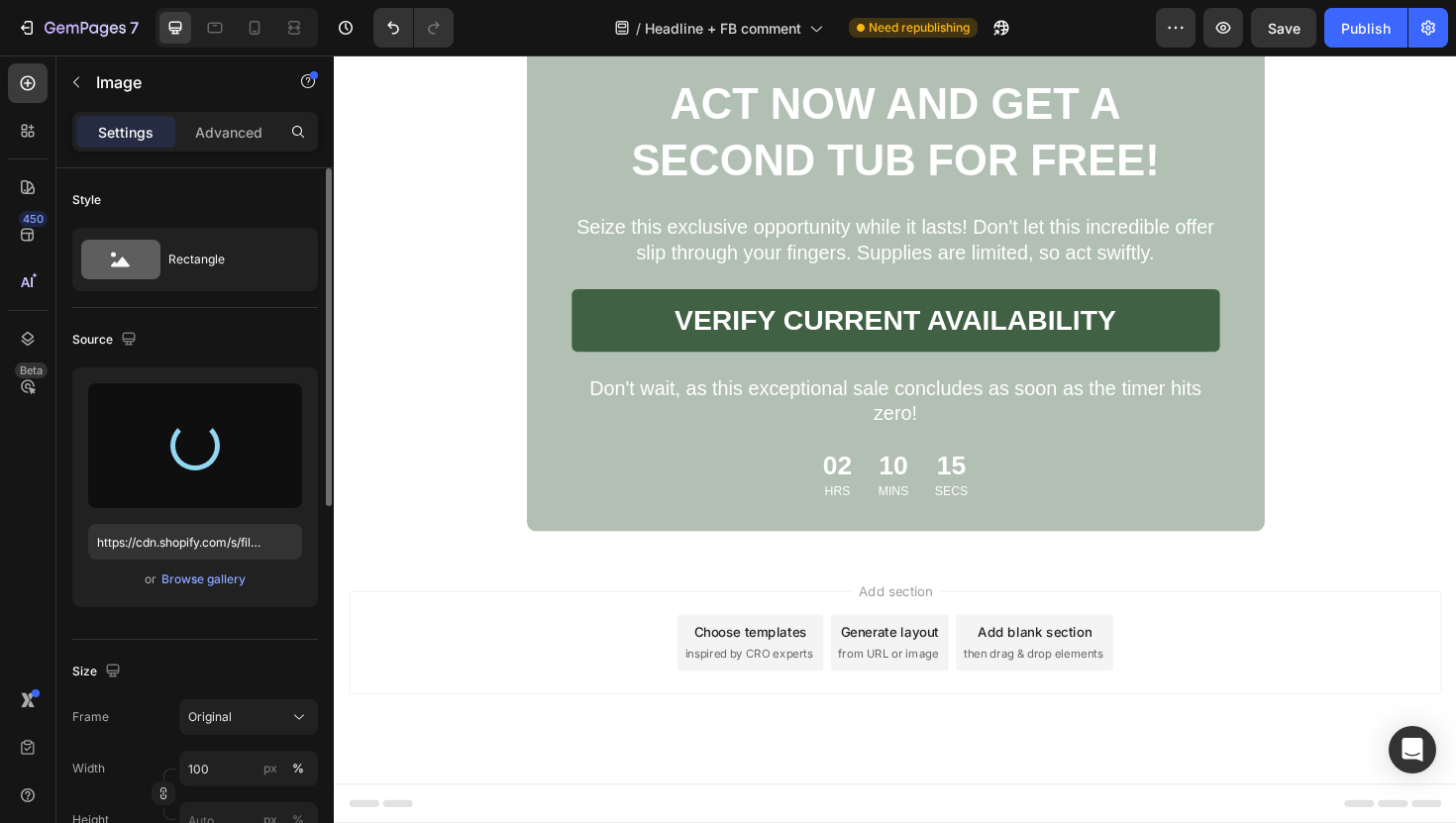 type on "https://cdn.shopify.com/s/files/1/0952/2102/3049/files/gempages_575005679476015972-a075fa92-83c9-44df-959b-8b3981e8dad3.png" 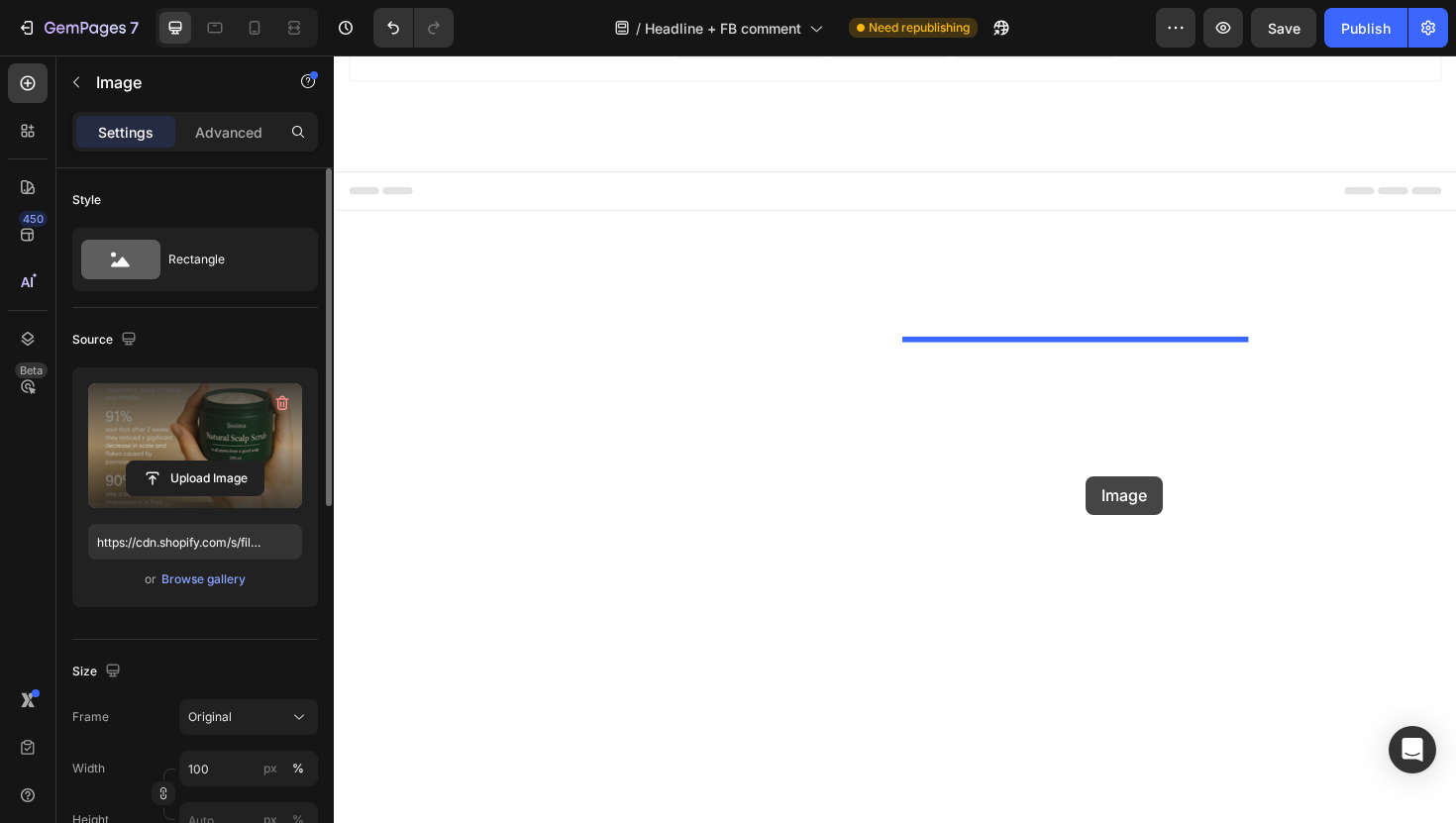 drag, startPoint x: 818, startPoint y: 521, endPoint x: 1130, endPoint y: 501, distance: 312.64037 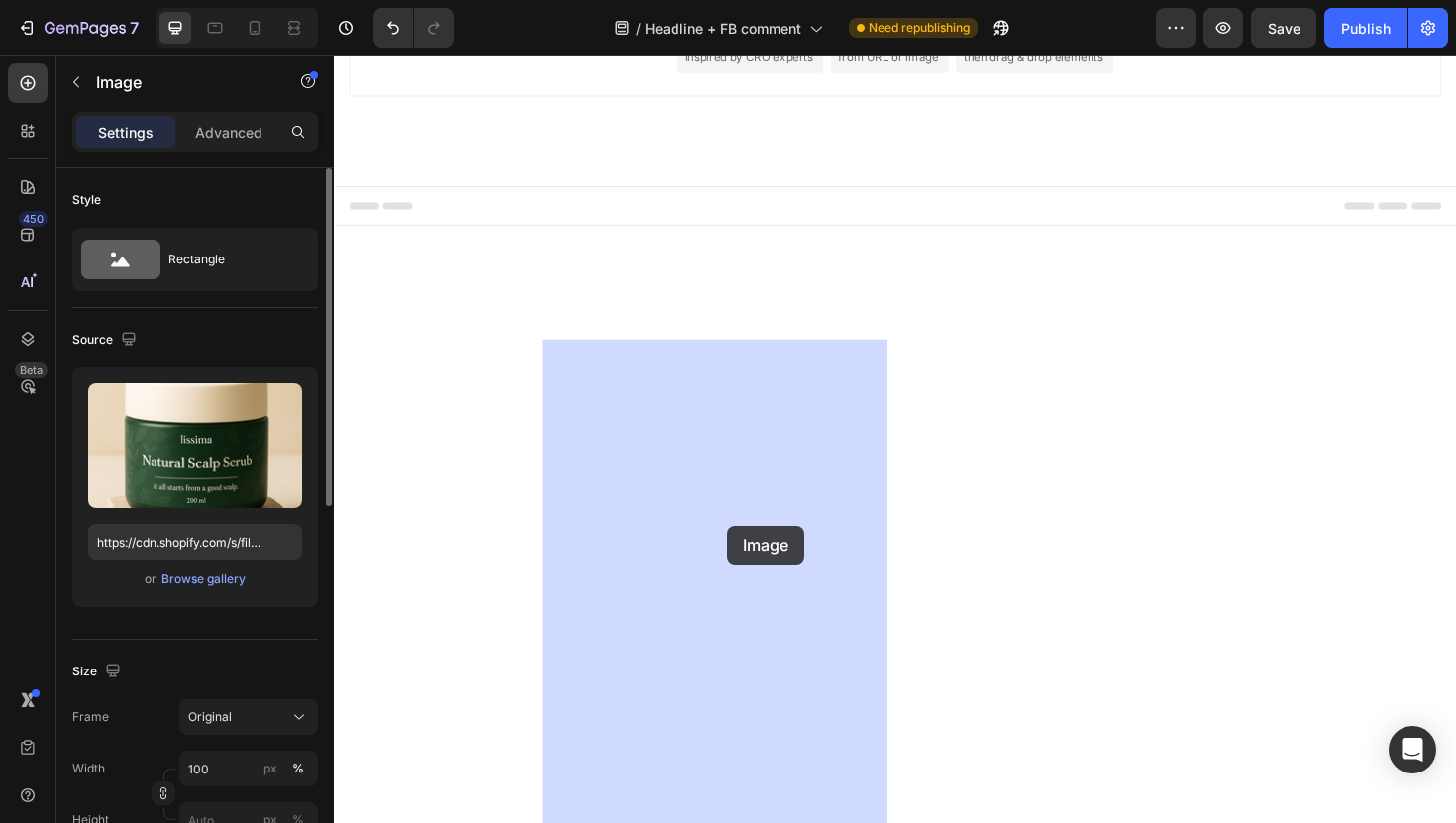 drag, startPoint x: 1015, startPoint y: 817, endPoint x: 761, endPoint y: 565, distance: 357.79883 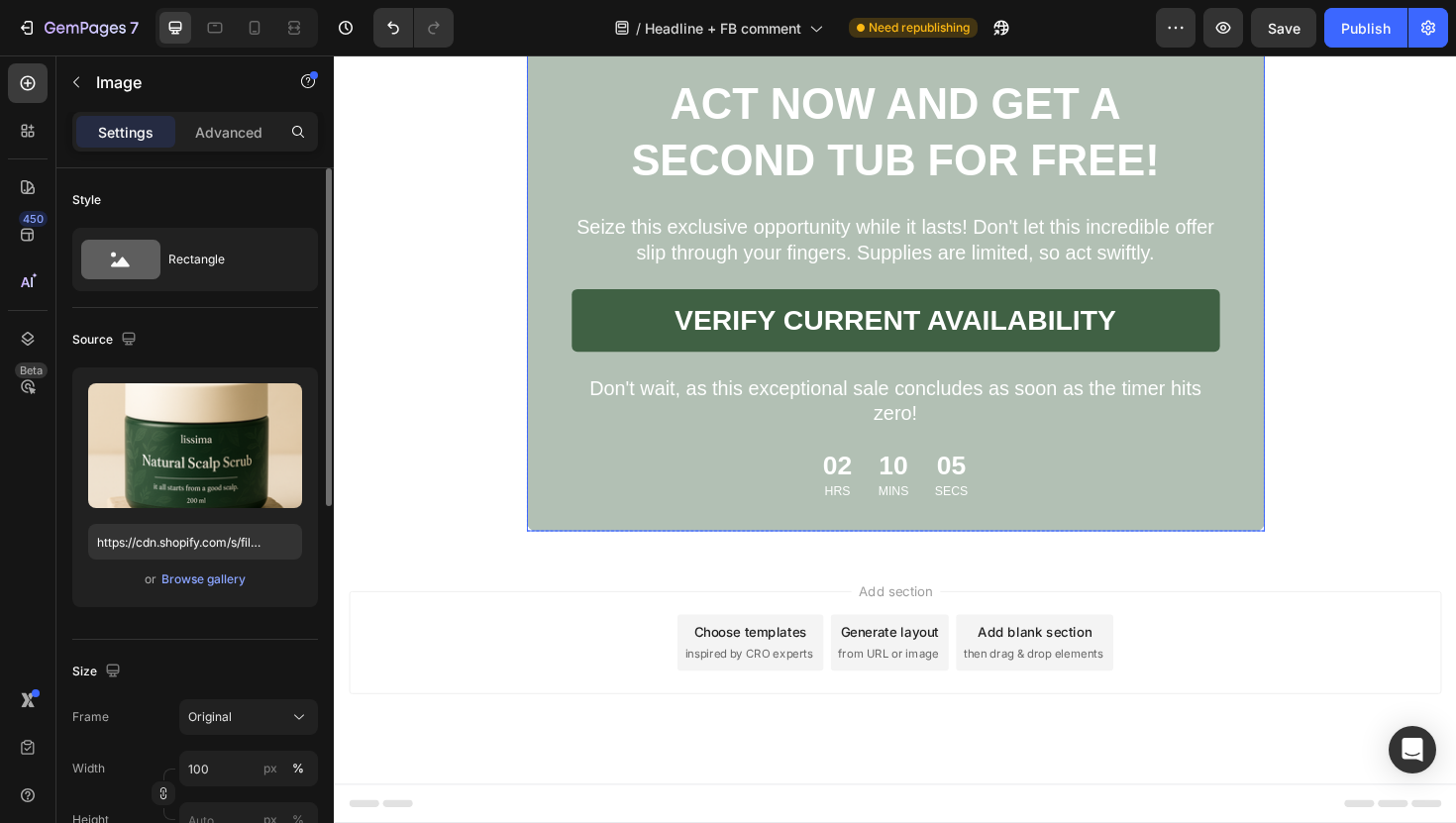 scroll, scrollTop: 8625, scrollLeft: 0, axis: vertical 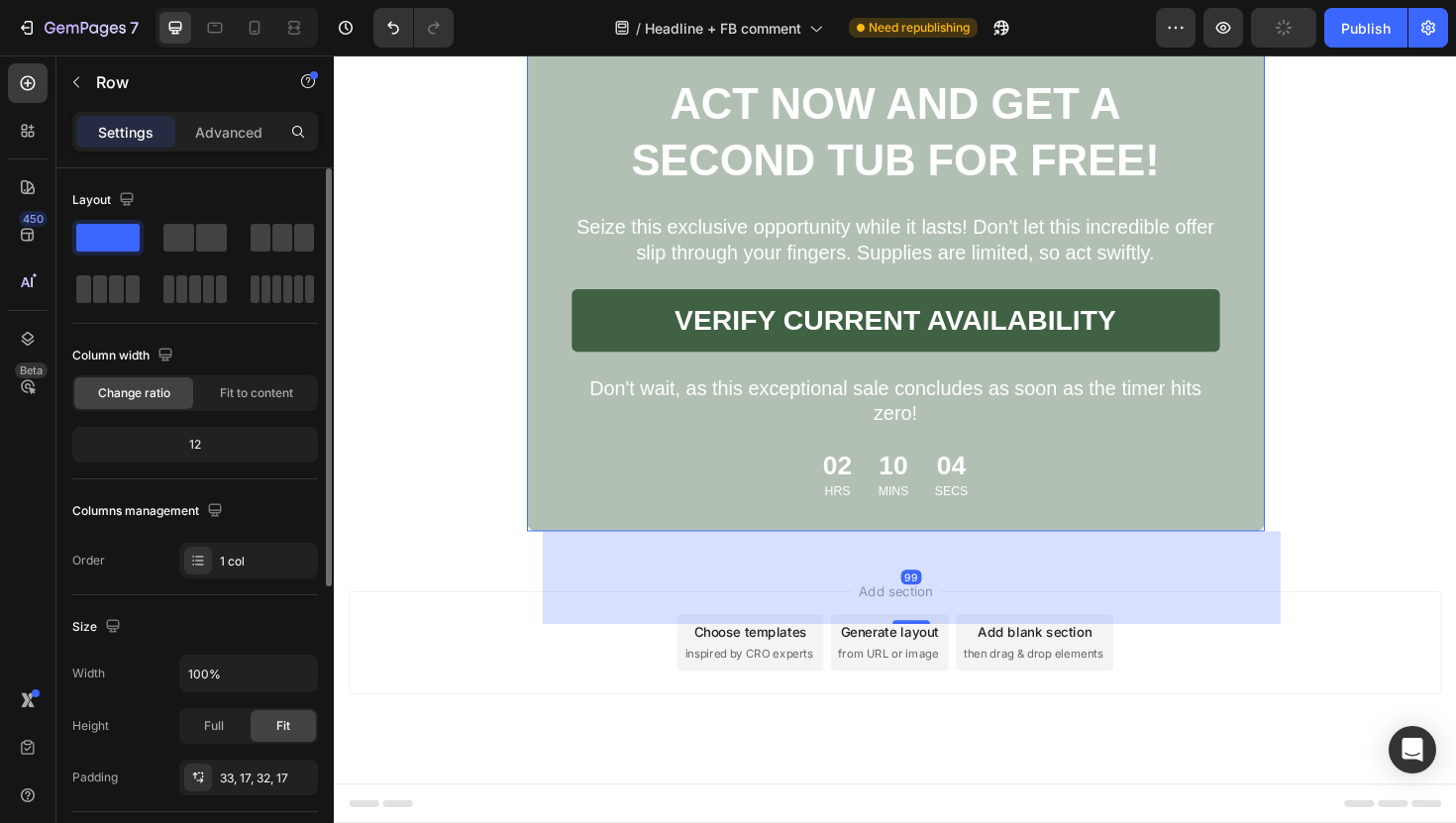 click on "Limited Time: Buy 1 Get 1 Free Heading Image Image Row CHECK AVAILABILITY Button 30-Day Money-Back Guarantee Free Delivery Item List Row   99" at bounding box center [928, -3322] 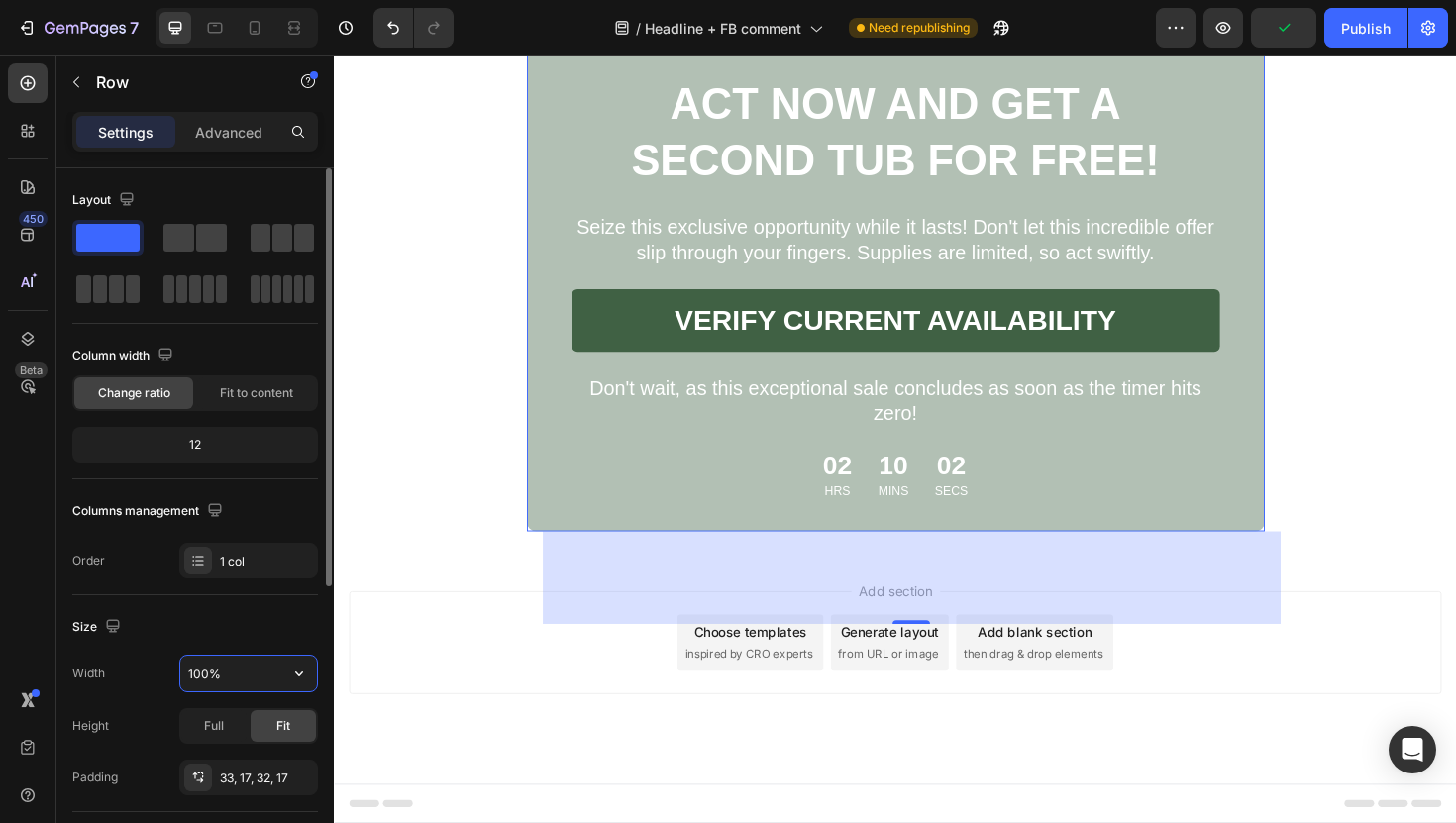 click on "100%" at bounding box center (249, 673) 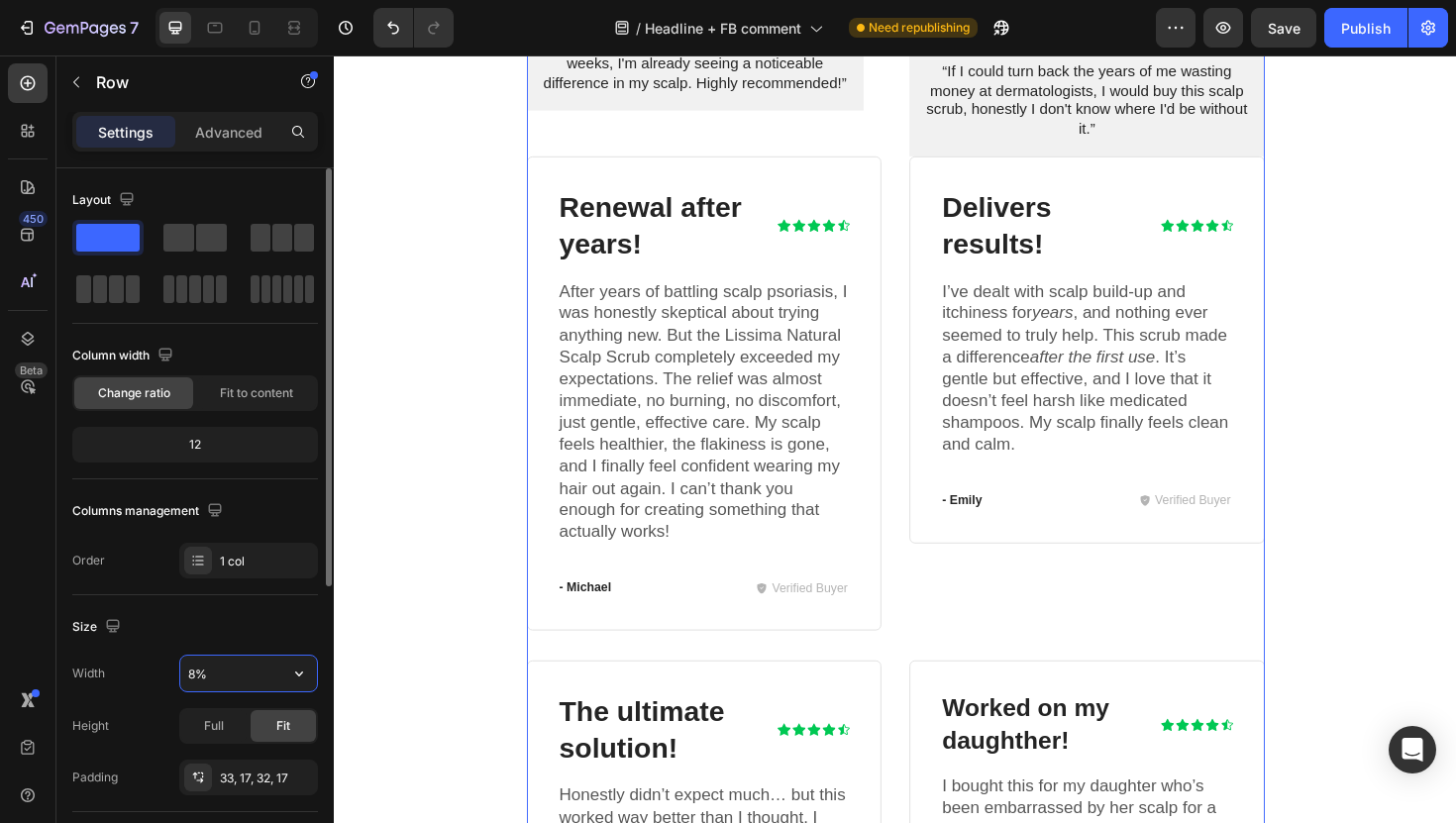type on "80%" 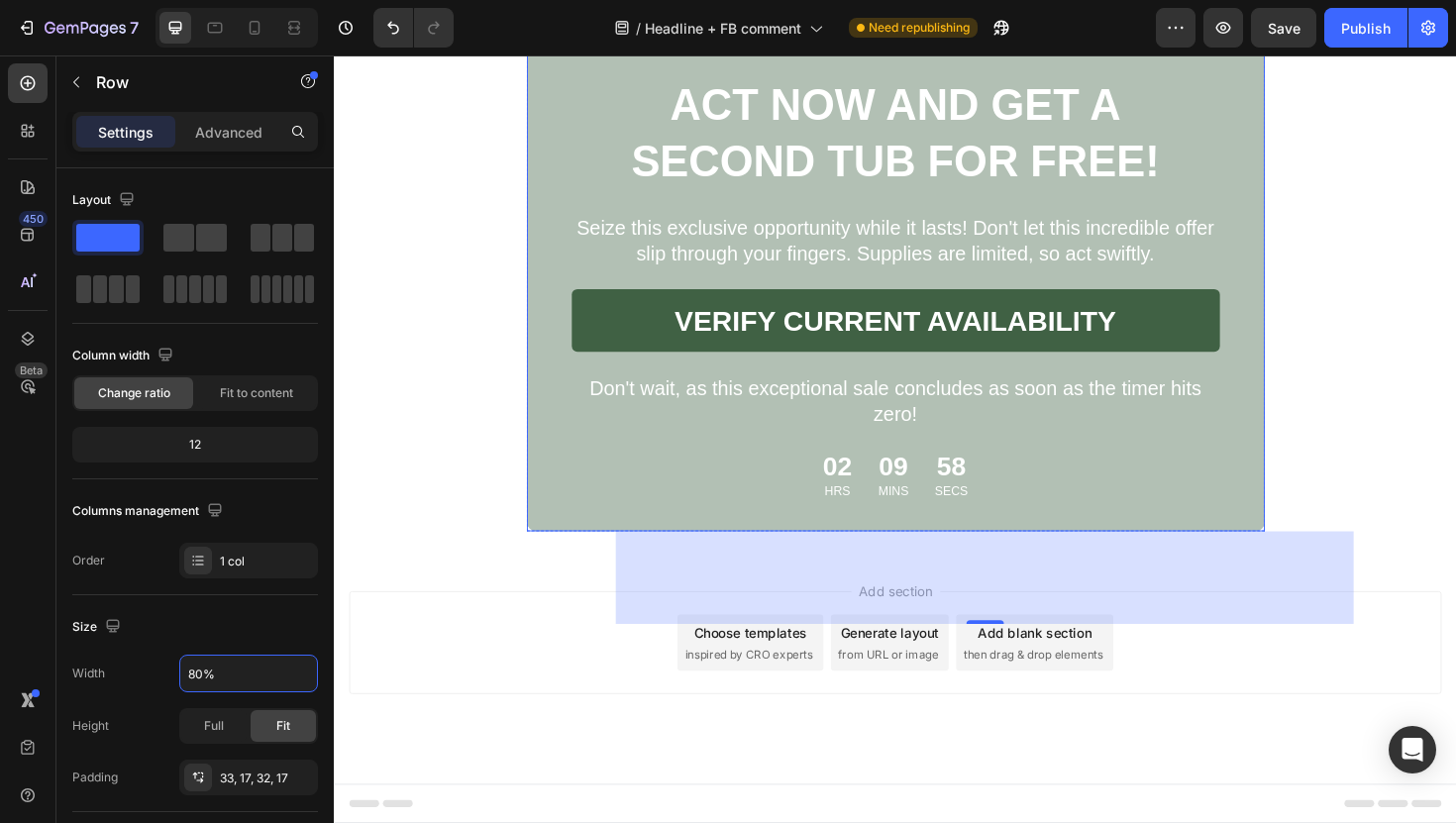 scroll, scrollTop: 7881, scrollLeft: 0, axis: vertical 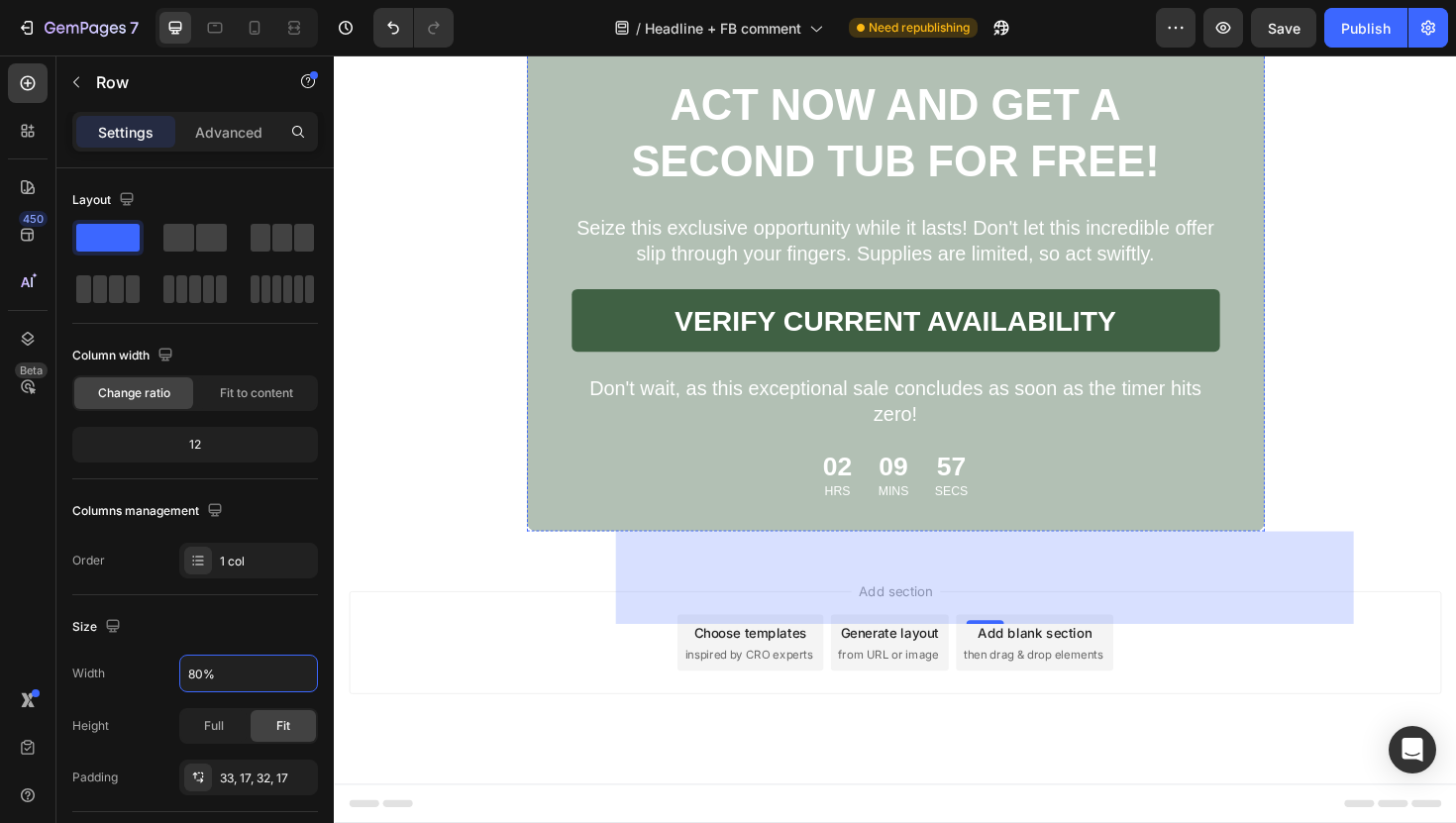 click on "Limited Time: Buy 1 Get 1 Free" at bounding box center [927, -3443] 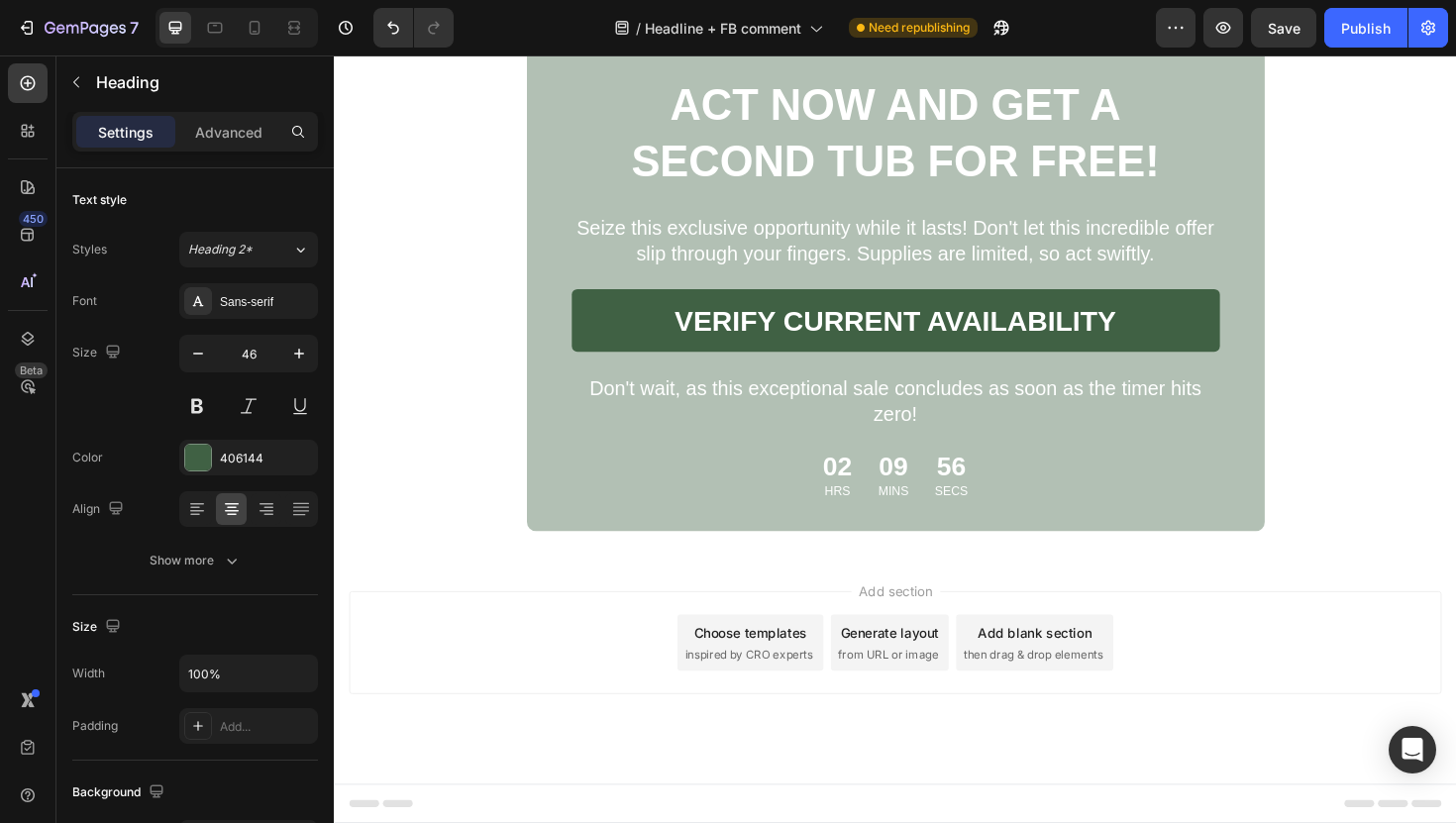 click on "Limited Time: Buy 1 Get 1 Free" at bounding box center [927, -3443] 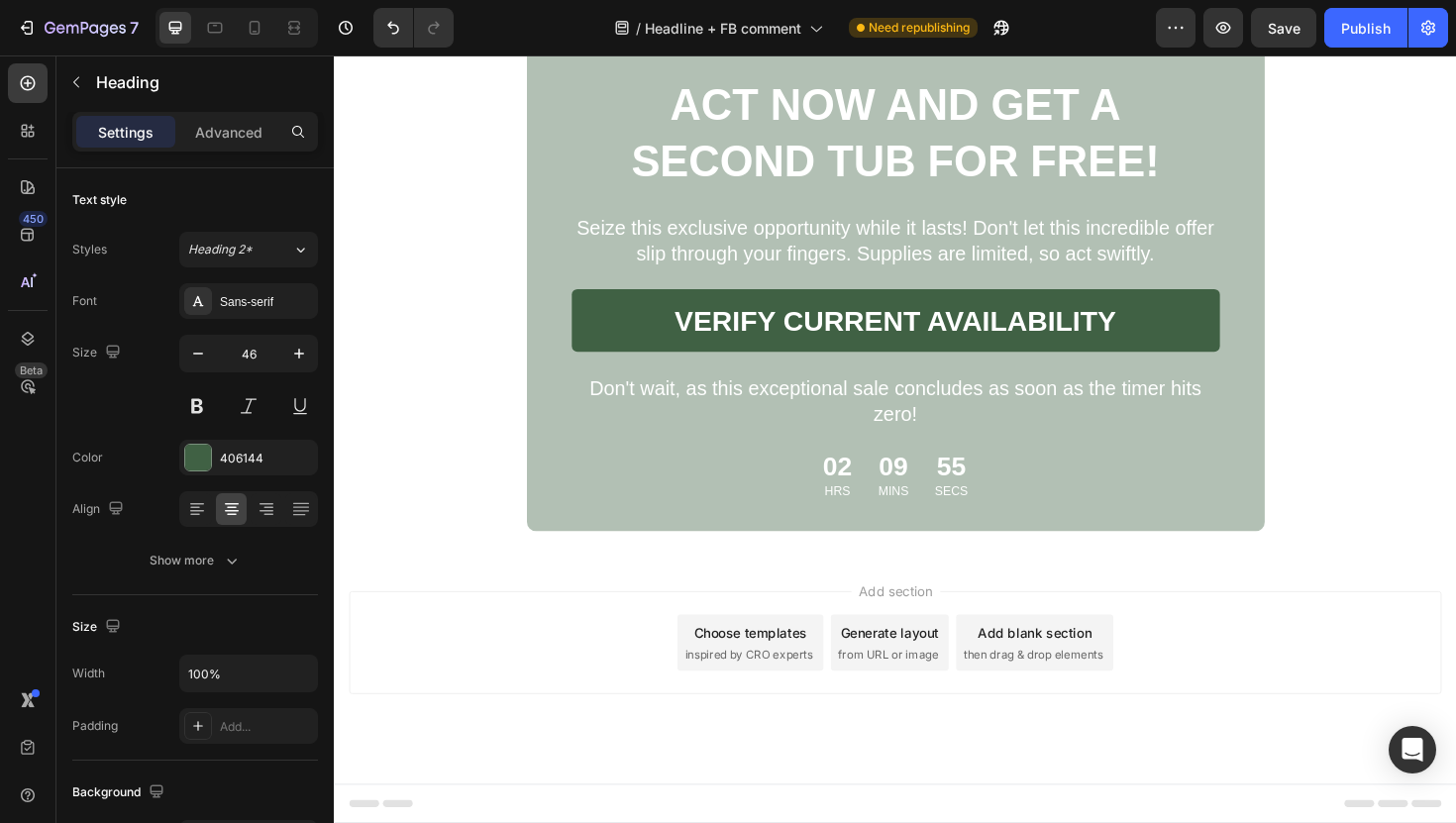 click on "Limited Time: Buy 1 Get 1 Free" at bounding box center [927, -3443] 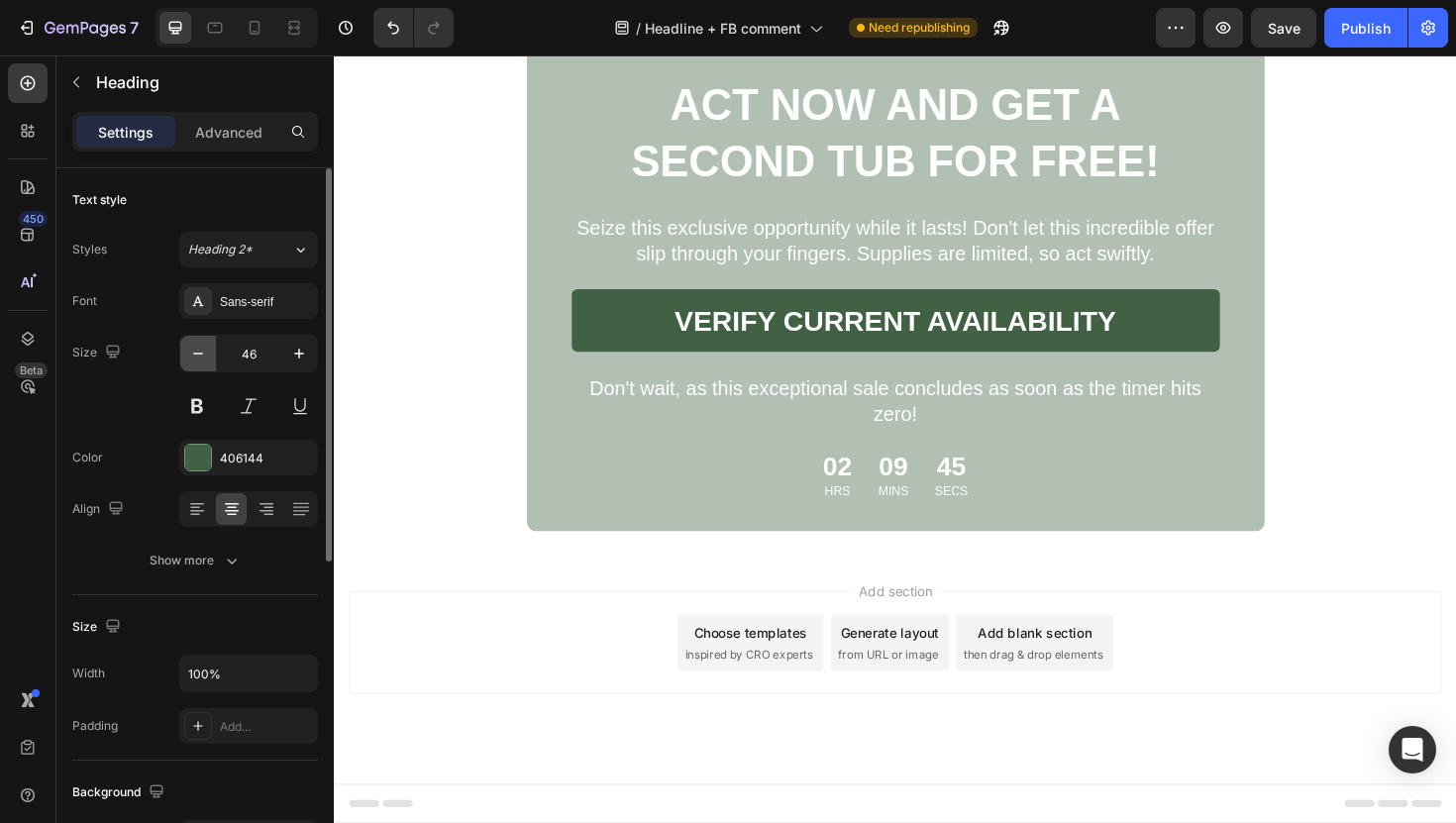 click 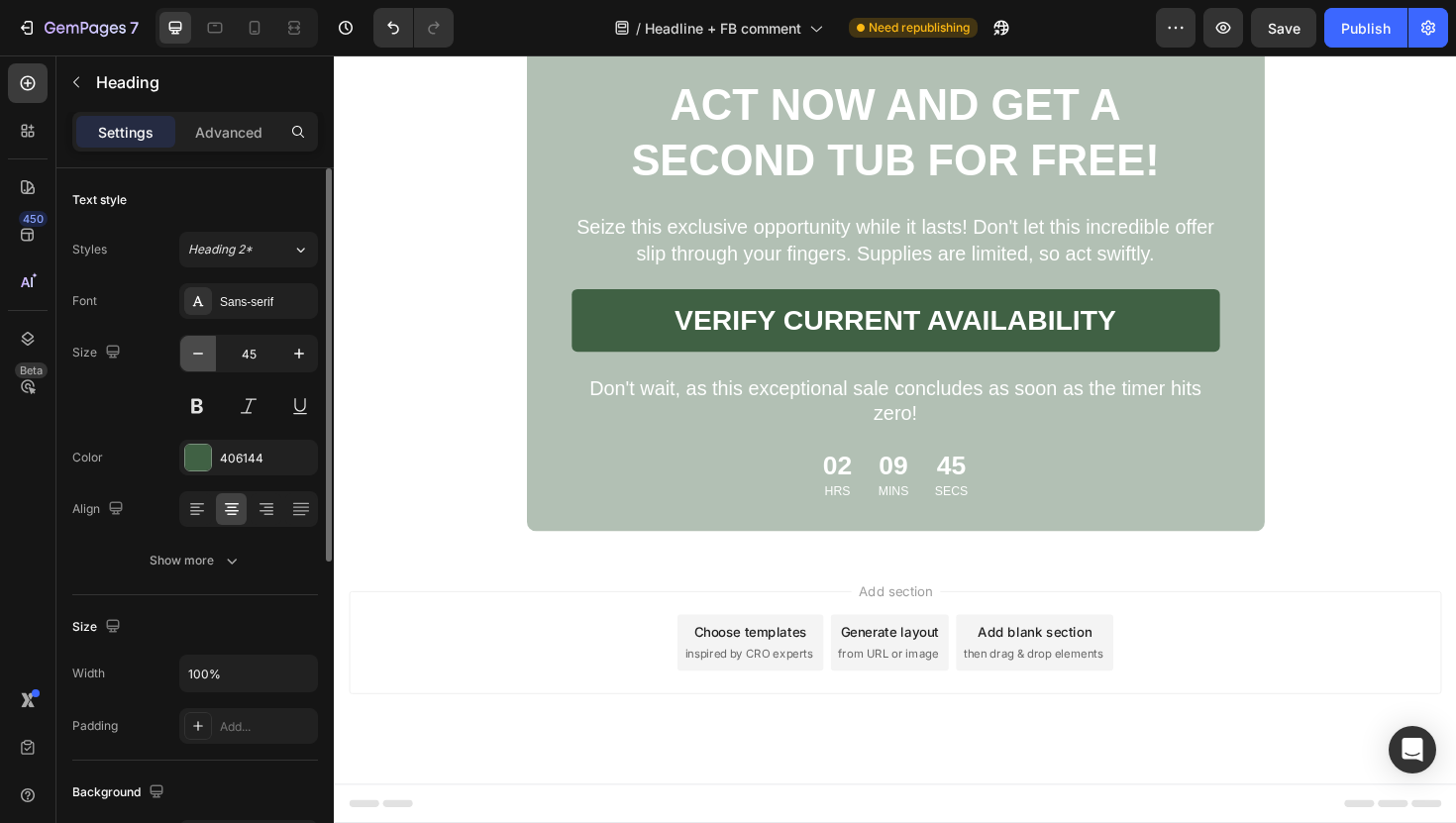 click 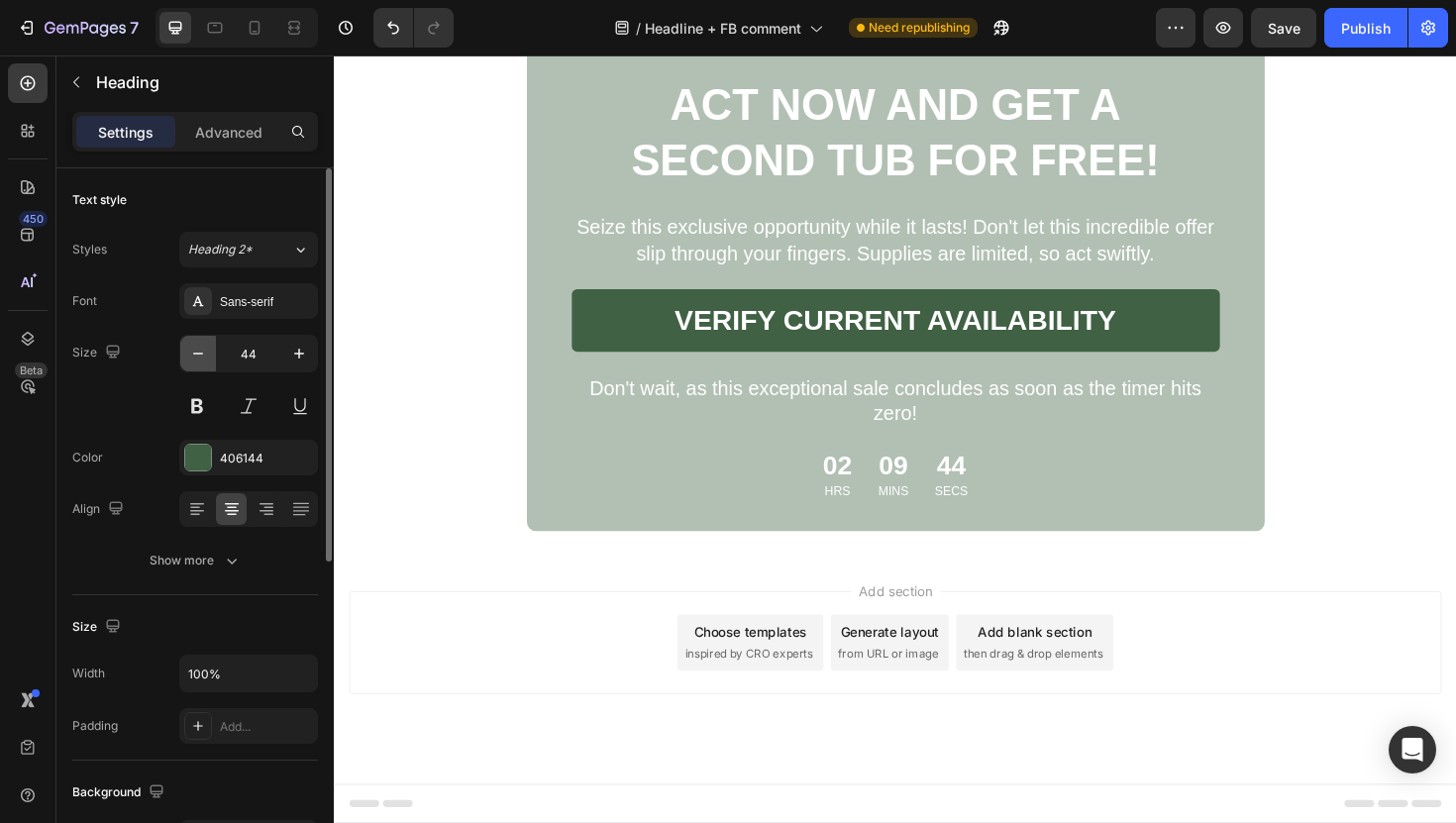 click 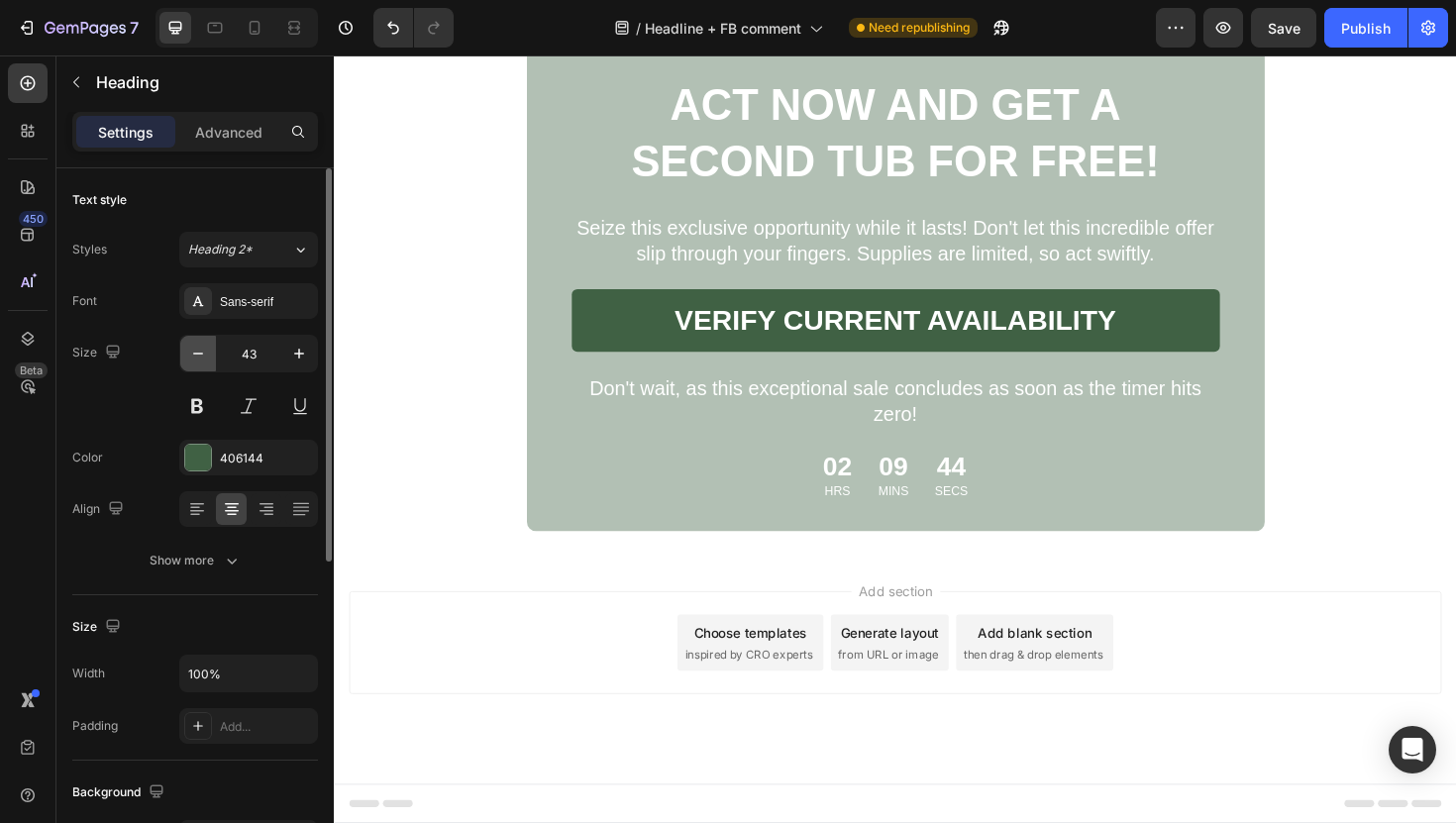 click 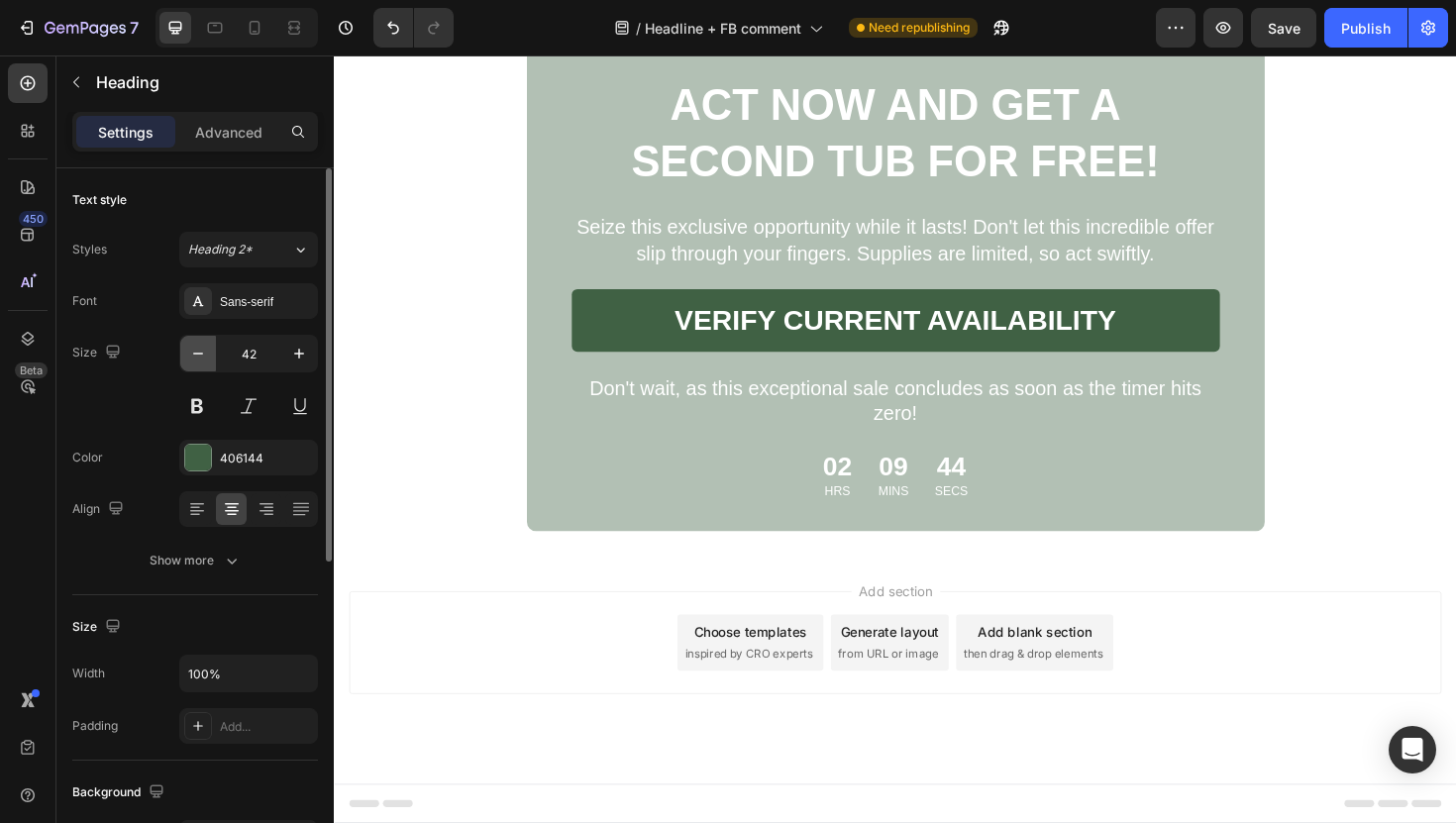 click 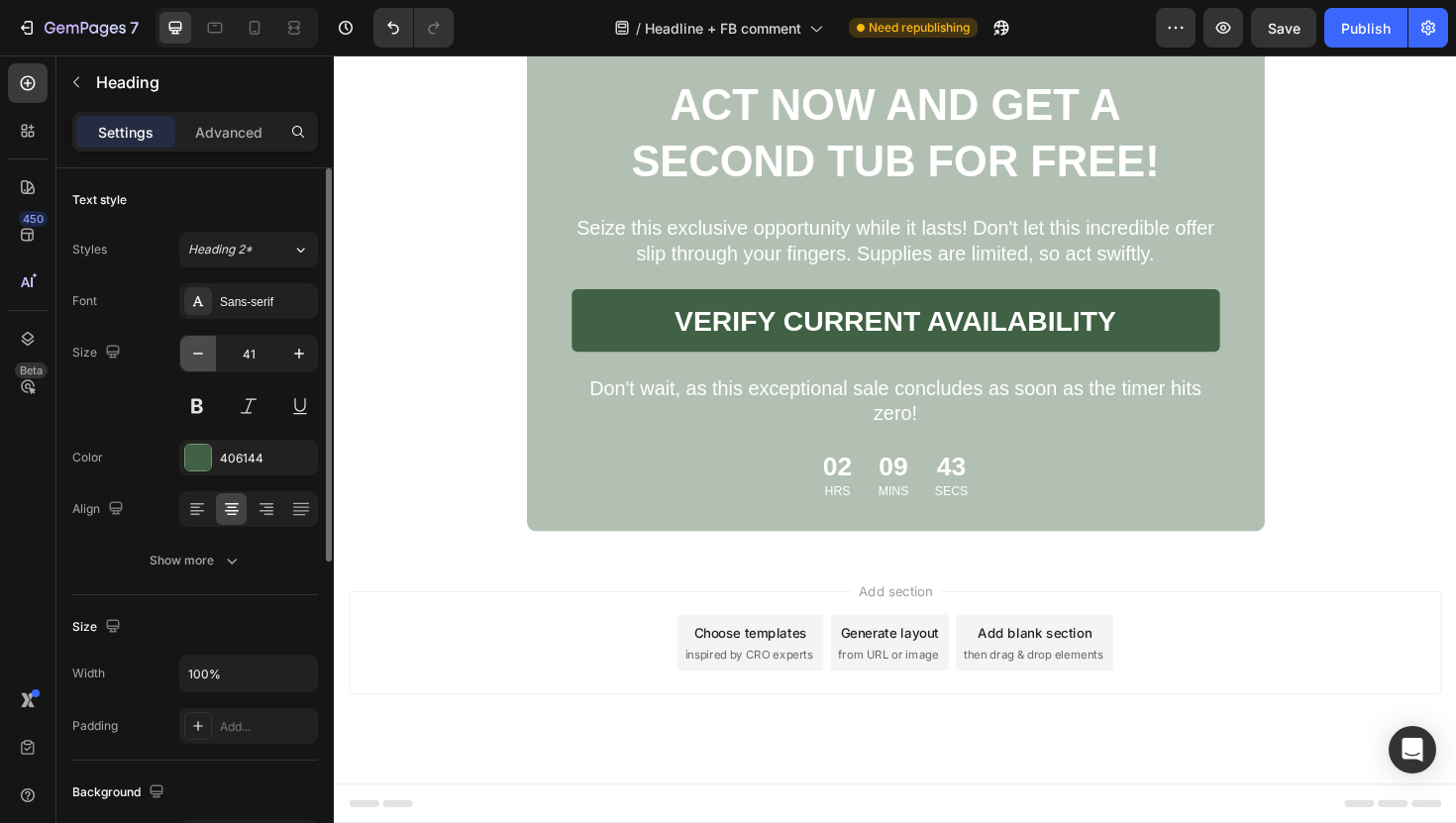 click 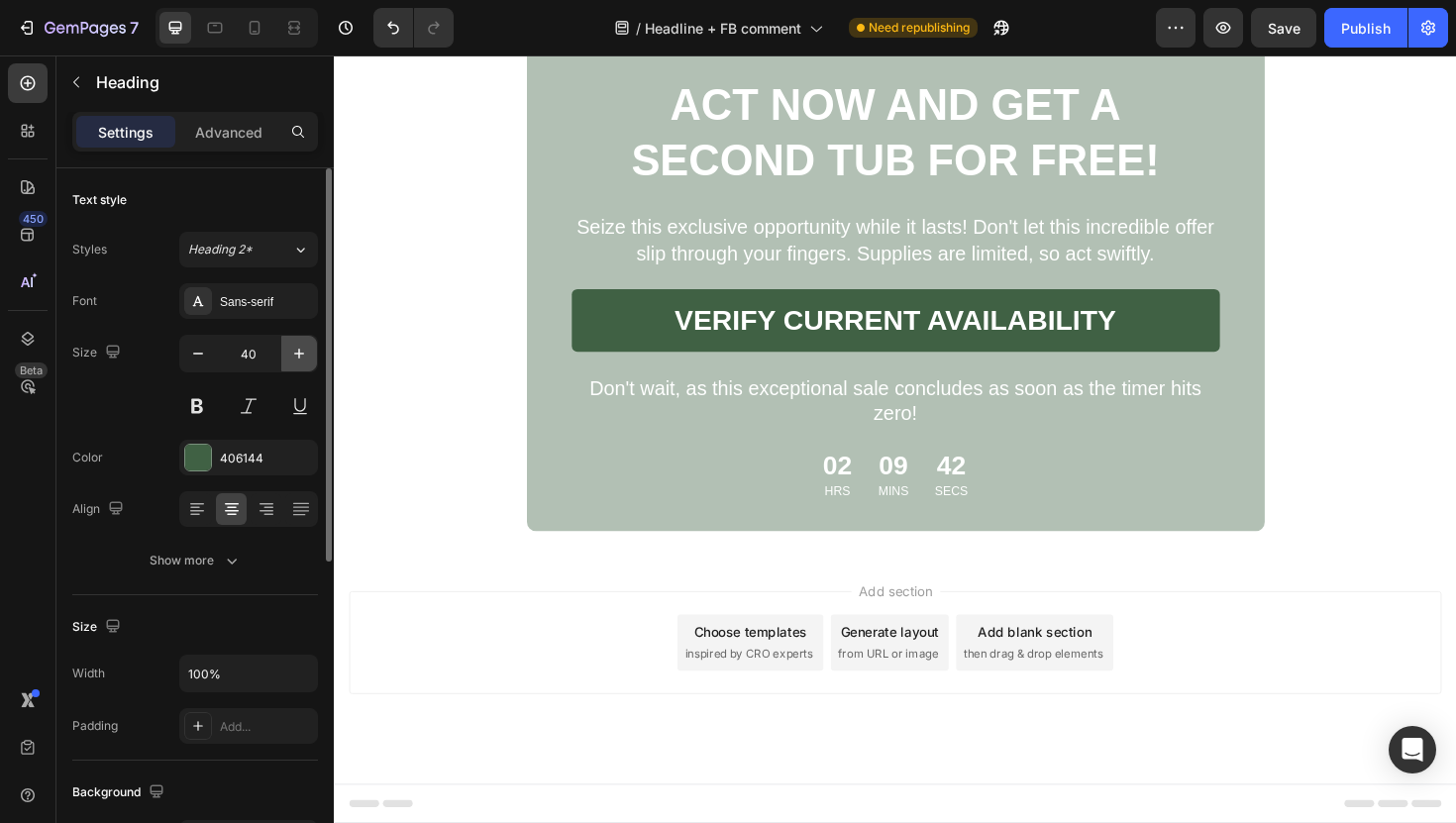 click 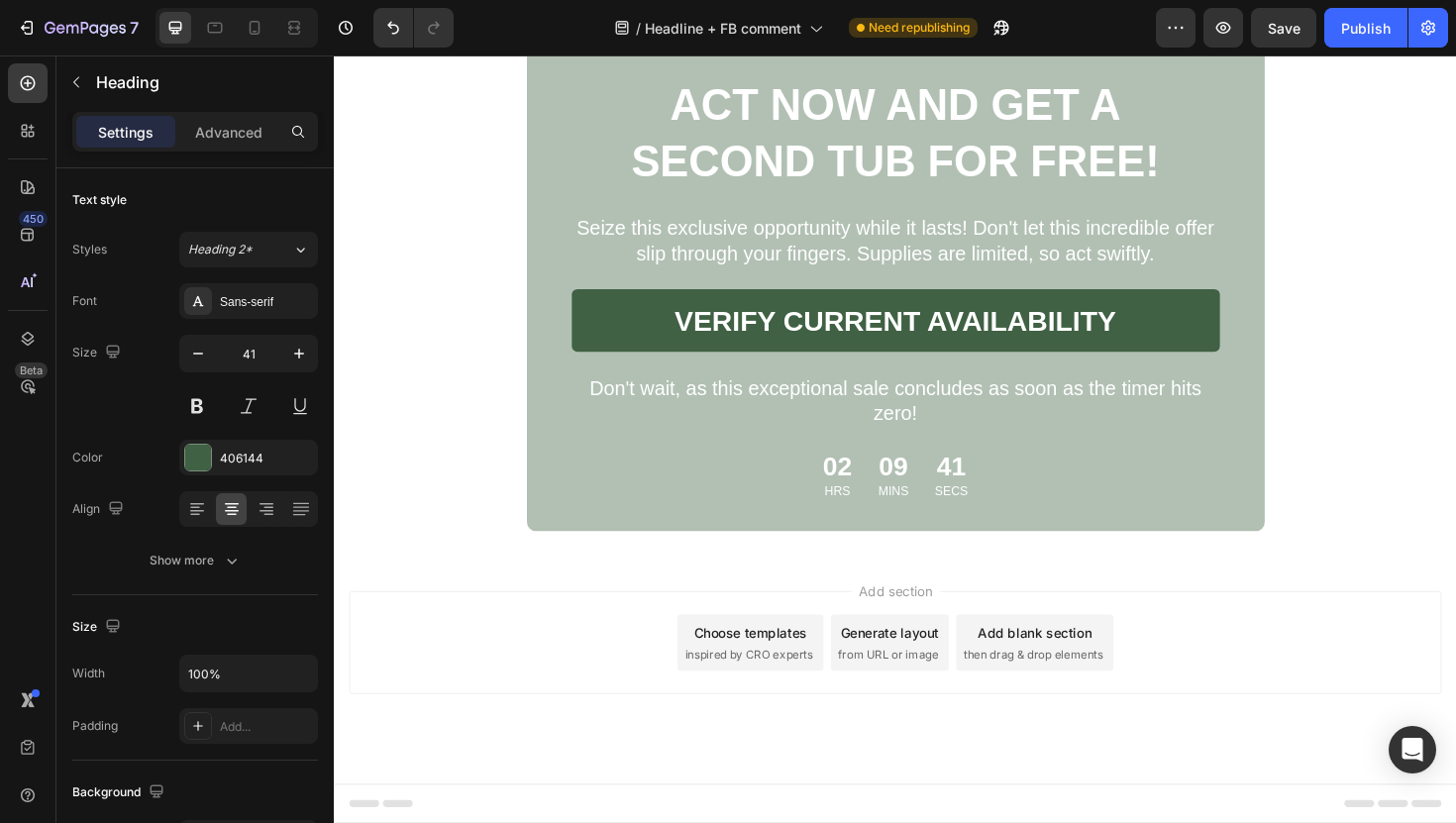 click 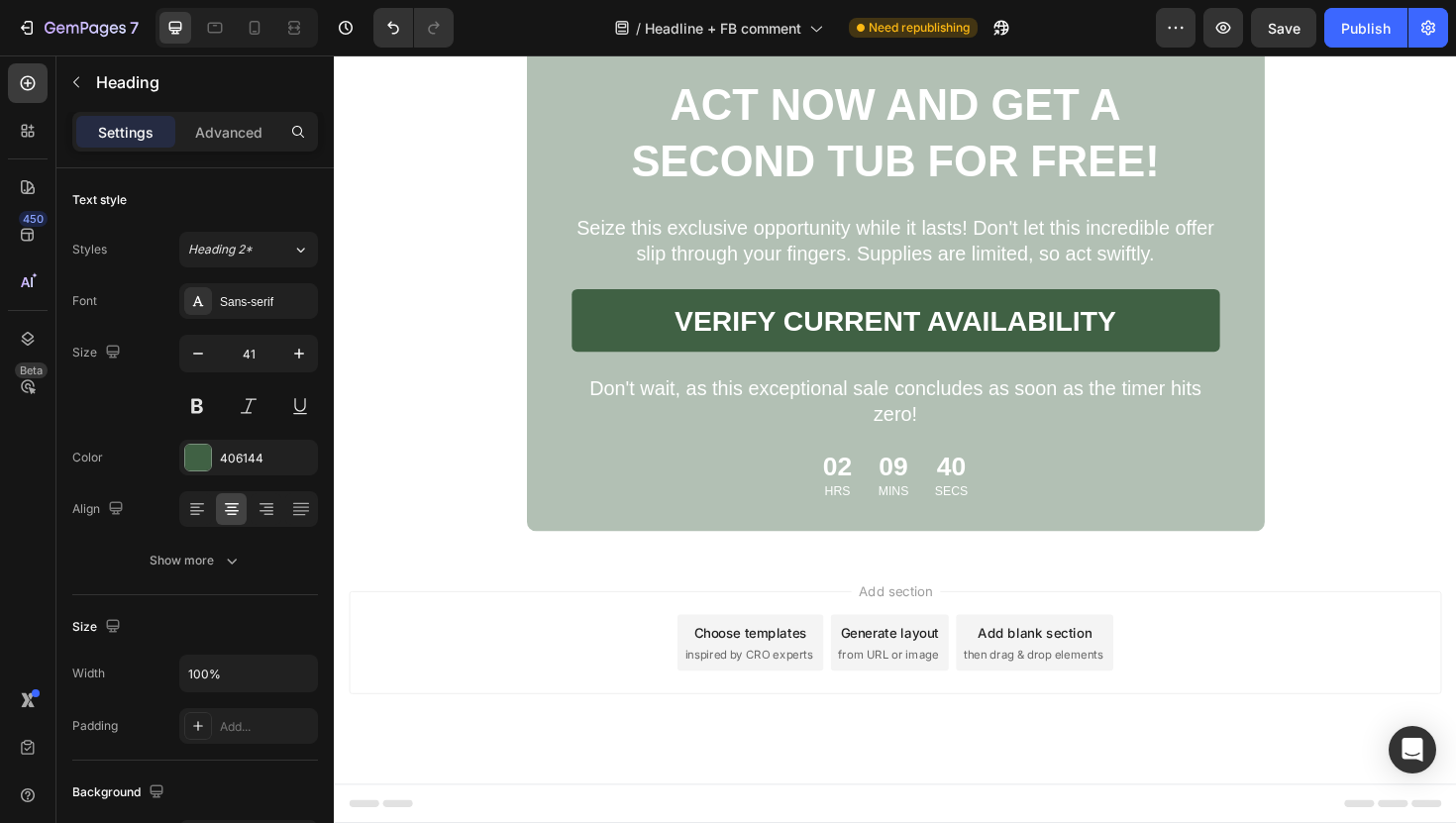 click on "Psoriasis Awareness Month" at bounding box center (927, -3411) 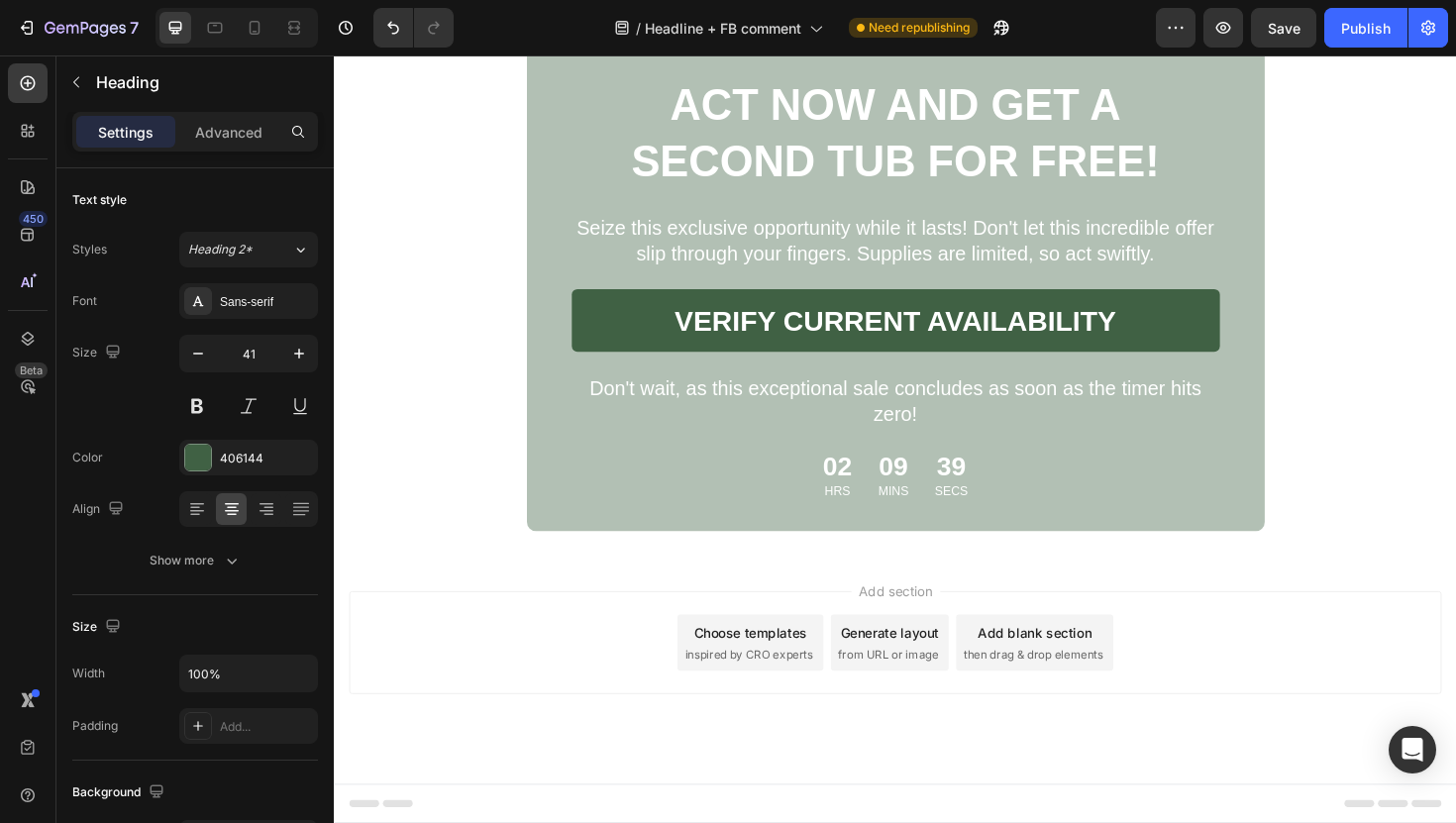 click on "Psoriasis Awareness Month" at bounding box center (927, -3411) 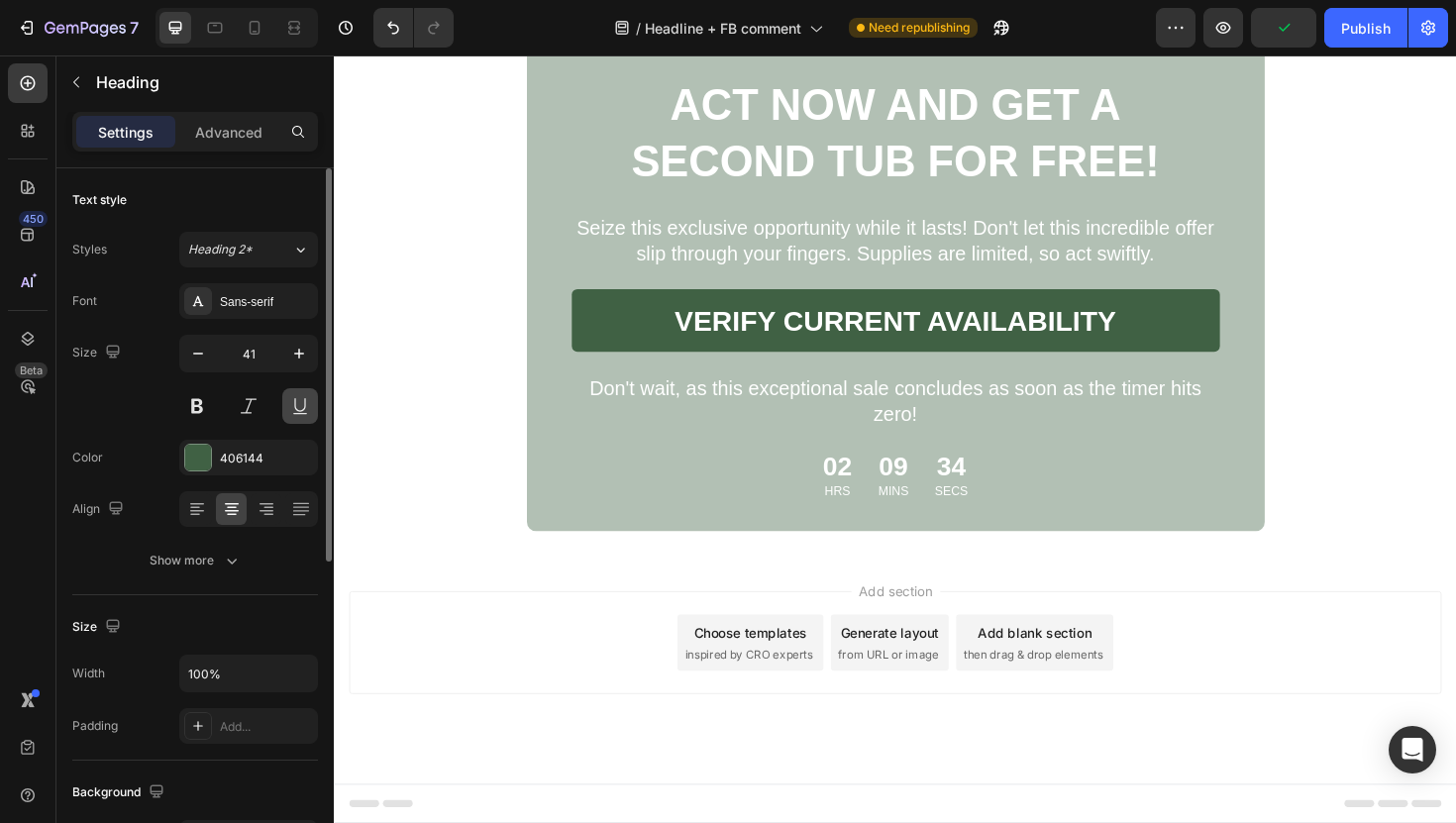 click at bounding box center (300, 406) 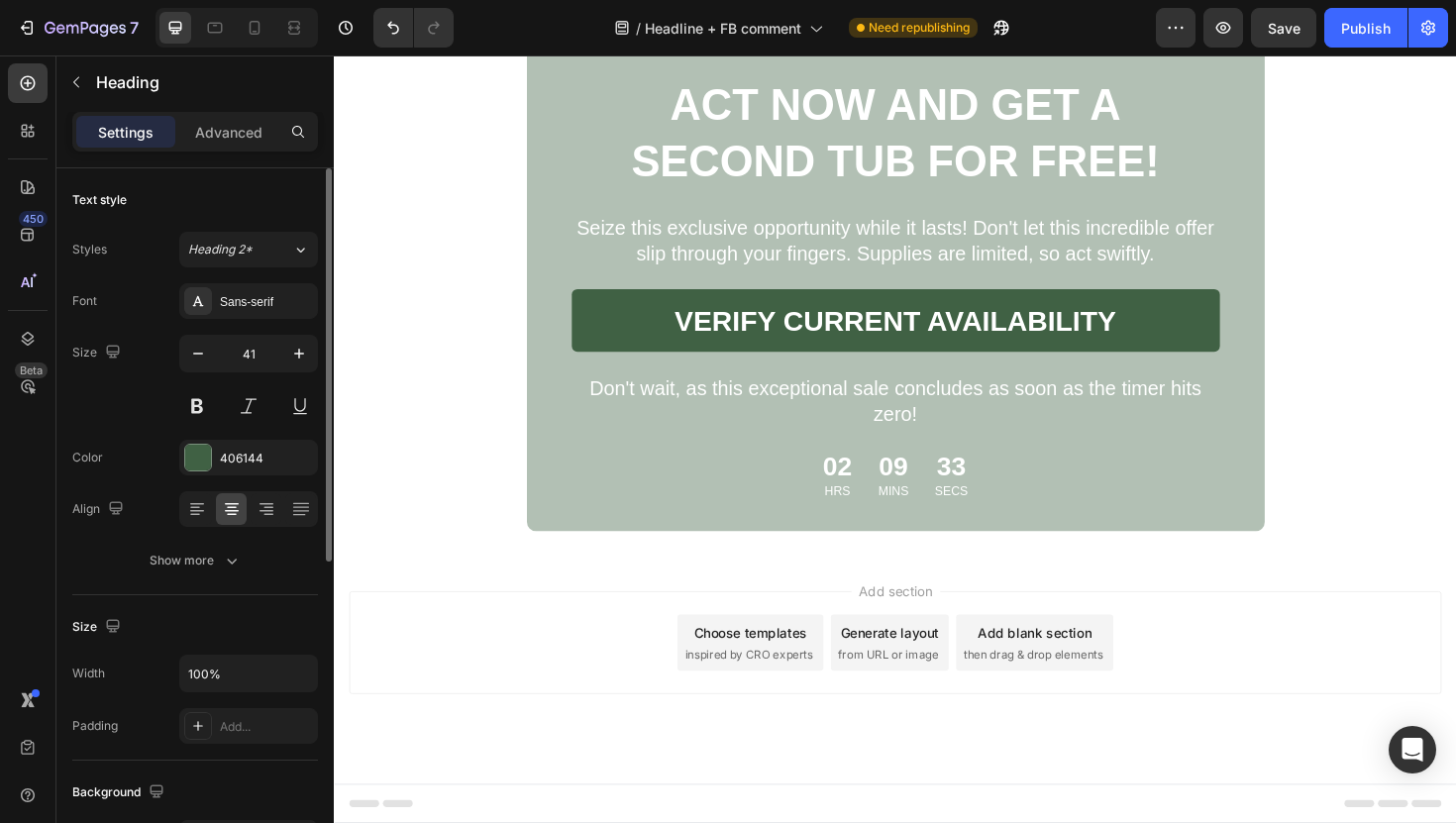 click on "Psoriasis Awareness Month" at bounding box center (927, -3479) 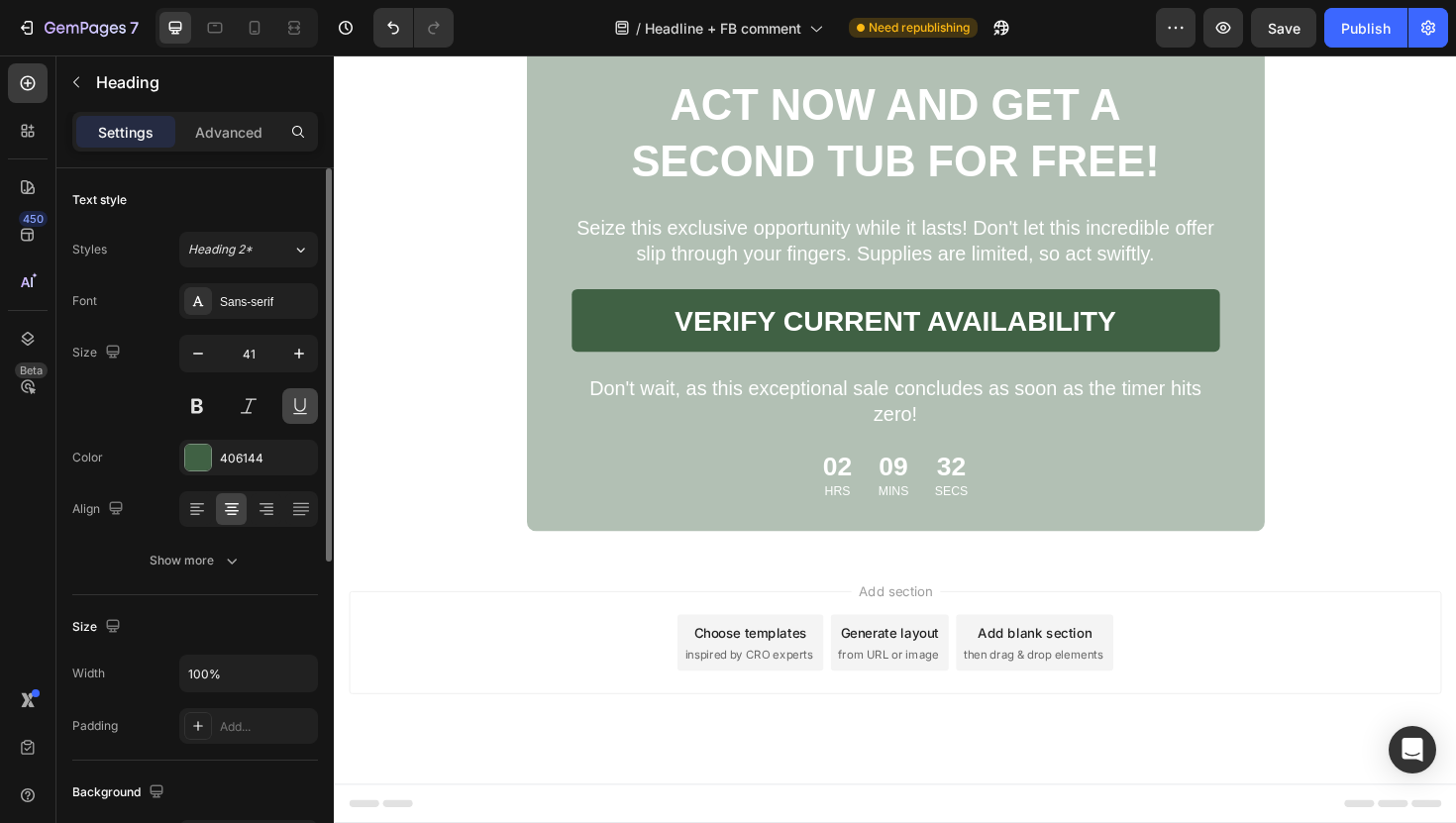 click at bounding box center [300, 406] 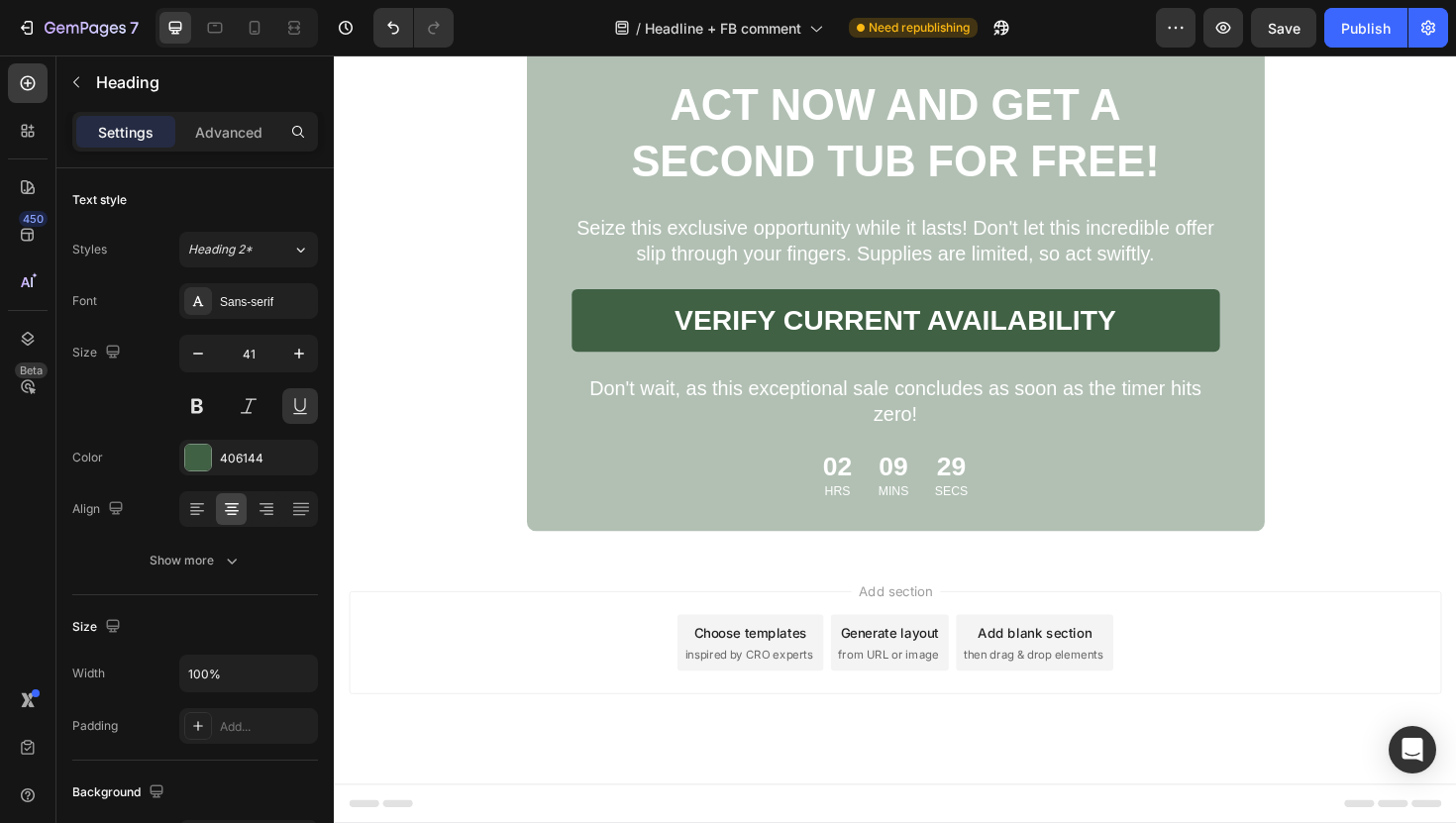 drag, startPoint x: 940, startPoint y: 562, endPoint x: 940, endPoint y: 537, distance: 25 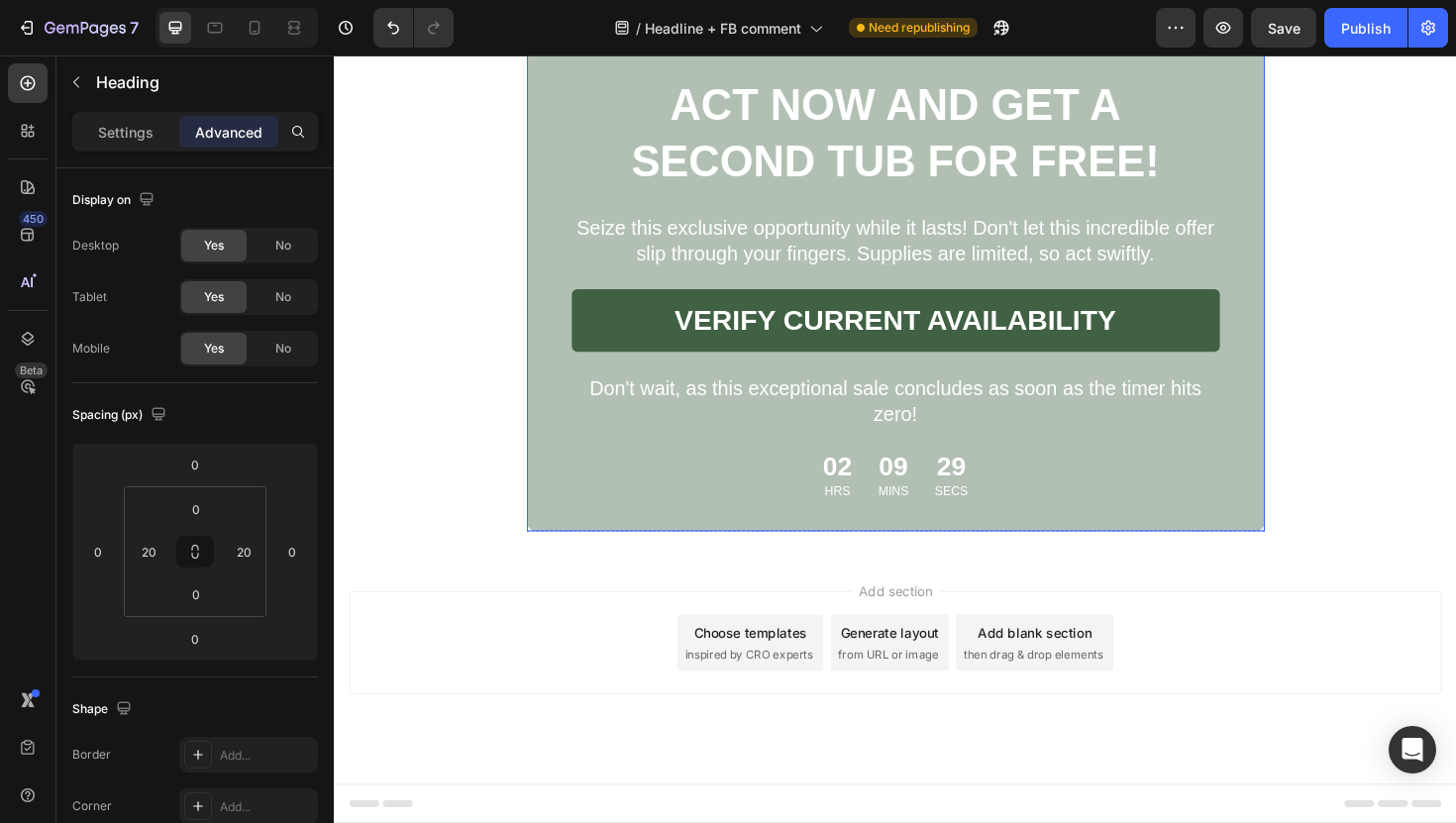 click on "My Week-by-Week Transformation Heading
Week 1 : The itching that had tormented me for years began to subside. I actually slept through the night without scratching.
Week 2 : The flaking reduced dramatically. I could wear black shirts again without constantly brushing my shoulders.
Week 3 : My scalp felt softer and looked healthier than it had in years. Friends started commenting on how much better I looked. Item List
Week 6 : The transformation was undeniable. My scalp was  completely clear  for the first time since my twenties. I felt like myself again. Item List Image Why This Works When Everything Else Failed Heading The difference is simple:  Lissima doesn't just treat symptoms – it creates an environment where your scalp can heal naturally . Instead of harsh chemicals that strip your scalp and create more problems, this scrub works  with your body's natural healing process Text Block Image The Confidence That Returned Heading Text Block" at bounding box center [928, -2253] 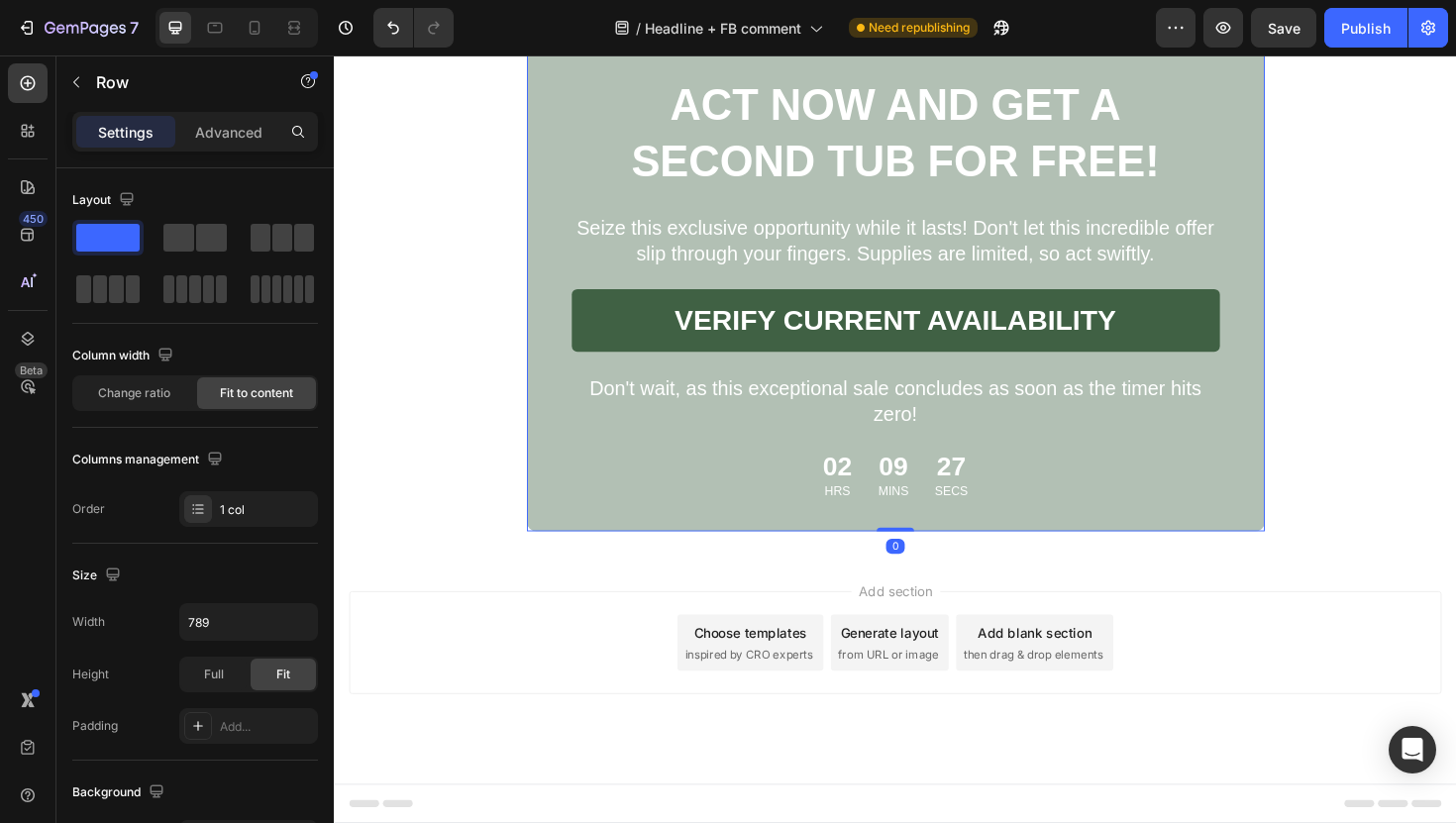 scroll, scrollTop: 8408, scrollLeft: 0, axis: vertical 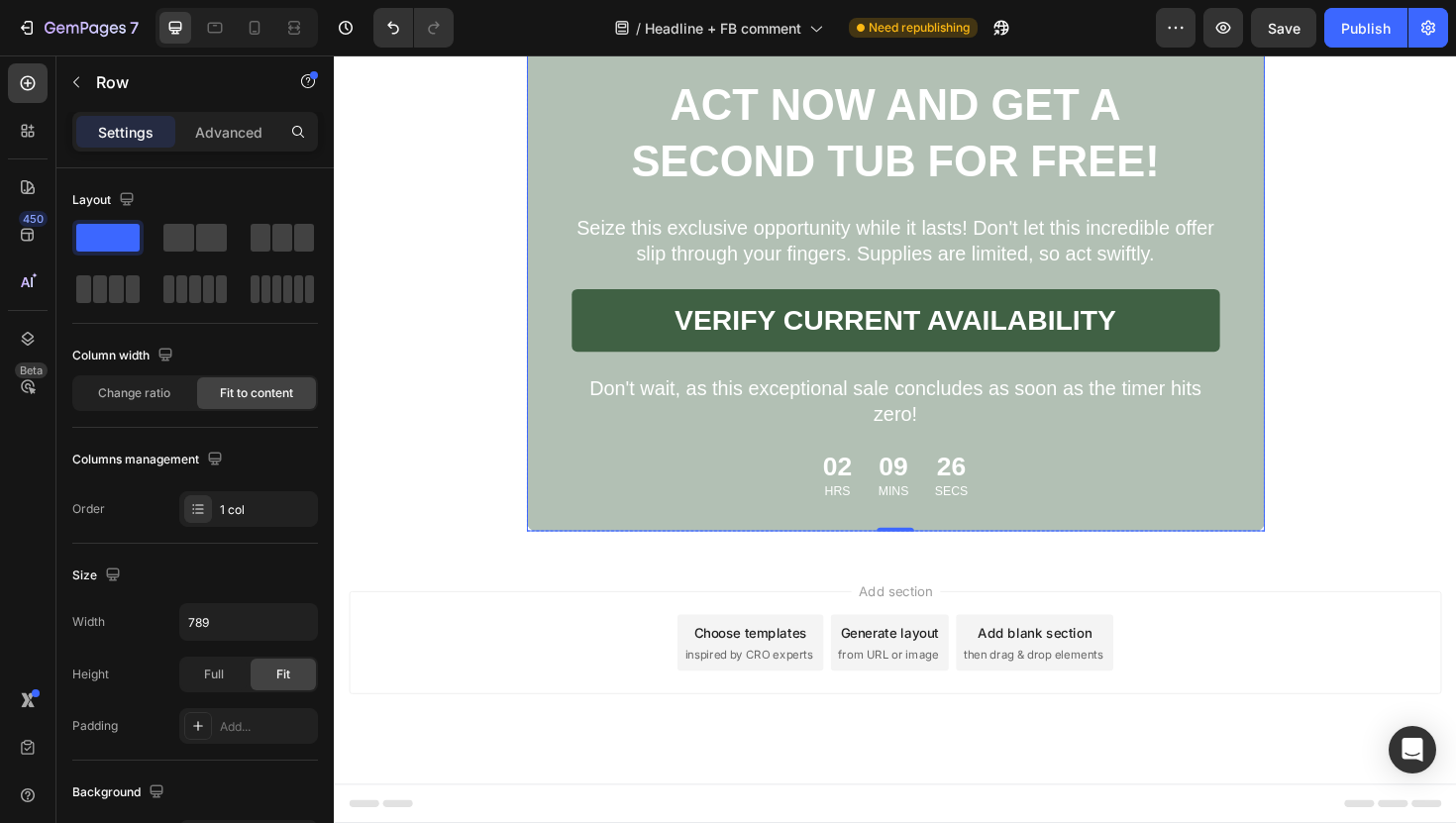 click on "Psoriasis Awareness Month Heading Buy 1 Get 1 Free Heading Image Image Row CHECK AVAILABILITY Button 30-Day Money-Back Guarantee Free Delivery Item List Row" at bounding box center [927, -3346] 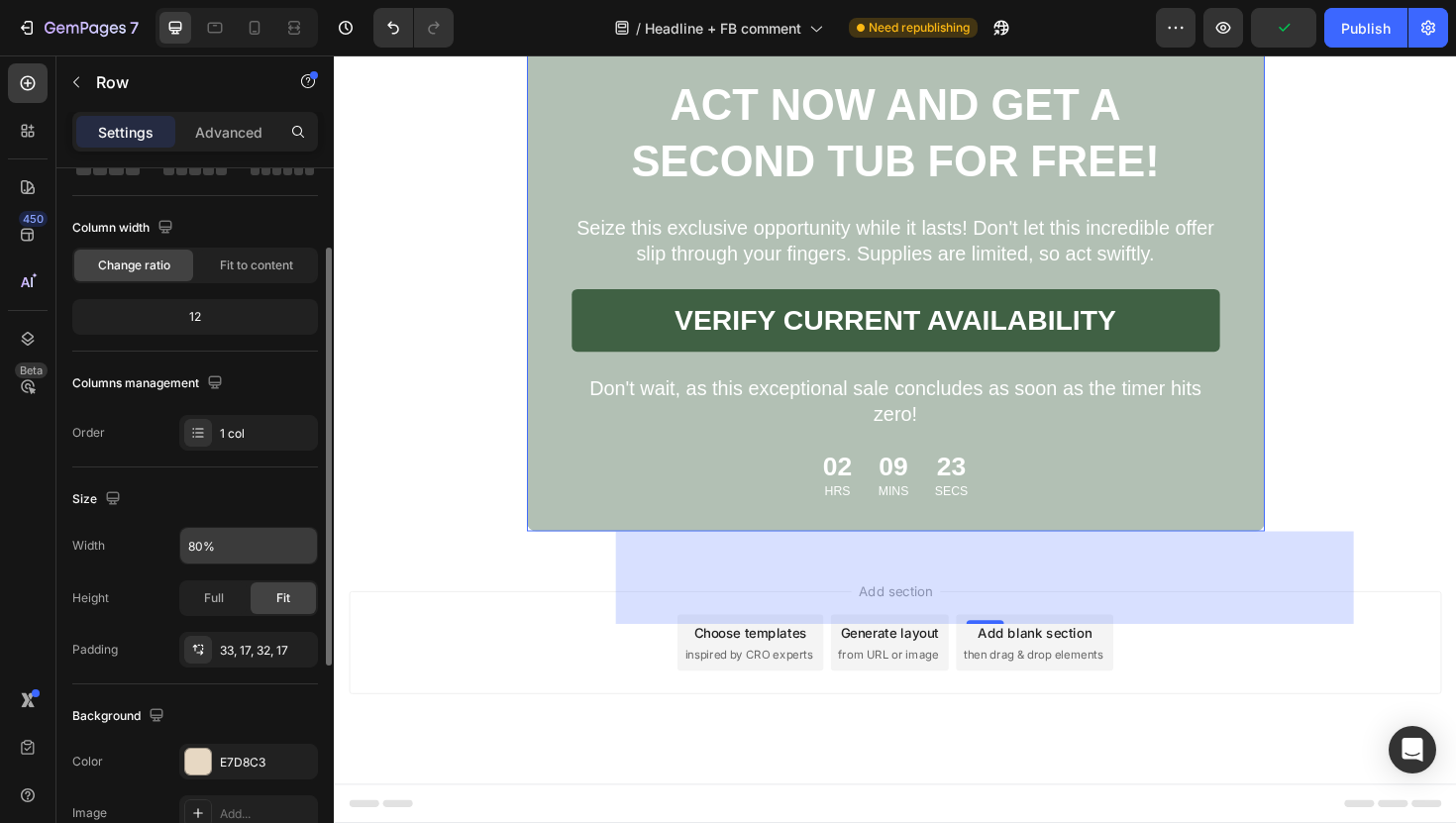scroll, scrollTop: 131, scrollLeft: 0, axis: vertical 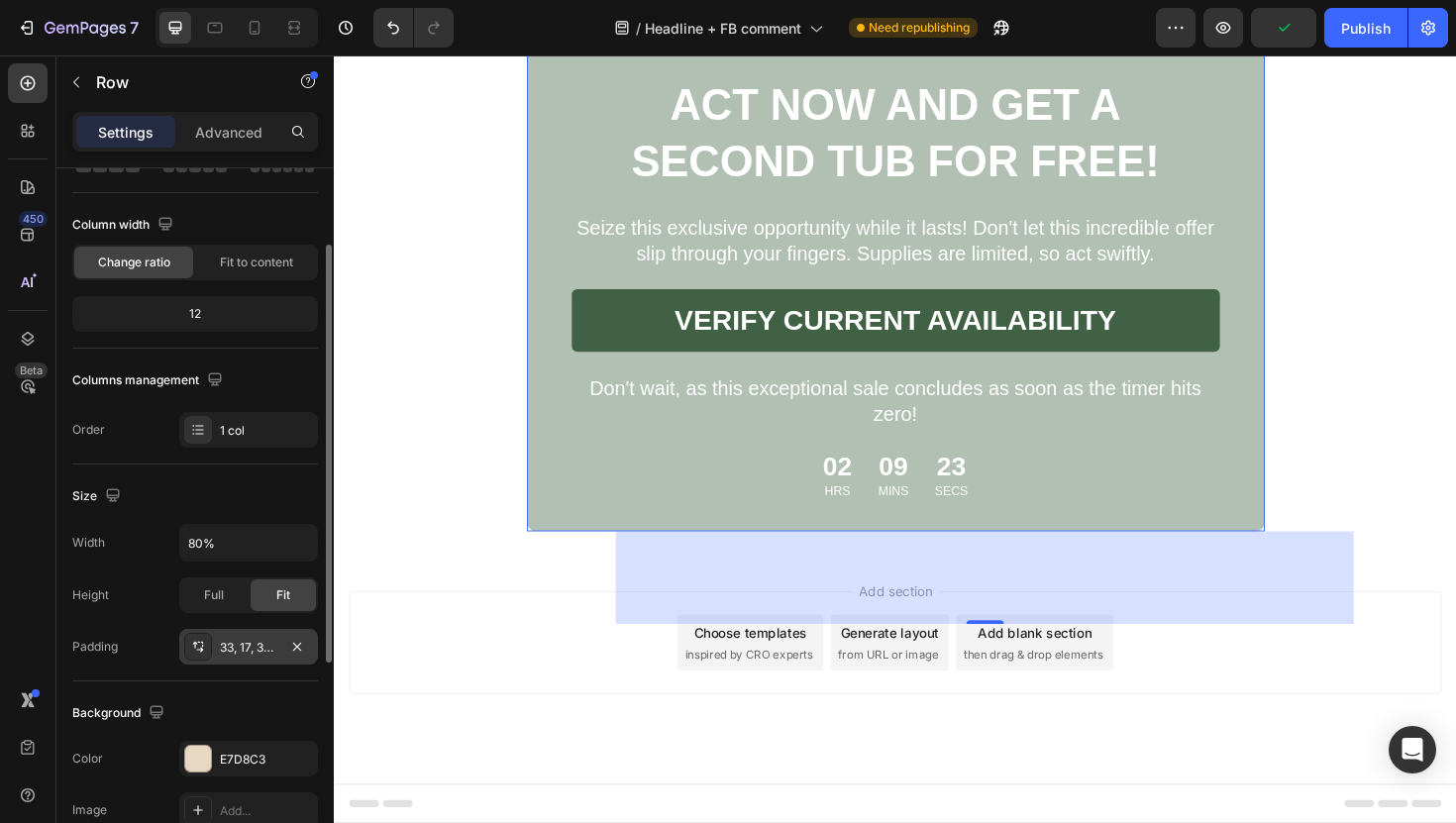 click on "[AGE], [AGE], [AGE], [AGE]" at bounding box center (249, 648) 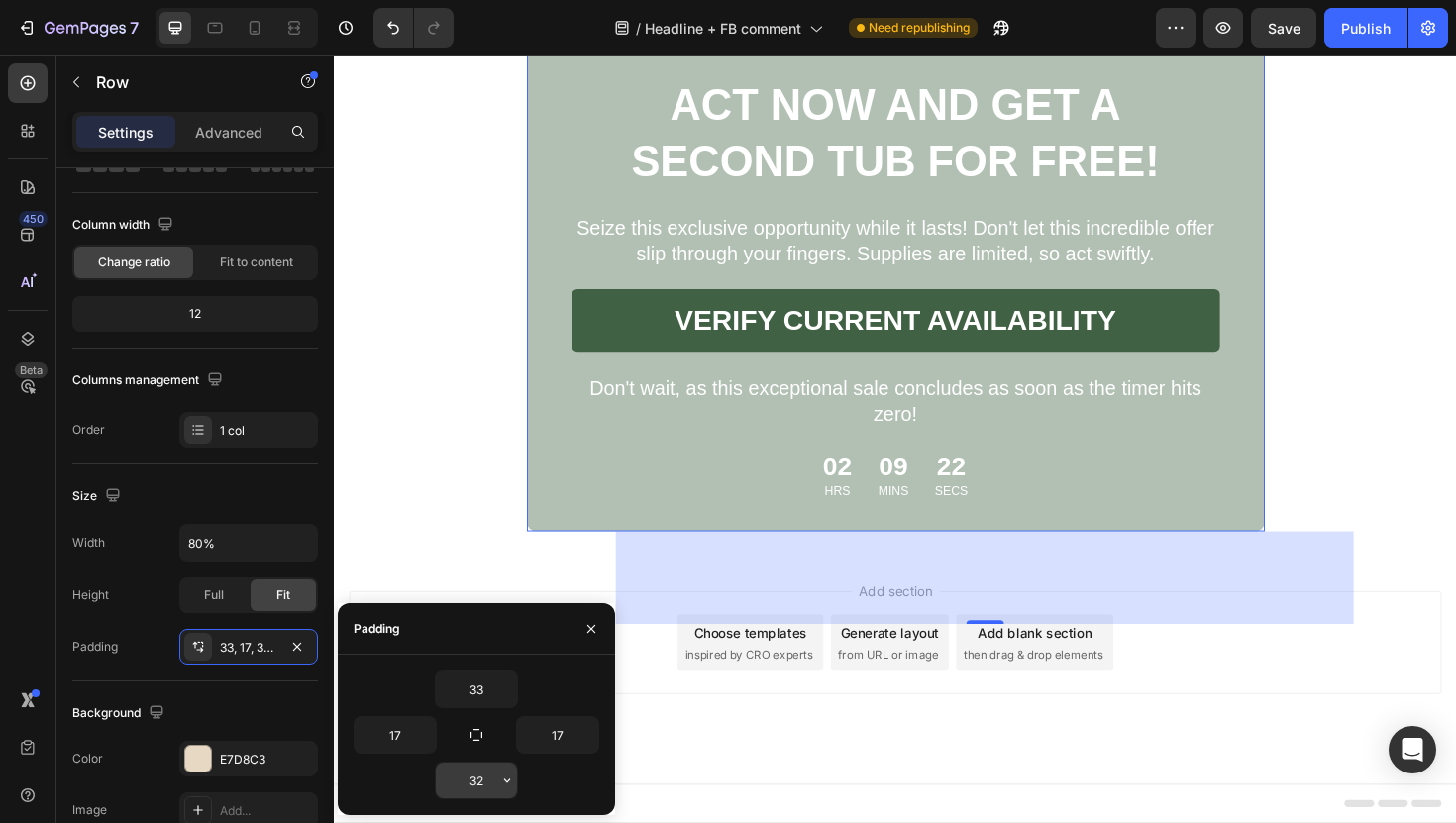 click on "32" at bounding box center [476, 780] 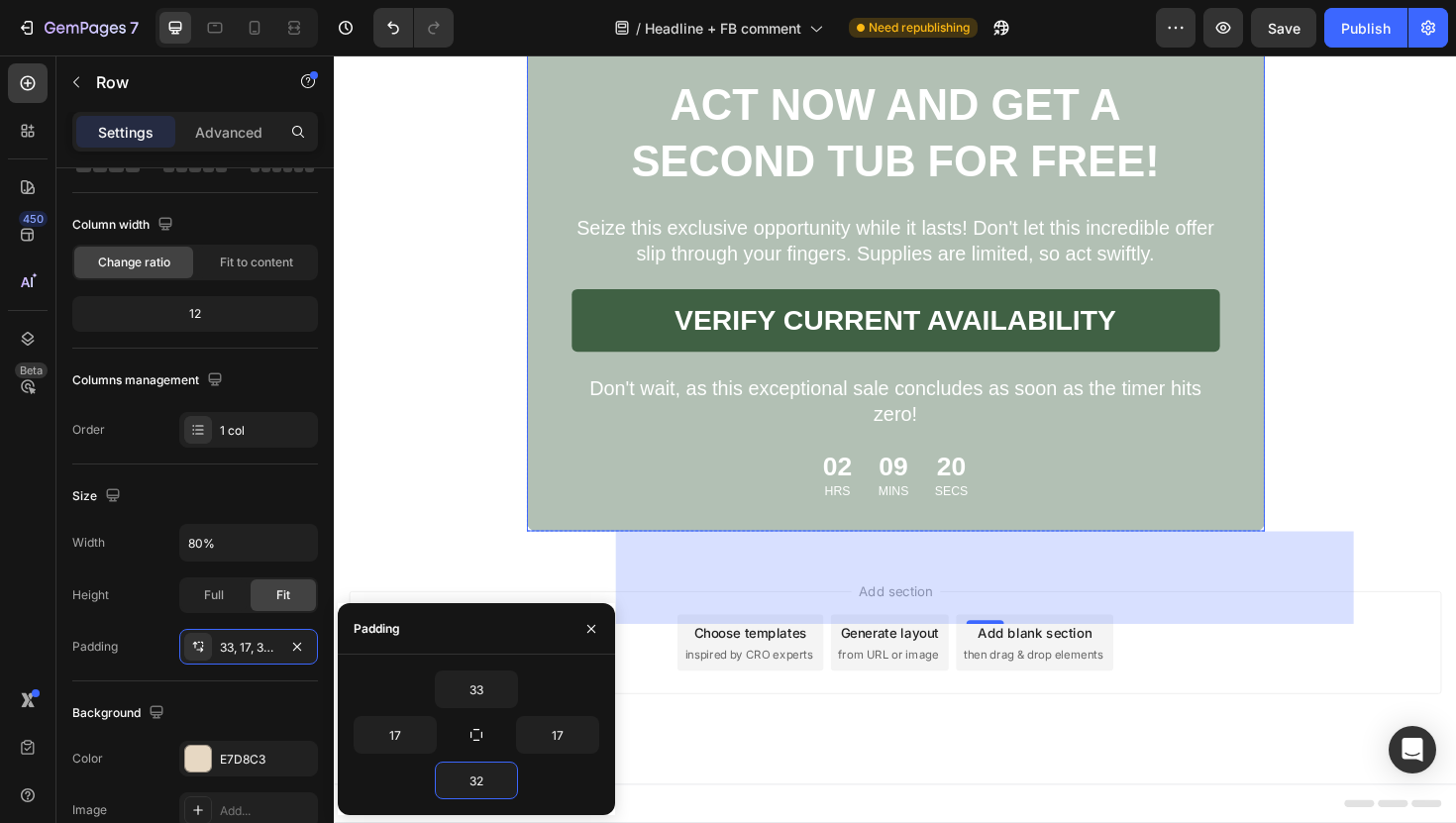 click on "What I Wish Someone Had Told Me Years Ago" at bounding box center [928, -3044] 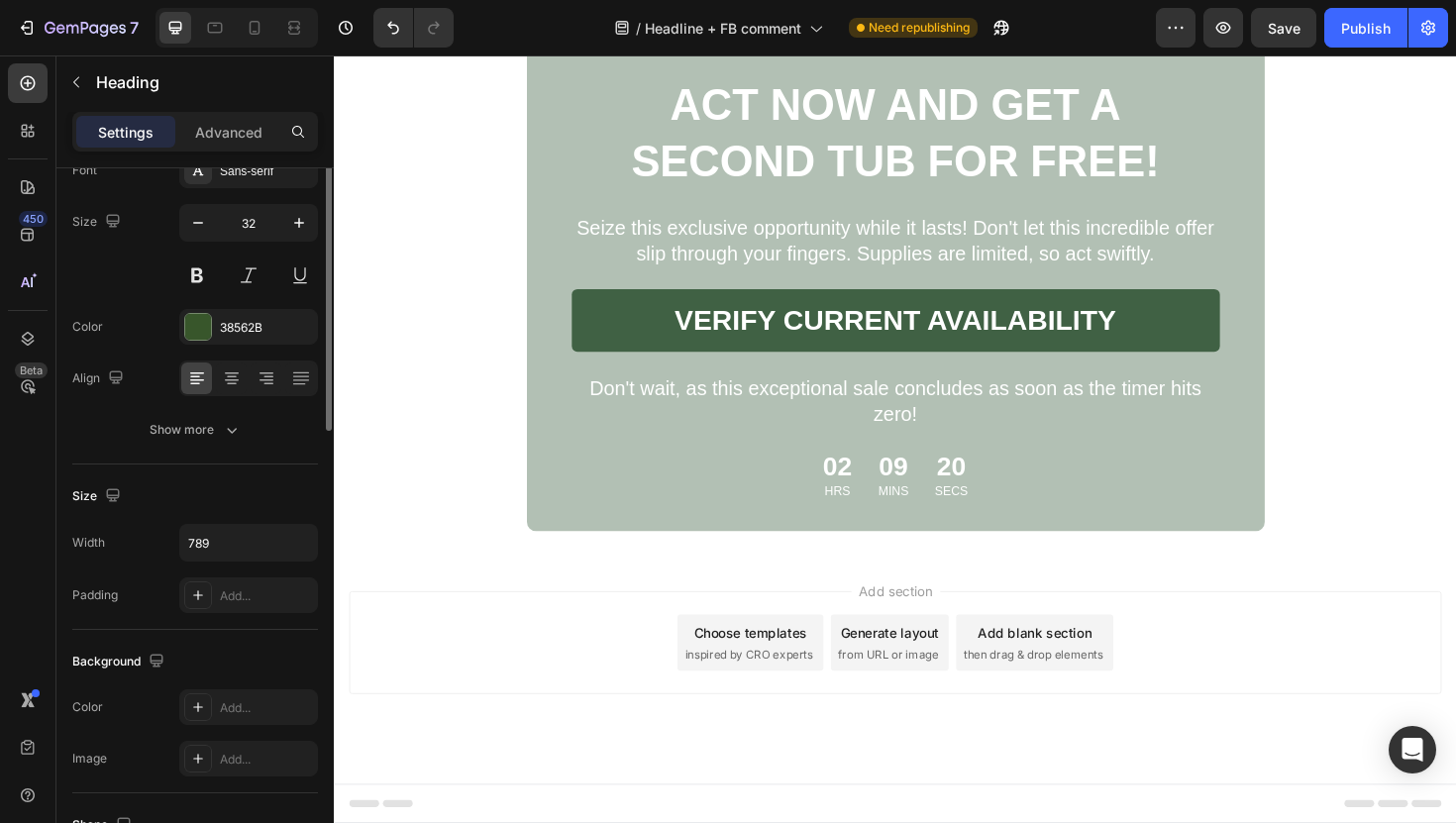 scroll, scrollTop: 0, scrollLeft: 0, axis: both 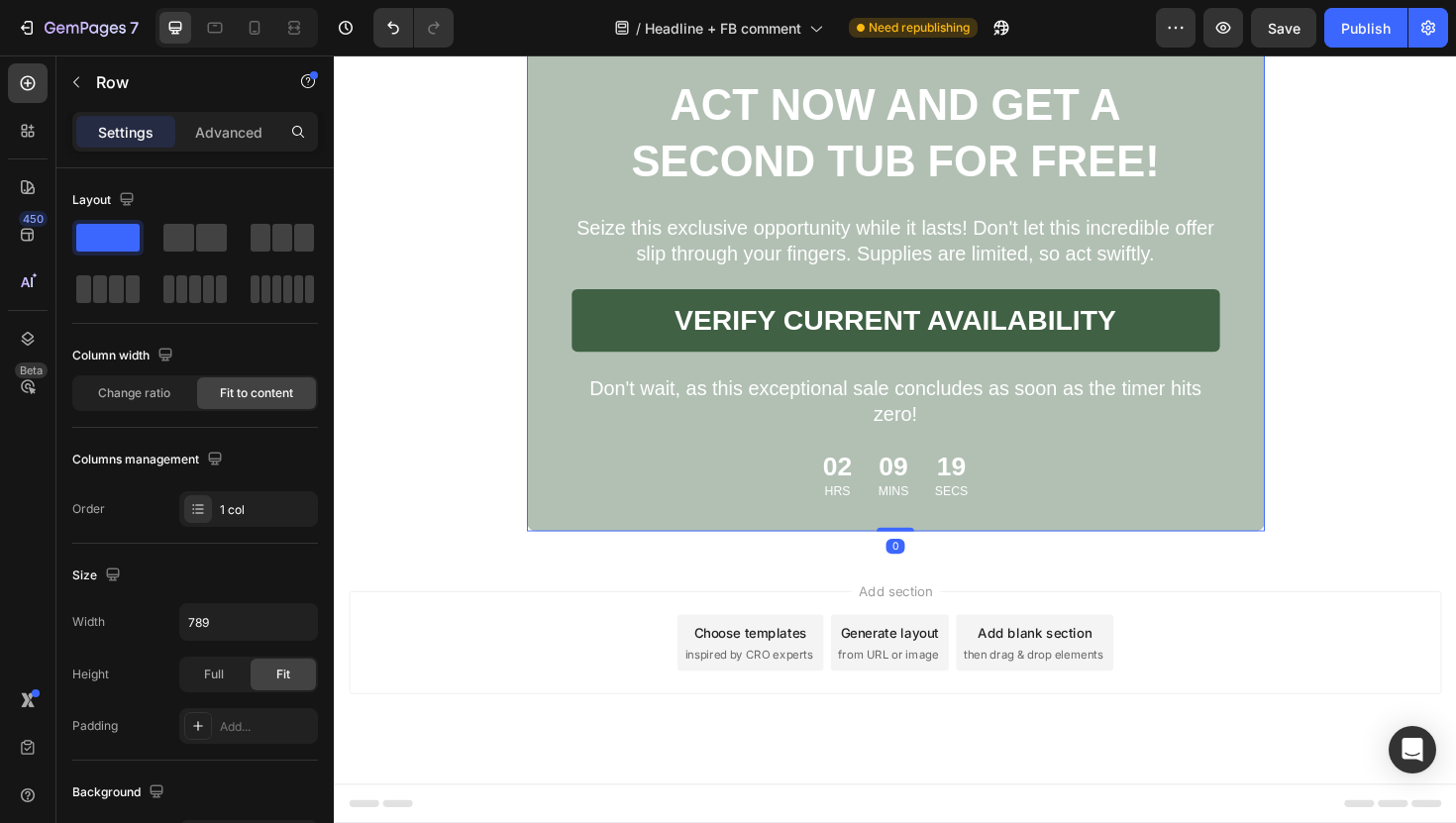 click on "My Week-by-Week Transformation Heading
Week 1 : The itching that had tormented me for years began to subside. I actually slept through the night without scratching.
Week 2 : The flaking reduced dramatically. I could wear black shirts again without constantly brushing my shoulders.
Week 3 : My scalp felt softer and looked healthier than it had in years. Friends started commenting on how much better I looked. Item List
Week 6 : The transformation was undeniable. My scalp was  completely clear  for the first time since my twenties. I felt like myself again. Item List Image Why This Works When Everything Else Failed Heading The difference is simple:  Lissima doesn't just treat symptoms – it creates an environment where your scalp can heal naturally . Instead of harsh chemicals that strip your scalp and create more problems, this scrub works  with your body's natural healing process Text Block Image The Confidence That Returned Heading Text Block is" at bounding box center [928, -2253] 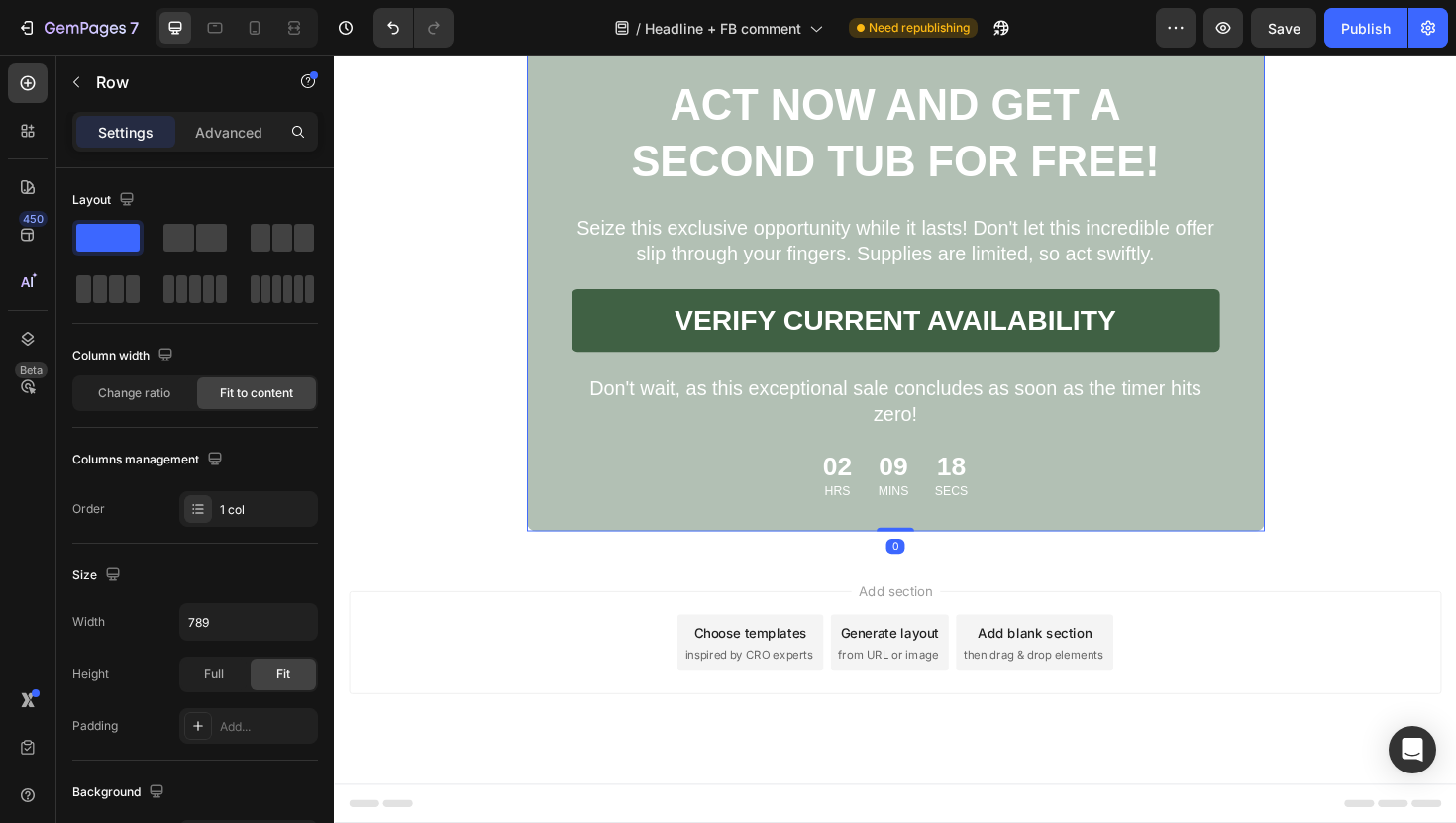 click on "My Week-by-Week Transformation Heading
Week 1 : The itching that had tormented me for years began to subside. I actually slept through the night without scratching.
Week 2 : The flaking reduced dramatically. I could wear black shirts again without constantly brushing my shoulders.
Week 3 : My scalp felt softer and looked healthier than it had in years. Friends started commenting on how much better I looked. Item List
Week 6 : The transformation was undeniable. My scalp was  completely clear  for the first time since my twenties. I felt like myself again. Item List Image Why This Works When Everything Else Failed Heading The difference is simple:  Lissima doesn't just treat symptoms – it creates an environment where your scalp can heal naturally . Instead of harsh chemicals that strip your scalp and create more problems, this scrub works  with your body's natural healing process Text Block Image The Confidence That Returned Heading Text Block is" at bounding box center [928, -2253] 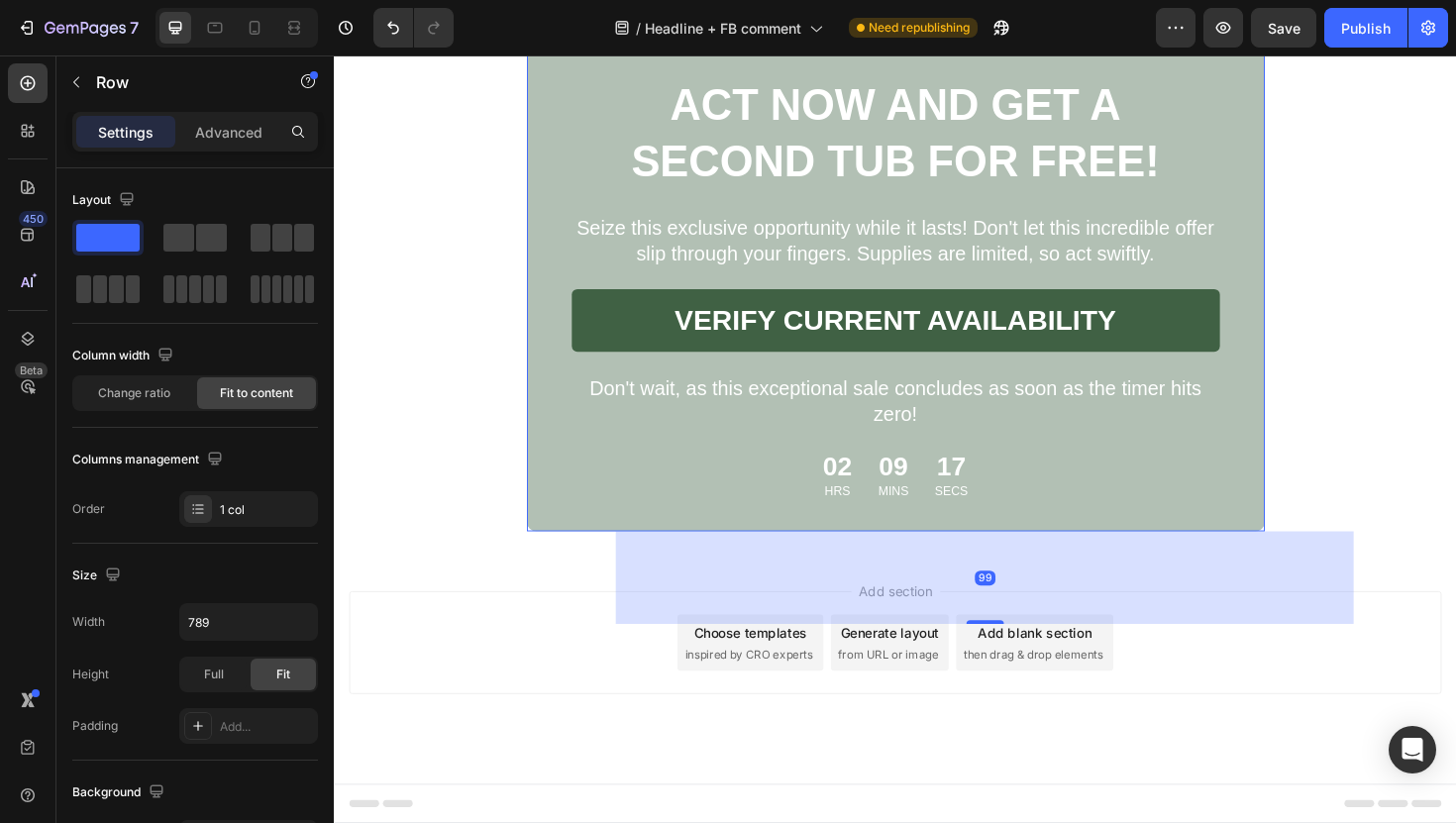 click on "Psoriasis Awareness Month Heading Buy 1 Get 1 Free Heading Image Image Row CHECK AVAILABILITY Button 30-Day Money-Back Guarantee Free Delivery Item List Row   99" at bounding box center (927, -3346) 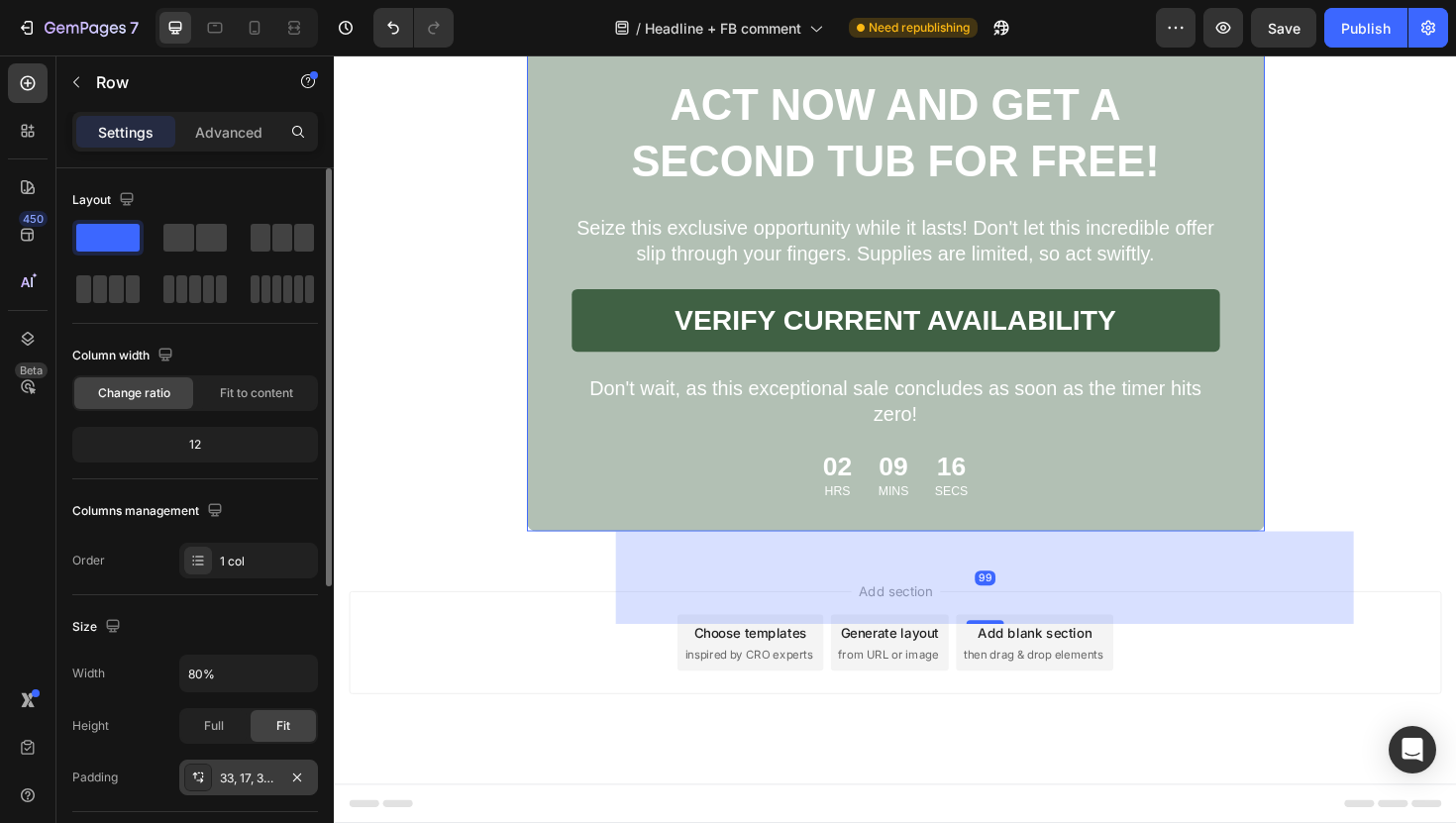 click at bounding box center (198, 777) 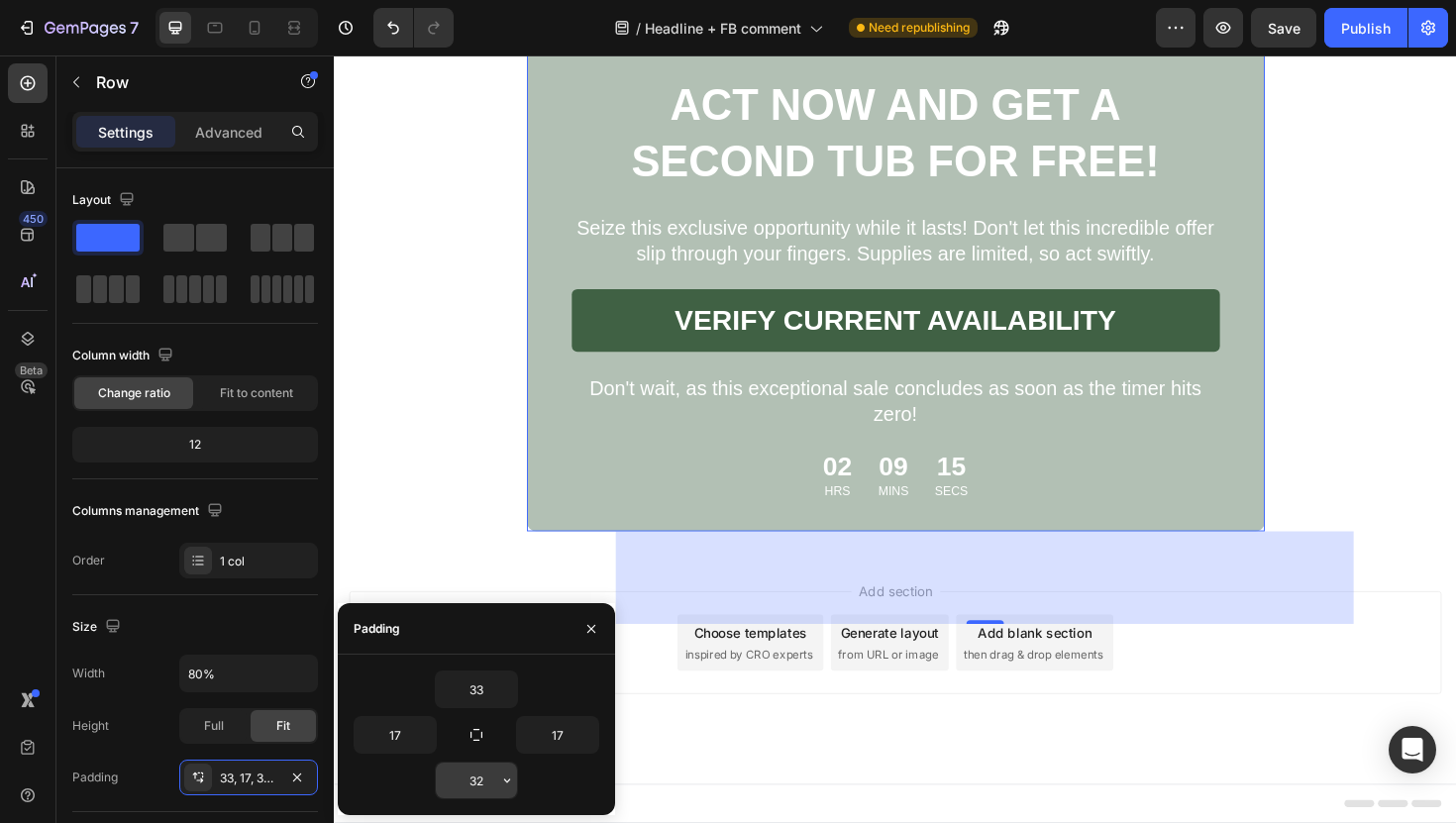 click on "32" at bounding box center [476, 780] 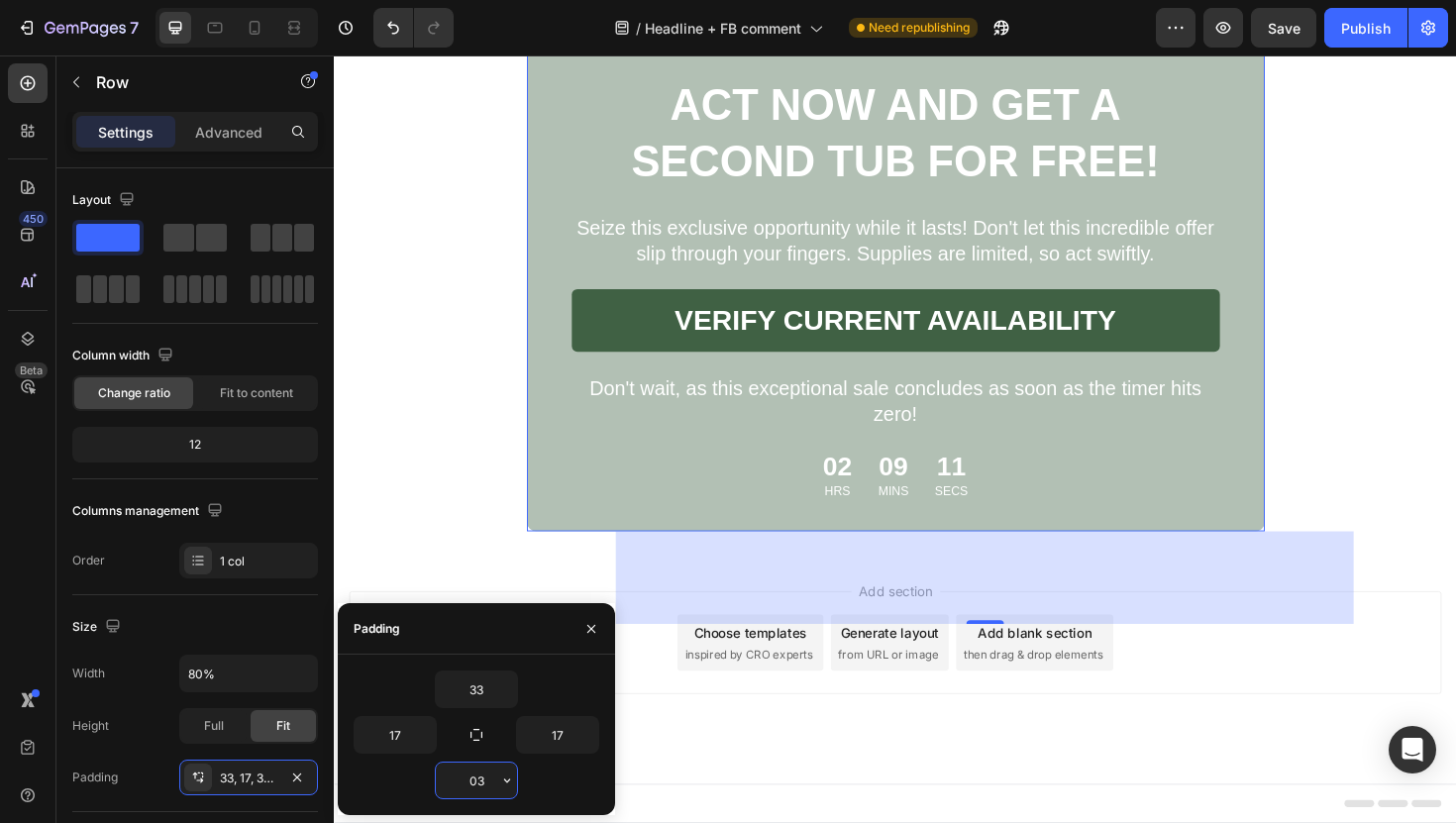 type on "0" 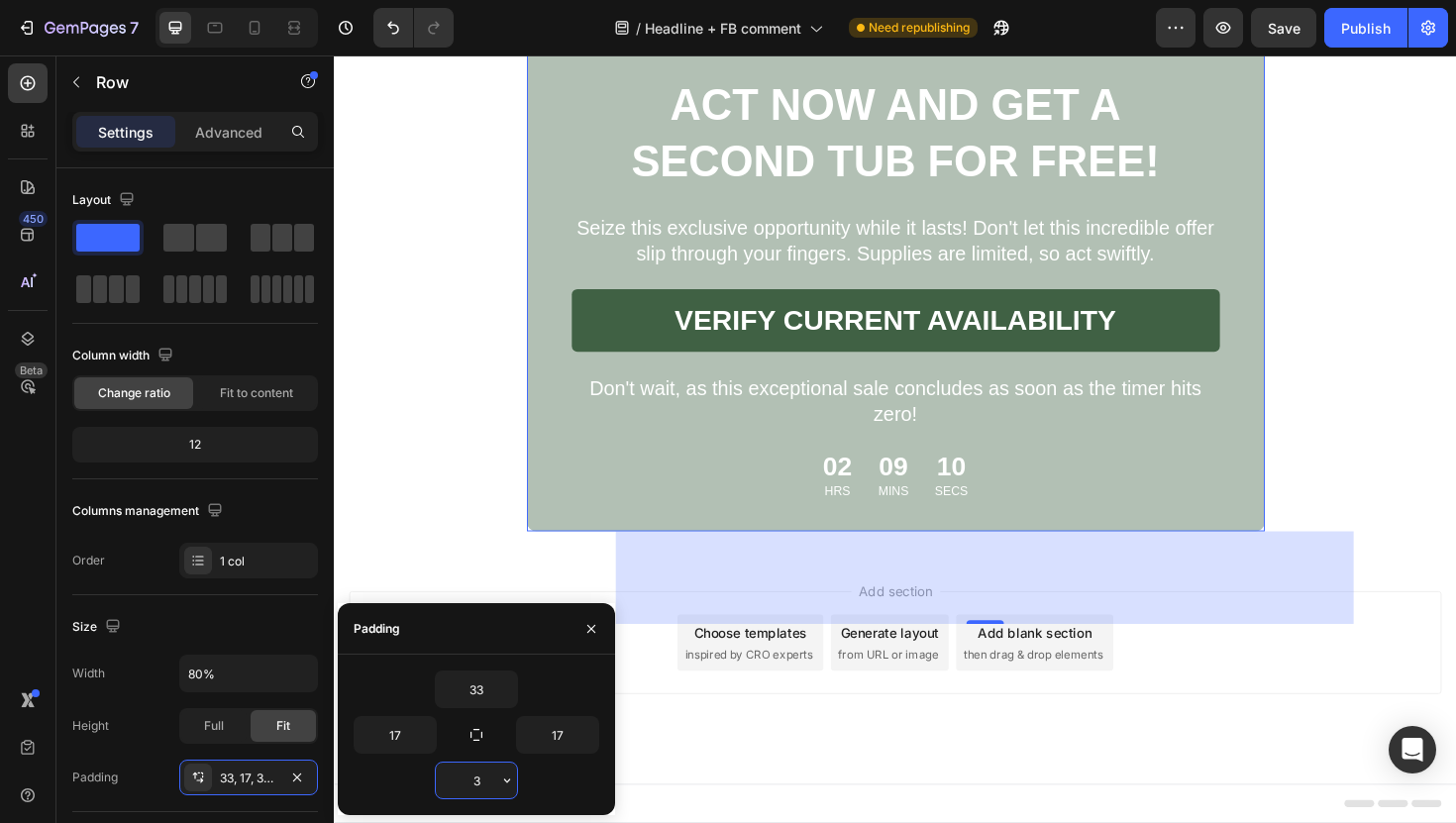 type on "32" 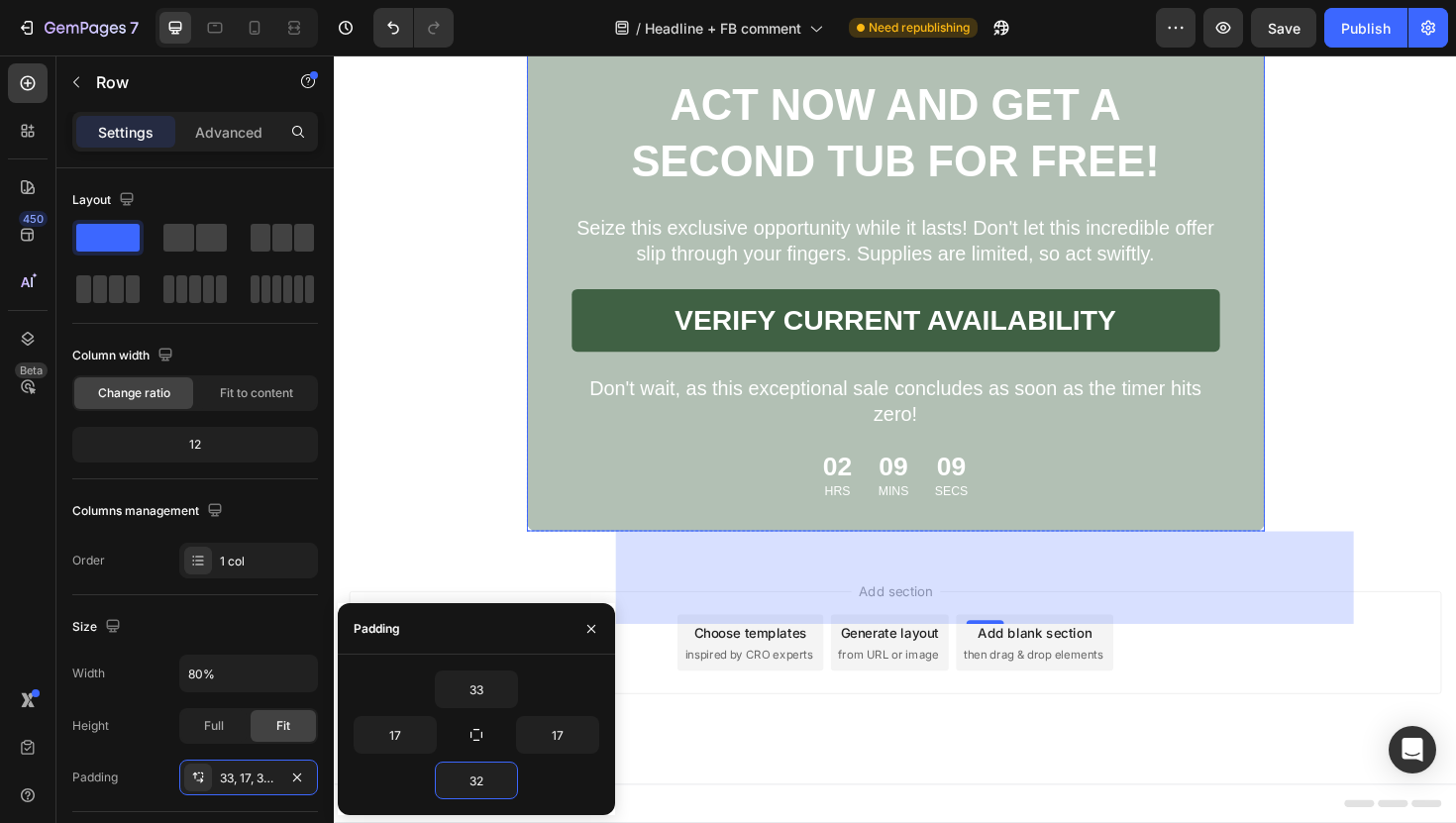 click on "What I Wish Someone Had Told Me Years Ago" at bounding box center [928, -3044] 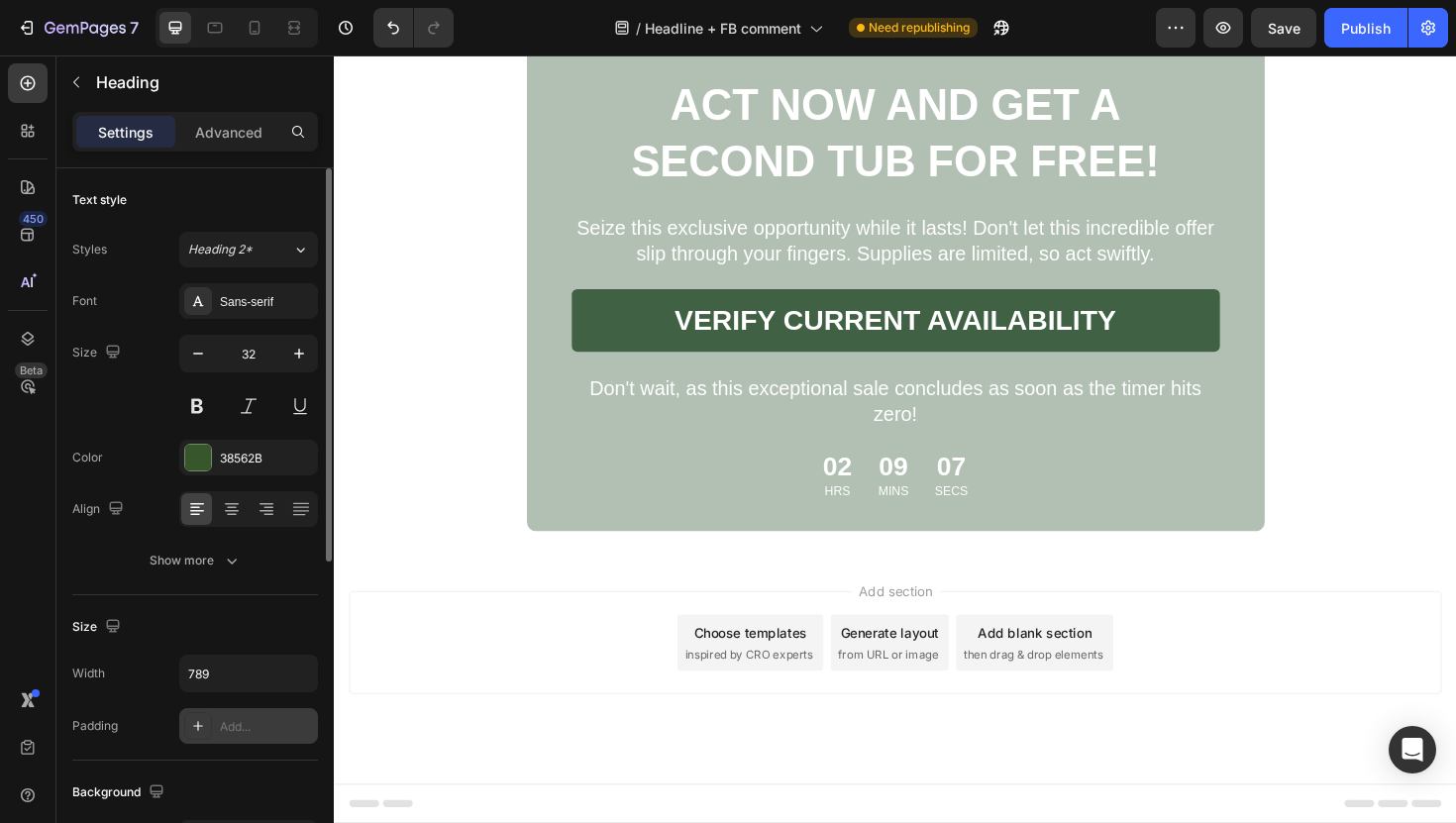 click on "Add..." at bounding box center (249, 726) 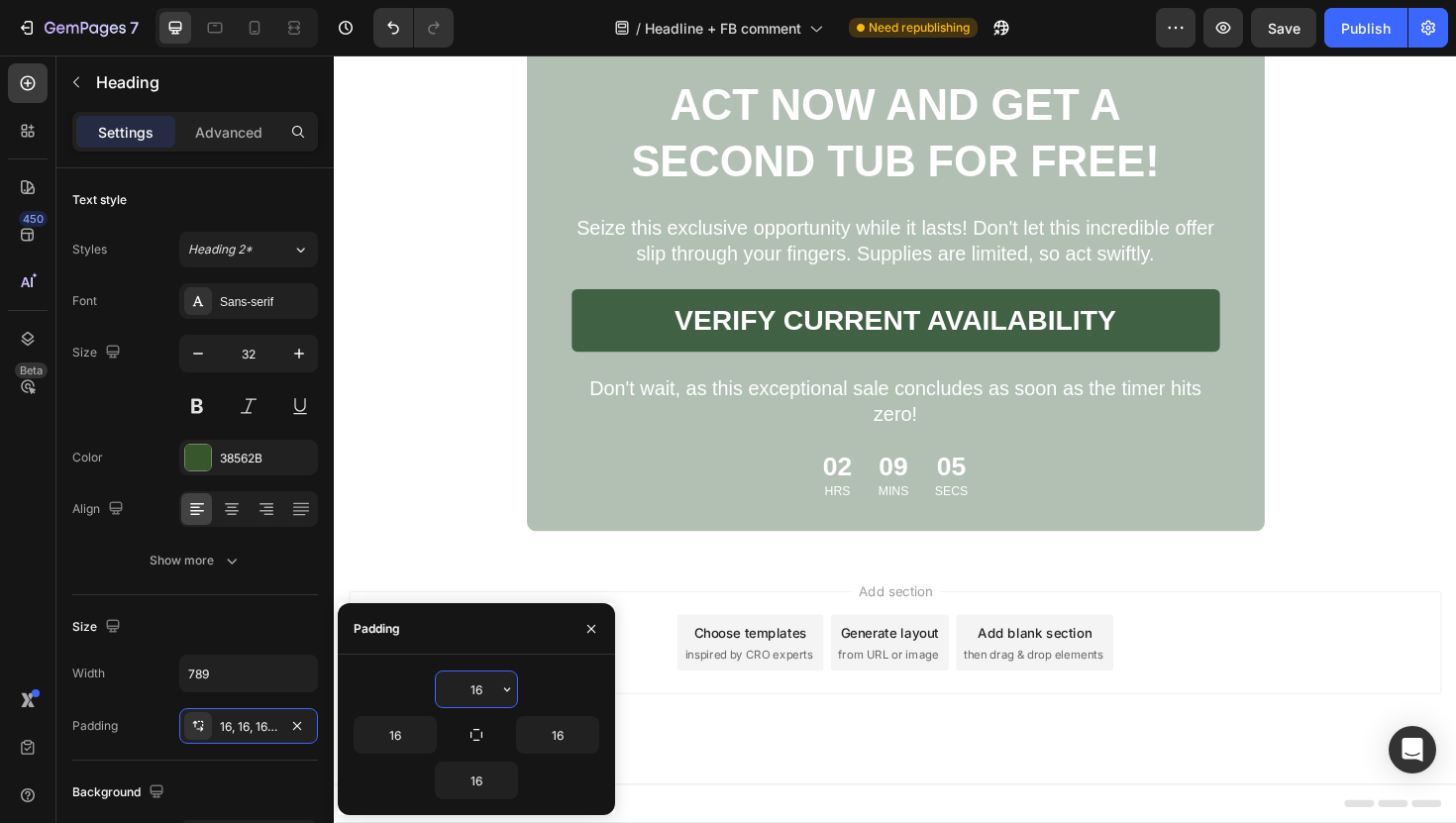 type on "0" 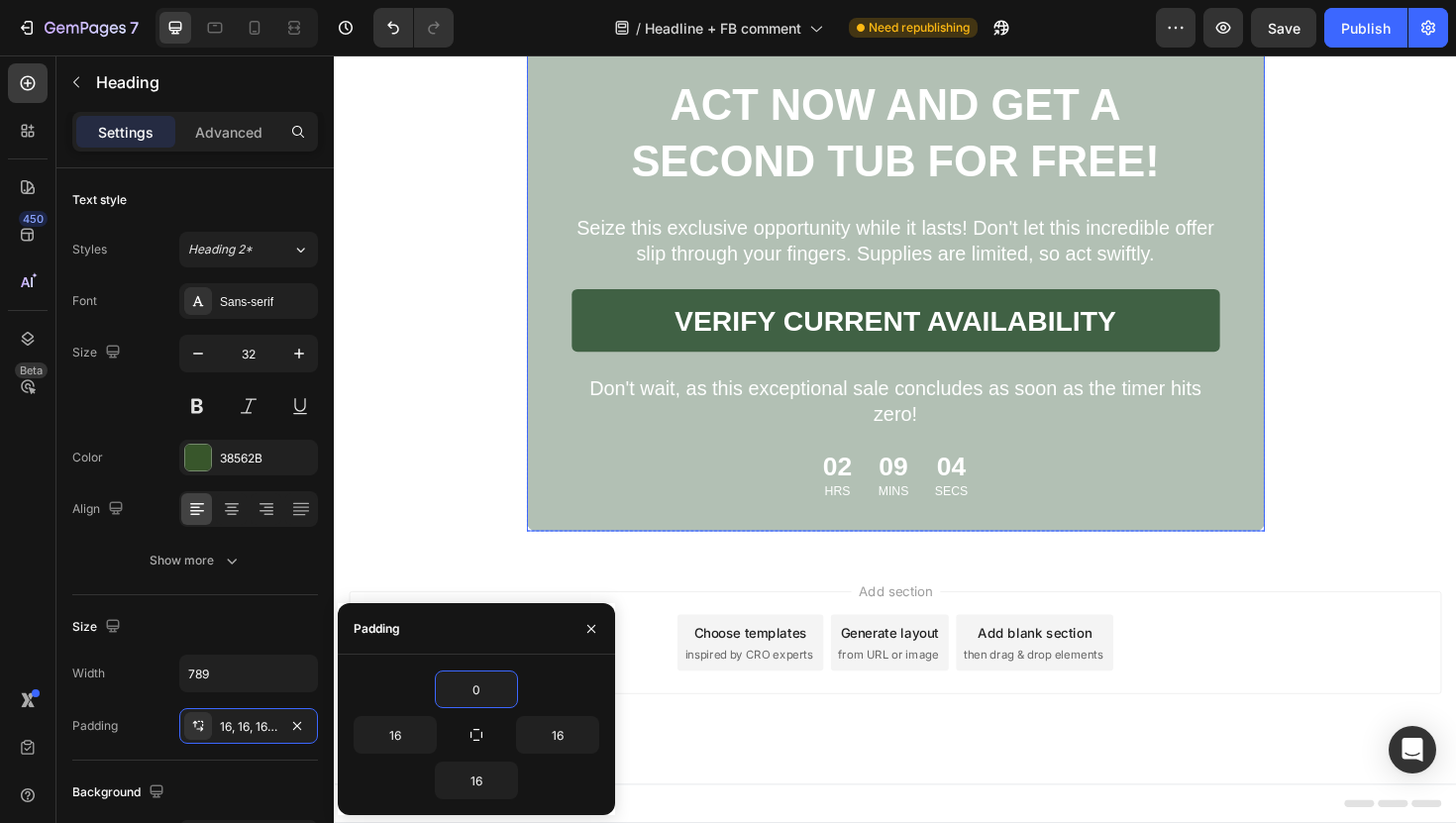 click on "My Week-by-Week Transformation Heading
Week 1 : The itching that had tormented me for years began to subside. I actually slept through the night without scratching.
Week 2 : The flaking reduced dramatically. I could wear black shirts again without constantly brushing my shoulders.
Week 3 : My scalp felt softer and looked healthier than it had in years. Friends started commenting on how much better I looked. Item List
Week 6 : The transformation was undeniable. My scalp was  completely clear  for the first time since my twenties. I felt like myself again. Item List Image Why This Works When Everything Else Failed Heading The difference is simple:  Lissima doesn't just treat symptoms – it creates an environment where your scalp can heal naturally . Instead of harsh chemicals that strip your scalp and create more problems, this scrub works  with your body's natural healing process Text Block Image The Confidence That Returned Heading Text Block" at bounding box center [928, -2259] 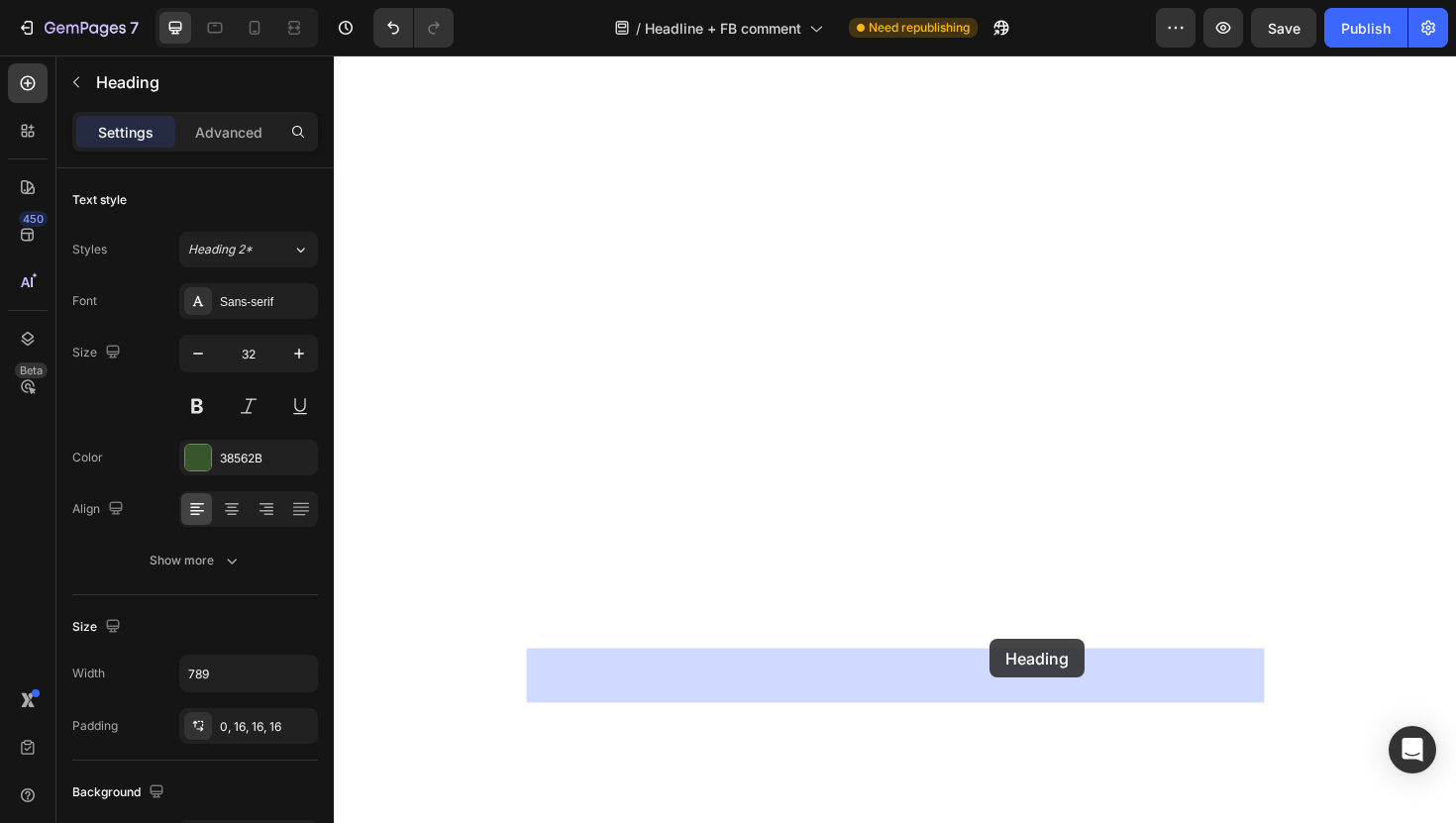 drag, startPoint x: 1053, startPoint y: 715, endPoint x: 1016, endPoint y: 713, distance: 37.054015 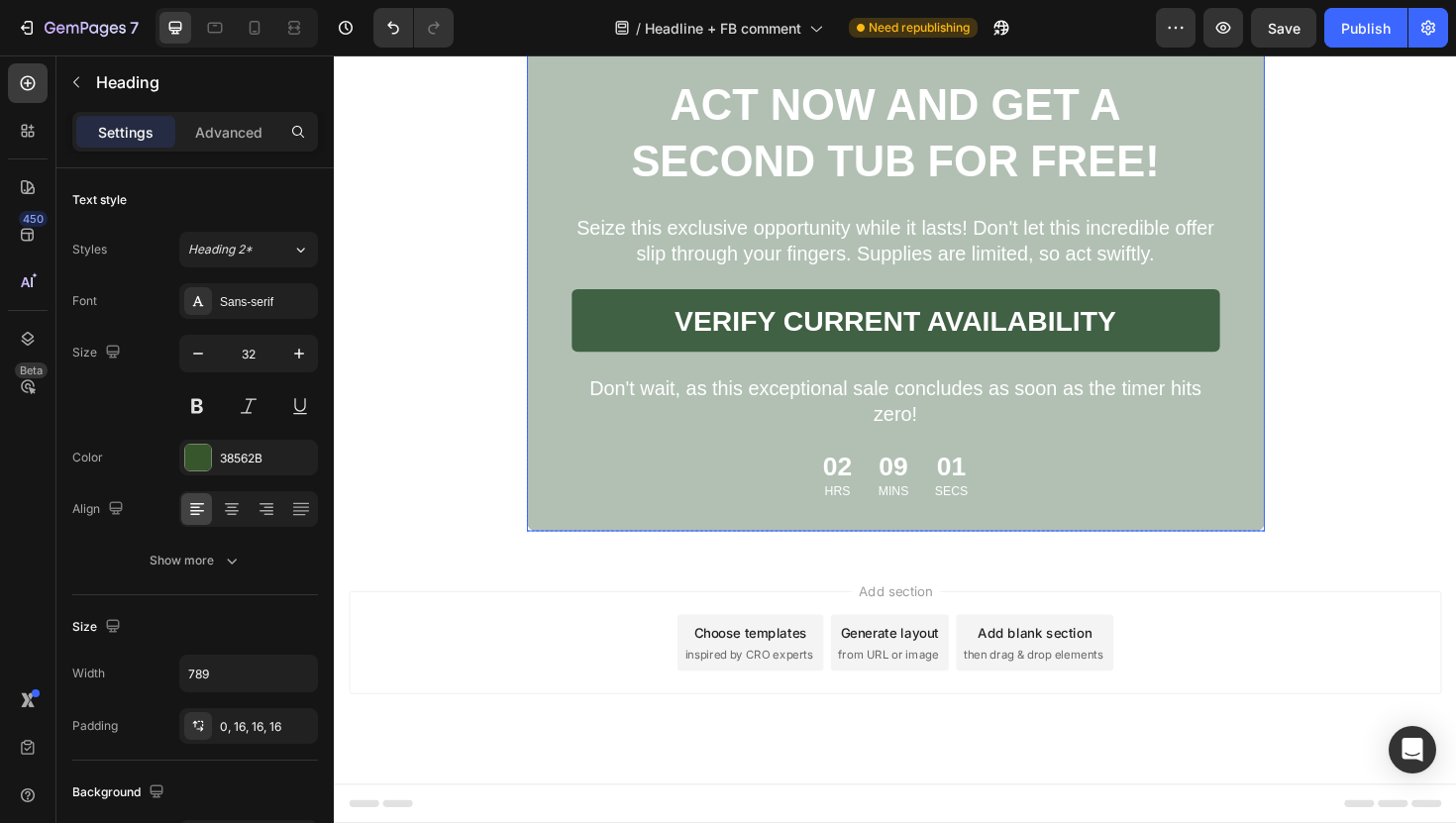 click on "My Week-by-Week Transformation Heading
Week 1 : The itching that had tormented me for years began to subside. I actually slept through the night without scratching.
Week 2 : The flaking reduced dramatically. I could wear black shirts again without constantly brushing my shoulders.
Week 3 : My scalp felt softer and looked healthier than it had in years. Friends started commenting on how much better I looked. Item List
Week 6 : The transformation was undeniable. My scalp was  completely clear  for the first time since my twenties. I felt like myself again. Item List Image Why This Works When Everything Else Failed Heading The difference is simple:  Lissima doesn't just treat symptoms – it creates an environment where your scalp can heal naturally . Instead of harsh chemicals that strip your scalp and create more problems, this scrub works  with your body's natural healing process Text Block Image The Confidence That Returned Heading Text Block" at bounding box center [928, -2259] 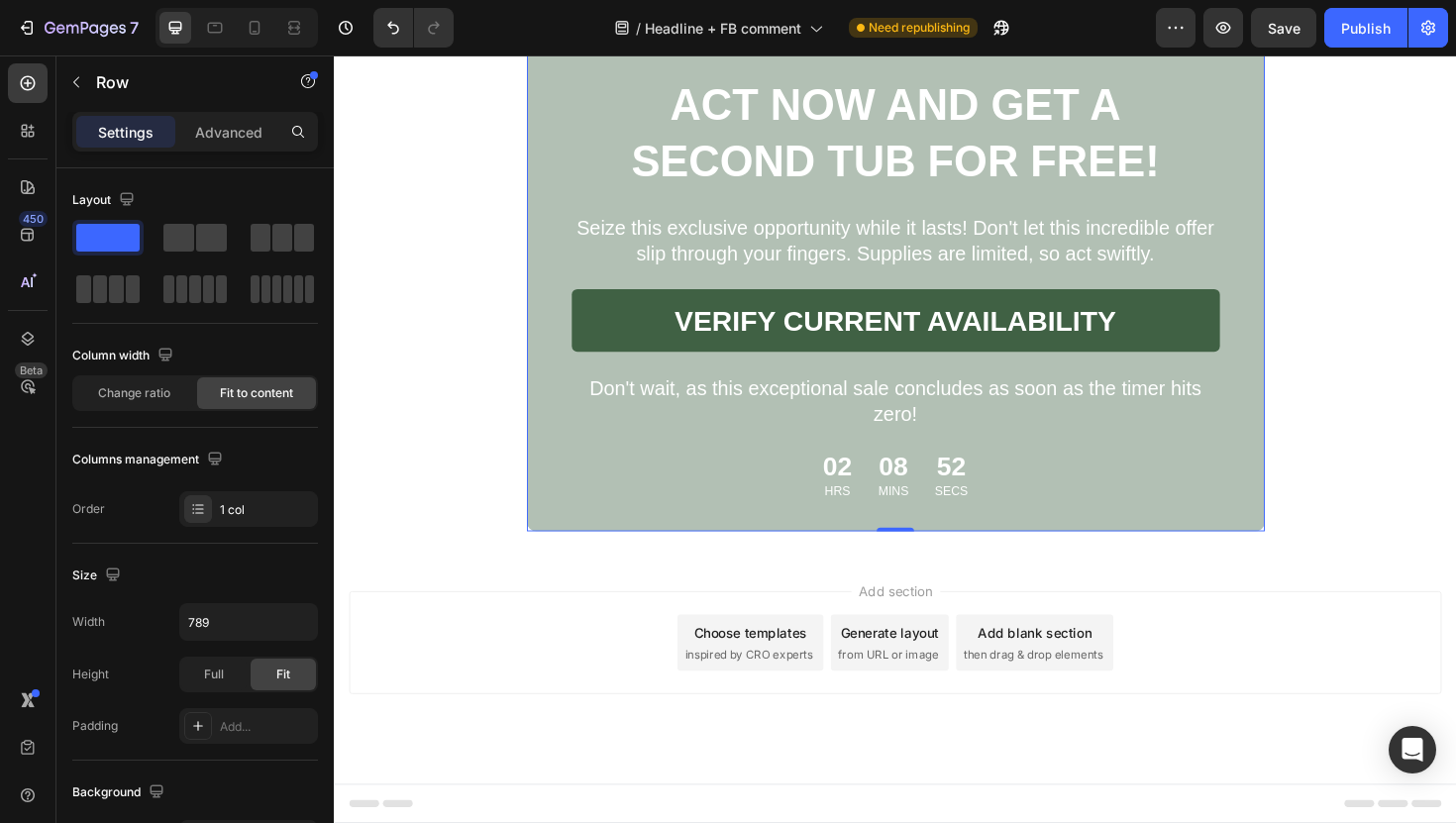 scroll, scrollTop: 7959, scrollLeft: 0, axis: vertical 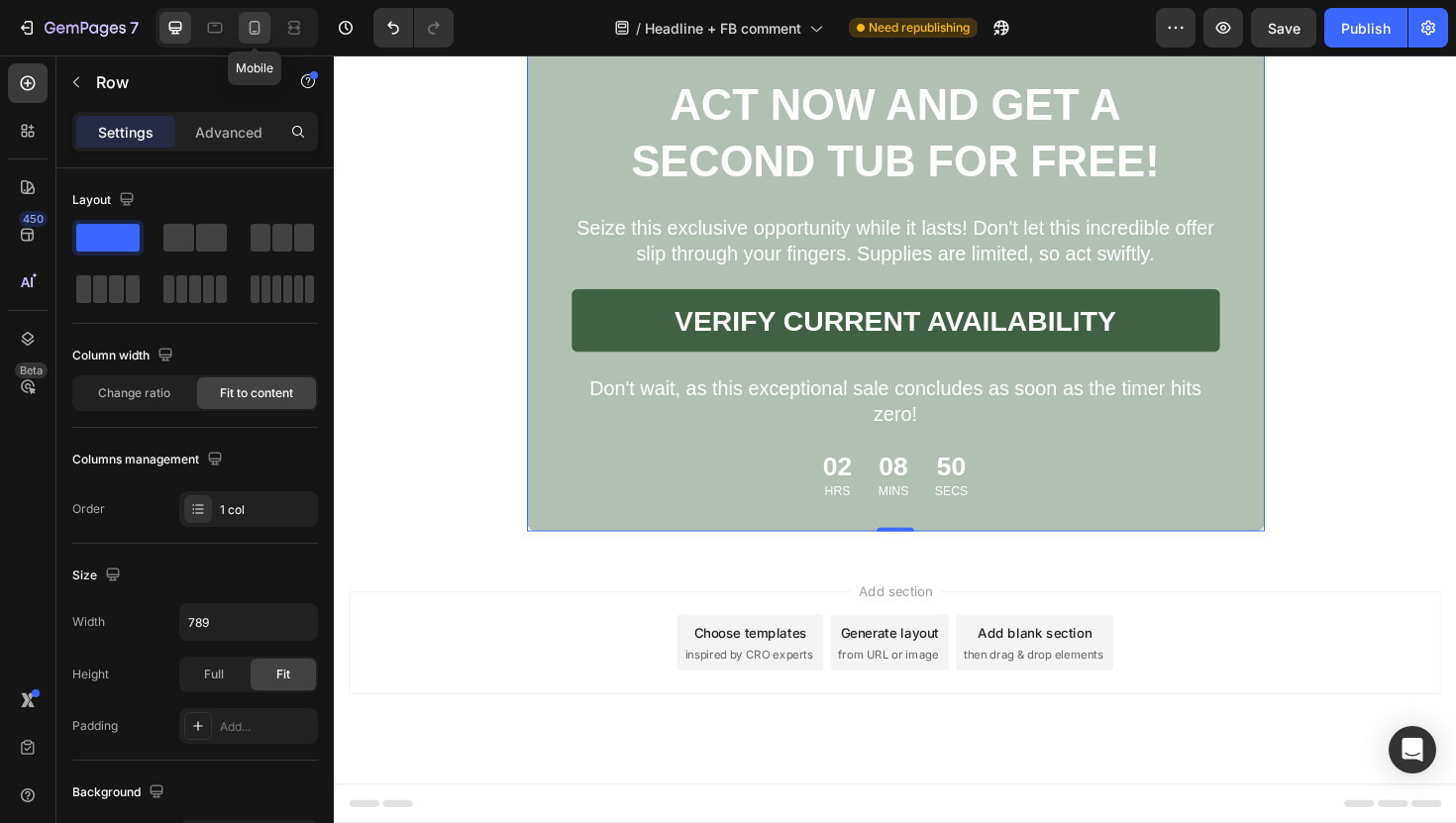 click 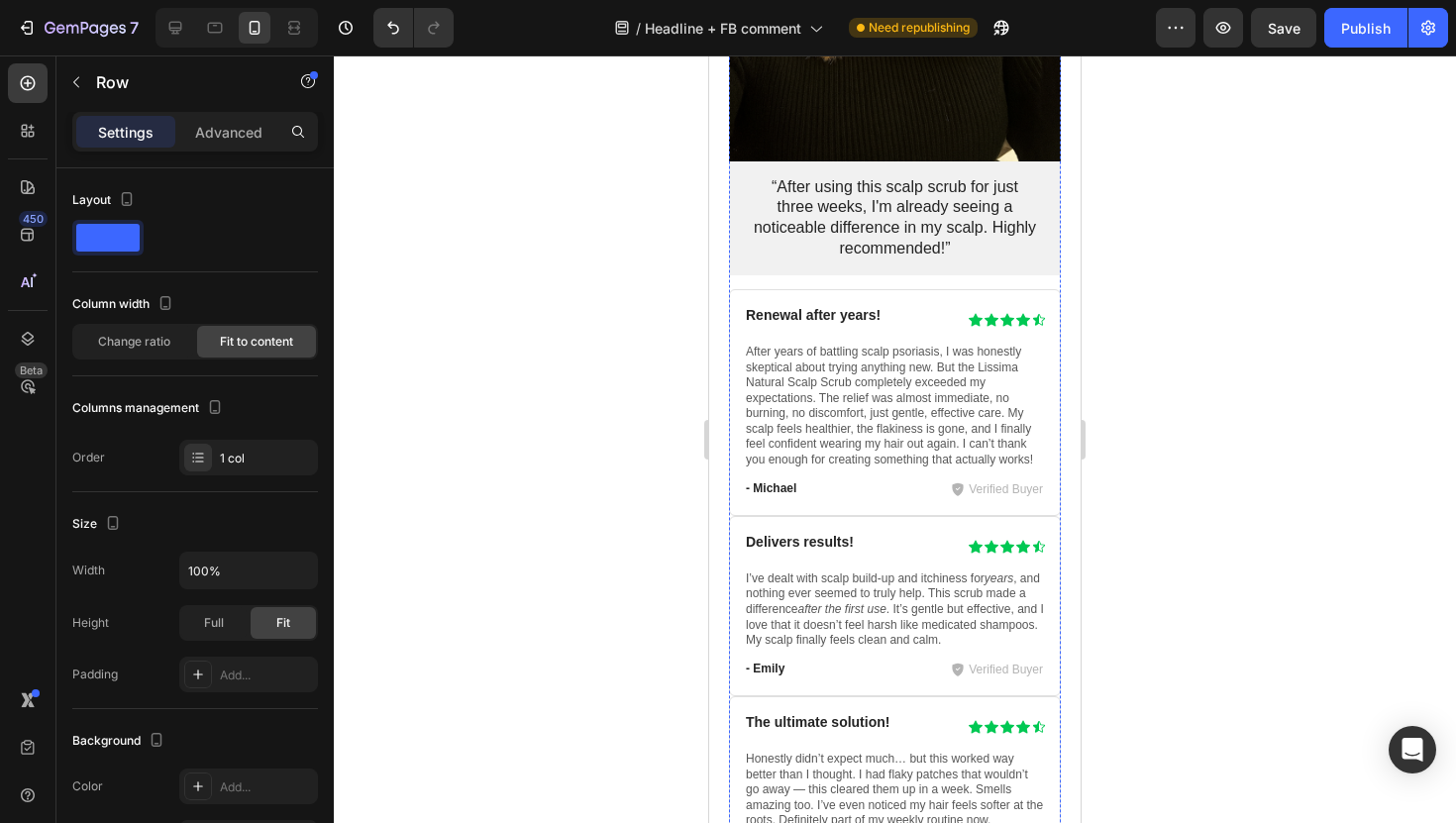 scroll, scrollTop: 5615, scrollLeft: 0, axis: vertical 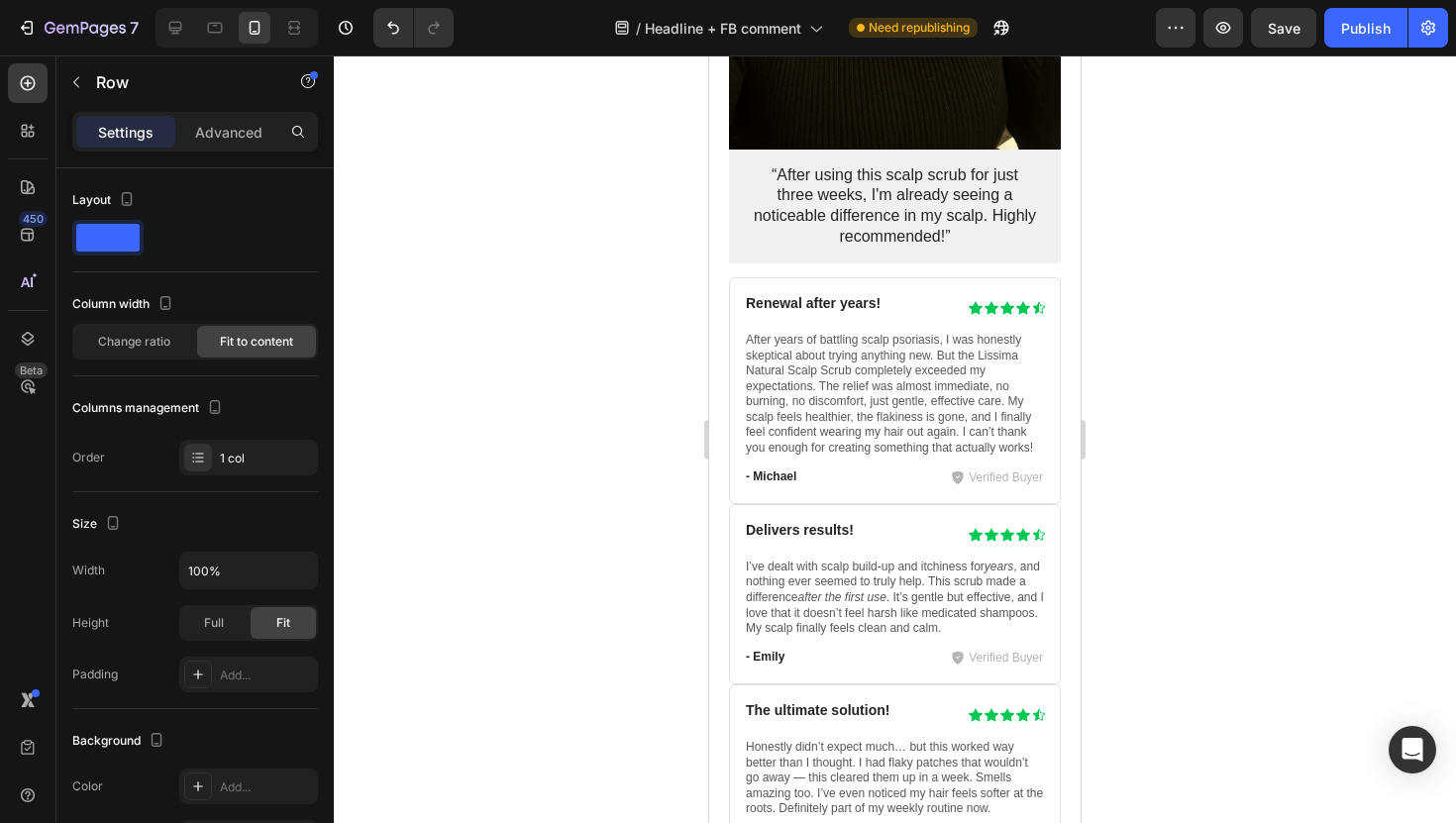 click on "Psoriasis Awareness Month" at bounding box center [894, -1907] 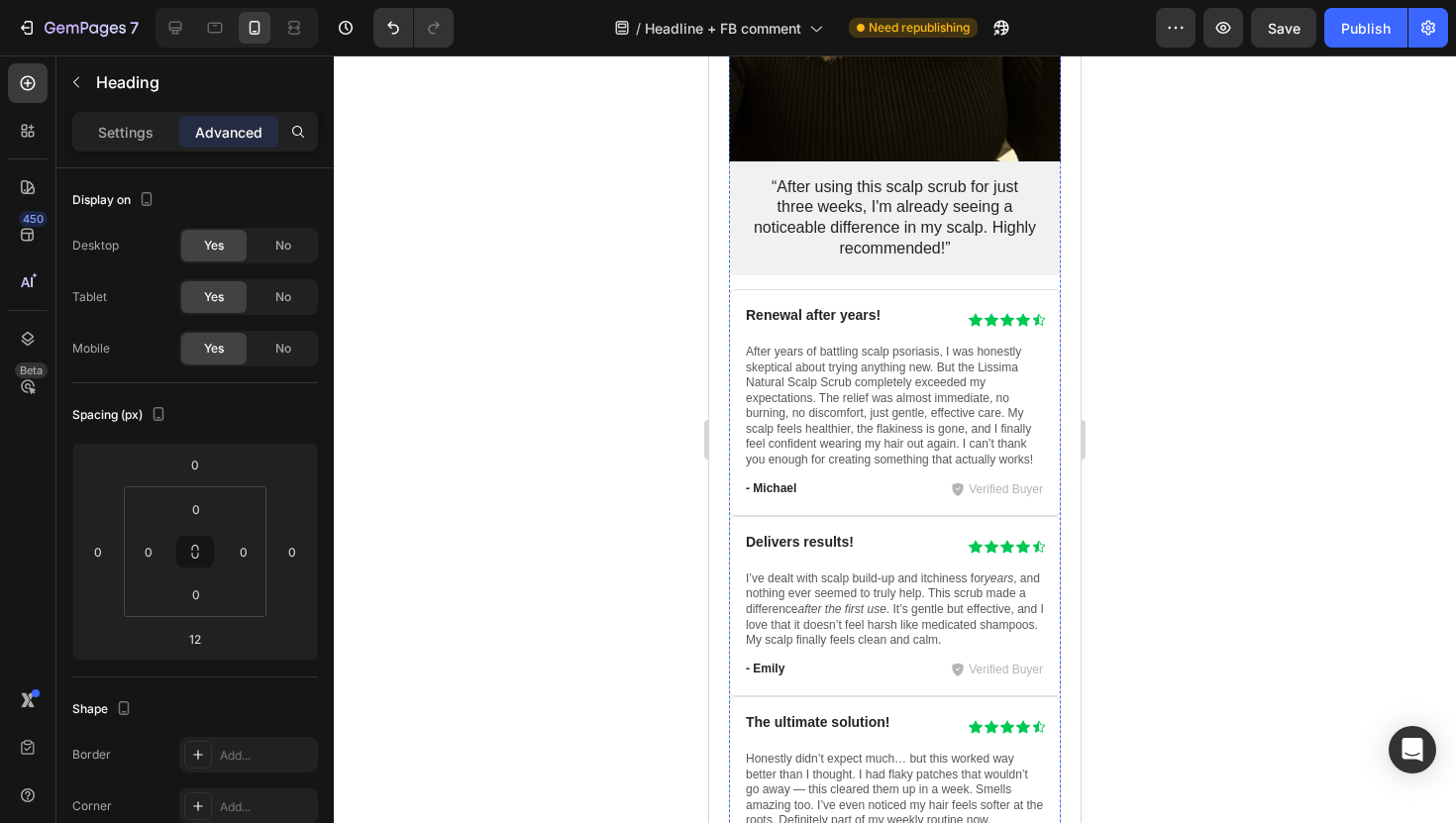 scroll, scrollTop: 5618, scrollLeft: 0, axis: vertical 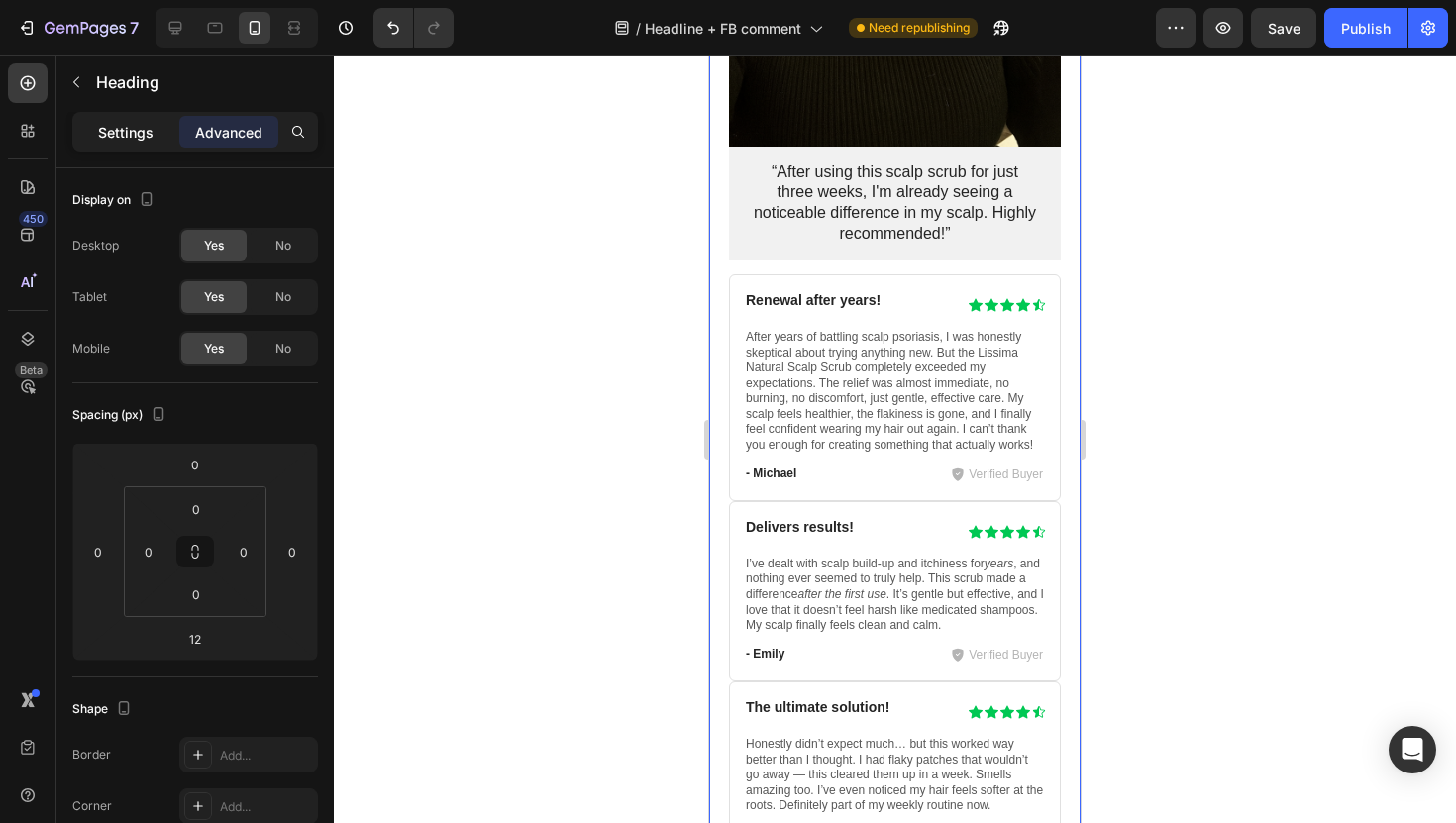 click on "Settings" at bounding box center (126, 132) 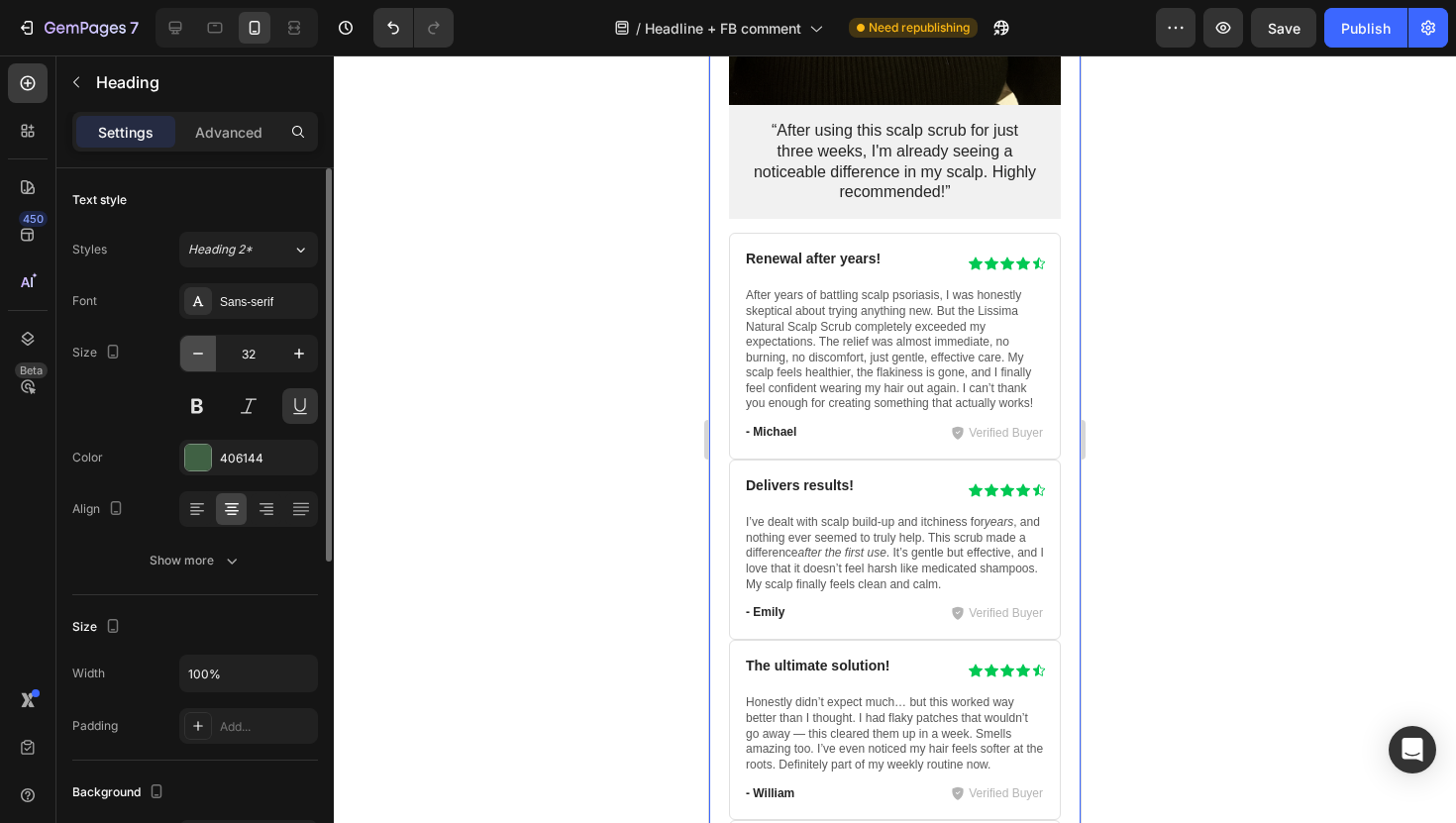 click at bounding box center (198, 354) 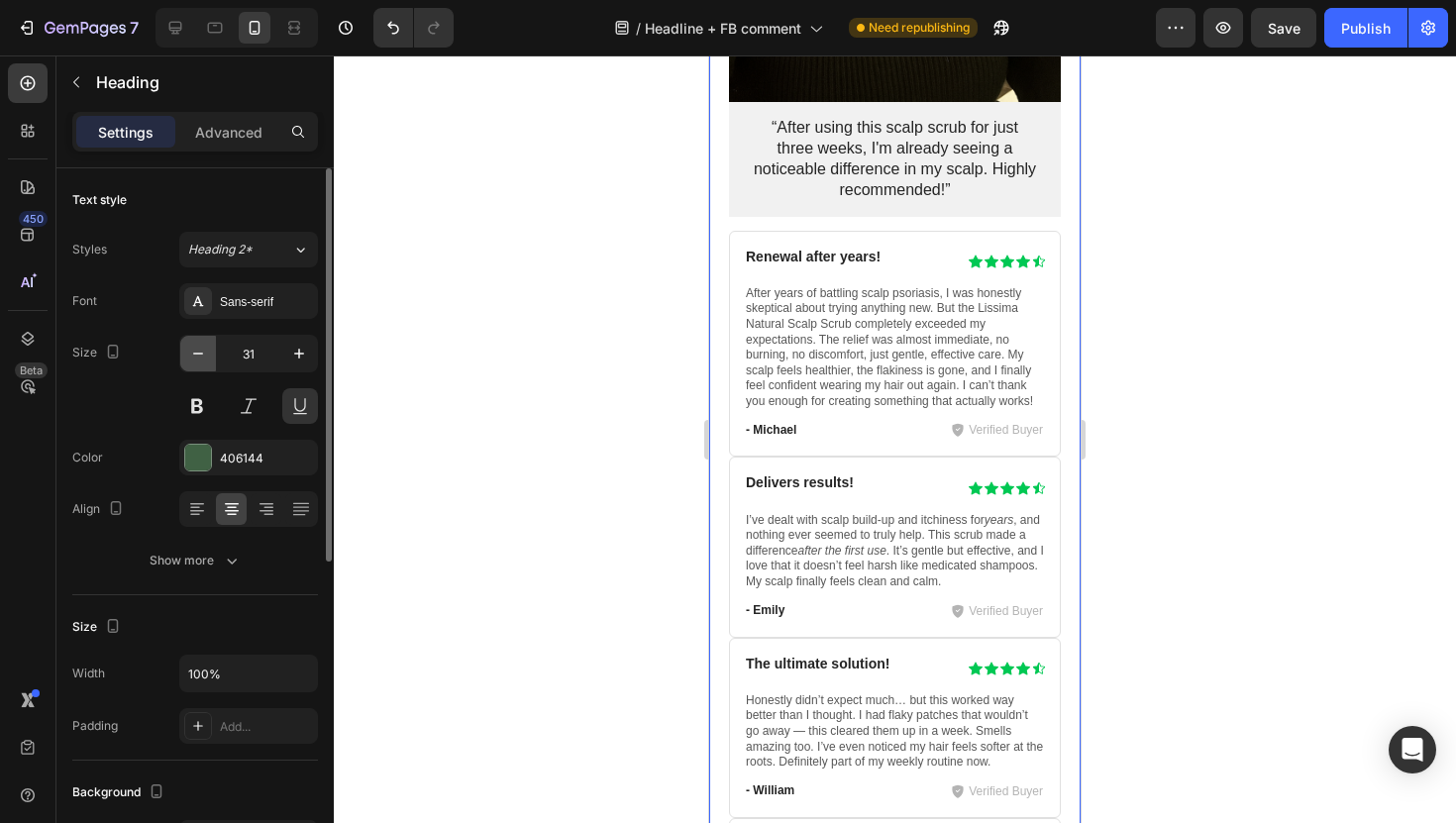 click at bounding box center (198, 354) 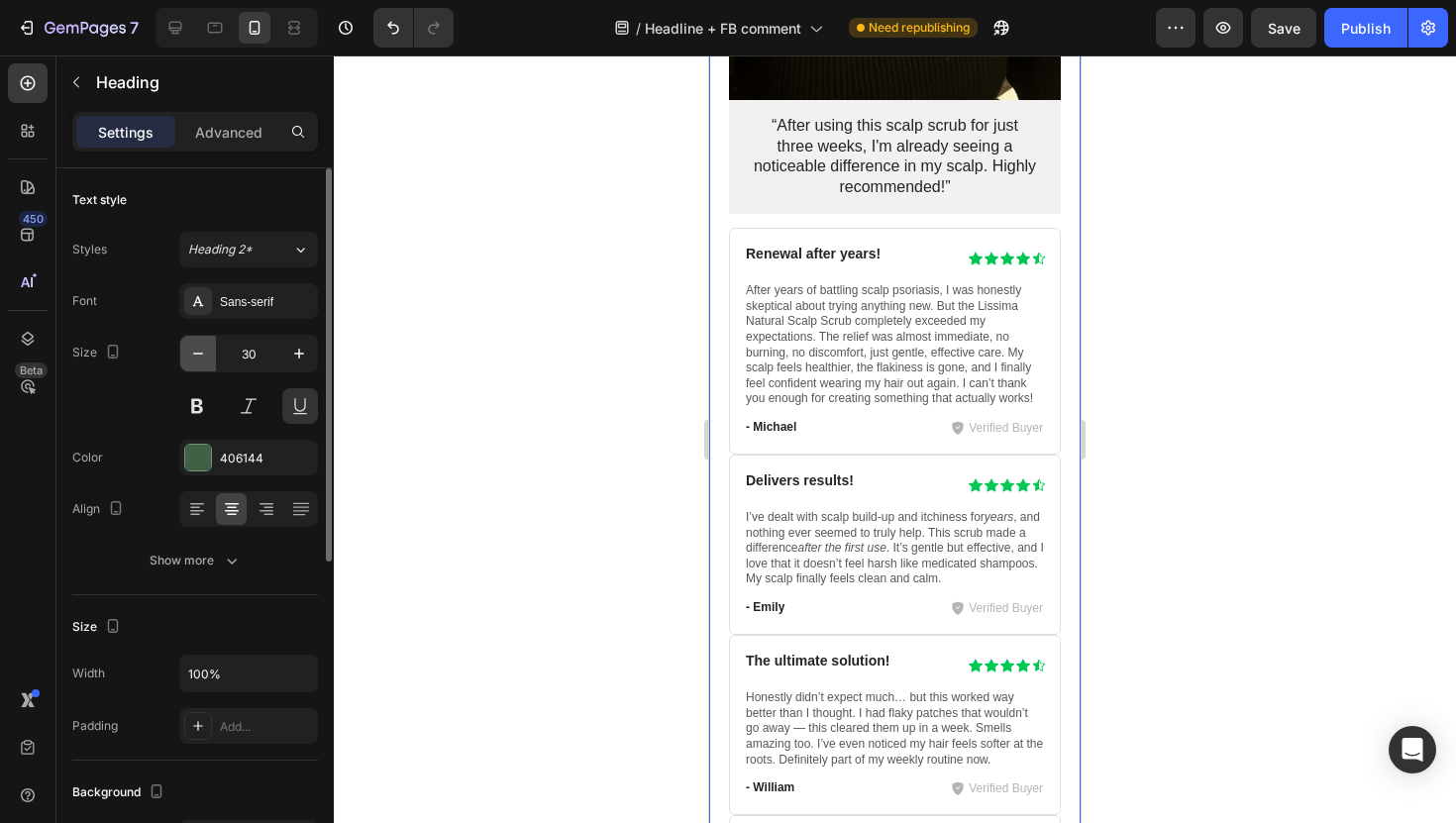 click at bounding box center [198, 354] 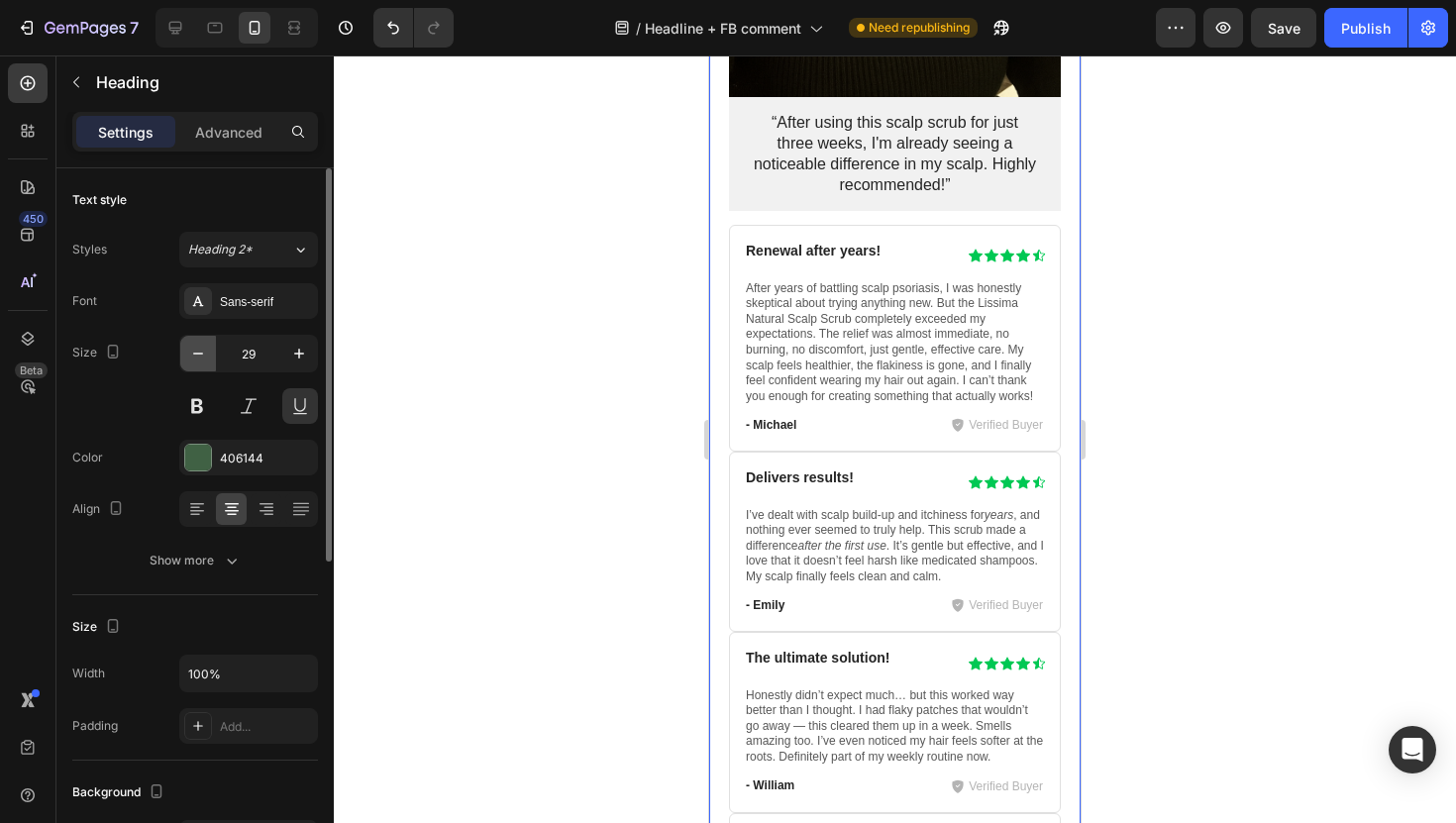 click at bounding box center [198, 354] 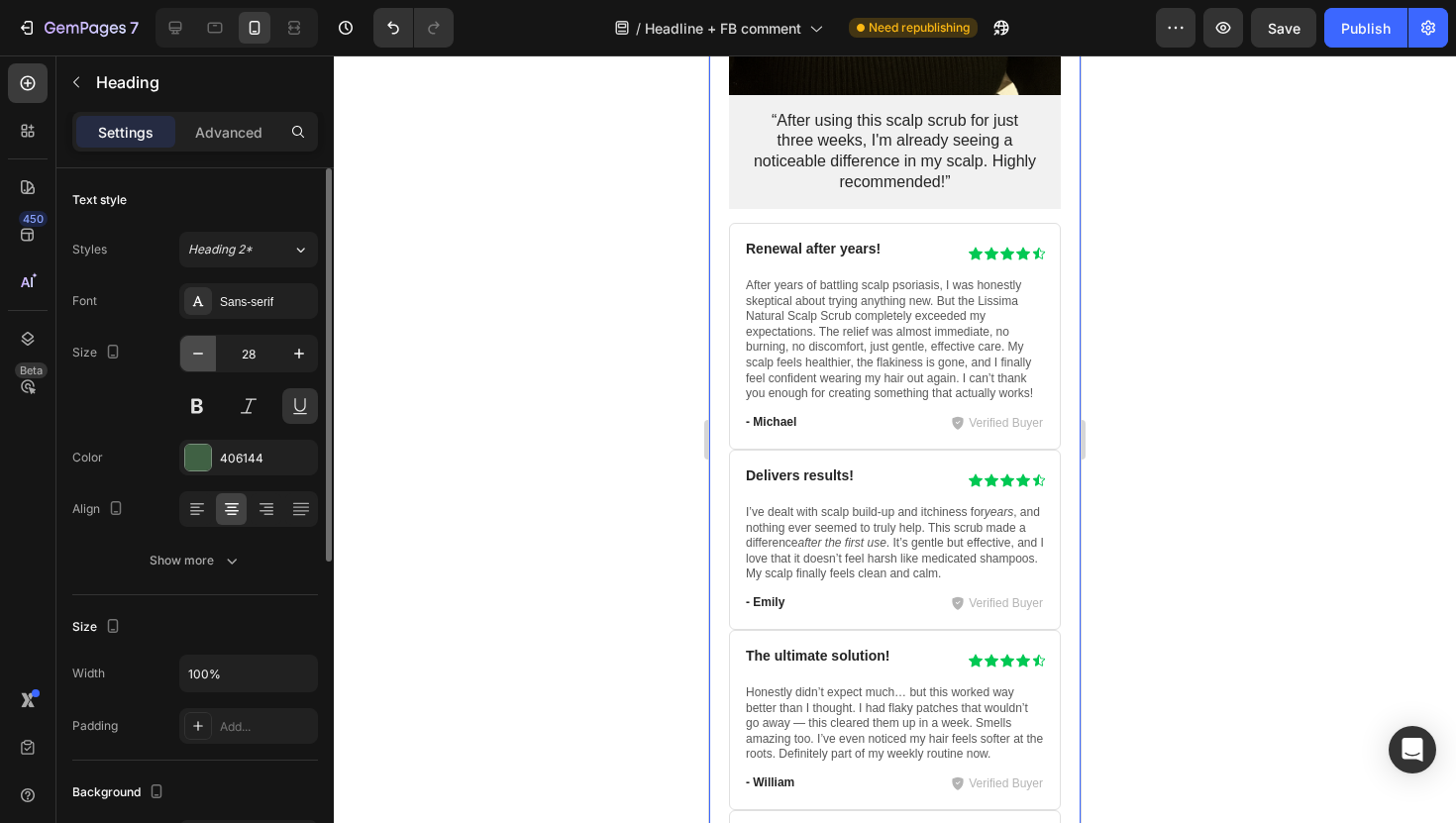 click at bounding box center [198, 354] 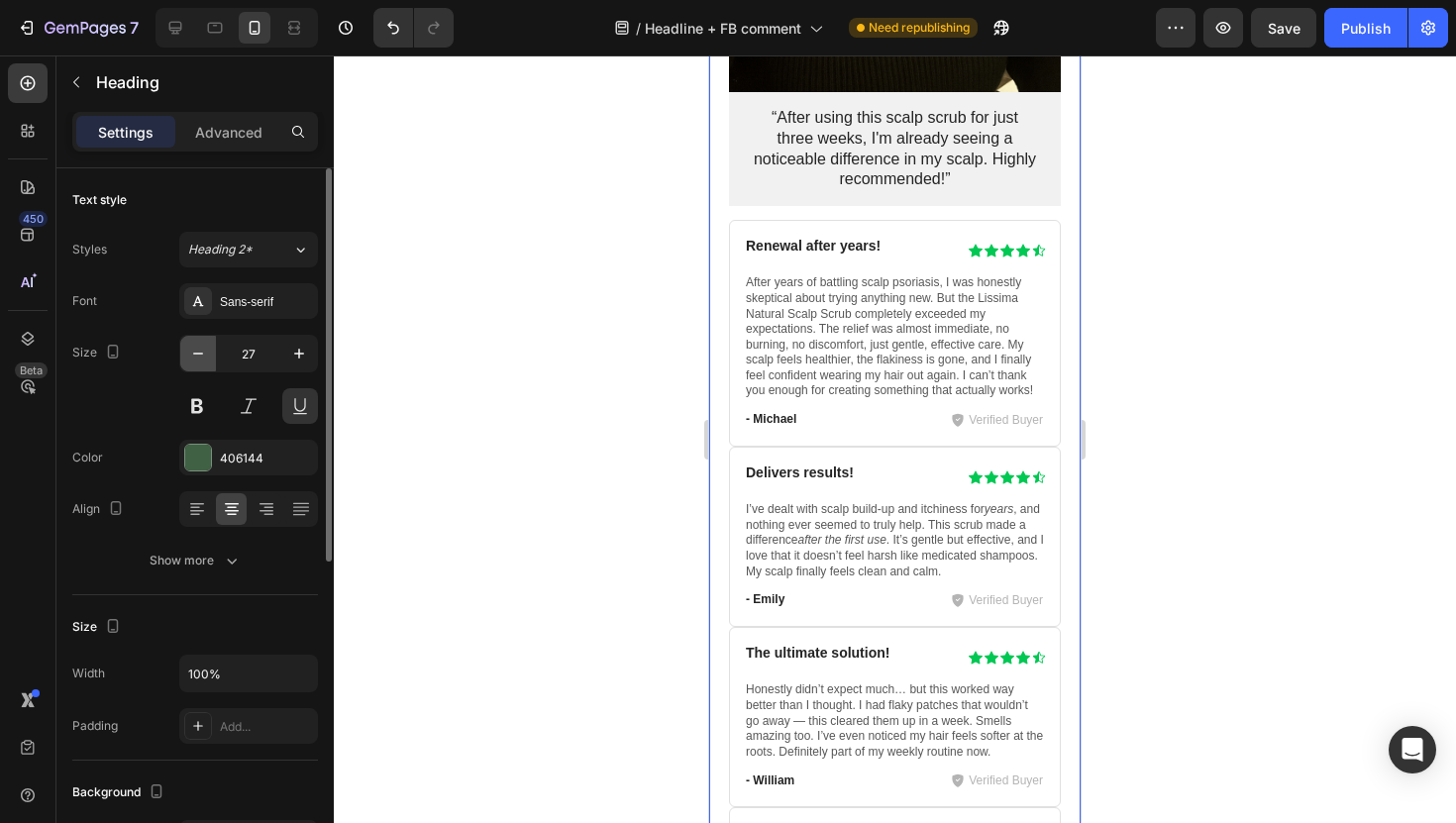 click at bounding box center (198, 354) 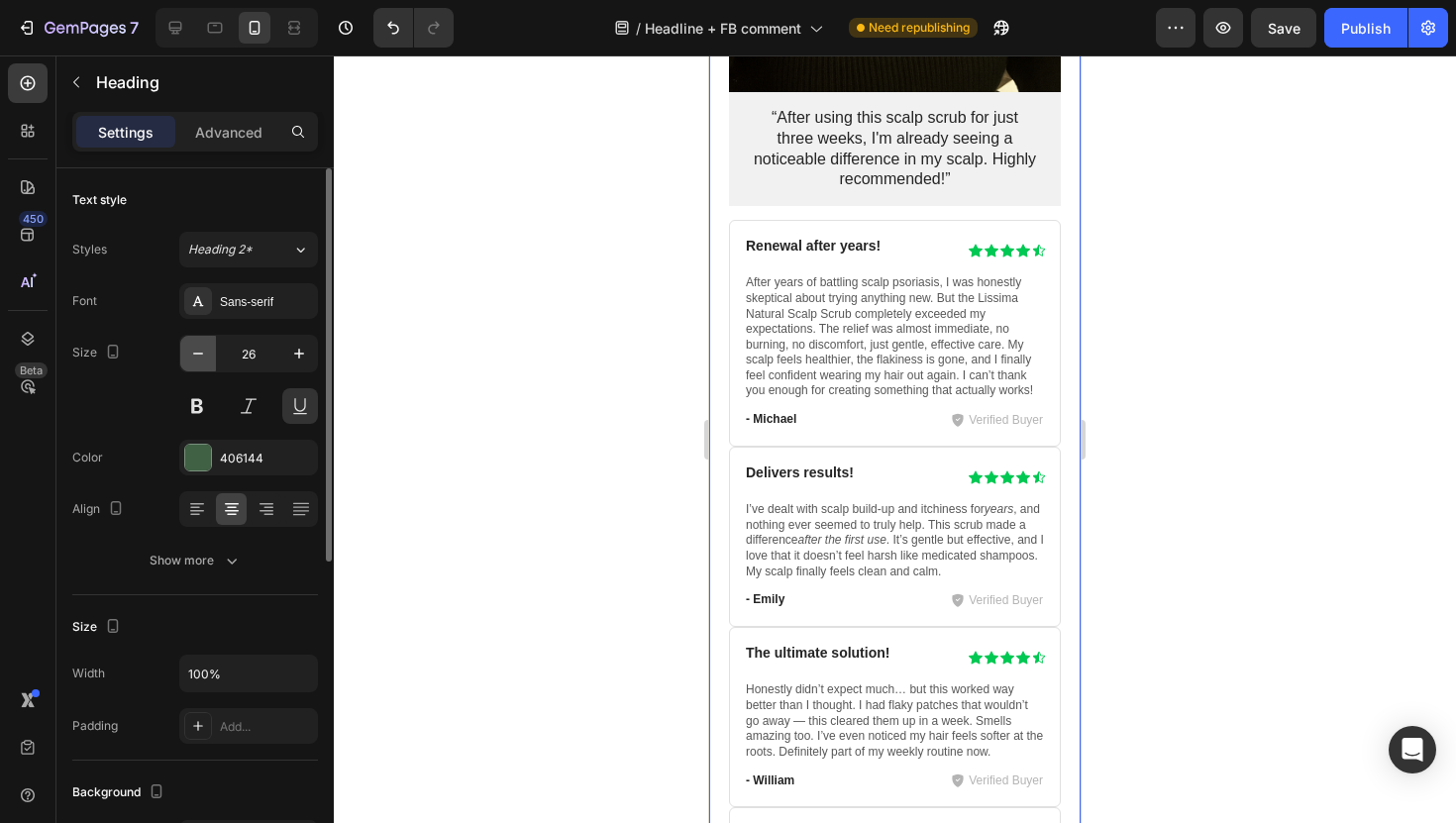 click at bounding box center [198, 354] 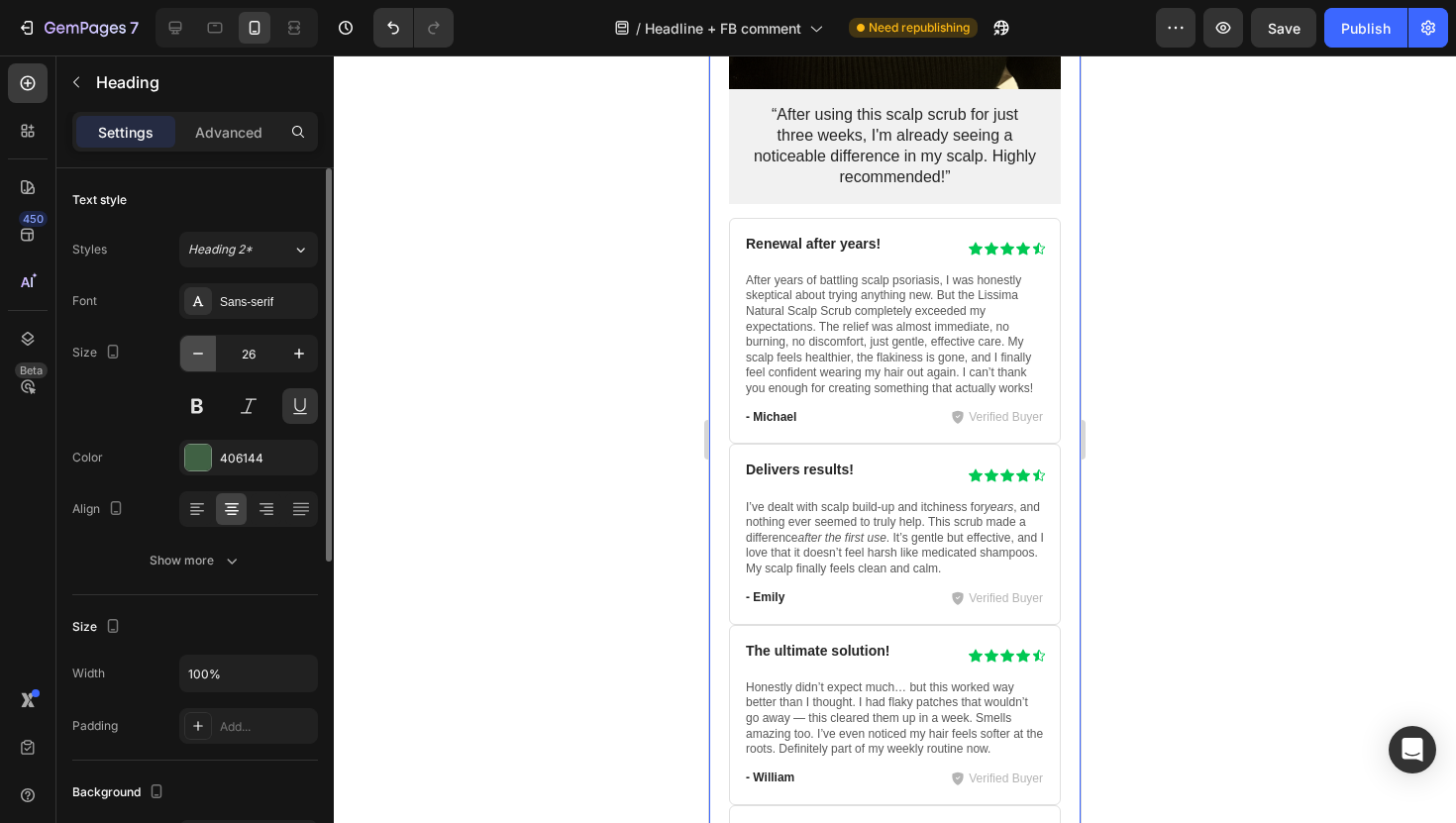 click at bounding box center (198, 354) 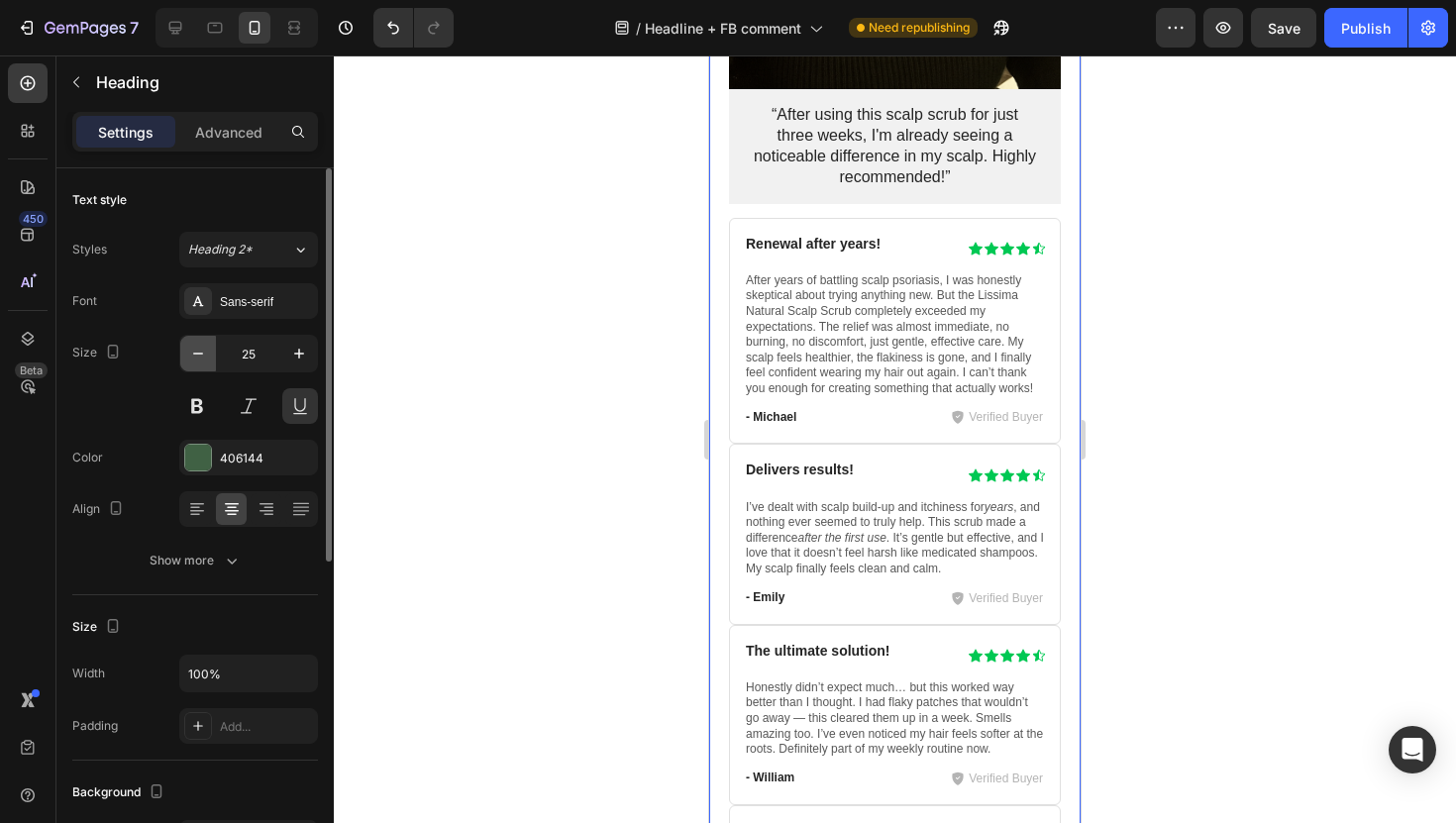 click at bounding box center (198, 354) 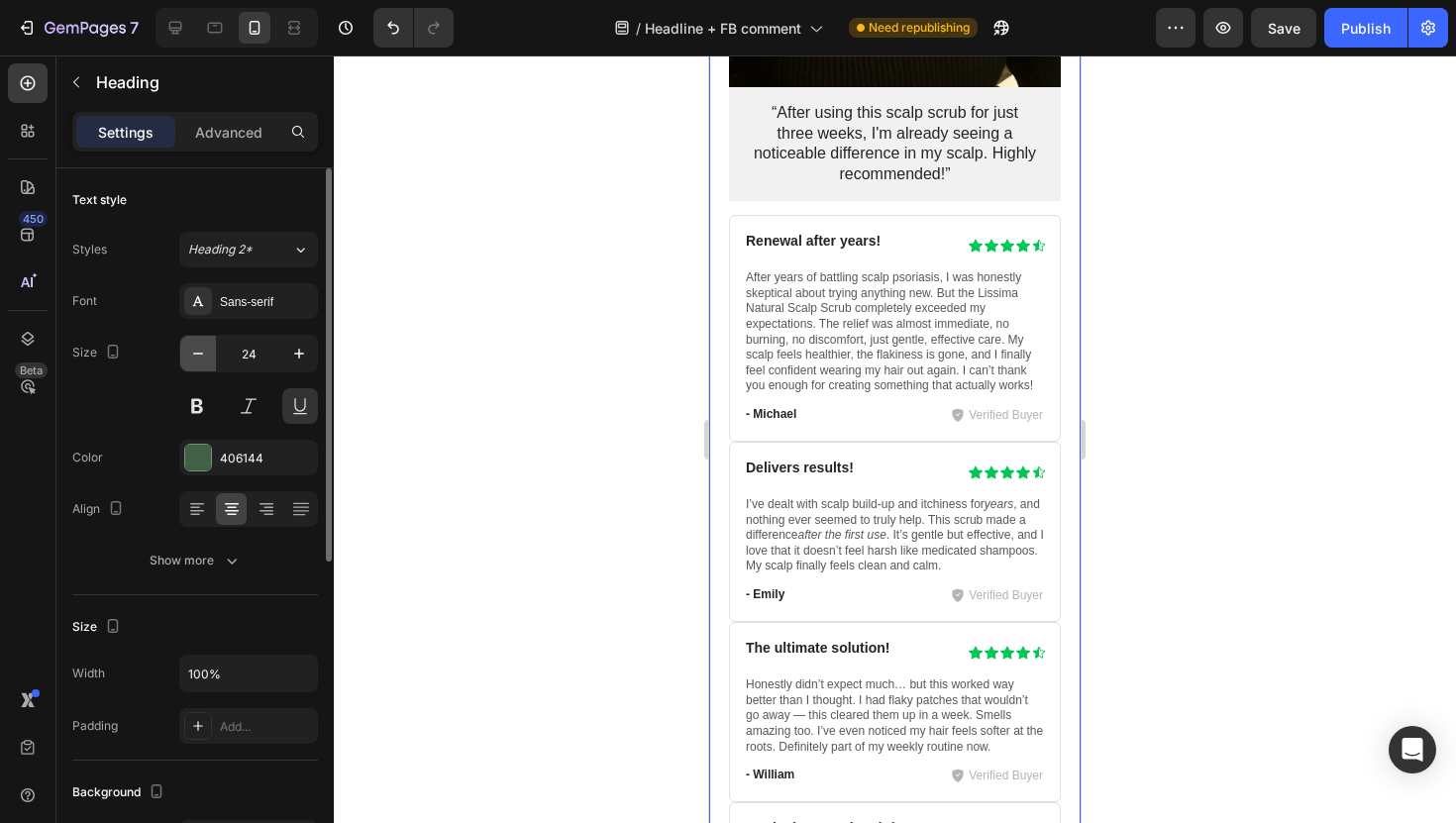click at bounding box center (198, 354) 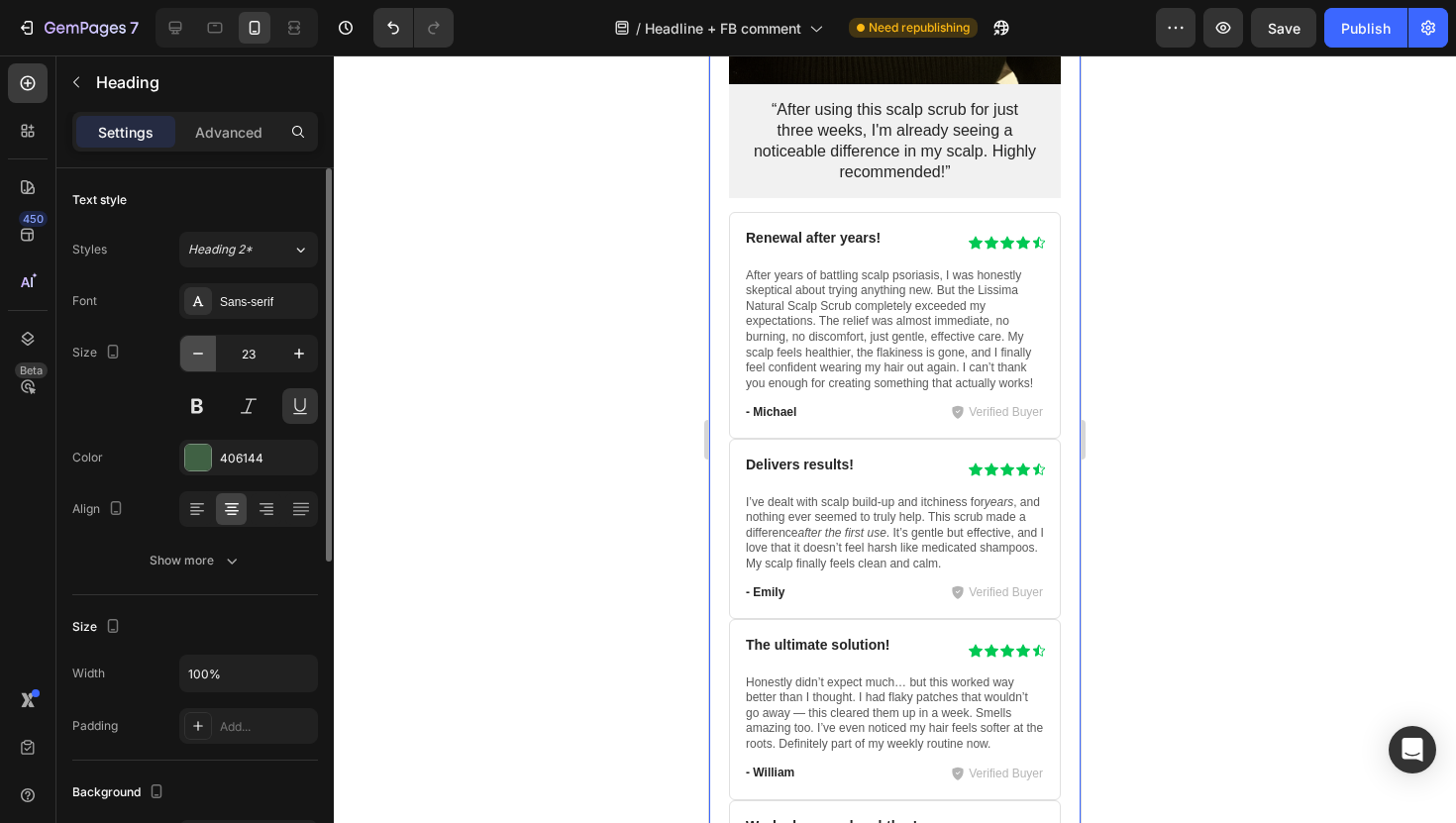 click at bounding box center [198, 354] 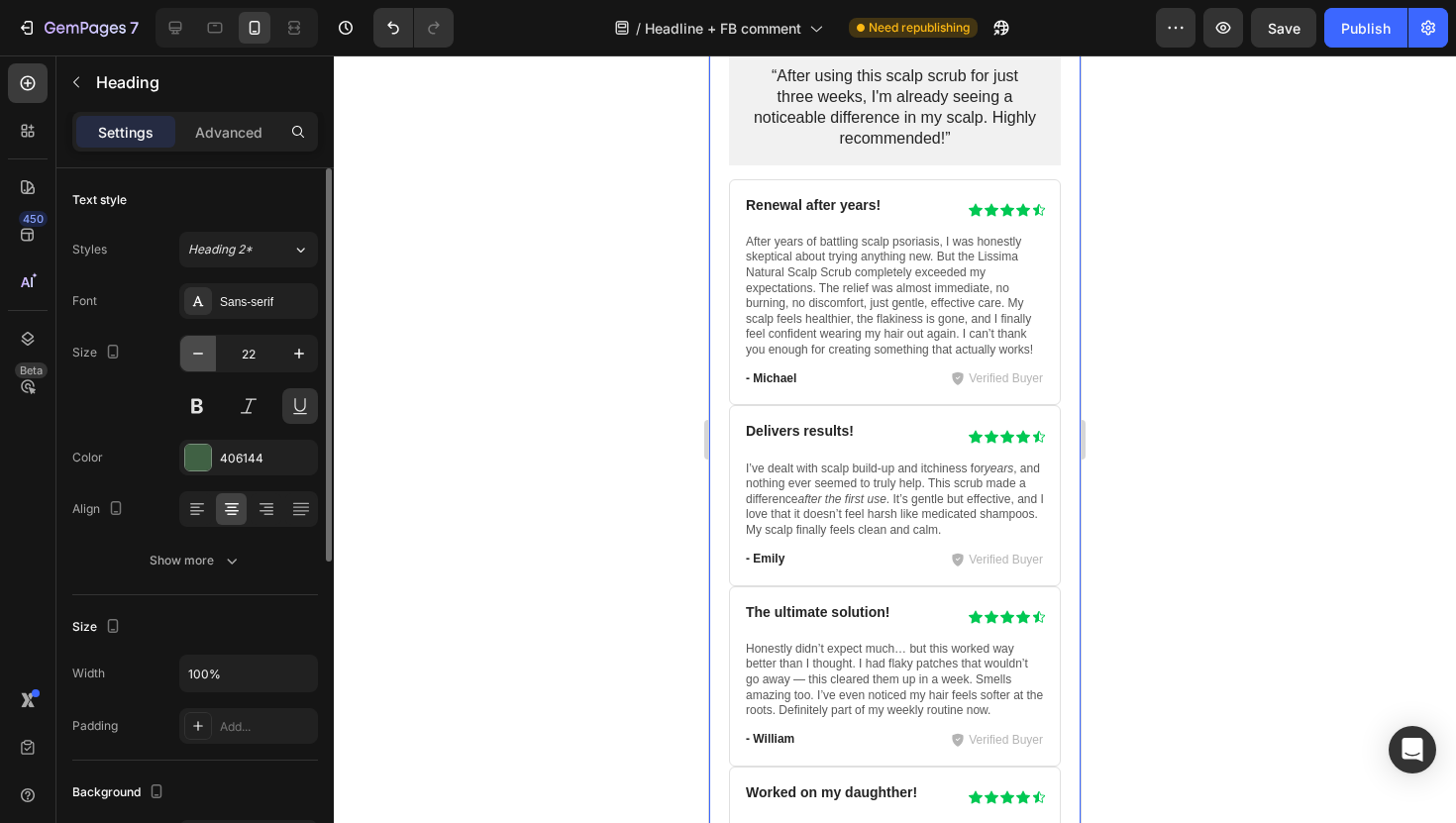 click at bounding box center (198, 354) 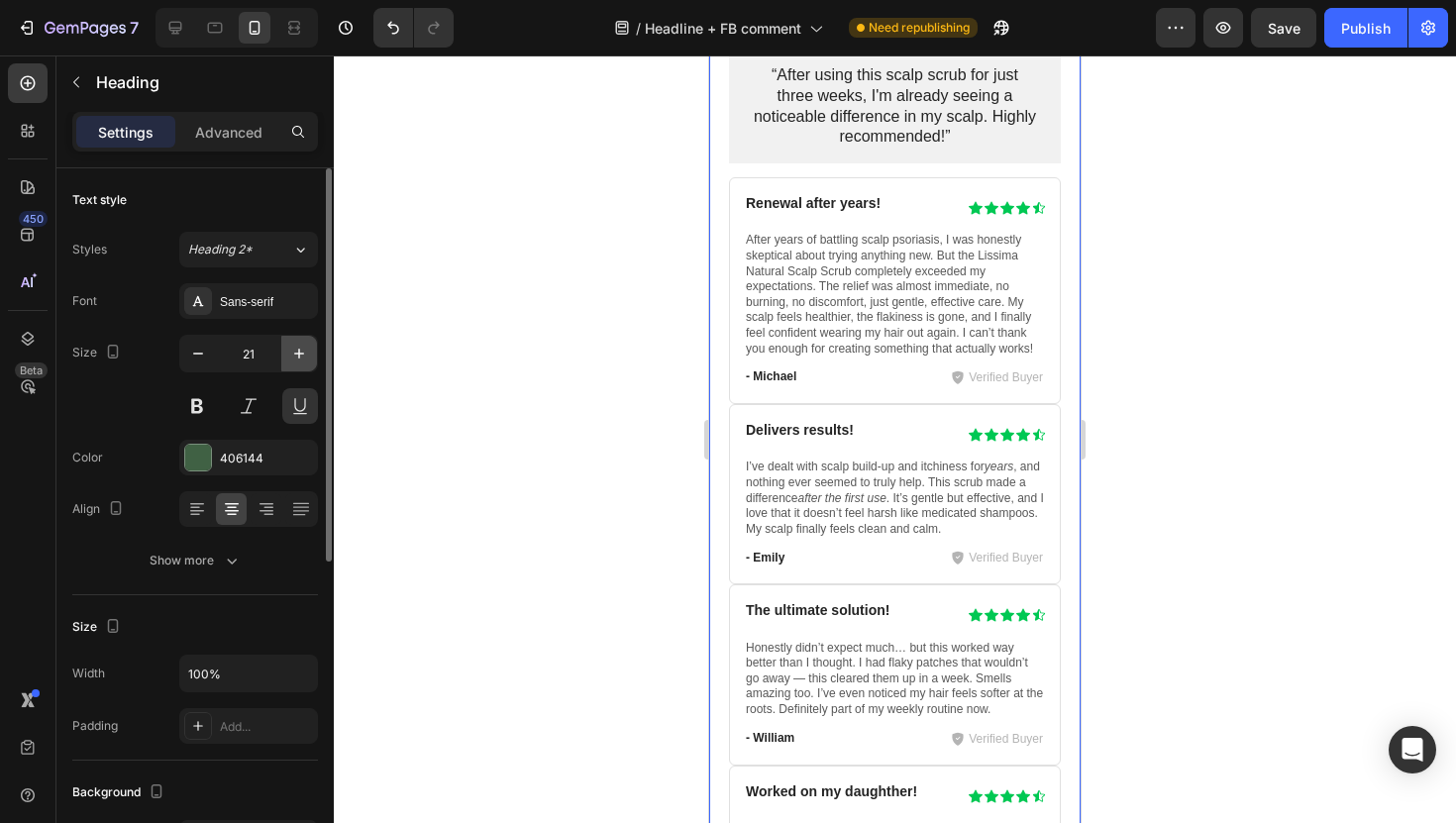 click 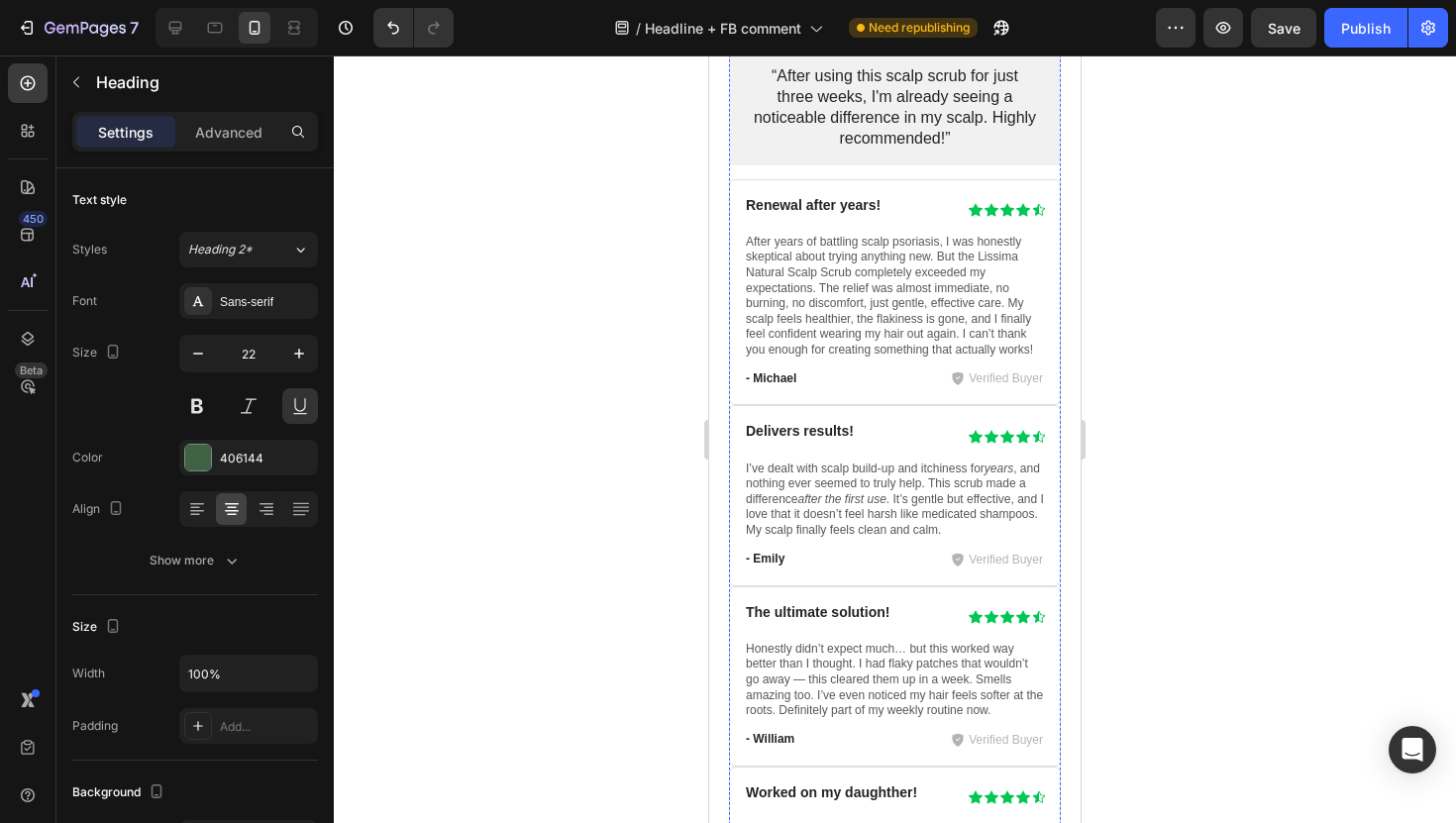 click on "Buy 1 Get 1 Free" at bounding box center [894, -1907] 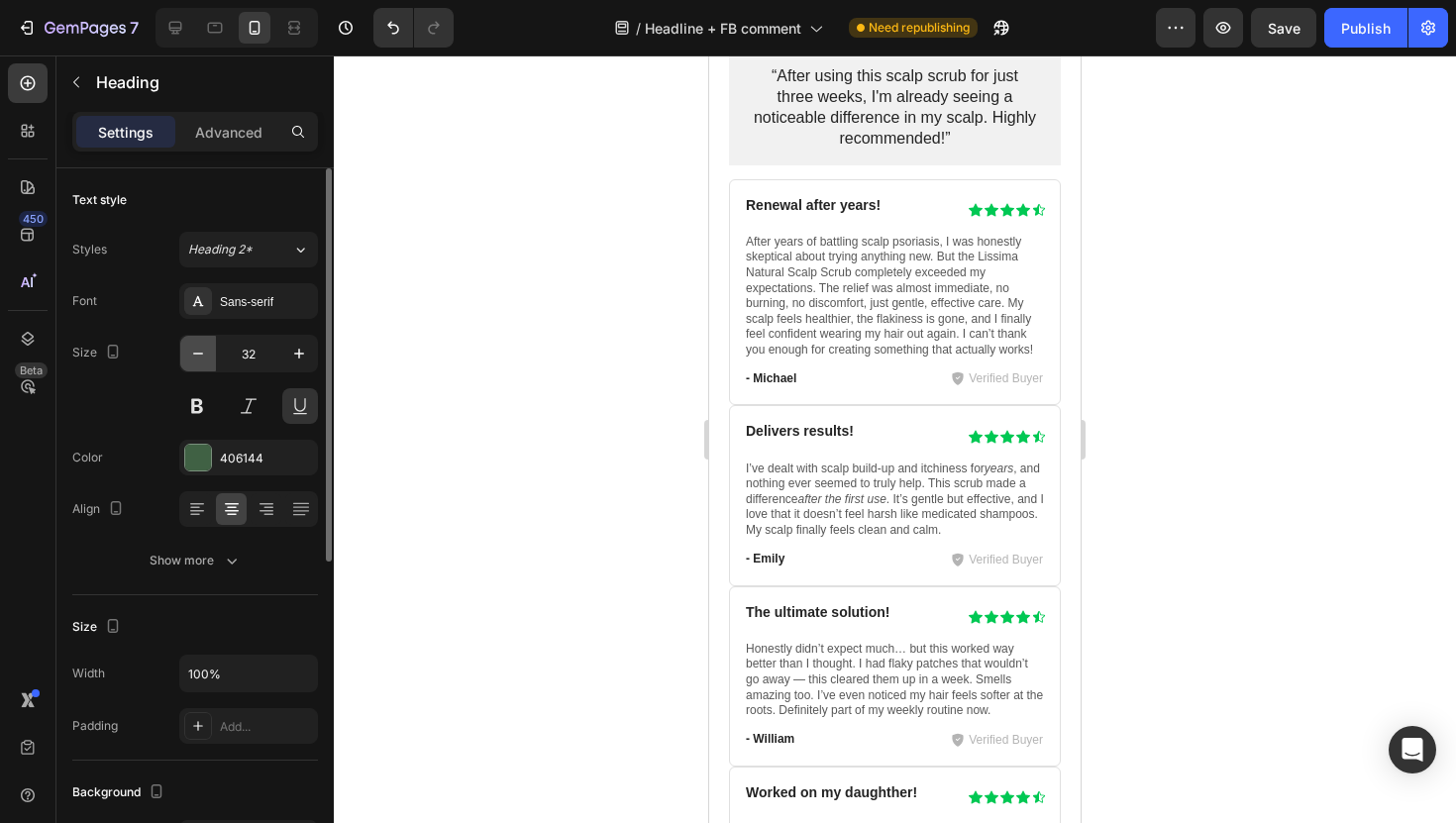 click 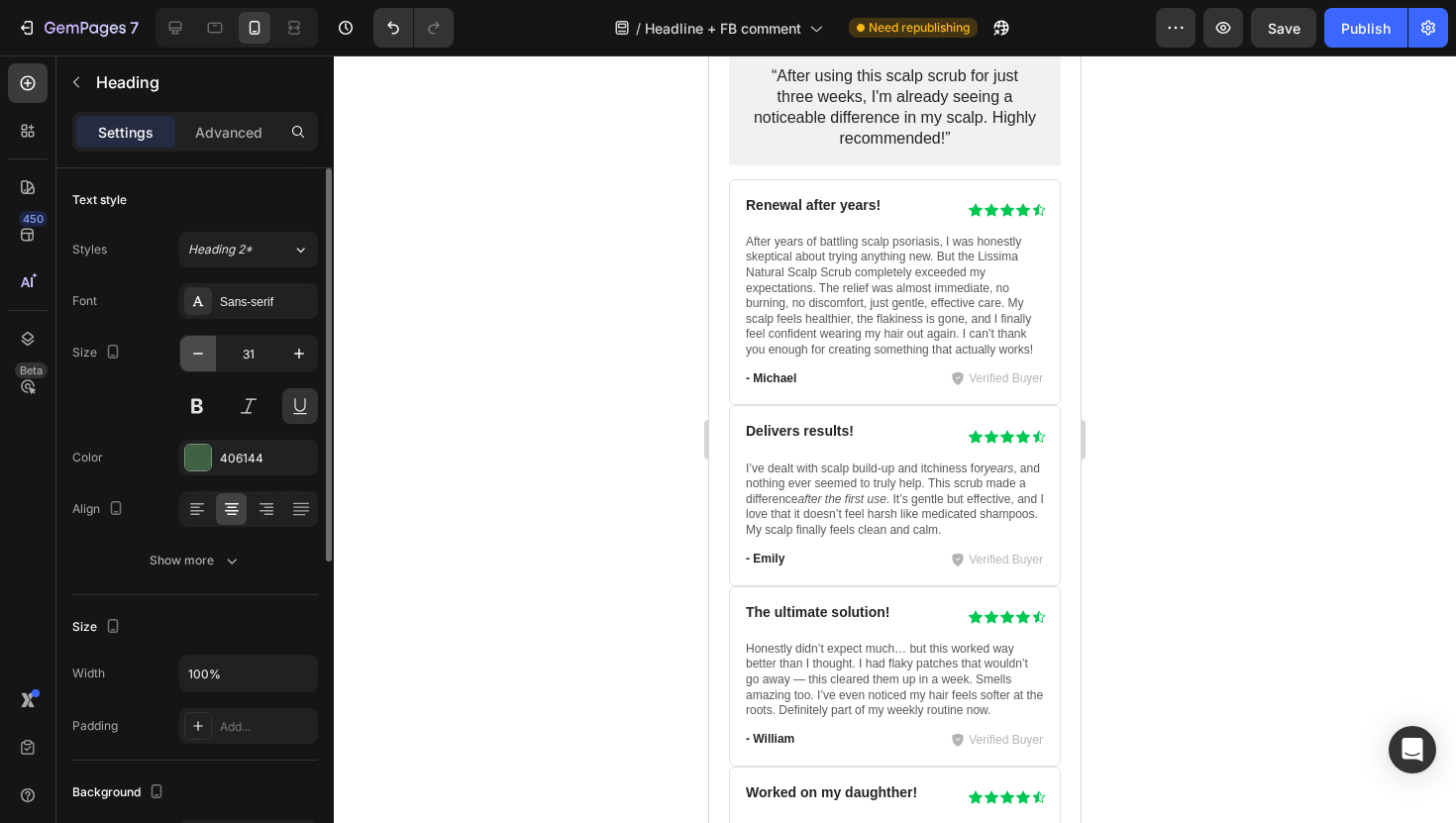 click 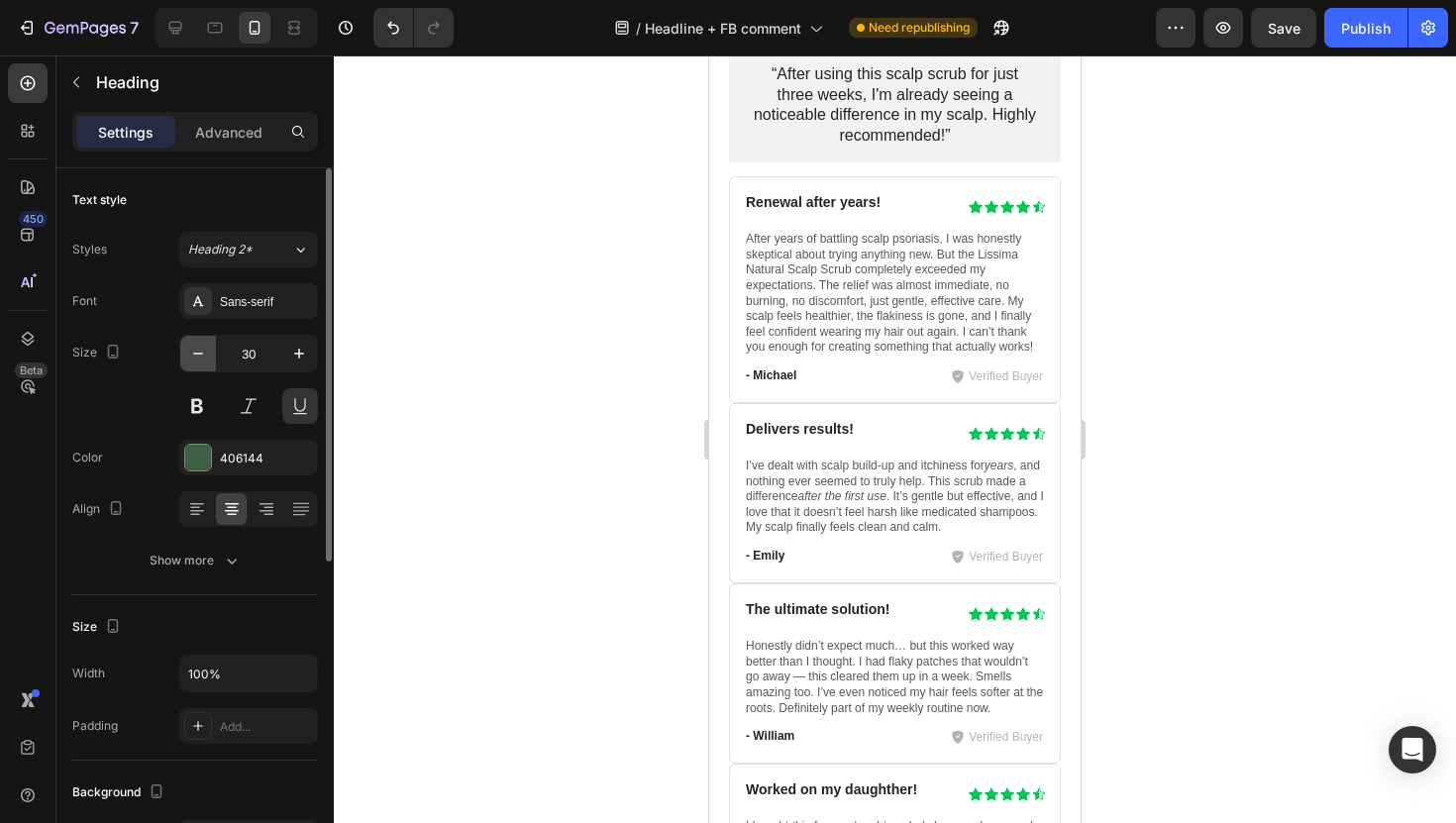 click 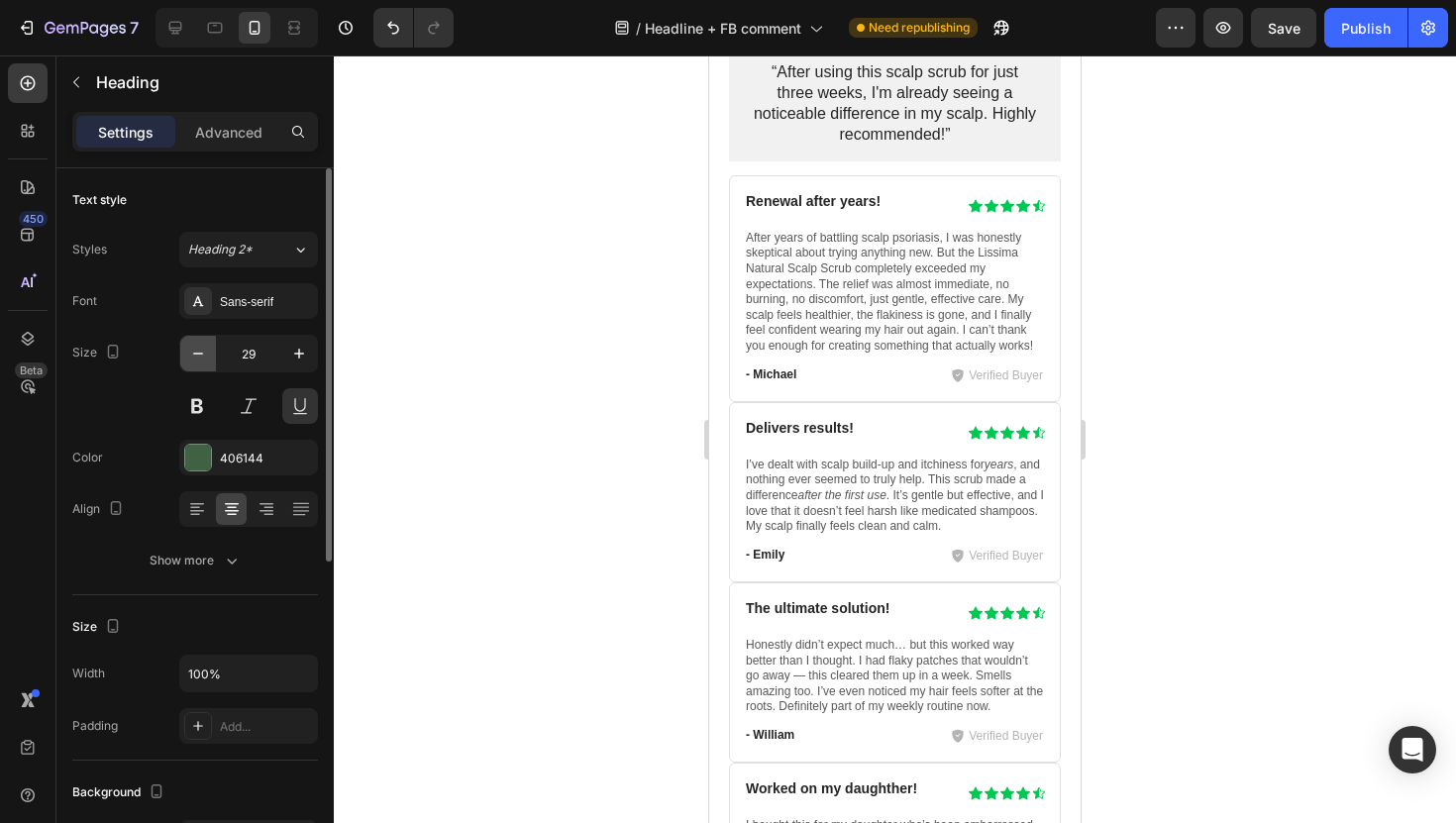 click 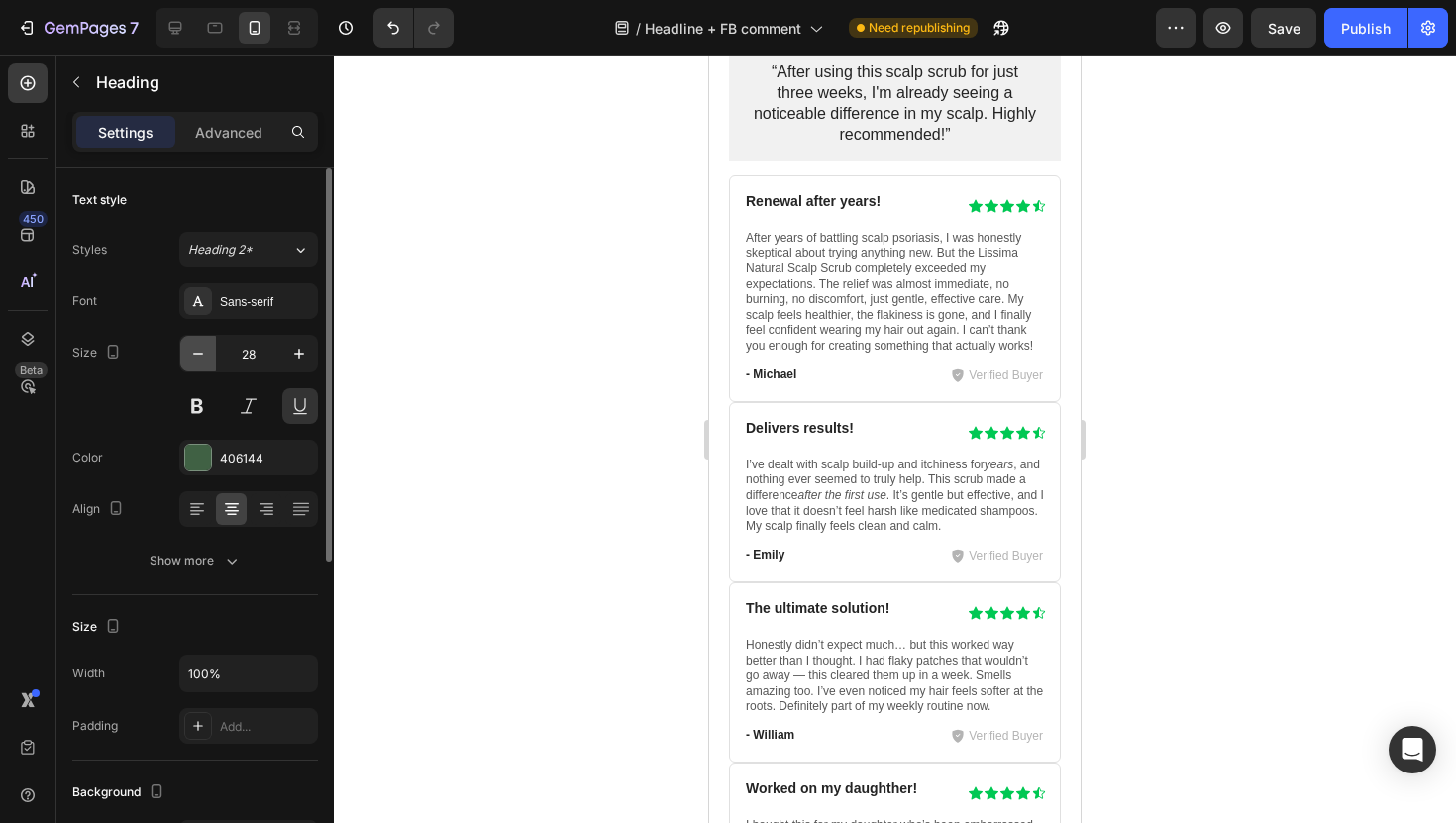 click 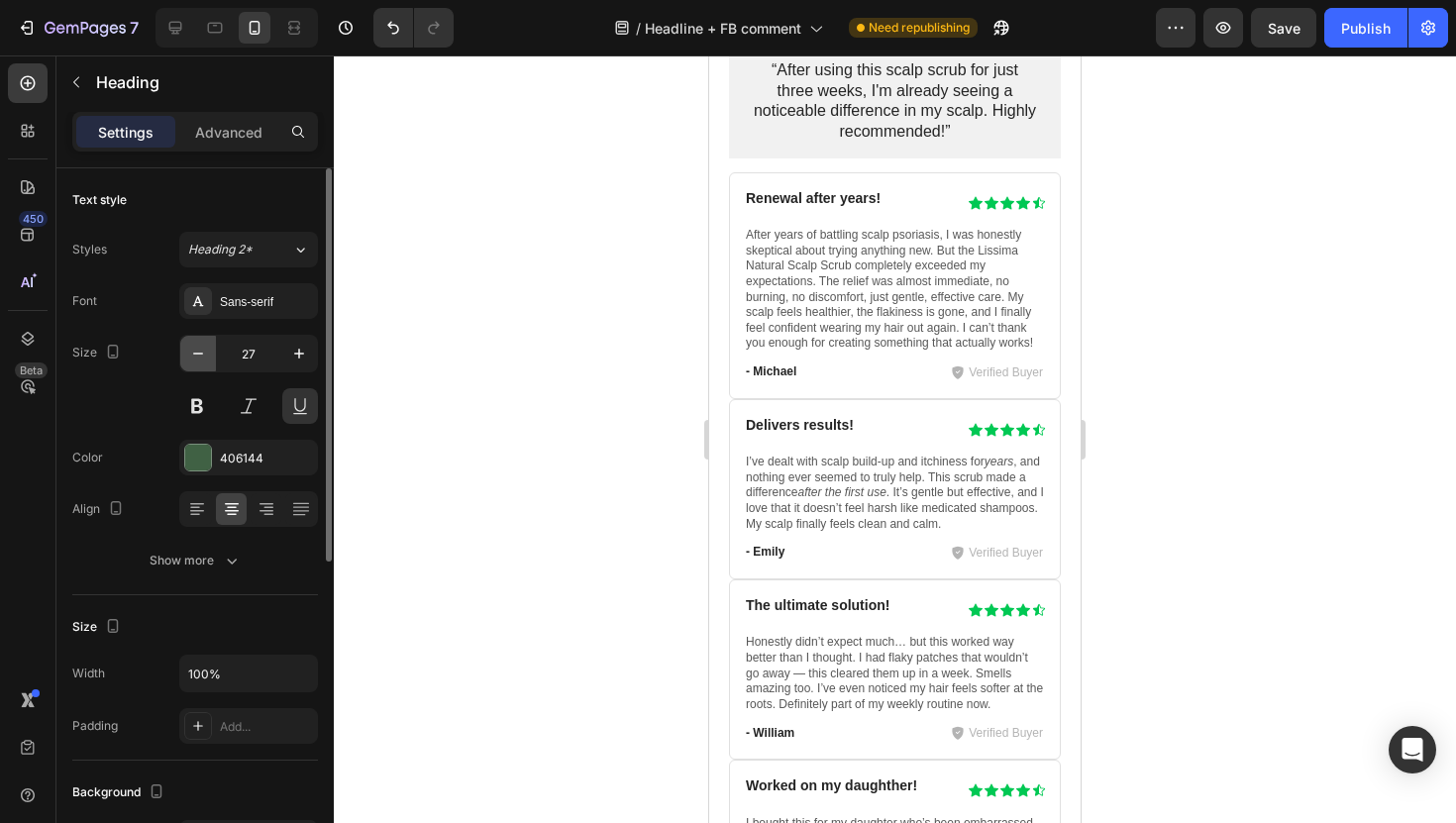 click 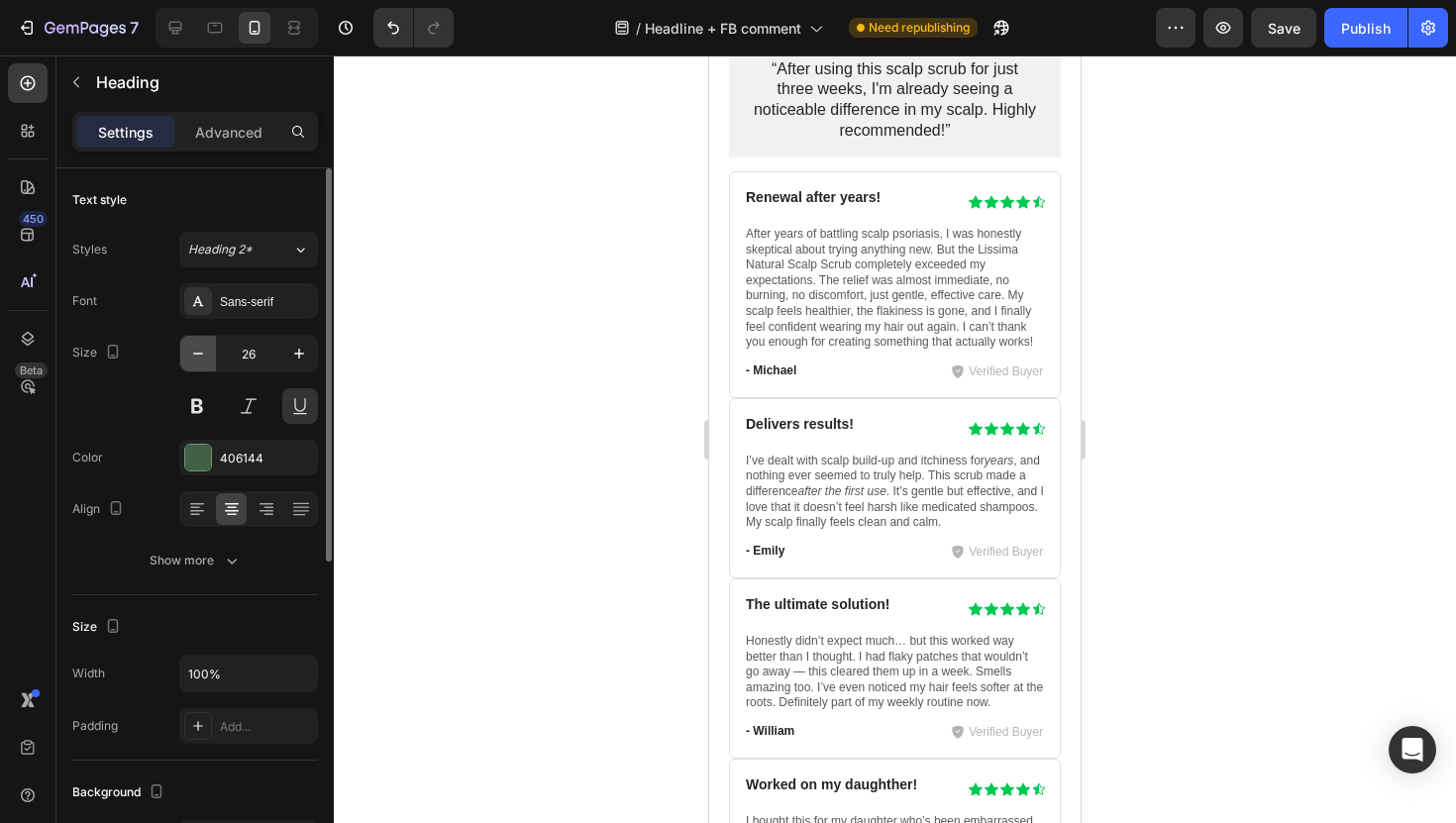 click 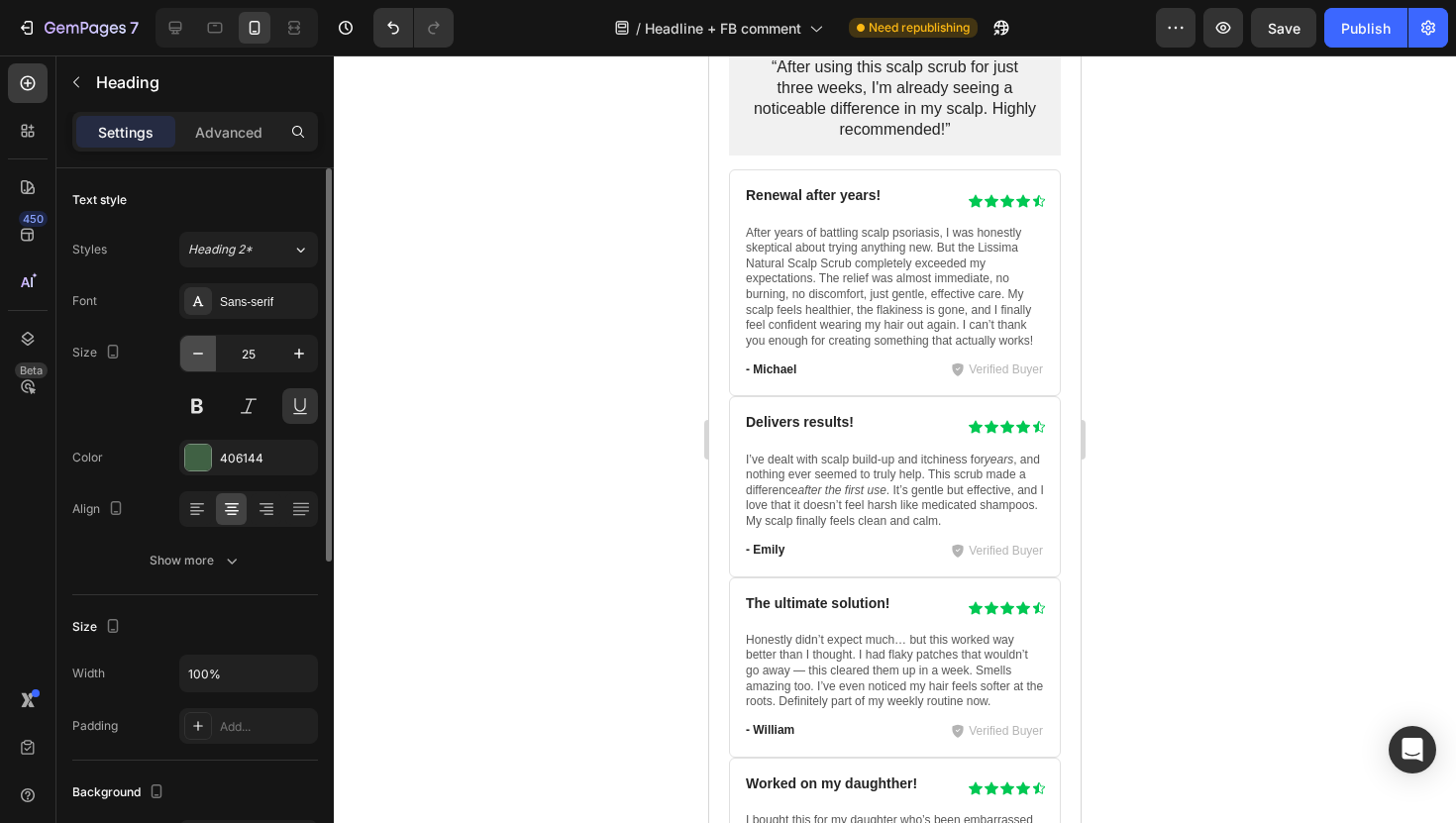 click 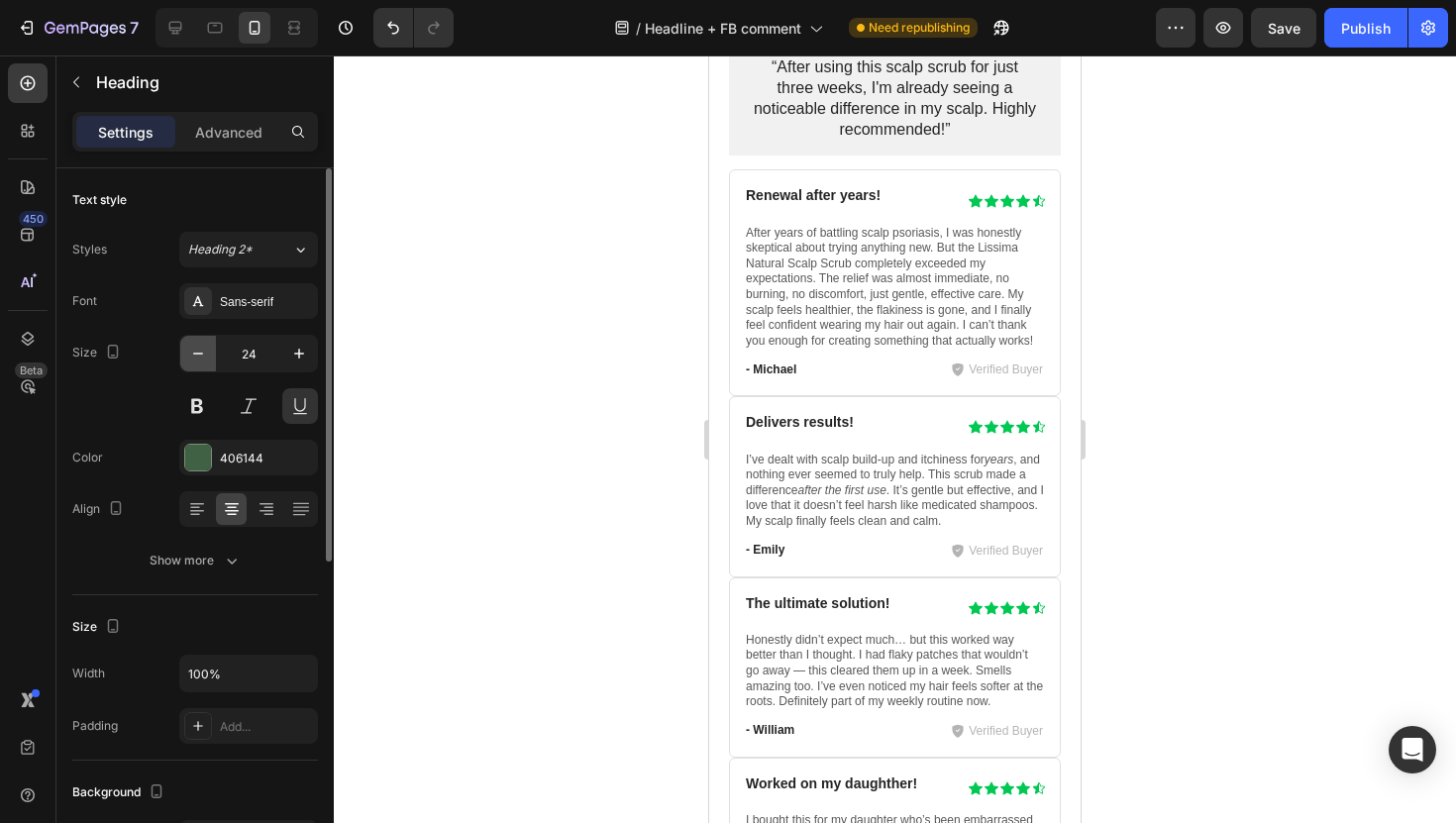 click 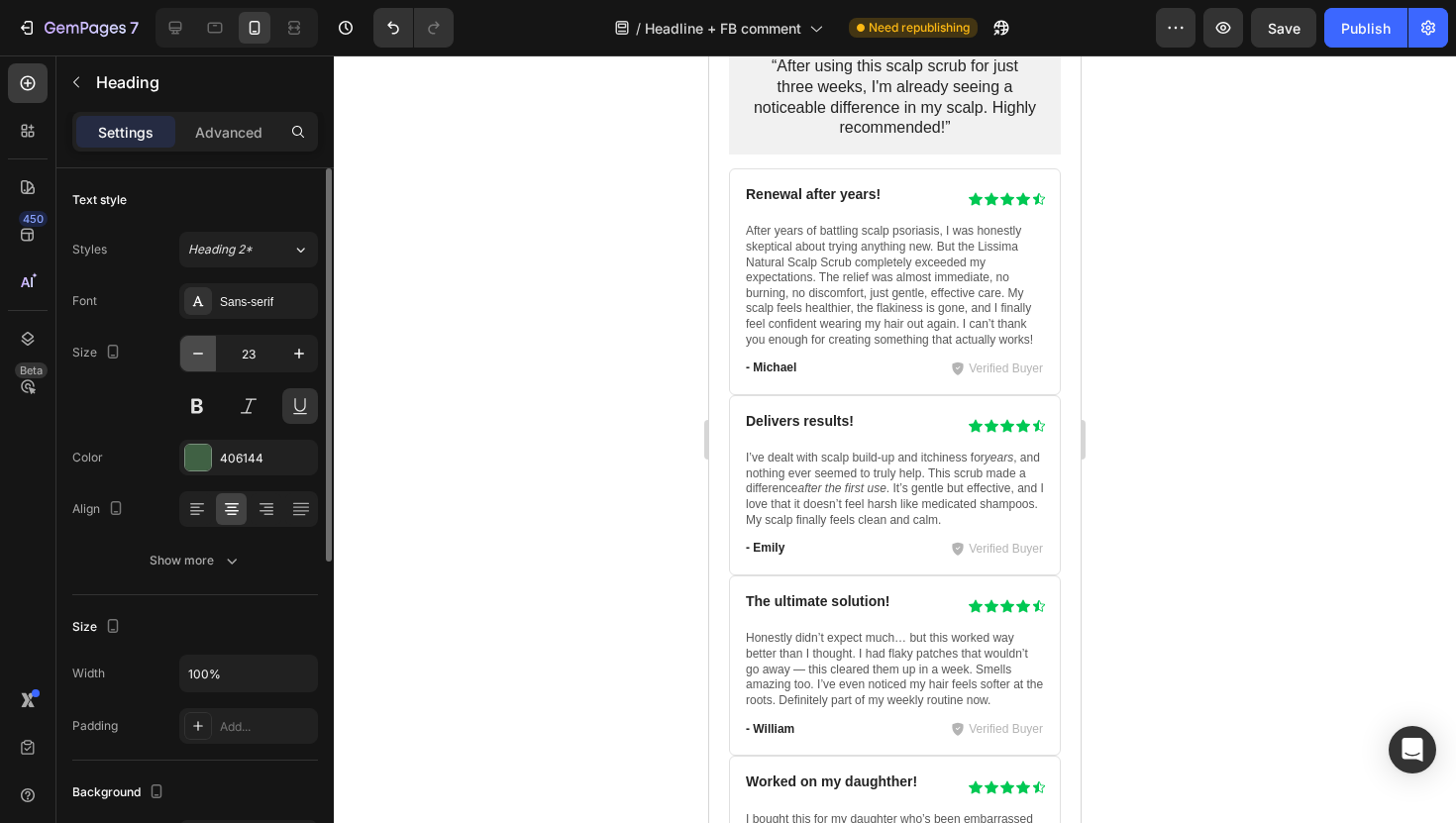 click 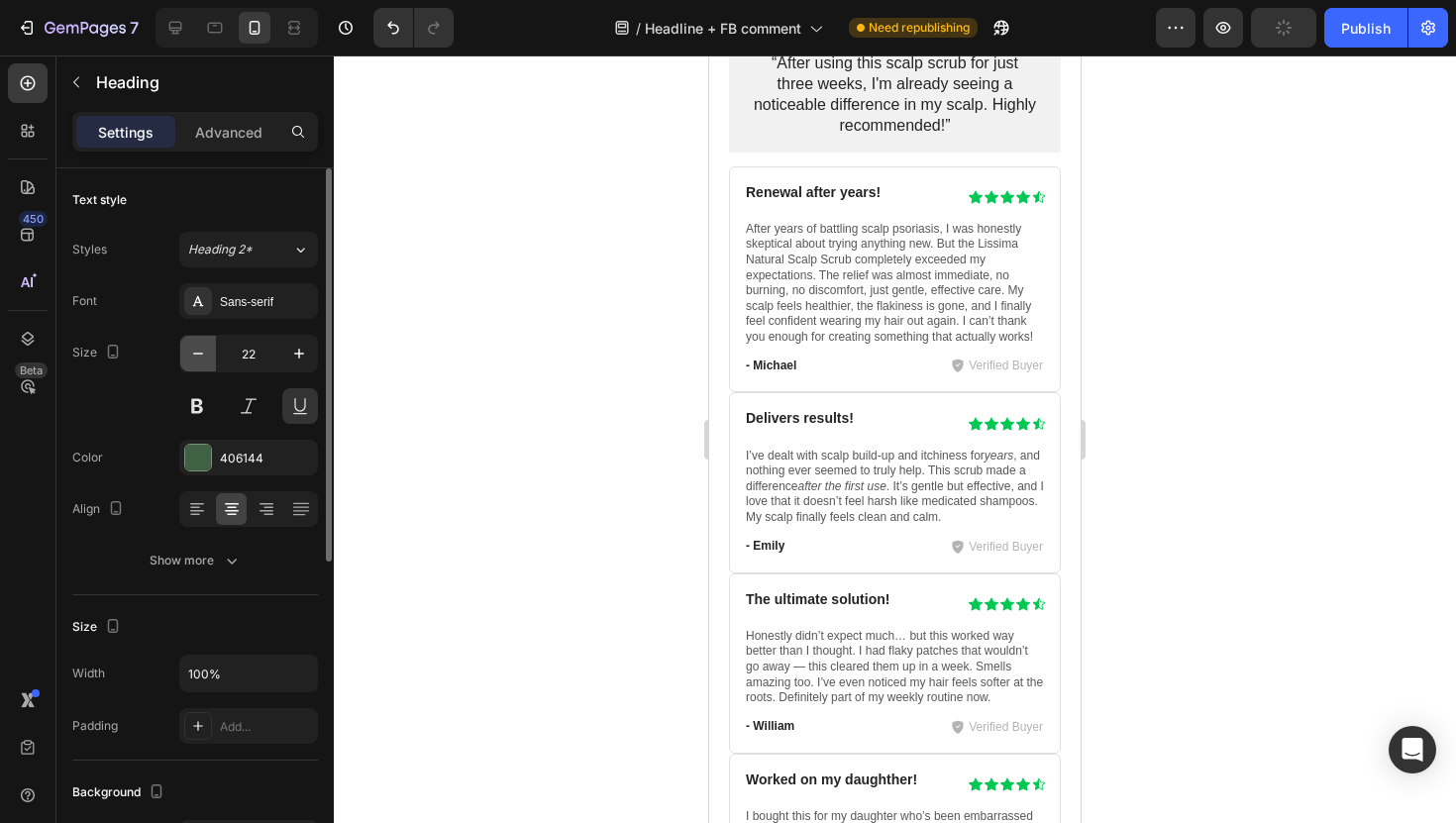 click 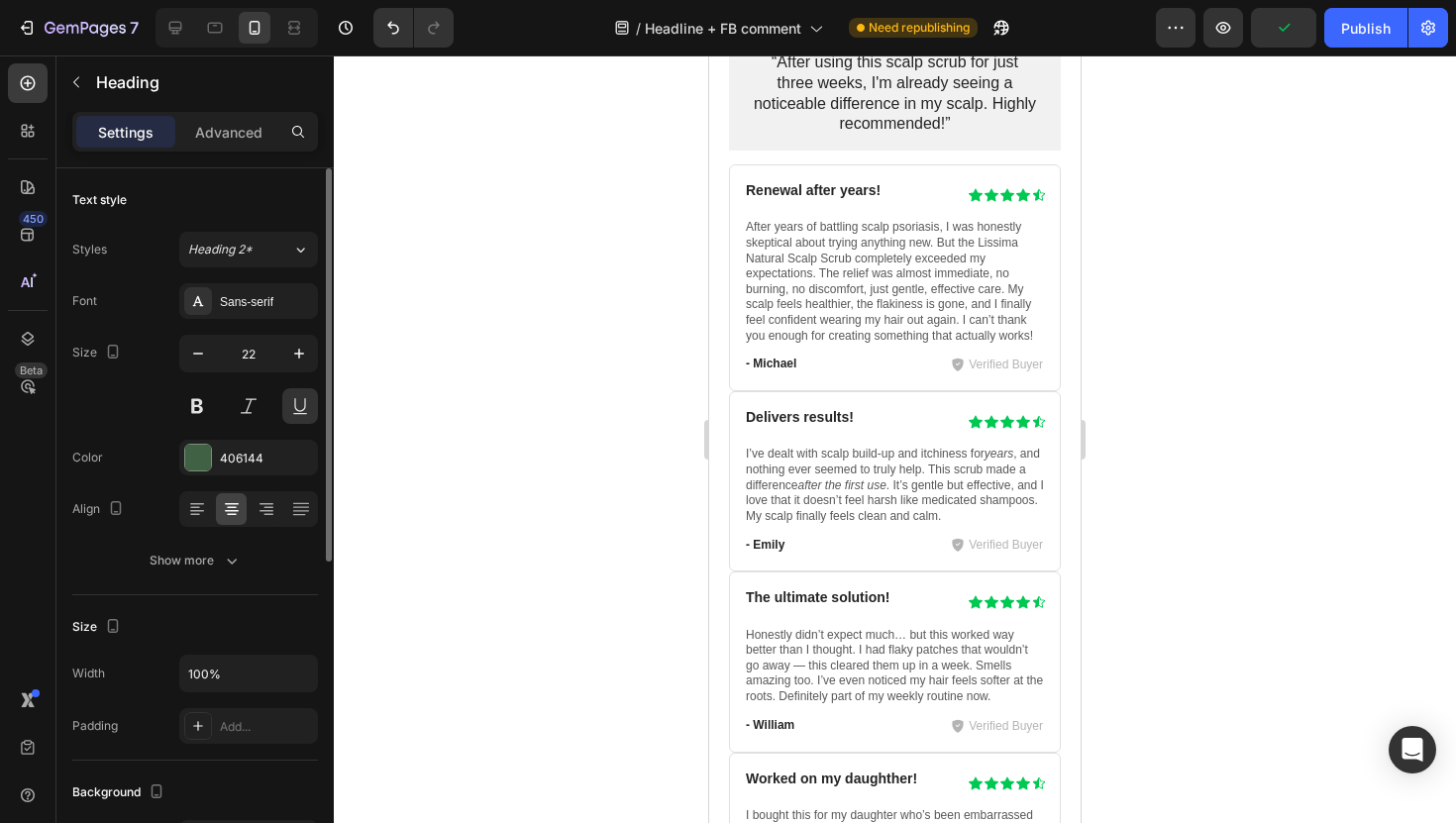 click on "Psoriasis Awareness Month" at bounding box center [894, -1958] 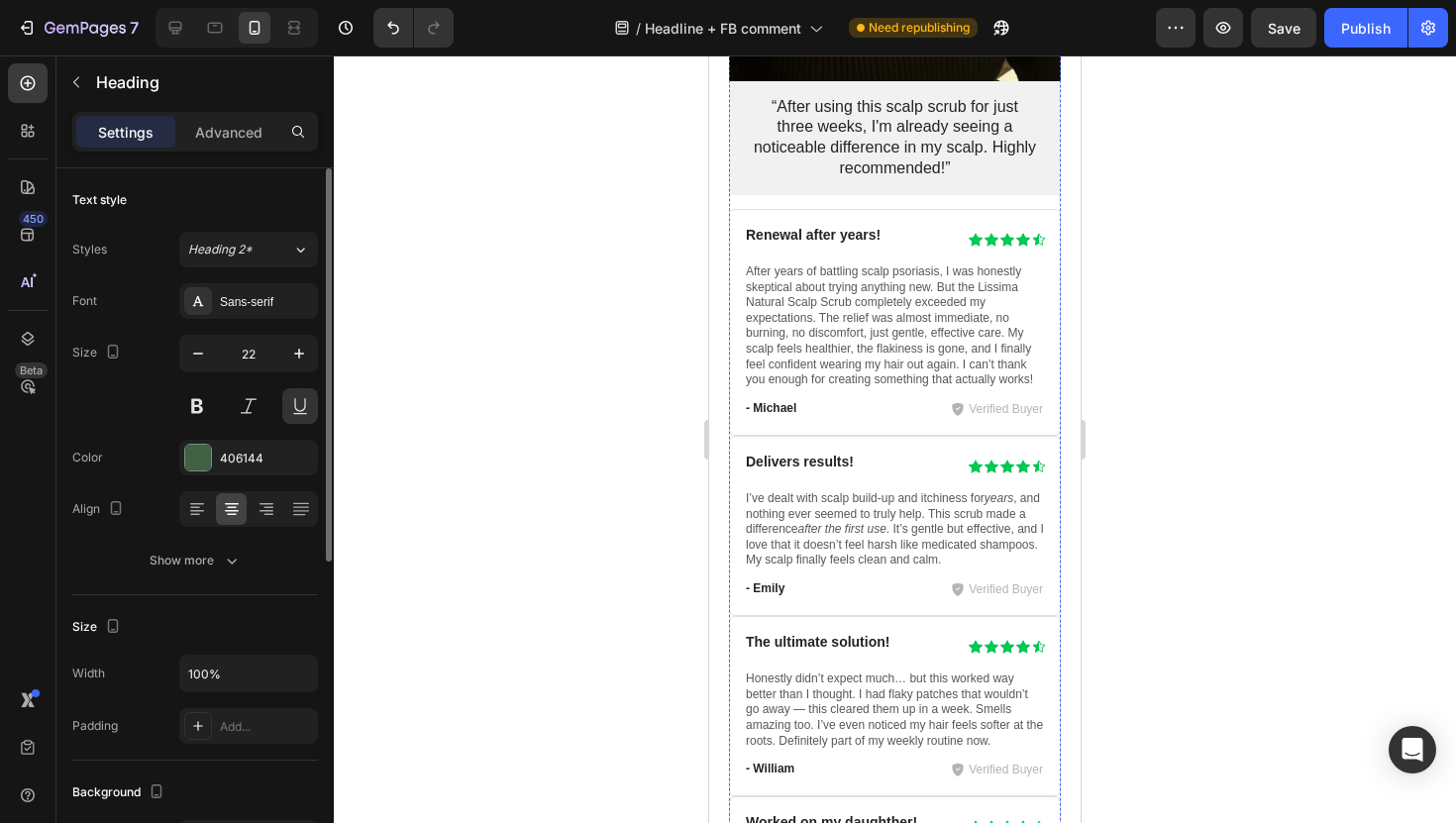 click on "Buy 1 Get 1 Free" at bounding box center (894, -1871) 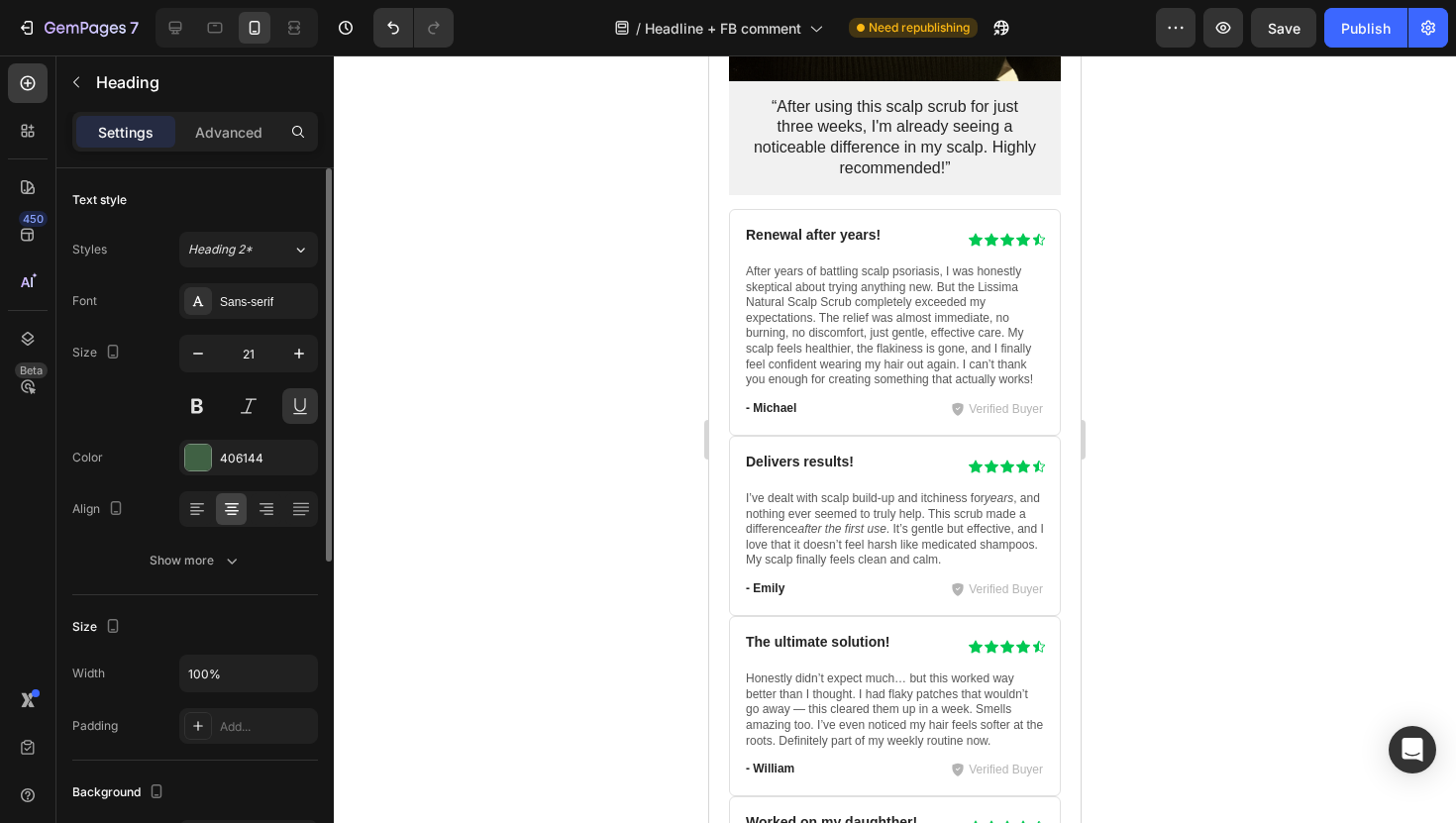 click 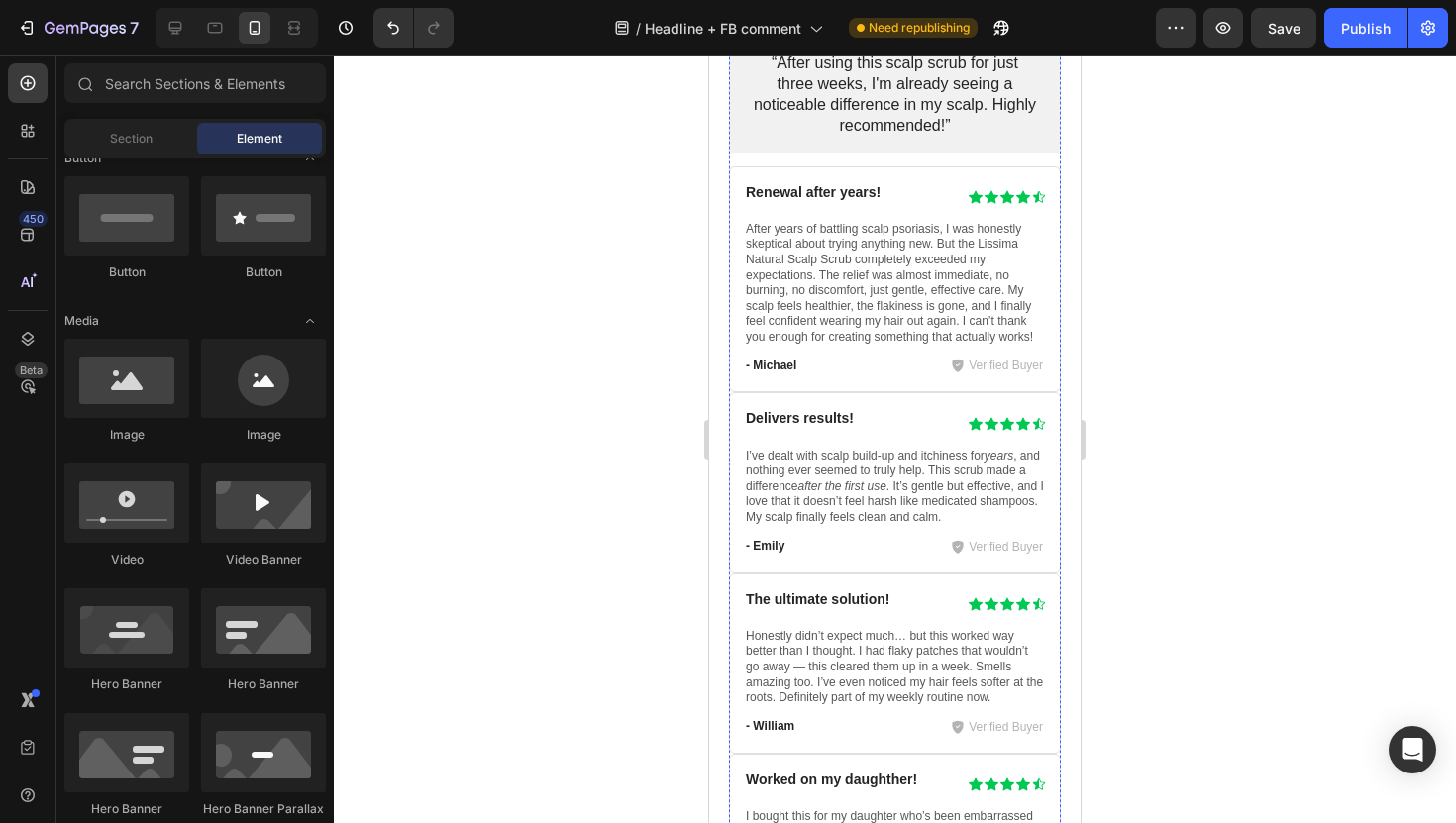 click on "Psoriasis Awareness Month" at bounding box center (894, -1914) 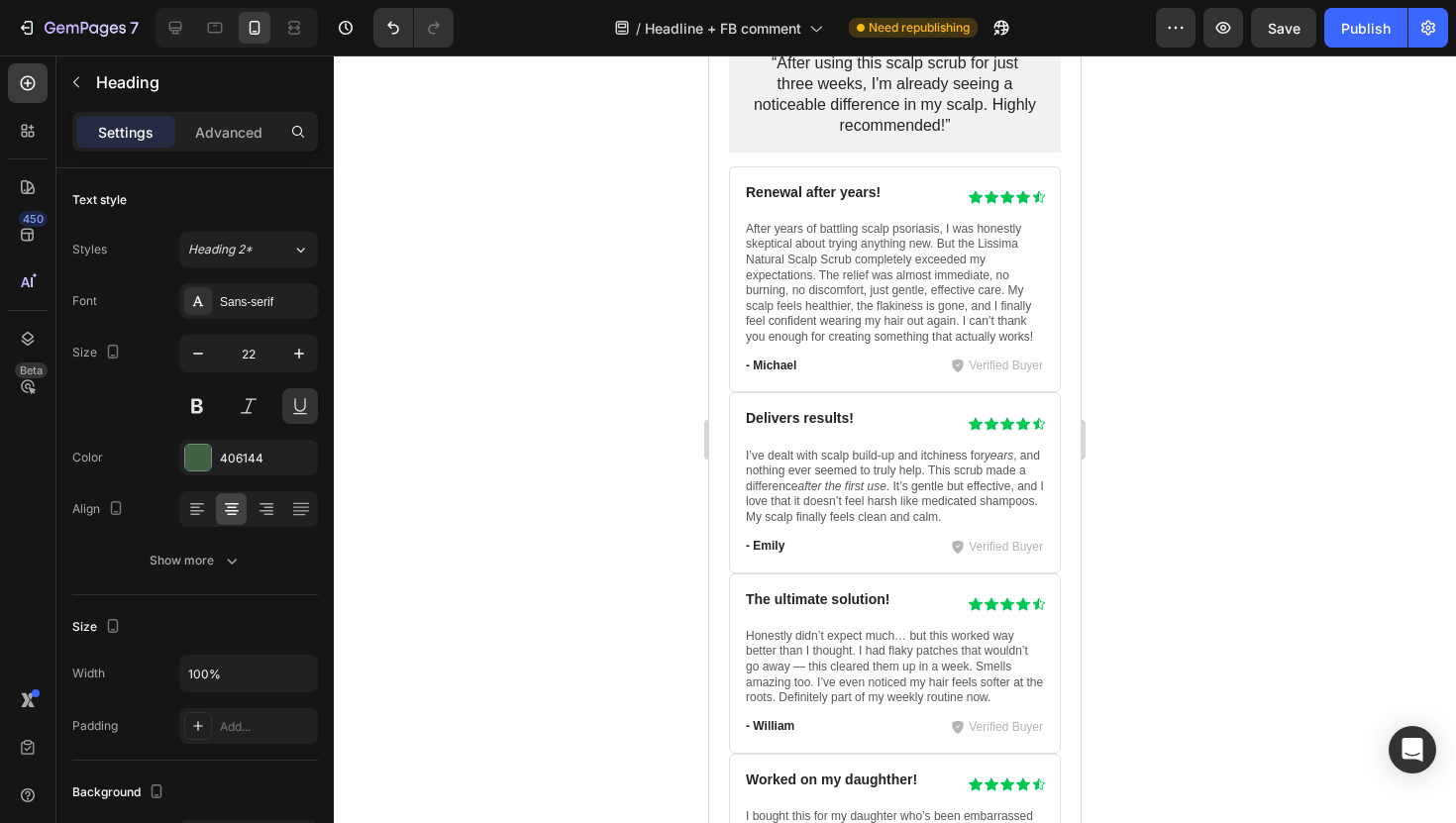 click on "Psoriasis Awareness Month" at bounding box center [894, -1914] 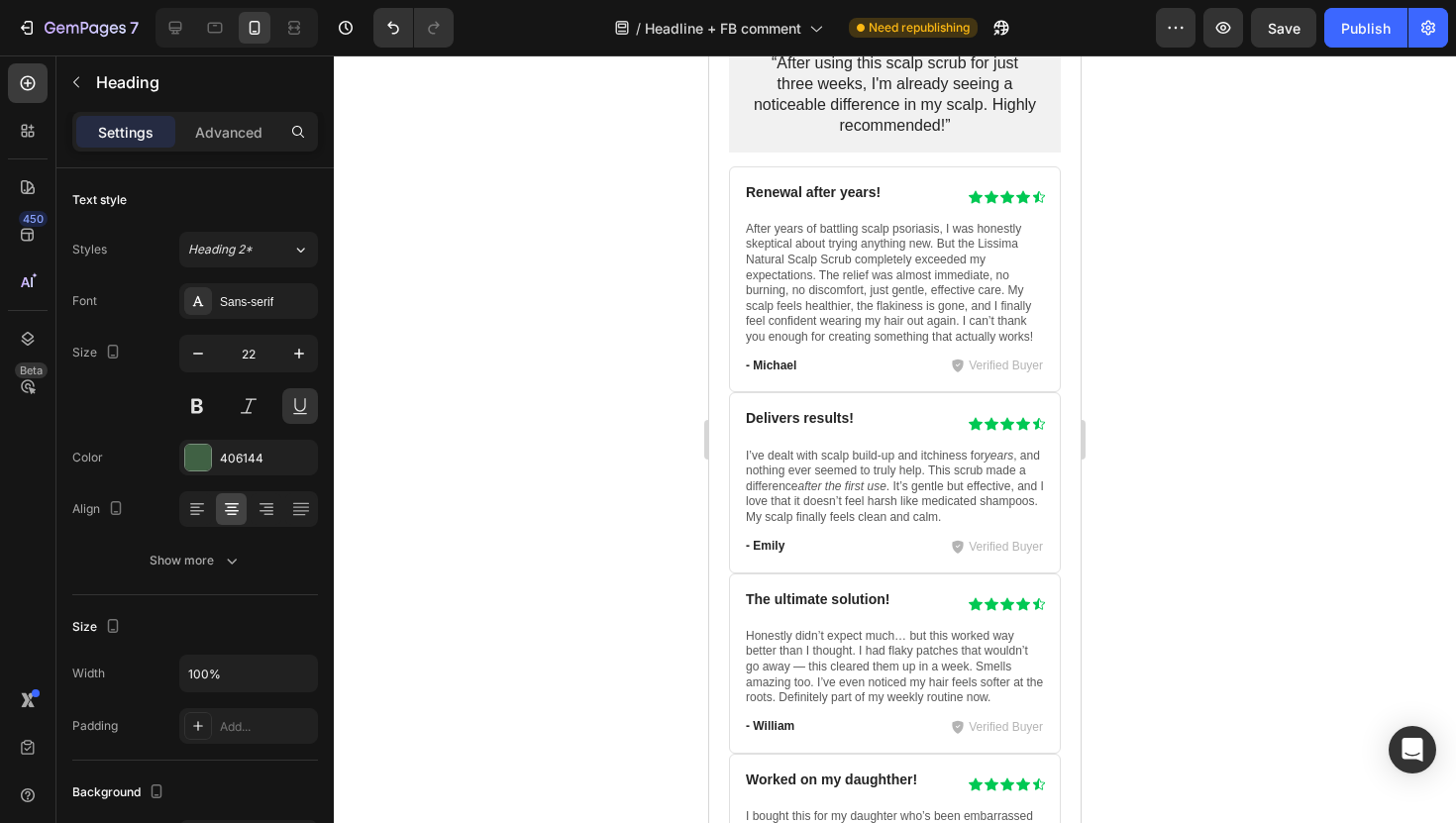 click 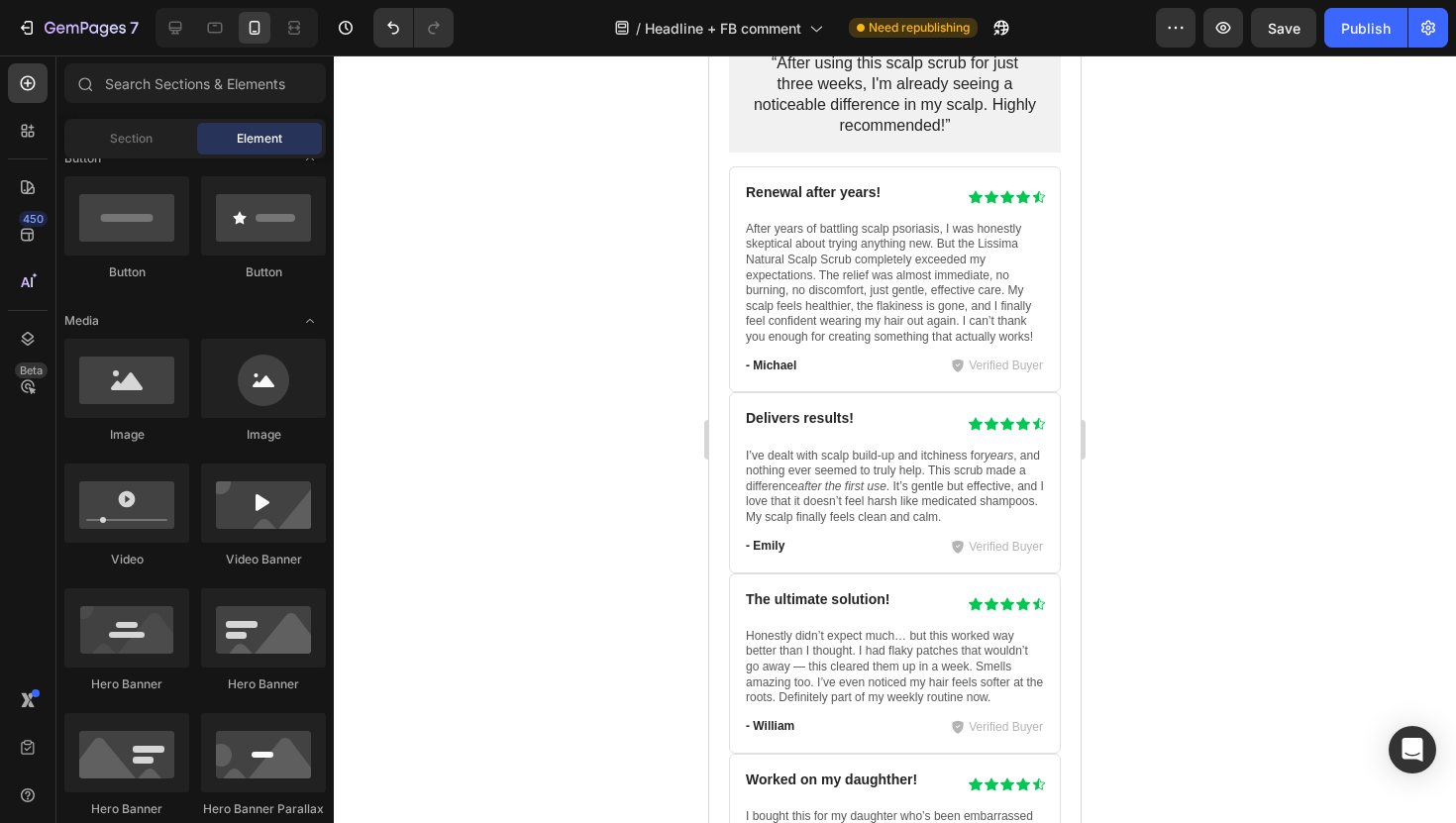 click on "Psoriasis Awareness Month" at bounding box center (894, -1958) 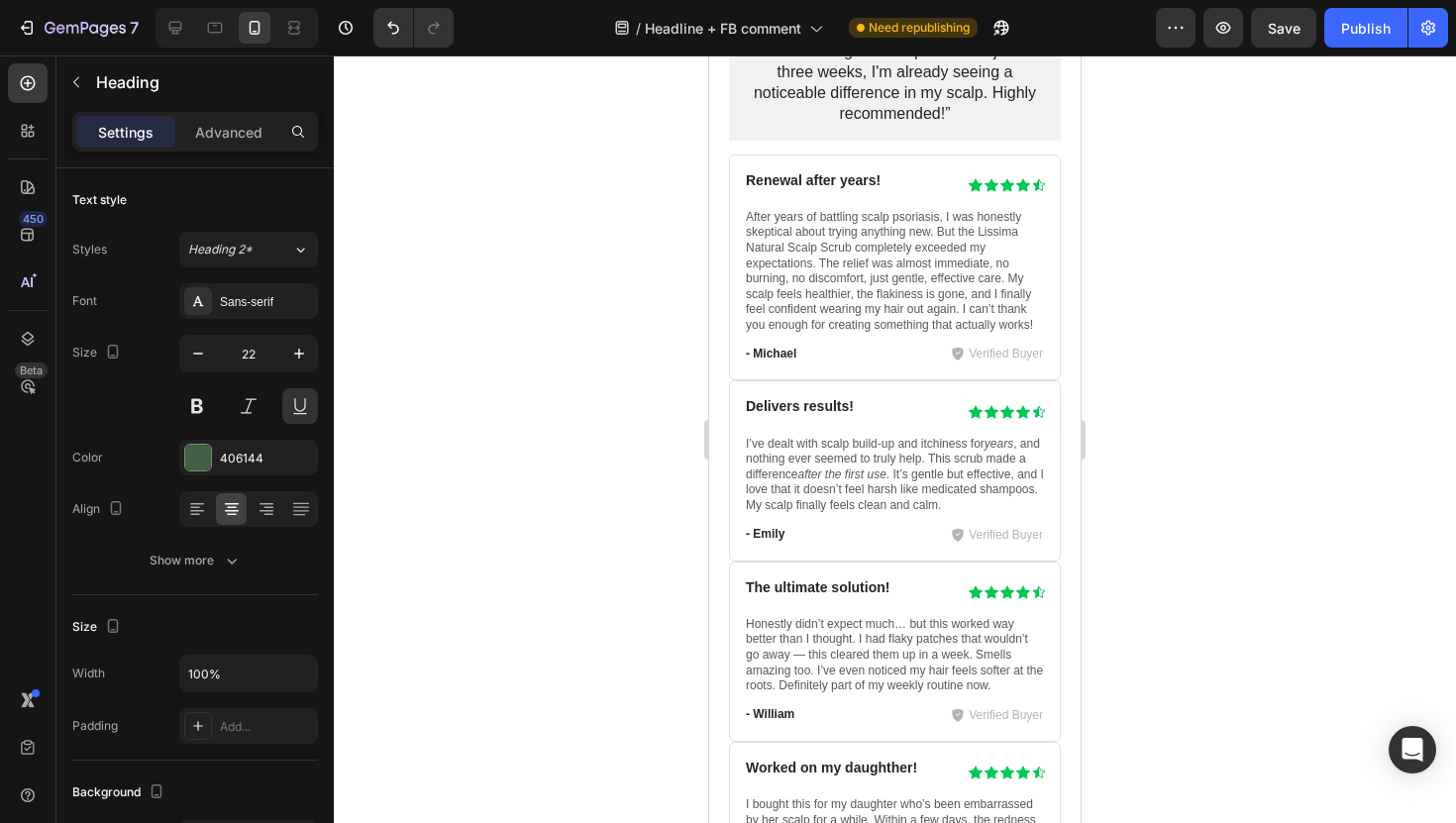 drag, startPoint x: 910, startPoint y: 368, endPoint x: 910, endPoint y: 351, distance: 17 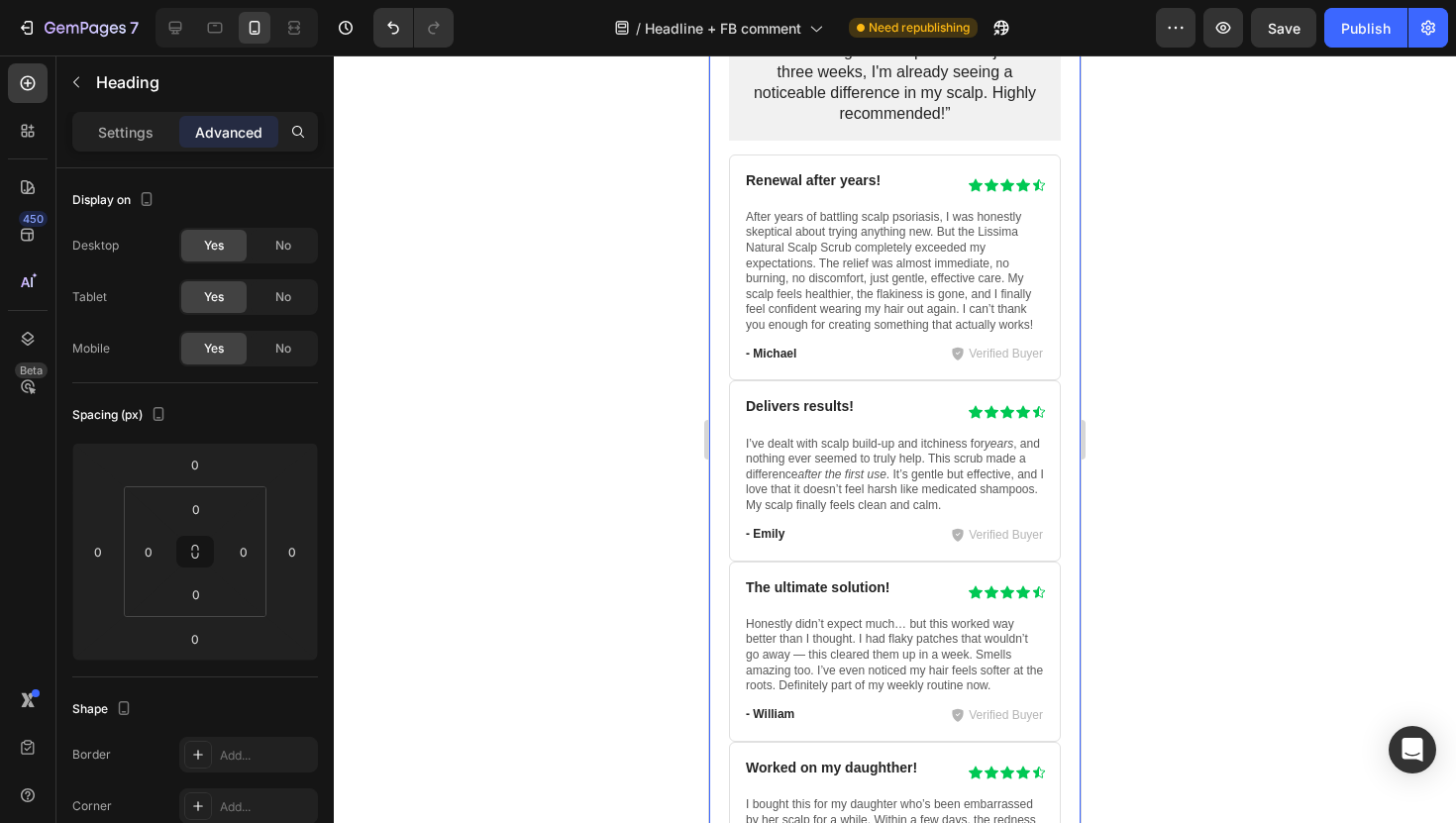 click 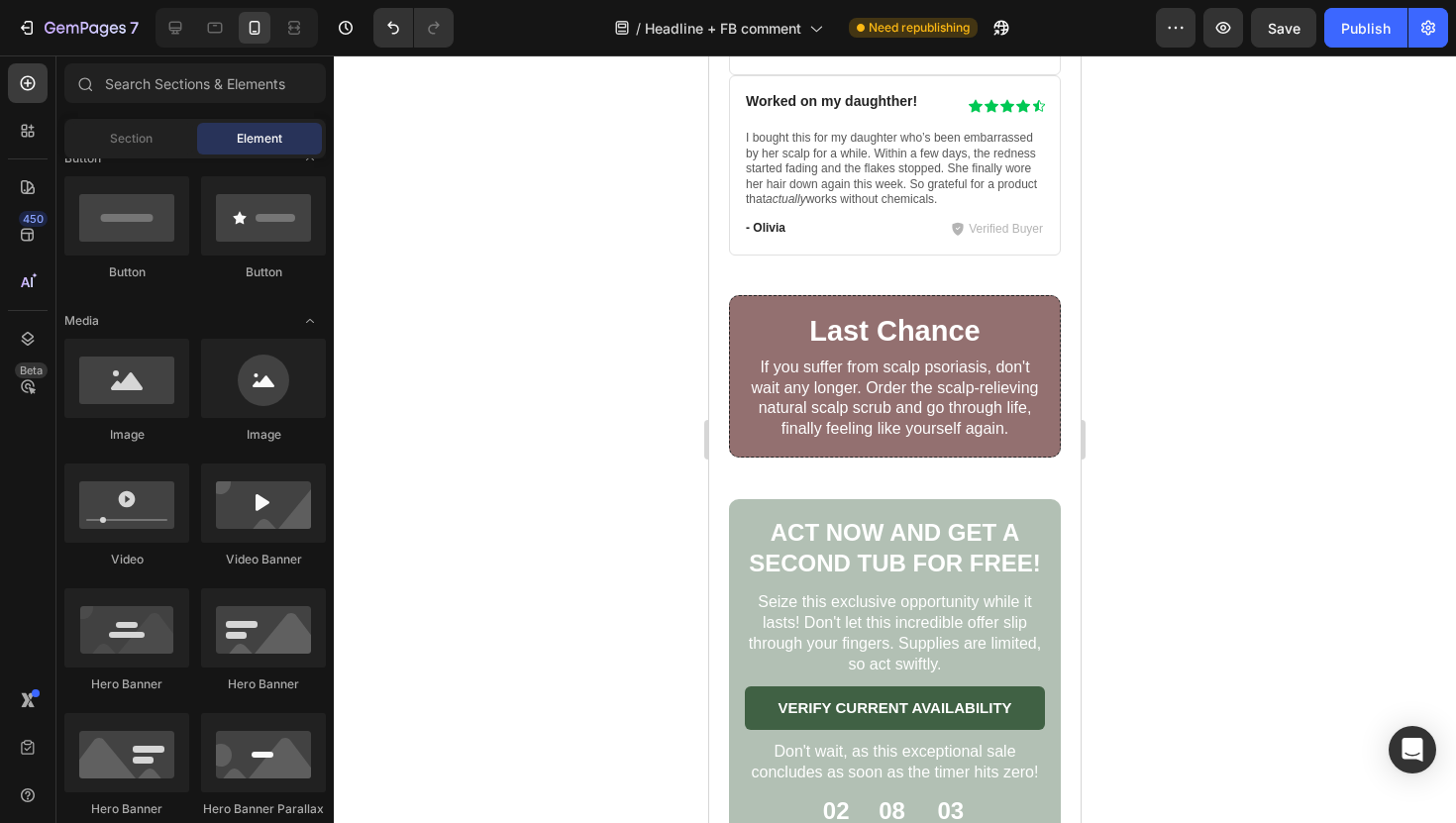 scroll, scrollTop: 6292, scrollLeft: 0, axis: vertical 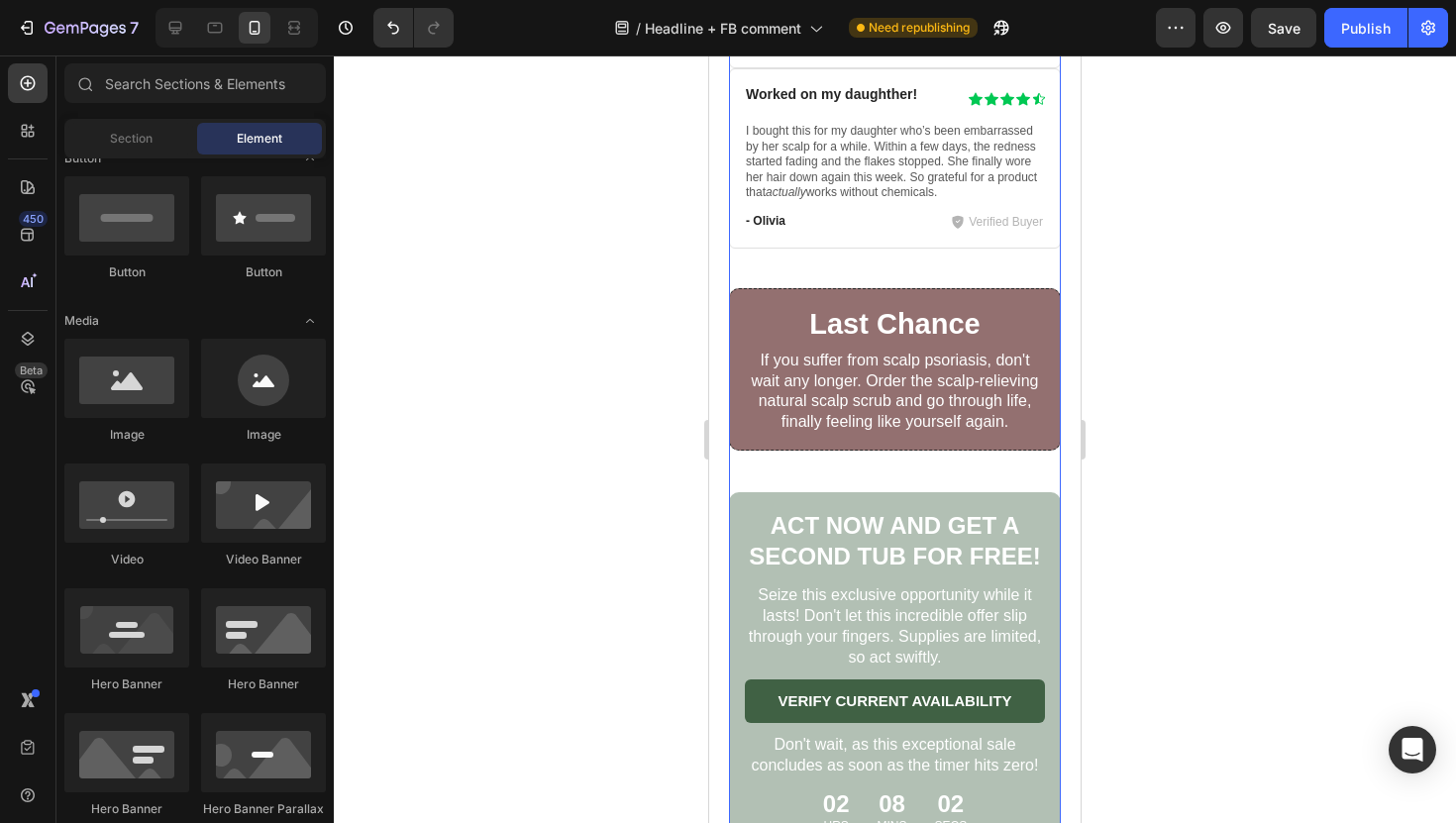 click on "Psoriasis Awareness Month Heading Limited Buy 1 Get 1 Free Heading Image Image Row CHECK AVAILABILITY Button 30-Day Money-Back Guarantee Free Delivery Item List Row" at bounding box center [894, -2537] 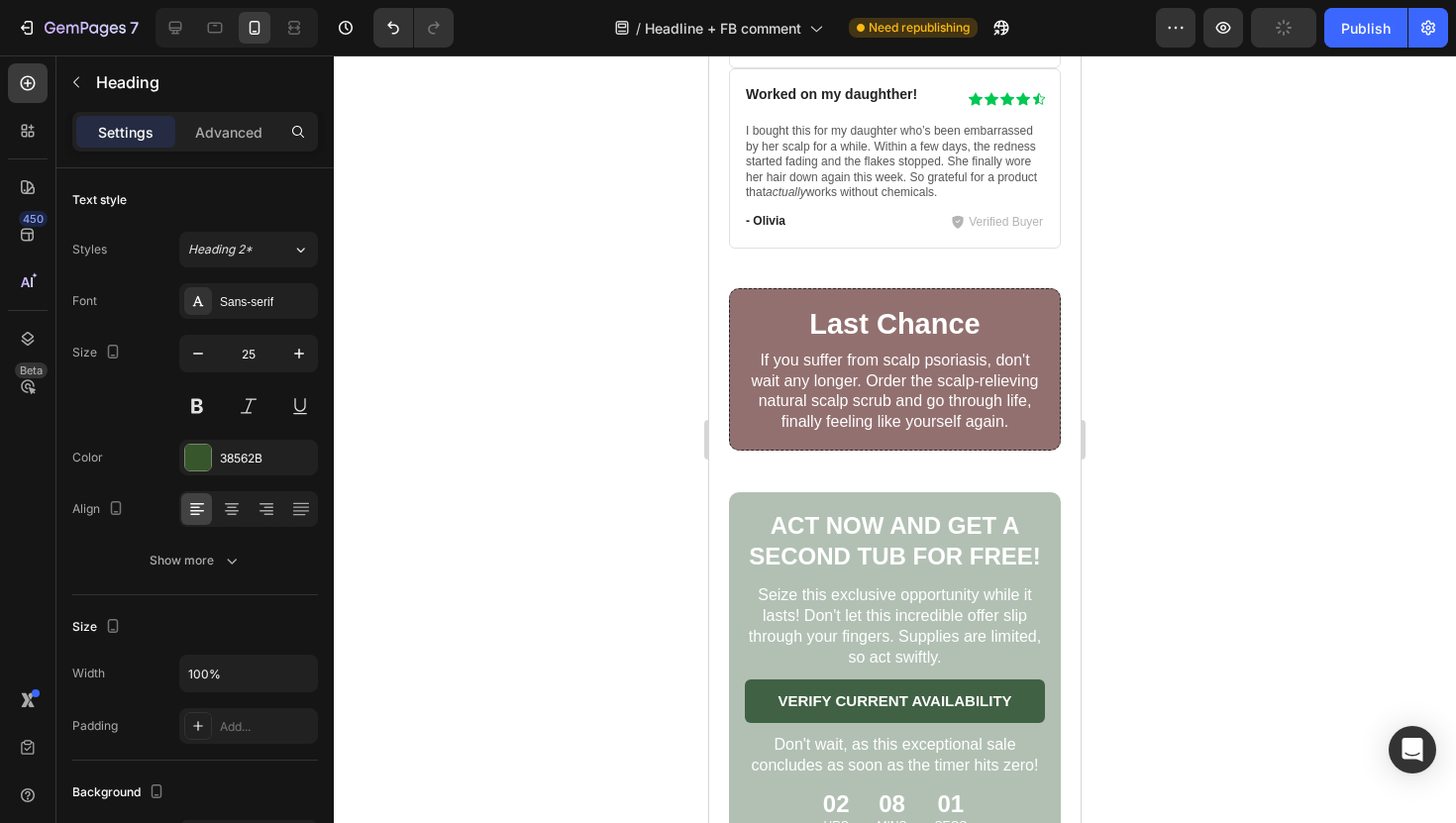 click on "What I Wish Someone Had Told Me Years Ago" at bounding box center (894, -2359) 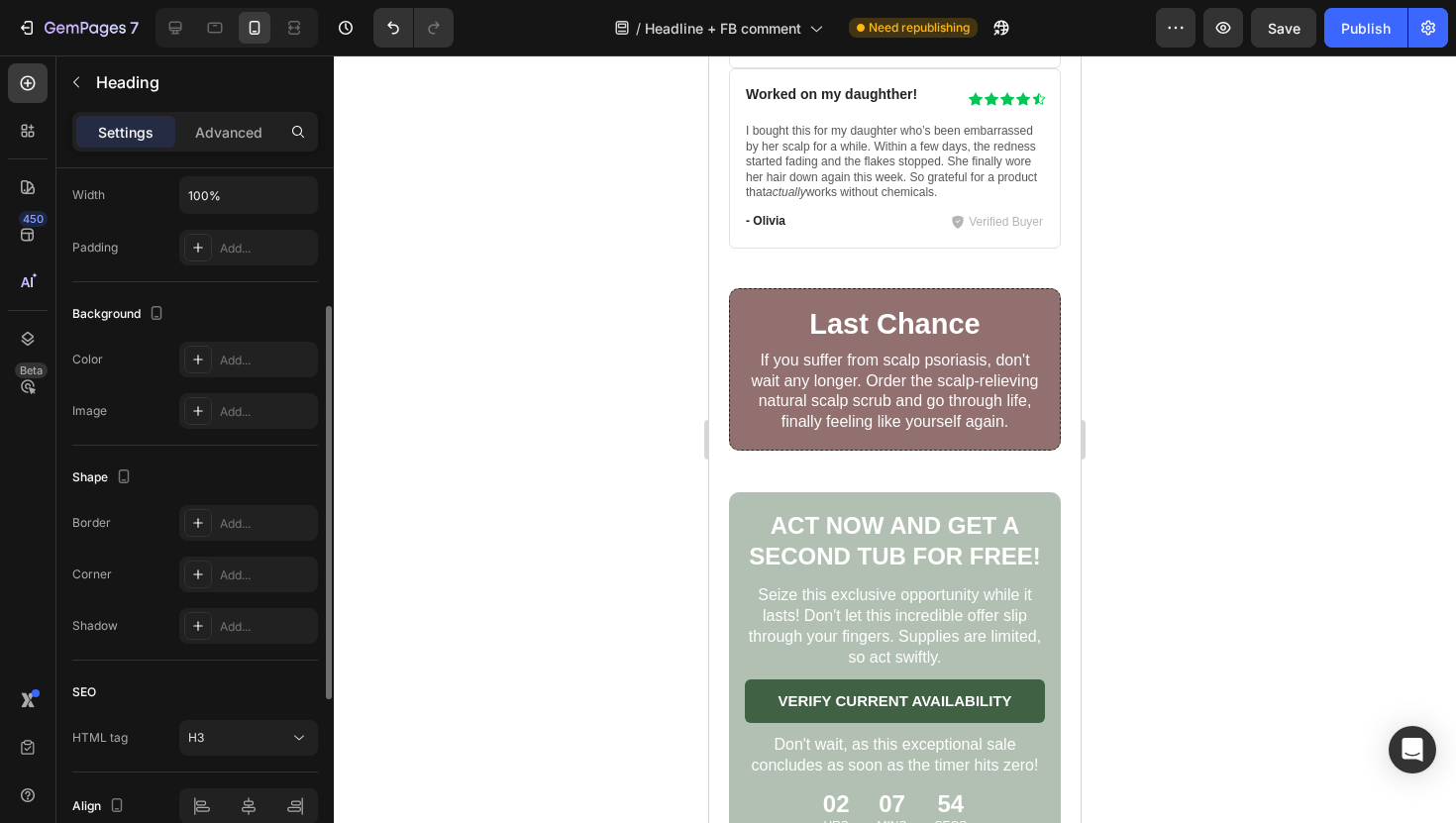 scroll, scrollTop: 574, scrollLeft: 0, axis: vertical 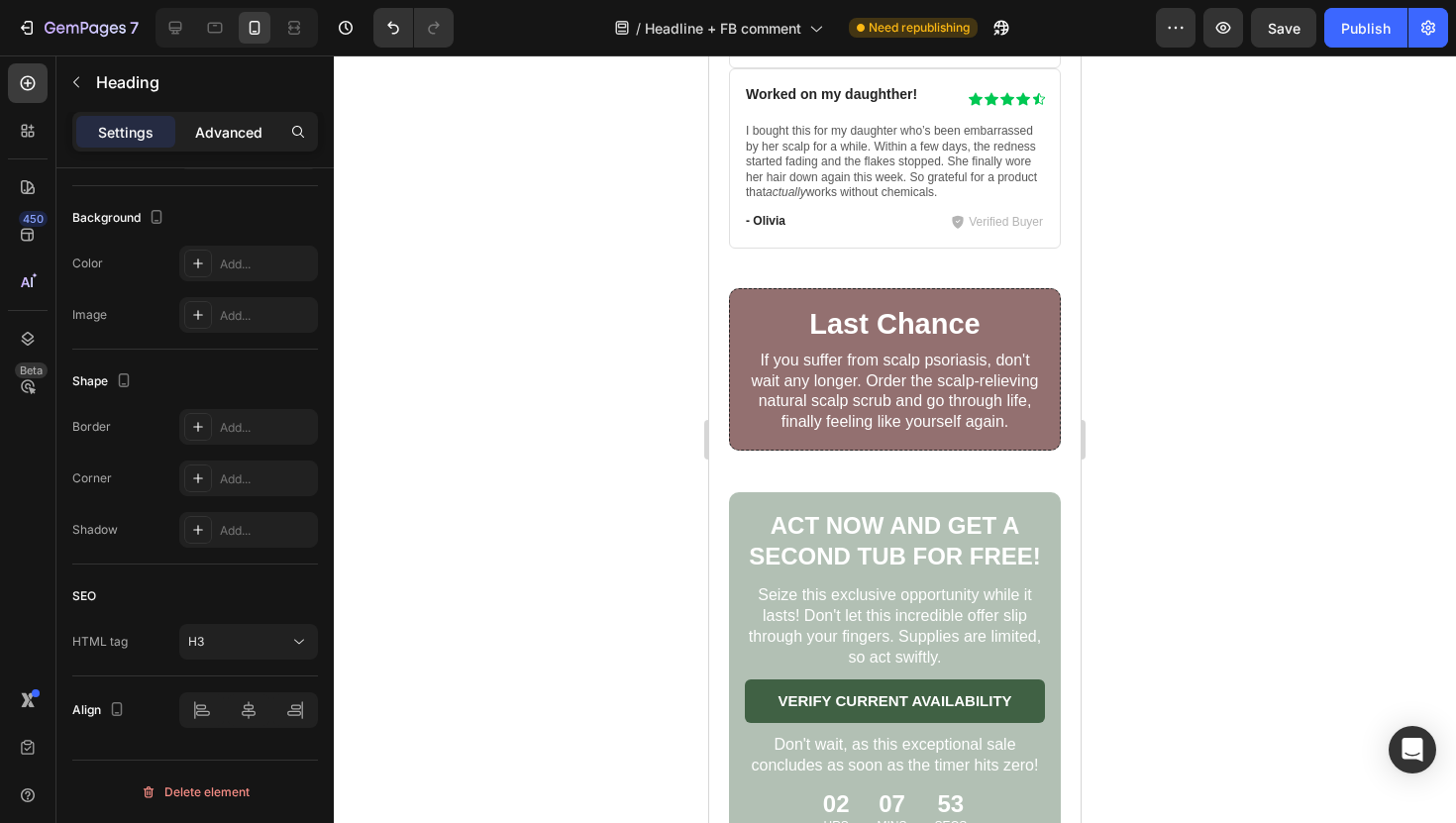 click on "Advanced" 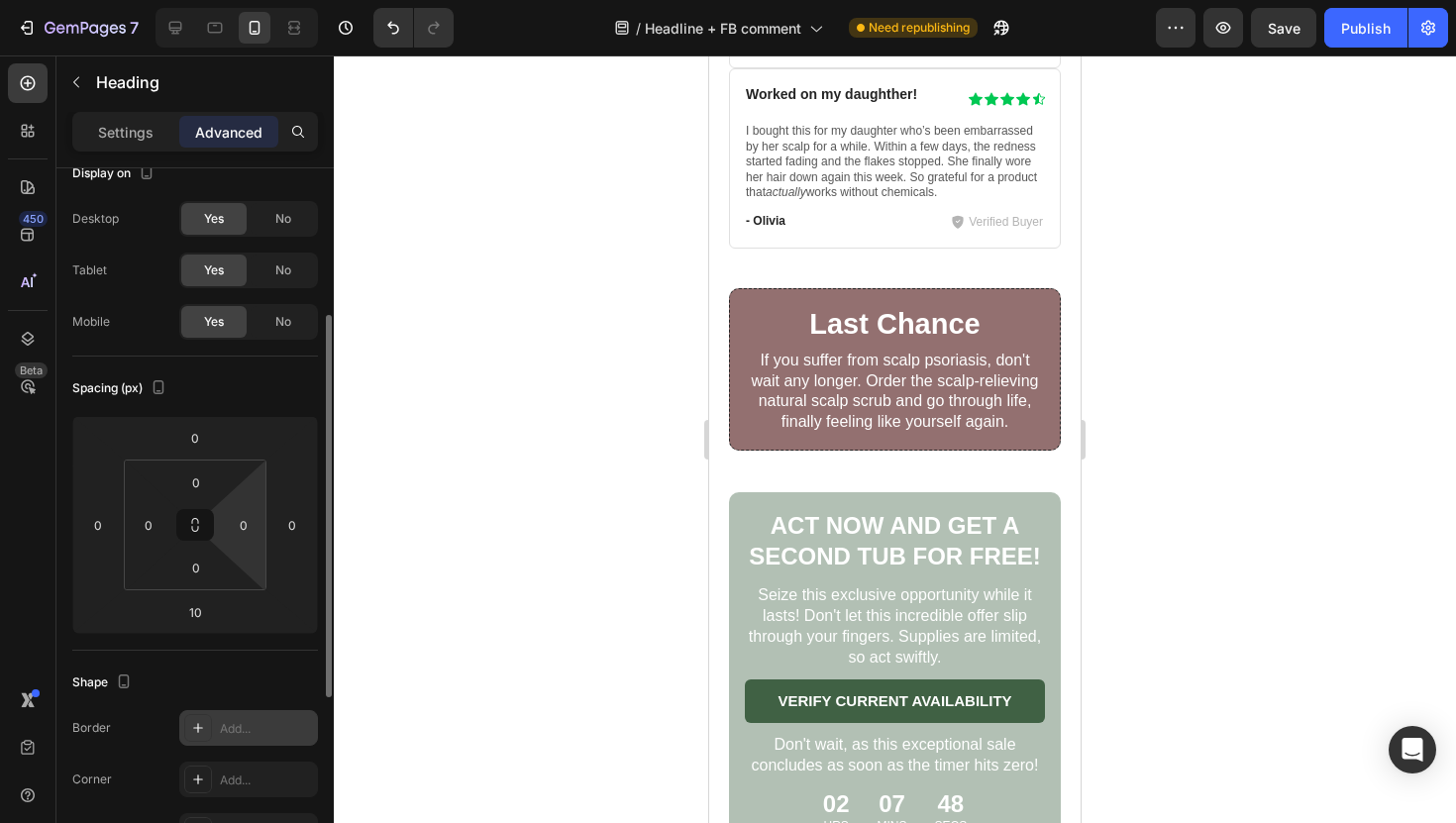 scroll, scrollTop: 0, scrollLeft: 0, axis: both 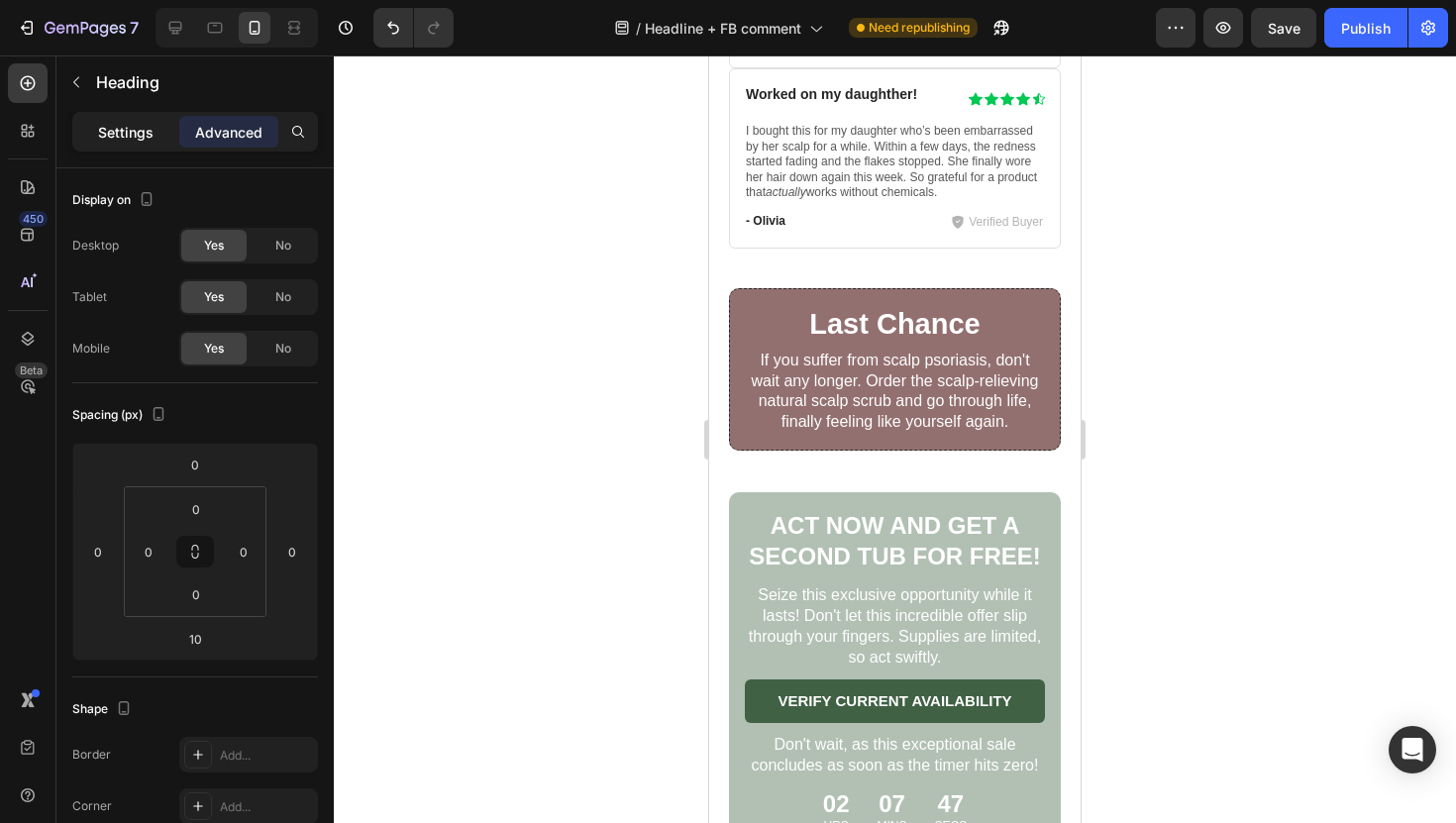 click on "Settings" 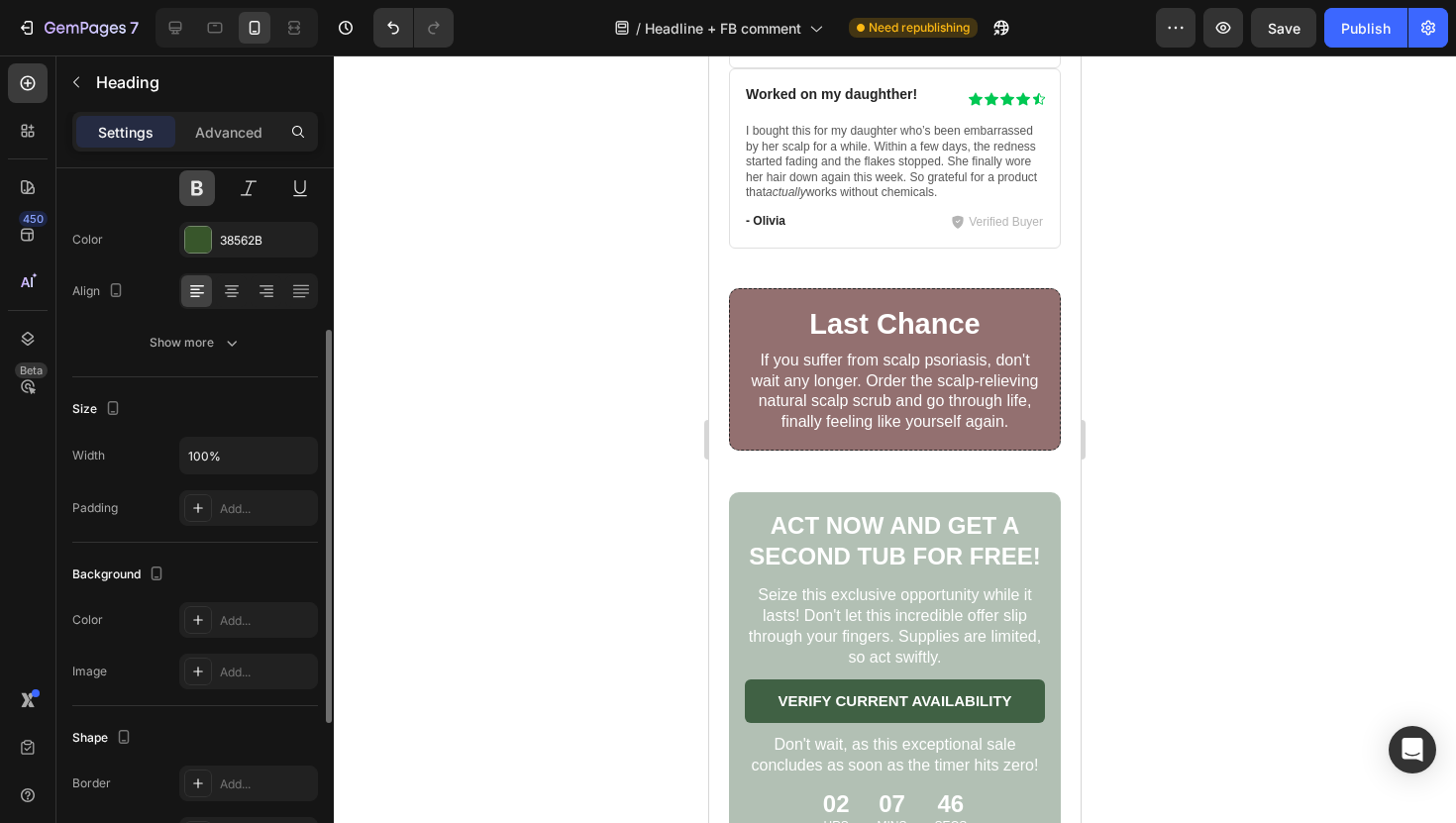 scroll, scrollTop: 253, scrollLeft: 0, axis: vertical 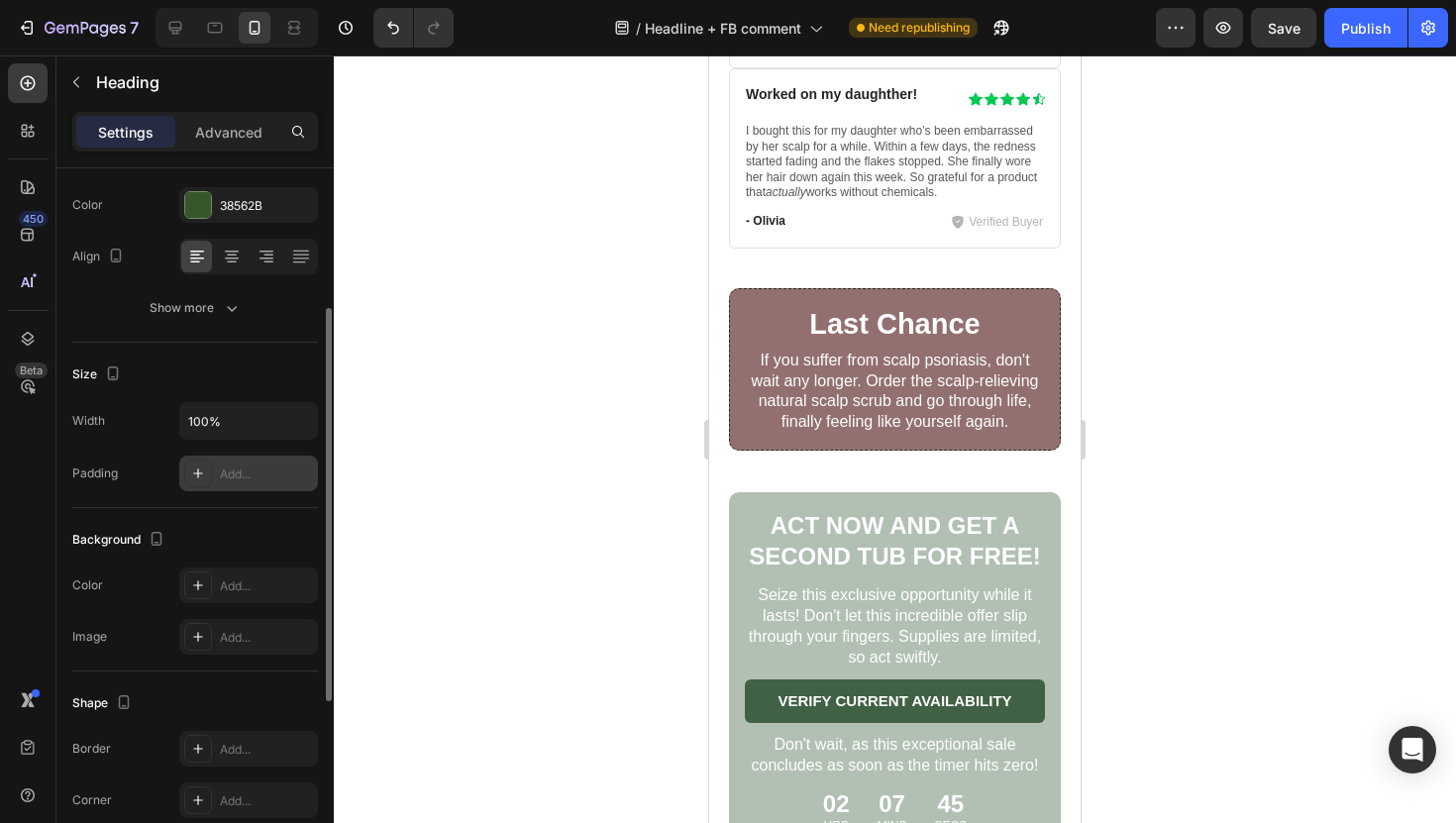 click on "Add..." at bounding box center [266, 474] 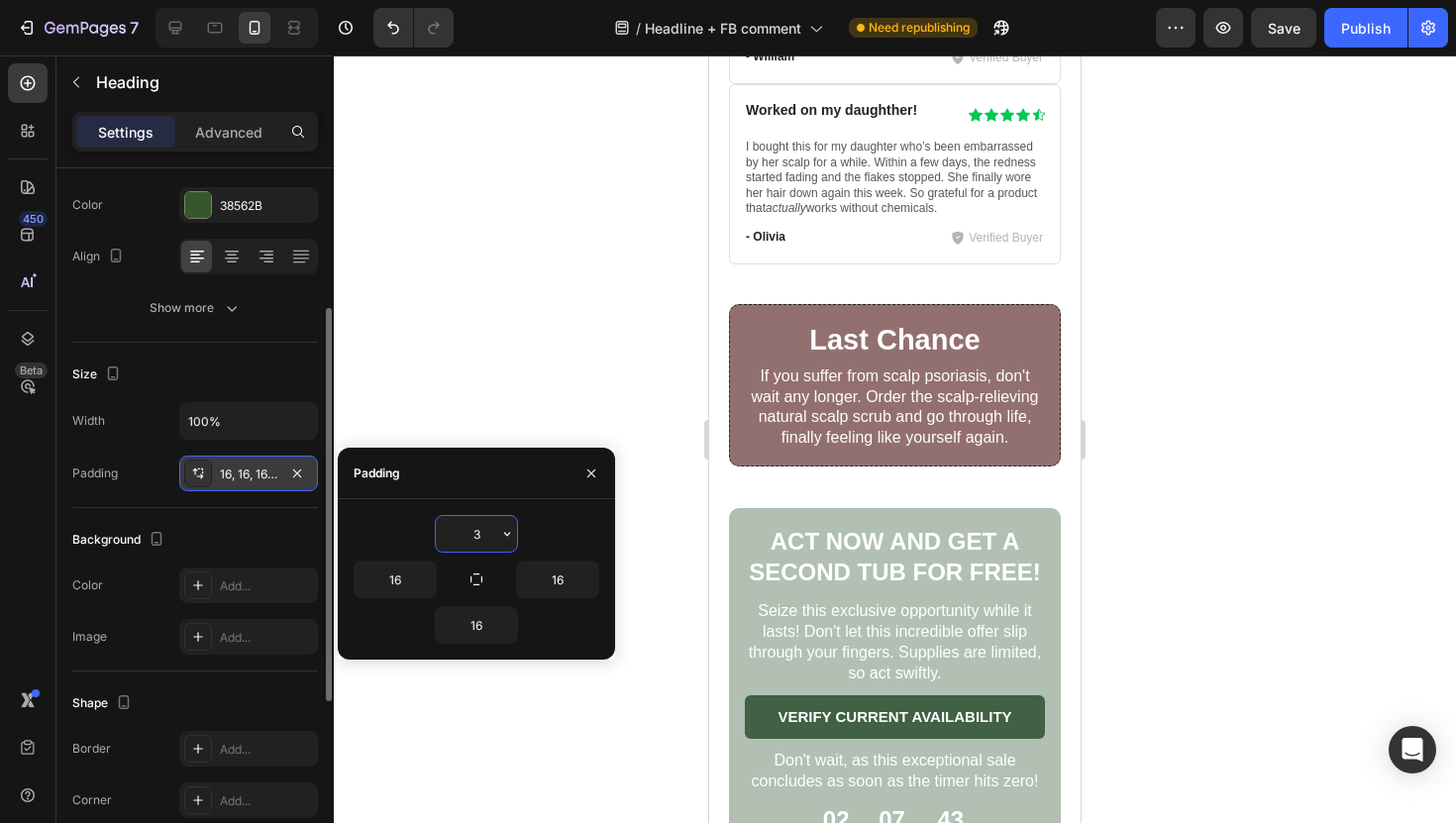 type on "30" 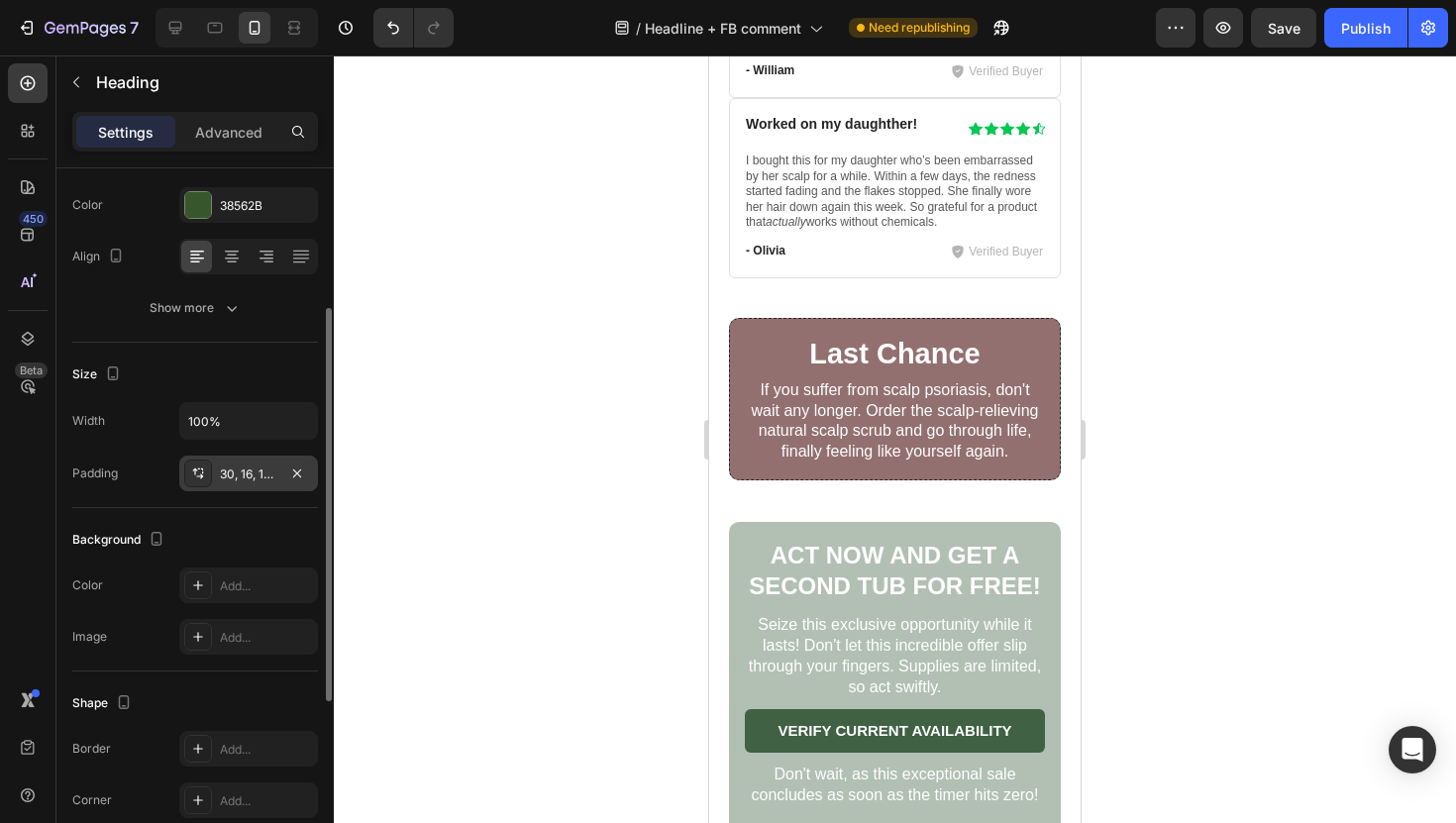 click 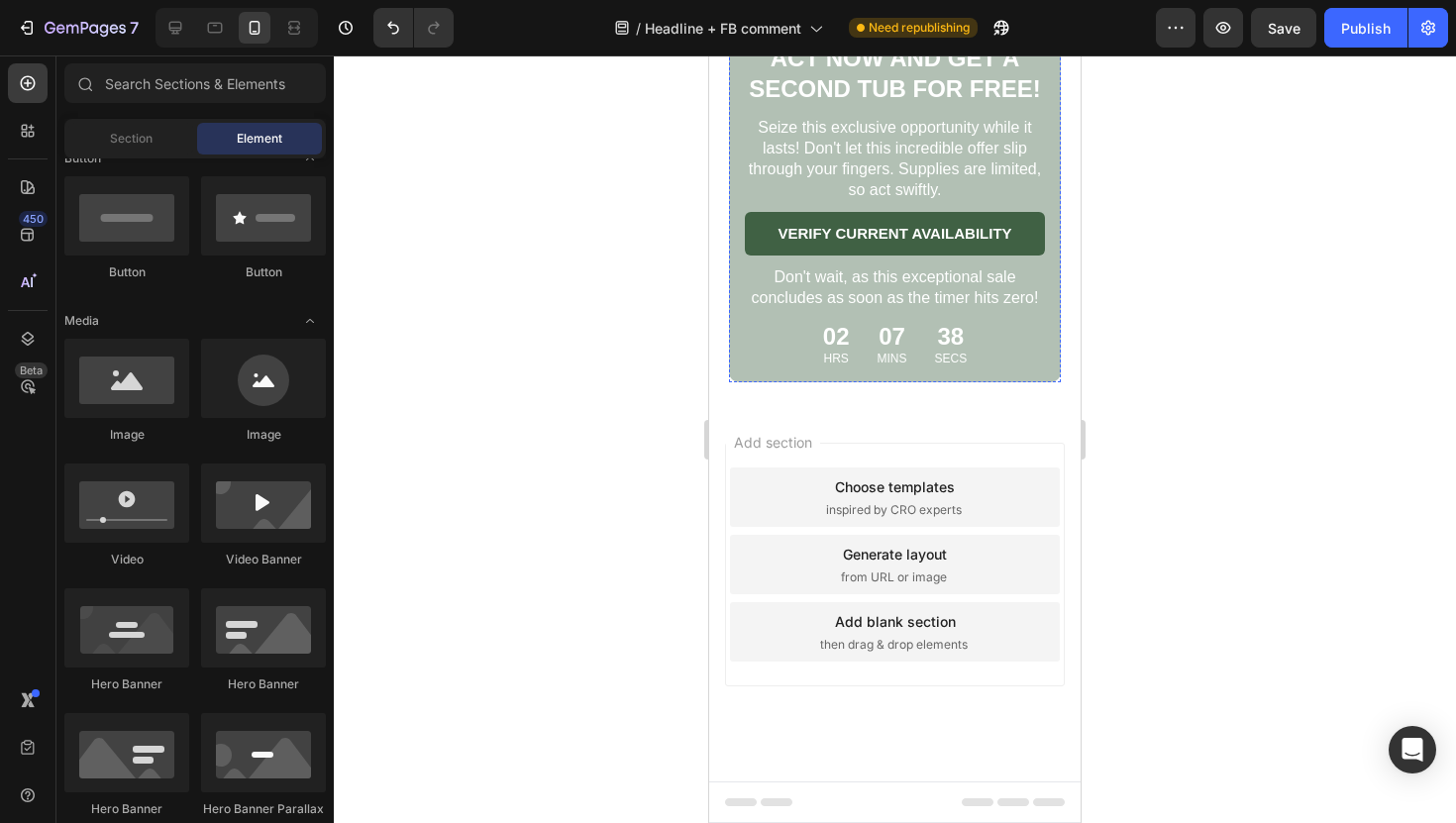 scroll, scrollTop: 7930, scrollLeft: 0, axis: vertical 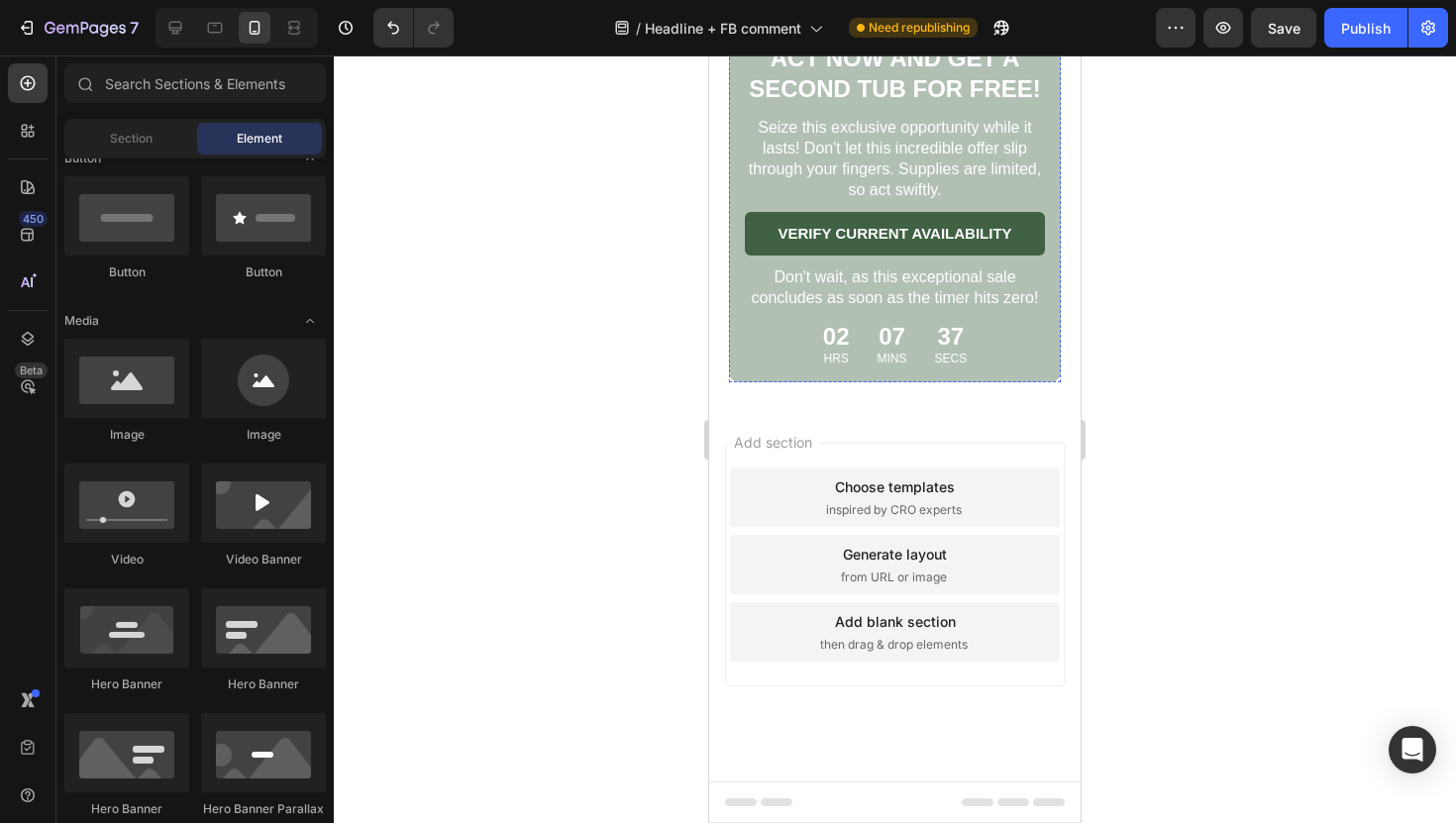 click on "Don't just take our word for it. Read what others have to say about the incredible benefits of the skin cream and how it has transformed their skin." at bounding box center (894, -1697) 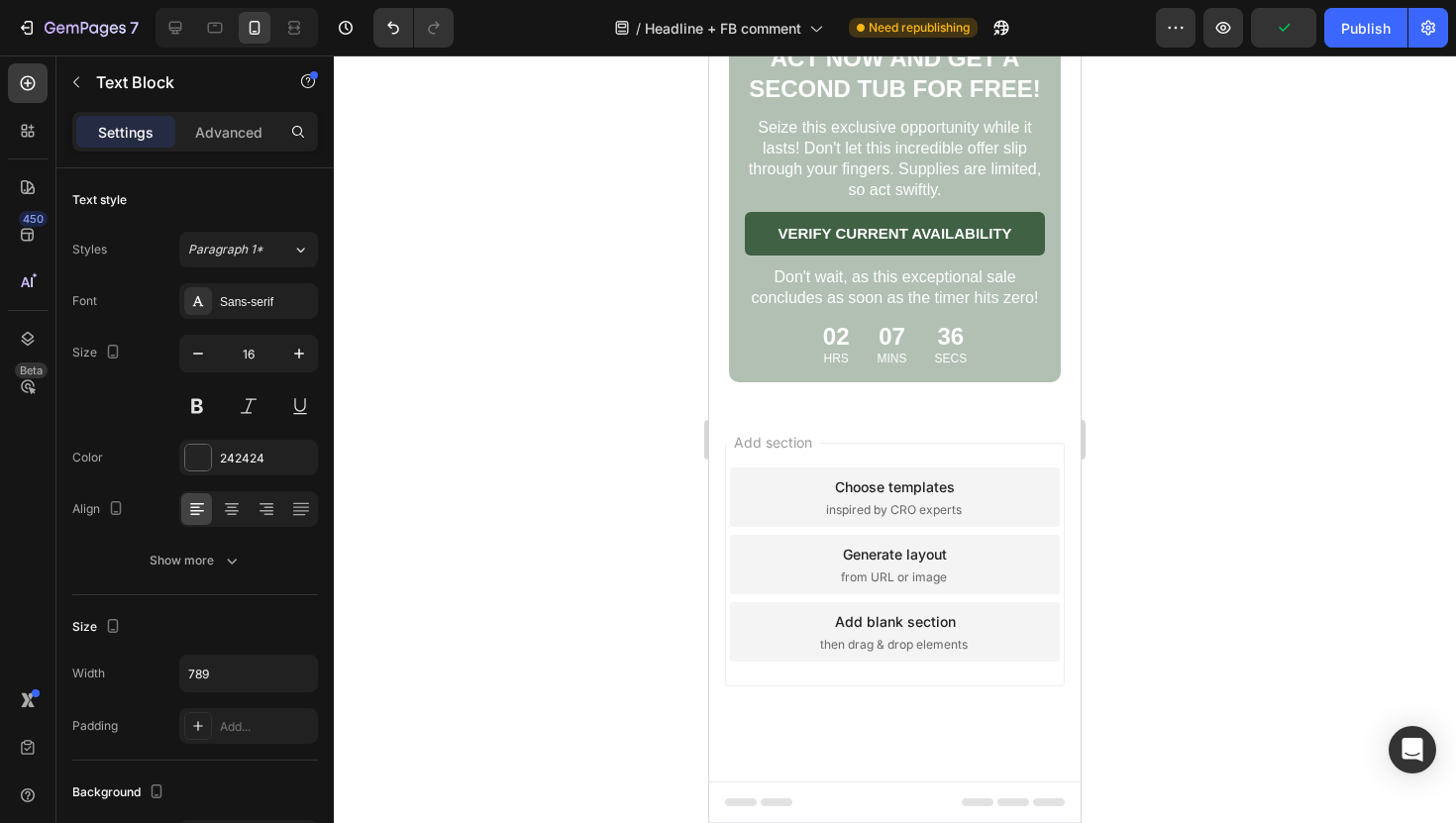 click 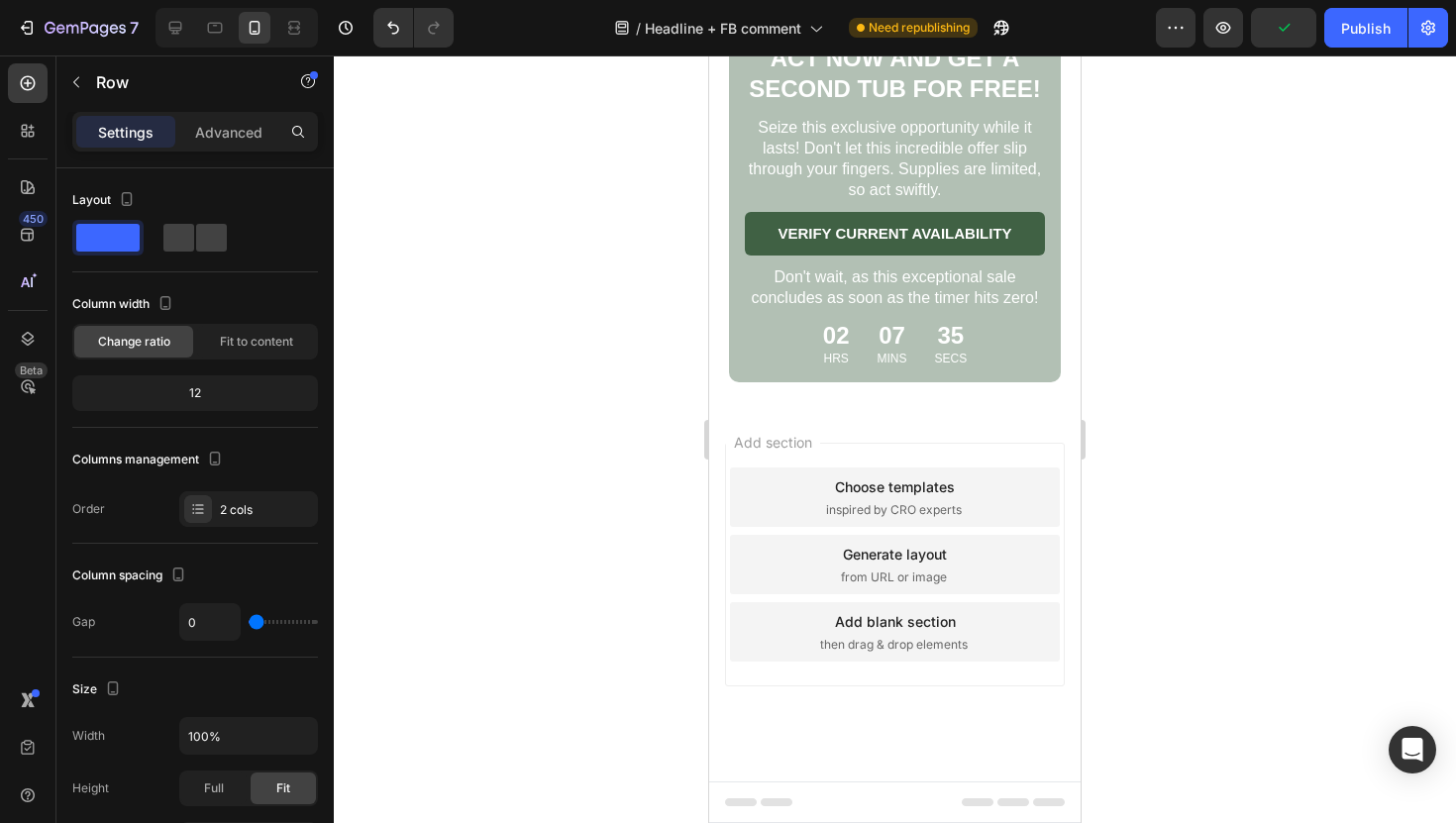 click on "Image “After using this scalp scrub for just three weeks, I'm already seeing a noticeable difference in my scalp. Highly recommended!” Text Block Row Row Image “If I could turn back the years of me wasting money at dermatologists, I would buy this scalp scrub, honestly I don't know where I'd be without it.” Text Block Row Row   0" at bounding box center (894, -1320) 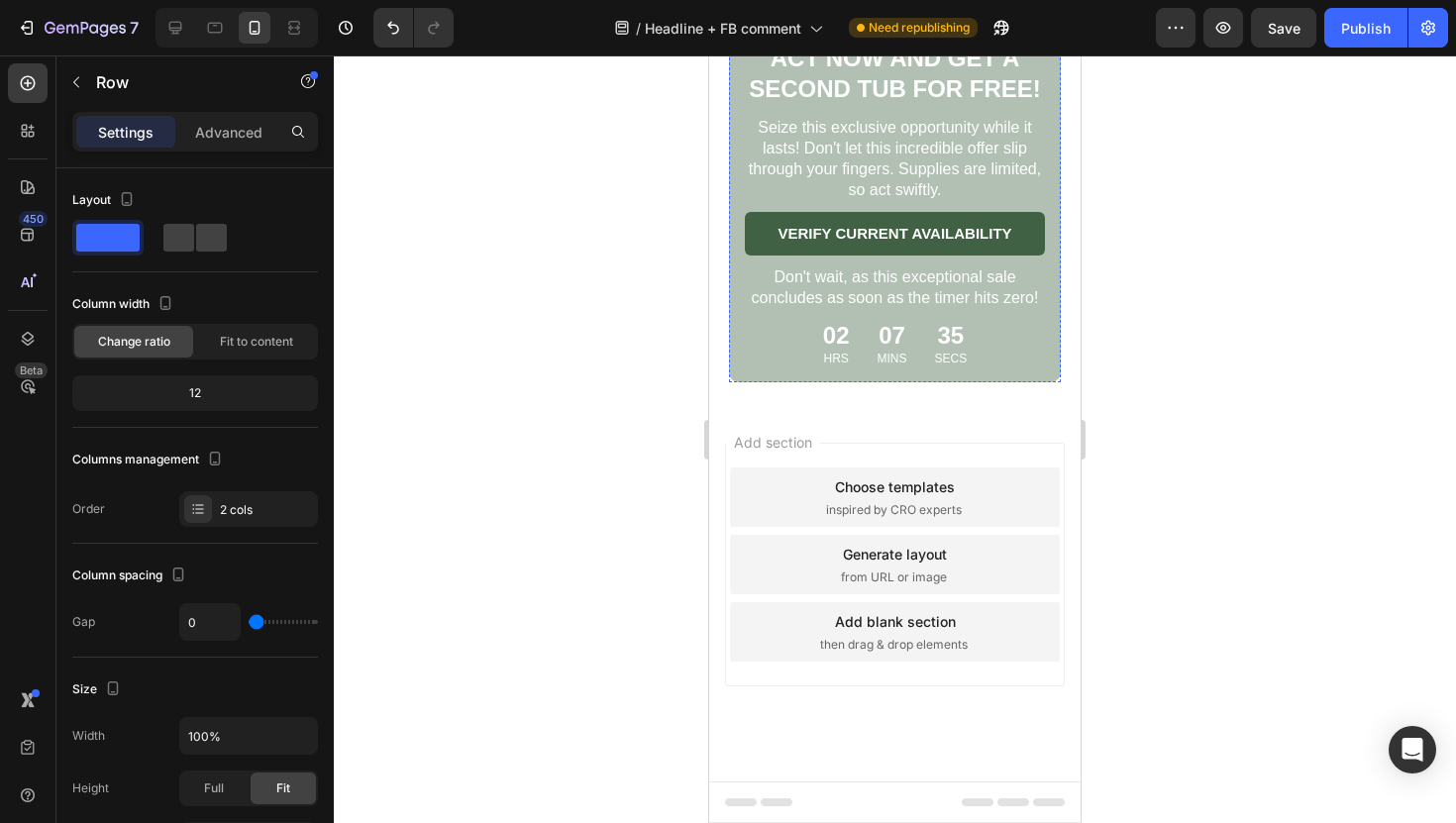 click on "Users can't stop talking about this one life-changing scalp scrub!" at bounding box center (894, -1704) 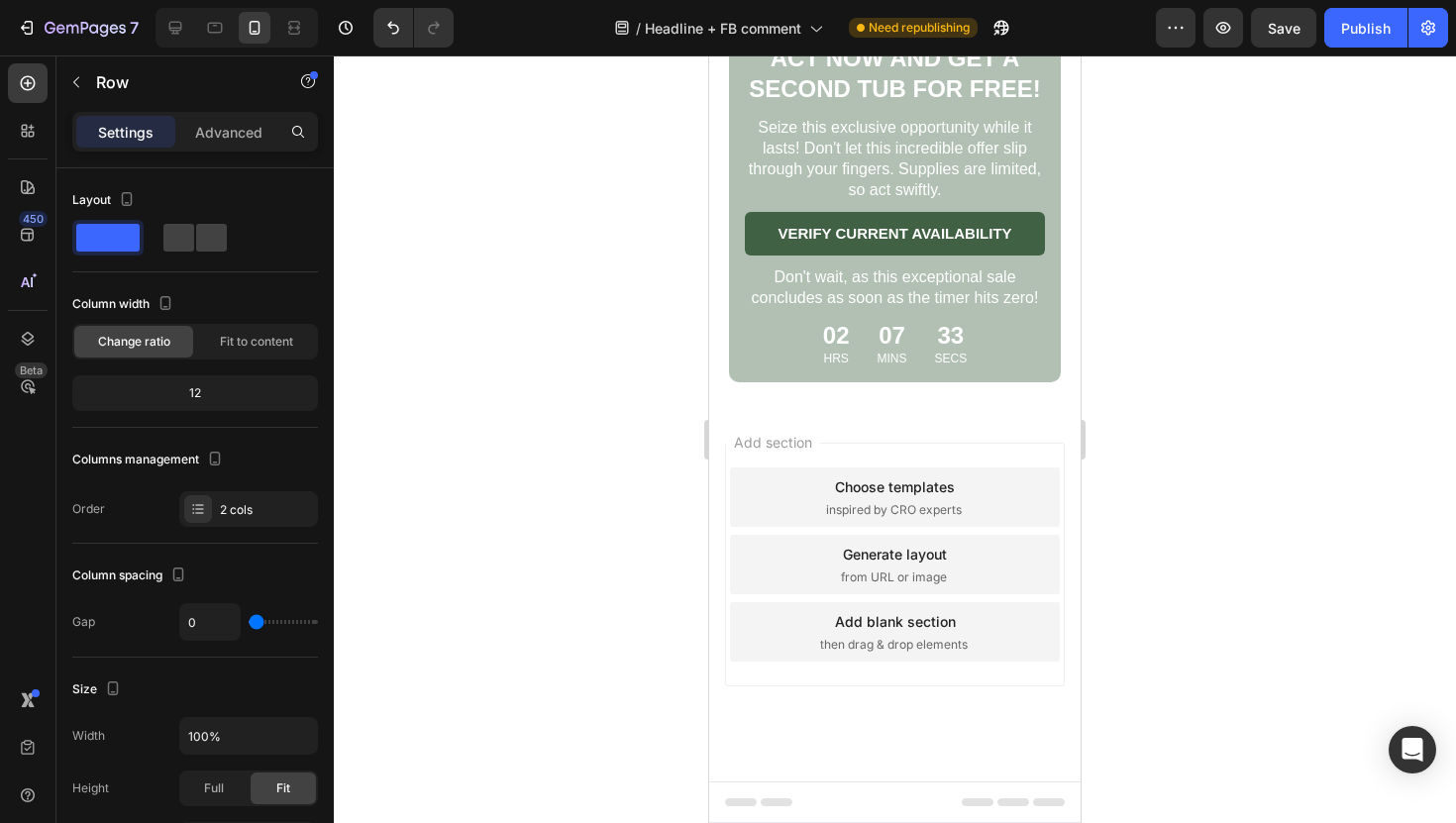 click on "Image “After using this scalp scrub for just three weeks, I'm already seeing a noticeable difference in my scalp. Highly recommended!” Text Block Row Row Image “If I could turn back the years of me wasting money at dermatologists, I would buy this scalp scrub, honestly I don't know where I'd be without it.” Text Block Row Row   0" at bounding box center (894, -1320) 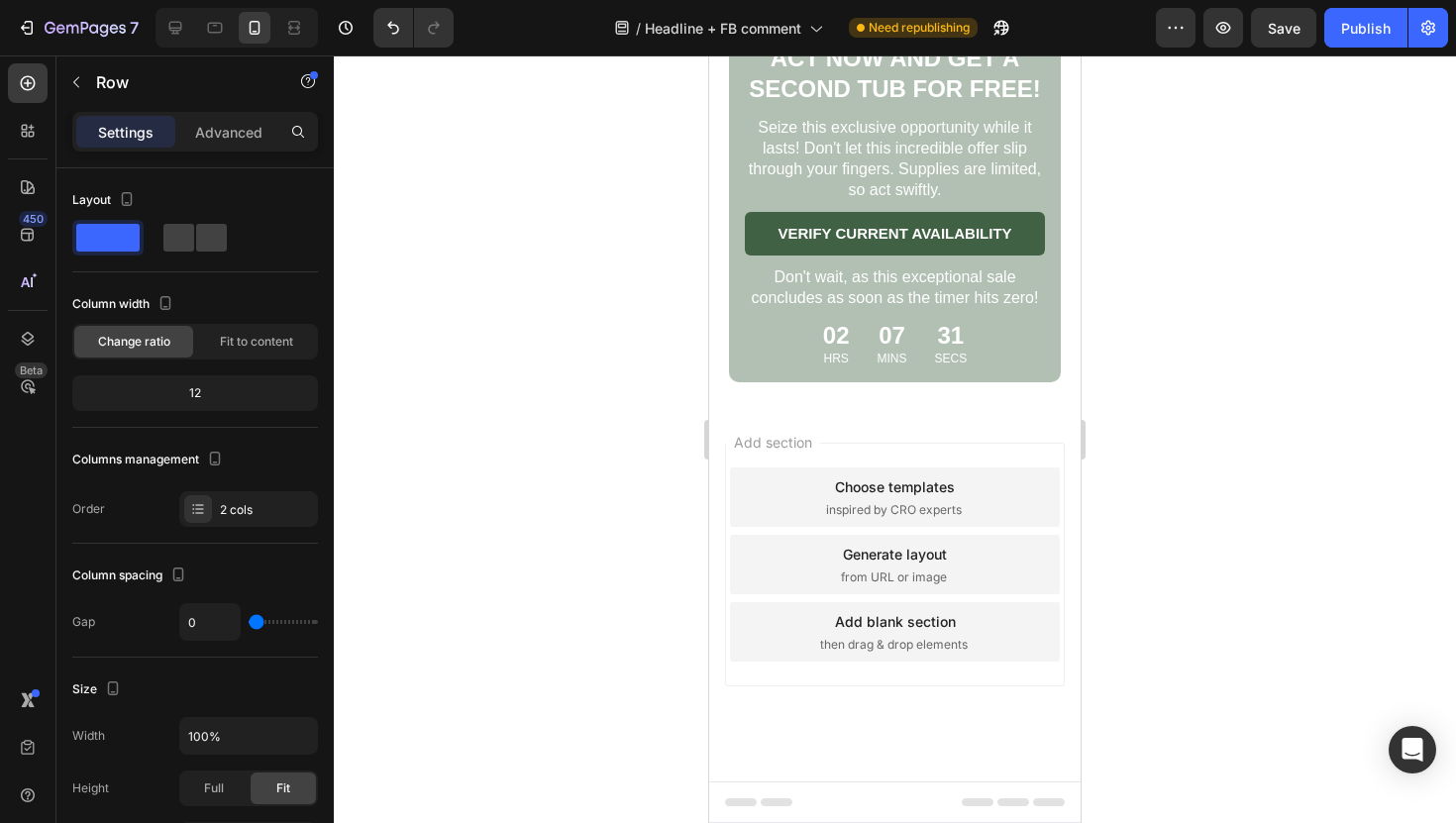 scroll, scrollTop: 8172, scrollLeft: 0, axis: vertical 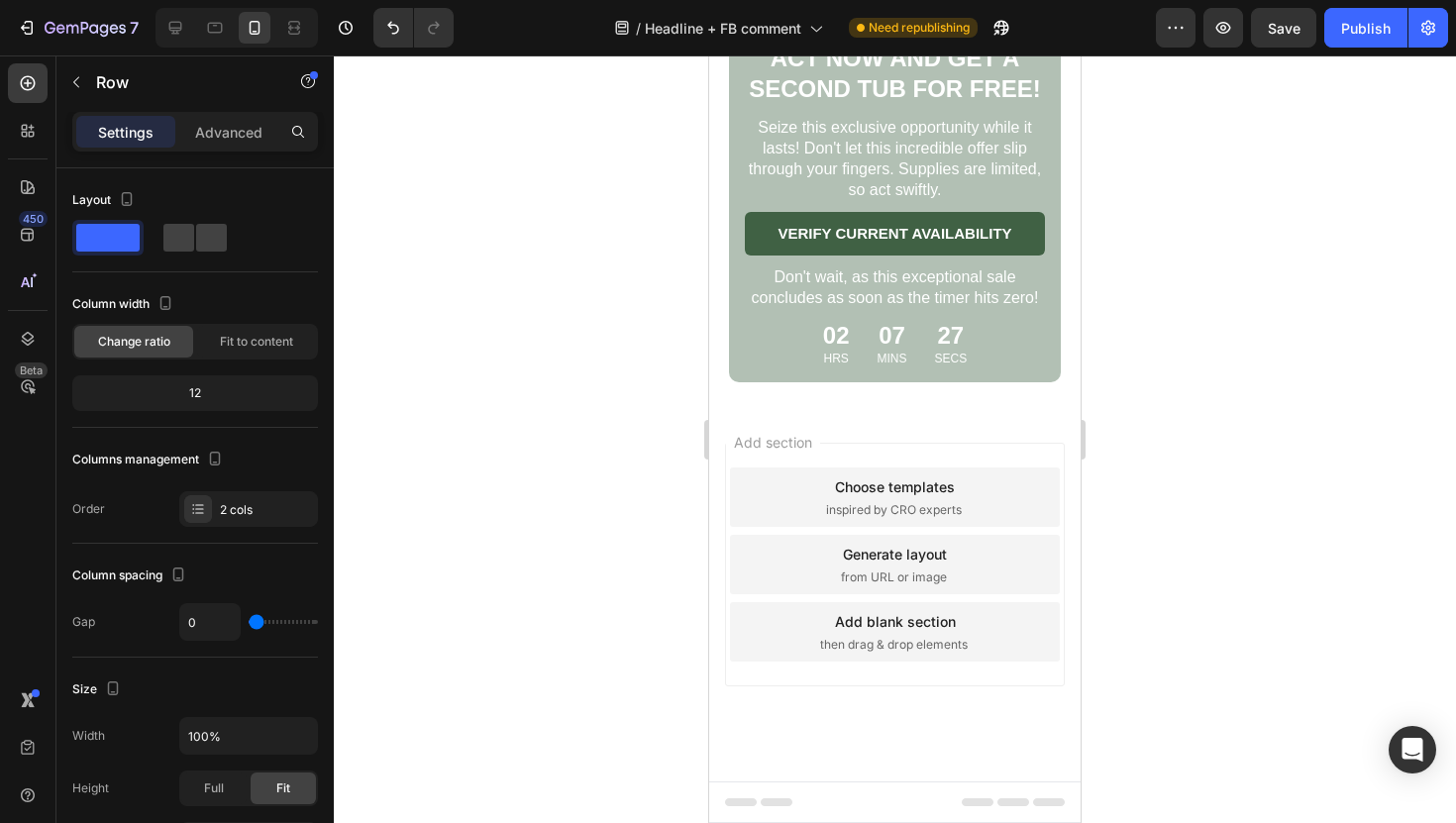 click at bounding box center (894, -1364) 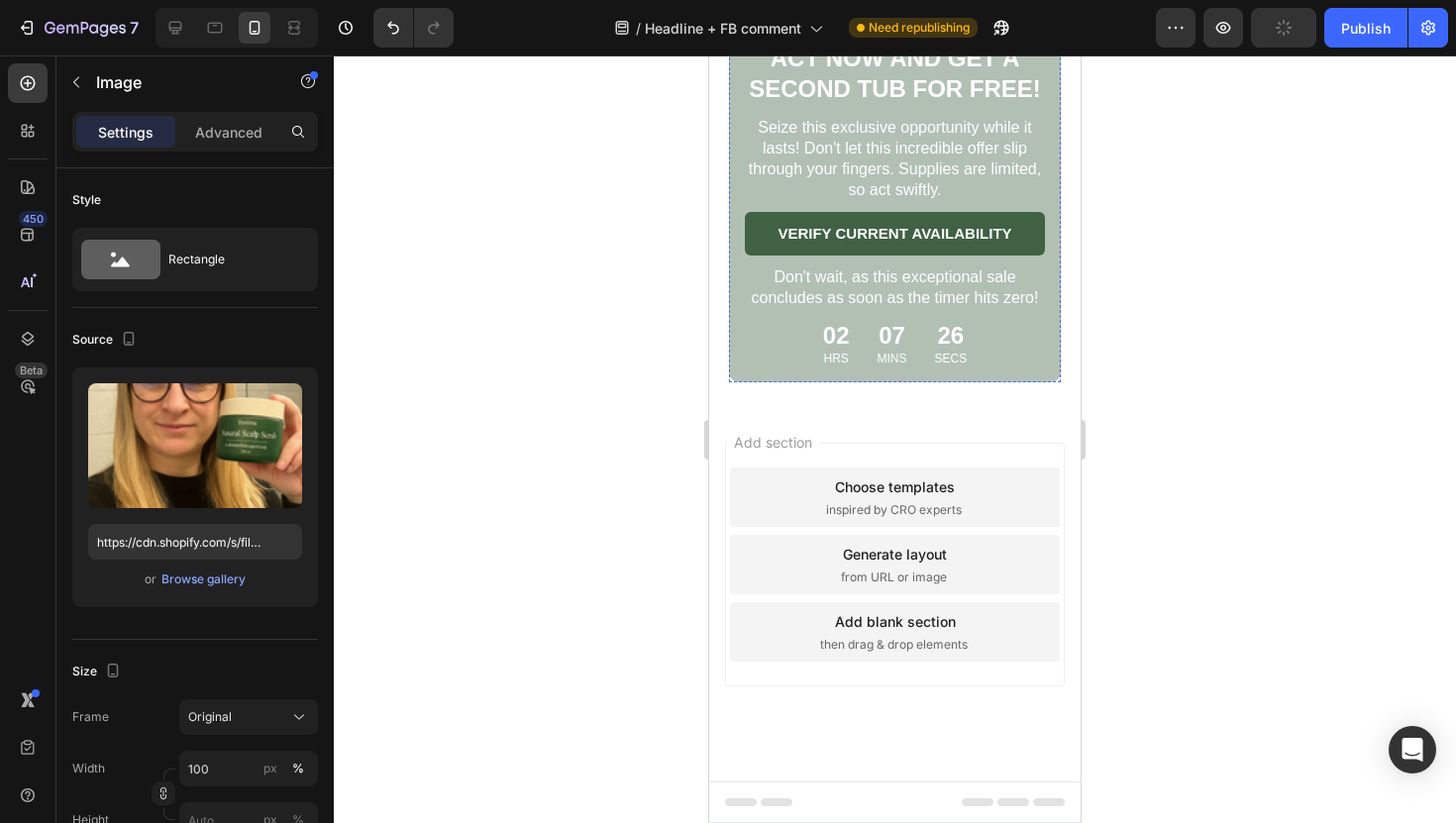 click on "Image   0 “After using this scalp scrub for just three weeks, I'm already seeing a noticeable difference in my scalp. Highly recommended!” Text Block Row Row Image “If I could turn back the years of me wasting money at dermatologists, I would buy this scalp scrub, honestly I don't know where I'd be without it.” Text Block Row Row" at bounding box center [894, -1320] 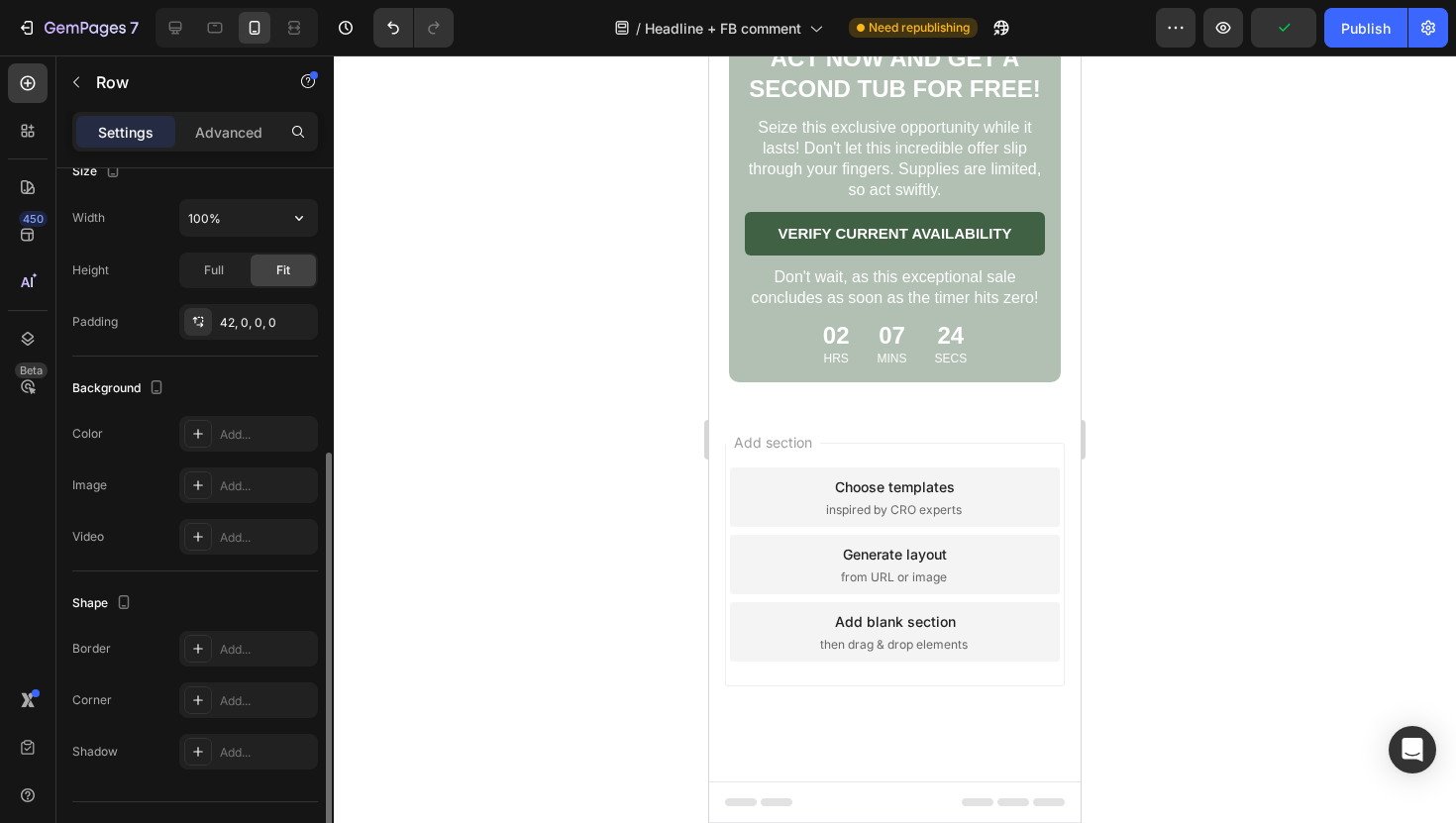 scroll, scrollTop: 544, scrollLeft: 0, axis: vertical 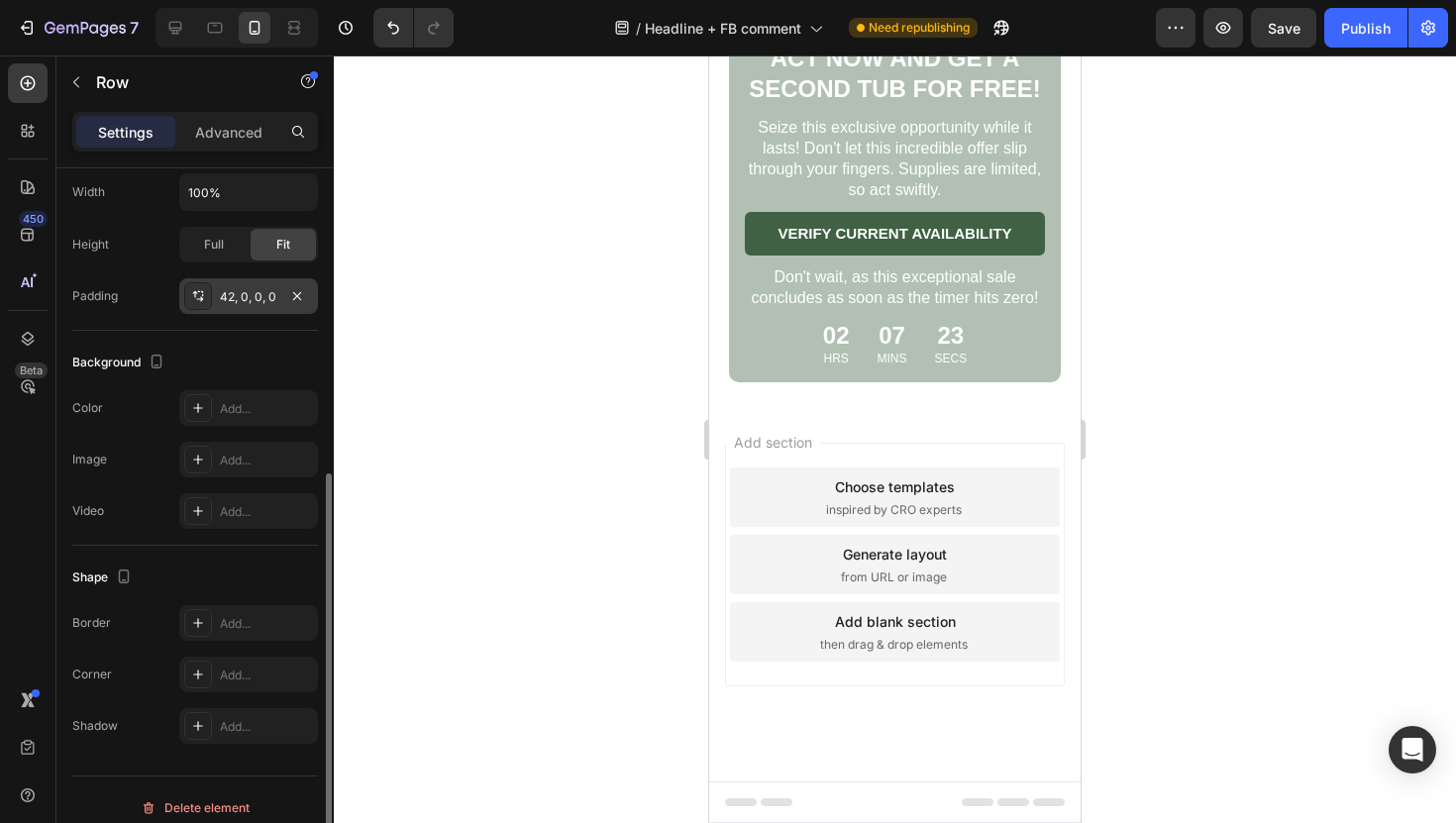 click on "42, 0, 0, 0" at bounding box center [249, 297] 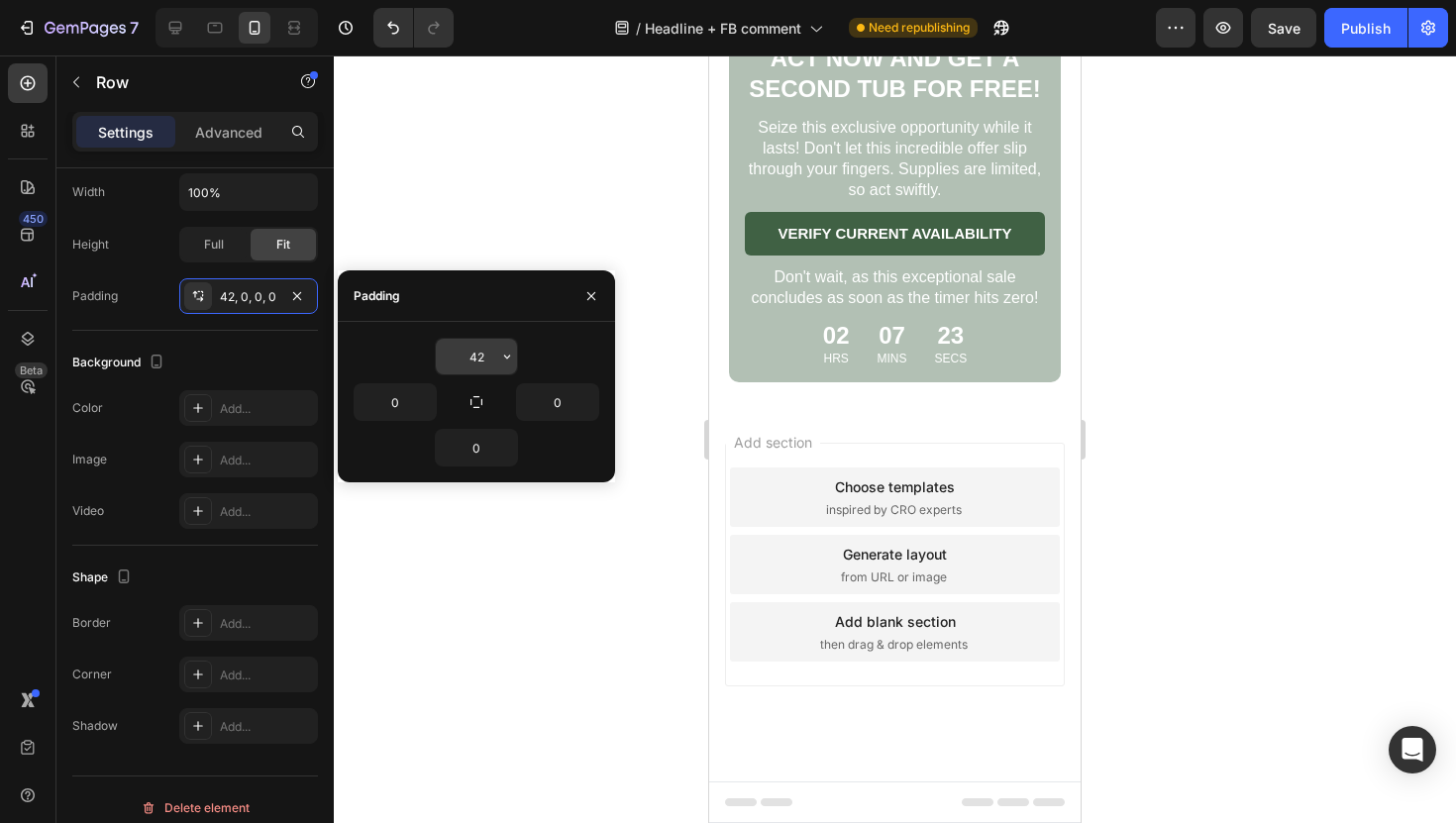 click on "42" at bounding box center (476, 357) 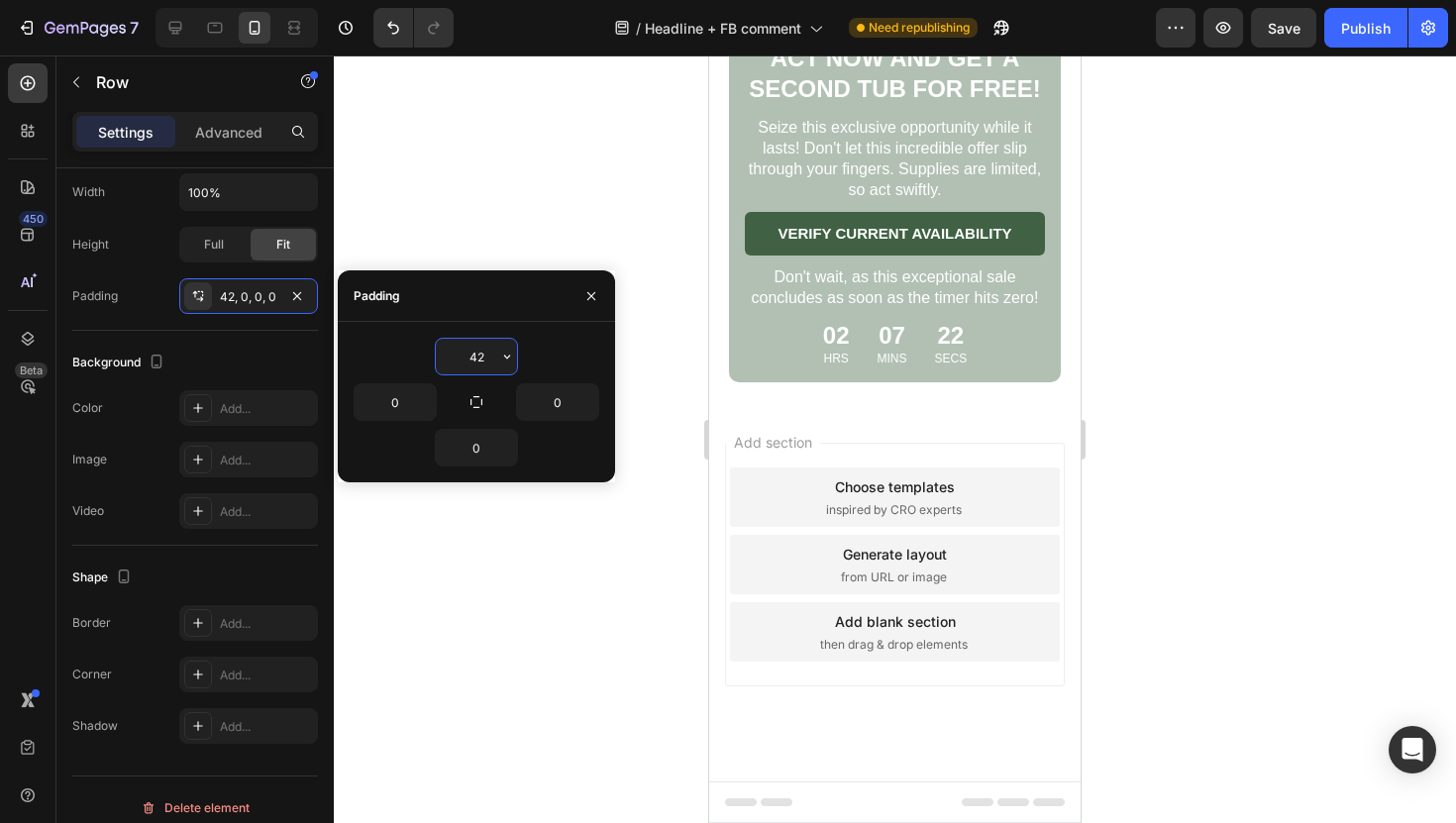 type on "0" 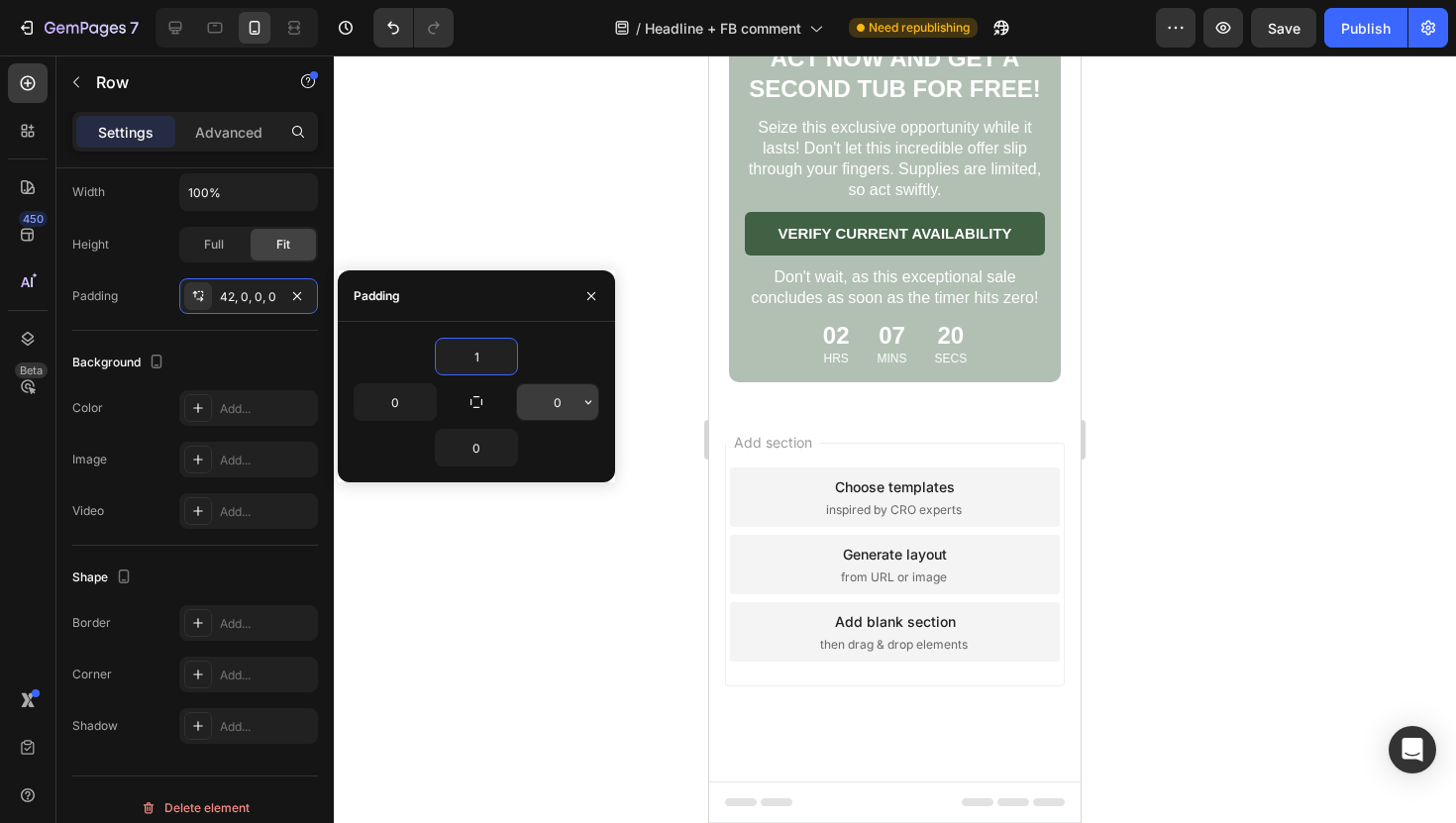 type on "16" 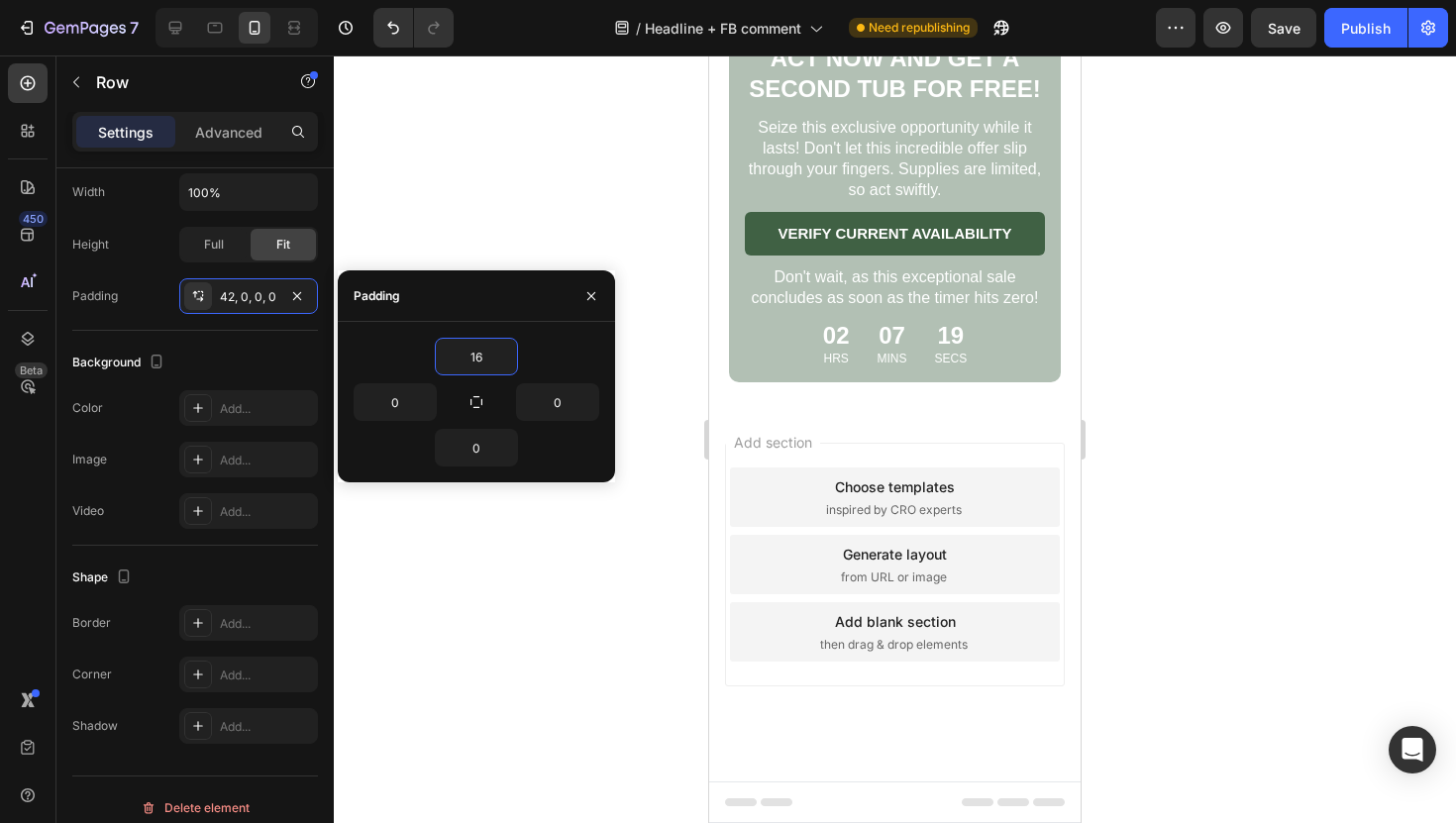 click 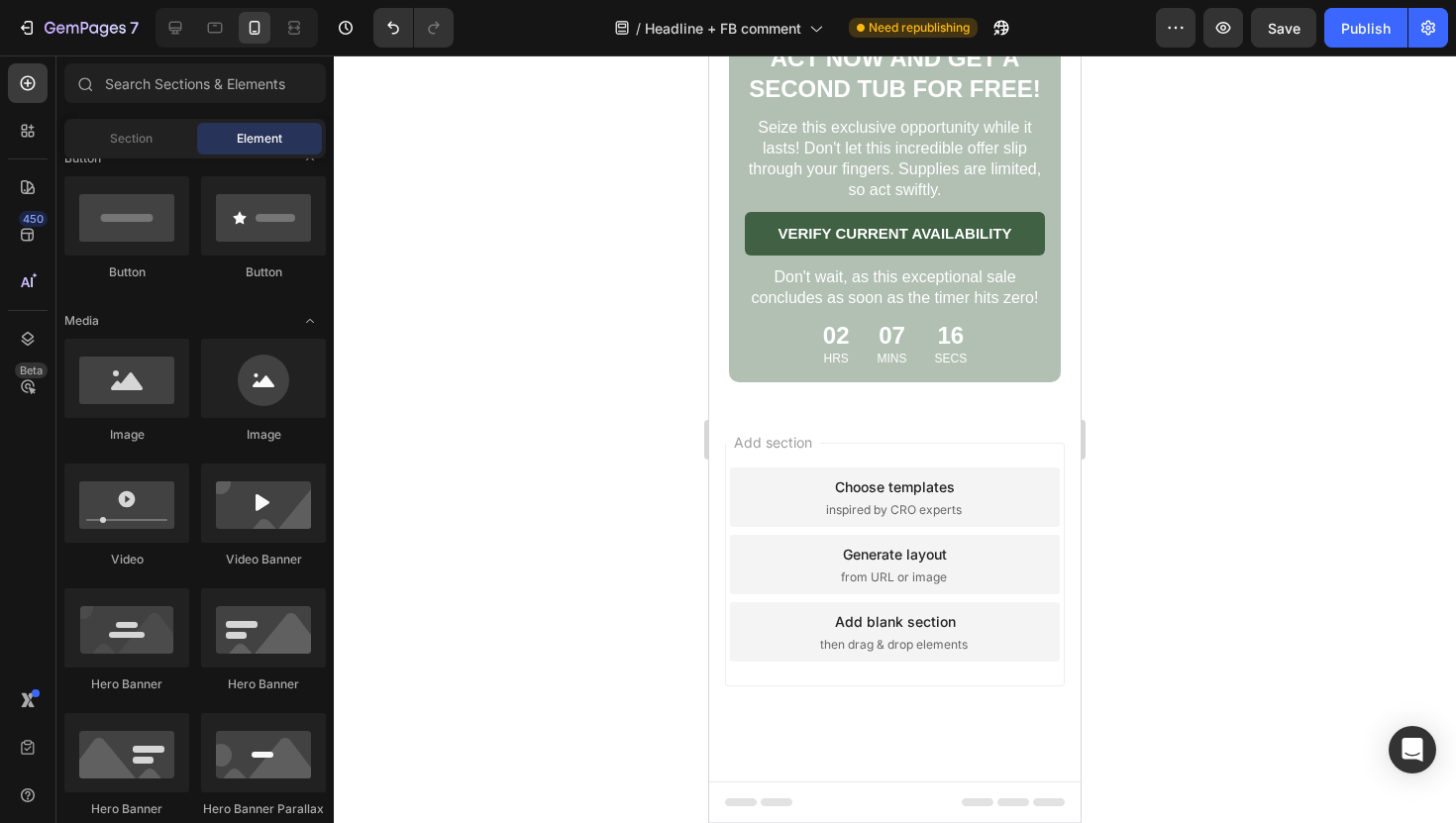scroll, scrollTop: 8250, scrollLeft: 0, axis: vertical 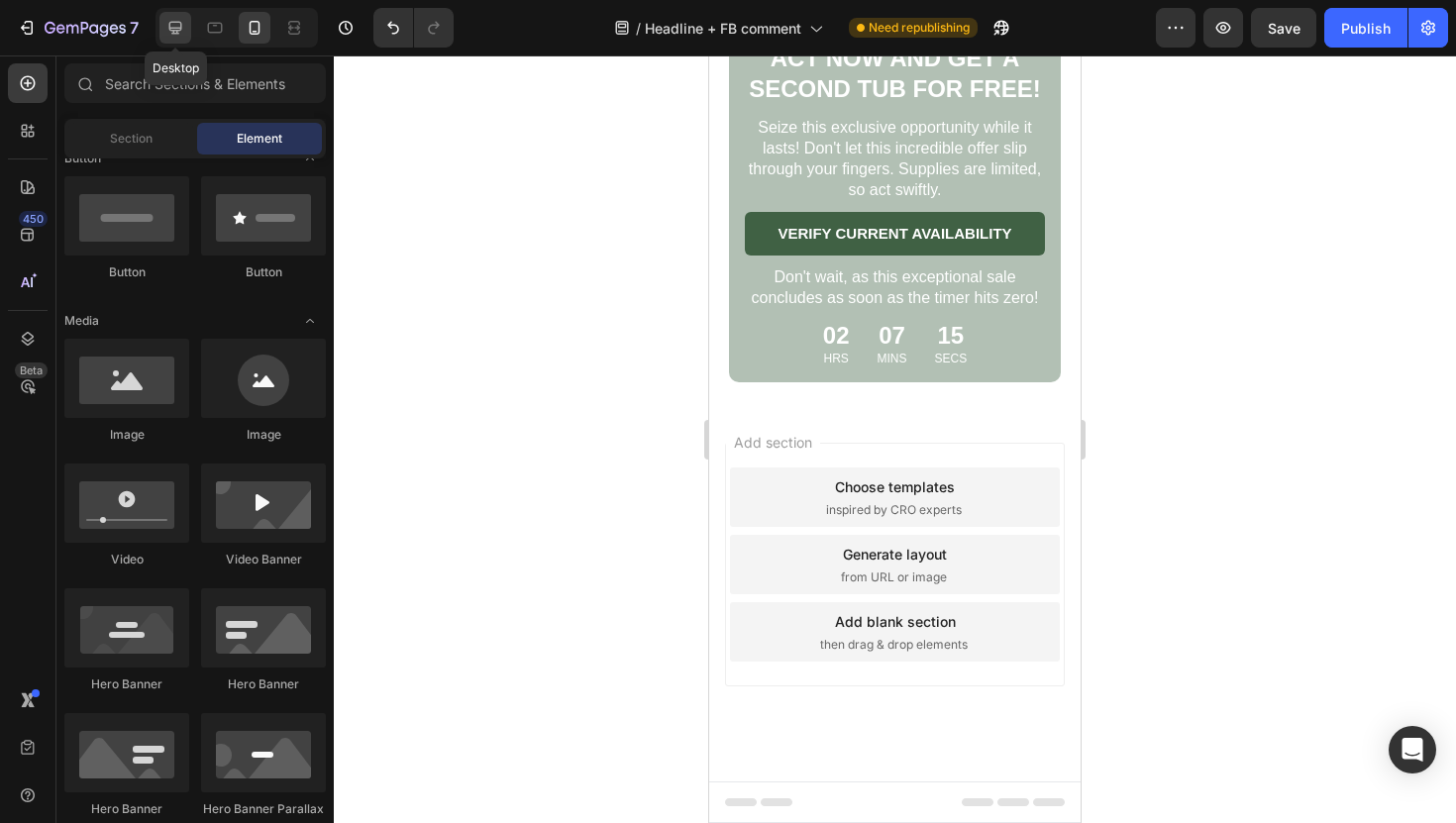 drag, startPoint x: 185, startPoint y: 34, endPoint x: 60, endPoint y: 49, distance: 125.89678 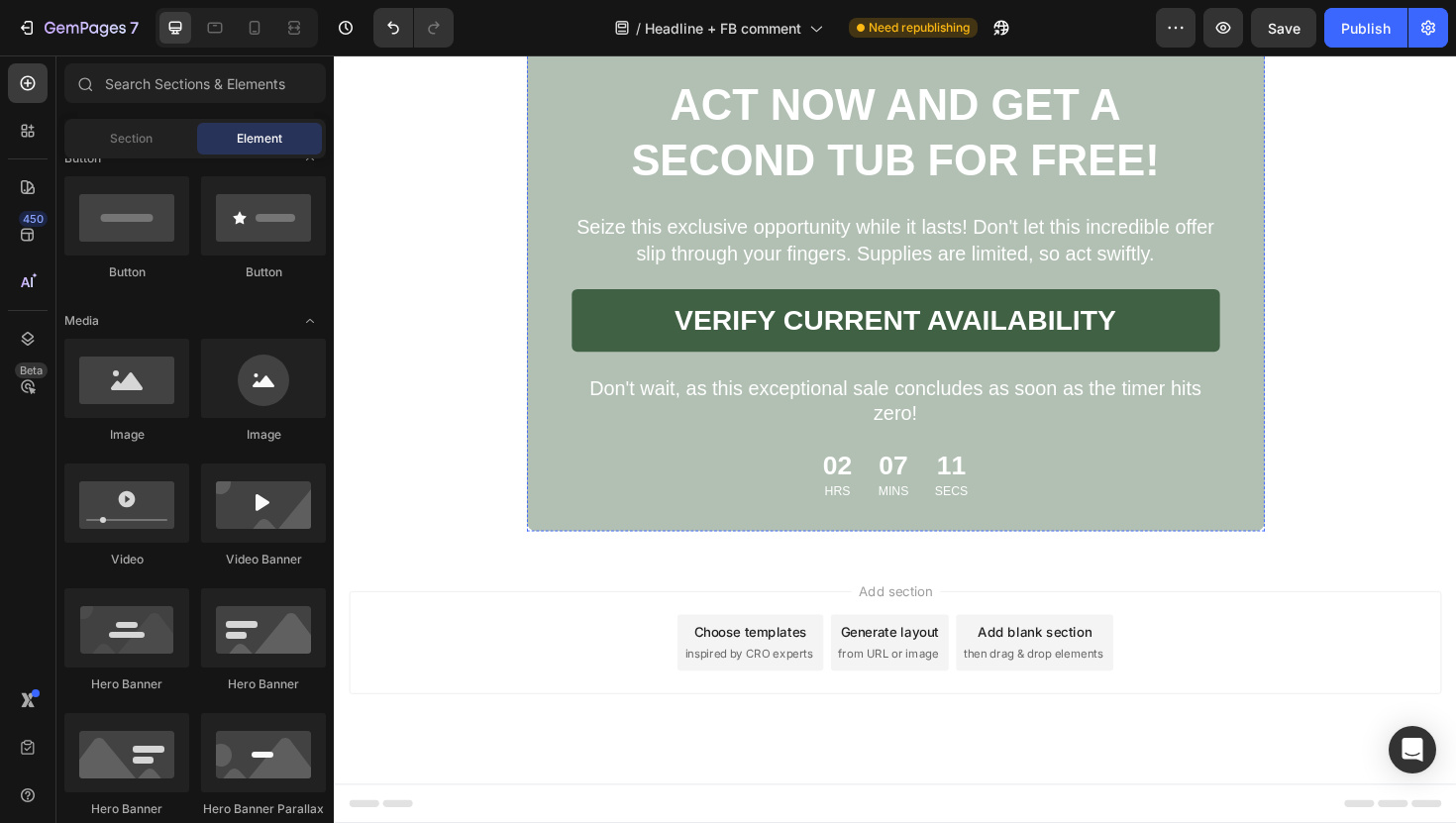 scroll, scrollTop: 12856, scrollLeft: 0, axis: vertical 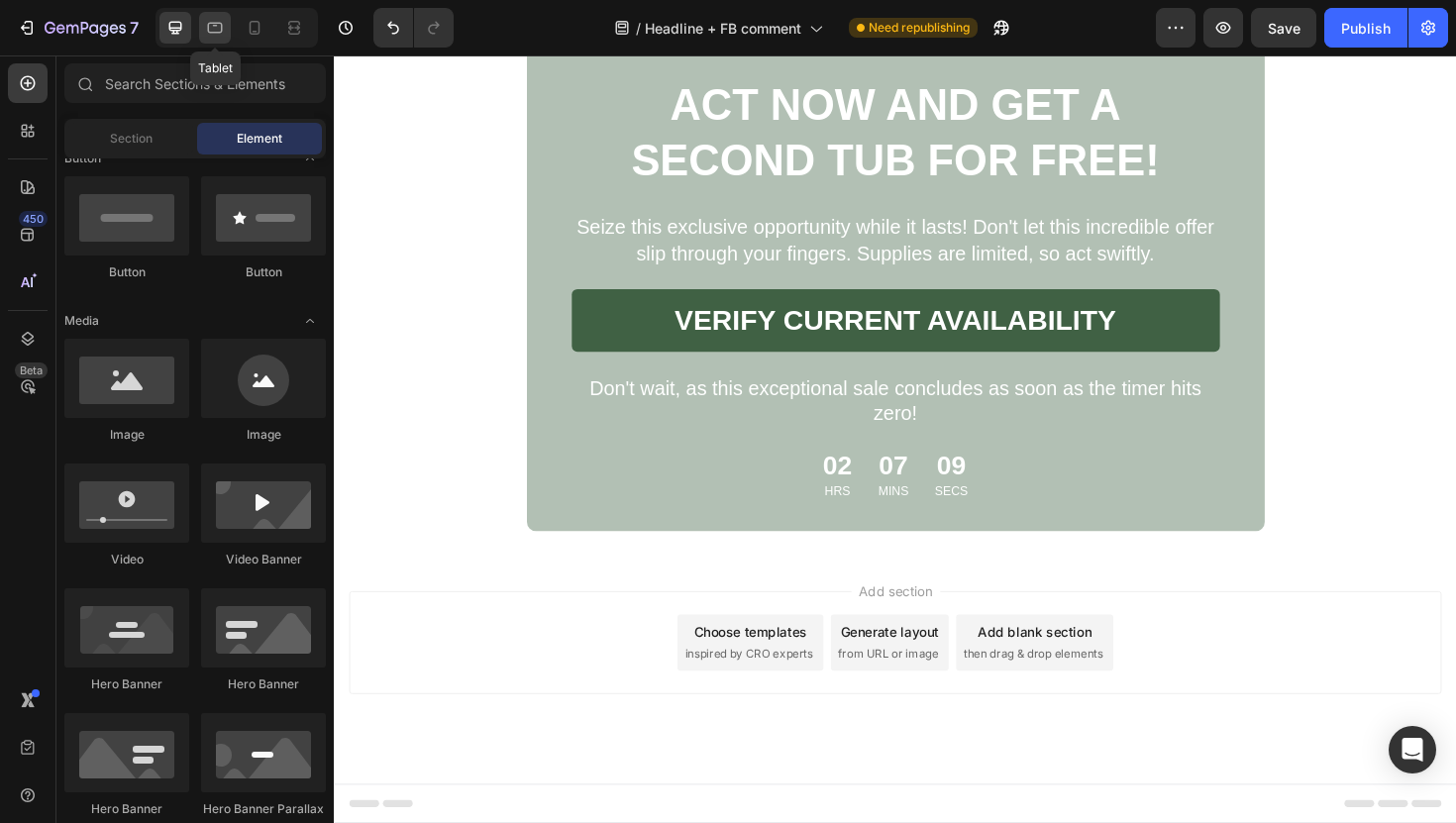 click 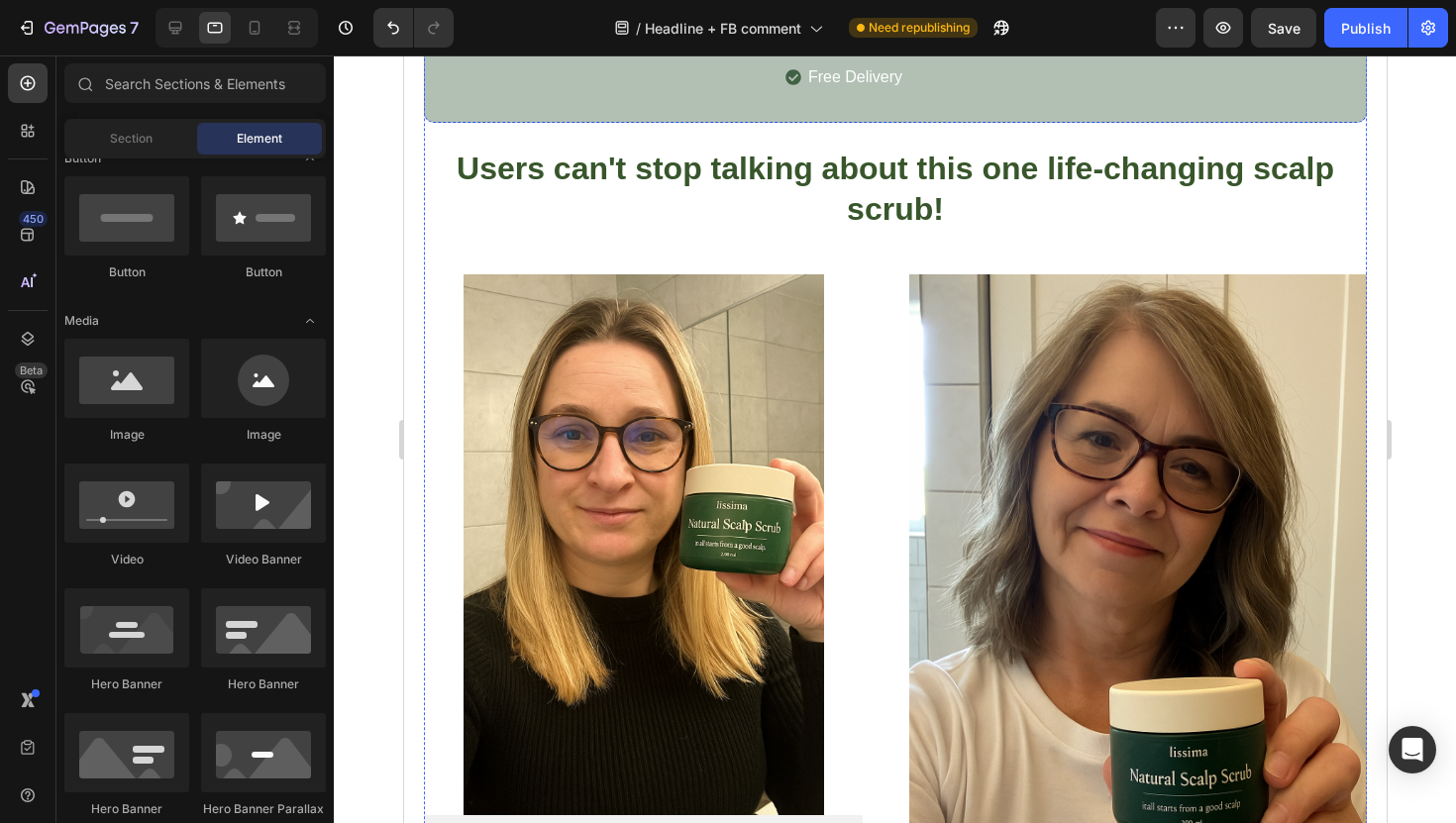 scroll, scrollTop: 5050, scrollLeft: 0, axis: vertical 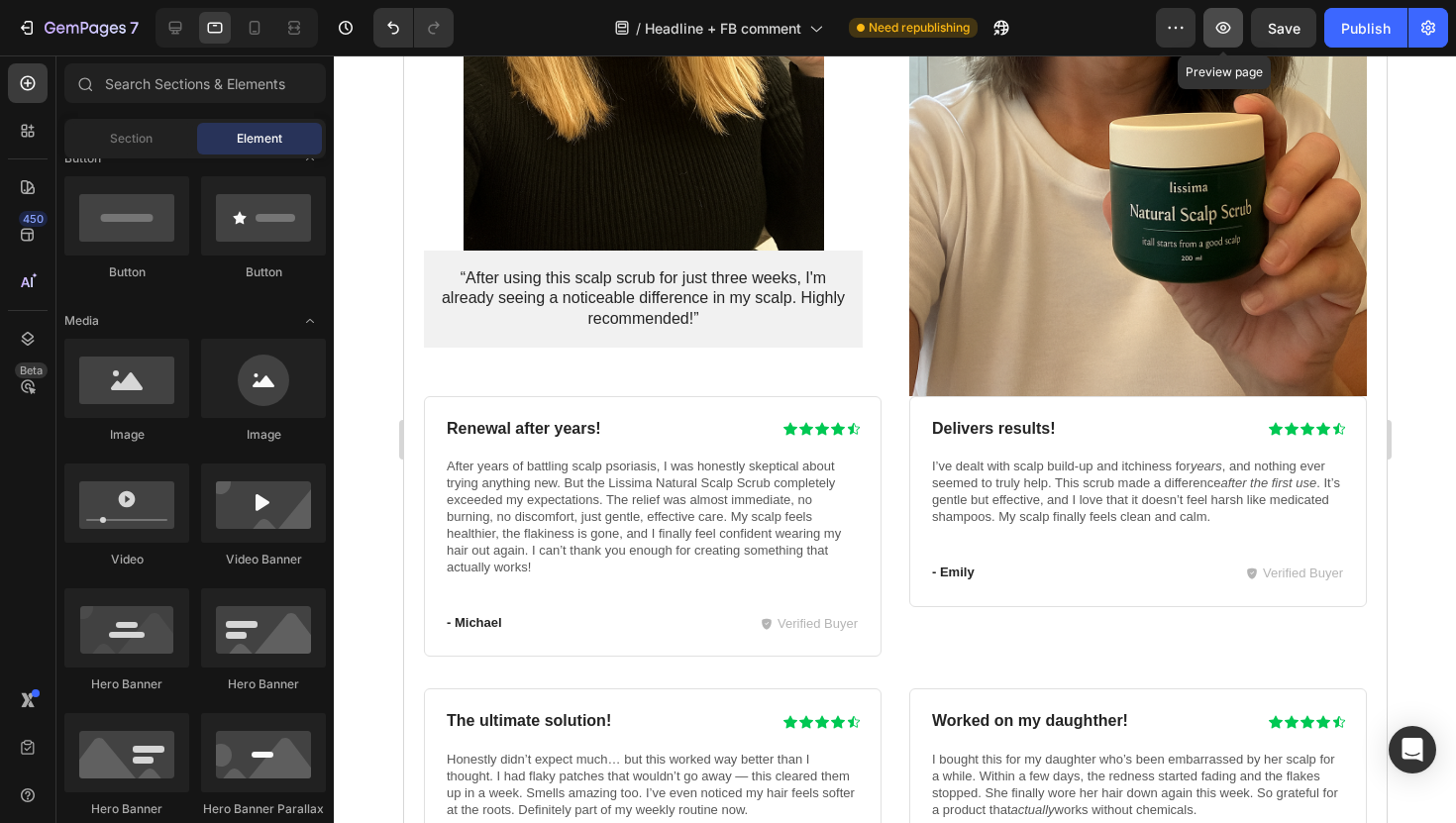 click 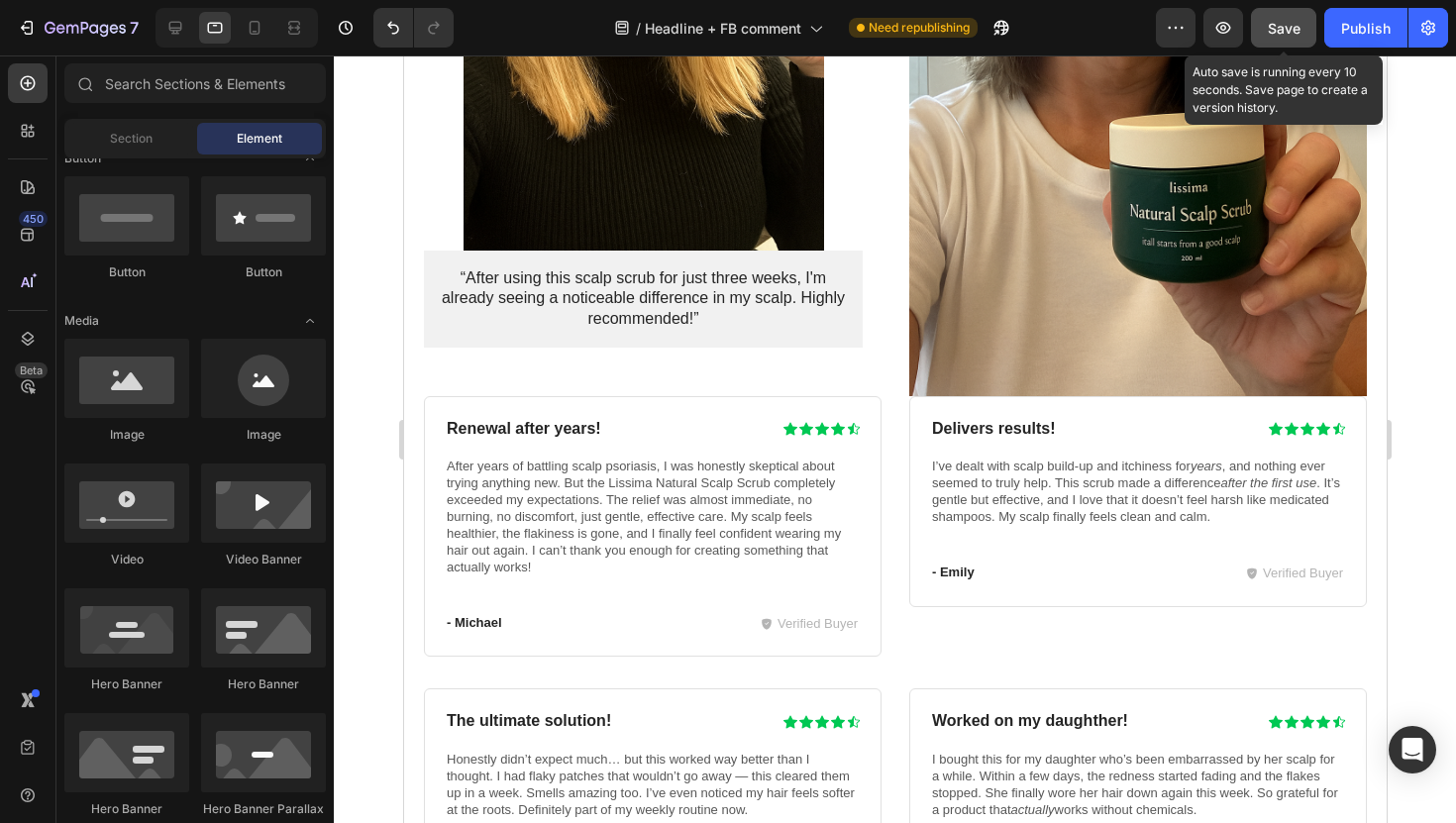 click on "Save" 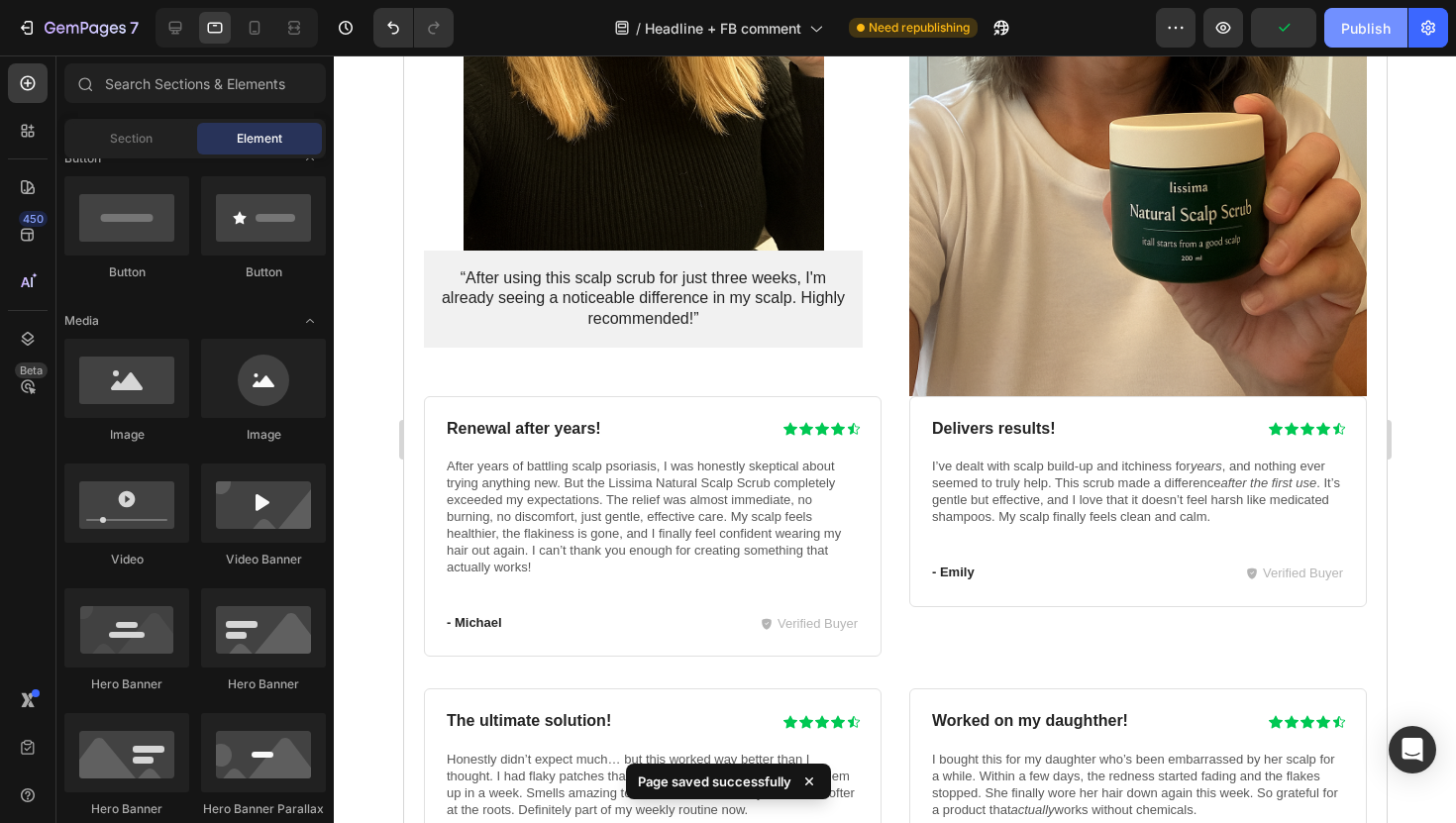 click on "Publish" 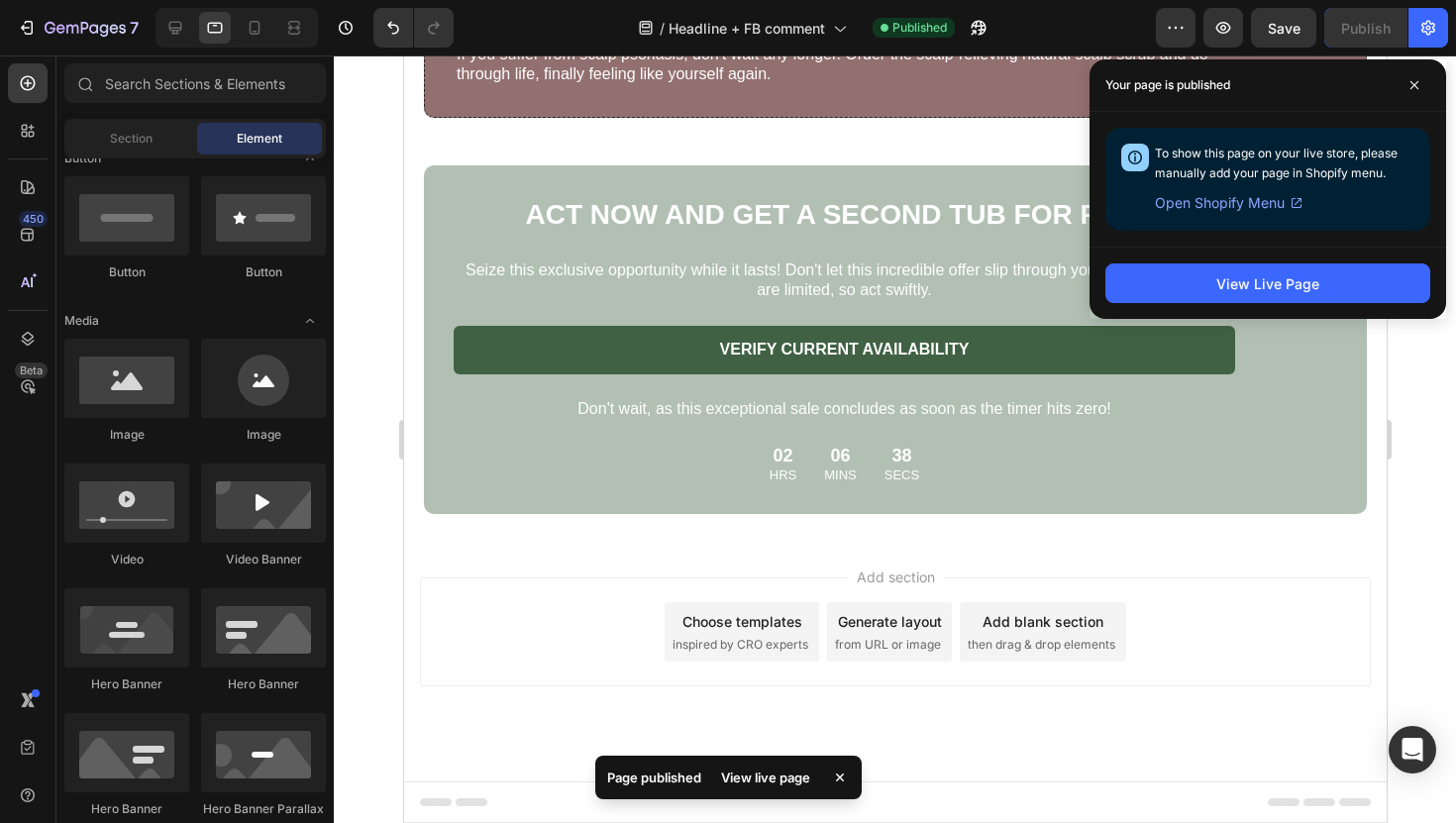scroll, scrollTop: 10900, scrollLeft: 0, axis: vertical 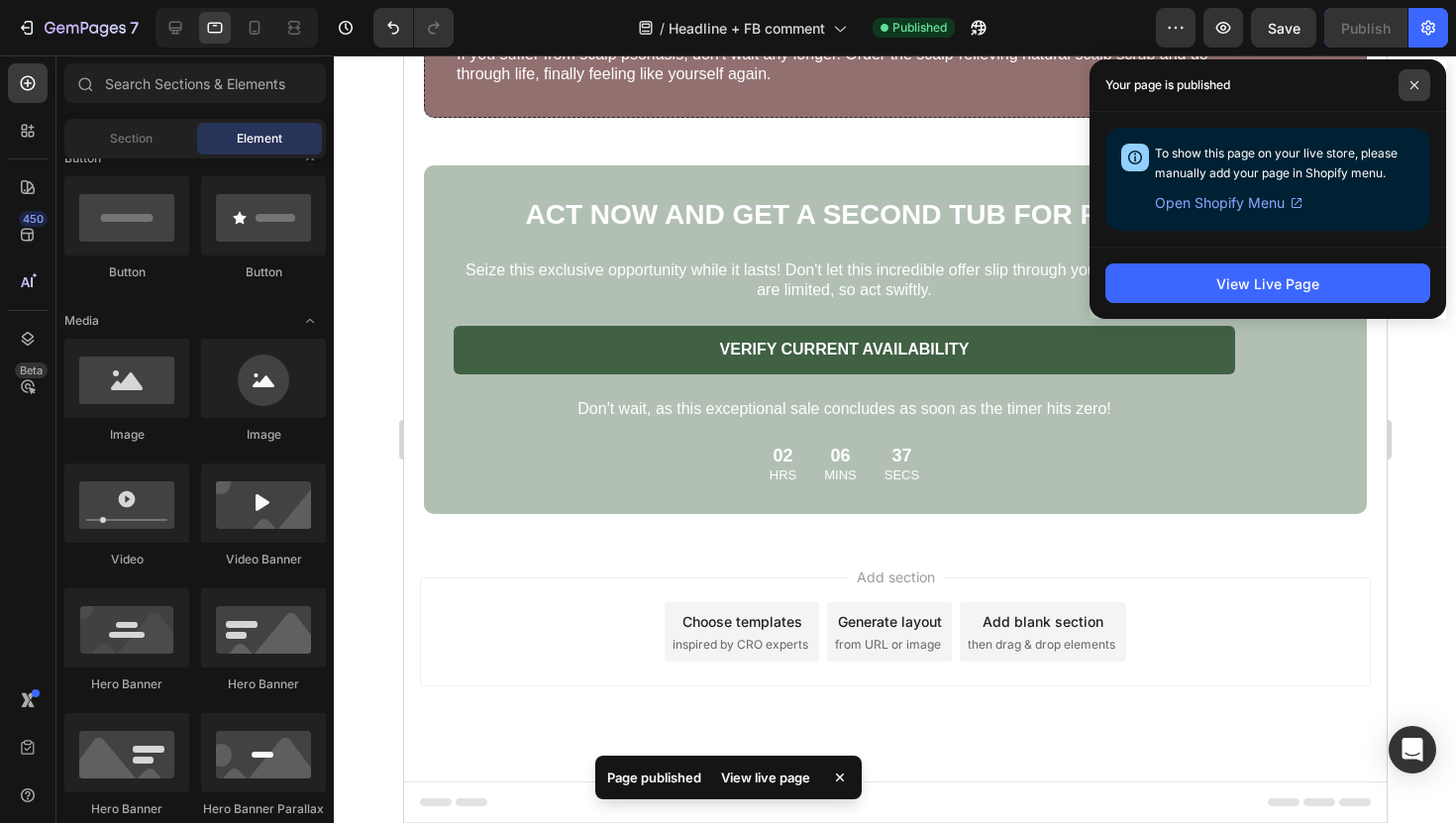 click at bounding box center [1414, 85] 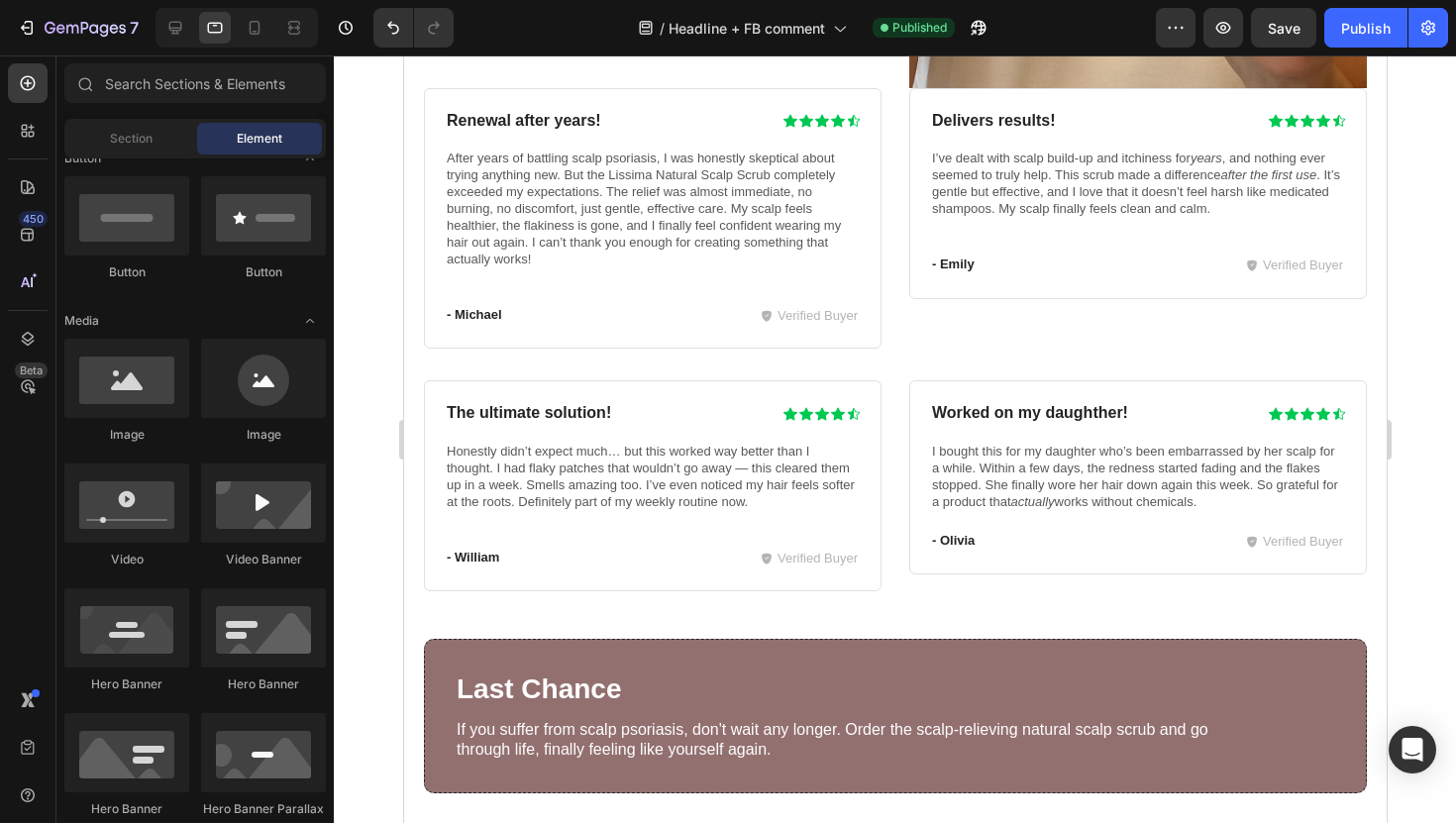 scroll, scrollTop: 5477, scrollLeft: 0, axis: vertical 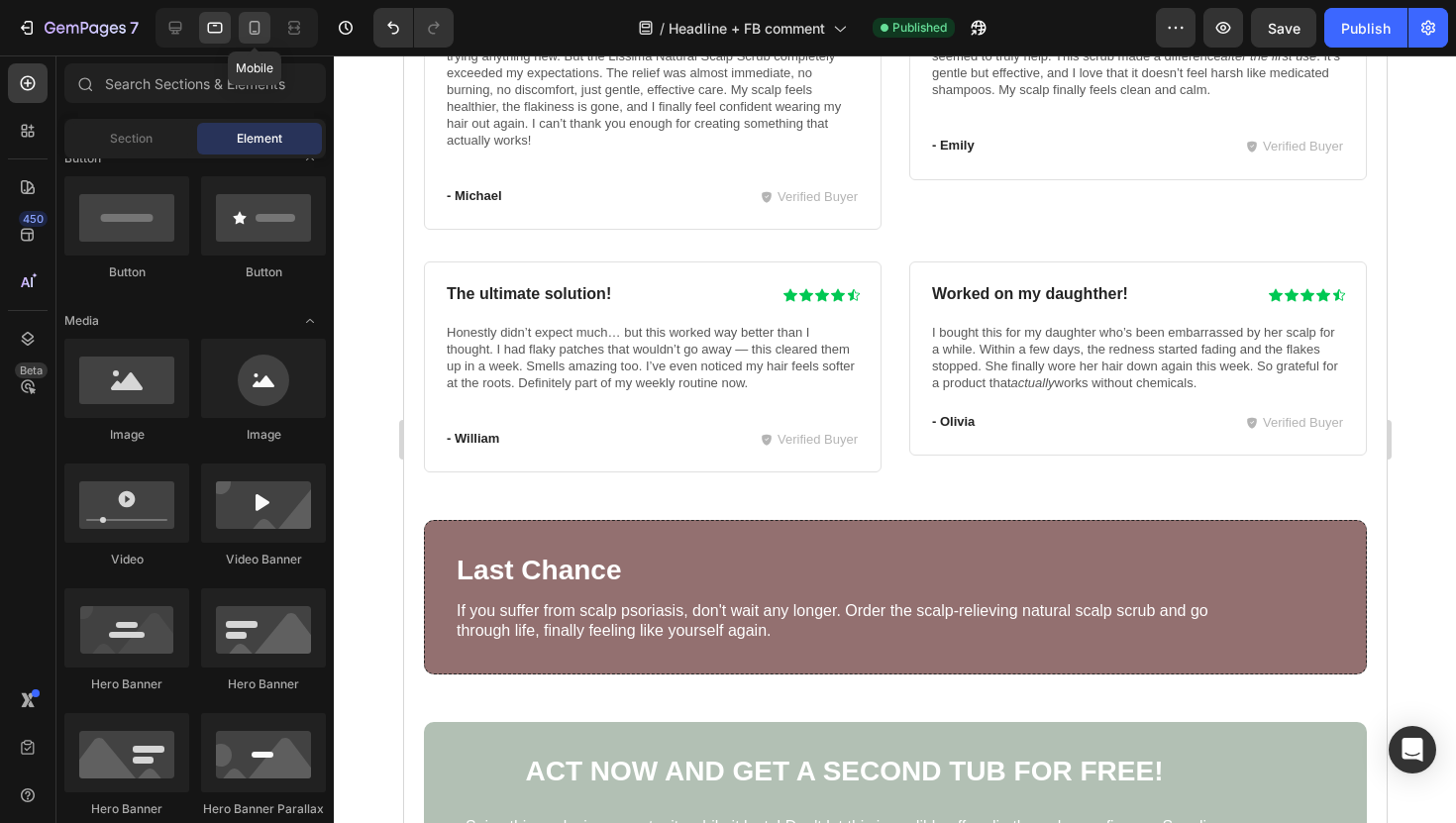click 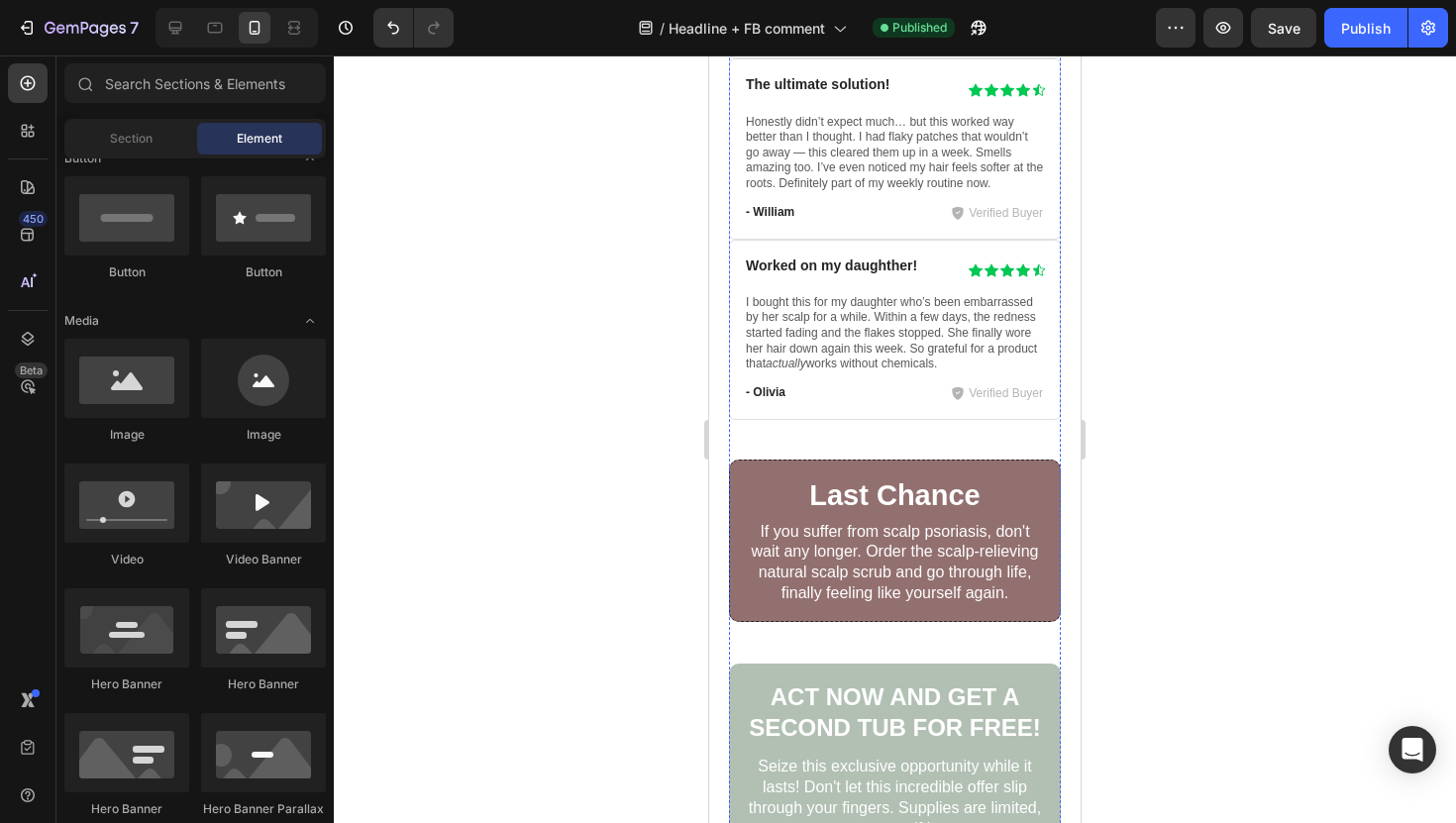 scroll, scrollTop: 6035, scrollLeft: 0, axis: vertical 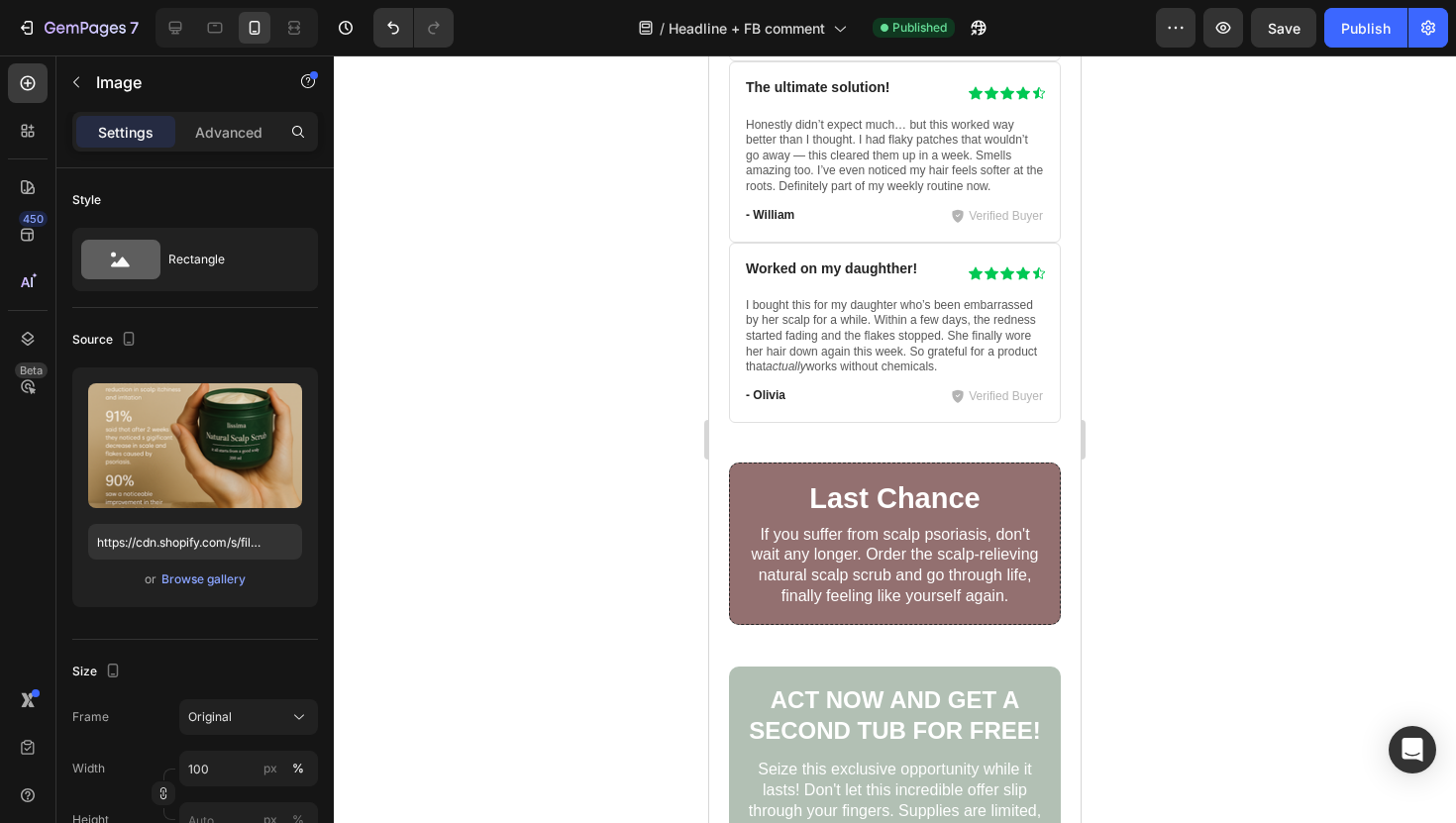 click at bounding box center (894, -2299) 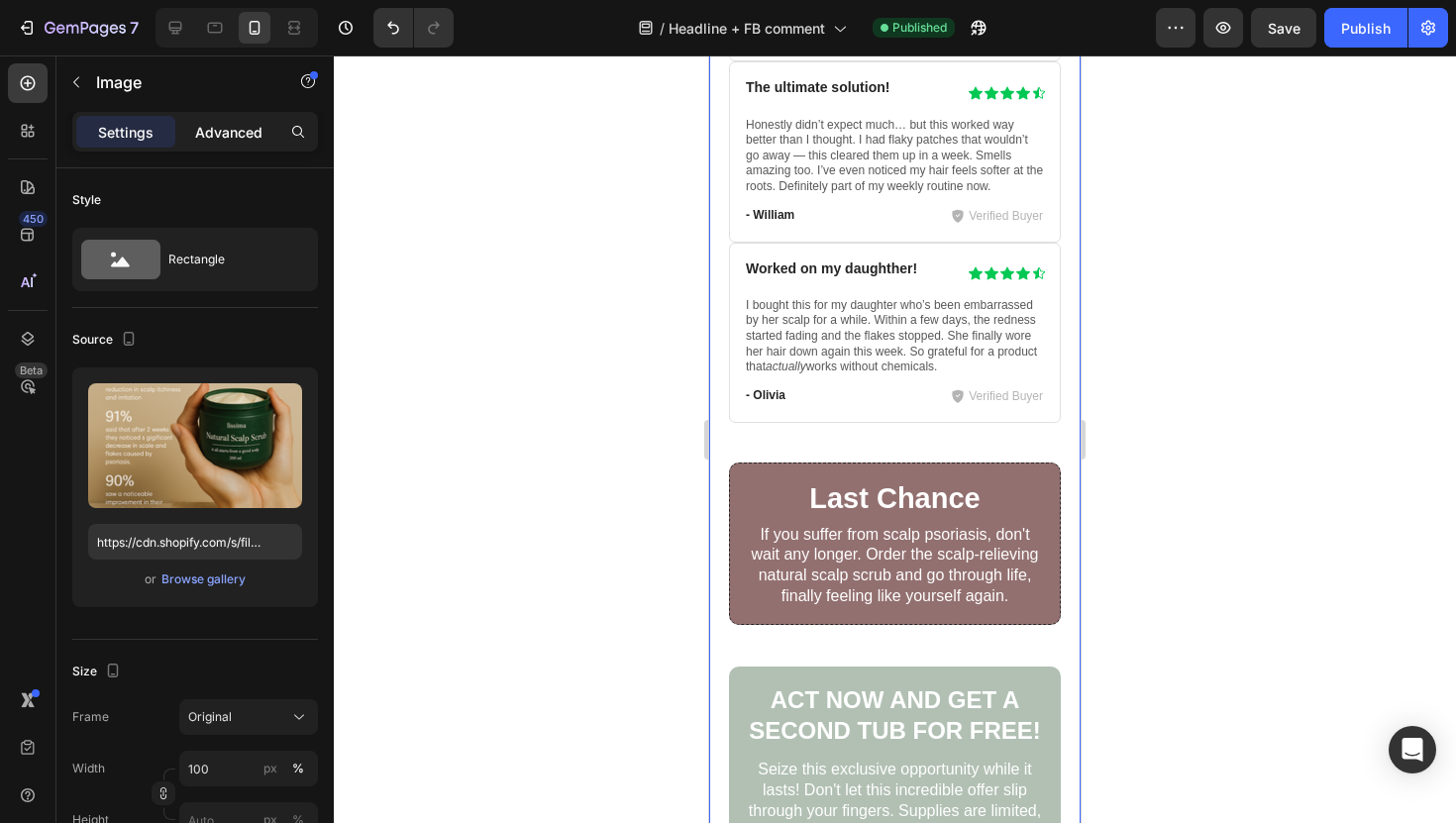 click on "Advanced" at bounding box center (229, 132) 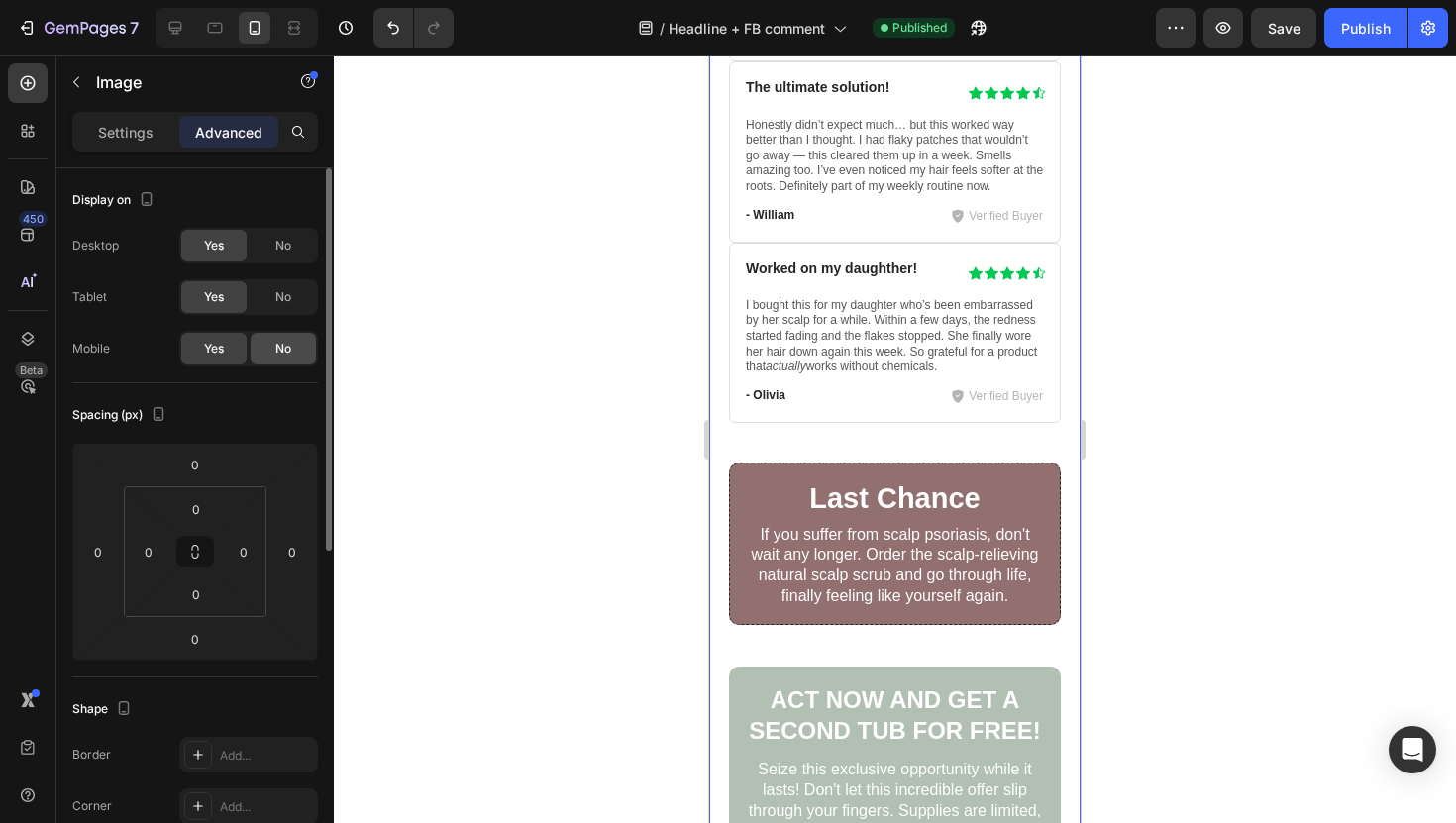 click on "No" 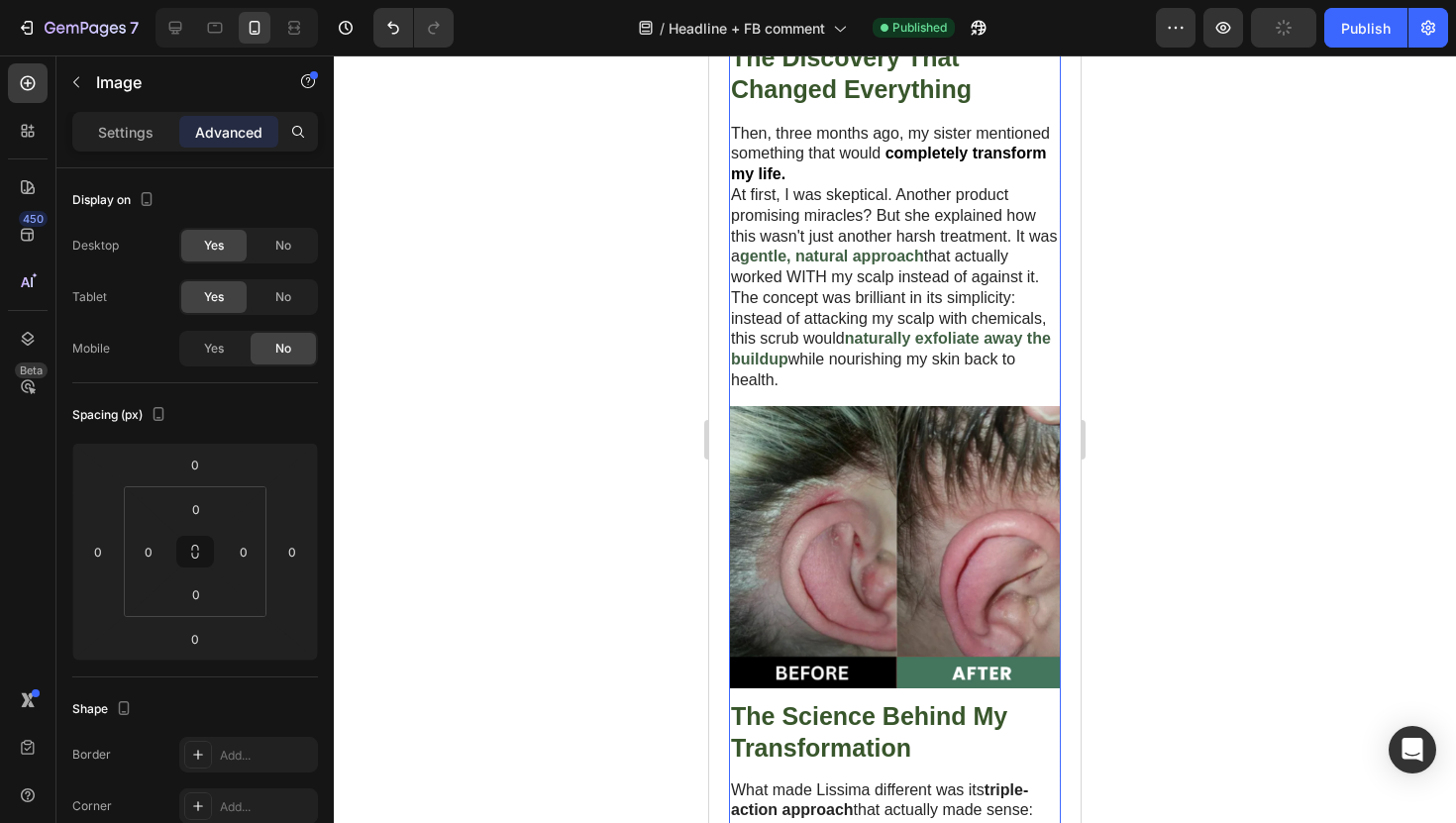 scroll, scrollTop: 780, scrollLeft: 0, axis: vertical 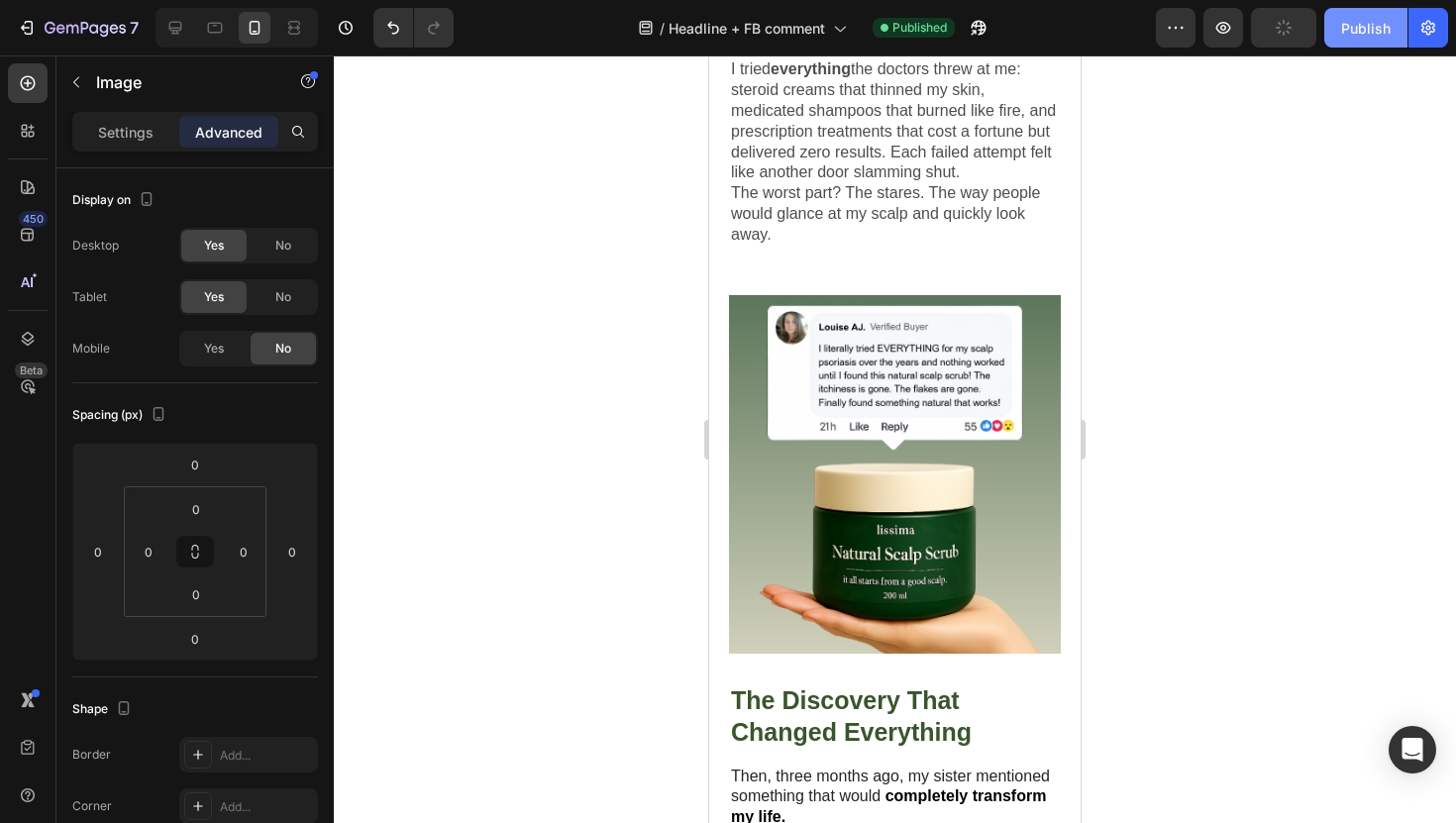 click on "Publish" at bounding box center (1366, 28) 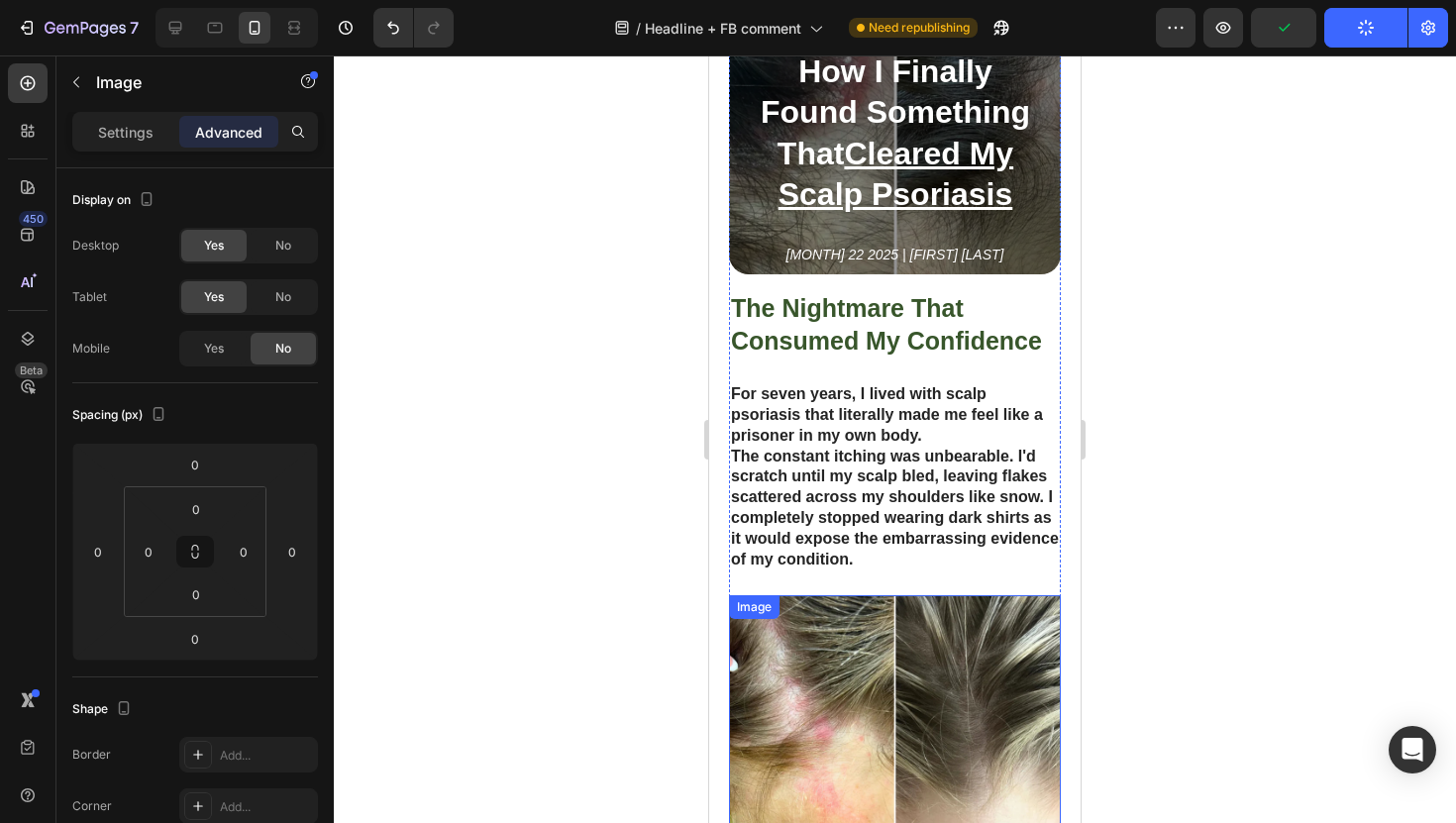 scroll, scrollTop: 0, scrollLeft: 0, axis: both 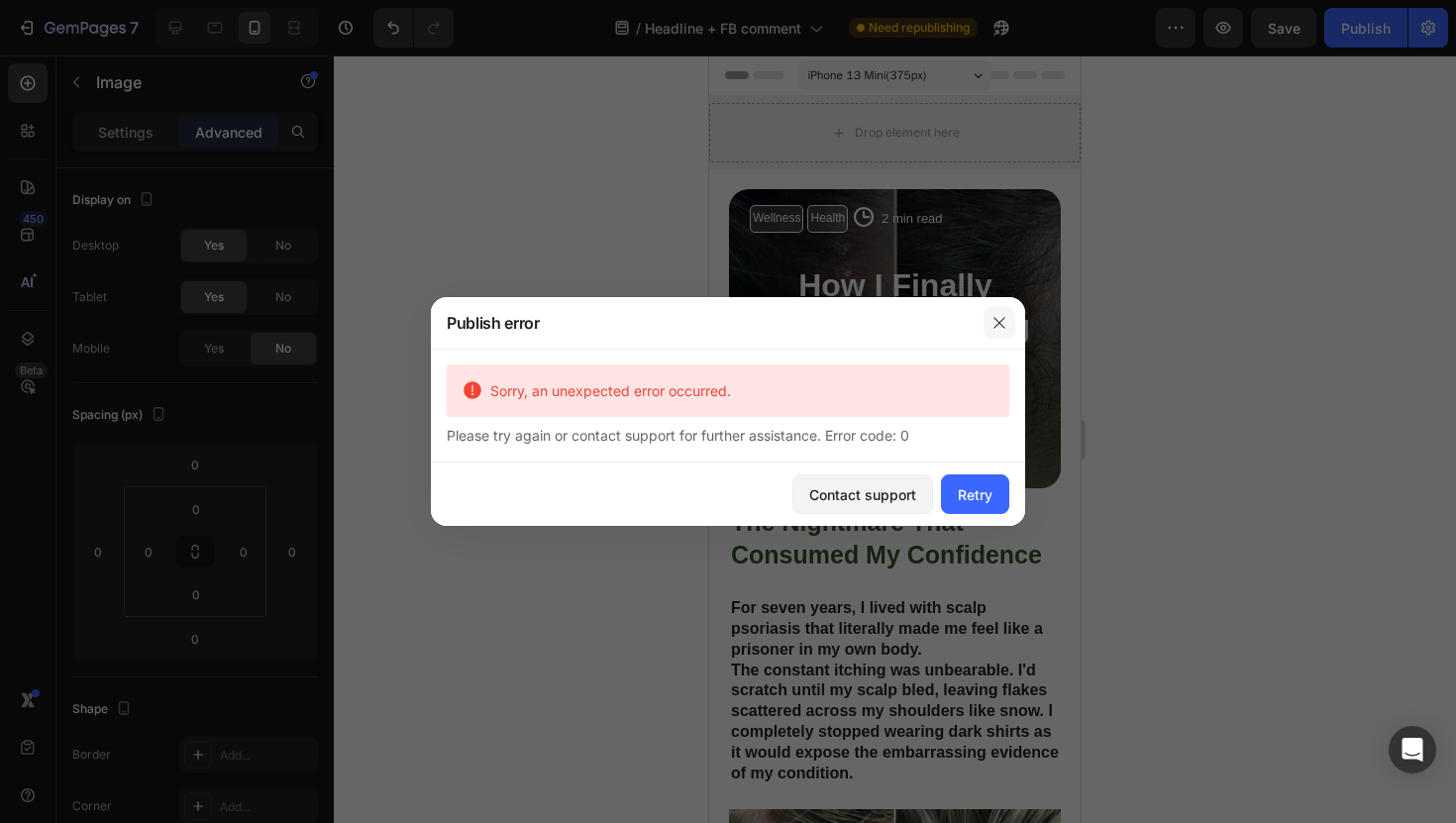click 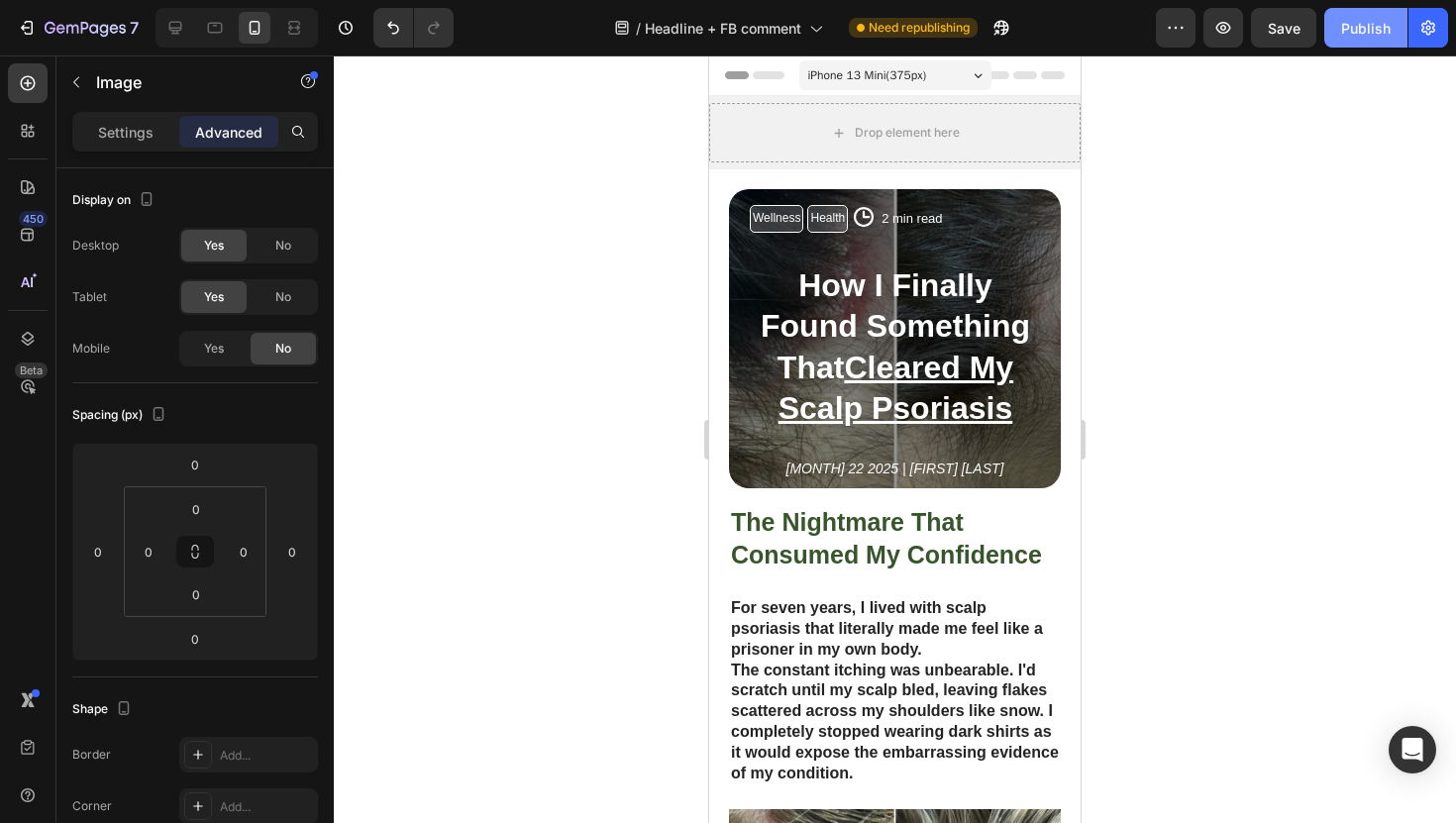 click on "Publish" at bounding box center [1366, 28] 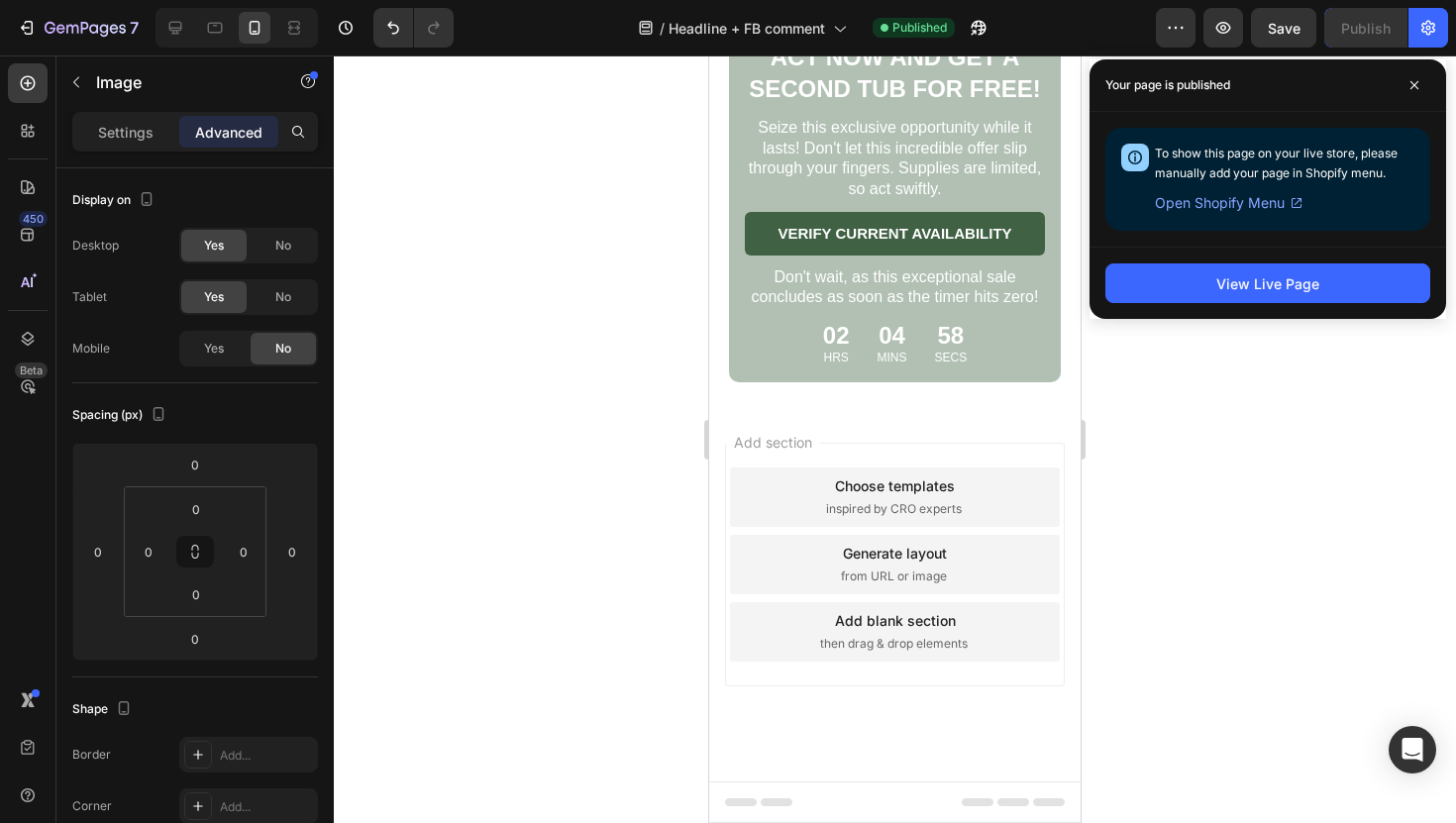 scroll, scrollTop: 7956, scrollLeft: 0, axis: vertical 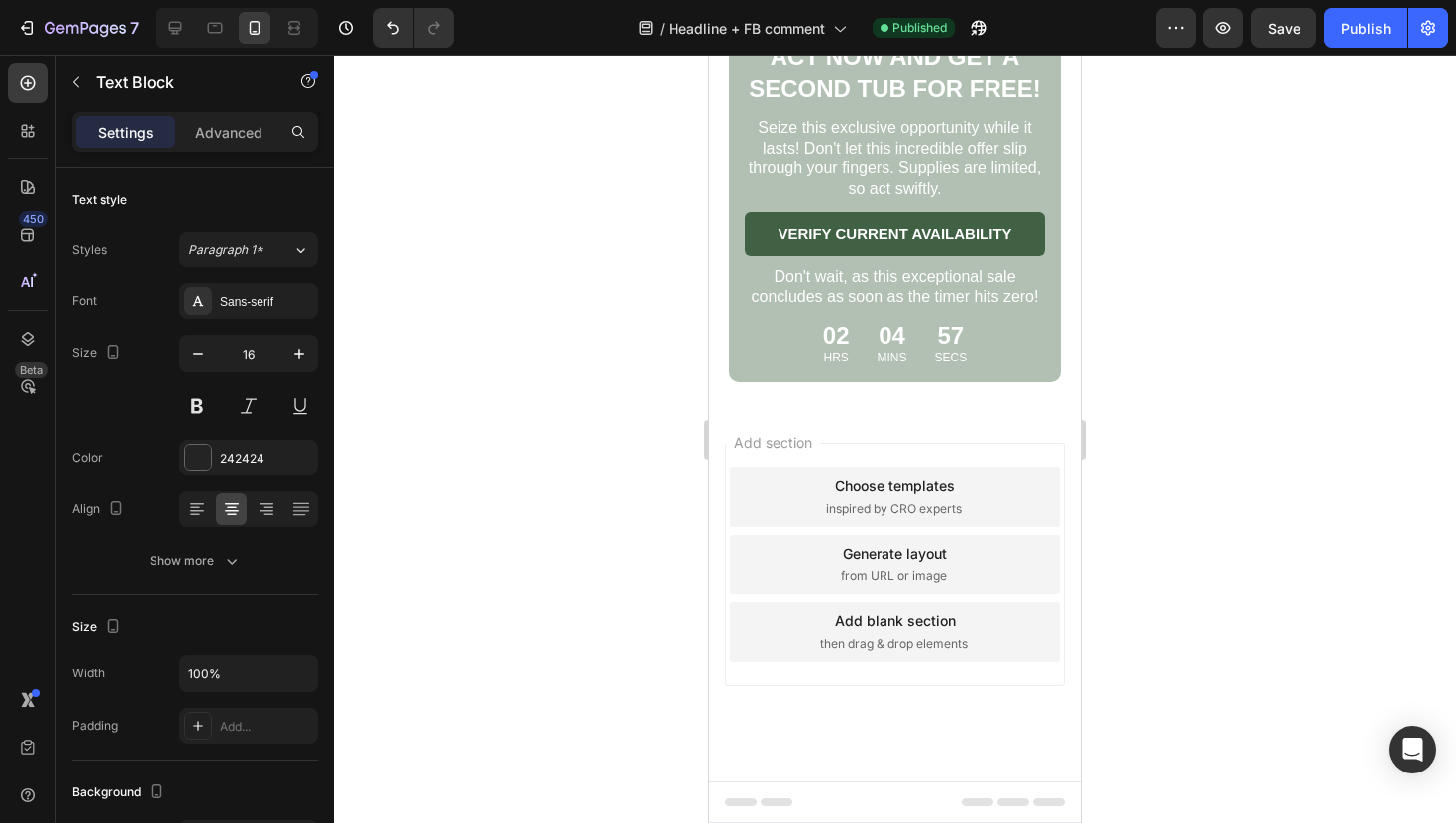 click on "“After using this scalp scrub for just three weeks, I'm already seeing a noticeable difference in my scalp. Highly recommended!”" at bounding box center [894, -1059] 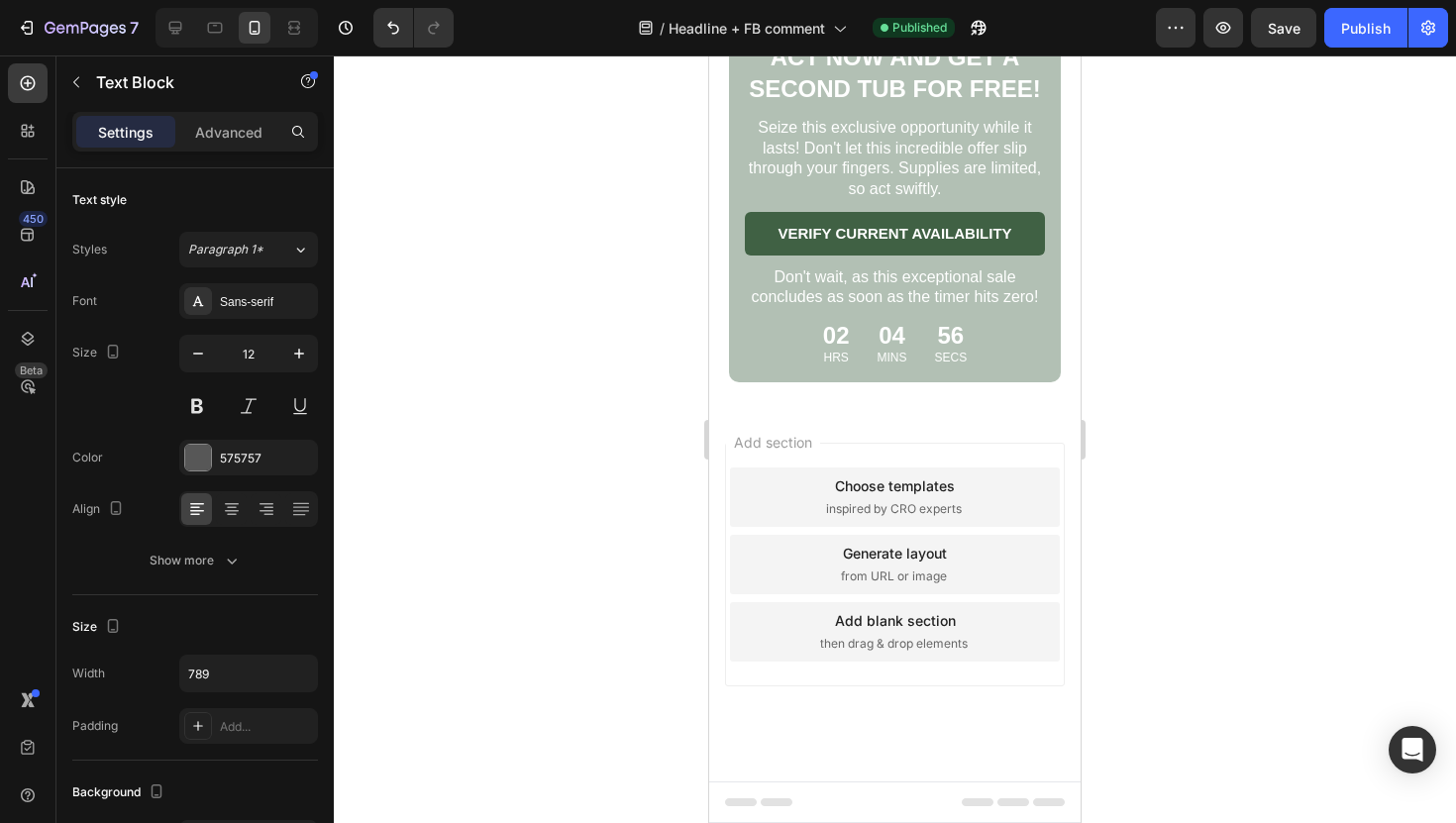 click on "After years of battling scalp psoriasis, I was honestly skeptical about trying anything new. But the Lissima Natural Scalp Scrub completely exceeded my expectations. The relief was almost immediate, no burning, no discomfort, just gentle, effective care. My scalp feels healthier, the flakiness is gone, and I finally feel confident wearing my hair out again. I can’t thank you enough for creating something that actually works!" at bounding box center [894, -871] 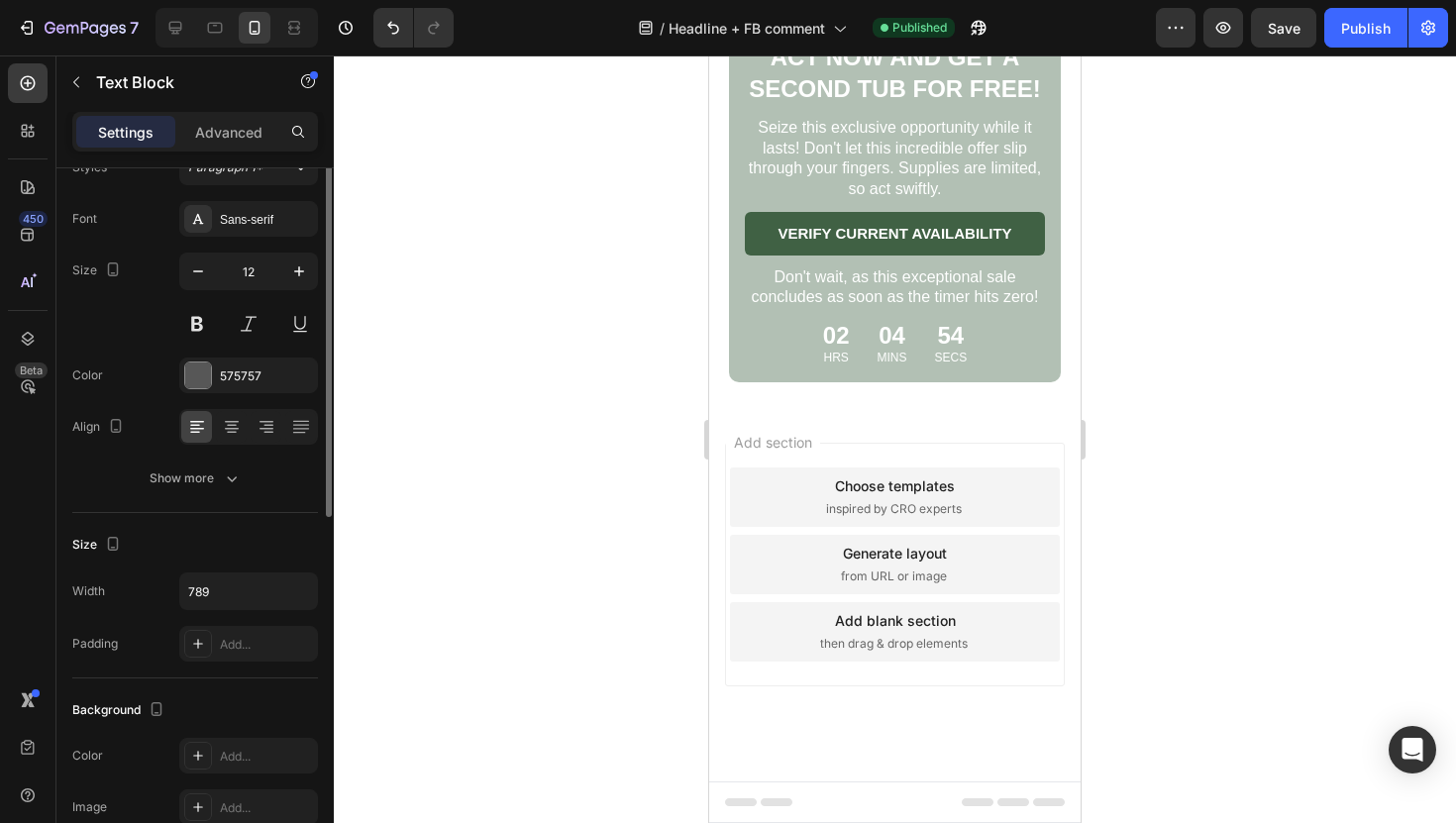 scroll, scrollTop: 0, scrollLeft: 0, axis: both 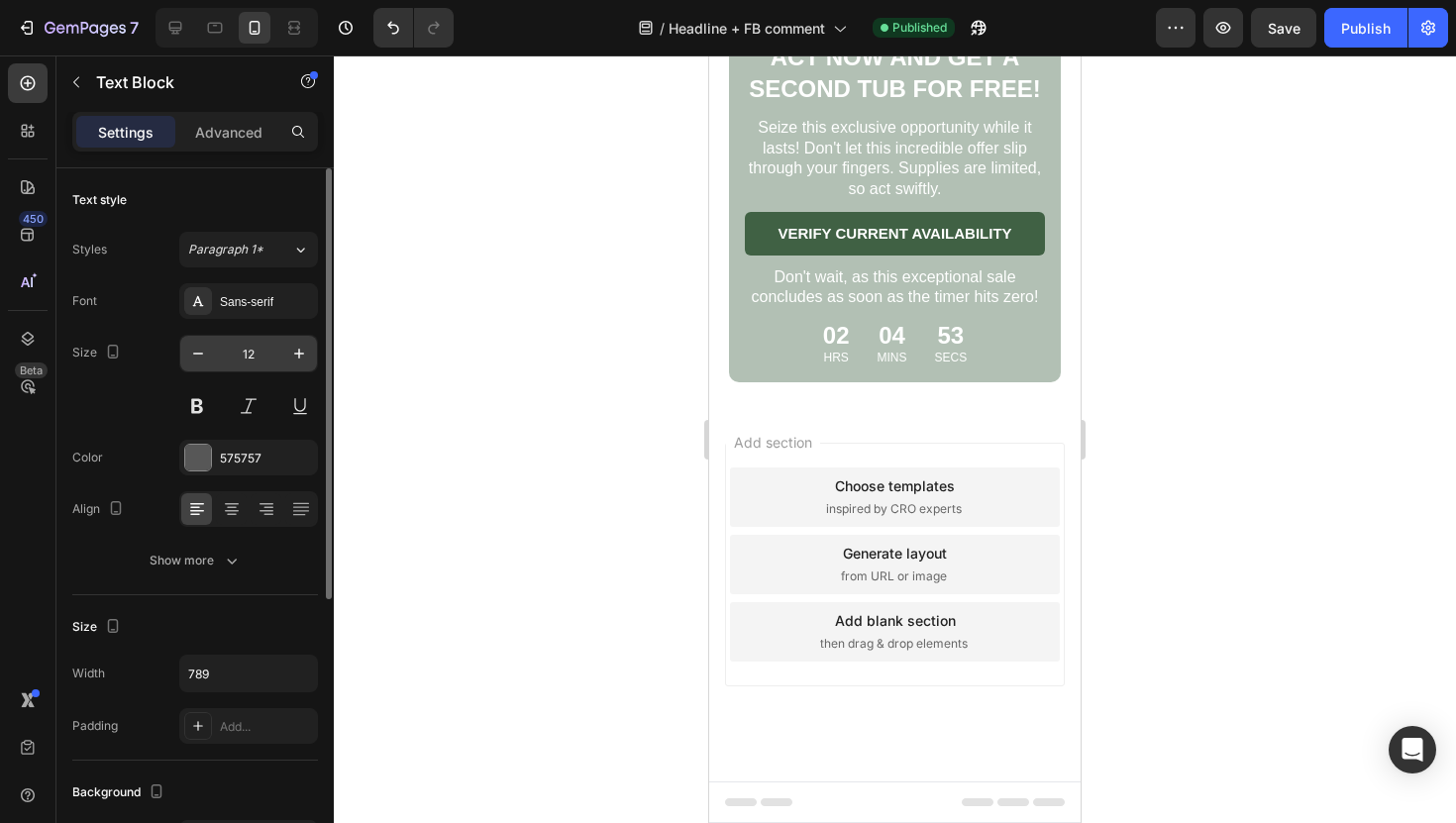 click on "12" at bounding box center [249, 354] 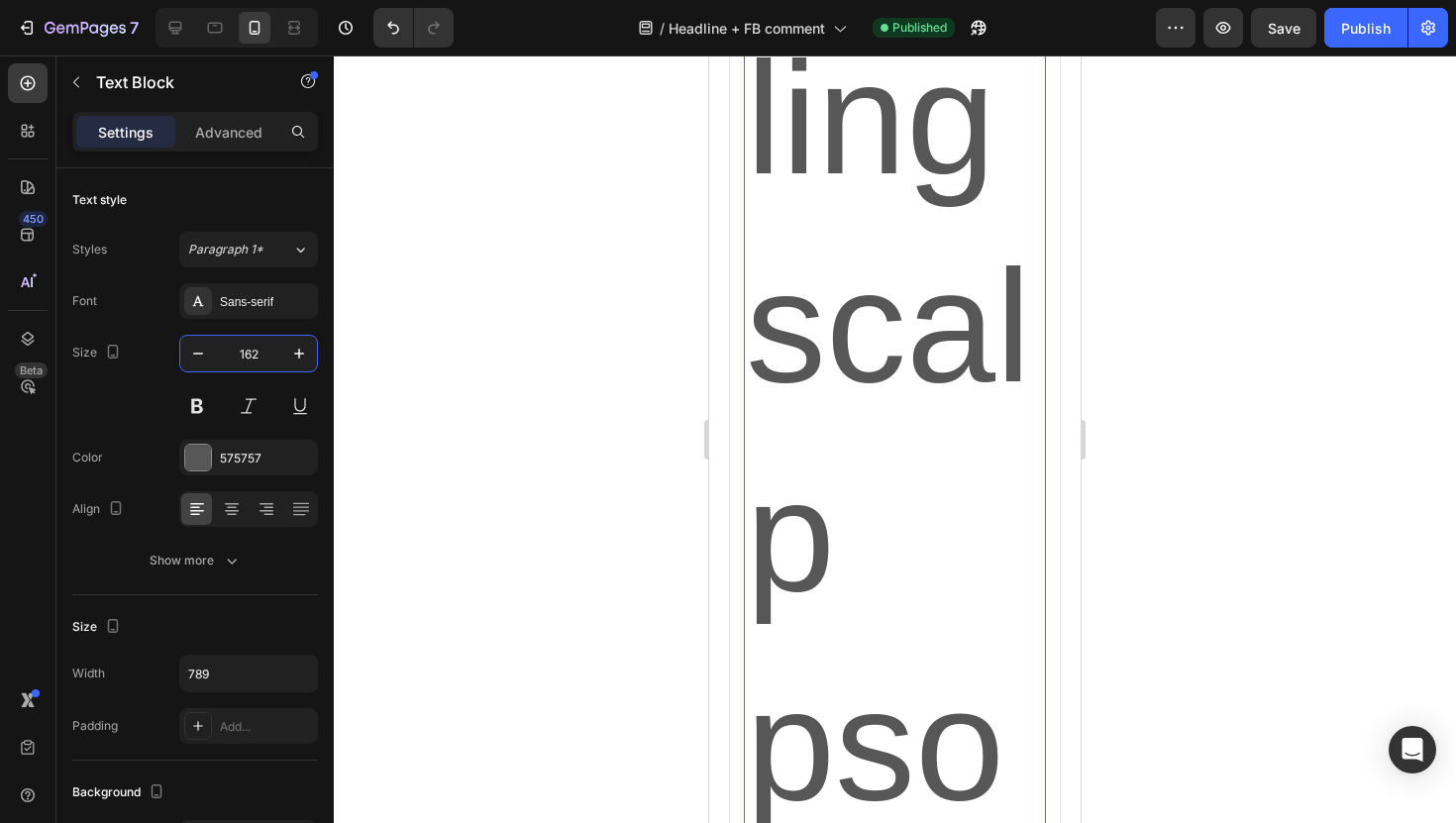 type on "16" 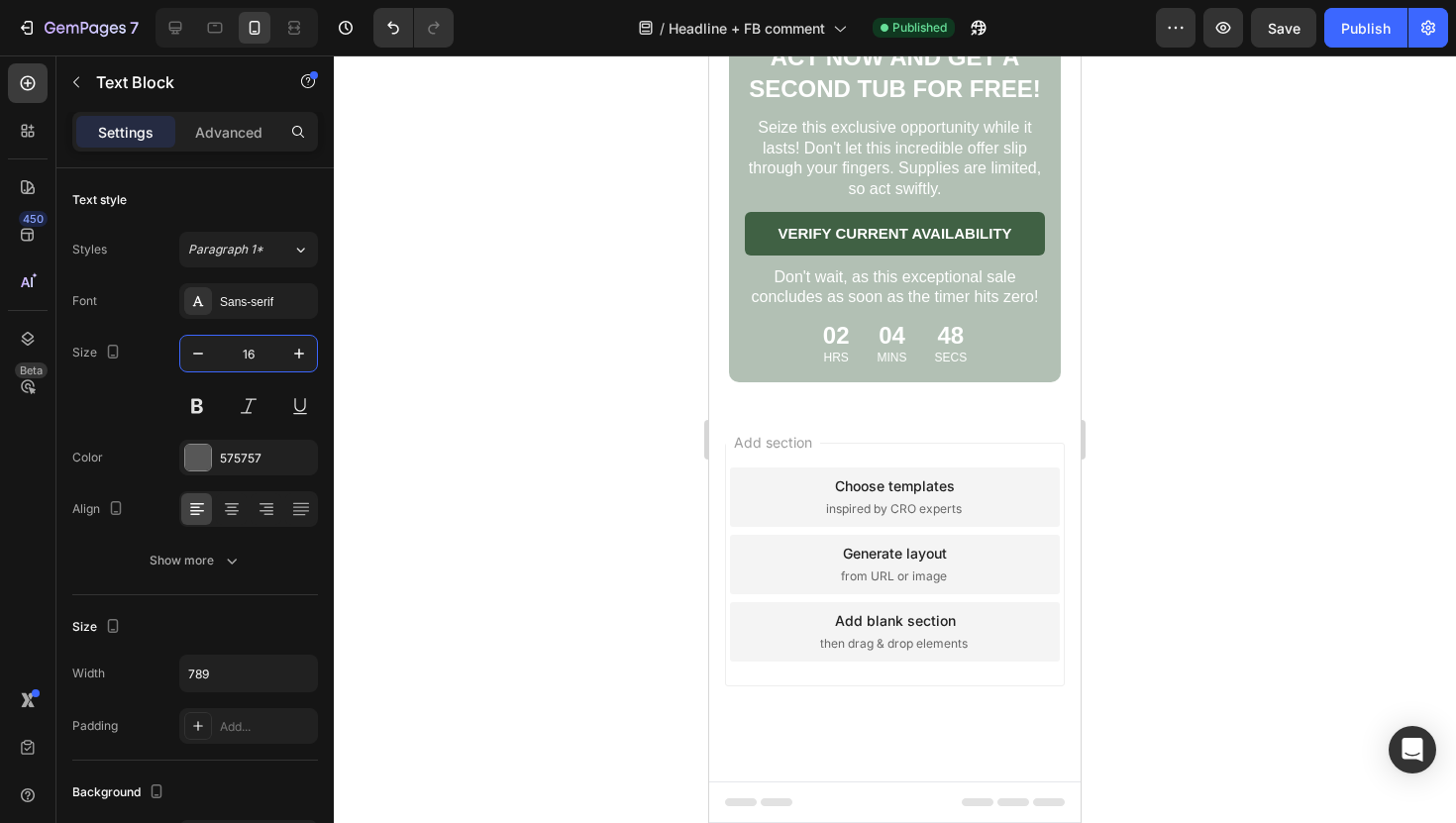 scroll, scrollTop: 8185, scrollLeft: 0, axis: vertical 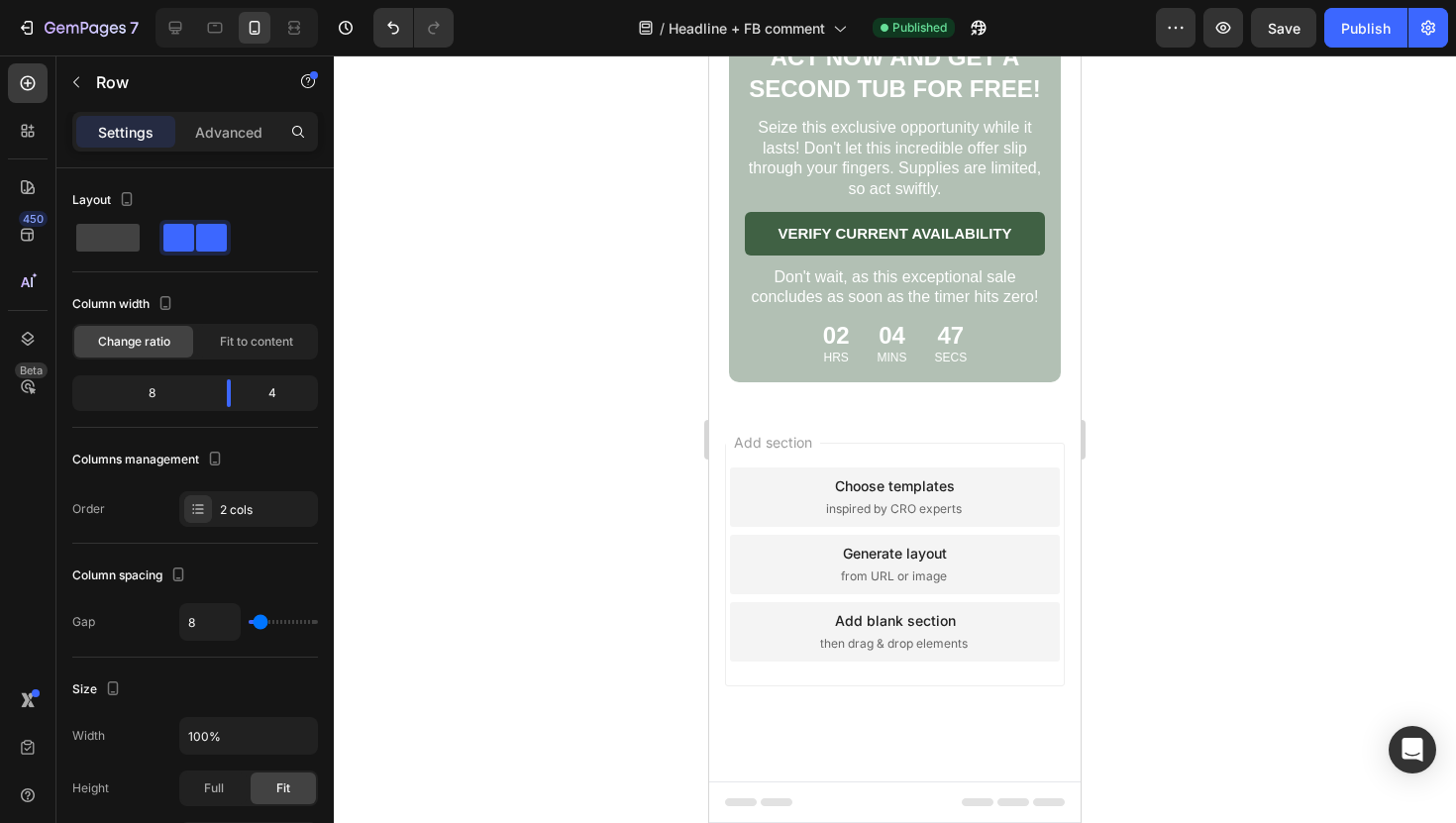 click on "Renewal after years!" at bounding box center [842, -1065] 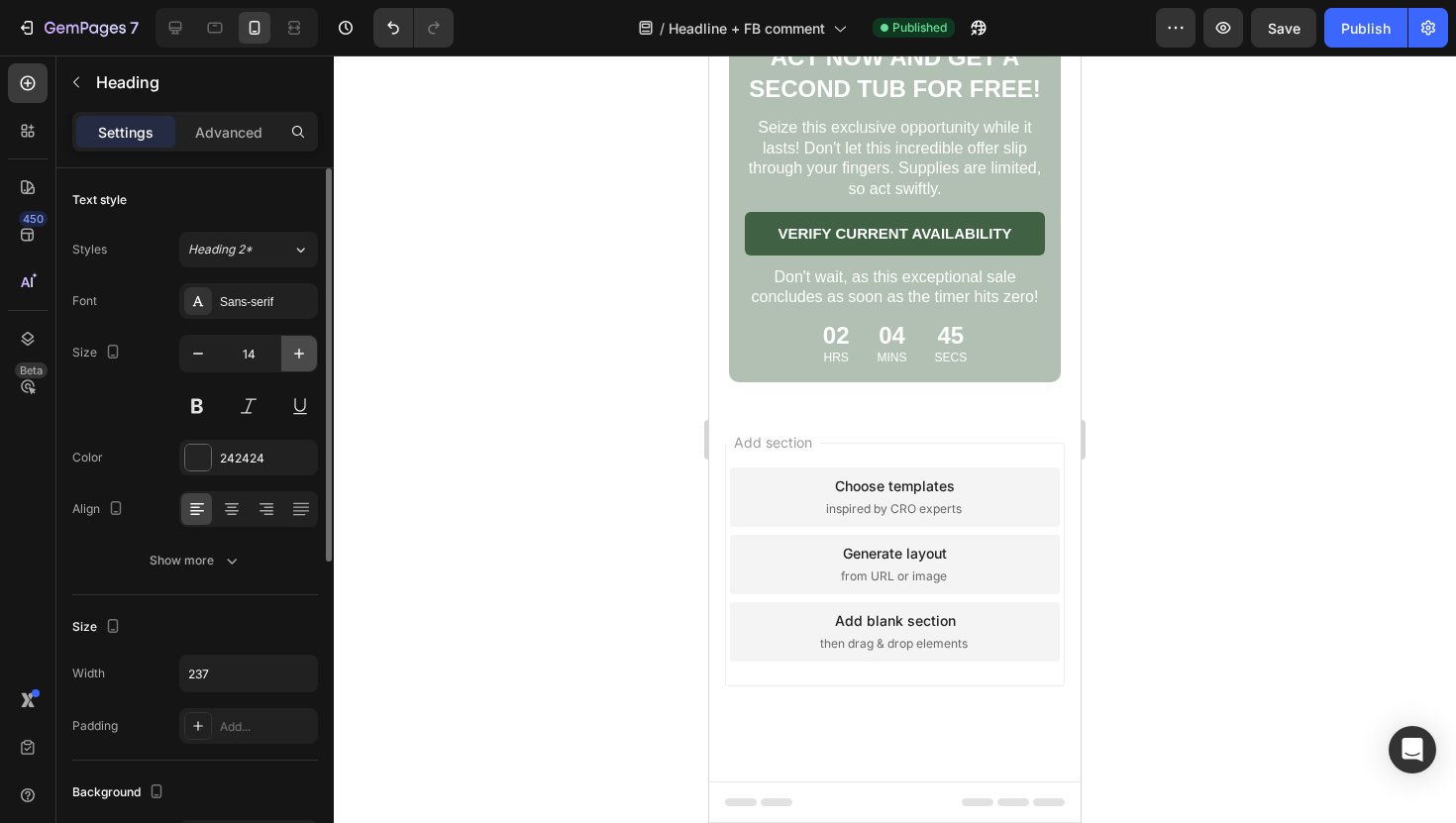 click 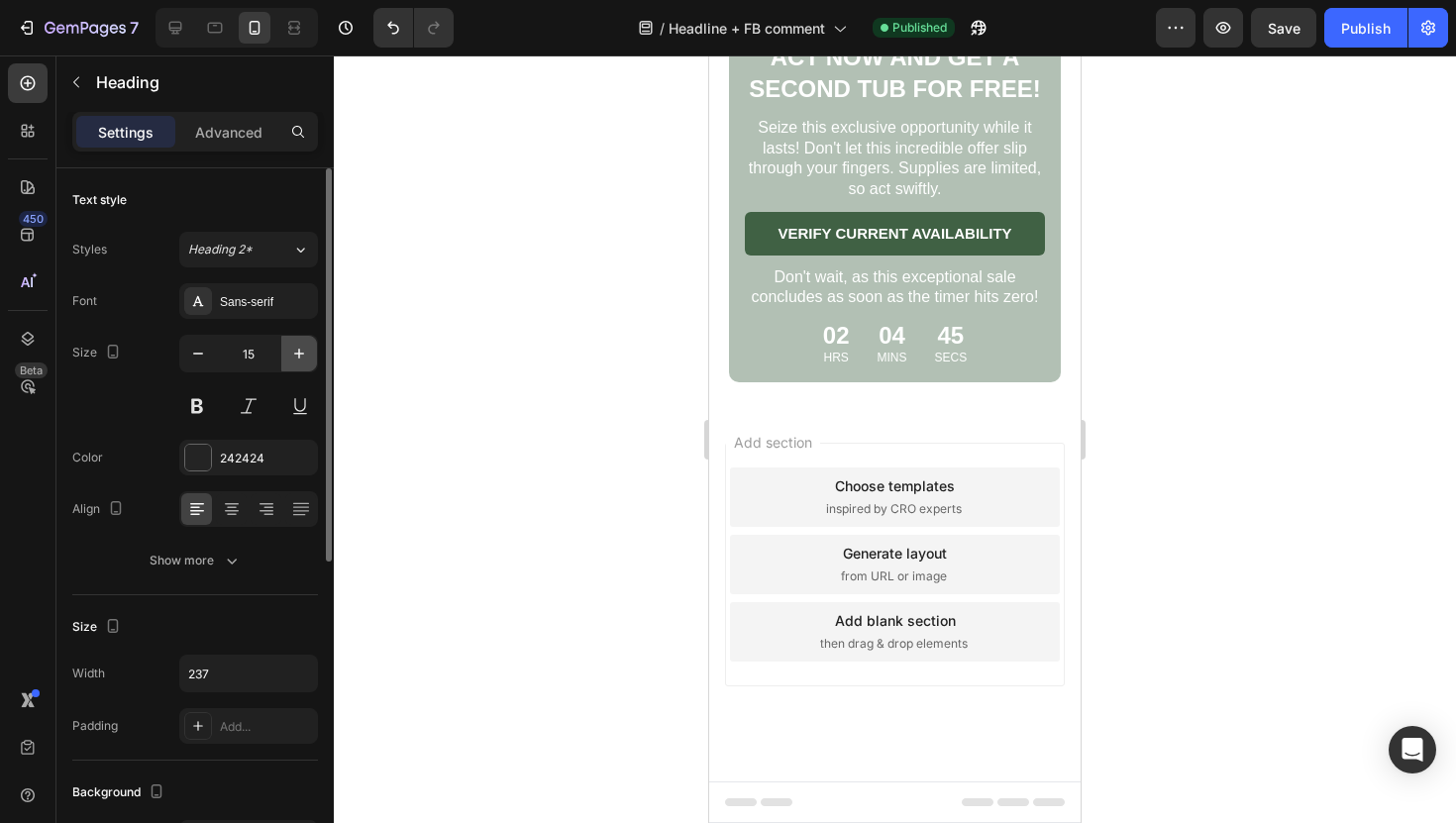 click 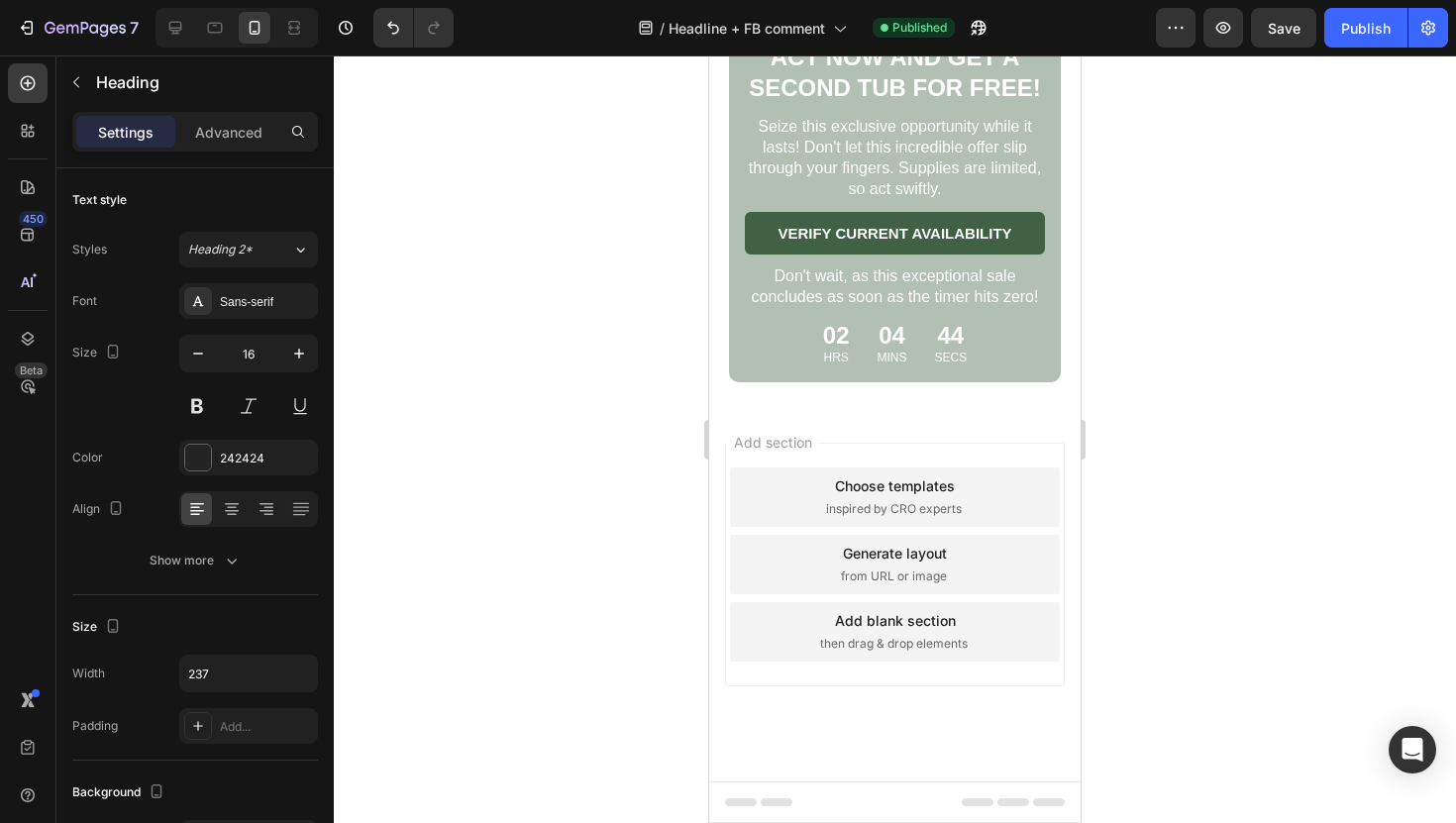 click on "- Michael" at bounding box center [817, -787] 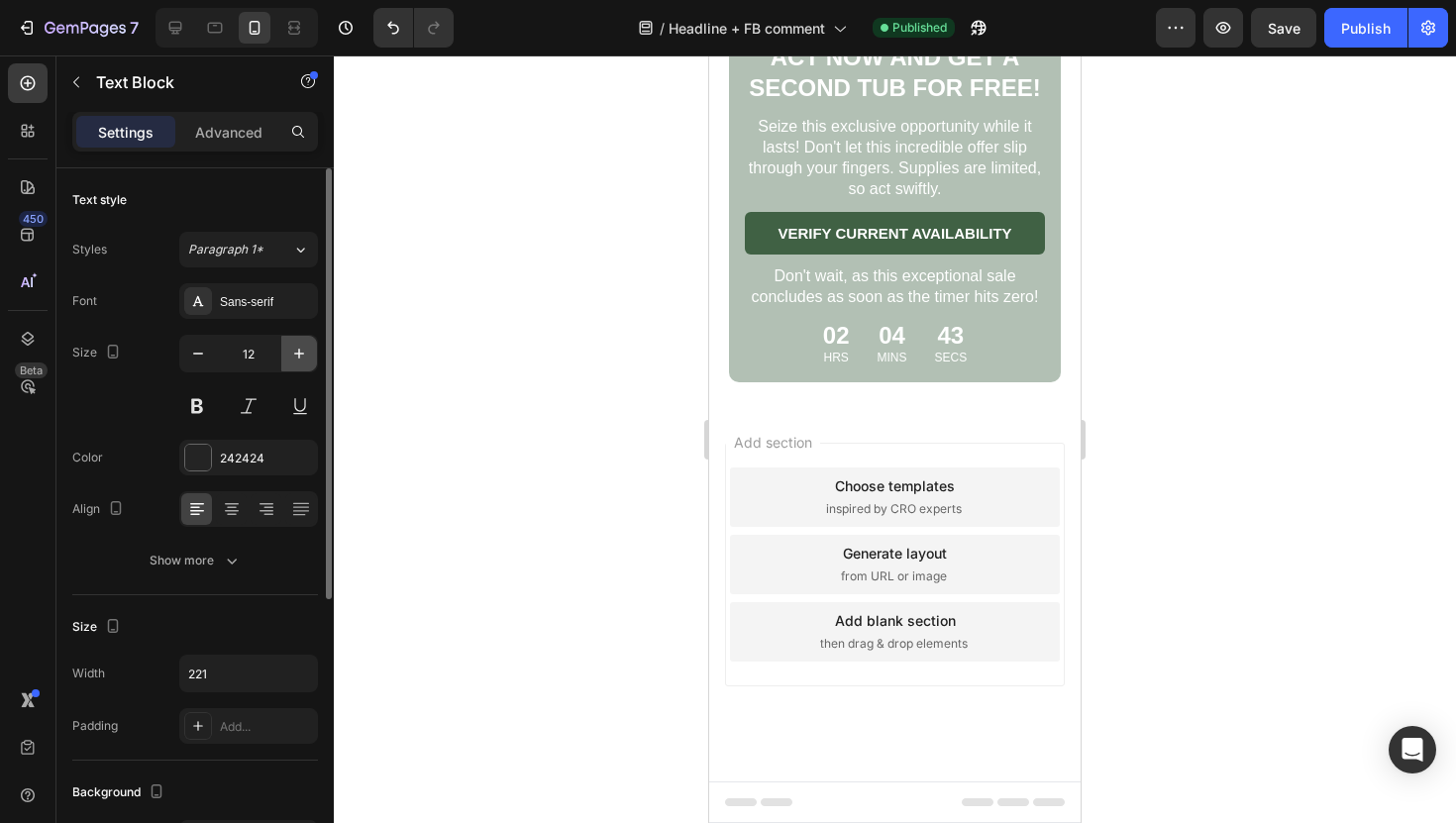 click 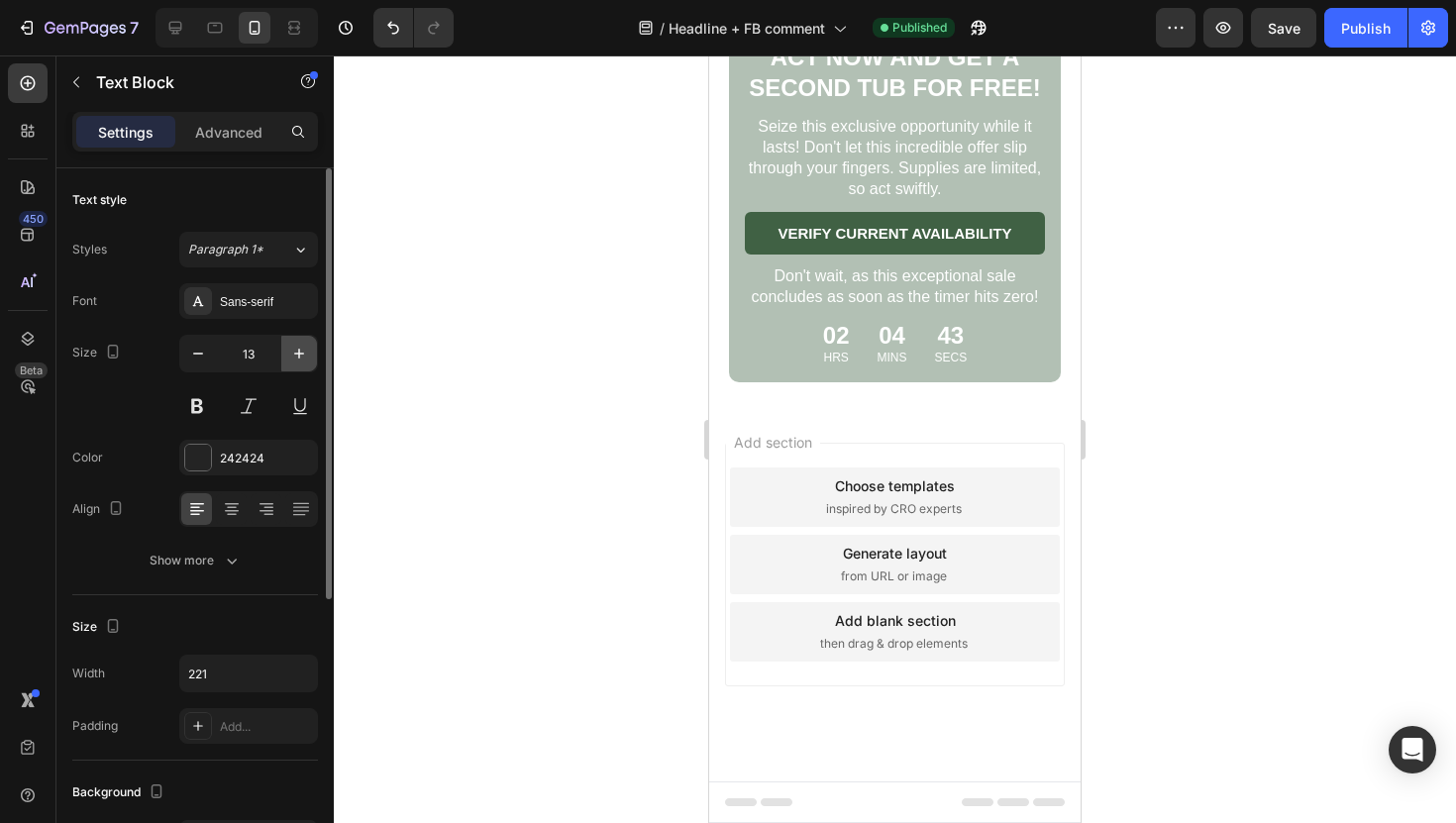 click 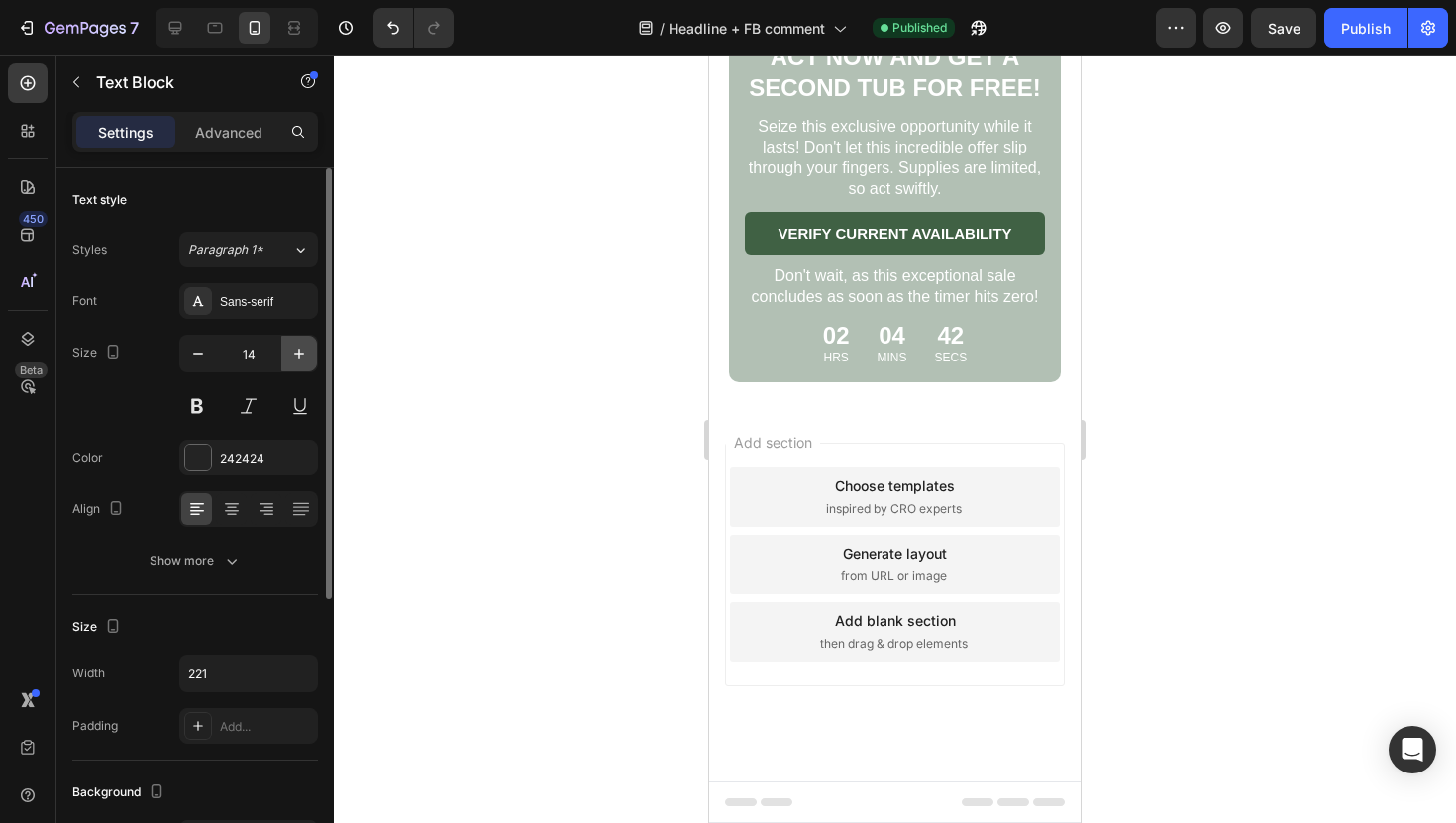 click 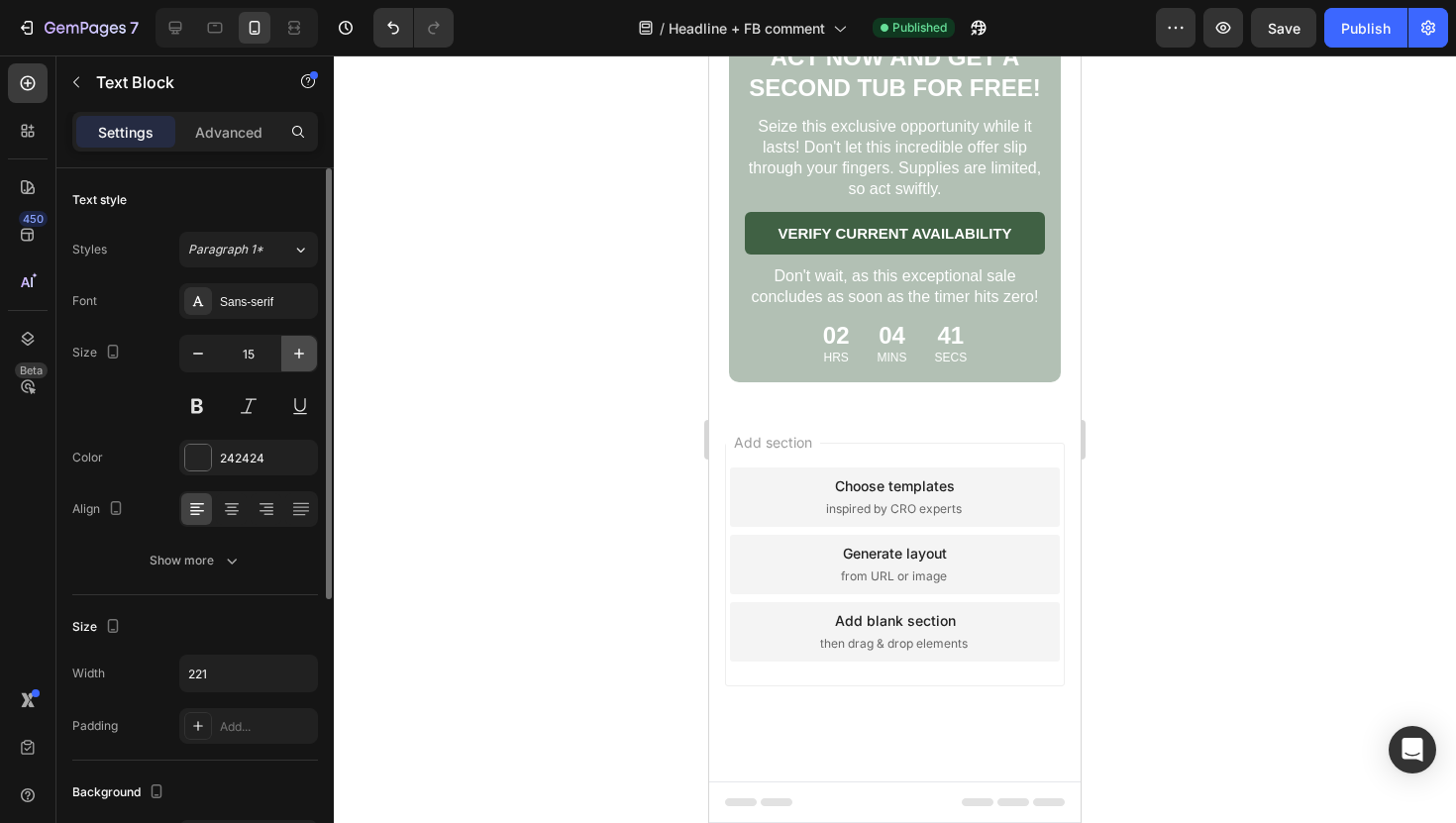 click 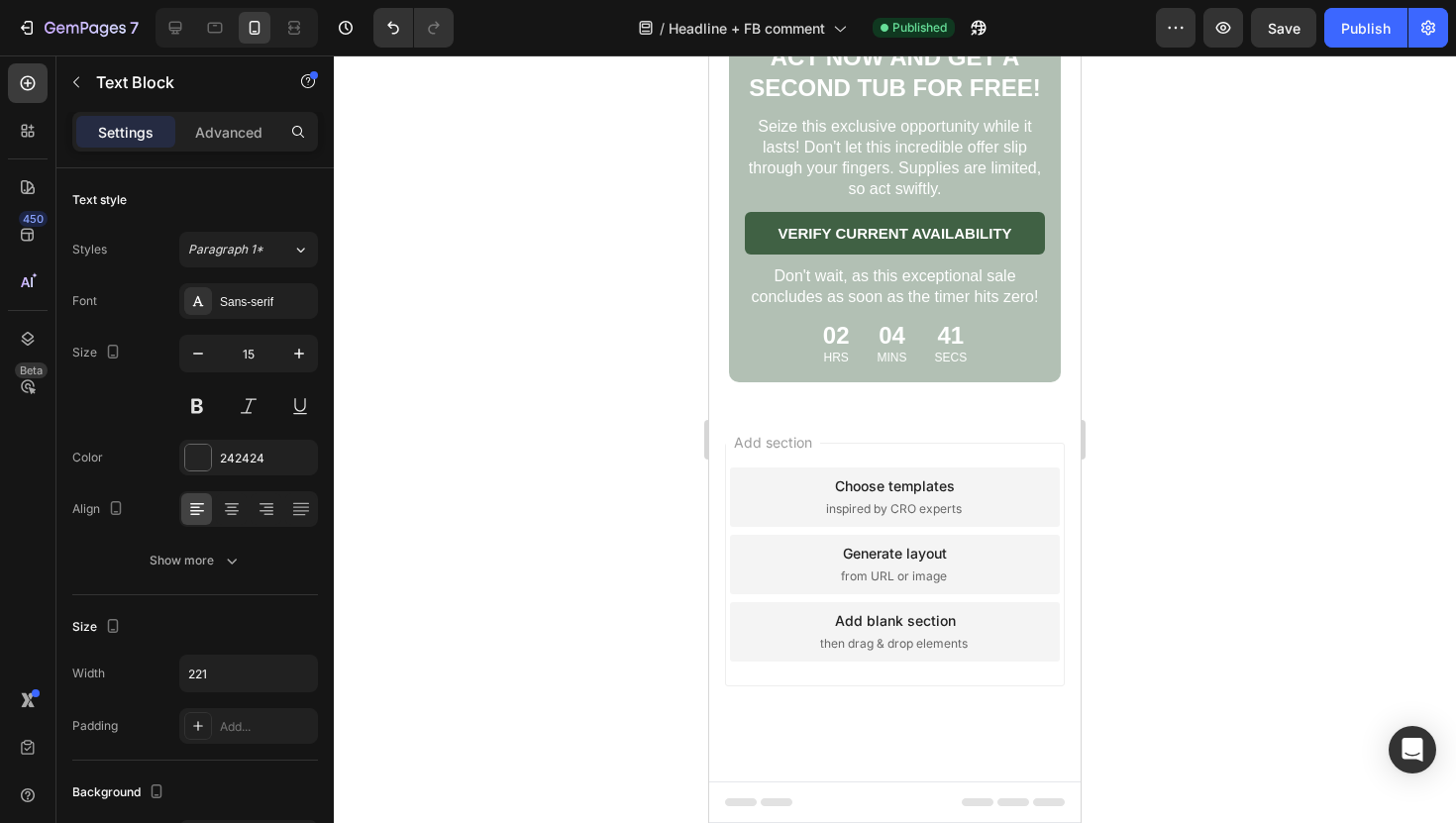 type on "16" 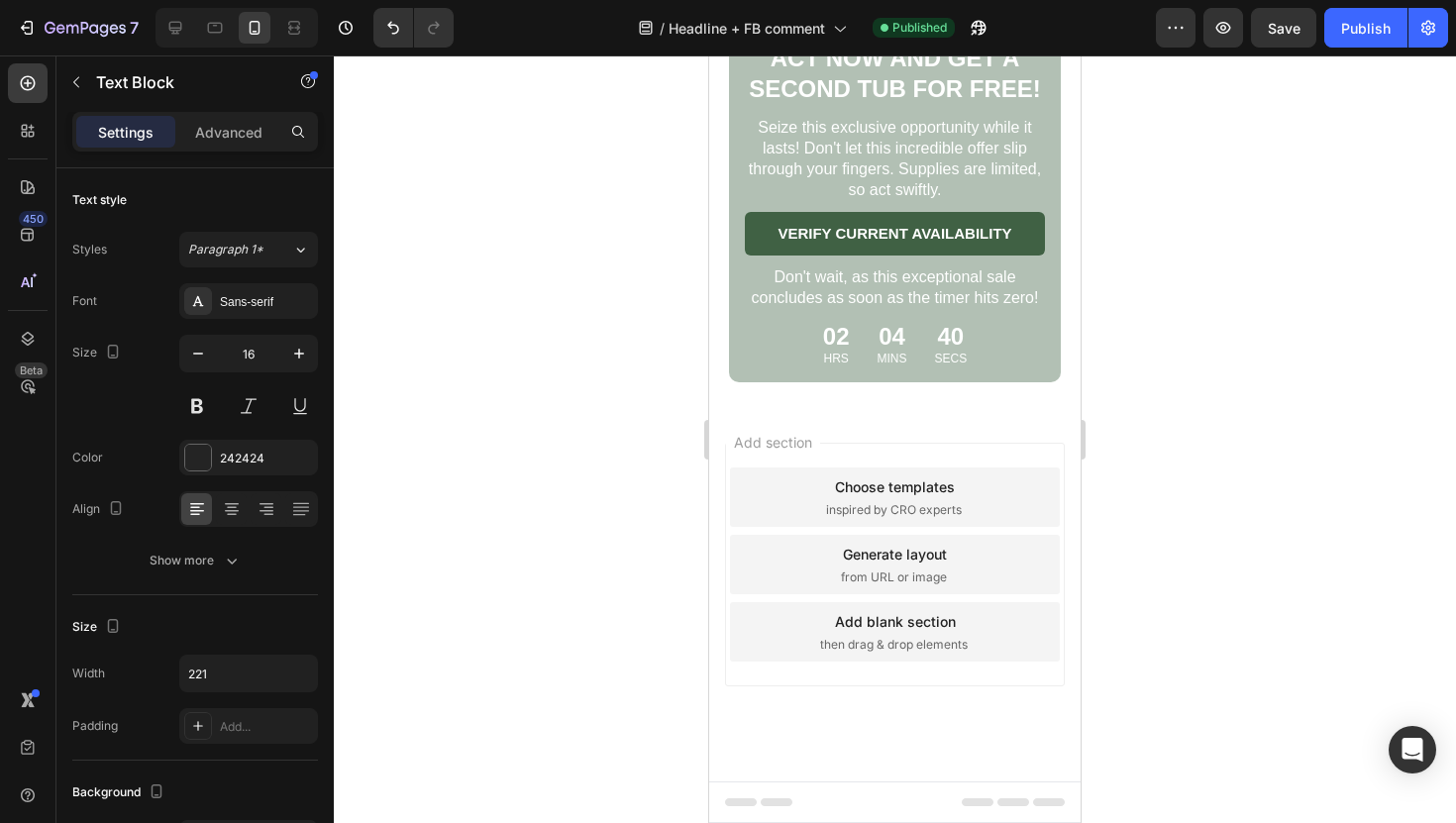click on "Verified Buyer" at bounding box center (1005, -787) 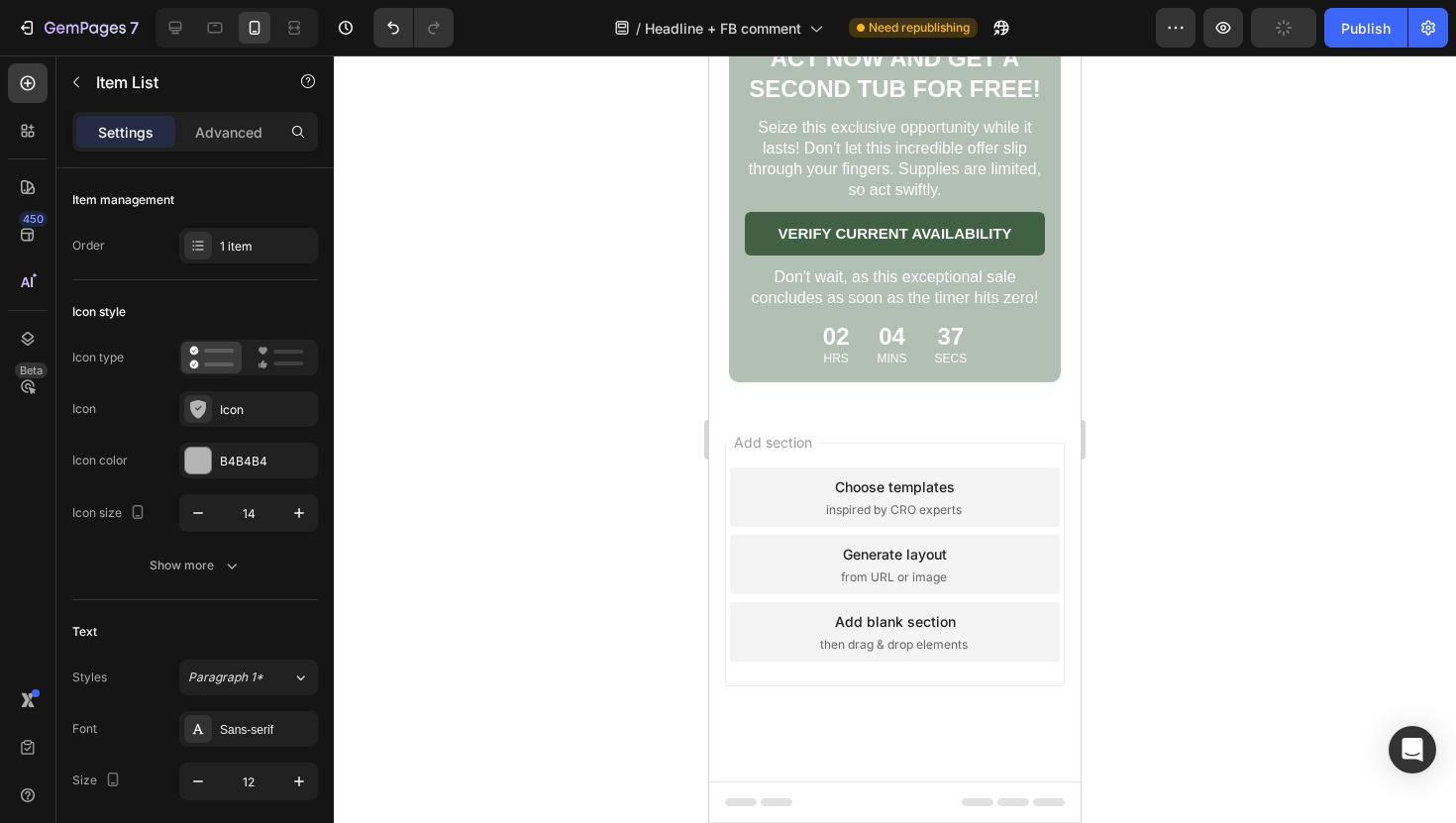 scroll, scrollTop: 8398, scrollLeft: 0, axis: vertical 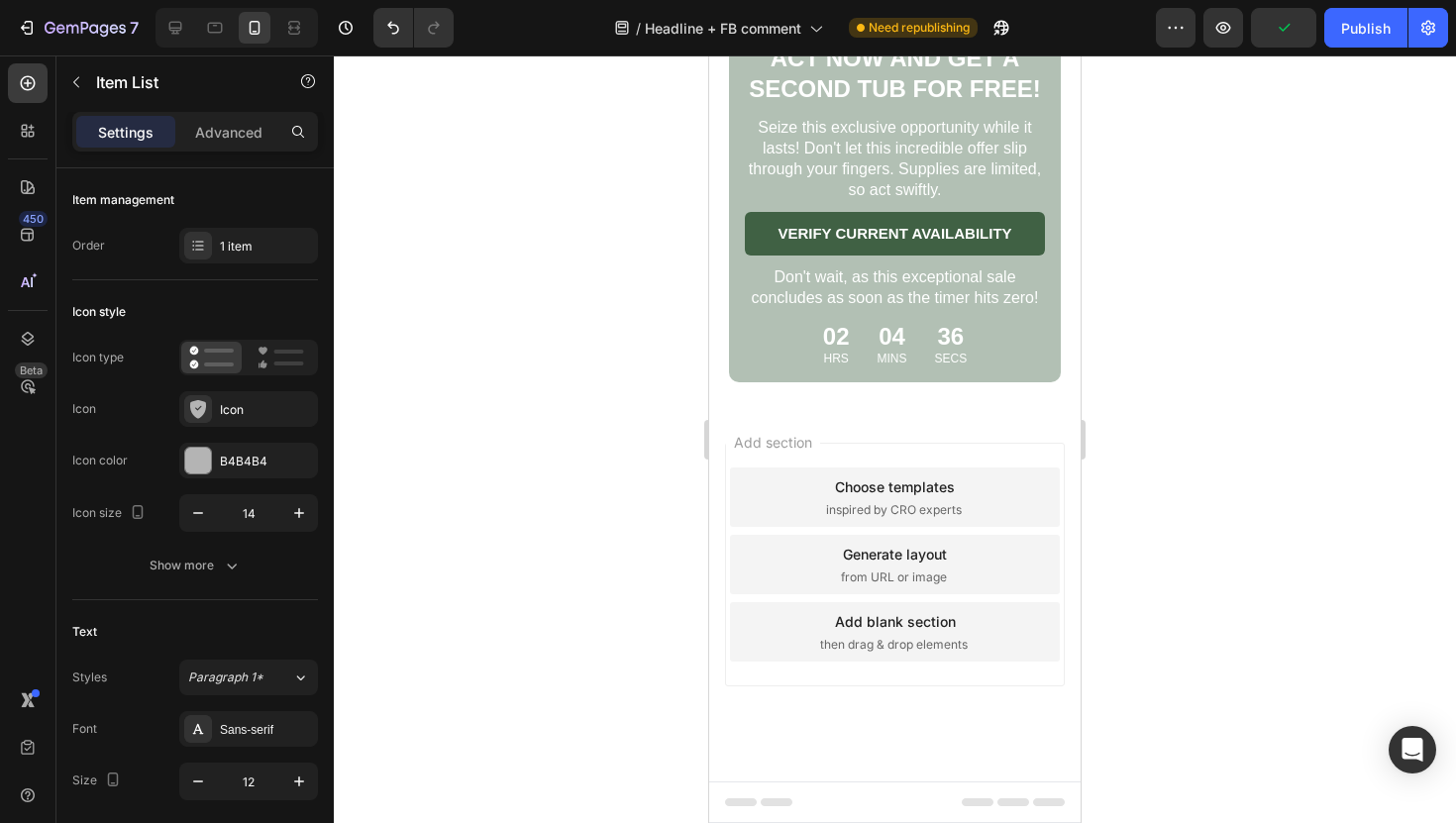 click on "Delivers results!" at bounding box center [842, -735] 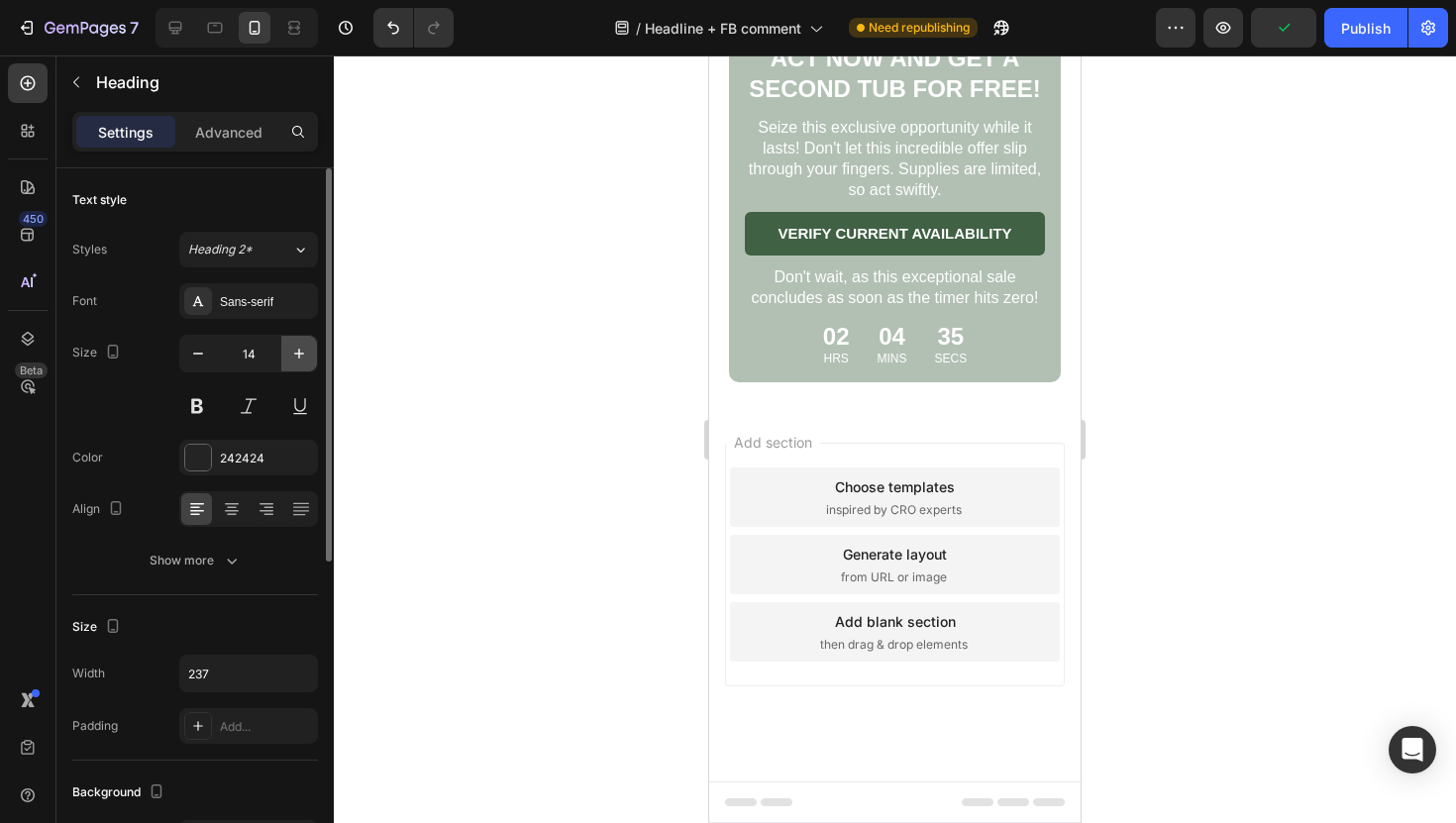 click 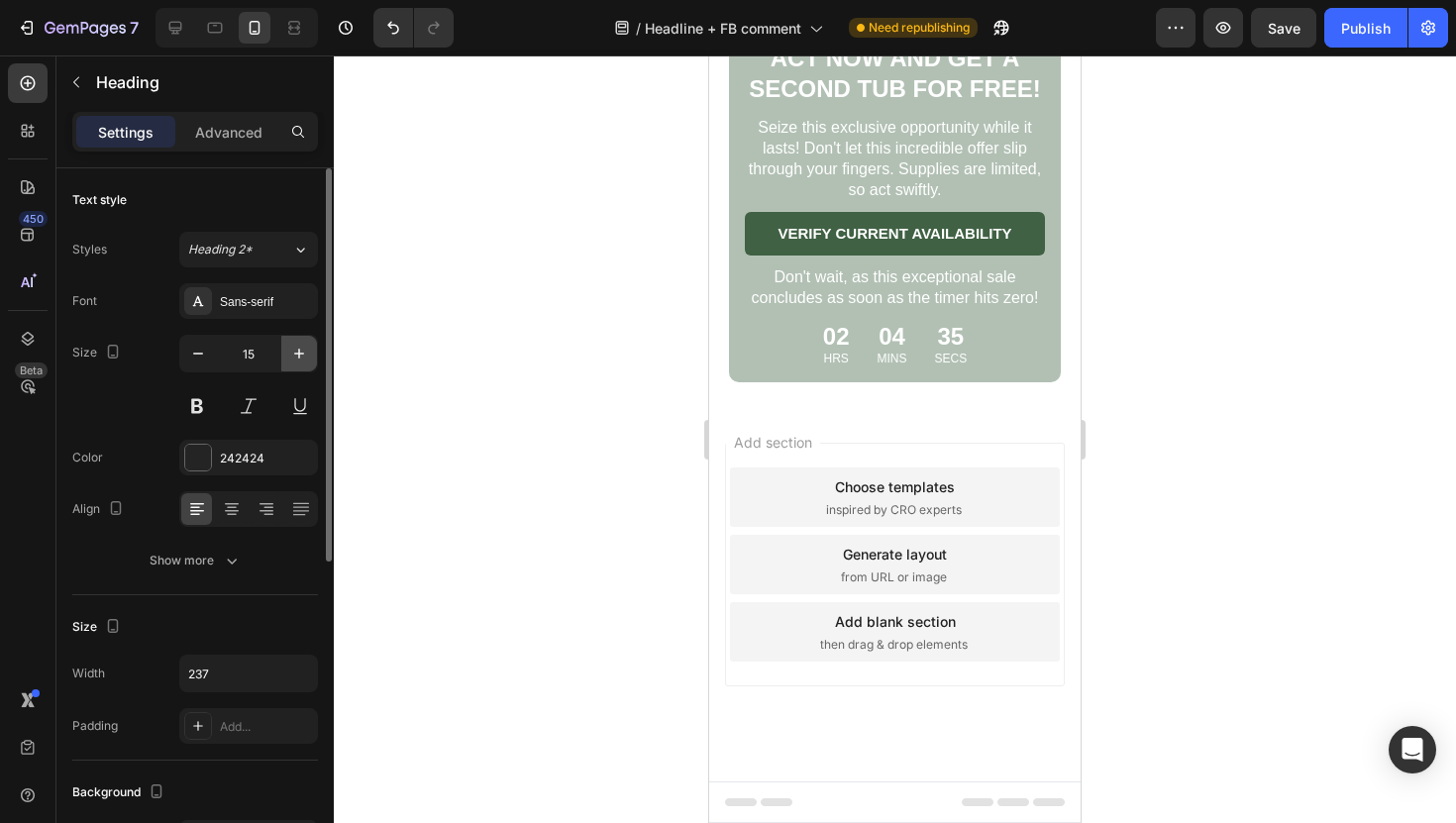 click 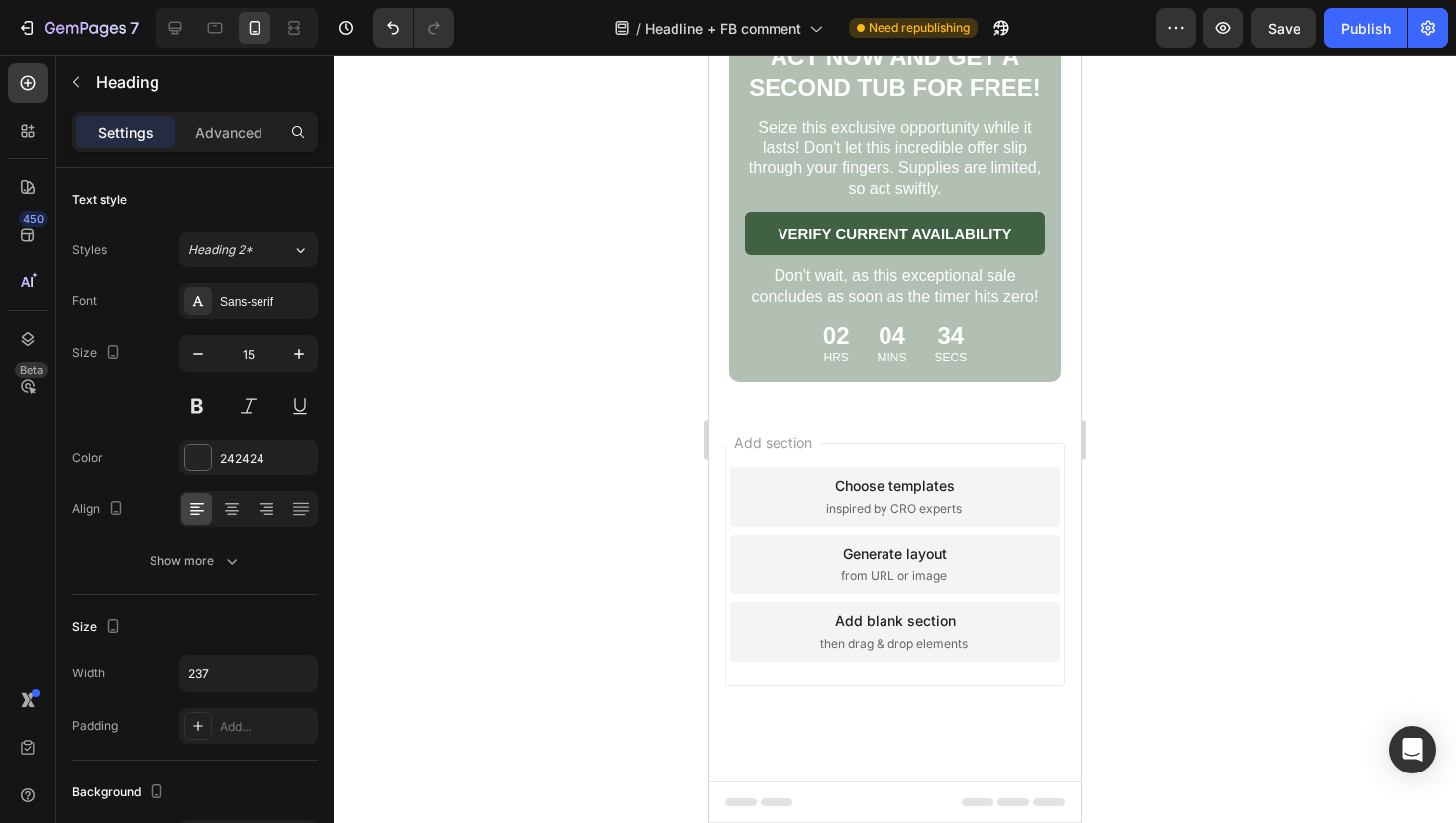 type on "16" 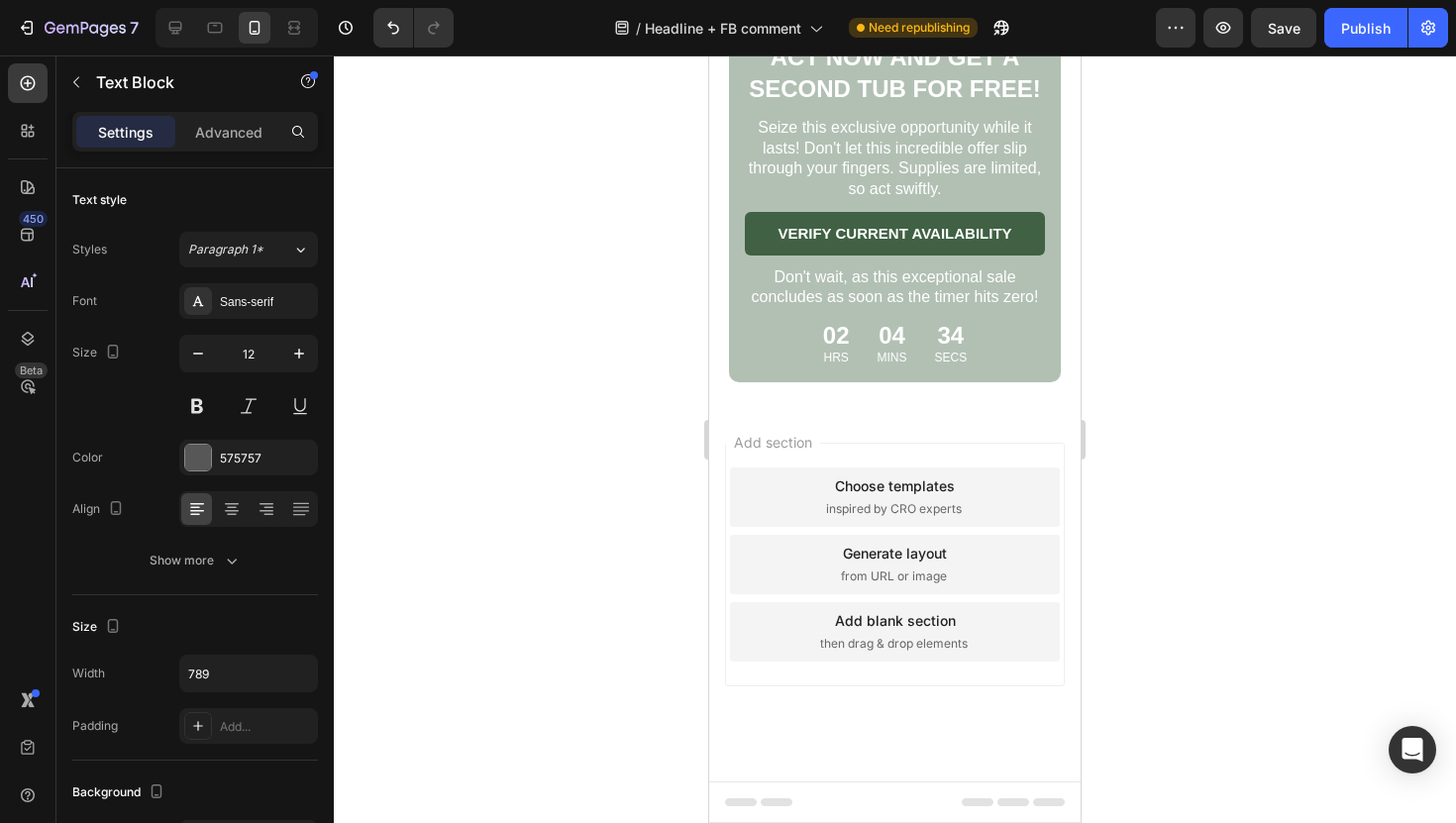 click on "I’ve dealt with scalp build-up and itchiness for  years , and nothing ever seemed to truly help. This scrub made a difference  after the first use . It’s gentle but effective, and I love that it doesn’t feel harsh like medicated shampoos. My scalp finally feels clean and calm." at bounding box center [894, -667] 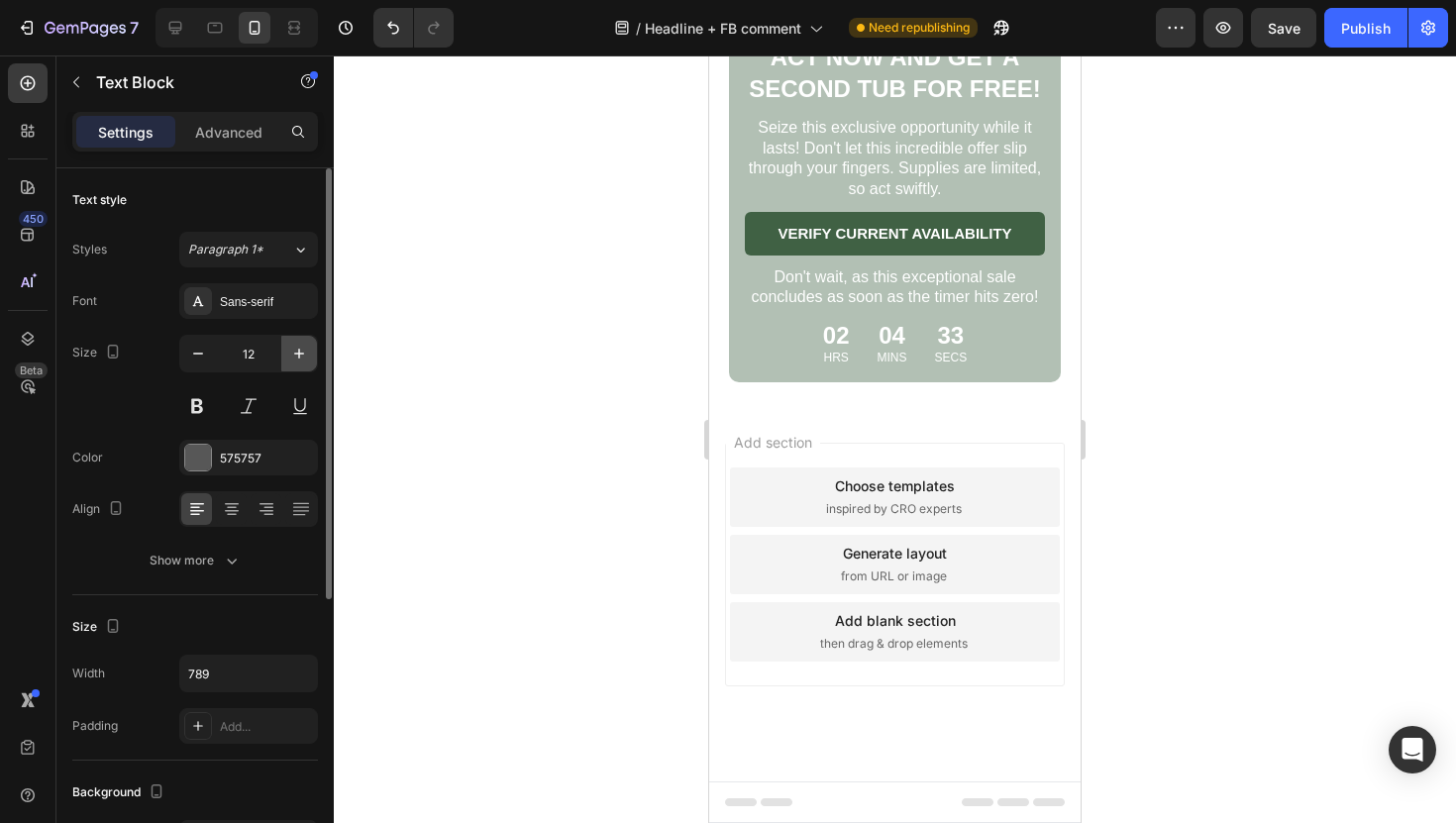 click 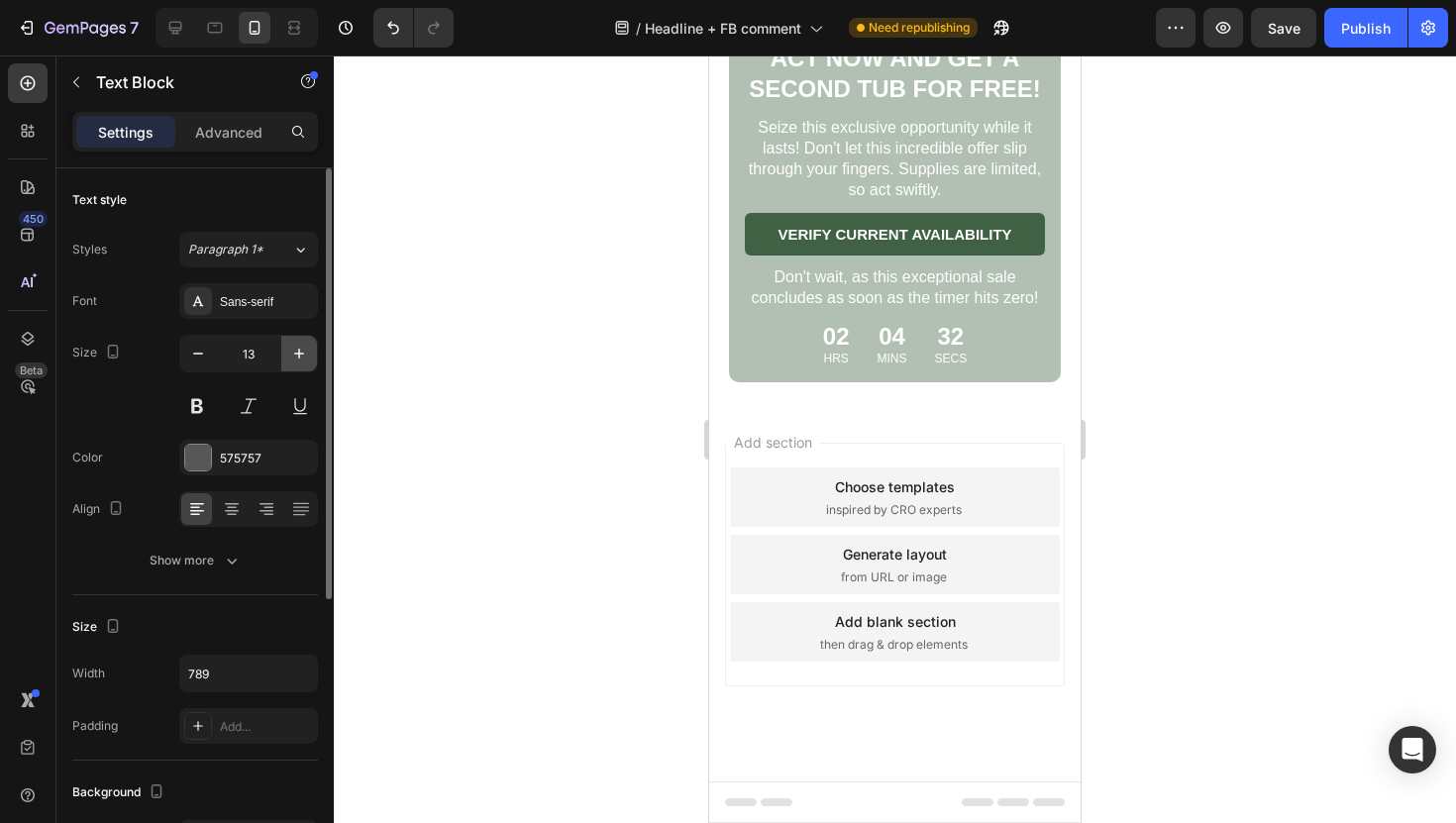 click 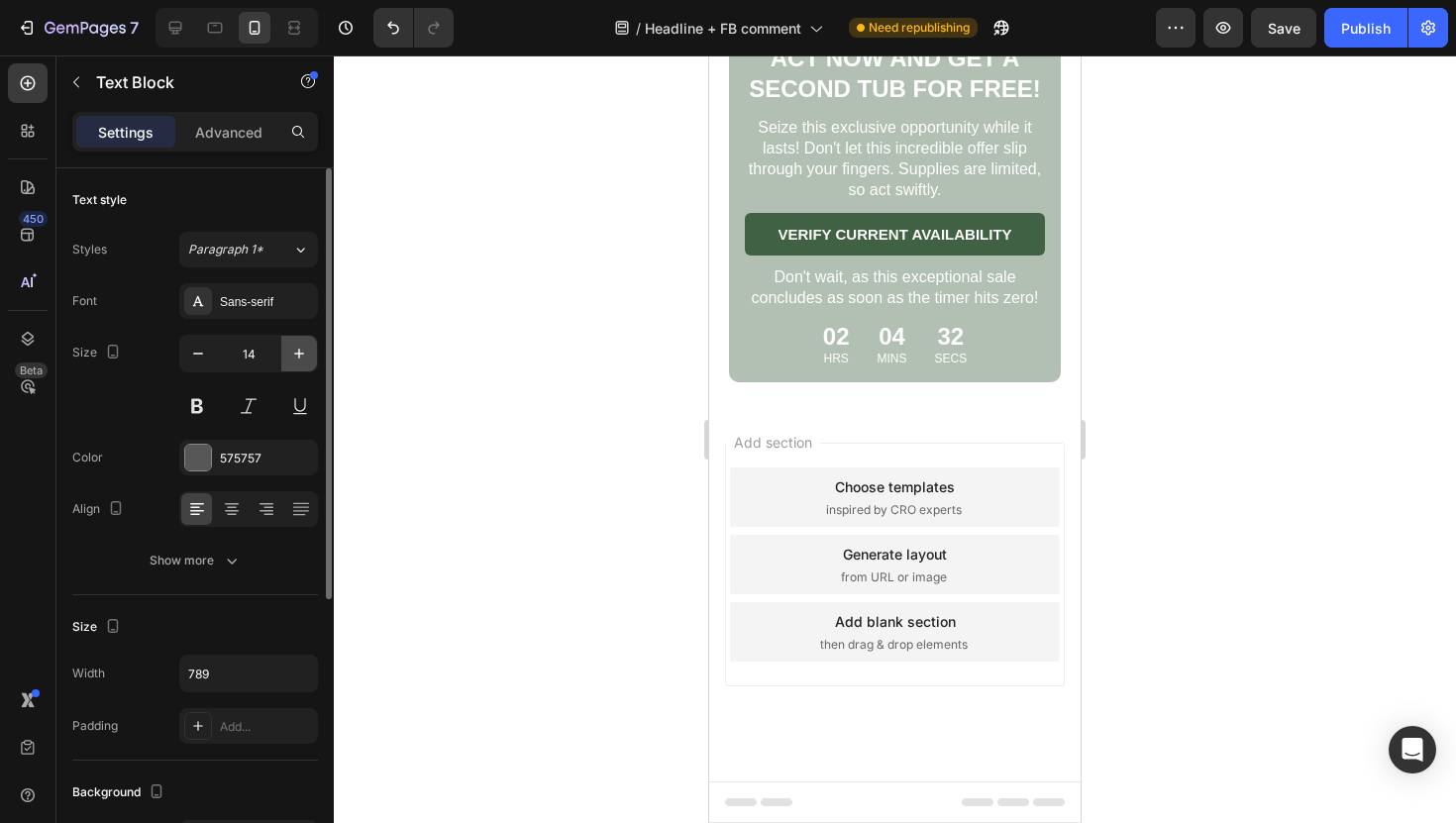 click 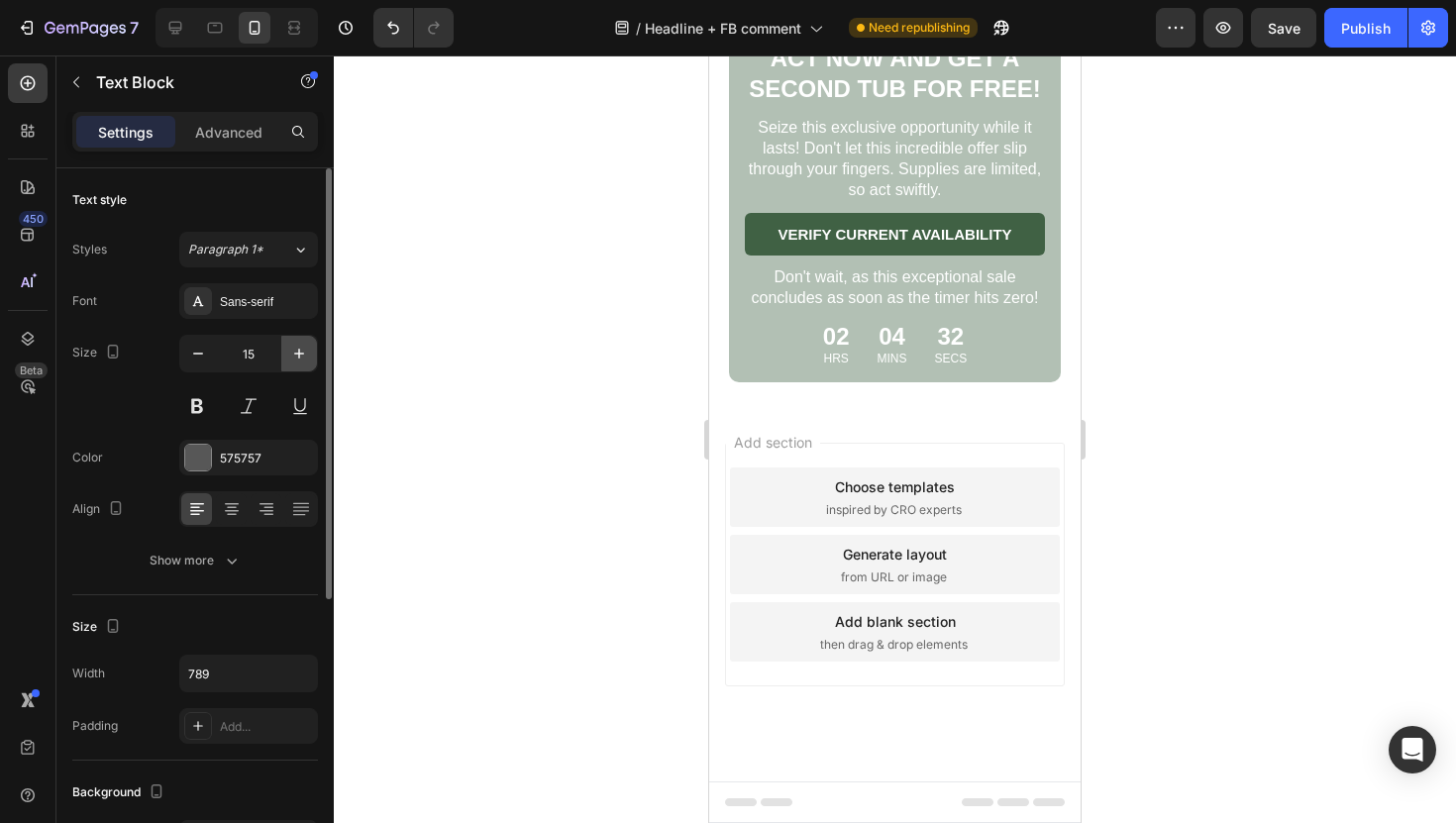 click 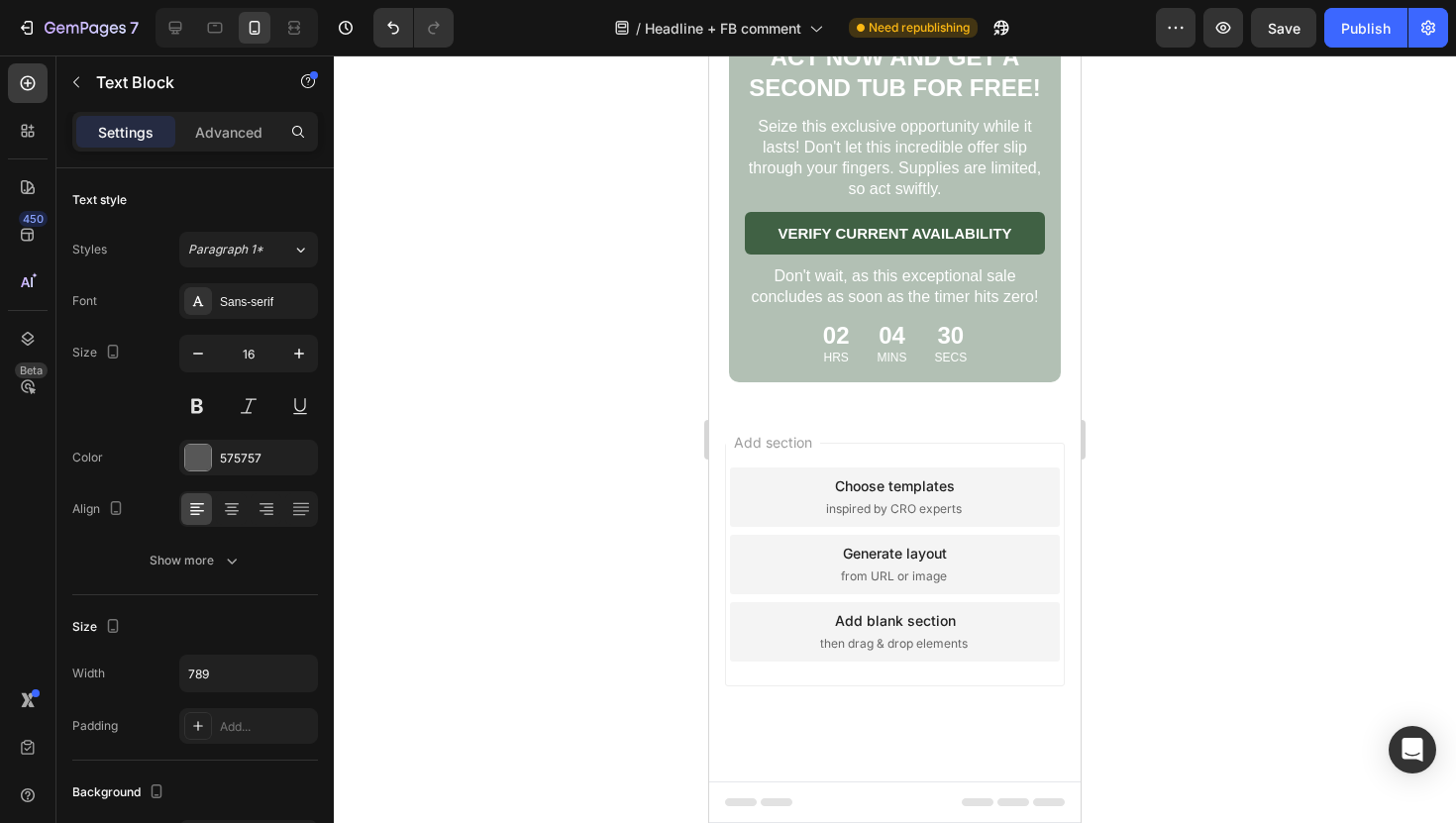 scroll, scrollTop: 8799, scrollLeft: 0, axis: vertical 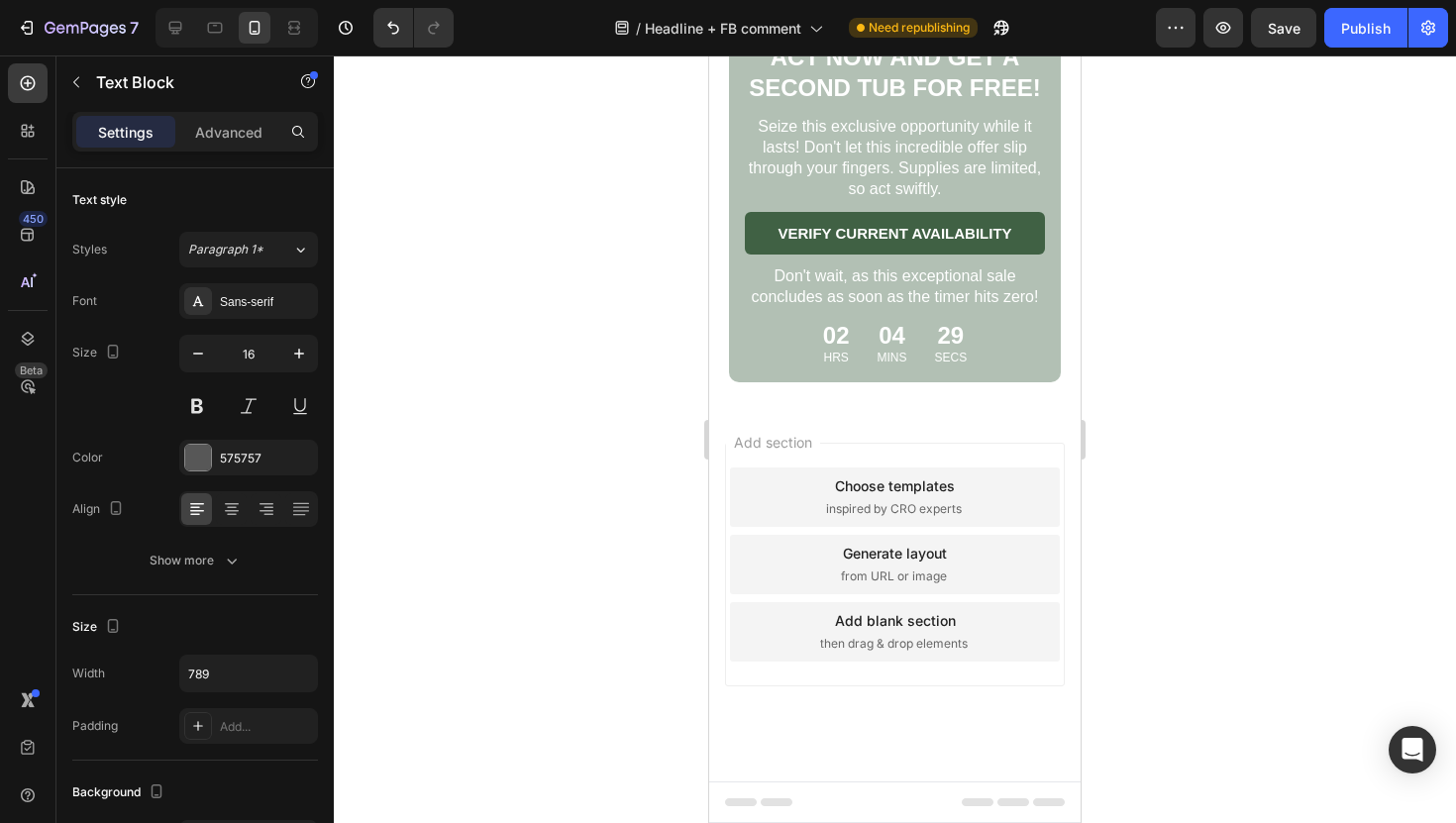 click on "The ultimate solution!" at bounding box center (842, -555) 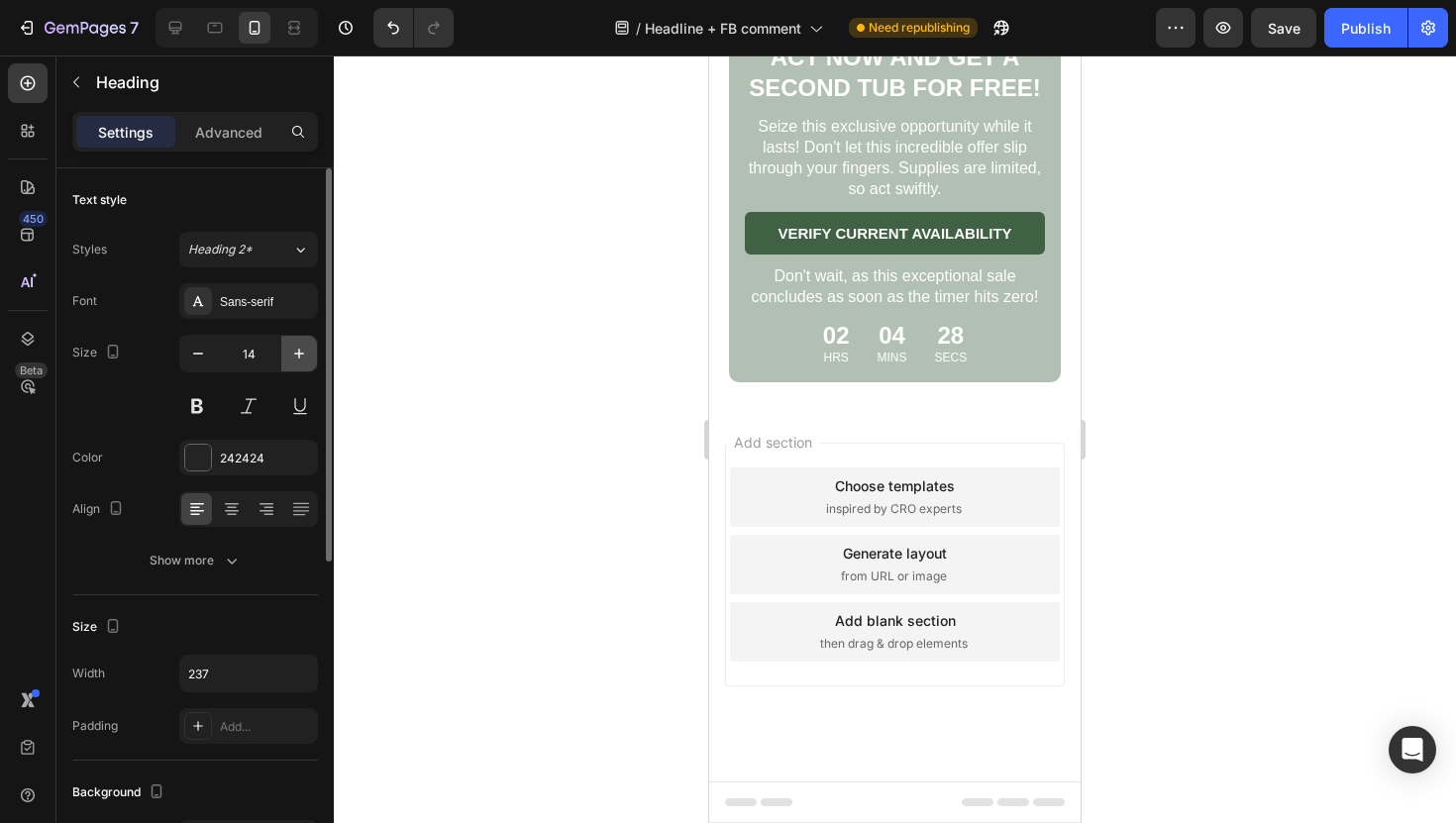 click 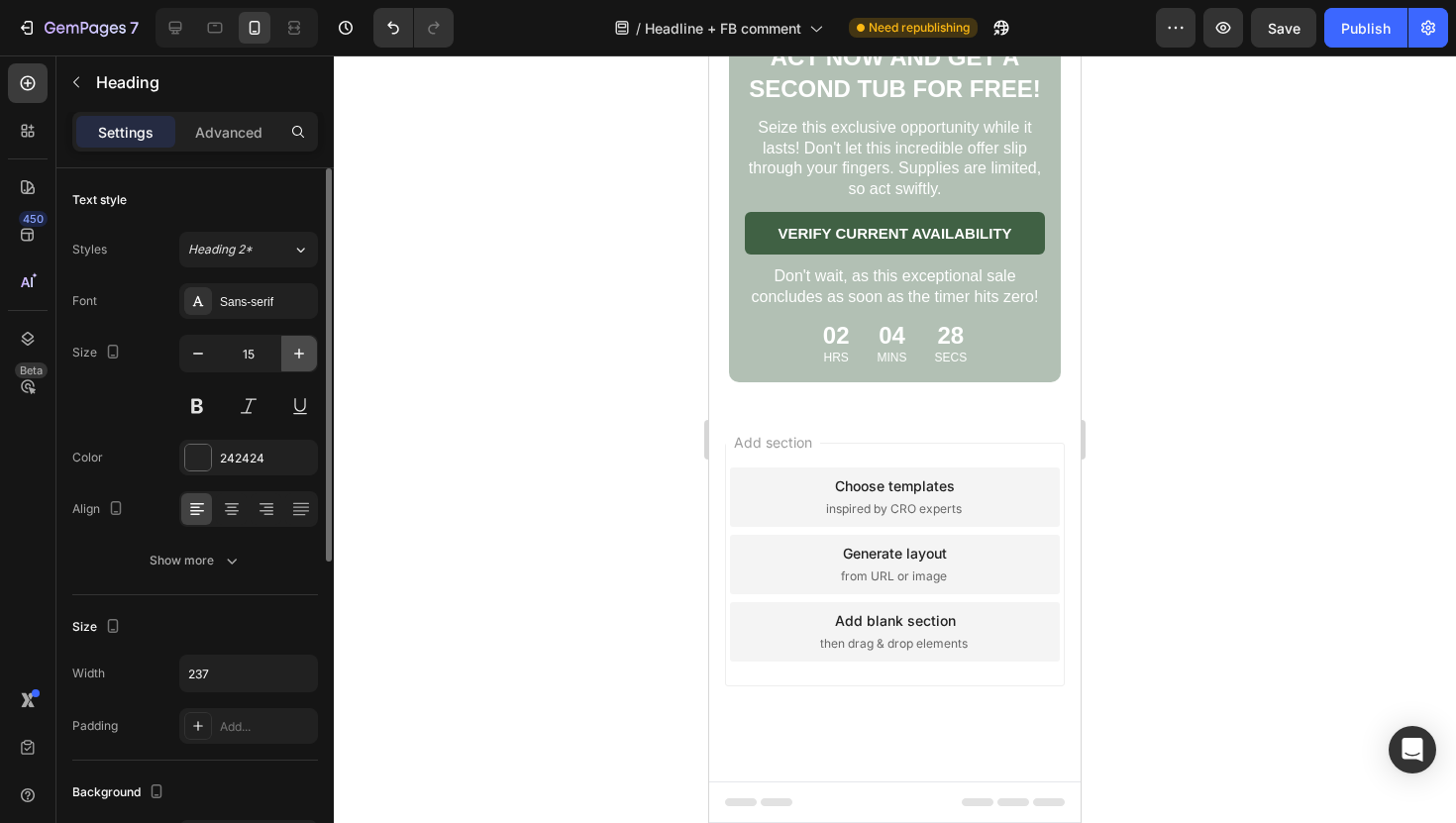 click 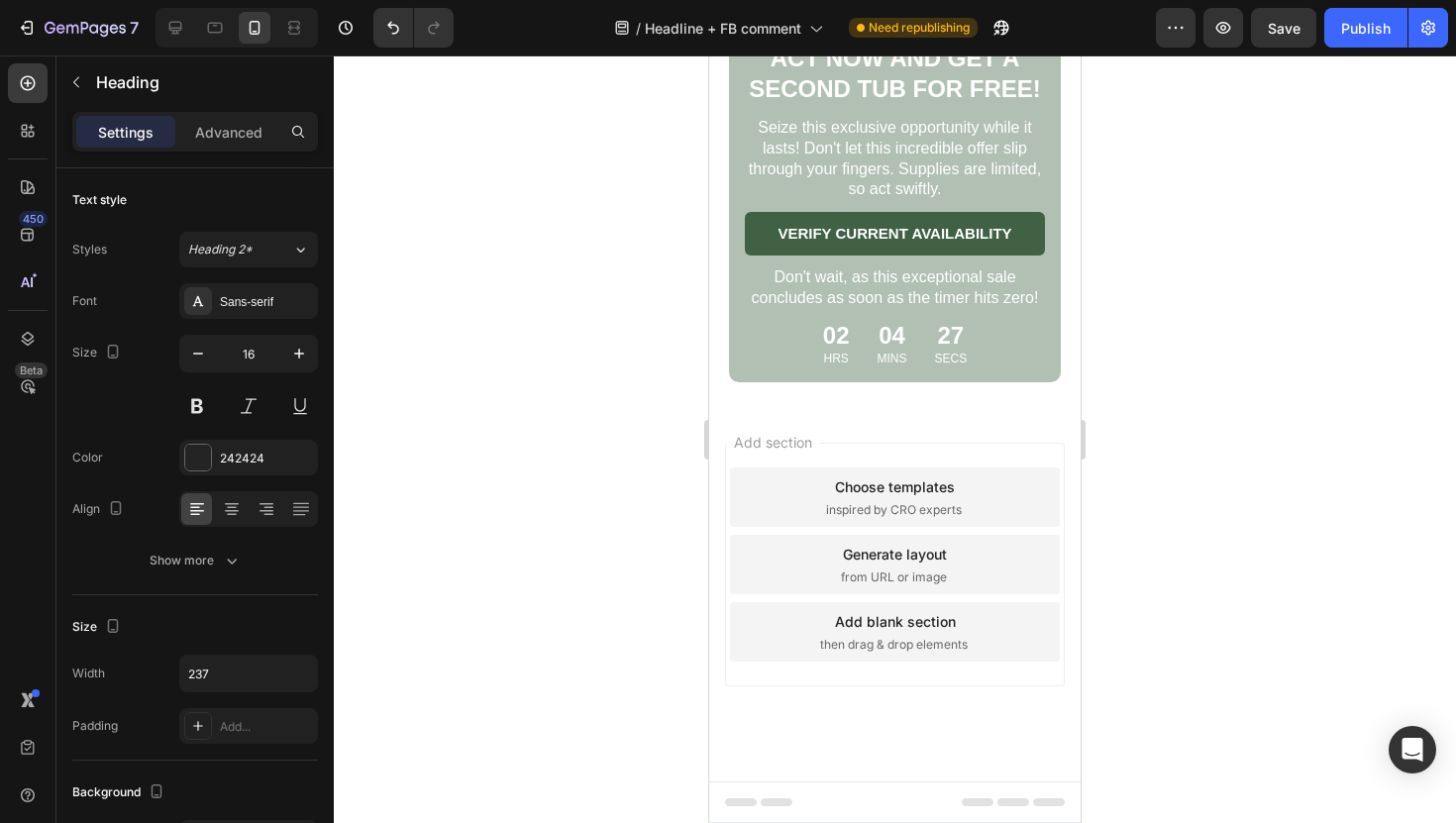 click on "Honestly didn’t expect much… but this worked way better than I thought. I had flaky patches that wouldn’t go away — this cleared them up in a week. Smells amazing too. I’ve even noticed my hair feels softer at the roots. Definitely part of my weekly routine now." at bounding box center (894, -485) 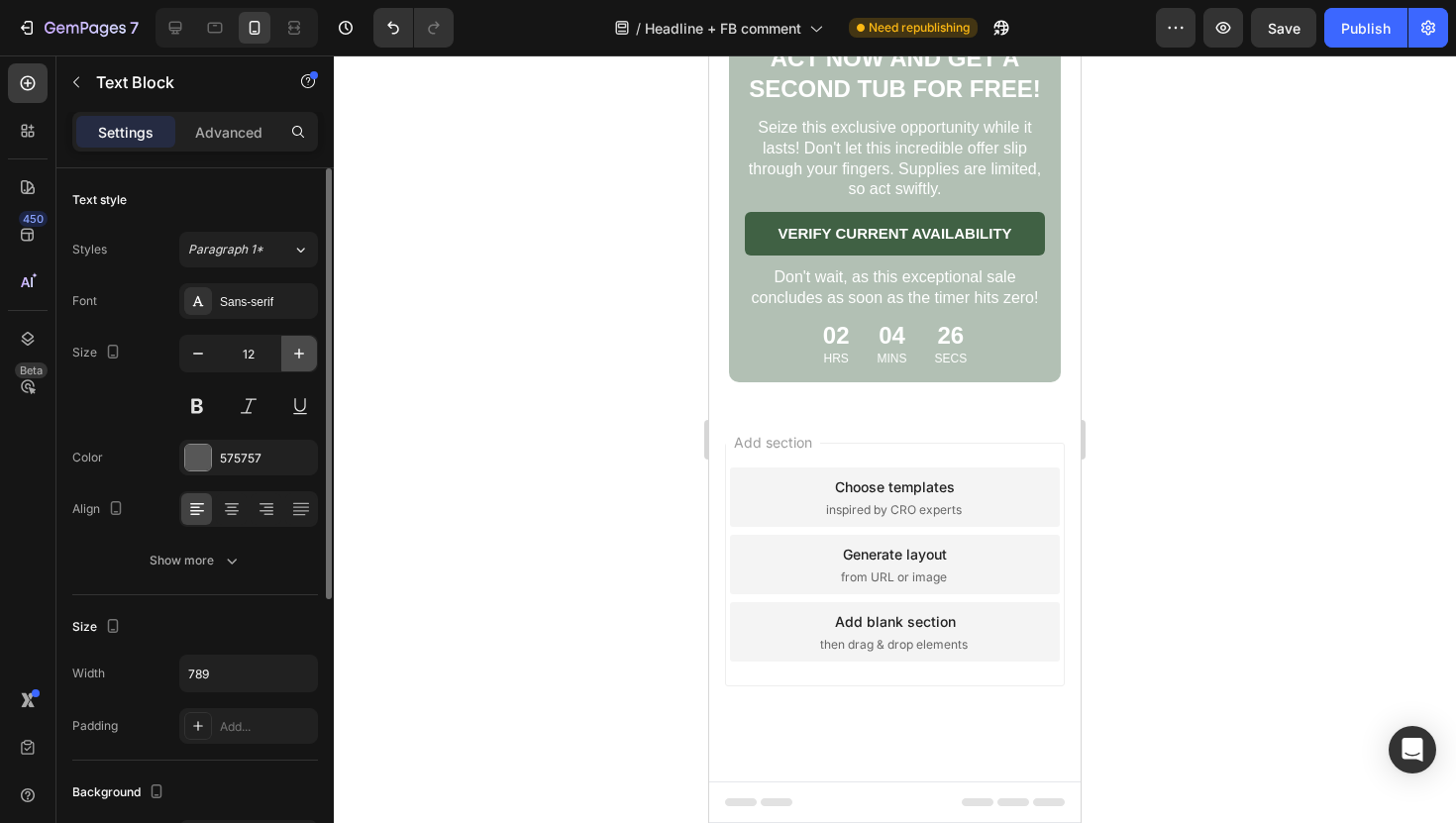 click 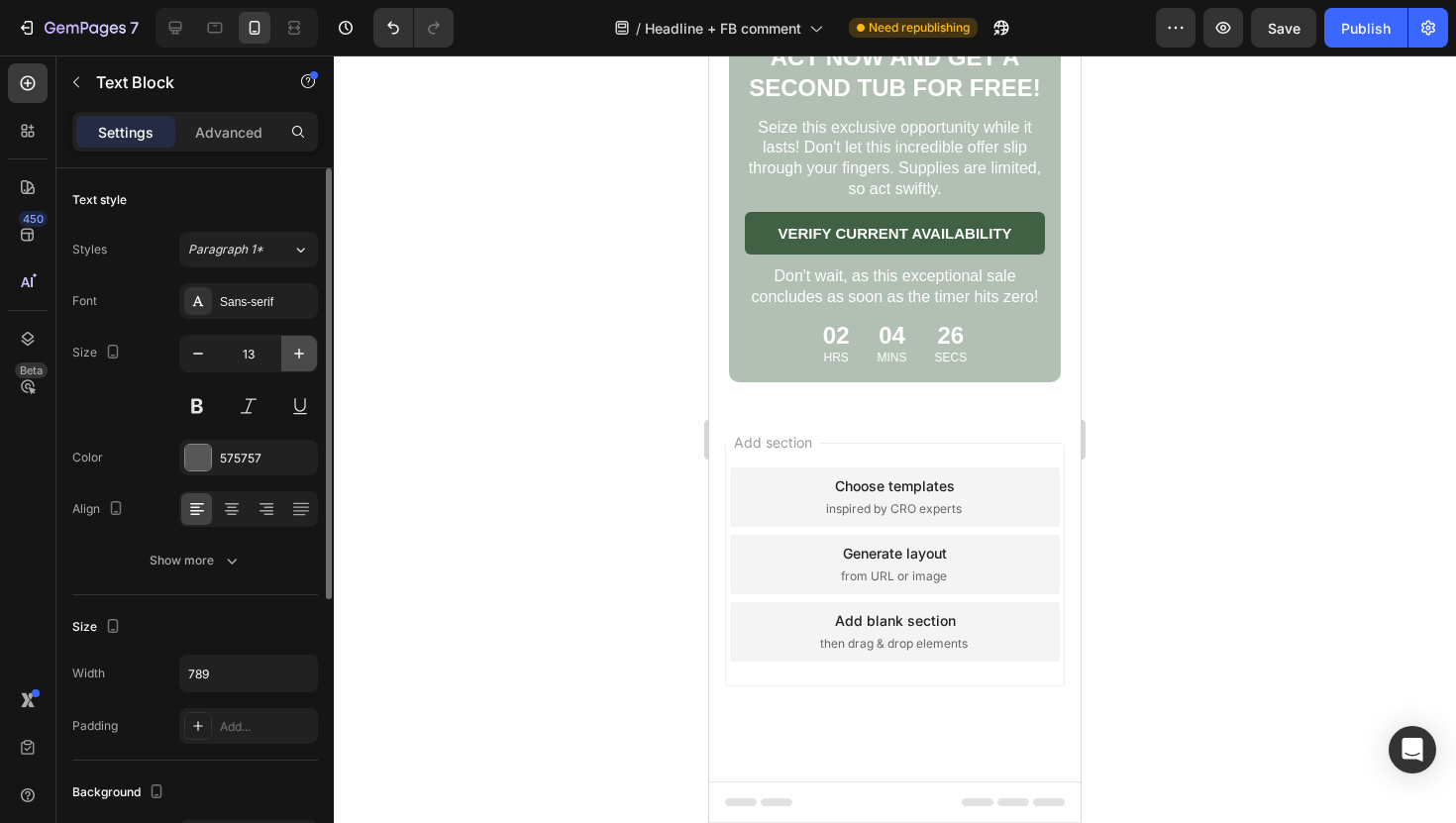 click 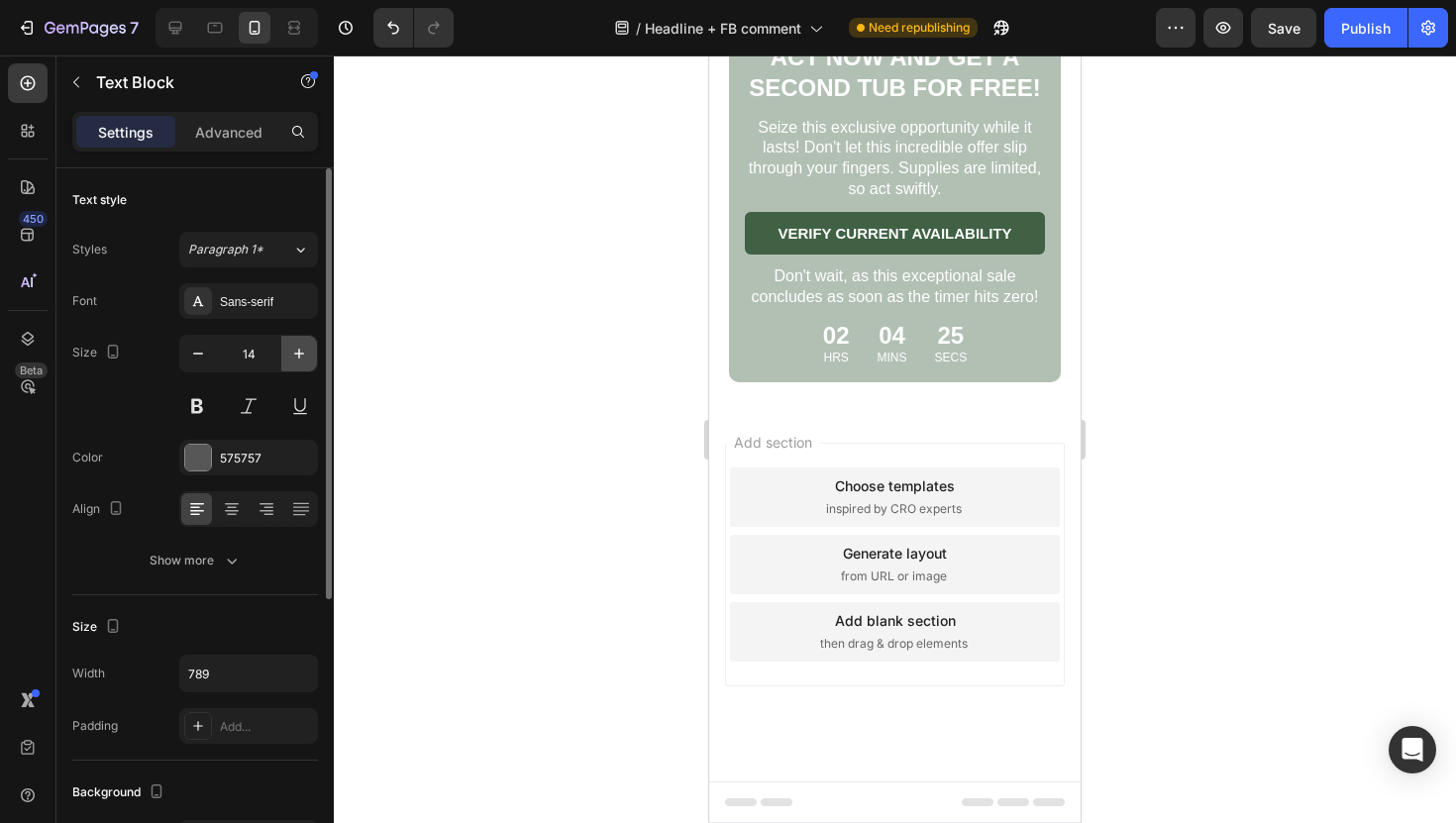 click 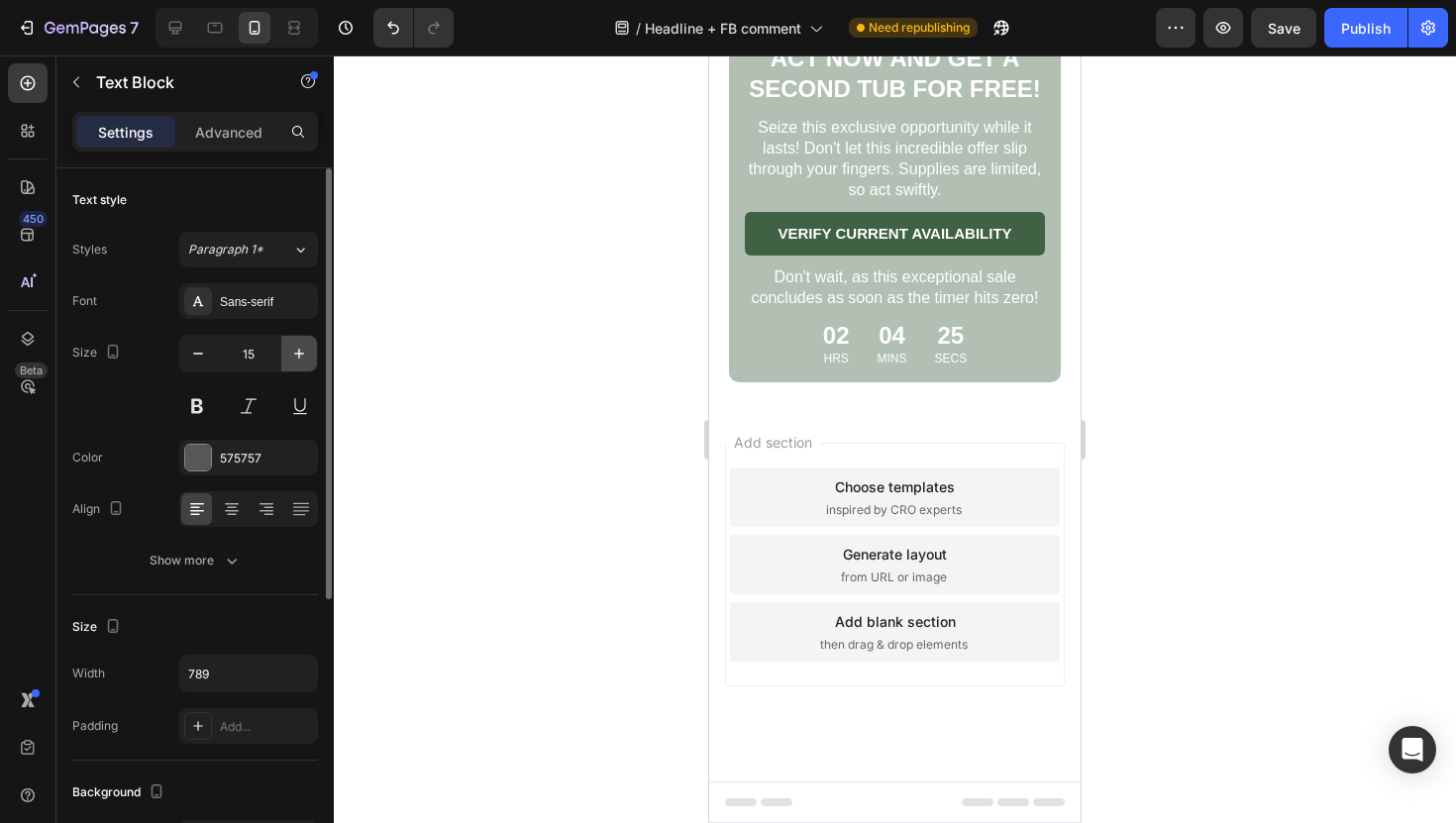 click 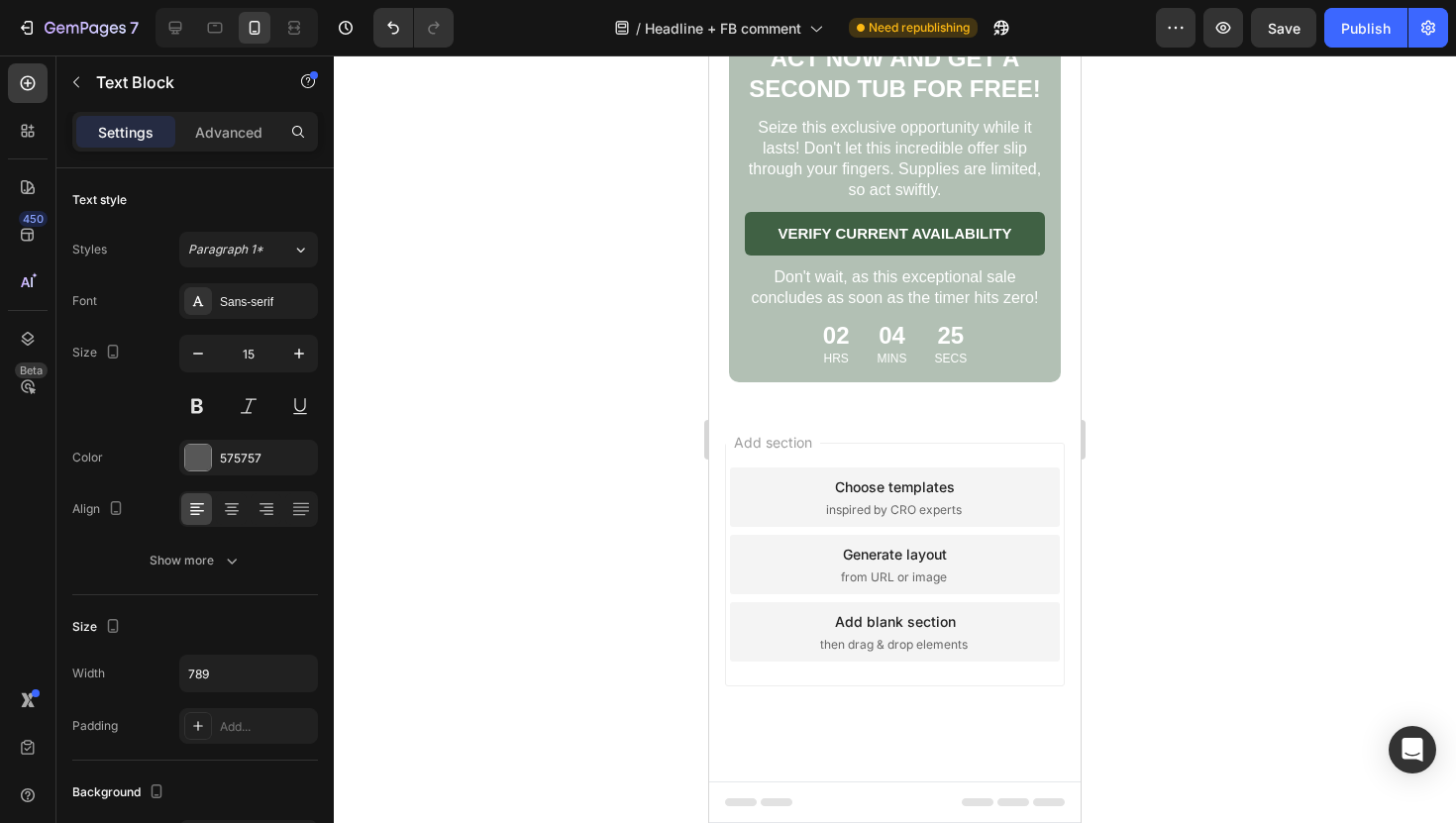type on "16" 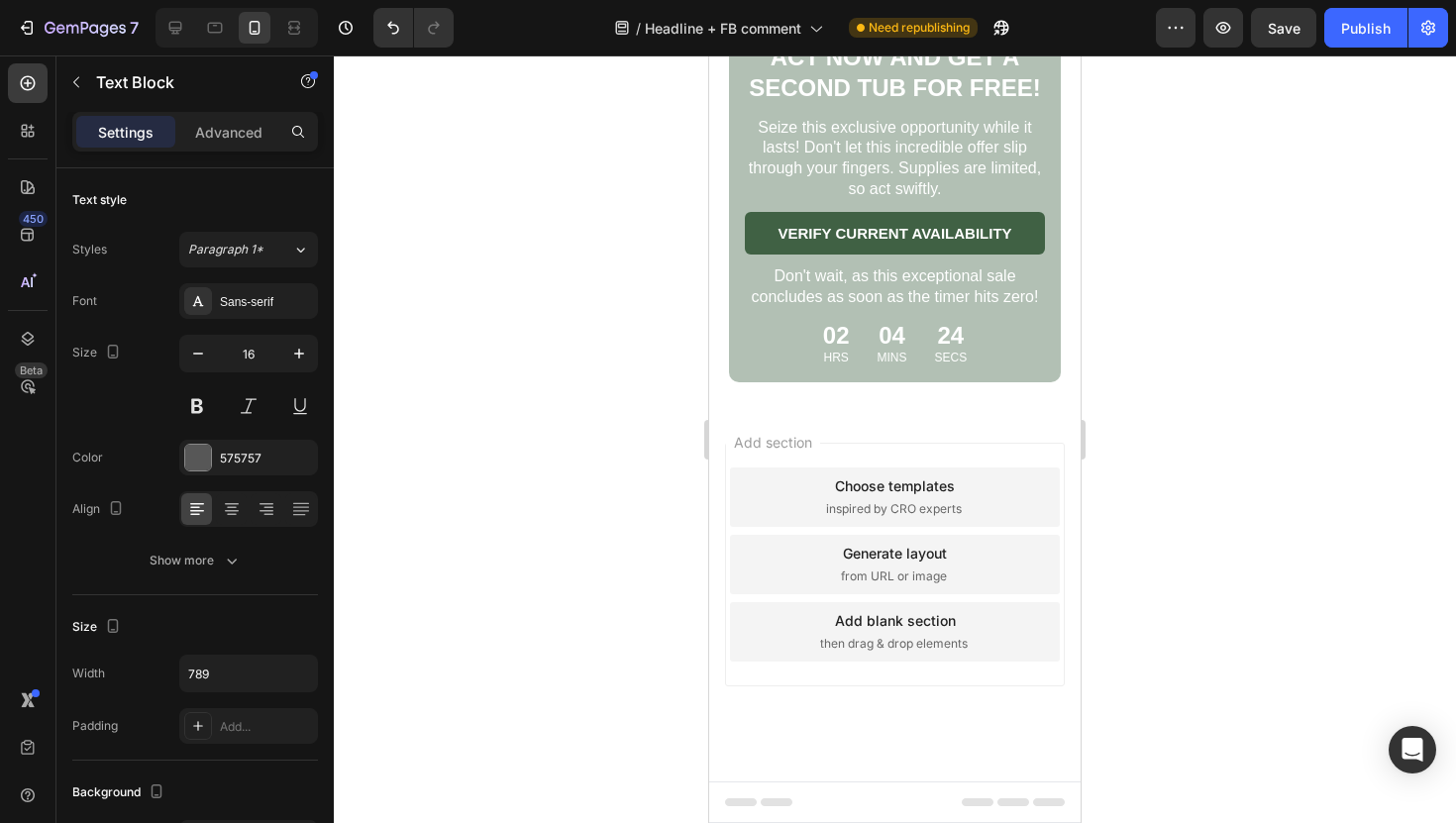 scroll, scrollTop: 8931, scrollLeft: 0, axis: vertical 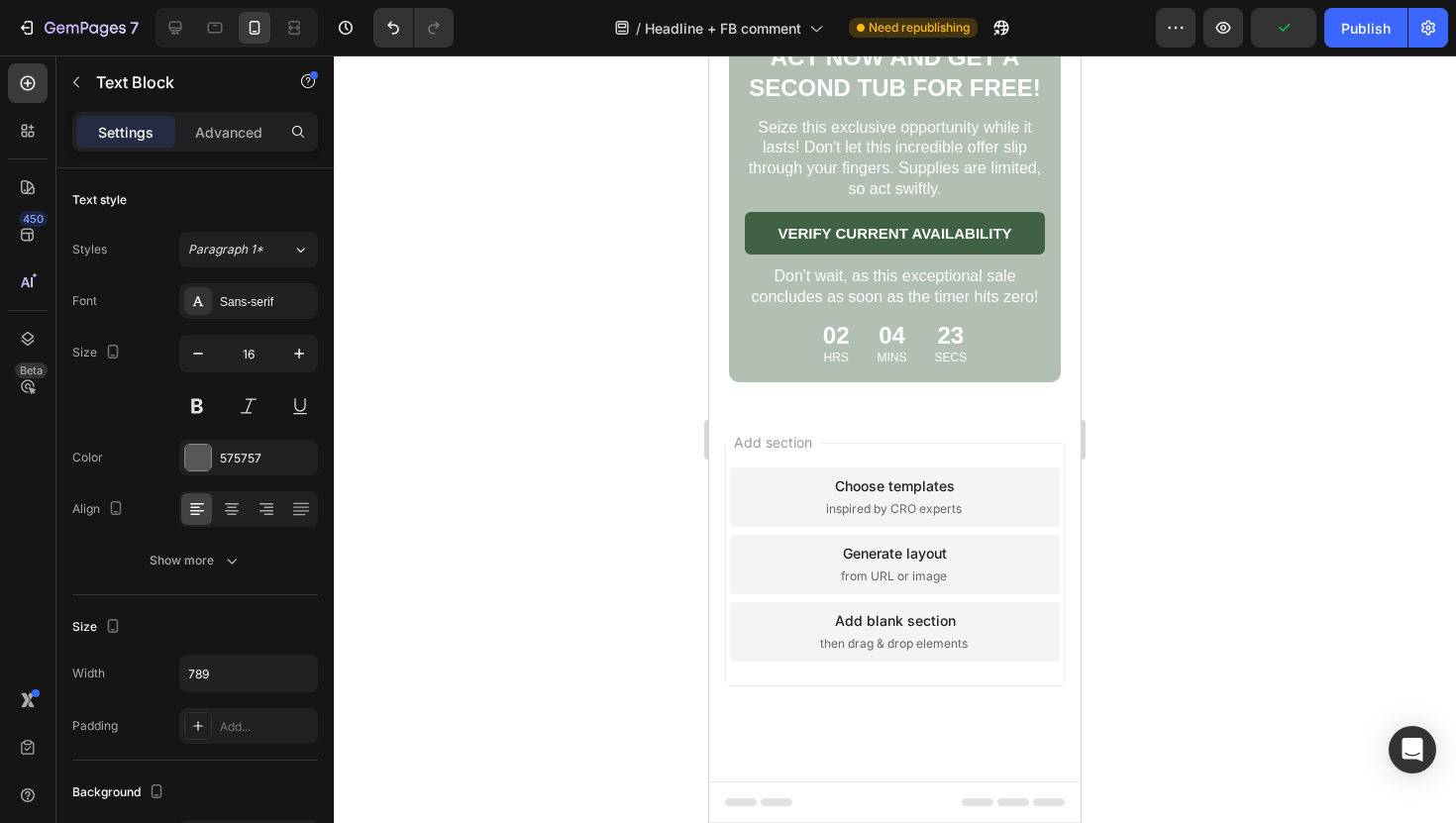 click on "Worked on my daughther!" at bounding box center [842, -374] 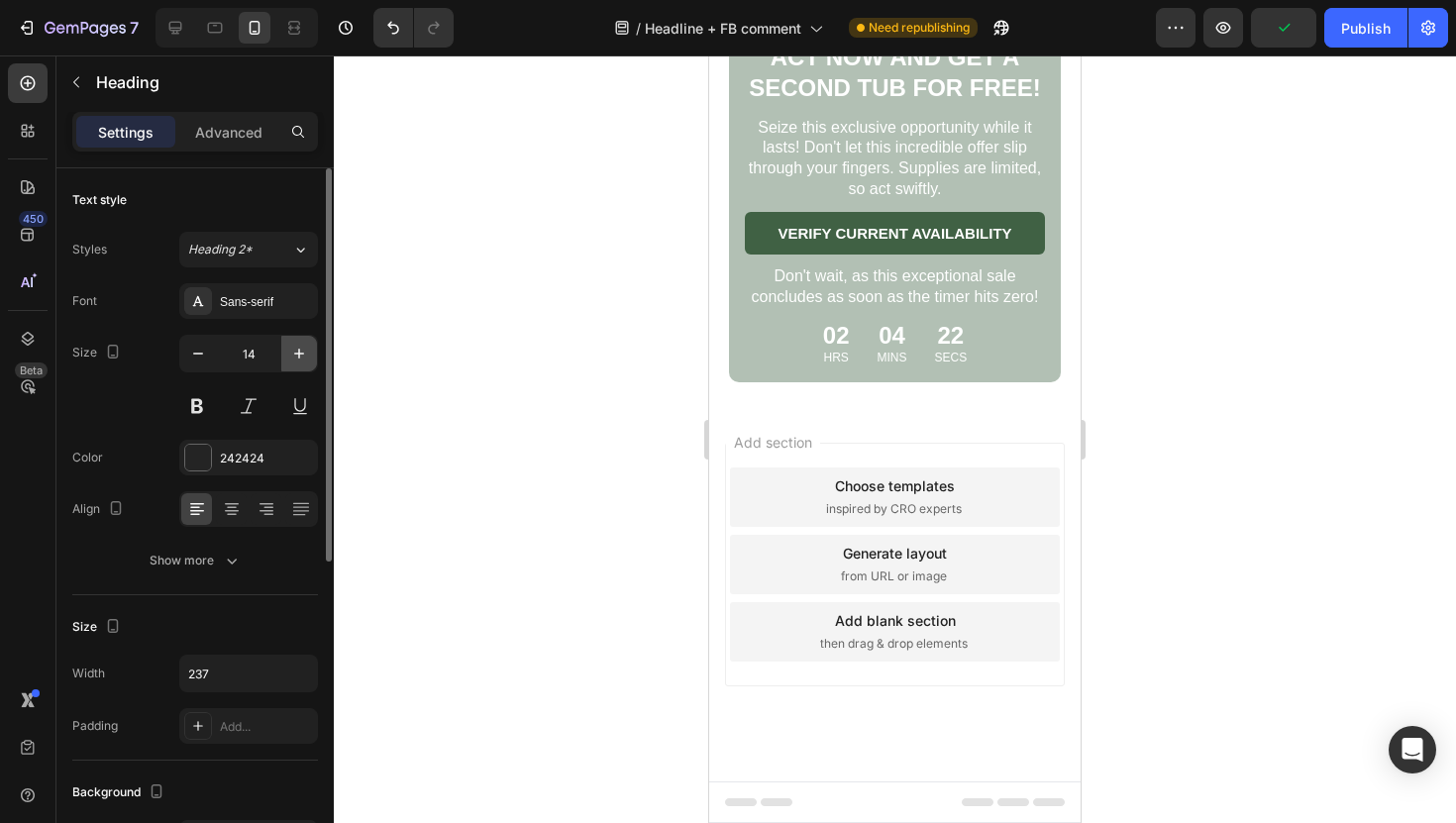 click 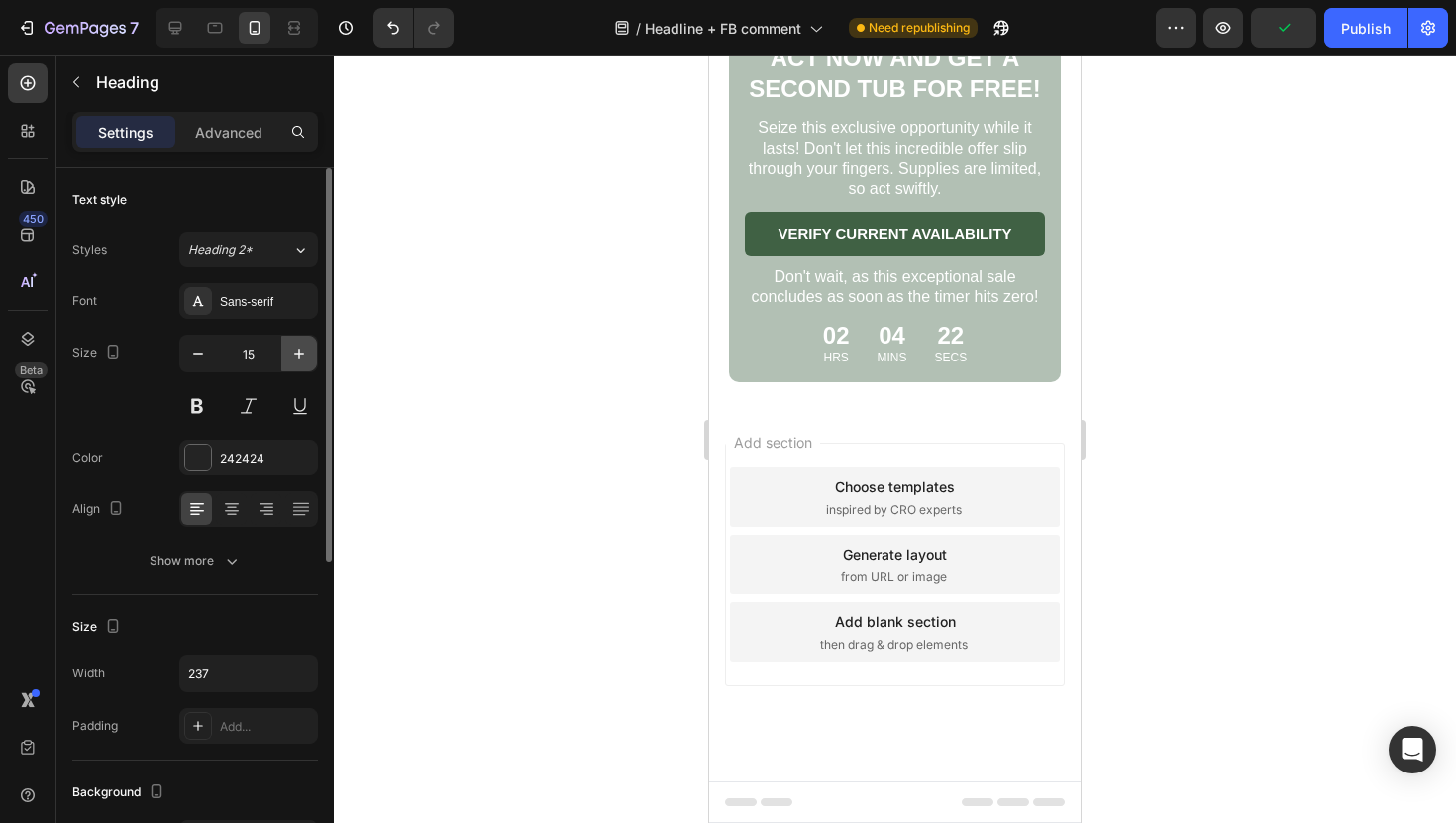 click 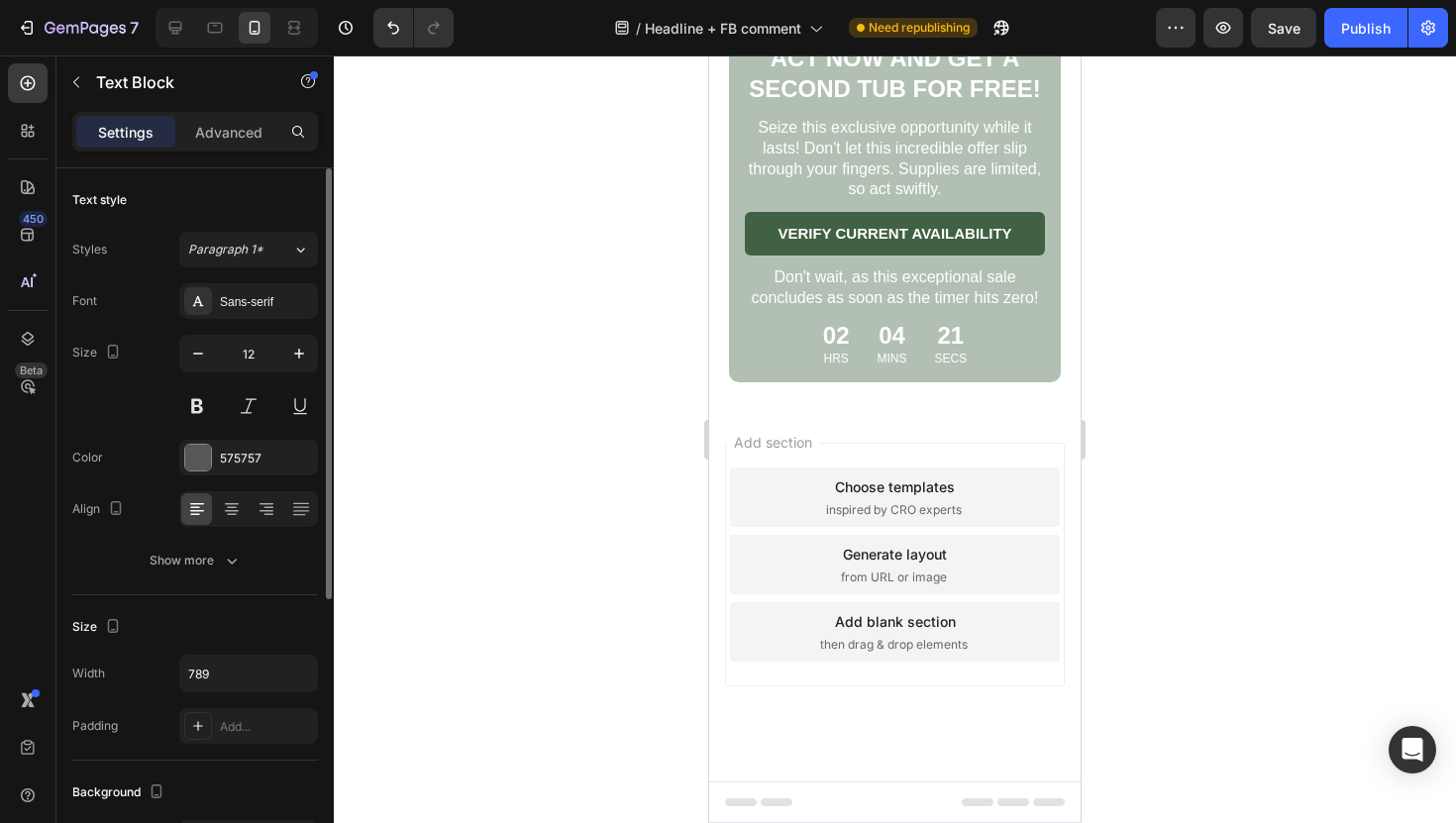 click on "I bought this for my daughter who’s been embarrassed by her scalp for a while. Within a few days, the redness started fading and the flakes stopped. She finally wore her hair down again this week. So grateful for a product that  actually  works without chemicals." at bounding box center (894, -305) 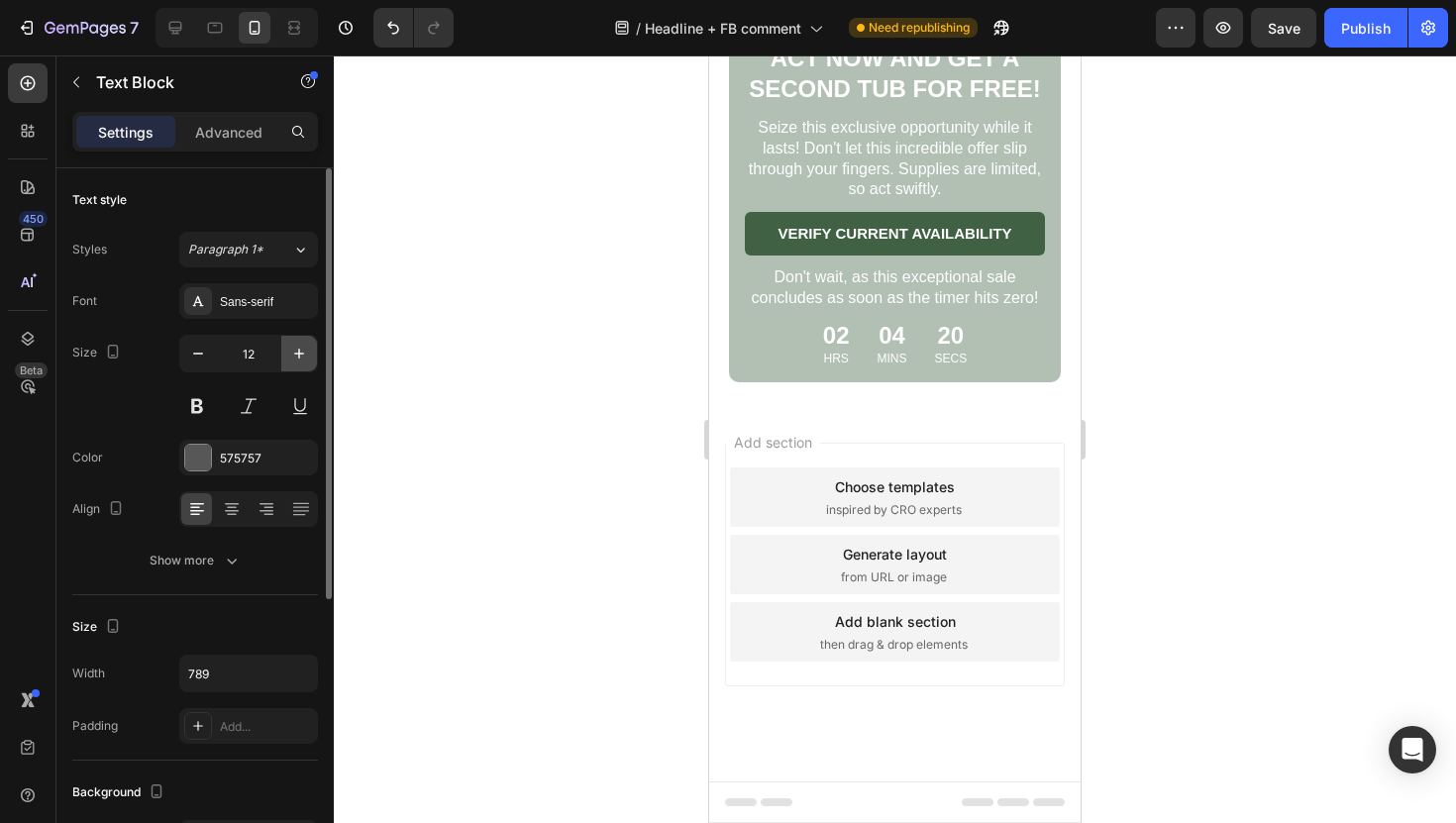 click 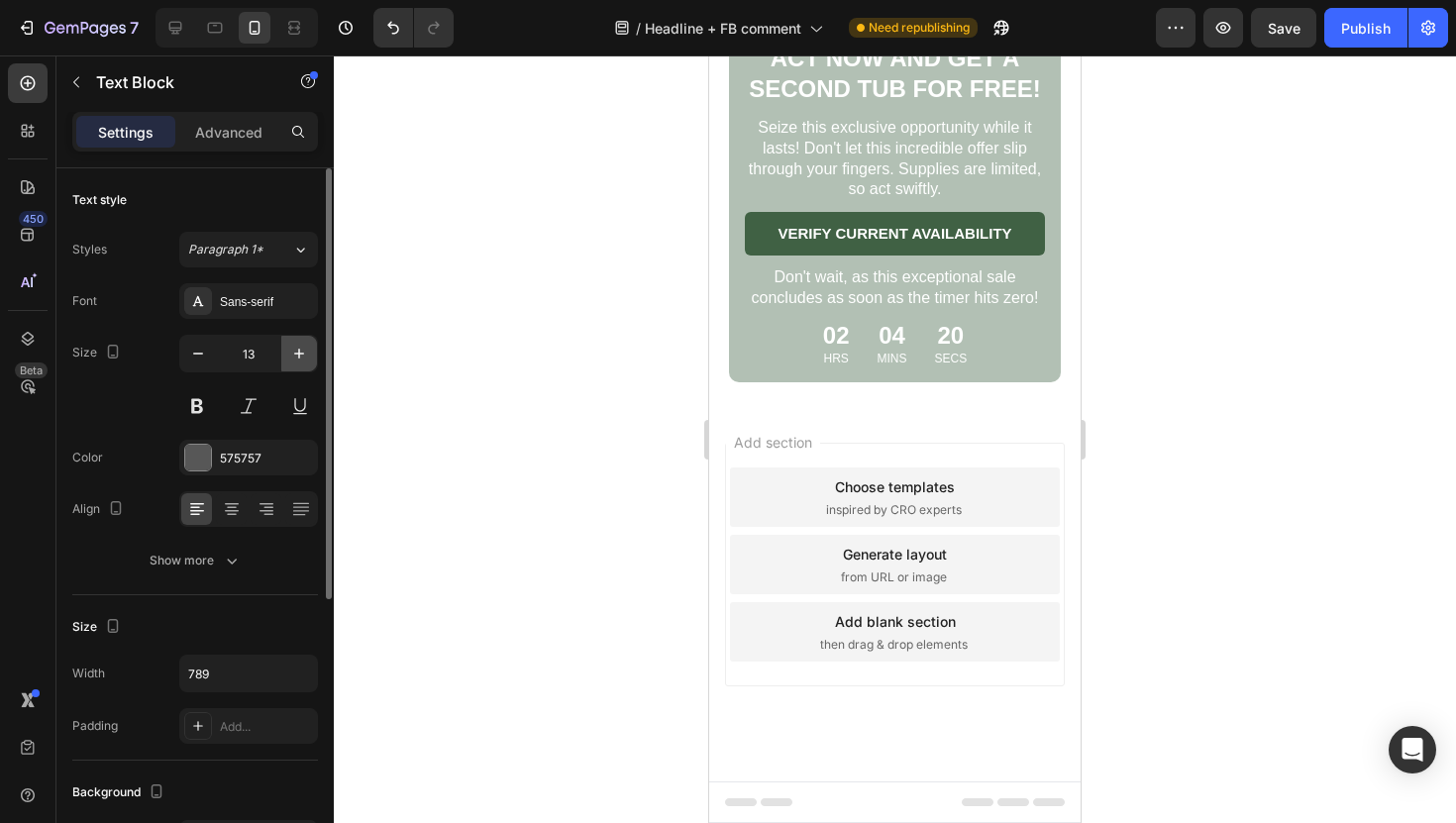 click 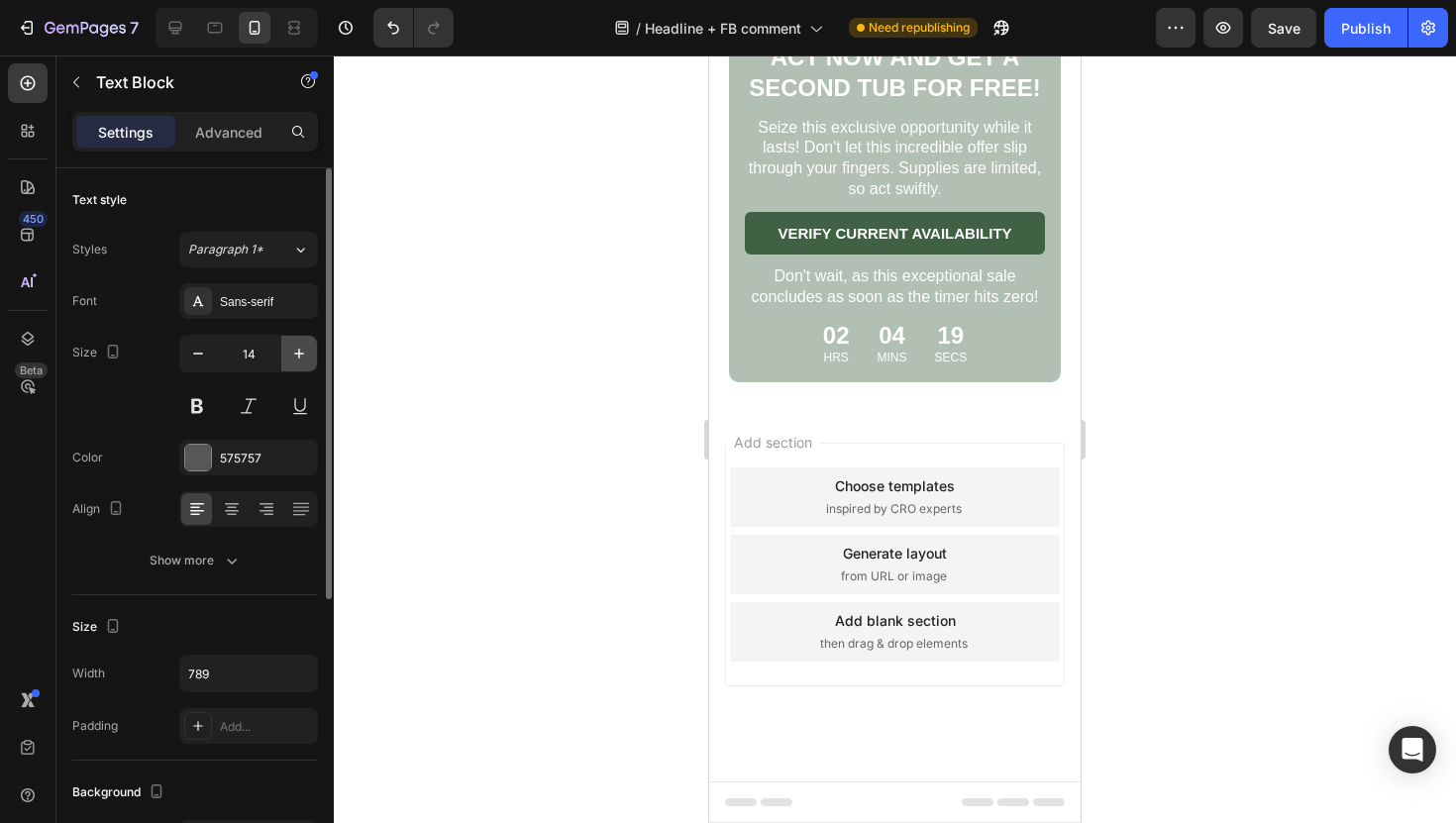 click 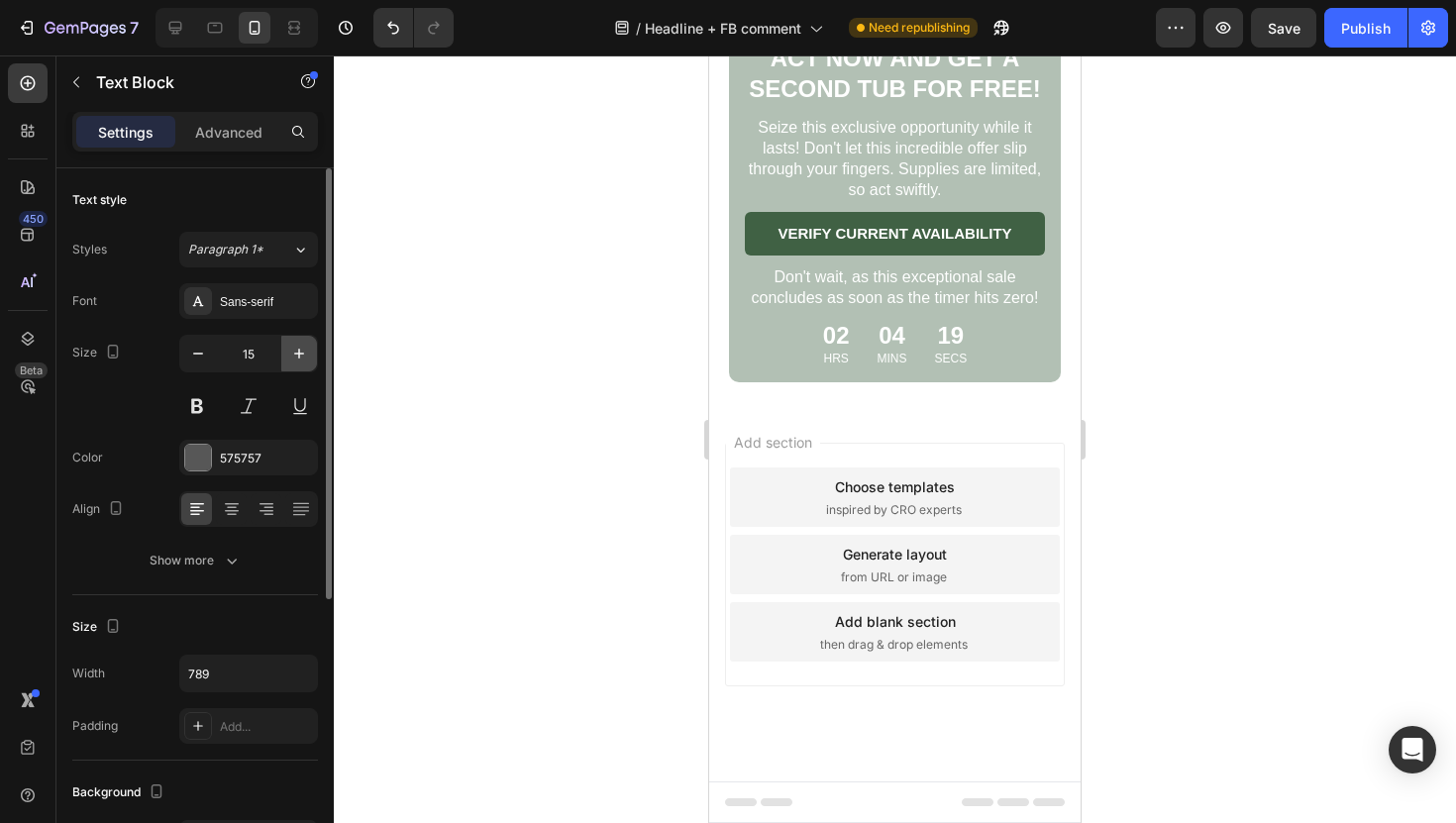 click 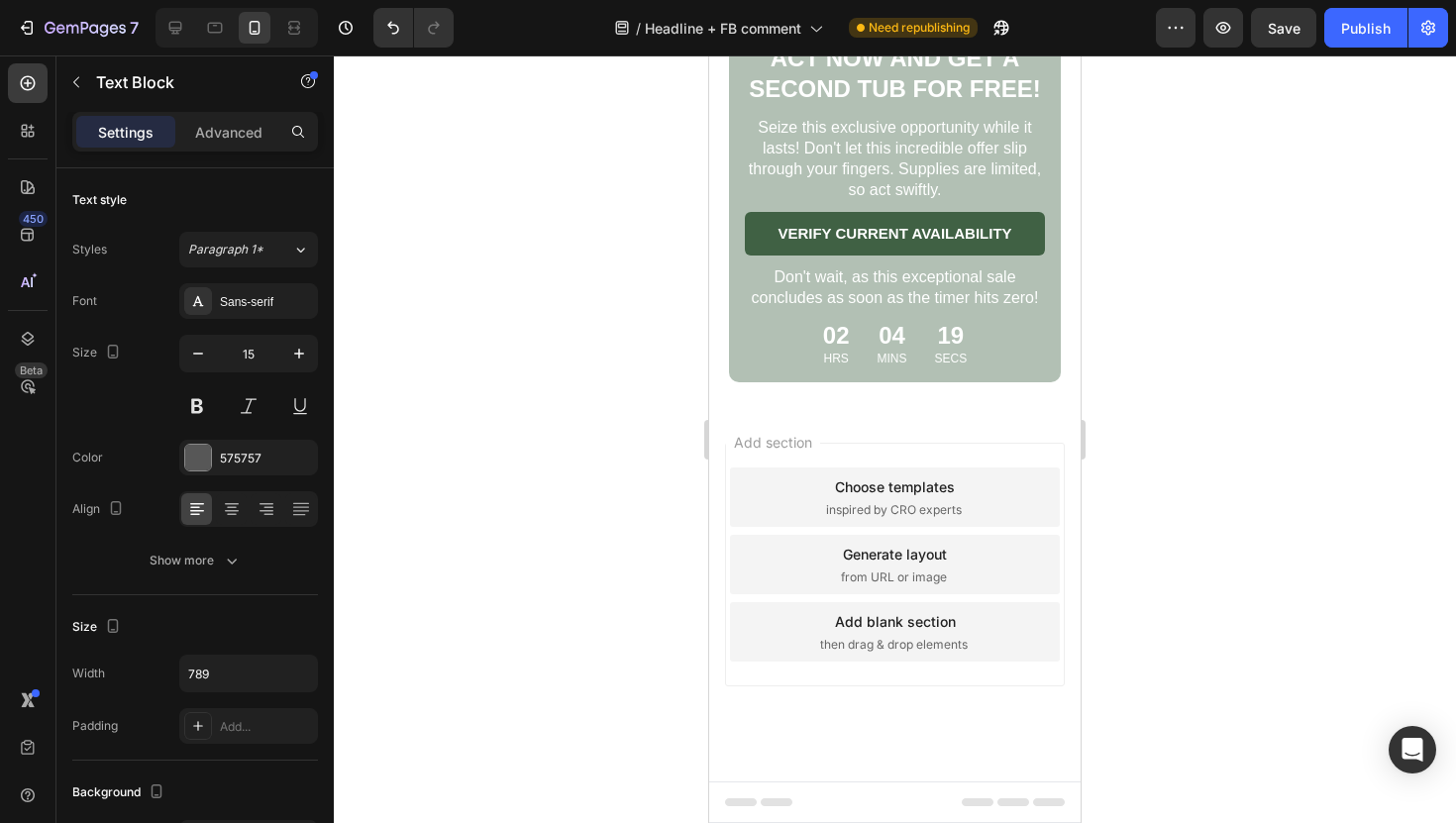 type on "16" 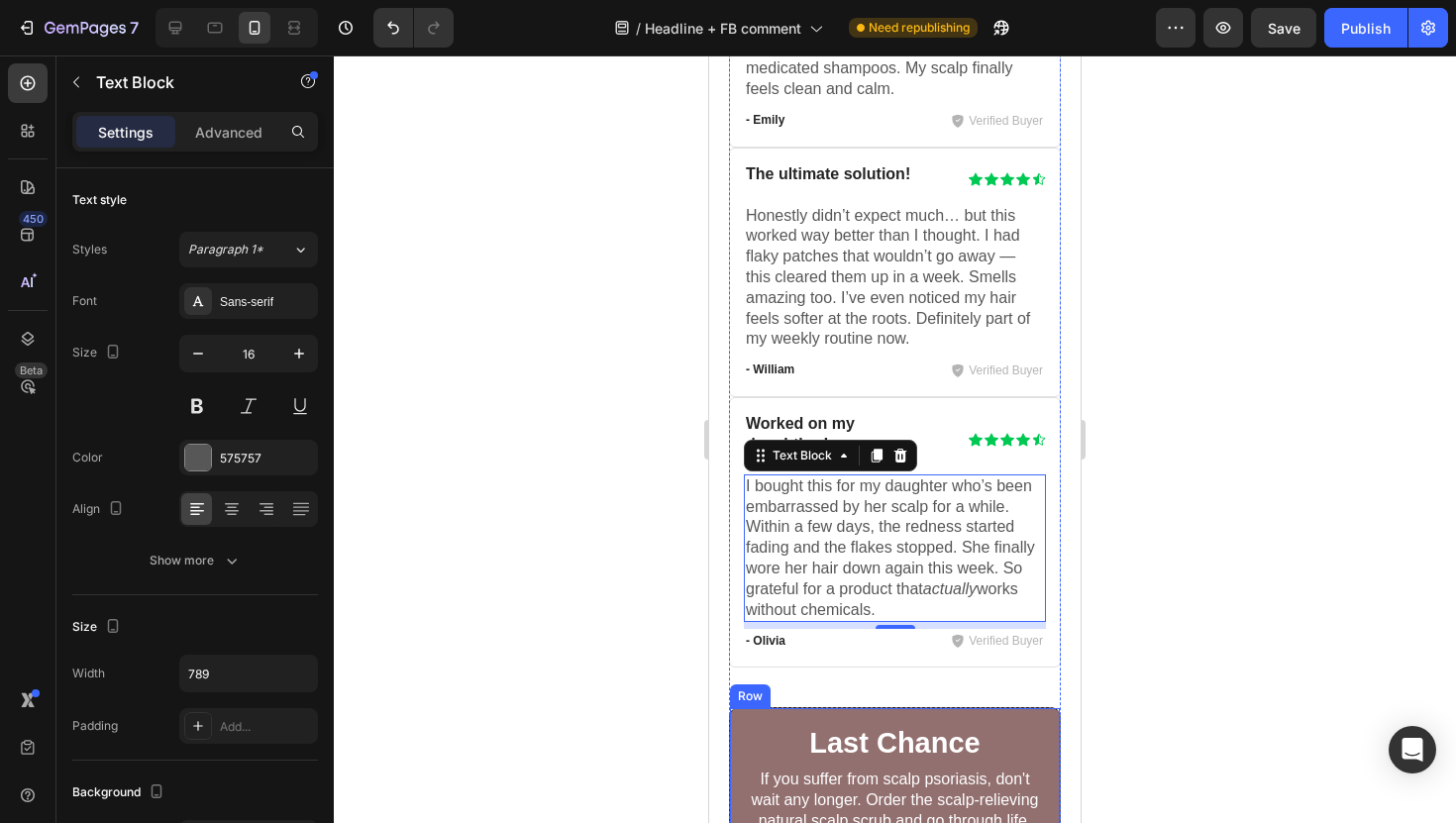 scroll, scrollTop: 7078, scrollLeft: 0, axis: vertical 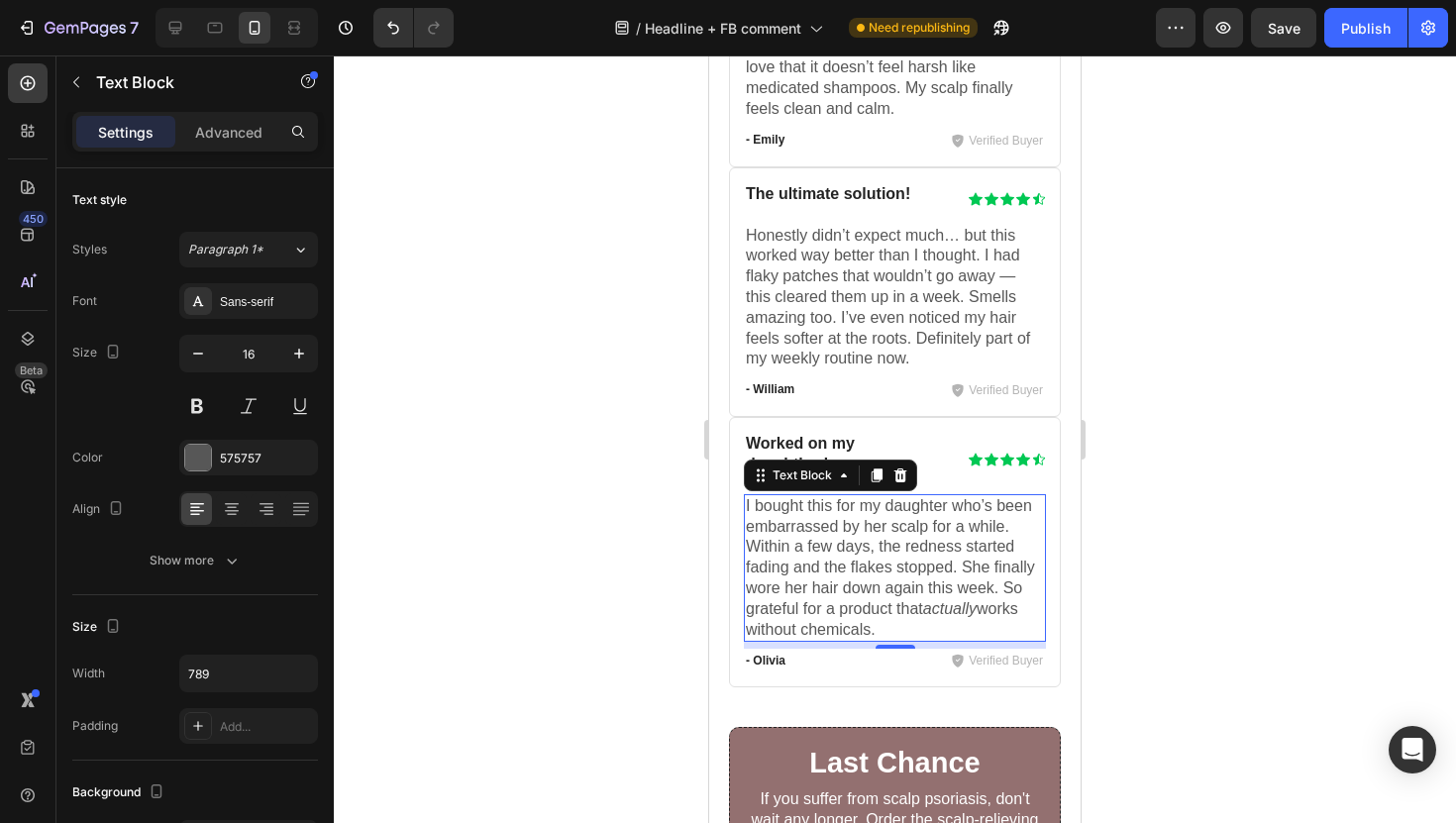 click on "For a limited time, the company is offering an exclusive BUY ONE GET ONE FREE DISCOUNT to all new customers. This incredible discount is only available for a short period, so don't miss out and place your order now to take full advantage of this offer." at bounding box center [894, -1539] 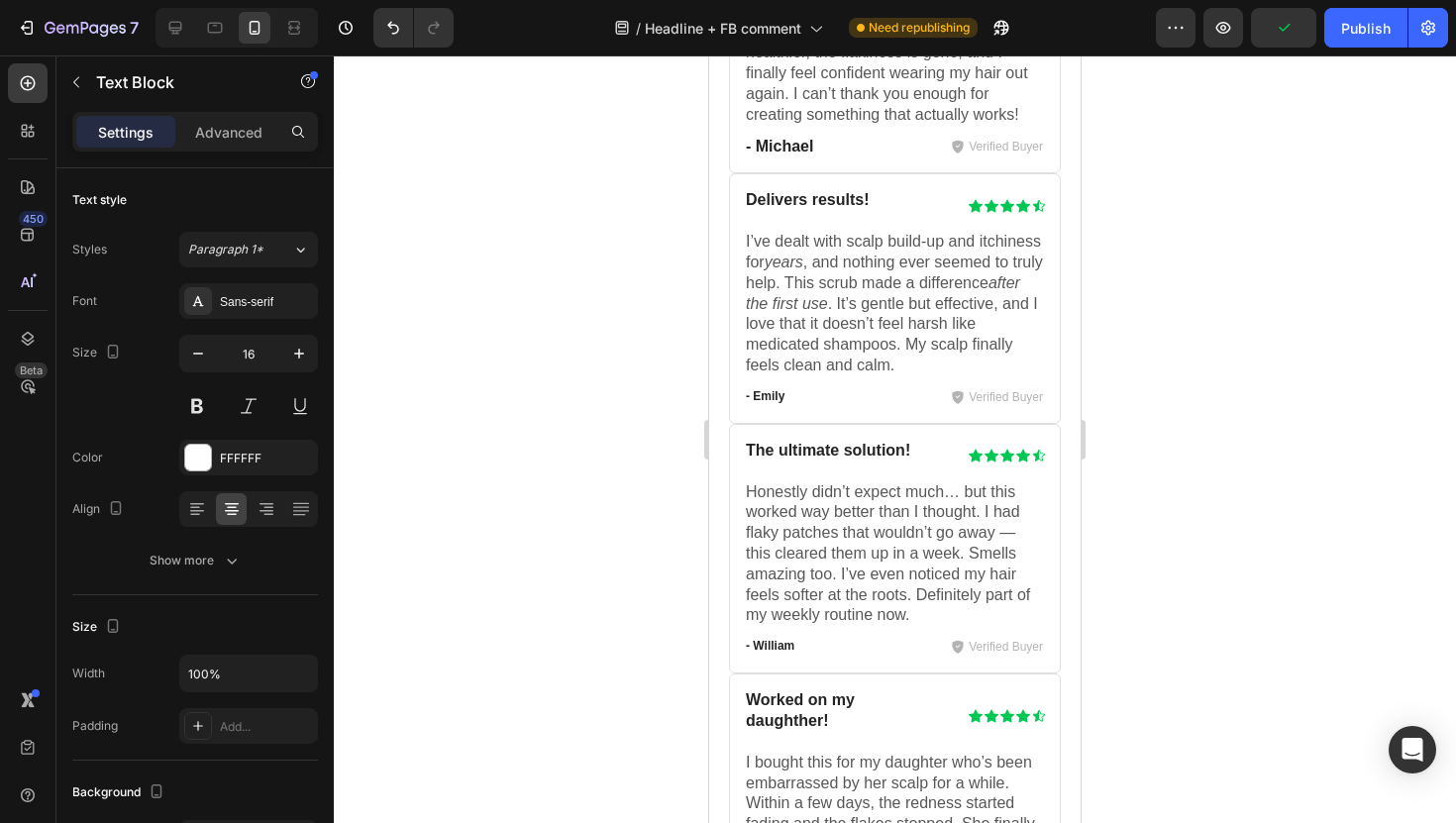 scroll, scrollTop: 6874, scrollLeft: 0, axis: vertical 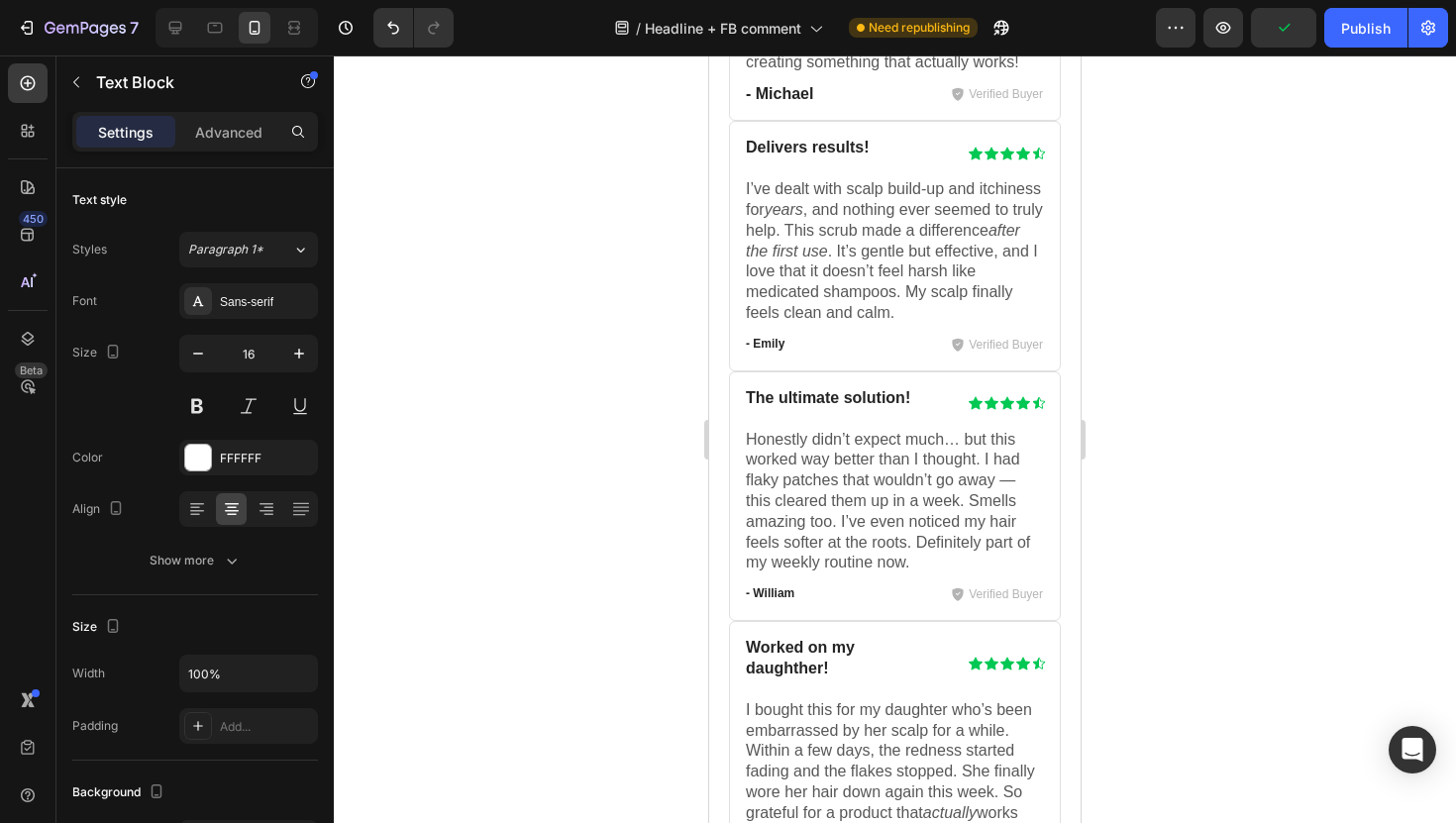 click on "LIMITED TIME SPECIAL OFFER" at bounding box center (894, -1460) 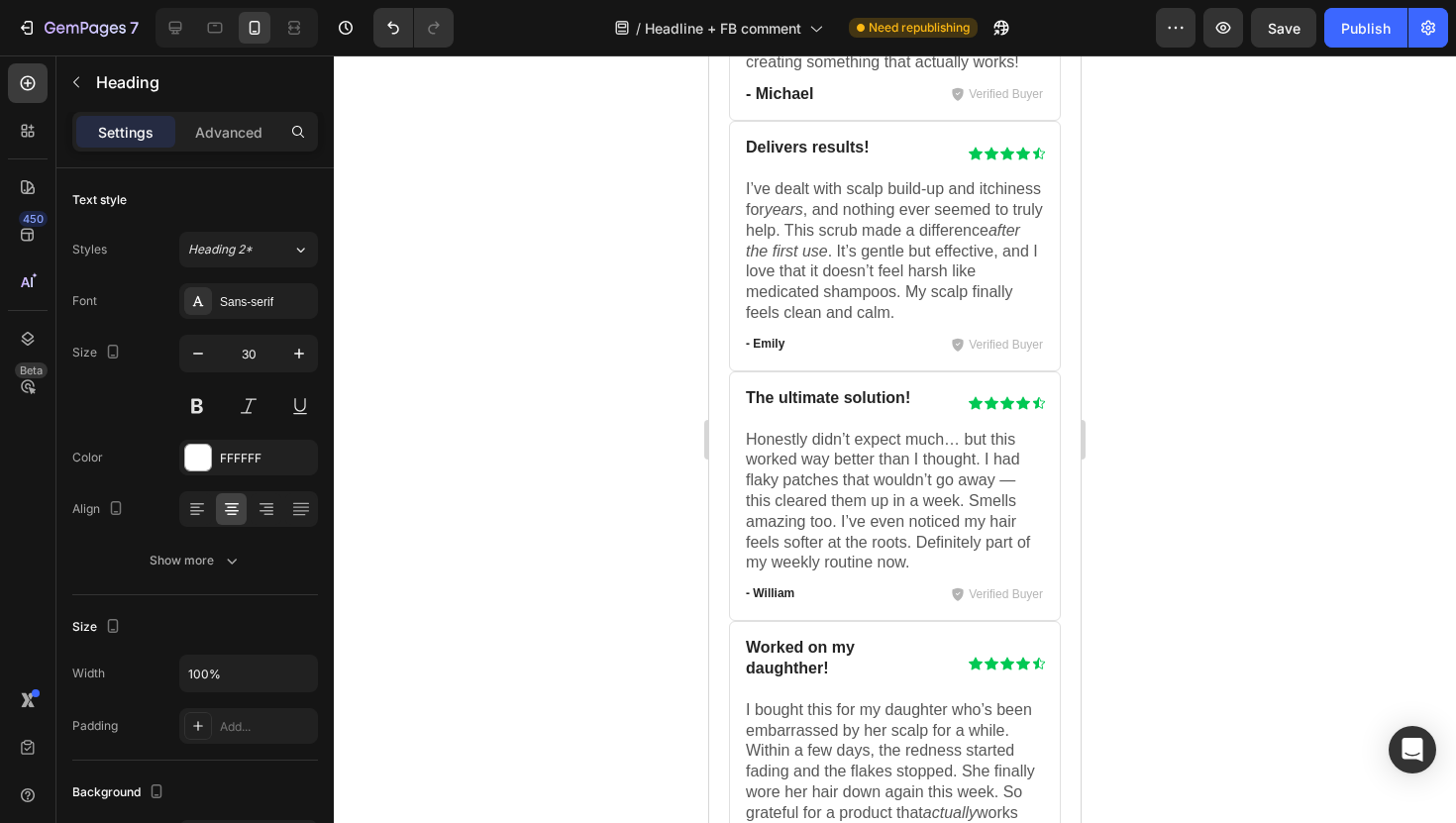 click on "LIMITED TIME SPECIAL OFFER" at bounding box center (894, -1460) 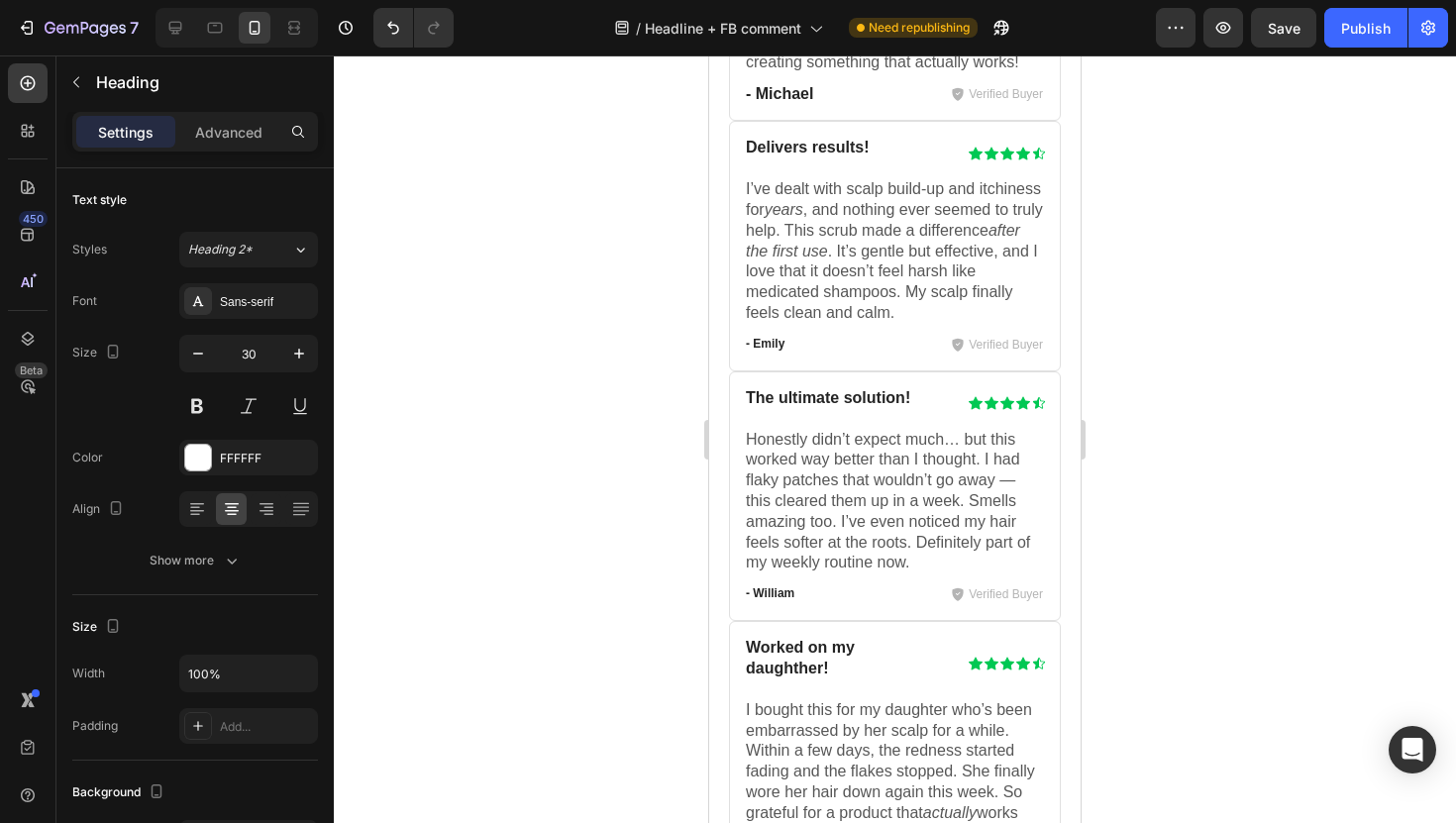 click on "LIMITED TIME SPECIAL OFFER" at bounding box center [894, -1460] 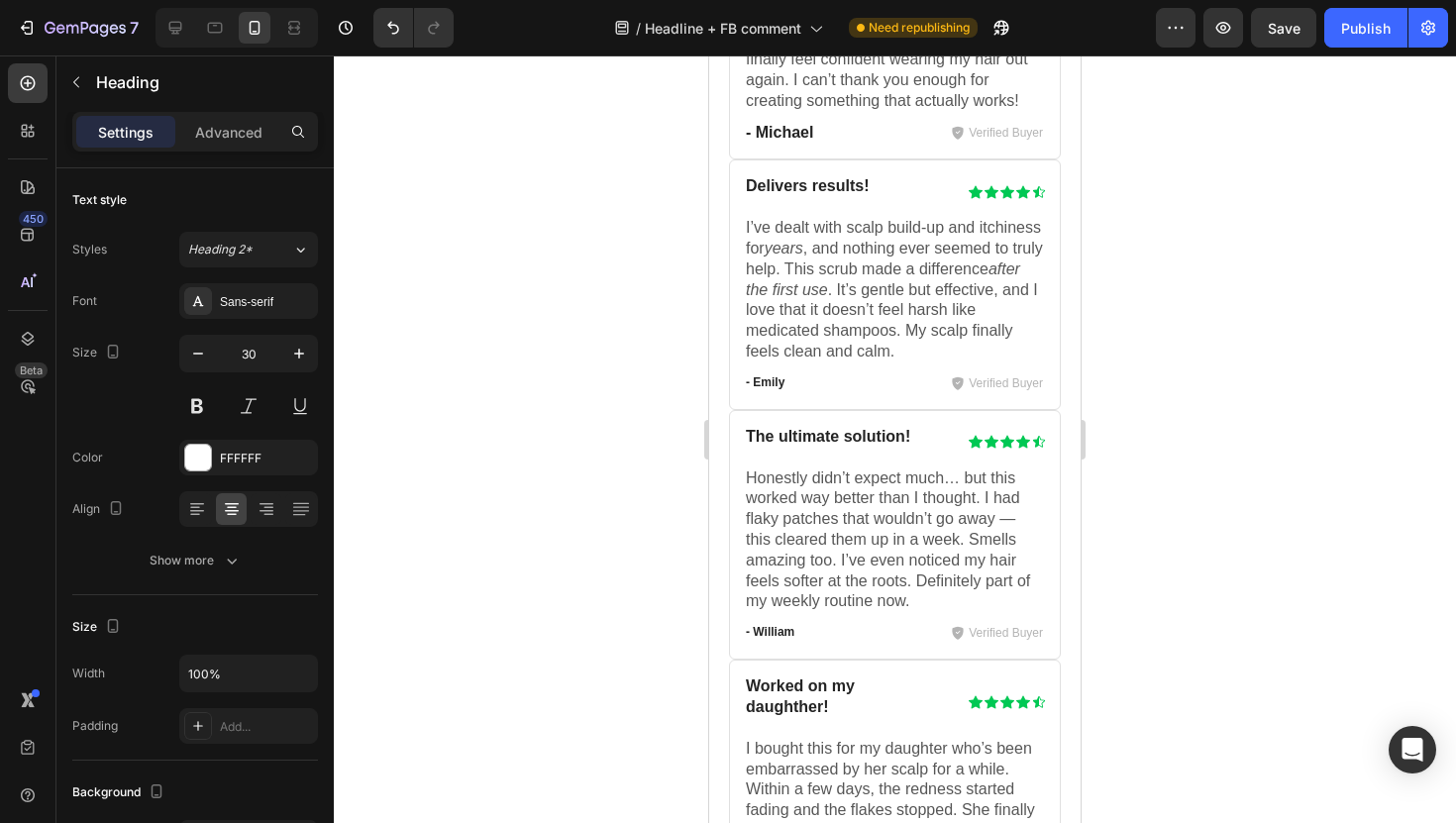 click on "LIMITED PSORIASIS AWARENESS MONTH DEAL" at bounding box center [894, -1441] 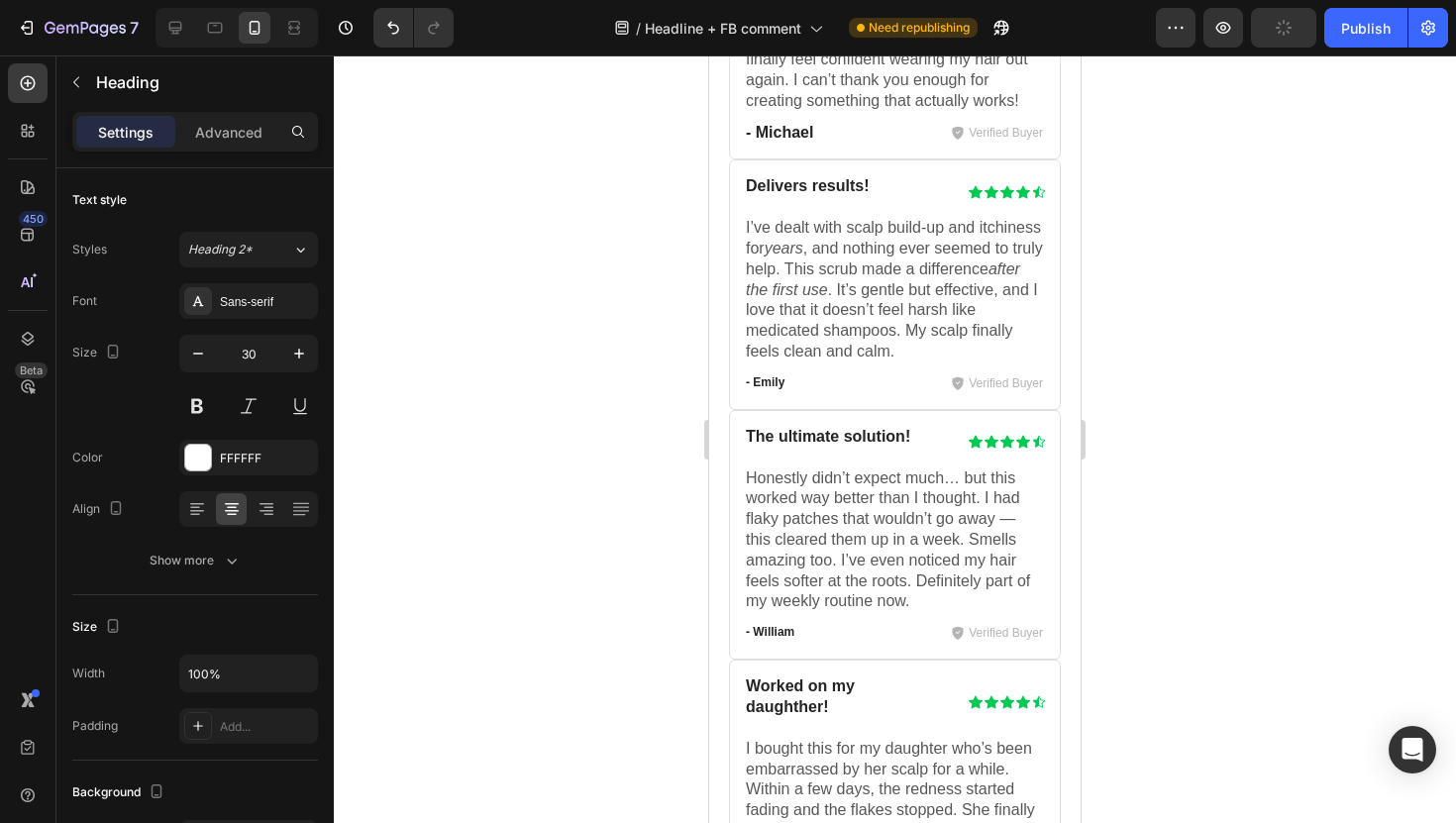 click on "PSORIASIS AWARENESS MONTH DEAL" at bounding box center (894, -1441) 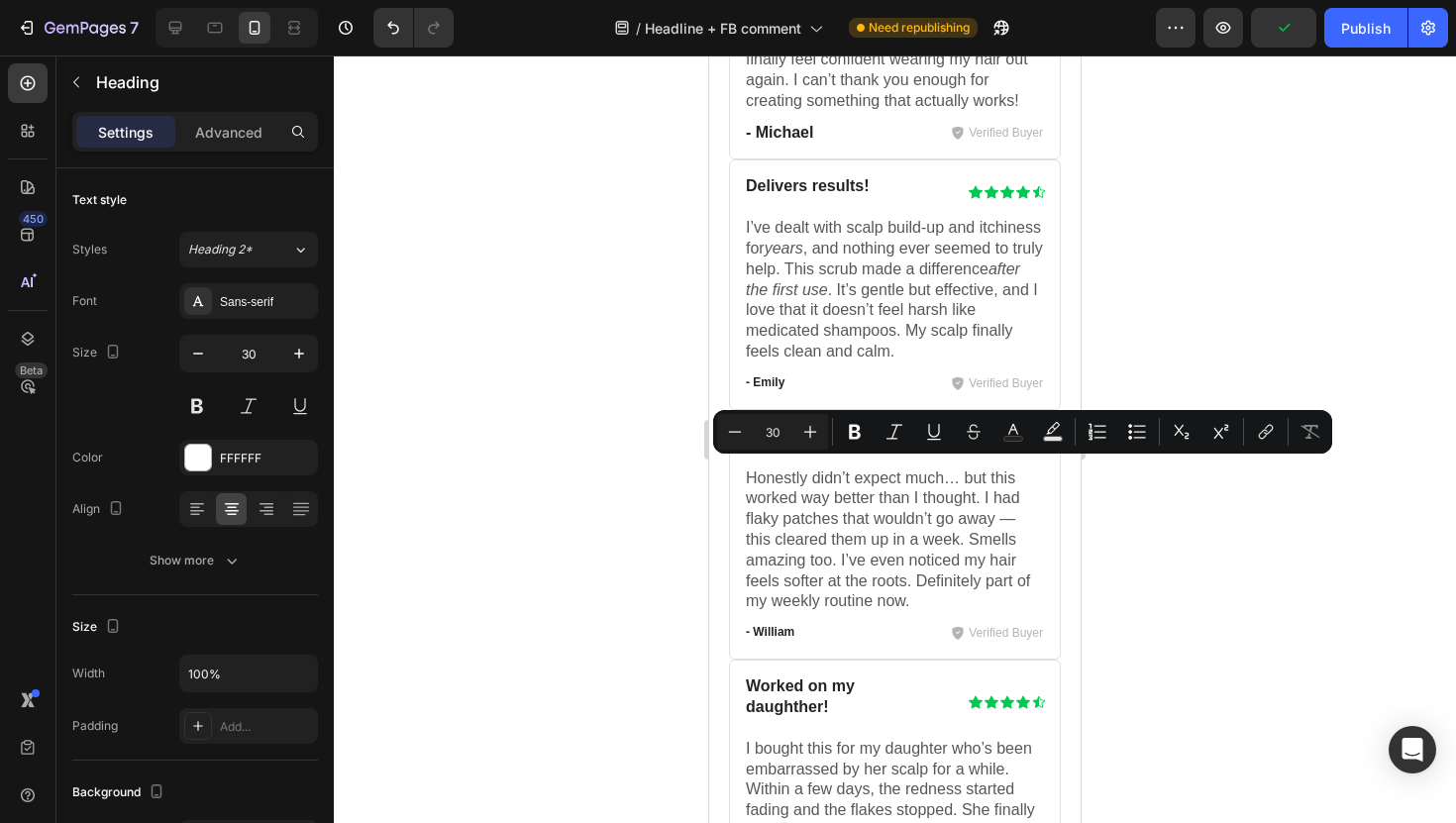 drag, startPoint x: 1001, startPoint y: 553, endPoint x: 781, endPoint y: 478, distance: 232.43279 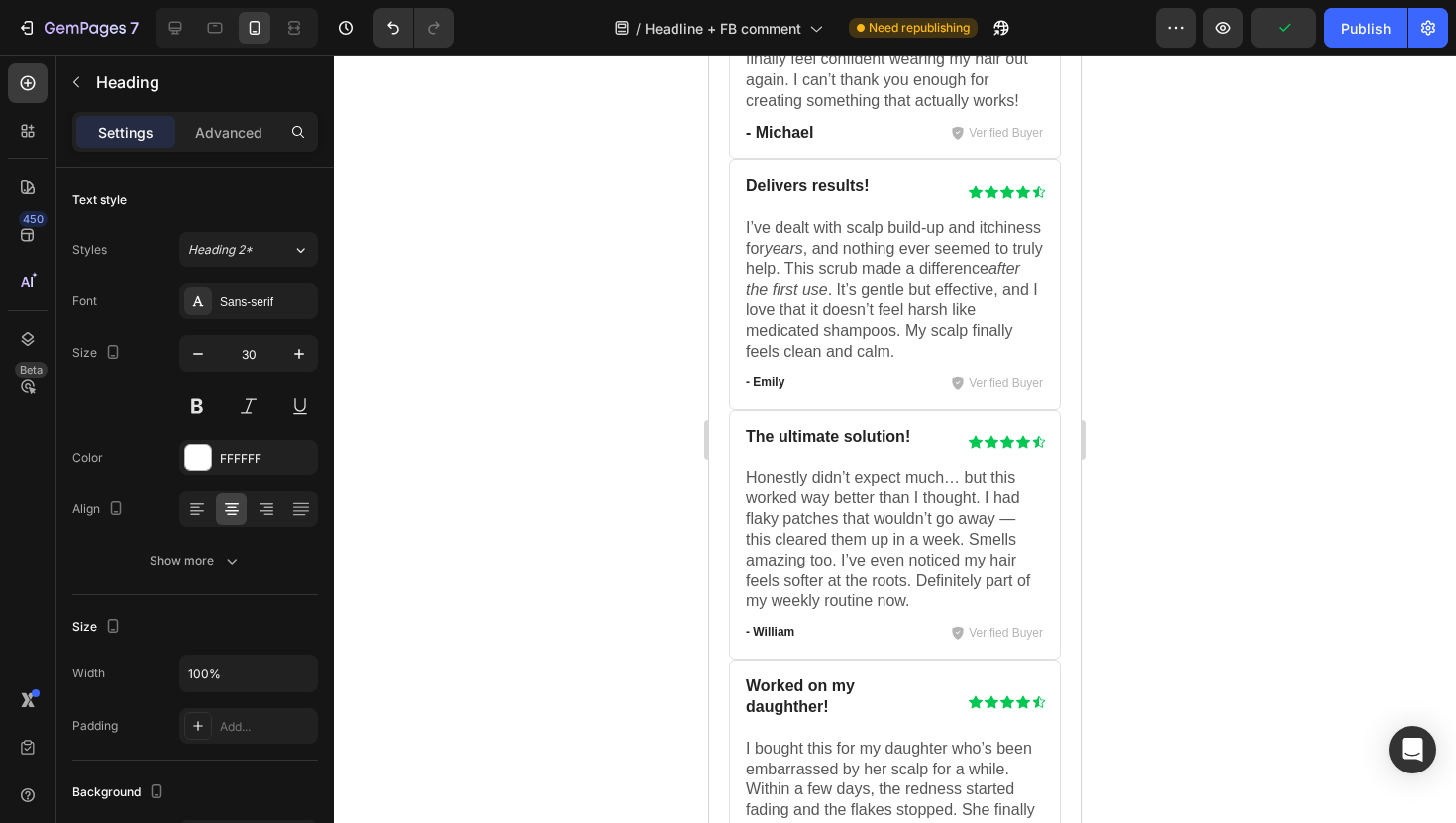 click on "Psoriasis Awareness Month Deal" at bounding box center [894, -1441] 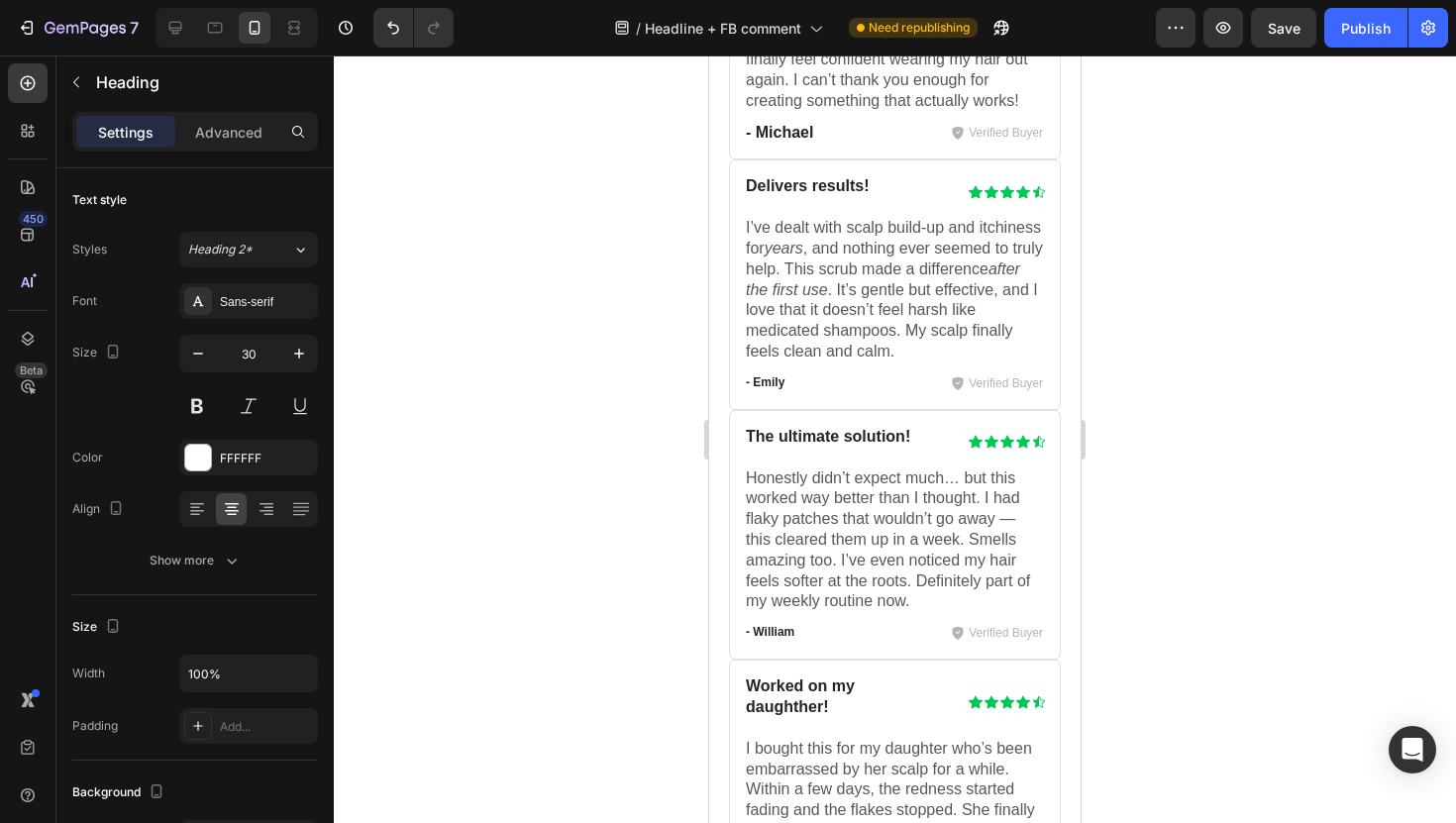 click on "Psoriasis Awareness Month Deal" at bounding box center [894, -1441] 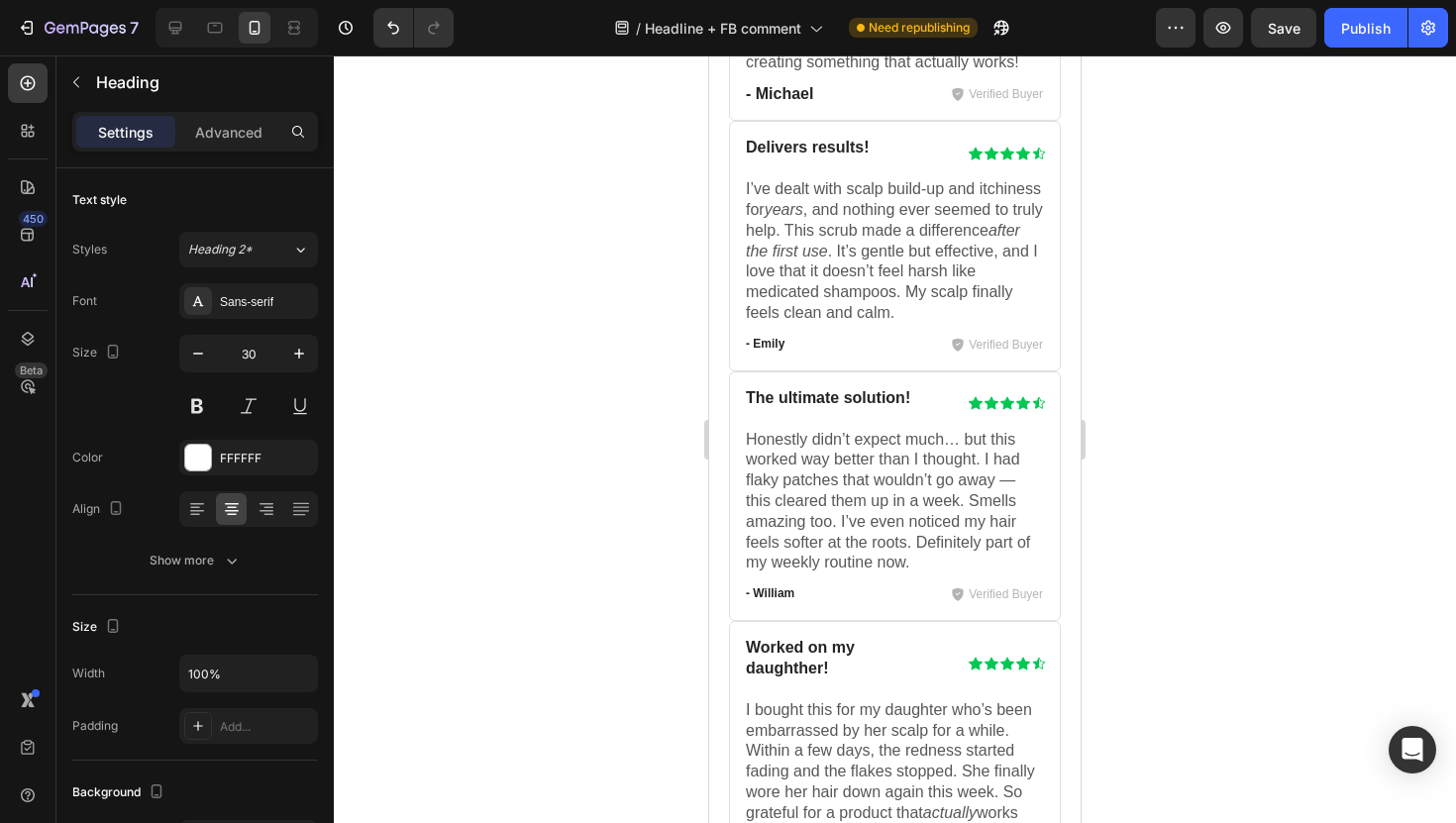click on "Psoriasis Awareness Deal" at bounding box center [894, -1460] 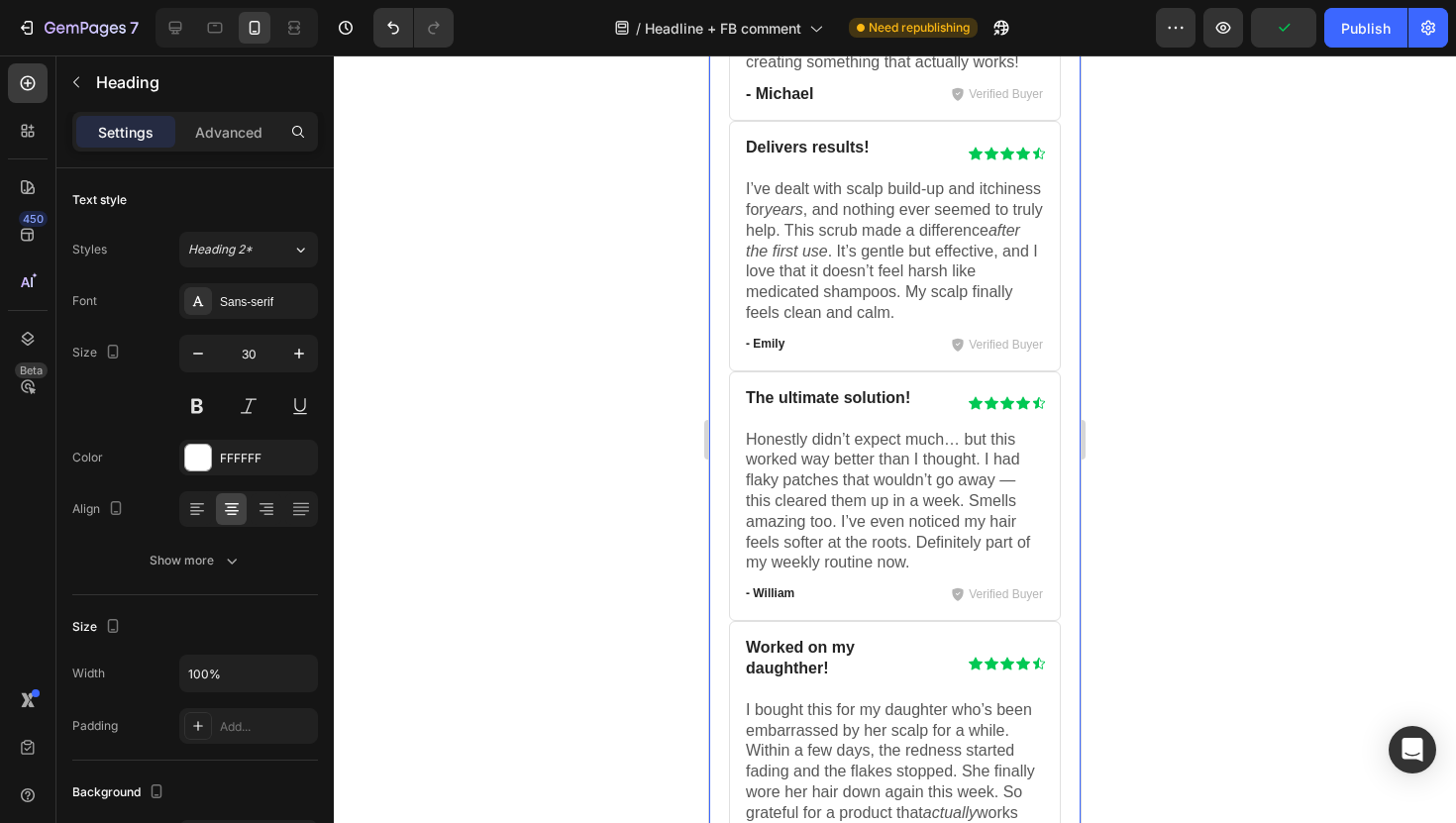 click 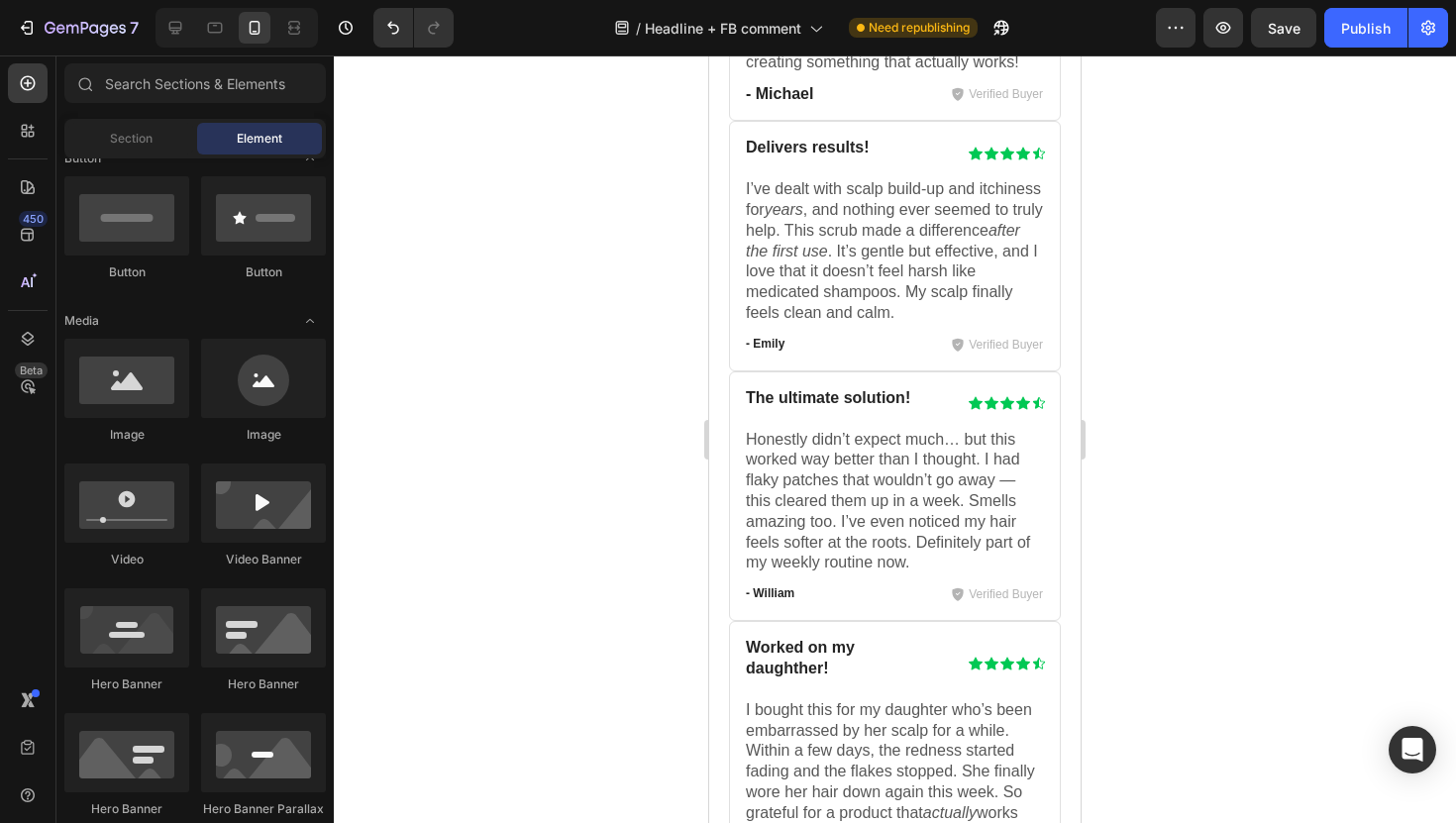 click on "For a limited time, the company is offering an exclusive BUY ONE GET ONE FREE DISCOUNT to all new customers. This incredible discount is only available for a short period, so don't miss out and place your order now to take full advantage of this offer." at bounding box center [894, -1335] 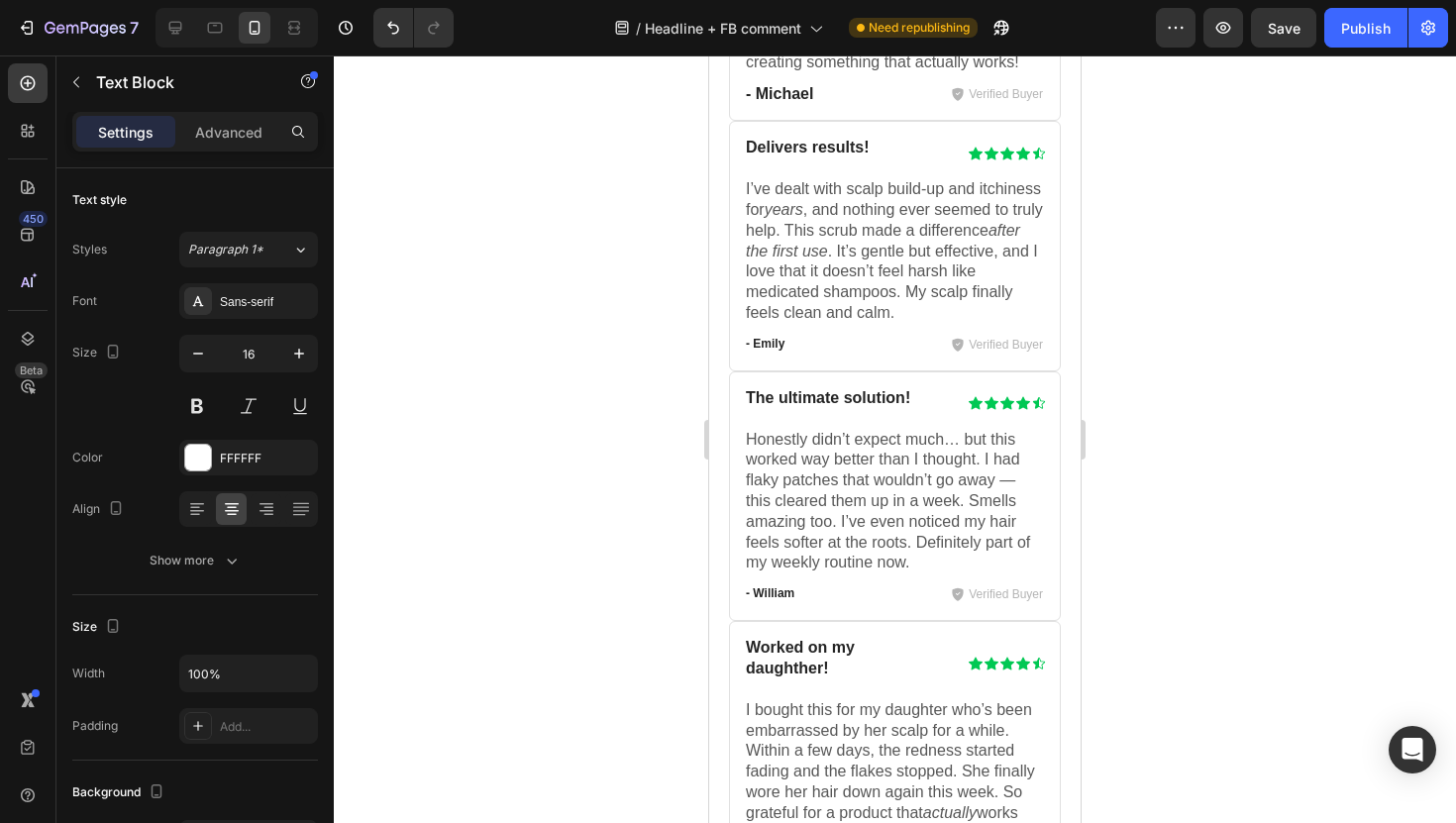 click on "For a limited time, the company is offering an exclusive BUY ONE GET ONE FREE DISCOUNT to all new customers. This incredible discount is only available for a short period, so don't miss out and place your order now to take full advantage of this offer." at bounding box center (894, -1335) 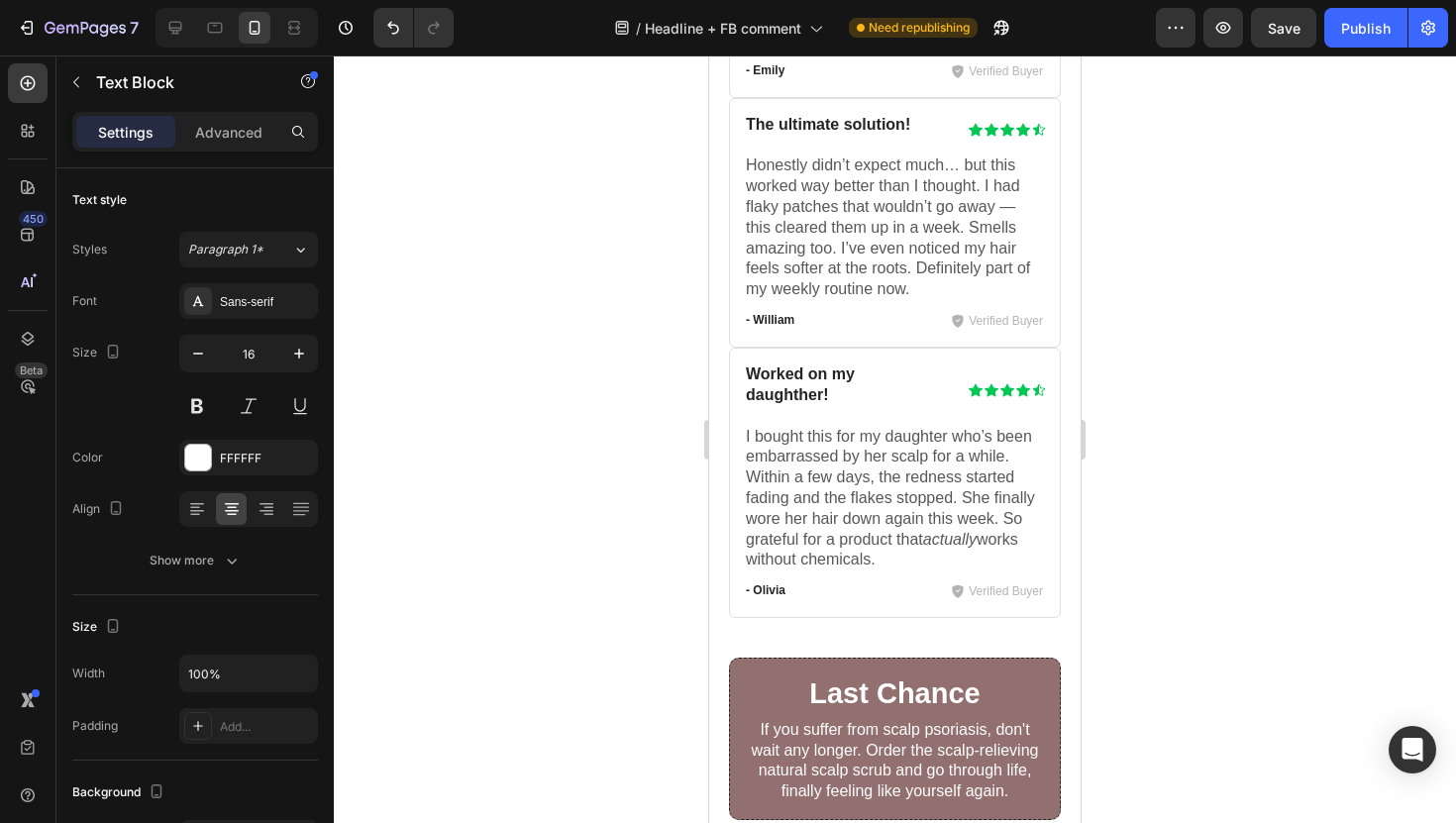 scroll, scrollTop: 7182, scrollLeft: 0, axis: vertical 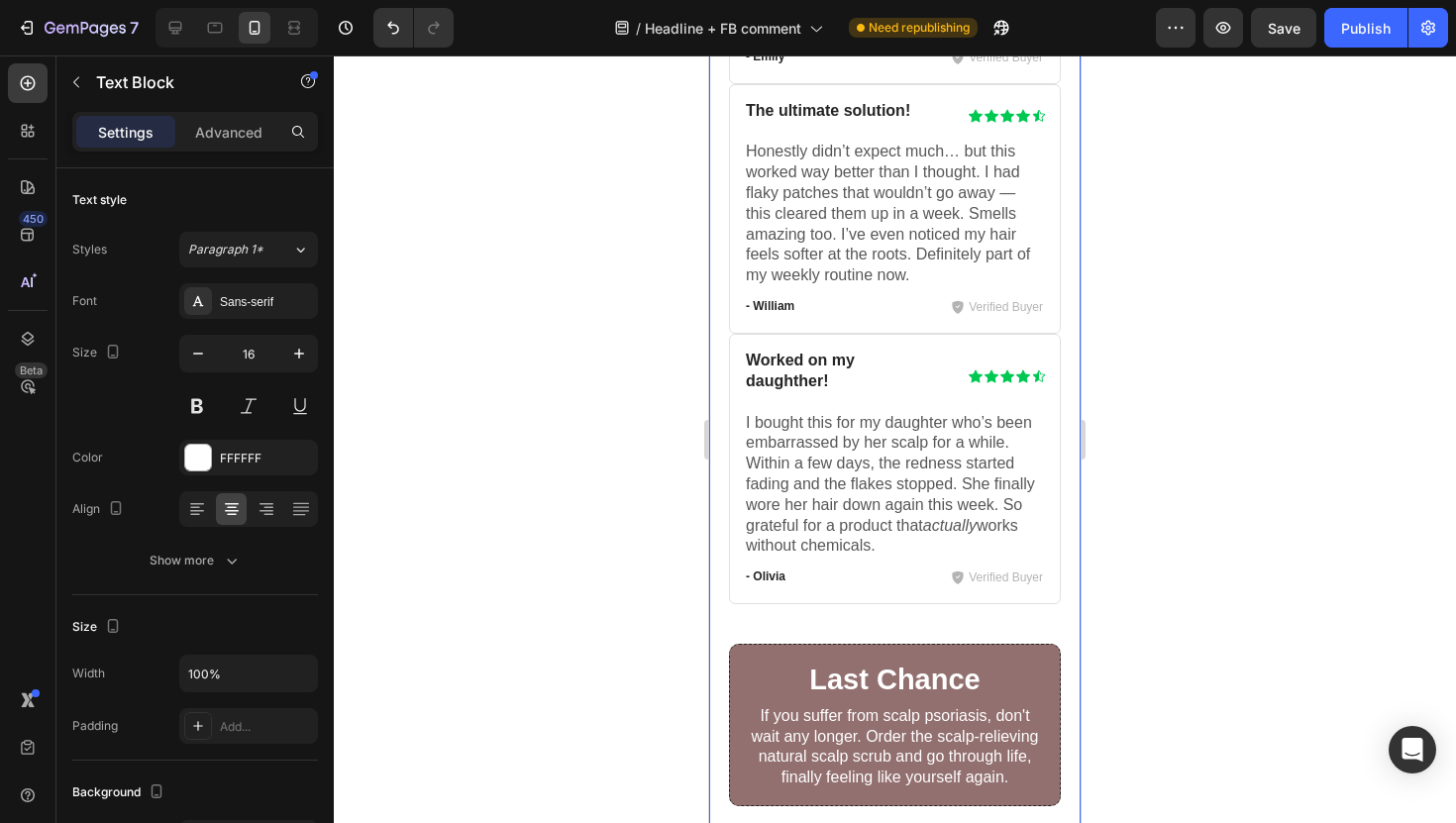 click 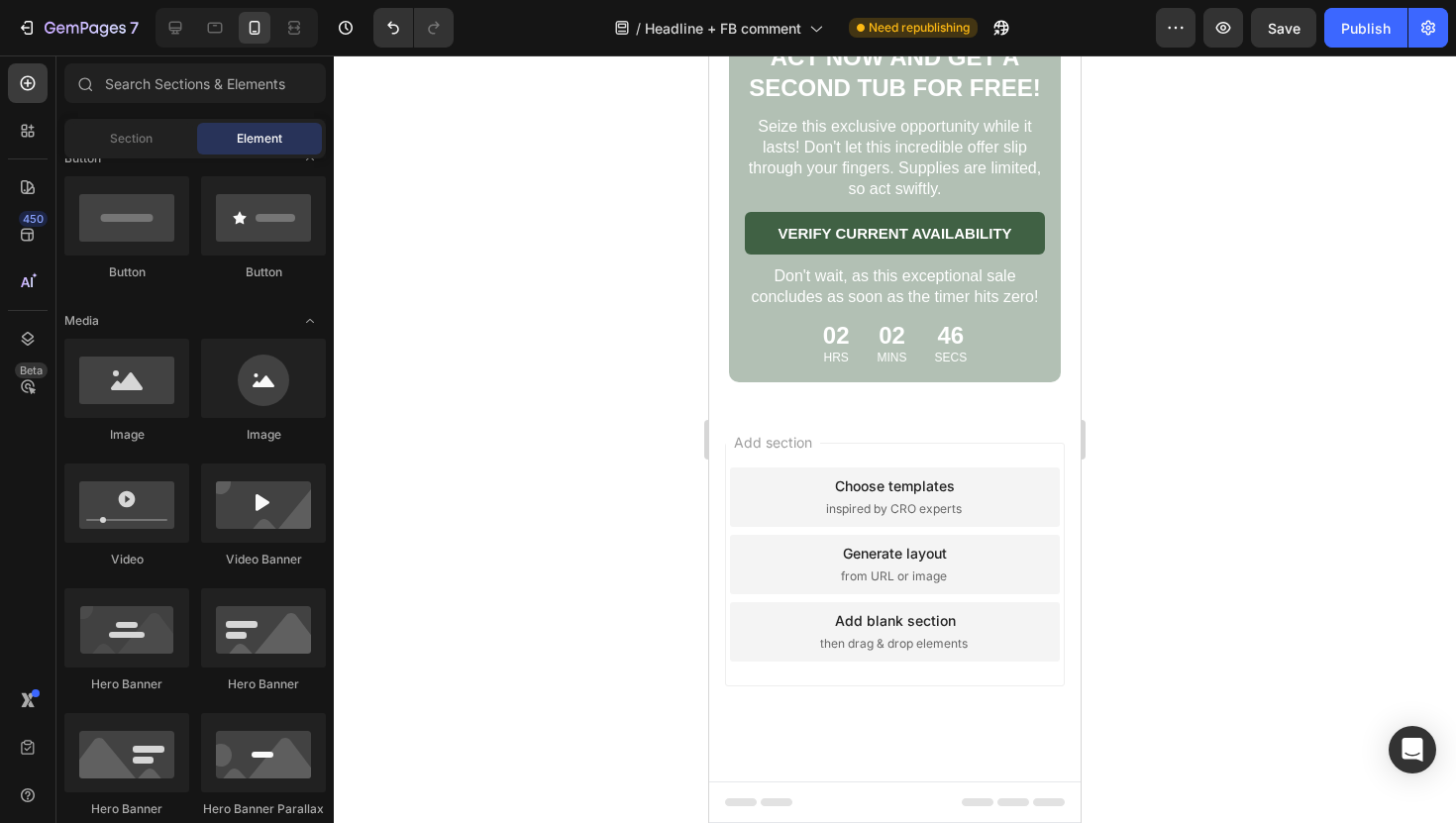 scroll, scrollTop: 9714, scrollLeft: 0, axis: vertical 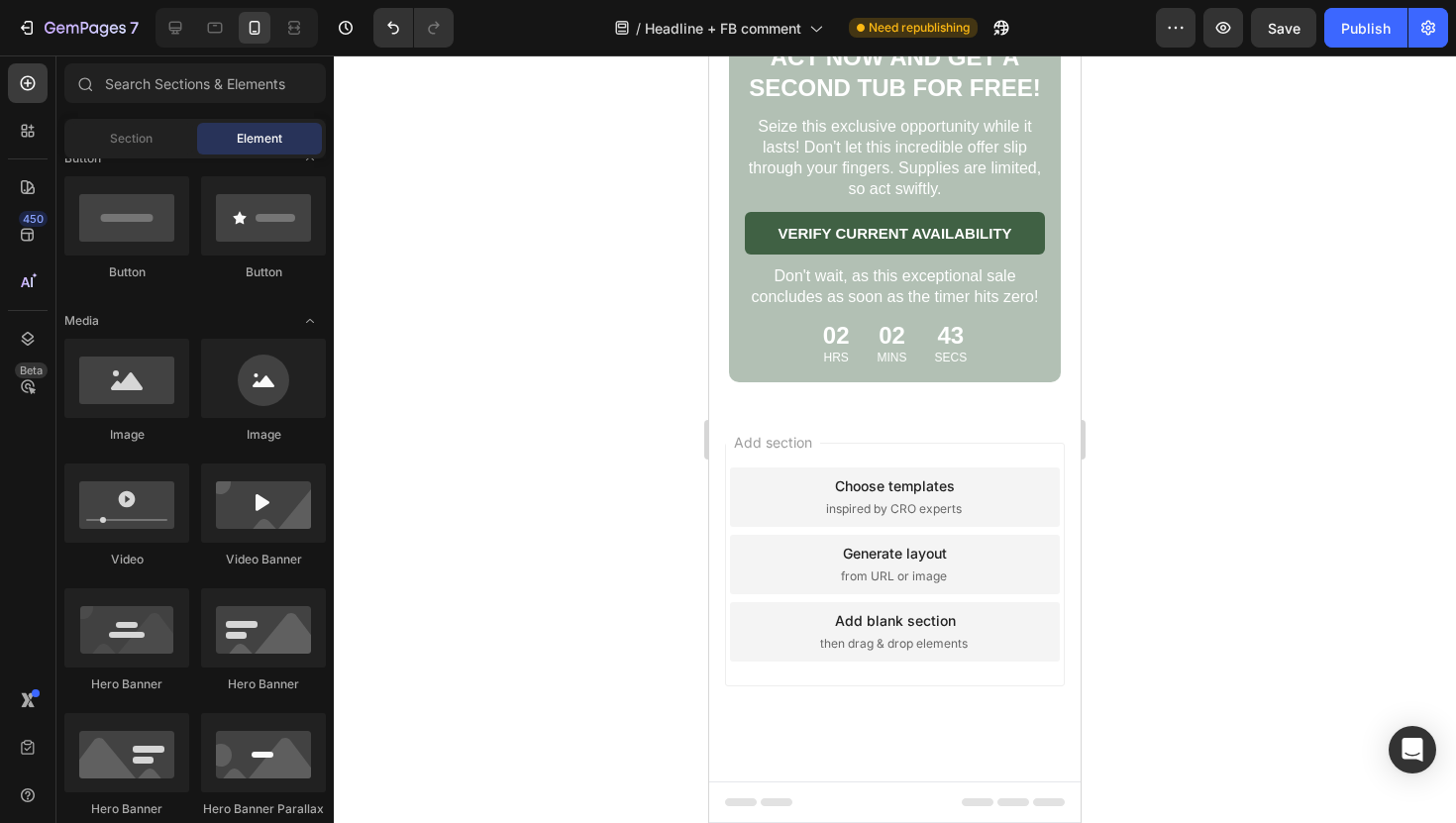 click at bounding box center [237, 28] 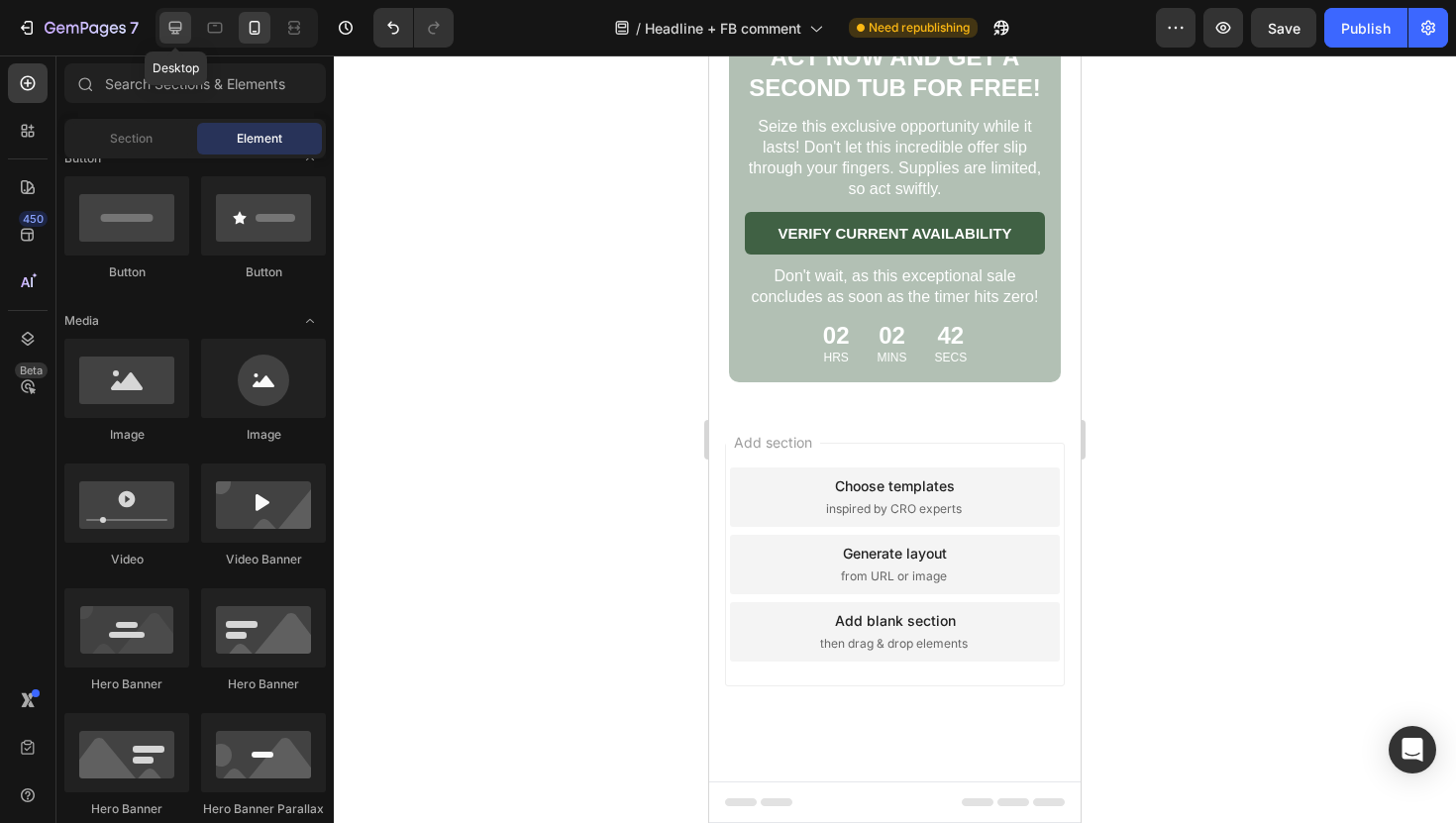 click 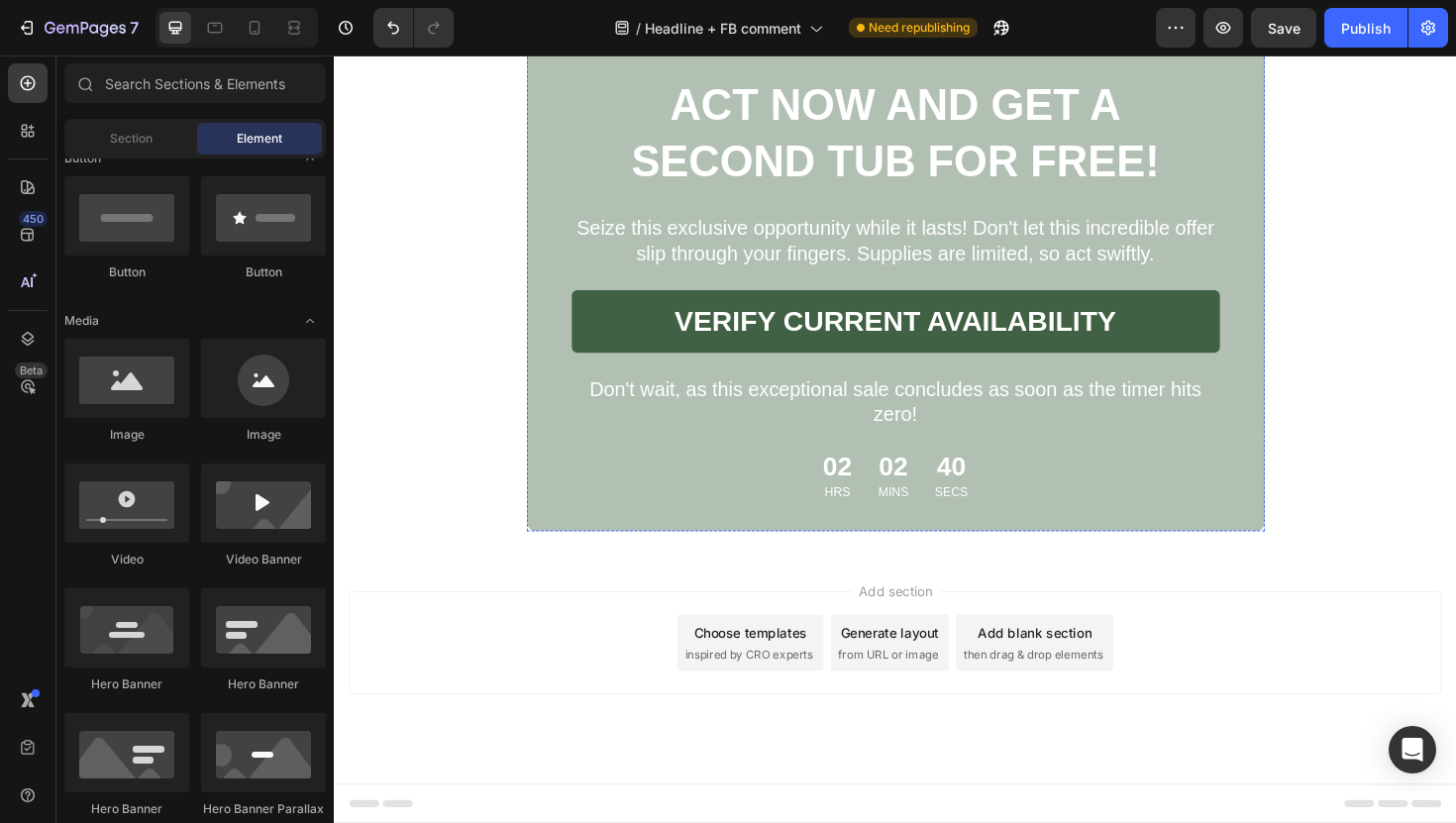 scroll, scrollTop: 10009, scrollLeft: 0, axis: vertical 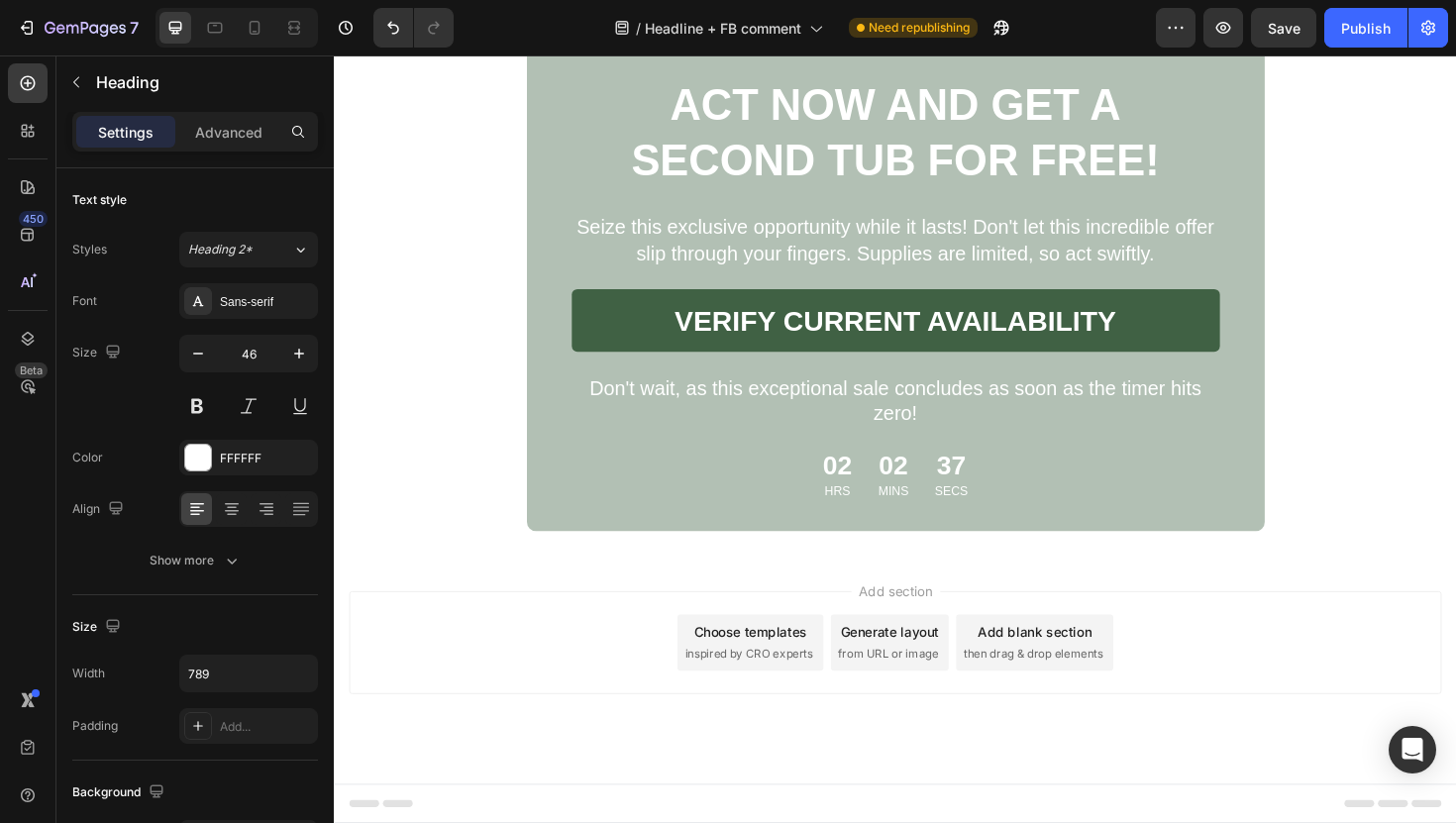click on "August Psoriasis Awareness Offer" at bounding box center [928, -2385] 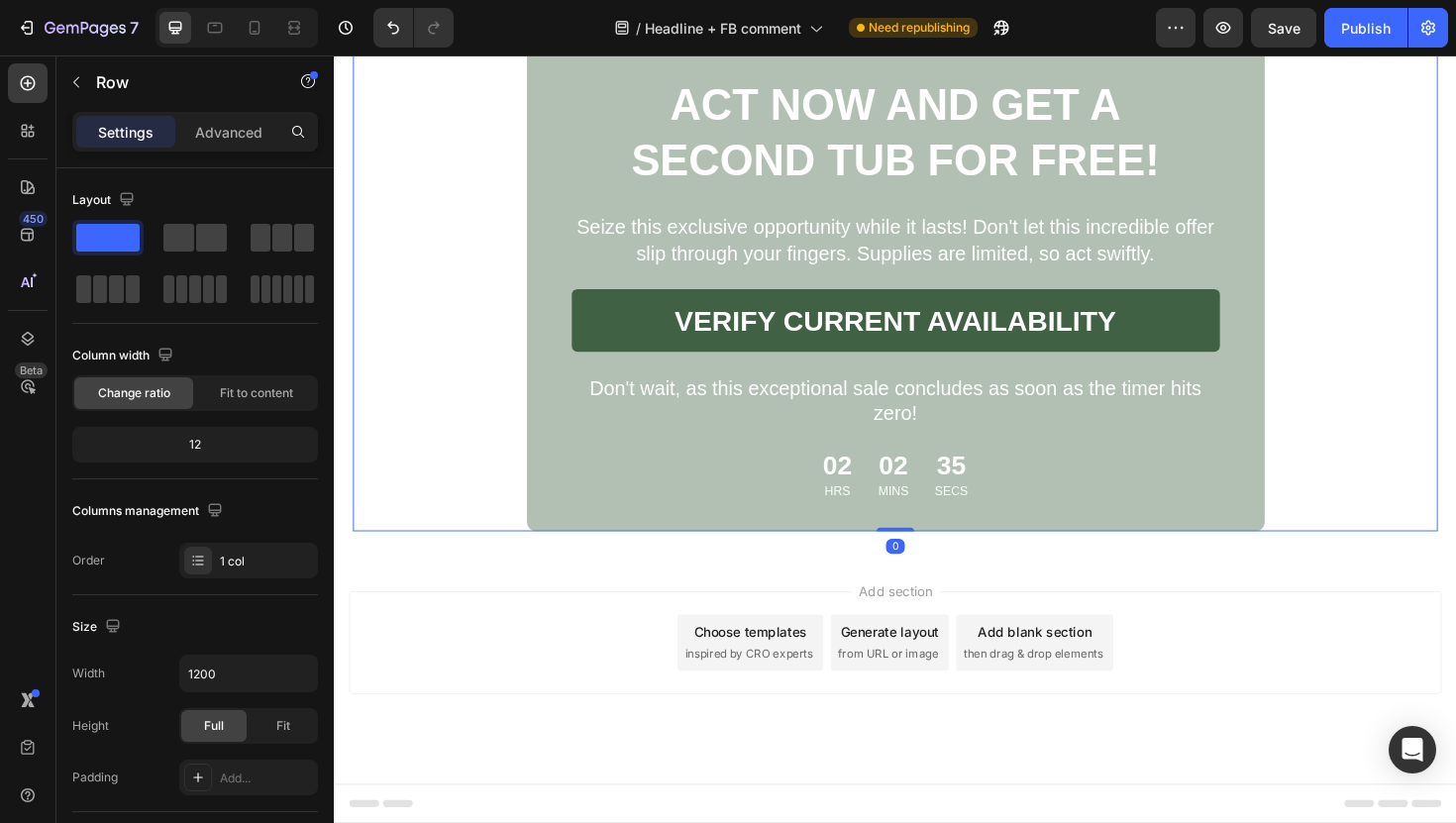 click on "Wellness Text Block Health Text Block
Icon 2 min read Text Block Row Row How I Finally Found Something That  Cleared My Scalp Psoriasis Heading June 22 2025 | Stella Hendriks Text Block Row The Nightmare That Consumed My Confidence Heading For seven years, I lived with scalp psoriasis that literally made me feel like a prisoner in my own body. The constant itching was unbearable. I'd scratch until my scalp bled, leaving flakes scattered across my shoulders like snow. I completely stopped wearing dark shirts as it would expose the embarrassing evidence of my condition. Text Block Image I tried  everything  the doctors threw at me: steroid creams that thinned my skin, medicated shampoos that burned like fire, and prescription treatments that cost a fortune but delivered zero results. Each failed attempt felt like another door slamming shut. The worst part? The stares. The way people would glance at my scalp and quickly look away. Text Block Image The Discovery That Changed Everything Heading   ." at bounding box center [928, -3934] 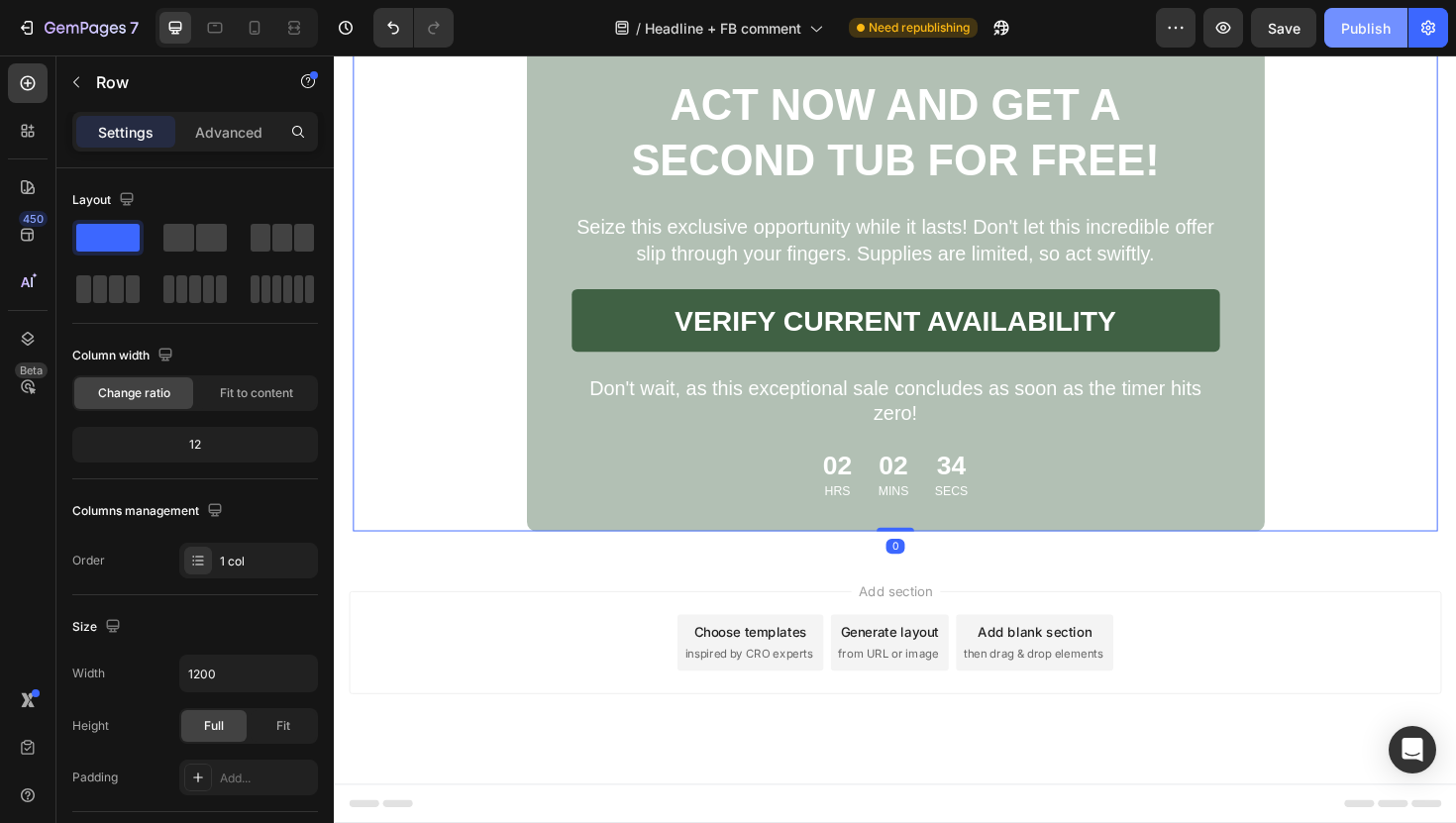 click on "Publish" 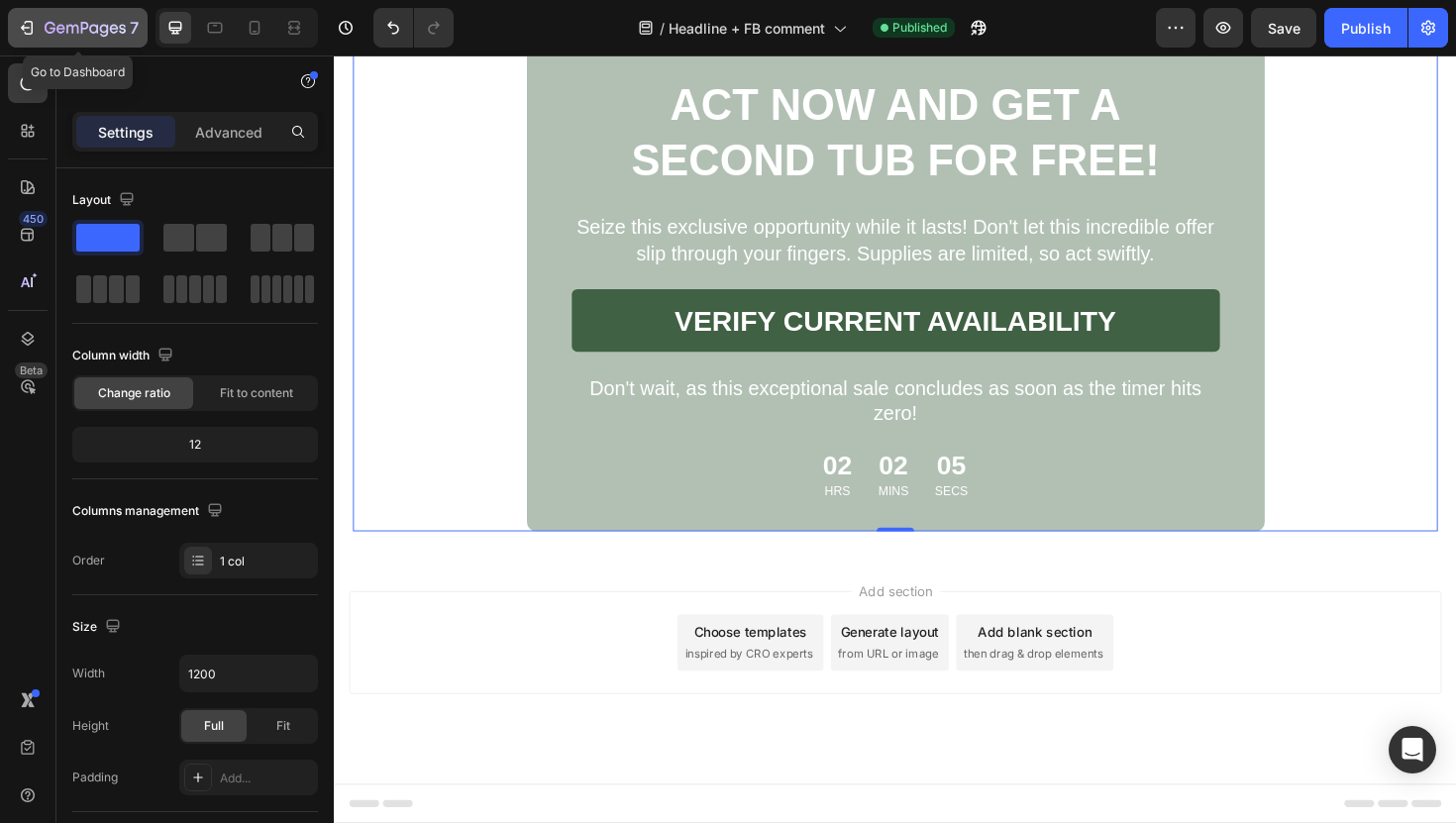 click on "7" 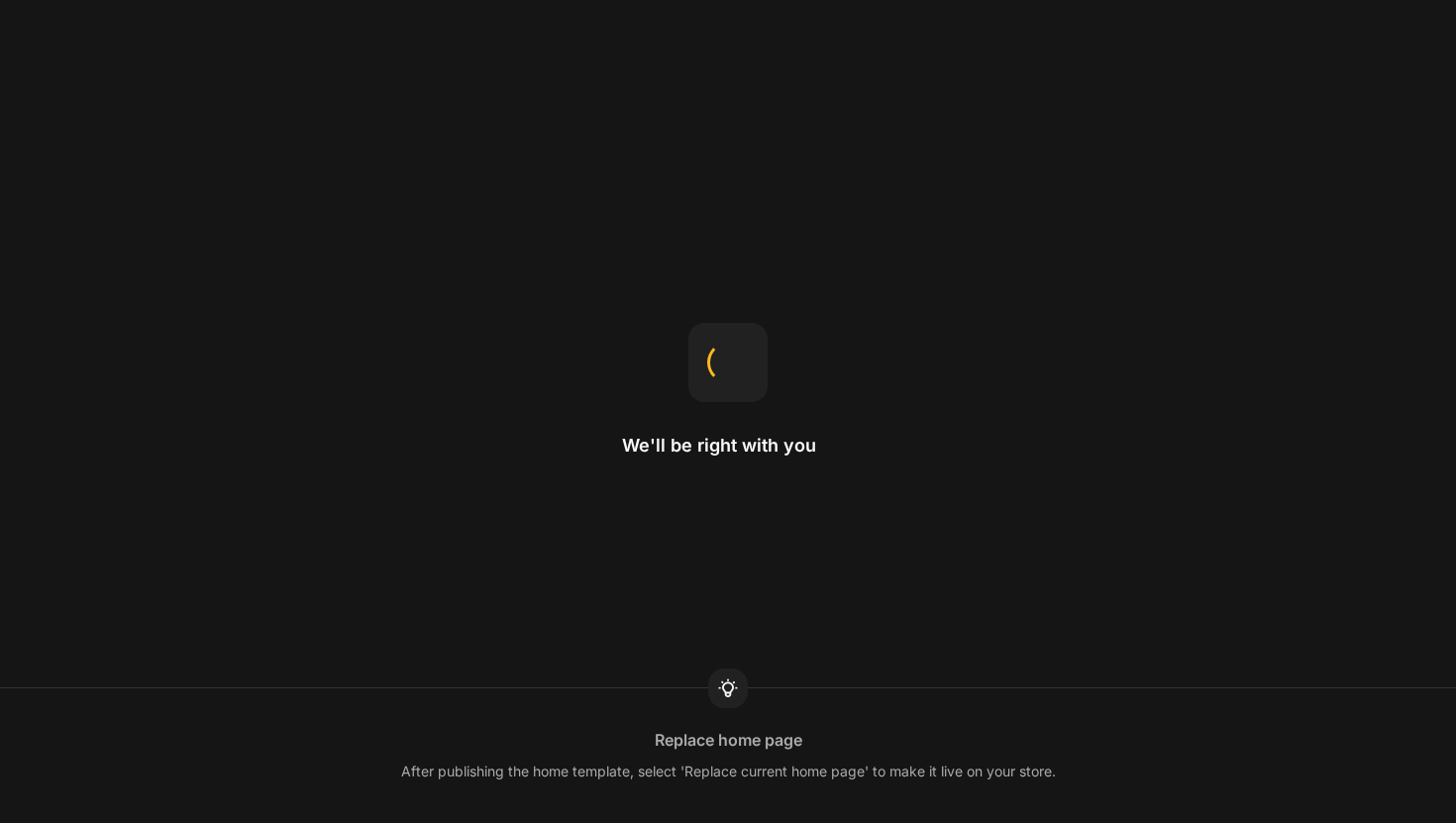 scroll, scrollTop: 0, scrollLeft: 0, axis: both 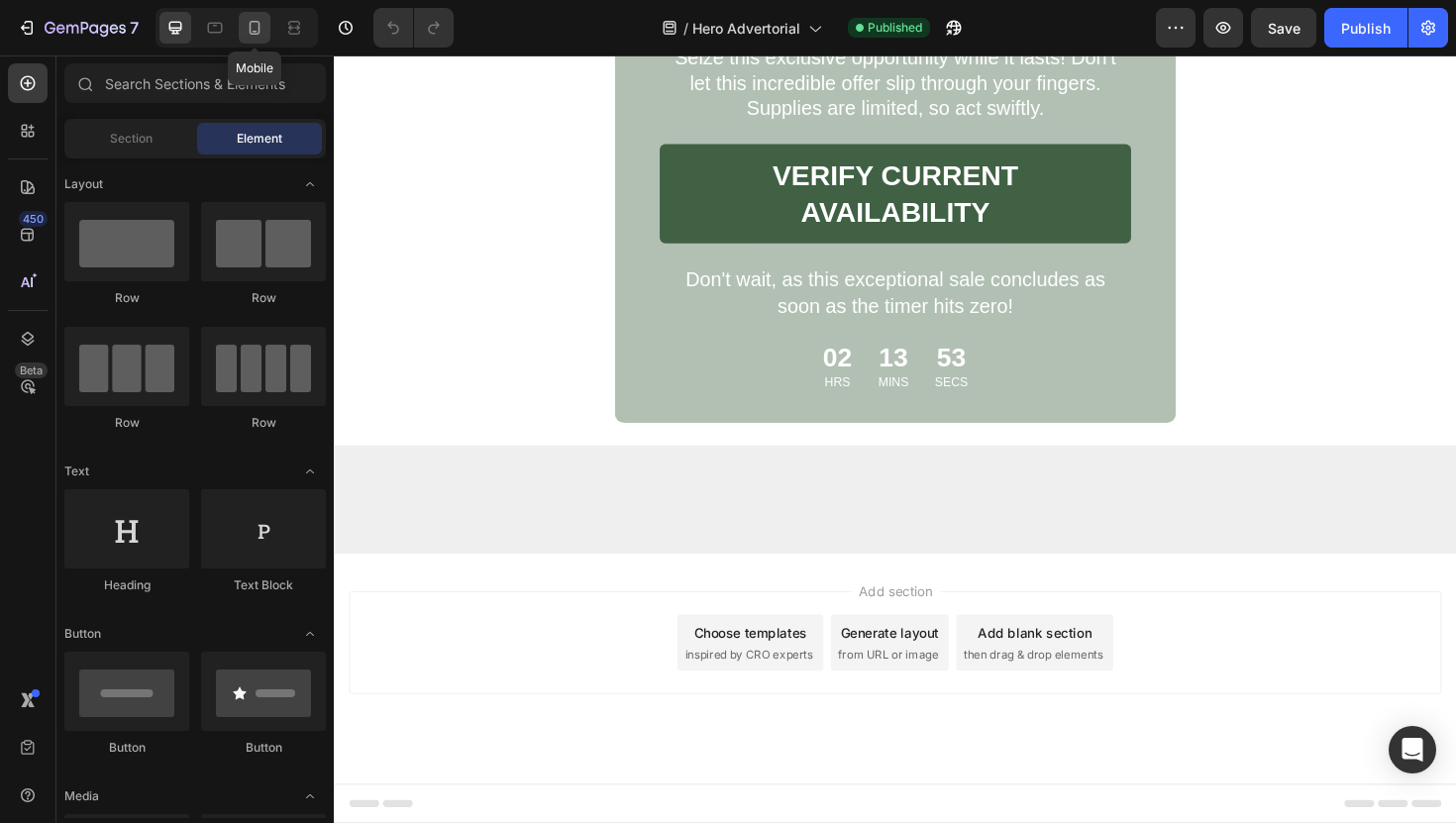 click 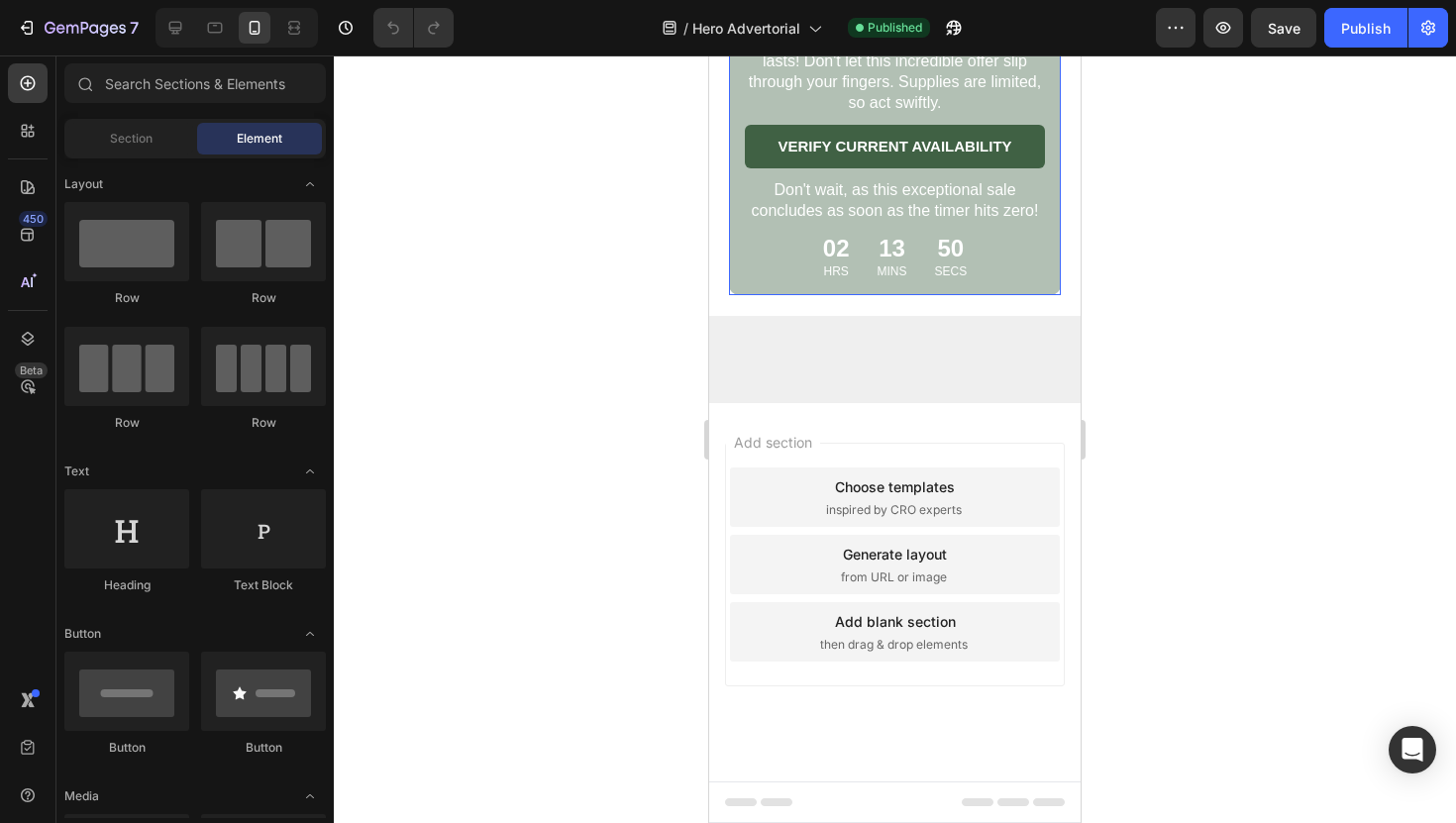 scroll, scrollTop: 8683, scrollLeft: 0, axis: vertical 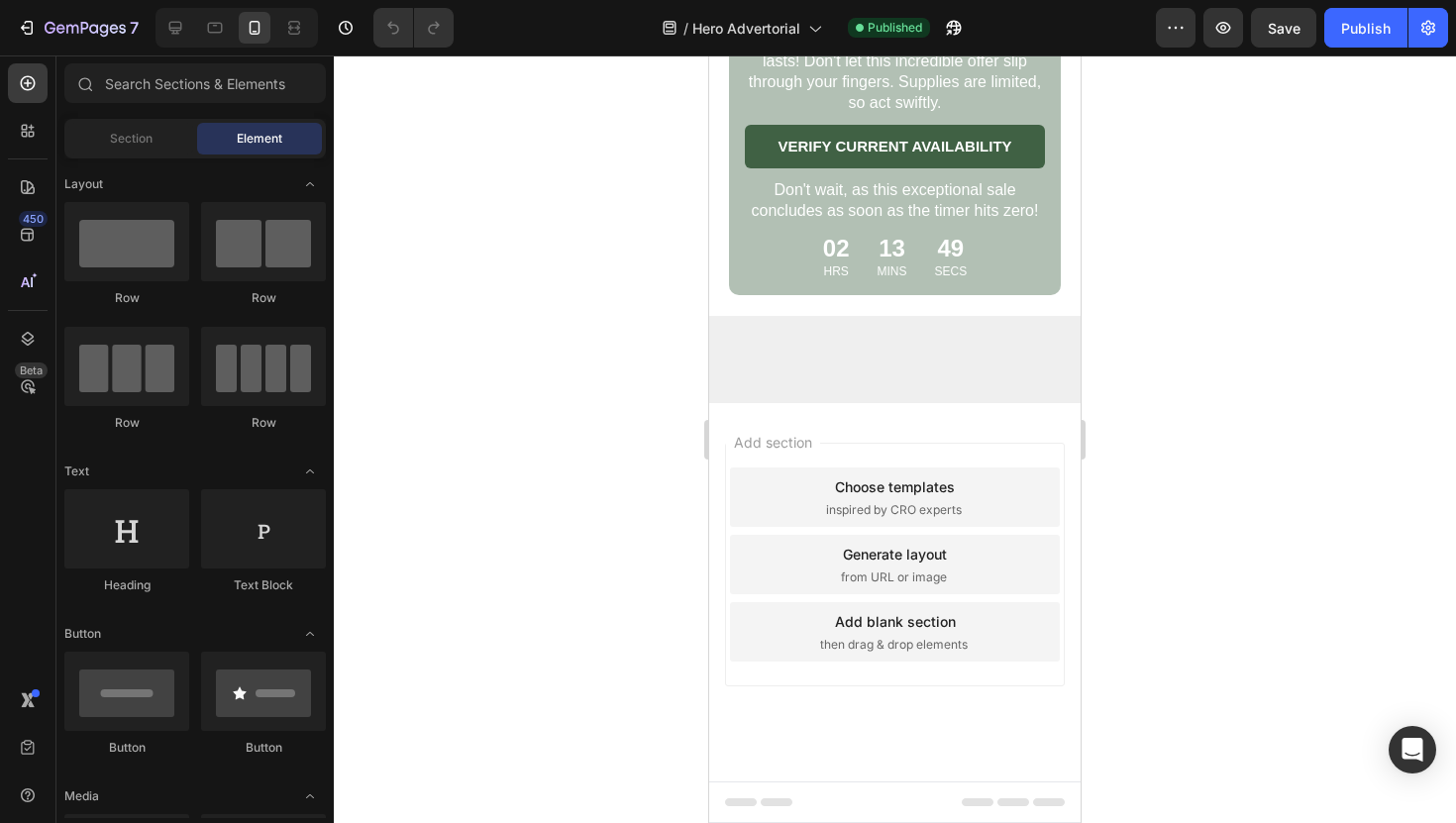 click on "“I had scalp psoriasis for 7 years, and it literally disappeared in 2 weeks of using this scalp scrub. The itching and flakes i used to have has gone down completely.  ”" at bounding box center [894, -1174] 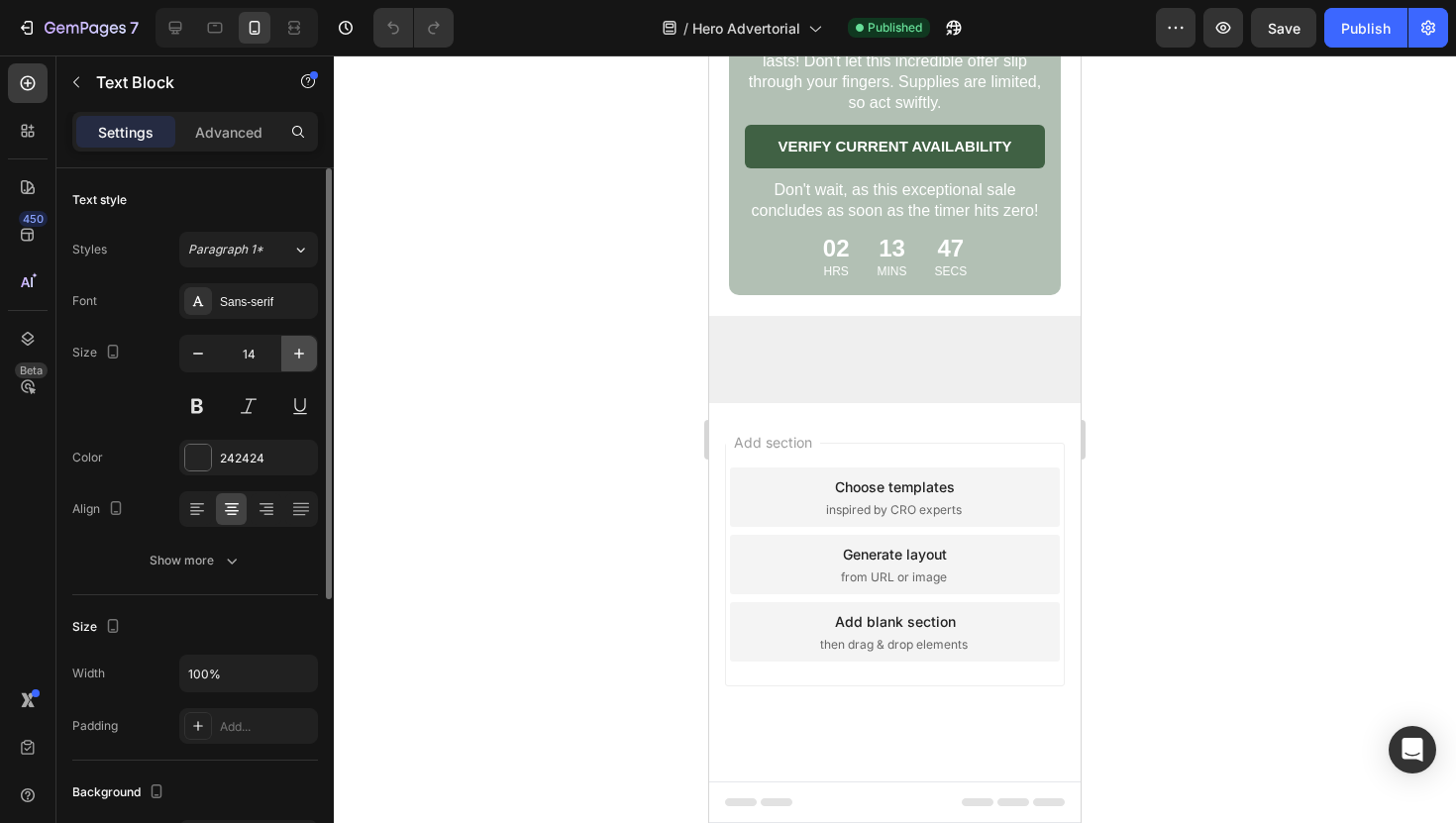 click 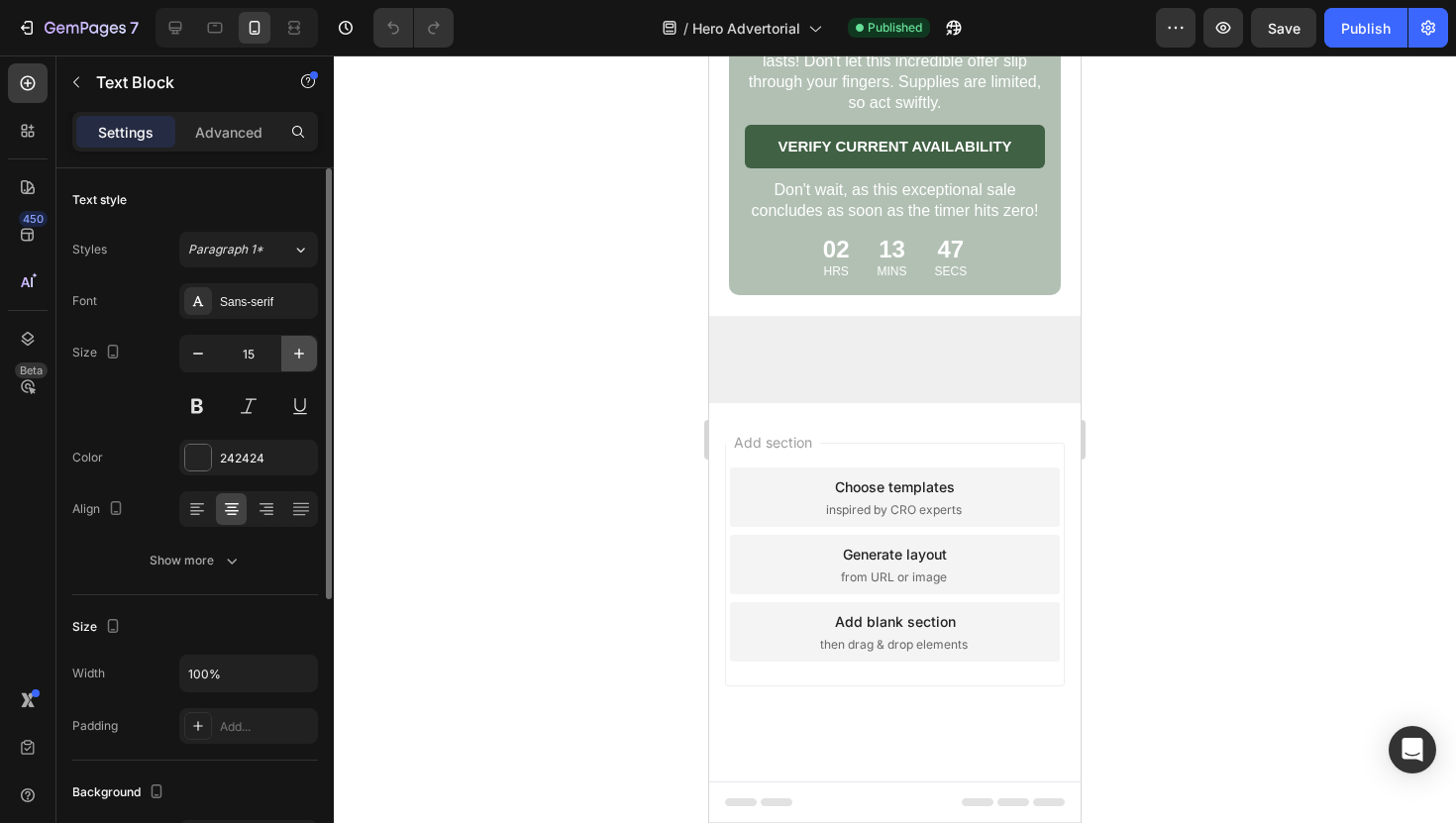 click 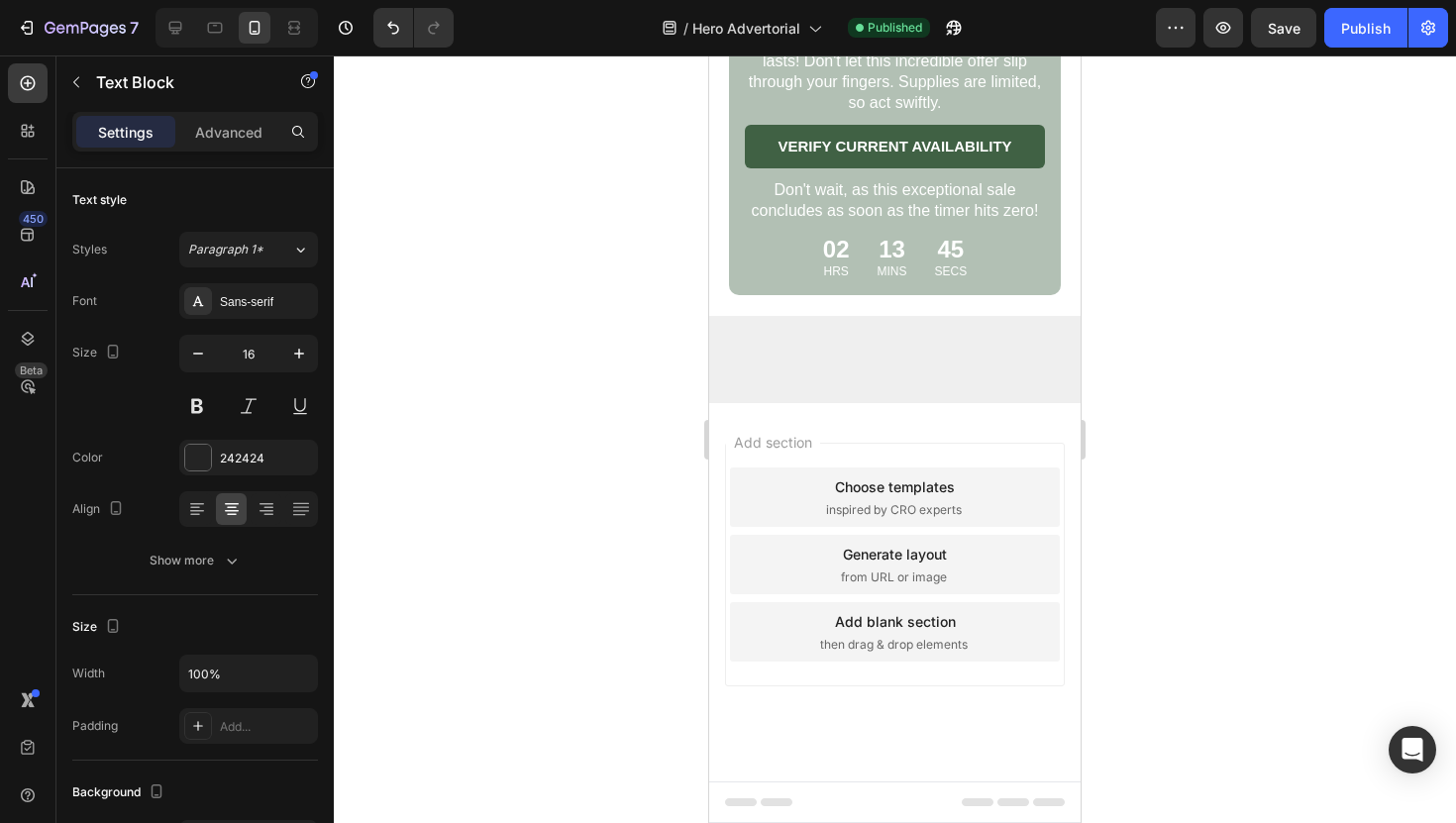 scroll, scrollTop: 8069, scrollLeft: 0, axis: vertical 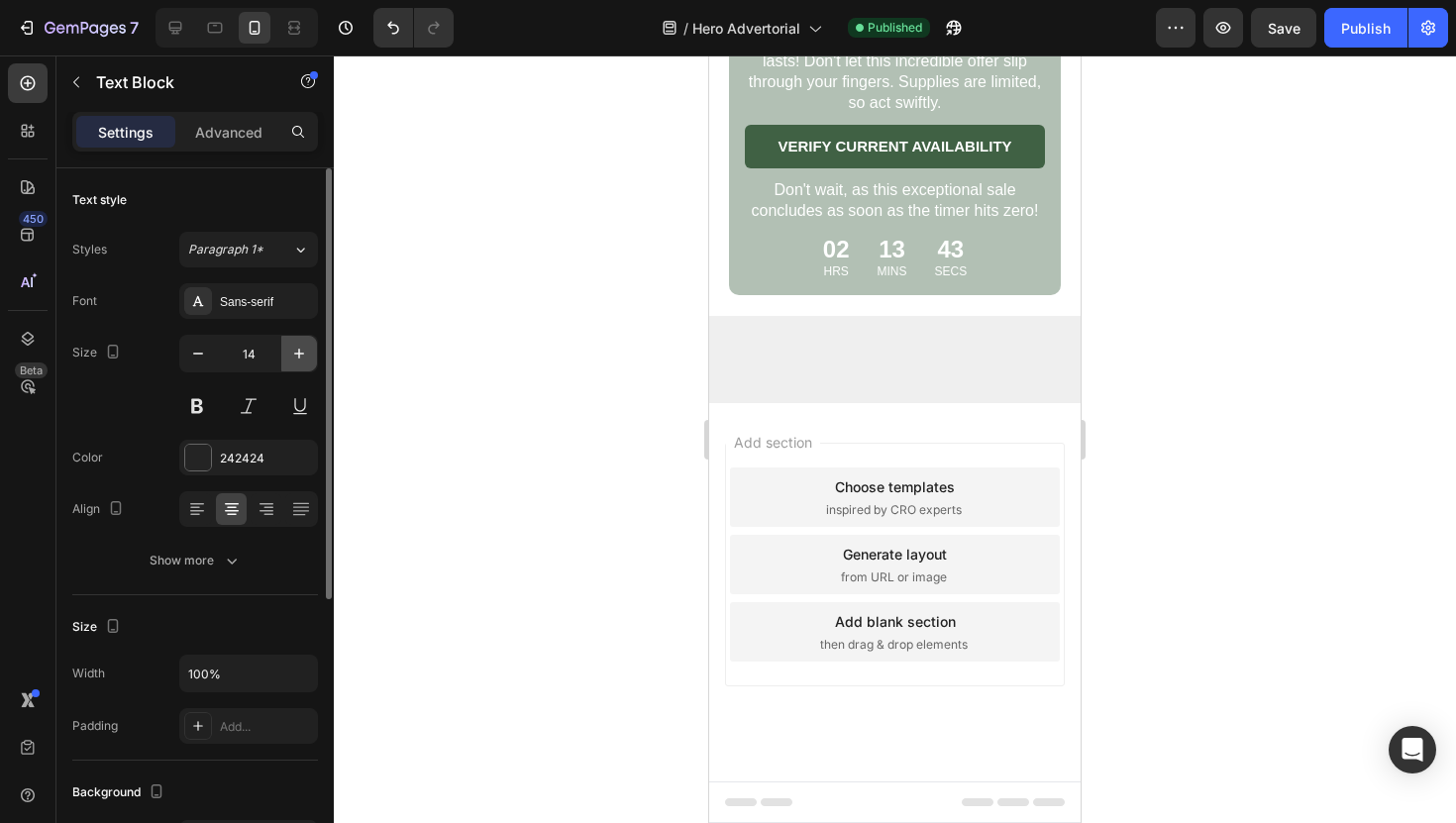 click 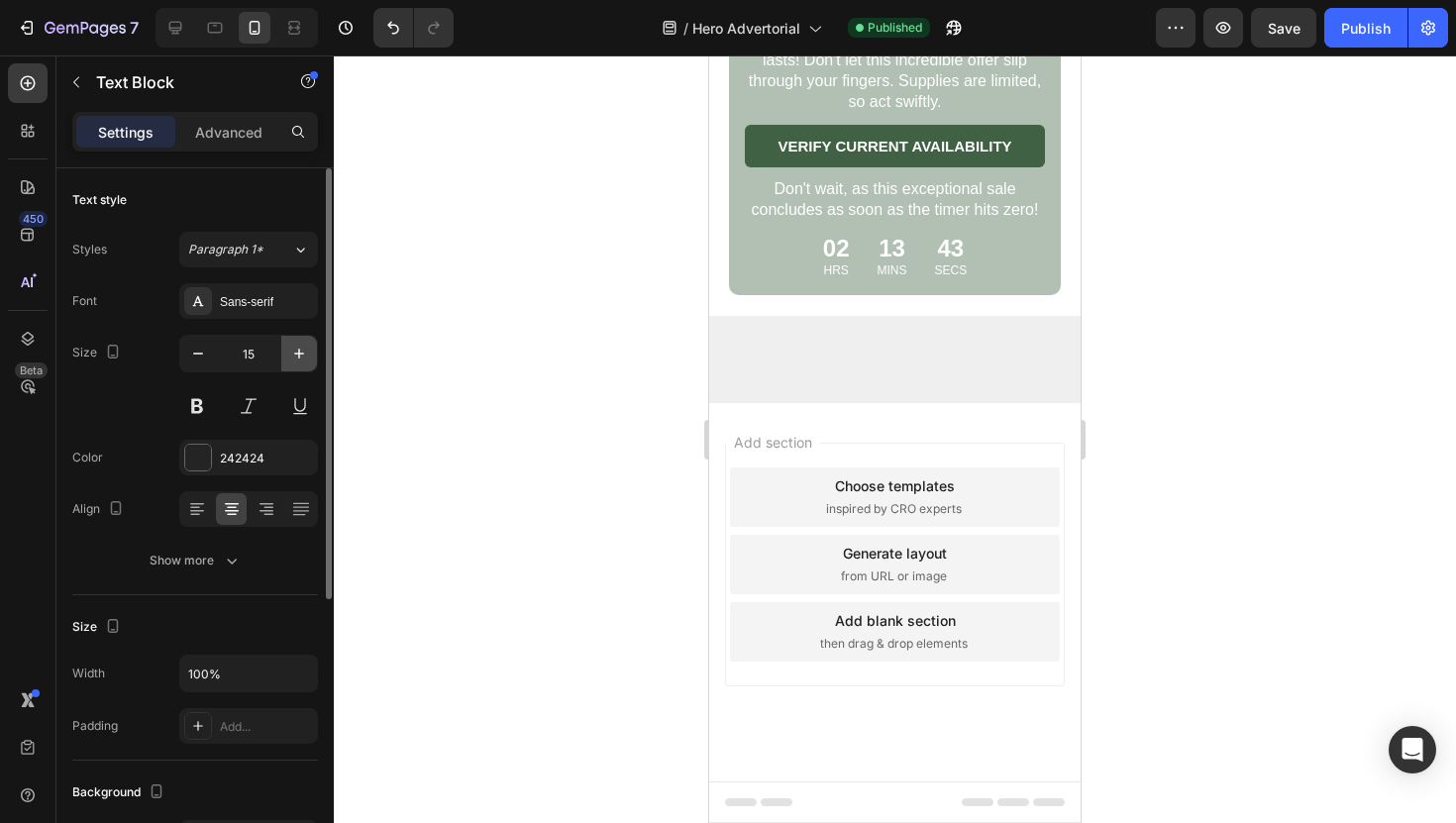 click 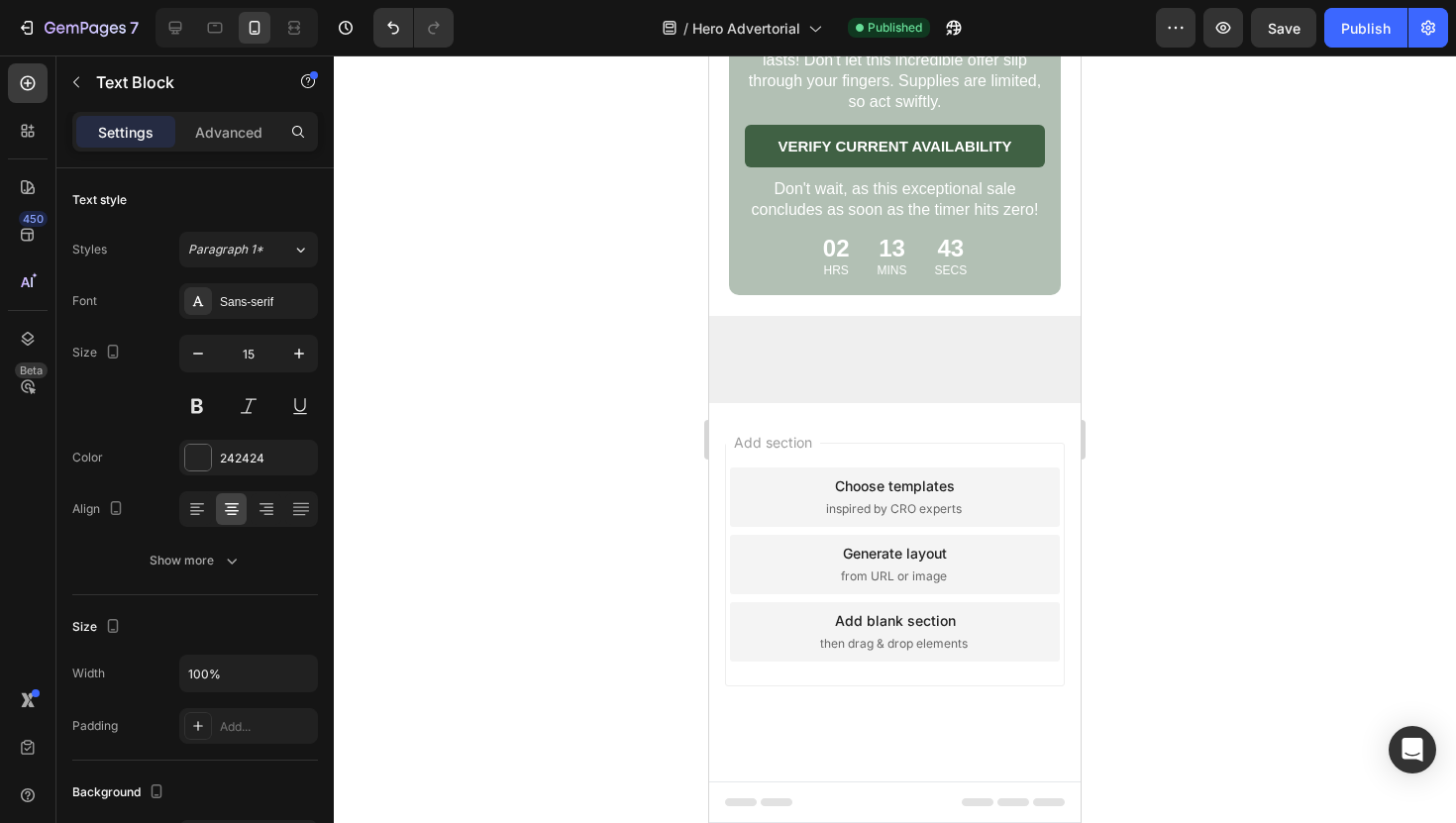type on "16" 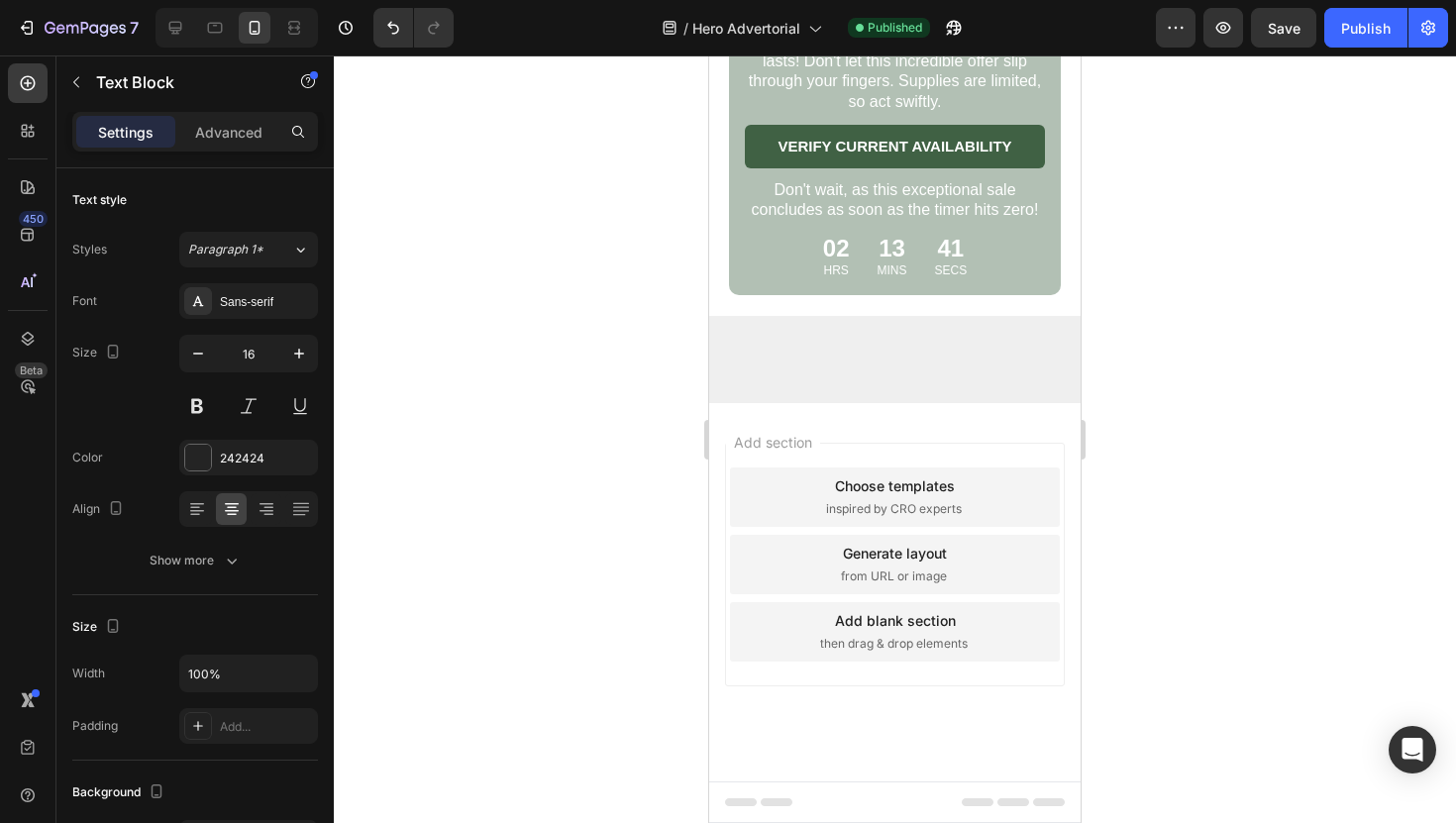 scroll, scrollTop: 8820, scrollLeft: 0, axis: vertical 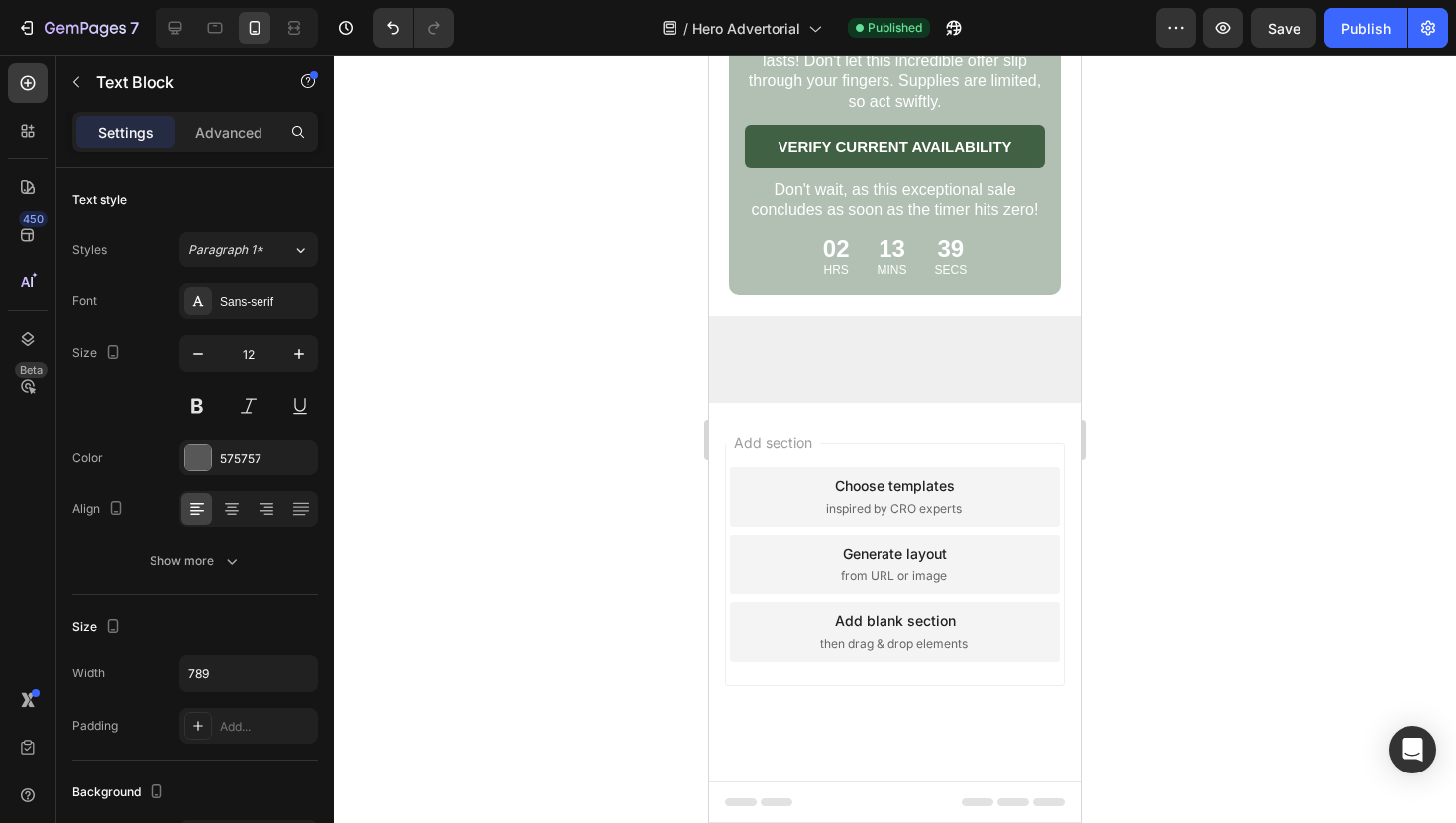 click on "Renewal after years! Heading" at bounding box center (842, -1041) 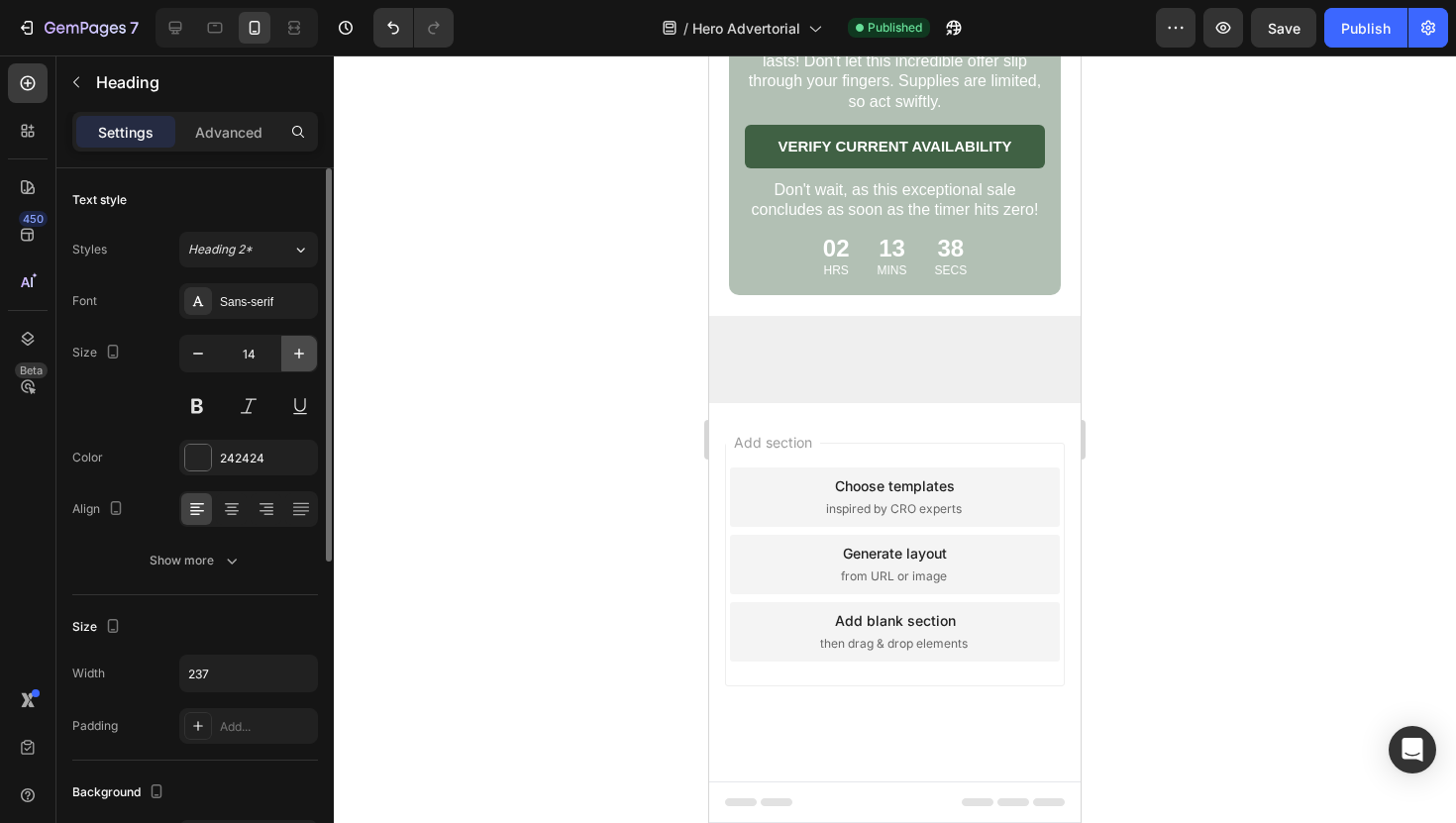 click at bounding box center (299, 354) 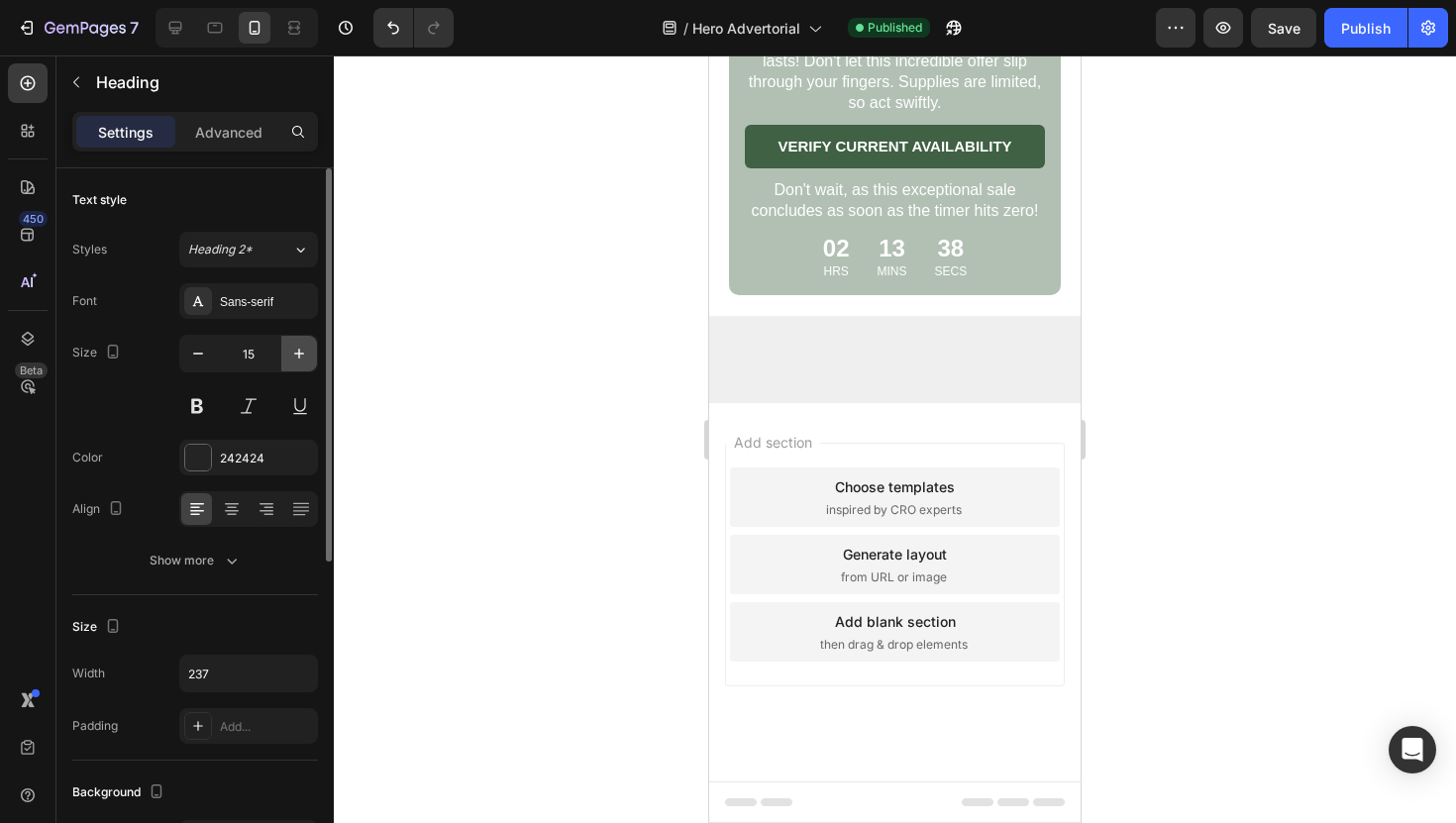 click at bounding box center [299, 354] 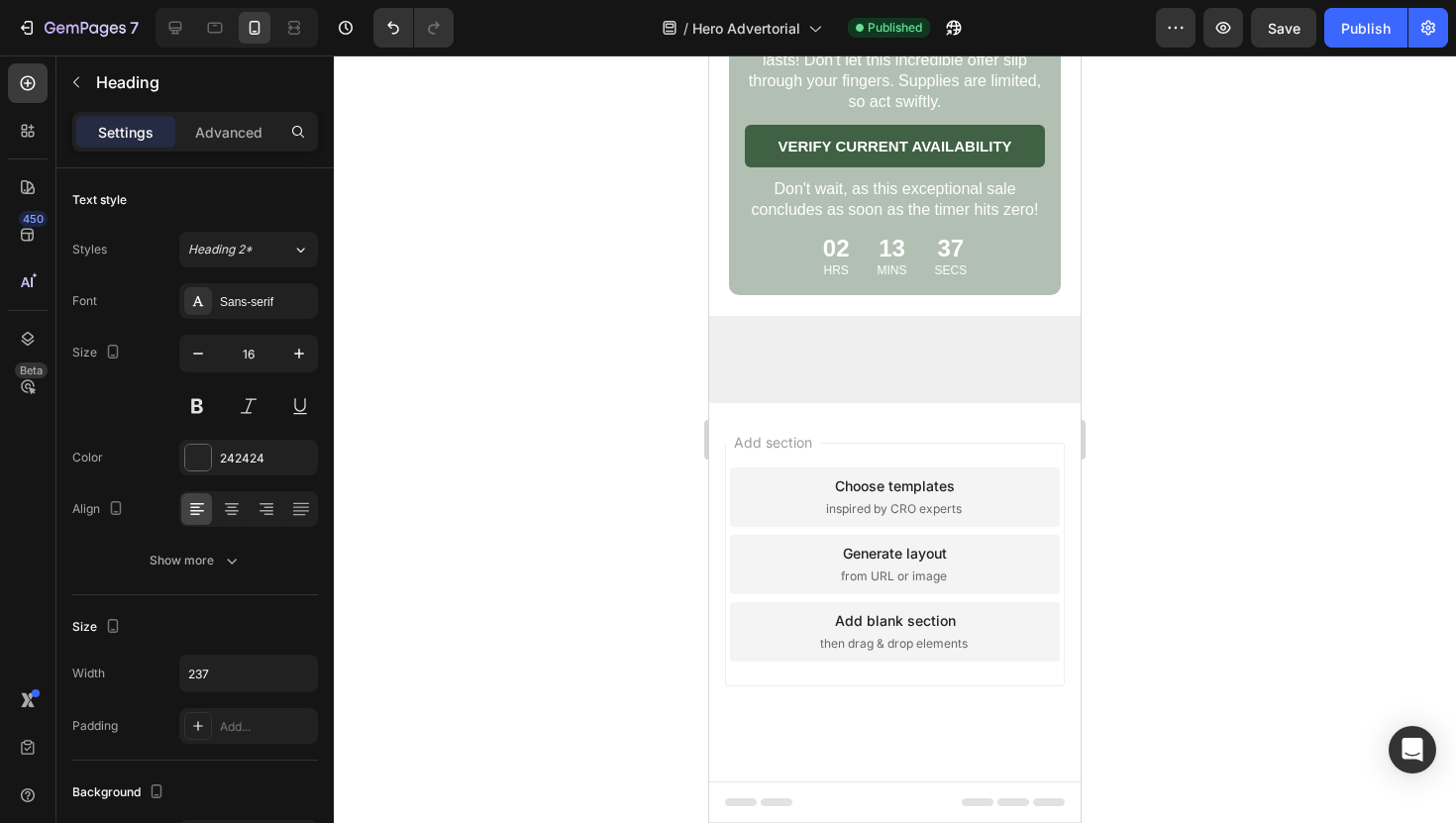 click on "After years of battling scalp psoriasis, I was honestly skeptical about trying anything new. But the Lissima Natural Scalp Scrub completely exceeded my expectations. The relief was almost immediate, no burning, no discomfort, just gentle, effective care. My scalp feels healthier, the flakiness is gone, and I finally feel confident wearing my hair out again. I can’t thank you enough for creating something that actually works!" at bounding box center [894, -950] 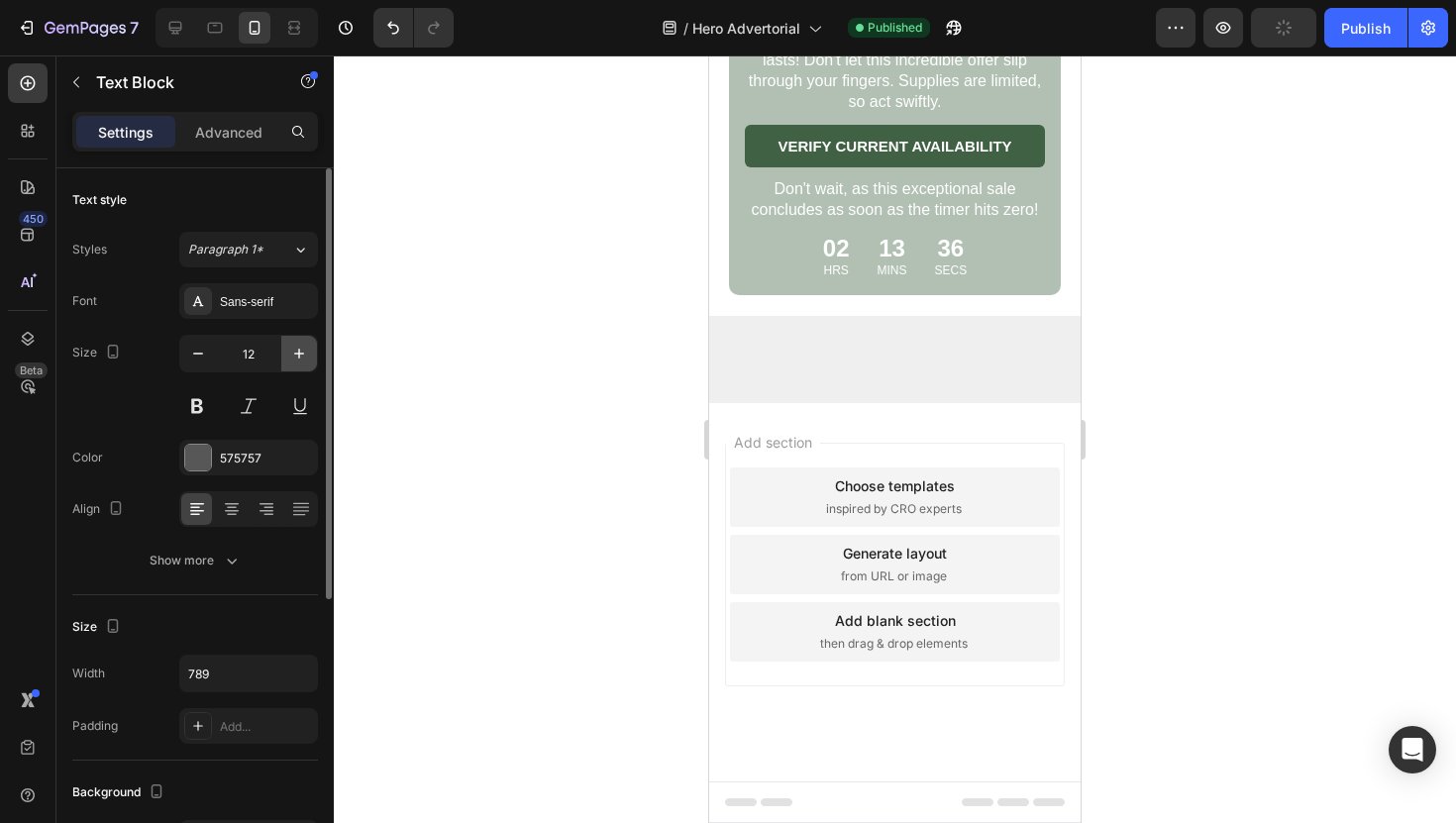 click at bounding box center (299, 354) 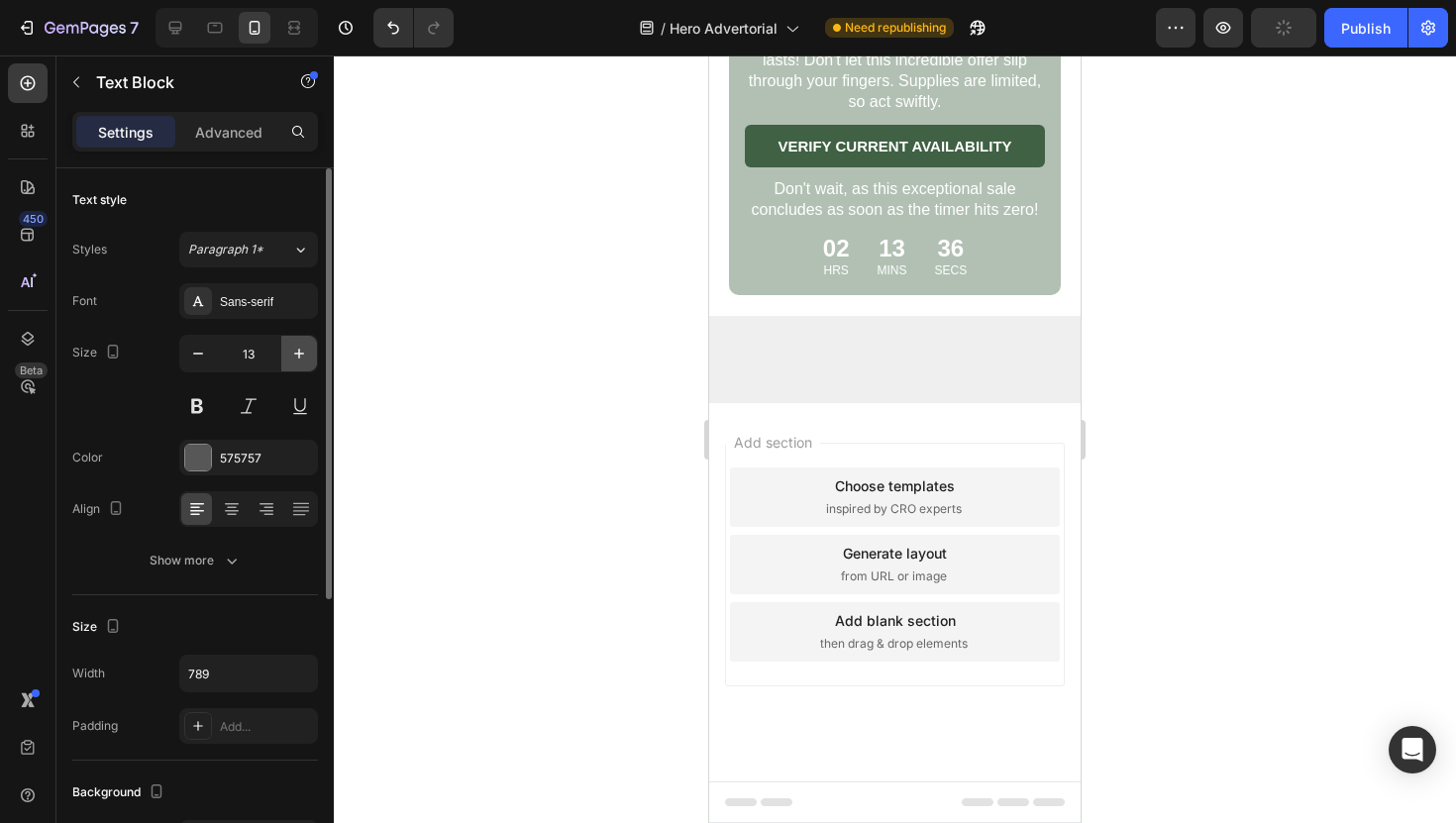 click at bounding box center (299, 354) 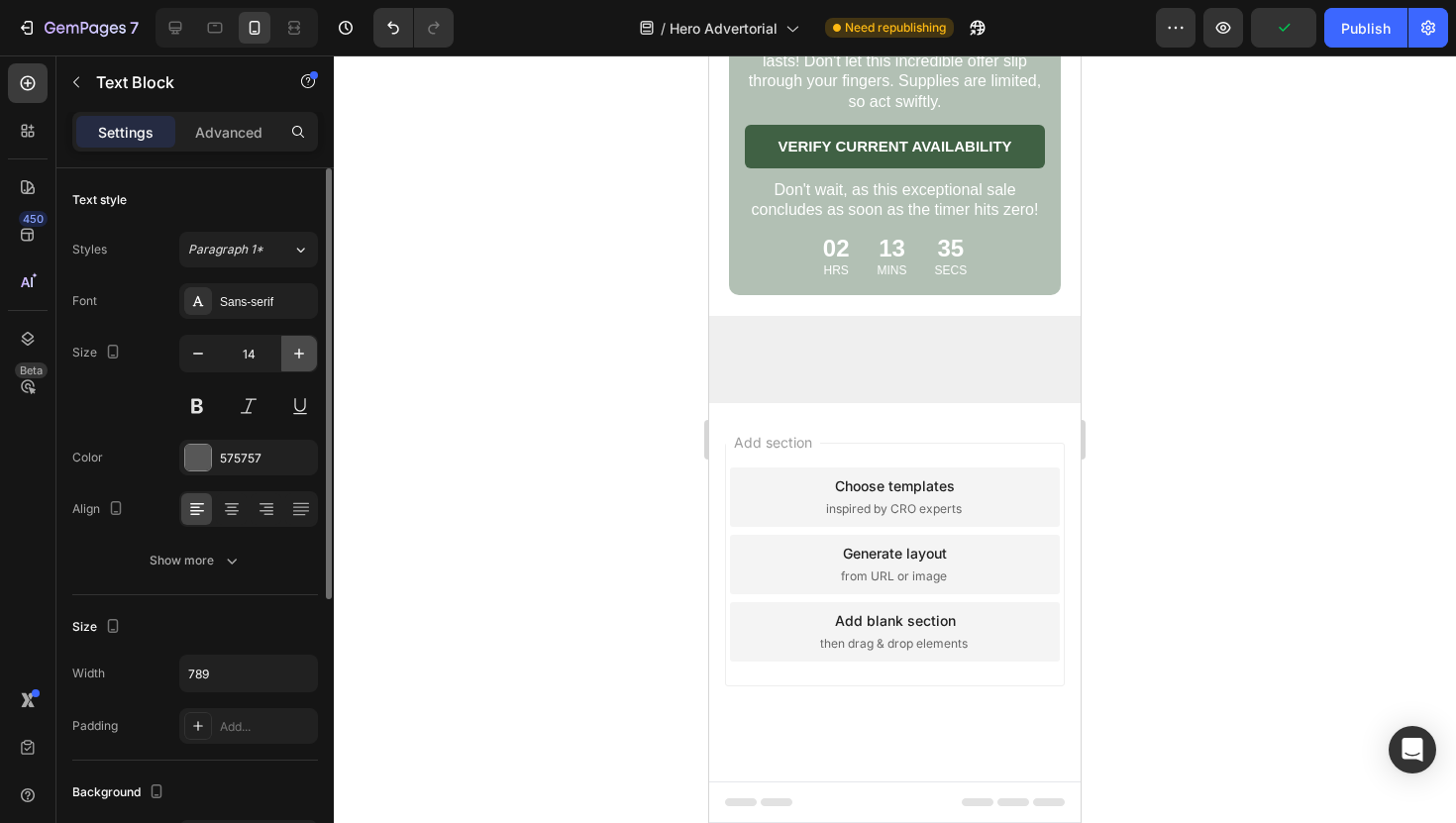 click at bounding box center (299, 354) 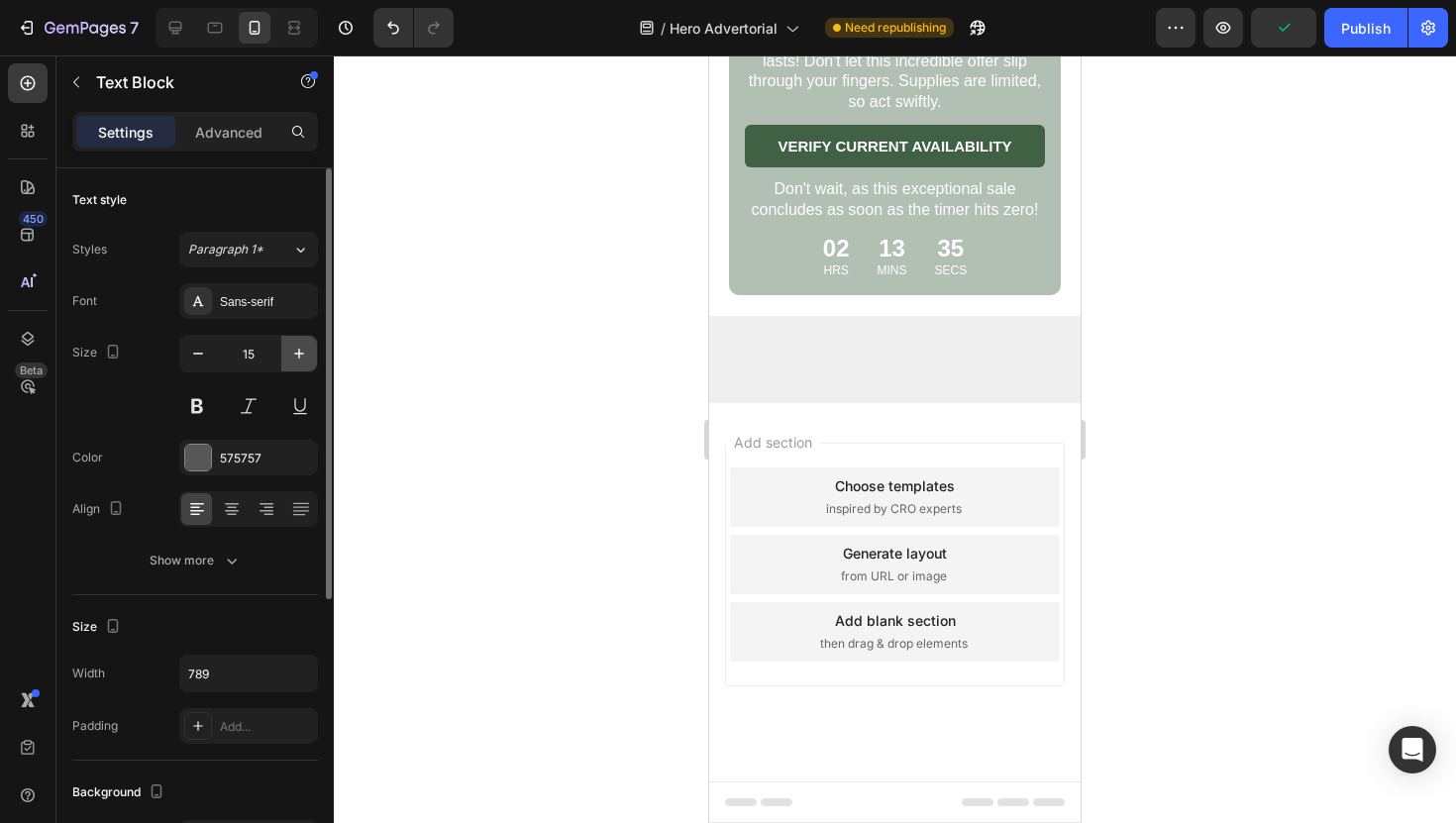 click at bounding box center [299, 354] 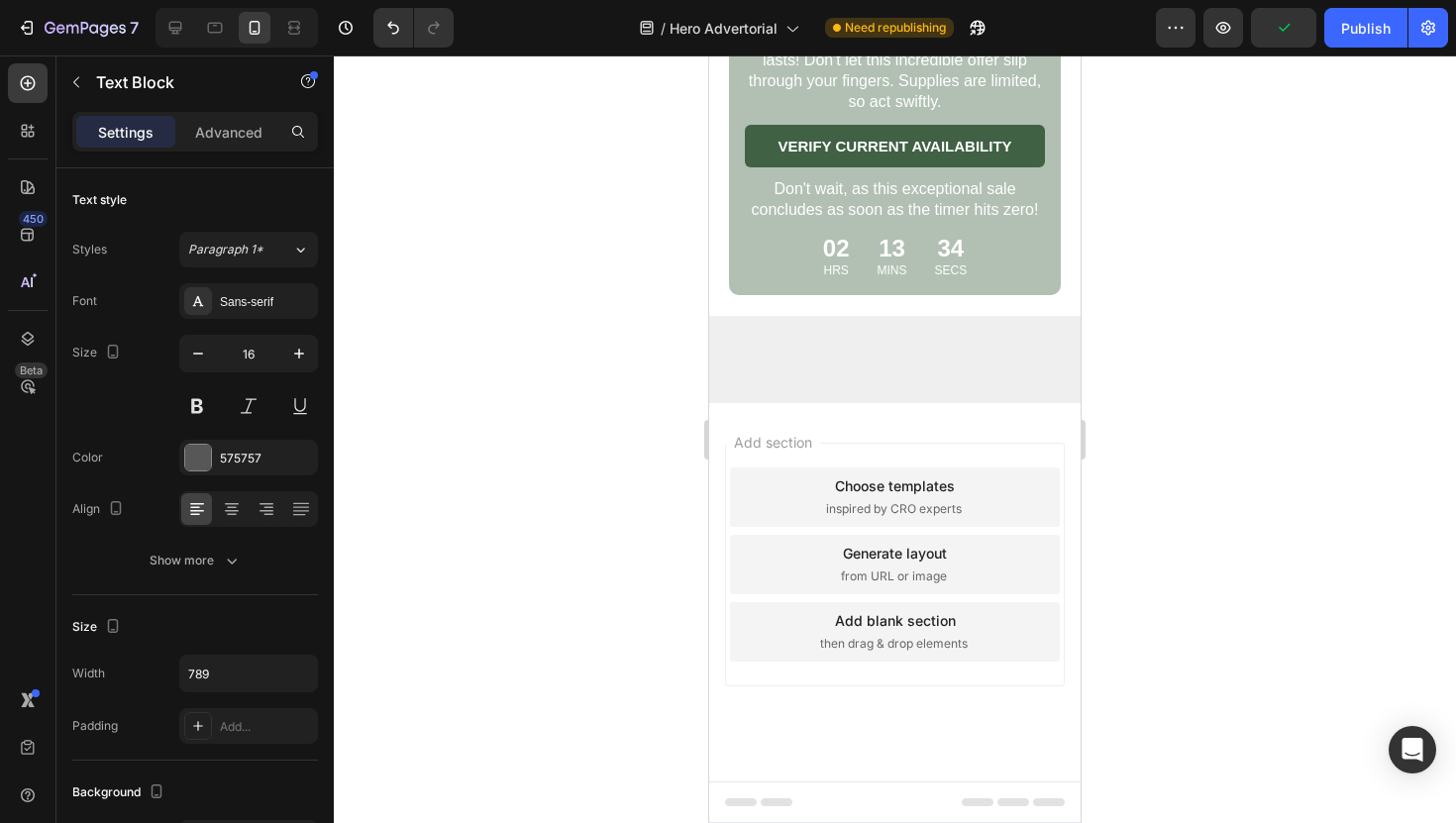scroll, scrollTop: 8982, scrollLeft: 0, axis: vertical 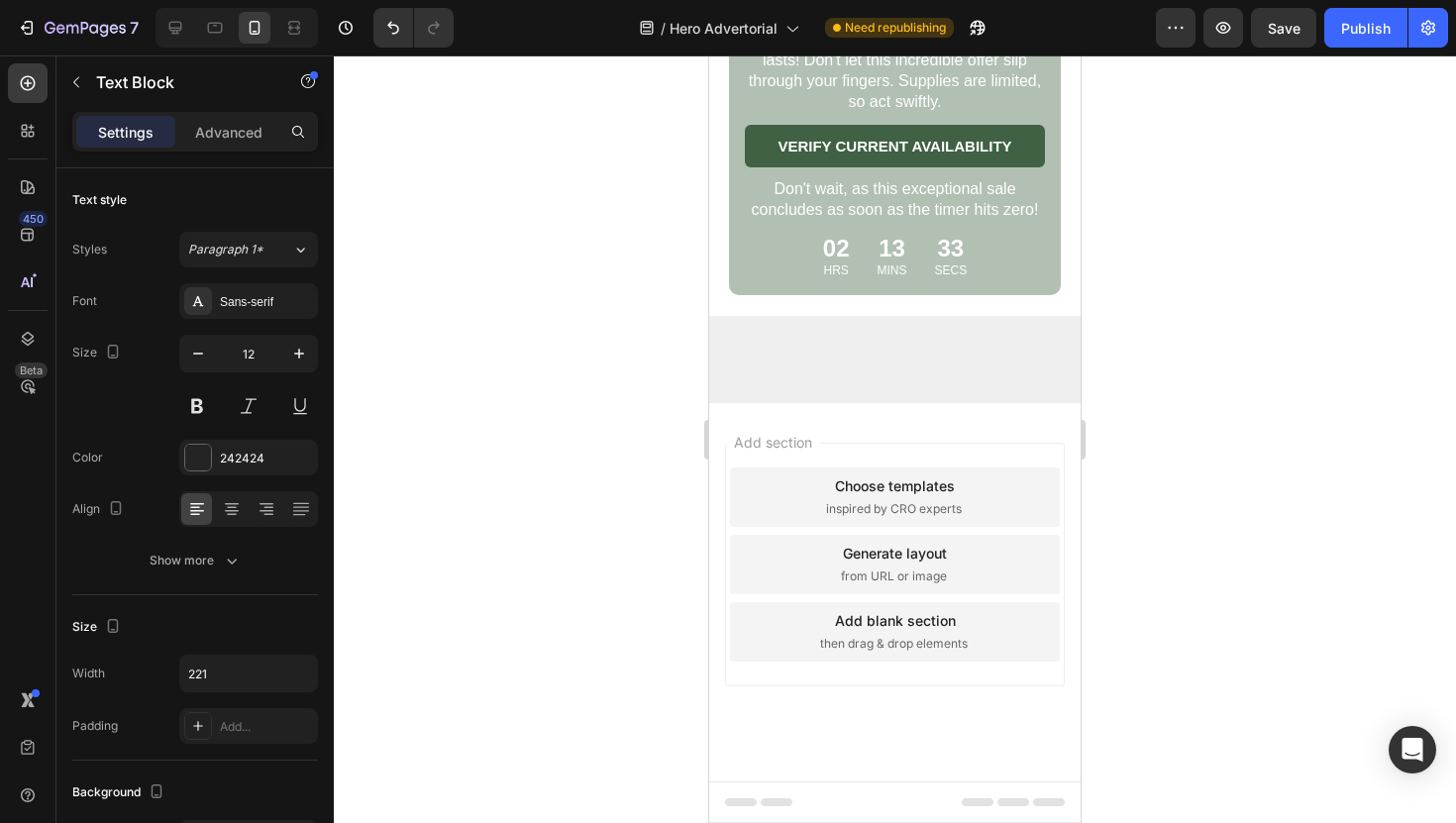 click on "- Michael" at bounding box center (817, -867) 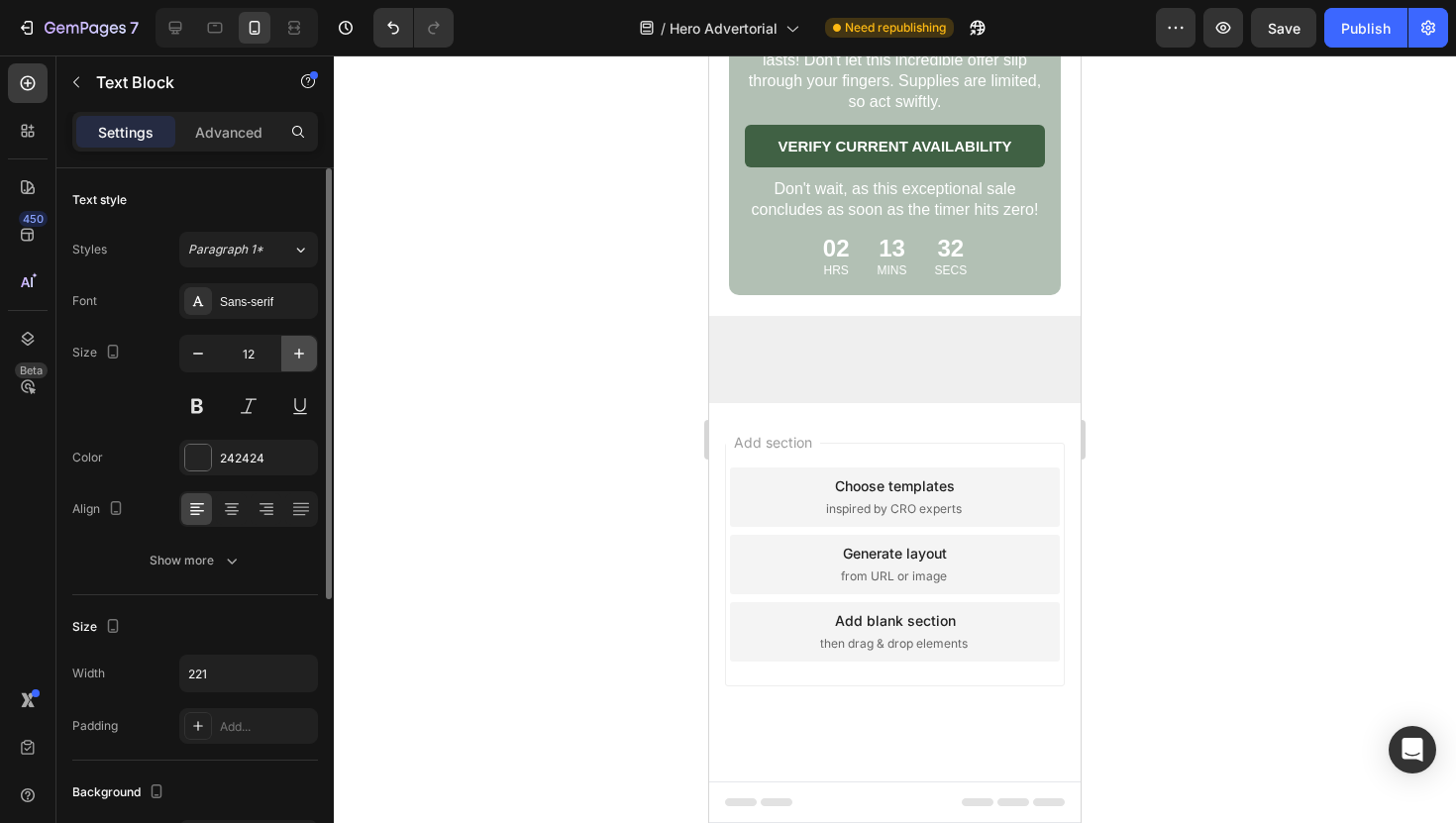 click 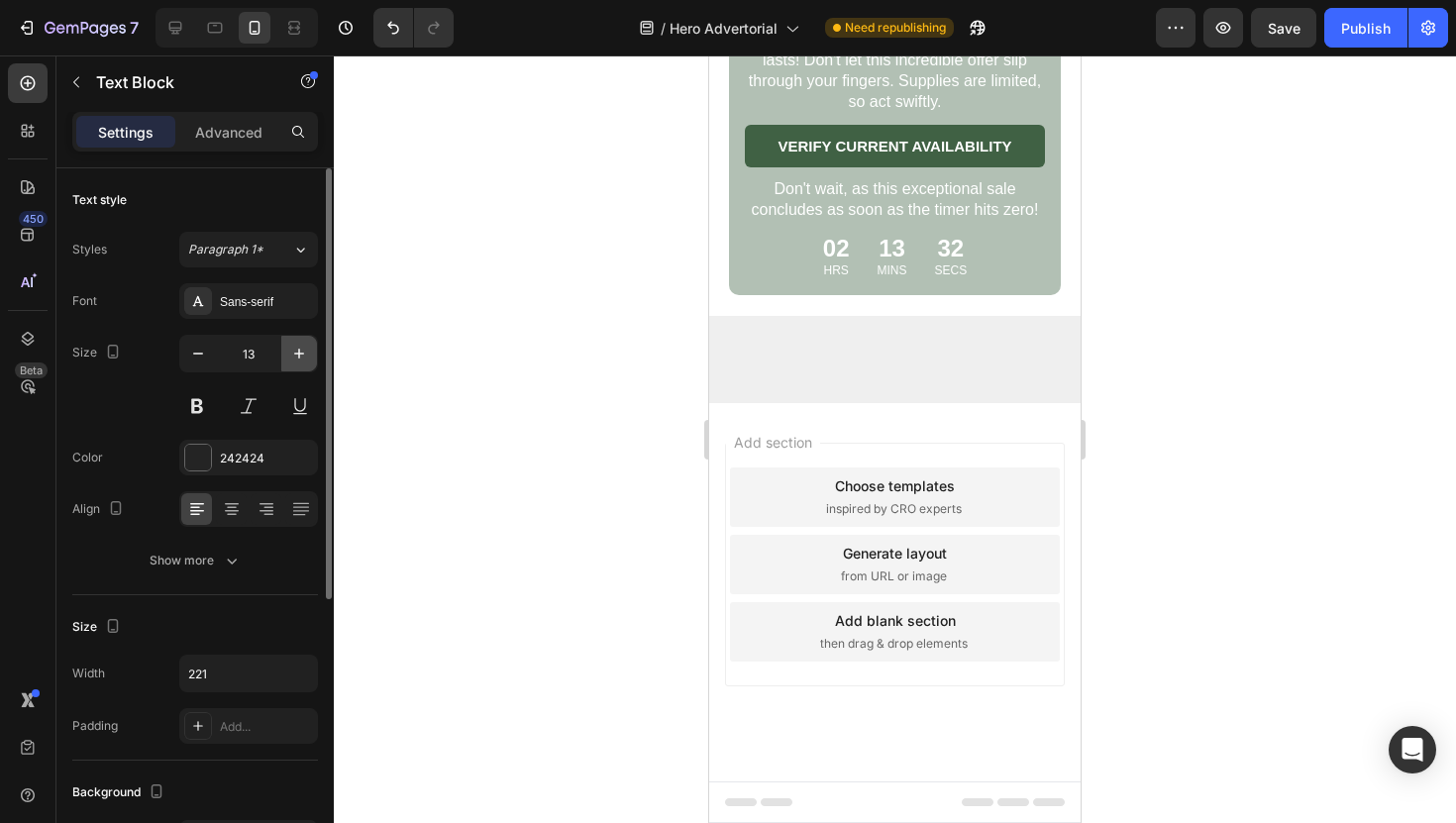 click 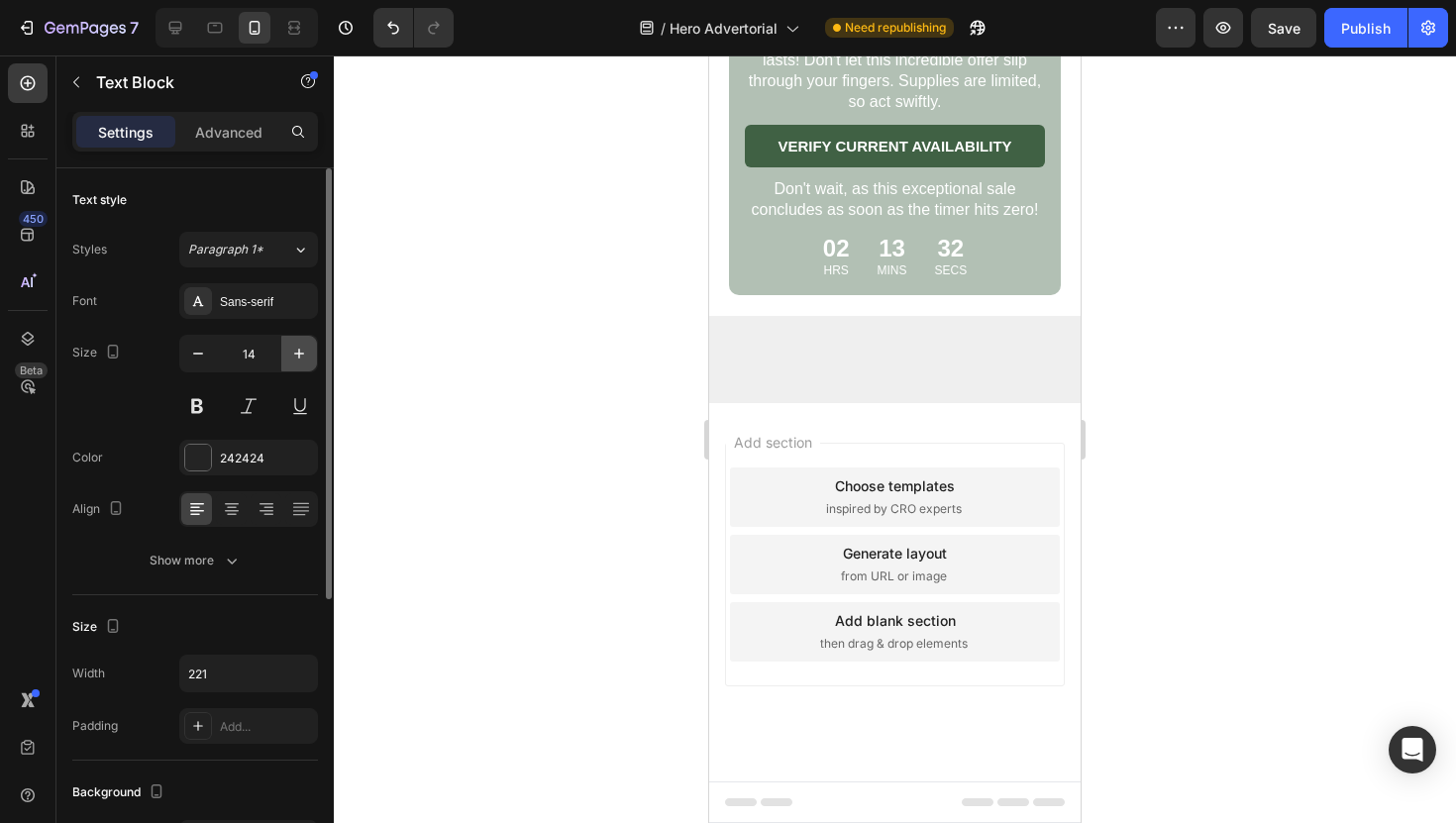 click 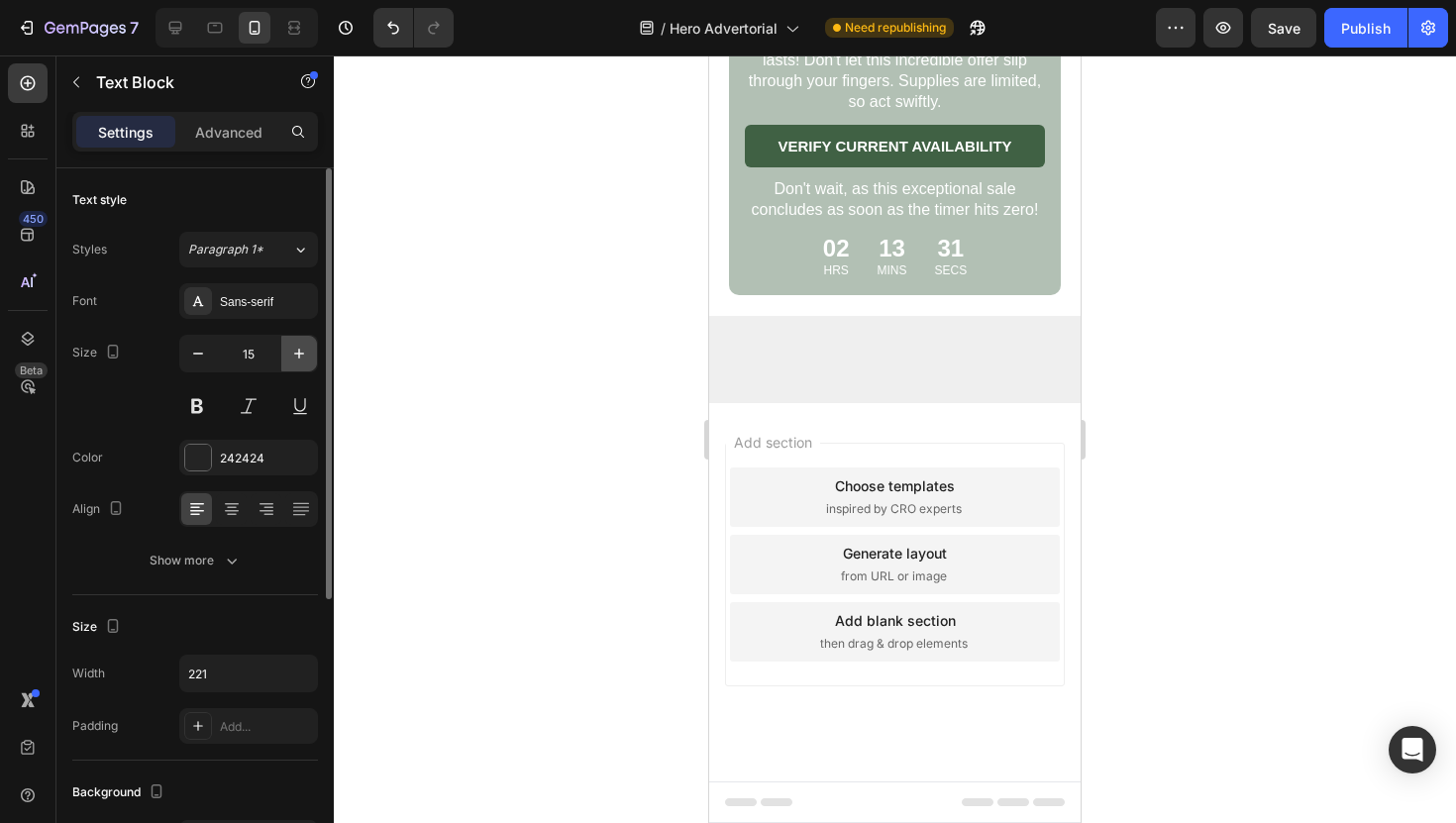 click 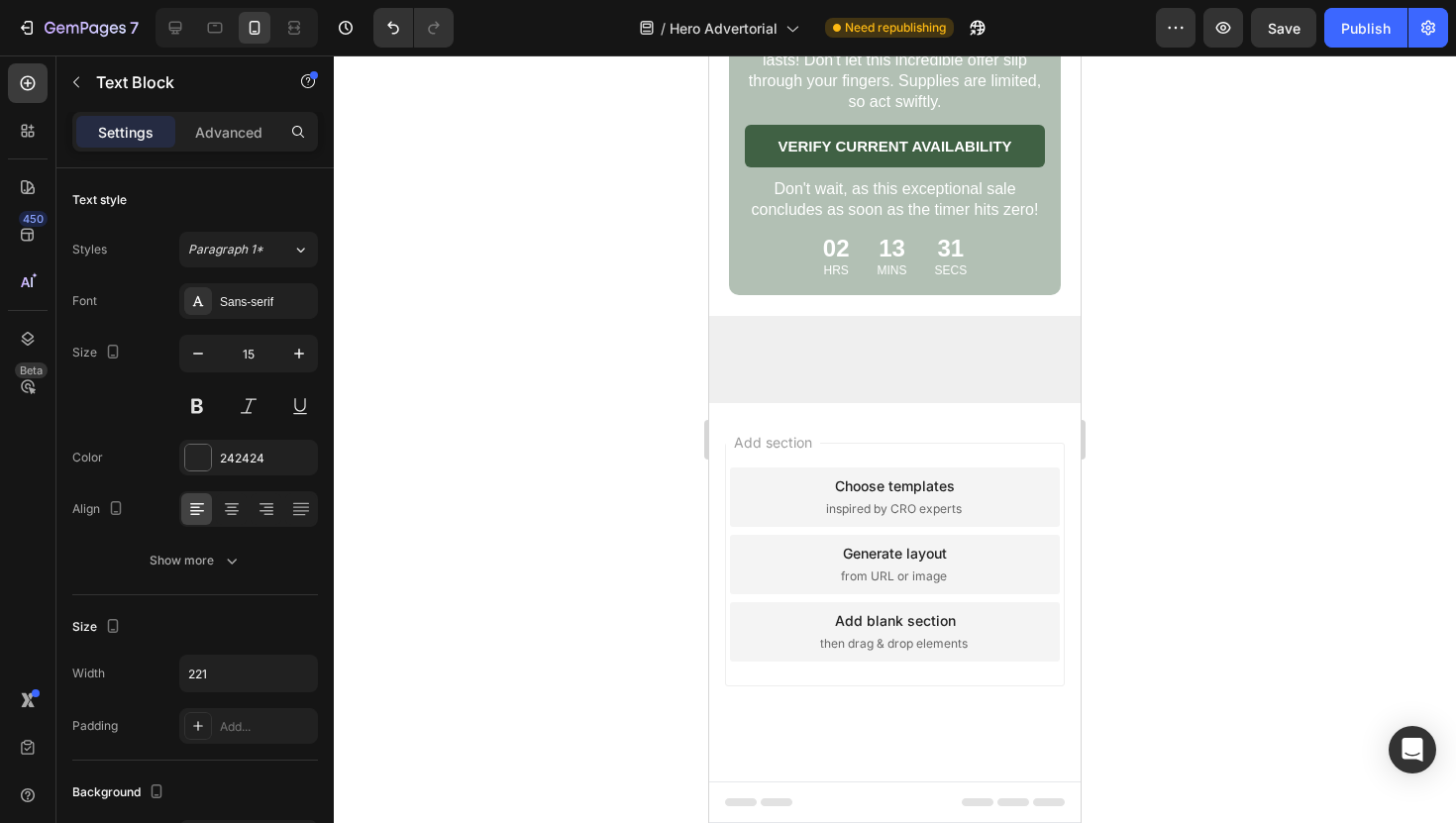 type on "16" 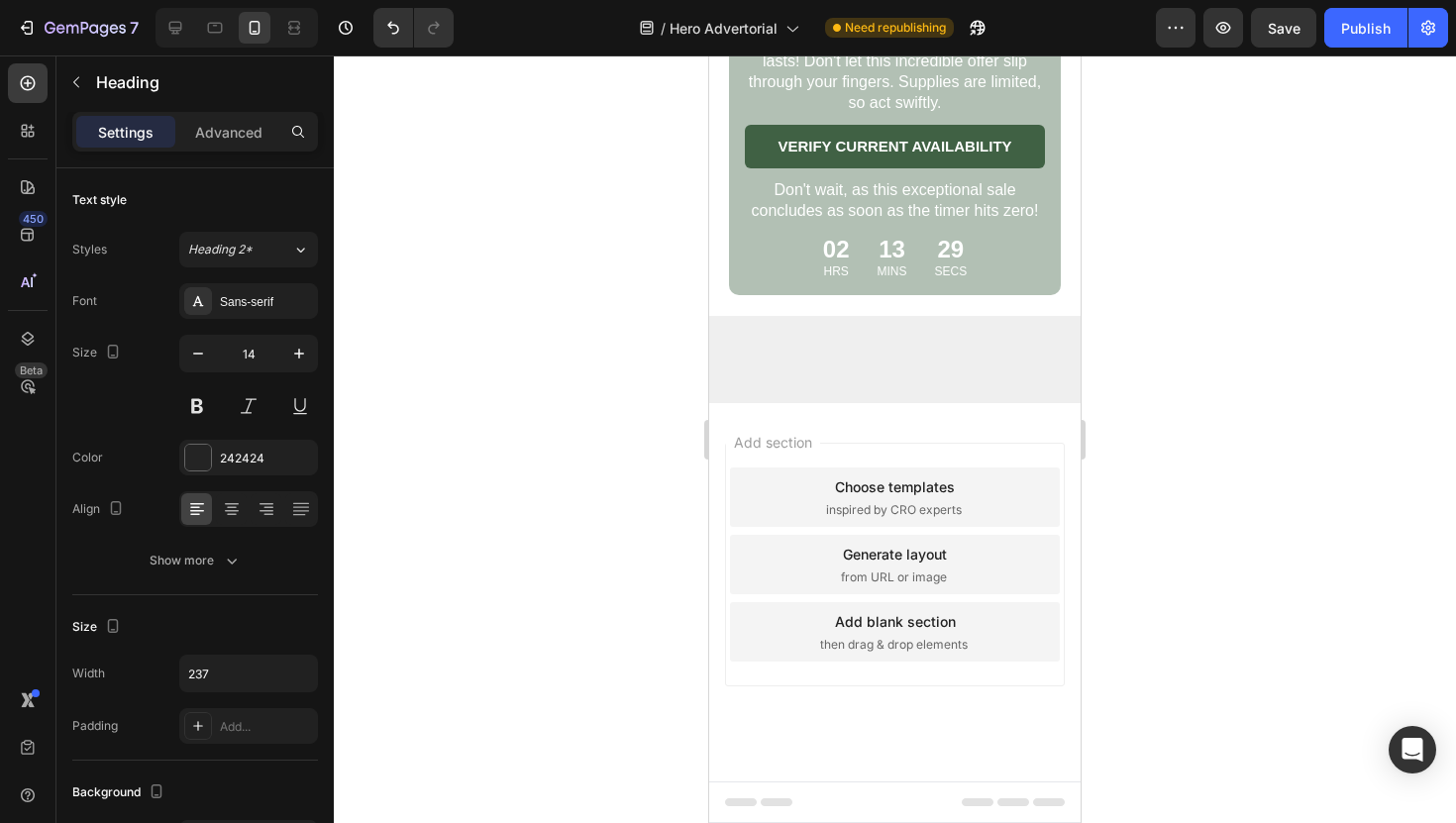 click on "The ultimate solution!" at bounding box center (842, -814) 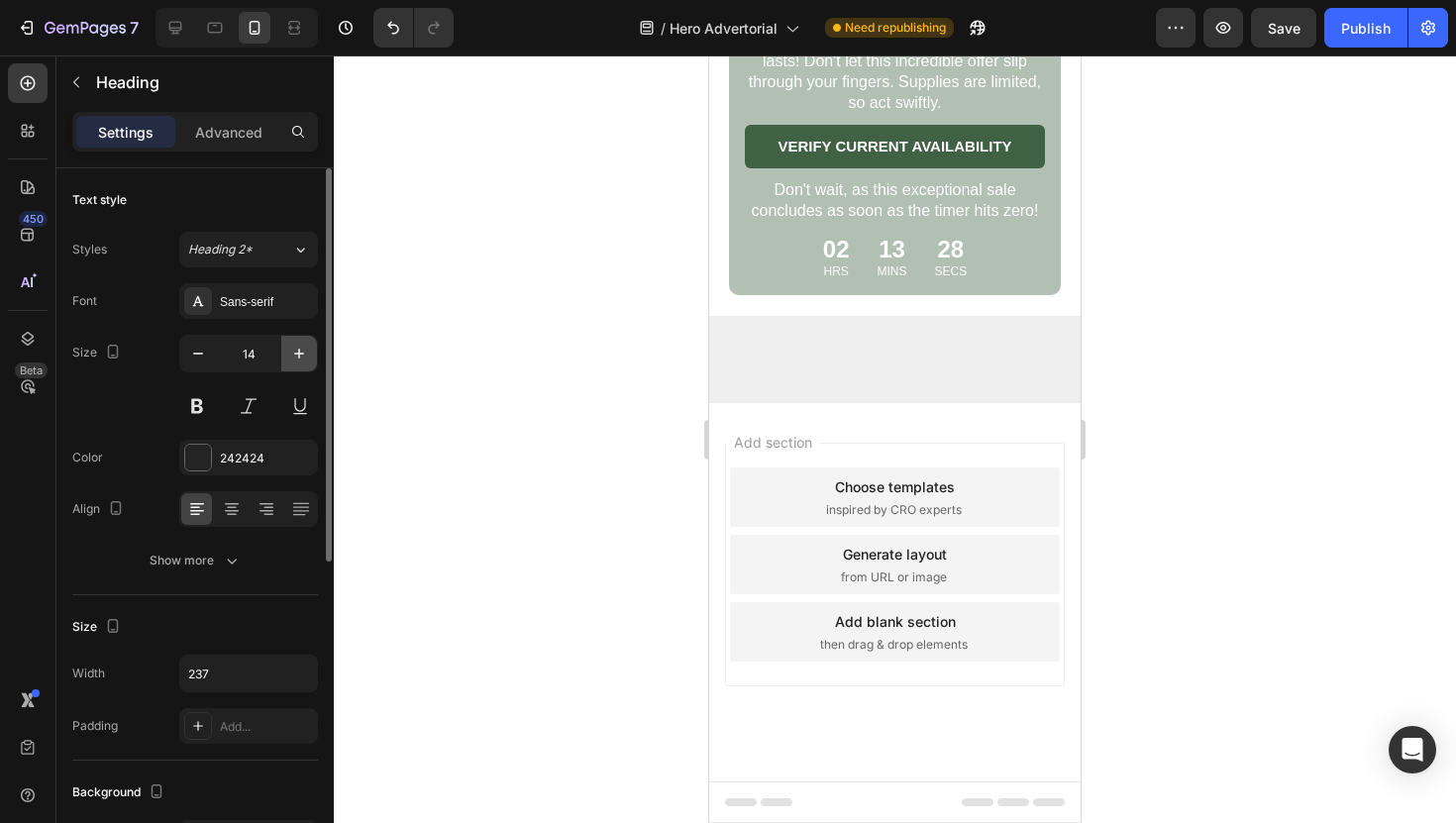 click at bounding box center [299, 354] 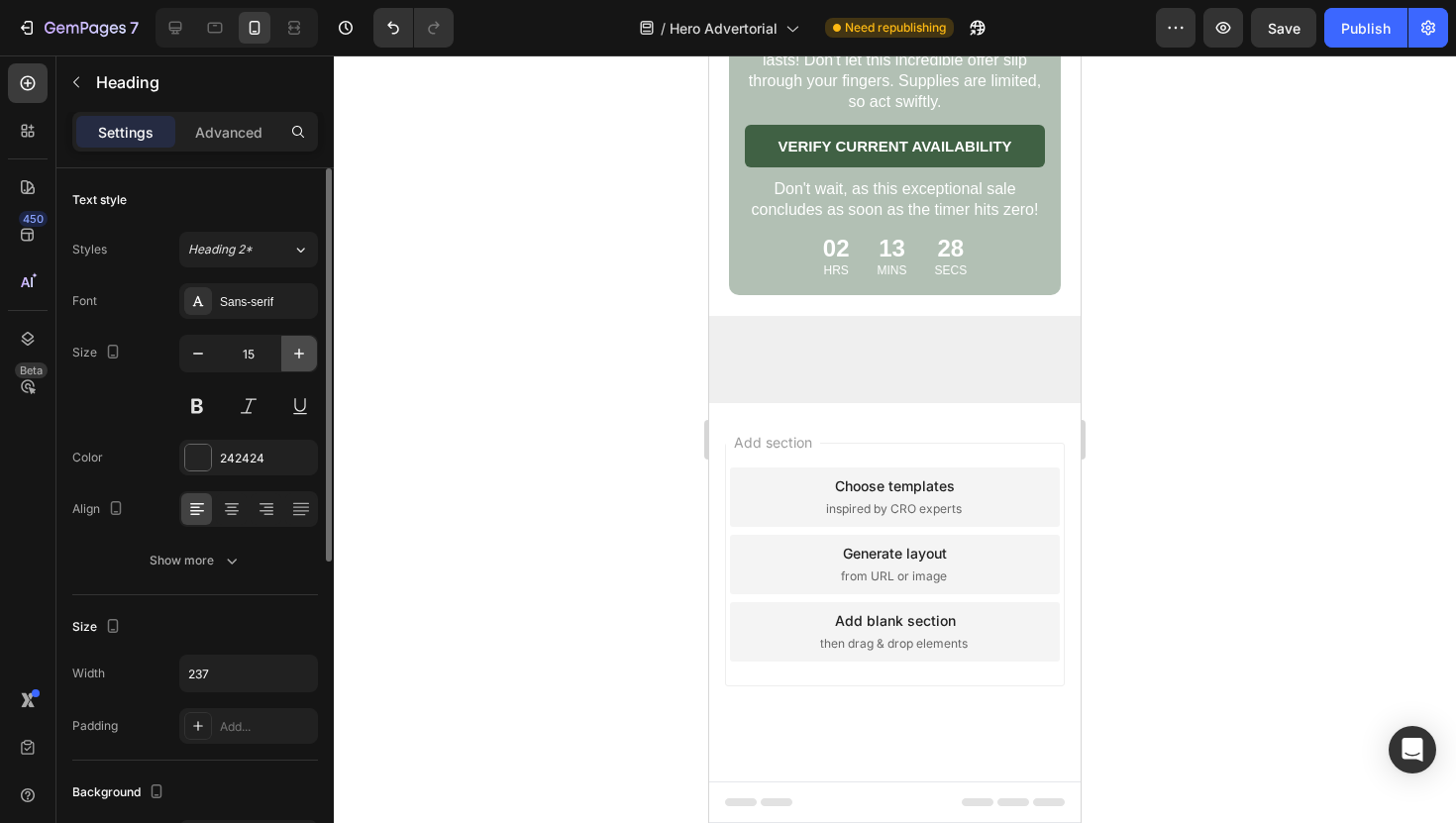 click at bounding box center (299, 354) 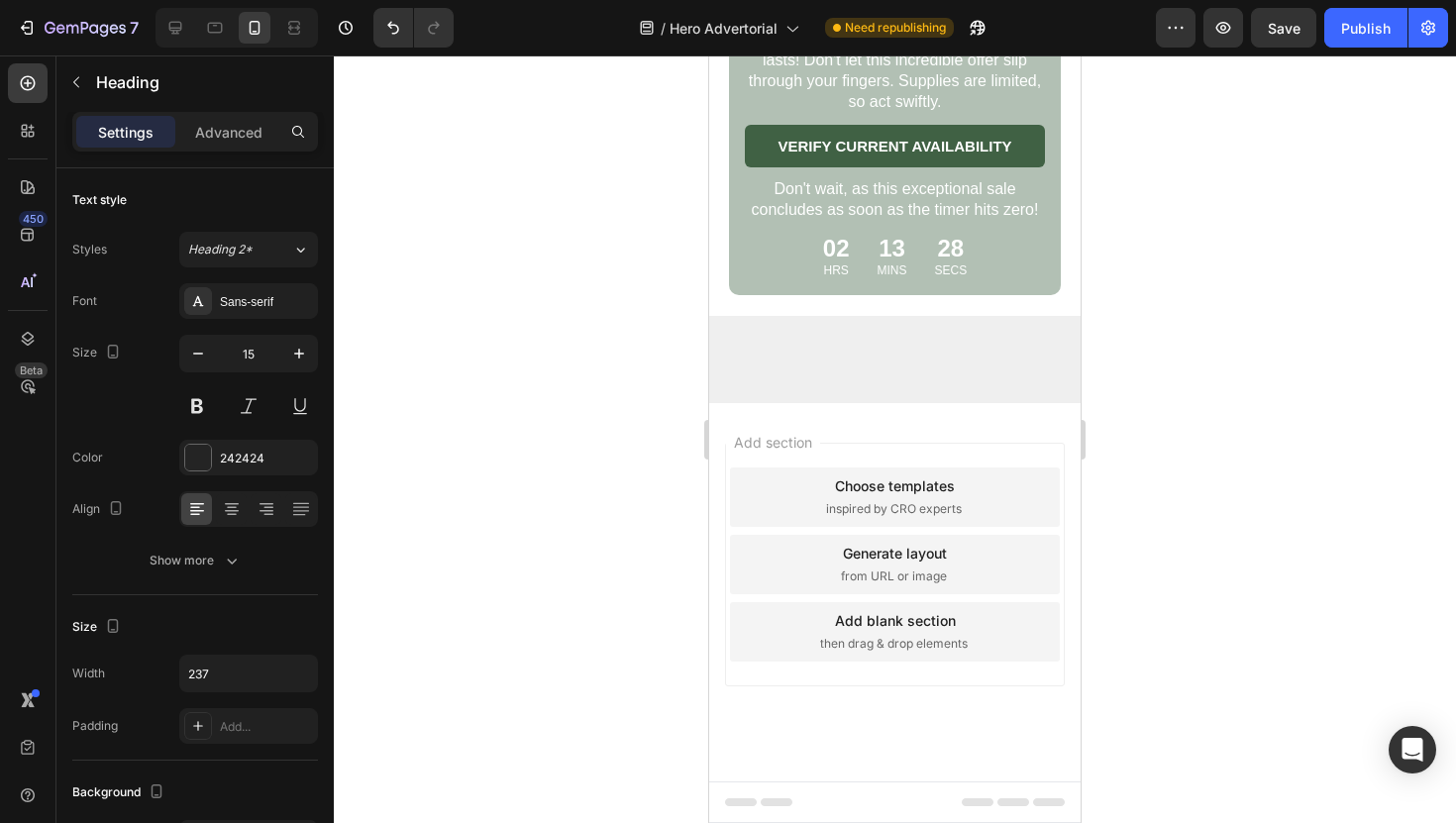 type on "16" 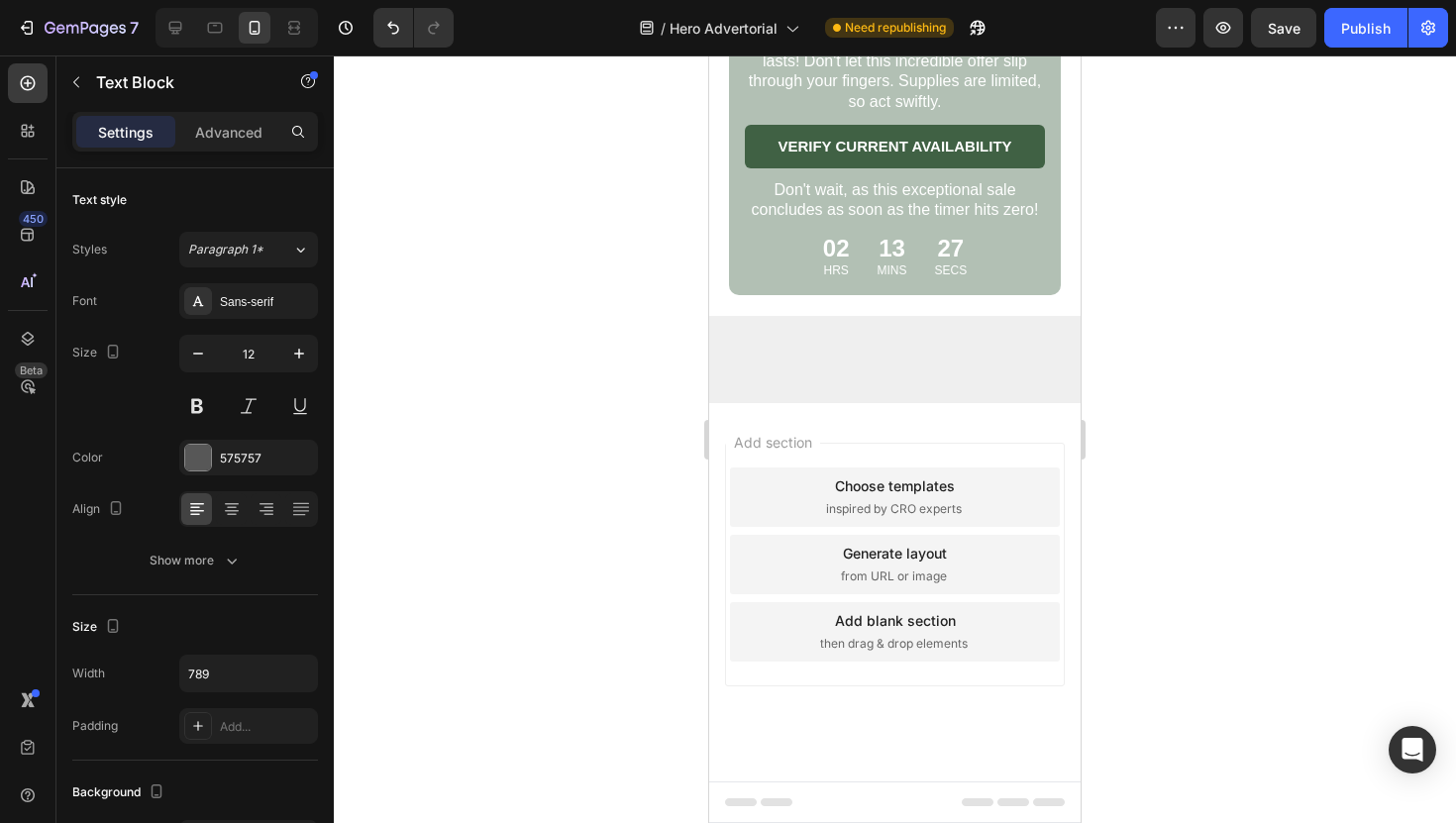 click on "Honestly didn’t expect much… but this worked way better than I thought. I had flaky patches that wouldn’t go away — this cleared them up in a week. Smells amazing too. I’ve even noticed my hair feels softer at the roots. Definitely part of my weekly routine now." at bounding box center (894, -746) 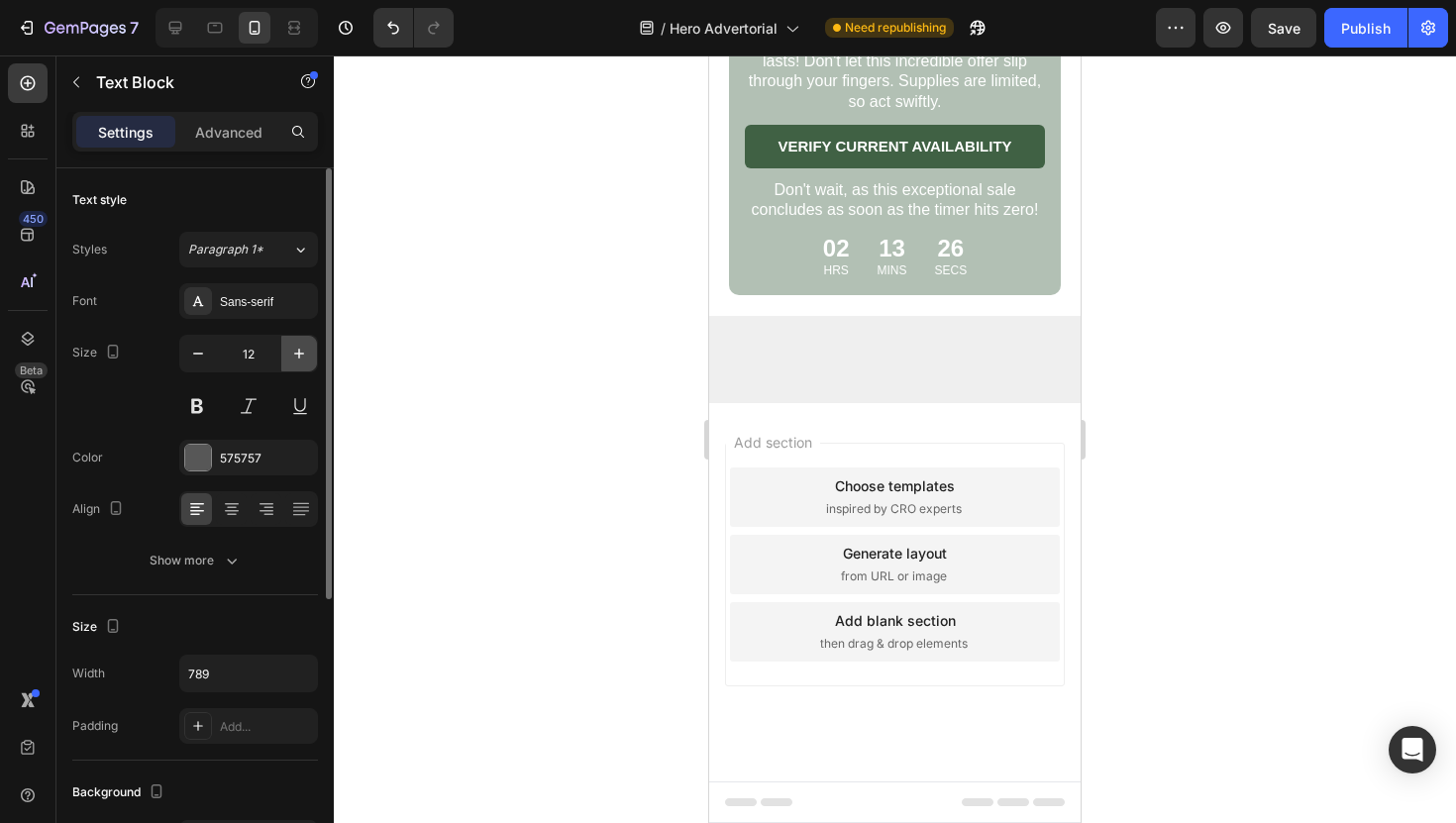click 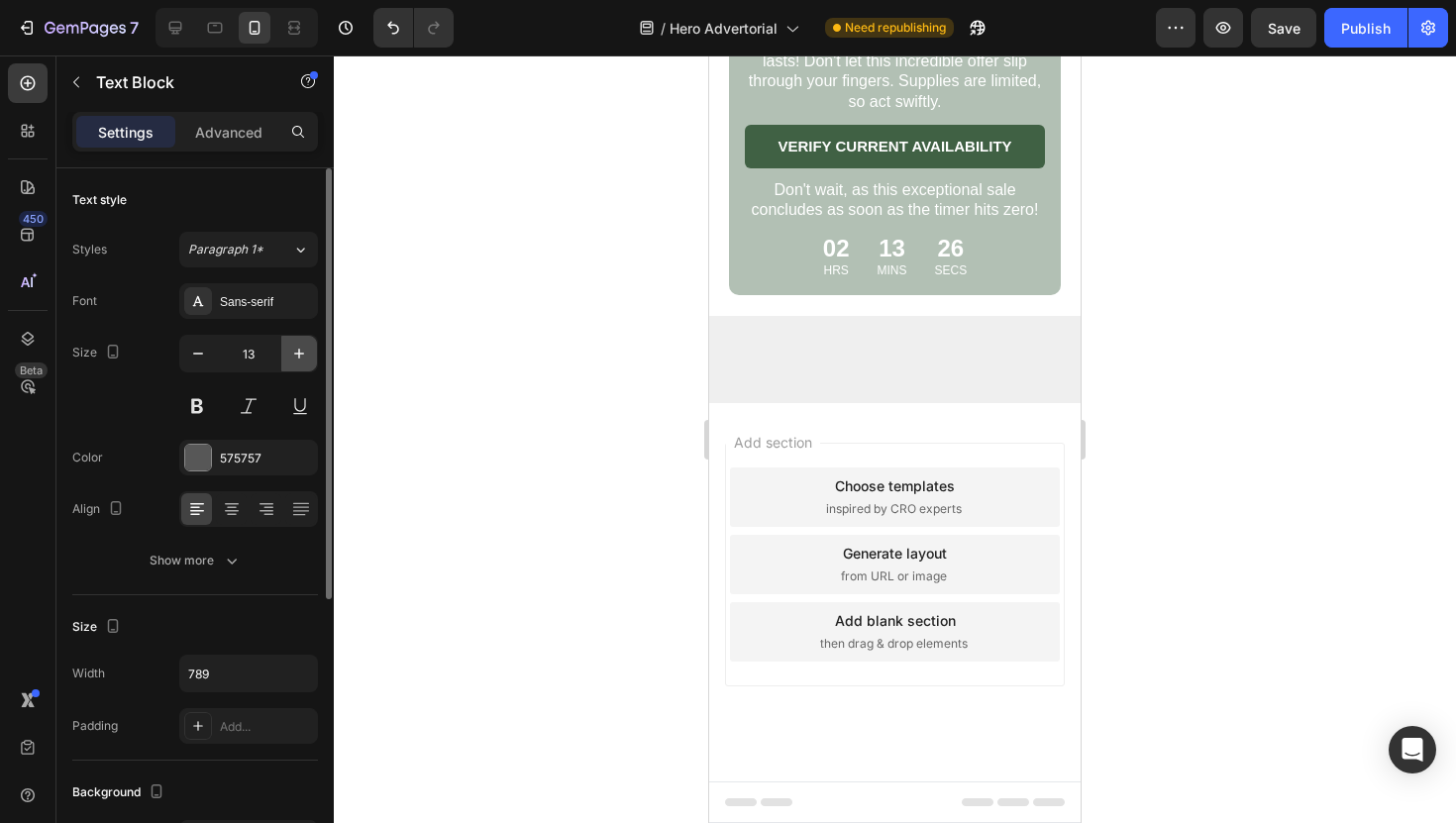 click 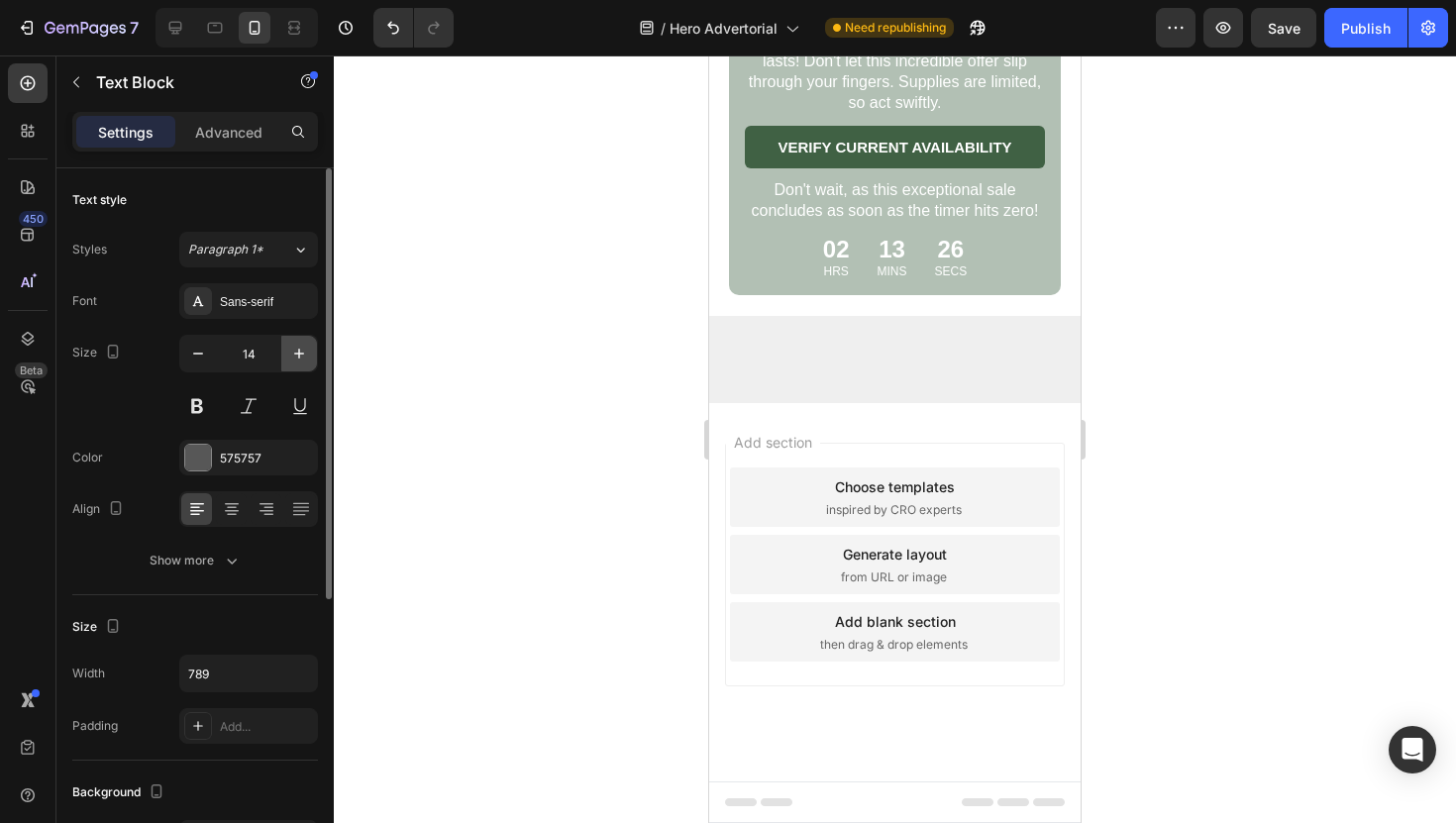 click 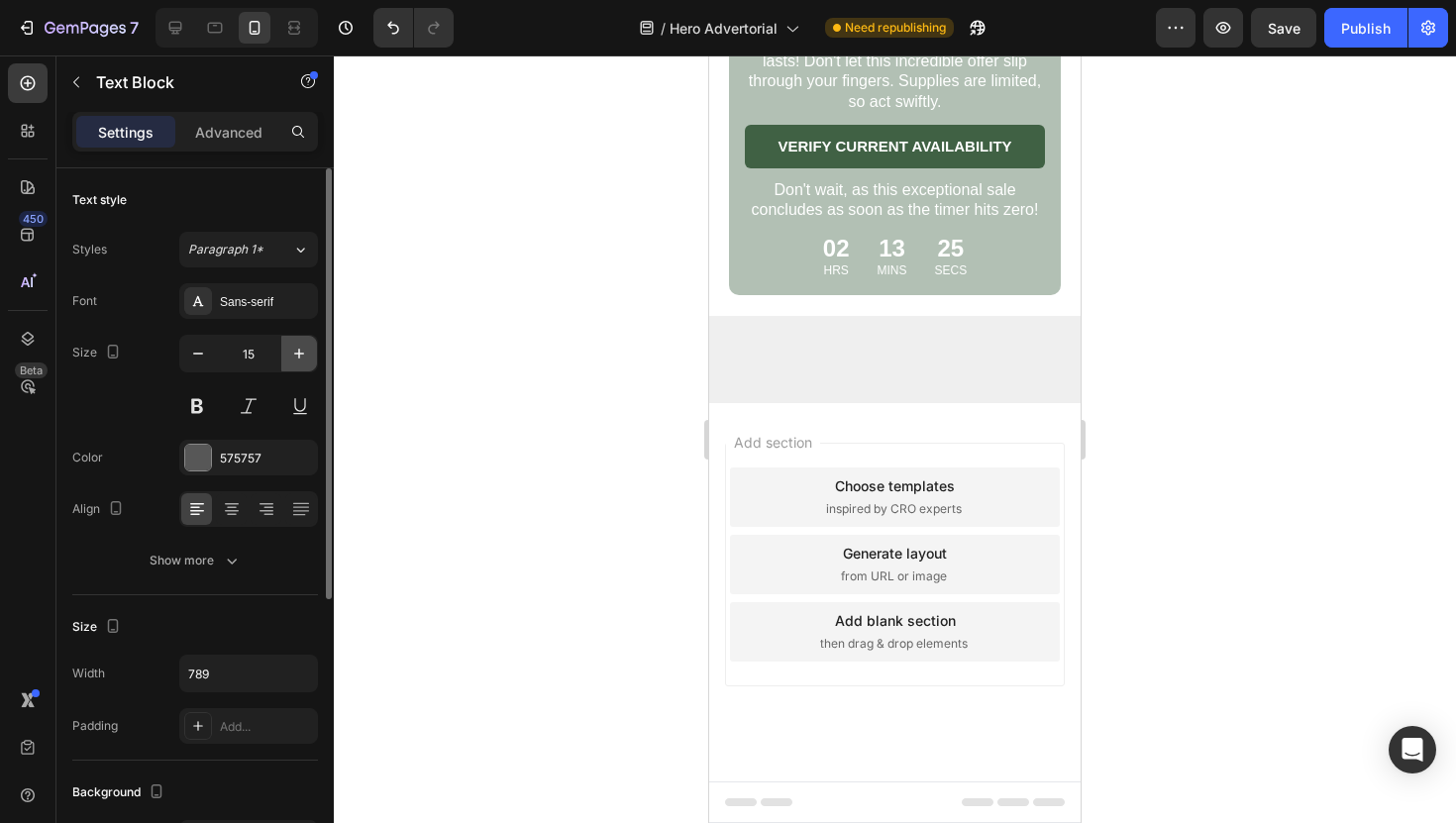 click 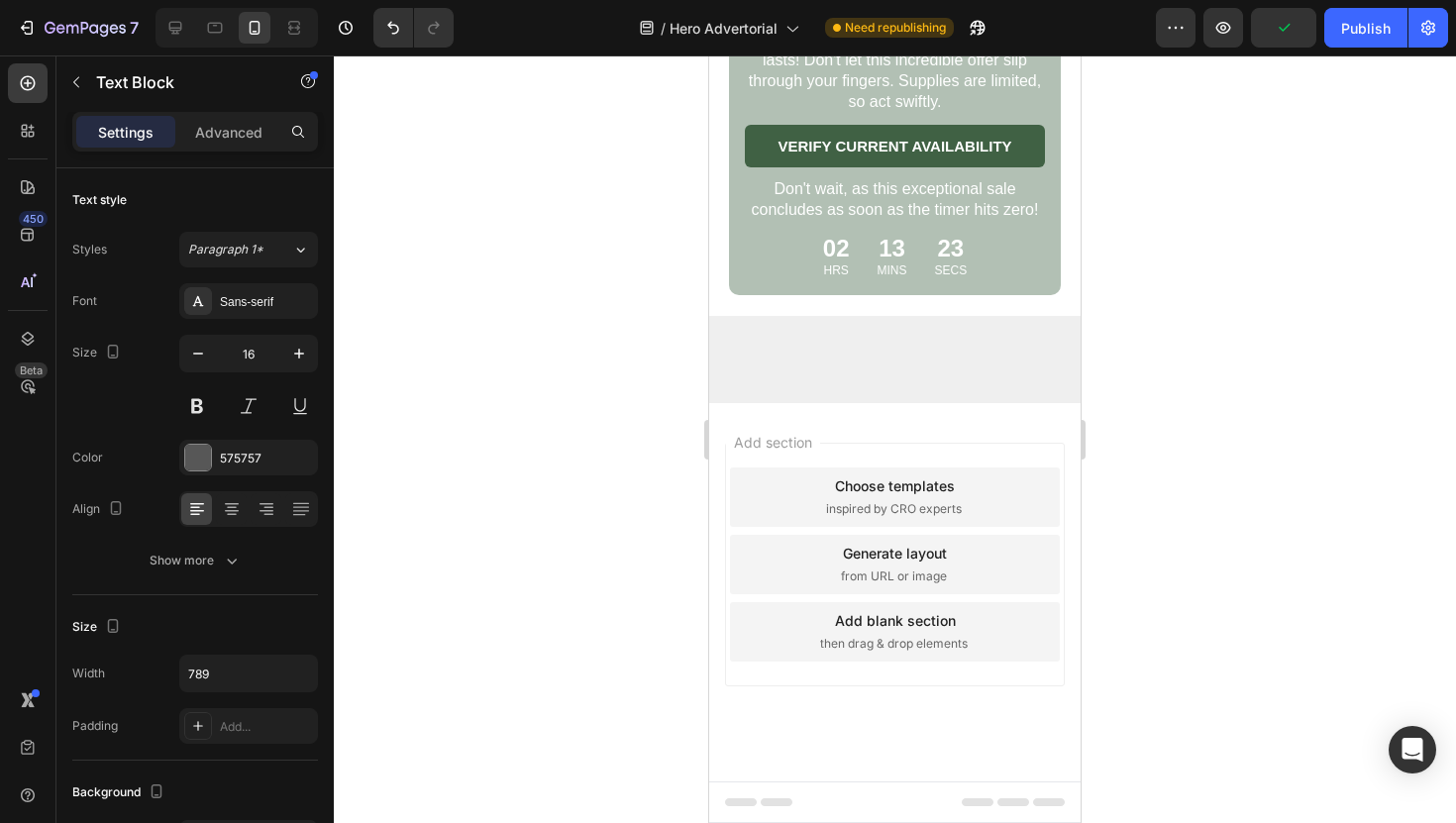 scroll, scrollTop: 9476, scrollLeft: 0, axis: vertical 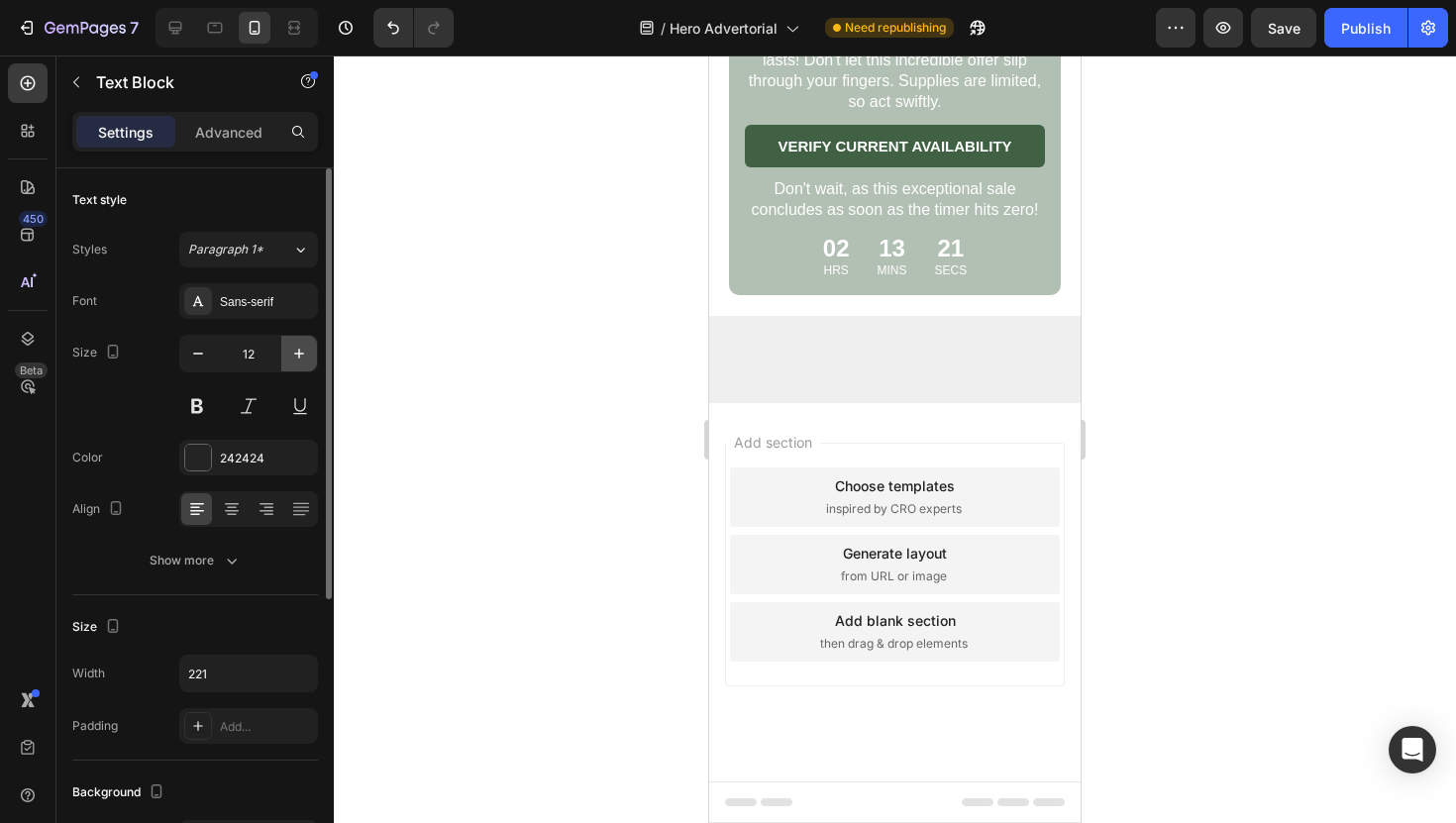 click 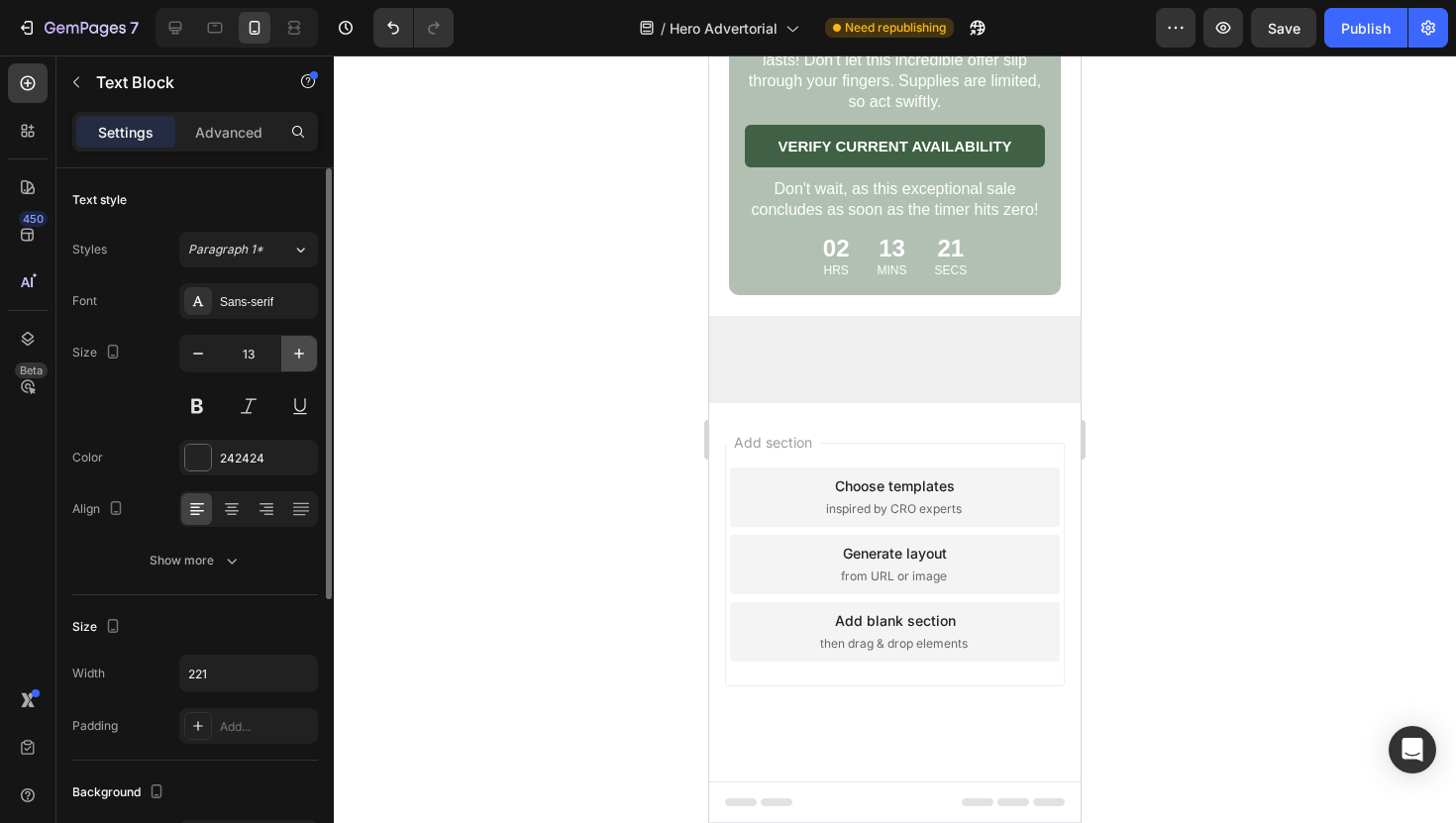 click 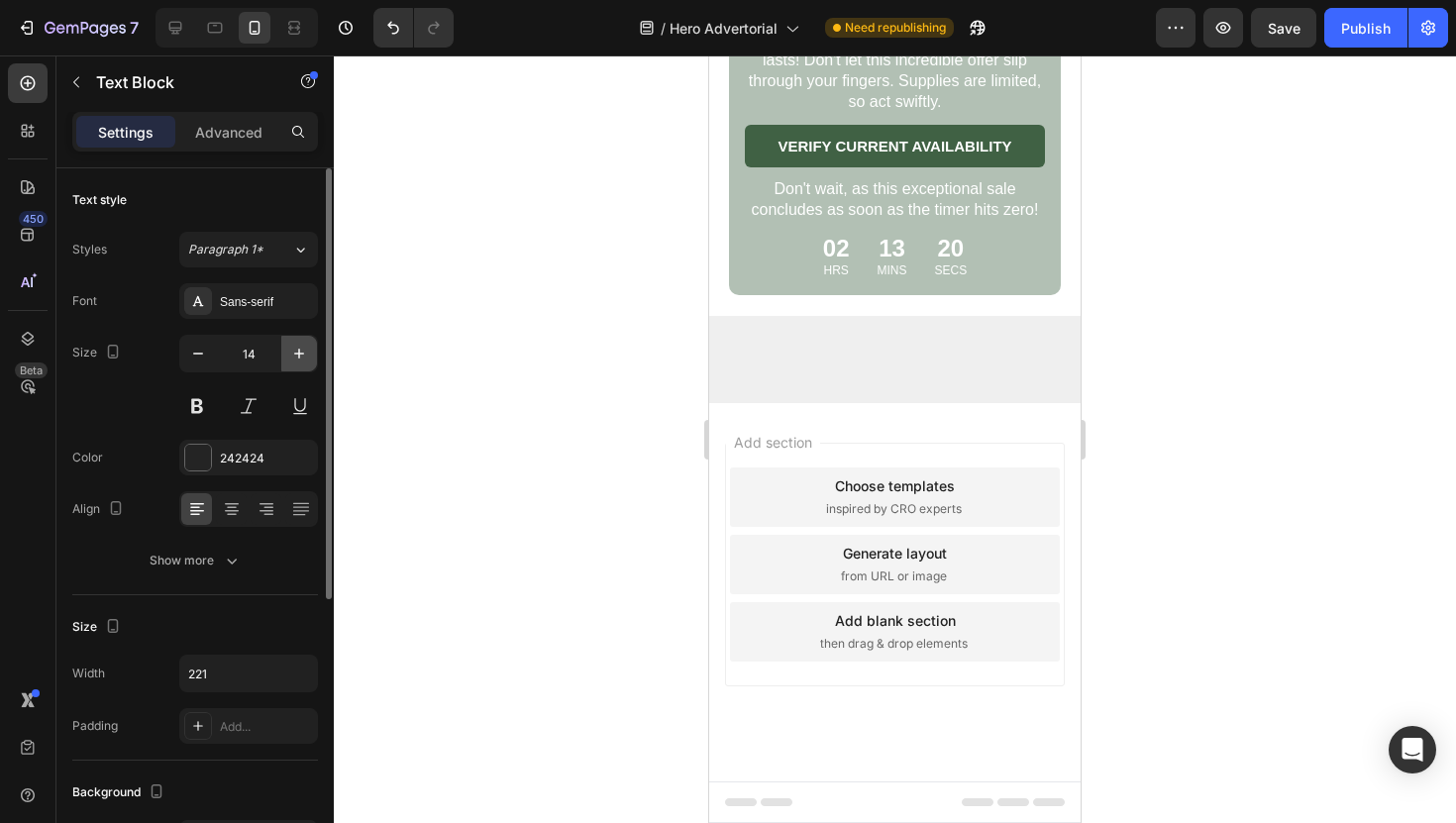 click 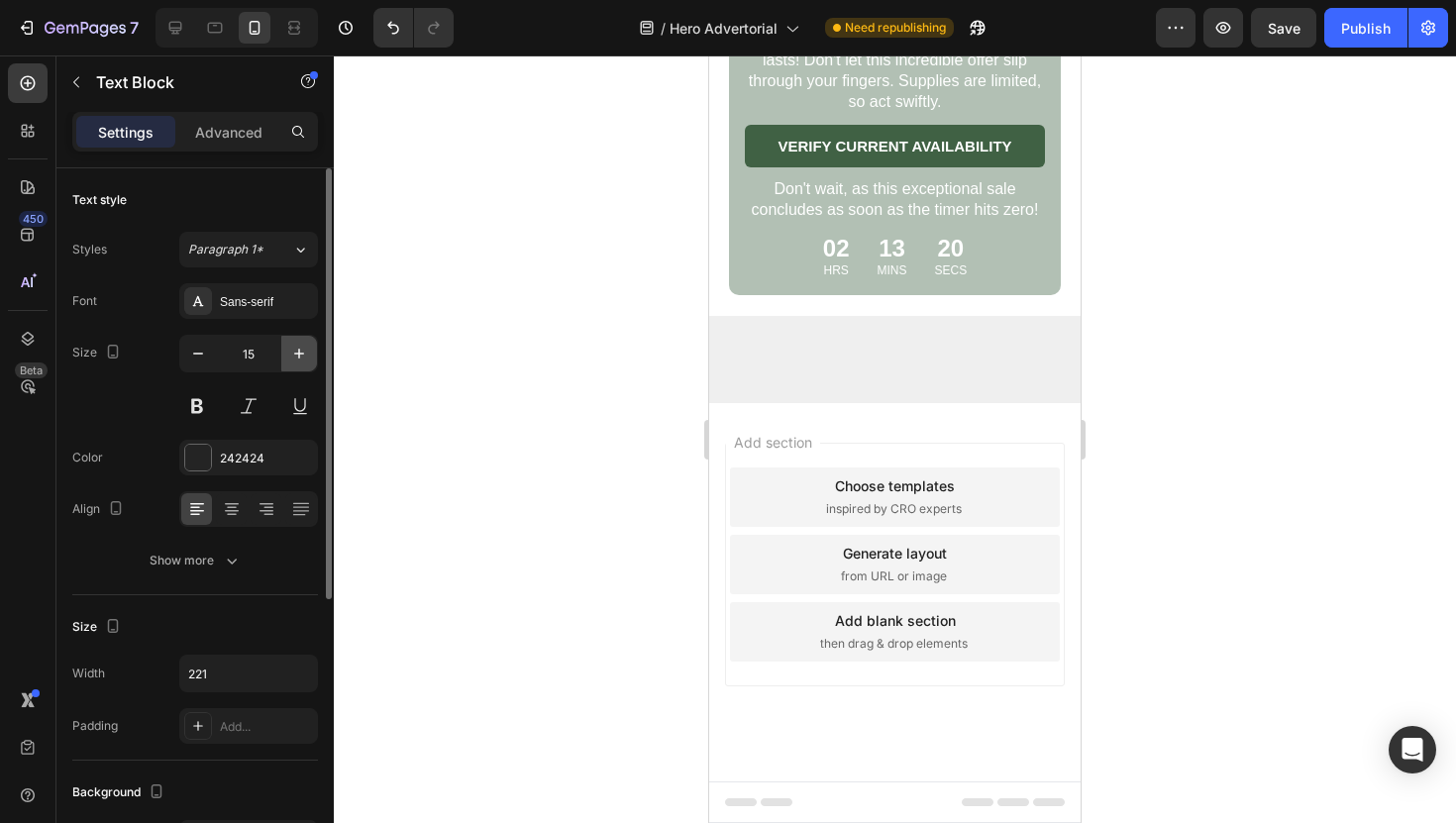 click 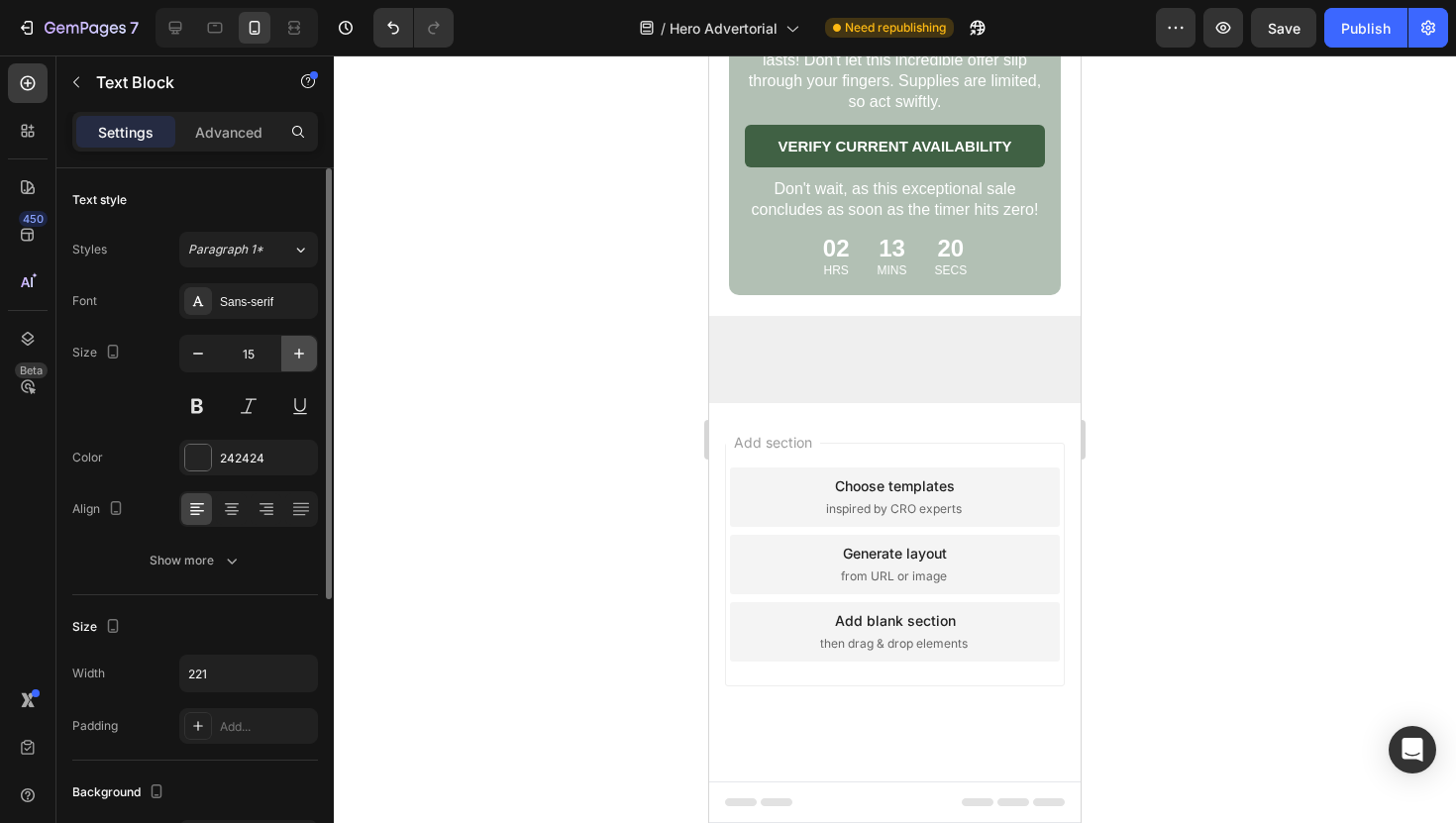 type on "16" 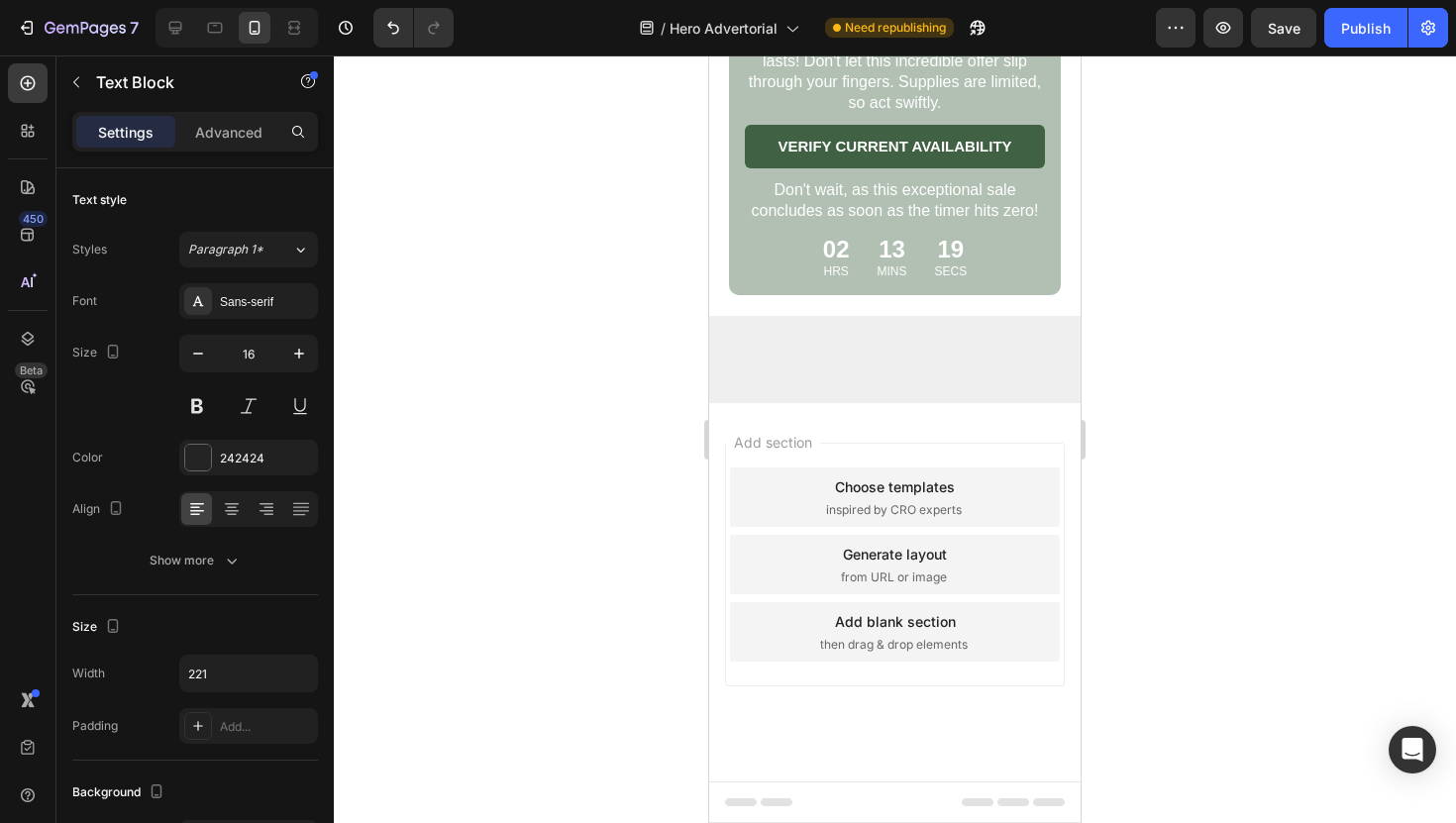 click on "Text Block" at bounding box center (830, -624) 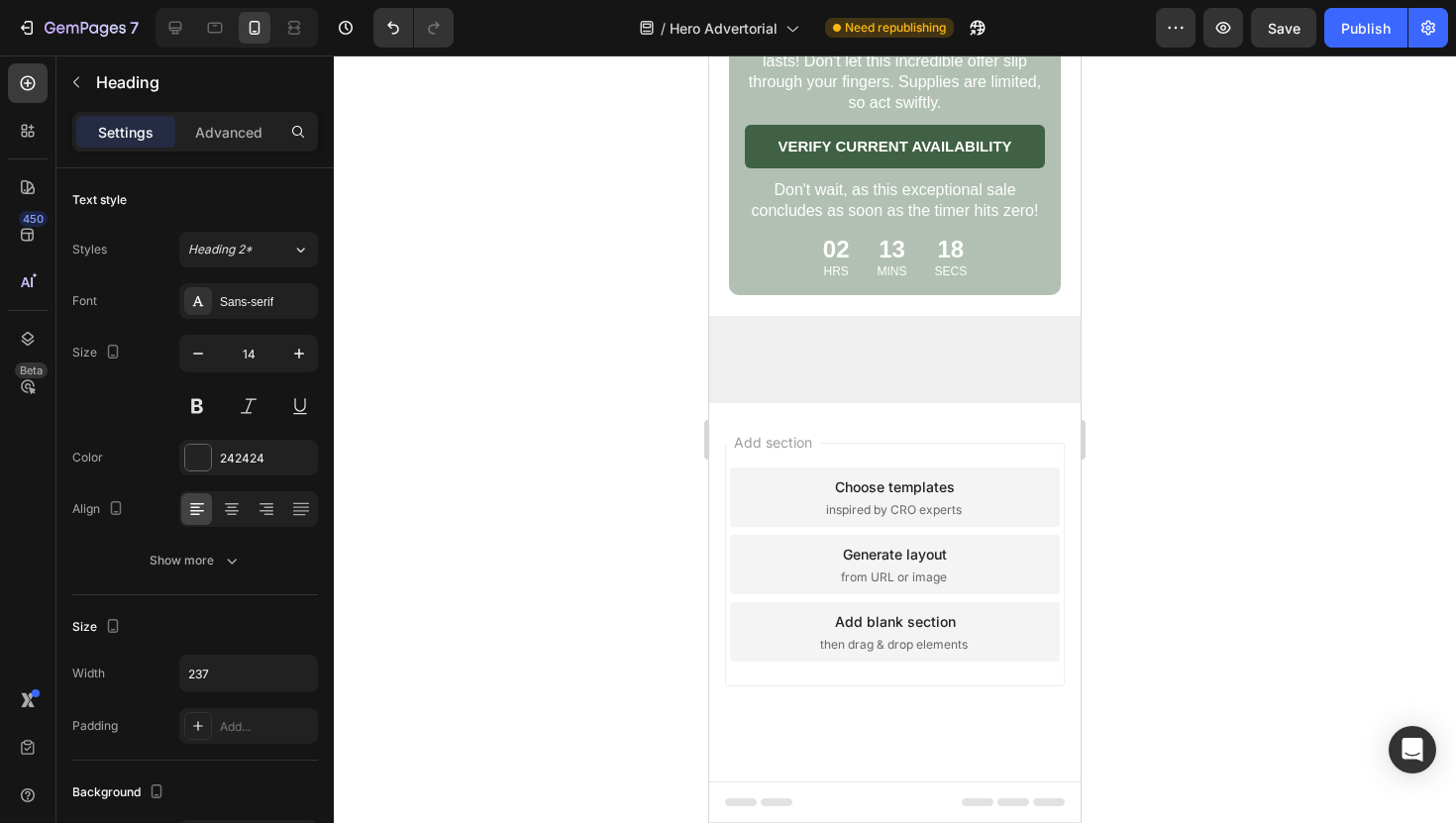 click on "Delivers results!" at bounding box center [842, -633] 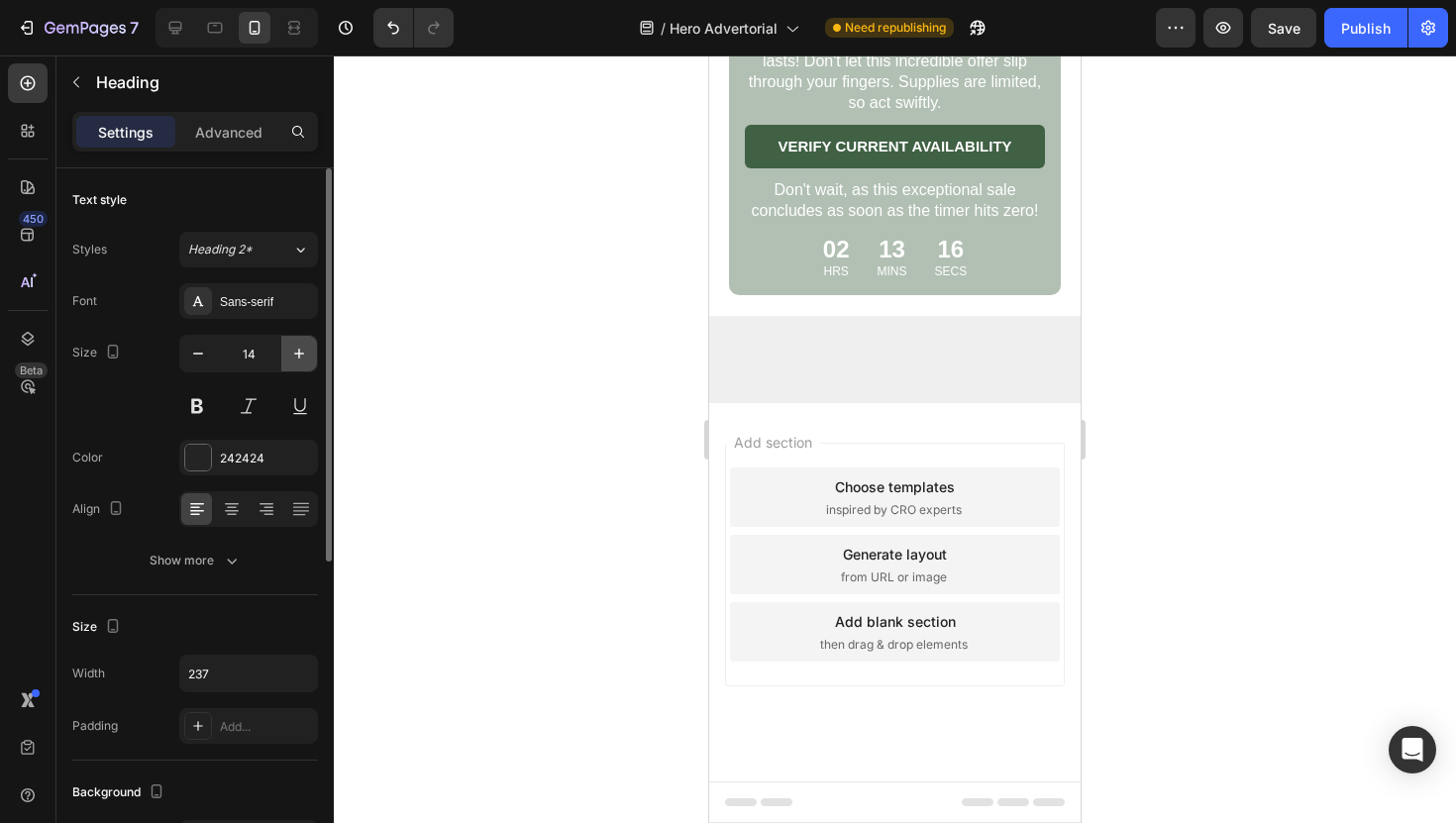 click 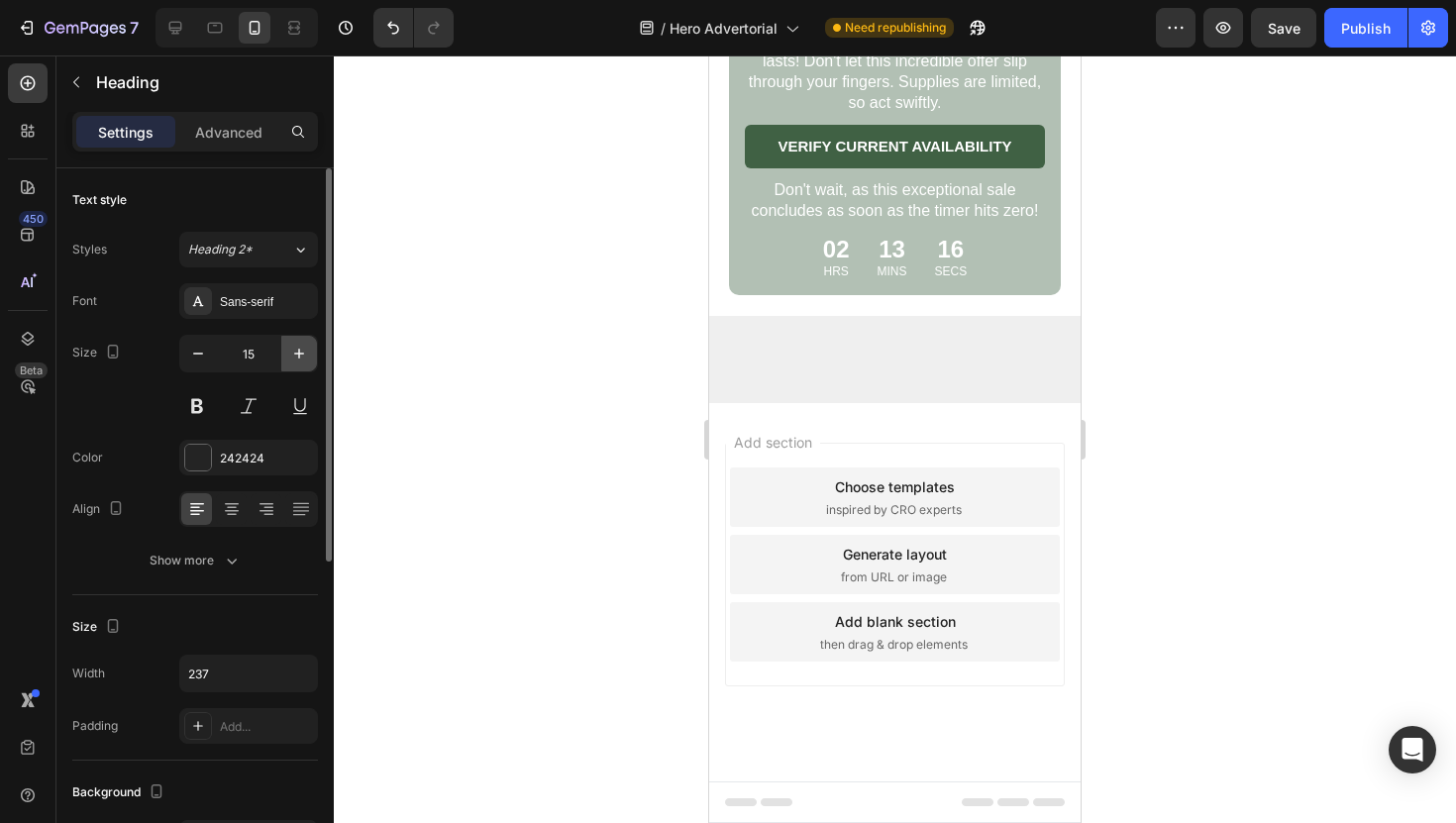 click 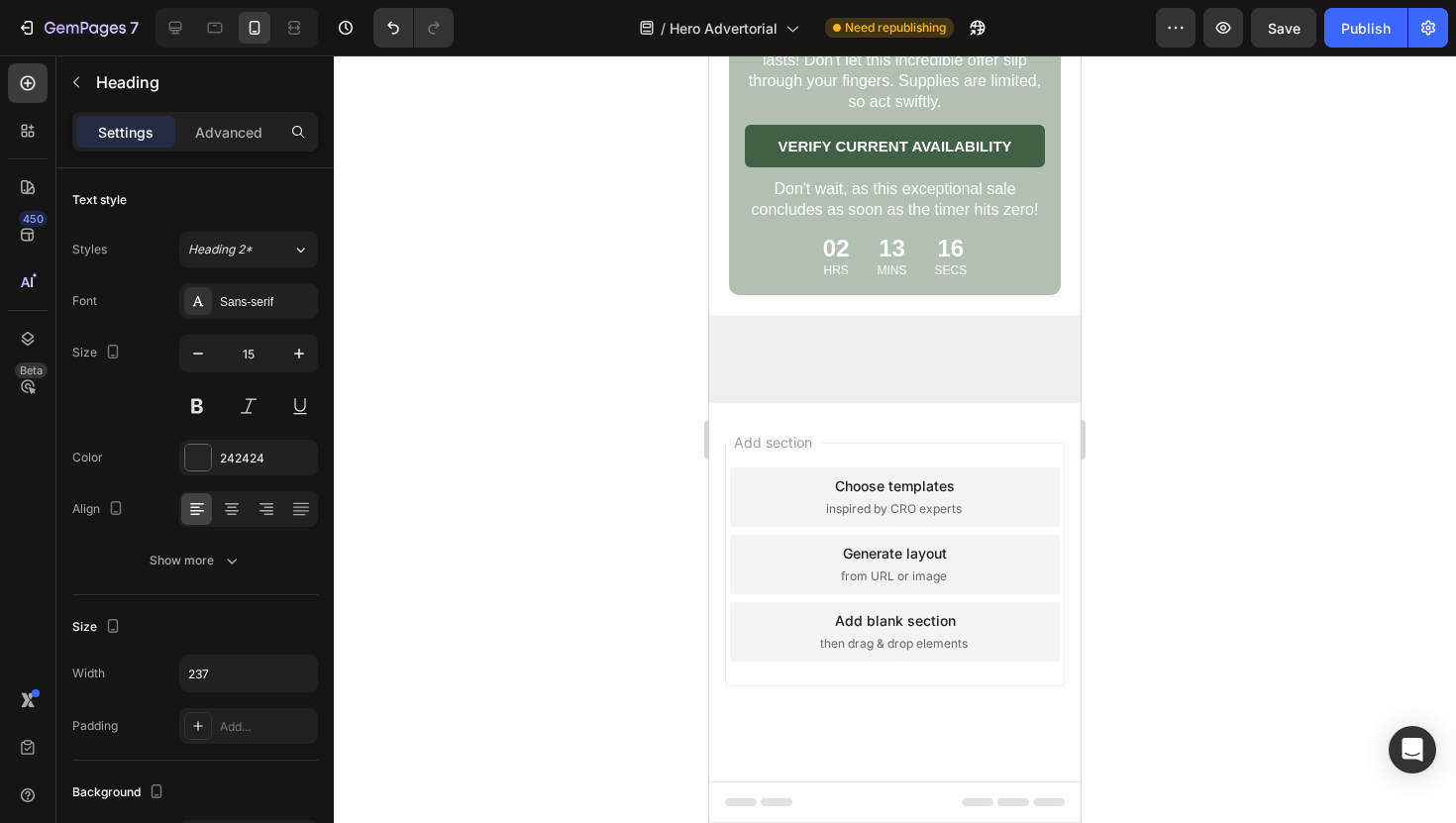 type on "16" 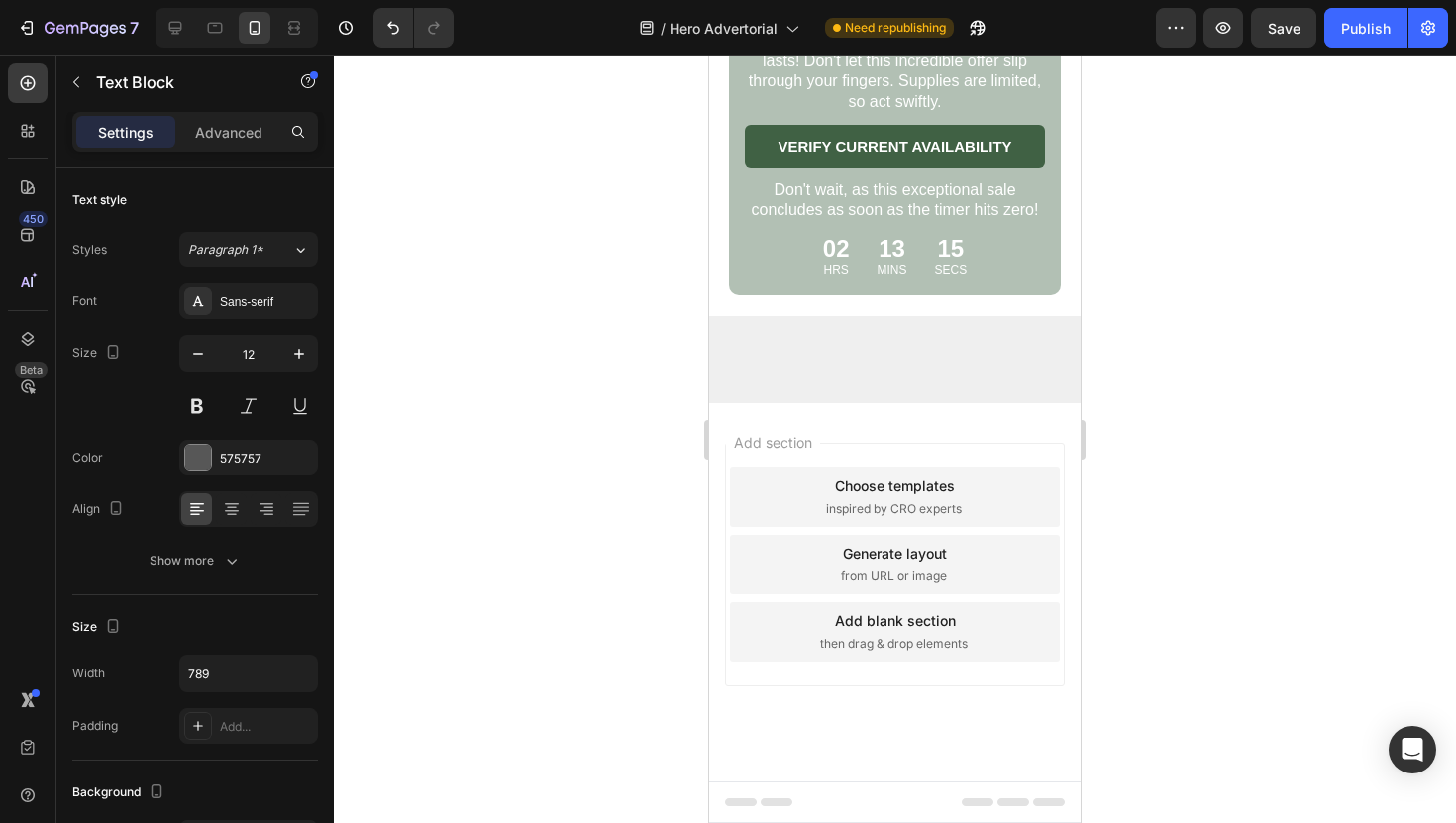 click on "I’ve dealt with scalp build-up and itchiness for  years , and nothing ever seemed to truly help. This scrub made a difference  after the first use . It’s gentle but effective, and I love that it doesn’t feel harsh like medicated shampoos. My scalp finally feels clean and calm." at bounding box center [894, -566] 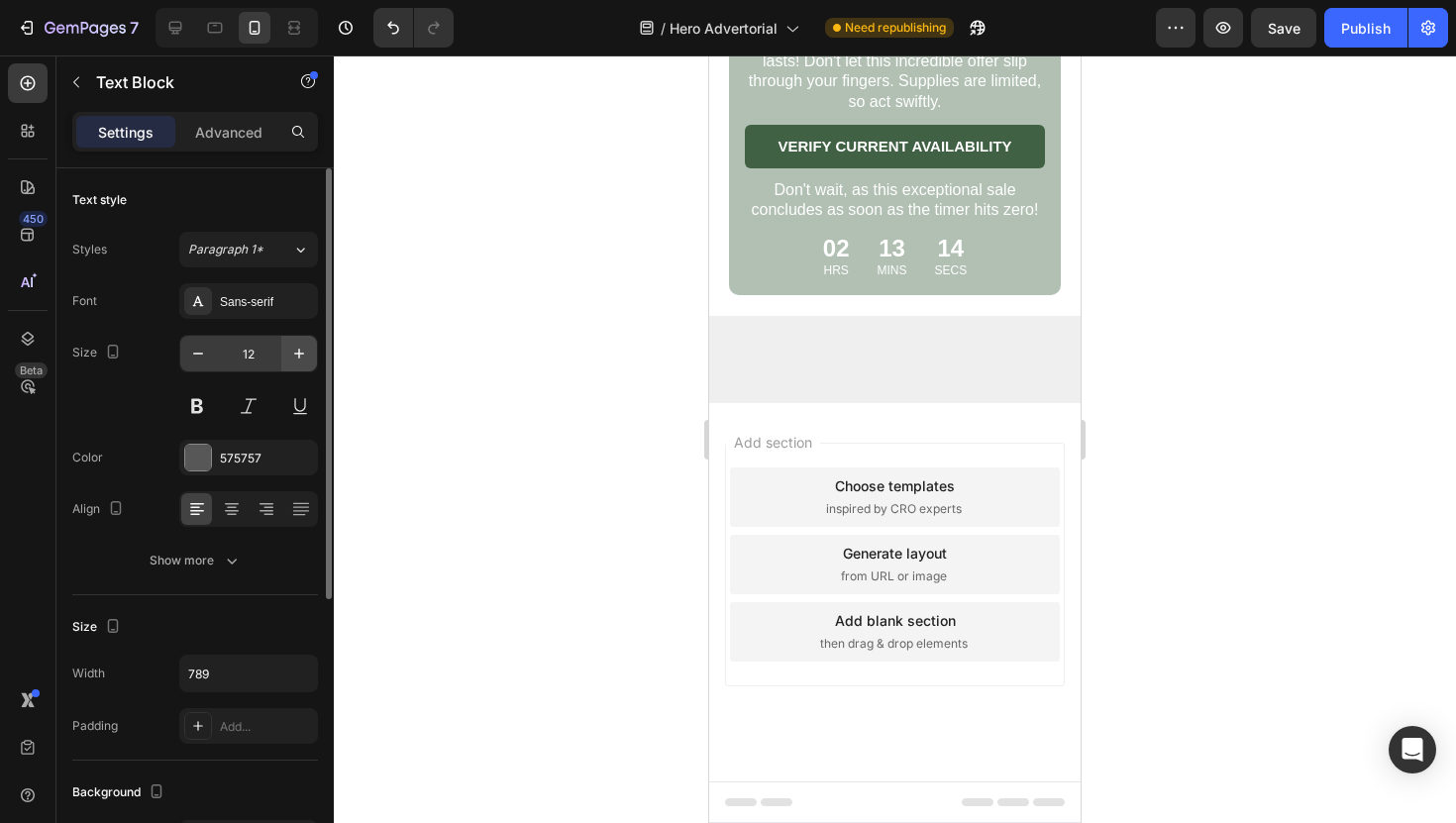 click 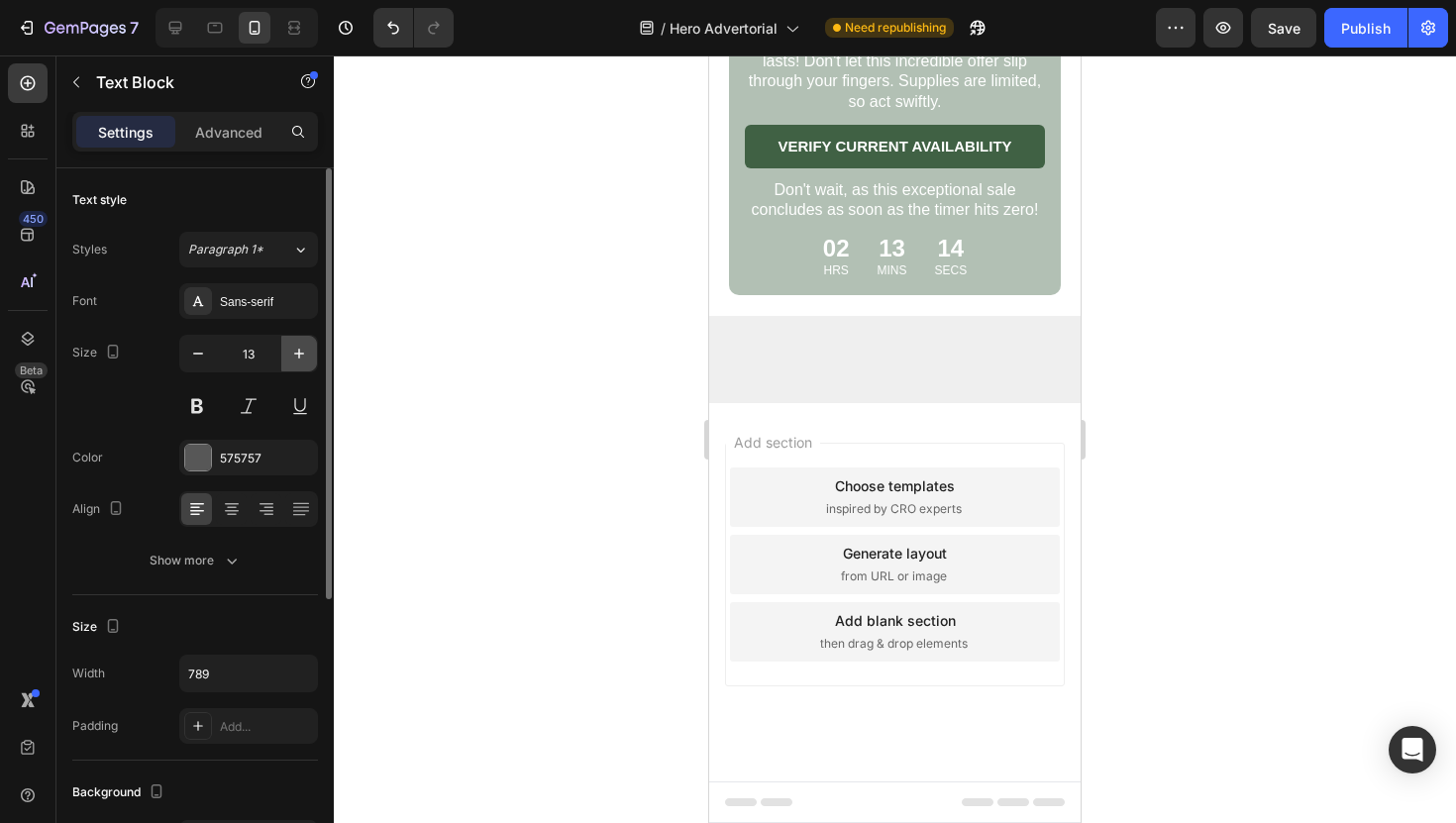 click 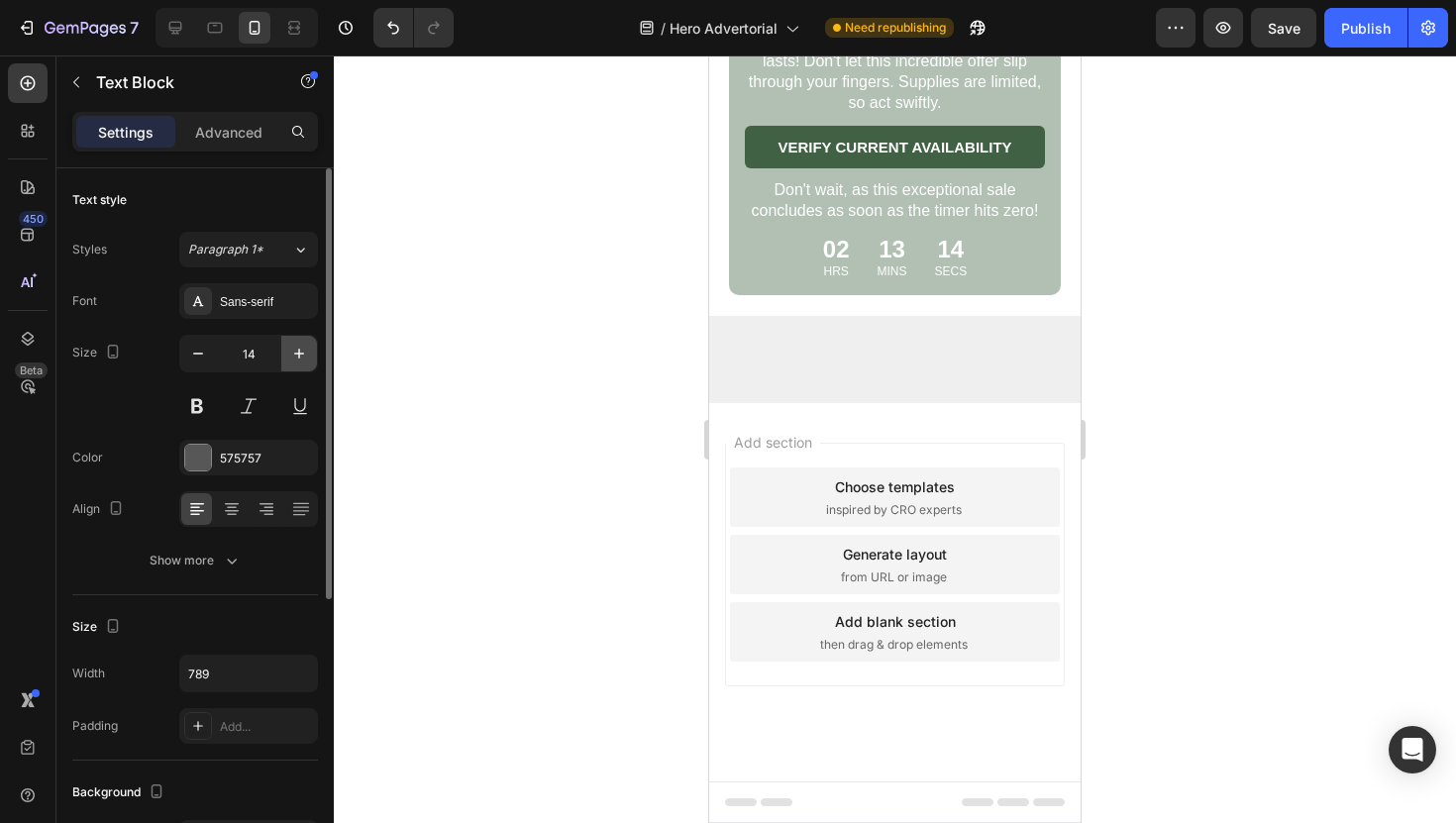 click 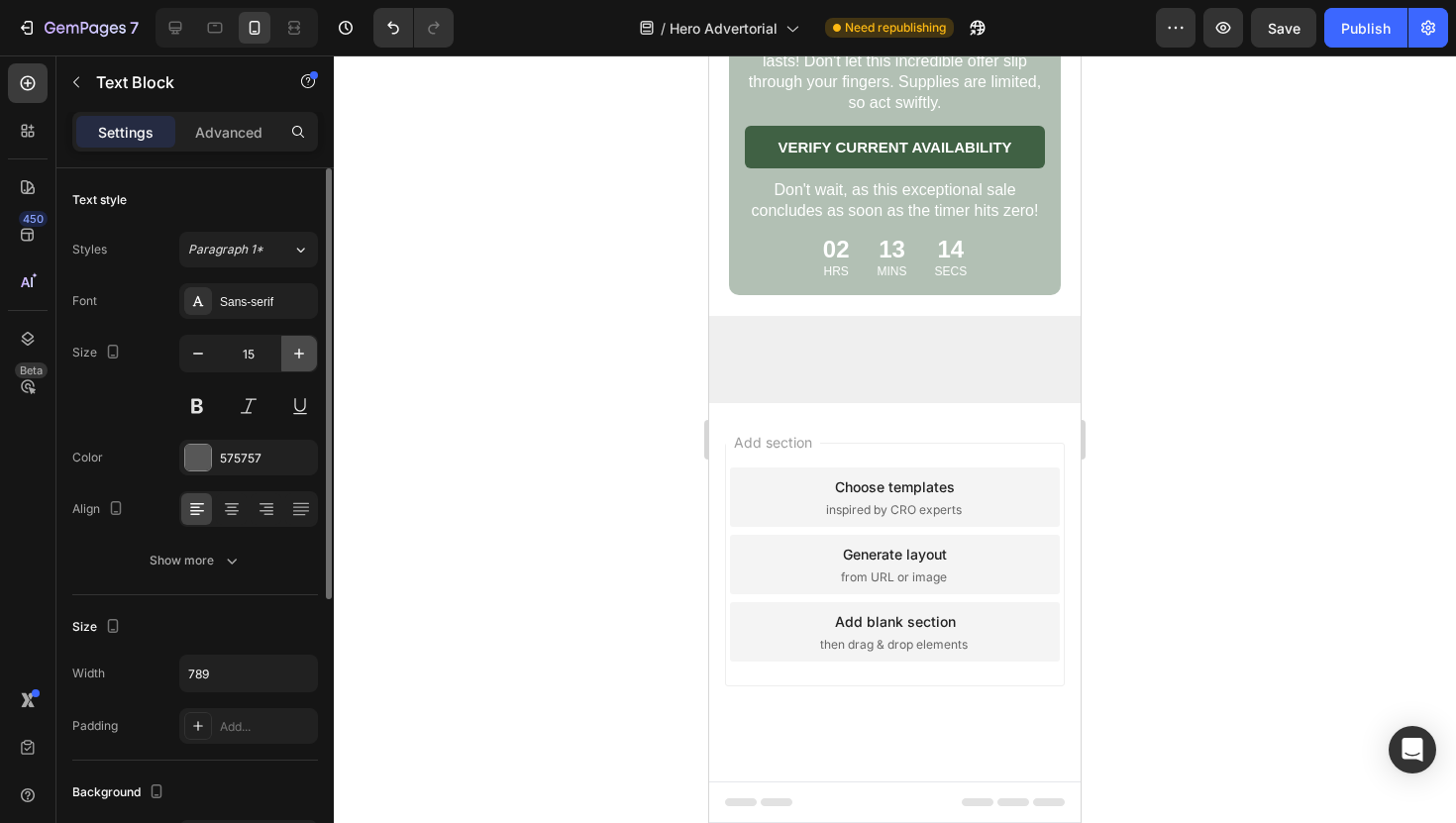 click 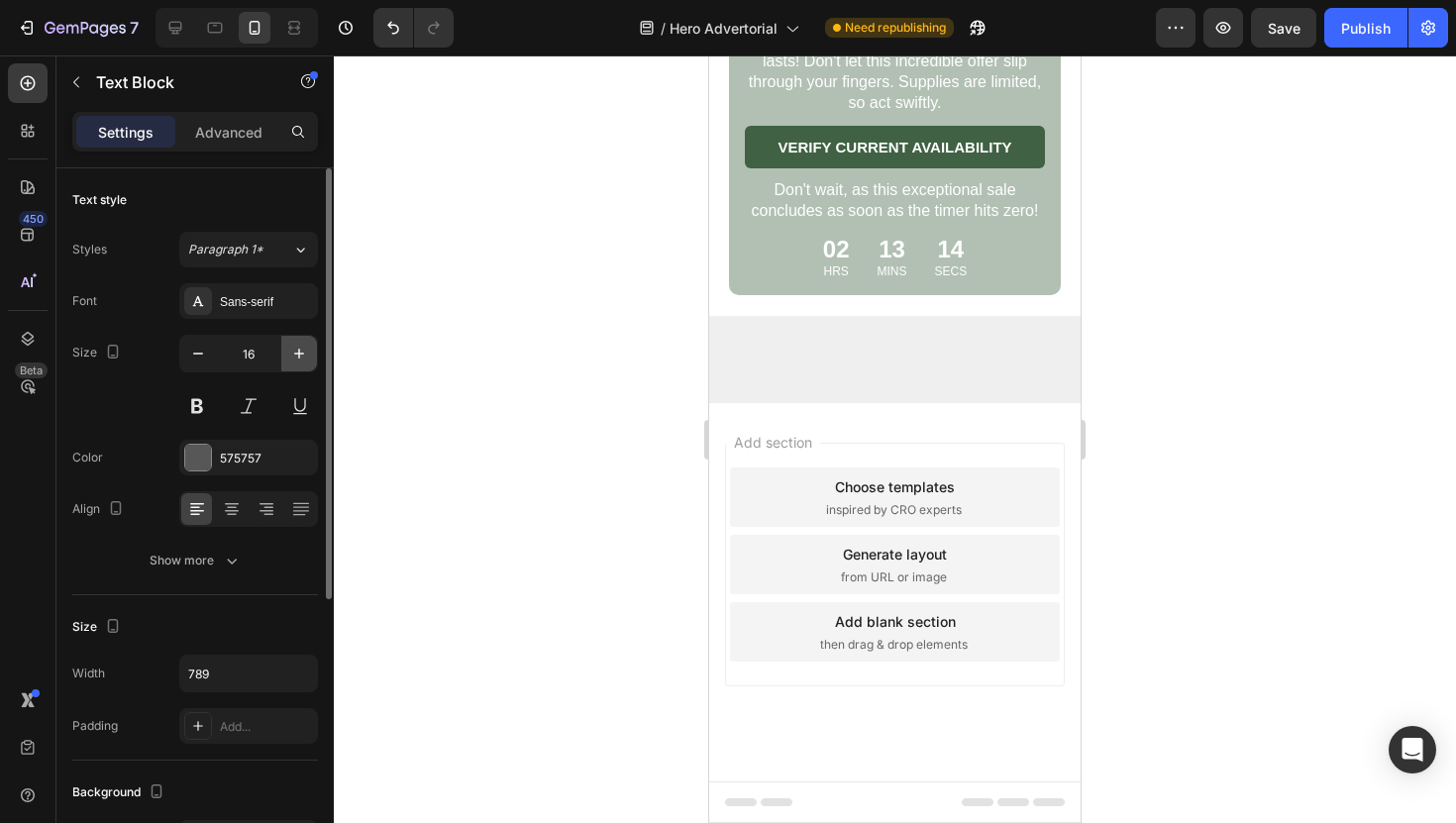 click 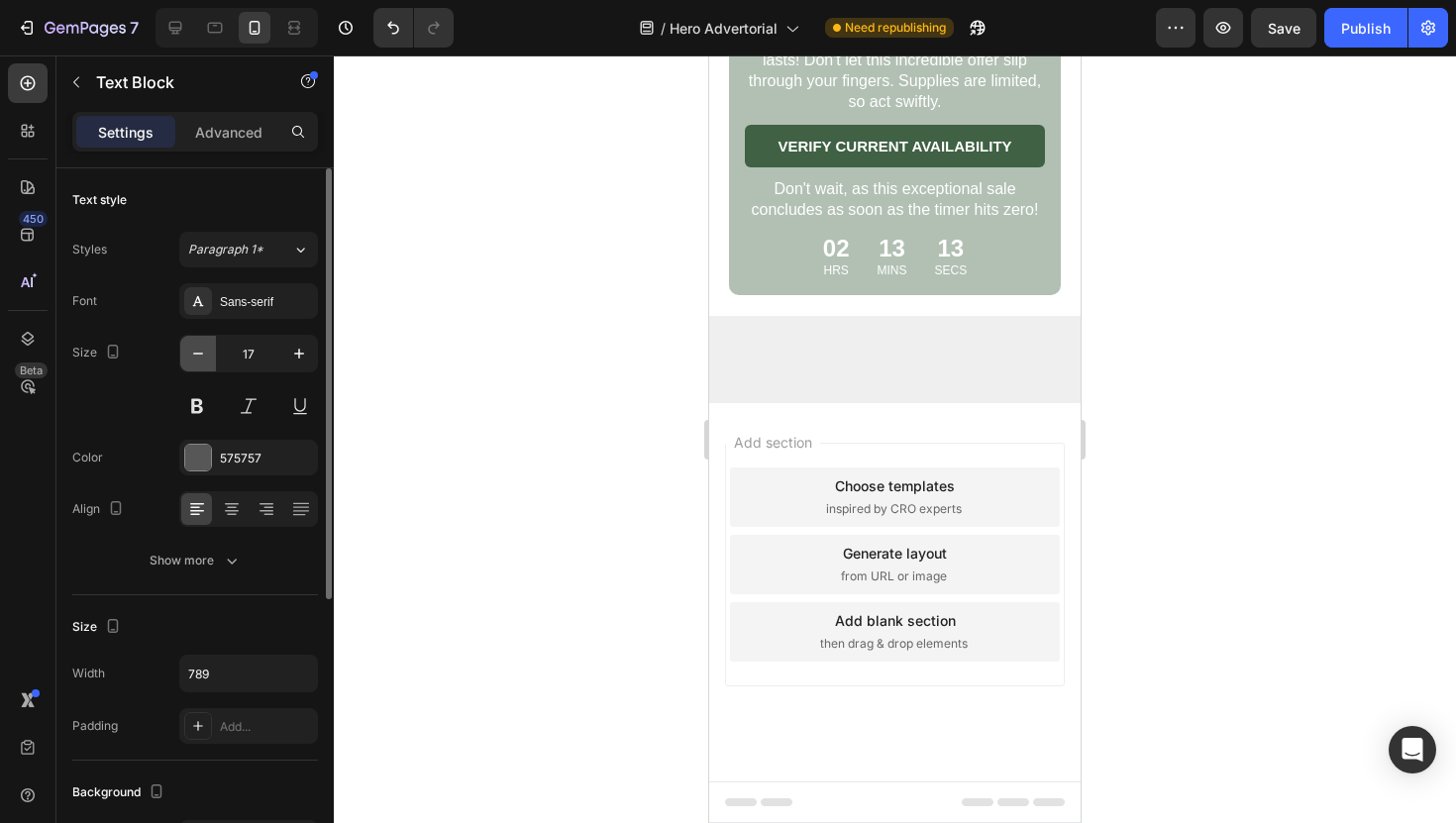 click 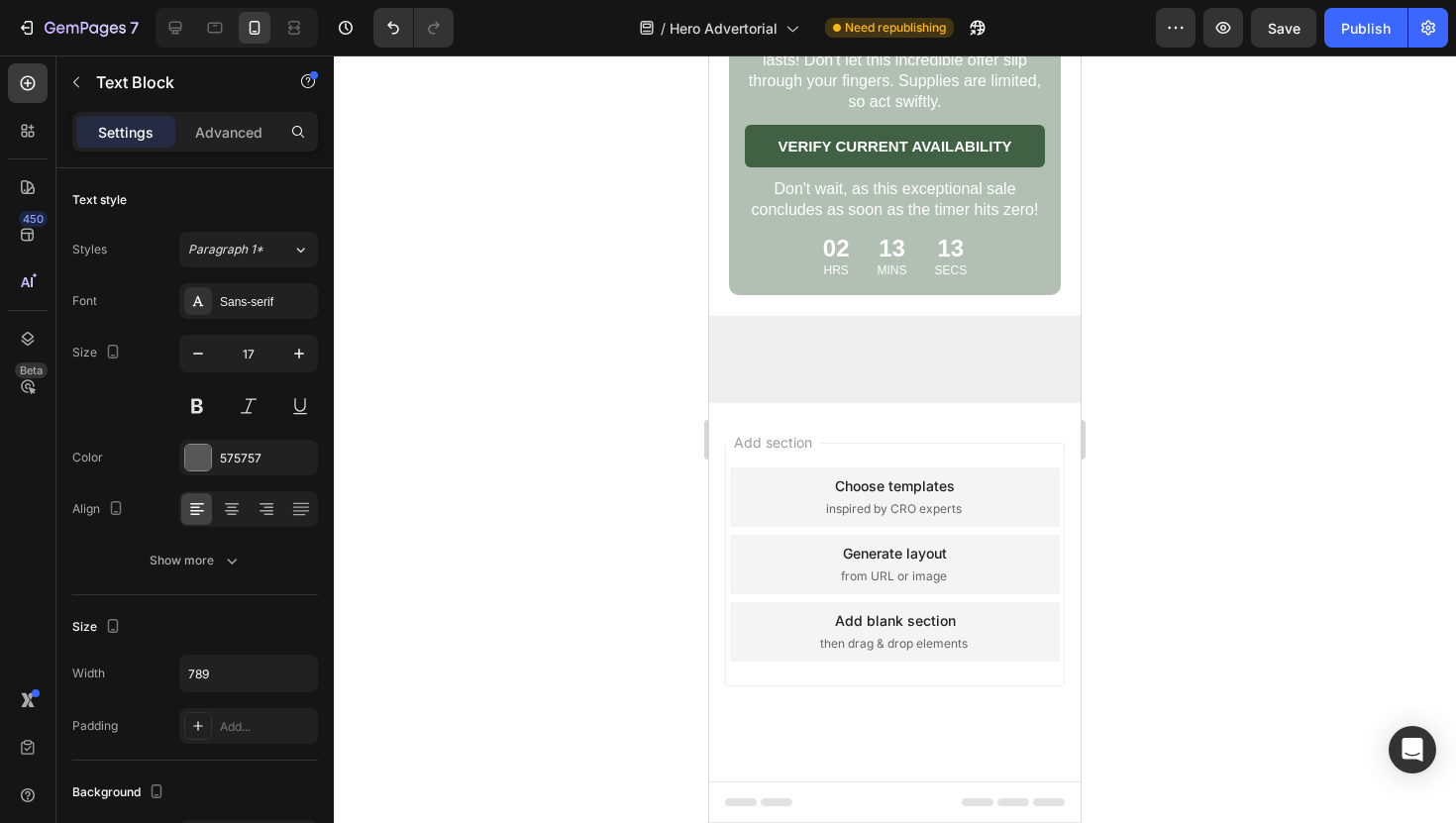 type on "16" 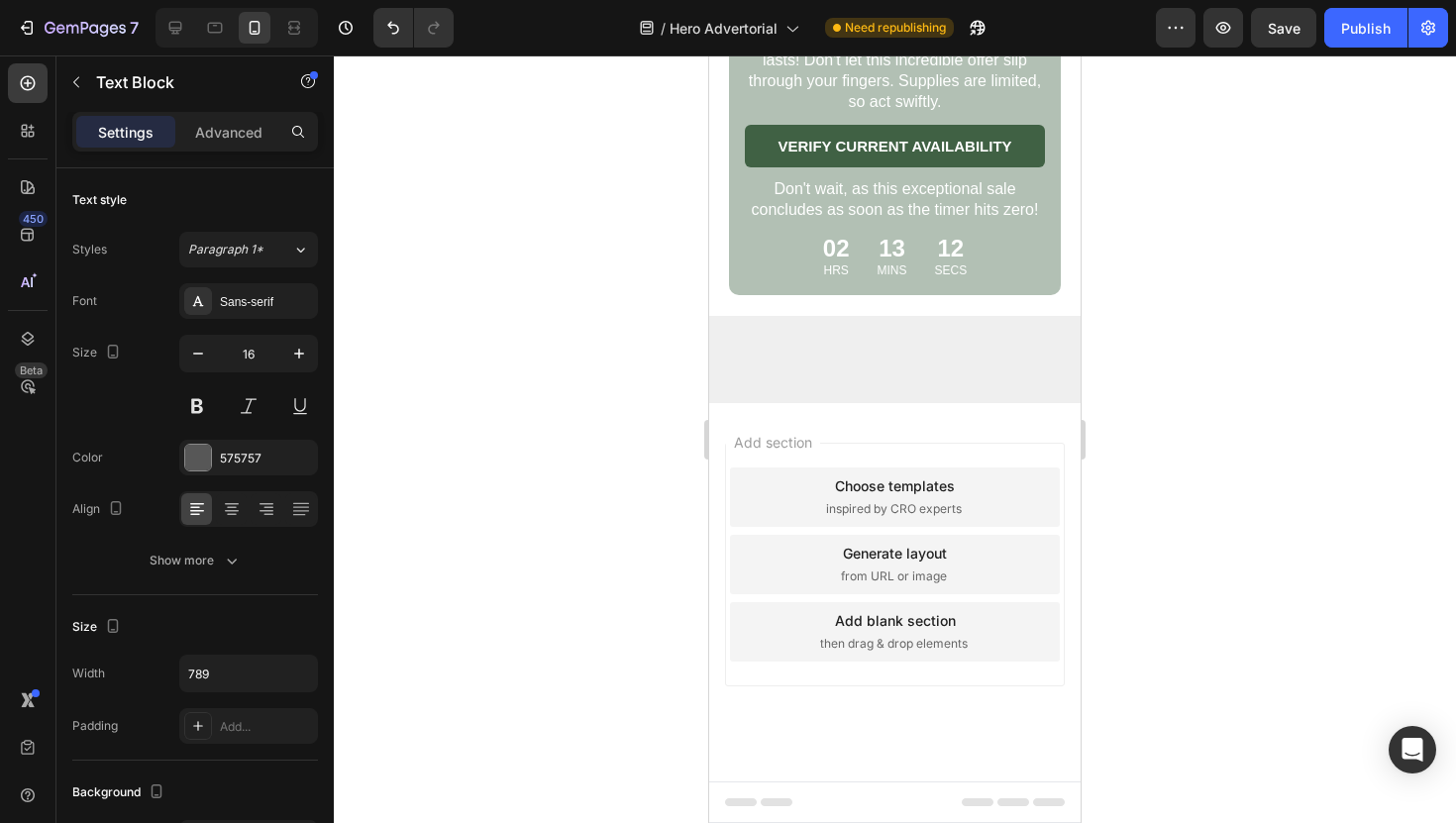 scroll, scrollTop: 9565, scrollLeft: 0, axis: vertical 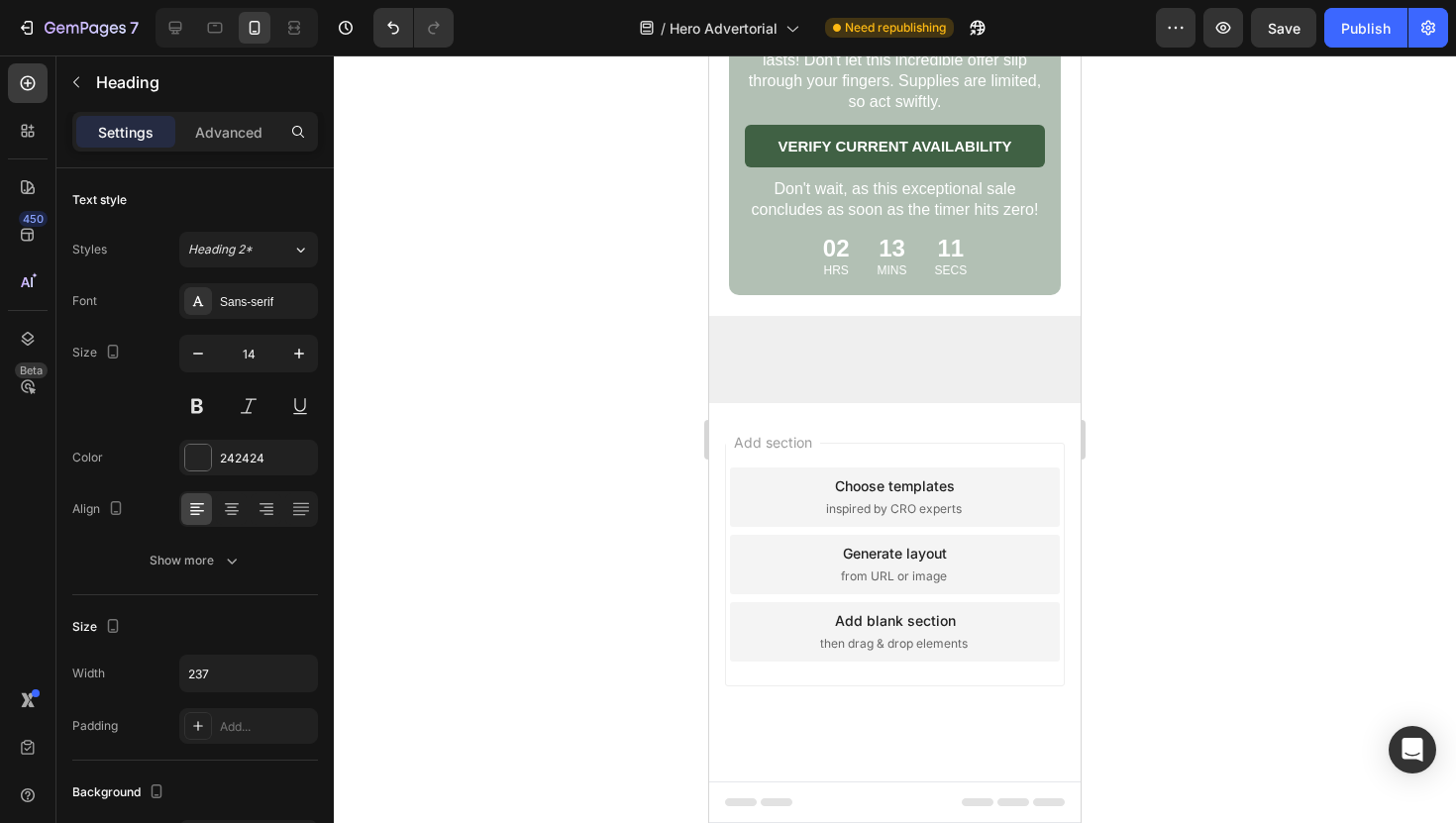 click on "Worked on my daughther!" at bounding box center [842, -454] 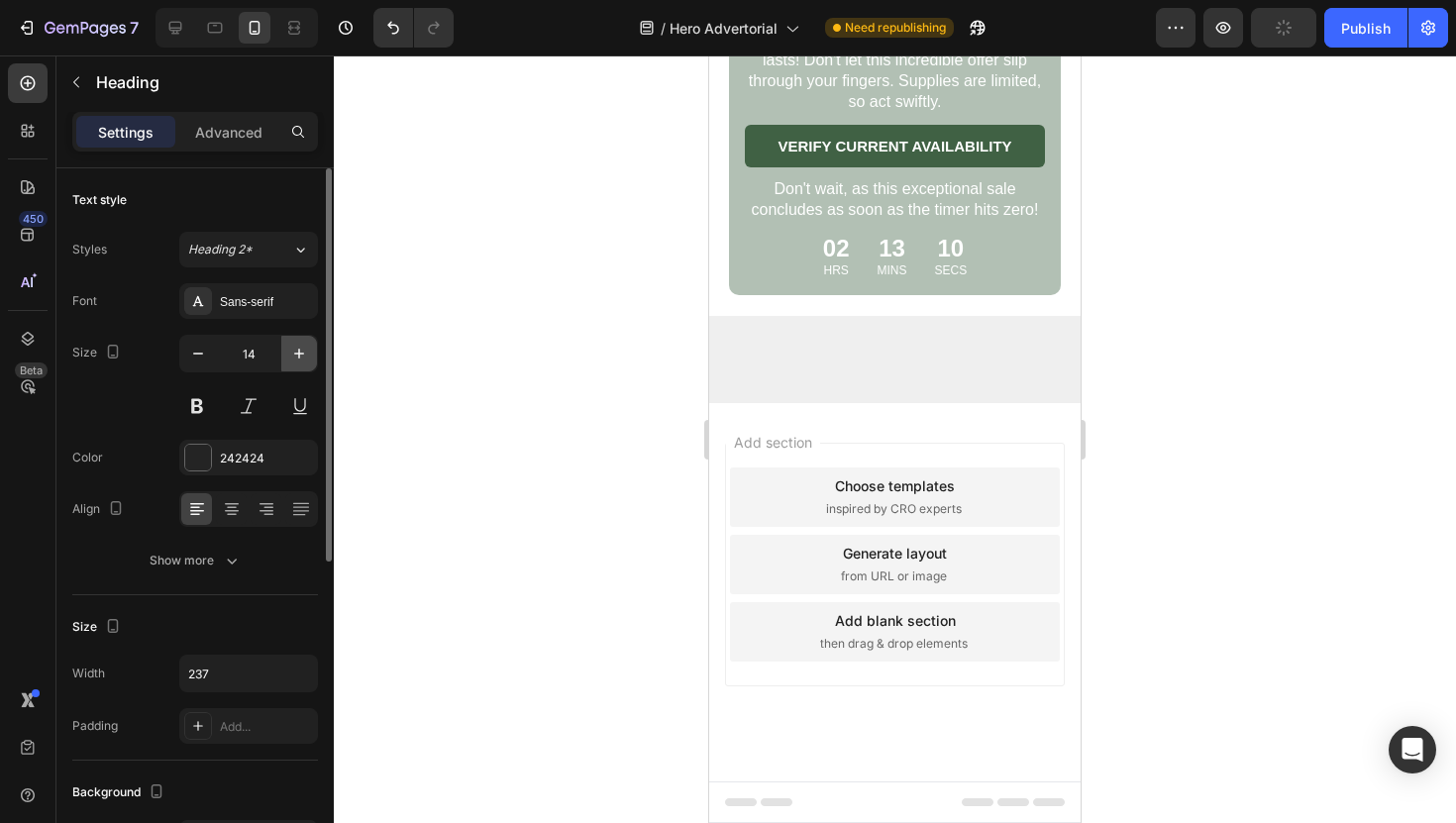 click 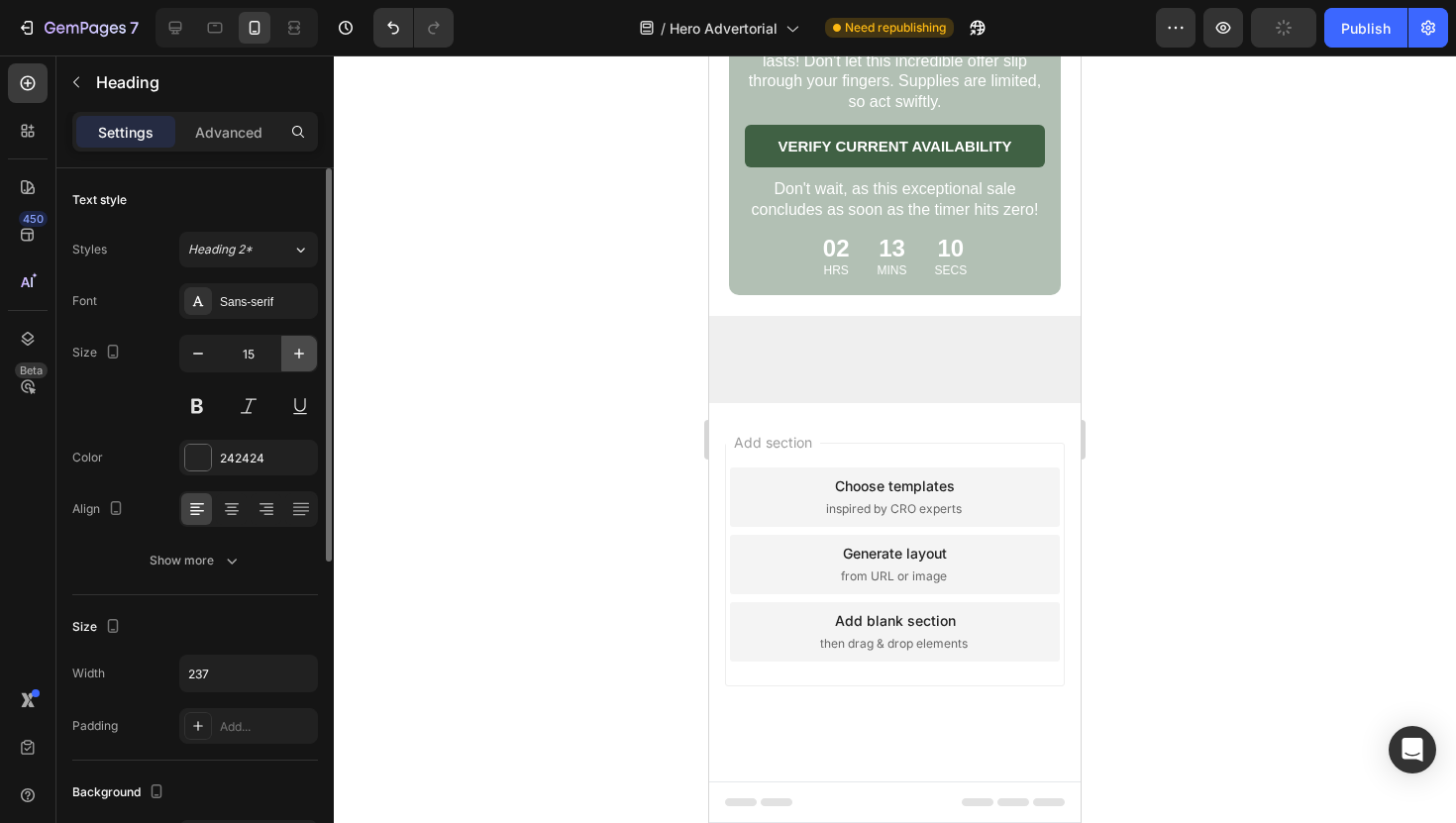 click 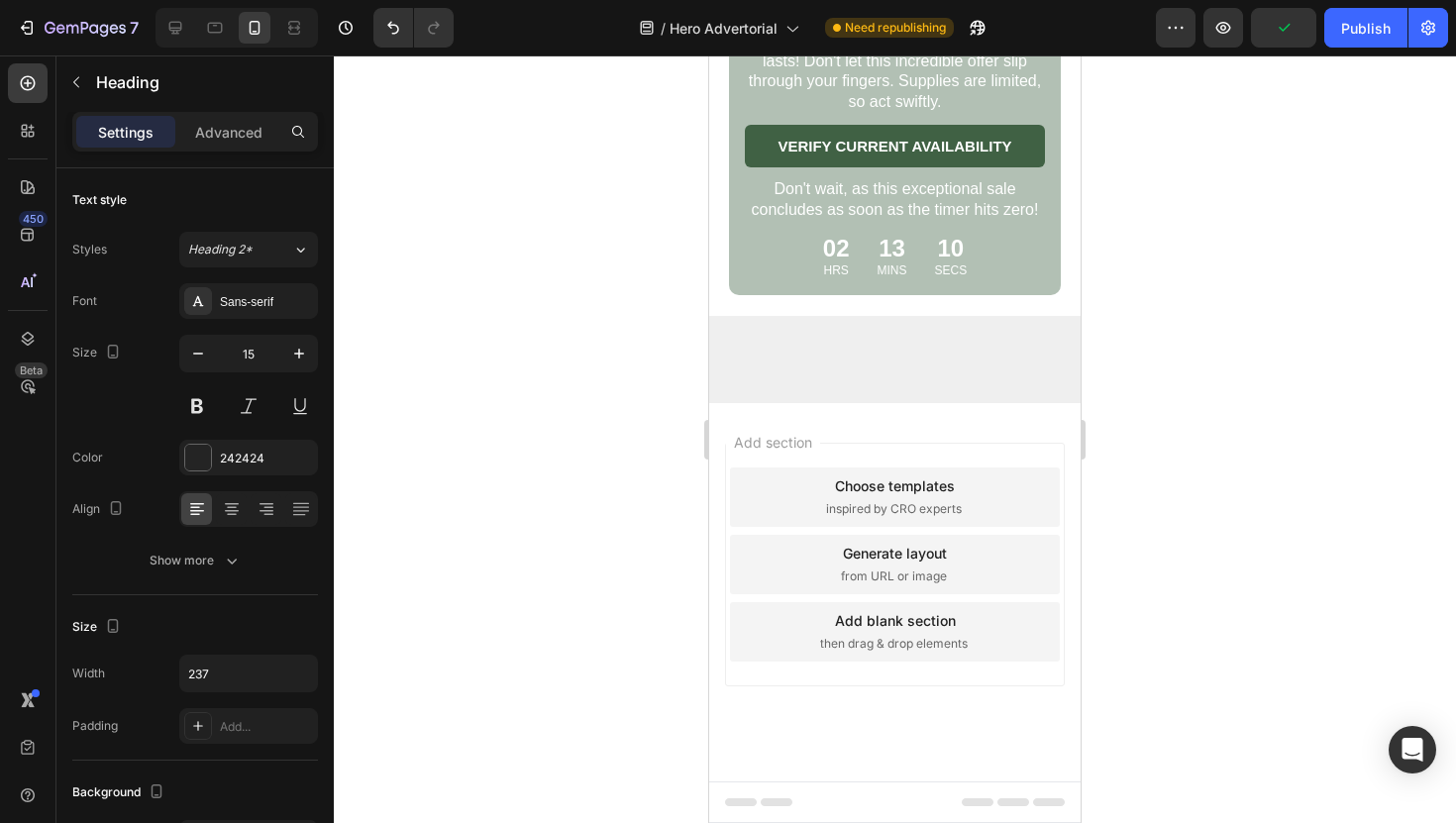 type on "16" 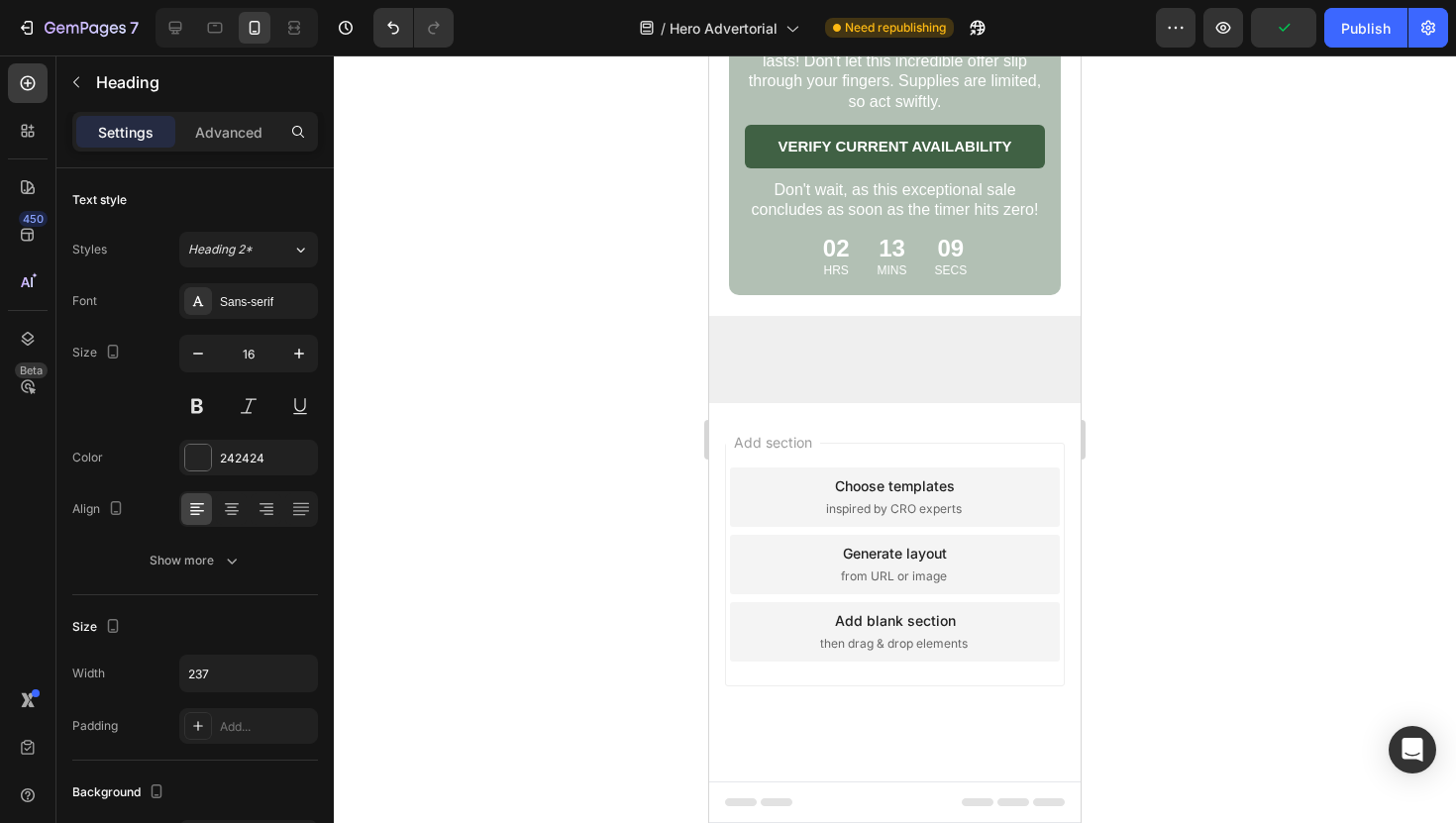 click on "I bought this for my daughter who’s been embarrassed by her scalp for a while. Within a few days, the redness started fading and the flakes stopped. She finally wore her hair down again this week. So grateful for a product that  actually  works without chemicals." at bounding box center (894, -384) 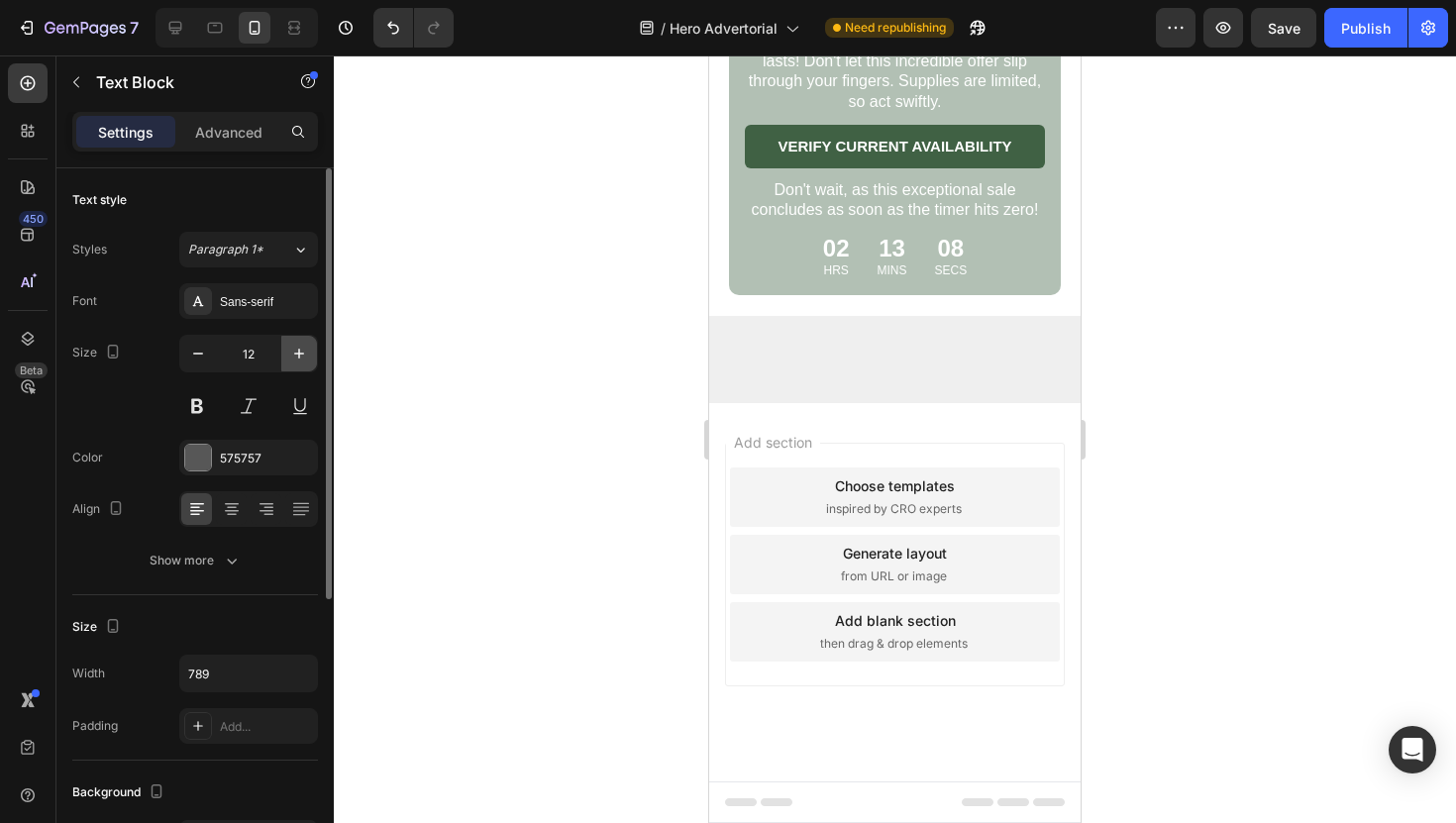 click at bounding box center (299, 354) 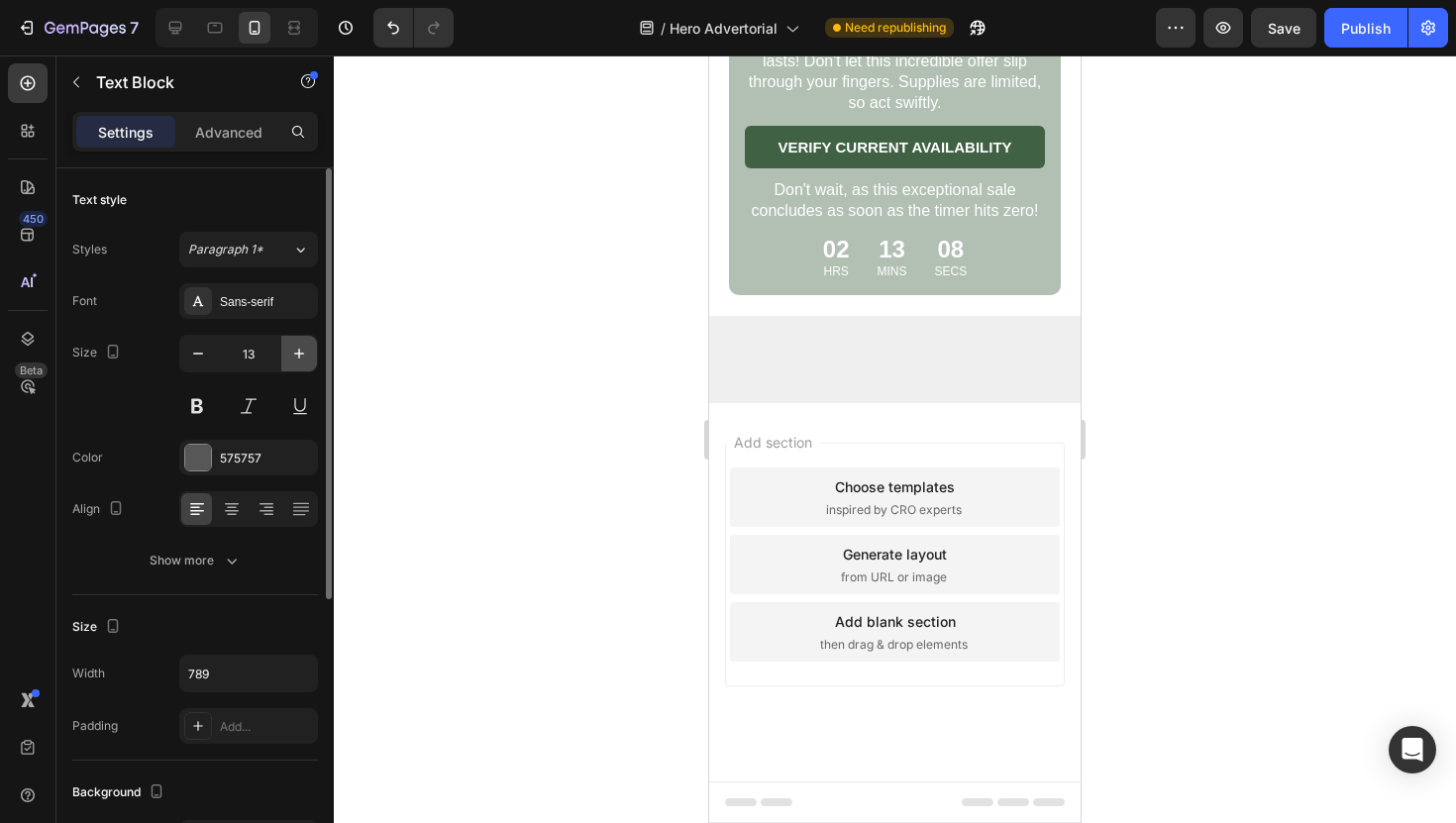 click at bounding box center (299, 354) 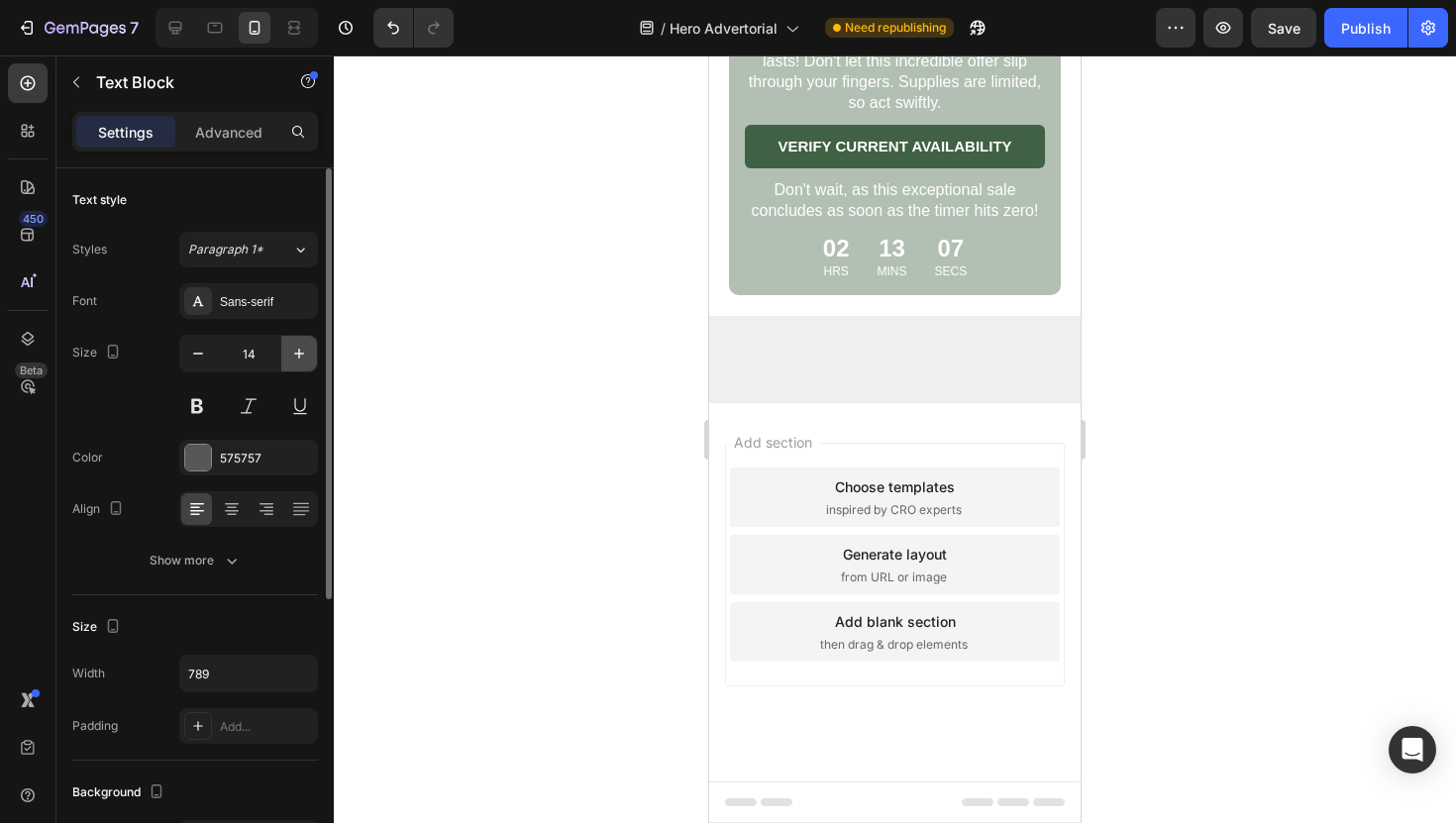 click at bounding box center (299, 354) 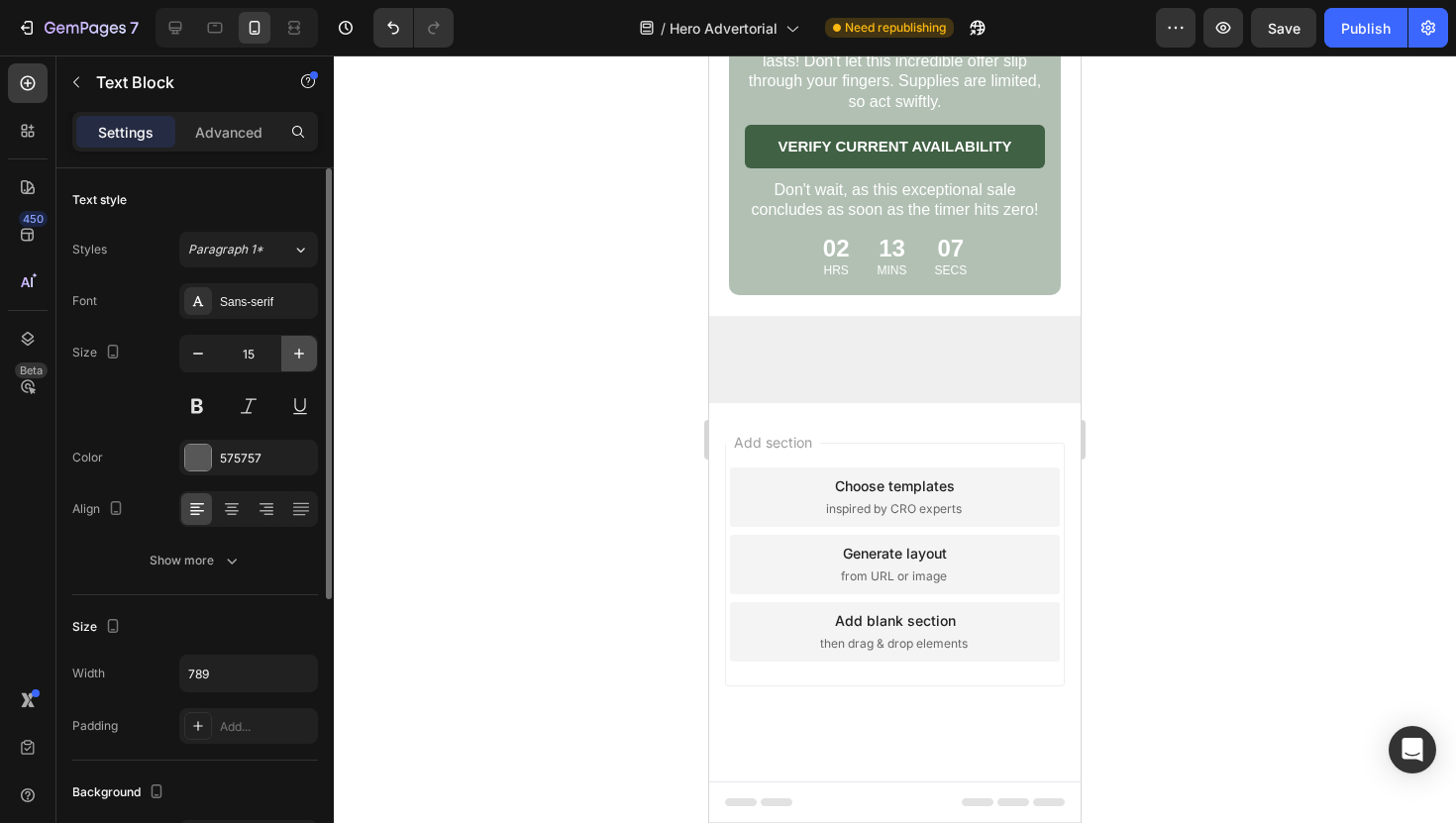 click at bounding box center [299, 354] 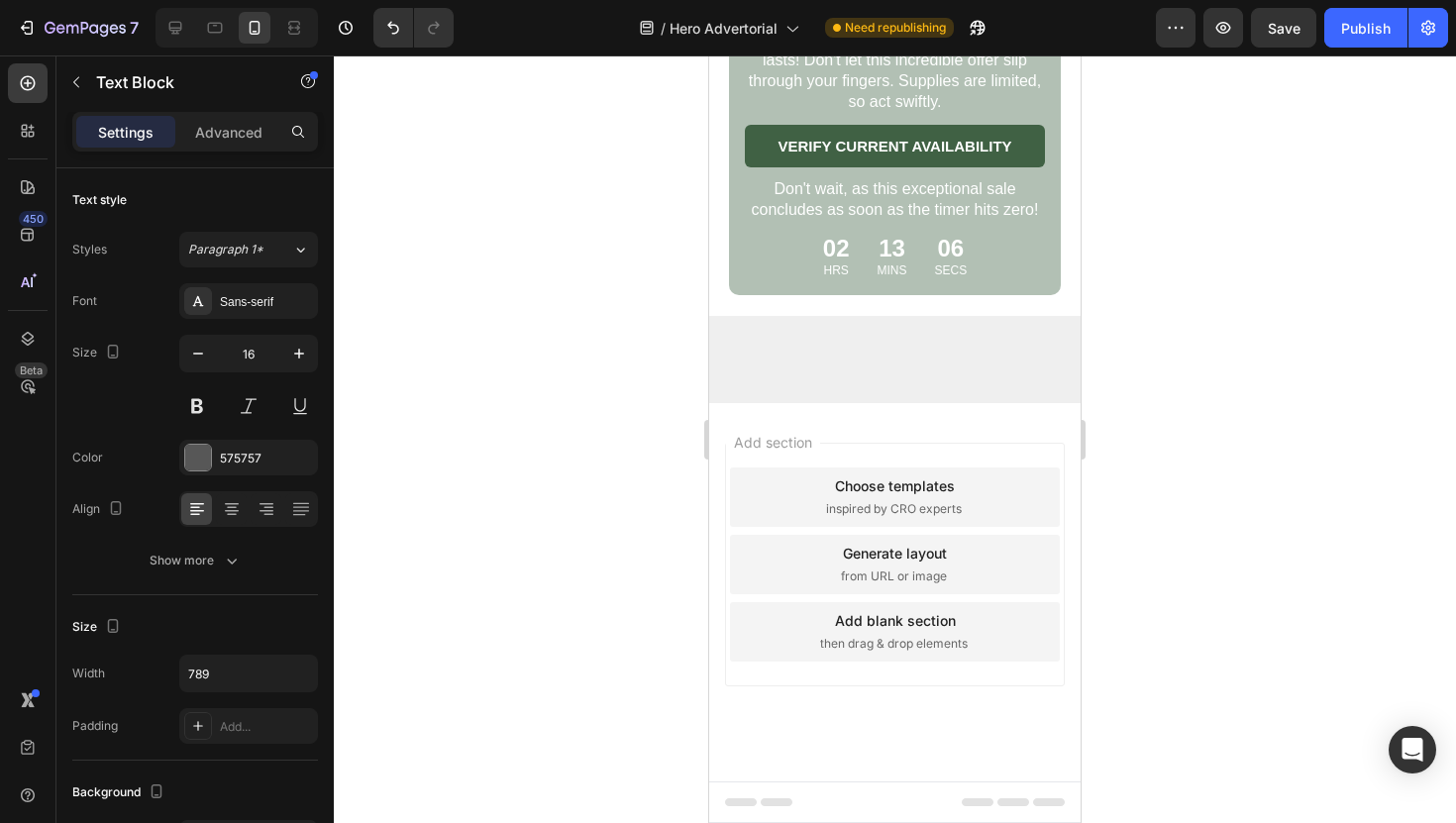 scroll, scrollTop: 9791, scrollLeft: 0, axis: vertical 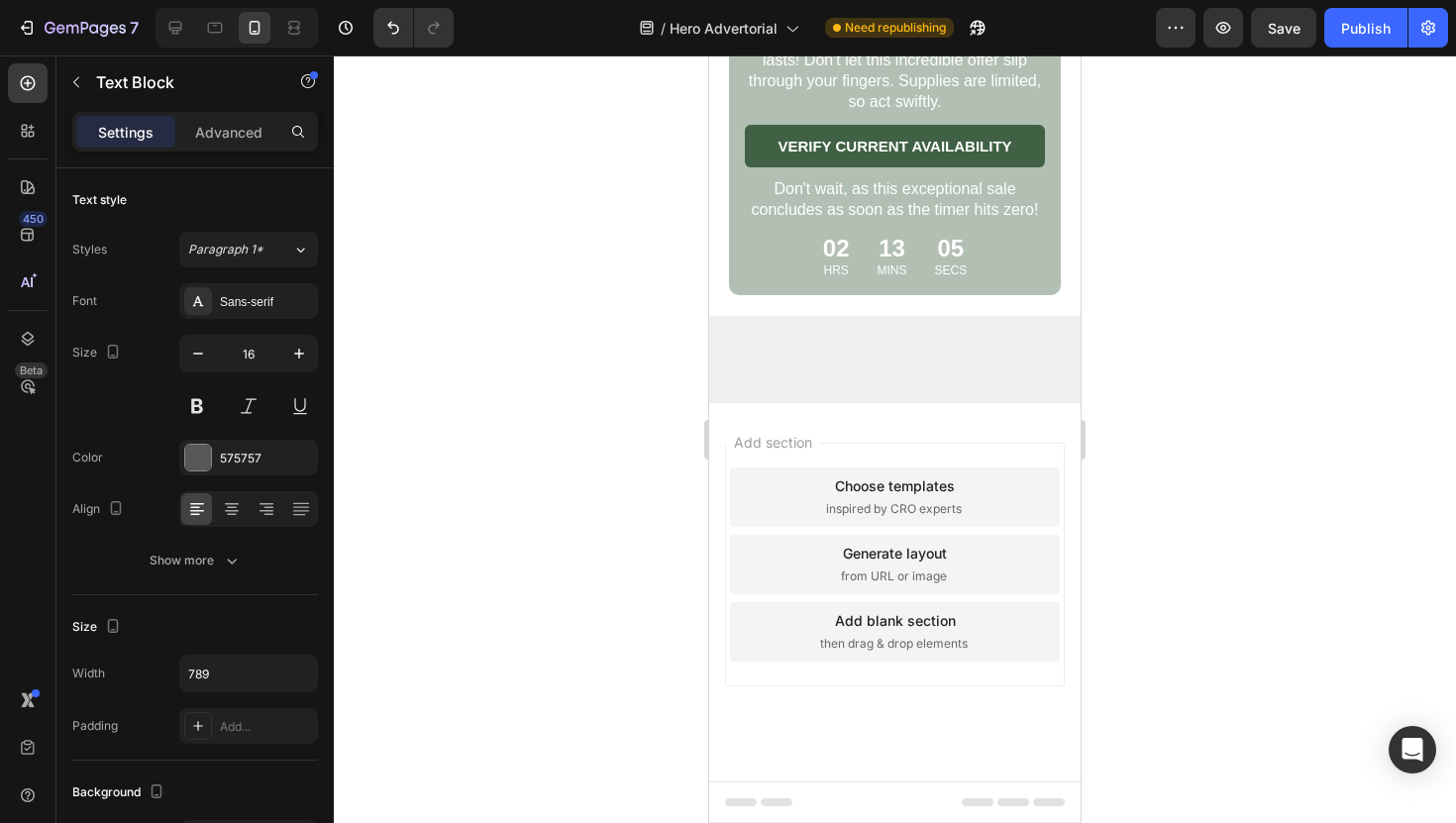 click on "- Olivia" at bounding box center [817, -326] 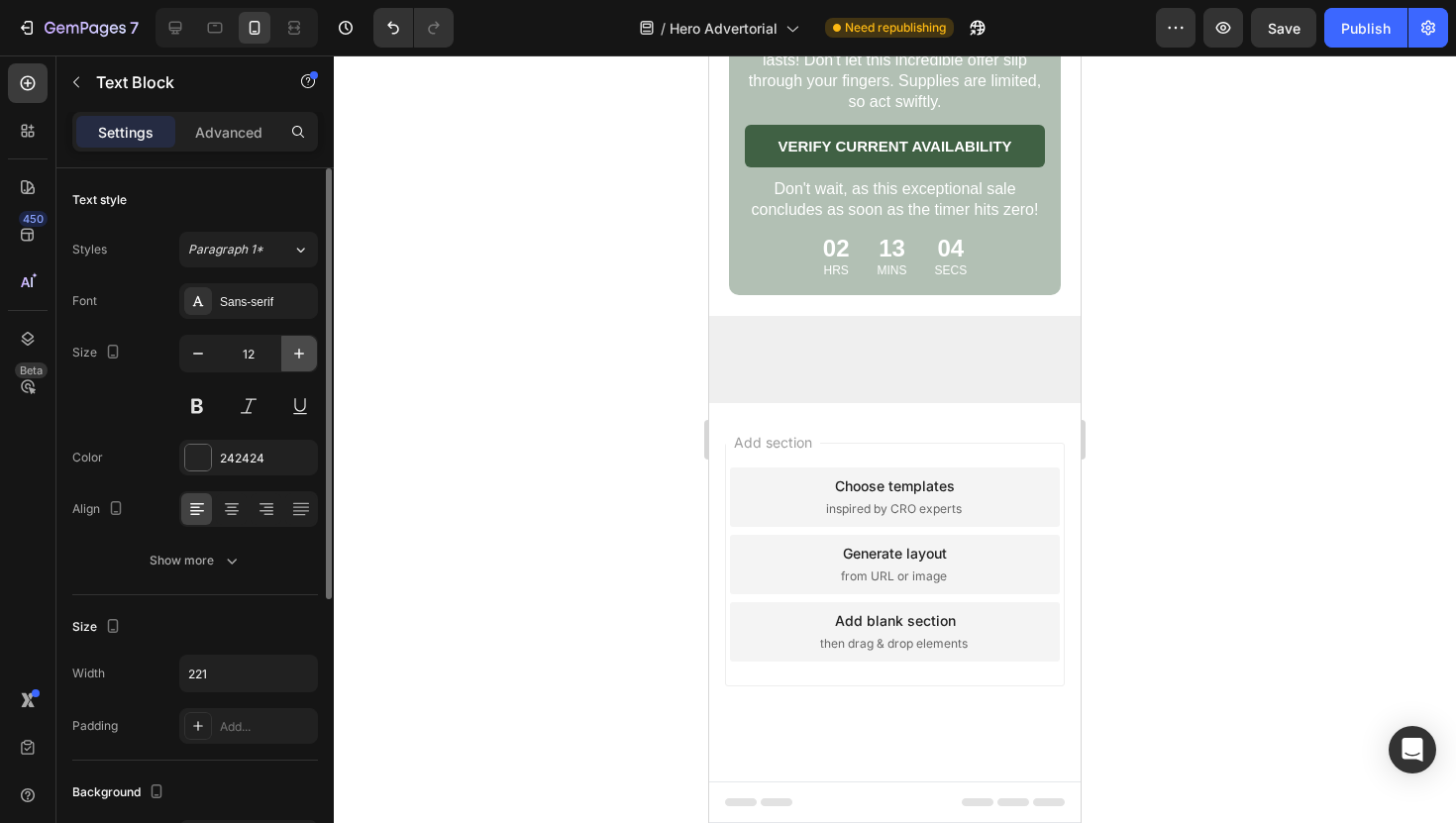 click 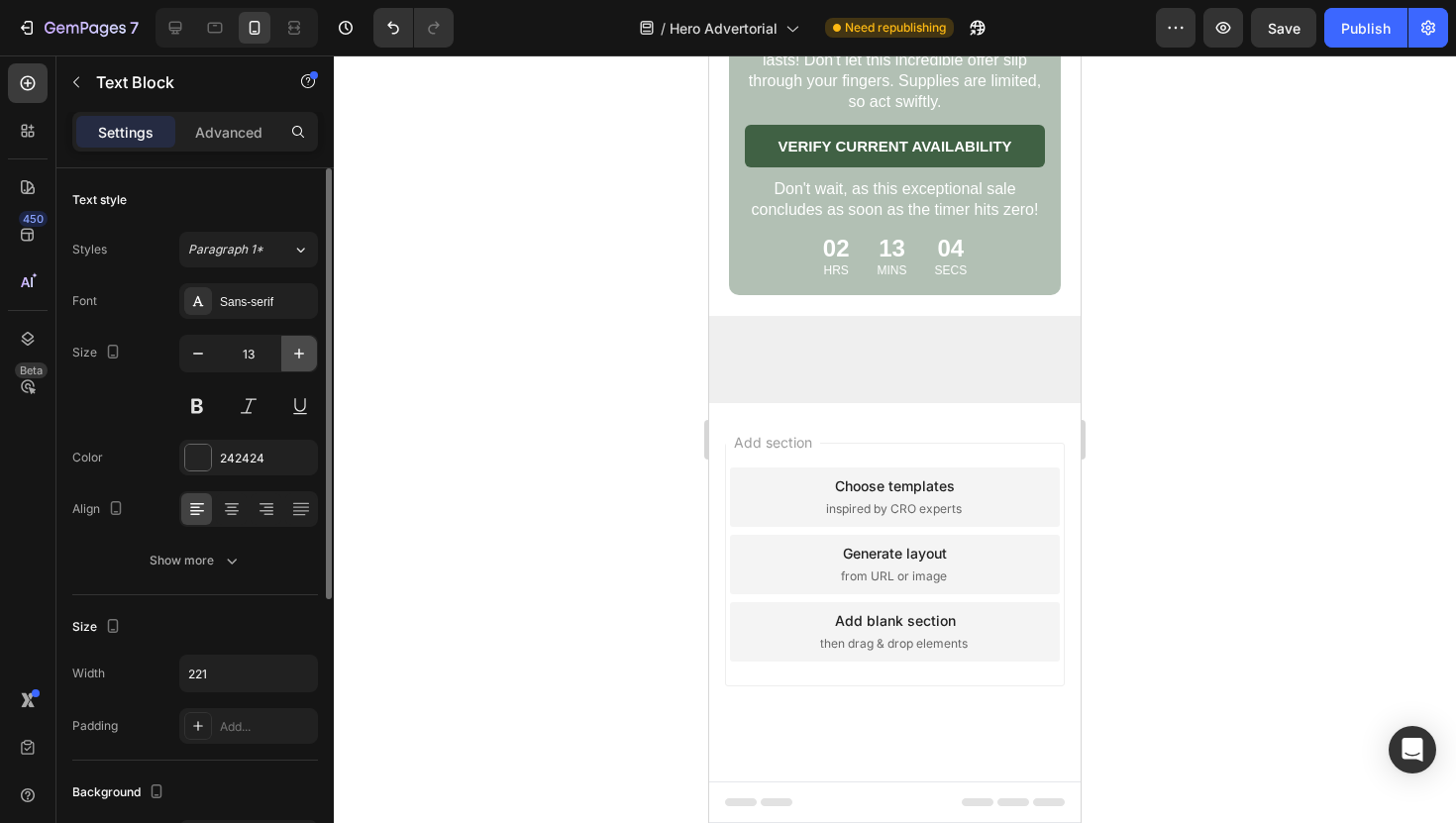 click 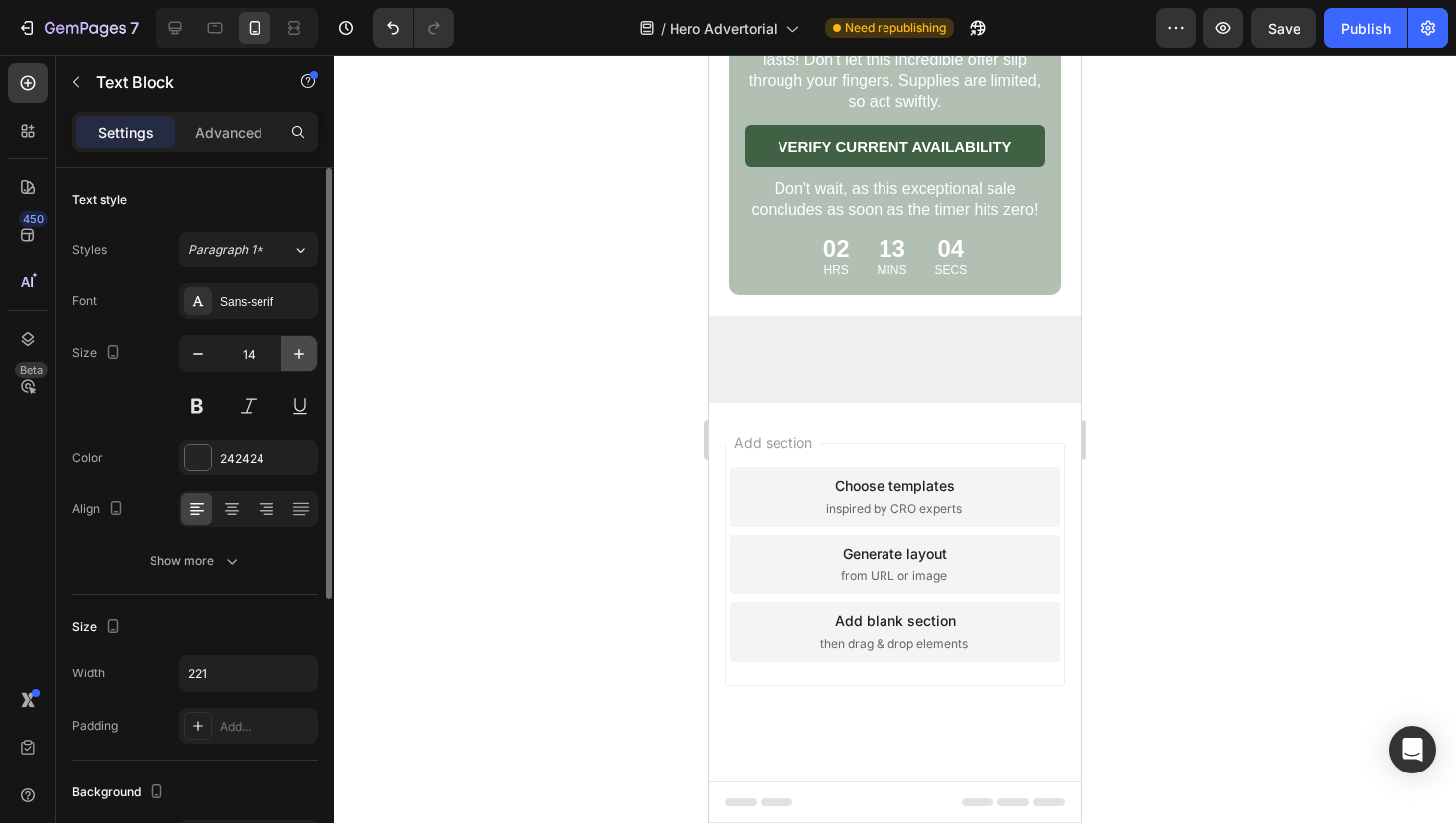 click 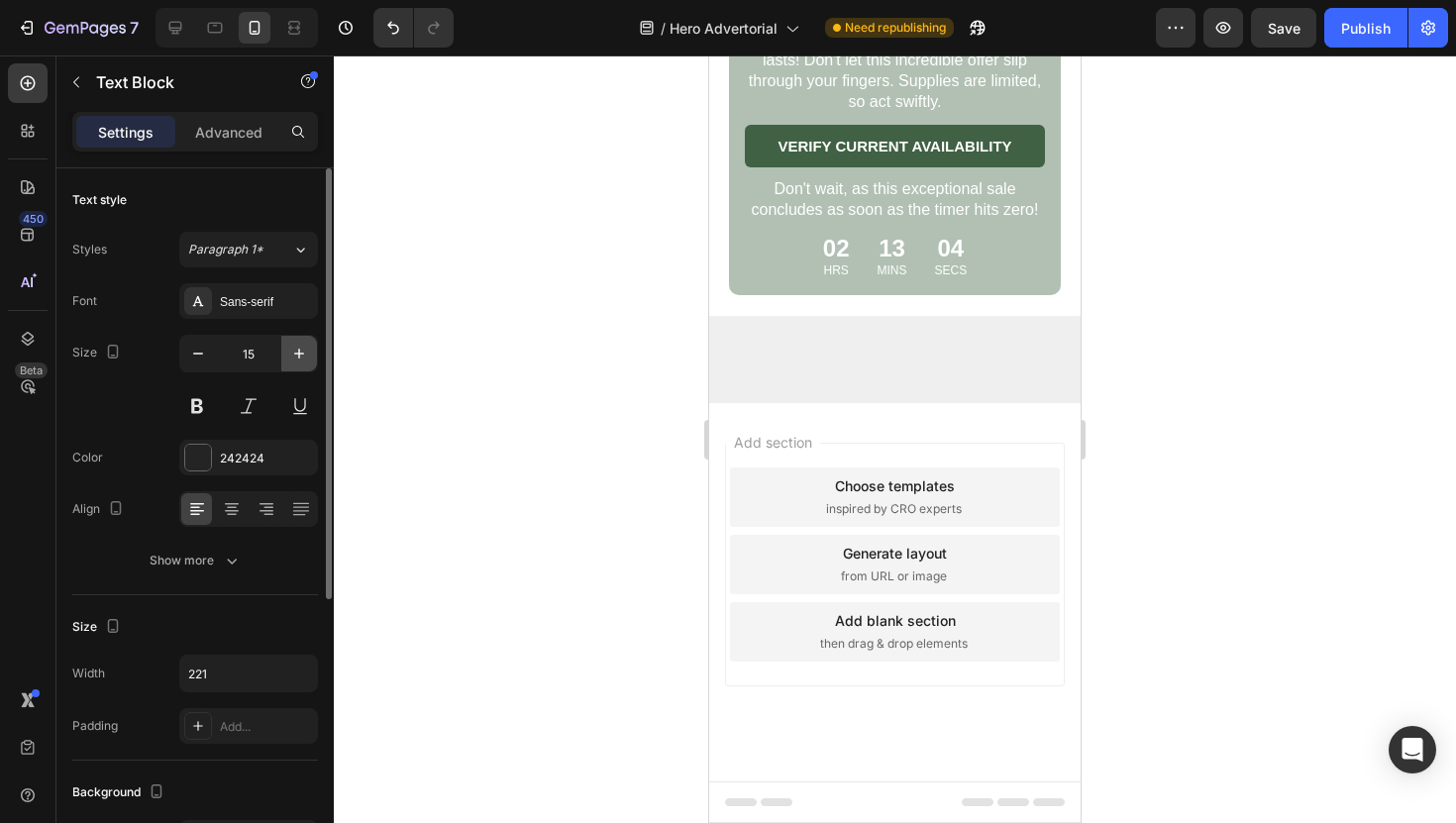 click 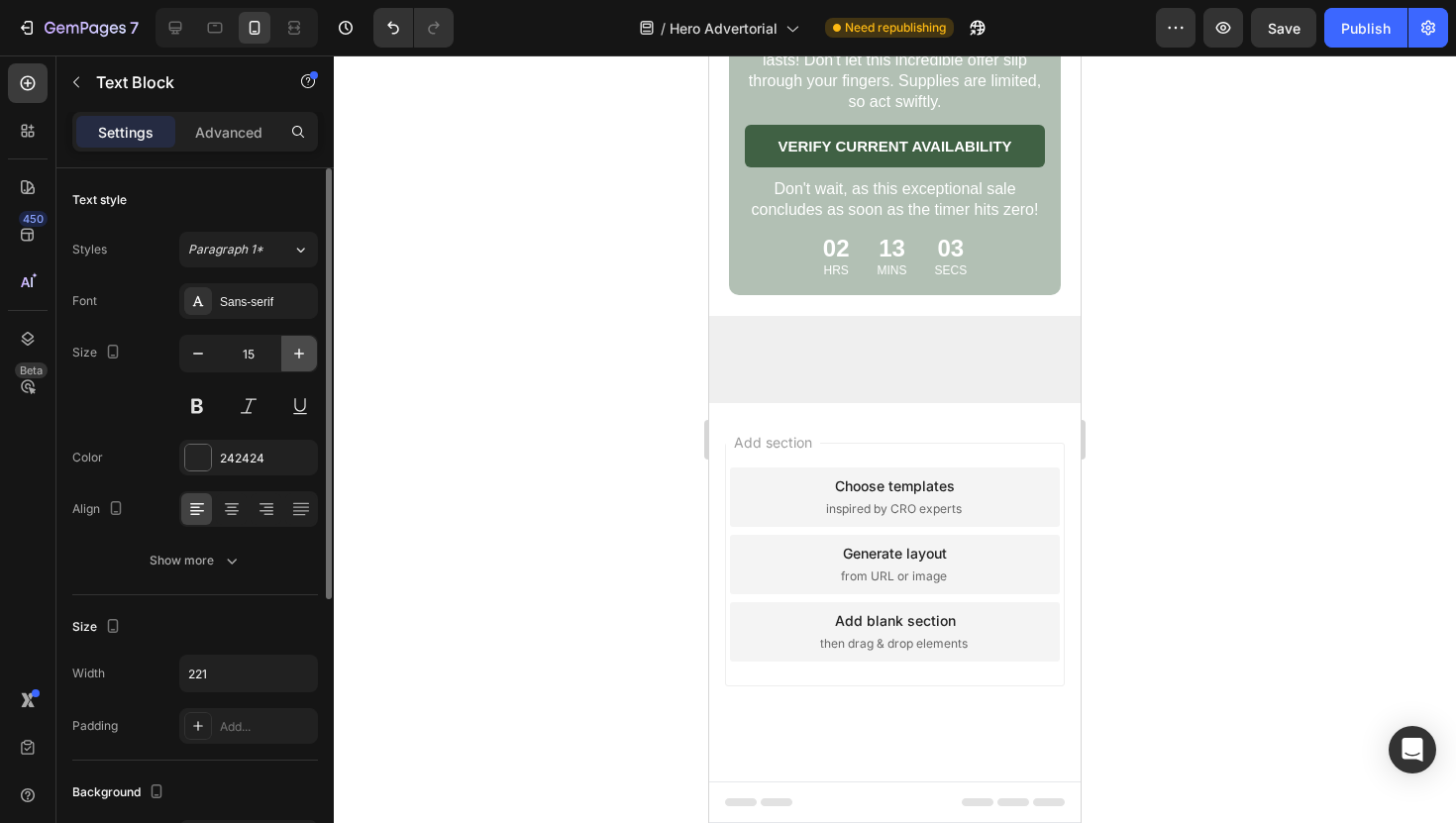 type on "16" 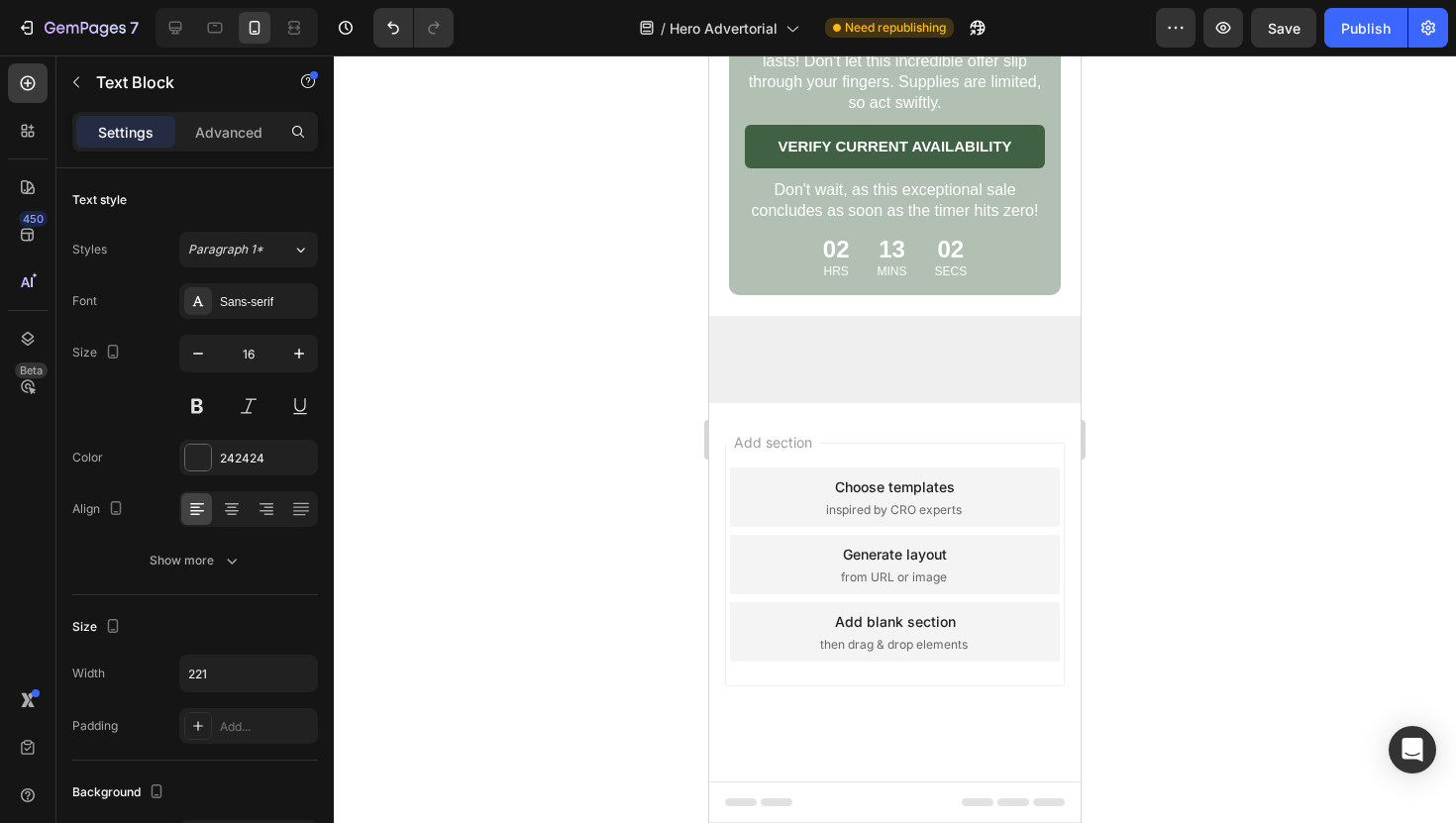 click 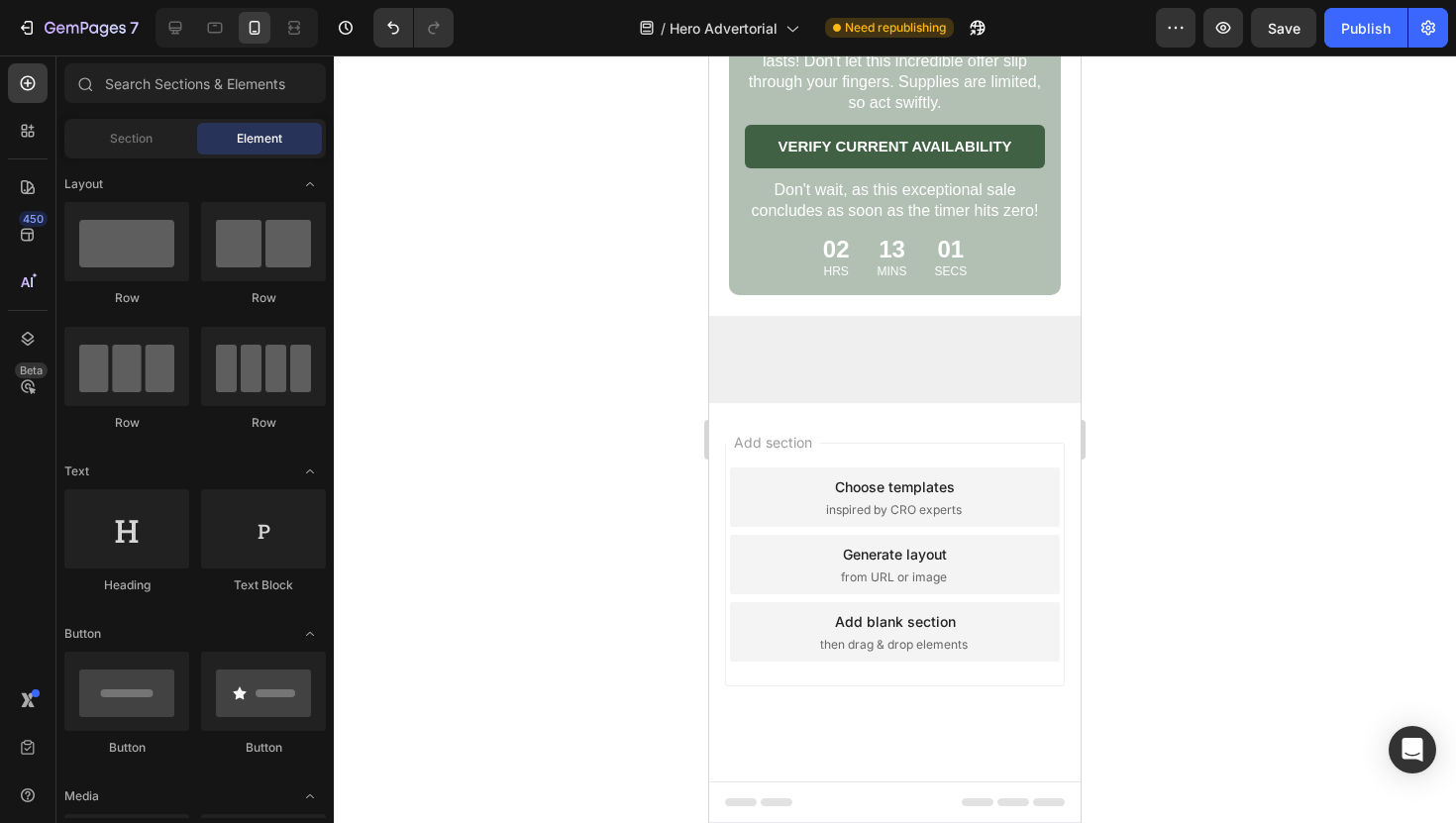 scroll, scrollTop: 9766, scrollLeft: 0, axis: vertical 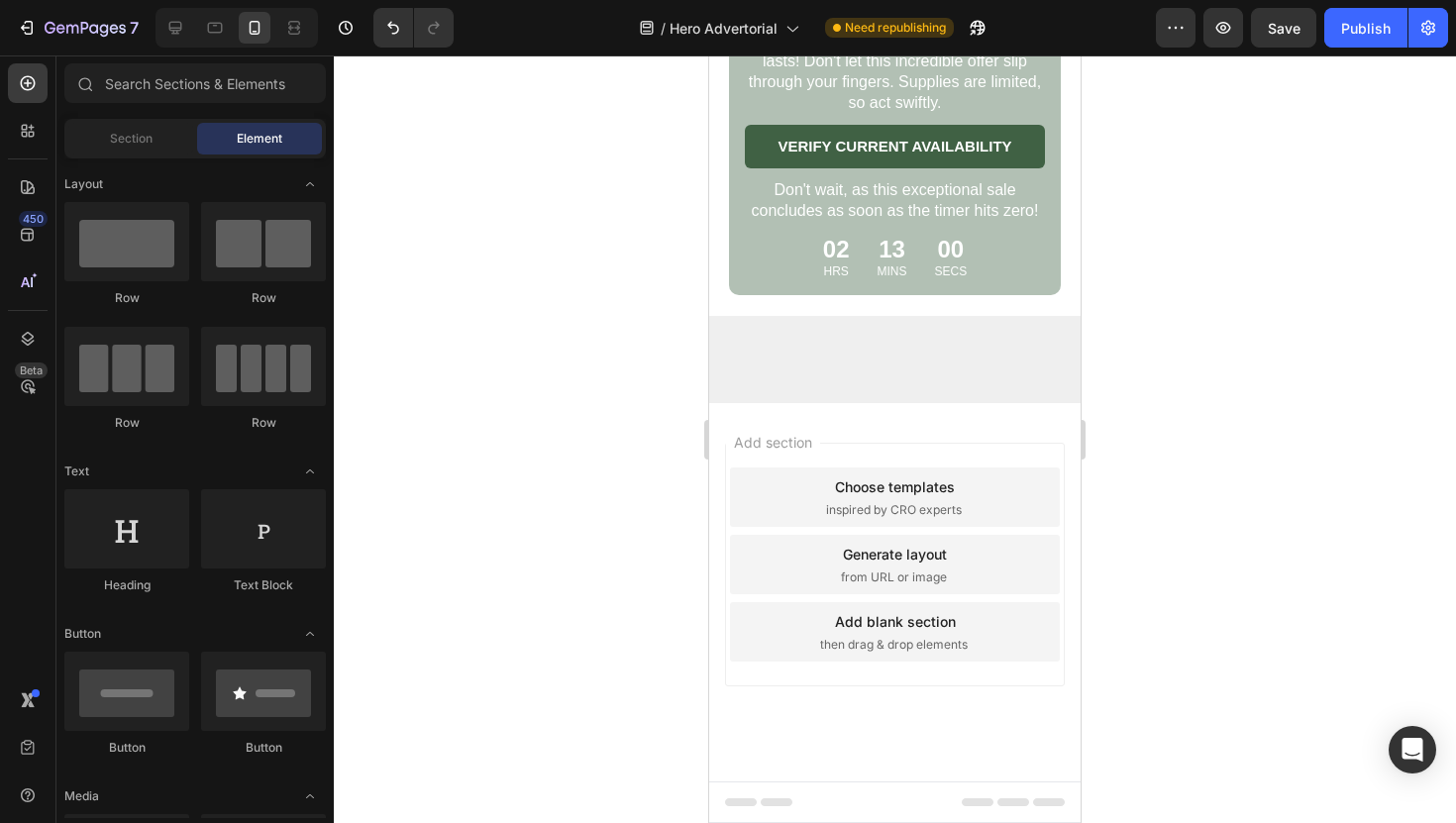 click on "- Emily" at bounding box center (817, -596) 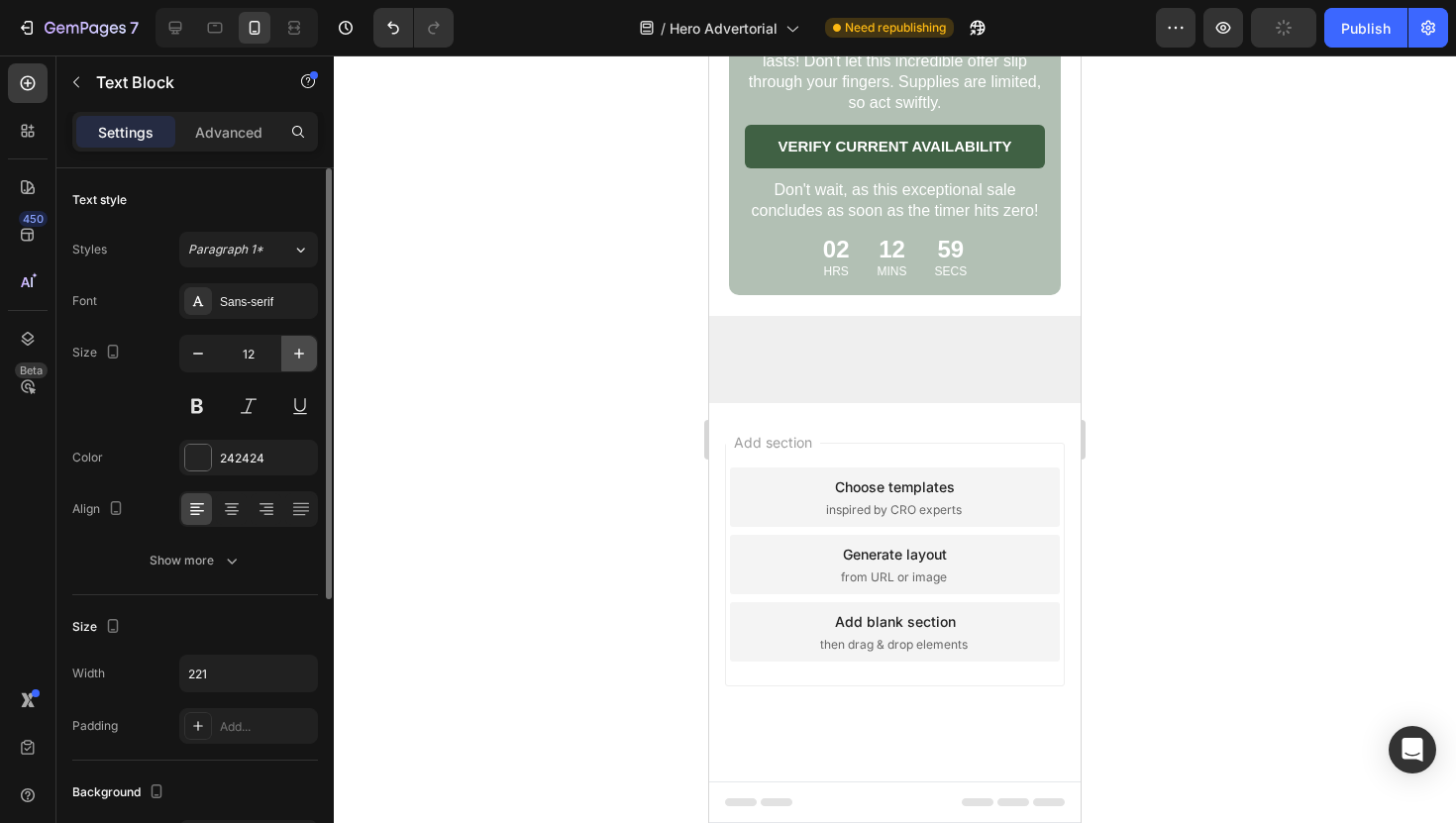 click 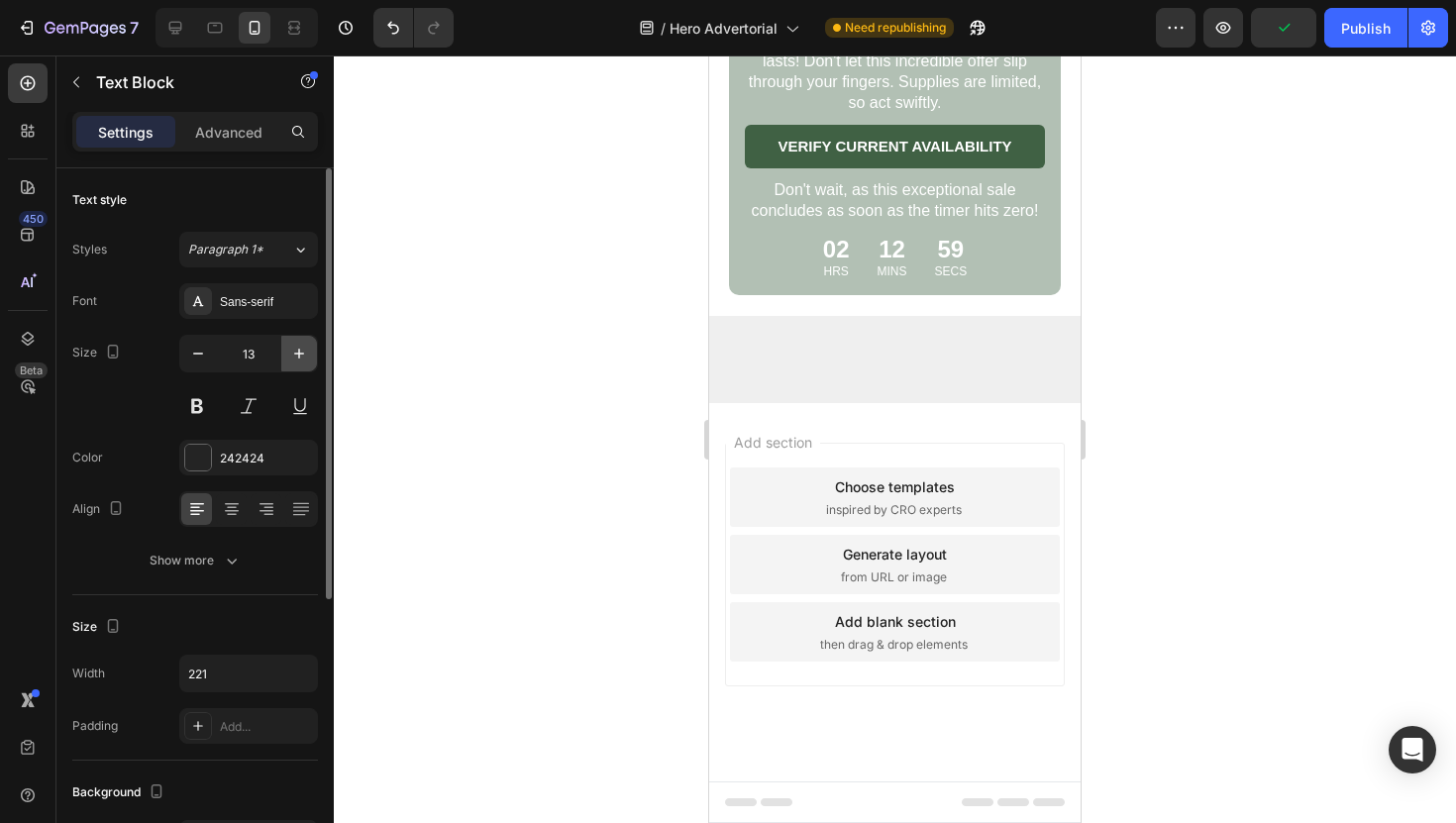 click 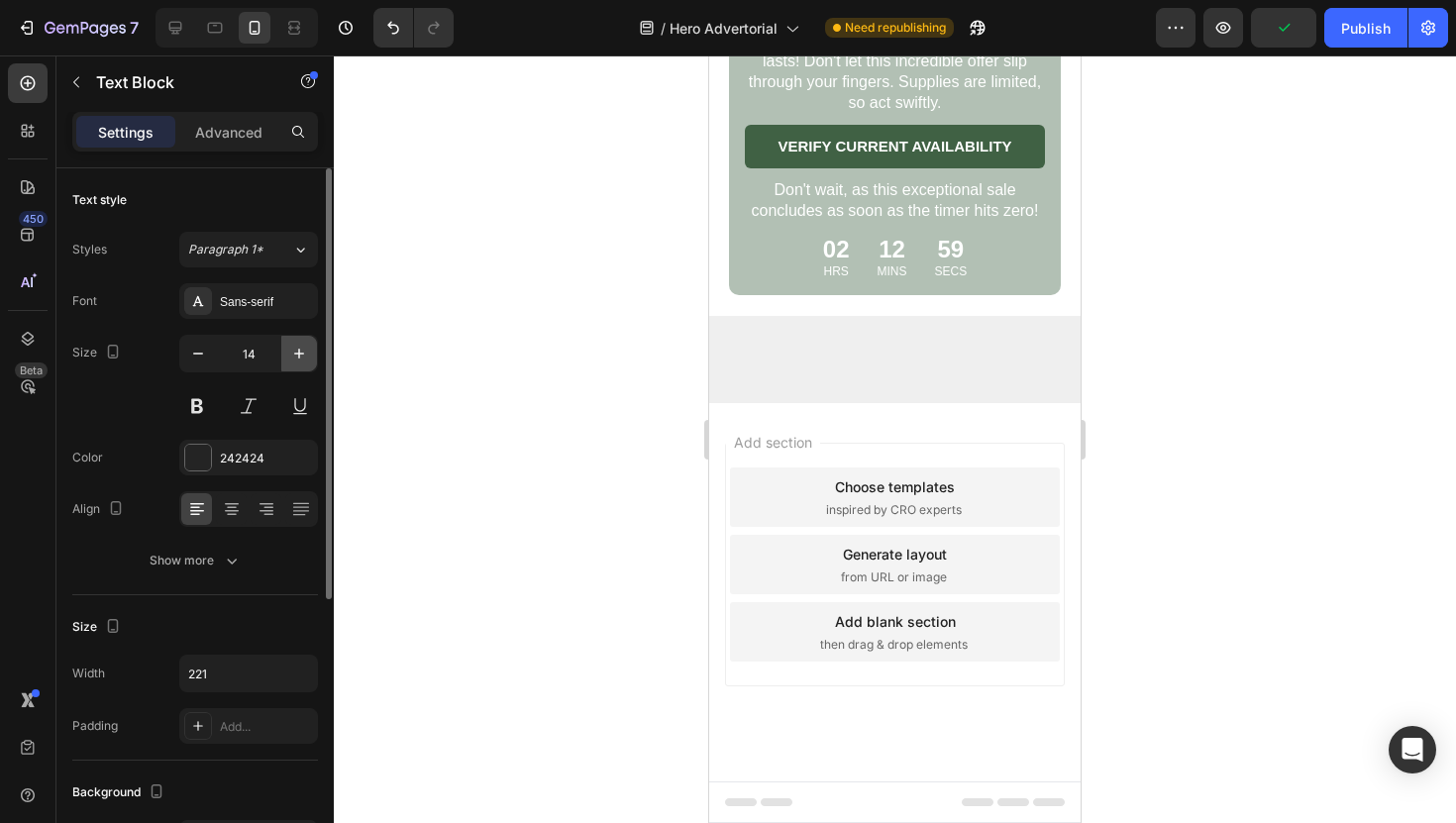 click 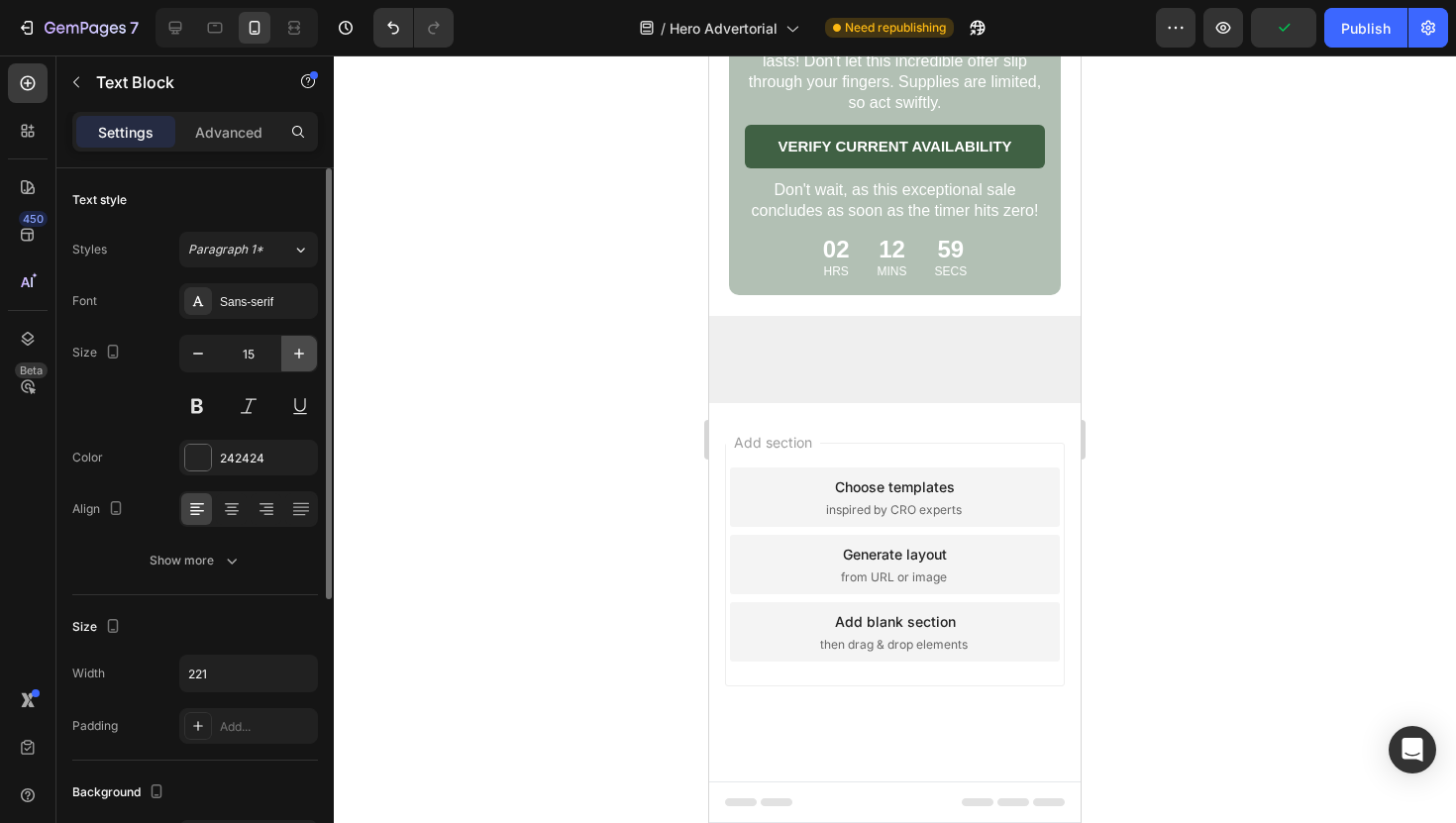 click 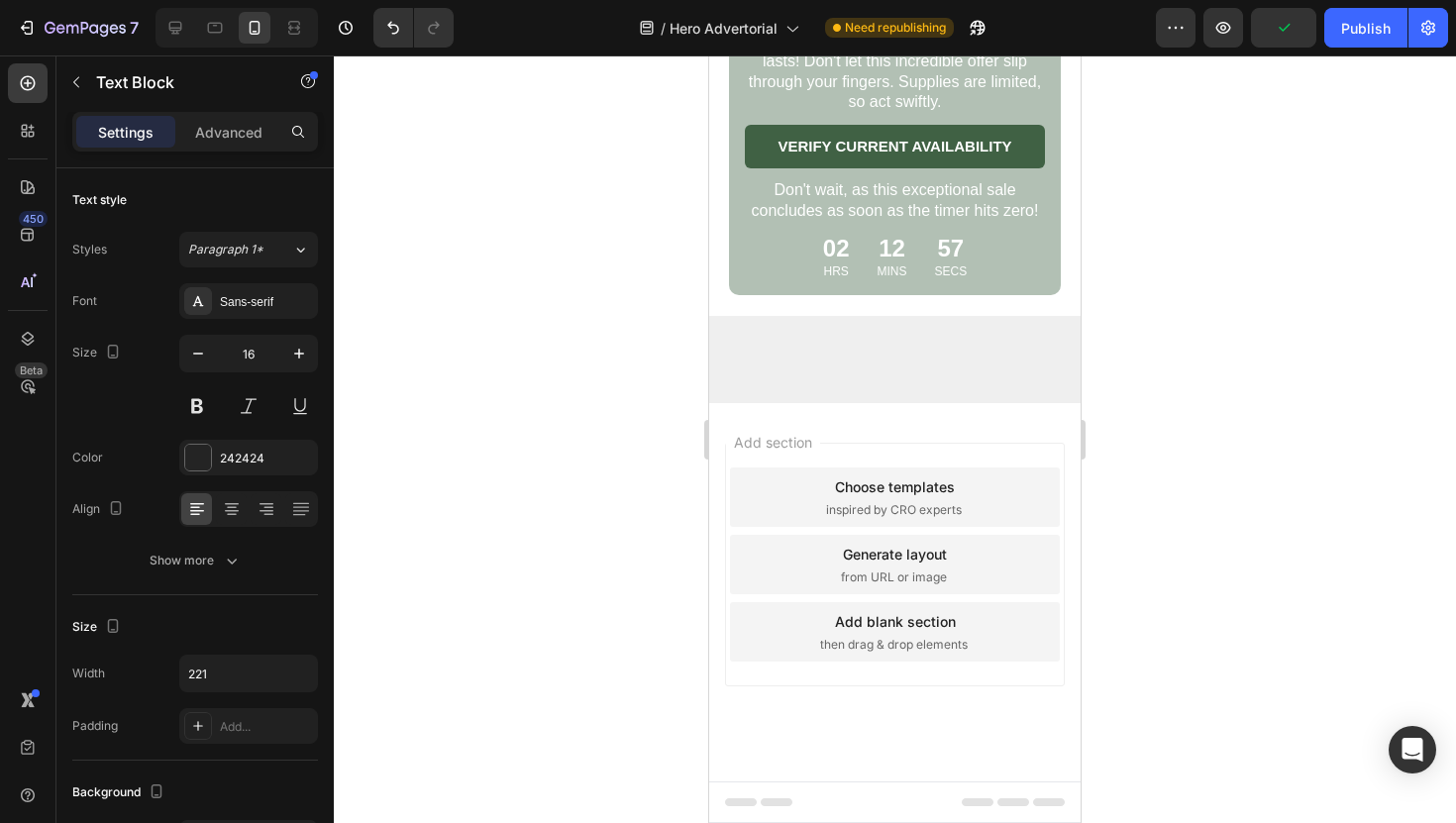 click 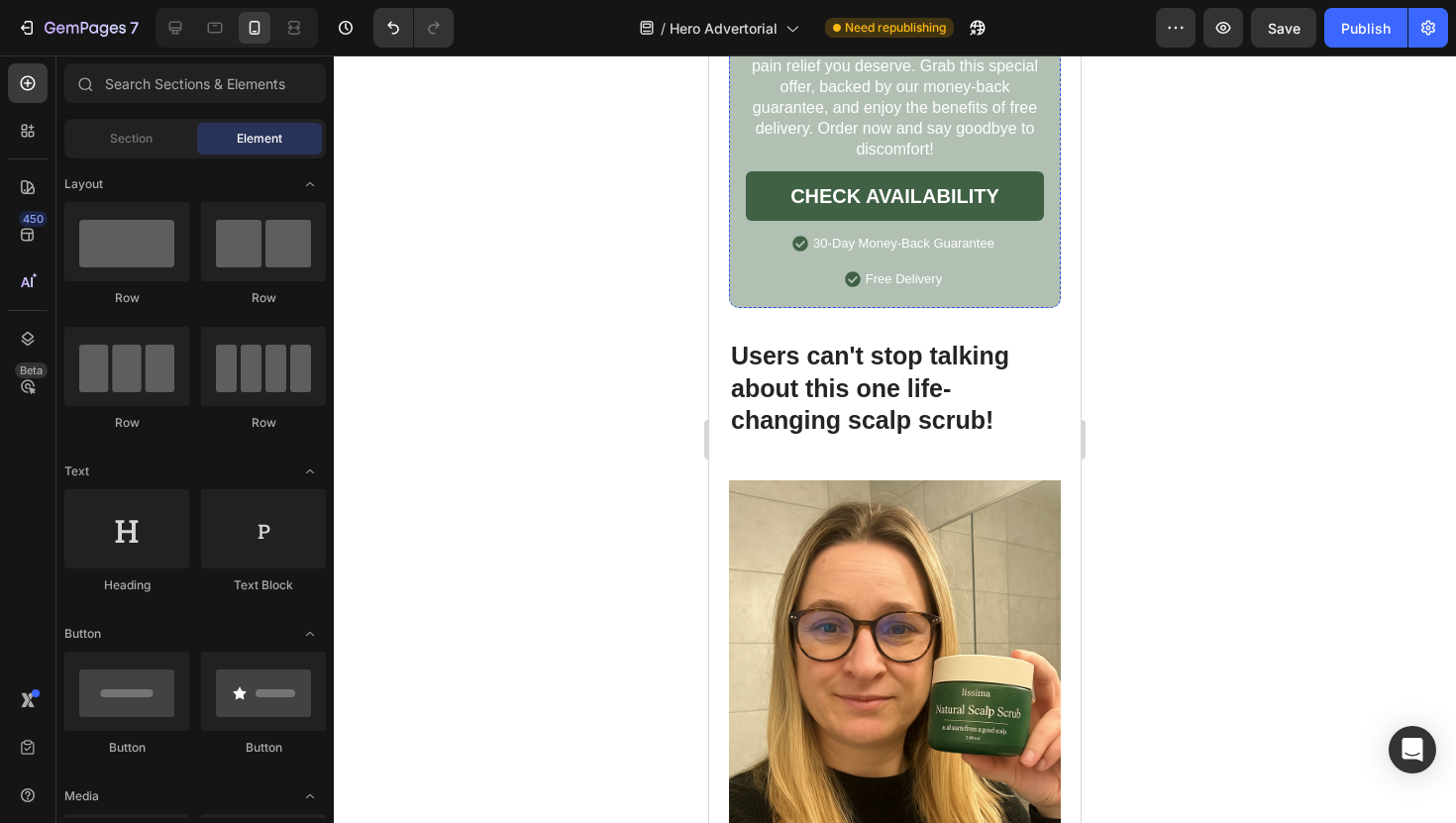 scroll, scrollTop: 4774, scrollLeft: 0, axis: vertical 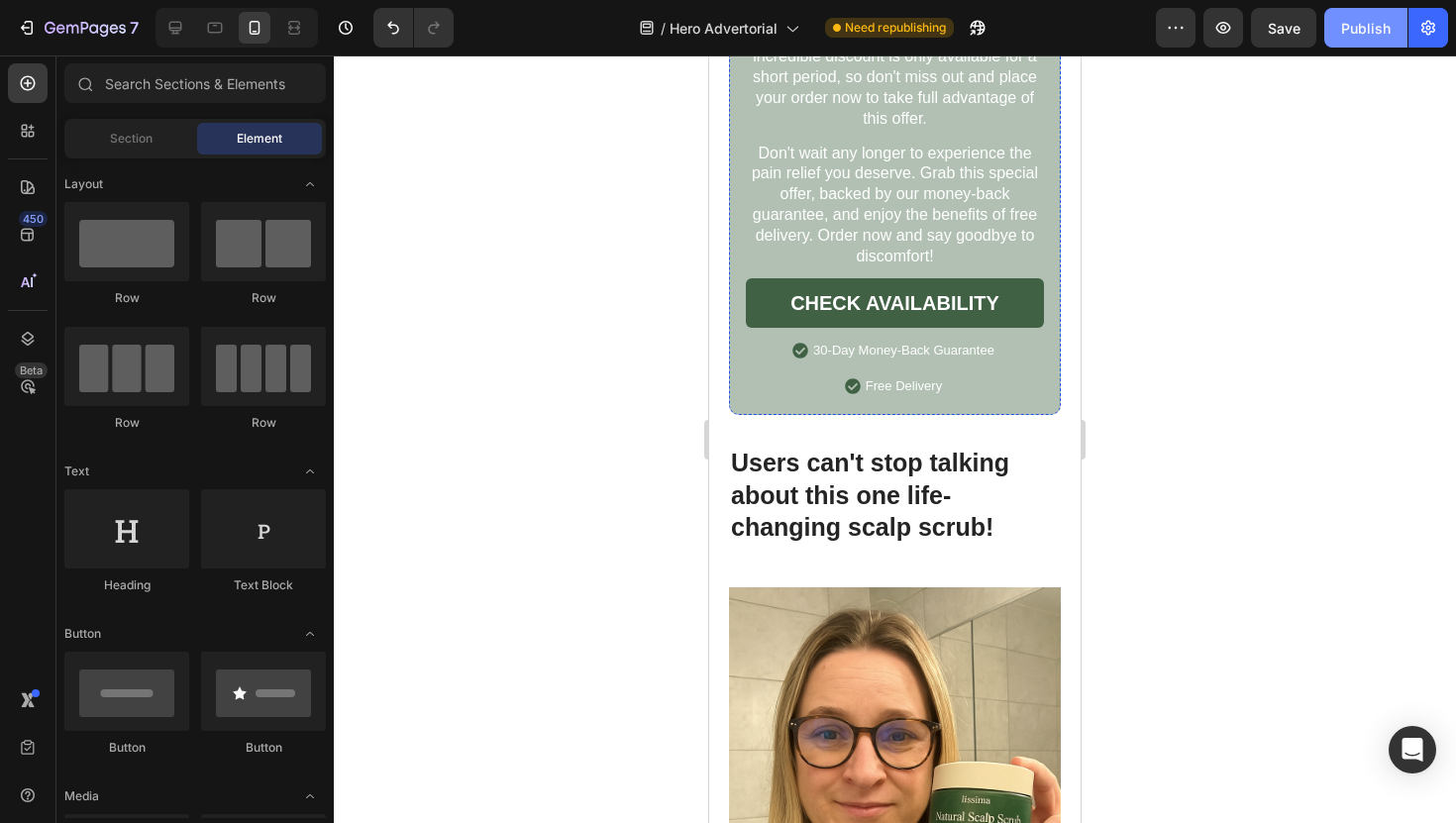 click on "Publish" at bounding box center [1366, 28] 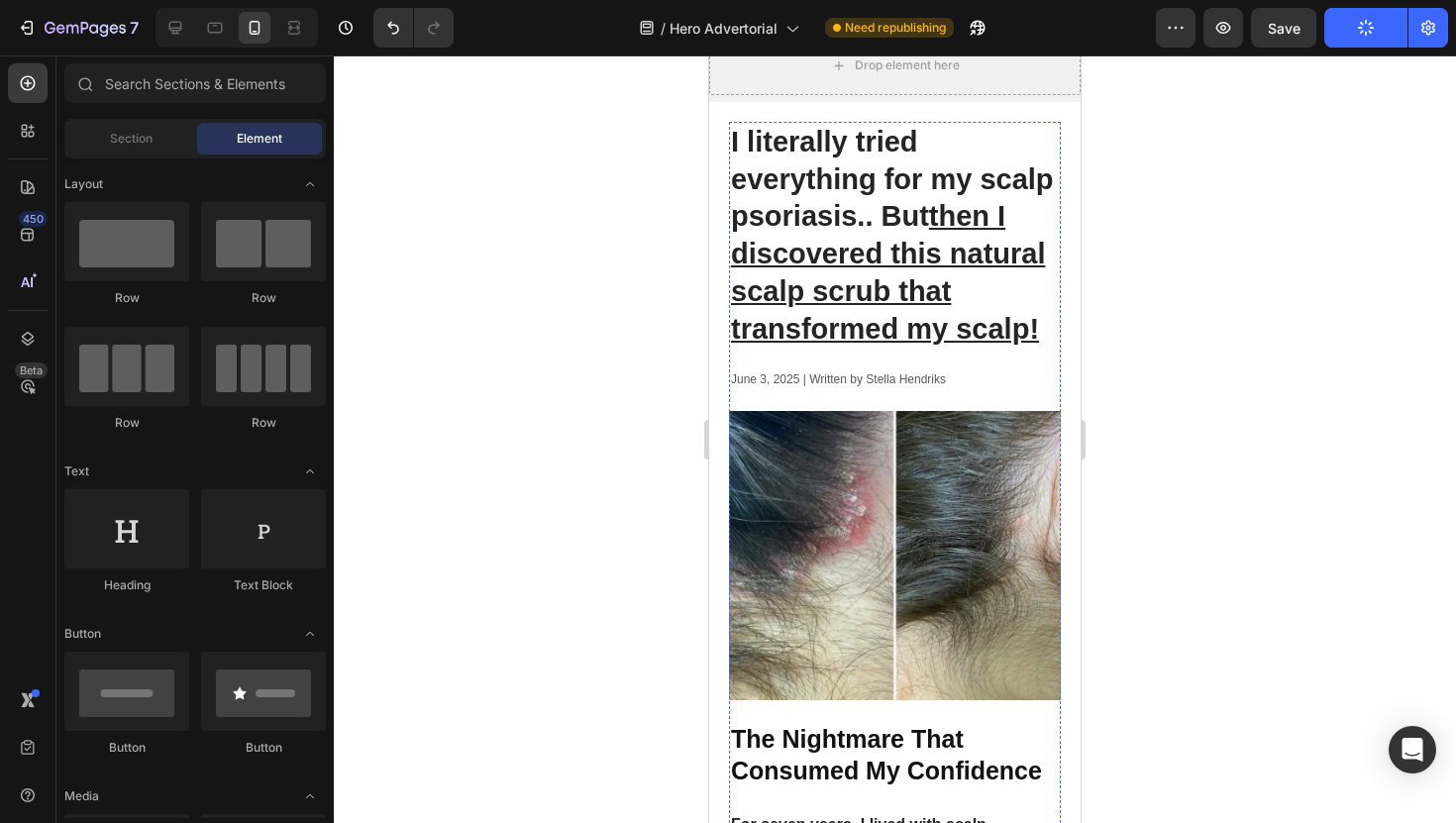 scroll, scrollTop: 83, scrollLeft: 0, axis: vertical 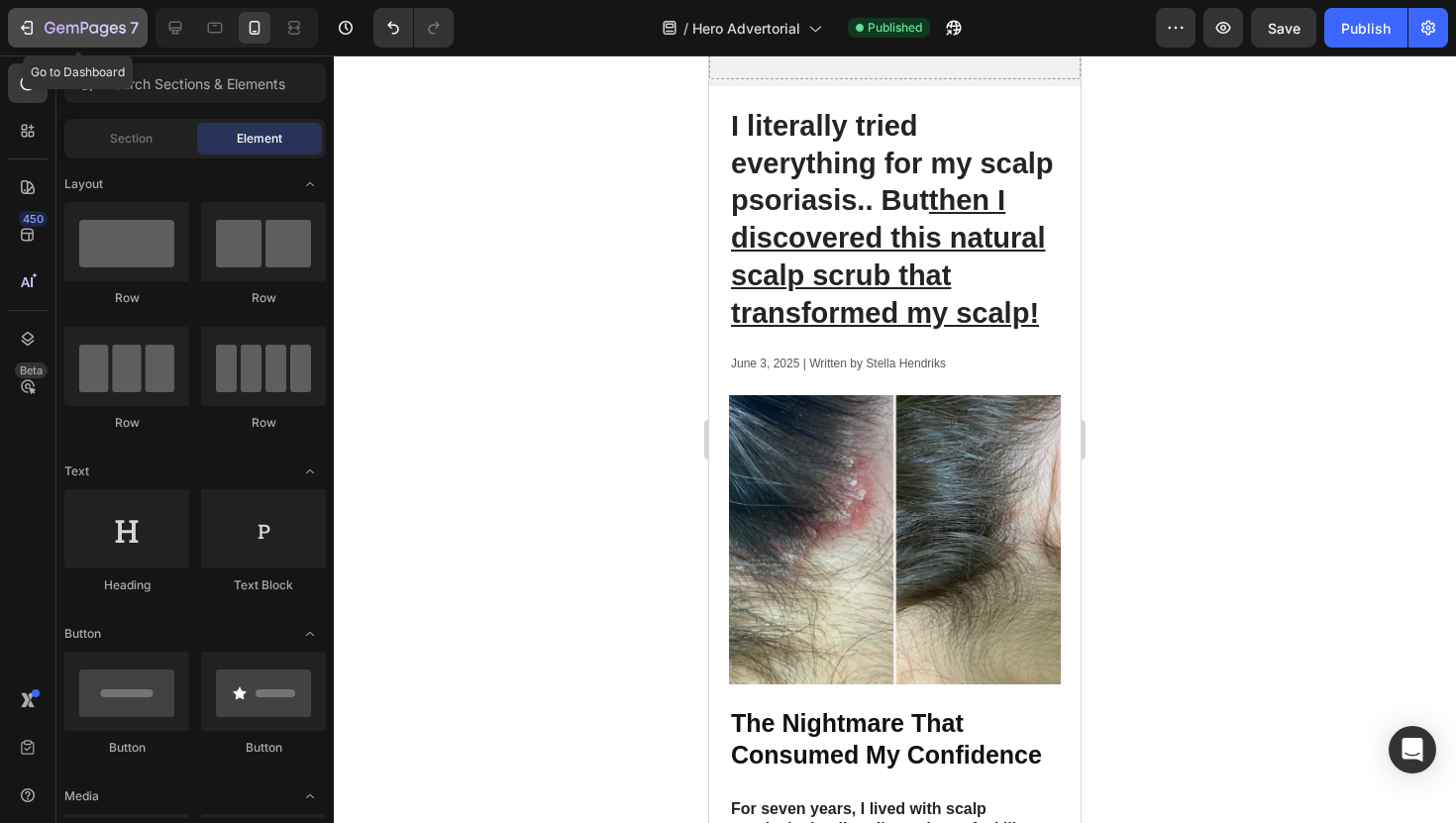 click on "7" 